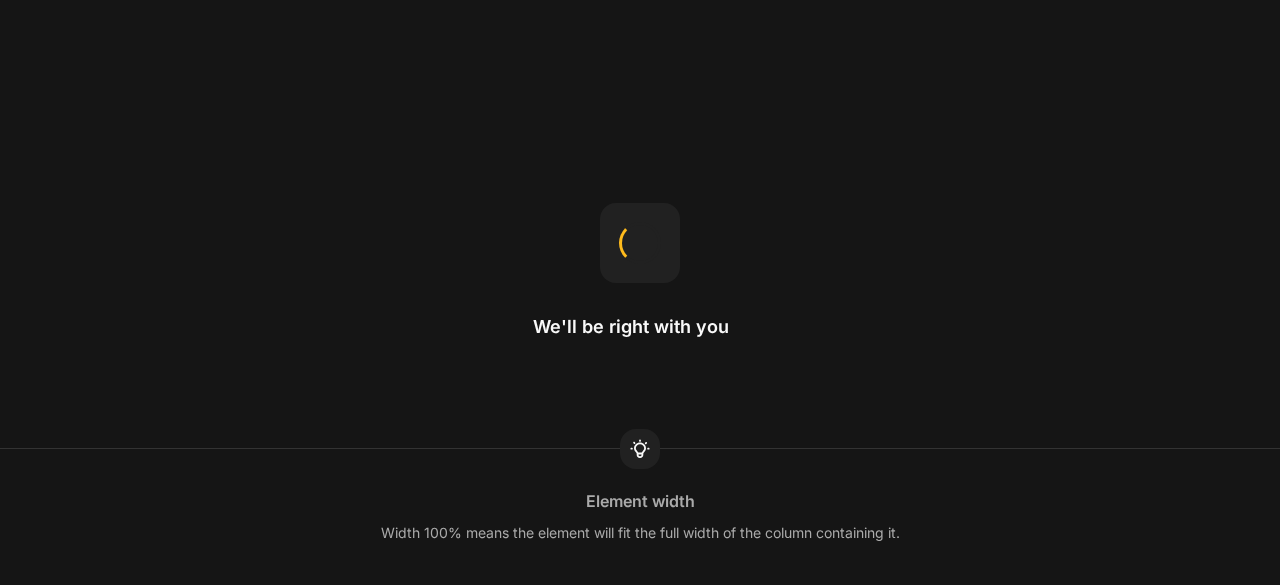 scroll, scrollTop: 0, scrollLeft: 0, axis: both 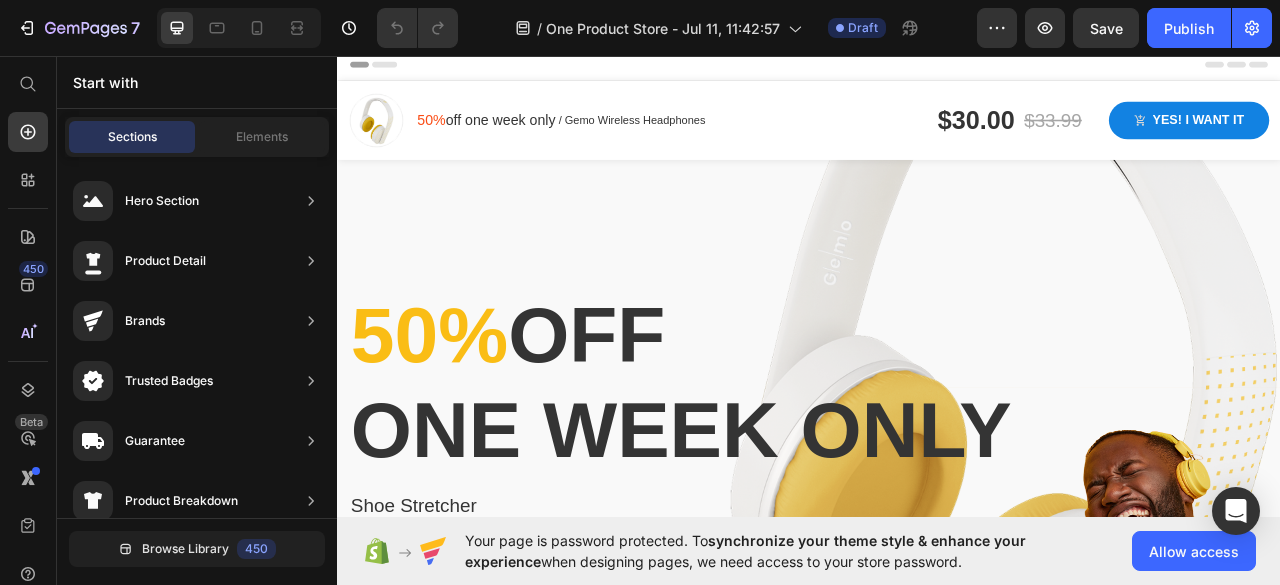 click on "50%  off one week only Text block / Gemo Wireless Headphones Text block Row" at bounding box center [621, 139] 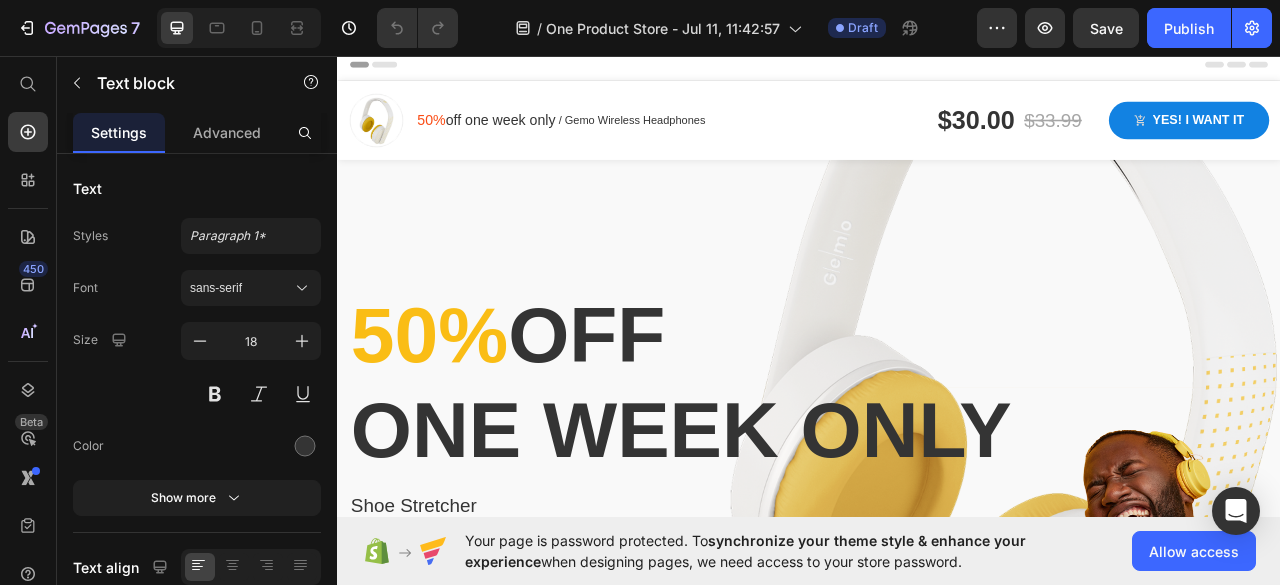 click on "50%  off one week only" at bounding box center [526, 139] 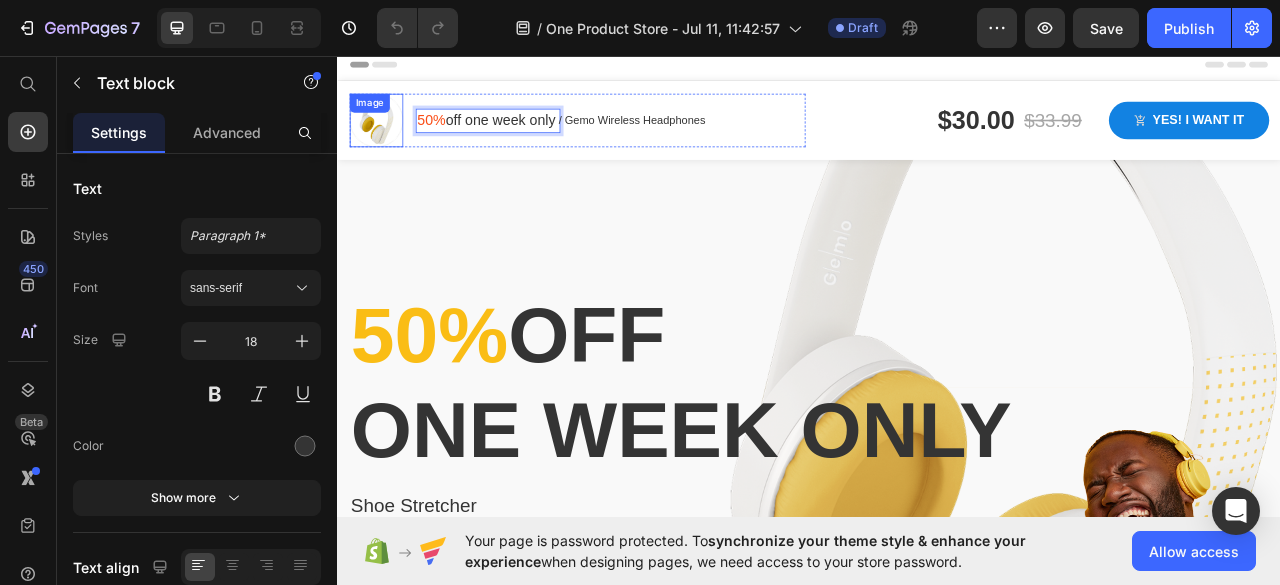 click on "Image" at bounding box center (386, 139) 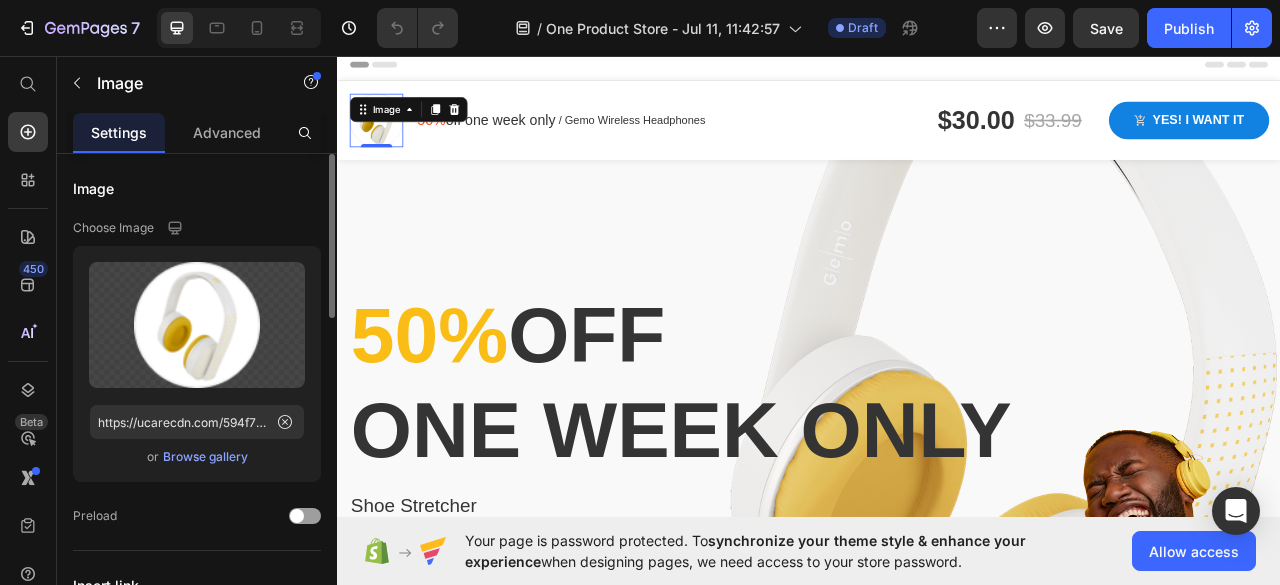 click on "Browse gallery" at bounding box center (205, 457) 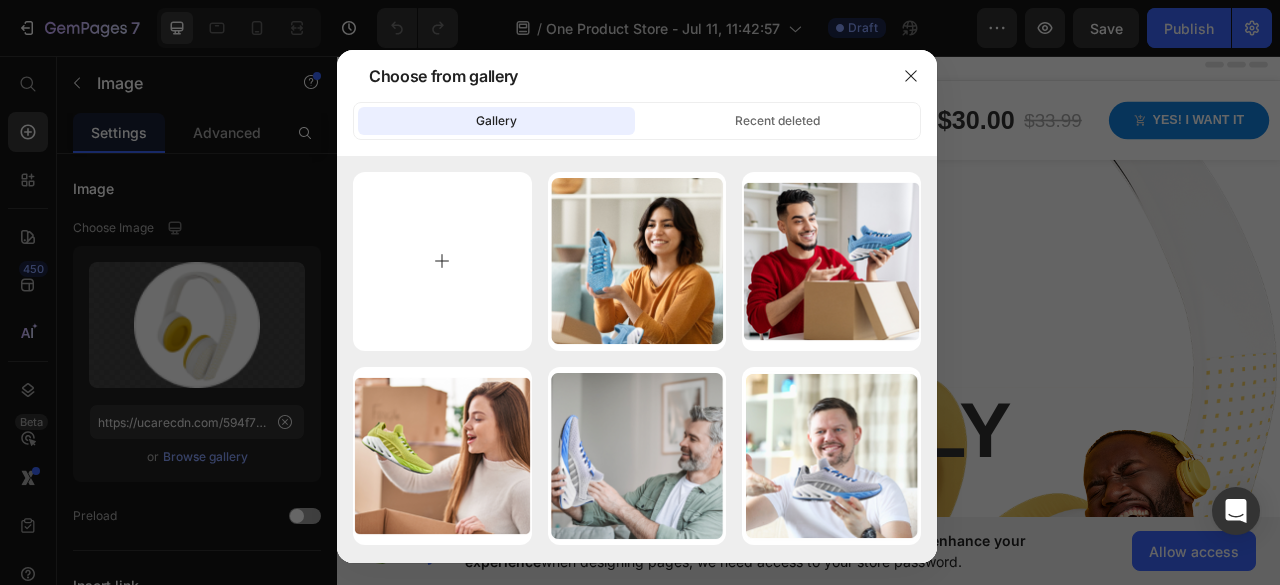 click at bounding box center [442, 261] 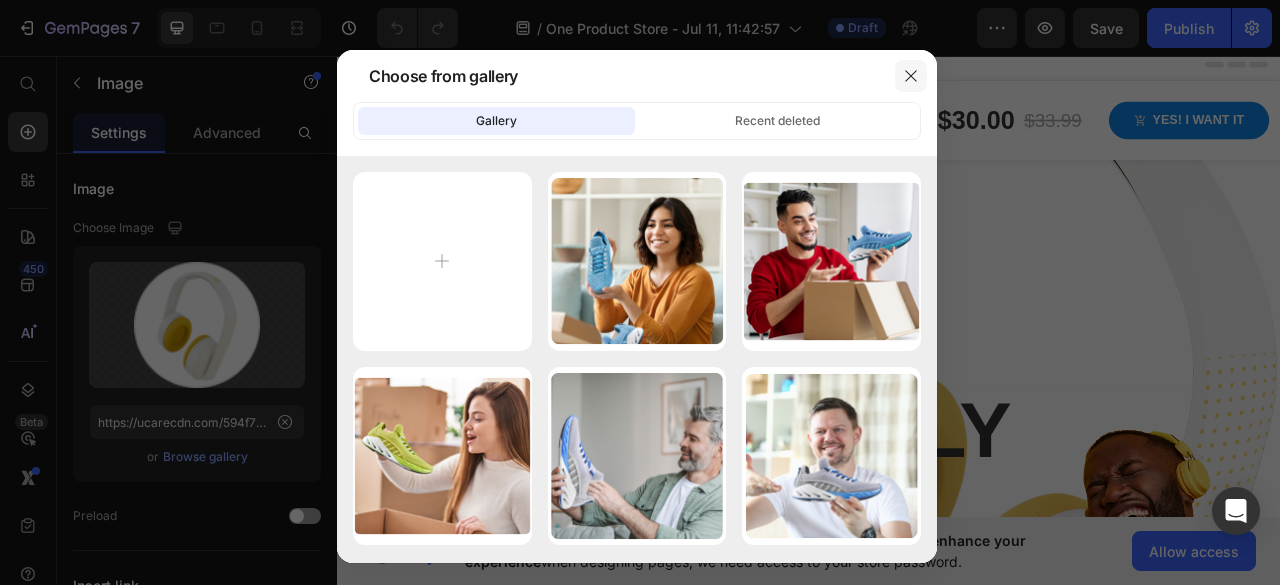click 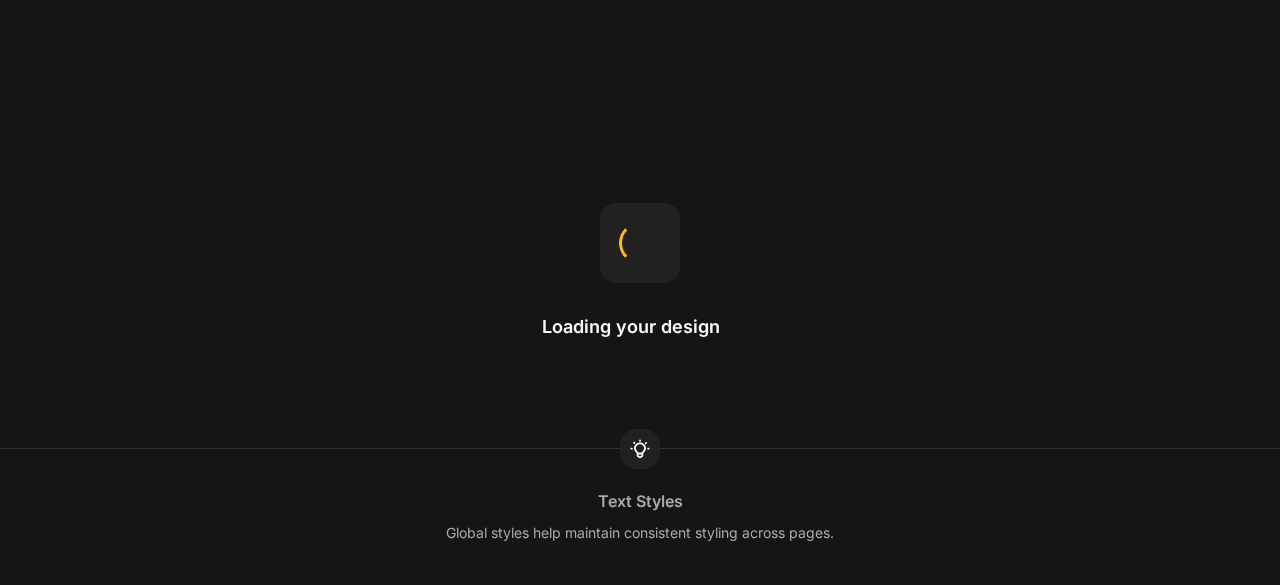 scroll, scrollTop: 0, scrollLeft: 0, axis: both 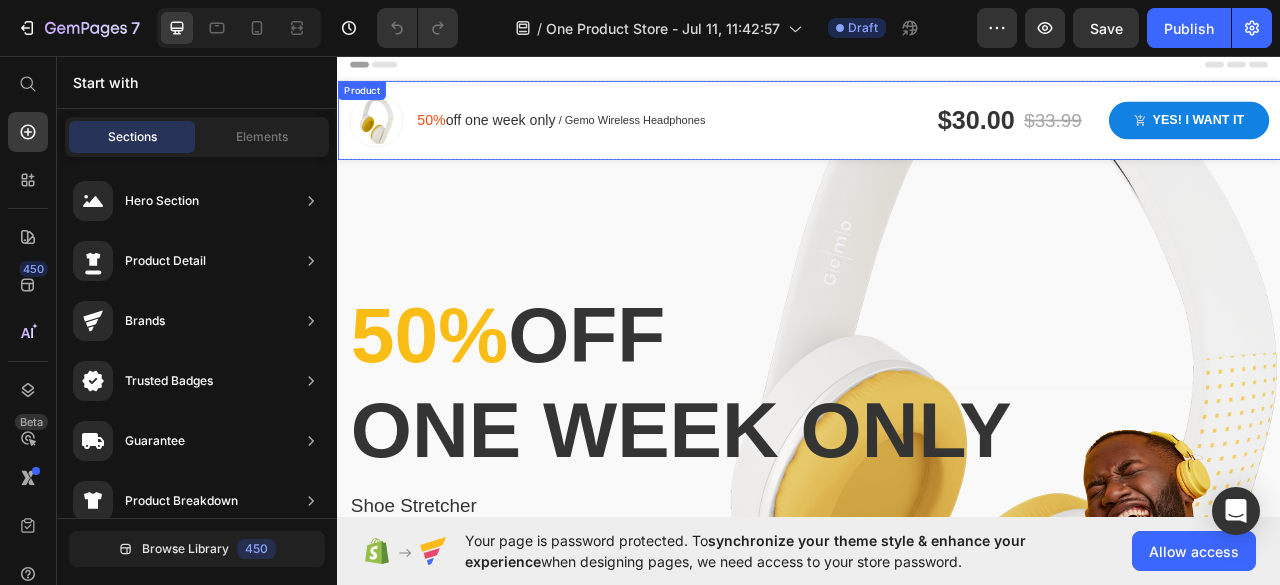 click on "Image" at bounding box center (386, 139) 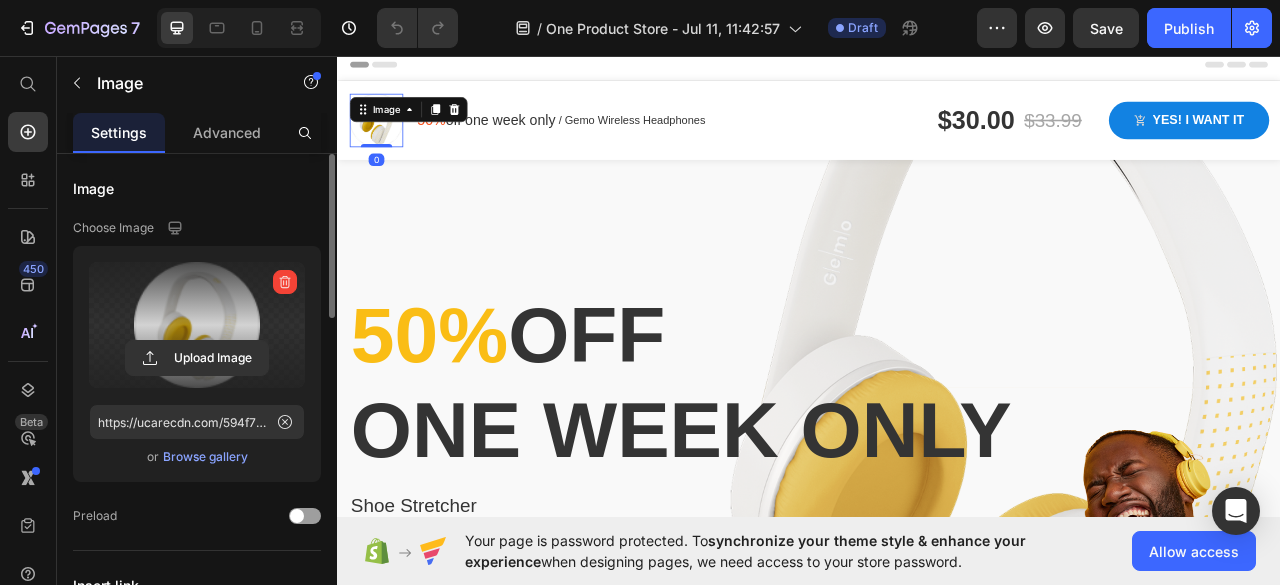 click at bounding box center (197, 325) 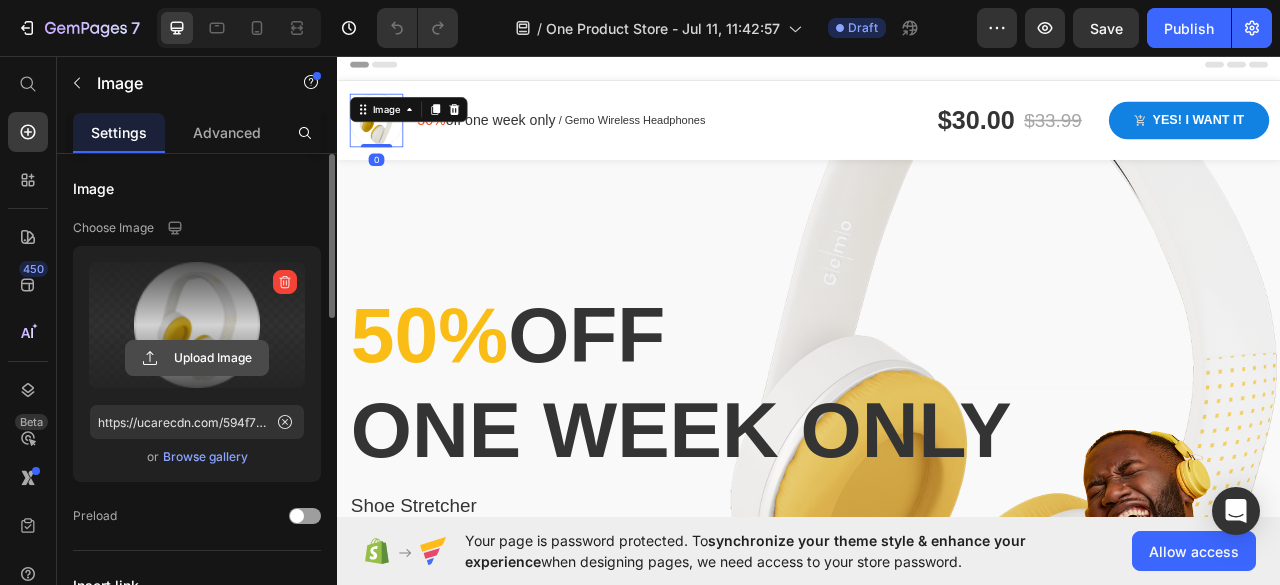 click 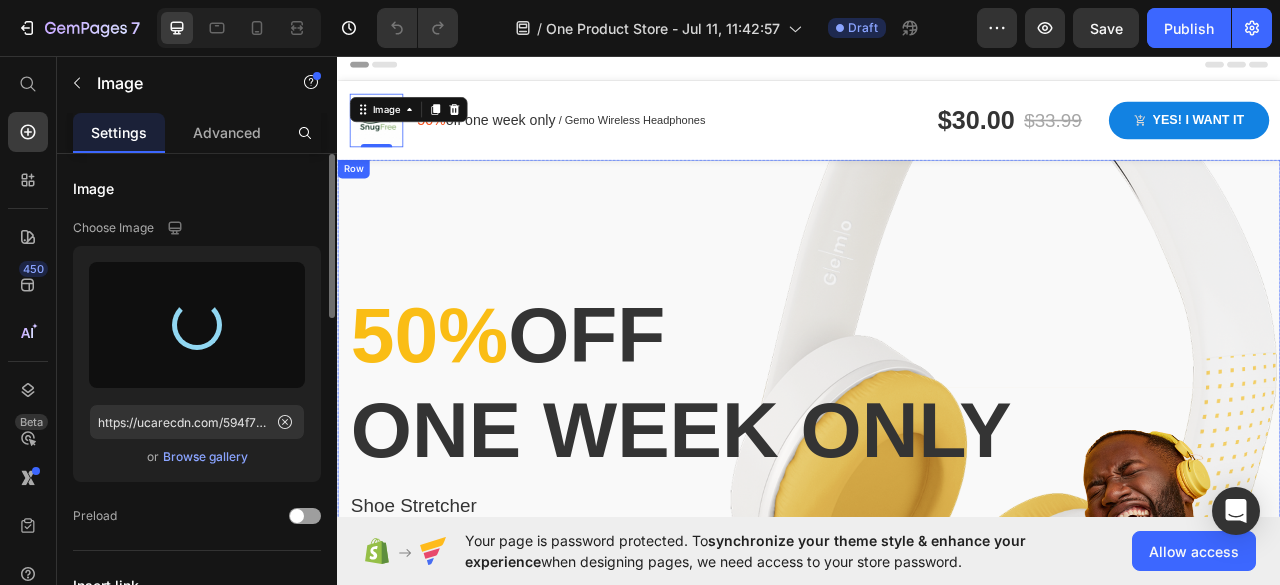 type on "https://cdn.shopify.com/s/files/1/0709/2833/5003/files/gempages_574888071577732325-639b1c37-c594-4169-b06a-f6c095a39cf1.png" 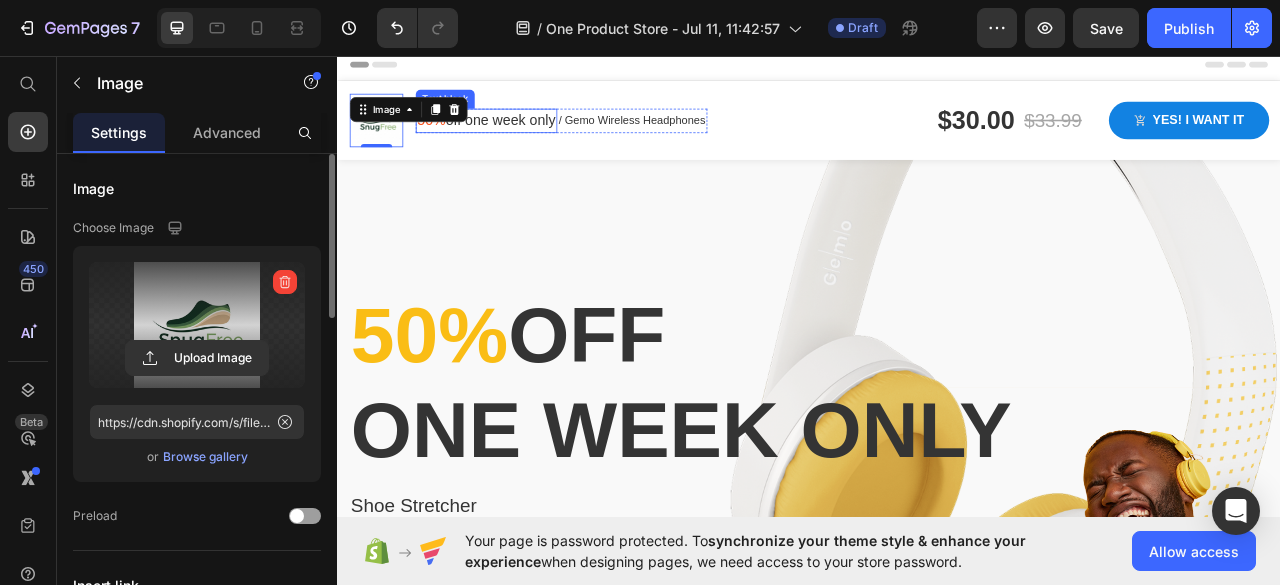 click on "/ Gemo Wireless Headphones Text block" at bounding box center [711, 139] 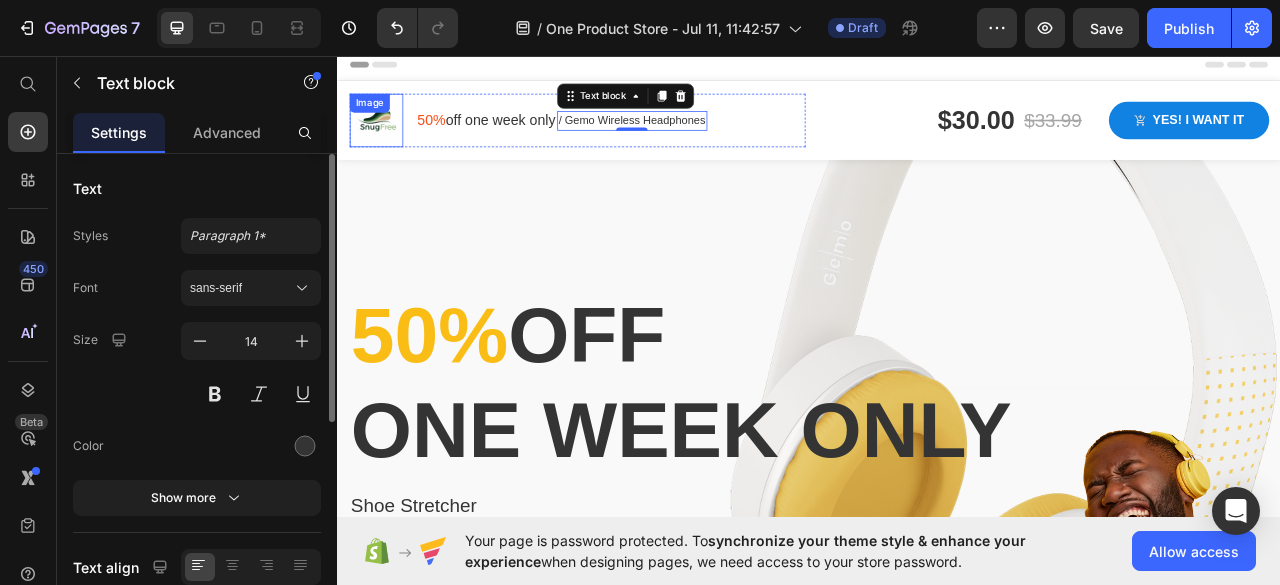 click at bounding box center (386, 139) 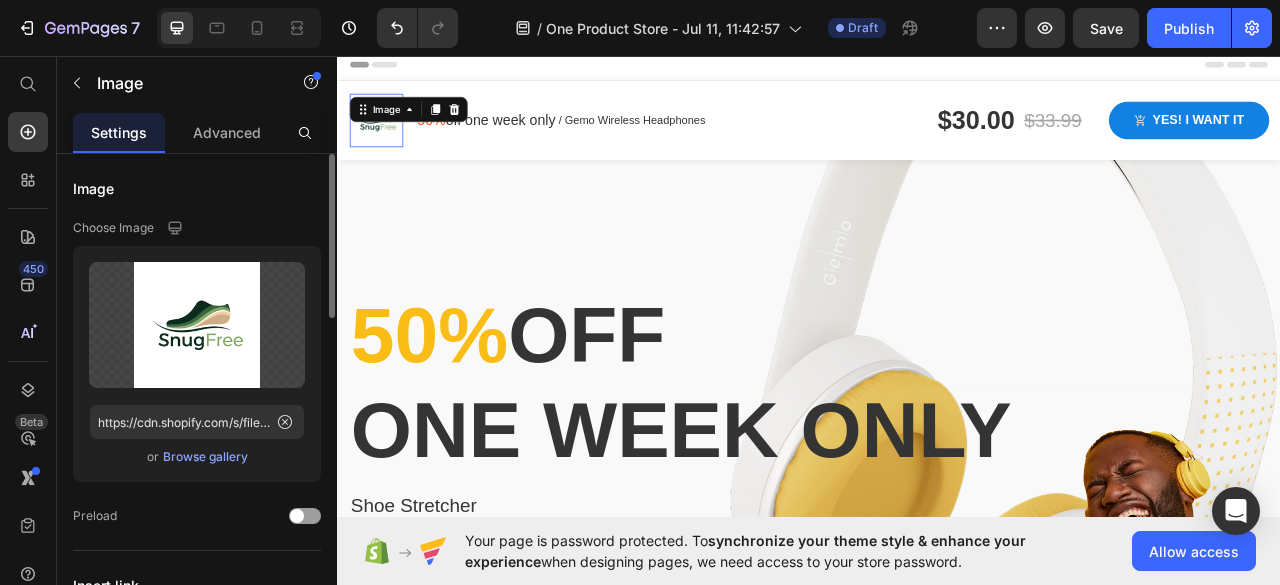 click at bounding box center (386, 139) 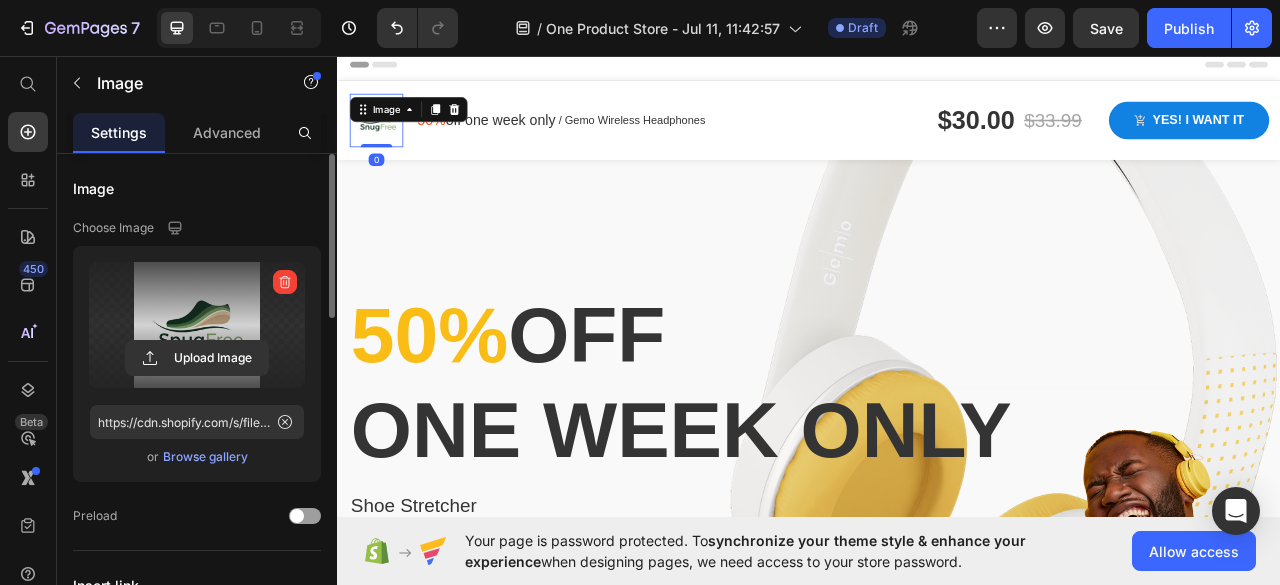 click at bounding box center [197, 325] 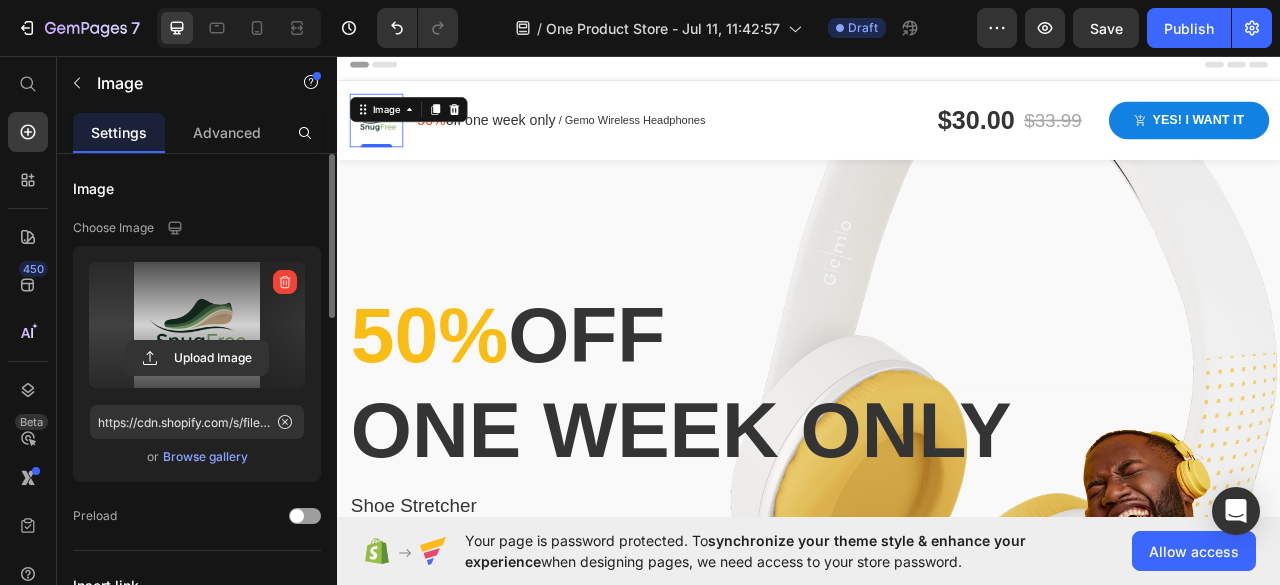 type on "https://cdn.shopify.com/s/files/1/0709/2833/5003/files/gempages_574888071577732325-92282487-75c3-4517-8a60-a0ad2cb53347.png" 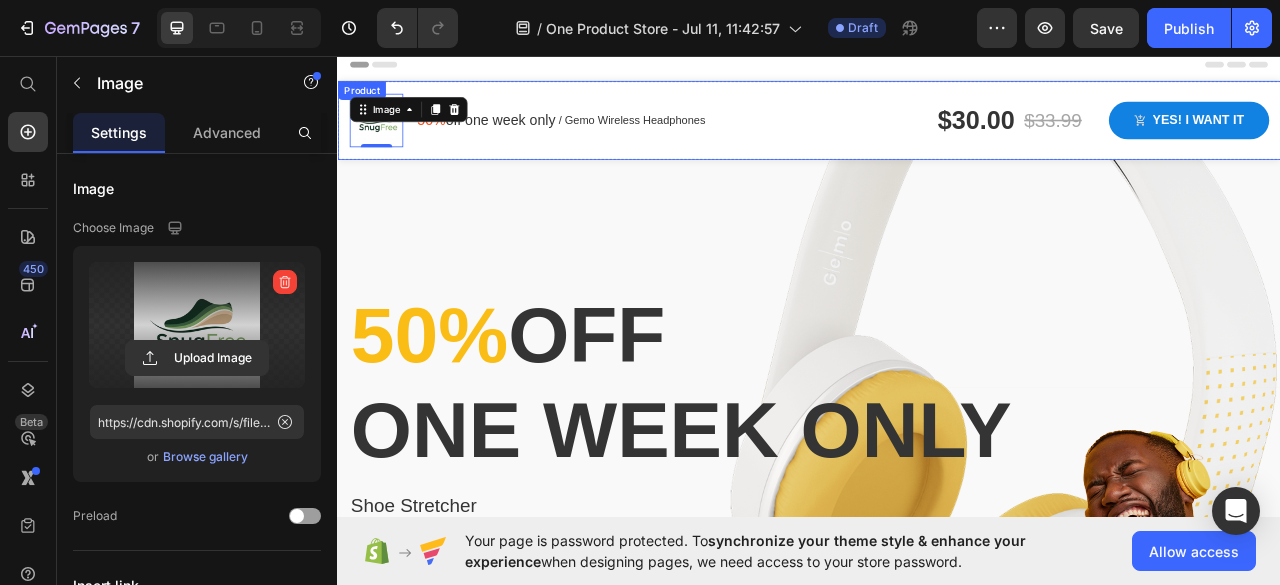 click on "Image   0 50%  off one week only Text block / Gemo Wireless Headphones Text block Row Row $30.00 Product Price $33.99 Product Price Row Yes! i want it Product Cart Button Row Row Gemo Wireless Headphones Text block Only Text block $30.00 Product Price left Text block Row Yes! i want it Product Cart Button Row" at bounding box center [937, 147] 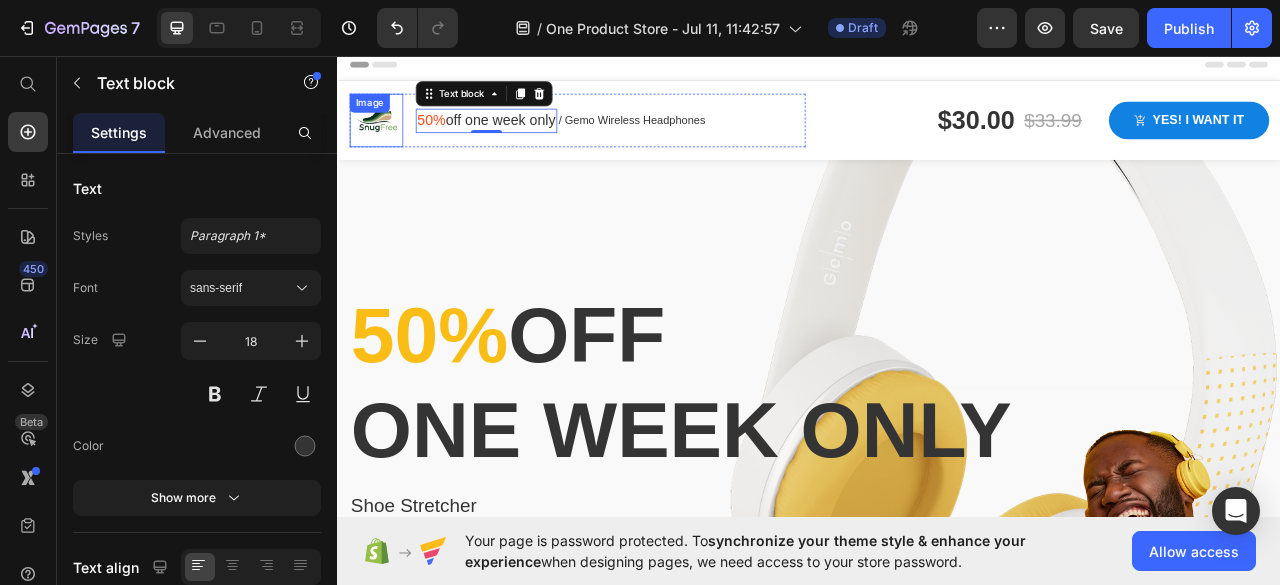 click on "Image" at bounding box center (386, 139) 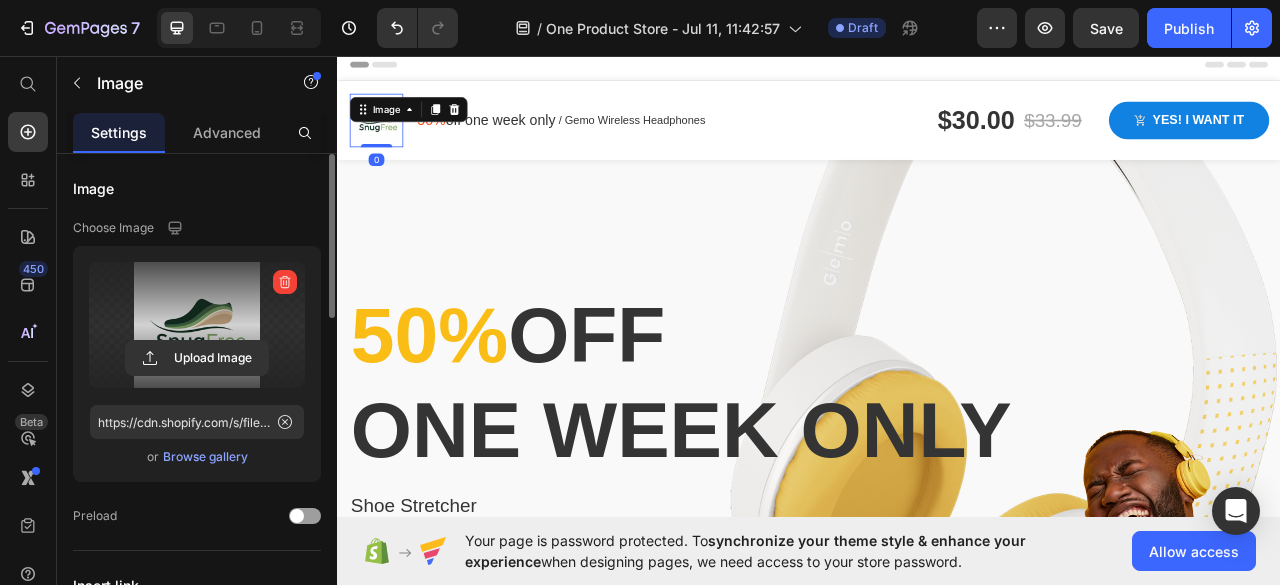 click at bounding box center [197, 325] 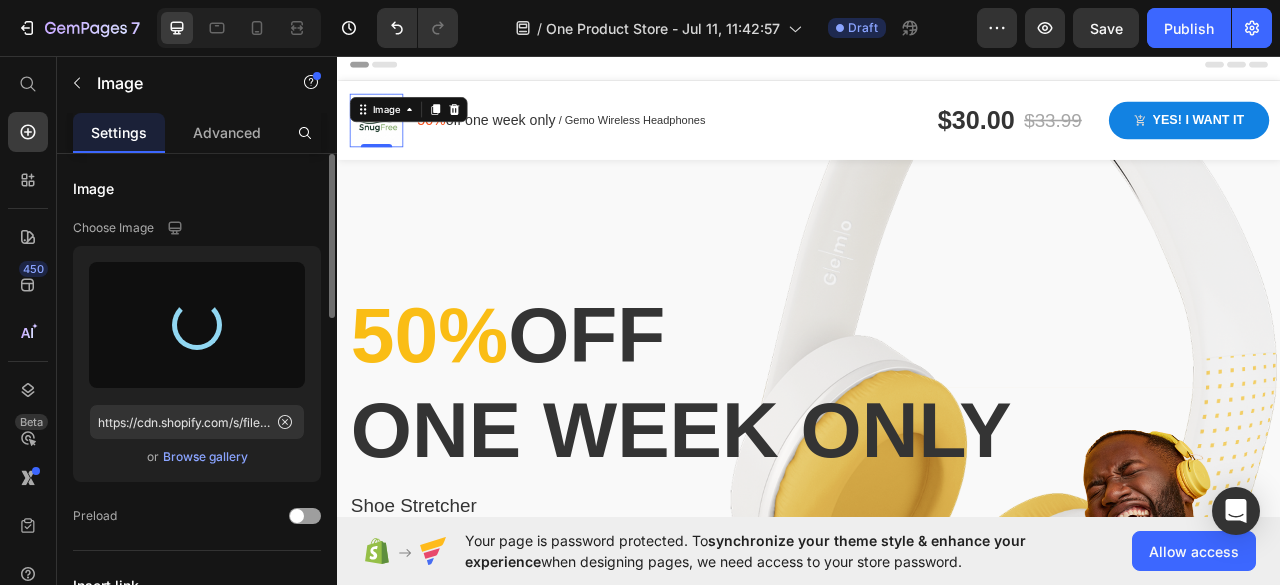 type on "https://cdn.shopify.com/s/files/1/0709/2833/5003/files/gempages_574888071577732325-ec17f428-54ab-4aaf-a970-44d1dce7150a.png" 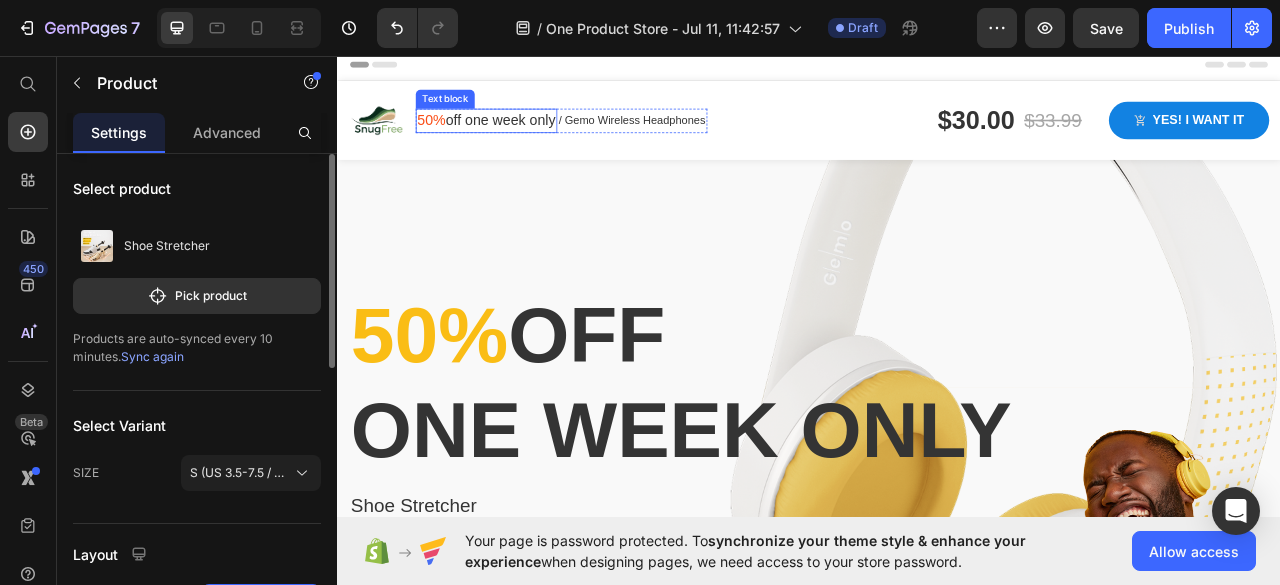 click on "50%  off one week only" at bounding box center [526, 139] 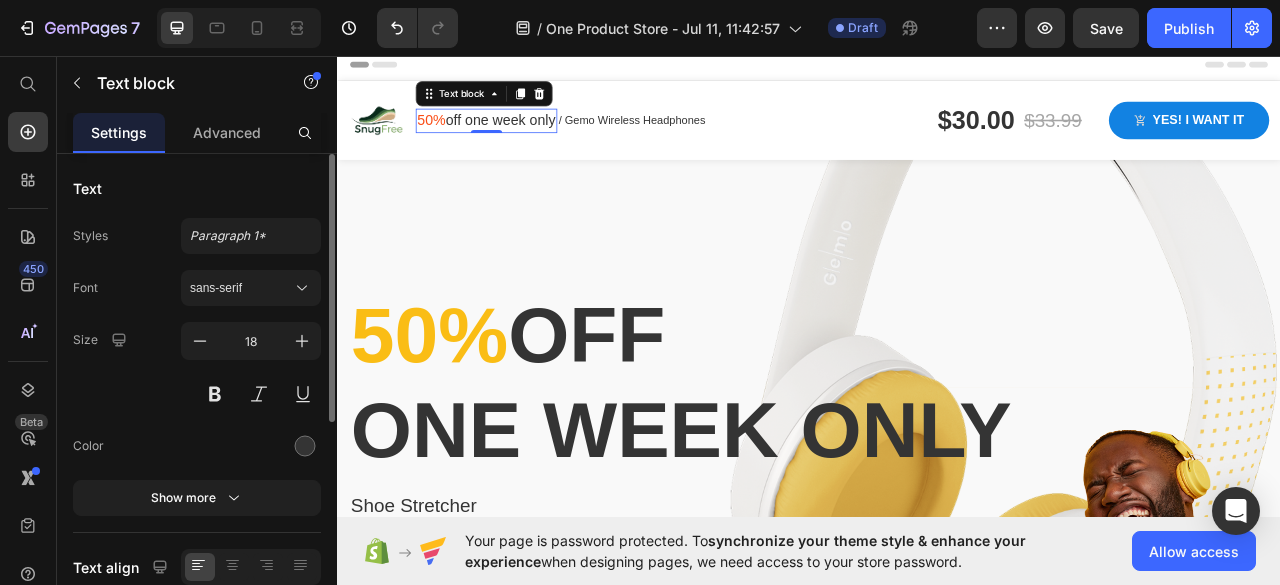 click on "50%  off one week only" at bounding box center [526, 139] 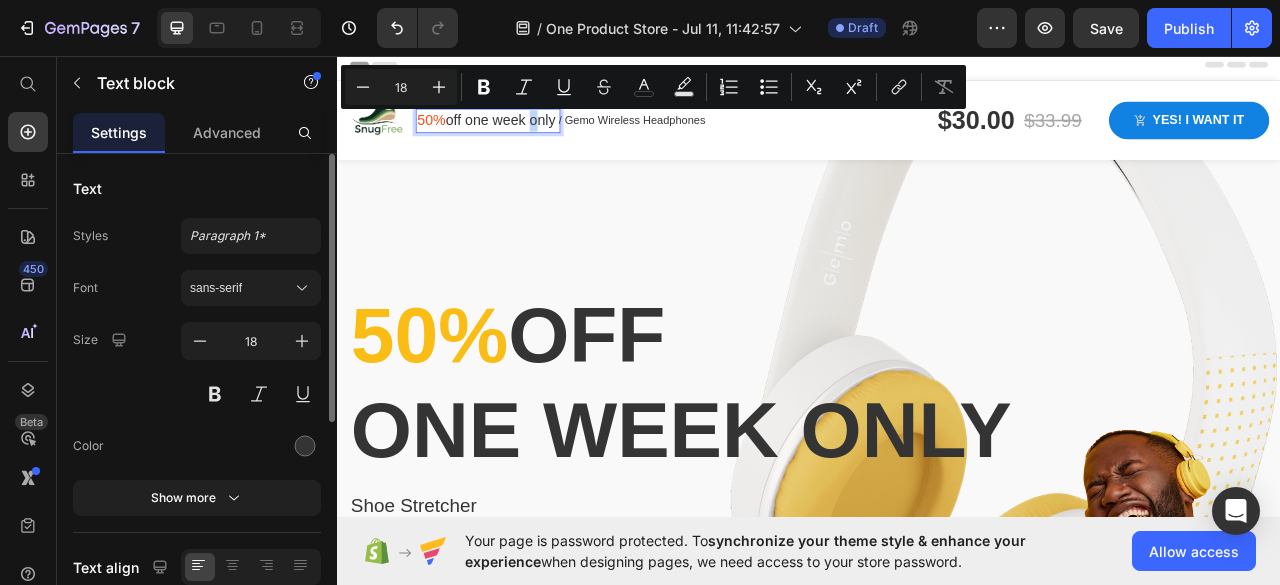 click on "50%  off one week only" at bounding box center [526, 139] 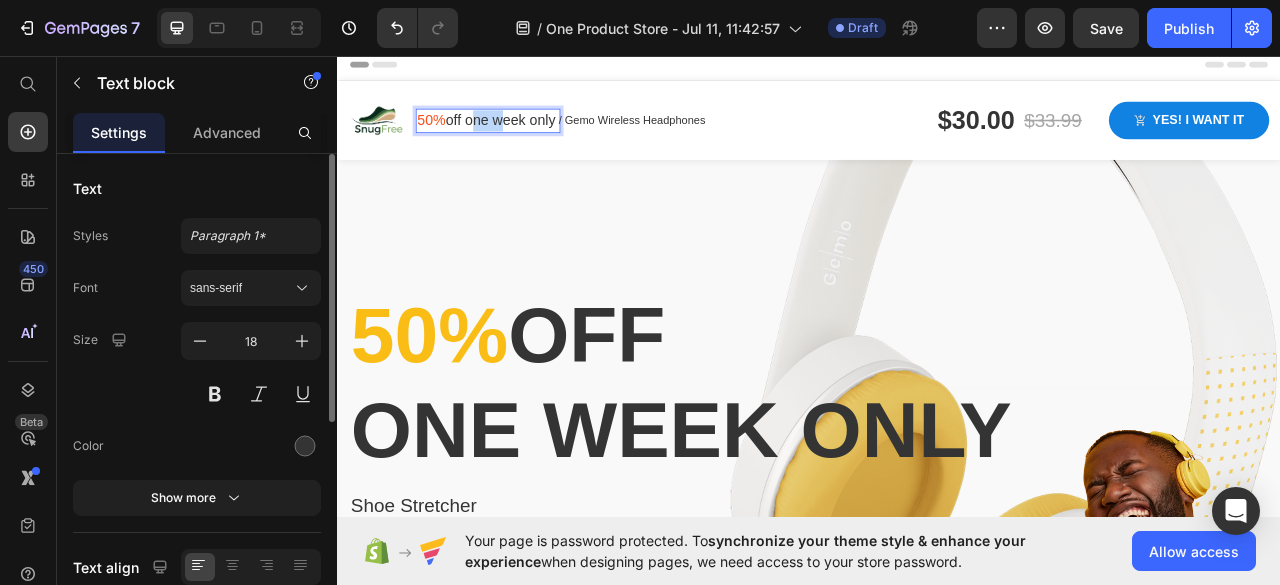 click on "50%  off one week only" at bounding box center [526, 139] 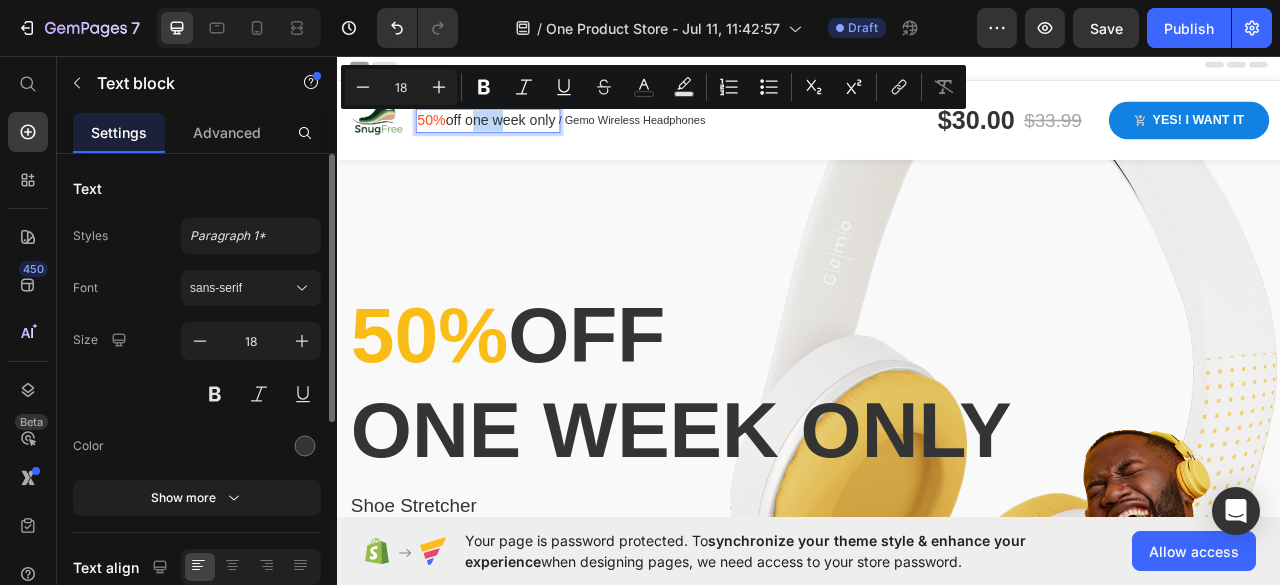click on "50%  off one week only" at bounding box center (526, 139) 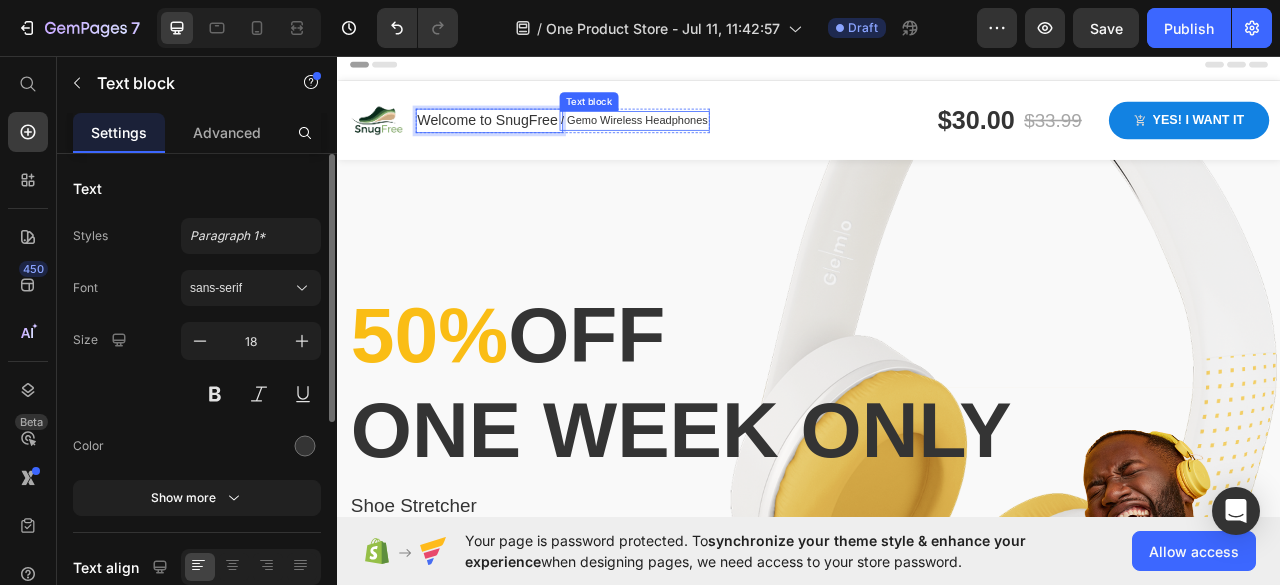 click on "/ Gemo Wireless Headphones" at bounding box center [708, 139] 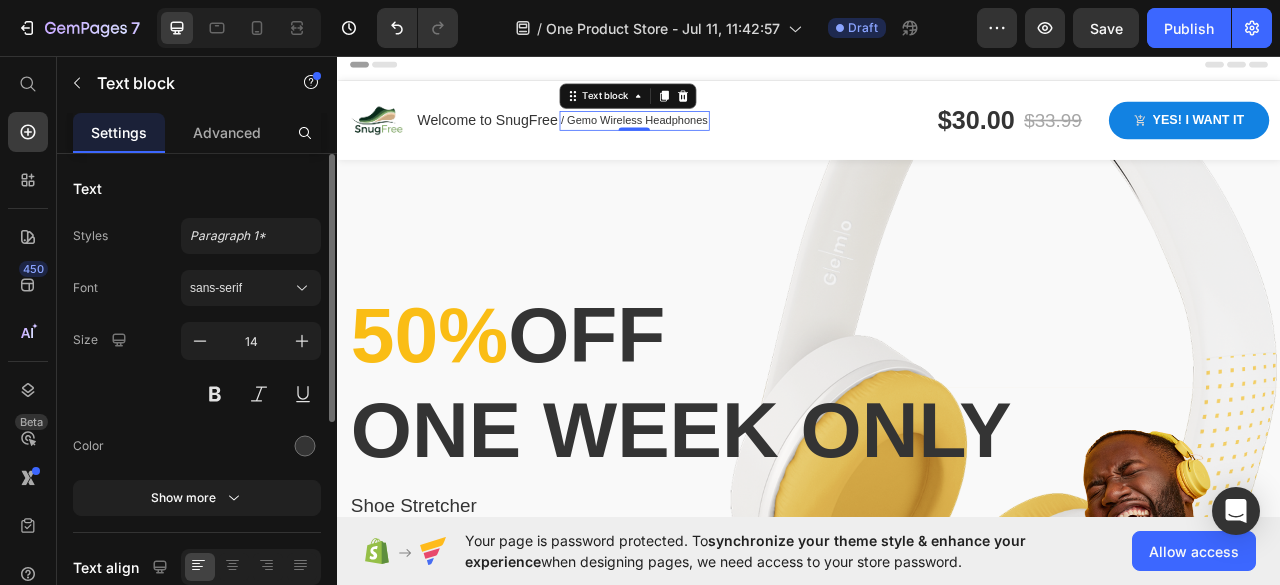 click on "/ Gemo Wireless Headphones" at bounding box center (708, 139) 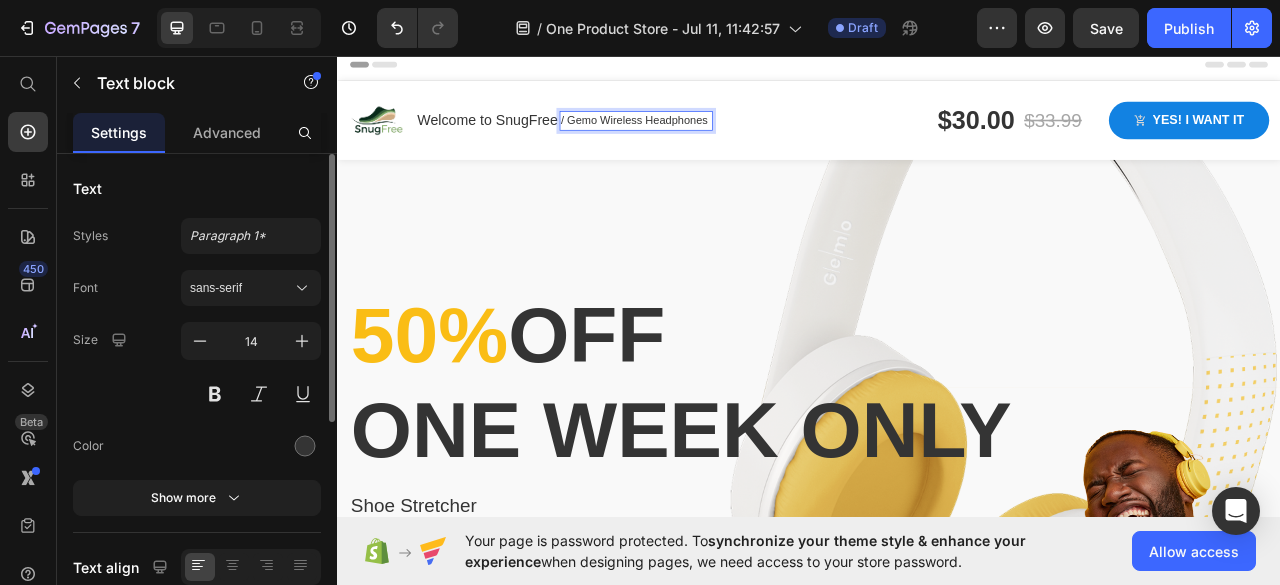 click on "/ Gemo Wireless Headphones" at bounding box center (708, 139) 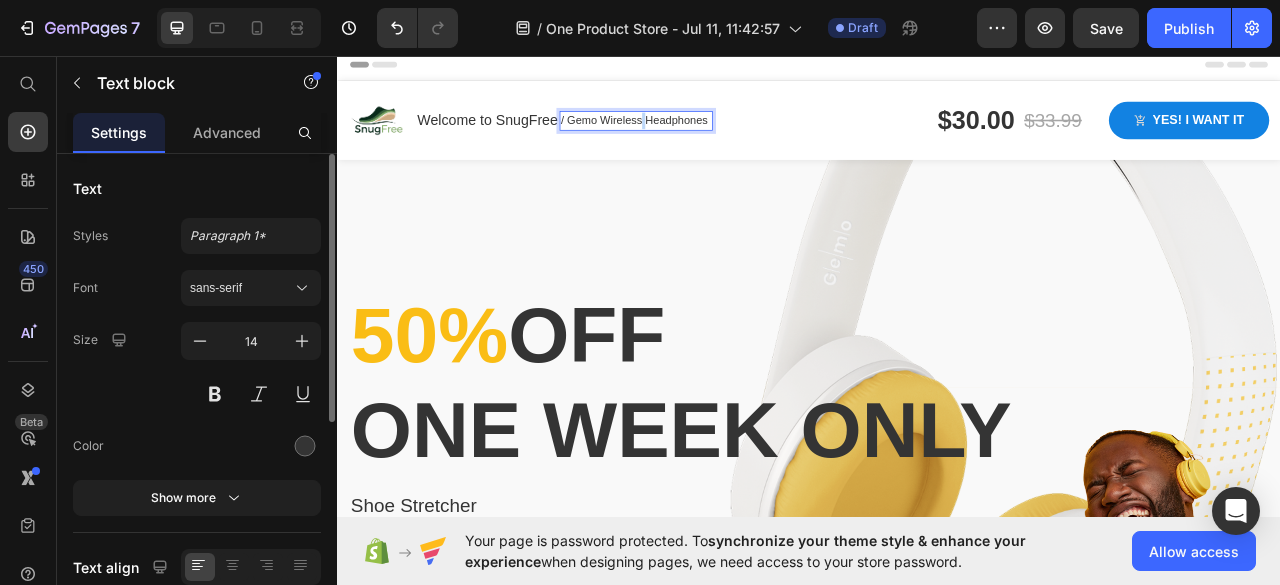click on "/ Gemo Wireless Headphones" at bounding box center [708, 139] 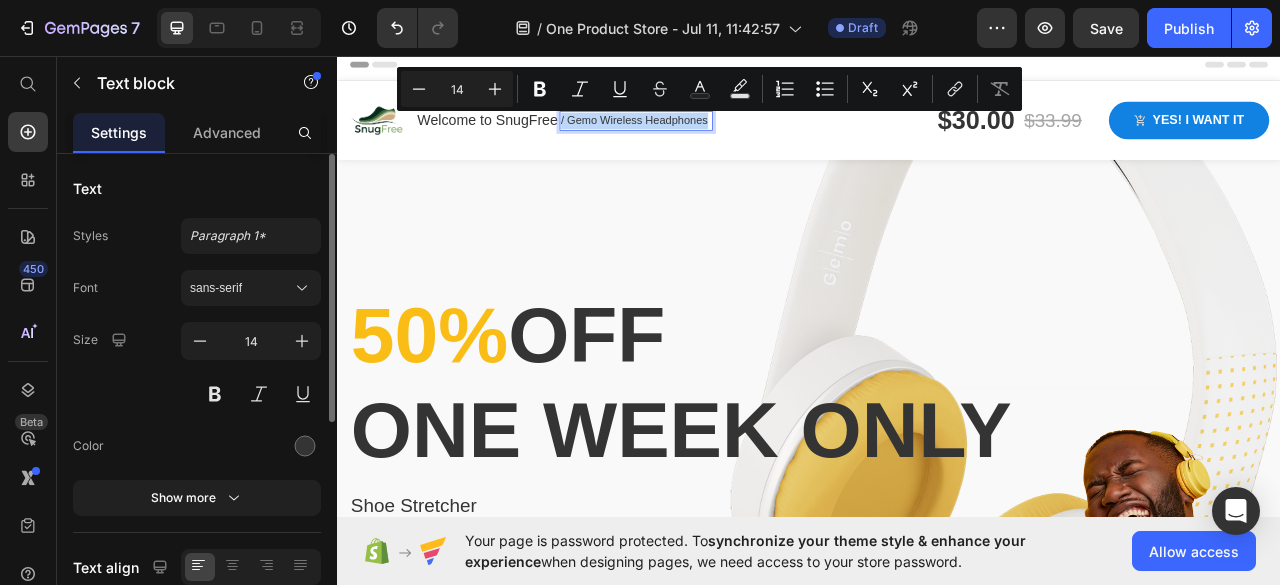 click on "/ Gemo Wireless Headphones" at bounding box center (708, 139) 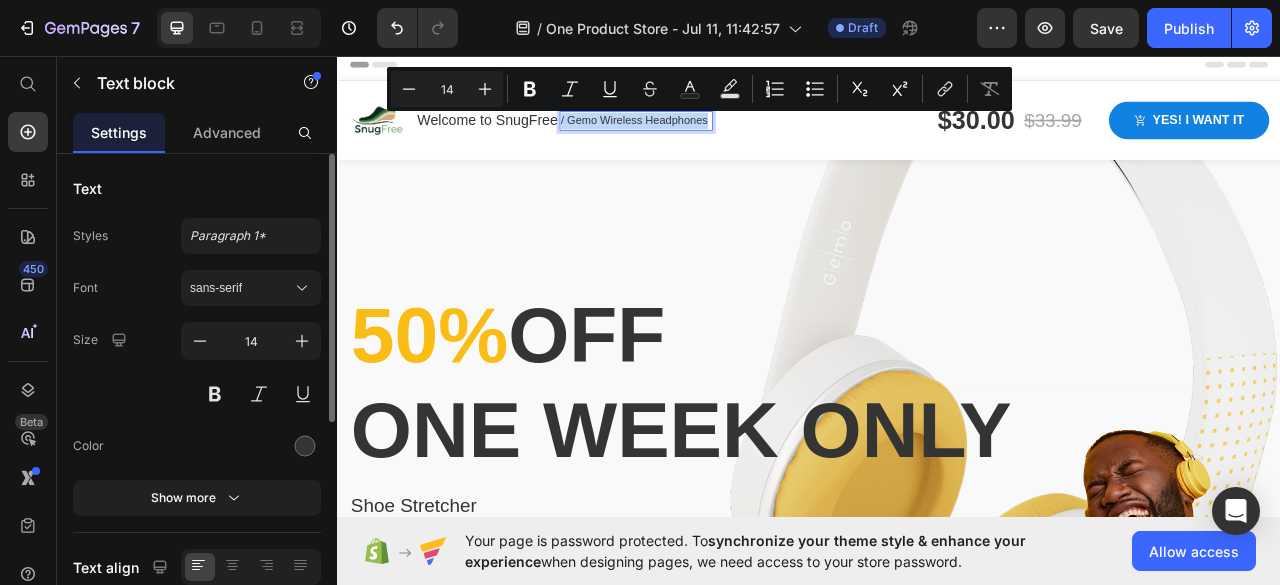 click on "/ Gemo Wireless Headphones" at bounding box center (708, 139) 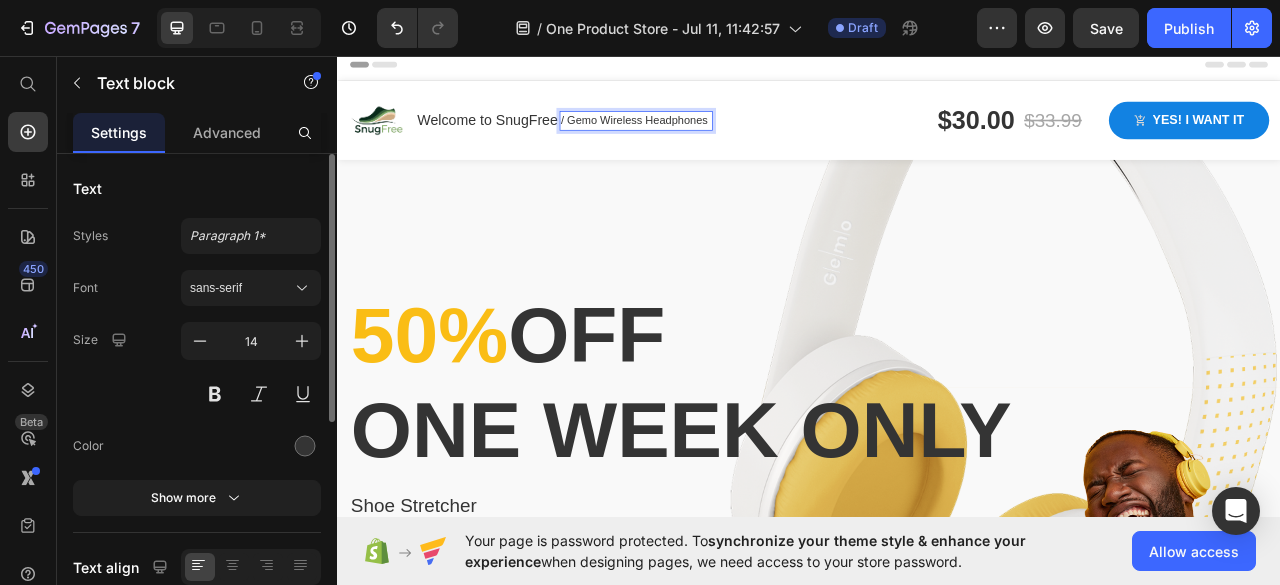 click on "/ Gemo Wireless Headphones" at bounding box center (708, 139) 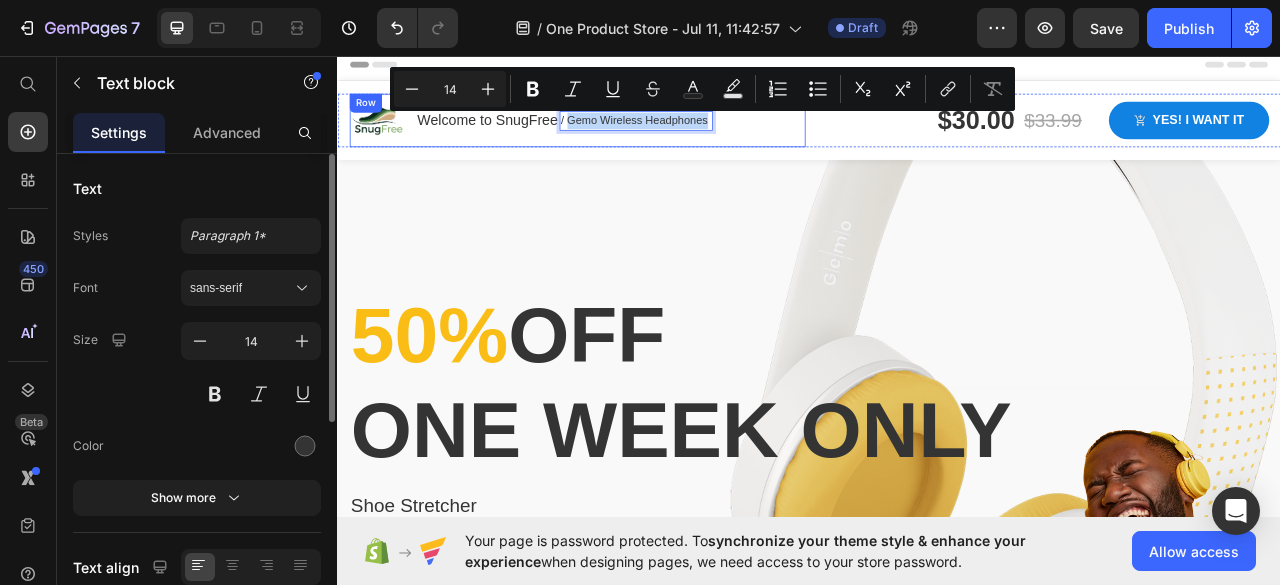 drag, startPoint x: 626, startPoint y: 139, endPoint x: 814, endPoint y: 146, distance: 188.13028 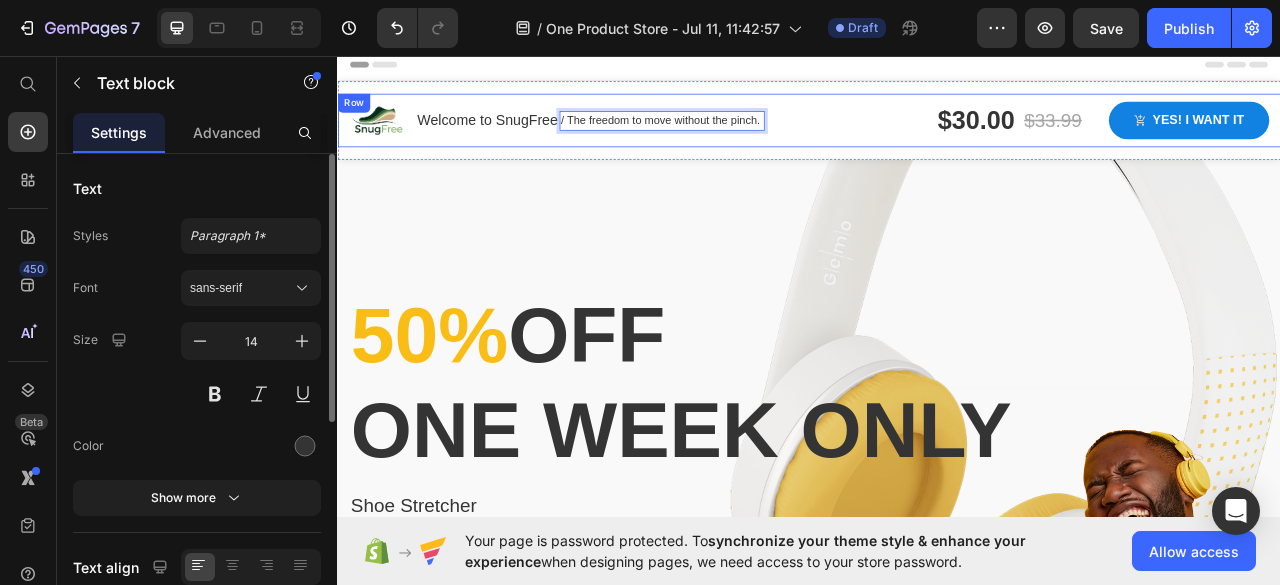 click on "$30.00 Product Price $33.99 Product Price Row Yes! i want it Product Cart Button Row" at bounding box center [1232, 139] 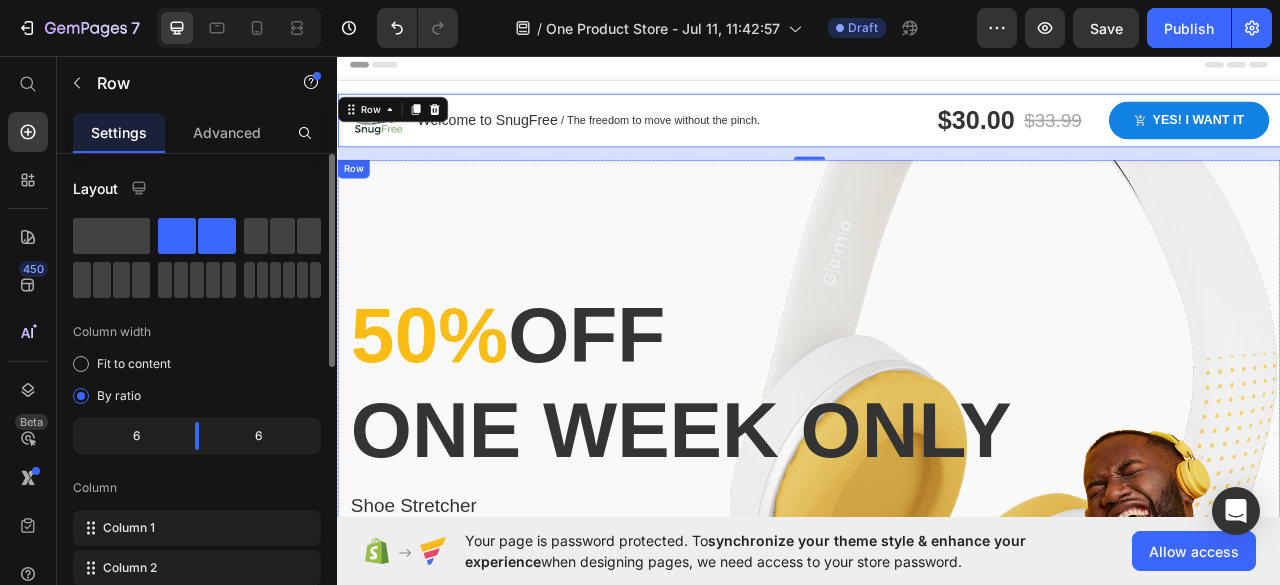 click on "50%  off one week only Heading Shoe Stretcher Product Title $30.00 Product Price $33.99 Product Price Row Get deal now Product Cart Button 00 Days 22 Hours 11 Minutes 45 Seconds Countdown Timer Product Row" at bounding box center [937, 549] 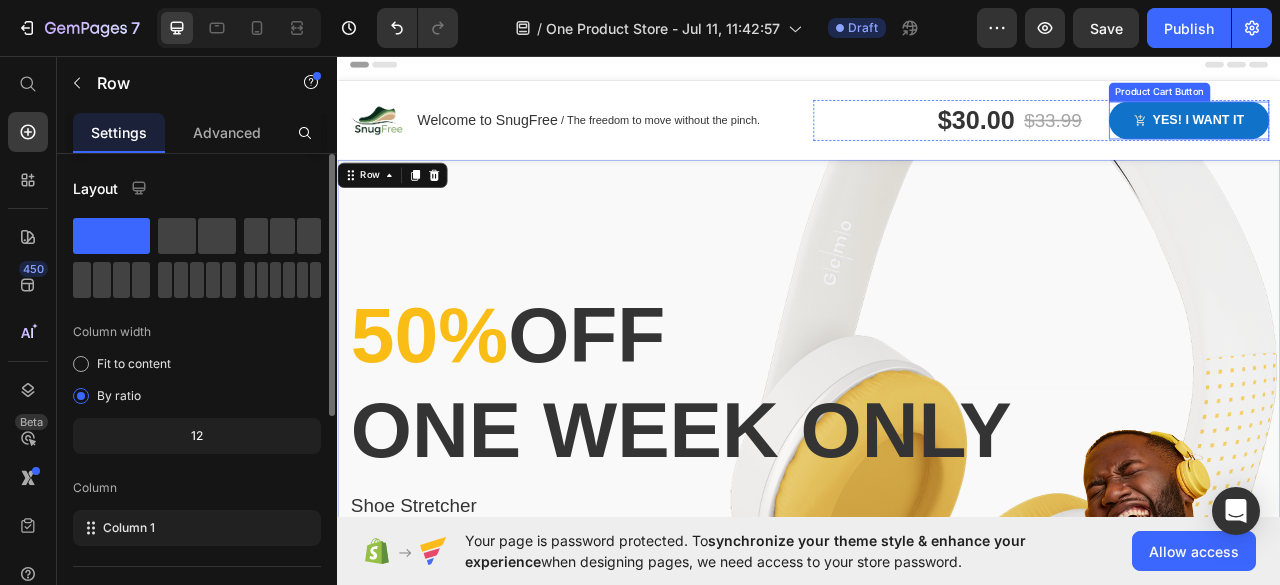 click on "Yes! i want it" at bounding box center [1420, 139] 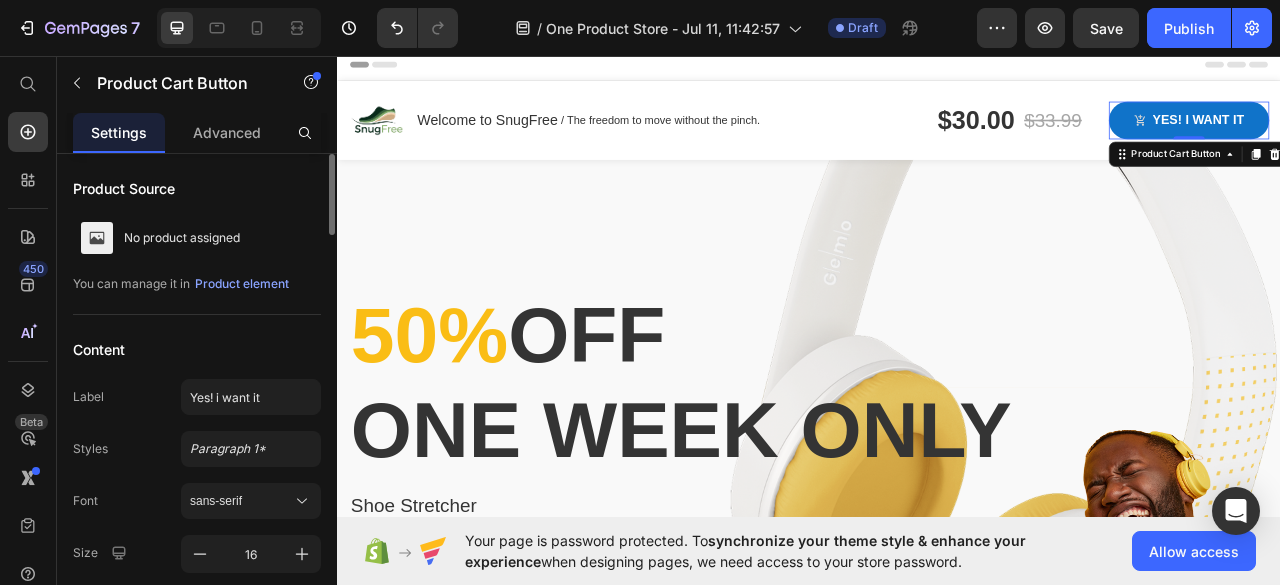 click on "Yes! i want it" at bounding box center [1420, 139] 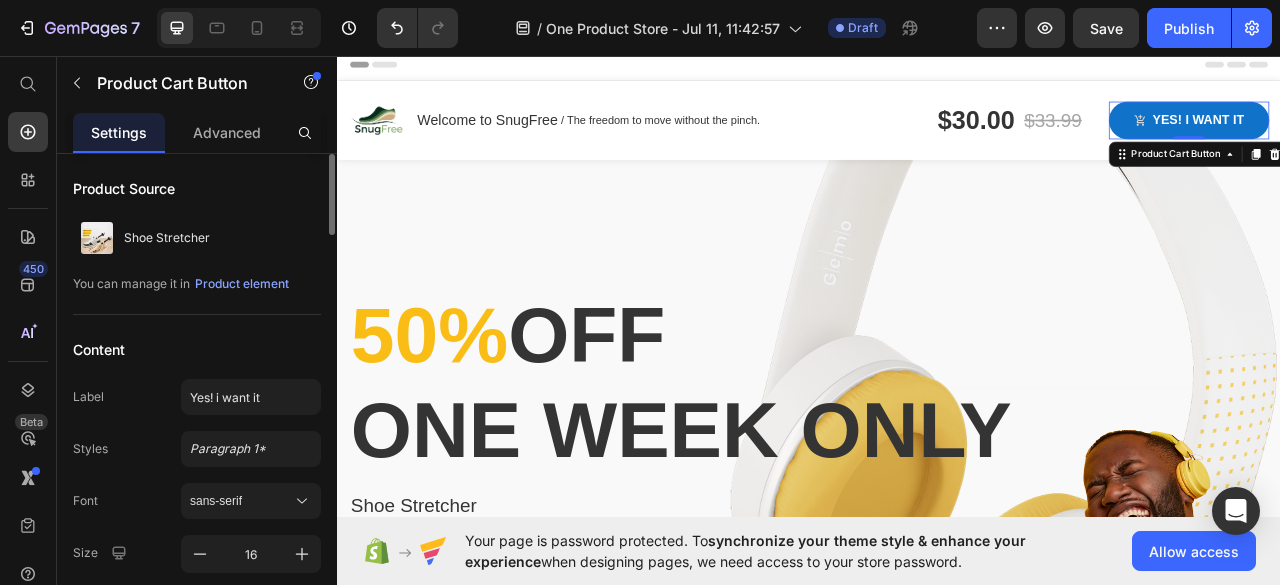 click on "Yes! i want it" at bounding box center (1420, 139) 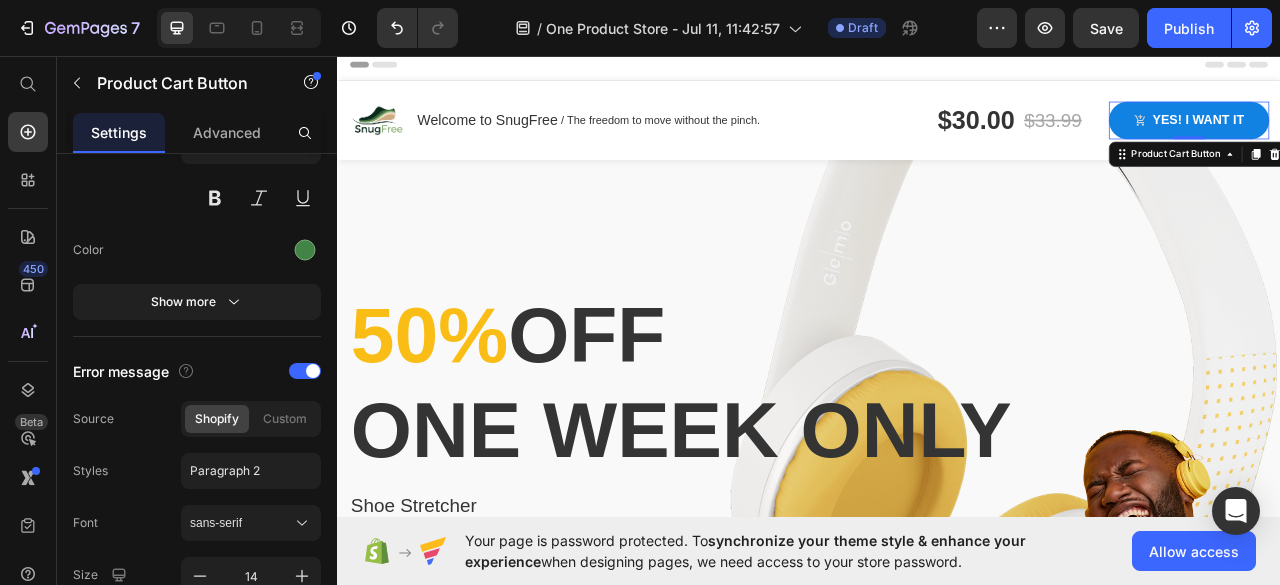 scroll, scrollTop: 2100, scrollLeft: 0, axis: vertical 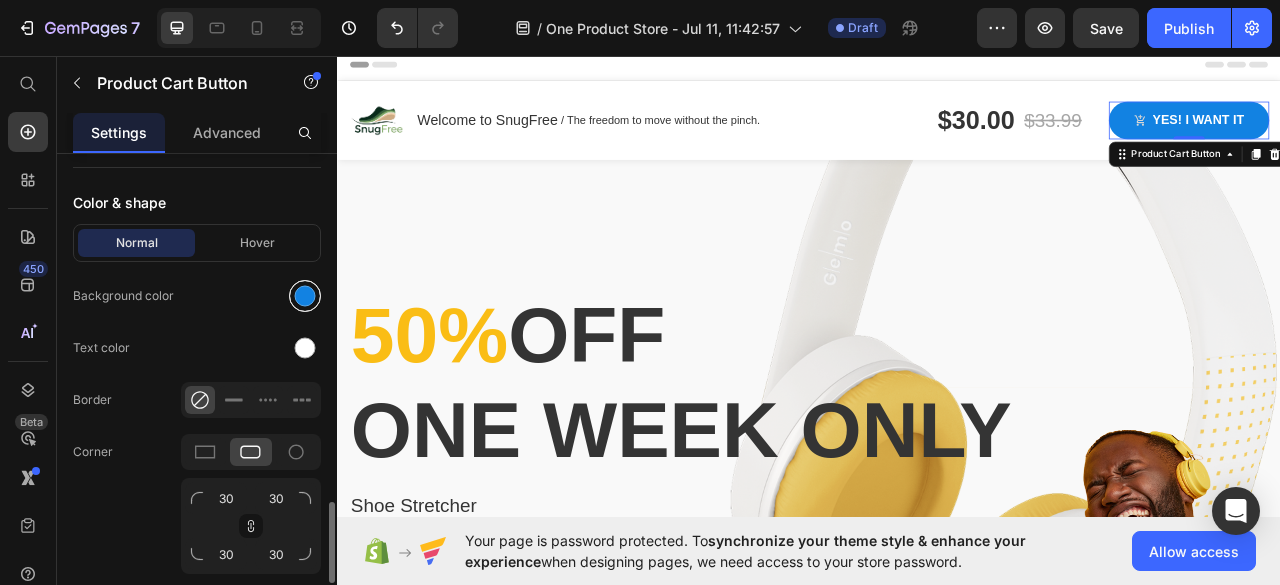 click at bounding box center [305, 296] 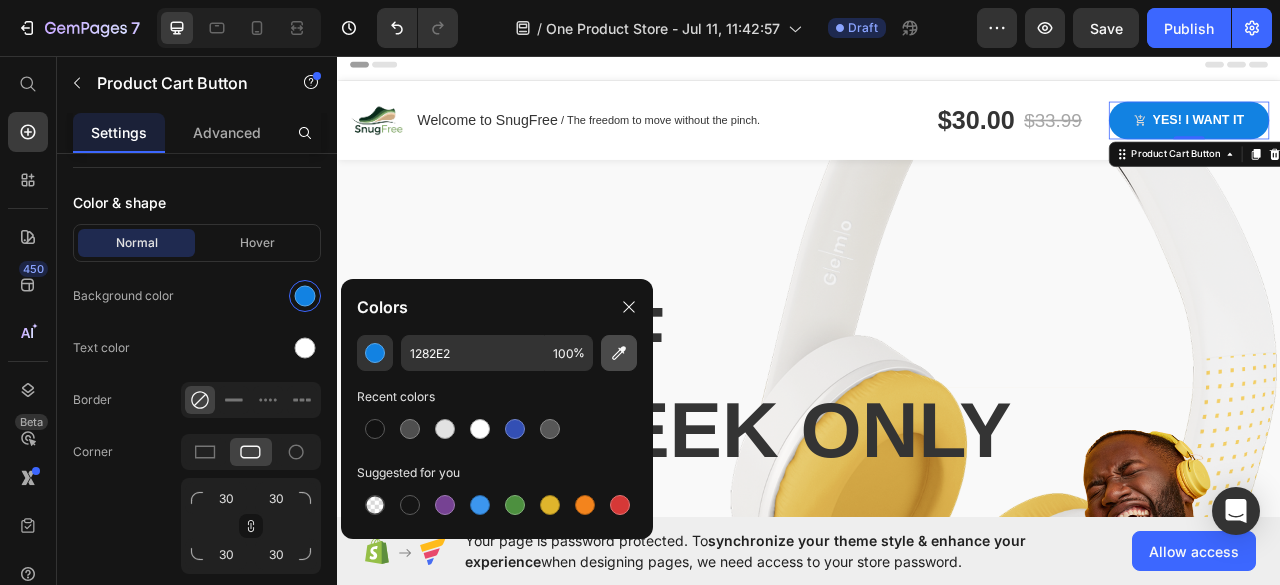 click 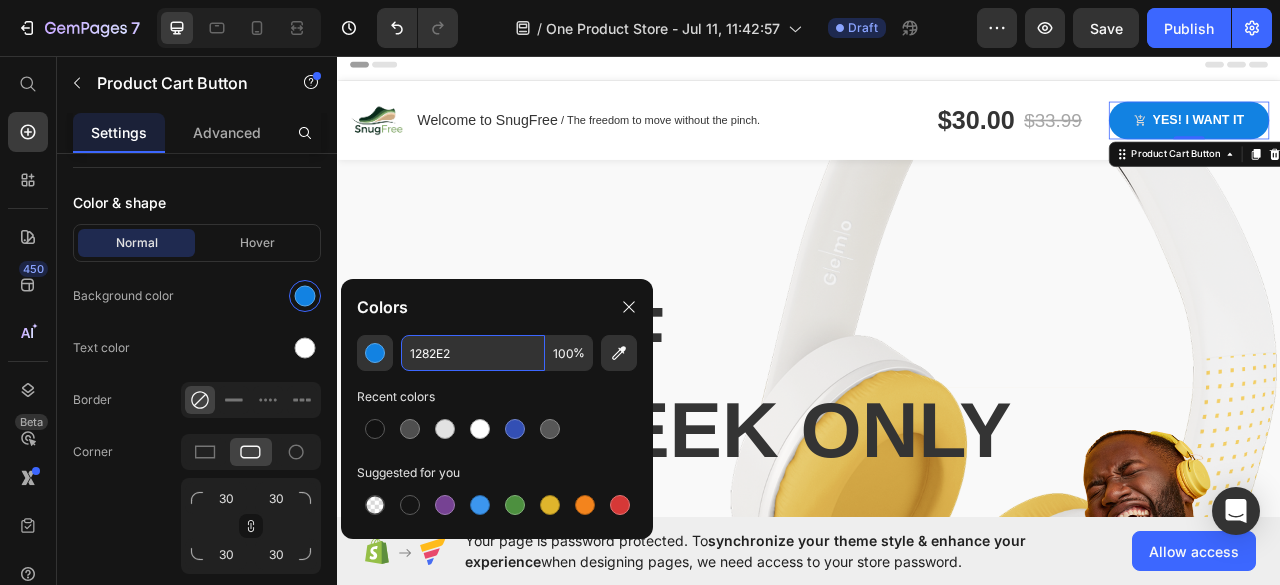 click on "1282E2" at bounding box center [473, 353] 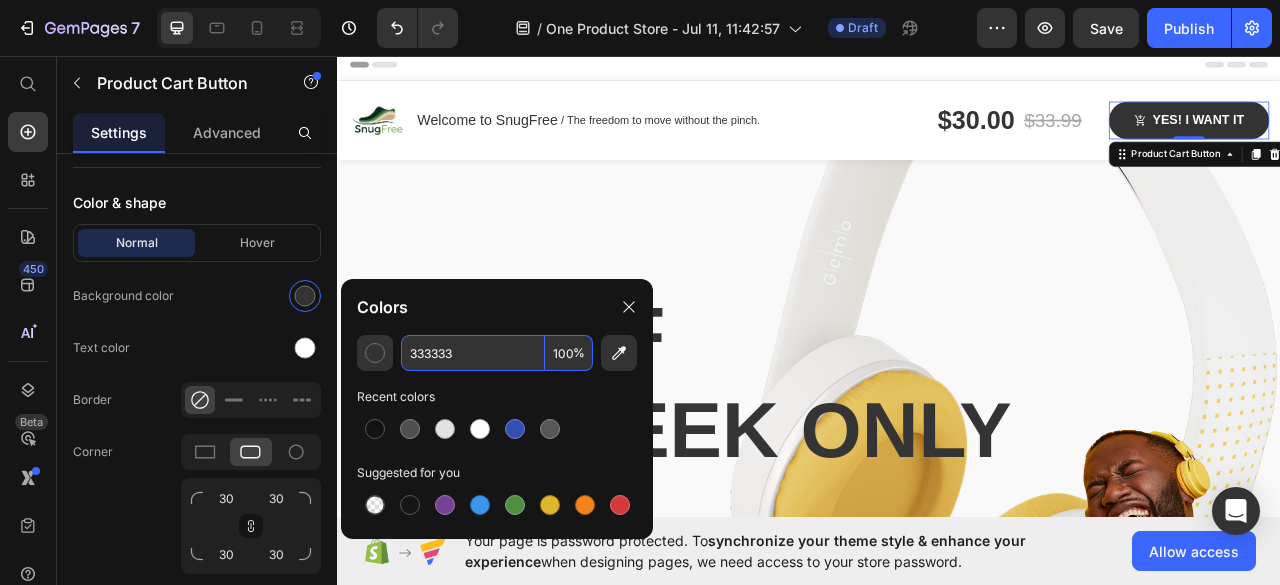 click on "333333" at bounding box center (473, 353) 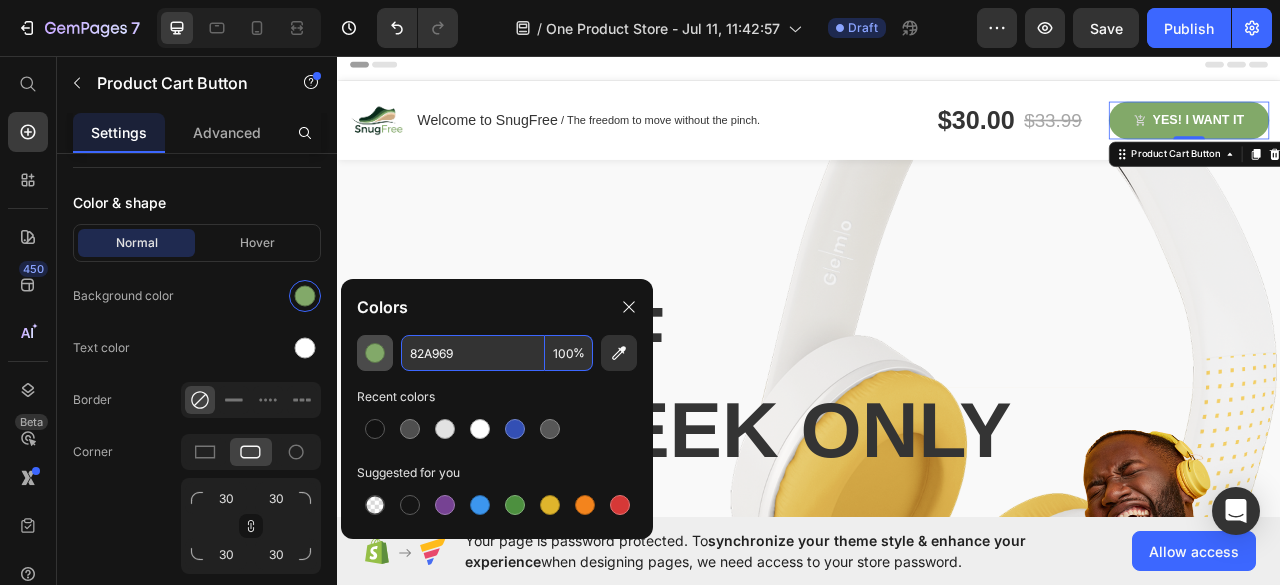 drag, startPoint x: 474, startPoint y: 350, endPoint x: 371, endPoint y: 348, distance: 103.01942 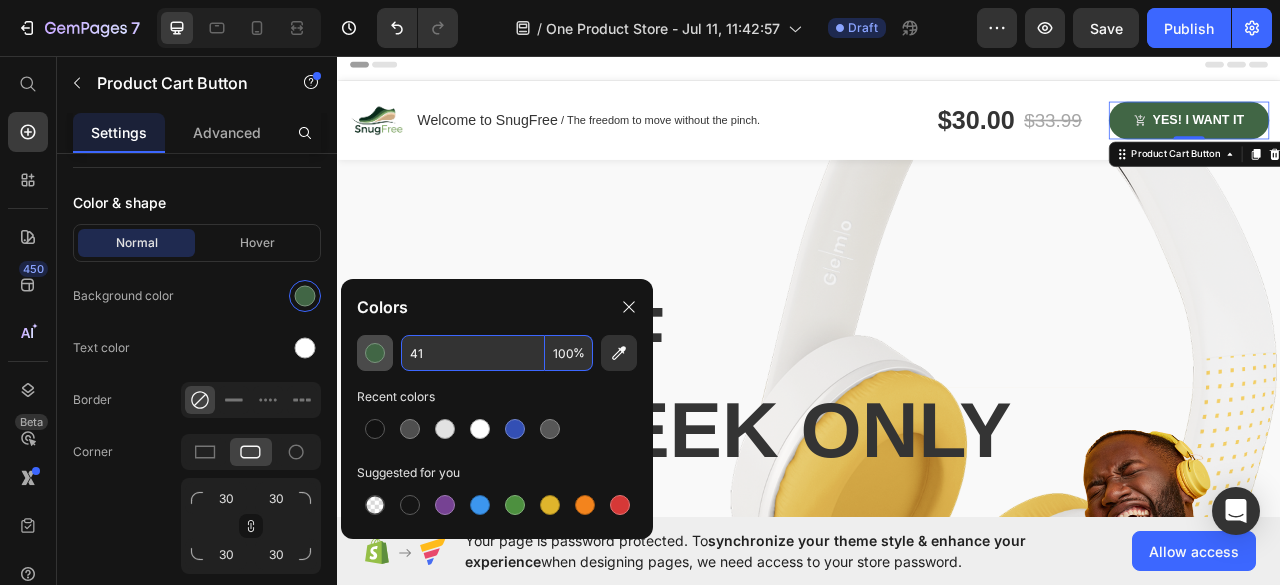 type on "4" 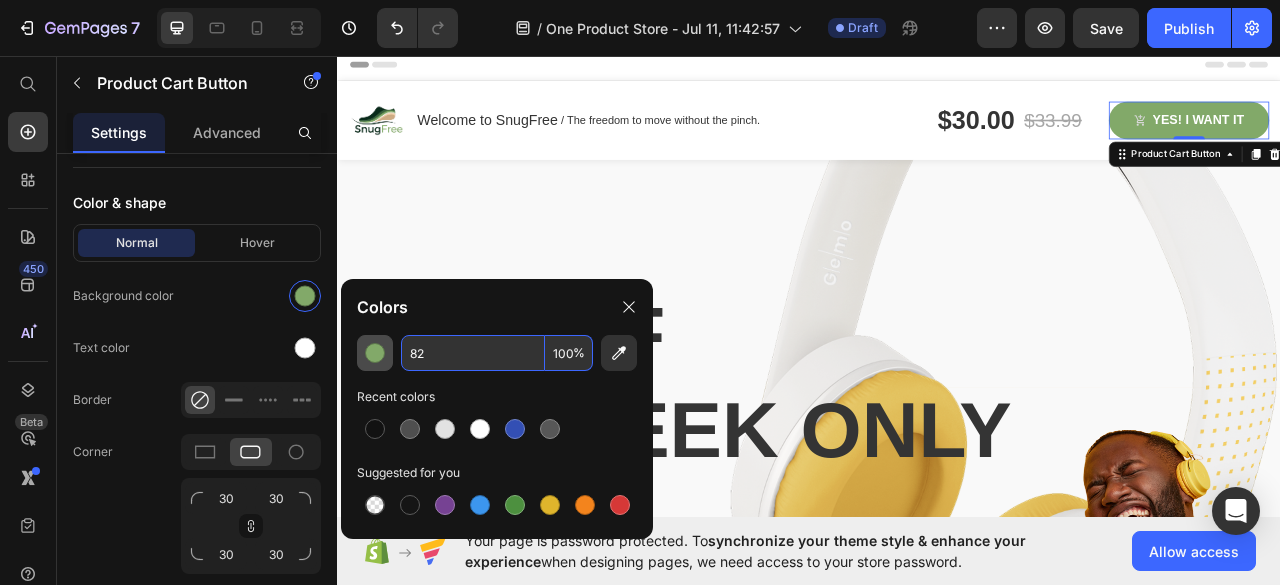 type on "8" 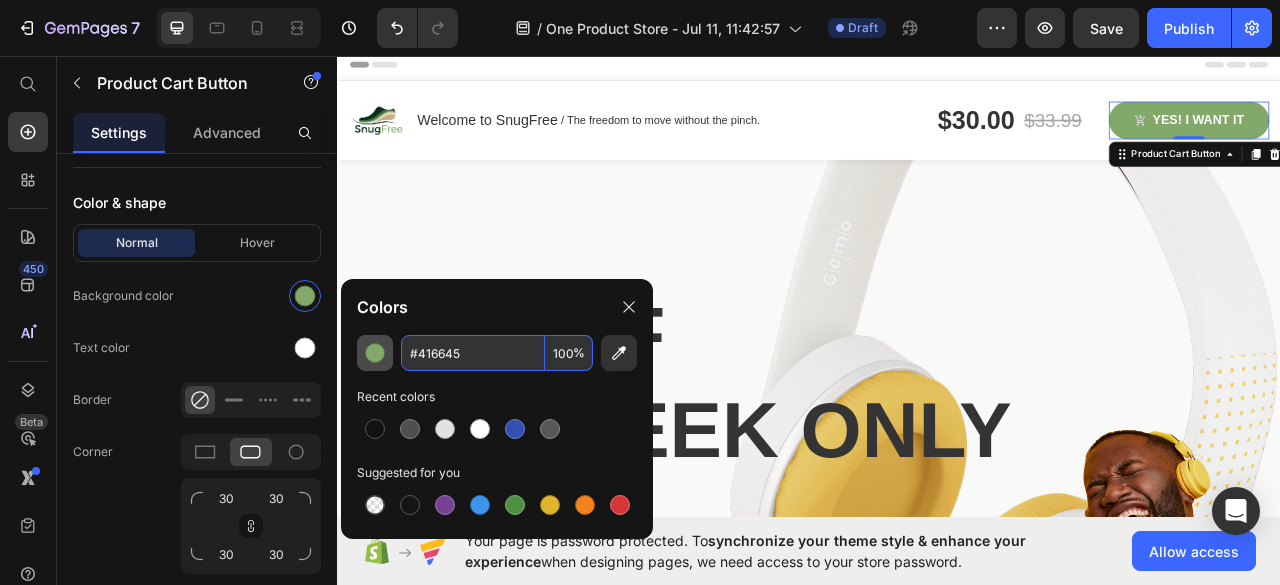 type on "416645" 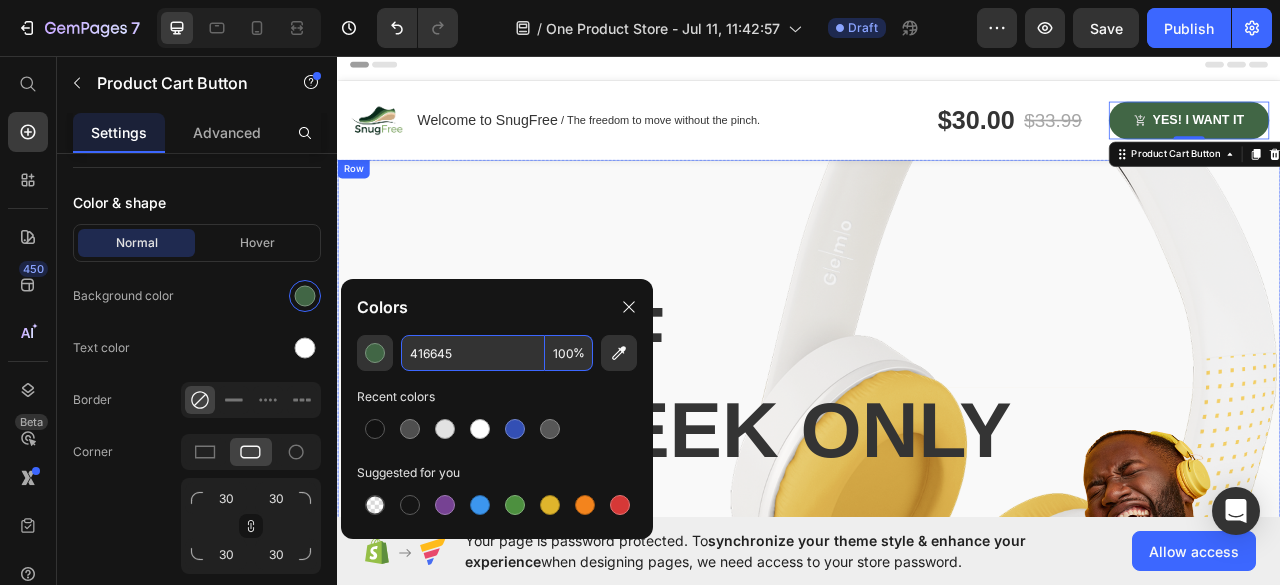 click on "50%  off one week only Heading Shoe Stretcher Product Title $30.00 Product Price $33.99 Product Price Row Get deal now Product Cart Button 00 Days 22 Hours 07 Minutes 52 Seconds Countdown Timer Product Row" at bounding box center [937, 549] 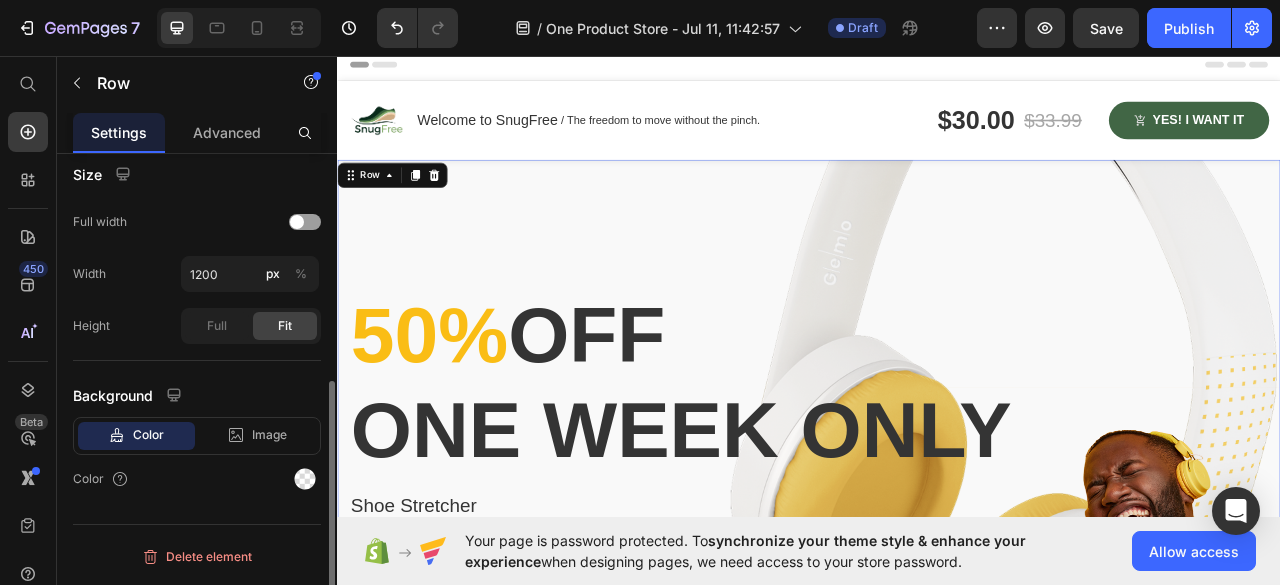 scroll, scrollTop: 0, scrollLeft: 0, axis: both 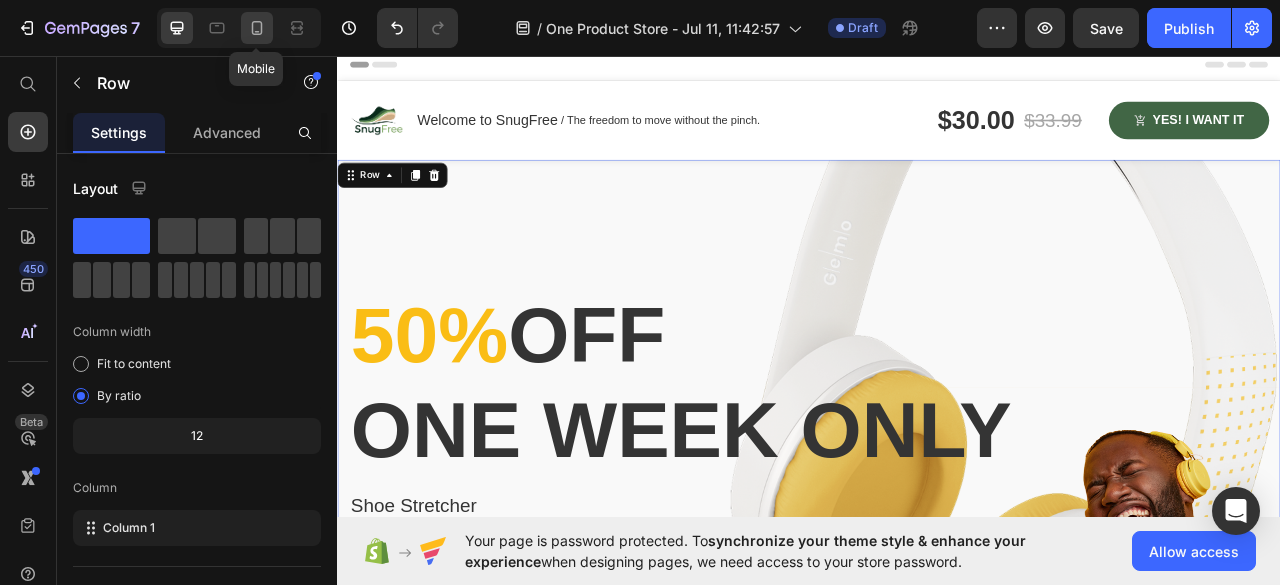 click 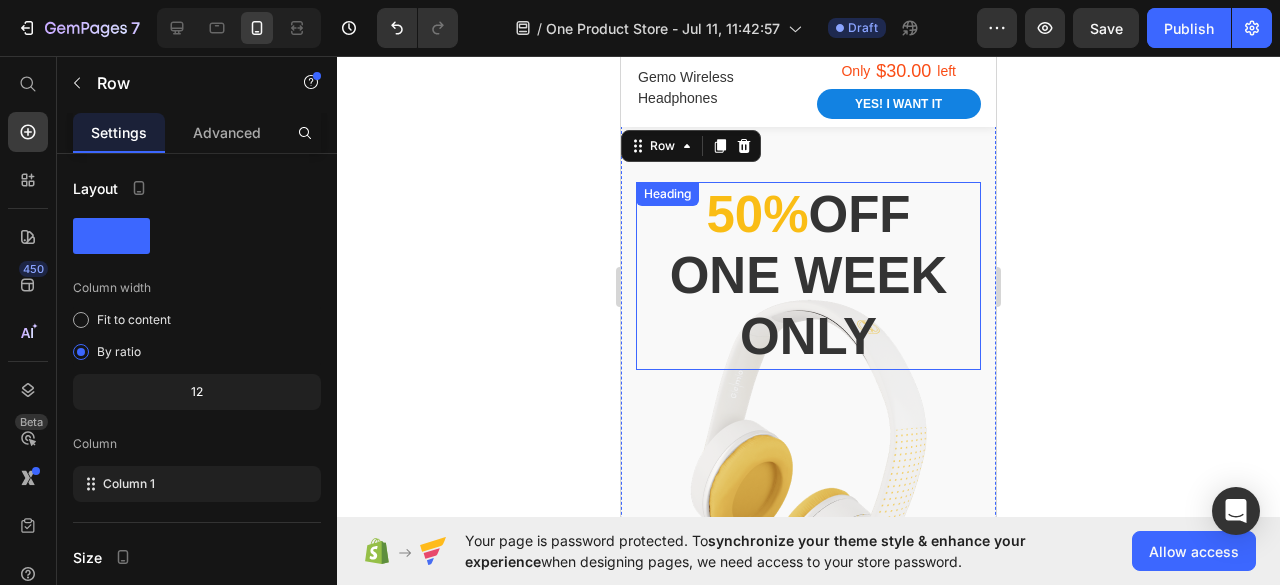 scroll, scrollTop: 0, scrollLeft: 0, axis: both 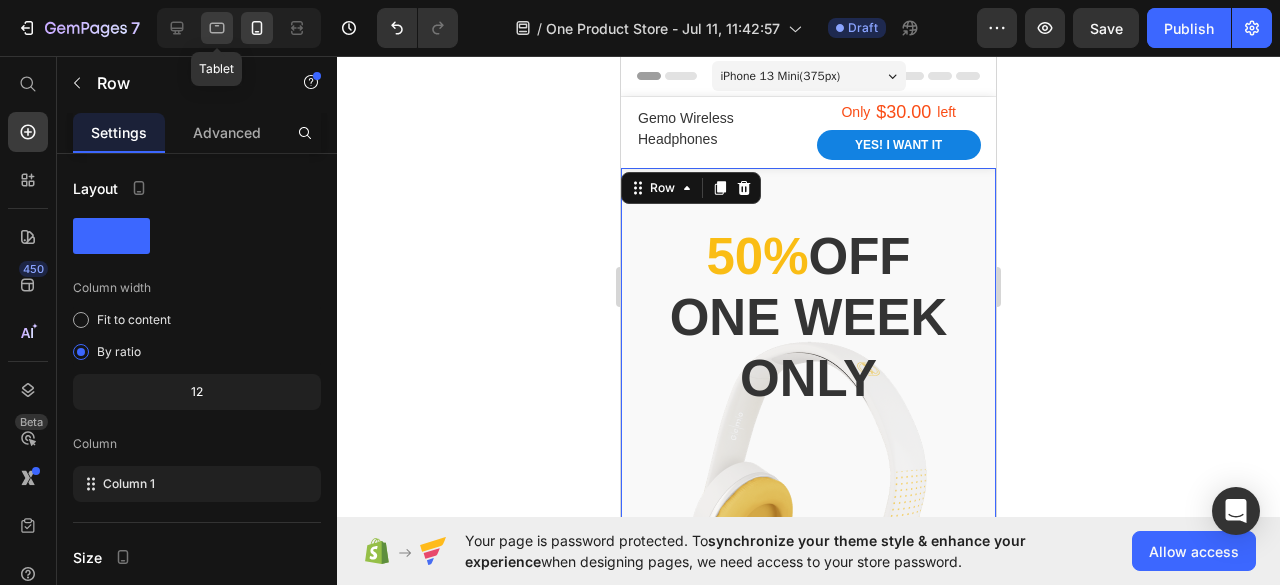 click 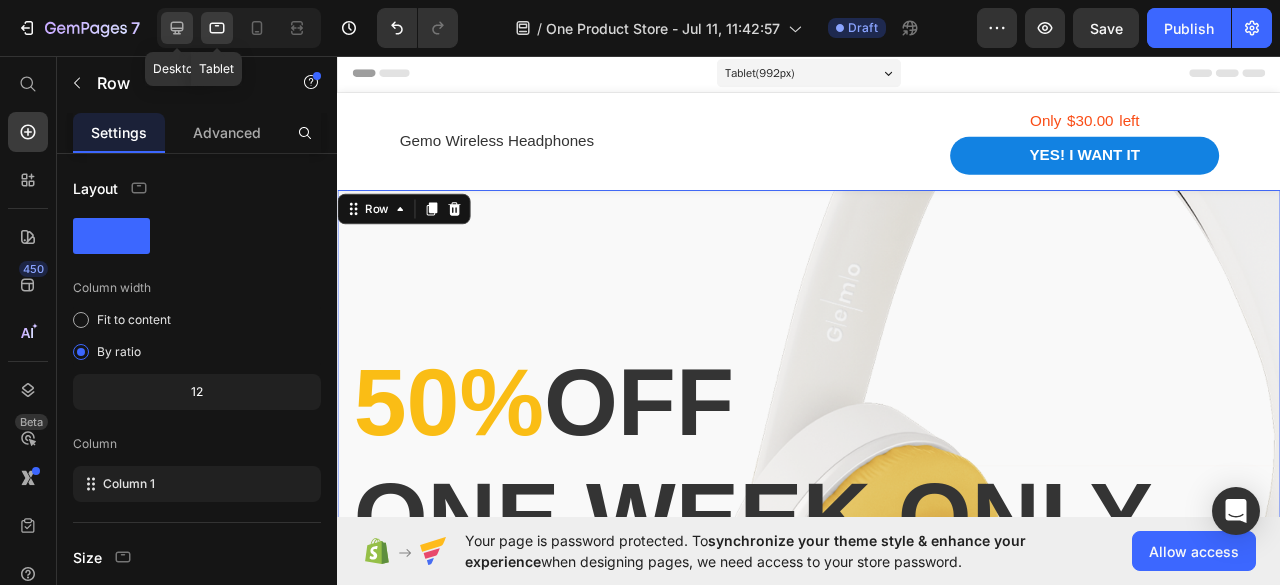 click 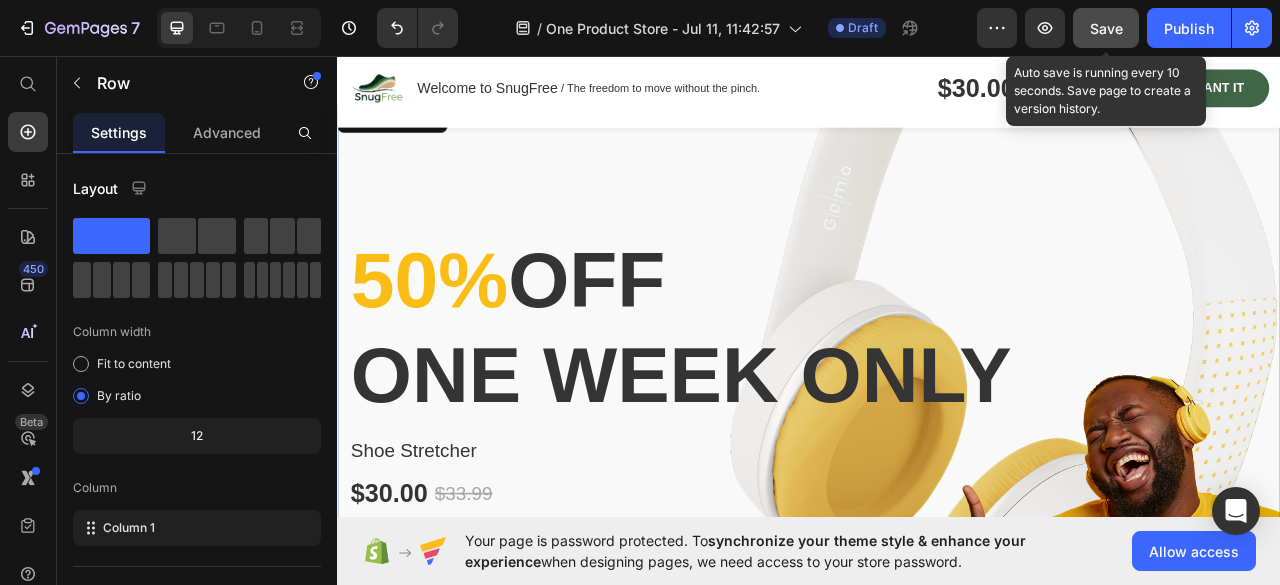 click on "Save" at bounding box center (1106, 28) 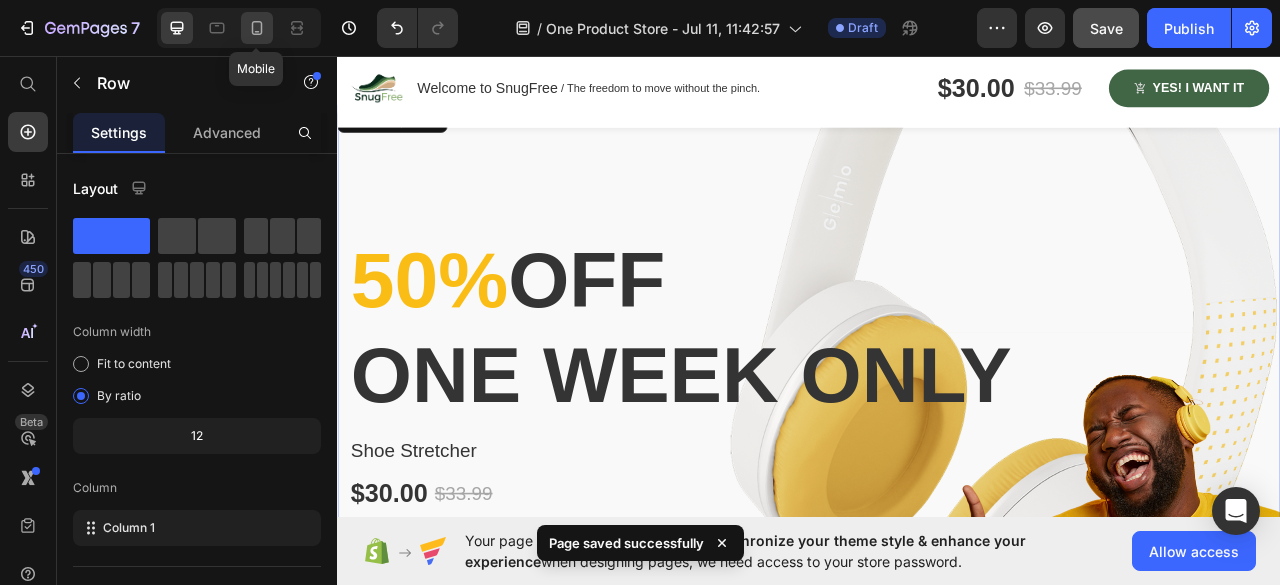 click 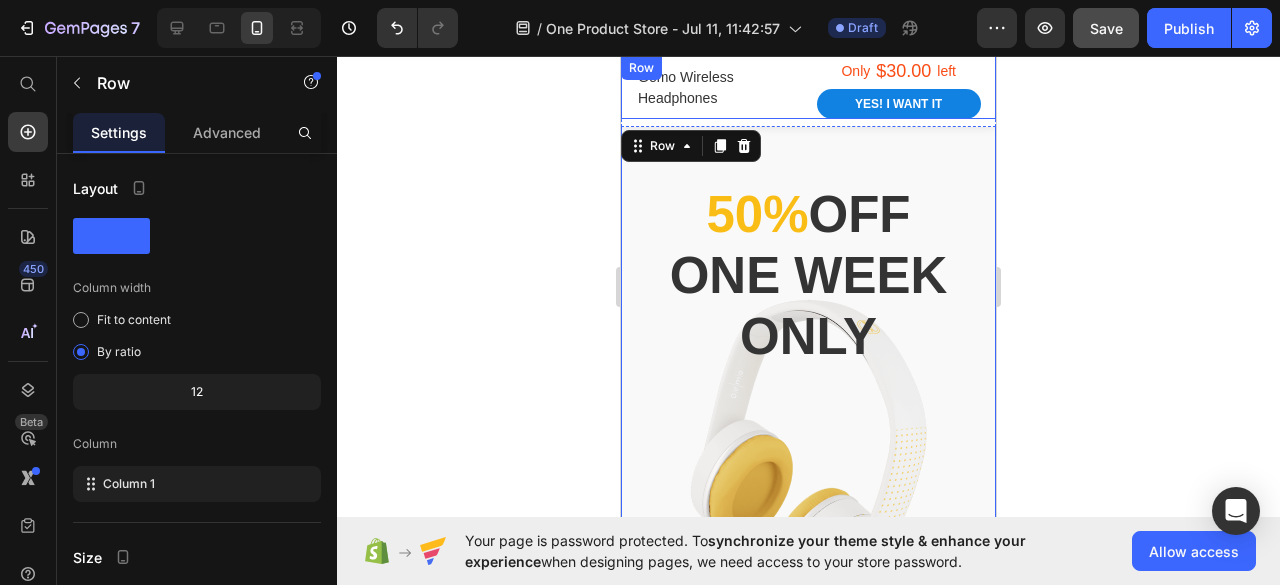 scroll, scrollTop: 0, scrollLeft: 0, axis: both 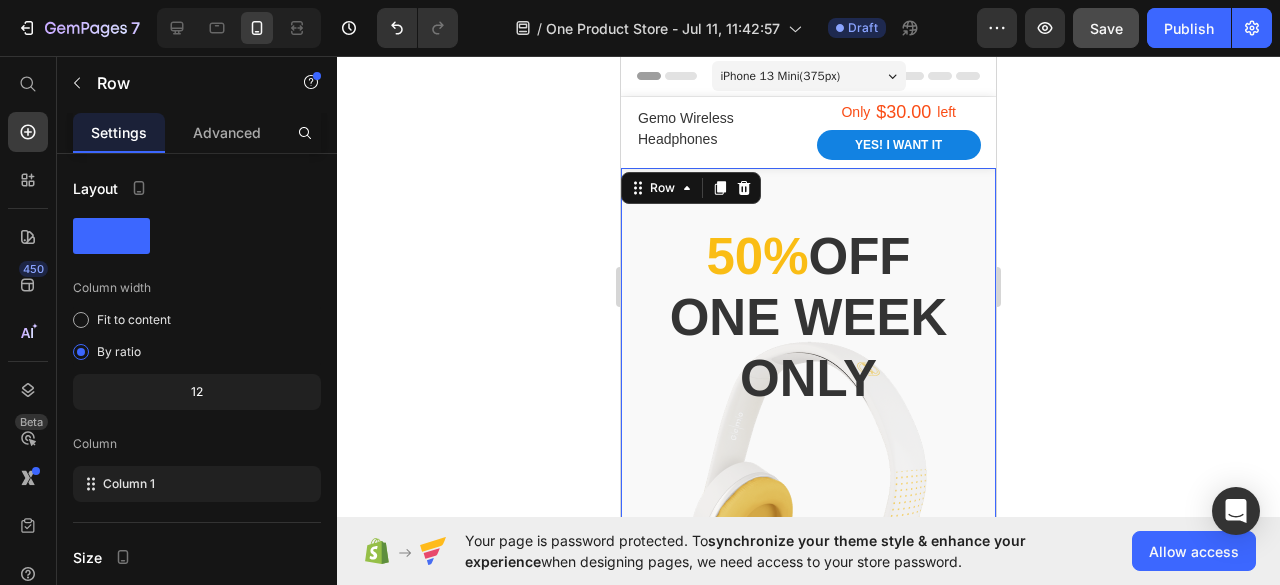click on "iPhone 13 Mini  ( 375 px)" at bounding box center (781, 76) 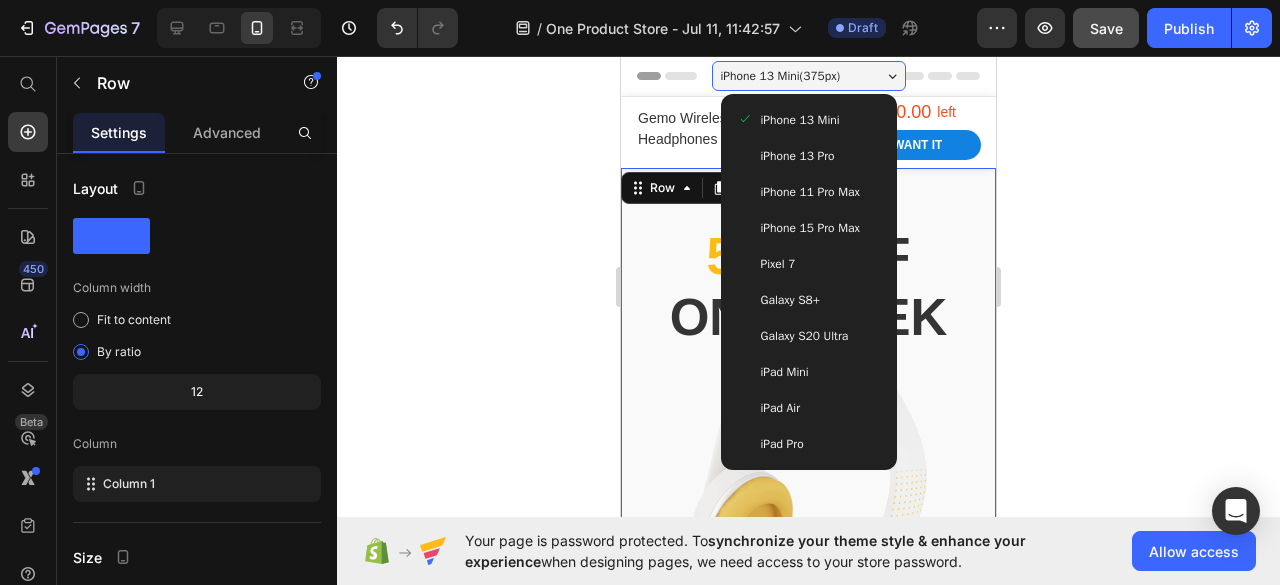 click 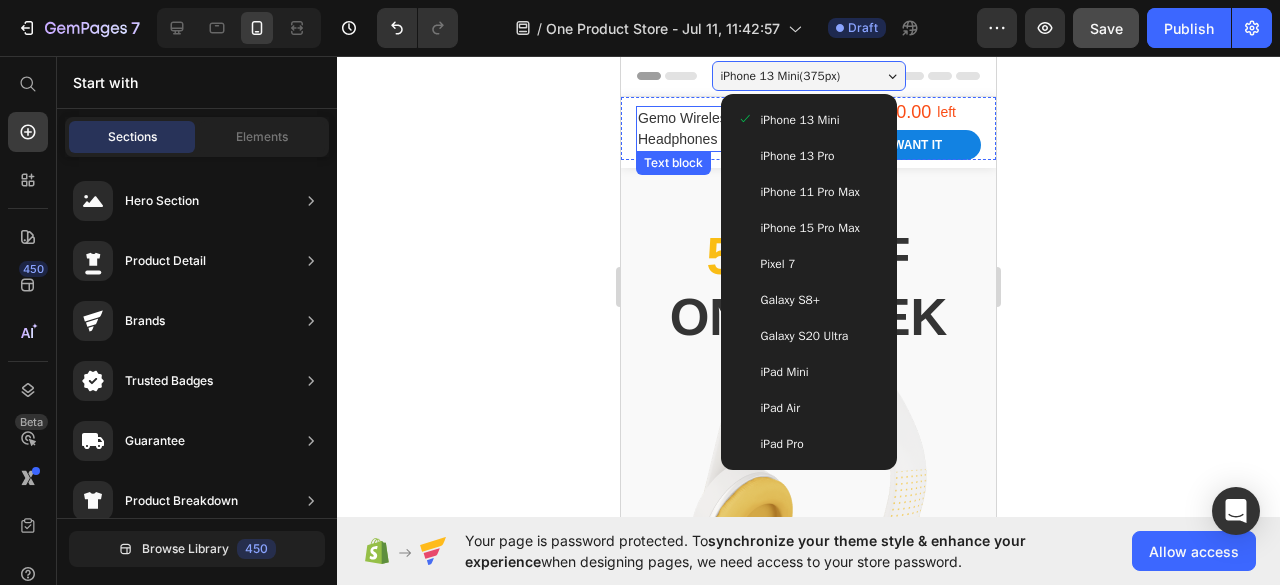 click on "Gemo Wireless Headphones" at bounding box center [718, 129] 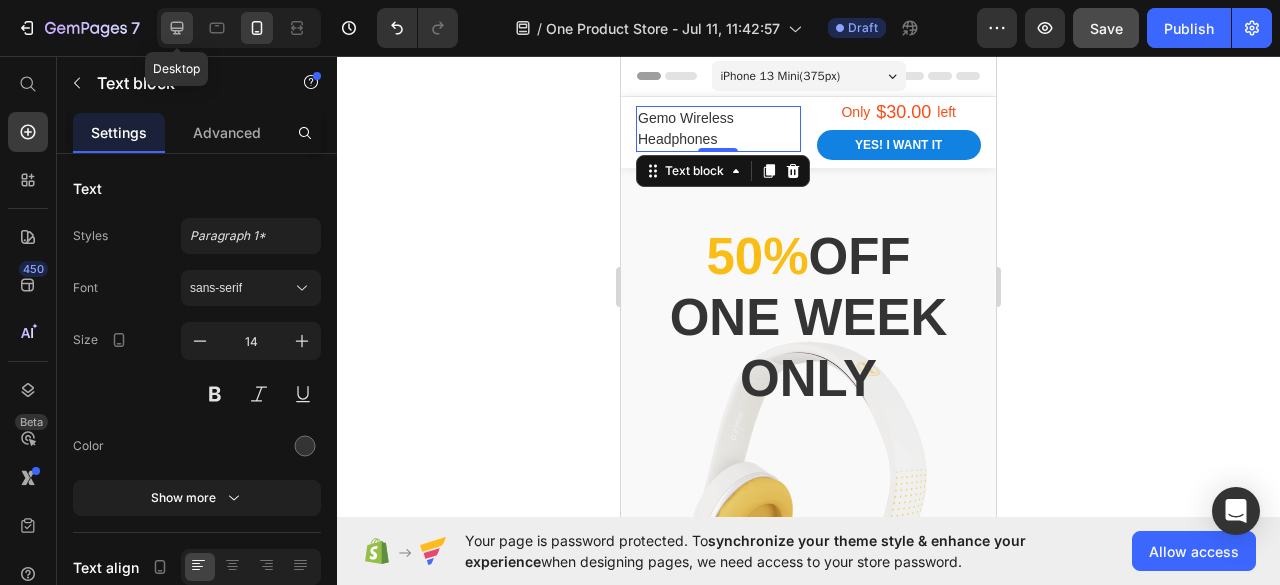 click 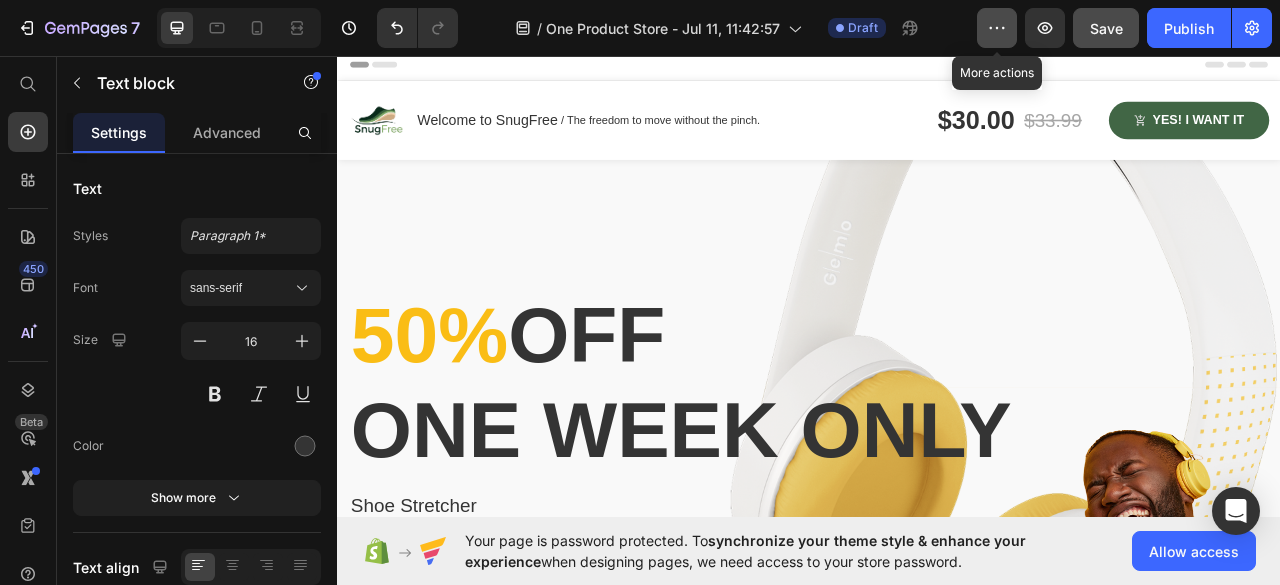 click 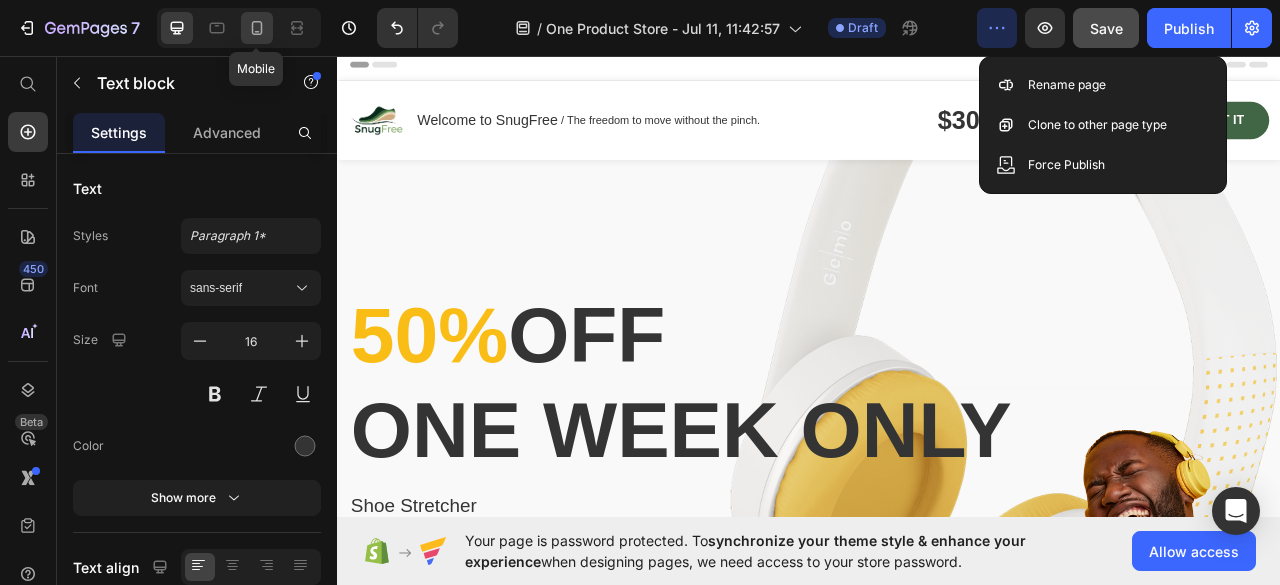 click 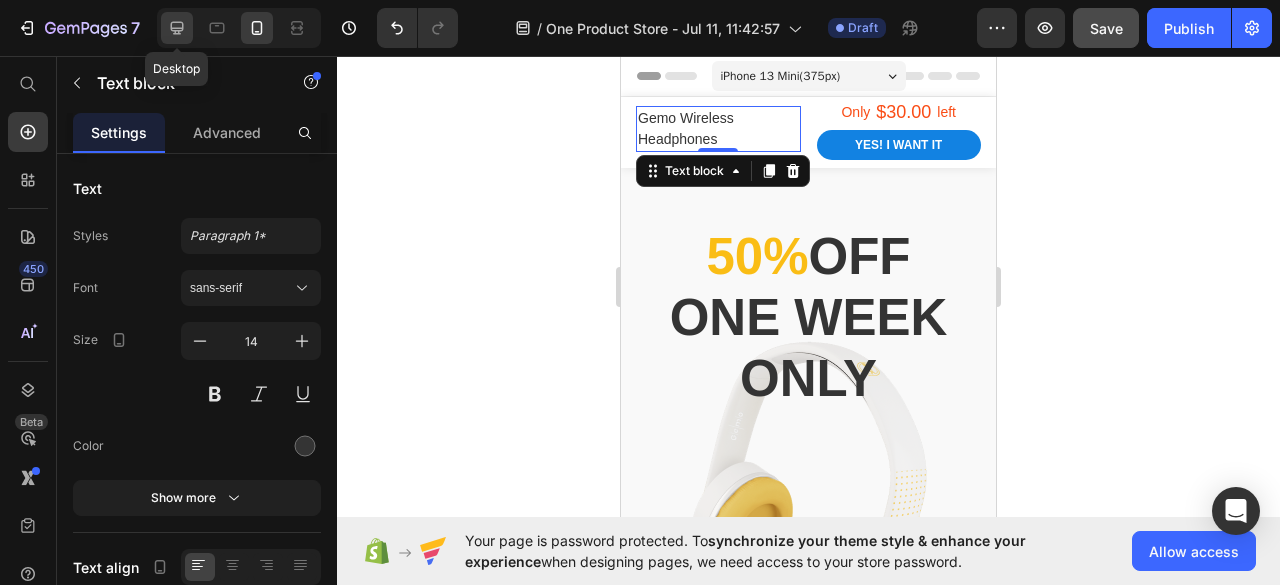 click 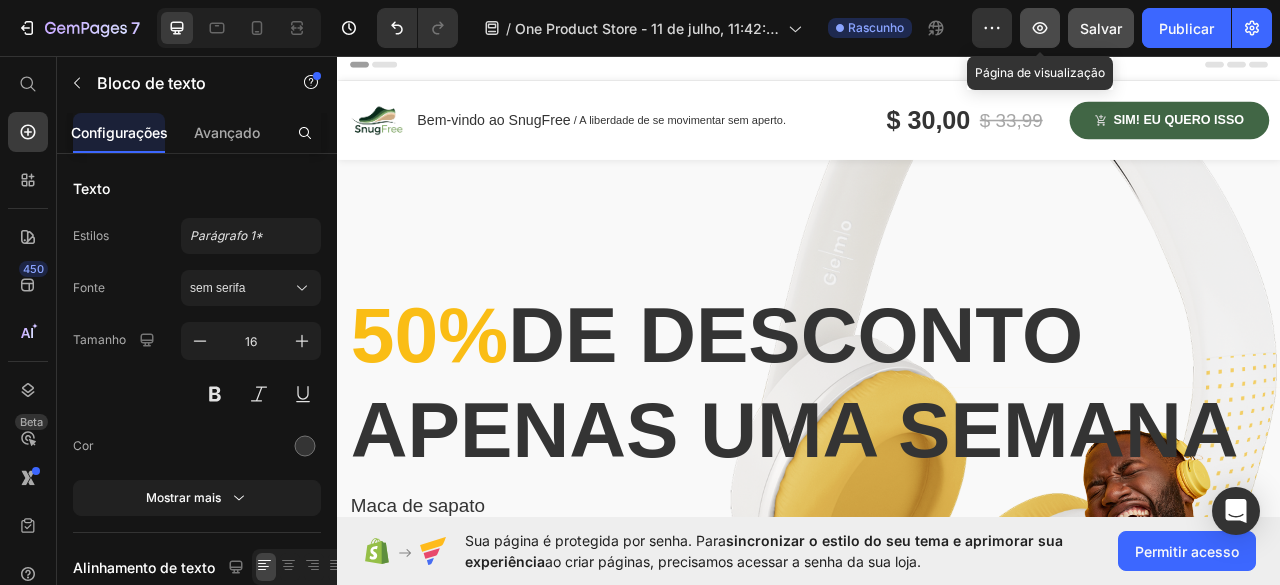 click 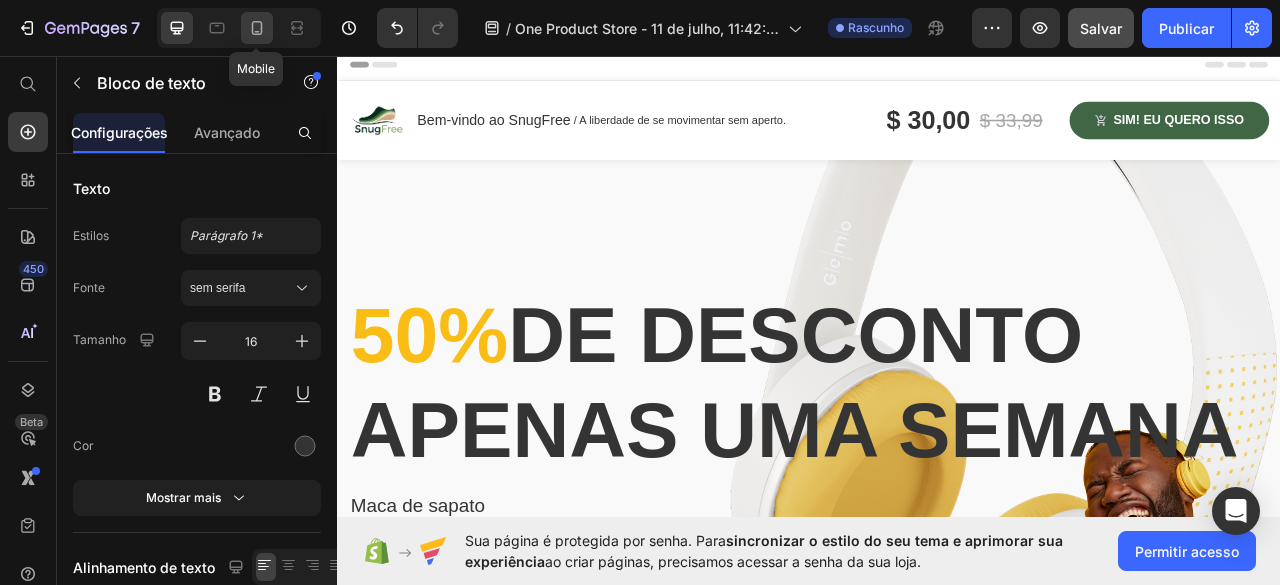 click 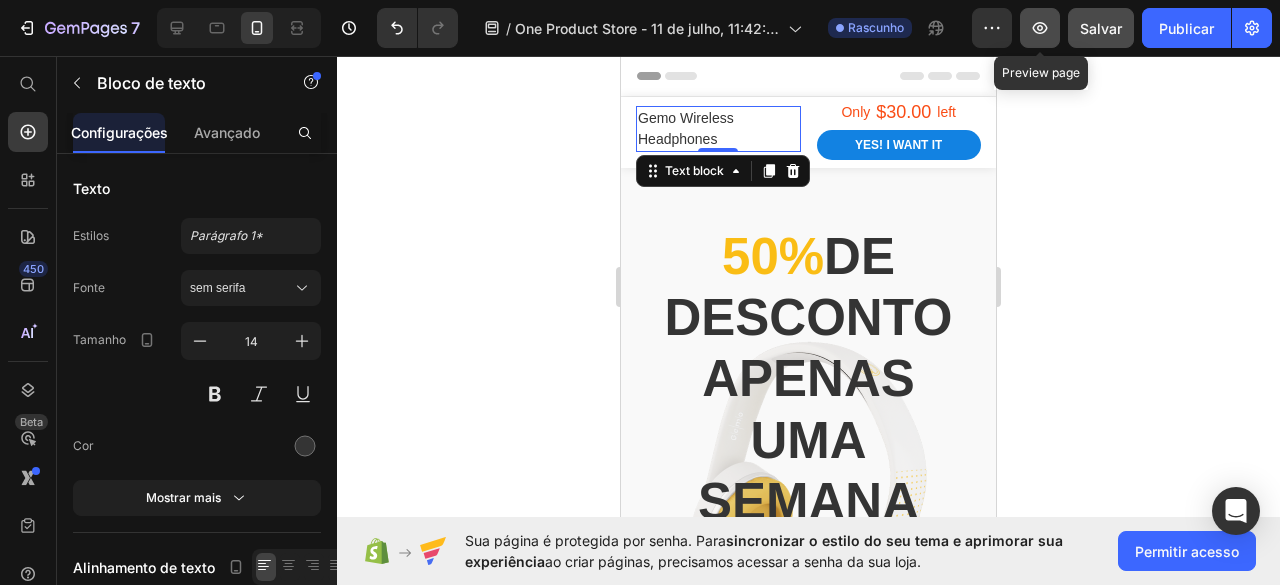 click 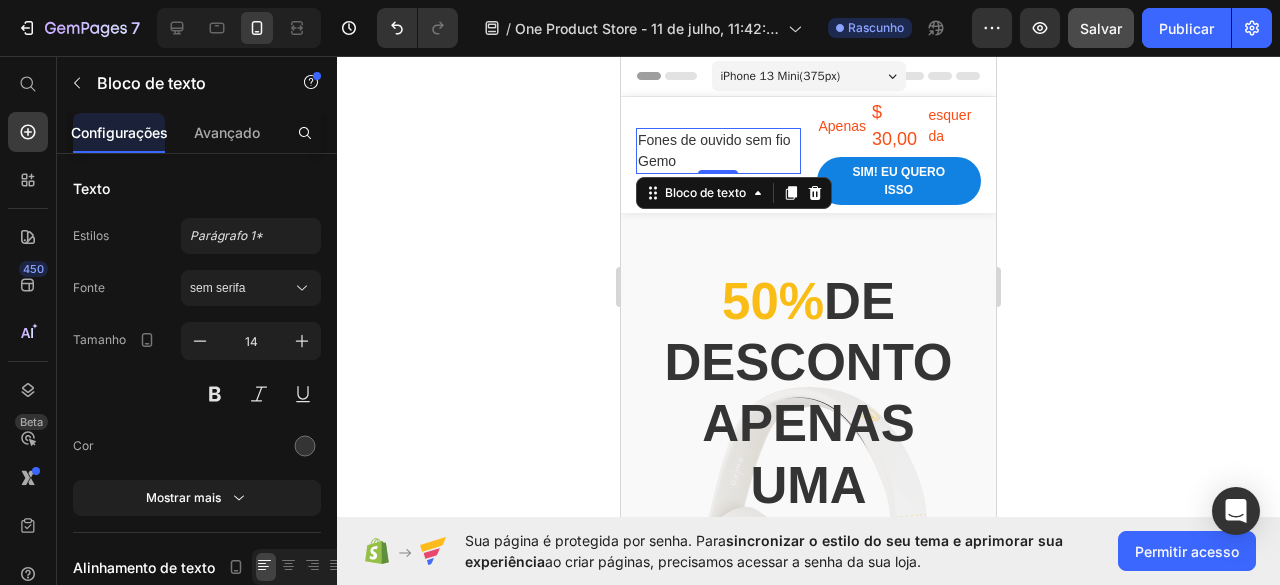 click on "iPhone 13 Mini  ( 375 px)" at bounding box center (781, 76) 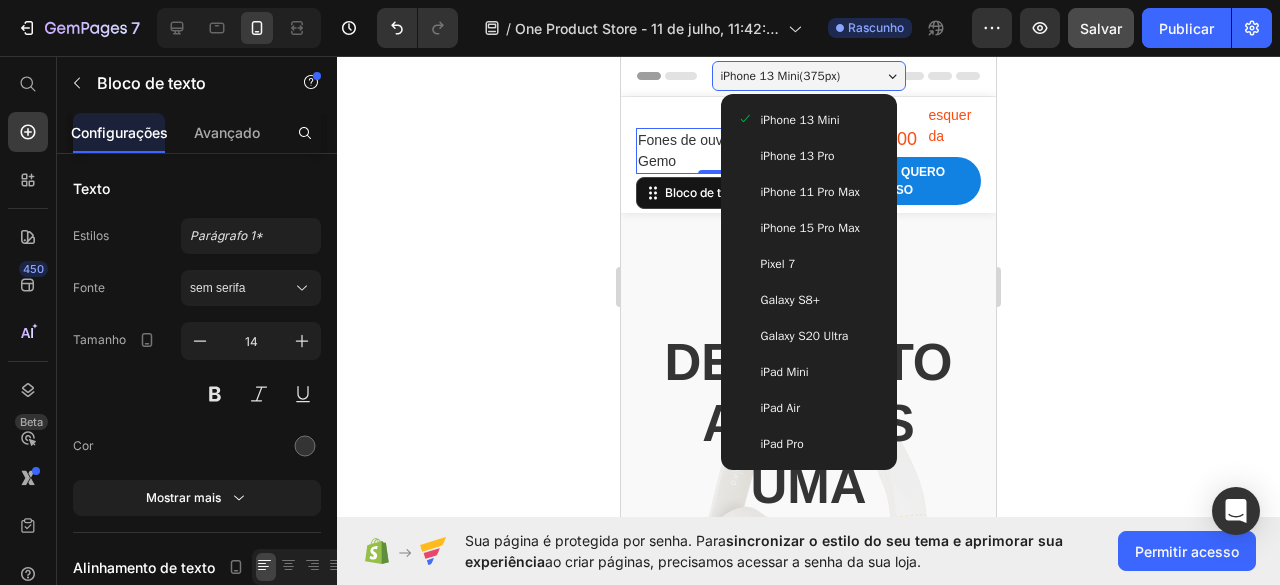click on "iPhone 13 Pro" at bounding box center (809, 156) 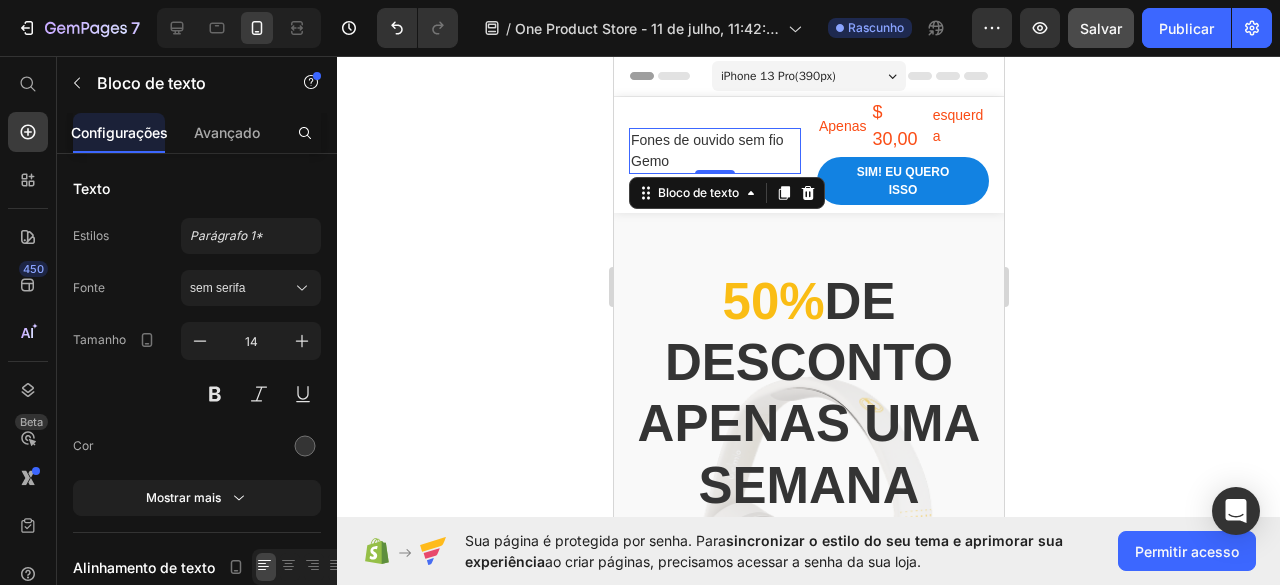 click on "iPhone 13 Pro  ( 390 px)" at bounding box center [777, 76] 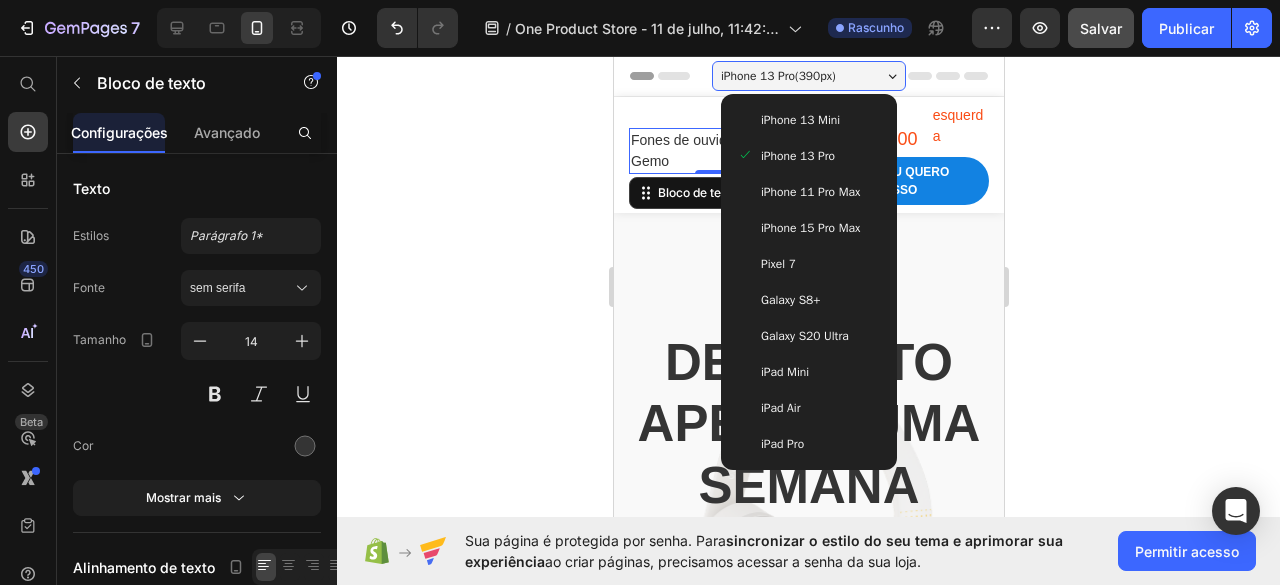 click on "iPhone 15 Pro Max" at bounding box center (808, 228) 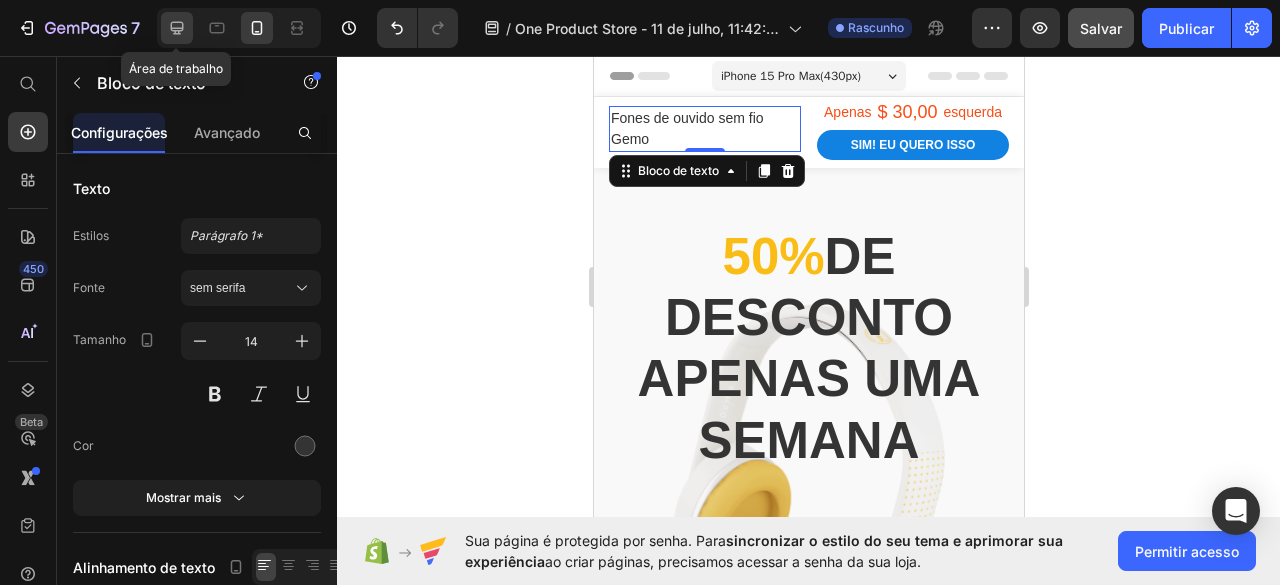 click 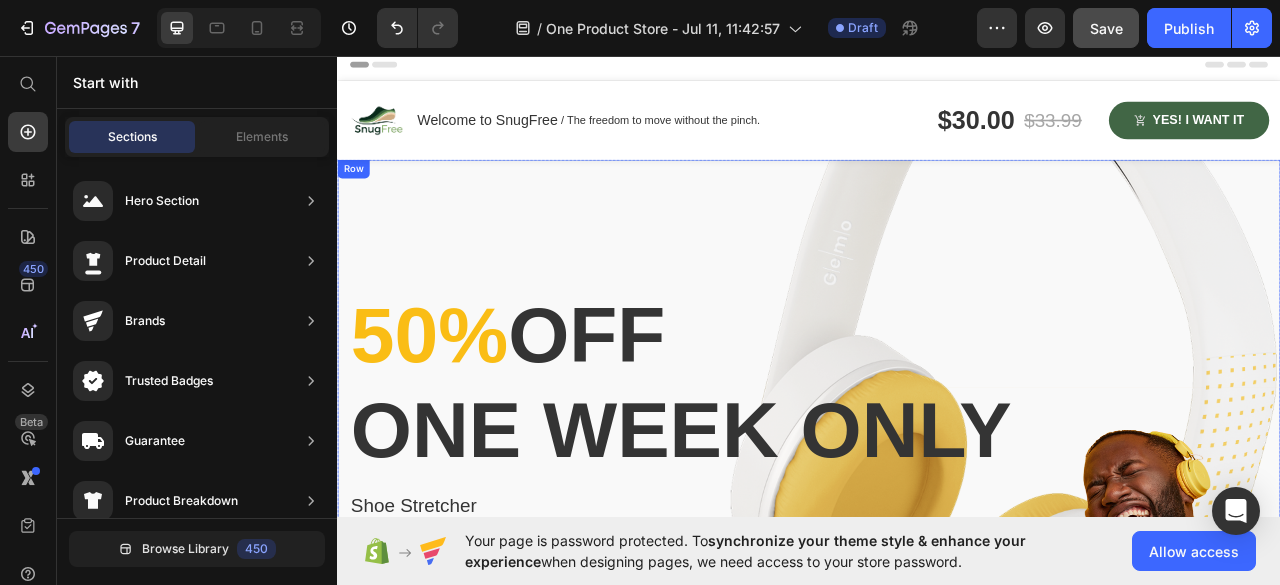 click on "50%  off one week only Heading Shoe Stretcher Product Title $30.00 Product Price $33.99 Product Price Row Get deal now Product Cart Button 00 Days 22 Hours 04 Minutes 40 Seconds Countdown Timer Product Row" at bounding box center [937, 549] 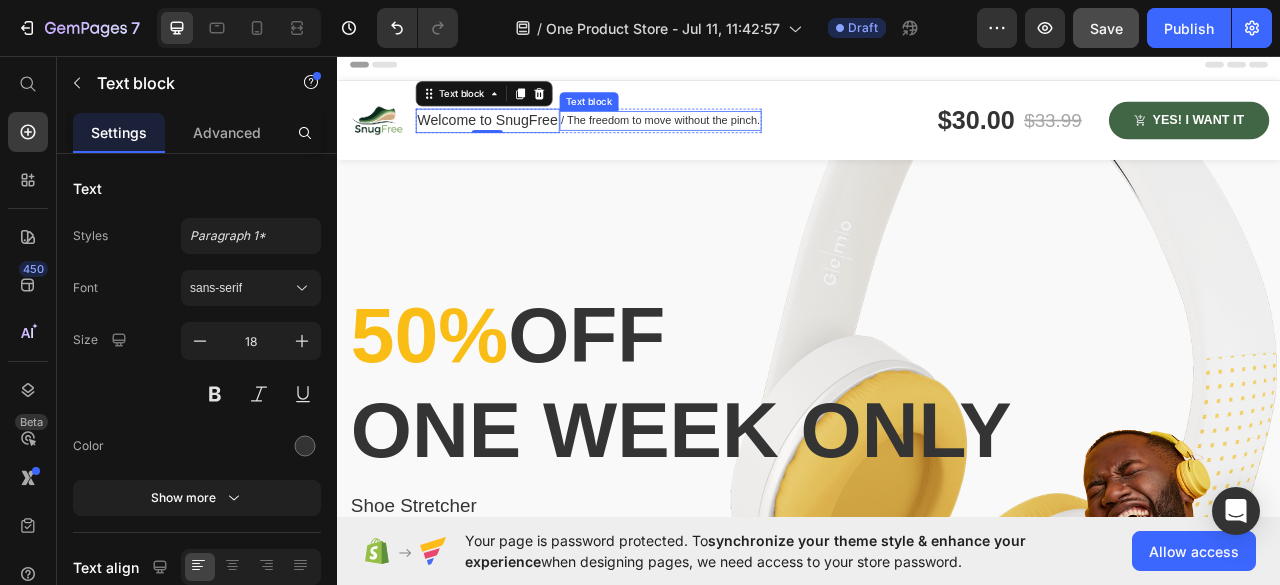 click on "/ The freedom to move without the pinch." at bounding box center (741, 139) 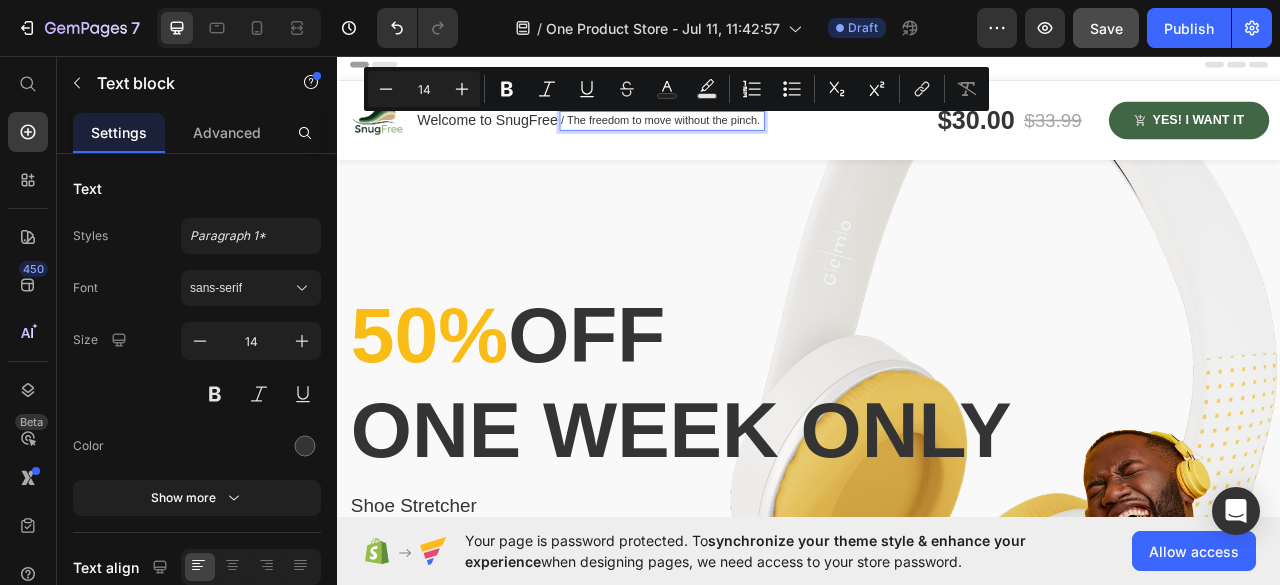 click on "/ The freedom to move without the pinch." at bounding box center (741, 139) 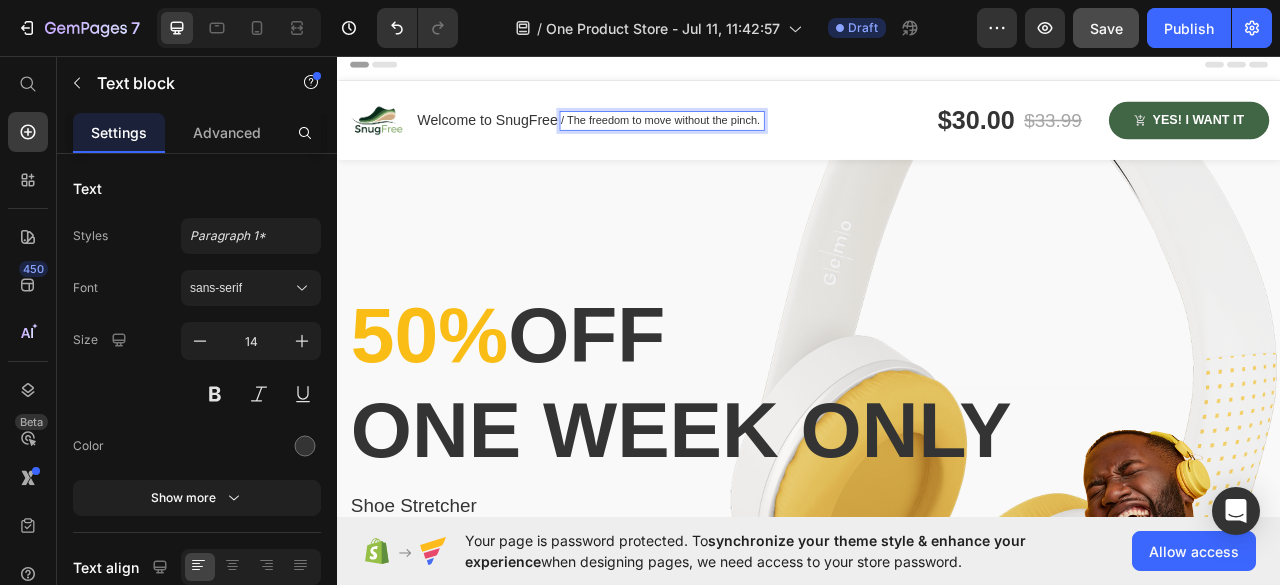 click on "/ The freedom to move without the pinch." at bounding box center (741, 139) 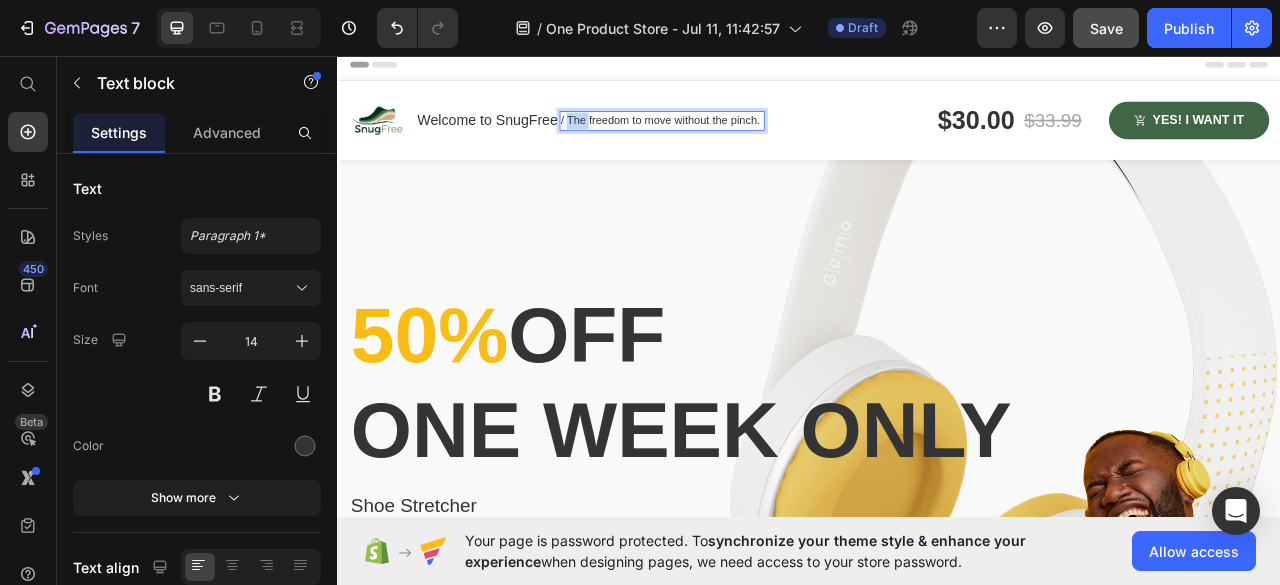 click on "/ The freedom to move without the pinch." at bounding box center [741, 139] 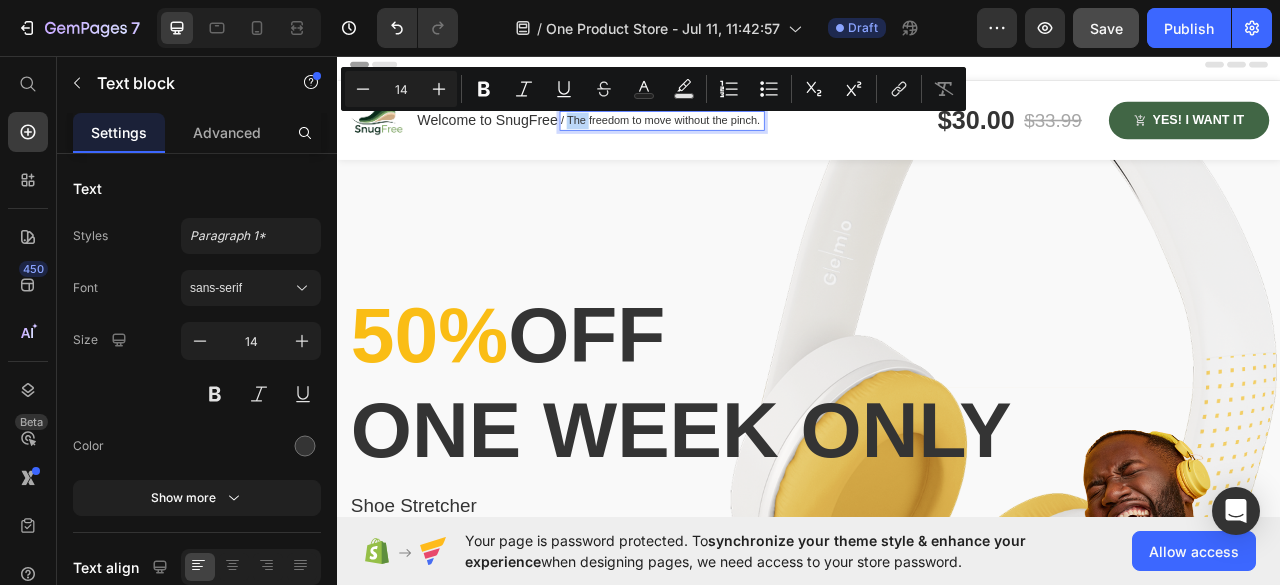click on "/ The freedom to move without the pinch." at bounding box center (741, 139) 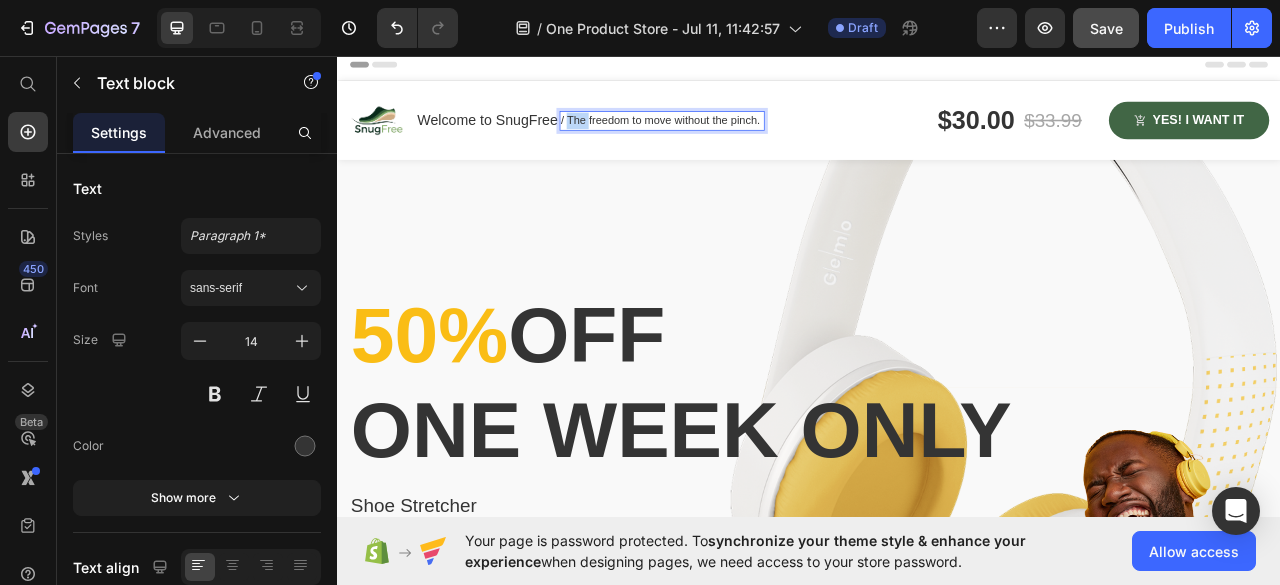 click on "/ The freedom to move without the pinch." at bounding box center [741, 139] 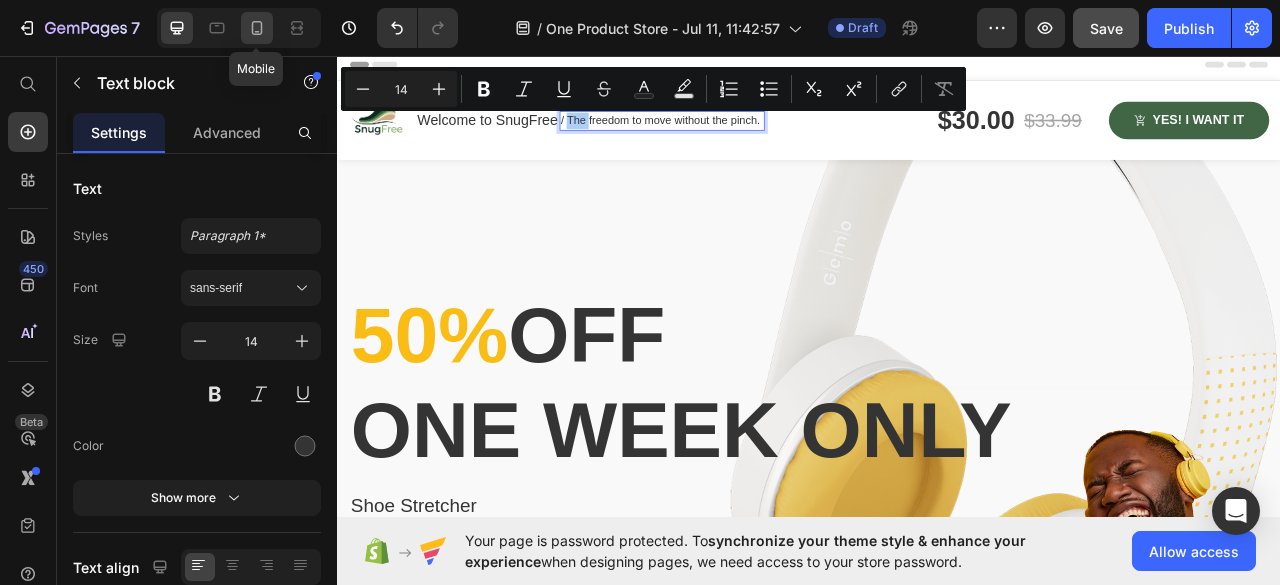 click 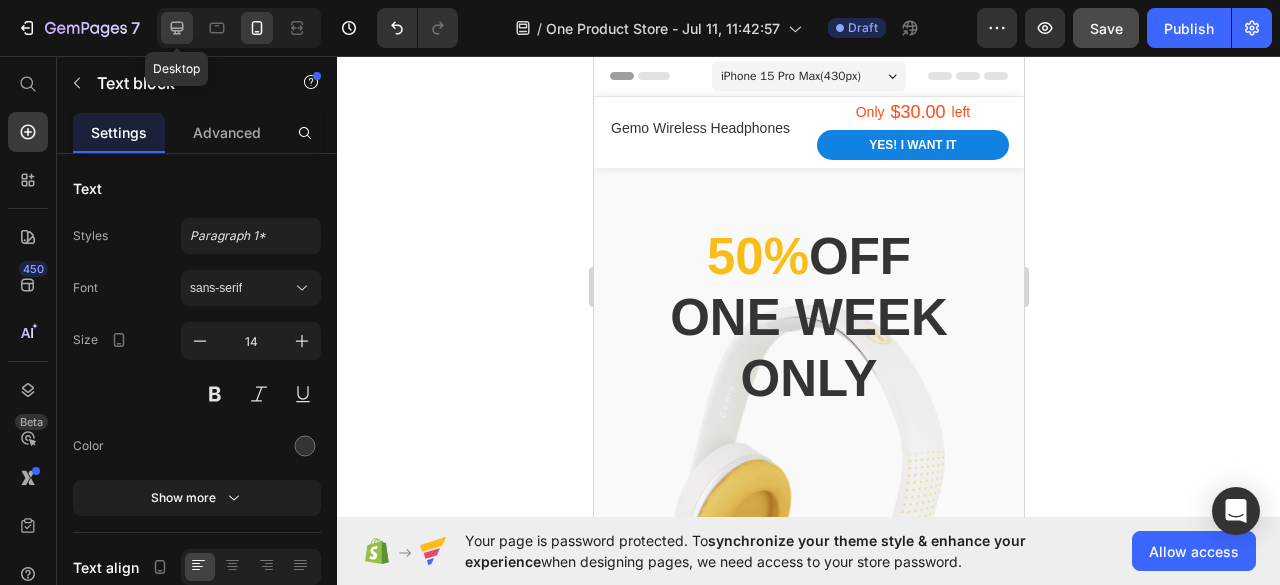 click 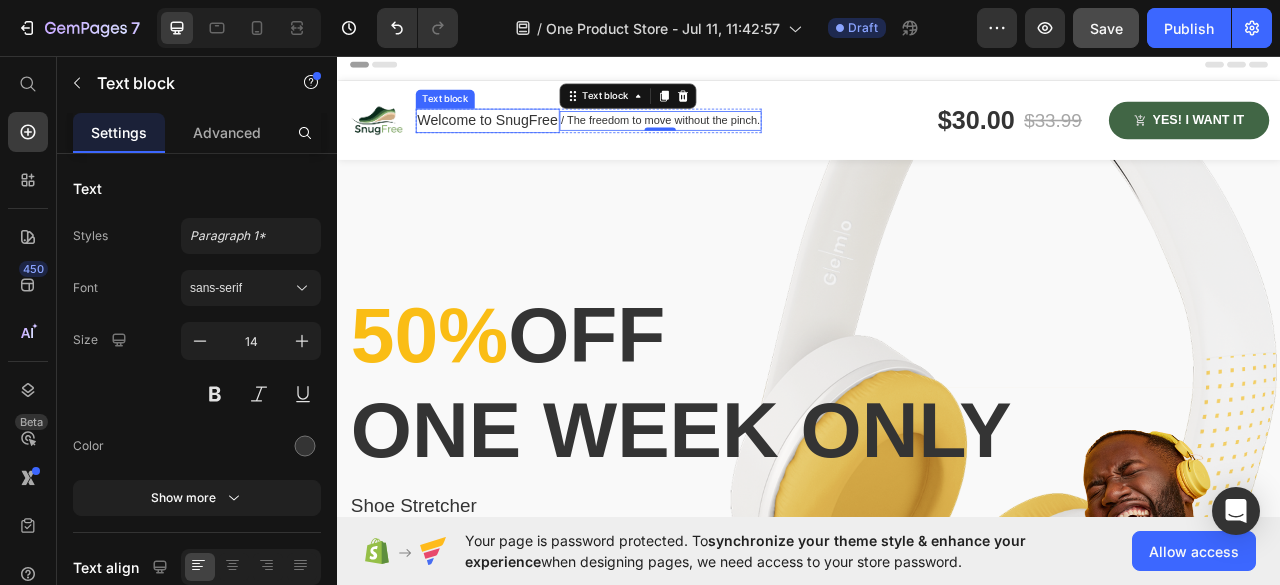 scroll, scrollTop: 8, scrollLeft: 0, axis: vertical 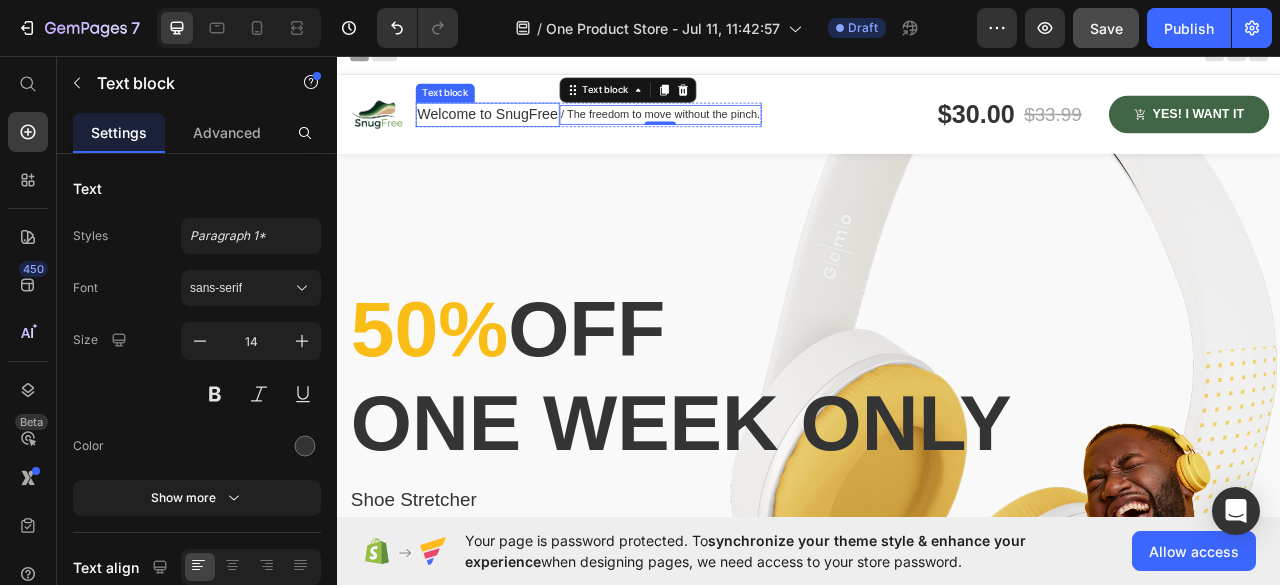 click on "Welcome to SnugFree" at bounding box center (524, 131) 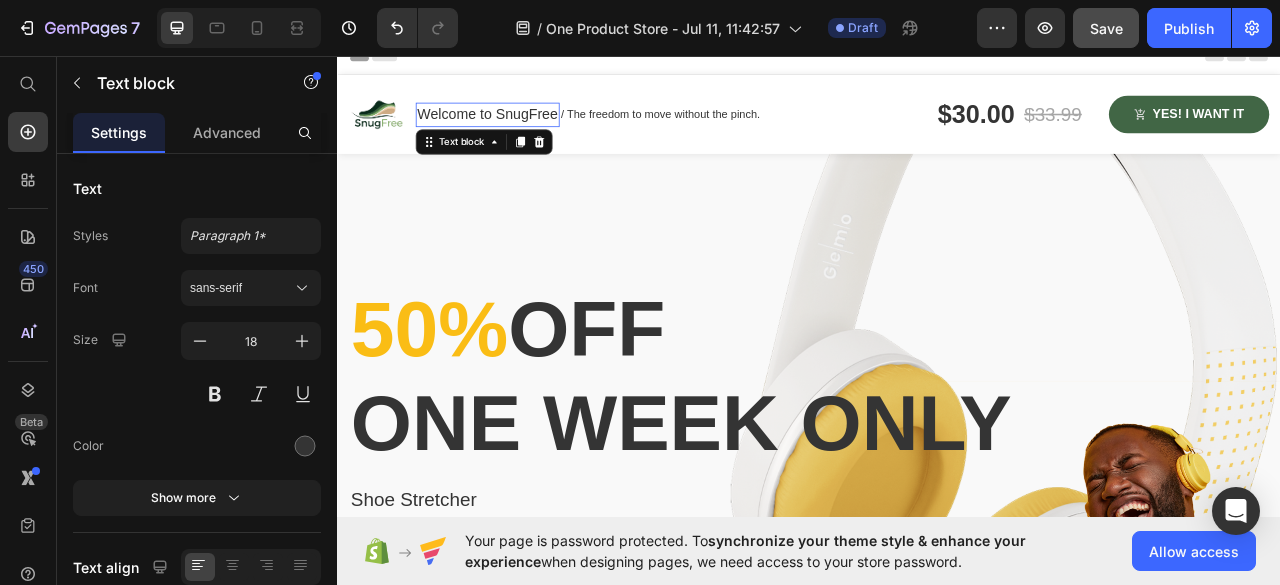 click on "Welcome to SnugFree" at bounding box center (524, 131) 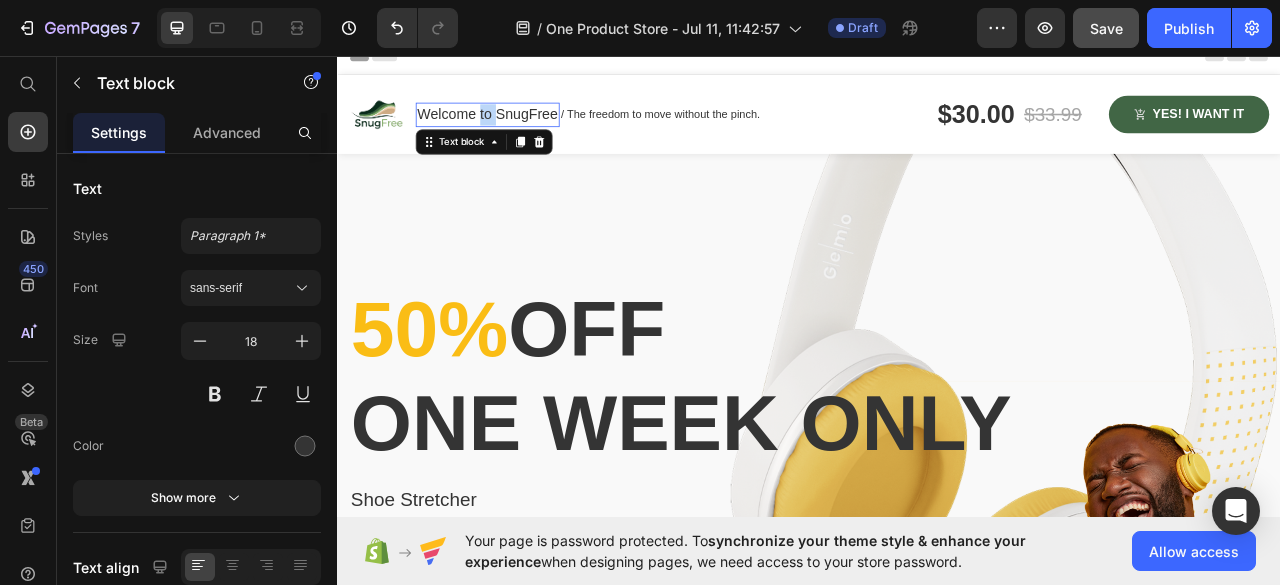 click on "Welcome to SnugFree" at bounding box center (524, 131) 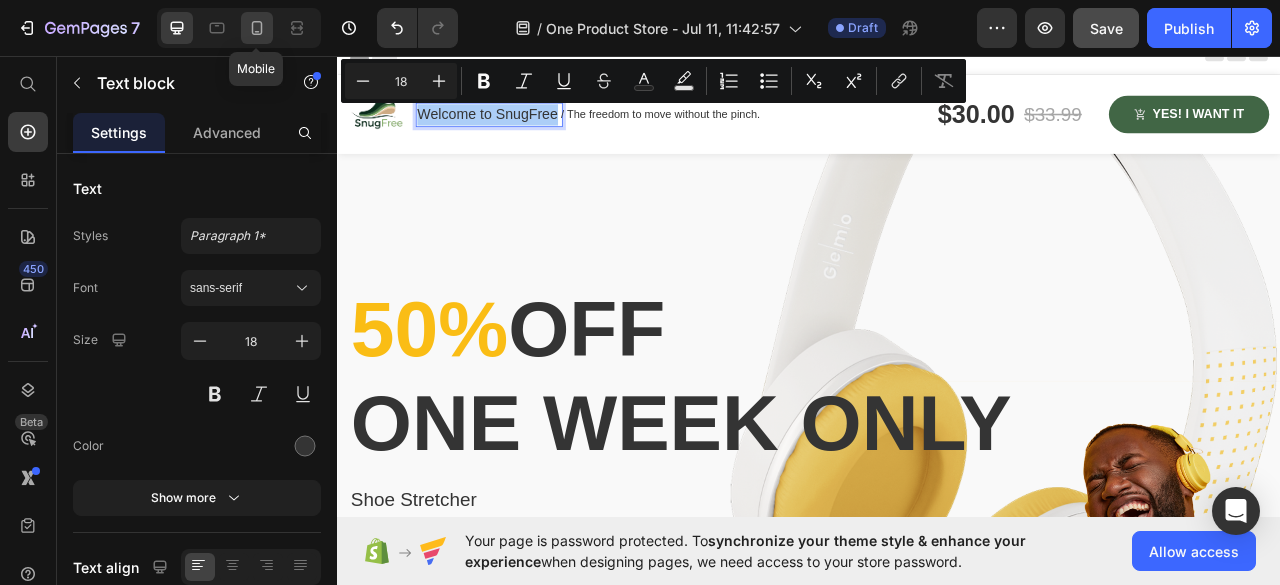click 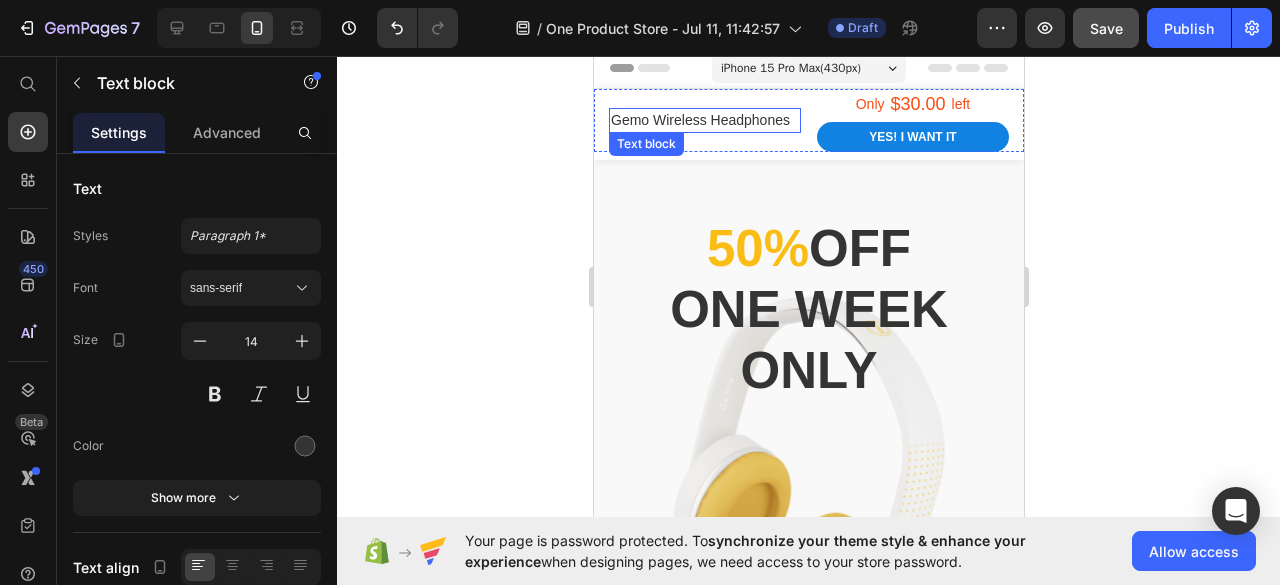 scroll, scrollTop: 3, scrollLeft: 0, axis: vertical 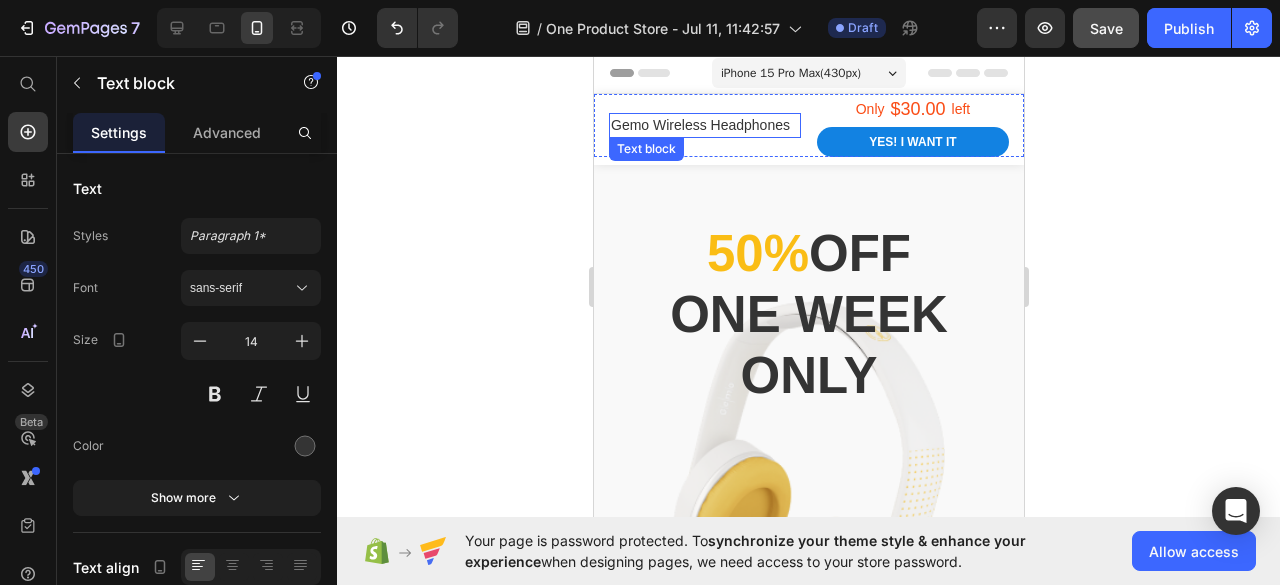 click on "Gemo Wireless Headphones" at bounding box center [704, 125] 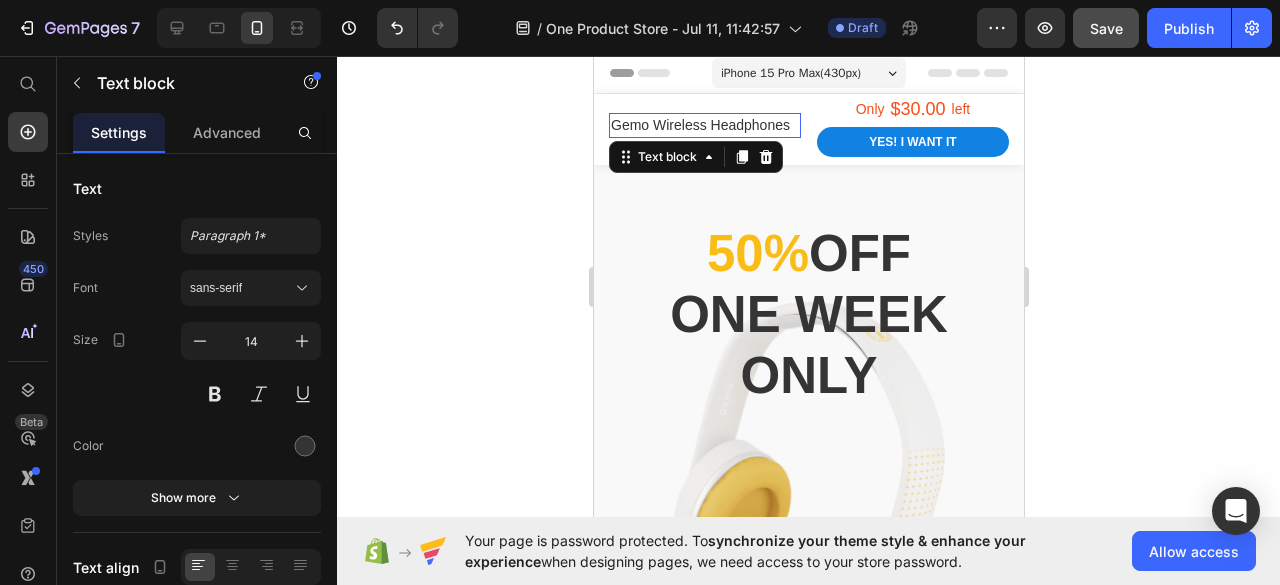 scroll, scrollTop: 0, scrollLeft: 0, axis: both 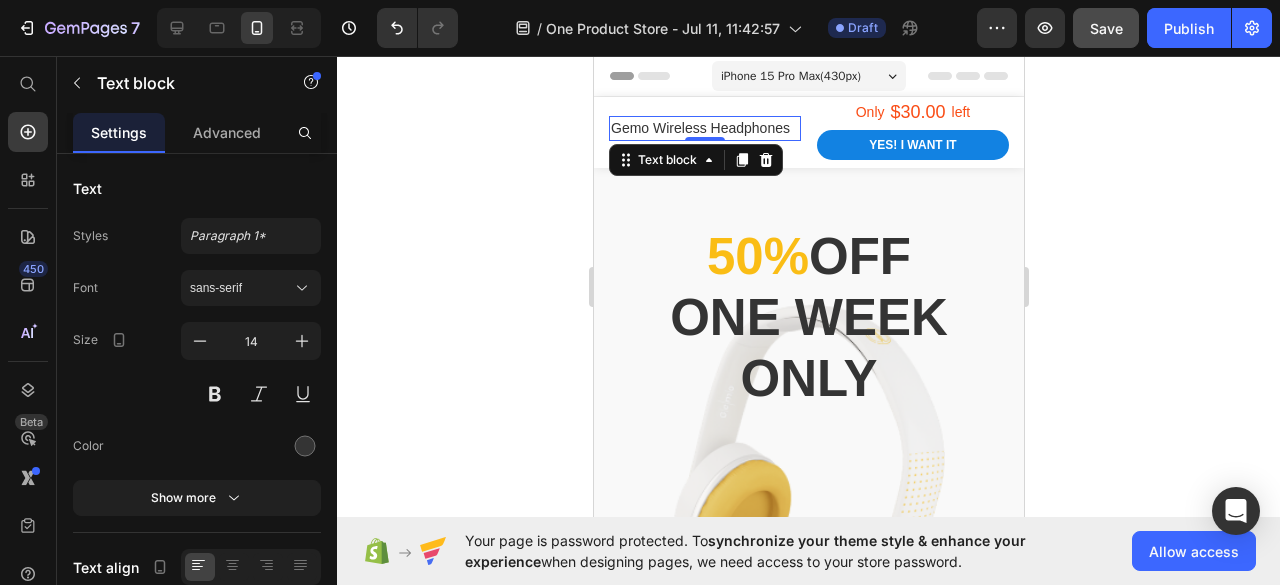 click on "Gemo Wireless Headphones" at bounding box center [704, 128] 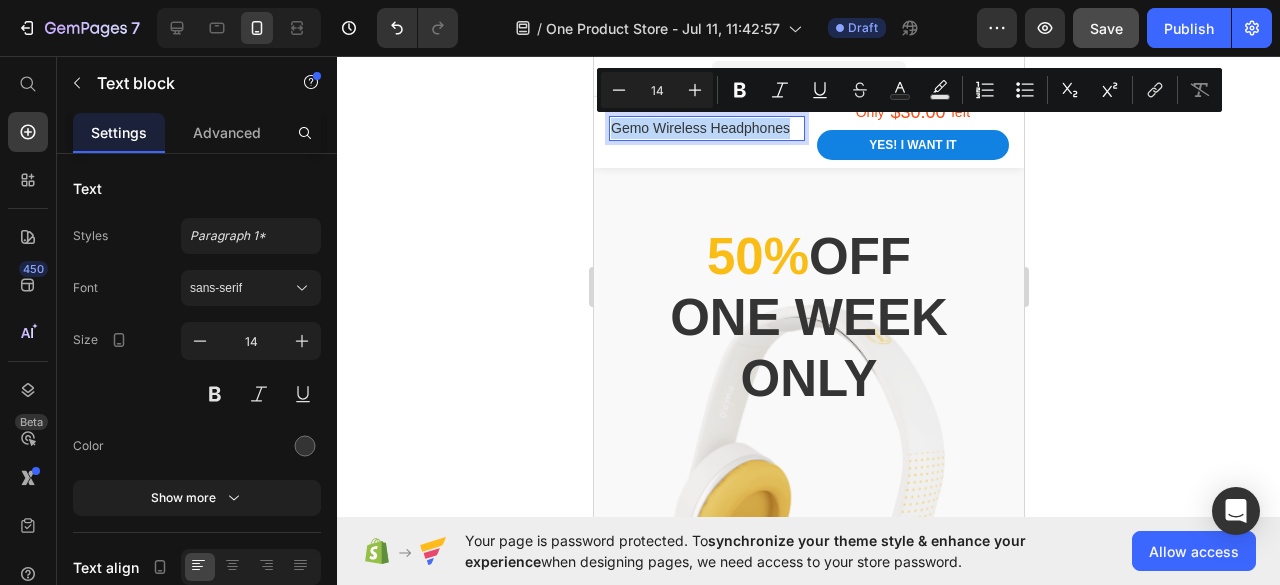 click on "Gemo Wireless Headphones" at bounding box center [704, 128] 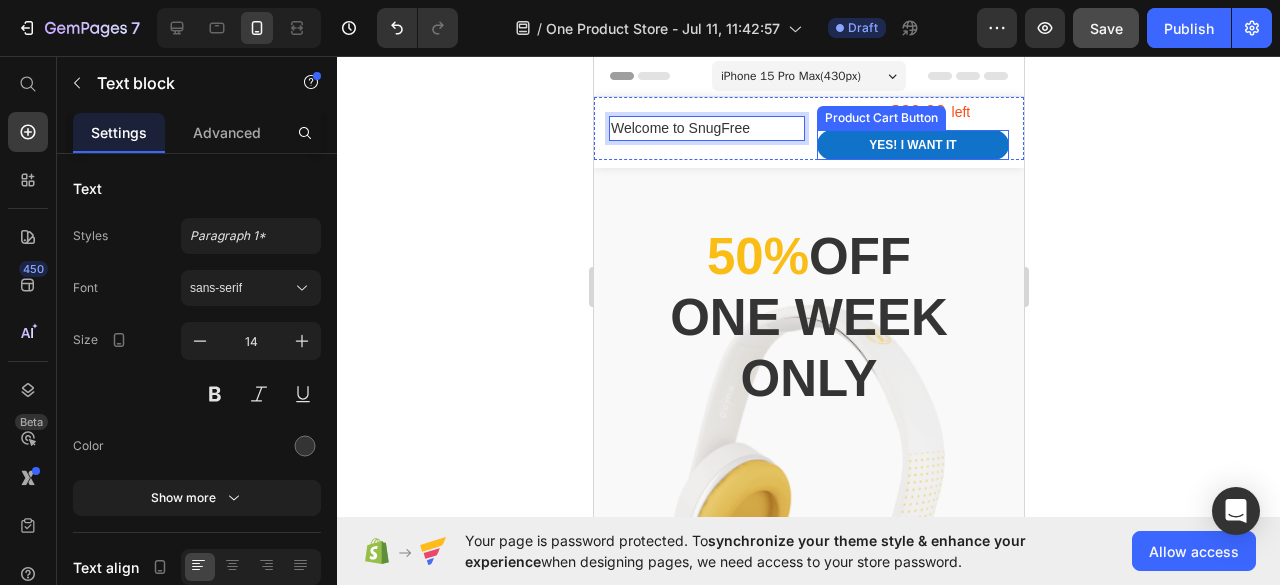 click on "Yes! i want it" at bounding box center [912, 145] 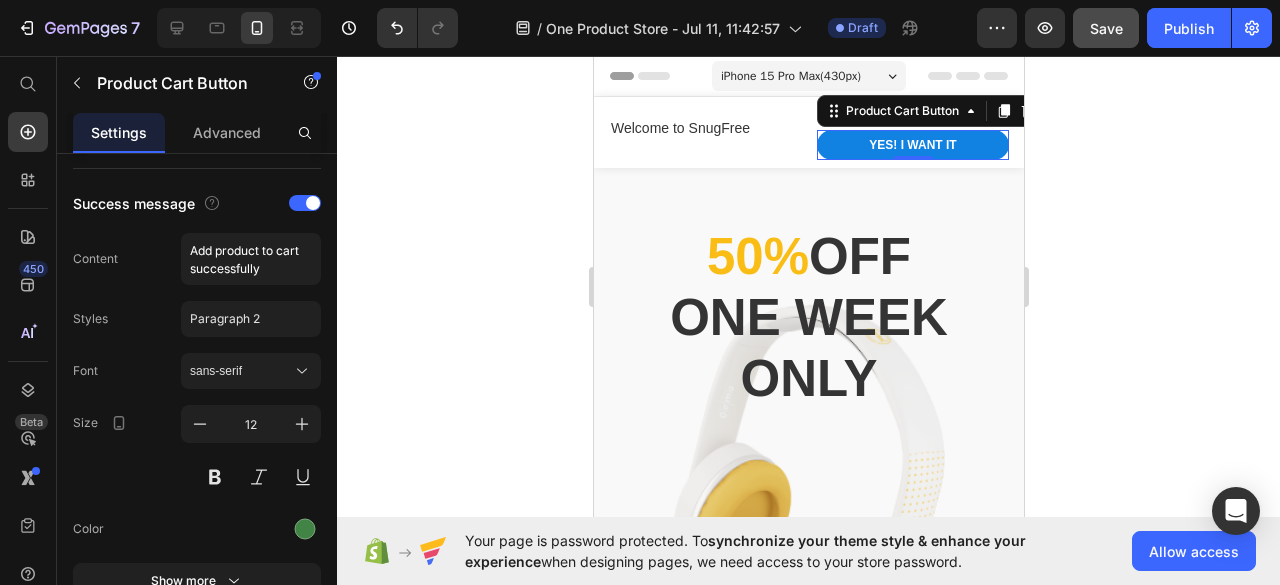 scroll, scrollTop: 1800, scrollLeft: 0, axis: vertical 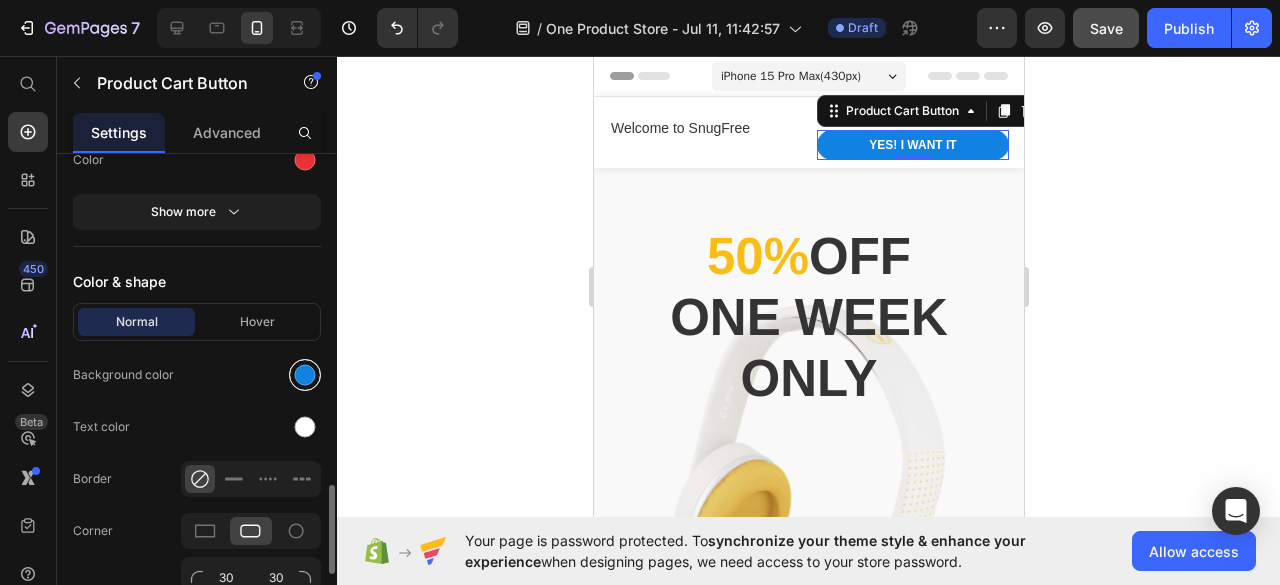 click at bounding box center (305, 375) 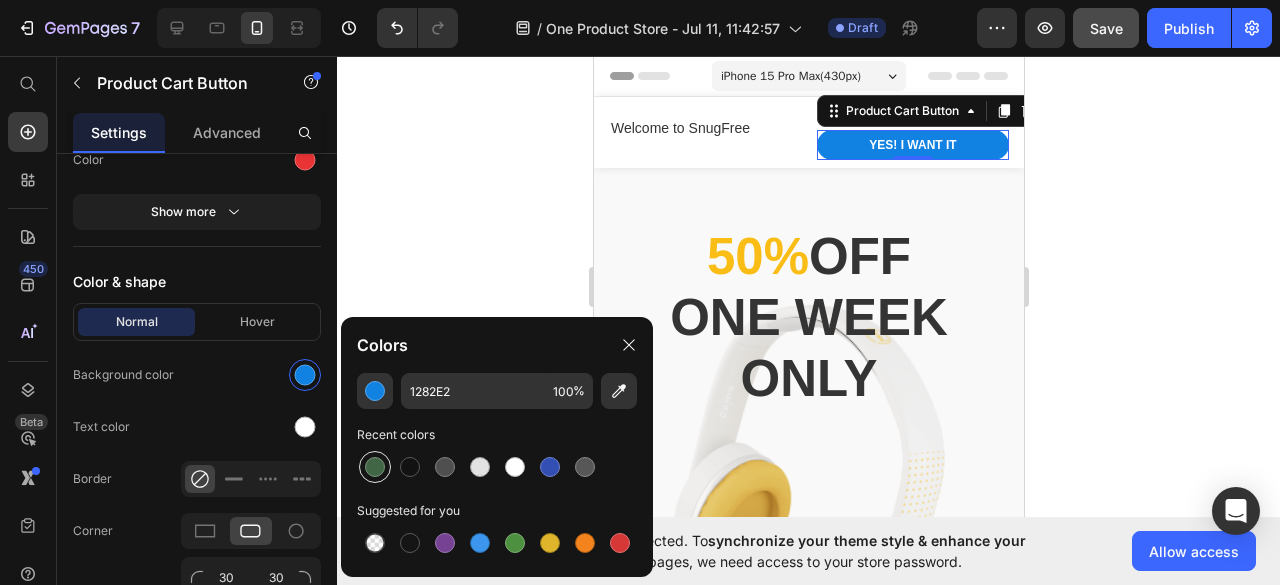 click at bounding box center [375, 467] 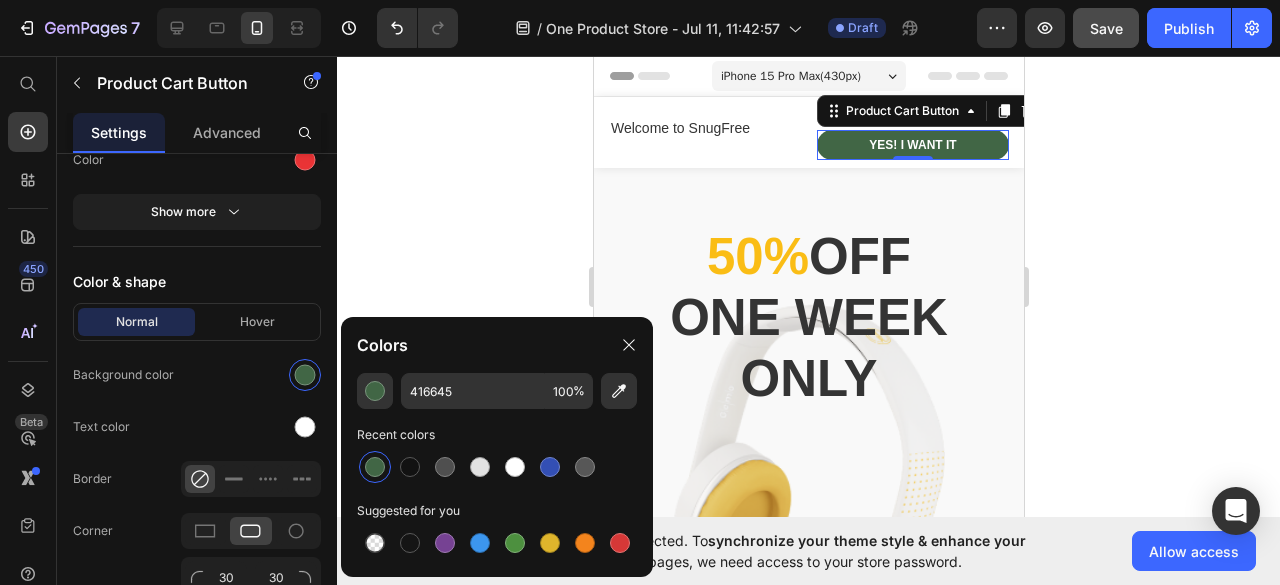 click 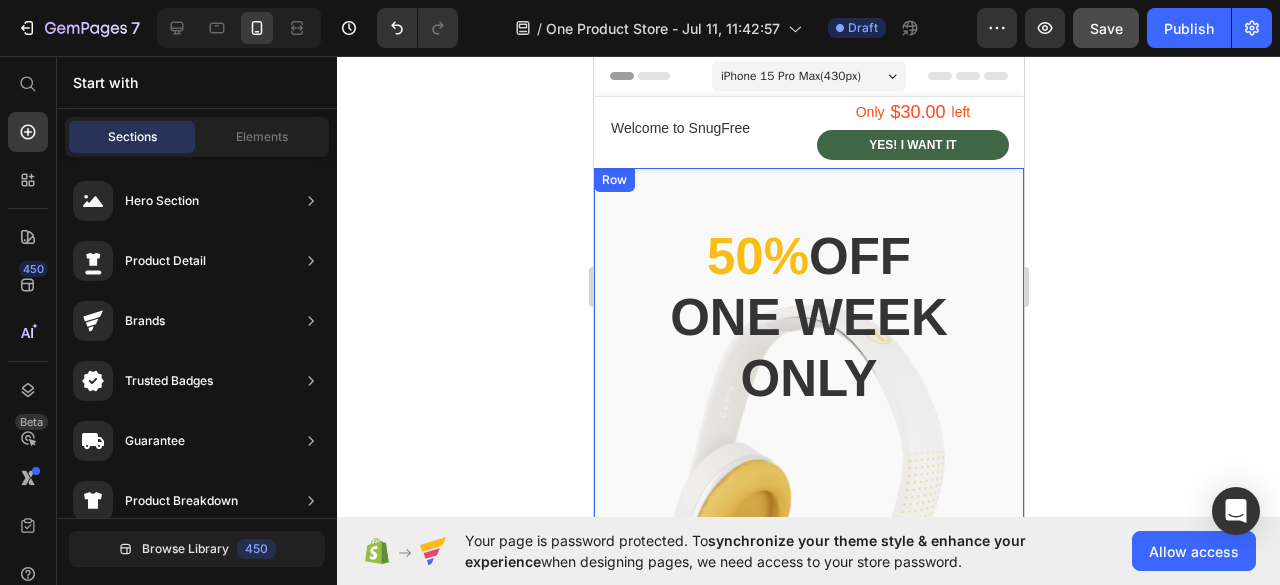 click on "50%  off one week only Heading Shoe Stretcher Product Title $30.00 Product Price $33.99 Product Price Row Get deal now Product Cart Button 00 Days 22 Hours 03 Minutes 35 Seconds Countdown Timer Product Row" at bounding box center (808, 588) 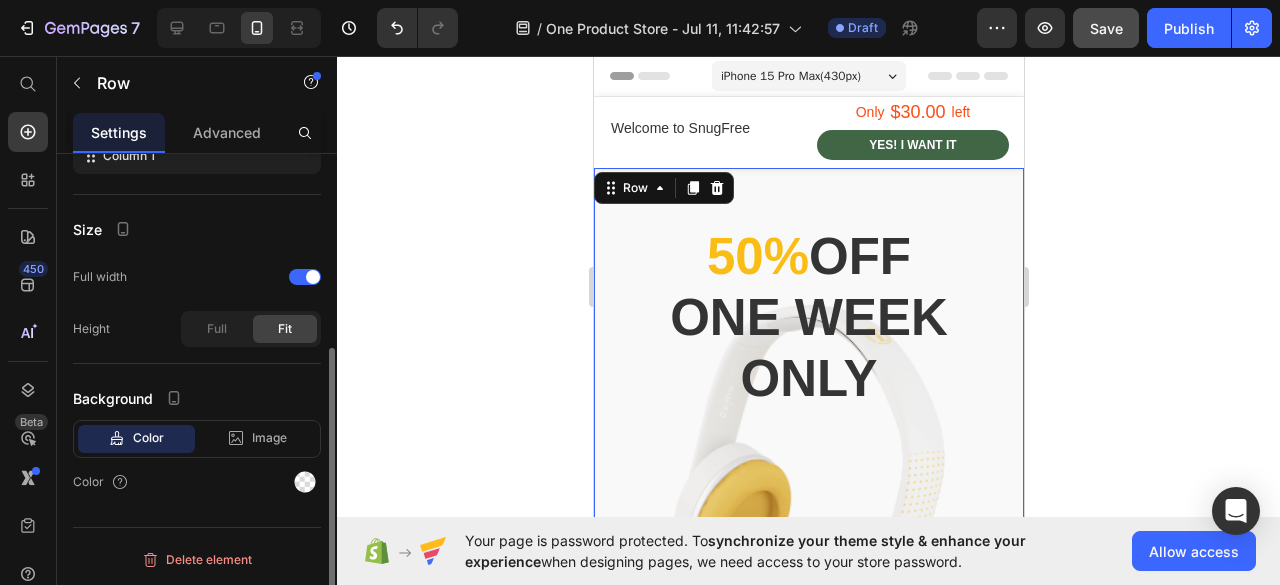 scroll, scrollTop: 0, scrollLeft: 0, axis: both 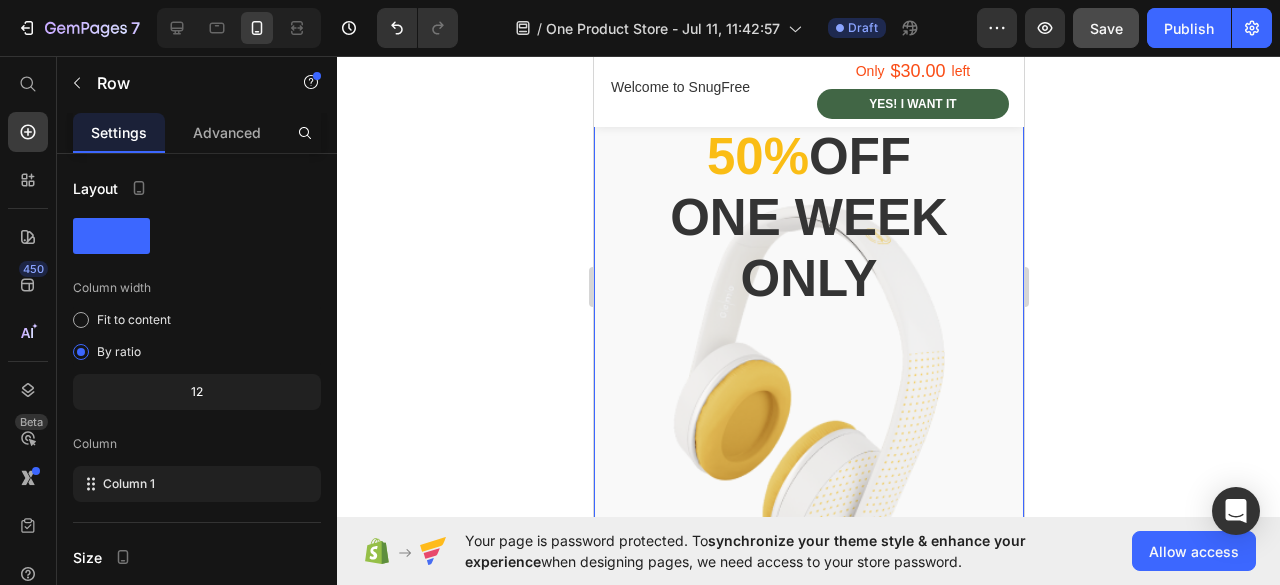 click on "50%  off one week only Heading Shoe Stretcher Product Title $30.00 Product Price $33.99 Product Price Row Get deal now Product Cart Button 00 Days 22 Hours 03 Minutes 31 Seconds Countdown Timer Product" at bounding box center (808, 516) 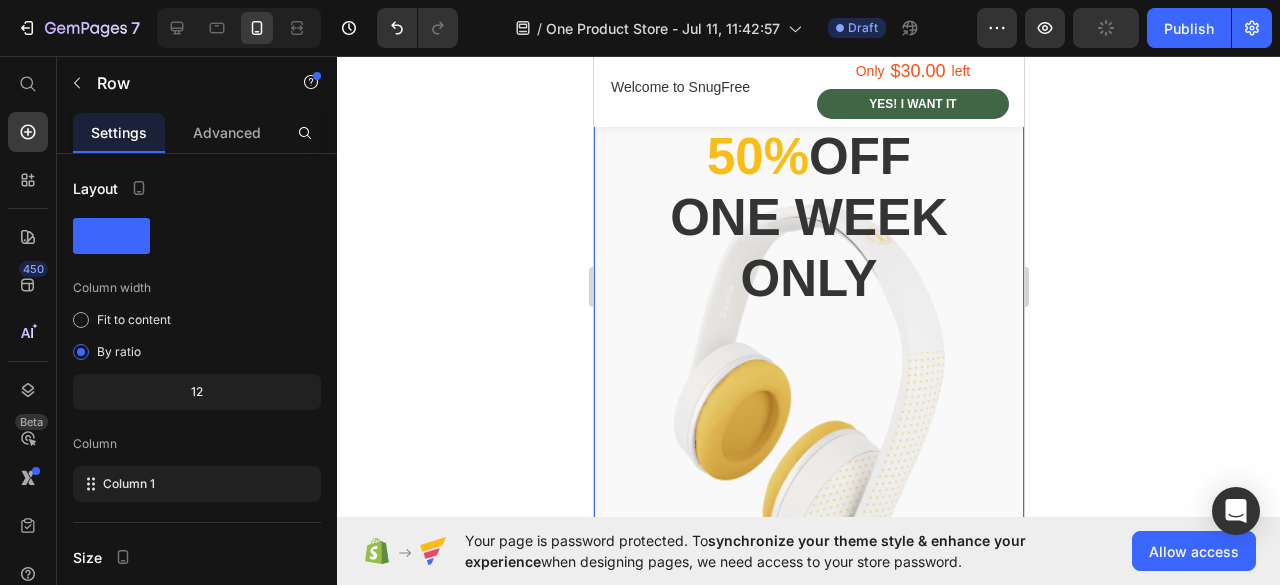 click on "50%  off one week only Heading Shoe Stretcher Product Title $30.00 Product Price $33.99 Product Price Row Get deal now Product Cart Button 00 Days 22 Hours 03 Minutes 27 Seconds Countdown Timer Product" at bounding box center [808, 516] 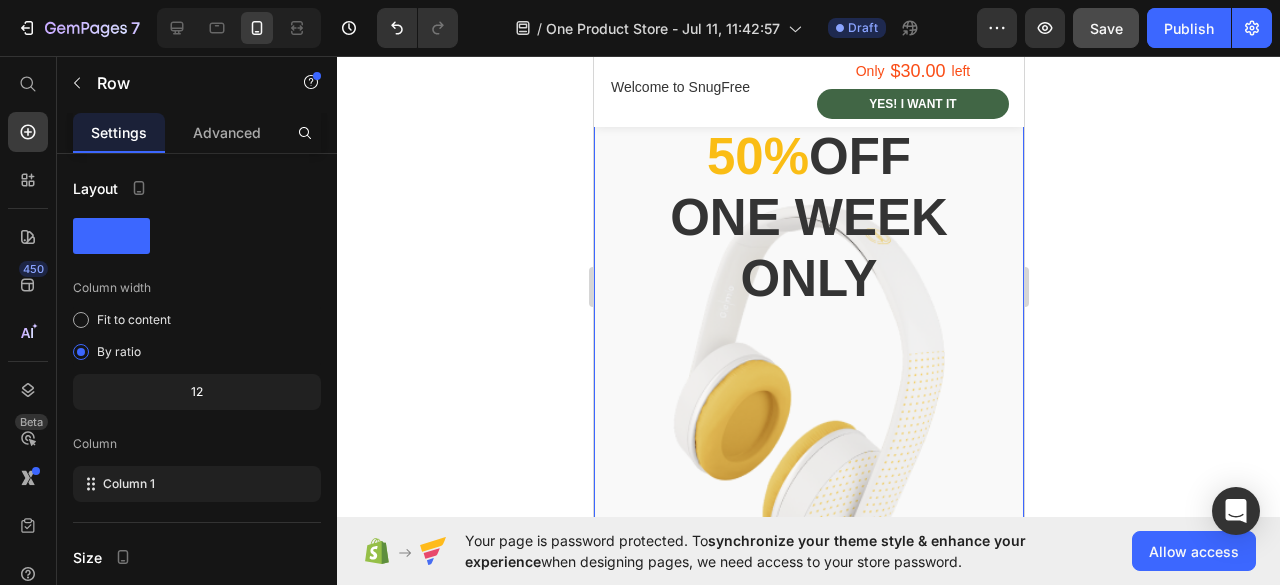 click on "50%  off one week only Heading Shoe Stretcher Product Title $30.00 Product Price $33.99 Product Price Row Get deal now Product Cart Button 00 Days 22 Hours 03 Minutes 22 Seconds Countdown Timer Product" at bounding box center (808, 516) 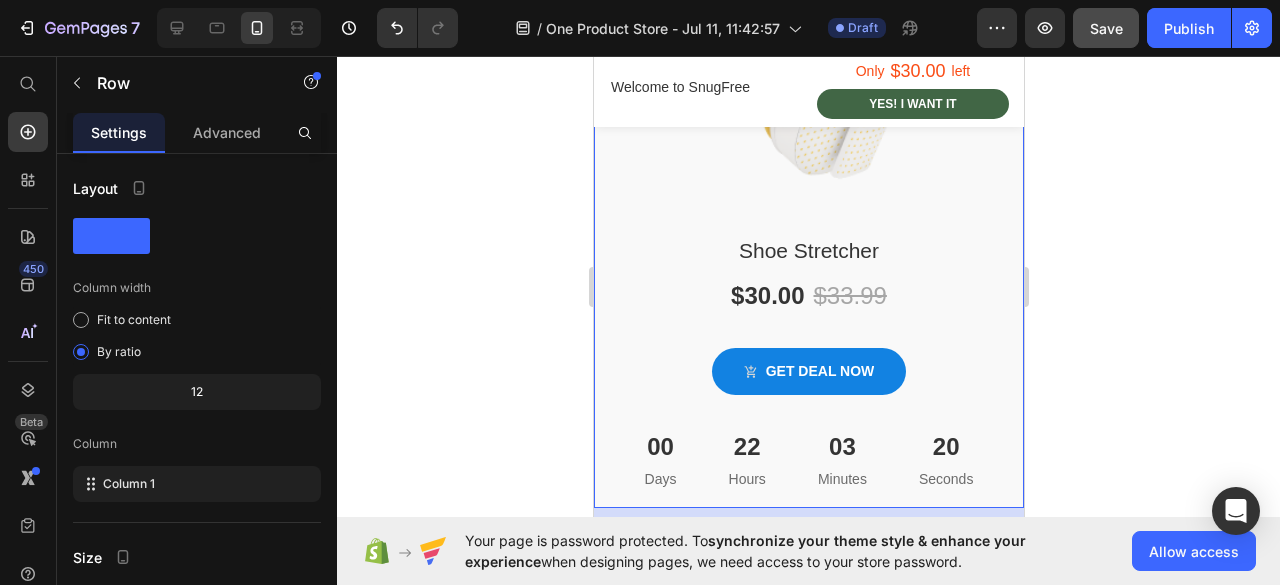 scroll, scrollTop: 100, scrollLeft: 0, axis: vertical 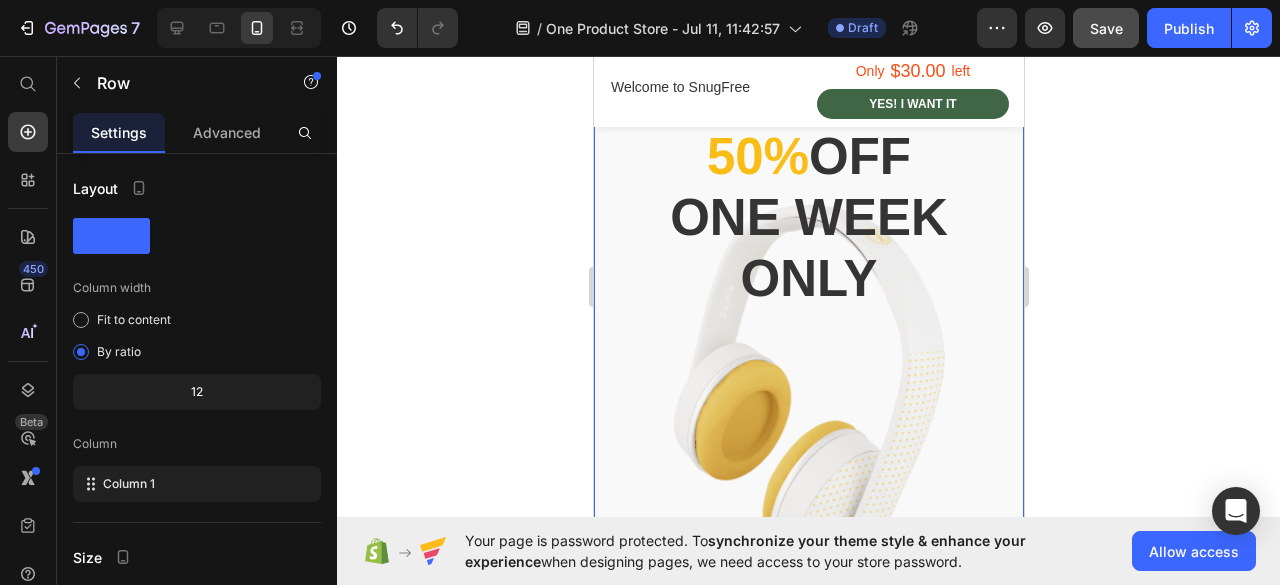 click on "50%  off one week only Heading Shoe Stretcher Product Title $30.00 Product Price $33.99 Product Price Row Get deal now Product Cart Button 00 Days 22 Hours 03 Minutes 19 Seconds Countdown Timer Product" at bounding box center (808, 516) 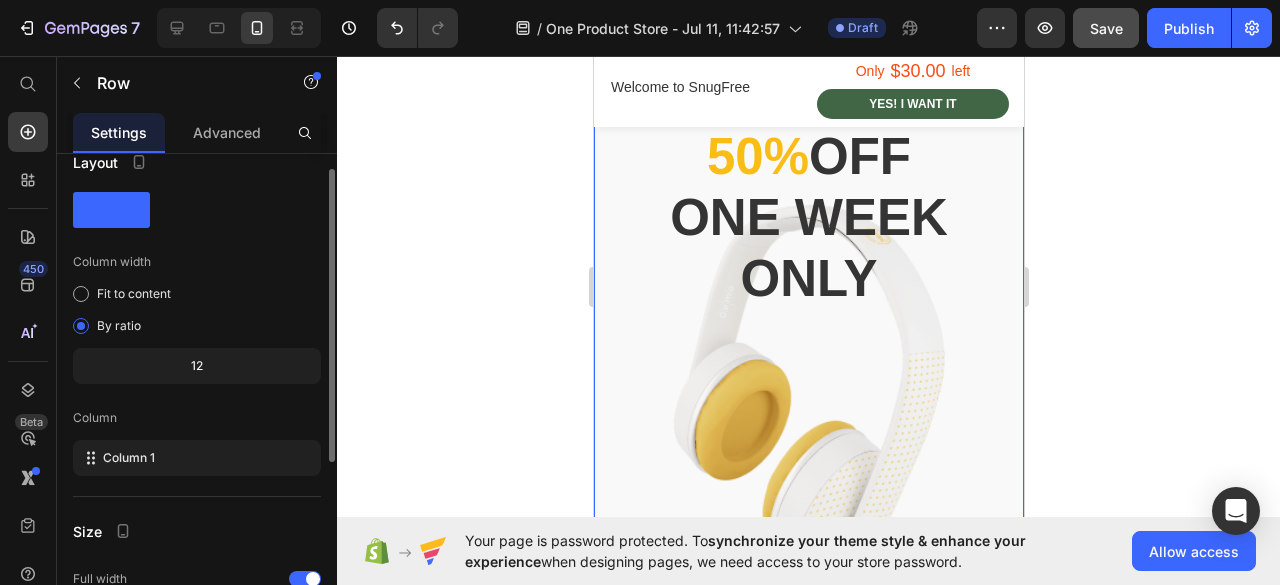 scroll, scrollTop: 0, scrollLeft: 0, axis: both 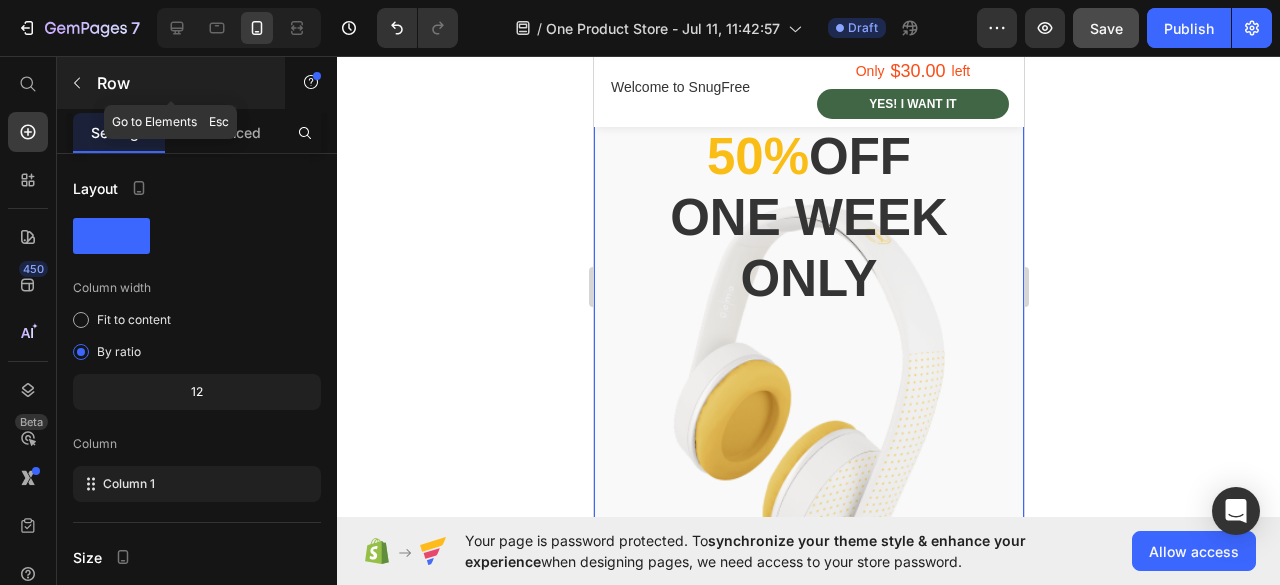 click 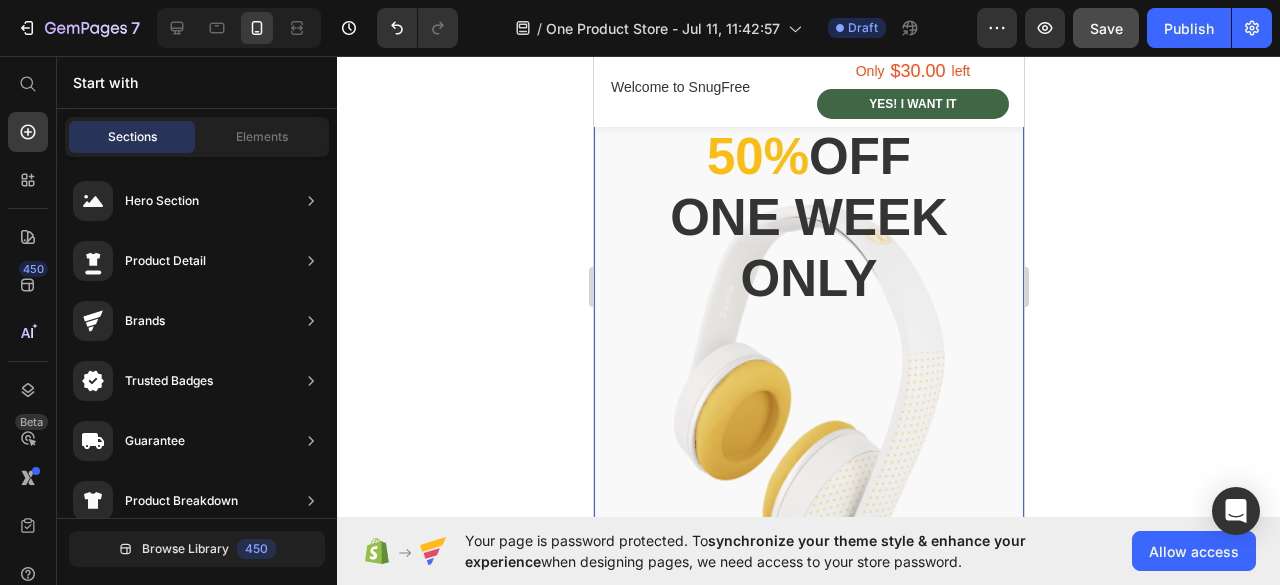 click on "50%  off one week only Heading Shoe Stretcher Product Title $30.00 Product Price $33.99 Product Price Row Get deal now Product Cart Button 00 Days 22 Hours 03 Minutes 13 Seconds Countdown Timer Product" at bounding box center [808, 516] 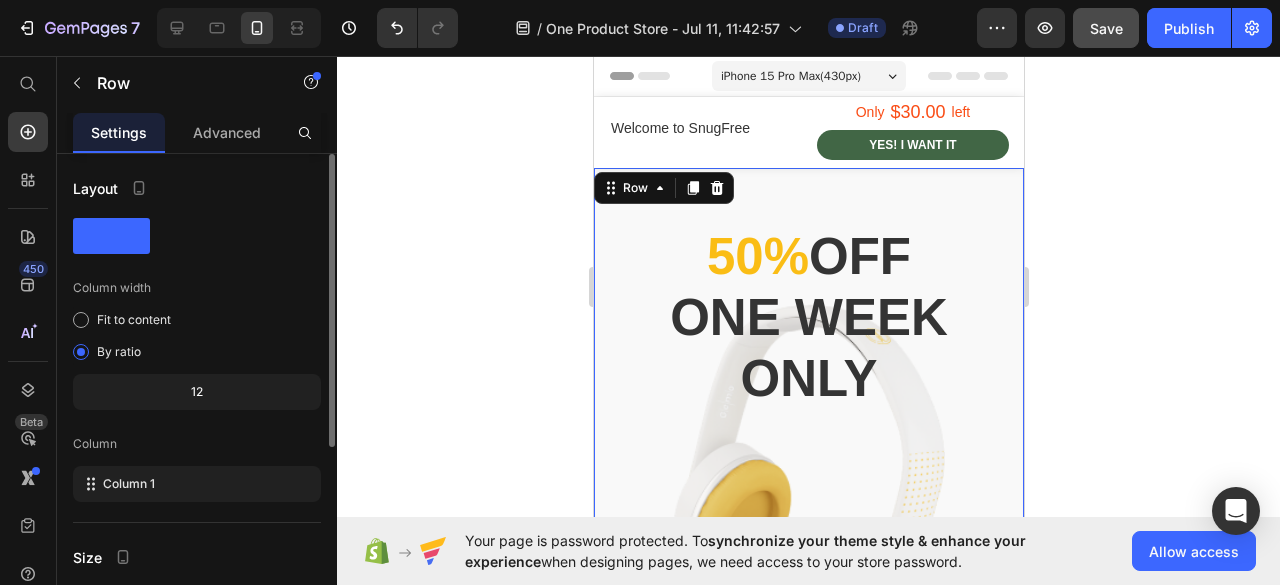 scroll, scrollTop: 300, scrollLeft: 0, axis: vertical 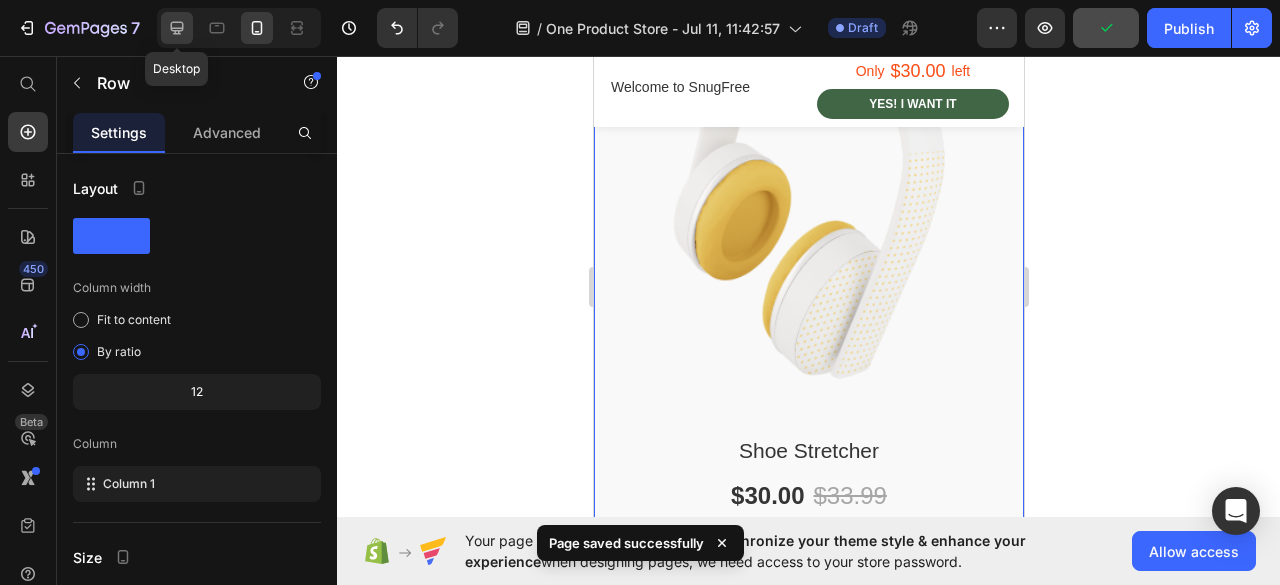 click 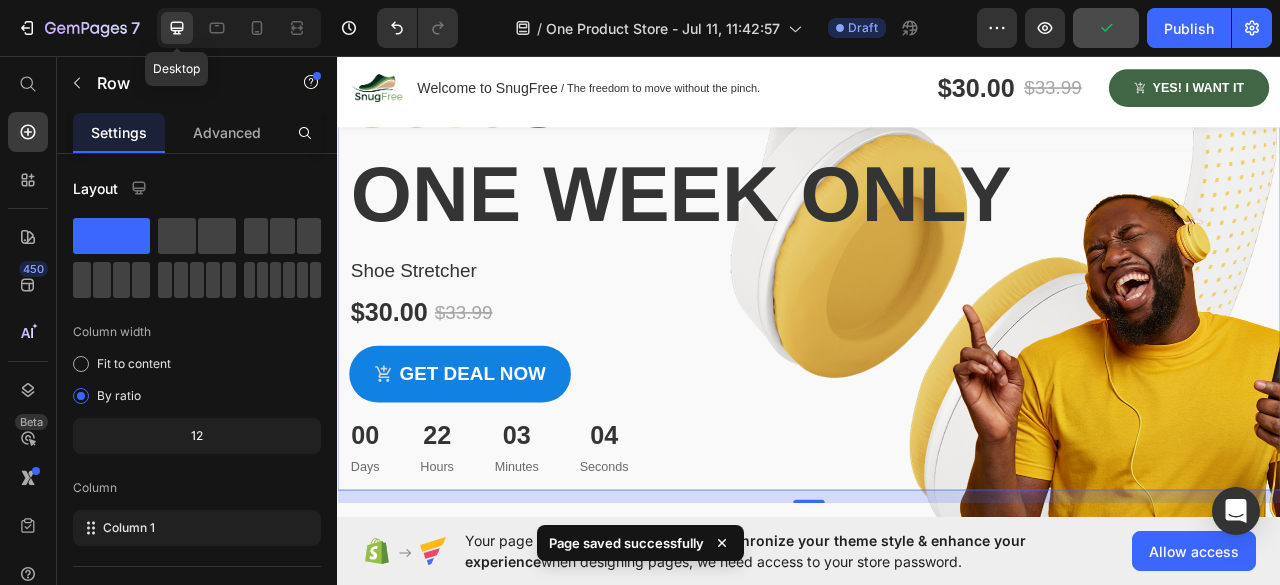 click on "Shoe Stretcher Product Title $30.00 Product Price $33.99 Product Price Row Get deal now Product Cart Button 00 Days 22 Hours 03 Minutes 04 Seconds Countdown Timer" at bounding box center [937, 460] 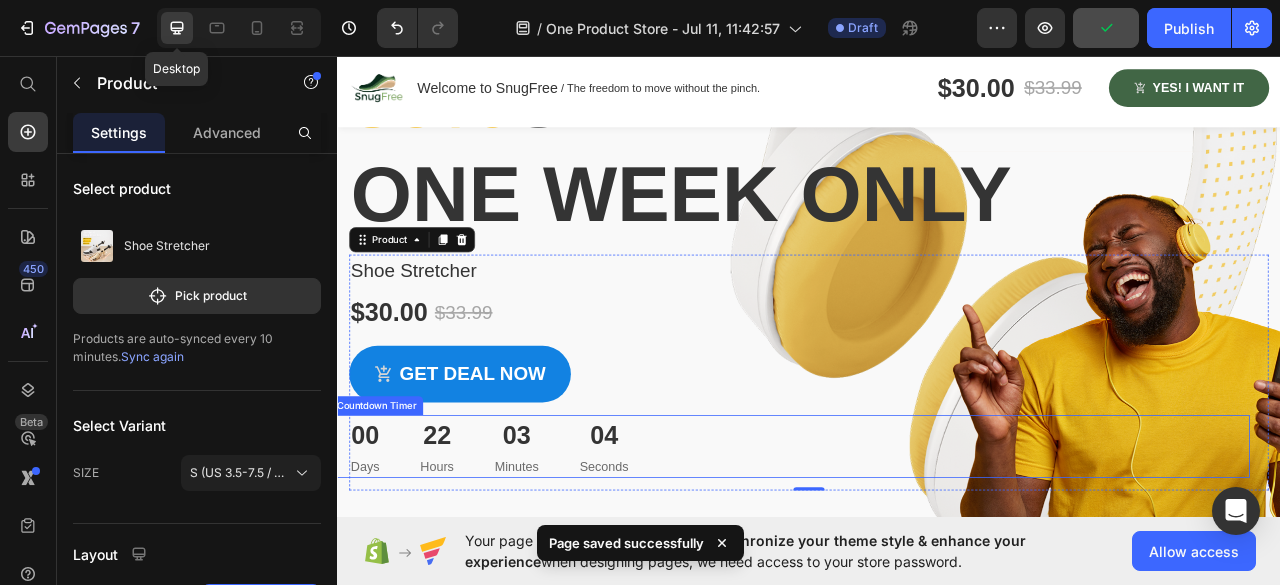 scroll, scrollTop: 492, scrollLeft: 0, axis: vertical 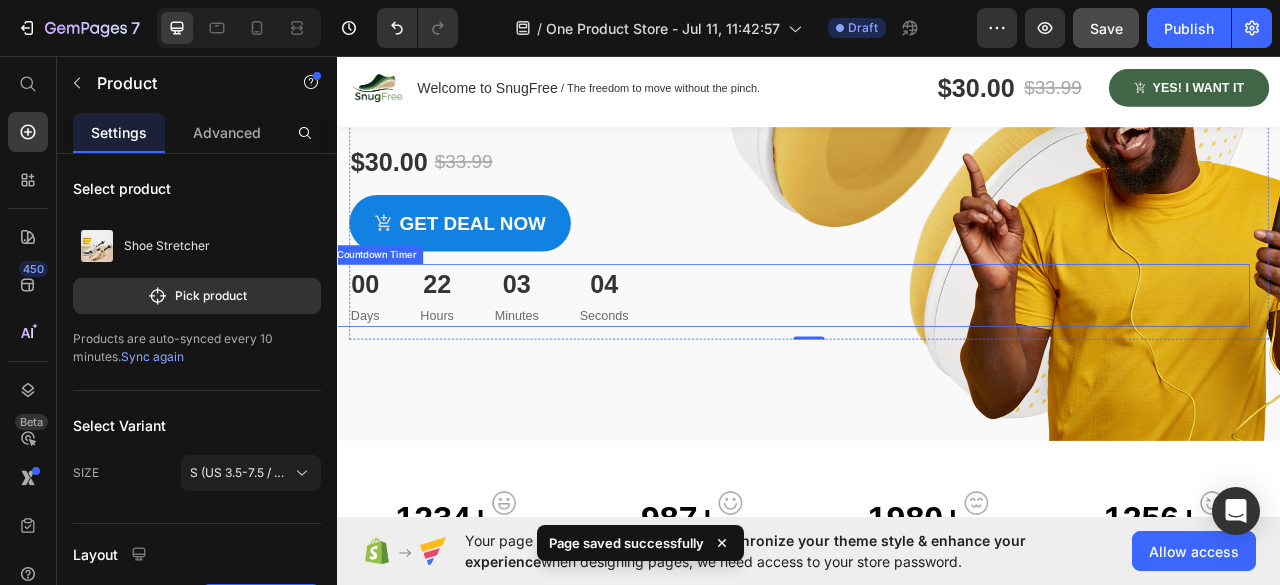 click at bounding box center (937, 122) 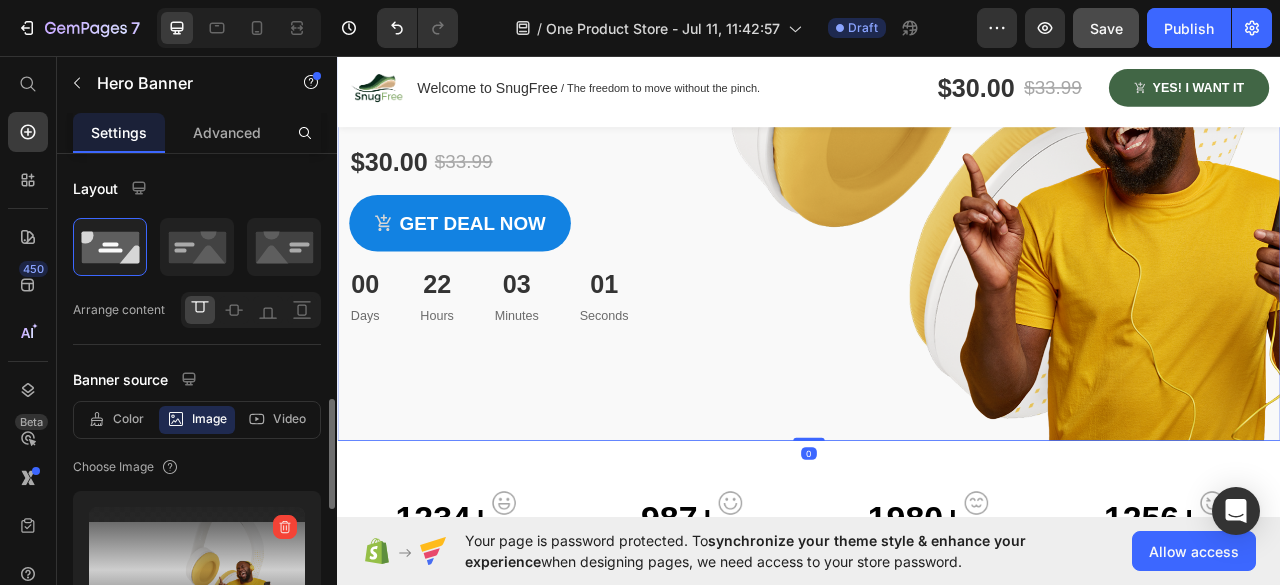 scroll, scrollTop: 792, scrollLeft: 0, axis: vertical 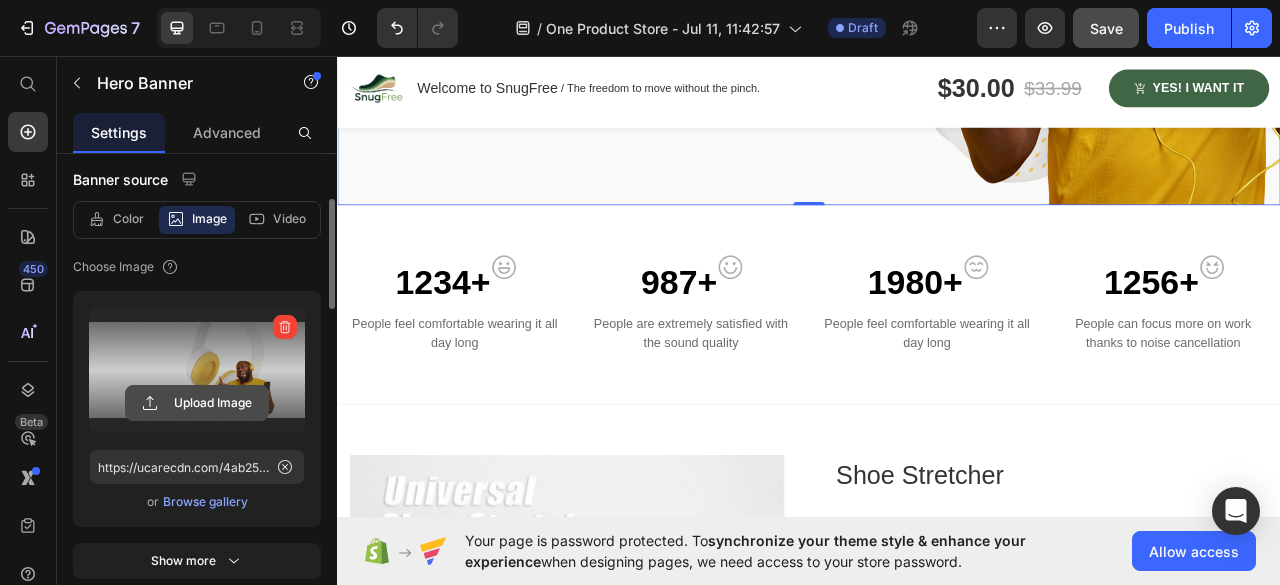 click 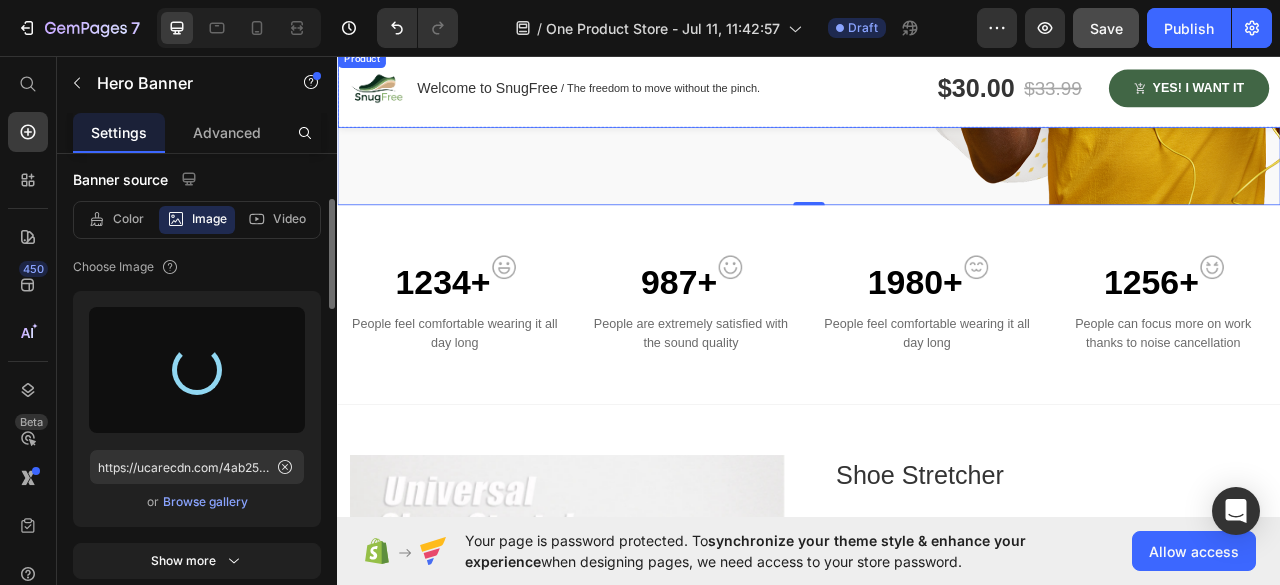 type on "https://cdn.shopify.com/s/files/1/0709/2833/5003/files/gempages_574888071577732325-c0b40fe1-0a3b-43fa-87d4-a1ae79da3c1d.jpg" 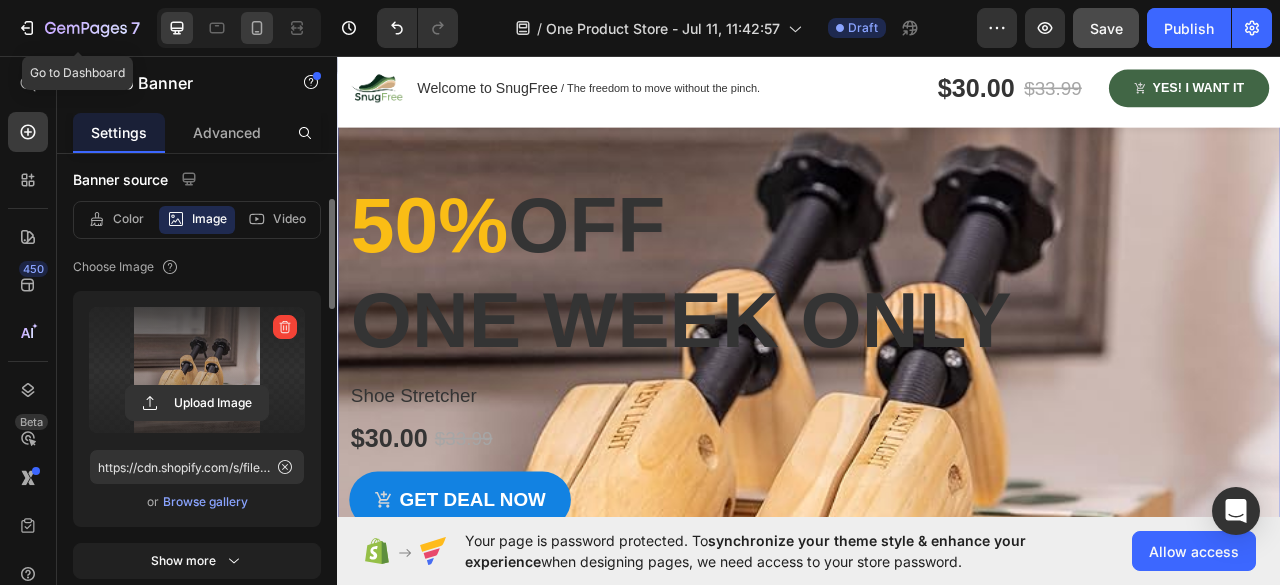 scroll, scrollTop: 92, scrollLeft: 0, axis: vertical 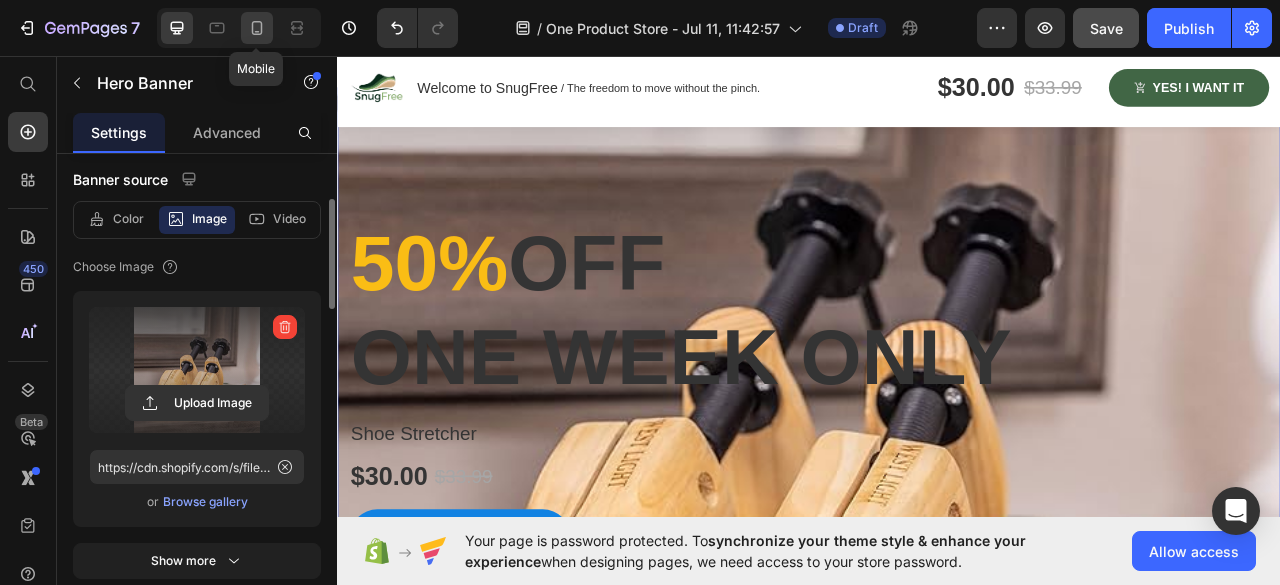 click 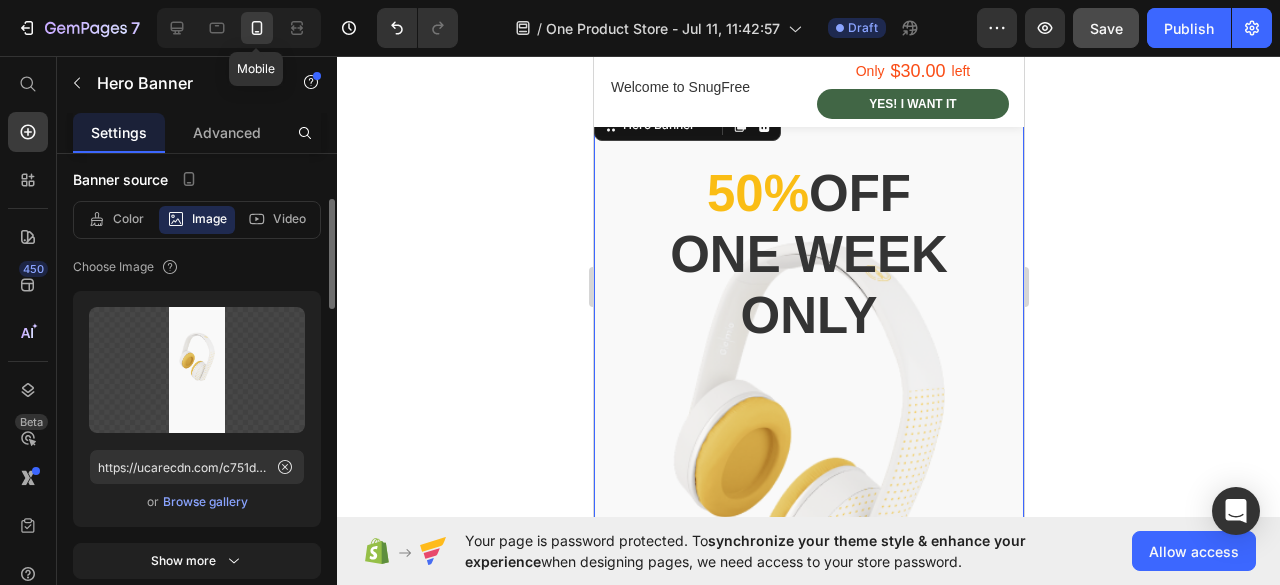 scroll, scrollTop: 42, scrollLeft: 0, axis: vertical 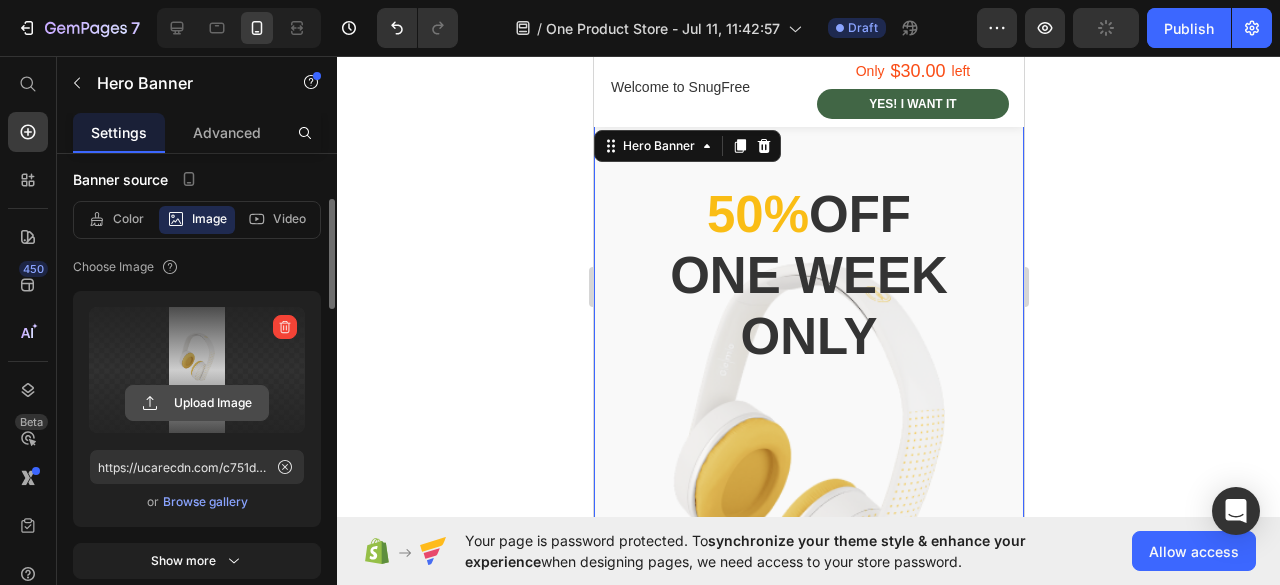click 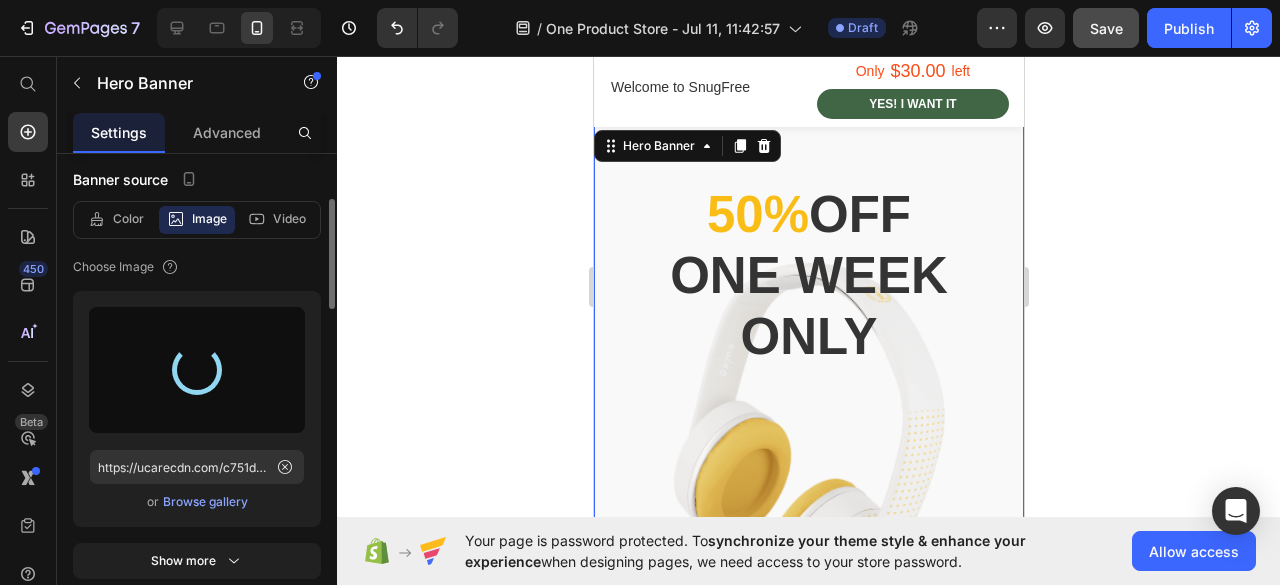 type on "https://cdn.shopify.com/s/files/1/0709/2833/5003/files/gempages_574888071577732325-c0b40fe1-0a3b-43fa-87d4-a1ae79da3c1d.jpg" 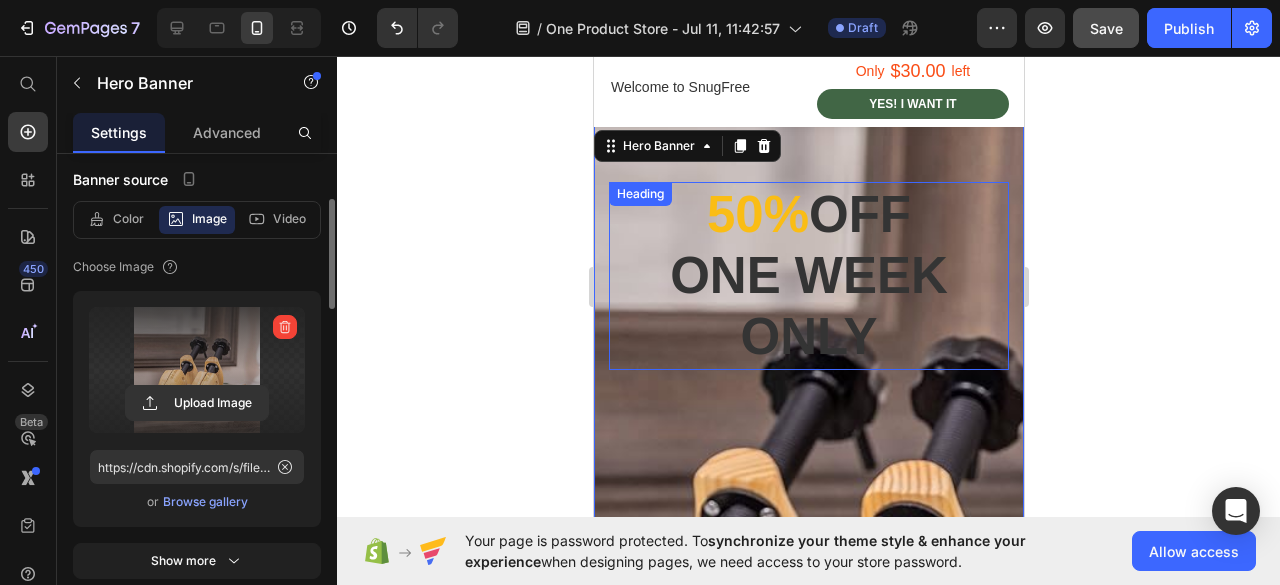 scroll, scrollTop: 0, scrollLeft: 0, axis: both 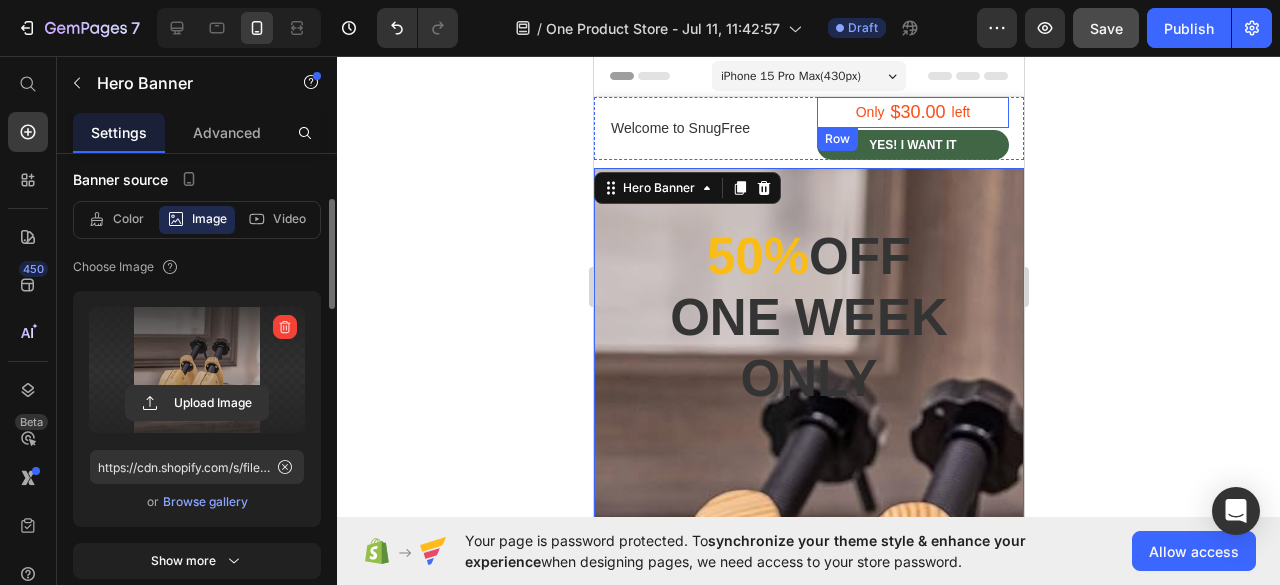 click on "Only Text block $30.00 Product Price left Text block Row" at bounding box center [912, 112] 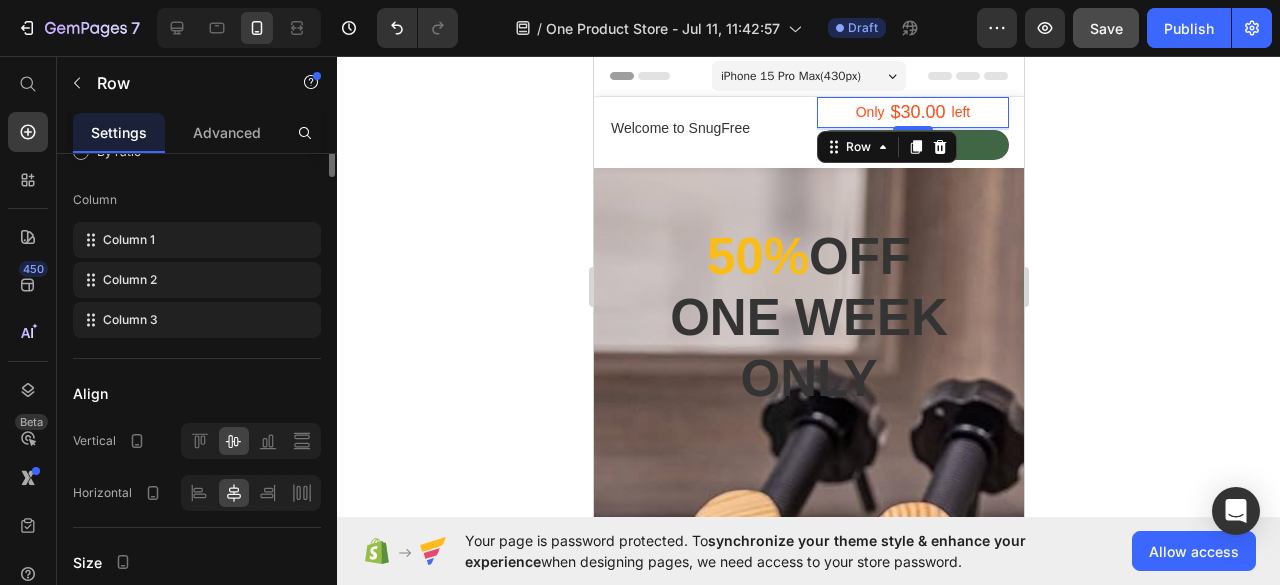 scroll, scrollTop: 0, scrollLeft: 0, axis: both 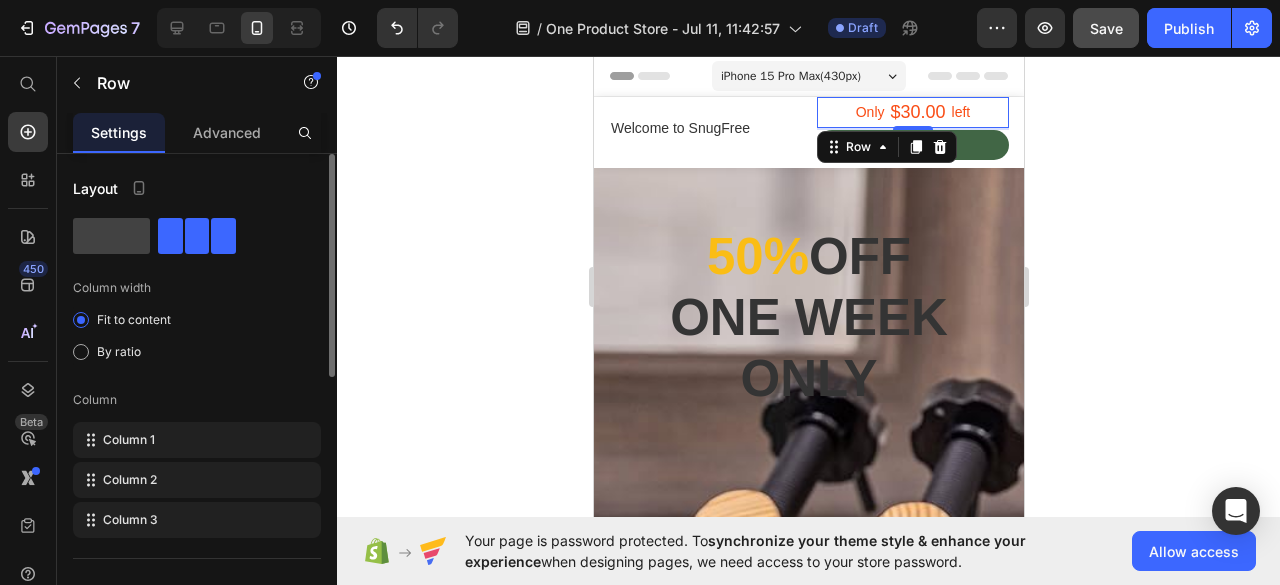 click on "Only Text block $30.00 Product Price left Text block Row   2" at bounding box center [912, 112] 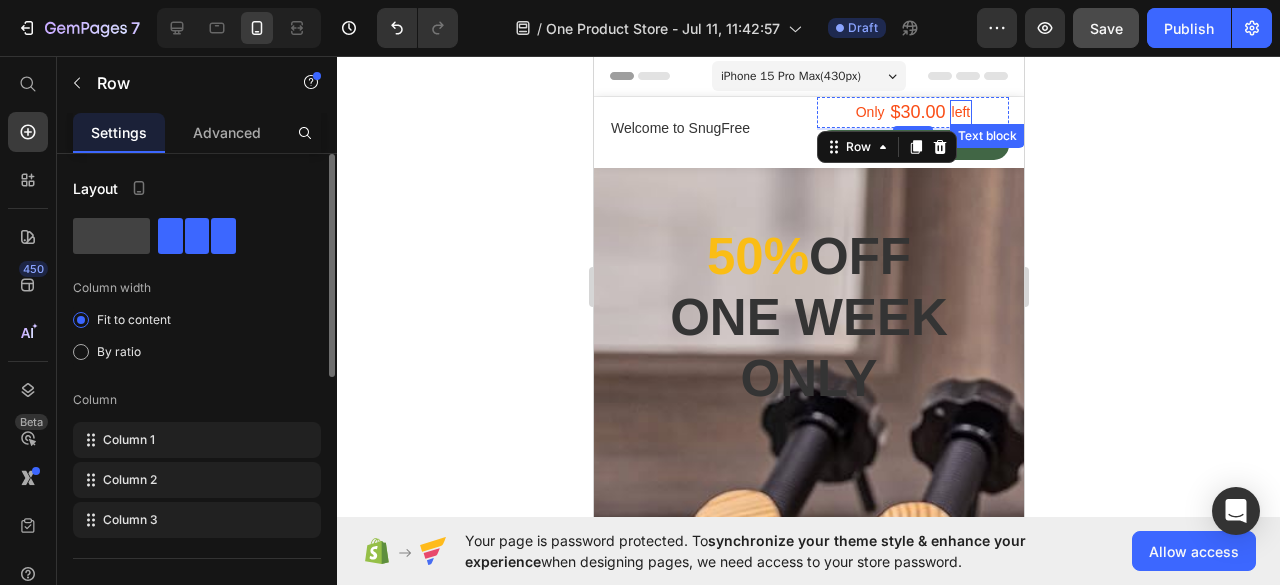 click on "left" at bounding box center (960, 112) 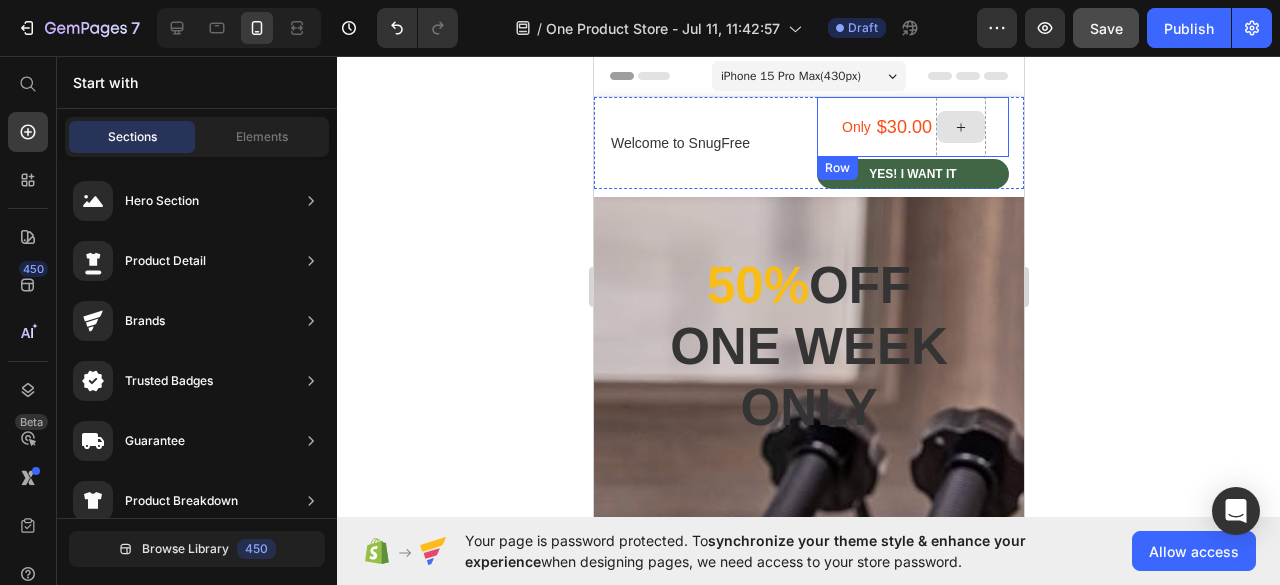 click at bounding box center (960, 127) 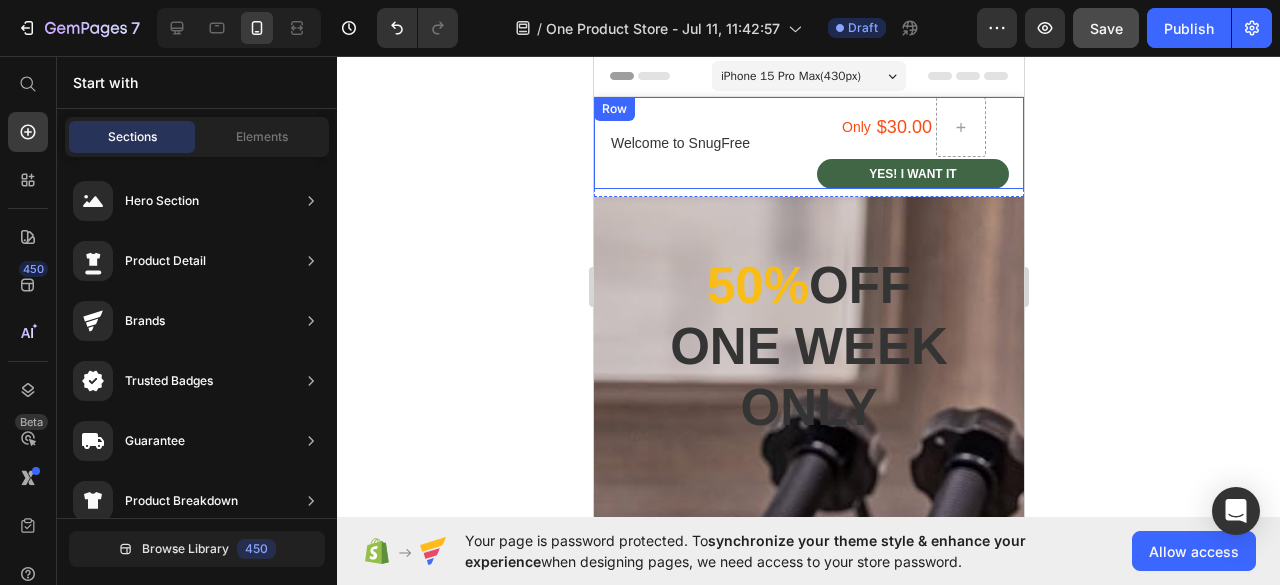 click on "Welcome to SnugFree Text block" at bounding box center (704, 143) 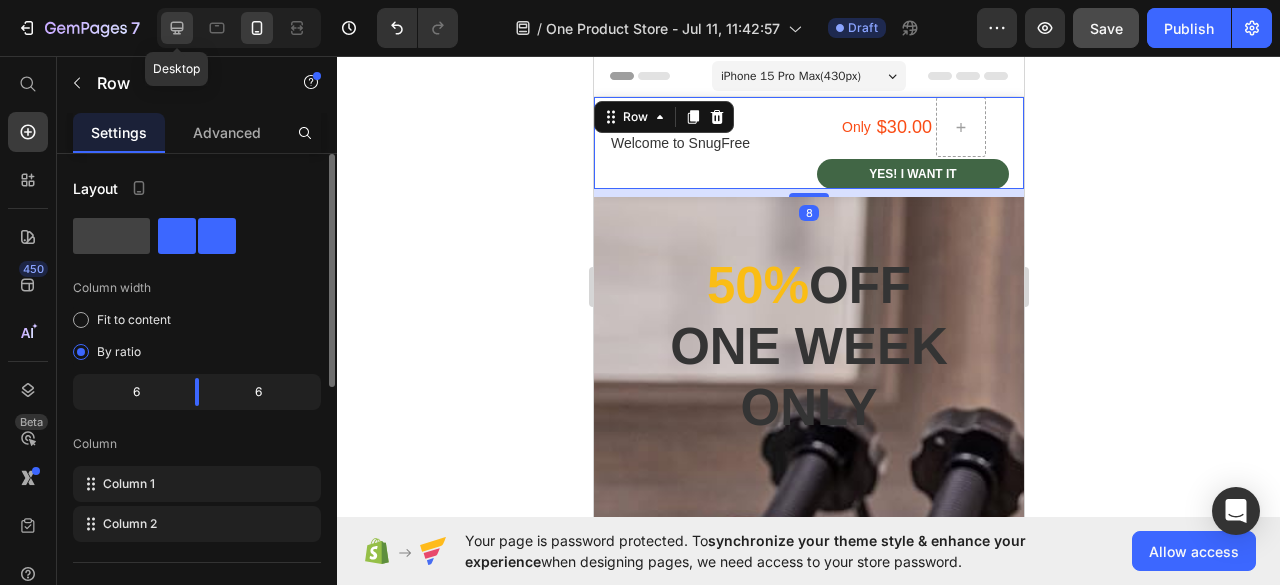 click 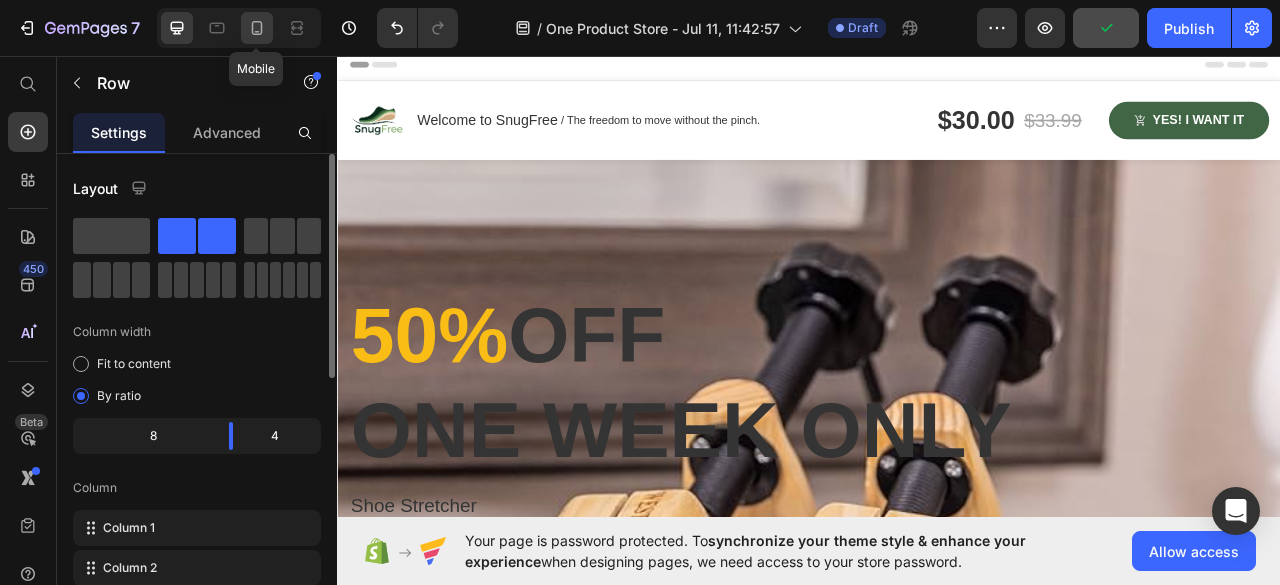 click 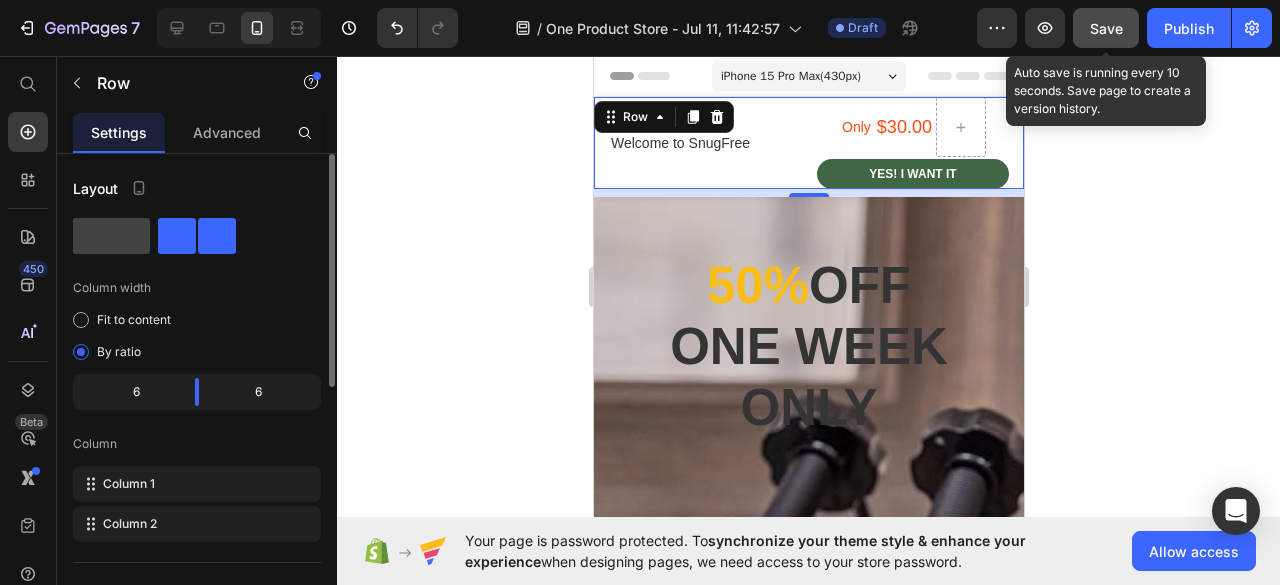 click on "Save" 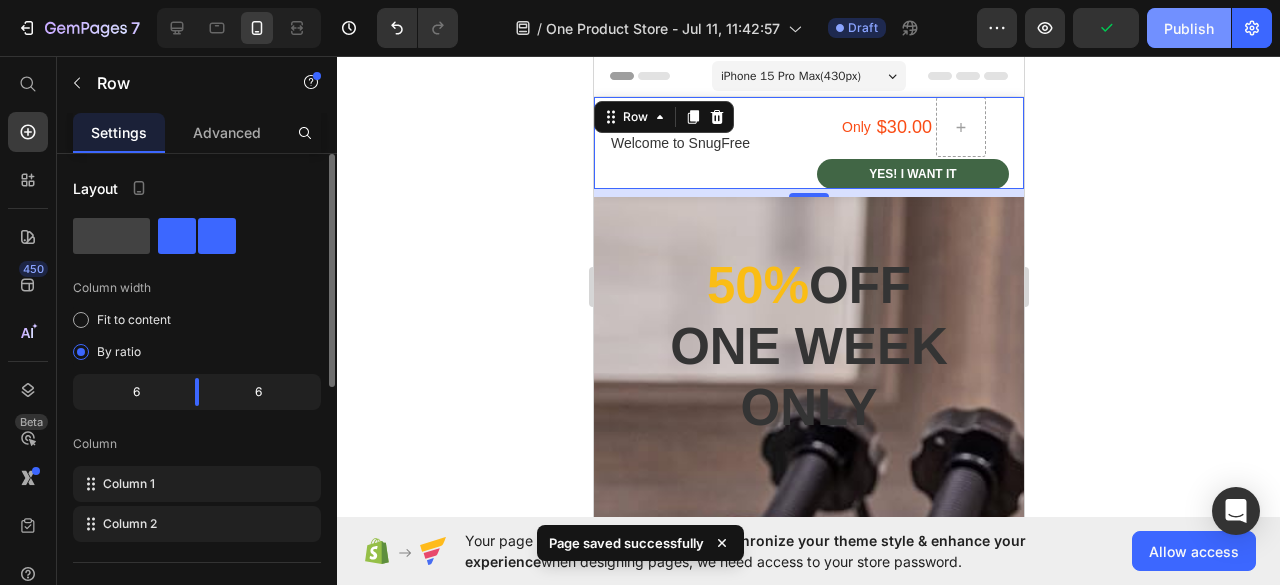 click on "Publish" at bounding box center [1189, 28] 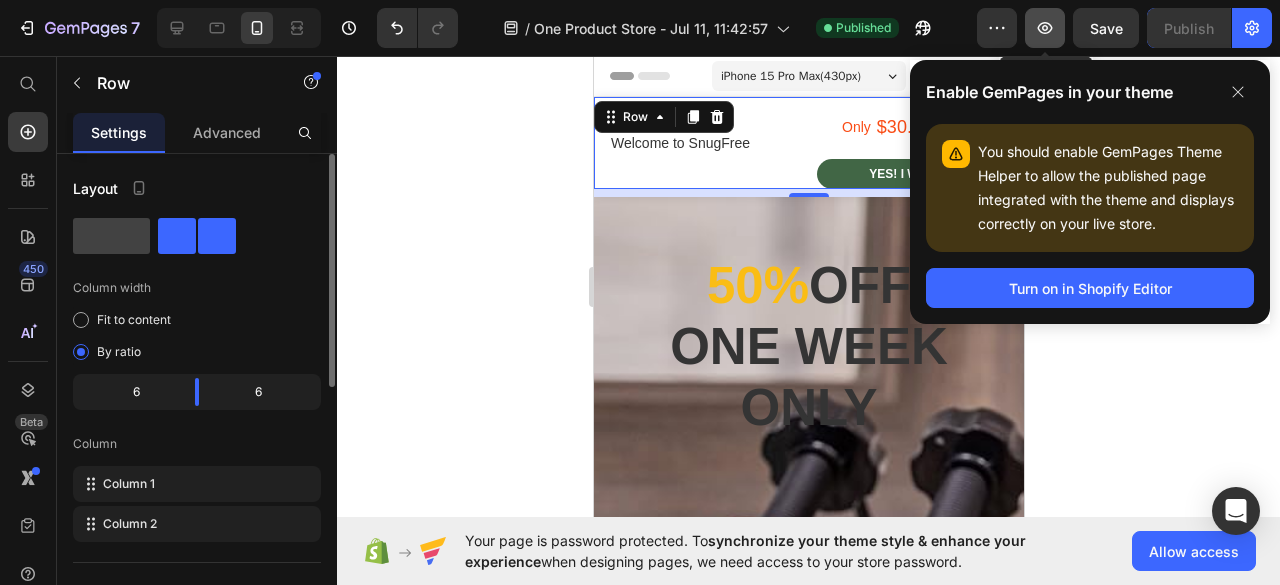 click 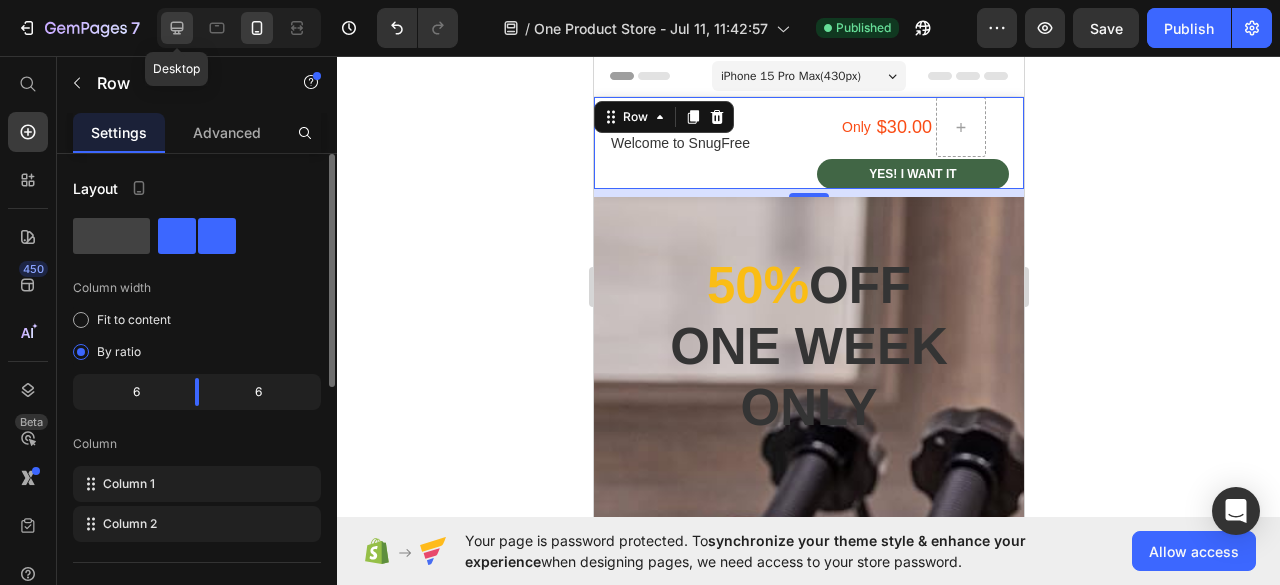 click 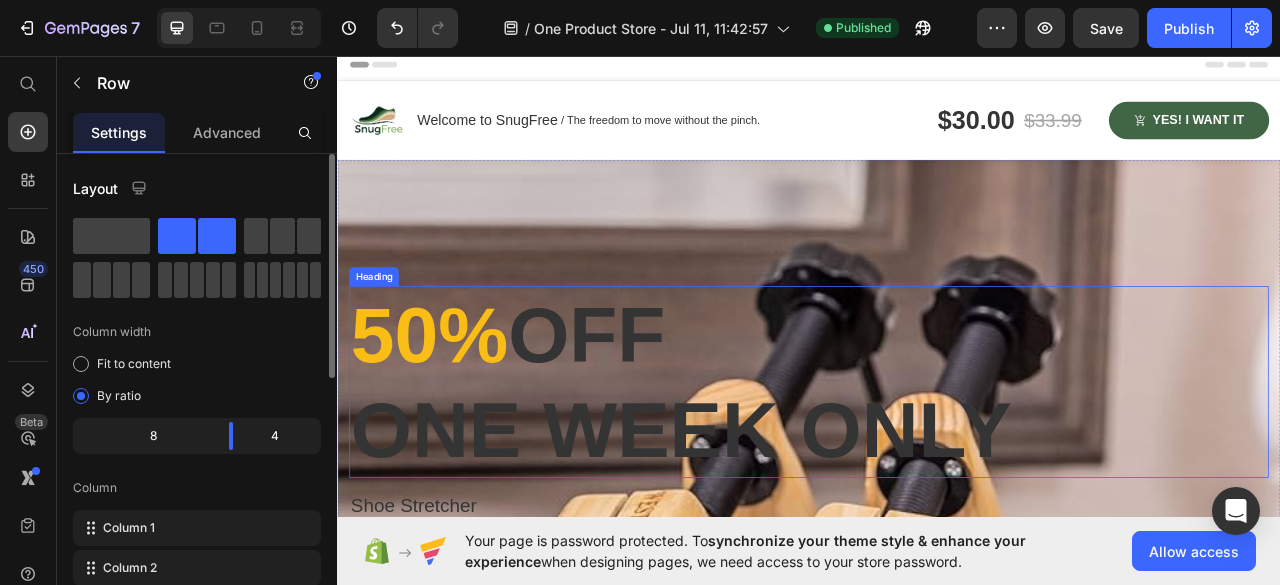 scroll, scrollTop: 100, scrollLeft: 0, axis: vertical 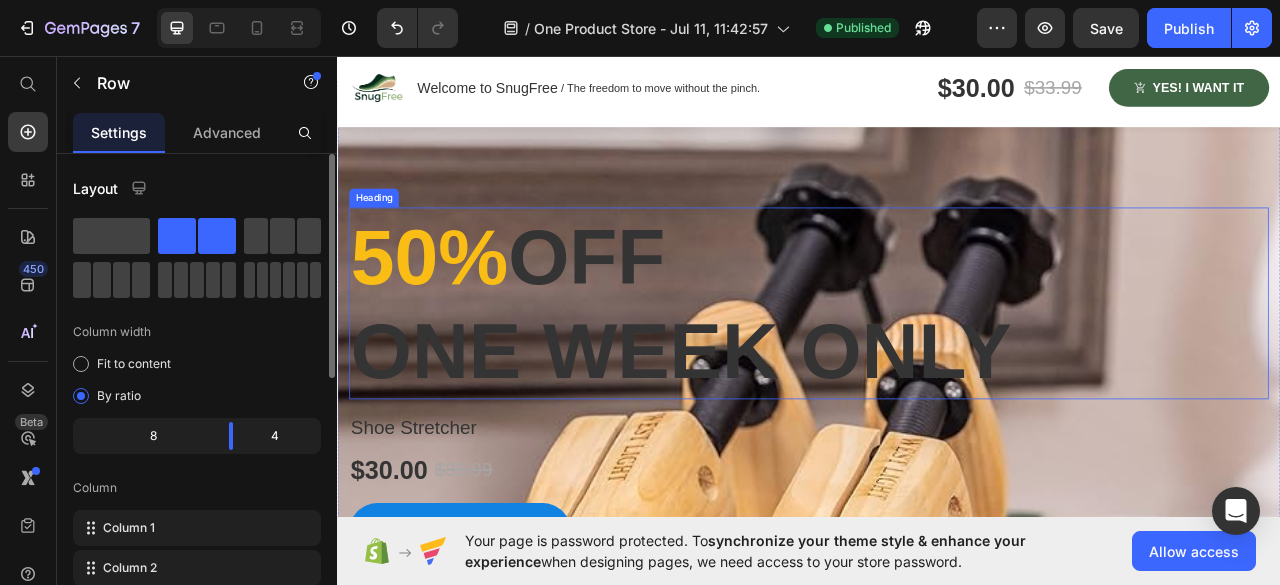 click on "50%" at bounding box center (454, 312) 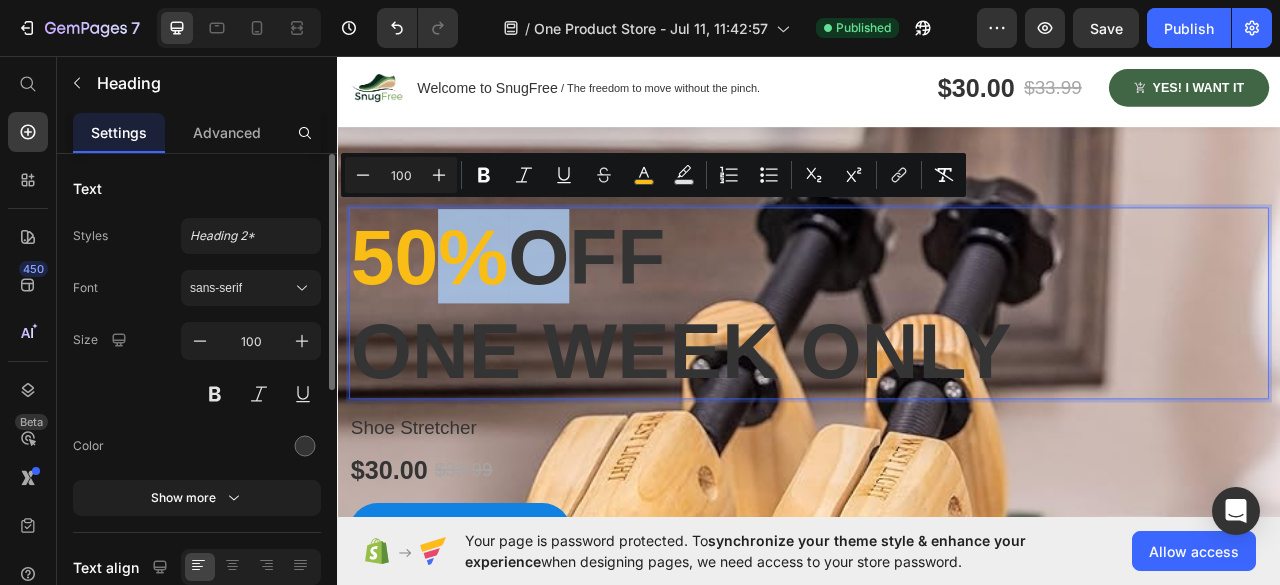 click on "50%" at bounding box center (454, 312) 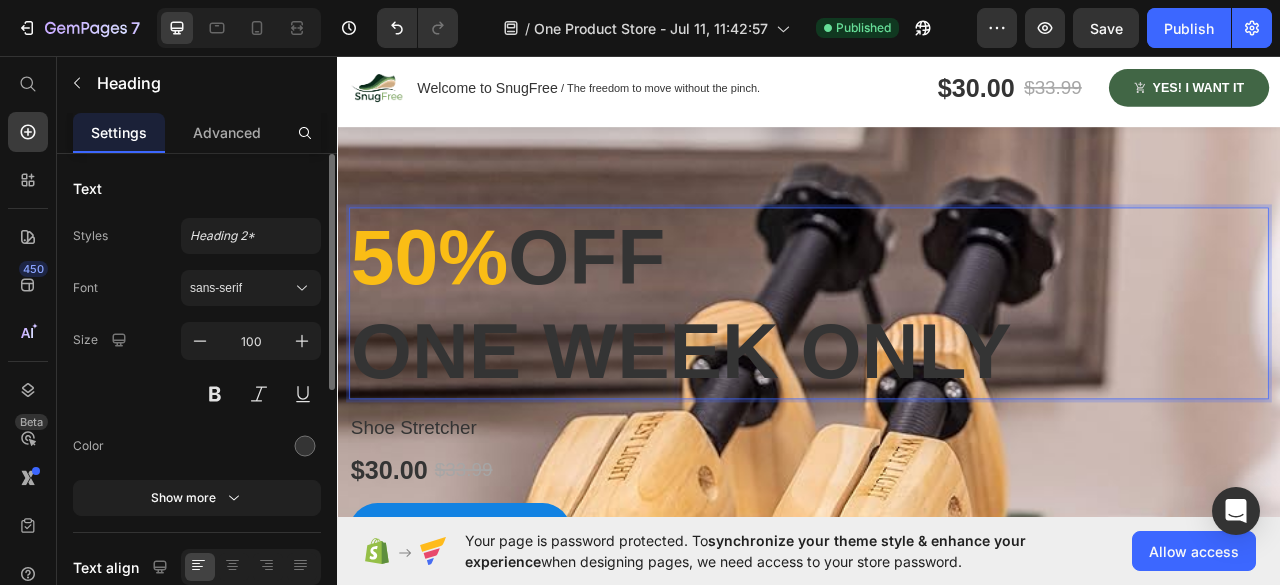 click on "50%" at bounding box center [454, 312] 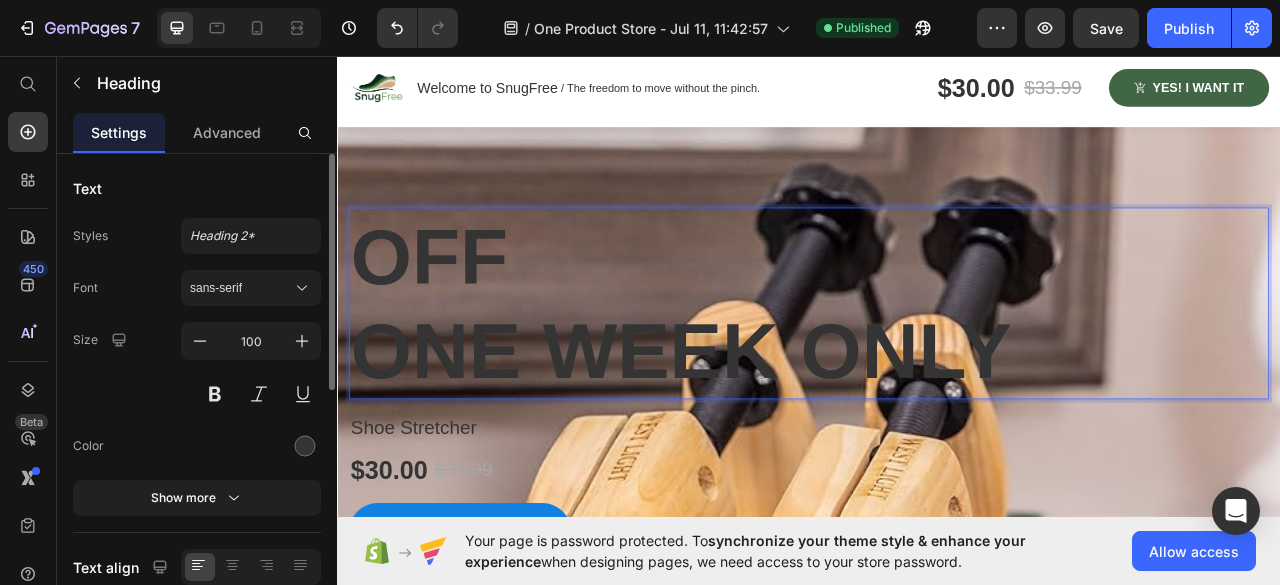 click on "off one week only" at bounding box center [937, 372] 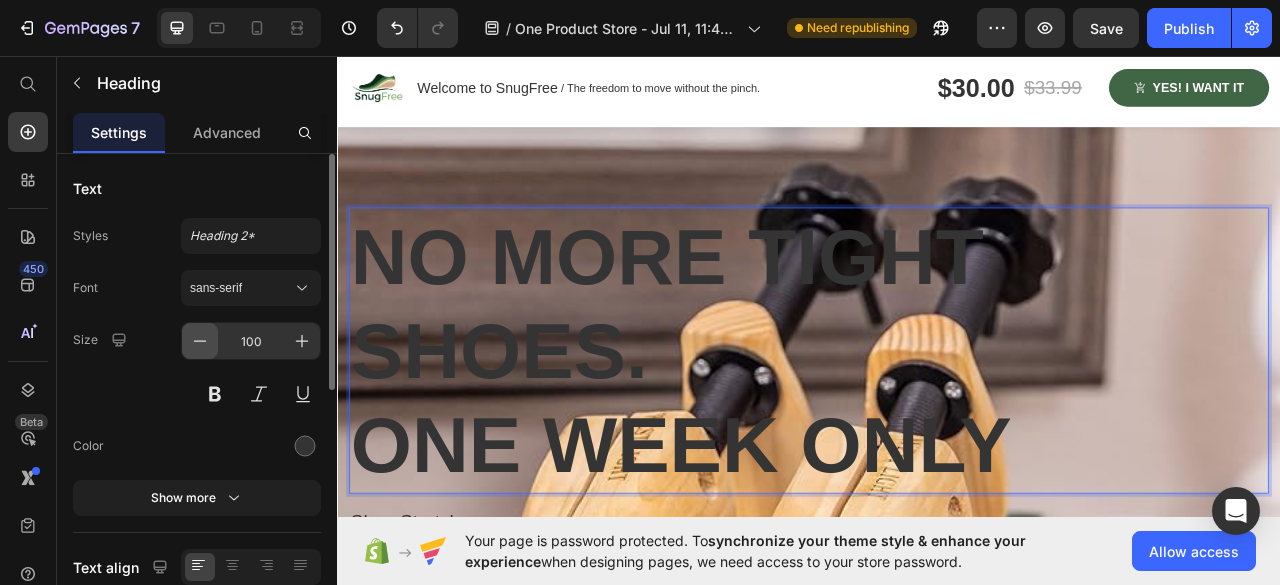 click 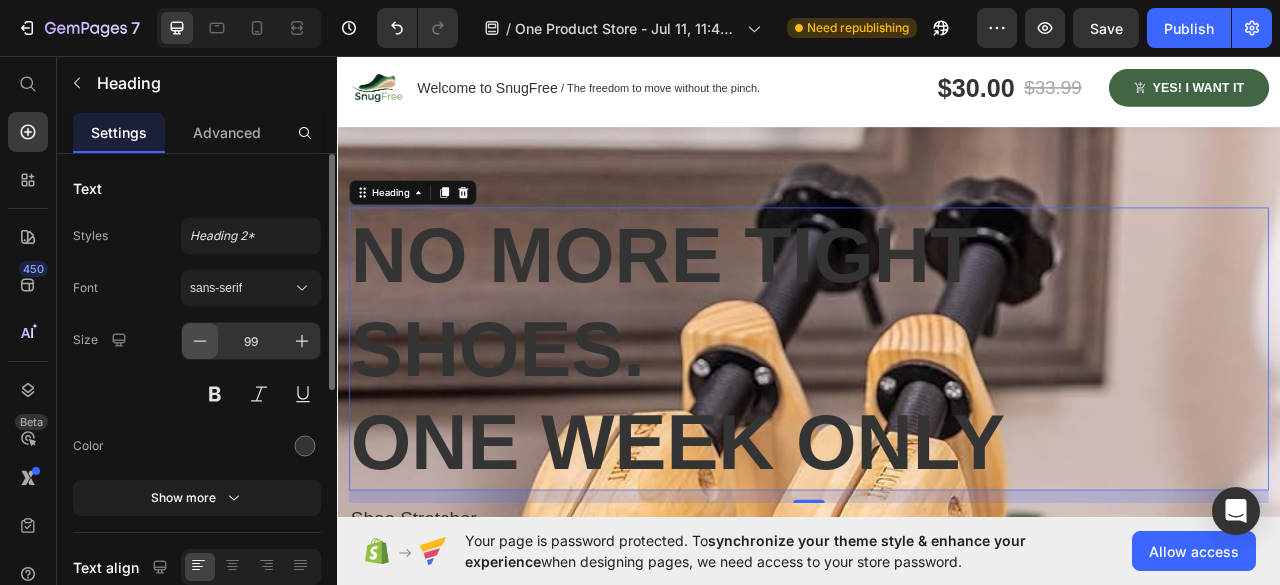 click 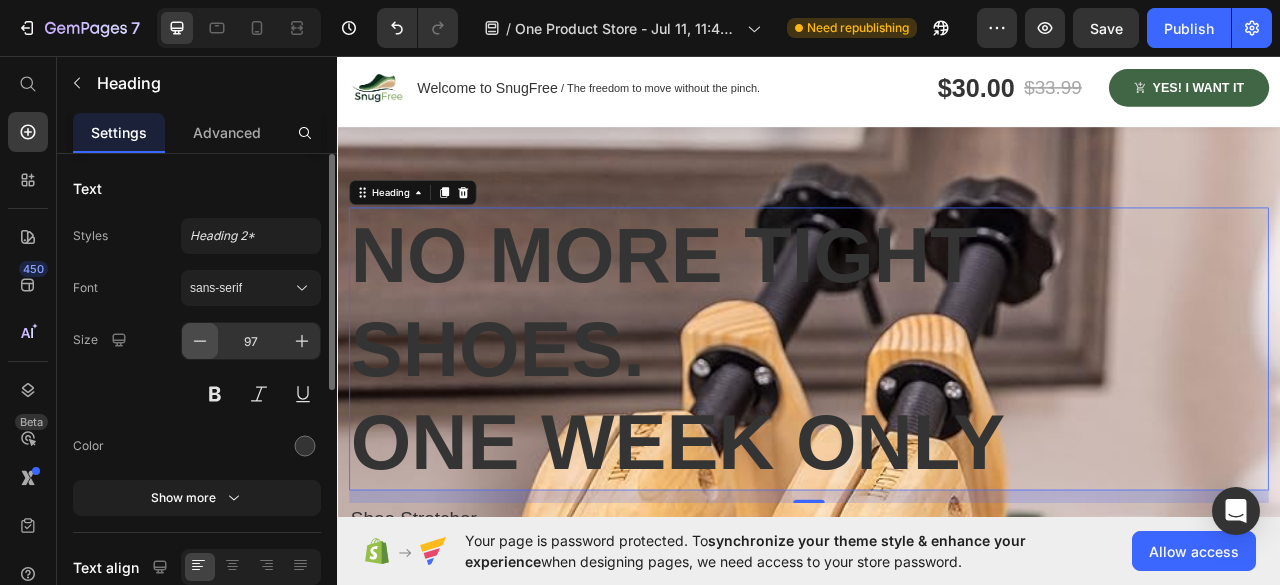 click 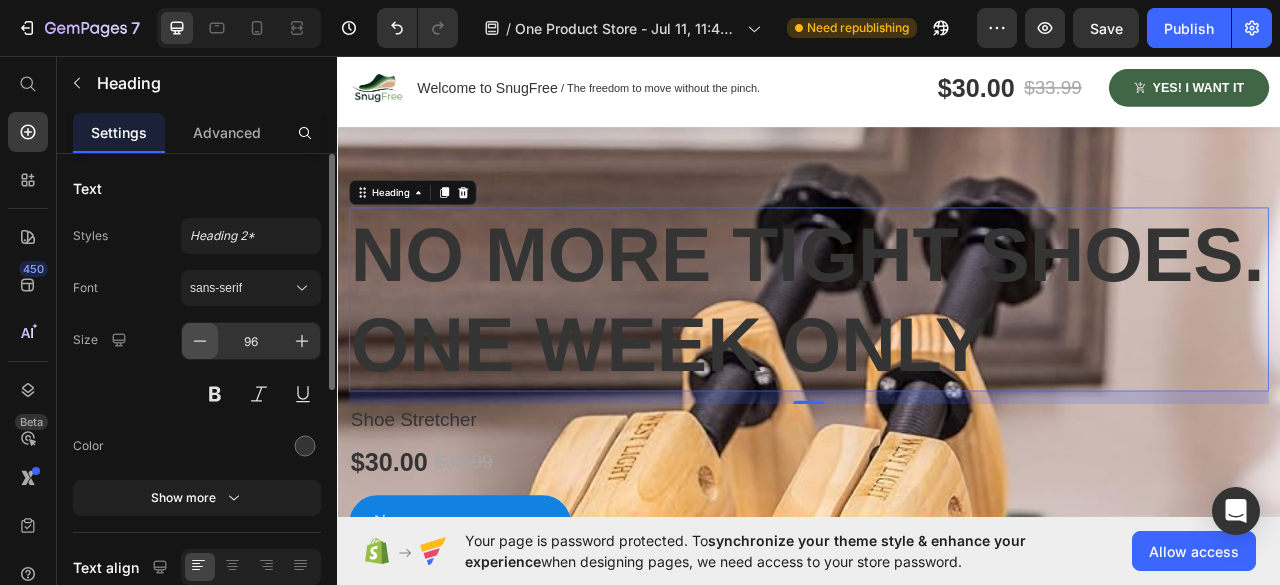 click 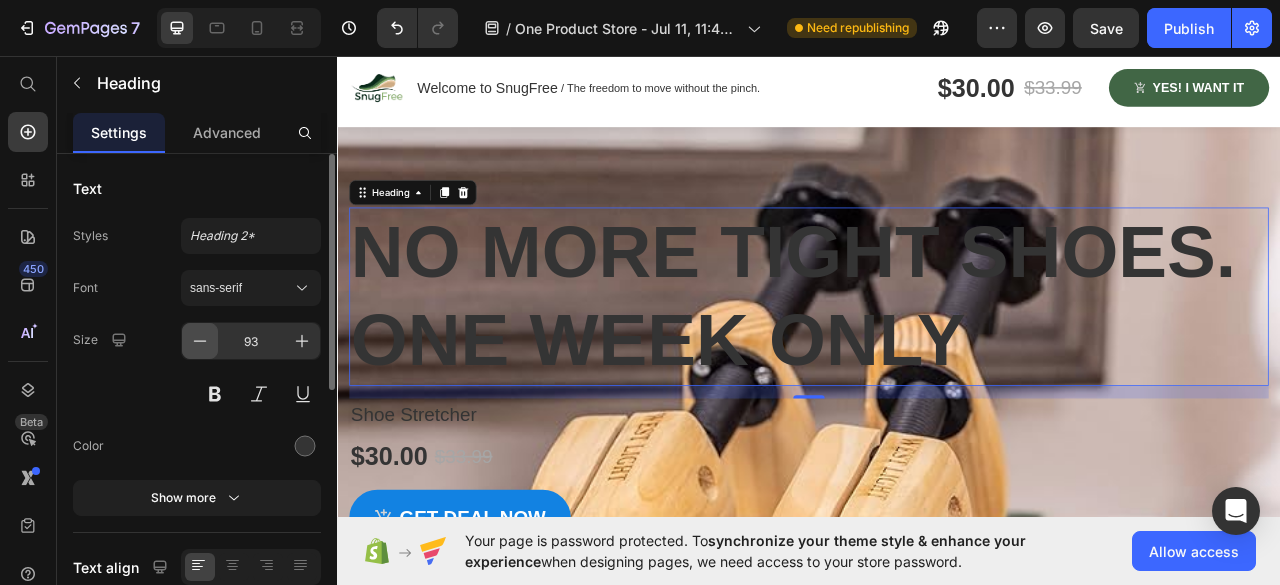 click 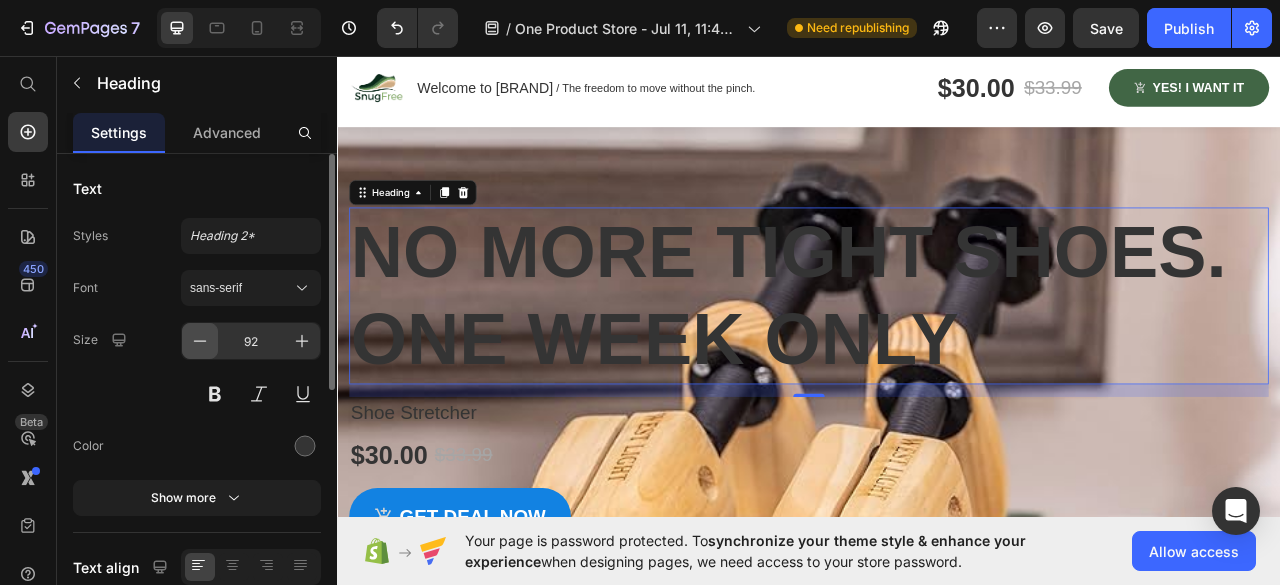 click 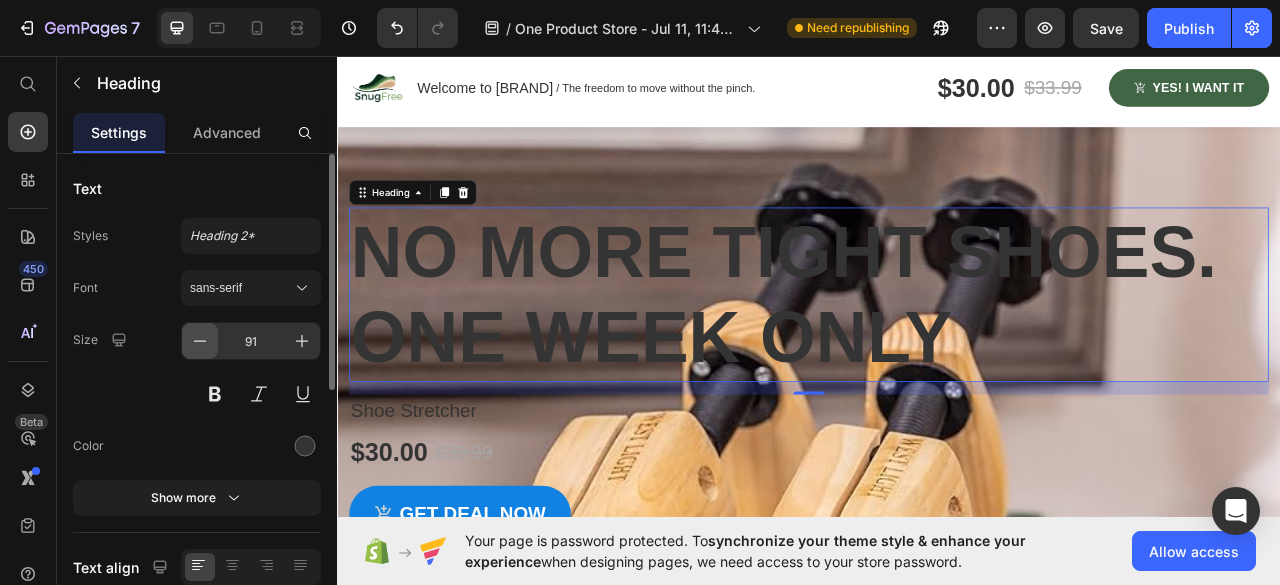 click 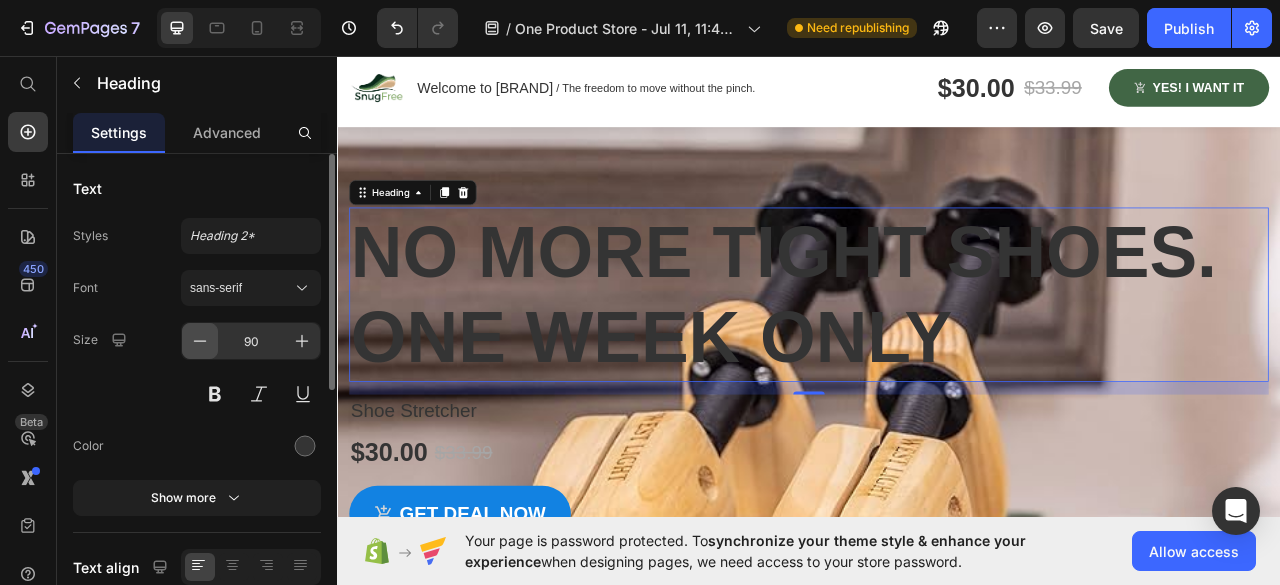 click 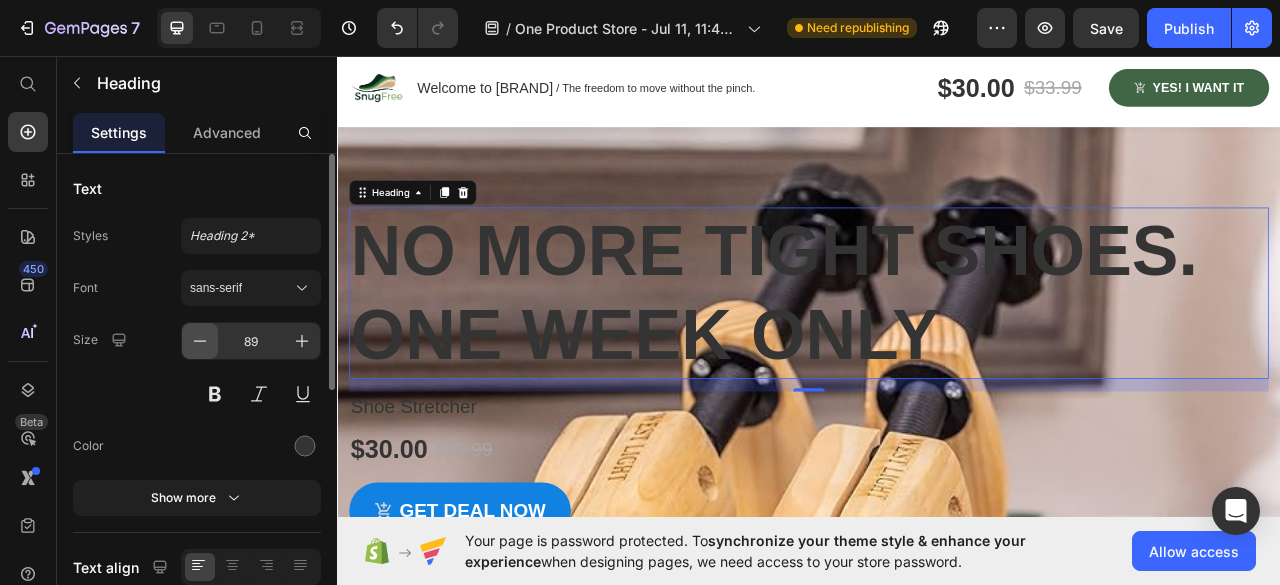 click 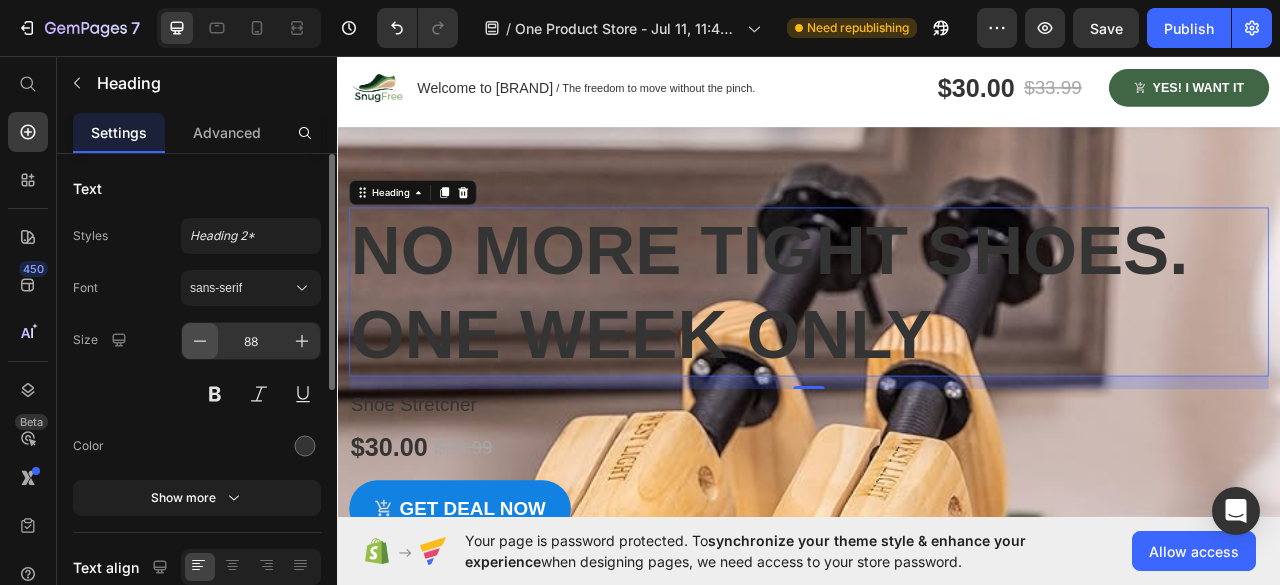 click 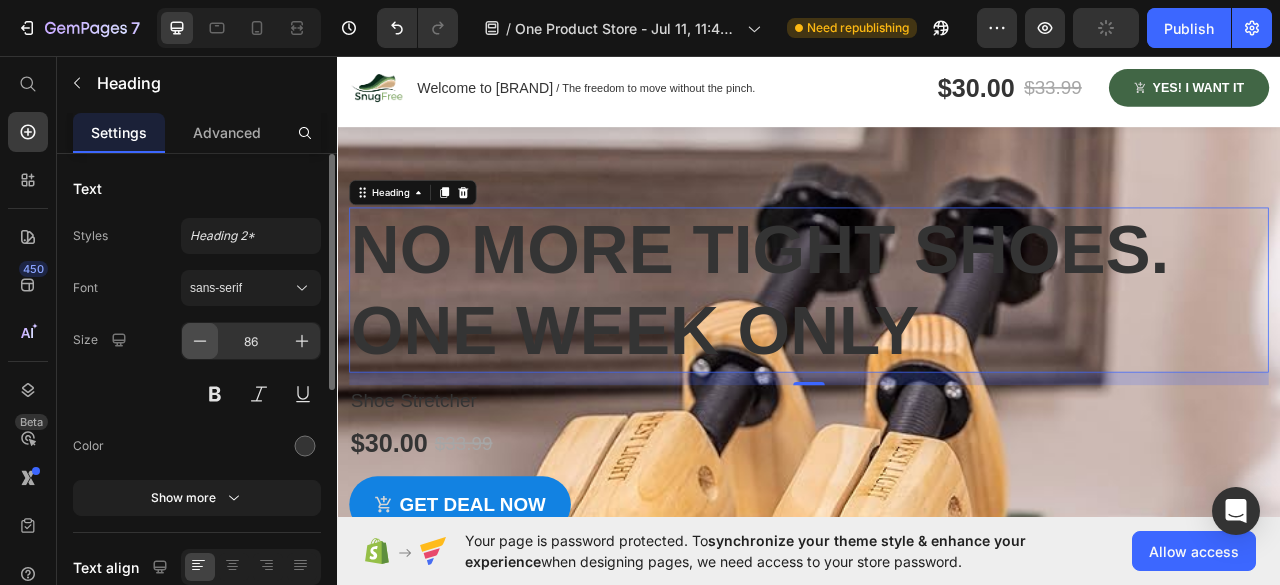 click 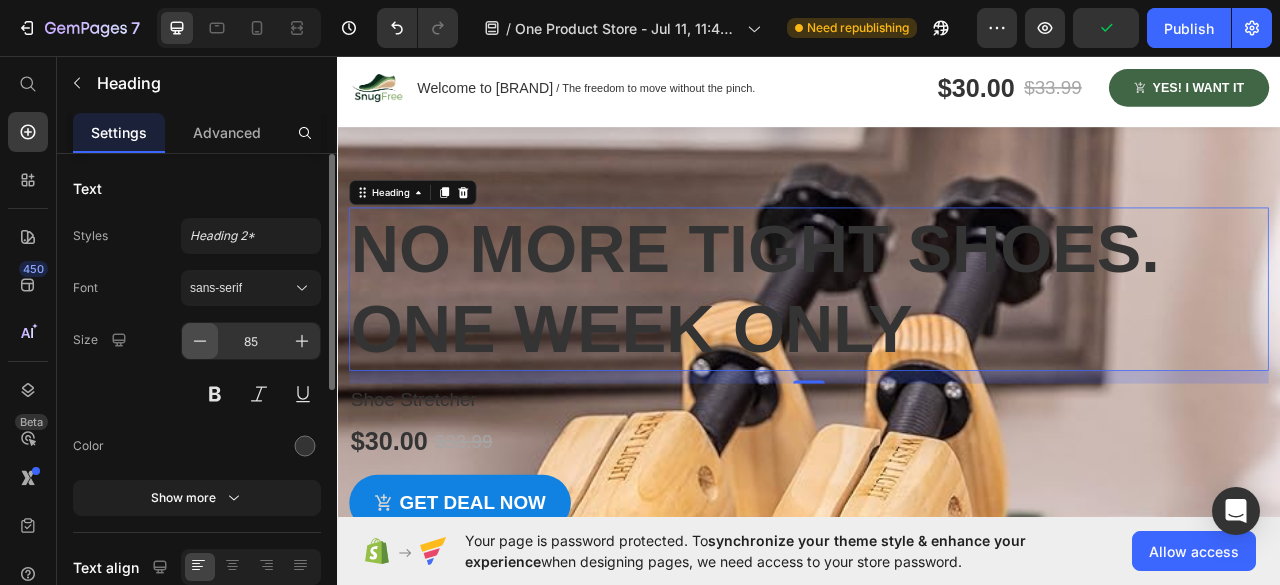 click 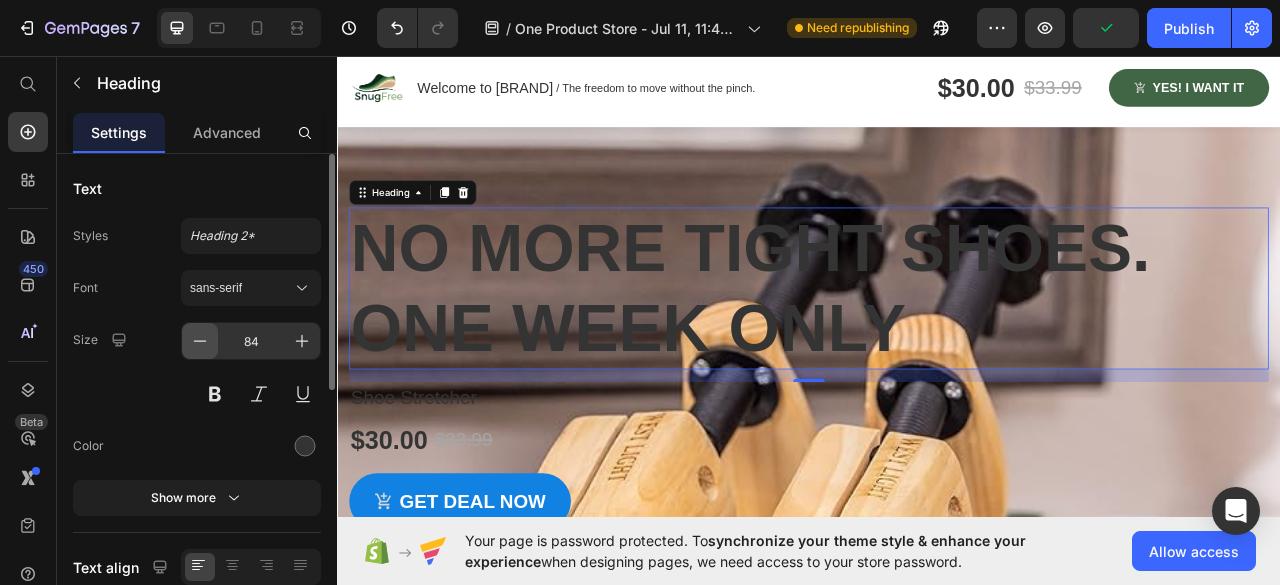 click 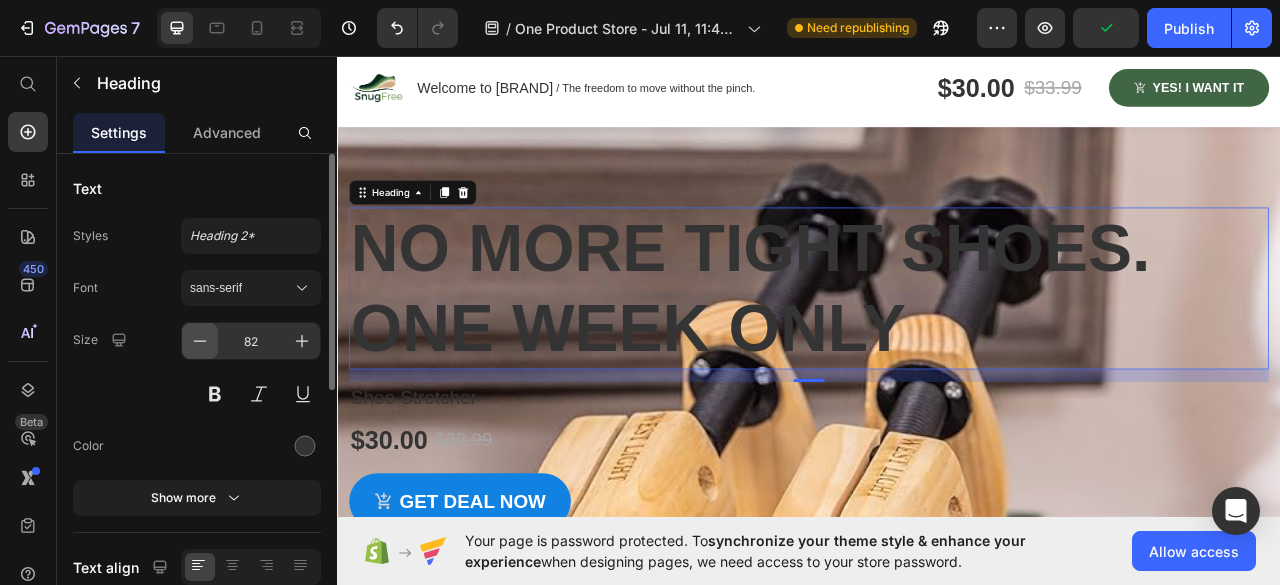 click 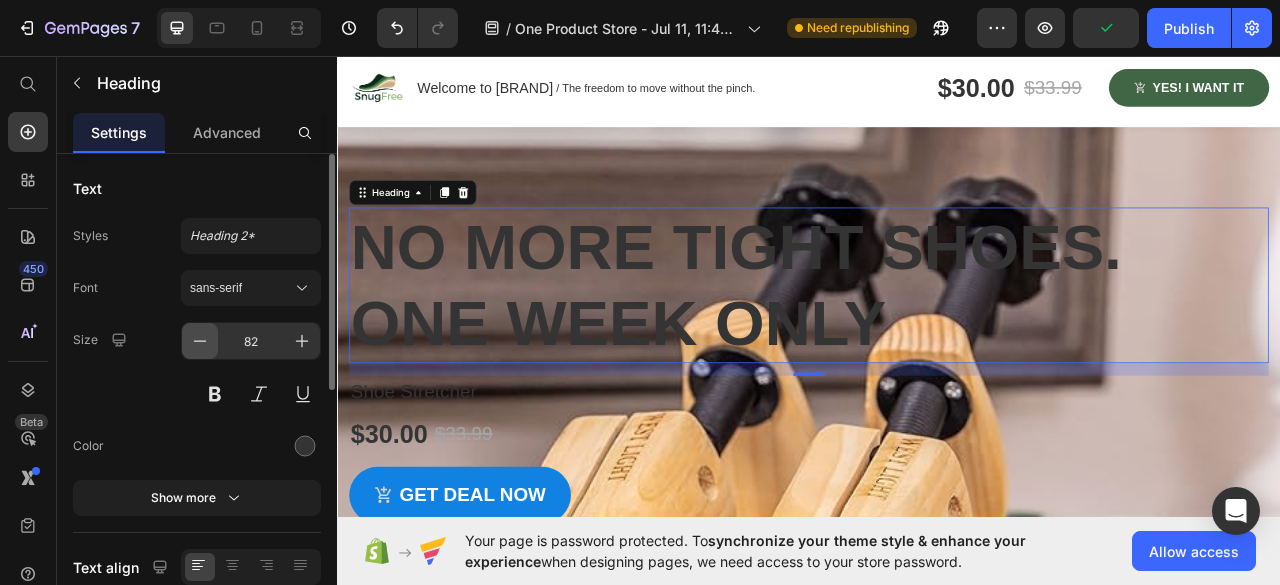 click 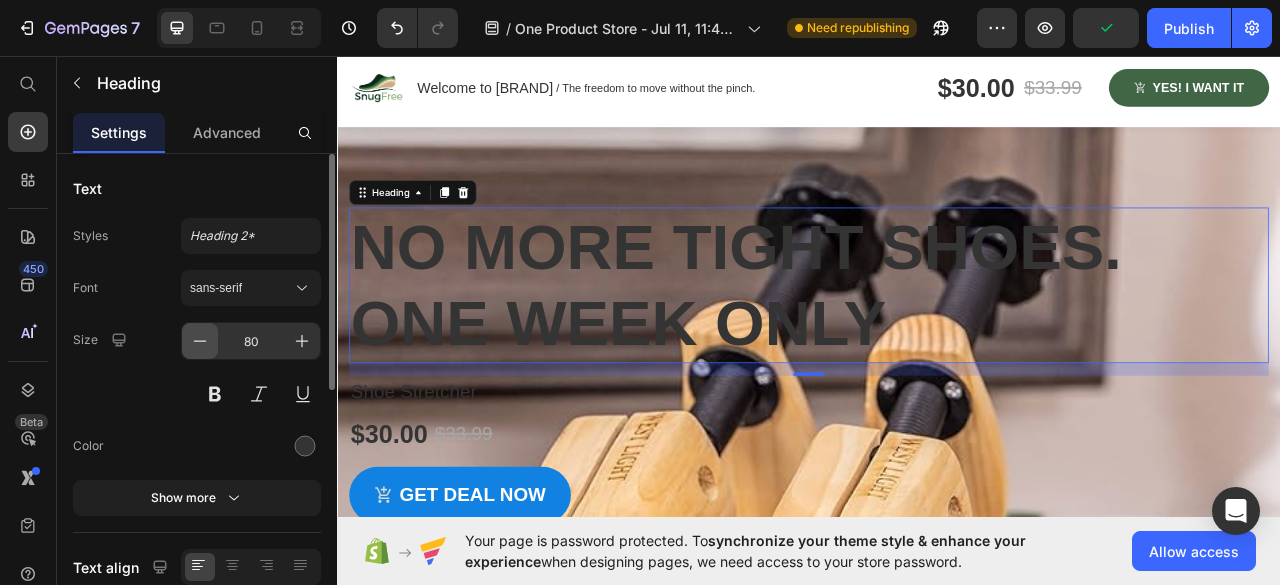 click 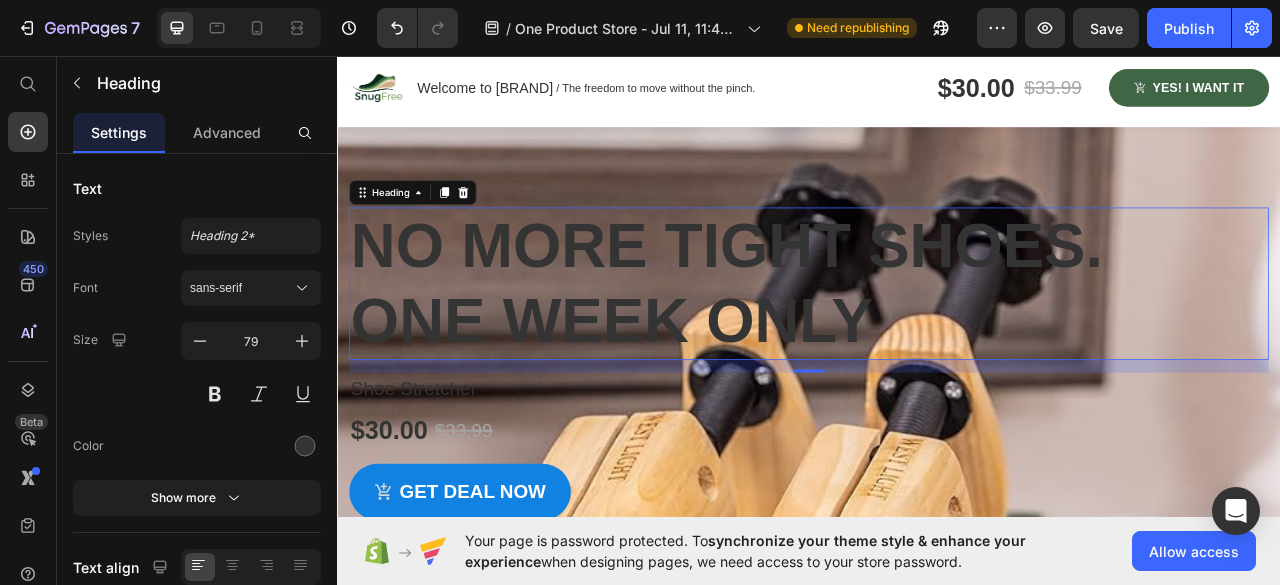 click on "No More Tight Shoes. one week only" at bounding box center (937, 347) 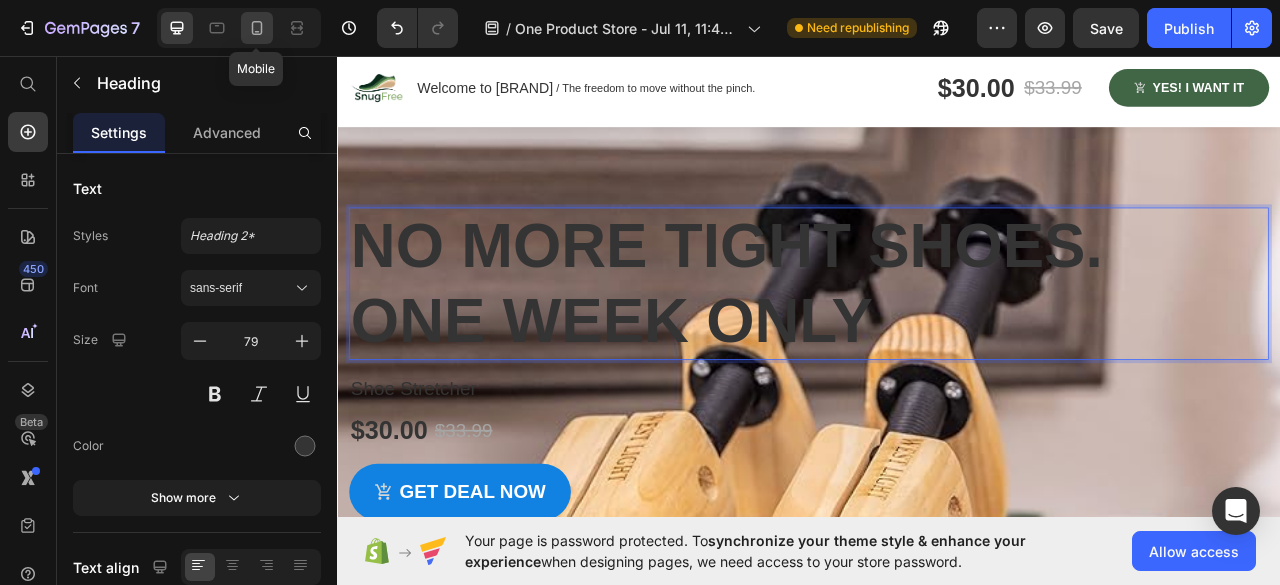 click 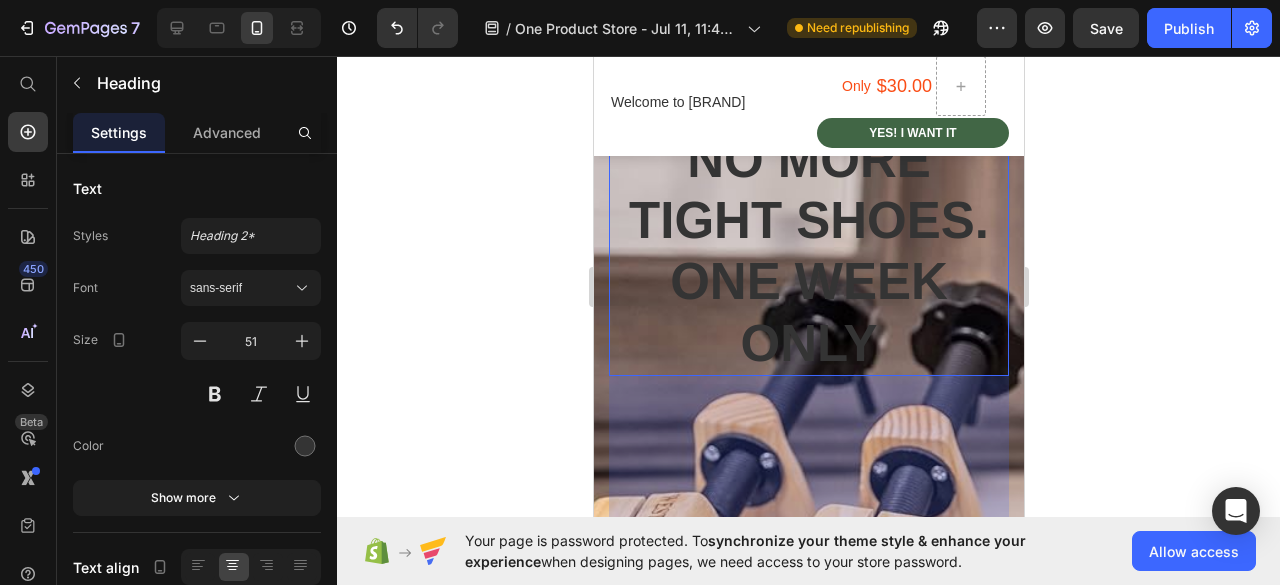 scroll, scrollTop: 0, scrollLeft: 0, axis: both 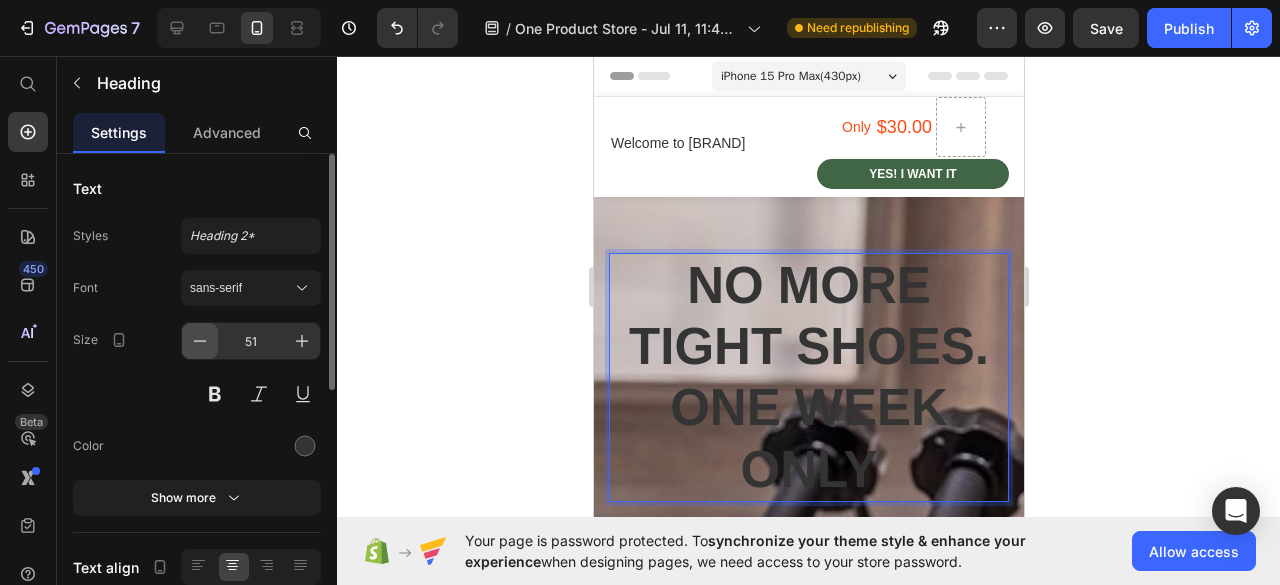 click 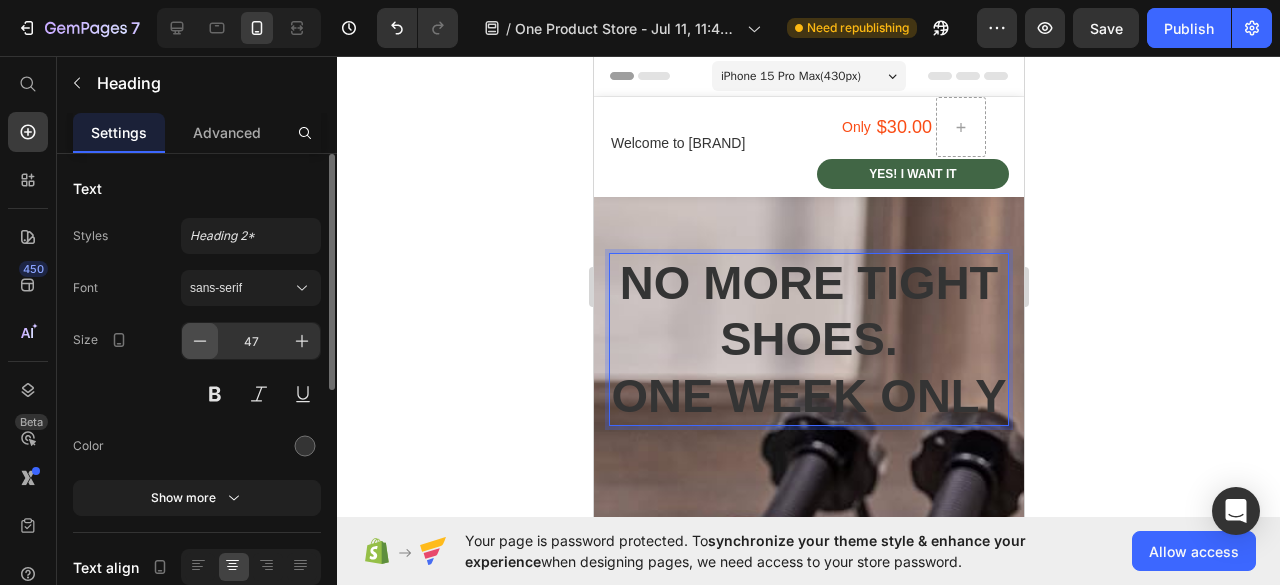 click 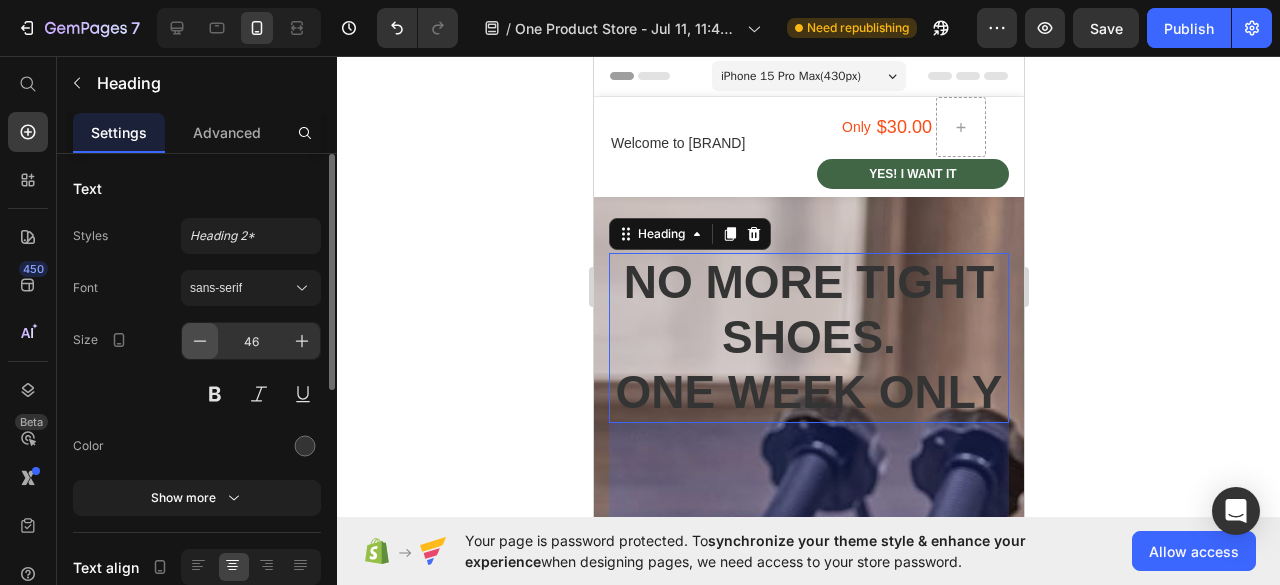 click 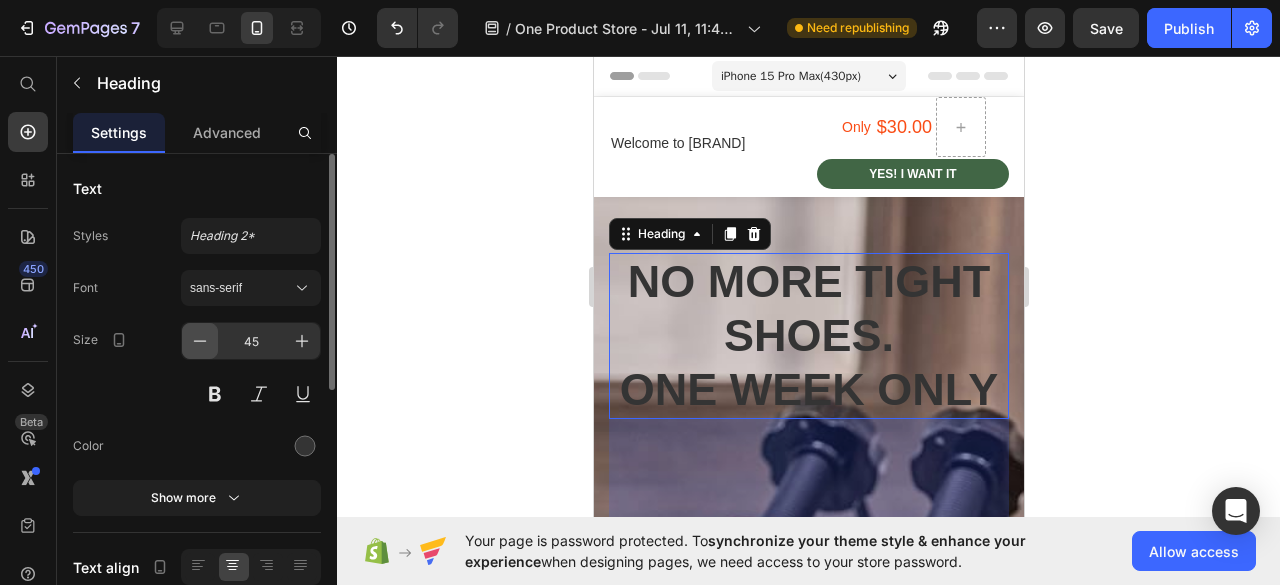 click 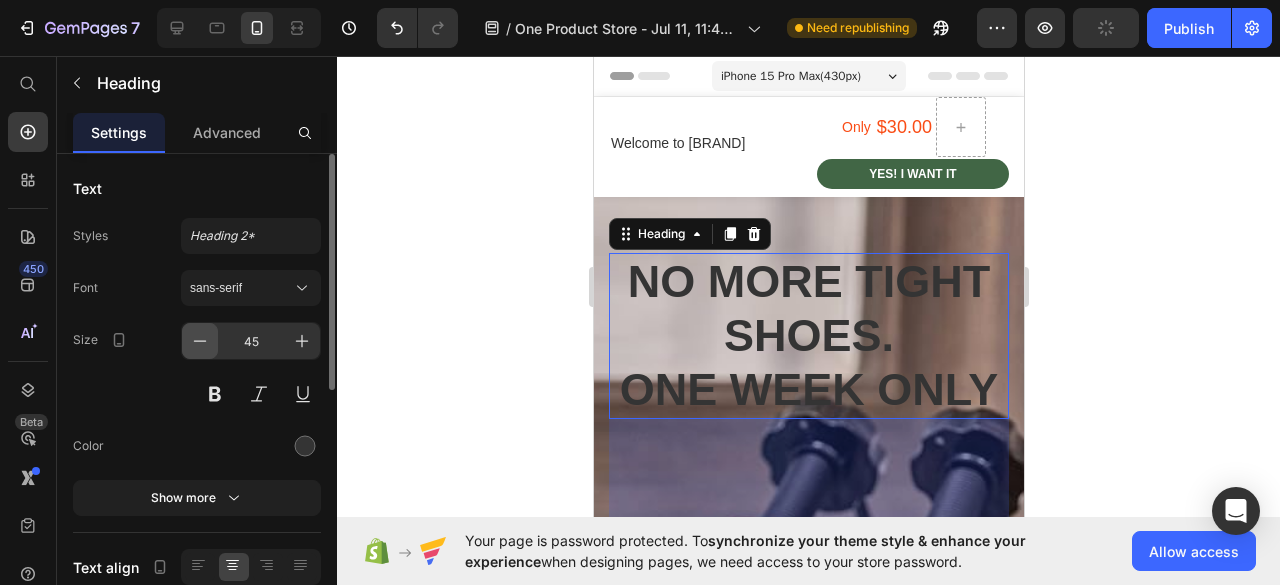 click 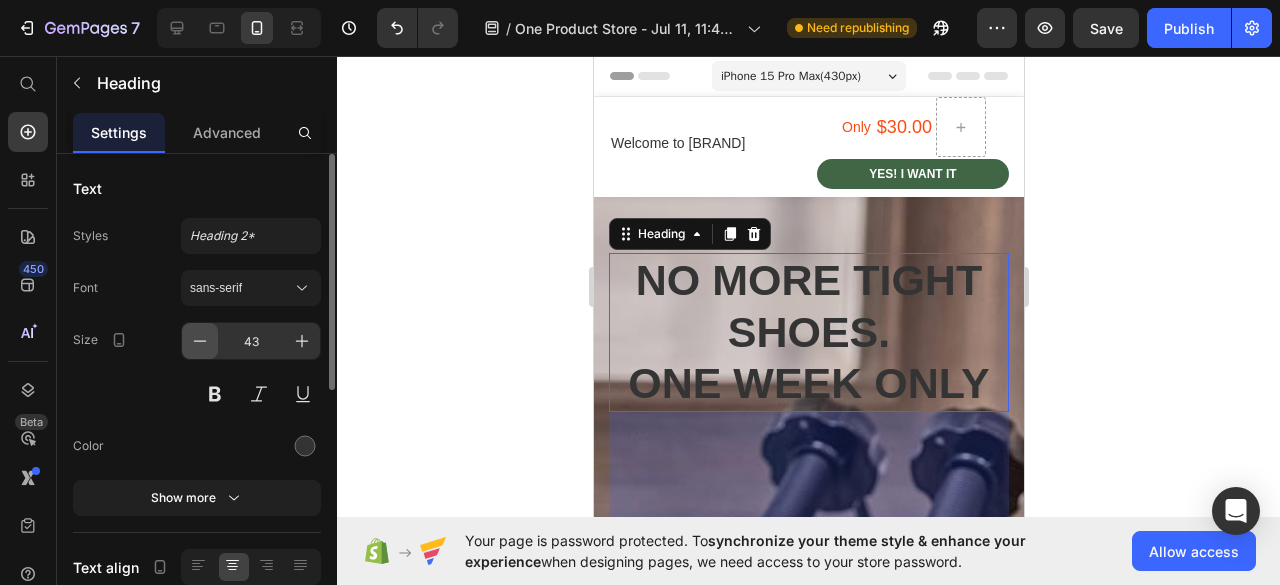 click 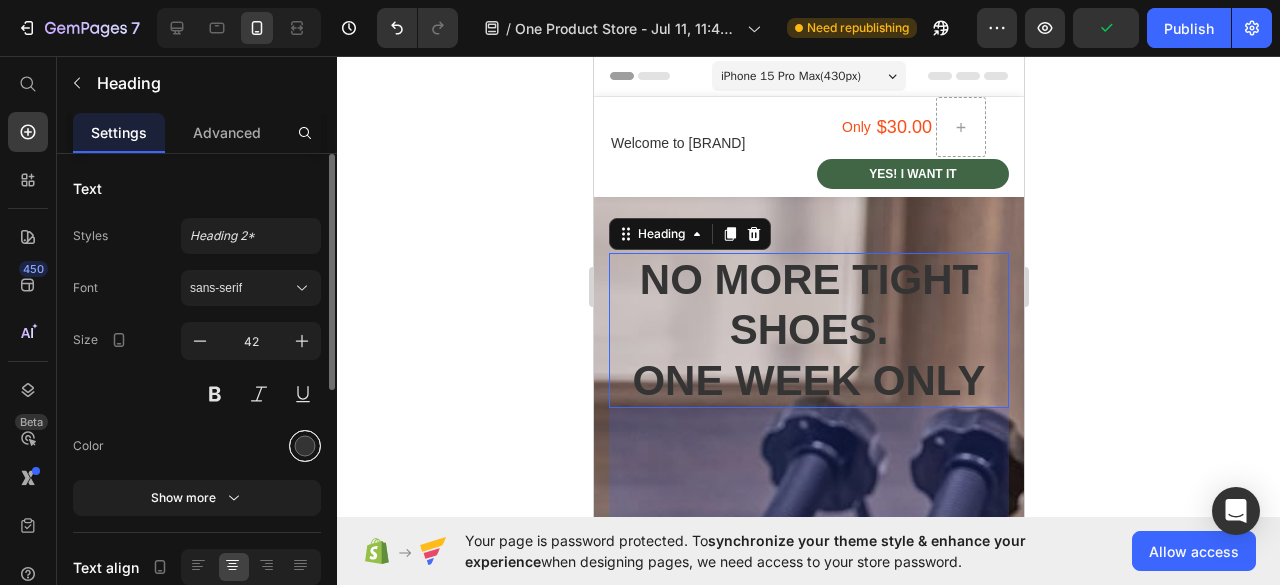 click at bounding box center (305, 446) 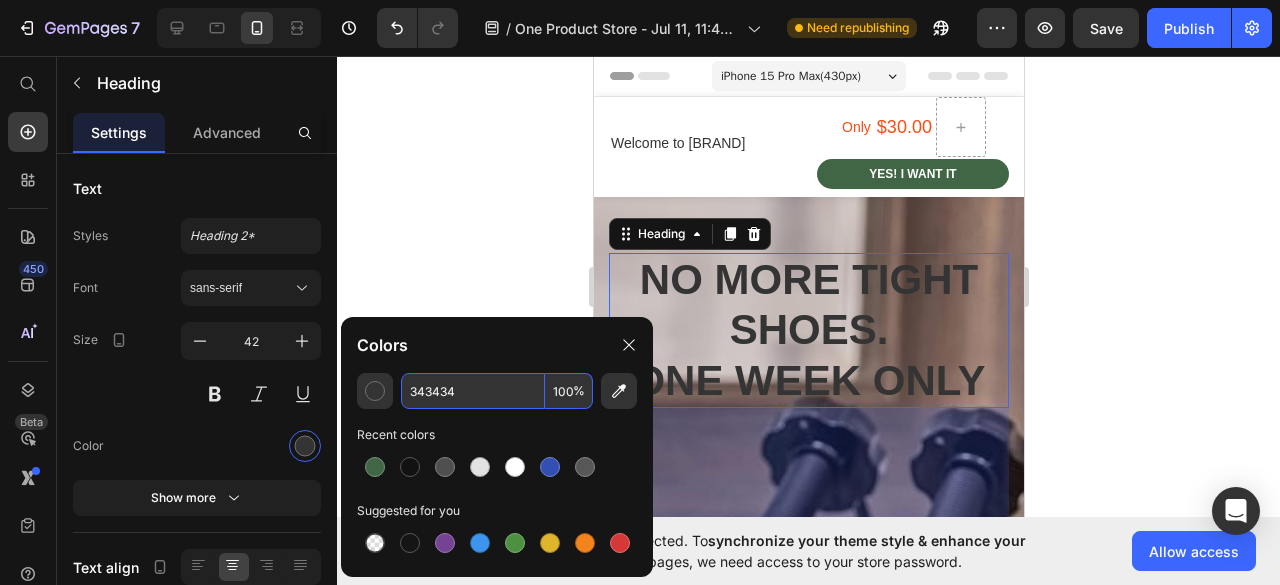 click on "343434" at bounding box center [473, 391] 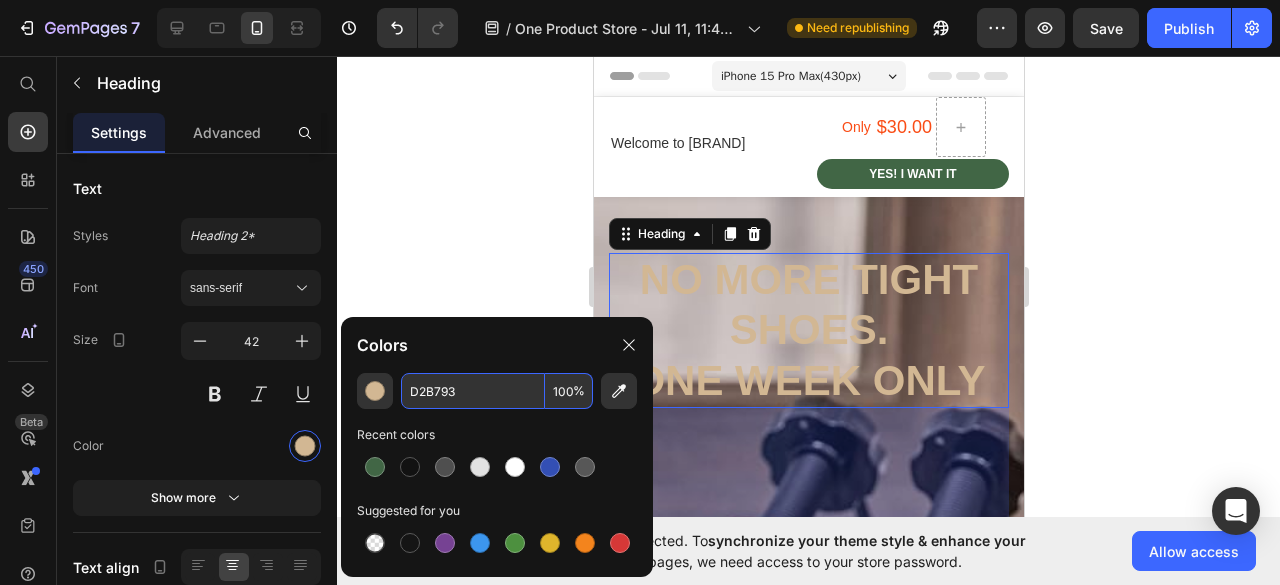 type on "D2B793" 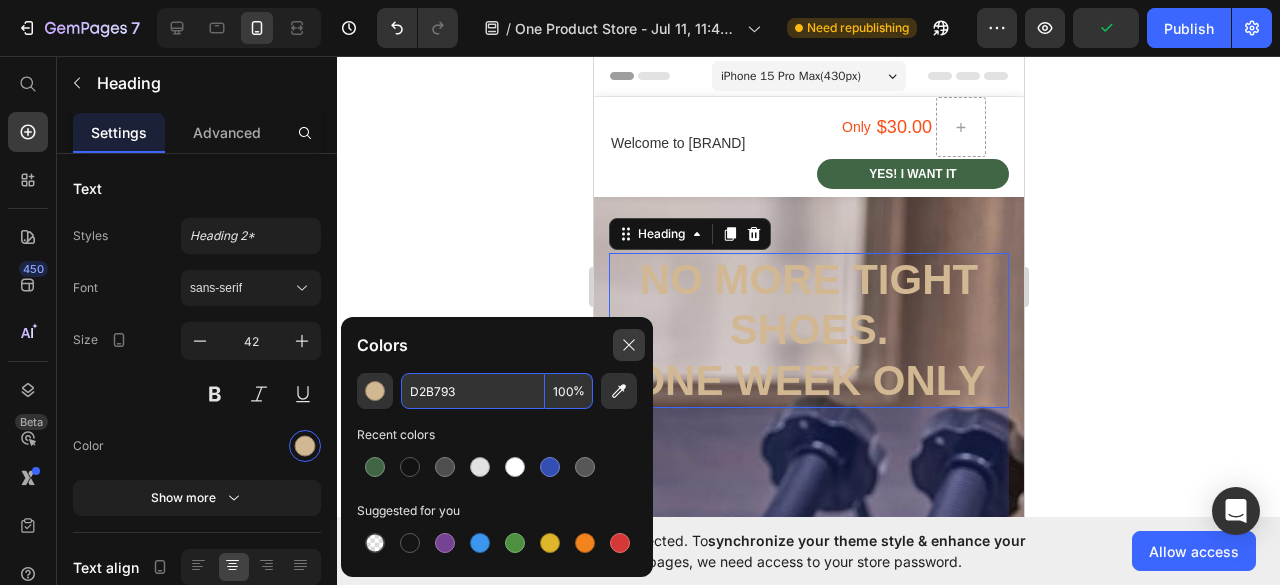 click at bounding box center [629, 345] 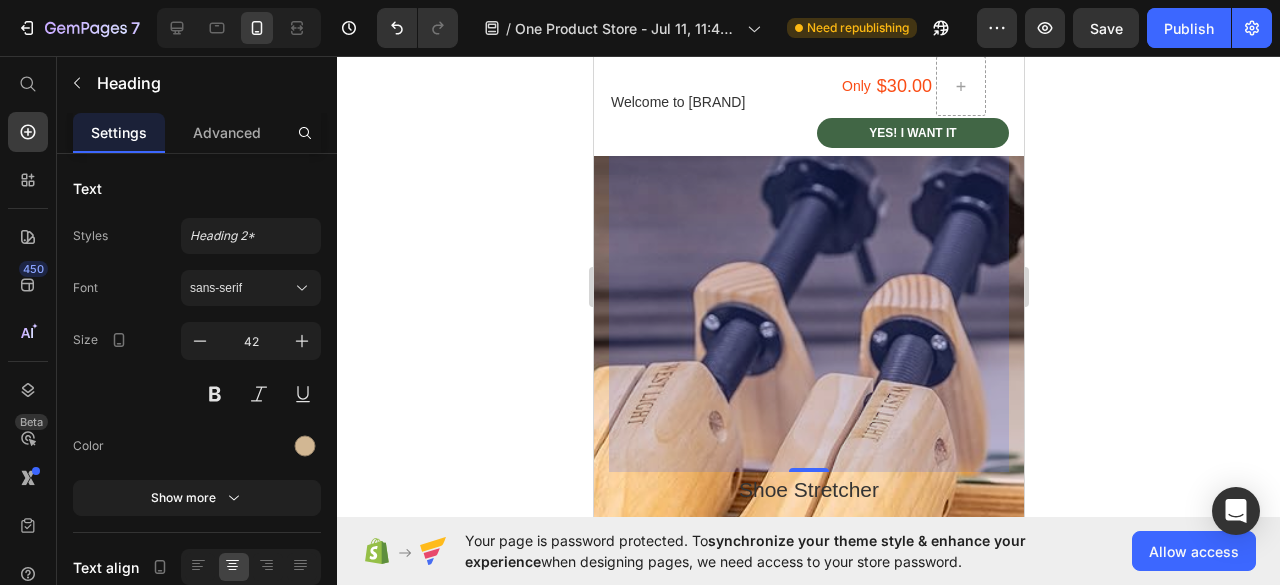 scroll, scrollTop: 100, scrollLeft: 0, axis: vertical 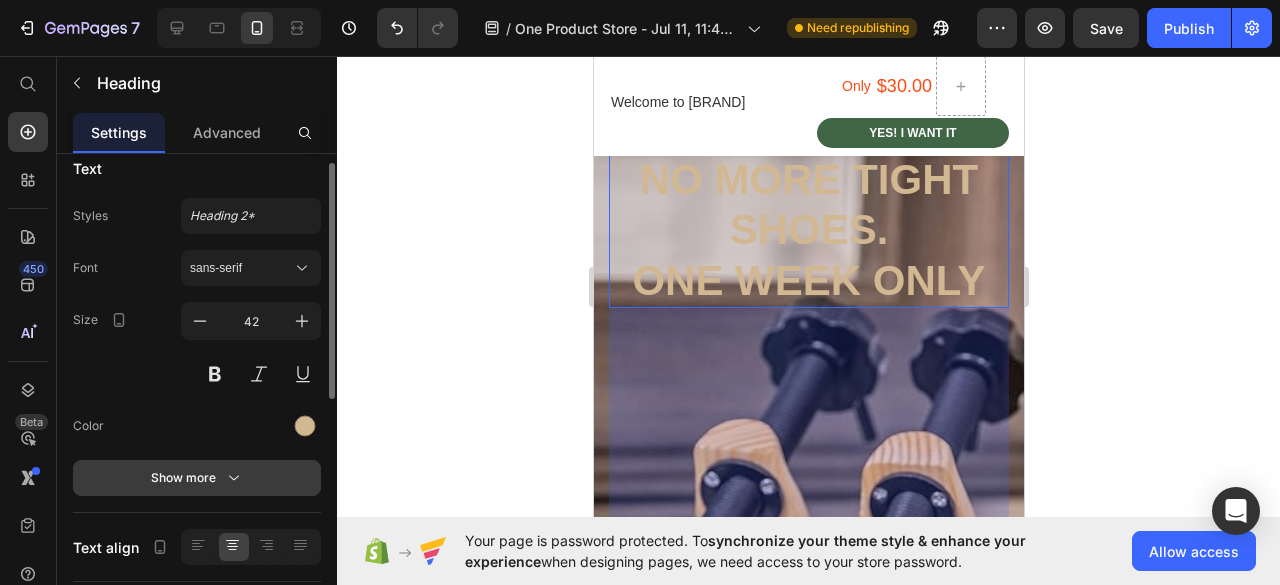 click 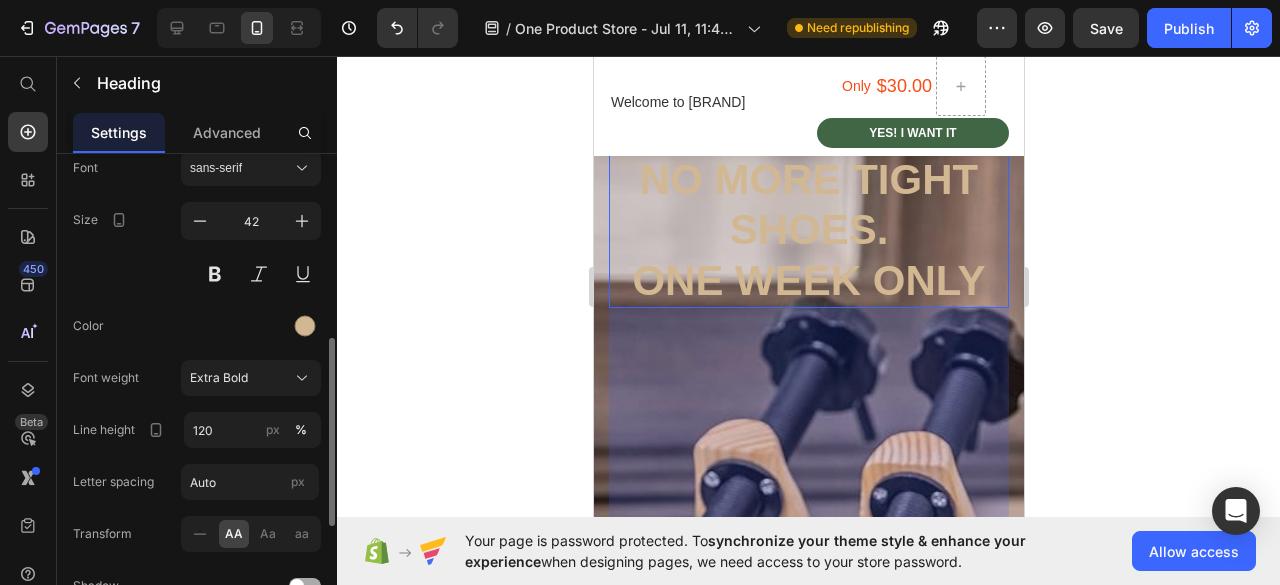 scroll, scrollTop: 220, scrollLeft: 0, axis: vertical 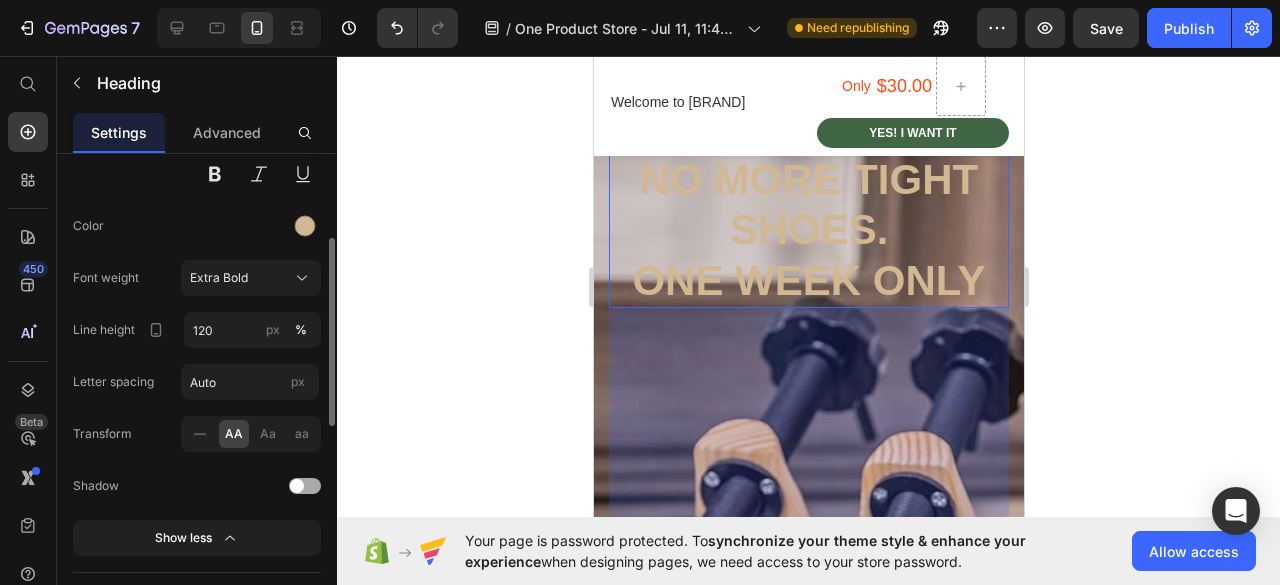 click at bounding box center [305, 486] 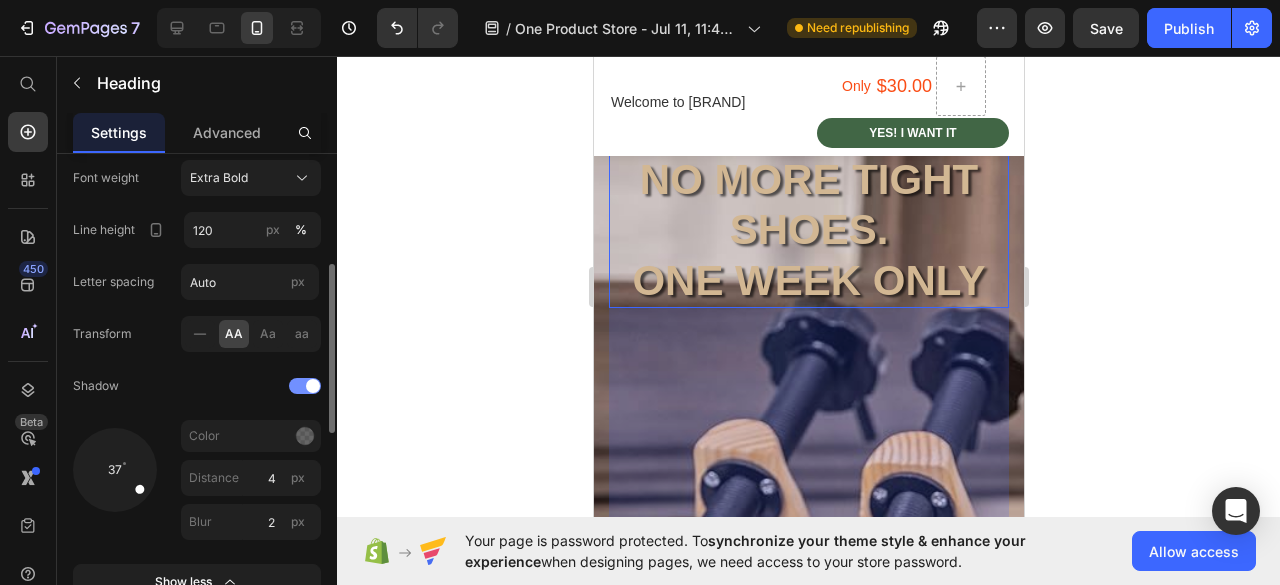 scroll, scrollTop: 120, scrollLeft: 0, axis: vertical 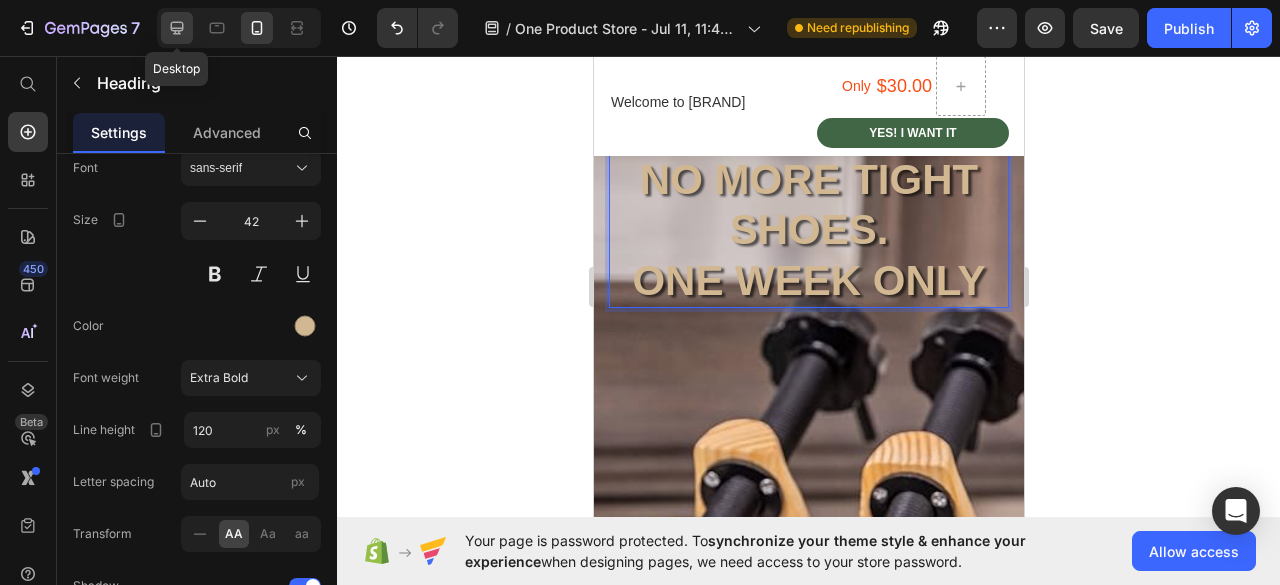 click 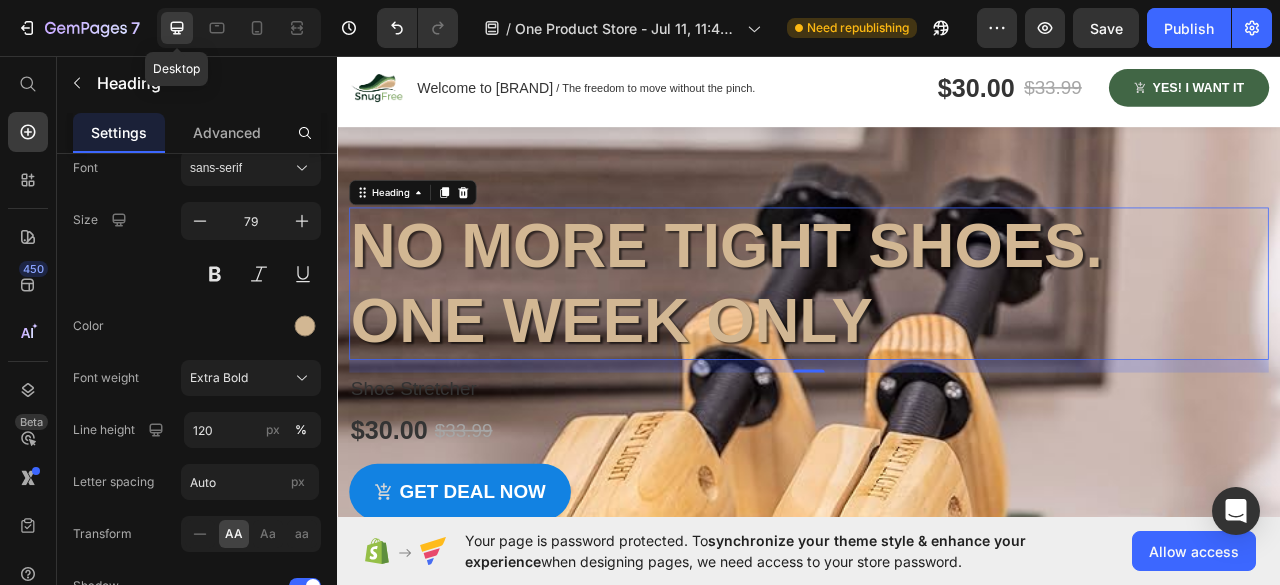 scroll, scrollTop: 232, scrollLeft: 0, axis: vertical 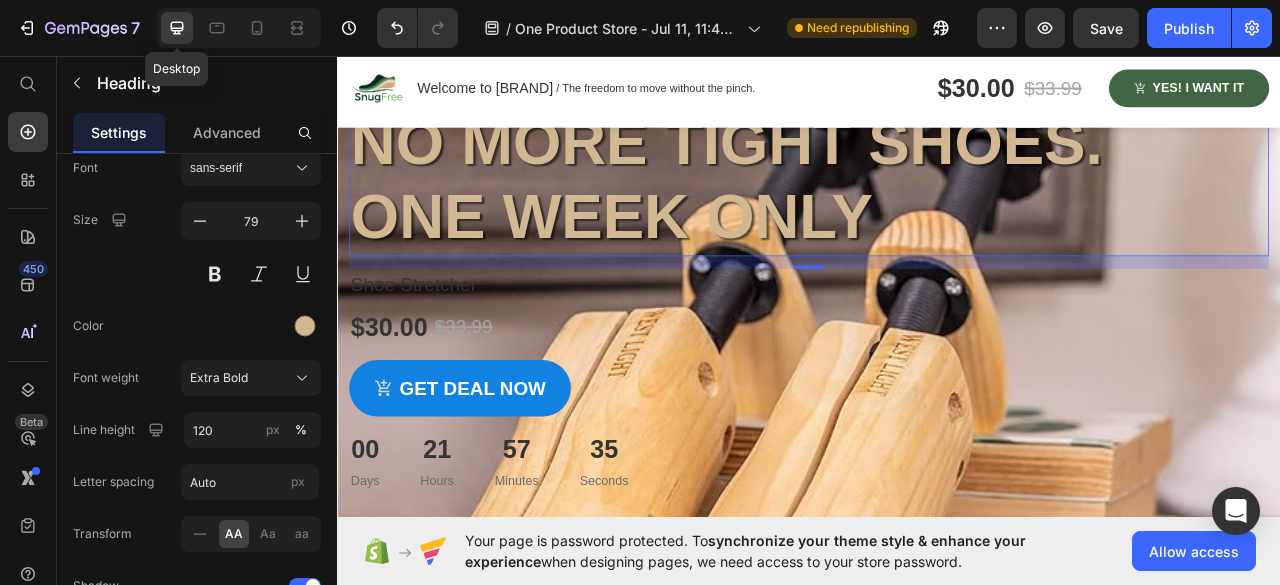 click on "No More Tight Shoes. one week only" at bounding box center [937, 215] 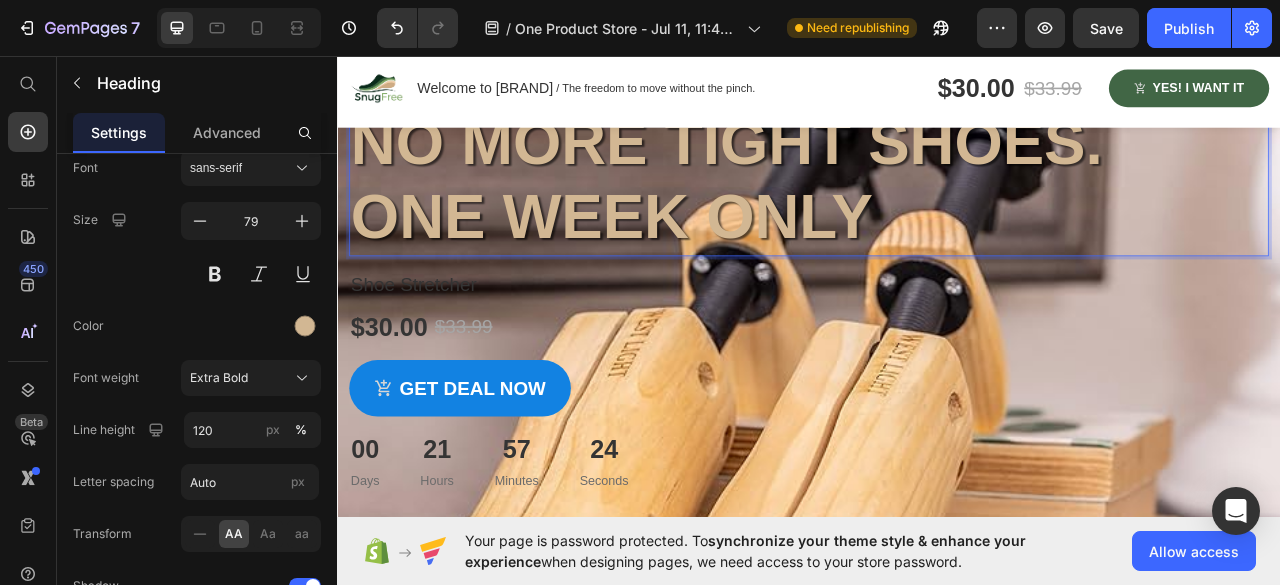 scroll, scrollTop: 32, scrollLeft: 0, axis: vertical 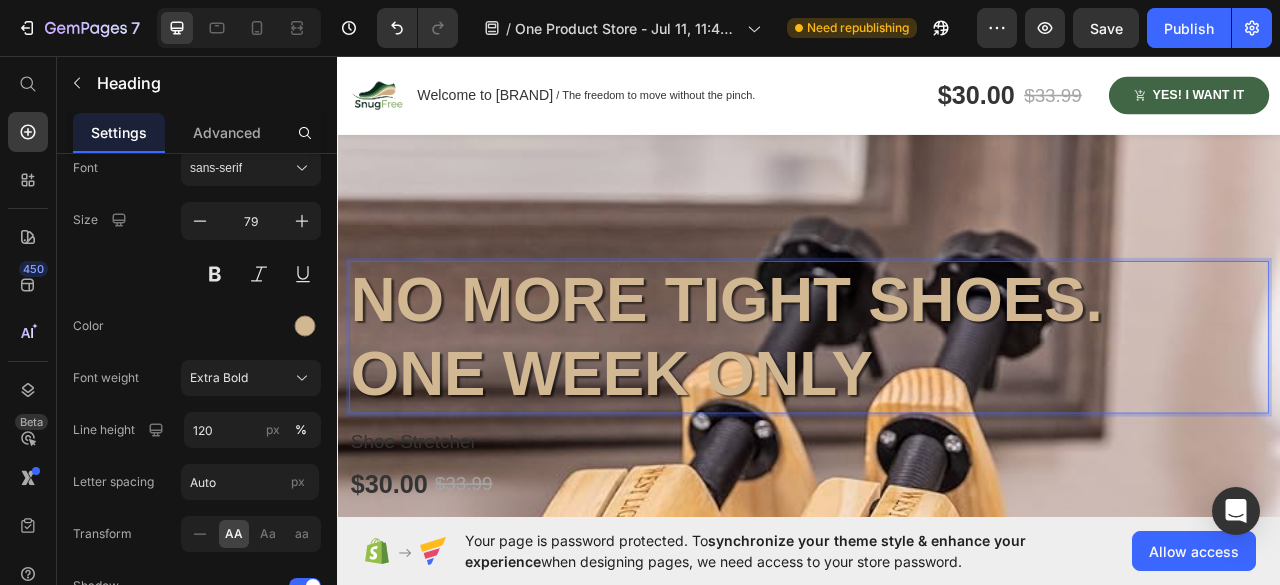 click on "No More Tight Shoes. one week only" at bounding box center [937, 415] 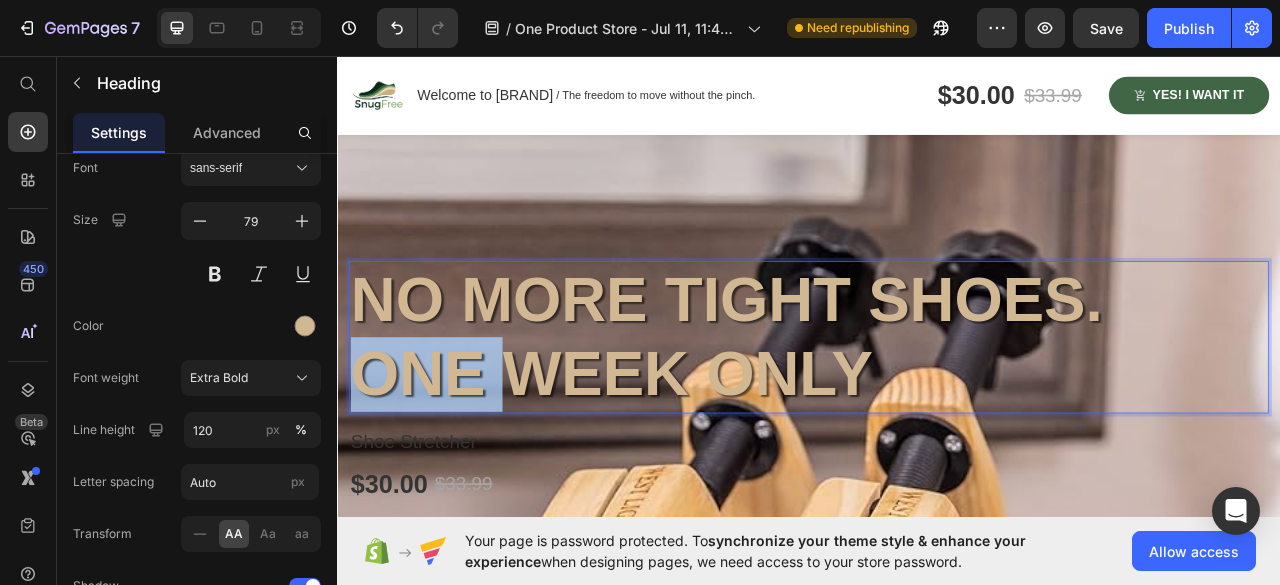 click on "No More Tight Shoes. one week only" at bounding box center [937, 415] 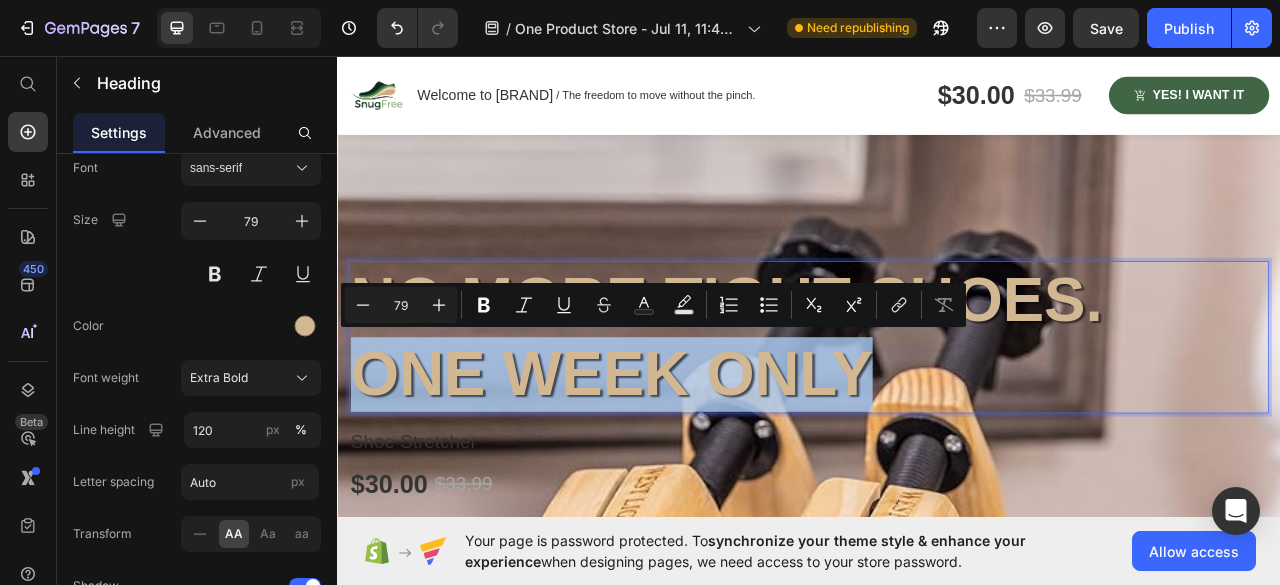click on "No More Tight Shoes. one week only" at bounding box center (937, 415) 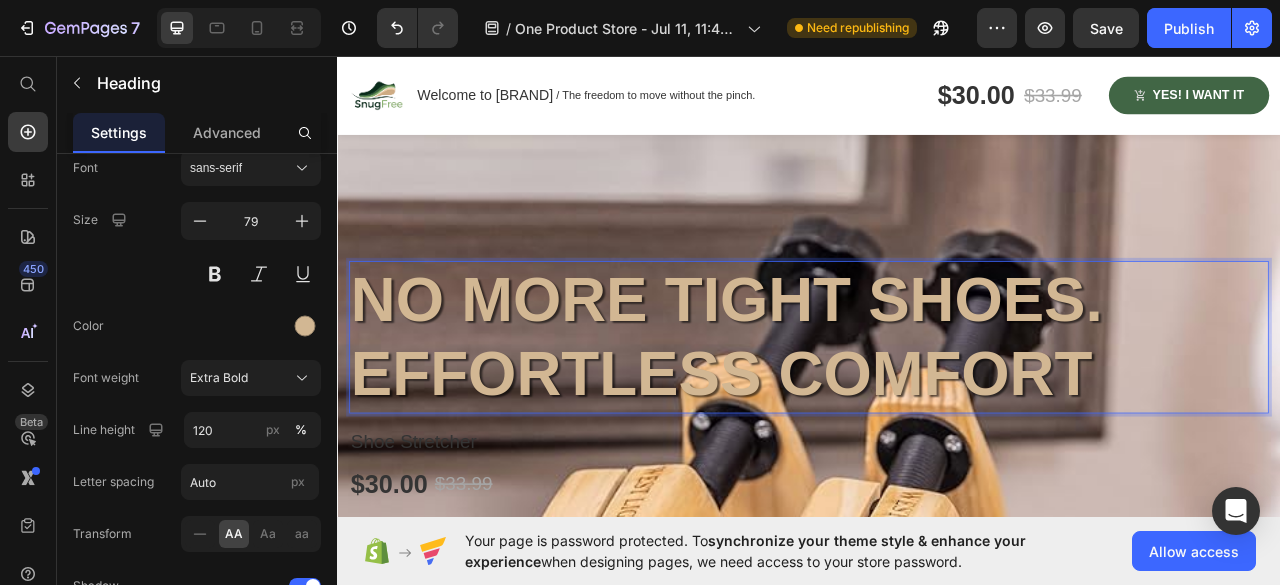 scroll, scrollTop: 6, scrollLeft: 0, axis: vertical 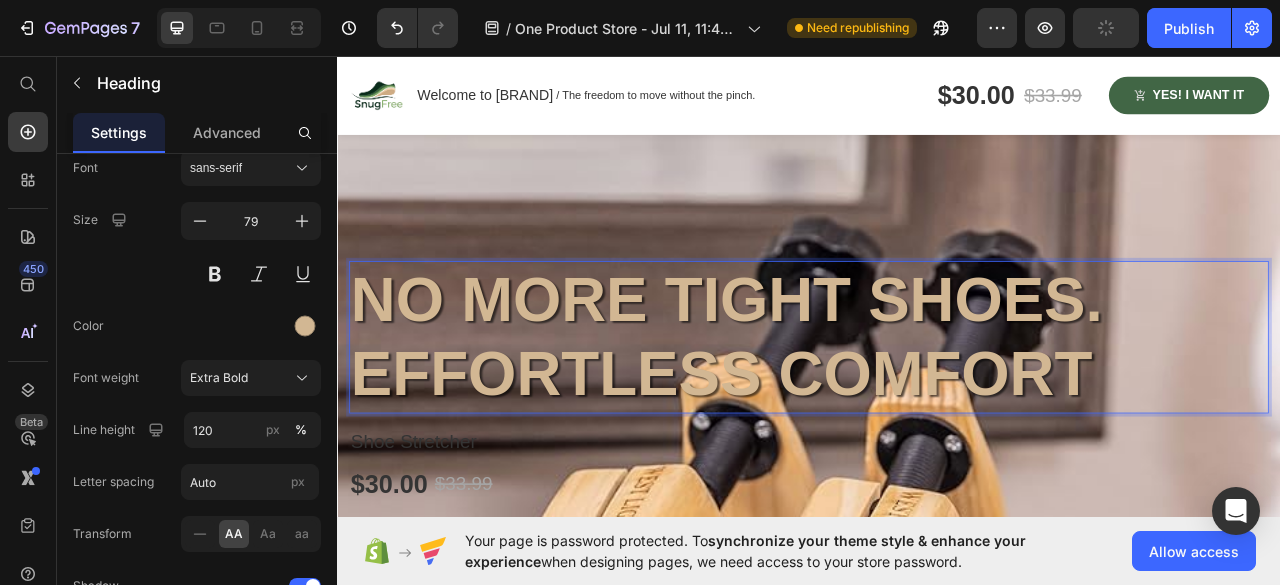 click on "No More Tight Shoes. Effortless comfort" at bounding box center [937, 415] 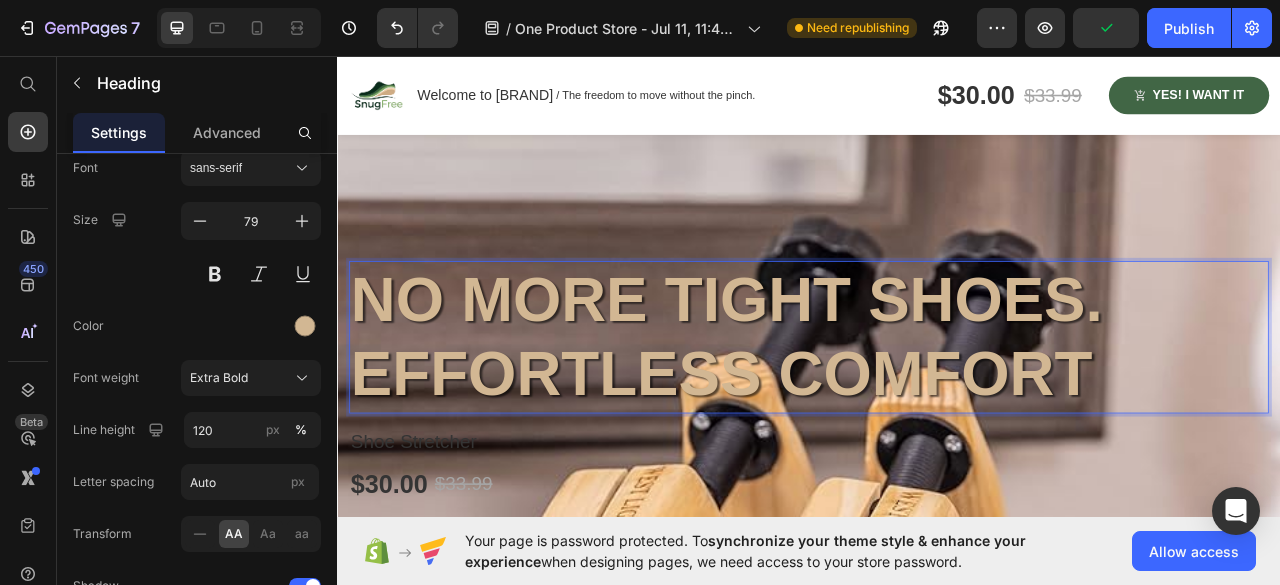click on "No More Tight Shoes. Effortless comfort" at bounding box center [937, 415] 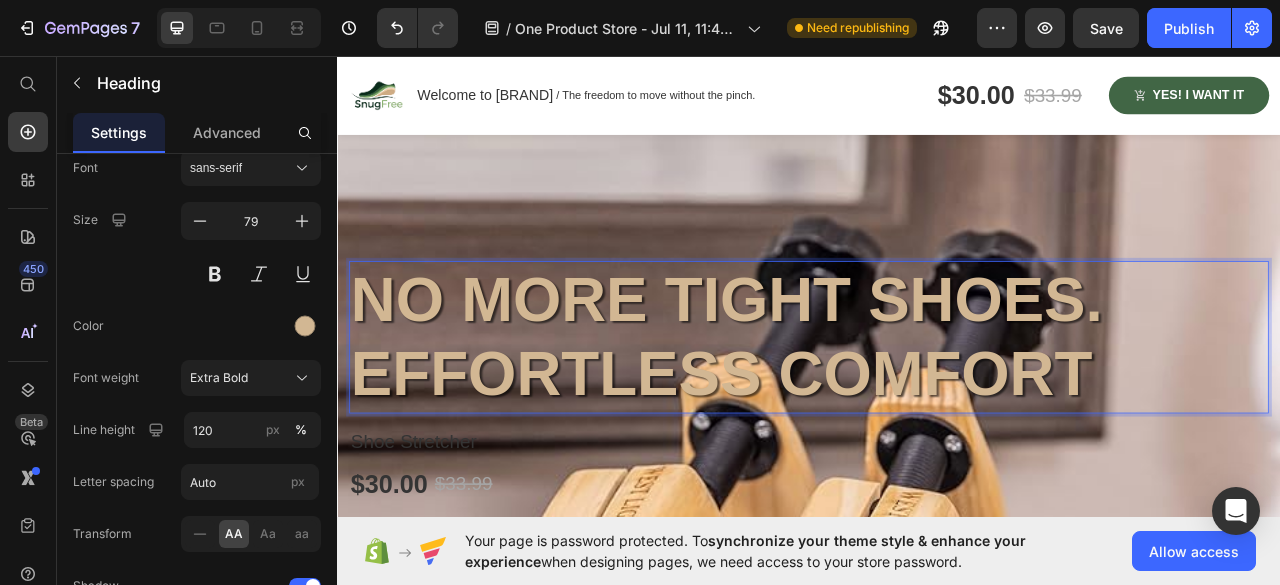 click on "No More Tight Shoes. Effortless comfort" at bounding box center (937, 415) 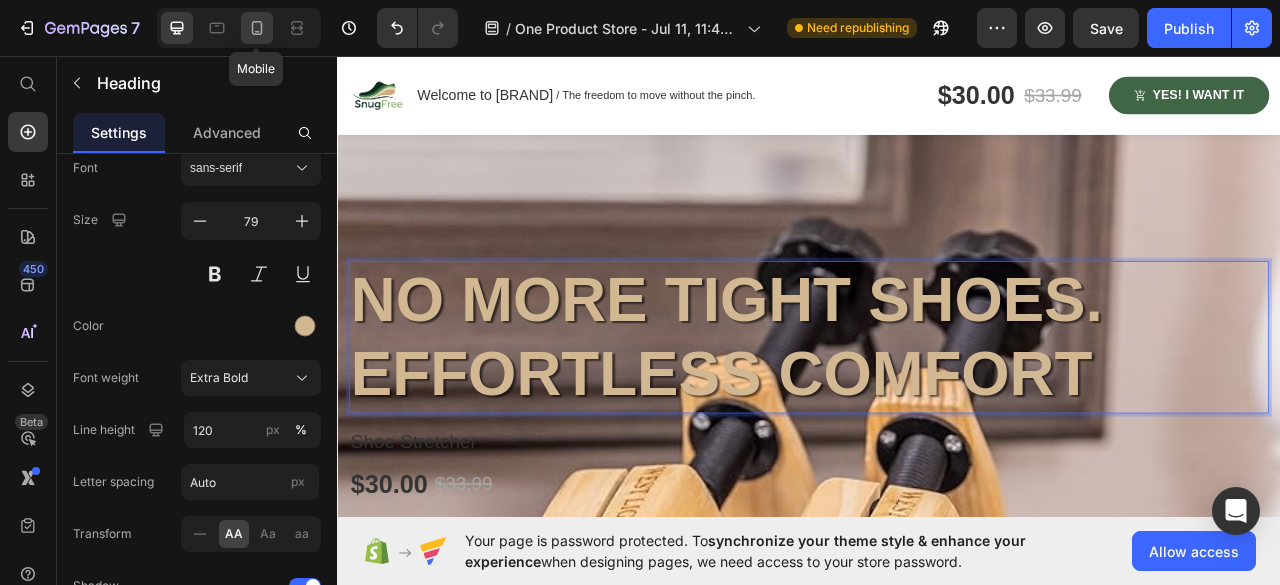 click 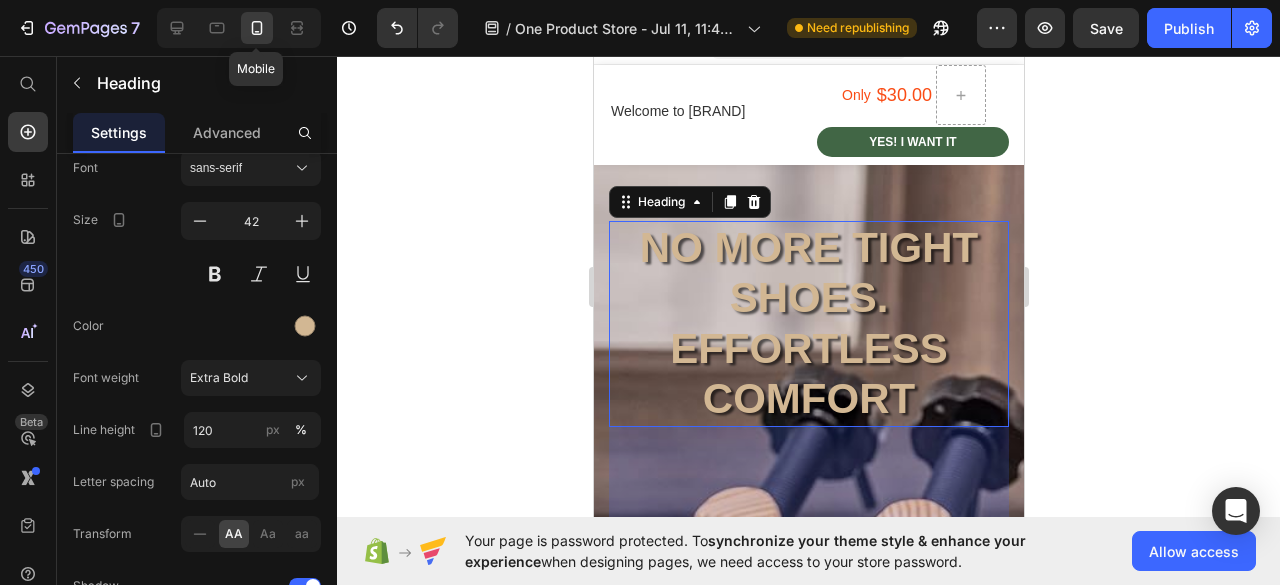 scroll, scrollTop: 105, scrollLeft: 0, axis: vertical 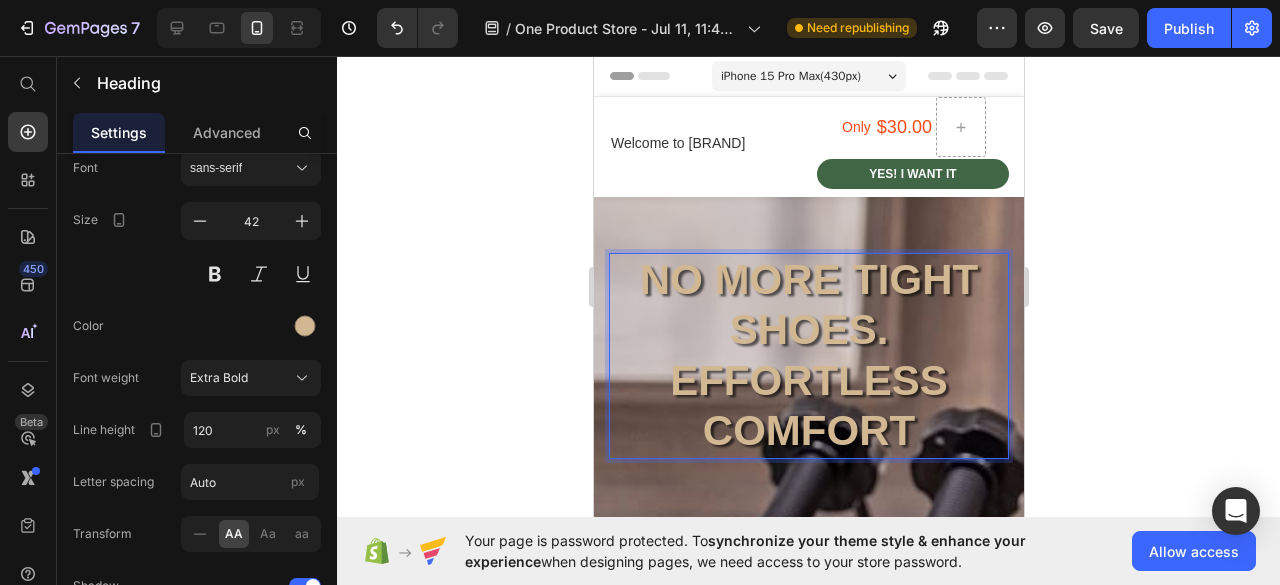 click on "No More Tight Shoes. Effortless comfort" at bounding box center [808, 356] 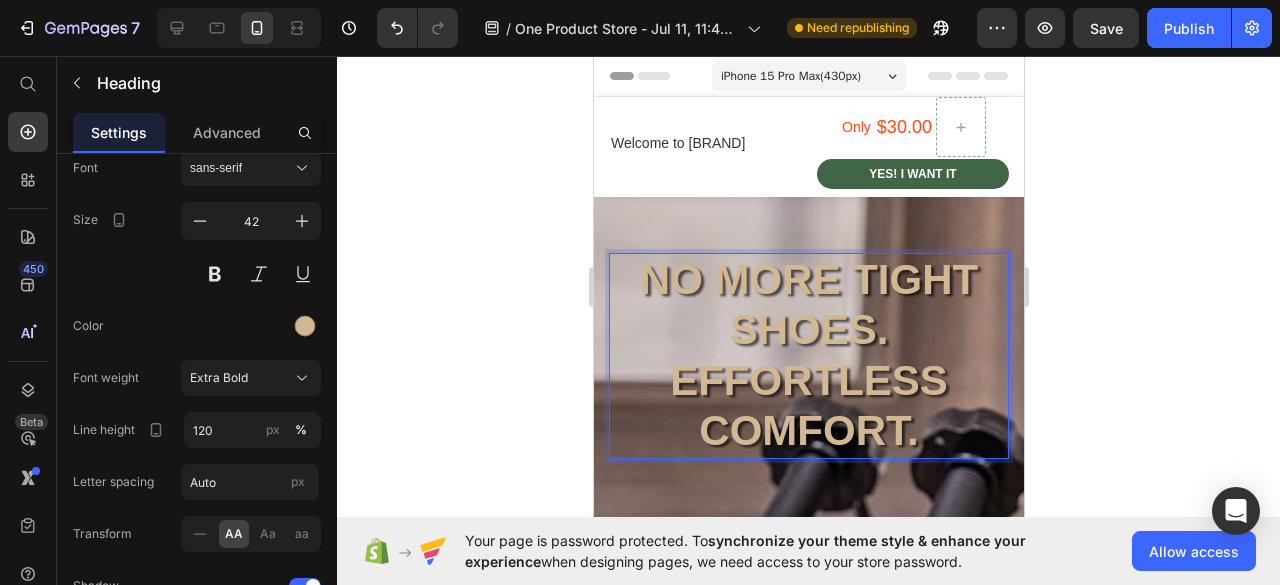click on "No More Tight Shoes. Effortless comfort." at bounding box center [808, 356] 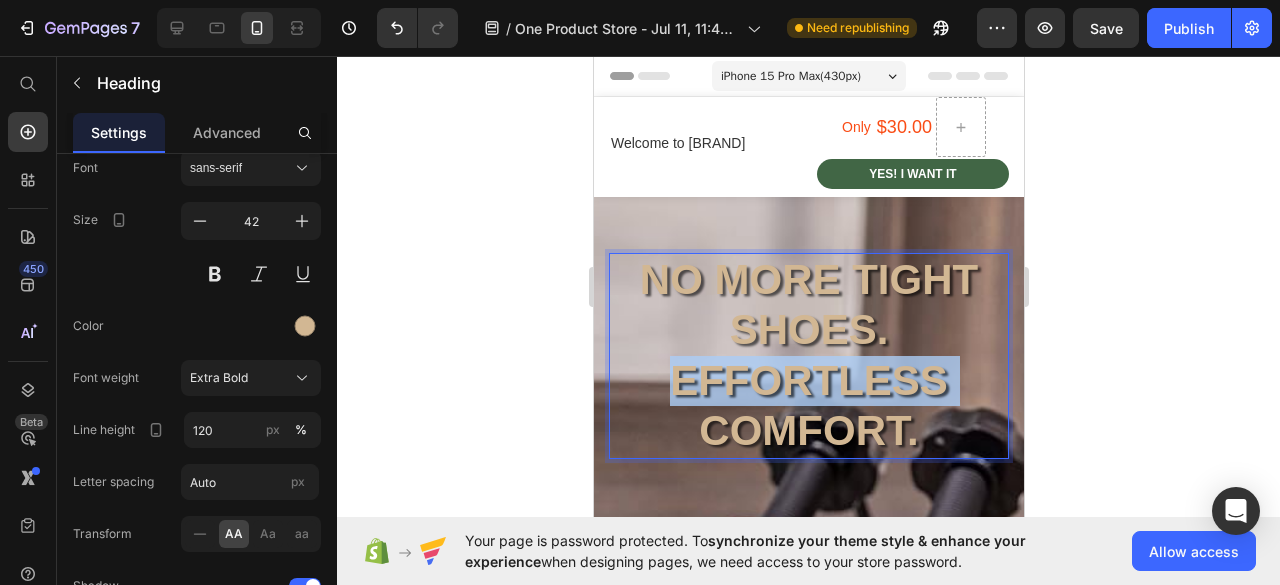 click on "No More Tight Shoes. Effortless comfort." at bounding box center [808, 356] 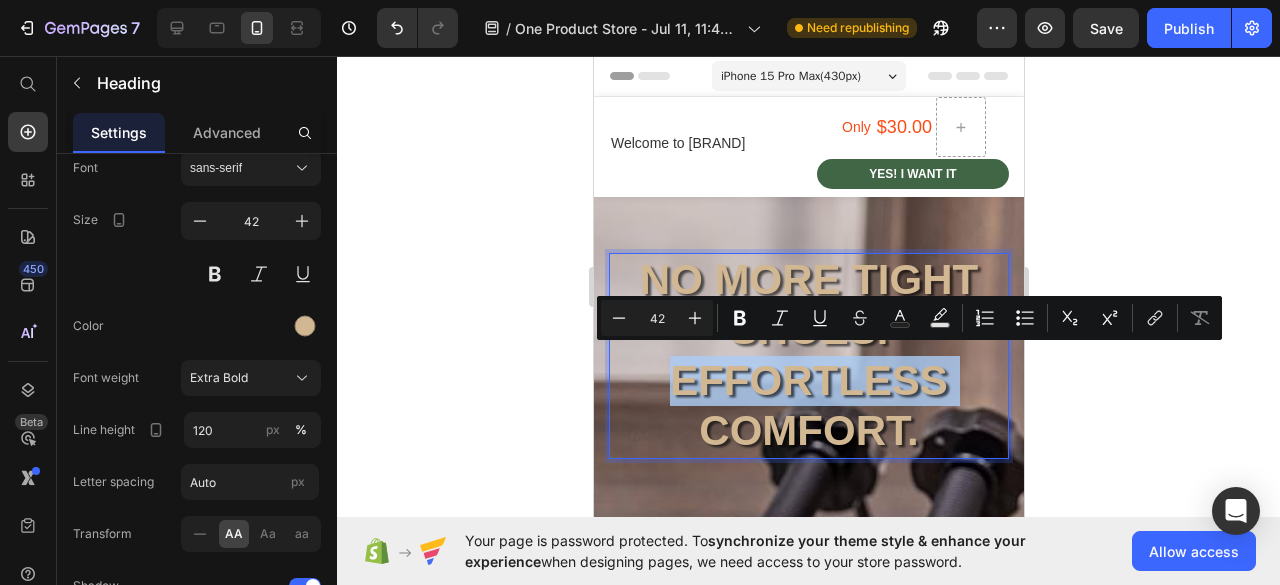 click on "No More Tight Shoes. Effortless comfort." at bounding box center [808, 356] 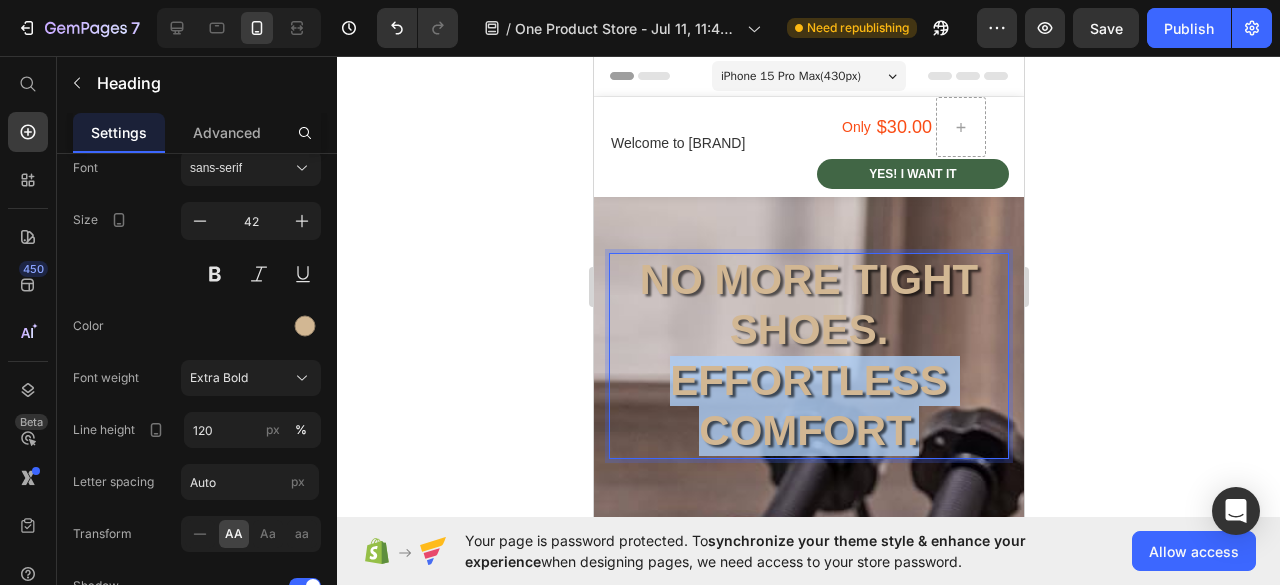 drag, startPoint x: 656, startPoint y: 379, endPoint x: 927, endPoint y: 430, distance: 275.75714 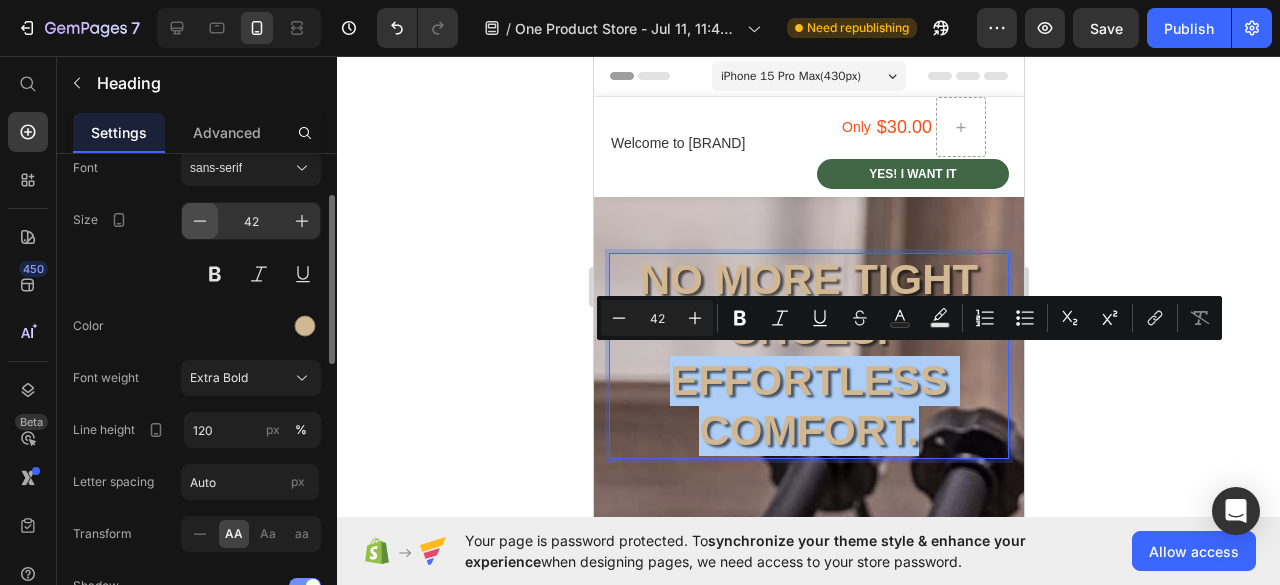 click 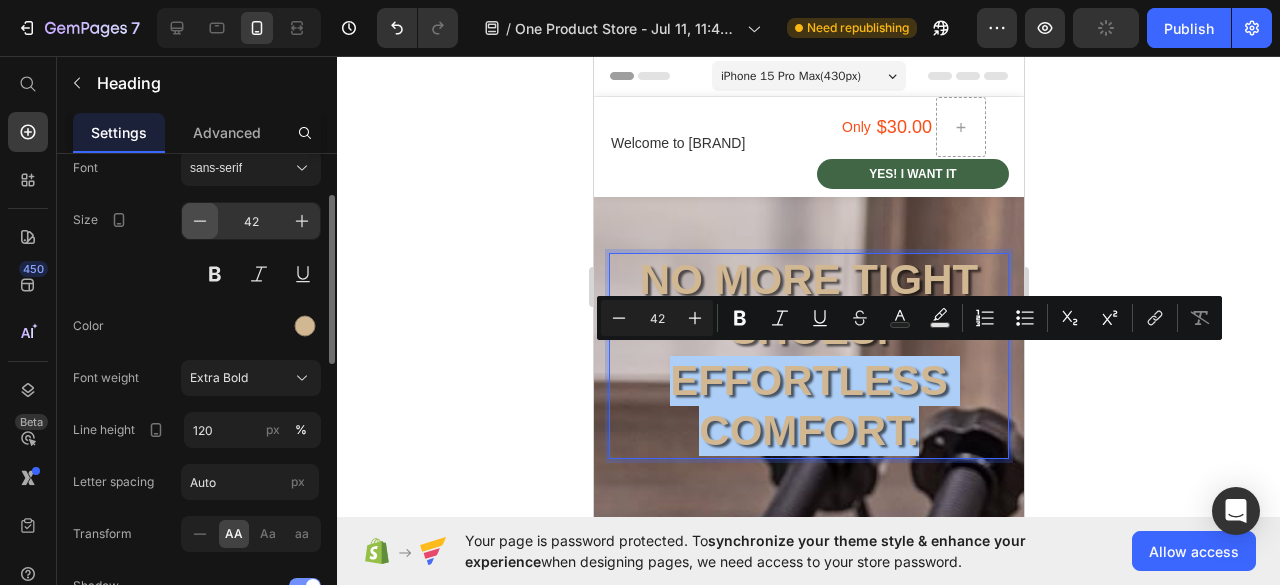 type on "41" 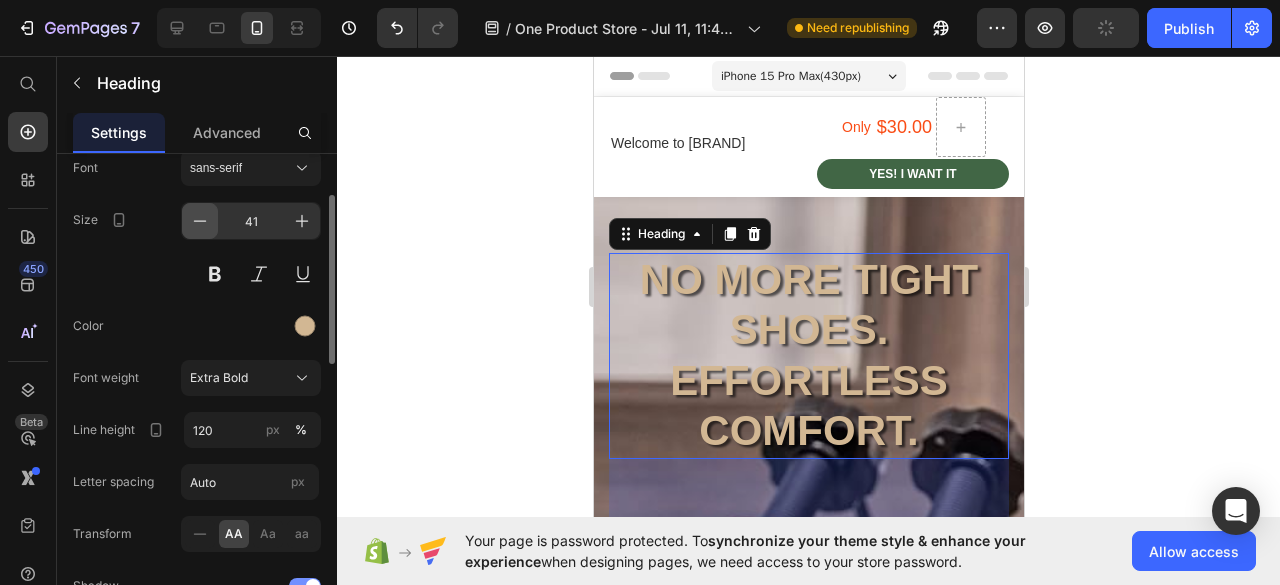 scroll, scrollTop: 2, scrollLeft: 0, axis: vertical 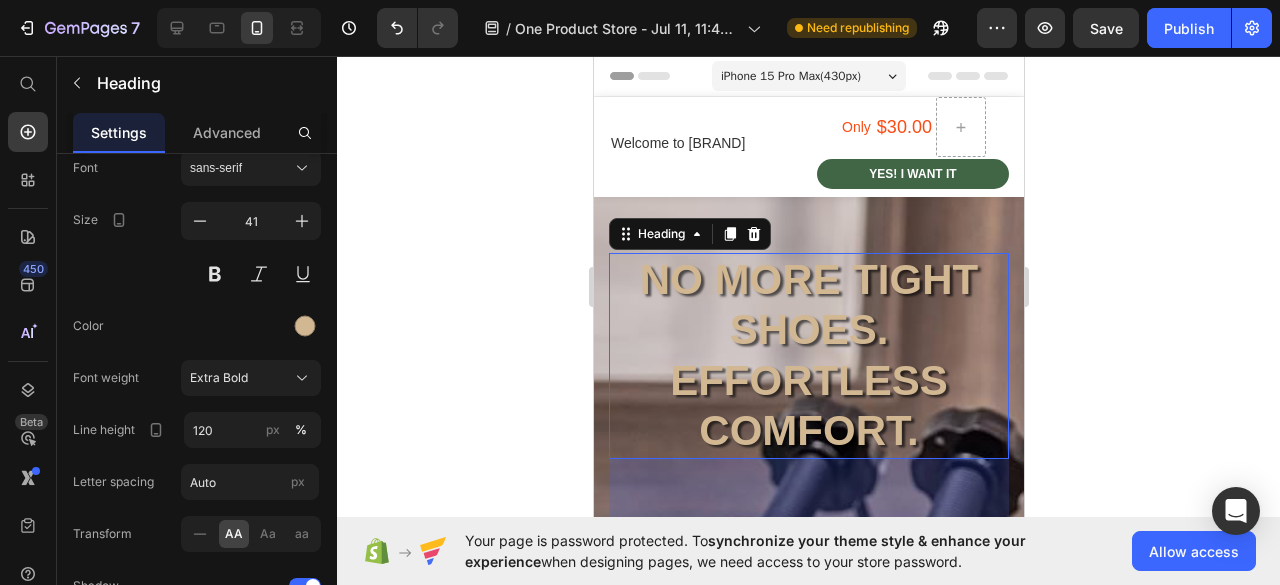 click on "No More Tight Shoes. Effortless comfort." at bounding box center [808, 356] 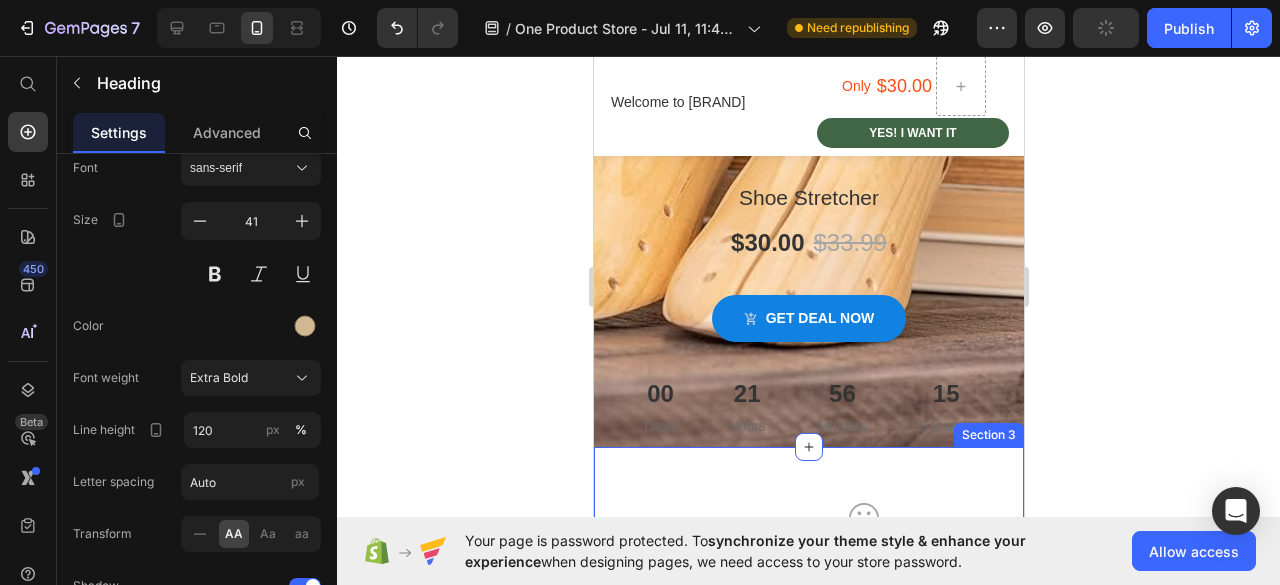 scroll, scrollTop: 500, scrollLeft: 0, axis: vertical 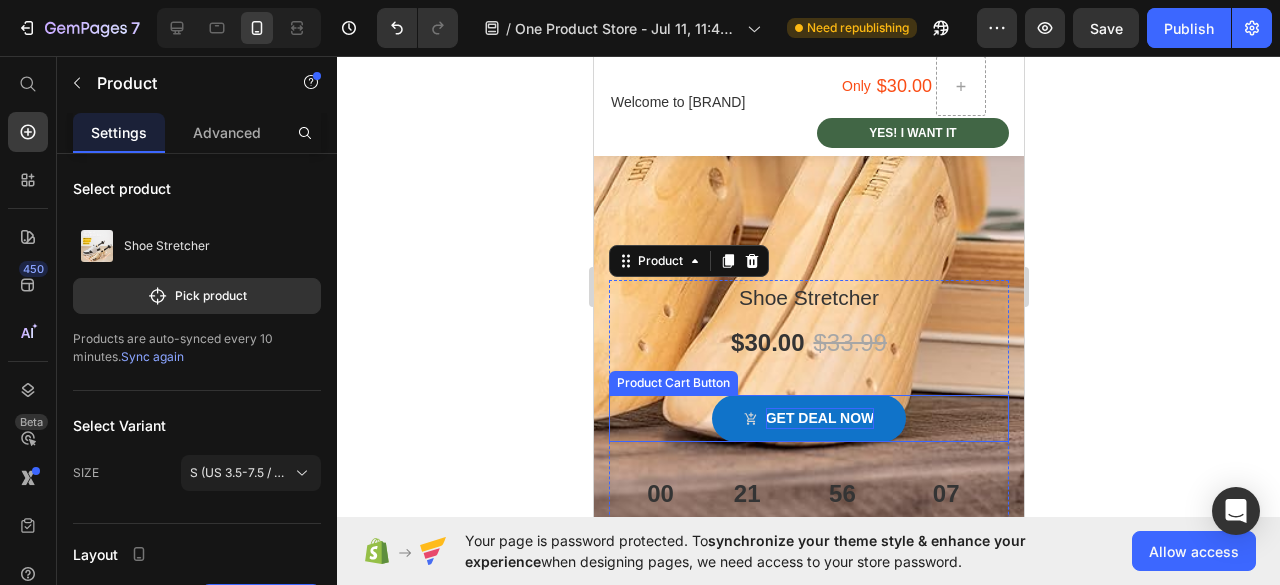 click on "Get deal now" at bounding box center (819, 418) 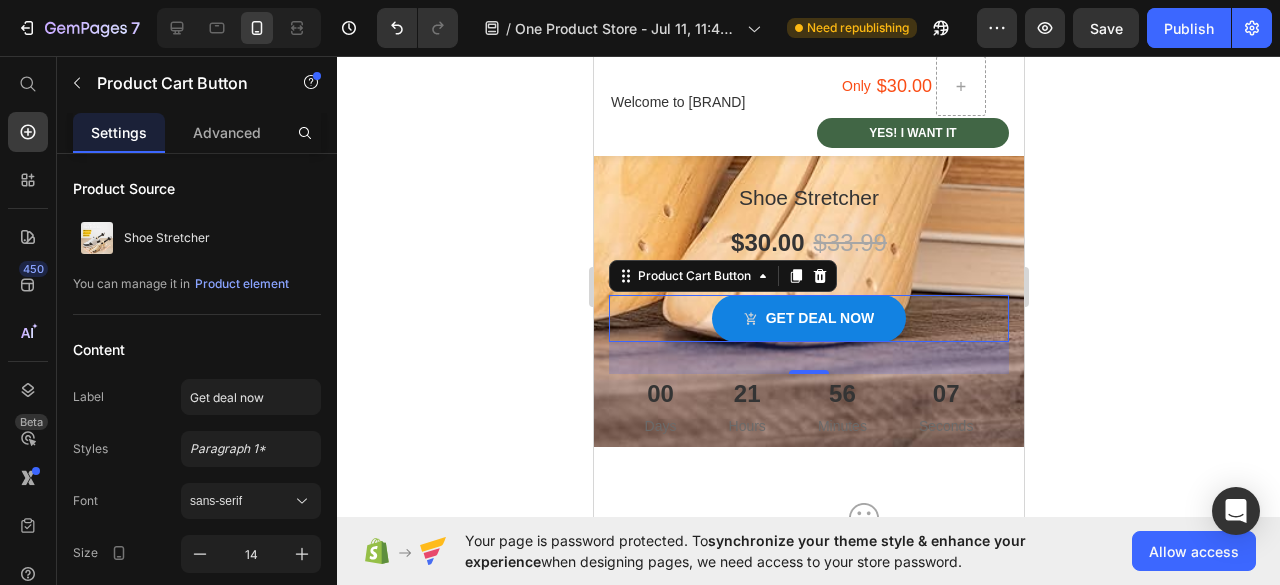 scroll, scrollTop: 500, scrollLeft: 0, axis: vertical 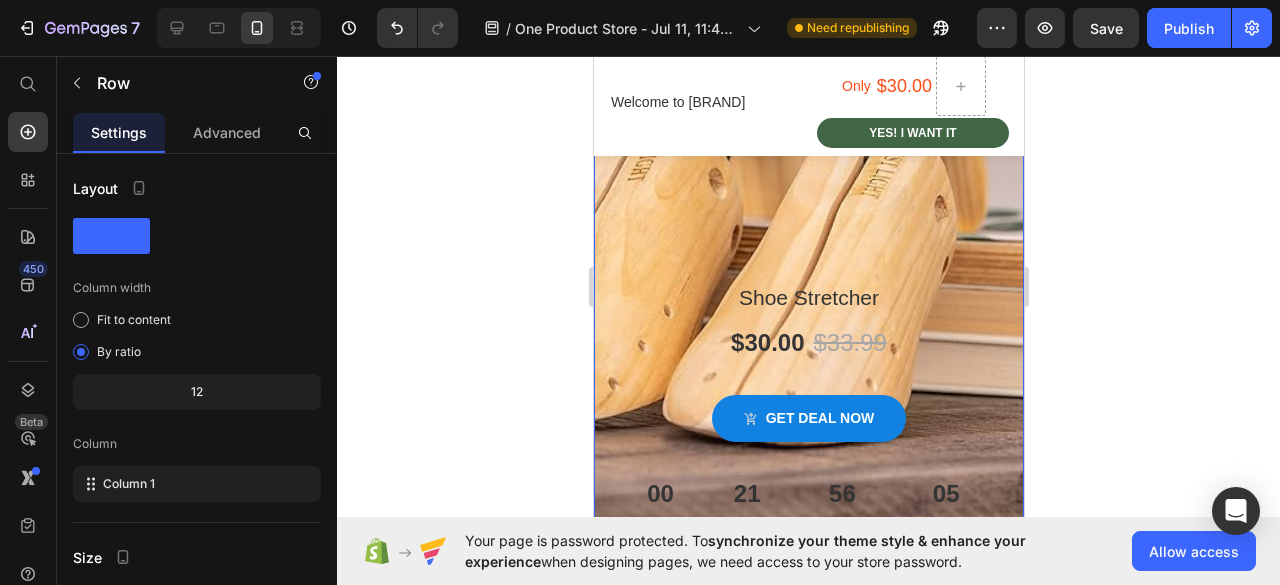 click on "Shoe Stretcher" at bounding box center [808, 298] 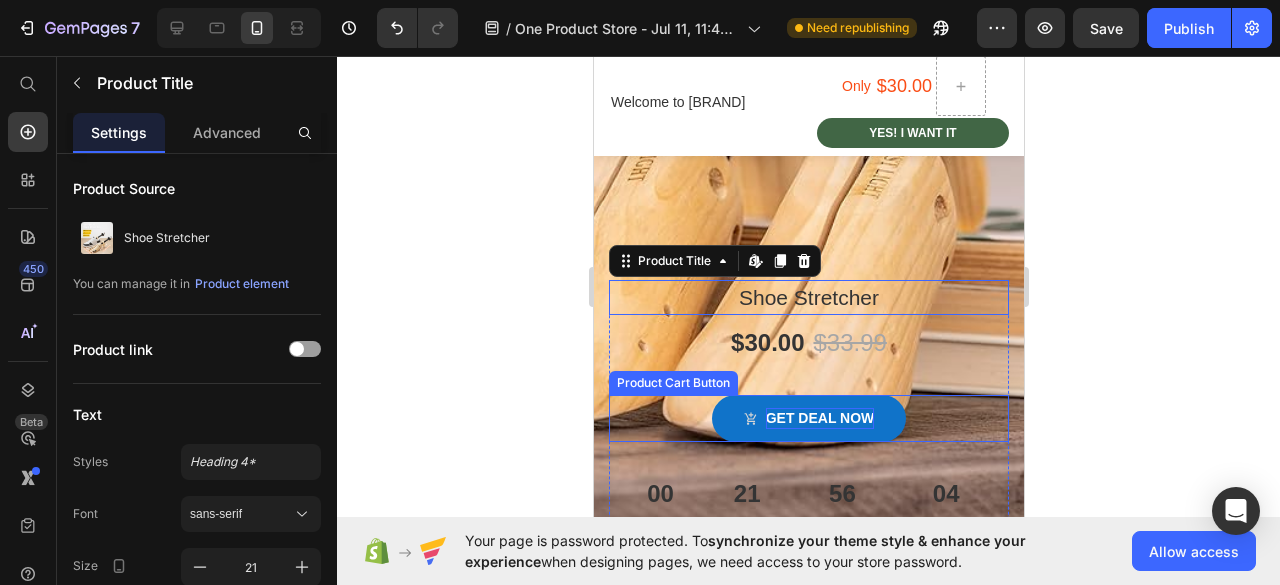 drag, startPoint x: 927, startPoint y: 395, endPoint x: 865, endPoint y: 416, distance: 65.459915 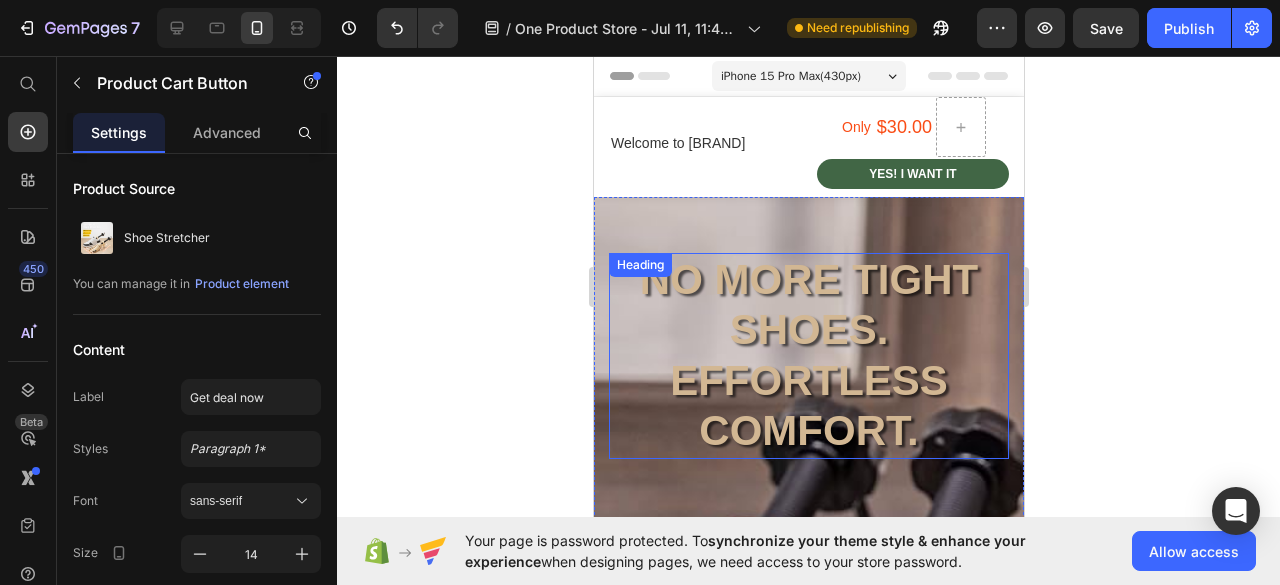 scroll, scrollTop: 400, scrollLeft: 0, axis: vertical 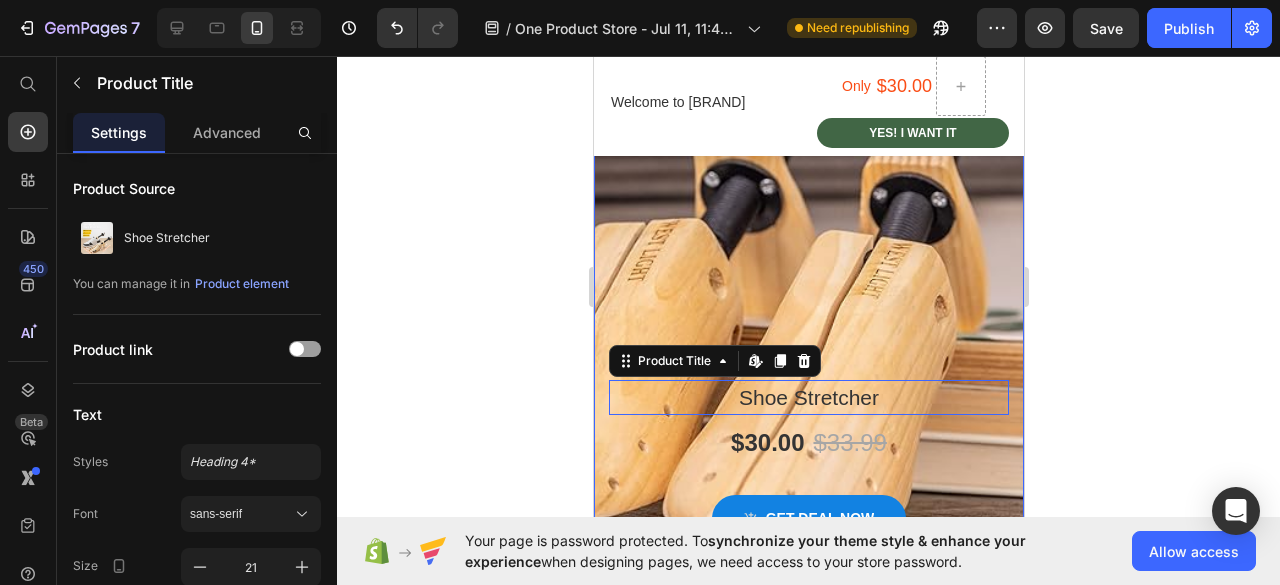 drag, startPoint x: 652, startPoint y: 371, endPoint x: 781, endPoint y: 320, distance: 138.71553 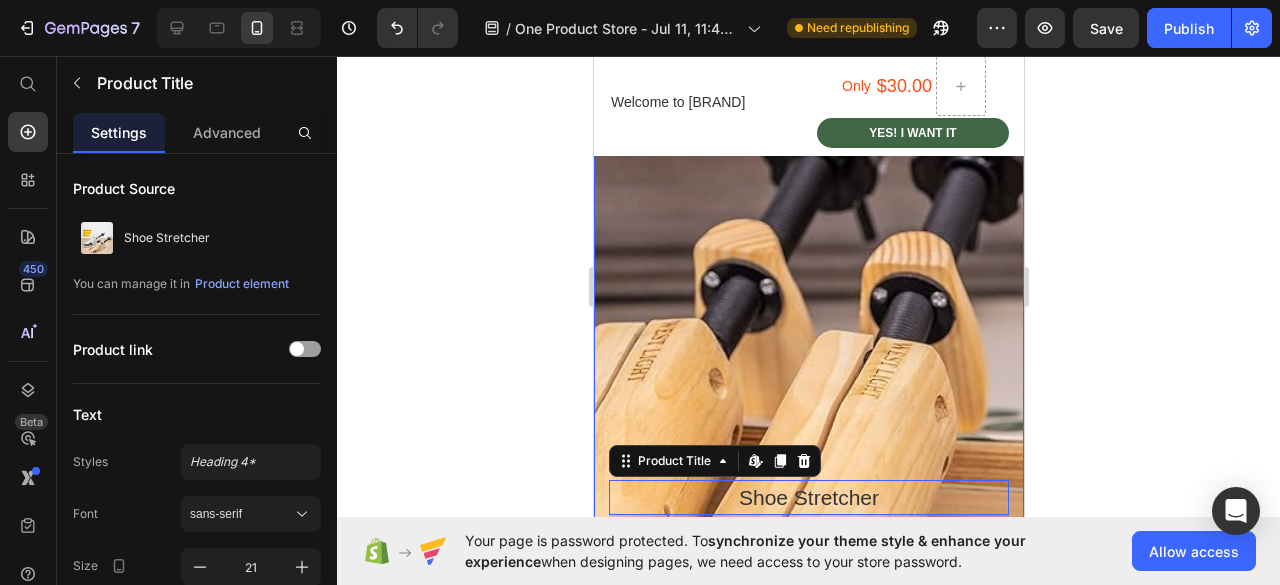 scroll, scrollTop: 500, scrollLeft: 0, axis: vertical 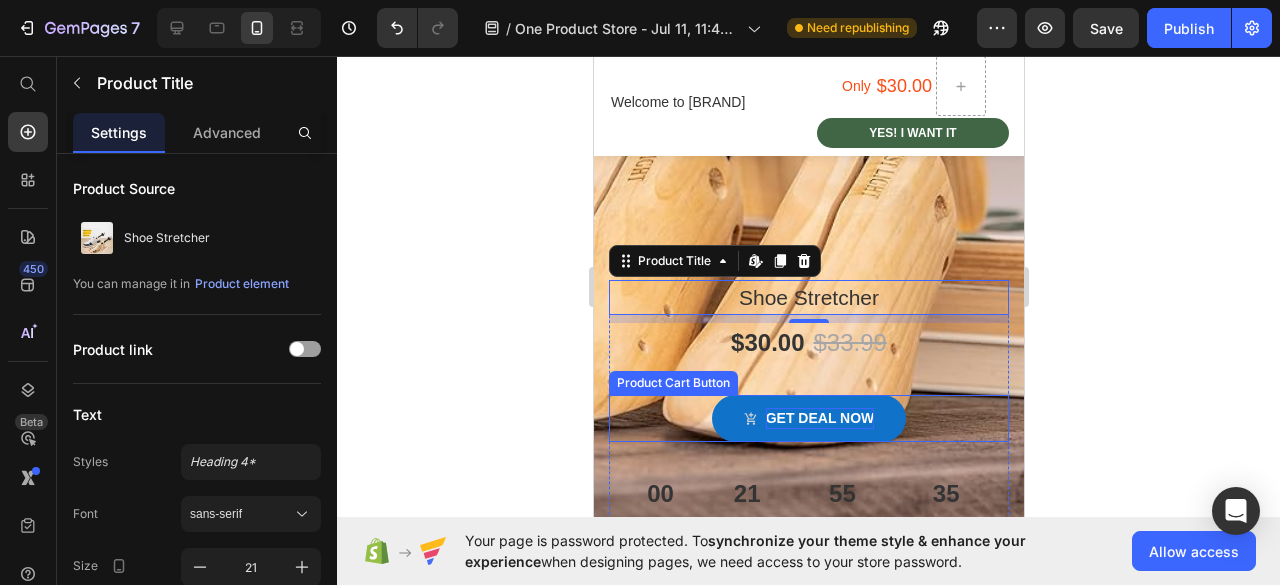 drag, startPoint x: 923, startPoint y: 419, endPoint x: 842, endPoint y: 409, distance: 81.61495 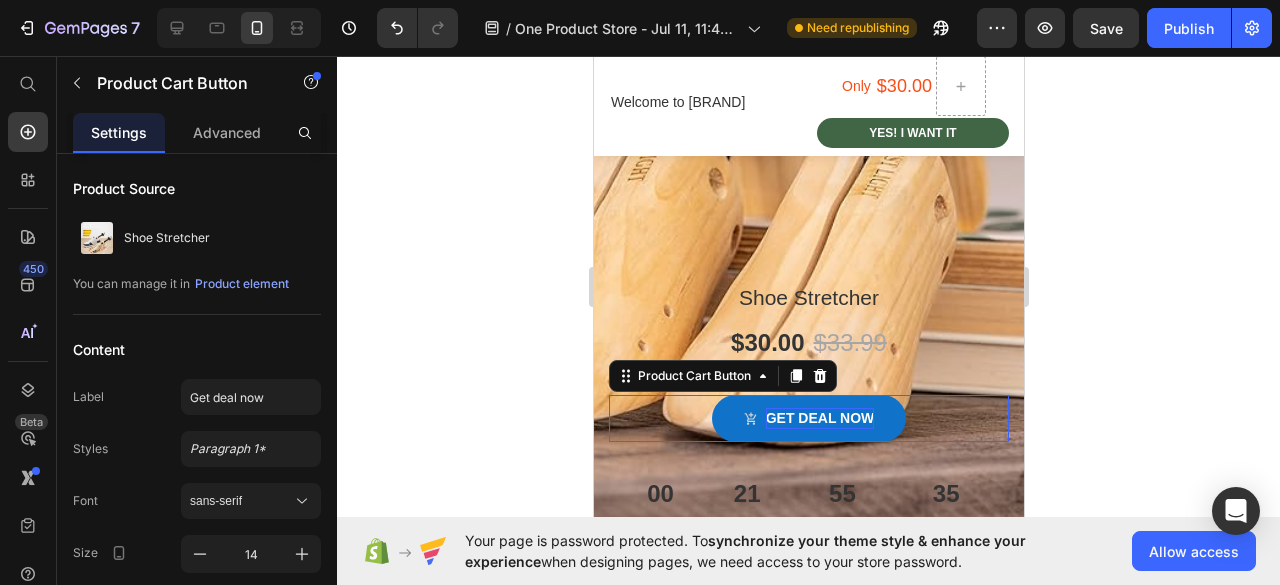 click on "Get deal now" at bounding box center [819, 418] 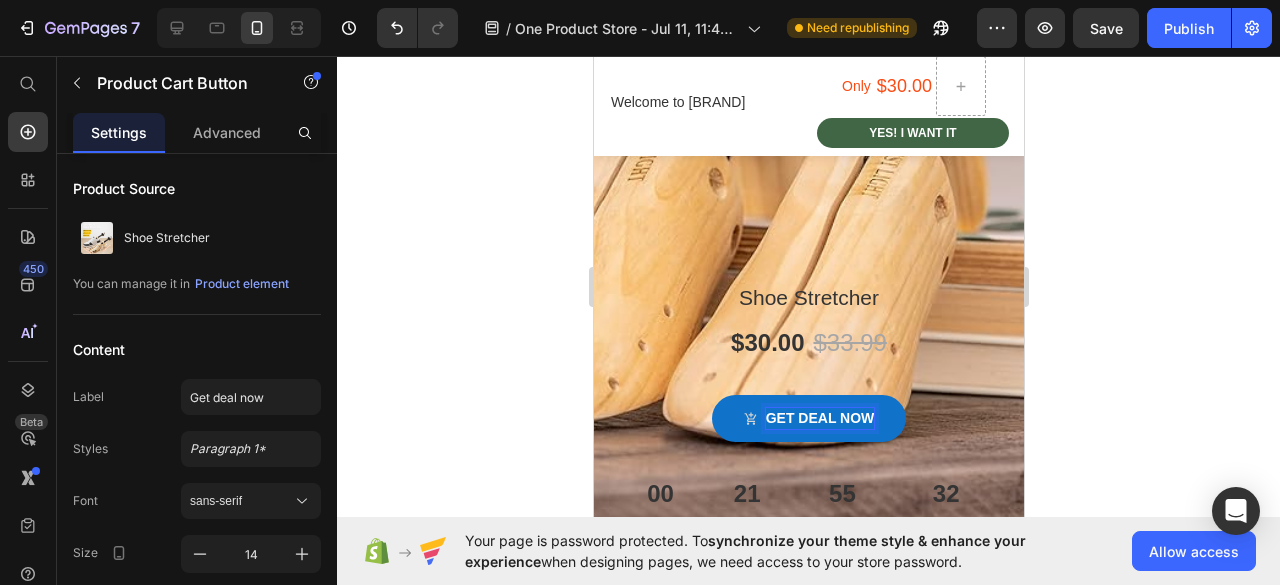 click on "Get deal now" at bounding box center (808, 418) 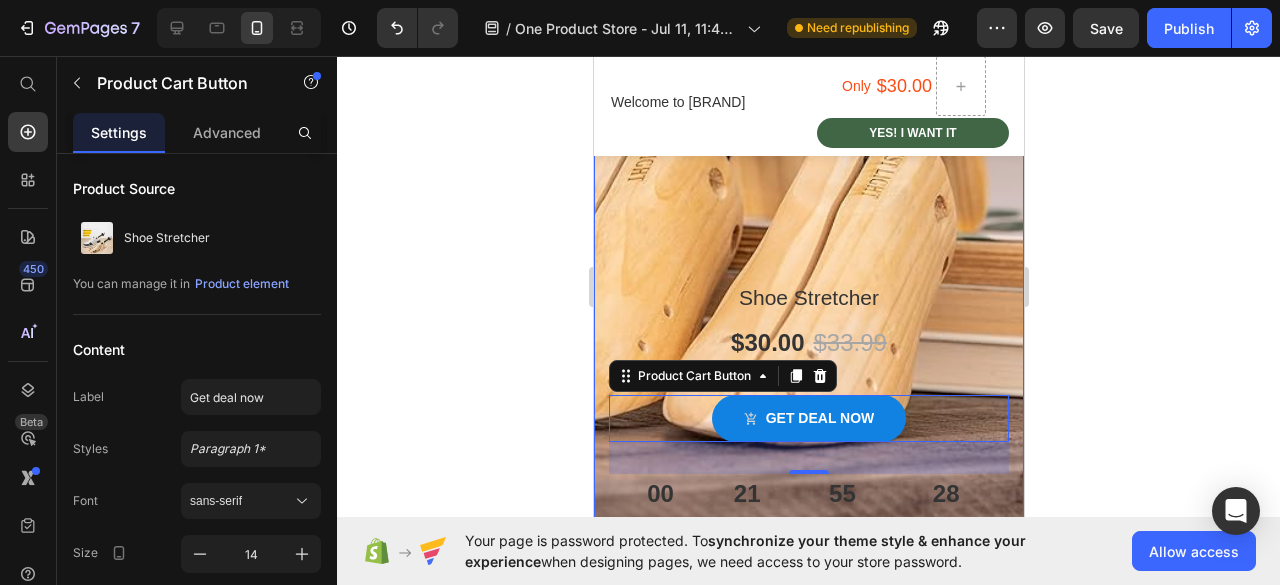 drag, startPoint x: 879, startPoint y: 419, endPoint x: 854, endPoint y: 213, distance: 207.51144 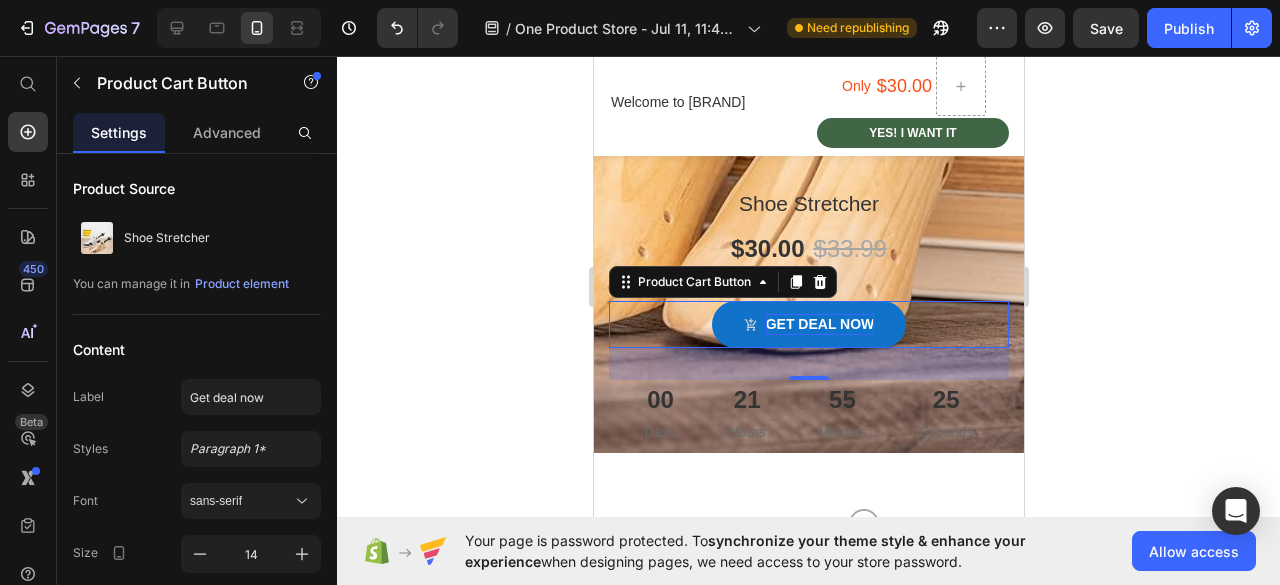 scroll, scrollTop: 600, scrollLeft: 0, axis: vertical 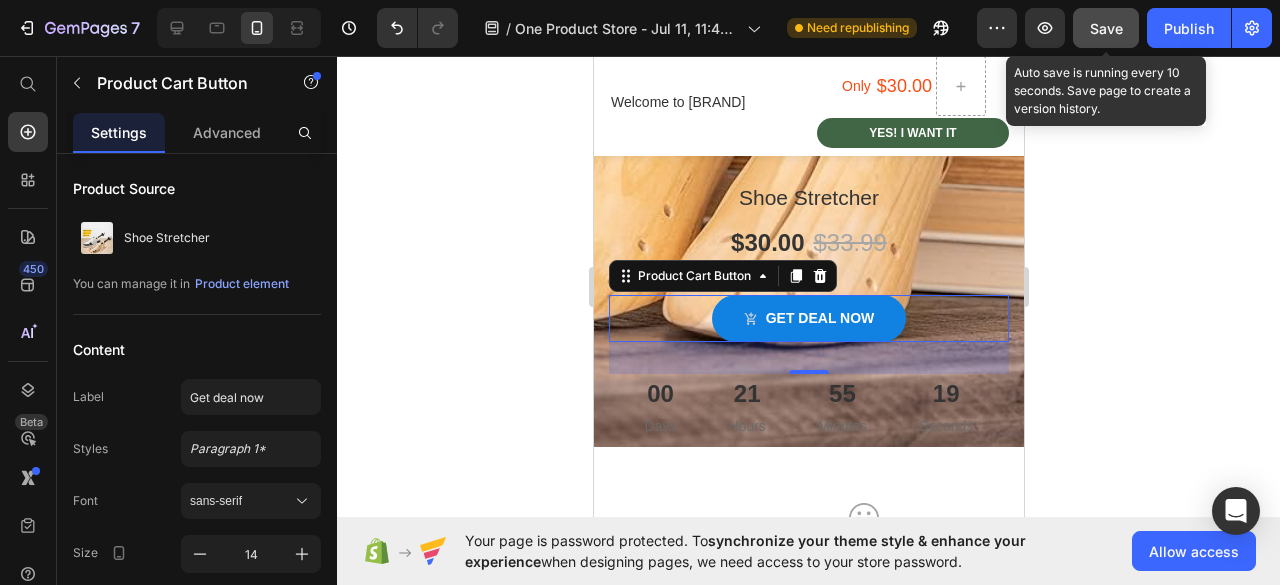 click on "Save" 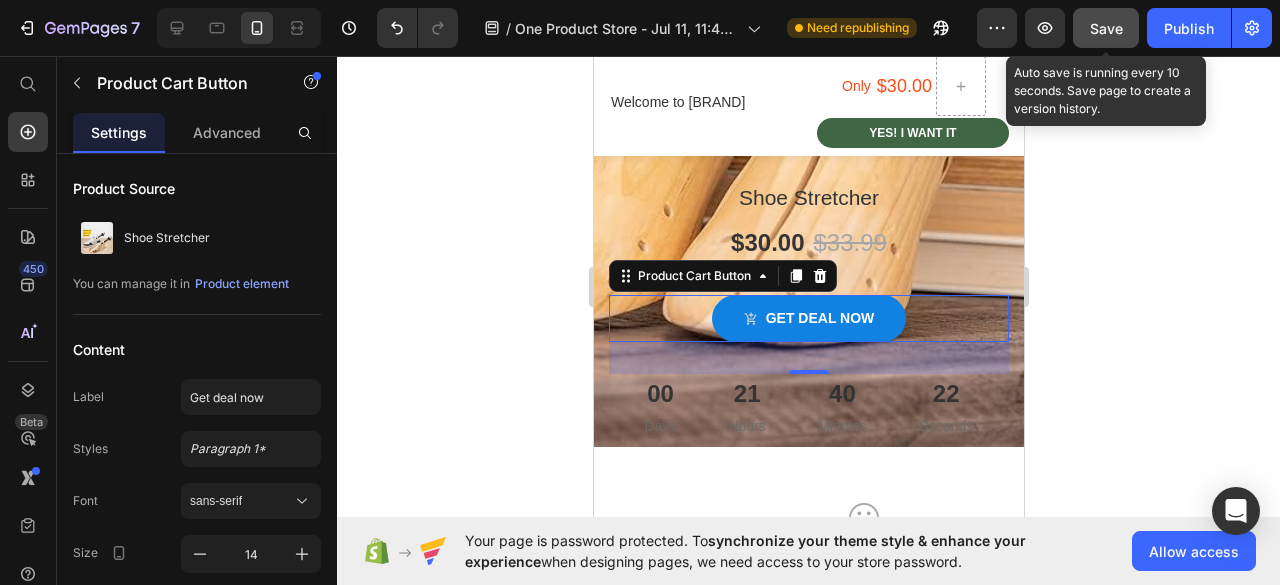 type 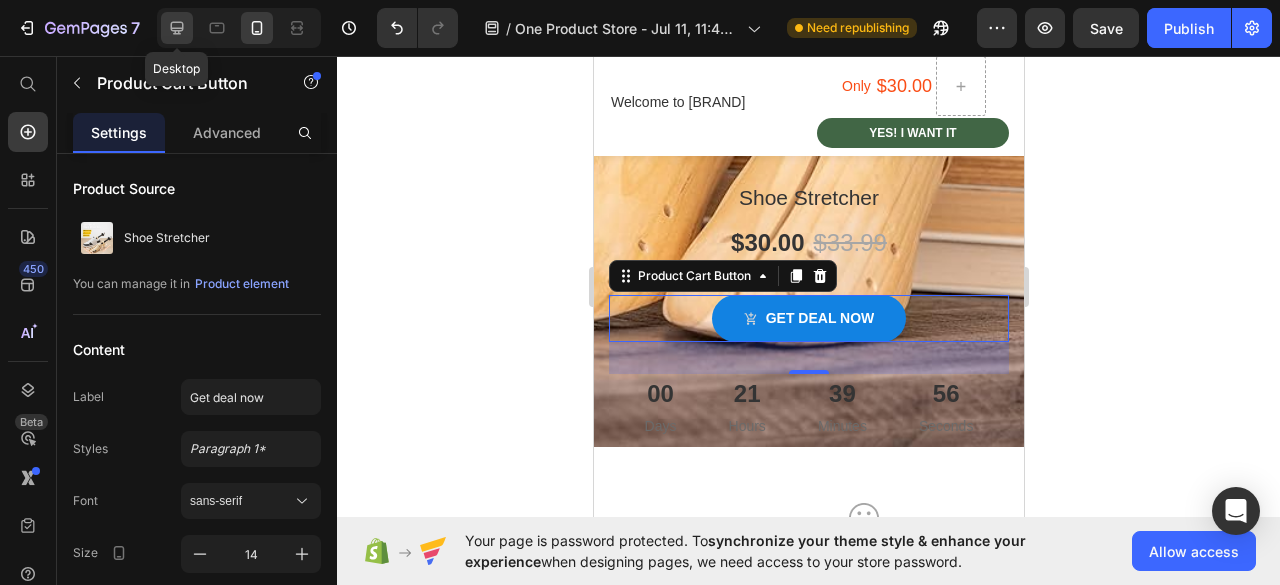 click 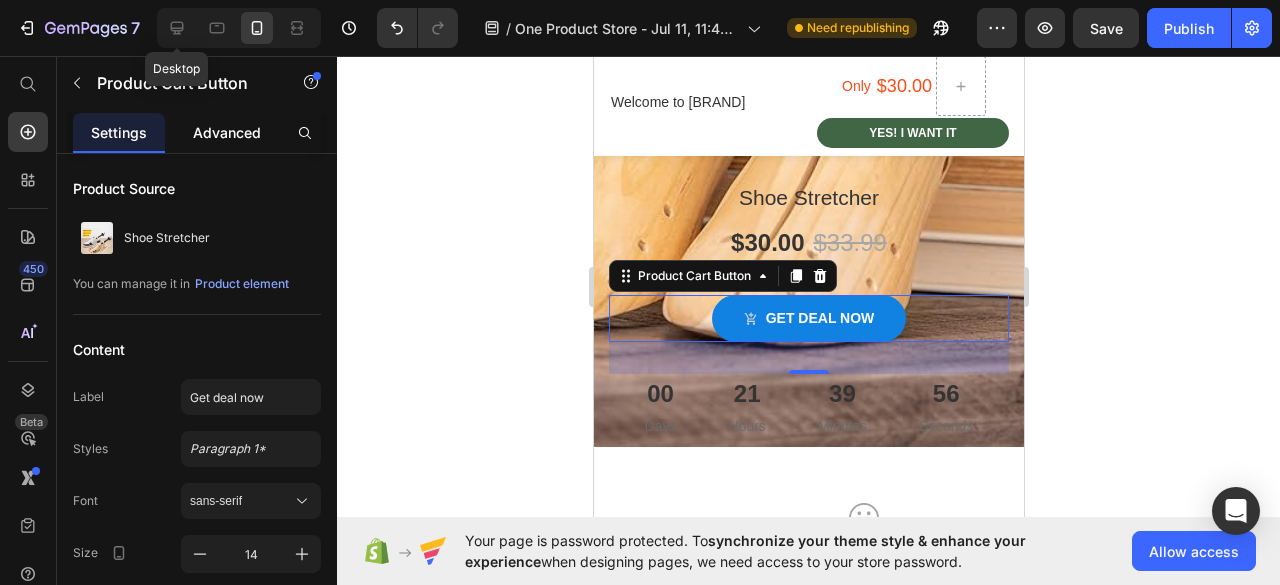 type on "24" 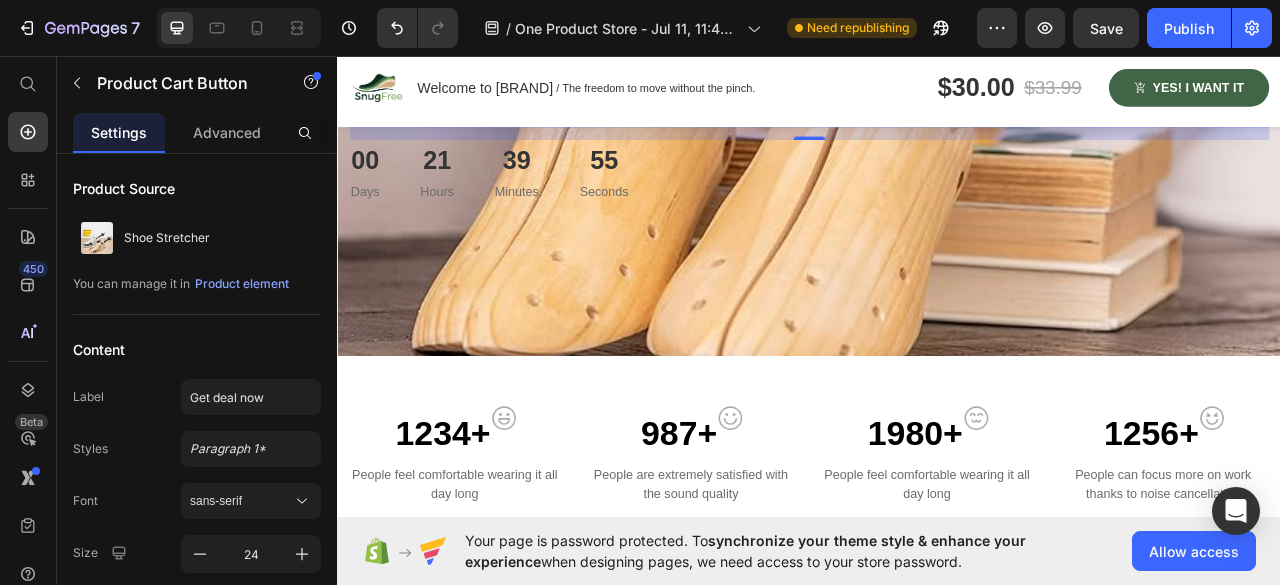 scroll, scrollTop: 557, scrollLeft: 0, axis: vertical 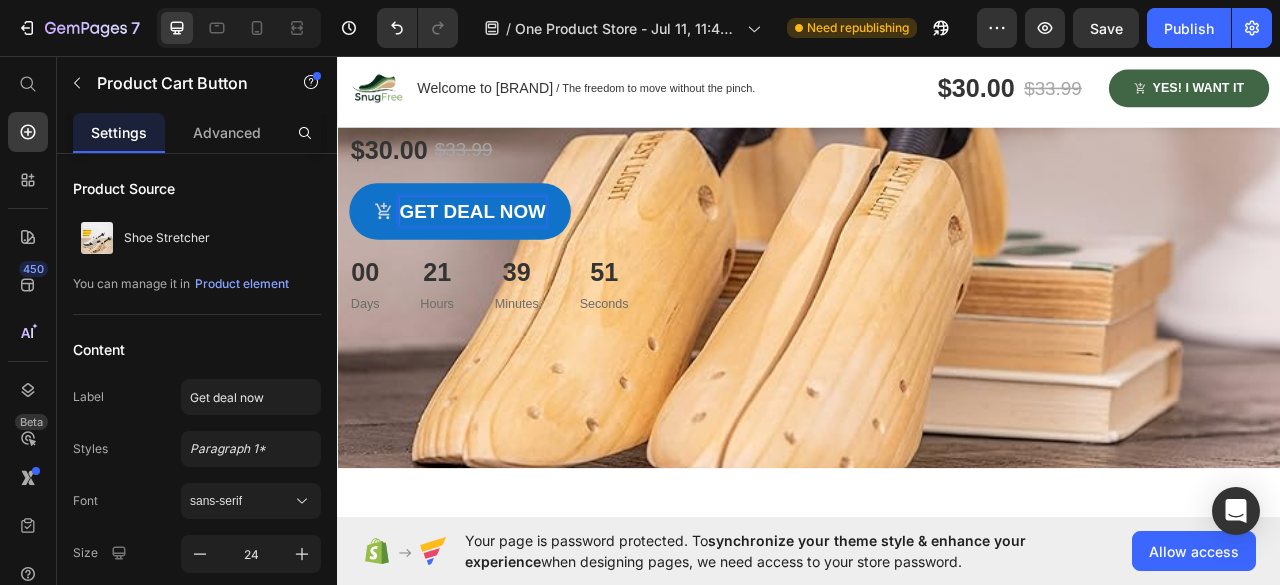 click on "Get deal now" at bounding box center (493, 255) 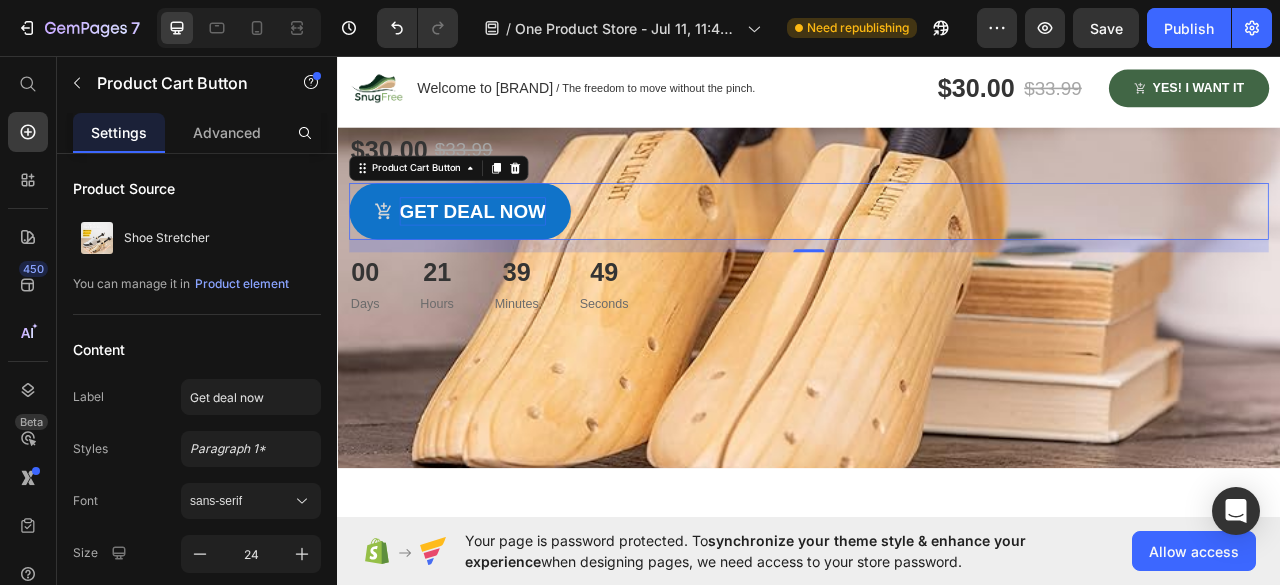 click on "Get deal now" at bounding box center (493, 255) 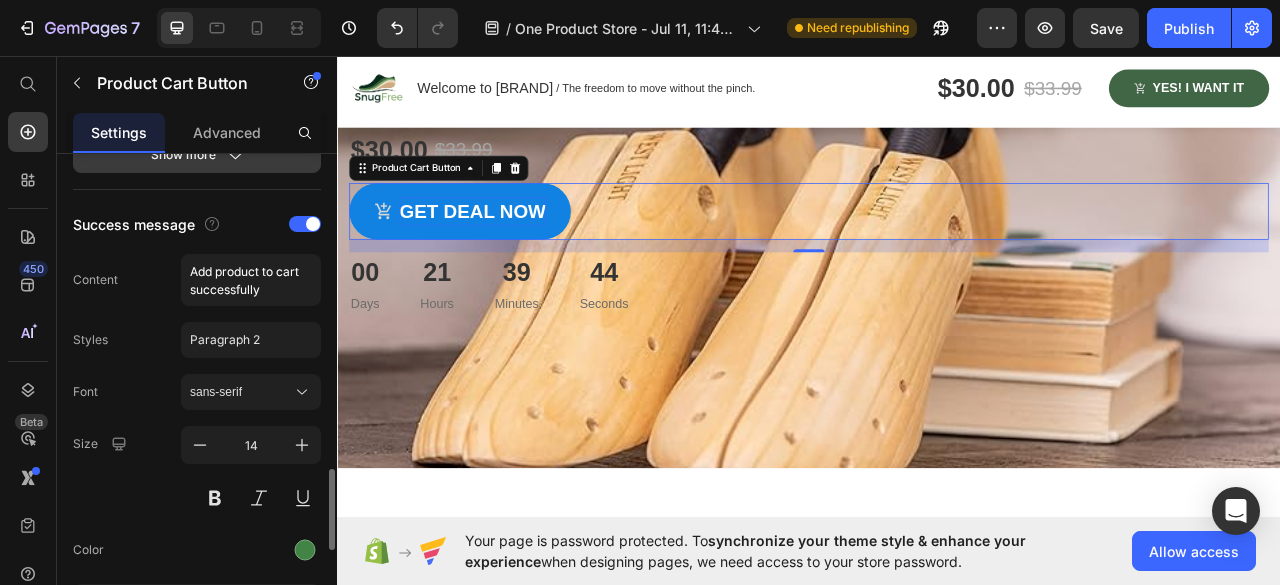 scroll, scrollTop: 1300, scrollLeft: 0, axis: vertical 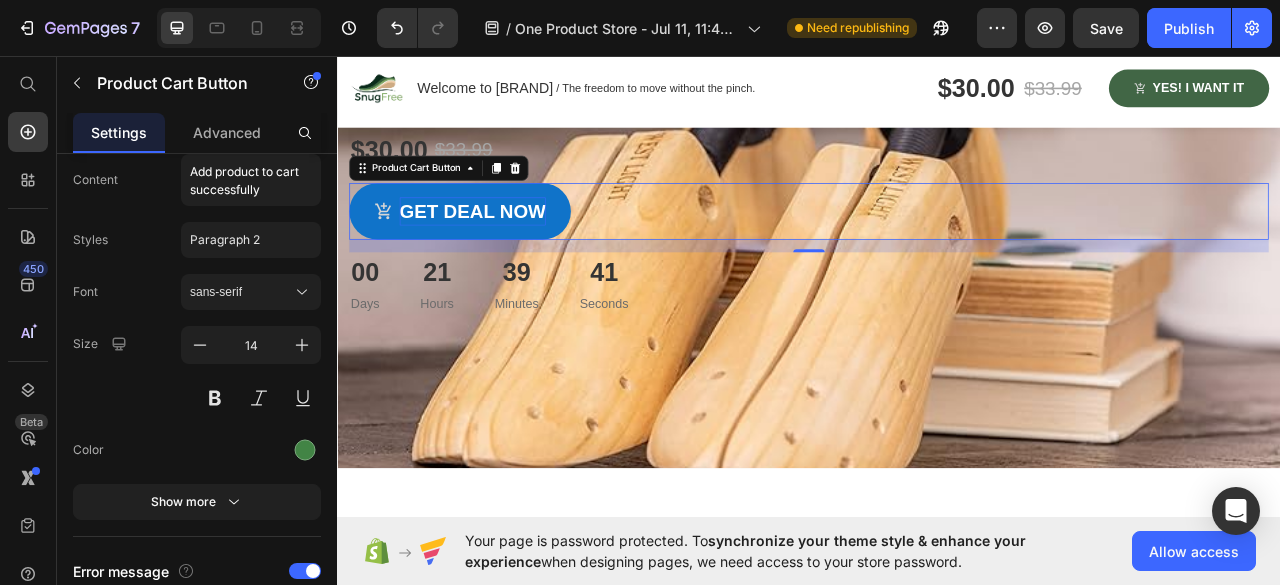 click on "Get deal now" at bounding box center (493, 255) 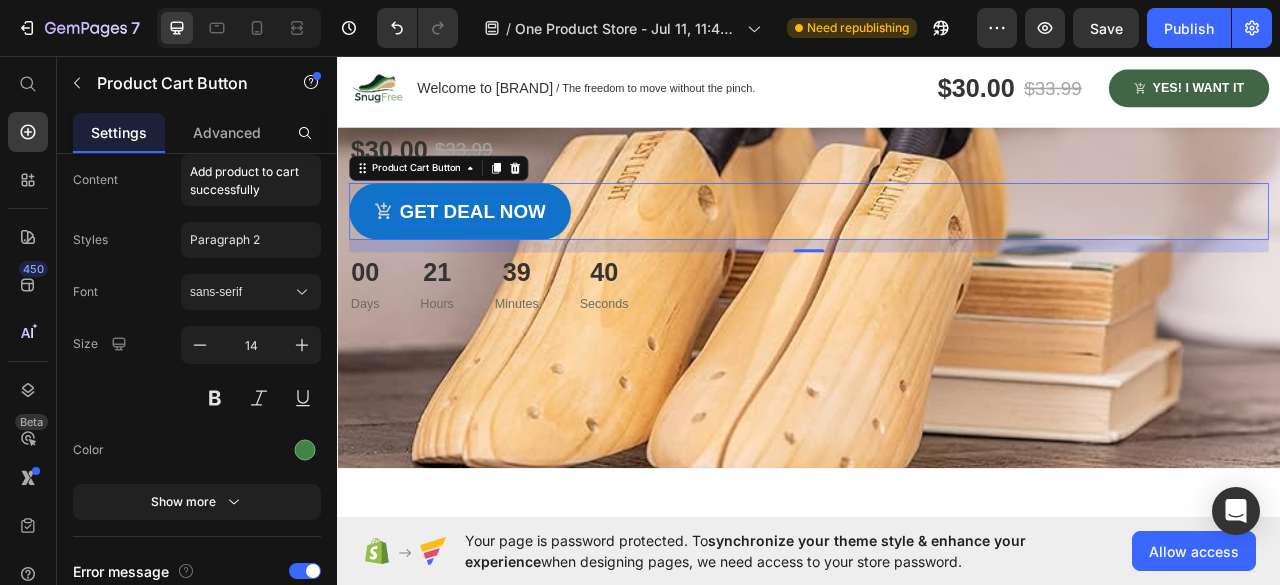 click on "Get deal now" at bounding box center (493, 255) 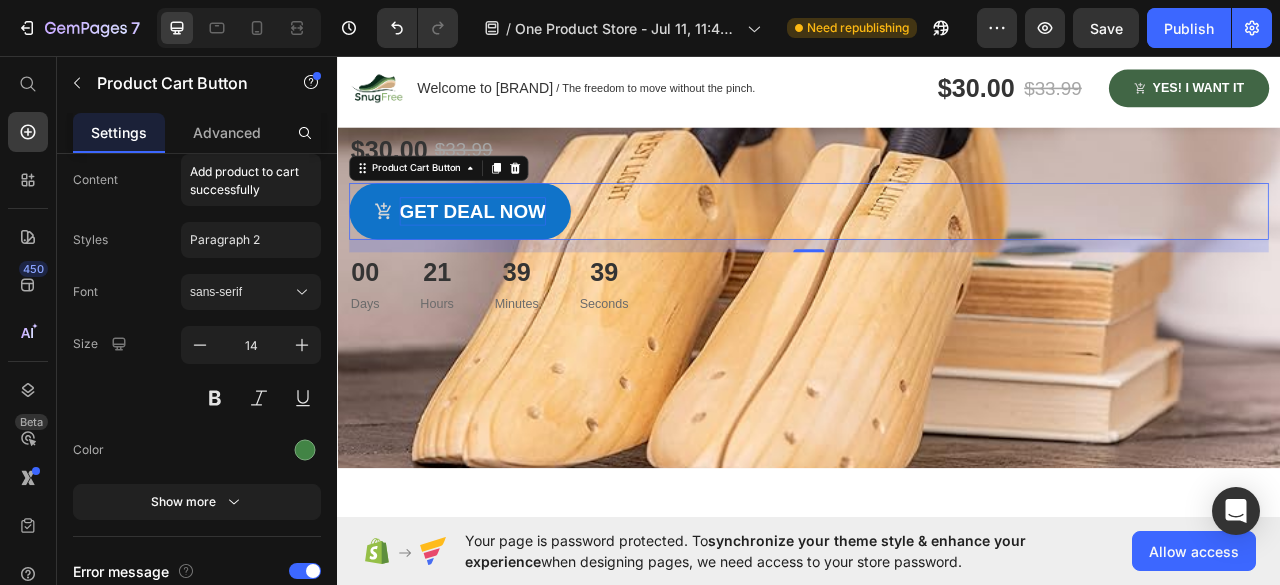click on "Get deal now" at bounding box center (493, 255) 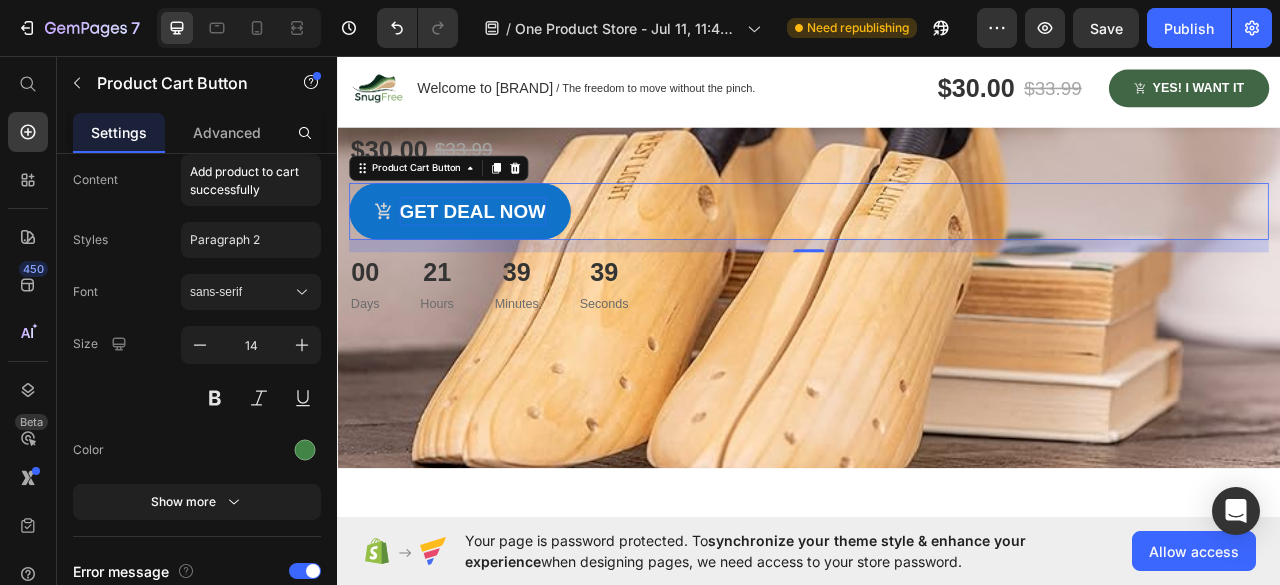 click on "Get deal now" at bounding box center [493, 255] 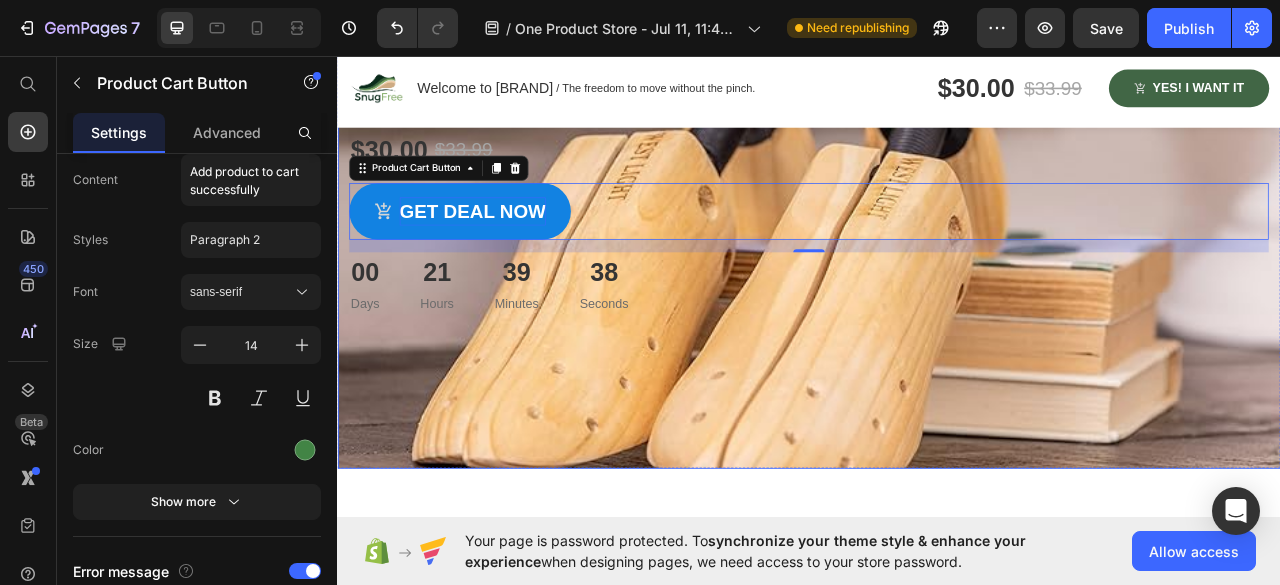 click at bounding box center [937, 157] 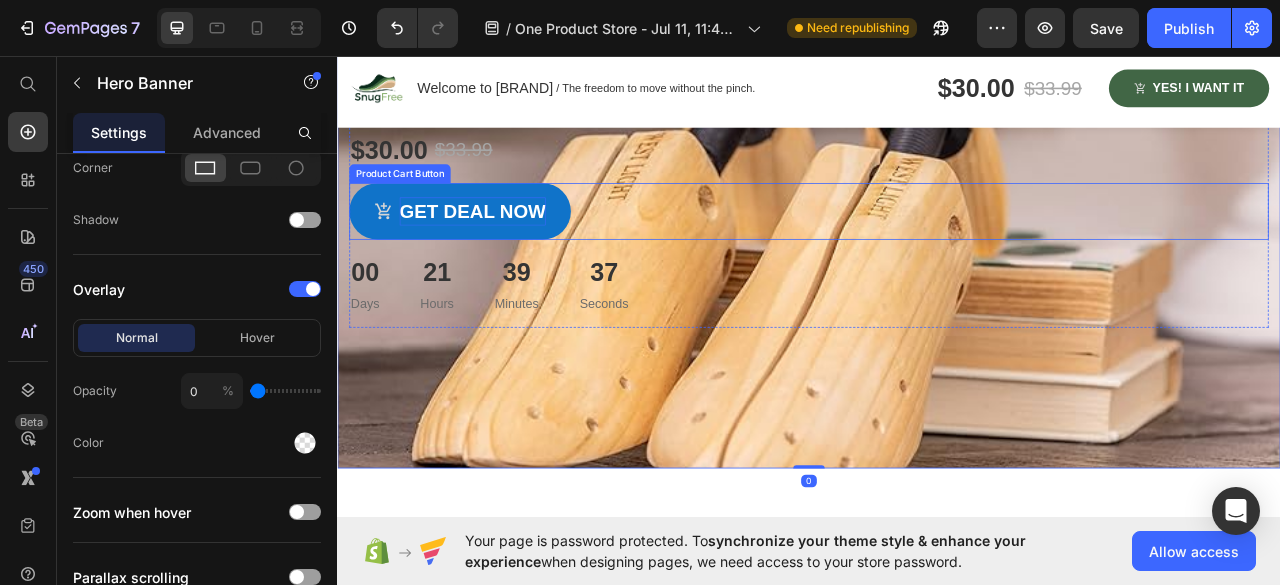 scroll, scrollTop: 0, scrollLeft: 0, axis: both 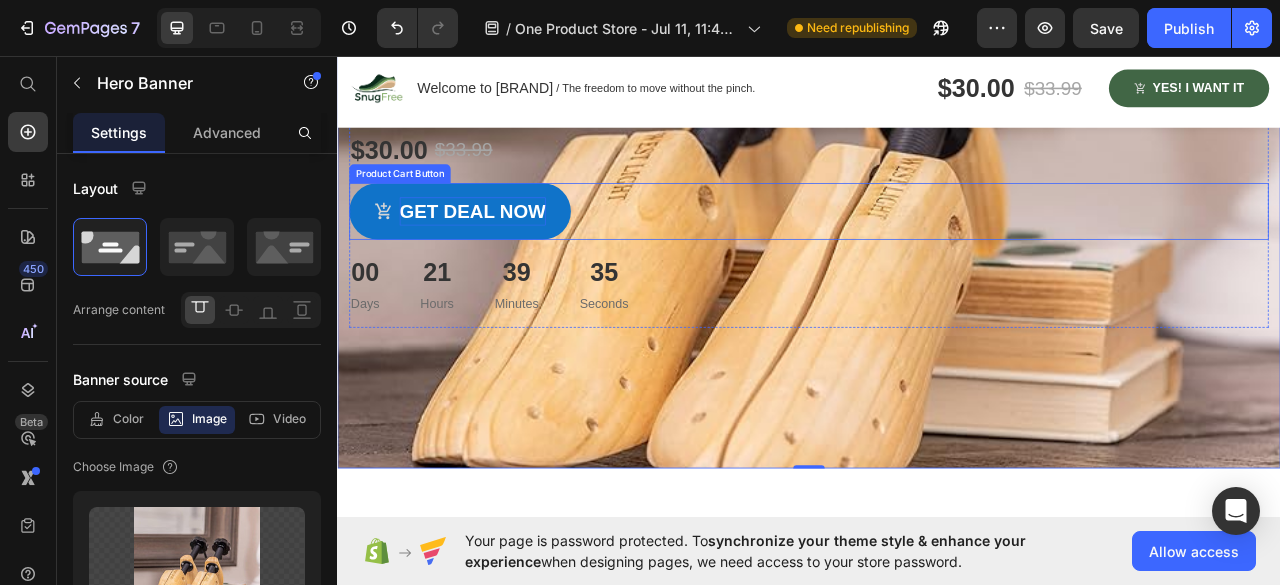 click on "Get deal now" at bounding box center [493, 255] 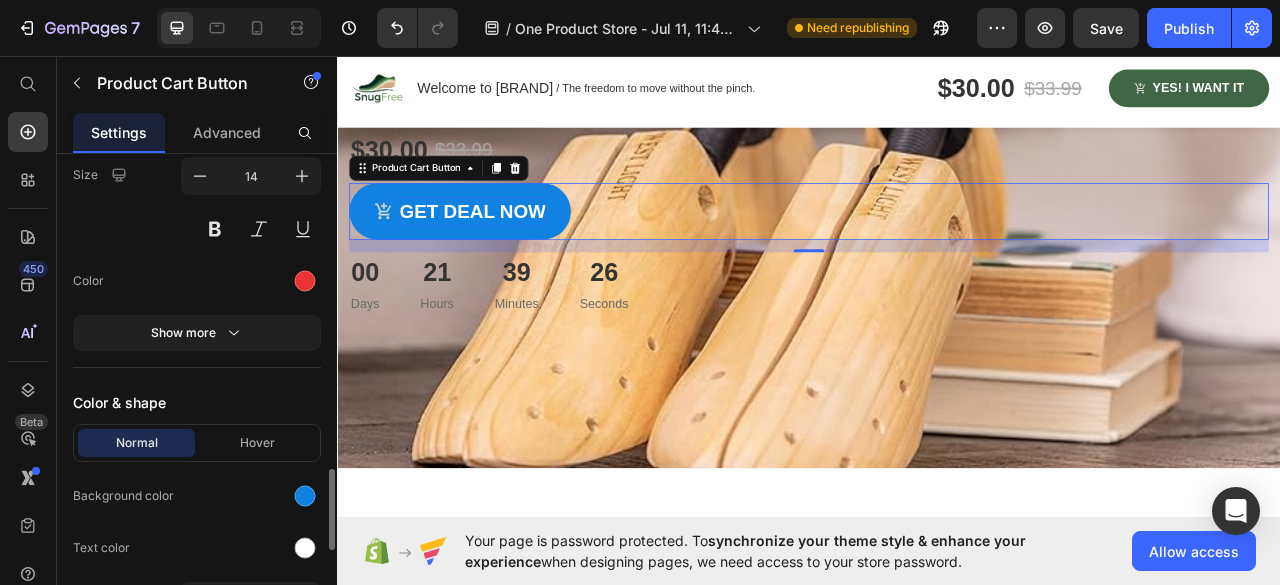 scroll, scrollTop: 2100, scrollLeft: 0, axis: vertical 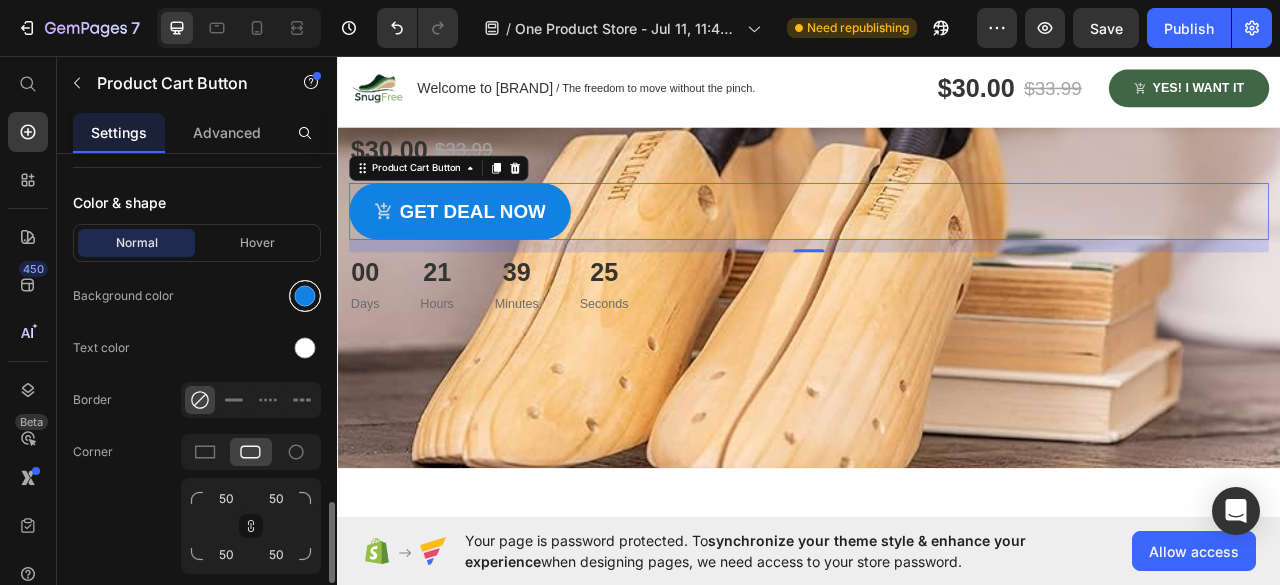 click at bounding box center [305, 296] 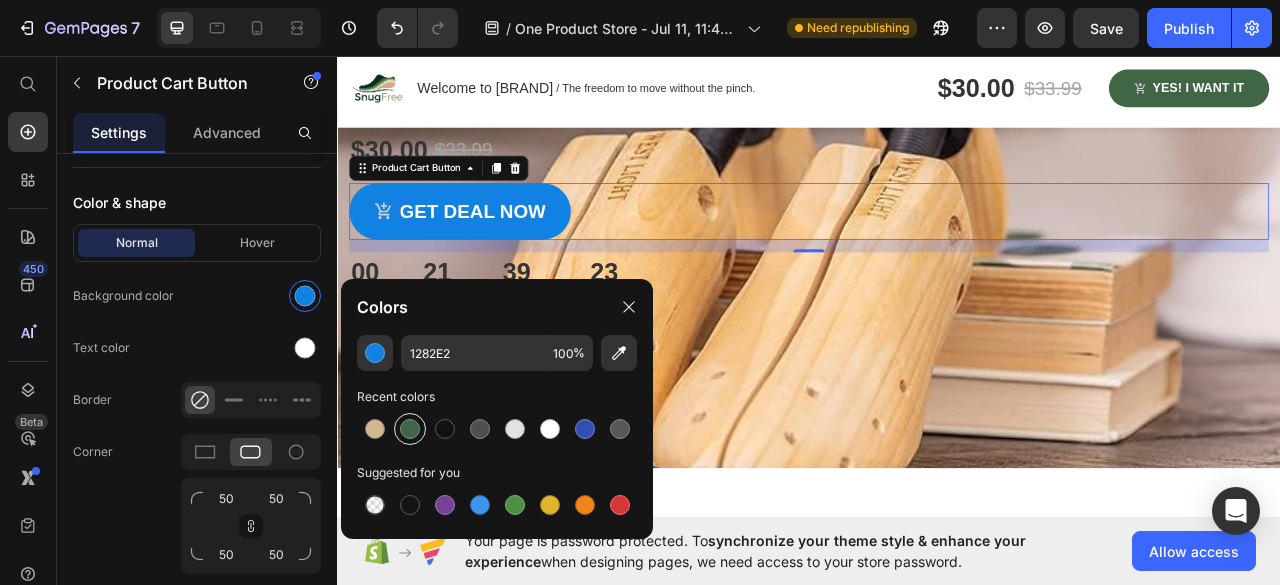 click at bounding box center (410, 429) 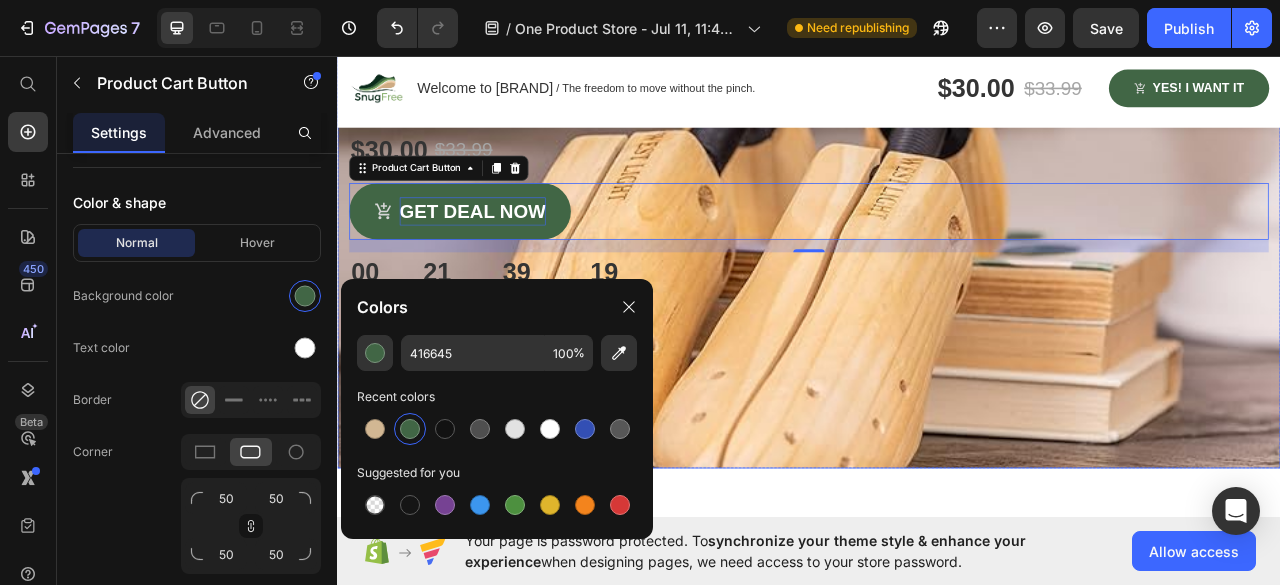 click at bounding box center (937, 157) 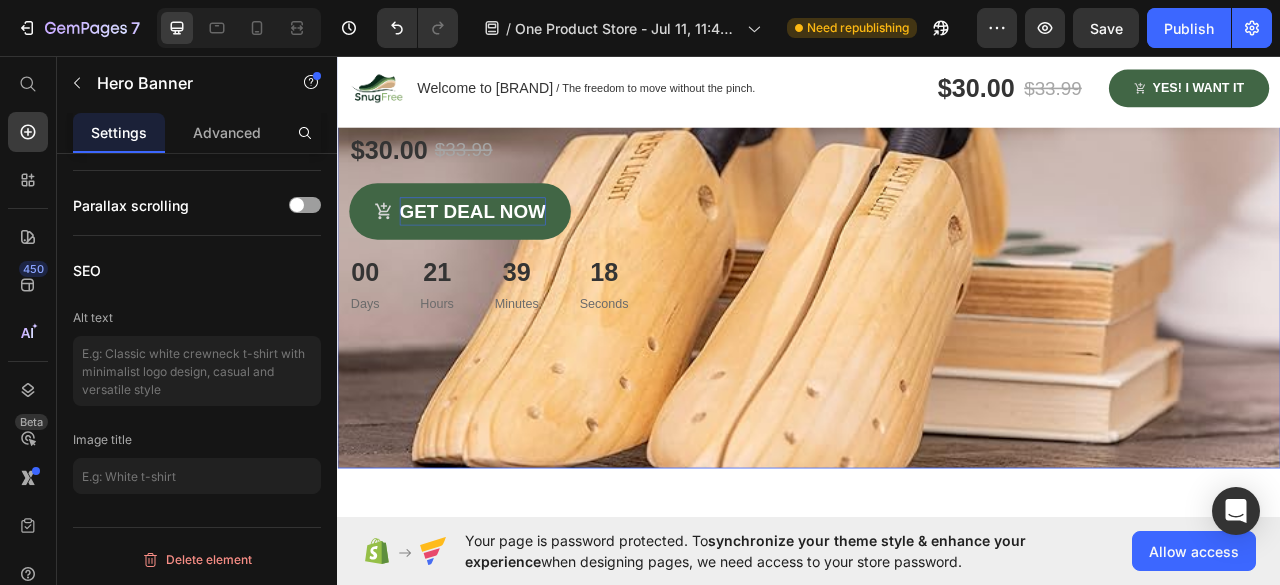 scroll, scrollTop: 0, scrollLeft: 0, axis: both 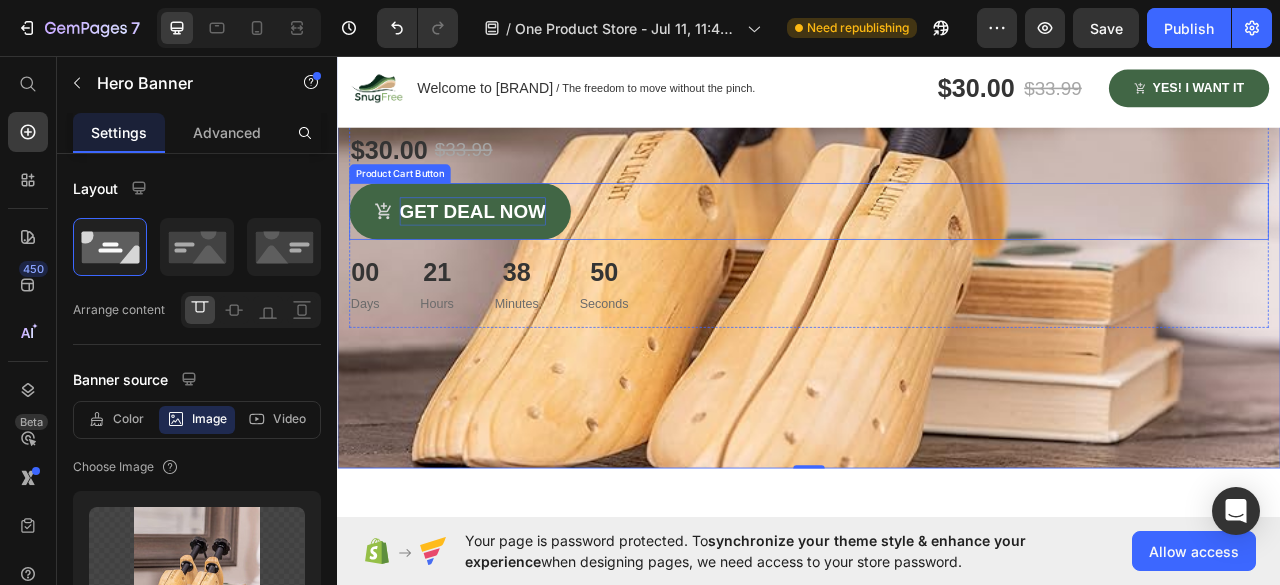 click on "Get deal now" at bounding box center [509, 255] 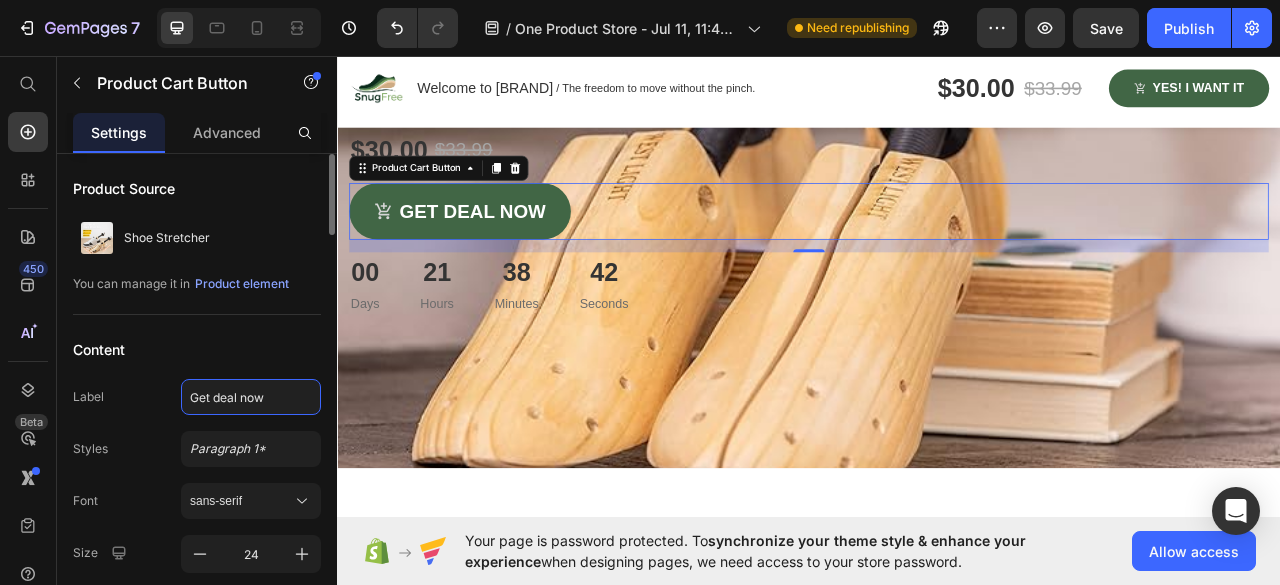 click on "Get deal now" 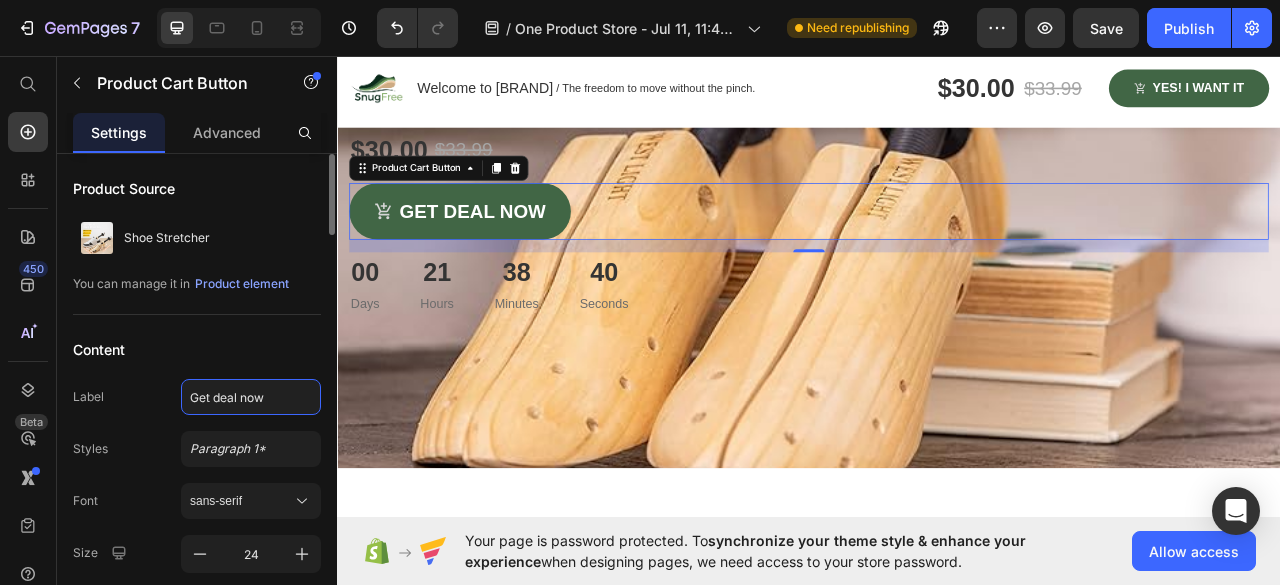 drag, startPoint x: 188, startPoint y: 398, endPoint x: 236, endPoint y: 397, distance: 48.010414 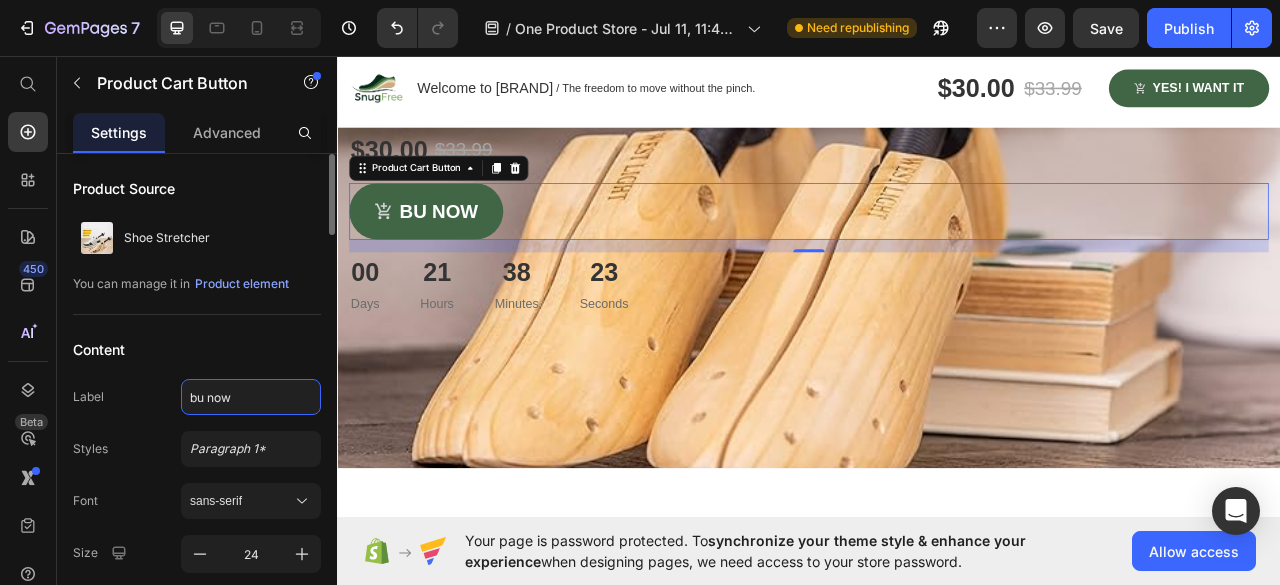 type on "buy now" 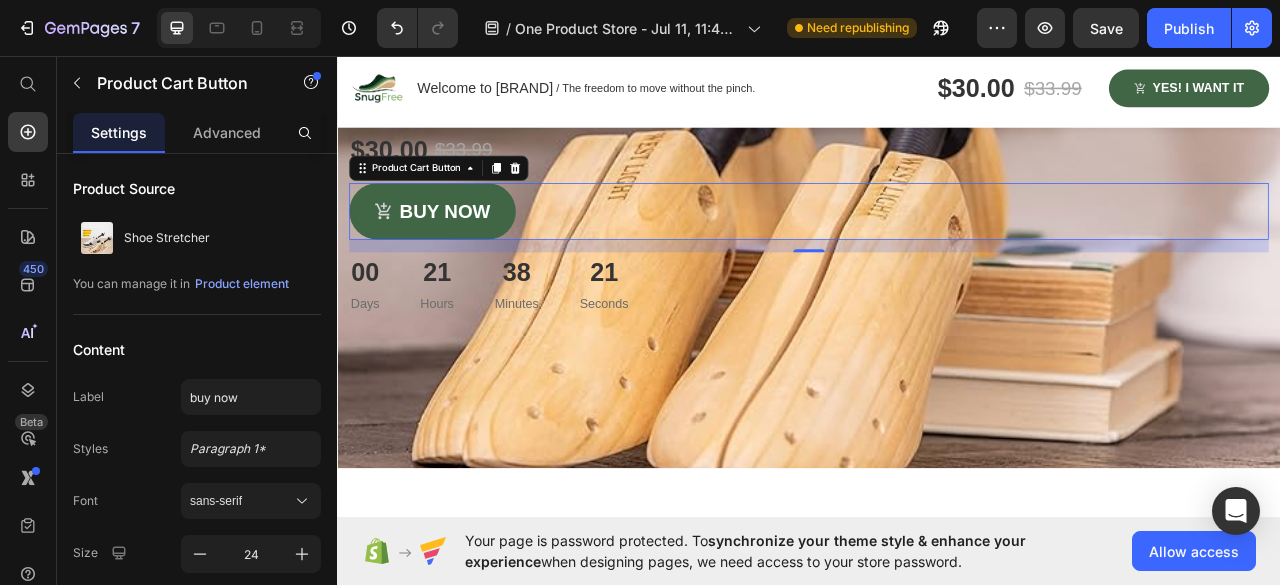 click at bounding box center [937, 157] 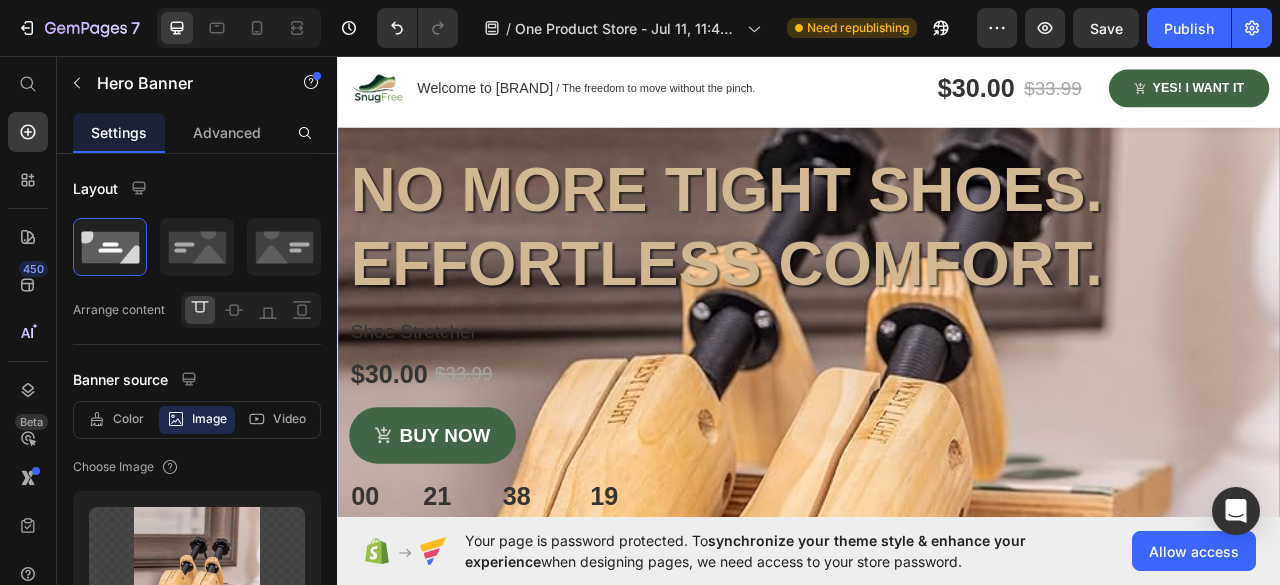 scroll, scrollTop: 157, scrollLeft: 0, axis: vertical 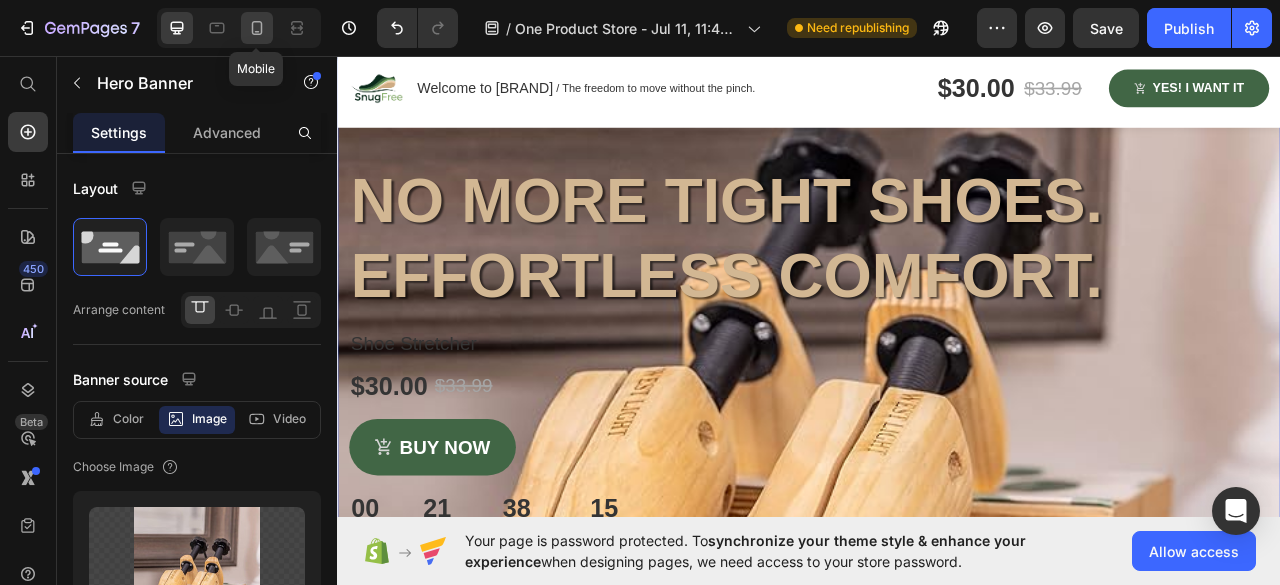 click 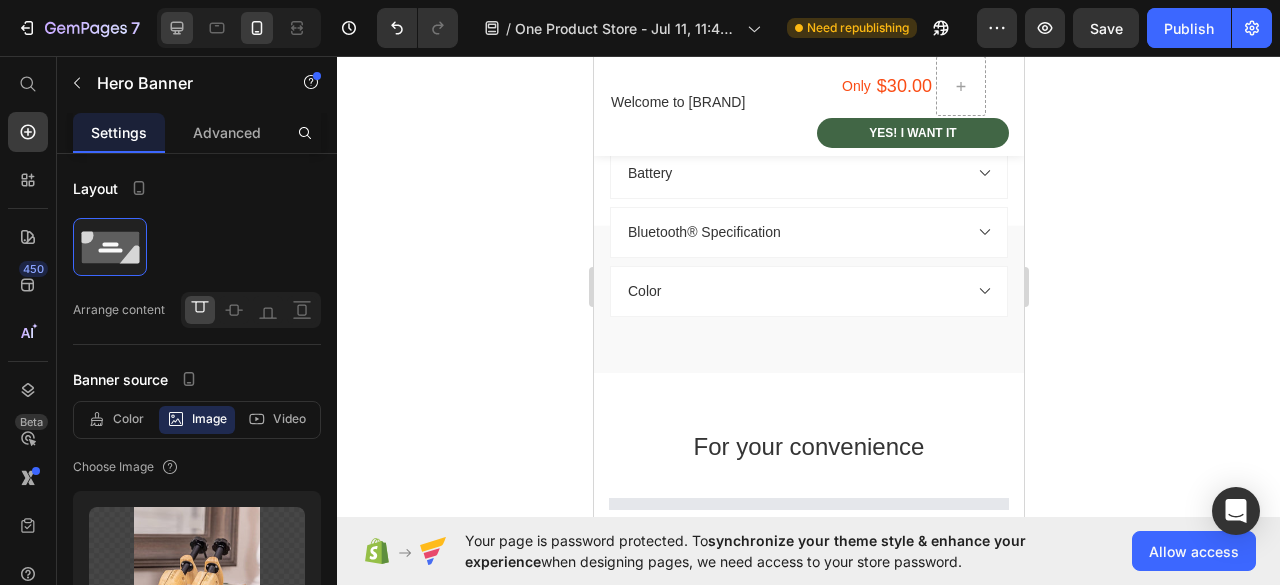 scroll, scrollTop: 0, scrollLeft: 0, axis: both 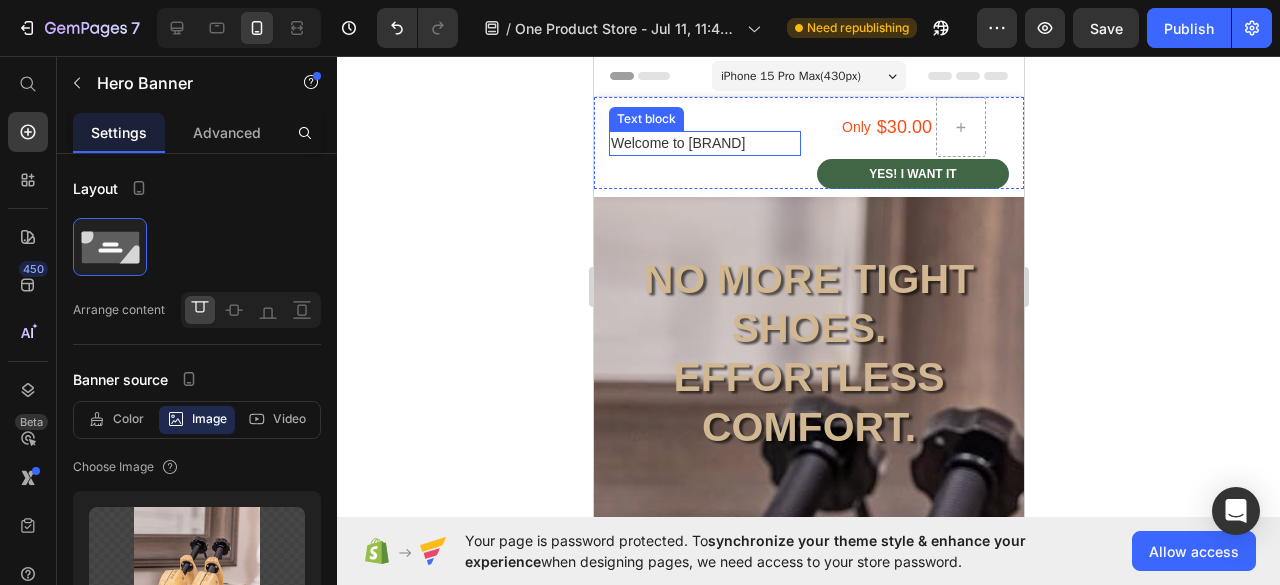 click on "Welcome to SnugFree" at bounding box center (704, 143) 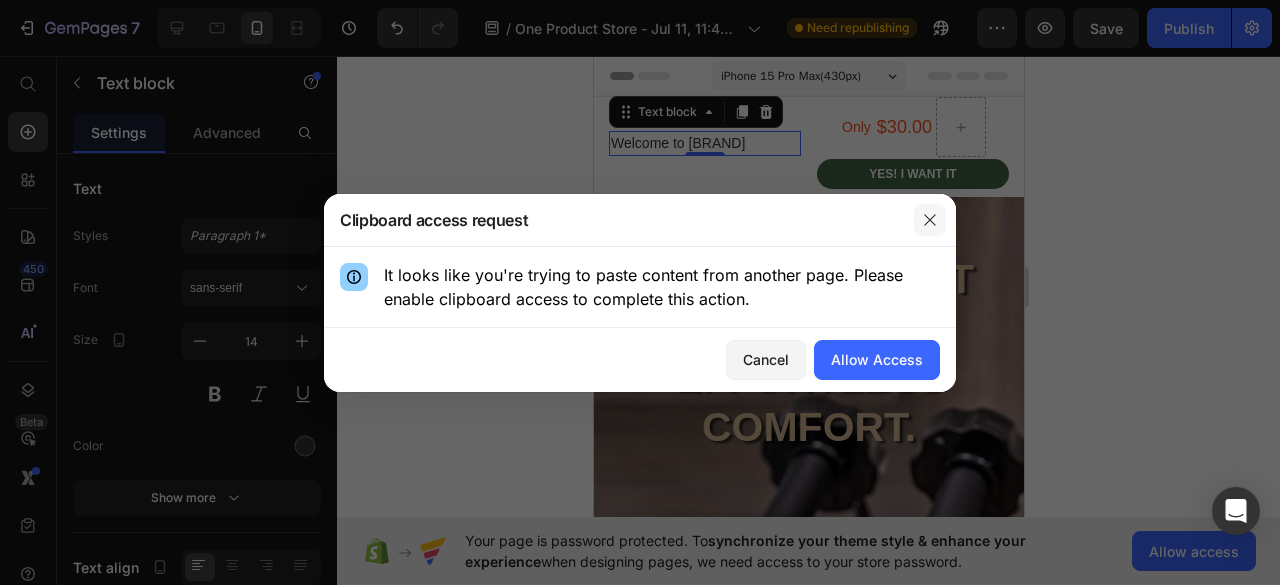 click 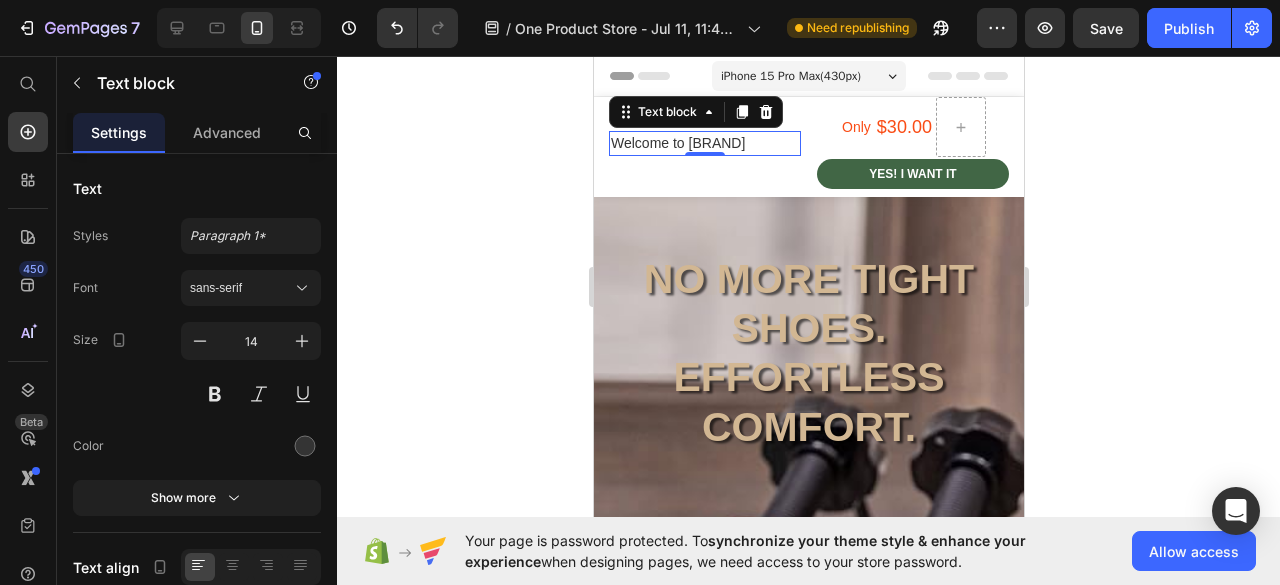 click on "Welcome to SnugFree" at bounding box center [704, 143] 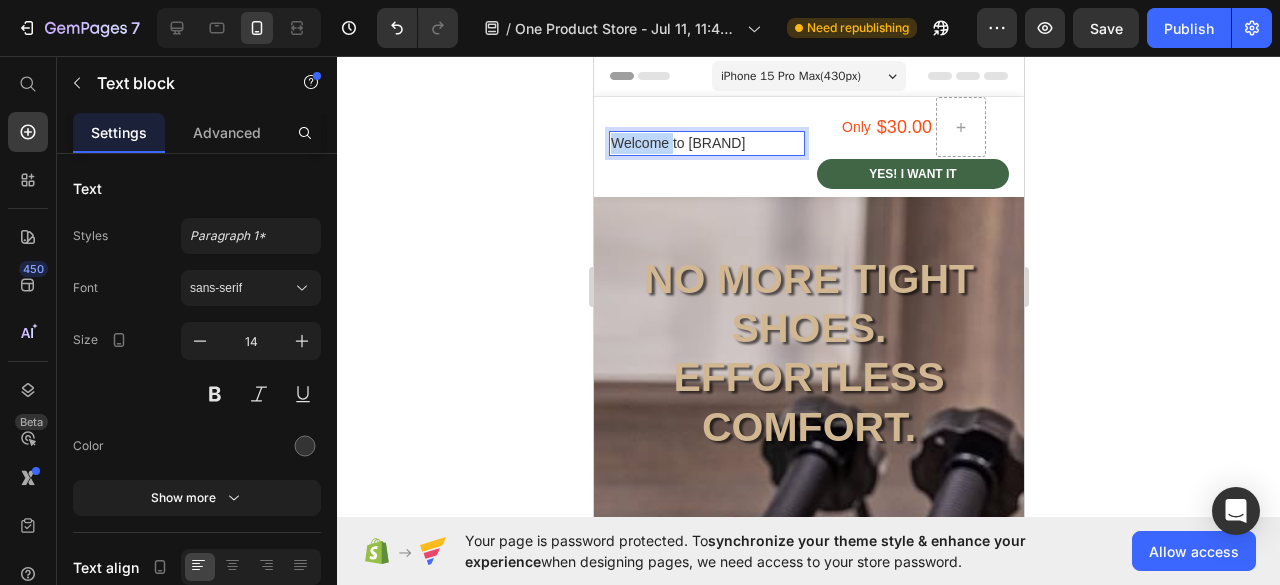click on "Welcome to SnugFree" at bounding box center (704, 143) 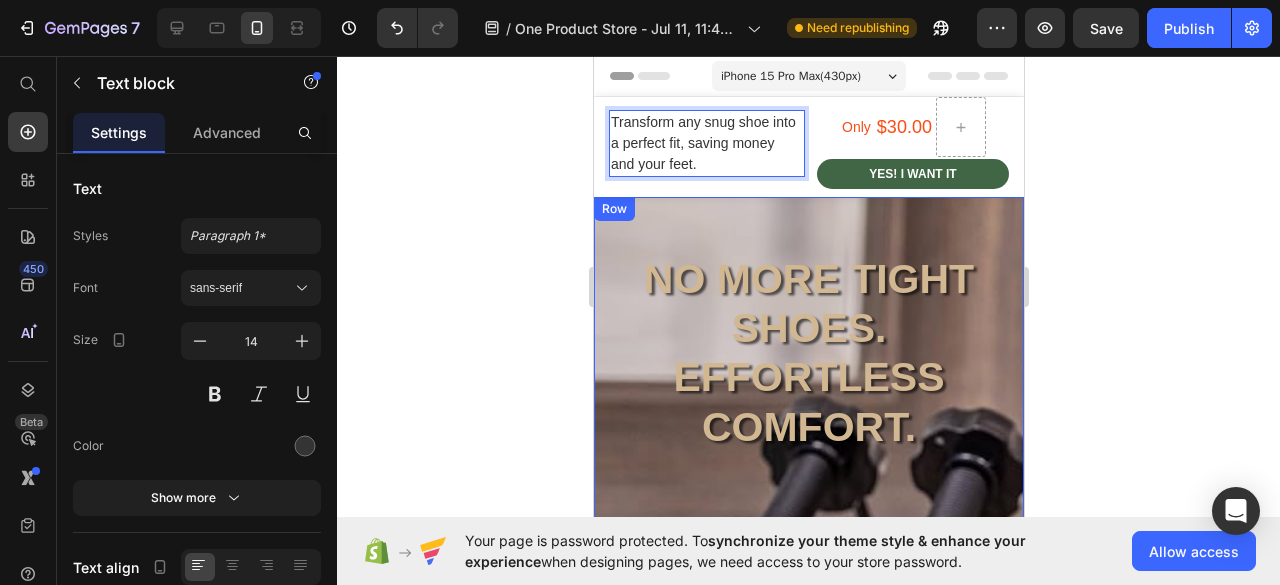 click on "No More Tight Shoes. Effortless comfort. Heading Shoe Stretcher Product Title $30.00 Product Price $33.99 Product Price Row buy now Product Cart Button 00 Days 21 Hours 24 Minutes 15 Seconds Countdown Timer Product Row" at bounding box center (808, 623) 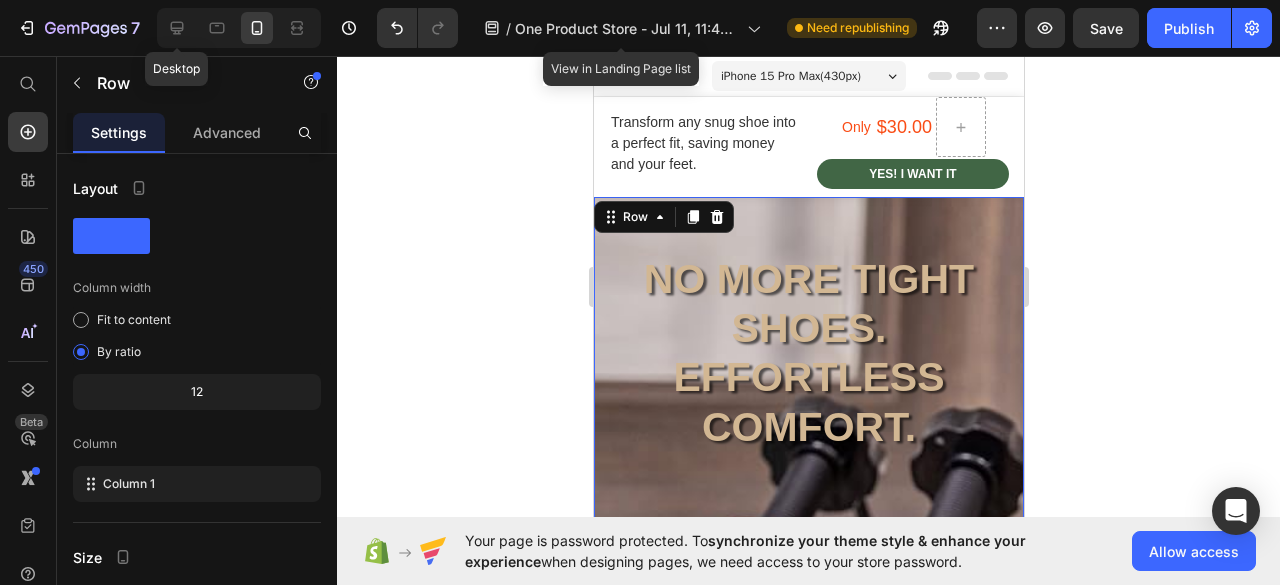 drag, startPoint x: 180, startPoint y: 31, endPoint x: 423, endPoint y: 119, distance: 258.44342 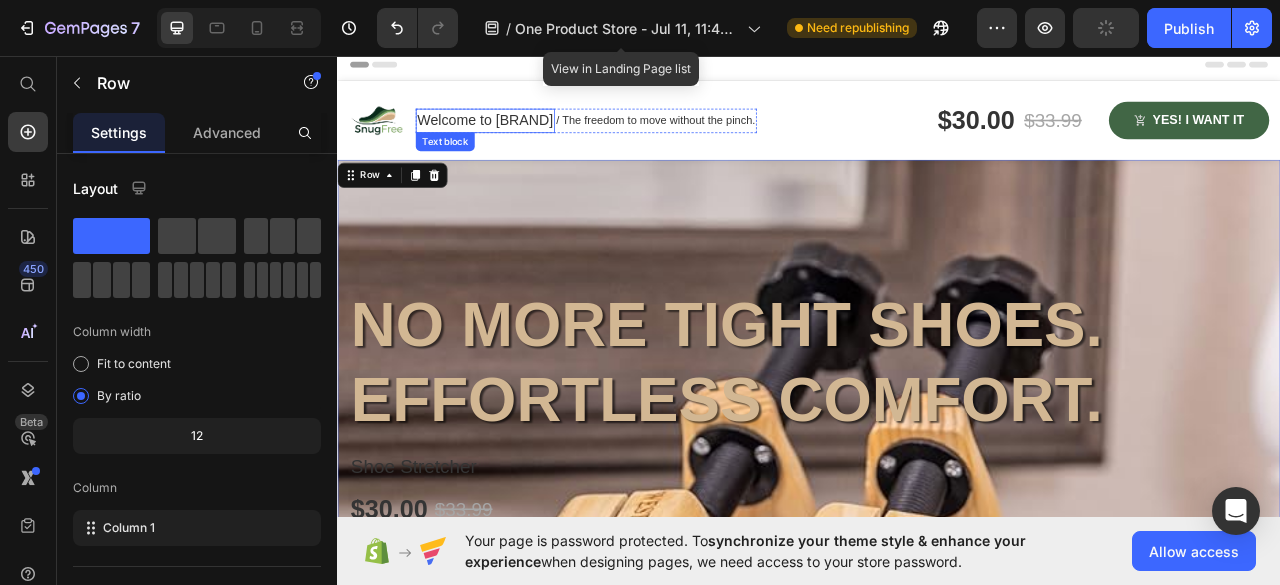 click on "Welcome to SnugFree" at bounding box center (524, 139) 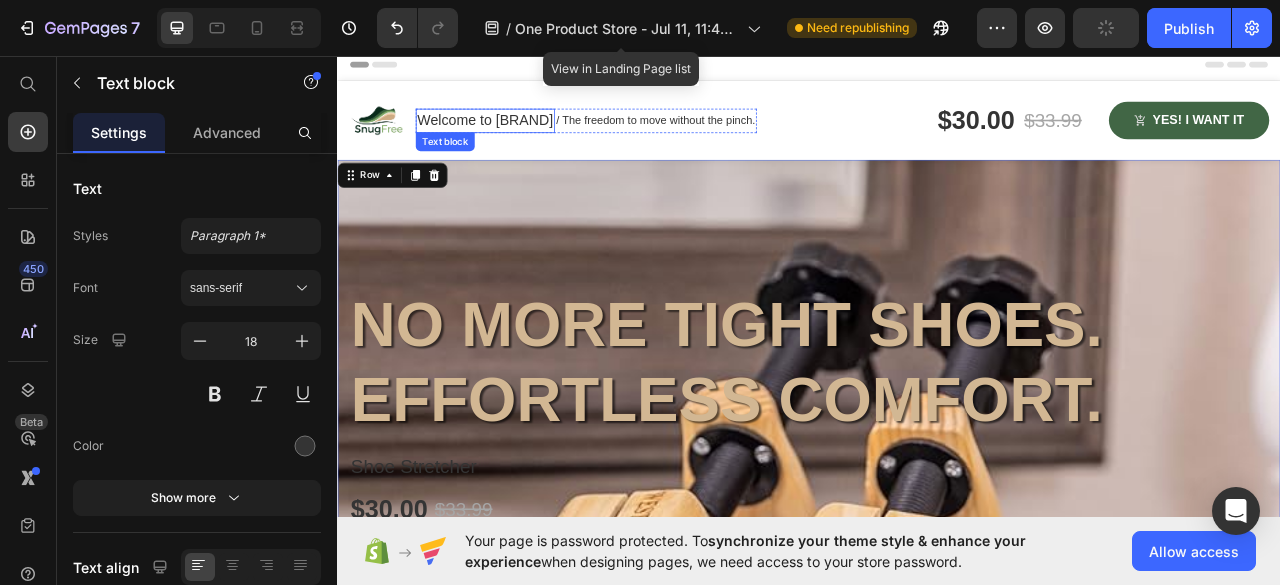 scroll, scrollTop: 70, scrollLeft: 0, axis: vertical 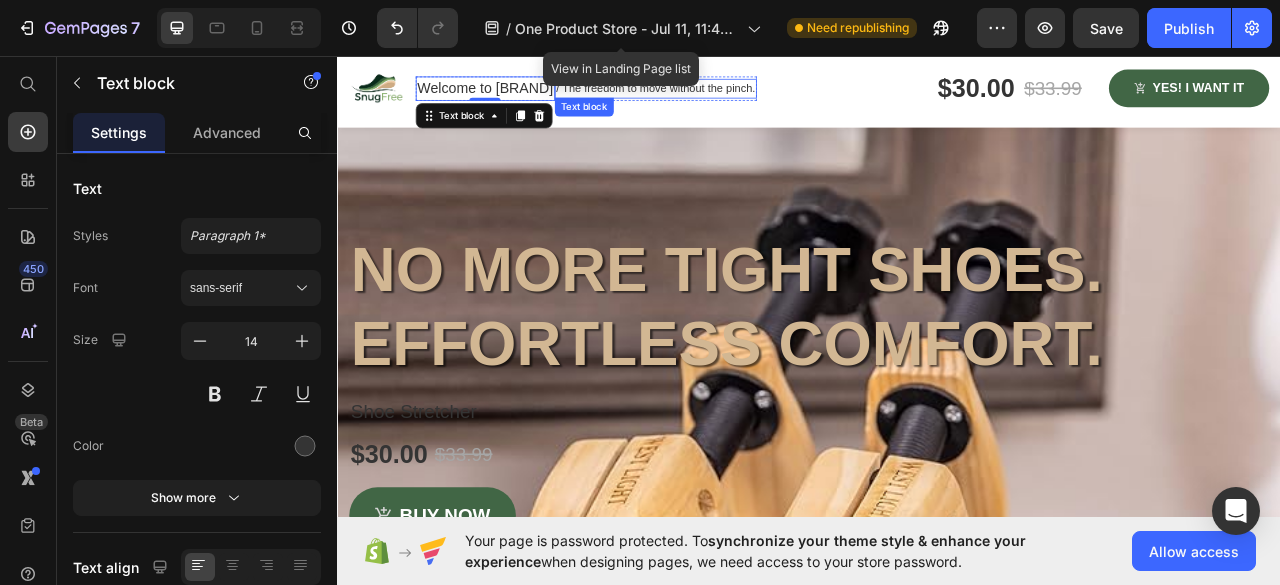 click on "/ The freedom to move without the pinch." at bounding box center (741, 98) 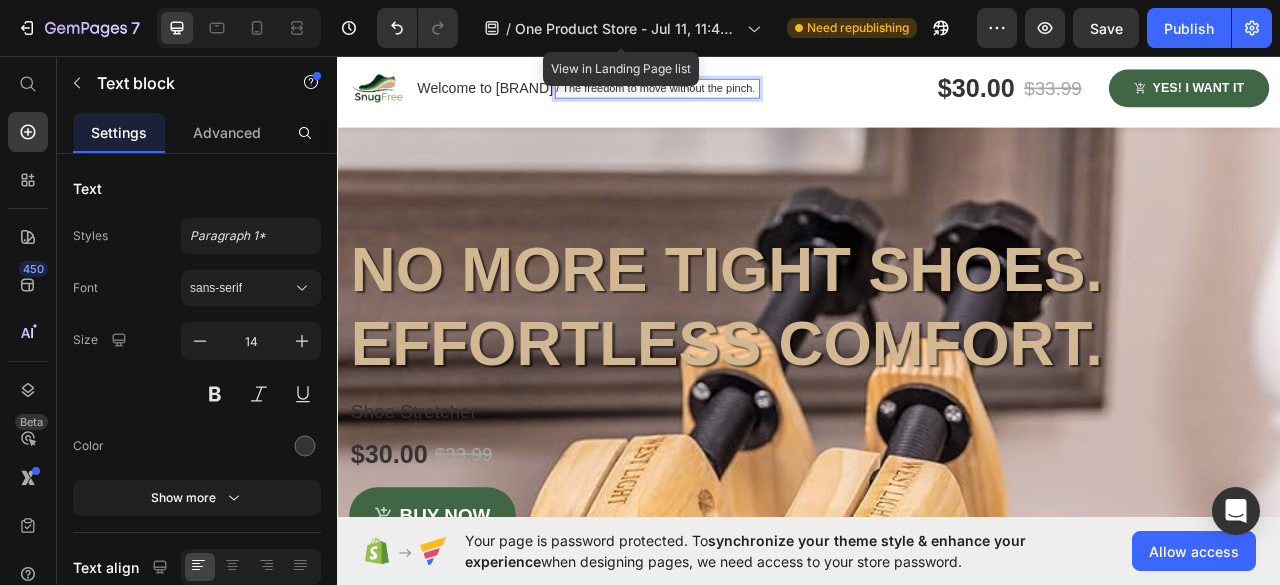 click on "/ The freedom to move without the pinch." at bounding box center (741, 98) 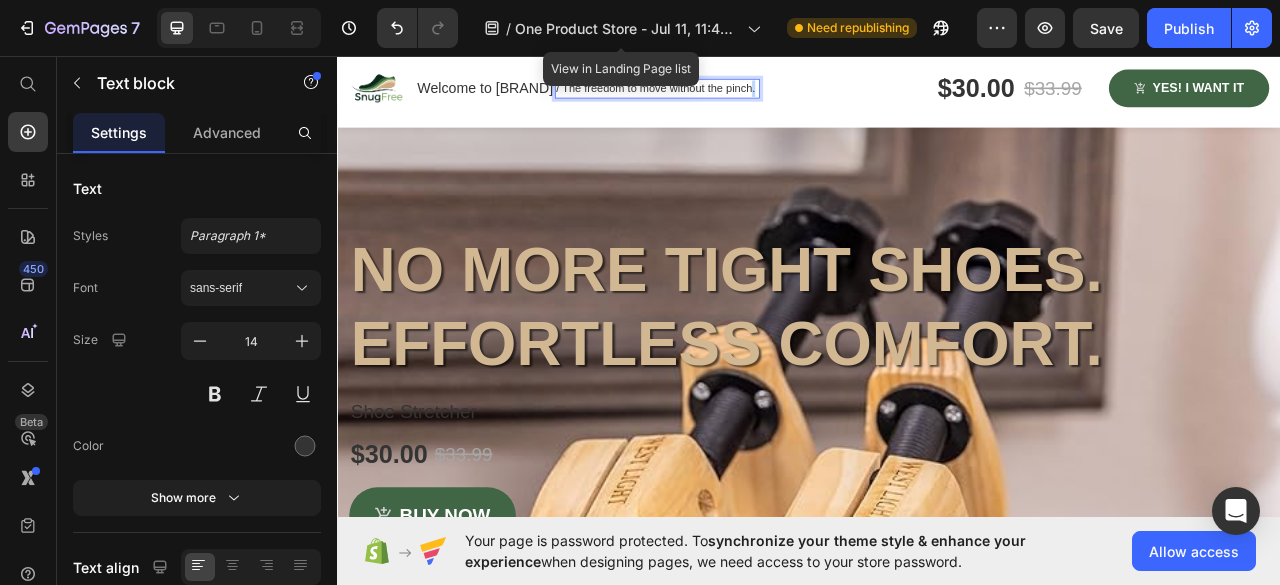 click on "/ The freedom to move without the pinch." at bounding box center (741, 98) 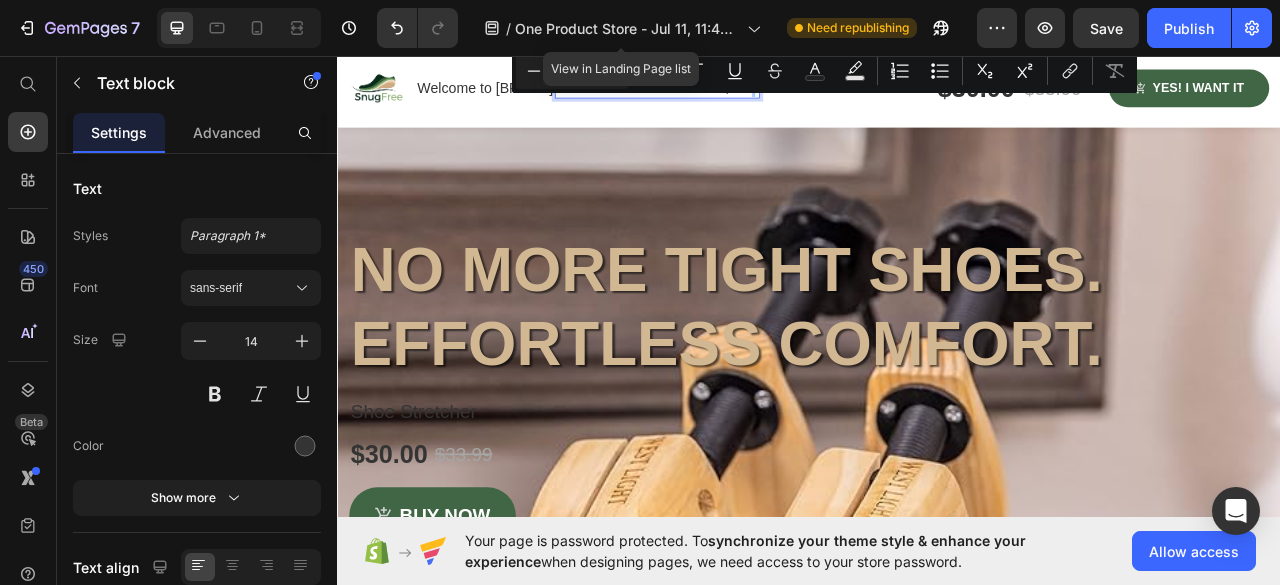 click on "Minus 14 Plus Bold Italic Underline       Strikethrough
Text Color
Text Background Color Numbered List Bulleted List Subscript Superscript       link Remove Format" at bounding box center [824, 71] 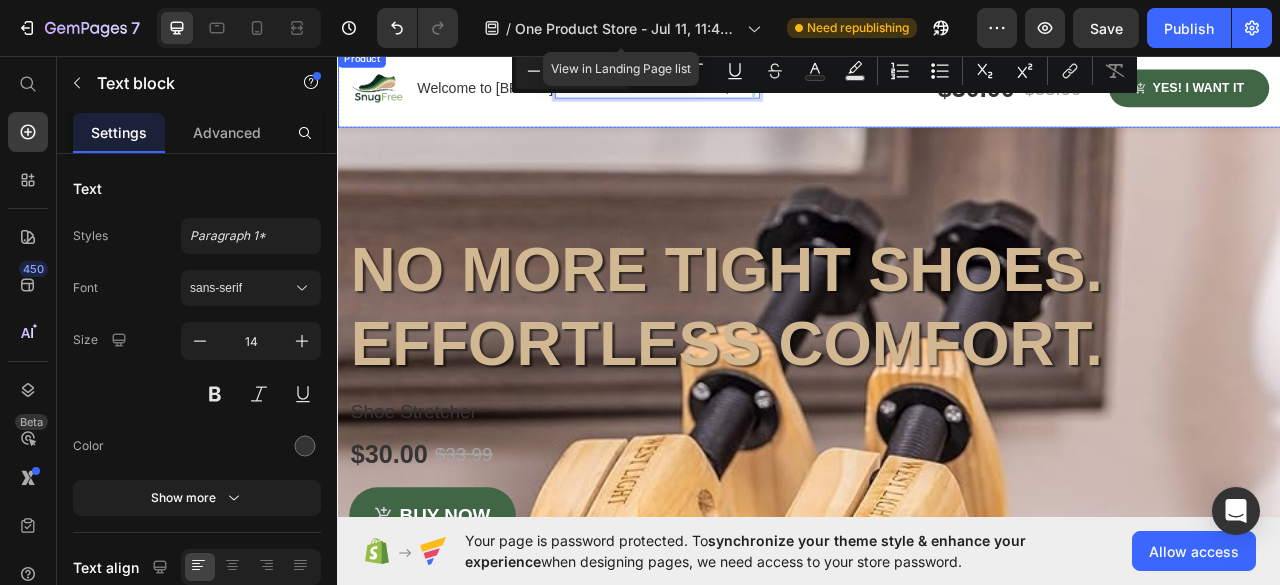 click on "Image Welcome to SnugFree Text block / The freedom to move without the pinch. Text block   0 Row Row $30.00 Product Price $33.99 Product Price Row Yes! i want it Product Cart Button Row Row Transform any snug shoe into a perfect fit, saving money and your feet. Text block Only Text block $30.00 Product Price
Row Yes! i want it Product Cart Button Row" at bounding box center (937, 106) 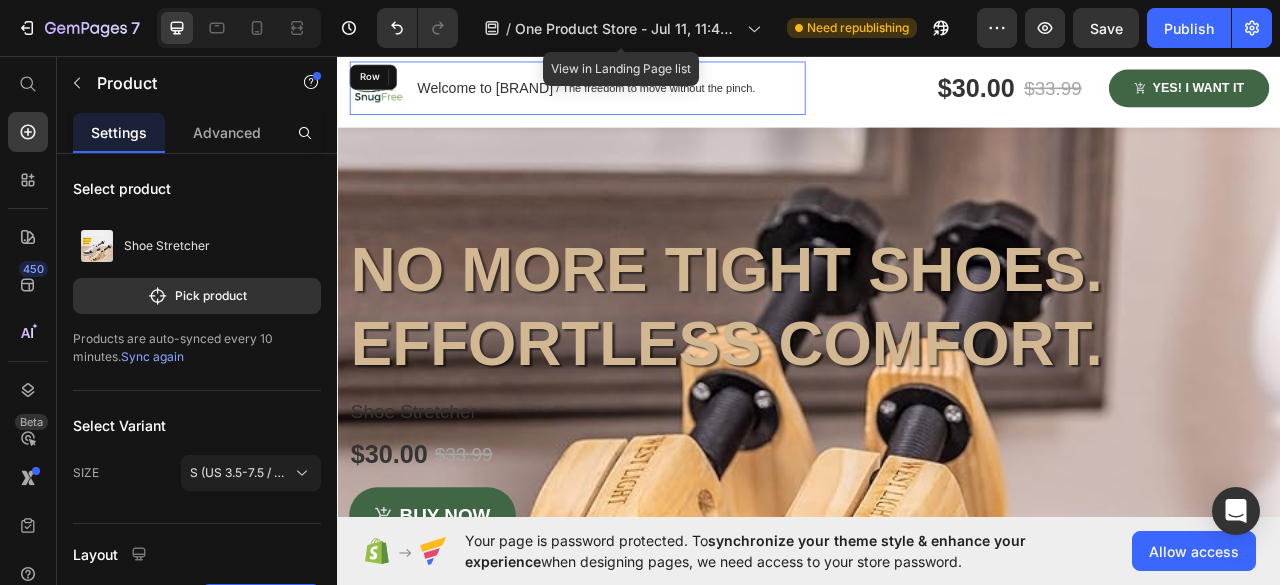 click on "Welcome to SnugFree Text block / The freedom to move without the pinch. Text block Row" at bounding box center (653, 98) 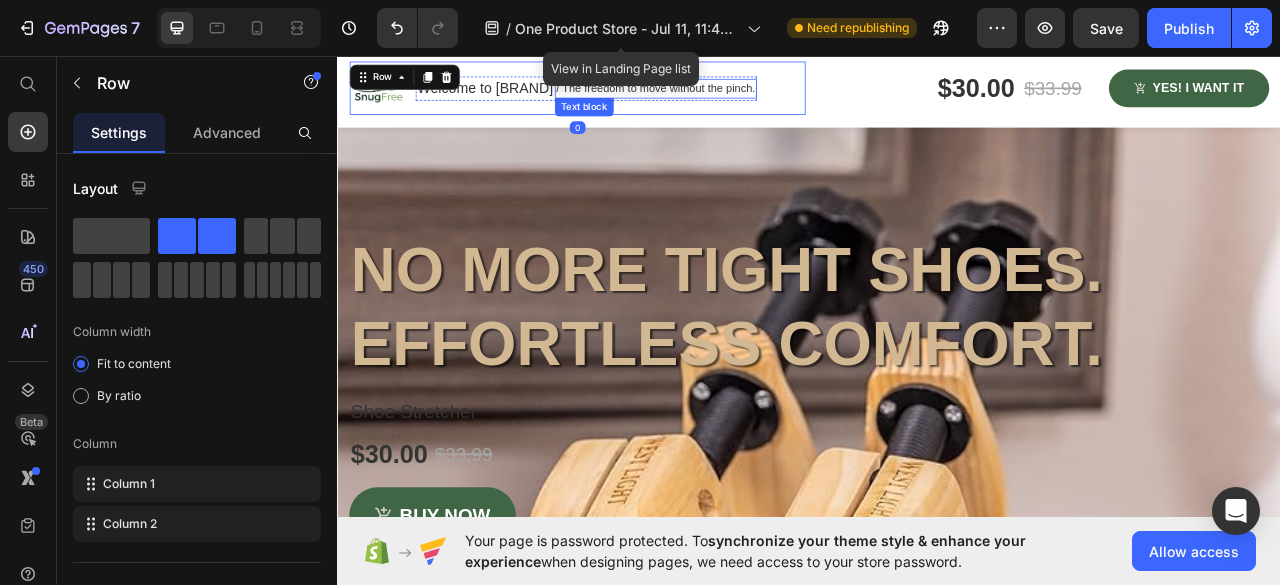 drag, startPoint x: 697, startPoint y: 99, endPoint x: 781, endPoint y: 100, distance: 84.00595 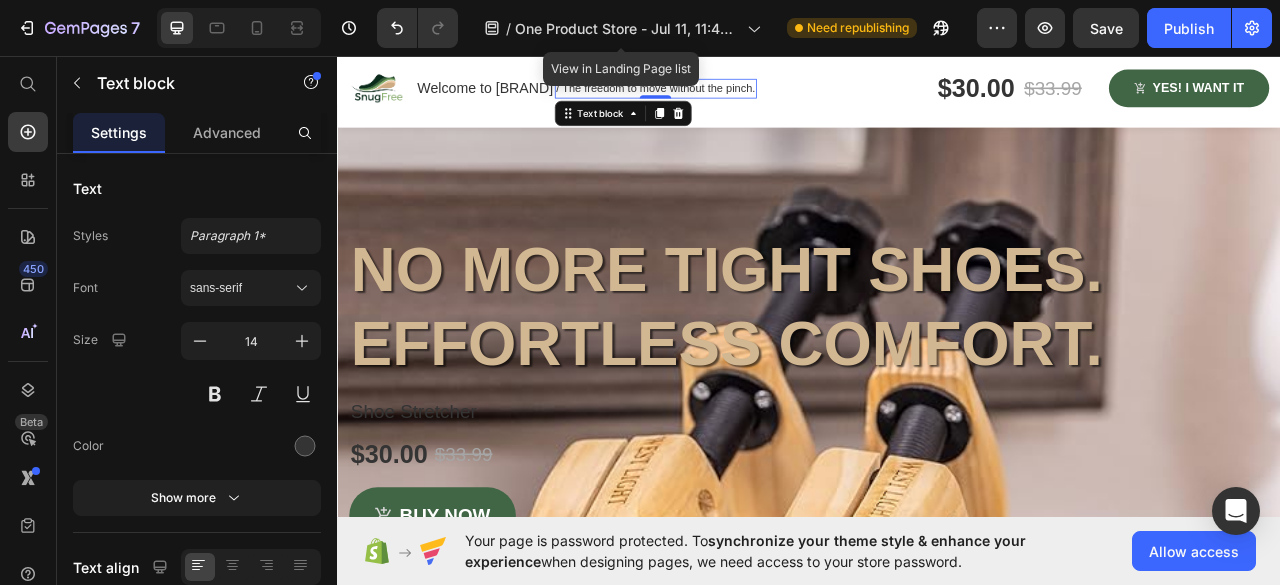 click on "/ The freedom to move without the pinch." at bounding box center [741, 98] 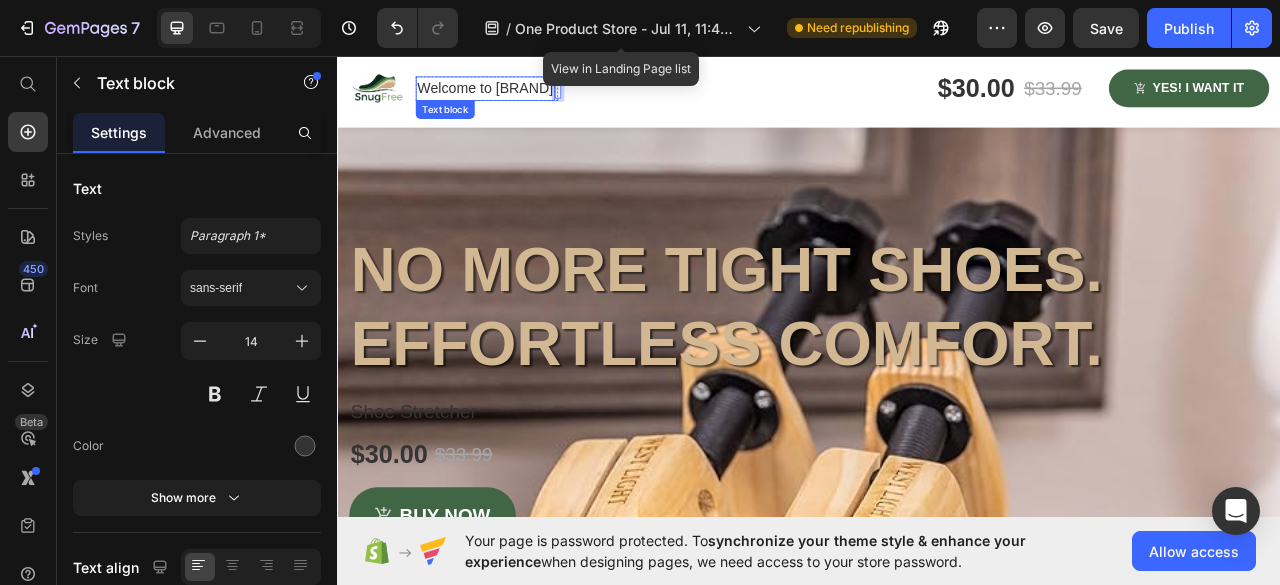 click on "Welcome to SnugFree" at bounding box center [524, 98] 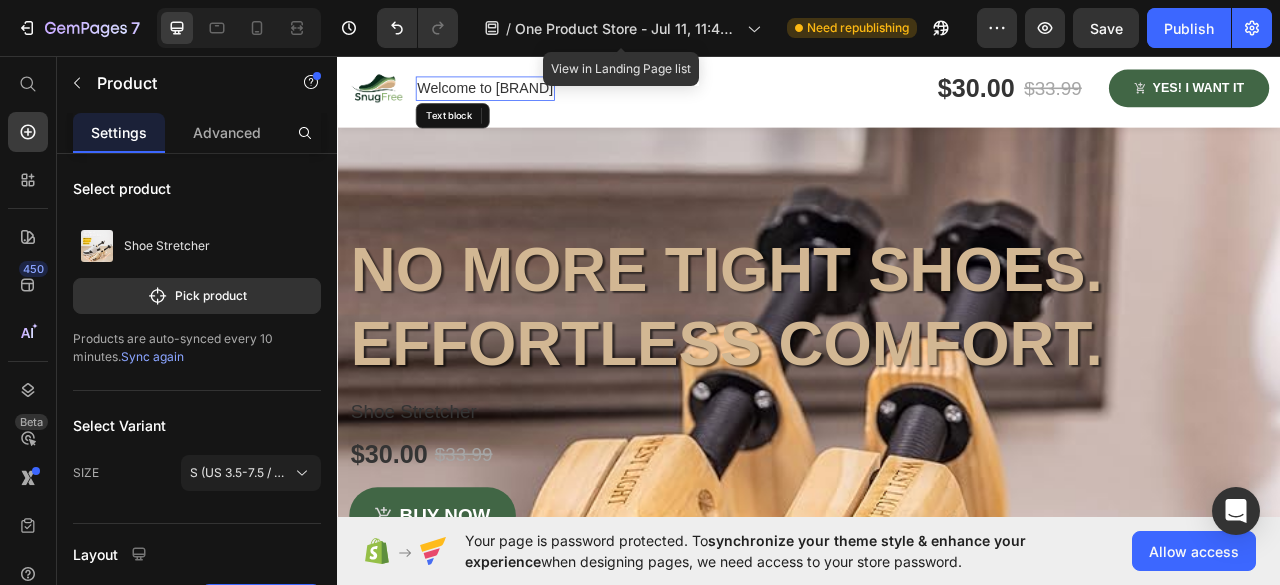 click on "Image Welcome to SnugFree Text block Text block   0 Row Row $30.00 Product Price $33.99 Product Price Row Yes! i want it Product Cart Button Row Row Transform any snug shoe into a perfect fit, saving money and your feet. Text block Only Text block $30.00 Product Price
Row Yes! i want it Product Cart Button Row" at bounding box center (937, 106) 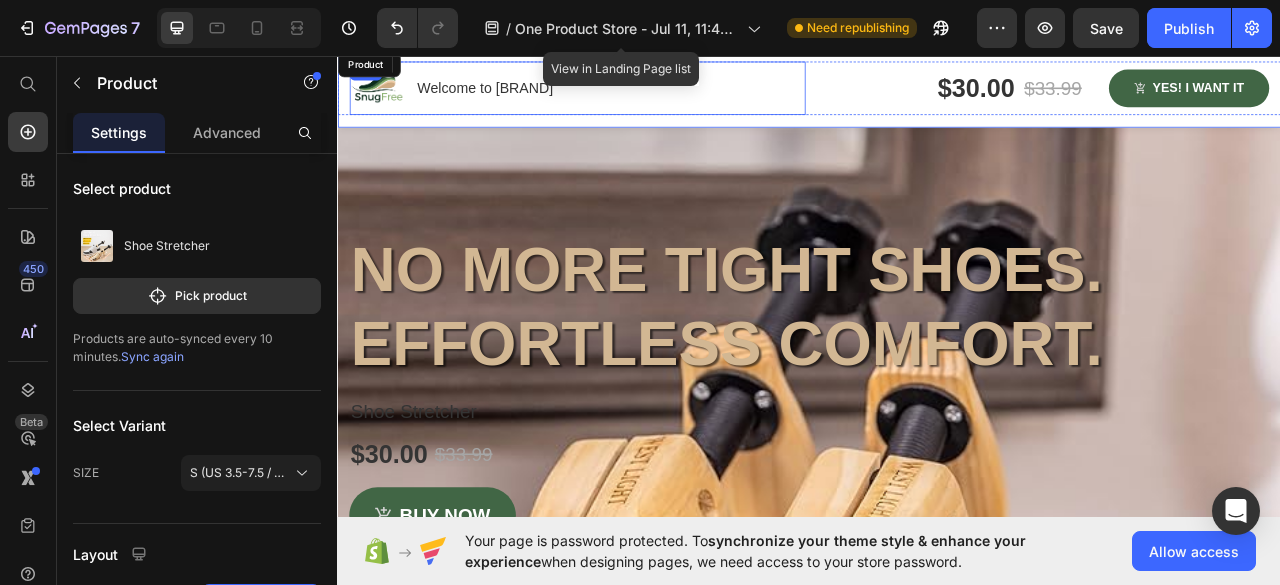 click on "Image Welcome to SnugFree Text block   0 Text block Row Row" at bounding box center (642, 98) 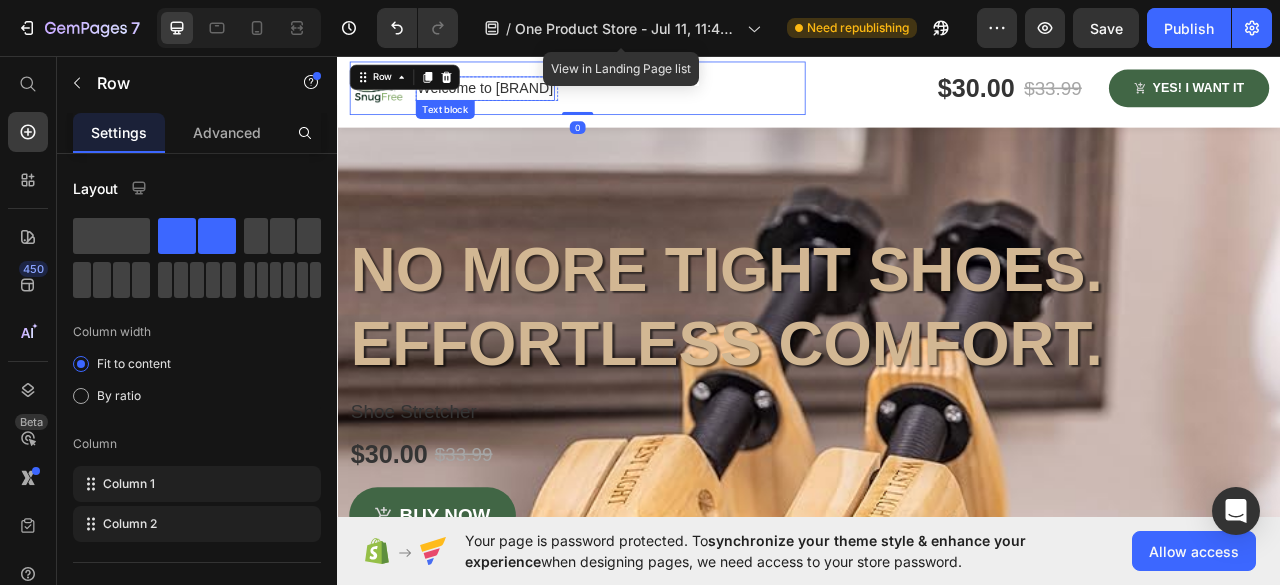 click on "Welcome to SnugFree" at bounding box center [524, 98] 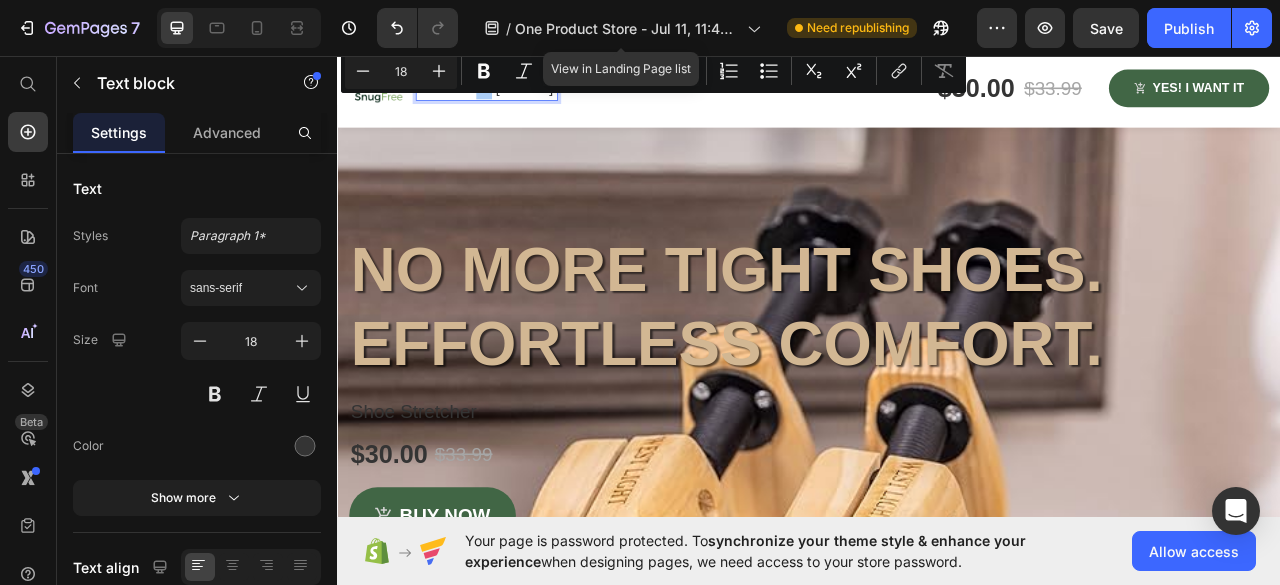 click on "Bold" at bounding box center [484, 71] 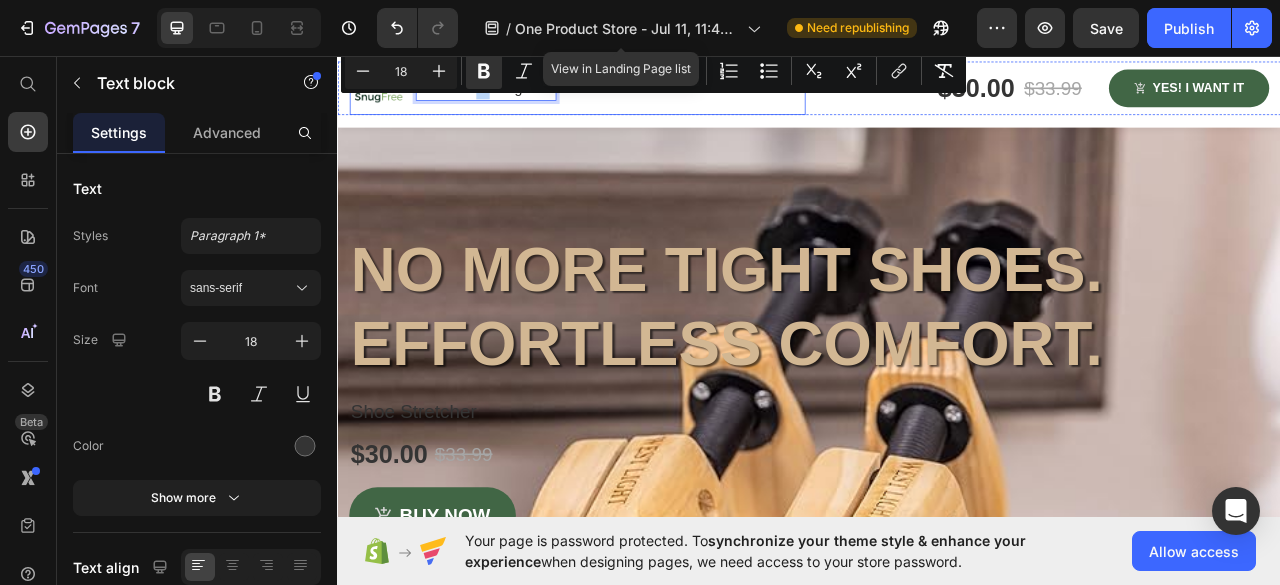 click on "Image Welcome  to  SnugFree Text block   0 Text block Row Row $30.00 Product Price $33.99 Product Price Row Yes! i want it Product Cart Button Row Row Transform any snug shoe into a perfect fit, saving money and your feet. Text block Only Text block $30.00 Product Price
Row Yes! i want it Product Cart Button Row" at bounding box center (937, 106) 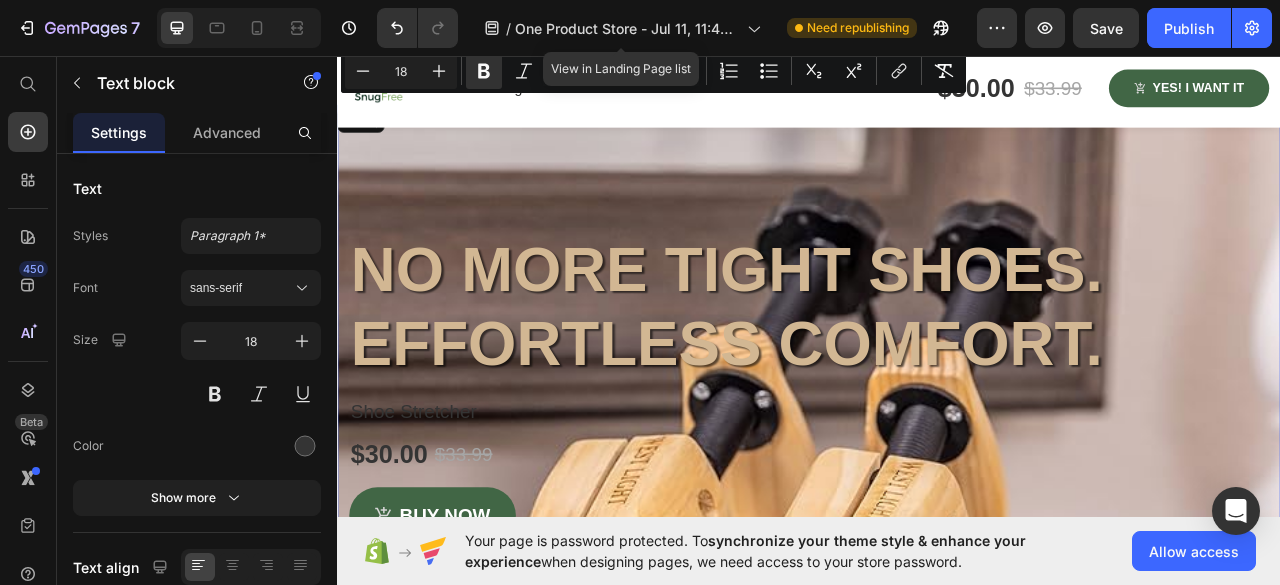 click on "No More Tight Shoes. Effortless comfort. Heading Shoe Stretcher Product Title $30.00 Product Price $33.99 Product Price Row buy now Product Cart Button 00 Days 21 Hours 23 Minutes 42 Seconds Countdown Timer Product Row" at bounding box center (937, 454) 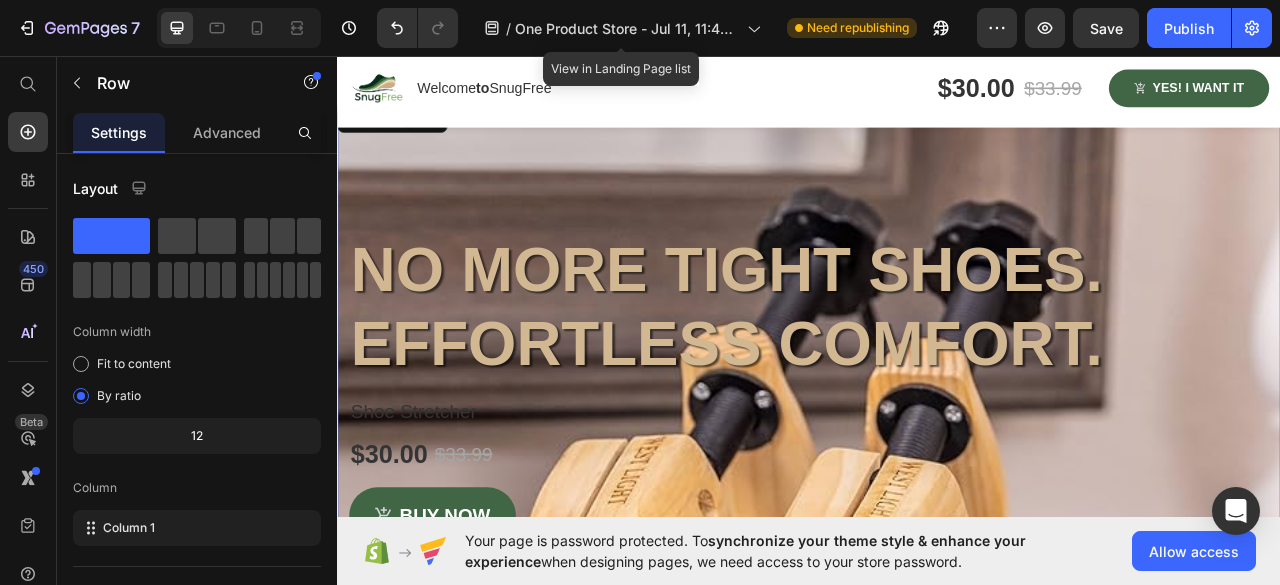 click on "Welcome  to  SnugFree" at bounding box center (523, 98) 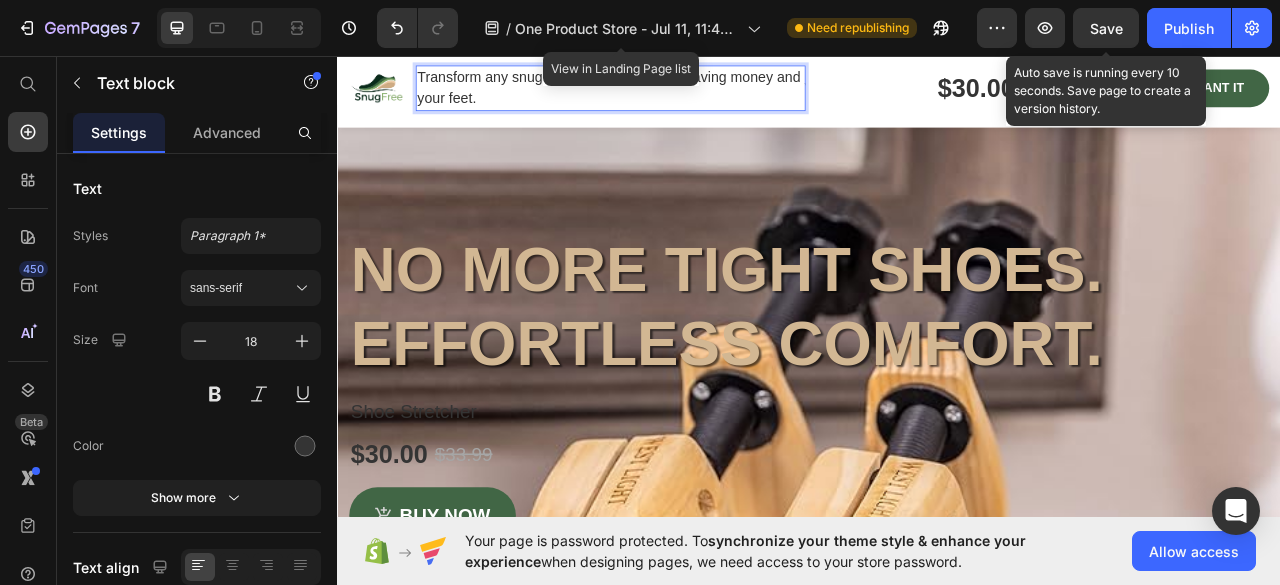click on "Save" at bounding box center [1106, 28] 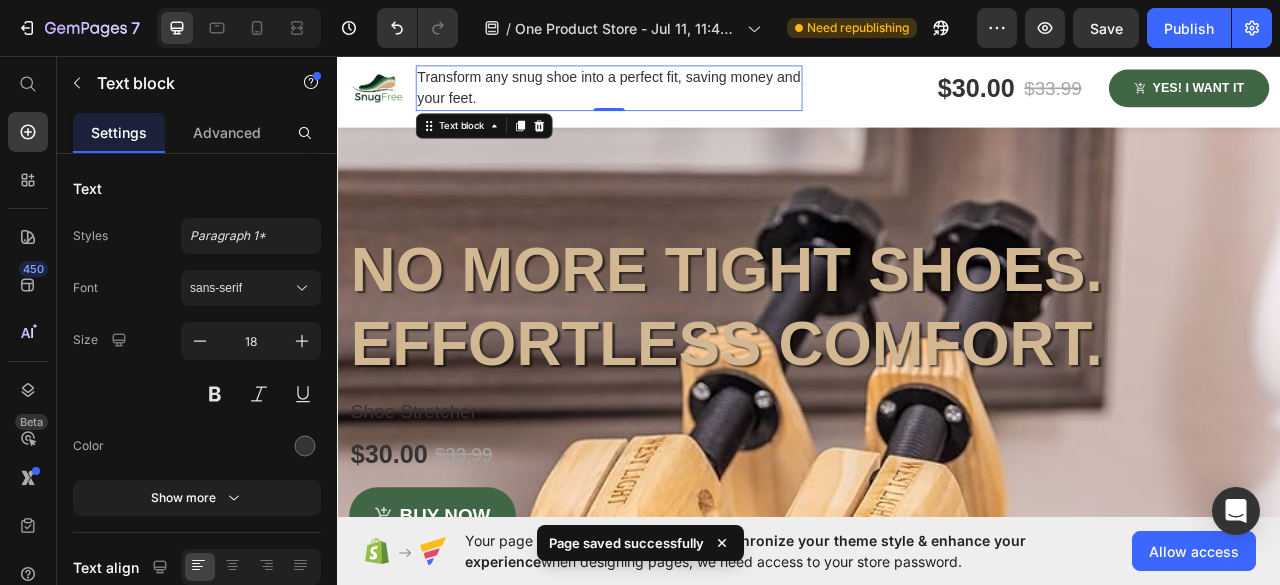 click on "Transform any snug shoe into a perfect fit, saving money and your feet." at bounding box center [682, 98] 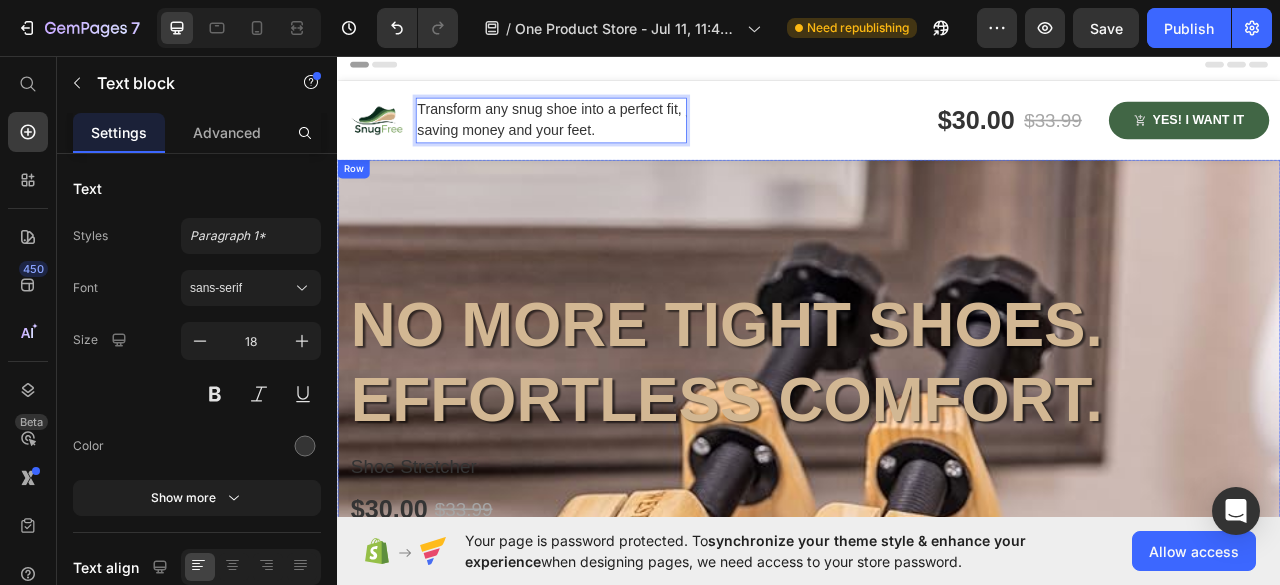 scroll, scrollTop: 141, scrollLeft: 0, axis: vertical 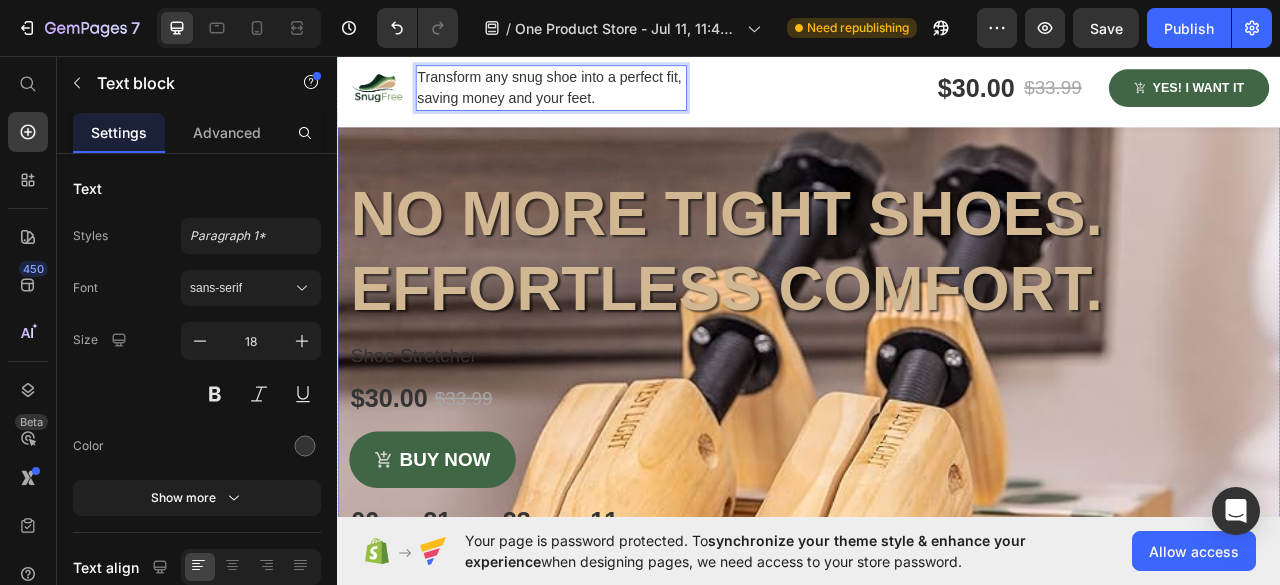 click on "Save" at bounding box center [1106, 28] 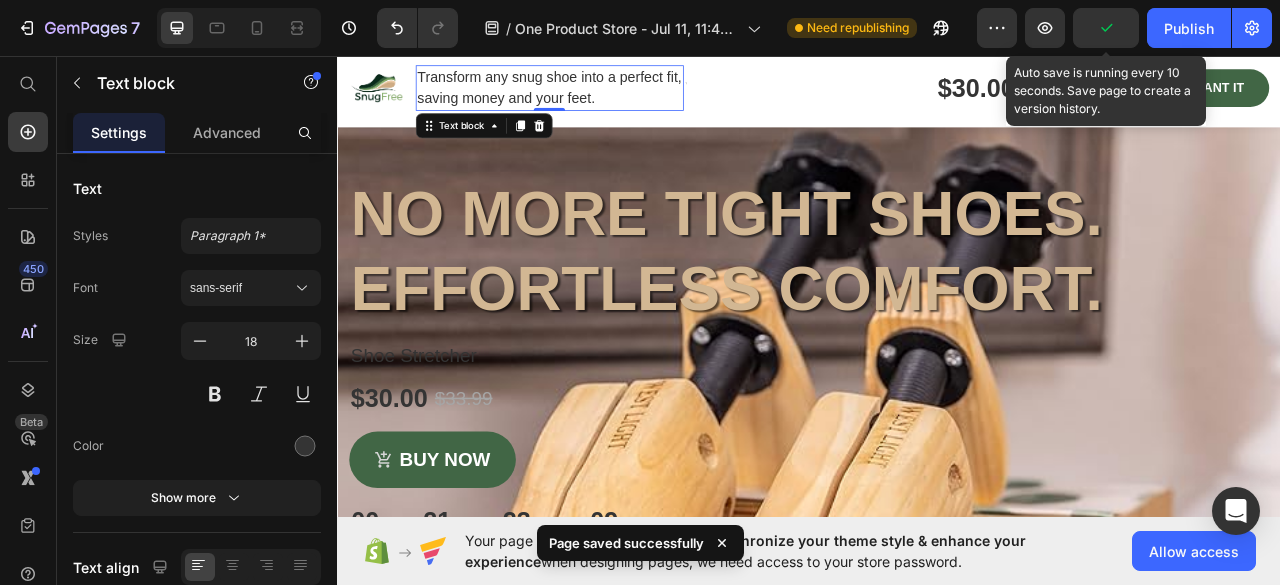 scroll, scrollTop: 200, scrollLeft: 0, axis: vertical 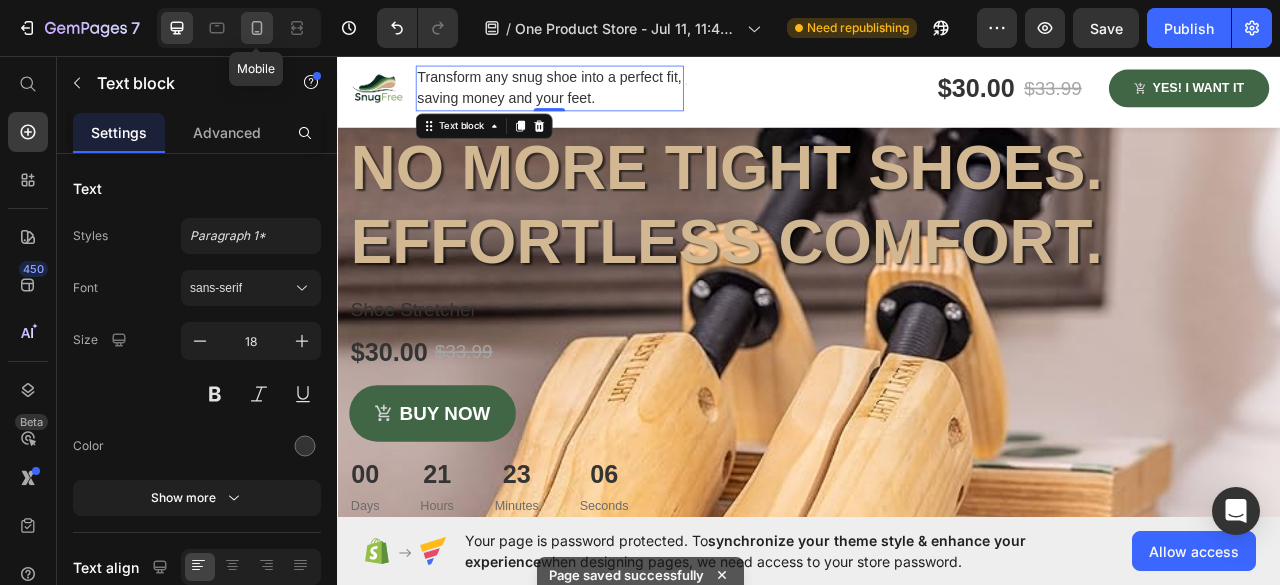 click 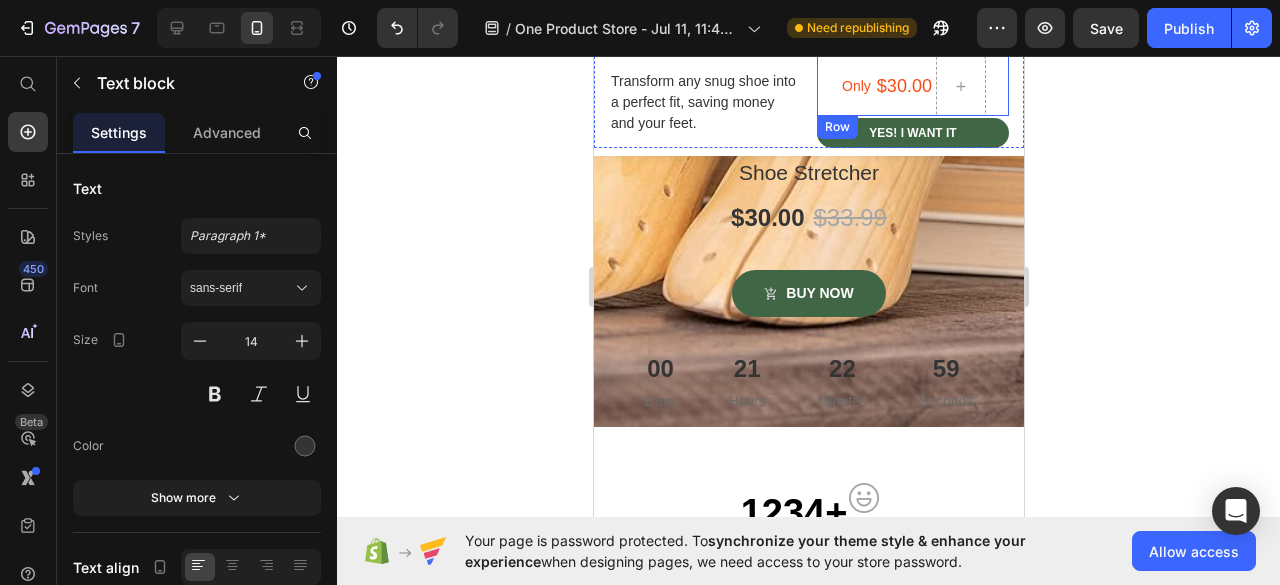 scroll, scrollTop: 100, scrollLeft: 0, axis: vertical 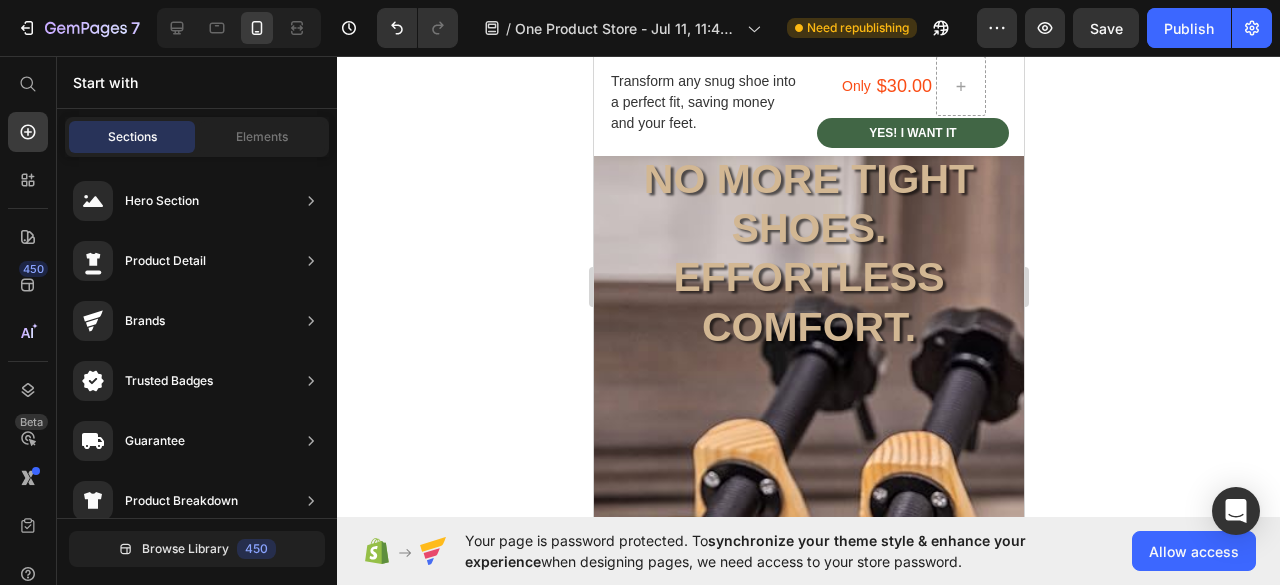 click 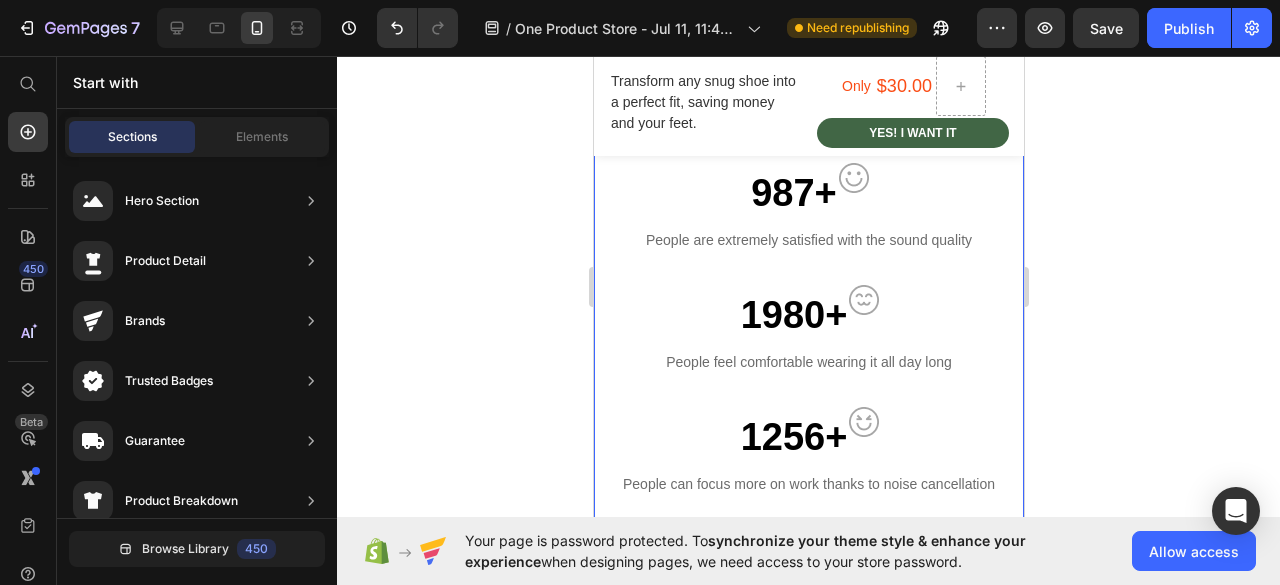 scroll, scrollTop: 1000, scrollLeft: 0, axis: vertical 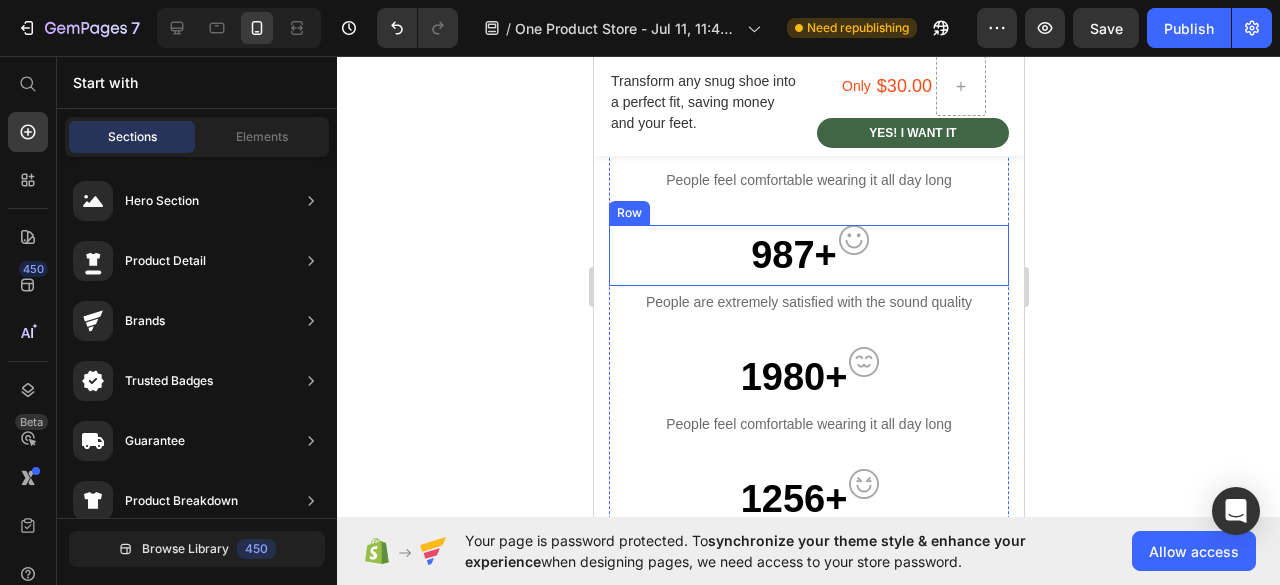 click on "987+ Text block Image Row" at bounding box center [808, 255] 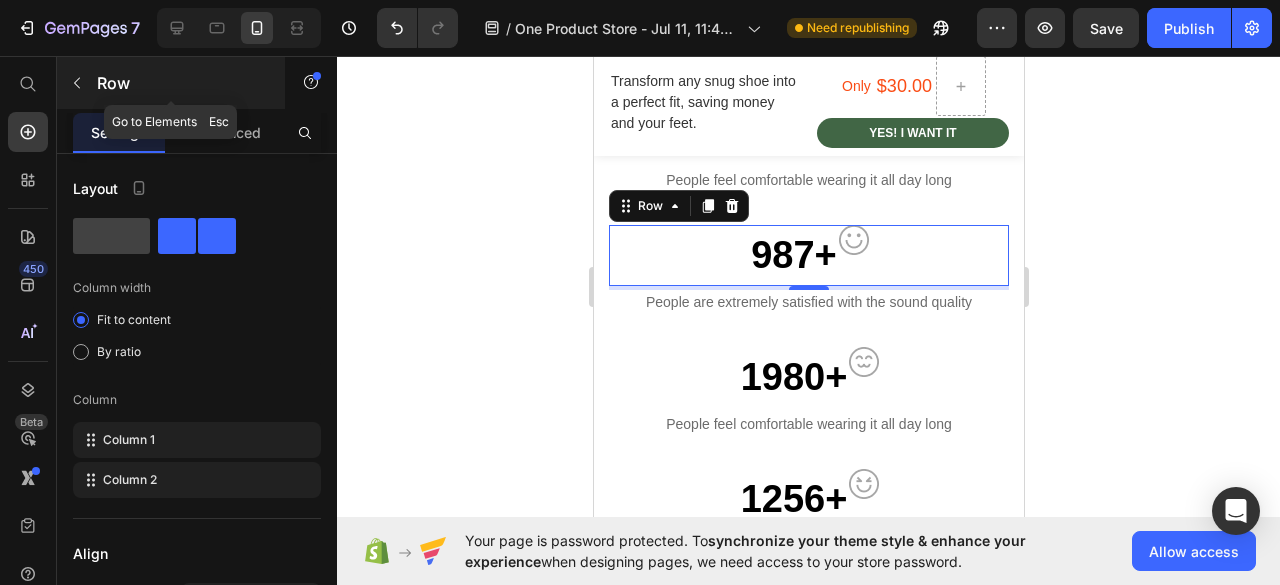click at bounding box center (77, 83) 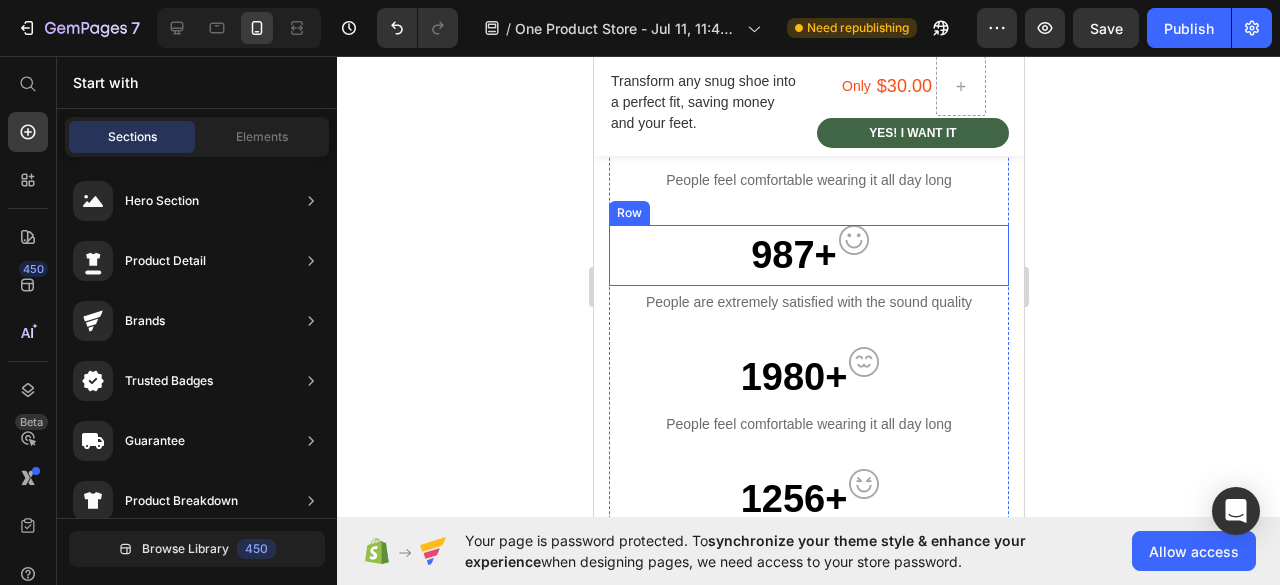click on "987+ Text block Image Row" at bounding box center [808, 255] 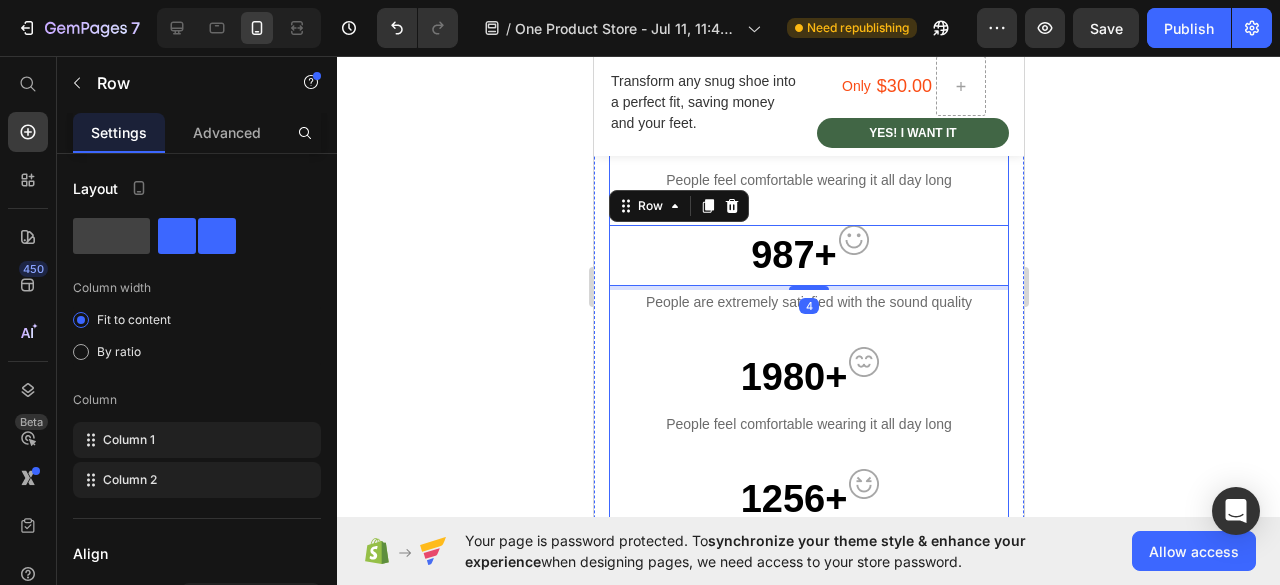 click on "1234+ Text block Image Row People feel comfortable wearing it all day long Text block" at bounding box center [808, 164] 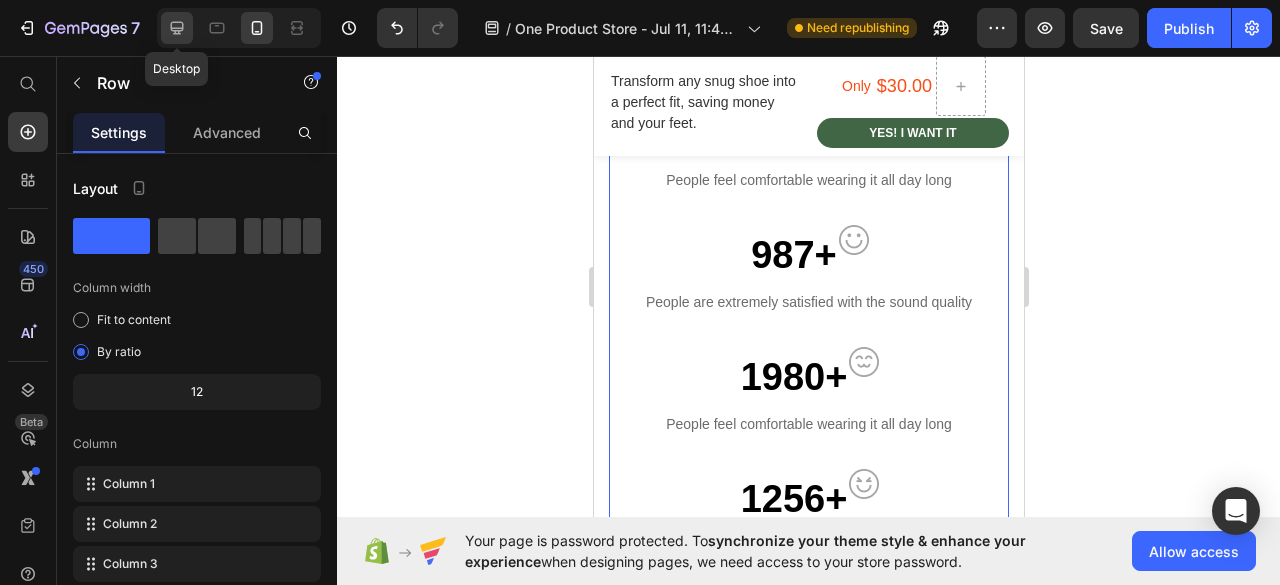 click 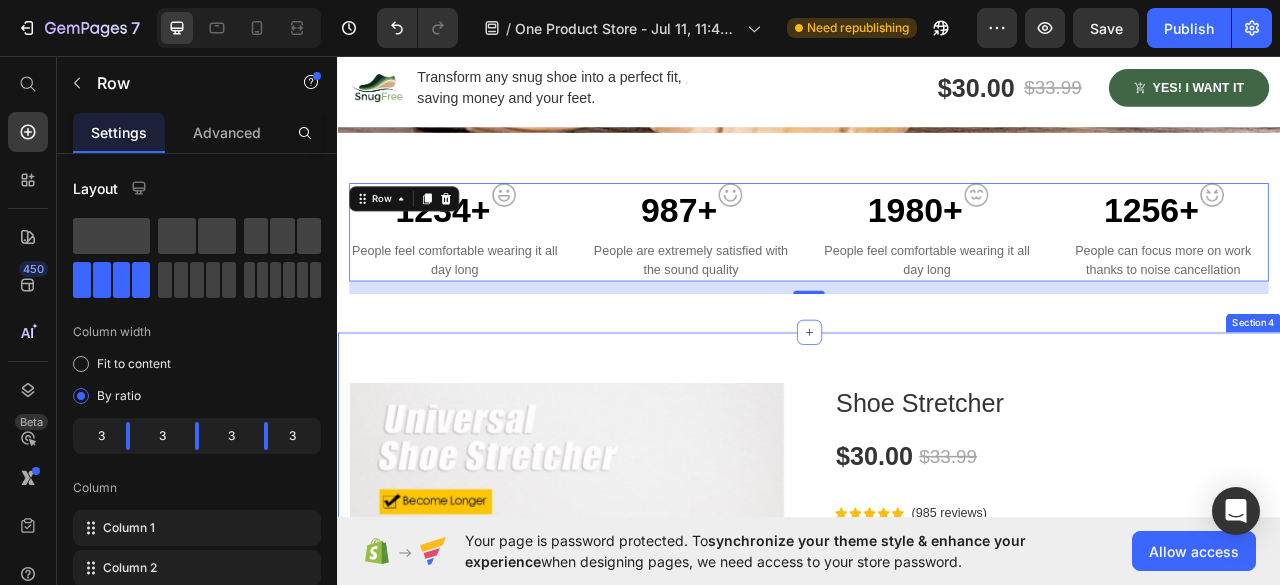 scroll, scrollTop: 784, scrollLeft: 0, axis: vertical 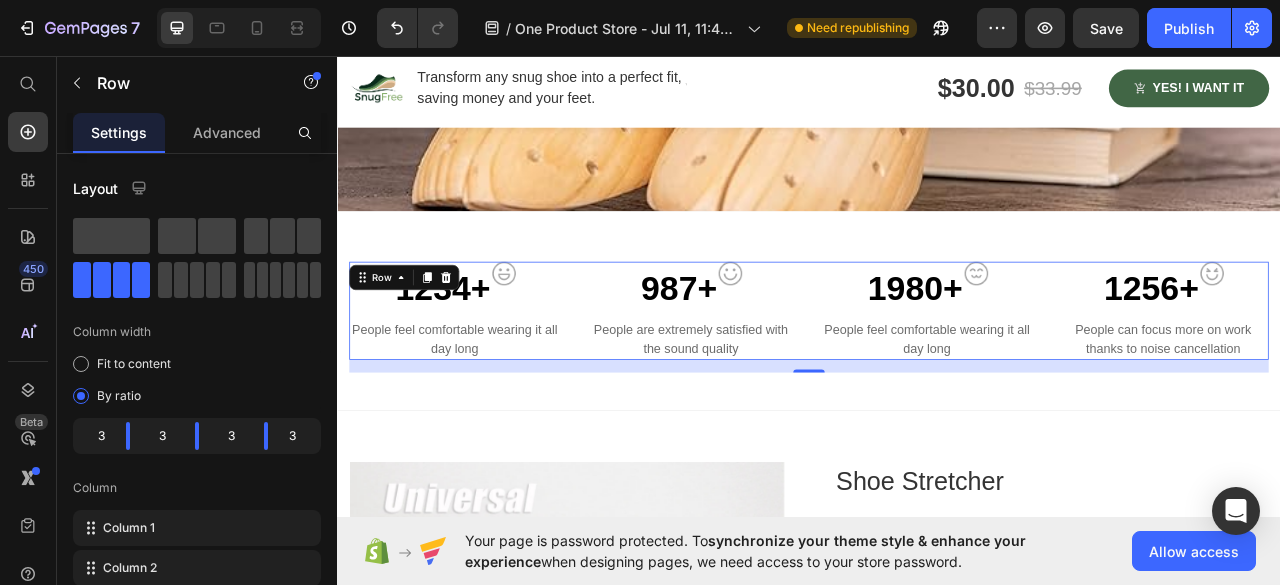 click on "People are extremely satisfied with the sound quality" at bounding box center (787, 418) 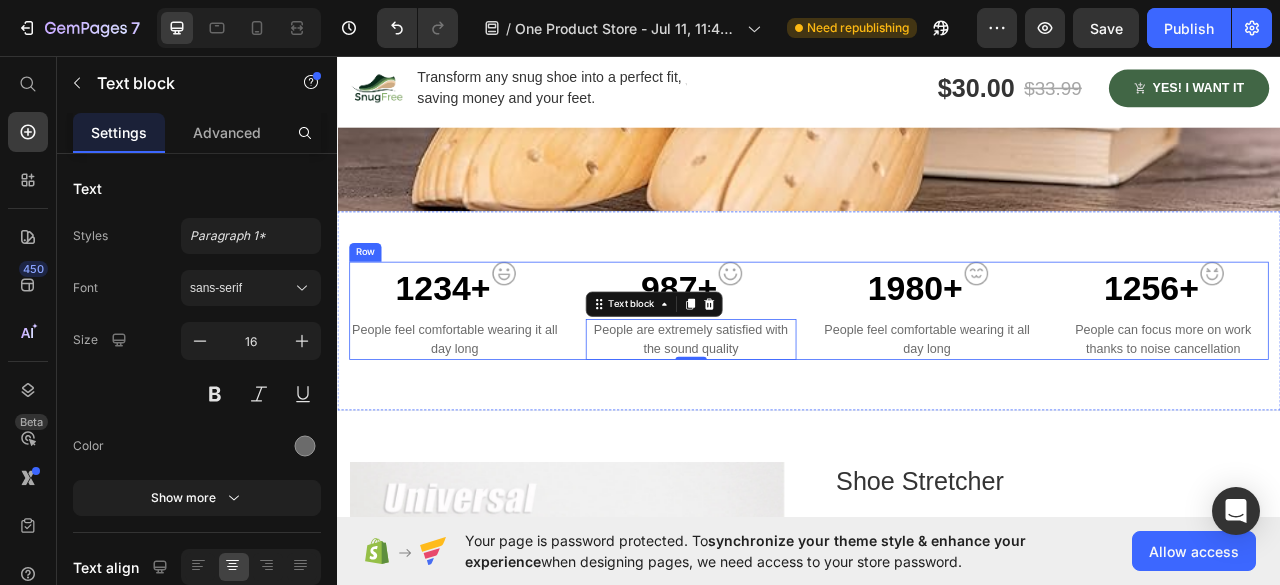 click on "1234+ Text block Image Row People feel comfortable wearing it all day long Text block 987+ Text block Image Row People are extremely satisfied with the sound quality Text block   0 1980+ Text block Image Row People feel comfortable wearing it all day long Text block 1256+ Text block Image Row People can focus more on work thanks to noise cancellation Text block Row" at bounding box center [937, 381] 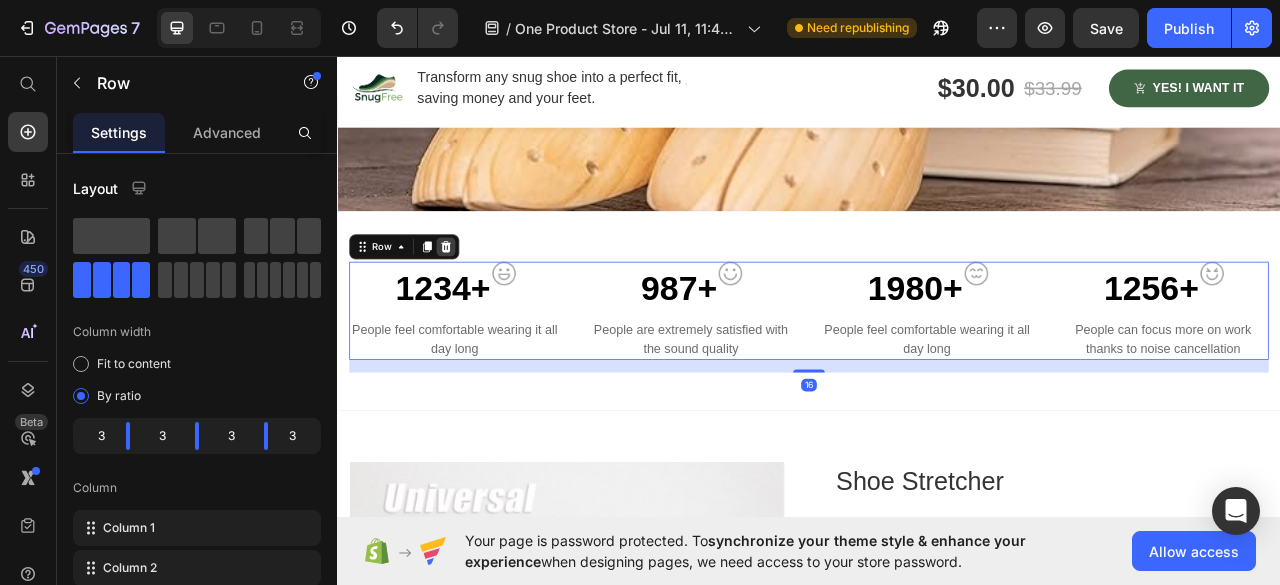 click 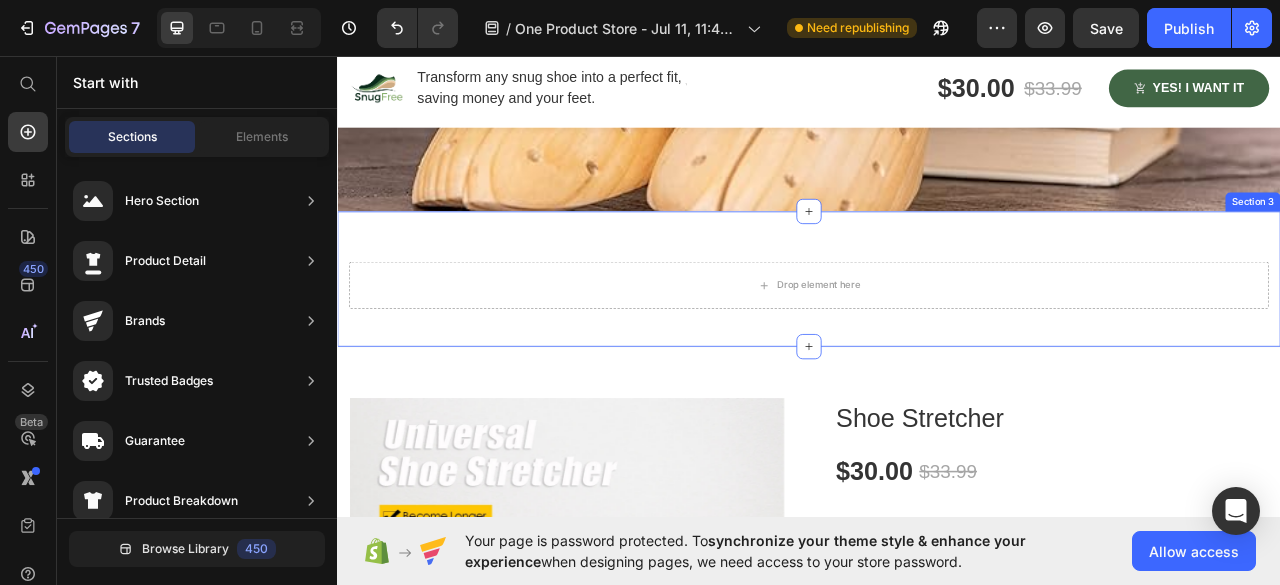 click on "Drop element here Section 3" at bounding box center [937, 341] 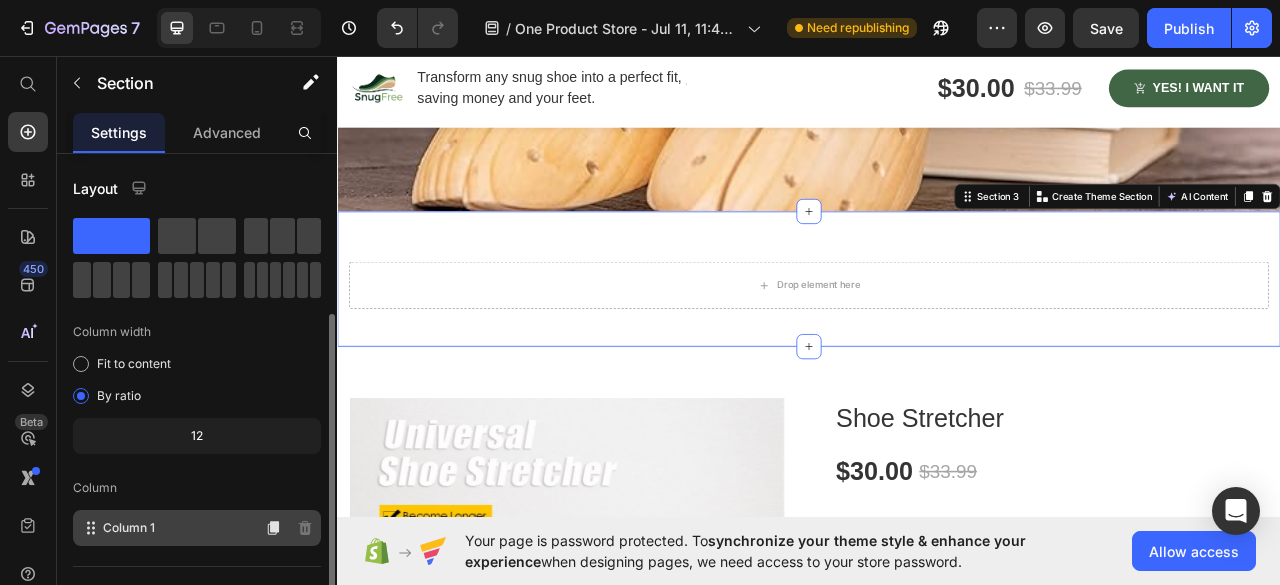 scroll, scrollTop: 318, scrollLeft: 0, axis: vertical 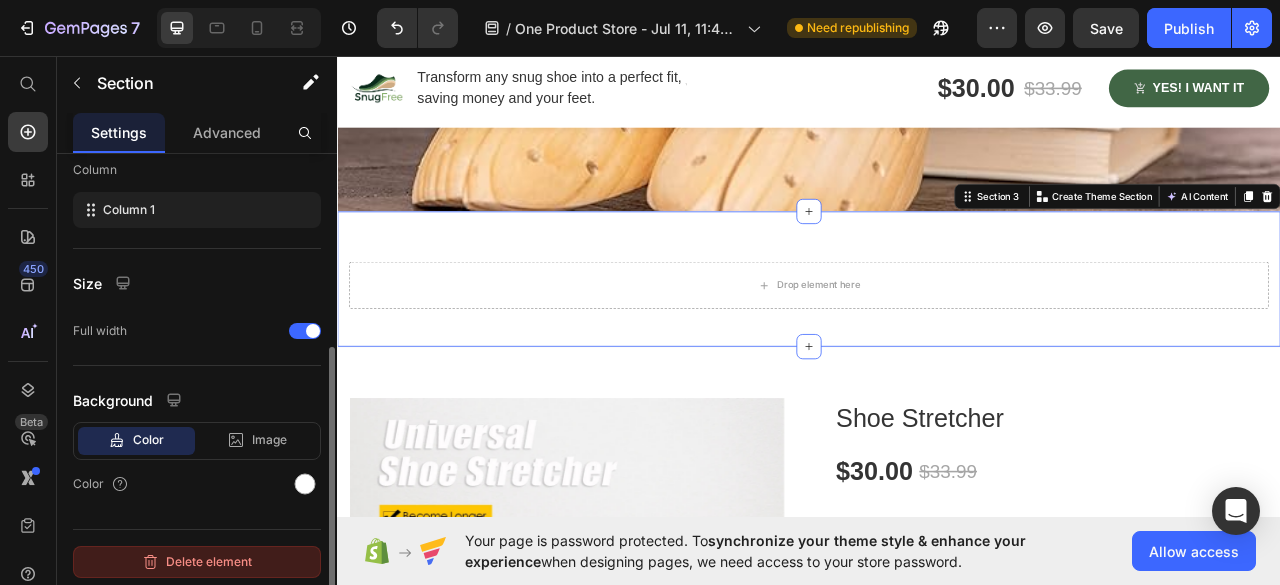click on "Delete element" at bounding box center (197, 562) 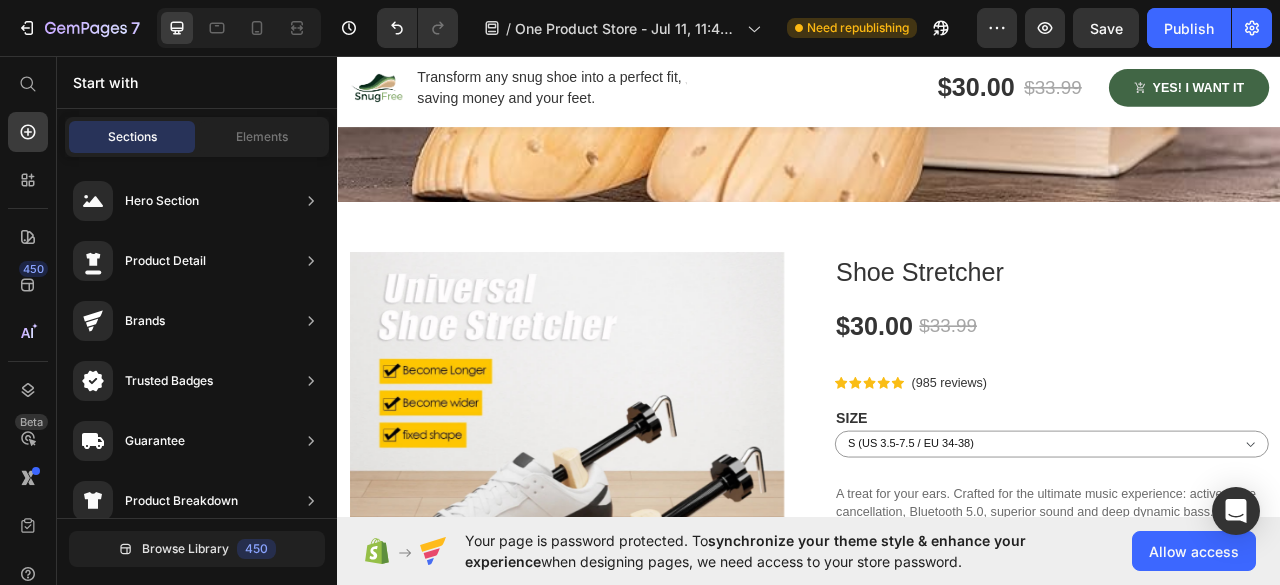 scroll, scrollTop: 800, scrollLeft: 0, axis: vertical 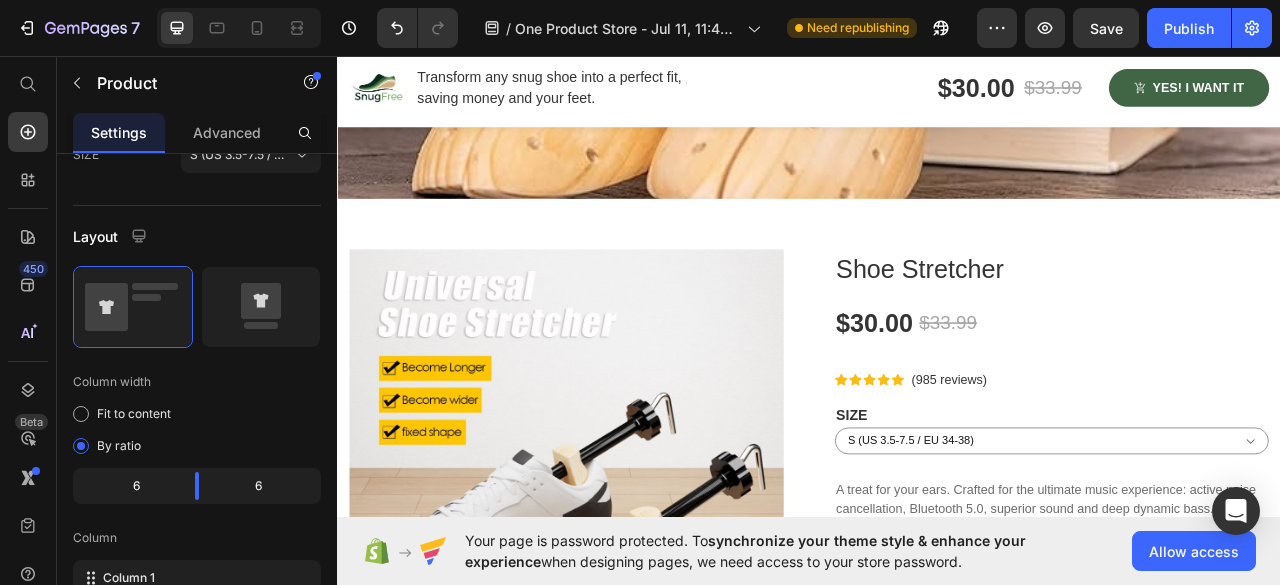 click on "Shoe Stretcher Product Title $30.00 Product Price $33.99 Product Price Row                Icon                Icon                Icon                Icon                Icon Icon List Hoz (985 reviews) Text block Row SIZE S (US 3.5-7.5 / EU 34-38) M (US 8.5-9.5 / EU 39-41) L (US 10.5-13 / EU 42-46) Product Variants & Swatches A treat for your ears. Crafted for the ultimate music experience: active noise cancellation, Bluetooth 5.0, superior sound and deep dynamic bass. This headset is your companion anywhere, anytime with a 30-hour playback and water-resistant durability. Text block See specifications Text block Image Row Compare Text block Image Row Row ORDER NOW Product Cart Button Image Image Authentic product Text block Image 30-day free trial Text block Image 1 year warranty Text block Image Free shipping worldwide Text block Image Money-back guarantee Text block Icon List" at bounding box center [1246, 729] 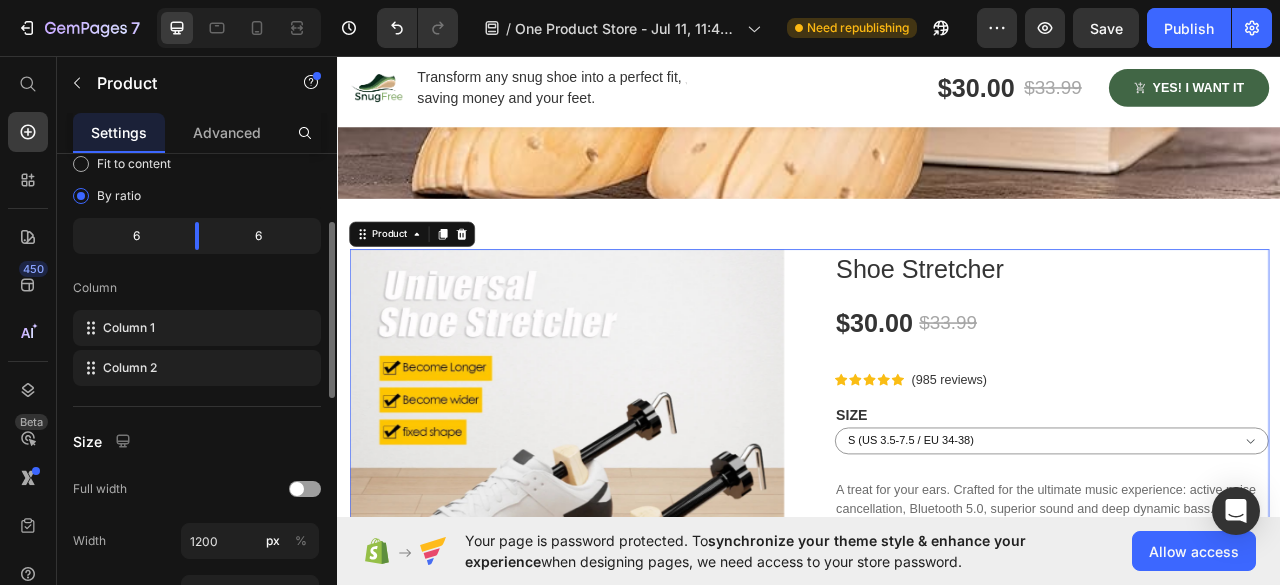 scroll, scrollTop: 468, scrollLeft: 0, axis: vertical 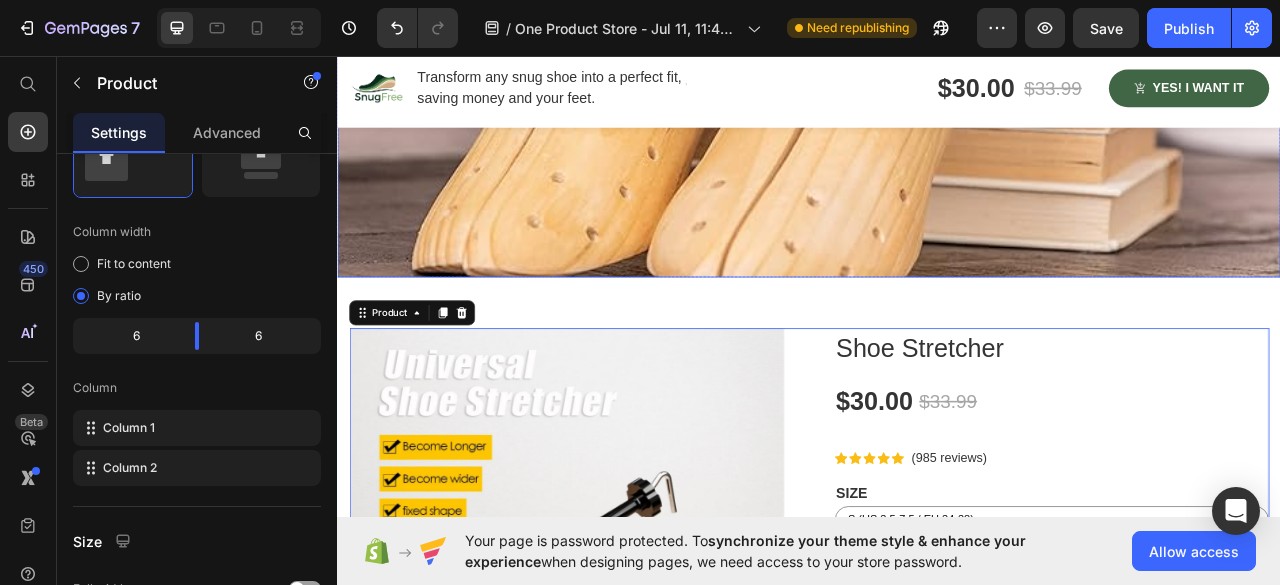 click on "Product Images Shoe Stretcher Product Title $30.00 Product Price $33.99 Product Price Row                Icon                Icon                Icon                Icon                Icon Icon List Hoz (985 reviews) Text block Row SIZE S (US 3.5-7.5 / EU 34-38) M (US 8.5-9.5 / EU 39-41) L (US 10.5-13 / EU 42-46) Product Variants & Swatches A treat for your ears. Crafted for the ultimate music experience: active noise cancellation, Bluetooth 5.0, superior sound and deep dynamic bass. This headset is your companion anywhere, anytime with a 30-hour playback and water-resistant durability. Text block See specifications Text block Image Row Compare Text block Image Row Row ORDER NOW Product Cart Button Image Image Authentic product Text block Image 30-day free trial Text block Image 1 year warranty Text block Image Free shipping worldwide Text block Image Money-back guarantee Text block Icon List Product   0" at bounding box center (937, 827) 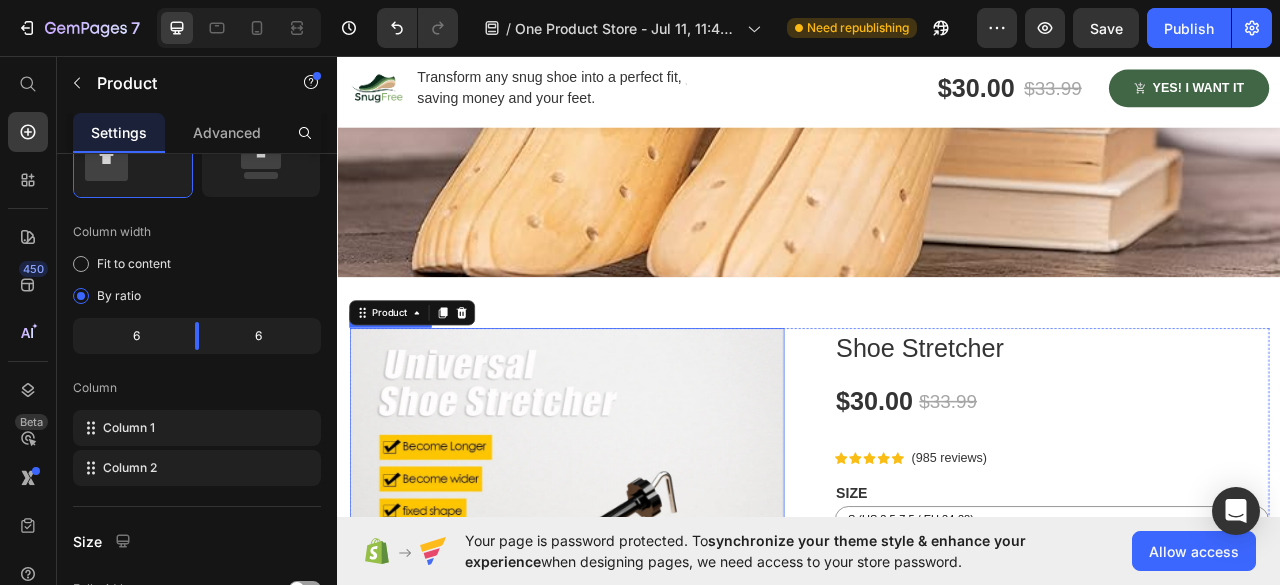 scroll, scrollTop: 900, scrollLeft: 0, axis: vertical 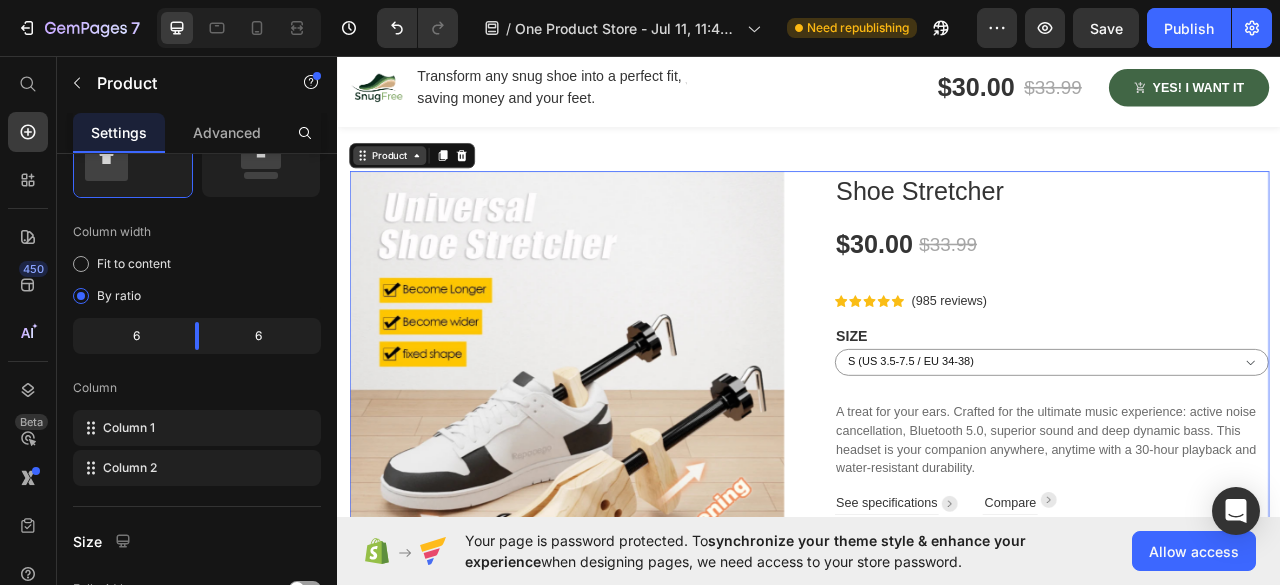 click 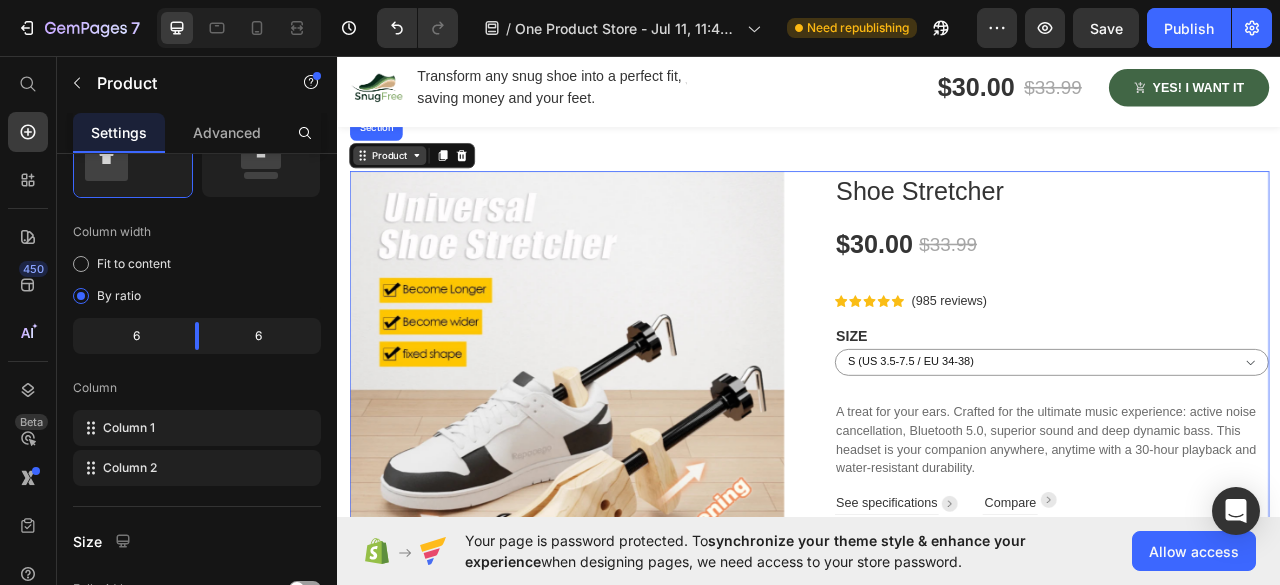 click 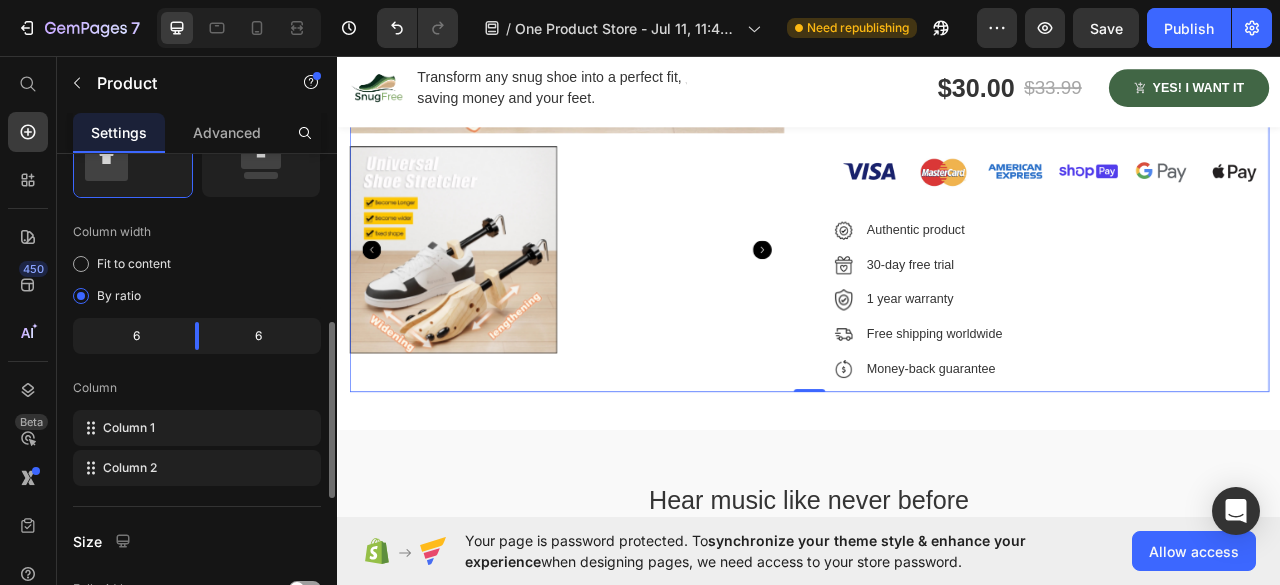 scroll, scrollTop: 1300, scrollLeft: 0, axis: vertical 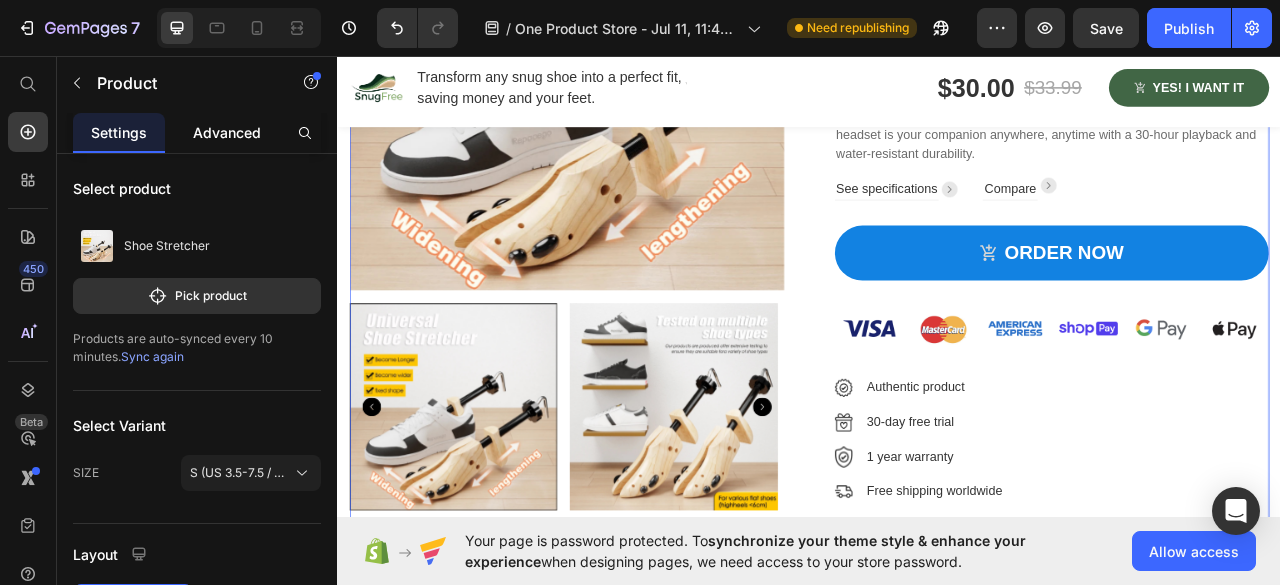 click on "Advanced" at bounding box center [227, 132] 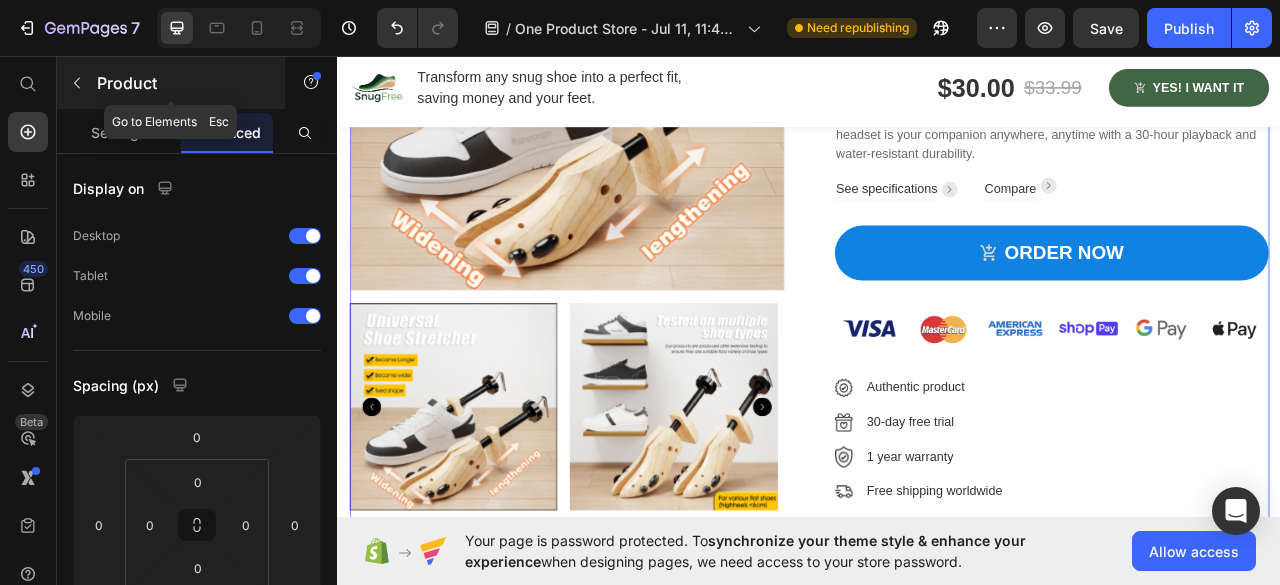 click at bounding box center [77, 83] 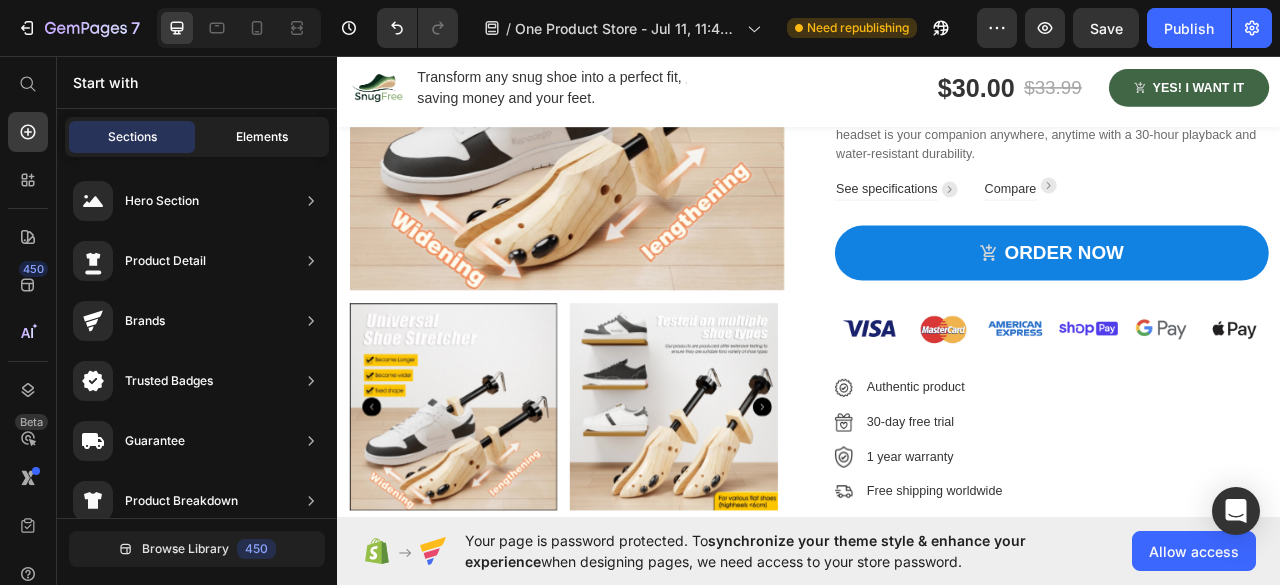 click on "Elements" 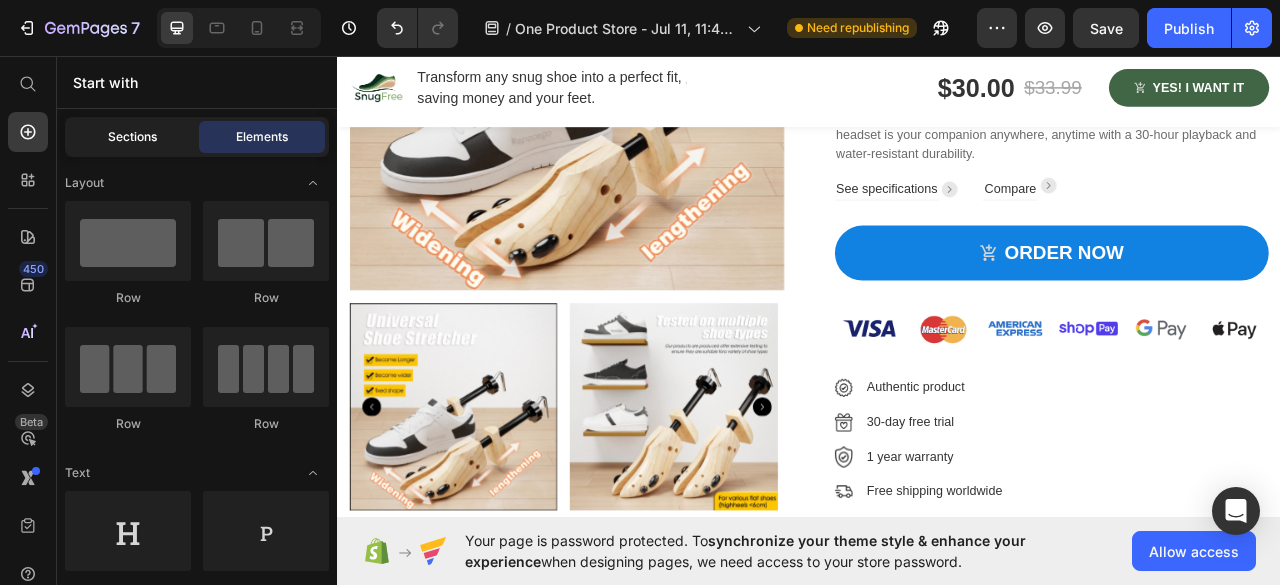 click on "Sections" 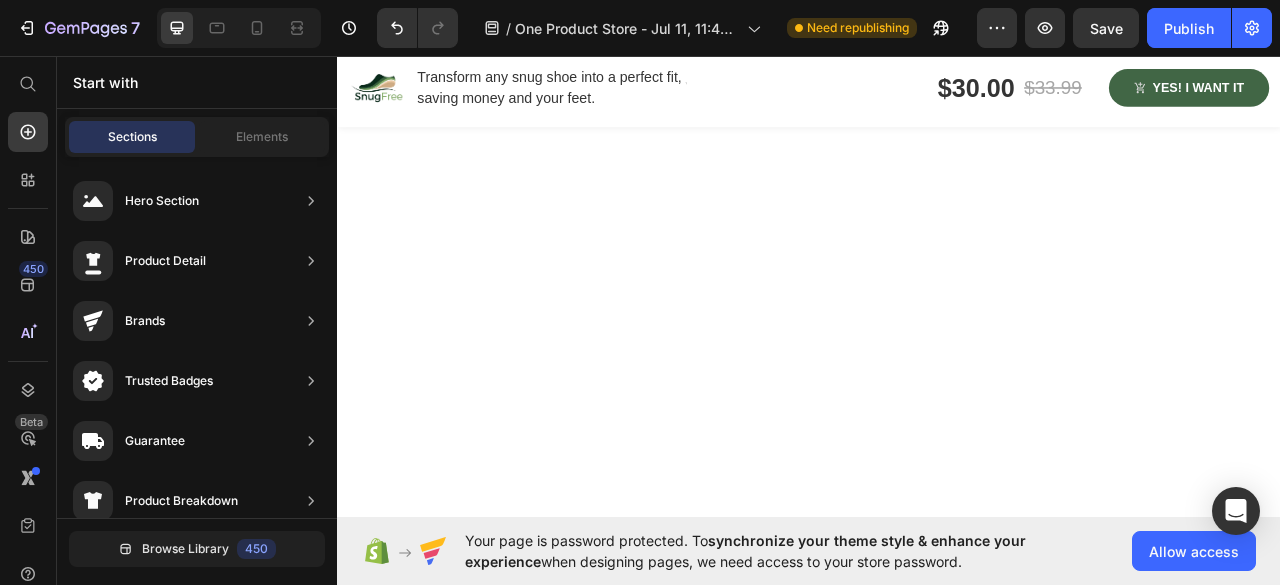 scroll, scrollTop: 2000, scrollLeft: 0, axis: vertical 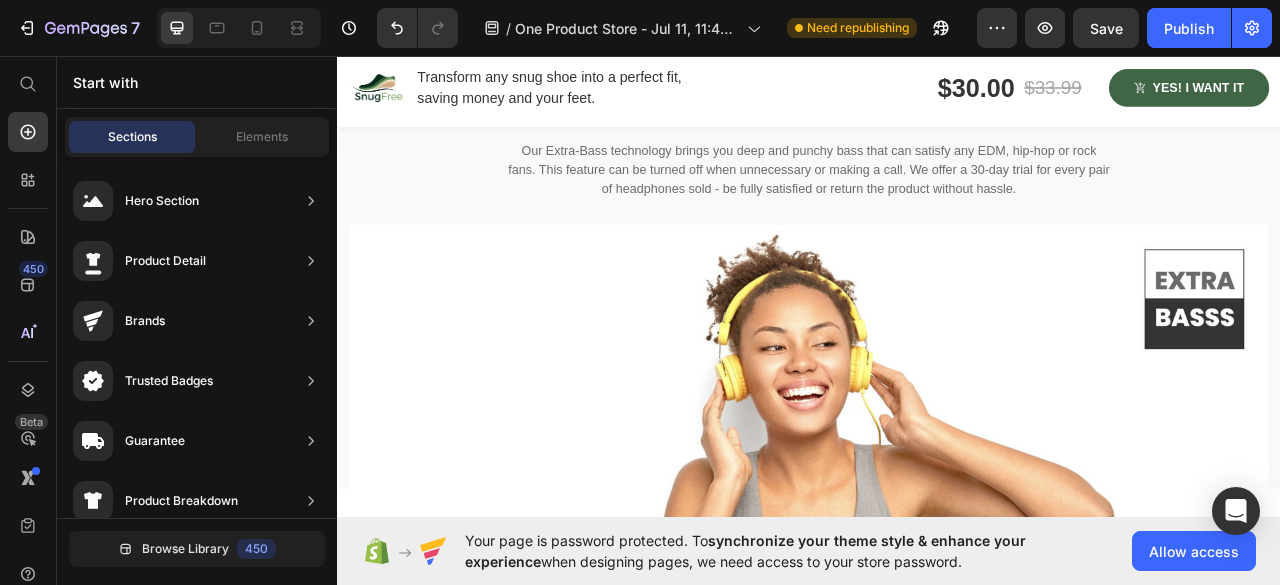 click at bounding box center (937, 550) 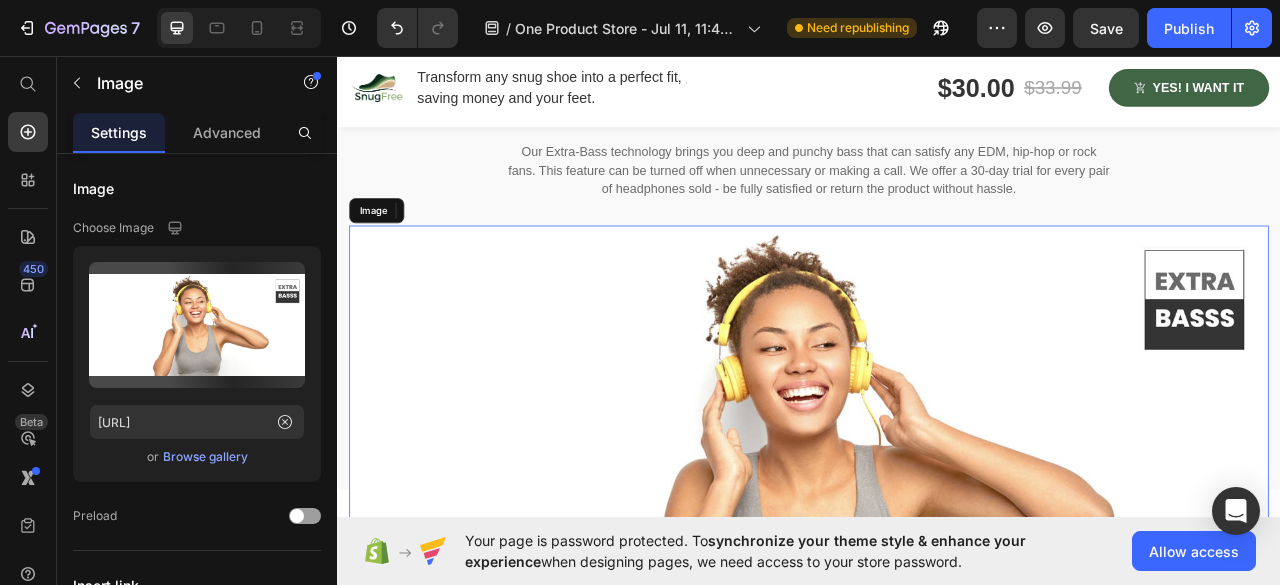click at bounding box center [937, 551] 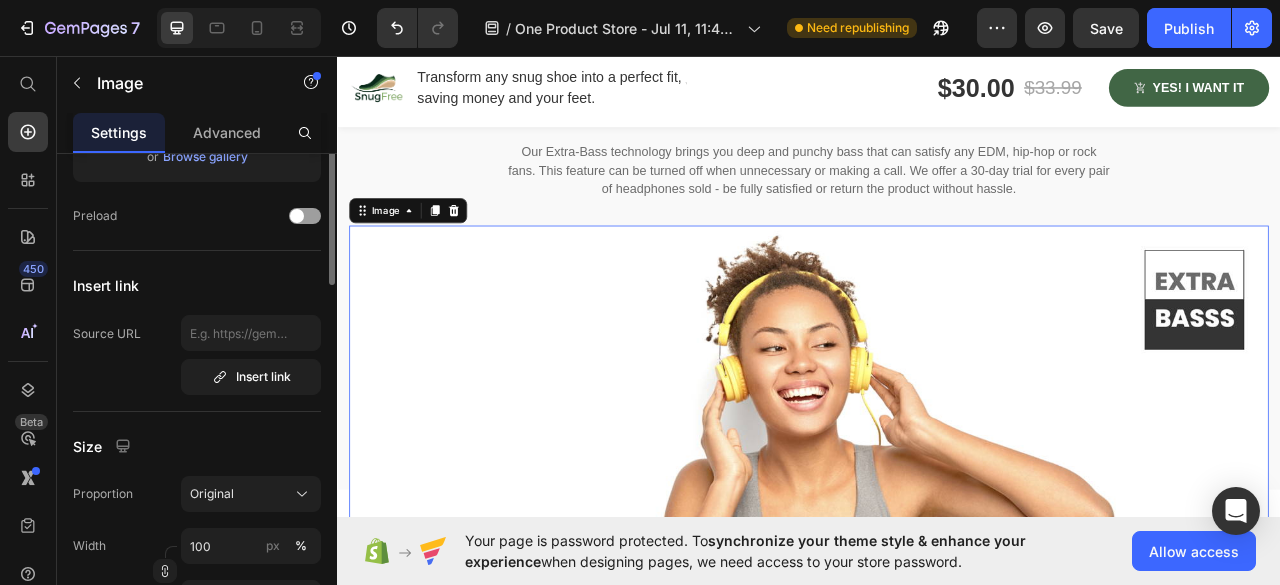 scroll, scrollTop: 200, scrollLeft: 0, axis: vertical 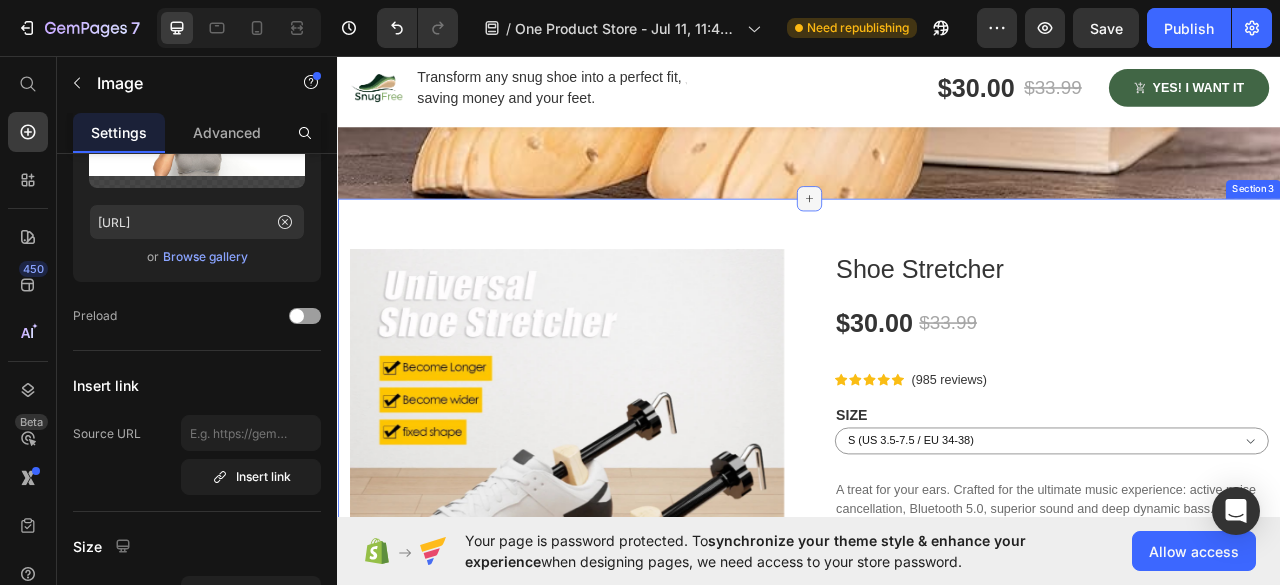 click 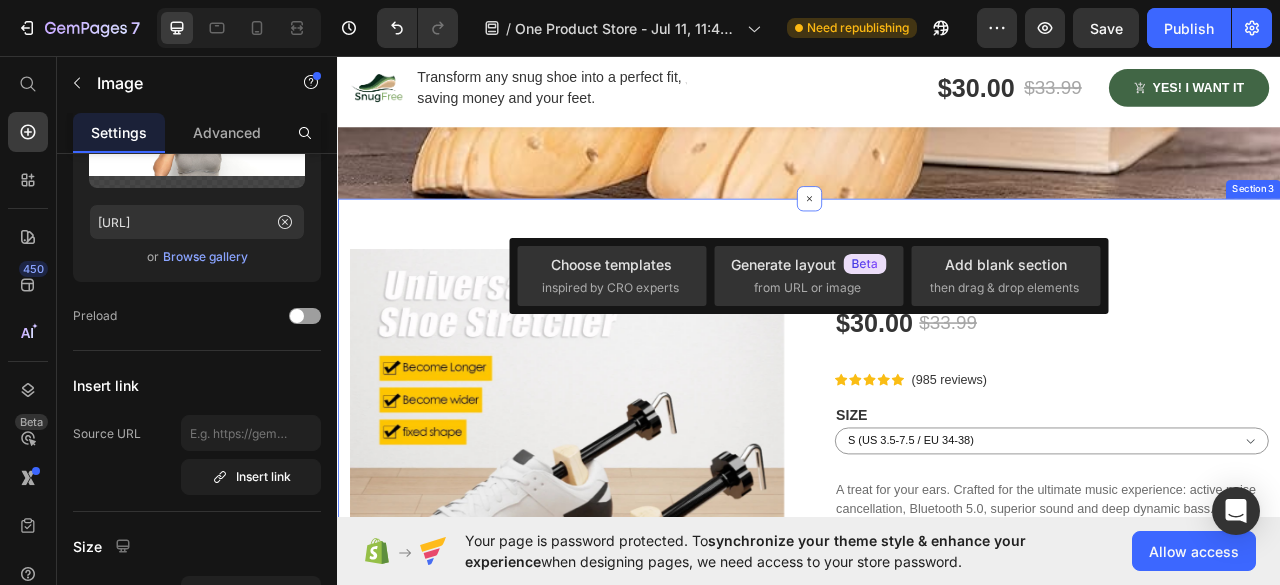 click on "Product Images Shoe Stretcher Product Title $30.00 Product Price $33.99 Product Price Row                Icon                Icon                Icon                Icon                Icon Icon List Hoz (985 reviews) Text block Row SIZE S (US 3.5-7.5 / EU 34-38) M (US 8.5-9.5 / EU 39-41) L (US 10.5-13 / EU 42-46) Product Variants & Swatches A treat for your ears. Crafted for the ultimate music experience: active noise cancellation, Bluetooth 5.0, superior sound and deep dynamic bass. This headset is your companion anywhere, anytime with a 30-hour playback and water-resistant durability. Text block See specifications Text block Image Row Compare Text block Image Row Row ORDER NOW Product Cart Button Image Image Authentic product Text block Image 30-day free trial Text block Image 1 year warranty Text block Image Free shipping worldwide Text block Image Money-back guarantee Text block Icon List Product Section 3" at bounding box center [937, 736] 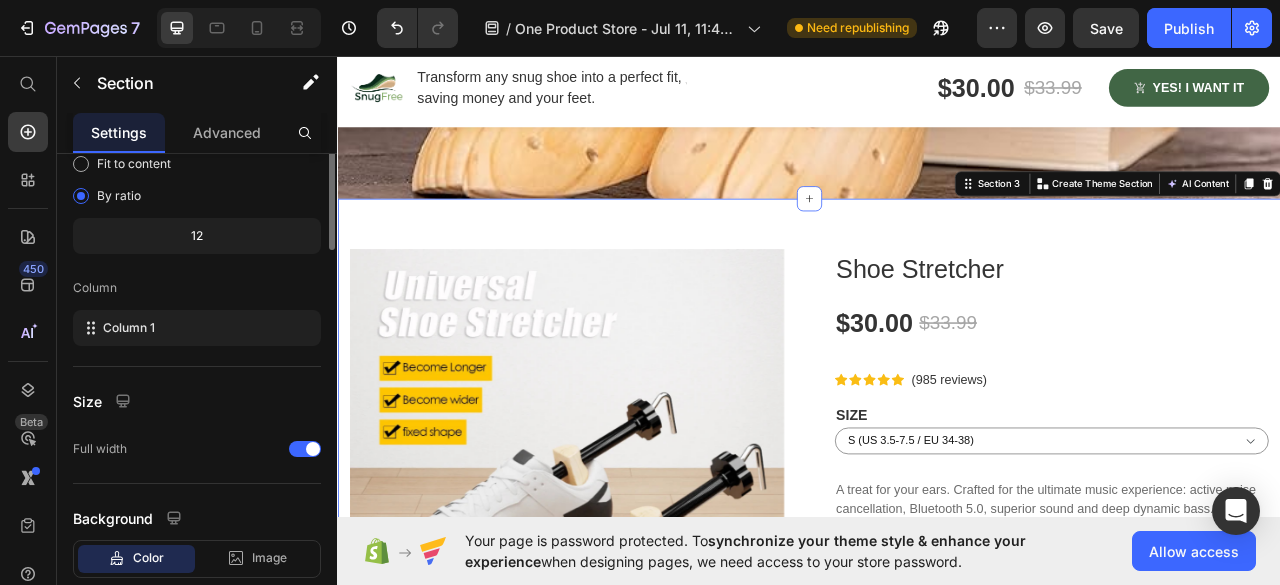 scroll, scrollTop: 0, scrollLeft: 0, axis: both 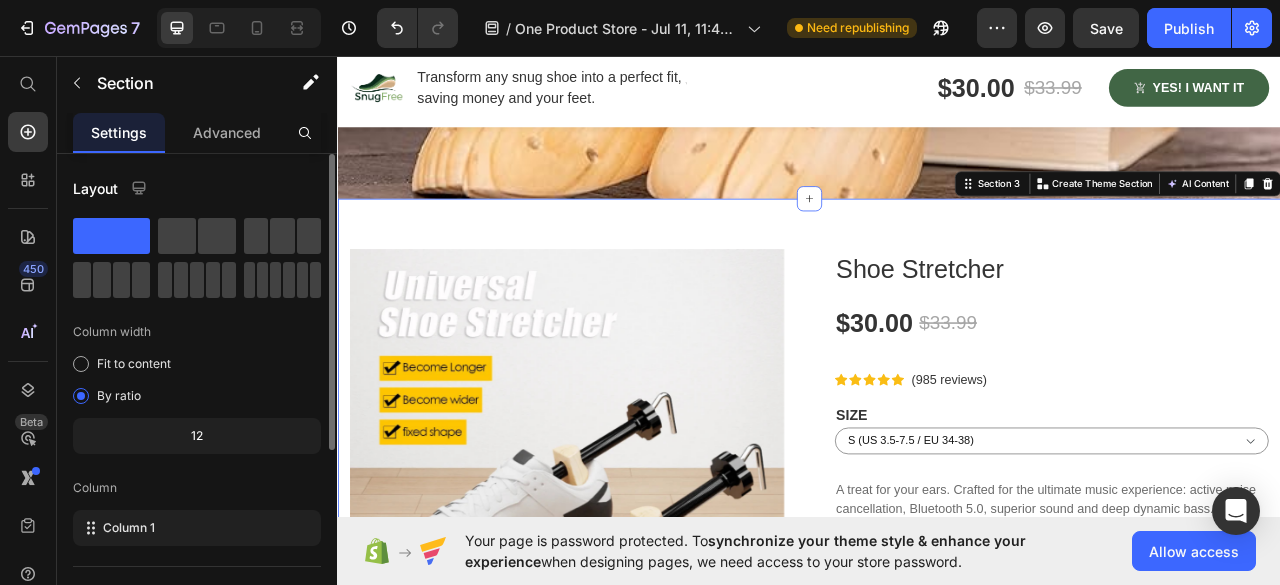 click on "Product Images Shoe Stretcher Product Title $30.00 Product Price $33.99 Product Price Row                Icon                Icon                Icon                Icon                Icon Icon List Hoz (985 reviews) Text block Row SIZE S (US 3.5-7.5 / EU 34-38) M (US 8.5-9.5 / EU 39-41) L (US 10.5-13 / EU 42-46) Product Variants & Swatches A treat for your ears. Crafted for the ultimate music experience: active noise cancellation, Bluetooth 5.0, superior sound and deep dynamic bass. This headset is your companion anywhere, anytime with a 30-hour playback and water-resistant durability. Text block See specifications Text block Image Row Compare Text block Image Row Row ORDER NOW Product Cart Button Image Image Authentic product Text block Image 30-day free trial Text block Image 1 year warranty Text block Image Free shipping worldwide Text block Image Money-back guarantee Text block Icon List Product Section 3   You can create reusable sections Create Theme Section AI Content Product" at bounding box center [937, 736] 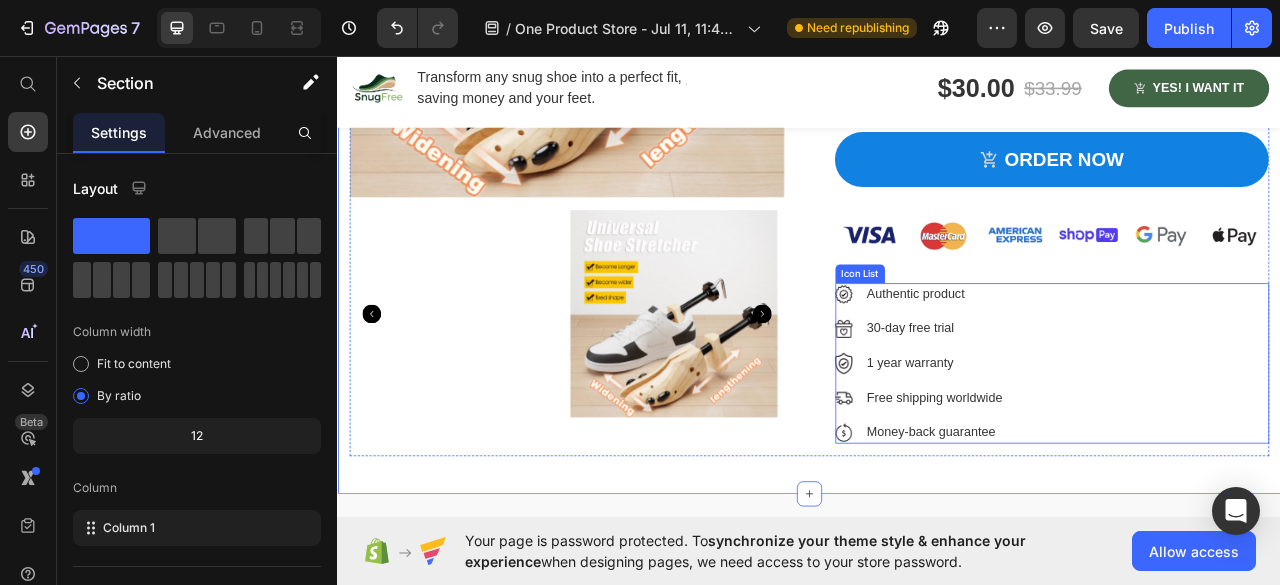 scroll, scrollTop: 1700, scrollLeft: 0, axis: vertical 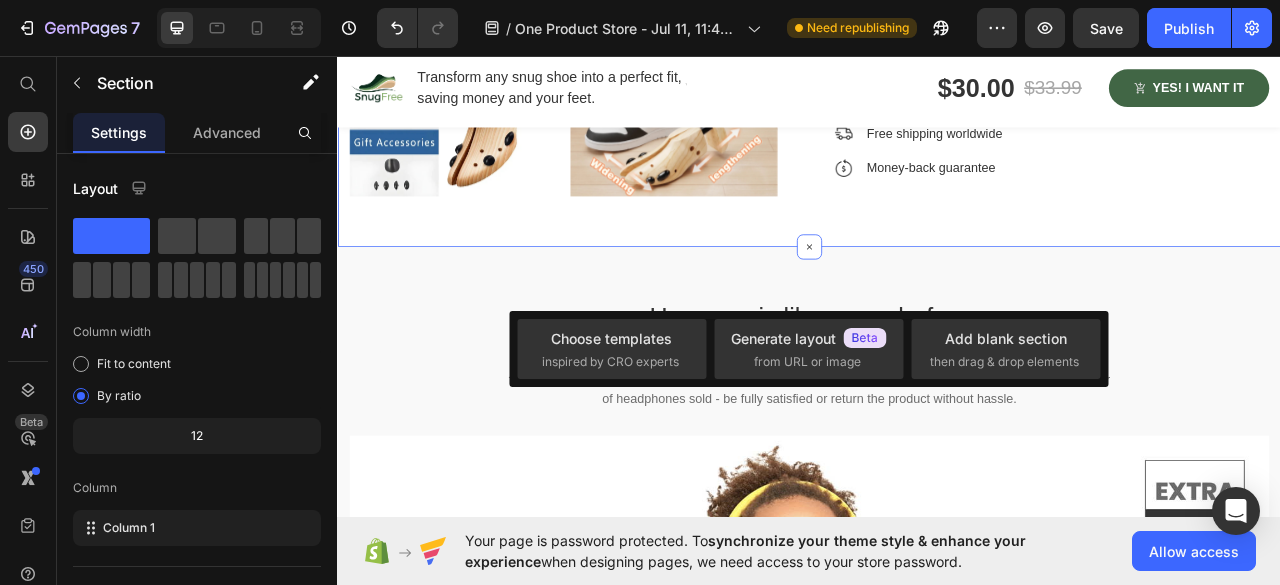 drag, startPoint x: 337, startPoint y: 48, endPoint x: 920, endPoint y: 285, distance: 629.3314 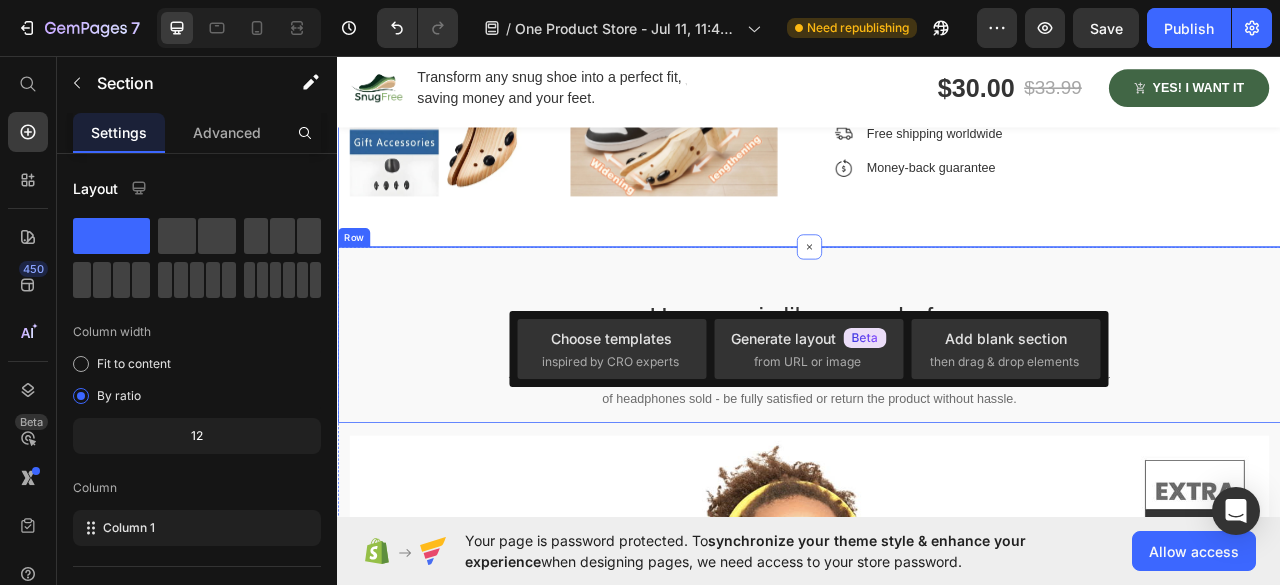click on "Hear music like never before Heading Our Extra-Bass technology brings you deep and punchy bass that can satisfy any EDM, hip-hop or rock fans. This feature can be turned off when unnecessary or making a call. We offer a 30-day trial for every pair of headphones sold - be fully satisfied or return the product without hassle.  Text block Row Row" at bounding box center (937, 412) 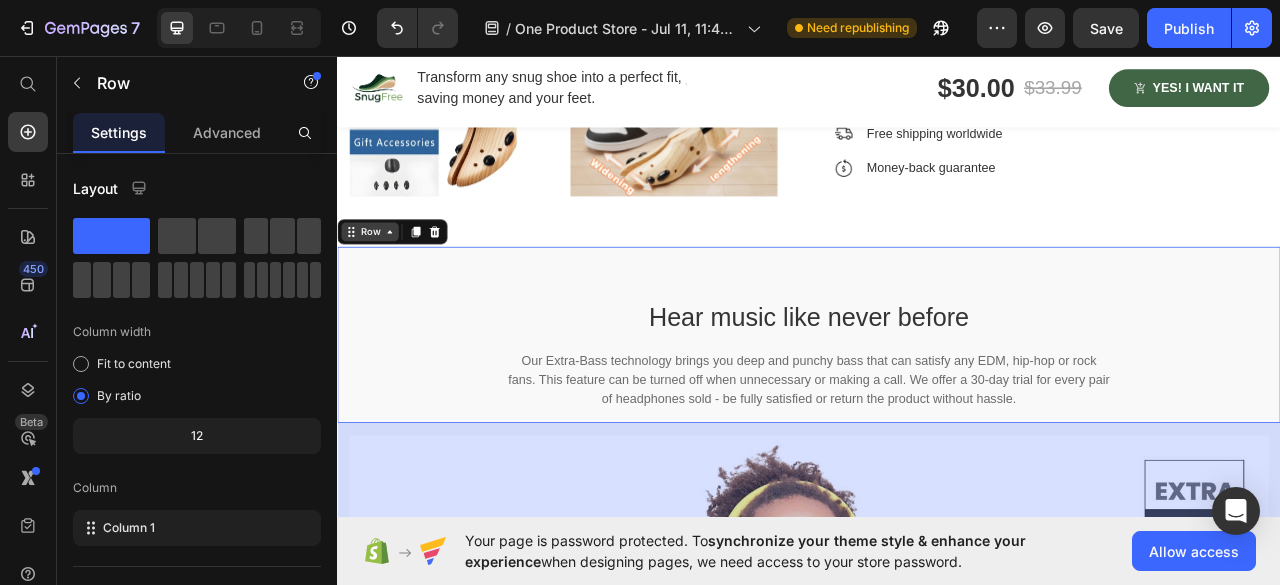 click on "Row" at bounding box center (378, 281) 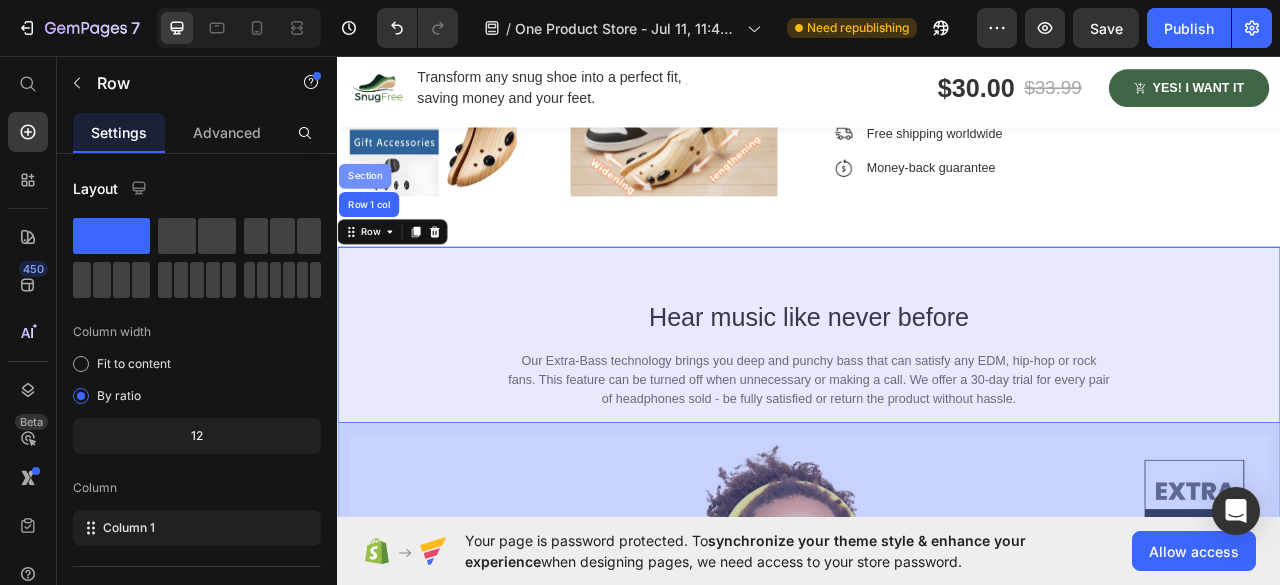 click on "Section" at bounding box center [371, 210] 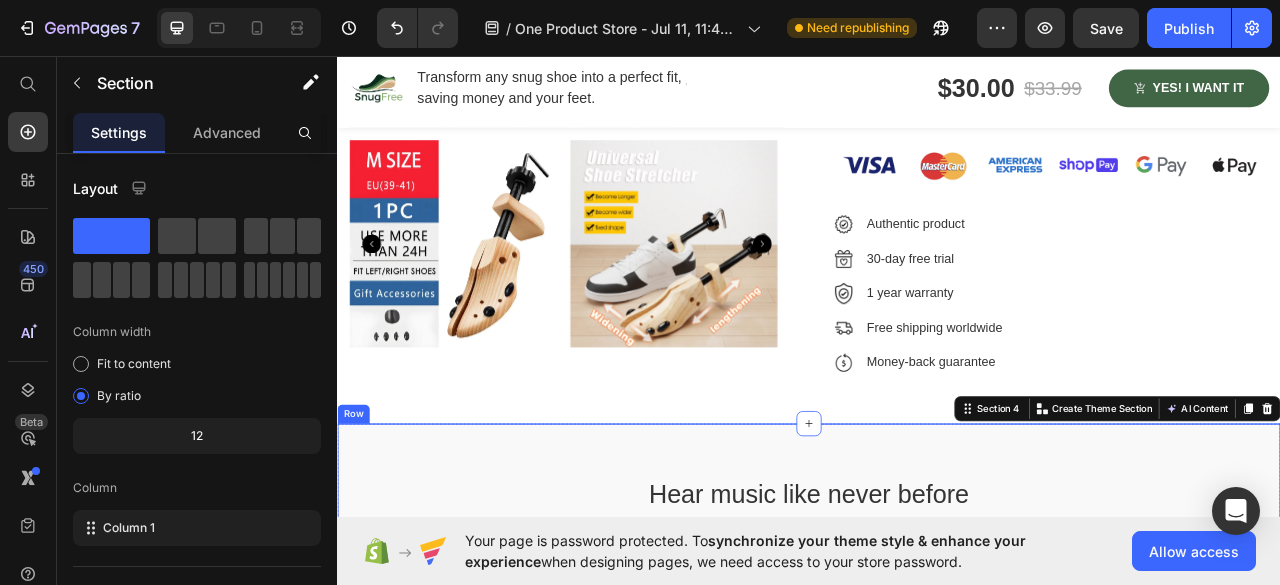 scroll, scrollTop: 1500, scrollLeft: 0, axis: vertical 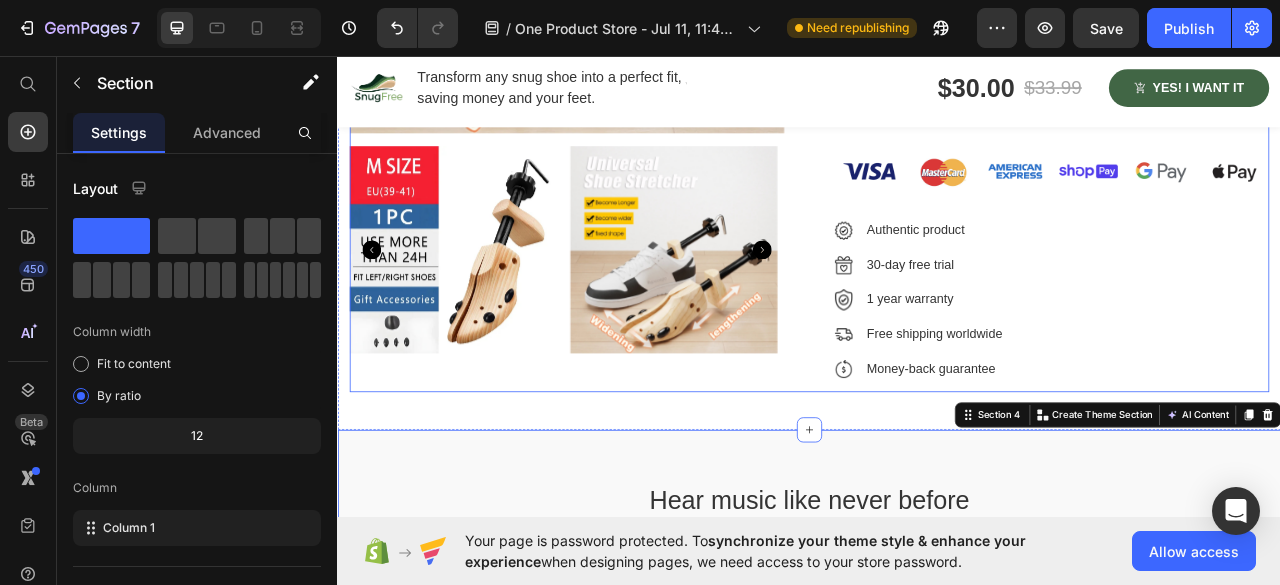 drag, startPoint x: 925, startPoint y: 531, endPoint x: 898, endPoint y: 409, distance: 124.95199 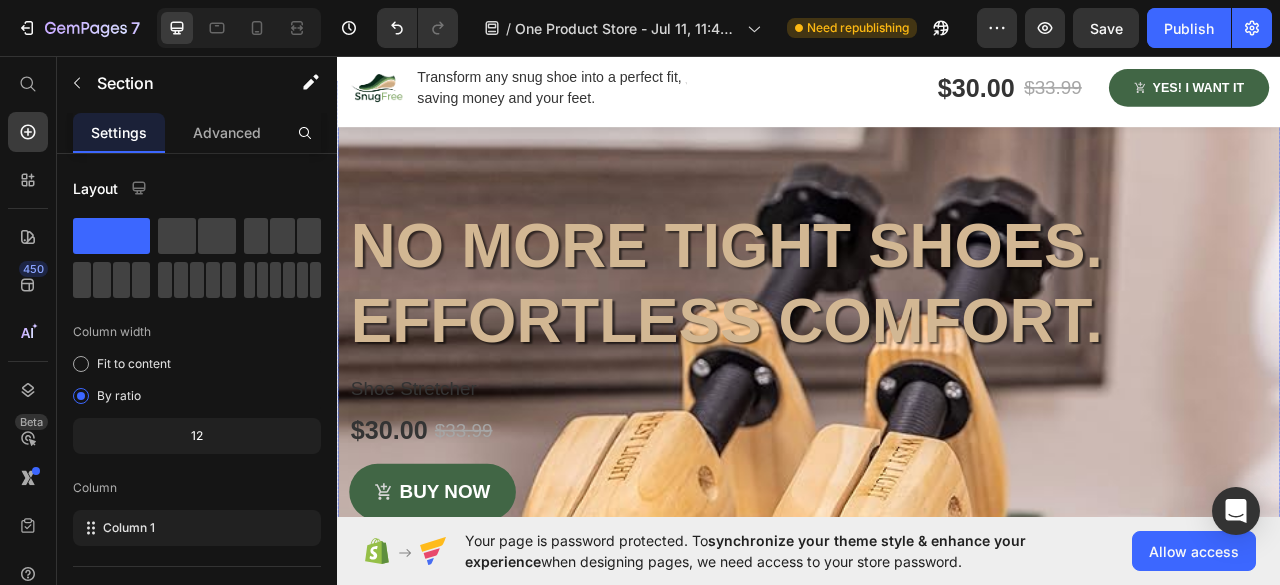 scroll, scrollTop: 700, scrollLeft: 0, axis: vertical 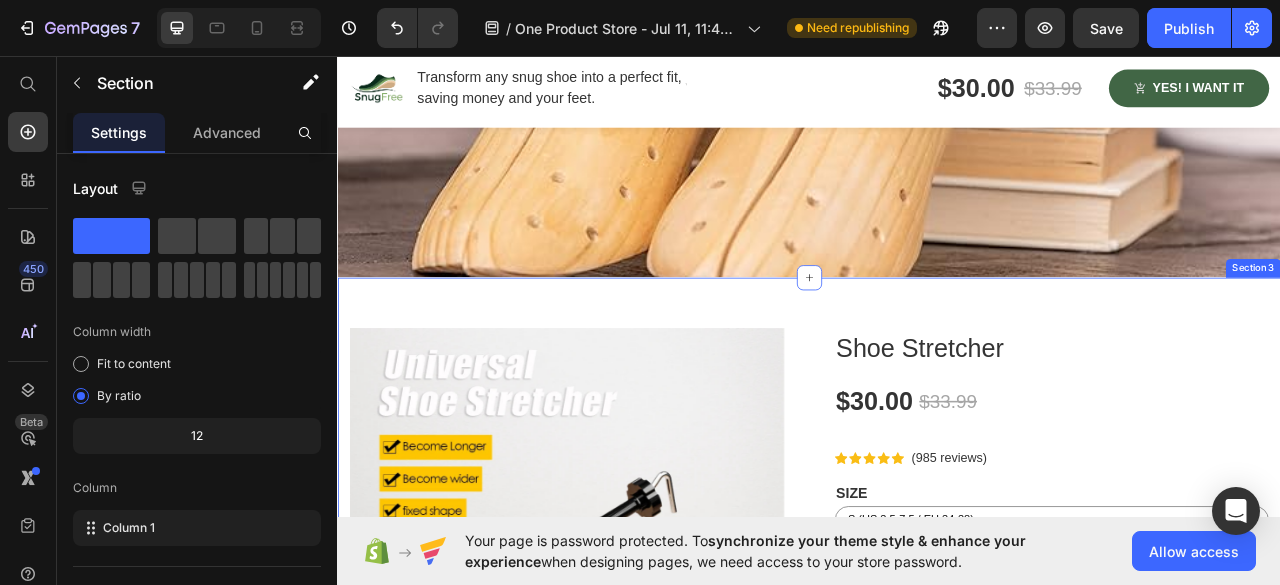 click on "Product Images Shoe Stretcher Product Title $30.00 Product Price $33.99 Product Price Row                Icon                Icon                Icon                Icon                Icon Icon List Hoz (985 reviews) Text block Row SIZE S (US 3.5-7.5 / EU 34-38) M (US 8.5-9.5 / EU 39-41) L (US 10.5-13 / EU 42-46) Product Variants & Swatches A treat for your ears. Crafted for the ultimate music experience: active noise cancellation, Bluetooth 5.0, superior sound and deep dynamic bass. This headset is your companion anywhere, anytime with a 30-hour playback and water-resistant durability. Text block See specifications Text block Image Row Compare Text block Image Row Row ORDER NOW Product Cart Button Image Image Authentic product Text block Image 30-day free trial Text block Image 1 year warranty Text block Image Free shipping worldwide Text block Image Money-back guarantee Text block Icon List Product Section 3" at bounding box center (937, 836) 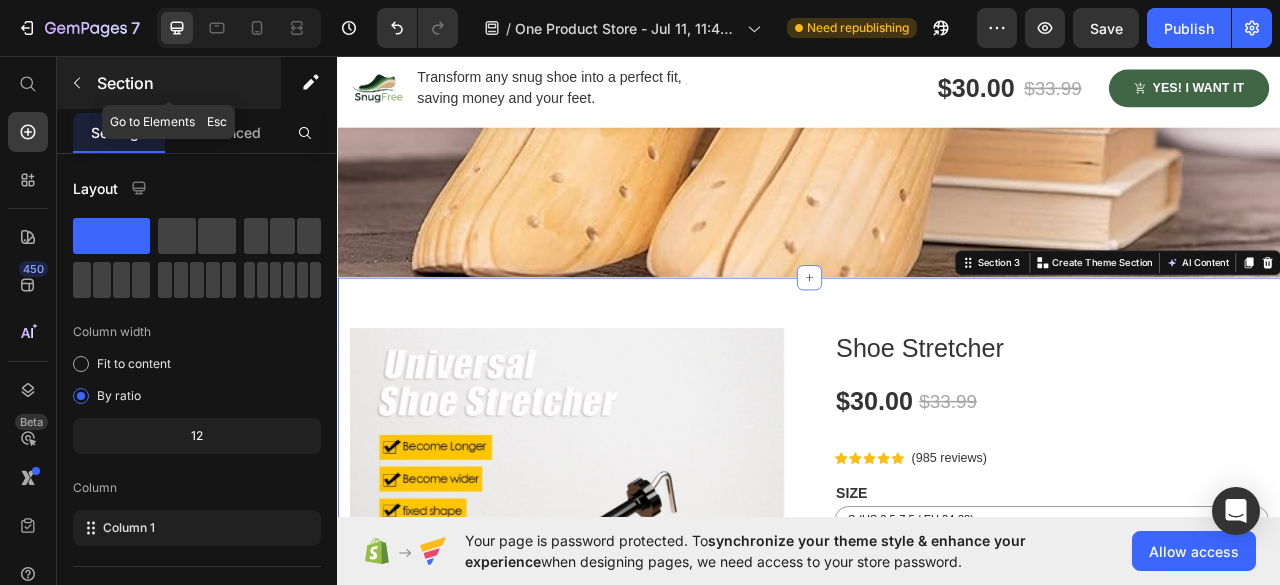 click 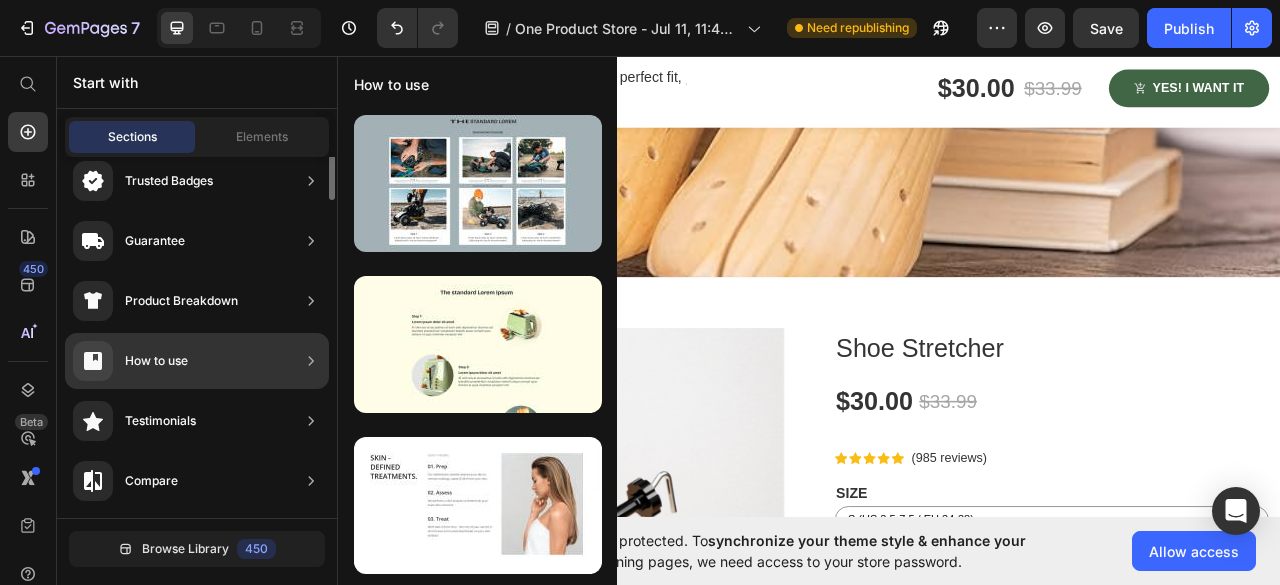 scroll, scrollTop: 0, scrollLeft: 0, axis: both 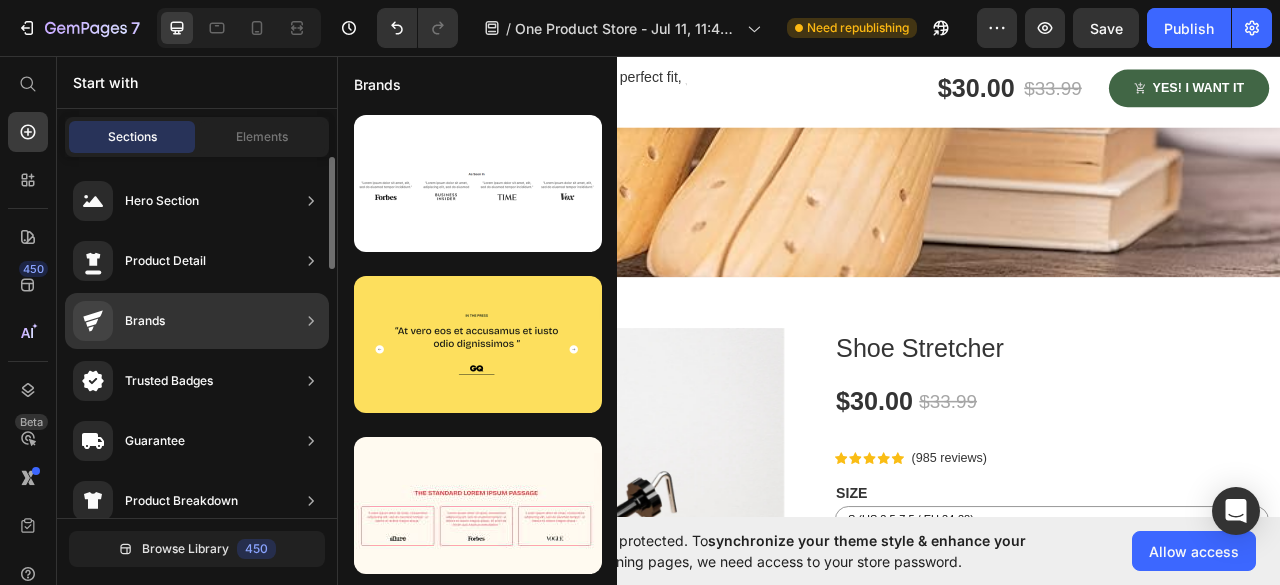 click on "Brands" 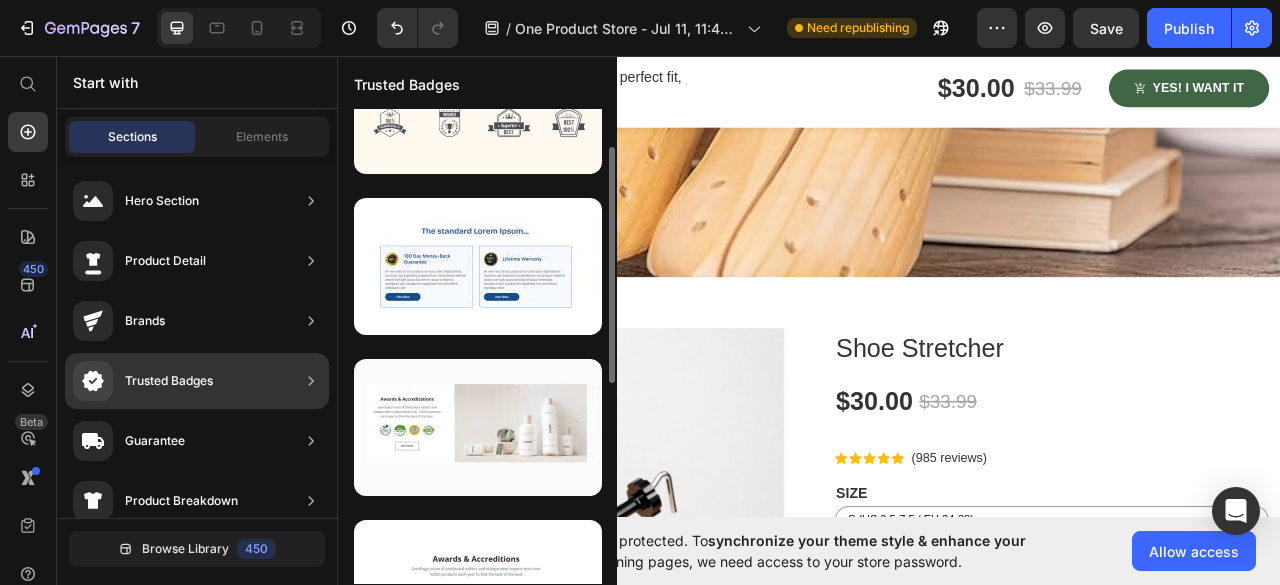 scroll, scrollTop: 0, scrollLeft: 0, axis: both 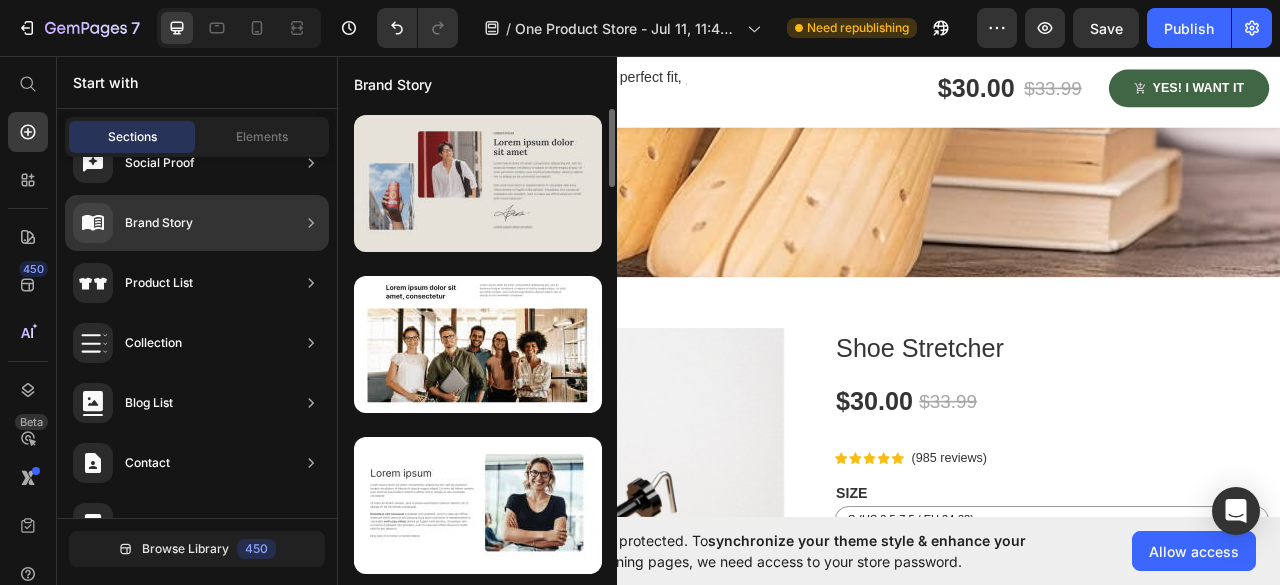 click at bounding box center [478, 183] 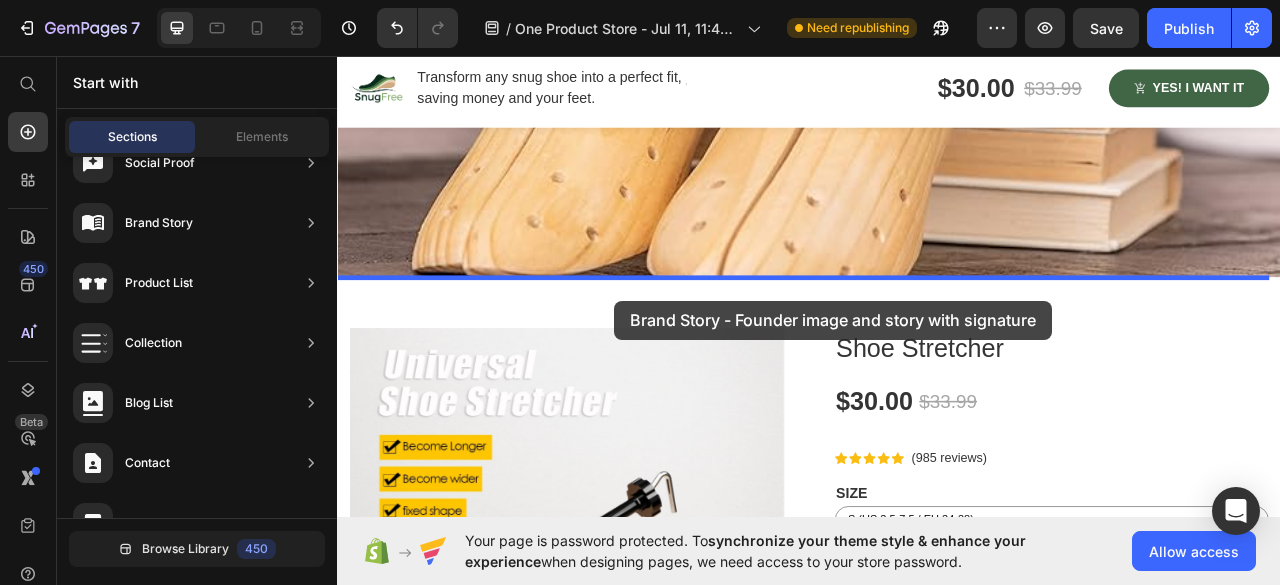 drag, startPoint x: 772, startPoint y: 243, endPoint x: 690, endPoint y: 369, distance: 150.33296 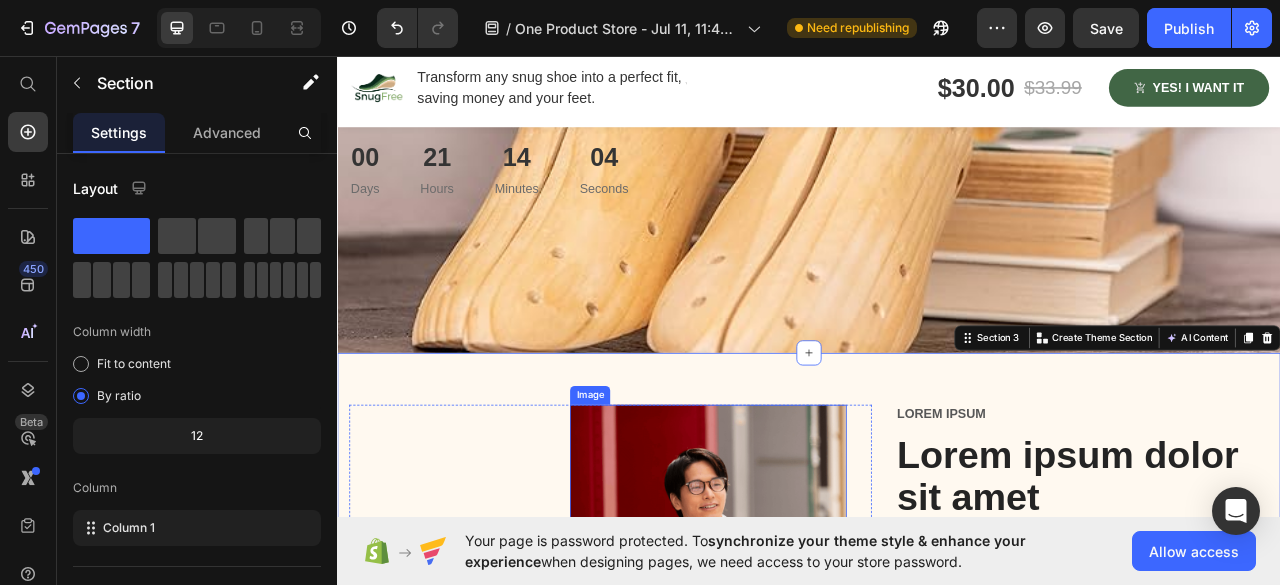 scroll, scrollTop: 0, scrollLeft: 0, axis: both 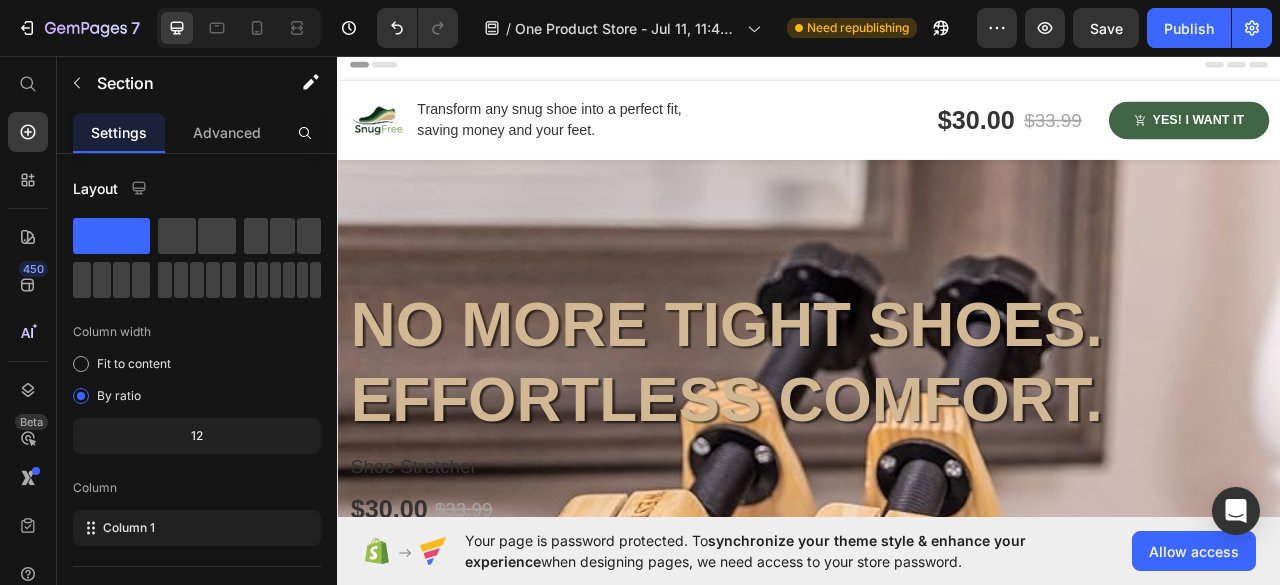click at bounding box center (477, 1192) 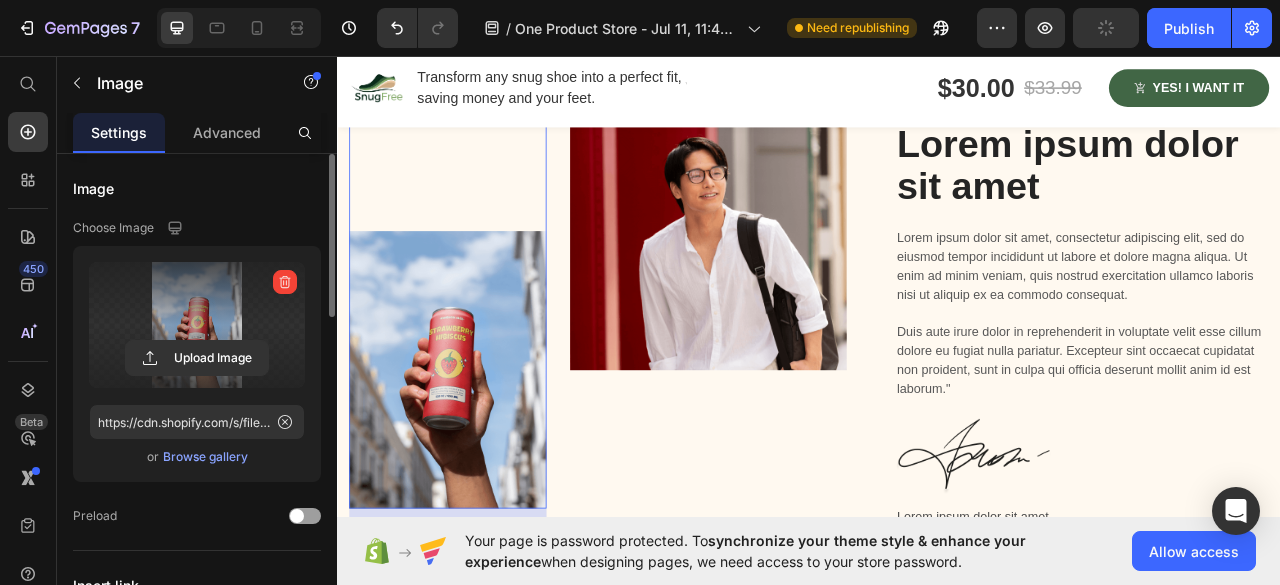 click at bounding box center [197, 325] 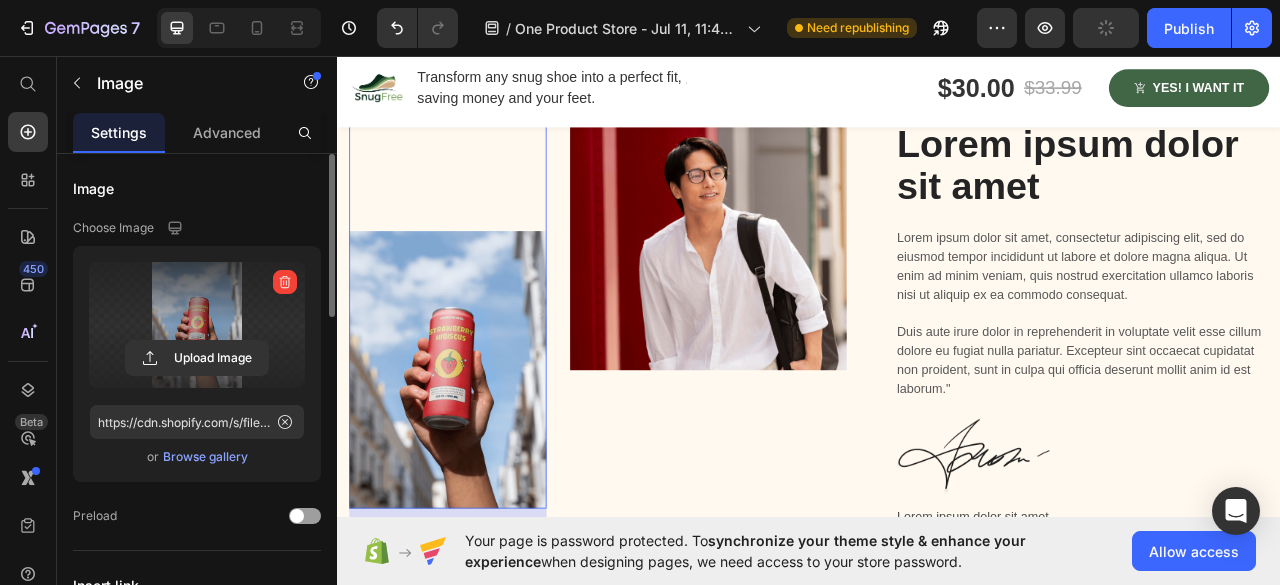 click 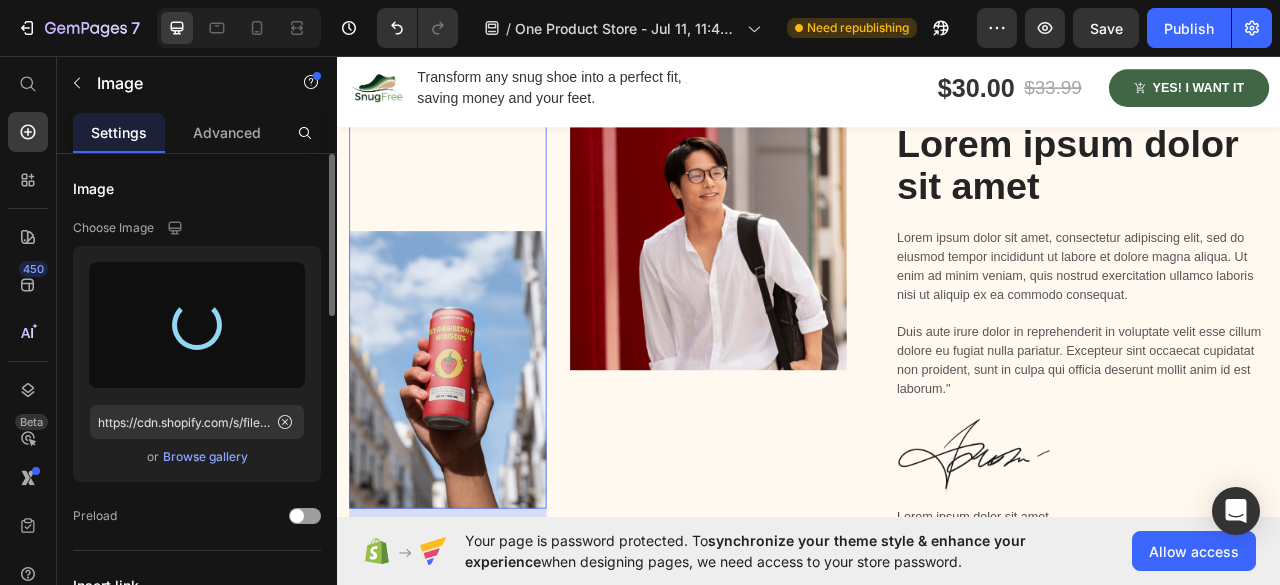 type on "https://cdn.shopify.com/s/files/1/0709/2833/5003/files/gempages_574888071577732325-5e25c534-96f6-40e3-a9f5-a4d57046aab6.png" 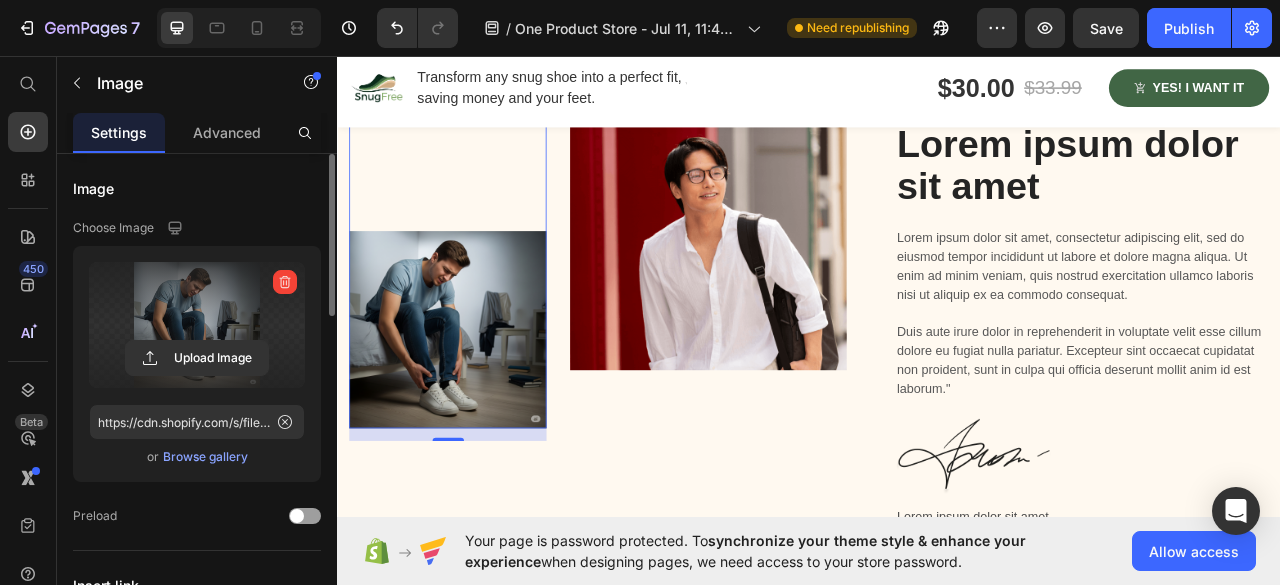 click at bounding box center [197, 325] 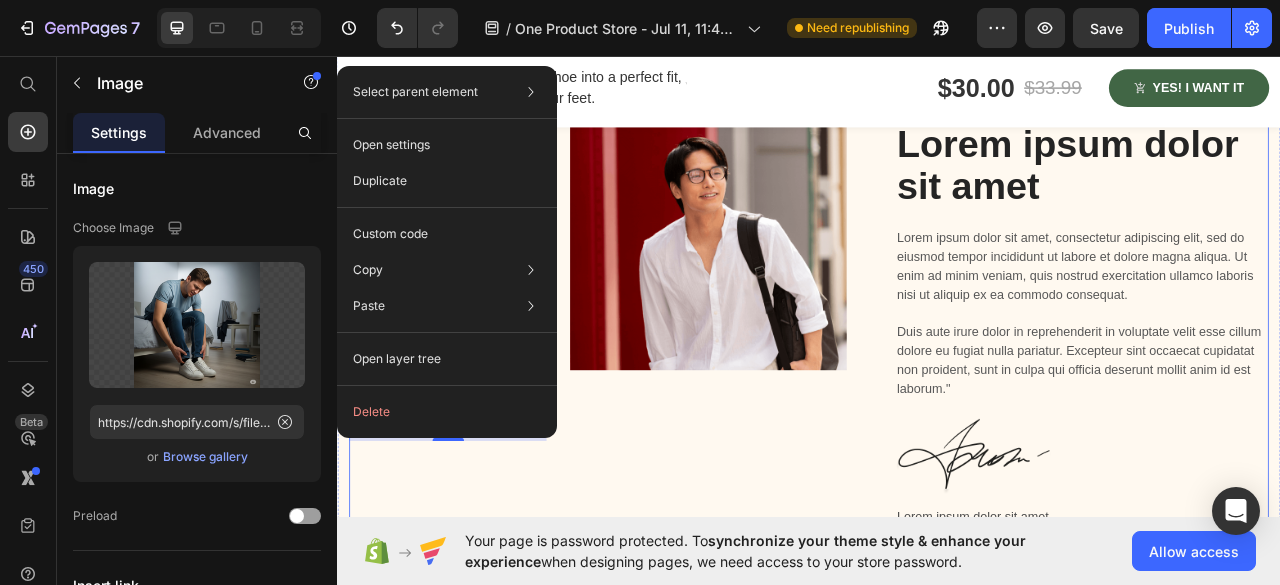 click on "Image   16 Image Row" at bounding box center (684, 390) 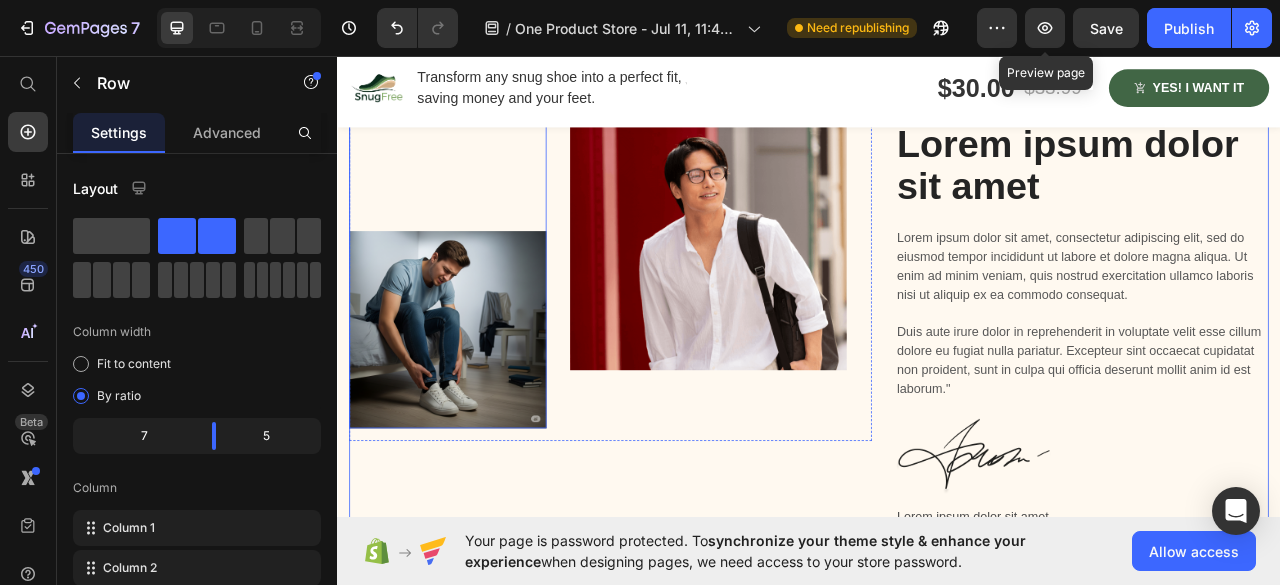 click at bounding box center (477, 318) 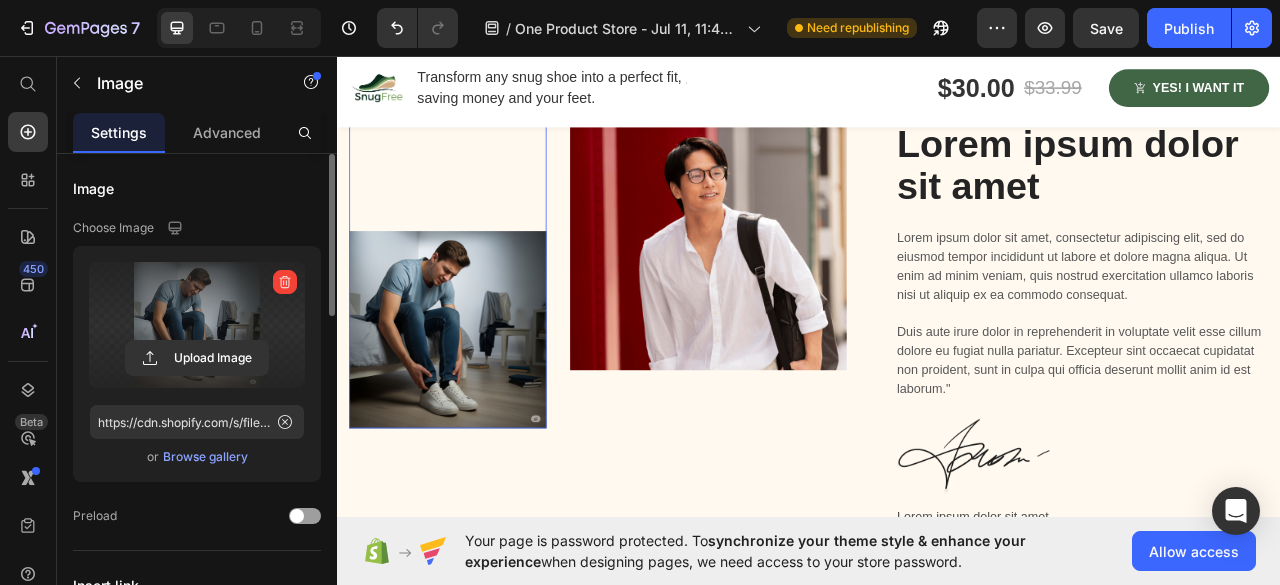 click at bounding box center (197, 325) 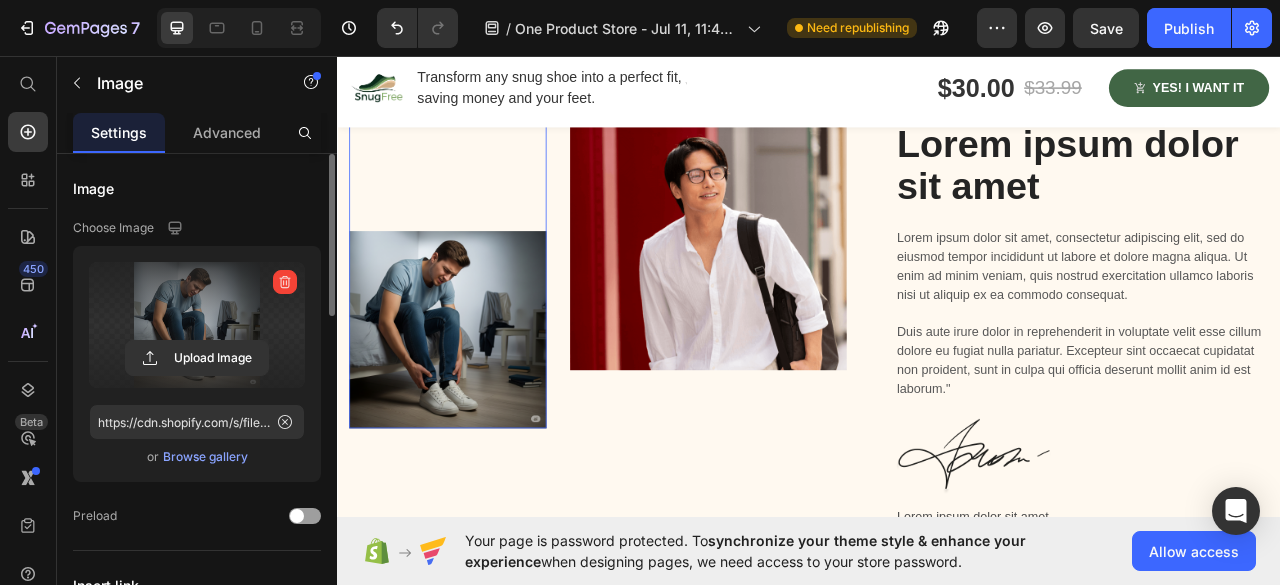 click 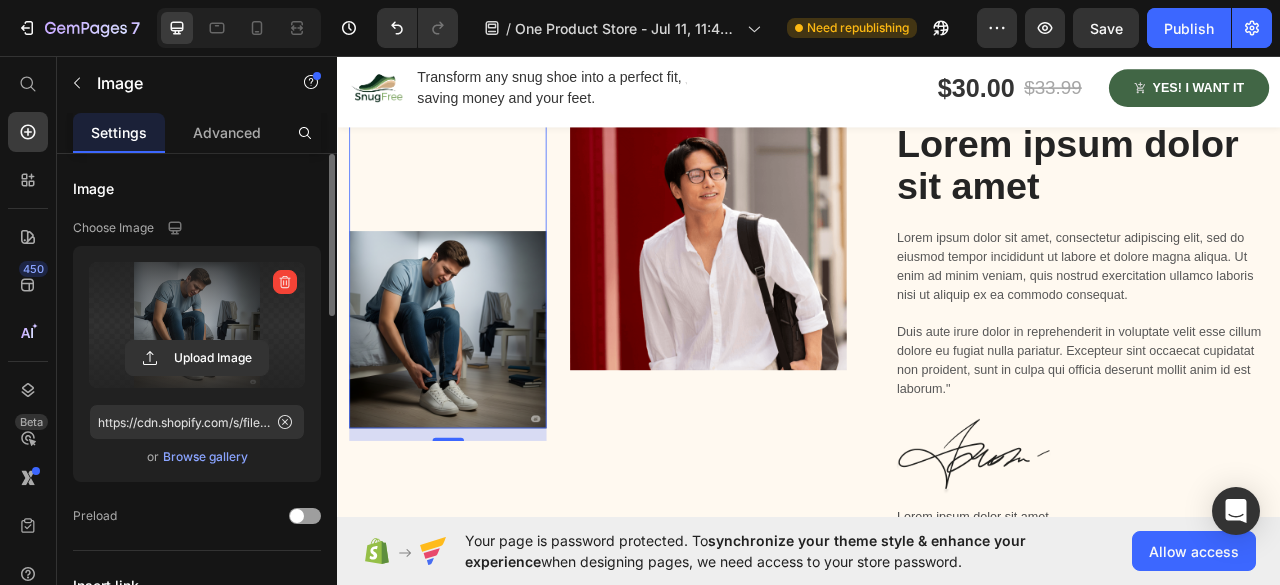click at bounding box center (197, 325) 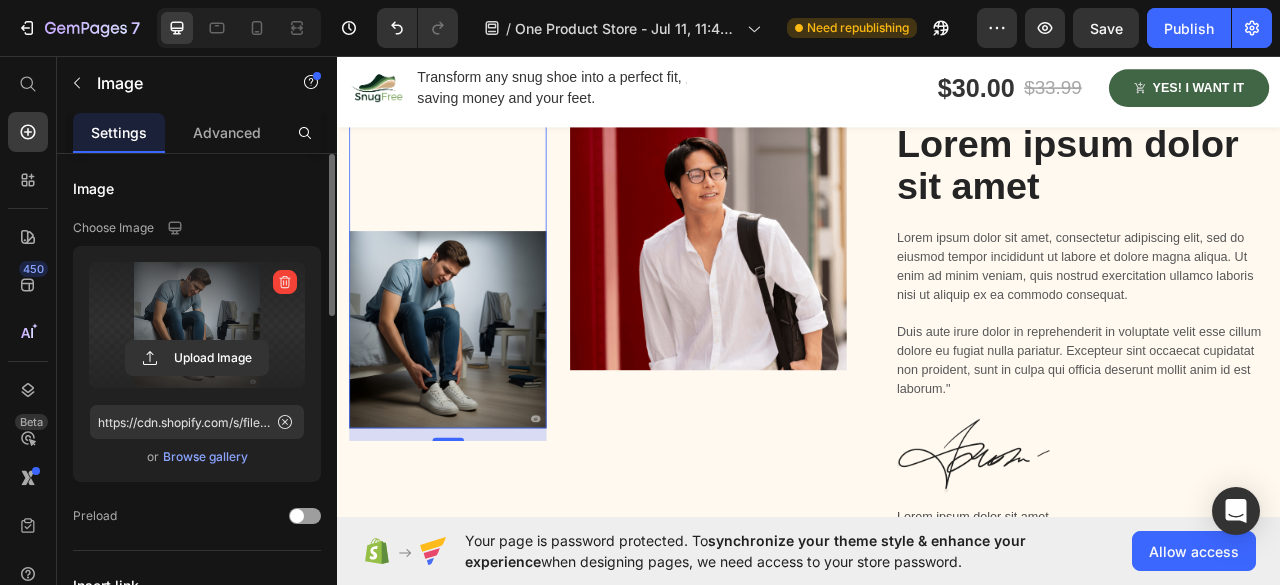 click 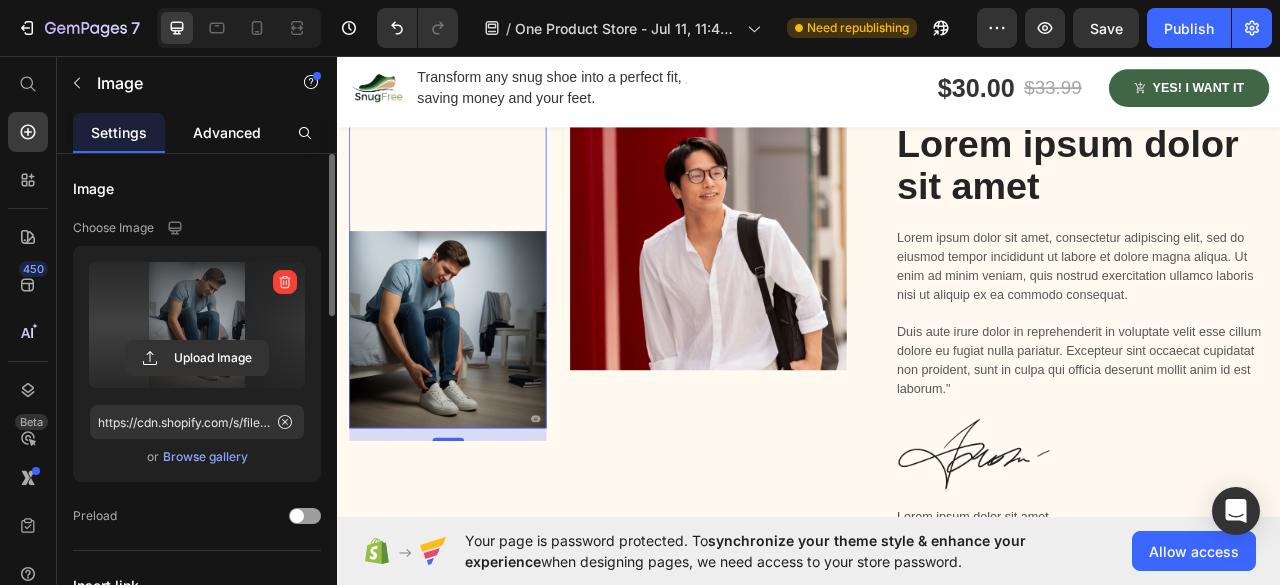 type on "https://cdn.shopify.com/s/files/1/0709/2833/5003/files/gempages_574888071577732325-7a3a8ad1-00b9-495c-b5c0-a3c07ae19d05.png" 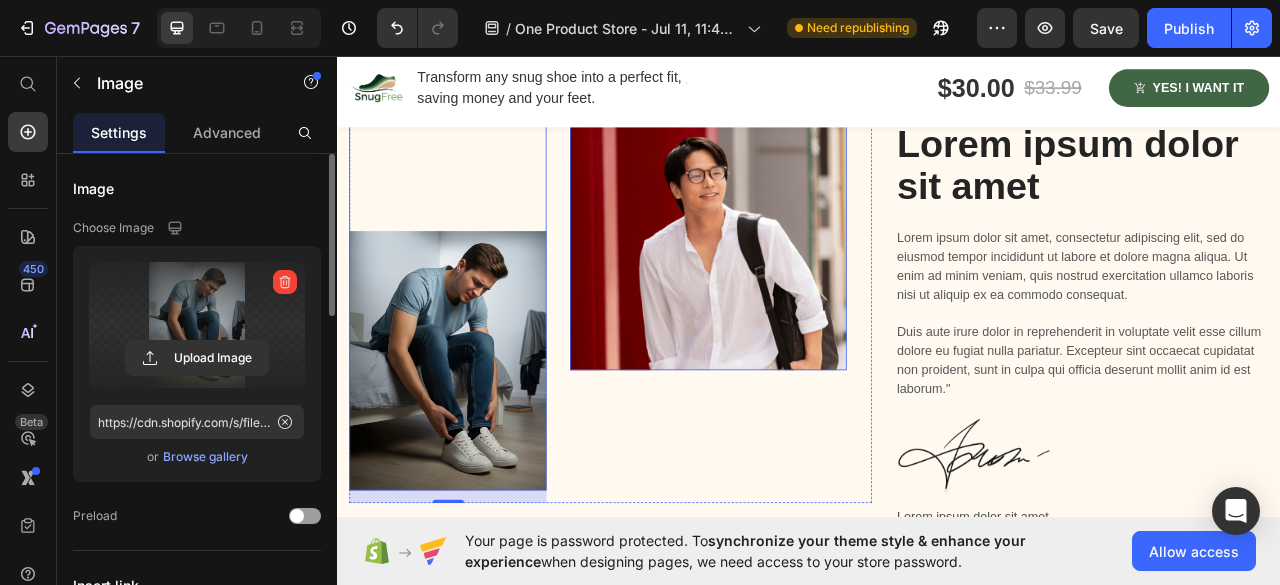 click at bounding box center (809, 281) 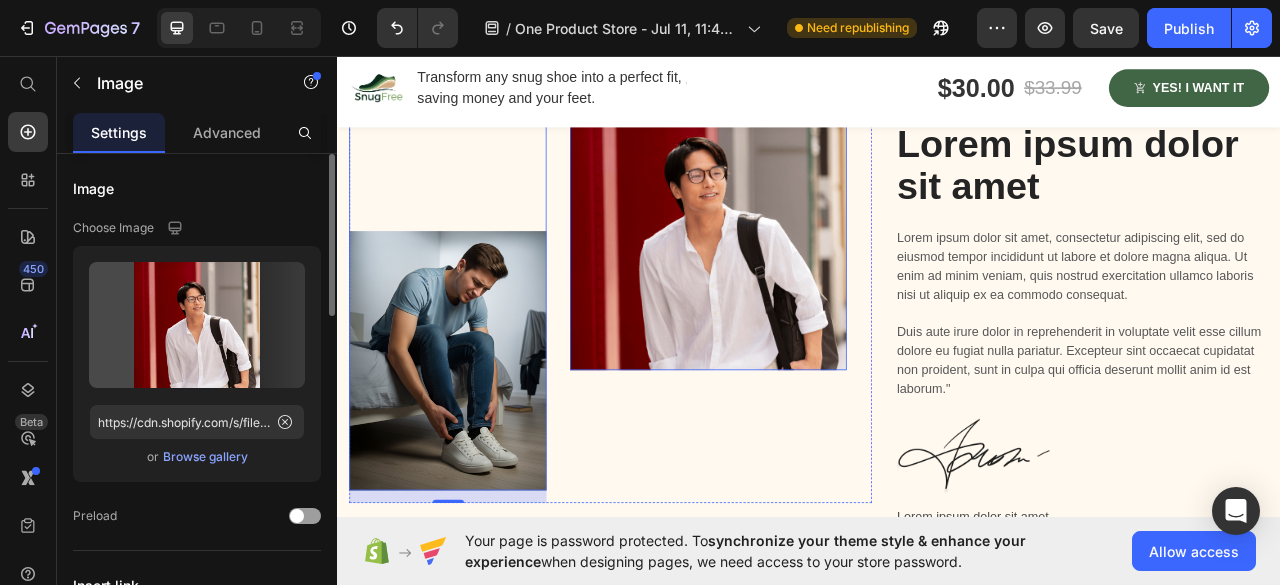 click at bounding box center [809, 281] 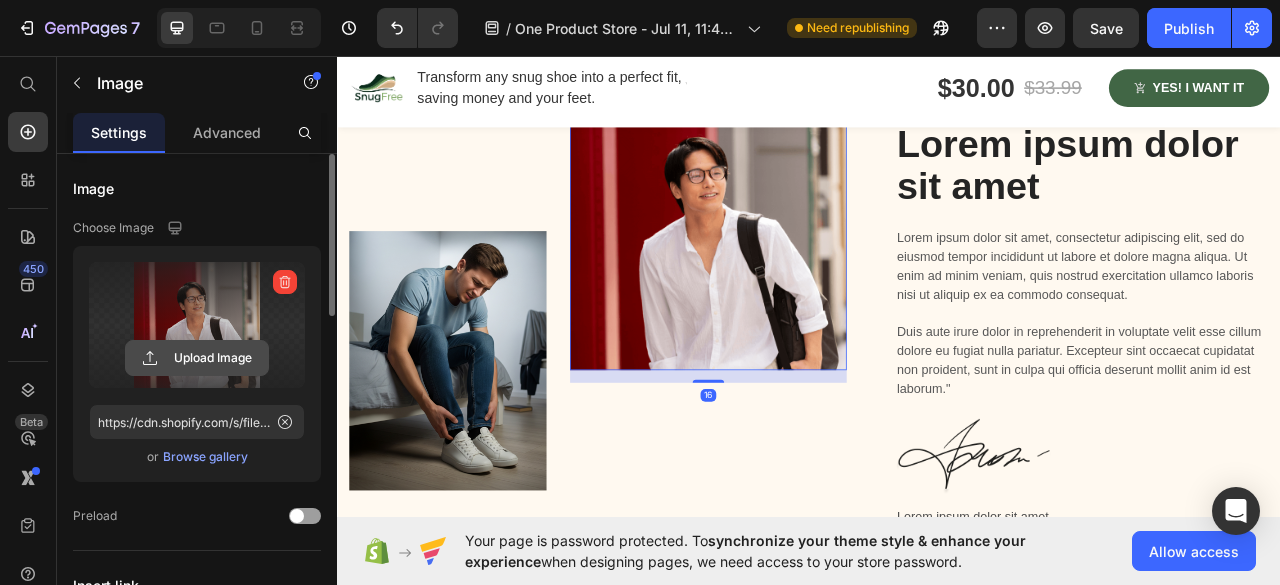 click 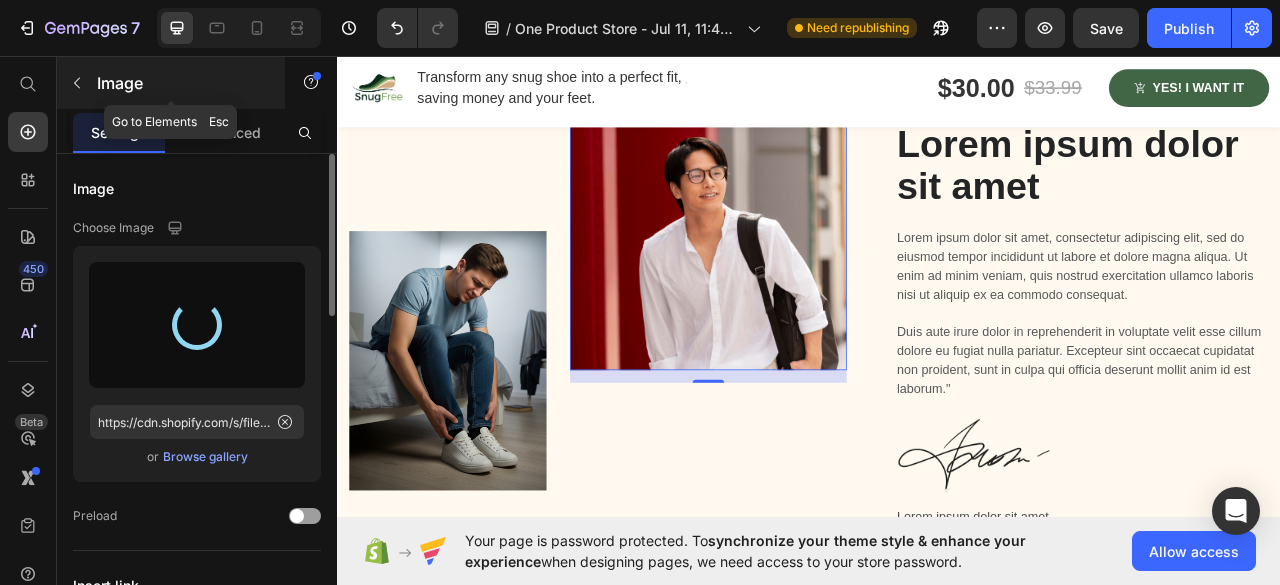 type on "https://cdn.shopify.com/s/files/1/0709/2833/5003/files/gempages_574888071577732325-fac82df5-bb5f-4c6f-9cbc-e304a96cab4e.png" 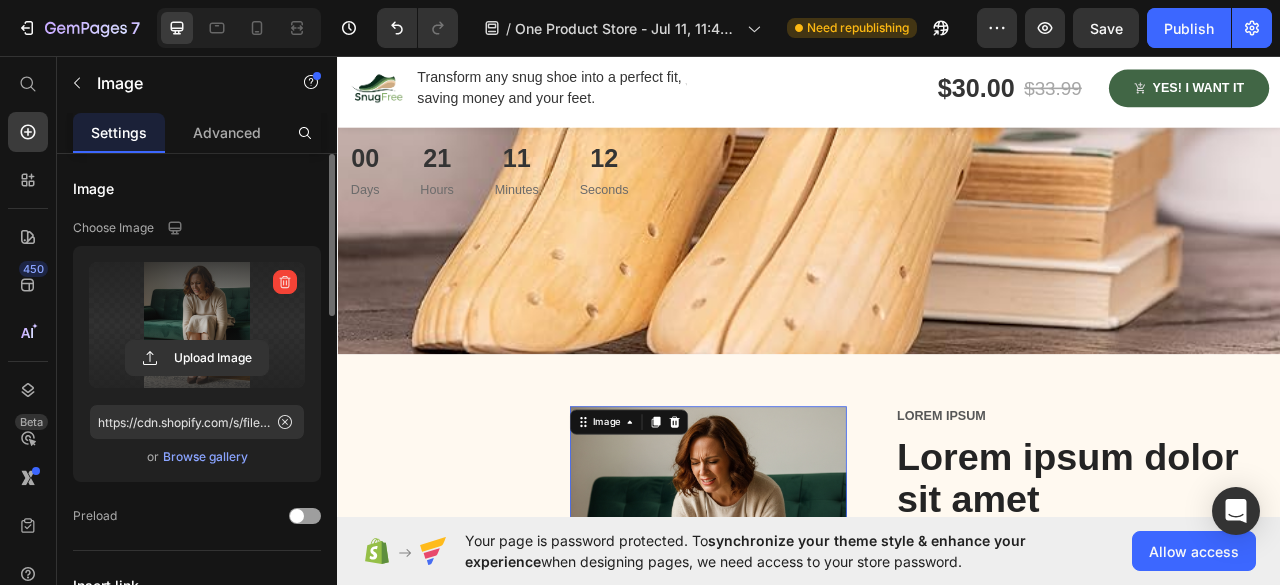 scroll, scrollTop: 600, scrollLeft: 0, axis: vertical 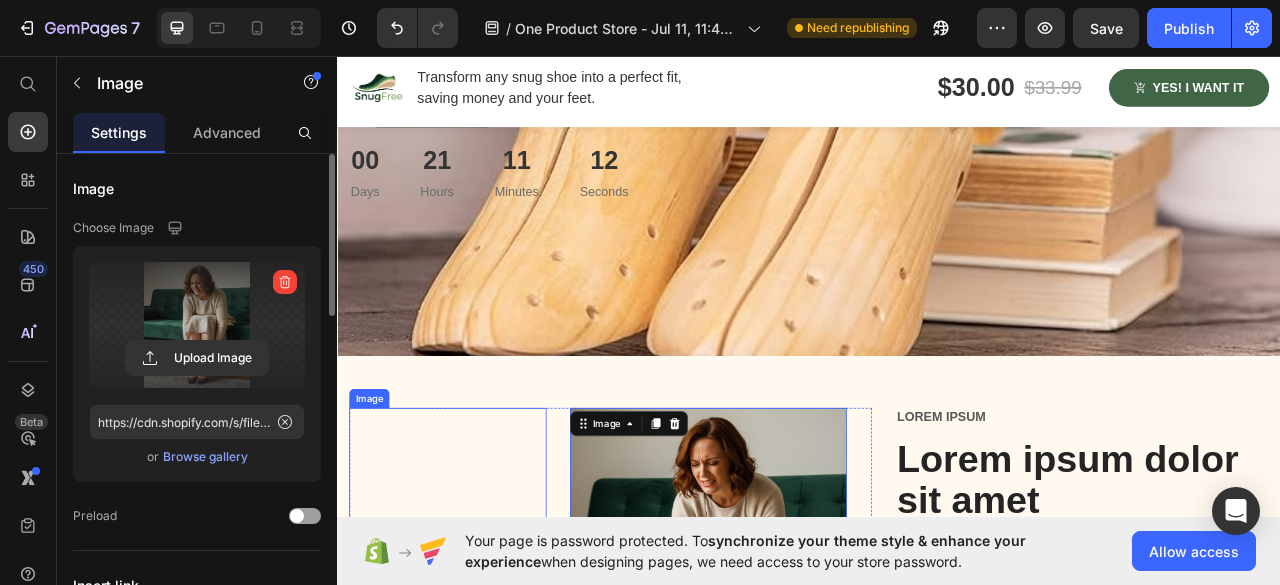 click at bounding box center (937, 14) 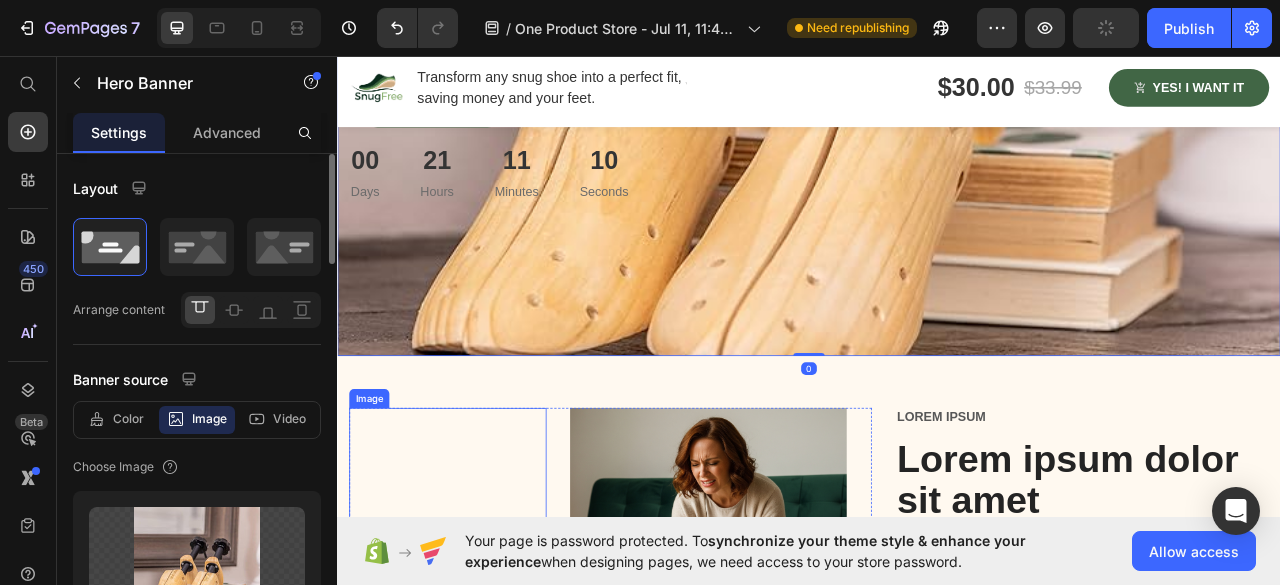 click at bounding box center (477, 757) 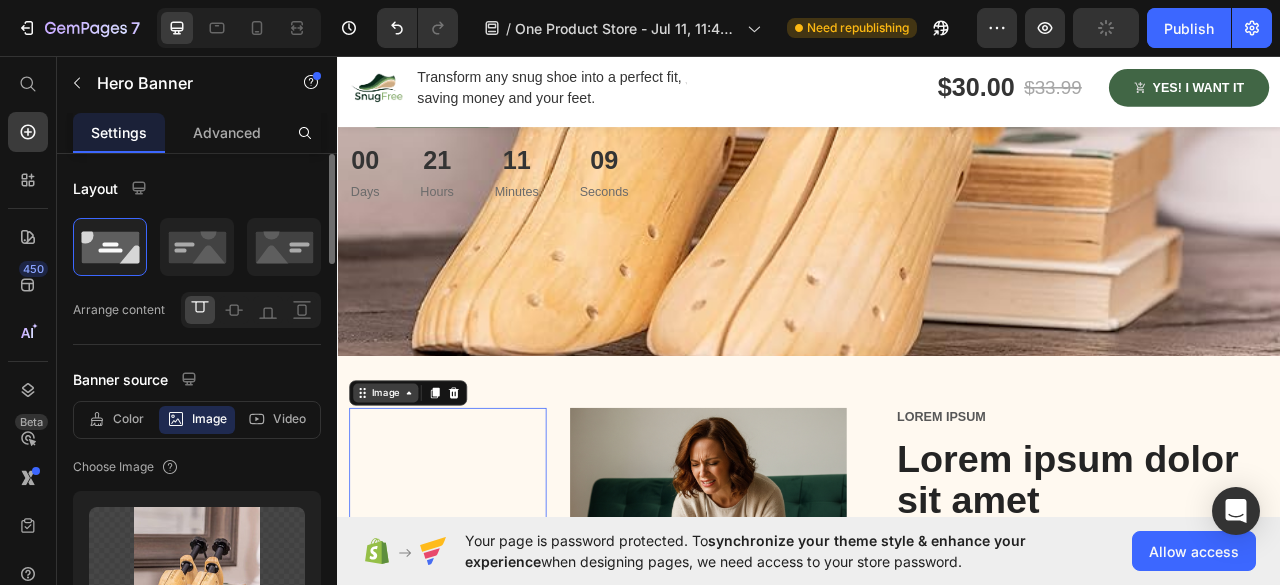 scroll, scrollTop: 700, scrollLeft: 0, axis: vertical 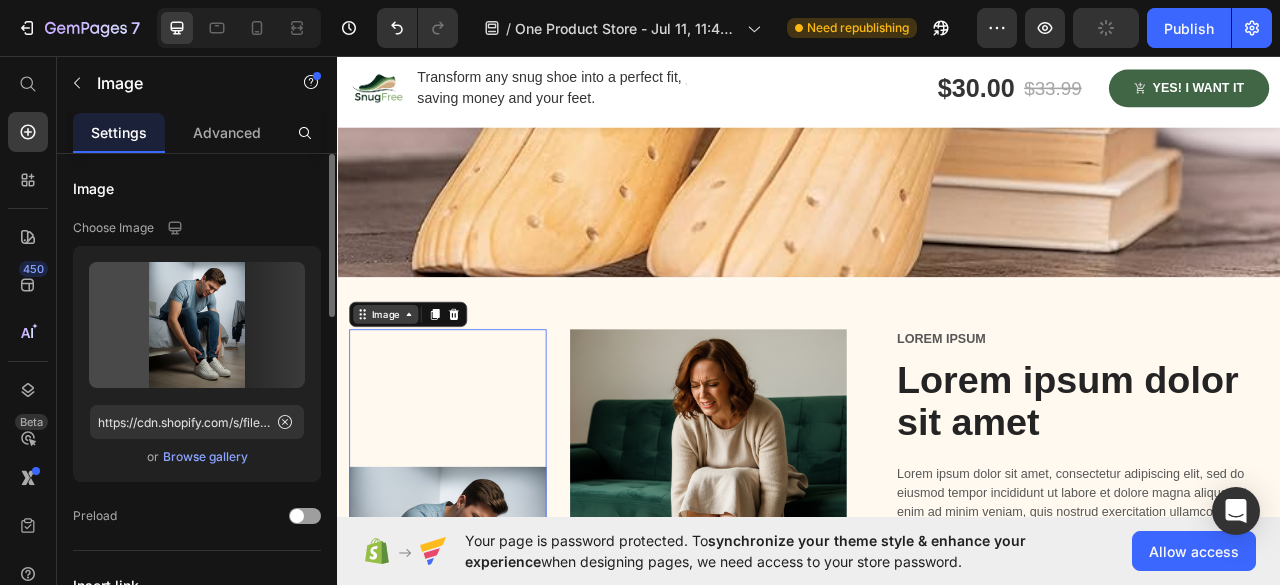click on "Image" at bounding box center [398, 386] 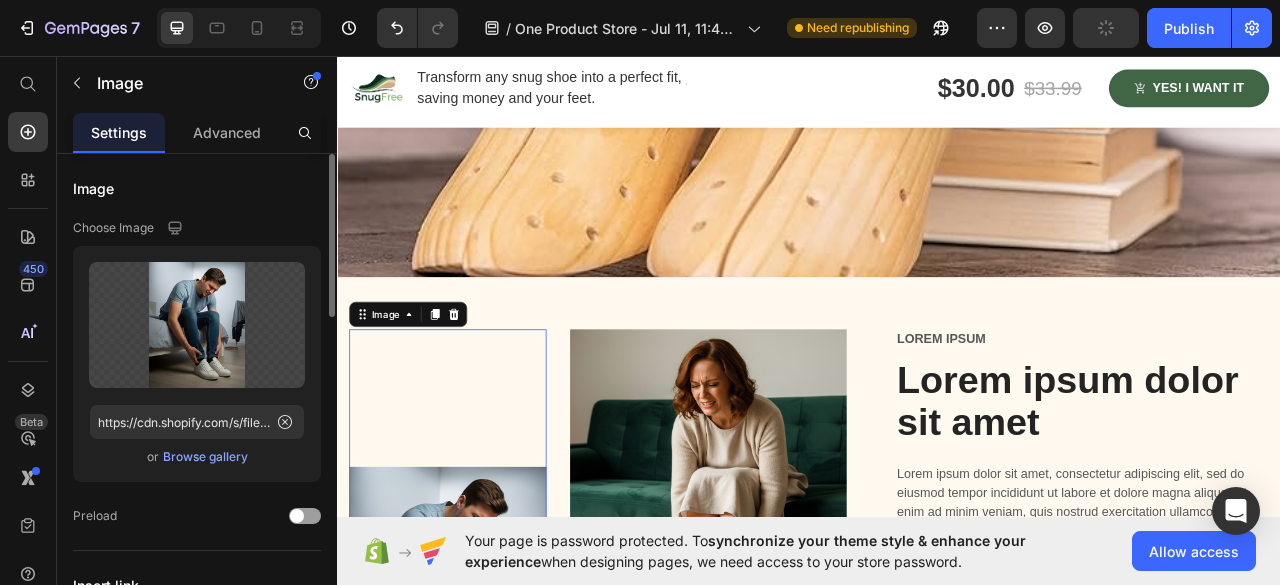 click on "Image   0 Image Row Lorem ipsum Text Block Lorem ipsum dolor sit amet Heading Lorem ipsum dolor sit amet, consectetur adipiscing elit, sed do eiusmod tempor incididunt ut labore et dolore magna aliqua. Ut enim ad minim veniam, quis nostrud exercitation ullamco laboris nisi ut aliquip ex ea commodo consequat. Duis aute irure dolor in reprehenderit in voluptate velit esse cillum dolore eu fugiat nulla pariatur. Excepteur sint occaecat cupidatat non proident, sunt in culpa qui officia deserunt mollit anim id est laborum." Text Block Image Lorem ipsum dolor sit amet Text Block Row Section 3" at bounding box center [937, 682] 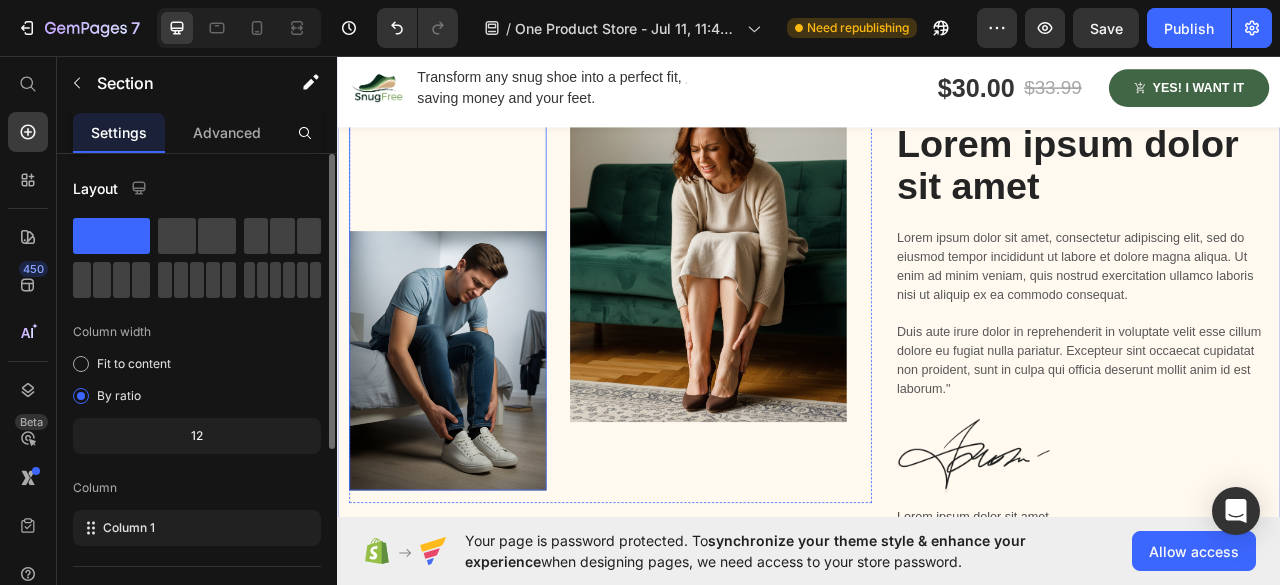 scroll, scrollTop: 1300, scrollLeft: 0, axis: vertical 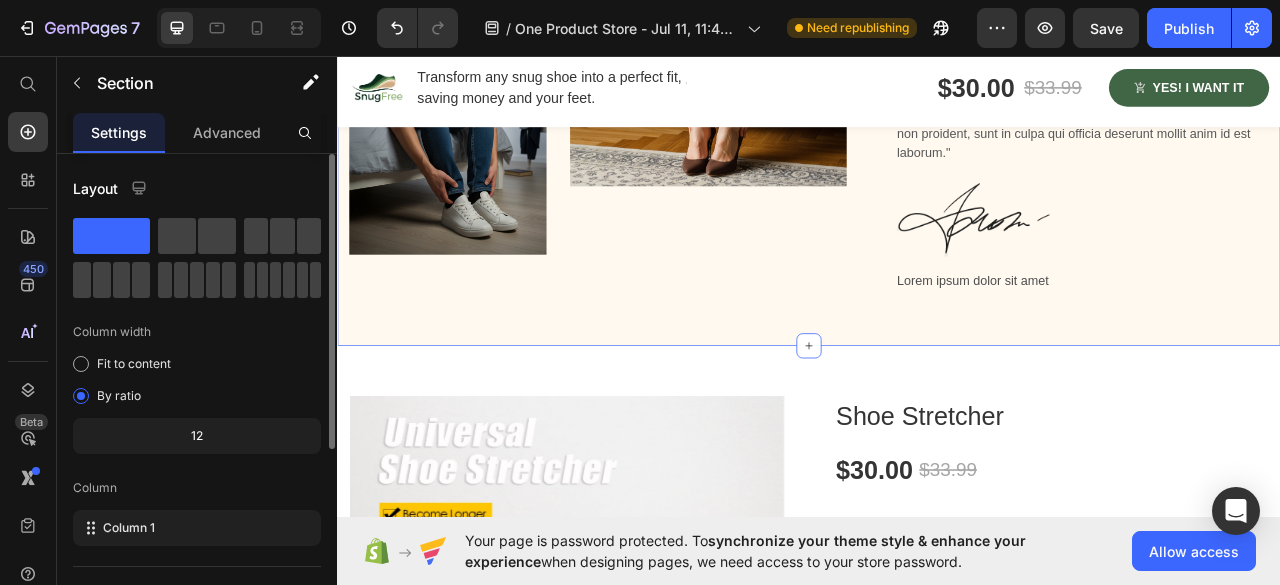 click on "Image Image Row Lorem ipsum Text Block Lorem ipsum dolor sit amet Heading Lorem ipsum dolor sit amet, consectetur adipiscing elit, sed do eiusmod tempor incididunt ut labore et dolore magna aliqua. Ut enim ad minim veniam, quis nostrud exercitation ullamco laboris nisi ut aliquip ex ea commodo consequat. Duis aute irure dolor in reprehenderit in voluptate velit esse cillum dolore eu fugiat nulla pariatur. Excepteur sint occaecat cupidatat non proident, sunt in culpa qui officia deserunt mollit anim id est laborum." Text Block Image Lorem ipsum dolor sit amet Text Block Row" at bounding box center [937, 98] 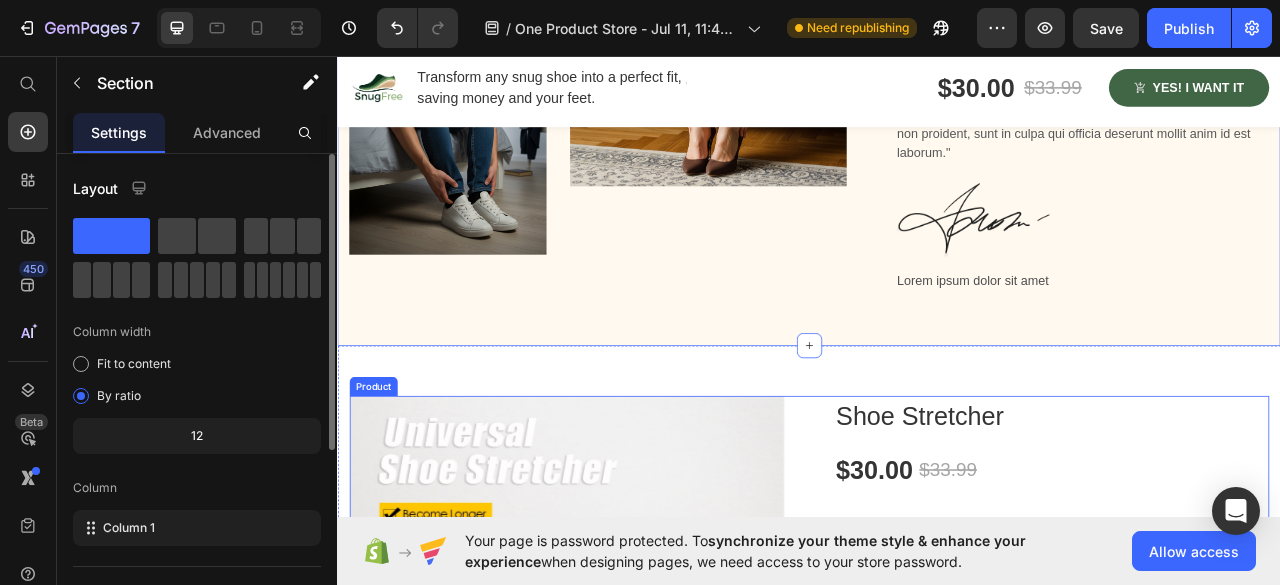 scroll, scrollTop: 500, scrollLeft: 0, axis: vertical 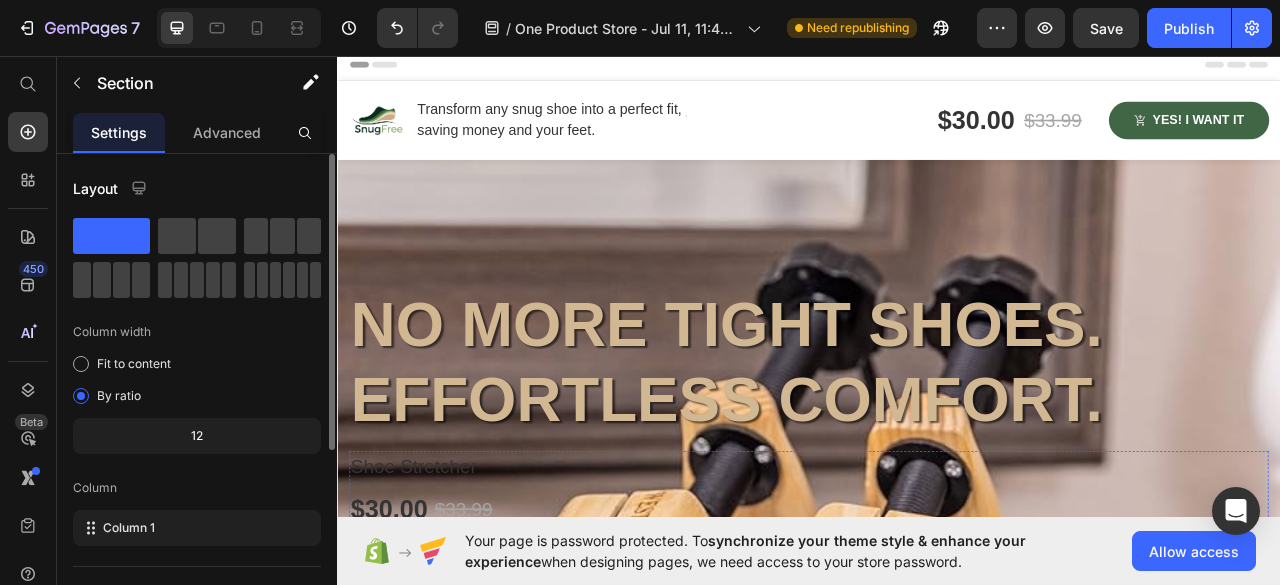 click on "Lorem ipsum" at bounding box center (1284, 1117) 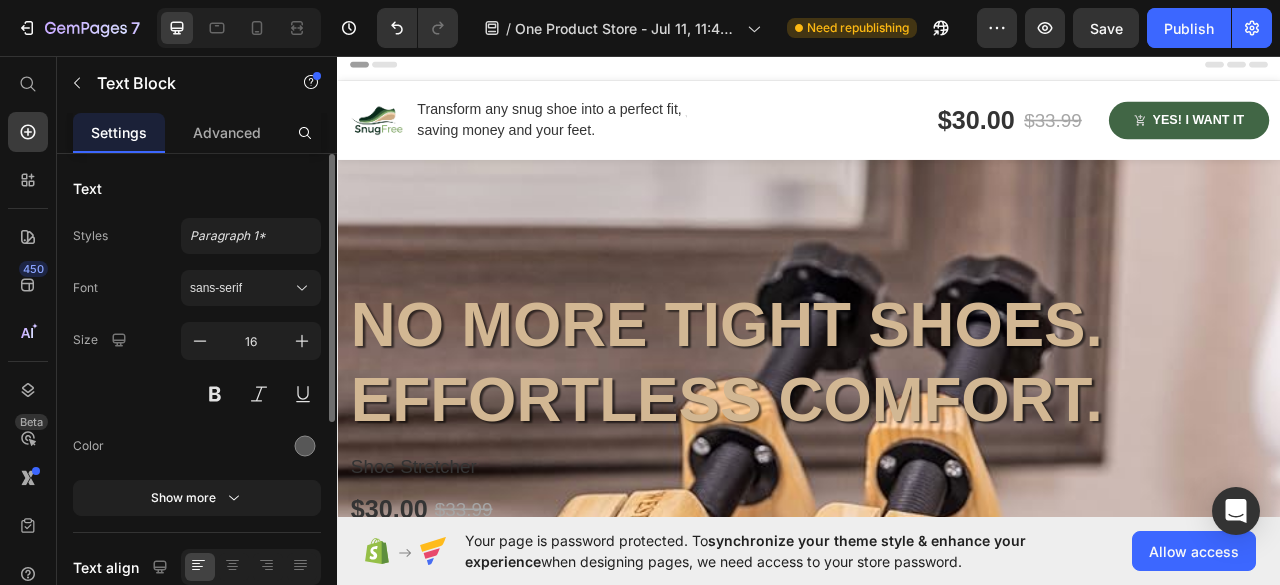 scroll, scrollTop: 900, scrollLeft: 0, axis: vertical 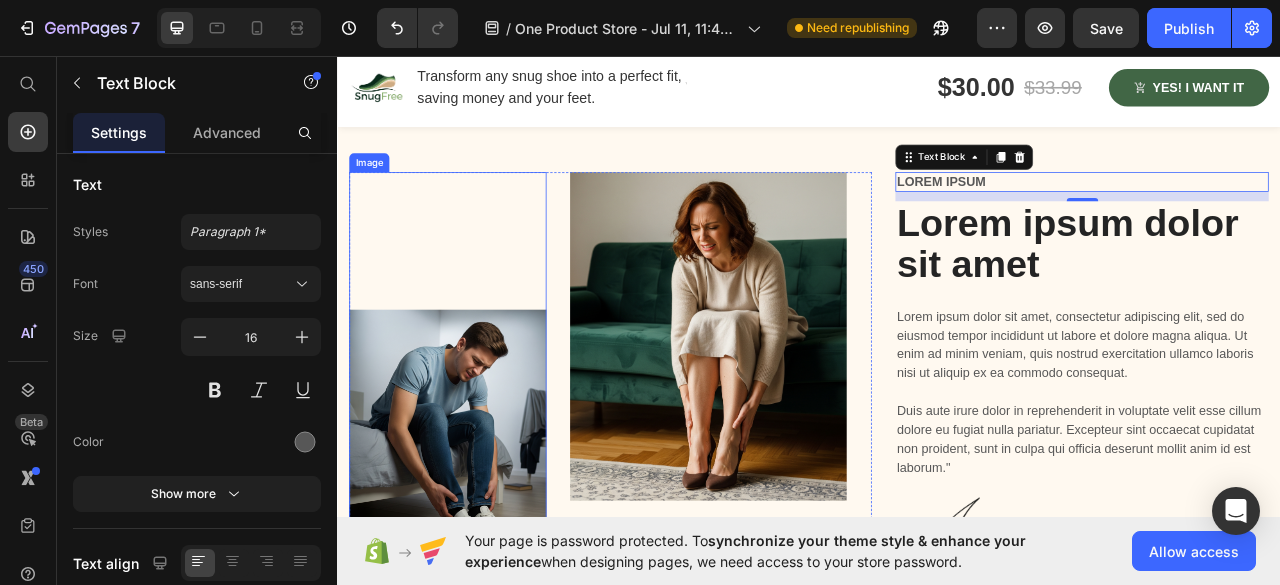 click on "Image Image Row Lorem ipsum Text Block   12 Lorem ipsum dolor sit amet Heading Lorem ipsum dolor sit amet, consectetur adipiscing elit, sed do eiusmod tempor incididunt ut labore et dolore magna aliqua. Ut enim ad minim veniam, quis nostrud exercitation ullamco laboris nisi ut aliquip ex ea commodo consequat. Duis aute irure dolor in reprehenderit in voluptate velit esse cillum dolore eu fugiat nulla pariatur. Excepteur sint occaecat cupidatat non proident, sunt in culpa qui officia deserunt mollit anim id est laborum." Text Block Image Lorem ipsum dolor sit amet Text Block Row Section 3" at bounding box center [937, 482] 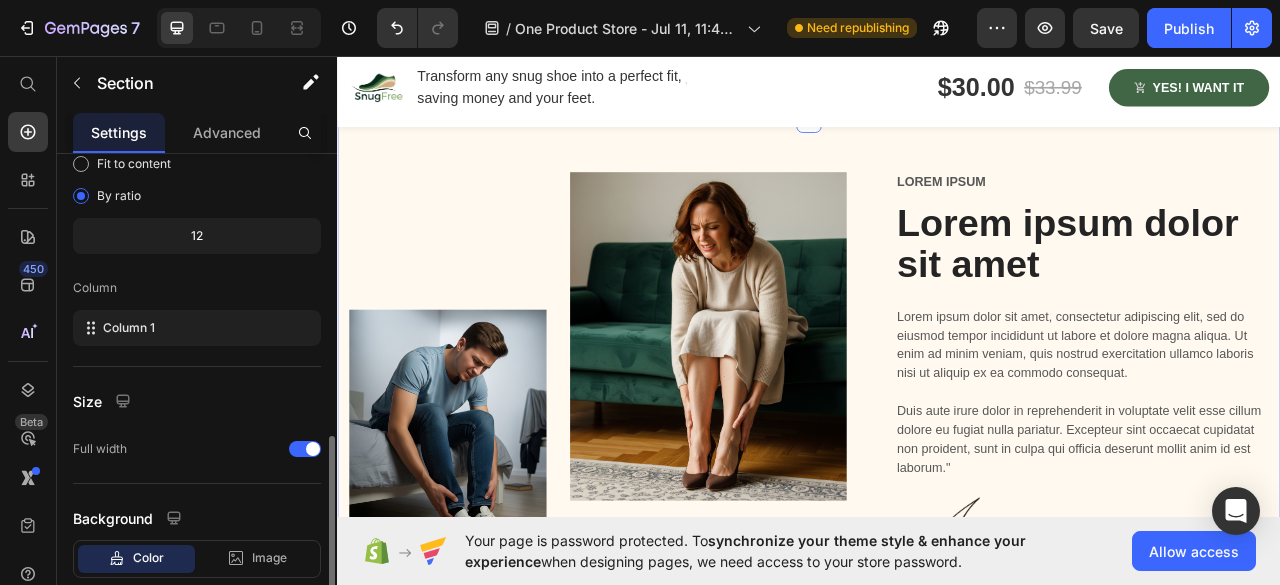 scroll, scrollTop: 300, scrollLeft: 0, axis: vertical 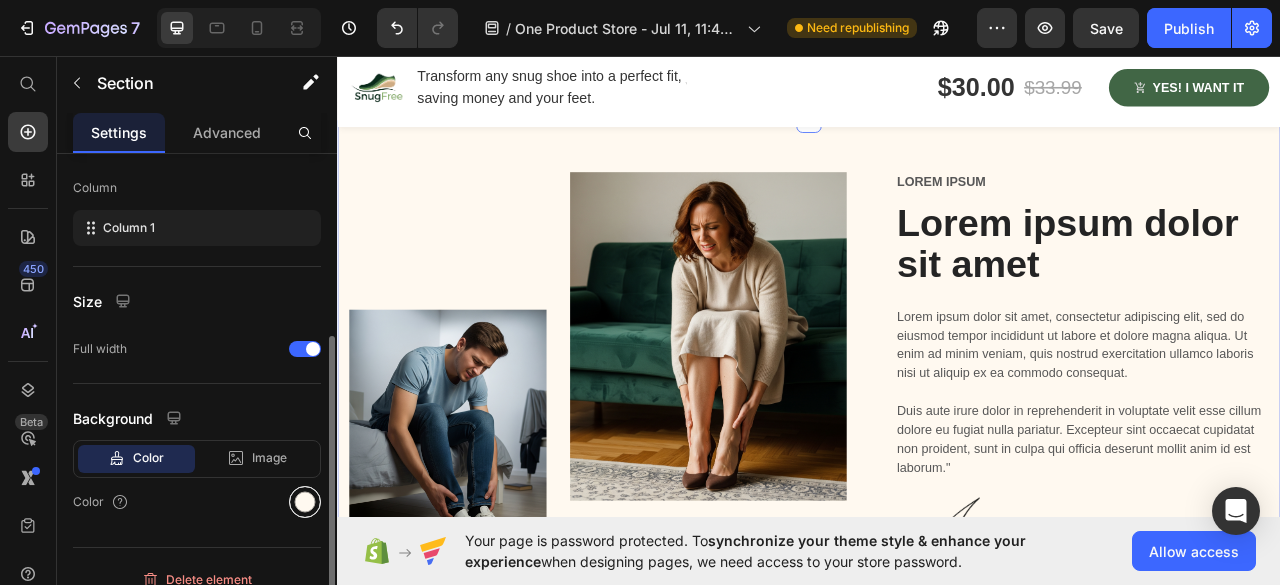 click at bounding box center [305, 502] 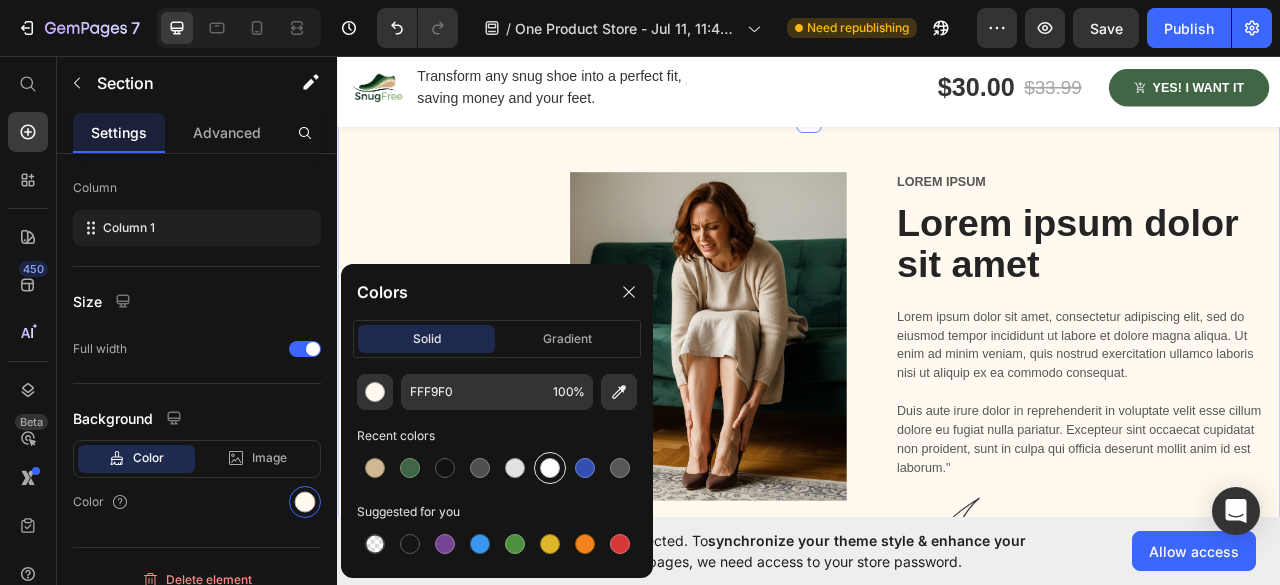 click at bounding box center (550, 468) 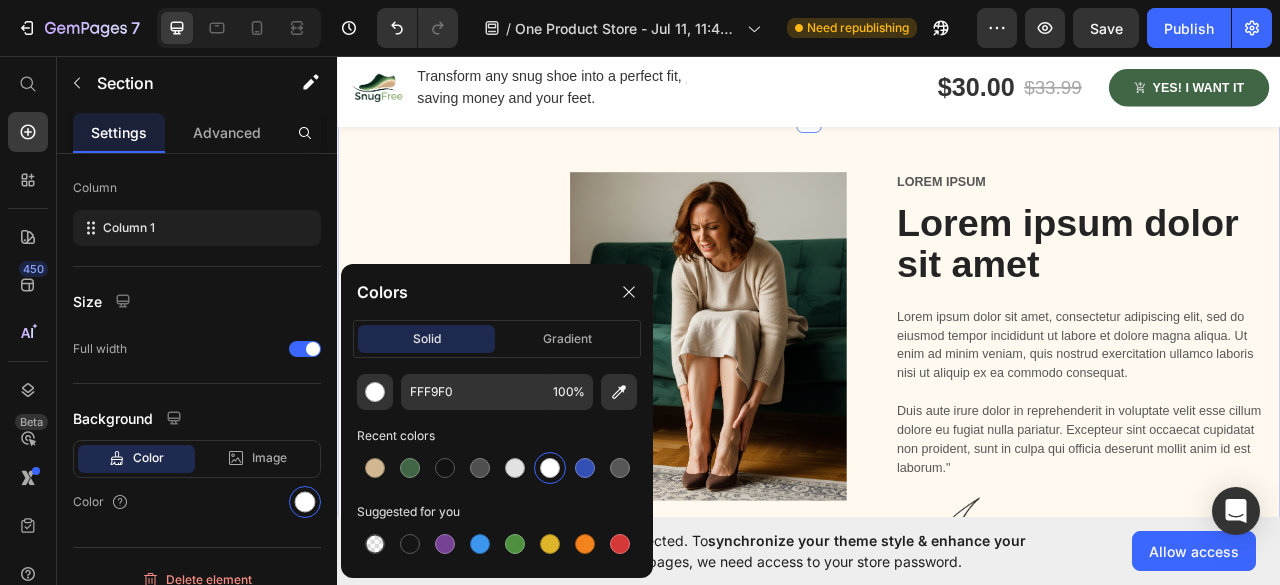 type on "FFFFFF" 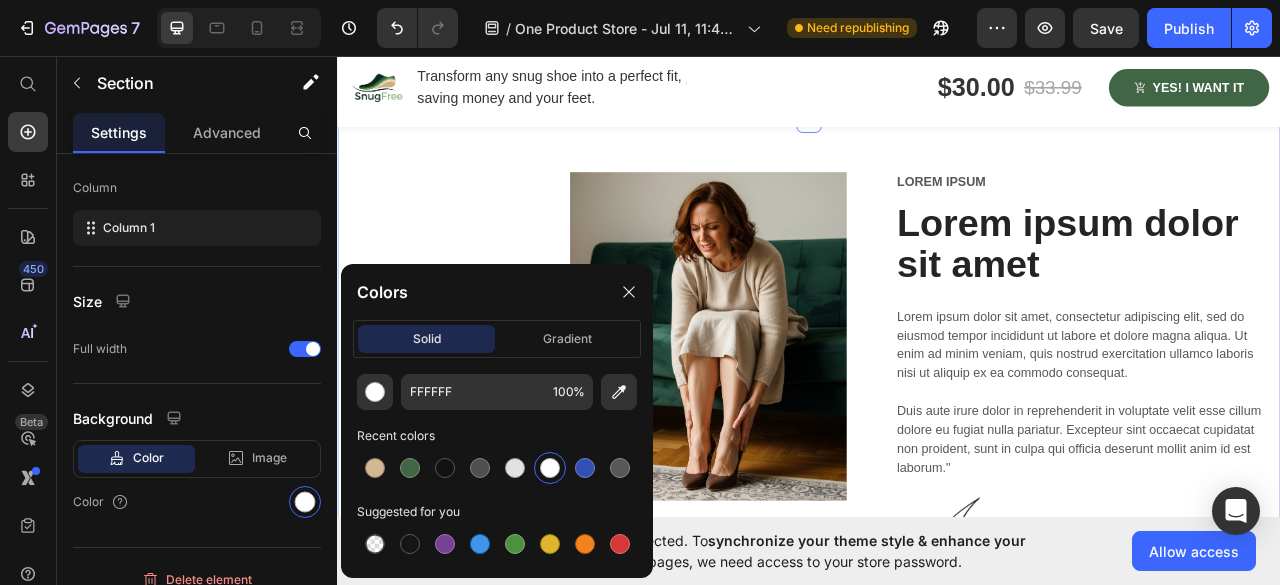 click at bounding box center [550, 468] 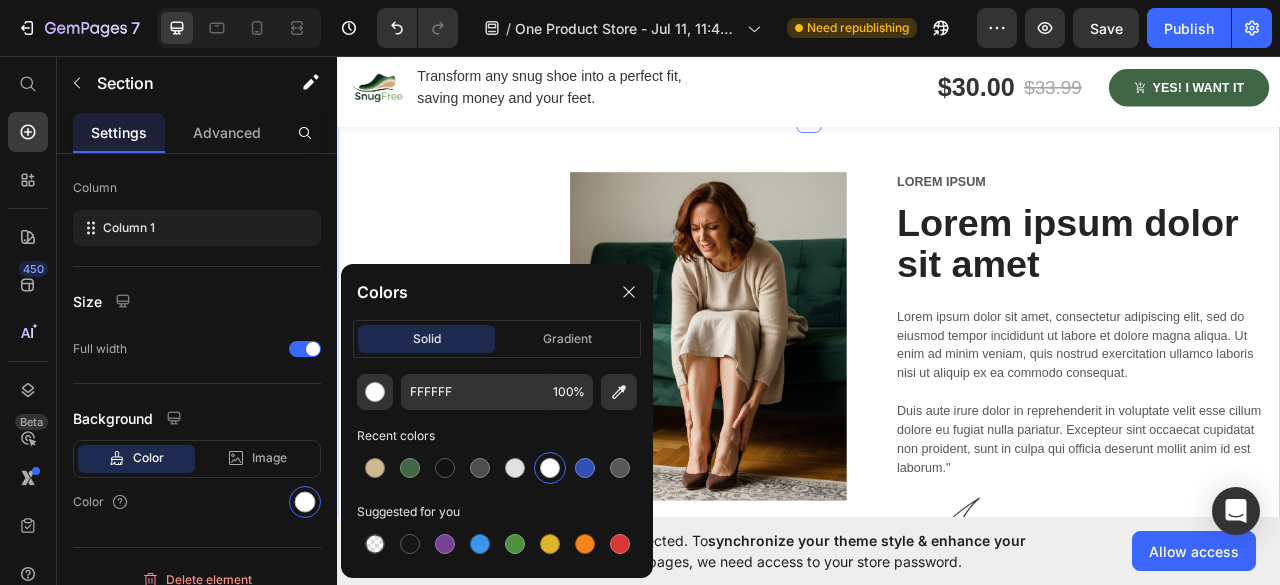 click at bounding box center (550, 468) 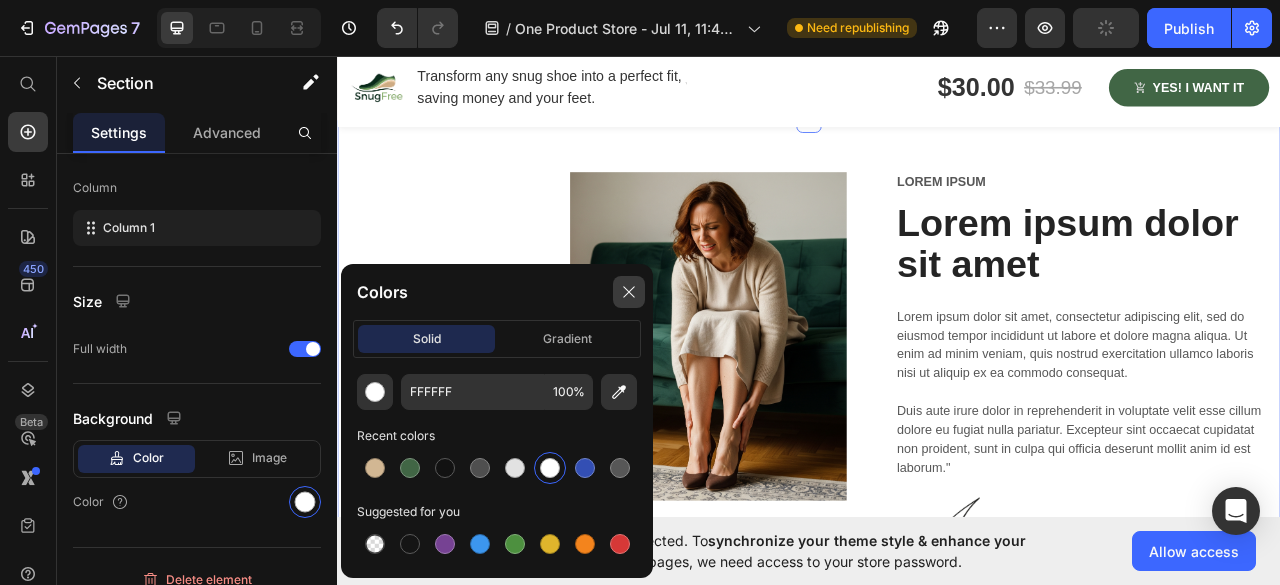 click 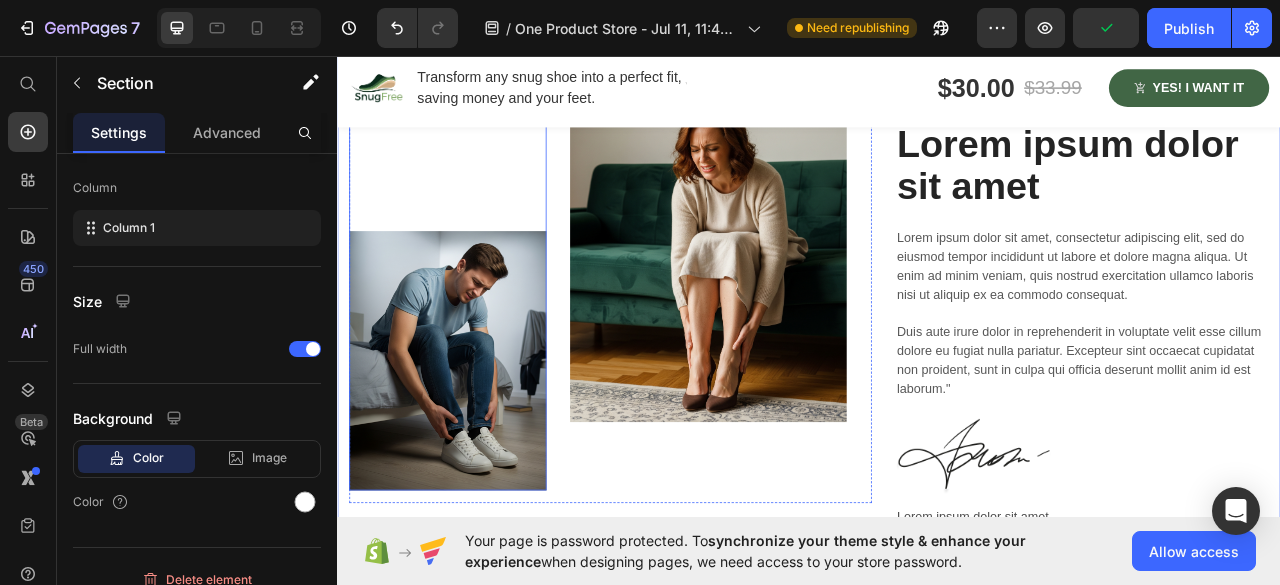 scroll, scrollTop: 900, scrollLeft: 0, axis: vertical 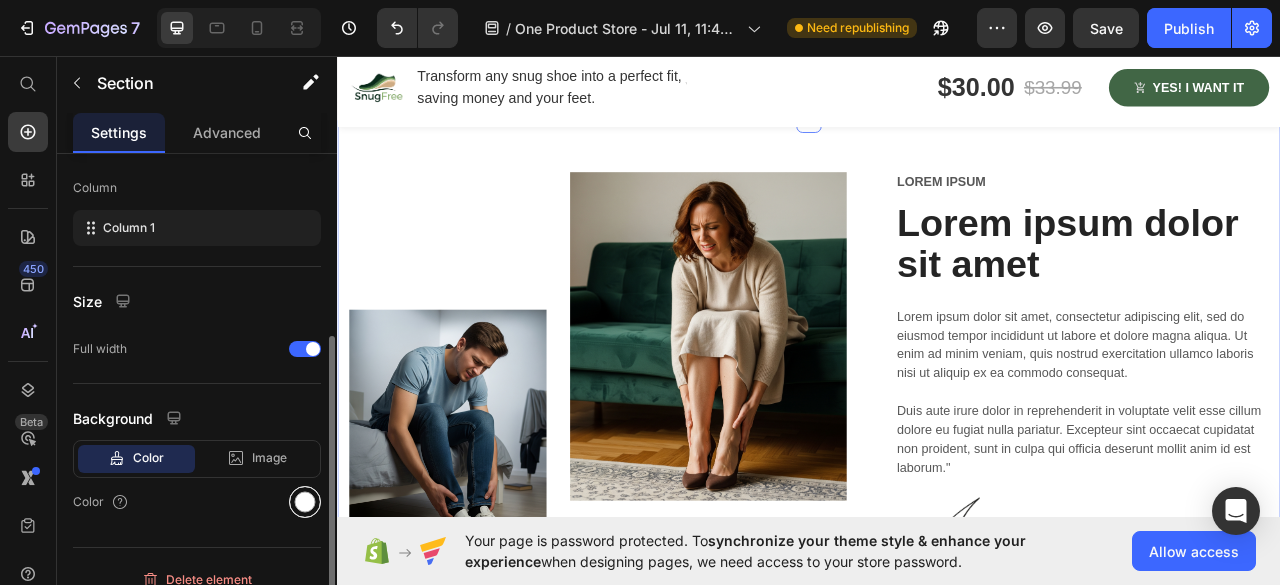 click at bounding box center [305, 502] 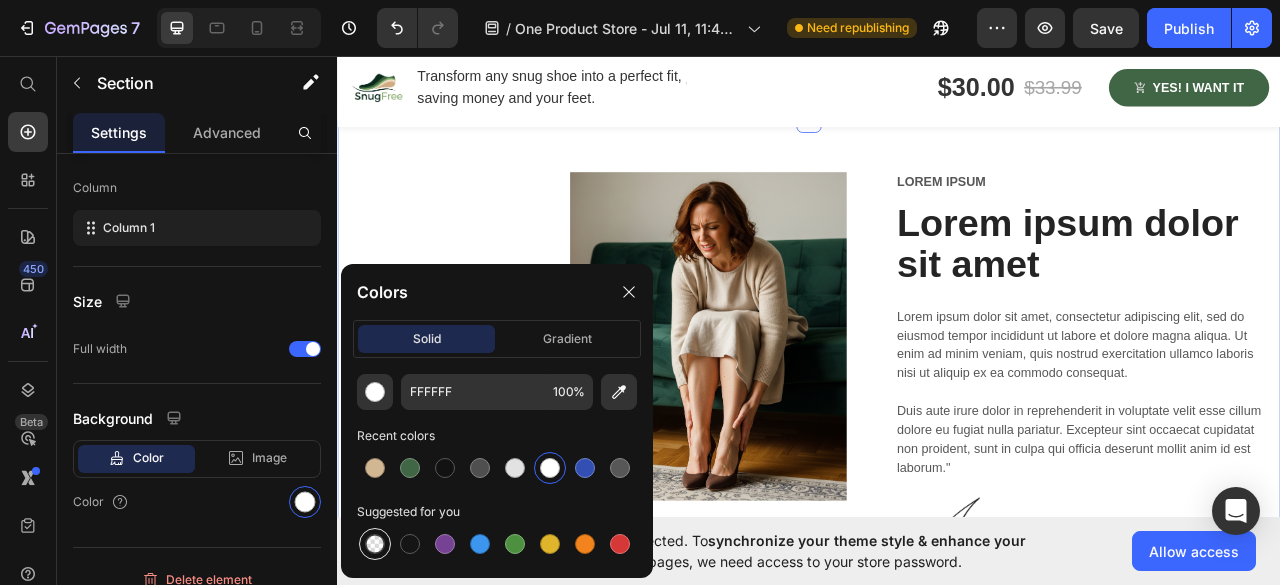 click at bounding box center (375, 544) 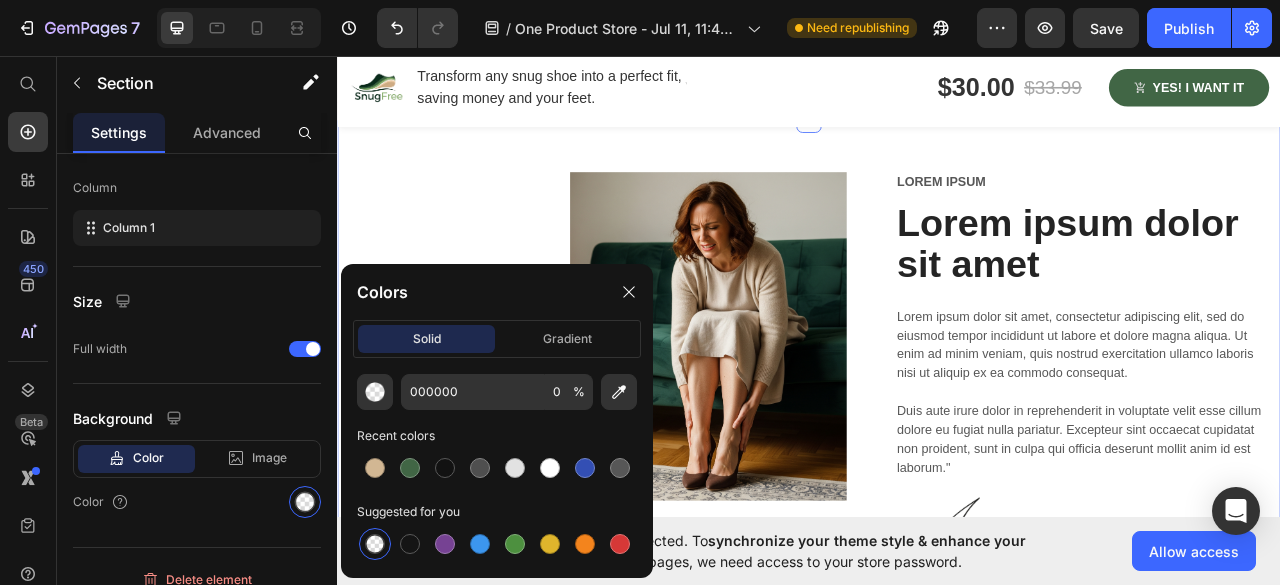 click at bounding box center [375, 544] 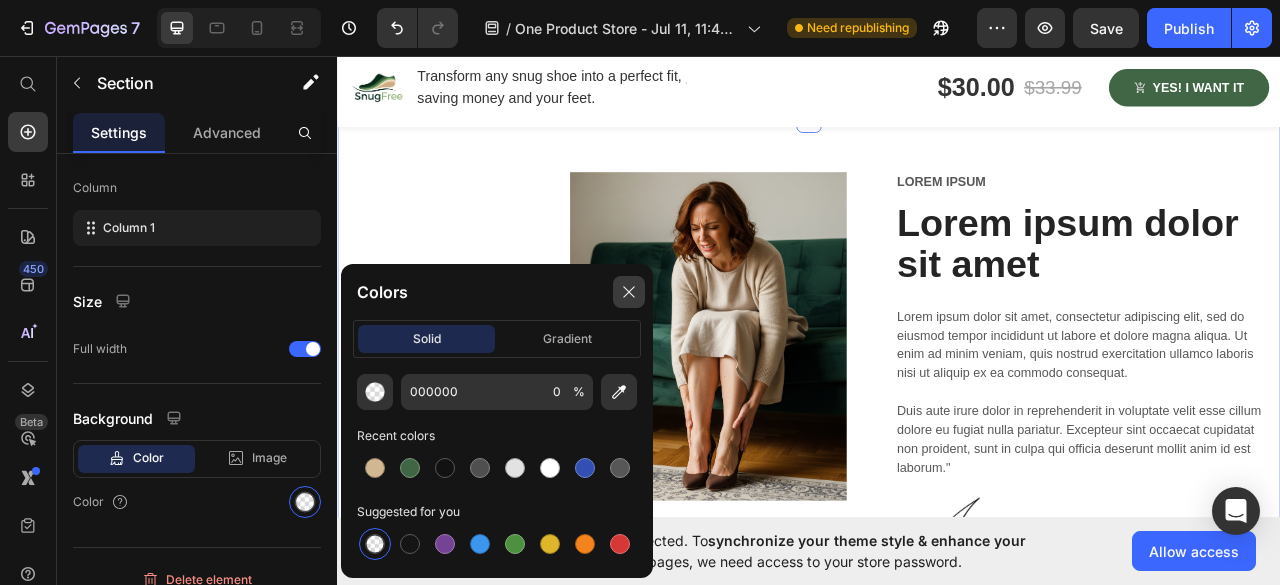 click at bounding box center (629, 292) 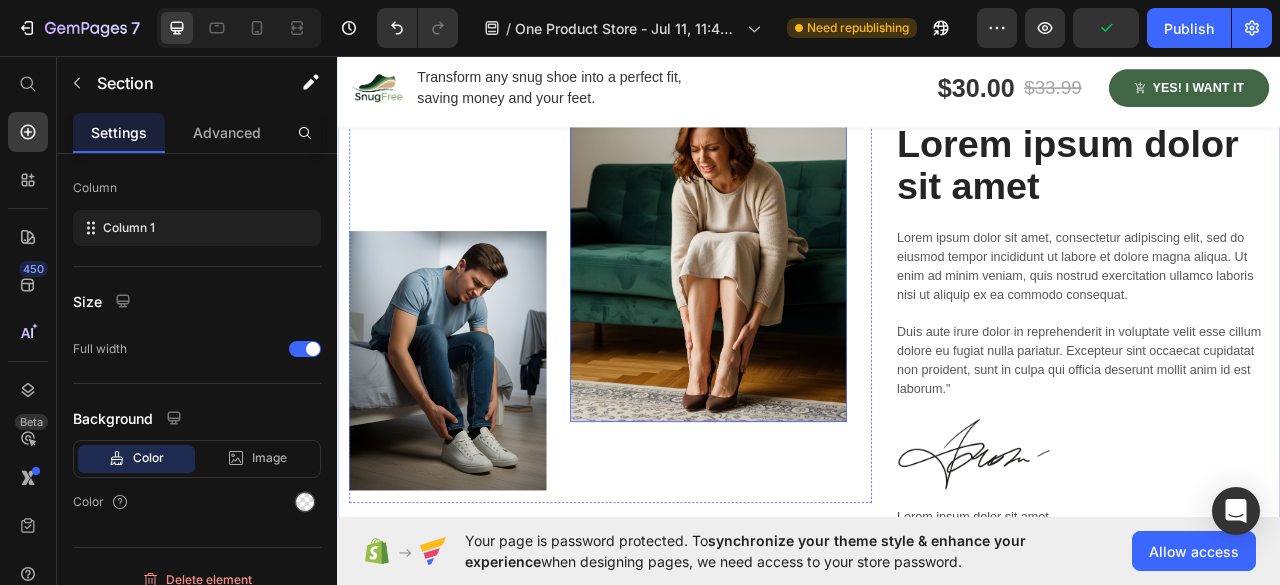 scroll, scrollTop: 800, scrollLeft: 0, axis: vertical 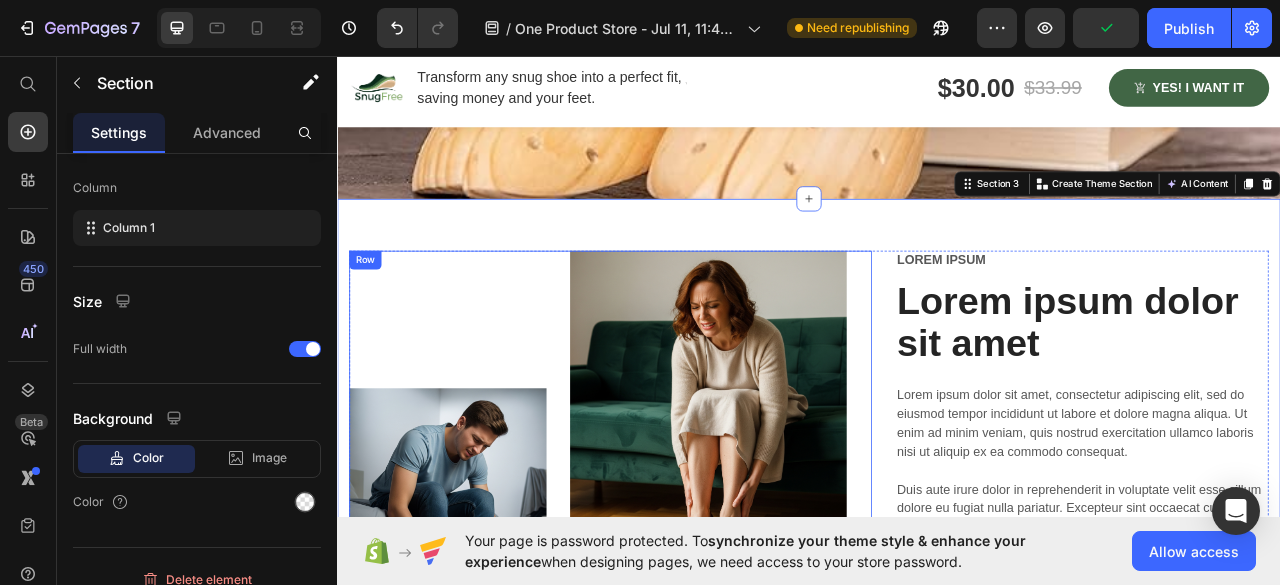click at bounding box center [1284, 767] 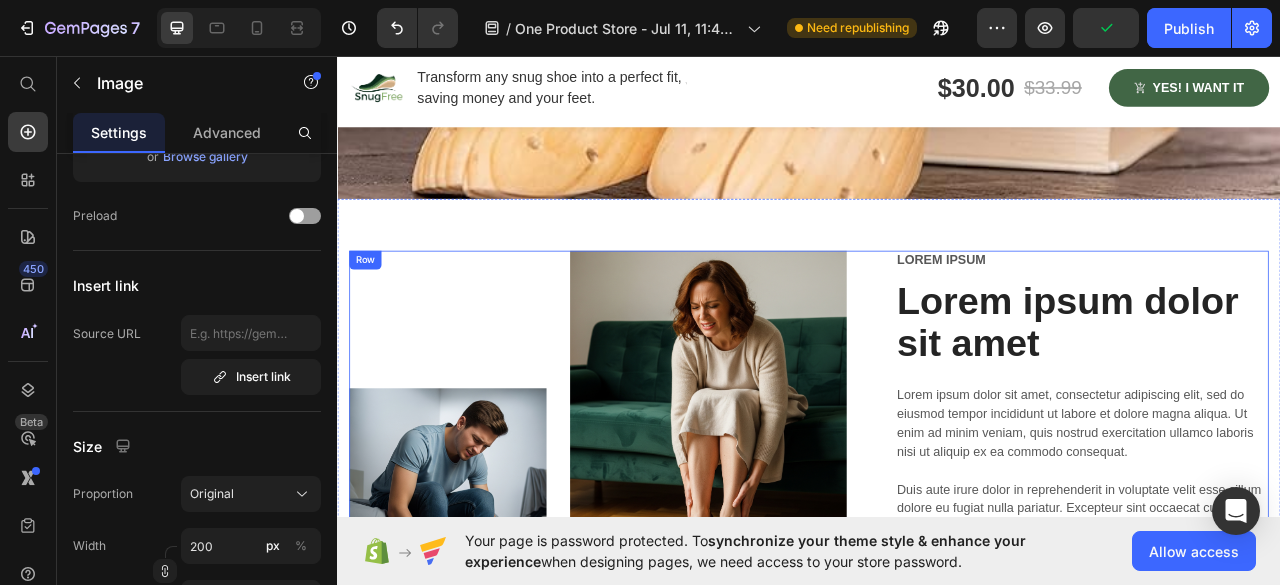 scroll, scrollTop: 1100, scrollLeft: 0, axis: vertical 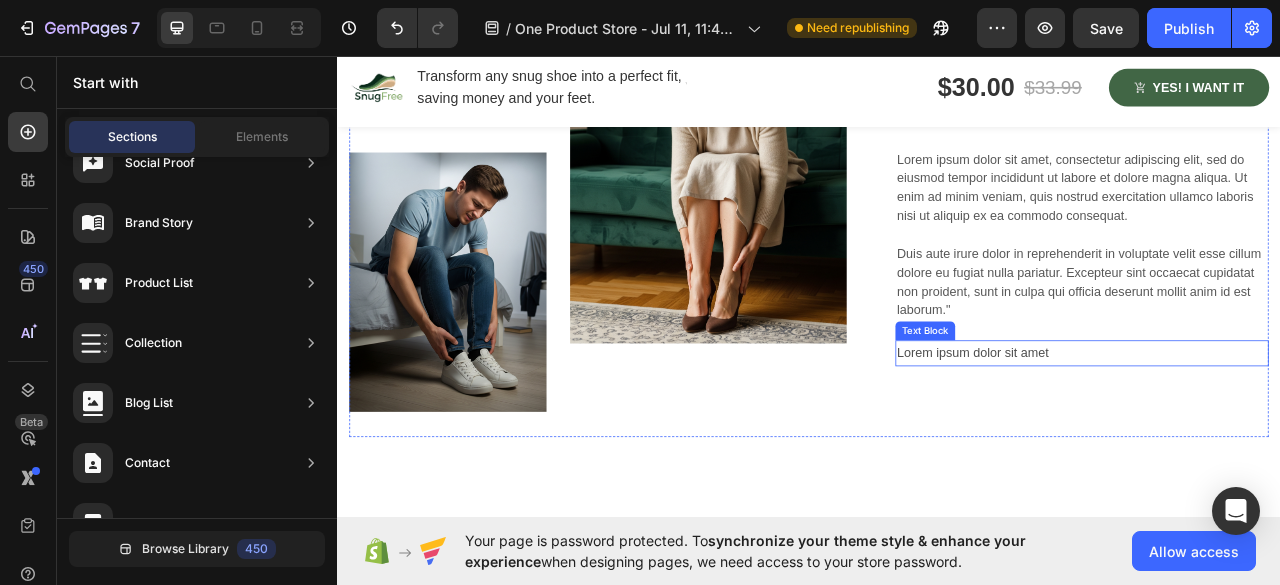 click on "Lorem ipsum dolor sit amet" at bounding box center [1284, 435] 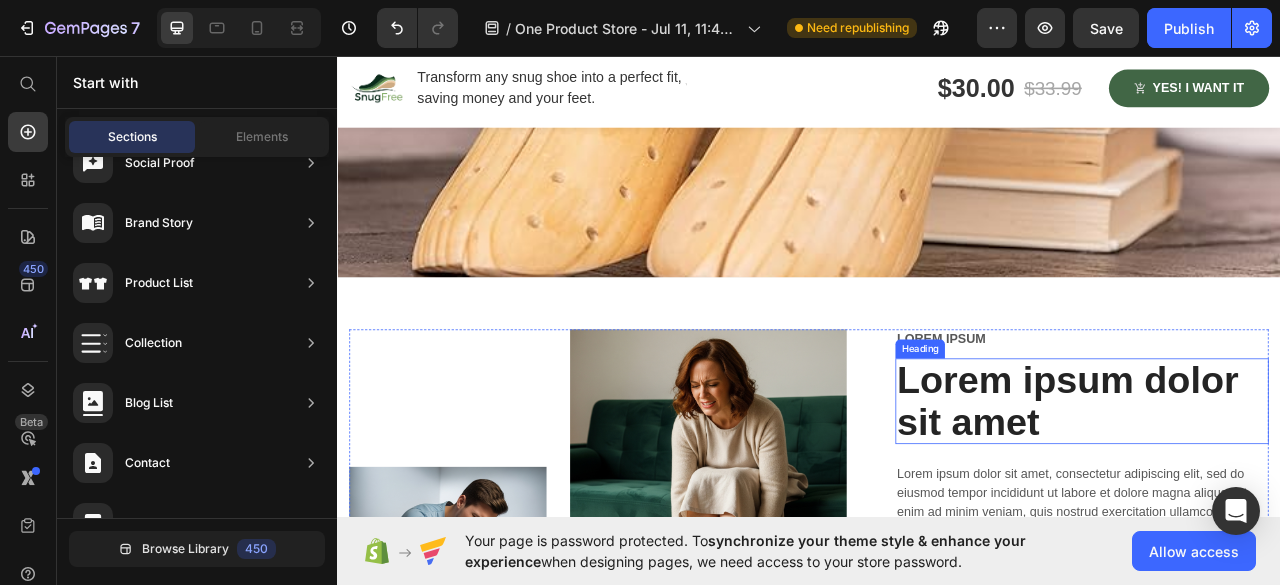 scroll, scrollTop: 900, scrollLeft: 0, axis: vertical 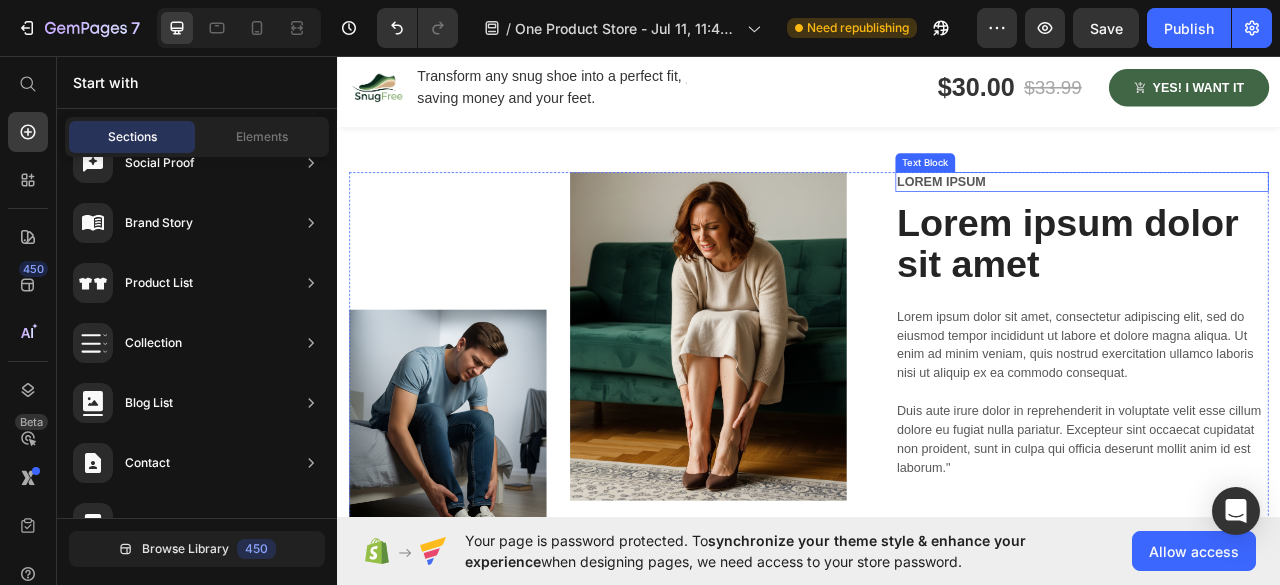 click on "Lorem ipsum" at bounding box center (1284, 217) 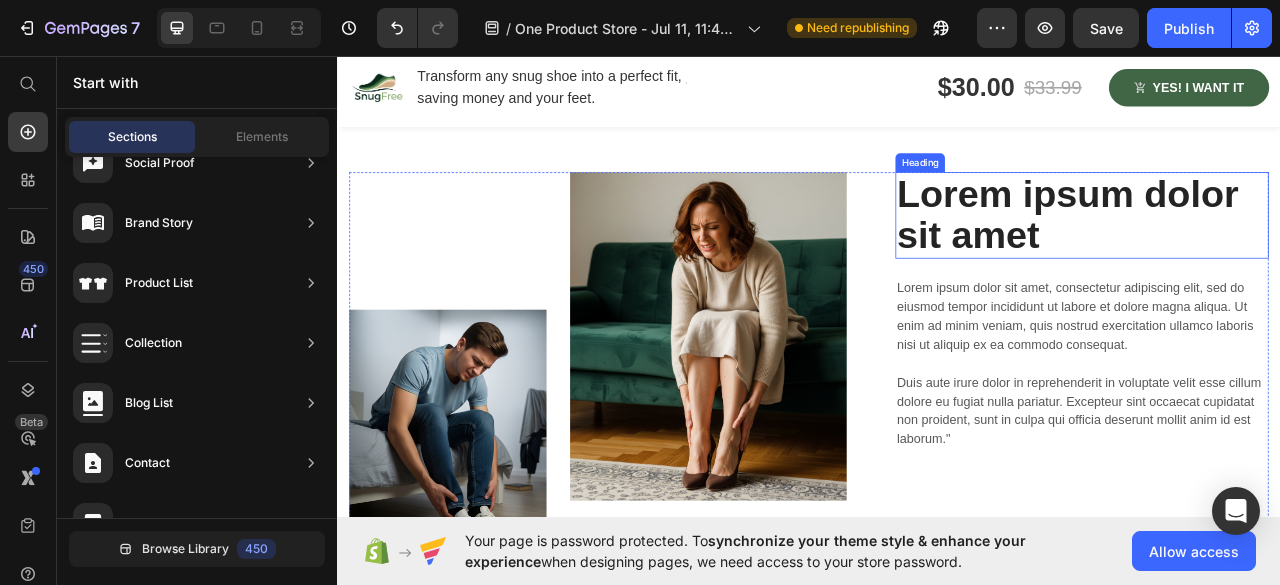 click on "Lorem ipsum dolor sit amet" at bounding box center (1284, 260) 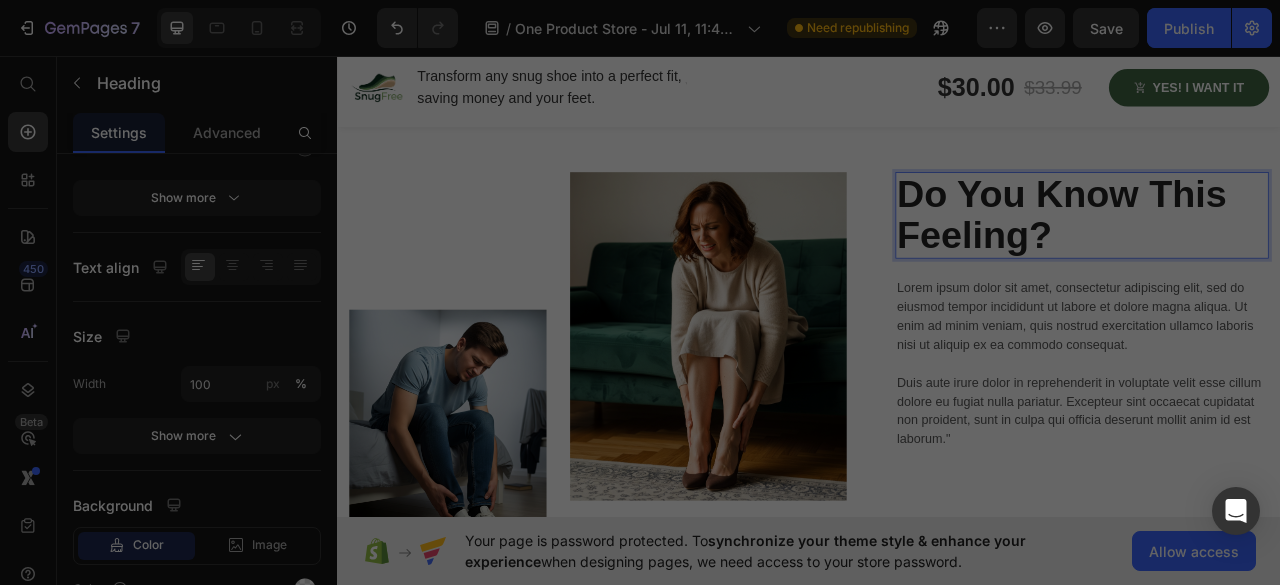 scroll, scrollTop: 0, scrollLeft: 0, axis: both 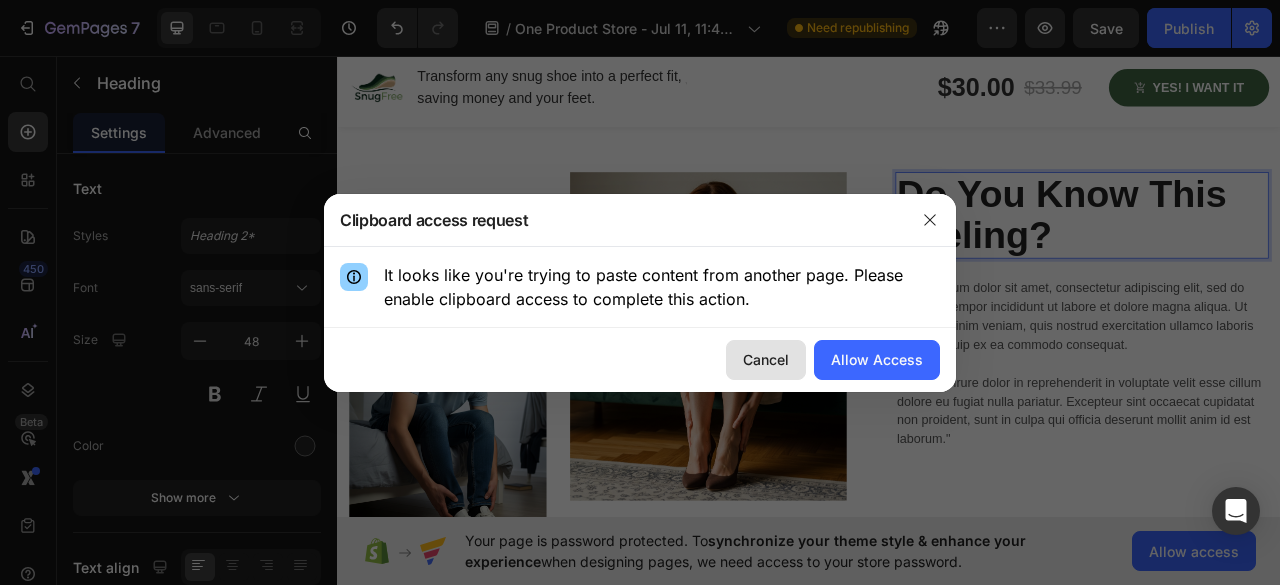 click on "Cancel" at bounding box center [766, 359] 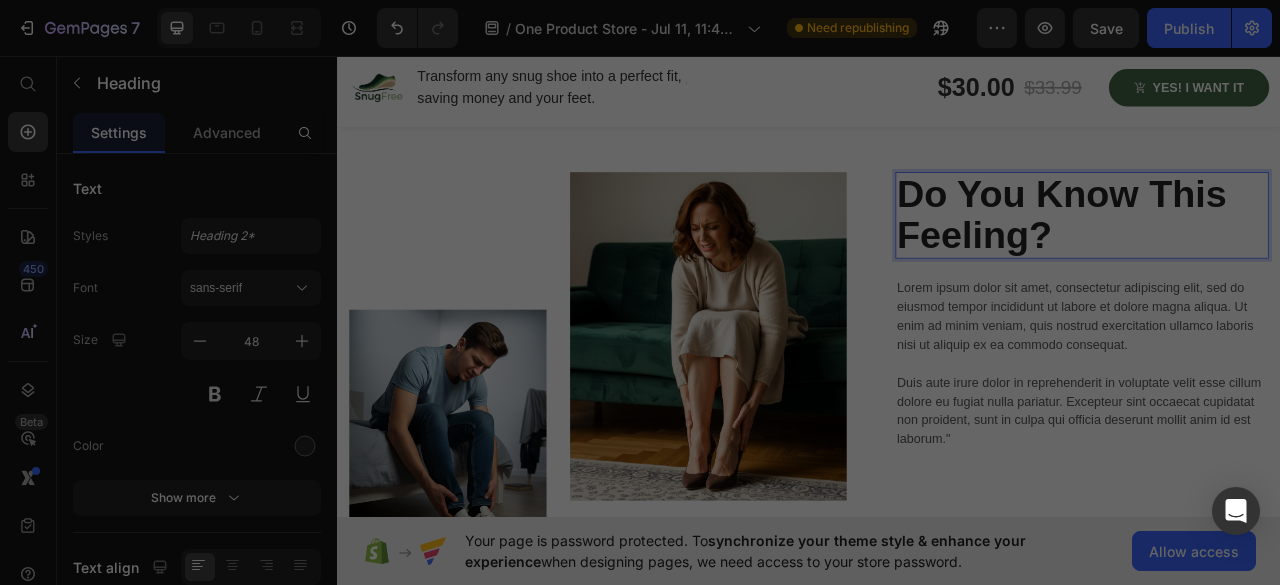 click at bounding box center [640, 292] 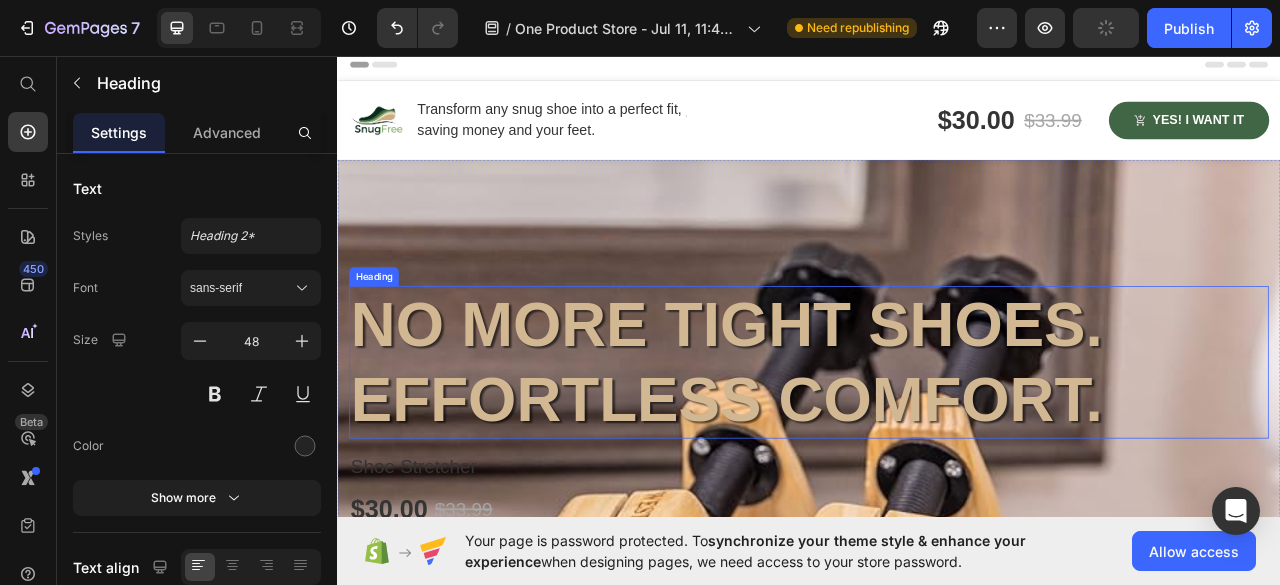 scroll, scrollTop: 100, scrollLeft: 0, axis: vertical 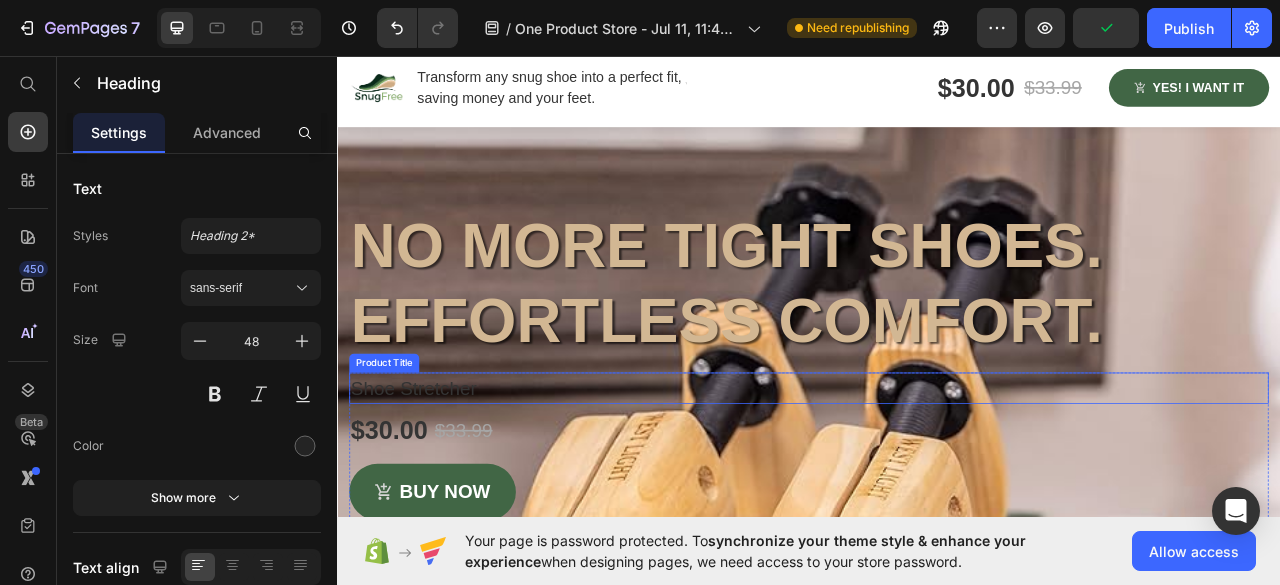 click on "Image Image Row Do You Know This Feeling? Heading   24 Lorem ipsum dolor sit amet, consectetur adipiscing elit, sed do eiusmod tempor incididunt ut labore et dolore magna aliqua. Ut enim ad minim veniam, quis nostrud exercitation ullamco laboris nisi ut aliquip ex ea commodo consequat. Duis aute irure dolor in reprehenderit in voluptate velit esse cillum dolore eu fugiat nulla pariatur. Excepteur sint occaecat cupidatat non proident, sunt in culpa qui officia deserunt mollit anim id est laborum." Text Block Row" at bounding box center [937, 1273] 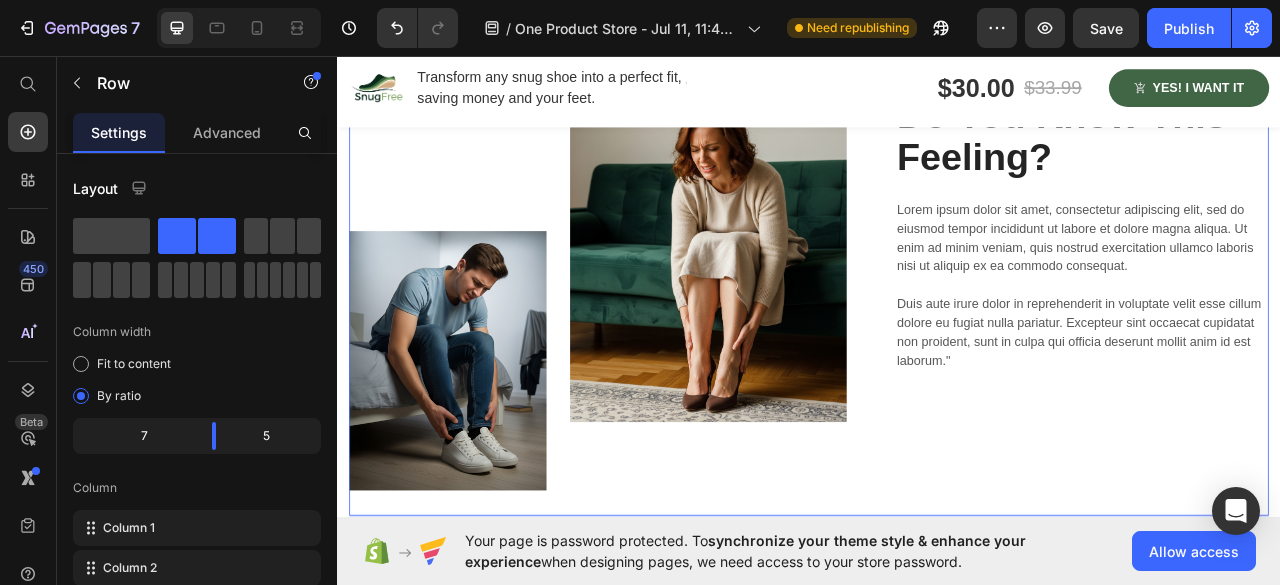 scroll, scrollTop: 900, scrollLeft: 0, axis: vertical 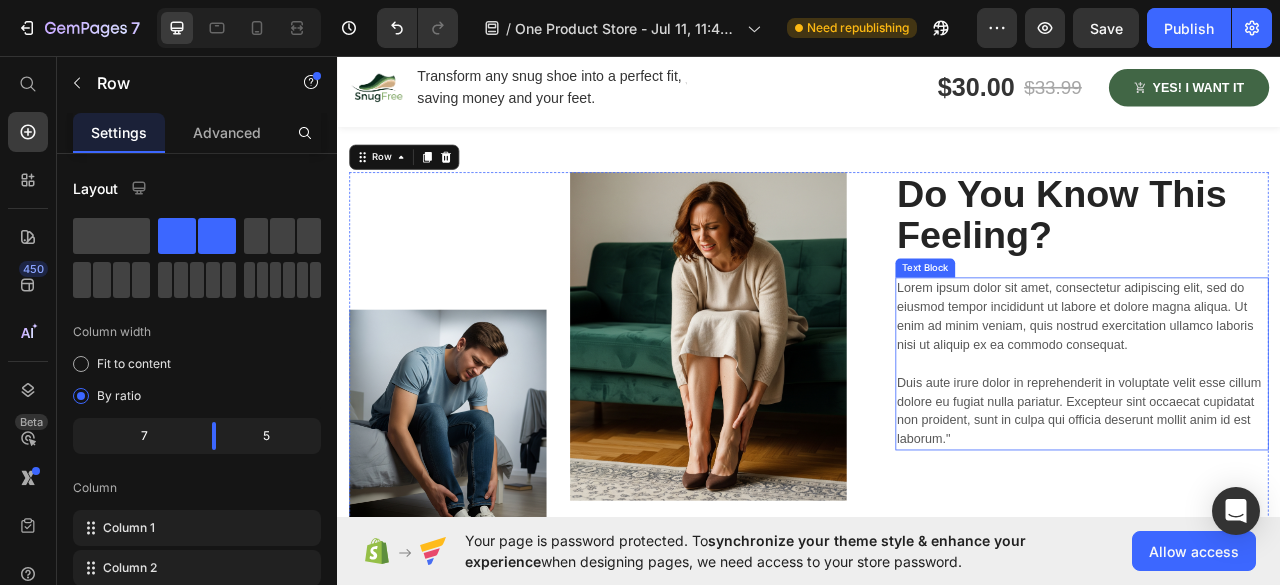 click on "Lorem ipsum dolor sit amet, consectetur adipiscing elit, sed do eiusmod tempor incididunt ut labore et dolore magna aliqua. Ut enim ad minim veniam, quis nostrud exercitation ullamco laboris nisi ut aliquip ex ea commodo consequat. Duis aute irure dolor in reprehenderit in voluptate velit esse cillum dolore eu fugiat nulla pariatur. Excepteur sint occaecat cupidatat non proident, sunt in culpa qui officia deserunt mollit anim id est laborum."" at bounding box center [1284, 449] 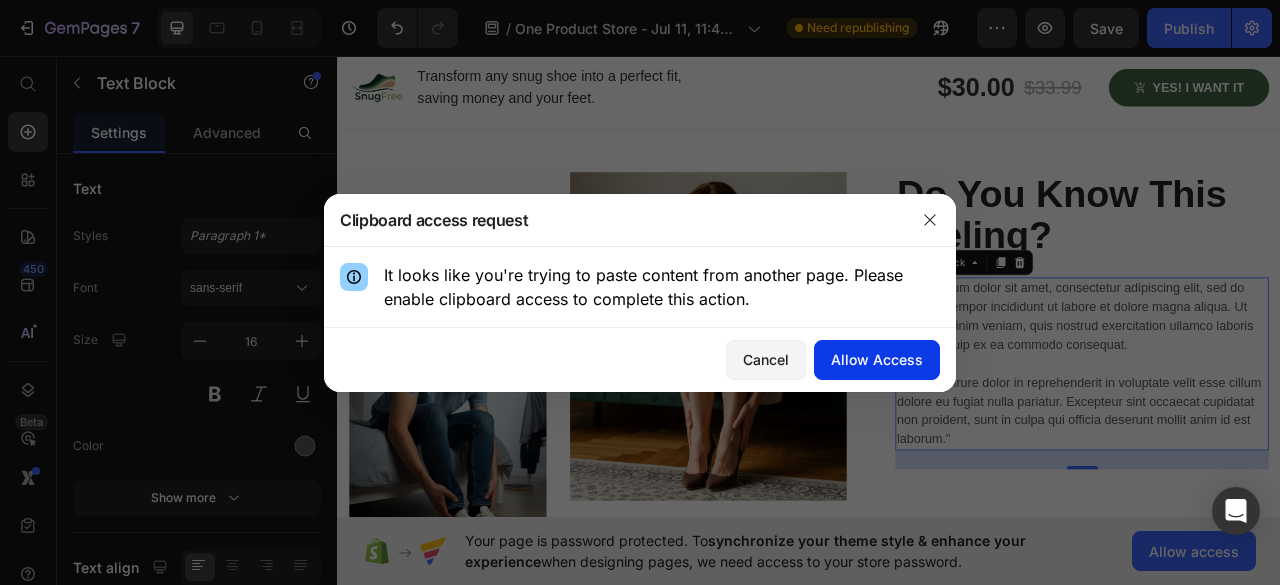 click on "Allow Access" at bounding box center (877, 359) 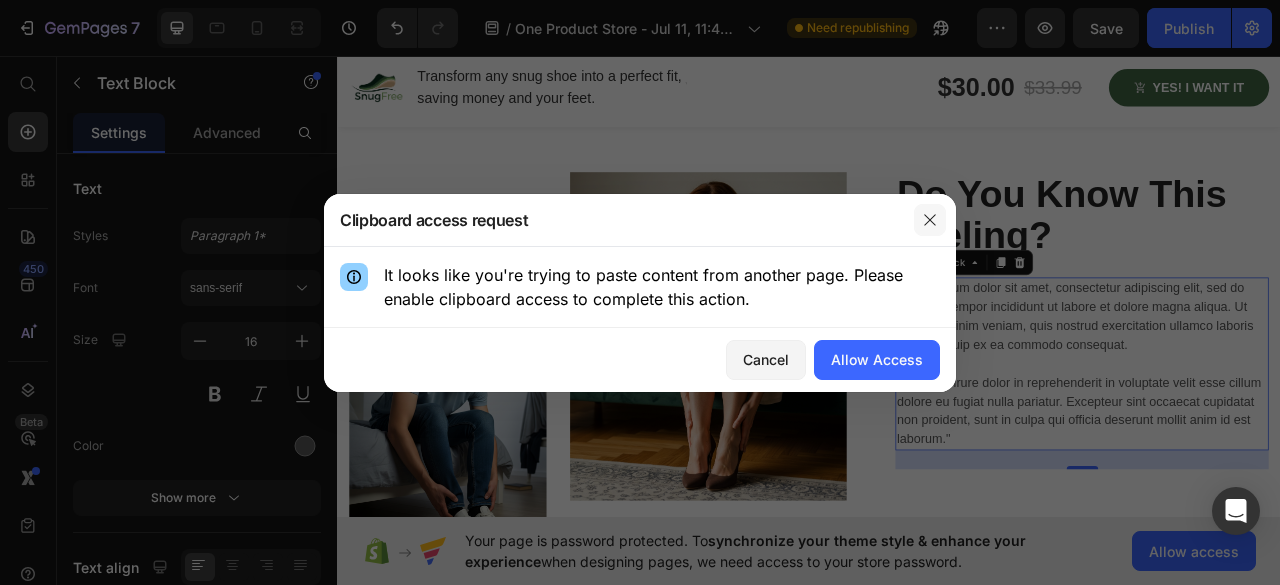 click 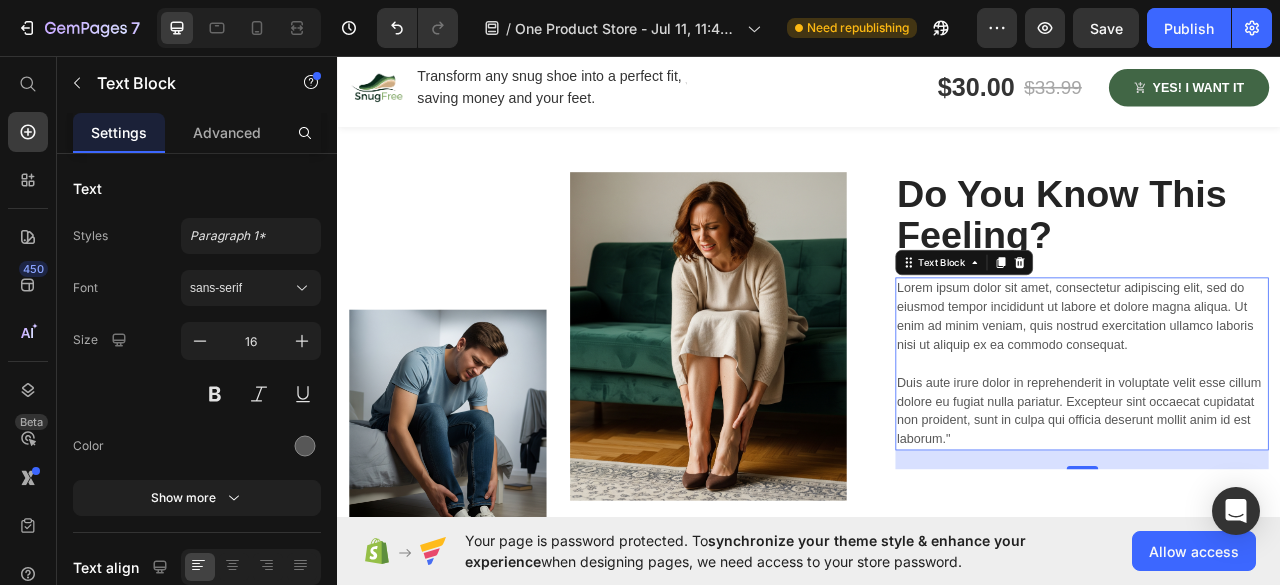 click on "Lorem ipsum dolor sit amet, consectetur adipiscing elit, sed do eiusmod tempor incididunt ut labore et dolore magna aliqua. Ut enim ad minim veniam, quis nostrud exercitation ullamco laboris nisi ut aliquip ex ea commodo consequat. Duis aute irure dolor in reprehenderit in voluptate velit esse cillum dolore eu fugiat nulla pariatur. Excepteur sint occaecat cupidatat non proident, sunt in culpa qui officia deserunt mollit anim id est laborum."" at bounding box center [1284, 449] 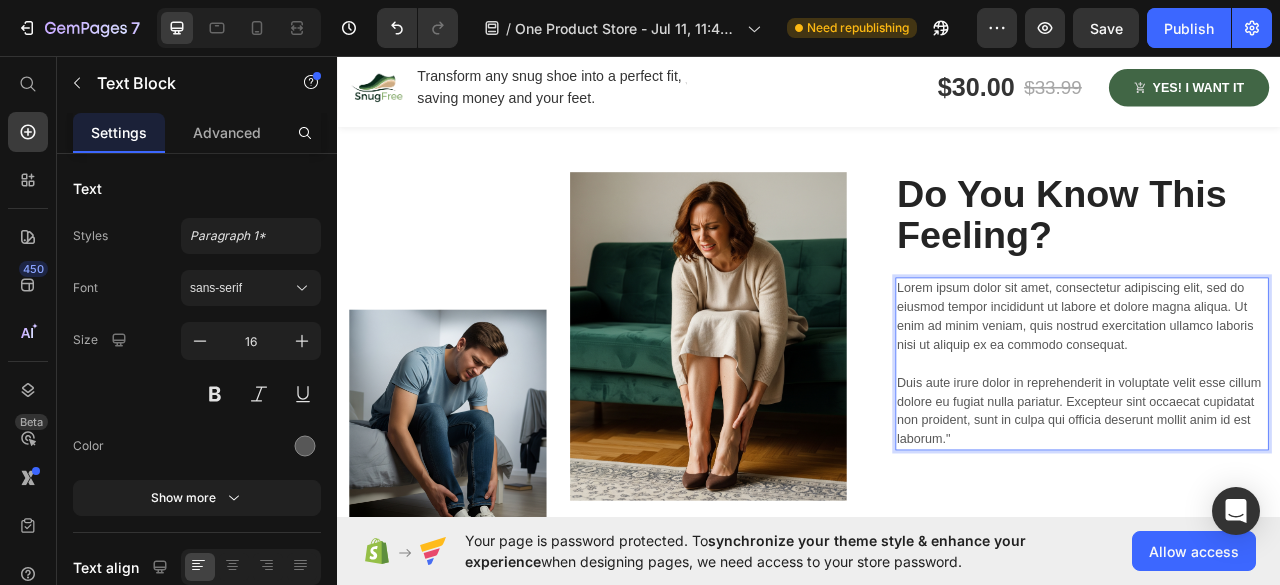 click on "Lorem ipsum dolor sit amet, consectetur adipiscing elit, sed do eiusmod tempor incididunt ut labore et dolore magna aliqua. Ut enim ad minim veniam, quis nostrud exercitation ullamco laboris nisi ut aliquip ex ea commodo consequat. Duis aute irure dolor in reprehenderit in voluptate velit esse cillum dolore eu fugiat nulla pariatur. Excepteur sint occaecat cupidatat non proident, sunt in culpa qui officia deserunt mollit anim id est laborum."" at bounding box center (1284, 449) 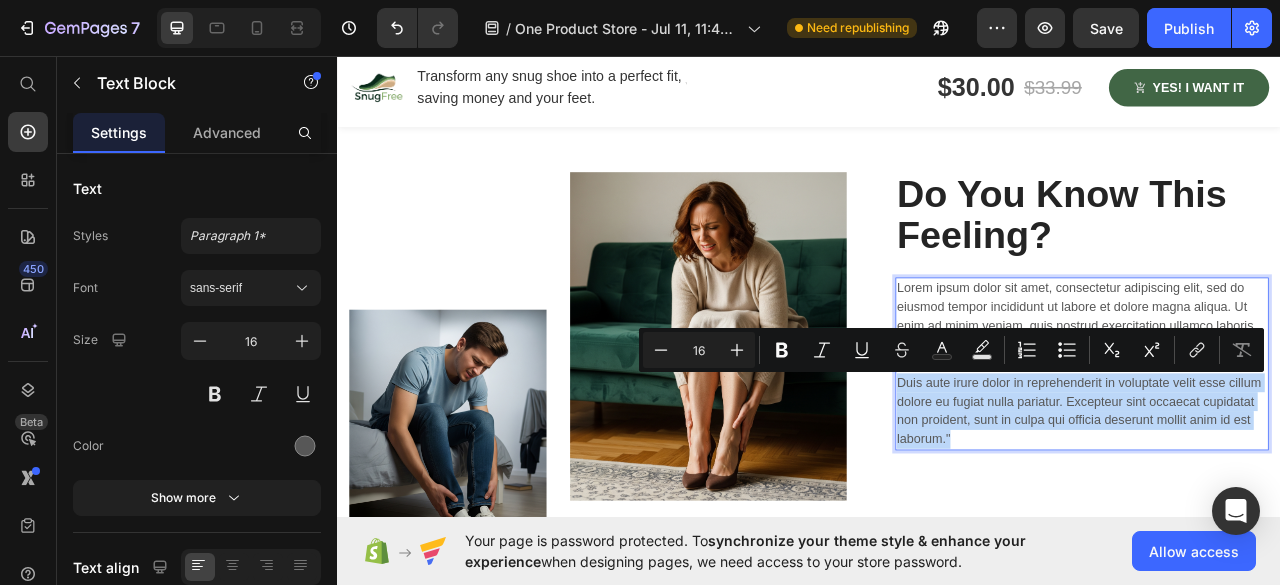 click on "Lorem ipsum dolor sit amet, consectetur adipiscing elit, sed do eiusmod tempor incididunt ut labore et dolore magna aliqua. Ut enim ad minim veniam, quis nostrud exercitation ullamco laboris nisi ut aliquip ex ea commodo consequat. Duis aute irure dolor in reprehenderit in voluptate velit esse cillum dolore eu fugiat nulla pariatur. Excepteur sint occaecat cupidatat non proident, sunt in culpa qui officia deserunt mollit anim id est laborum."" at bounding box center (1284, 449) 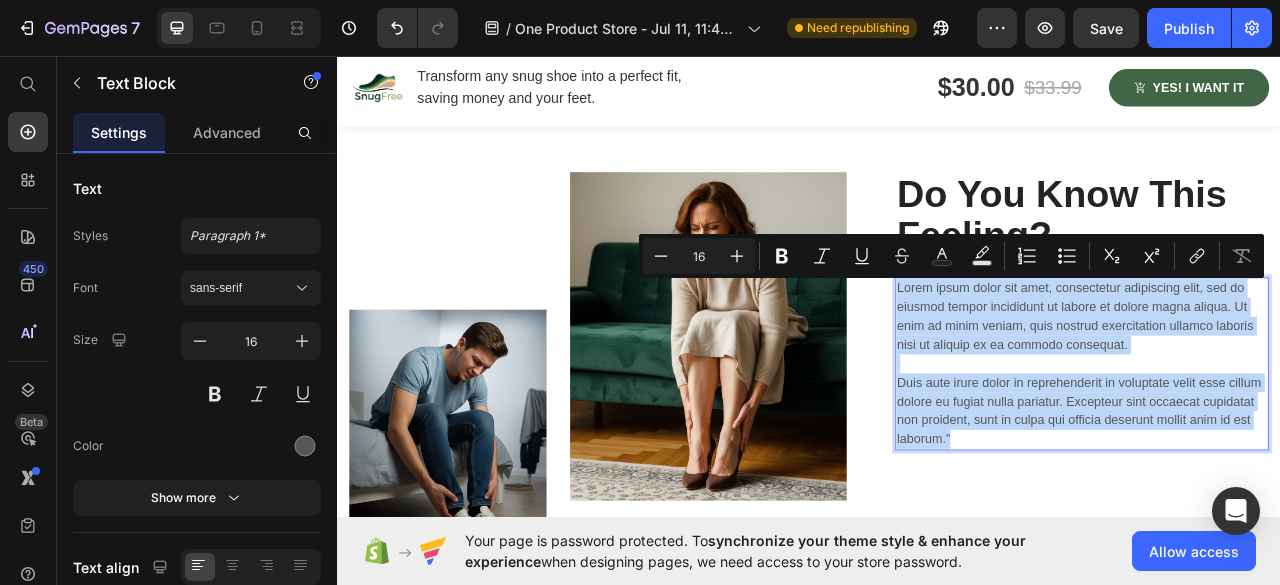drag, startPoint x: 1116, startPoint y: 542, endPoint x: 1039, endPoint y: 355, distance: 202.23254 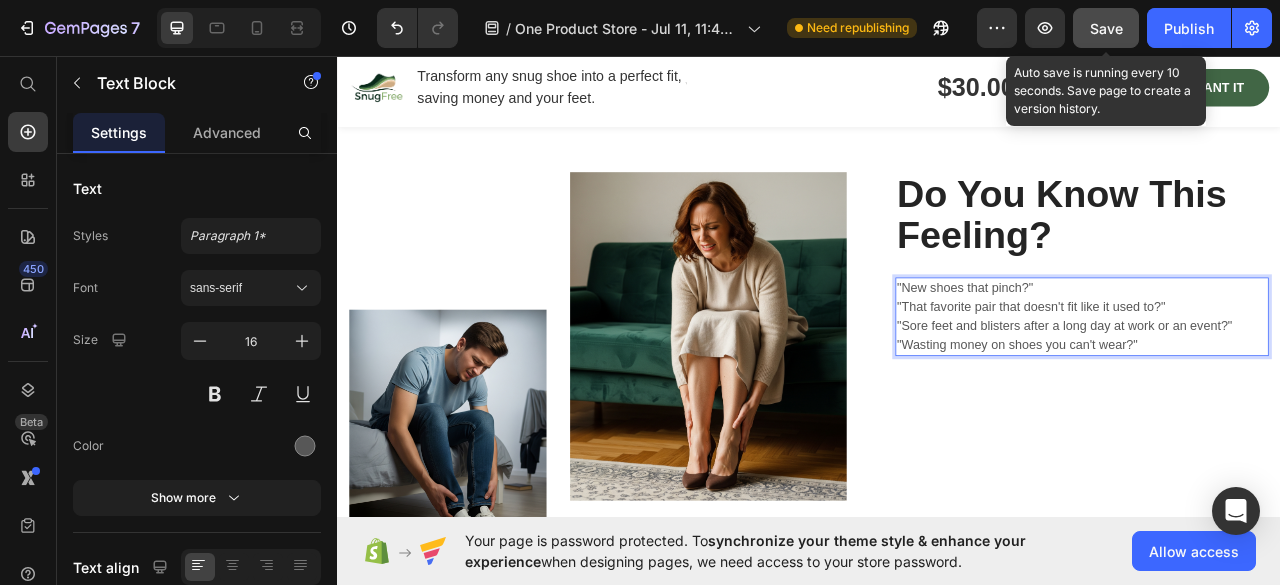 click on "Save" at bounding box center (1106, 28) 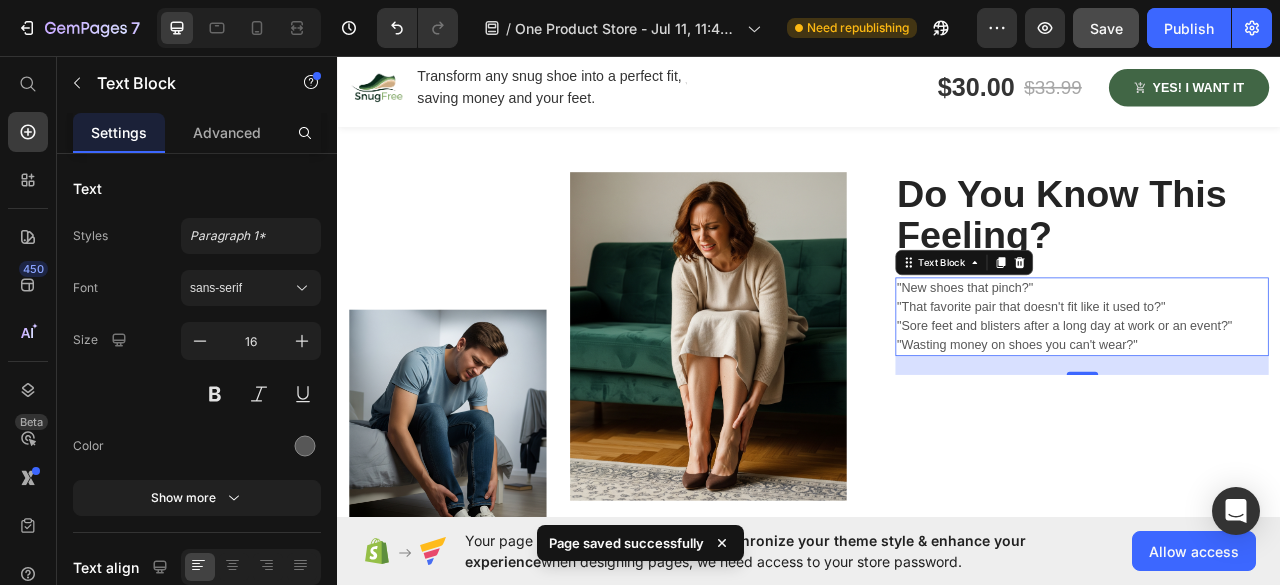 click on ""New shoes that pinch?"" at bounding box center (1284, 353) 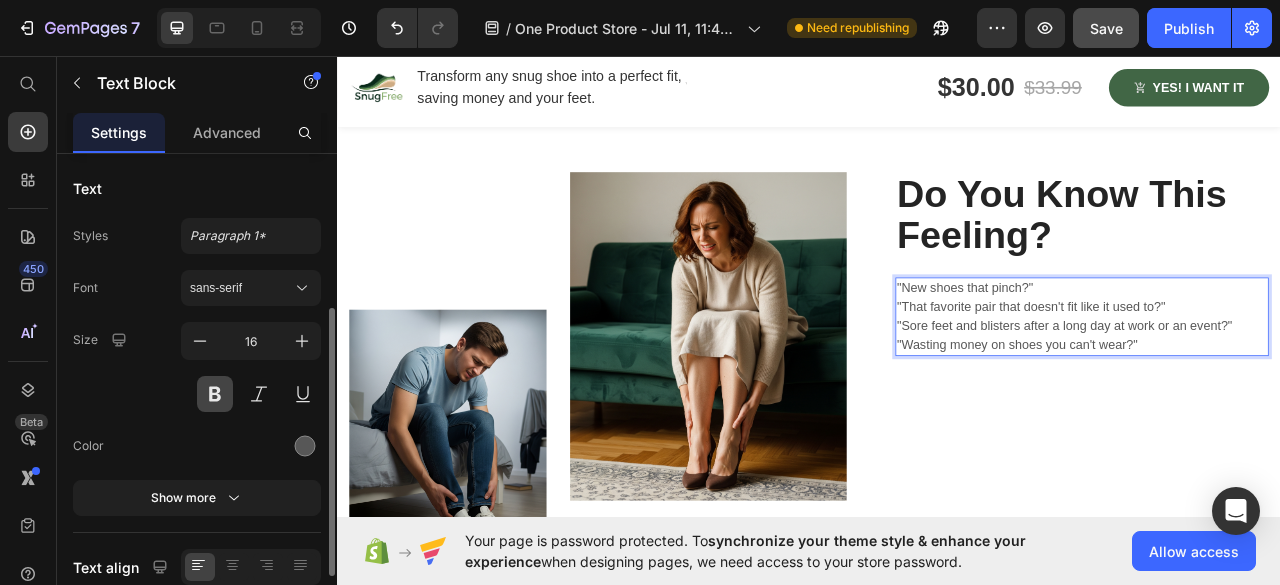 scroll, scrollTop: 100, scrollLeft: 0, axis: vertical 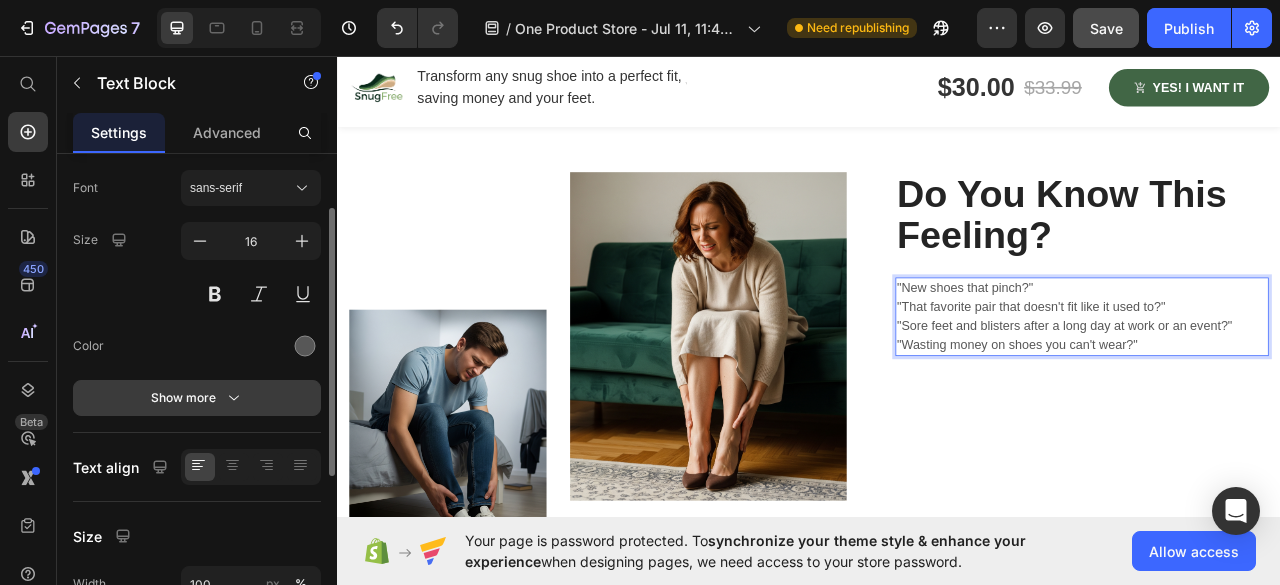 click on "Show more" at bounding box center [197, 398] 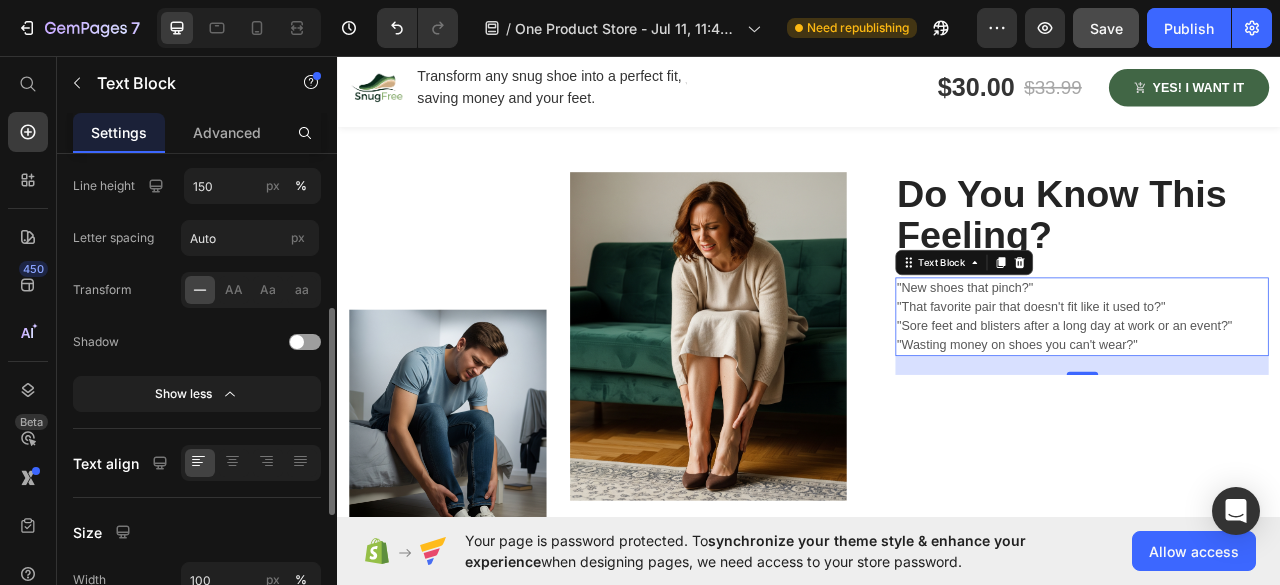 scroll, scrollTop: 264, scrollLeft: 0, axis: vertical 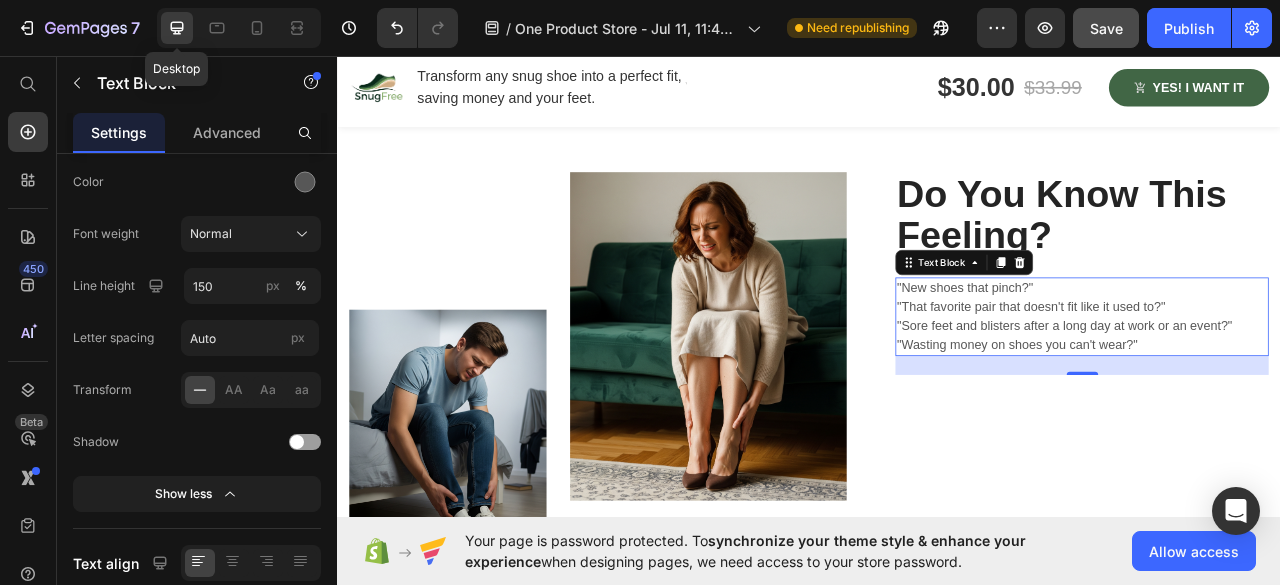 click on ""New shoes that pinch?"" at bounding box center (1284, 353) 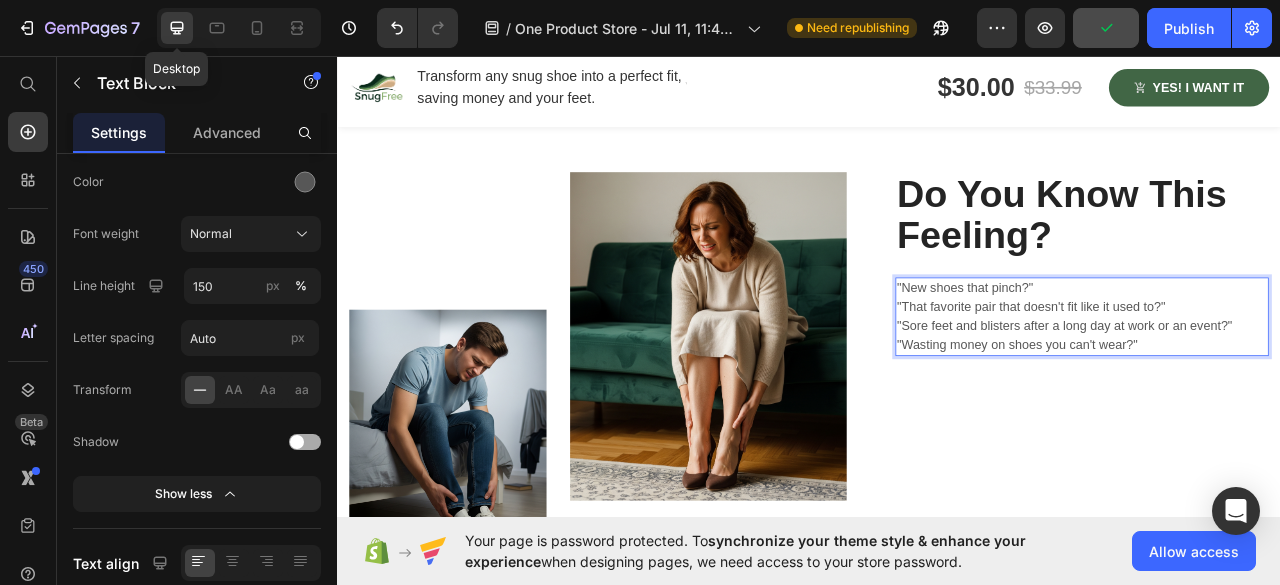 scroll, scrollTop: 0, scrollLeft: 0, axis: both 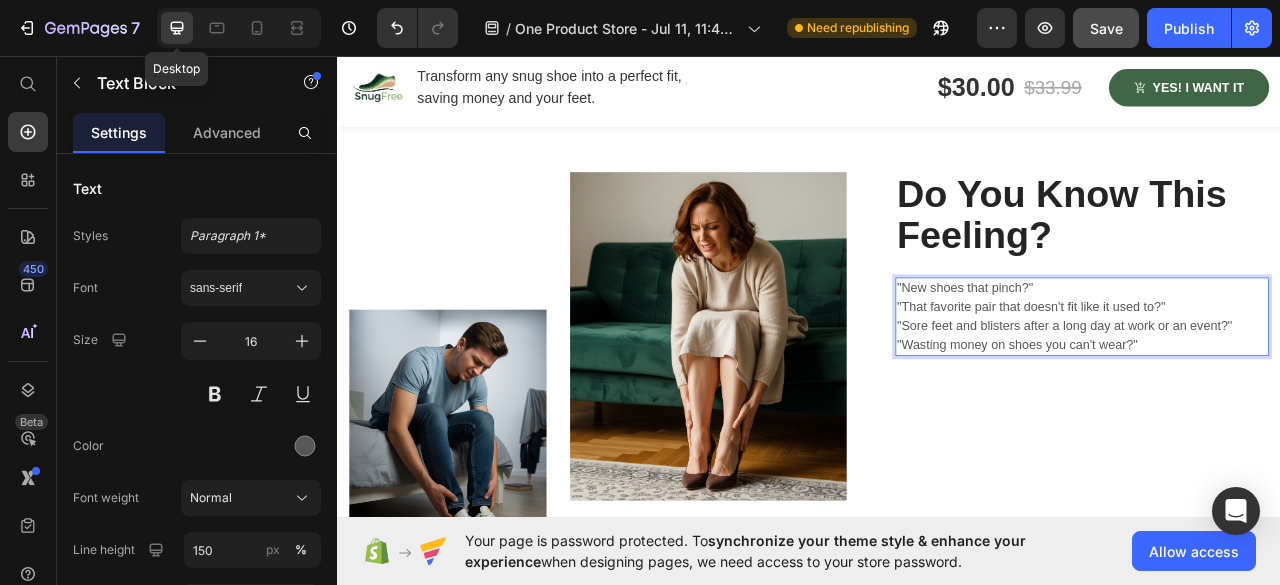 click on ""New shoes that pinch?"" at bounding box center [1284, 353] 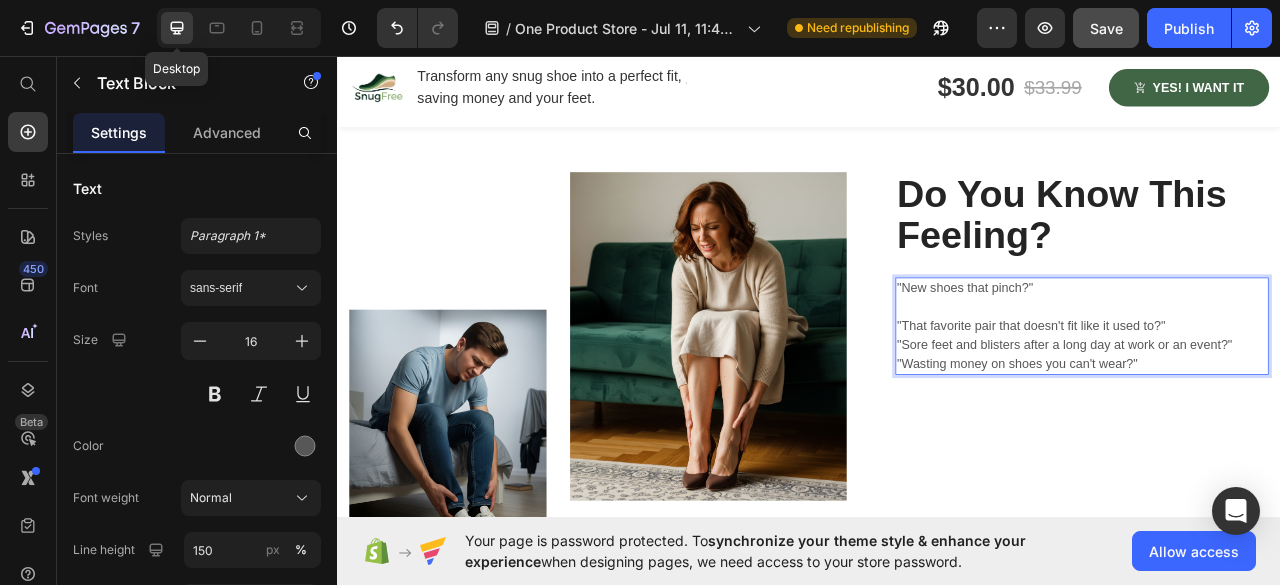 click on ""That favorite pair that doesn't fit like it used to?"" at bounding box center (1284, 401) 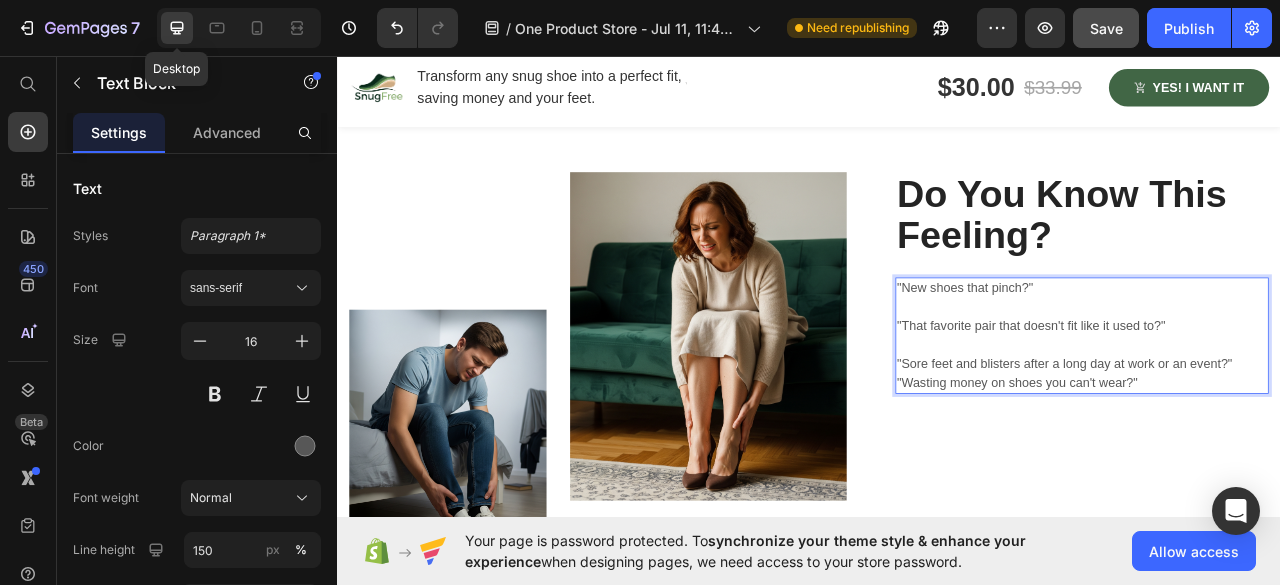click on ""Sore feet and blisters after a long day at work or an event?"" at bounding box center (1284, 449) 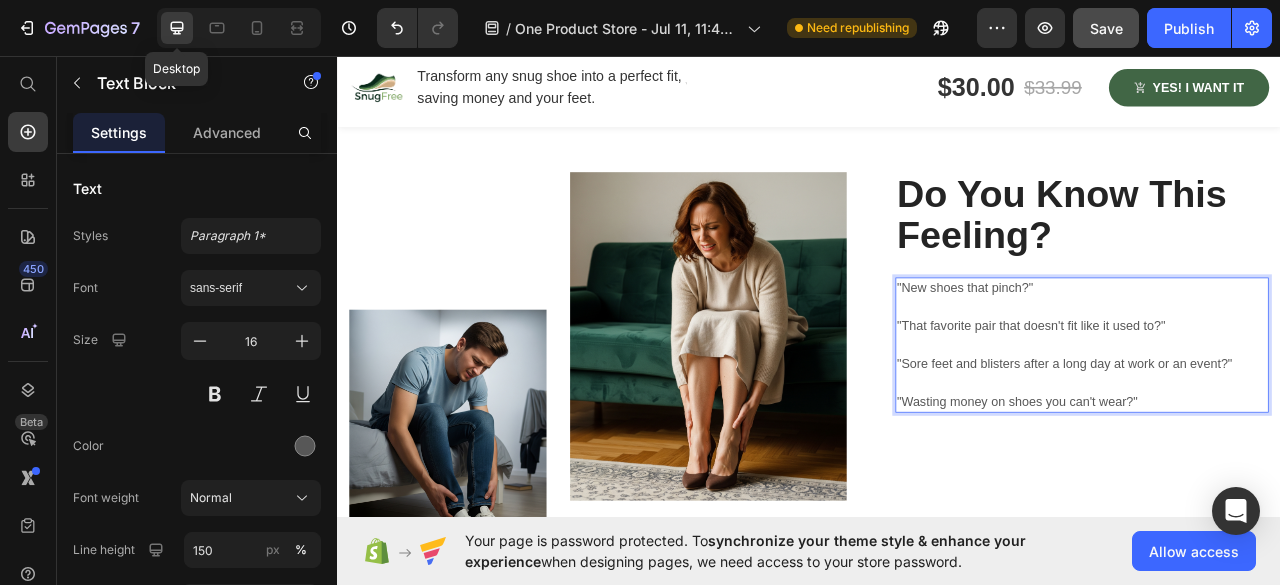 click on ""Wasting money on shoes you can't wear?"" at bounding box center (1284, 497) 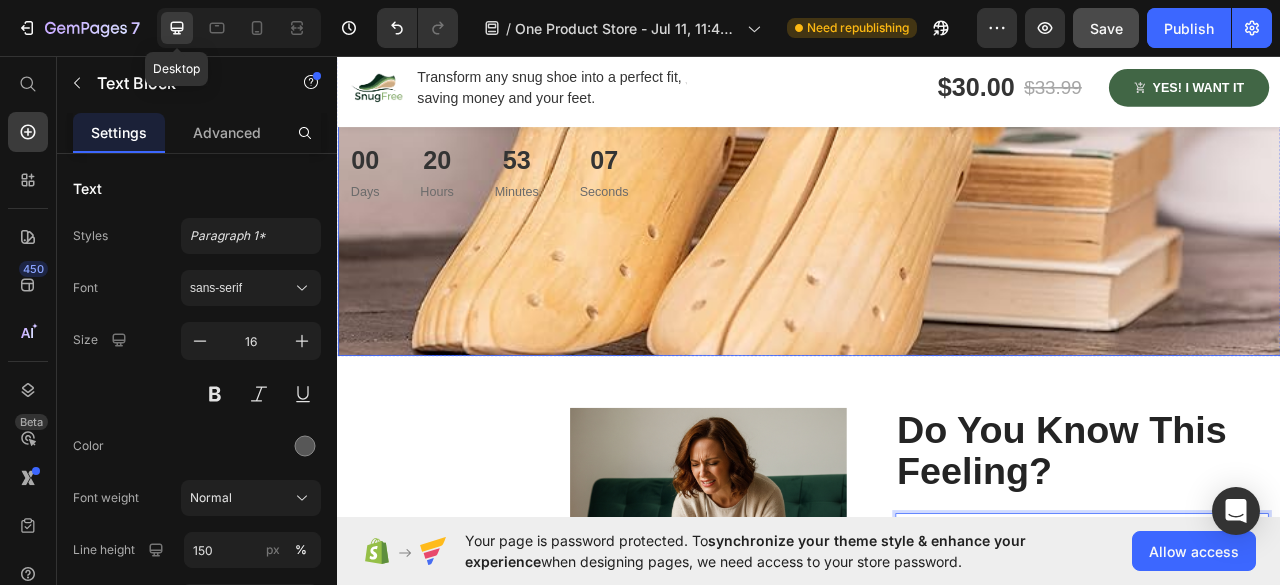 scroll, scrollTop: 900, scrollLeft: 0, axis: vertical 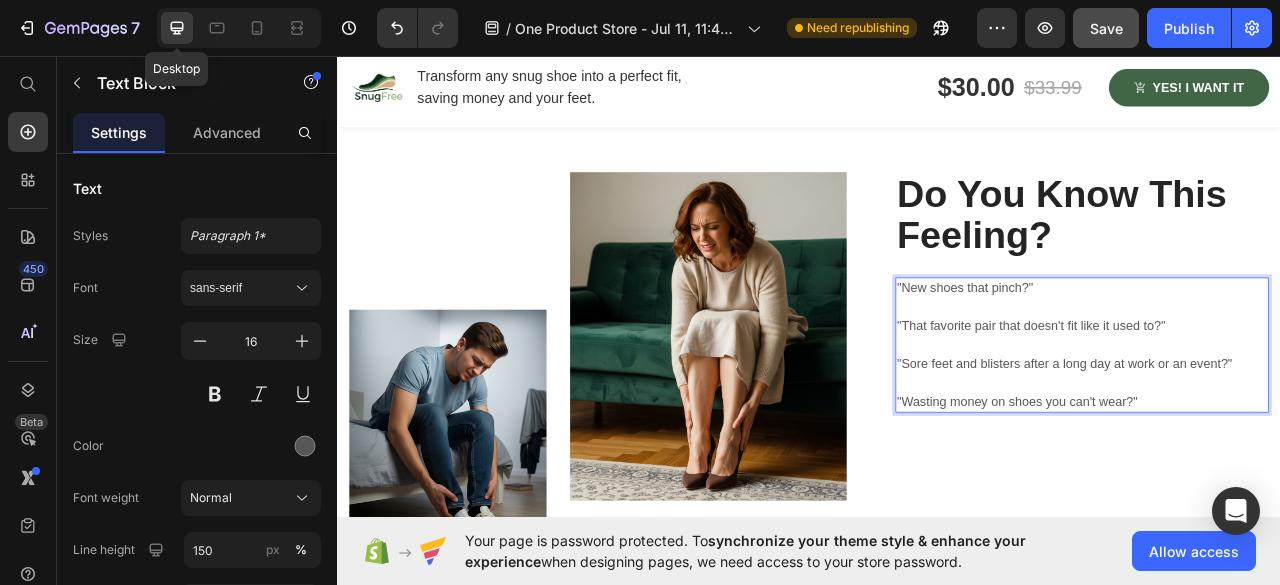 click on ""New shoes that pinch?"" at bounding box center (1284, 353) 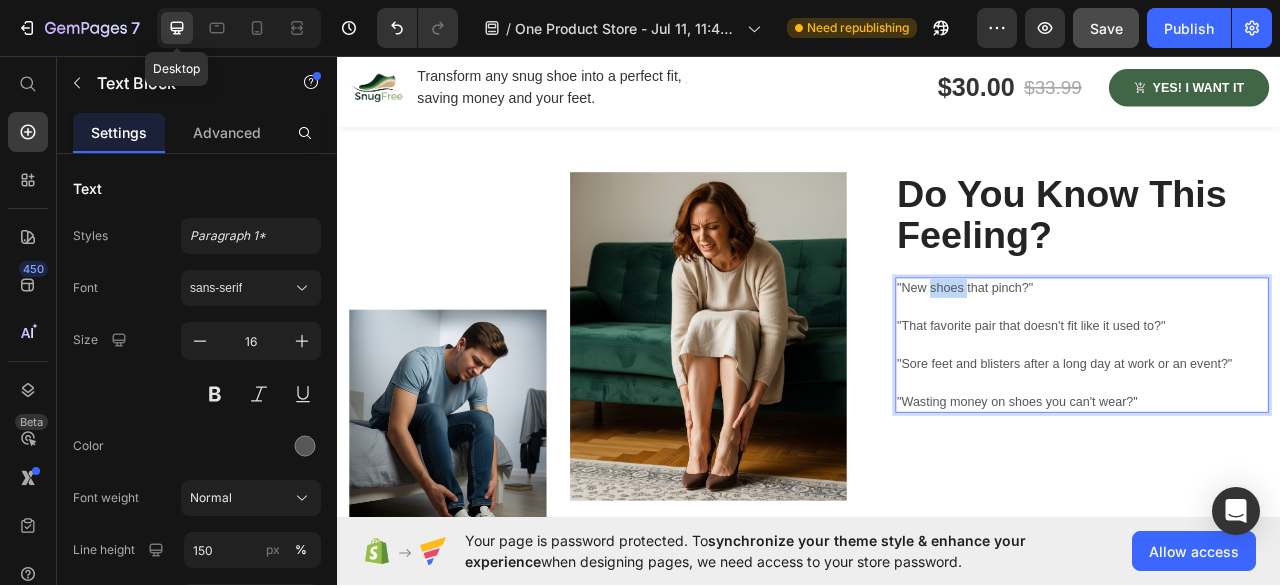 click on ""New shoes that pinch?"" at bounding box center (1284, 353) 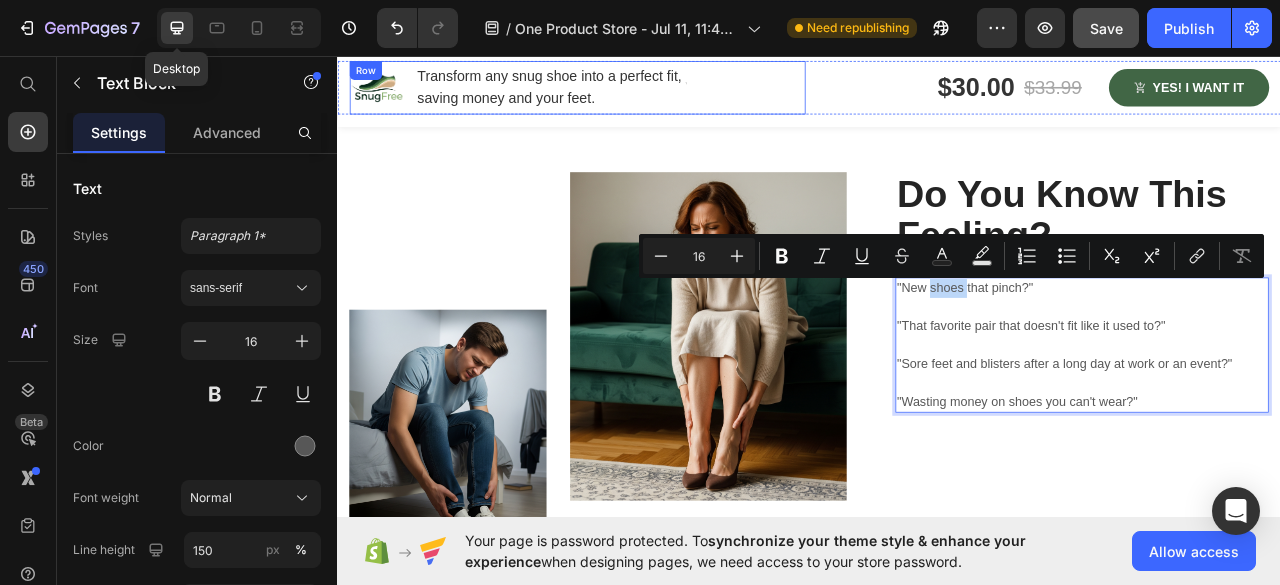 click on "Transform any snug shoe into a perfect fit," at bounding box center (606, 84) 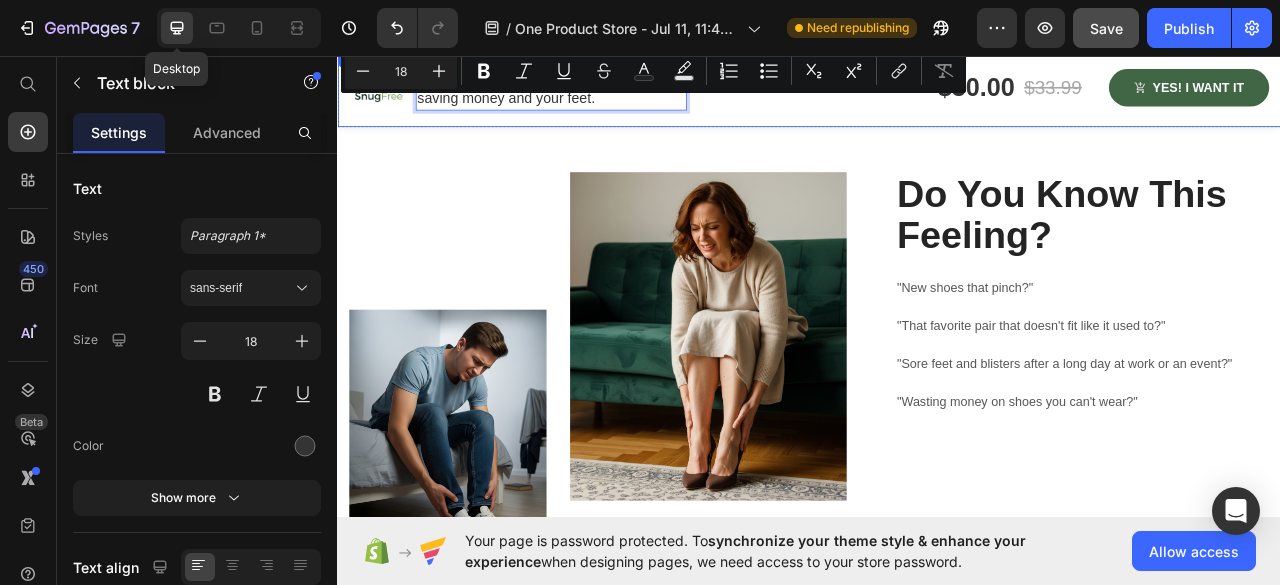 click on "saving money and your feet." at bounding box center (606, 111) 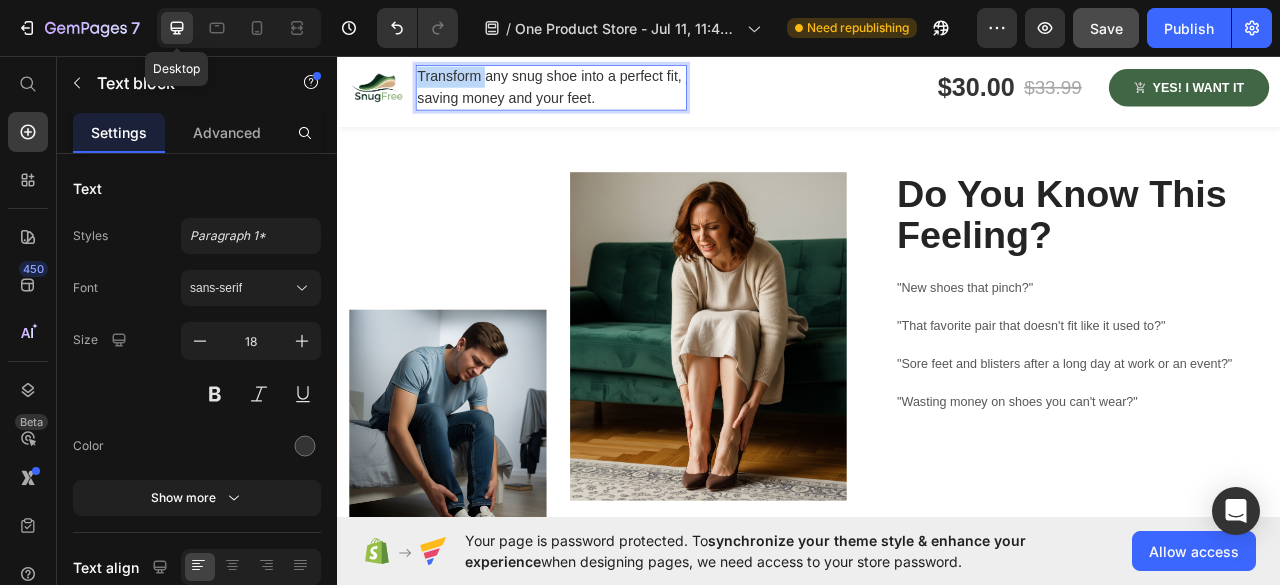 click on "saving money and your feet." at bounding box center (606, 111) 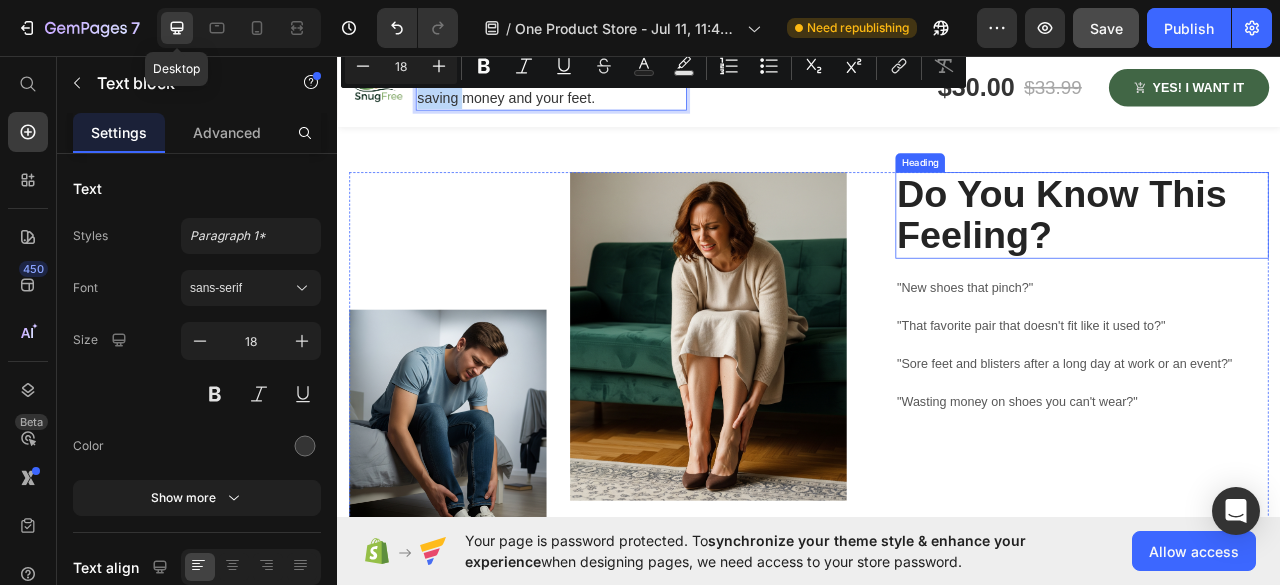 click on "Do You Know This Feeling?" at bounding box center (1284, 260) 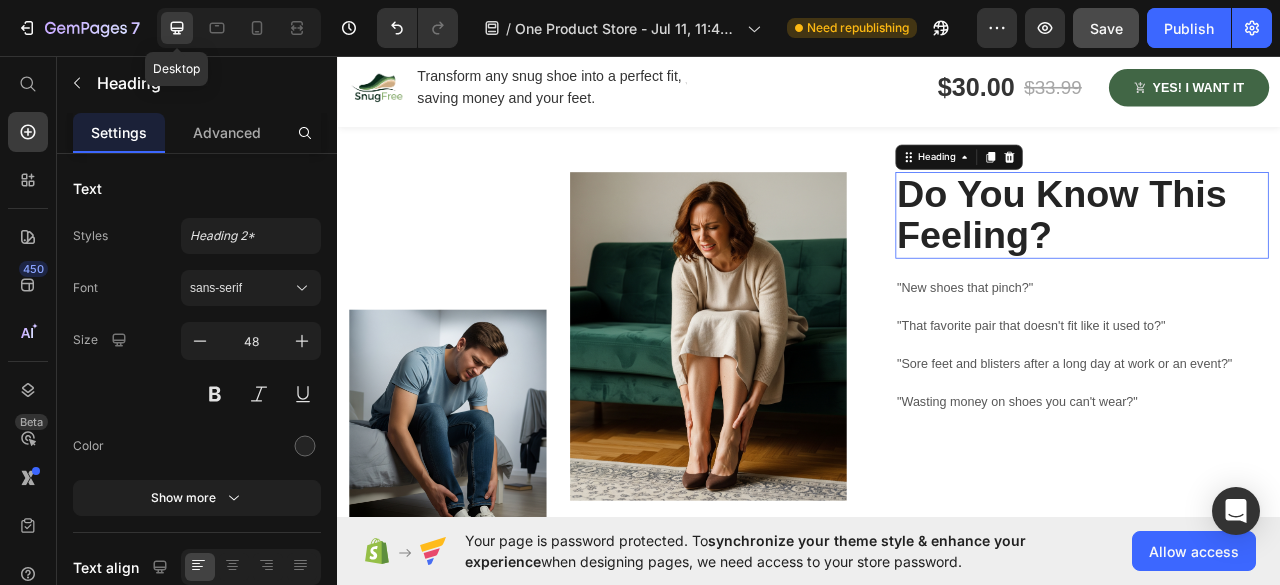 click on "Do You Know This Feeling?" at bounding box center [1284, 260] 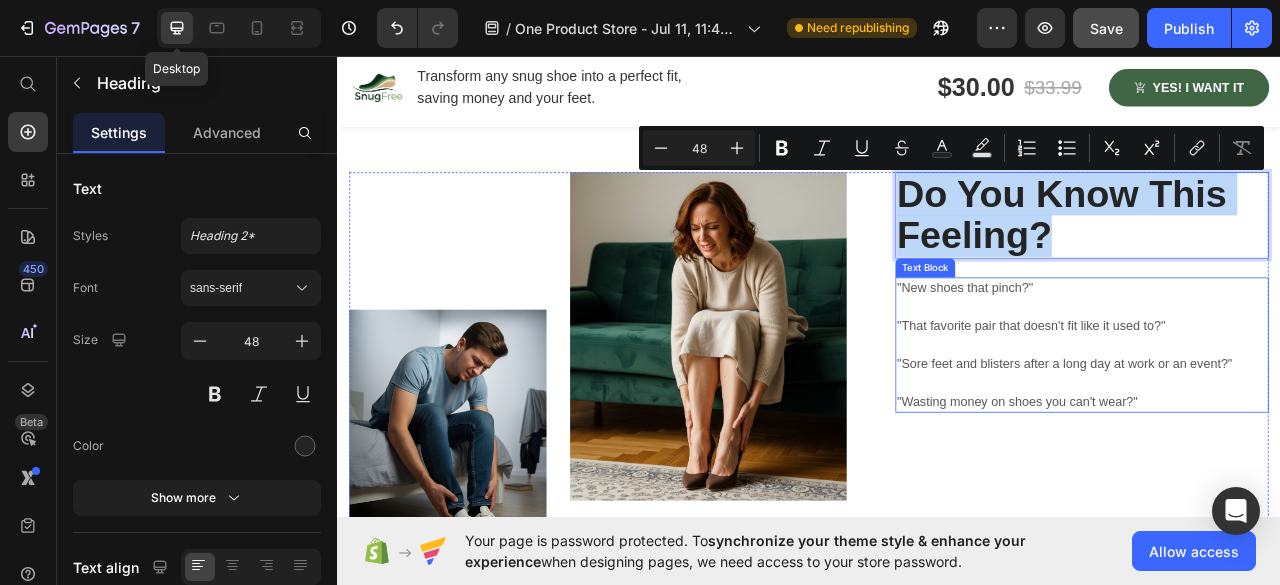 click at bounding box center (1284, 473) 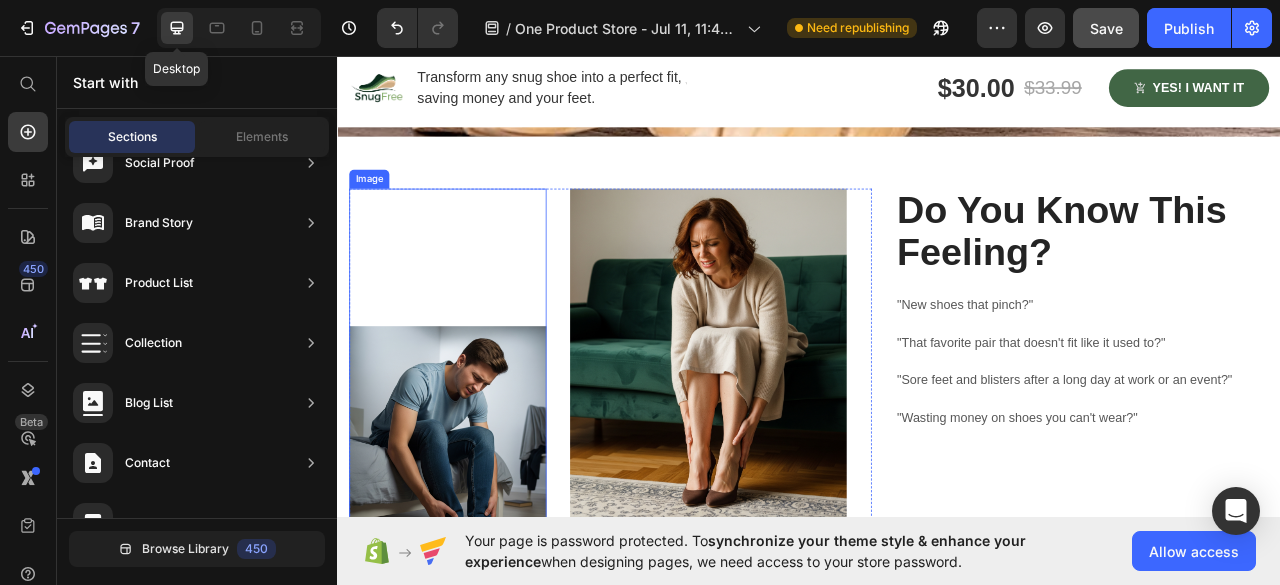 scroll, scrollTop: 596, scrollLeft: 0, axis: vertical 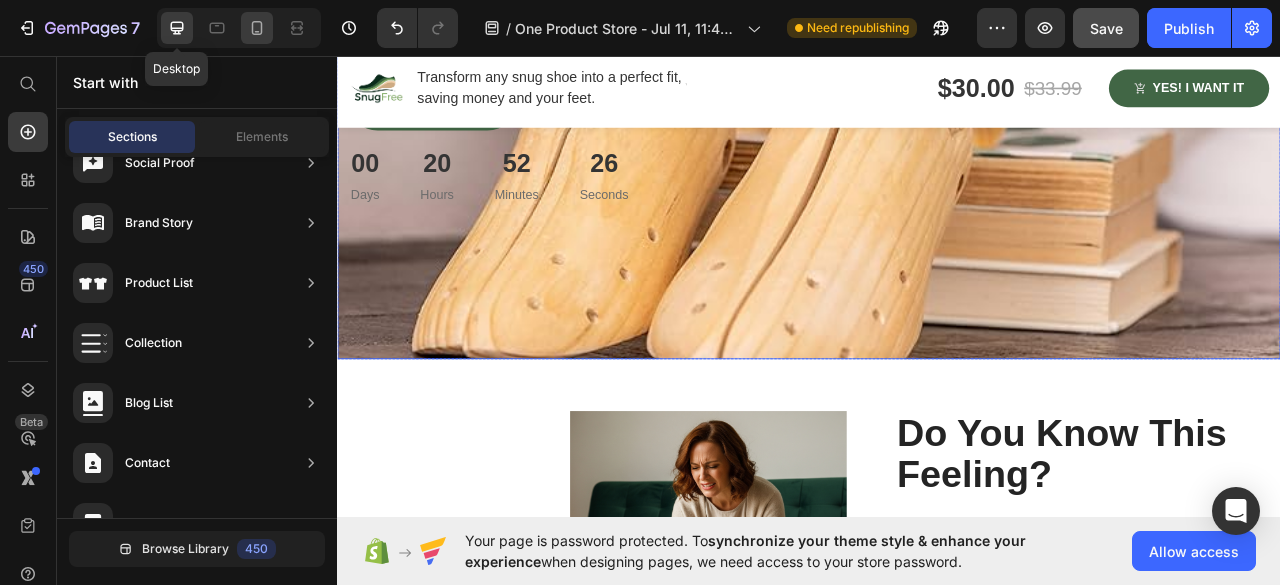 click 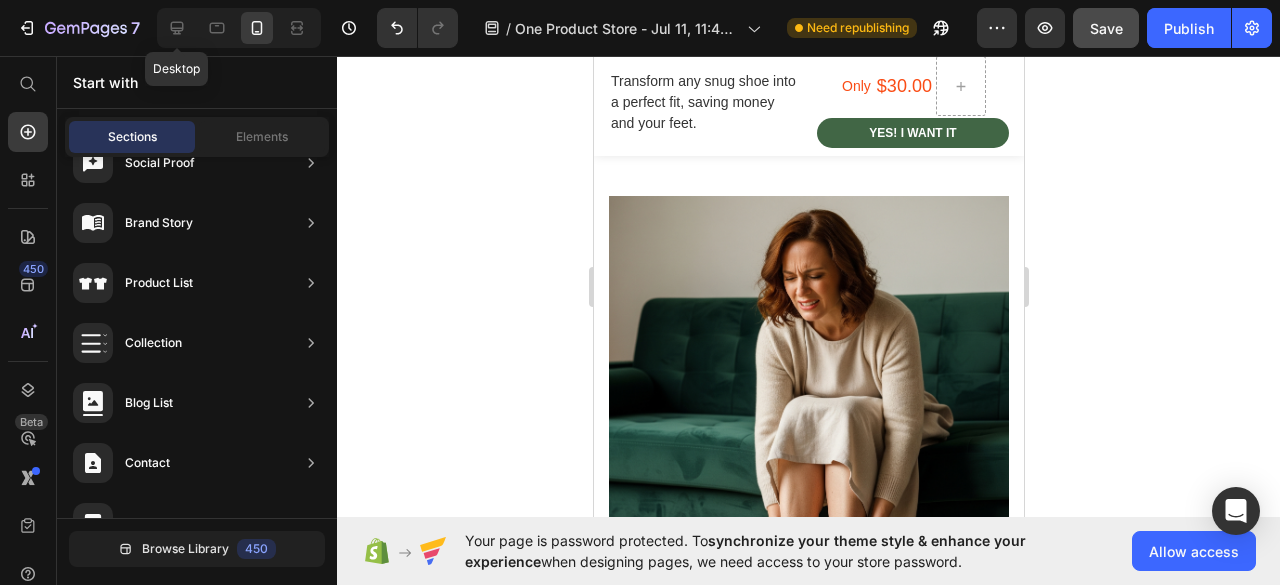 scroll, scrollTop: 1479, scrollLeft: 0, axis: vertical 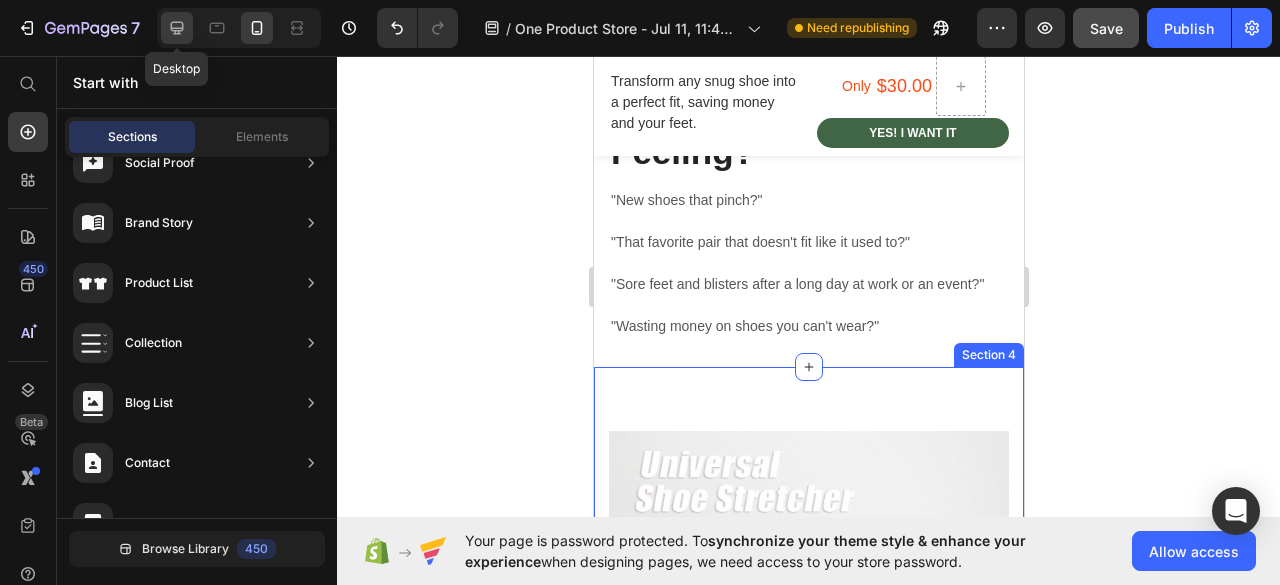 click 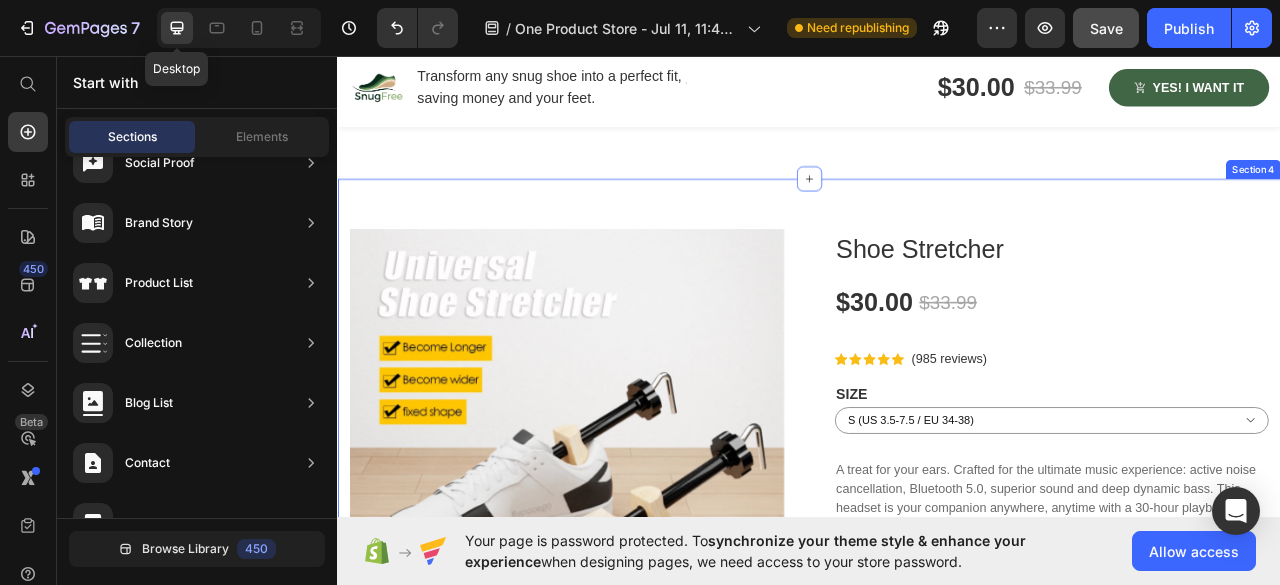 scroll, scrollTop: 1279, scrollLeft: 0, axis: vertical 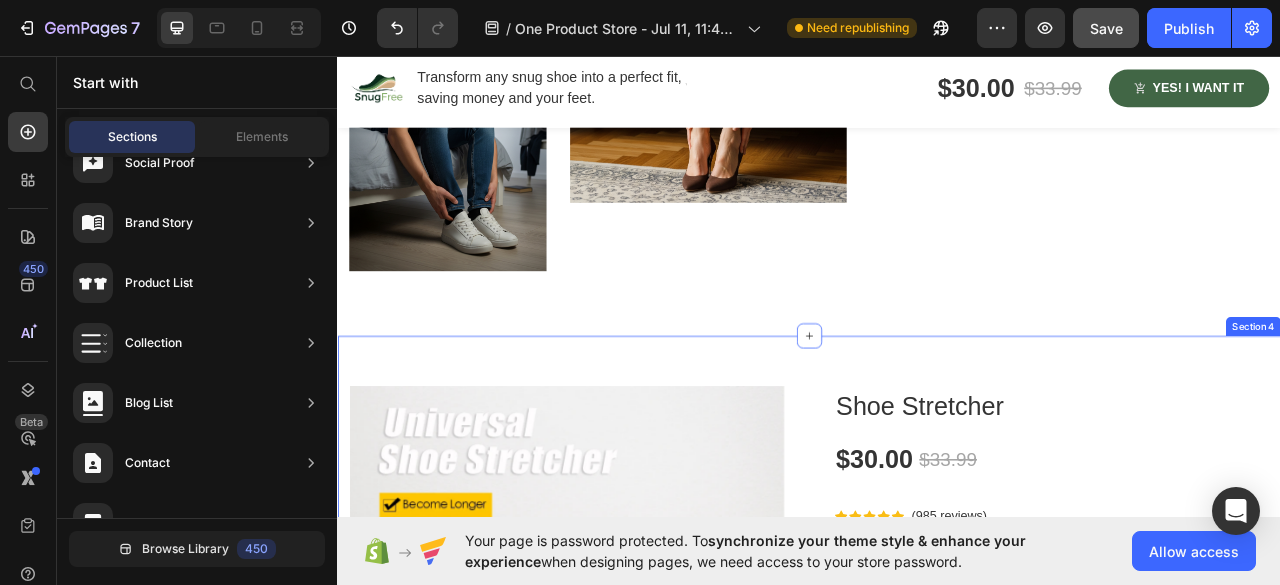 click on ""New shoes that pinch?"" at bounding box center [1284, -26] 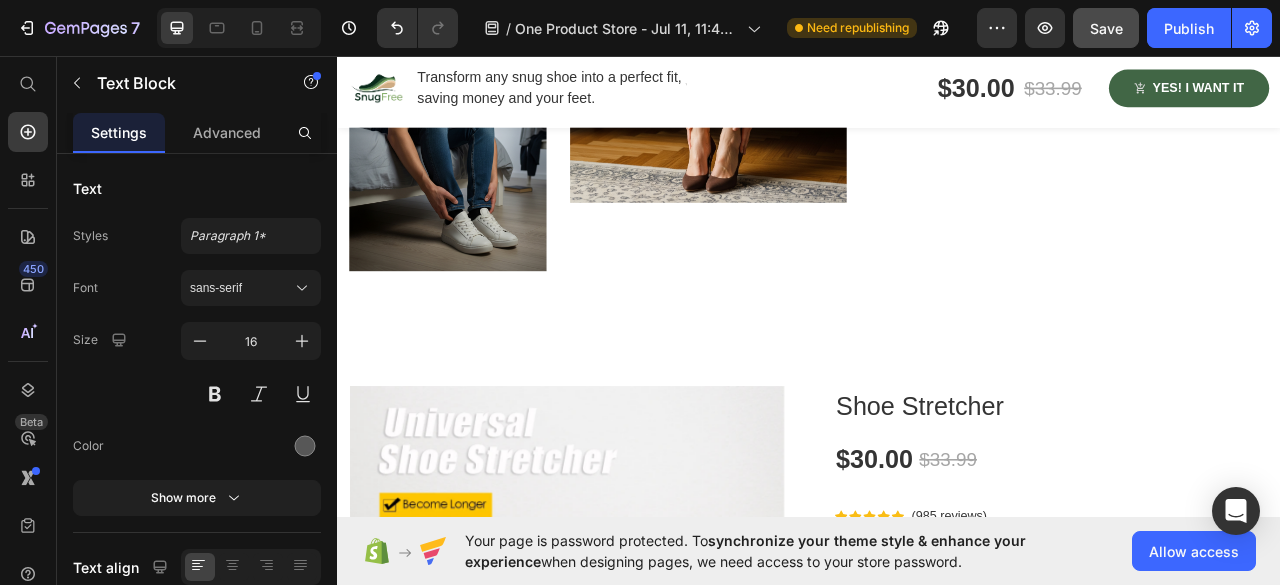 click on ""New shoes that pinch?" "That favorite pair that doesn't fit like it used to?" "Sore feet and blisters after a long day at work or an event?" "Wasting money on shoes you can't wear?"" at bounding box center [1284, 46] 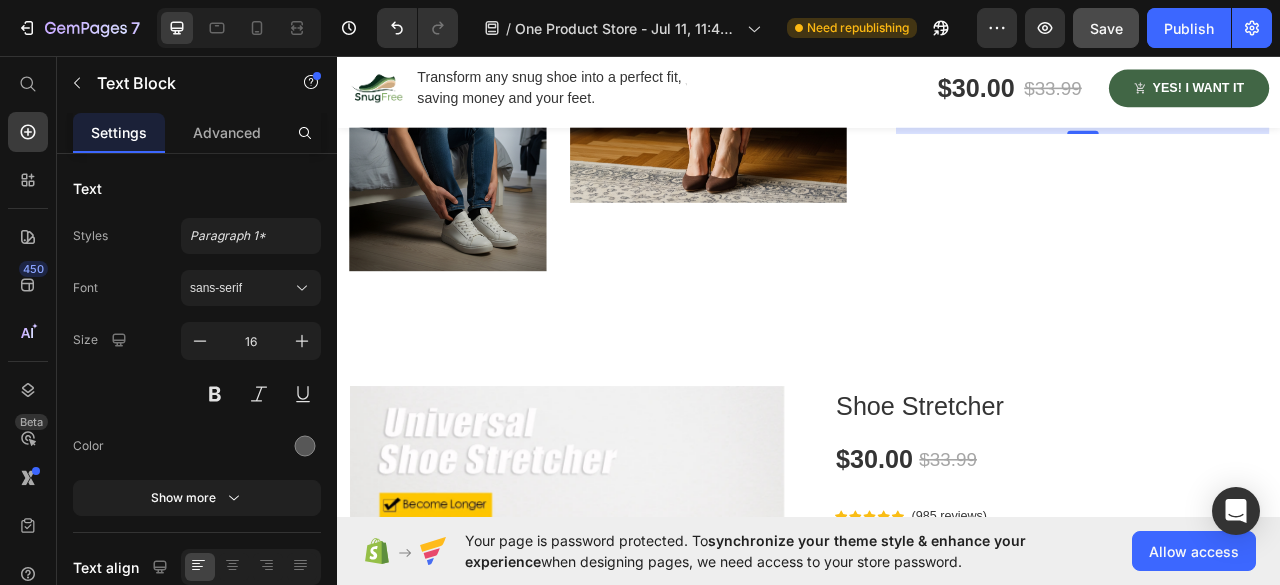 scroll, scrollTop: 879, scrollLeft: 0, axis: vertical 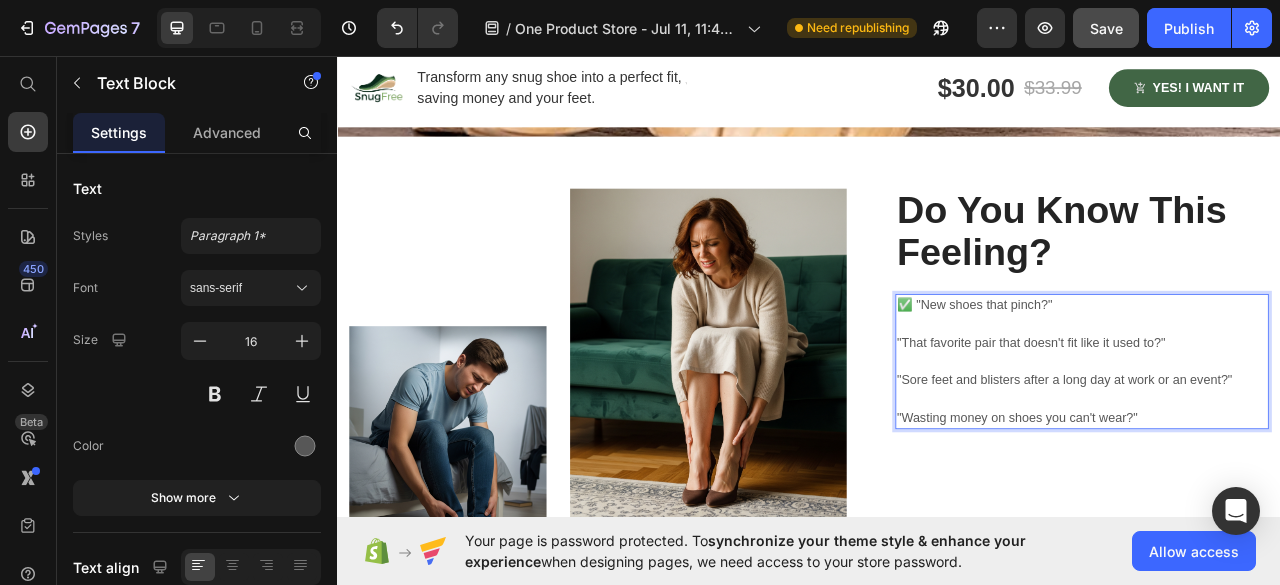 click on ""That favorite pair that doesn't fit like it used to?"" at bounding box center (1284, 422) 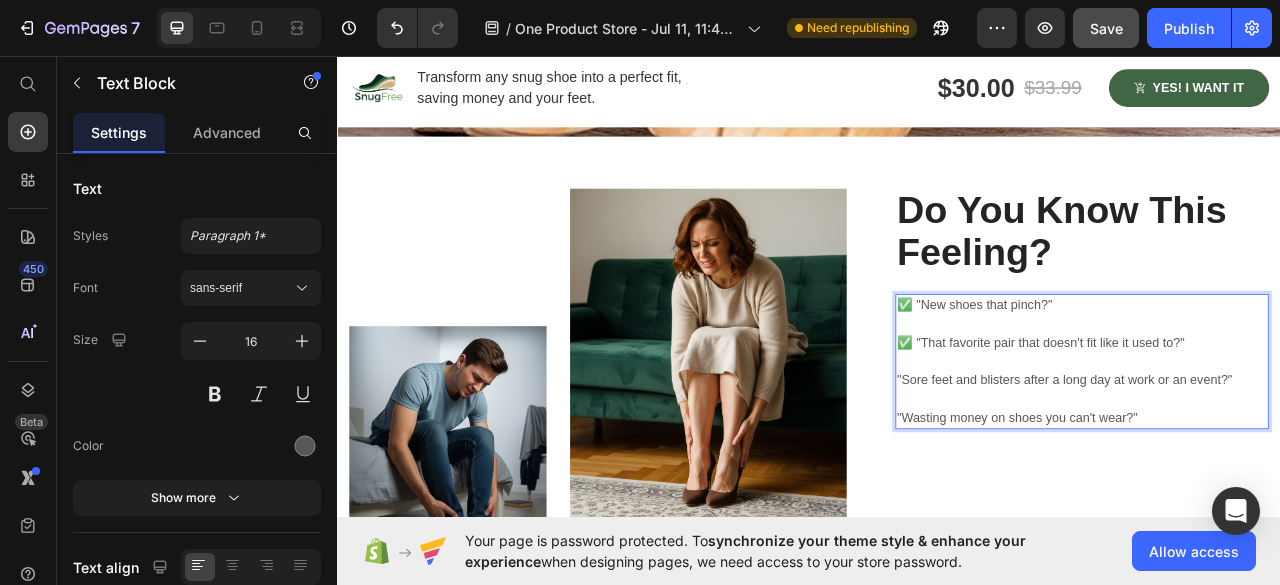 click on ""Sore feet and blisters after a long day at work or an event?"" at bounding box center (1284, 470) 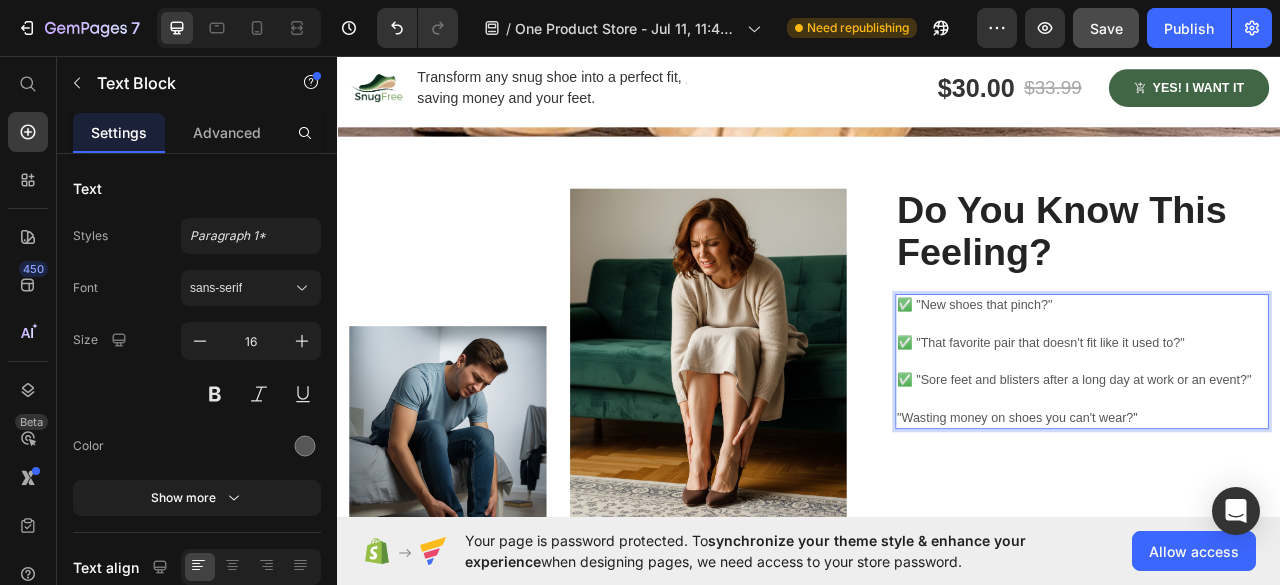 click on ""Wasting money on shoes you can't wear?"" at bounding box center (1284, 518) 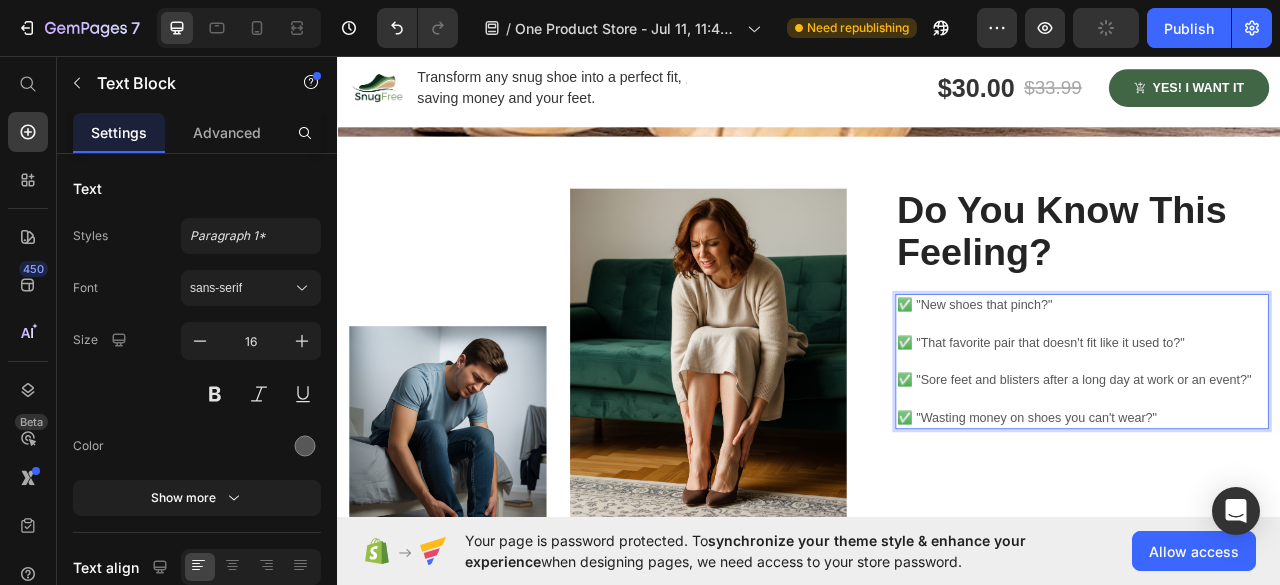 scroll, scrollTop: 979, scrollLeft: 0, axis: vertical 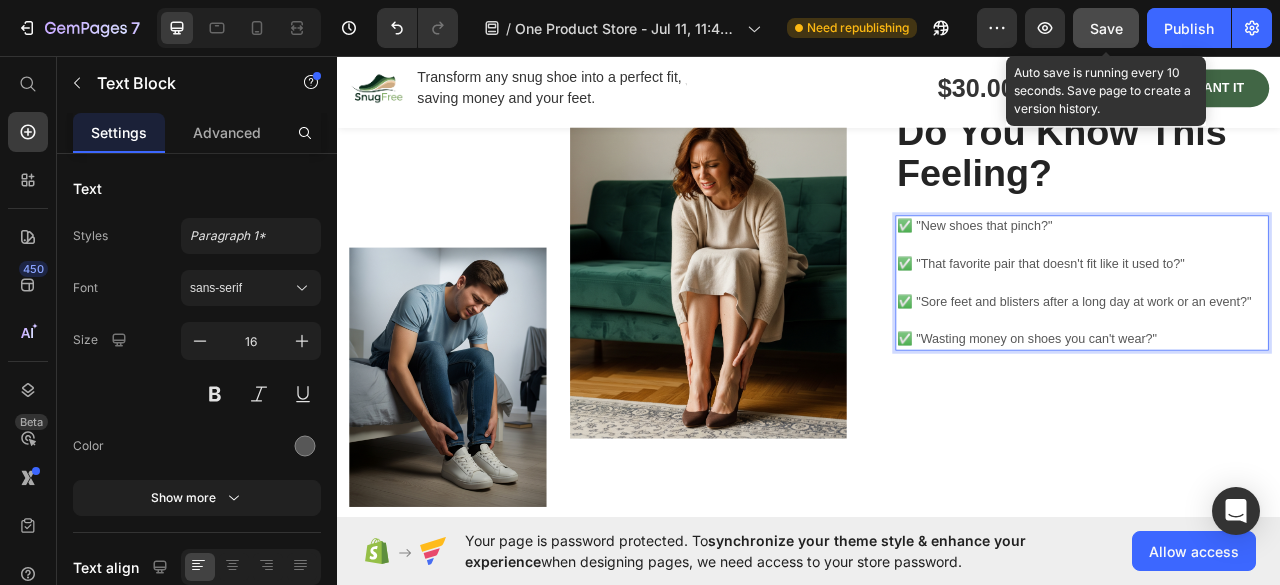 click on "Save" at bounding box center [1106, 28] 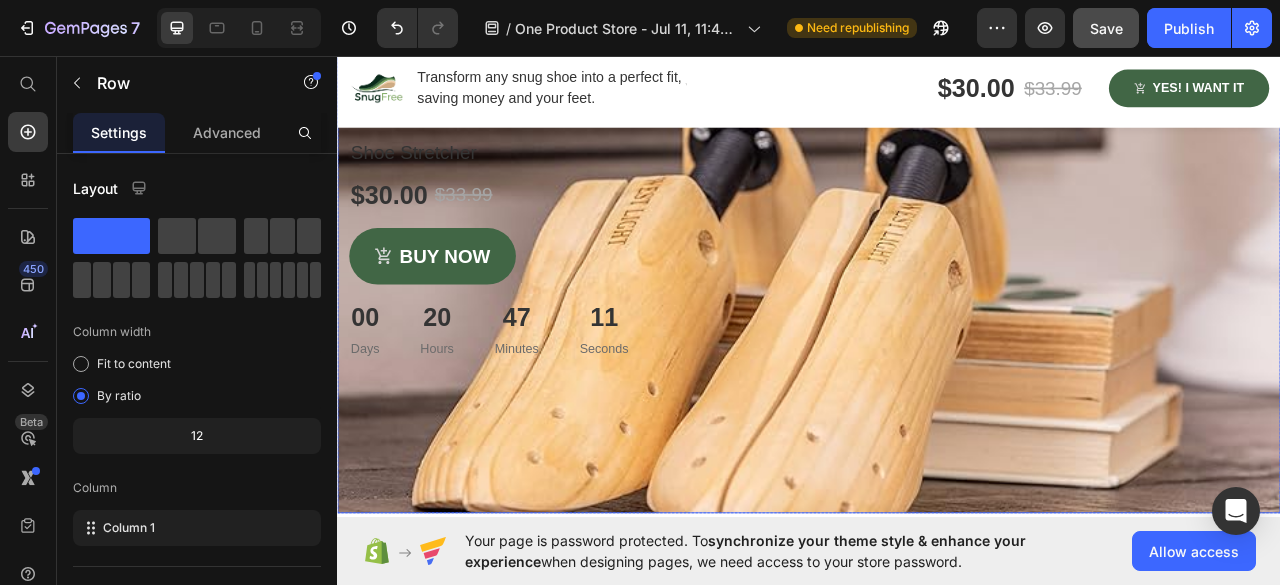 scroll, scrollTop: 500, scrollLeft: 0, axis: vertical 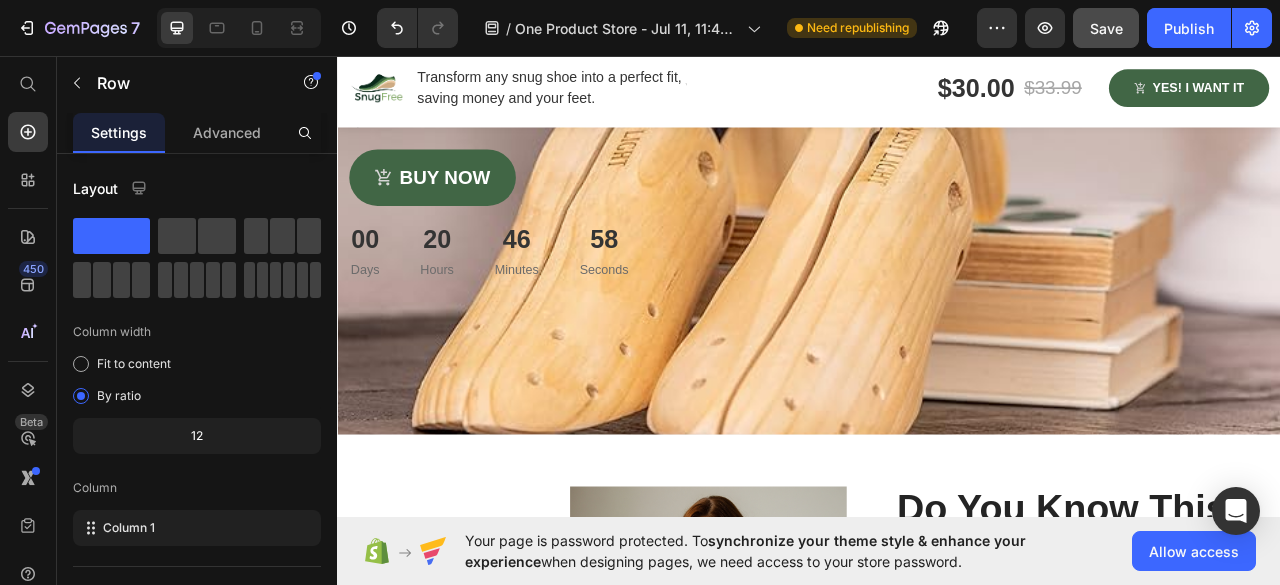 click on "Product Images Shoe Stretcher Product Title $30.00 Product Price $33.99 Product Price Row                Icon                Icon                Icon                Icon                Icon Icon List Hoz (985 reviews) Text block Row SIZE S (US 3.5-7.5 / EU 34-38) M (US 8.5-9.5 / EU 39-41) L (US 10.5-13 / EU 42-46) Product Variants & Swatches A treat for your ears. Crafted for the ultimate music experience: active noise cancellation, Bluetooth 5.0, superior sound and deep dynamic bass. This headset is your companion anywhere, anytime with a 30-hour playback and water-resistant durability. Text block See specifications Text block Image Row Compare Text block Image Row Row ORDER NOW Product Cart Button Image Image Authentic product Text block Image 30-day free trial Text block Image 1 year warranty Text block Image Free shipping worldwide Text block Image Money-back guarantee Text block Icon List Product Section 4" at bounding box center (937, 1689) 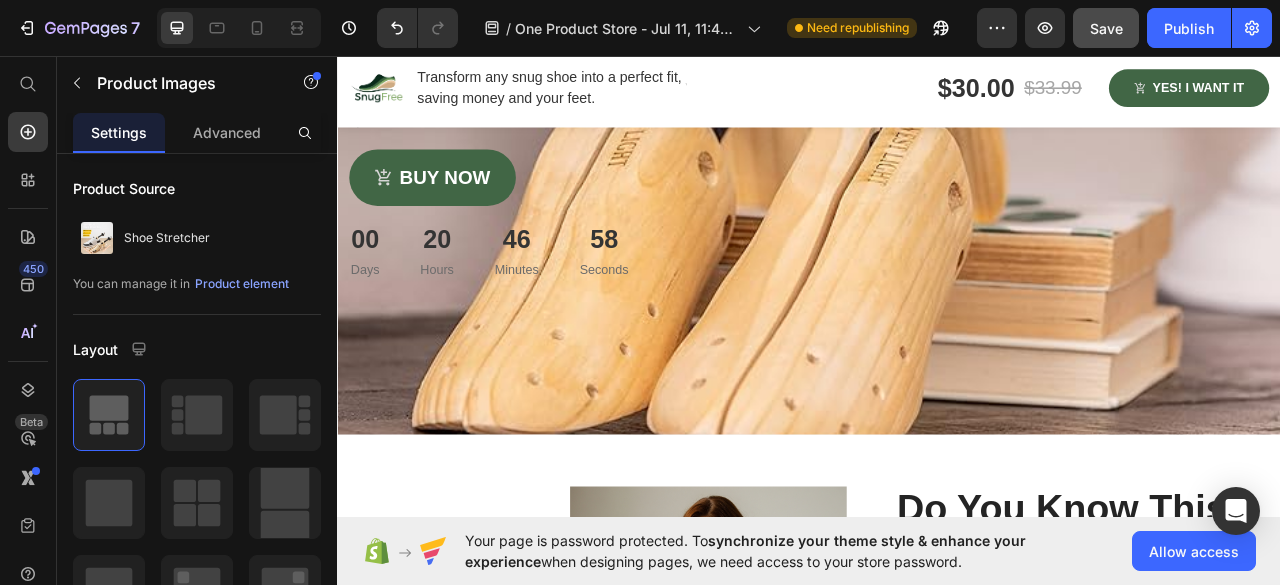 scroll, scrollTop: 1300, scrollLeft: 0, axis: vertical 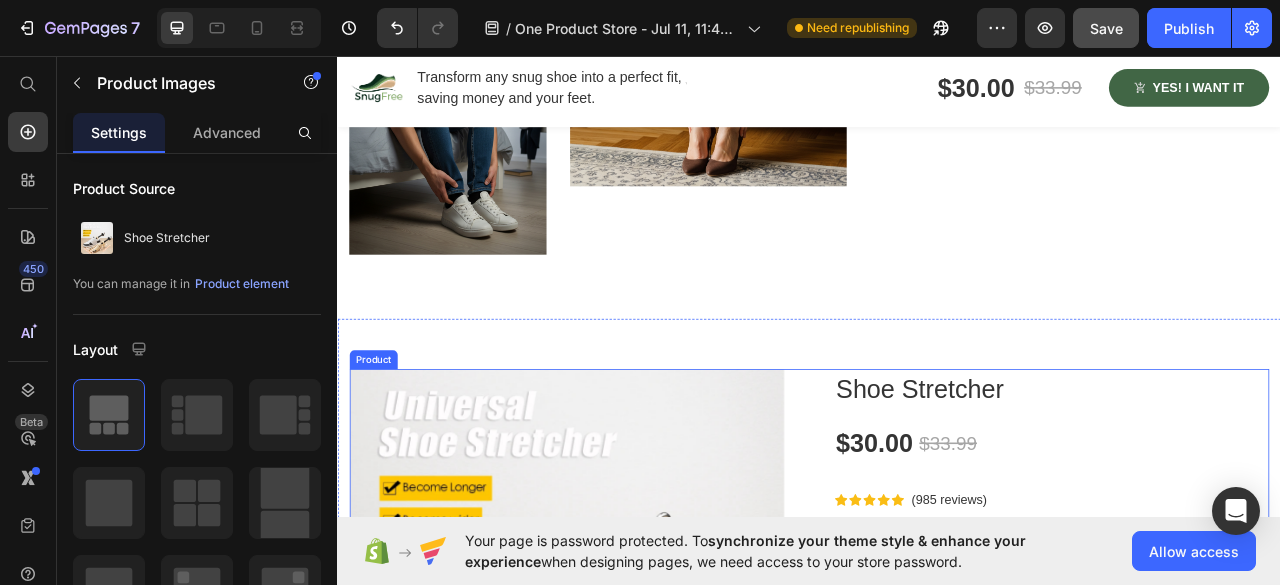 click on "Image Image Row Do You Know This Feeling? Heading ✅ "New shoes that pinch?"   ✅ "That favorite pair that doesn't fit like it used to?"   ✅ "Sore feet and blisters after a long day at work or an event?"   ✅ "Wasting money on shoes you can't wear?" Text Block Row Section 3" at bounding box center (937, 65) 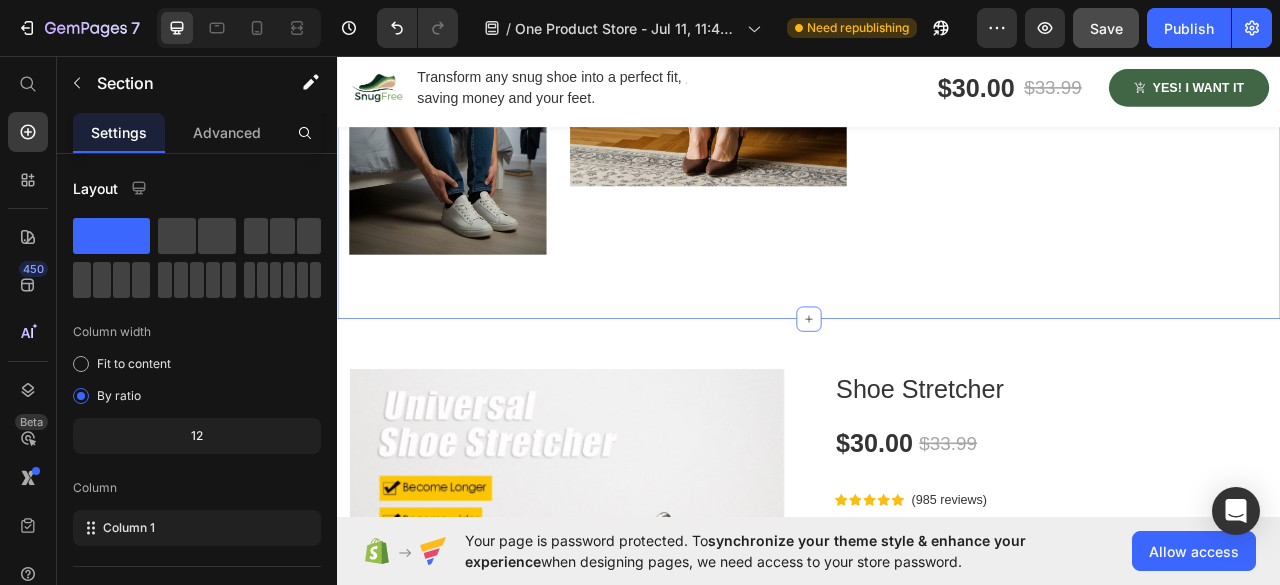 drag, startPoint x: 932, startPoint y: 384, endPoint x: 929, endPoint y: 344, distance: 40.112343 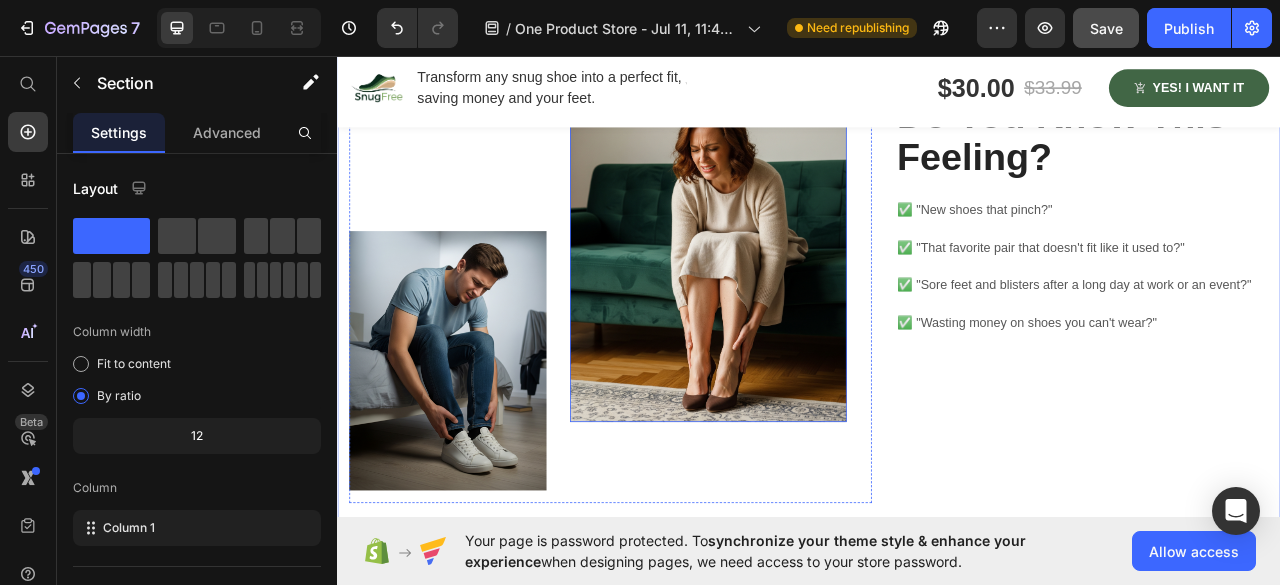 scroll, scrollTop: 1300, scrollLeft: 0, axis: vertical 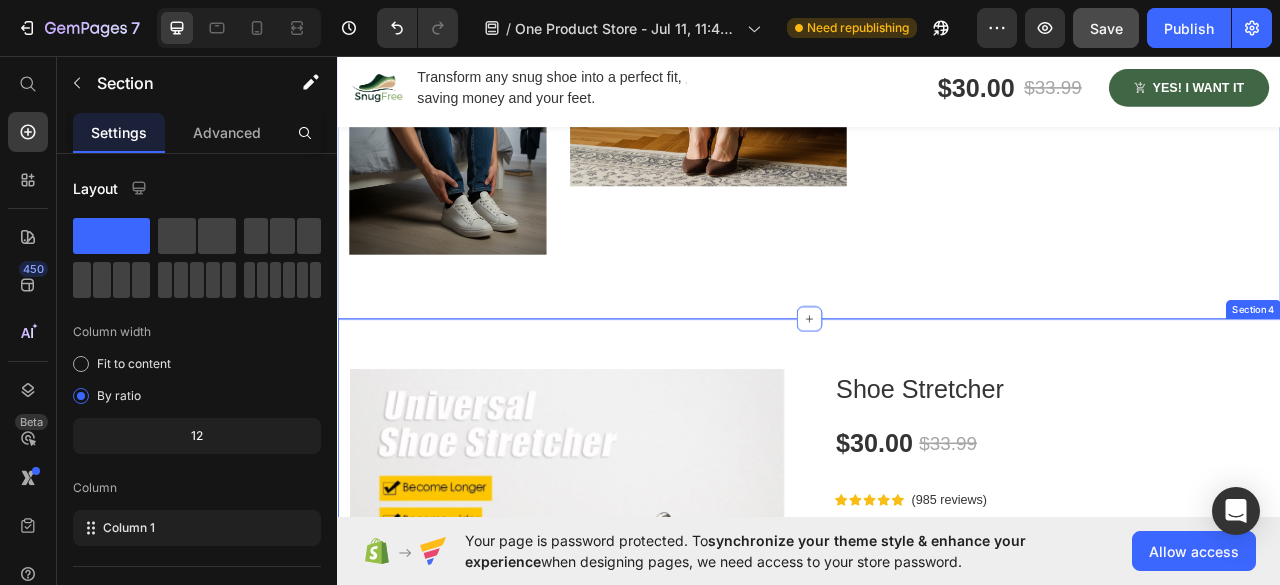 click on "Product Images Shoe Stretcher Product Title $30.00 Product Price $33.99 Product Price Row                Icon                Icon                Icon                Icon                Icon Icon List Hoz (985 reviews) Text block Row SIZE S (US 3.5-7.5 / EU 34-38) M (US 8.5-9.5 / EU 39-41) L (US 10.5-13 / EU 42-46) Product Variants & Swatches A treat for your ears. Crafted for the ultimate music experience: active noise cancellation, Bluetooth 5.0, superior sound and deep dynamic bass. This headset is your companion anywhere, anytime with a 30-hour playback and water-resistant durability. Text block See specifications Text block Image Row Compare Text block Image Row Row ORDER NOW Product Cart Button Image Image Authentic product Text block Image 30-day free trial Text block Image 1 year warranty Text block Image Free shipping worldwide Text block Image Money-back guarantee Text block Icon List Product Section 4" at bounding box center [937, 889] 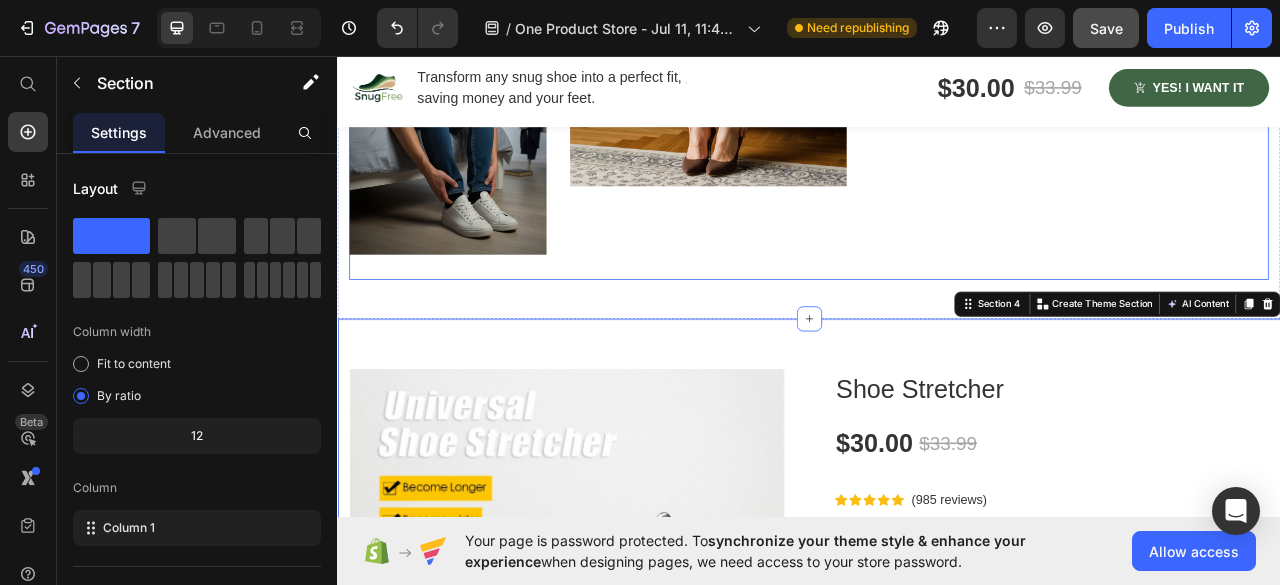 drag, startPoint x: 927, startPoint y: 384, endPoint x: 926, endPoint y: 330, distance: 54.00926 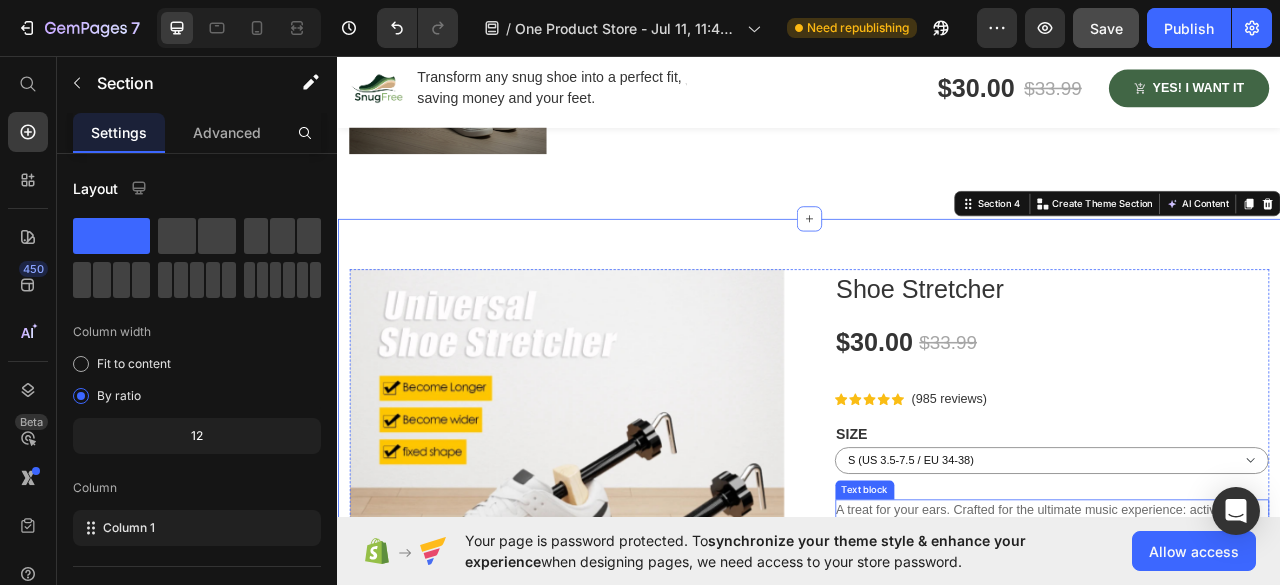 scroll, scrollTop: 1600, scrollLeft: 0, axis: vertical 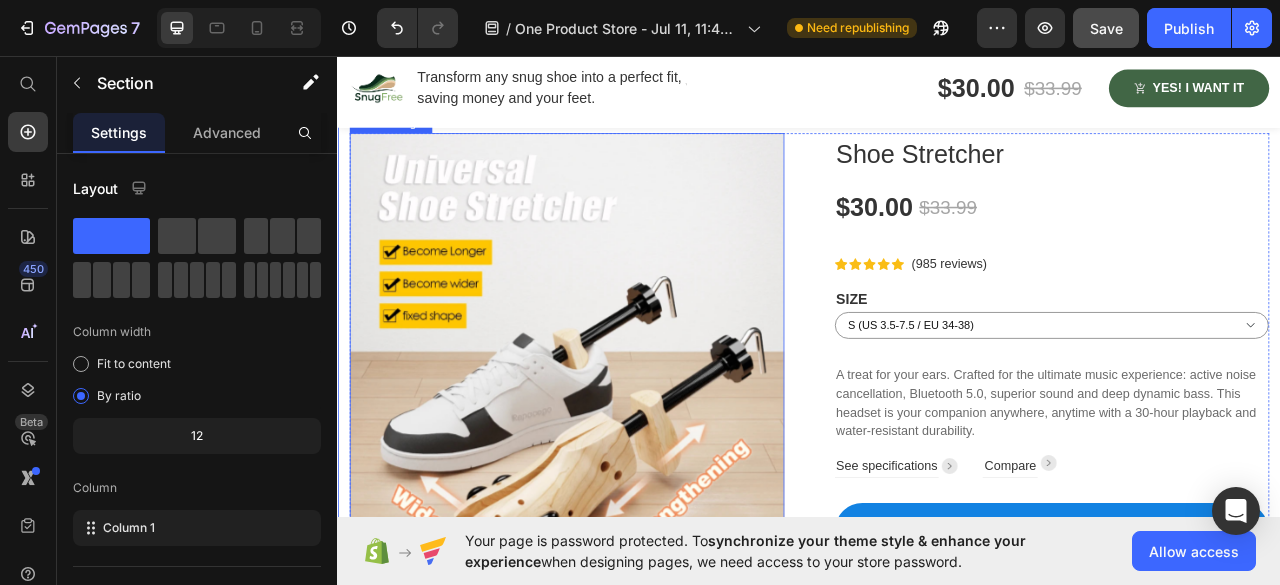 click on "Product Images Shoe Stretcher Product Title $30.00 Product Price $33.99 Product Price Row                Icon                Icon                Icon                Icon                Icon Icon List Hoz (985 reviews) Text block Row SIZE S (US 3.5-7.5 / EU 34-38) M (US 8.5-9.5 / EU 39-41) L (US 10.5-13 / EU 42-46) Product Variants & Swatches A treat for your ears. Crafted for the ultimate music experience: active noise cancellation, Bluetooth 5.0, superior sound and deep dynamic bass. This headset is your companion anywhere, anytime with a 30-hour playback and water-resistant durability. Text block See specifications Text block Image Row Compare Text block Image Row Row ORDER NOW Product Cart Button Image Image Authentic product Text block Image 30-day free trial Text block Image 1 year warranty Text block Image Free shipping worldwide Text block Image Money-back guarantee Text block Icon List Product Section 4   You can create reusable sections Create Theme Section AI Content Product" at bounding box center [937, 589] 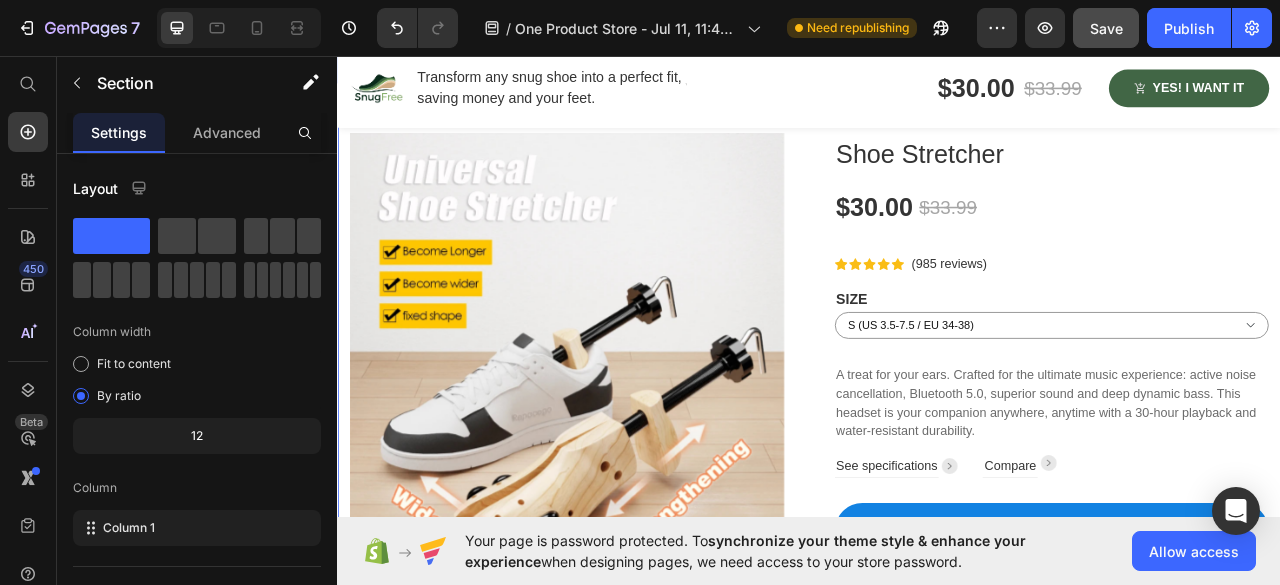 scroll, scrollTop: 1300, scrollLeft: 0, axis: vertical 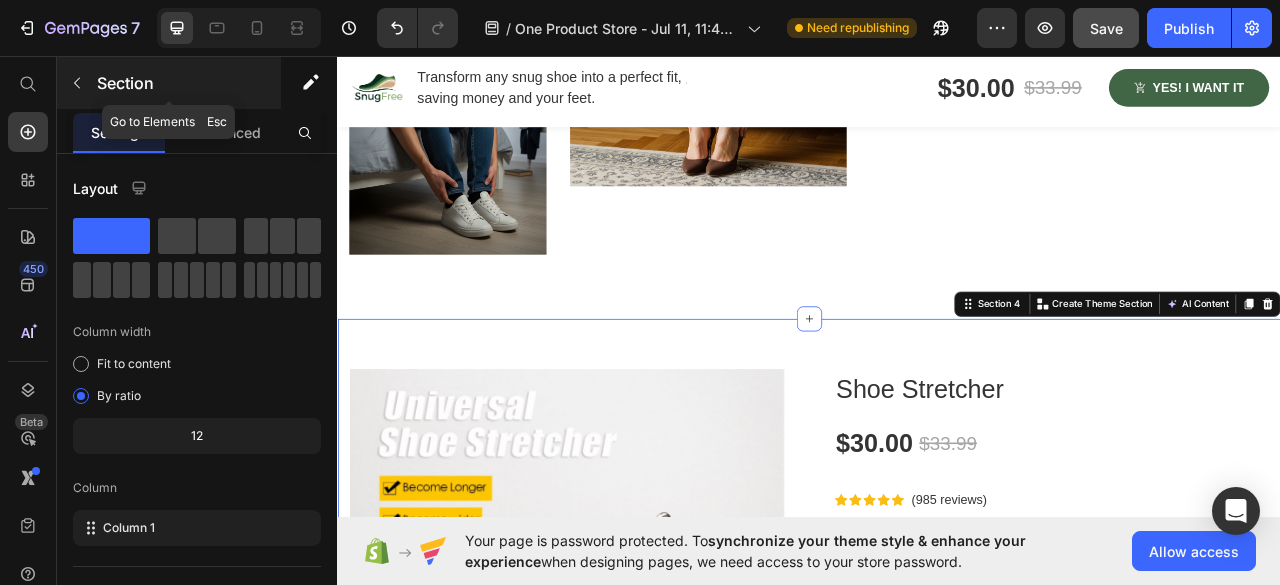 click 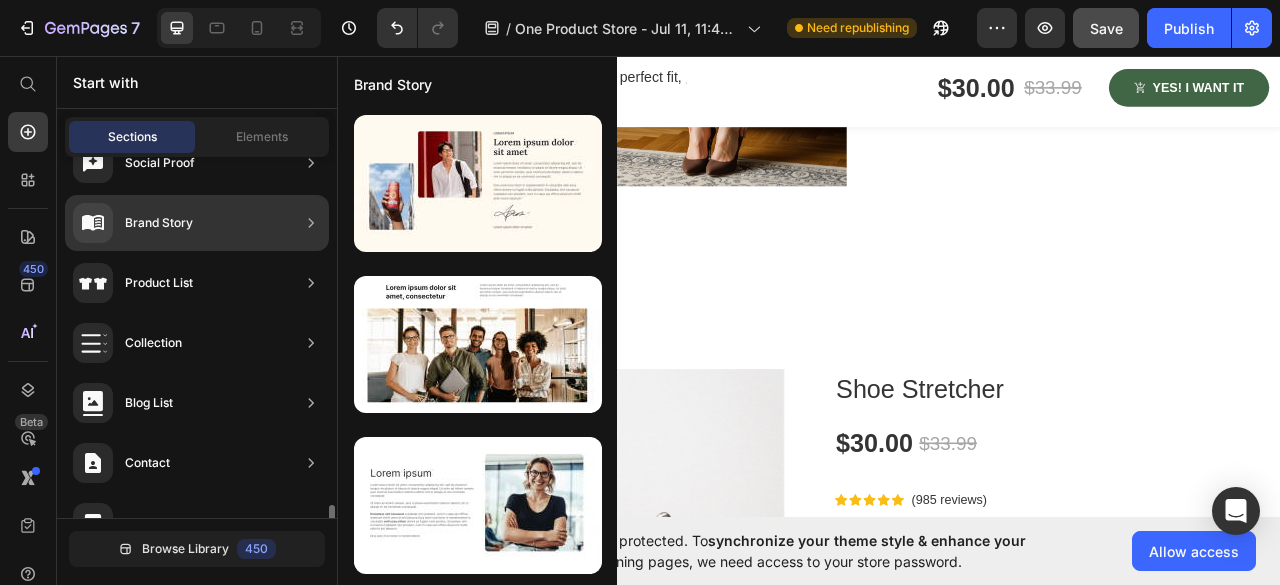 scroll, scrollTop: 798, scrollLeft: 0, axis: vertical 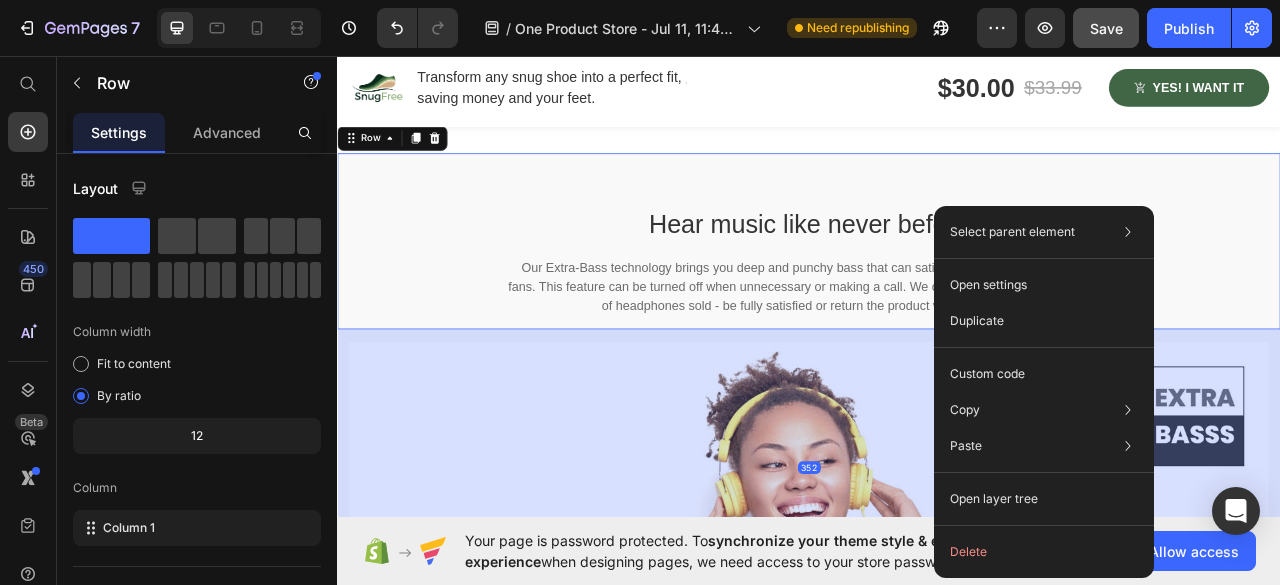 click on "Delete" 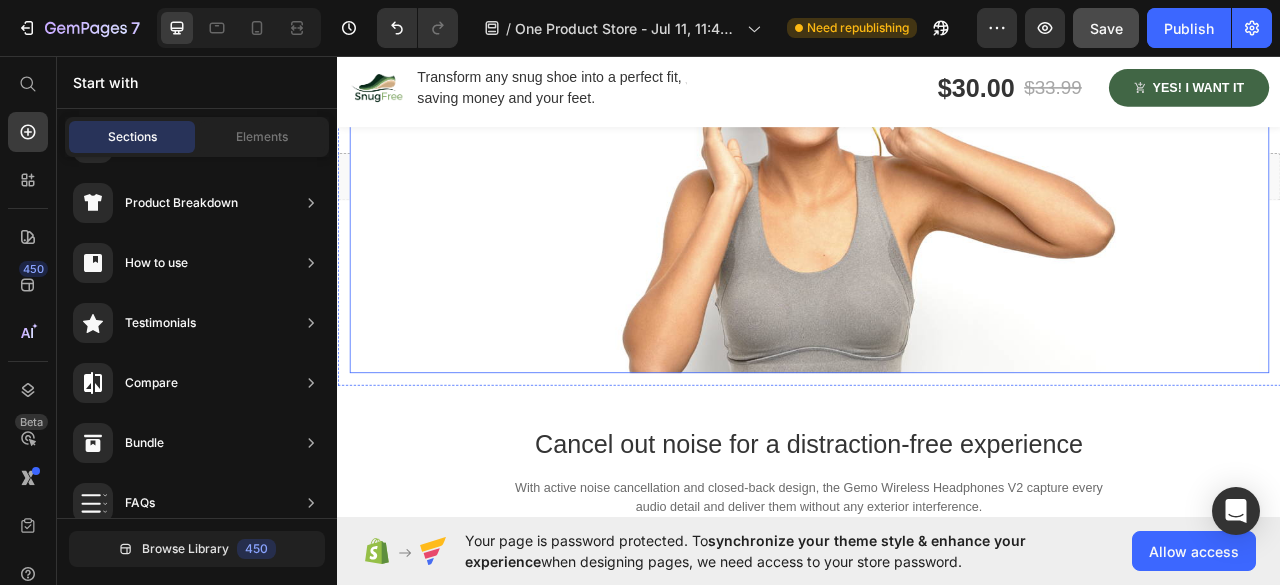 scroll, scrollTop: 2185, scrollLeft: 0, axis: vertical 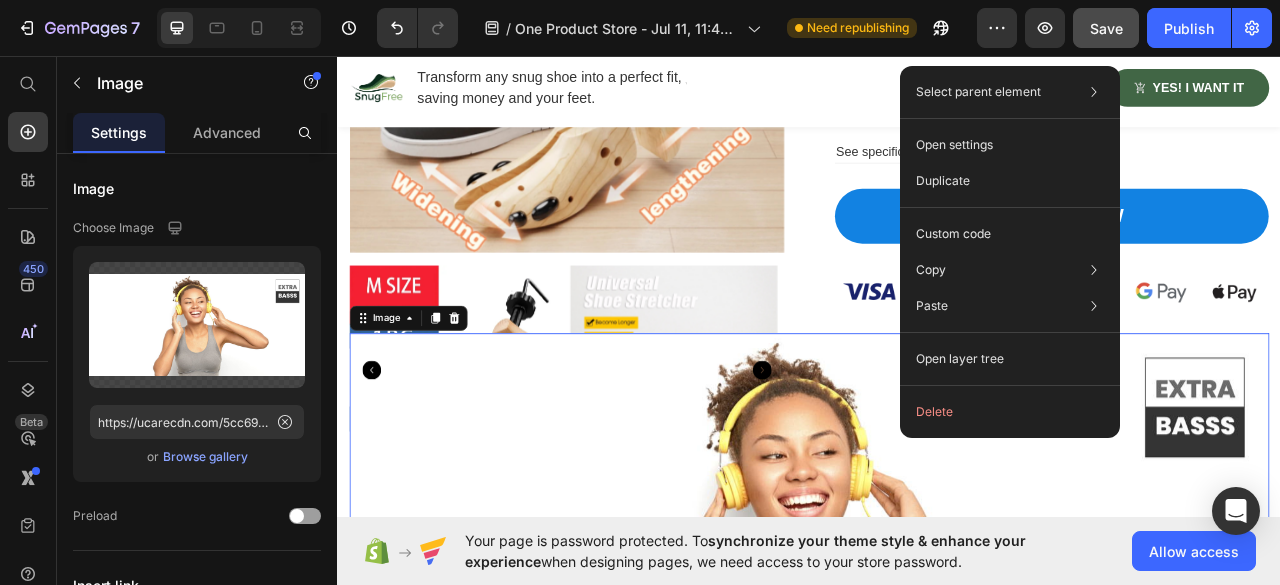 click on "Delete" 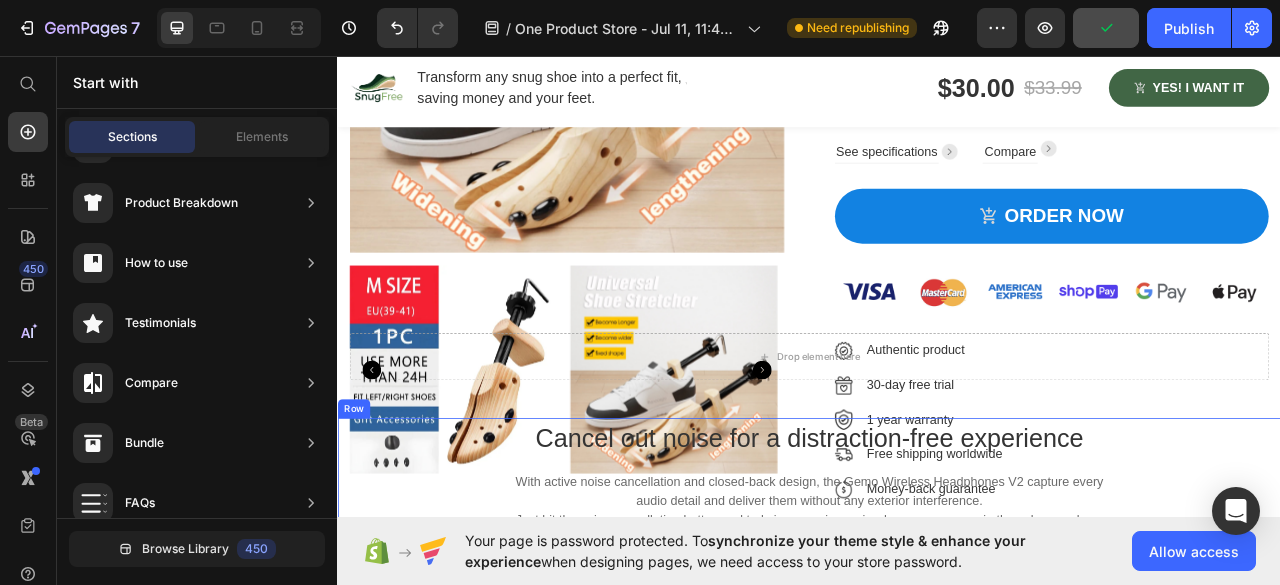 scroll, scrollTop: 2200, scrollLeft: 0, axis: vertical 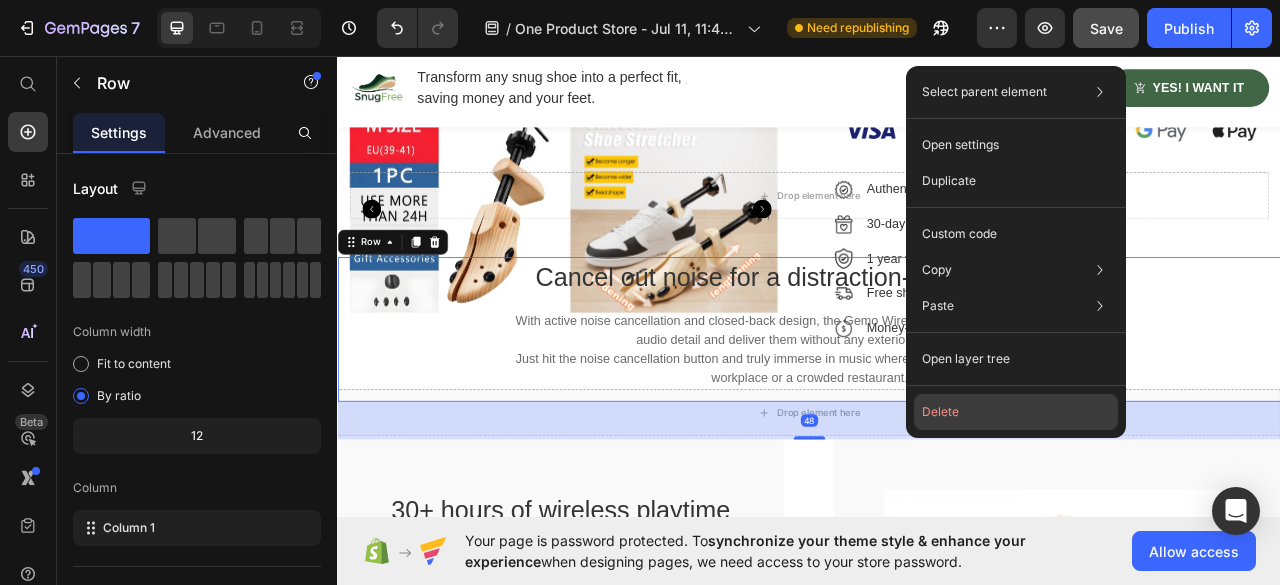 click on "Delete" 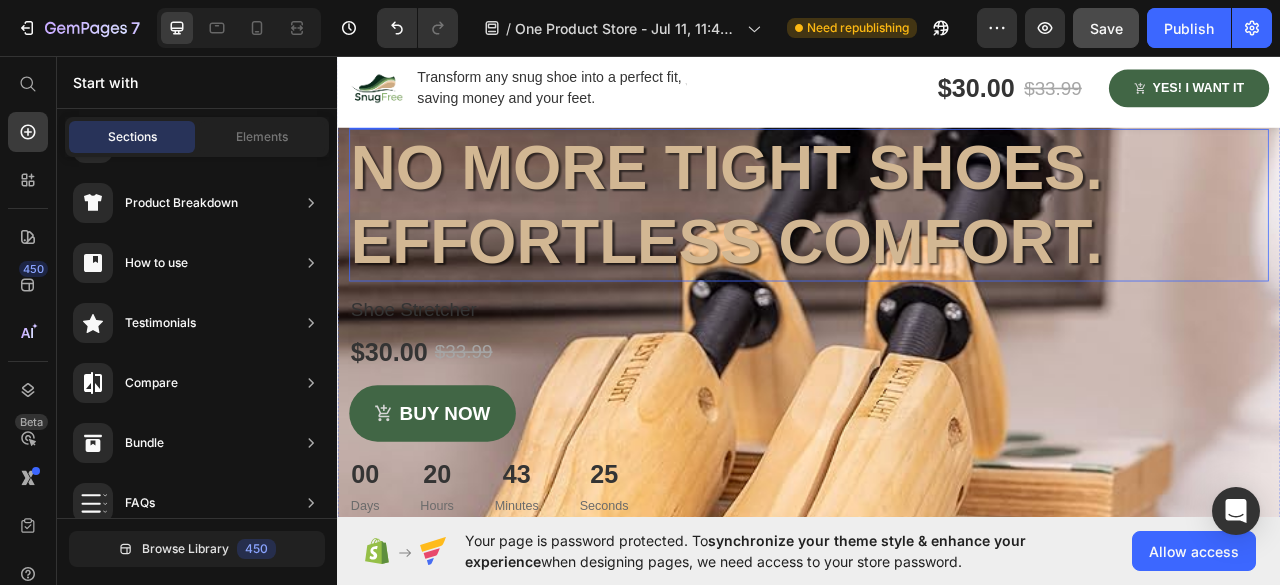 scroll, scrollTop: 241, scrollLeft: 0, axis: vertical 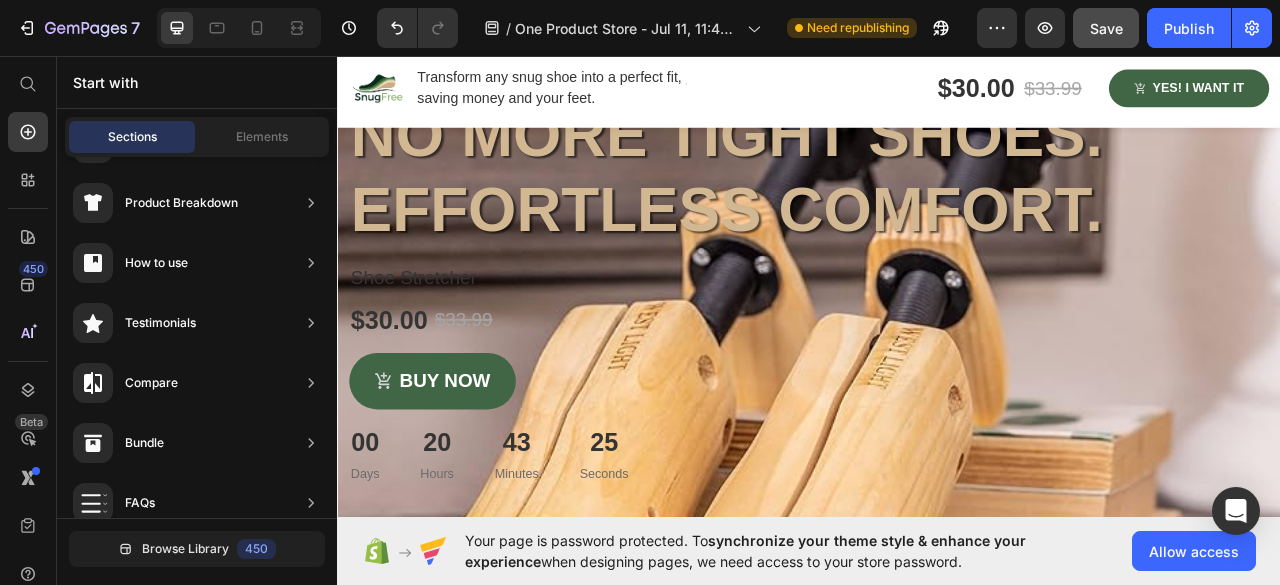click at bounding box center (809, 1073) 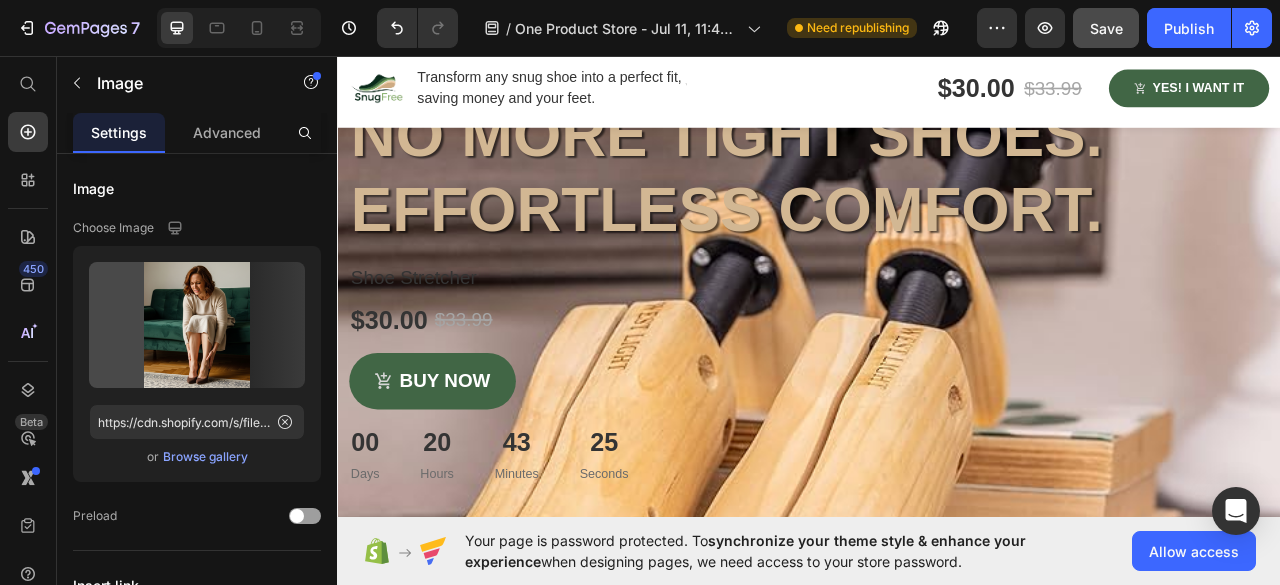scroll, scrollTop: 1100, scrollLeft: 0, axis: vertical 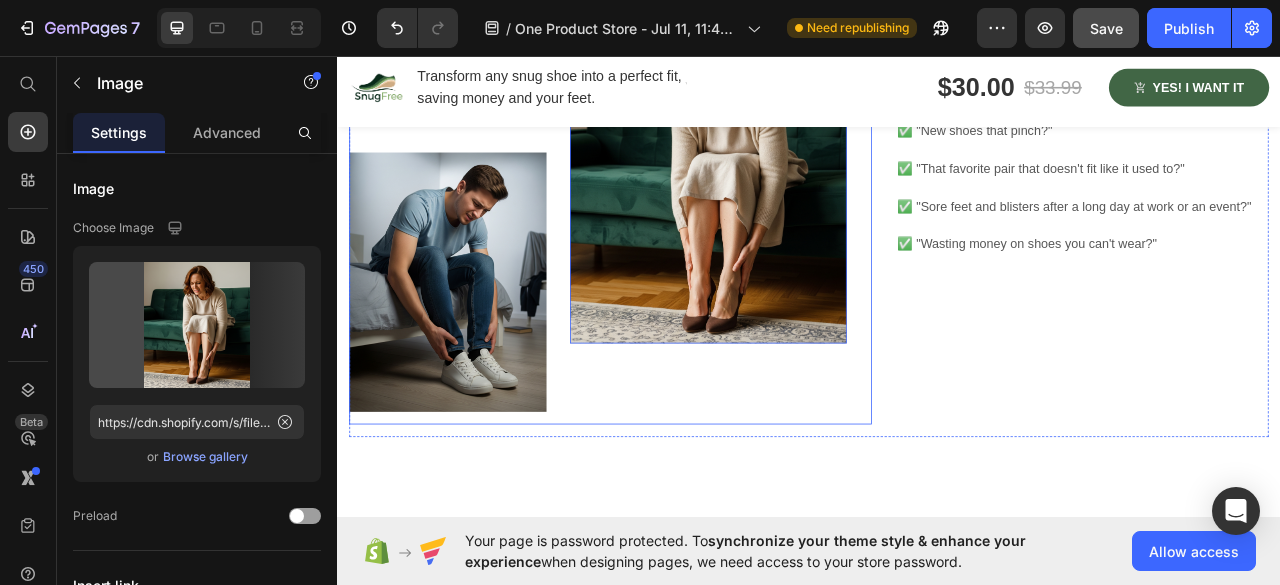 click on "Image Image   0 Row Do You Know This Feeling? Heading ✅ "New shoes that pinch?"   ✅ "That favorite pair that doesn't fit like it used to?"   ✅ "Sore feet and blisters after a long day at work or an event?"   ✅ "Wasting money on shoes you can't wear?" Text Block Row Section 3" at bounding box center (937, 265) 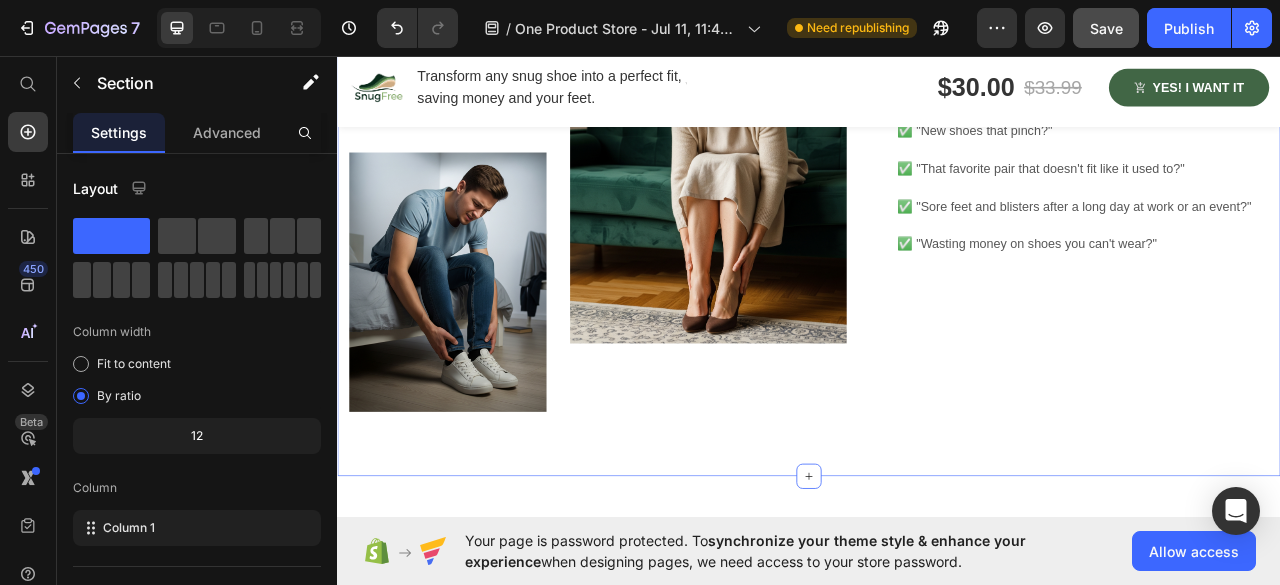 scroll, scrollTop: 1200, scrollLeft: 0, axis: vertical 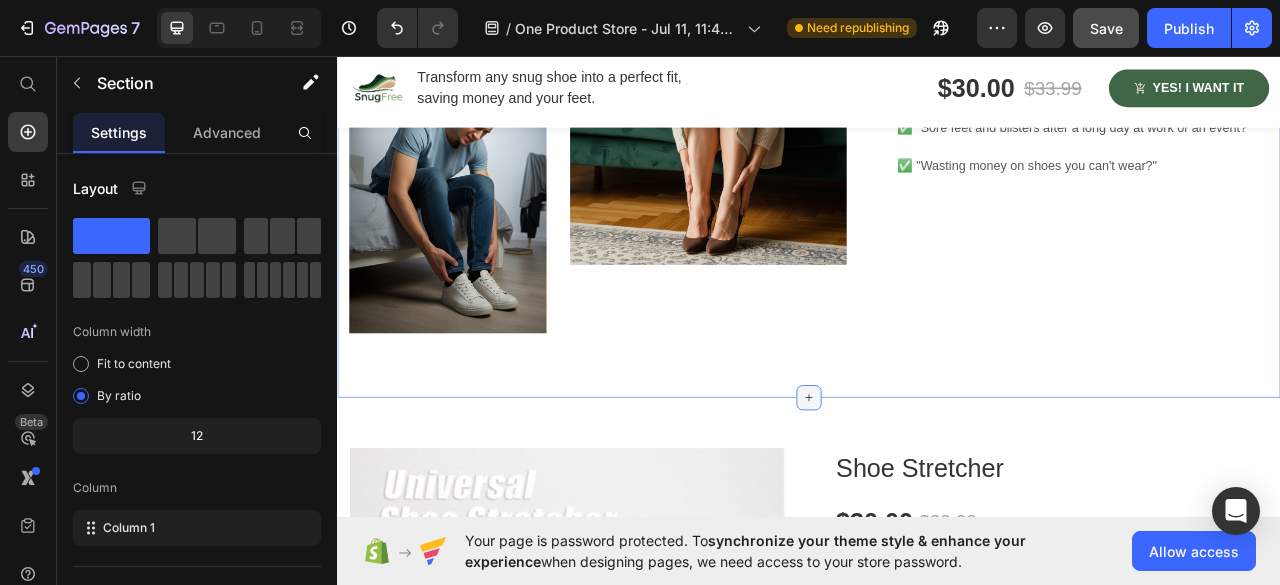 click 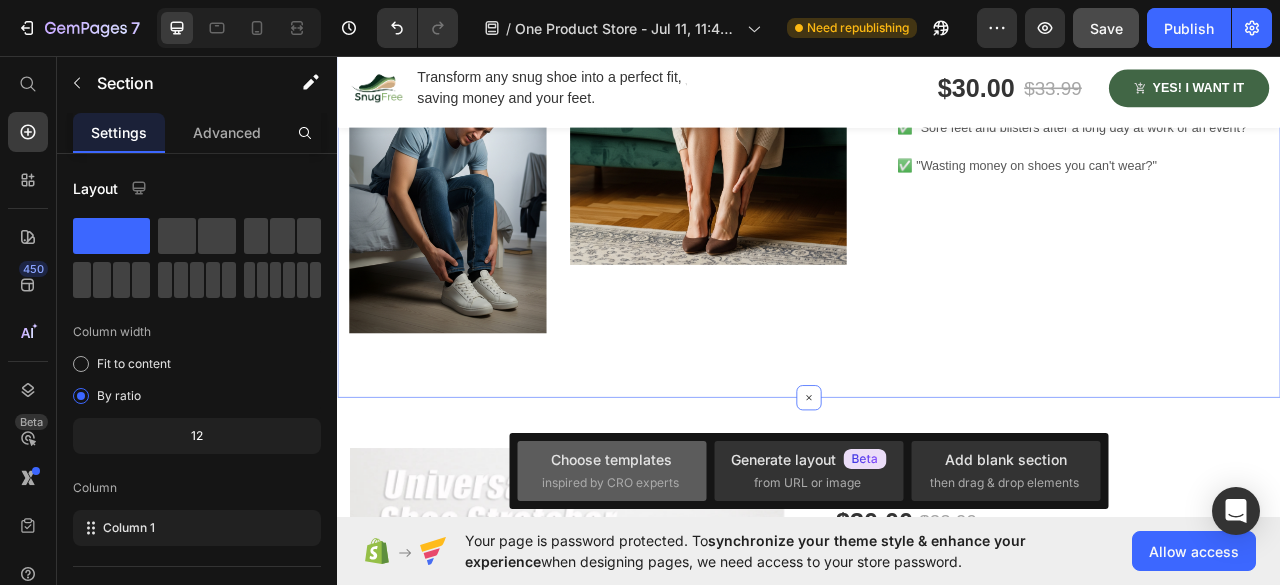 click on "Choose templates" at bounding box center (611, 459) 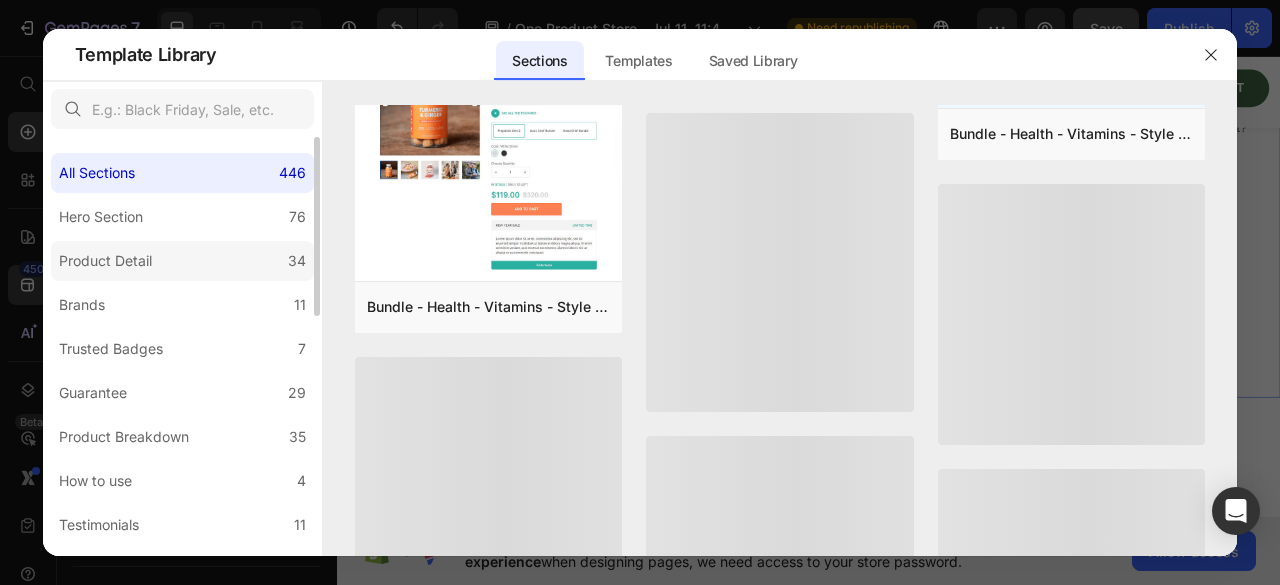 scroll, scrollTop: 2776, scrollLeft: 0, axis: vertical 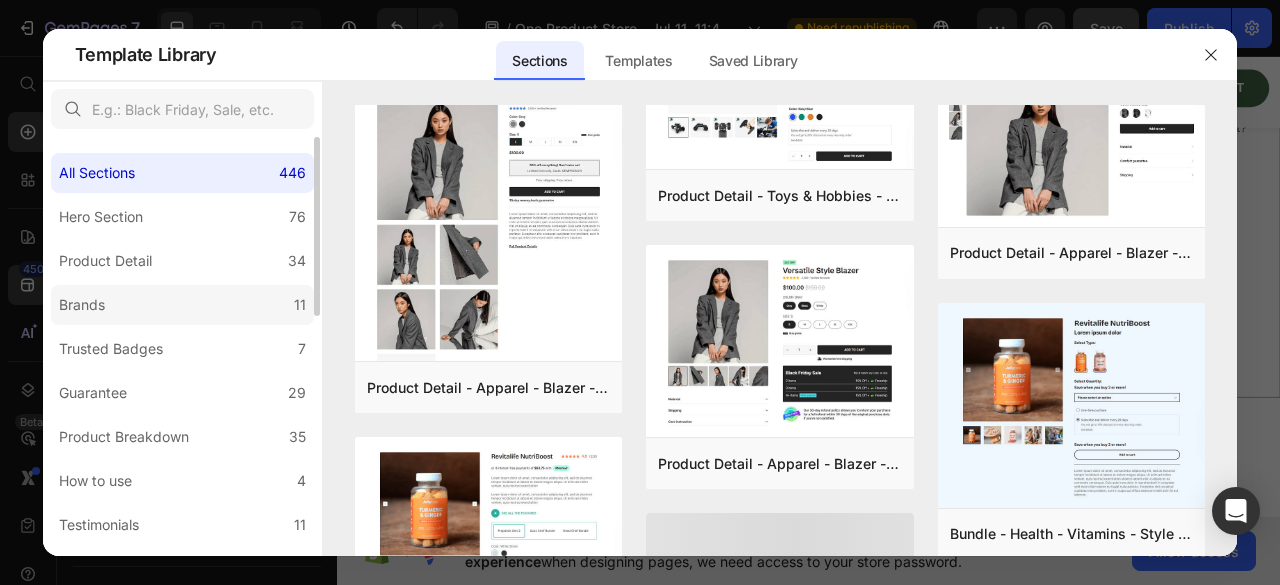 click on "Brands 11" 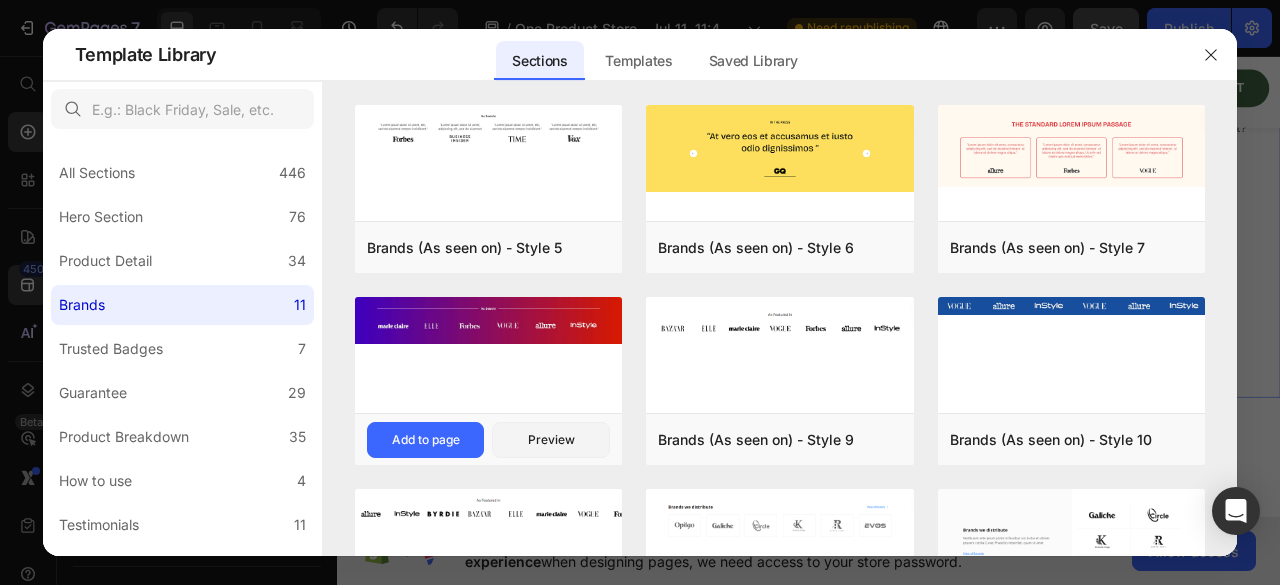 scroll, scrollTop: 300, scrollLeft: 0, axis: vertical 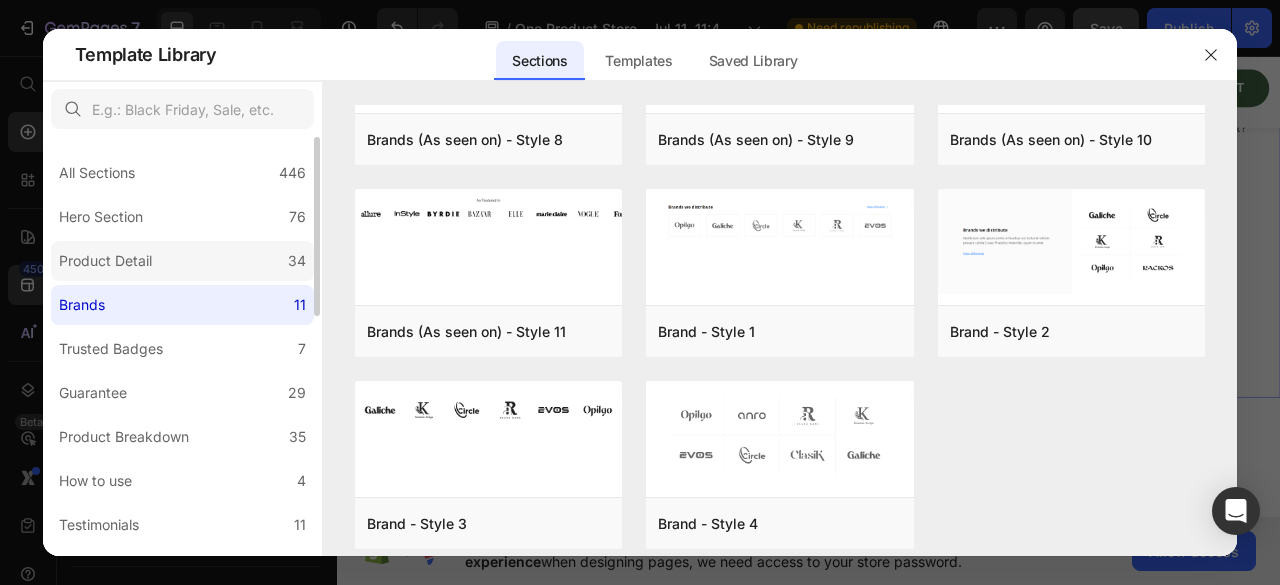click on "Product Detail" at bounding box center (109, 261) 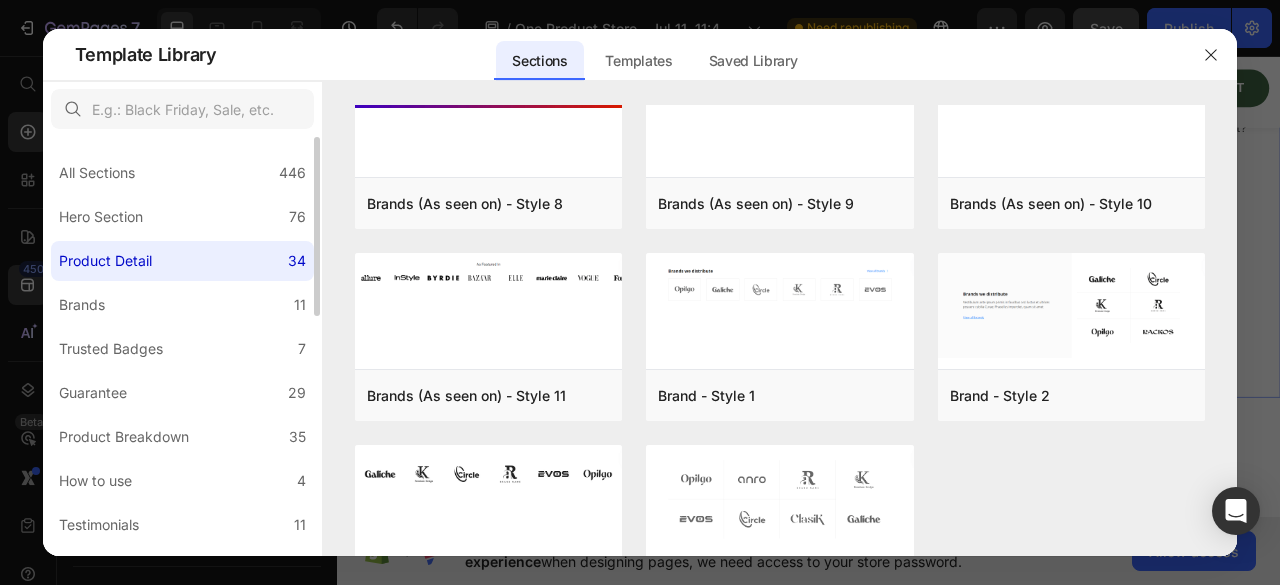scroll, scrollTop: 0, scrollLeft: 0, axis: both 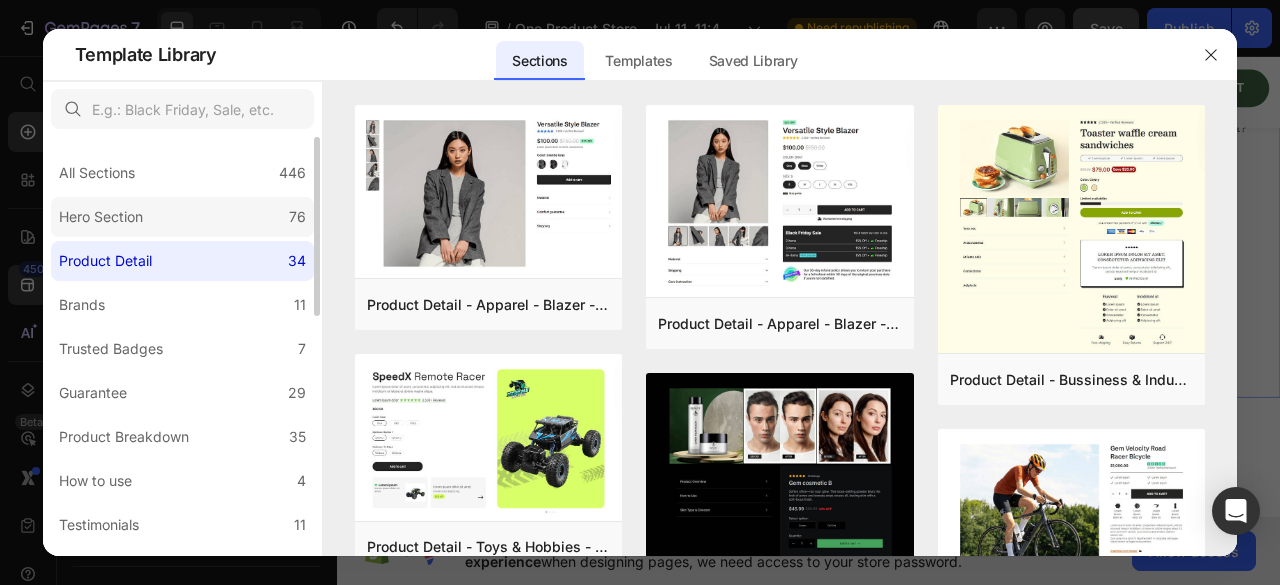 click on "Hero Section 76" 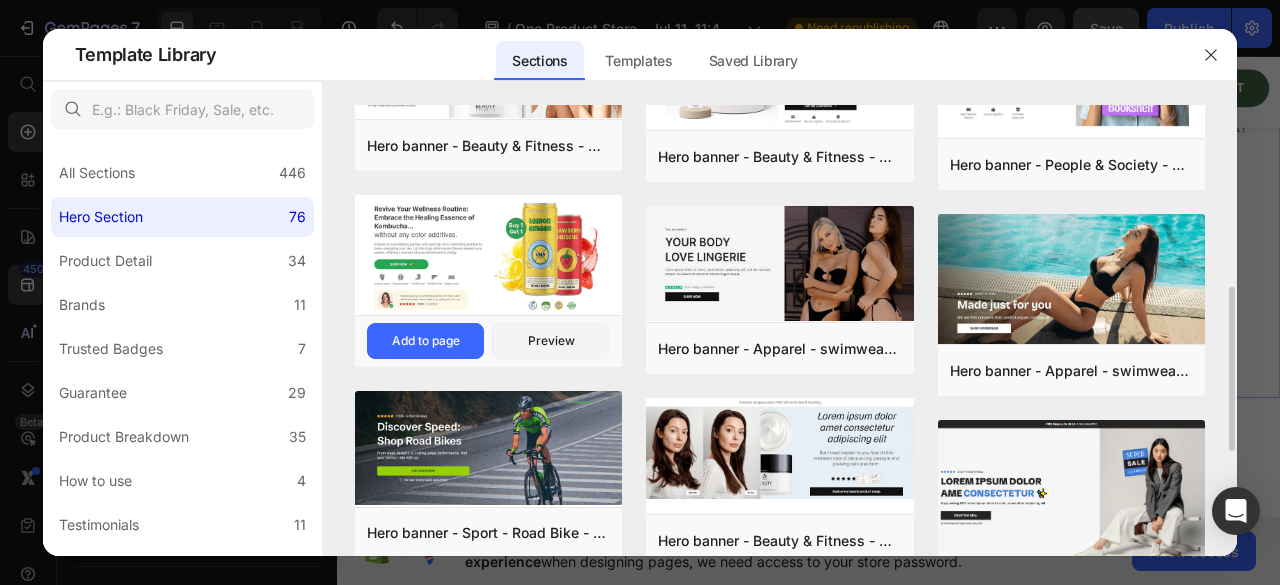 scroll, scrollTop: 788, scrollLeft: 0, axis: vertical 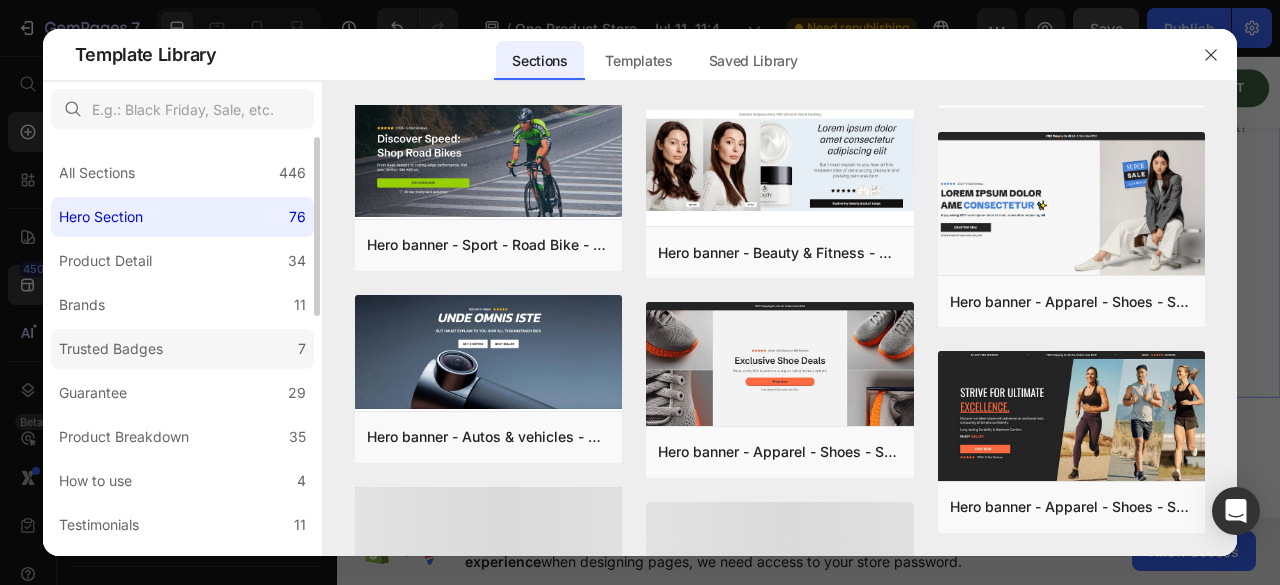 click on "Trusted Badges" at bounding box center (115, 349) 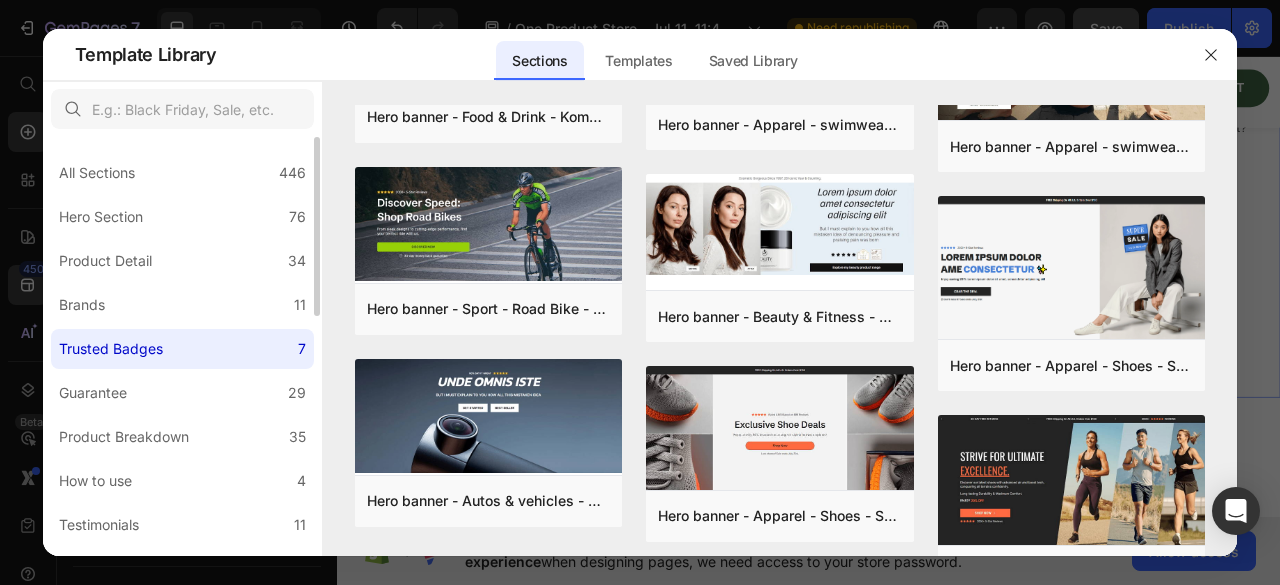 scroll, scrollTop: 0, scrollLeft: 0, axis: both 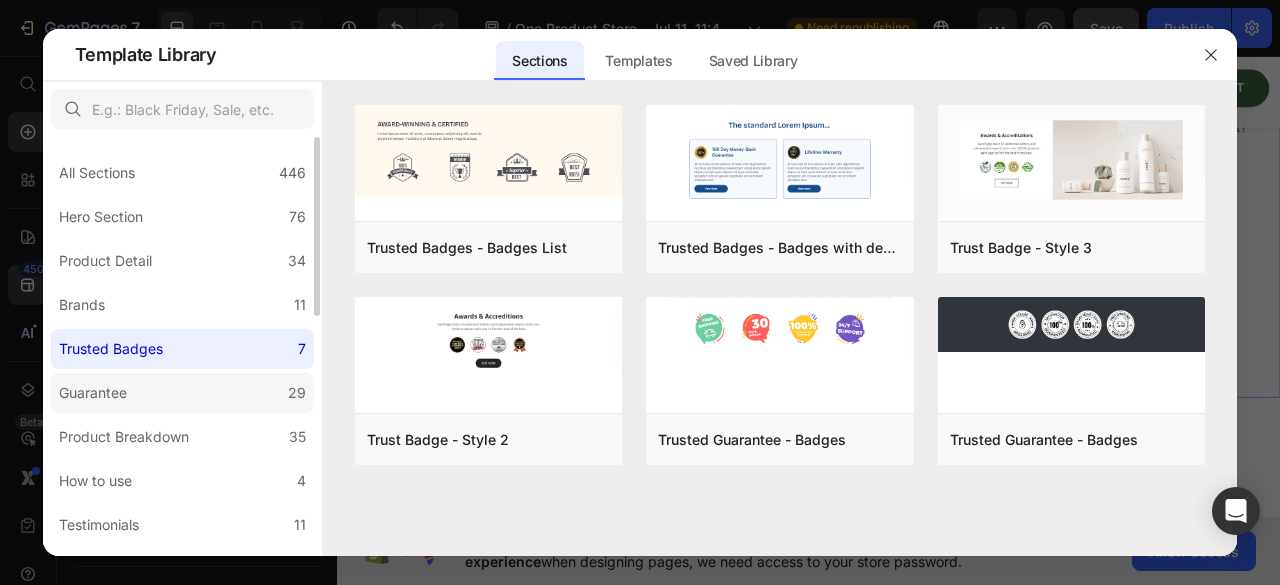 click on "Guarantee 29" 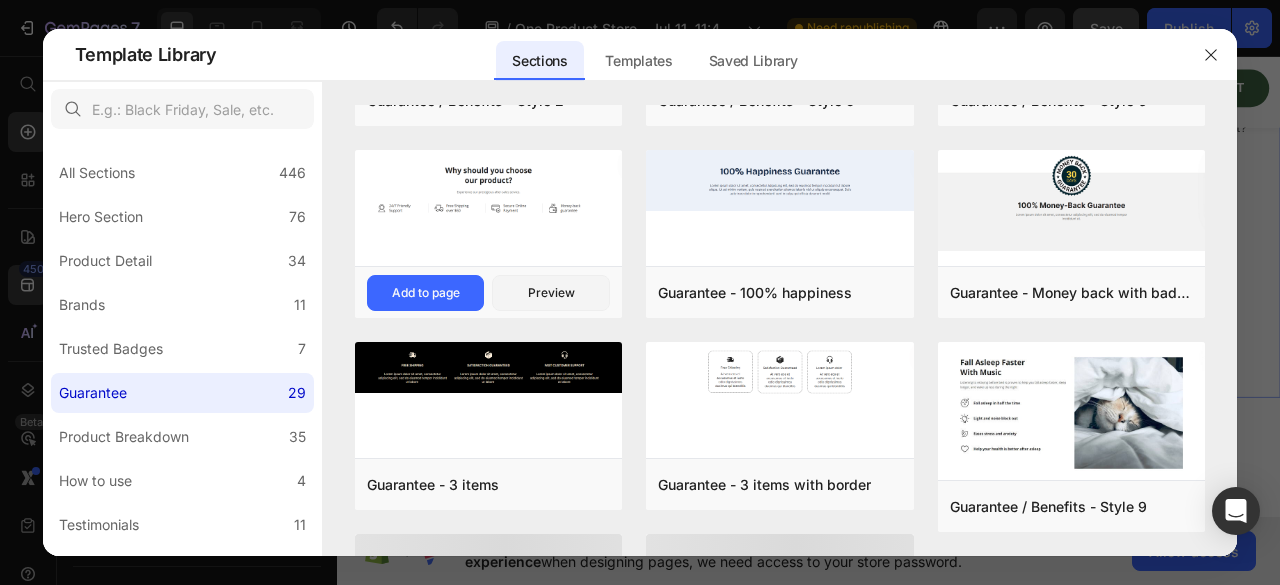 scroll, scrollTop: 323, scrollLeft: 0, axis: vertical 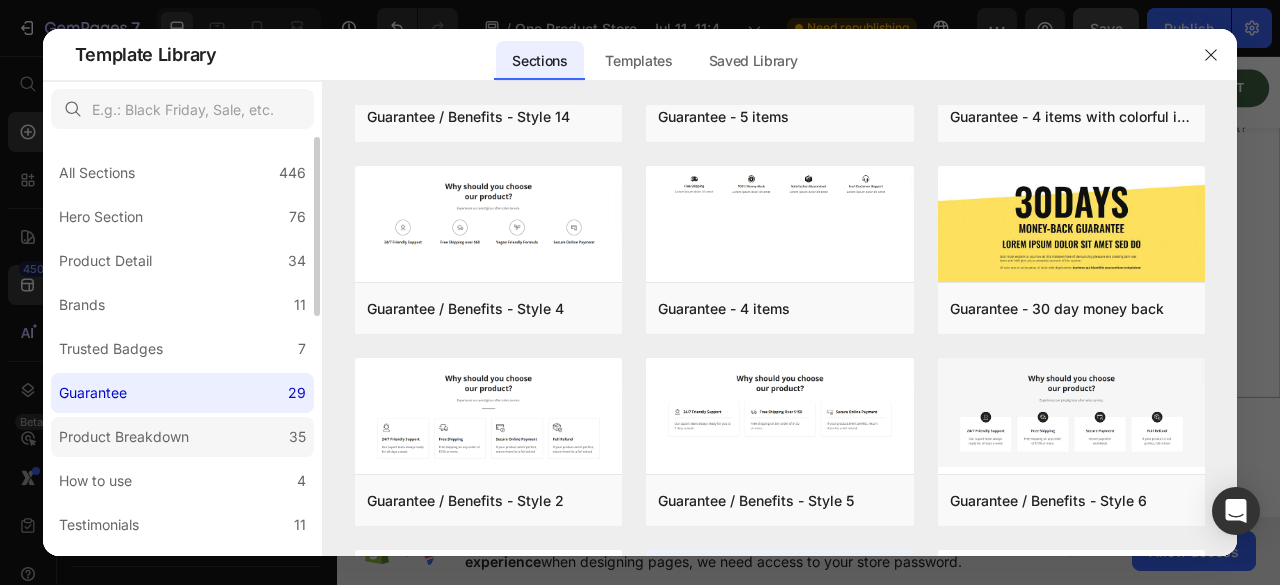 click on "Product Breakdown" at bounding box center [124, 437] 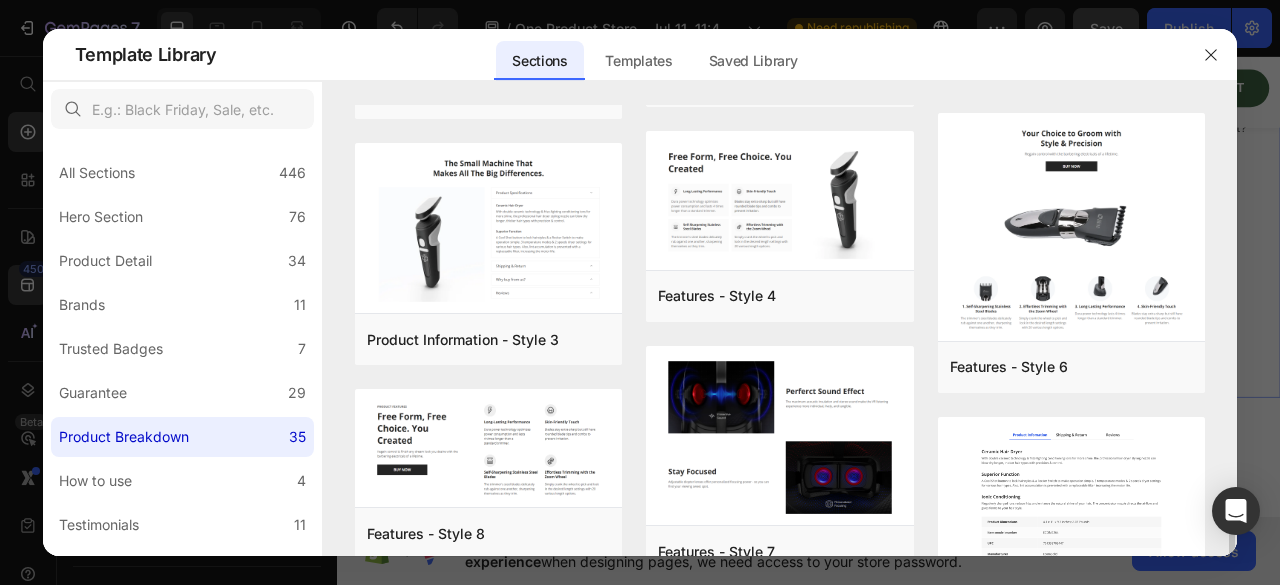scroll, scrollTop: 1356, scrollLeft: 0, axis: vertical 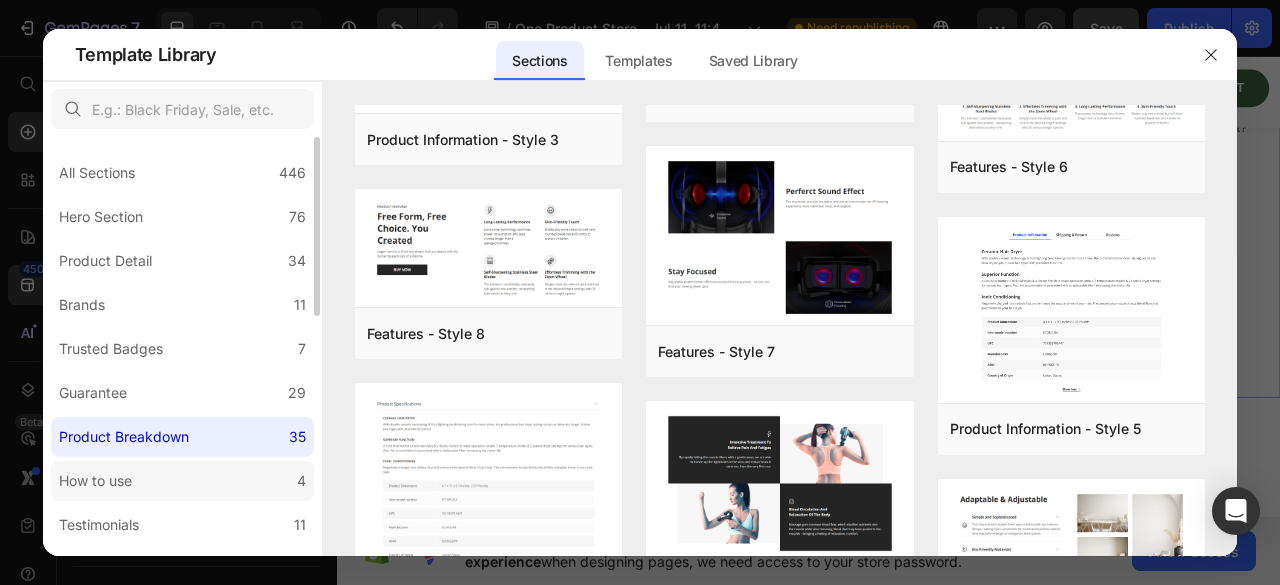 click on "How to use" at bounding box center (95, 481) 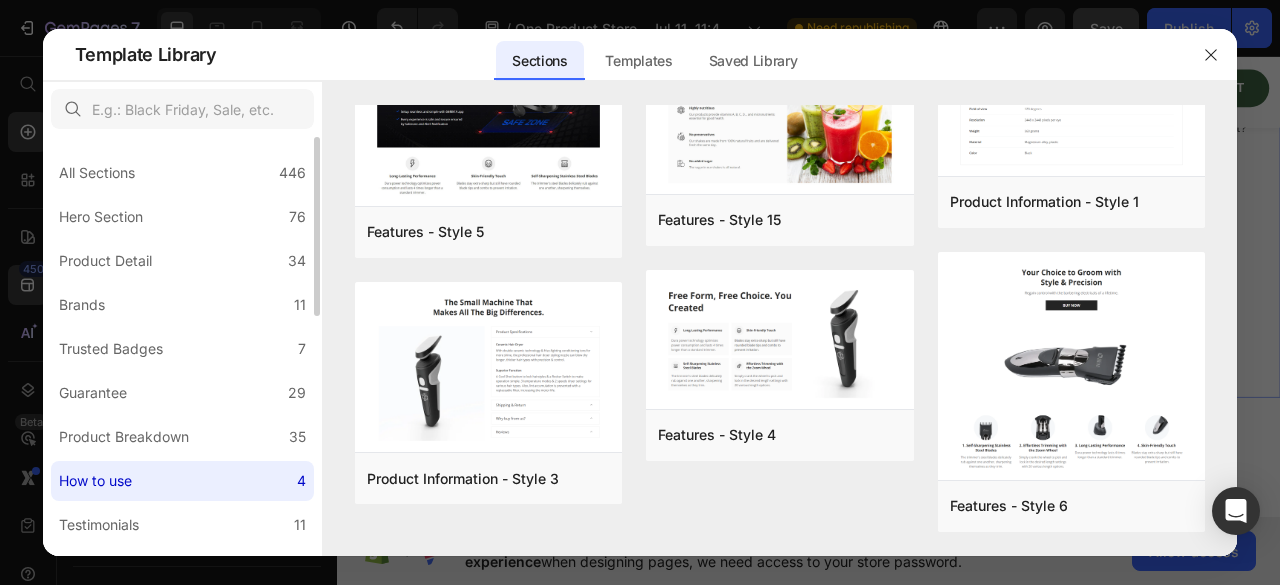 scroll, scrollTop: 0, scrollLeft: 0, axis: both 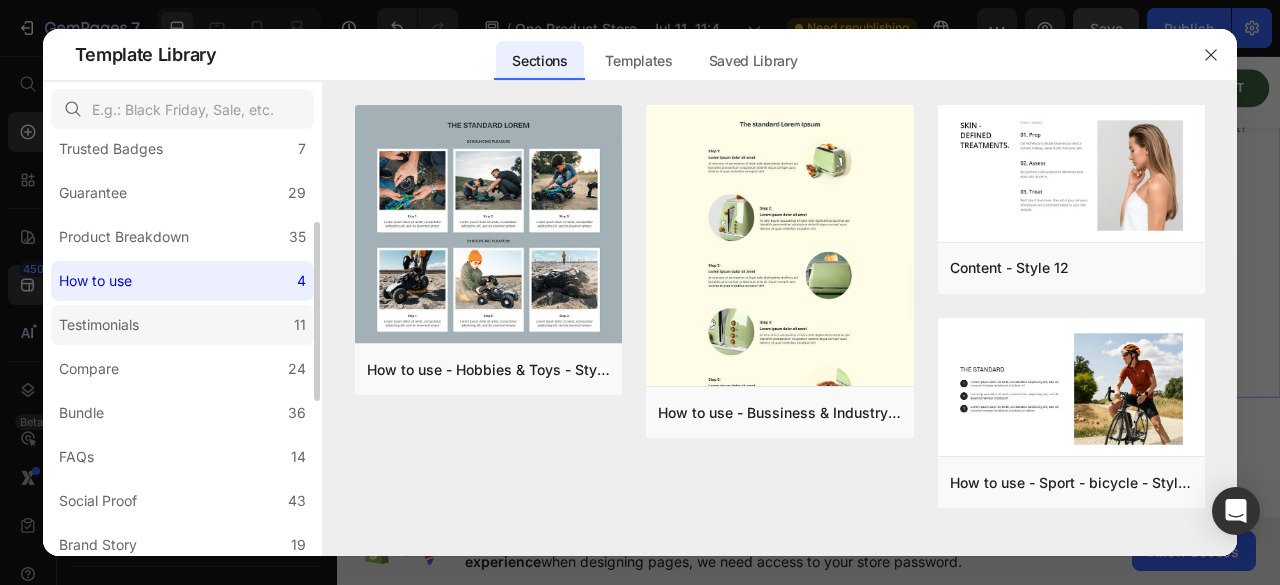 click on "Testimonials" at bounding box center [99, 325] 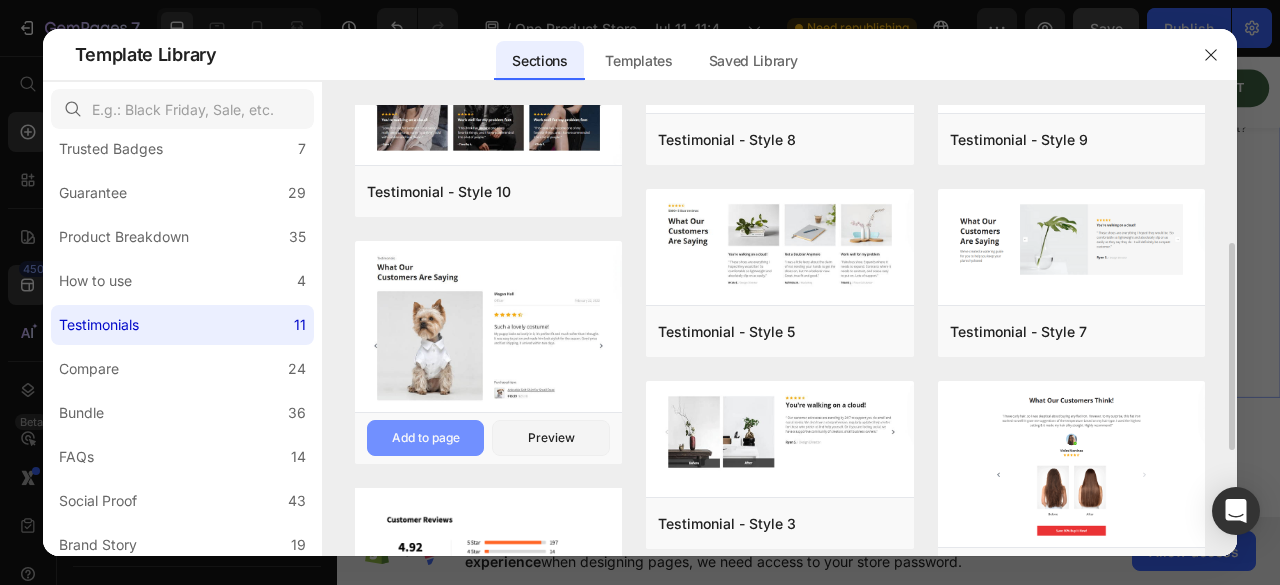 scroll, scrollTop: 500, scrollLeft: 0, axis: vertical 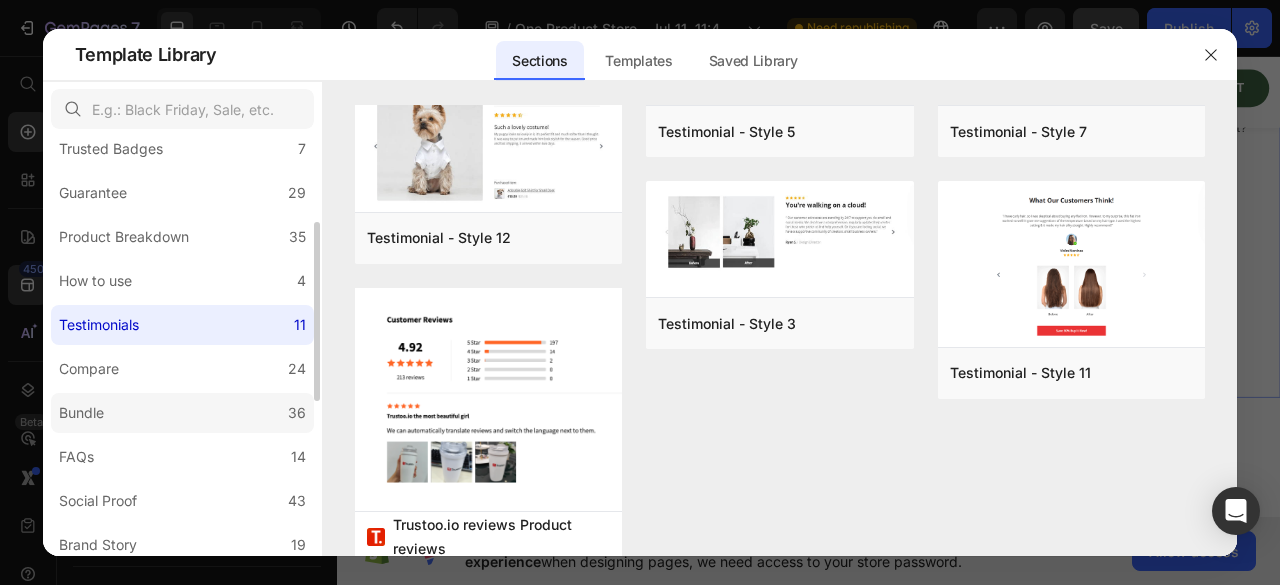 click on "Bundle 36" 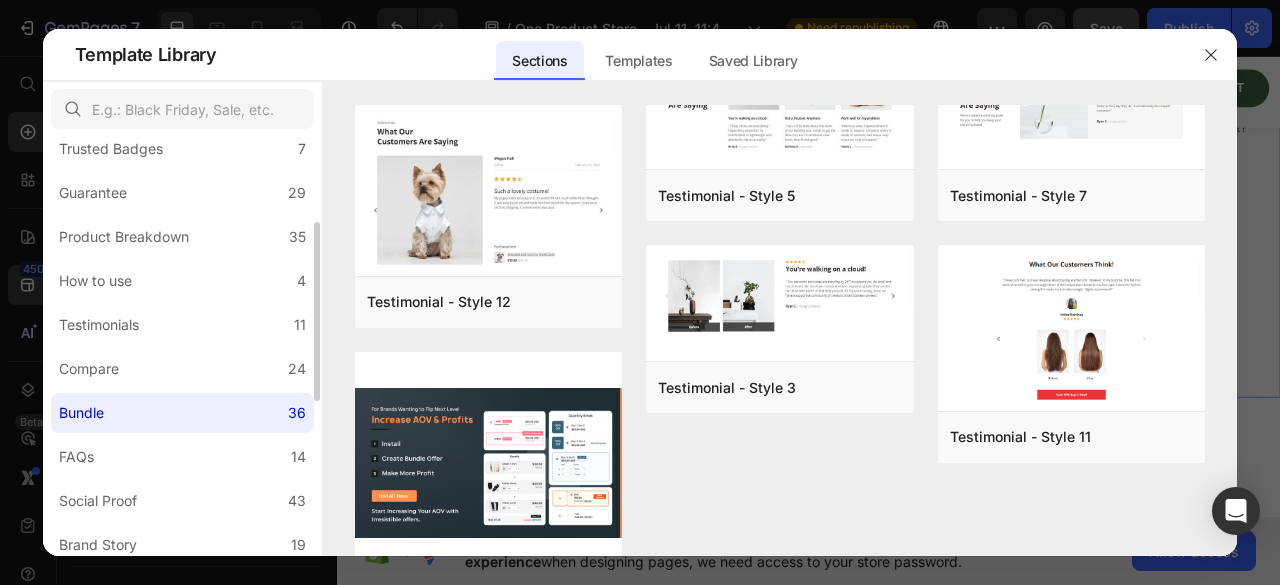 scroll, scrollTop: 0, scrollLeft: 0, axis: both 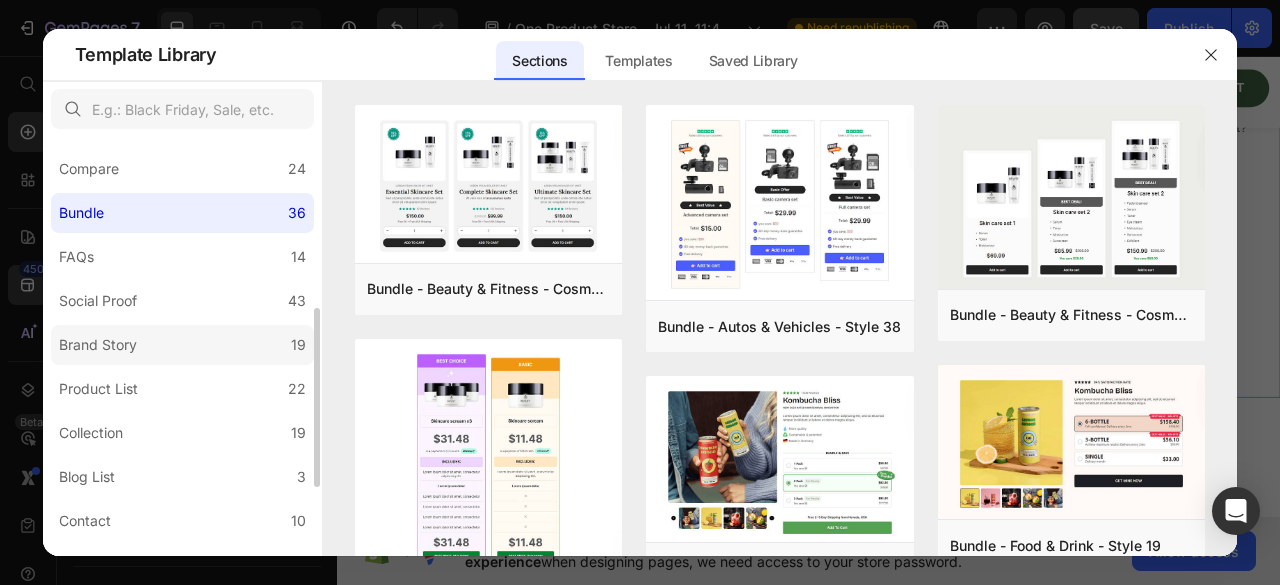 click on "Brand Story" at bounding box center (98, 345) 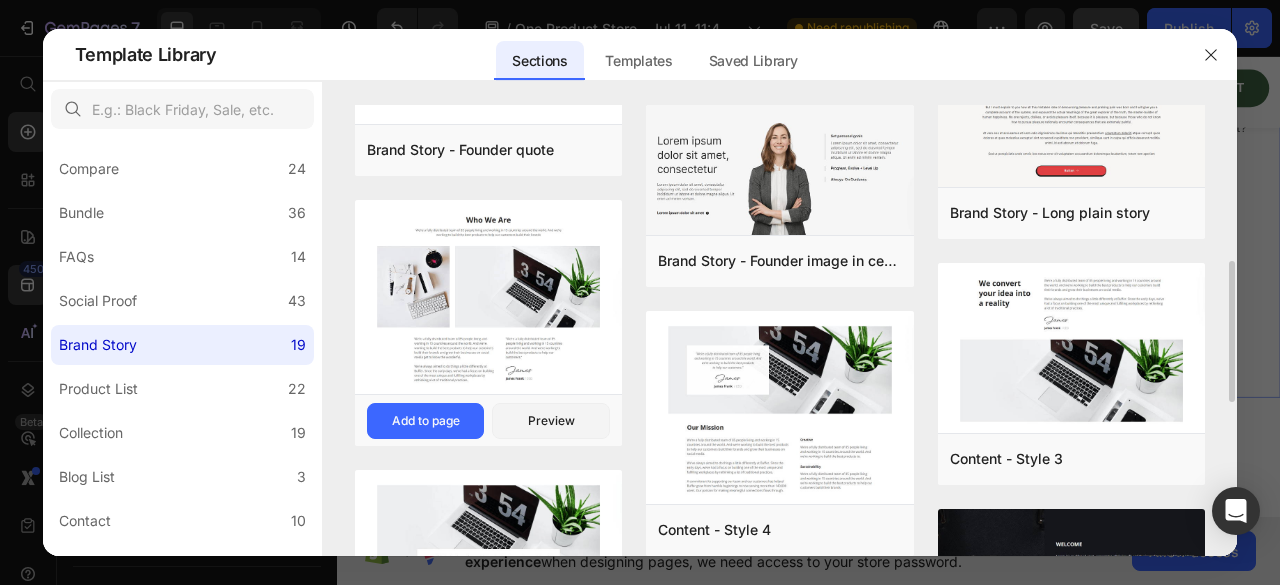 scroll, scrollTop: 700, scrollLeft: 0, axis: vertical 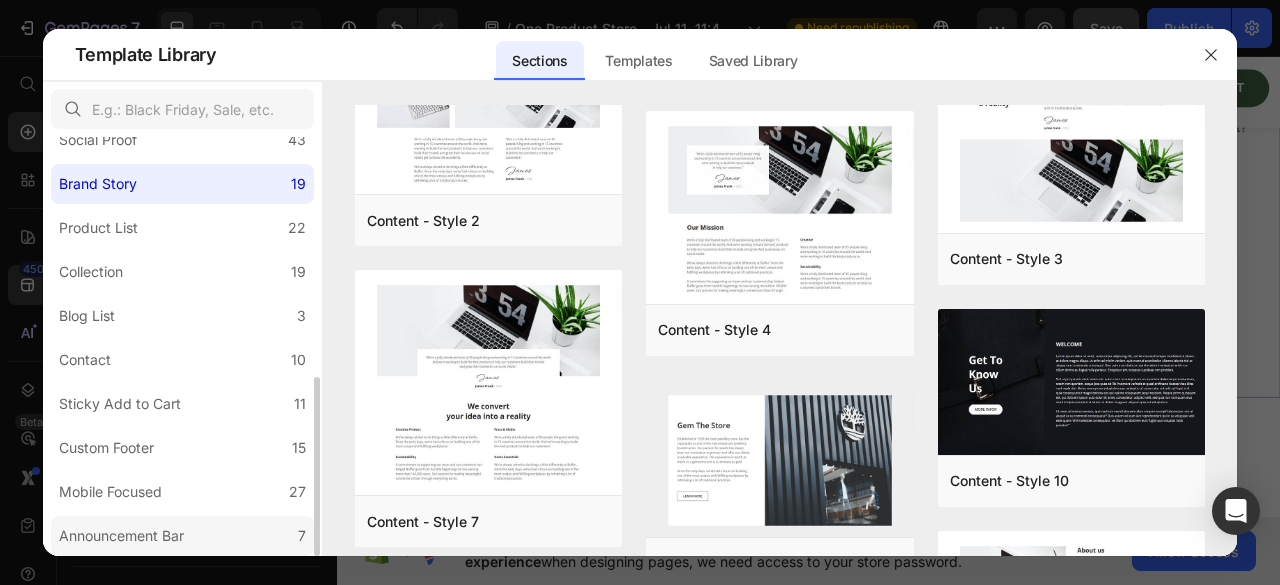 click on "Announcement Bar" at bounding box center (121, 536) 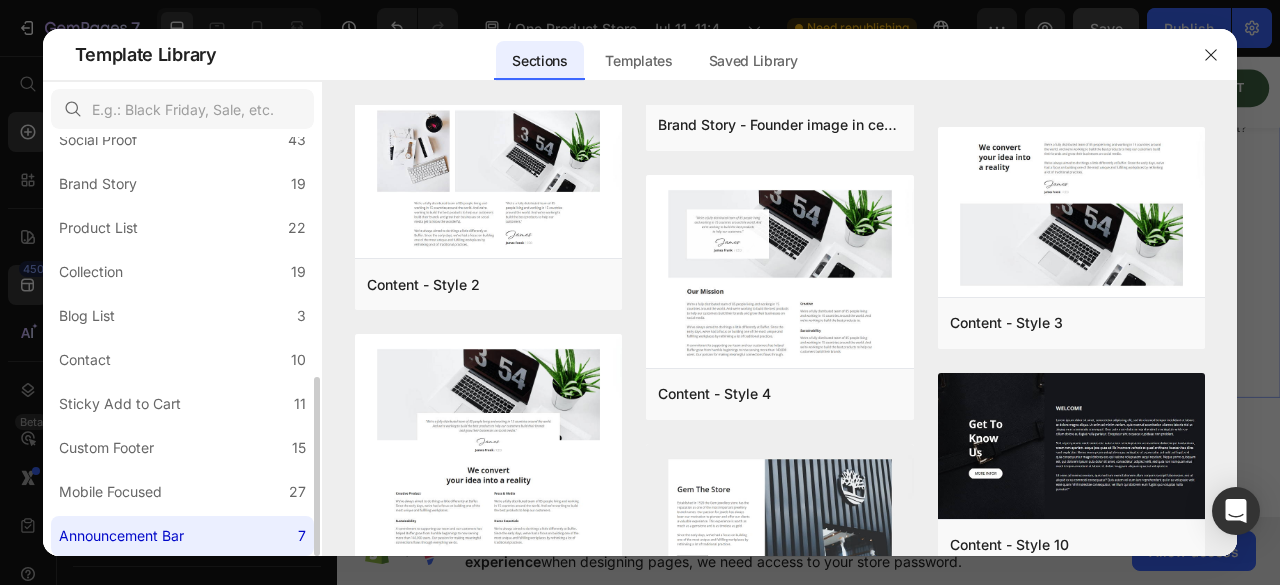 scroll, scrollTop: 0, scrollLeft: 0, axis: both 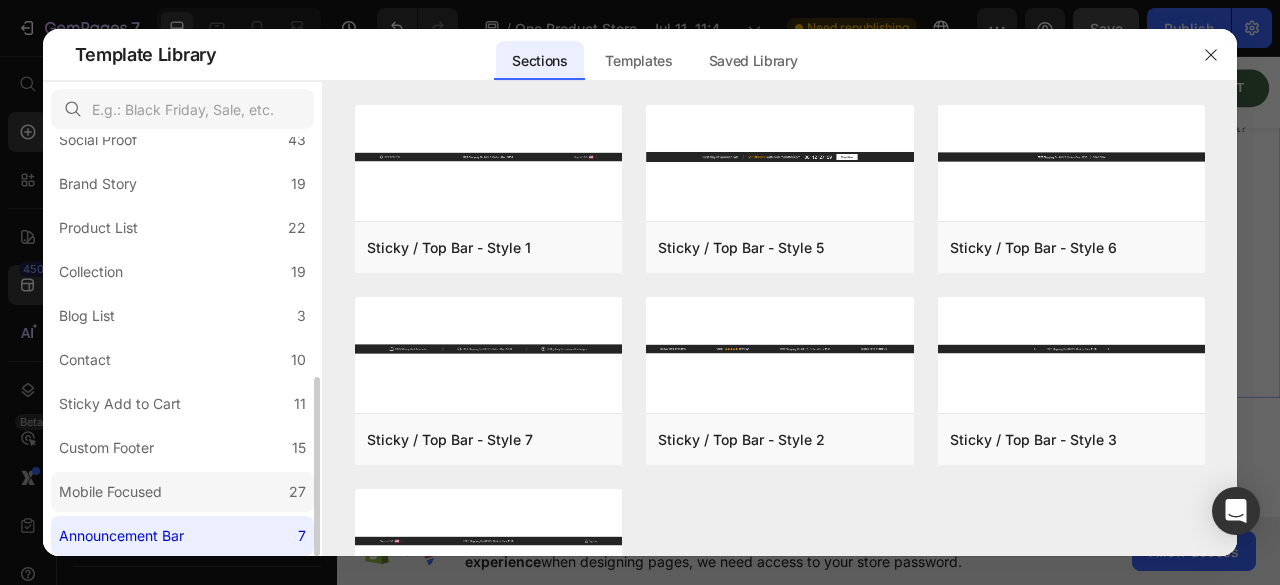 click on "Mobile Focused 27" 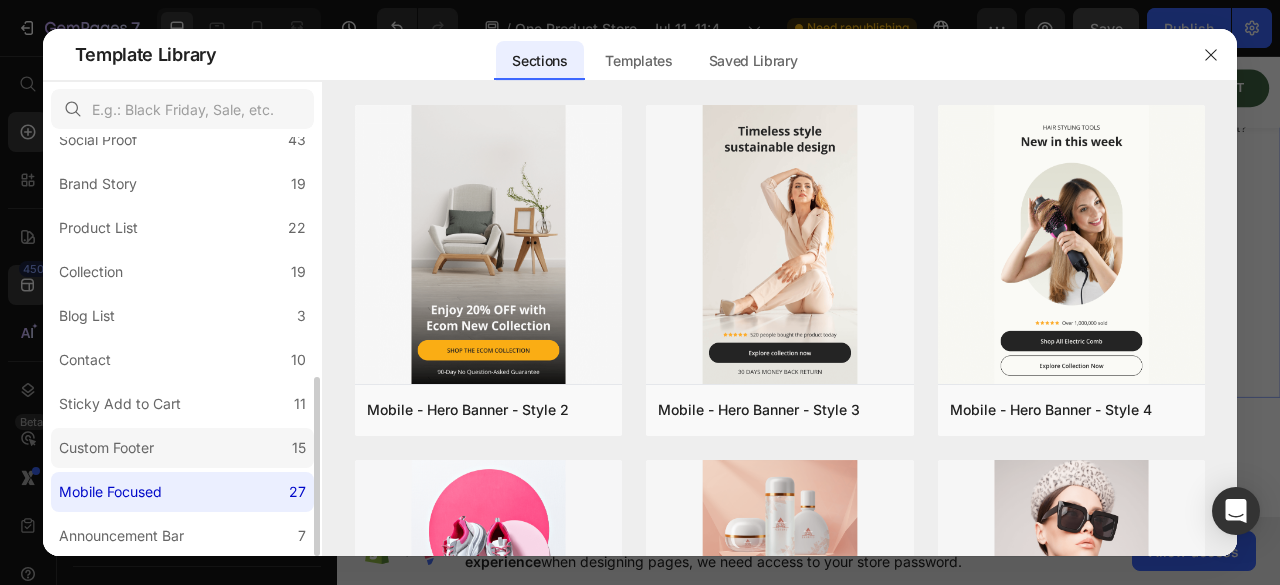 click on "Custom Footer" at bounding box center (106, 448) 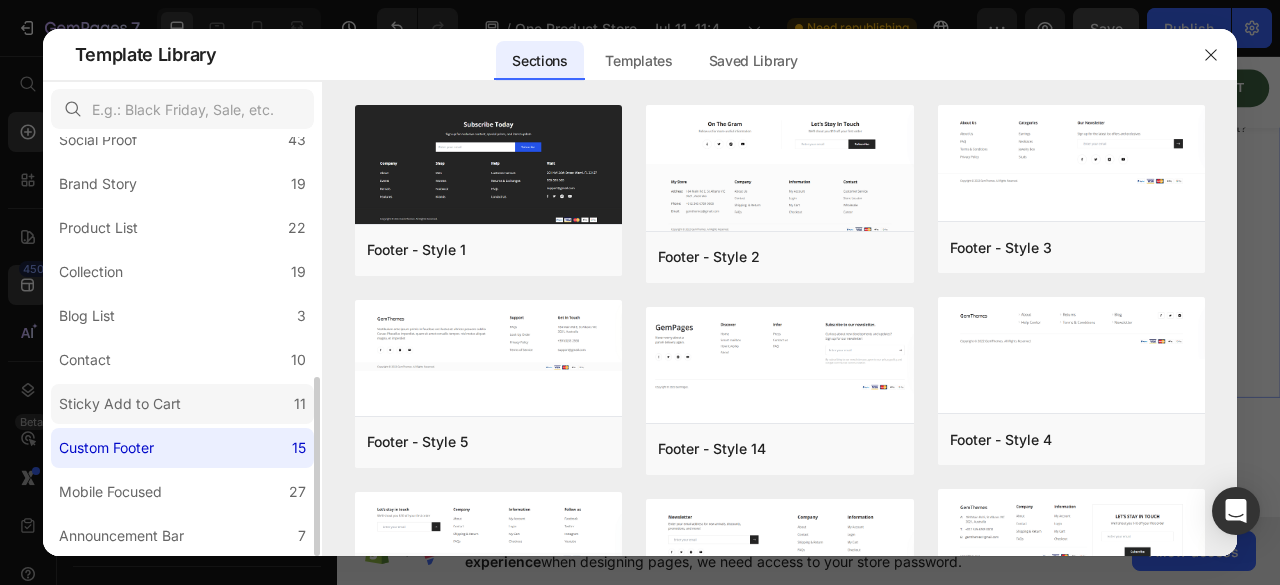 click on "Sticky Add to Cart" at bounding box center (120, 404) 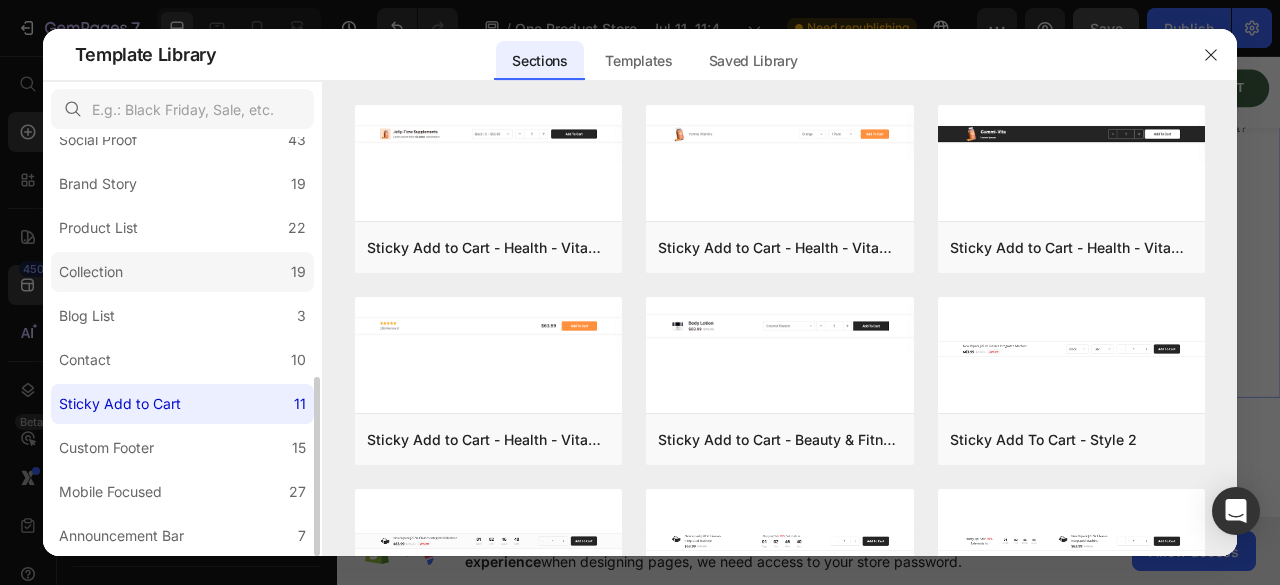 click on "Collection" at bounding box center [91, 272] 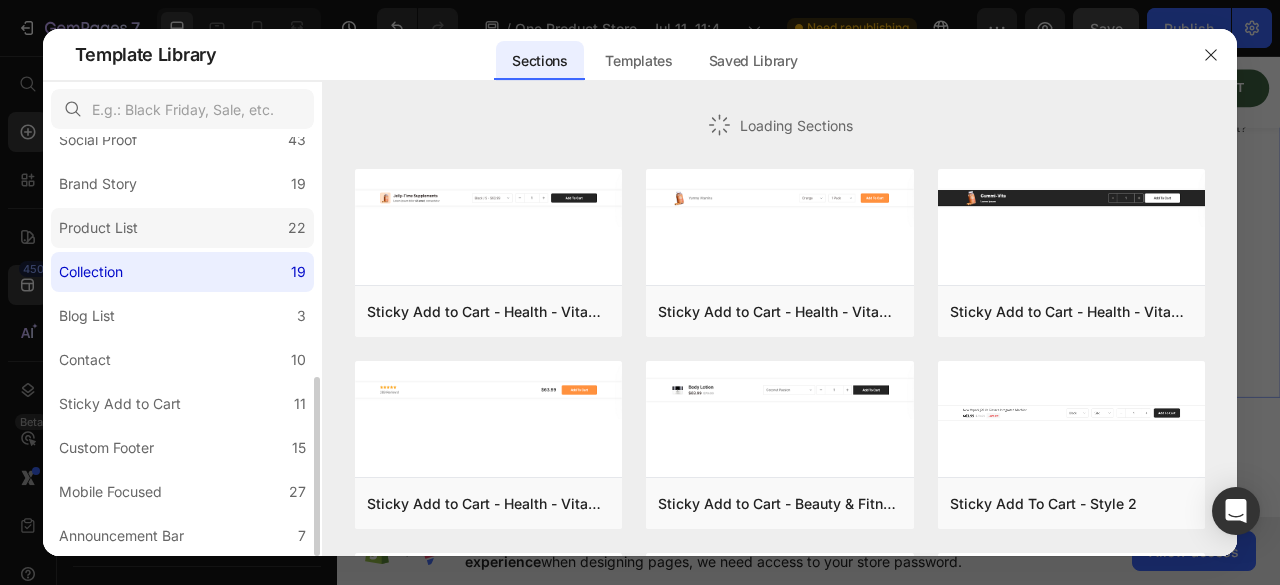 click on "Product List" at bounding box center (98, 228) 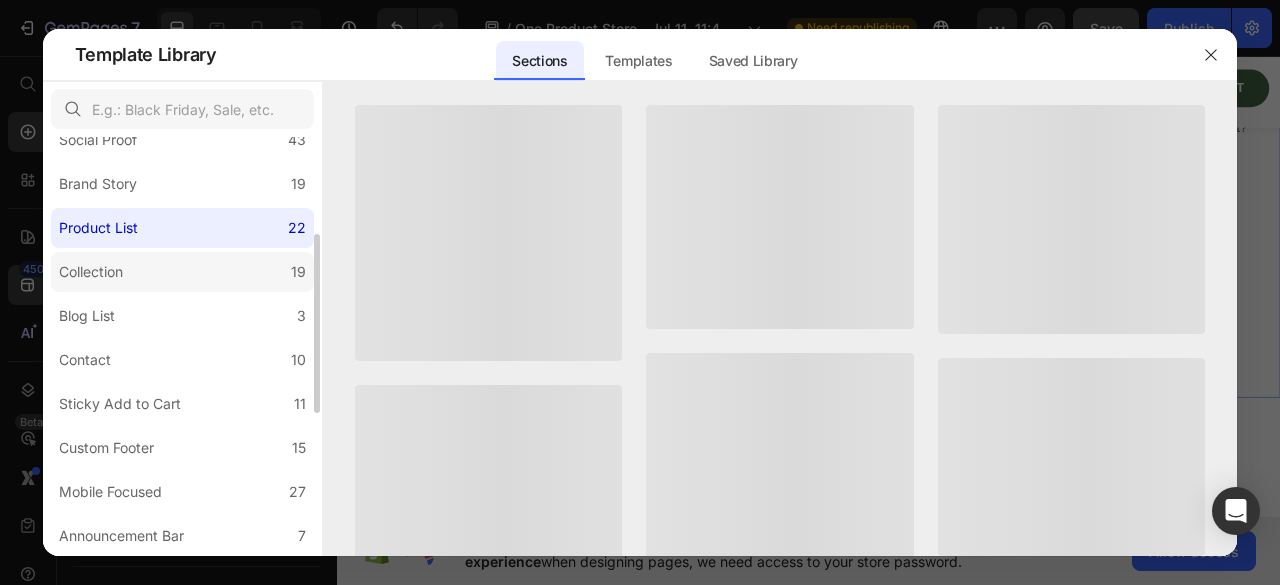 scroll, scrollTop: 361, scrollLeft: 0, axis: vertical 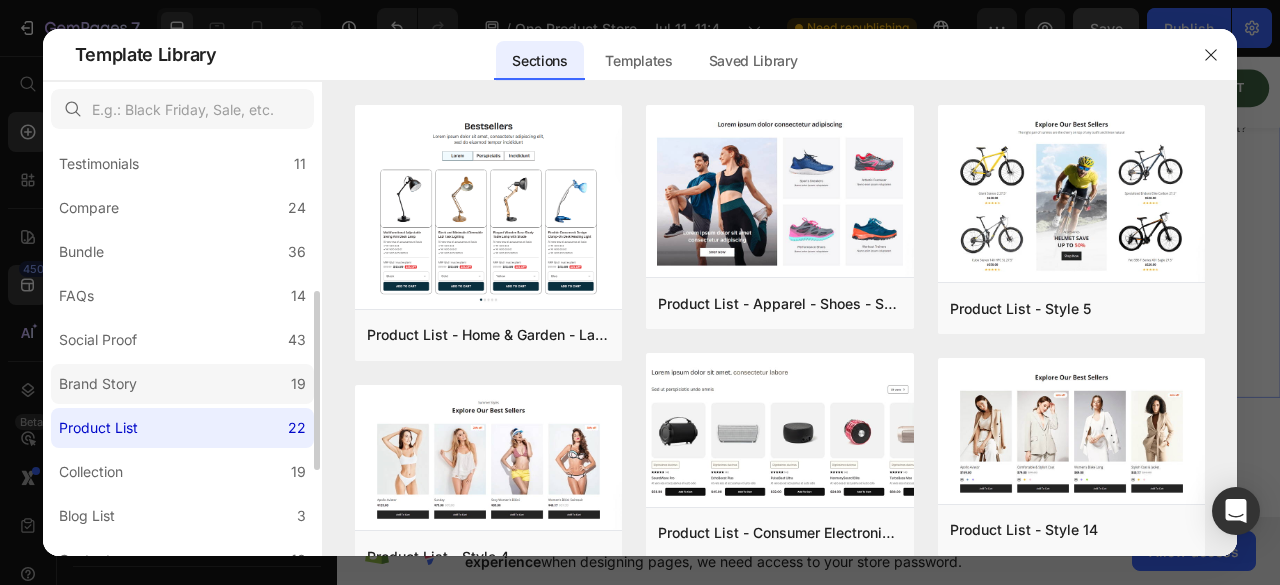 click on "Brand Story" at bounding box center [102, 384] 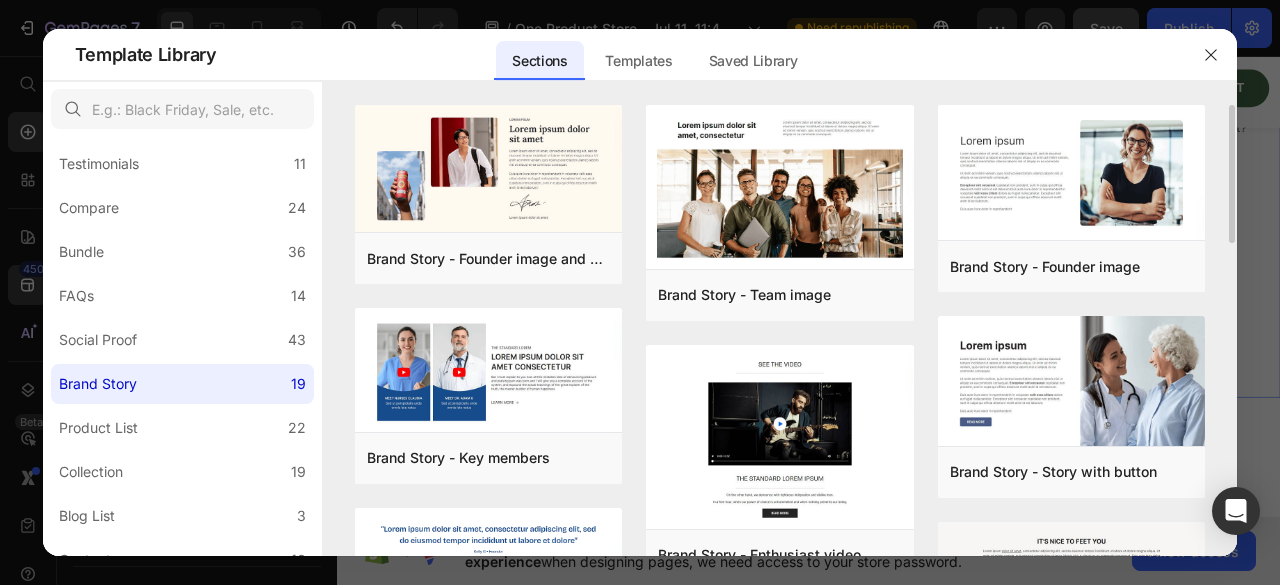 scroll, scrollTop: 200, scrollLeft: 0, axis: vertical 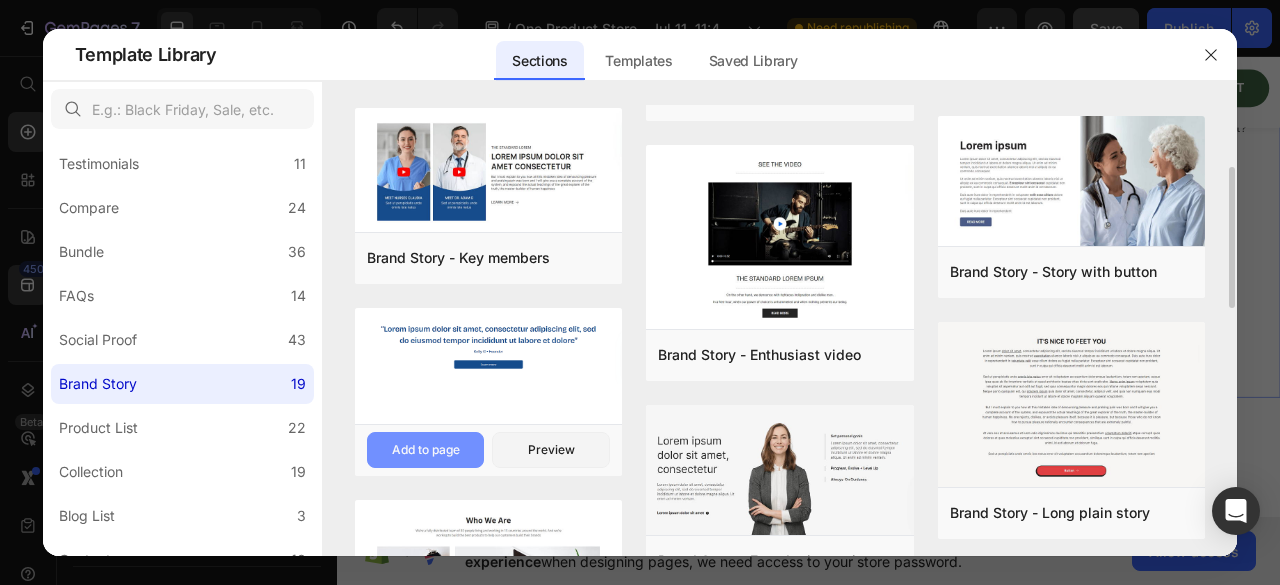 click on "Add to page" at bounding box center (426, 450) 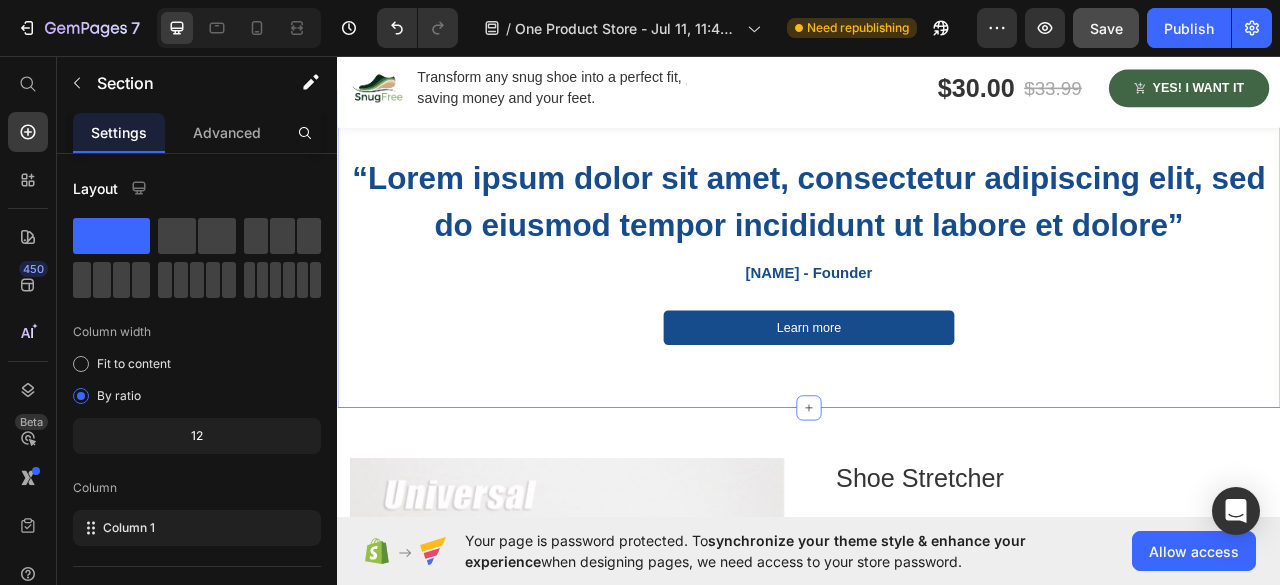 scroll, scrollTop: 1638, scrollLeft: 0, axis: vertical 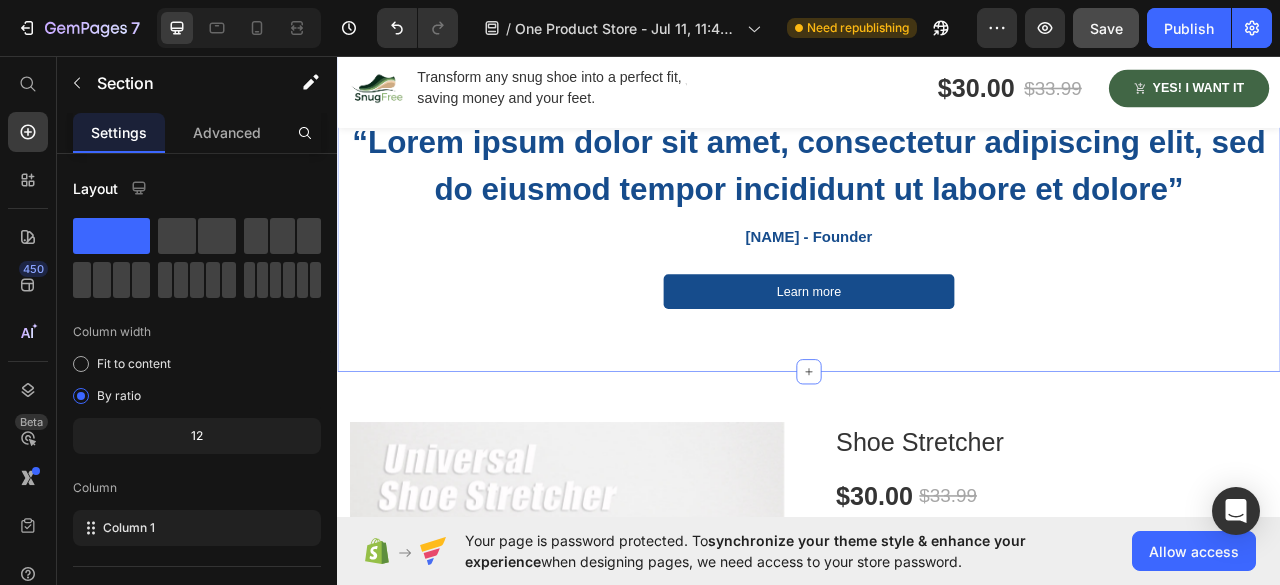 drag, startPoint x: 932, startPoint y: 450, endPoint x: 930, endPoint y: 434, distance: 16.124516 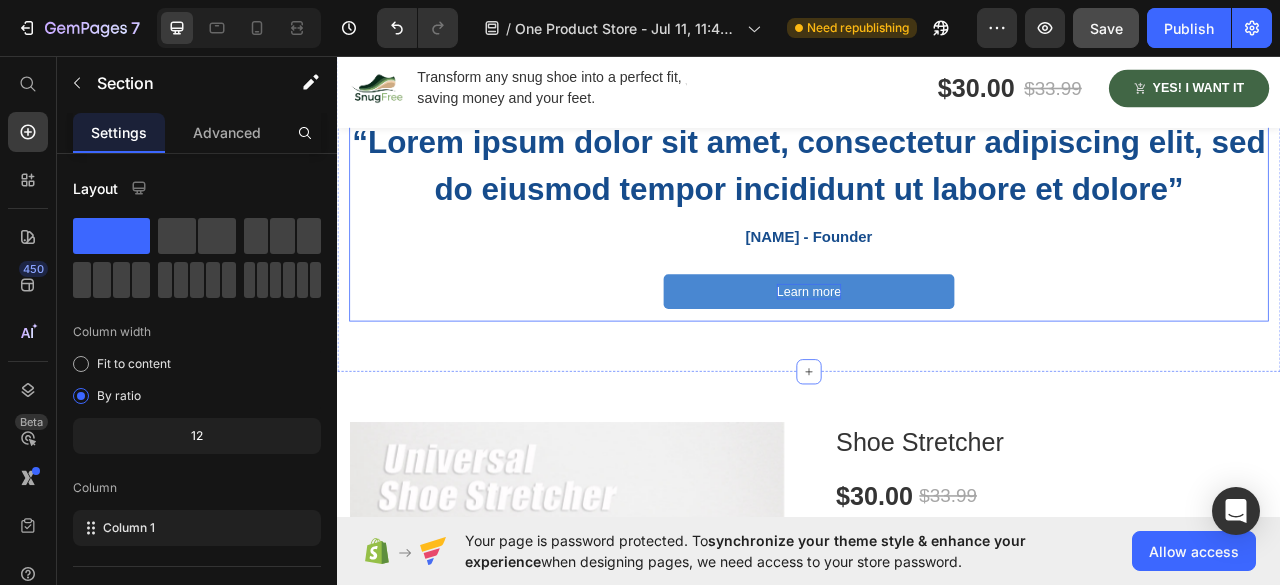 click on "Learn more" at bounding box center [937, 357] 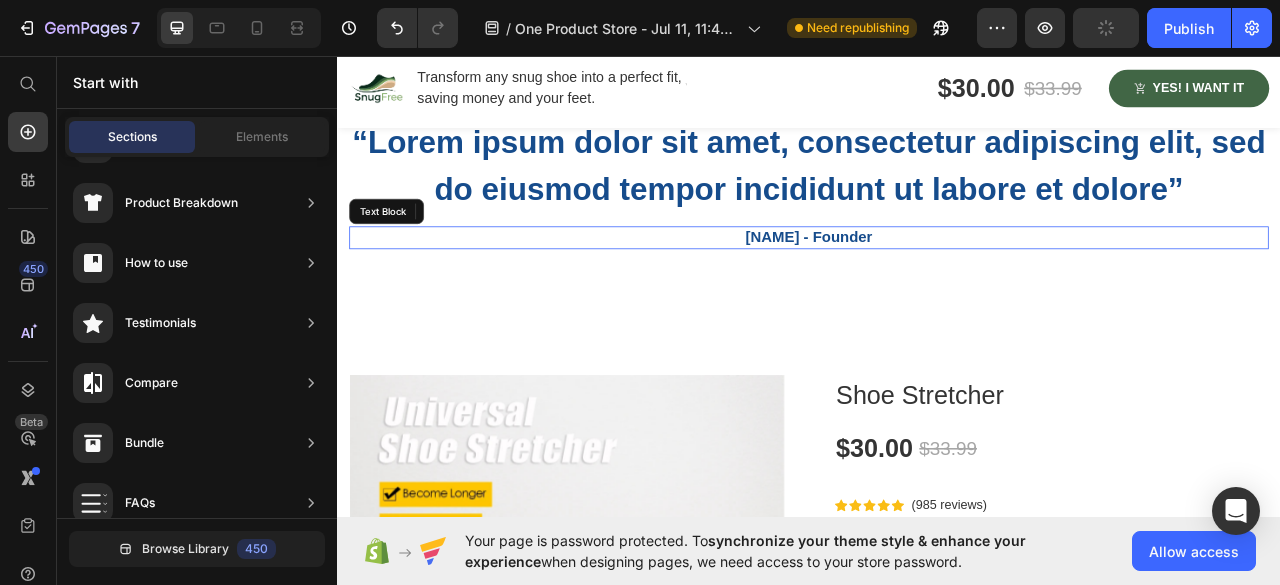 click on "[NAME] - Founder" at bounding box center (937, 288) 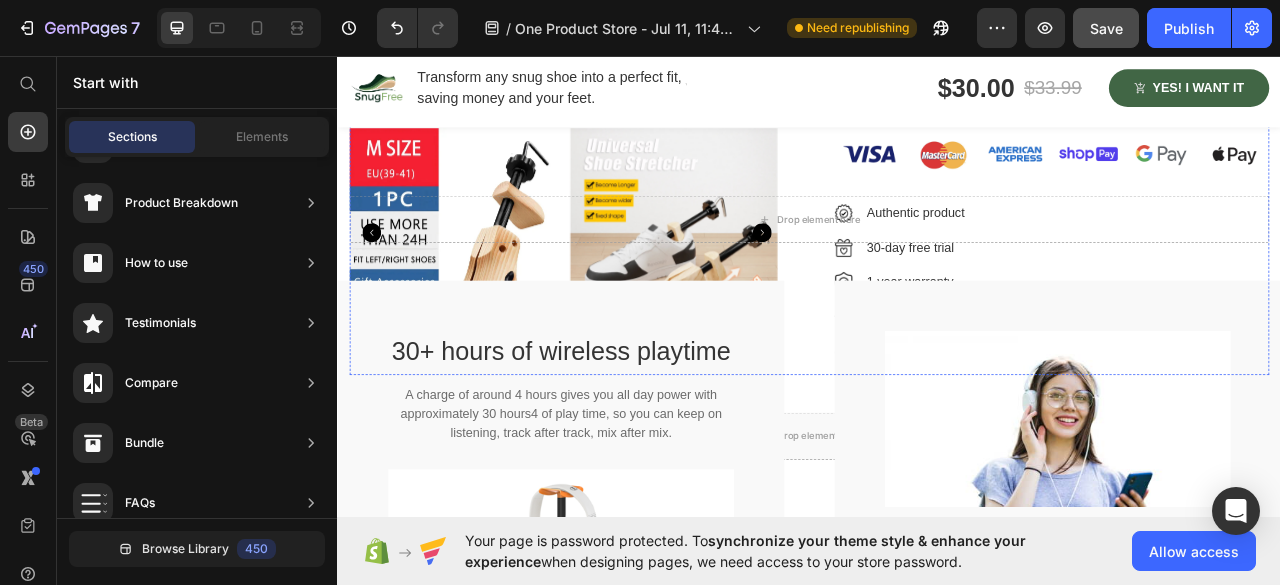 scroll, scrollTop: 2638, scrollLeft: 0, axis: vertical 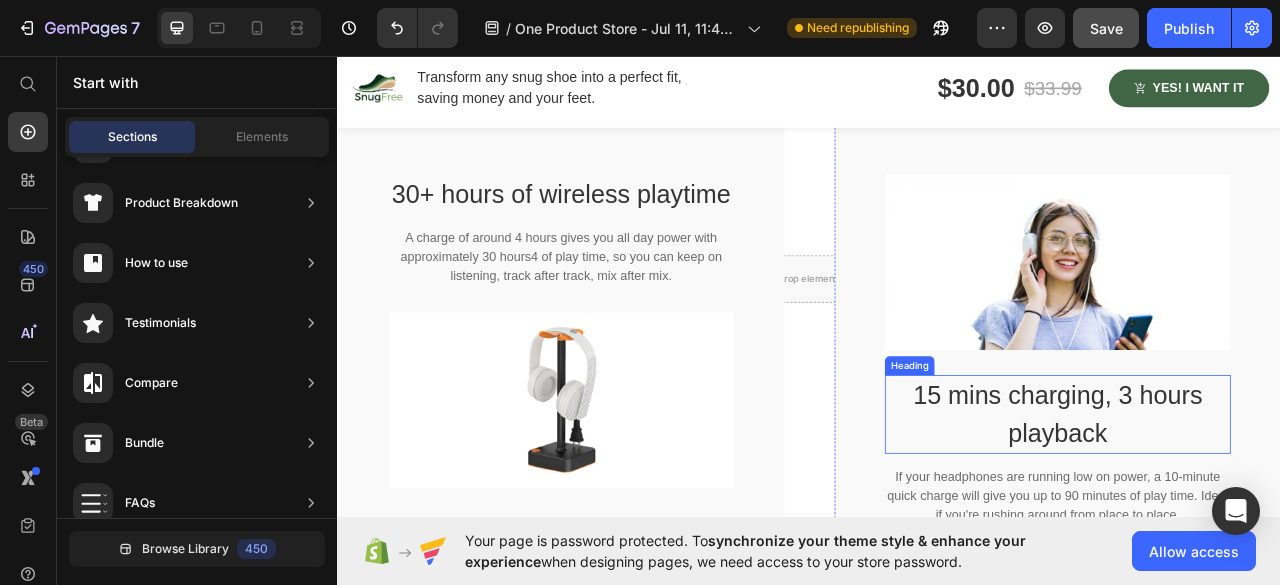 click on "Image 15 mins charging, 3 hours playback Heading If your headphones are running low on power, a 10-minute quick charge will give you up to 90 minutes of play time. Ideal if you're rushing around from place to place. Text block Row" at bounding box center [1253, 419] 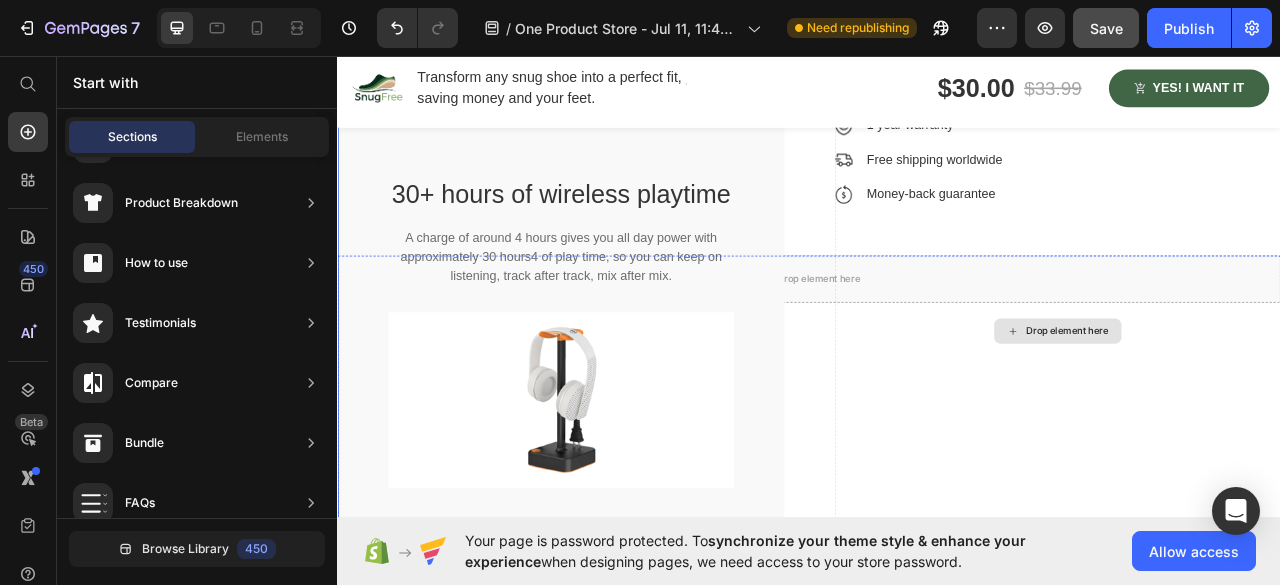 scroll, scrollTop: 2438, scrollLeft: 0, axis: vertical 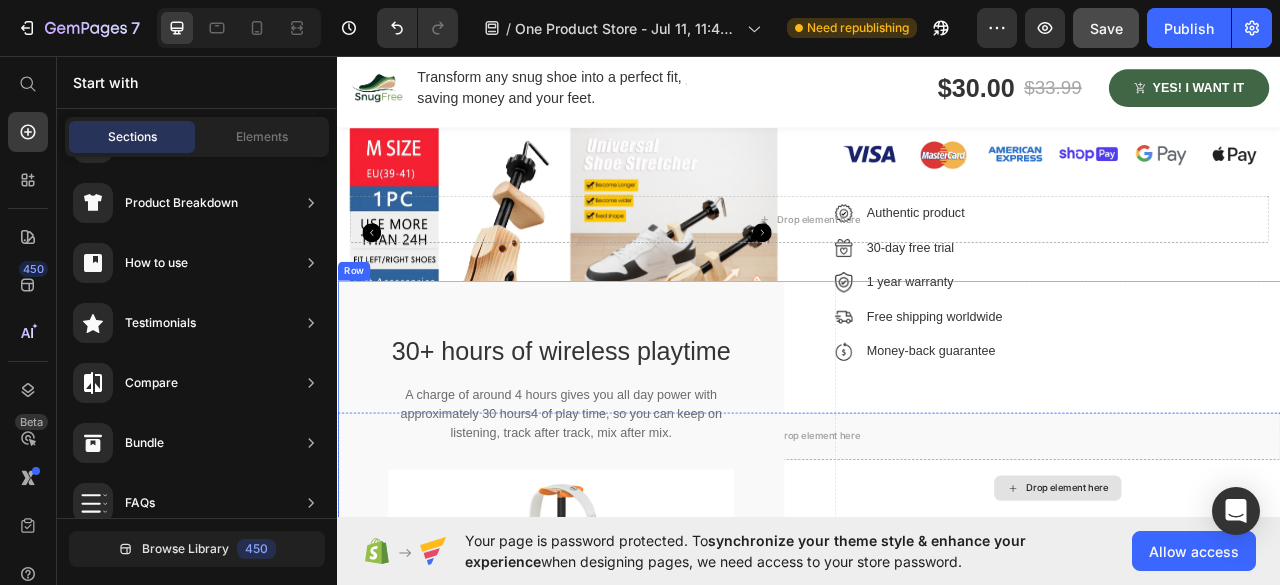 click on "30+ hours of wireless playtime" at bounding box center (621, 433) 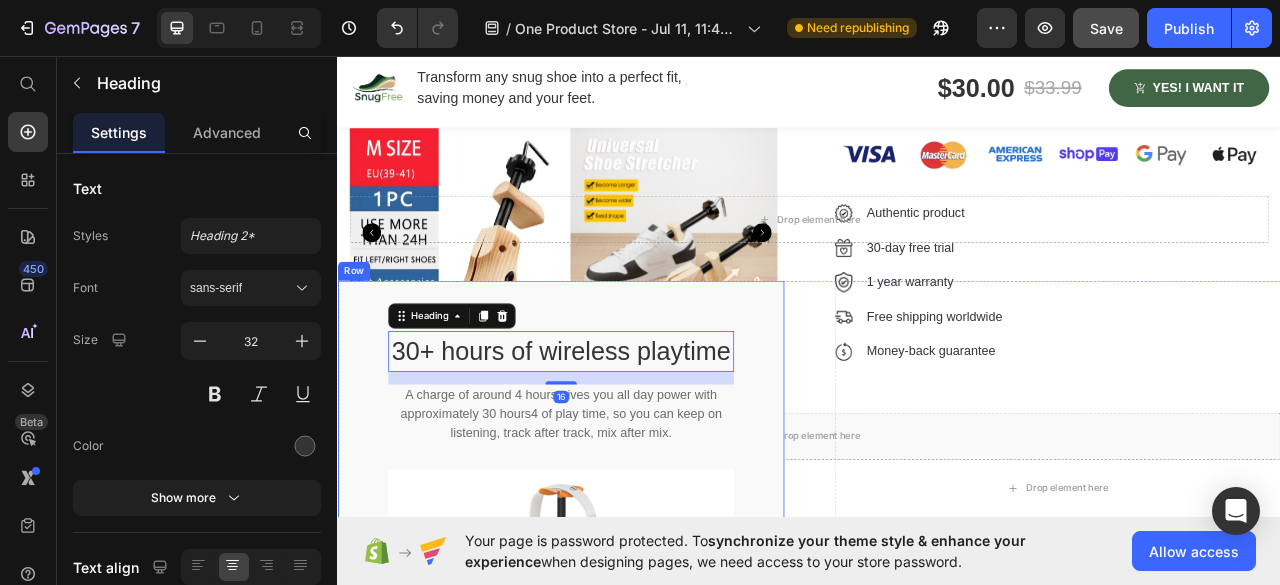 click on "30+ hours of wireless playtime Heading   16 A charge of around 4 hours gives you all day power with approximately 30 hours4 of play time, so you can keep on listening, track after track, mix after mix. Text block Image Row" at bounding box center [621, 607] 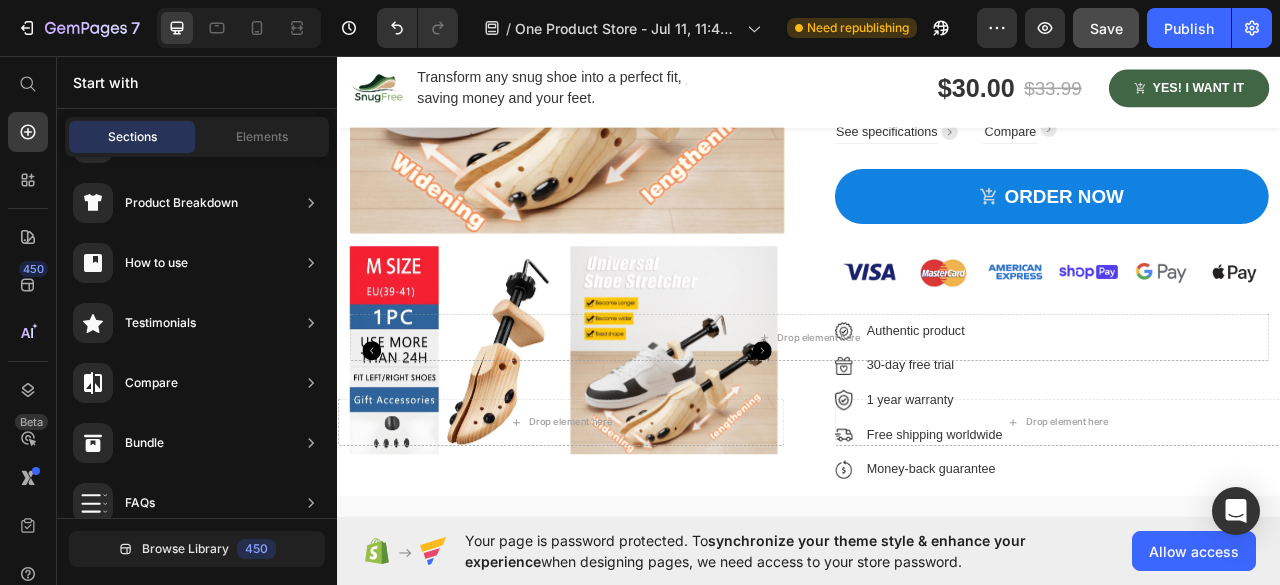 scroll, scrollTop: 2738, scrollLeft: 0, axis: vertical 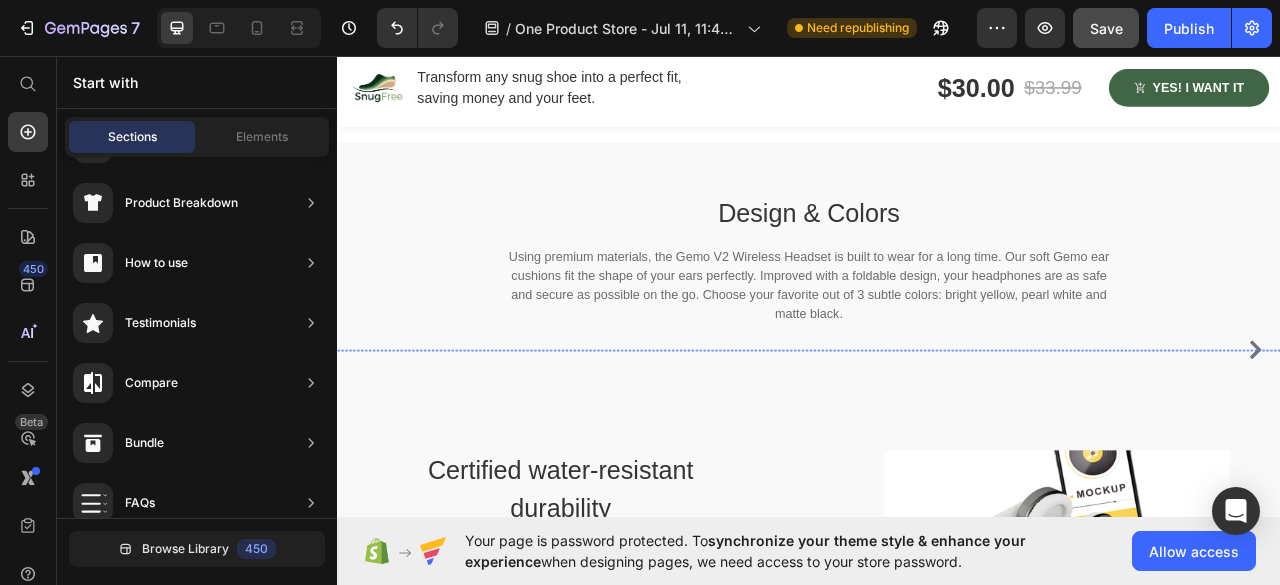 click at bounding box center (929, 431) 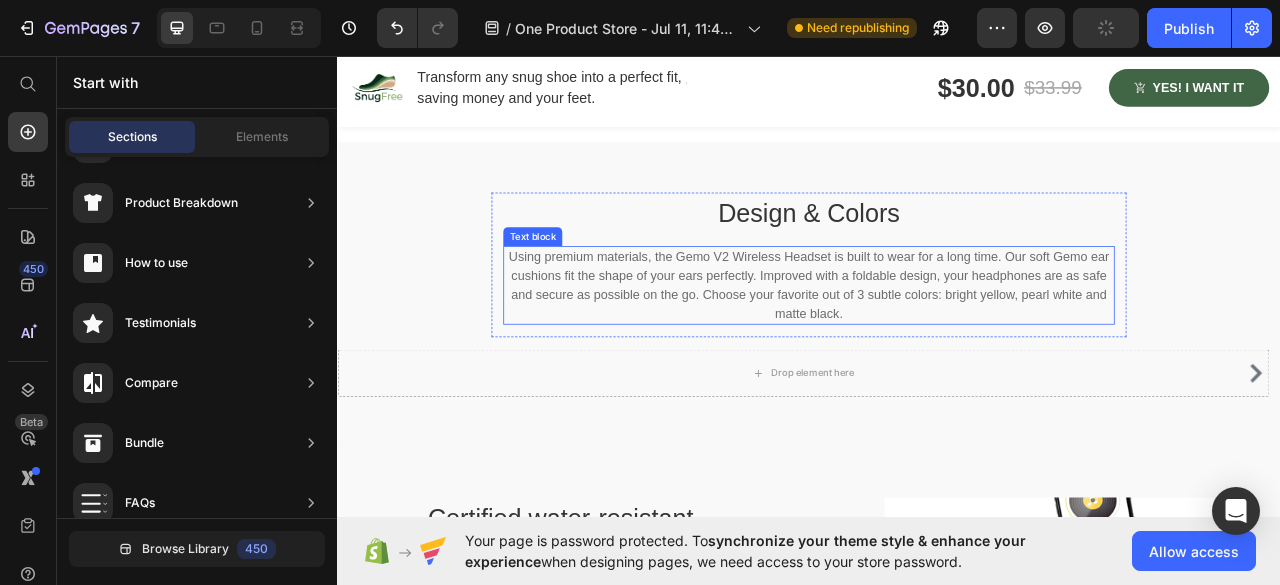 click on "Using premium materials, the Gemo V2 Wireless Headset is built to wear for a long time. Our soft Gemo ear cushions fit the shape of your ears perfectly. Improved with a foldable design, your headphones are as safe and secure as possible on the go. Choose your favorite out of 3 subtle colors: bright yellow, pearl white and matte black." at bounding box center [936, 349] 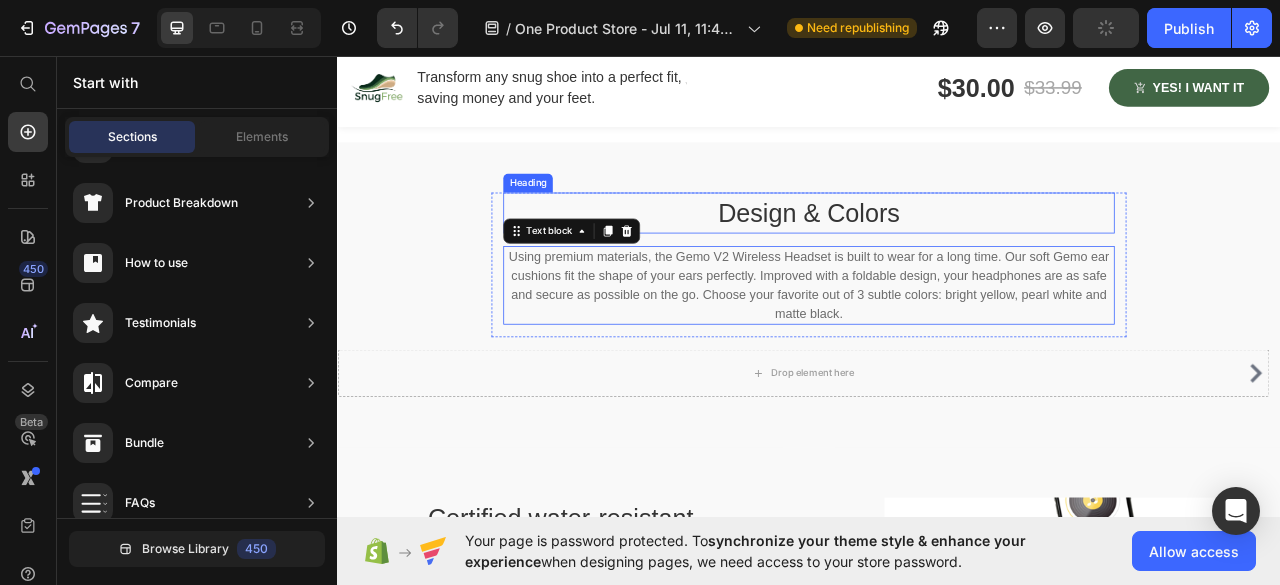 click on "Design & Colors" at bounding box center (936, 257) 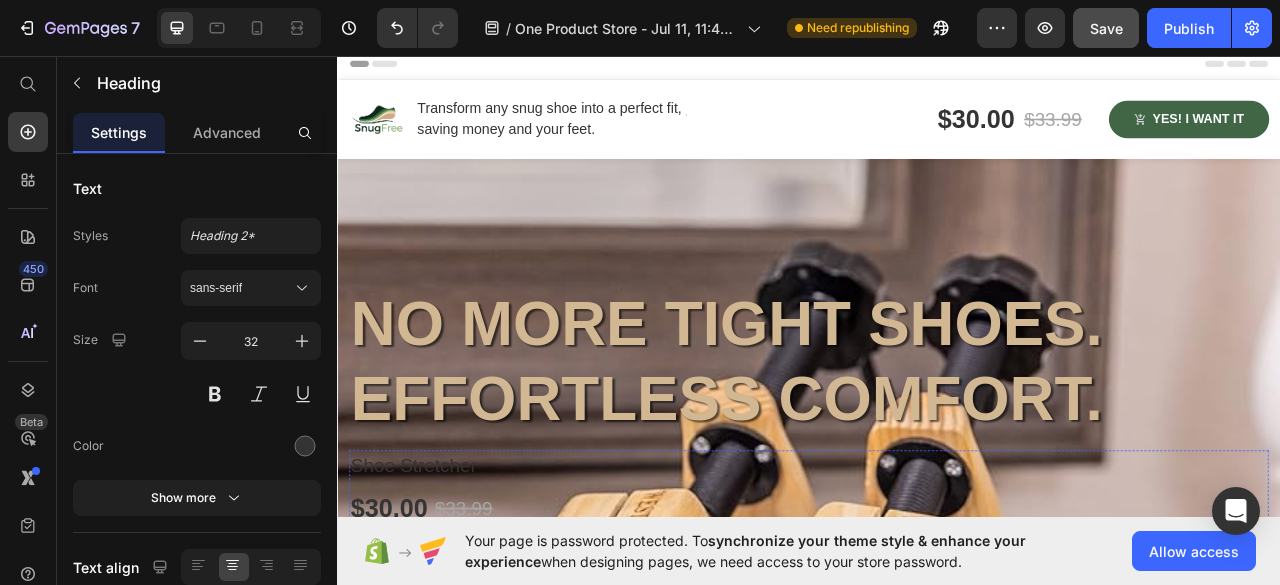 scroll, scrollTop: 500, scrollLeft: 0, axis: vertical 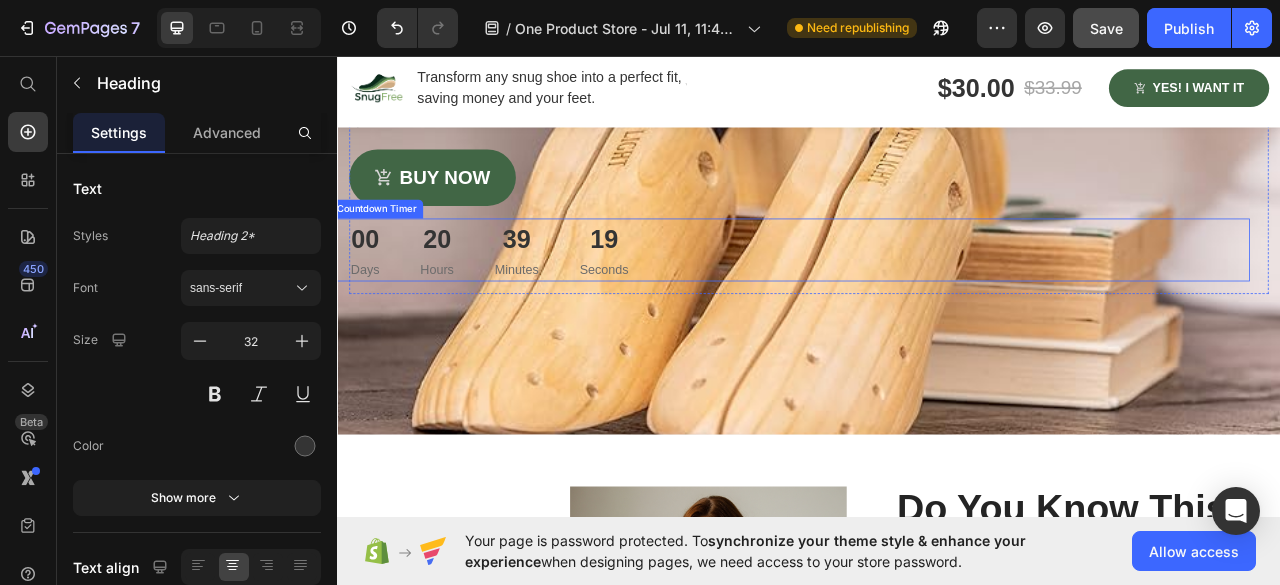 click at bounding box center [809, 814] 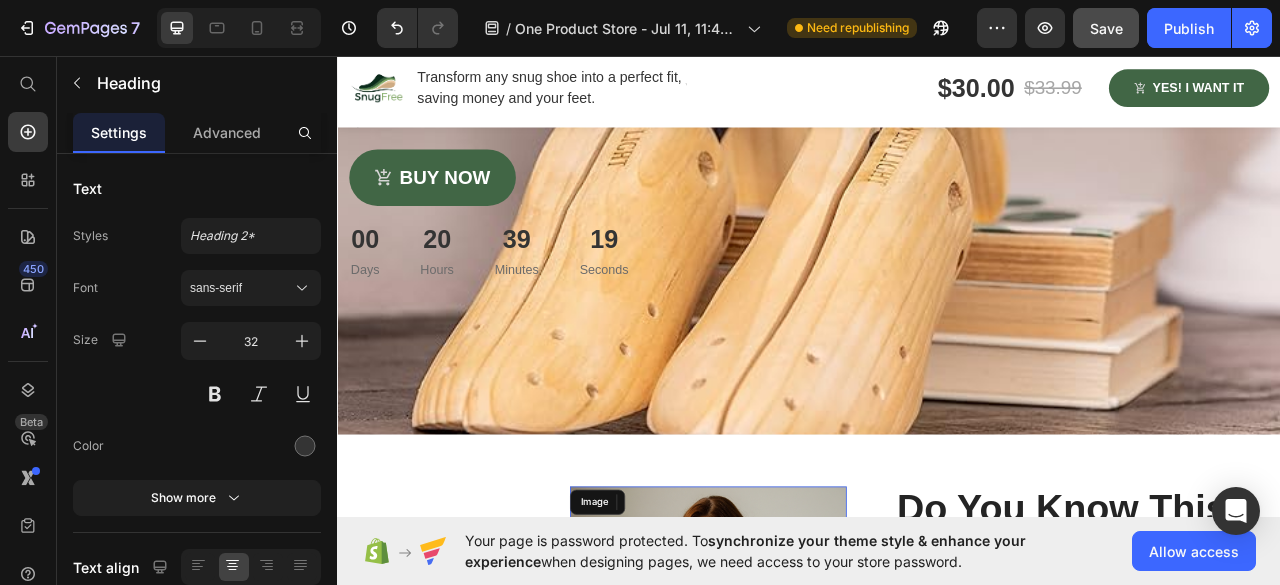 click on "“Lorem ipsum dolor sit amet, consectetur adipiscing elit, sed do eiusmod tempor incididunt ut labore et dolore” Heading Row Section 4" at bounding box center [937, 1326] 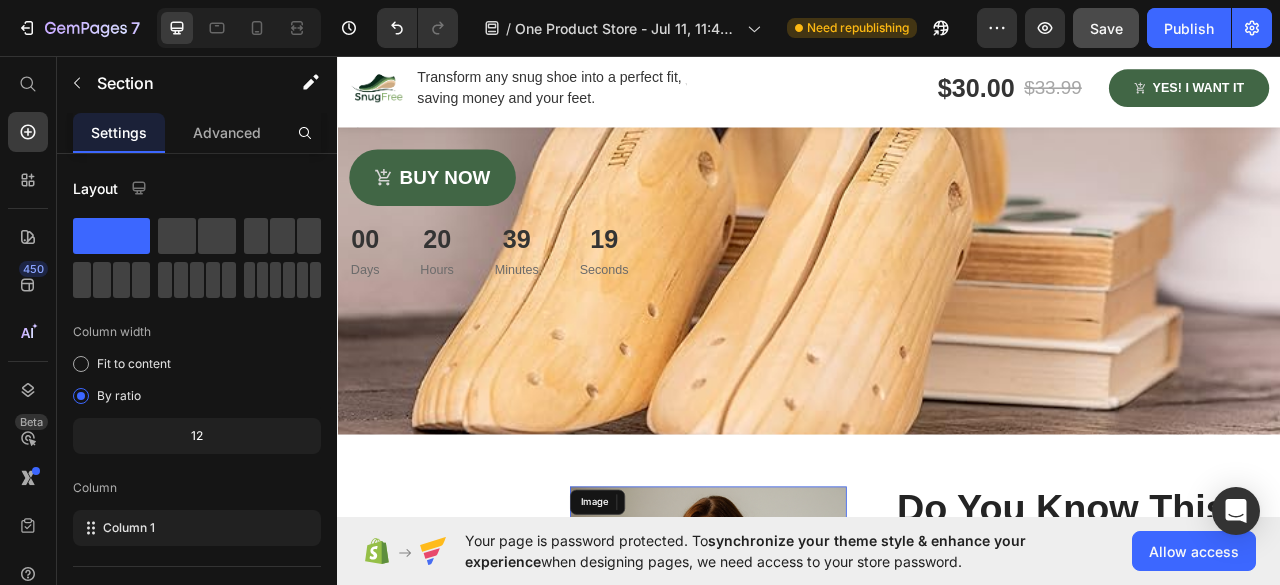 click on "“Lorem ipsum dolor sit amet, consectetur adipiscing elit, sed do eiusmod tempor incididunt ut labore et dolore” Heading Row Section 4" at bounding box center [937, 1326] 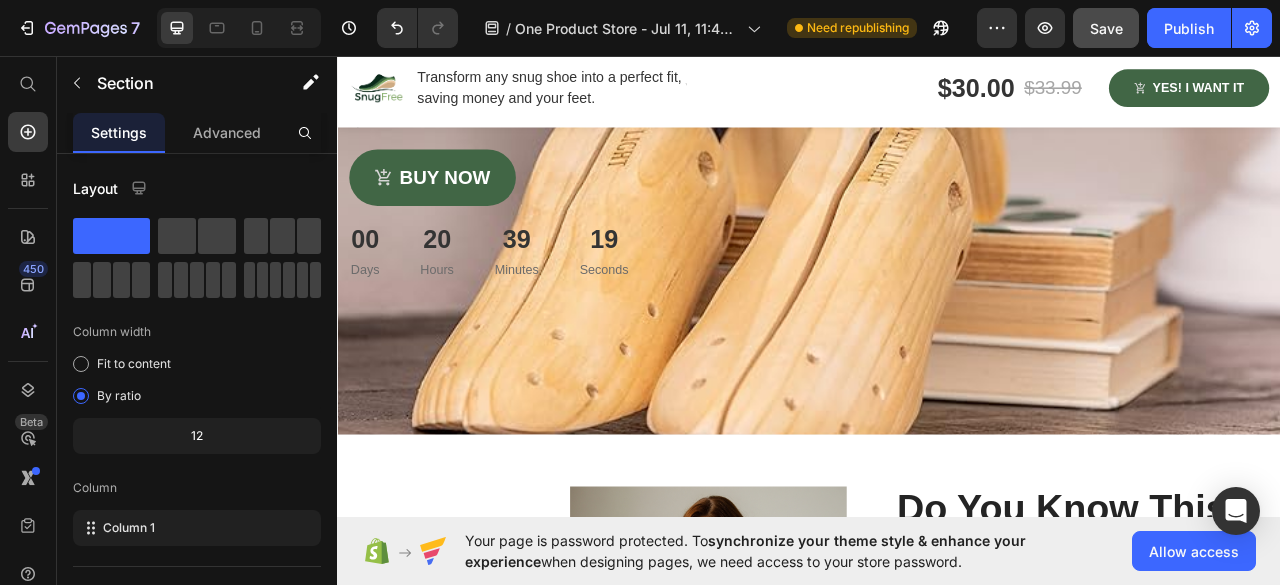 scroll, scrollTop: 1400, scrollLeft: 0, axis: vertical 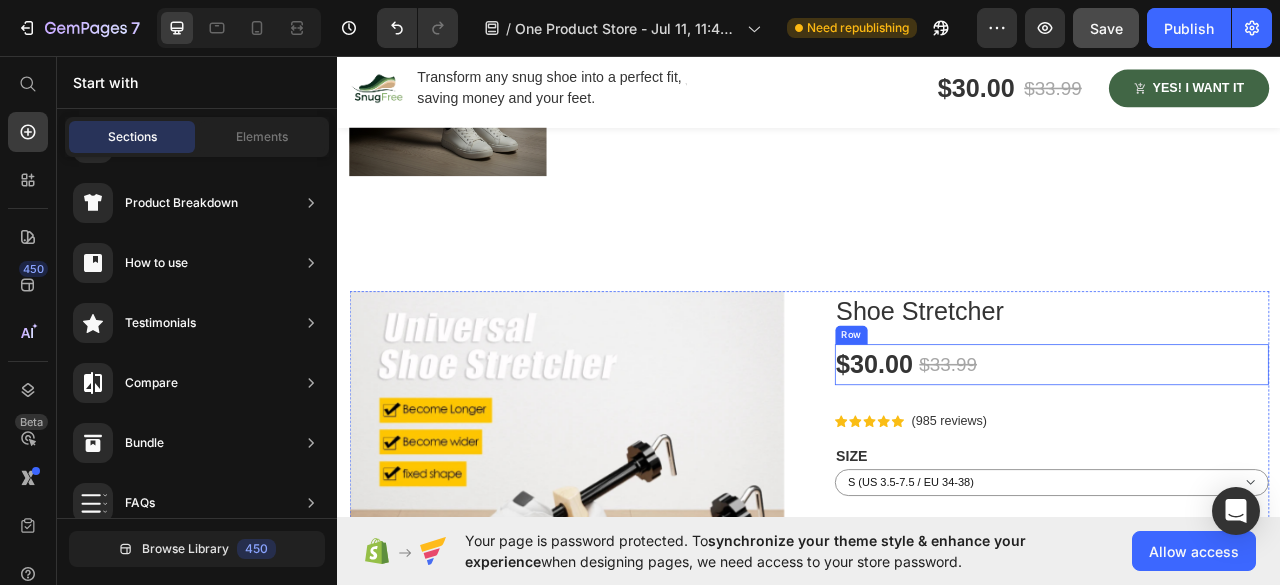 click on "Product Images Shoe Stretcher Product Title $30.00 Product Price $33.99 Product Price Row                Icon                Icon                Icon                Icon                Icon Icon List Hoz (985 reviews) Text block Row SIZE S (US 3.5-7.5 / EU 34-38) M (US 8.5-9.5 / EU 39-41) L (US 10.5-13 / EU 42-46) Product Variants & Swatches A treat for your ears. Crafted for the ultimate music experience: active noise cancellation, Bluetooth 5.0, superior sound and deep dynamic bass. This headset is your companion anywhere, anytime with a 30-hour playback and water-resistant durability. Text block See specifications Text block Image Row Compare Text block Image Row Row ORDER NOW Product Cart Button Image Image Authentic product Text block Image 30-day free trial Text block Image 1 year warranty Text block Image Free shipping worldwide Text block Image Money-back guarantee Text block Icon List Product Section 4" at bounding box center [937, 789] 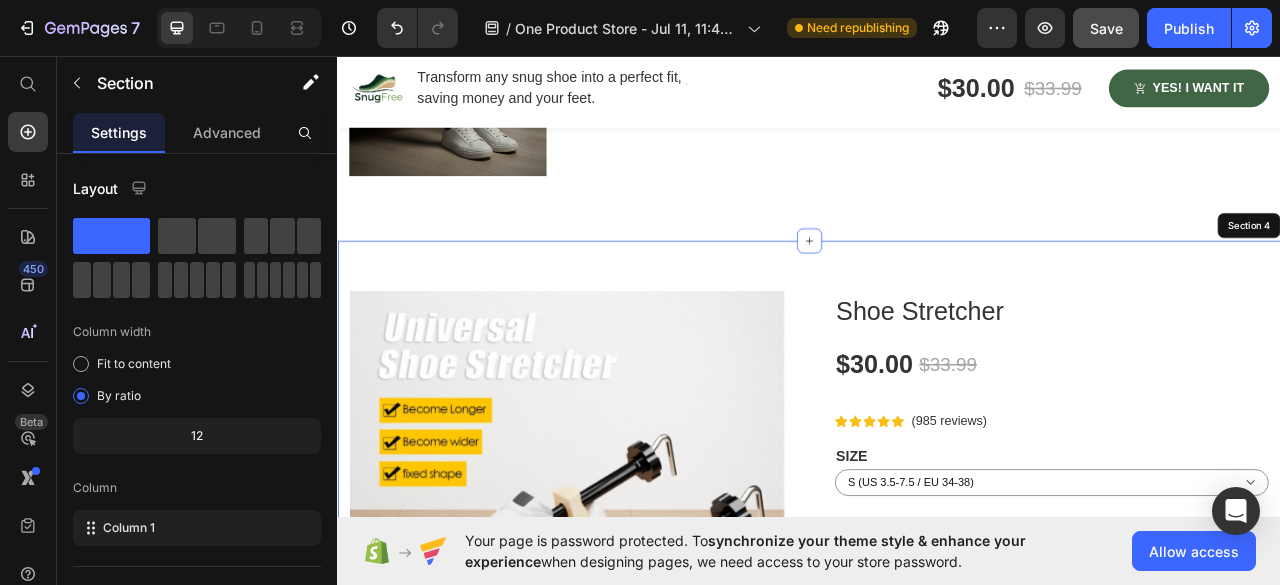 click on "Product Images Shoe Stretcher Product Title $30.00 Product Price $33.99 Product Price Row                Icon                Icon                Icon                Icon                Icon Icon List Hoz (985 reviews) Text block Row SIZE S (US 3.5-7.5 / EU 34-38) M (US 8.5-9.5 / EU 39-41) L (US 10.5-13 / EU 42-46) Product Variants & Swatches A treat for your ears. Crafted for the ultimate music experience: active noise cancellation, Bluetooth 5.0, superior sound and deep dynamic bass. This headset is your companion anywhere, anytime with a 30-hour playback and water-resistant durability. Text block See specifications Text block Image Row Compare Text block Image Row Row ORDER NOW Product Cart Button Image Image Authentic product Text block Image 30-day free trial Text block Image 1 year warranty Text block Image Free shipping worldwide Text block Image Money-back guarantee Text block Icon List Product Section 4" at bounding box center [937, 789] 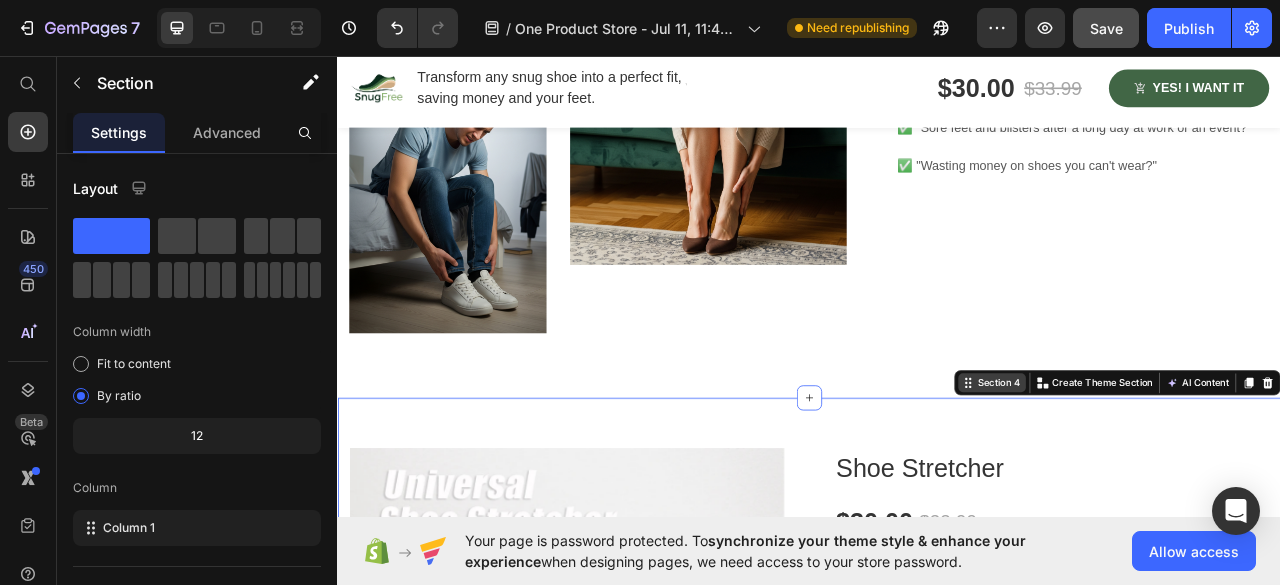 click on "Section 4" at bounding box center [1178, 473] 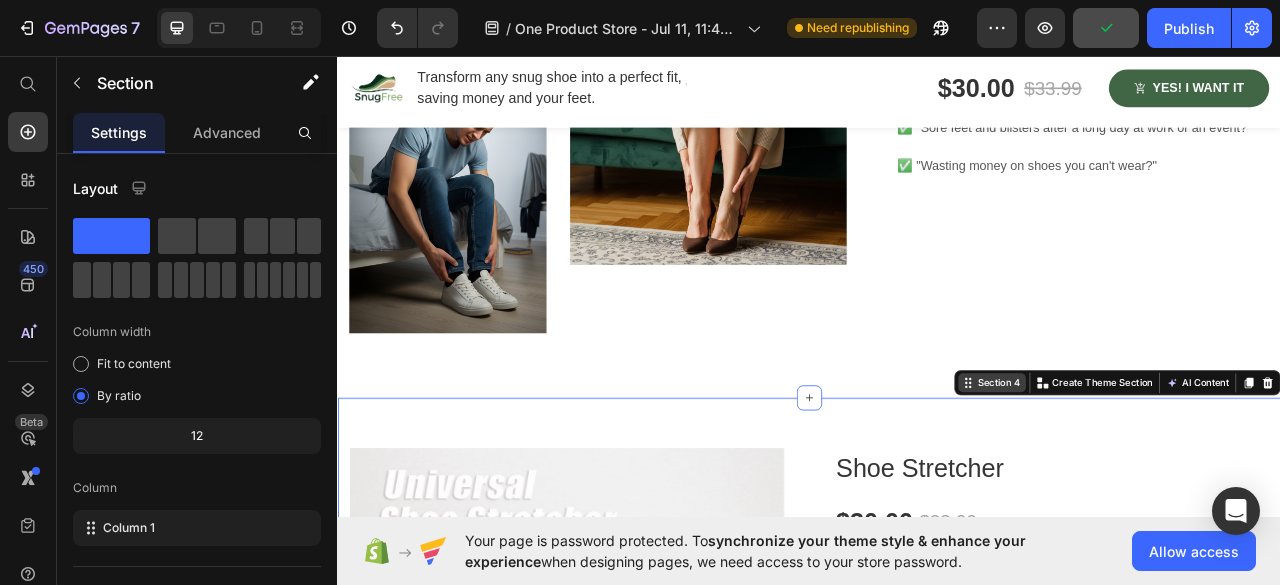 click on "Section 4" at bounding box center (1178, 473) 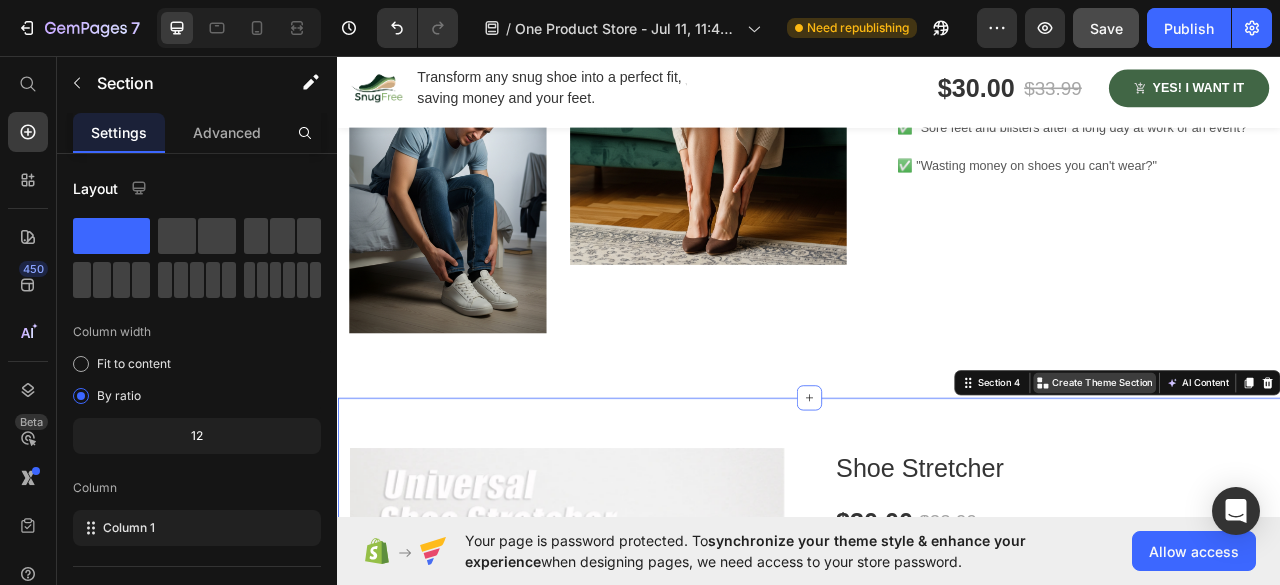 click on "Create Theme Section" at bounding box center (1310, 473) 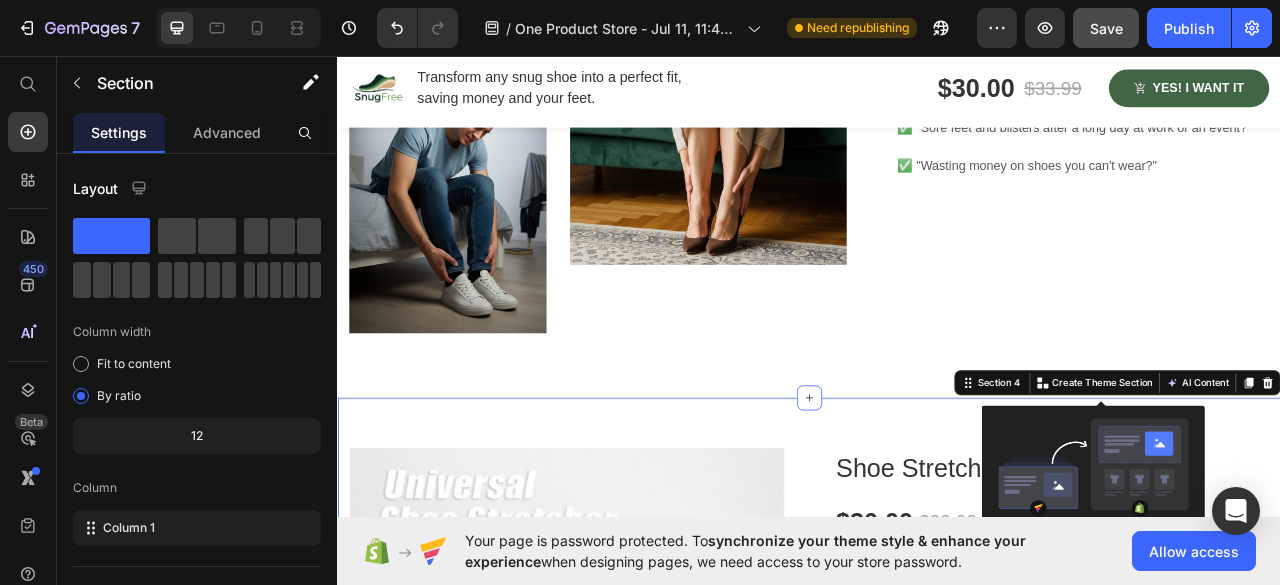 click at bounding box center [1298, 580] 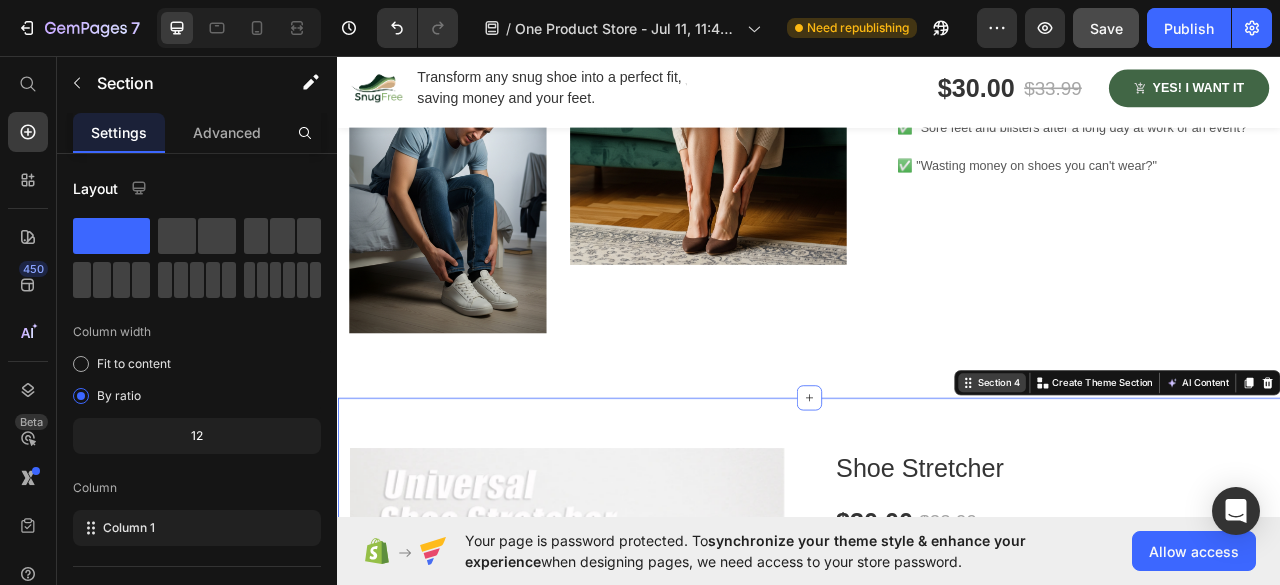 click on "Section 4" at bounding box center (1178, 473) 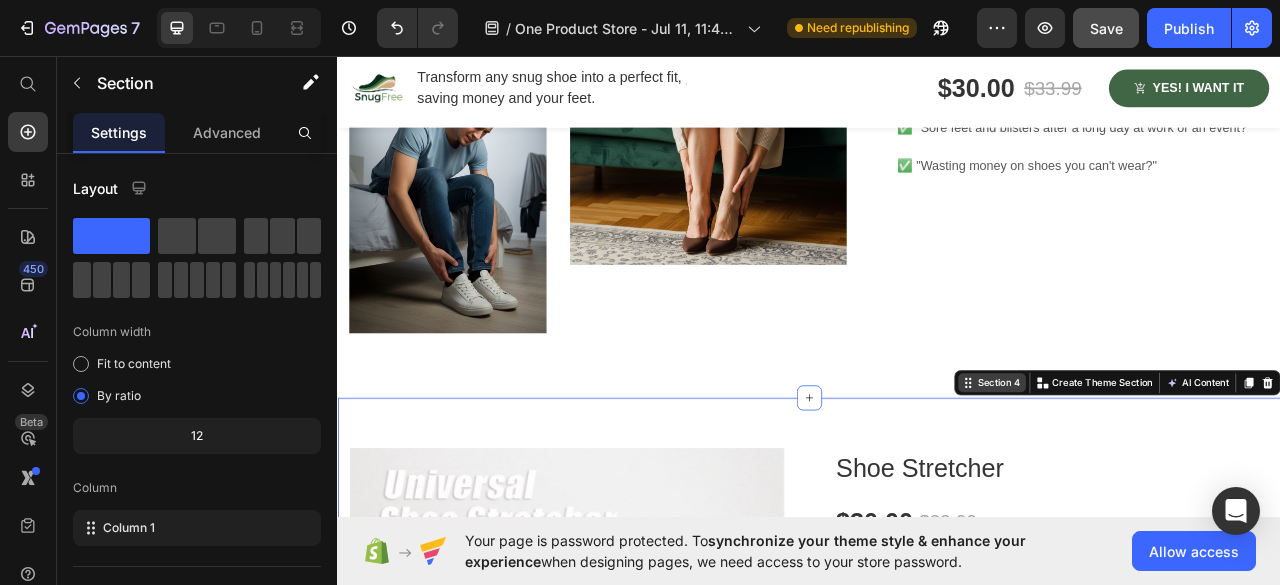 click on "Section 4" at bounding box center [1178, 473] 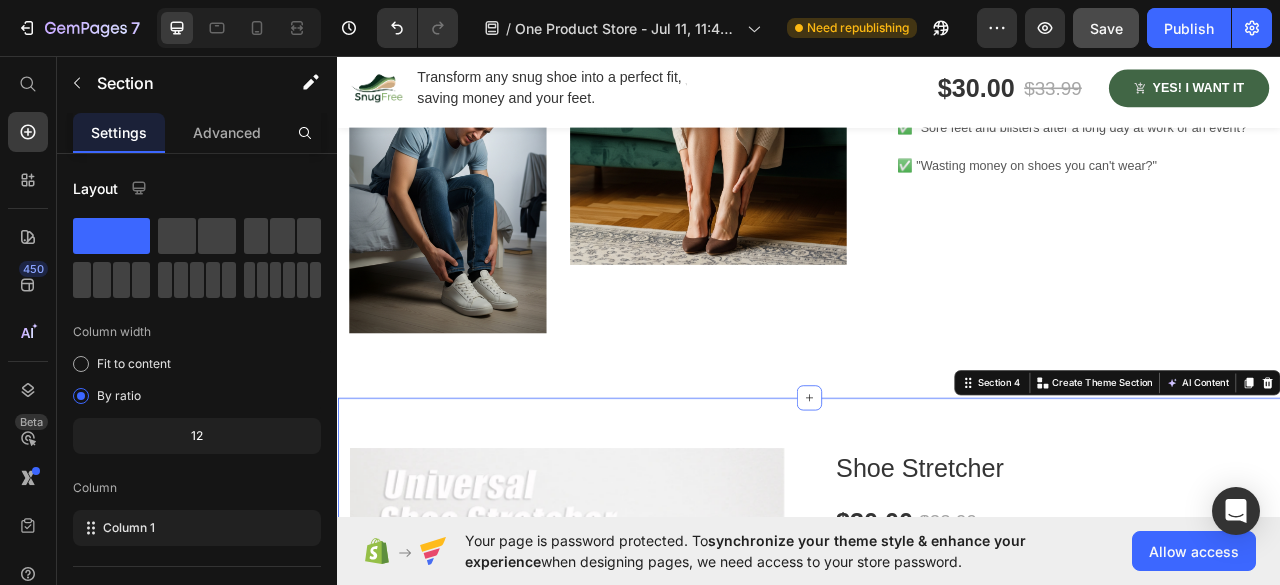 scroll, scrollTop: 1400, scrollLeft: 0, axis: vertical 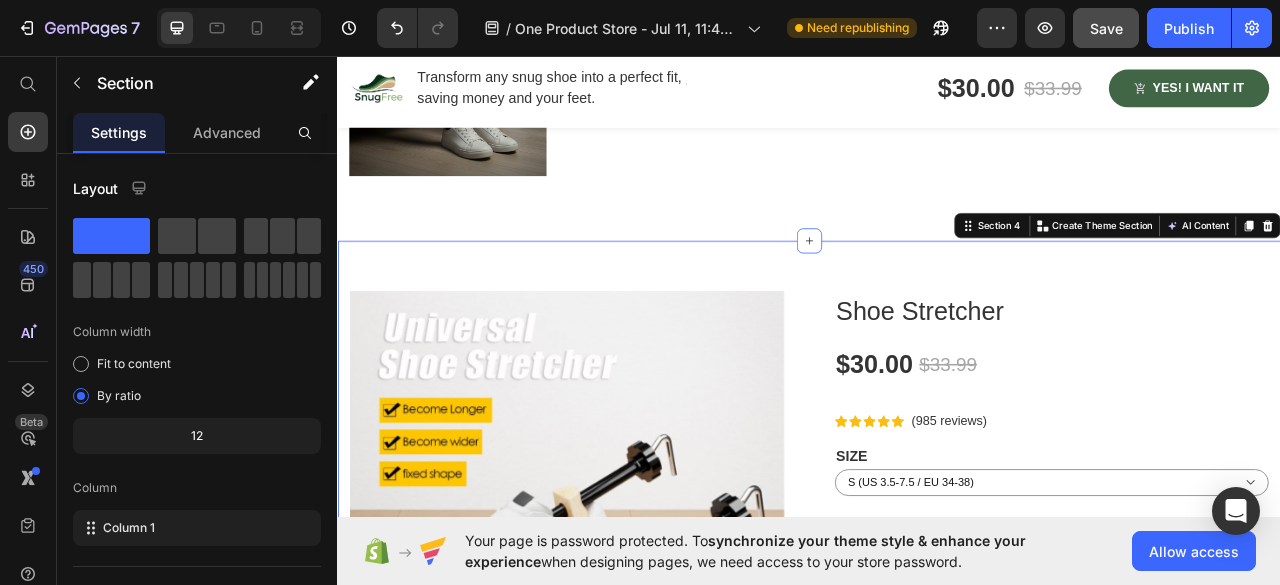 click at bounding box center [628, 632] 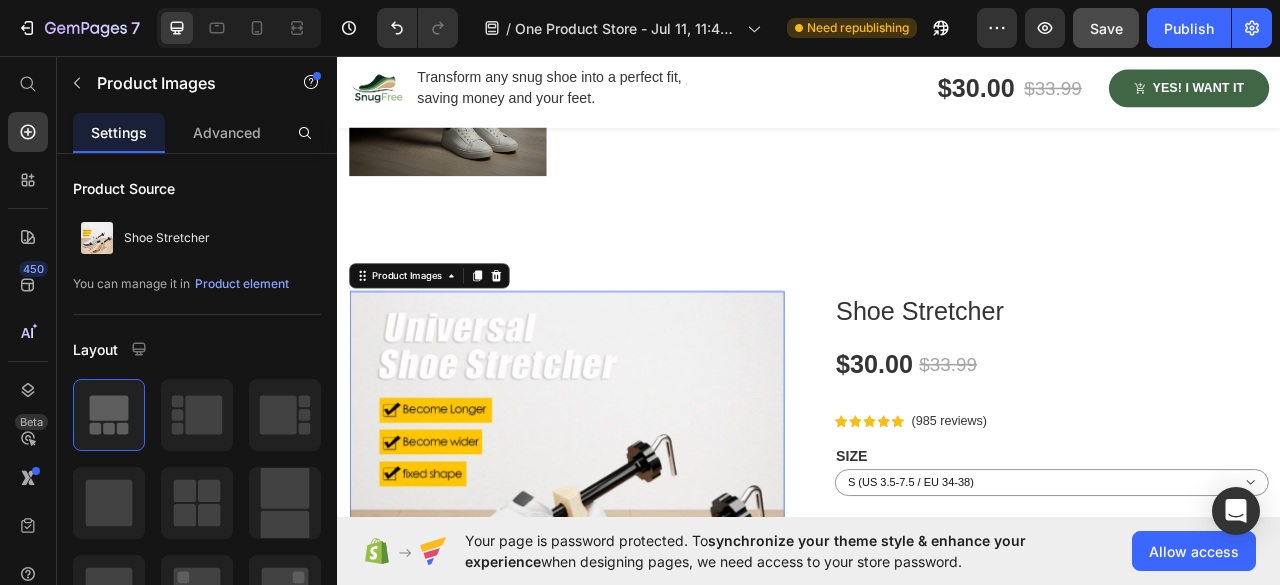 click on "Design & Colors Heading Using premium materials, the Gemo V2 Wireless Headset is built to wear for a long time. Our soft Gemo ear cushions fit the shape of your ears perfectly. Improved with a foldable design, your headphones are as safe and secure as possible on the go. Choose your favorite out of 3 subtle colors: bright yellow, pearl white and matte black. Text block" at bounding box center (936, 1398) 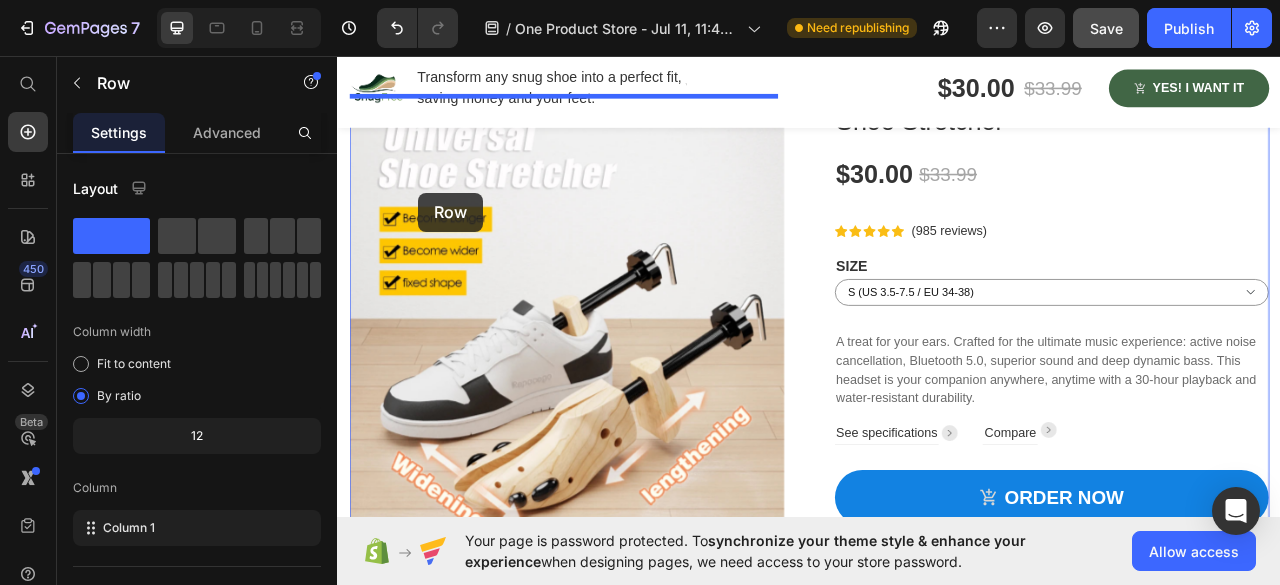scroll, scrollTop: 1500, scrollLeft: 0, axis: vertical 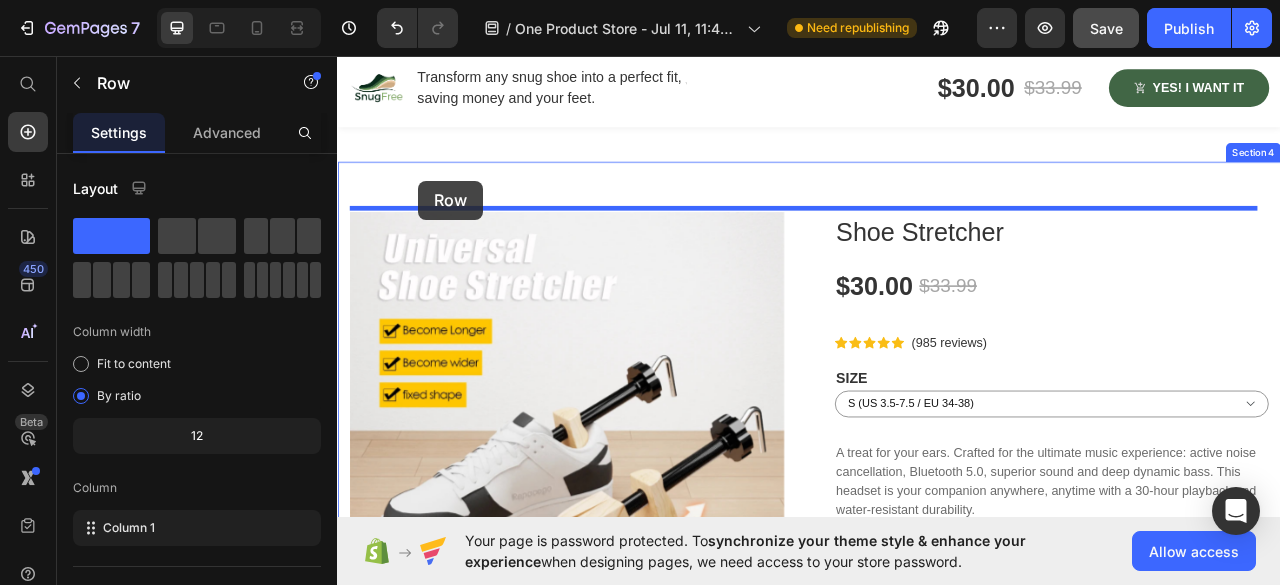 drag, startPoint x: 367, startPoint y: 231, endPoint x: 440, endPoint y: 216, distance: 74.52516 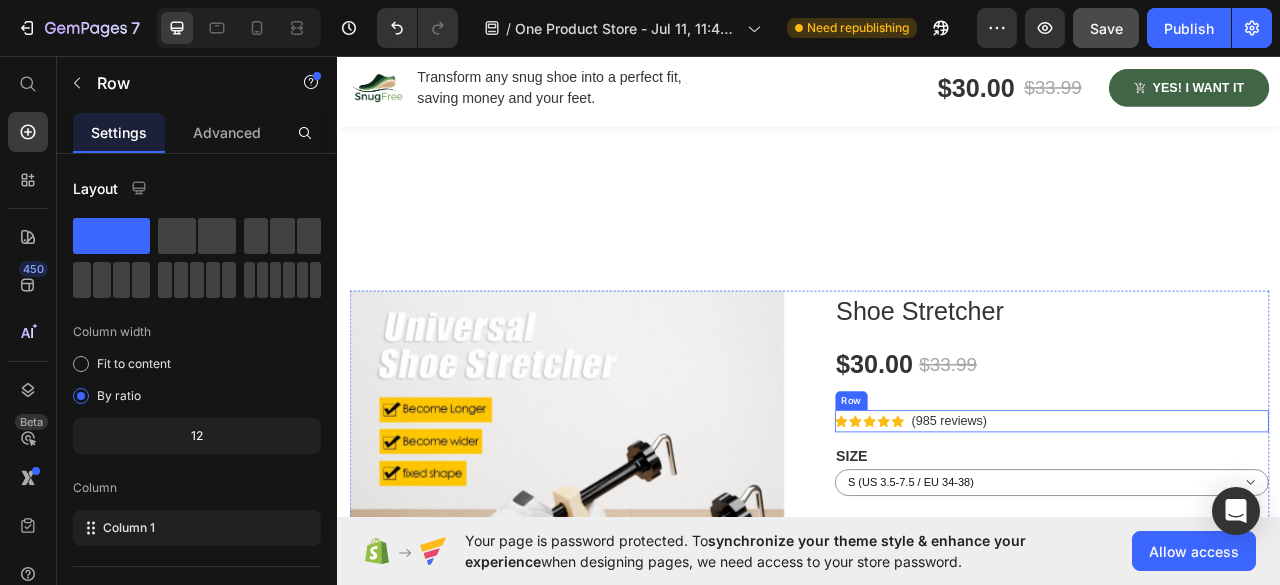 scroll, scrollTop: 1600, scrollLeft: 0, axis: vertical 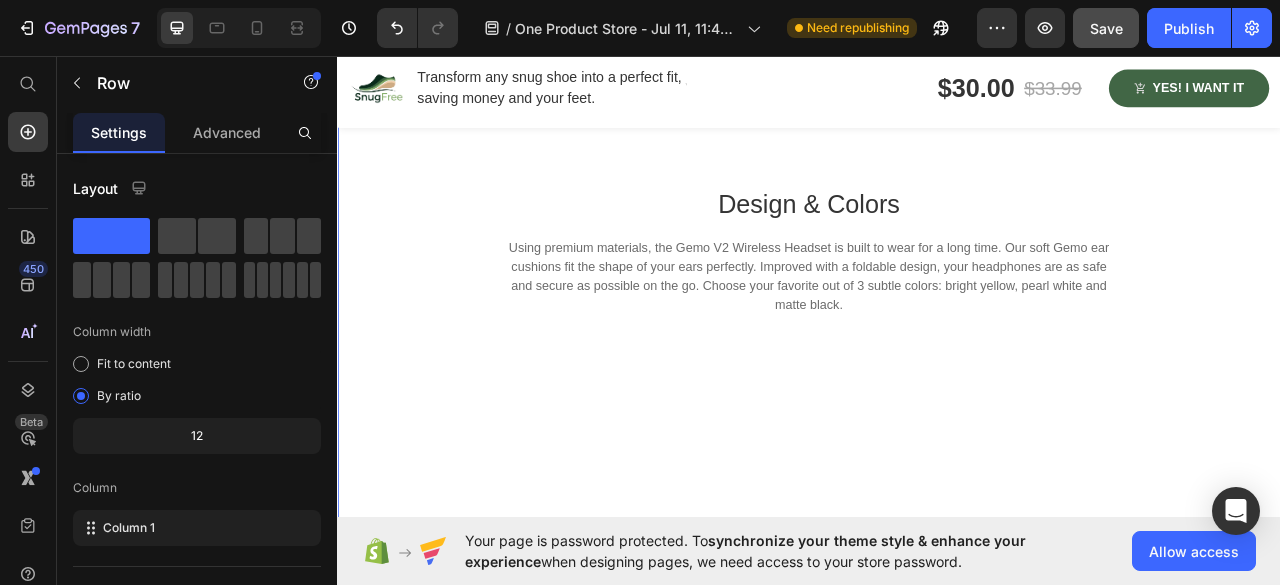 click on "Design & Colors Heading Using premium materials, the Gemo V2 Wireless Headset is built to wear for a long time. Our soft Gemo ear cushions fit the shape of your ears perfectly. Improved with a foldable design, your headphones are as safe and secure as possible on the go. Choose your favorite out of 3 subtle colors: bright yellow, pearl white and matte black. Text block Row Row   0
Product Images Shoe Stretcher Product Title $30.00 Product Price $33.99 Product Price Row                Icon                Icon                Icon                Icon                Icon Icon List Hoz (985 reviews) Text block Row SIZE S (US 3.5-7.5 / EU 34-38) M (US 8.5-9.5 / EU 39-41) L (US 10.5-13 / EU 42-46) Product Variants & Swatches A treat for your ears. Crafted for the ultimate music experience: active noise cancellation, Bluetooth 5.0, superior sound and deep dynamic bass. This headset is your companion anywhere, anytime with a 30-hour playback and water-resistant durability. Text block Text block" at bounding box center (937, 897) 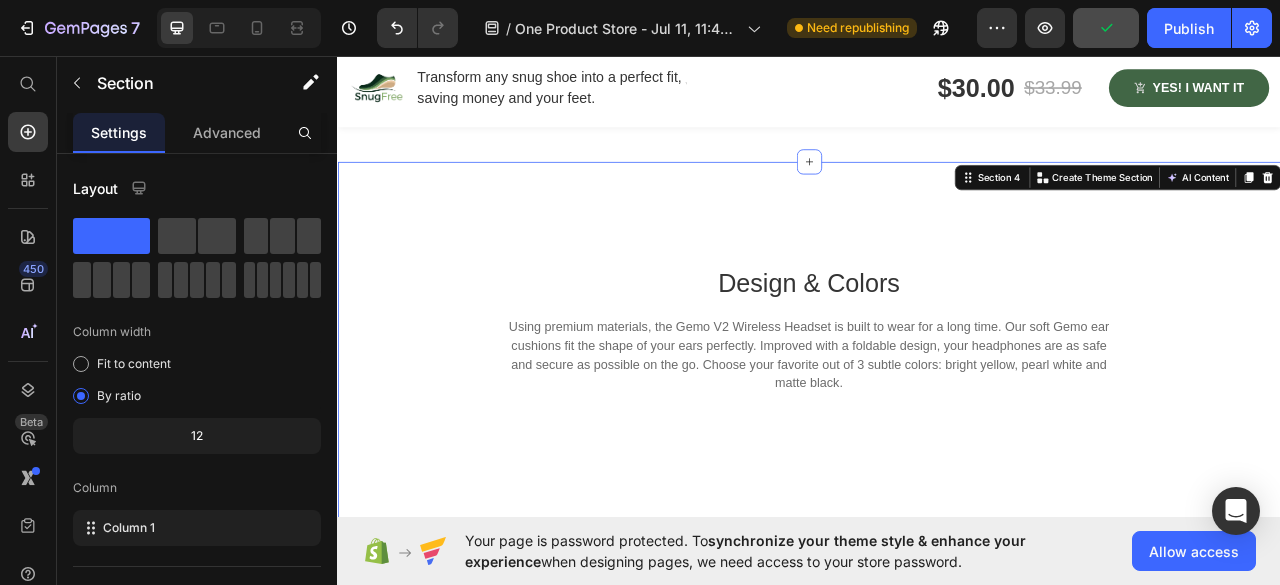 scroll, scrollTop: 1600, scrollLeft: 0, axis: vertical 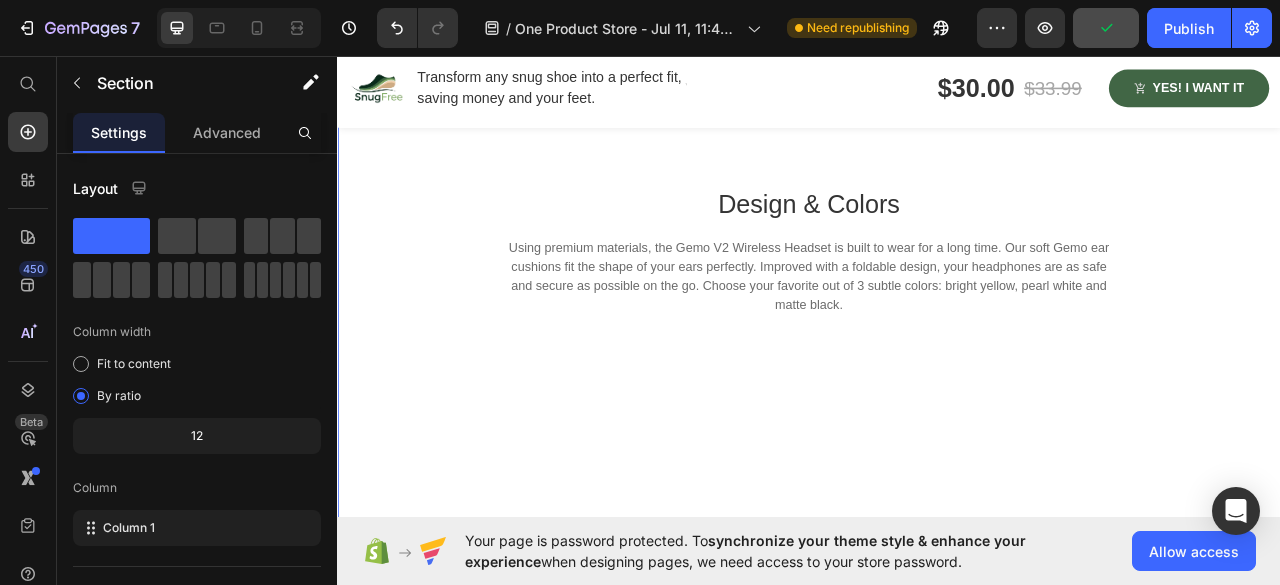 click on "Design & Colors Heading Using premium materials, the Gemo V2 Wireless Headset is built to wear for a long time. Our soft Gemo ear cushions fit the shape of your ears perfectly. Improved with a foldable design, your headphones are as safe and secure as possible on the go. Choose your favorite out of 3 subtle colors: bright yellow, pearl white and matte black. Text block Row Row
Product Images Shoe Stretcher Product Title $30.00 Product Price $33.99 Product Price Row                Icon                Icon                Icon                Icon                Icon Icon List Hoz (985 reviews) Text block Row SIZE S (US 3.5-7.5 / EU 34-38) M (US 8.5-9.5 / EU 39-41) L (US 10.5-13 / EU 42-46) Product Variants & Swatches A treat for your ears. Crafted for the ultimate music experience: active noise cancellation, Bluetooth 5.0, superior sound and deep dynamic bass. This headset is your companion anywhere, anytime with a 30-hour playback and water-resistant durability. Text block Text block Row" at bounding box center [937, 897] 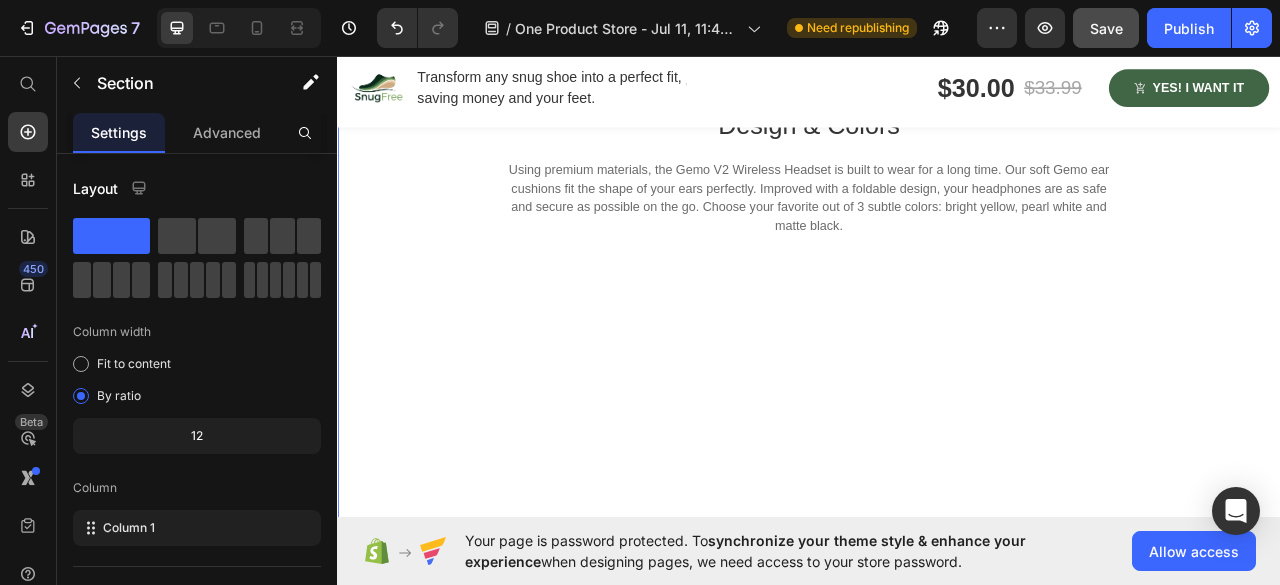 scroll, scrollTop: 1800, scrollLeft: 0, axis: vertical 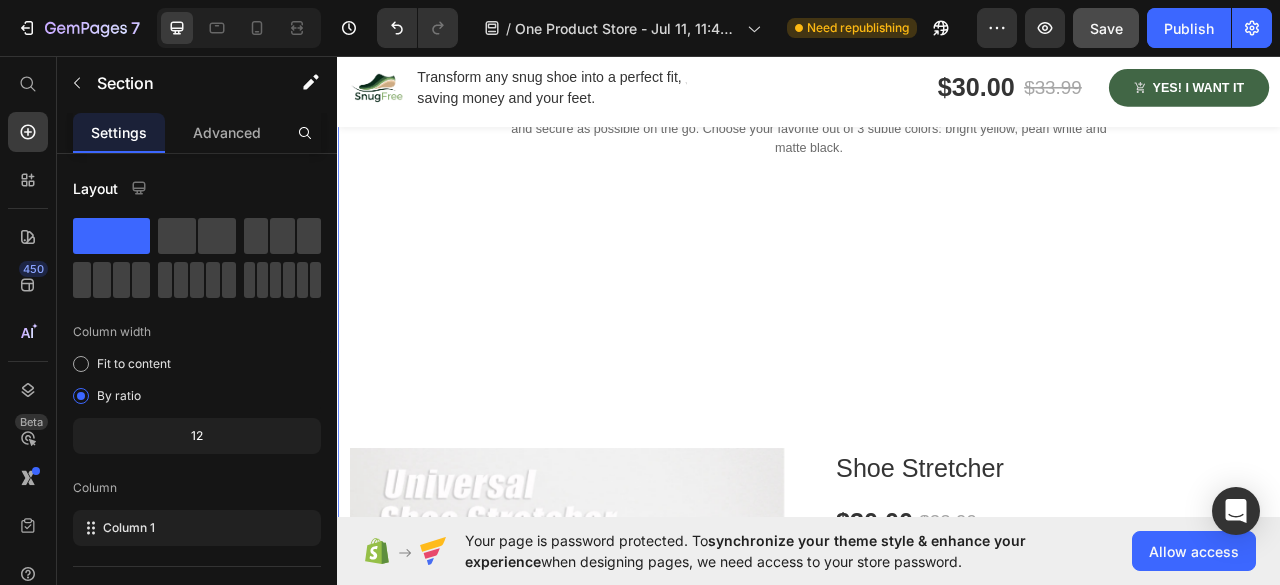 click on "Design & Colors Heading Using premium materials, the Gemo V2 Wireless Headset is built to wear for a long time. Our soft Gemo ear cushions fit the shape of your ears perfectly. Improved with a foldable design, your headphones are as safe and secure as possible on the go. Choose your favorite out of 3 subtle colors: bright yellow, pearl white and matte black. Text block Row Row
Product Images Shoe Stretcher Product Title $30.00 Product Price $33.99 Product Price Row                Icon                Icon                Icon                Icon                Icon Icon List Hoz (985 reviews) Text block Row SIZE S (US 3.5-7.5 / EU 34-38) M (US 8.5-9.5 / EU 39-41) L (US 10.5-13 / EU 42-46) Product Variants & Swatches A treat for your ears. Crafted for the ultimate music experience: active noise cancellation, Bluetooth 5.0, superior sound and deep dynamic bass. This headset is your companion anywhere, anytime with a 30-hour playback and water-resistant durability. Text block Text block Row" at bounding box center (937, 697) 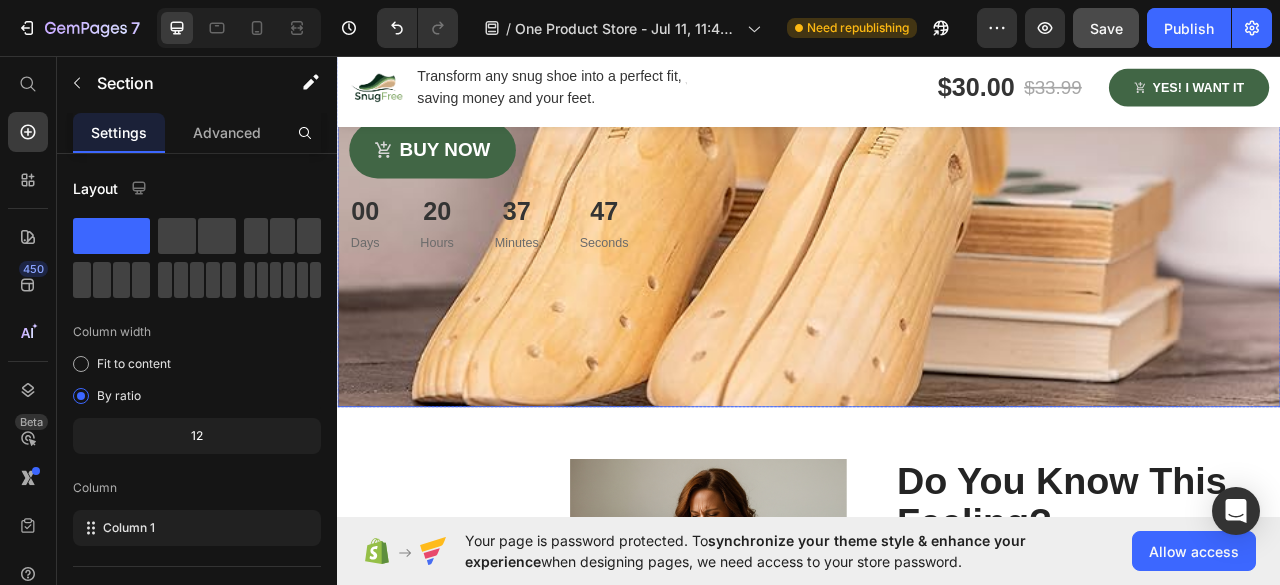 scroll, scrollTop: 300, scrollLeft: 0, axis: vertical 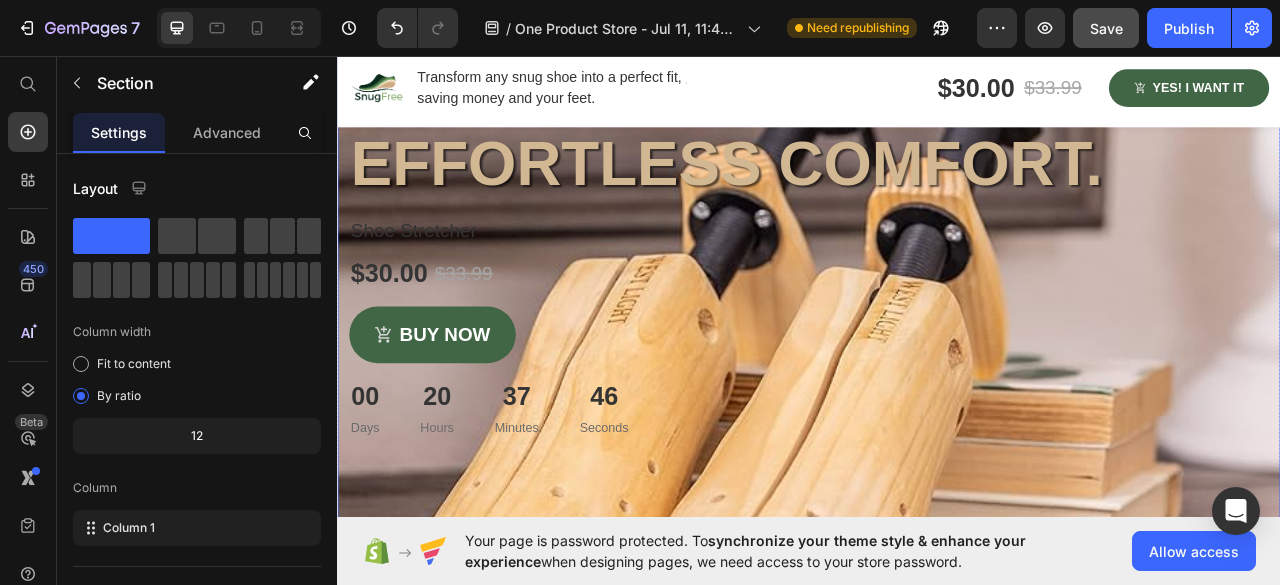 click at bounding box center (809, 1014) 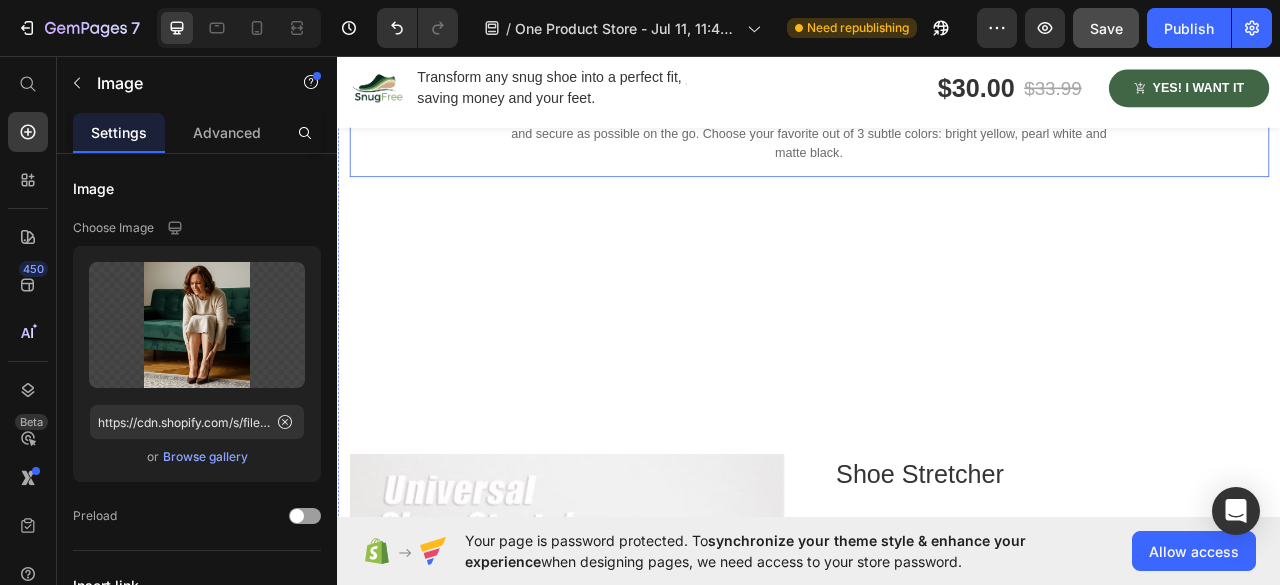 scroll, scrollTop: 1800, scrollLeft: 0, axis: vertical 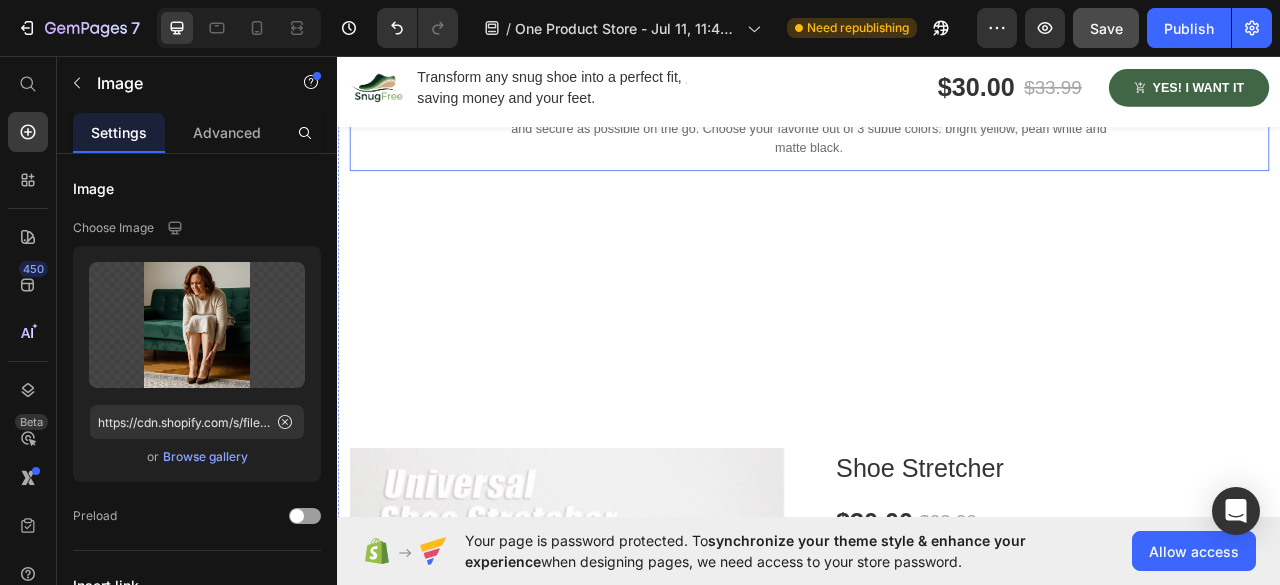 click on "Design & Colors Heading Using premium materials, the Gemo V2 Wireless Headset is built to wear for a long time. Our soft Gemo ear cushions fit the shape of your ears perfectly. Improved with a foldable design, your headphones are as safe and secure as possible on the go. Choose your favorite out of 3 subtle colors: bright yellow, pearl white and matte black. Text block Row Row
Product Images Shoe Stretcher Product Title $30.00 Product Price $33.99 Product Price Row                Icon                Icon                Icon                Icon                Icon Icon List Hoz (985 reviews) Text block Row SIZE S (US 3.5-7.5 / EU 34-38) M (US 8.5-9.5 / EU 39-41) L (US 10.5-13 / EU 42-46) Product Variants & Swatches A treat for your ears. Crafted for the ultimate music experience: active noise cancellation, Bluetooth 5.0, superior sound and deep dynamic bass. This headset is your companion anywhere, anytime with a 30-hour playback and water-resistant durability. Text block Text block Row" at bounding box center [937, 697] 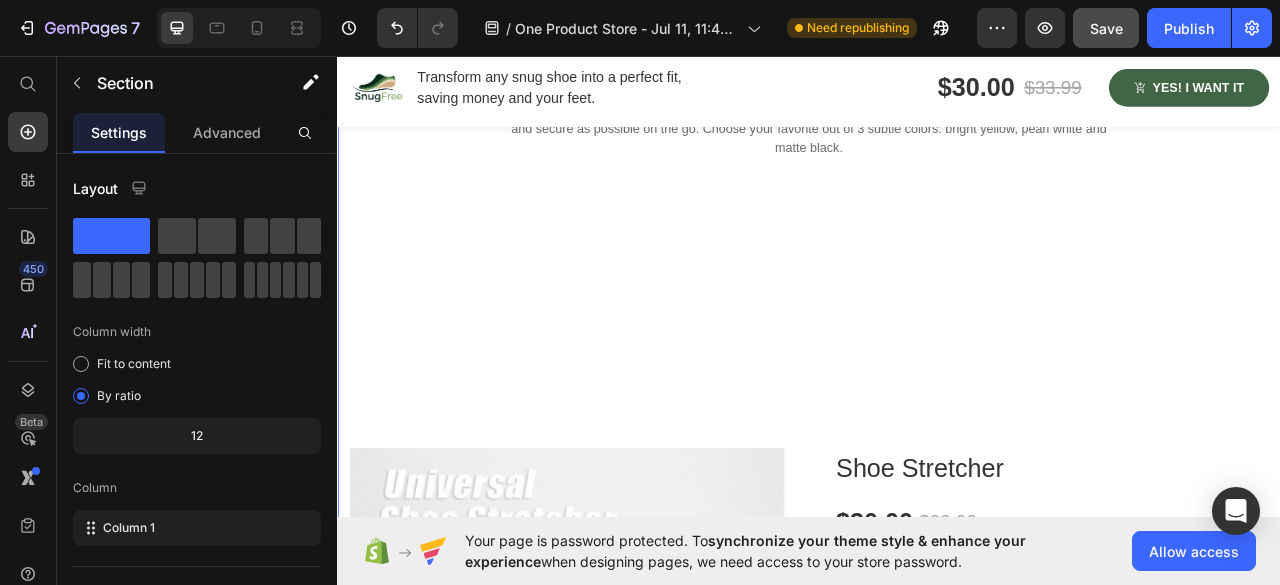 click on "Design & Colors Heading Using premium materials, the Gemo V2 Wireless Headset is built to wear for a long time. Our soft Gemo ear cushions fit the shape of your ears perfectly. Improved with a foldable design, your headphones are as safe and secure as possible on the go. Choose your favorite out of 3 subtle colors: bright yellow, pearl white and matte black. Text block Row Row
Product Images Shoe Stretcher Product Title $30.00 Product Price $33.99 Product Price Row                Icon                Icon                Icon                Icon                Icon Icon List Hoz (985 reviews) Text block Row SIZE S (US 3.5-7.5 / EU 34-38) M (US 8.5-9.5 / EU 39-41) L (US 10.5-13 / EU 42-46) Product Variants & Swatches A treat for your ears. Crafted for the ultimate music experience: active noise cancellation, Bluetooth 5.0, superior sound and deep dynamic bass. This headset is your companion anywhere, anytime with a 30-hour playback and water-resistant durability. Text block Text block Row" at bounding box center [937, 697] 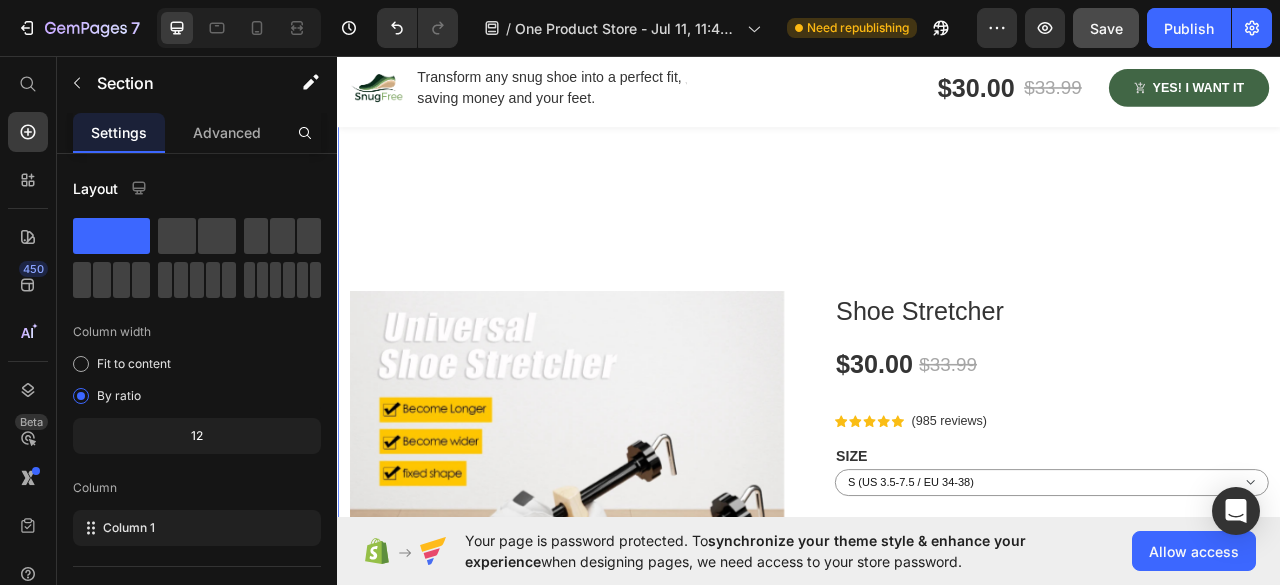 scroll, scrollTop: 1700, scrollLeft: 0, axis: vertical 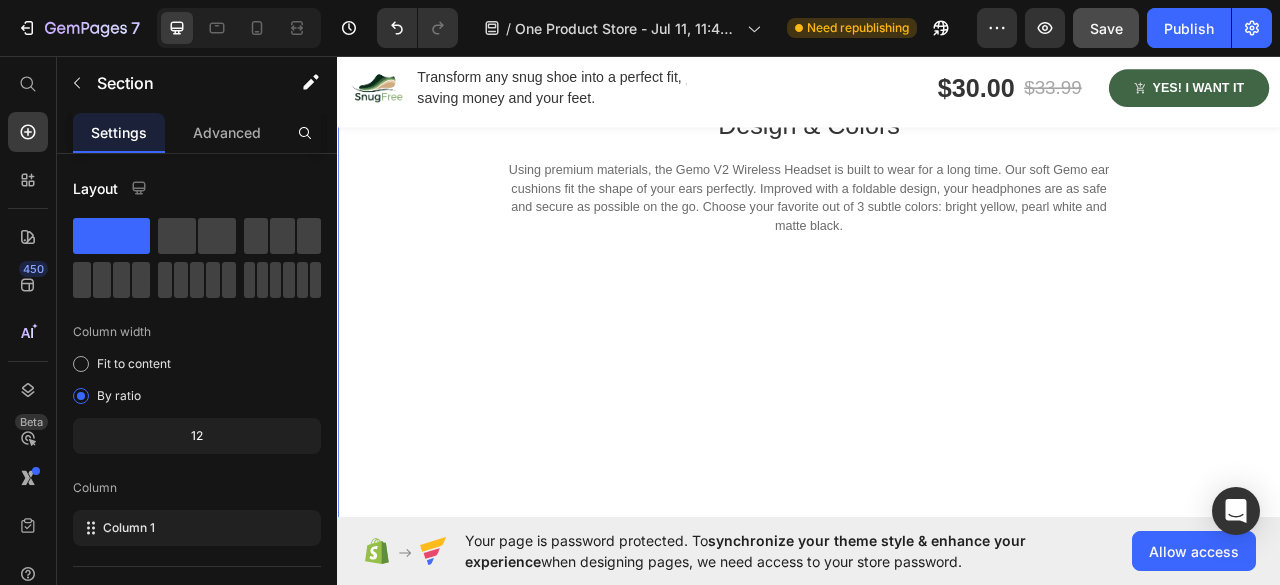 click on "Design & Colors Heading Using premium materials, the Gemo V2 Wireless Headset is built to wear for a long time. Our soft Gemo ear cushions fit the shape of your ears perfectly. Improved with a foldable design, your headphones are as safe and secure as possible on the go. Choose your favorite out of 3 subtle colors: bright yellow, pearl white and matte black. Text block Row Row
Product Images Shoe Stretcher Product Title $30.00 Product Price $33.99 Product Price Row                Icon                Icon                Icon                Icon                Icon Icon List Hoz (985 reviews) Text block Row SIZE S (US 3.5-7.5 / EU 34-38) M (US 8.5-9.5 / EU 39-41) L (US 10.5-13 / EU 42-46) Product Variants & Swatches A treat for your ears. Crafted for the ultimate music experience: active noise cancellation, Bluetooth 5.0, superior sound and deep dynamic bass. This headset is your companion anywhere, anytime with a 30-hour playback and water-resistant durability. Text block Text block Row" at bounding box center [937, 797] 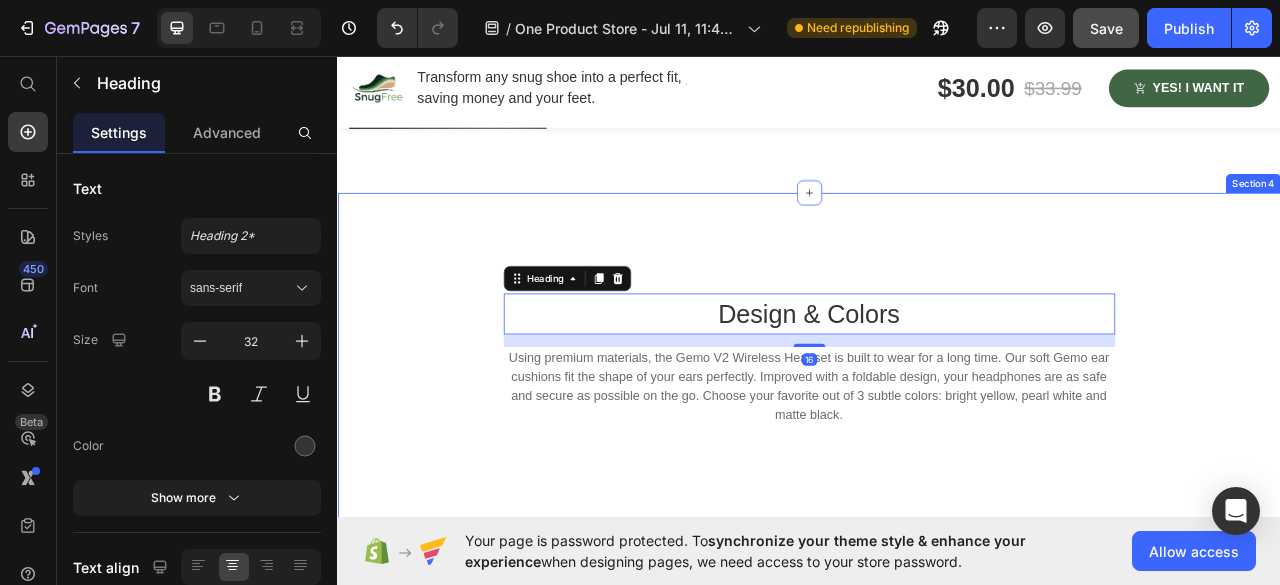 scroll, scrollTop: 1500, scrollLeft: 0, axis: vertical 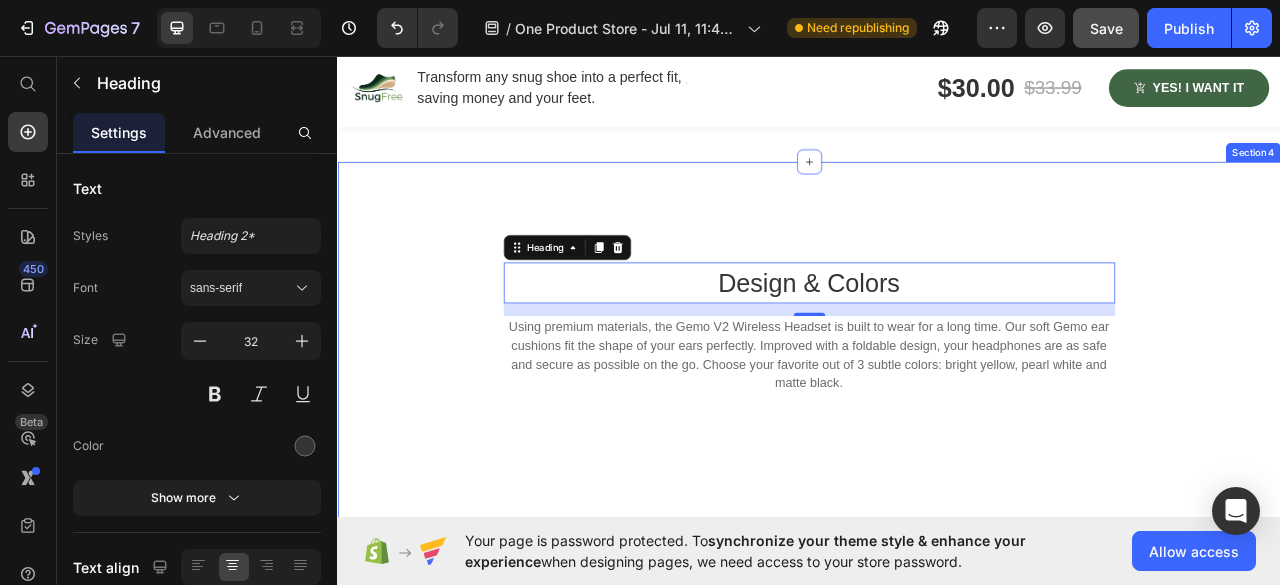 click on "Design & Colors Heading   16 Using premium materials, the Gemo V2 Wireless Headset is built to wear for a long time. Our soft Gemo ear cushions fit the shape of your ears perfectly. Improved with a foldable design, your headphones are as safe and secure as possible on the go. Choose your favorite out of 3 subtle colors: bright yellow, pearl white and matte black. Text block Row Row
Product Images Shoe Stretcher Product Title $30.00 Product Price $33.99 Product Price Row                Icon                Icon                Icon                Icon                Icon Icon List Hoz (985 reviews) Text block Row SIZE S (US 3.5-7.5 / EU 34-38) M (US 8.5-9.5 / EU 39-41) L (US 10.5-13 / EU 42-46) Product Variants & Swatches A treat for your ears. Crafted for the ultimate music experience: active noise cancellation, Bluetooth 5.0, superior sound and deep dynamic bass. This headset is your companion anywhere, anytime with a 30-hour playback and water-resistant durability. Text block Image Row" at bounding box center (937, 997) 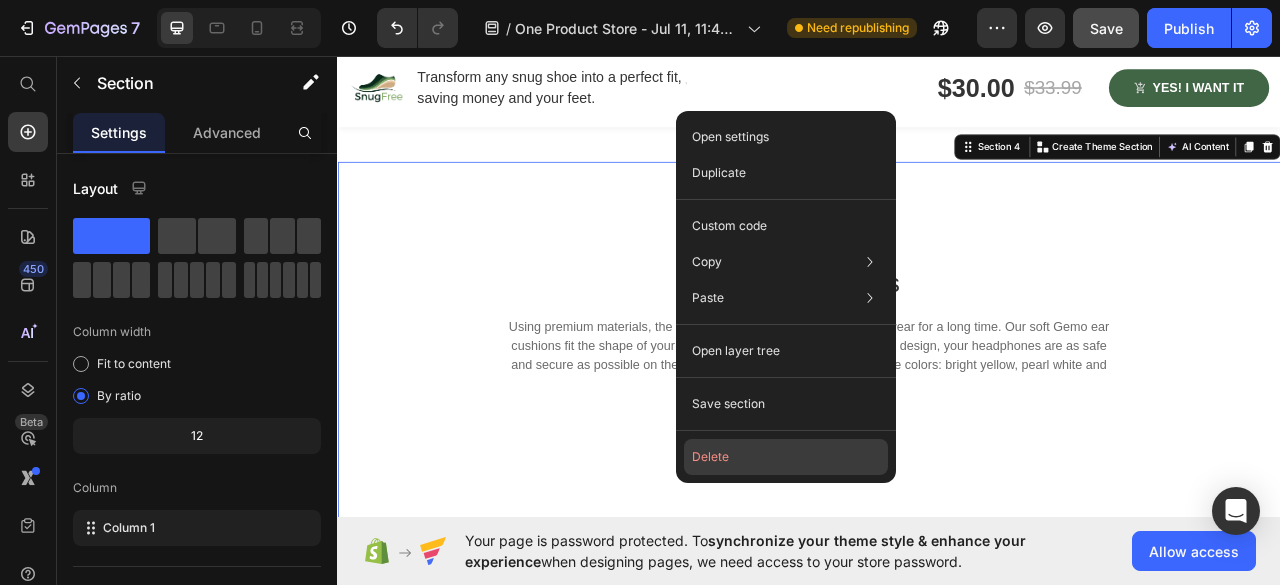drag, startPoint x: 579, startPoint y: 522, endPoint x: 792, endPoint y: 459, distance: 222.12158 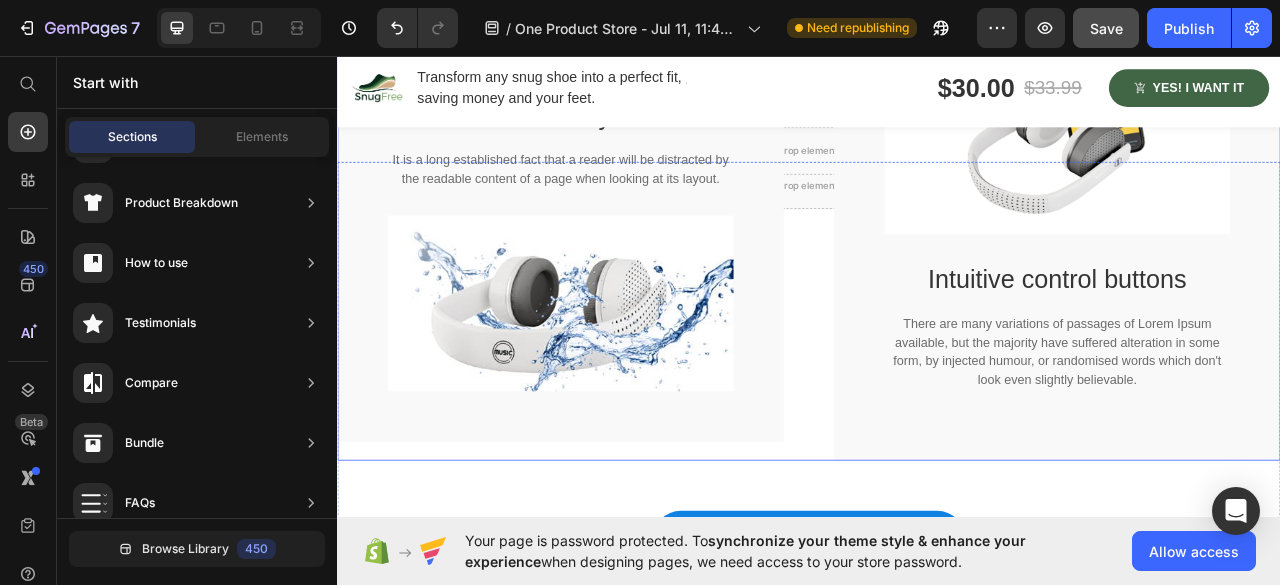 scroll, scrollTop: 1400, scrollLeft: 0, axis: vertical 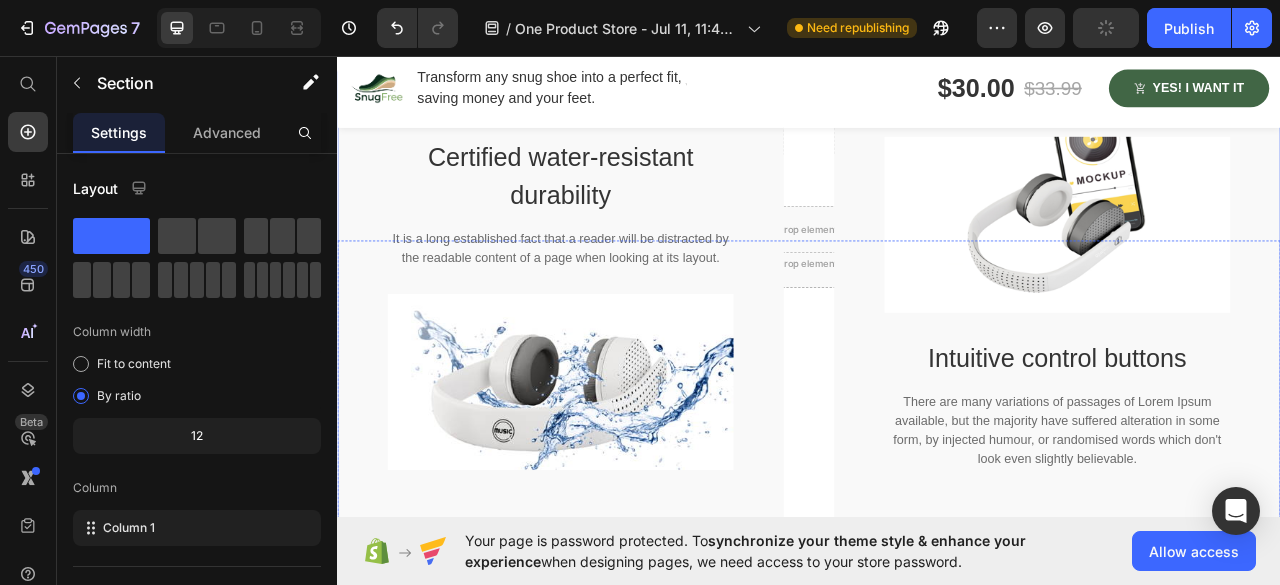 click on "Drop element here Row
Drop element here Row
Drop element here
Drop element here Row
Drop element here Row
Drop element here Image Carousel Row Certified water-resistant durability Heading It is a long established fact that a reader will be distracted by the readable content of a page when looking at its layout. Text block Image Row Image Intuitive control buttons Heading There are many variations of passages of Lorem Ipsum available, but the majority have suffered alteration in some form, by injected humour, or randomised words which don't look even slightly believable. Text block Row Row           ORDER NOW Button Row" at bounding box center [937, 566] 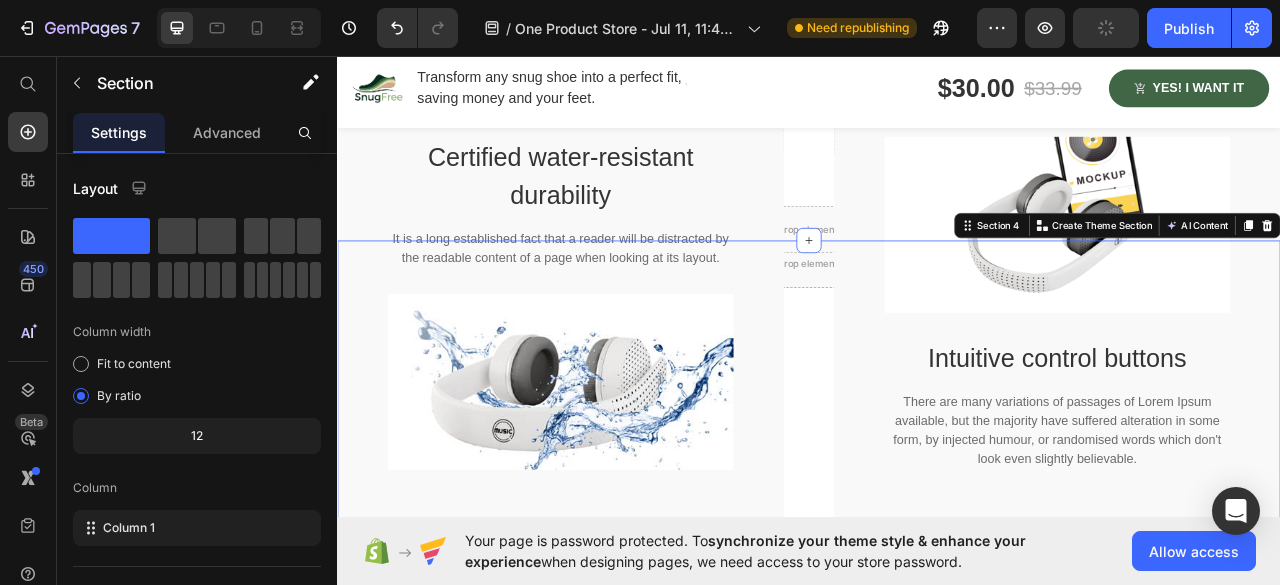 scroll, scrollTop: 1100, scrollLeft: 0, axis: vertical 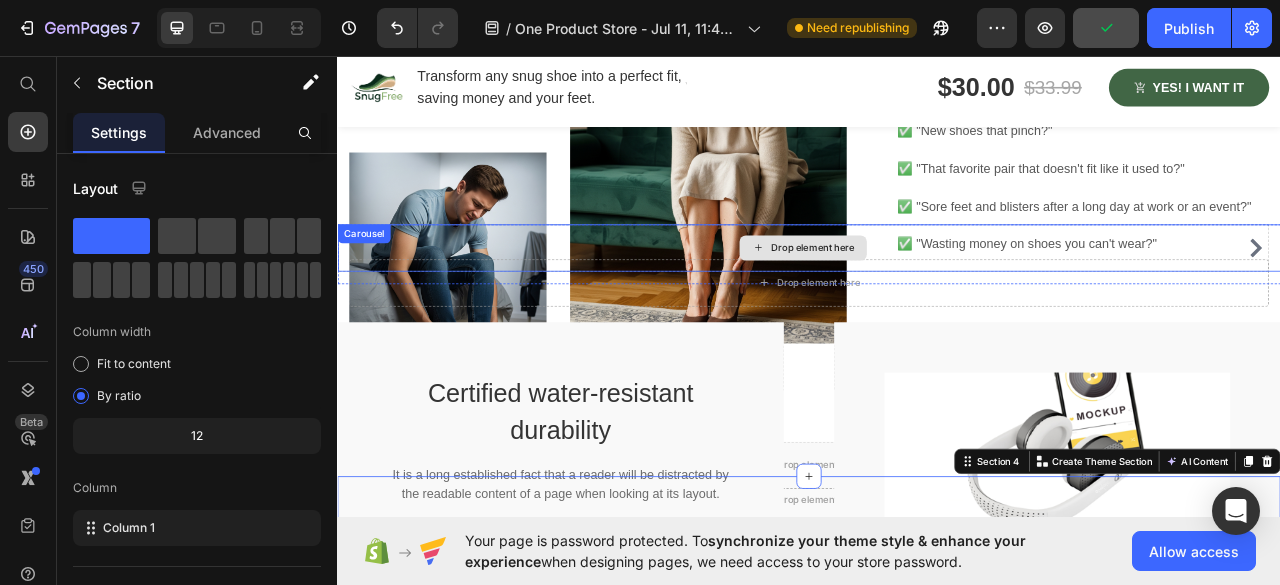 click on "Drop element here" at bounding box center (929, 302) 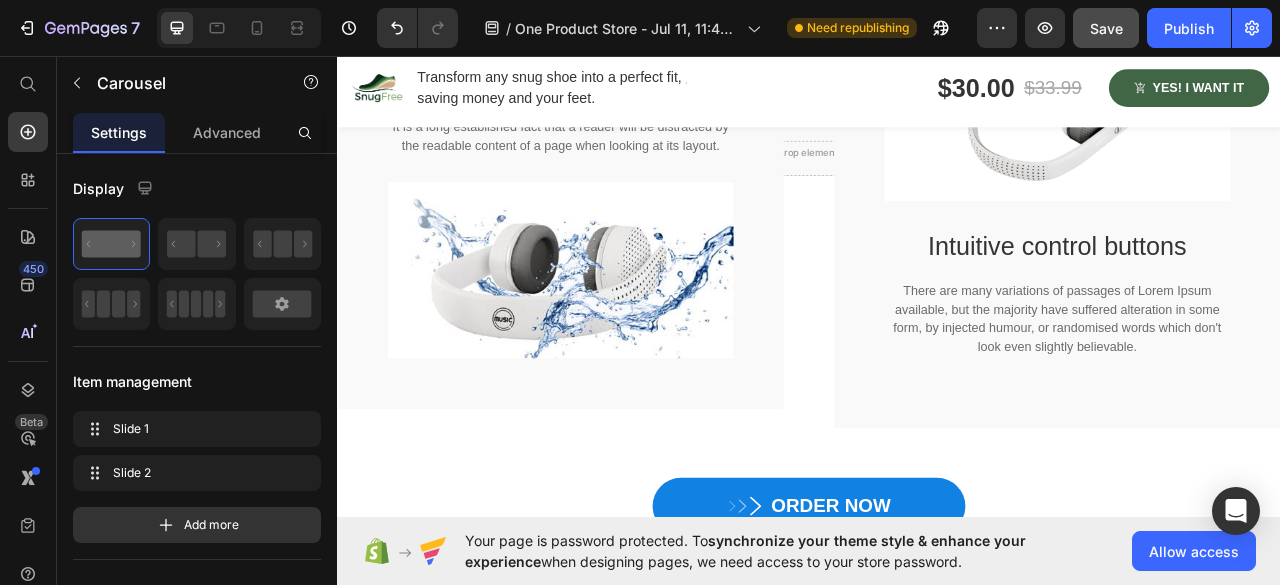 scroll, scrollTop: 1200, scrollLeft: 0, axis: vertical 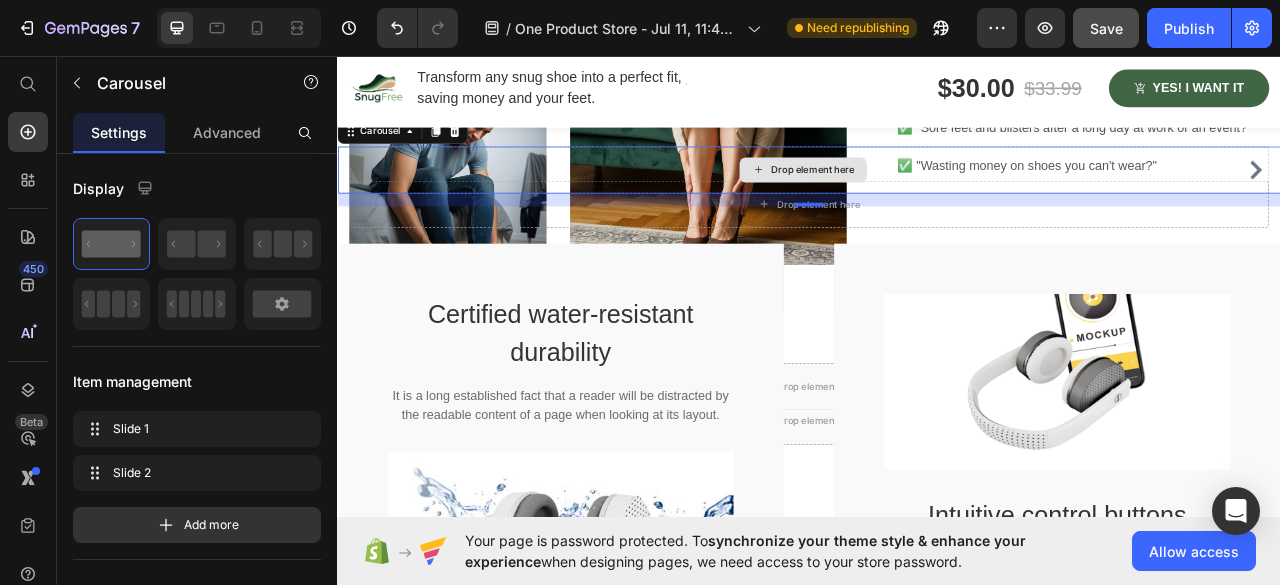 click on "Drop element here" at bounding box center [929, 202] 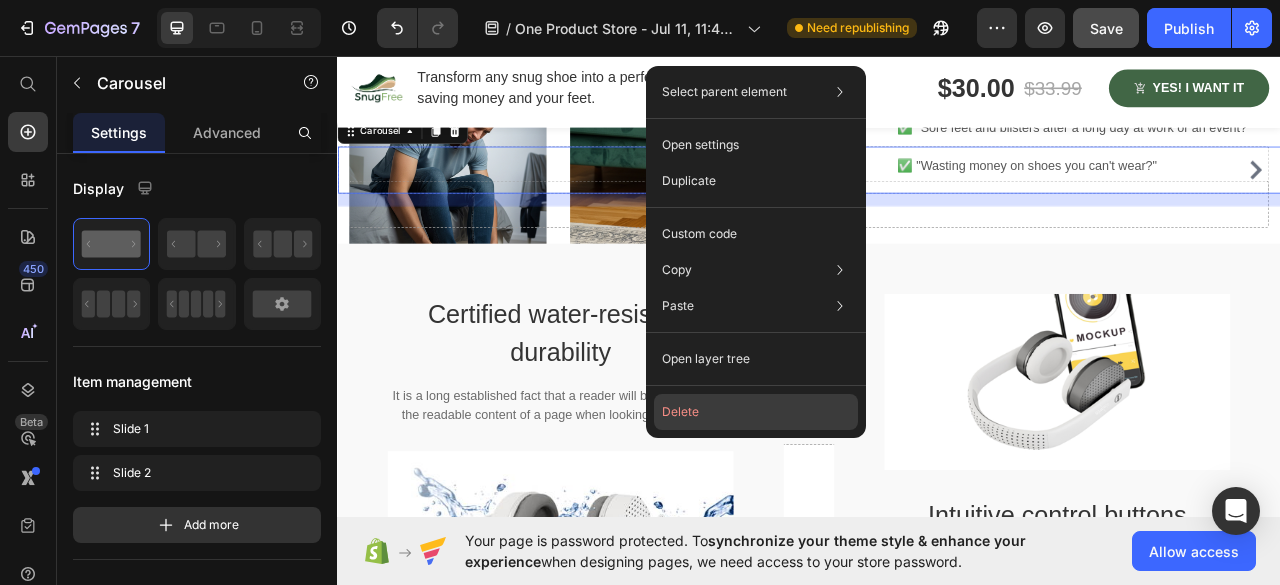 click on "Delete" 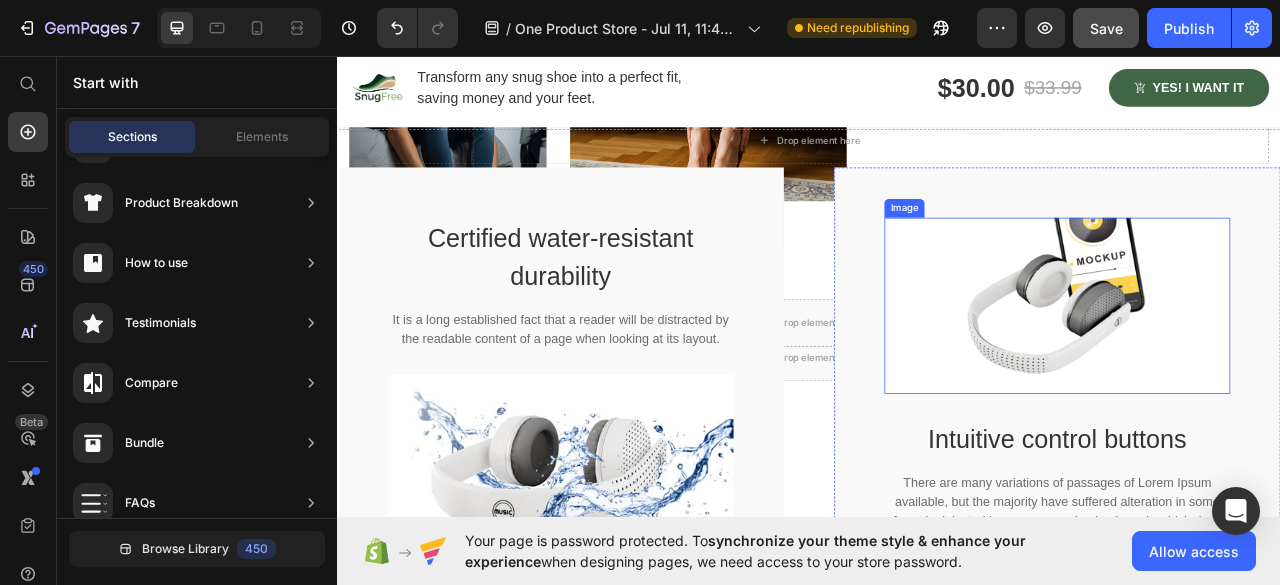 scroll, scrollTop: 1300, scrollLeft: 0, axis: vertical 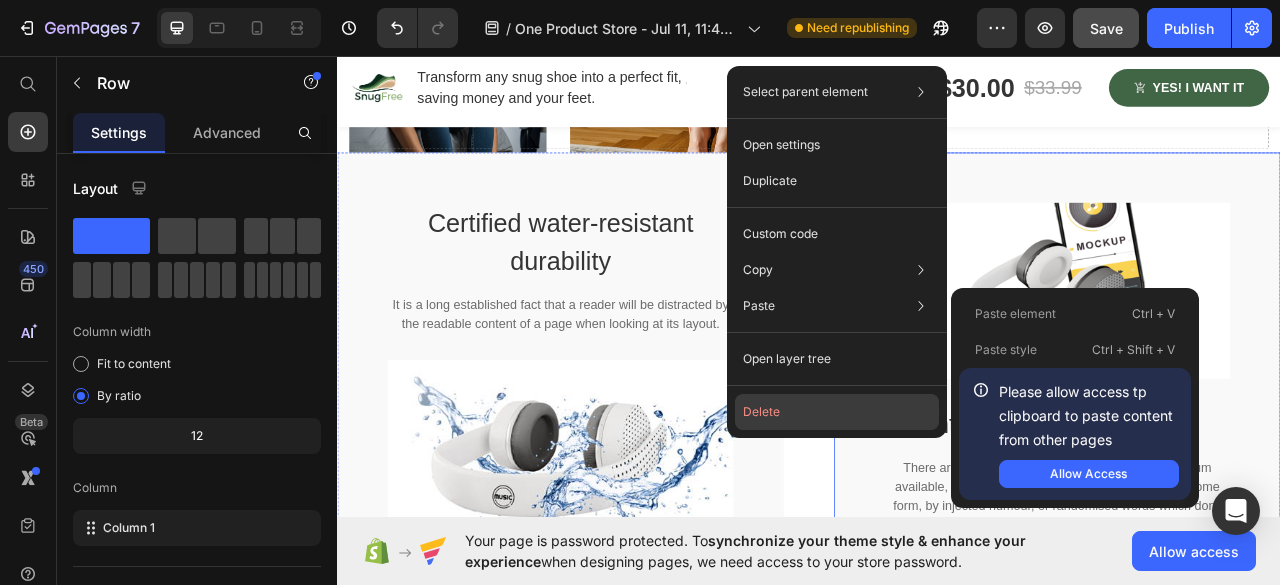 click on "Delete" 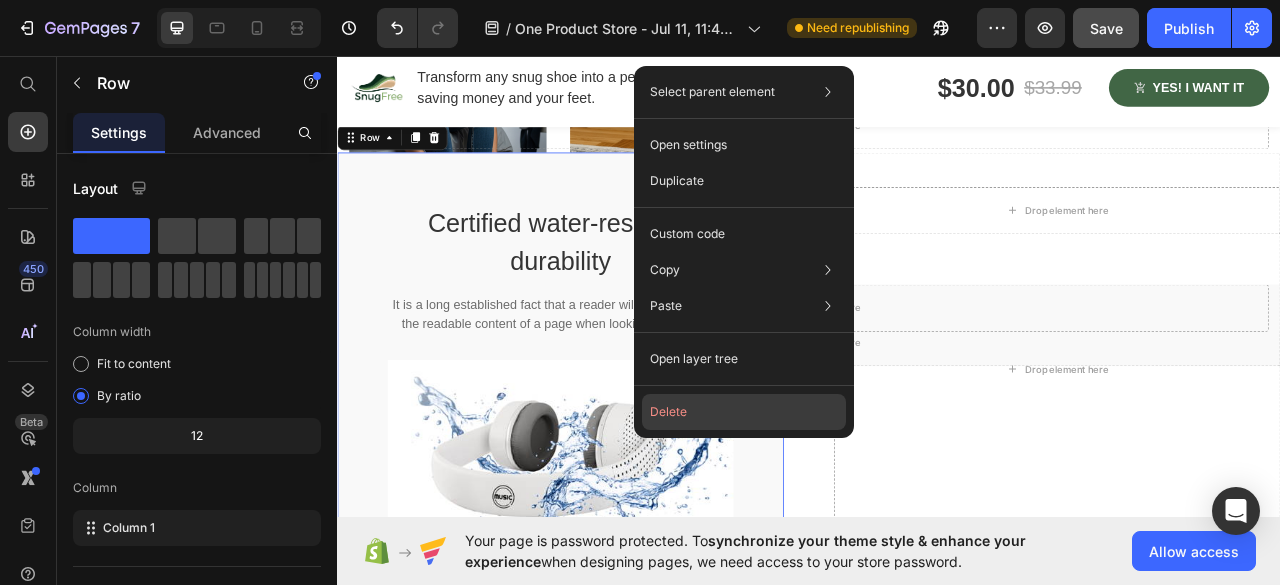 drag, startPoint x: 750, startPoint y: 423, endPoint x: 524, endPoint y: 475, distance: 231.90515 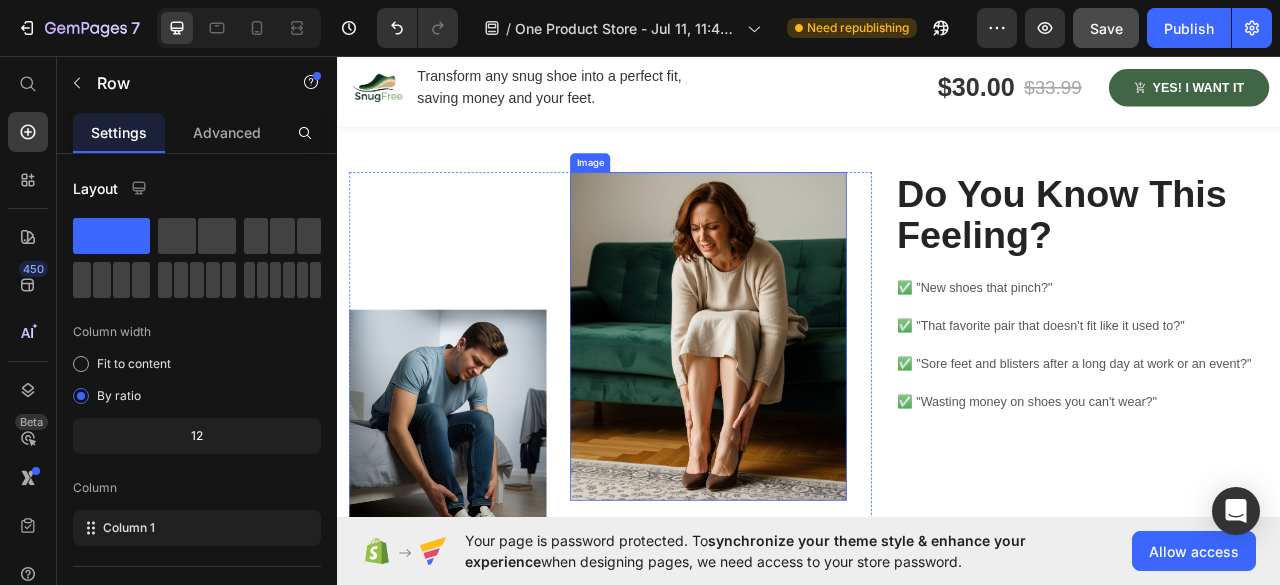 scroll, scrollTop: 0, scrollLeft: 0, axis: both 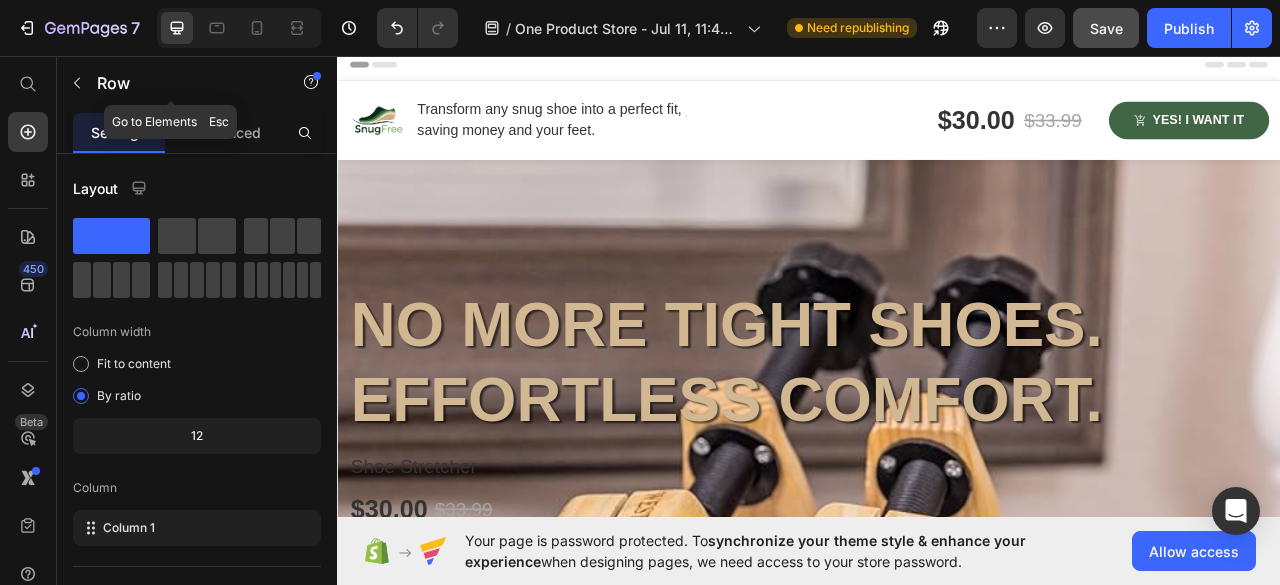 click 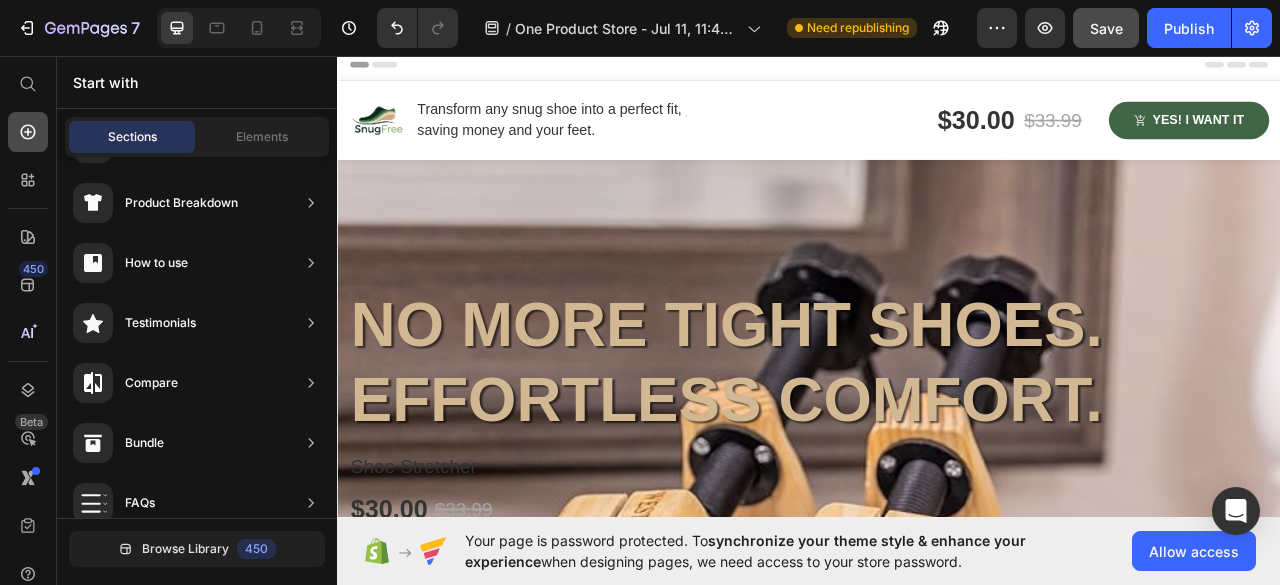 click 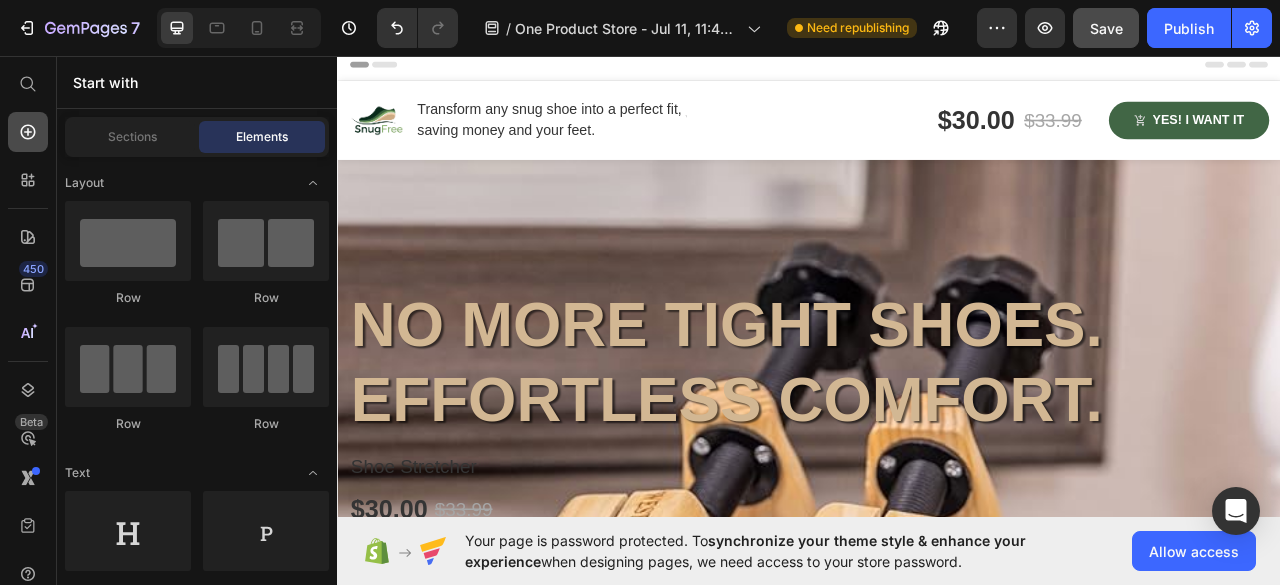 click 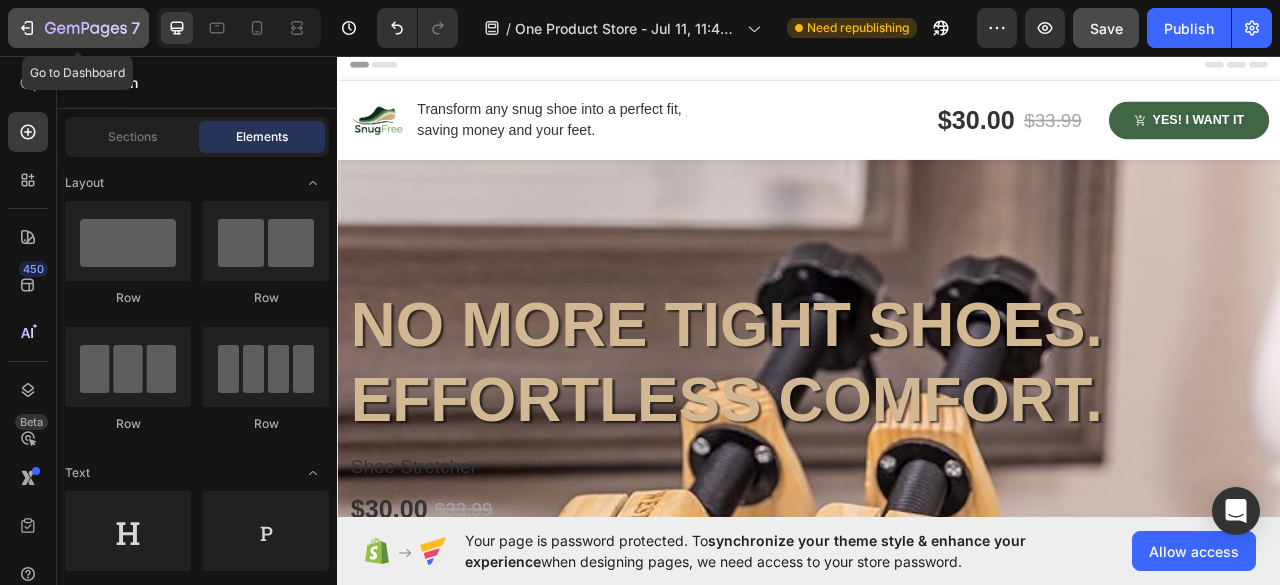 click 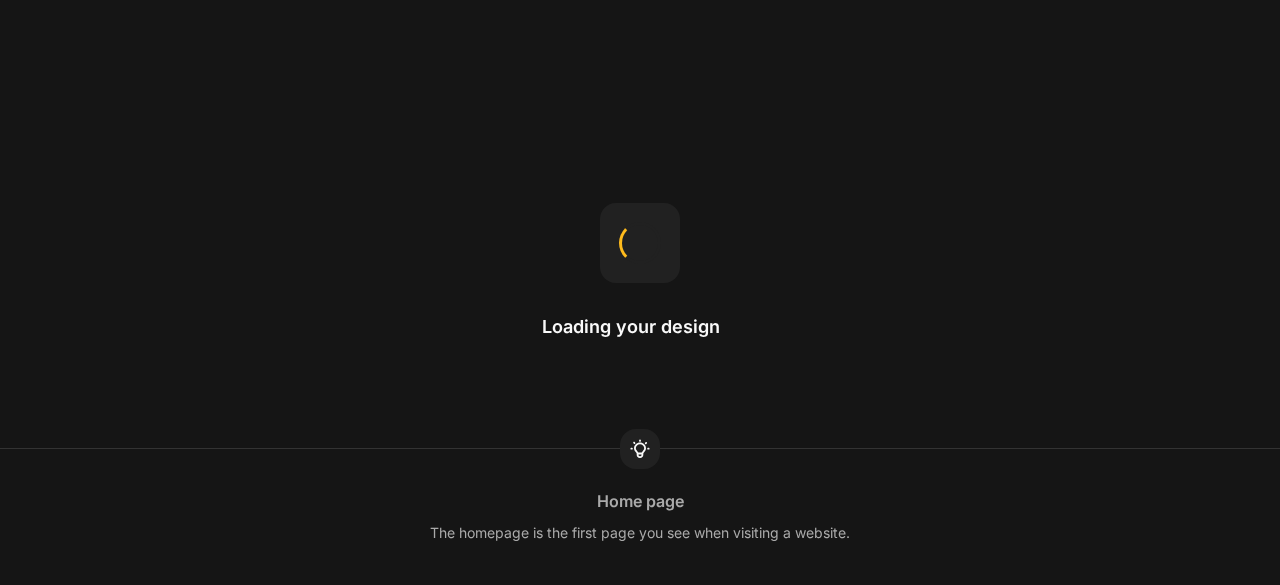 scroll, scrollTop: 0, scrollLeft: 0, axis: both 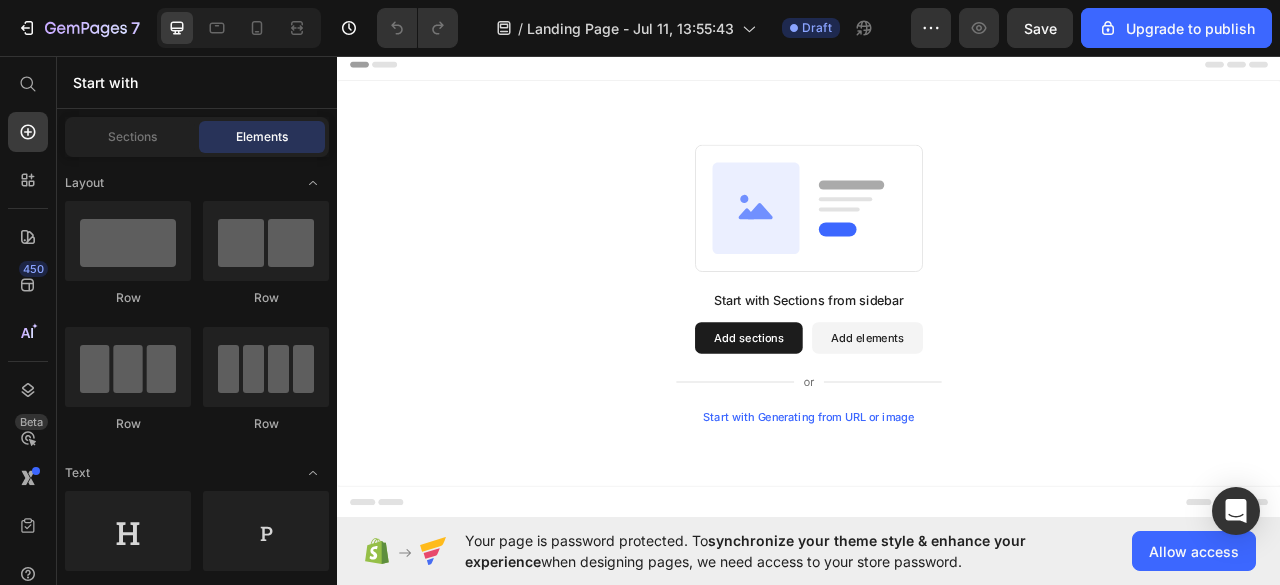 click on "Add sections" at bounding box center [860, 416] 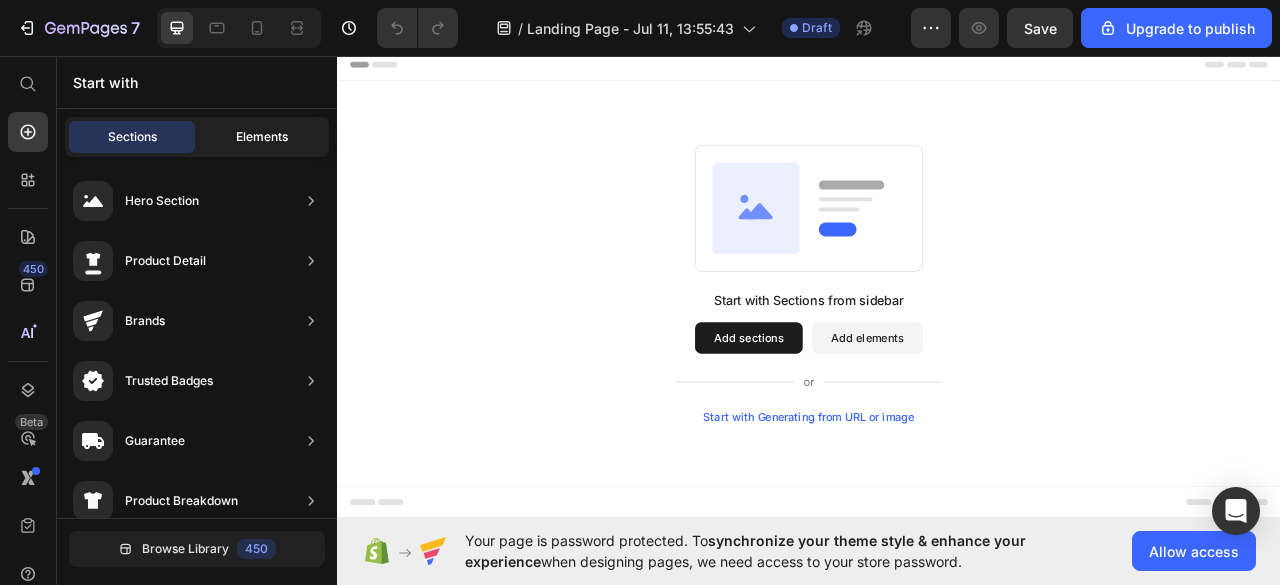 click on "Elements" 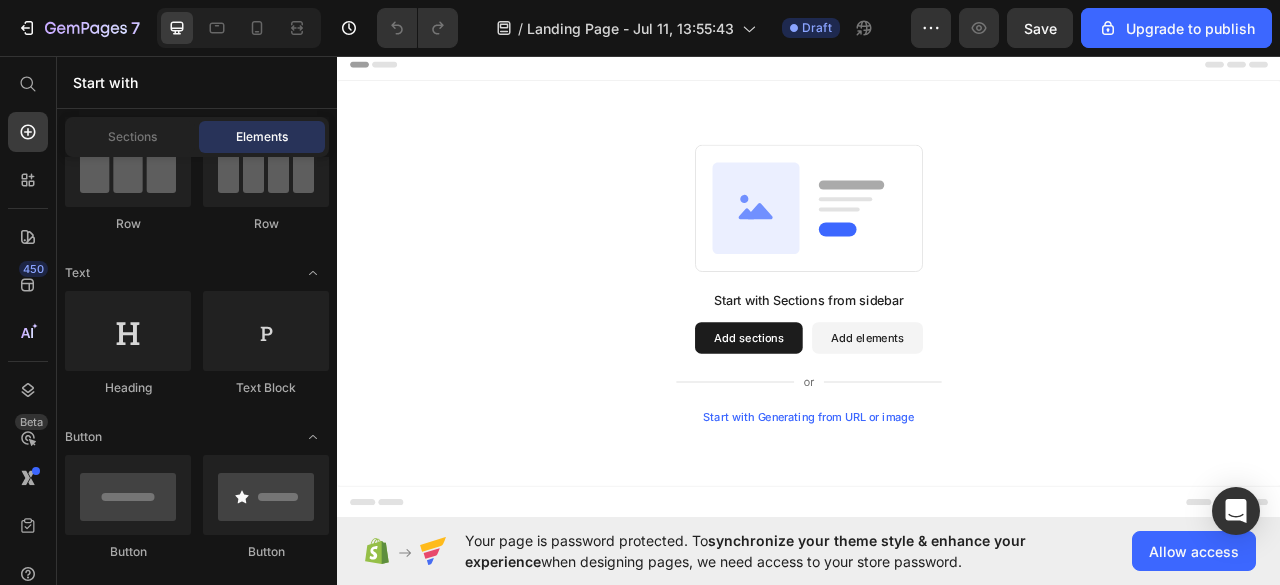scroll, scrollTop: 0, scrollLeft: 0, axis: both 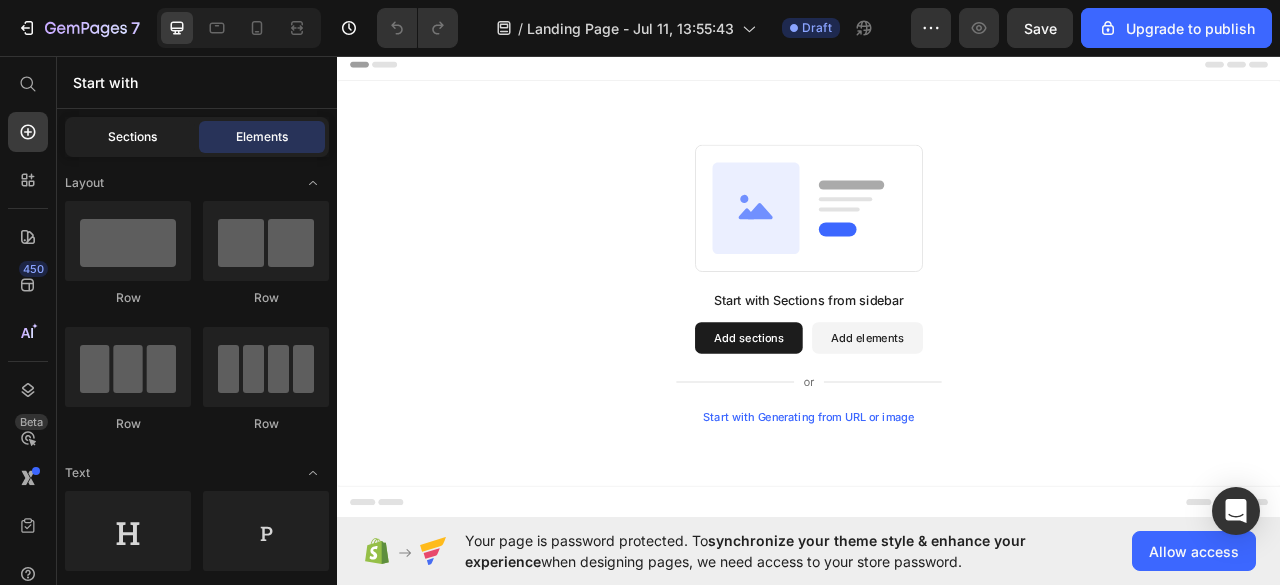 click on "Sections" at bounding box center [132, 137] 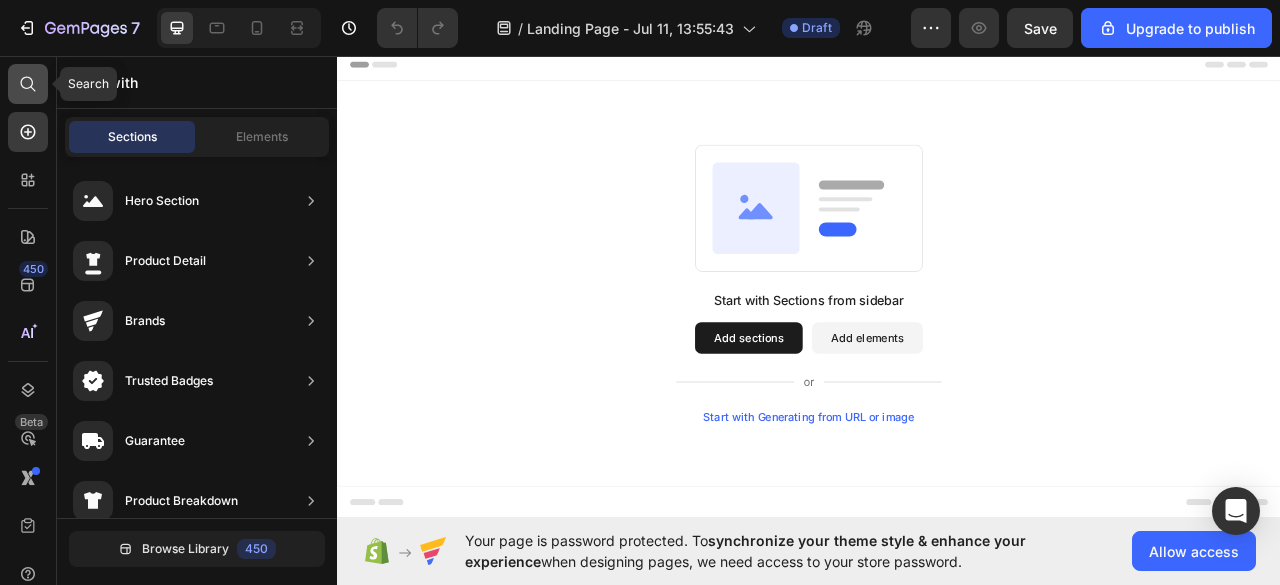 click 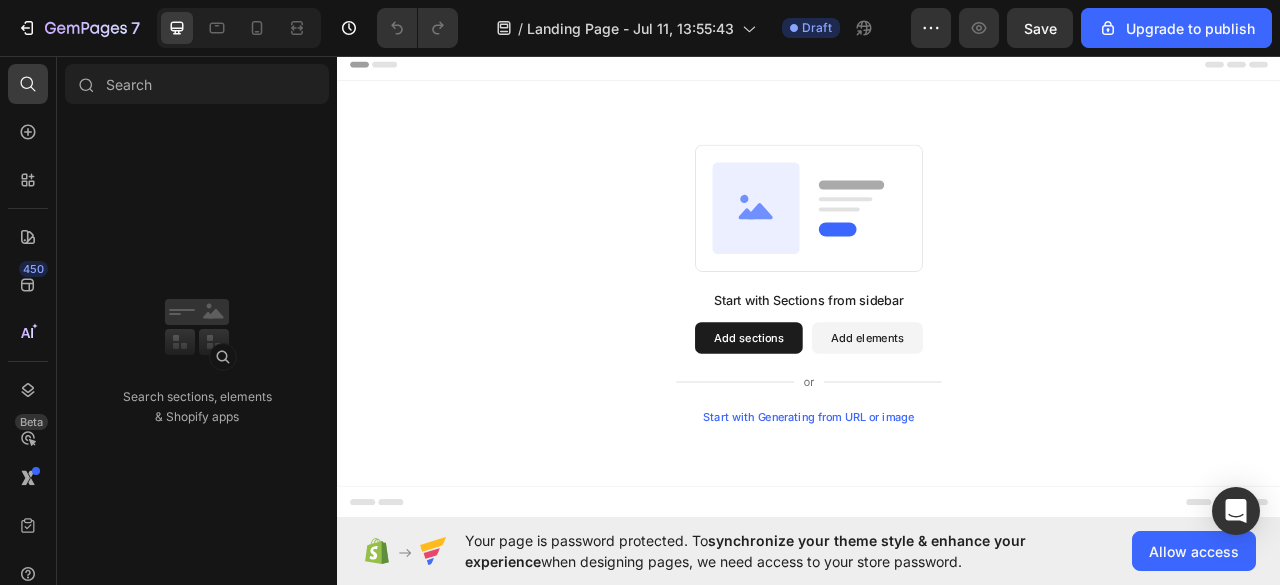 click on "Add sections" at bounding box center [860, 416] 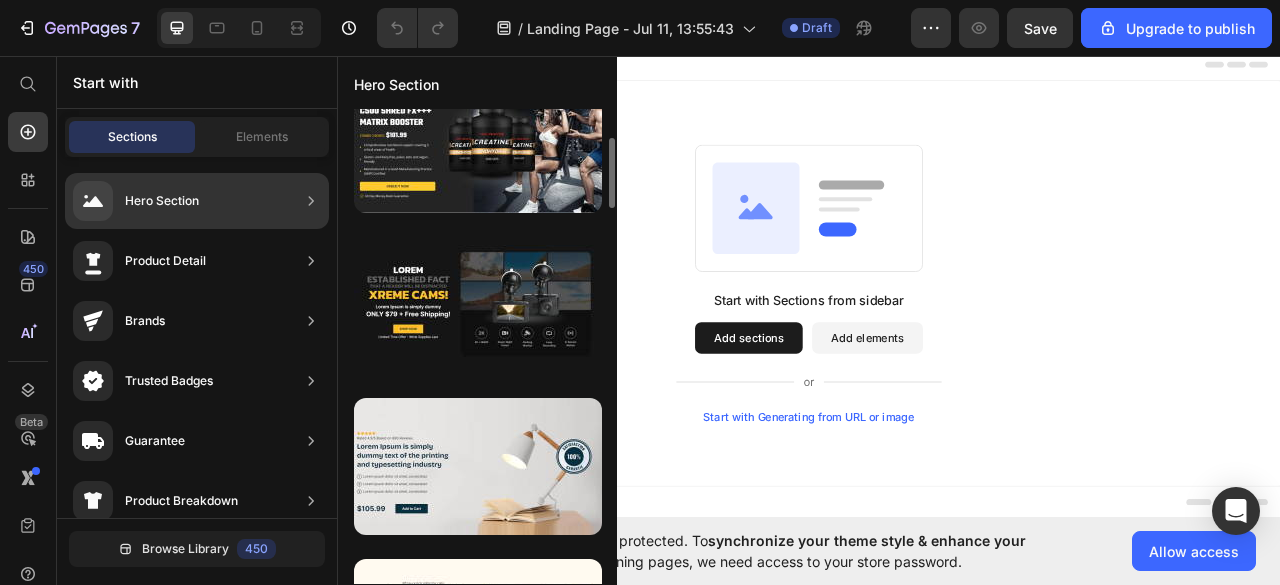 scroll, scrollTop: 400, scrollLeft: 0, axis: vertical 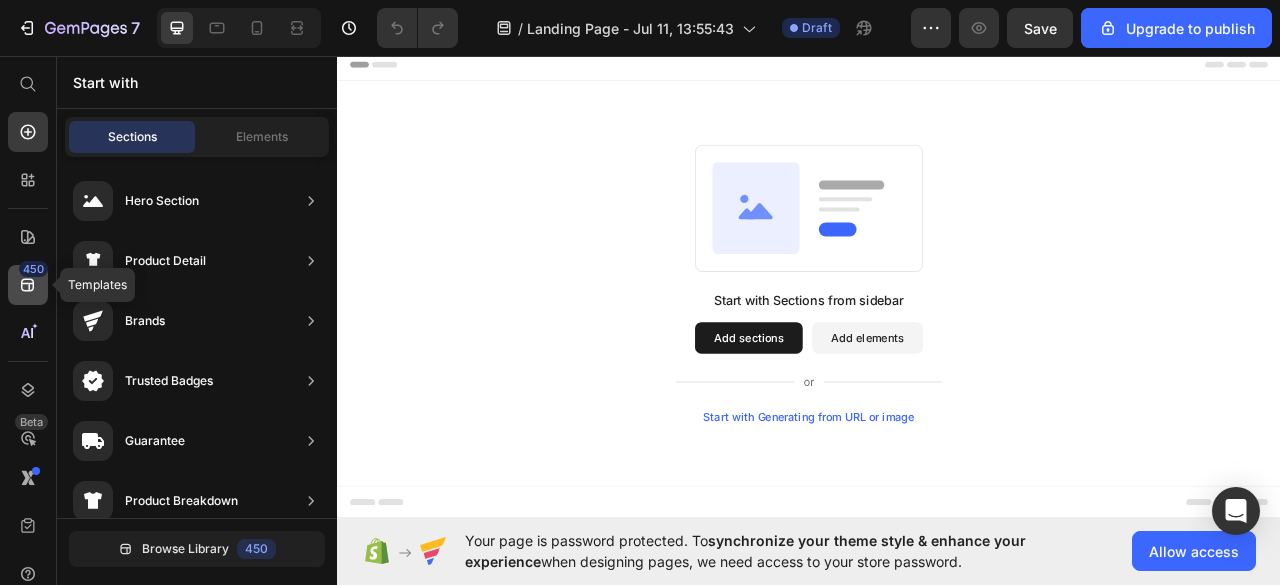 click 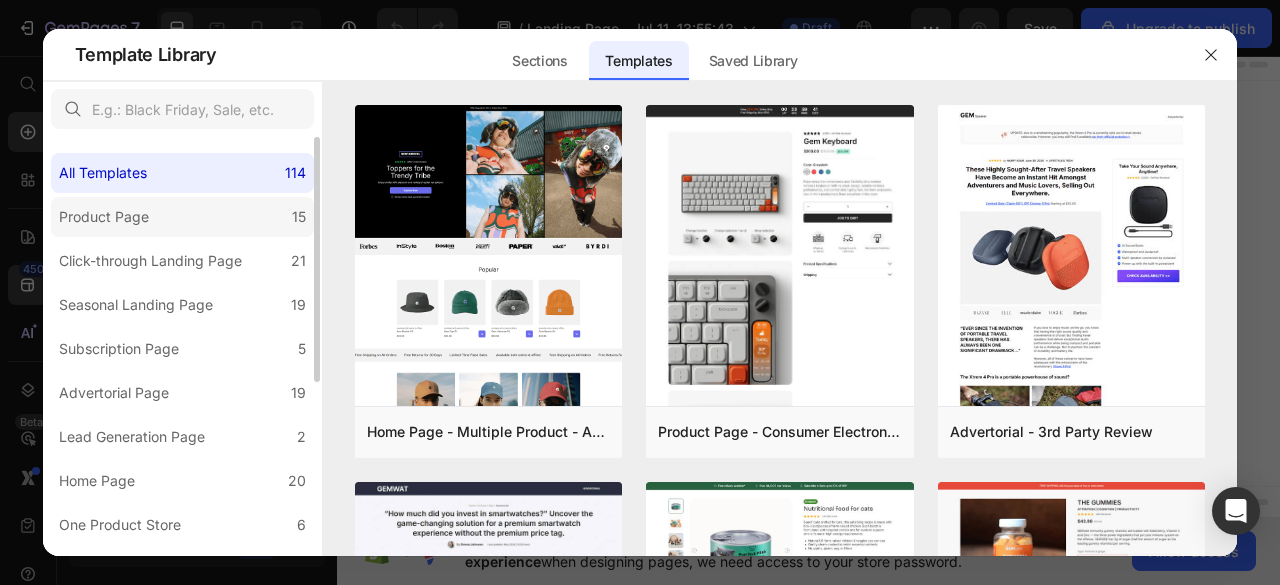 click on "Product Page" at bounding box center (104, 217) 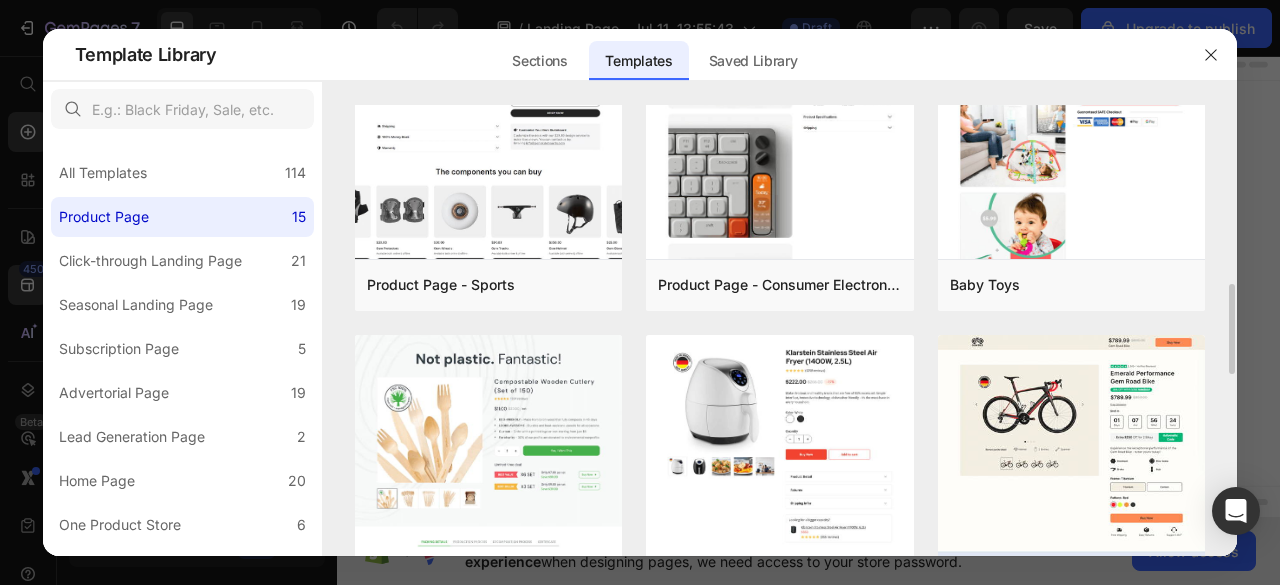 scroll, scrollTop: 1000, scrollLeft: 0, axis: vertical 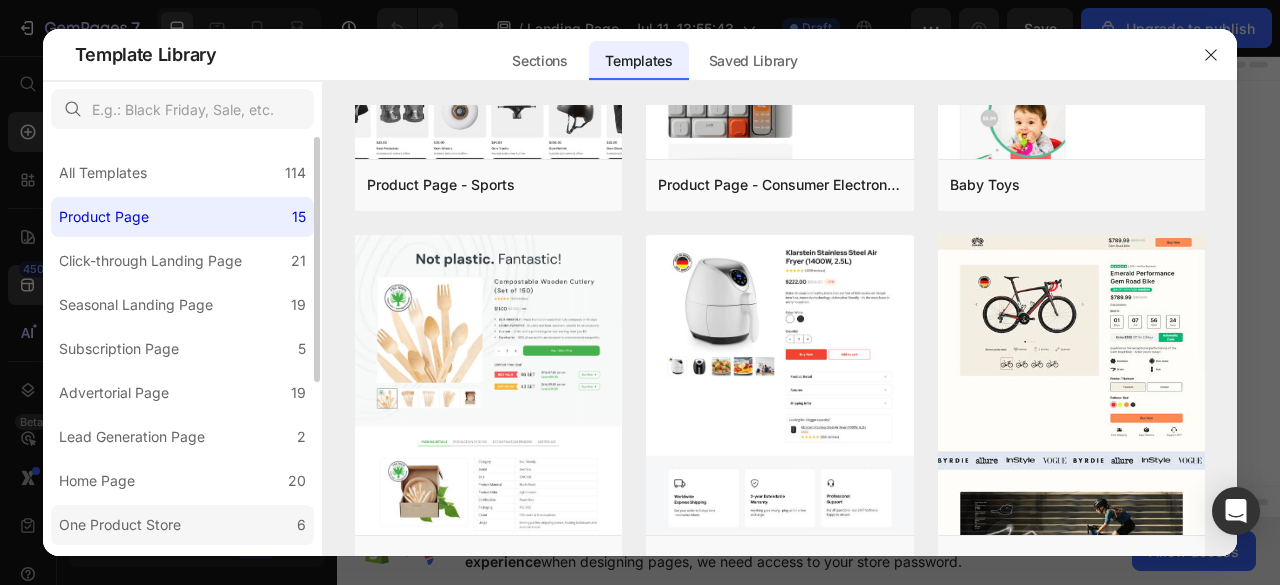 click on "One Product Store" at bounding box center (120, 525) 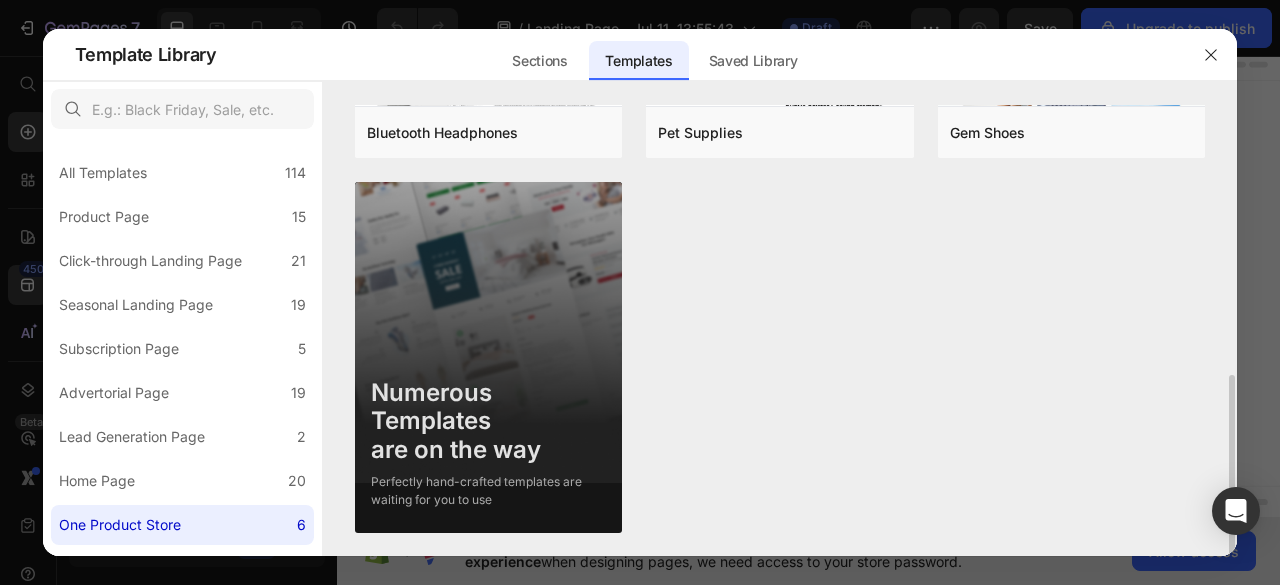 scroll, scrollTop: 276, scrollLeft: 0, axis: vertical 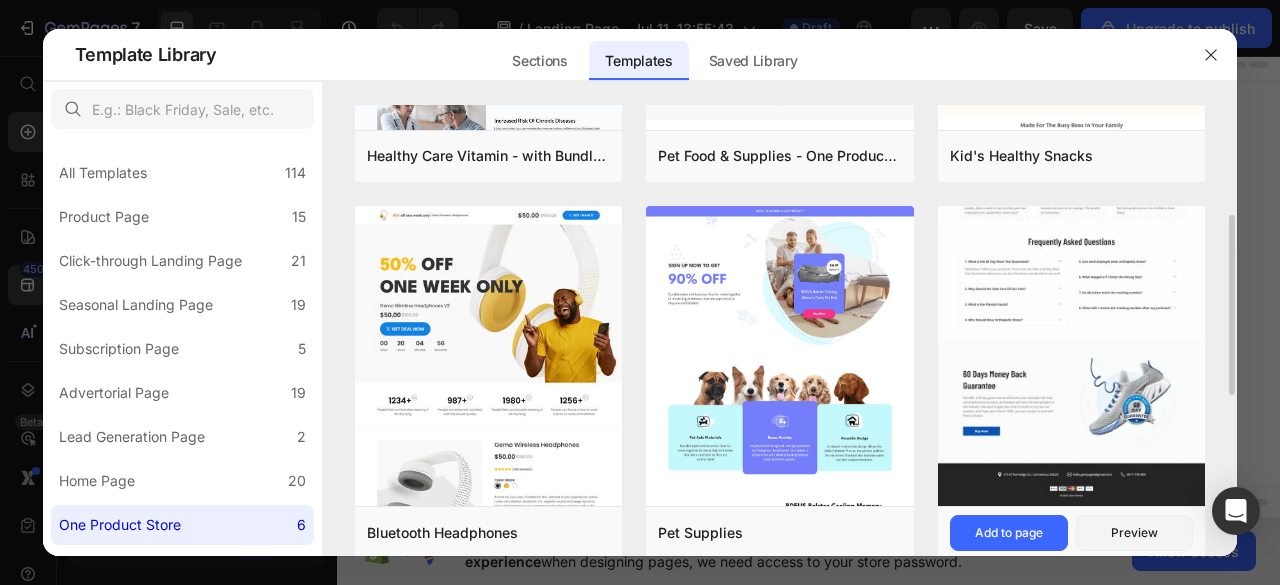 click at bounding box center [1072, -113] 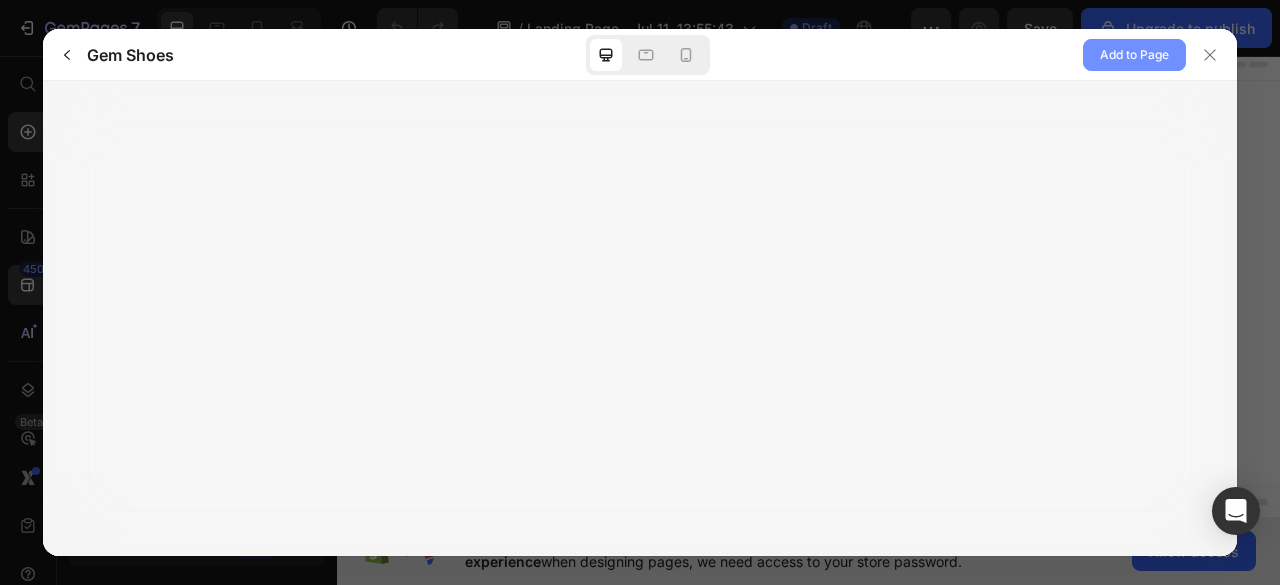 click on "Add to Page" 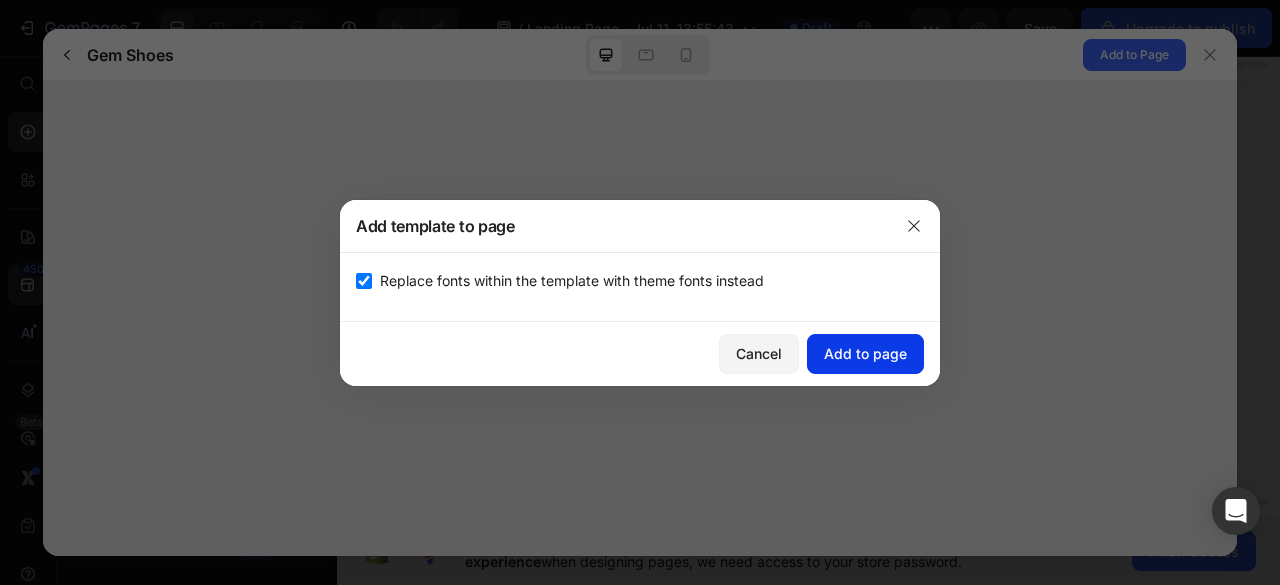 click on "Add to page" at bounding box center [865, 353] 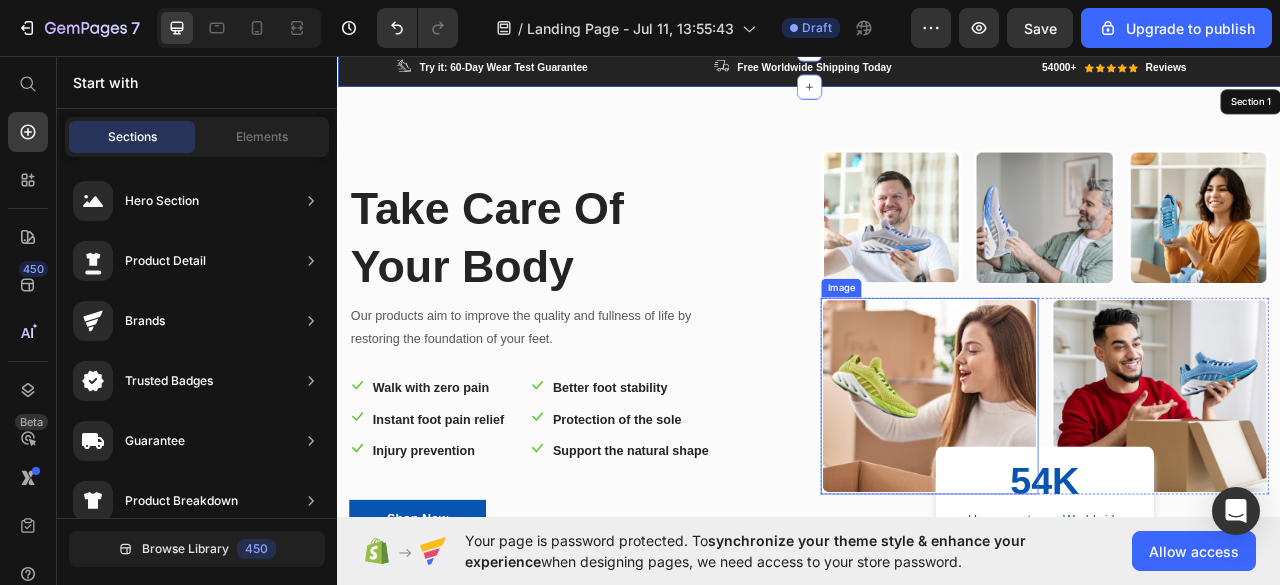 scroll, scrollTop: 0, scrollLeft: 0, axis: both 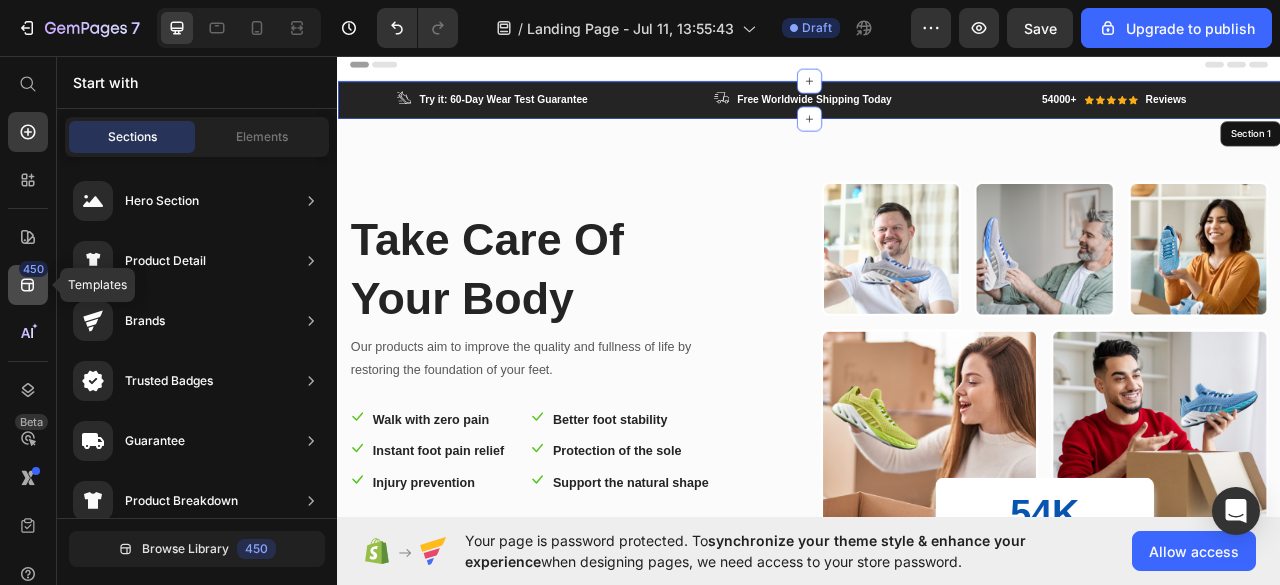 click 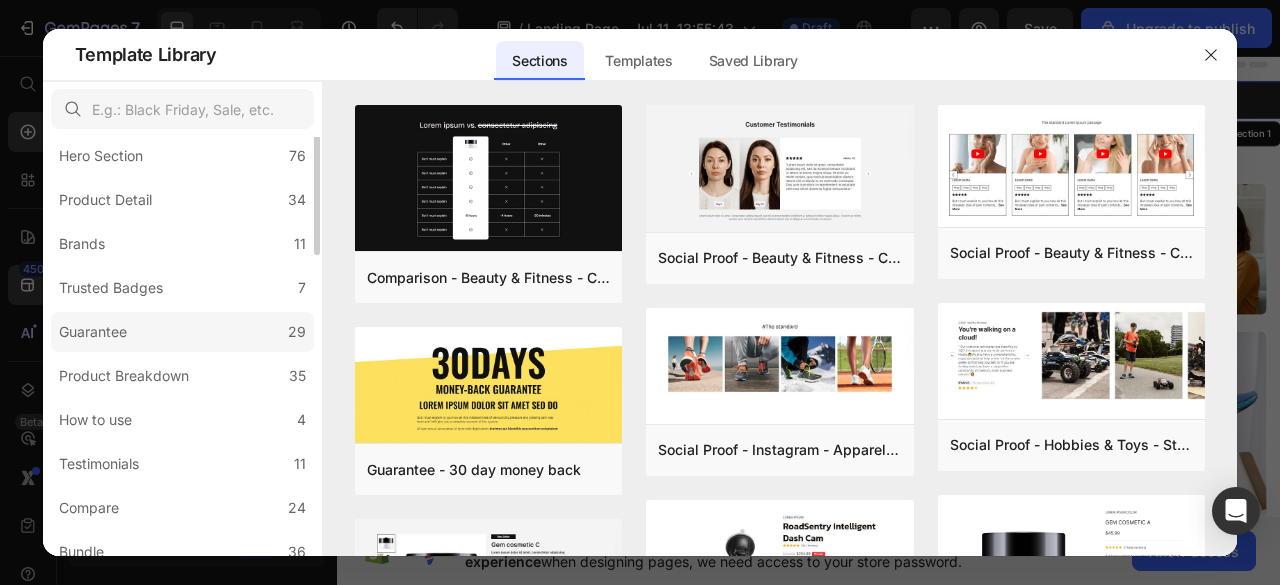scroll, scrollTop: 0, scrollLeft: 0, axis: both 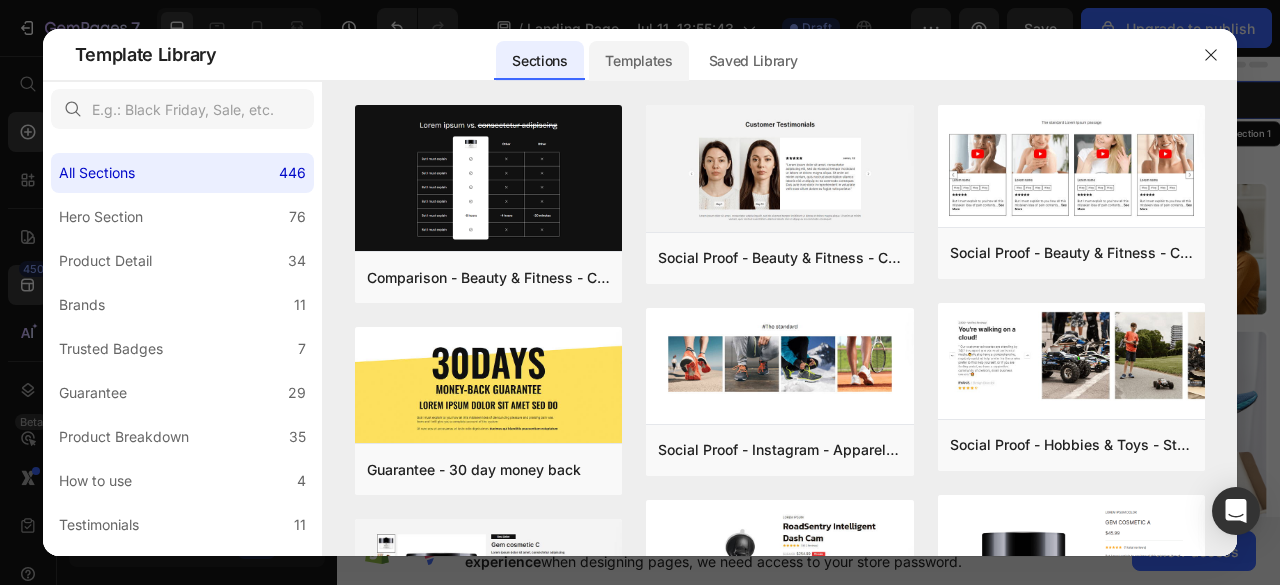 click on "Templates" 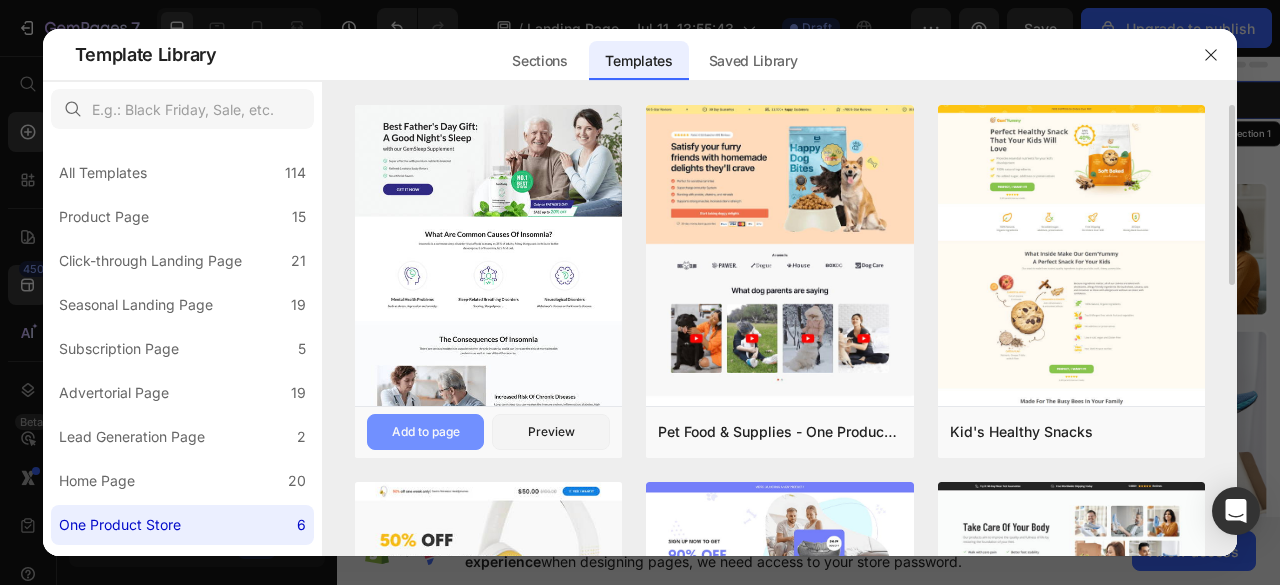 click on "Add to page" at bounding box center (426, 432) 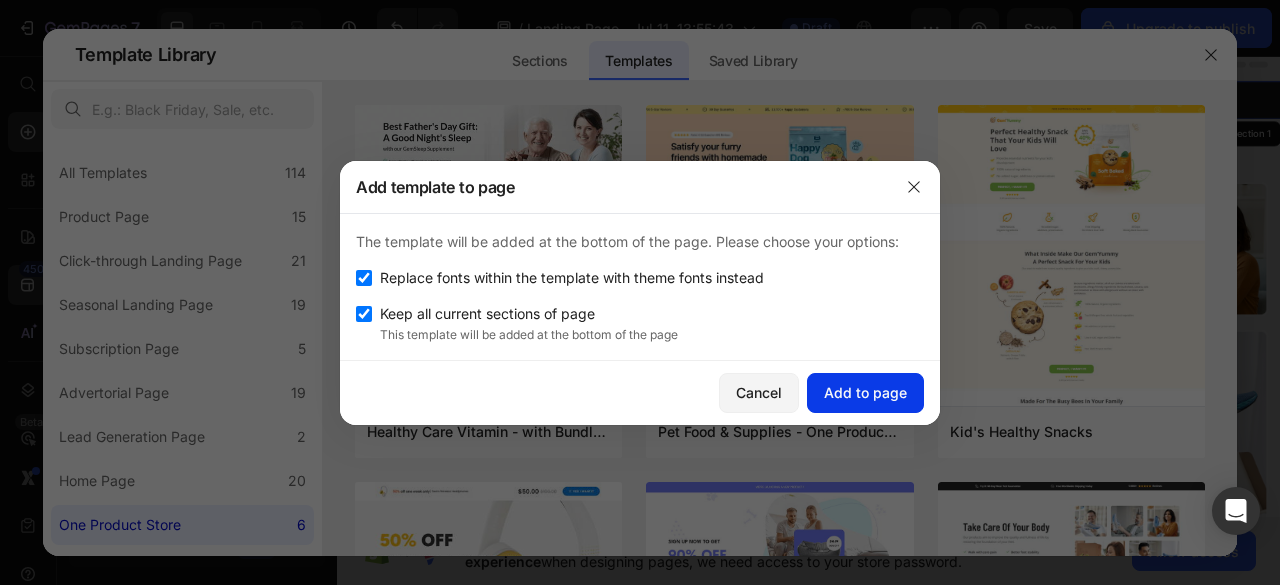 click on "Add to page" at bounding box center (865, 392) 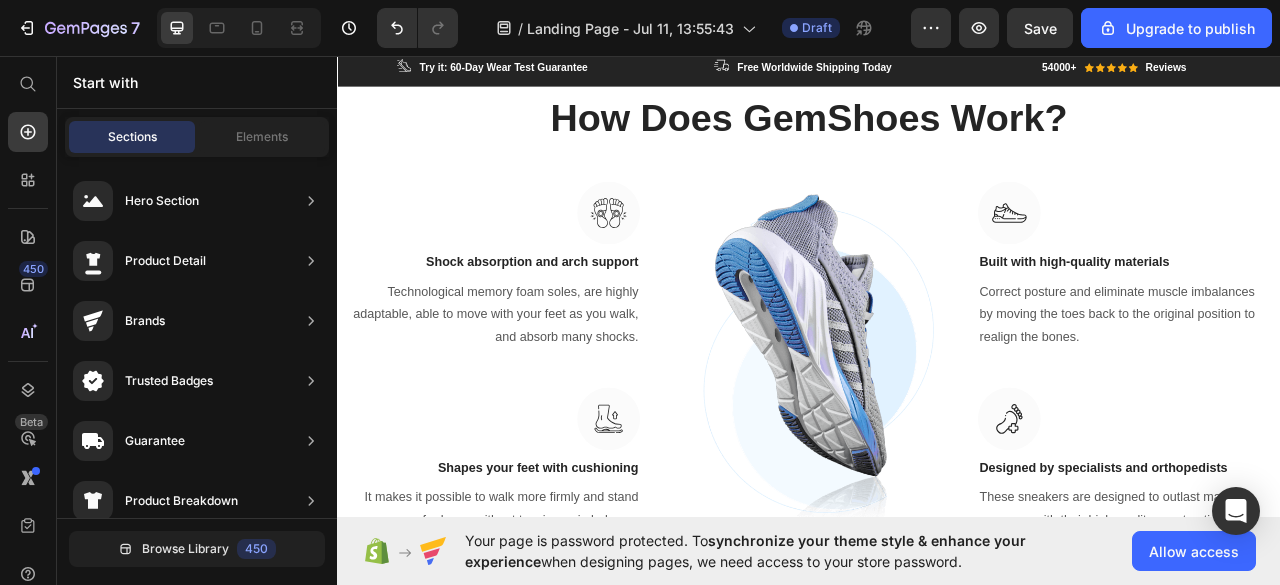 scroll, scrollTop: 3237, scrollLeft: 0, axis: vertical 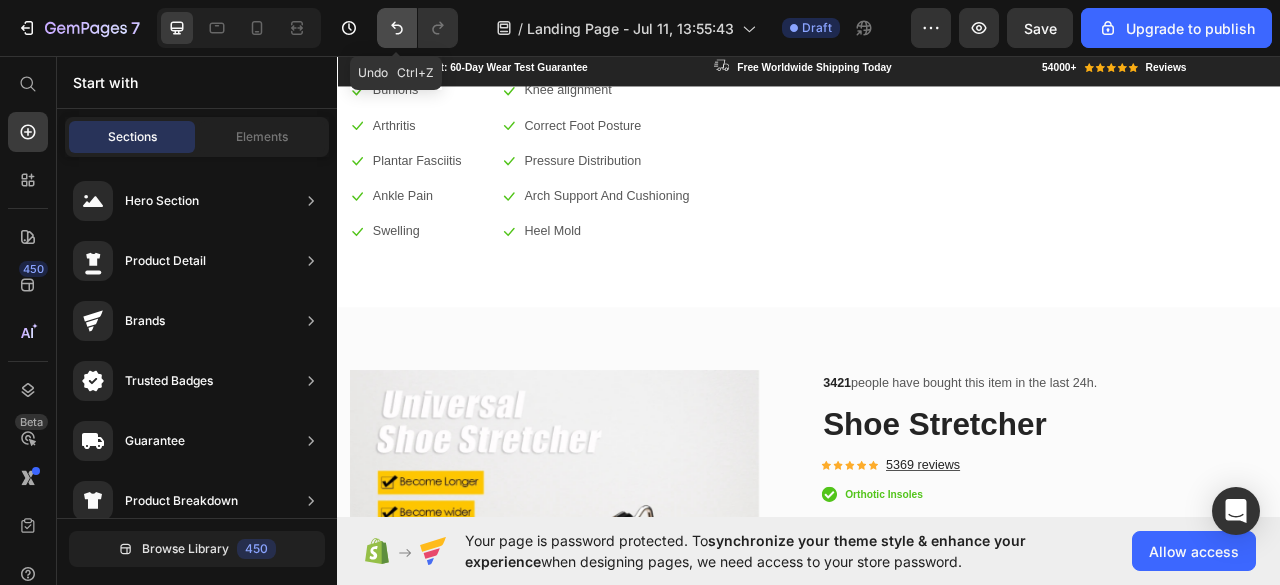 click 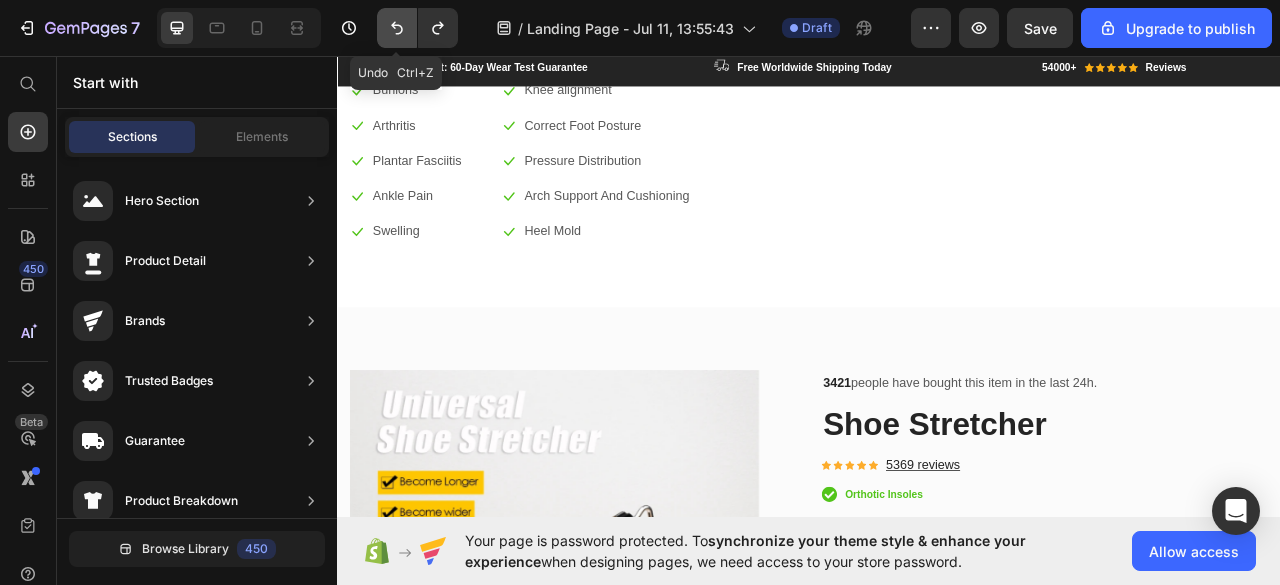 click 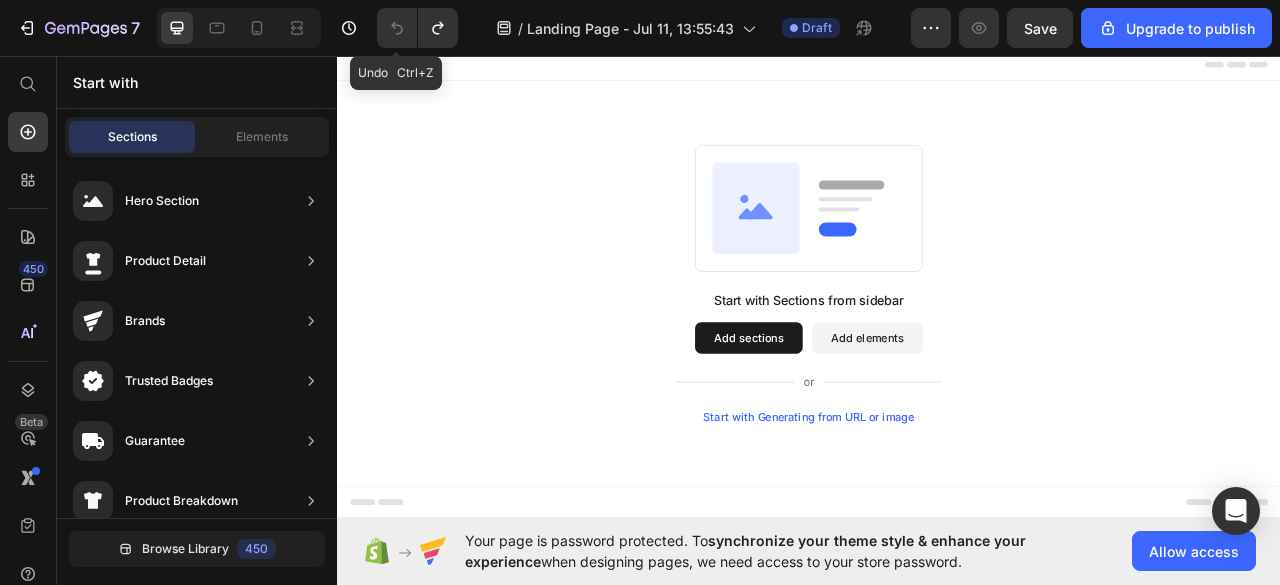 scroll, scrollTop: 0, scrollLeft: 0, axis: both 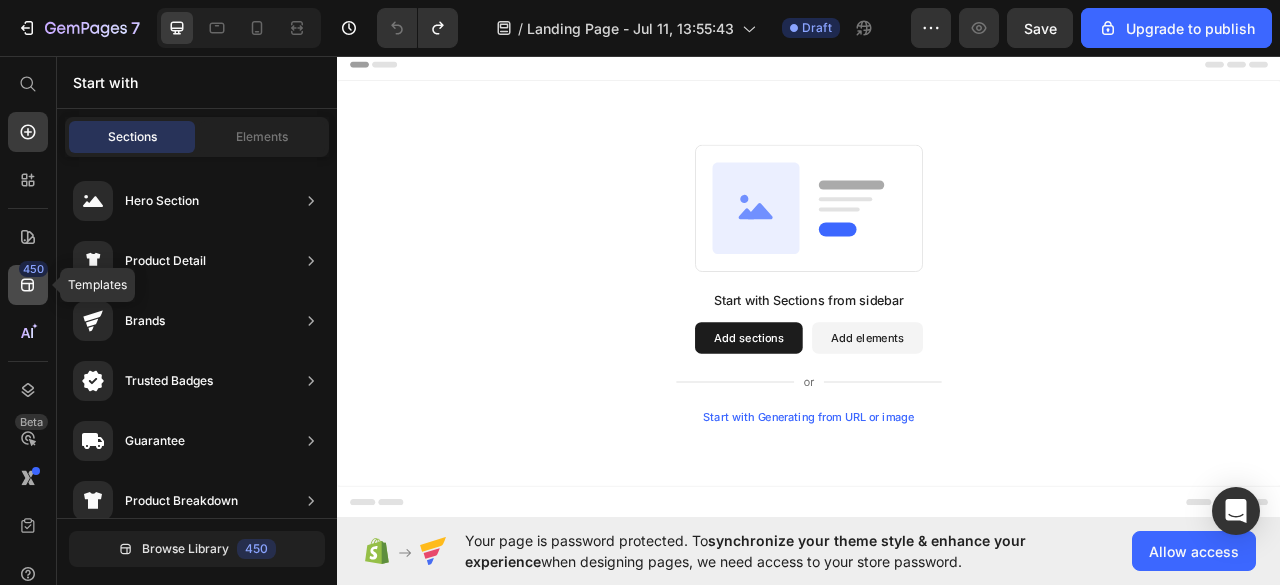 click 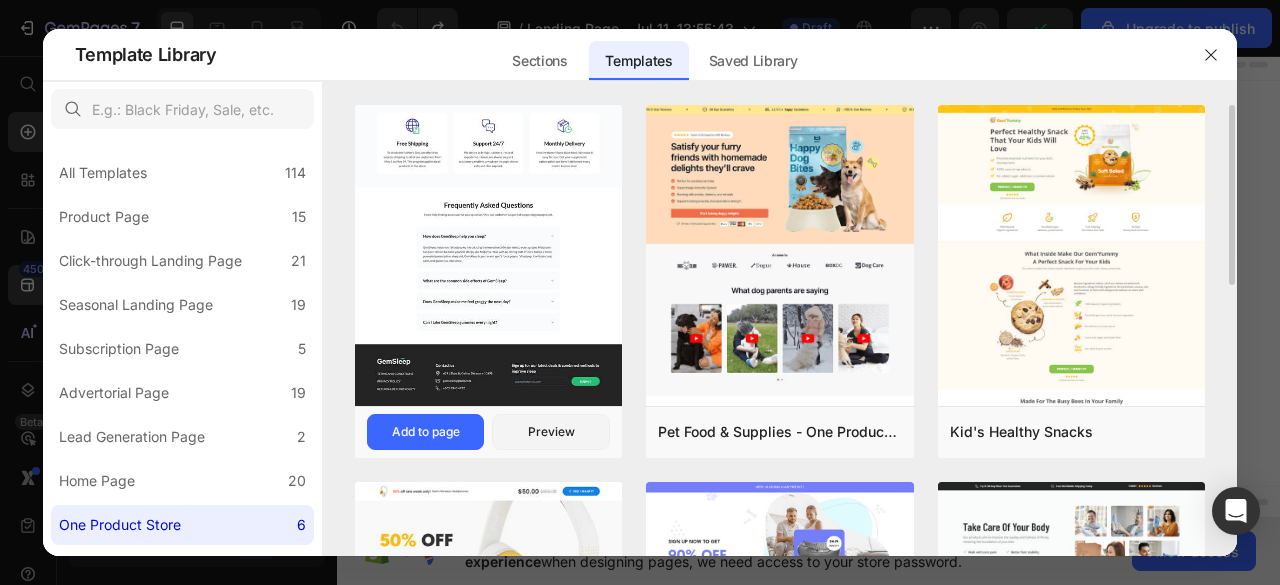 click at bounding box center [489, -344] 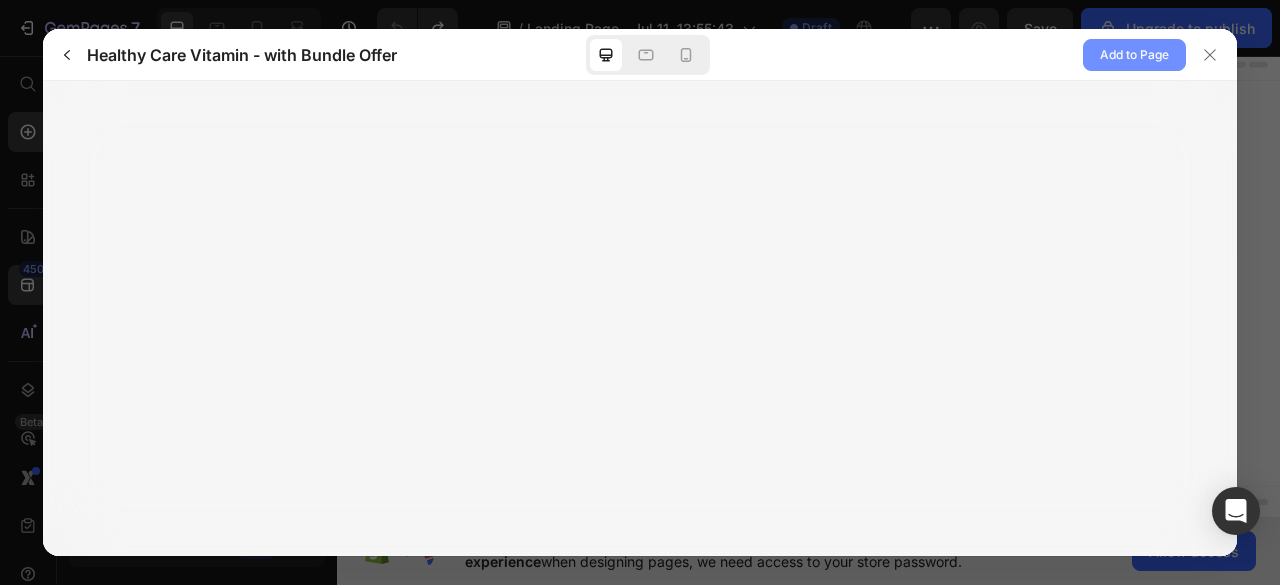 click on "Add to Page" 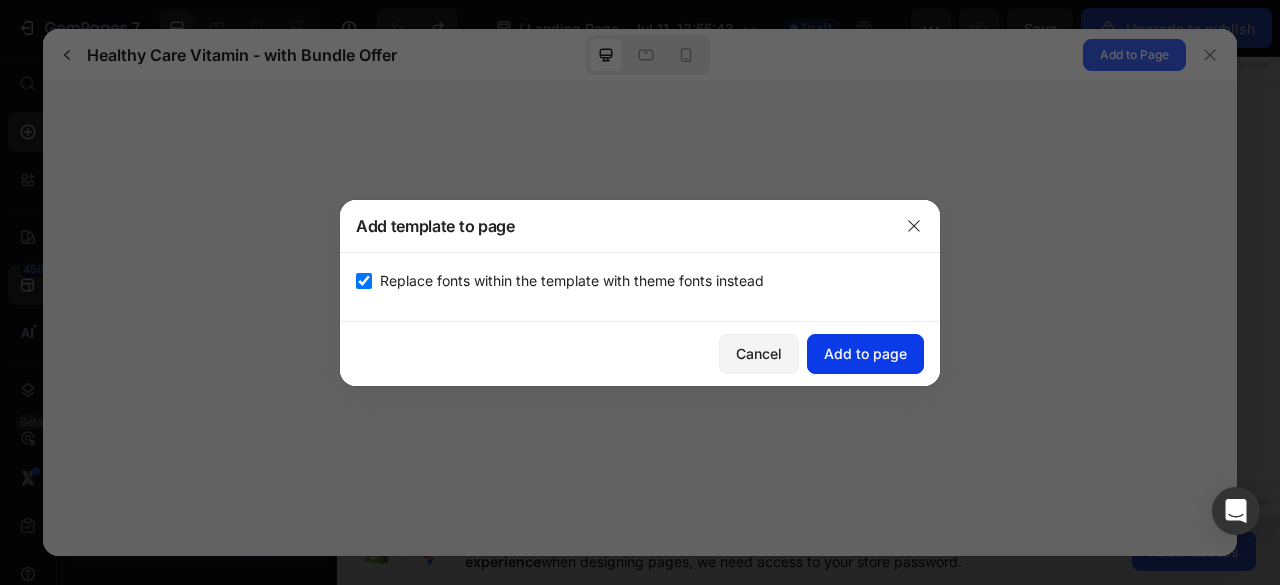 click on "Add to page" at bounding box center (865, 353) 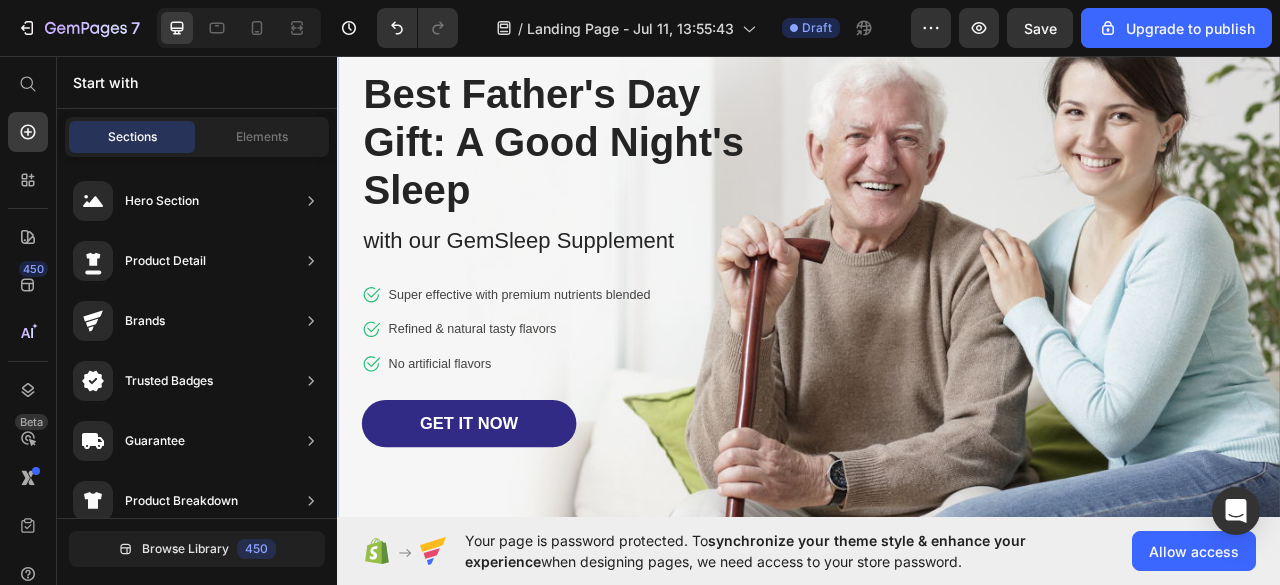 scroll, scrollTop: 200, scrollLeft: 0, axis: vertical 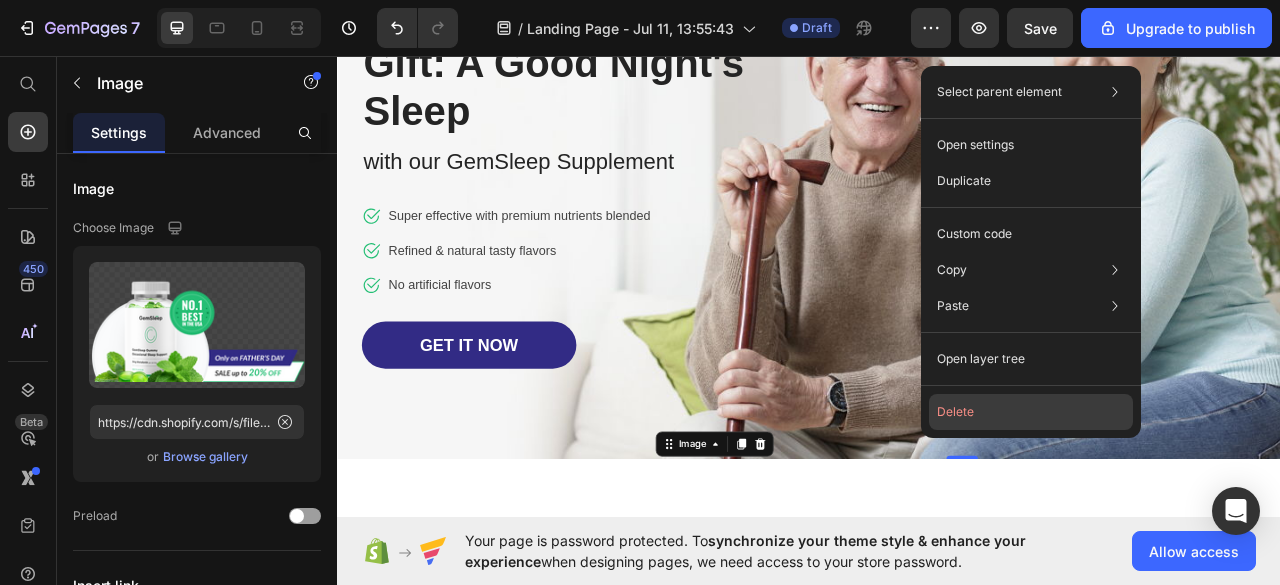 click on "Delete" 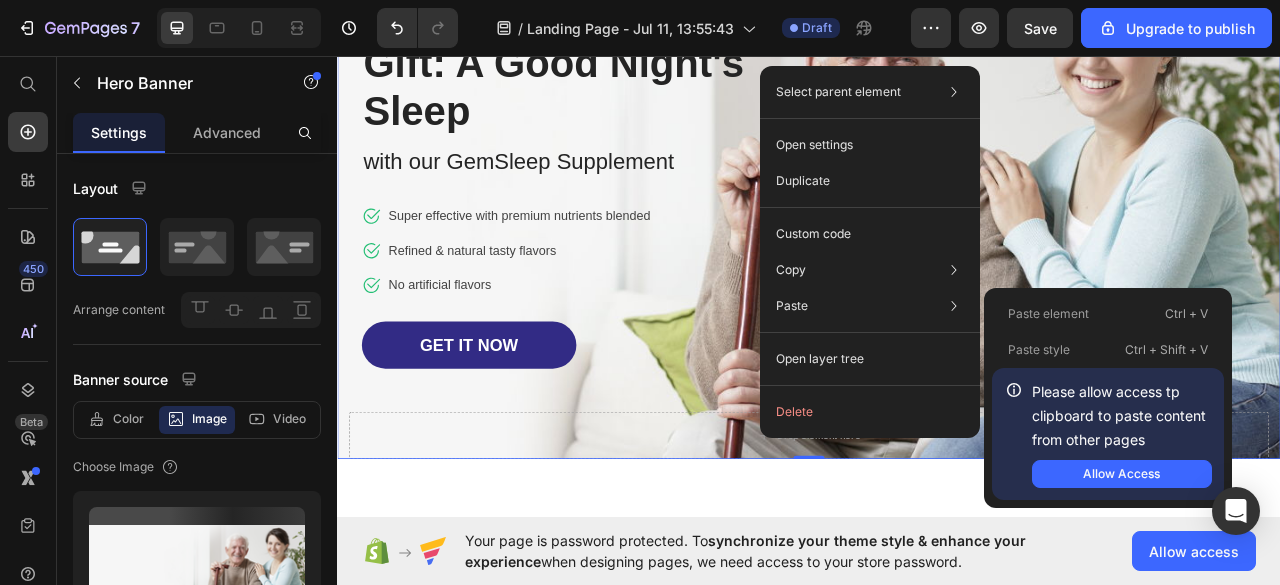 click on "Drop element here Row Best Father's Day Gift: A Good Night's Sleep Heading with our GemSleep Supplement Text block       Icon Super effective with premium nutrients blended Text block       Icon Refined & natural tasty flavors Text block       Icon No artificial flavors Text block Icon List GET IT NOW Button Row Image" at bounding box center [937, 229] 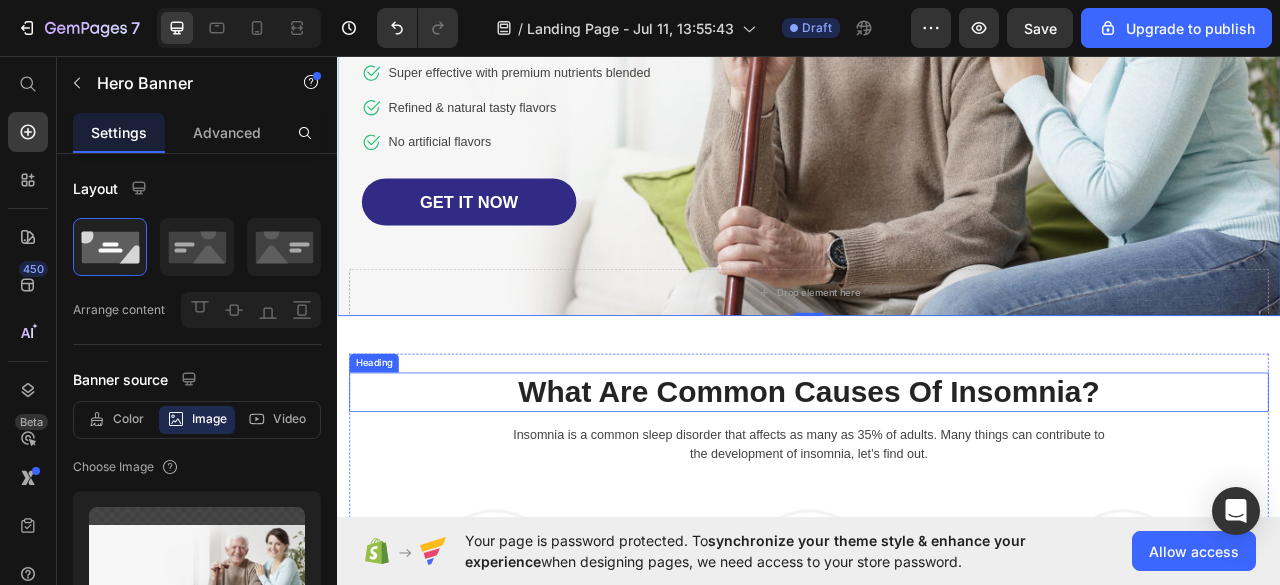 scroll, scrollTop: 400, scrollLeft: 0, axis: vertical 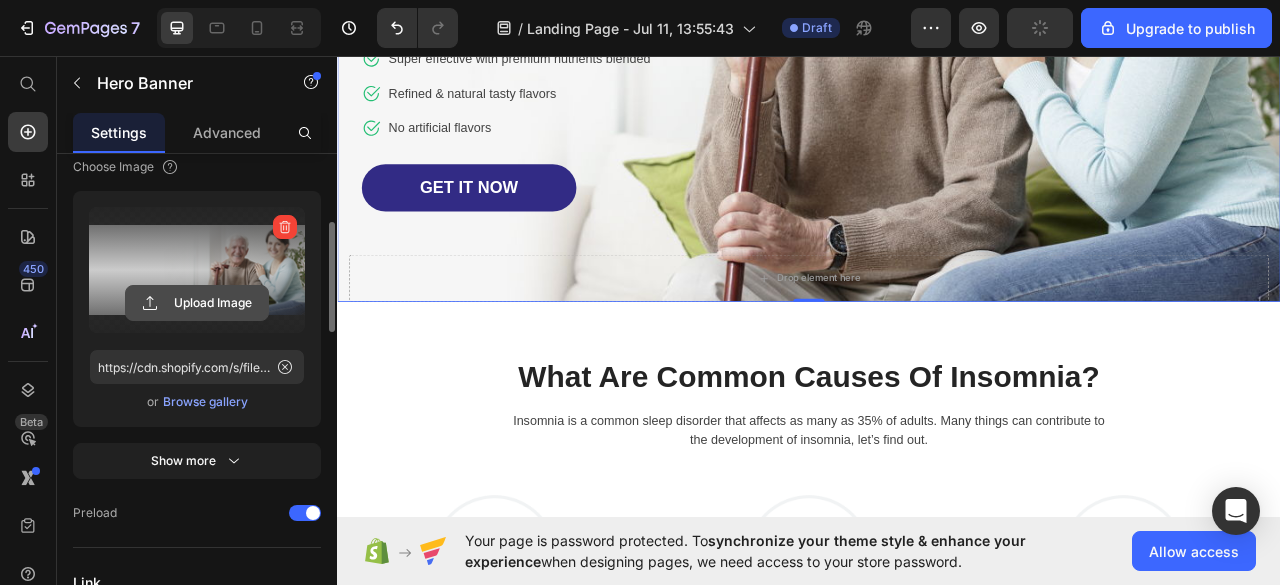 click 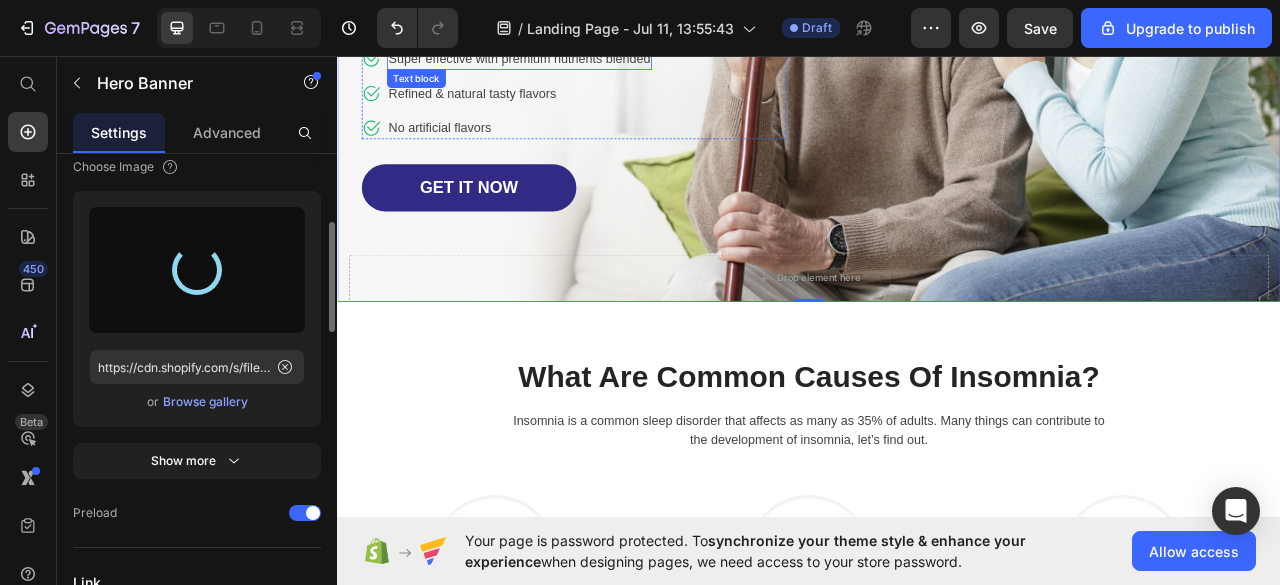 type on "https://cdn.shopify.com/s/files/1/0709/2833/5003/files/gempages_574888071577732325-c0b40fe1-0a3b-43fa-87d4-a1ae79da3c1d.jpg" 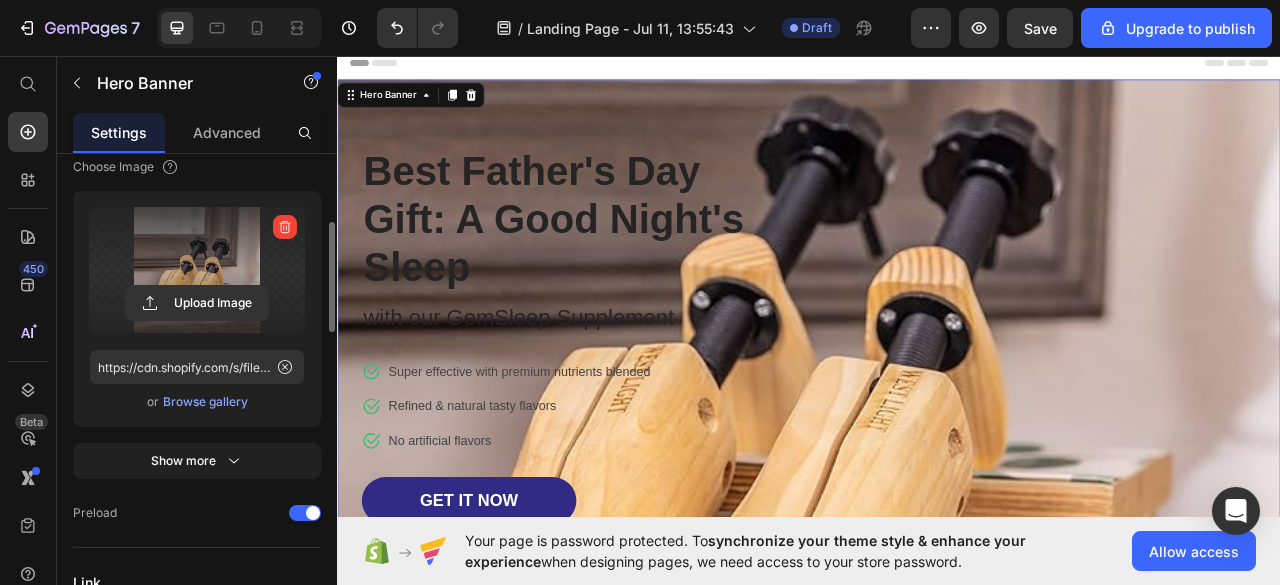 scroll, scrollTop: 0, scrollLeft: 0, axis: both 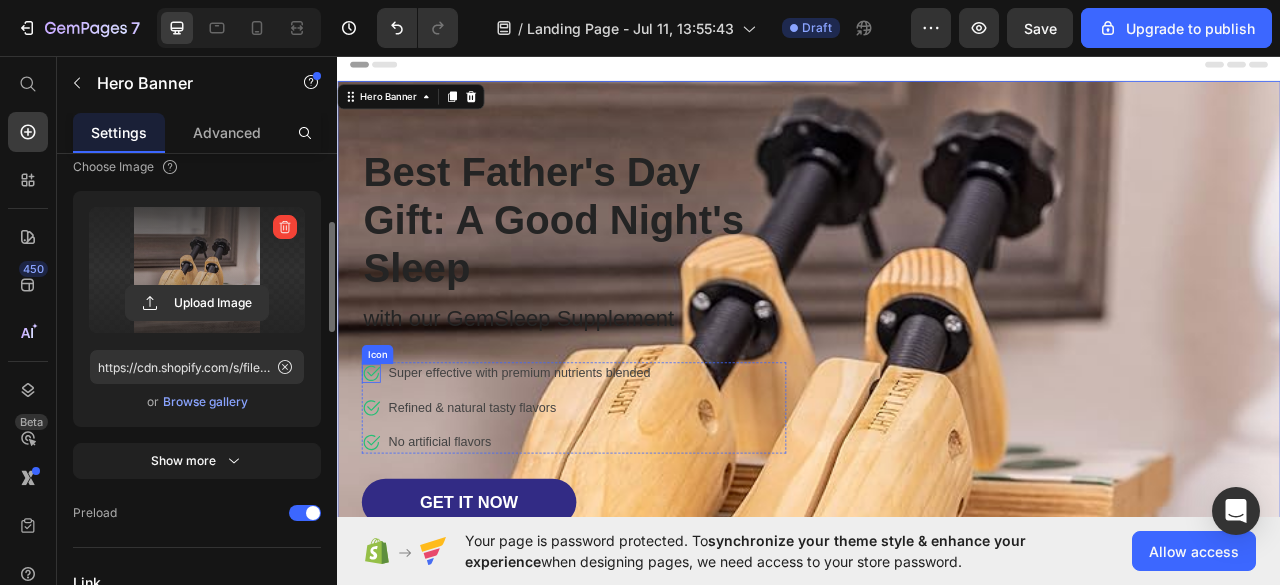 click 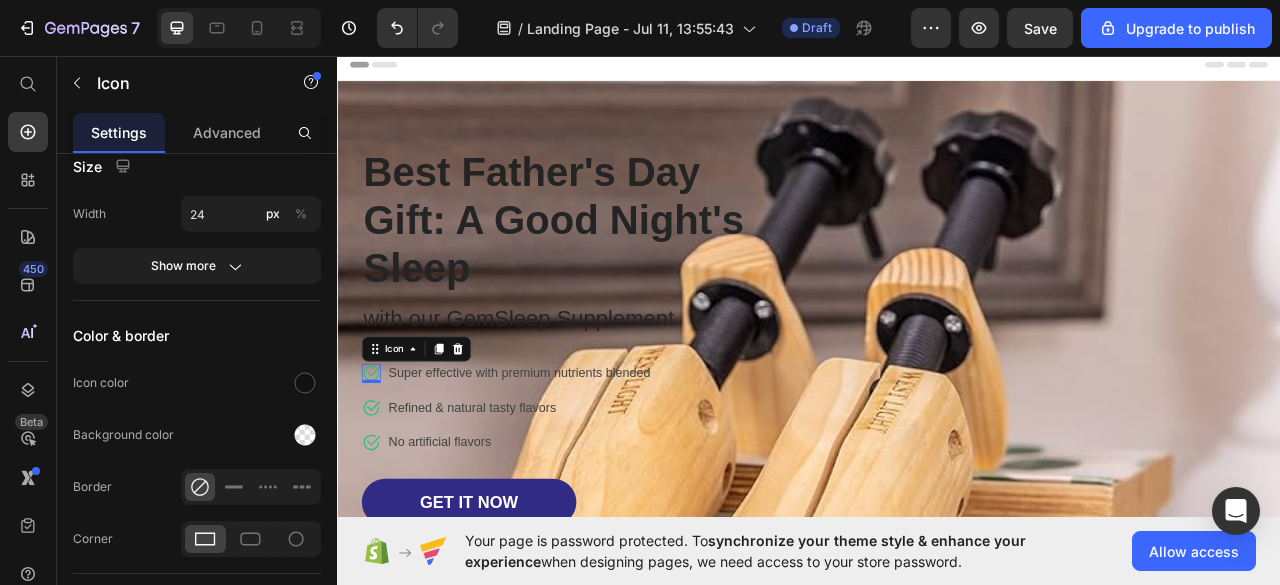 scroll, scrollTop: 0, scrollLeft: 0, axis: both 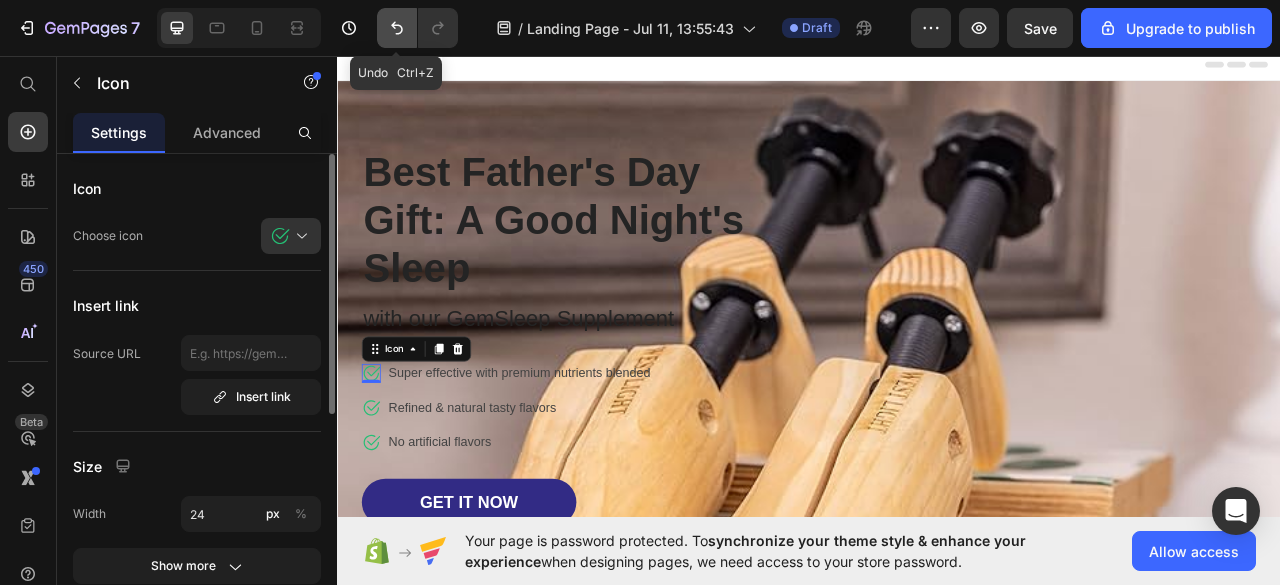 click 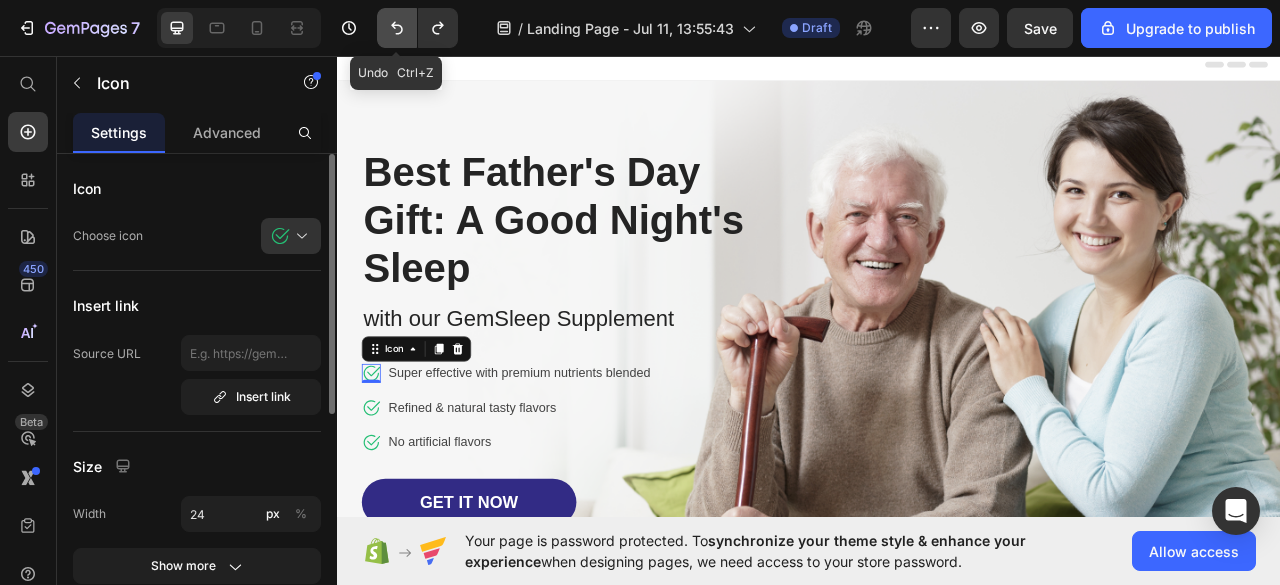 click 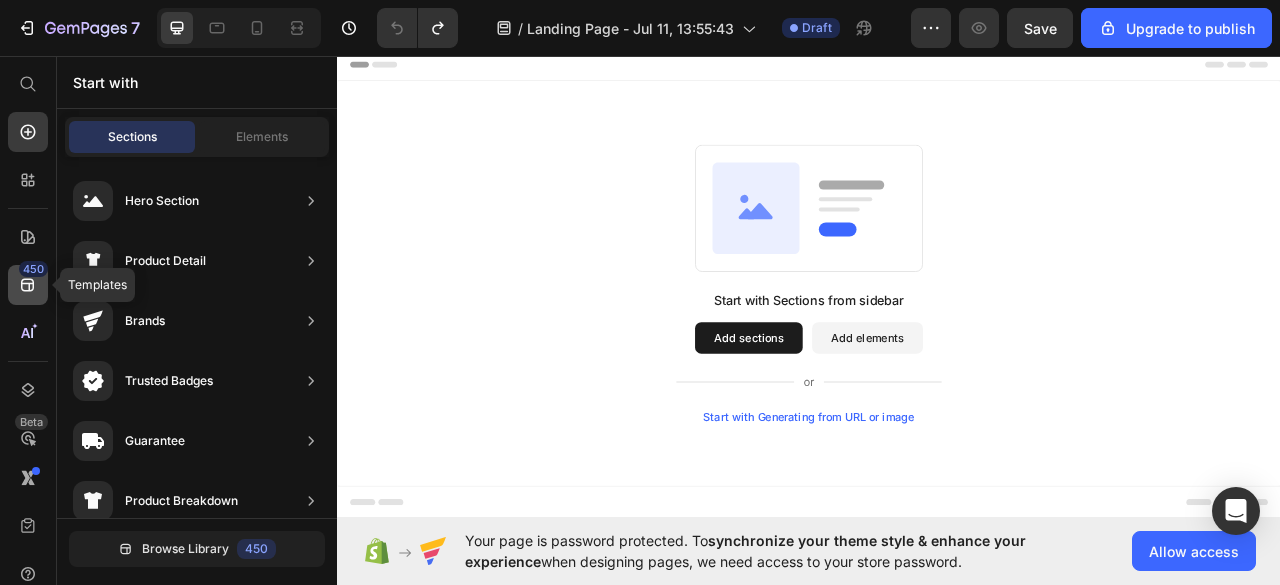 click on "450" 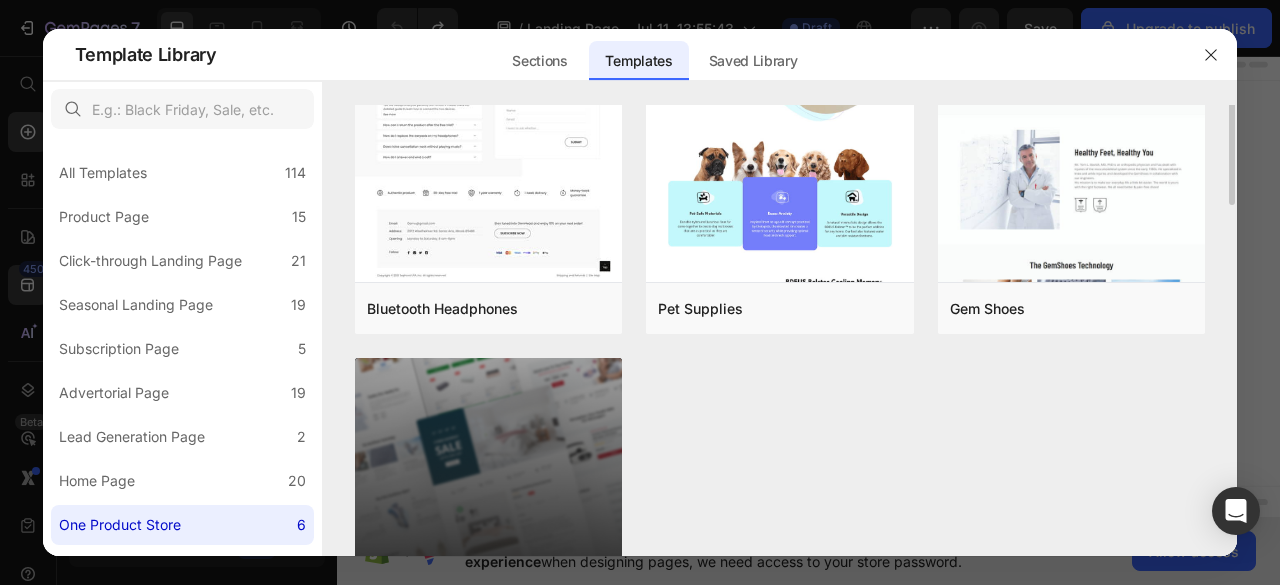 scroll, scrollTop: 300, scrollLeft: 0, axis: vertical 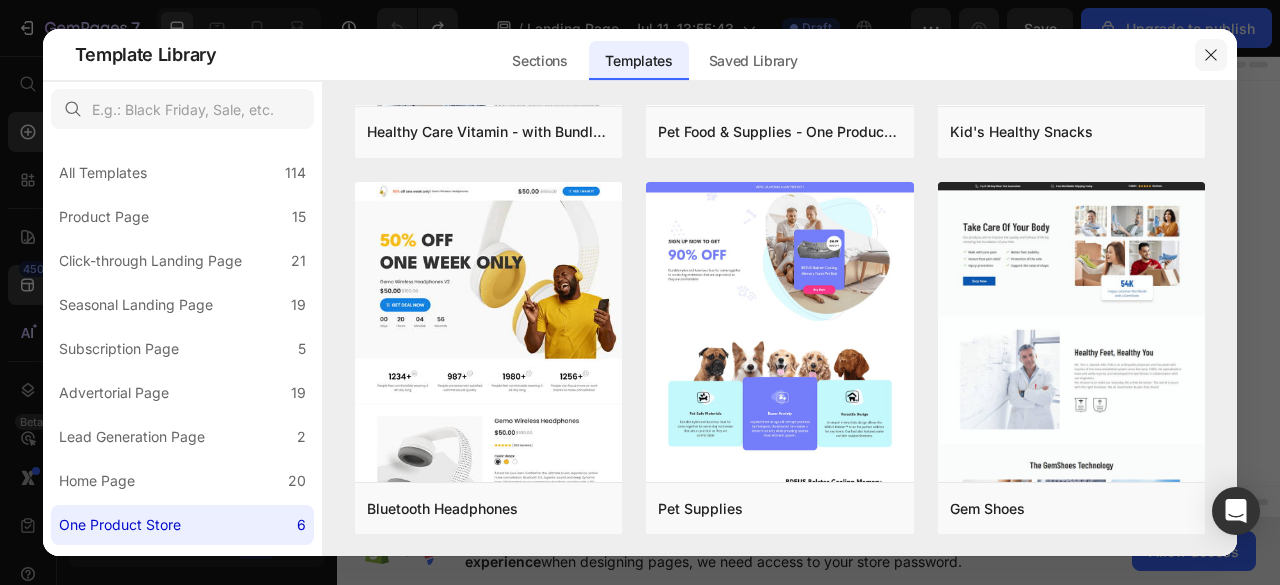 click at bounding box center (1211, 55) 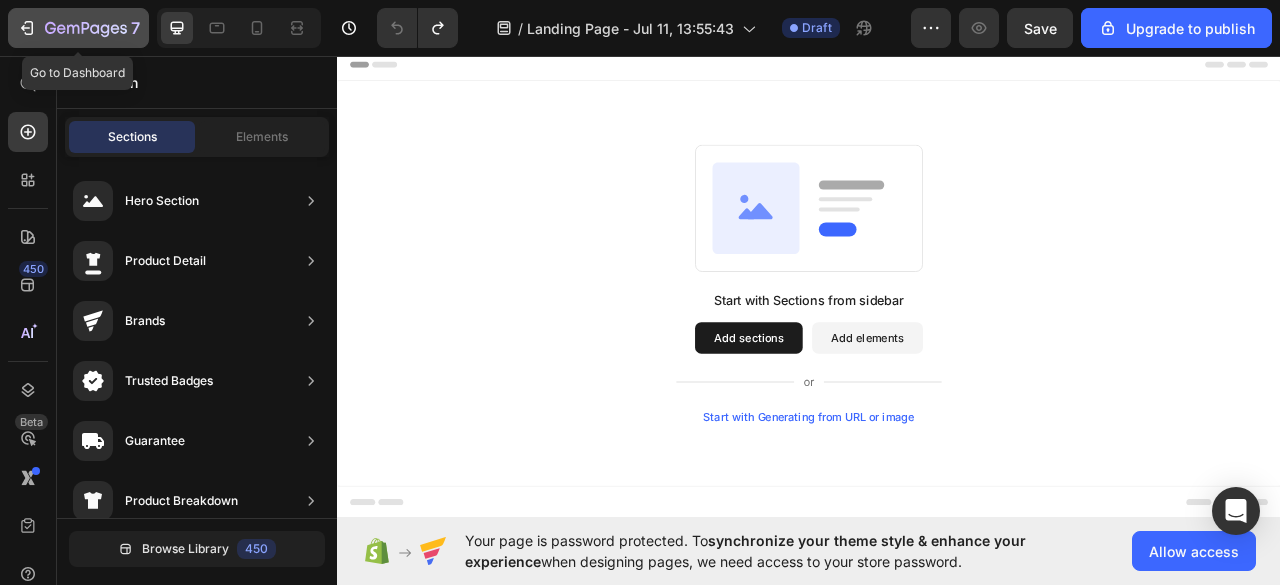 click 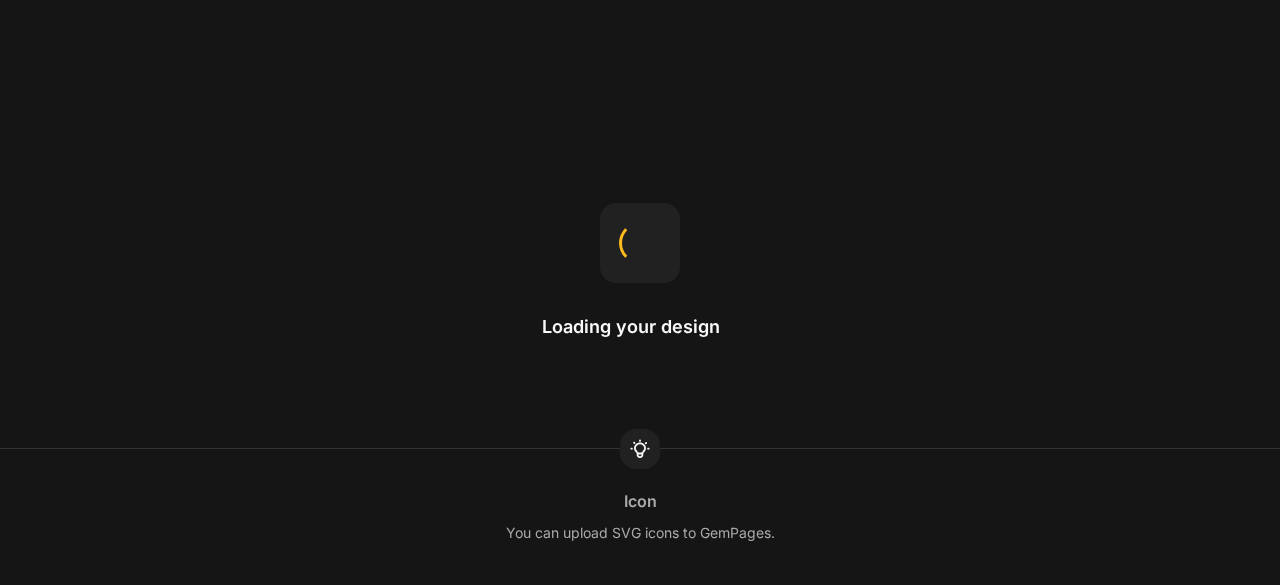 scroll, scrollTop: 0, scrollLeft: 0, axis: both 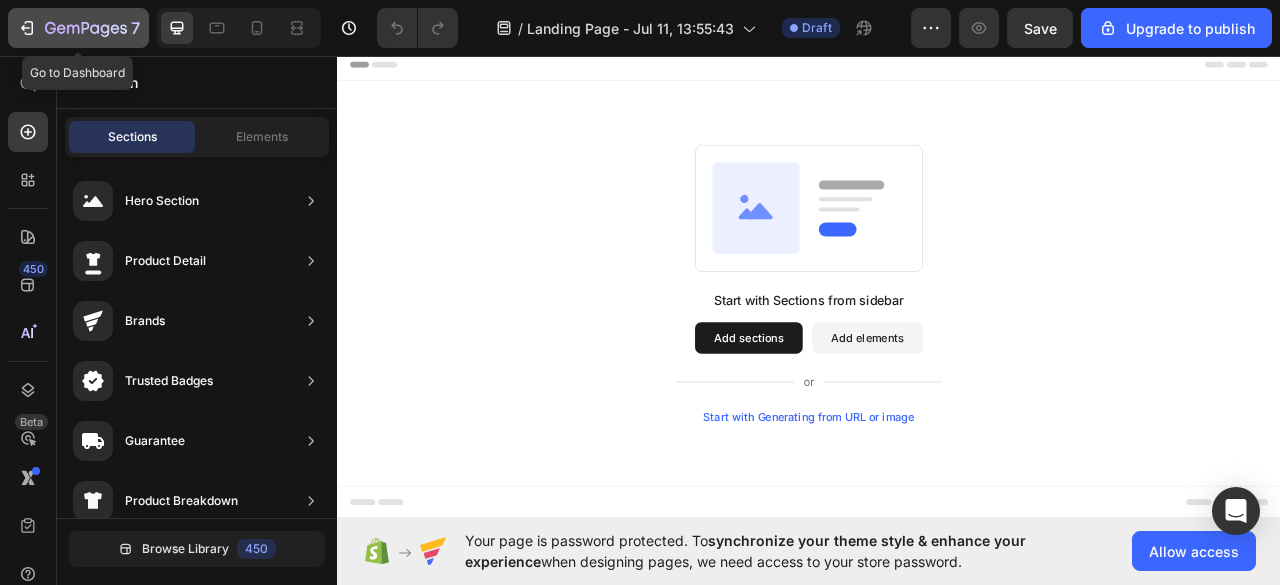 click 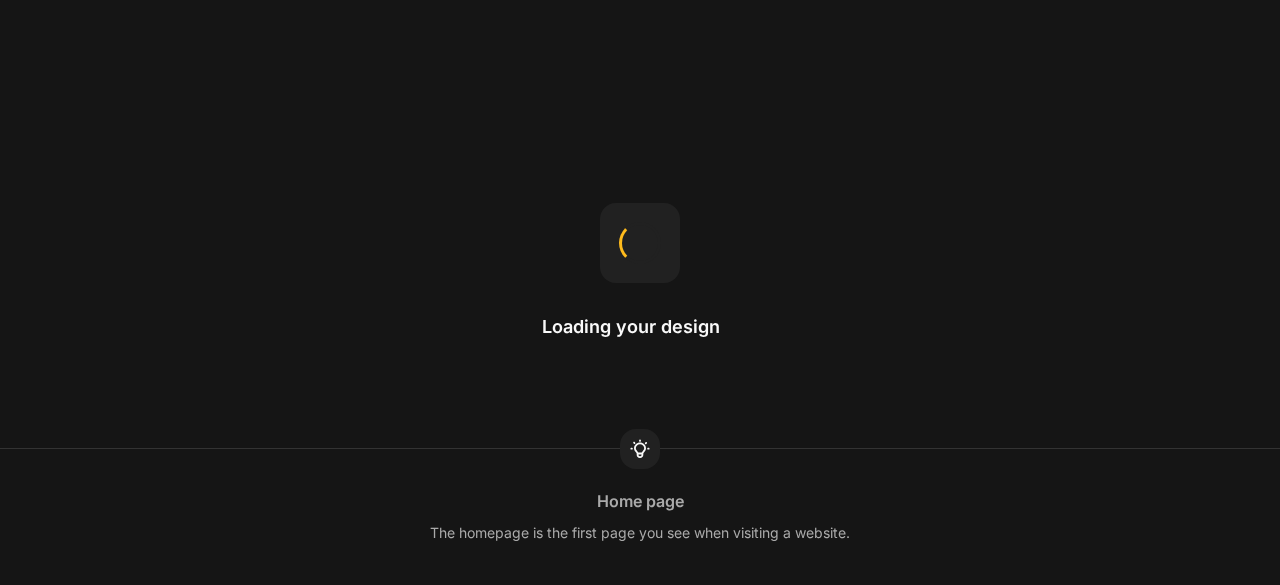 scroll, scrollTop: 0, scrollLeft: 0, axis: both 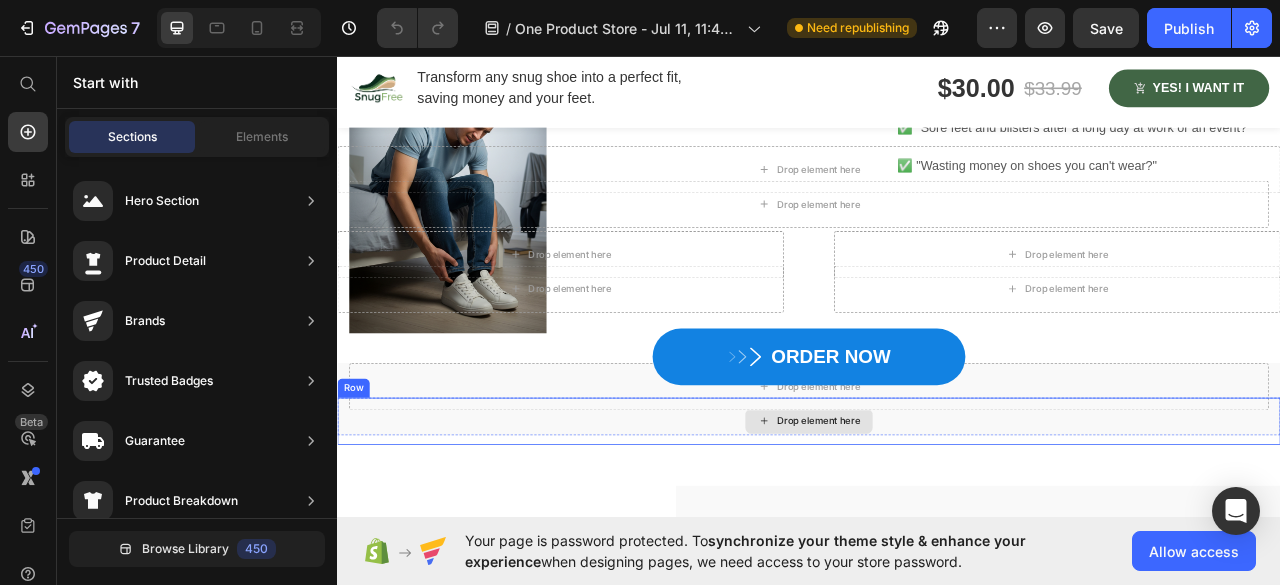 click on "Drop element here" at bounding box center (937, 522) 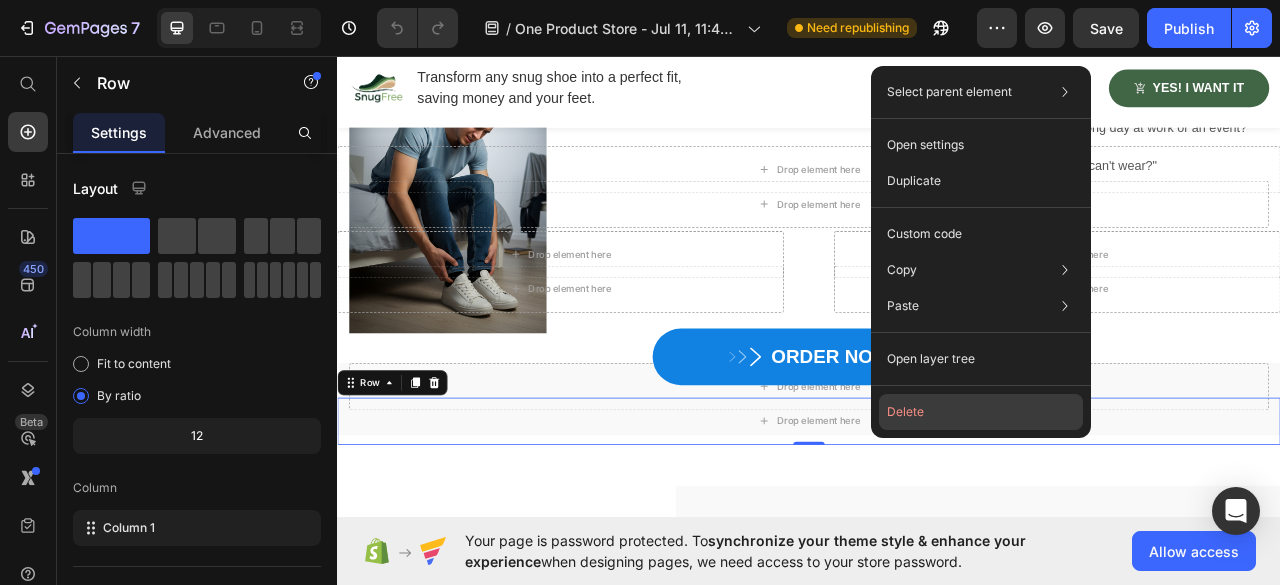 click on "Delete" 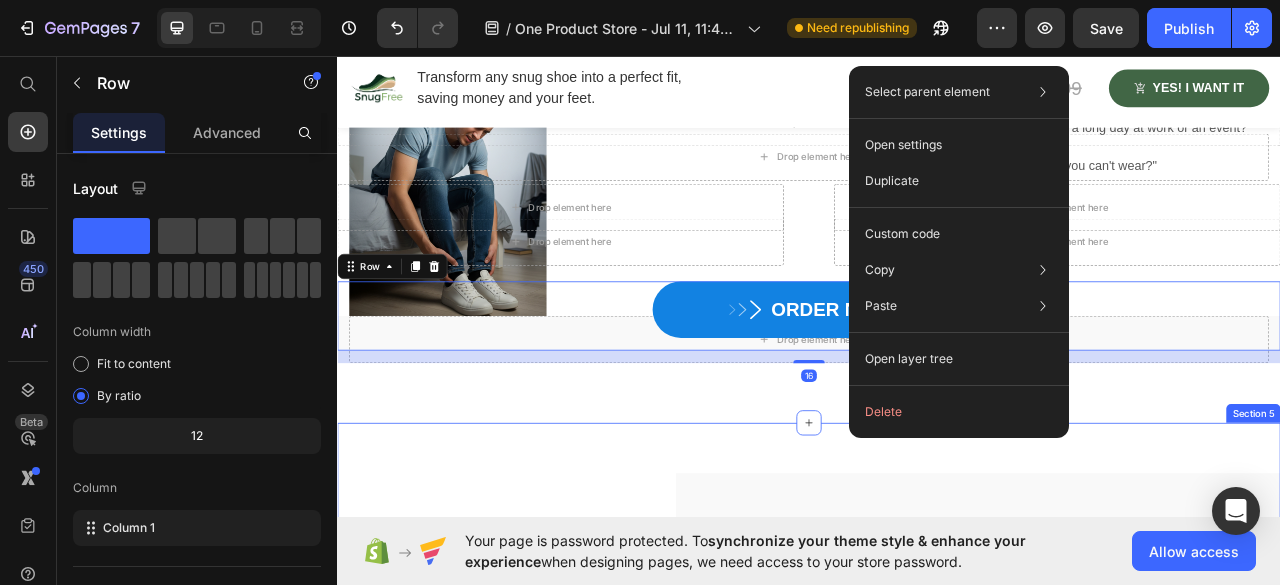 click on "Tech Specifications Heading Image Tech Specifications Heading
Size & Weight
General Features Headphone type:  Dynamic Driver unit:  1.18 in (Dome Type) Magnet:  Neodymium Frequency Response (Bluetooth® Communication): 20–20,000 Hz (44.1 kHz Sampling) Sensitivities (dB/mW):  103 dB/mW Volume Control:  Tact switch Cord Type:  Single-sided (detachable) Cord Length:  approx. 47 1/4 in (1.2 m) Plug:  Gold-plated L-shaped Stereo Mini Input(S):  Stereo Mini Jack Text block Row
Battery
Bluetooth® Specification
Color Accordion Row Section 5" at bounding box center [937, 942] 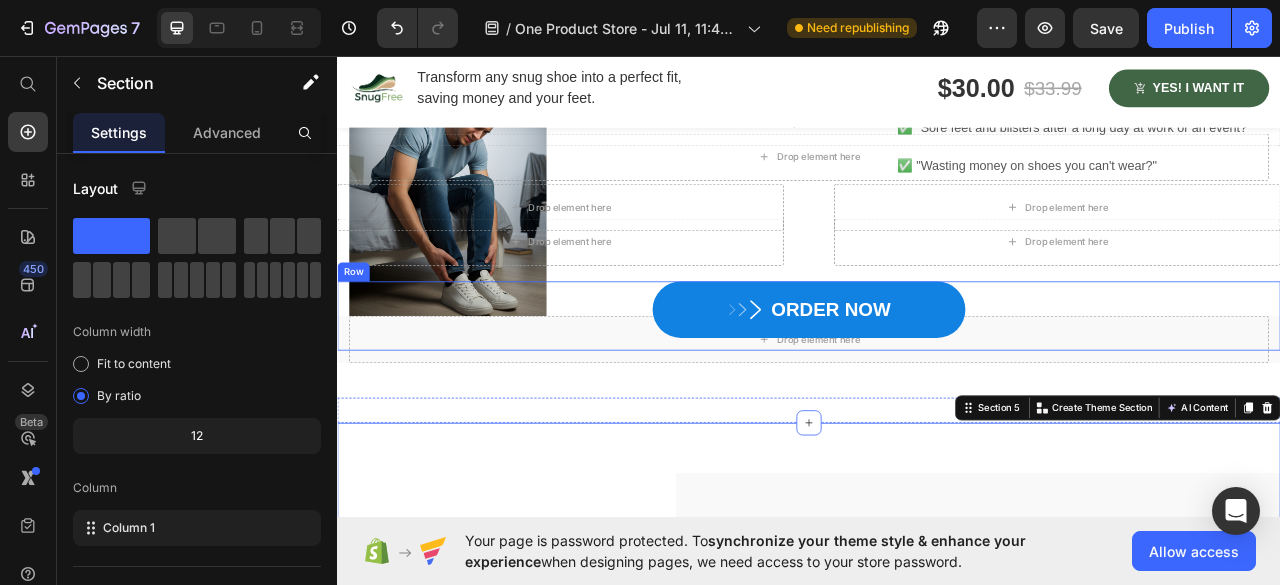 click on "ORDER NOW Button" at bounding box center (937, 388) 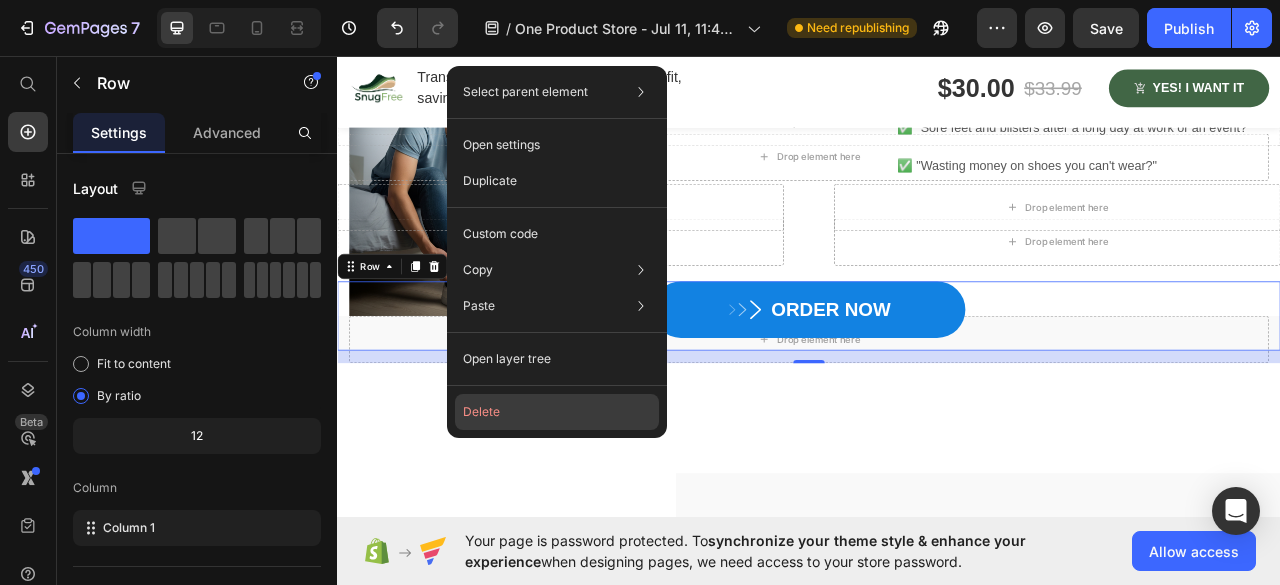 click on "Delete" 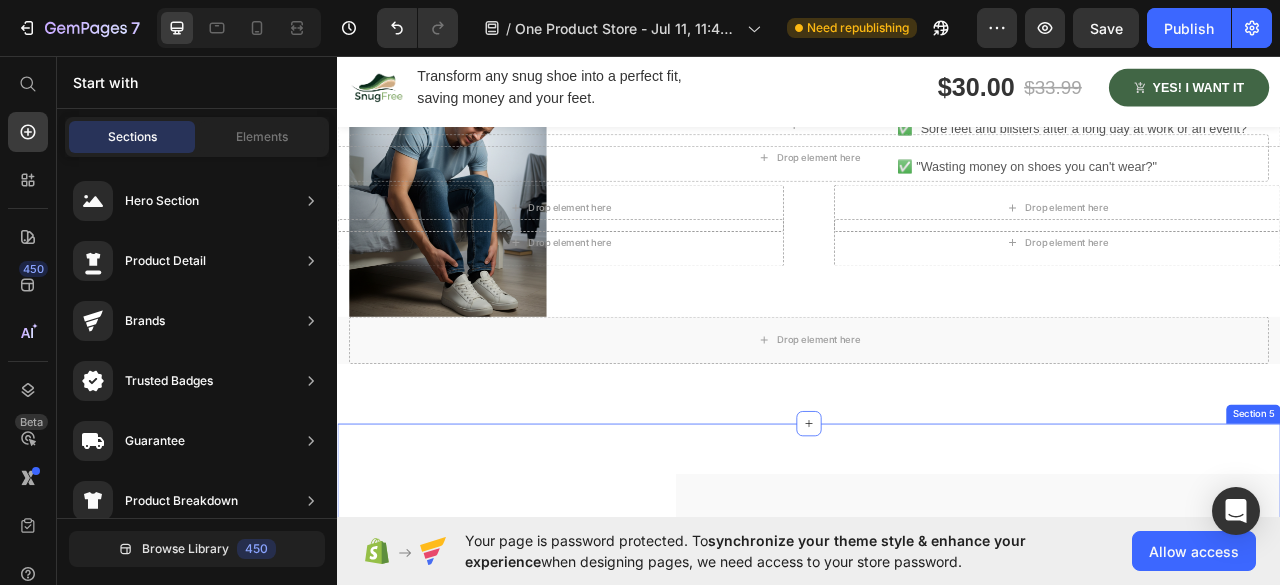 scroll, scrollTop: 1200, scrollLeft: 0, axis: vertical 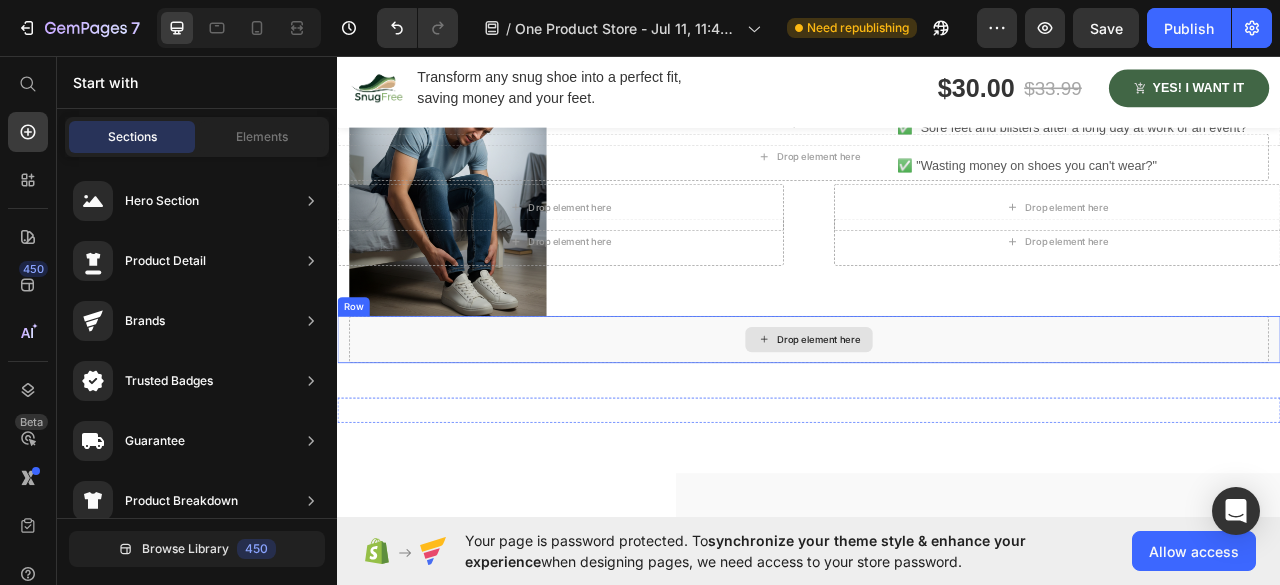 click 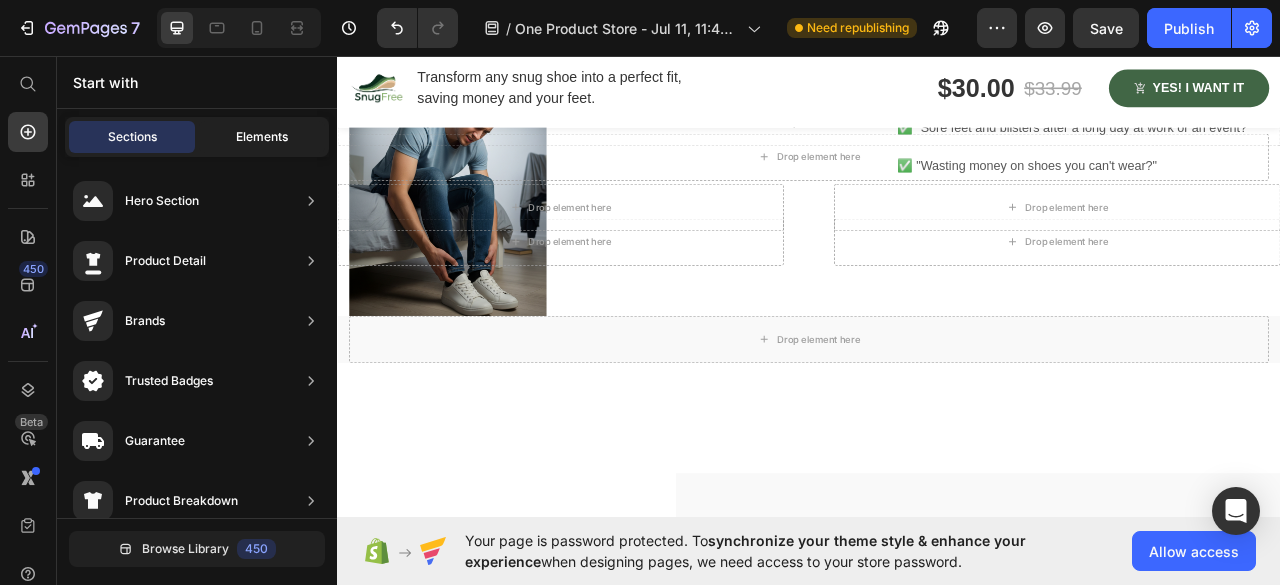 click on "Elements" at bounding box center (262, 137) 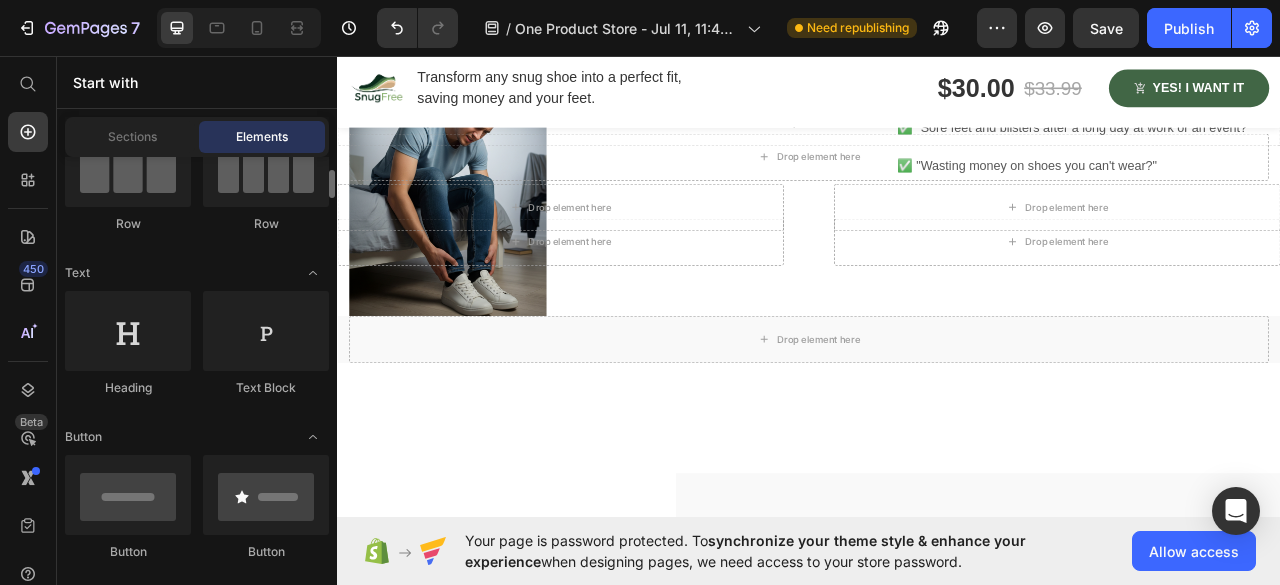 scroll, scrollTop: 100, scrollLeft: 0, axis: vertical 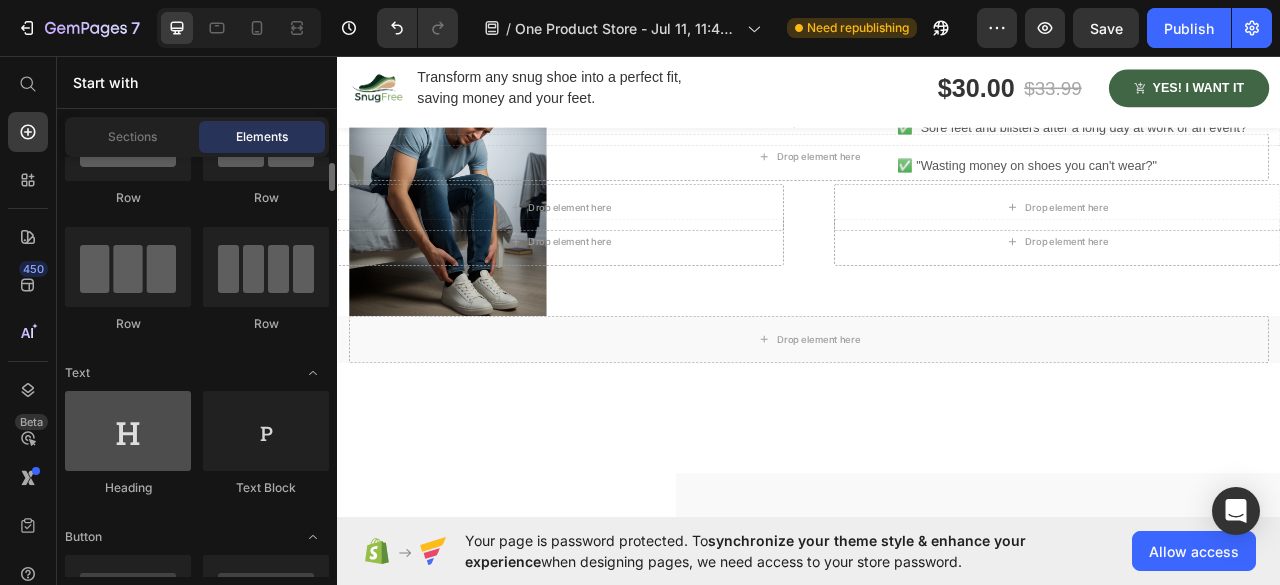 click at bounding box center (128, 431) 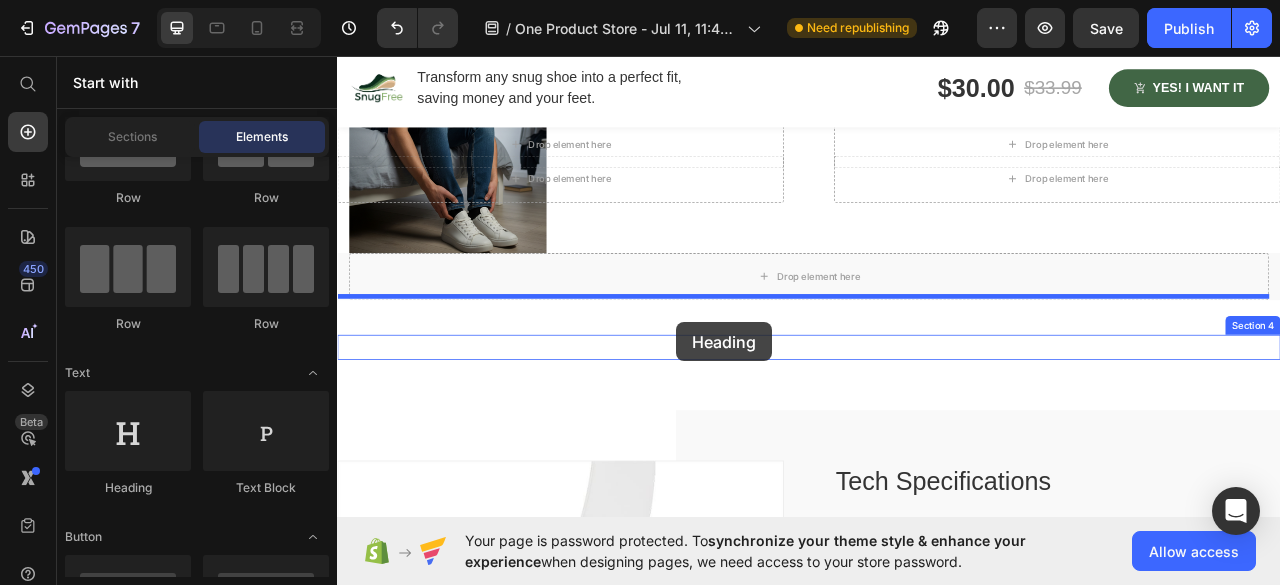 scroll, scrollTop: 1293, scrollLeft: 0, axis: vertical 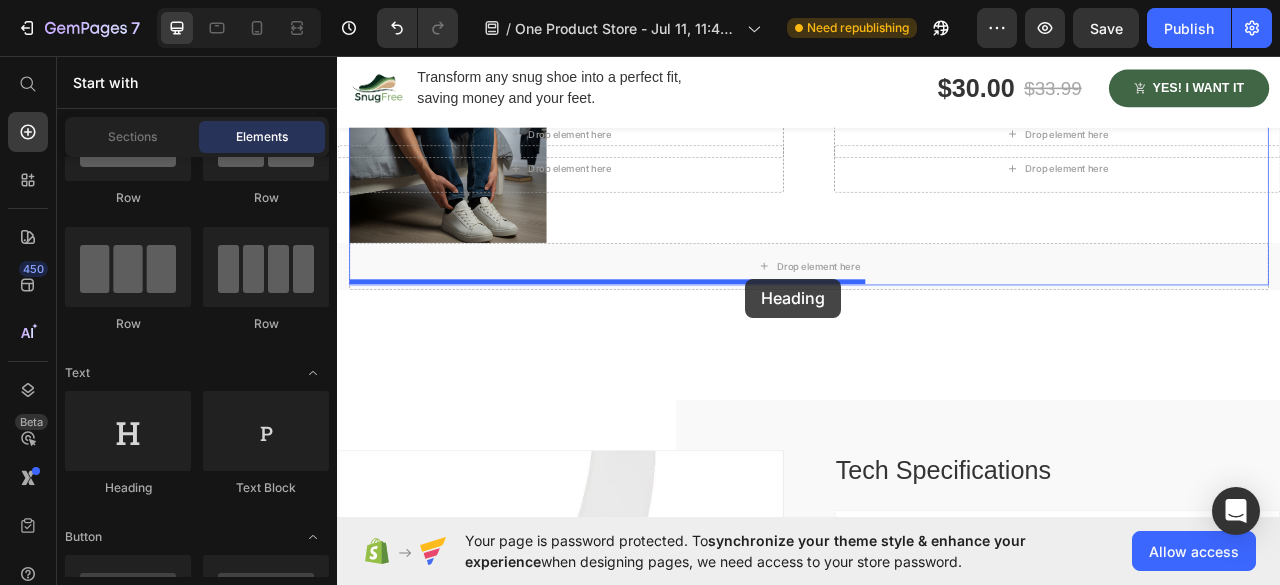 drag, startPoint x: 445, startPoint y: 487, endPoint x: 856, endPoint y: 341, distance: 436.16168 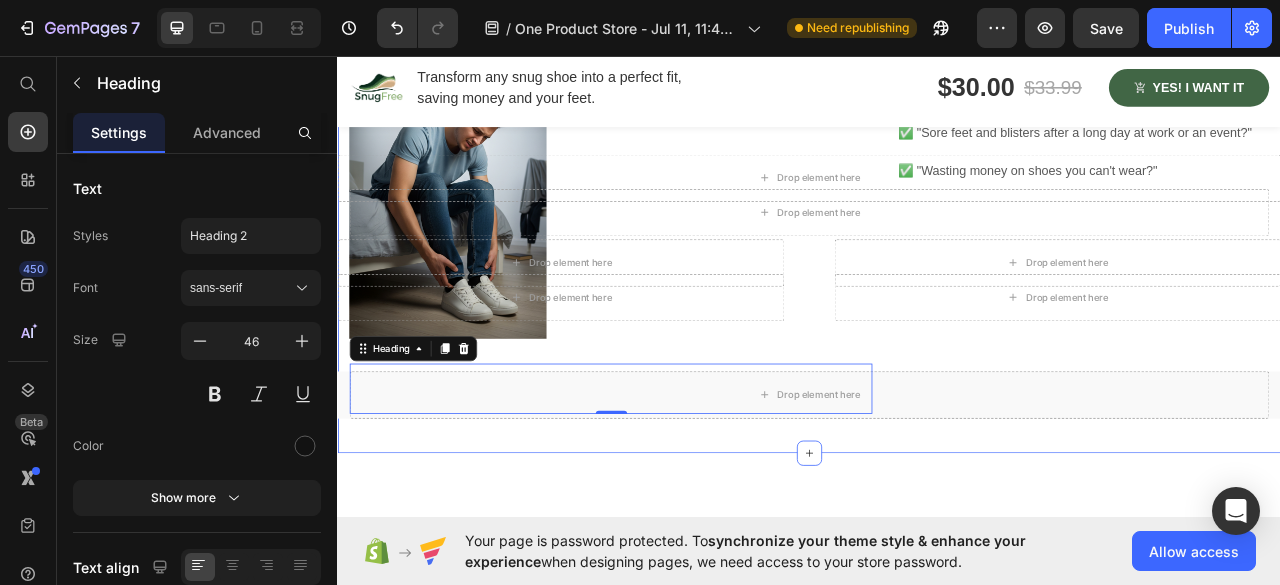 scroll, scrollTop: 1293, scrollLeft: 0, axis: vertical 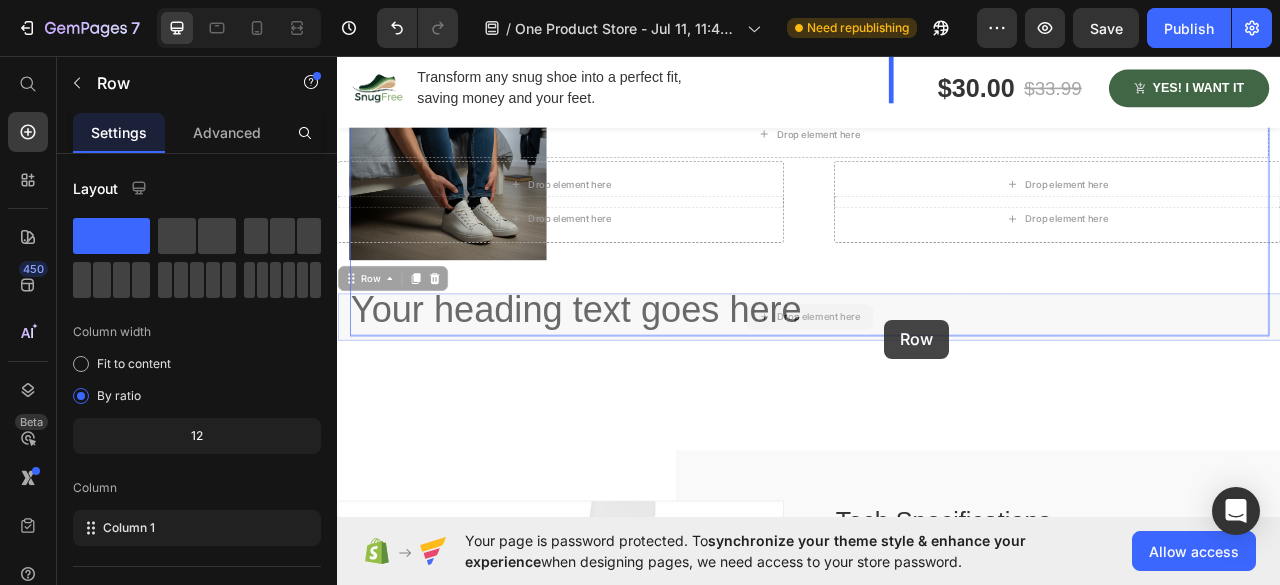 drag, startPoint x: 625, startPoint y: 380, endPoint x: 1033, endPoint y: 393, distance: 408.20706 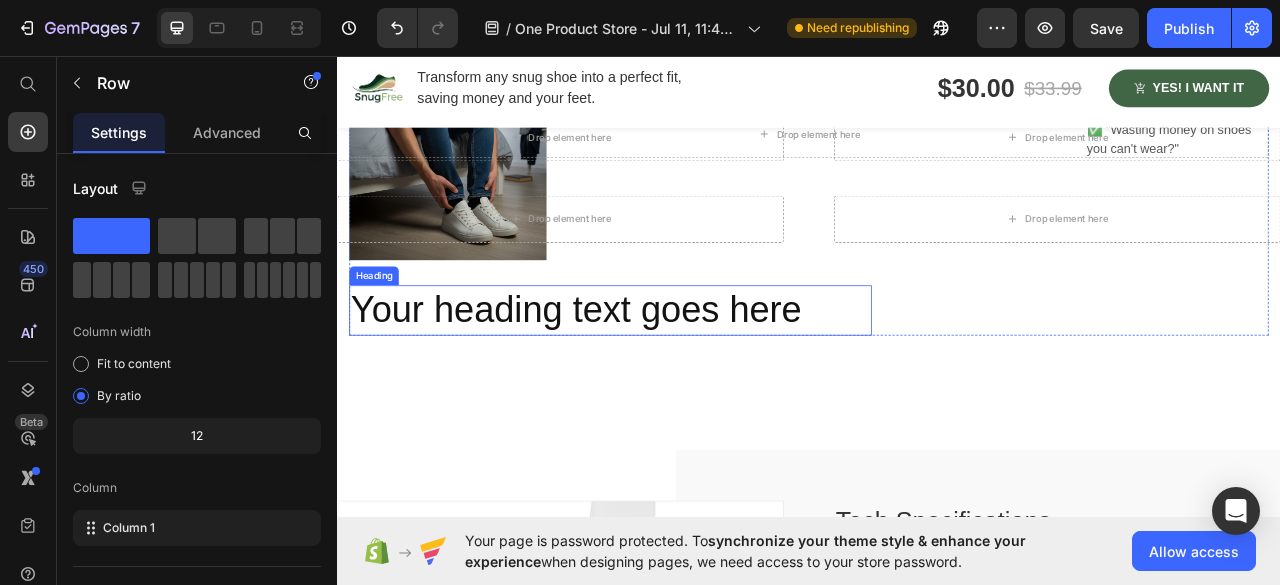 click on "Your heading text goes here" at bounding box center (684, 381) 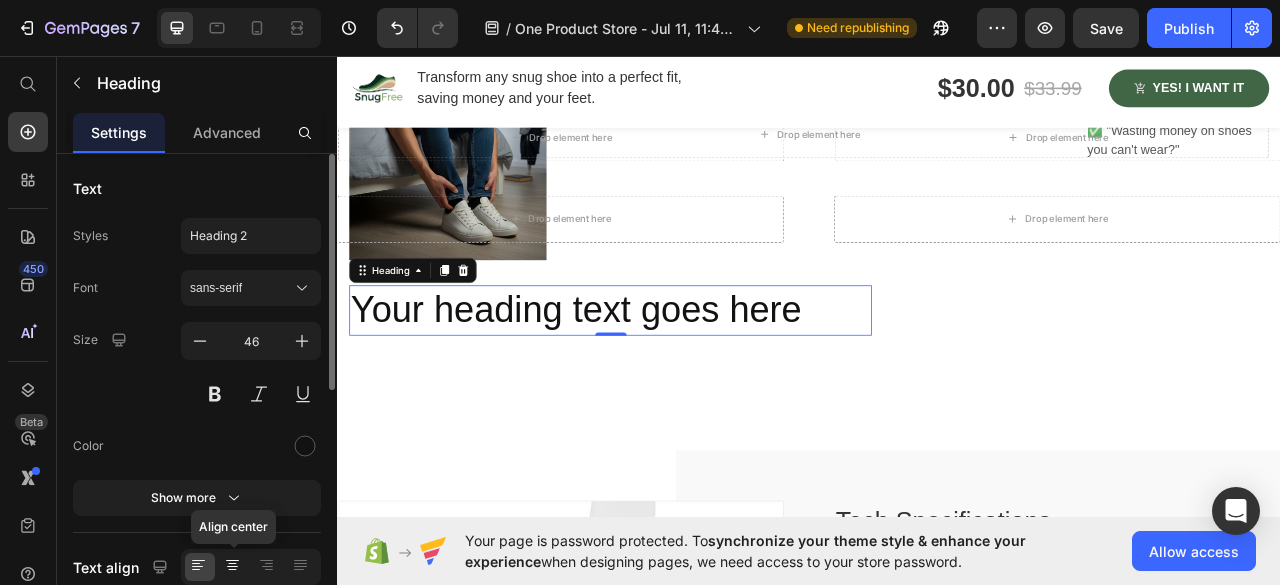 click 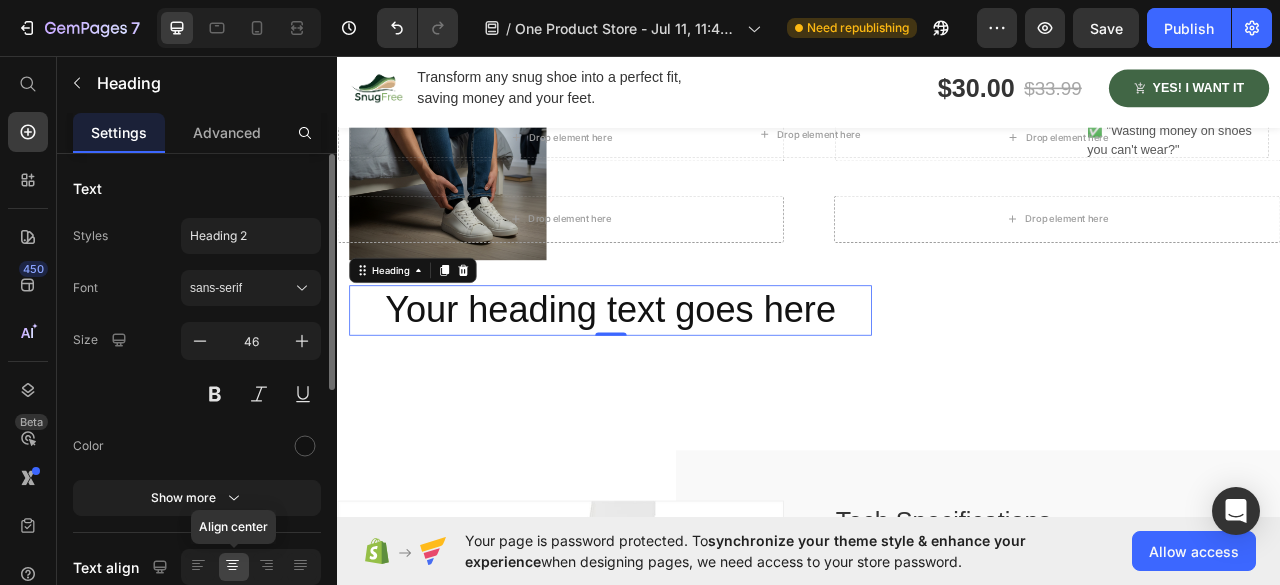click 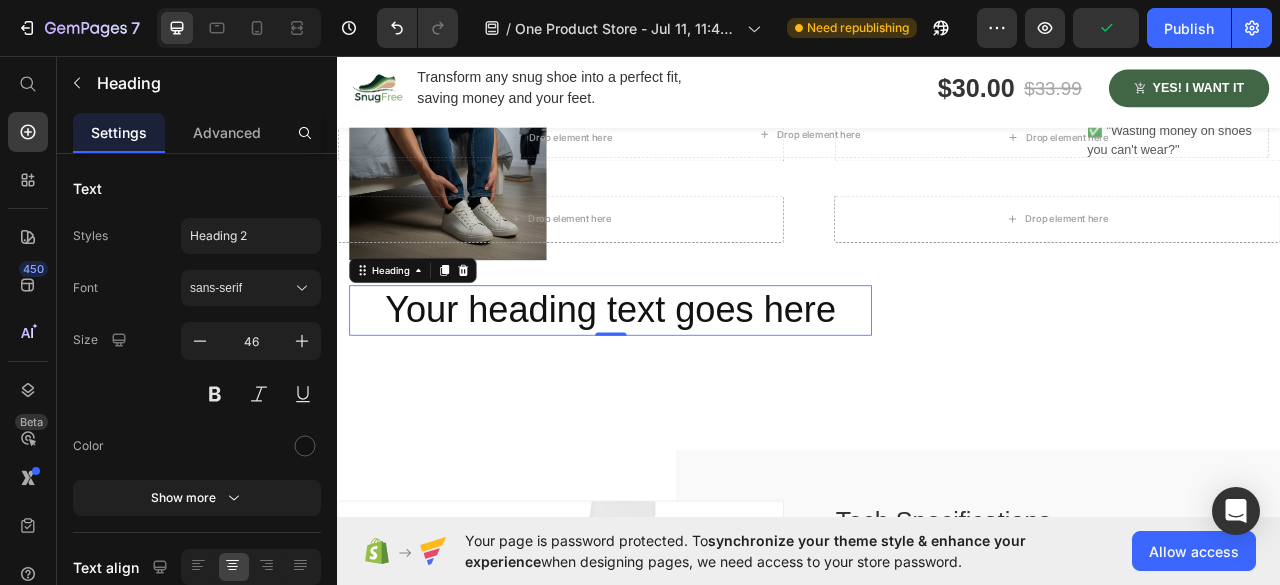 click on "Your heading text goes here" at bounding box center [684, 381] 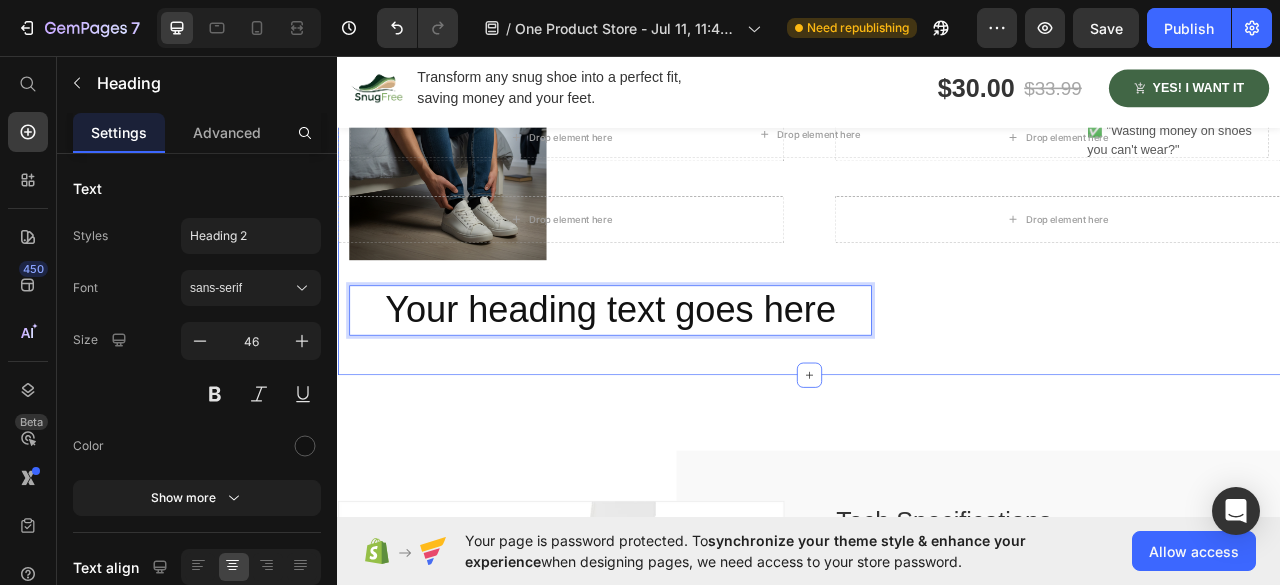 drag, startPoint x: 990, startPoint y: 377, endPoint x: 987, endPoint y: 415, distance: 38.118237 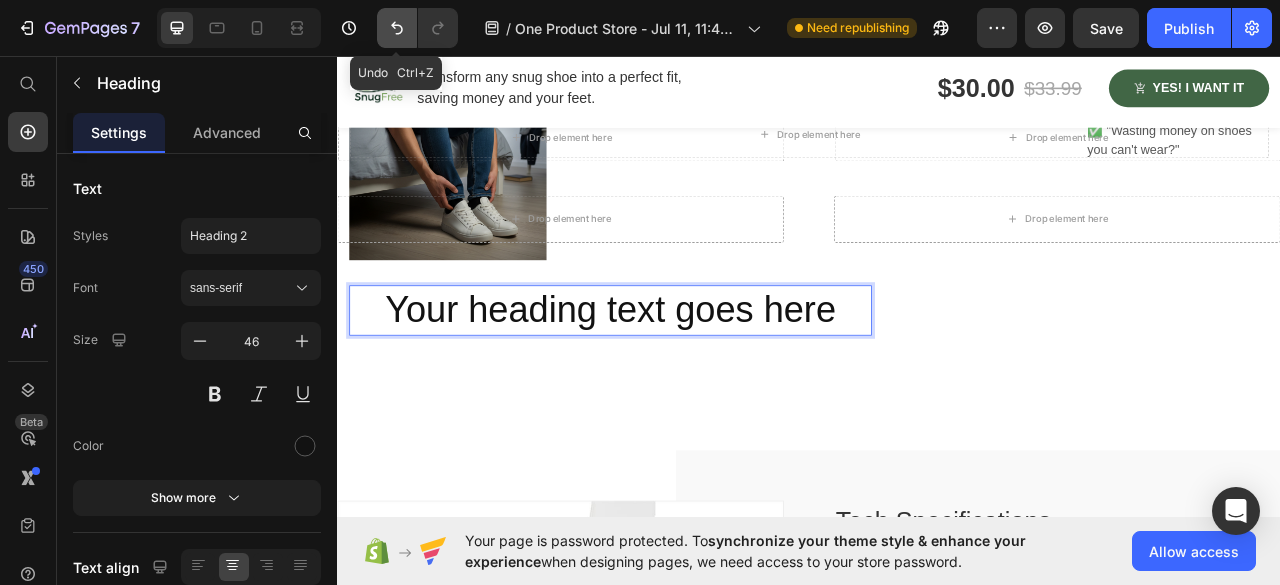 click 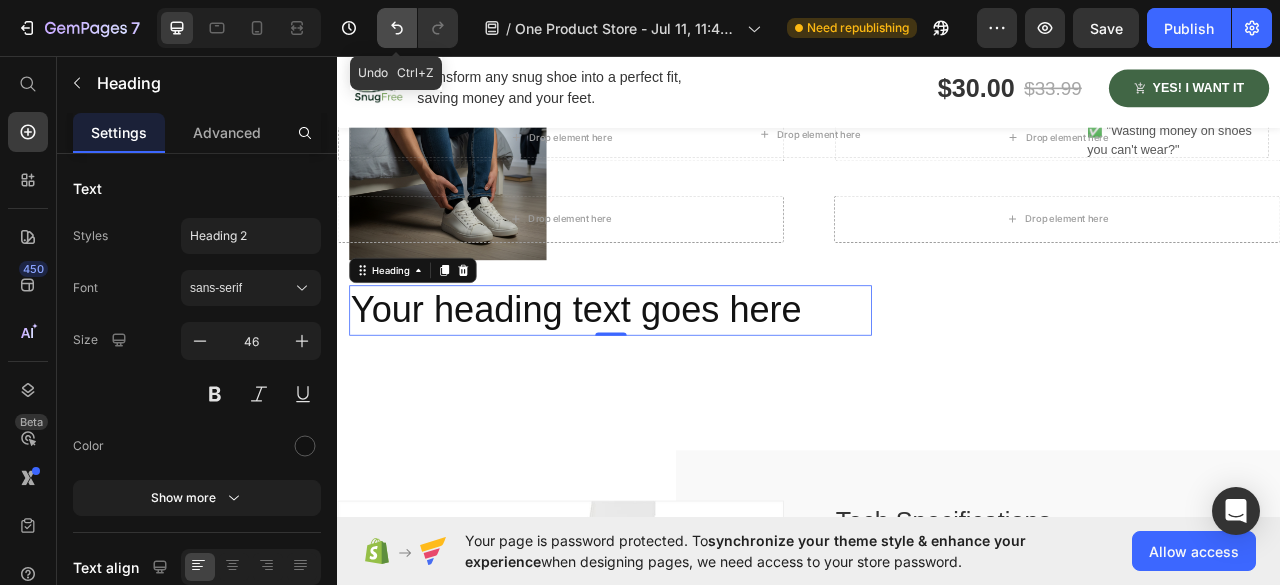 click 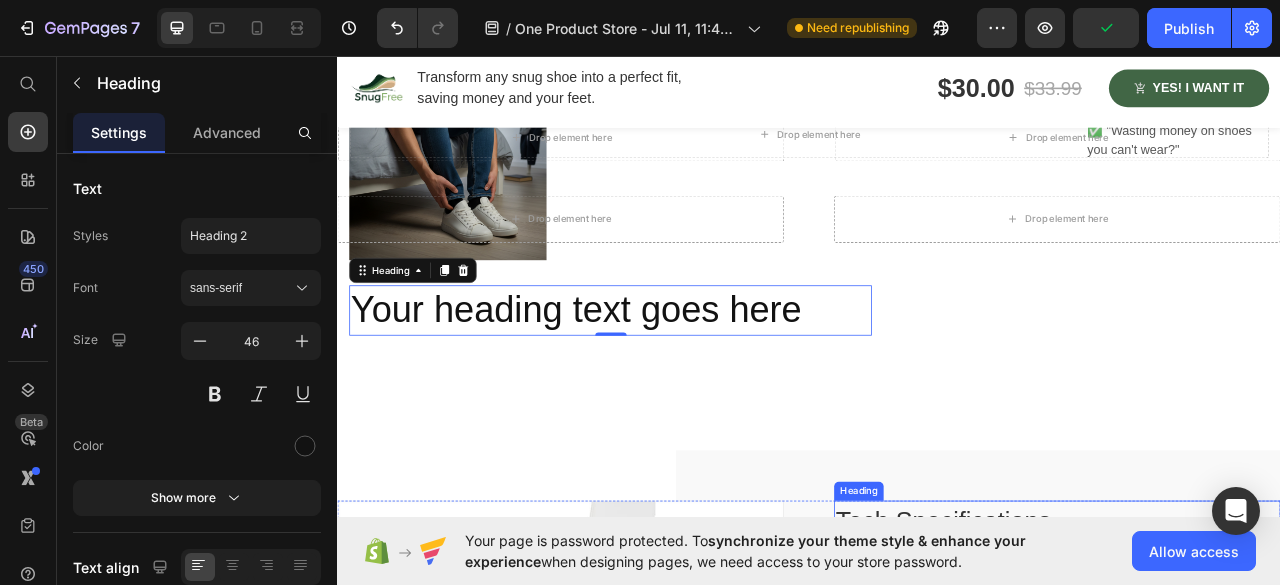 scroll, scrollTop: 1093, scrollLeft: 0, axis: vertical 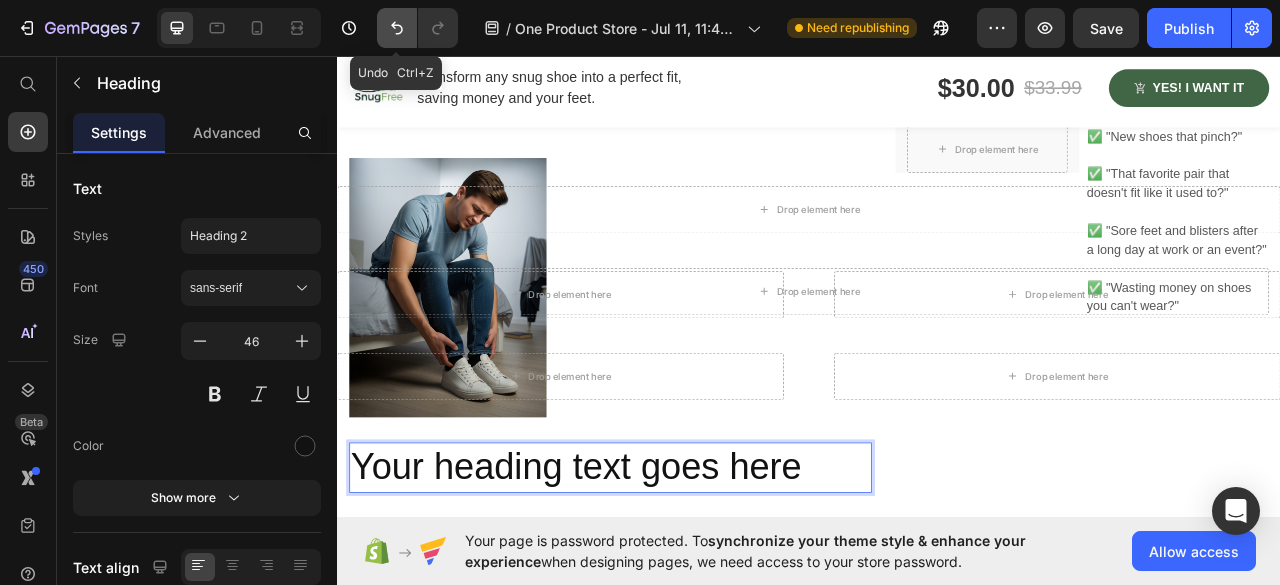 click 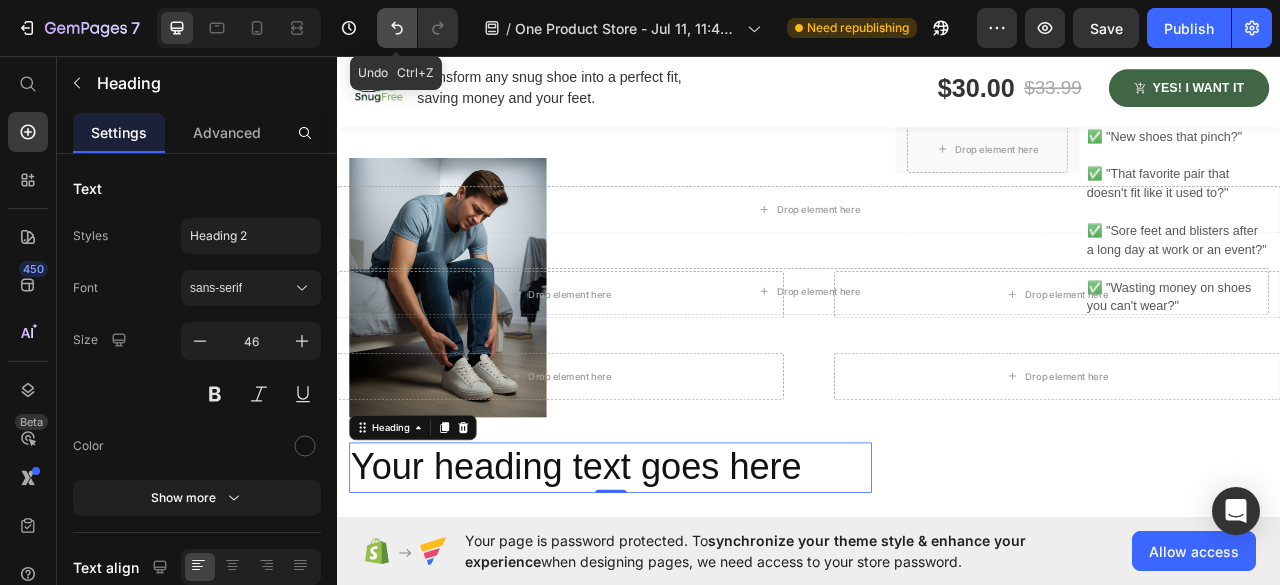 click 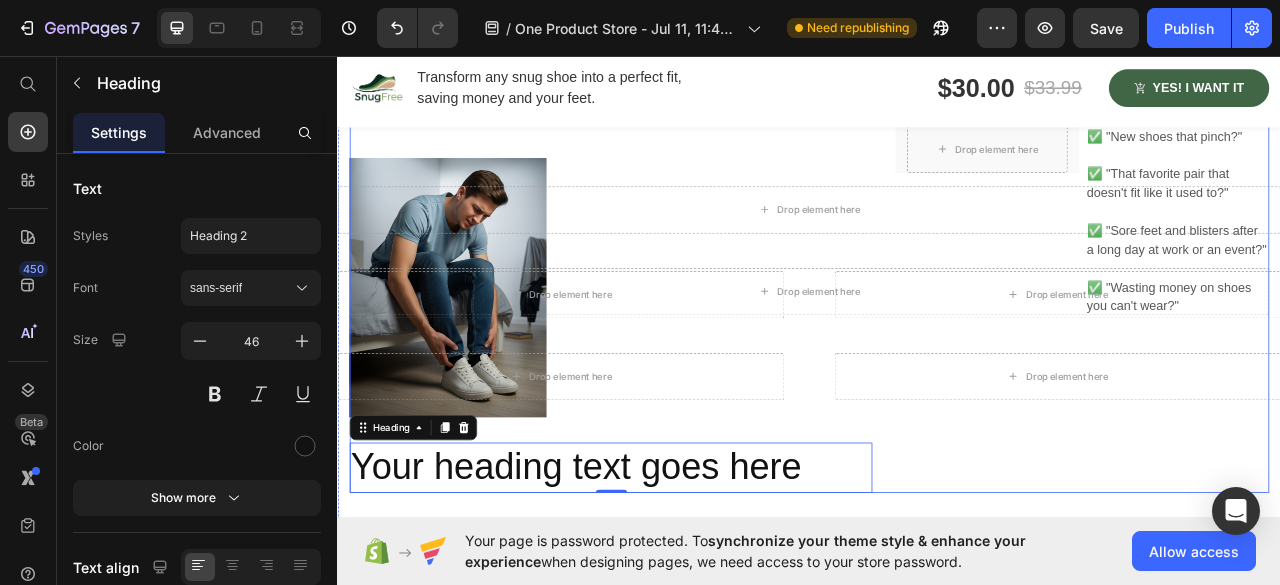click on "Do You Know This Feeling? Heading
Drop element here Row ✅ "New shoes that pinch?"   ✅ "That favorite pair that doesn't fit like it used to?"   ✅ "Sore feet and blisters after a long day at work or an event?"   ✅ "Wasting money on shoes you can't wear?" Text Block Row" at bounding box center (1284, 312) 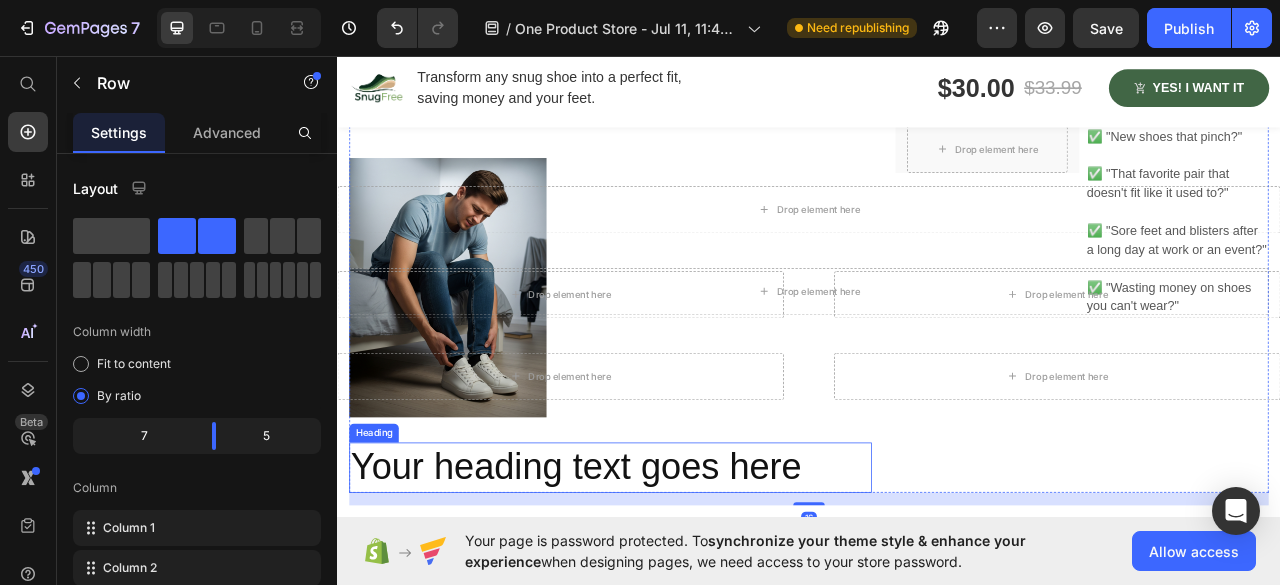 click on "Your heading text goes here" at bounding box center (684, 581) 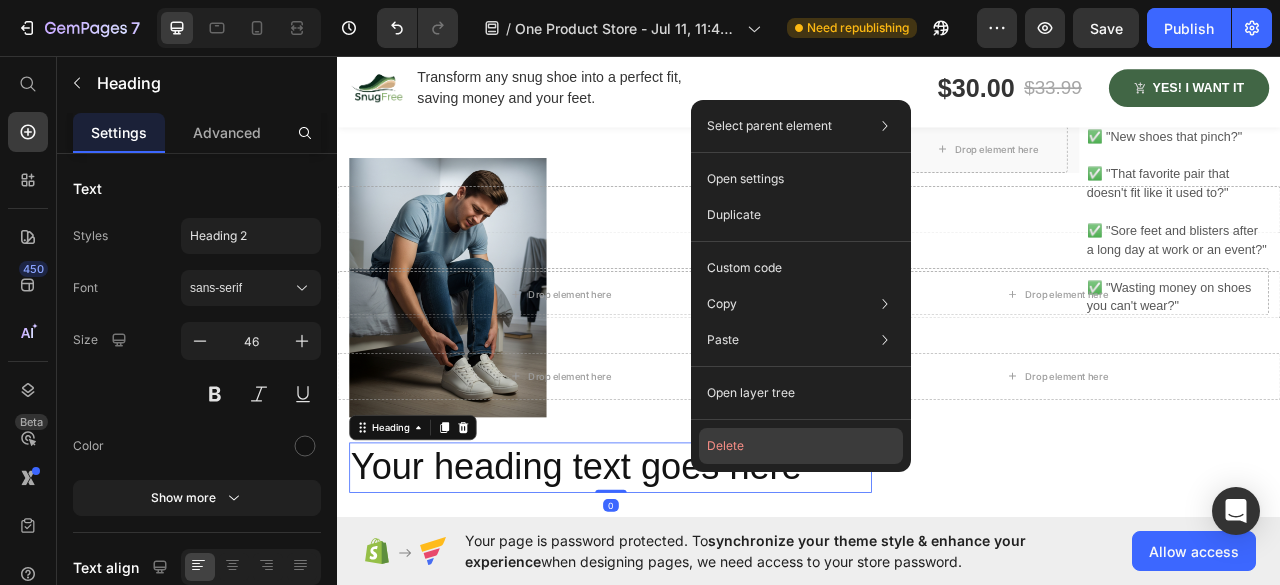 click on "Delete" 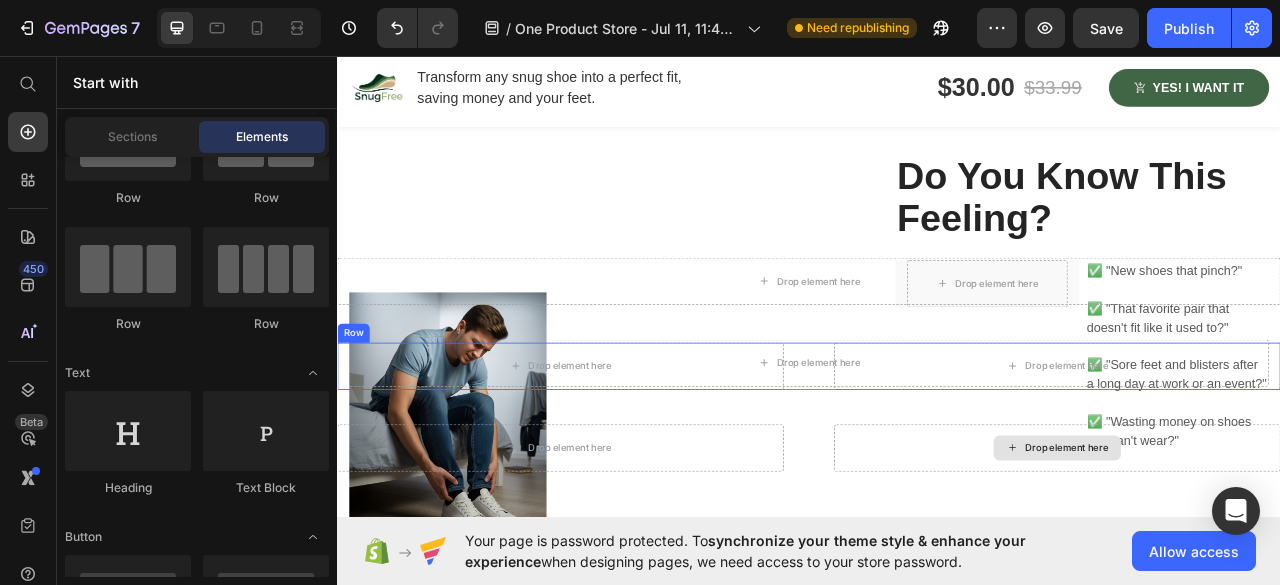 scroll, scrollTop: 893, scrollLeft: 0, axis: vertical 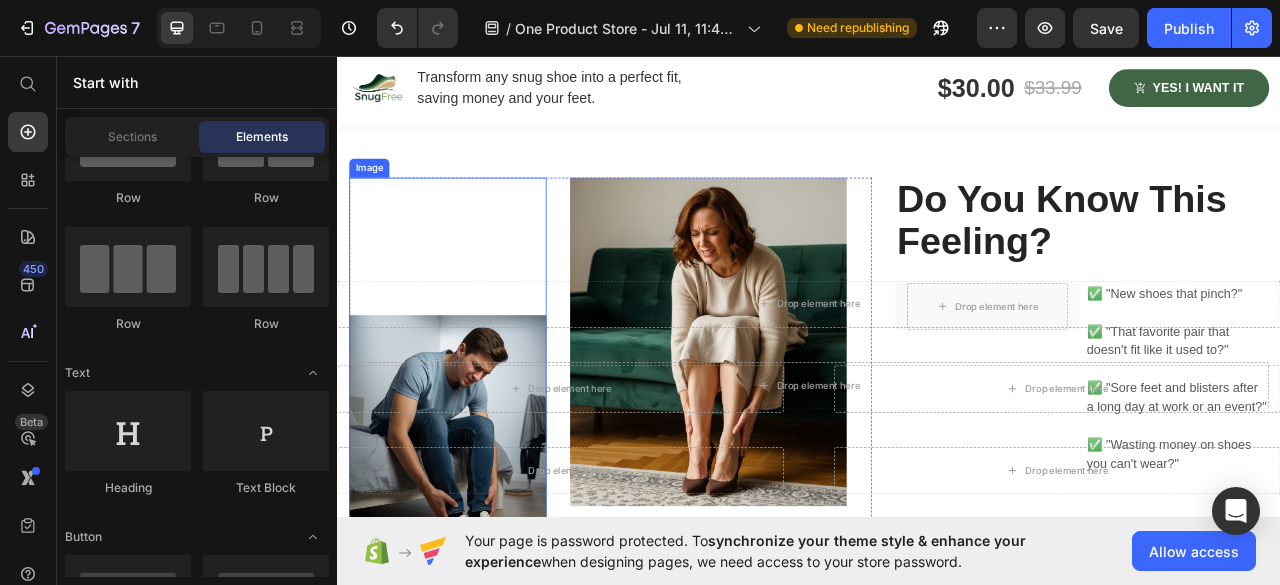 click at bounding box center [477, 464] 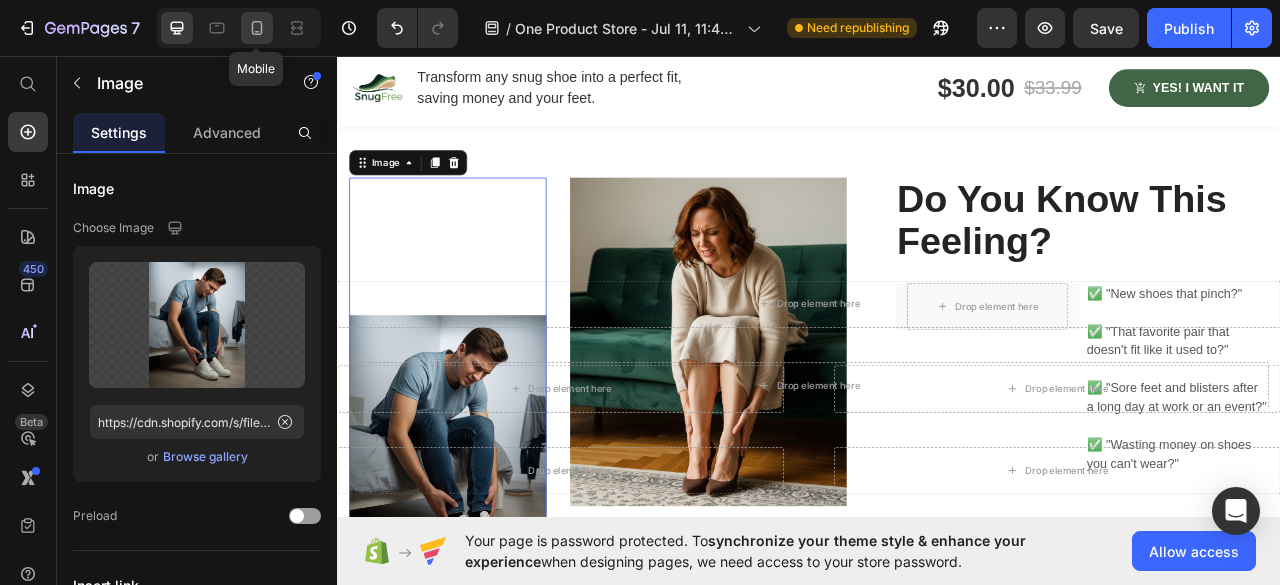 click 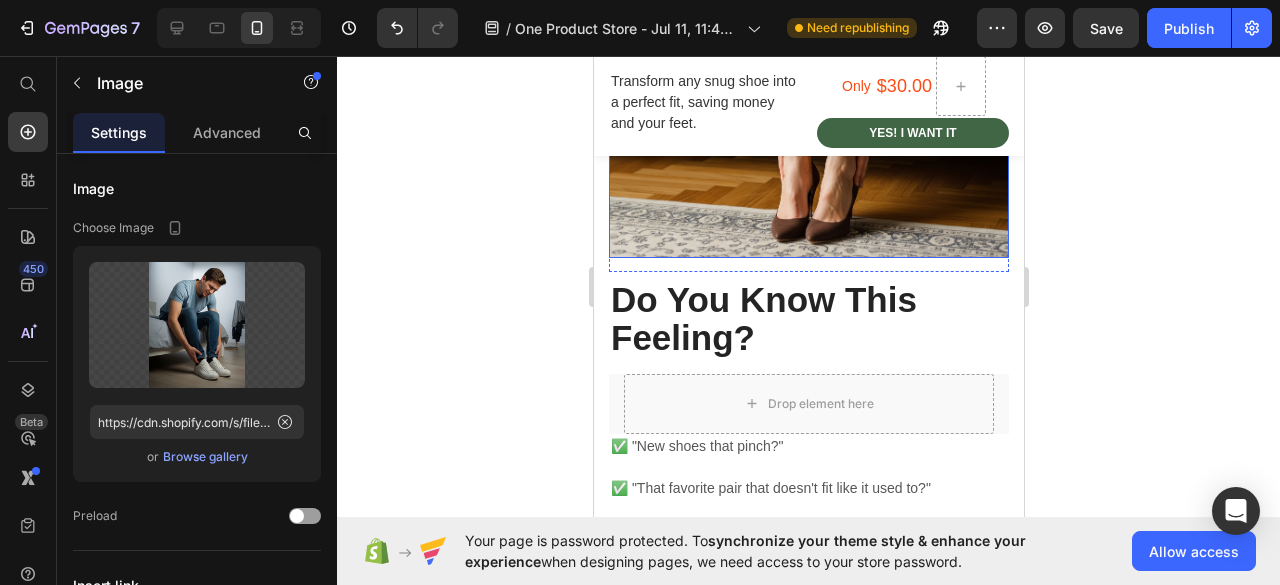 scroll, scrollTop: 1300, scrollLeft: 0, axis: vertical 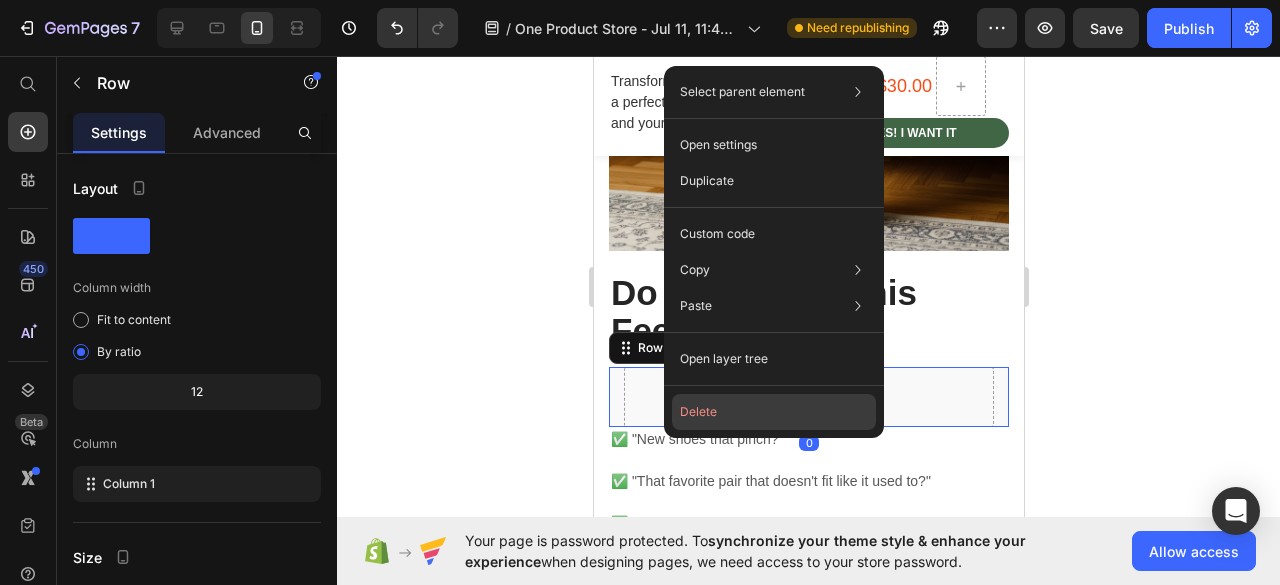 click on "Delete" 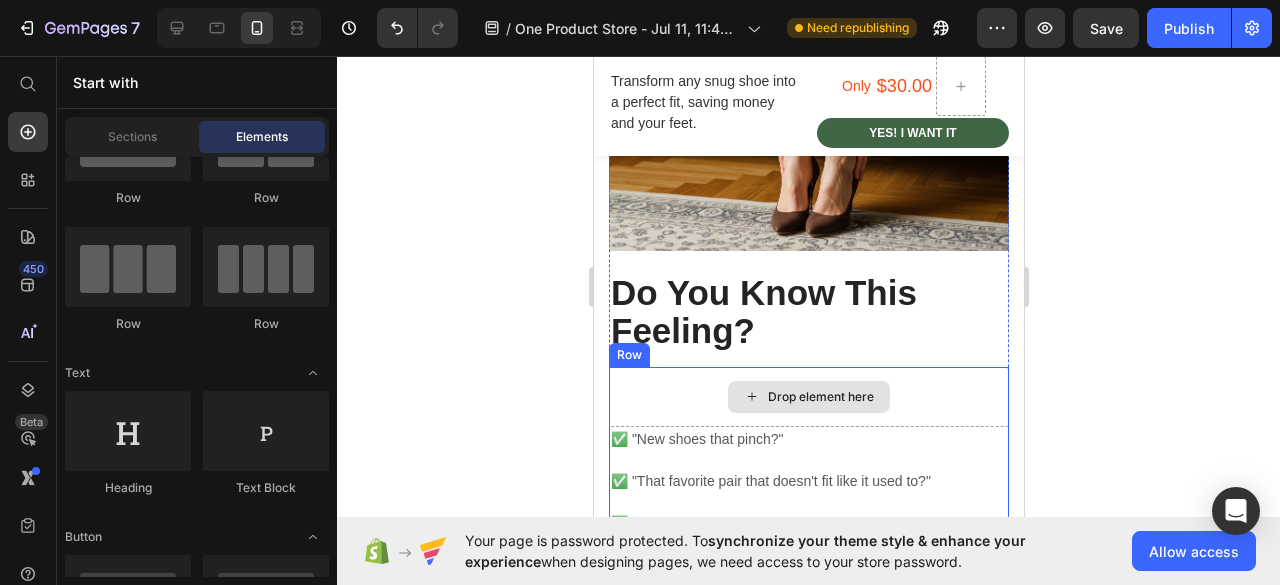 click on "Drop element here" at bounding box center [820, 397] 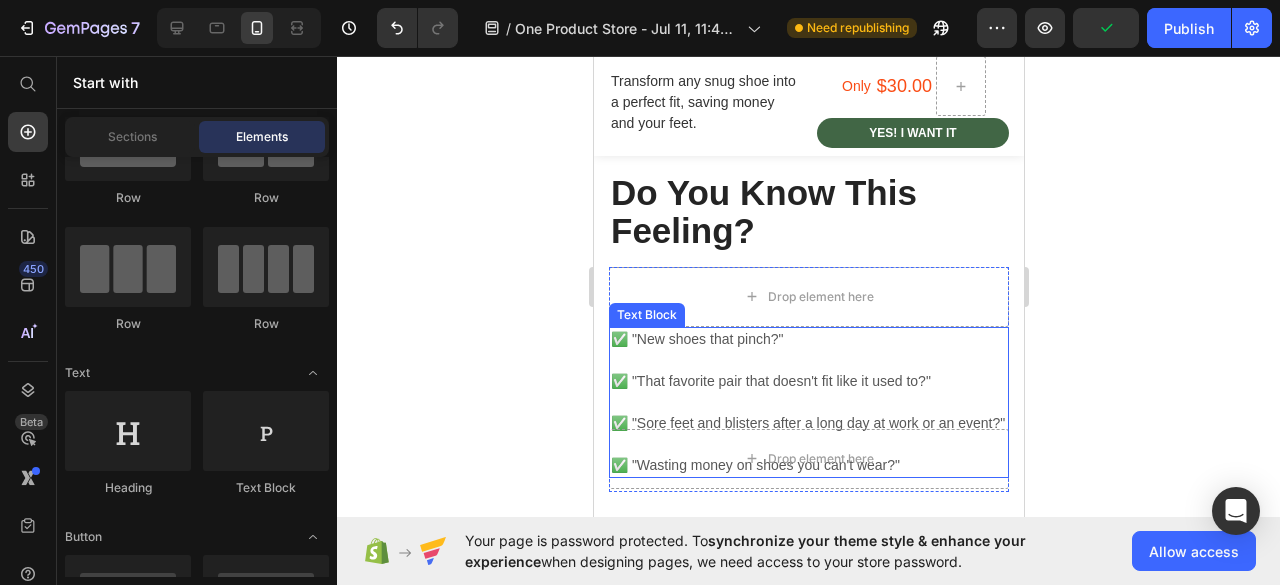 scroll, scrollTop: 1700, scrollLeft: 0, axis: vertical 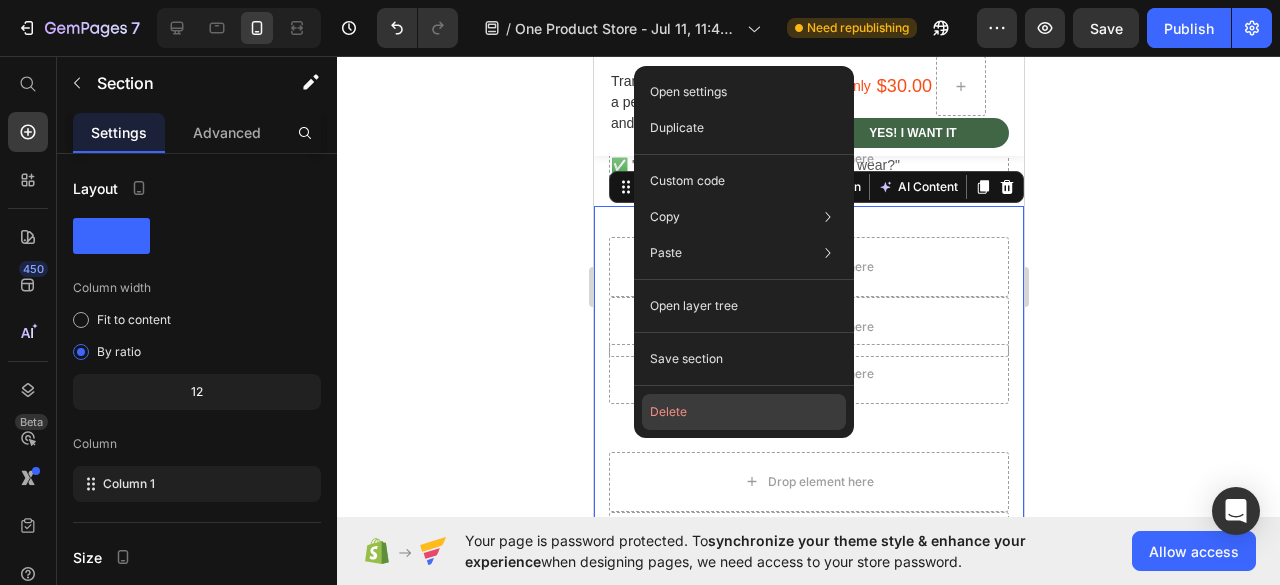 click on "Delete" 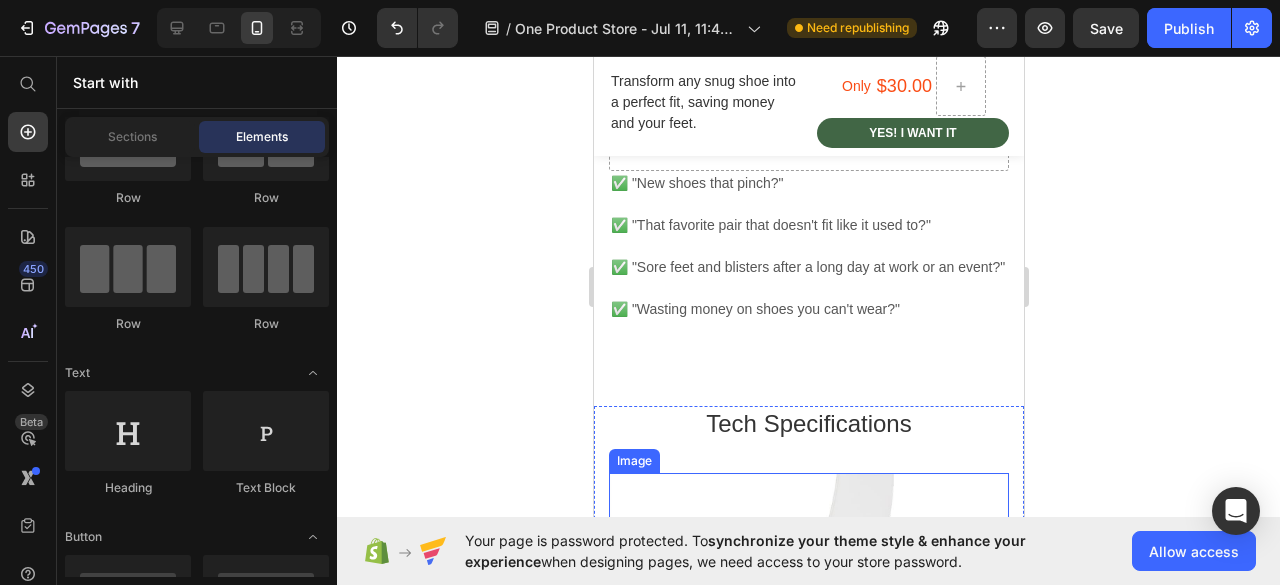 scroll, scrollTop: 1300, scrollLeft: 0, axis: vertical 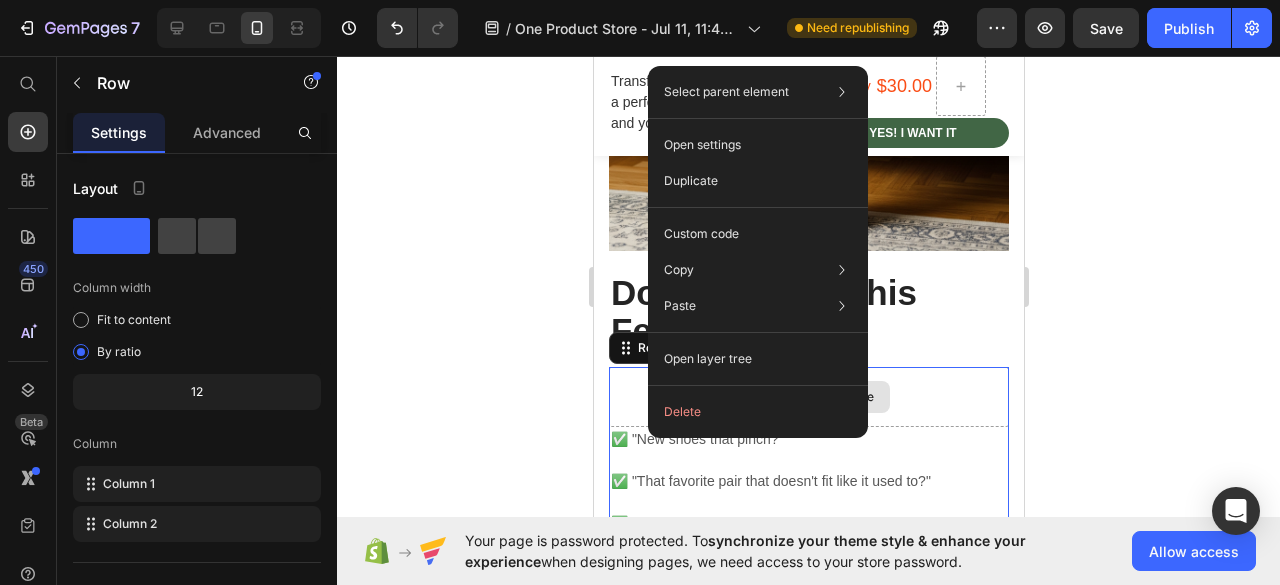 click on "Drop element here" at bounding box center (808, 397) 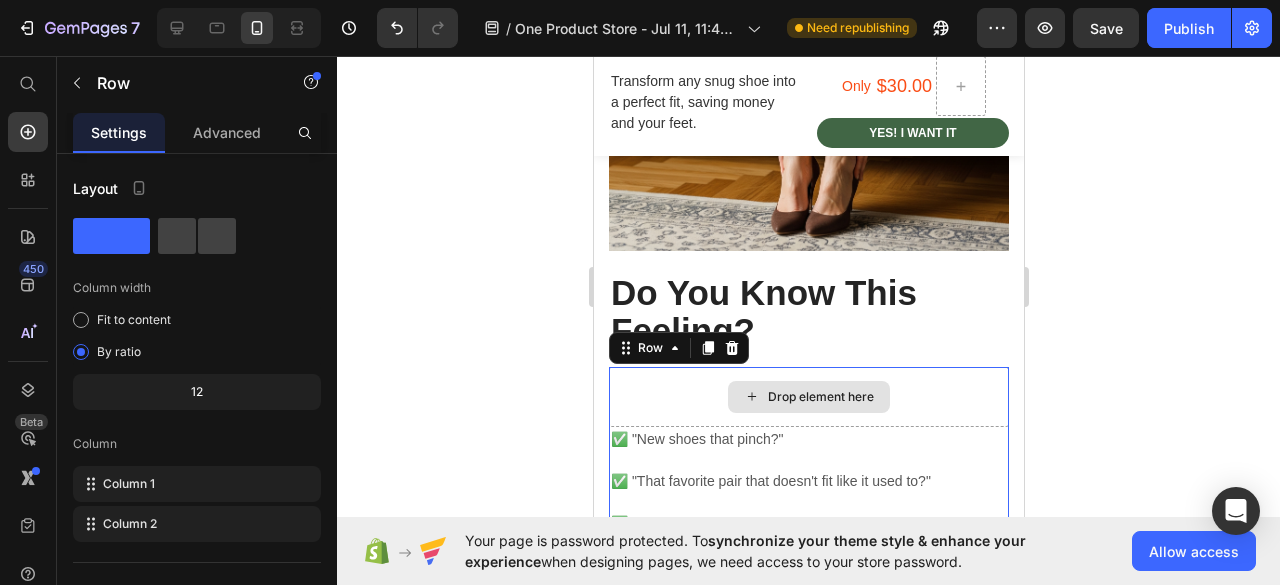 click on "Drop element here" at bounding box center (808, 397) 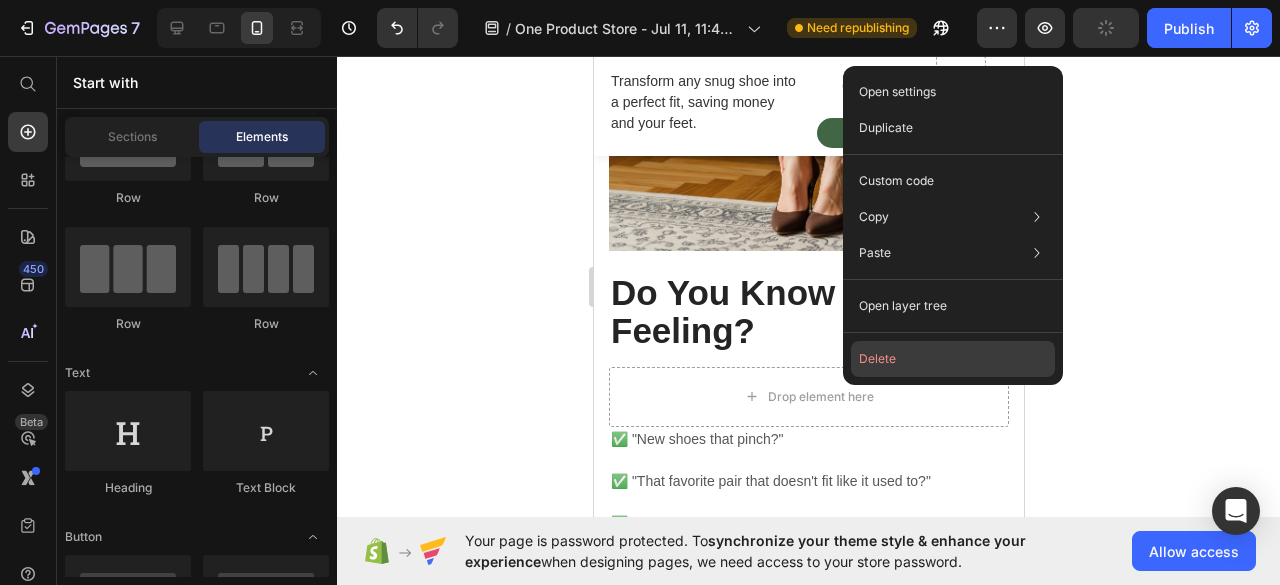 click on "Delete" 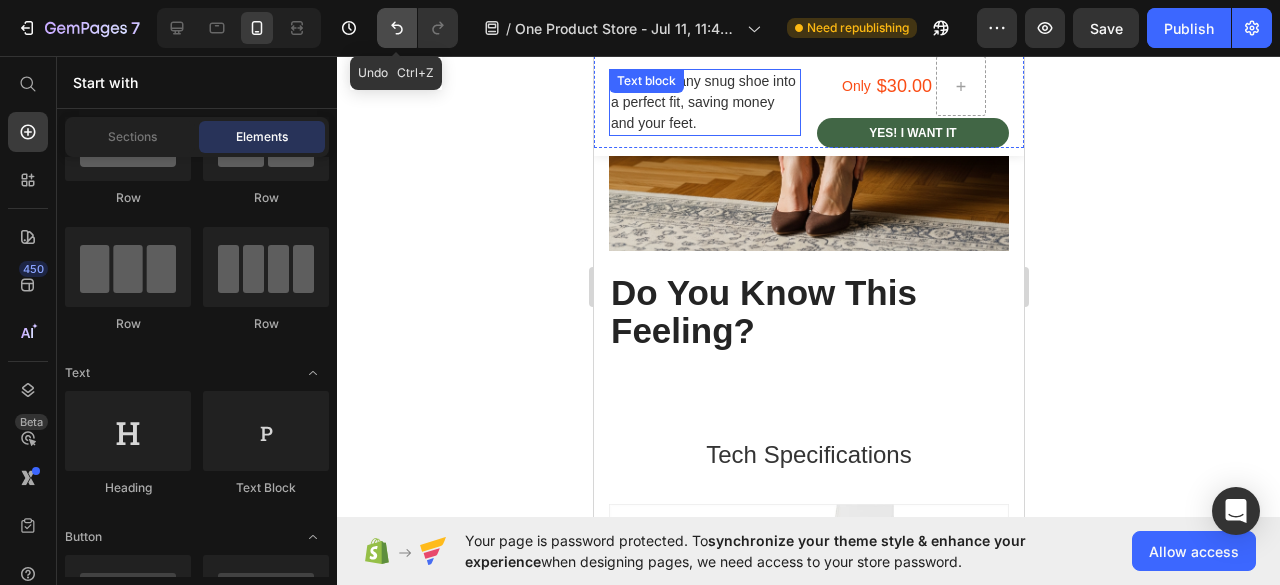 click 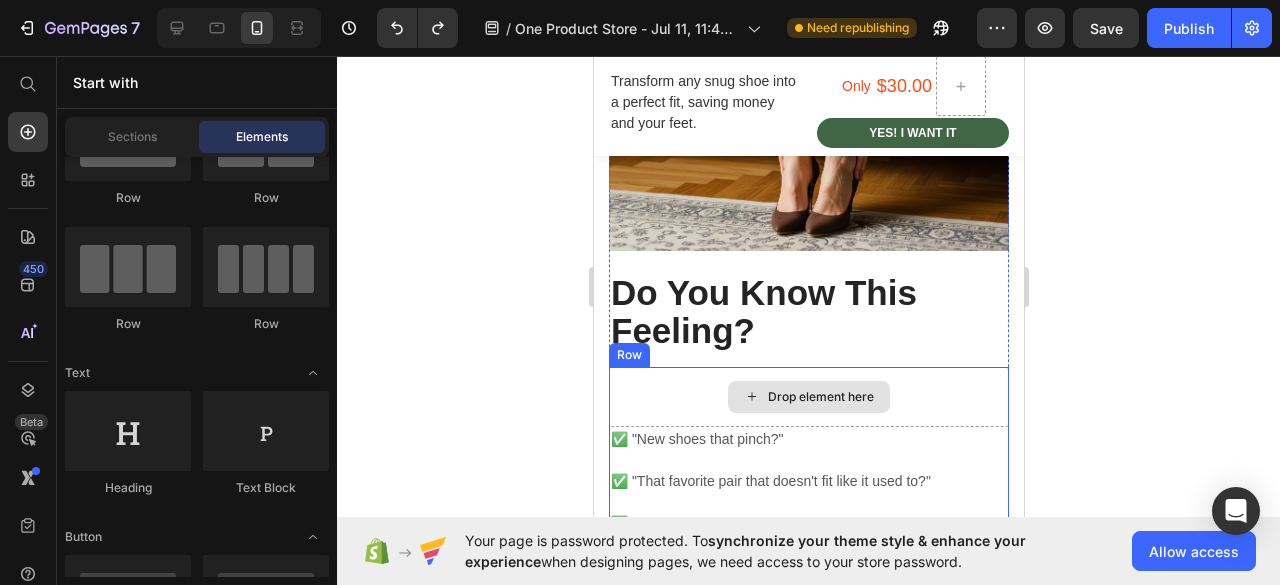 click on "Drop element here" at bounding box center [808, 397] 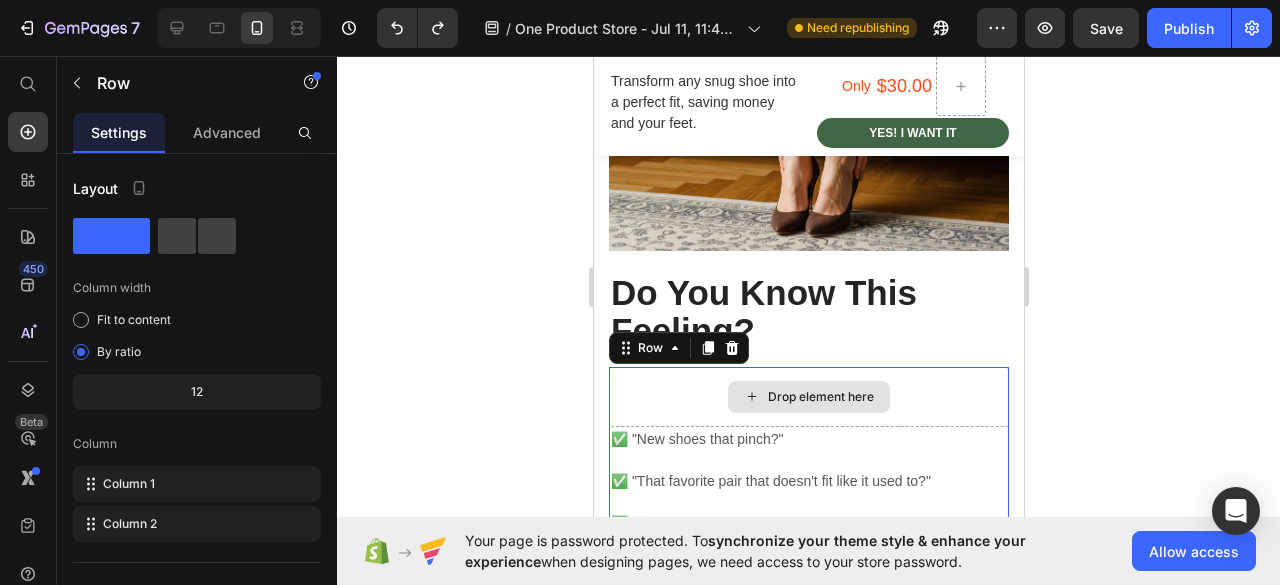 click on "Drop element here" at bounding box center [808, 397] 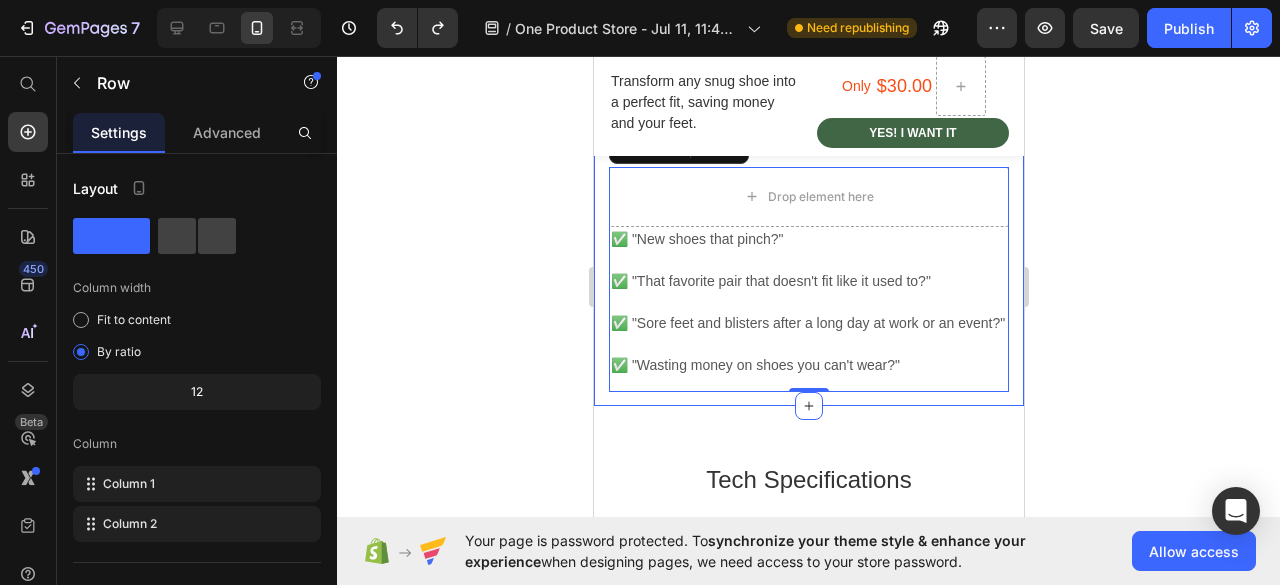 scroll, scrollTop: 1300, scrollLeft: 0, axis: vertical 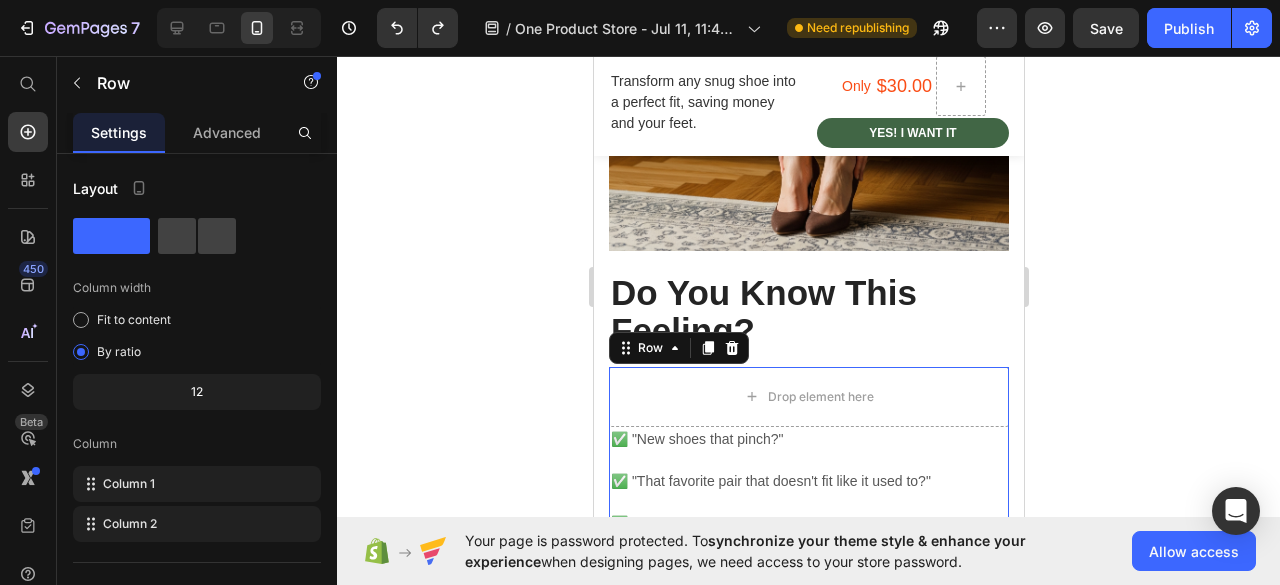 click 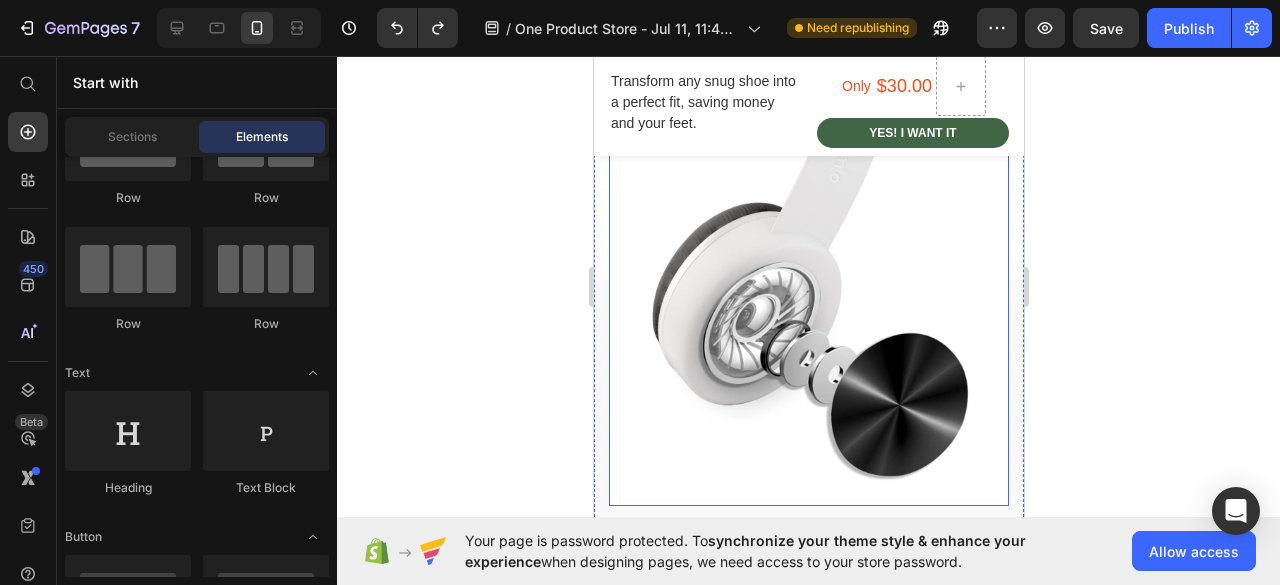 scroll, scrollTop: 2277, scrollLeft: 0, axis: vertical 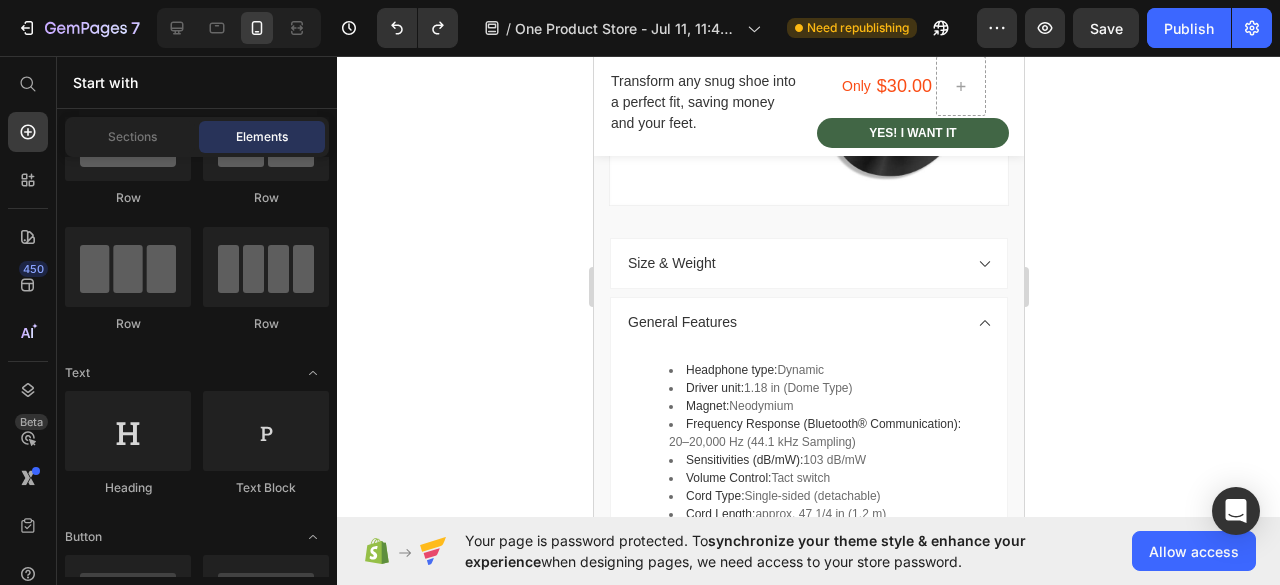 drag, startPoint x: 421, startPoint y: 136, endPoint x: 1068, endPoint y: 162, distance: 647.5222 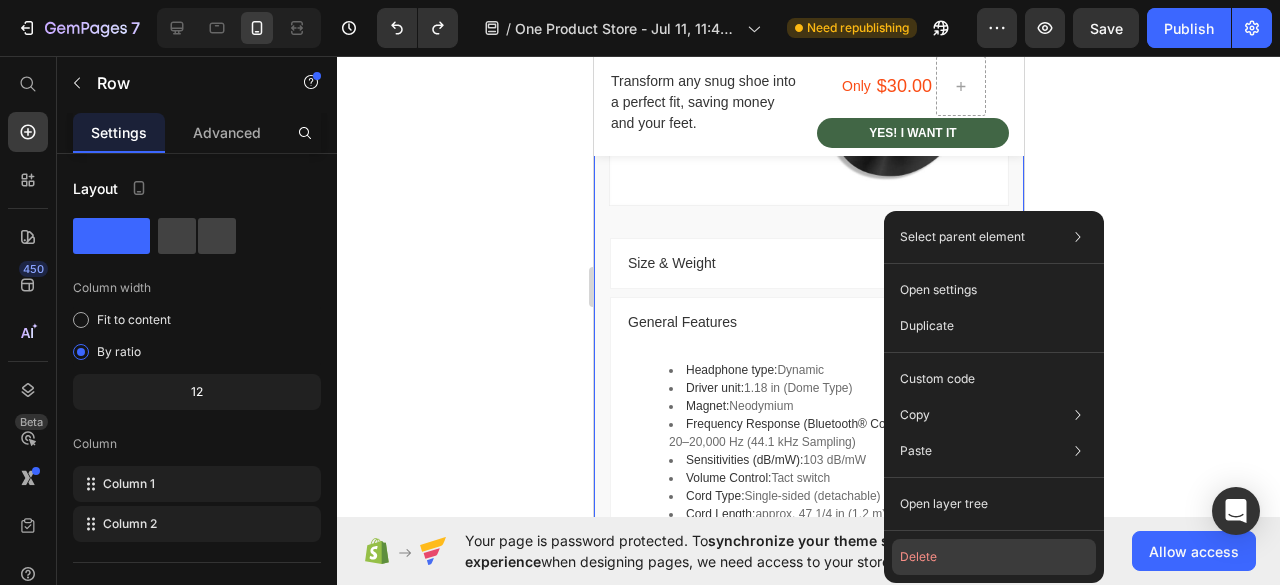 click on "Delete" 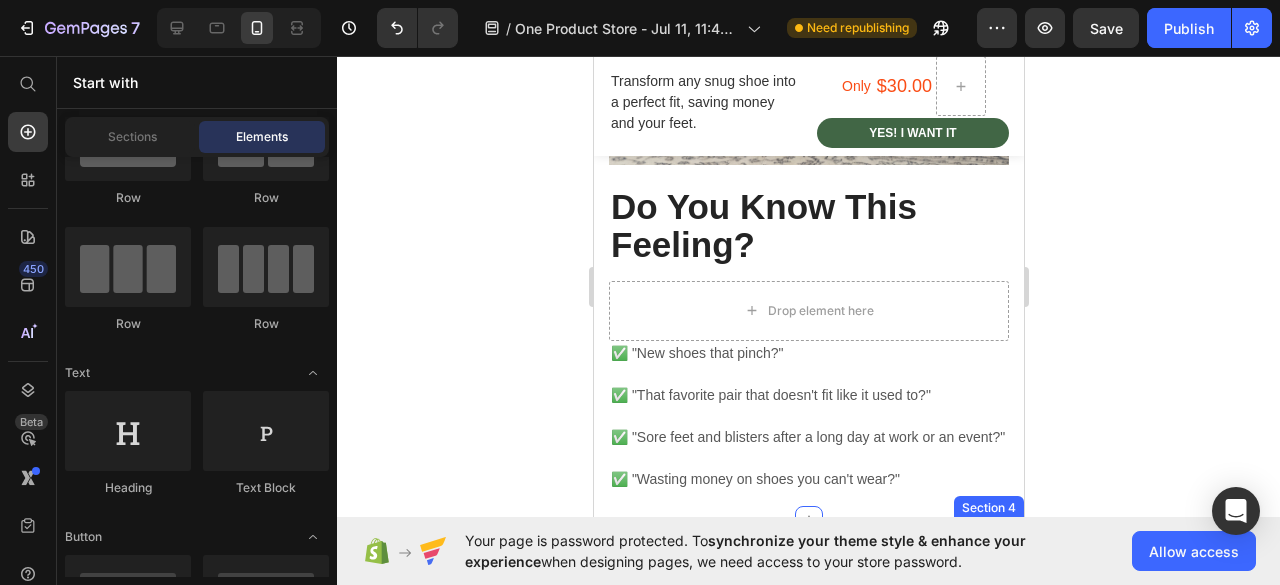 scroll, scrollTop: 1277, scrollLeft: 0, axis: vertical 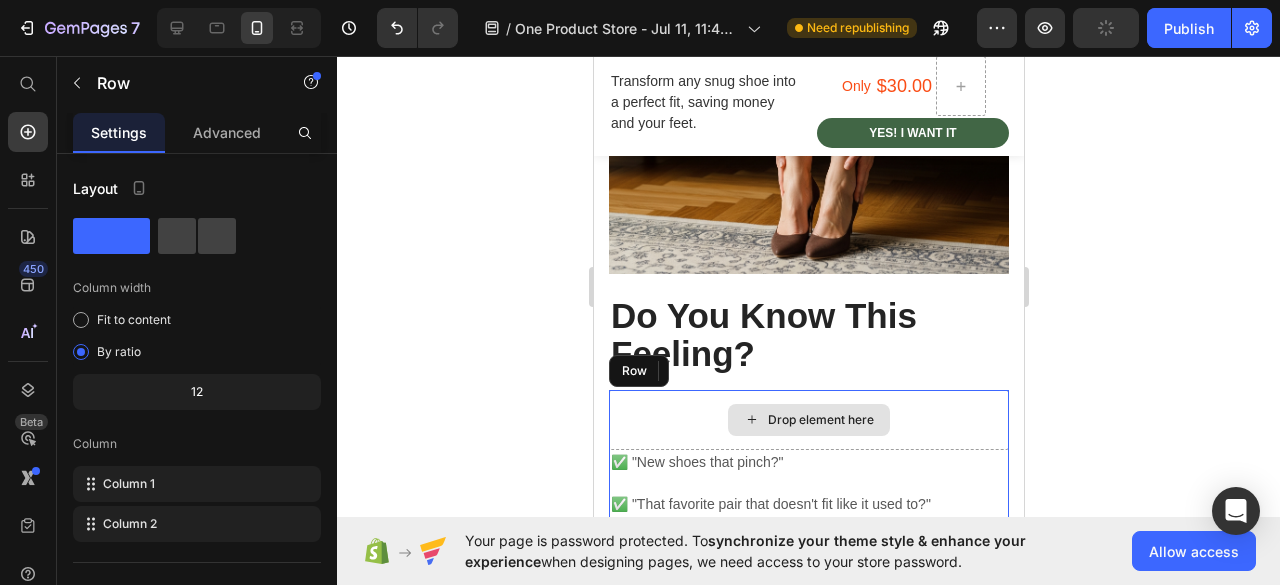 click on "Drop element here" at bounding box center (808, 420) 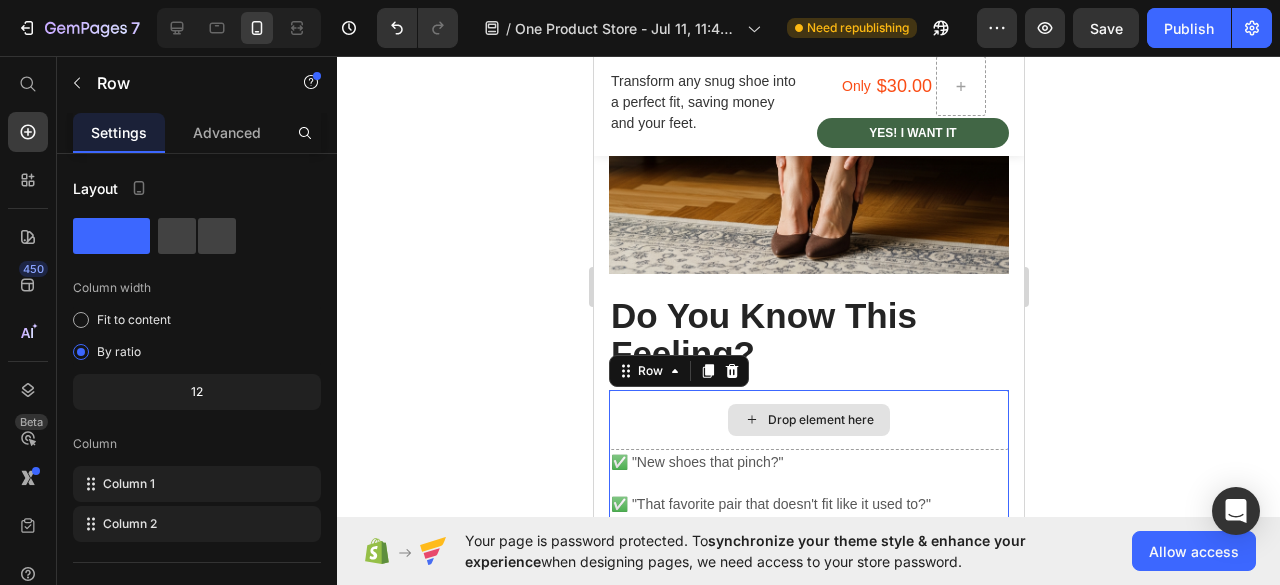 click on "Drop element here" at bounding box center (808, 420) 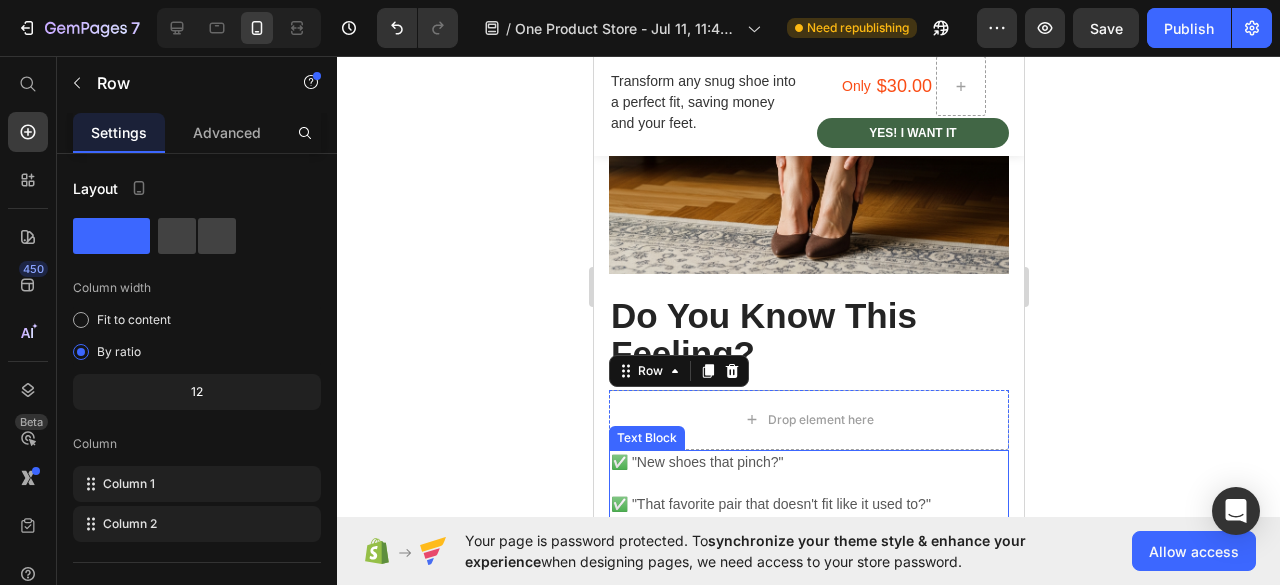 click on "✅ "New shoes that pinch?"" at bounding box center [808, 462] 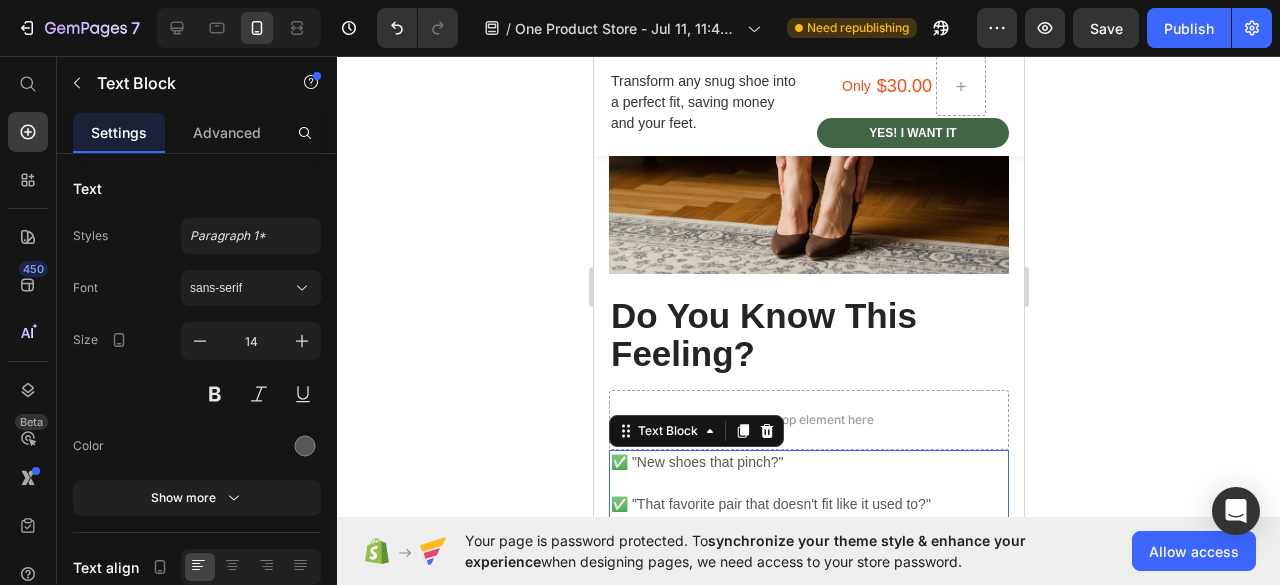 click on "✅ "New shoes that pinch?"" at bounding box center (808, 462) 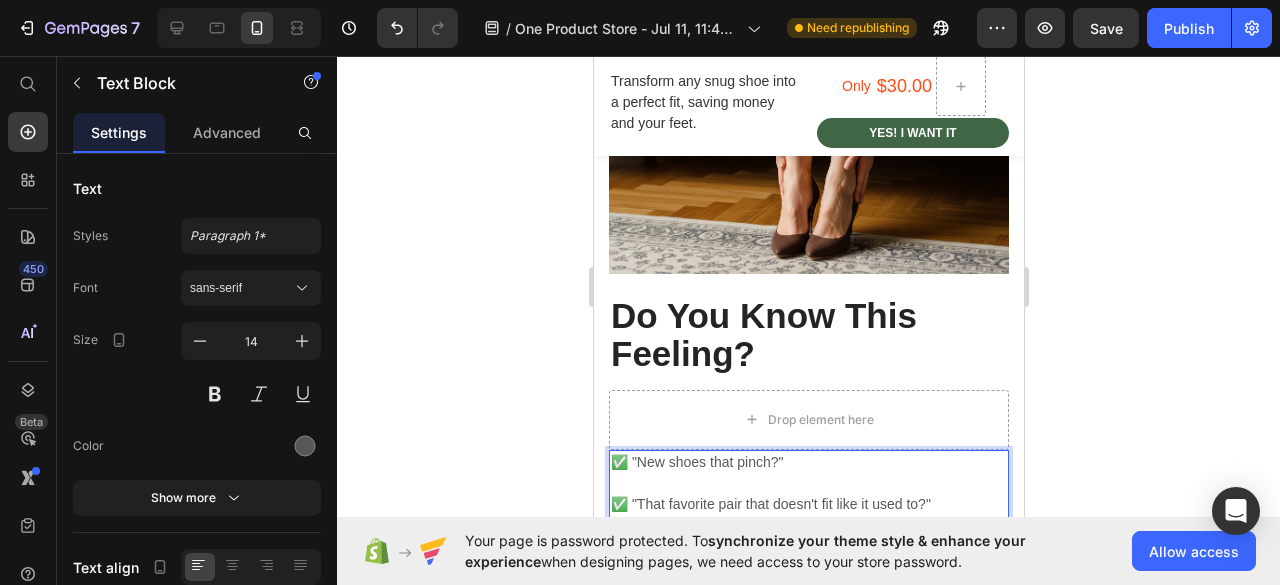 click on "✅ "New shoes that pinch?"" at bounding box center (808, 462) 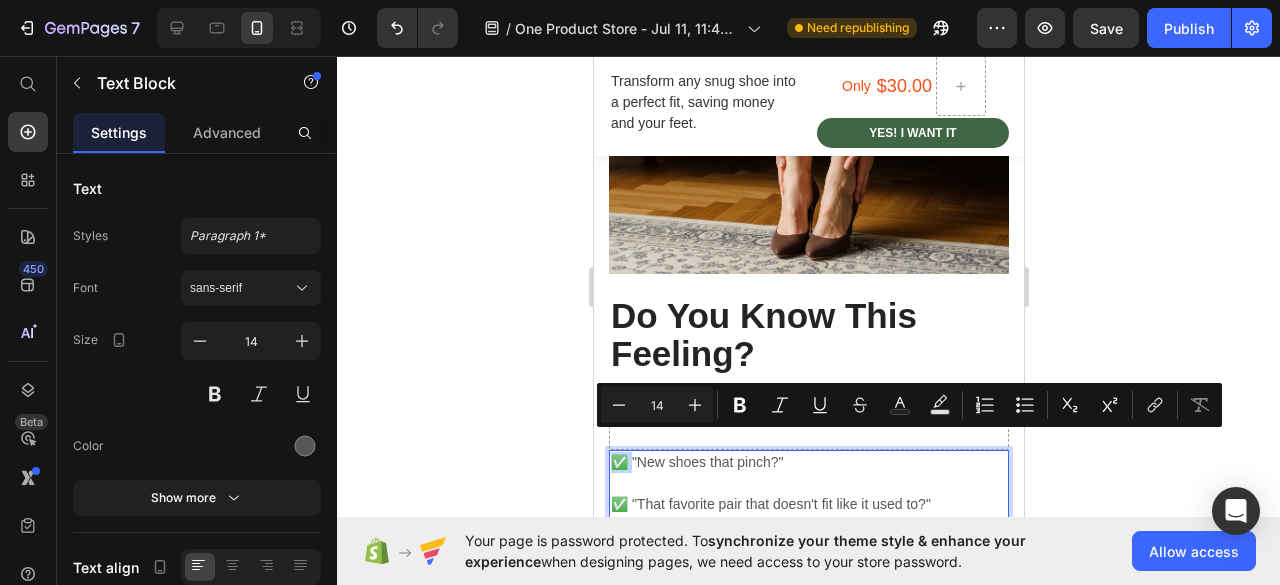 click on "✅ "New shoes that pinch?"" at bounding box center (808, 462) 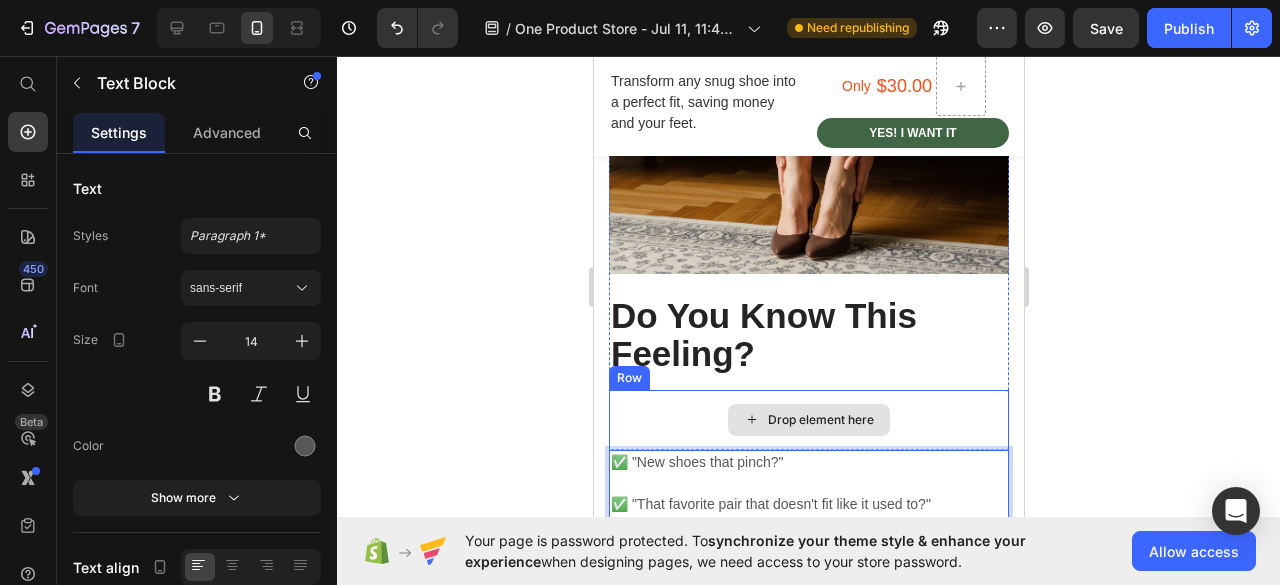 click on "Drop element here" at bounding box center [808, 420] 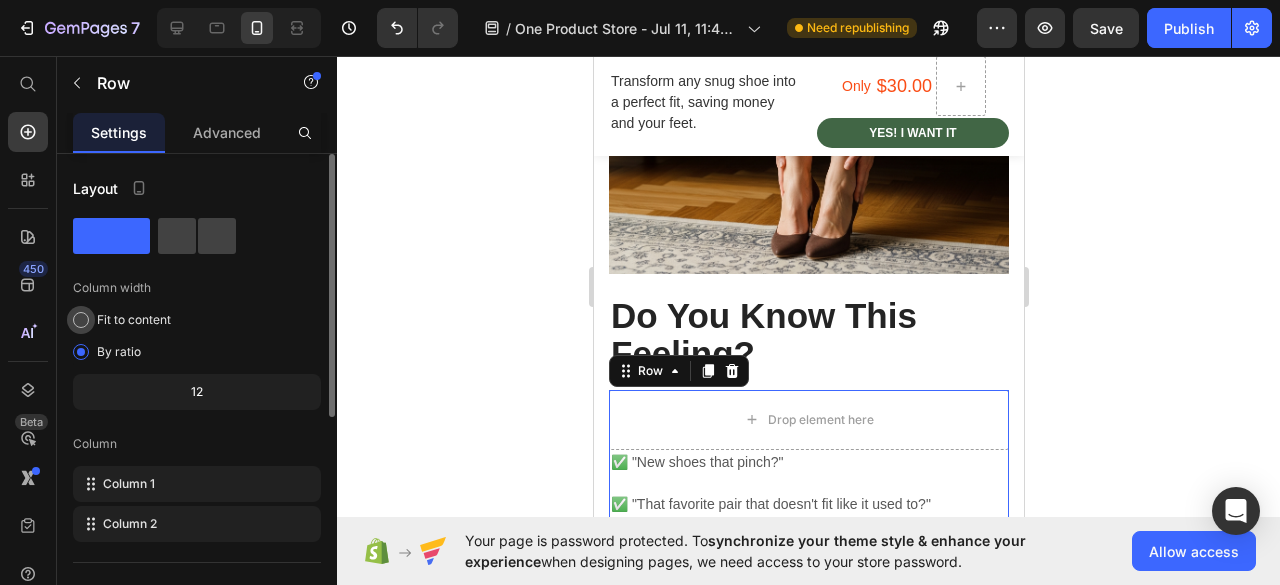click on "Fit to content" 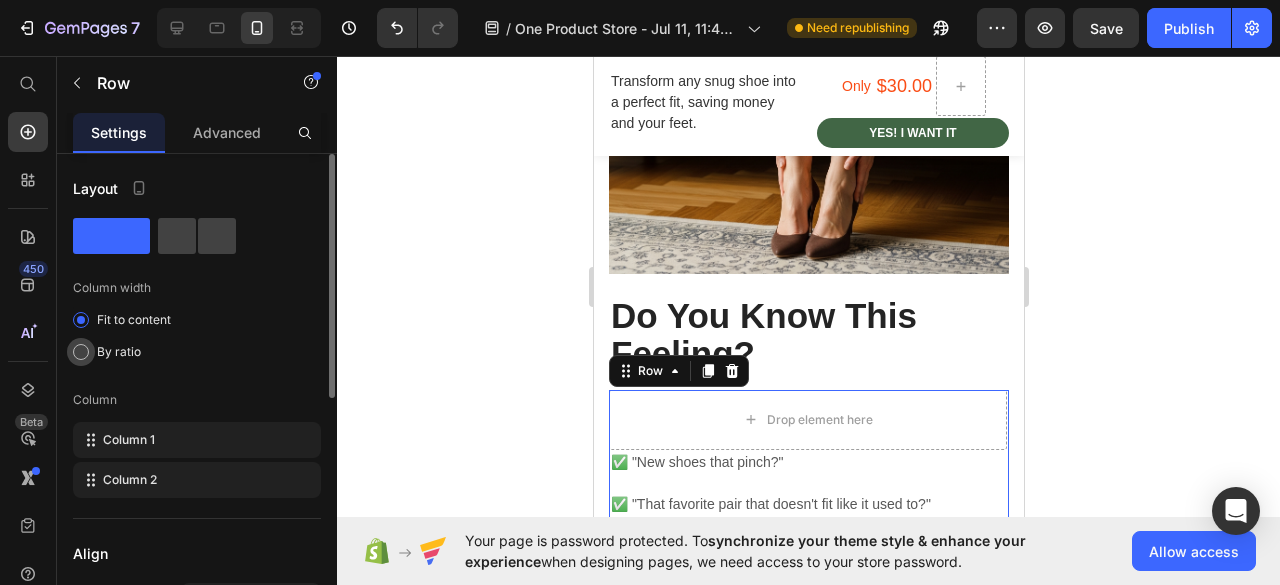 click on "By ratio" at bounding box center (119, 352) 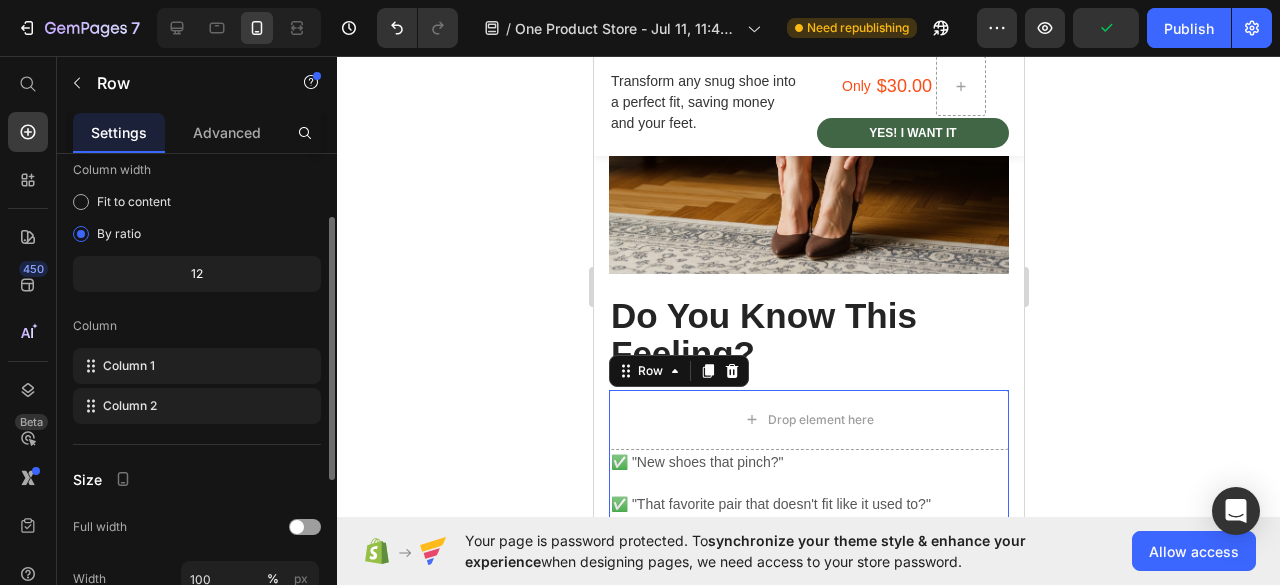 scroll, scrollTop: 0, scrollLeft: 0, axis: both 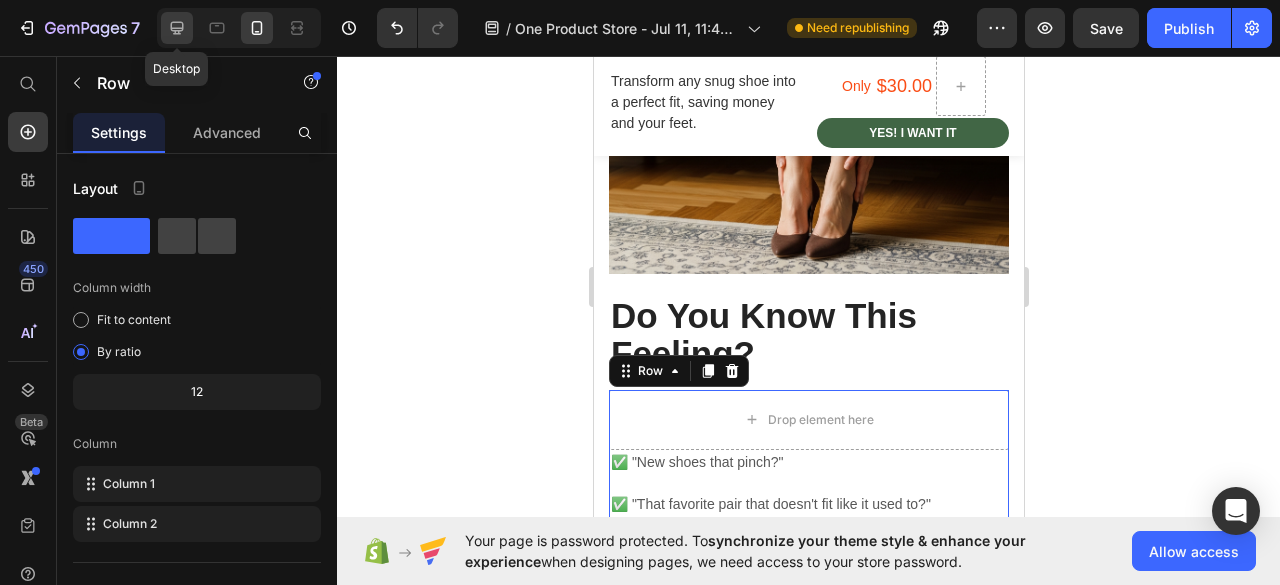 click 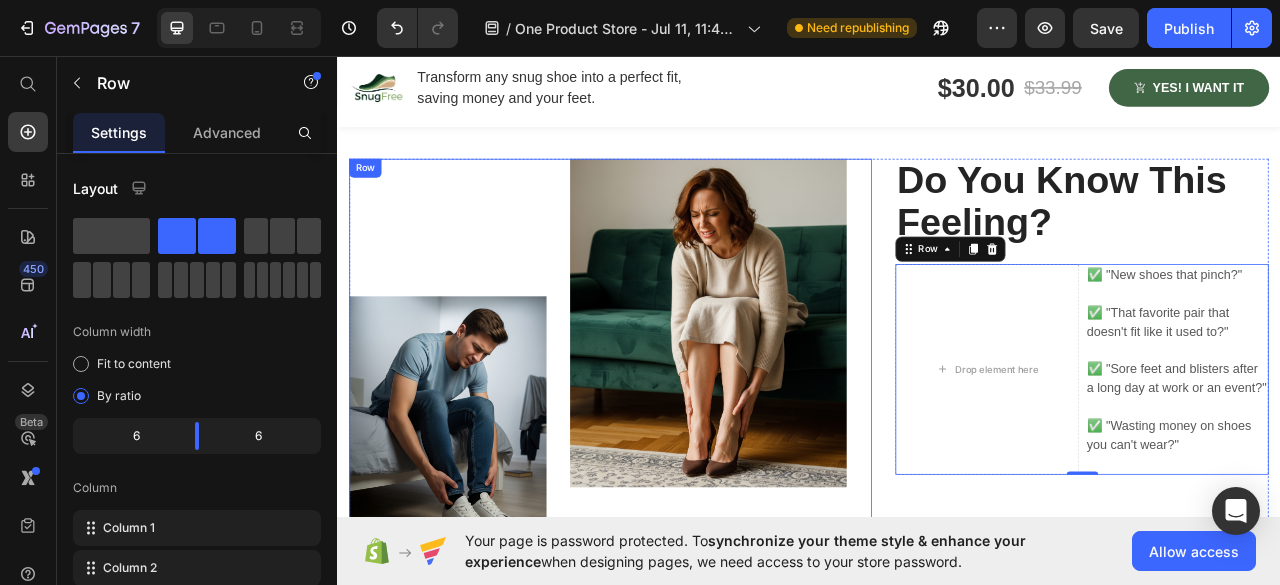 scroll, scrollTop: 920, scrollLeft: 0, axis: vertical 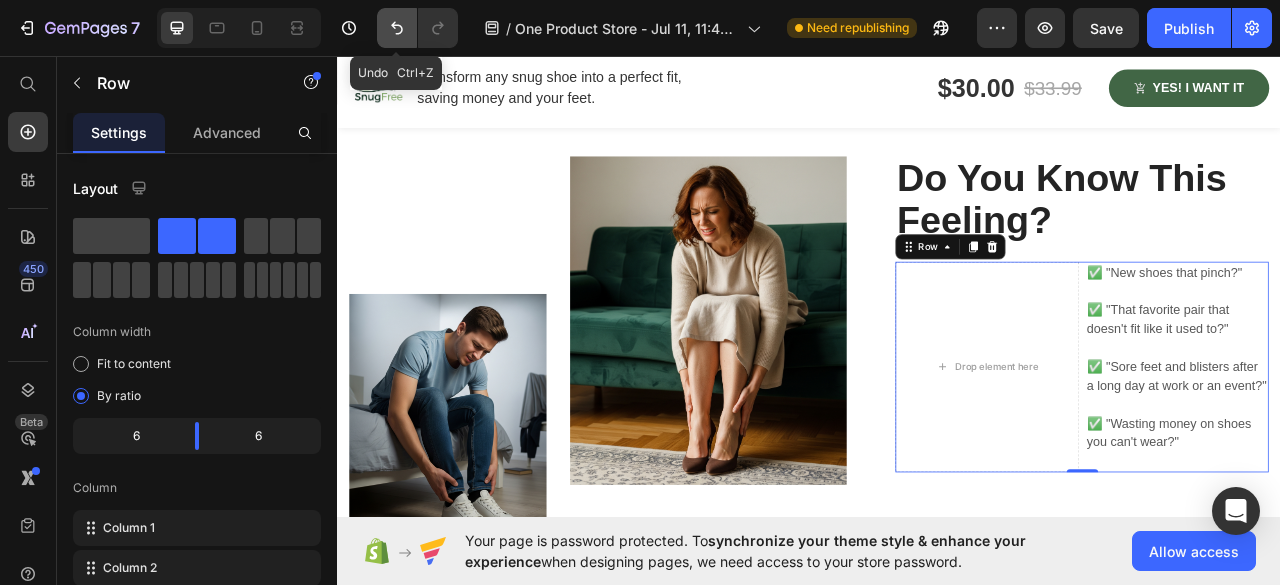 click 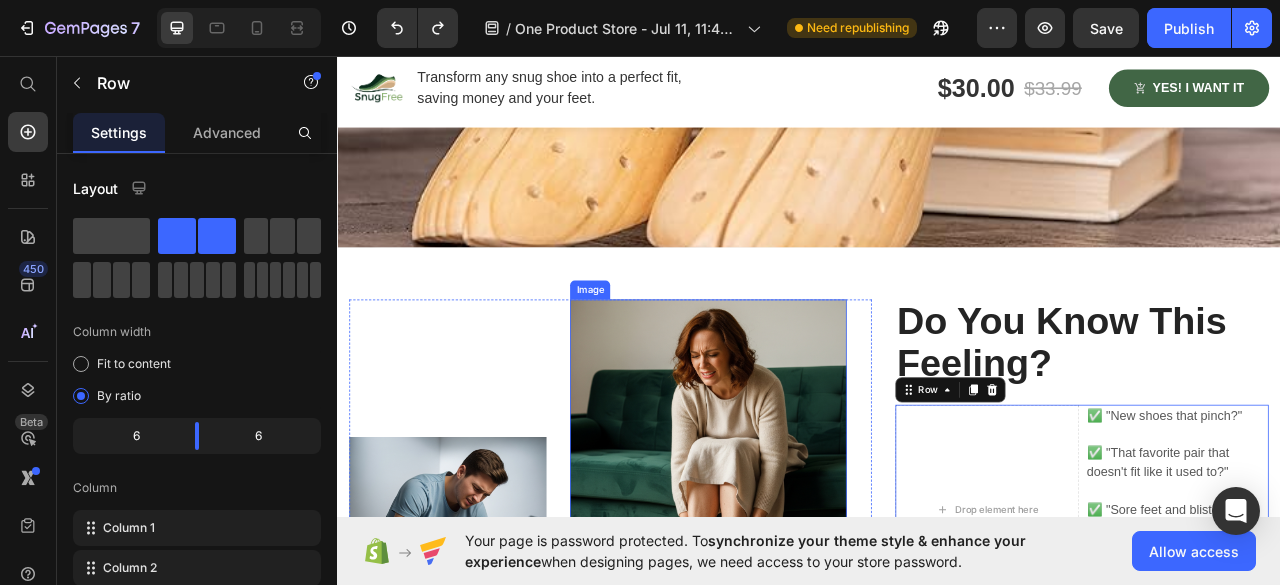 scroll, scrollTop: 720, scrollLeft: 0, axis: vertical 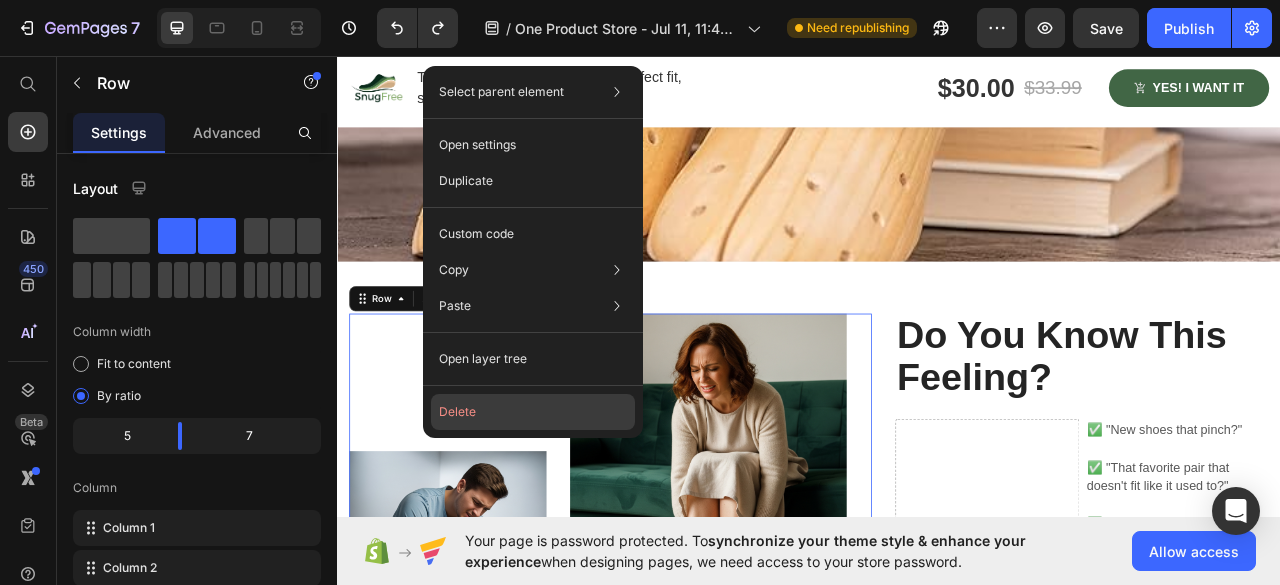click on "Delete" 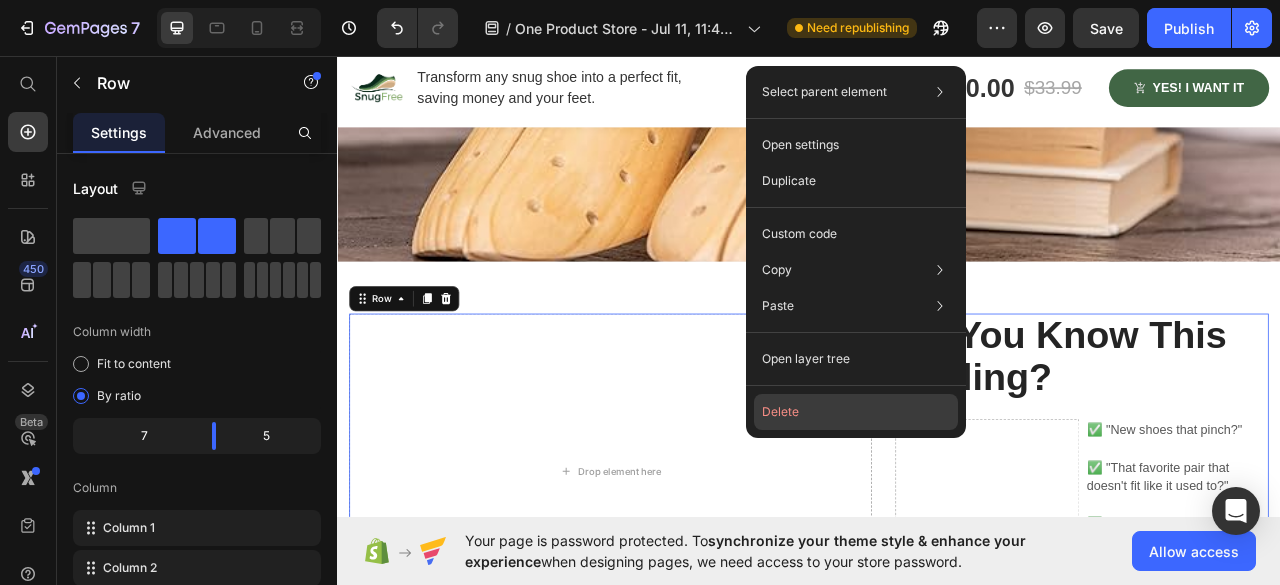 click on "Delete" 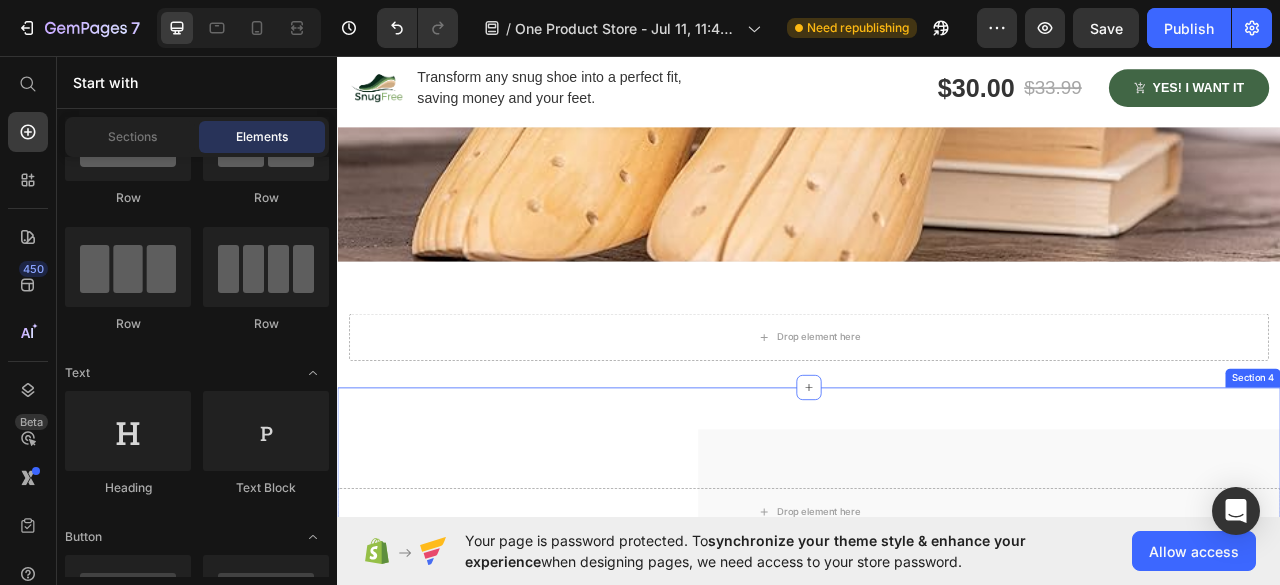 scroll, scrollTop: 920, scrollLeft: 0, axis: vertical 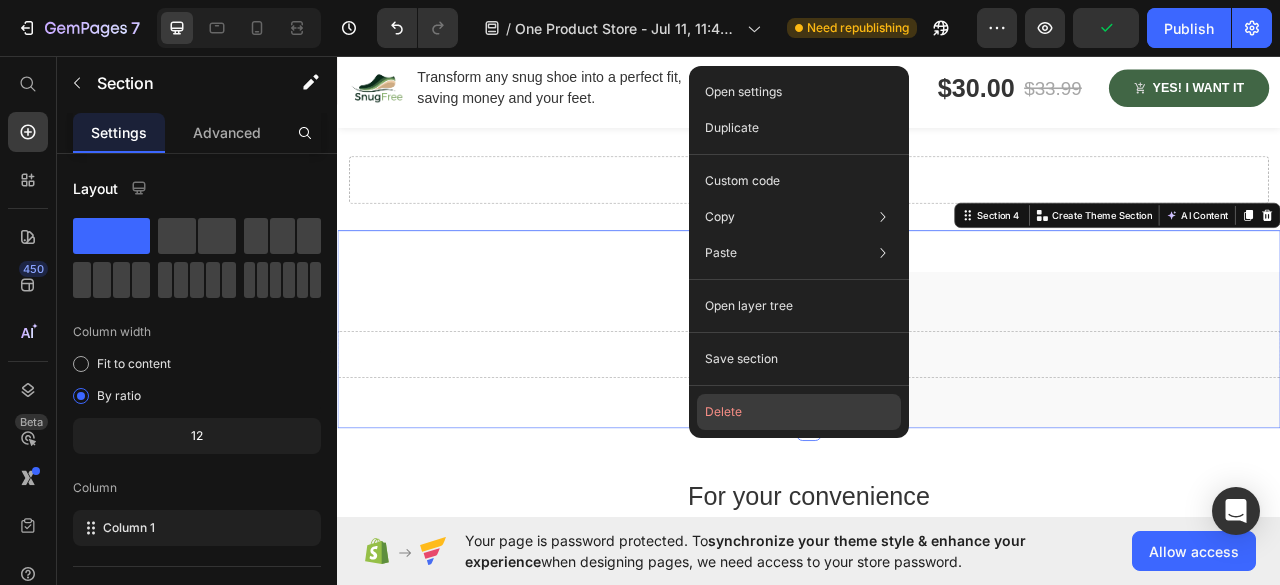 click on "Delete" 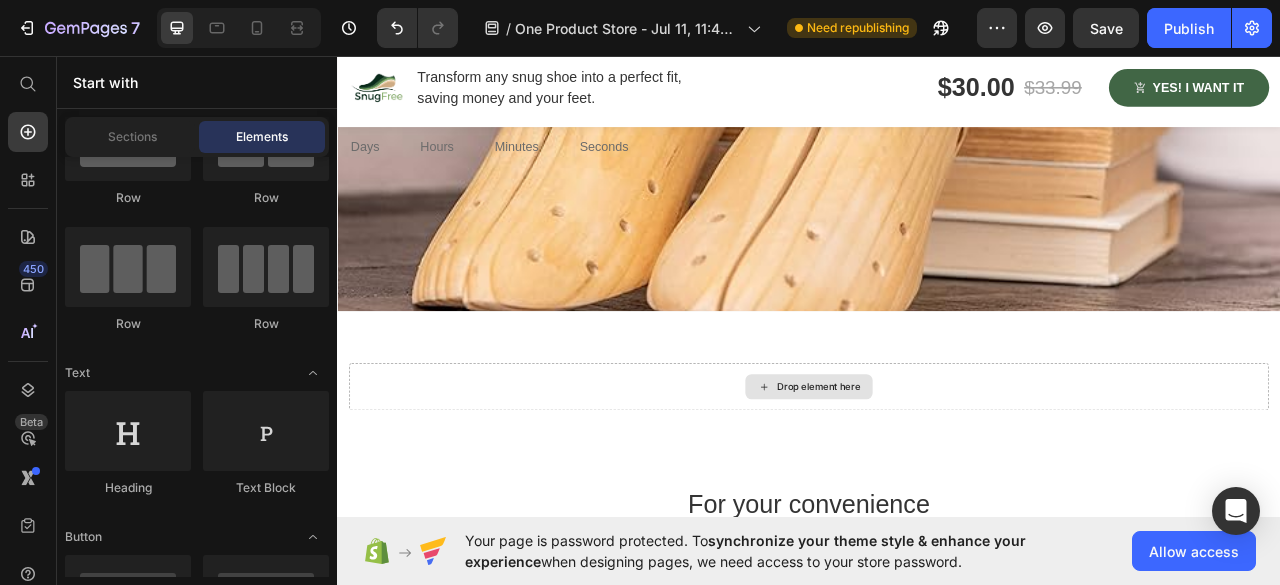 scroll, scrollTop: 620, scrollLeft: 0, axis: vertical 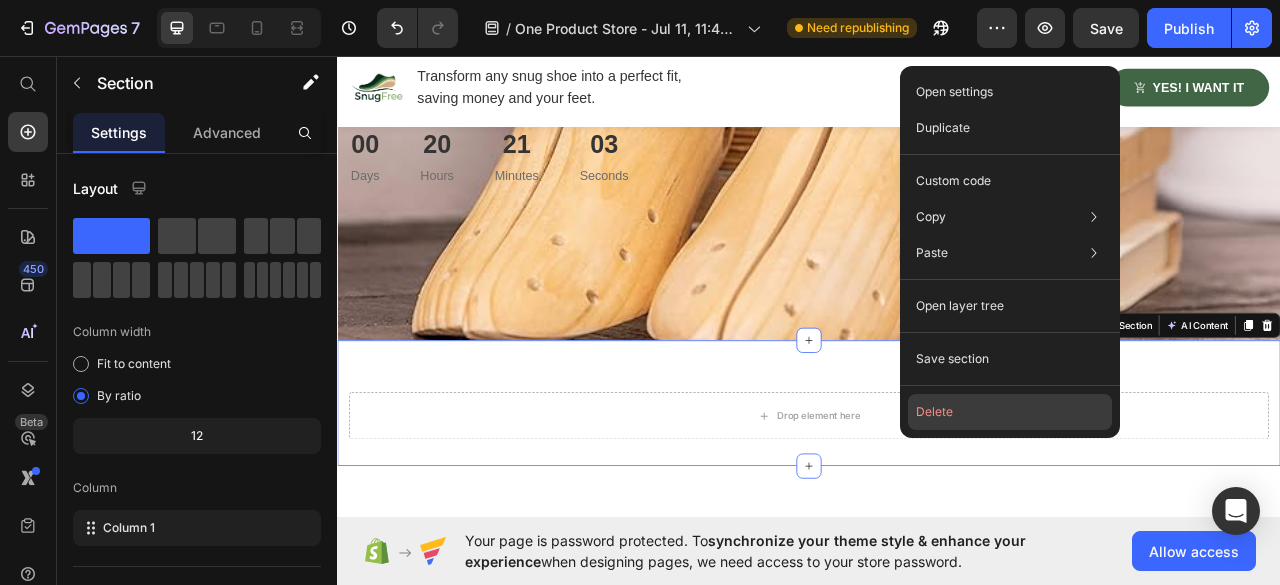 click on "Delete" 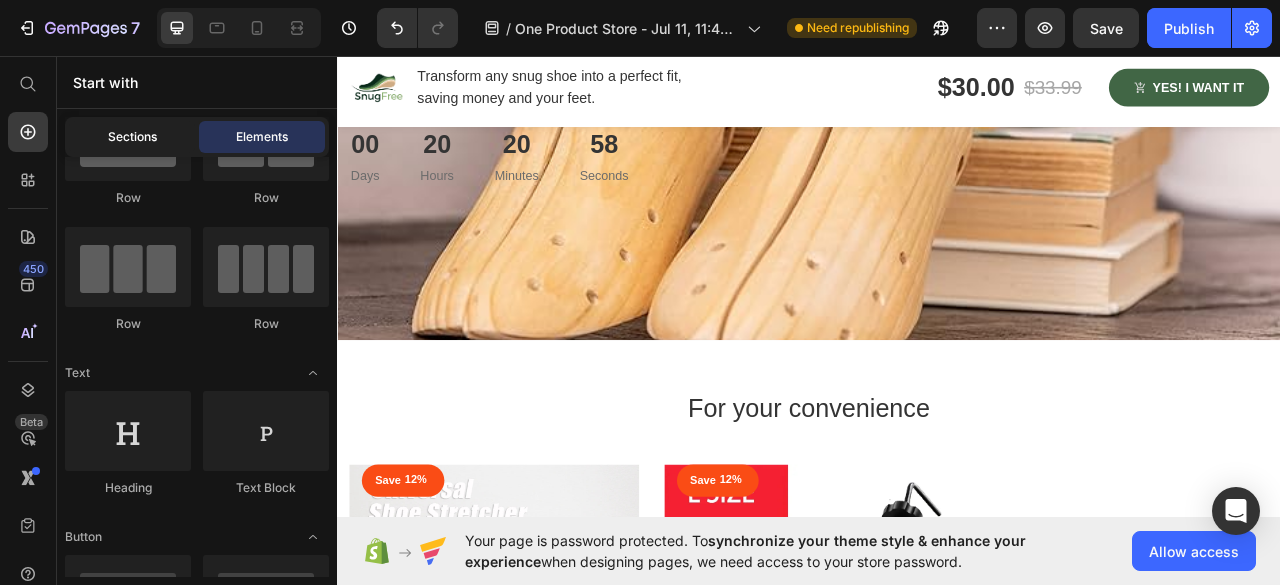click on "Sections" at bounding box center (132, 137) 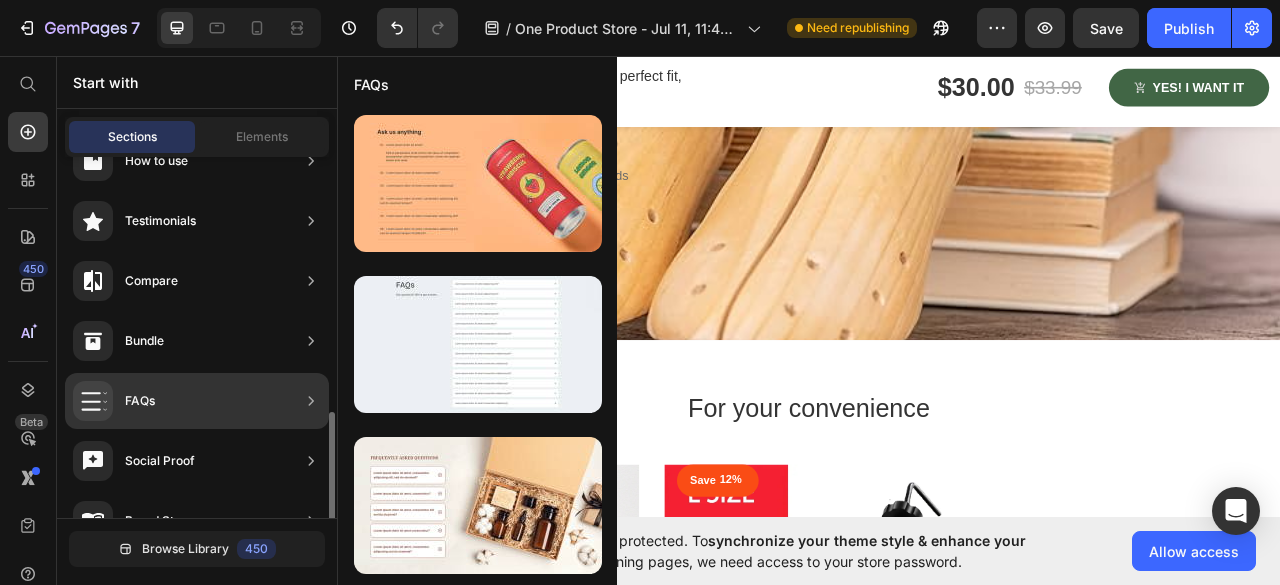 scroll, scrollTop: 500, scrollLeft: 0, axis: vertical 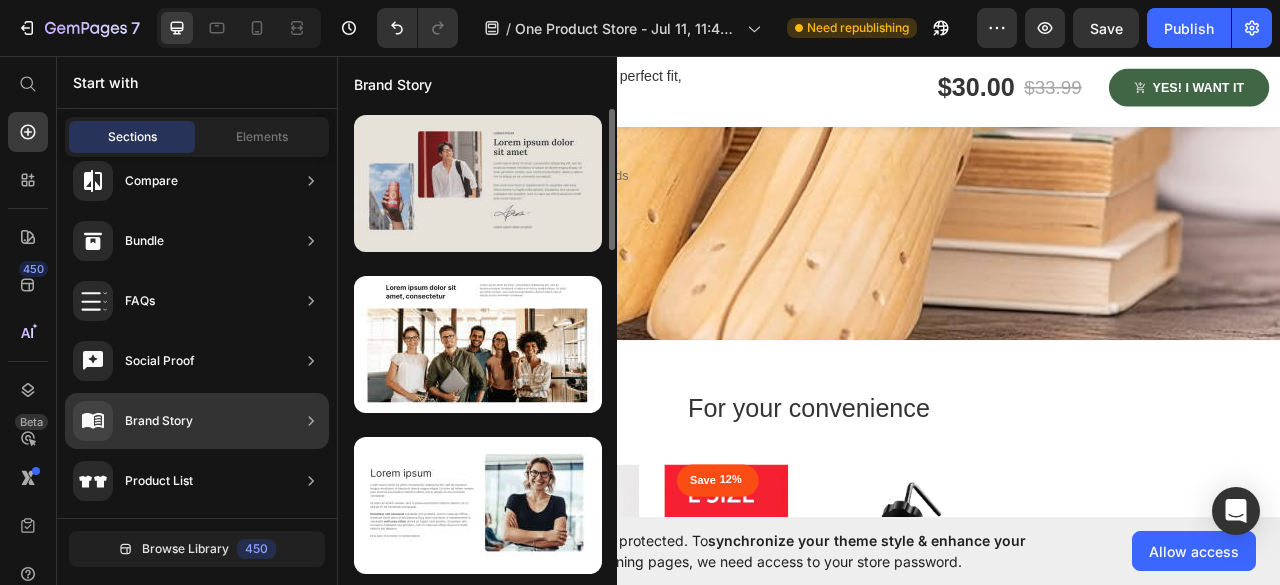 click at bounding box center (478, 183) 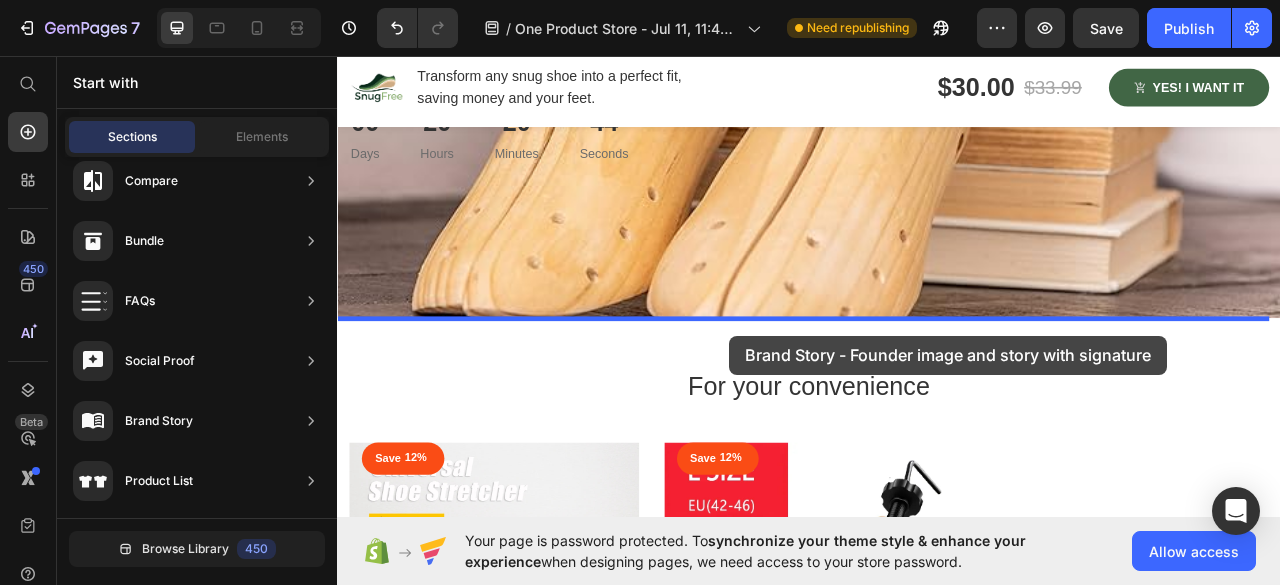 scroll, scrollTop: 668, scrollLeft: 0, axis: vertical 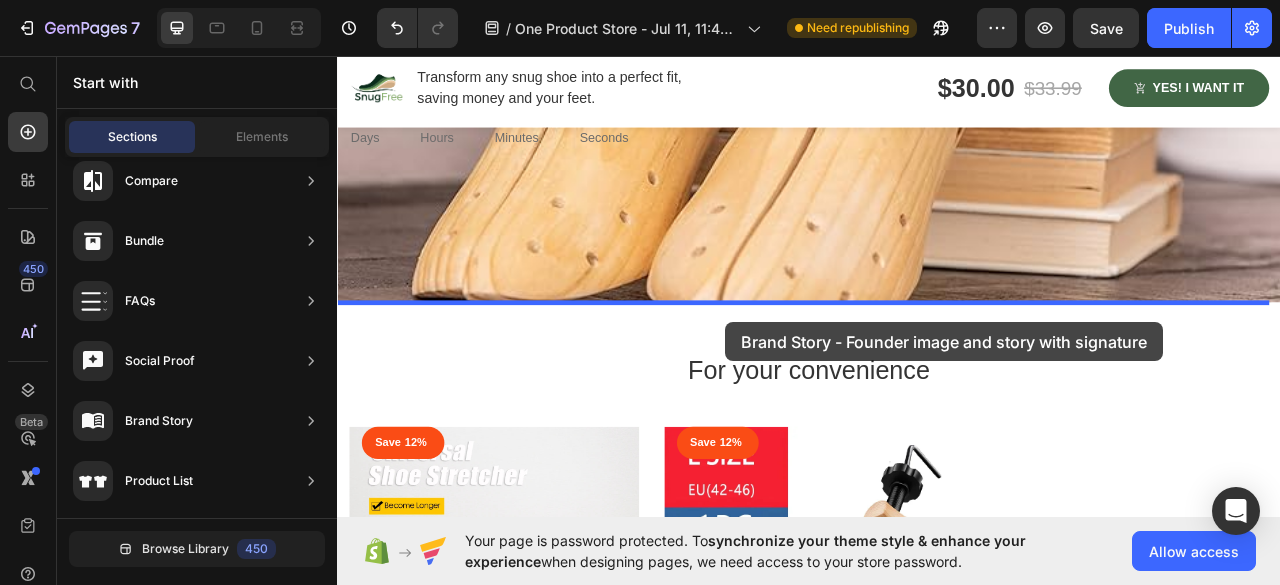 drag, startPoint x: 781, startPoint y: 265, endPoint x: 831, endPoint y: 396, distance: 140.21768 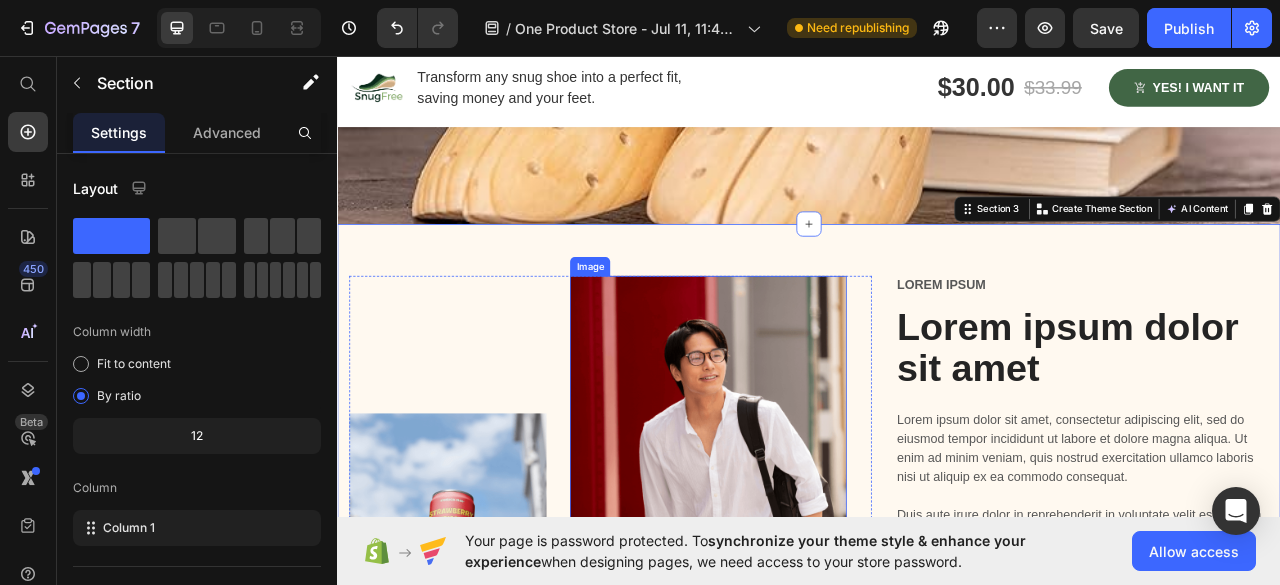 scroll, scrollTop: 720, scrollLeft: 0, axis: vertical 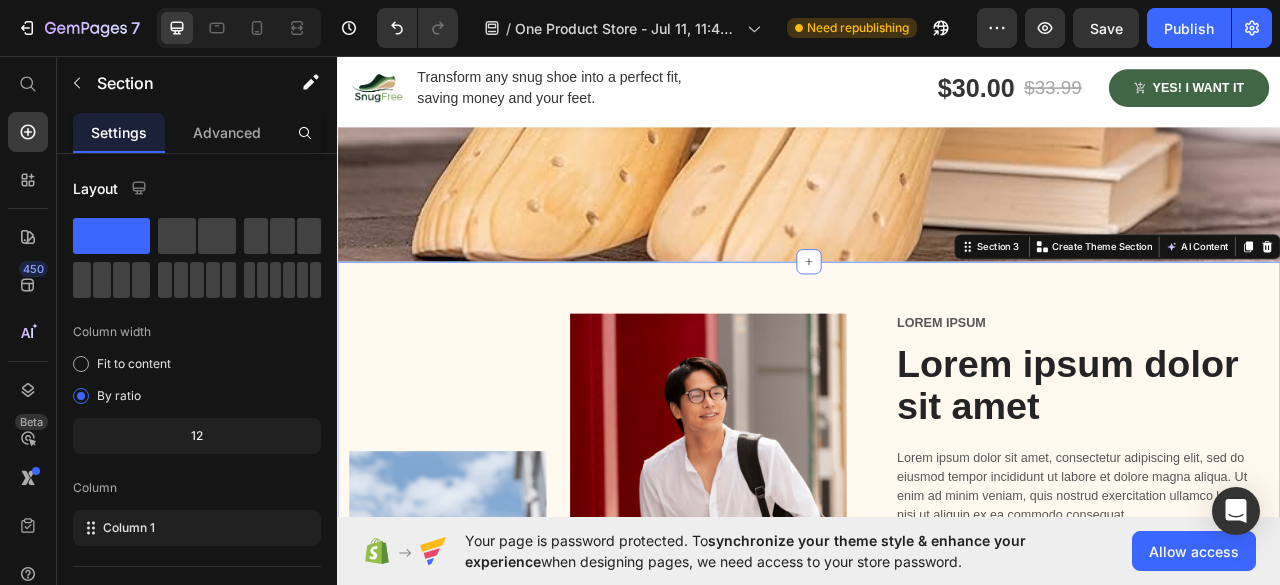 click on "Image Image Row Lorem ipsum Text Block Lorem ipsum dolor sit amet Heading Lorem ipsum dolor sit amet, consectetur adipiscing elit, sed do eiusmod tempor incididunt ut labore et dolore magna aliqua. Ut enim ad minim veniam, quis nostrud exercitation ullamco laboris nisi ut aliquip ex ea commodo consequat. Duis aute irure dolor in reprehenderit in voluptate velit esse cillum dolore eu fugiat nulla pariatur. Excepteur sint occaecat cupidatat non proident, sunt in culpa qui officia deserunt mollit anim id est laborum." Text Block Image Lorem ipsum dolor sit amet Text Block Row Section 3   You can create reusable sections Create Theme Section AI Content Write with GemAI What would you like to describe here? Tone and Voice Persuasive Product Shoe Stretcher Show more Generate" at bounding box center [937, 657] 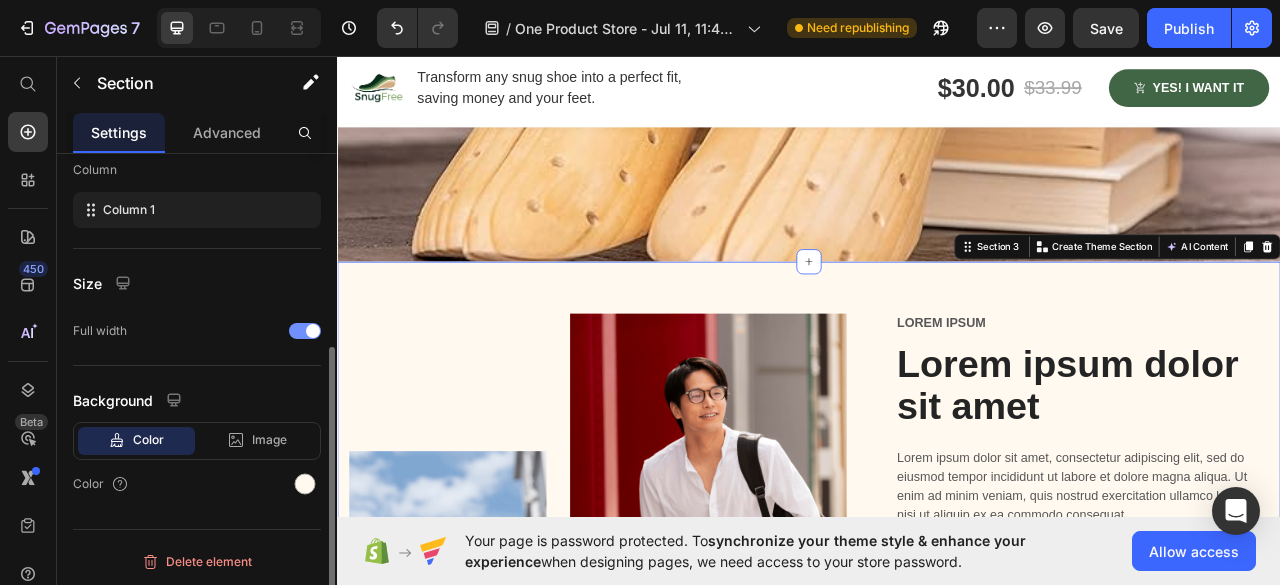 scroll, scrollTop: 318, scrollLeft: 0, axis: vertical 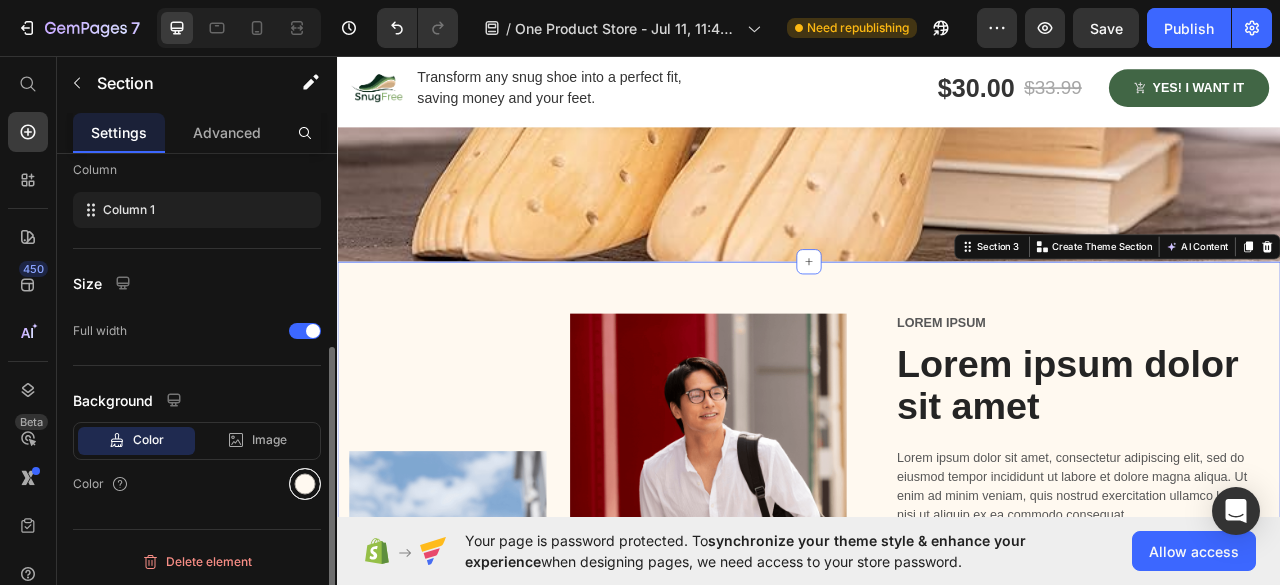 click at bounding box center (305, 484) 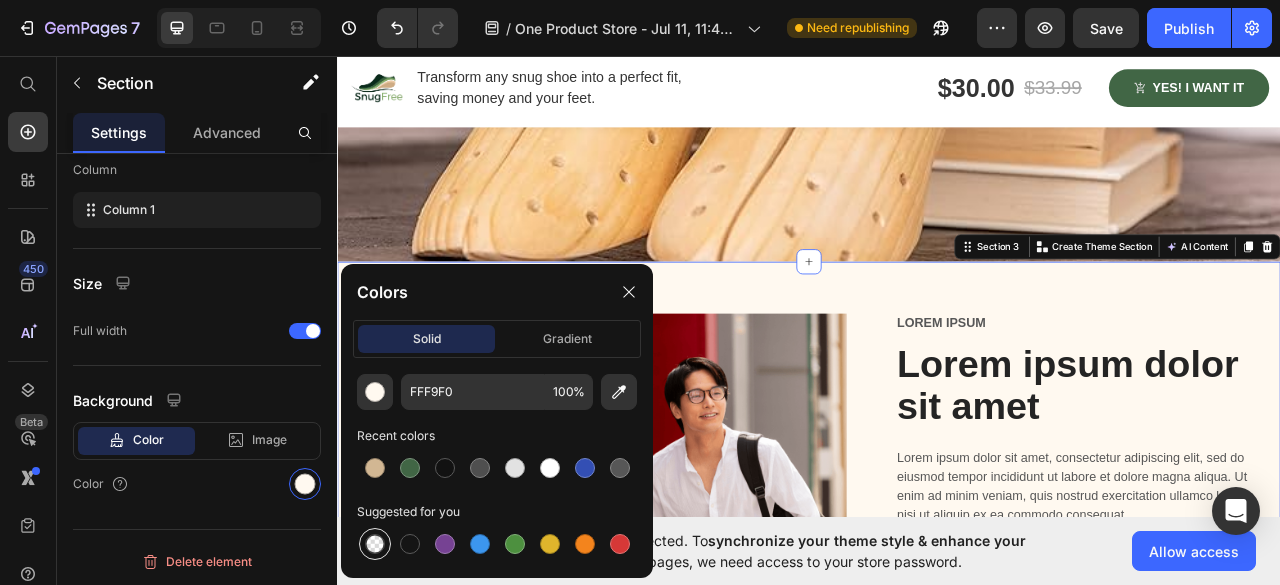 click at bounding box center (375, 544) 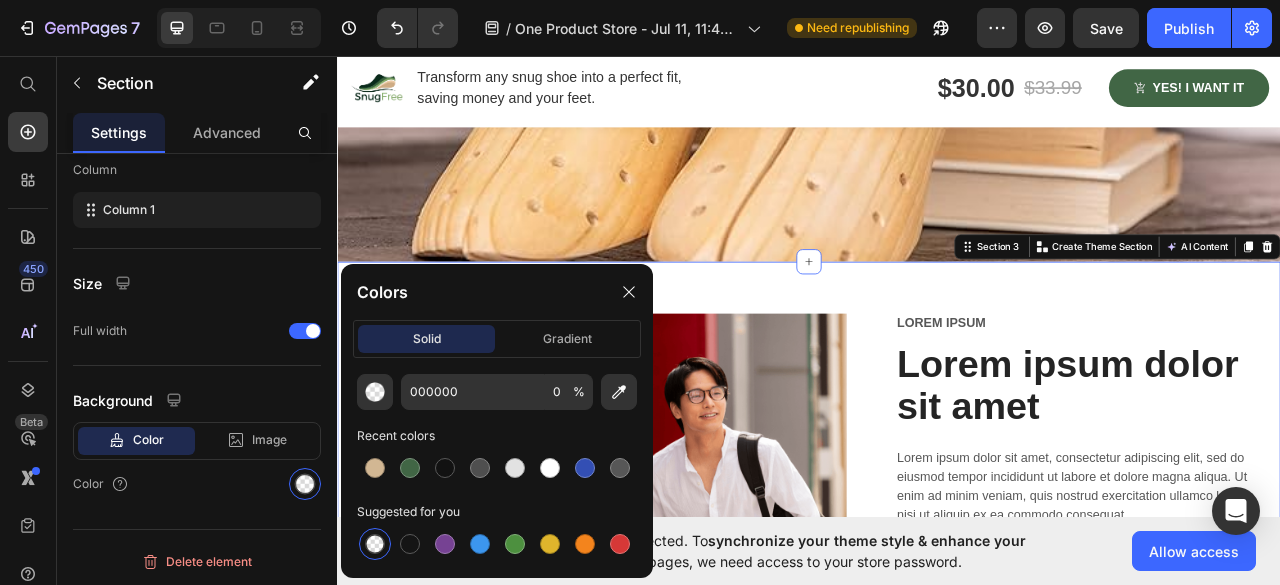 scroll, scrollTop: 318, scrollLeft: 0, axis: vertical 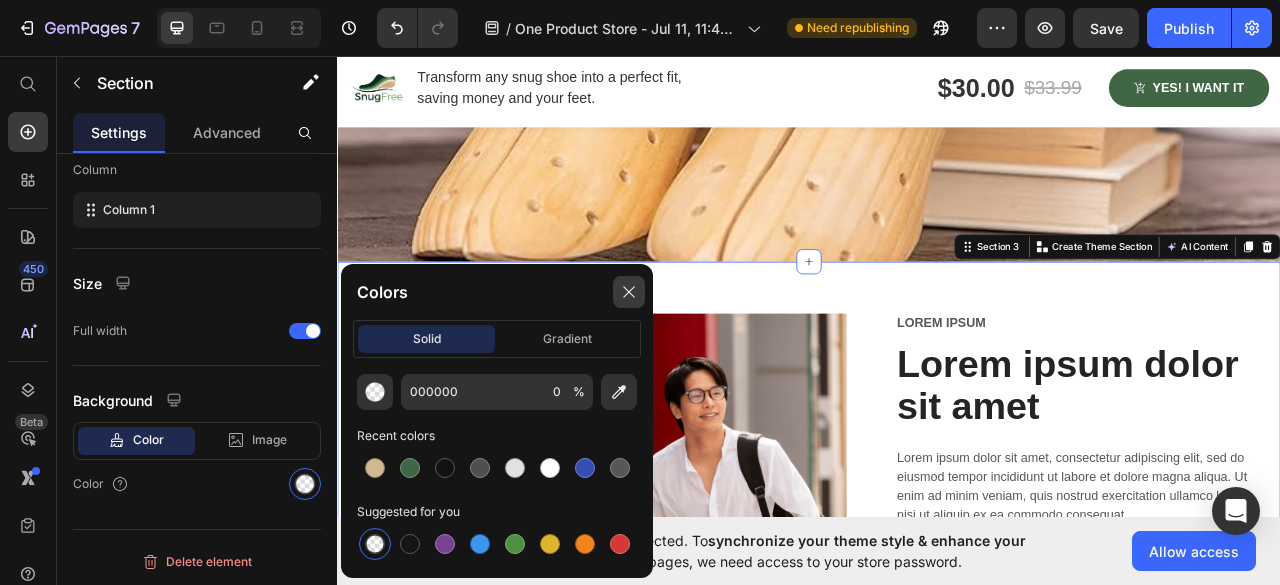 click 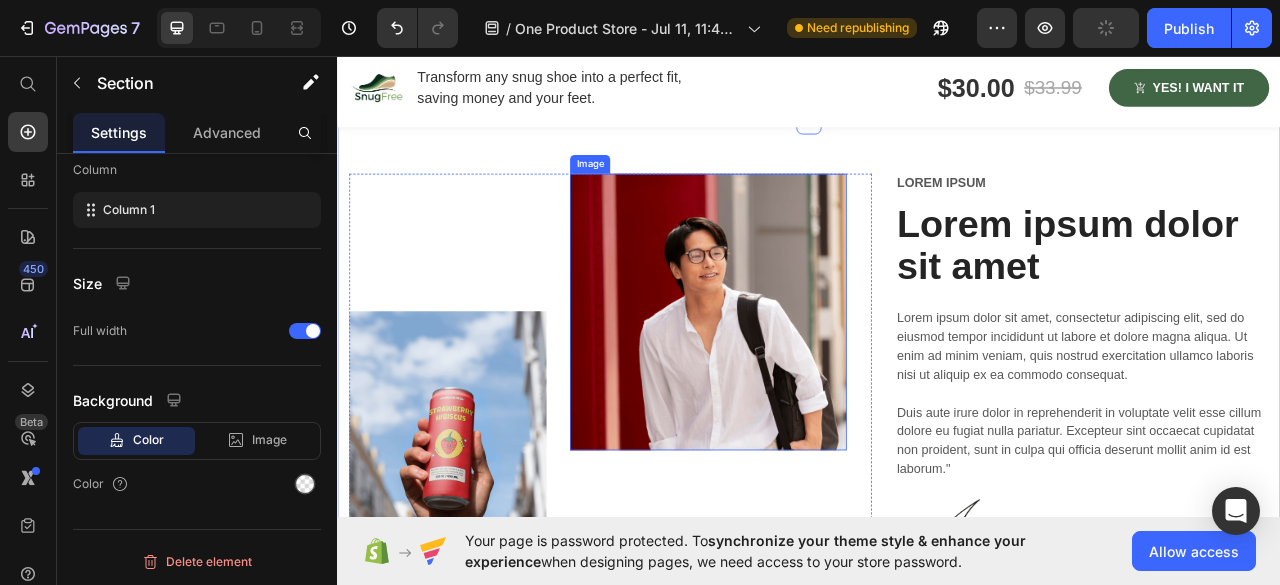 scroll, scrollTop: 1020, scrollLeft: 0, axis: vertical 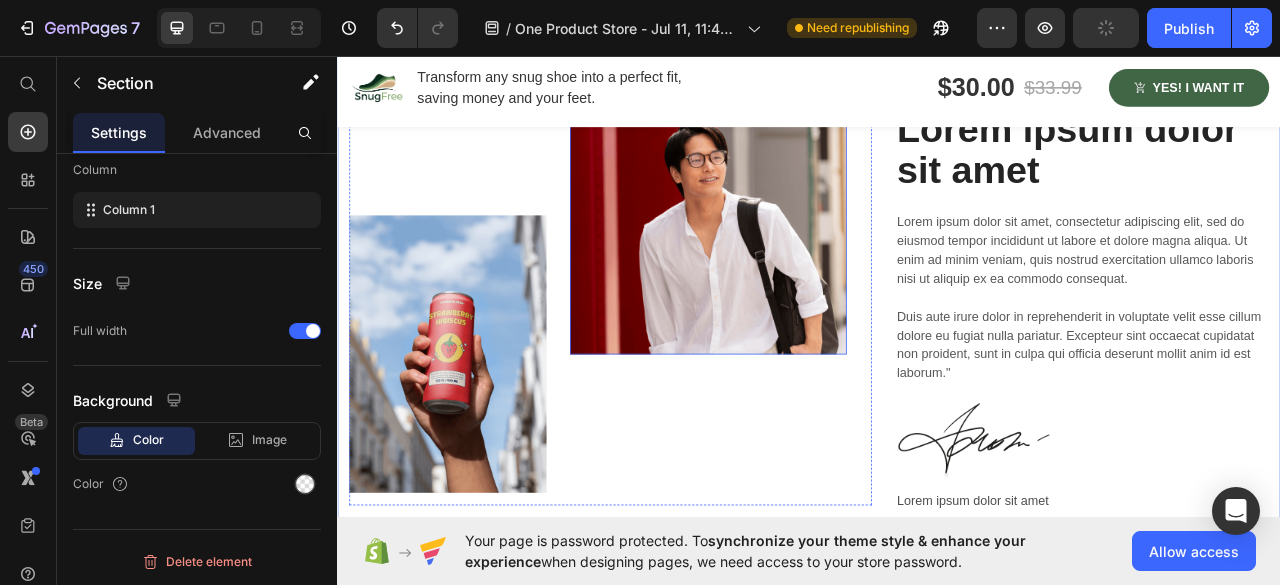click at bounding box center (477, 349) 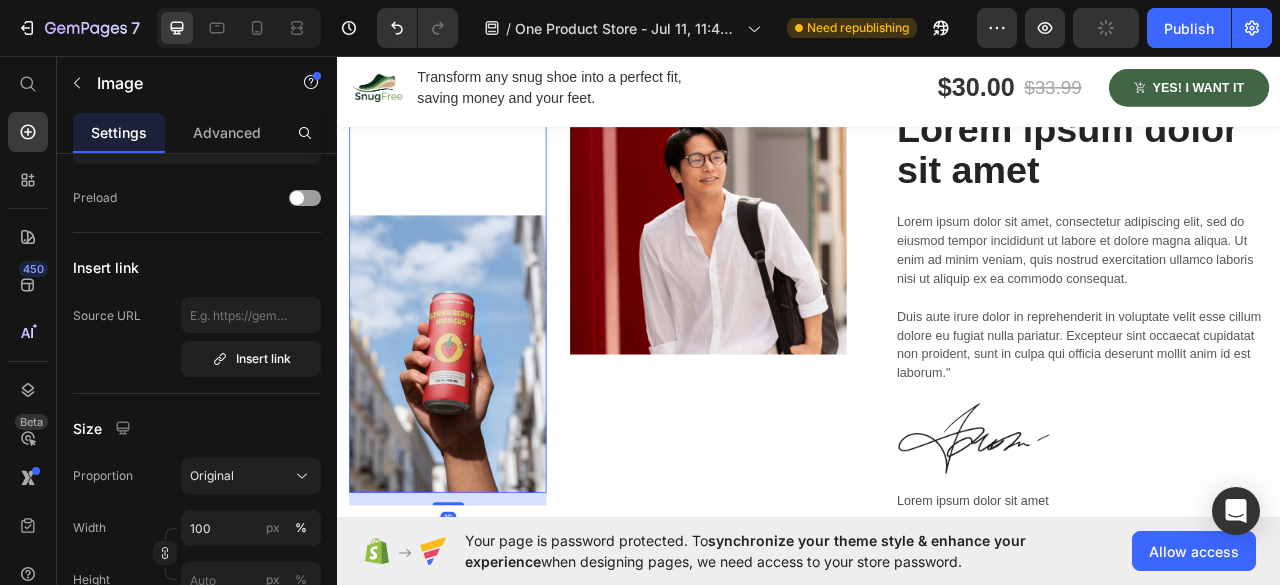 scroll, scrollTop: 0, scrollLeft: 0, axis: both 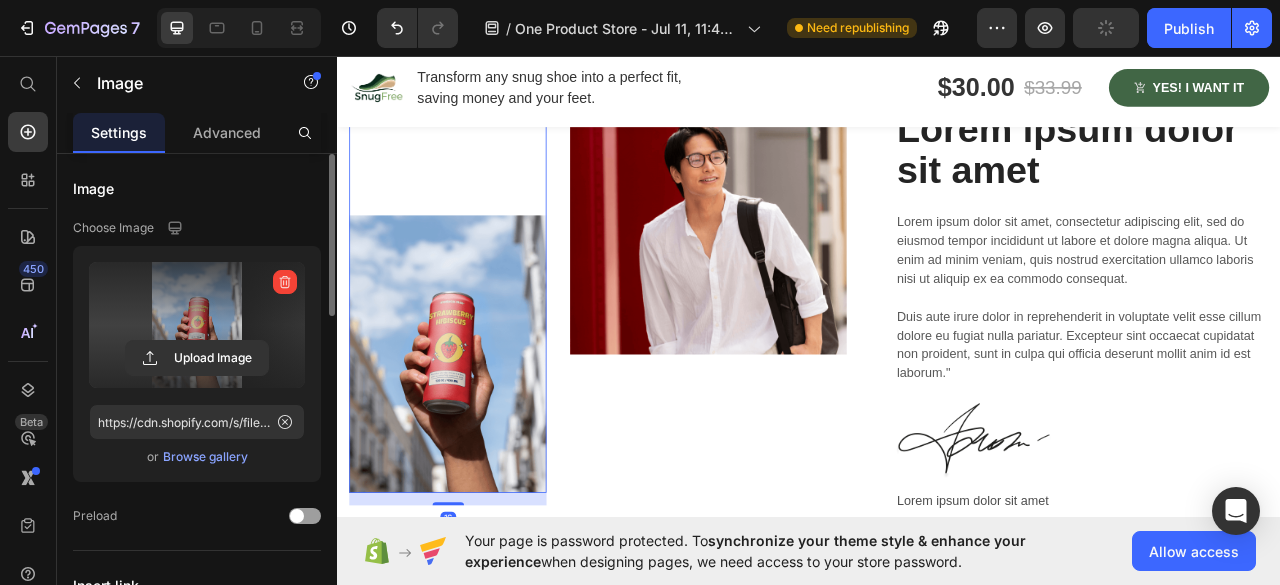 click at bounding box center (197, 325) 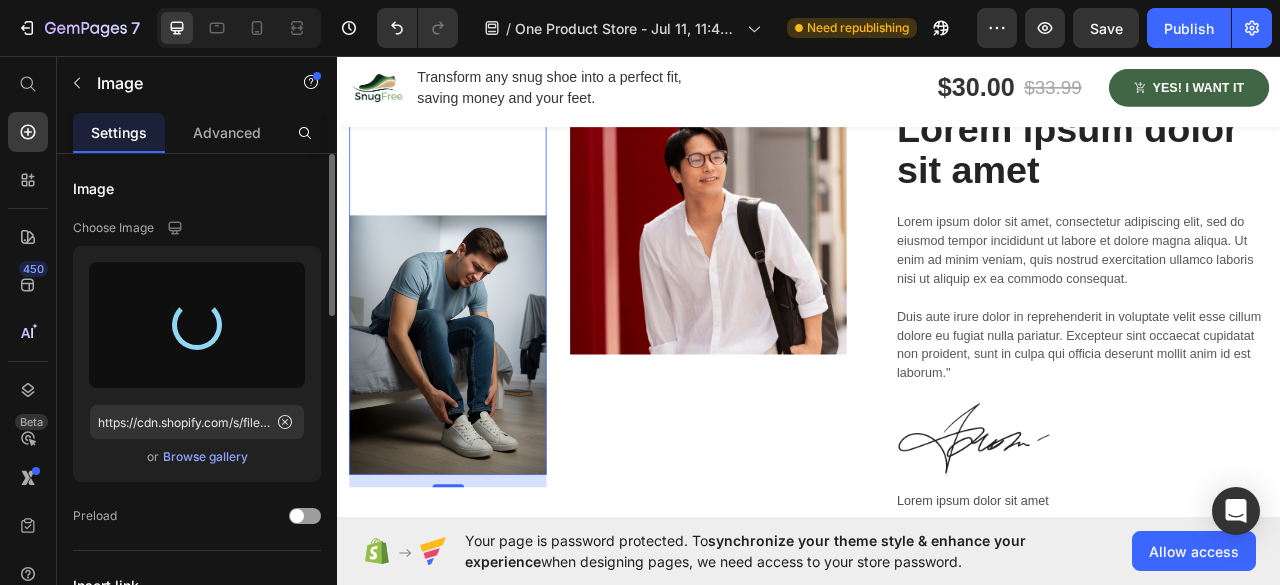 type on "https://cdn.shopify.com/s/files/1/0709/2833/5003/files/gempages_574888071577732325-7a3a8ad1-00b9-495c-b5c0-a3c07ae19d05.png" 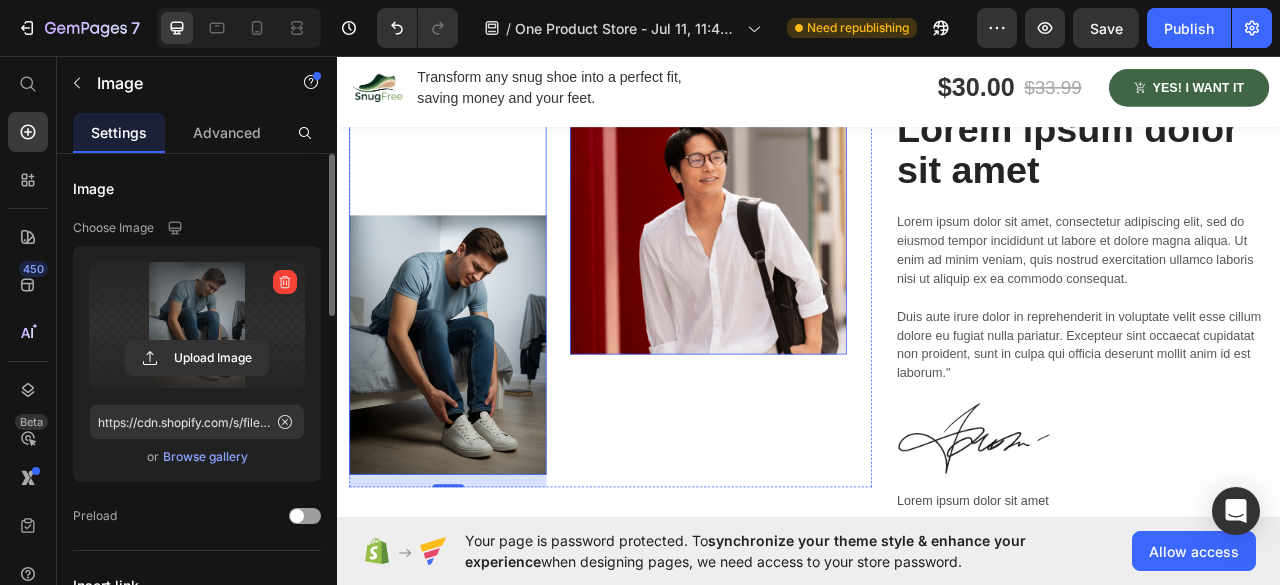 click at bounding box center (809, 261) 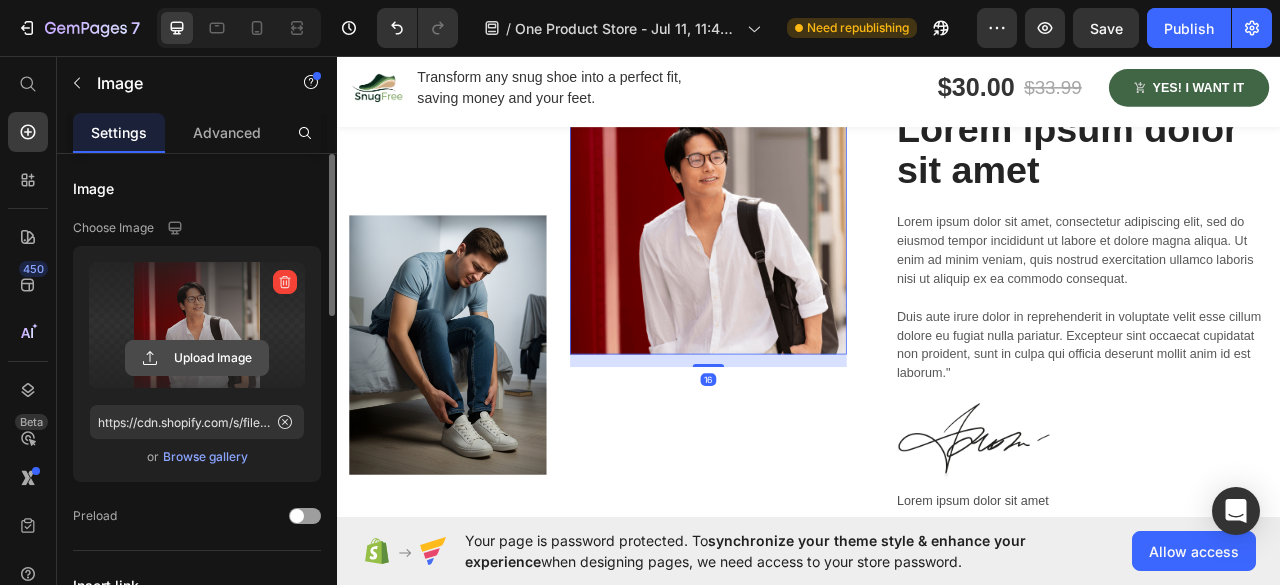 click 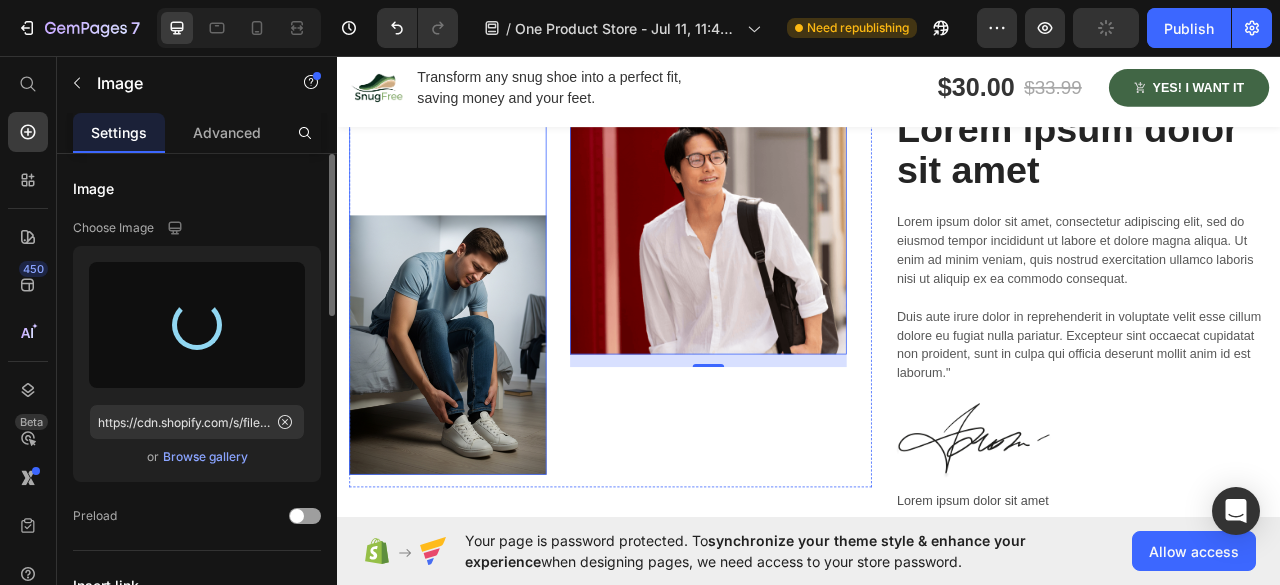 type on "https://cdn.shopify.com/s/files/1/0709/2833/5003/files/gempages_574888071577732325-fac82df5-bb5f-4c6f-9cbc-e304a96cab4e.png" 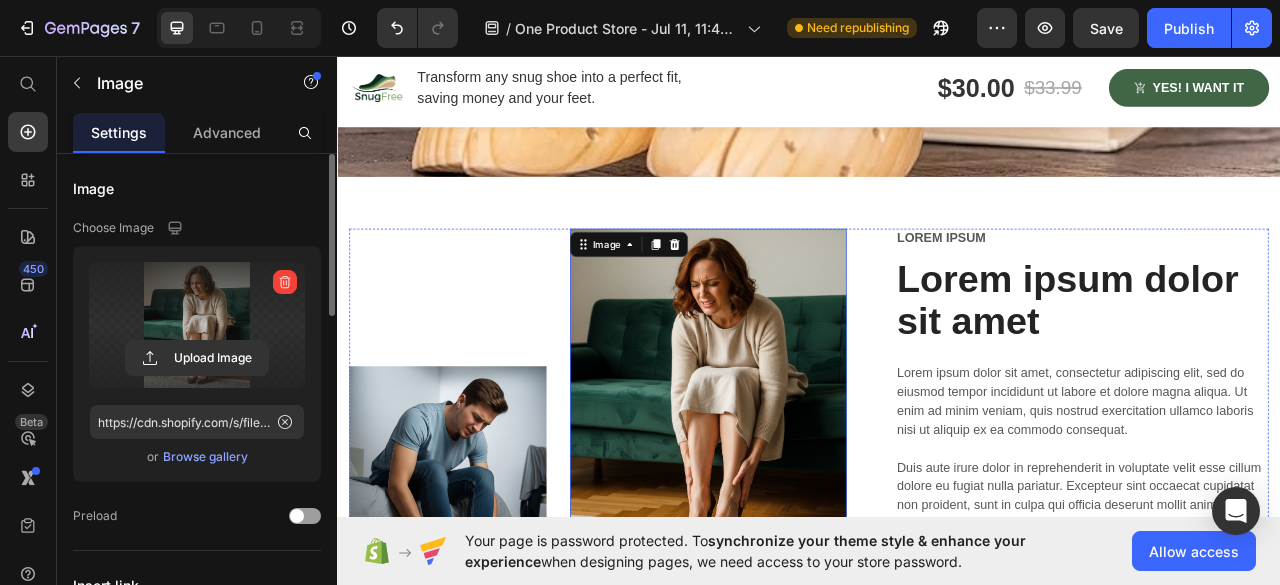 scroll, scrollTop: 720, scrollLeft: 0, axis: vertical 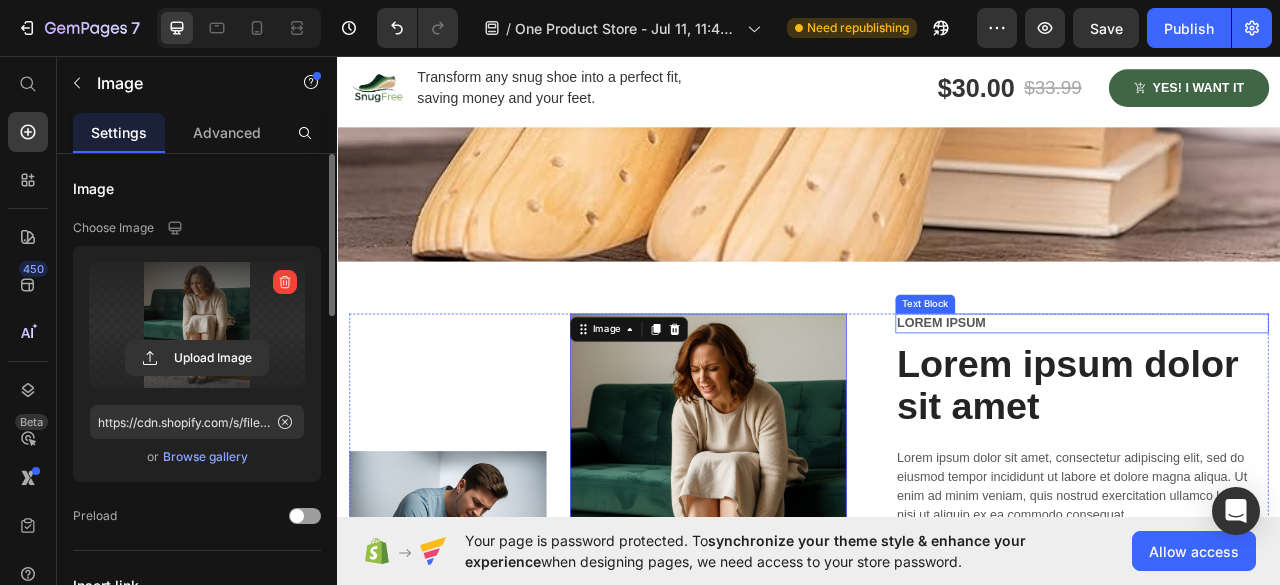 click on "Lorem ipsum" at bounding box center [1284, 397] 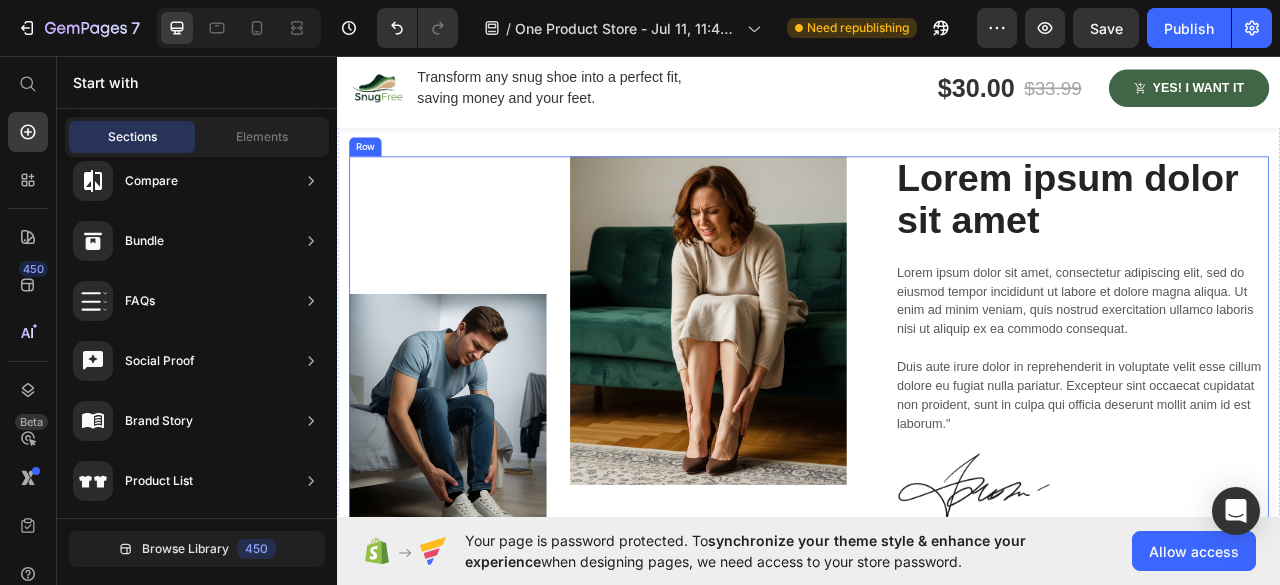 scroll, scrollTop: 1020, scrollLeft: 0, axis: vertical 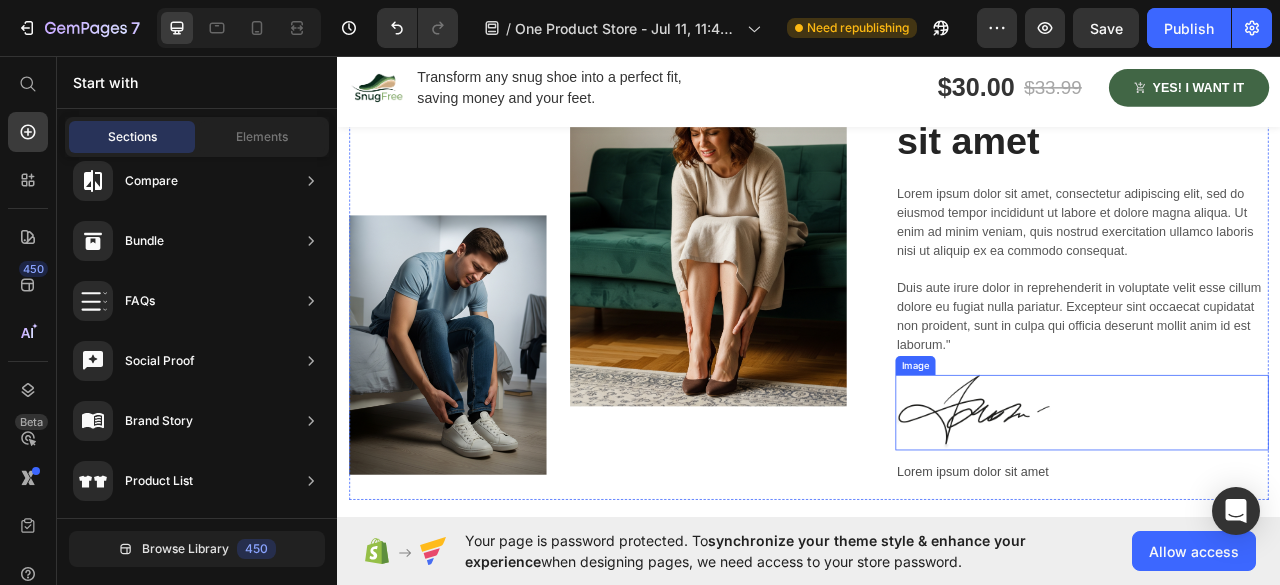 click at bounding box center [1284, 511] 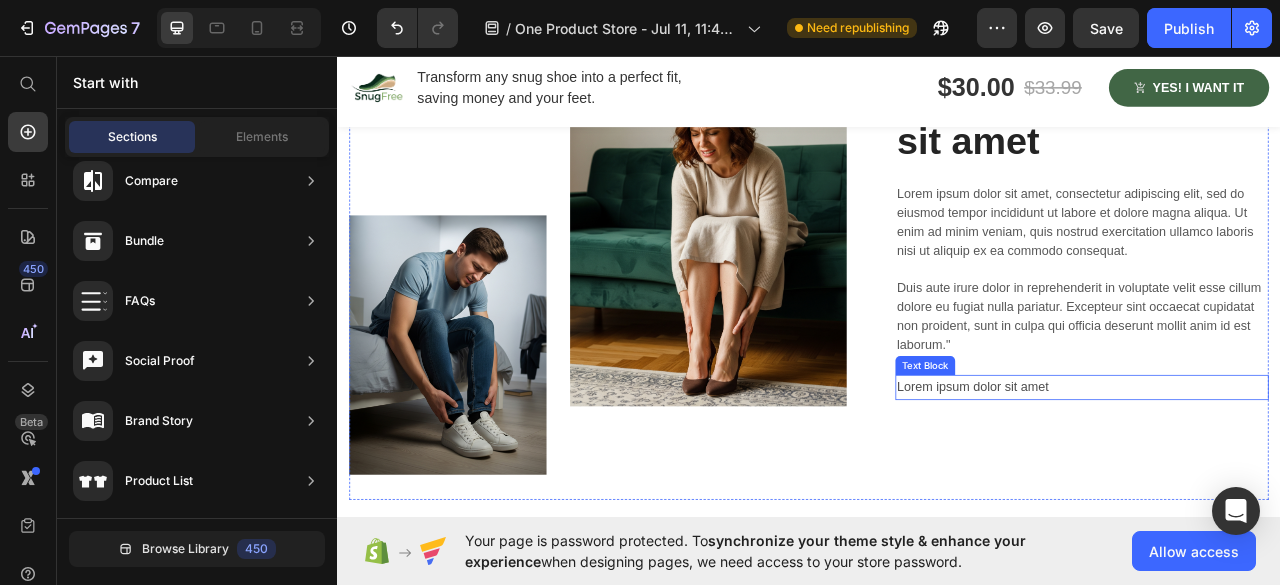 click on "Lorem ipsum dolor sit amet" at bounding box center [1284, 479] 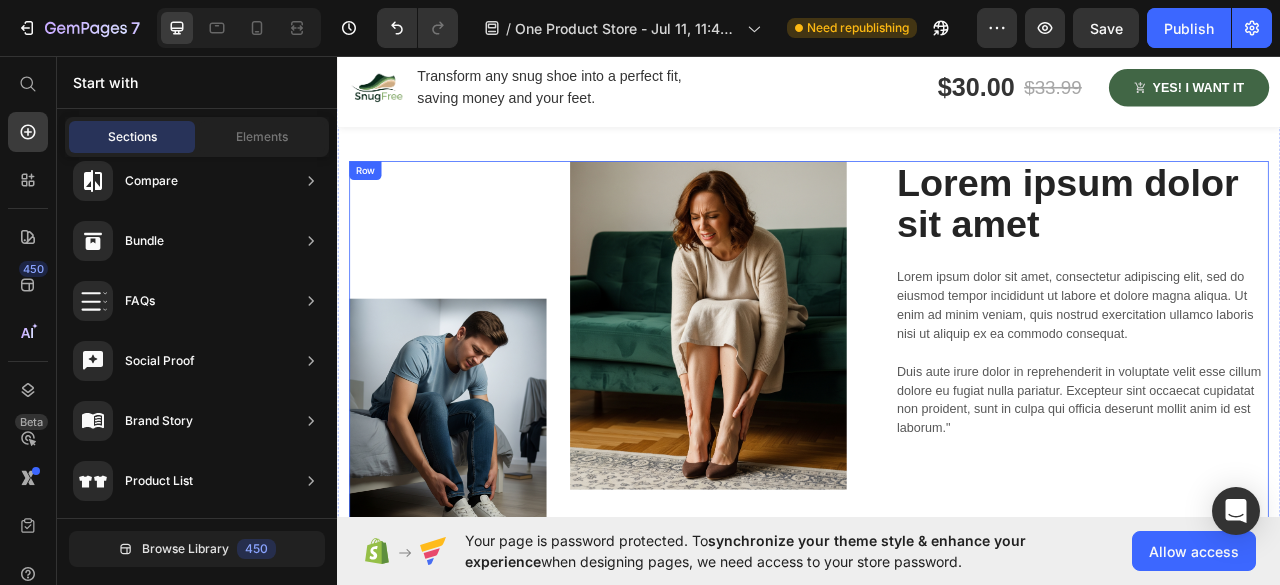 scroll, scrollTop: 720, scrollLeft: 0, axis: vertical 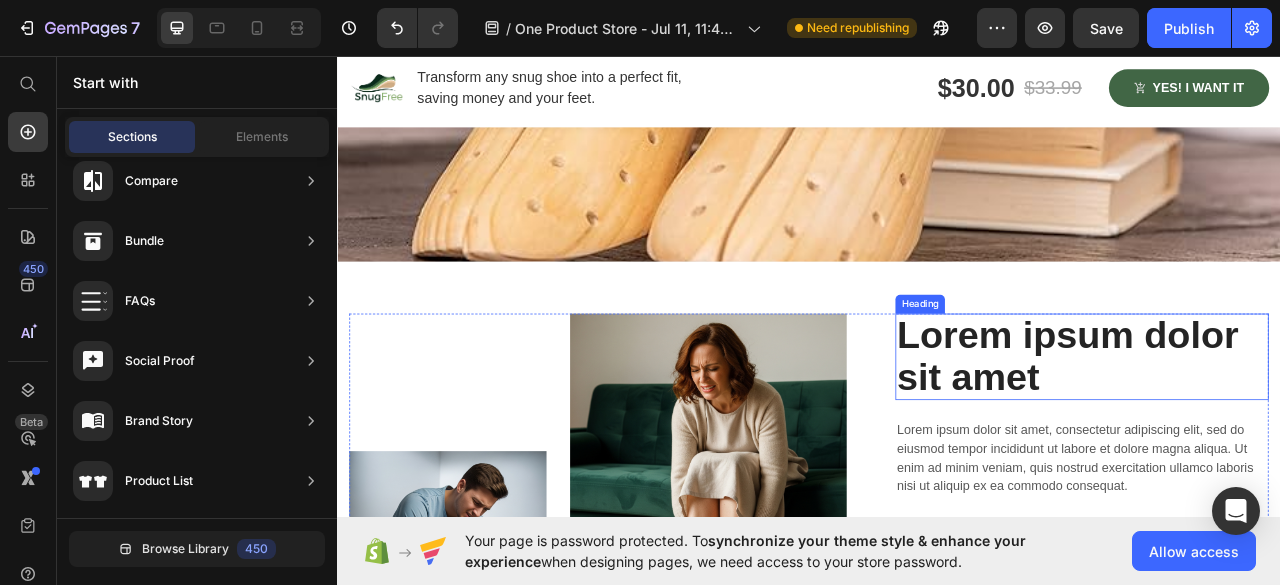 click on "Lorem ipsum dolor sit amet" at bounding box center (1284, 440) 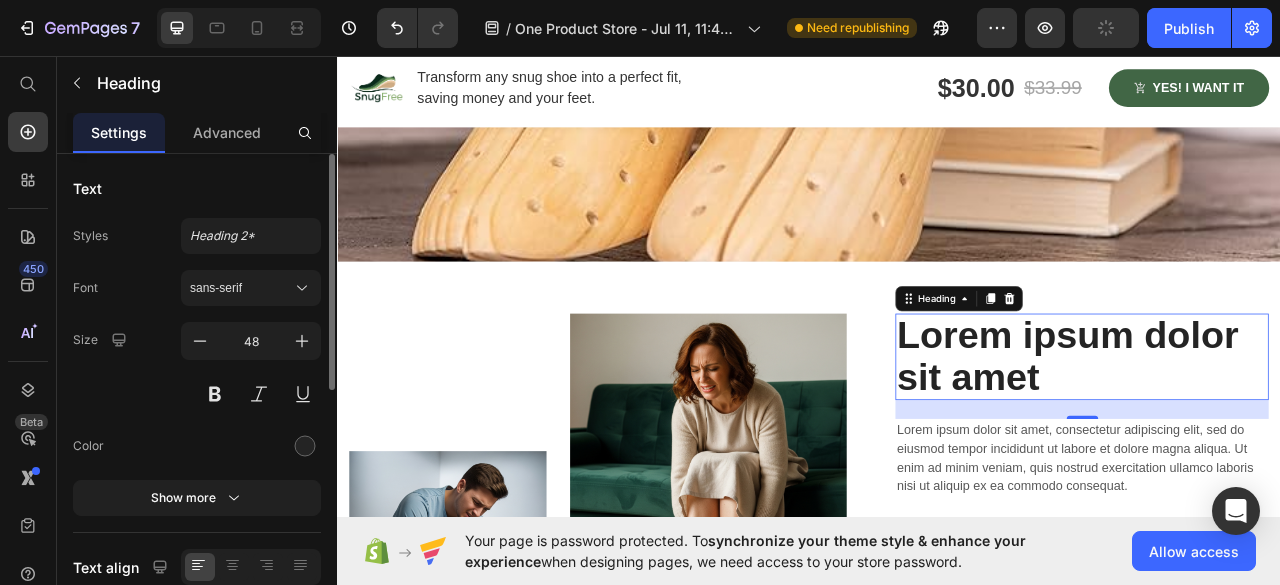 click on "Lorem ipsum dolor sit amet" at bounding box center [1284, 440] 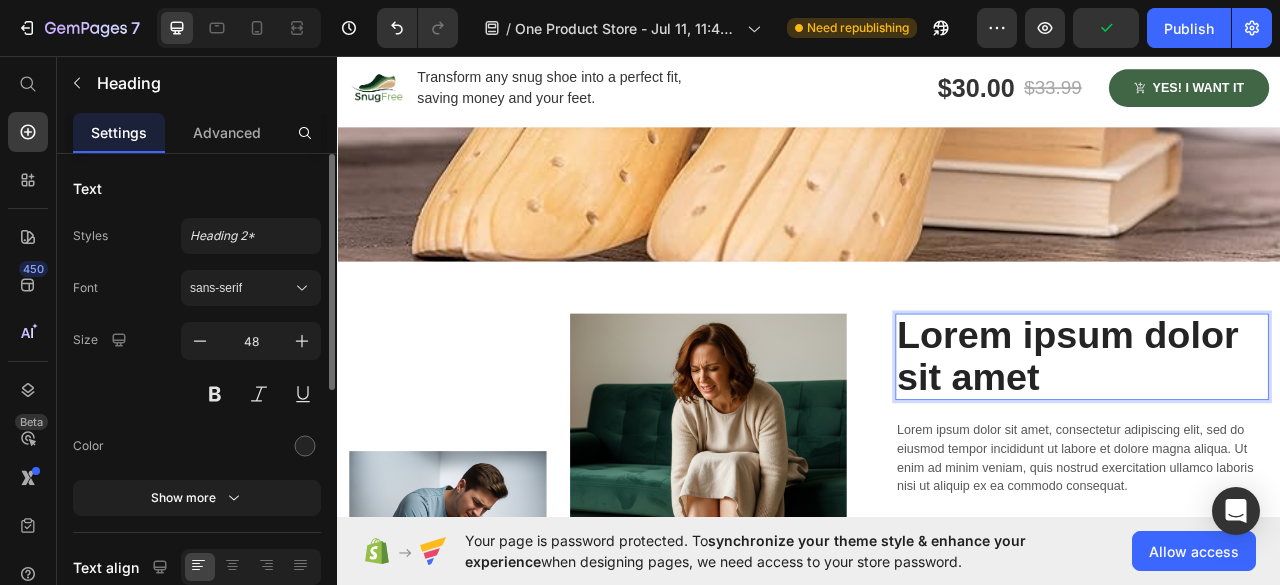 click on "Lorem ipsum dolor sit amet" at bounding box center [1284, 440] 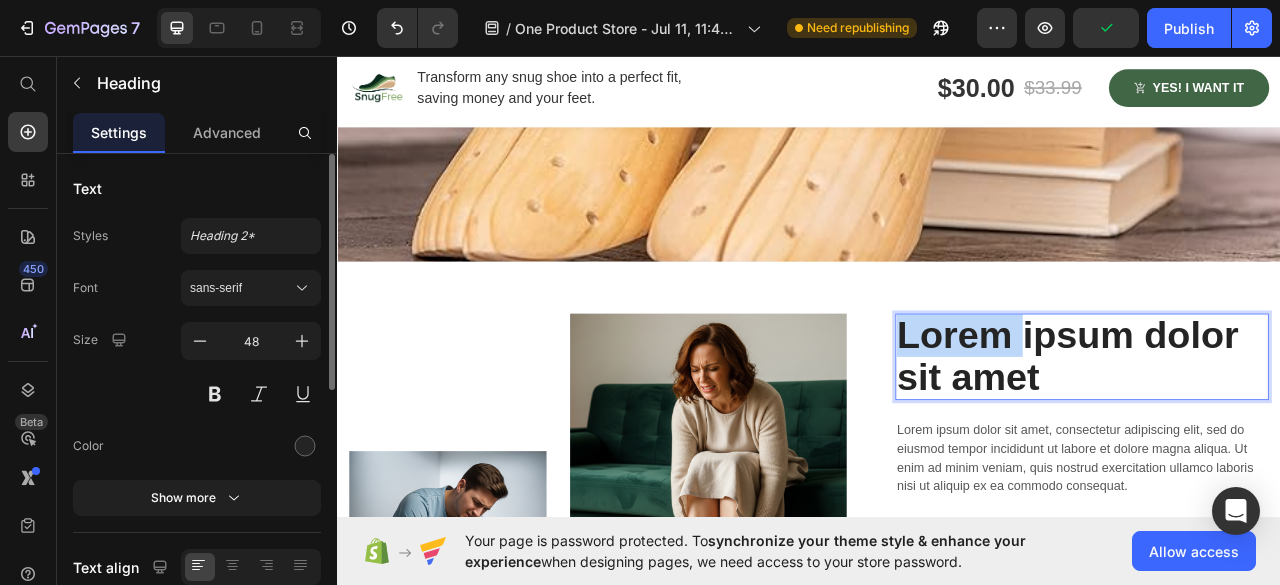 click on "Lorem ipsum dolor sit amet" at bounding box center [1284, 440] 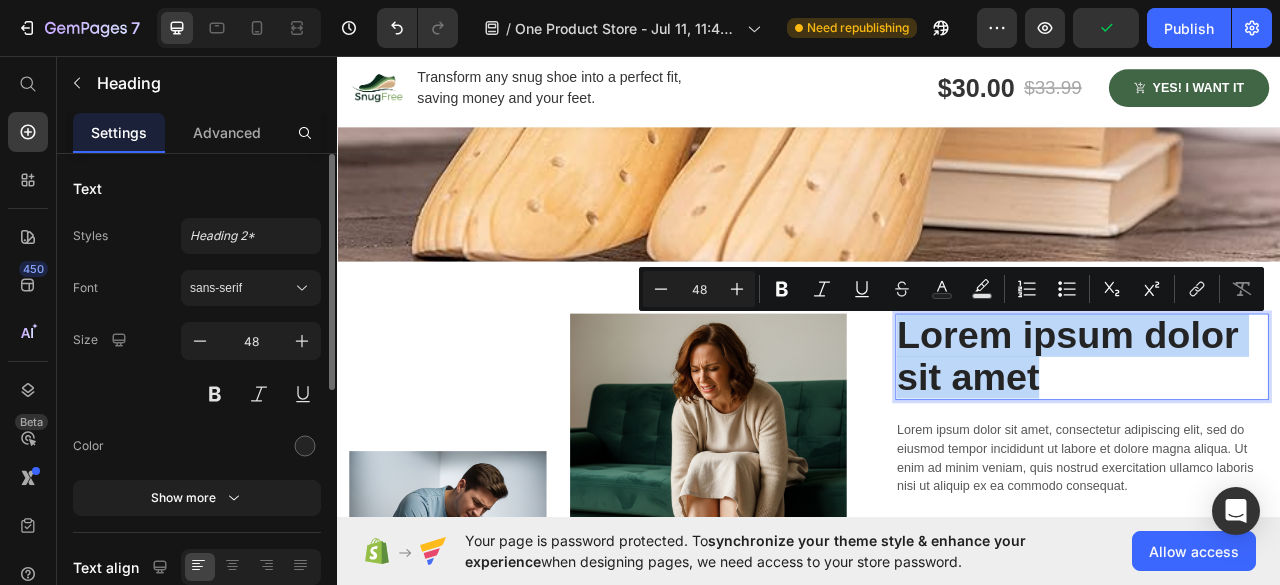 click on "Lorem ipsum dolor sit amet" at bounding box center [1284, 440] 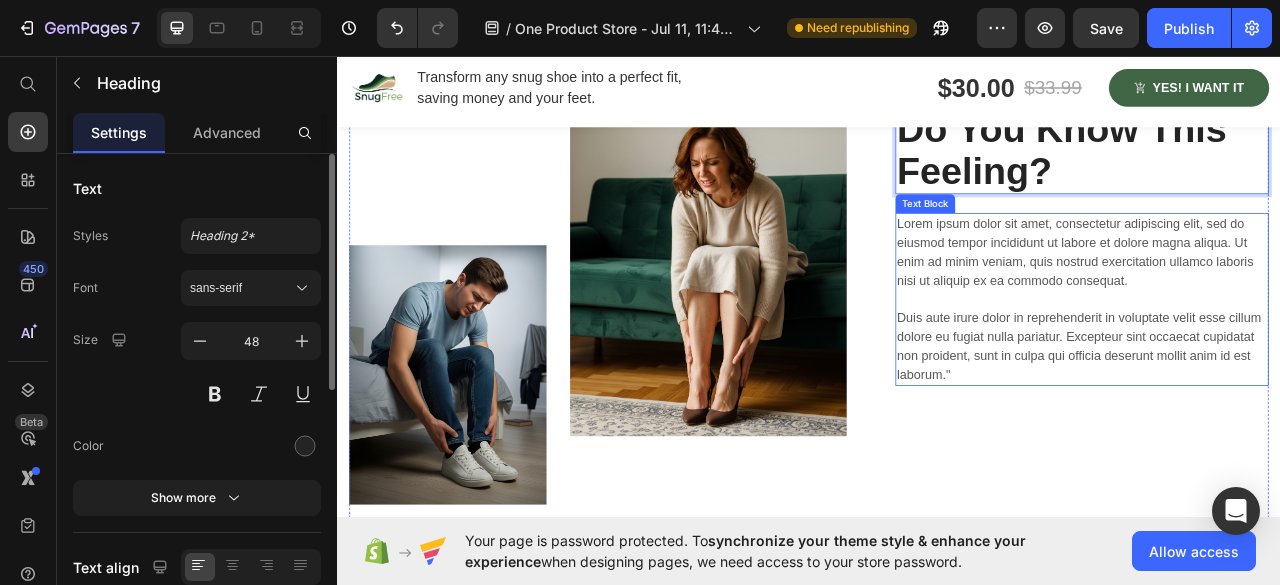 scroll, scrollTop: 1000, scrollLeft: 0, axis: vertical 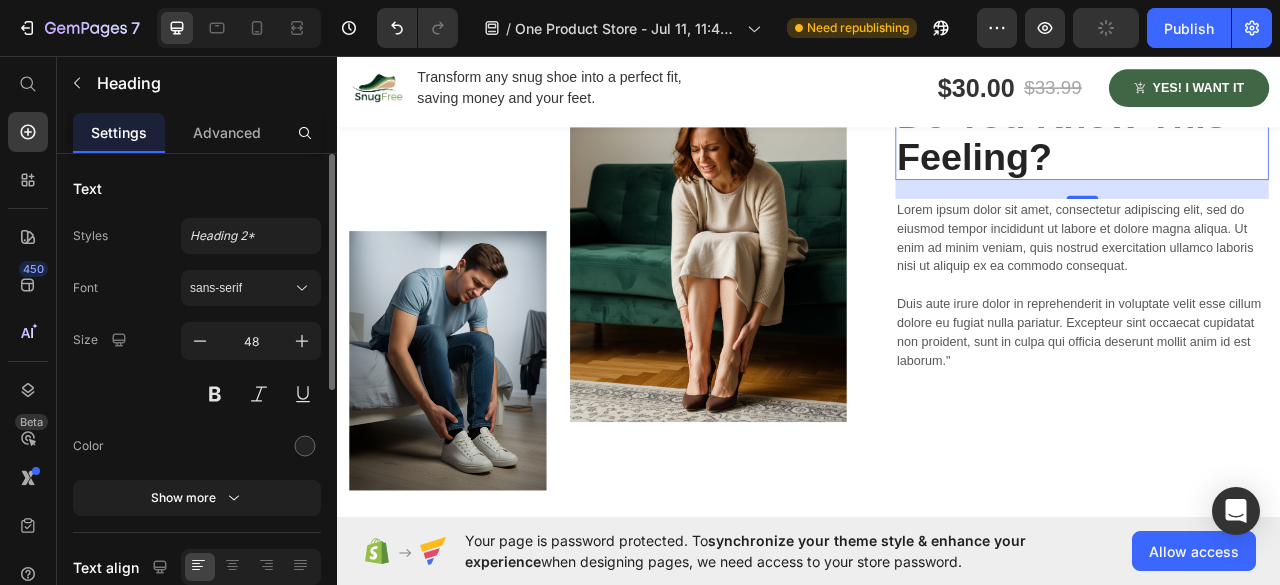 click on "Lorem ipsum dolor sit amet, consectetur adipiscing elit, sed do eiusmod tempor incididunt ut labore et dolore magna aliqua. Ut enim ad minim veniam, quis nostrud exercitation ullamco laboris nisi ut aliquip ex ea commodo consequat. Duis aute irure dolor in reprehenderit in voluptate velit esse cillum dolore eu fugiat nulla pariatur. Excepteur sint occaecat cupidatat non proident, sunt in culpa qui officia deserunt mollit anim id est laborum."" at bounding box center (1284, 349) 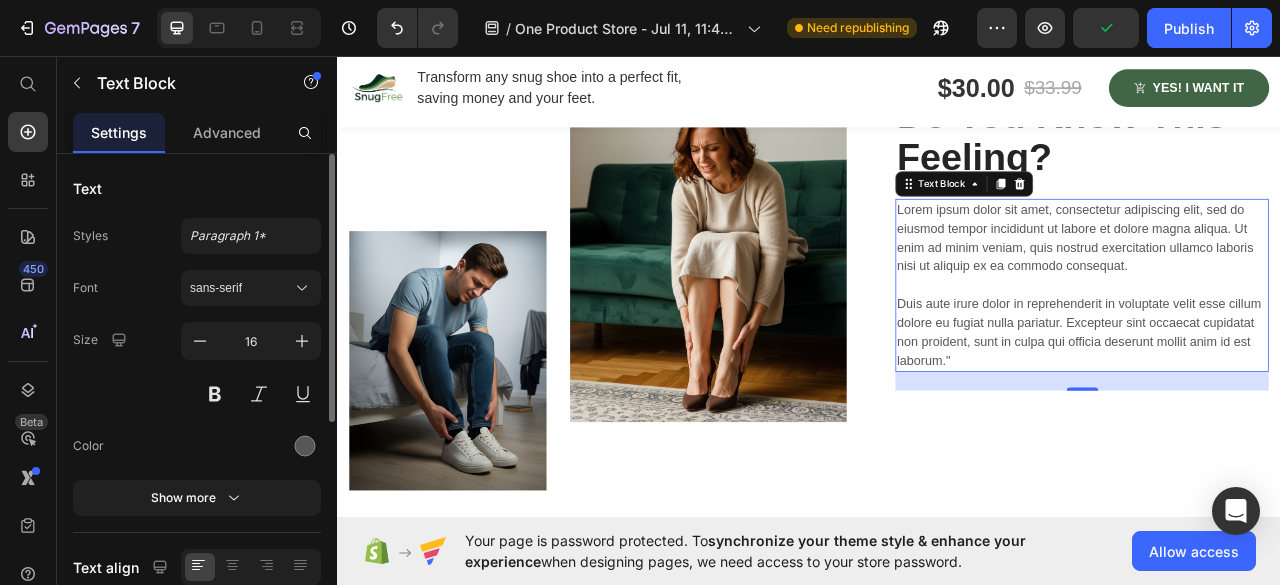 click on "Lorem ipsum dolor sit amet, consectetur adipiscing elit, sed do eiusmod tempor incididunt ut labore et dolore magna aliqua. Ut enim ad minim veniam, quis nostrud exercitation ullamco laboris nisi ut aliquip ex ea commodo consequat. Duis aute irure dolor in reprehenderit in voluptate velit esse cillum dolore eu fugiat nulla pariatur. Excepteur sint occaecat cupidatat non proident, sunt in culpa qui officia deserunt mollit anim id est laborum."" at bounding box center [1284, 349] 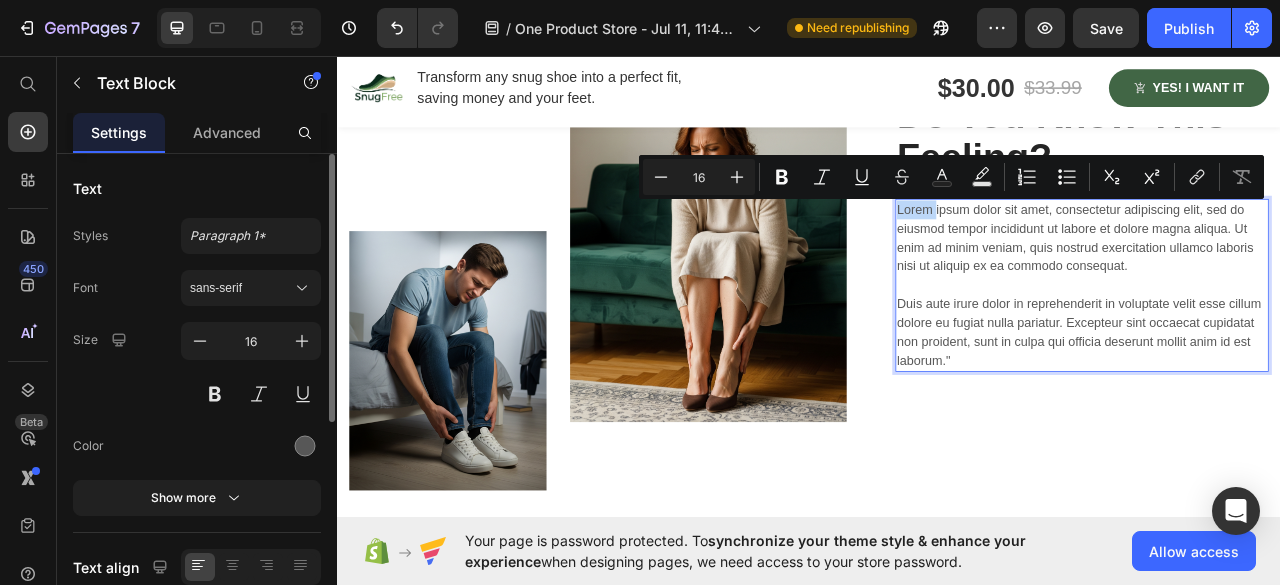 click on "Lorem ipsum dolor sit amet, consectetur adipiscing elit, sed do eiusmod tempor incididunt ut labore et dolore magna aliqua. Ut enim ad minim veniam, quis nostrud exercitation ullamco laboris nisi ut aliquip ex ea commodo consequat. Duis aute irure dolor in reprehenderit in voluptate velit esse cillum dolore eu fugiat nulla pariatur. Excepteur sint occaecat cupidatat non proident, sunt in culpa qui officia deserunt mollit anim id est laborum."" at bounding box center (1284, 349) 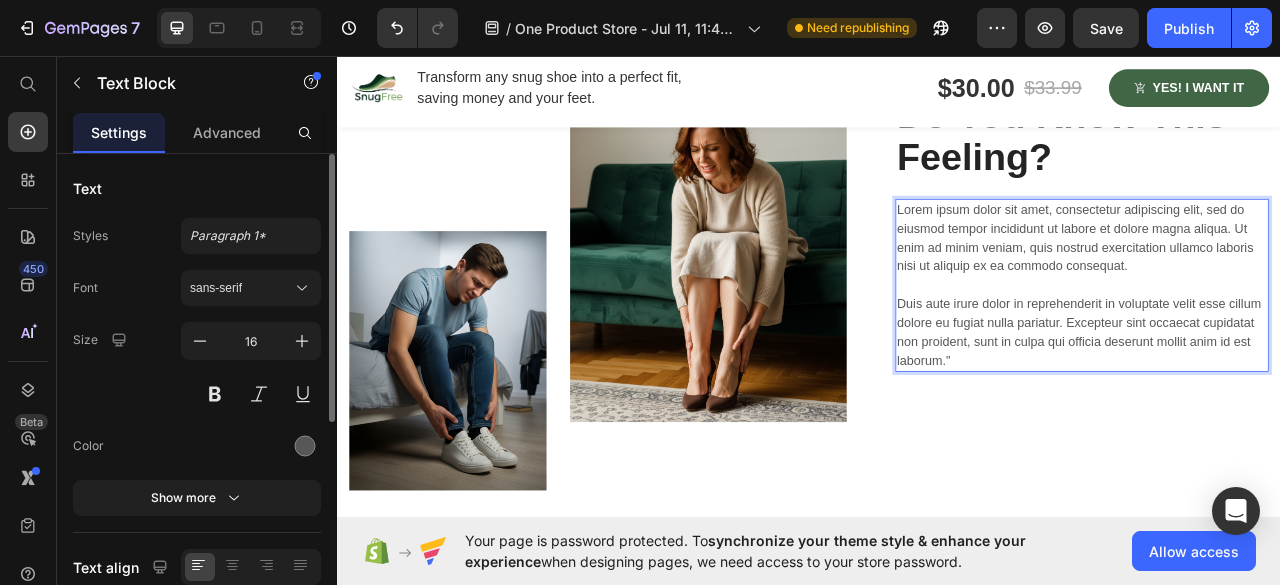 drag, startPoint x: 1116, startPoint y: 441, endPoint x: 1061, endPoint y: 359, distance: 98.73702 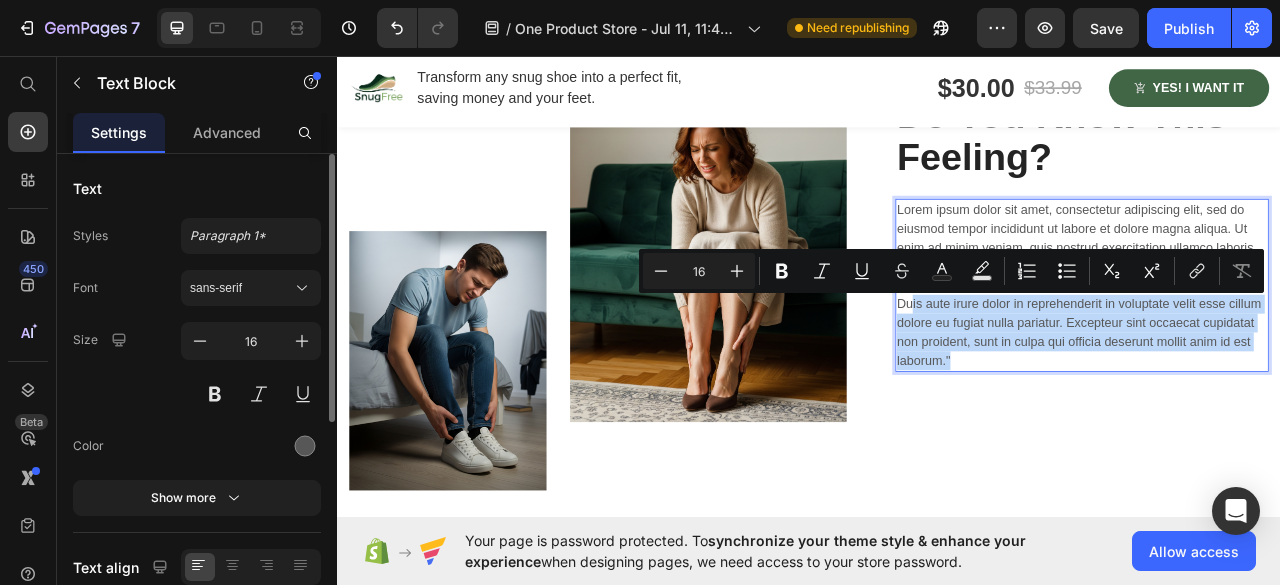 click on "Lorem ipsum dolor sit amet, consectetur adipiscing elit, sed do eiusmod tempor incididunt ut labore et dolore magna aliqua. Ut enim ad minim veniam, quis nostrud exercitation ullamco laboris nisi ut aliquip ex ea commodo consequat. Duis aute irure dolor in reprehenderit in voluptate velit esse cillum dolore eu fugiat nulla pariatur. Excepteur sint occaecat cupidatat non proident, sunt in culpa qui officia deserunt mollit anim id est laborum."" at bounding box center (1284, 349) 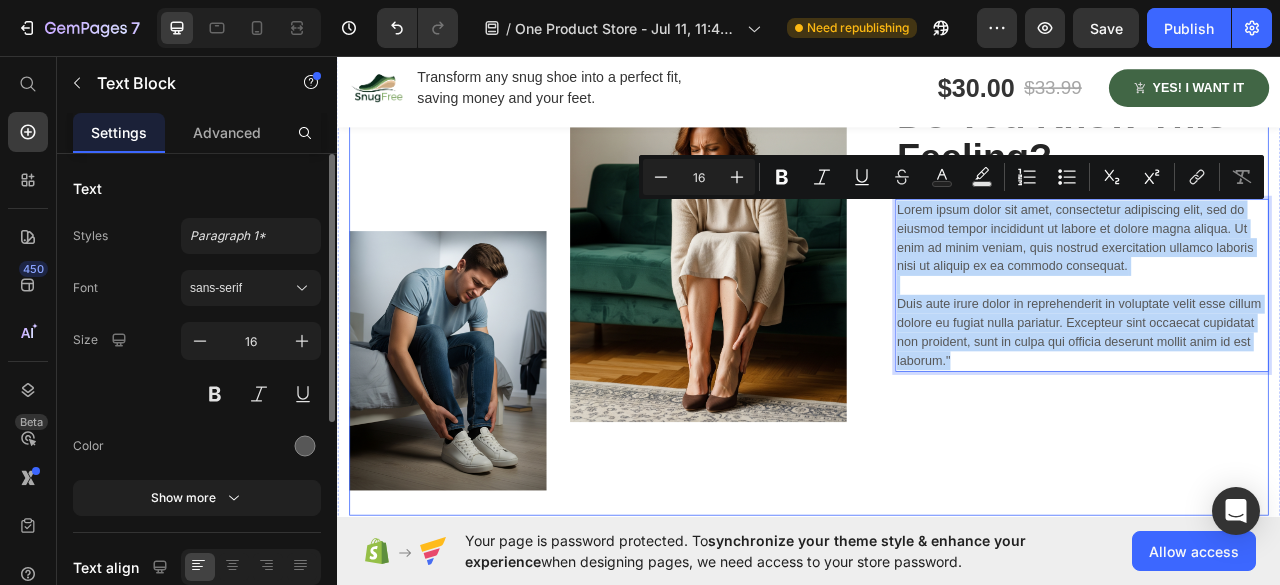 drag, startPoint x: 1132, startPoint y: 443, endPoint x: 1035, endPoint y: 250, distance: 216.00462 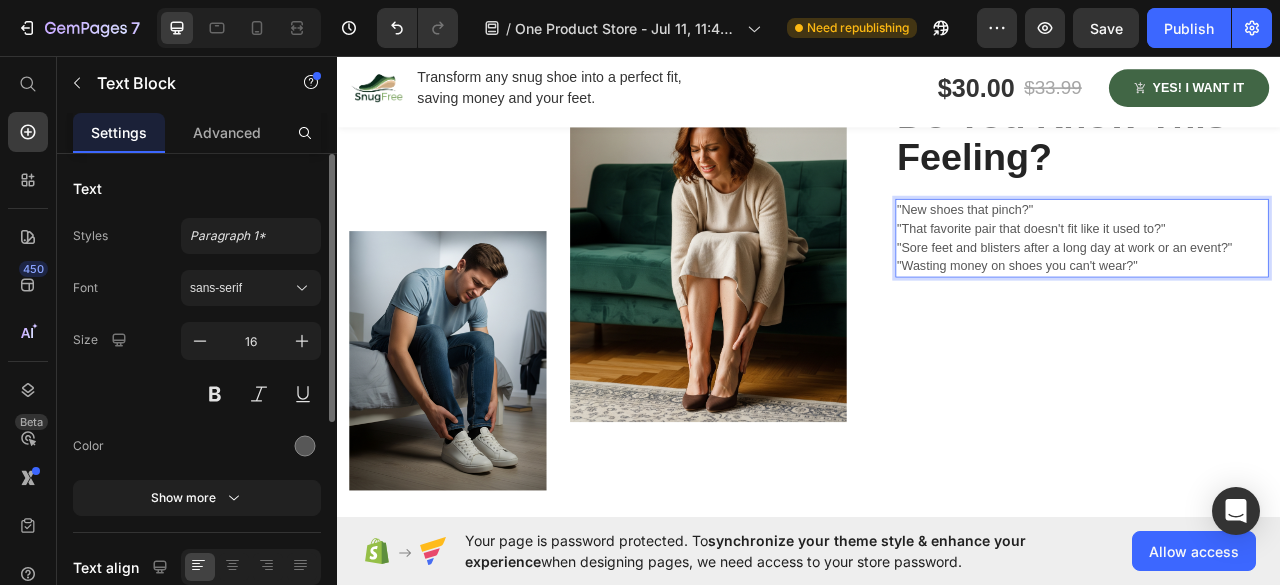 click on ""New shoes that pinch?"" at bounding box center [1284, 253] 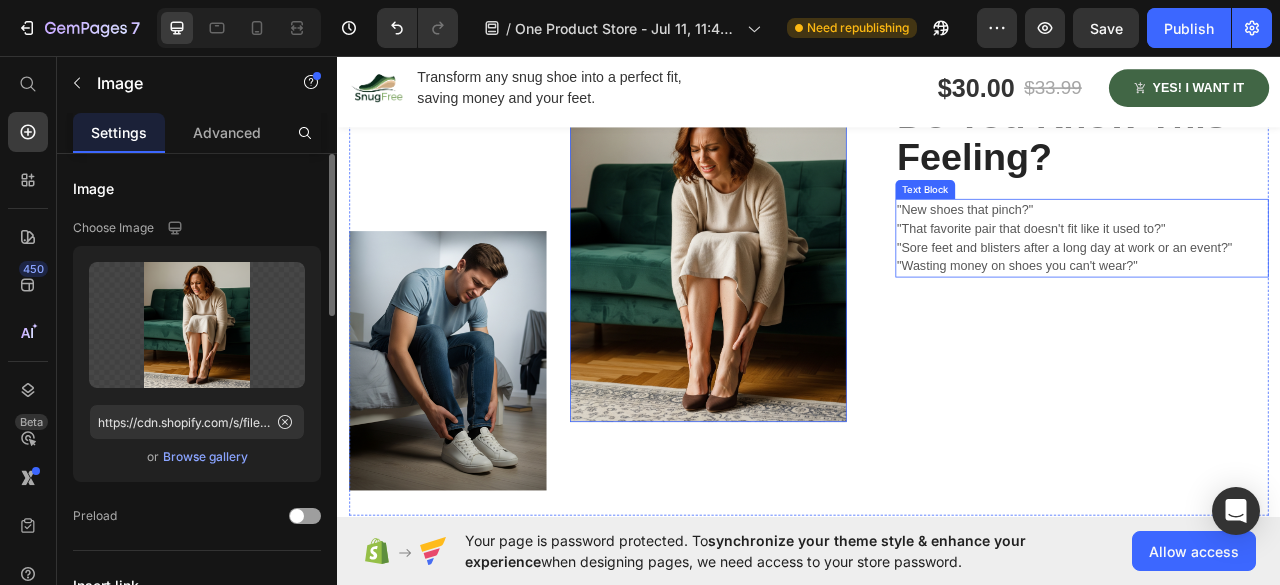click on ""New shoes that pinch?"" at bounding box center (1284, 253) 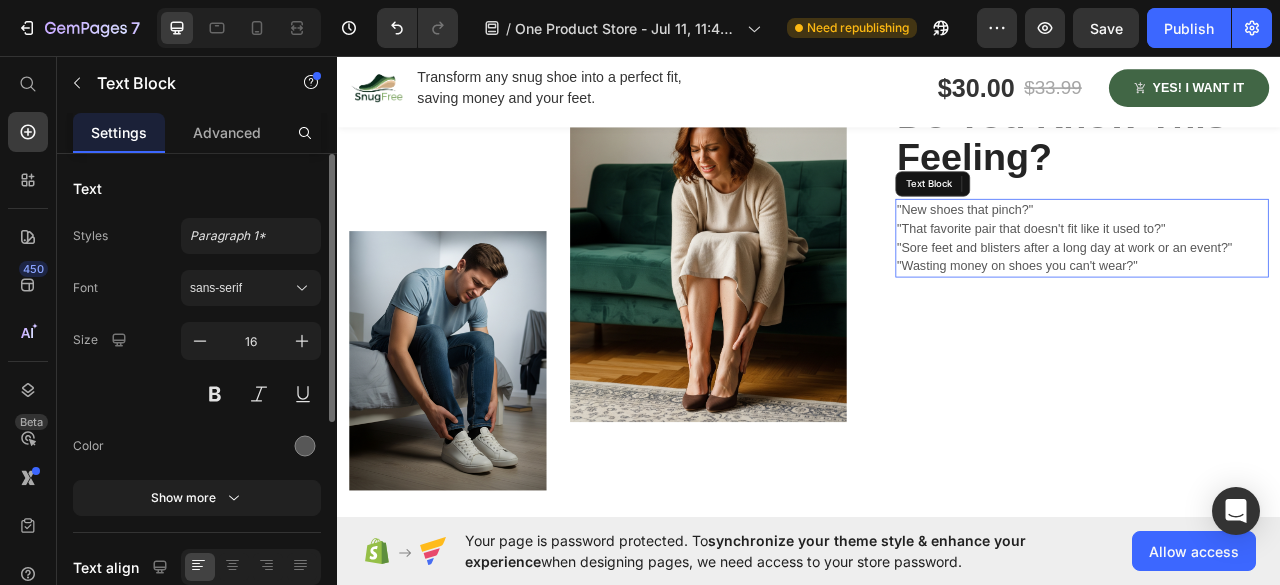 click on ""New shoes that pinch?"" at bounding box center (1284, 253) 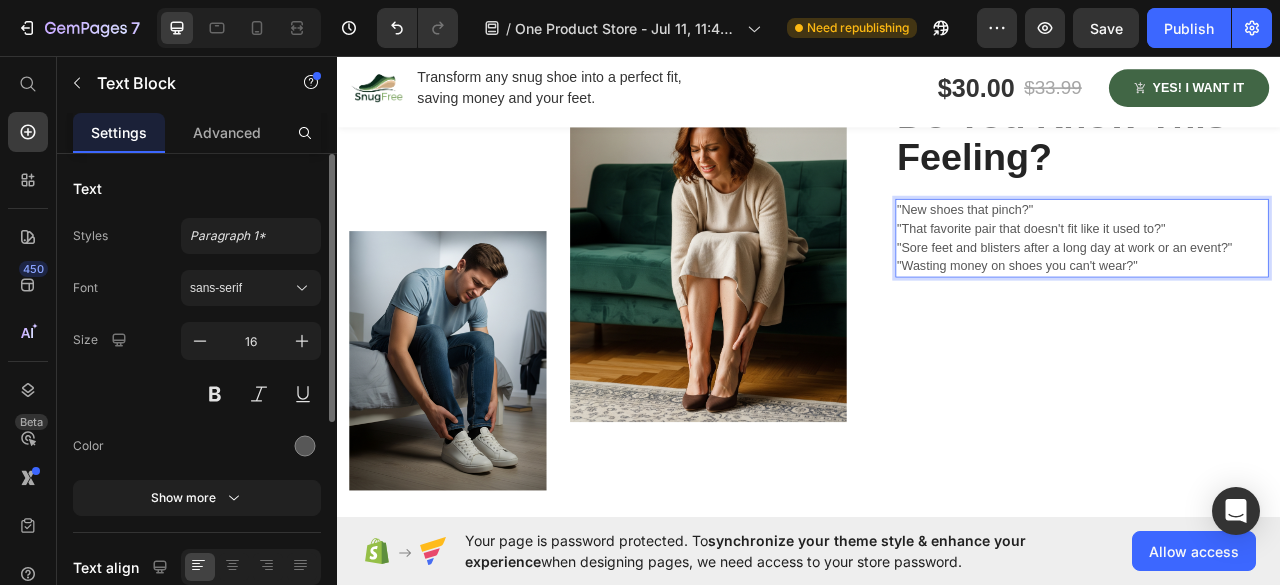 click on ""New shoes that pinch?"" at bounding box center (1284, 253) 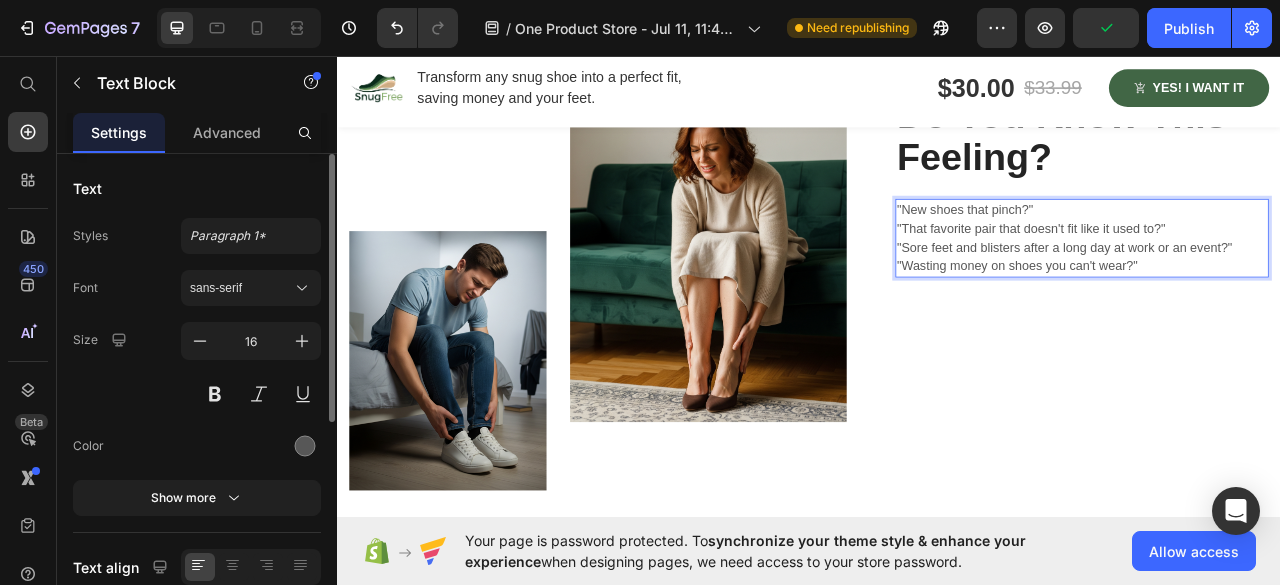 click on ""New shoes that pinch?"" at bounding box center [1284, 253] 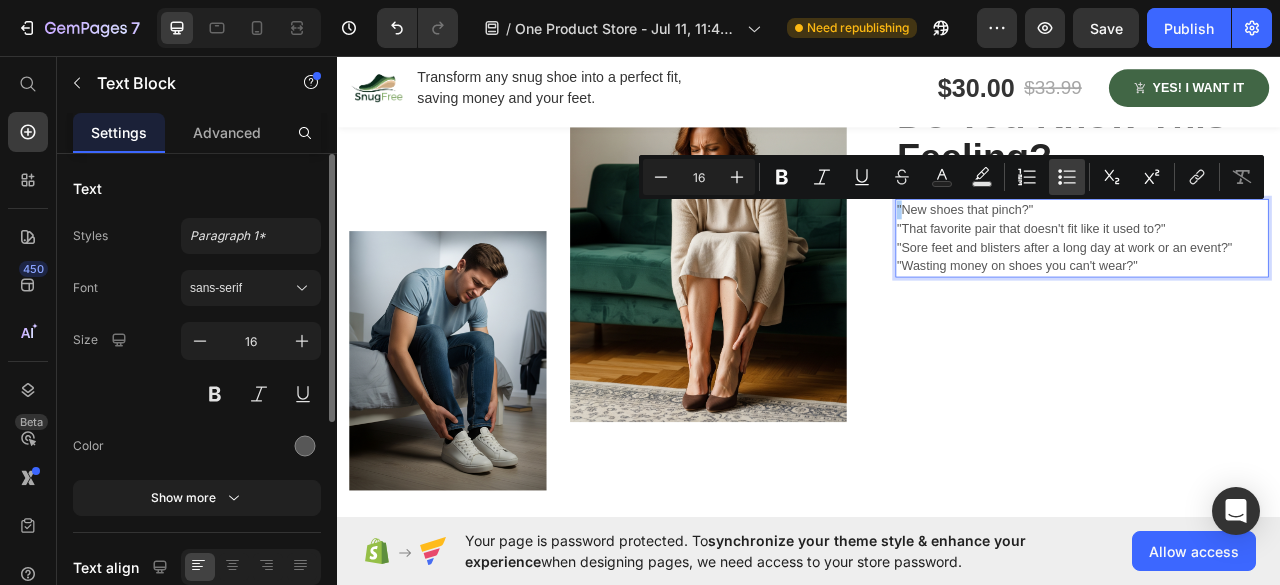 click 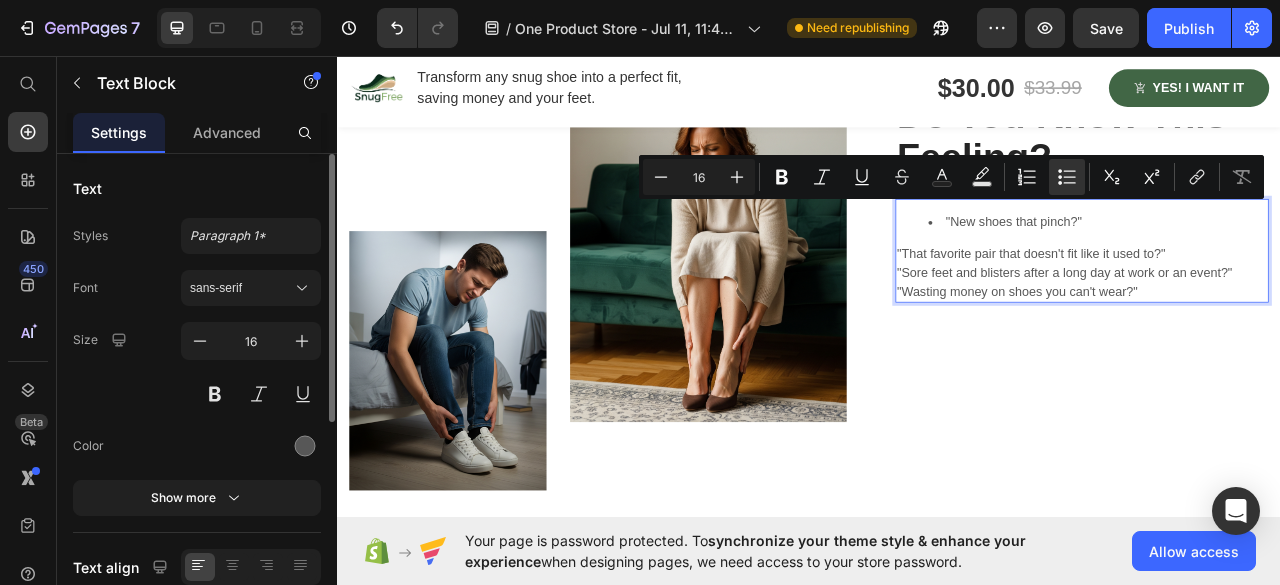 click on ""That favorite pair that doesn't fit like it used to?"" at bounding box center (1284, 309) 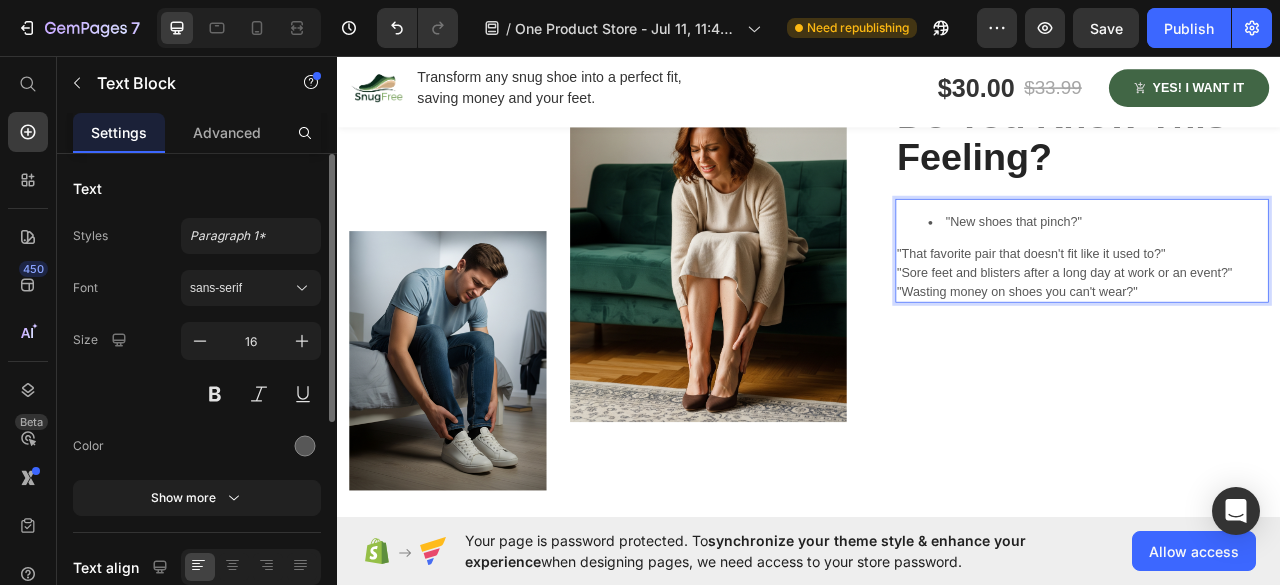 click on ""That favorite pair that doesn't fit like it used to?"" at bounding box center [1284, 309] 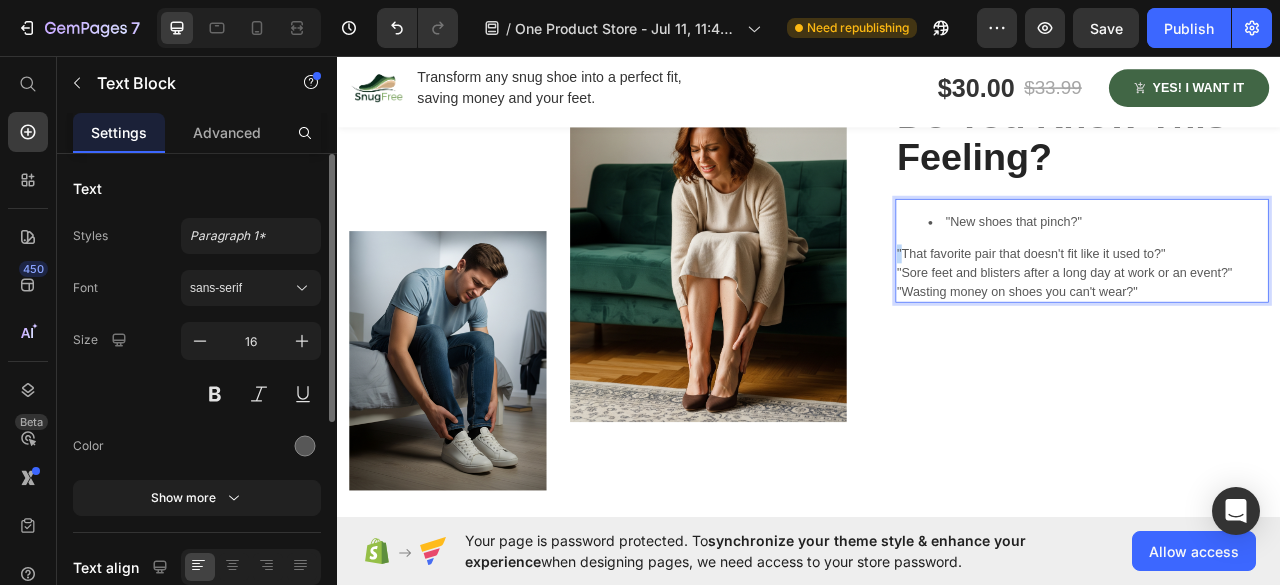 click on ""That favorite pair that doesn't fit like it used to?"" at bounding box center (1284, 309) 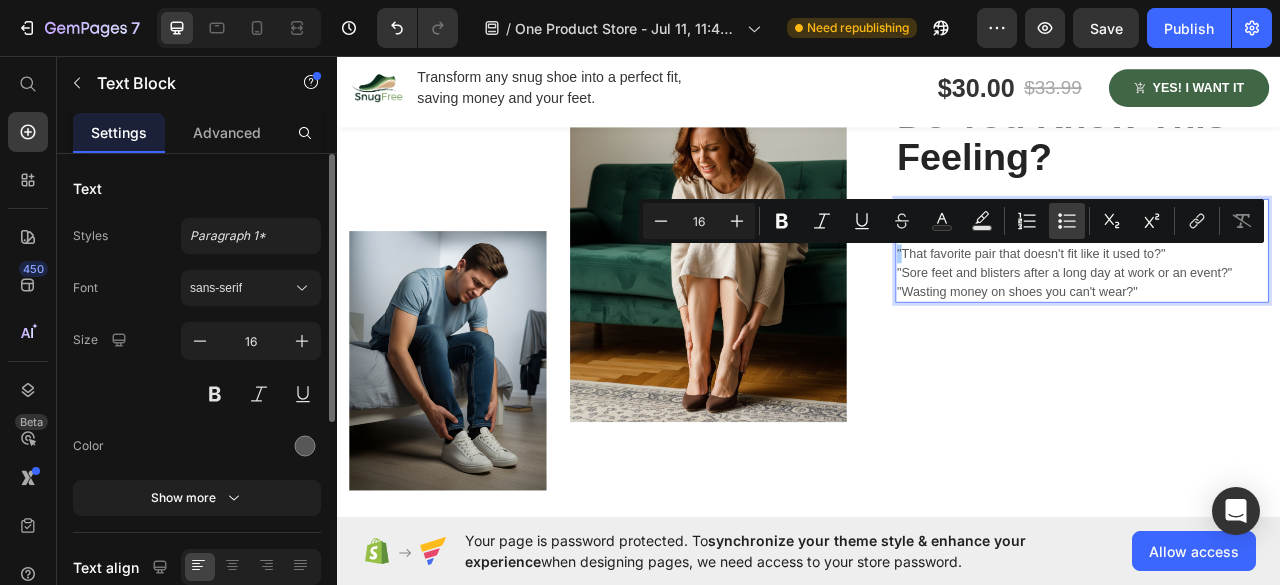 click on "Bulleted List" at bounding box center (1067, 221) 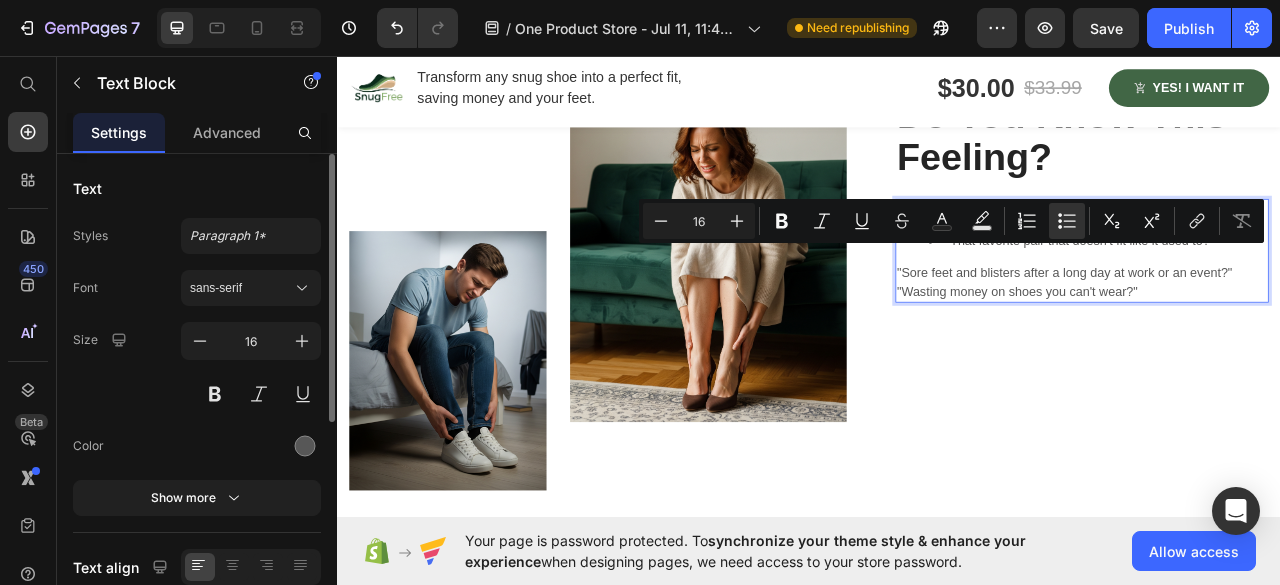 click on ""Sore feet and blisters after a long day at work or an event?"" at bounding box center (1284, 333) 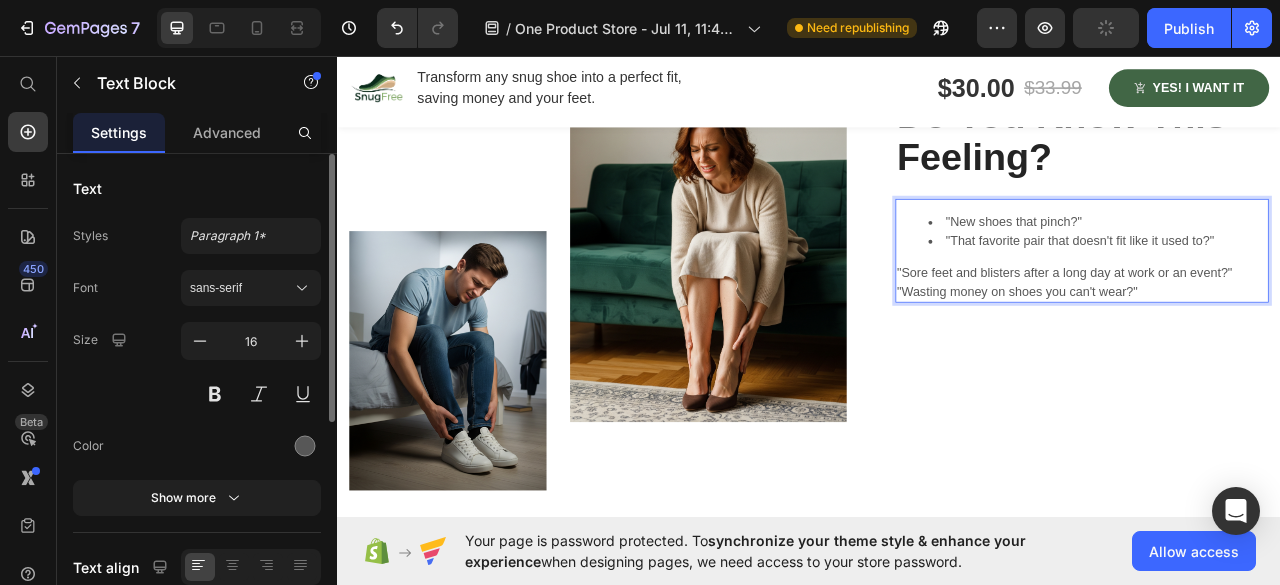 click on ""Sore feet and blisters after a long day at work or an event?"" at bounding box center [1284, 333] 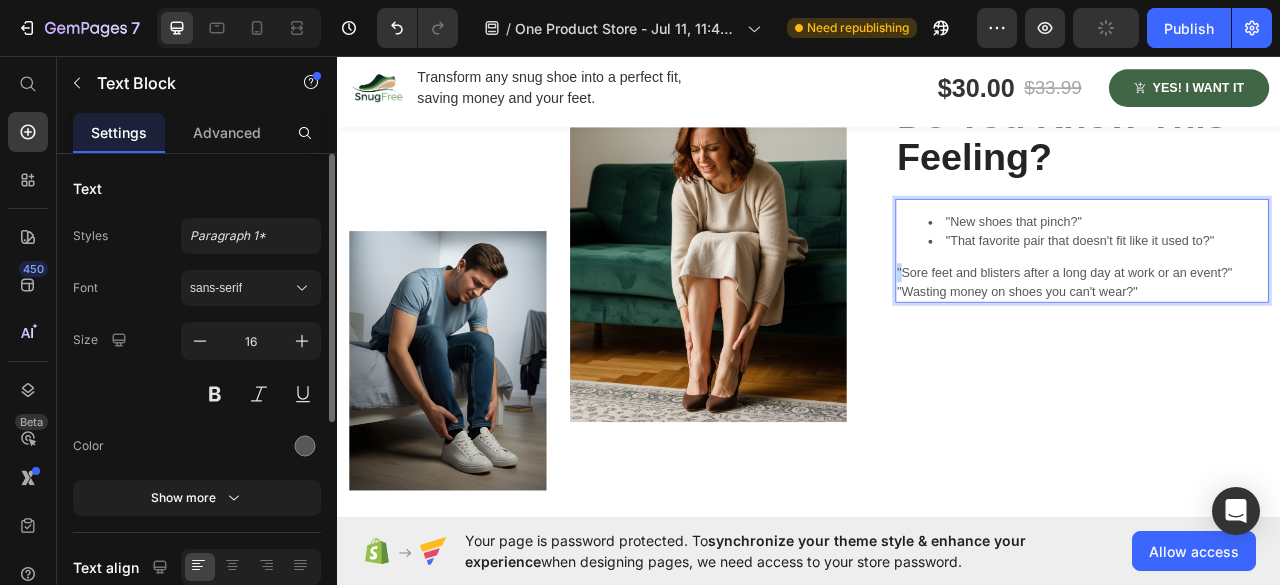 click on ""Sore feet and blisters after a long day at work or an event?"" at bounding box center (1284, 333) 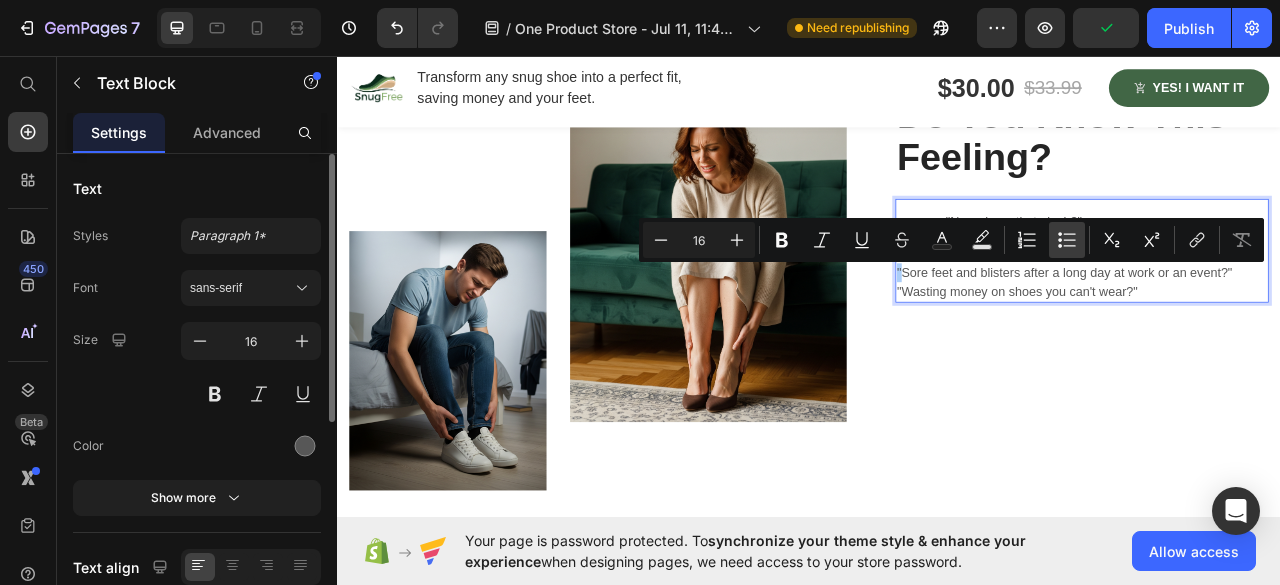 click 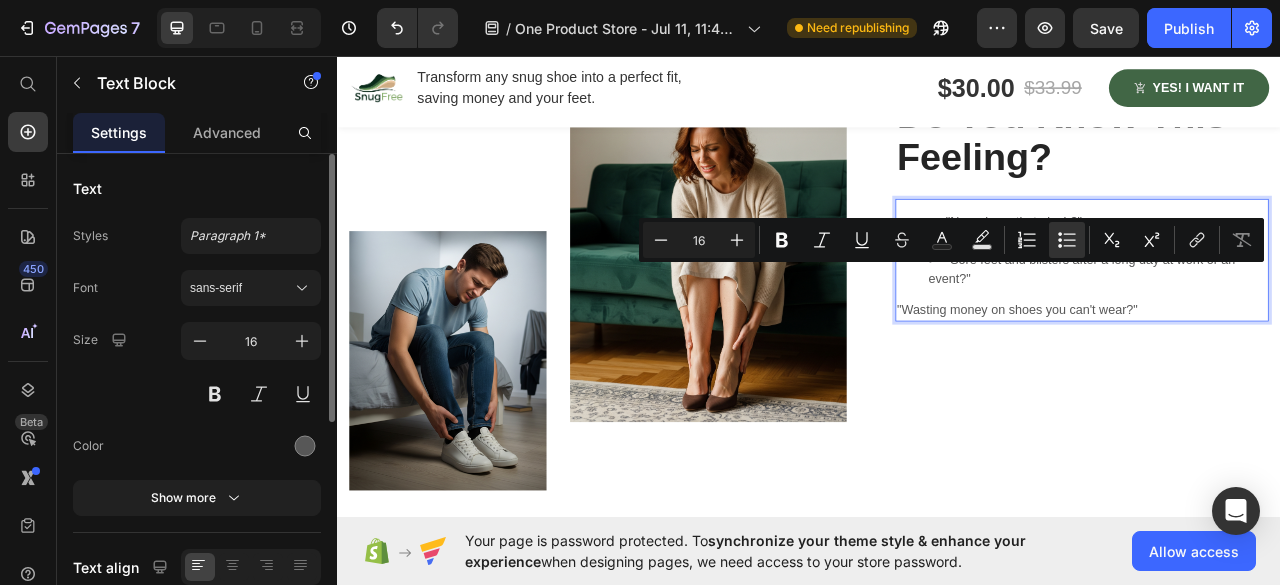 click on ""Wasting money on shoes you can't wear?"" at bounding box center (1284, 381) 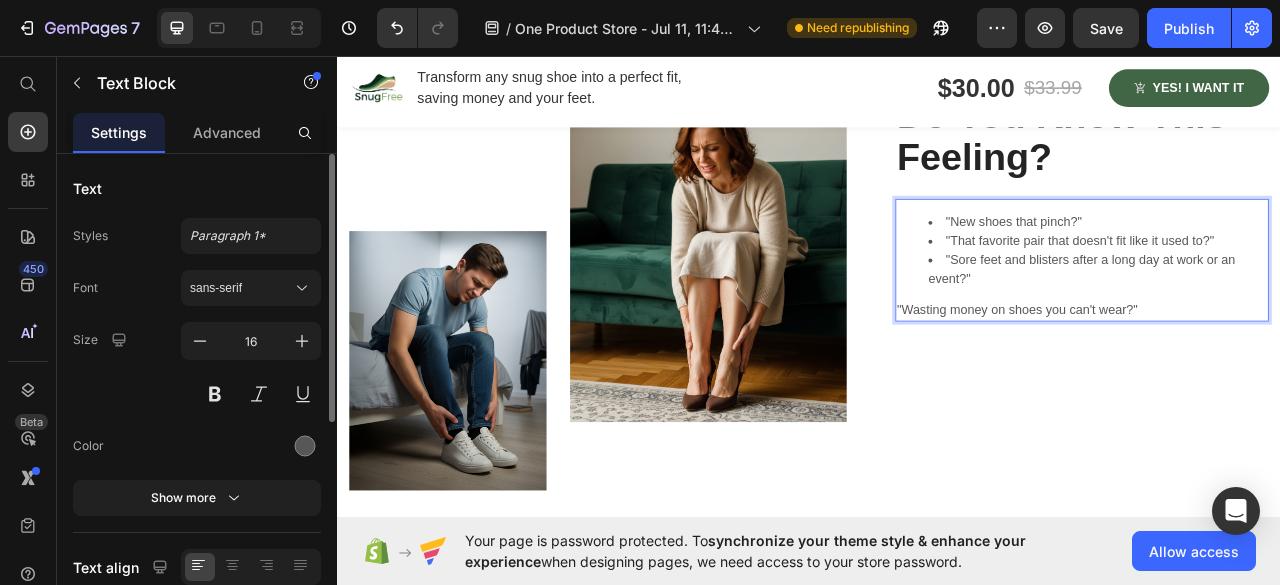 click on ""Wasting money on shoes you can't wear?"" at bounding box center (1284, 381) 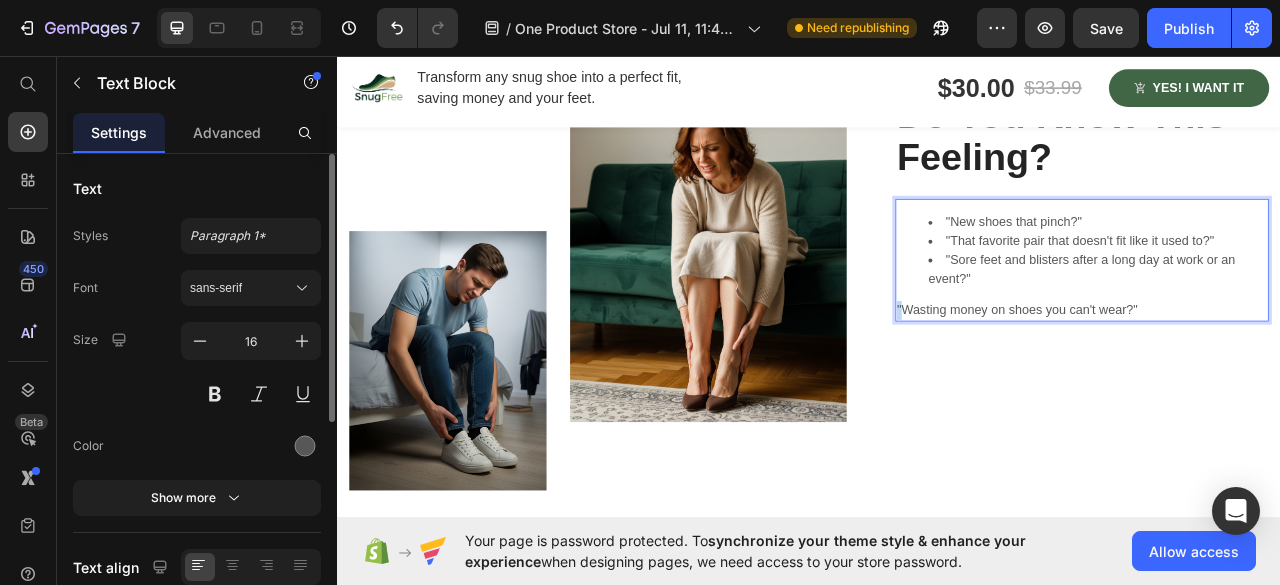 click on ""Wasting money on shoes you can't wear?"" at bounding box center [1284, 381] 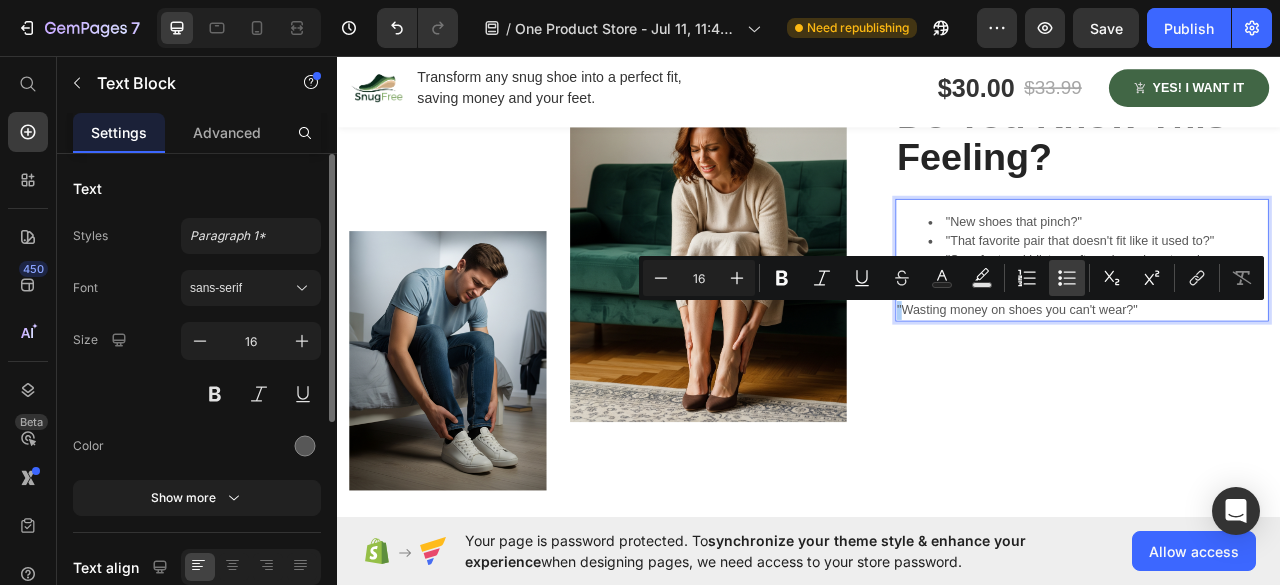 click on "Bulleted List" at bounding box center [1067, 278] 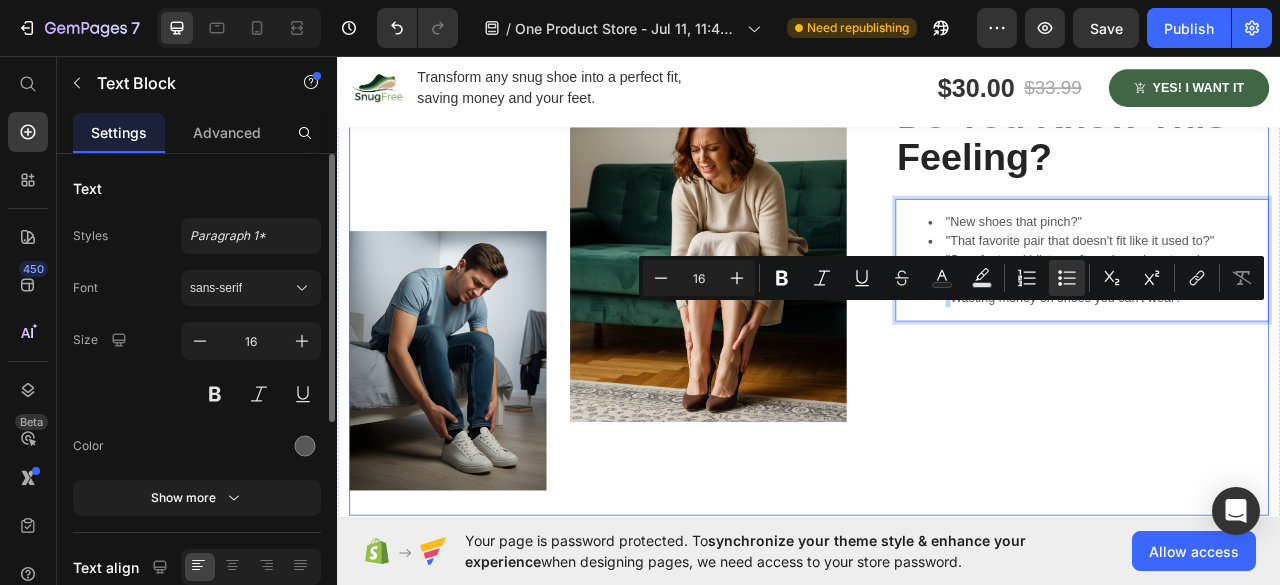 click on "Do You Know This Feeling? Heading "New shoes that pinch?" "That favorite pair that doesn't fit like it used to?" "Sore feet and blisters after a long day at work or an event?" "Wasting money on shoes you can't wear?" Text Block   24" at bounding box center [1284, 373] 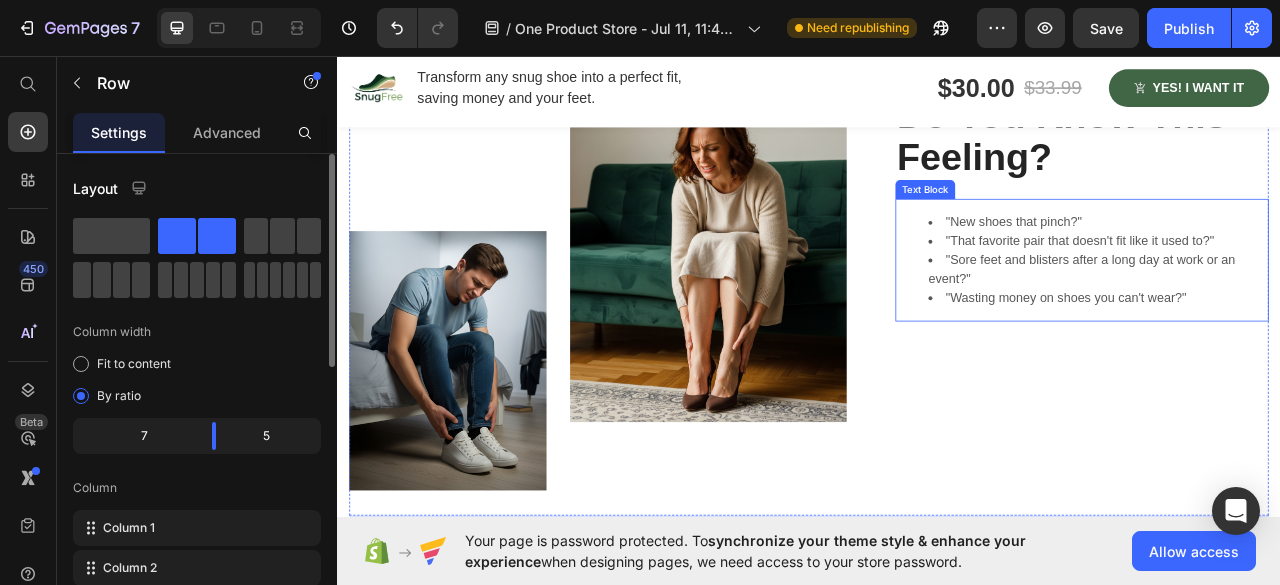 click on ""New shoes that pinch?" "That favorite pair that doesn't fit like it used to?" "Sore feet and blisters after a long day at work or an event?" "Wasting money on shoes you can't wear?"" at bounding box center [1284, 317] 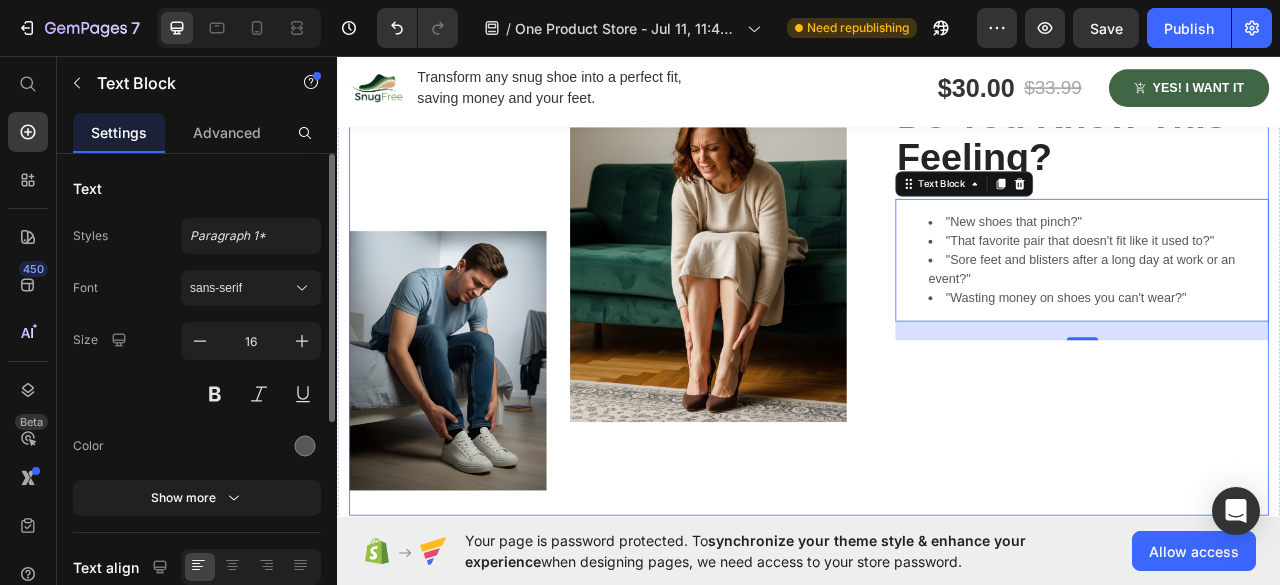 click on "Do You Know This Feeling? Heading "New shoes that pinch?" "That favorite pair that doesn't fit like it used to?" "Sore feet and blisters after a long day at work or an event?" "Wasting money on shoes you can't wear?" Text Block   24" at bounding box center [1284, 373] 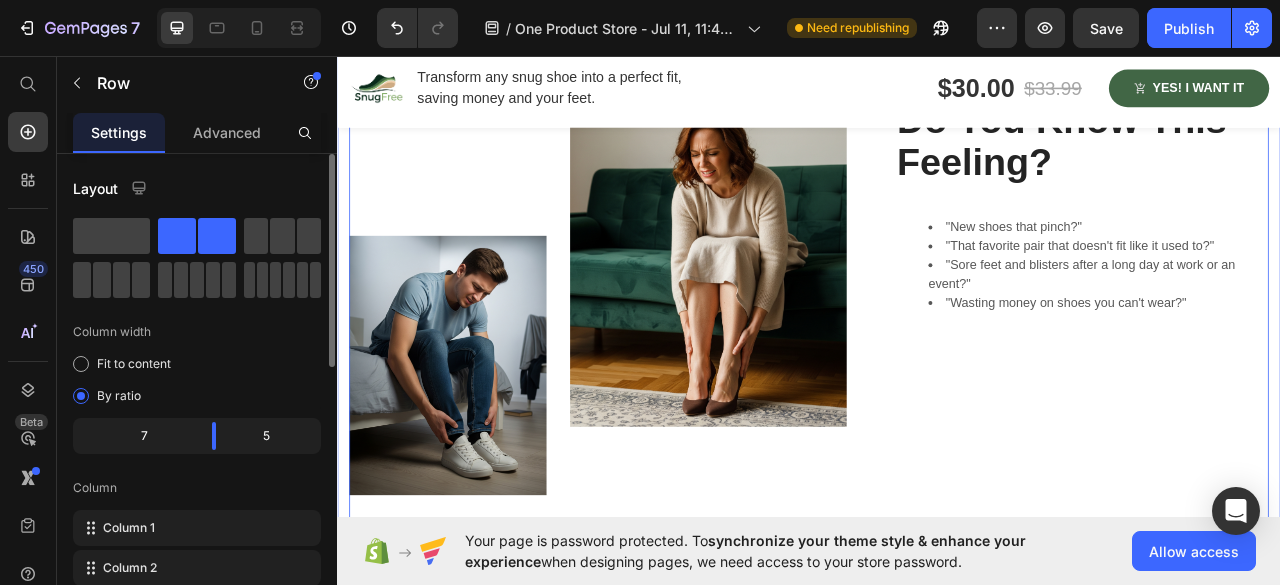 scroll, scrollTop: 1000, scrollLeft: 0, axis: vertical 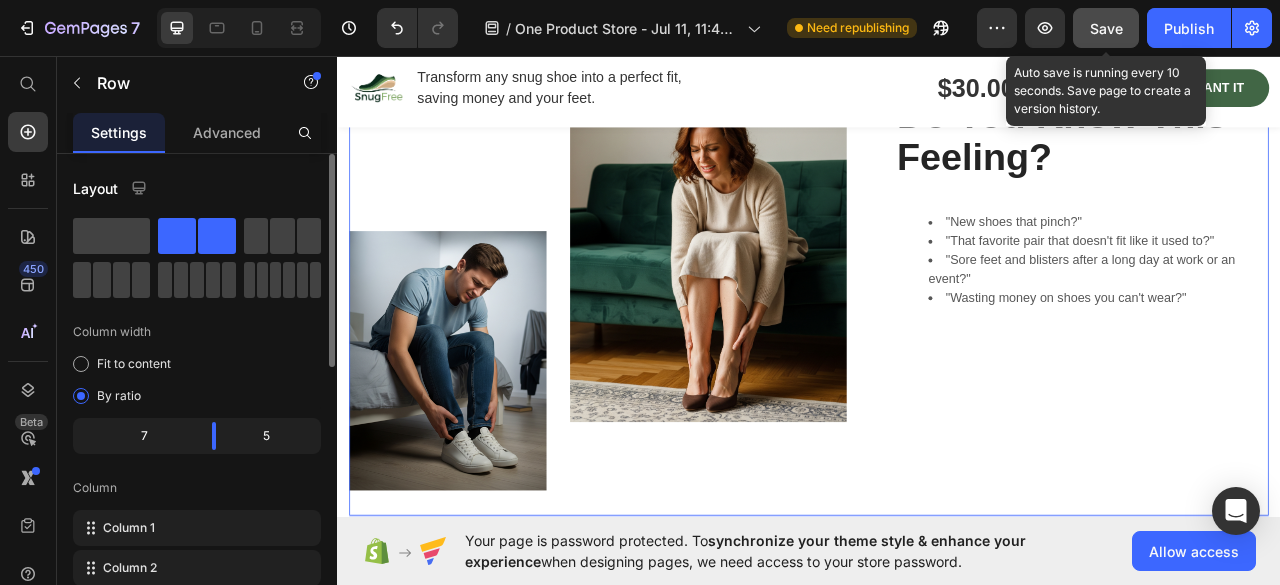 click on "Save" at bounding box center [1106, 28] 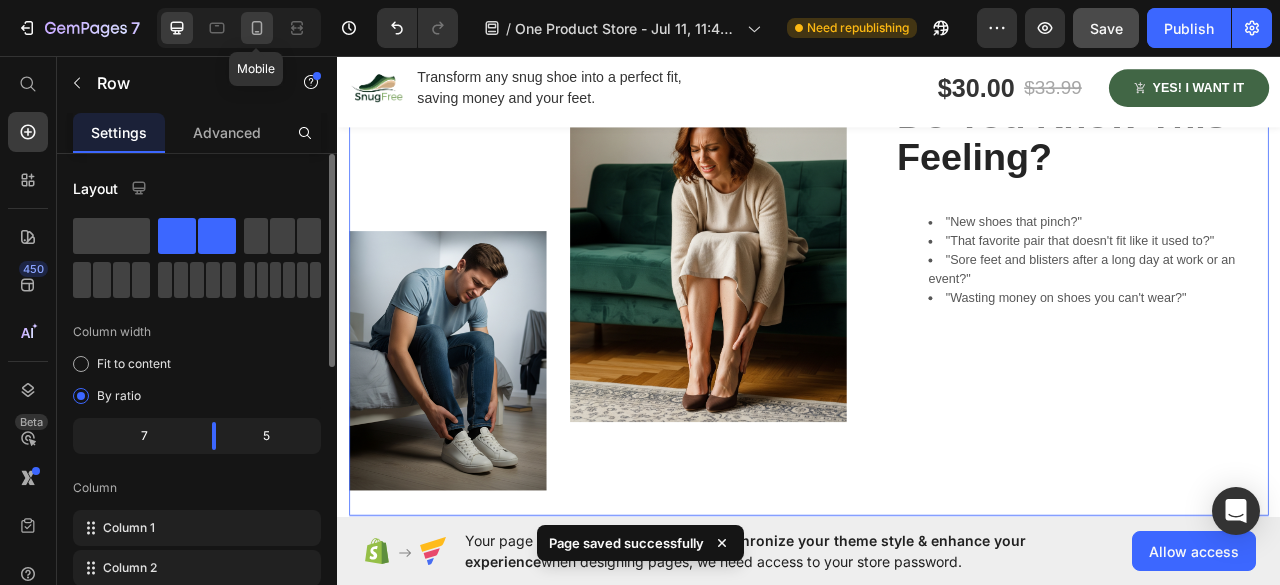click 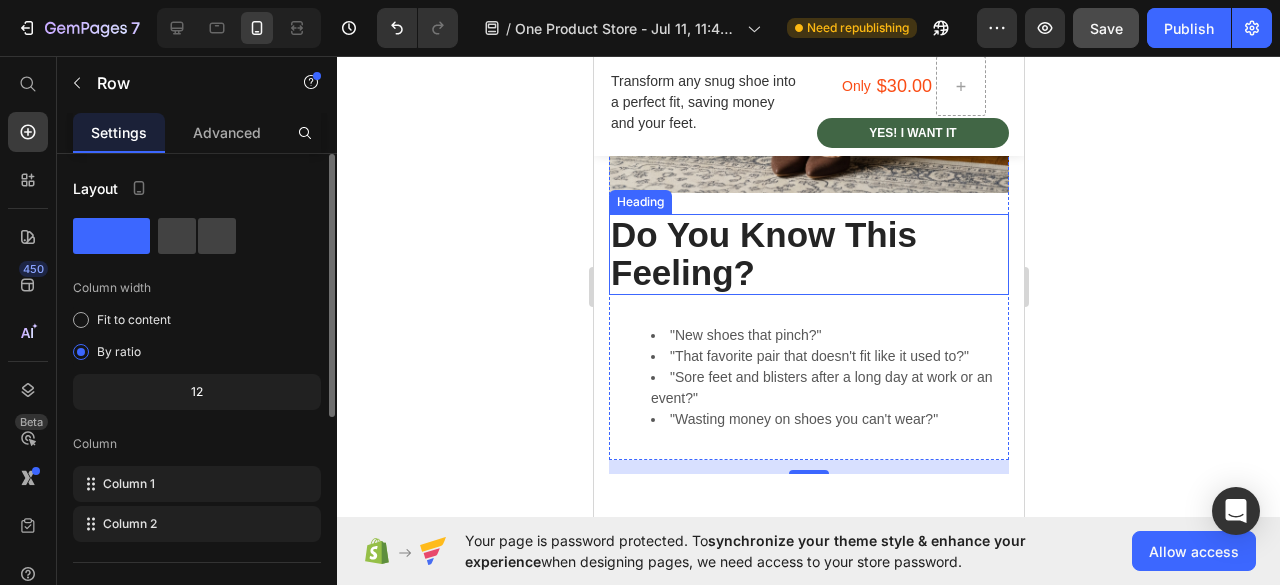 scroll, scrollTop: 1348, scrollLeft: 0, axis: vertical 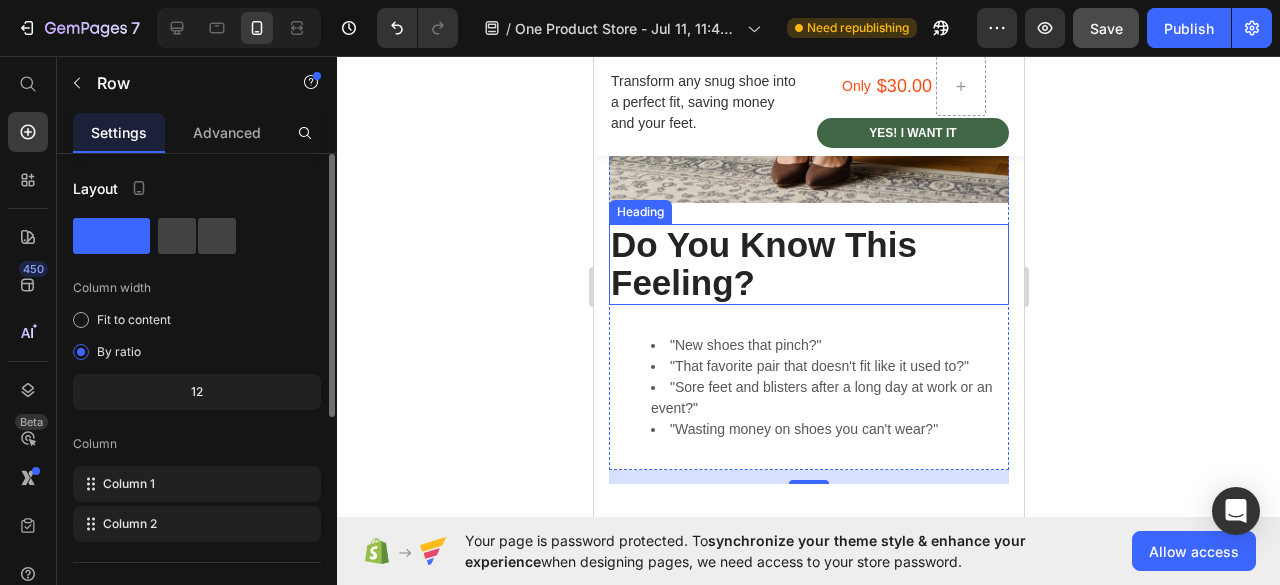 click on "Do You Know This Feeling?" at bounding box center [808, 264] 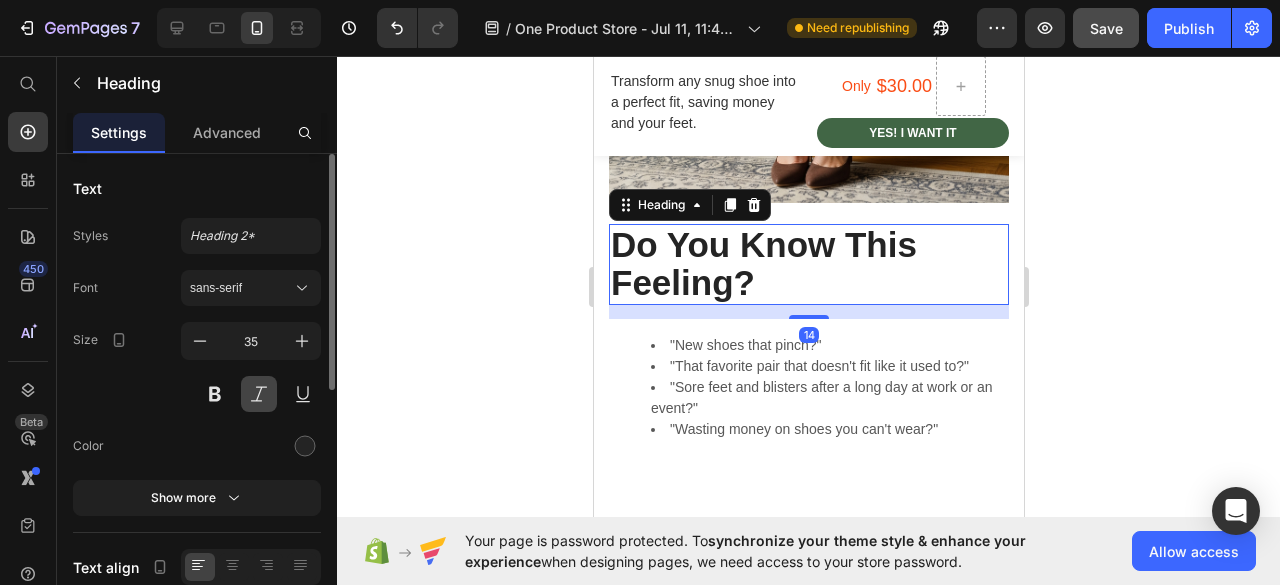 scroll, scrollTop: 100, scrollLeft: 0, axis: vertical 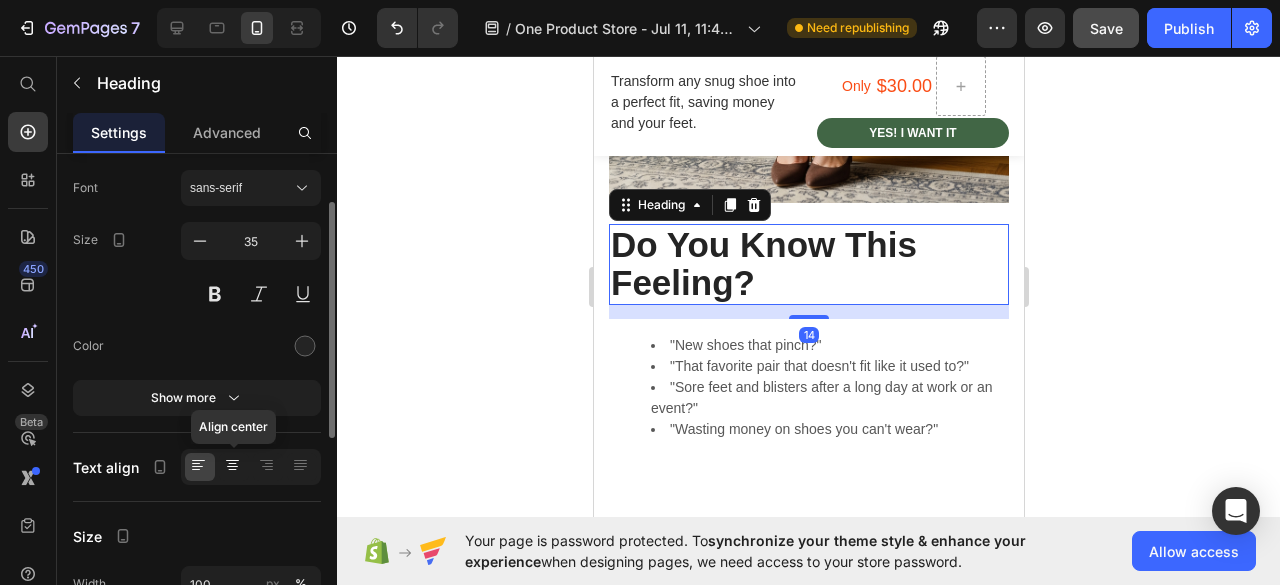 click 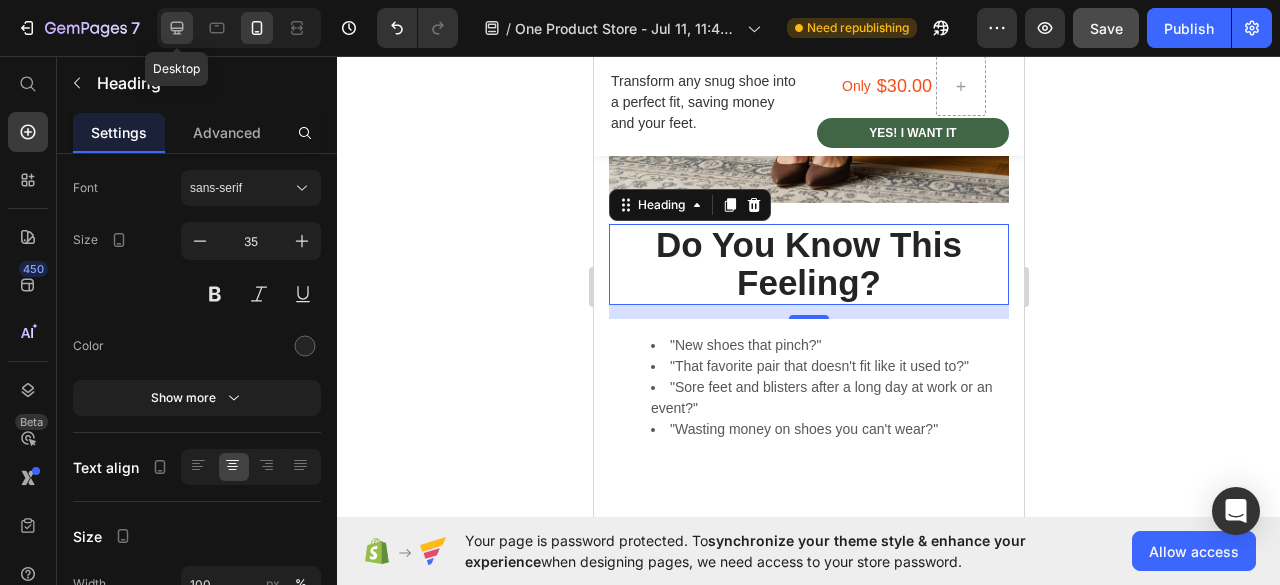 click 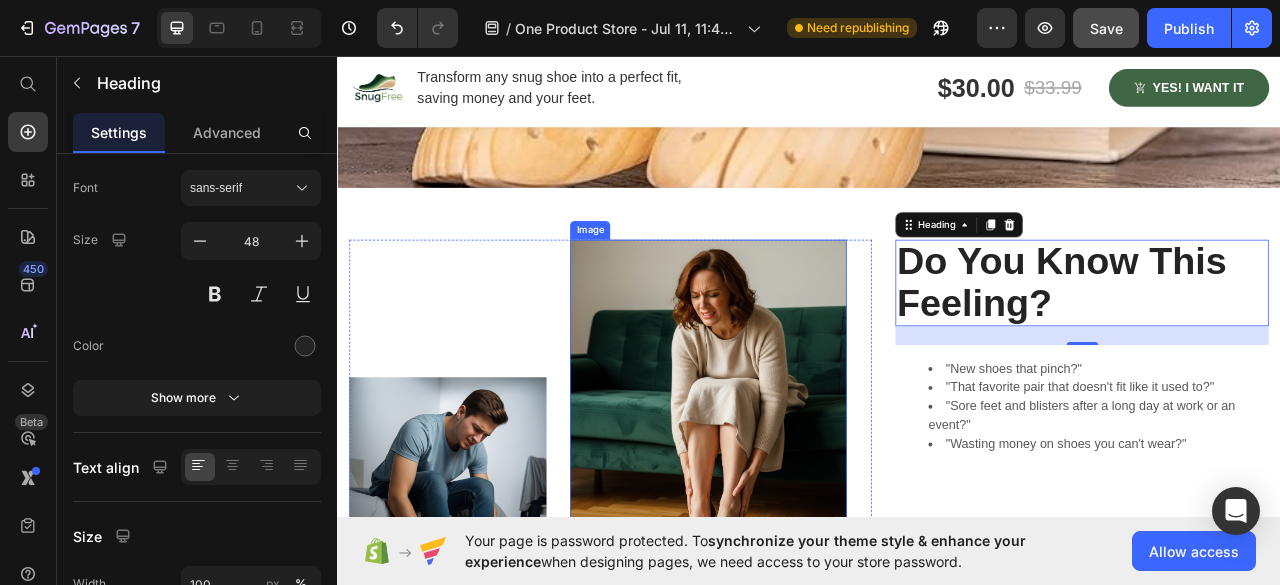 scroll, scrollTop: 786, scrollLeft: 0, axis: vertical 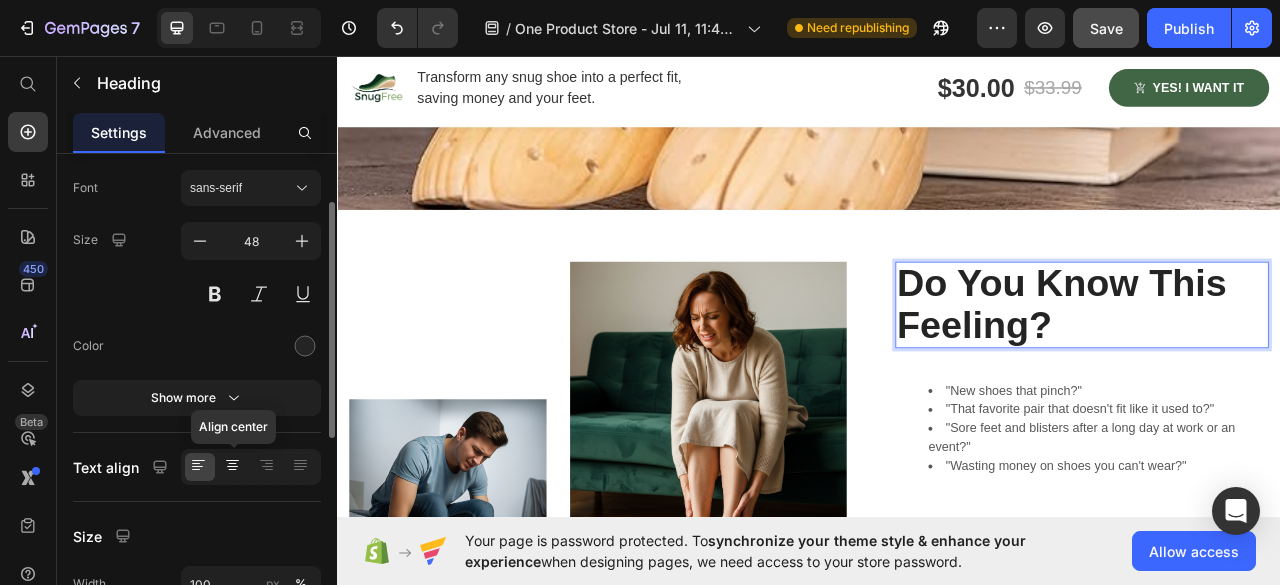 click 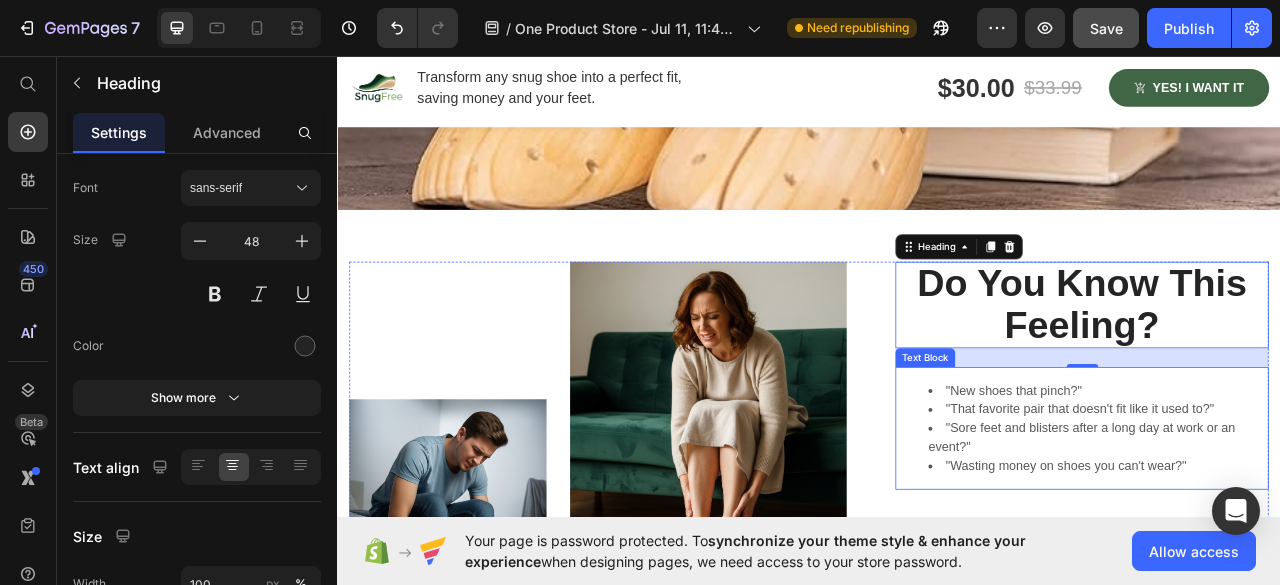 click on ""New shoes that pinch?"" at bounding box center (1304, 483) 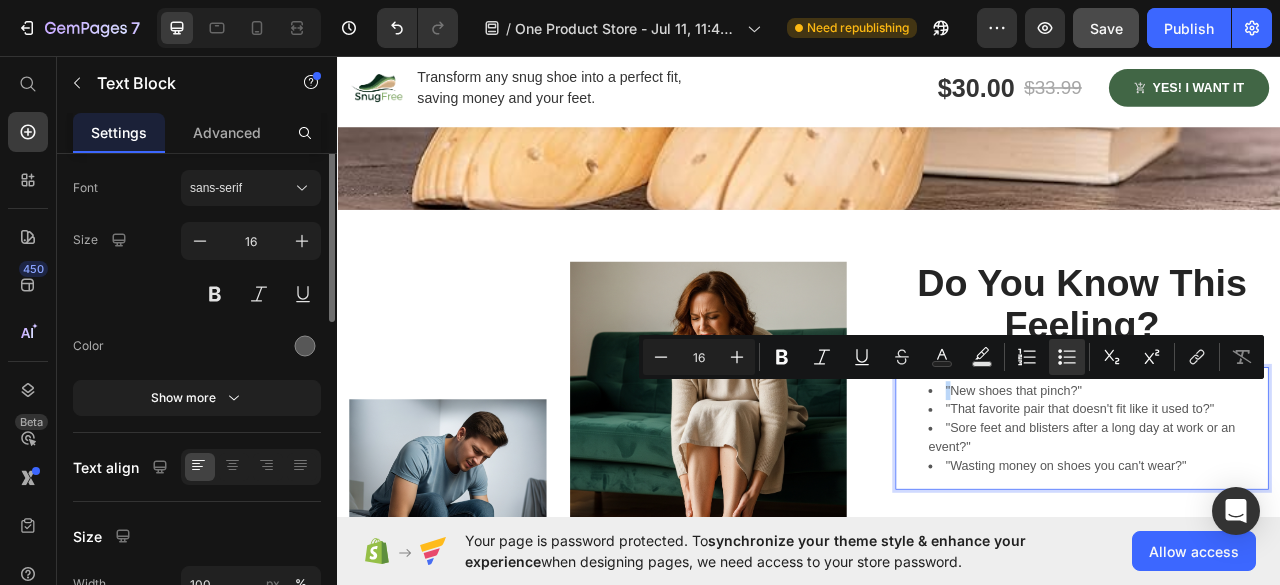 scroll, scrollTop: 0, scrollLeft: 0, axis: both 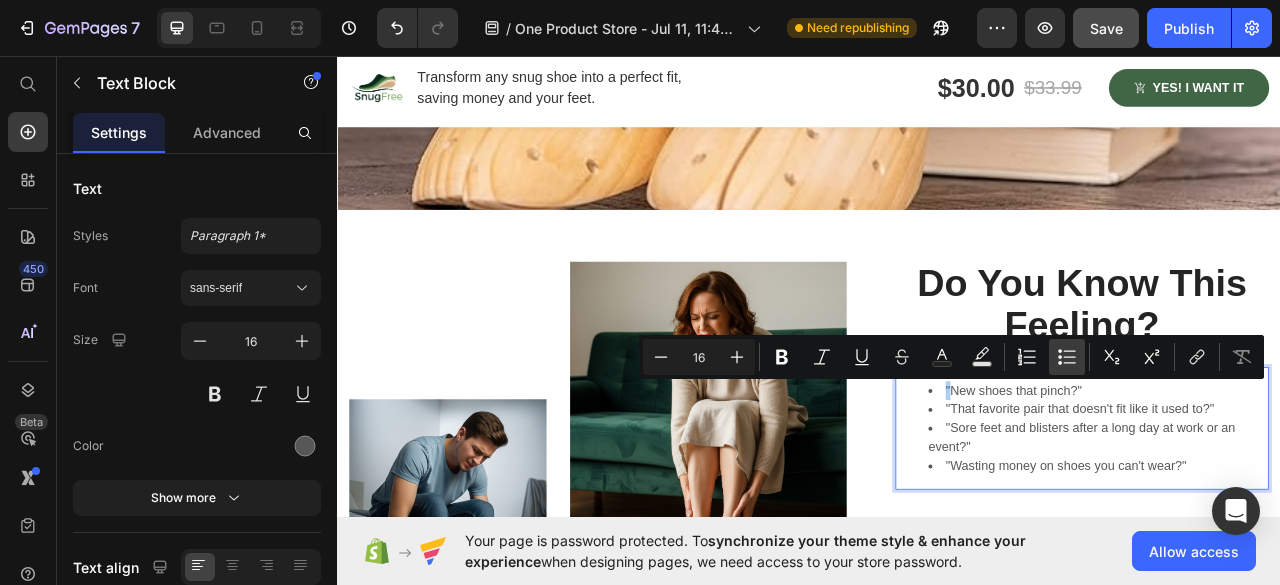 click 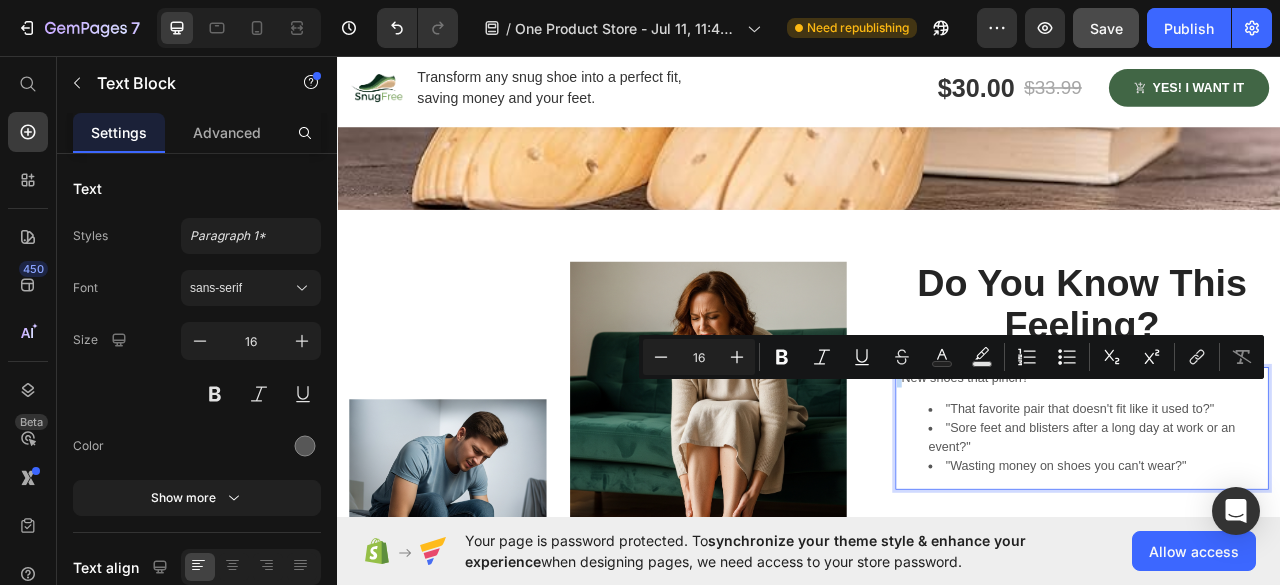 click on ""That favorite pair that doesn't fit like it used to?"" at bounding box center [1304, 507] 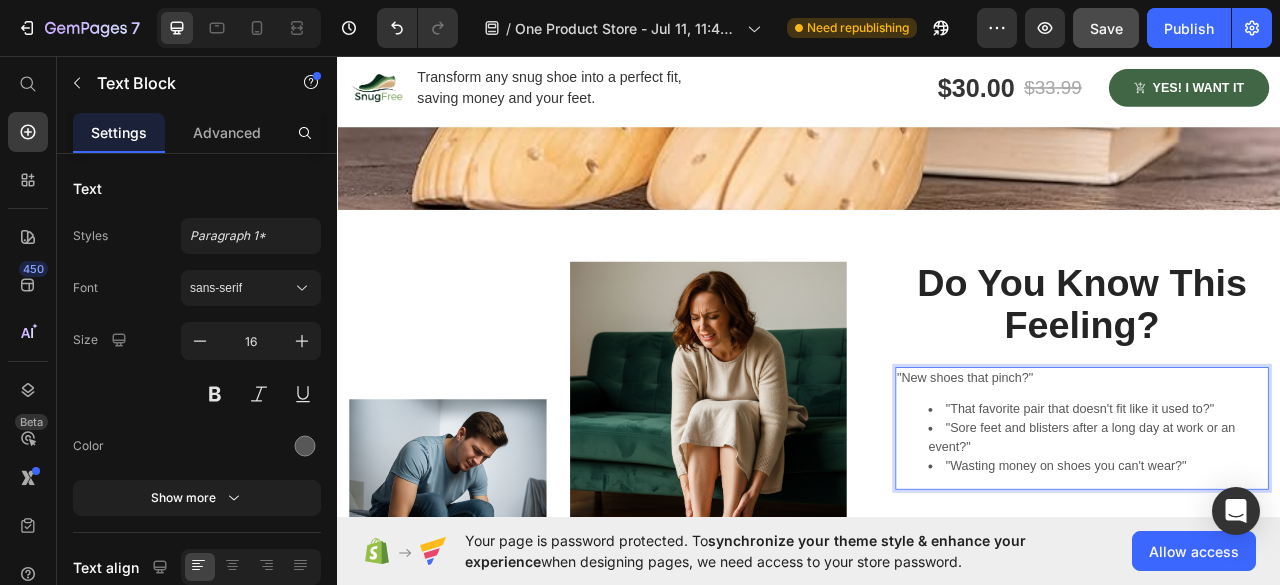 click on ""That favorite pair that doesn't fit like it used to?"" at bounding box center (1304, 507) 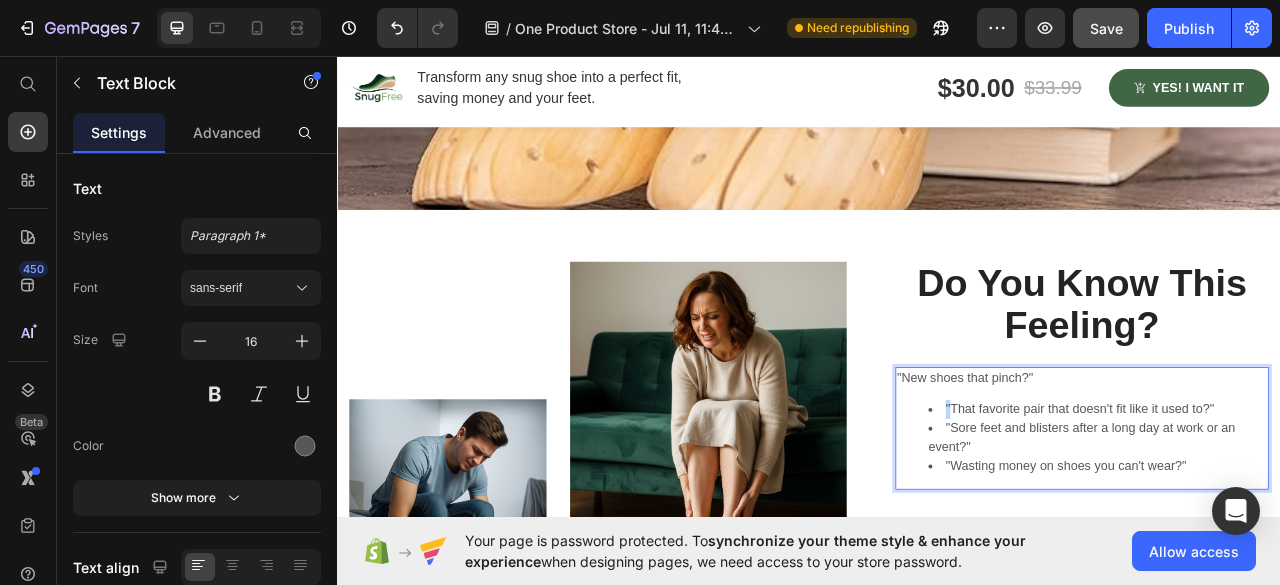 click on ""That favorite pair that doesn't fit like it used to?"" at bounding box center [1304, 507] 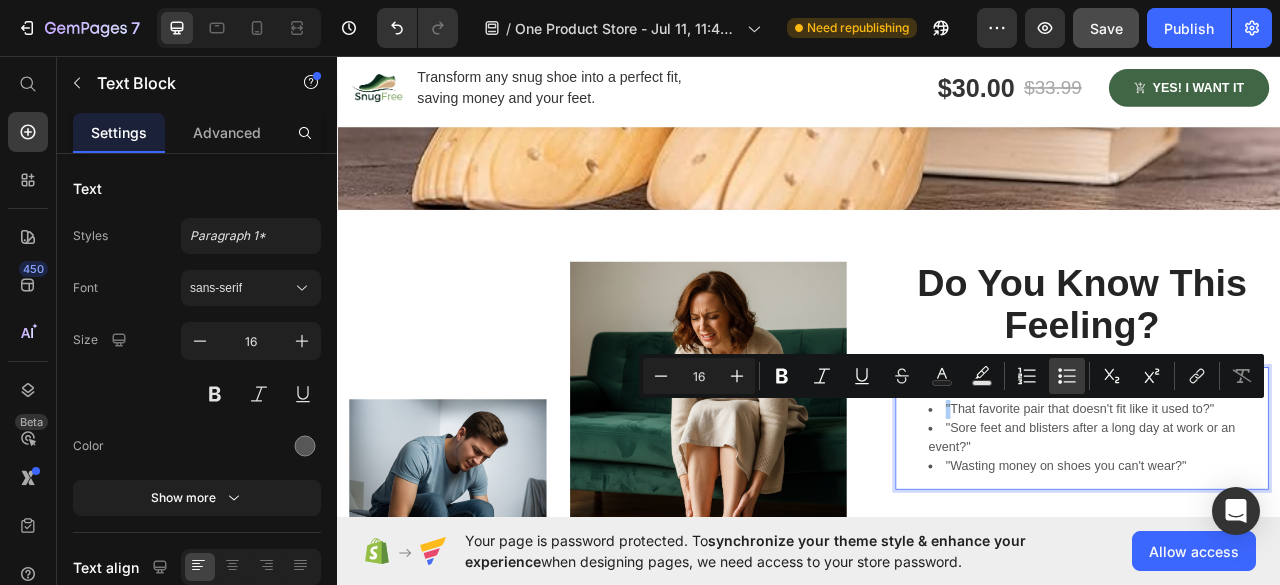 click 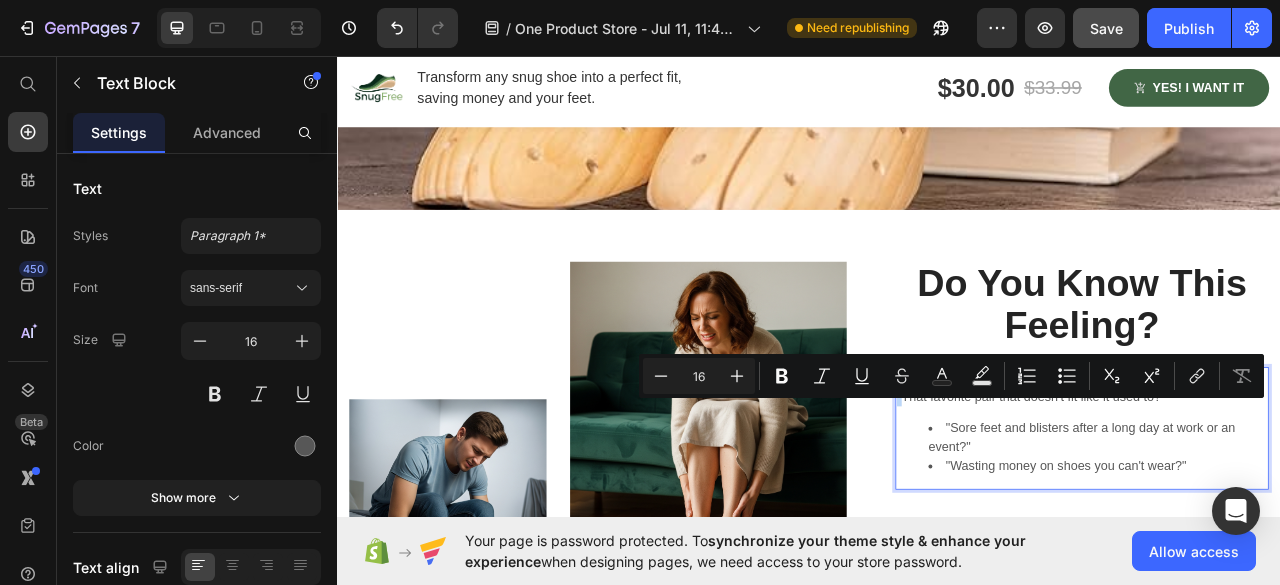 click on ""Sore feet and blisters after a long day at work or an event?"" at bounding box center (1304, 543) 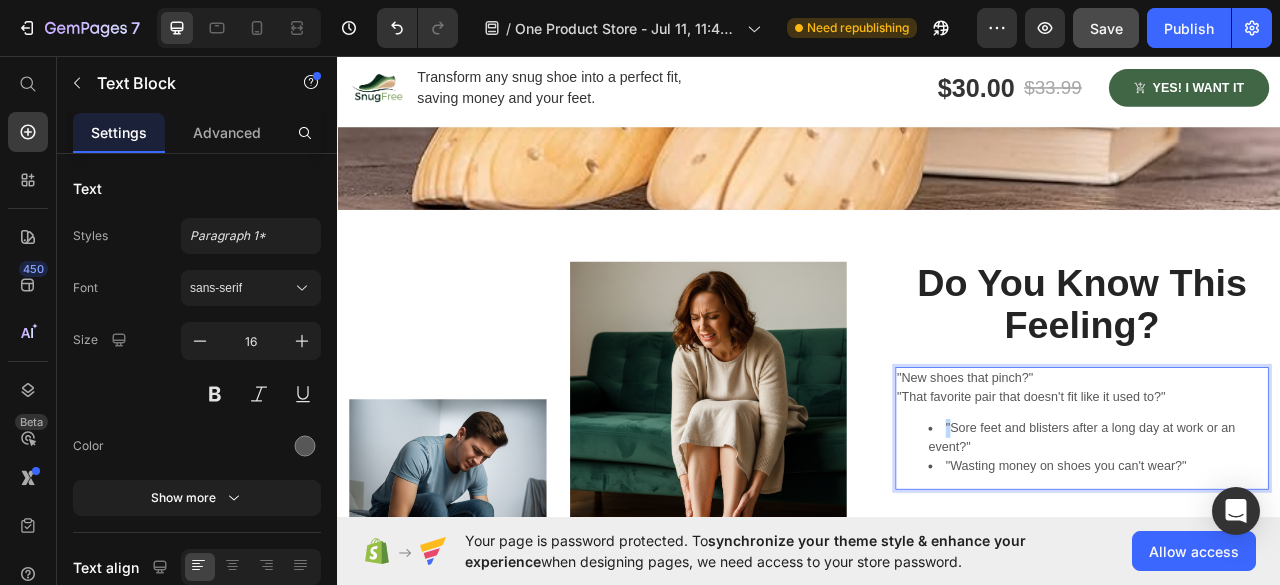 click on ""Sore feet and blisters after a long day at work or an event?"" at bounding box center [1304, 543] 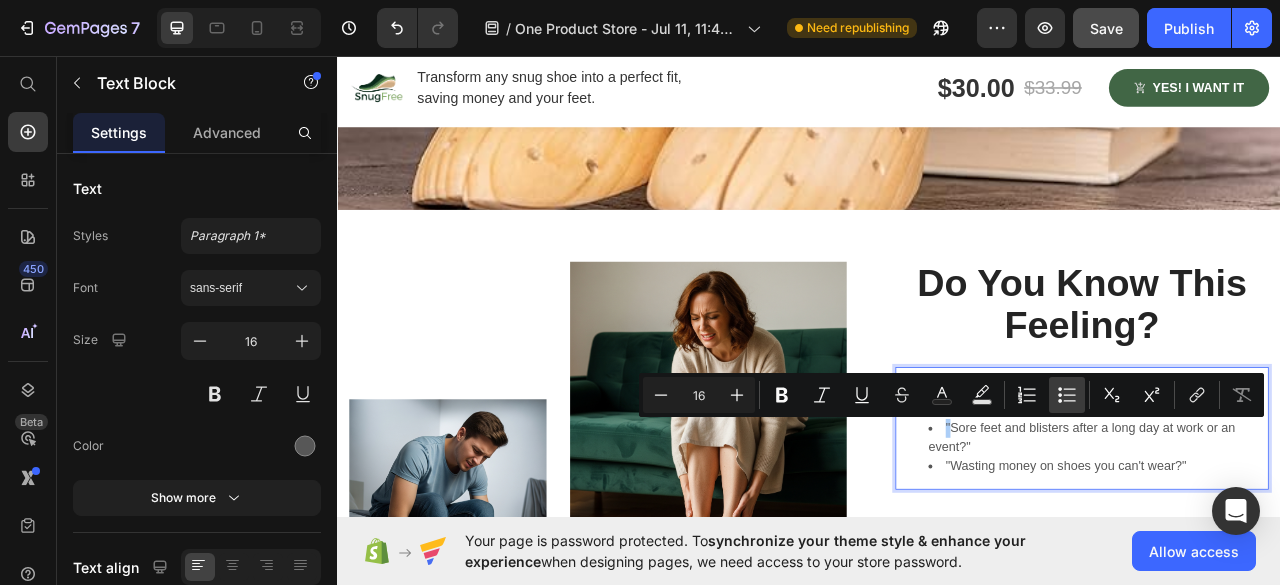 click 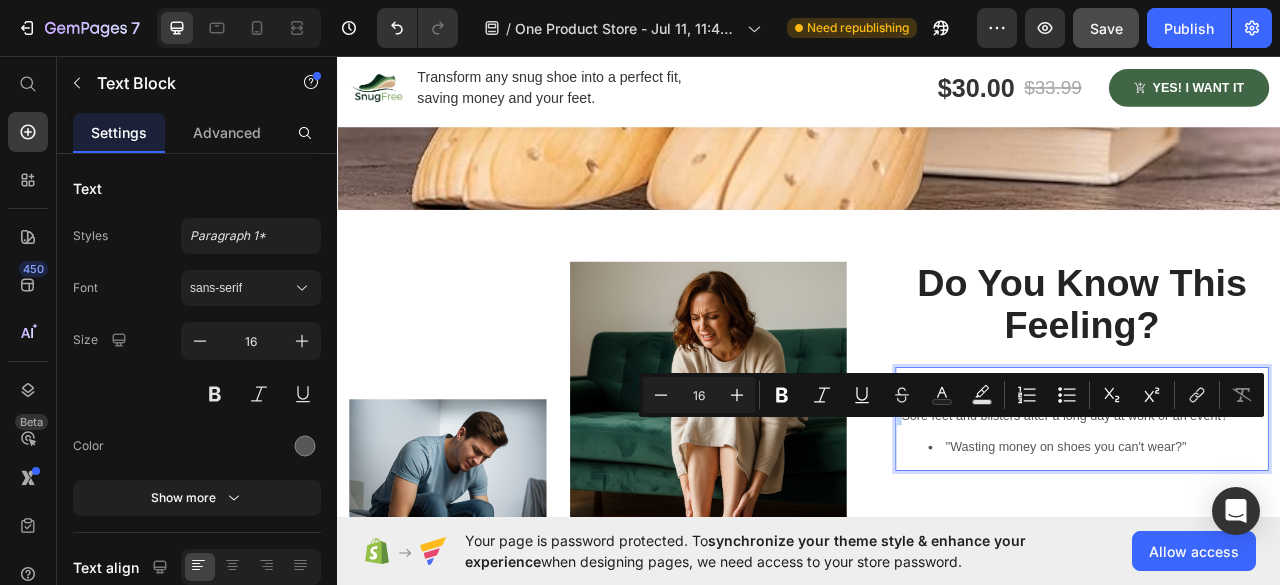 click on ""New shoes that pinch?" "That favorite pair that doesn't fit like it used to?" "Sore feet and blisters after a long day at work or an event?" "Wasting money on shoes you can't wear?"" at bounding box center [1284, 519] 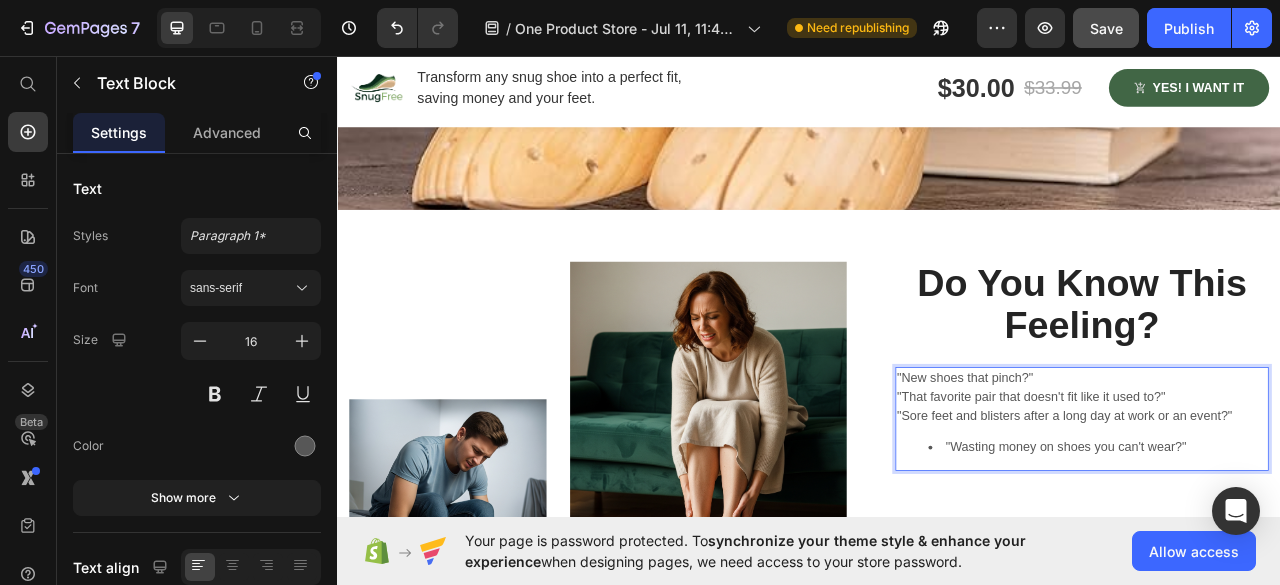 click on ""New shoes that pinch?" "That favorite pair that doesn't fit like it used to?" "Sore feet and blisters after a long day at work or an event?" "Wasting money on shoes you can't wear?"" at bounding box center [1284, 519] 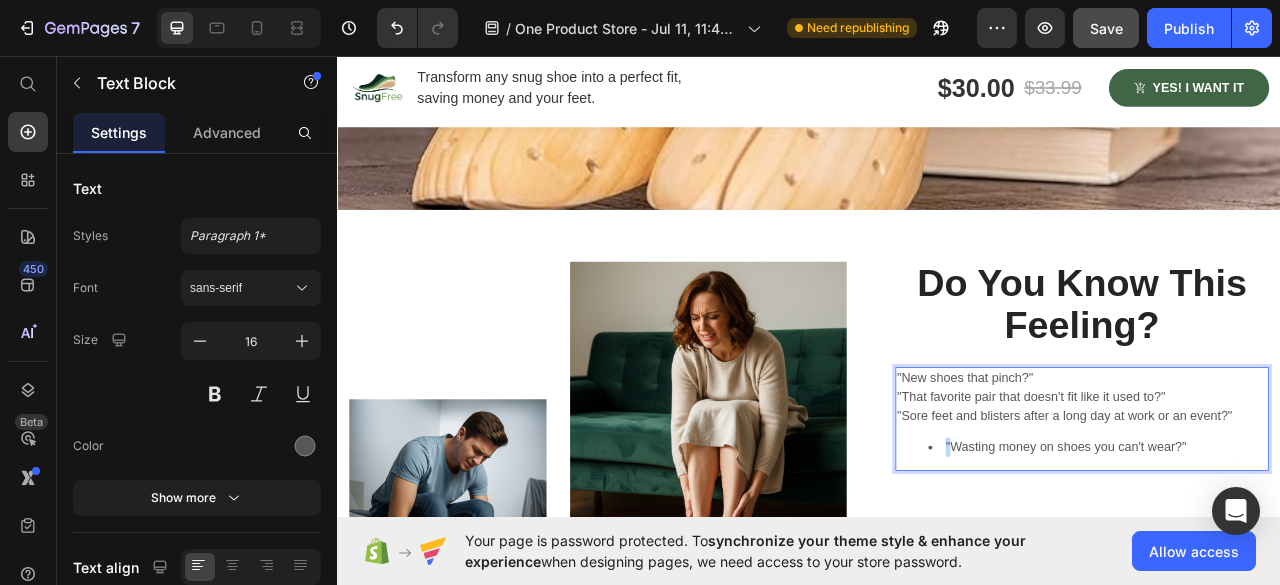 click on ""Wasting money on shoes you can't wear?"" at bounding box center (1304, 555) 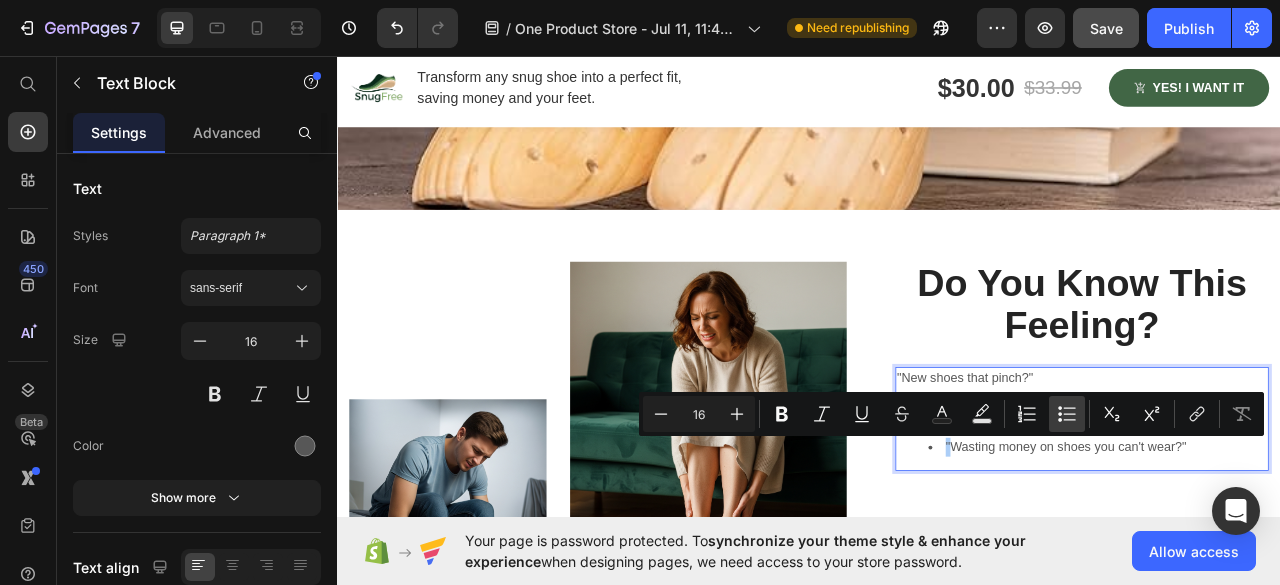 click 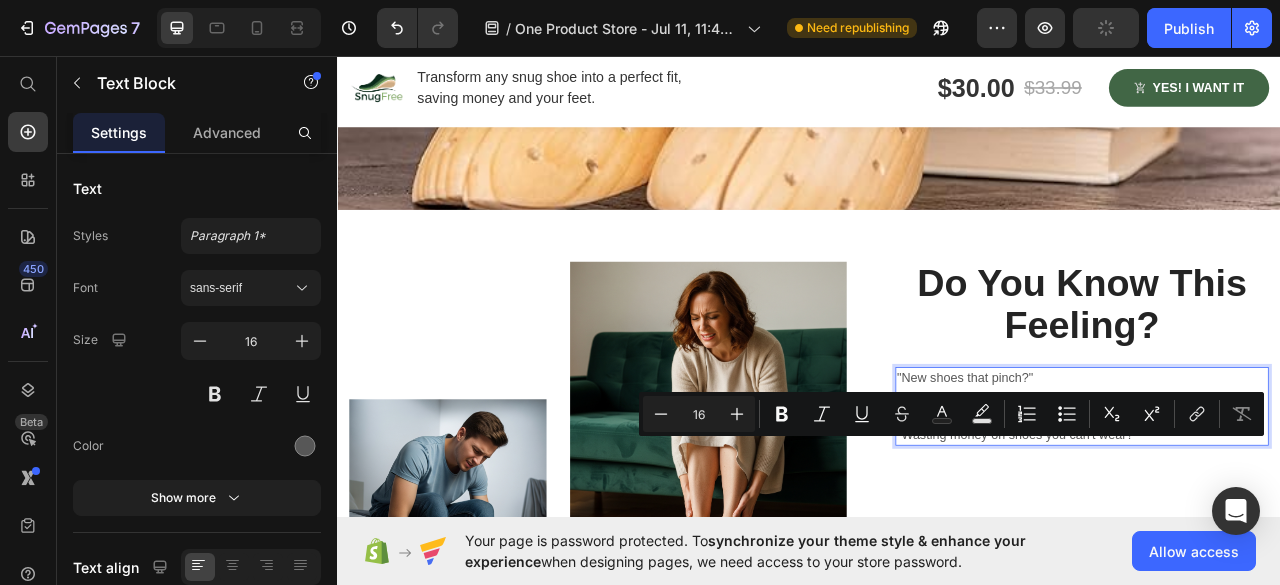 click on ""New shoes that pinch?"" at bounding box center [1284, 467] 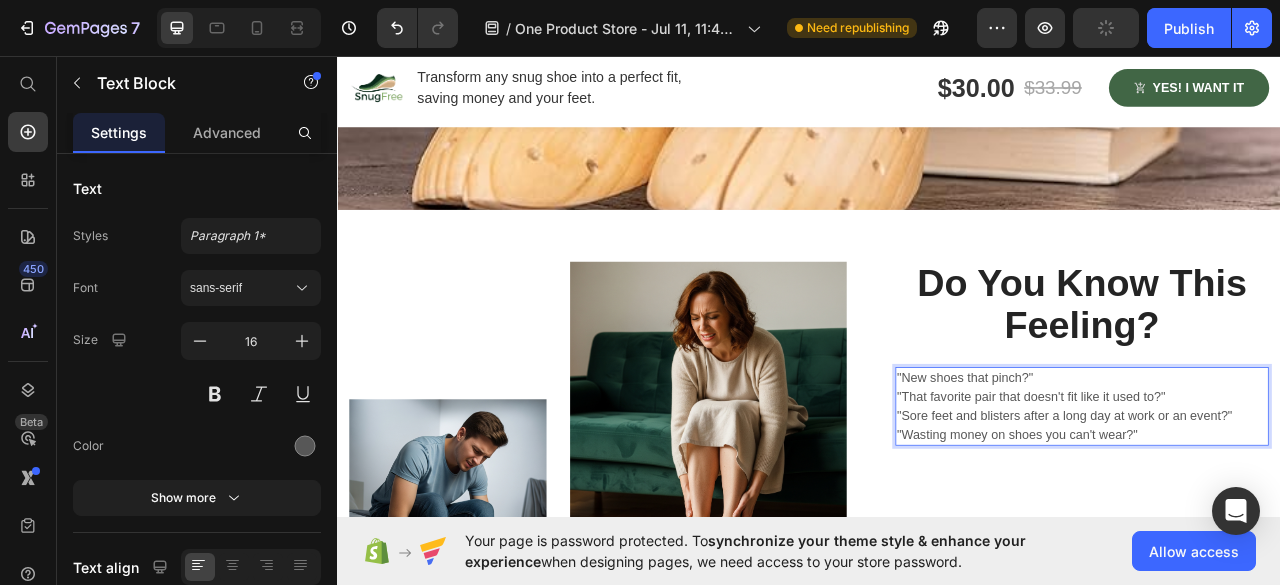 click on ""New shoes that pinch?"" at bounding box center (1284, 467) 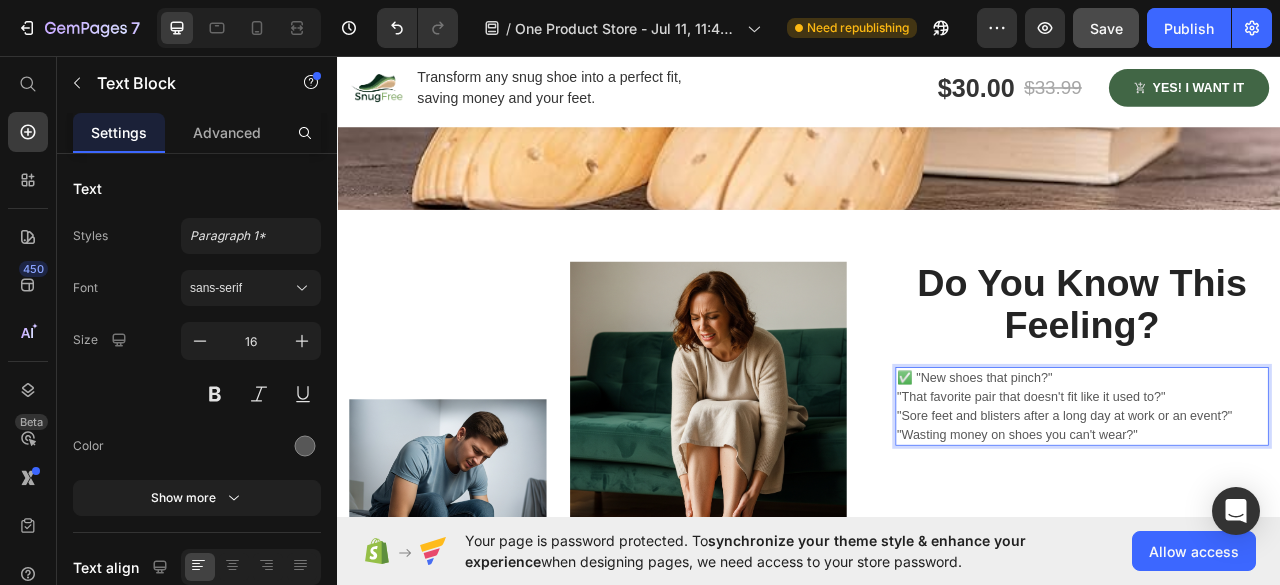 click on ""That favorite pair that doesn't fit like it used to?"" at bounding box center (1284, 491) 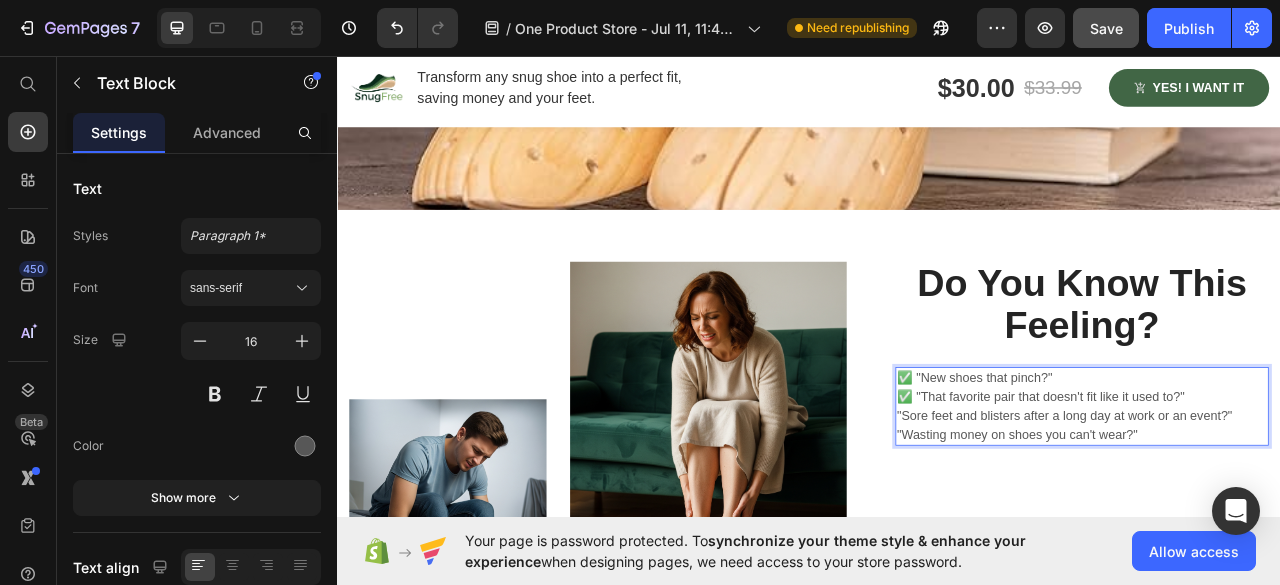 click on ""Sore feet and blisters after a long day at work or an event?"" at bounding box center (1284, 515) 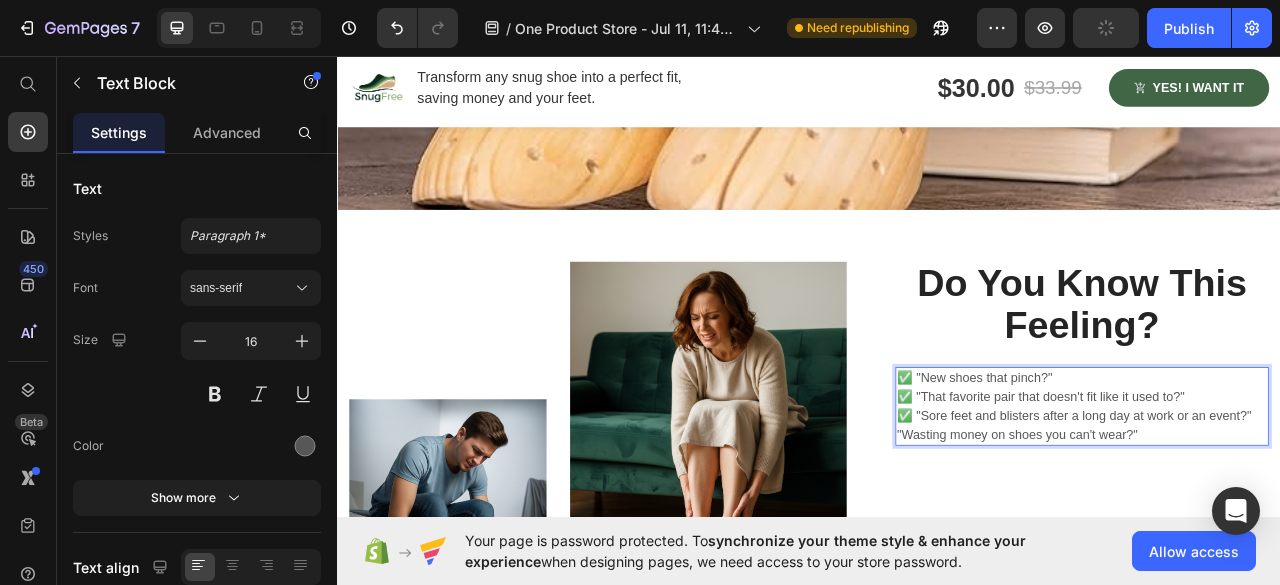 click on ""Wasting money on shoes you can't wear?"" at bounding box center (1284, 539) 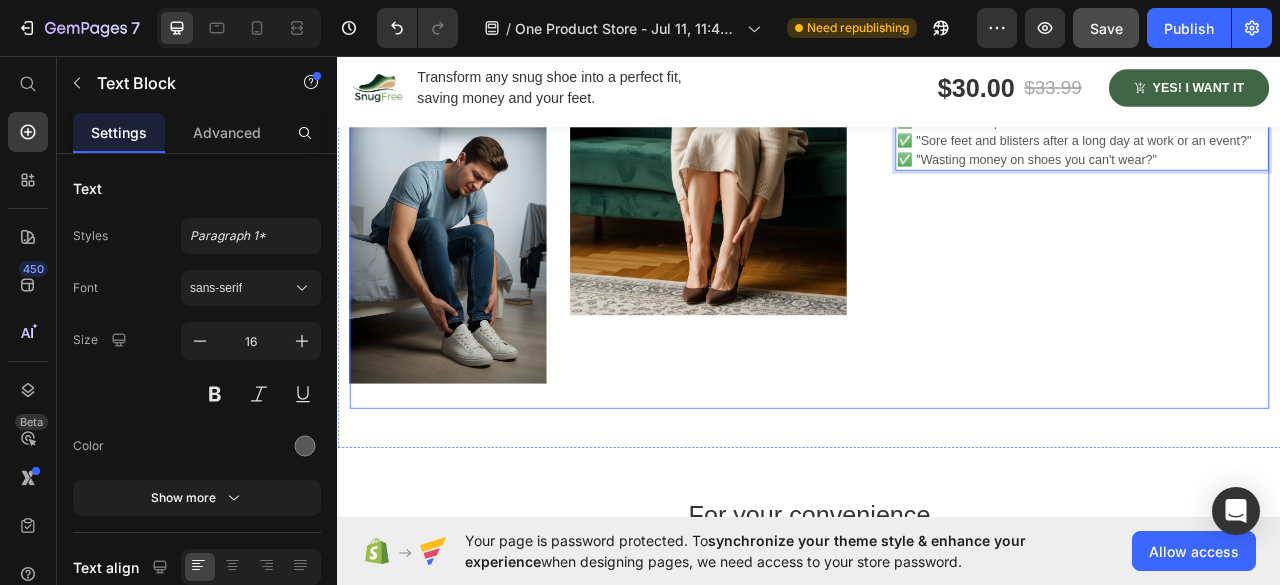 scroll, scrollTop: 786, scrollLeft: 0, axis: vertical 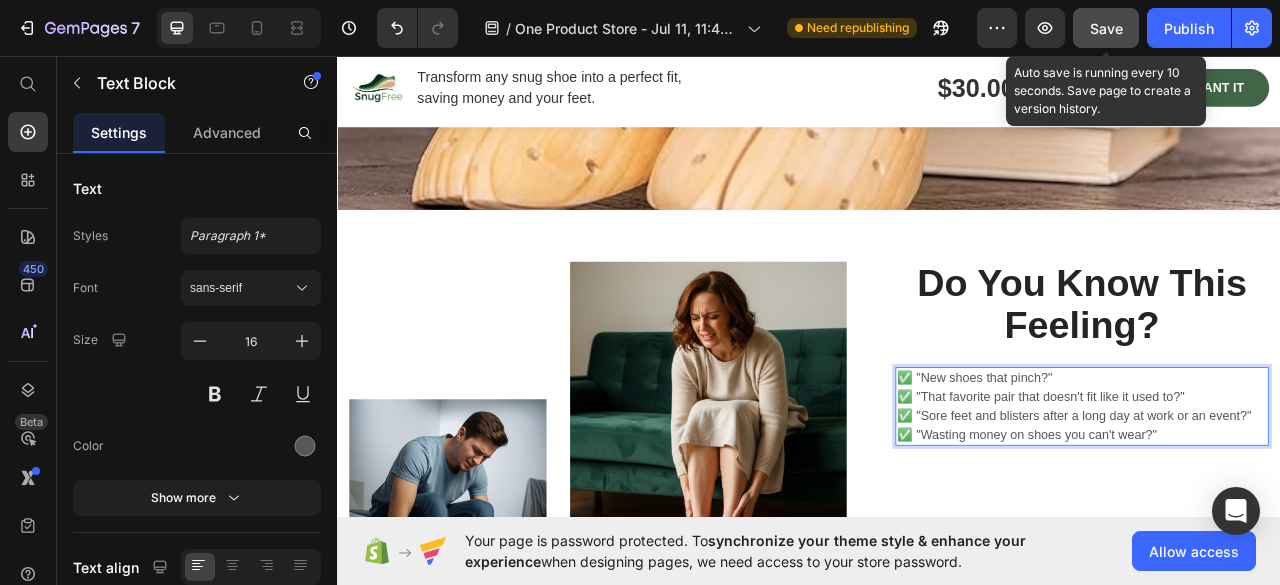 click on "Save" at bounding box center (1106, 28) 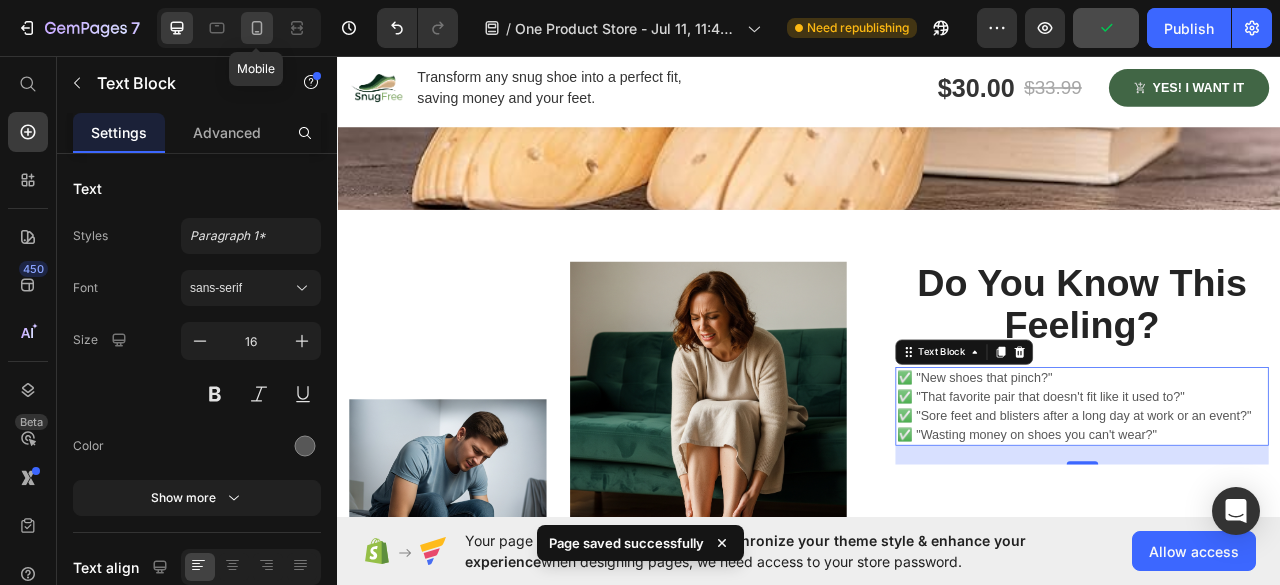 click 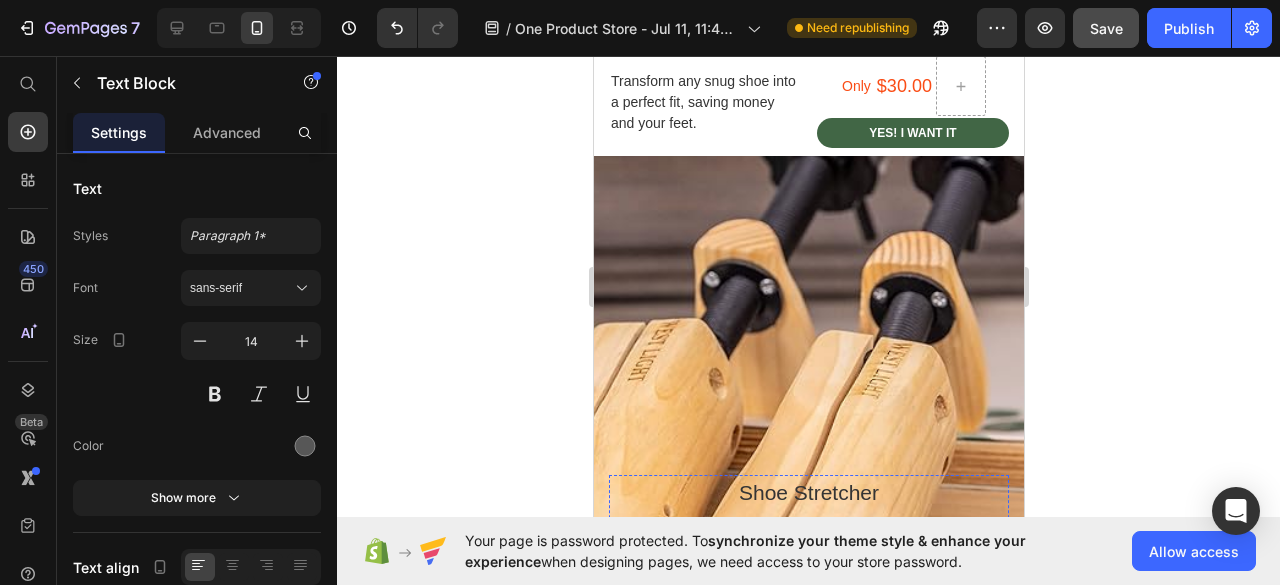 scroll, scrollTop: 500, scrollLeft: 0, axis: vertical 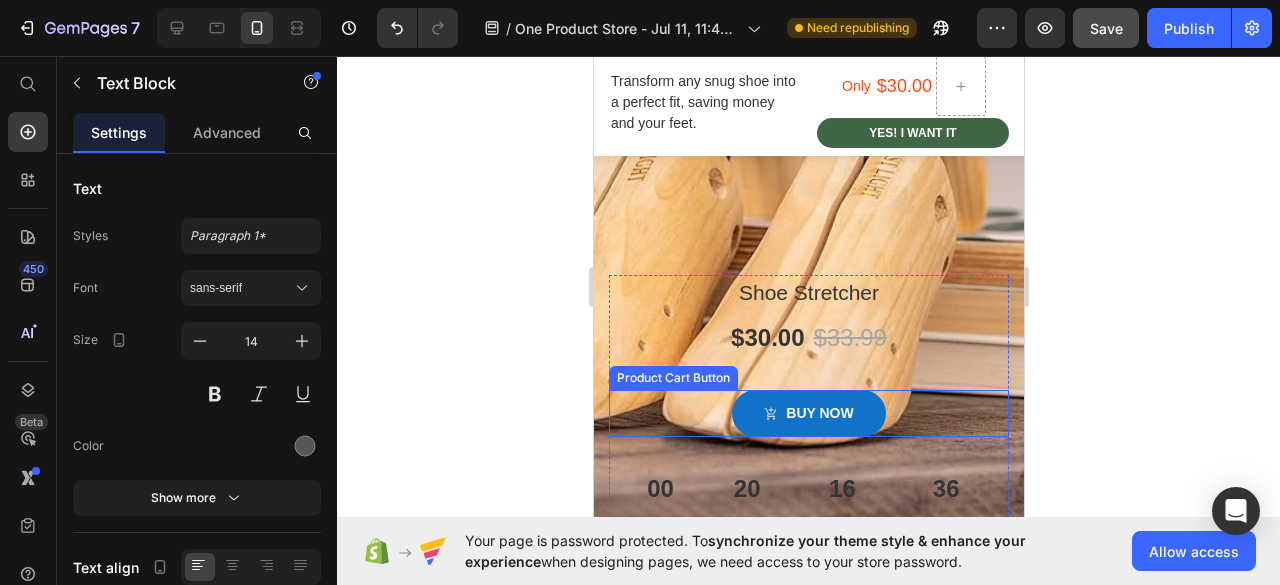 click on "buy now" at bounding box center (807, 413) 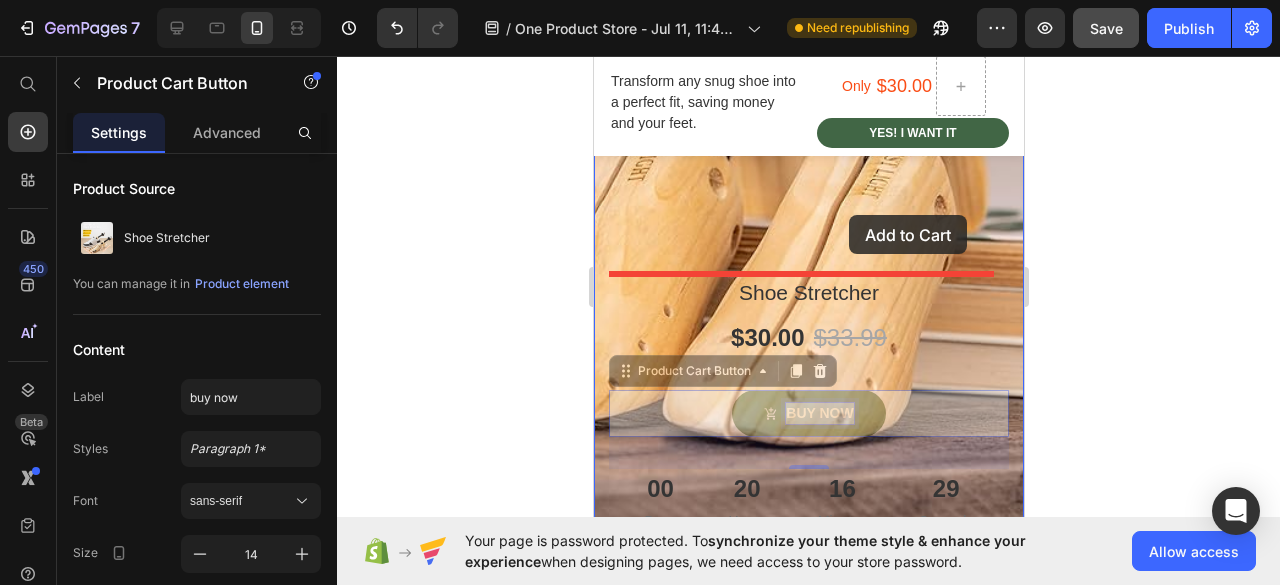 drag, startPoint x: 836, startPoint y: 416, endPoint x: 848, endPoint y: 215, distance: 201.3579 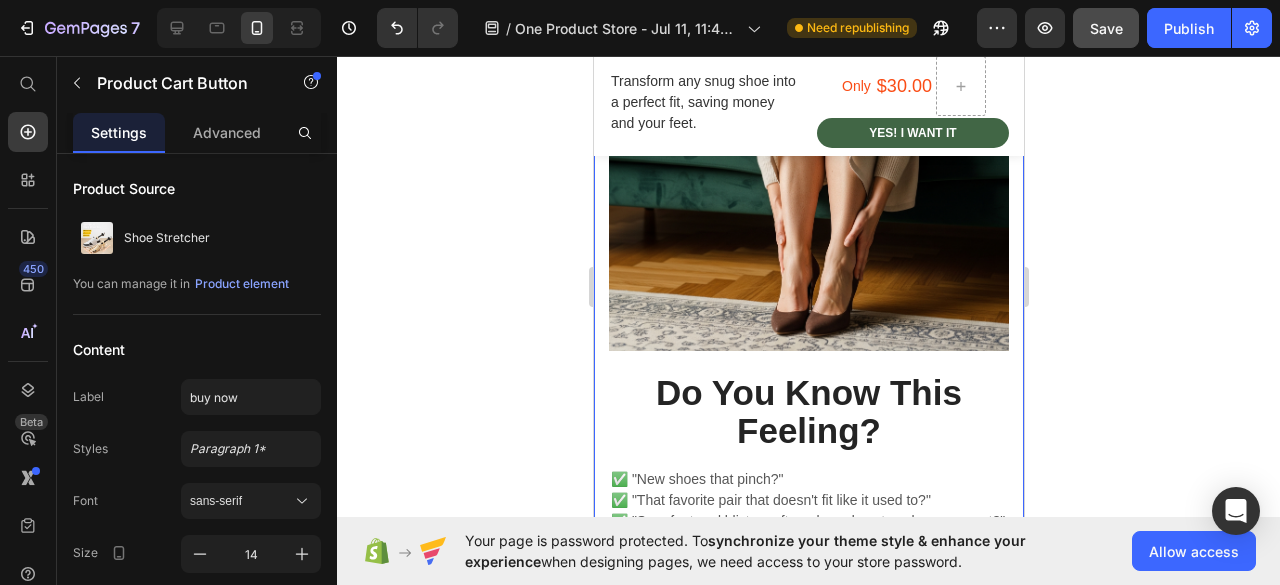 scroll, scrollTop: 1500, scrollLeft: 0, axis: vertical 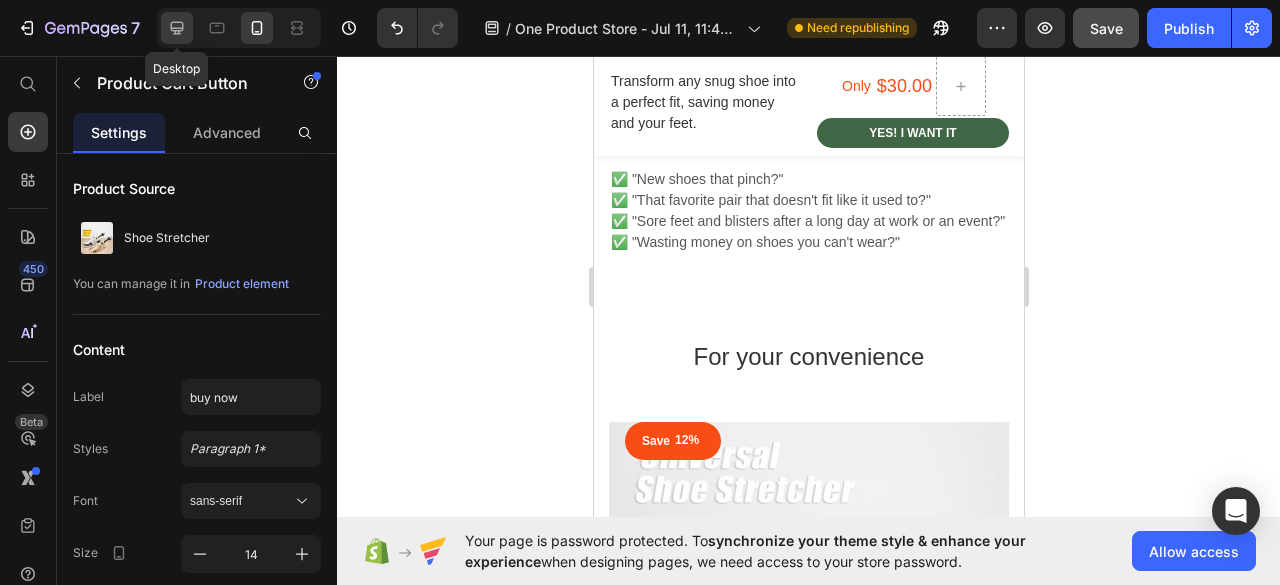 click 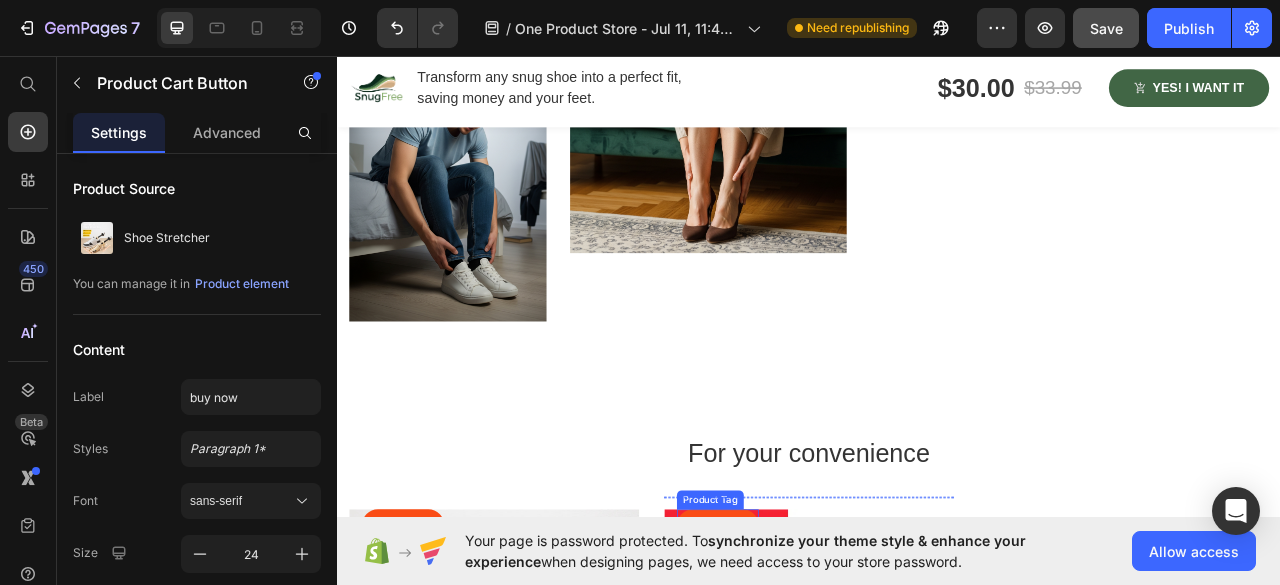 scroll, scrollTop: 1266, scrollLeft: 0, axis: vertical 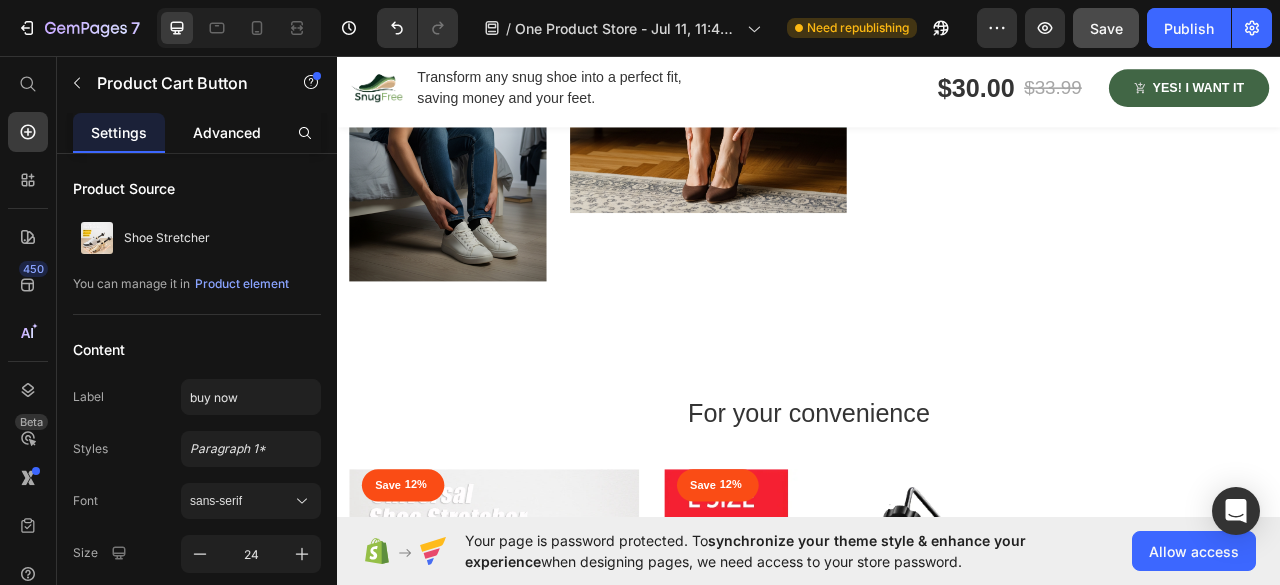 click on "Advanced" at bounding box center [227, 132] 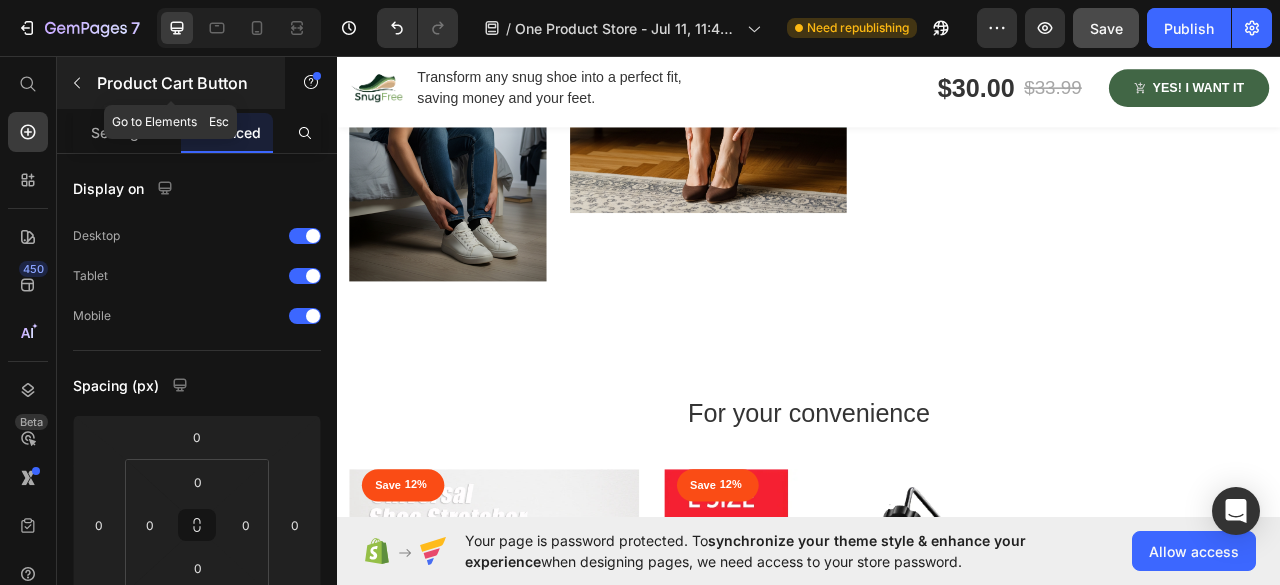 click 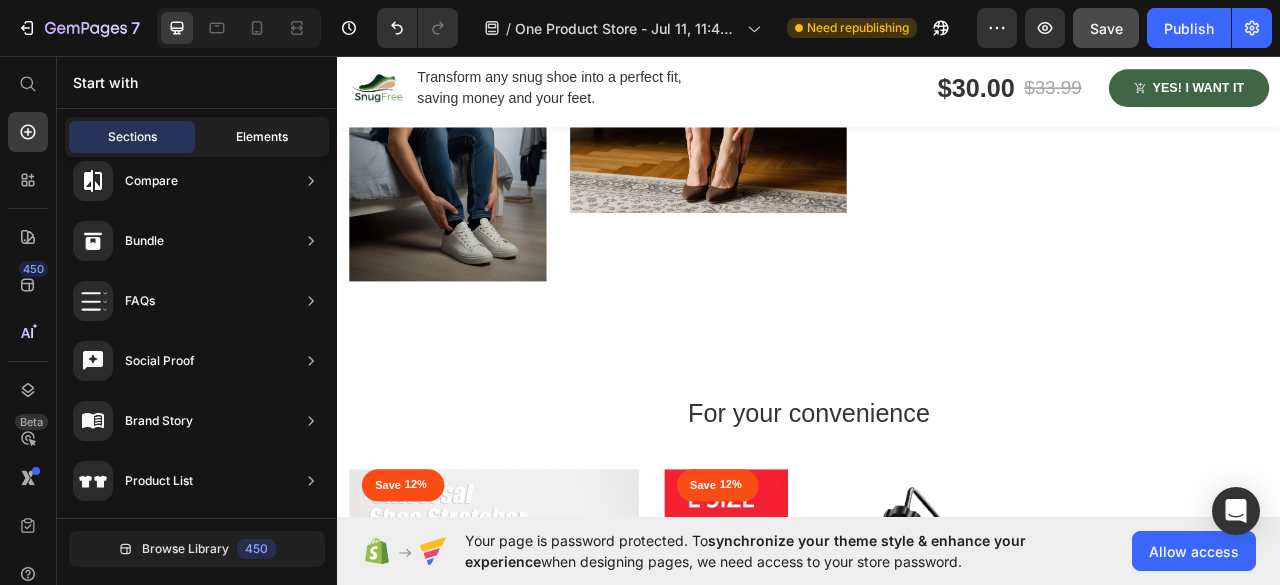 click on "Elements" 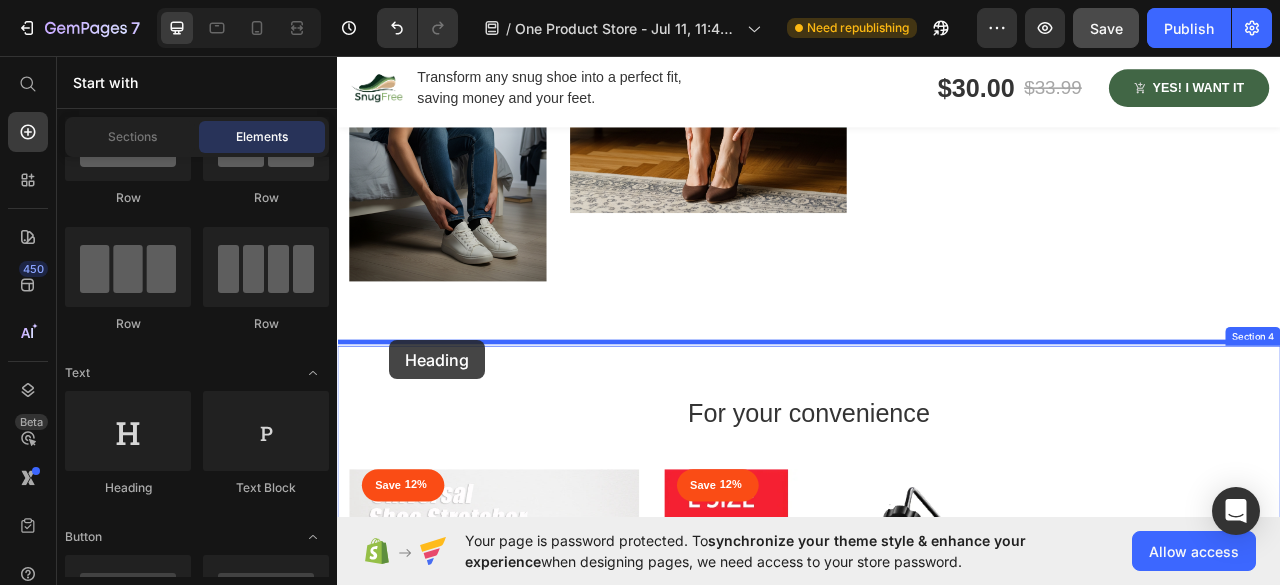 drag, startPoint x: 454, startPoint y: 477, endPoint x: 401, endPoint y: 423, distance: 75.66373 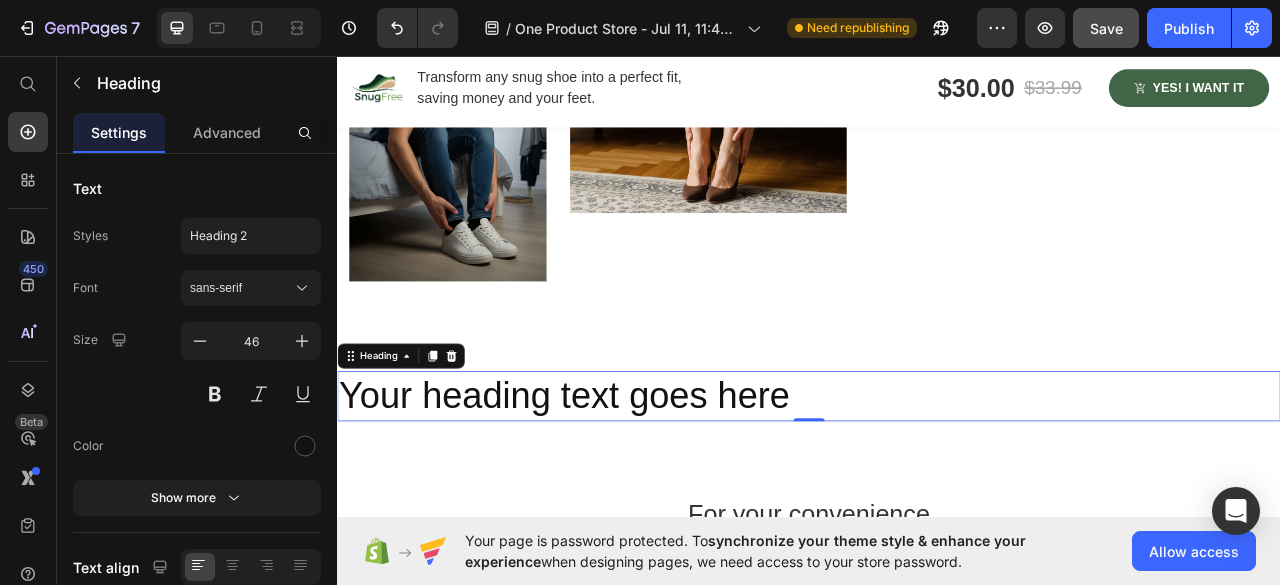 click on "Your heading text goes here" at bounding box center [937, 490] 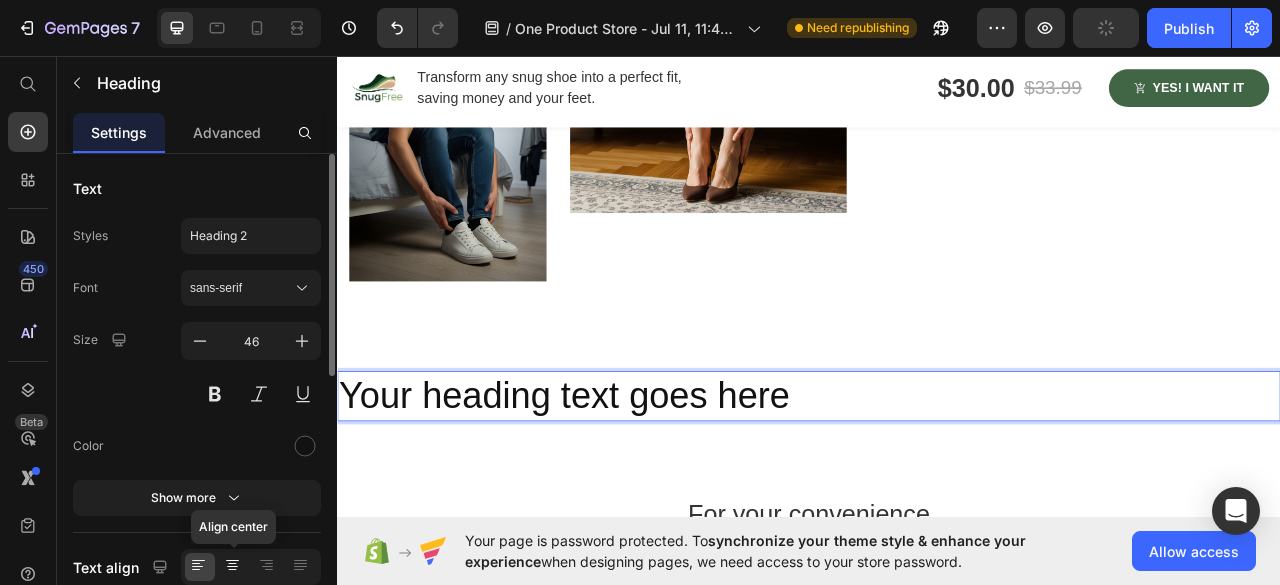 click 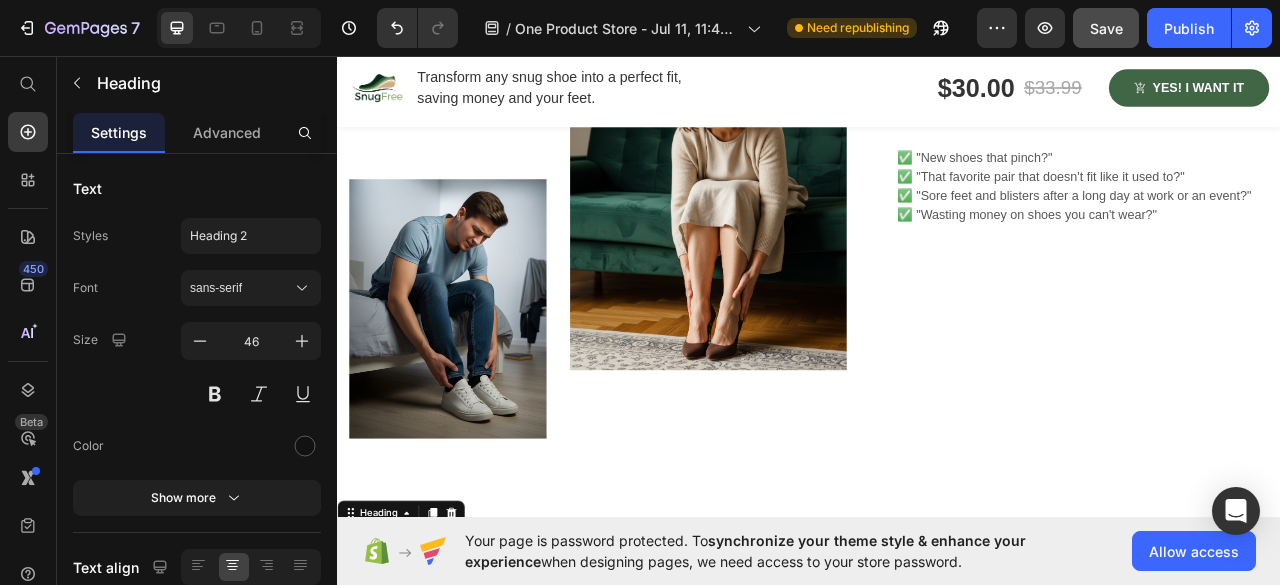 scroll, scrollTop: 1266, scrollLeft: 0, axis: vertical 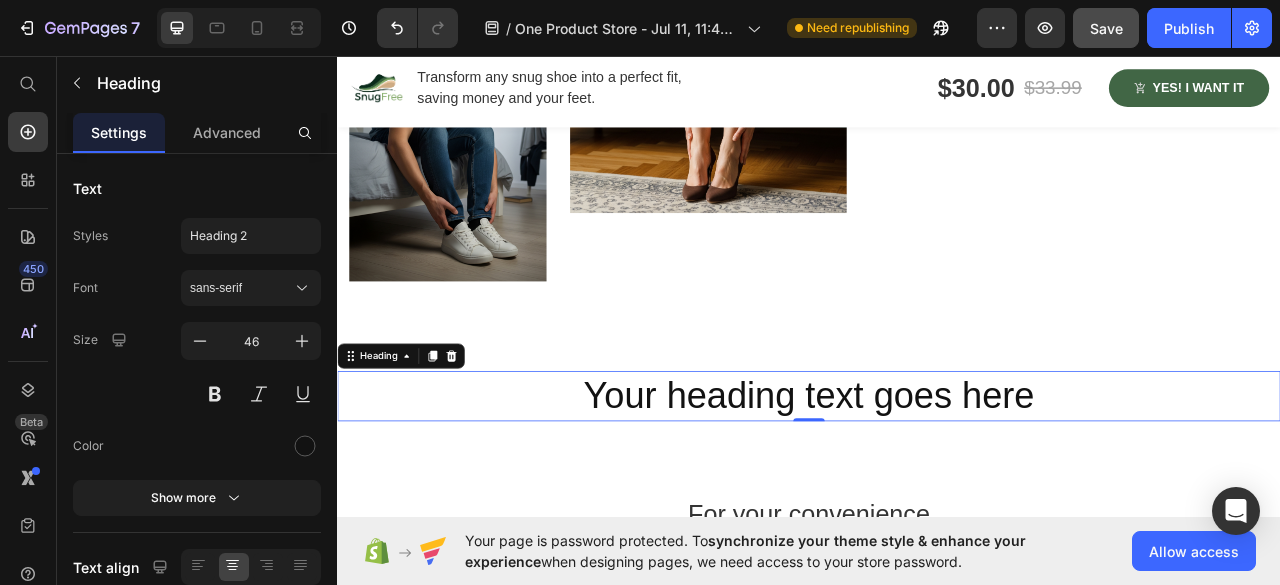 click on "Your heading text goes here" at bounding box center [937, 490] 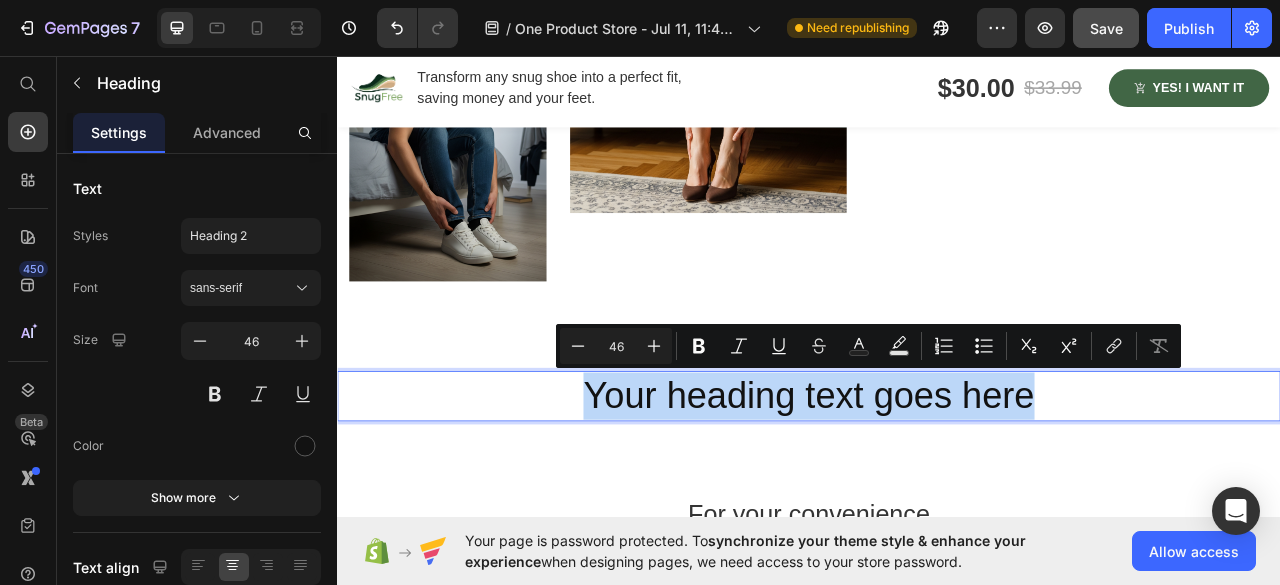 drag, startPoint x: 647, startPoint y: 483, endPoint x: 1239, endPoint y: 462, distance: 592.3724 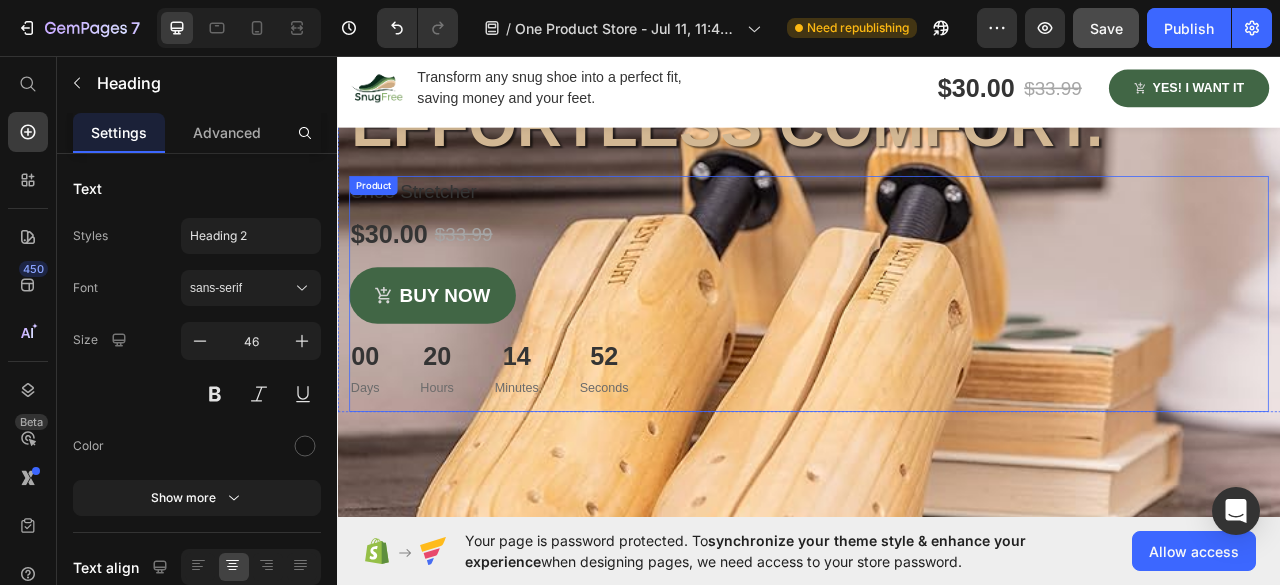 scroll, scrollTop: 266, scrollLeft: 0, axis: vertical 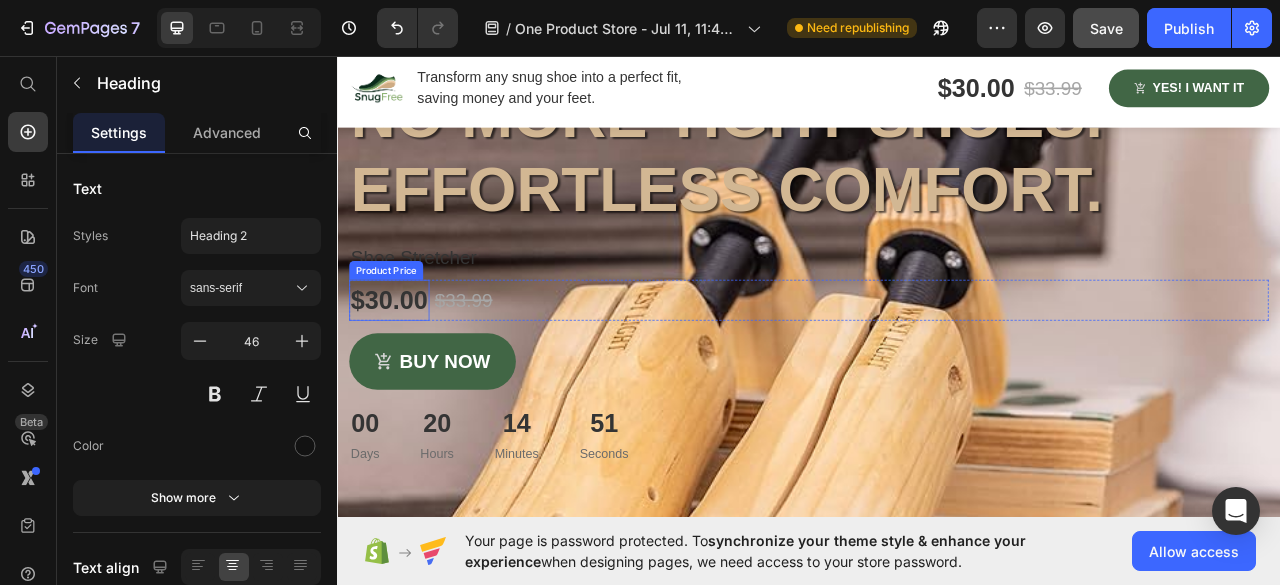 click on "Product Price" at bounding box center [399, 330] 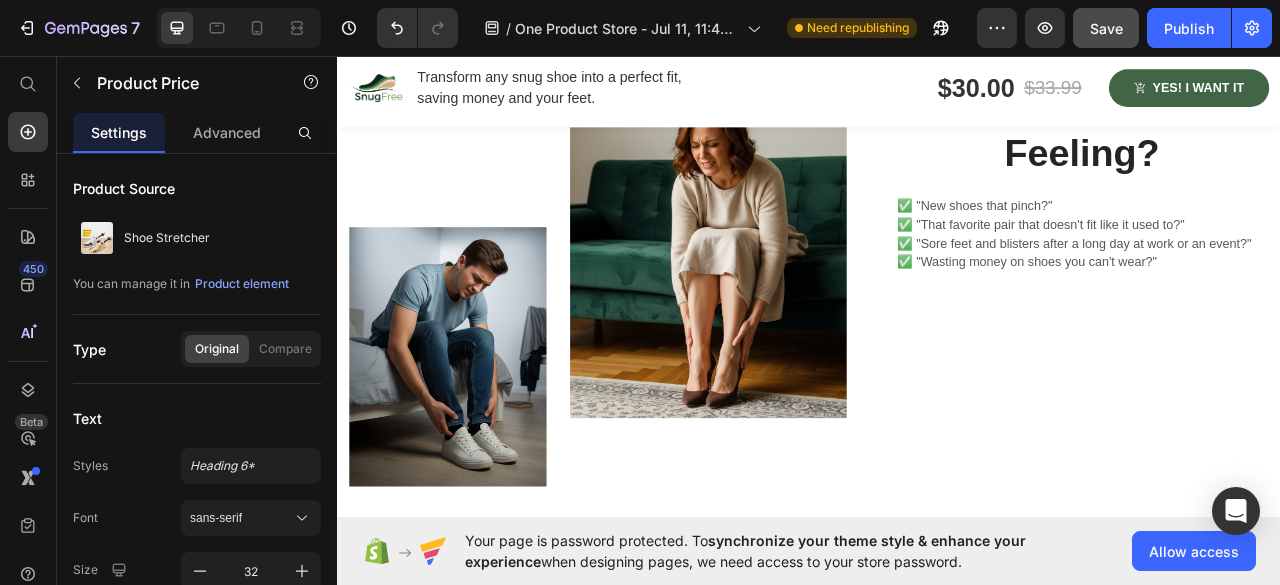 scroll, scrollTop: 1366, scrollLeft: 0, axis: vertical 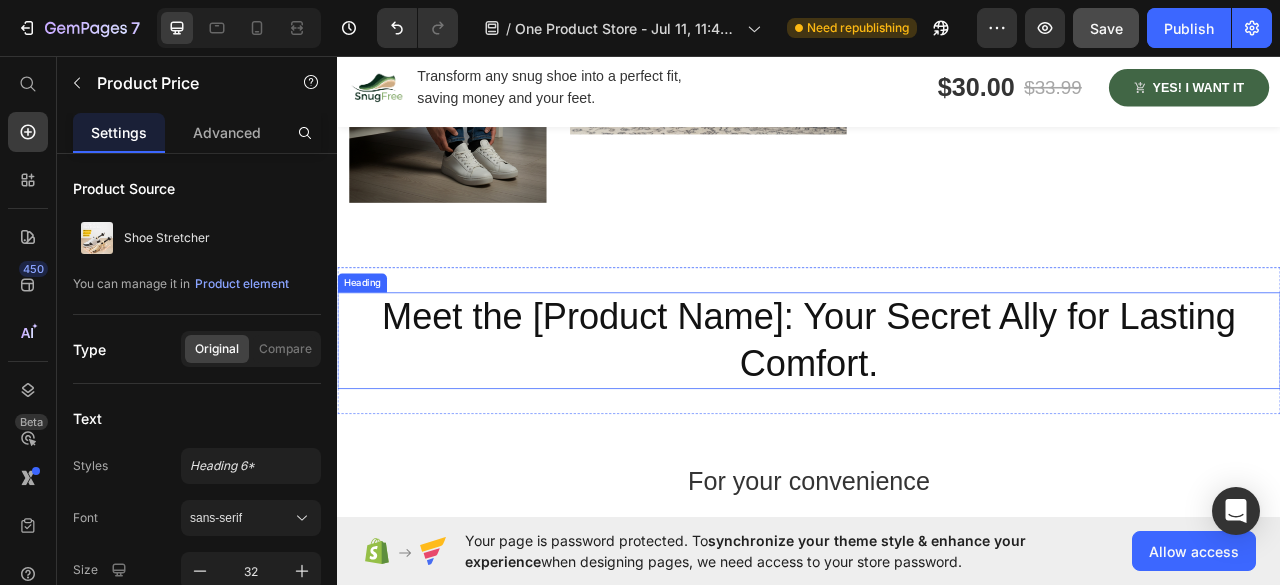 click on "Meet the [Product Name]: Your Secret Ally for Lasting Comfort." at bounding box center (937, 420) 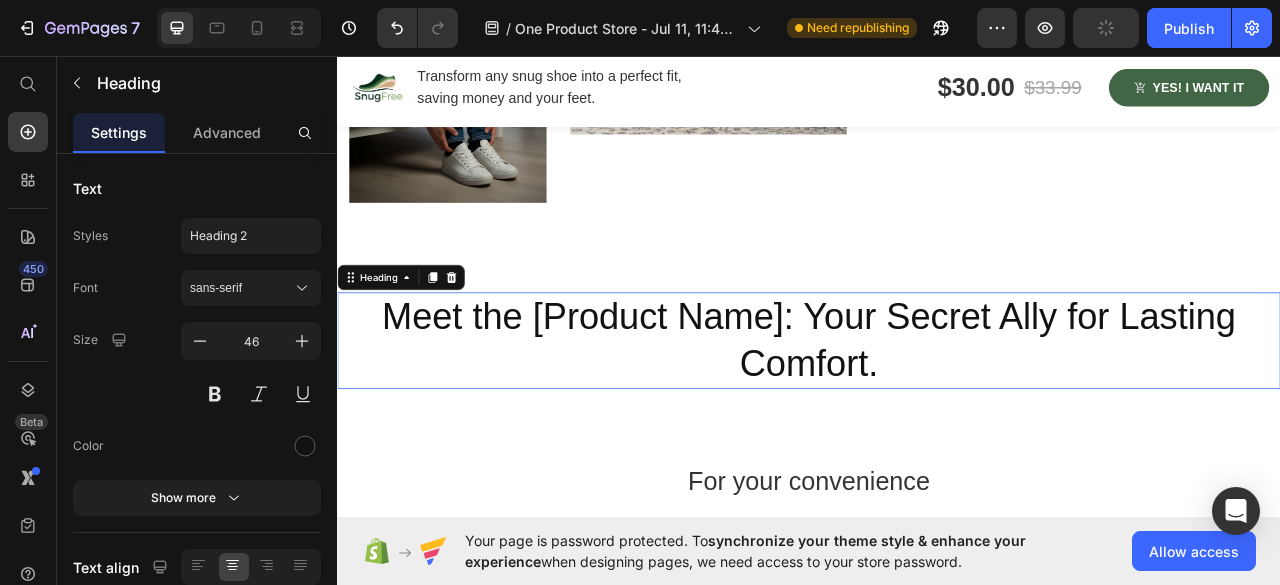 click on "Meet the [Product Name]: Your Secret Ally for Lasting Comfort." at bounding box center (937, 420) 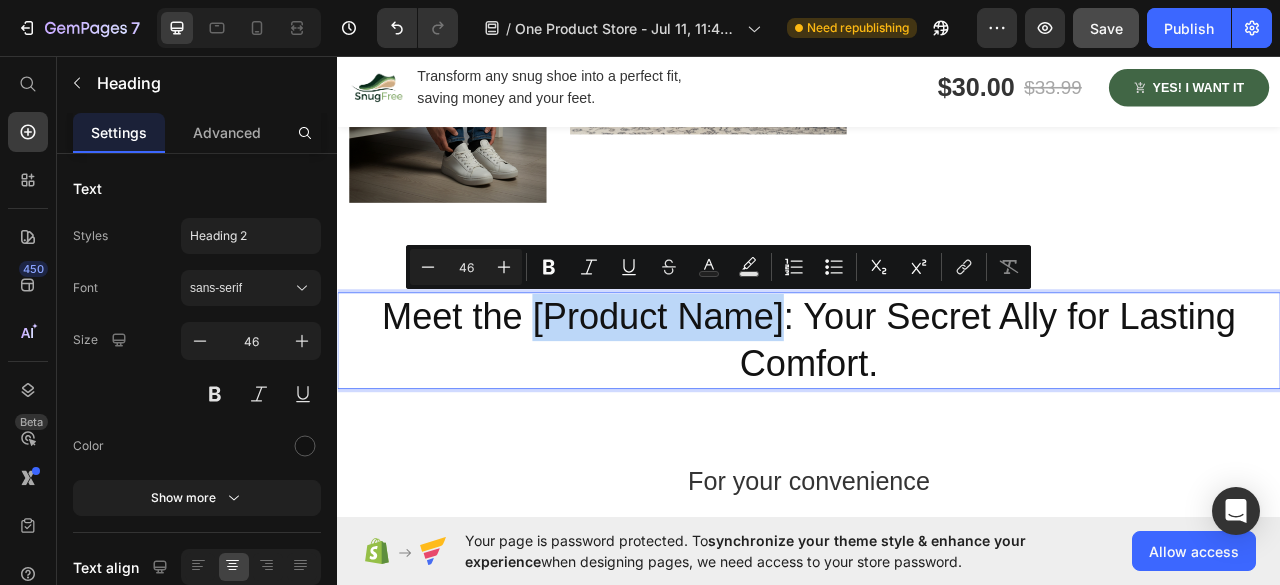 drag, startPoint x: 577, startPoint y: 387, endPoint x: 895, endPoint y: 387, distance: 318 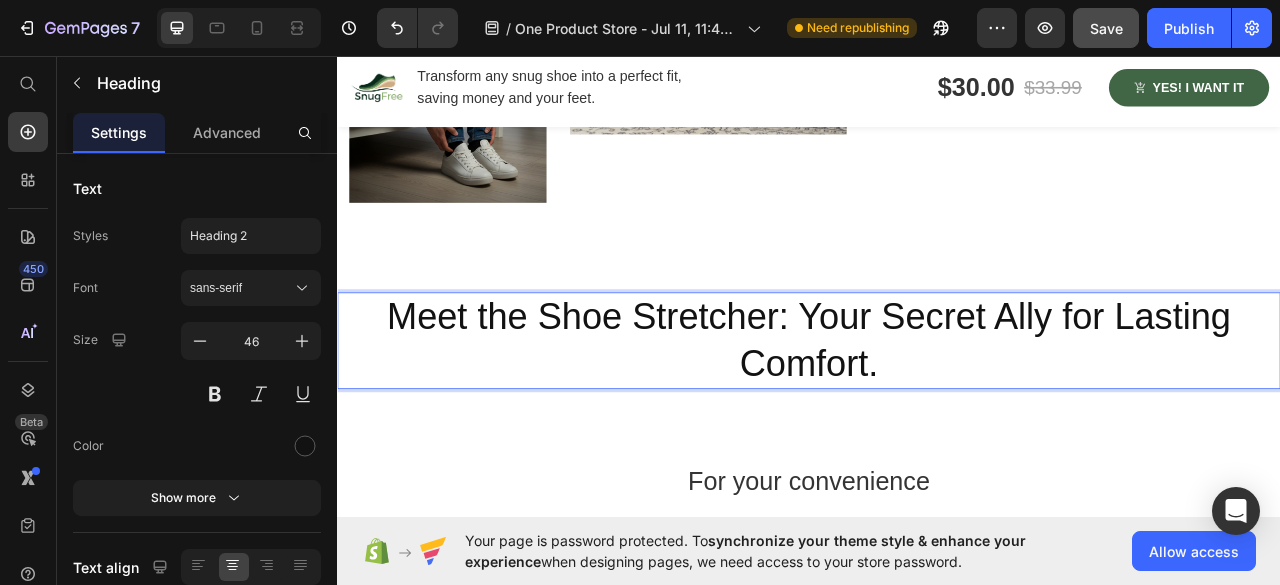 click on "Meet the Shoe Stretcher: Your Secret Ally for Lasting Comfort." at bounding box center (937, 420) 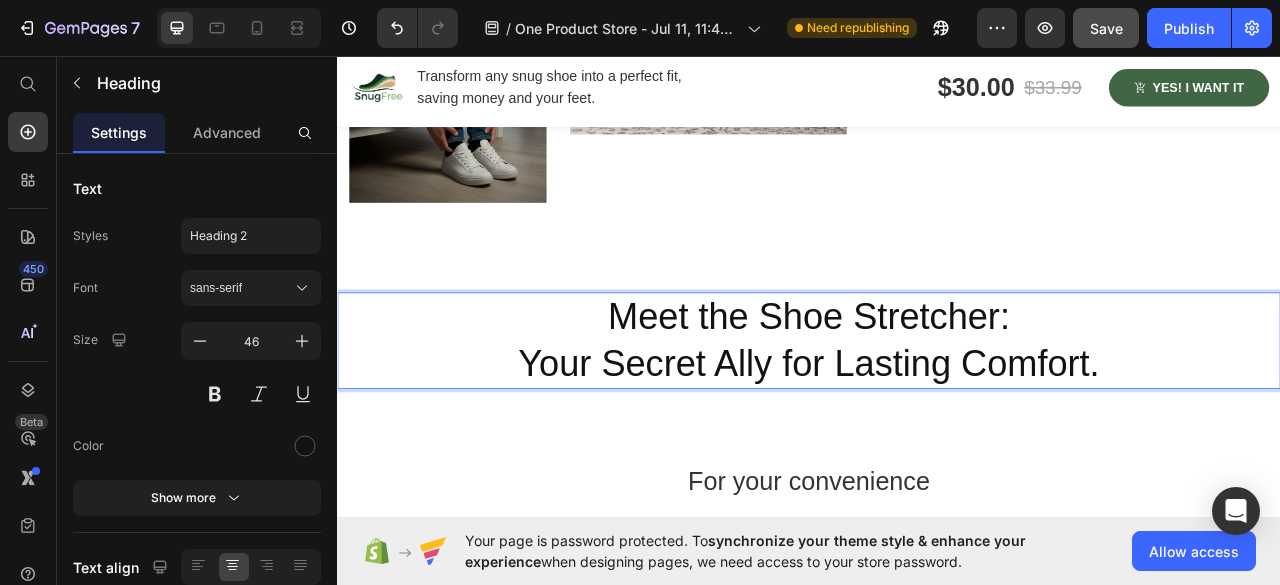 click on "Meet the Shoe Stretcher:  Your Secret Ally for Lasting Comfort." at bounding box center [937, 420] 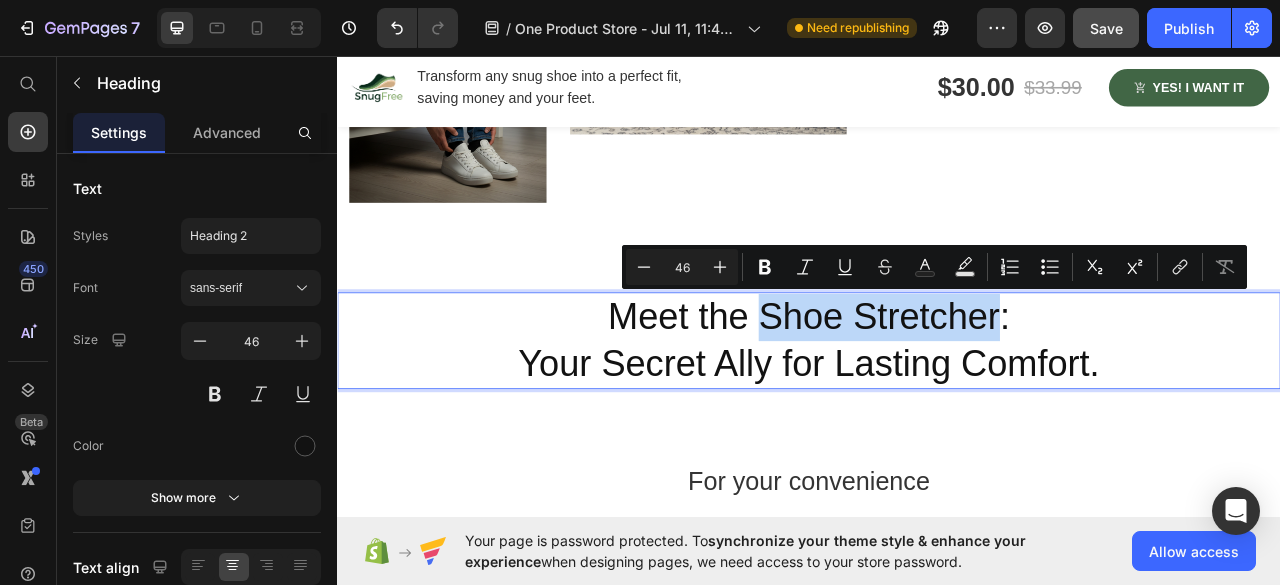 drag, startPoint x: 868, startPoint y: 380, endPoint x: 1163, endPoint y: 387, distance: 295.08304 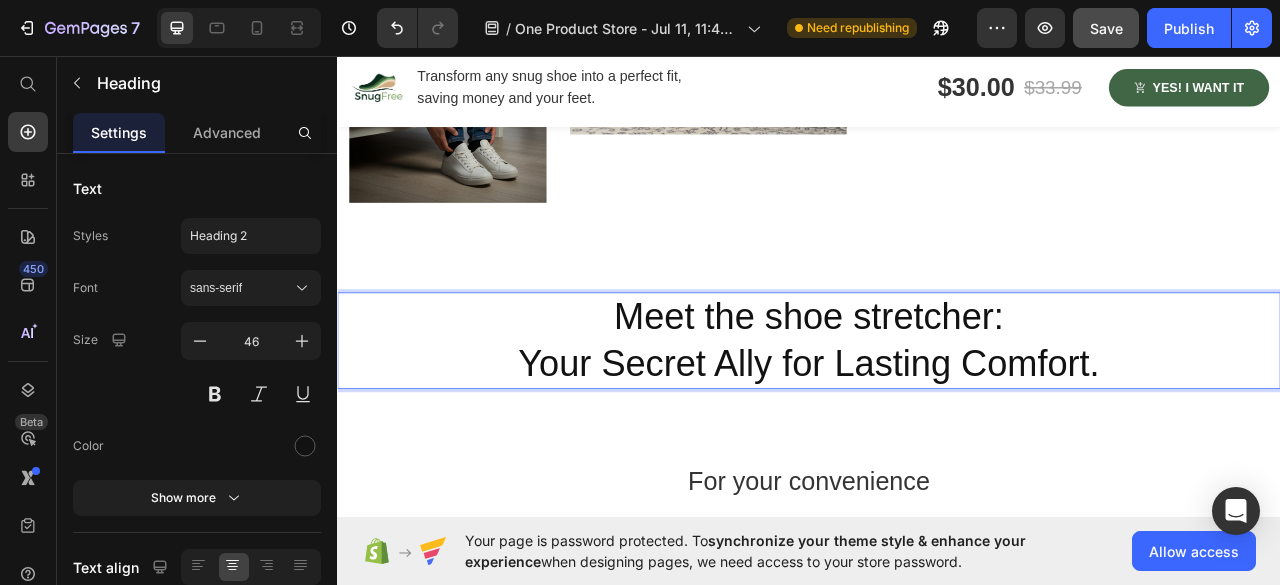 click on "Meet the shoe stretcher:  Your Secret Ally for Lasting Comfort." at bounding box center [937, 420] 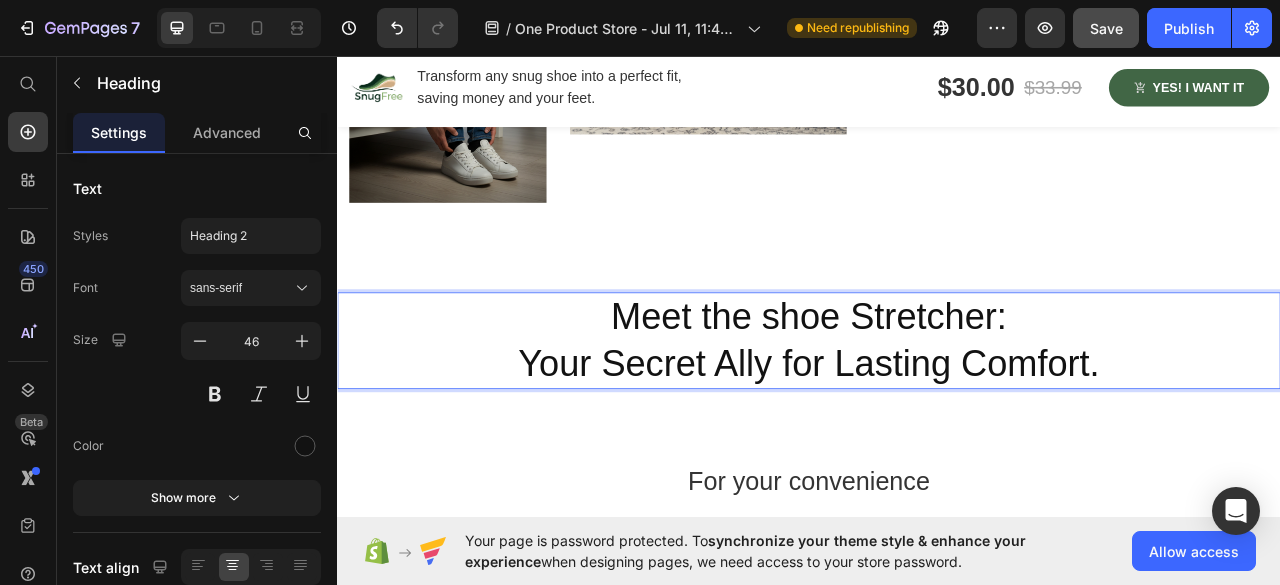 click on "Meet the shoe Stretcher:  Your Secret Ally for Lasting Comfort." at bounding box center (937, 420) 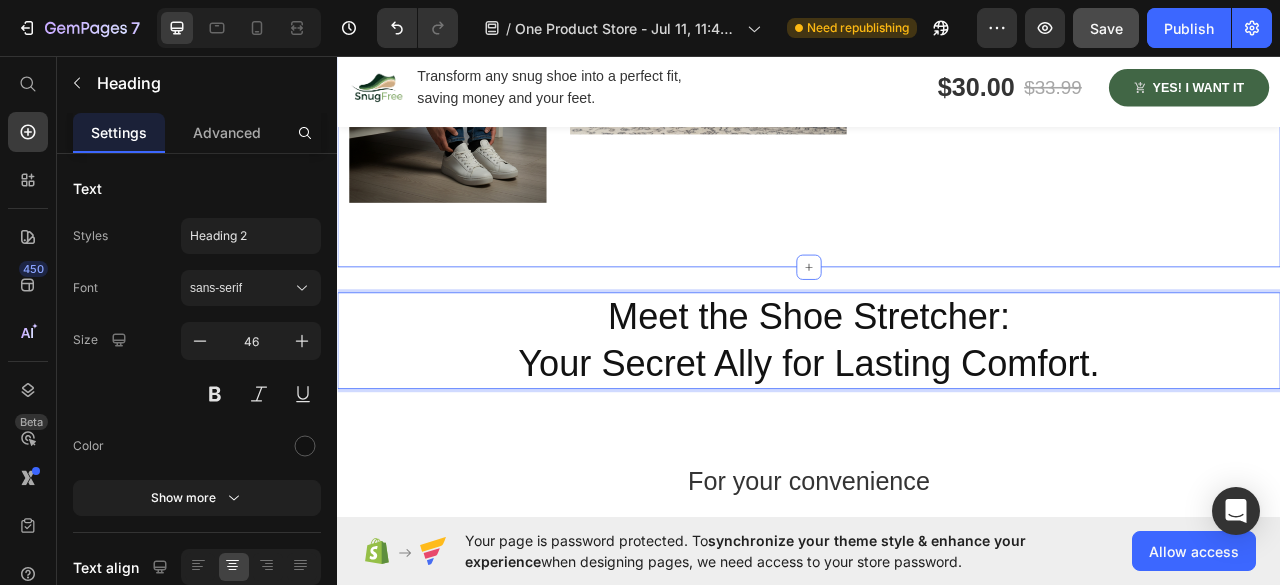scroll, scrollTop: 1166, scrollLeft: 0, axis: vertical 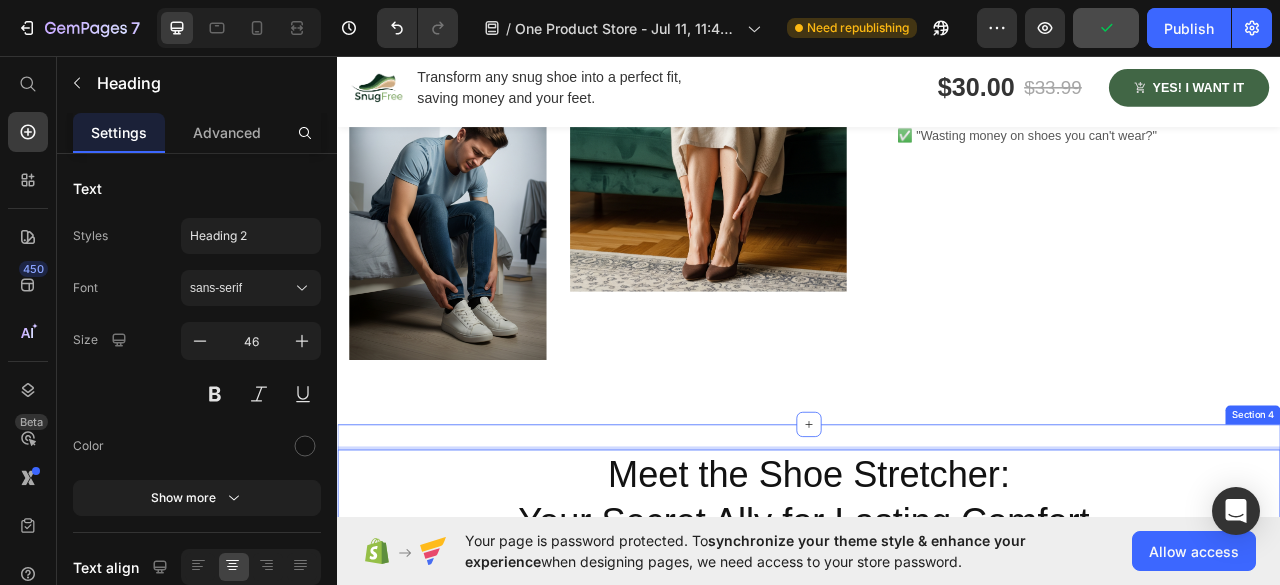 click on "Meet the Shoe Stretcher:  Your Secret Ally for Lasting Comfort. Heading   0 Section 4" at bounding box center [937, 620] 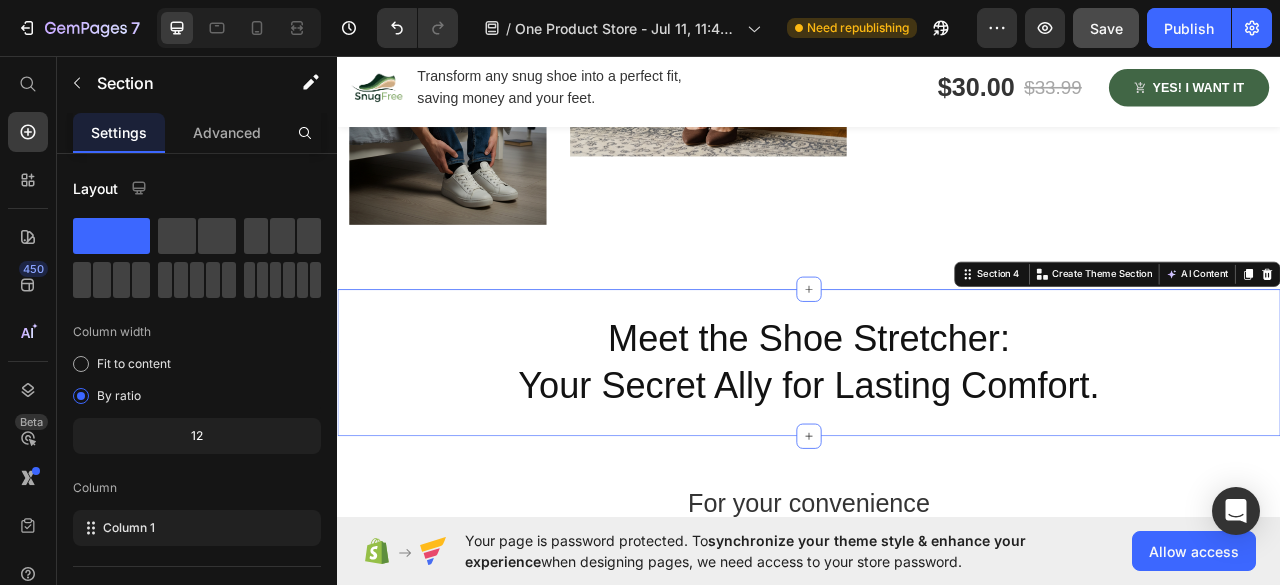 scroll, scrollTop: 1366, scrollLeft: 0, axis: vertical 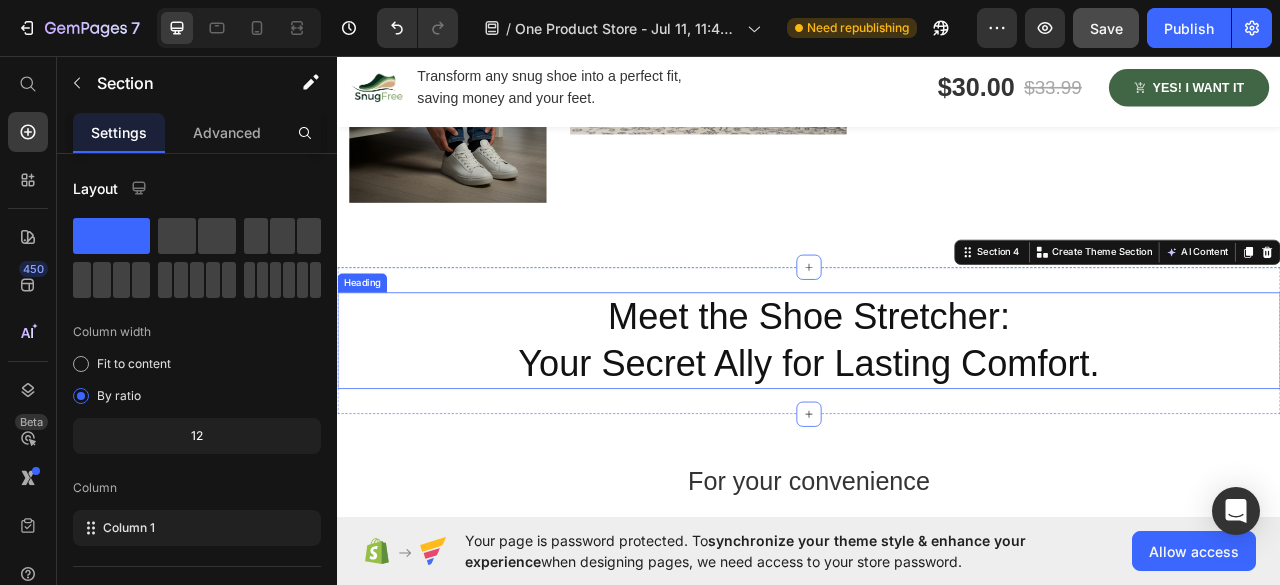 click on "Meet the Shoe Stretcher:  Your Secret Ally for Lasting Comfort." at bounding box center [937, 420] 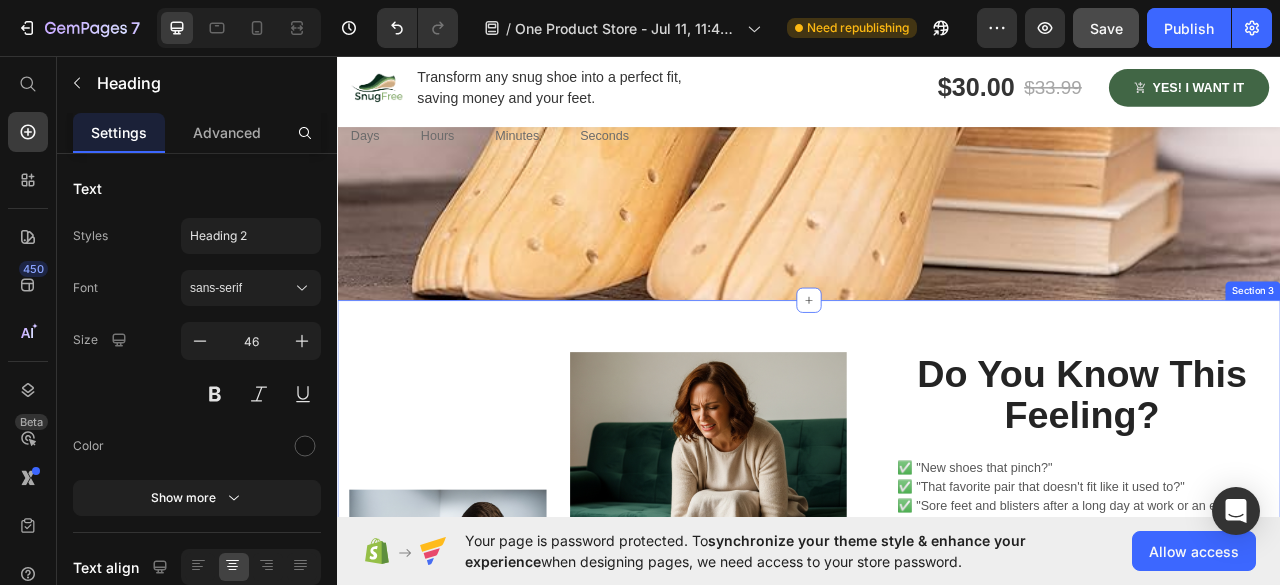 scroll, scrollTop: 666, scrollLeft: 0, axis: vertical 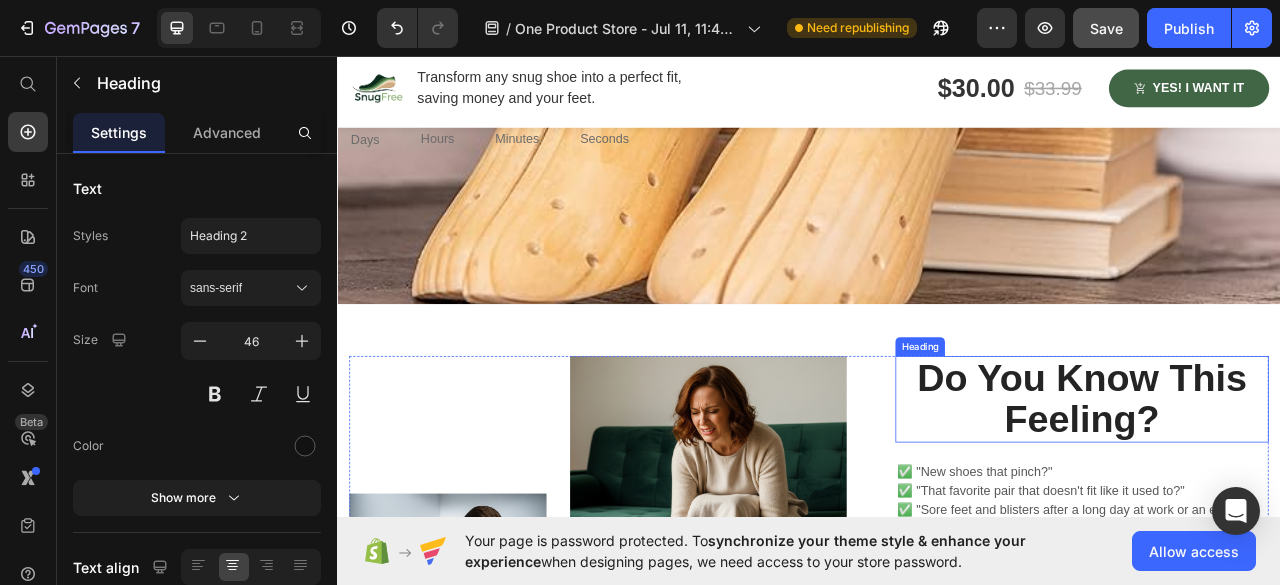 click on "Do You Know This Feeling?" at bounding box center [1284, 494] 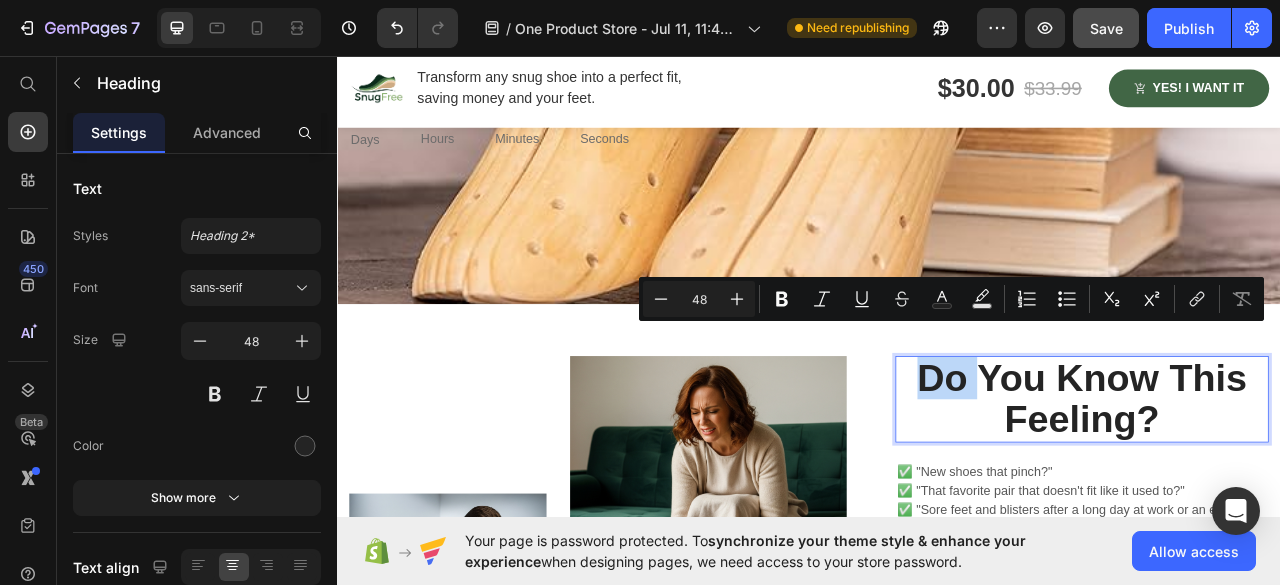 scroll, scrollTop: 1118, scrollLeft: 0, axis: vertical 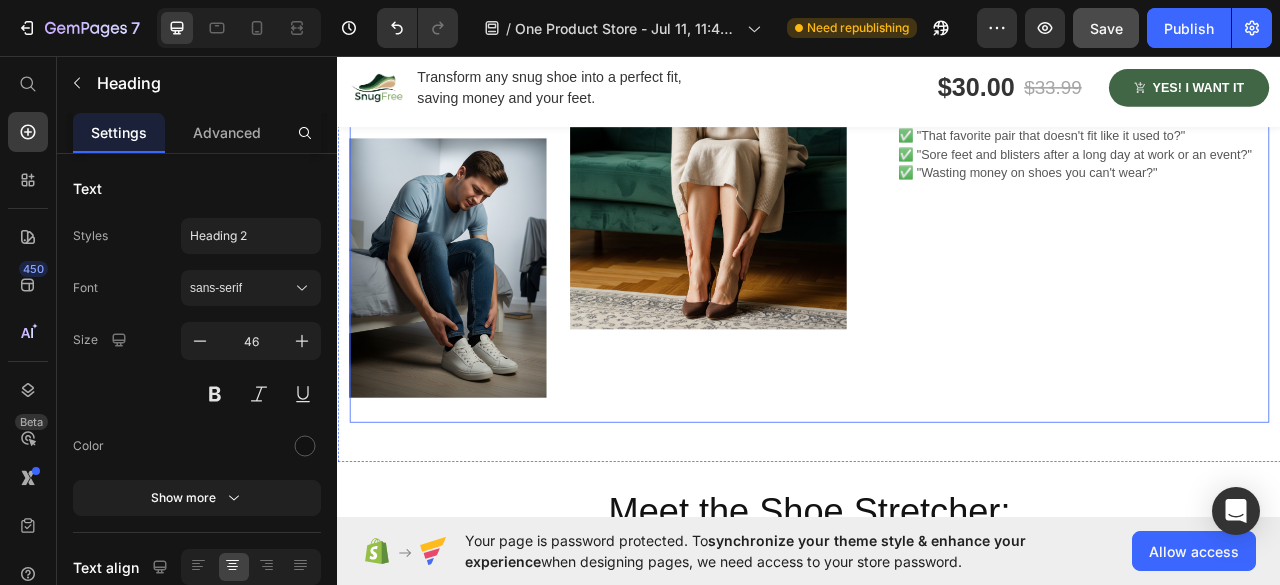 click on "Meet the Shoe Stretcher:  Your Secret Ally for Lasting Comfort." at bounding box center [937, 668] 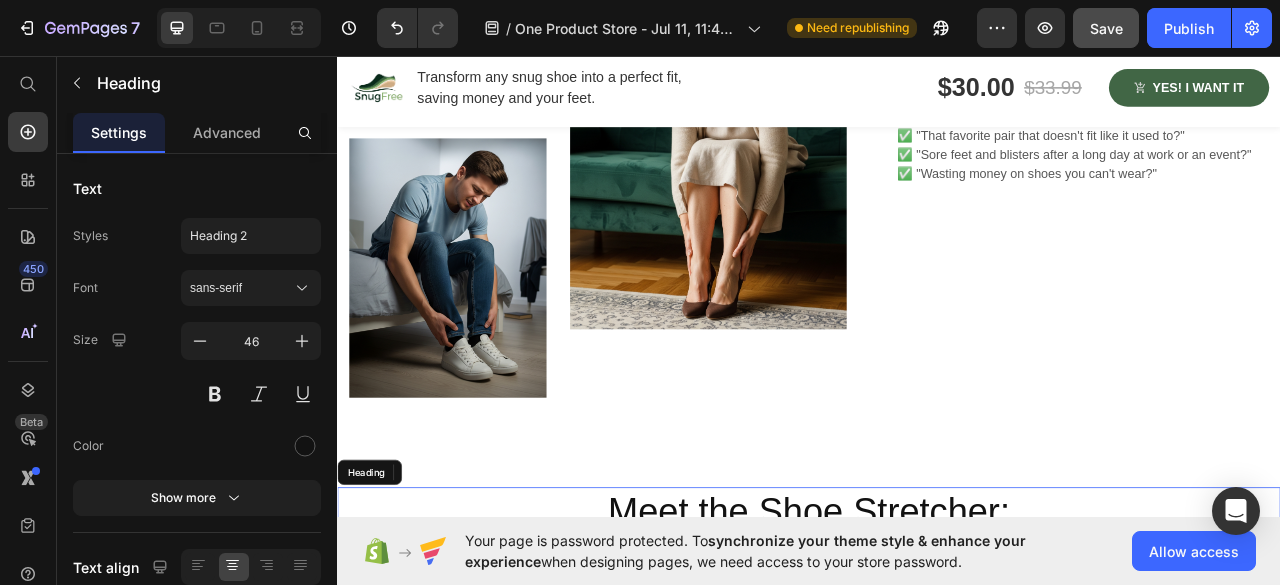 scroll, scrollTop: 1166, scrollLeft: 0, axis: vertical 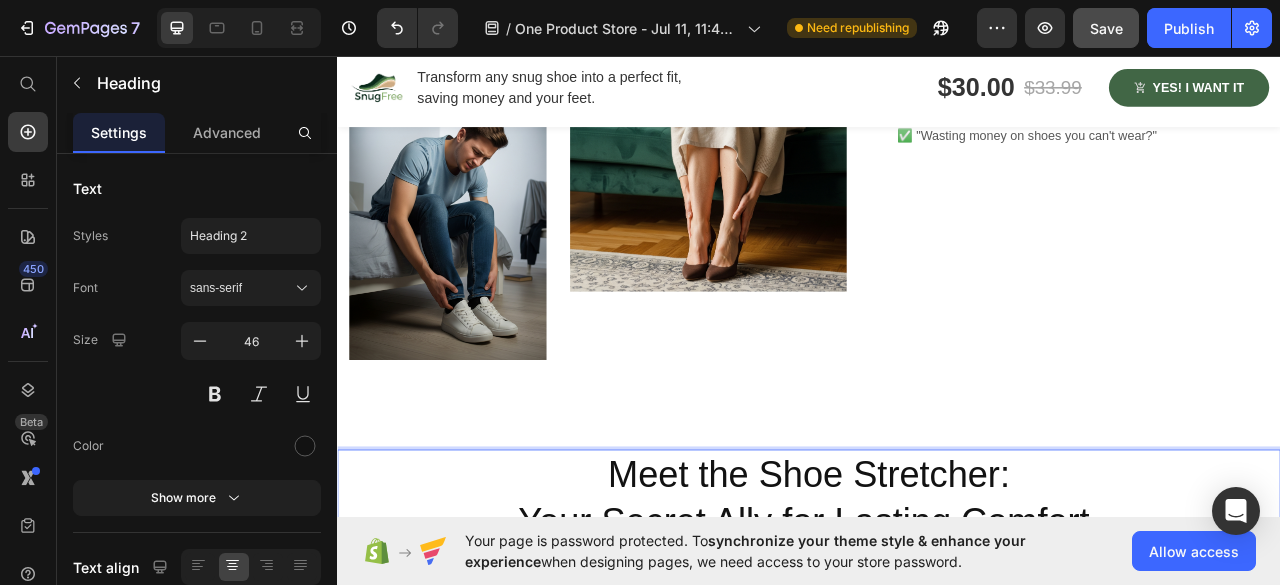 click on "Meet the Shoe Stretcher:  Your Secret Ally for Lasting Comfort." at bounding box center [937, 620] 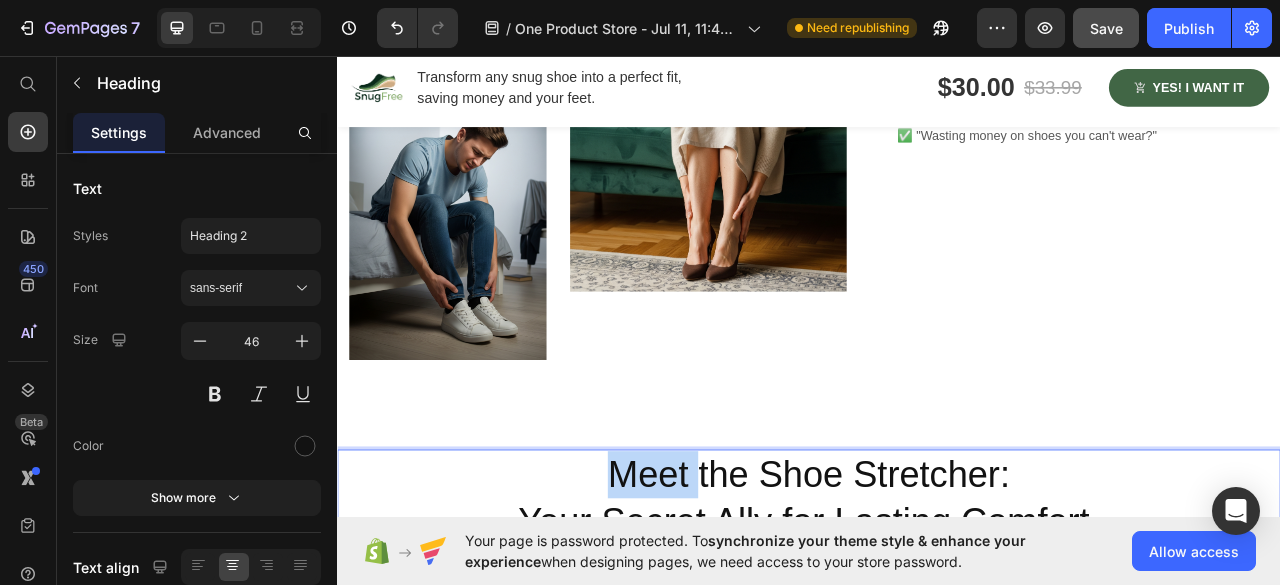click on "Meet the Shoe Stretcher:  Your Secret Ally for Lasting Comfort." at bounding box center [937, 620] 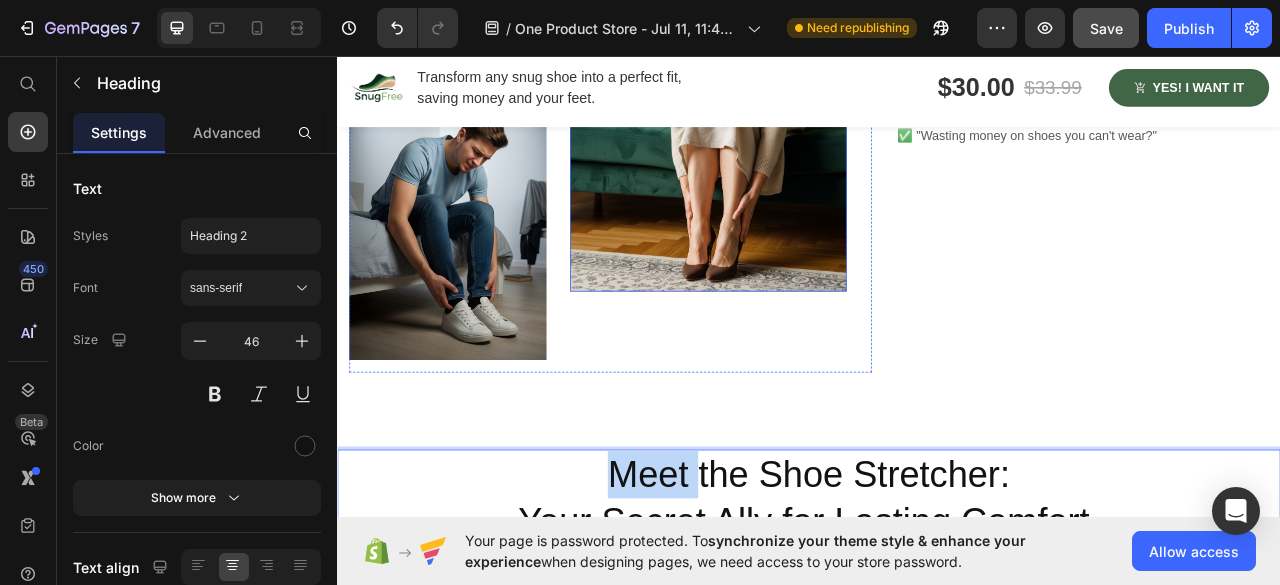 scroll, scrollTop: 866, scrollLeft: 0, axis: vertical 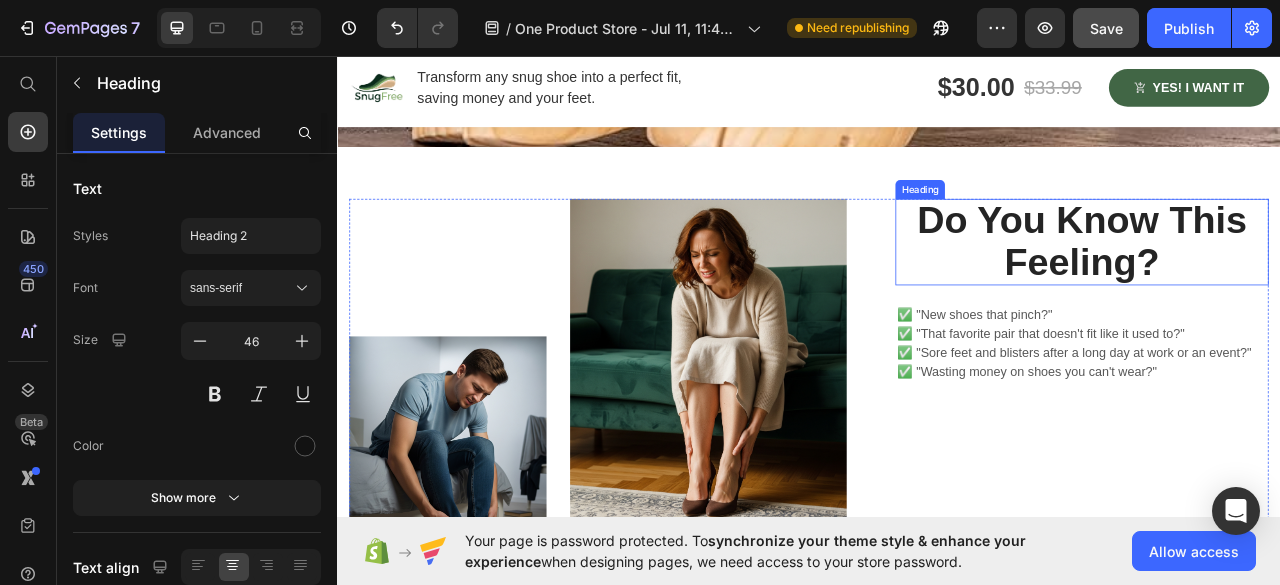 click on "Do You Know This Feeling?" at bounding box center [1284, 294] 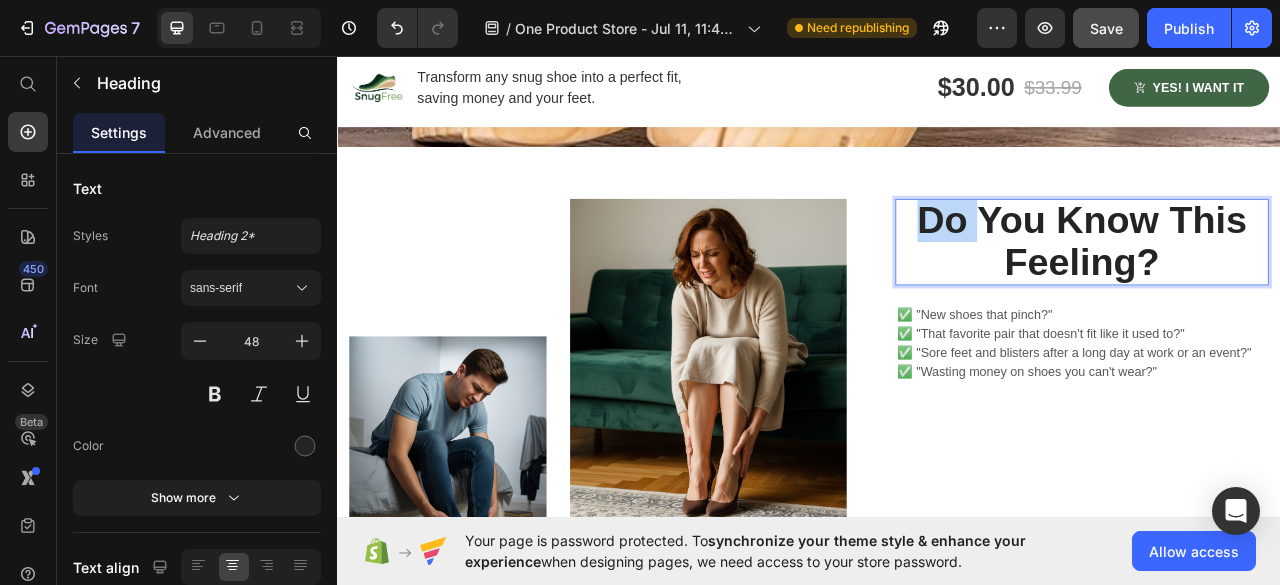 click on "Do You Know This Feeling?" at bounding box center [1284, 294] 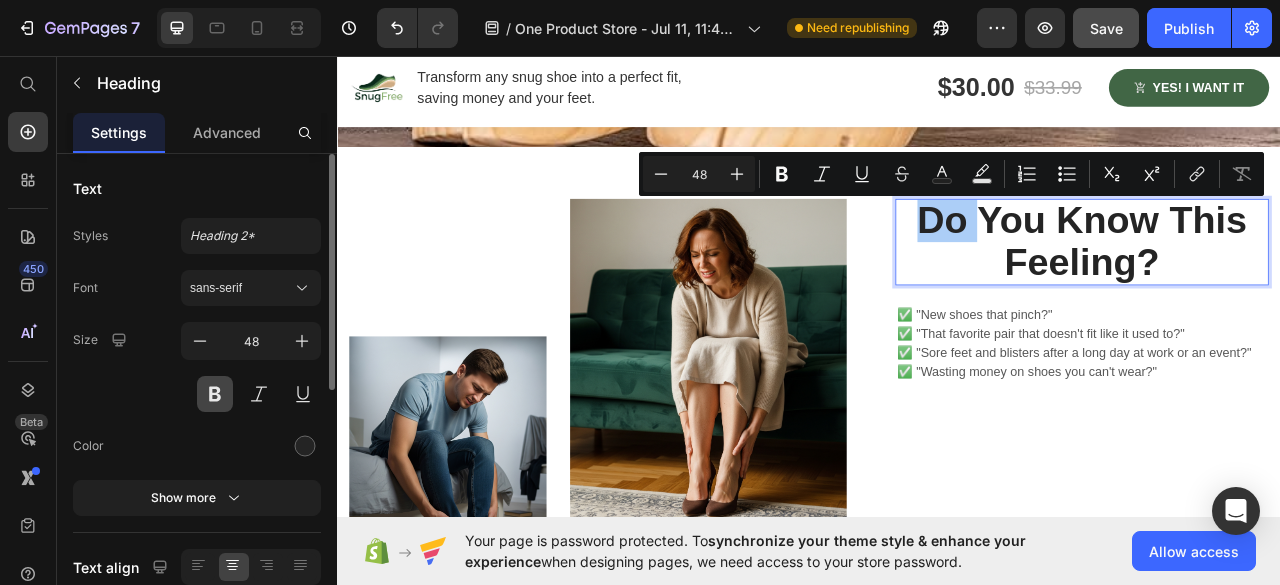click at bounding box center [215, 394] 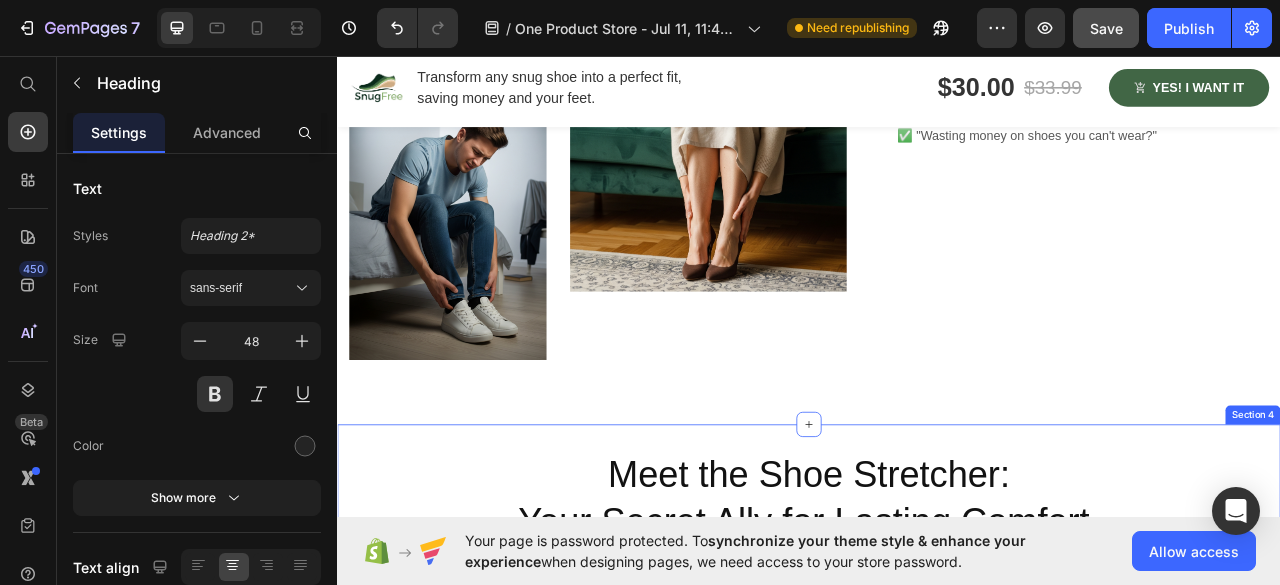scroll, scrollTop: 1266, scrollLeft: 0, axis: vertical 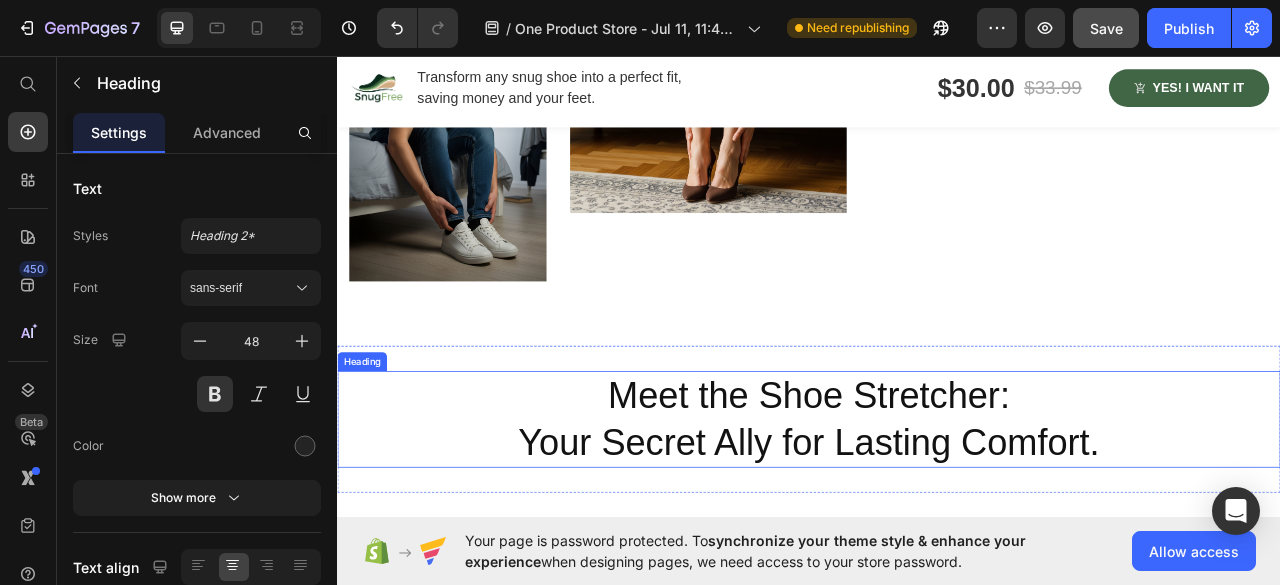 click on "Meet the Shoe Stretcher:  Your Secret Ally for Lasting Comfort." at bounding box center [937, 520] 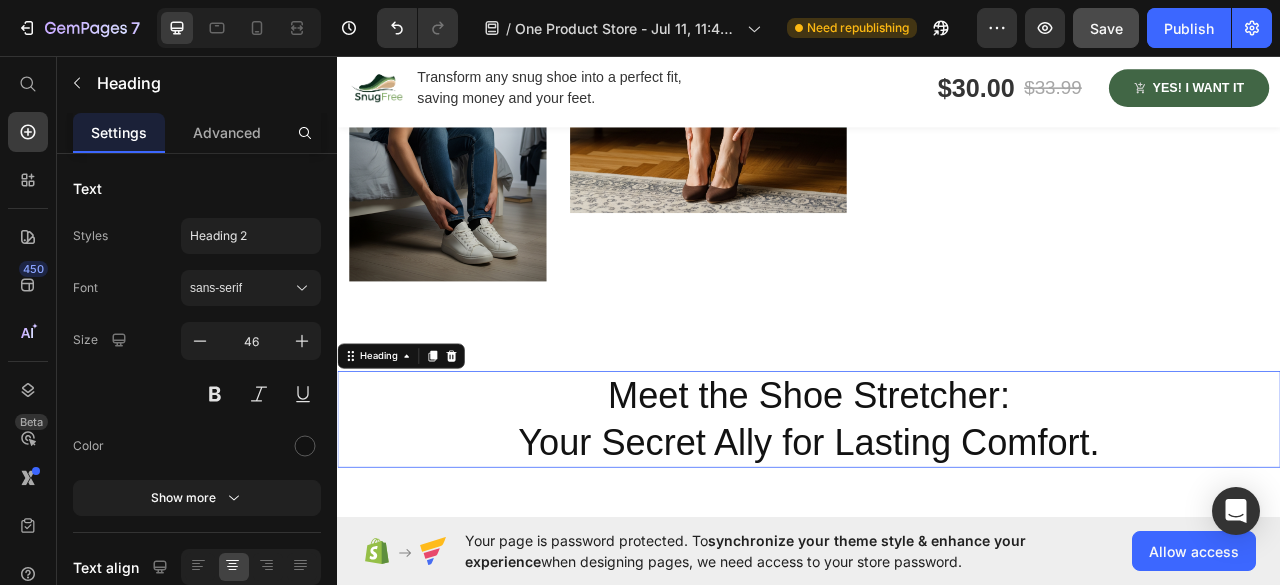 click on "Meet the Shoe Stretcher:  Your Secret Ally for Lasting Comfort." at bounding box center (937, 520) 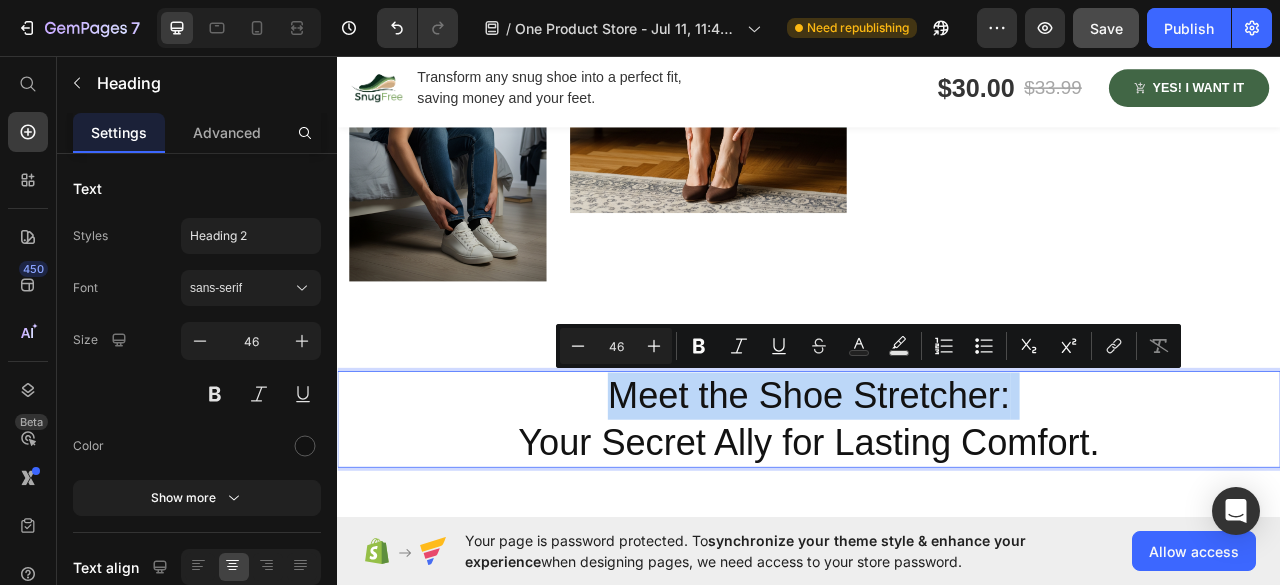 click on "Meet the Shoe Stretcher:  Your Secret Ally for Lasting Comfort." at bounding box center (937, 520) 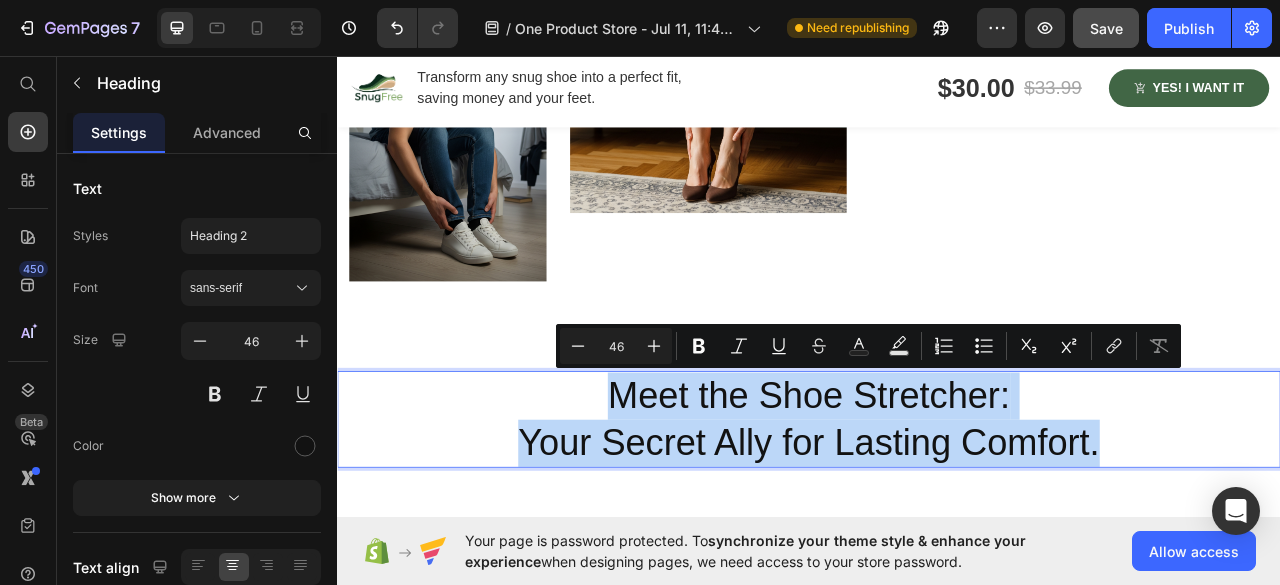 drag, startPoint x: 686, startPoint y: 477, endPoint x: 1316, endPoint y: 550, distance: 634.2153 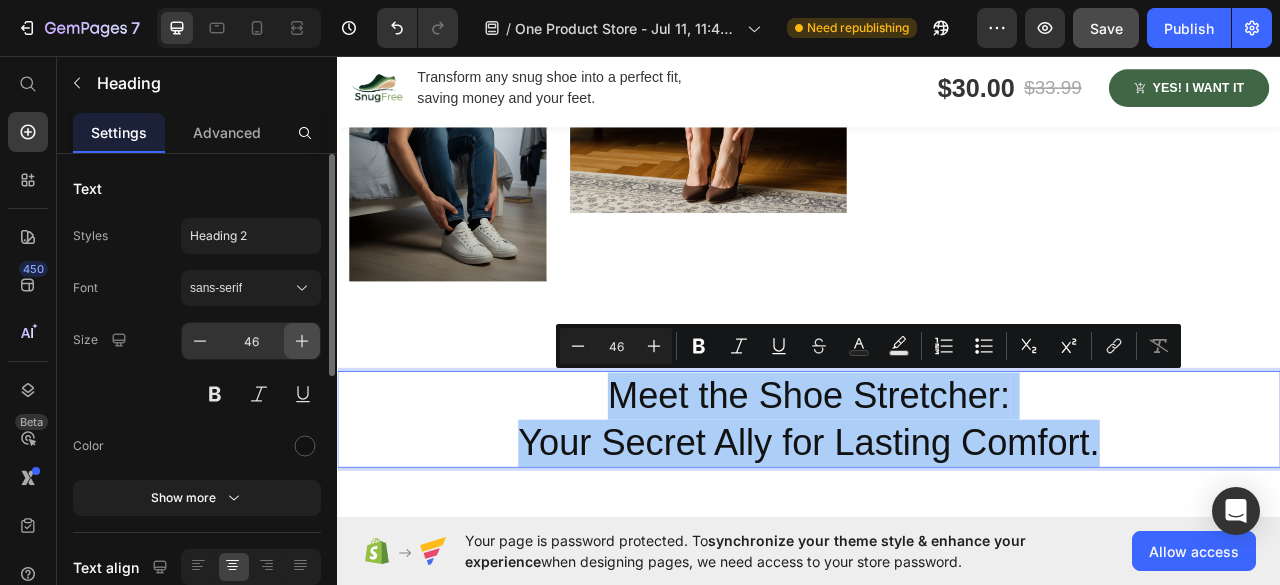 click 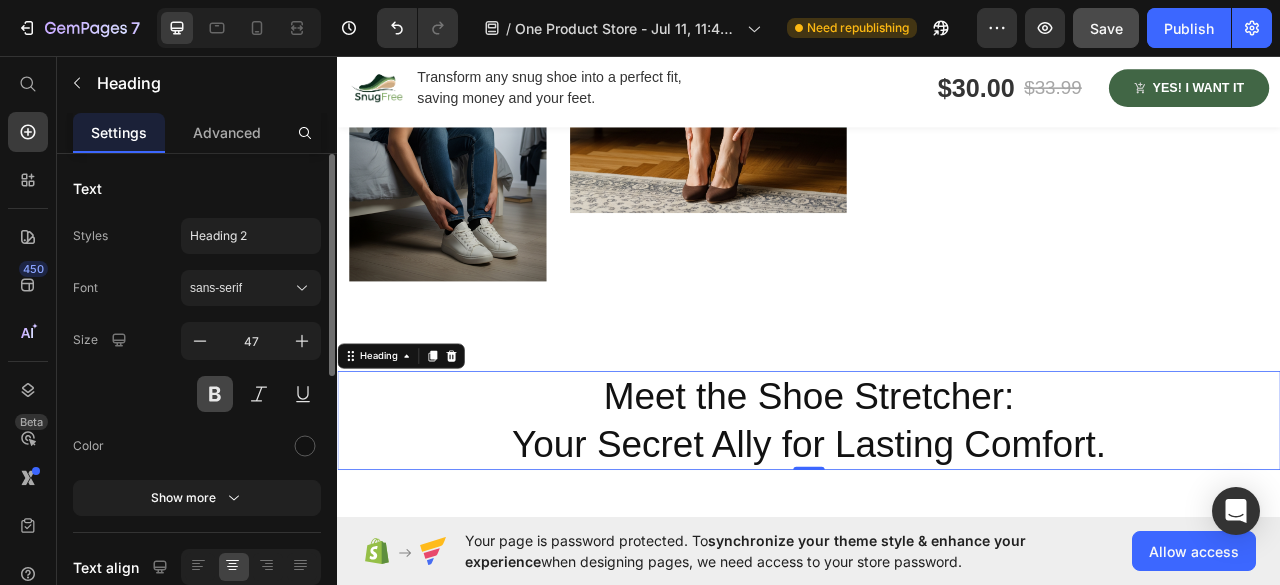 click at bounding box center [215, 394] 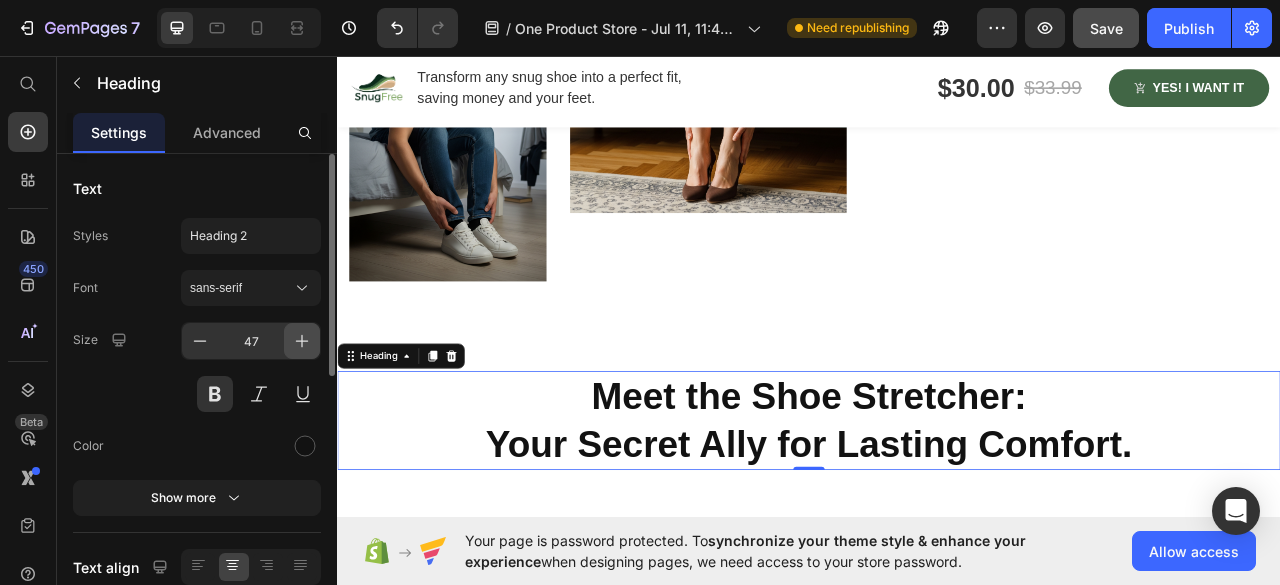 click 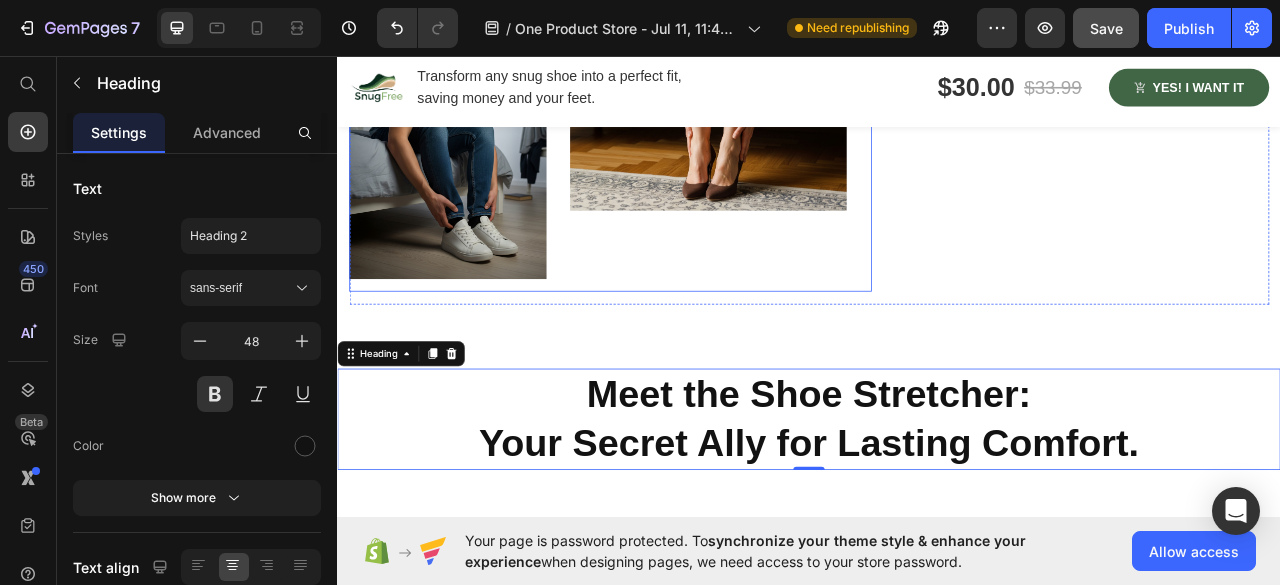 scroll, scrollTop: 1366, scrollLeft: 0, axis: vertical 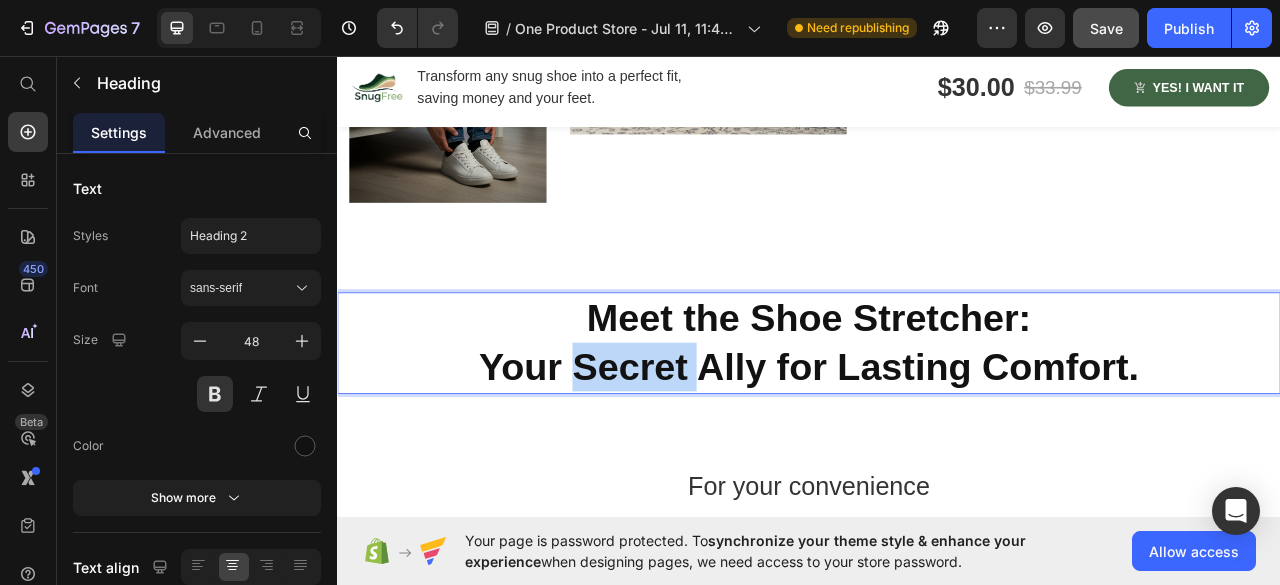 click on "Meet the Shoe Stretcher:  Your Secret Ally for Lasting Comfort." at bounding box center [937, 422] 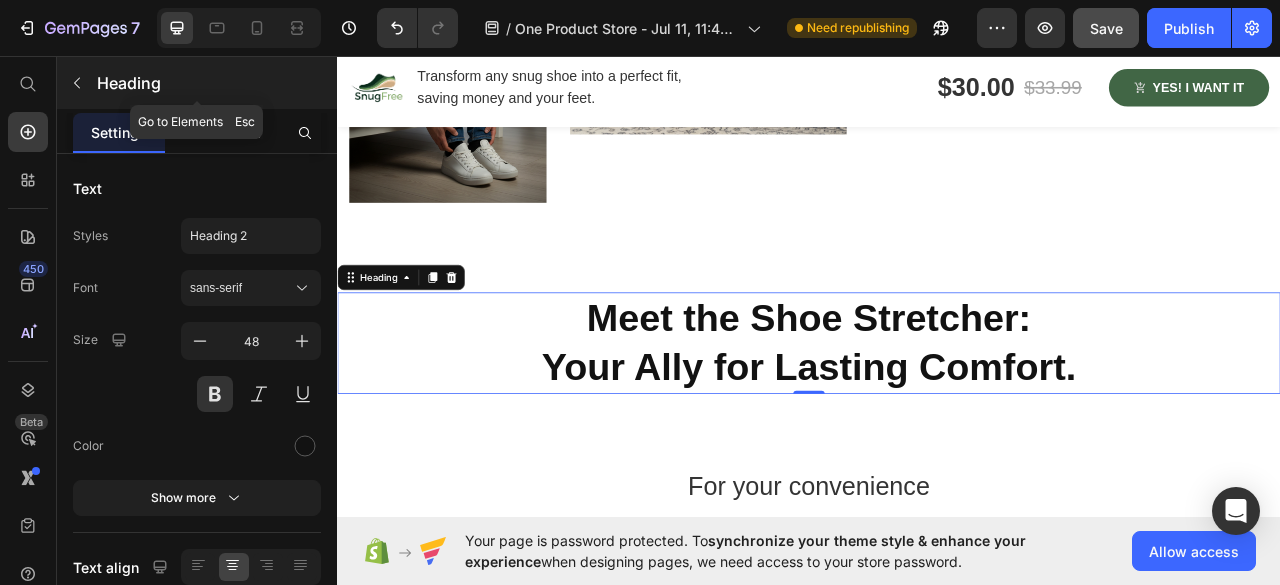 click 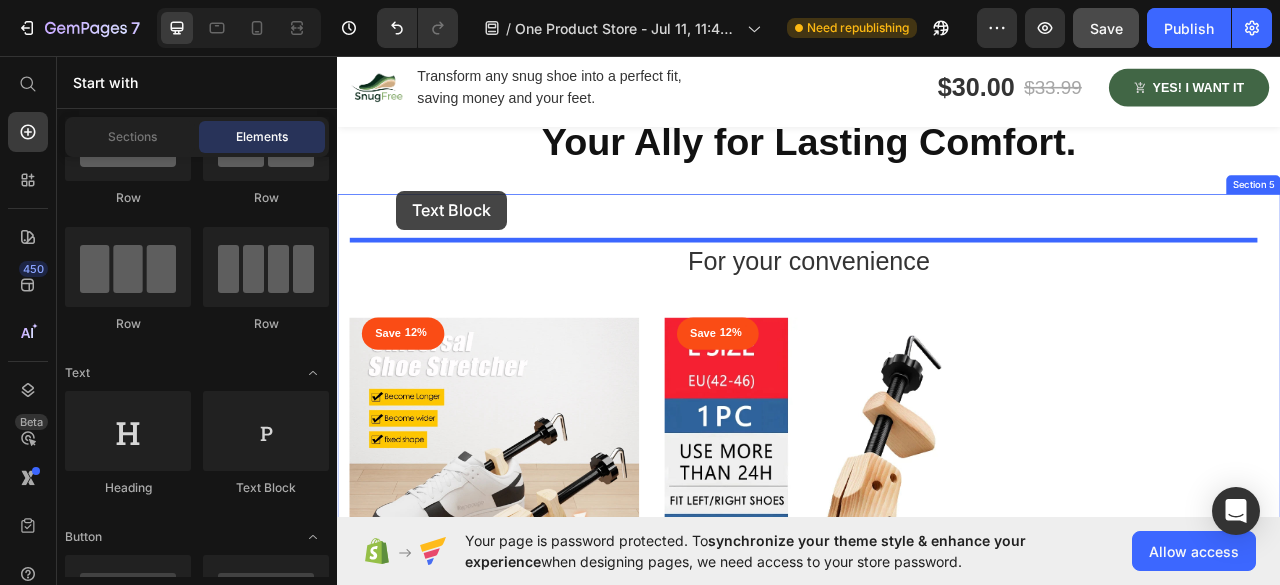 scroll, scrollTop: 1676, scrollLeft: 0, axis: vertical 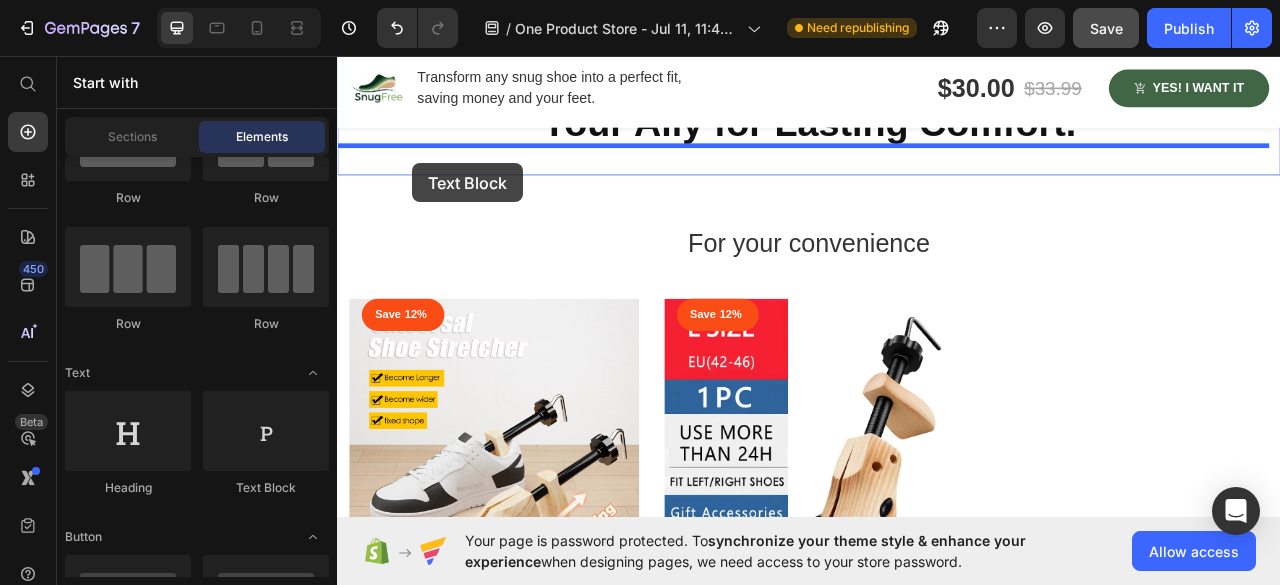 drag, startPoint x: 603, startPoint y: 480, endPoint x: 433, endPoint y: 194, distance: 332.71008 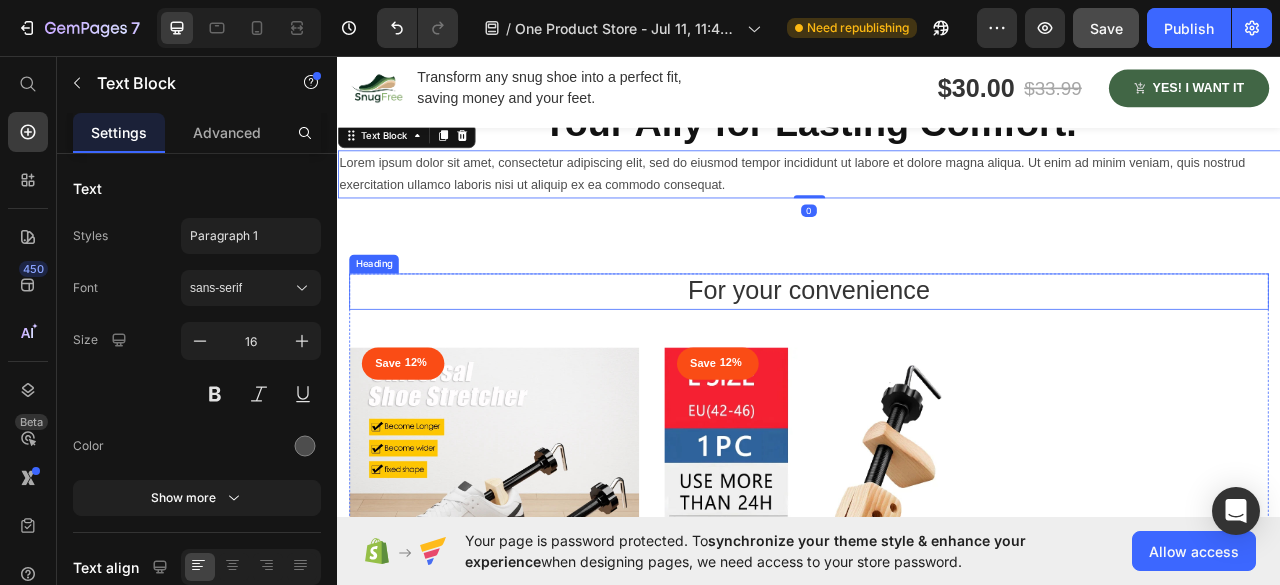 scroll, scrollTop: 1476, scrollLeft: 0, axis: vertical 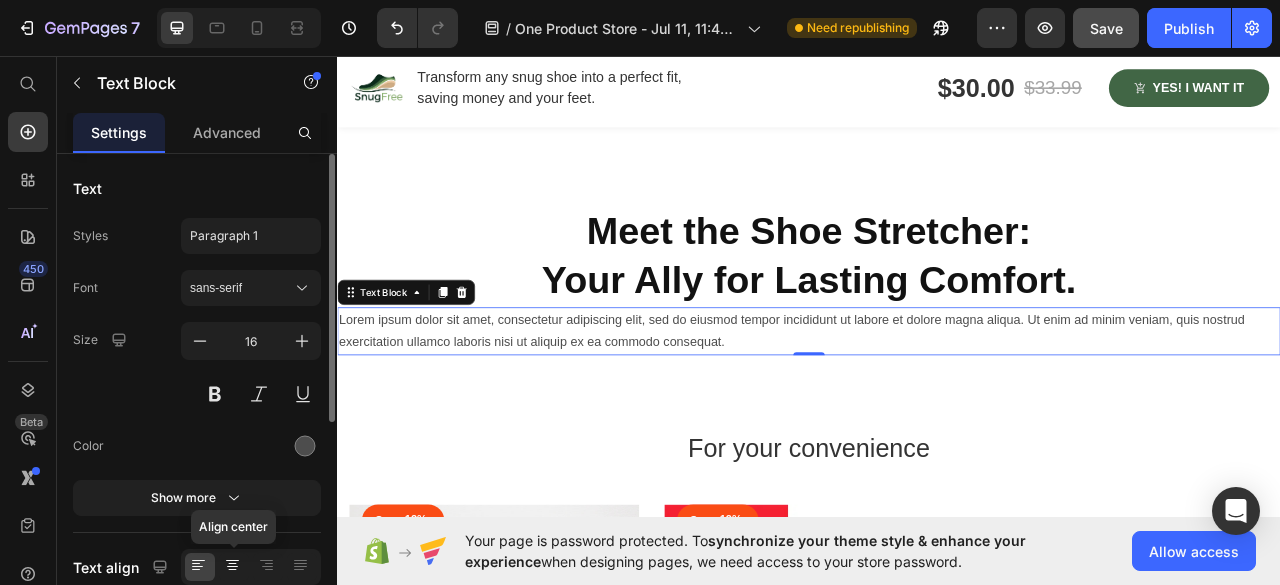 click 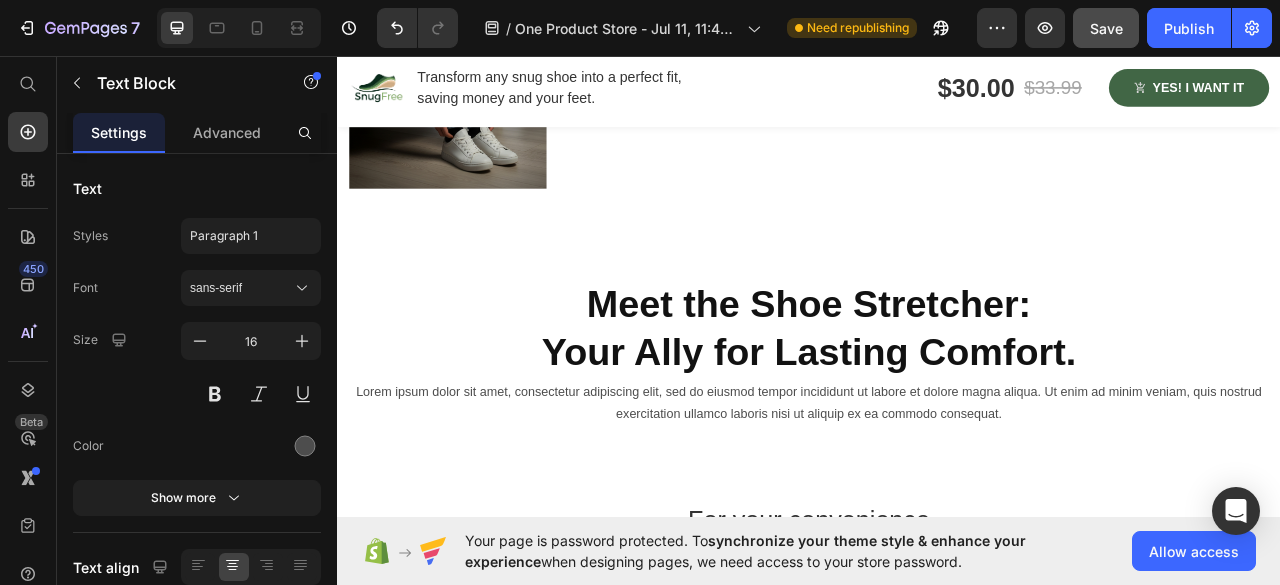 scroll, scrollTop: 1400, scrollLeft: 0, axis: vertical 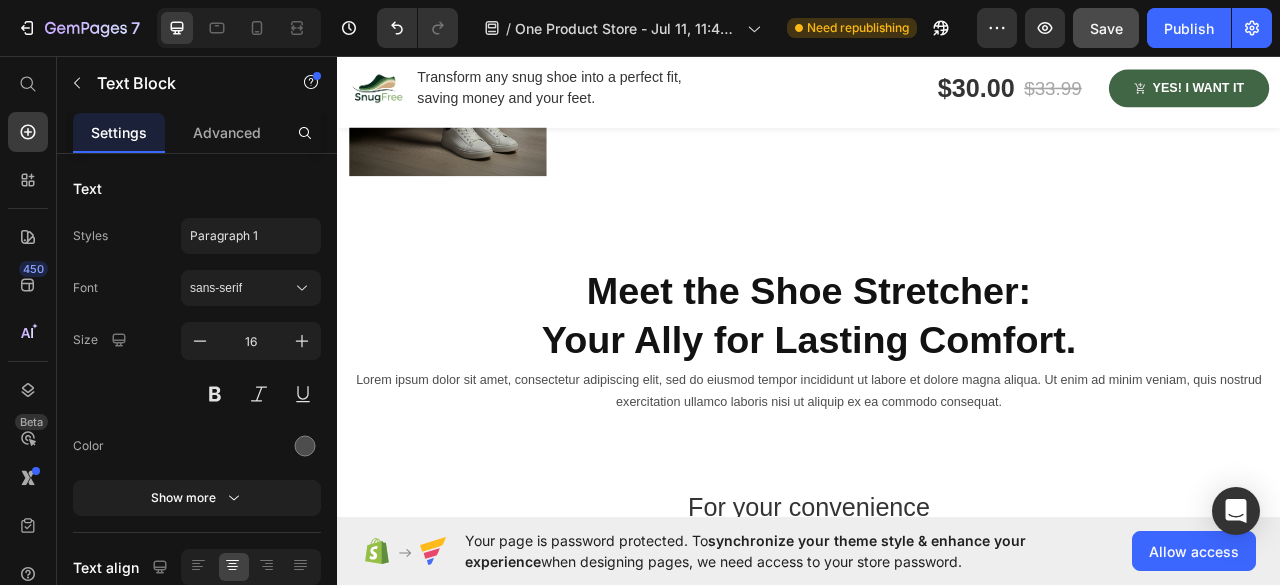 click on "Lorem ipsum dolor sit amet, consectetur adipiscing elit, sed do eiusmod tempor incididunt ut labore et dolore magna aliqua. Ut enim ad minim veniam, quis nostrud exercitation ullamco laboris nisi ut aliquip ex ea commodo consequat." at bounding box center (937, 484) 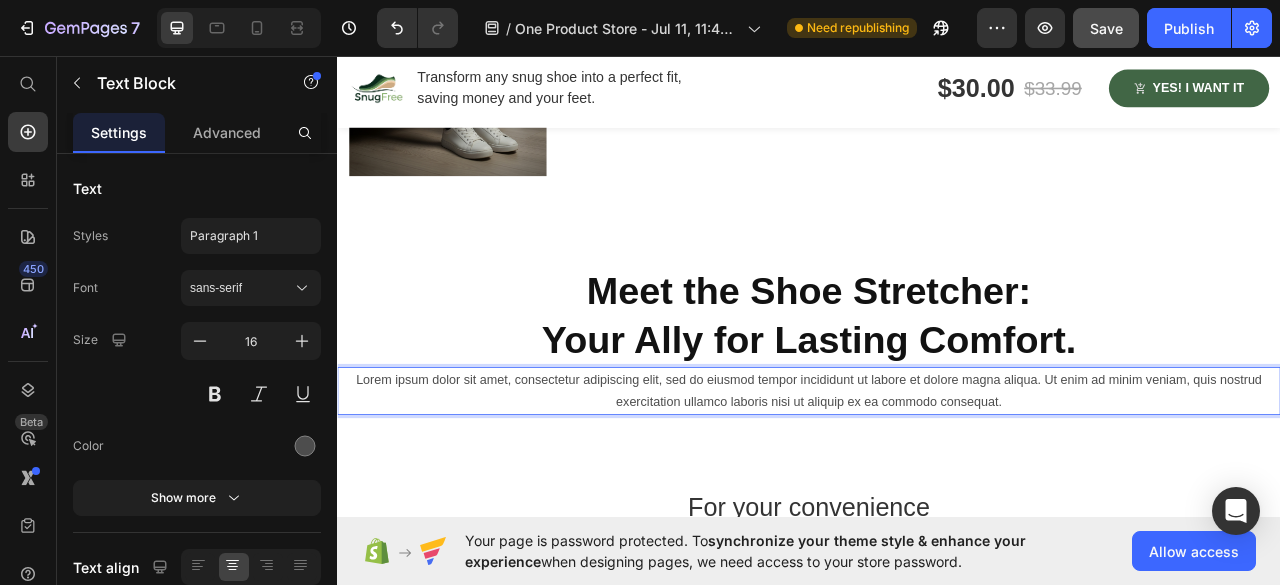 click on "Lorem ipsum dolor sit amet, consectetur adipiscing elit, sed do eiusmod tempor incididunt ut labore et dolore magna aliqua. Ut enim ad minim veniam, quis nostrud exercitation ullamco laboris nisi ut aliquip ex ea commodo consequat." at bounding box center (937, 484) 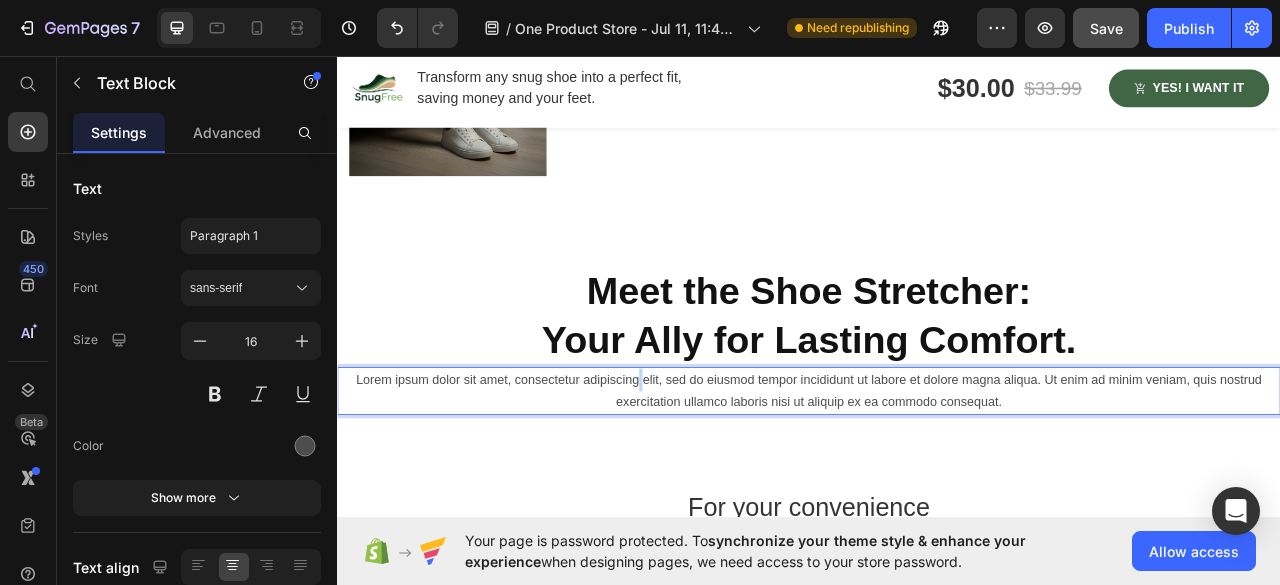 click on "Lorem ipsum dolor sit amet, consectetur adipiscing elit, sed do eiusmod tempor incididunt ut labore et dolore magna aliqua. Ut enim ad minim veniam, quis nostrud exercitation ullamco laboris nisi ut aliquip ex ea commodo consequat." at bounding box center [937, 484] 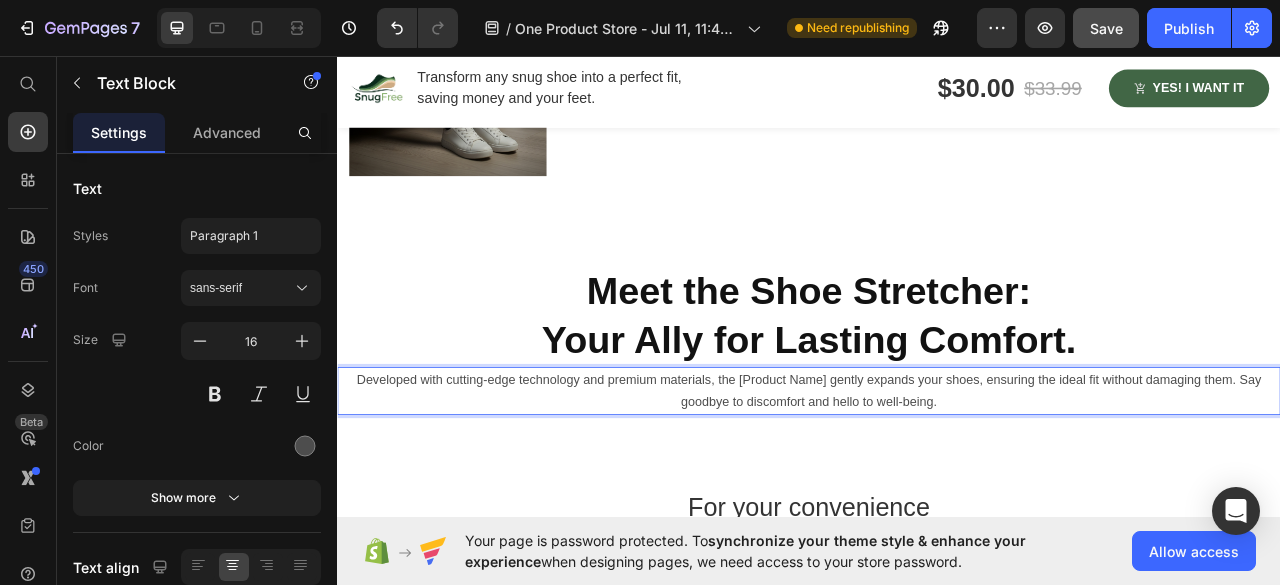 click on "Developed with cutting-edge technology and premium materials, the [Product Name] gently expands your shoes, ensuring the ideal fit without damaging them. Say goodbye to discomfort and hello to well-being." at bounding box center [937, 484] 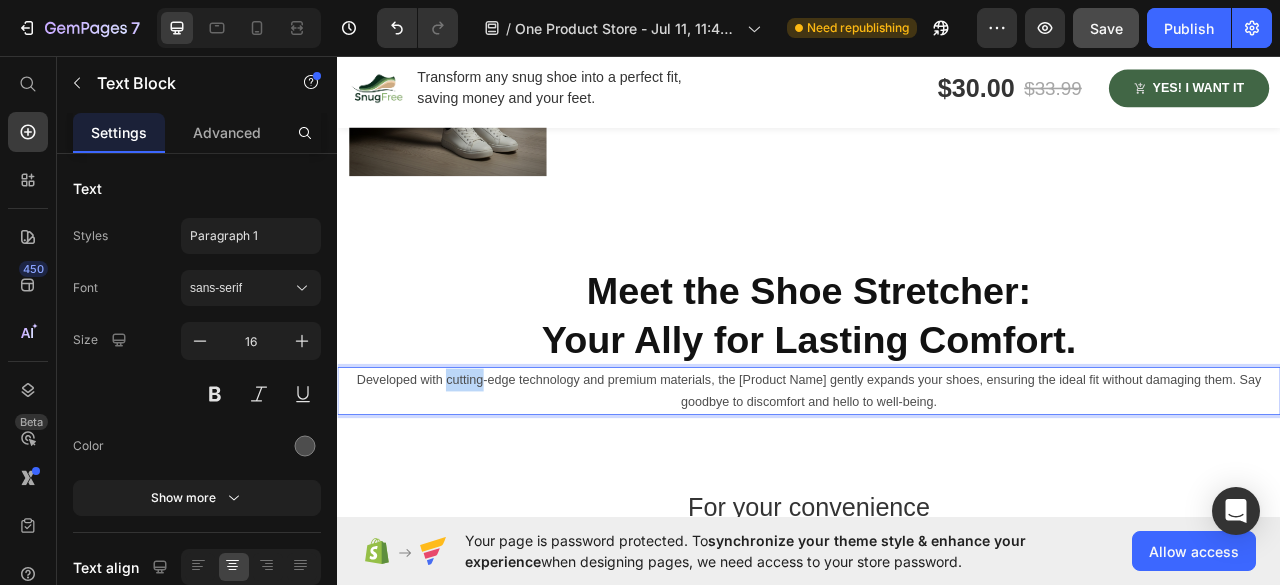 click on "Developed with cutting-edge technology and premium materials, the [Product Name] gently expands your shoes, ensuring the ideal fit without damaging them. Say goodbye to discomfort and hello to well-being." at bounding box center (937, 484) 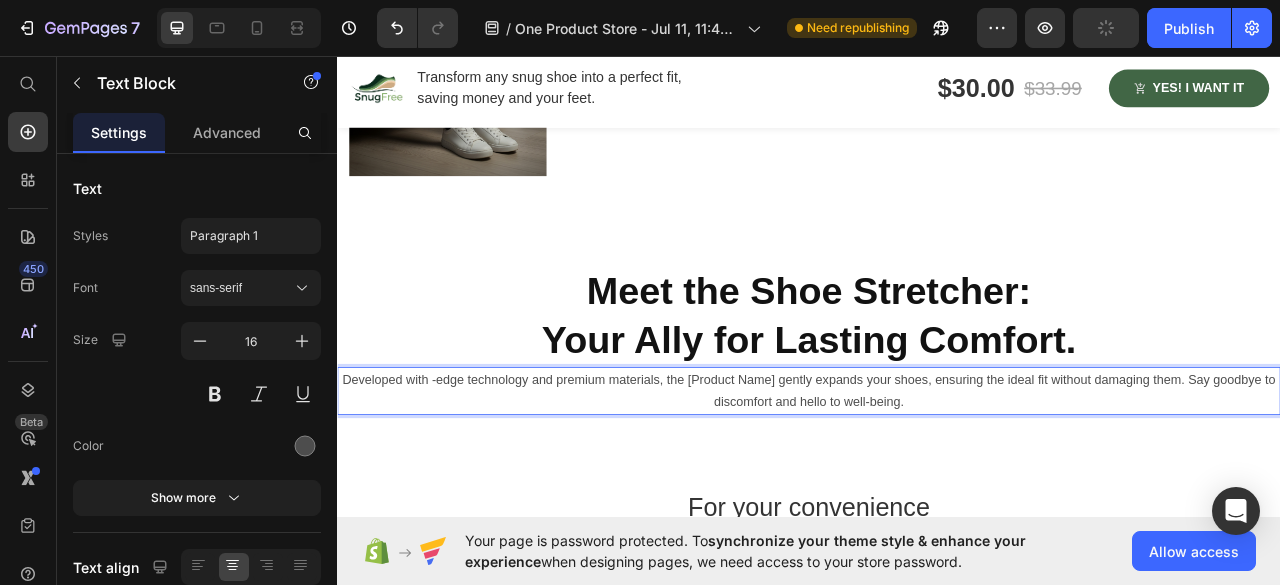 click on "Developed with -edge technology and premium materials, the [Product Name] gently expands your shoes, ensuring the ideal fit without damaging them. Say goodbye to discomfort and hello to well-being." at bounding box center (937, 484) 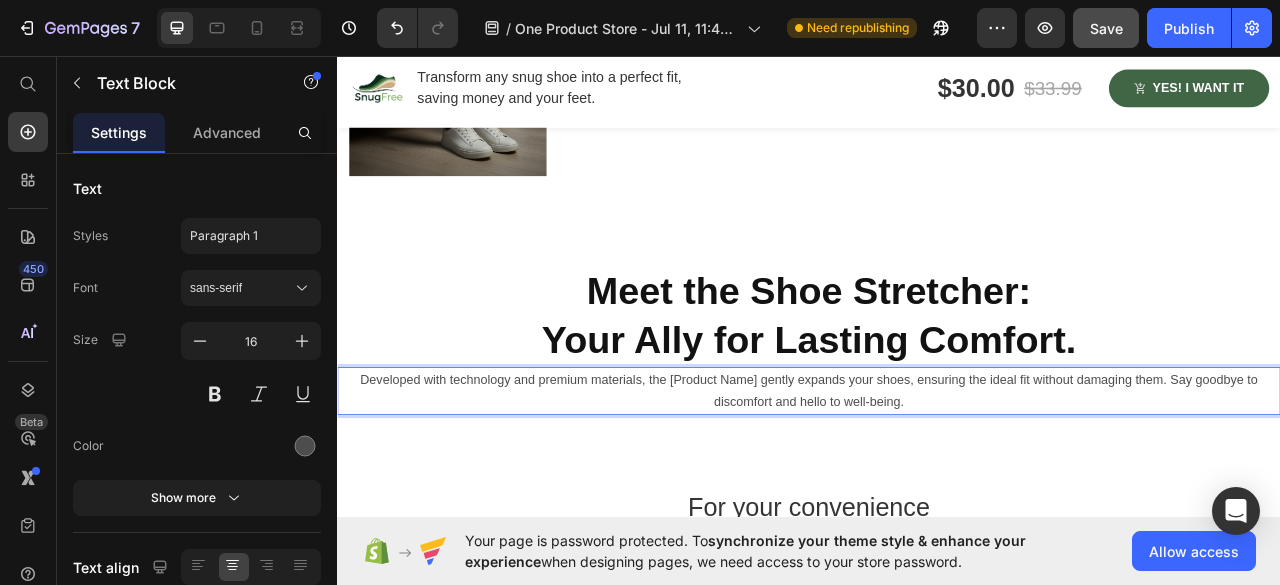 click on "Developed with technology and premium materials, the [Product Name] gently expands your shoes, ensuring the ideal fit without damaging them. Say goodbye to discomfort and hello to well-being." at bounding box center [937, 484] 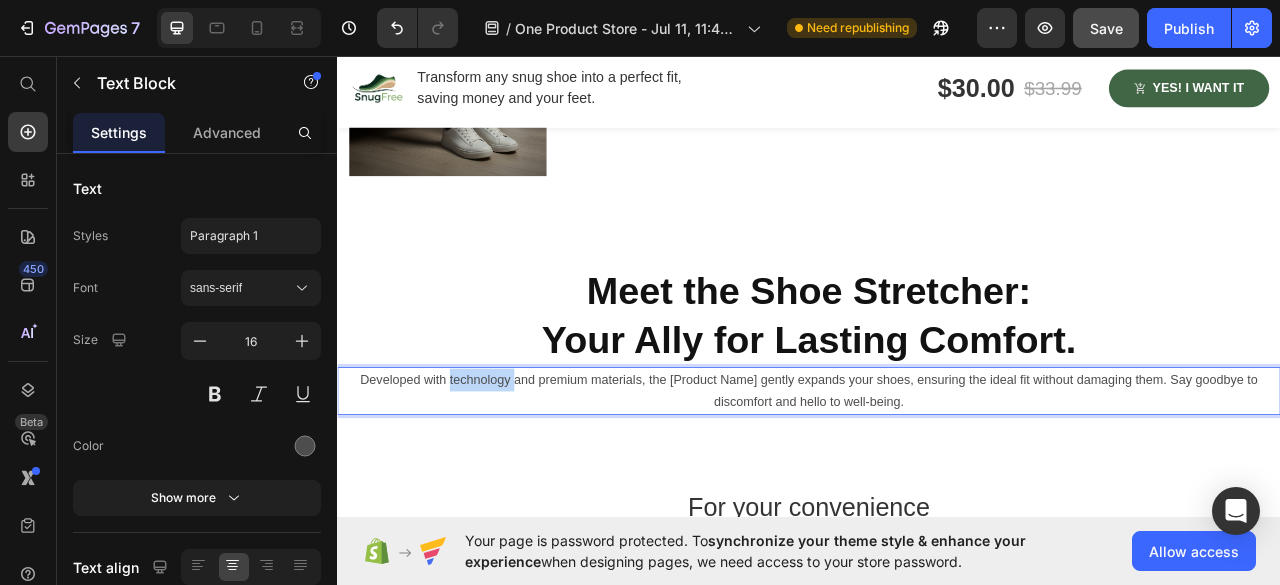 click on "Developed with technology and premium materials, the [Product Name] gently expands your shoes, ensuring the ideal fit without damaging them. Say goodbye to discomfort and hello to well-being." at bounding box center (937, 484) 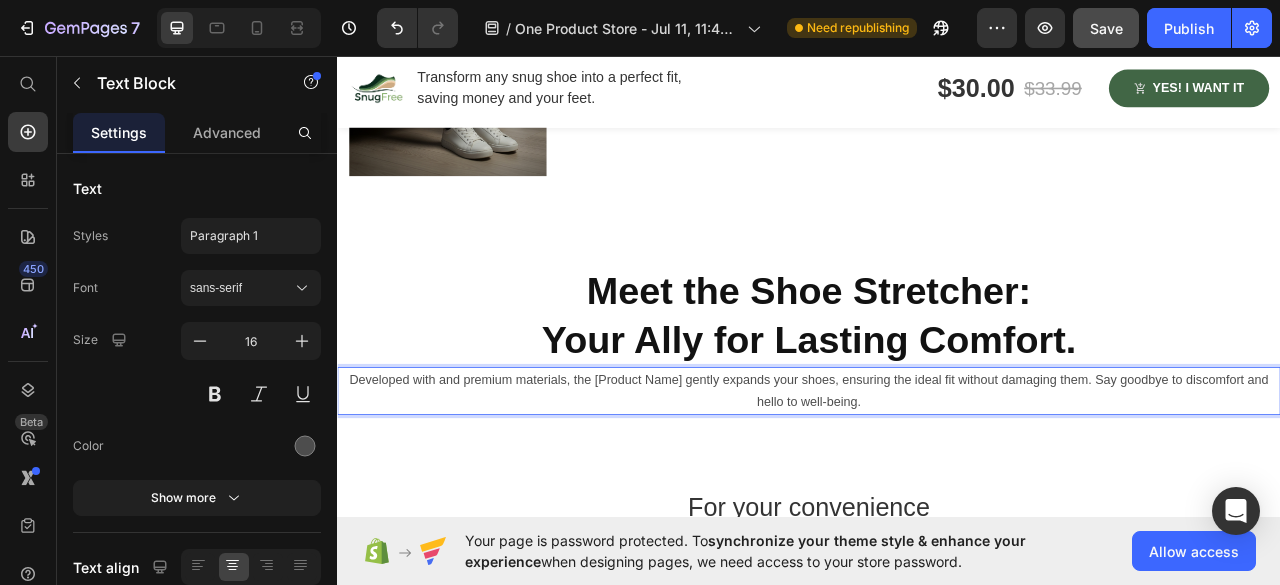 click on "Developed with and premium materials, the [Product Name] gently expands your shoes, ensuring the ideal fit without damaging them. Say goodbye to discomfort and hello to well-being." at bounding box center [937, 484] 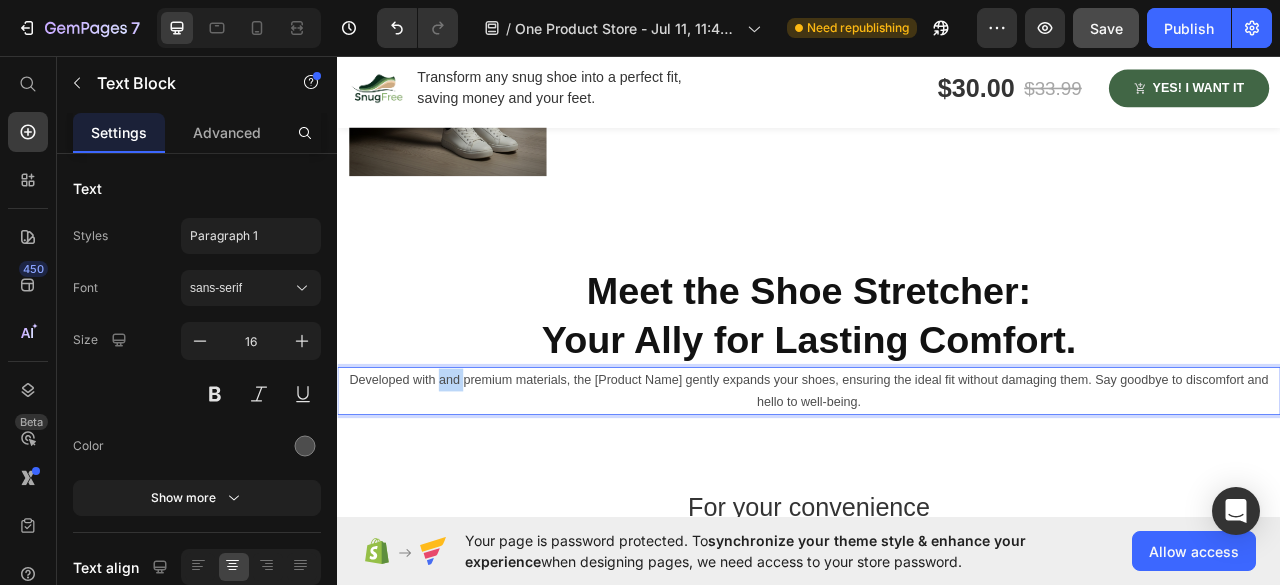 click on "Developed with and premium materials, the [Product Name] gently expands your shoes, ensuring the ideal fit without damaging them. Say goodbye to discomfort and hello to well-being." at bounding box center [937, 484] 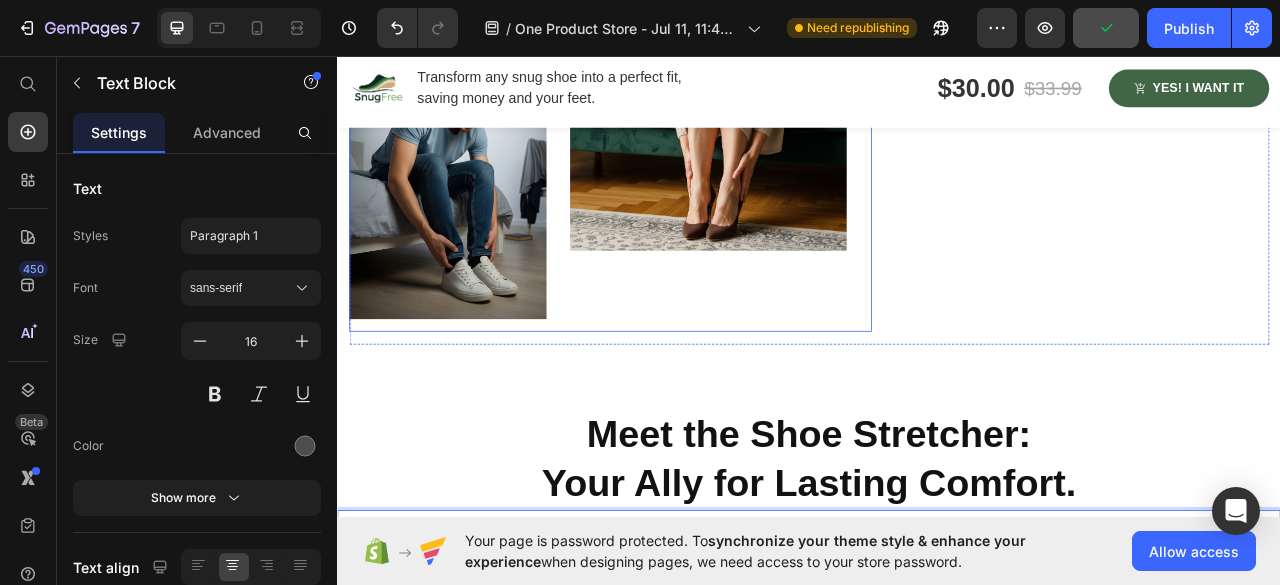 scroll, scrollTop: 1300, scrollLeft: 0, axis: vertical 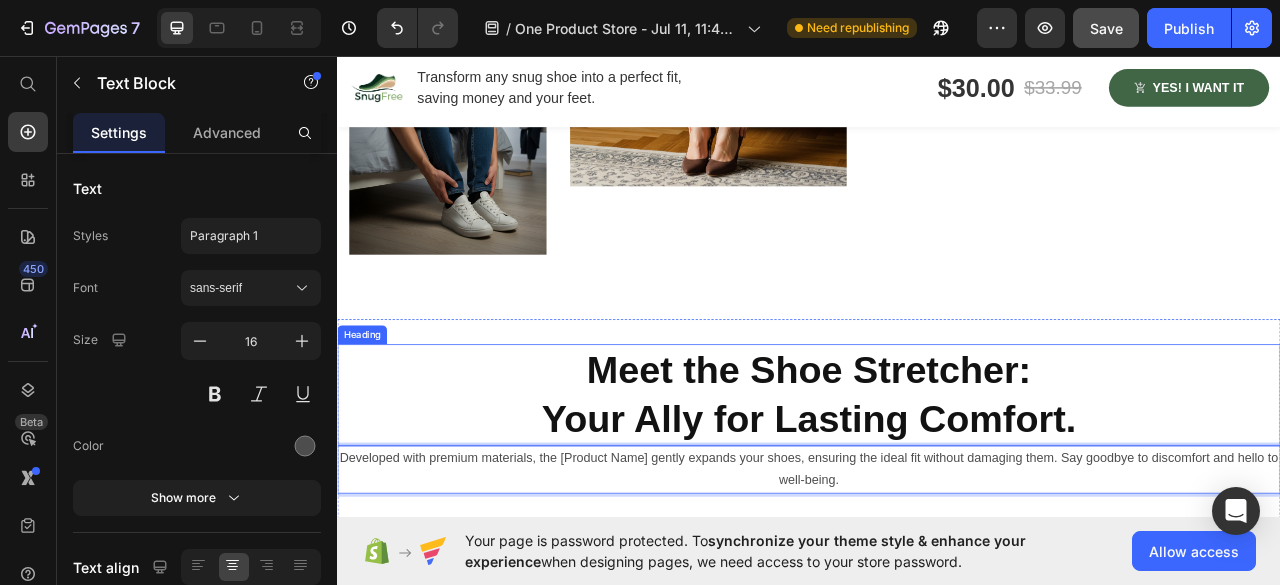 click on "Meet the Shoe Stretcher:  Your Ally for Lasting Comfort." at bounding box center [937, 488] 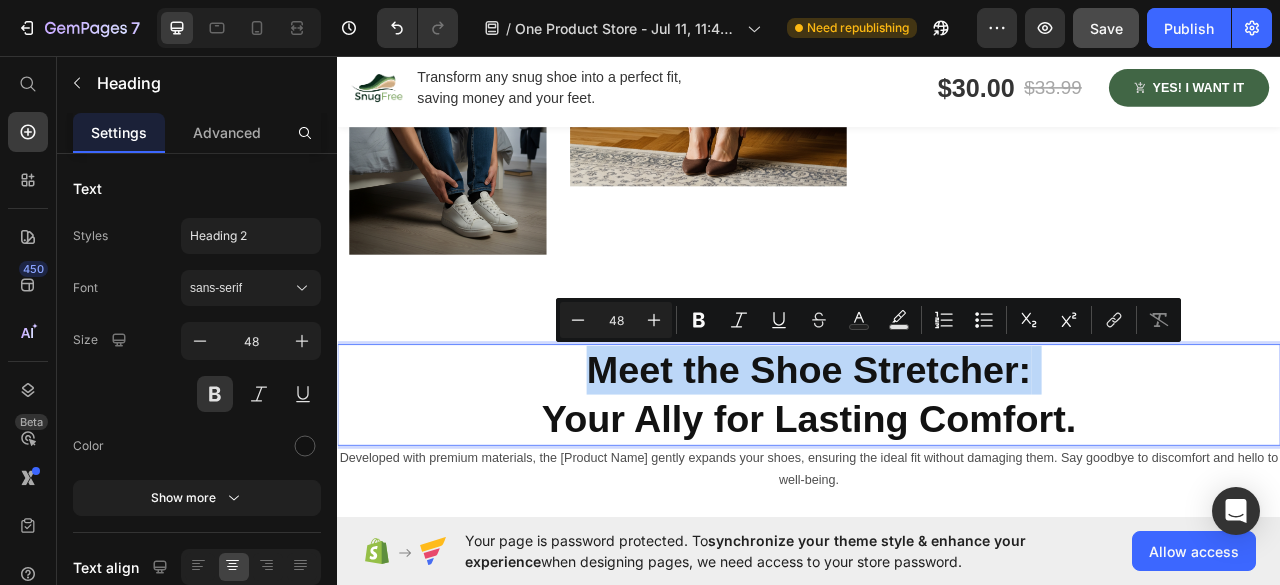 click on "Meet the Shoe Stretcher:  Your Ally for Lasting Comfort." at bounding box center [937, 488] 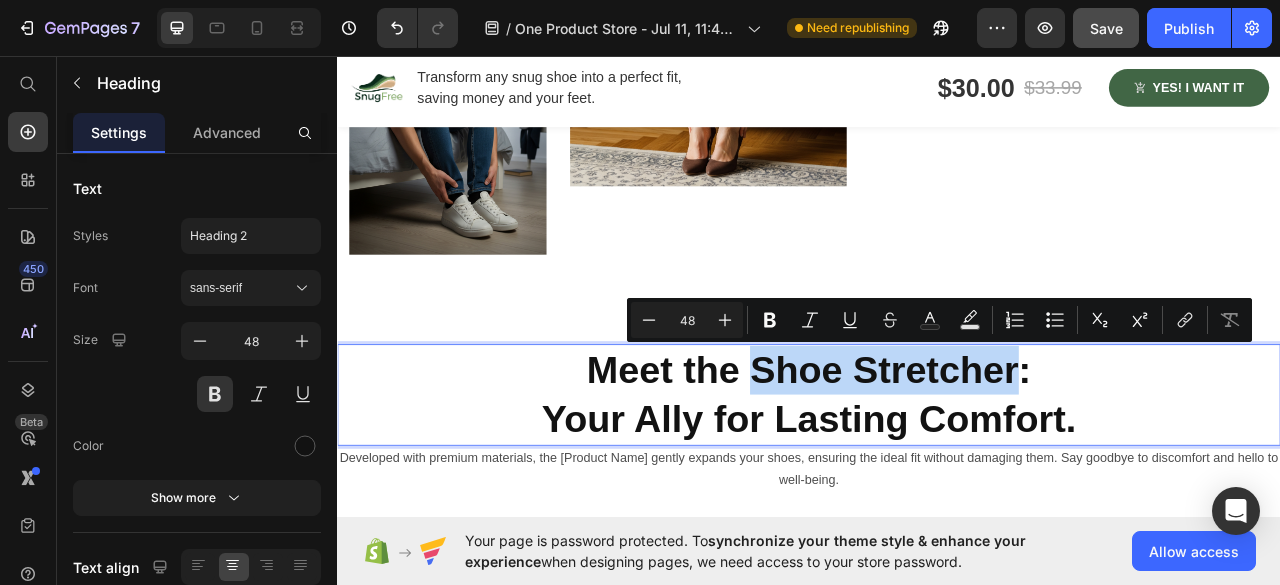 drag, startPoint x: 863, startPoint y: 452, endPoint x: 1181, endPoint y: 460, distance: 318.10062 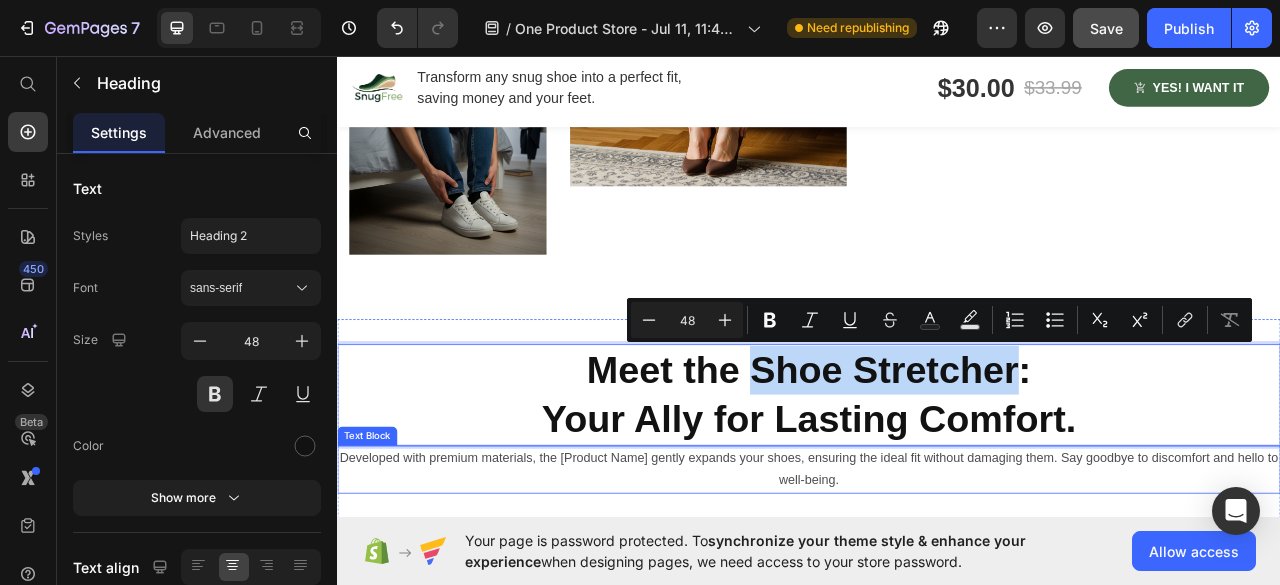 click on "Developed with premium materials, the [Product Name] gently expands your shoes, ensuring the ideal fit without damaging them. Say goodbye to discomfort and hello to well-being." at bounding box center (937, 584) 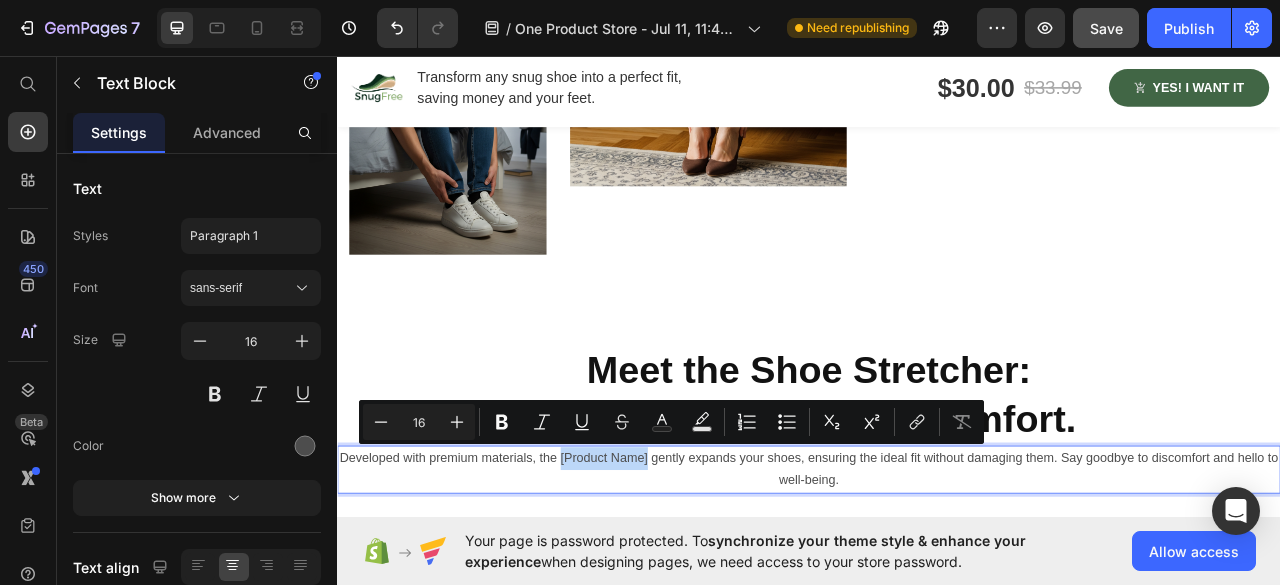drag, startPoint x: 621, startPoint y: 563, endPoint x: 732, endPoint y: 567, distance: 111.07205 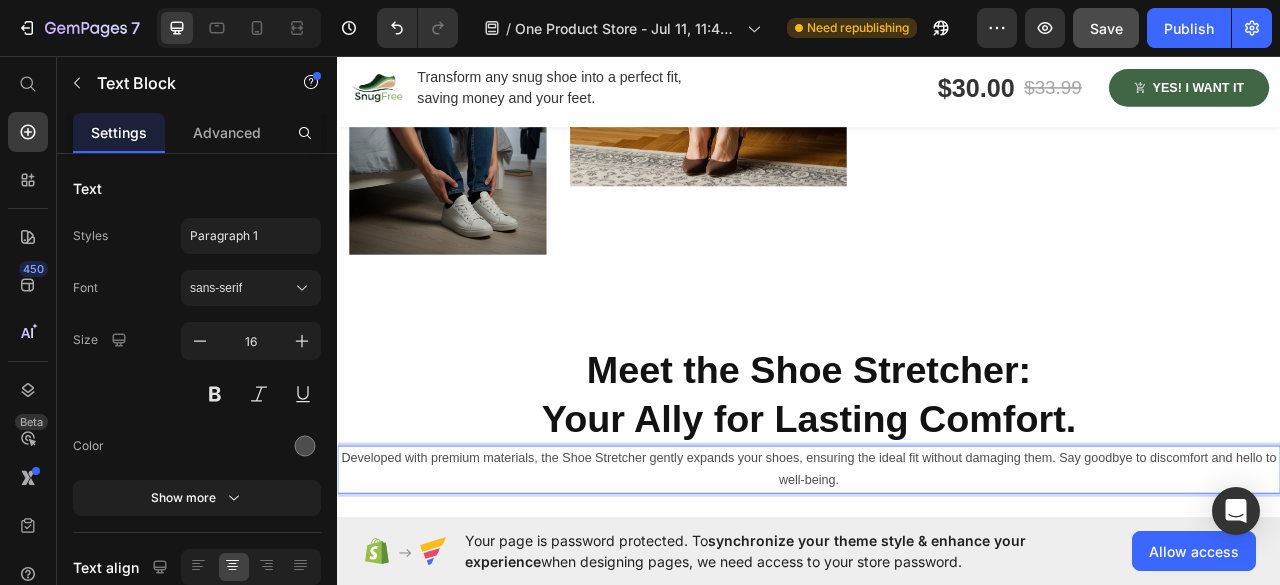 scroll, scrollTop: 8, scrollLeft: 0, axis: vertical 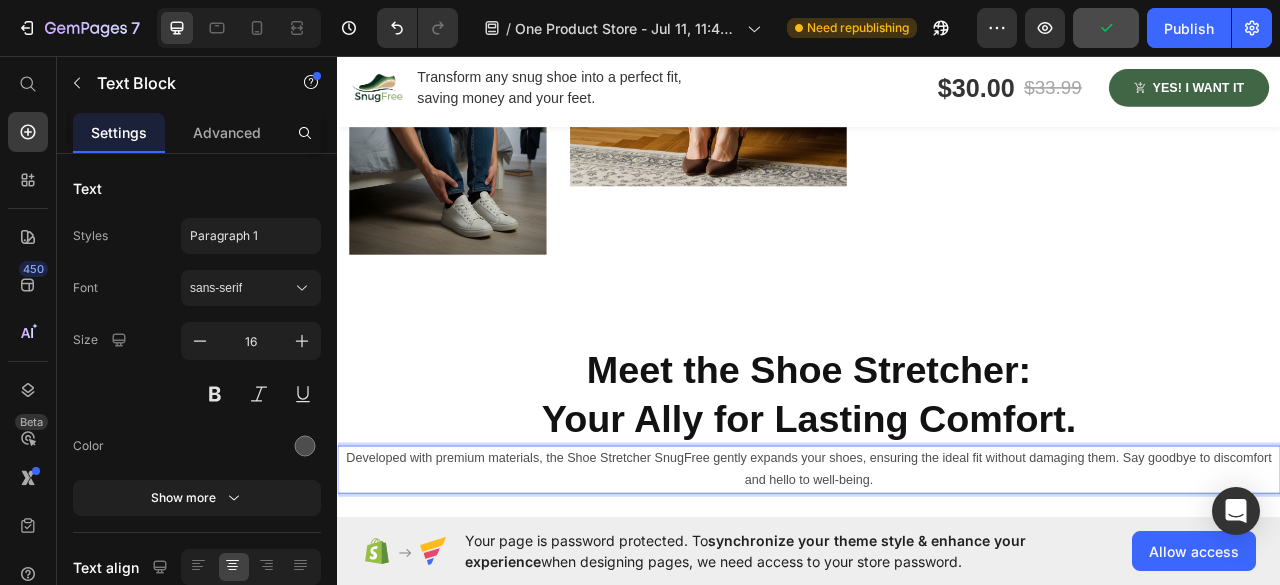 click on "Developed with premium materials, the Shoe Stretcher SnugFree gently expands your shoes, ensuring the ideal fit without damaging them. Say goodbye to discomfort and hello to well-being." at bounding box center (937, 584) 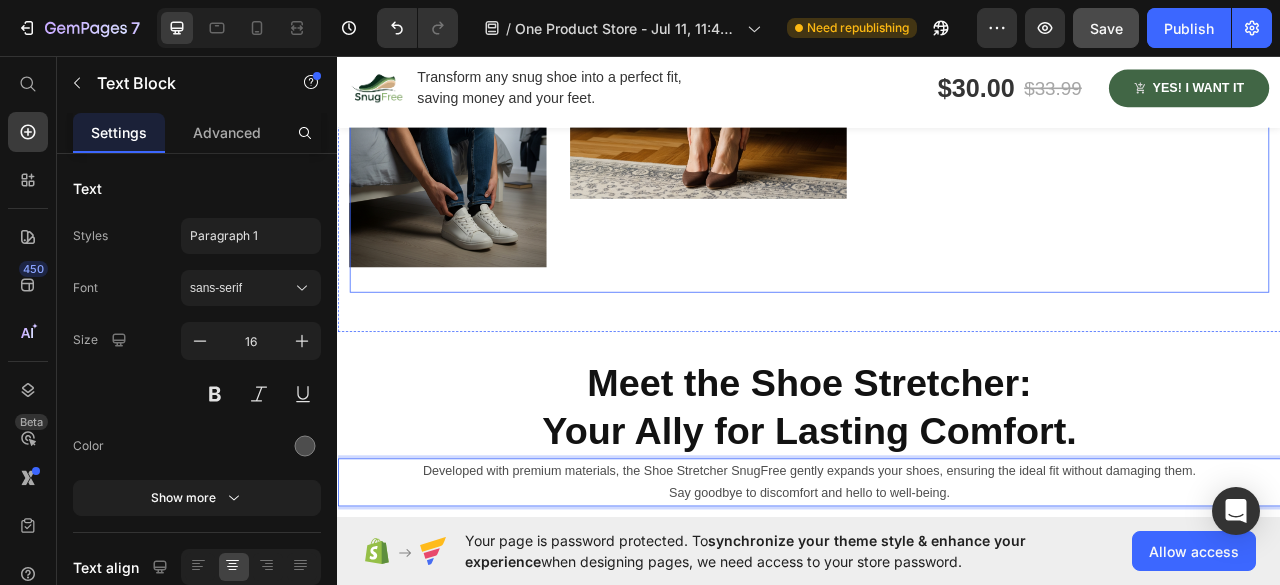scroll, scrollTop: 1300, scrollLeft: 0, axis: vertical 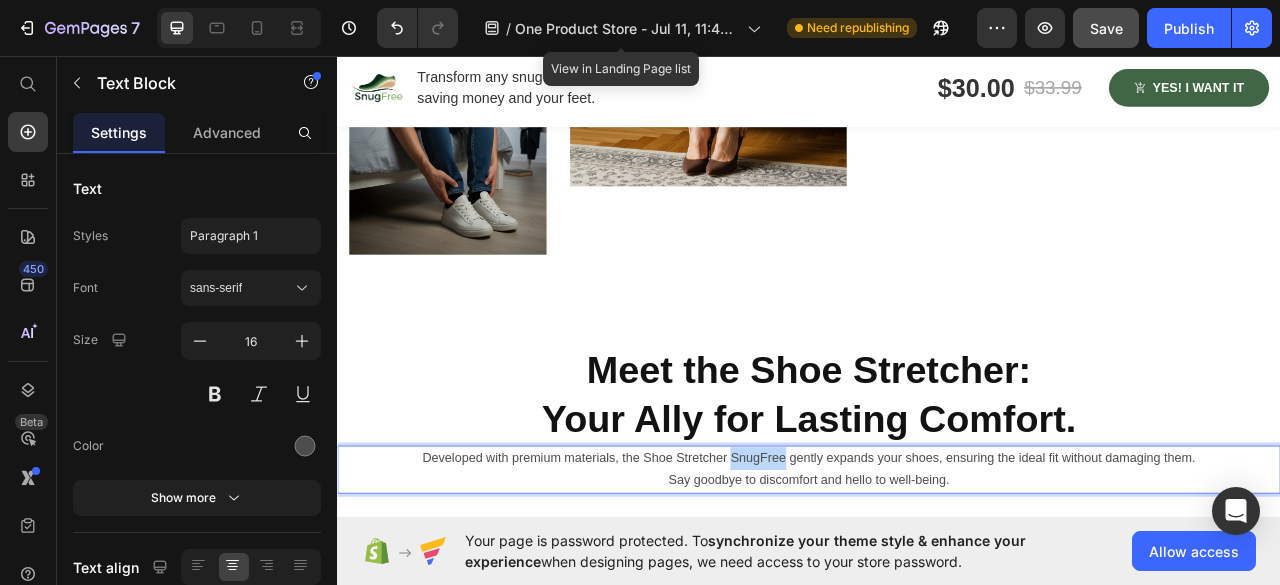 drag, startPoint x: 832, startPoint y: 565, endPoint x: 898, endPoint y: 566, distance: 66.007576 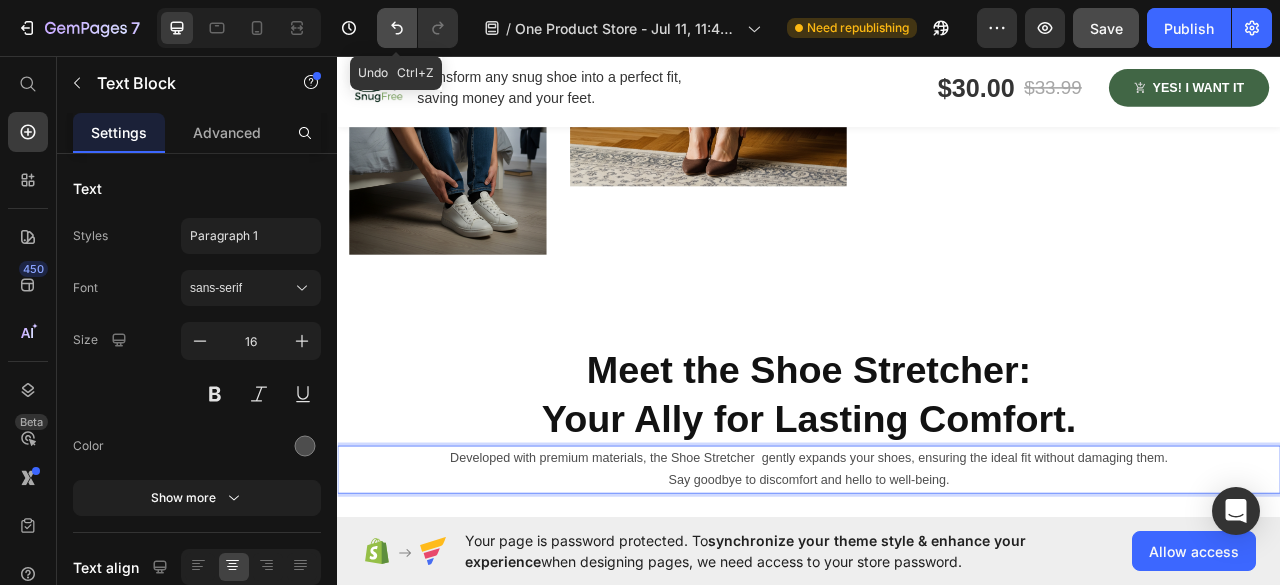 click 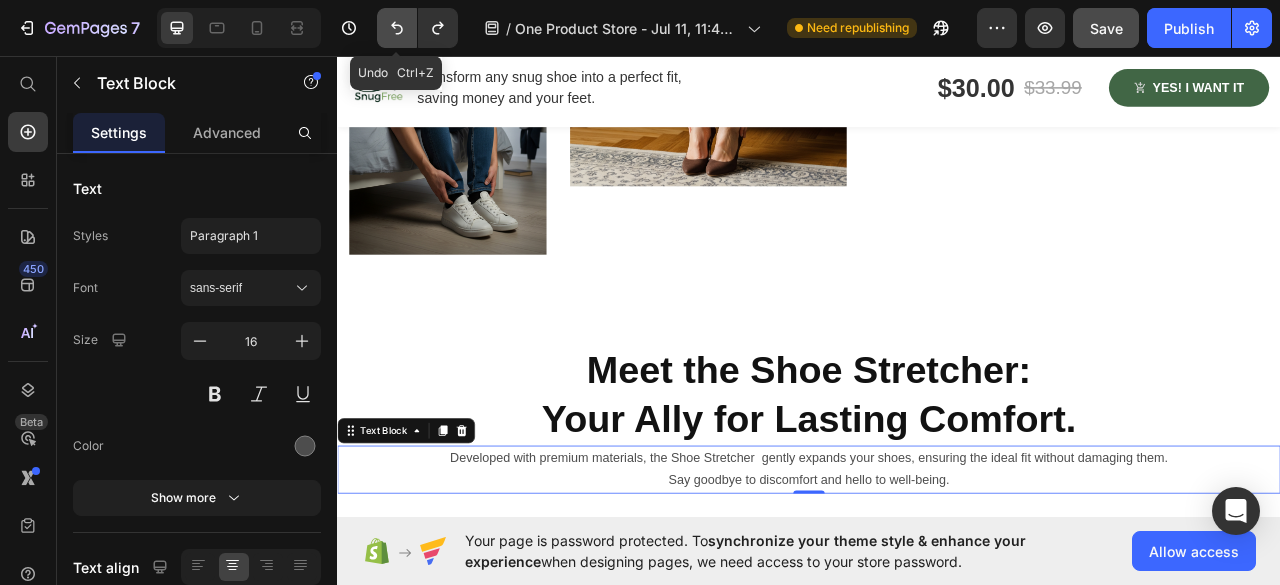 click 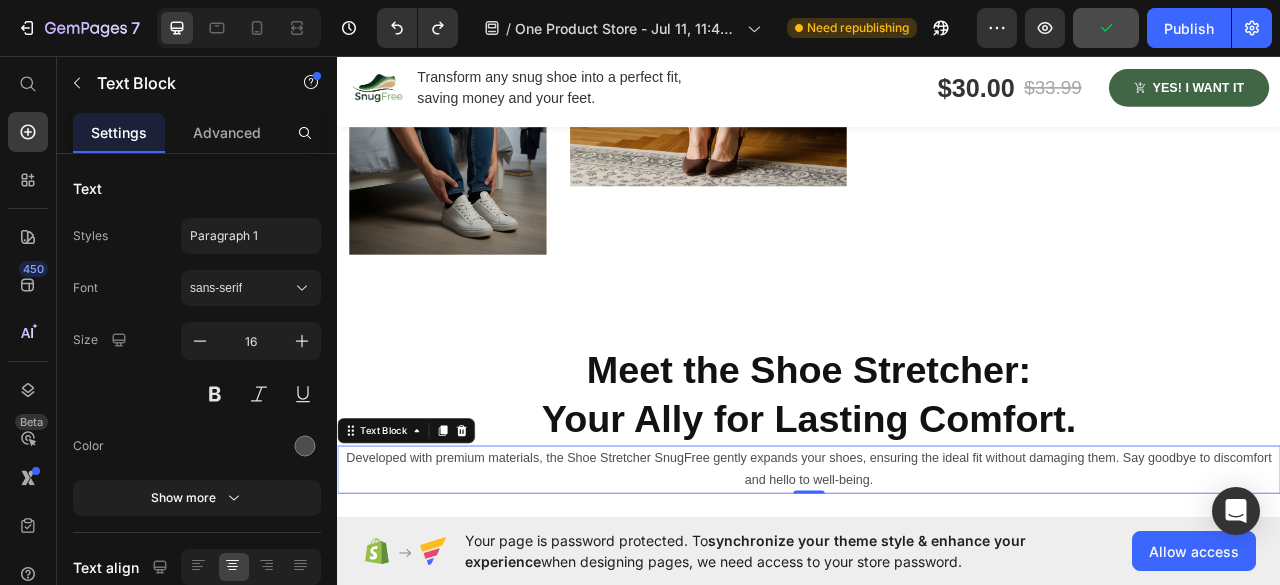 click on "Developed with premium materials, the Shoe Stretcher SnugFree gently expands your shoes, ensuring the ideal fit without damaging them. Say goodbye to discomfort and hello to well-being." at bounding box center [937, 584] 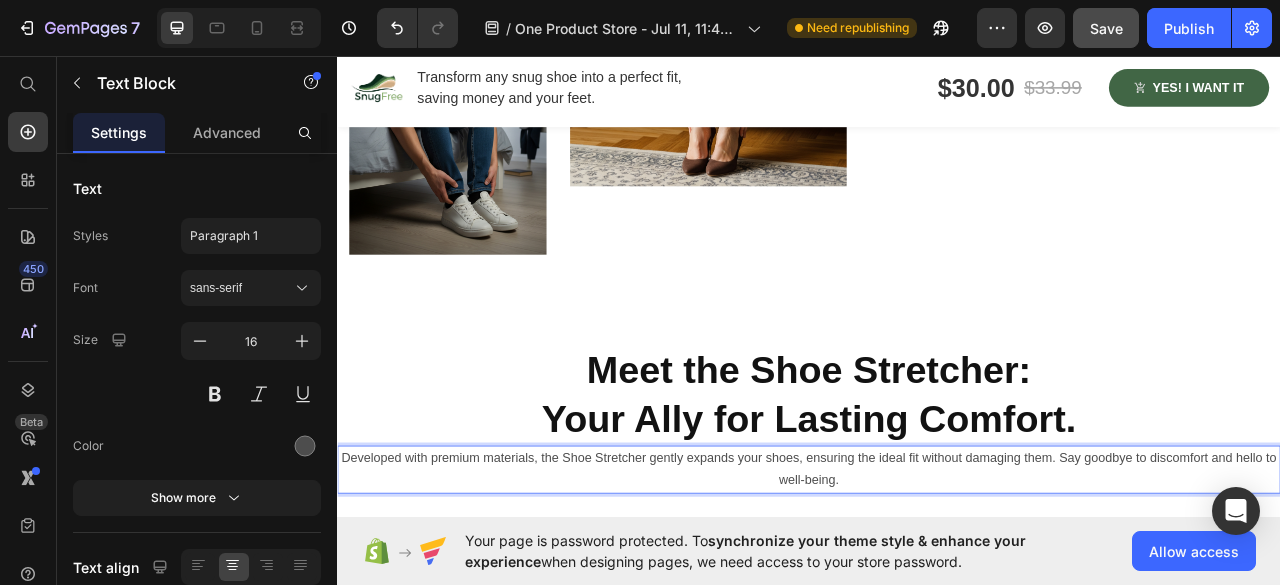 click on "Developed with premium materials, the Shoe Stretcher gently expands your shoes, ensuring the ideal fit without damaging them. Say goodbye to discomfort and hello to well-being." at bounding box center [937, 584] 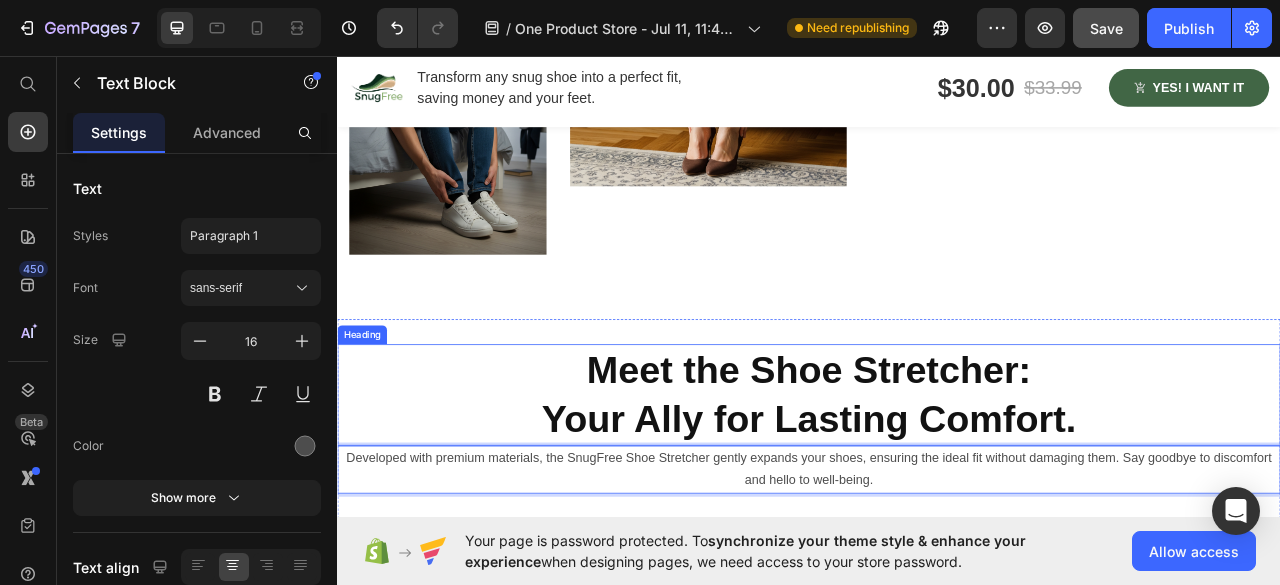 click on "Meet the Shoe Stretcher:  Your Ally for Lasting Comfort." at bounding box center [937, 488] 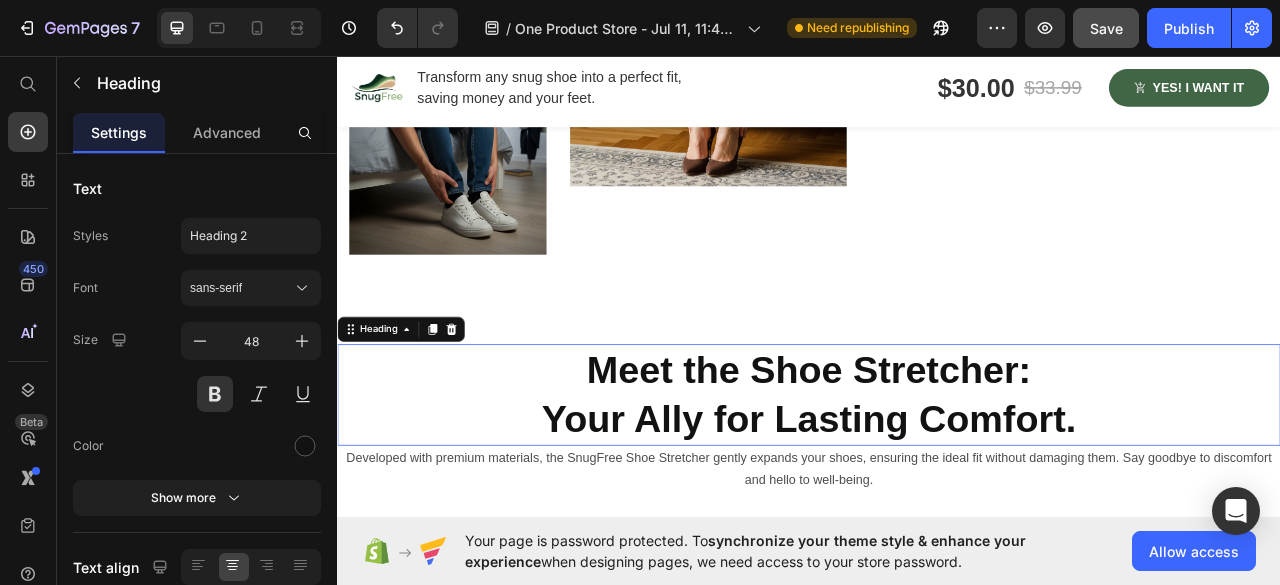 scroll, scrollTop: 0, scrollLeft: 0, axis: both 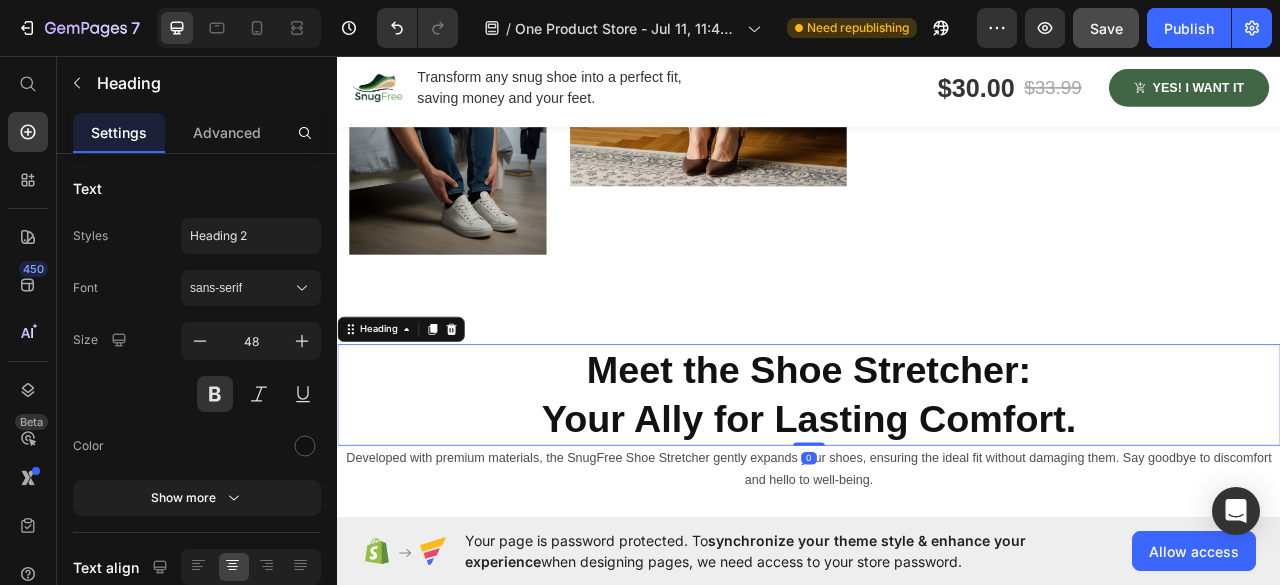 click on "Meet the Shoe Stretcher:  Your Ally for Lasting Comfort." at bounding box center [937, 488] 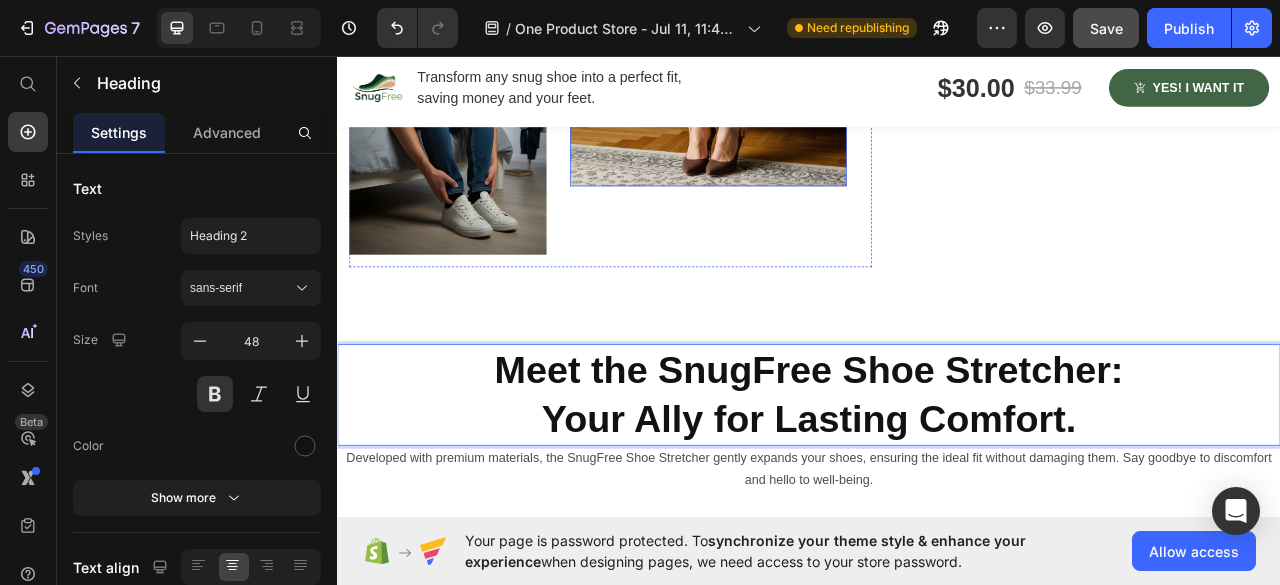 scroll, scrollTop: 1100, scrollLeft: 0, axis: vertical 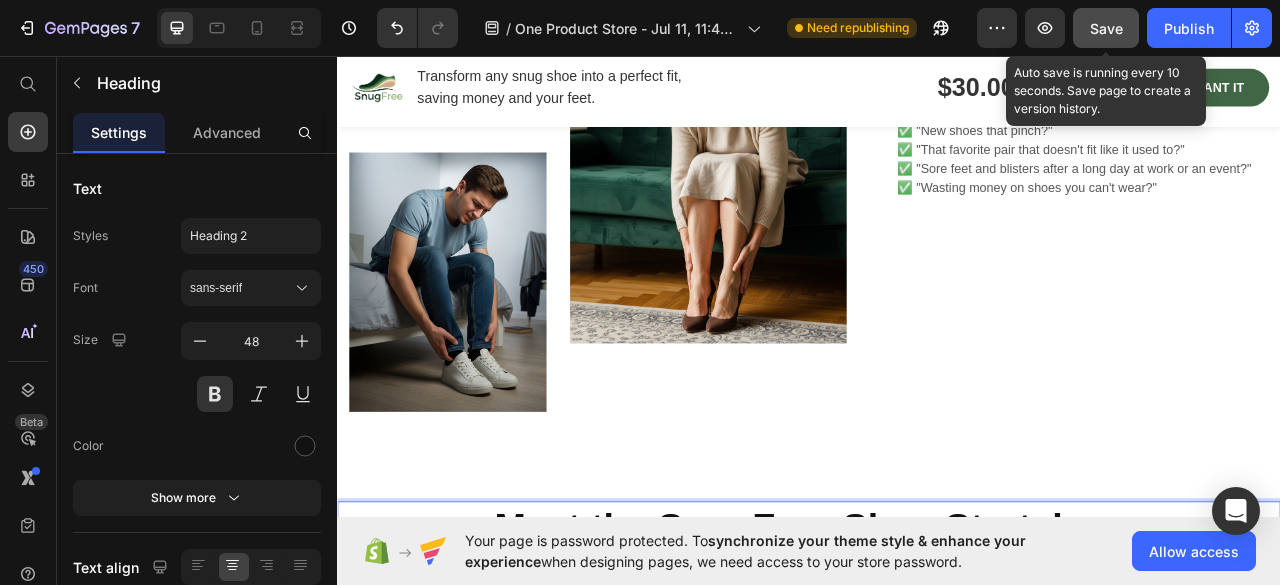 click on "Save" at bounding box center [1106, 28] 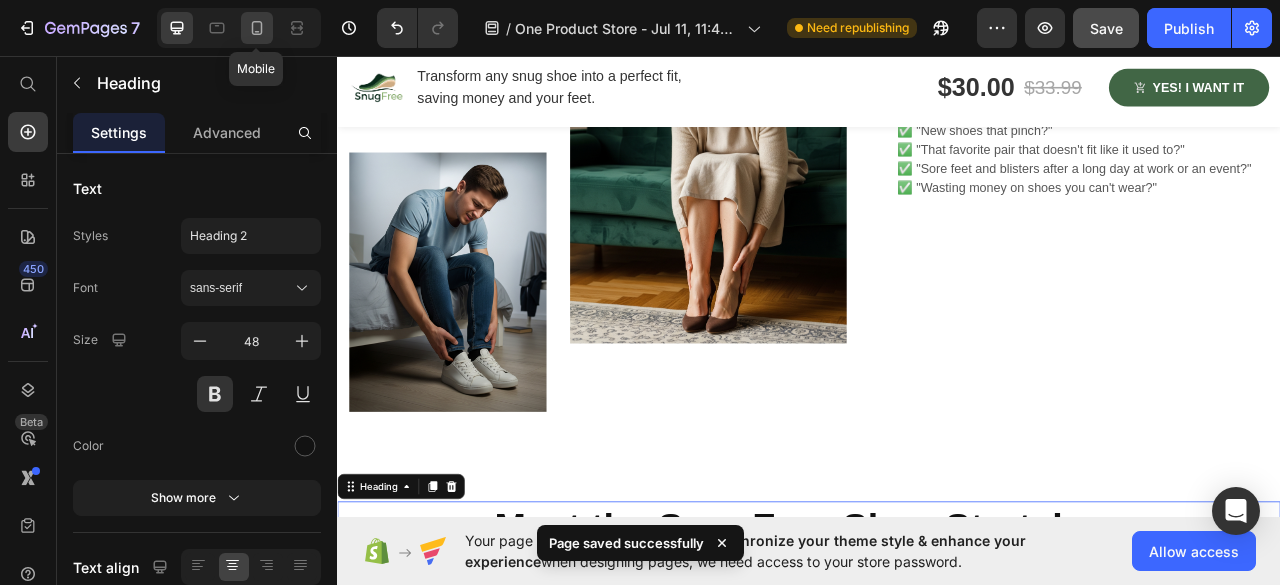 click 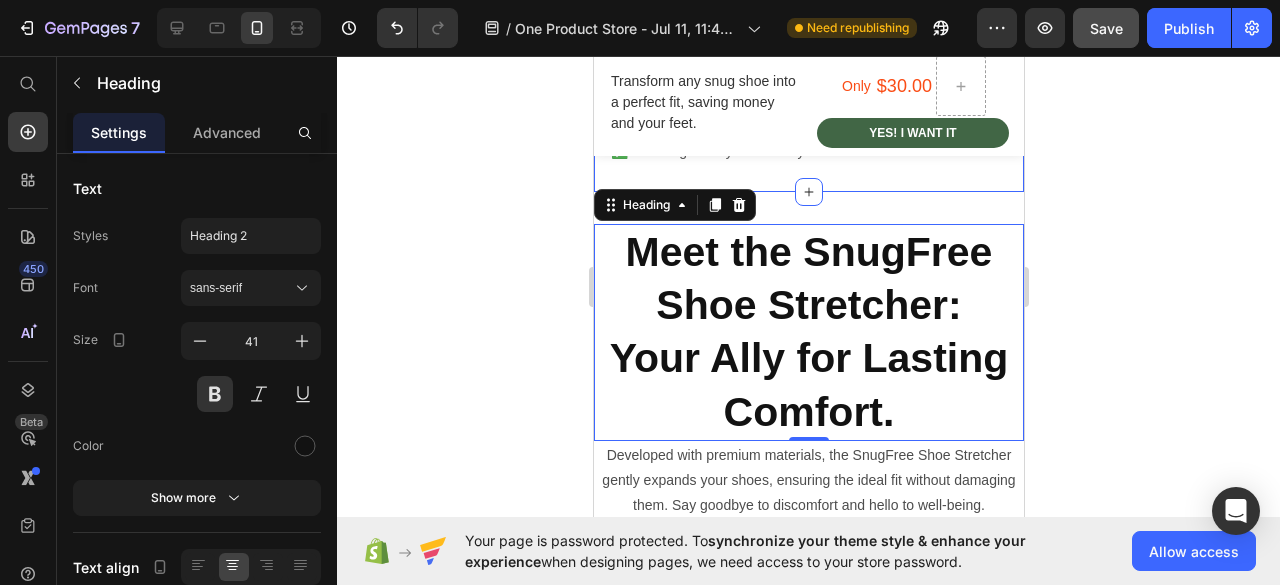 scroll, scrollTop: 1391, scrollLeft: 0, axis: vertical 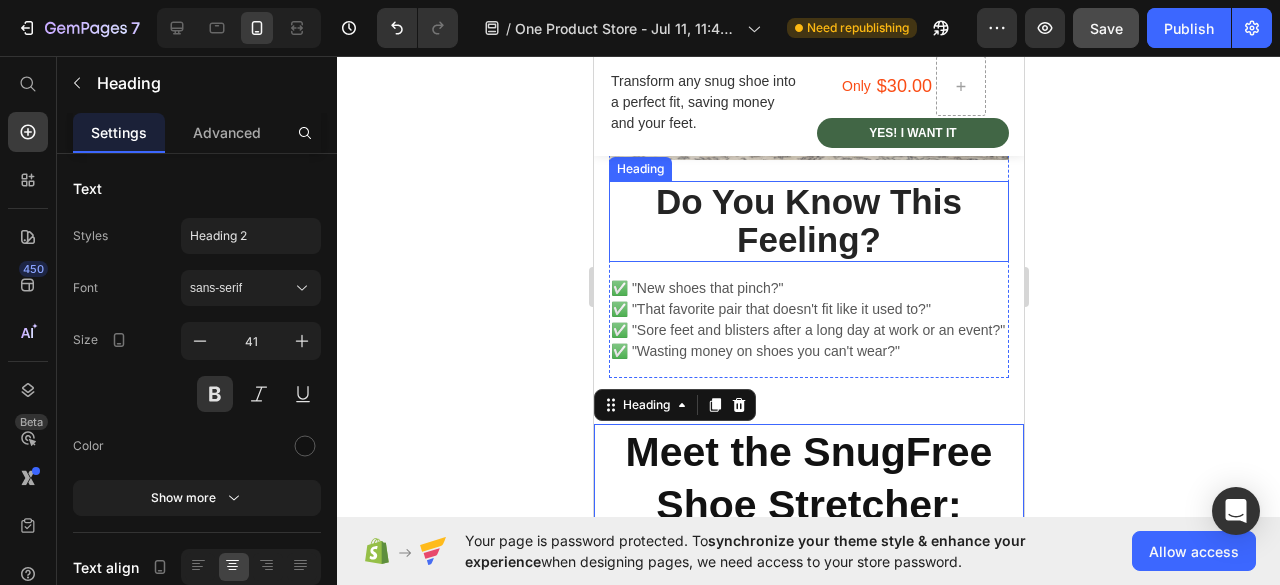 click on "Do You Know This Feeling?" at bounding box center [808, 221] 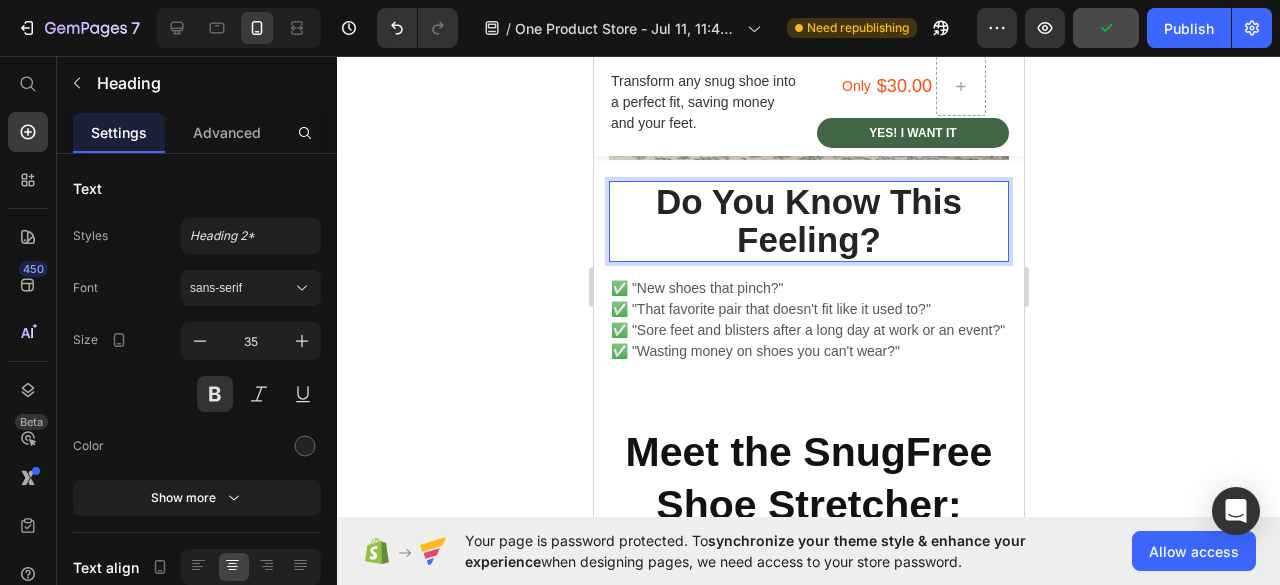 click on "Do You Know This Feeling?" at bounding box center (808, 221) 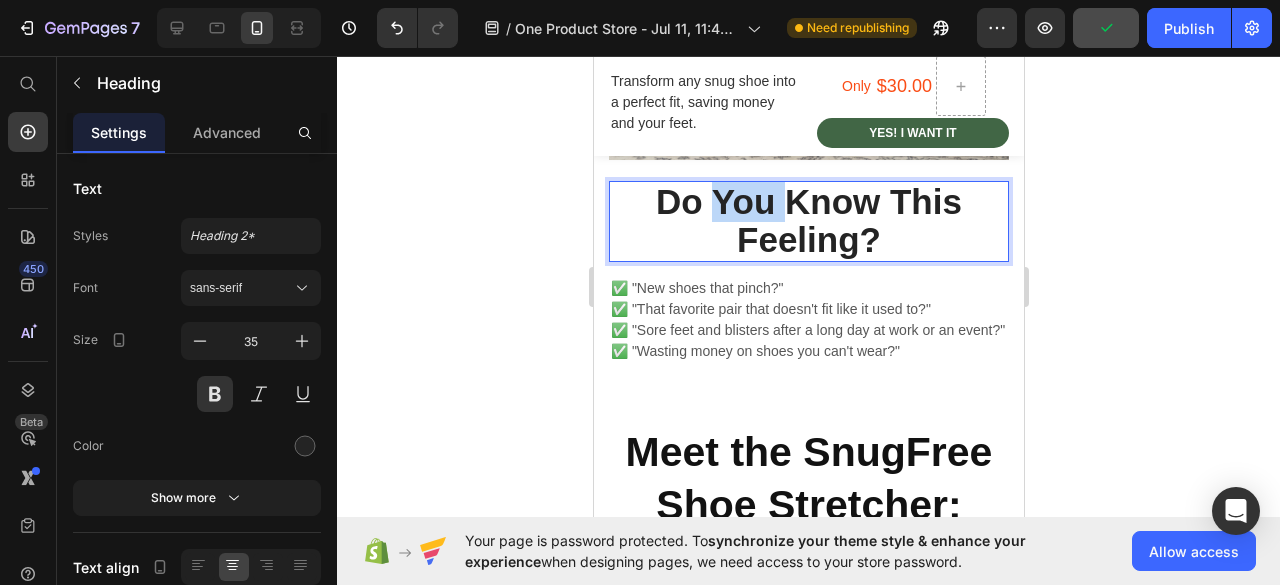 click on "Do You Know This Feeling?" at bounding box center [808, 221] 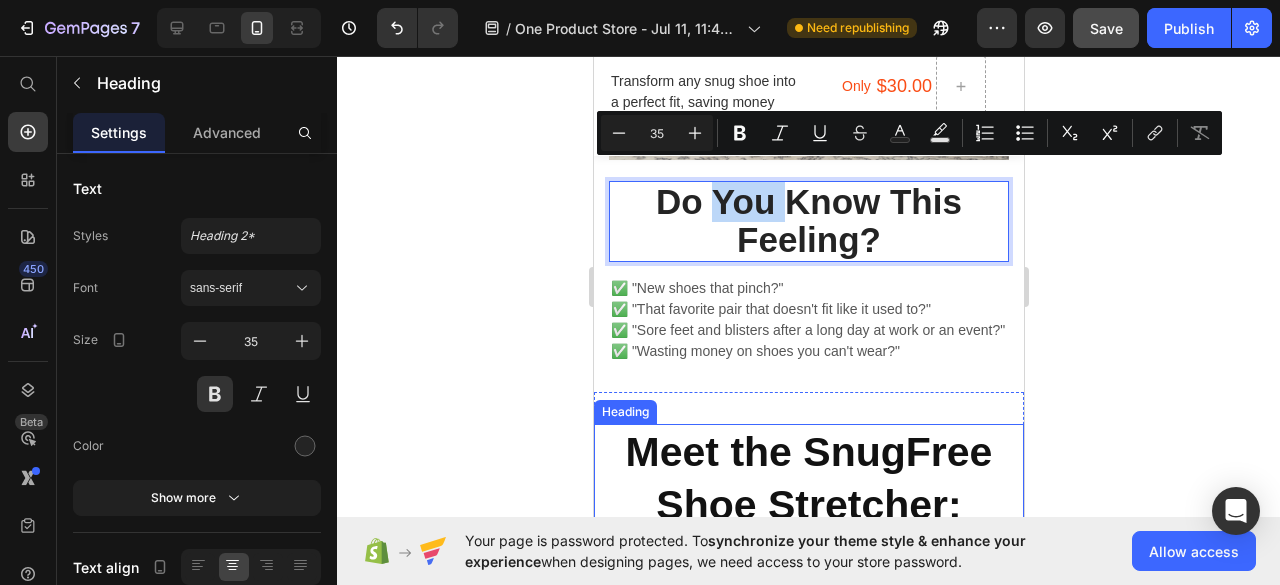 click on "Meet the SnugFree Shoe Stretcher:  Your Ally for Lasting Comfort." at bounding box center [808, 532] 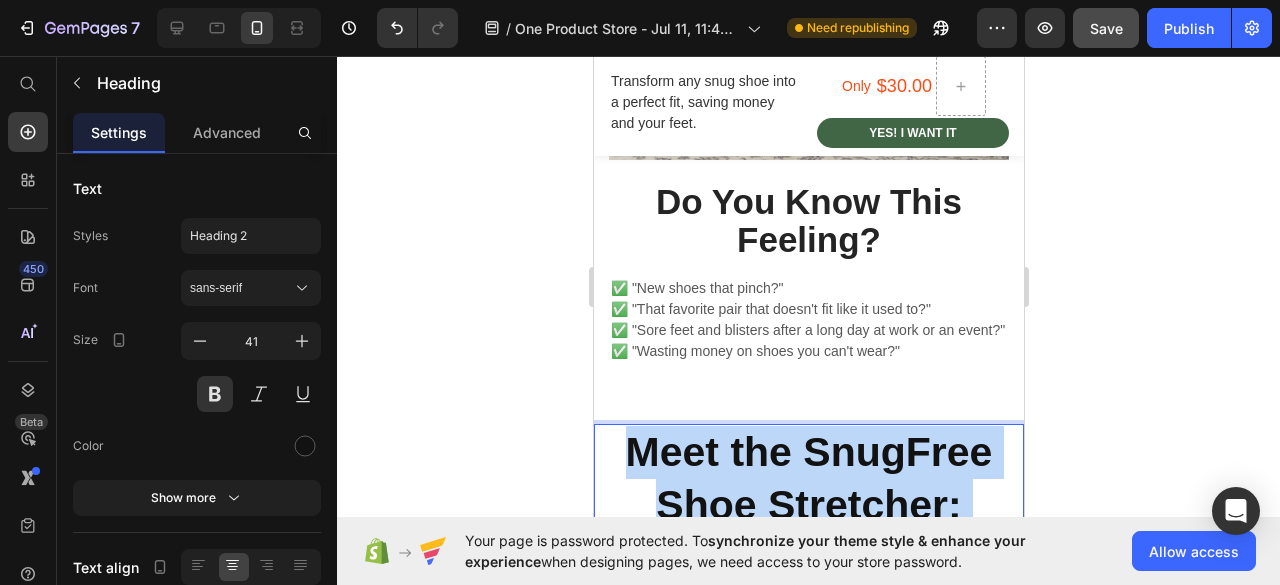 click on "Meet the SnugFree Shoe Stretcher:  Your Ally for Lasting Comfort." at bounding box center [808, 532] 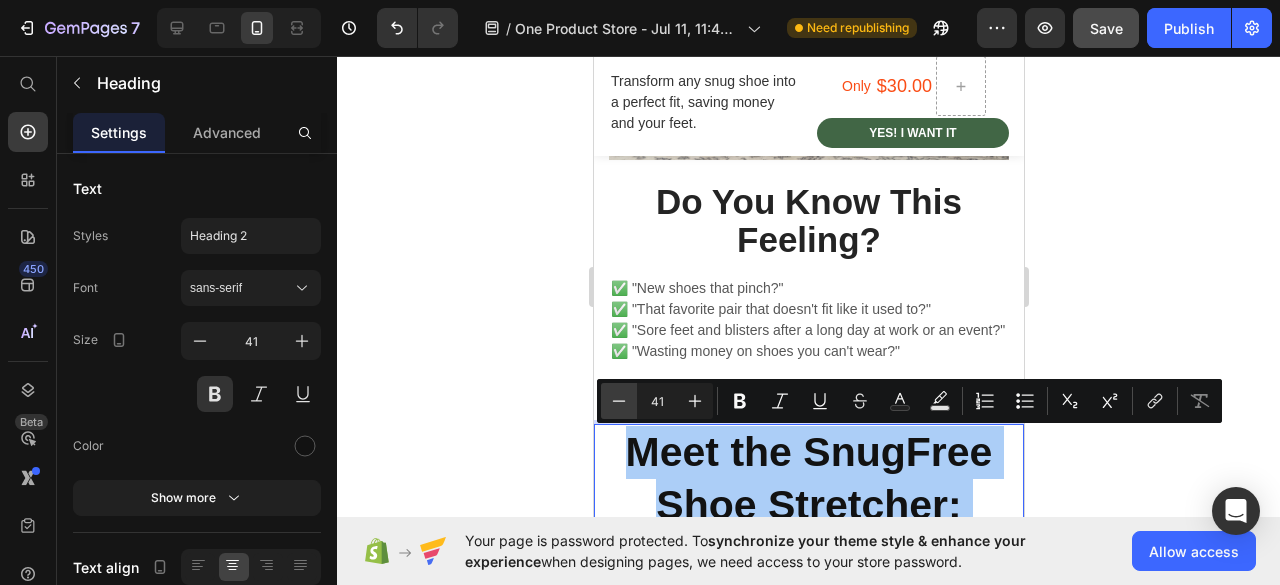 click 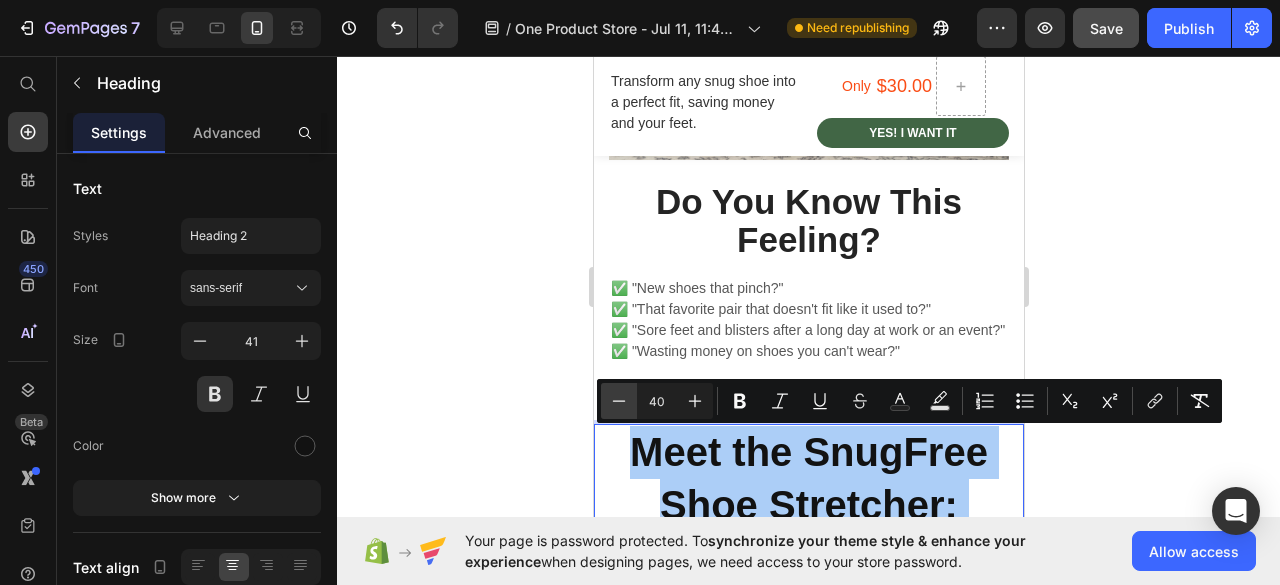 click 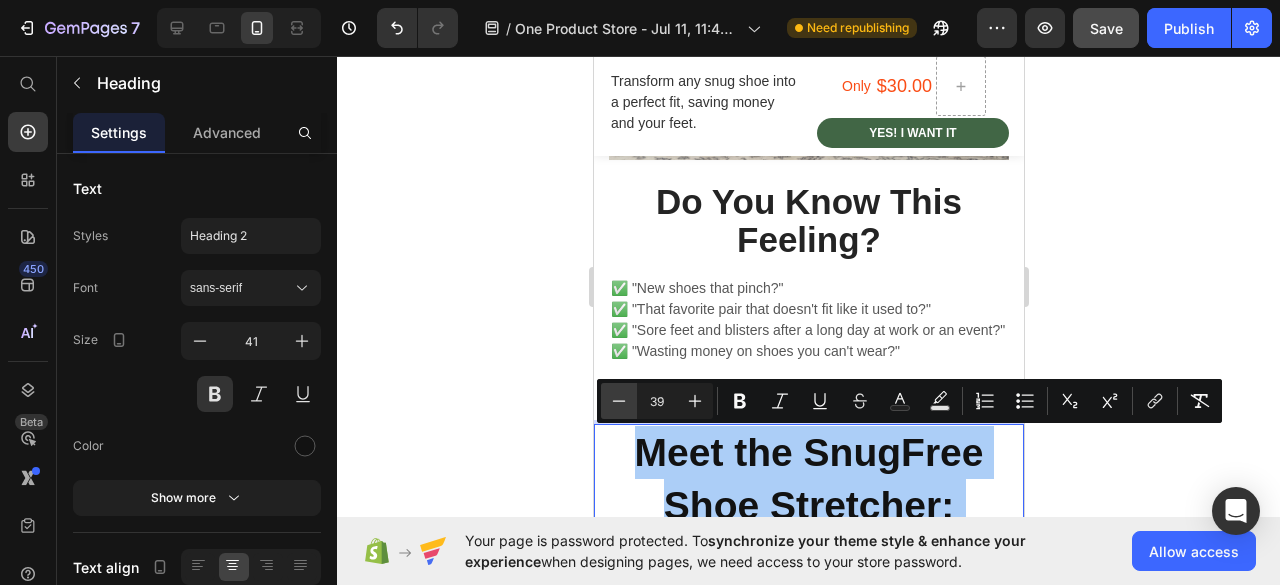 click 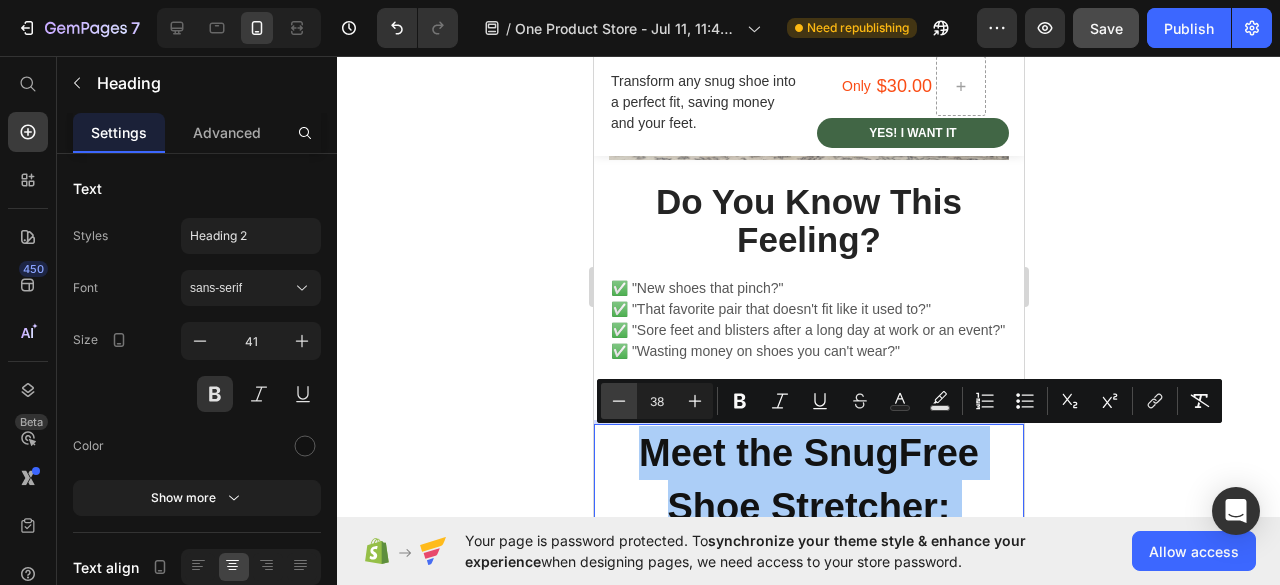 click 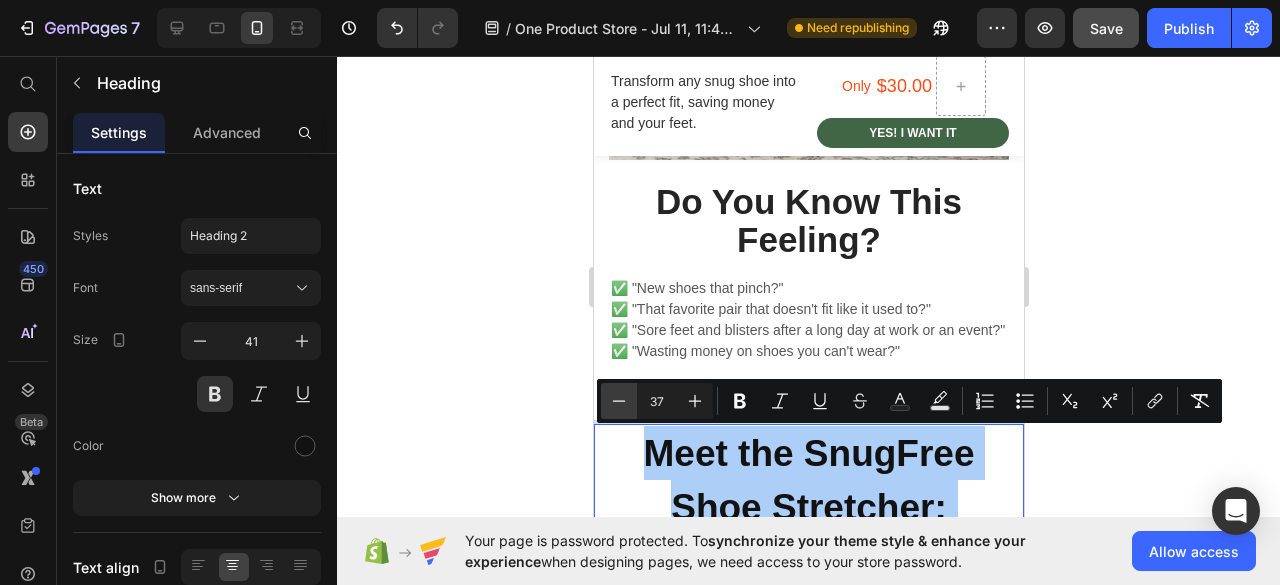 click 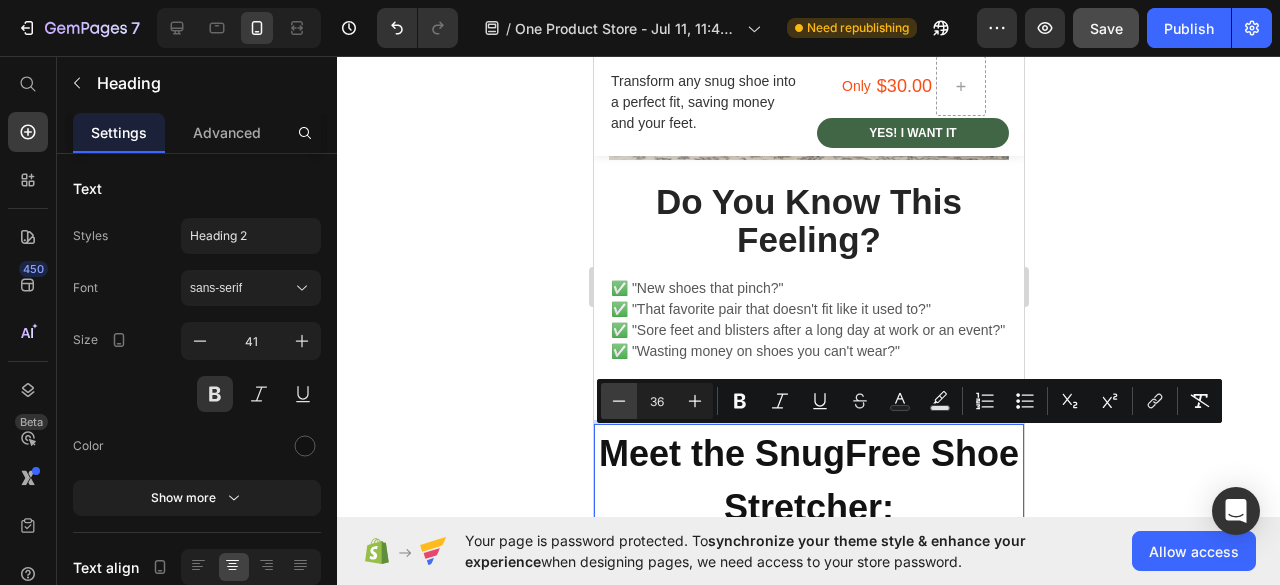 click 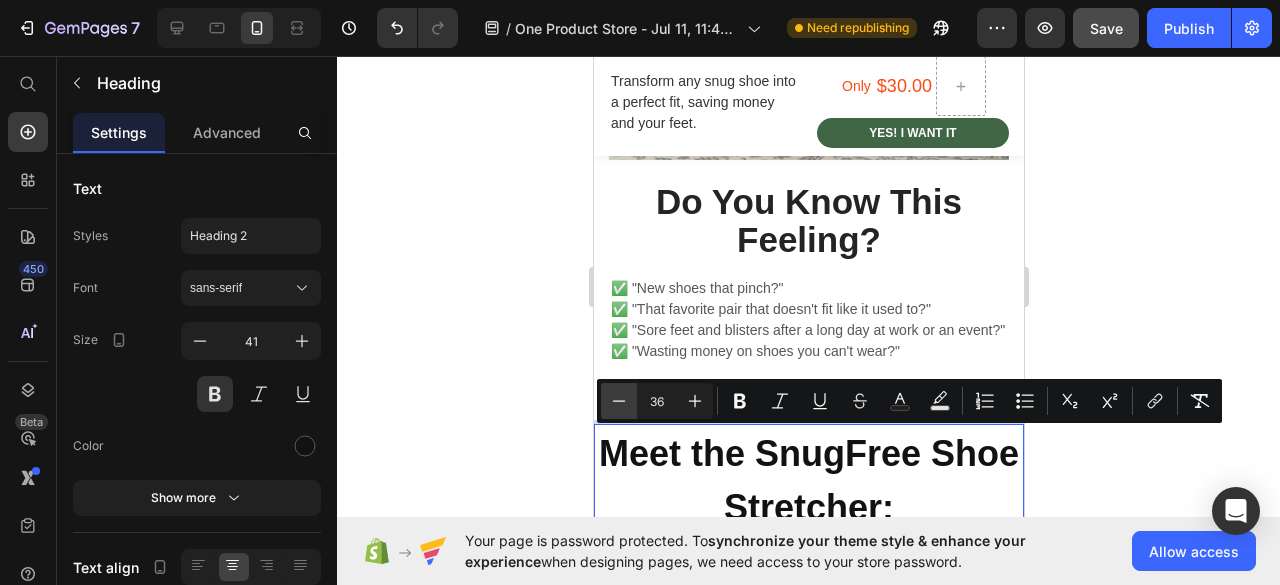 type on "35" 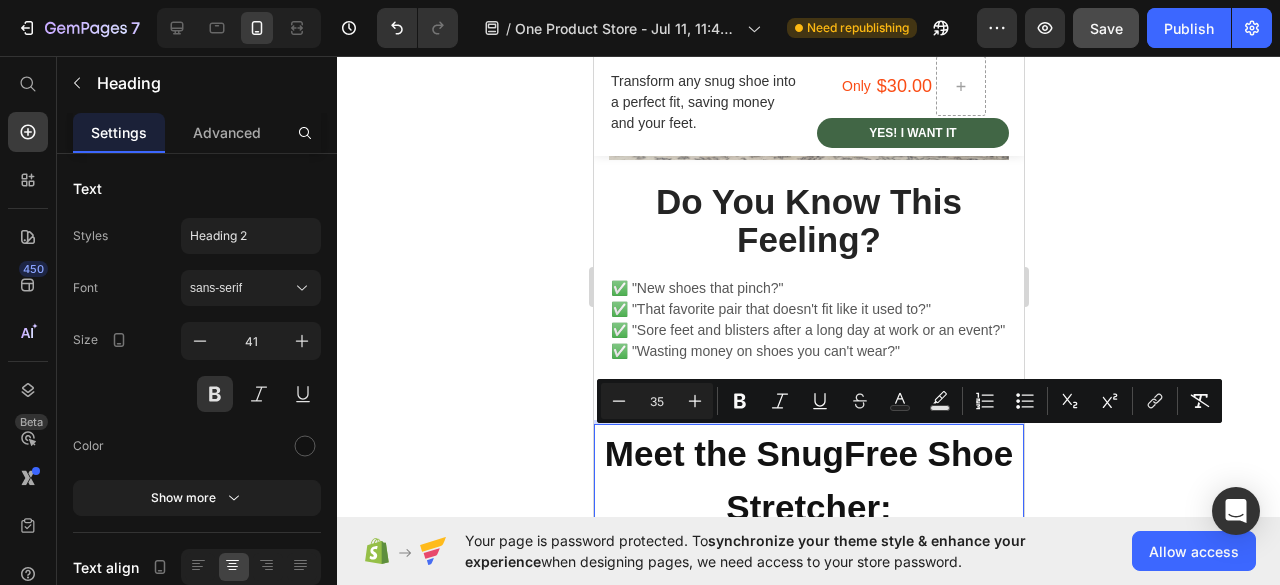 click 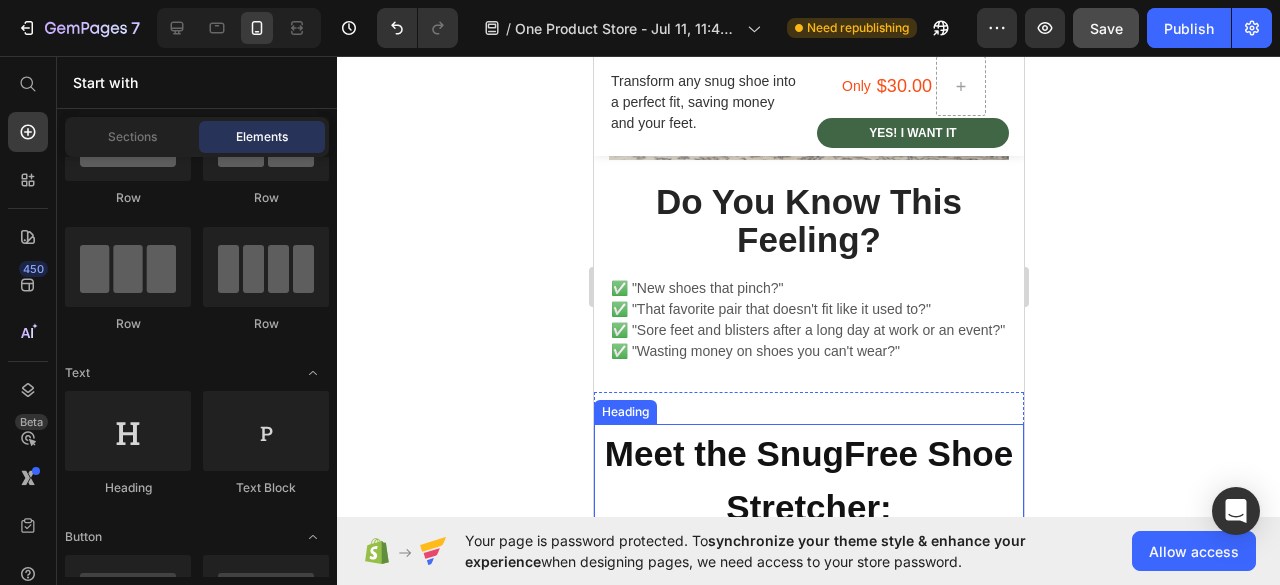 click on "Meet the SnugFree Shoe Stretcher:" at bounding box center (808, 480) 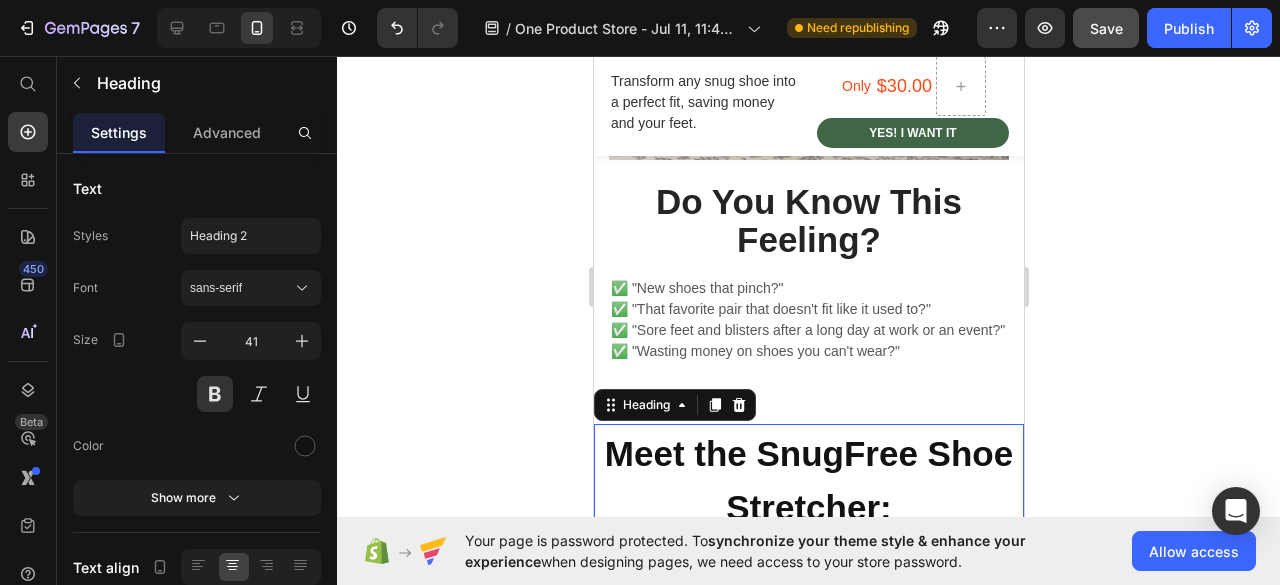 click on "Meet the SnugFree Shoe Stretcher:" at bounding box center [808, 480] 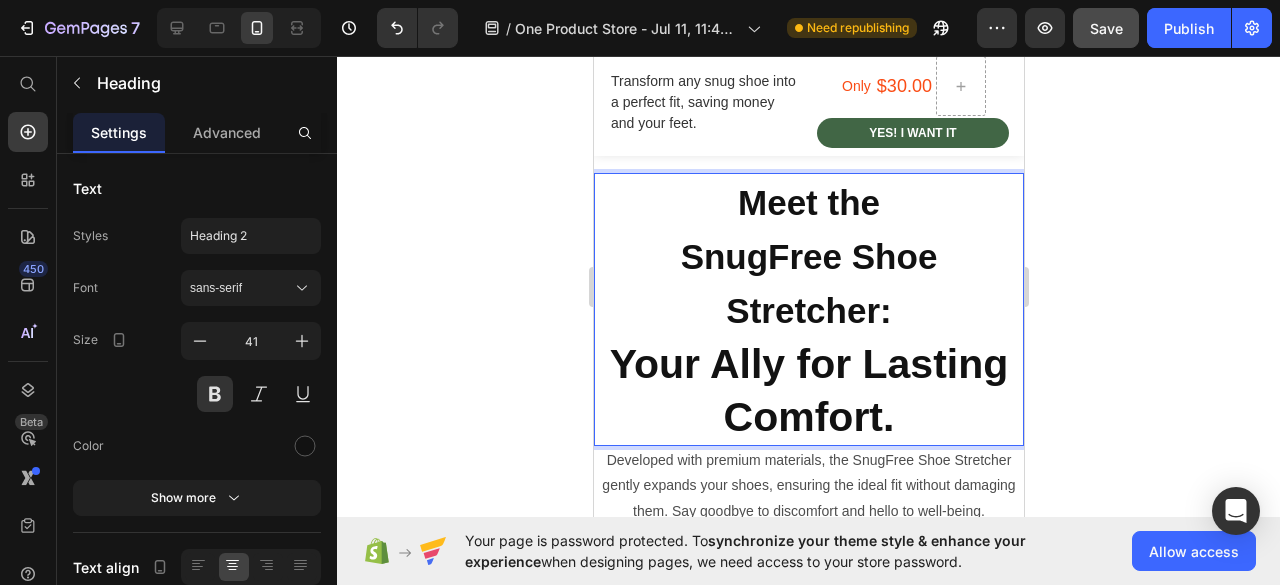 scroll, scrollTop: 1691, scrollLeft: 0, axis: vertical 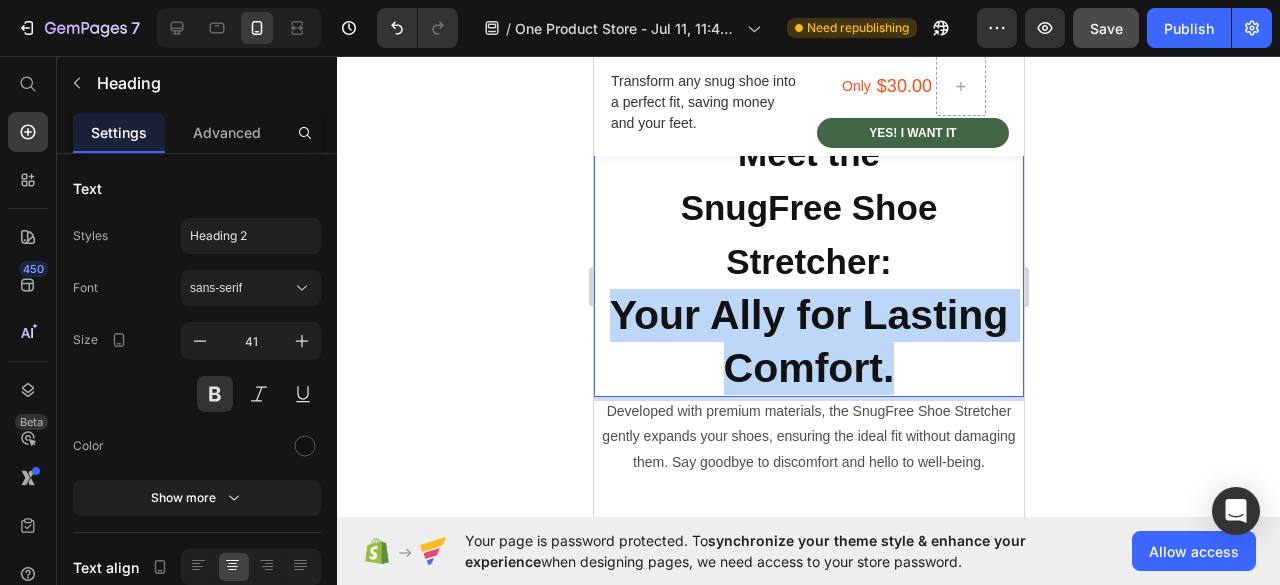 drag, startPoint x: 606, startPoint y: 318, endPoint x: 896, endPoint y: 371, distance: 294.8033 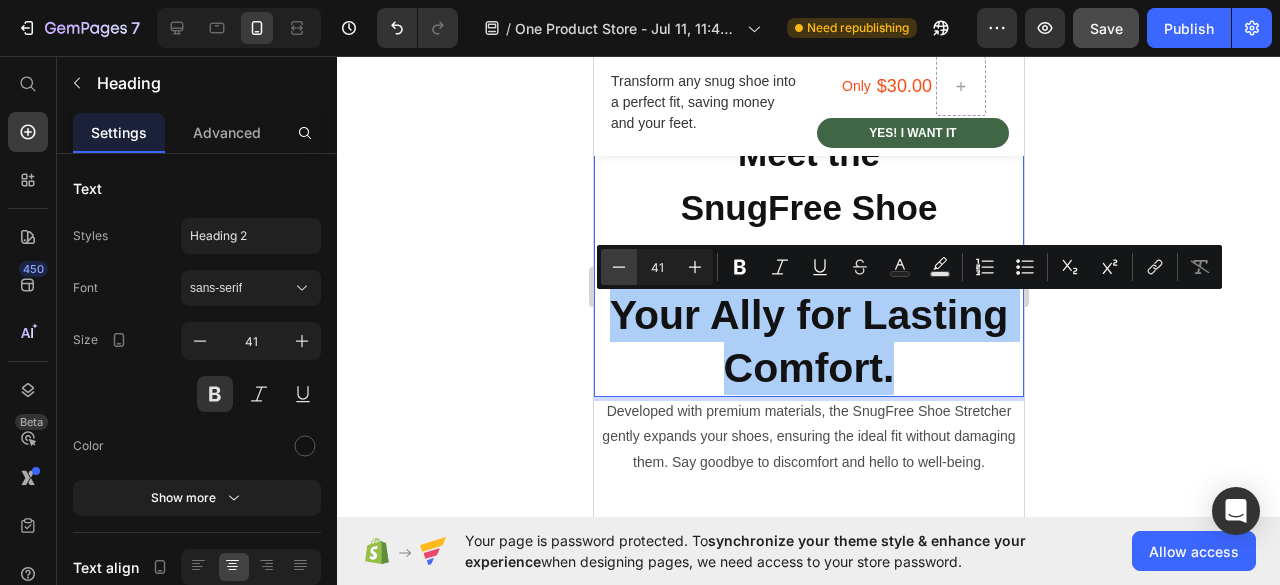 click 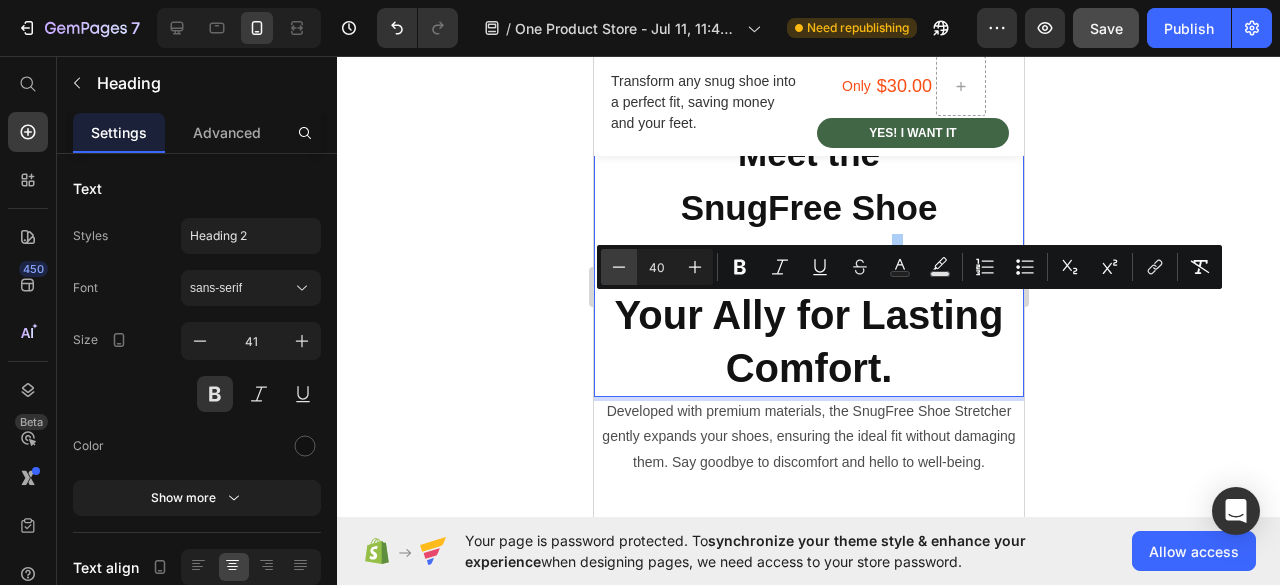 click 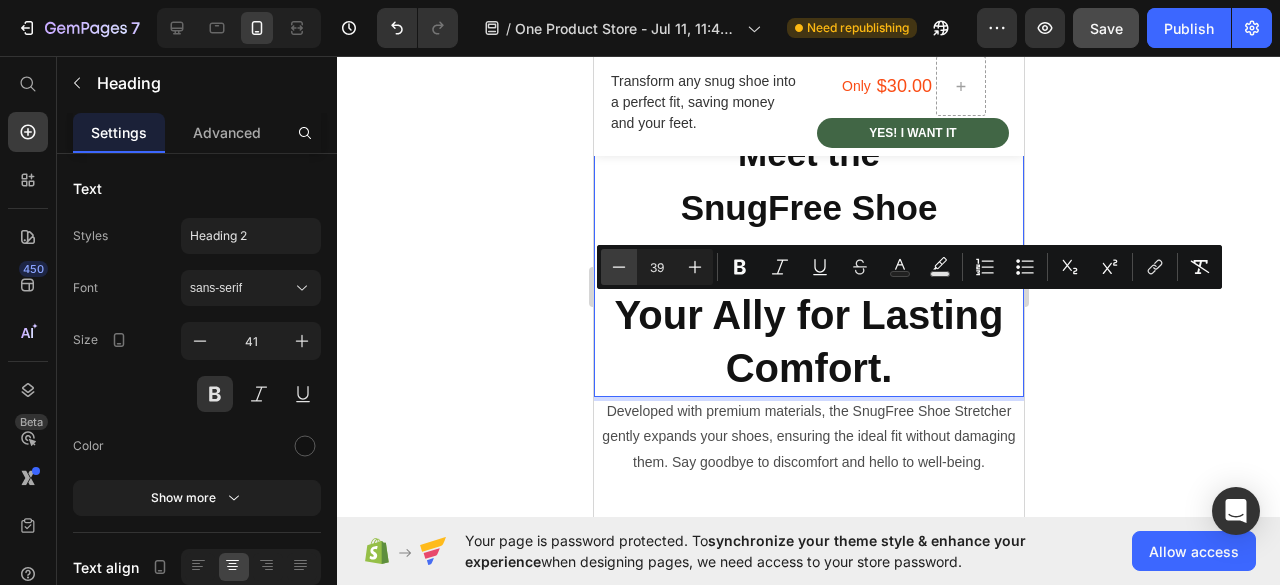 click 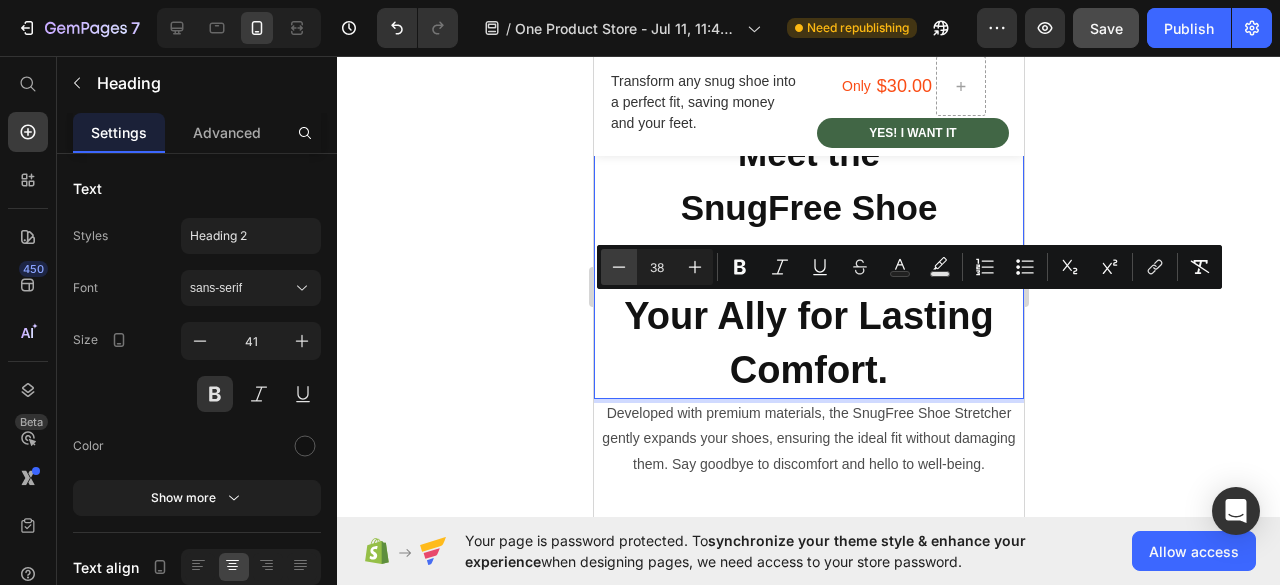 click 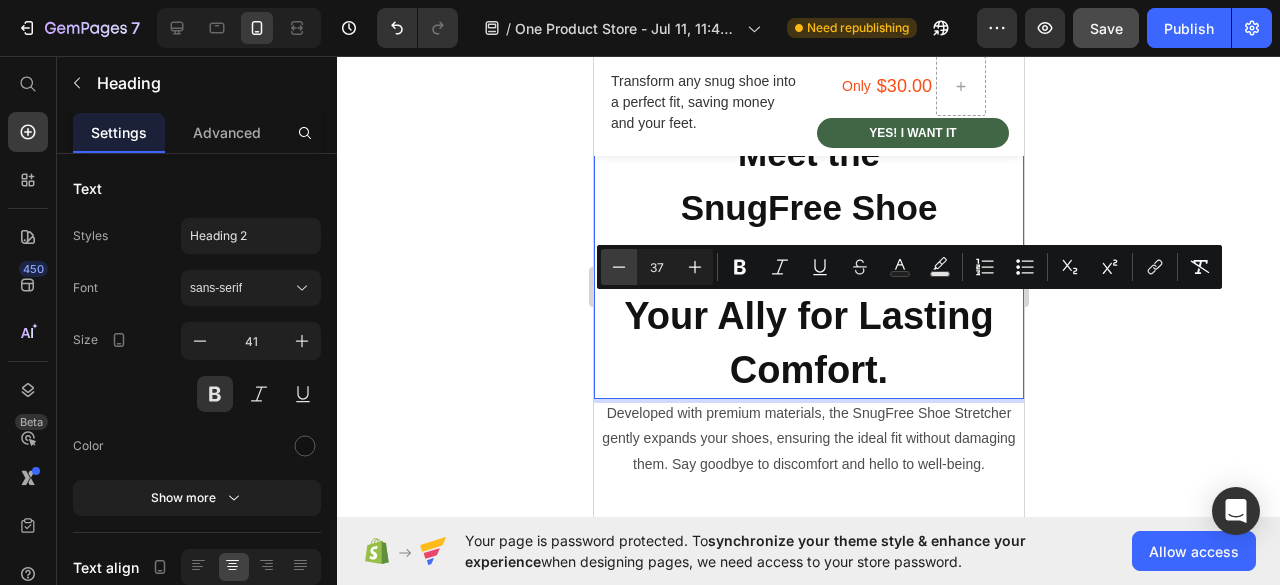 click 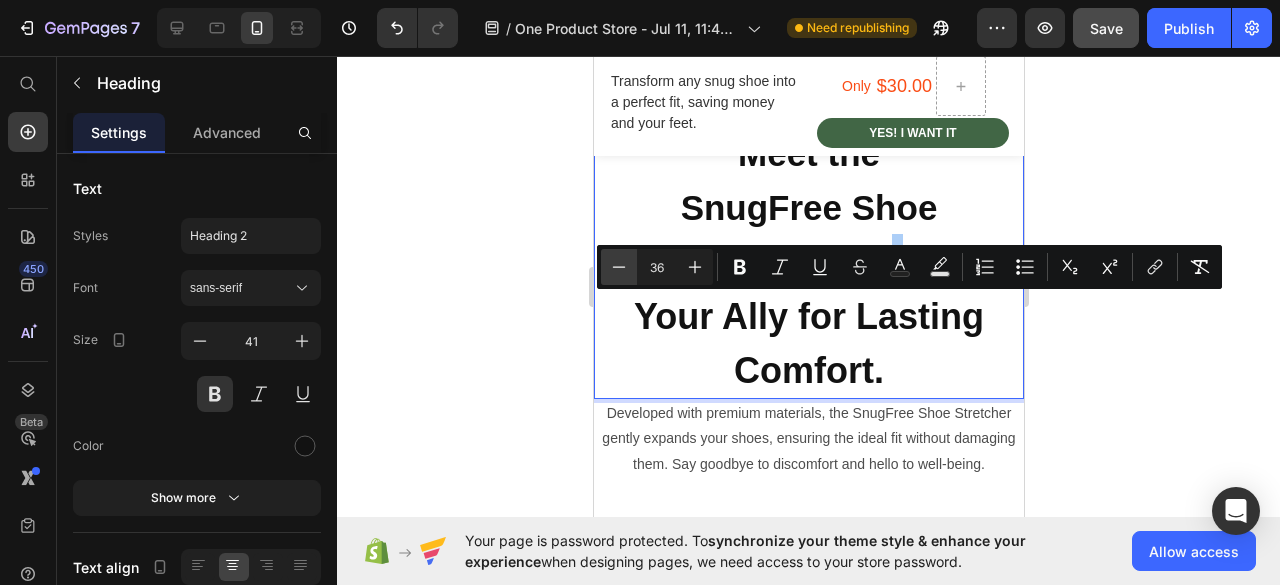 click 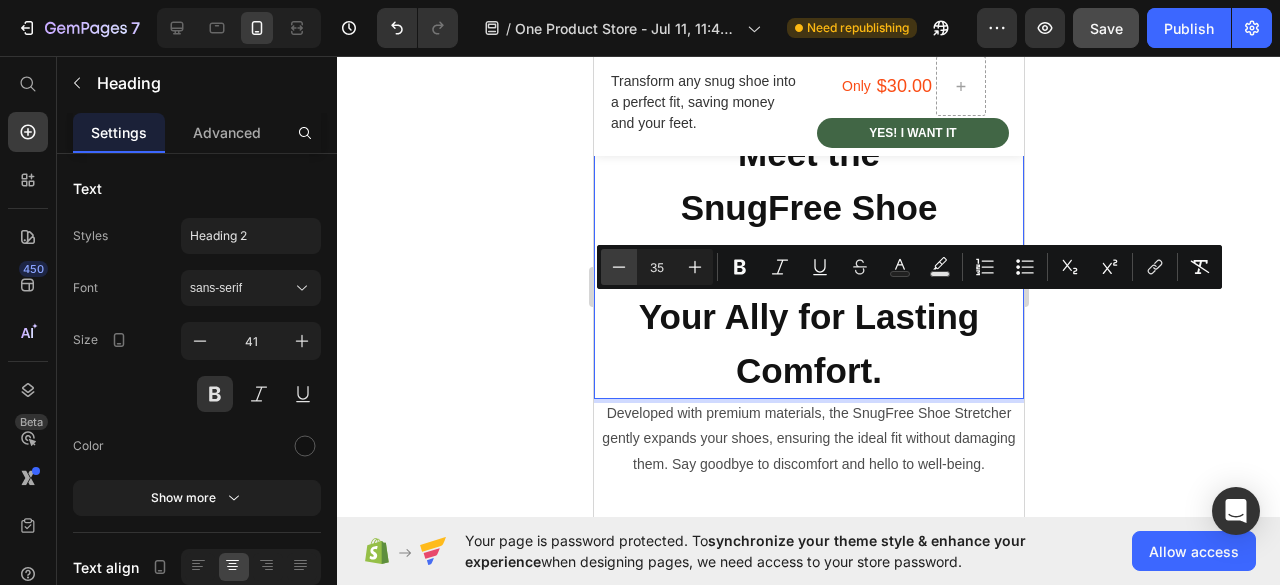 click 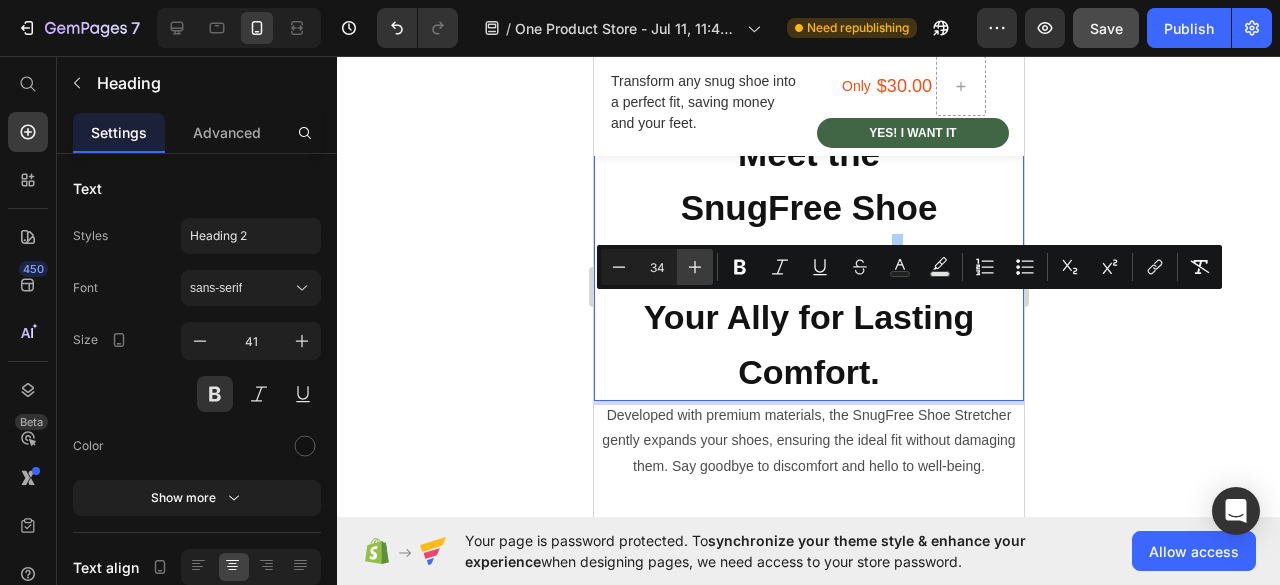 click 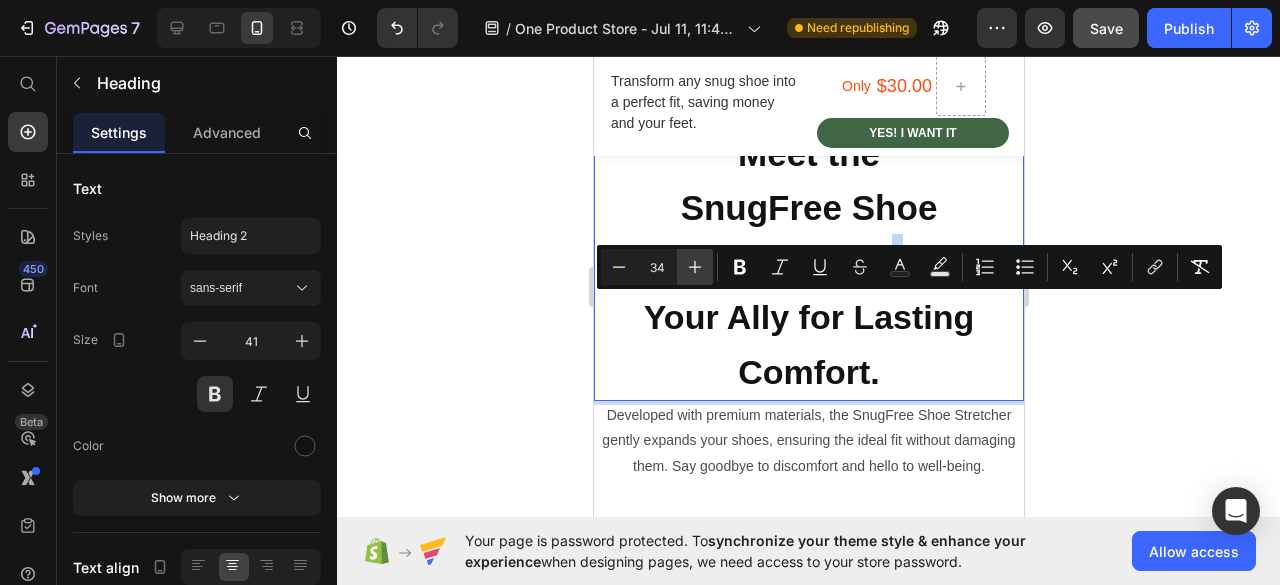 type on "35" 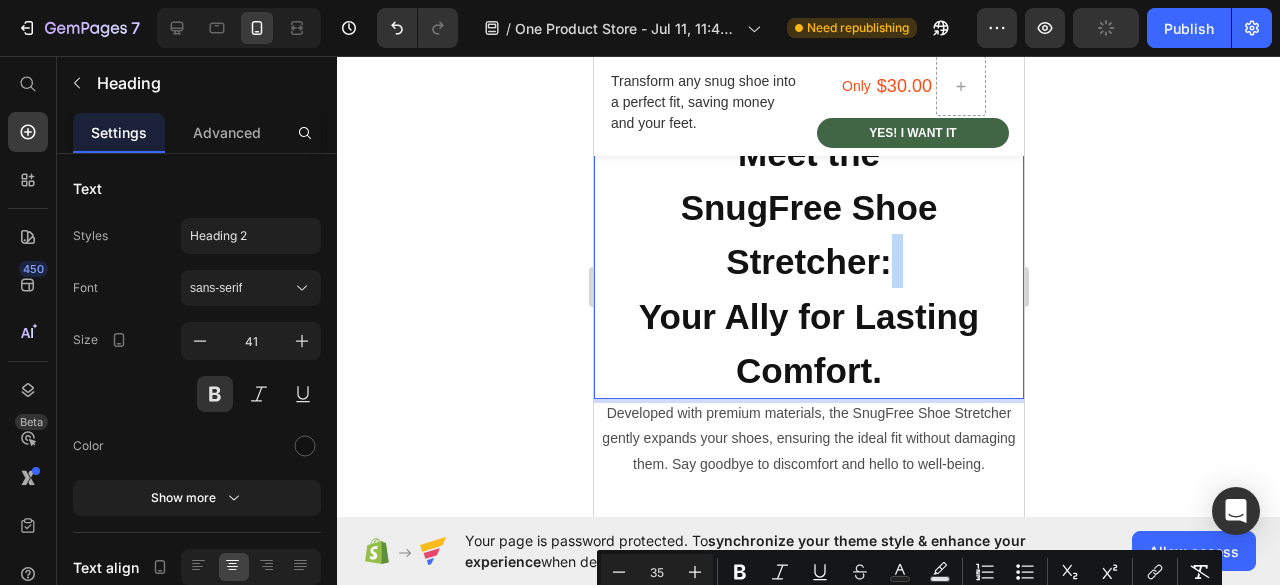 scroll, scrollTop: 1391, scrollLeft: 0, axis: vertical 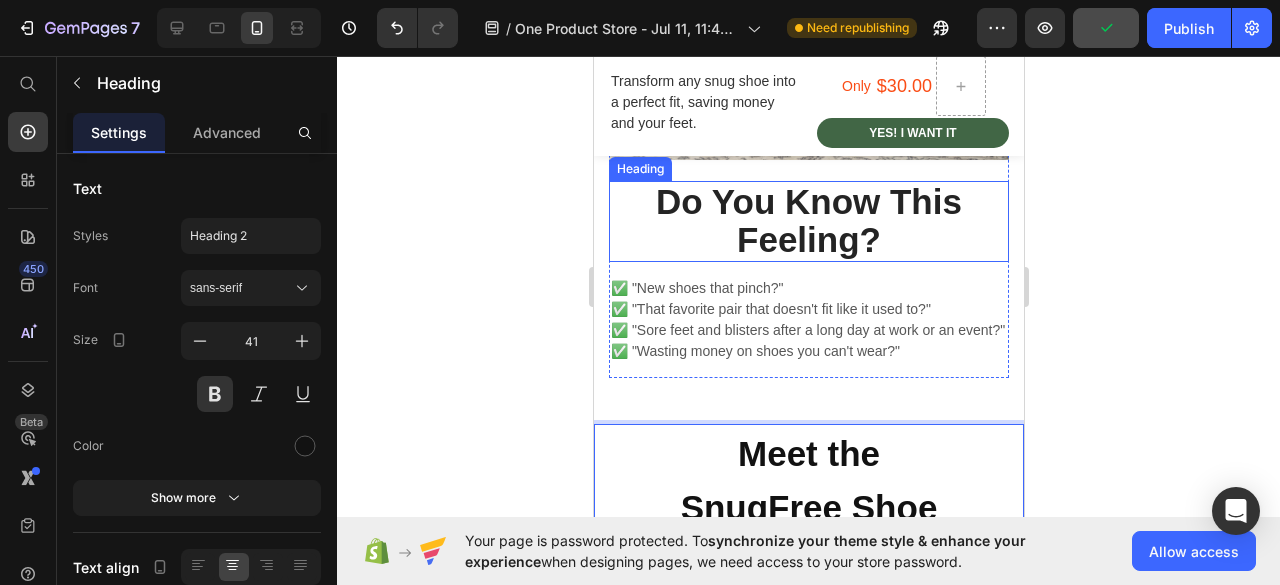 click on "Do You Know This Feeling?" at bounding box center (808, 221) 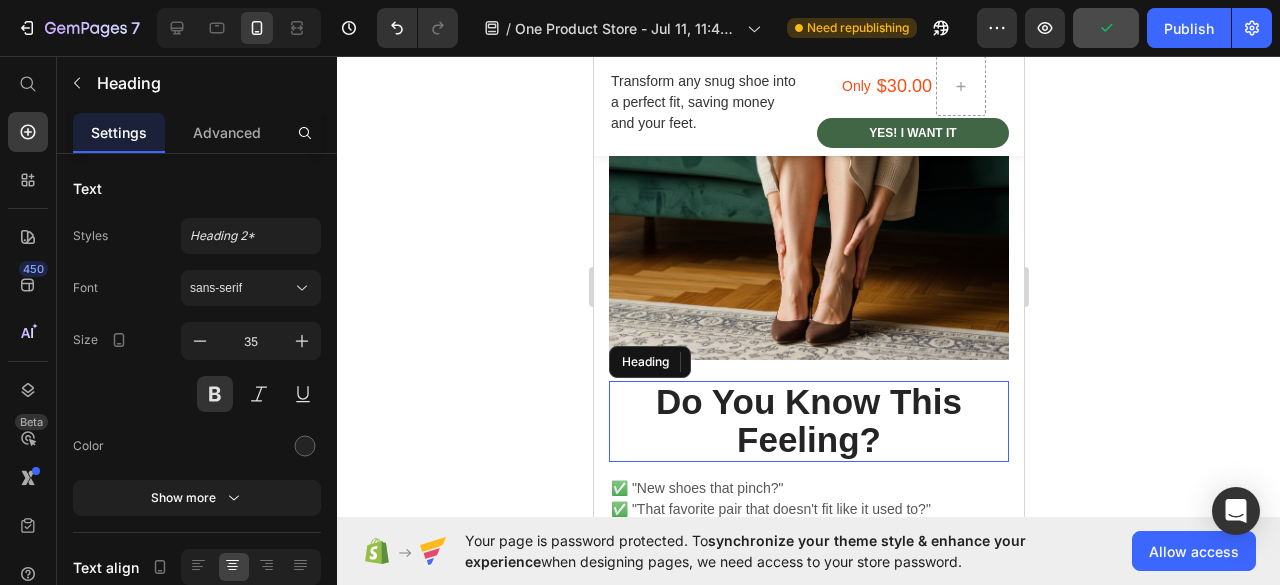 click on "Do You Know This Feeling?" at bounding box center (808, 421) 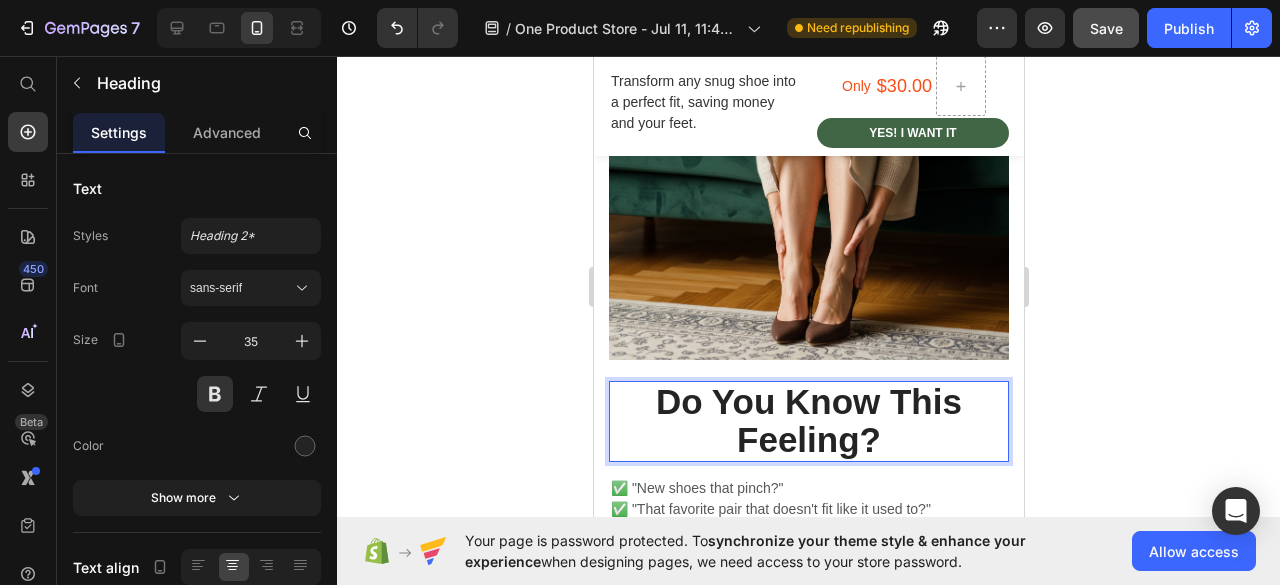 click on "Do You Know This Feeling?" at bounding box center [808, 421] 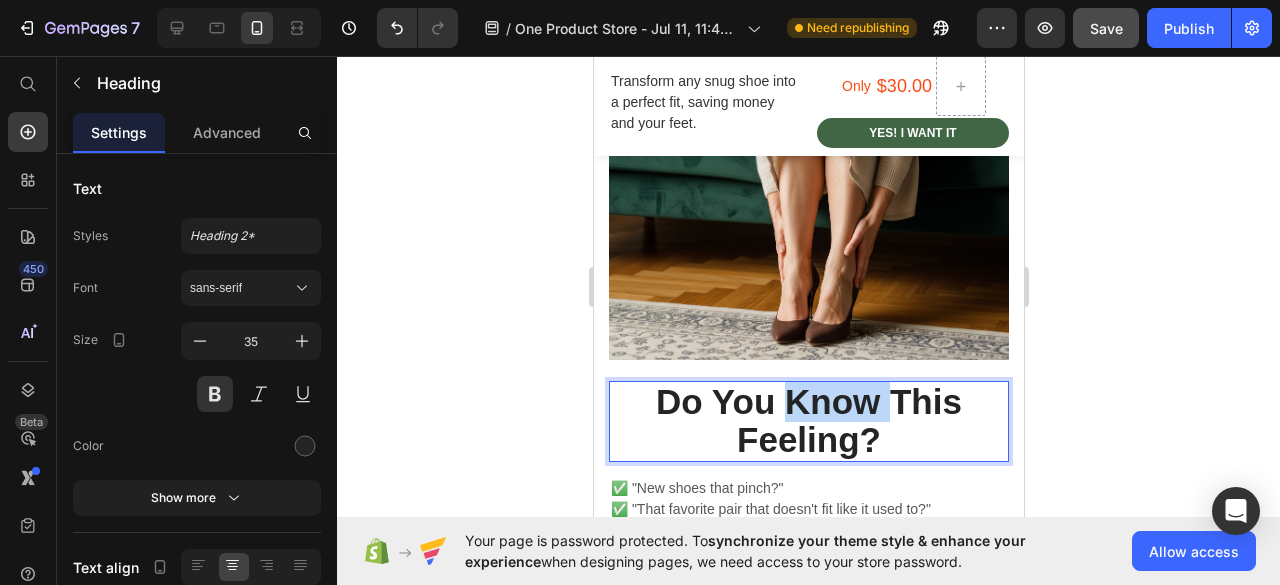 click on "Do You Know This Feeling?" at bounding box center (808, 421) 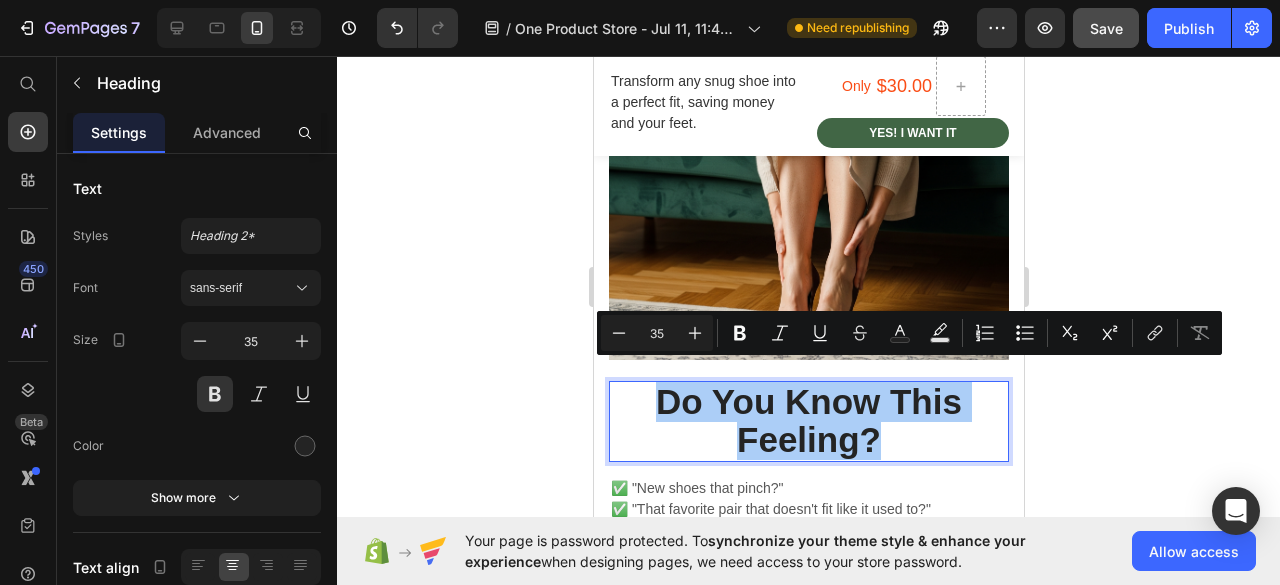 click 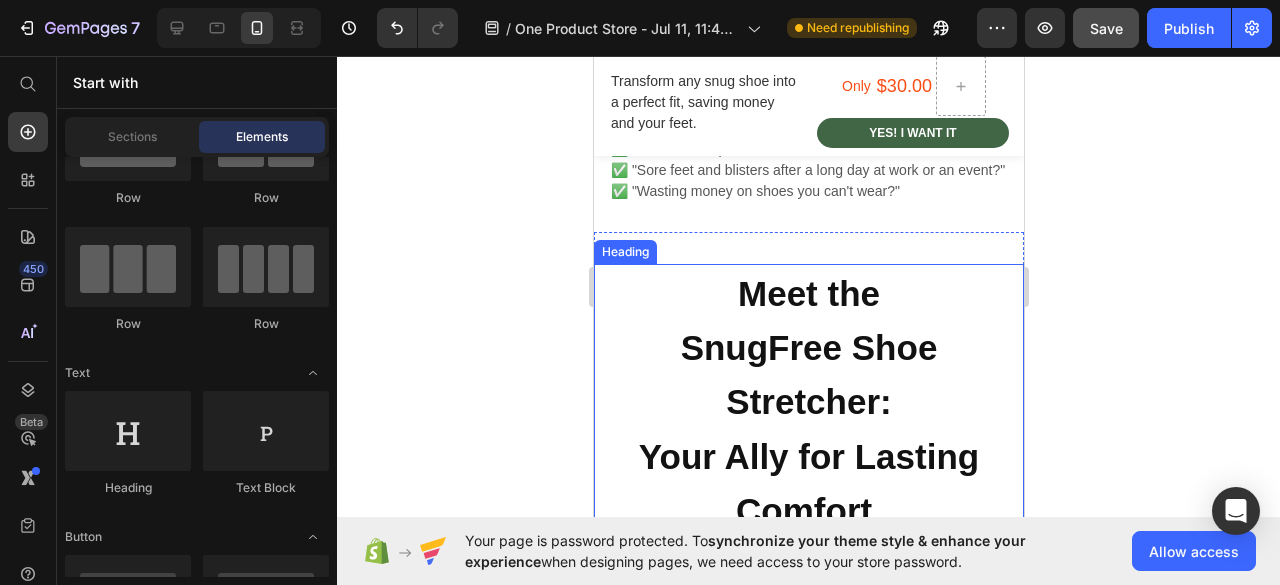 scroll, scrollTop: 1491, scrollLeft: 0, axis: vertical 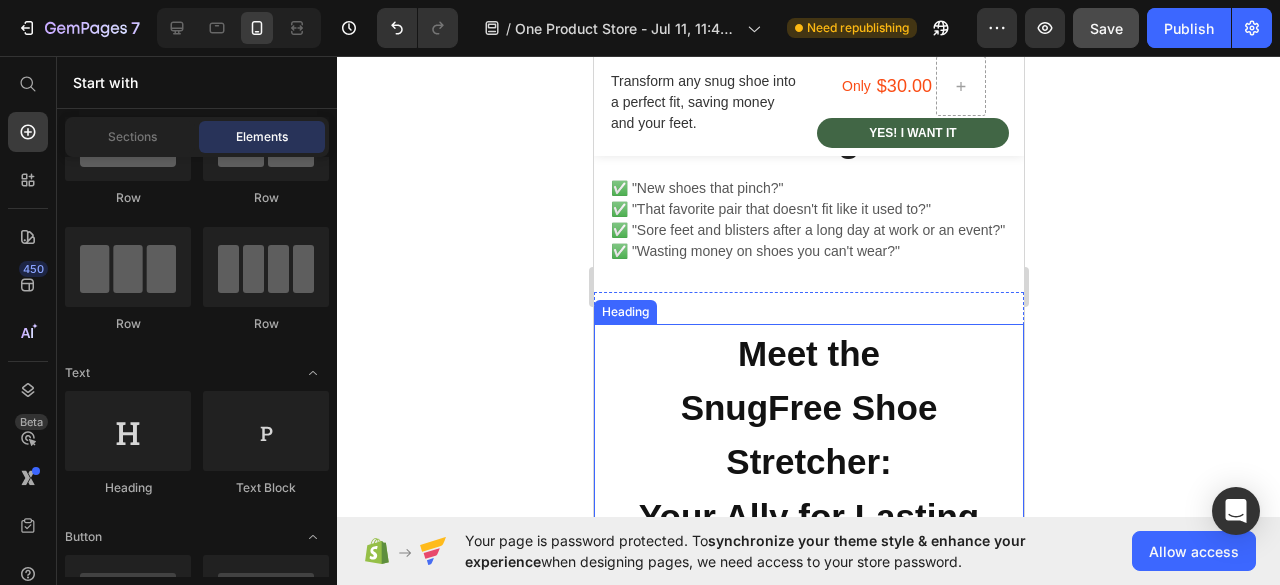 click on "Meet the" at bounding box center [808, 353] 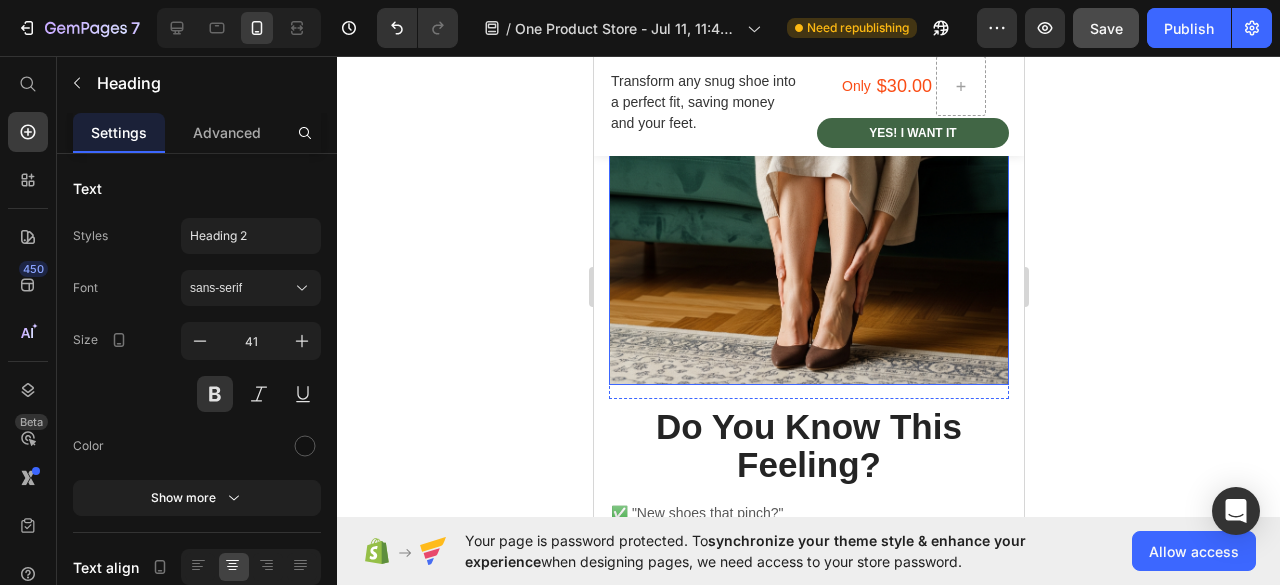 scroll, scrollTop: 1100, scrollLeft: 0, axis: vertical 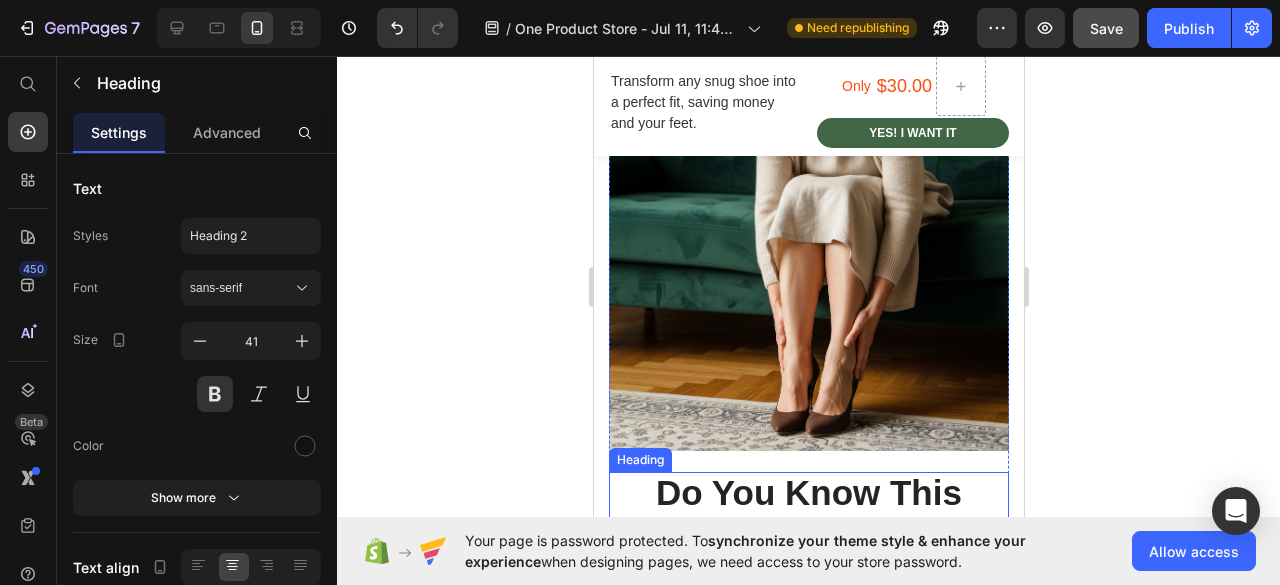 click on "Do You Know This Feeling?" at bounding box center [808, 512] 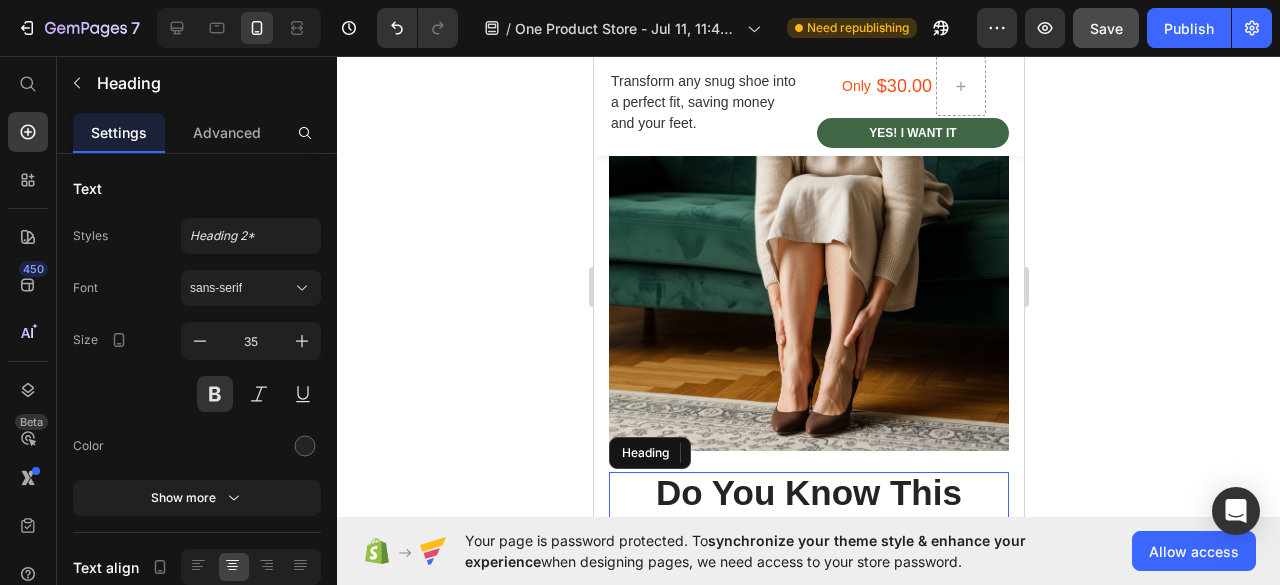 click on "Do You Know This Feeling?" at bounding box center (808, 512) 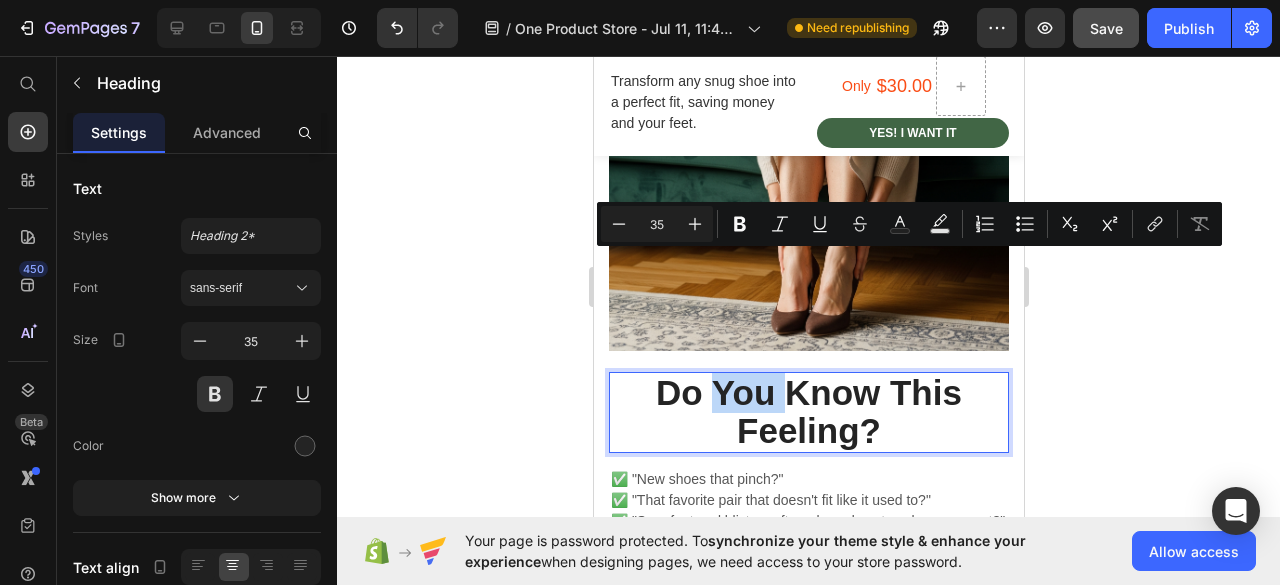 scroll, scrollTop: 1300, scrollLeft: 0, axis: vertical 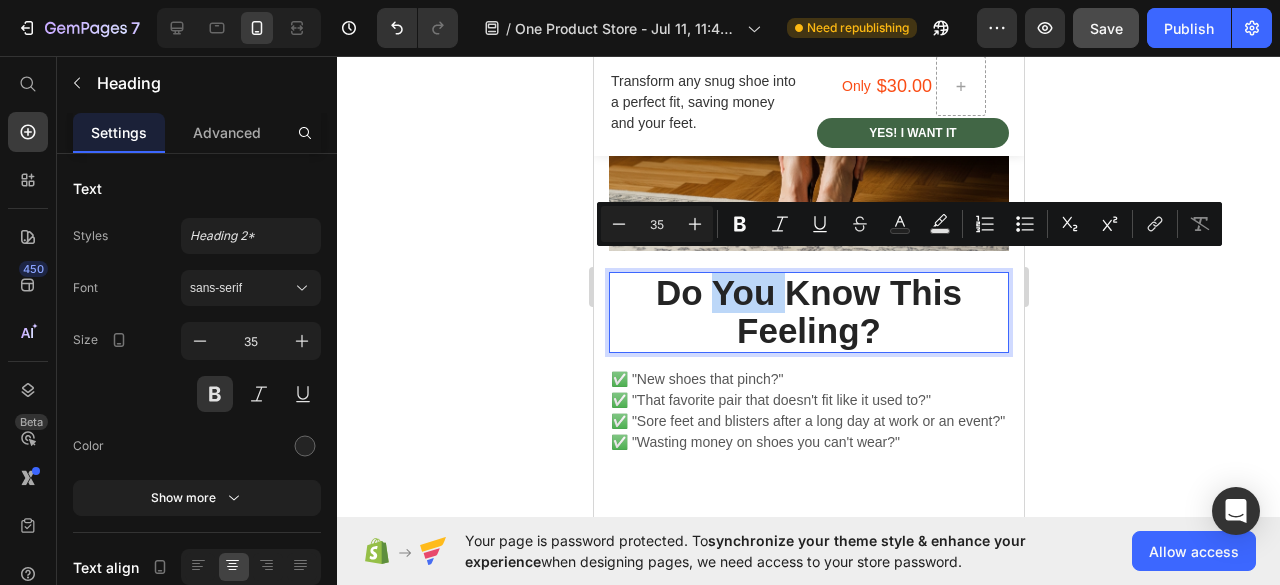 click on "Do You Know This Feeling?" at bounding box center (808, 312) 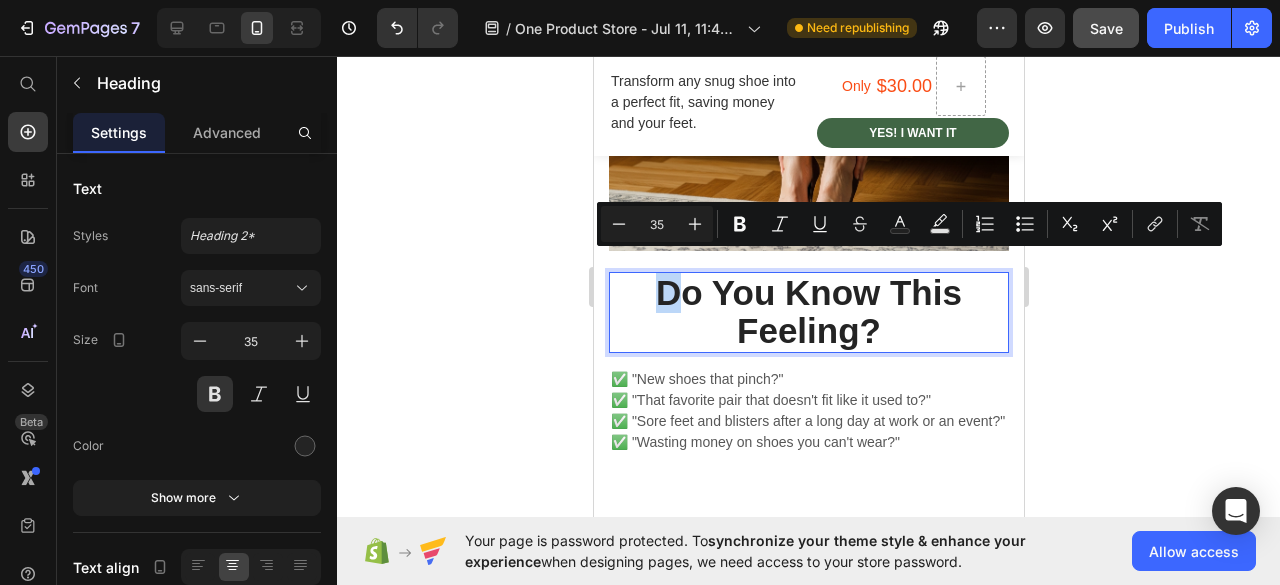 drag, startPoint x: 654, startPoint y: 278, endPoint x: 667, endPoint y: 279, distance: 13.038404 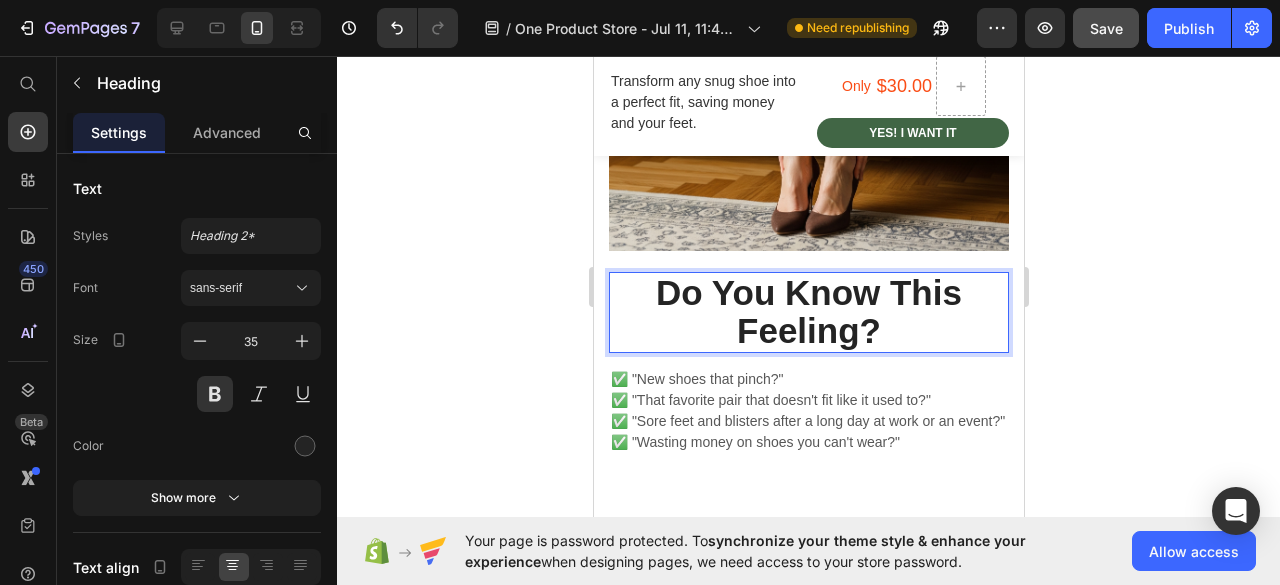 click on "Do You Know This Feeling?" at bounding box center (808, 312) 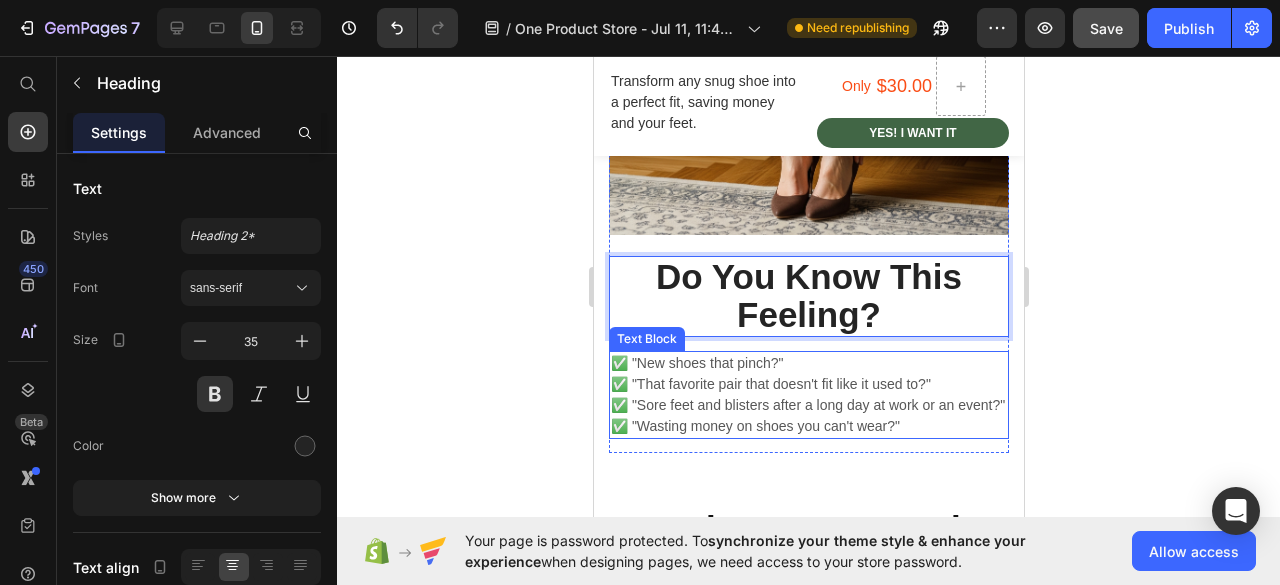 scroll, scrollTop: 1400, scrollLeft: 0, axis: vertical 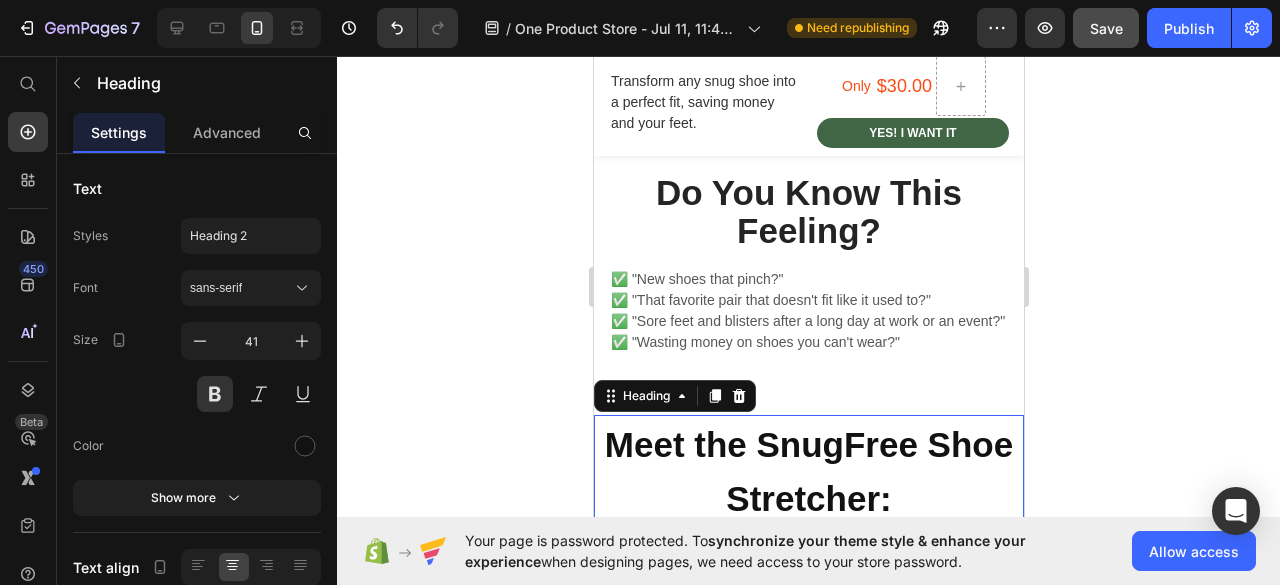 drag, startPoint x: 602, startPoint y: 448, endPoint x: 733, endPoint y: 459, distance: 131.46101 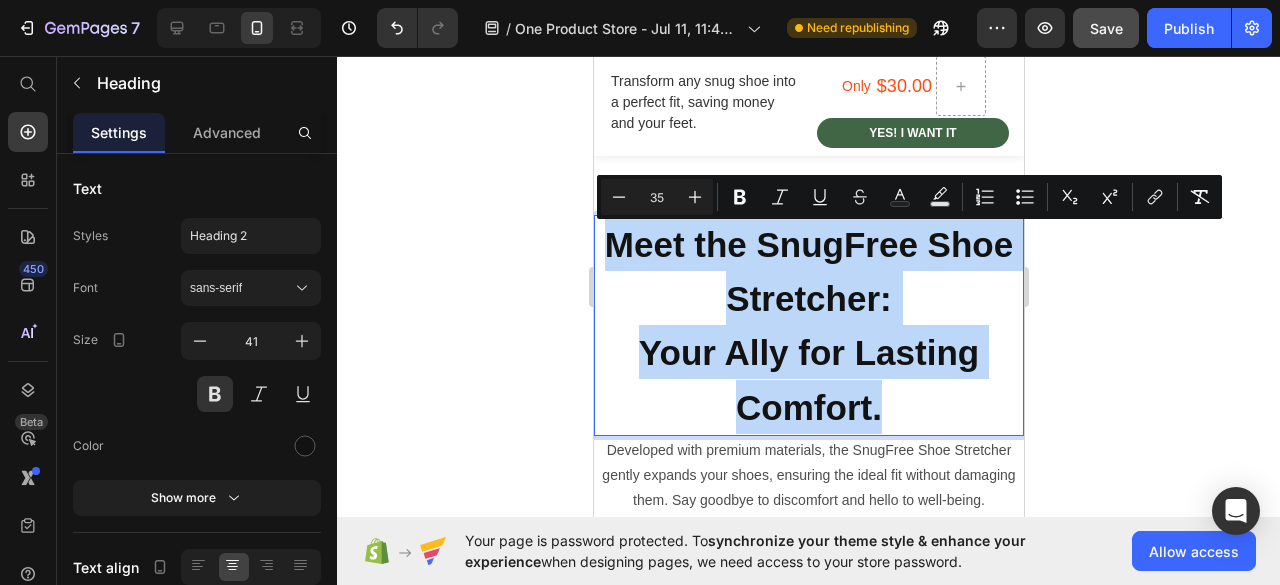 drag, startPoint x: 598, startPoint y: 246, endPoint x: 882, endPoint y: 412, distance: 328.95593 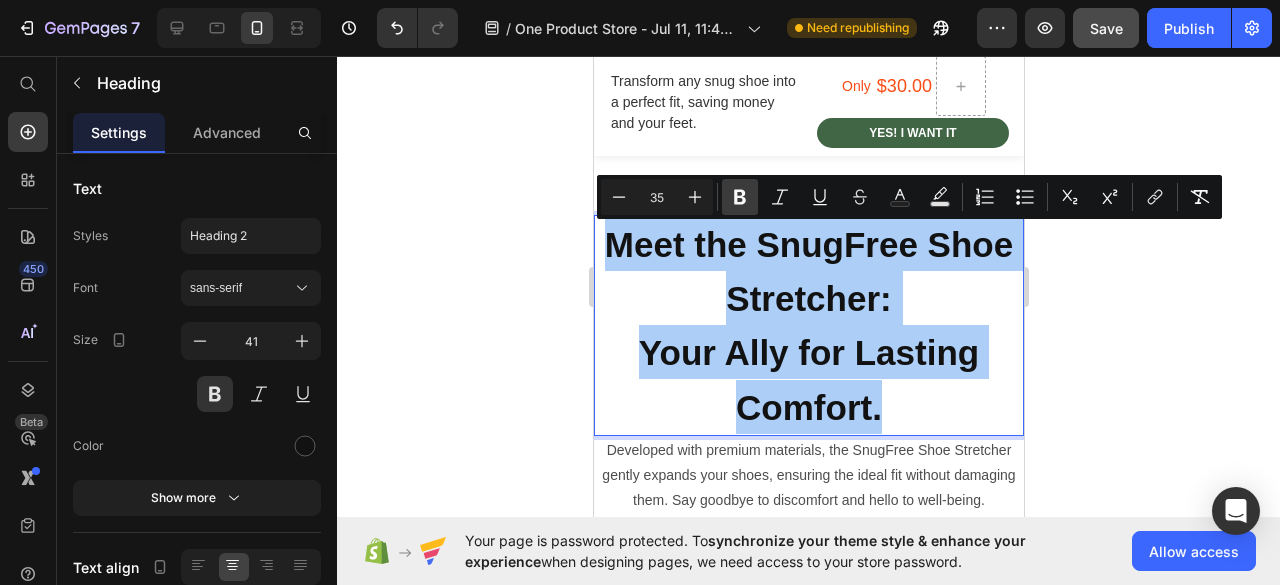 click 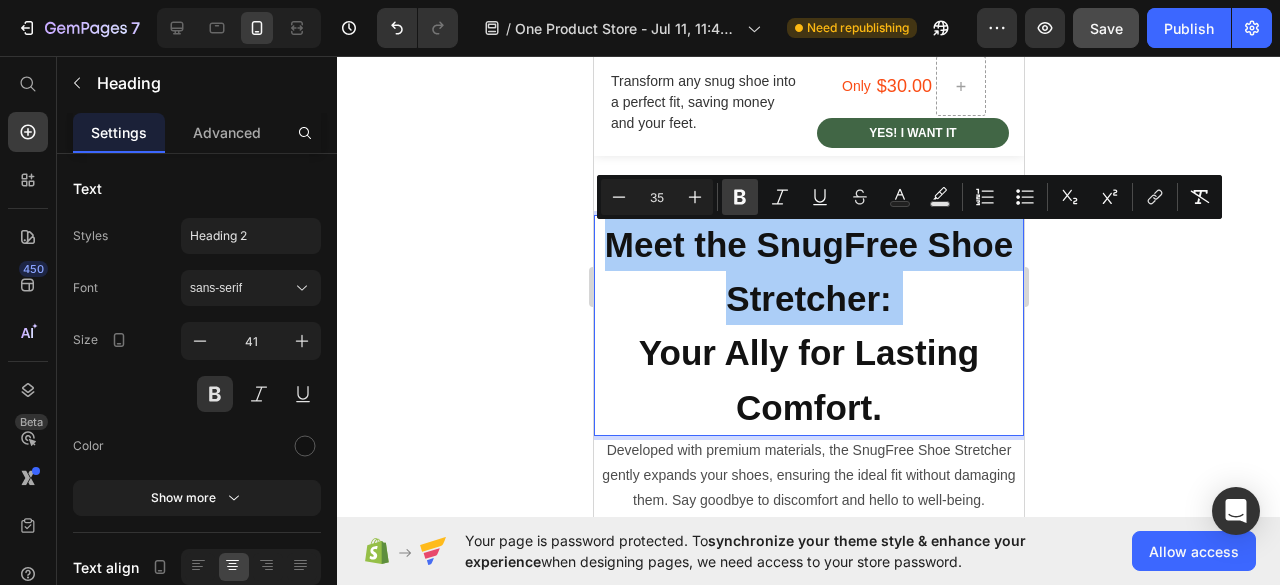 click 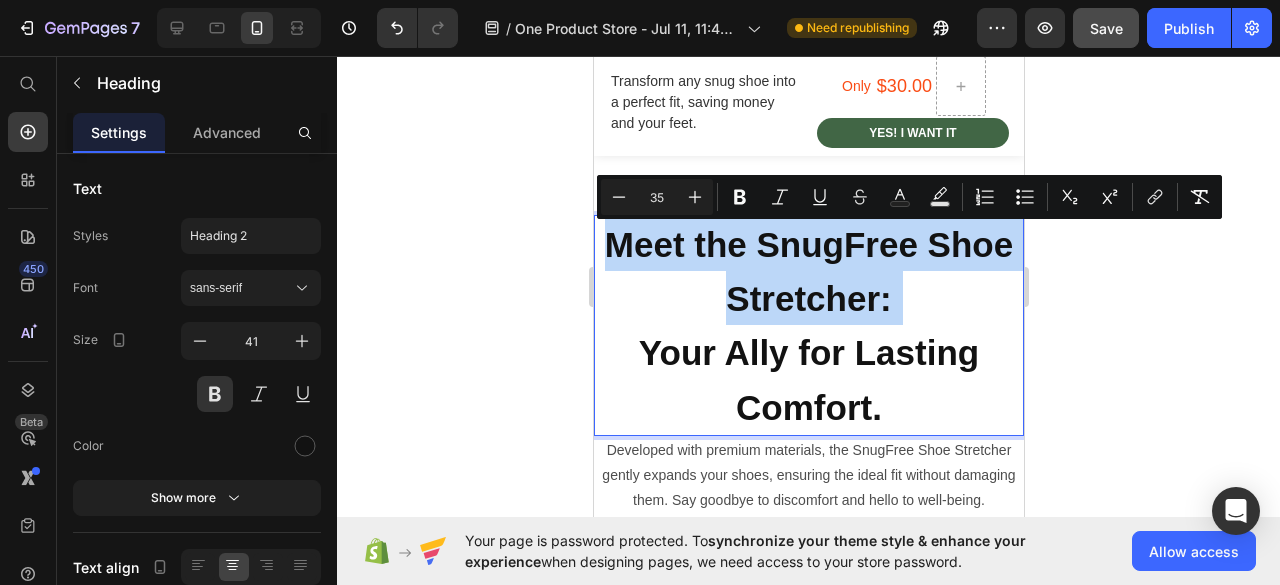 click on "Meet the SnugFree Shoe Stretcher:" at bounding box center [808, 271] 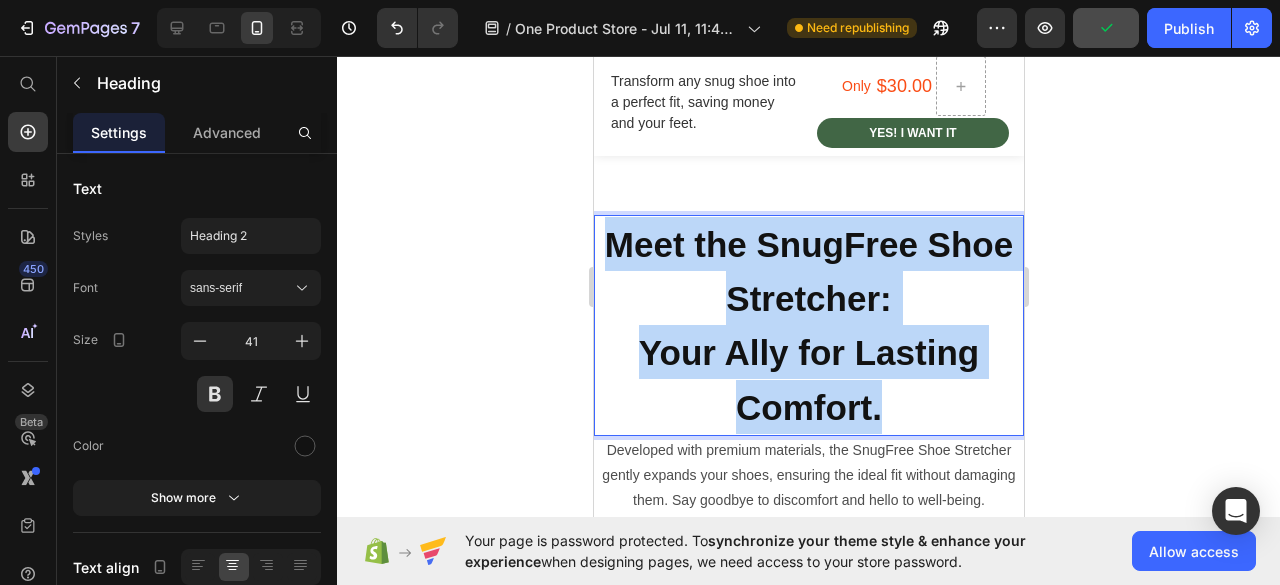 drag, startPoint x: 652, startPoint y: 260, endPoint x: 872, endPoint y: 407, distance: 264.59213 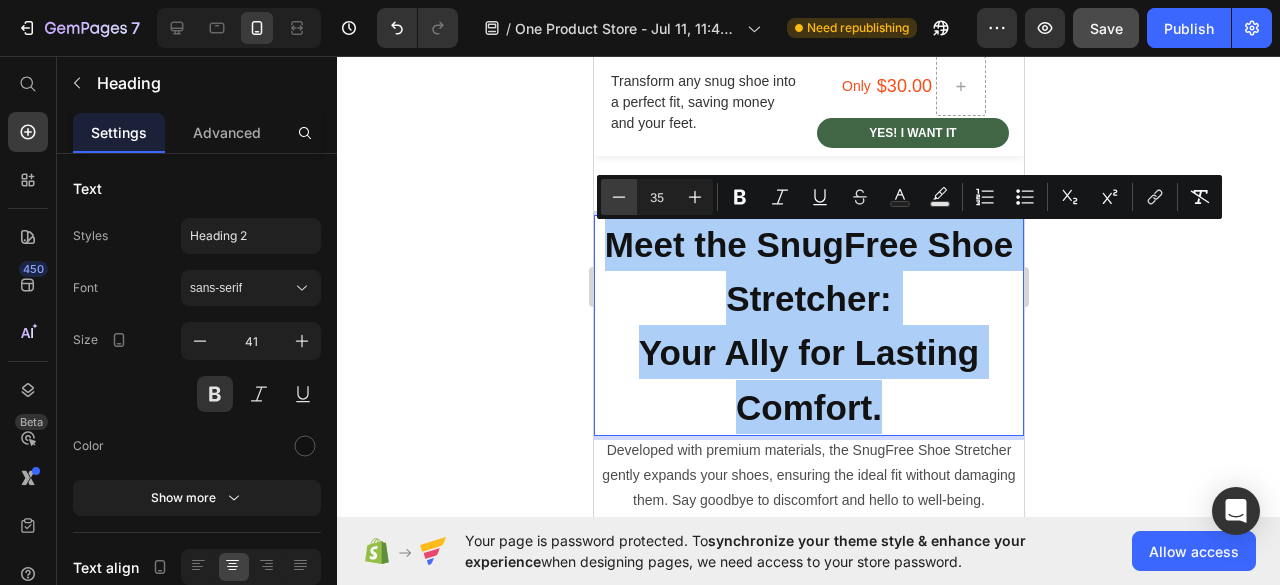 click 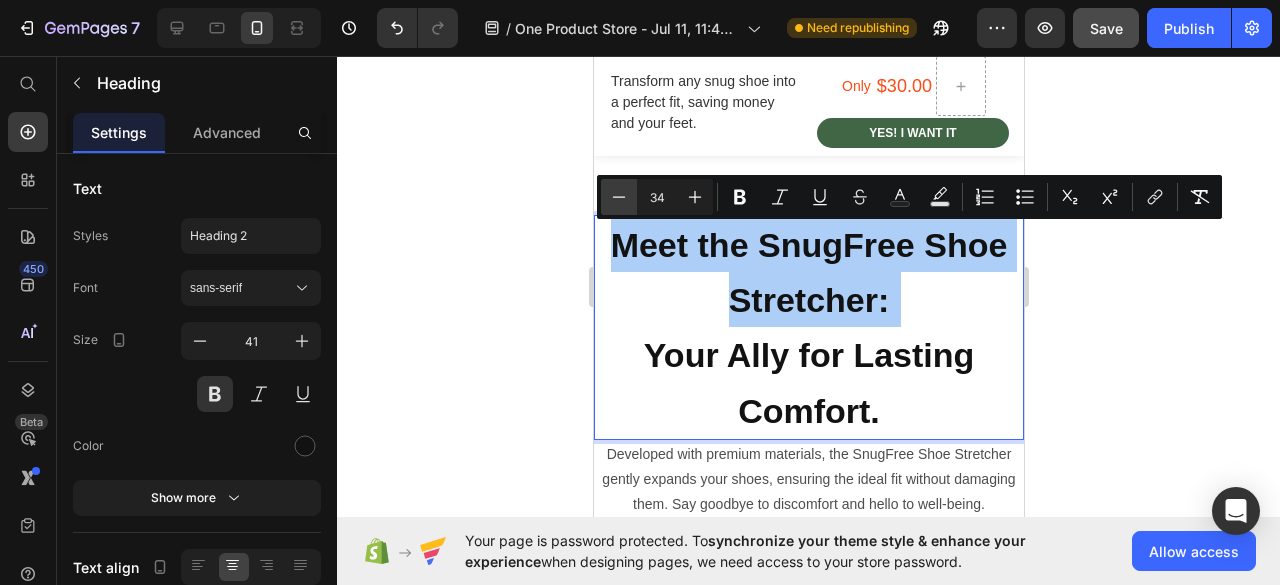 click 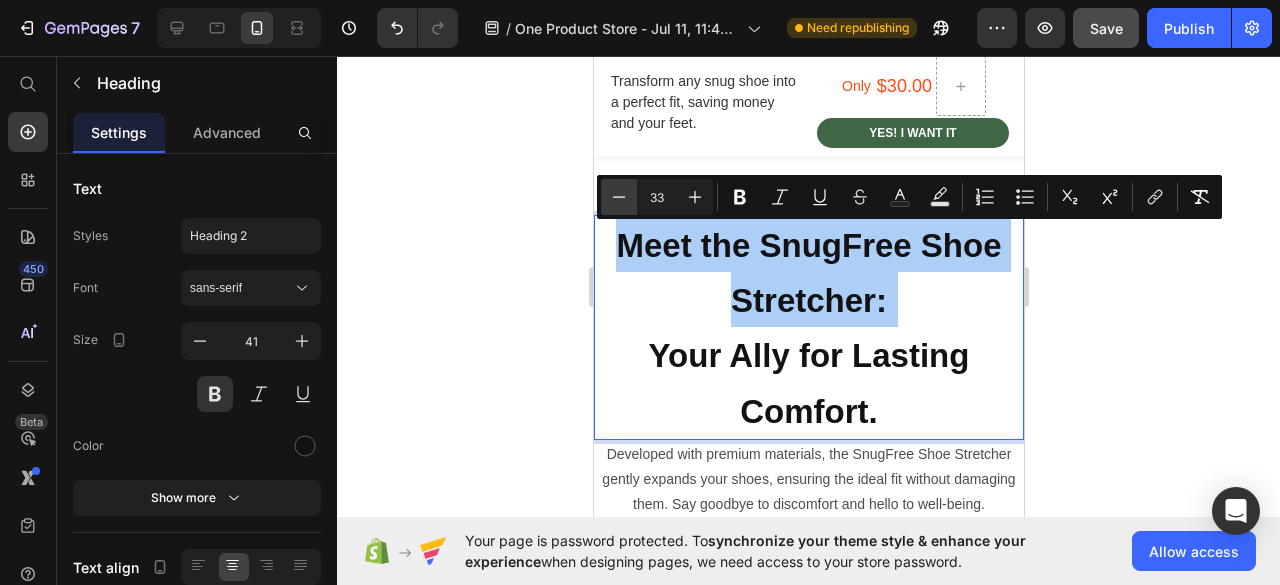 click 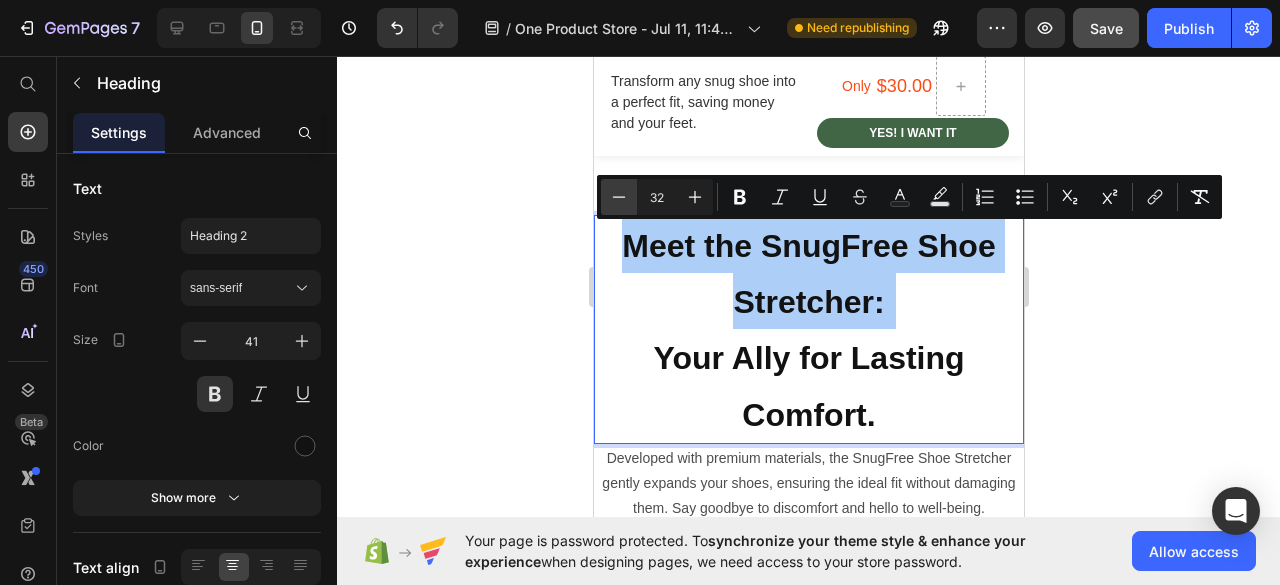 click 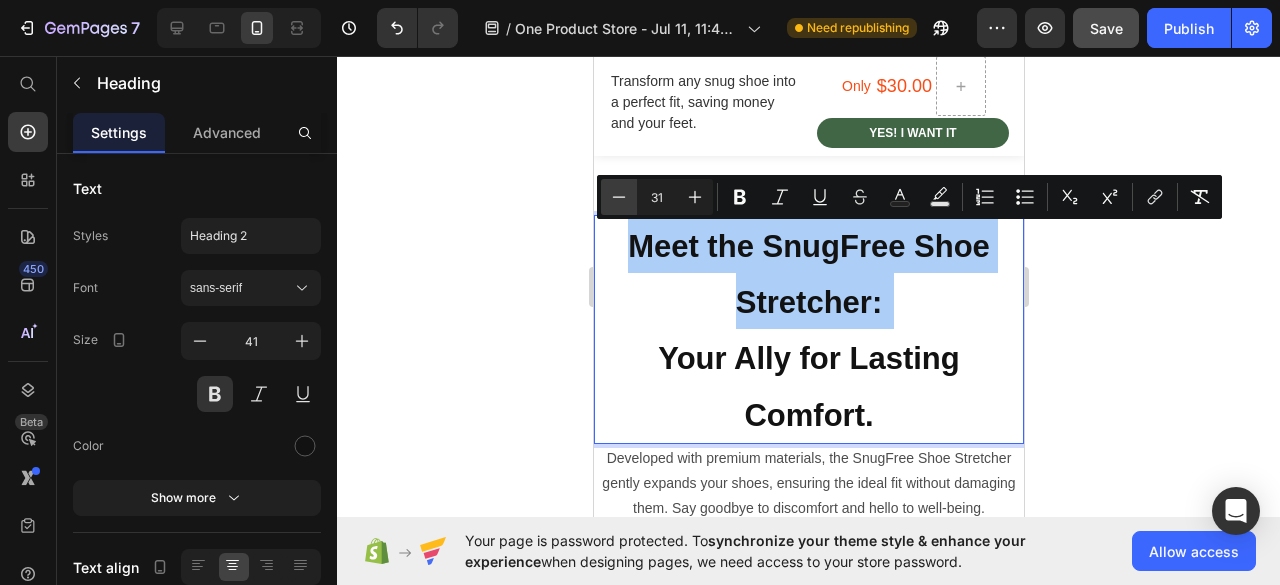 click 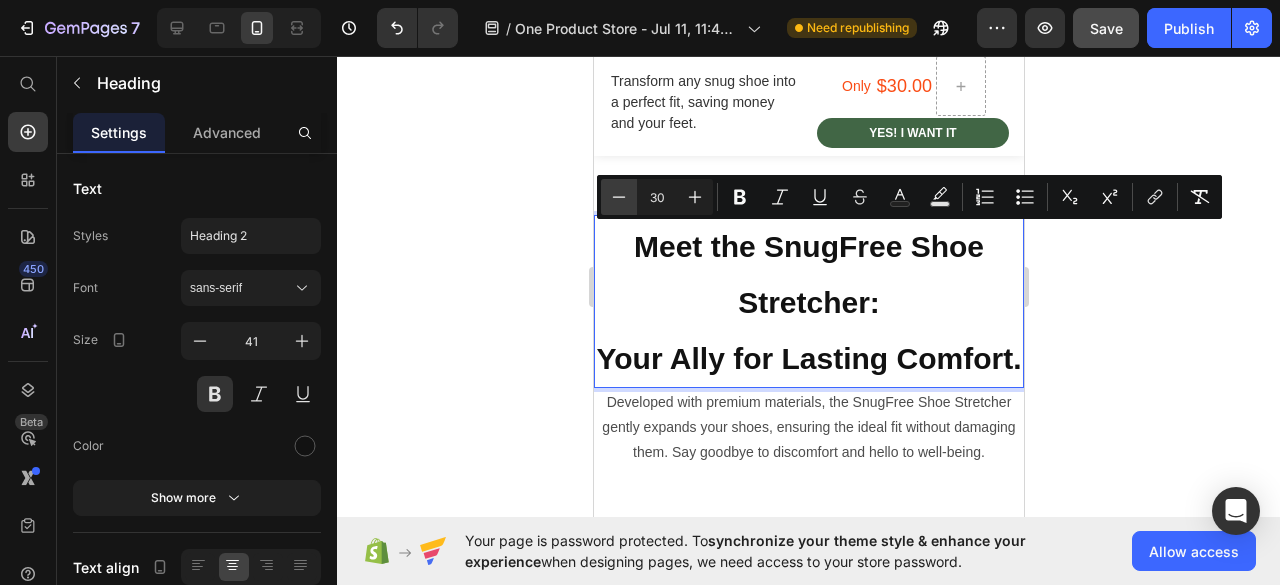 click 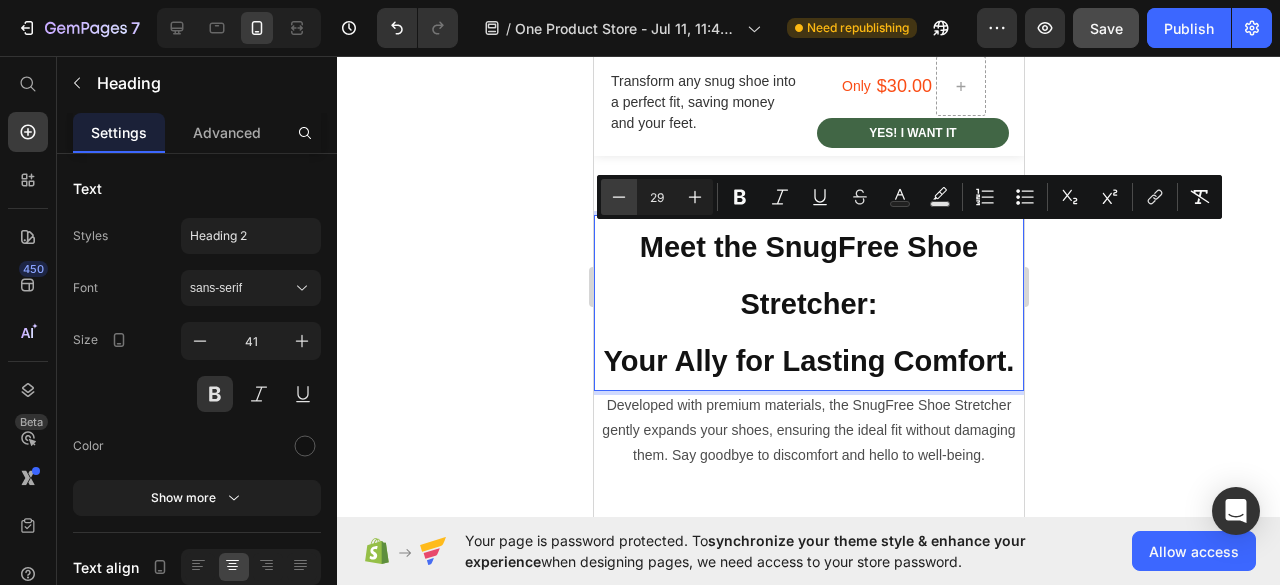 click 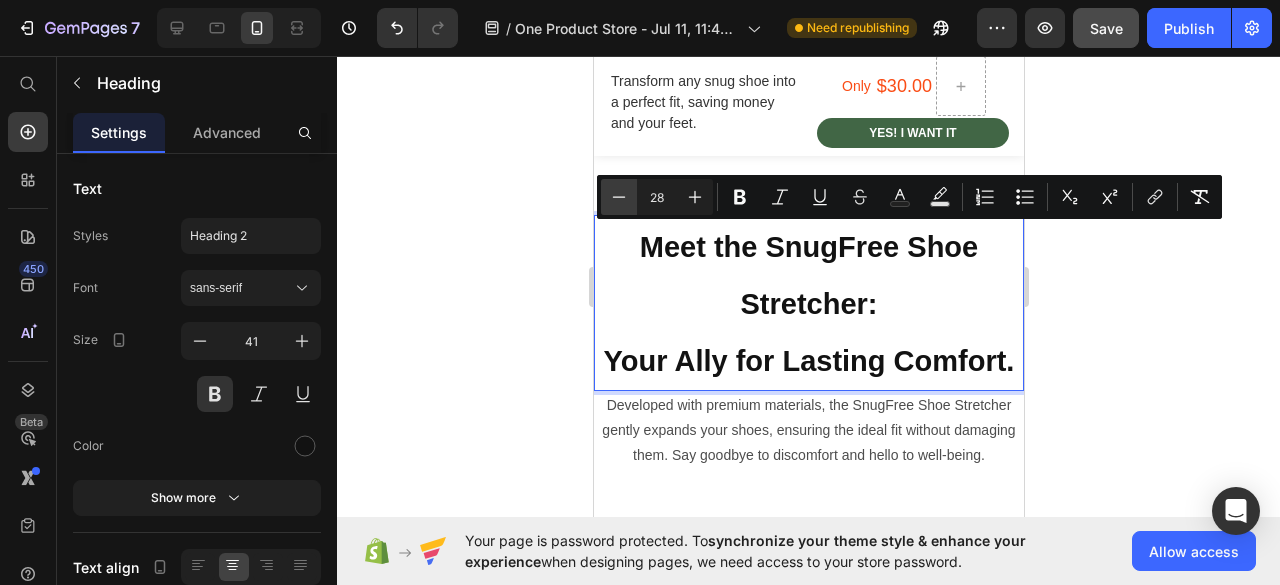 click 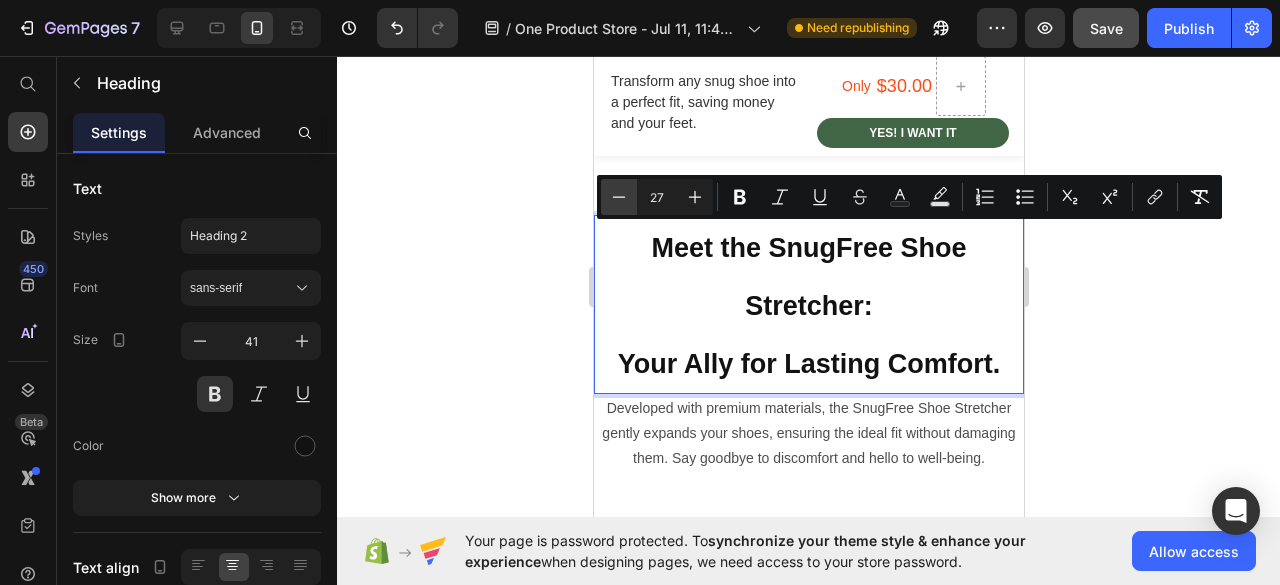 click 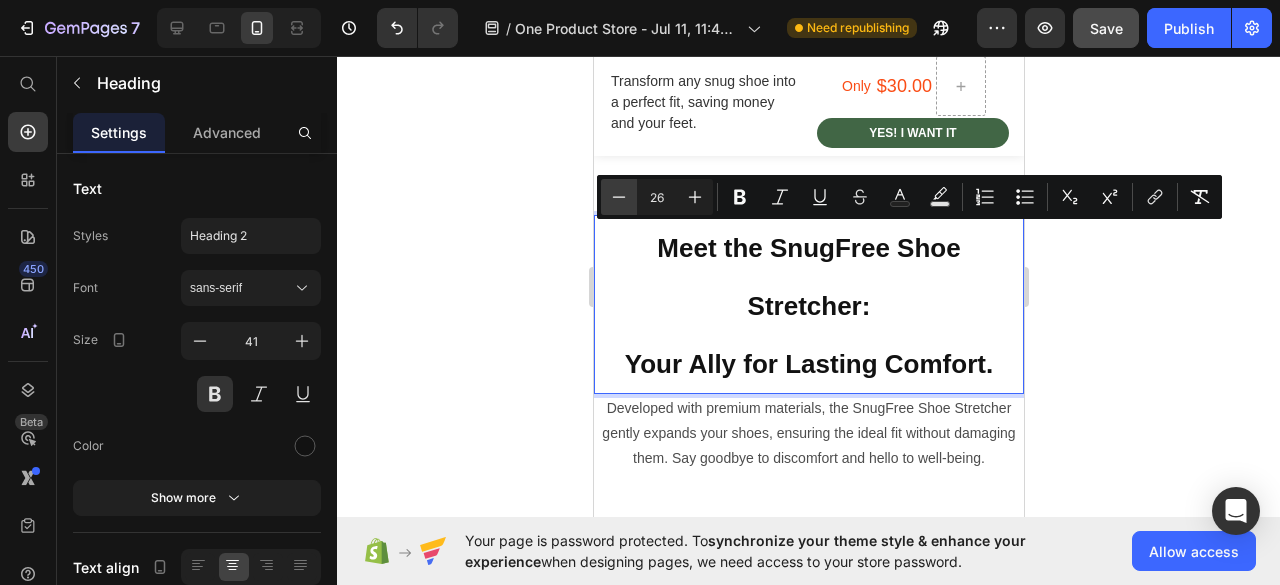 click 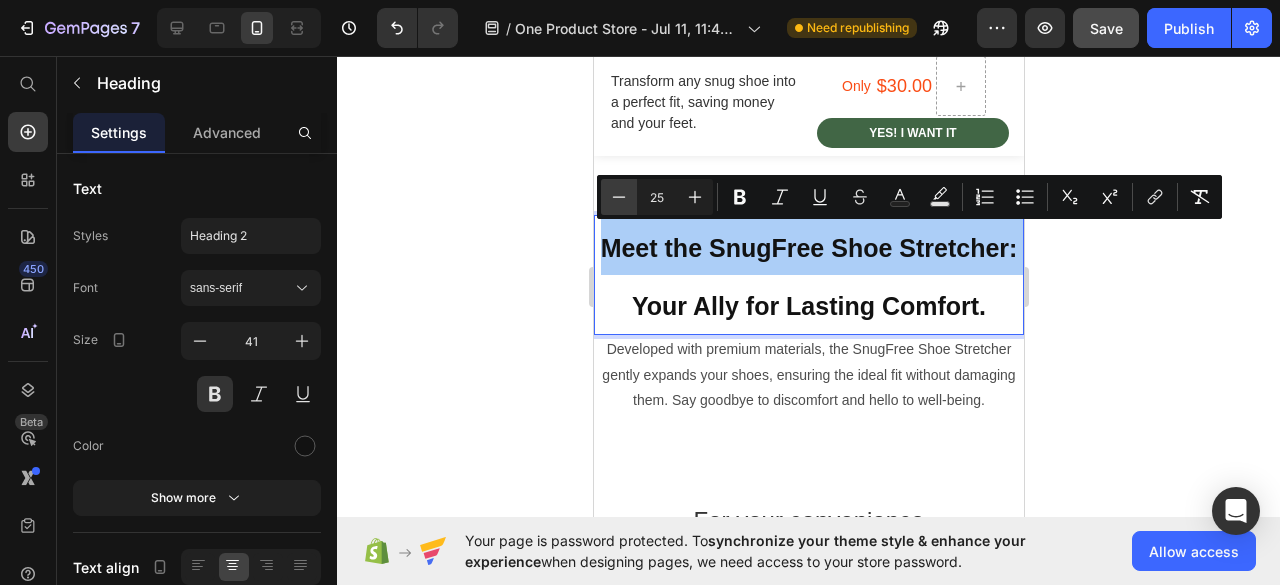 click 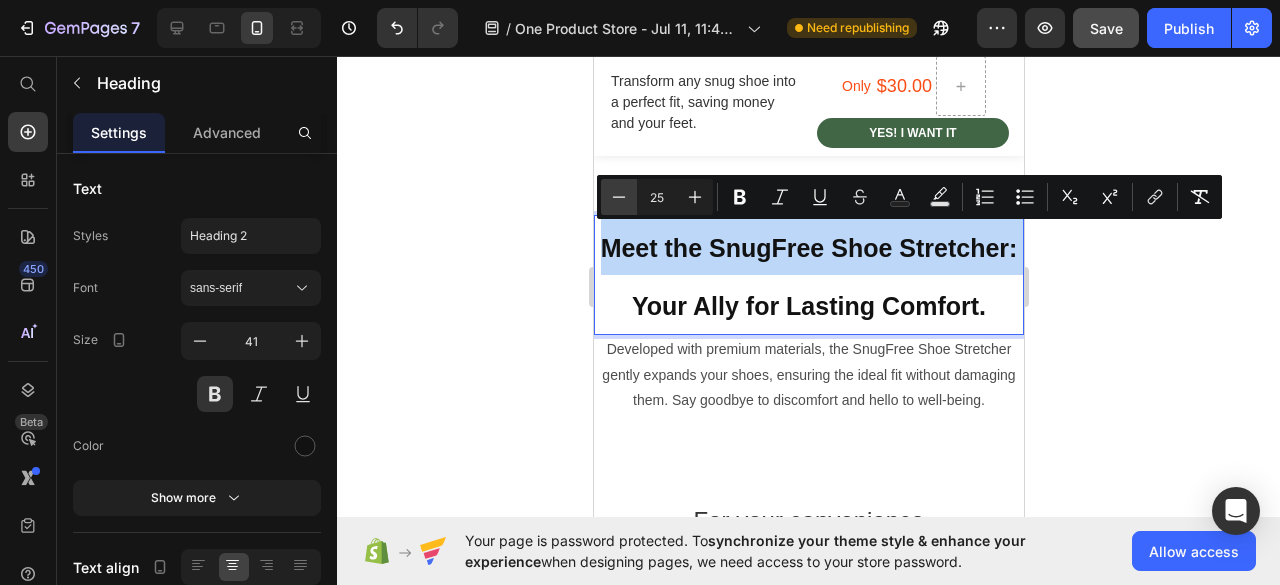 type on "24" 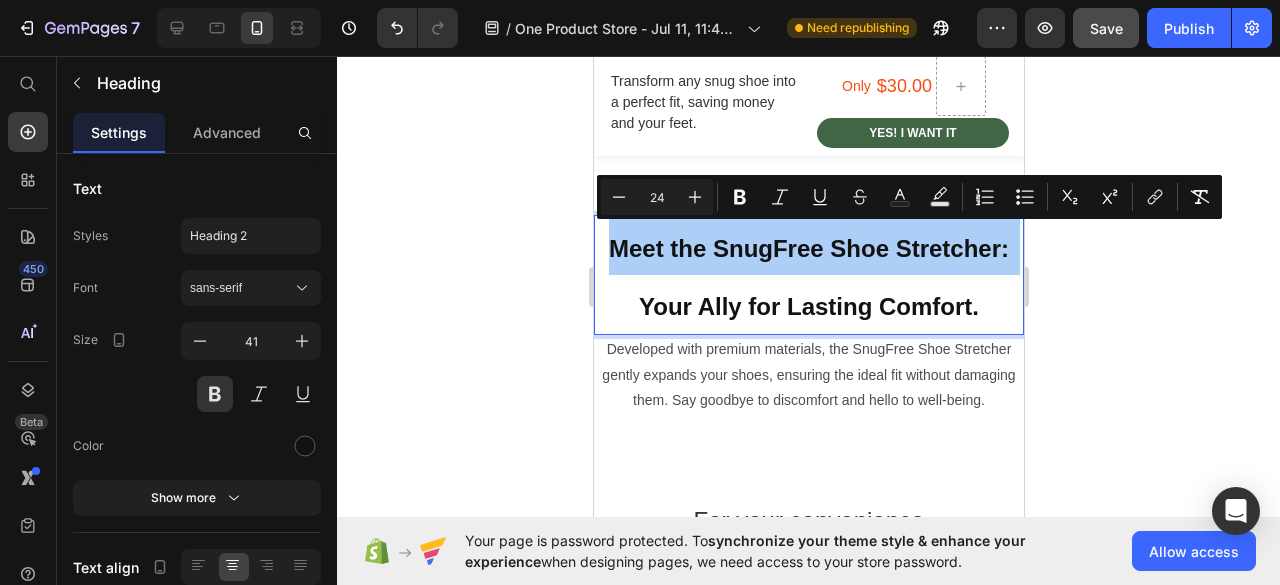 drag, startPoint x: 1060, startPoint y: 339, endPoint x: 421, endPoint y: 269, distance: 642.8227 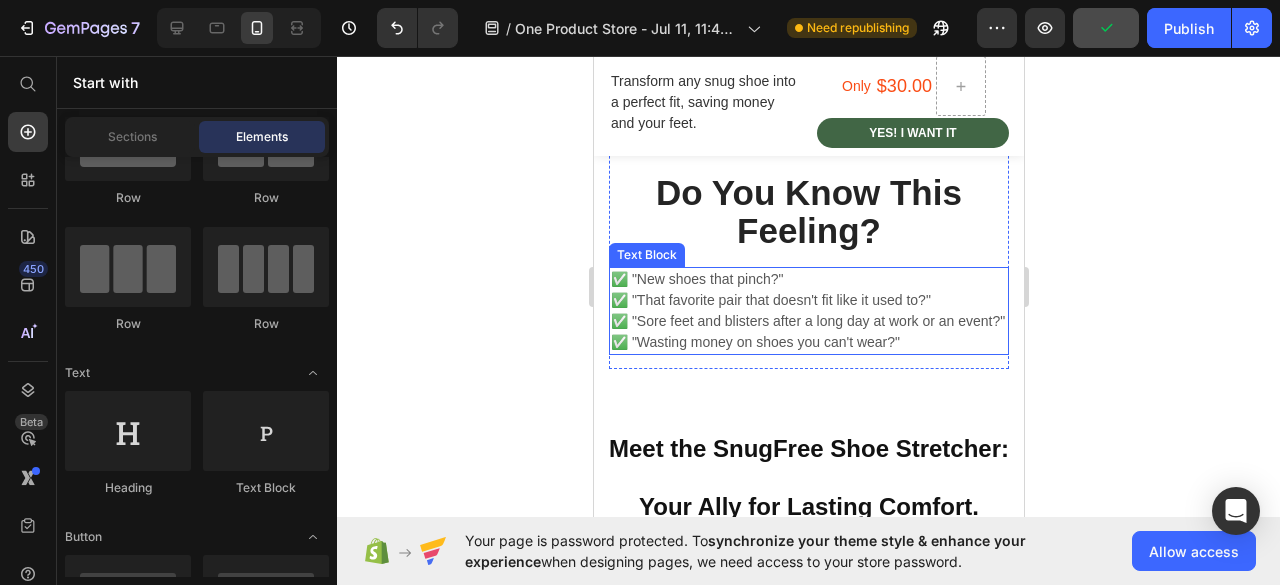 scroll, scrollTop: 1600, scrollLeft: 0, axis: vertical 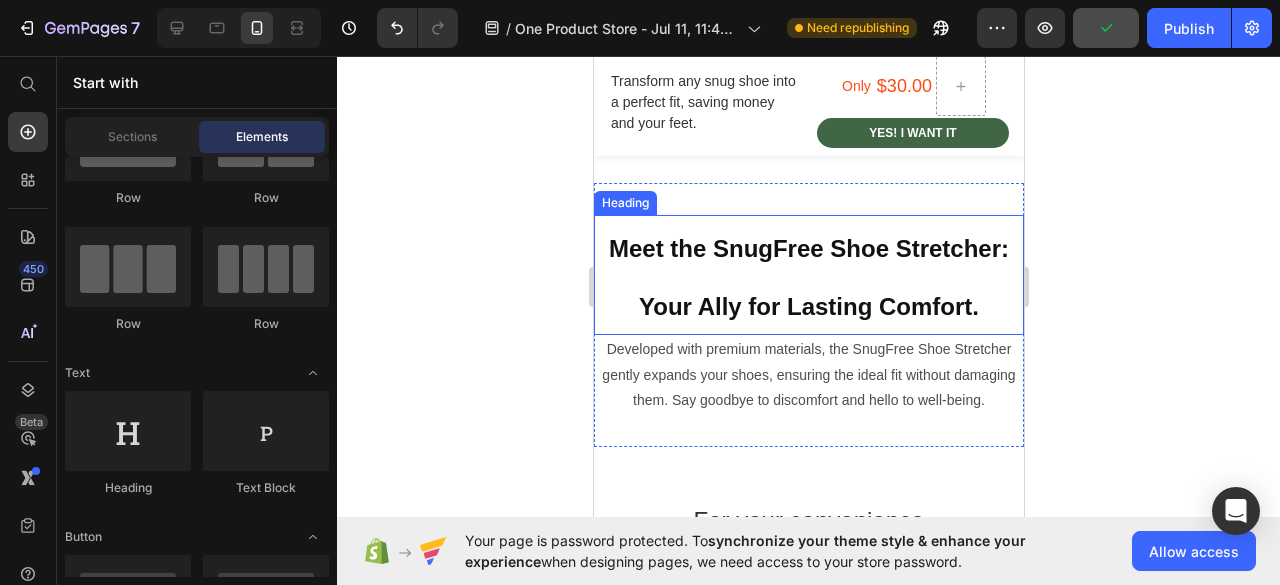 click on "⁠⁠⁠⁠⁠⁠⁠ Meet the SnugFree Shoe Stretcher:  Your Ally for Lasting Comfort." at bounding box center (808, 275) 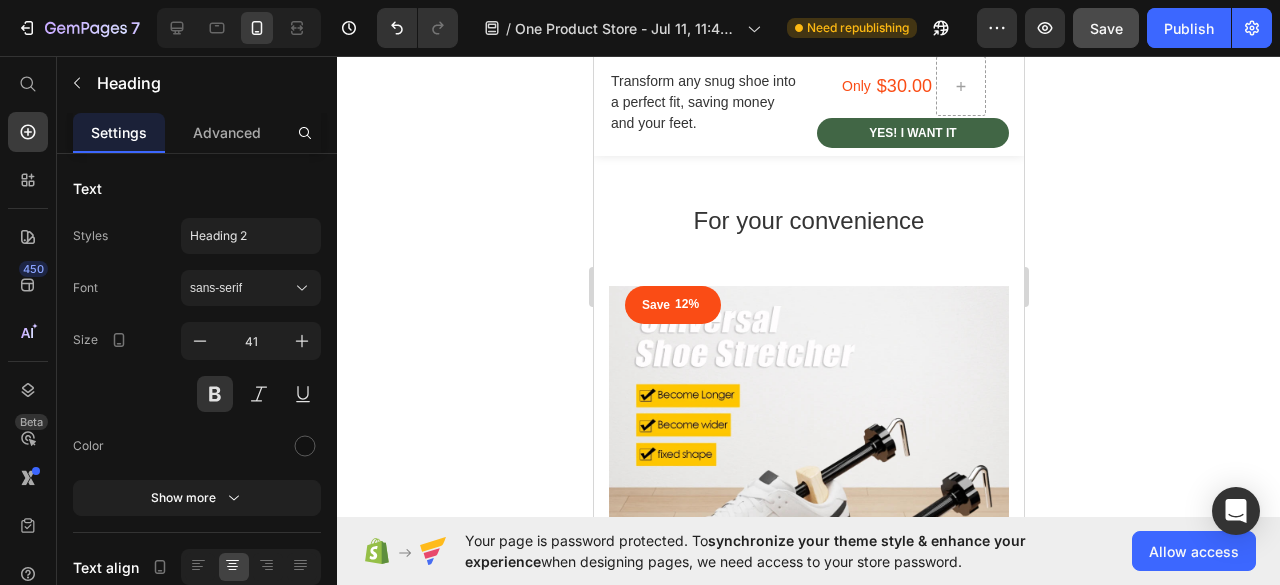 scroll, scrollTop: 1800, scrollLeft: 0, axis: vertical 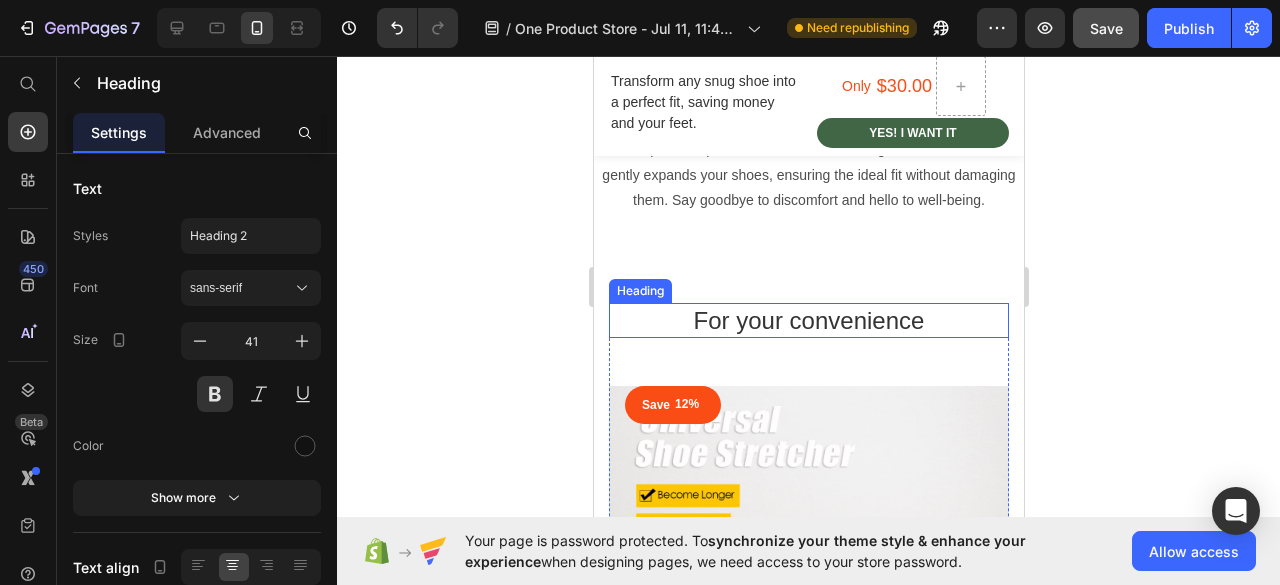 click on "For your convenience" at bounding box center (808, 320) 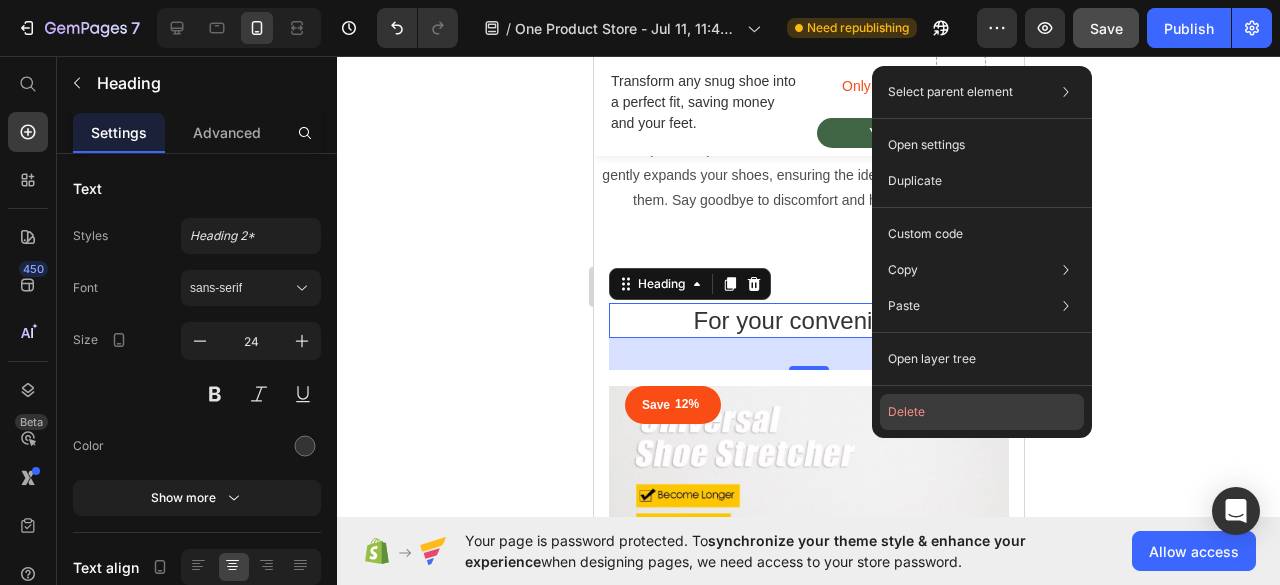 click on "Delete" 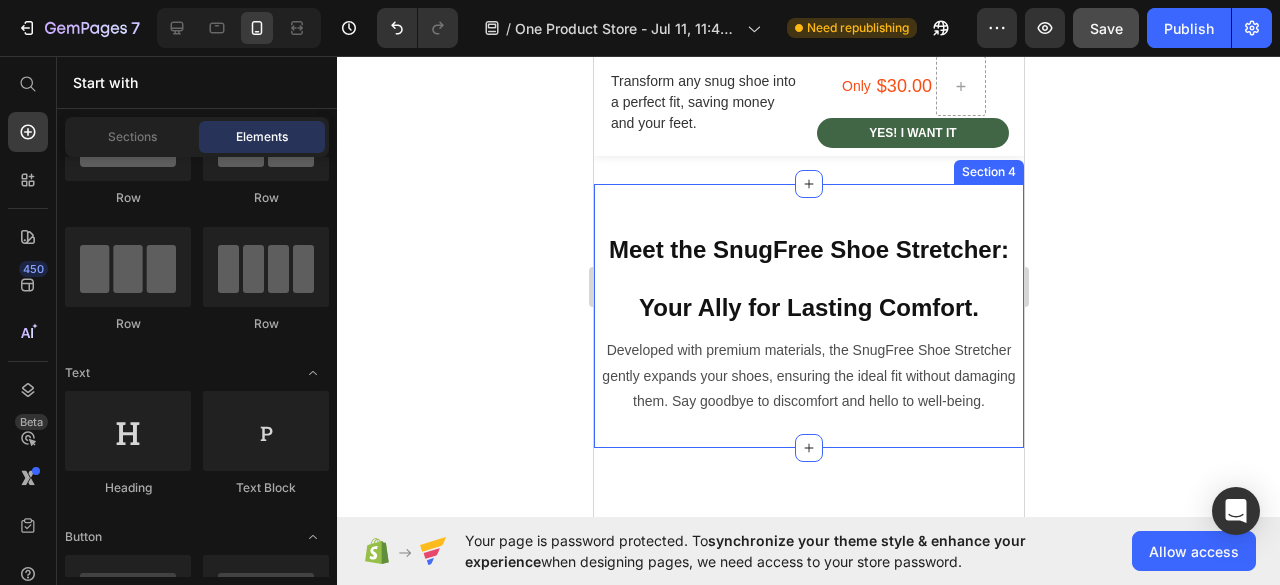 scroll, scrollTop: 1600, scrollLeft: 0, axis: vertical 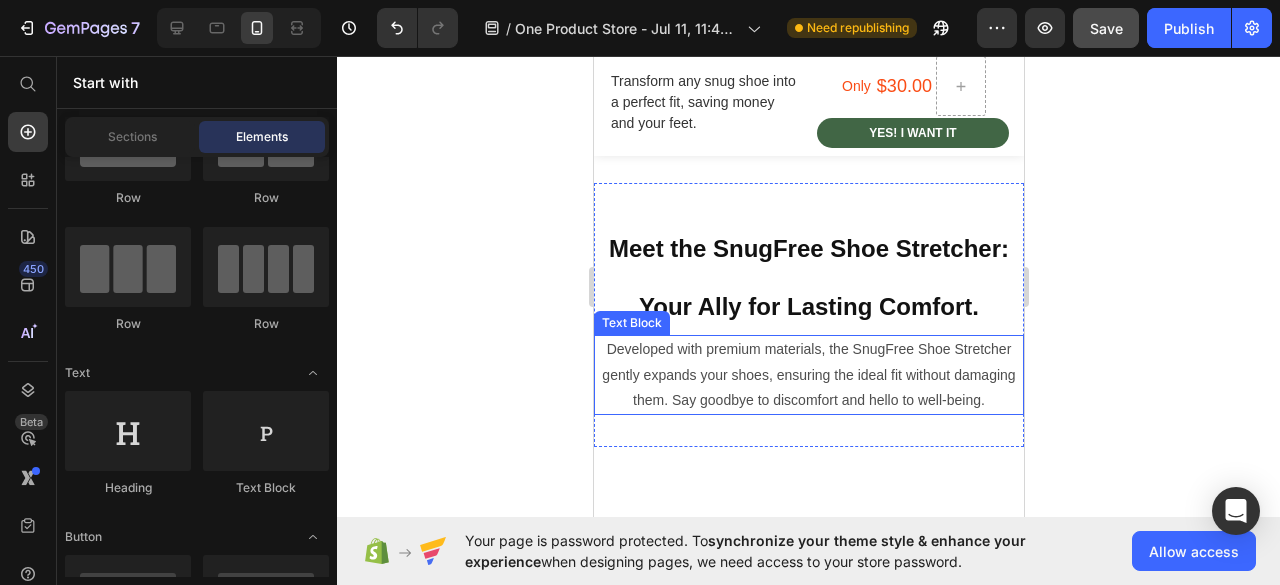 click on "Developed with premium materials, the SnugFree Shoe Stretcher gently expands your shoes, ensuring the ideal fit without damaging them. Say goodbye to discomfort and hello to well-being." at bounding box center [808, 375] 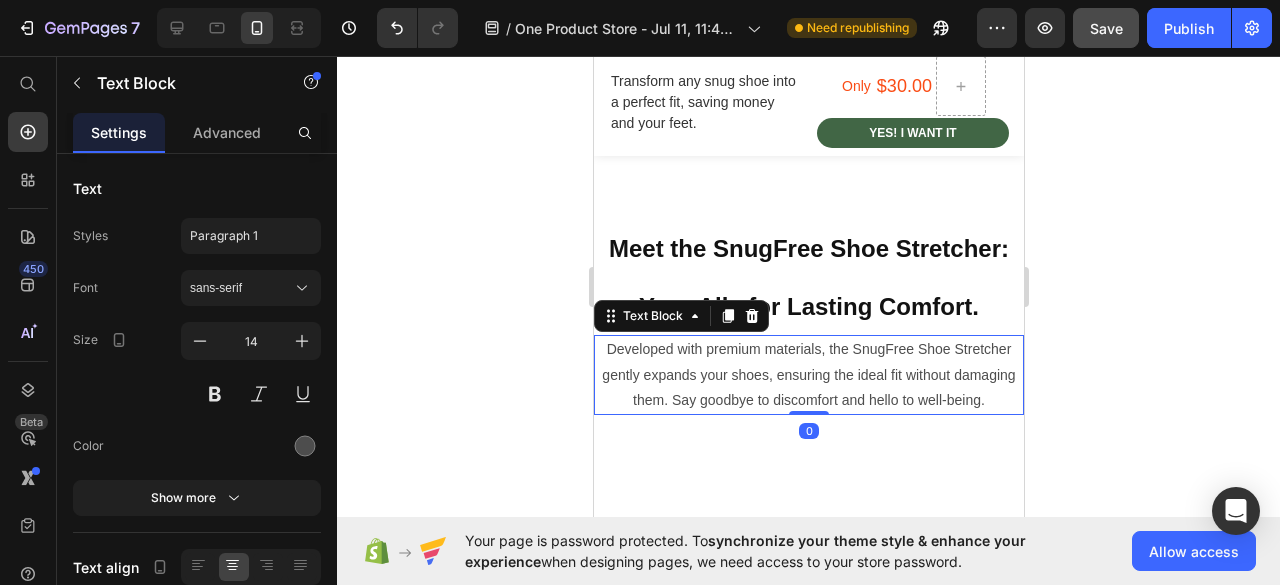click on "Developed with premium materials, the SnugFree Shoe Stretcher gently expands your shoes, ensuring the ideal fit without damaging them. Say goodbye to discomfort and hello to well-being." at bounding box center (808, 375) 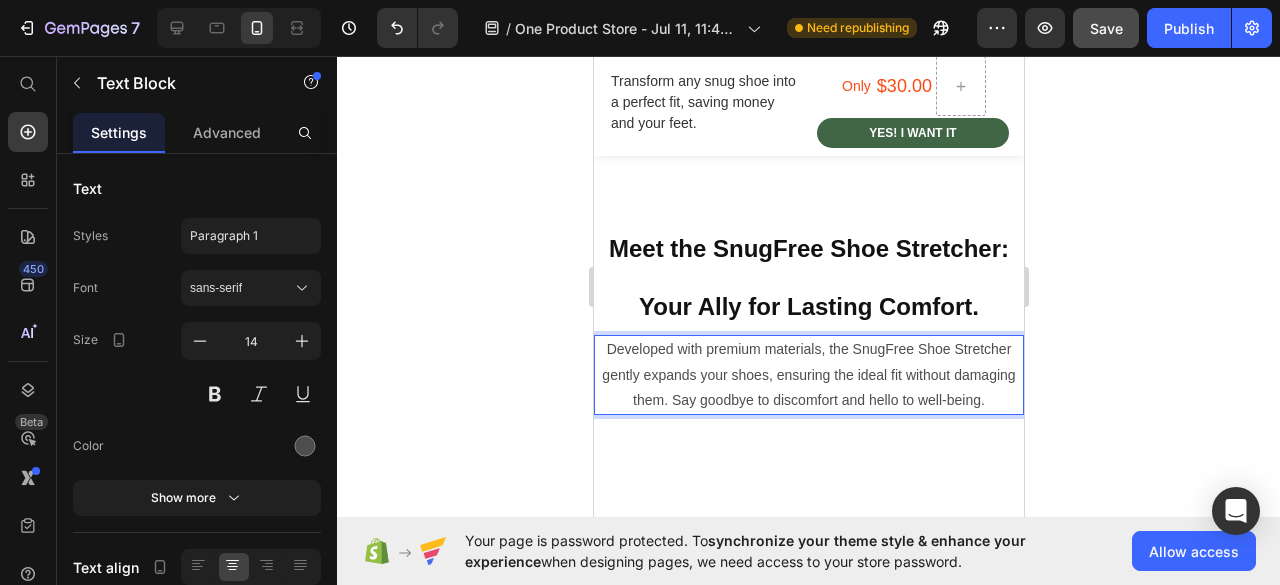 click on "Developed with premium materials, the SnugFree Shoe Stretcher gently expands your shoes, ensuring the ideal fit without damaging them. Say goodbye to discomfort and hello to well-being." at bounding box center (808, 375) 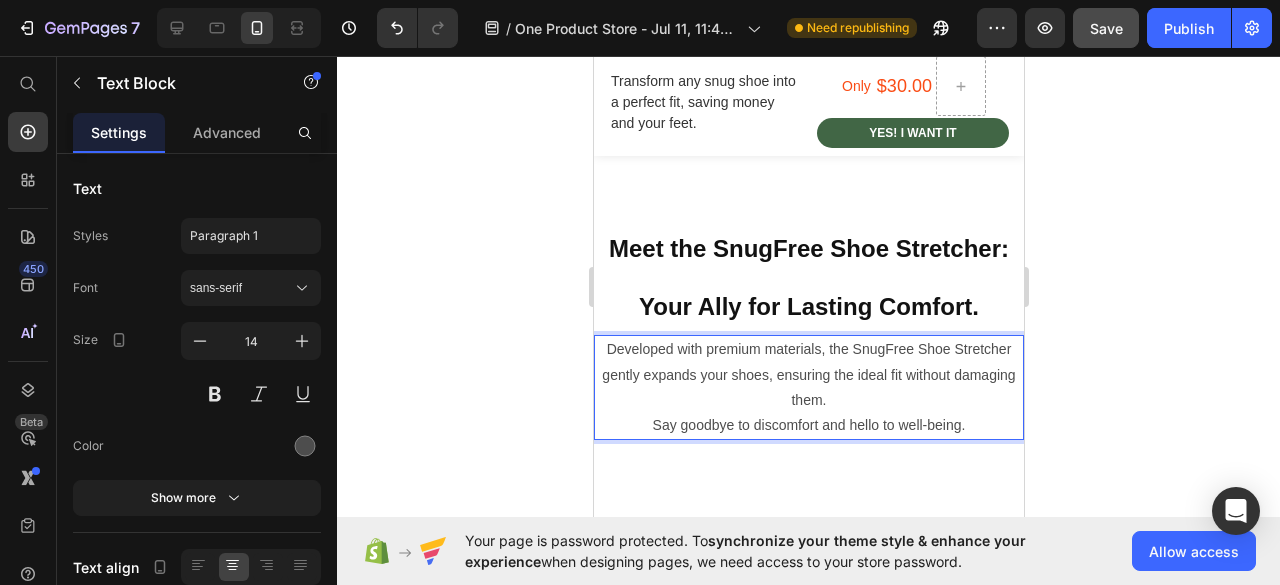 click on "Developed with premium materials, the SnugFree Shoe Stretcher gently expands your shoes, ensuring the ideal fit without damaging them." at bounding box center (808, 375) 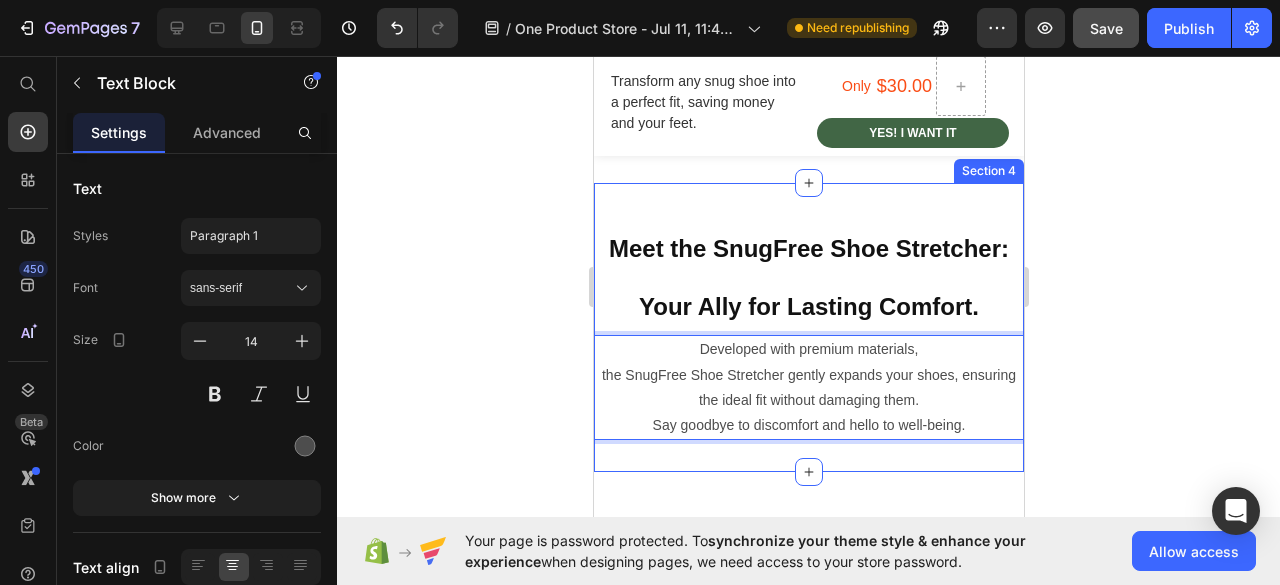 click on "⁠⁠⁠⁠⁠⁠⁠ Meet the SnugFree Shoe Stretcher:  Your Ally for Lasting Comfort. Heading Developed with premium materials,  the SnugFree Shoe Stretcher gently expands your shoes, ensuring the ideal fit without damaging them.  Say goodbye to discomfort and hello to well-being. Text Block   0 Section 4" at bounding box center (808, 327) 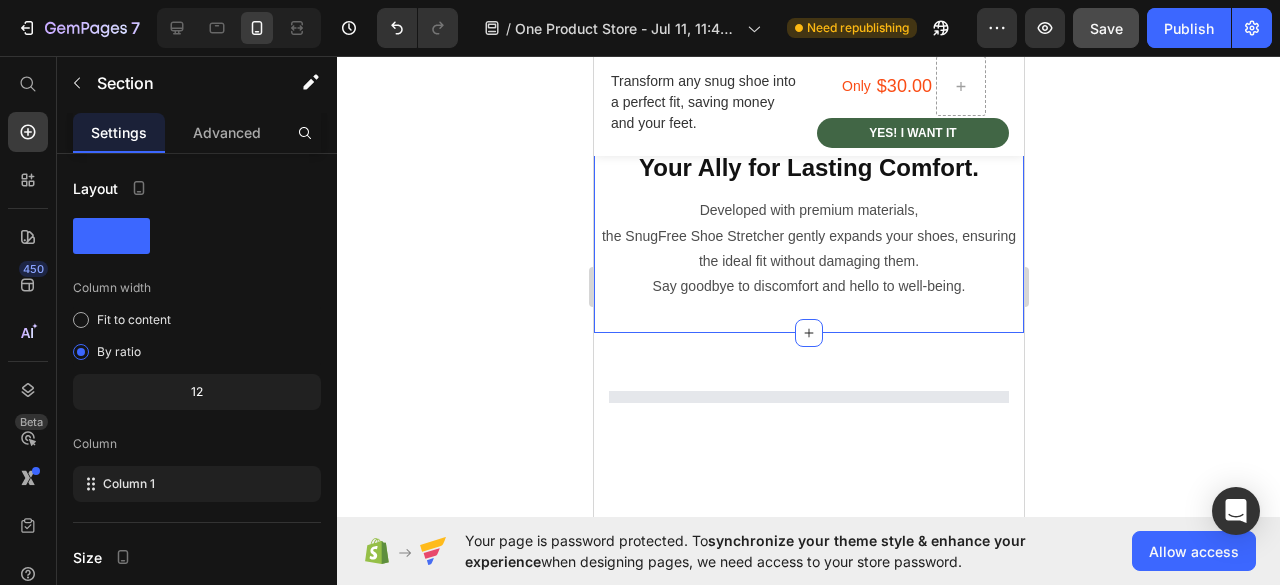 scroll, scrollTop: 1900, scrollLeft: 0, axis: vertical 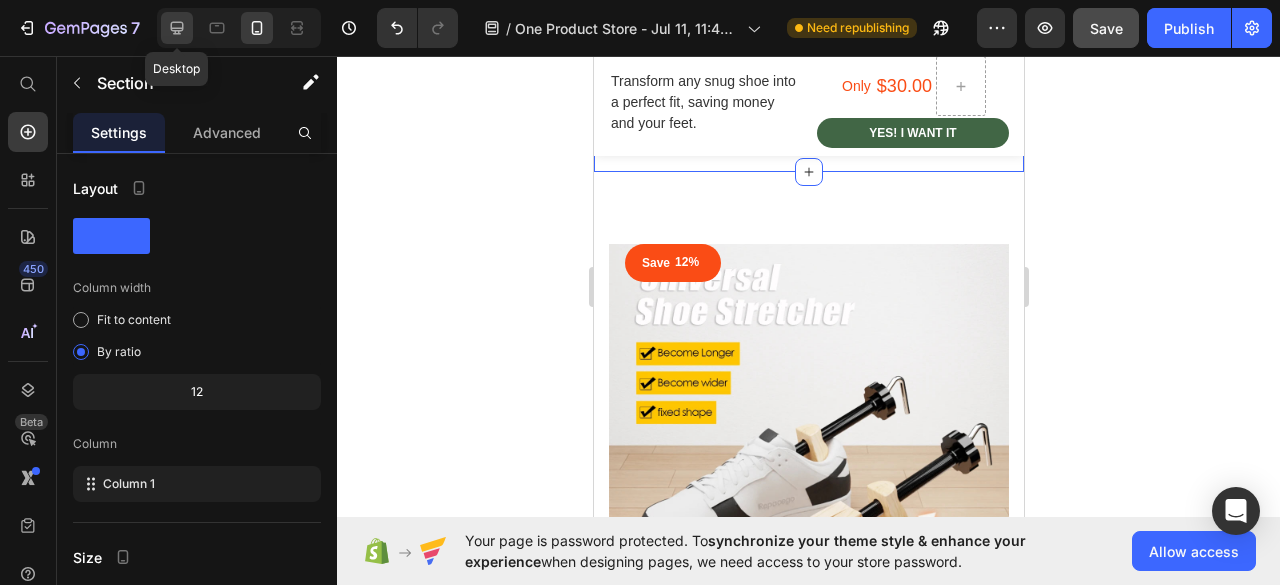 click 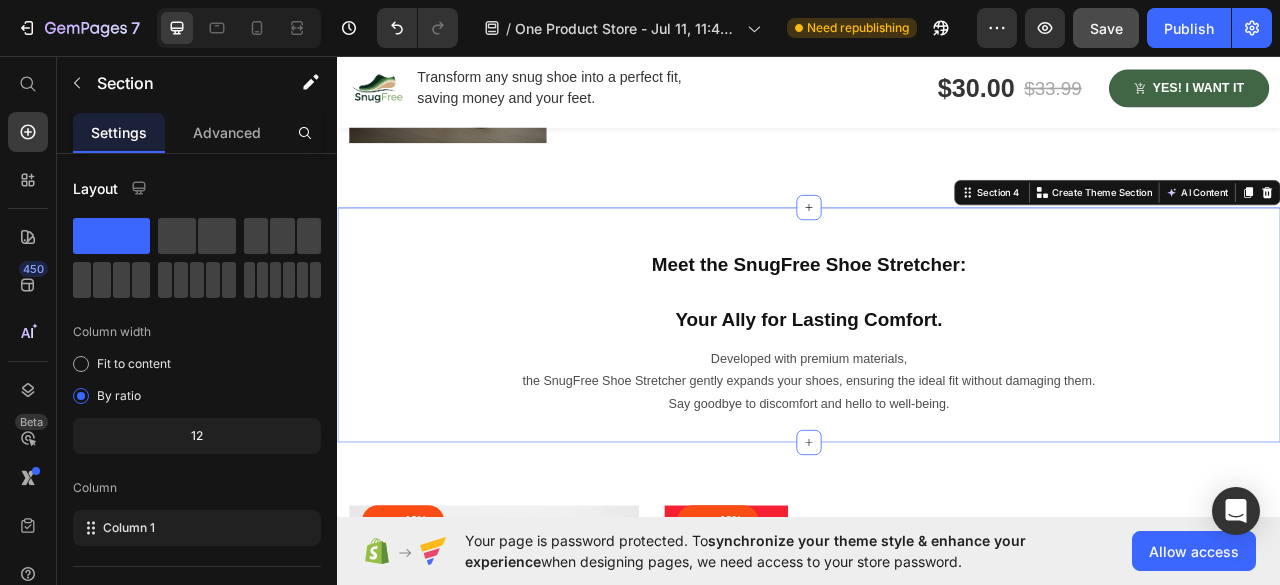 scroll, scrollTop: 1368, scrollLeft: 0, axis: vertical 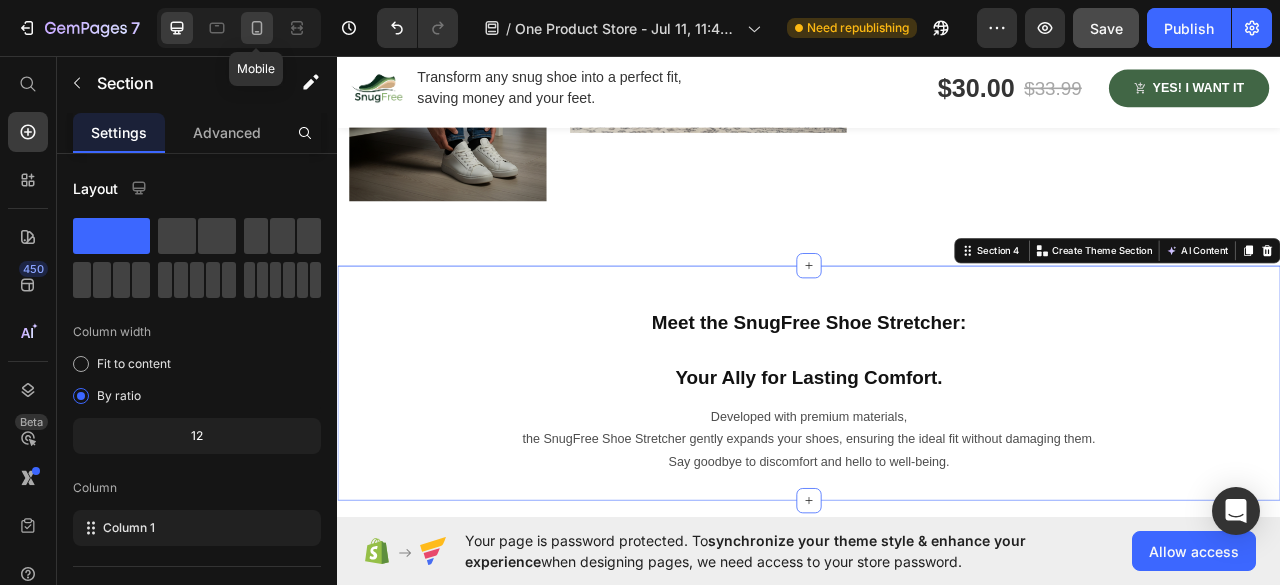click 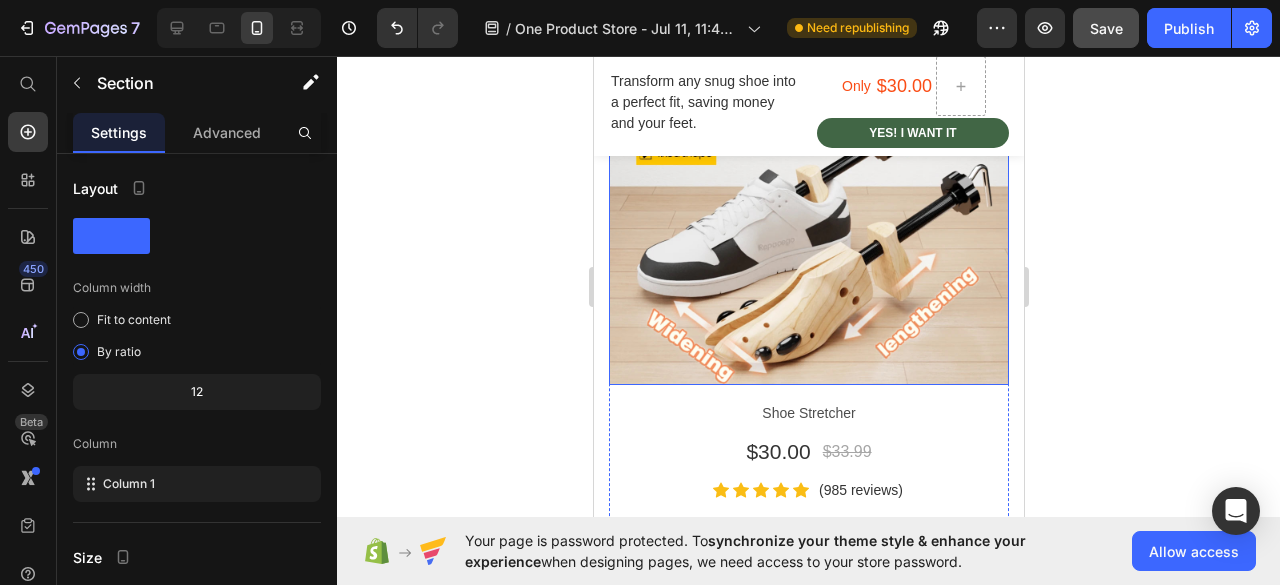 scroll, scrollTop: 1959, scrollLeft: 0, axis: vertical 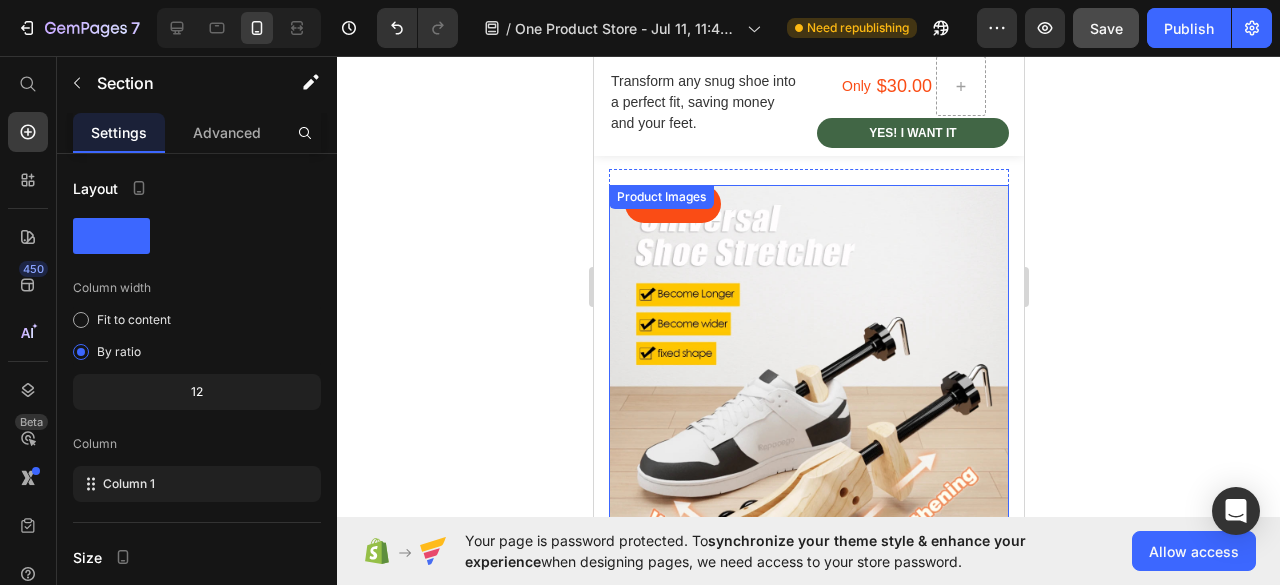 click at bounding box center (808, 385) 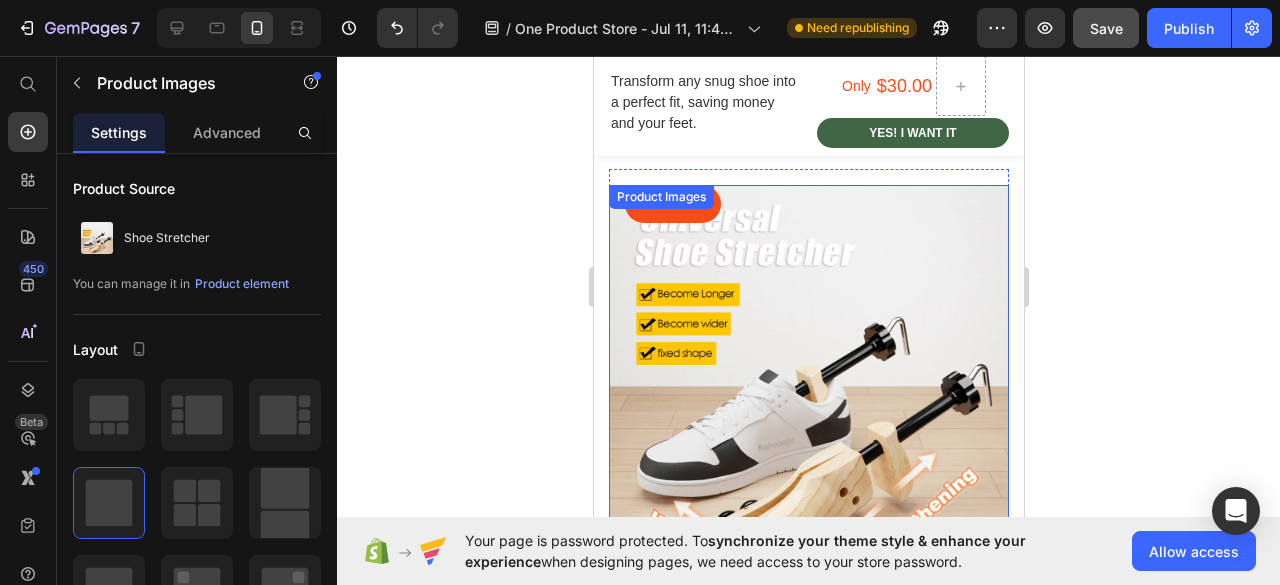 click at bounding box center (808, 385) 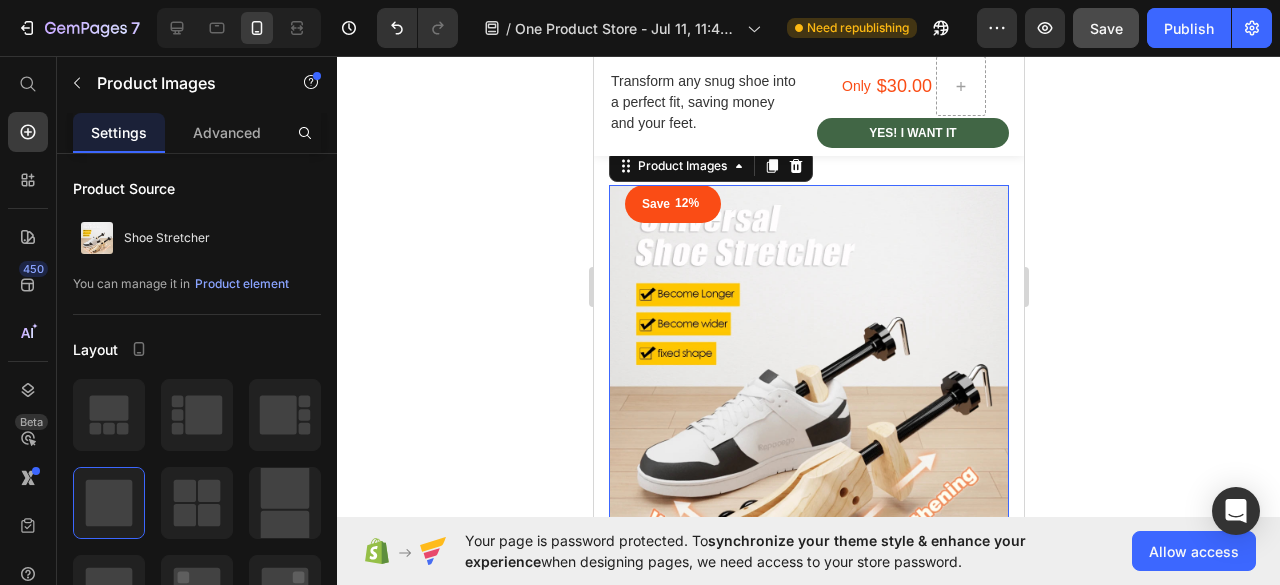 click at bounding box center (808, 385) 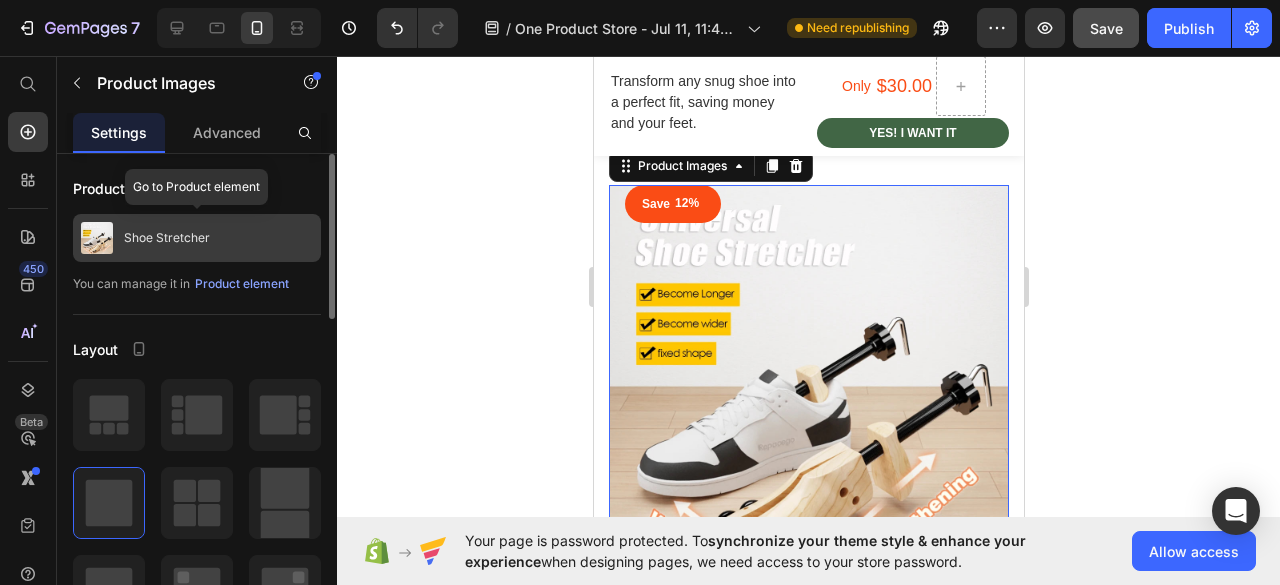 click at bounding box center [97, 238] 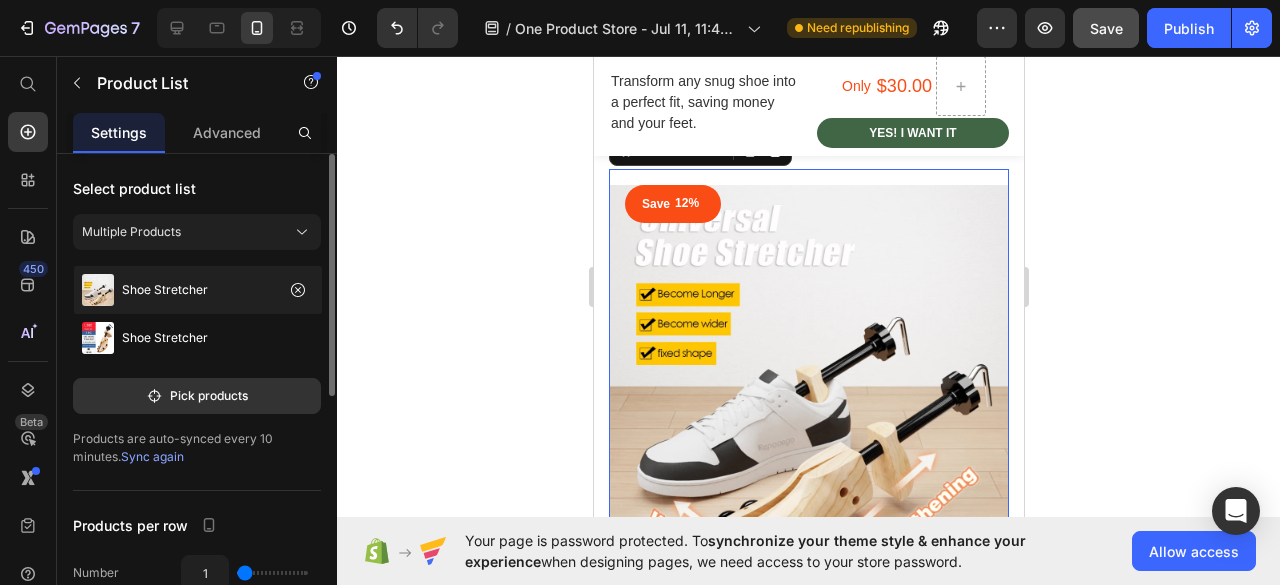 click at bounding box center [98, 290] 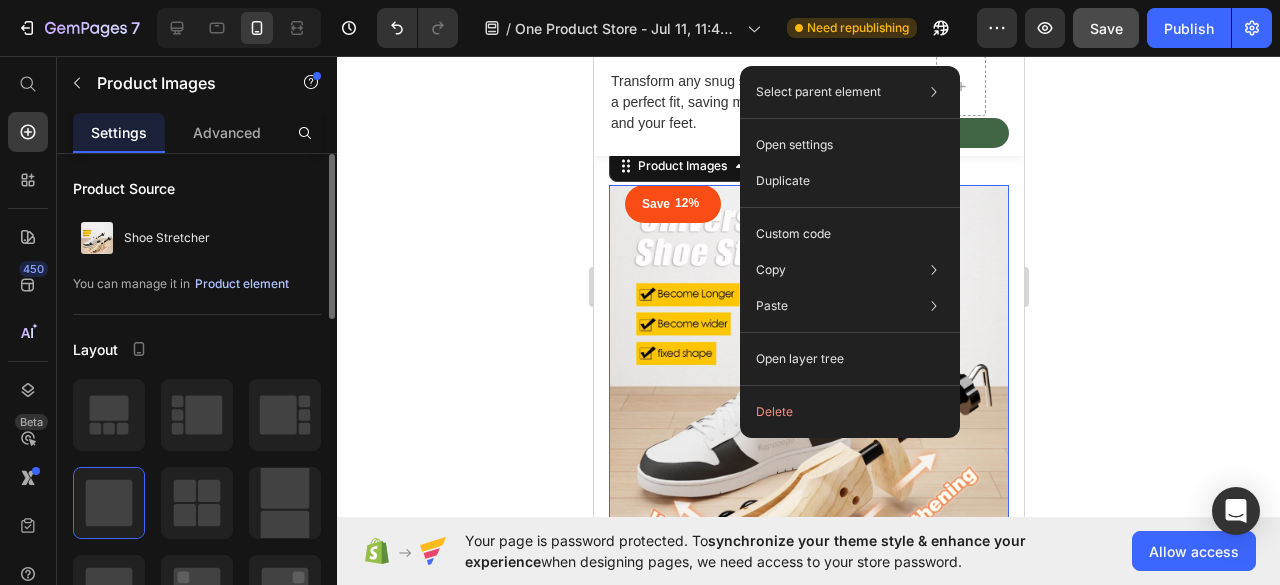 click on "Product element" at bounding box center (242, 284) 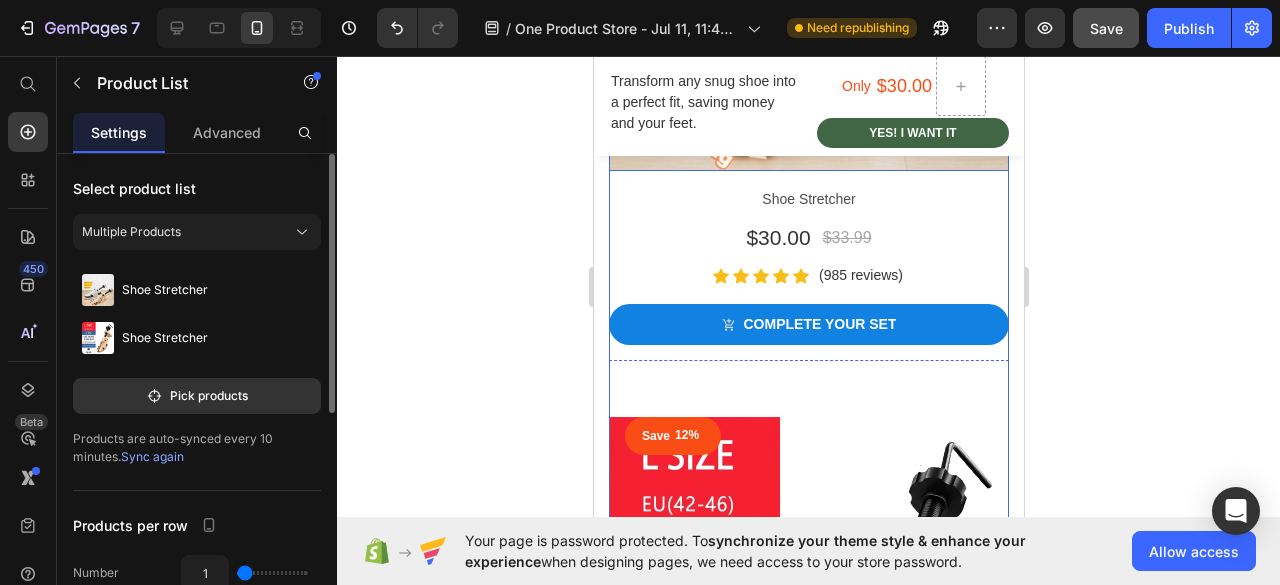 scroll, scrollTop: 2359, scrollLeft: 0, axis: vertical 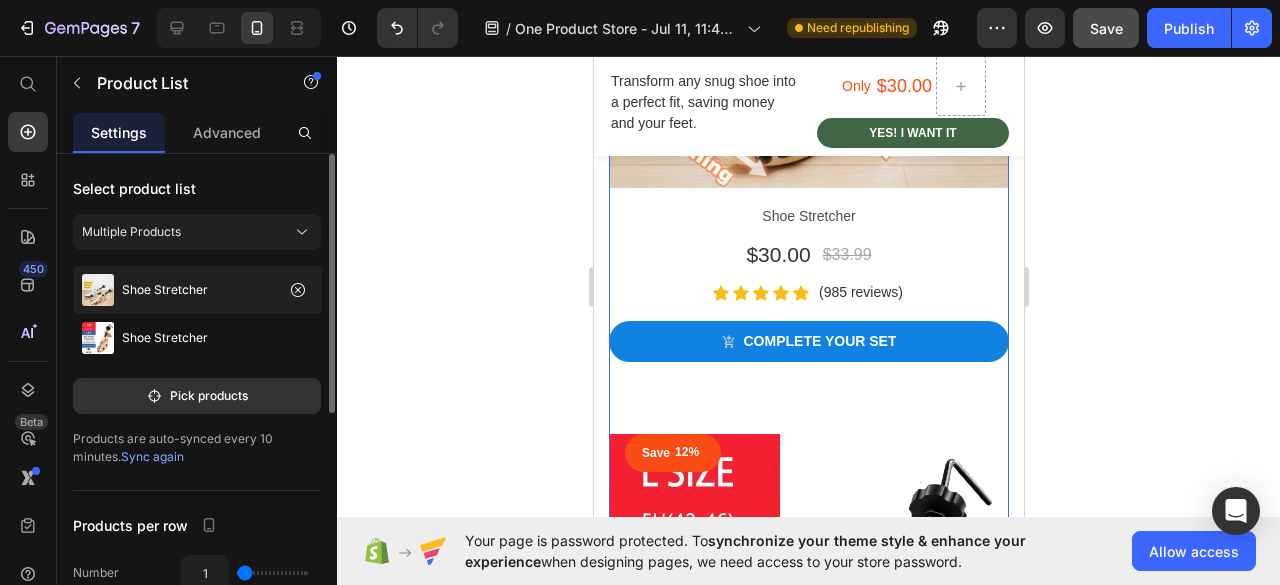 click on "Shoe Stretcher" at bounding box center [165, 290] 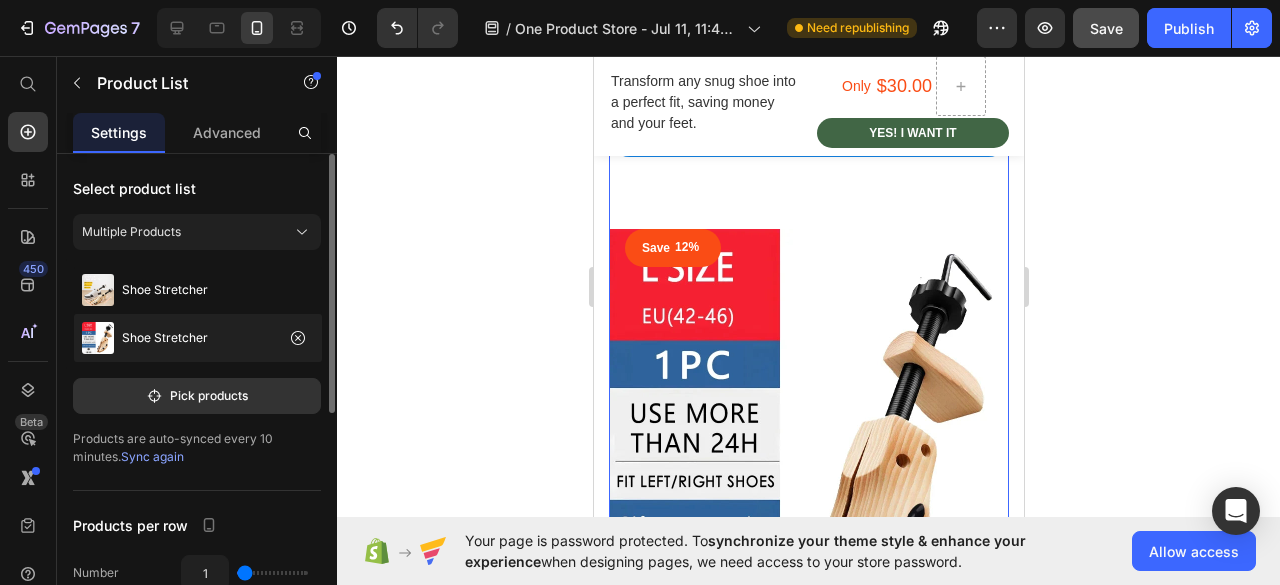 scroll, scrollTop: 2559, scrollLeft: 0, axis: vertical 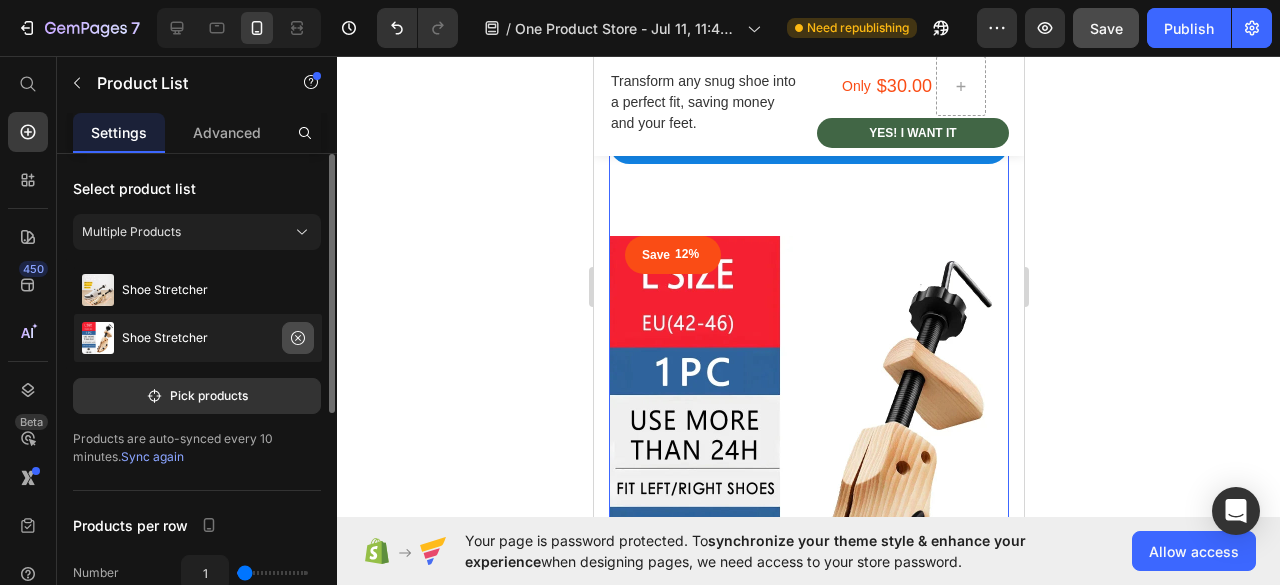 click 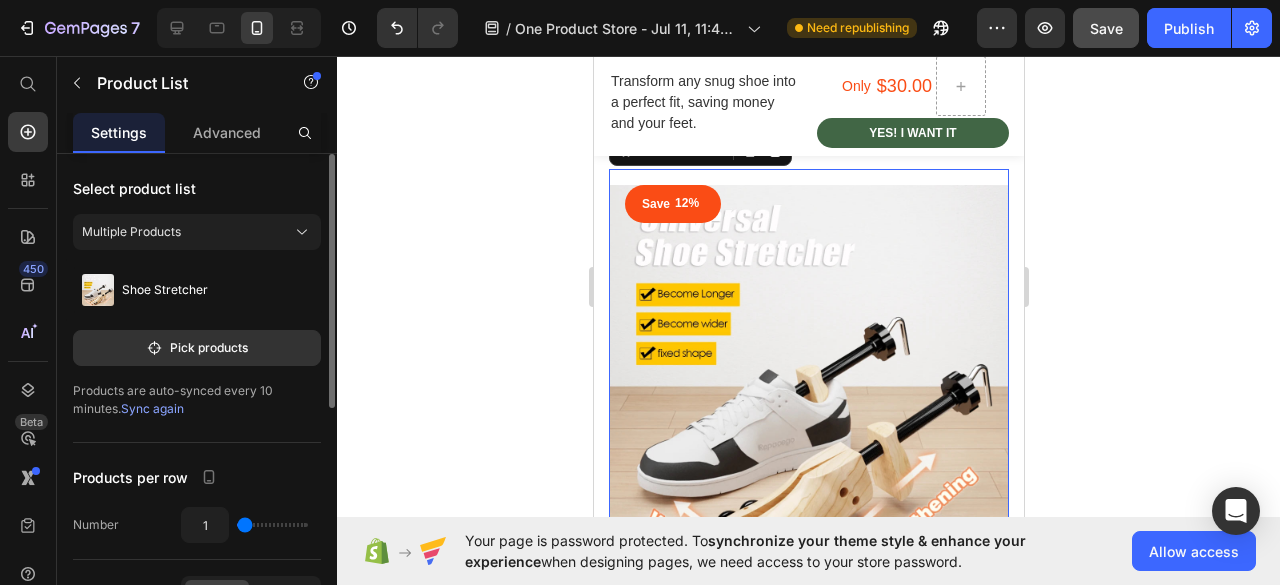 scroll, scrollTop: 1759, scrollLeft: 0, axis: vertical 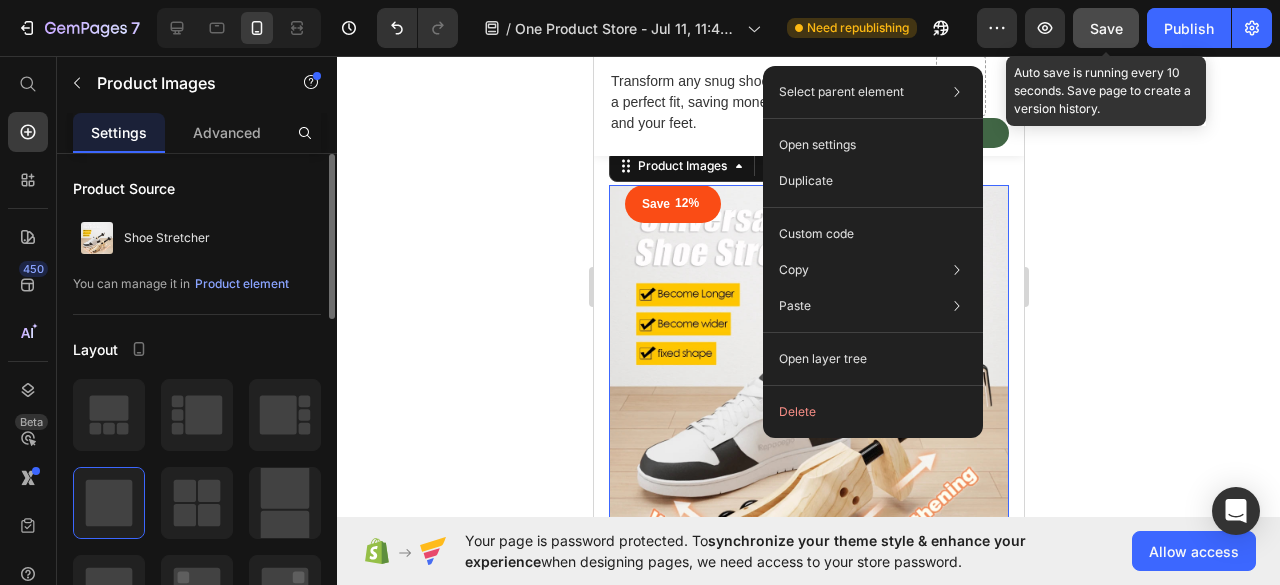 click on "Save" 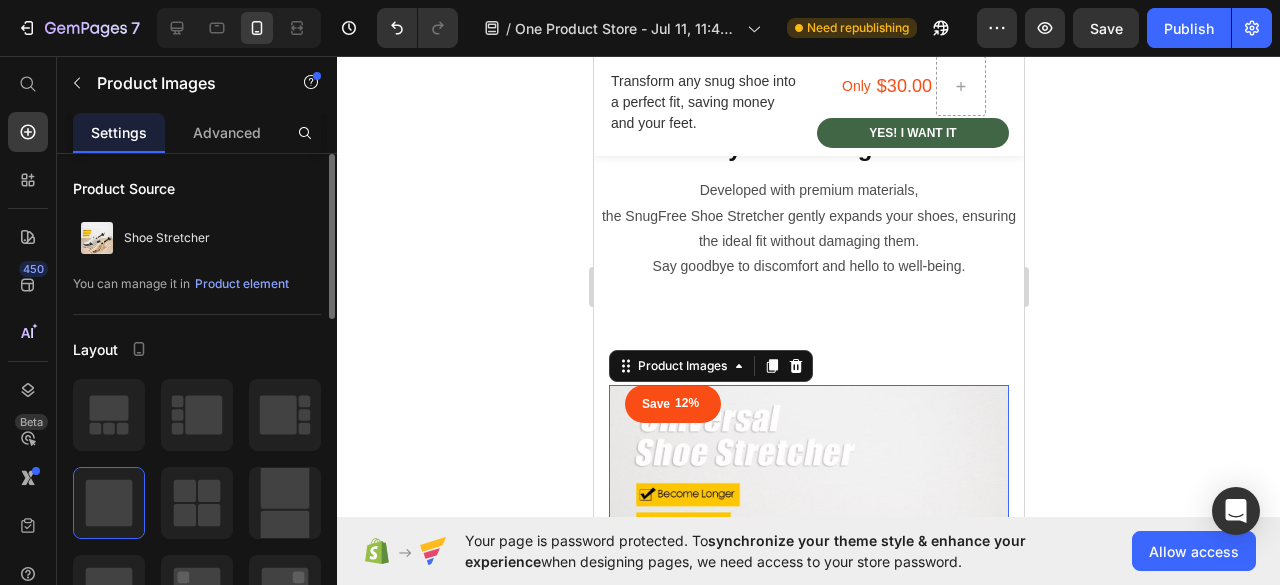 scroll, scrollTop: 1959, scrollLeft: 0, axis: vertical 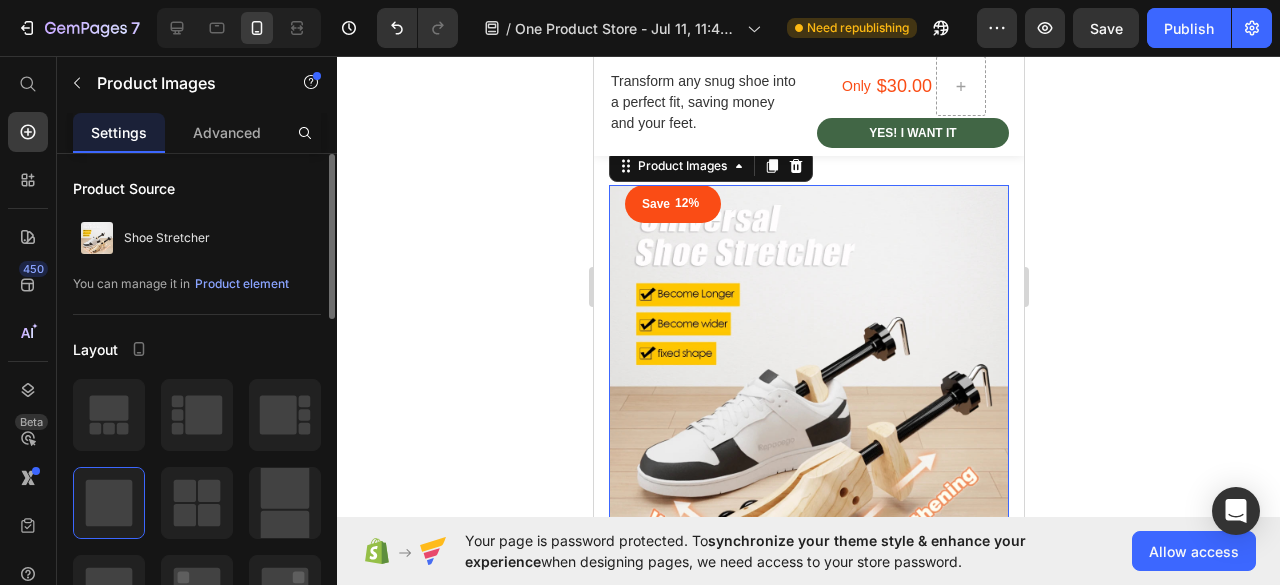 click at bounding box center [808, 385] 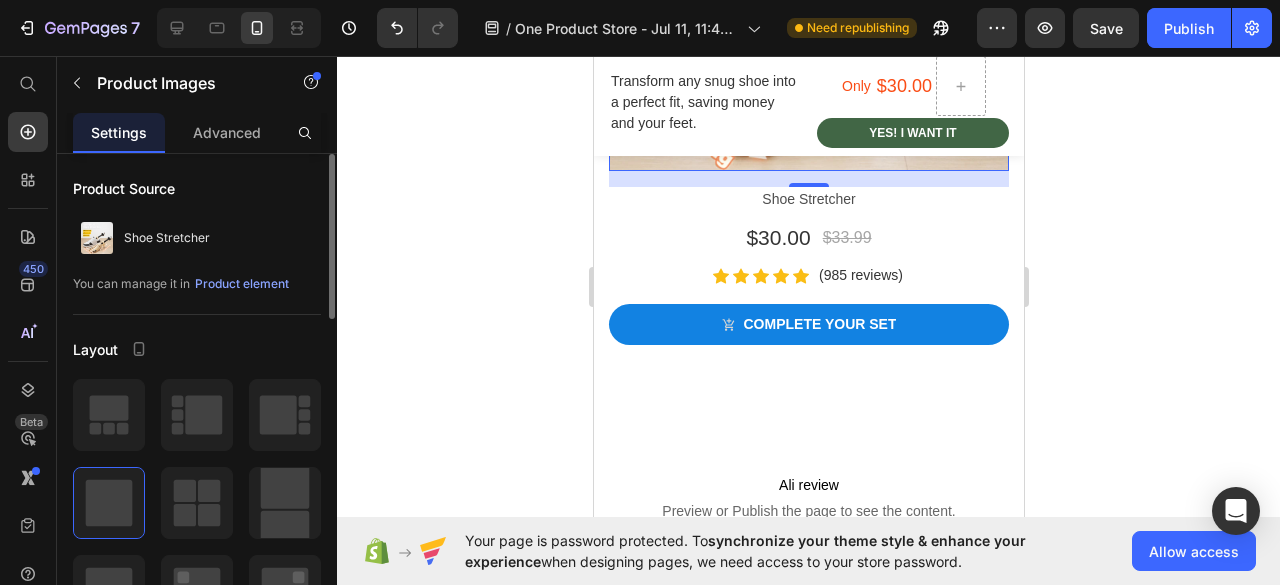 scroll, scrollTop: 2276, scrollLeft: 0, axis: vertical 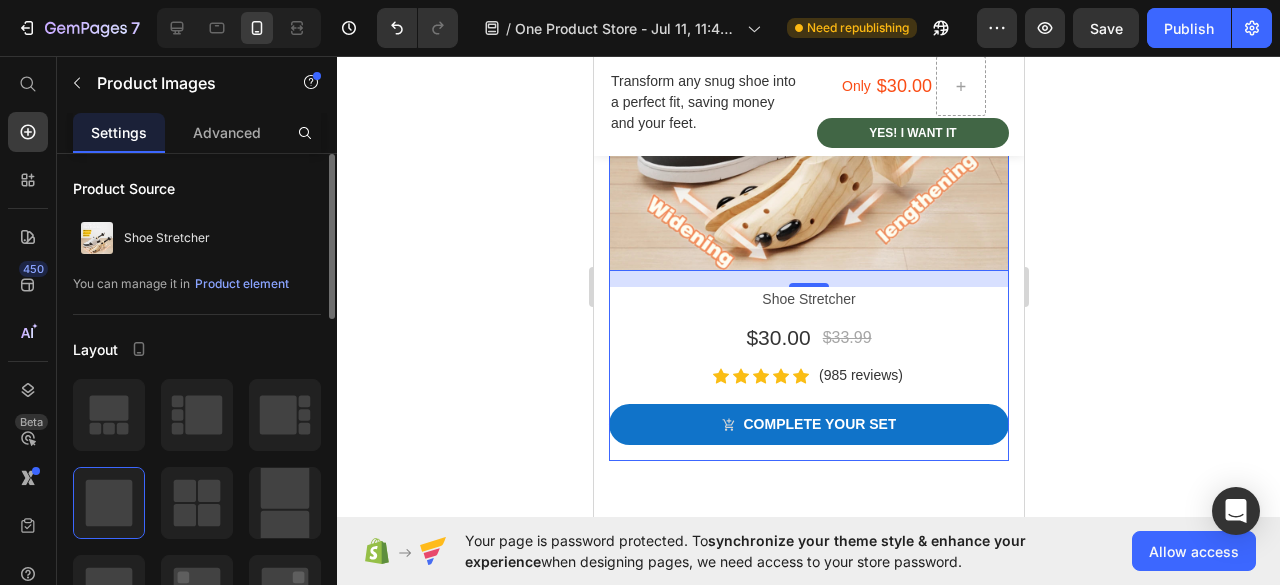 drag, startPoint x: 909, startPoint y: 410, endPoint x: 863, endPoint y: 425, distance: 48.38388 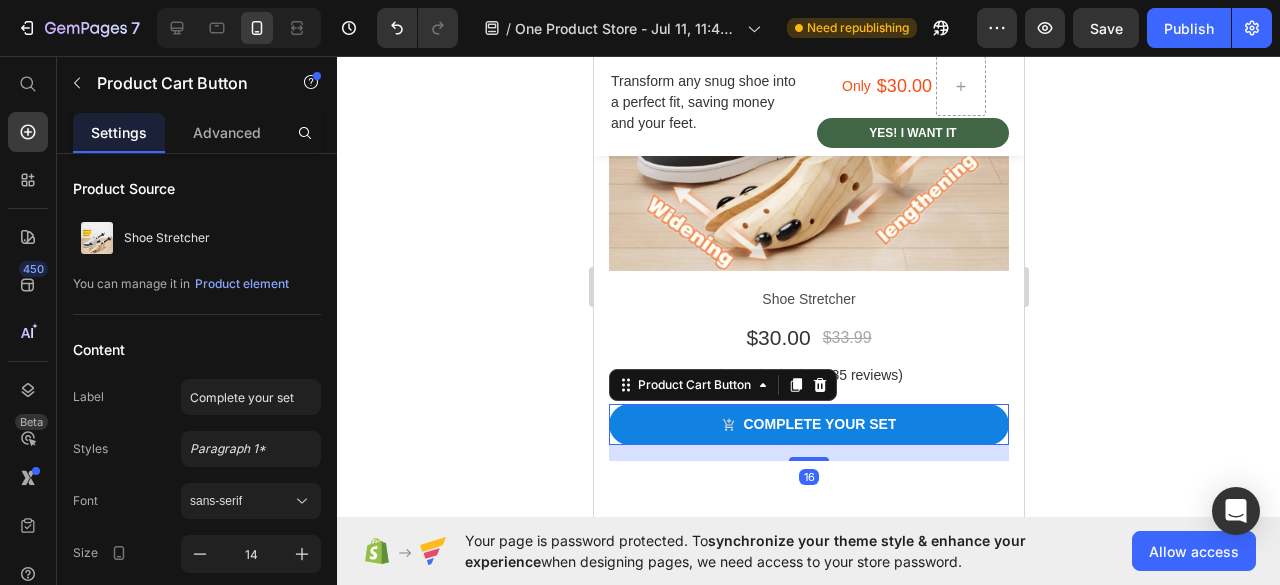 scroll, scrollTop: 700, scrollLeft: 0, axis: vertical 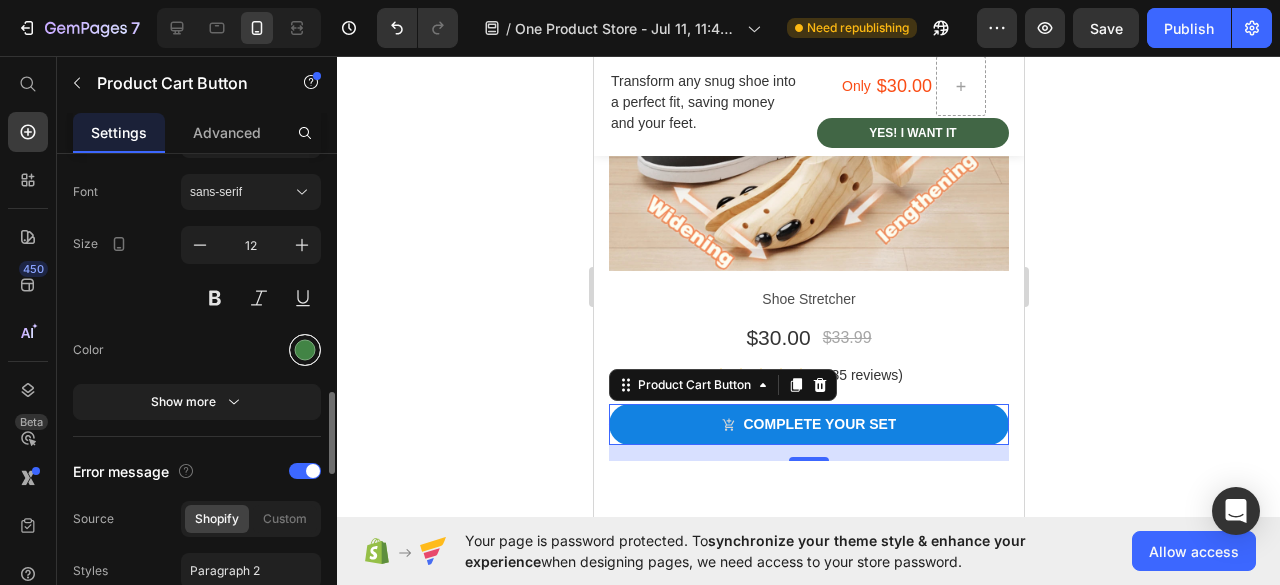click at bounding box center [305, 350] 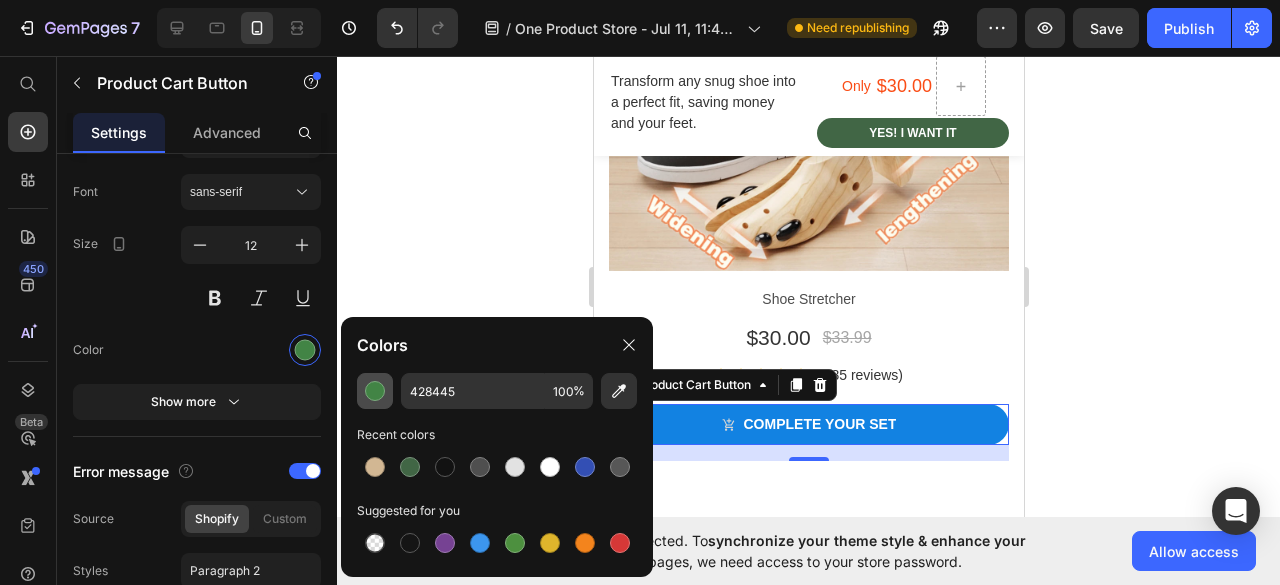 click at bounding box center [375, 391] 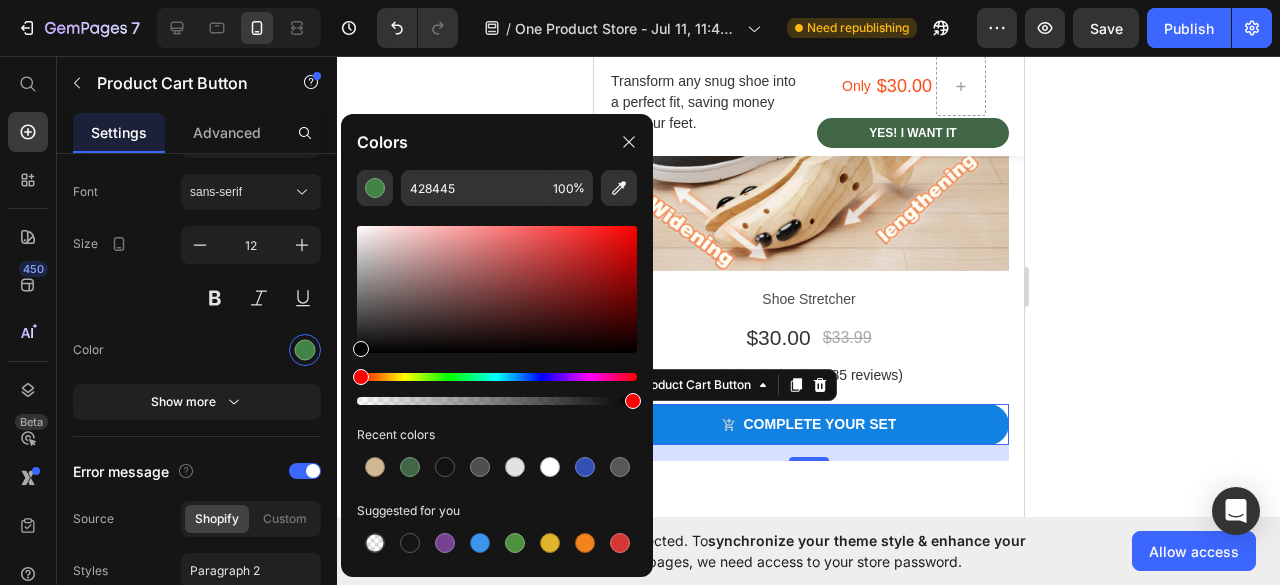click 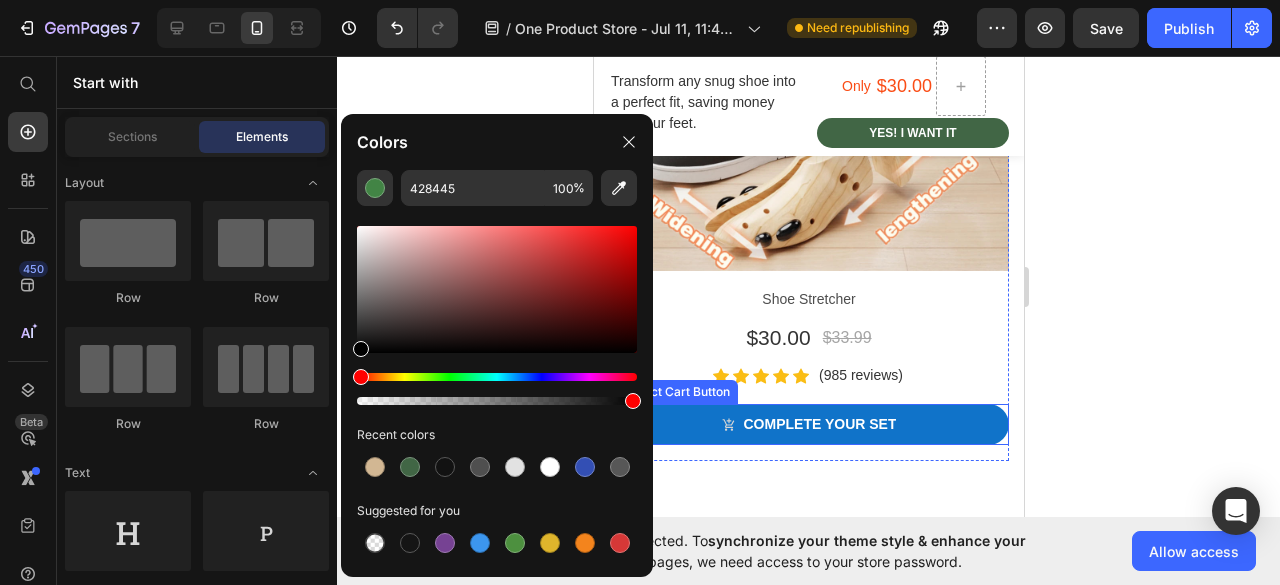 click on "Complete your set" at bounding box center [808, 424] 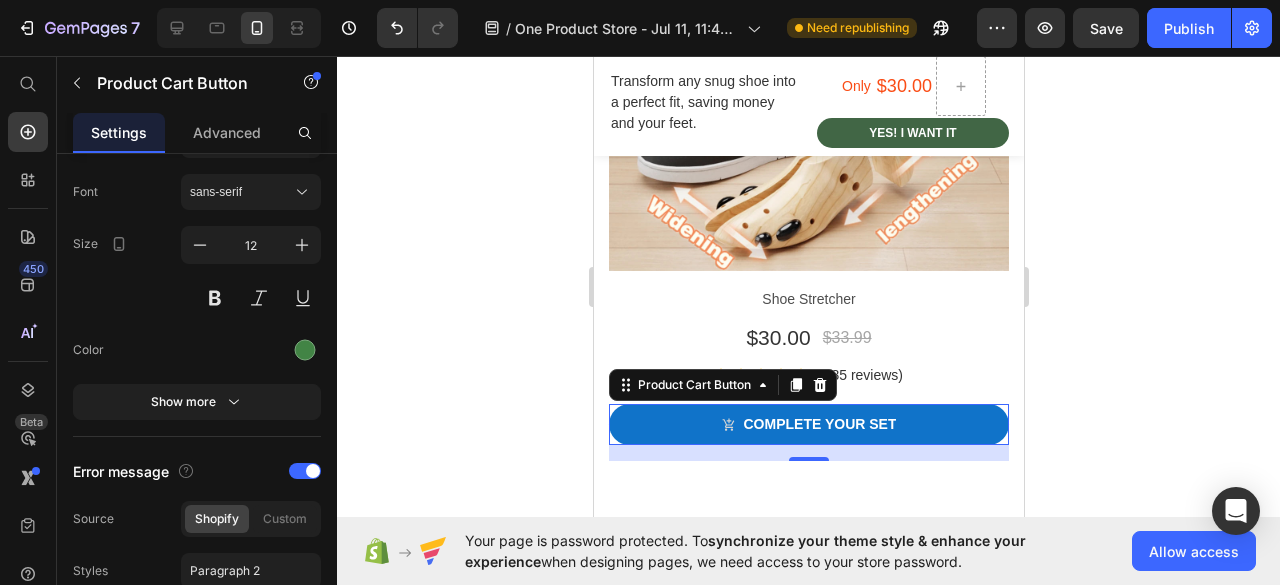 click on "Complete your set" at bounding box center (808, 424) 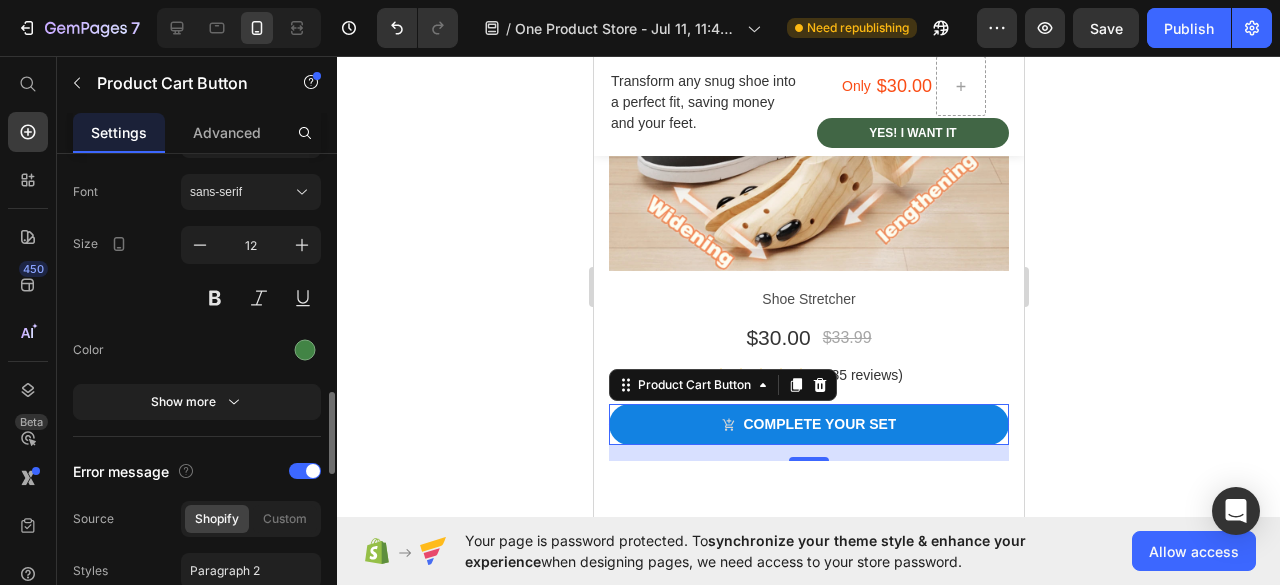 scroll, scrollTop: 2000, scrollLeft: 0, axis: vertical 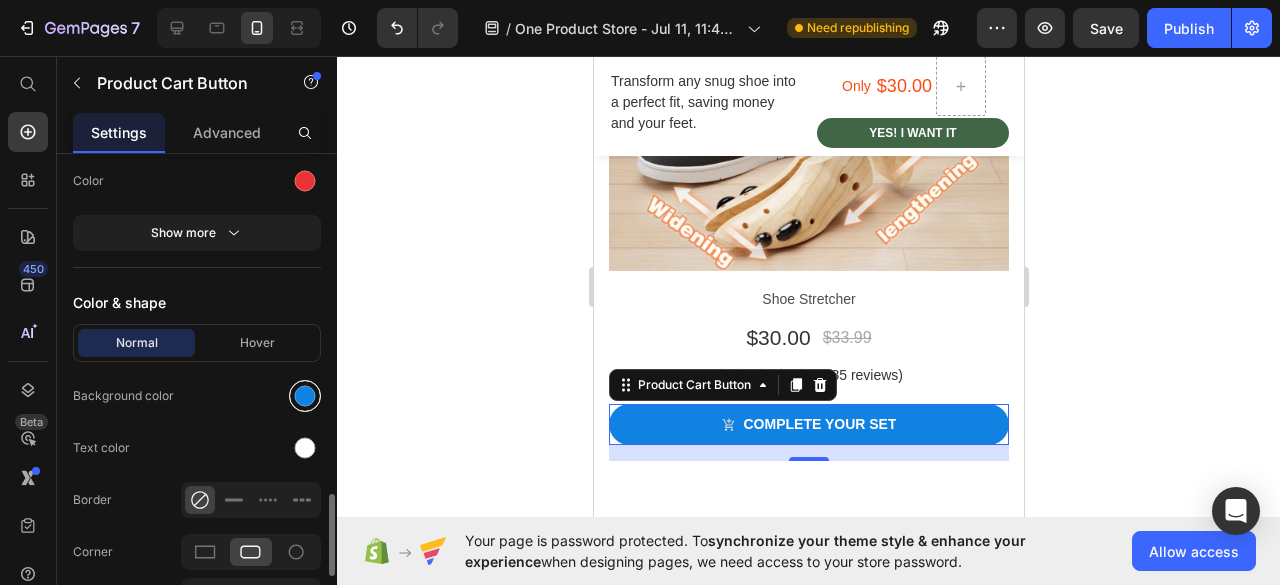 click at bounding box center (305, 396) 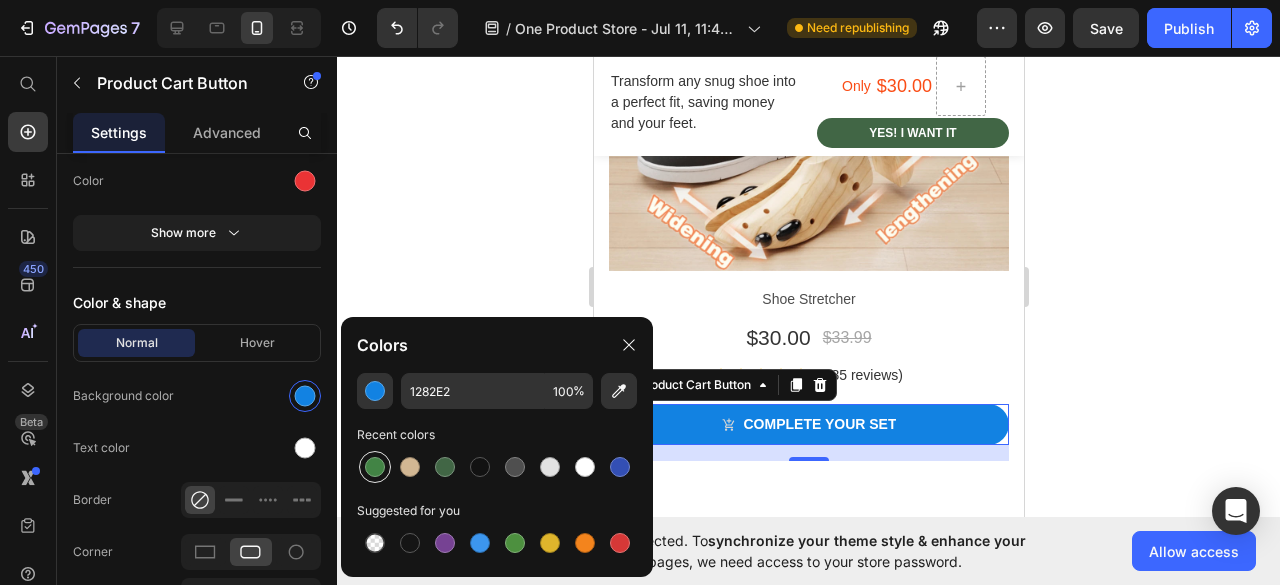 click at bounding box center [375, 467] 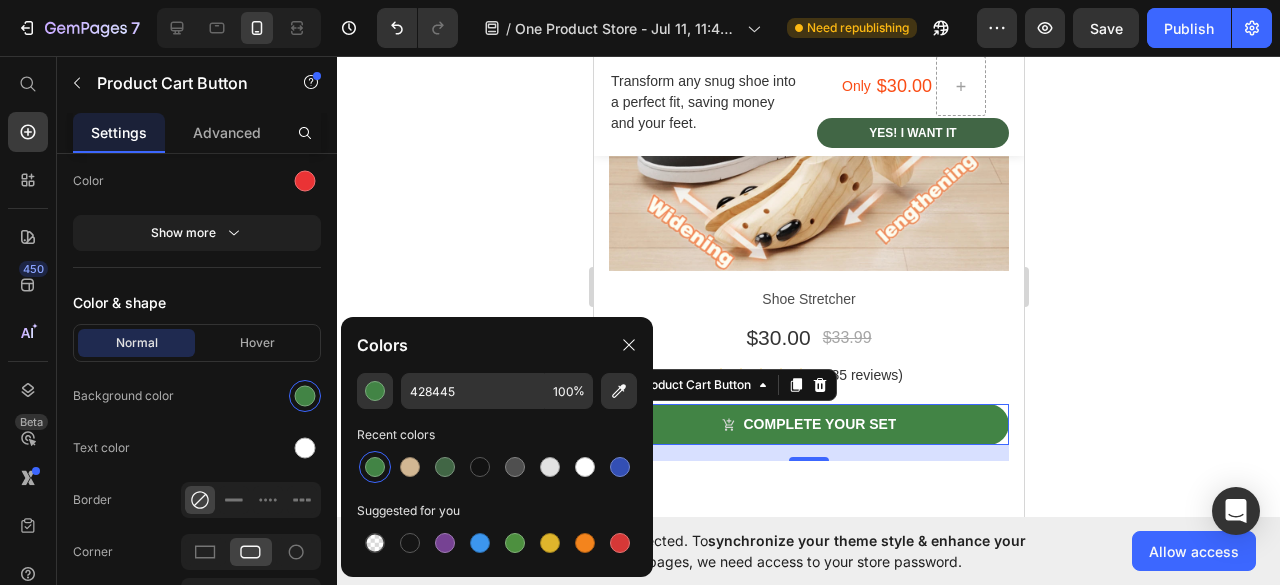 click 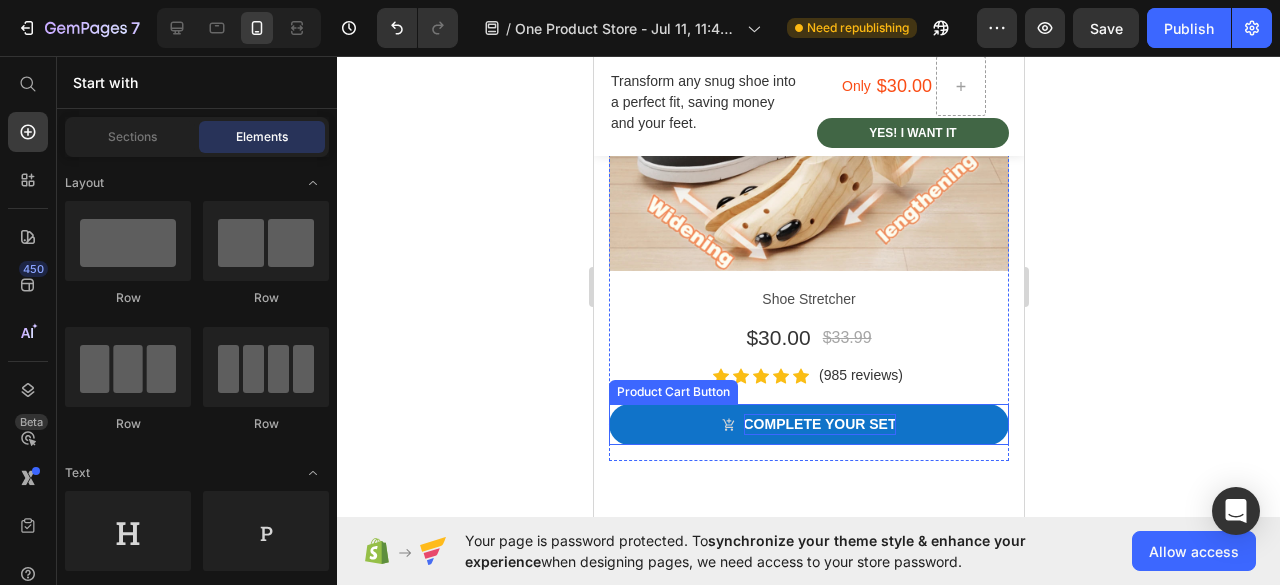 click on "Complete your set" at bounding box center [819, 424] 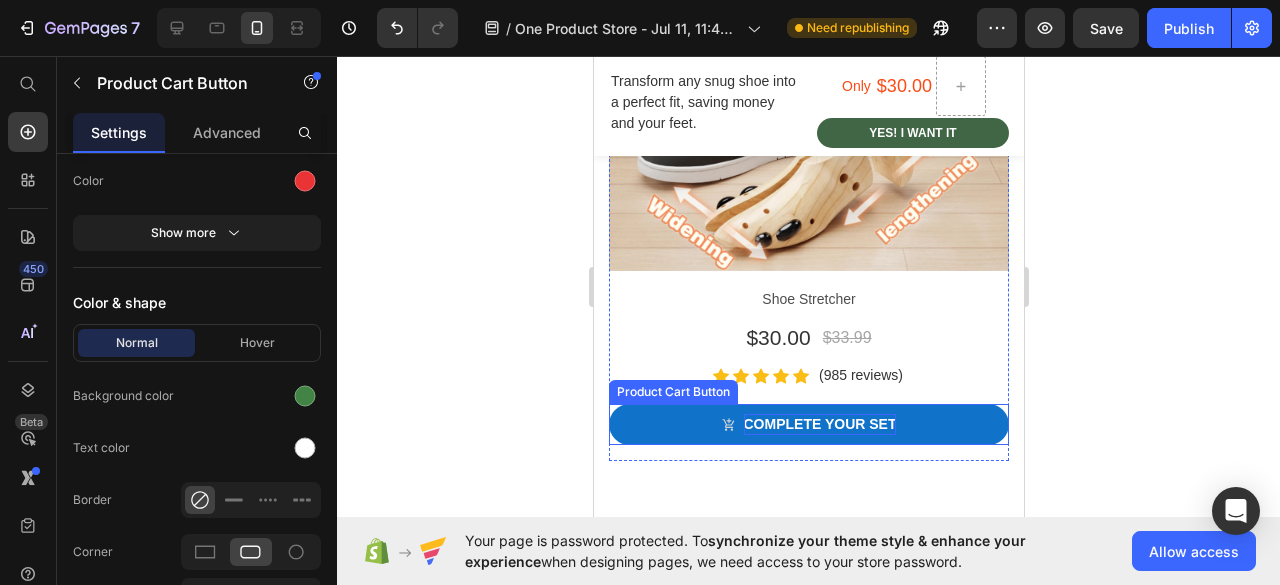 click on "Complete your set" at bounding box center (819, 424) 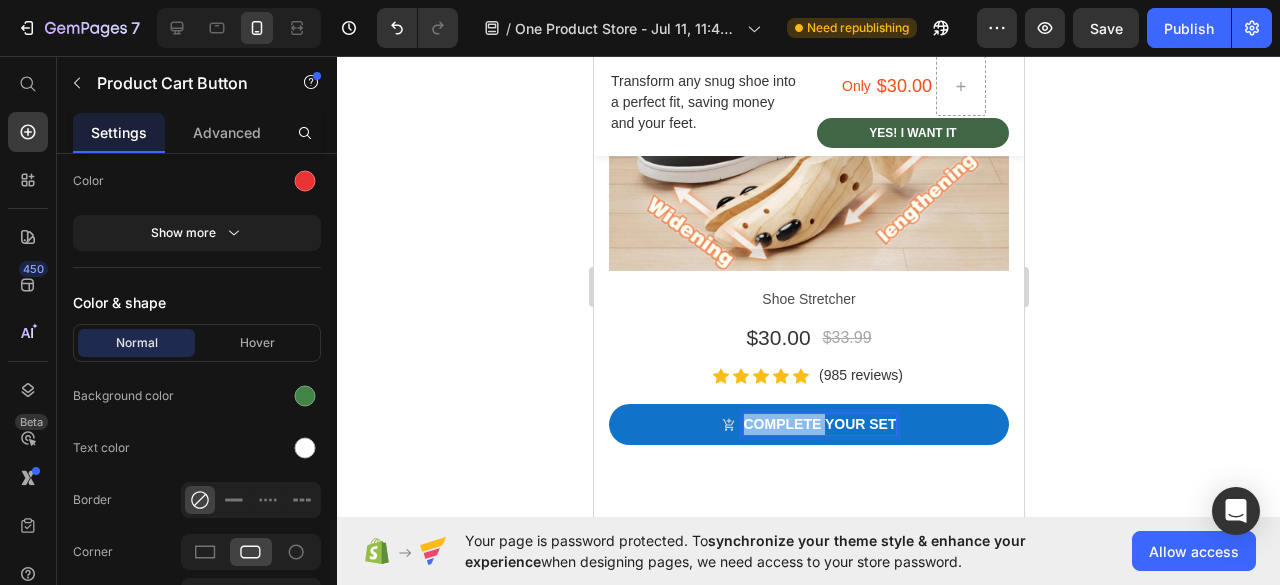 click on "Complete your set" at bounding box center [819, 424] 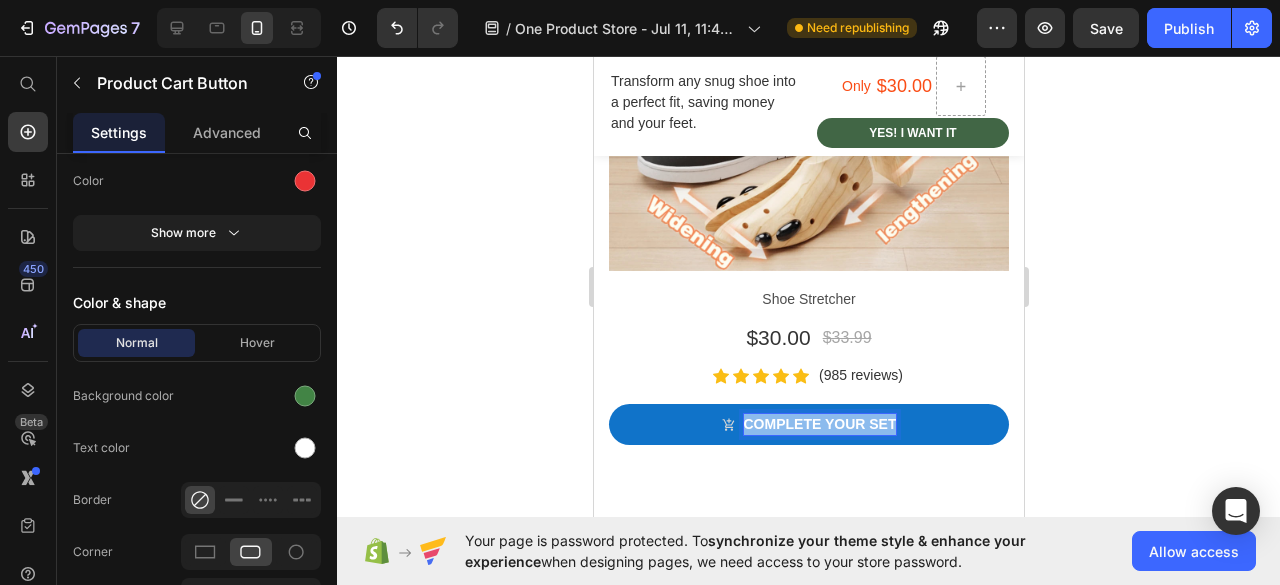 click on "Complete your set" at bounding box center (819, 424) 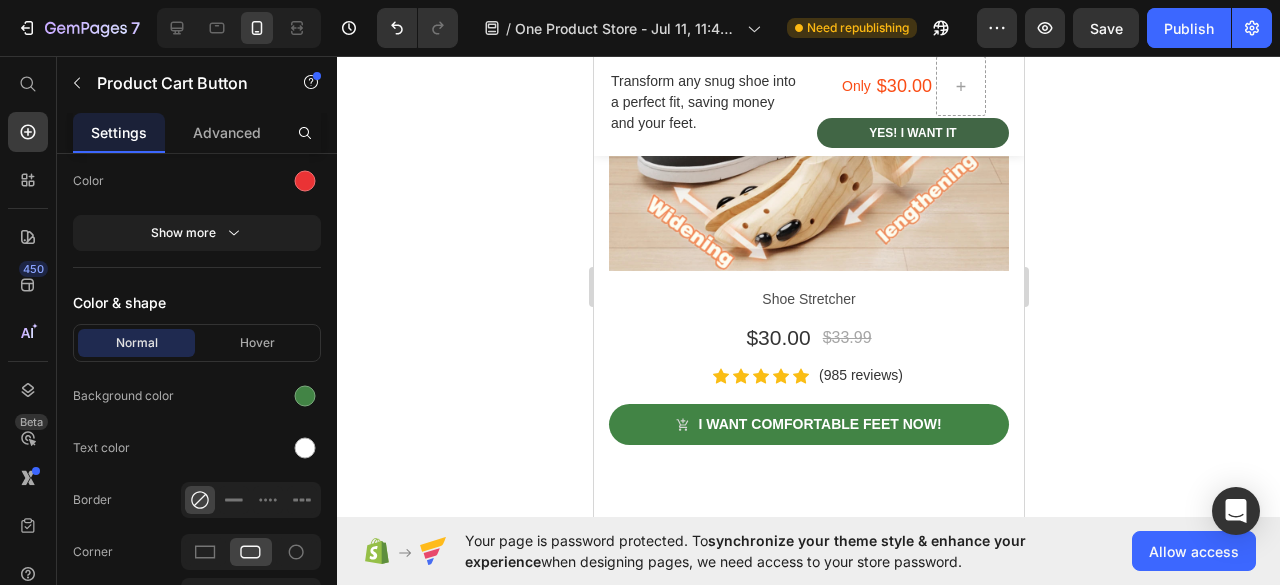 click 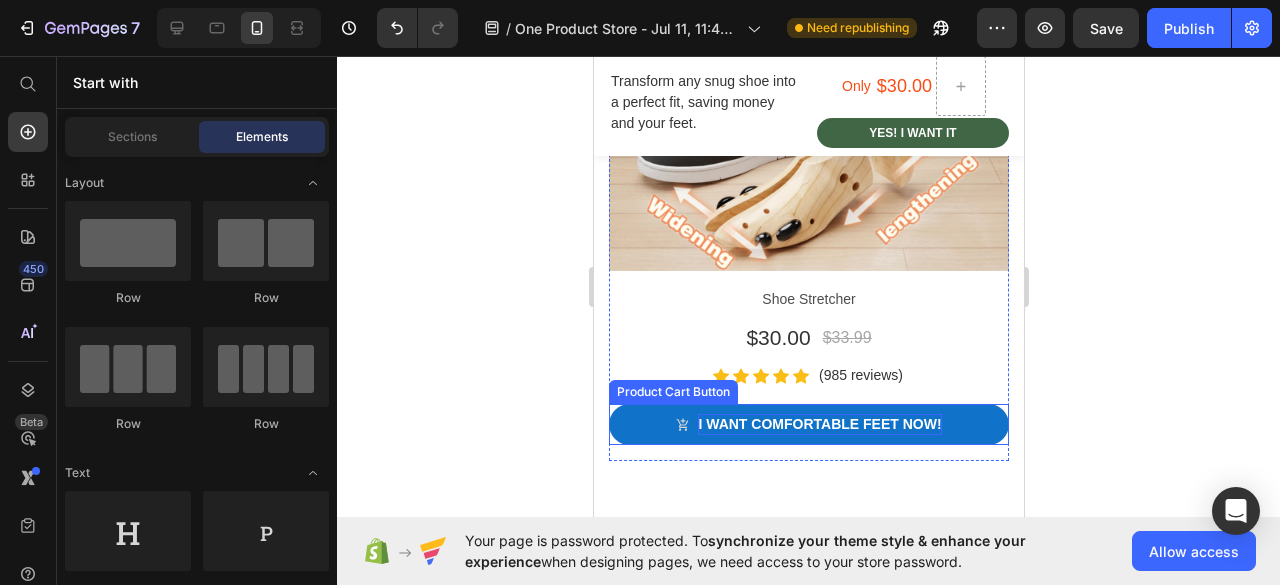 click on "I Want COMFORTABLE Feet Now!" at bounding box center [818, 424] 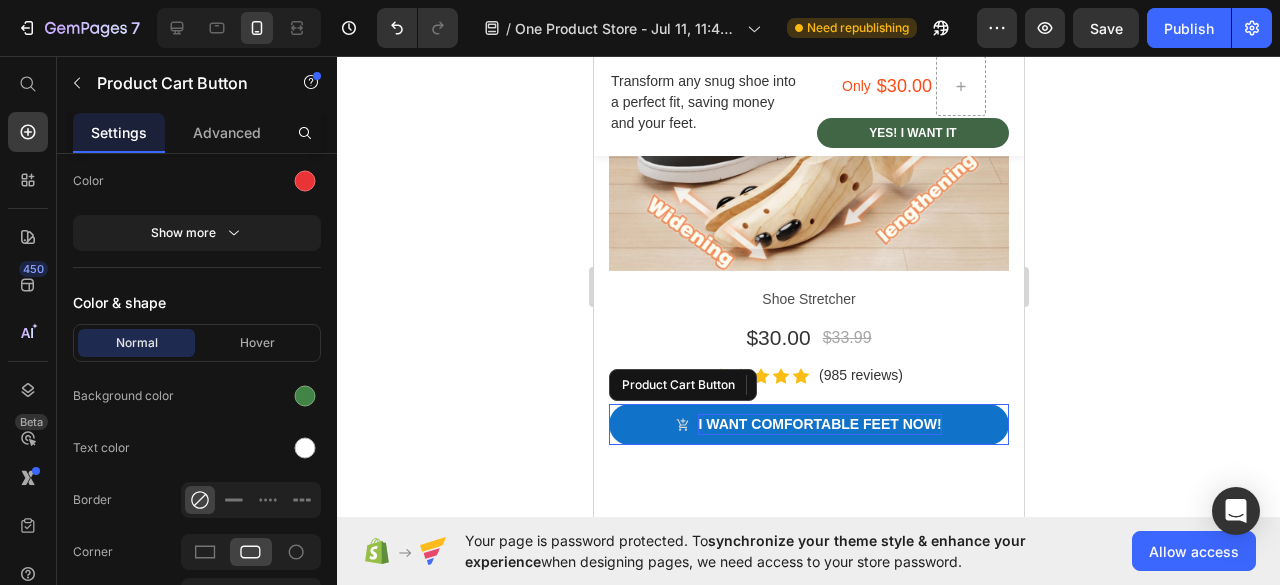 click on "I Want COMFORTABLE Feet Now!" at bounding box center (818, 424) 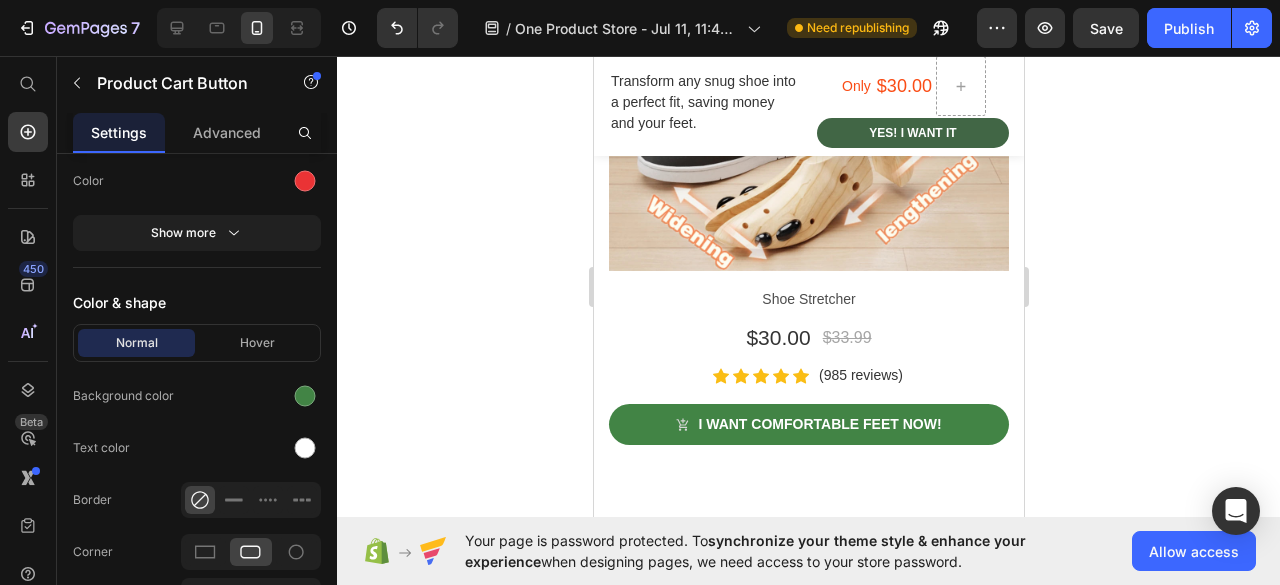 click 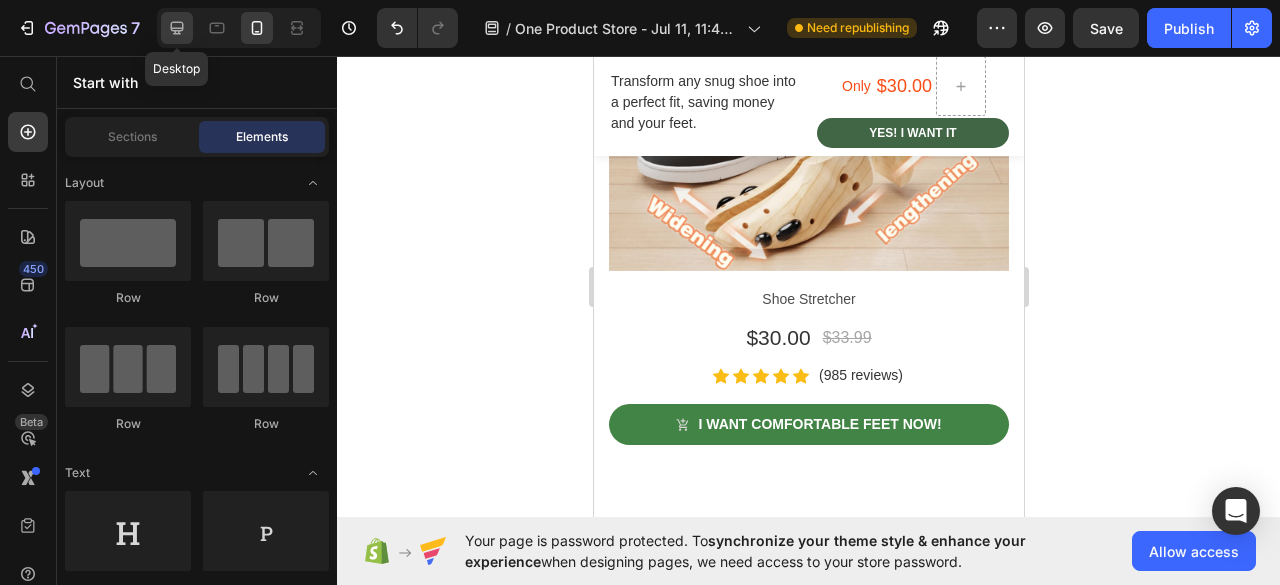 click 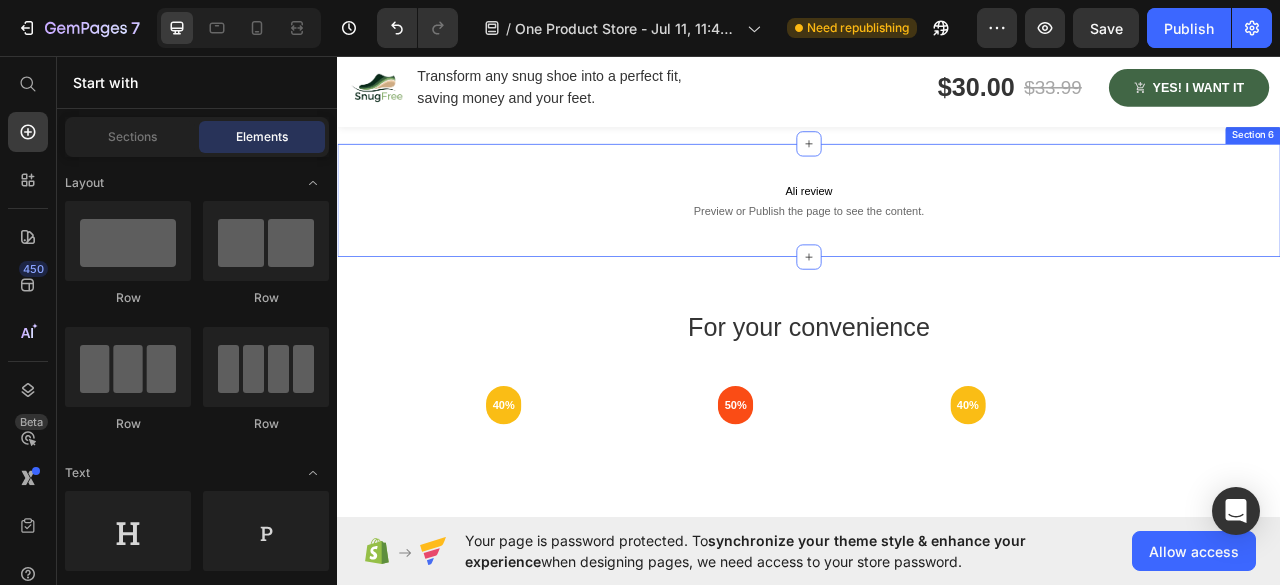 scroll, scrollTop: 2114, scrollLeft: 0, axis: vertical 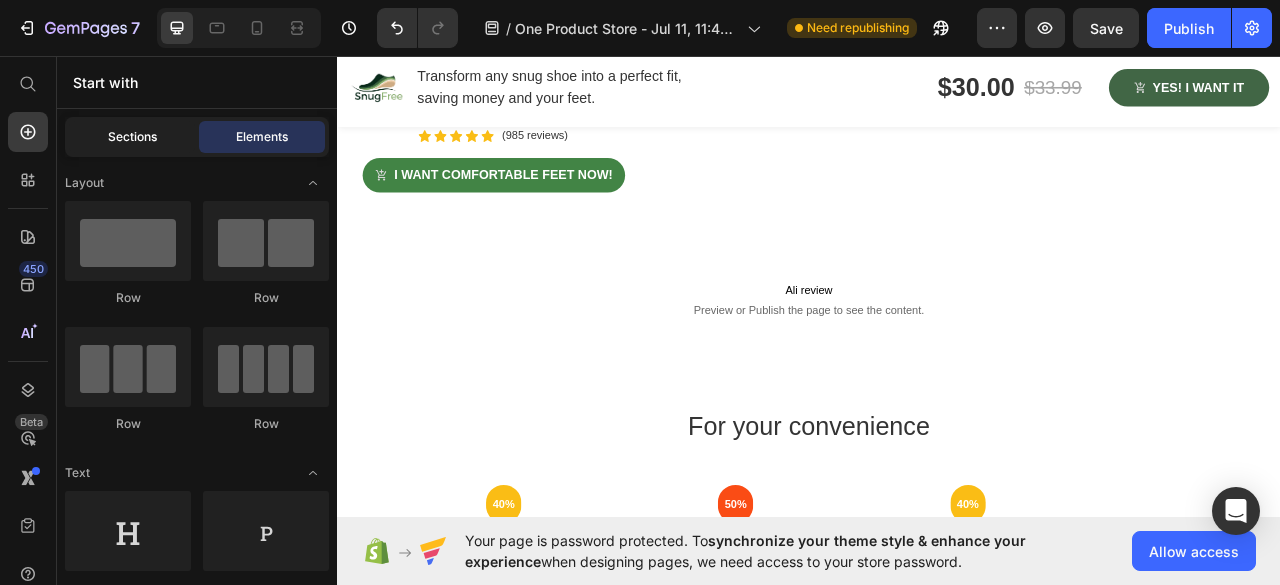click on "Sections" 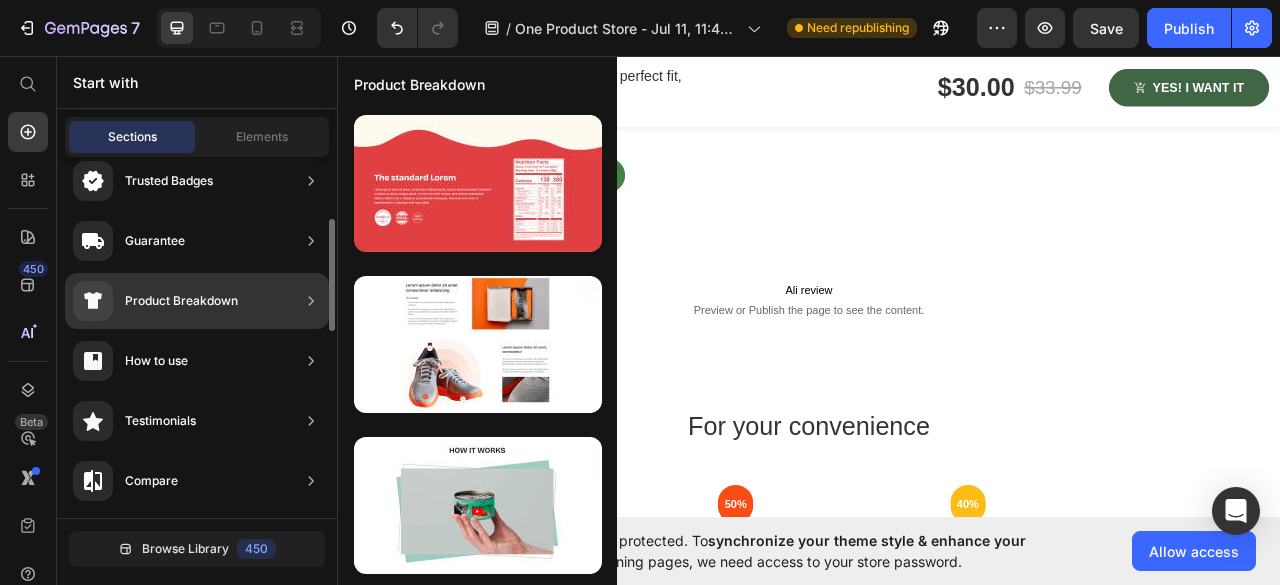 scroll, scrollTop: 0, scrollLeft: 0, axis: both 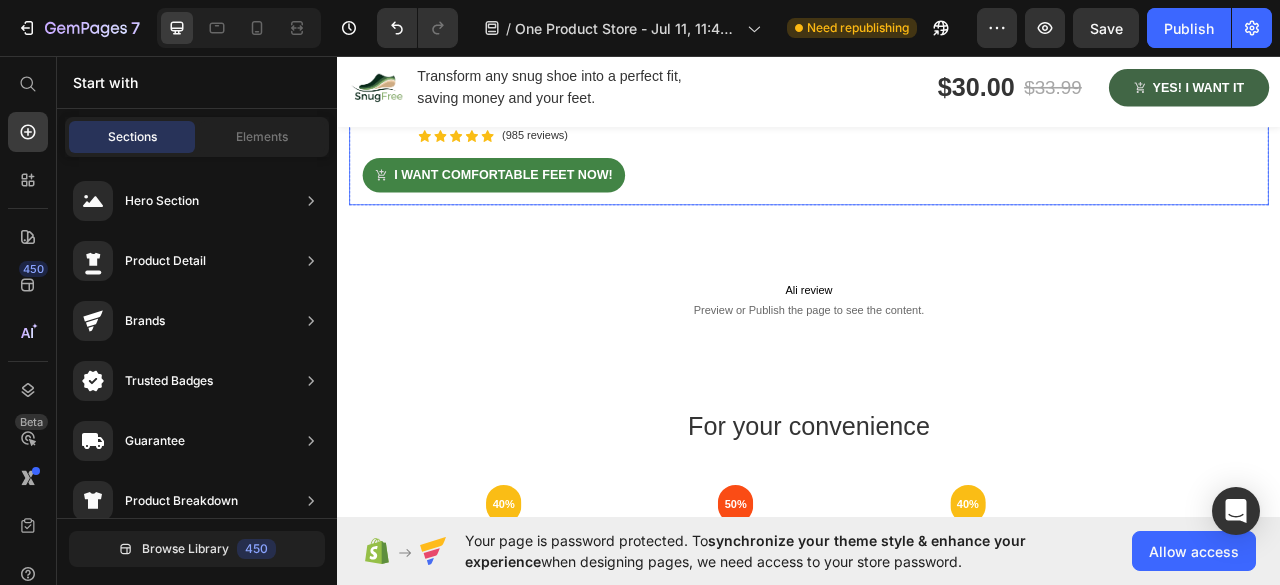 click on "Save 12% Product Tag Row Product Images Shoe Stretcher Product Title $30.00 Product Price $33.99 Product Price Row                Icon                Icon                Icon                Icon                Icon Icon List Hoz (985 reviews) Text block Row I Want Comfortable Feet Now! Product Cart Button Row" at bounding box center (937, -45) 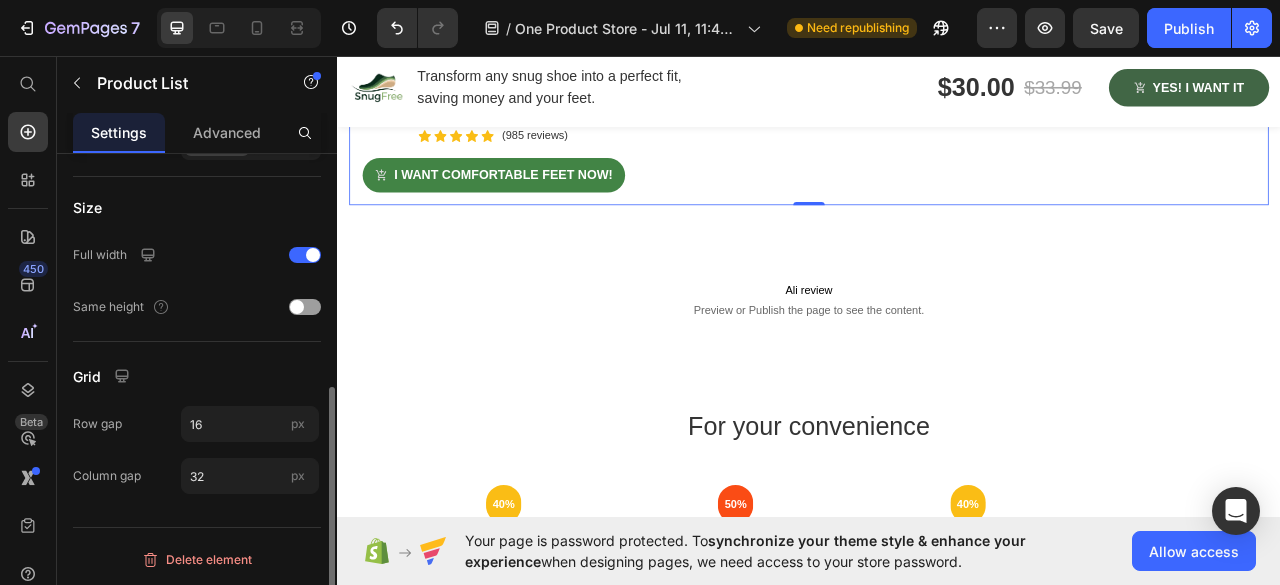 scroll, scrollTop: 0, scrollLeft: 0, axis: both 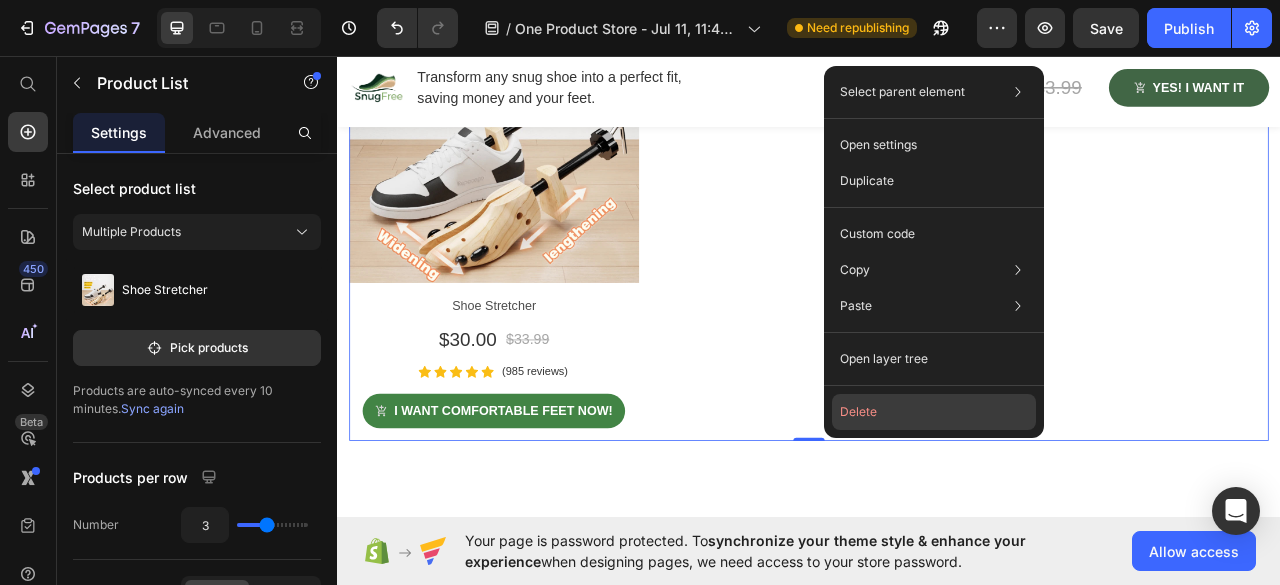 click on "Delete" 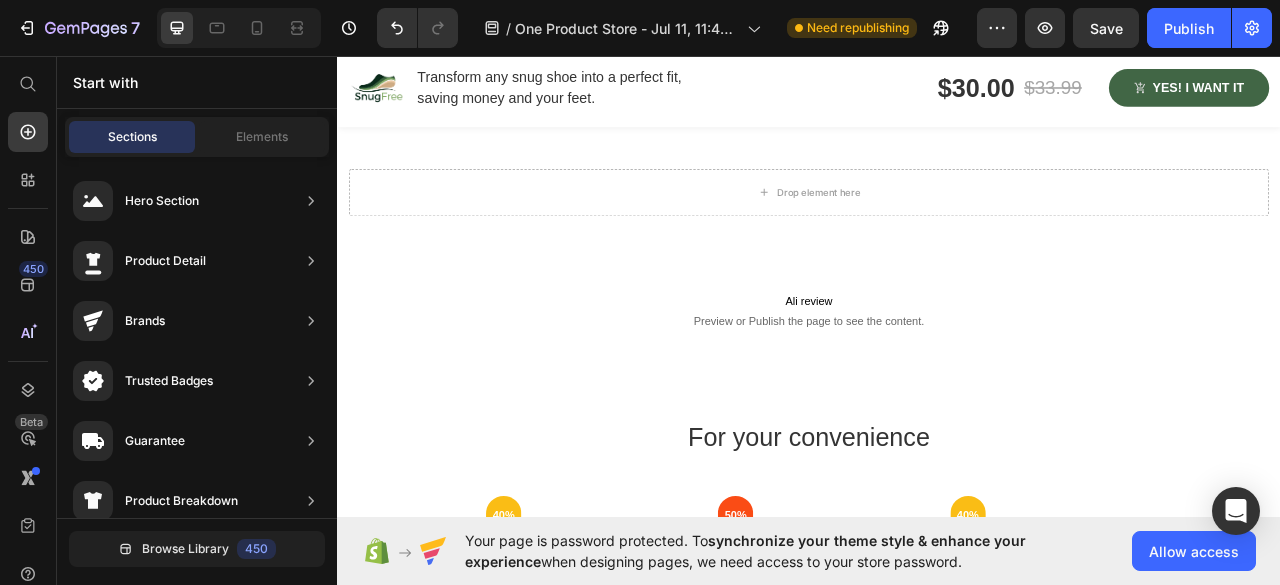 scroll, scrollTop: 1614, scrollLeft: 0, axis: vertical 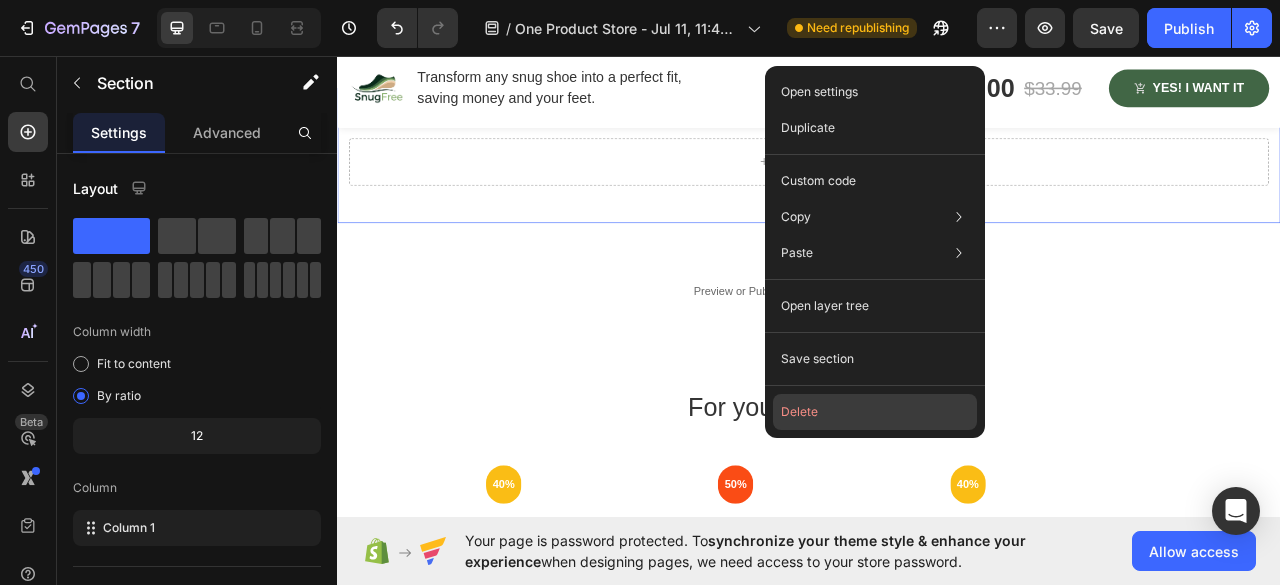 click on "Delete" 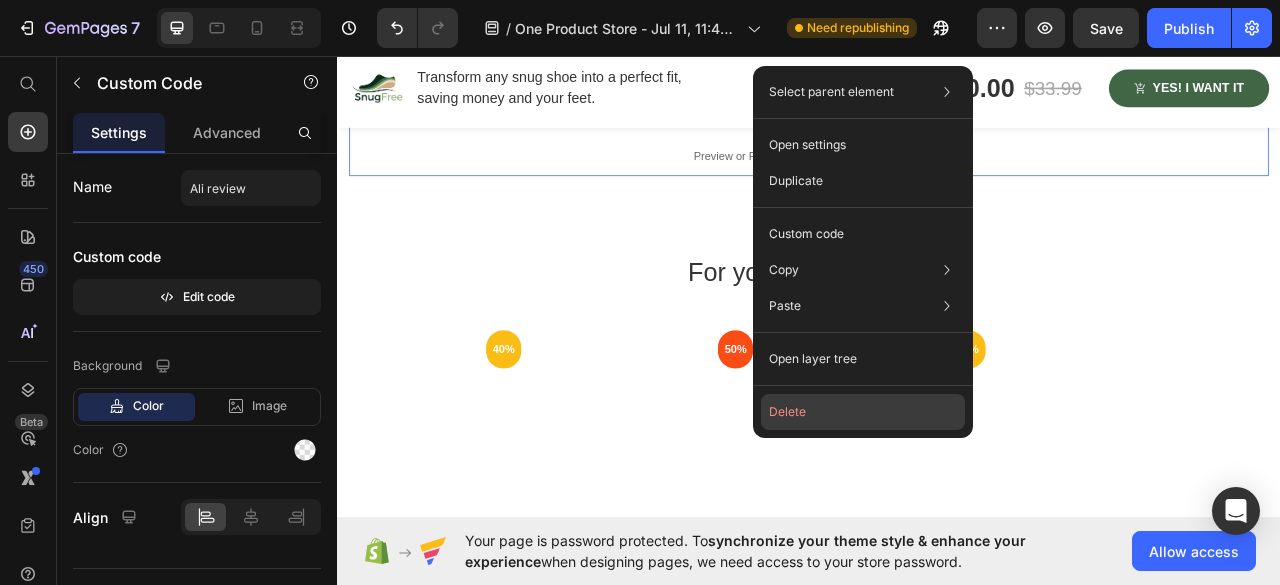 click on "Delete" 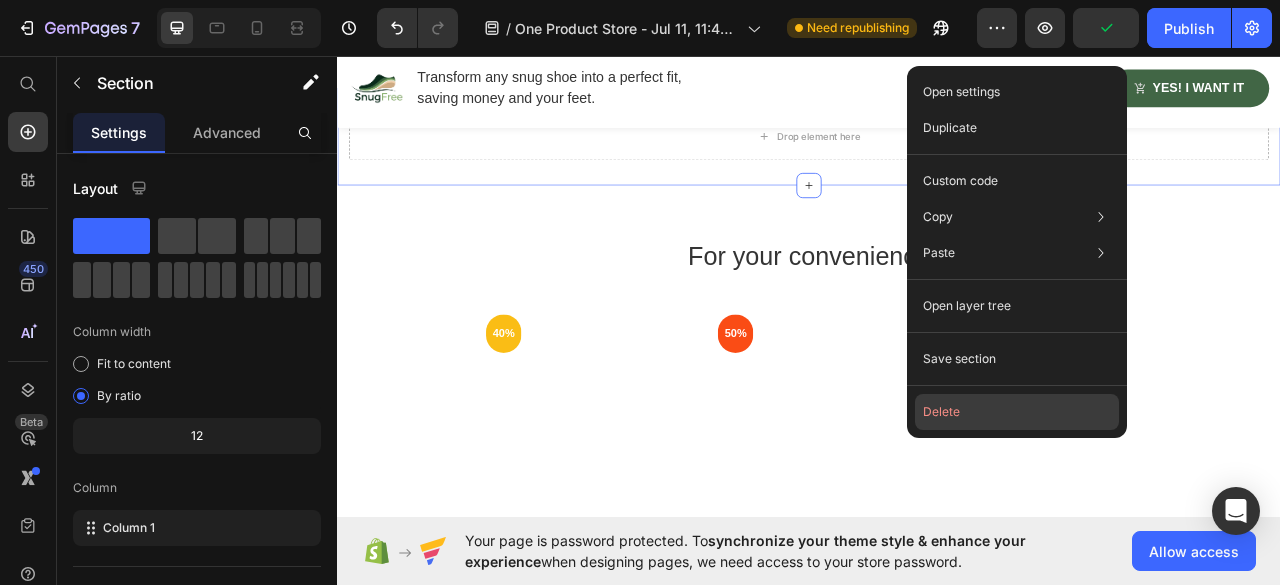 click on "Delete" 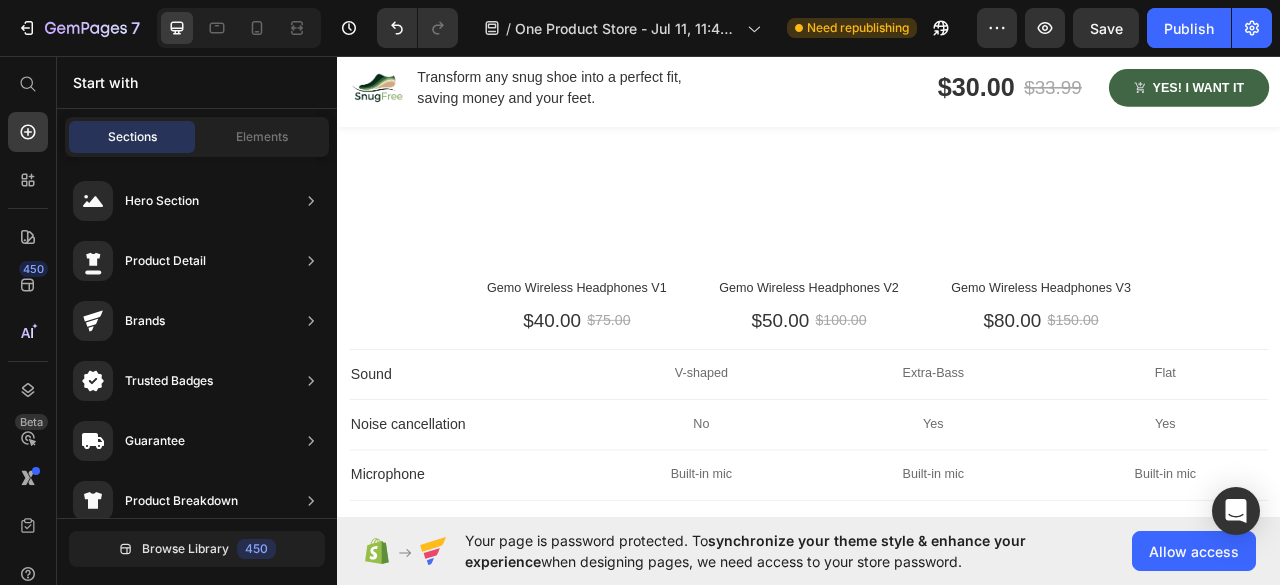 scroll, scrollTop: 1714, scrollLeft: 0, axis: vertical 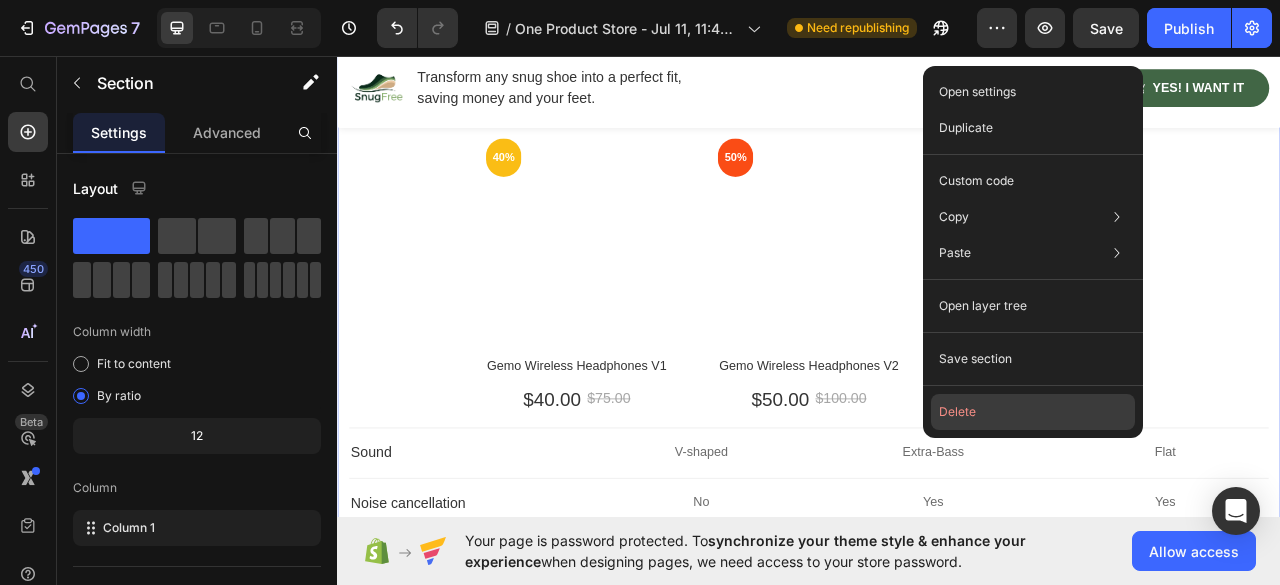 click on "Delete" 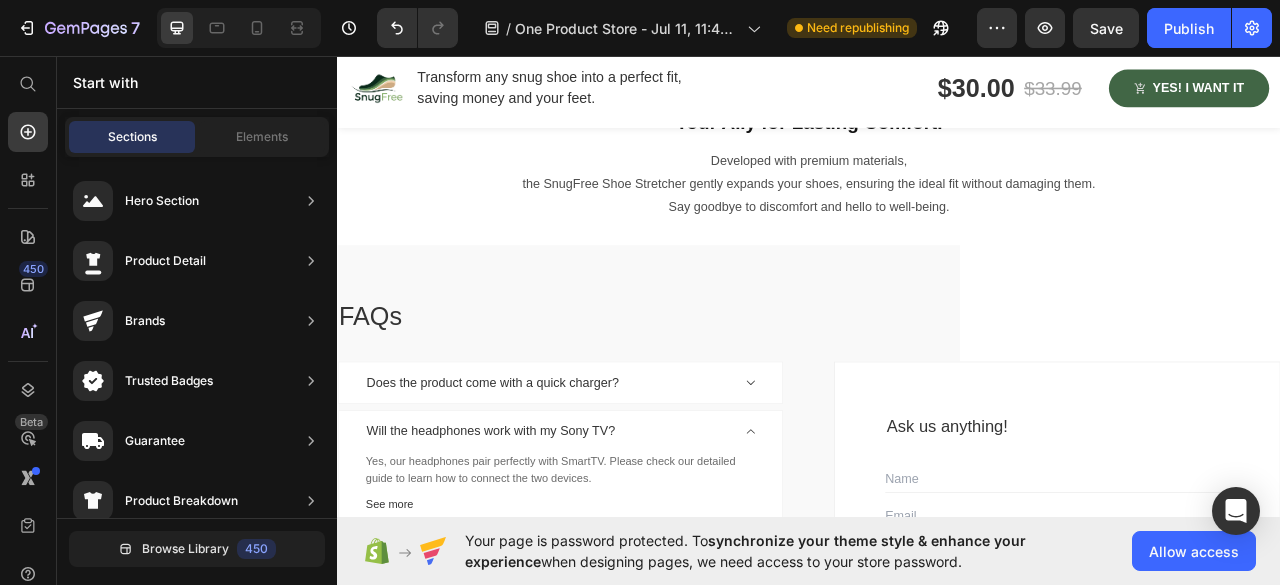 scroll, scrollTop: 1214, scrollLeft: 0, axis: vertical 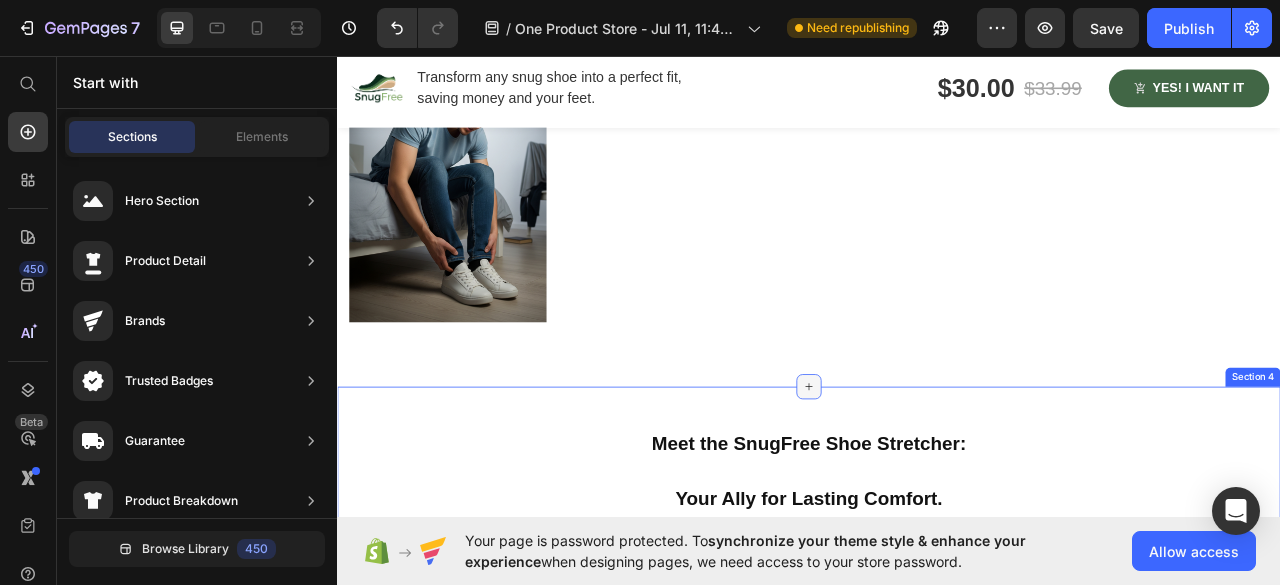 click at bounding box center [937, 478] 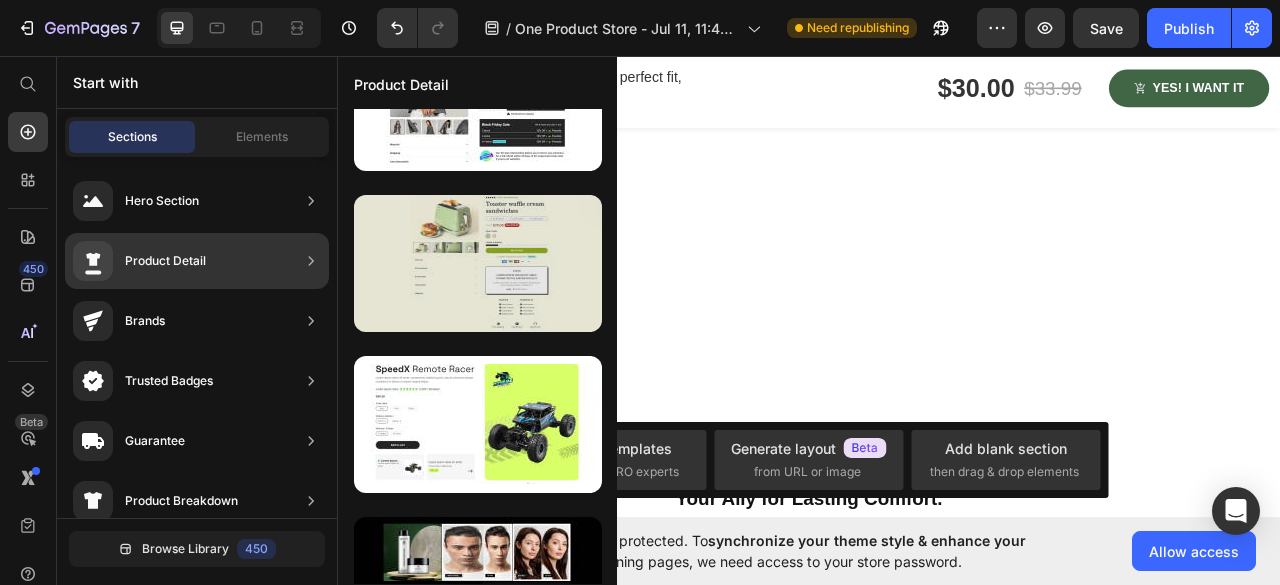 scroll, scrollTop: 0, scrollLeft: 0, axis: both 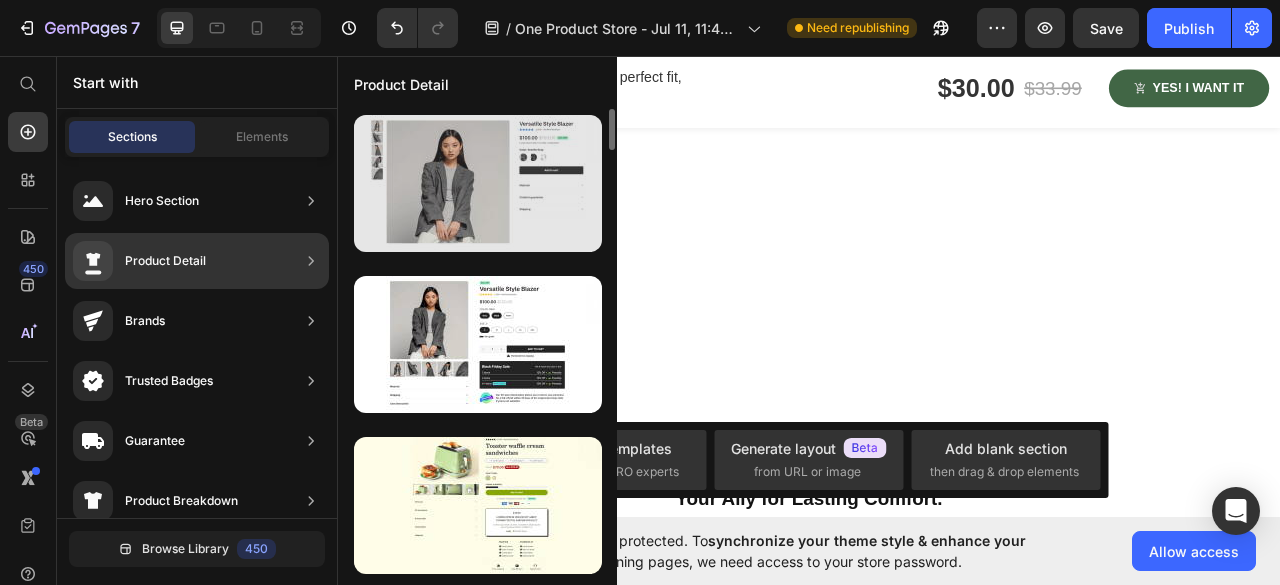 click at bounding box center [478, 183] 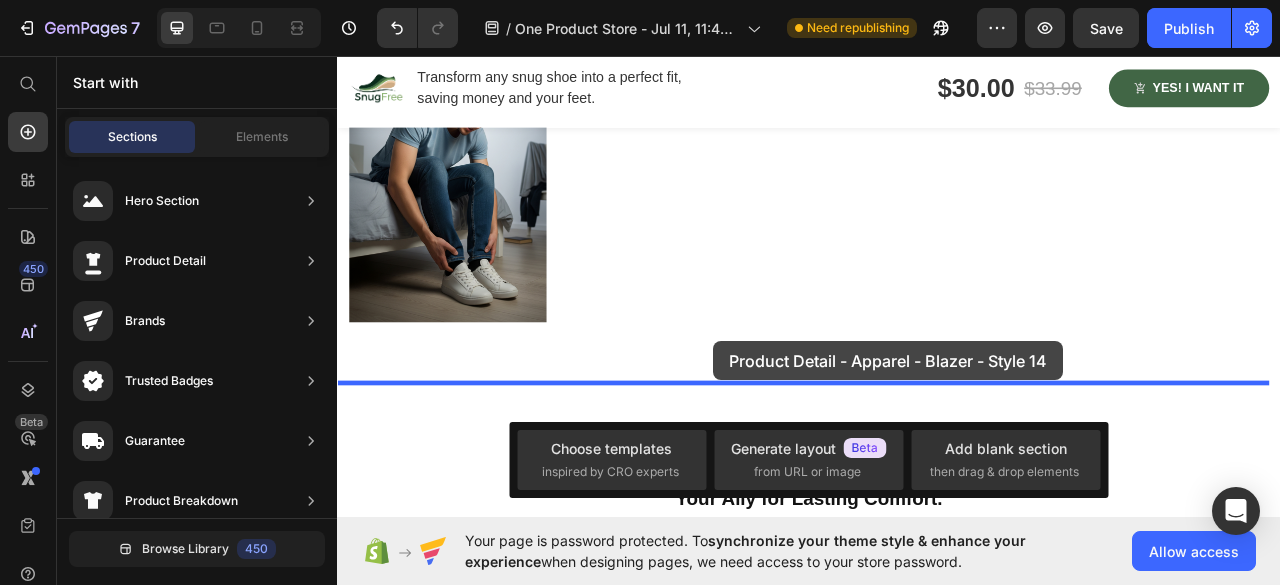 drag, startPoint x: 792, startPoint y: 281, endPoint x: 815, endPoint y: 420, distance: 140.89003 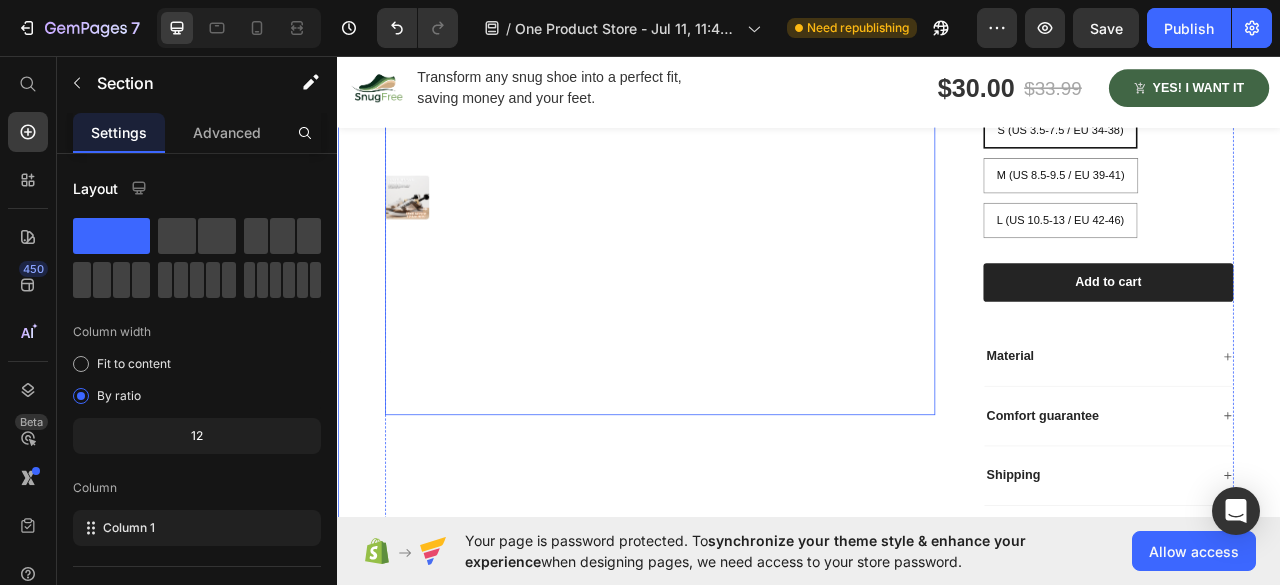 scroll, scrollTop: 1568, scrollLeft: 0, axis: vertical 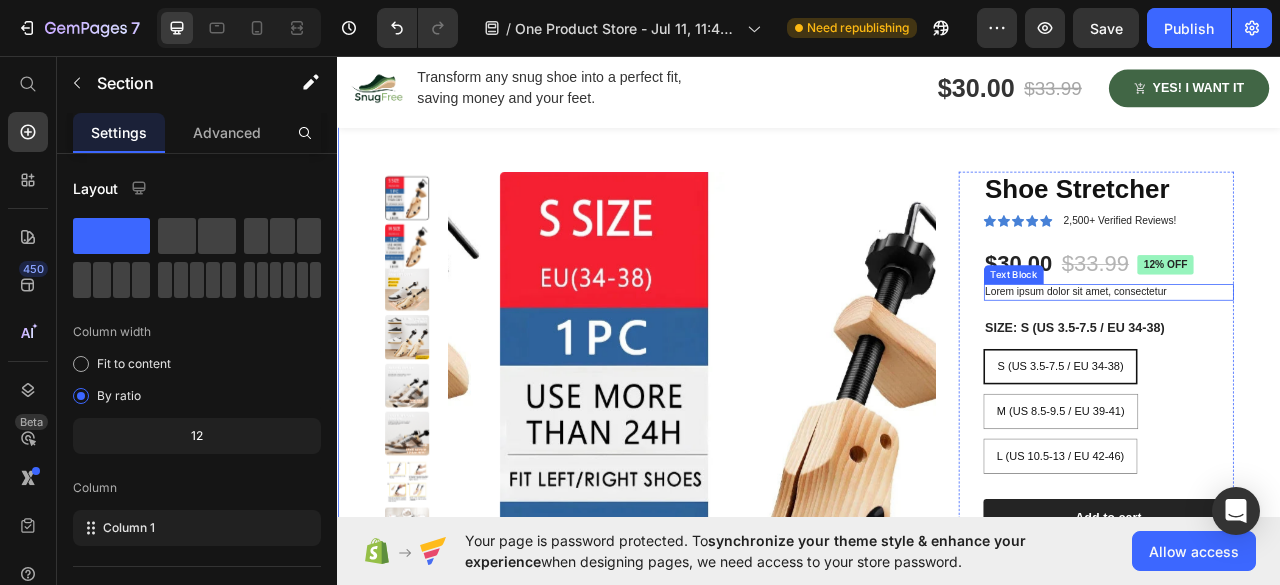 click on "Lorem ipsum dolor sit amet, consectetur" at bounding box center [1318, 357] 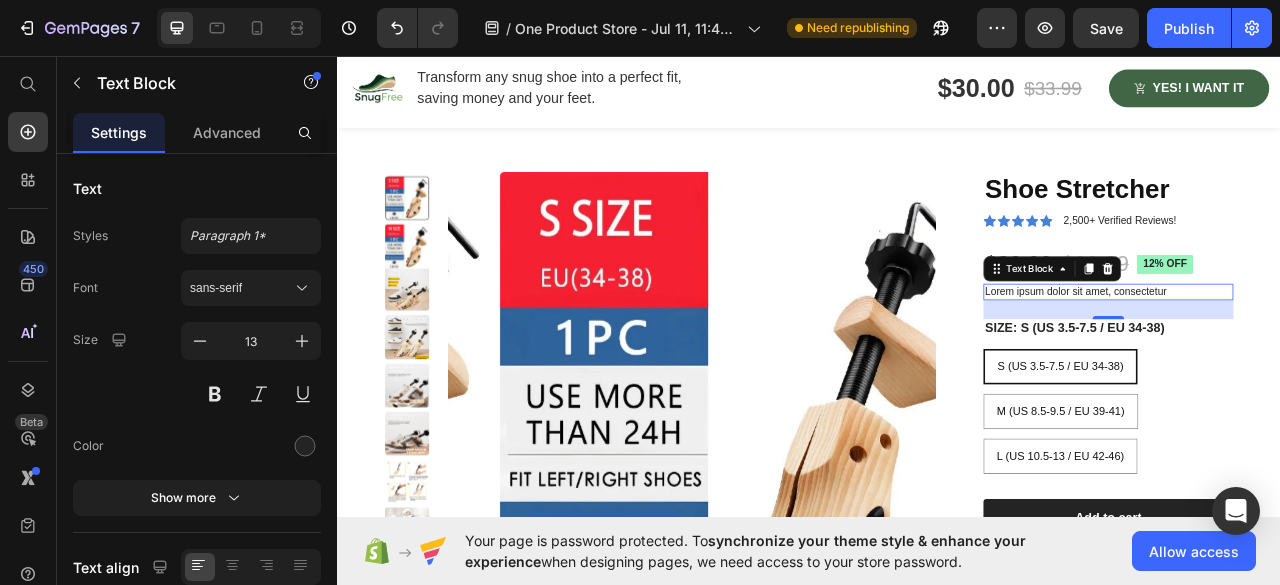 click 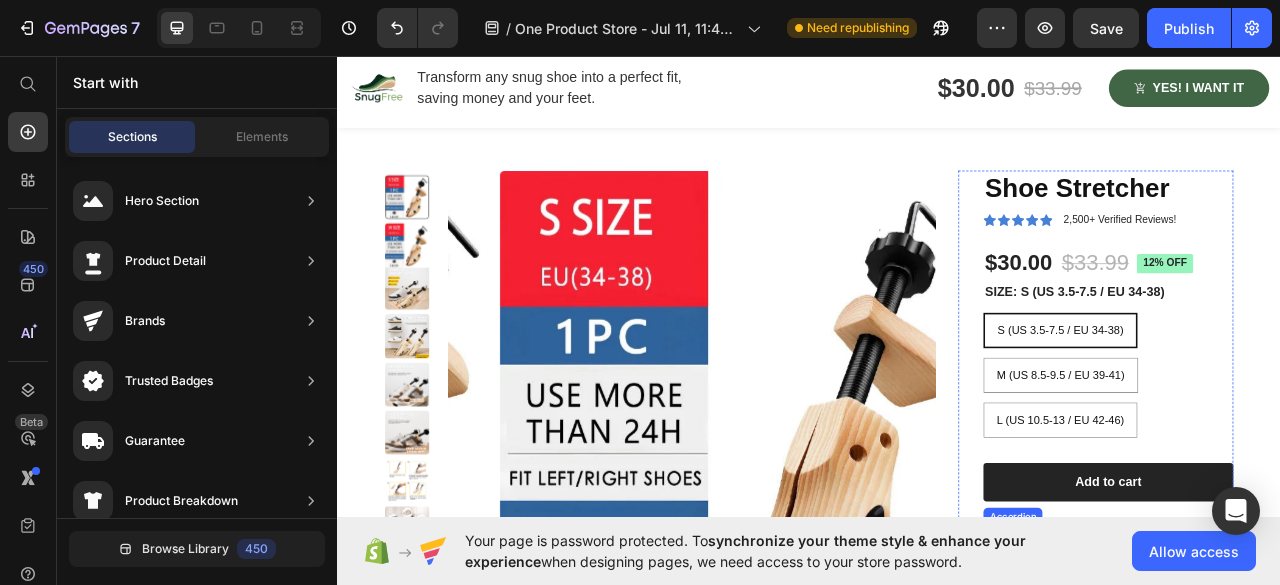 scroll, scrollTop: 1568, scrollLeft: 0, axis: vertical 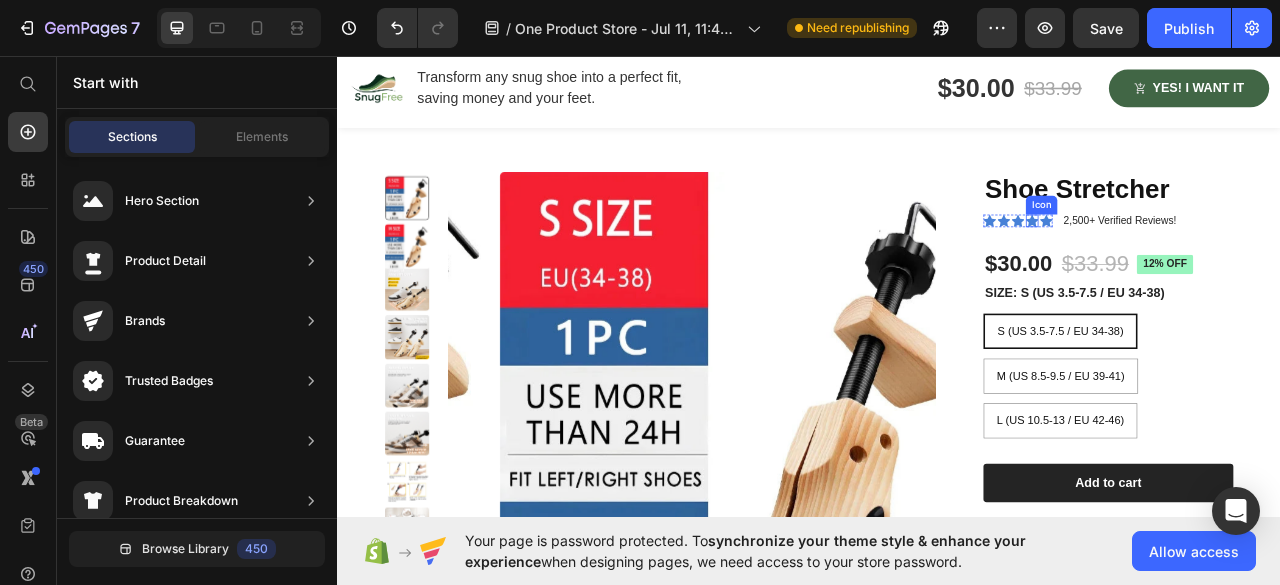 click 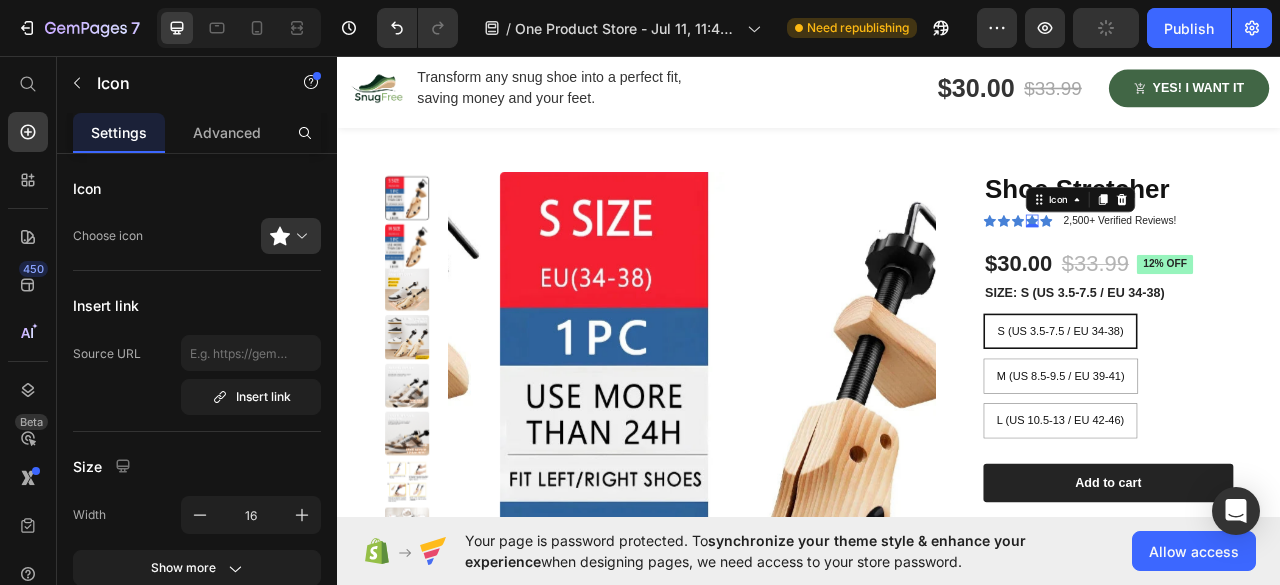 scroll, scrollTop: 431, scrollLeft: 0, axis: vertical 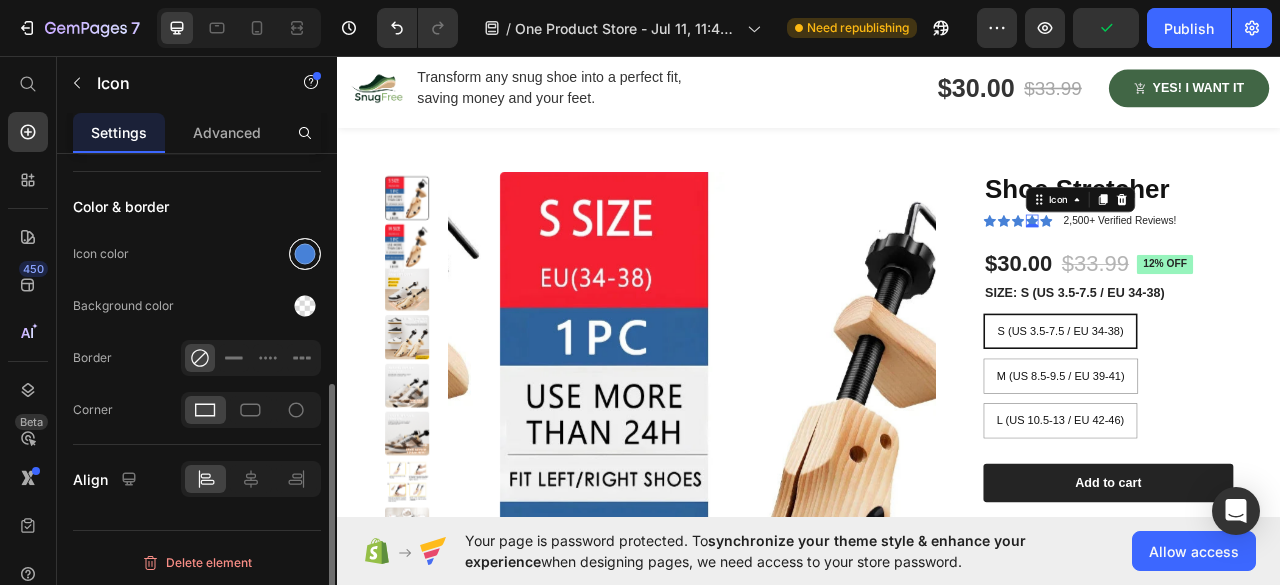 click at bounding box center [305, 254] 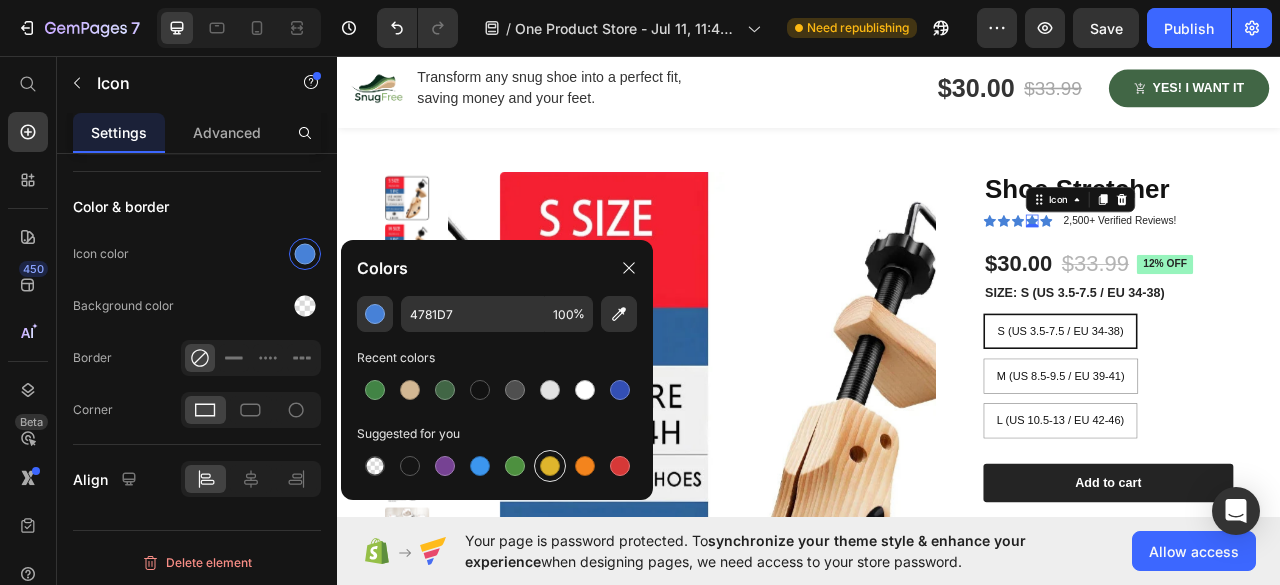 click at bounding box center (550, 466) 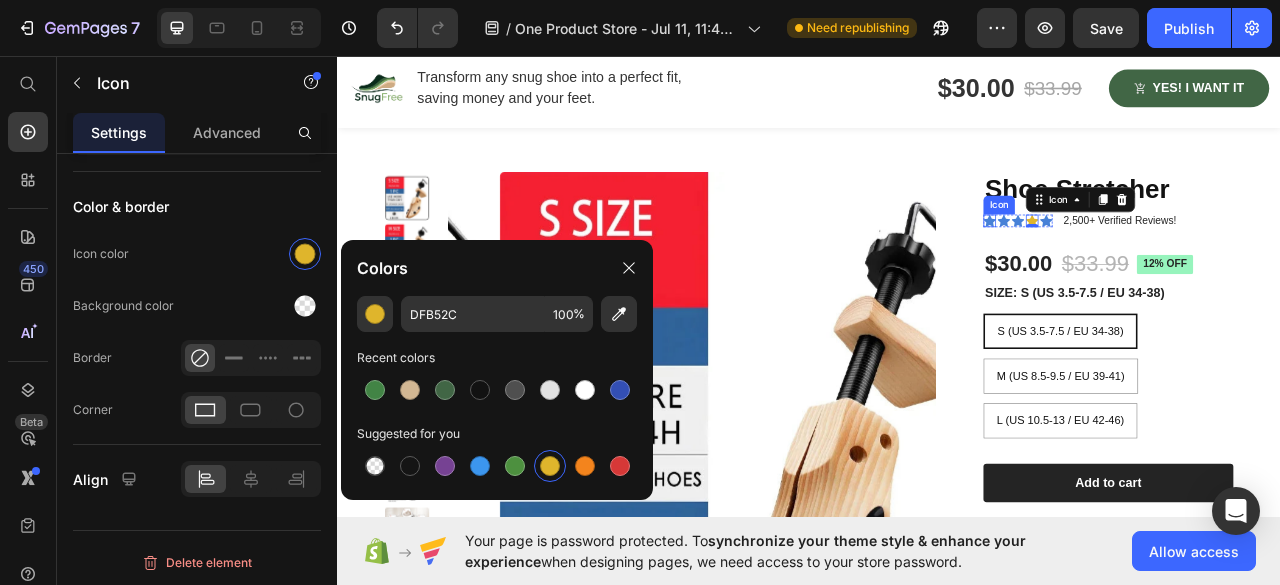 click 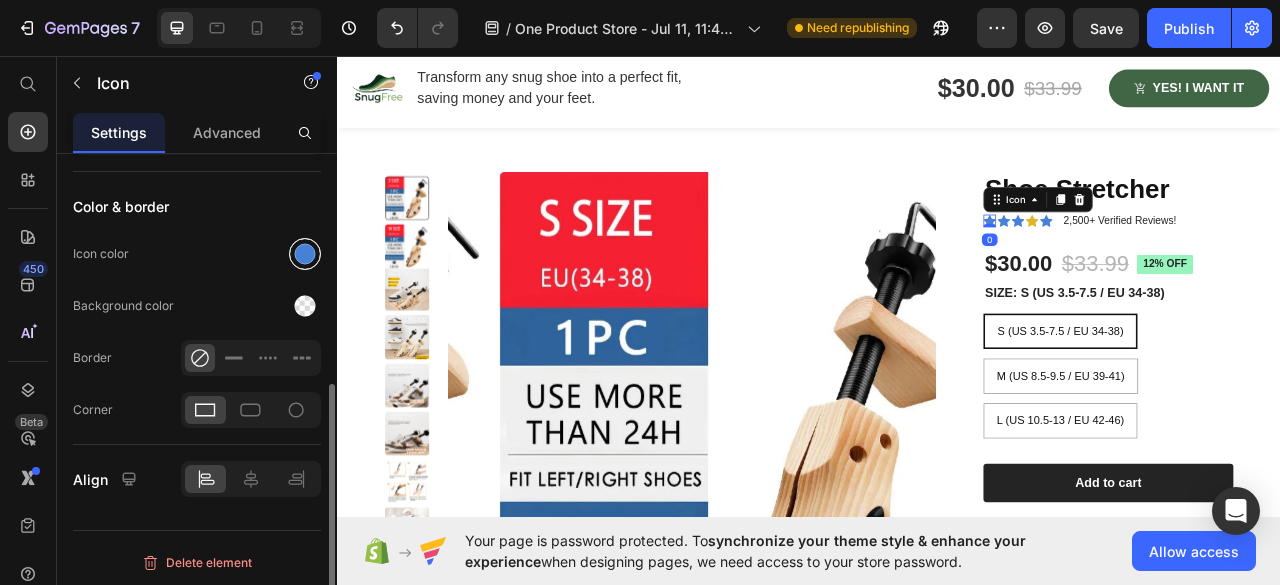 click at bounding box center (305, 254) 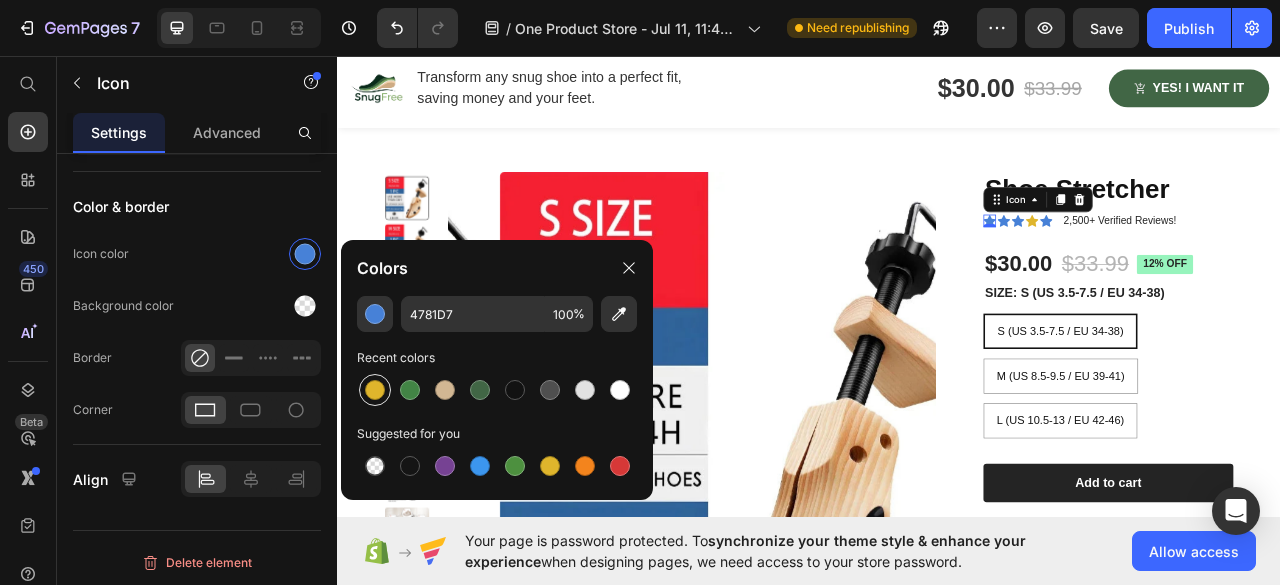 click at bounding box center (375, 390) 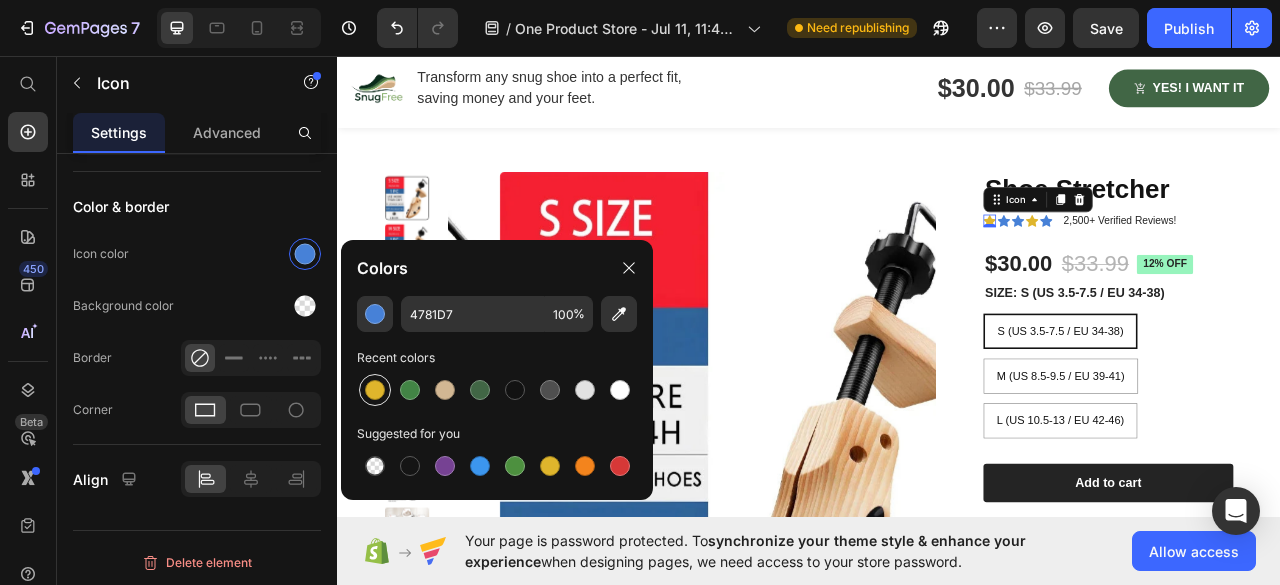 type on "DFB52C" 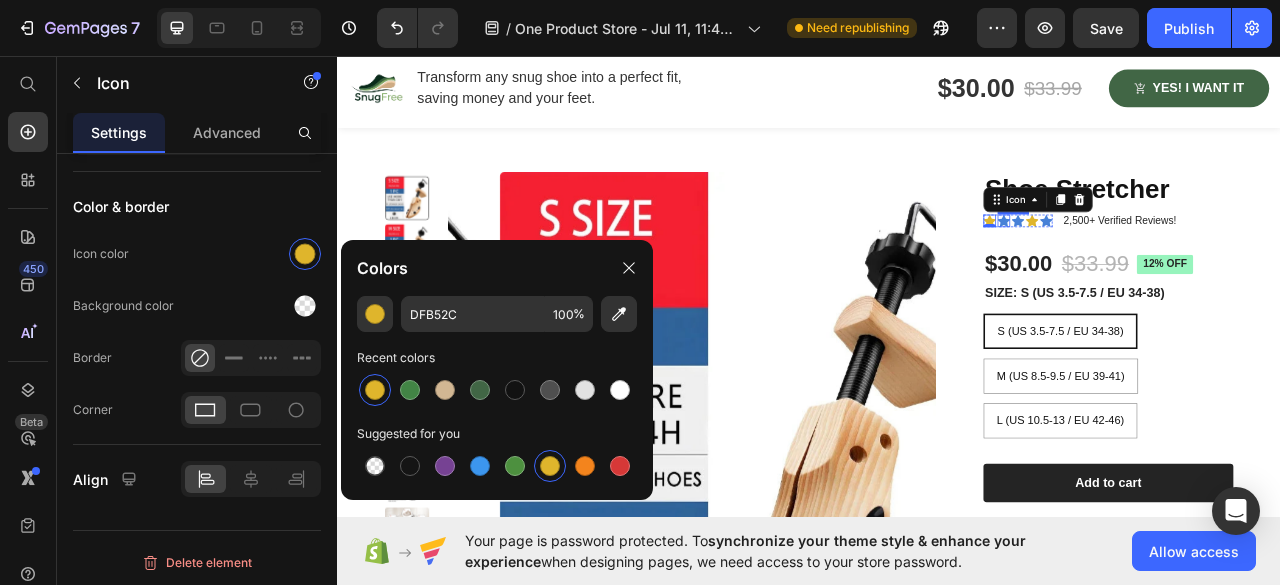 click 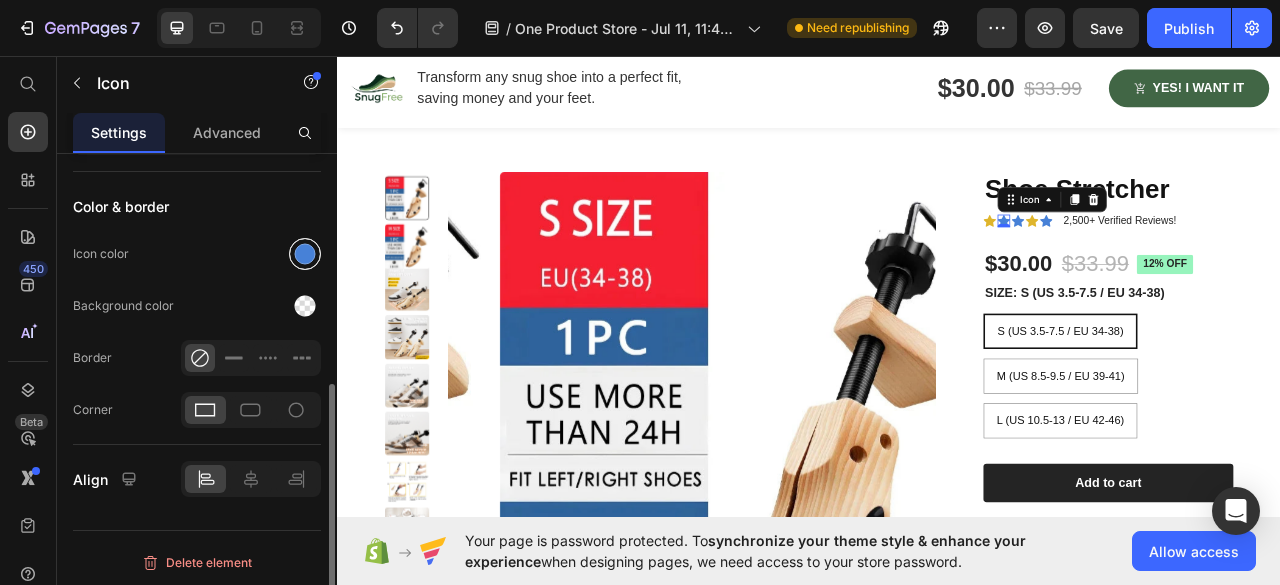 click at bounding box center (305, 254) 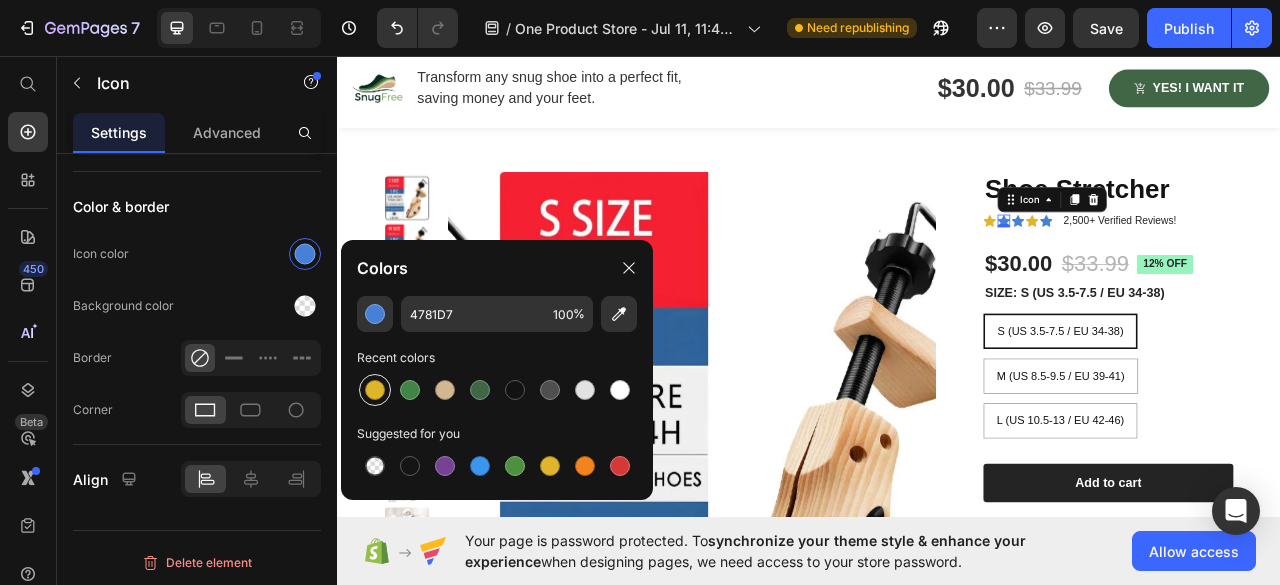click at bounding box center [375, 390] 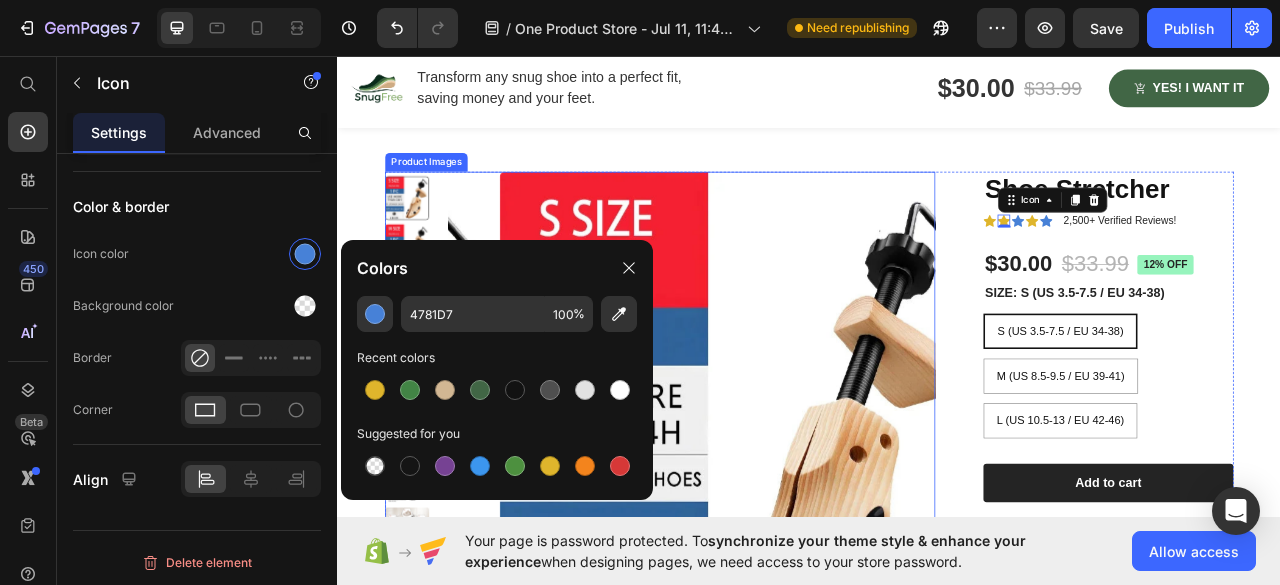 type on "DFB52C" 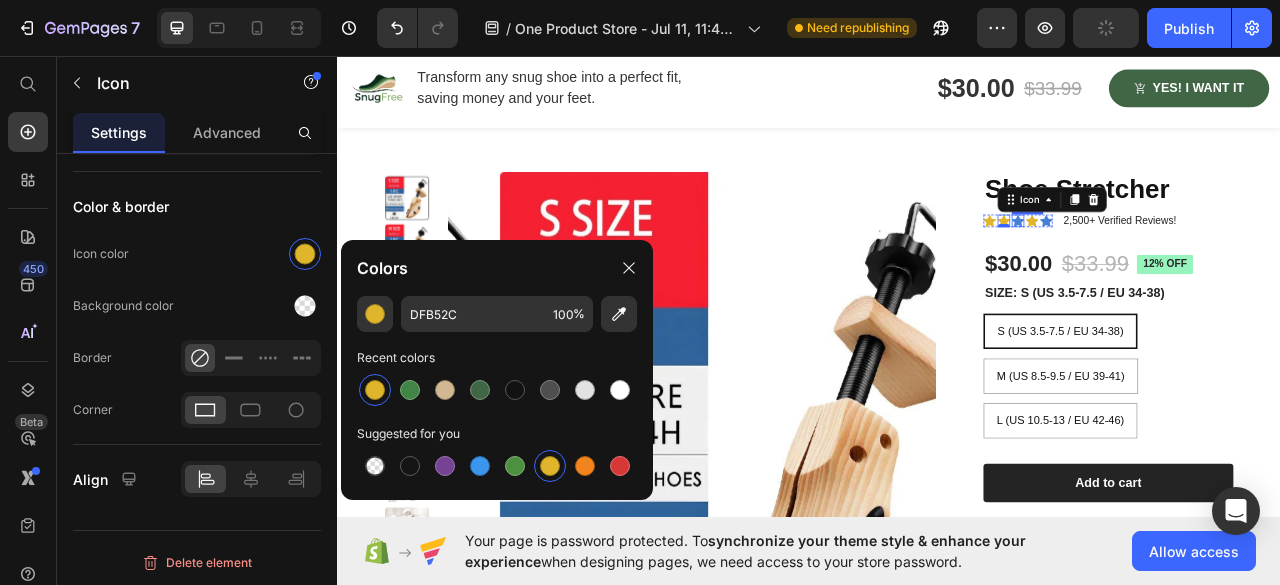 click 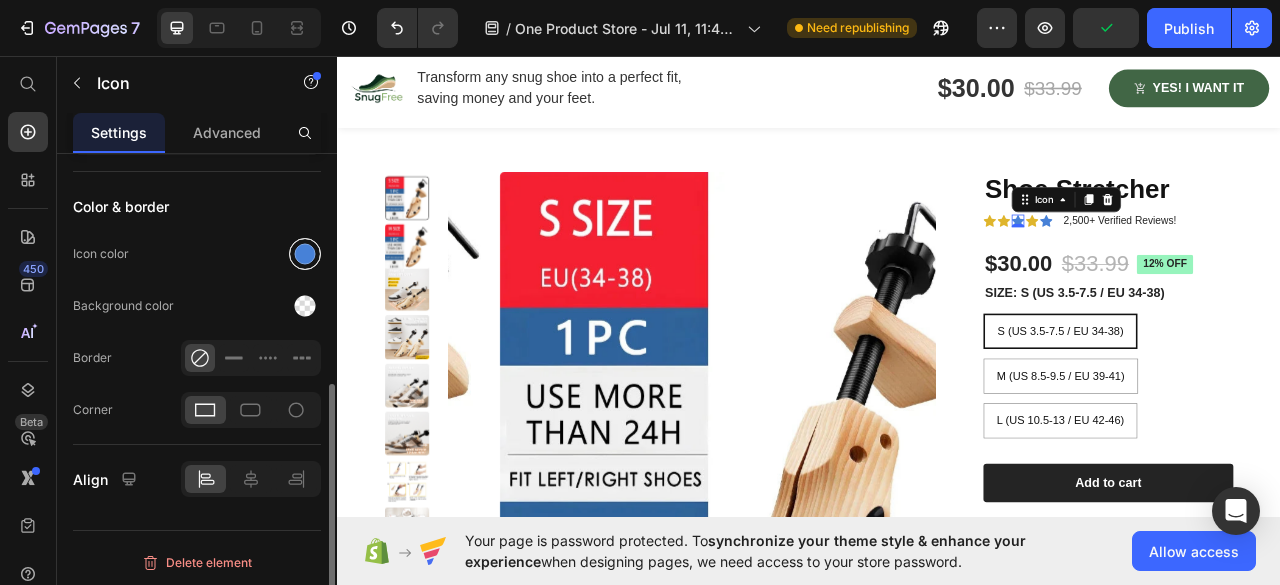 click at bounding box center [305, 254] 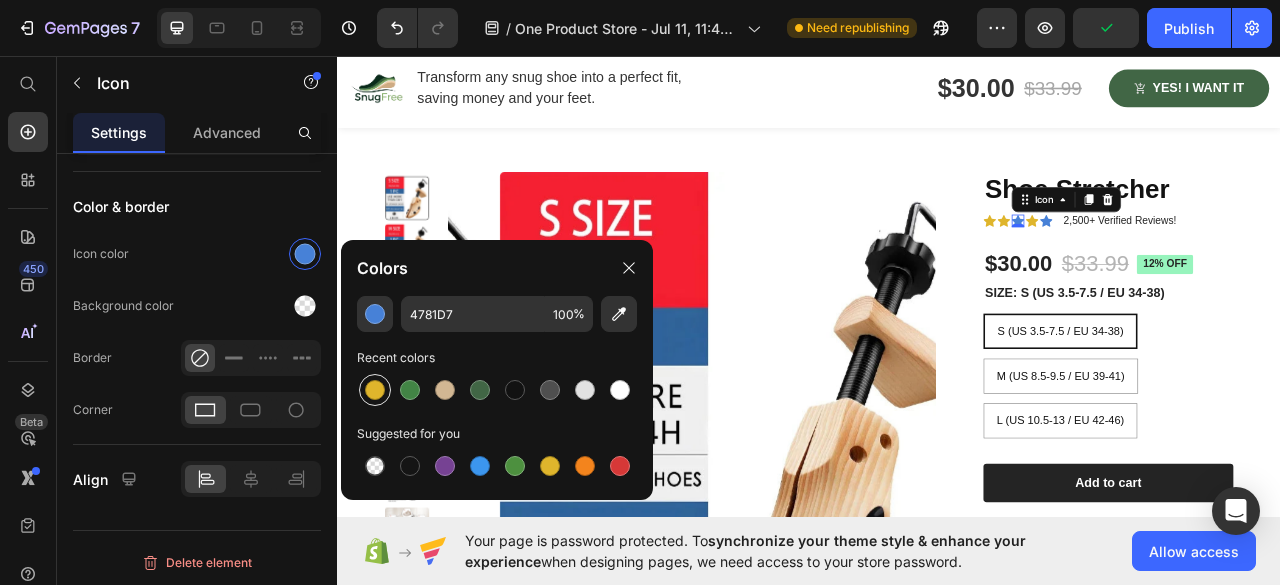 click at bounding box center [375, 390] 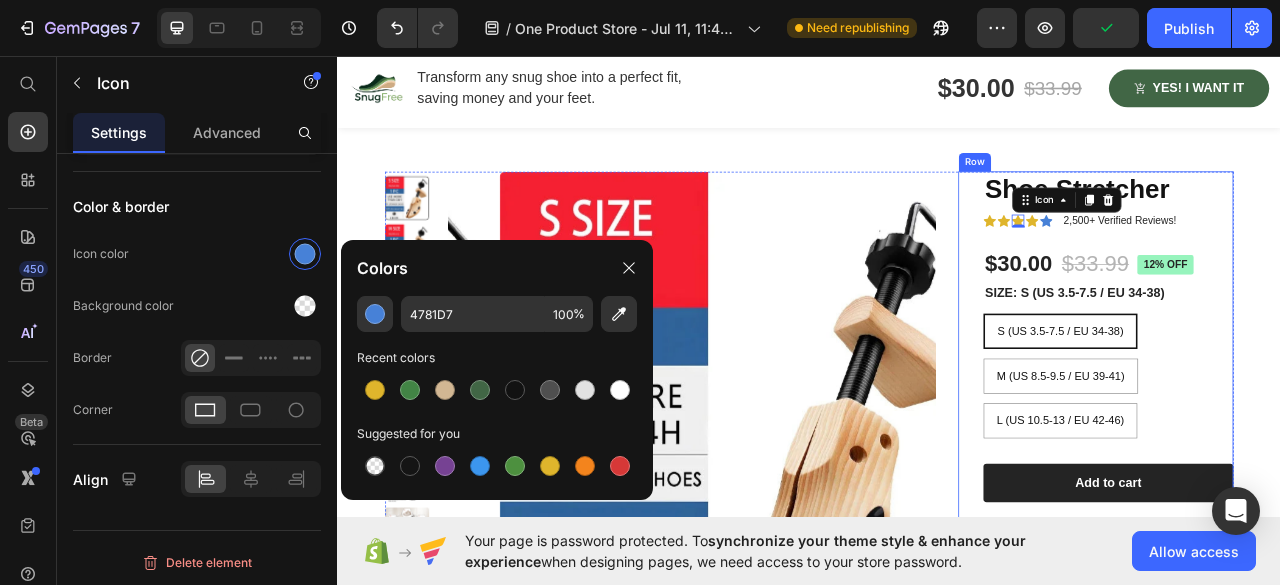 type on "DFB52C" 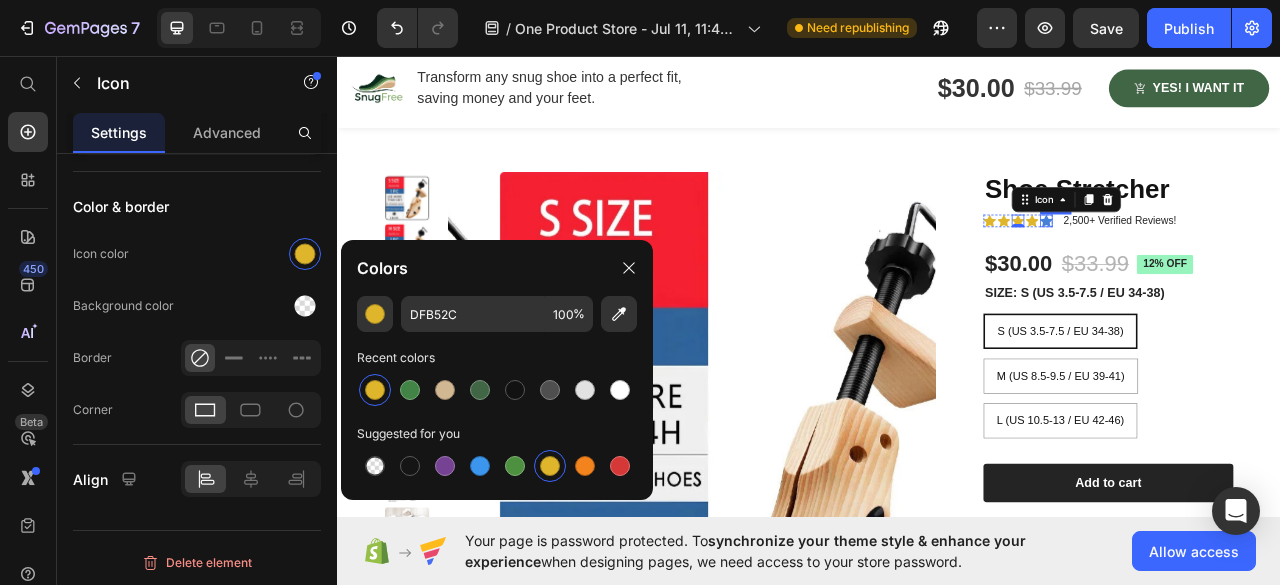 click 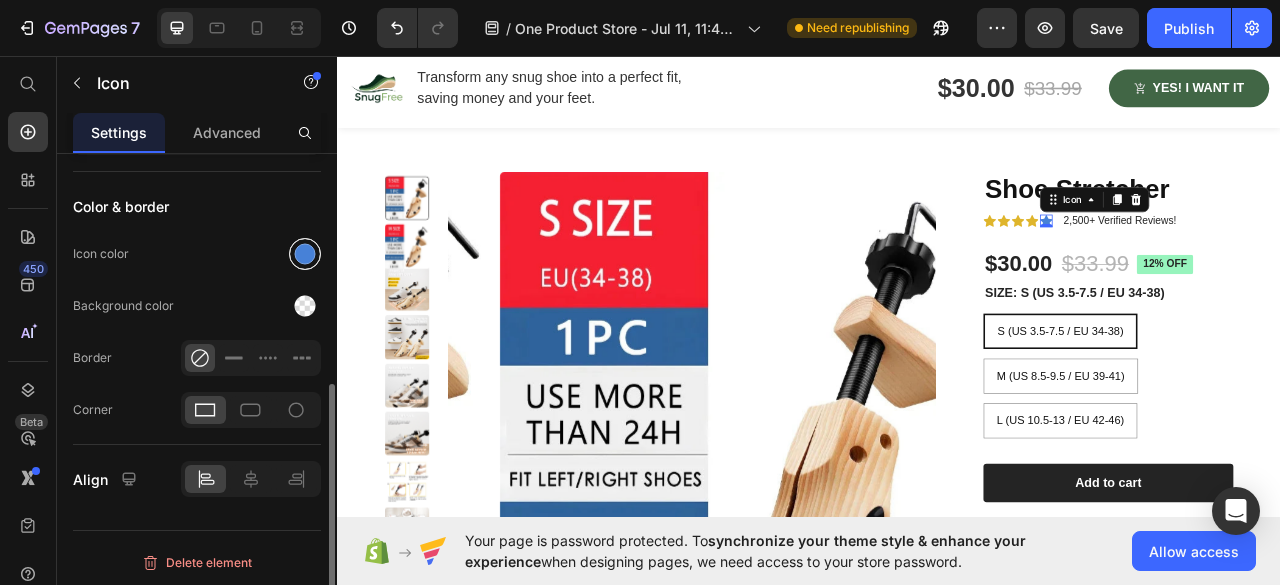 click at bounding box center (305, 254) 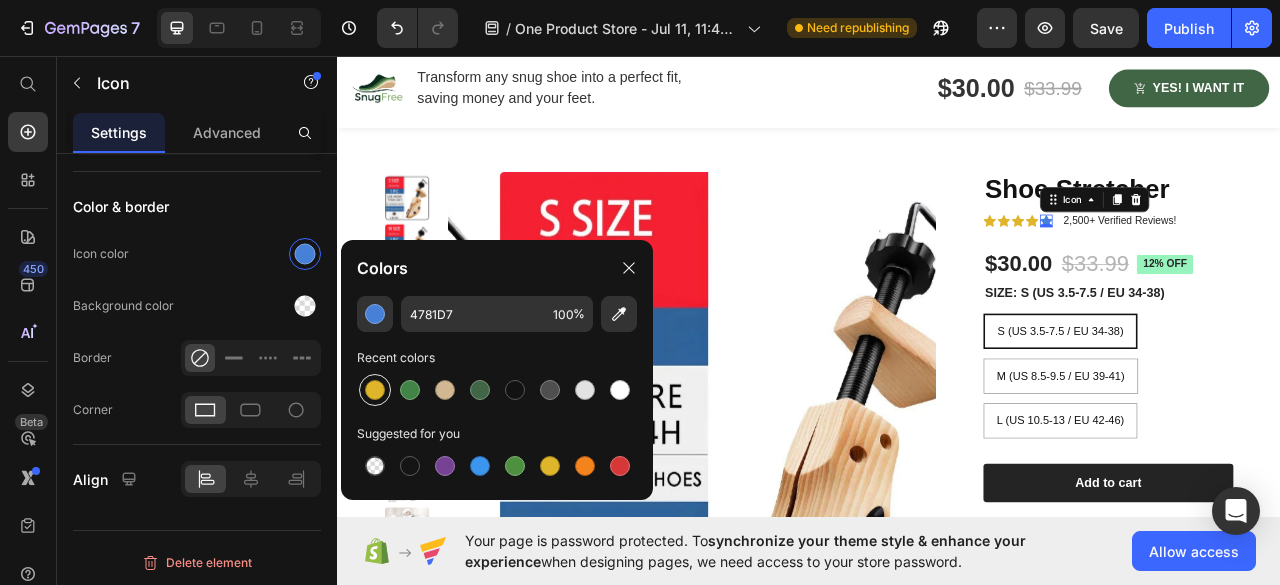 click at bounding box center [375, 390] 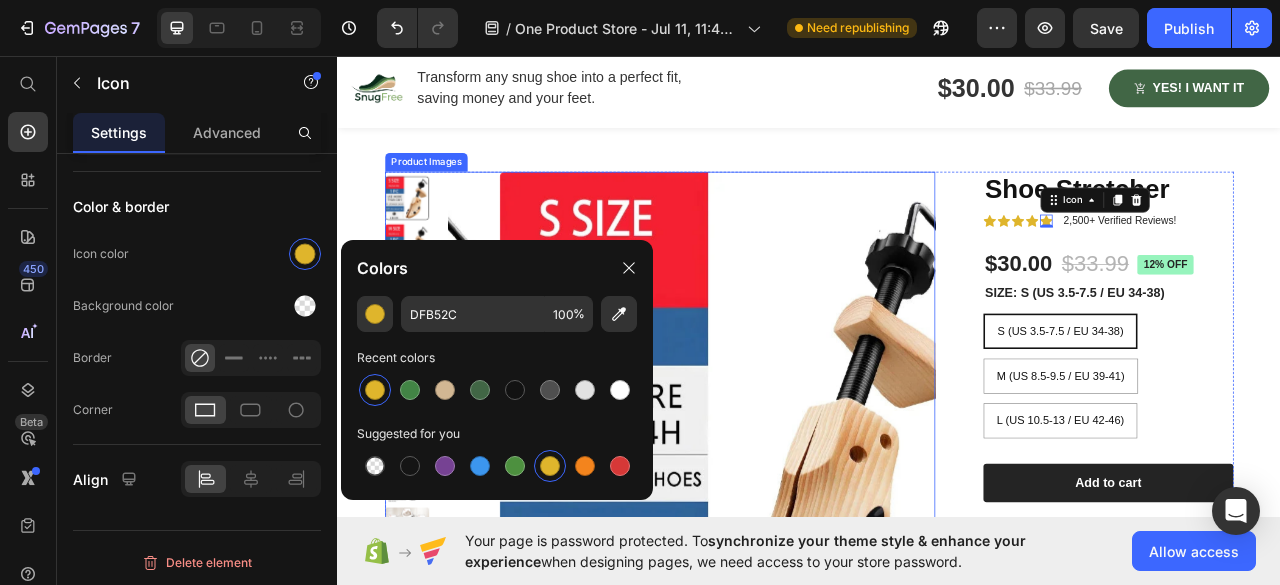 click at bounding box center (853, 514) 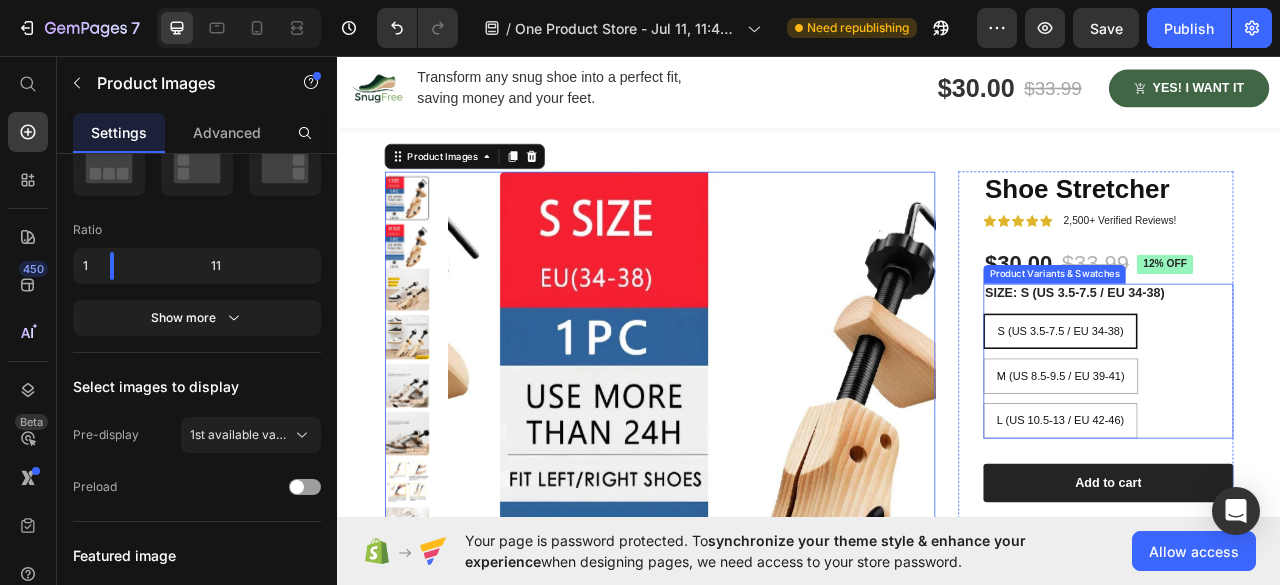 scroll, scrollTop: 0, scrollLeft: 0, axis: both 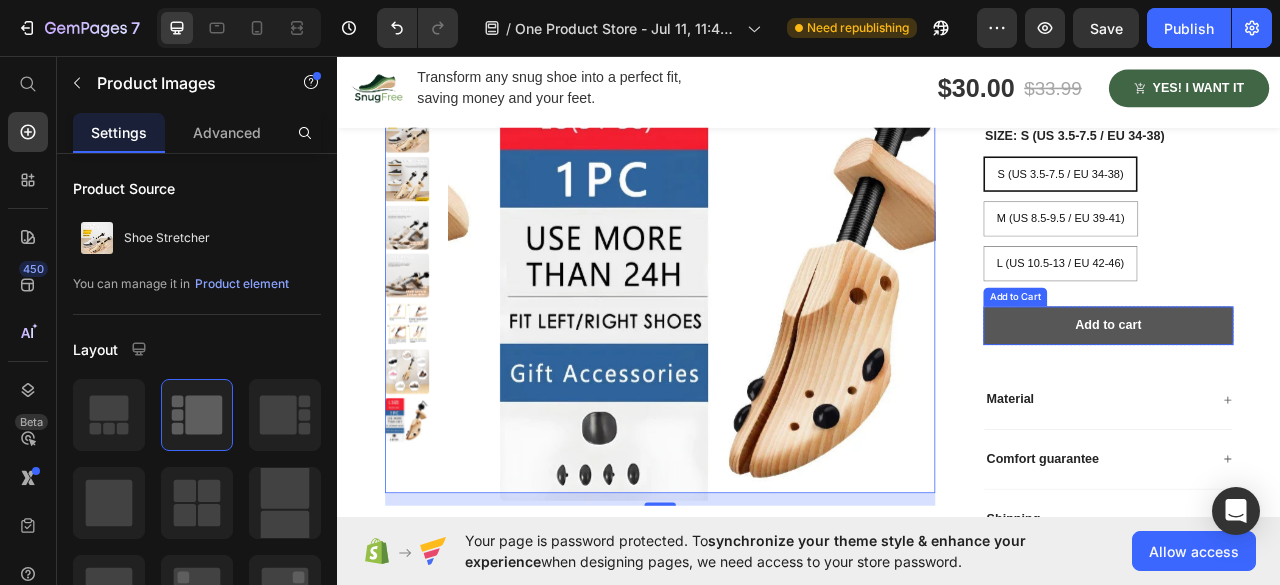 click on "Add to cart" at bounding box center (1318, 400) 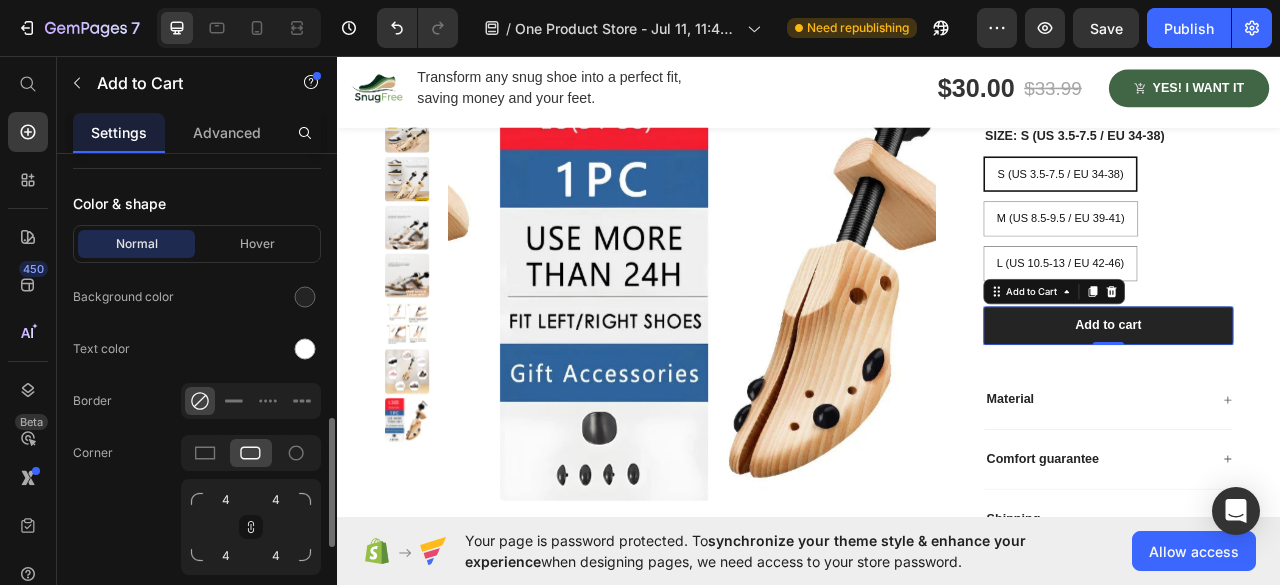 scroll, scrollTop: 1100, scrollLeft: 0, axis: vertical 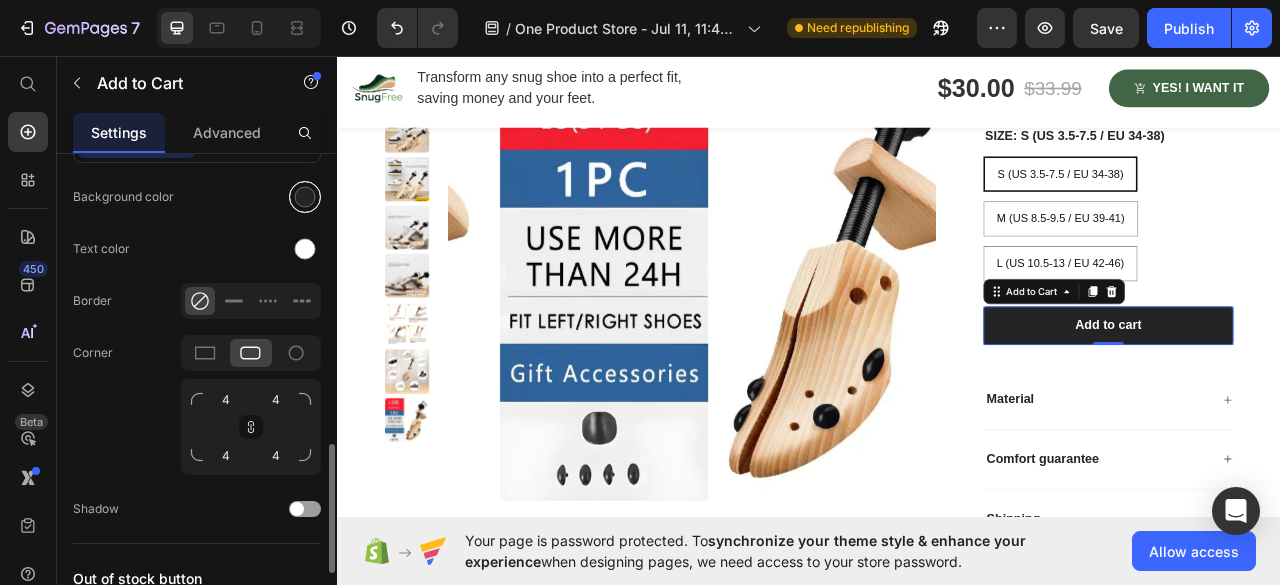 click at bounding box center [305, 197] 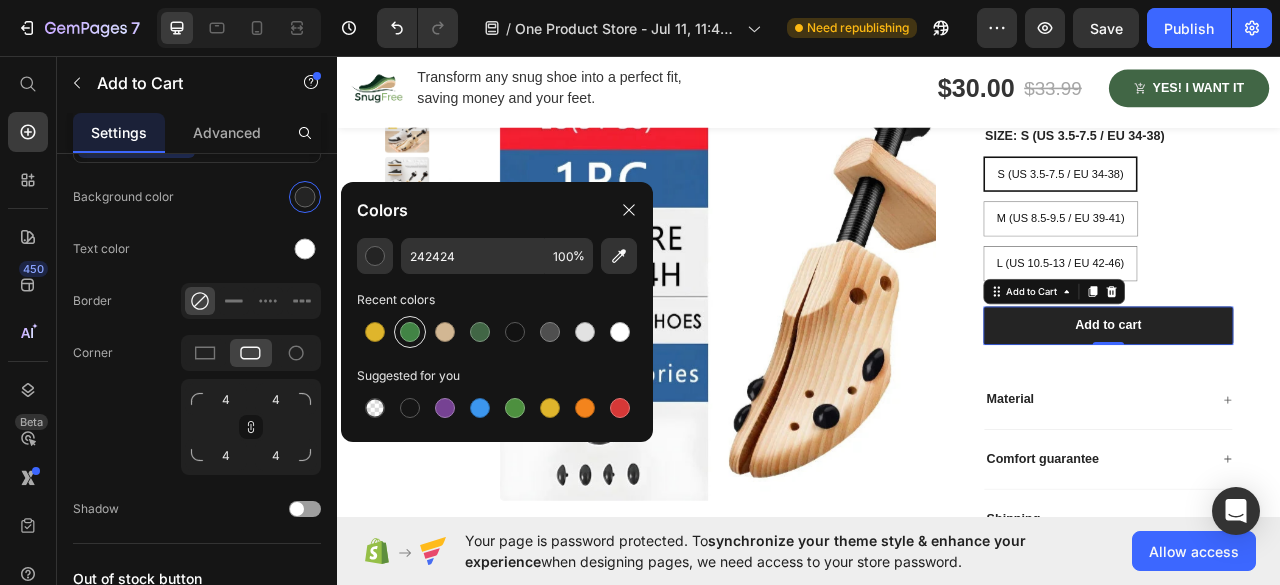 click at bounding box center [410, 332] 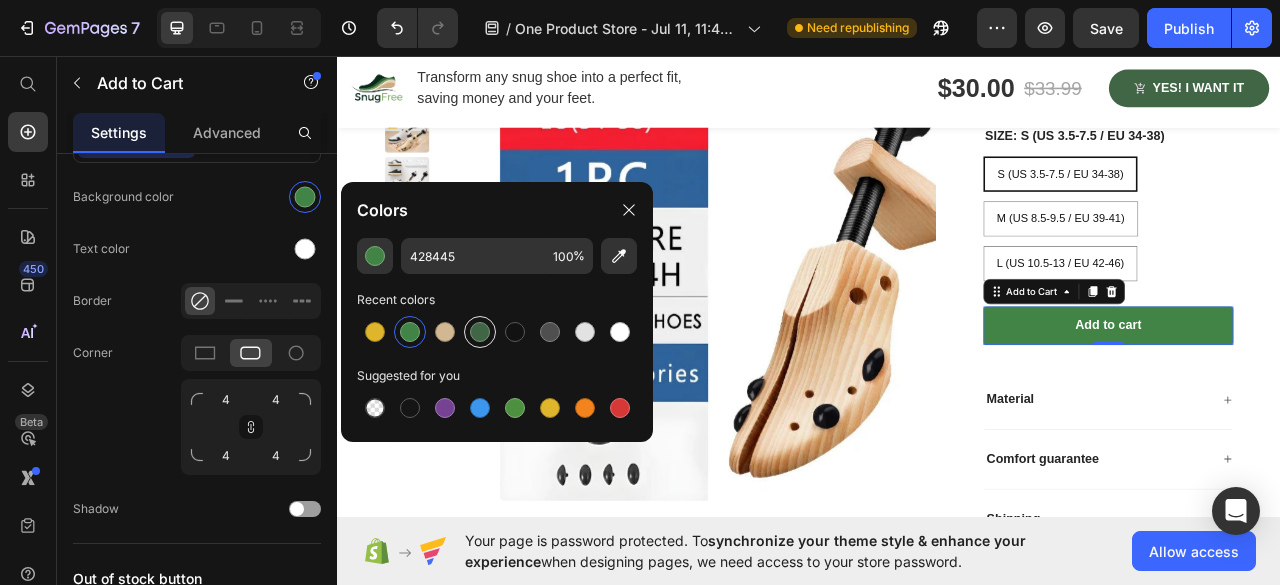 click at bounding box center [480, 332] 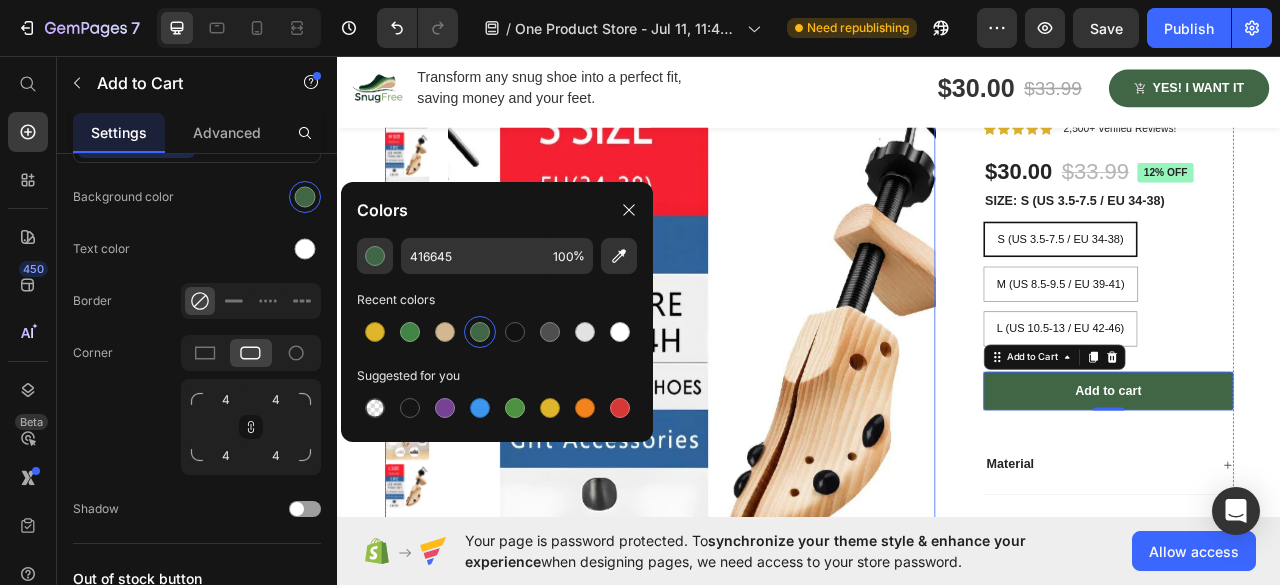 scroll, scrollTop: 1668, scrollLeft: 0, axis: vertical 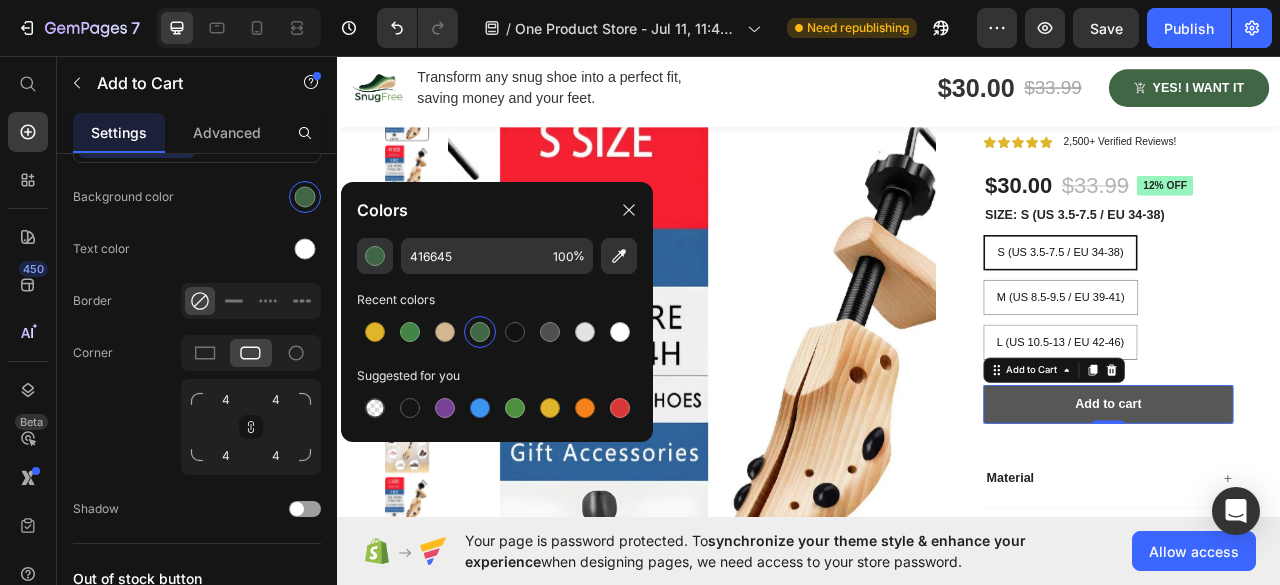 click on "Add to cart" at bounding box center [1318, 500] 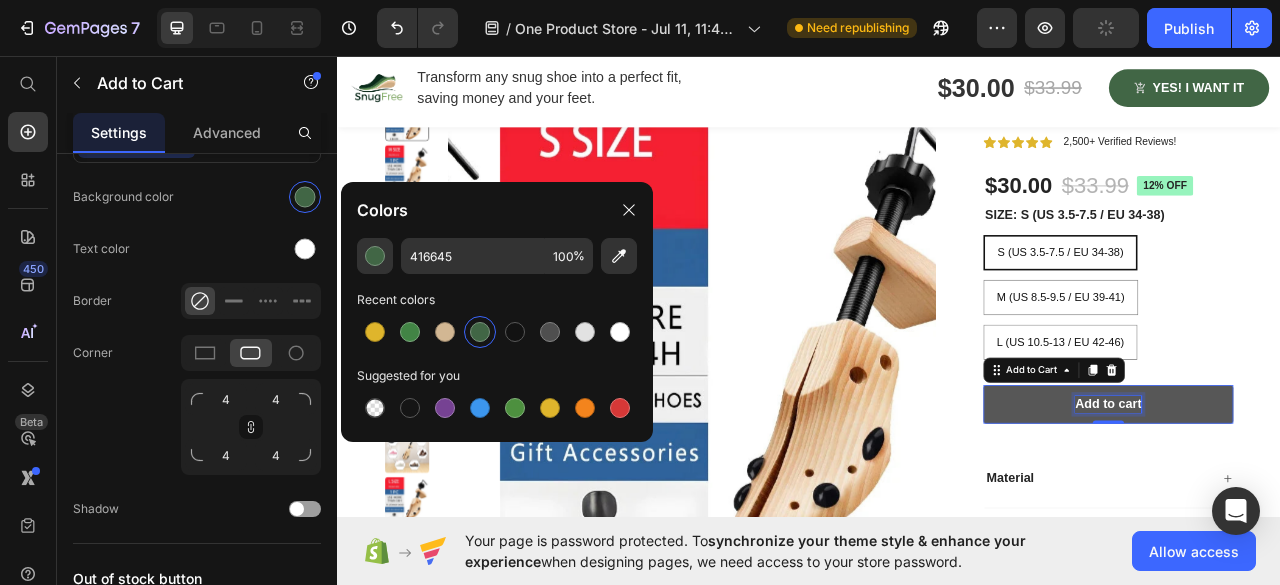 click on "Add to cart" at bounding box center [1318, 500] 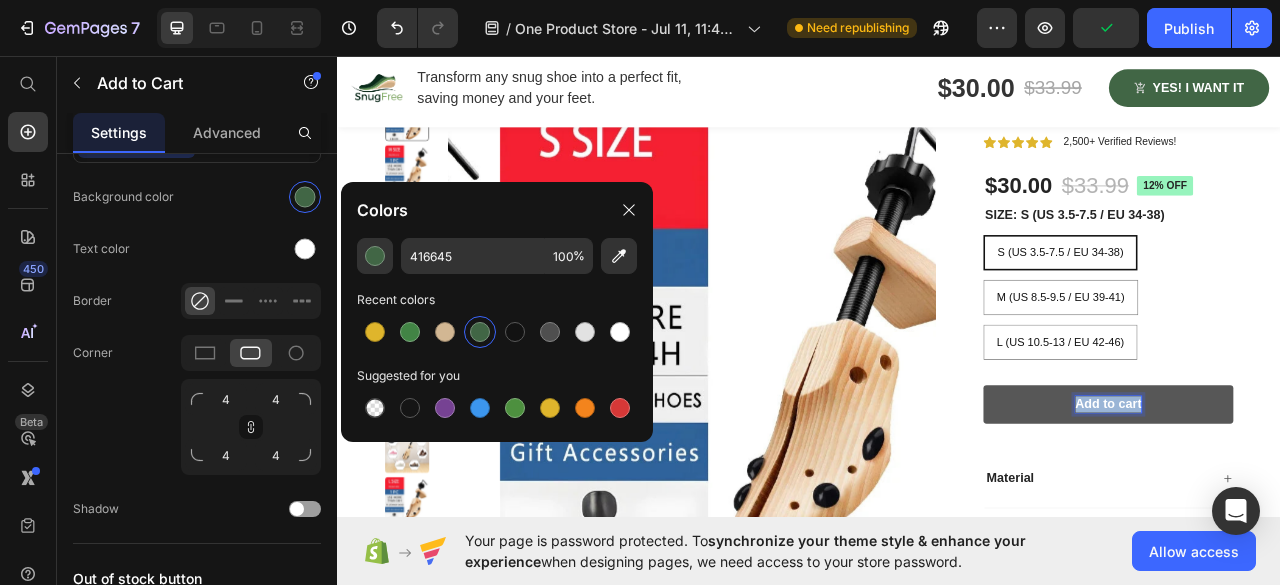 click on "Add to cart" at bounding box center (1318, 500) 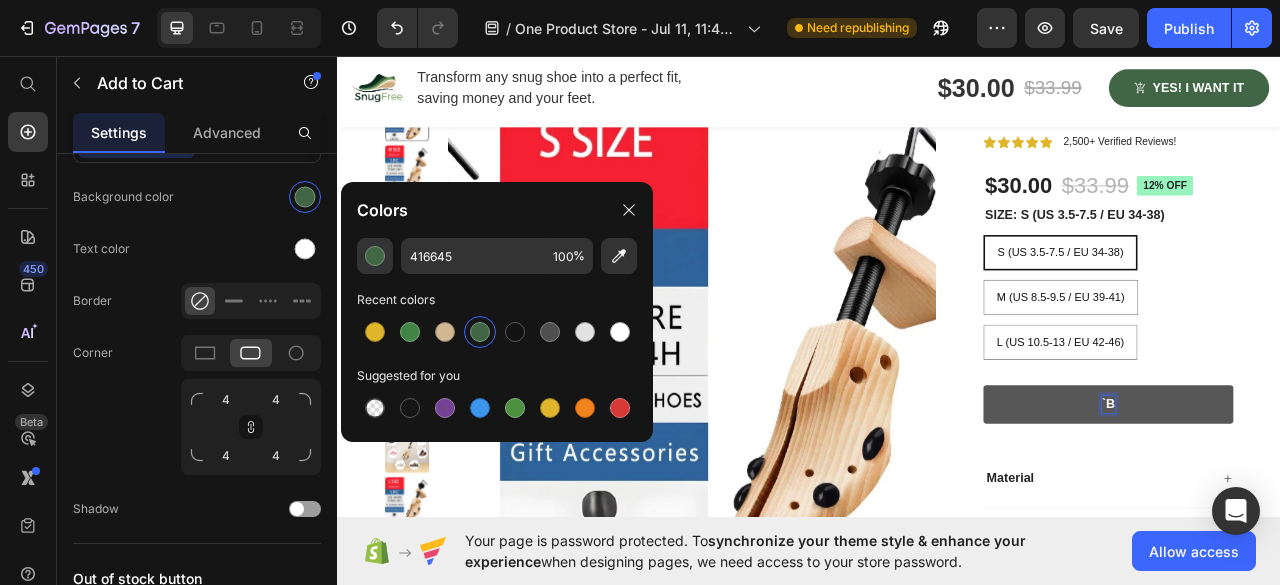 click on "`B" at bounding box center (1318, 500) 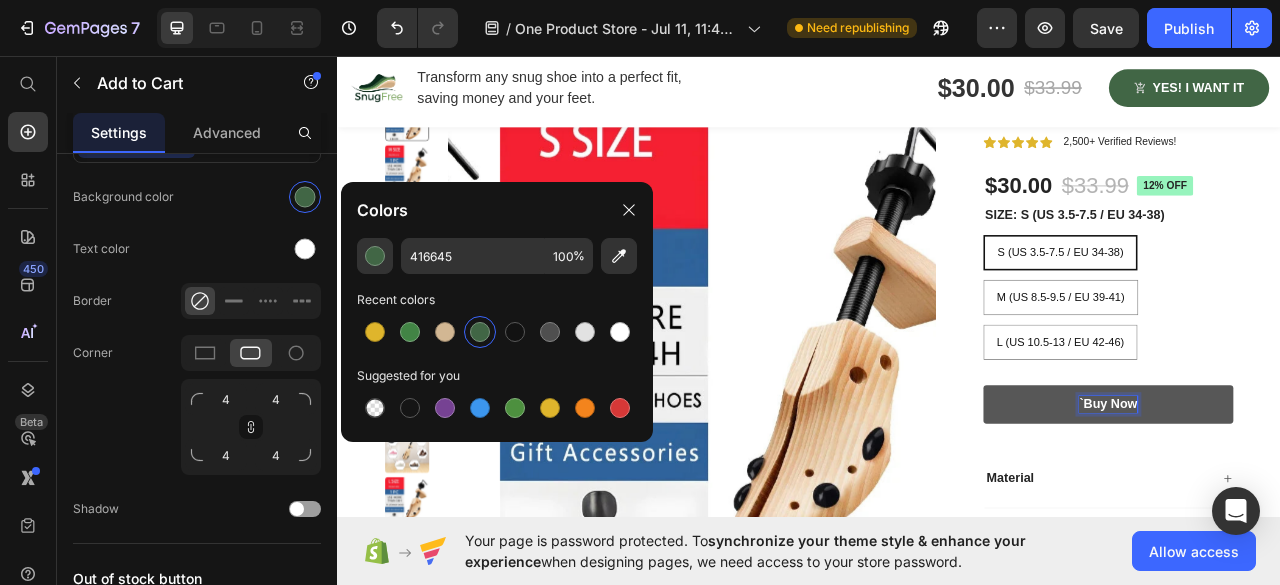 click on "`Buy Now" at bounding box center [1318, 500] 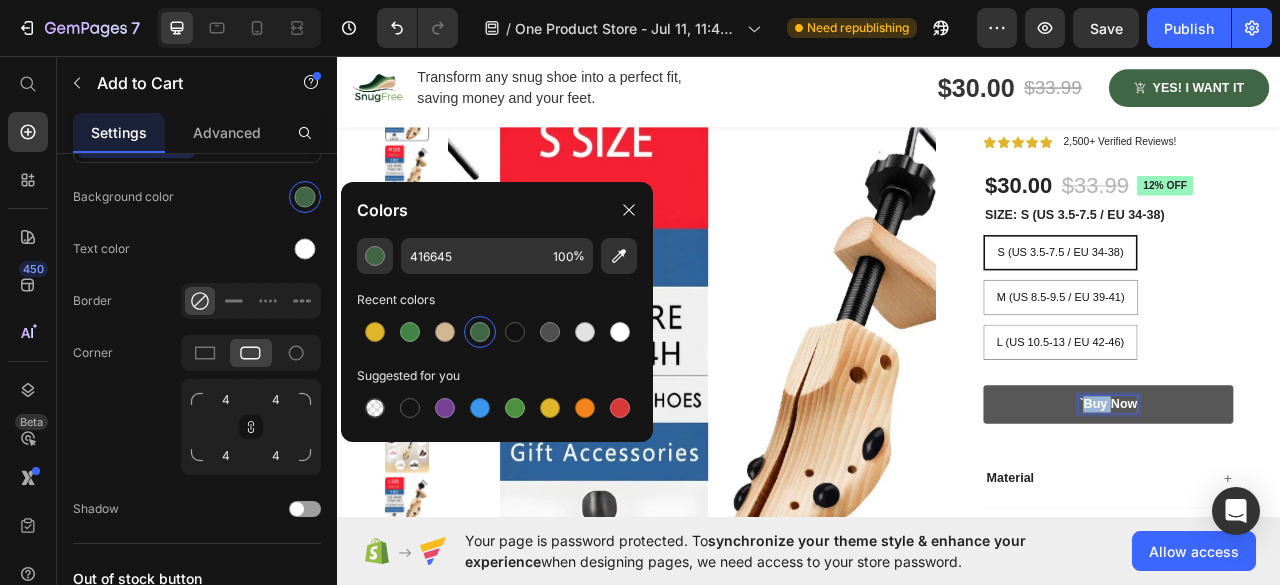 click on "`Buy Now" at bounding box center [1318, 500] 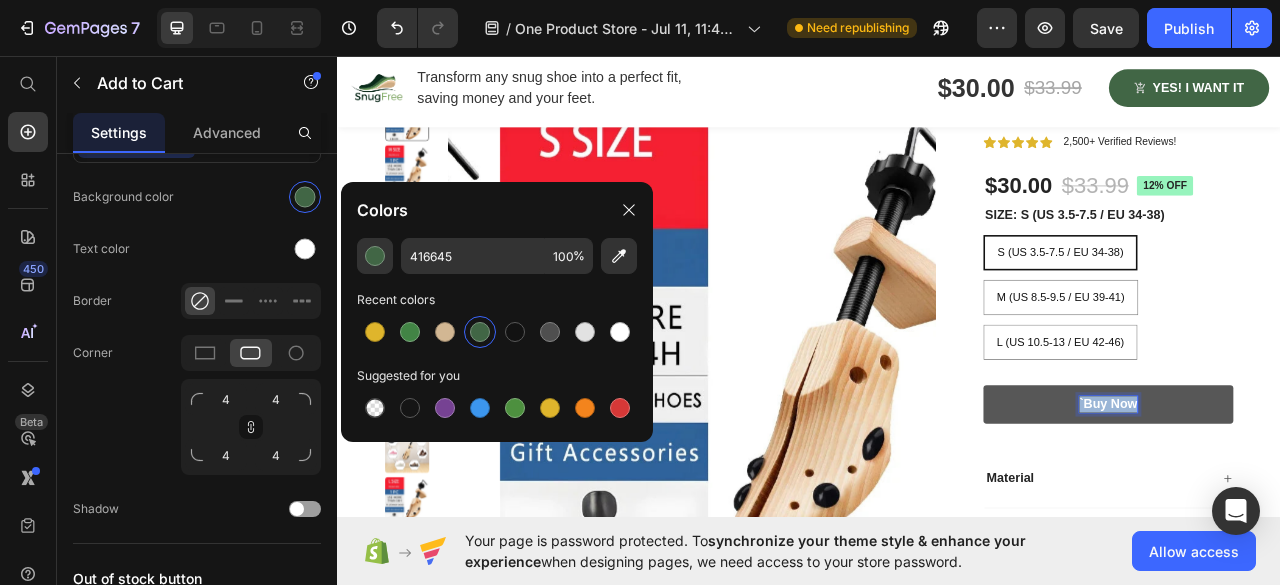 click on "`Buy Now" at bounding box center (1318, 500) 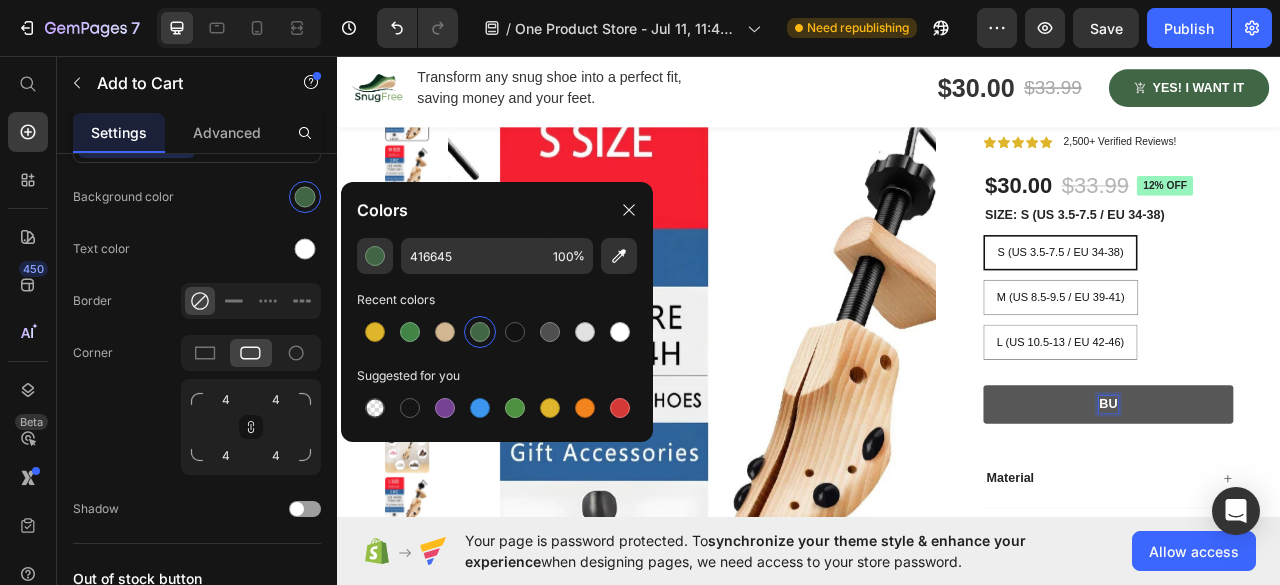 click on "BU" at bounding box center (1318, 500) 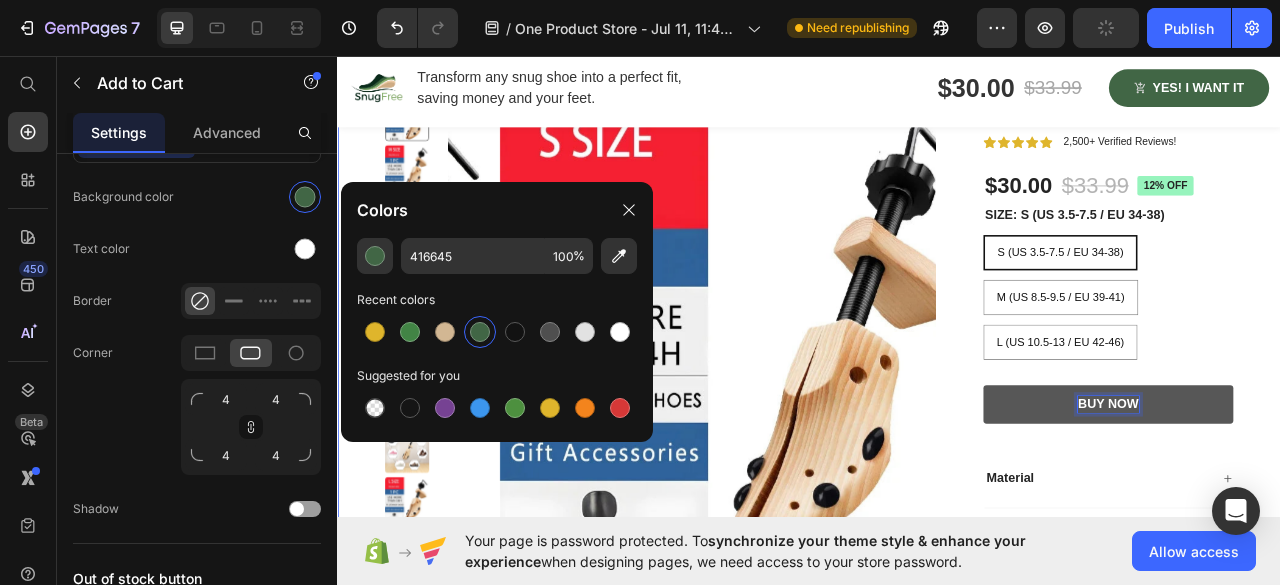 click on "Product Images Shoe Stretcher Product Title Icon Icon Icon Icon Icon Icon List 2,500+ Verified Reviews! Text Block Row $30.00 Product Price $33.99 Product Price 12% off Product Badge Row SIZE: S (US 3.5-7.5 / EU 34-38) S (US 3.5-7.5 / EU 34-38) S (US 3.5-7.5 / EU 34-38) S (US 3.5-7.5 / EU 34-38) M (US 8.5-9.5 / EU 39-41) M (US 8.5-9.5 / EU 39-41) M (US 8.5-9.5 / EU 39-41) L (US 10.5-13 / EU 42-46) L (US 10.5-13 / EU 42-46) L (US 10.5-13 / EU 42-46) Product Variants & Swatches 1 Product Quantity Row BUY NOW Add to Cart   0 Row
Material
Comfort guarantee
Shipping Accordion Row Product Section 4" at bounding box center (937, 444) 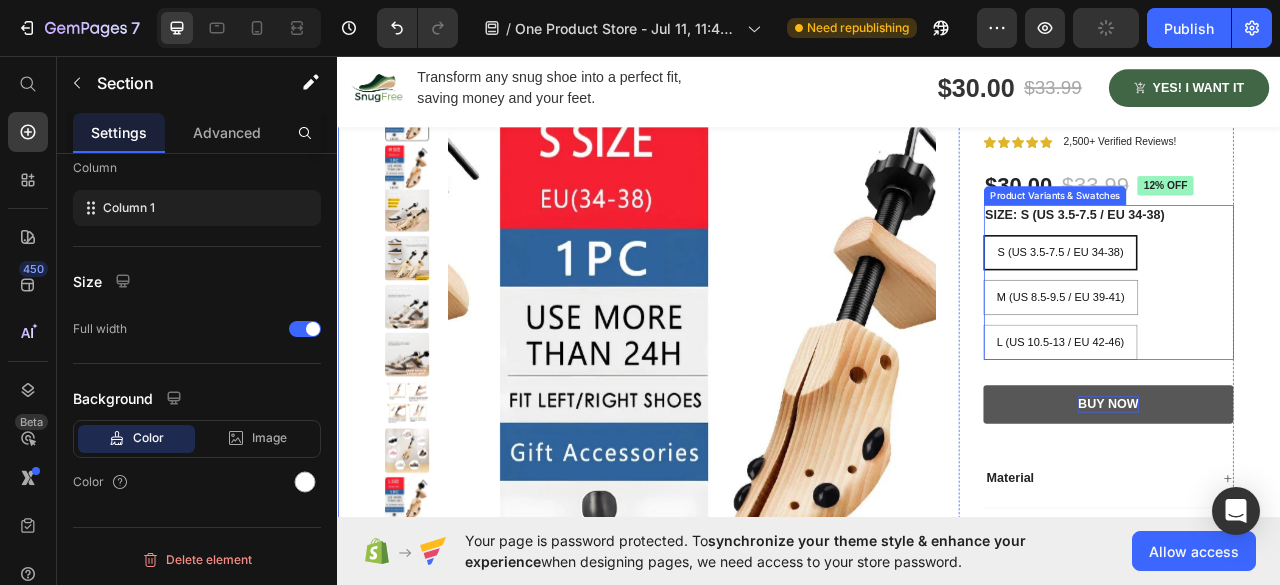 scroll, scrollTop: 0, scrollLeft: 0, axis: both 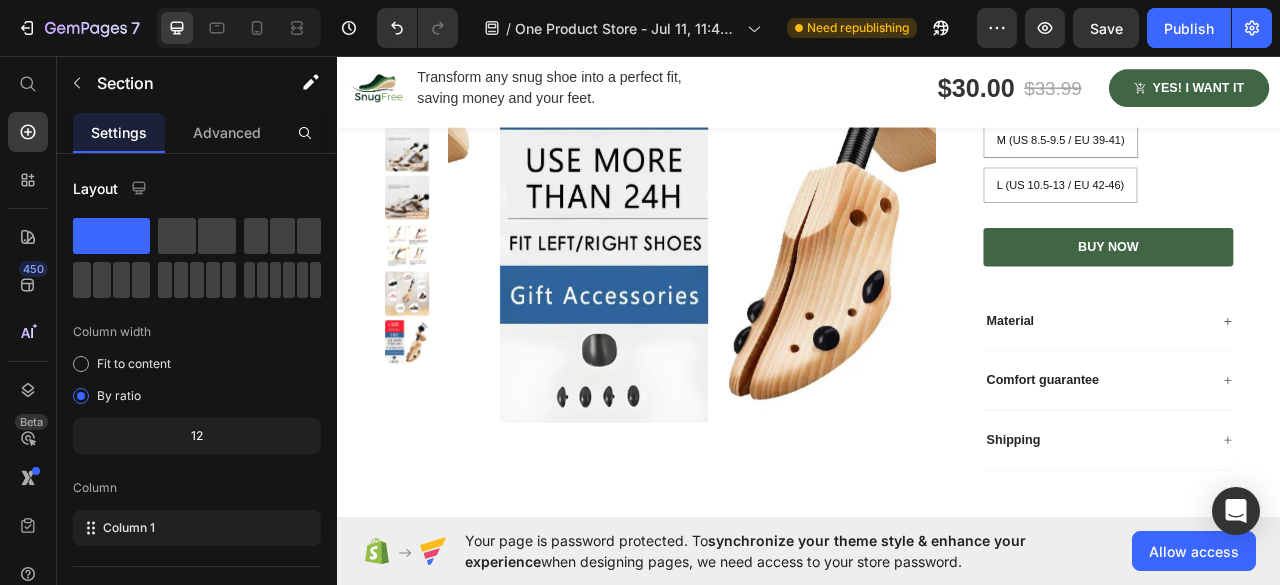 click on "Product Images Shoe Stretcher Product Title Icon Icon Icon Icon Icon Icon List 2,500+ Verified Reviews! Text Block Row $30.00 Product Price $33.99 Product Price 12% off Product Badge Row SIZE: S (US 3.5-7.5 / EU 34-38) S (US 3.5-7.5 / EU 34-38) S (US 3.5-7.5 / EU 34-38) S (US 3.5-7.5 / EU 34-38) M (US 8.5-9.5 / EU 39-41) M (US 8.5-9.5 / EU 39-41) M (US 8.5-9.5 / EU 39-41) L (US 10.5-13 / EU 42-46) L (US 10.5-13 / EU 42-46) L (US 10.5-13 / EU 42-46) Product Variants & Swatches 1 Product Quantity Row BUY NOW Add to Cart Row
Material
Comfort guarantee
Shipping Accordion Row Product Section 4" at bounding box center (937, 244) 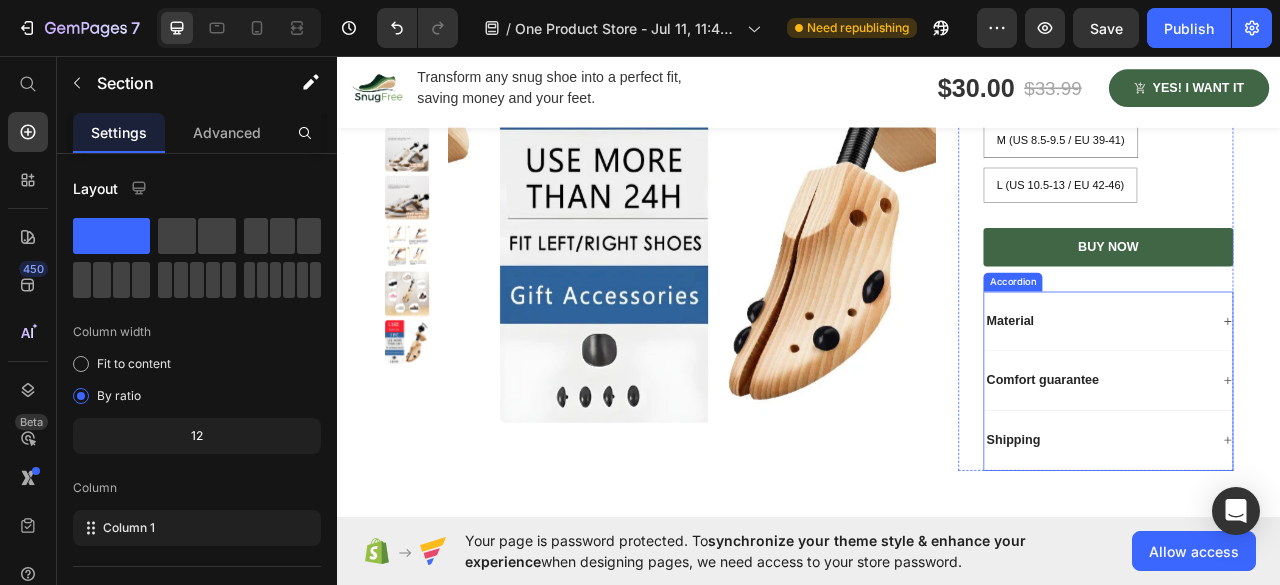 click on "Shipping" at bounding box center [1318, 547] 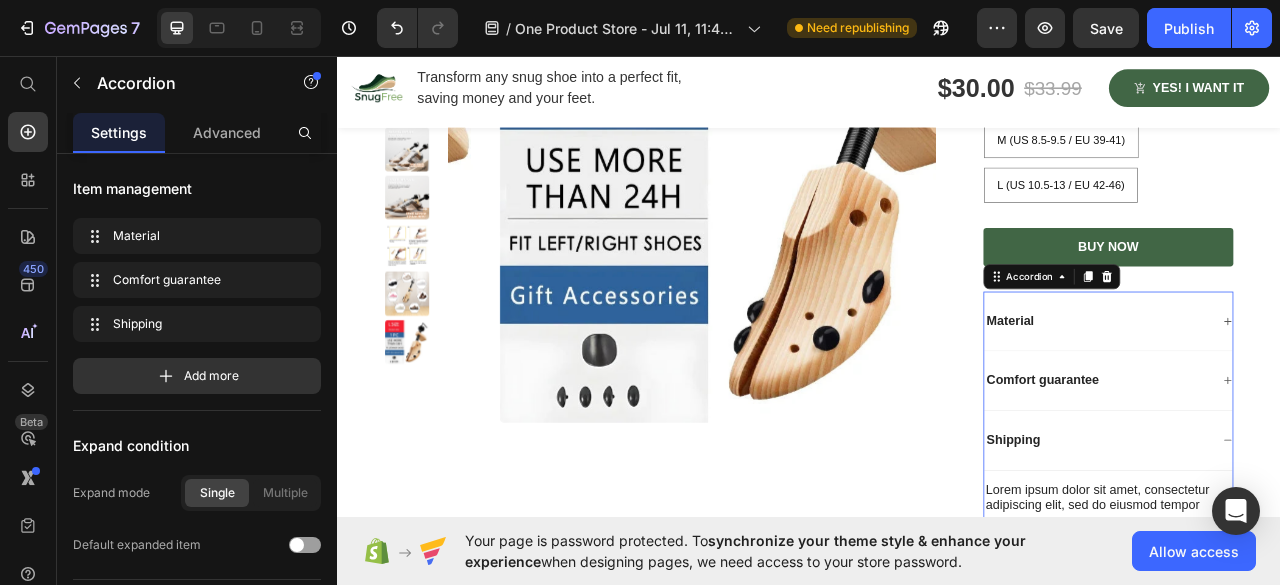 click 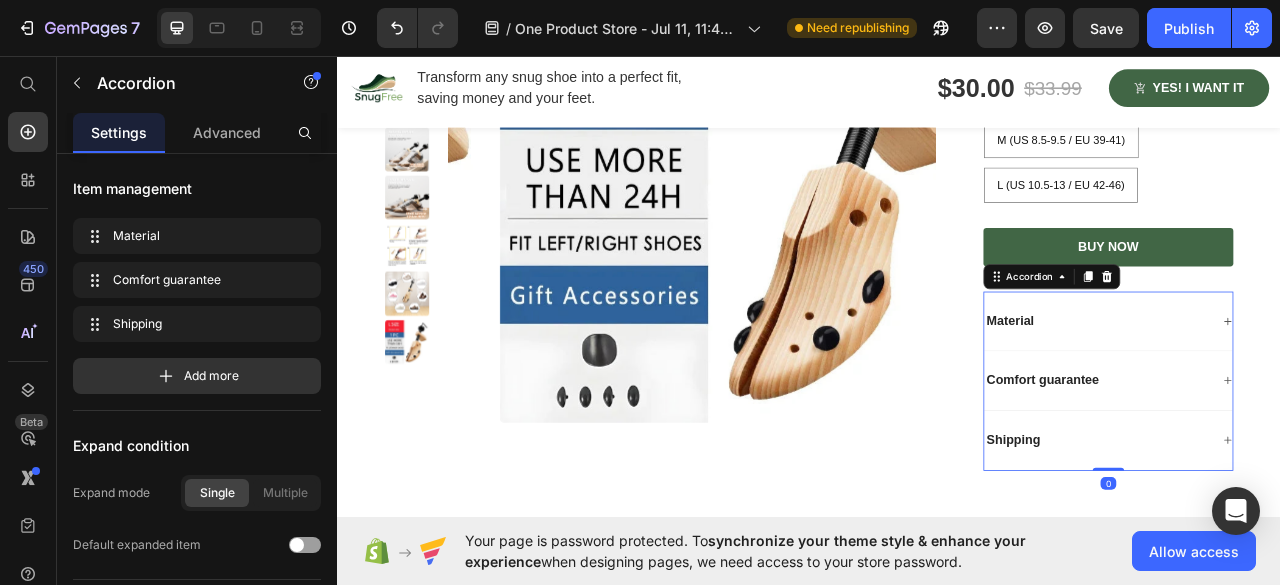click 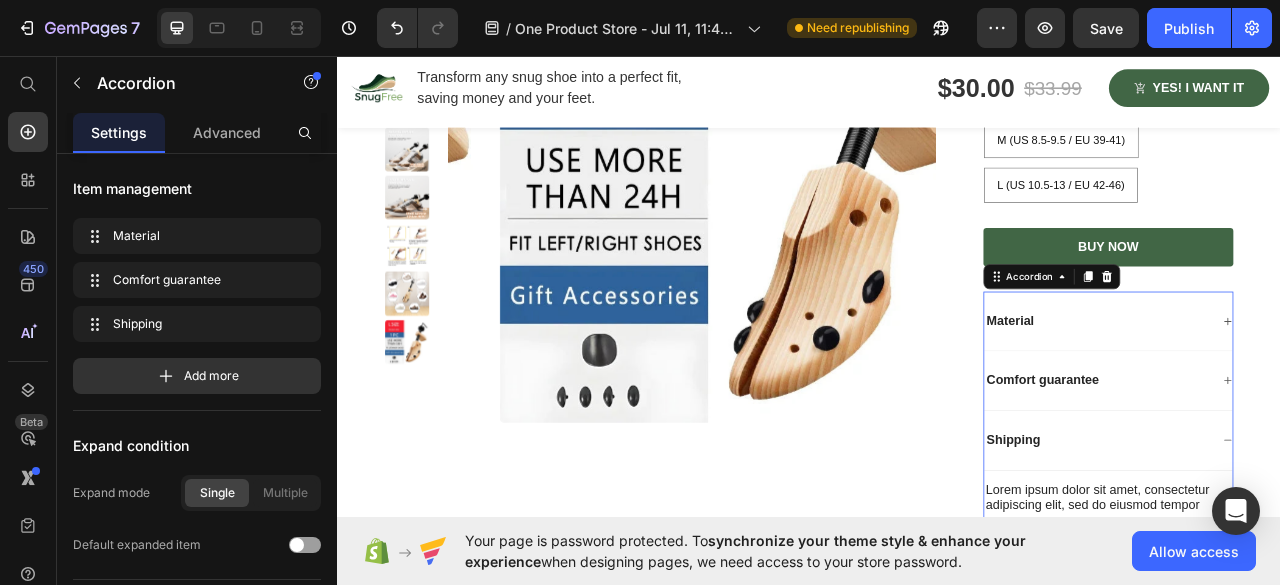 scroll, scrollTop: 2068, scrollLeft: 0, axis: vertical 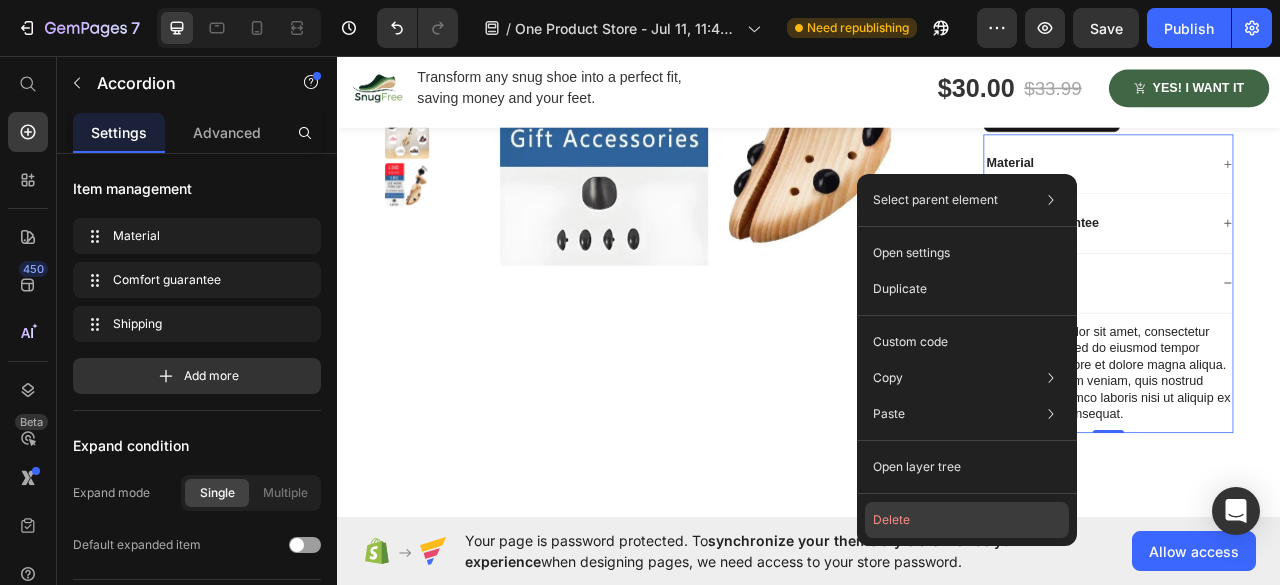click on "Delete" 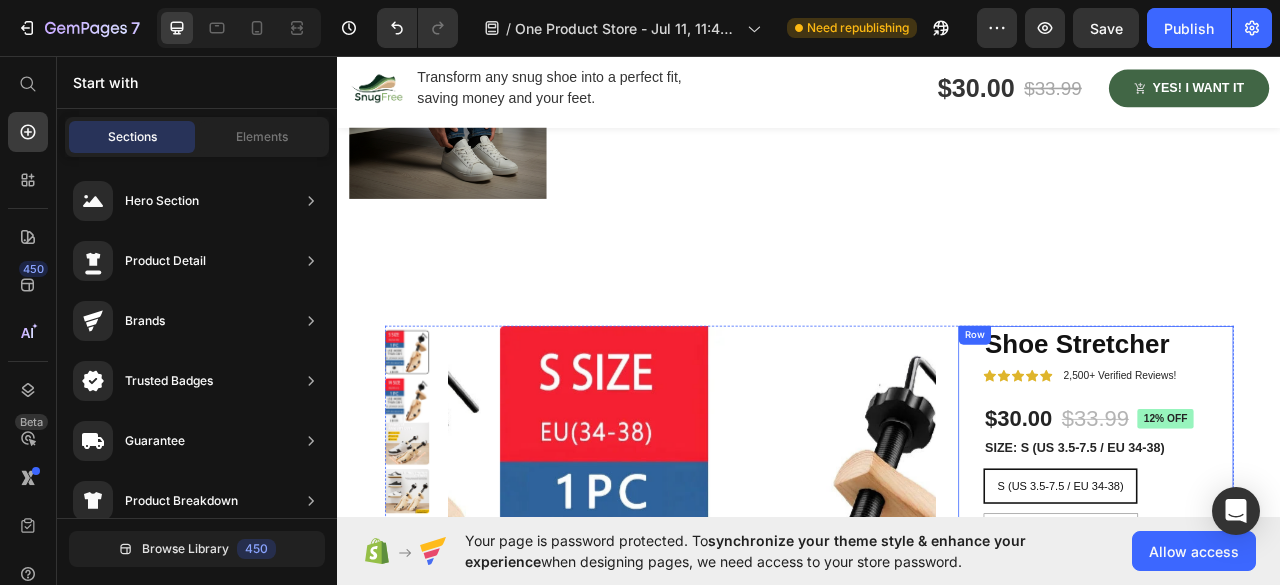scroll, scrollTop: 1368, scrollLeft: 0, axis: vertical 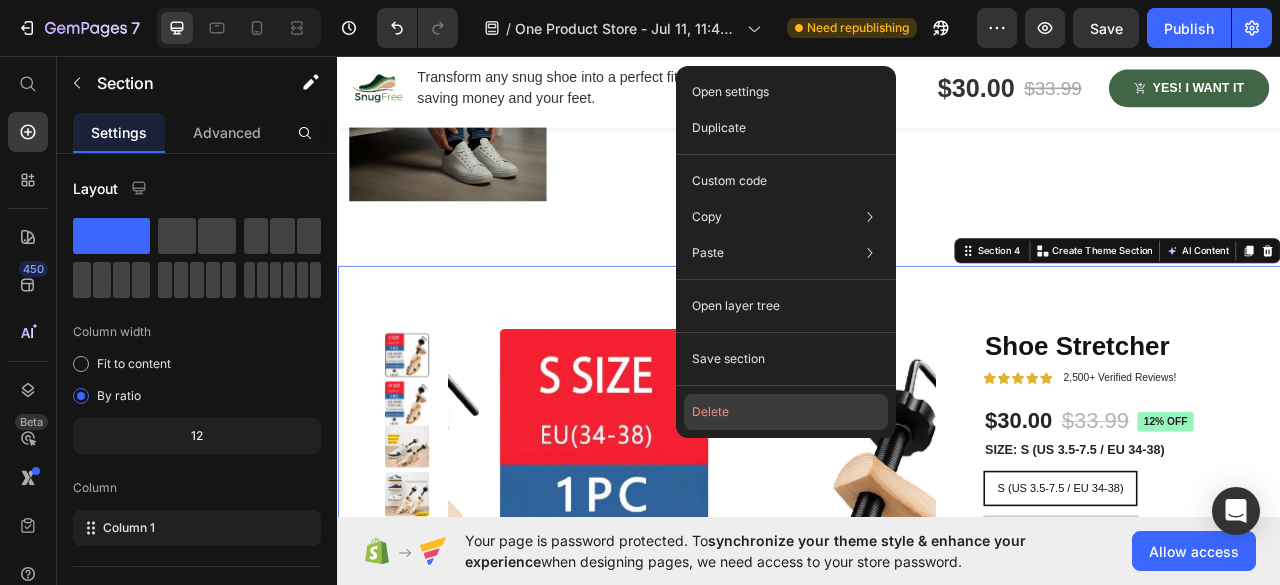 click on "Delete" 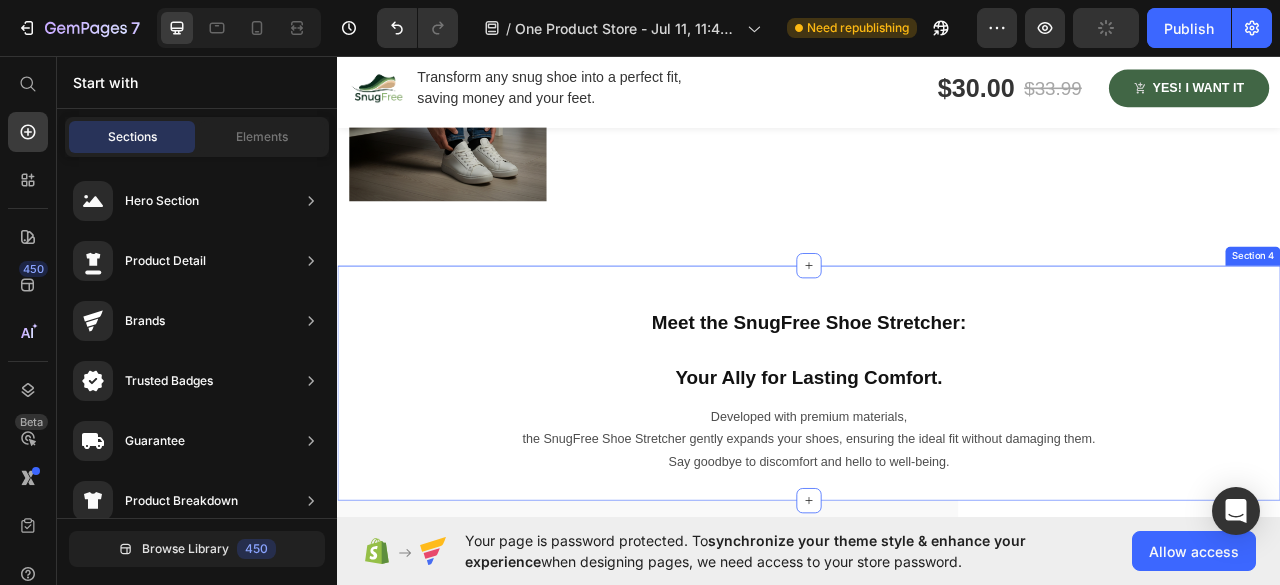 click on "Meet the SnugFree Shoe Stretcher:  Your Ally for Lasting Comfort. Heading Developed with premium materials,  the SnugFree Shoe Stretcher gently expands your shoes, ensuring the ideal fit without damaging them.  Say goodbye to discomfort and hello to well-being. Text Block Section 4" at bounding box center [937, 473] 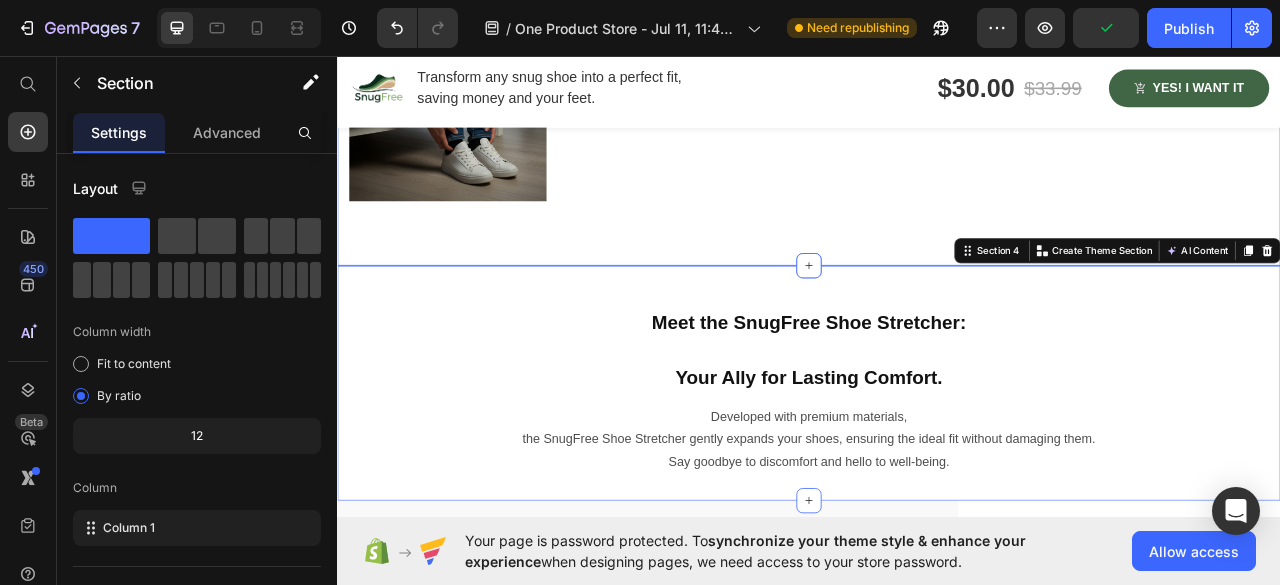 drag, startPoint x: 927, startPoint y: 322, endPoint x: 912, endPoint y: 289, distance: 36.249138 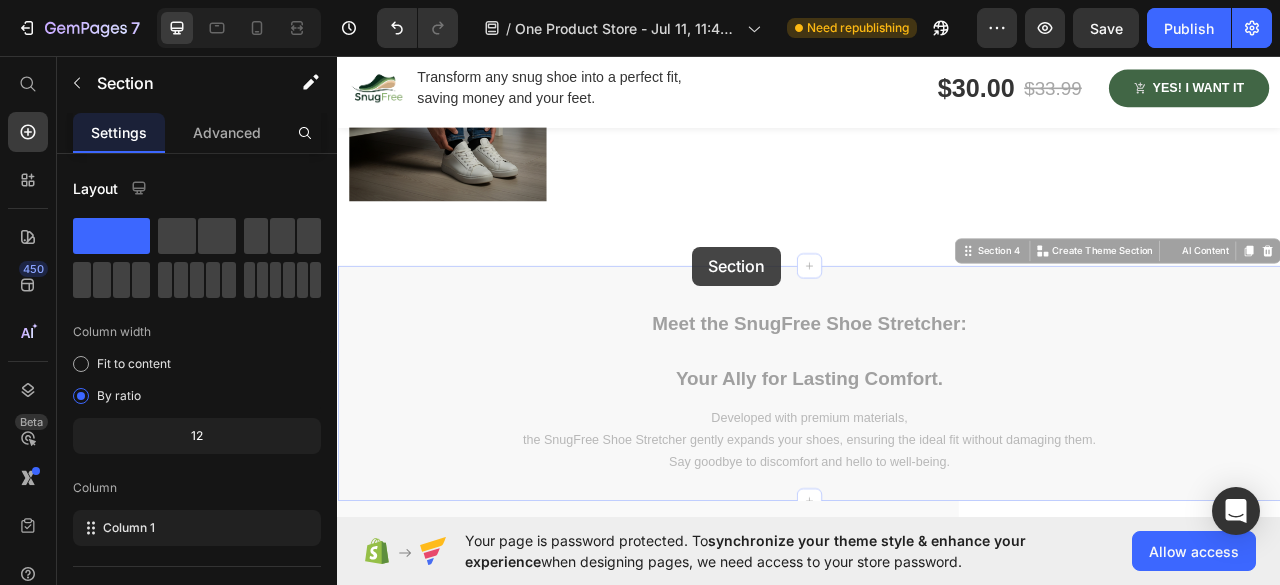 drag, startPoint x: 786, startPoint y: 321, endPoint x: 785, endPoint y: 356, distance: 35.014282 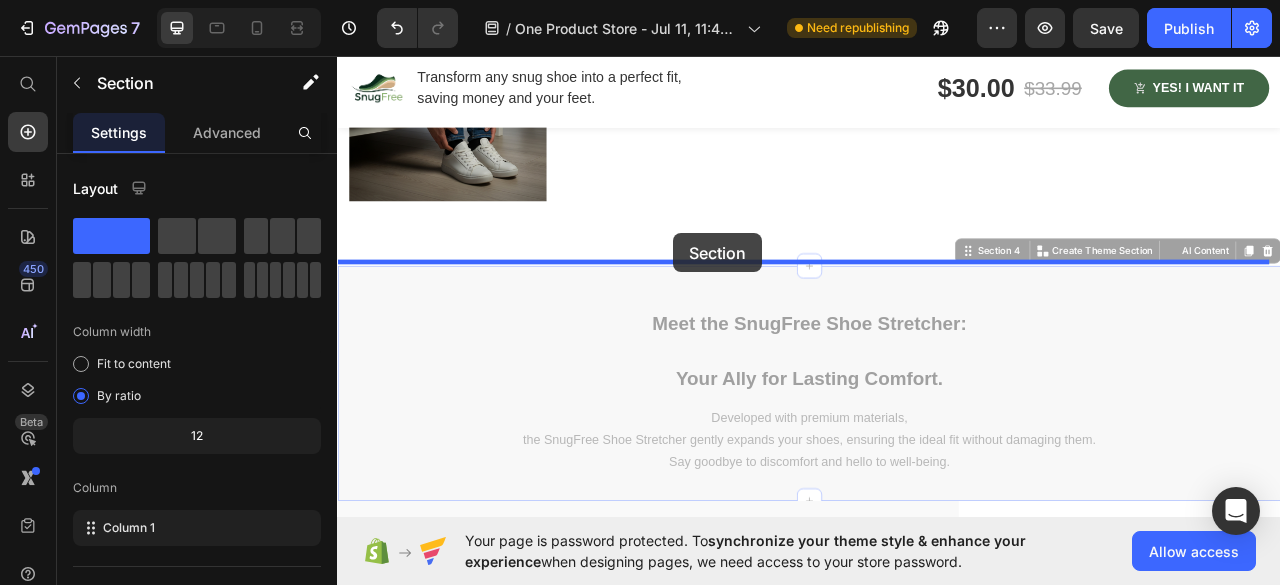 drag, startPoint x: 768, startPoint y: 336, endPoint x: 764, endPoint y: 283, distance: 53.15073 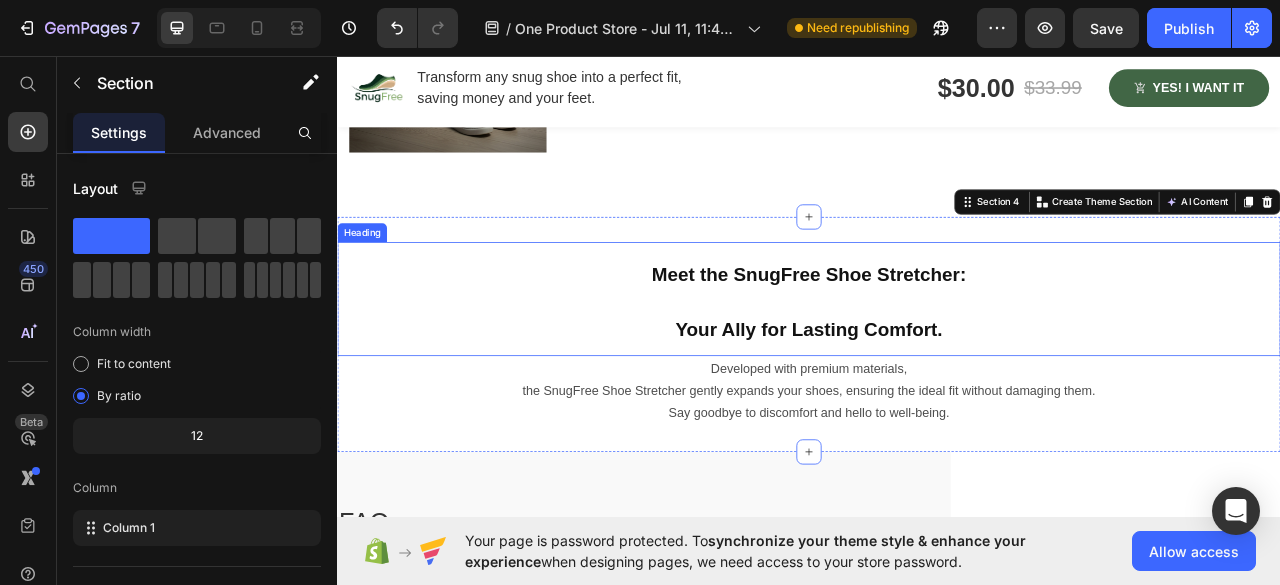 scroll, scrollTop: 1568, scrollLeft: 0, axis: vertical 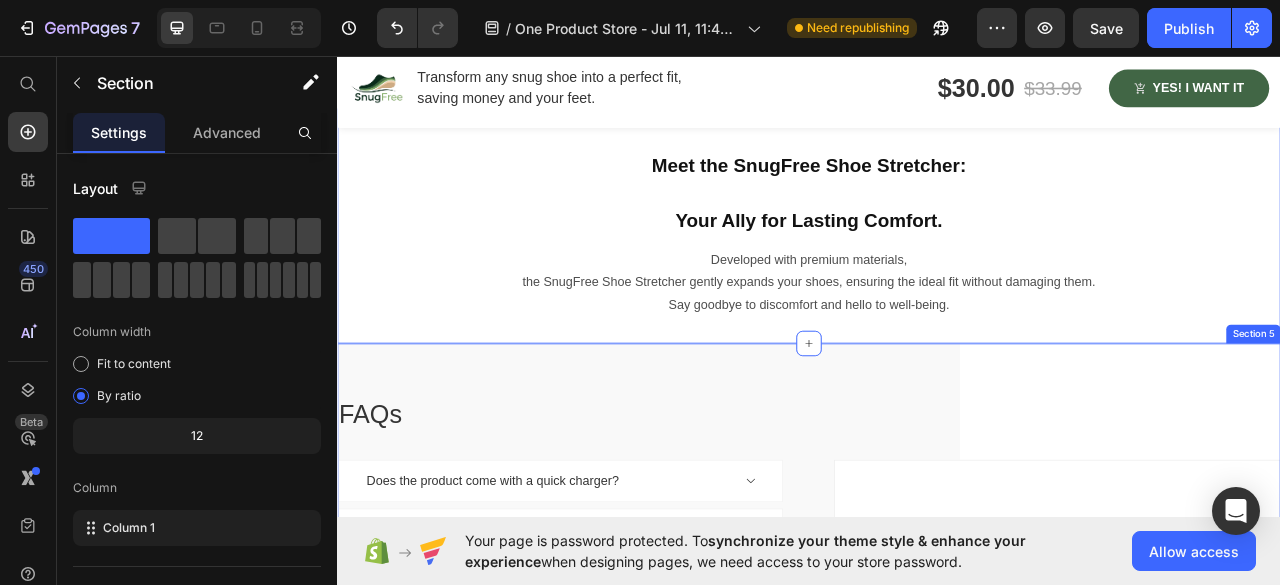 click on "FAQs Heading
Does the product come with a quick charger?
Will the headphones work with my Sony TV? Yes, our headphones pair perfectly with SmartTV. Please check our detailed guide to learn how to connect the two devices. Text block See more Text block Row
How can I return the product after the free trial?
How do I replace the earpads on my headphones?
Does noise cancellation work without playing music?
How do I answer and end a call? Accordion Ask us anything! Heading Text Field Email Field Text Field Submit Submit Button Contact Form Row Row Row Section 5" at bounding box center [937, 764] 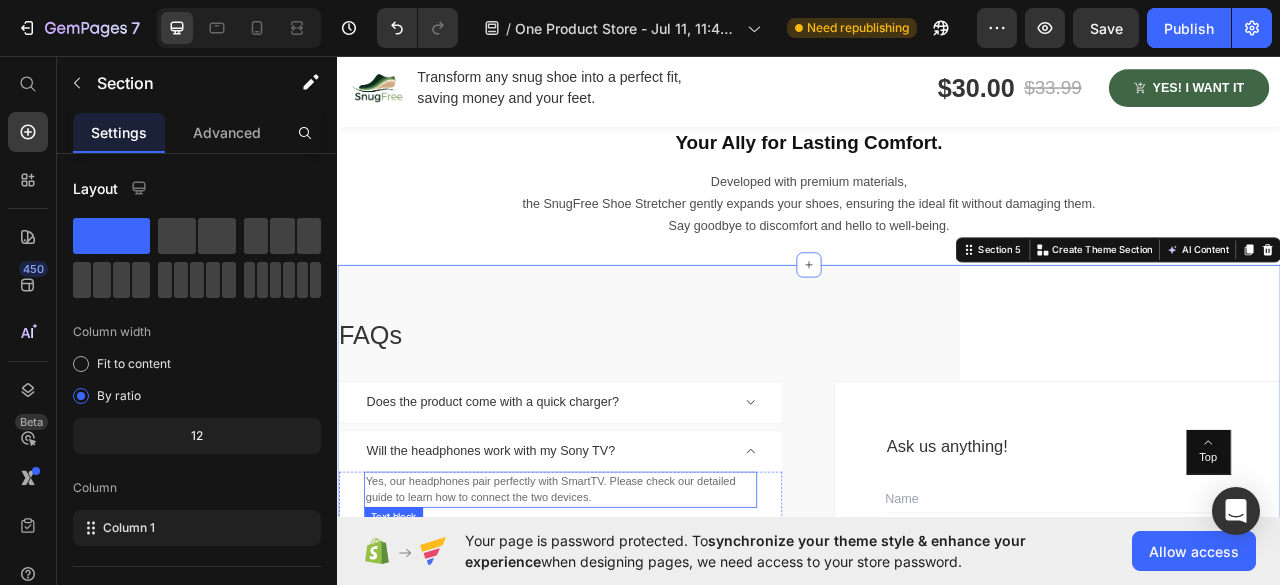 scroll, scrollTop: 1768, scrollLeft: 0, axis: vertical 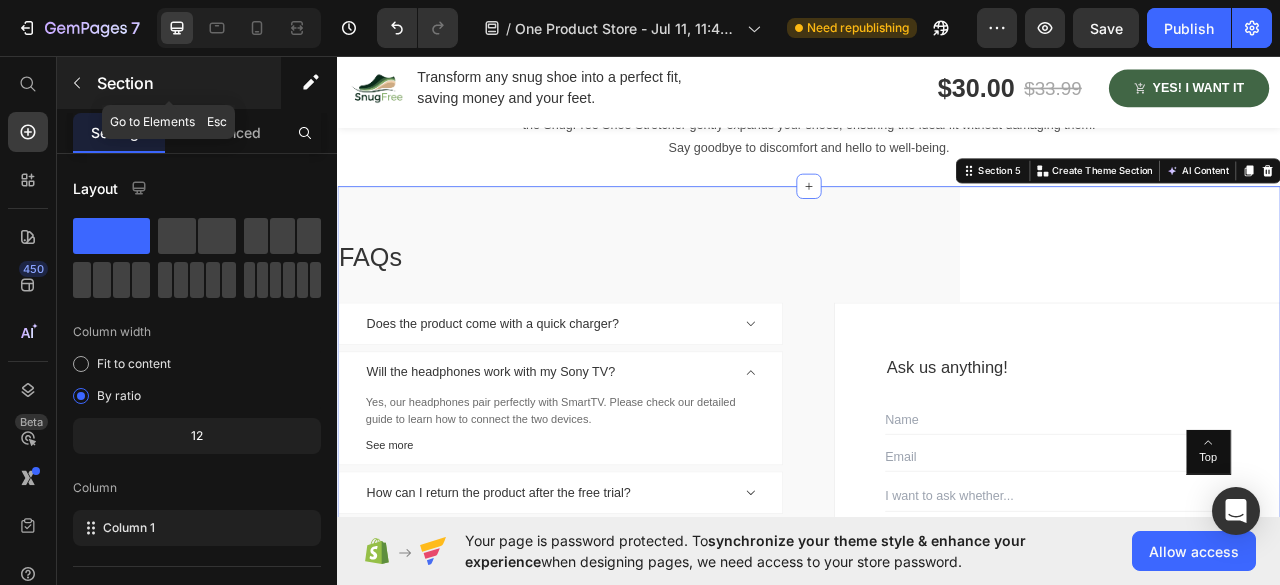 click at bounding box center (77, 83) 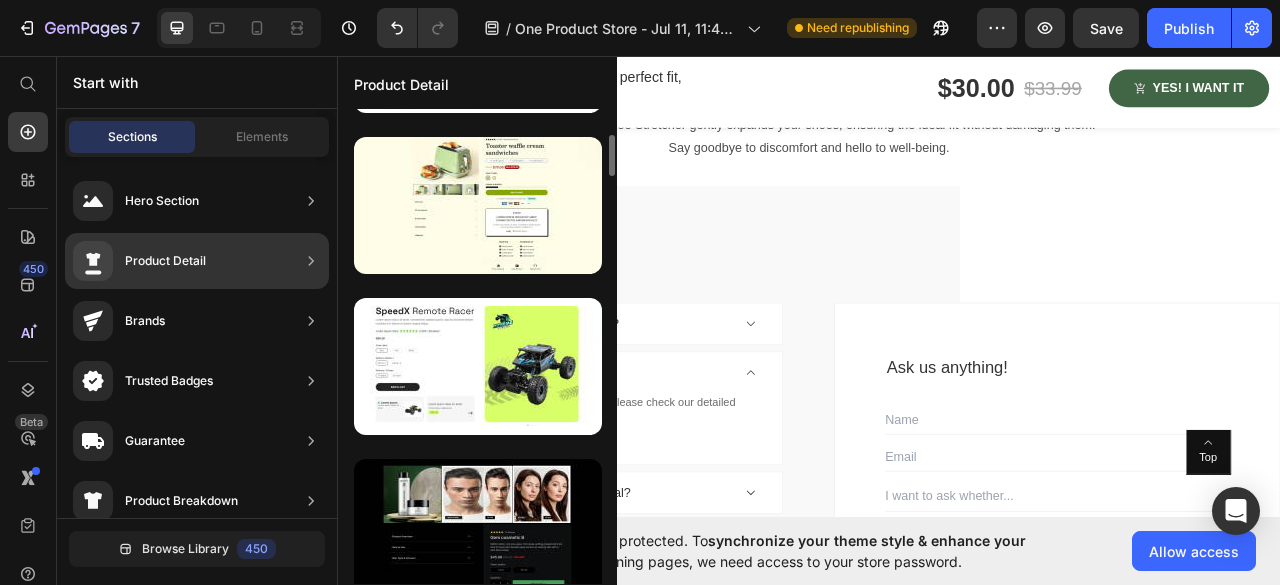 scroll, scrollTop: 0, scrollLeft: 0, axis: both 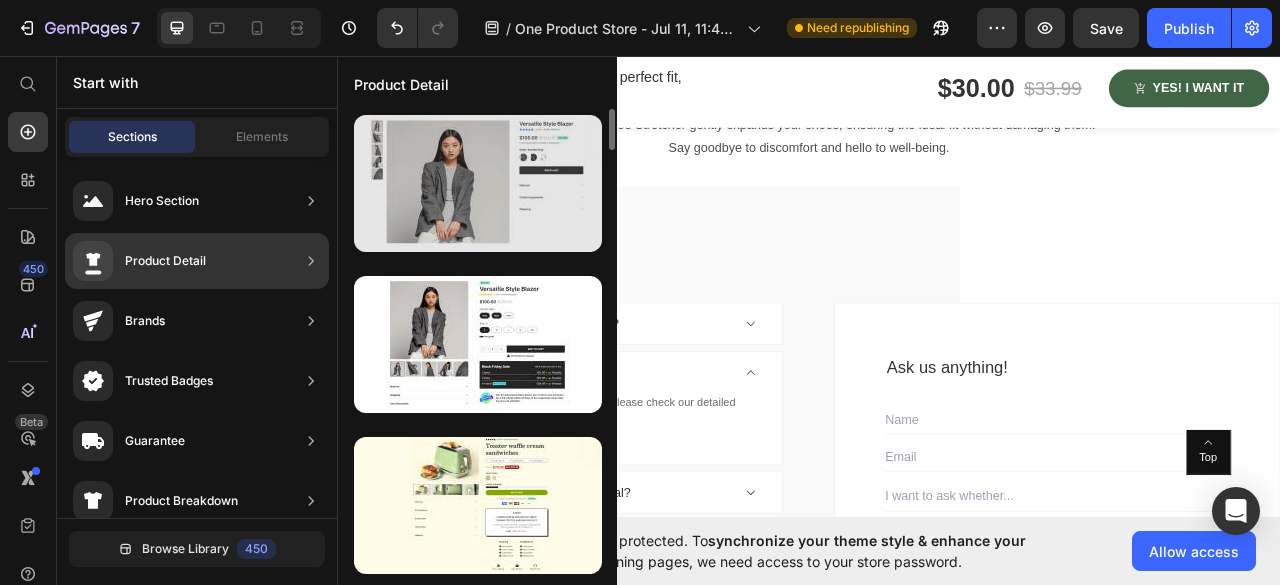 click at bounding box center [478, 183] 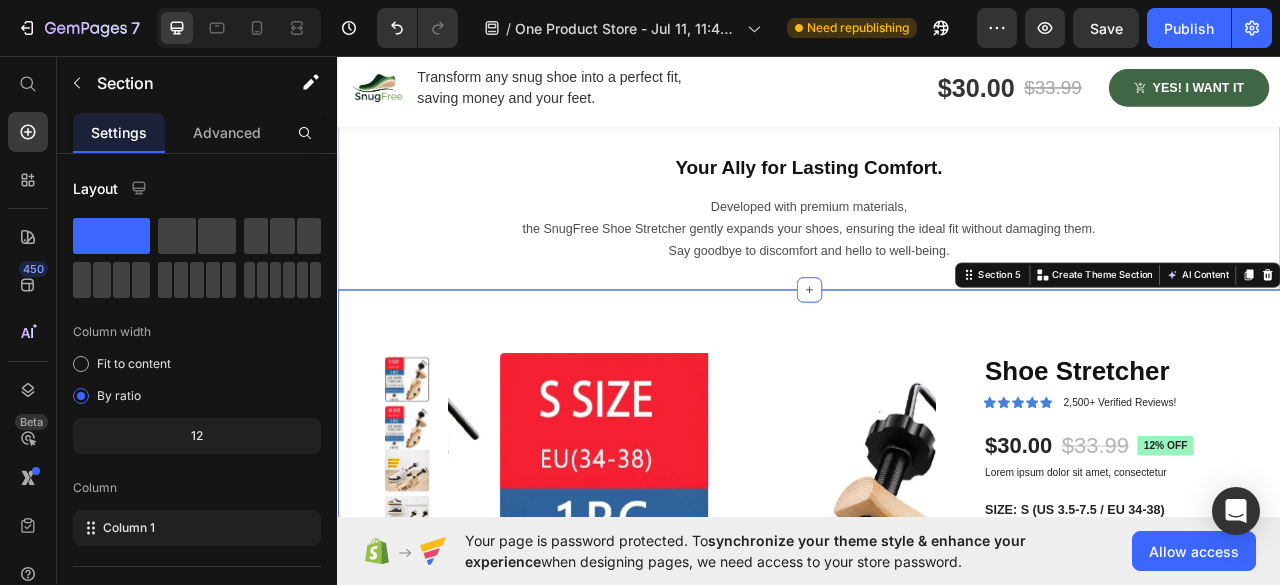 scroll, scrollTop: 1868, scrollLeft: 0, axis: vertical 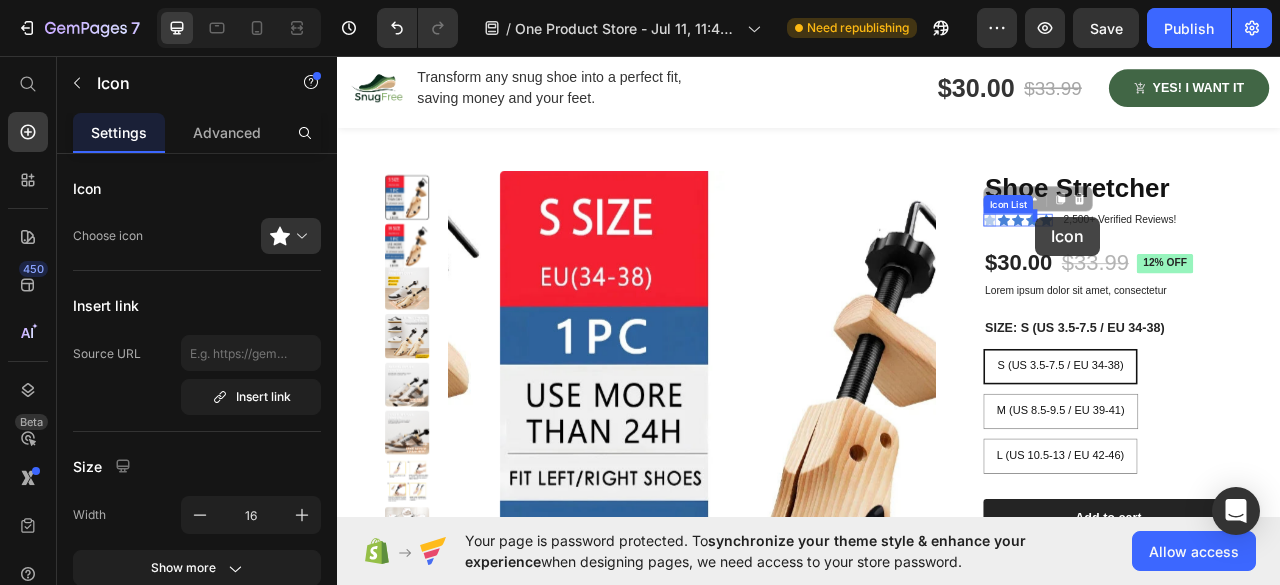 drag, startPoint x: 1151, startPoint y: 257, endPoint x: 1225, endPoint y: 262, distance: 74.168724 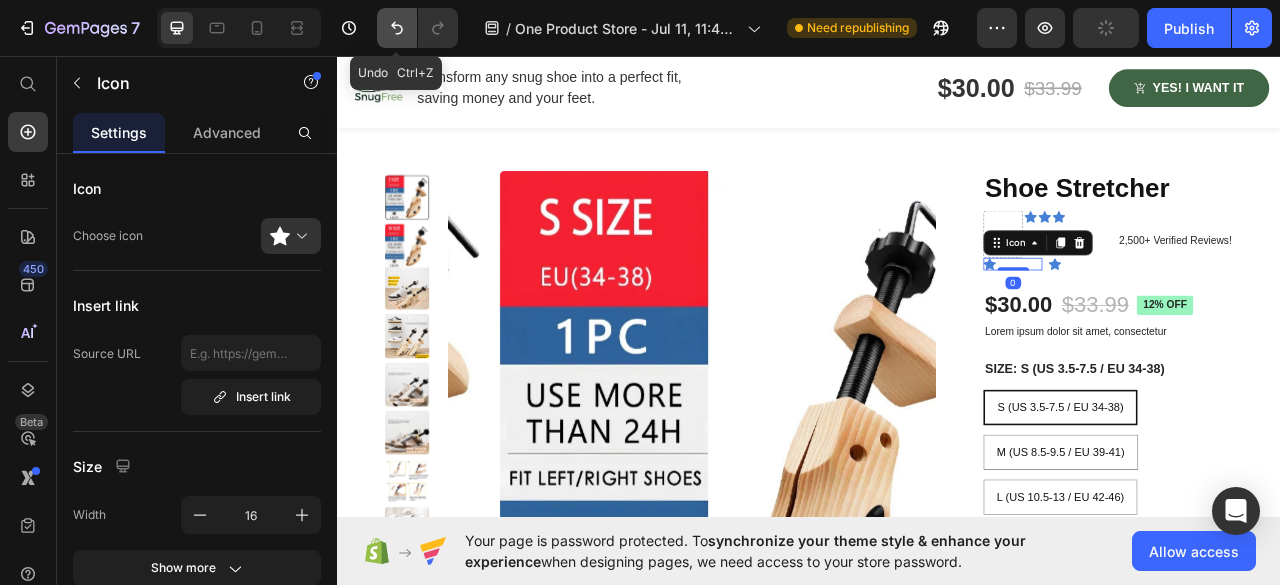 click 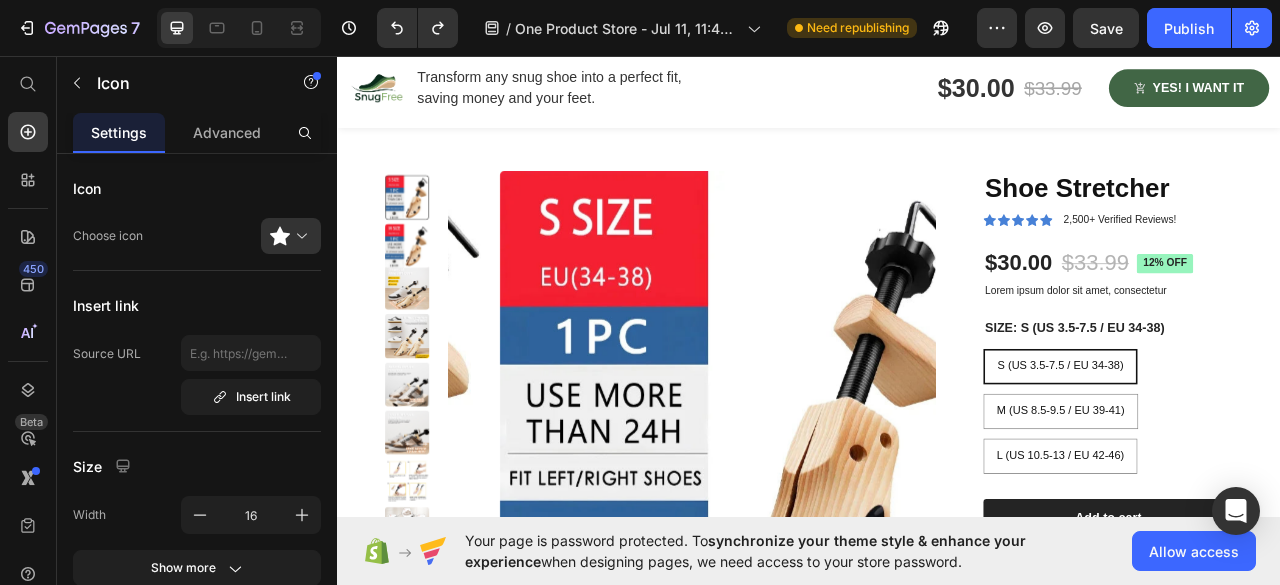 click 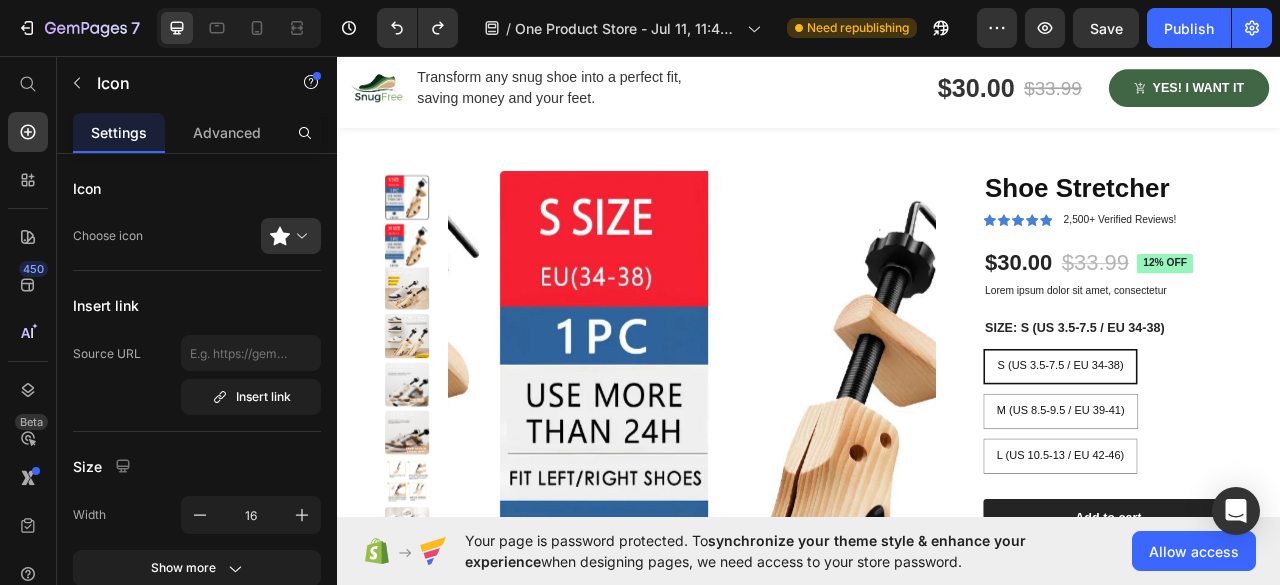 click 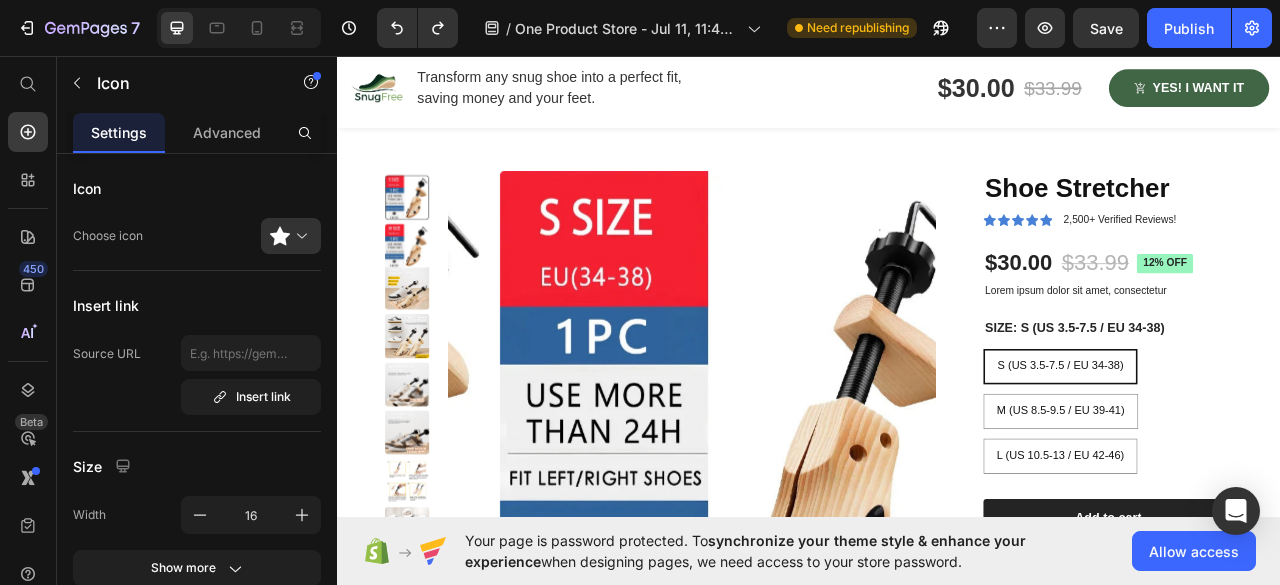 scroll, scrollTop: 300, scrollLeft: 0, axis: vertical 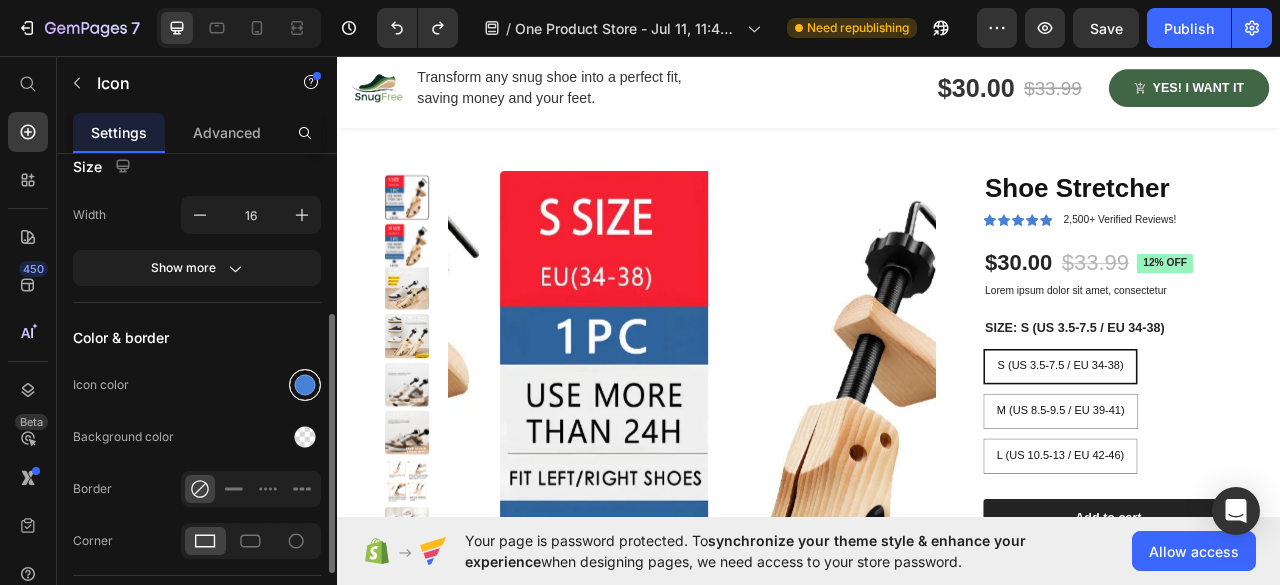 click at bounding box center [305, 385] 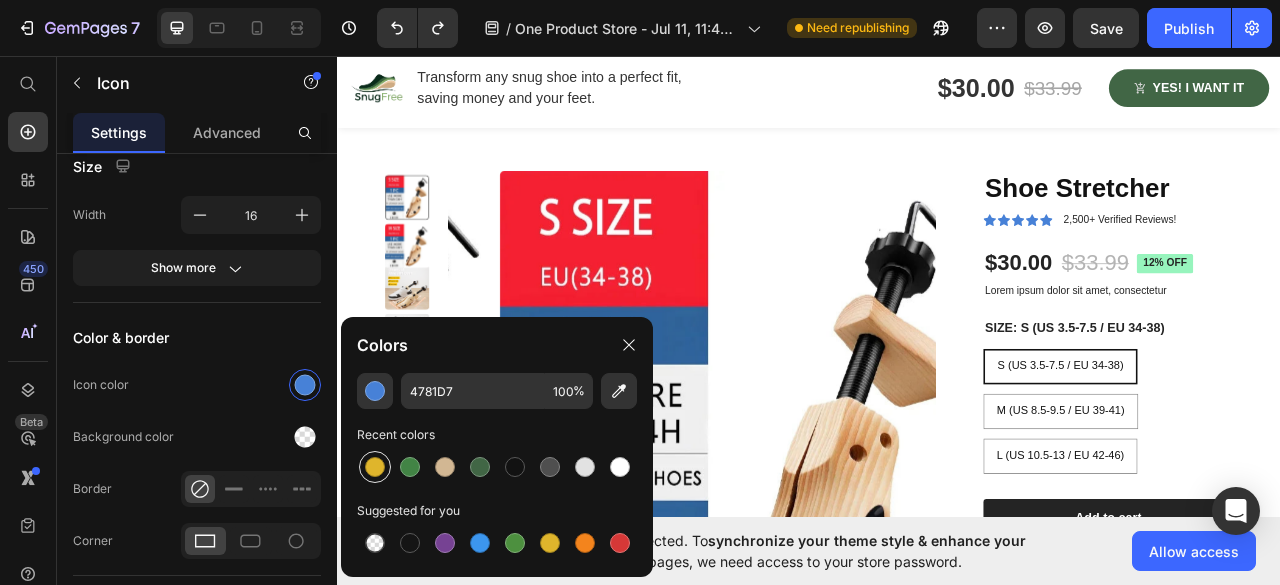 click at bounding box center [375, 467] 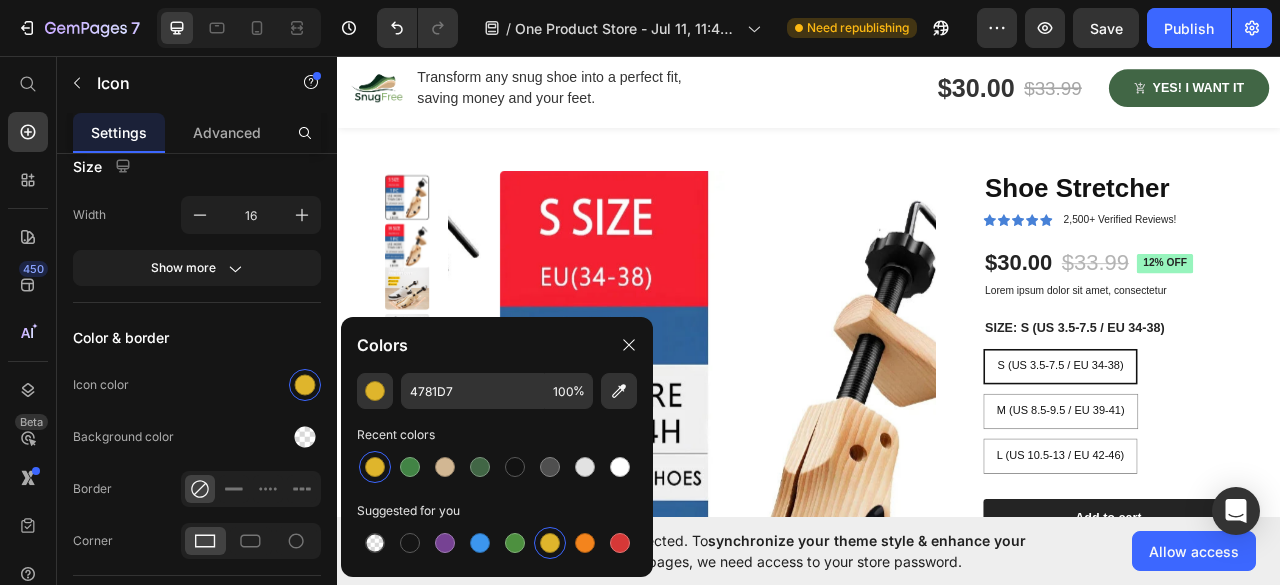 type on "DFB52C" 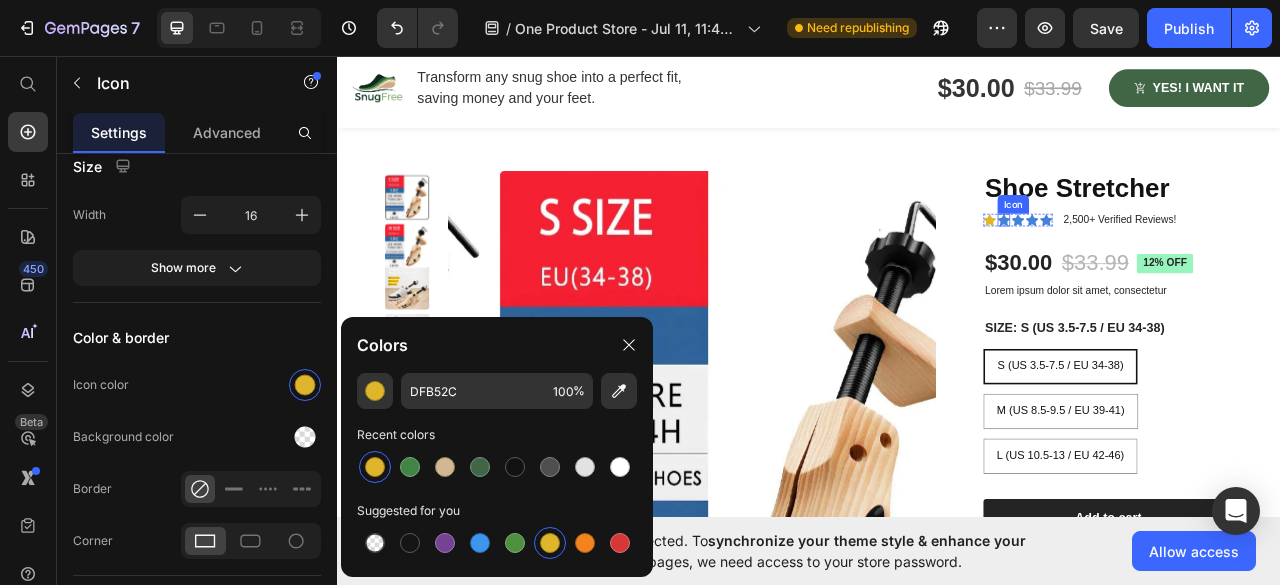 click 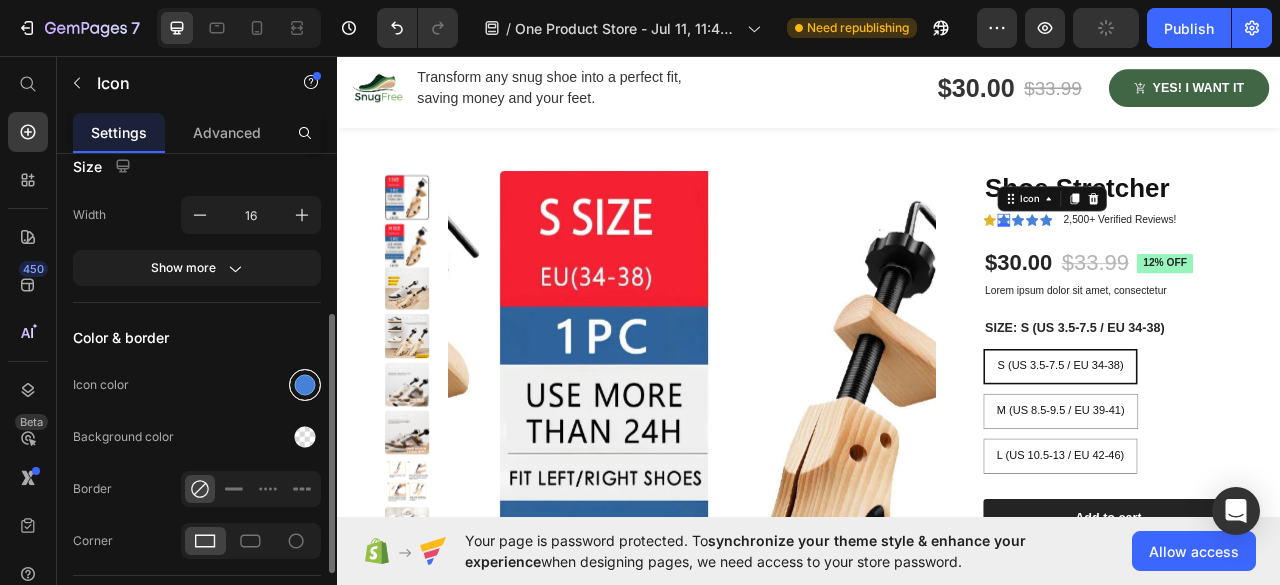 click at bounding box center [305, 385] 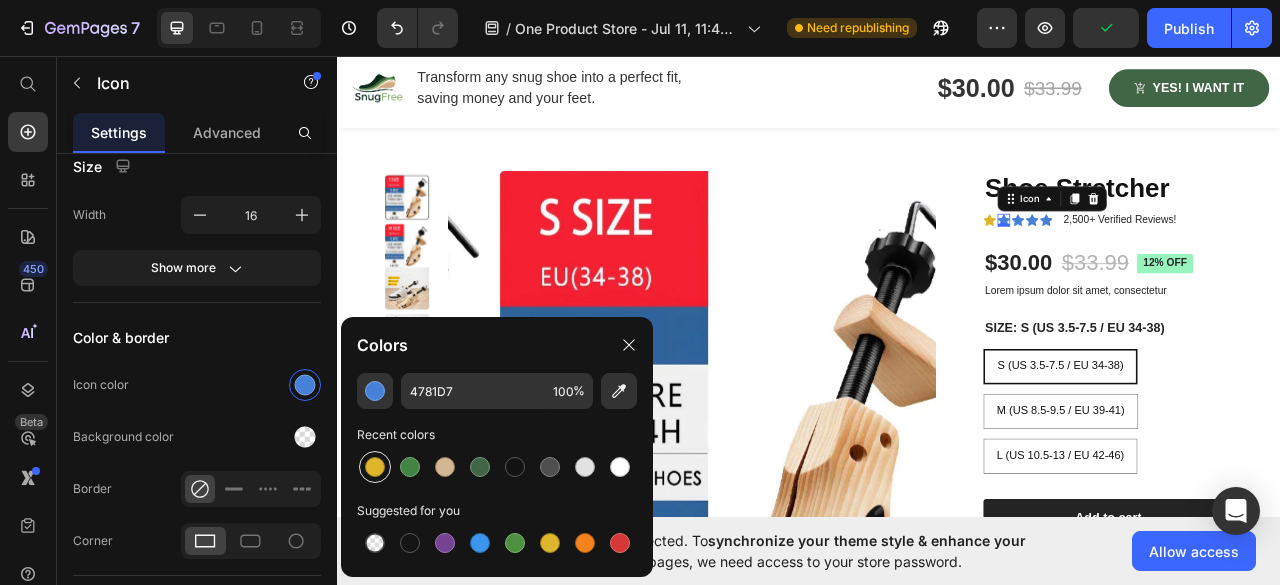 click at bounding box center [375, 467] 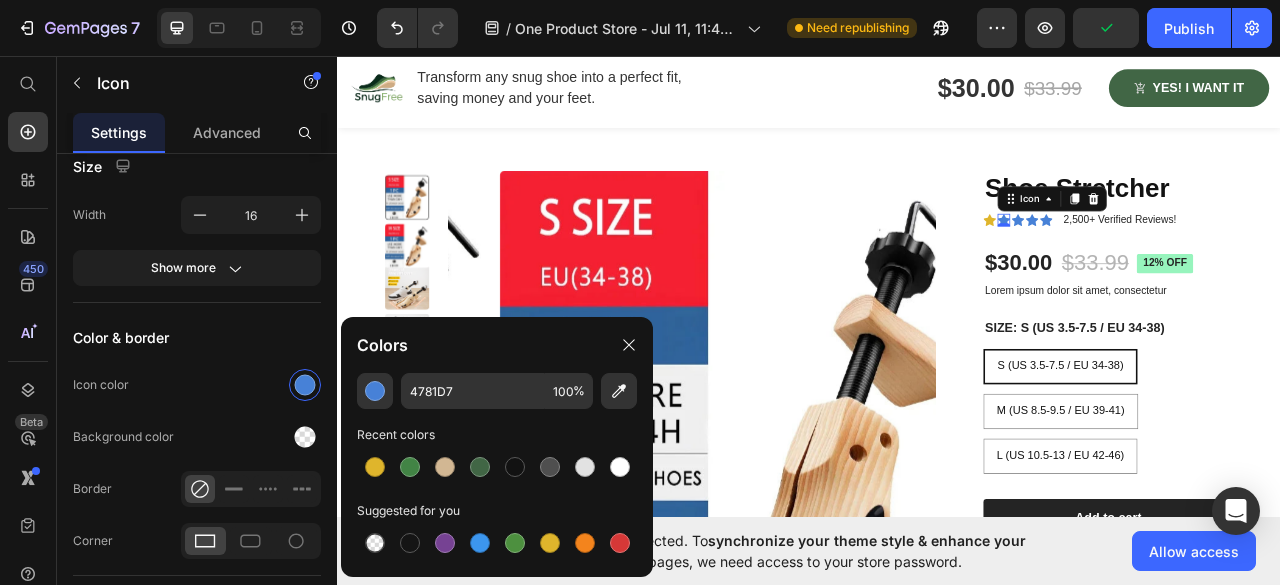 type on "DFB52C" 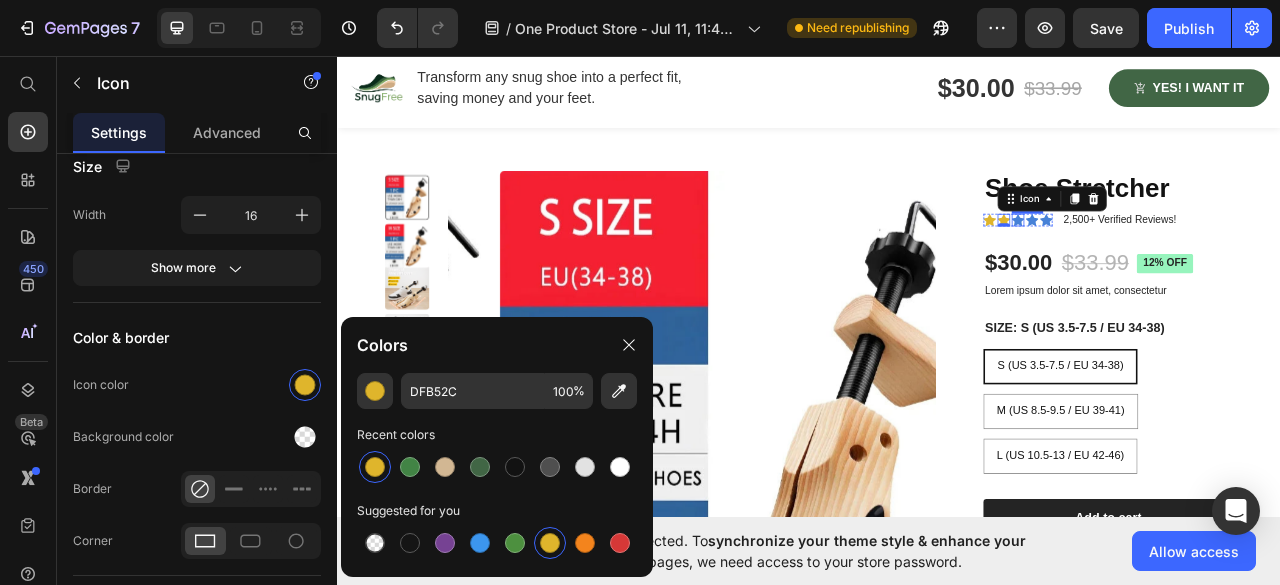 click 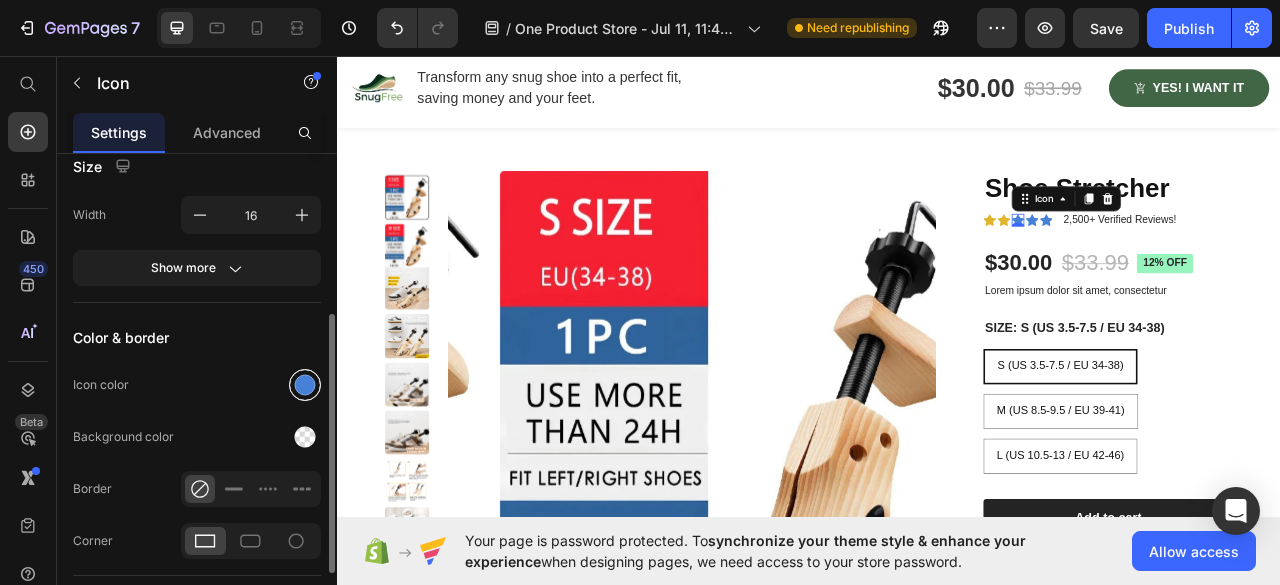 click at bounding box center [305, 385] 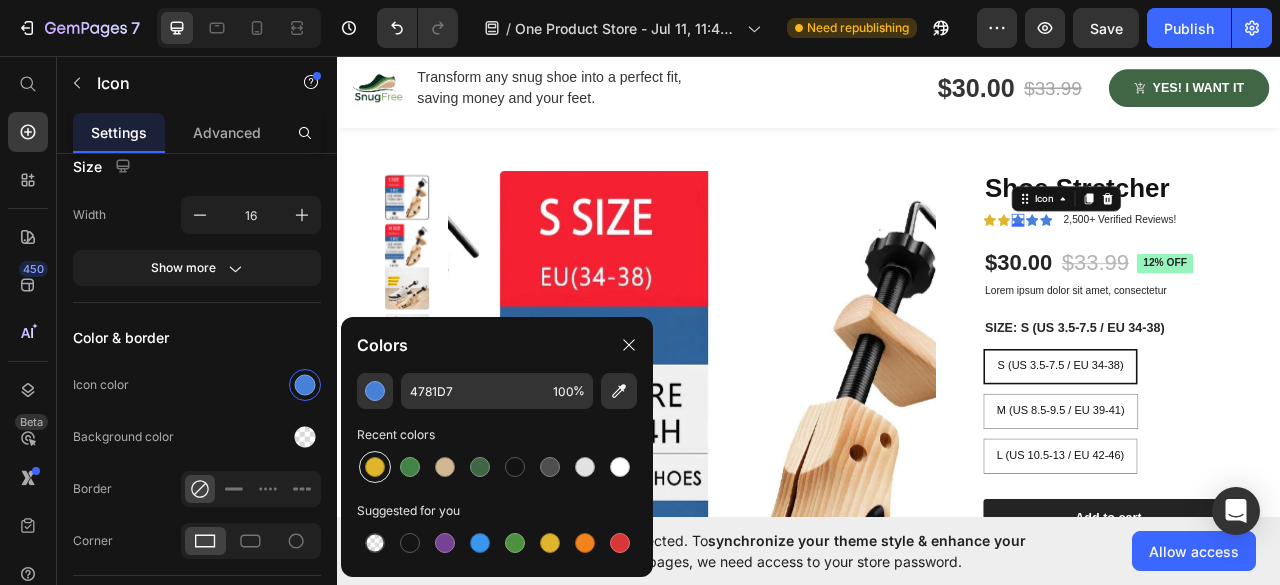 click at bounding box center [375, 467] 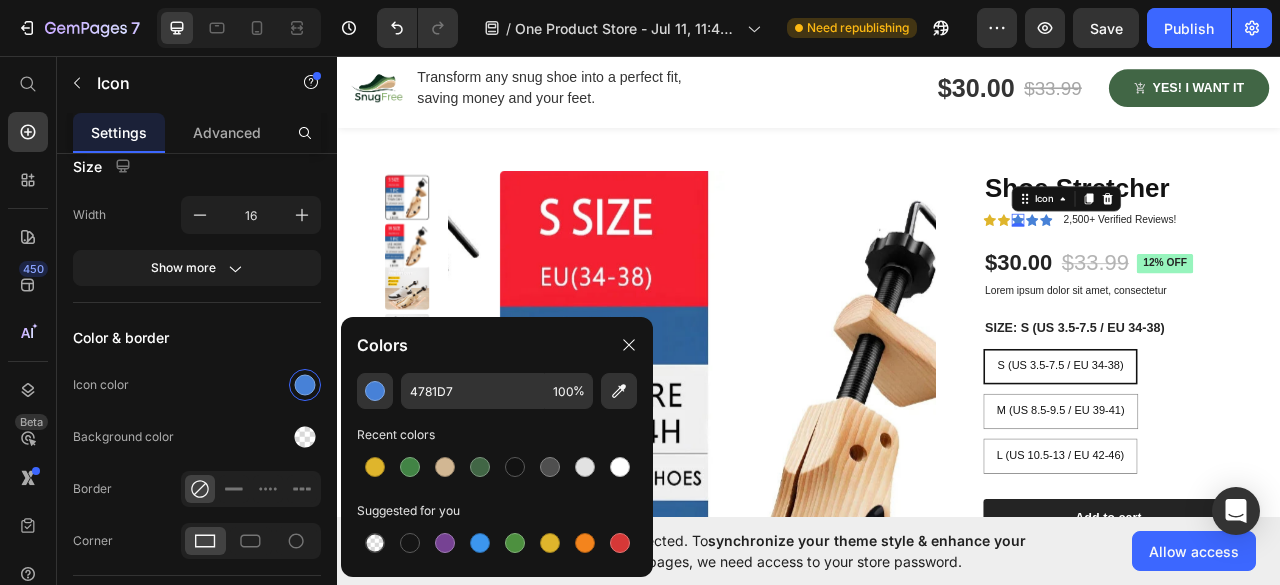 type on "DFB52C" 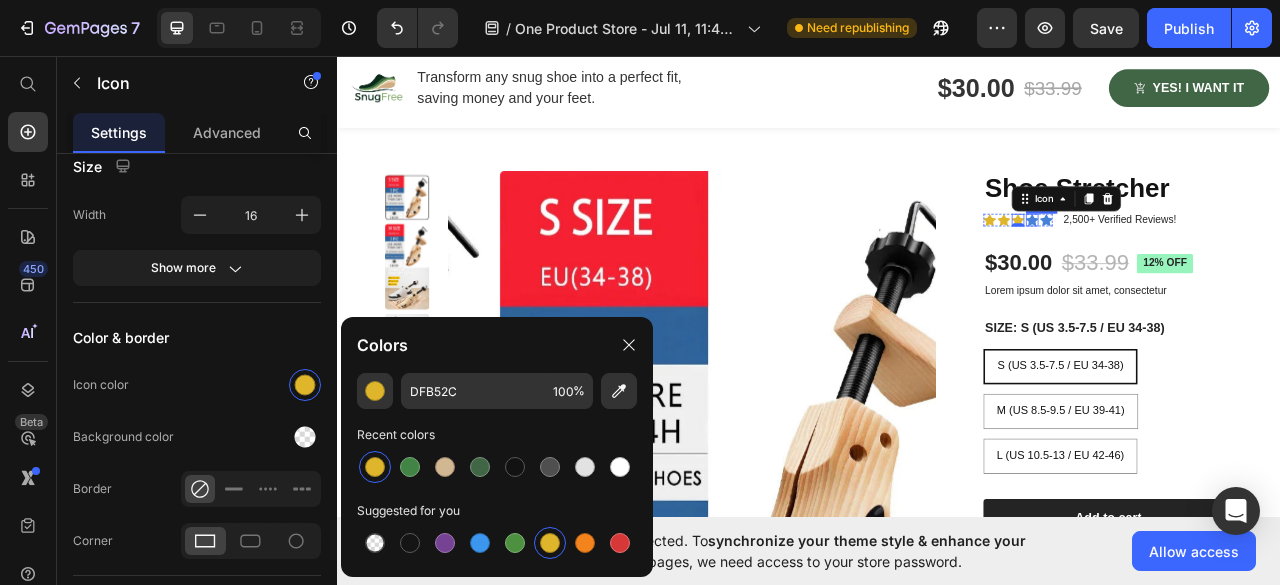 click 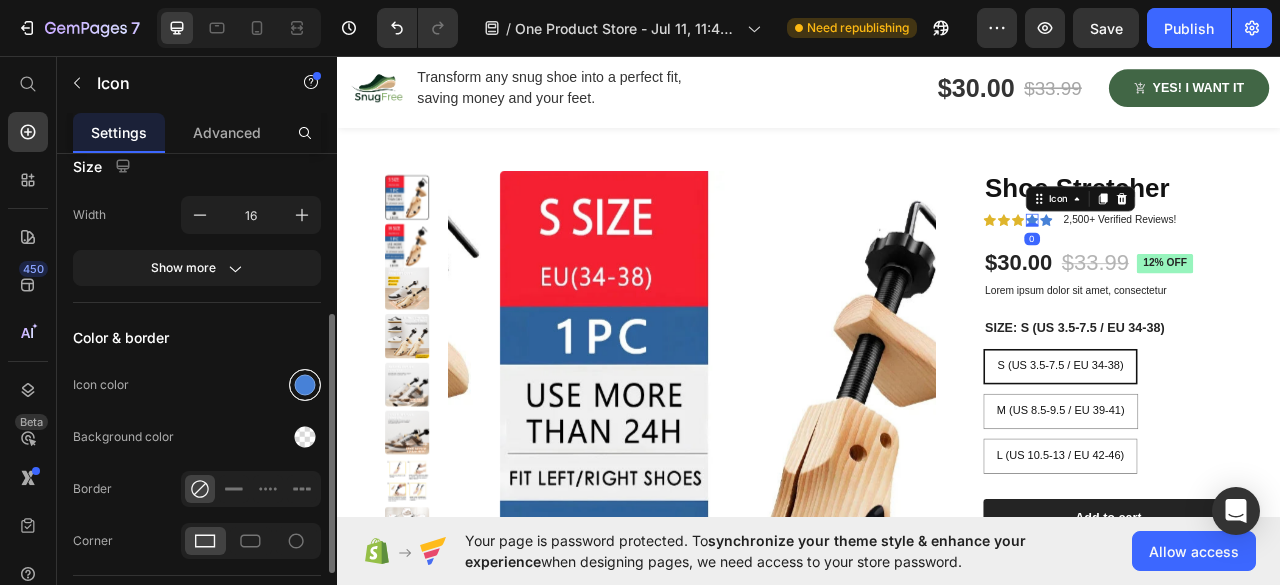click at bounding box center (305, 385) 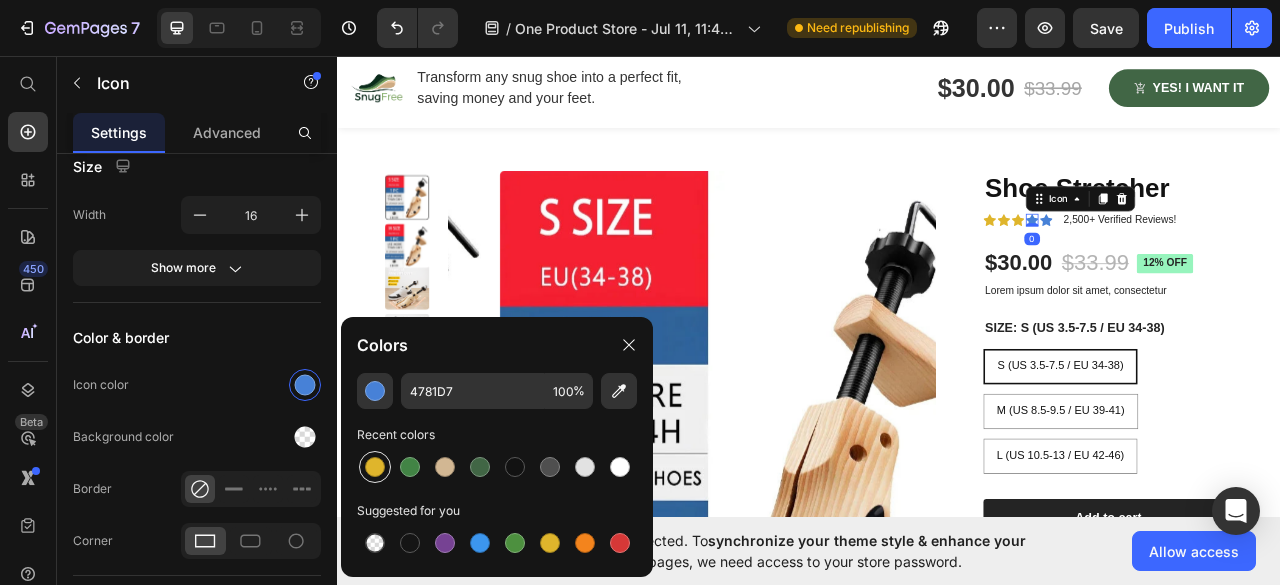 click at bounding box center (375, 467) 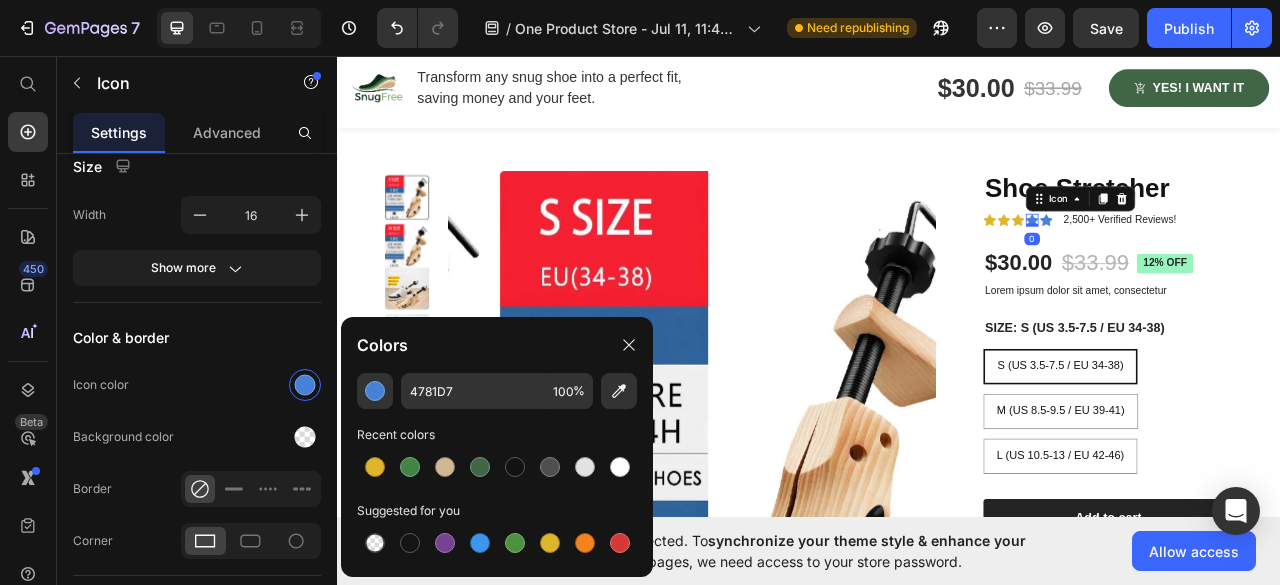 type on "DFB52C" 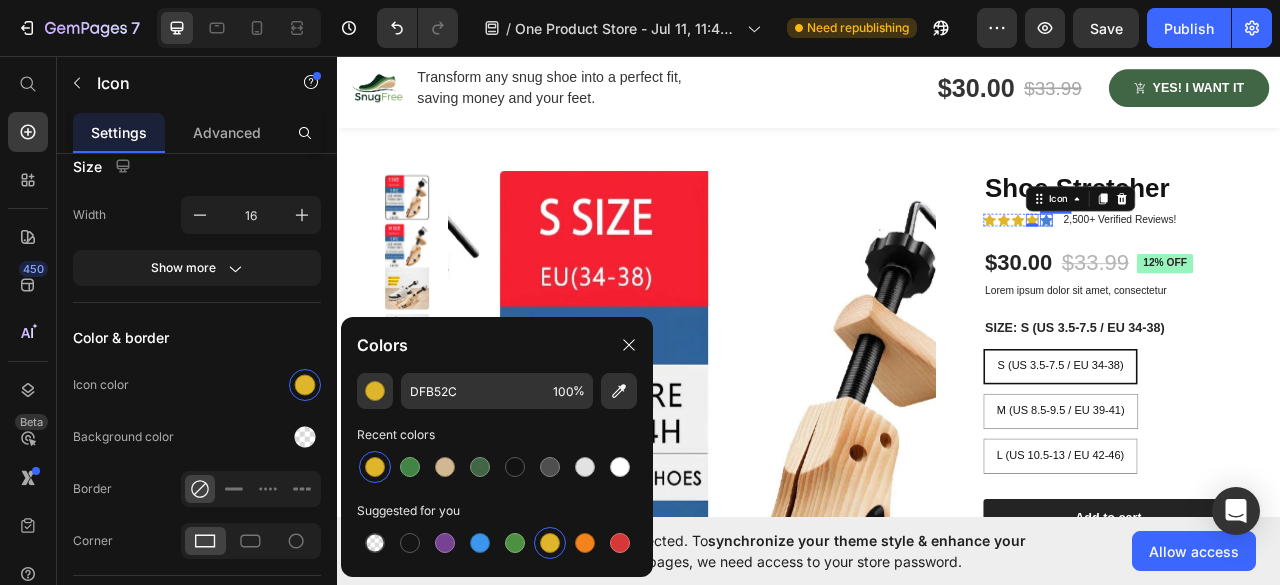 click 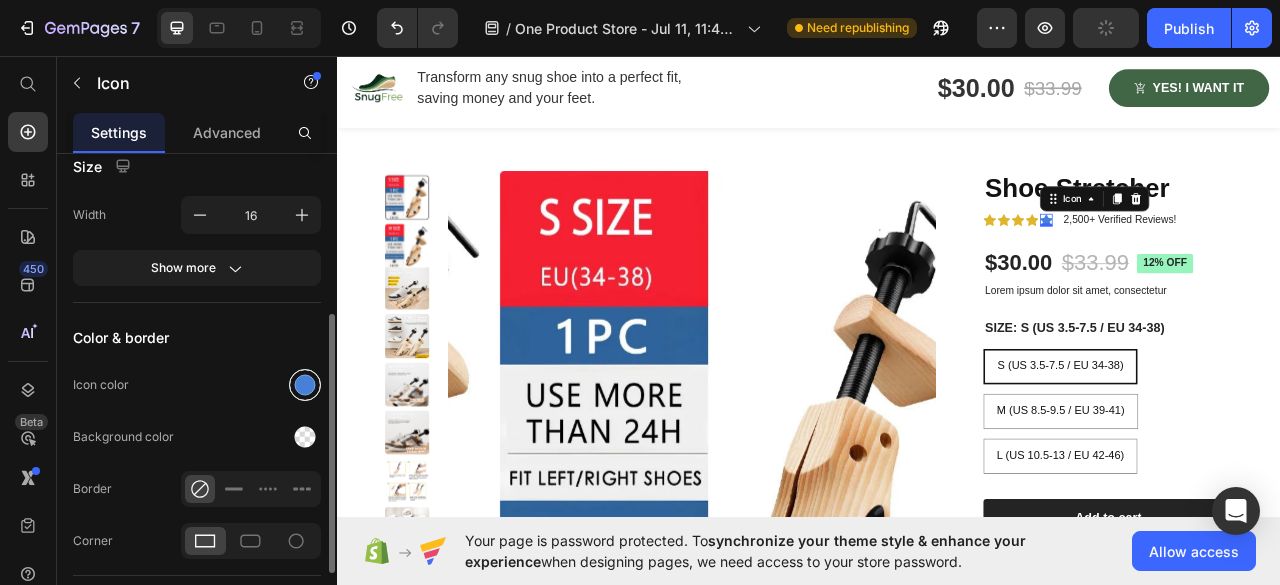click at bounding box center [305, 385] 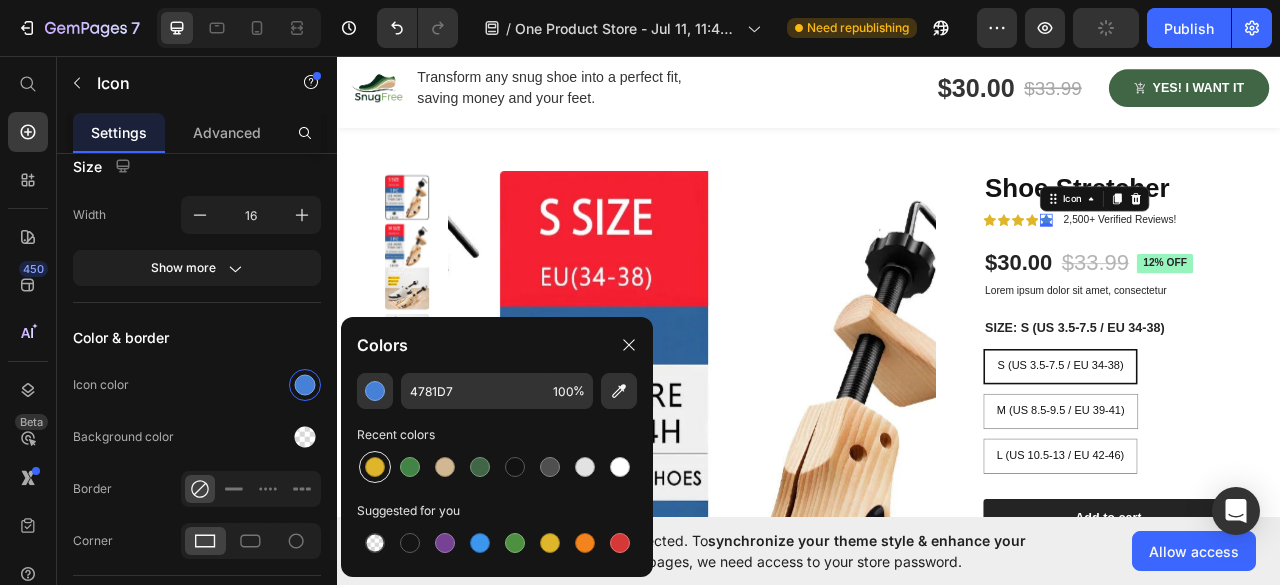 click at bounding box center (375, 467) 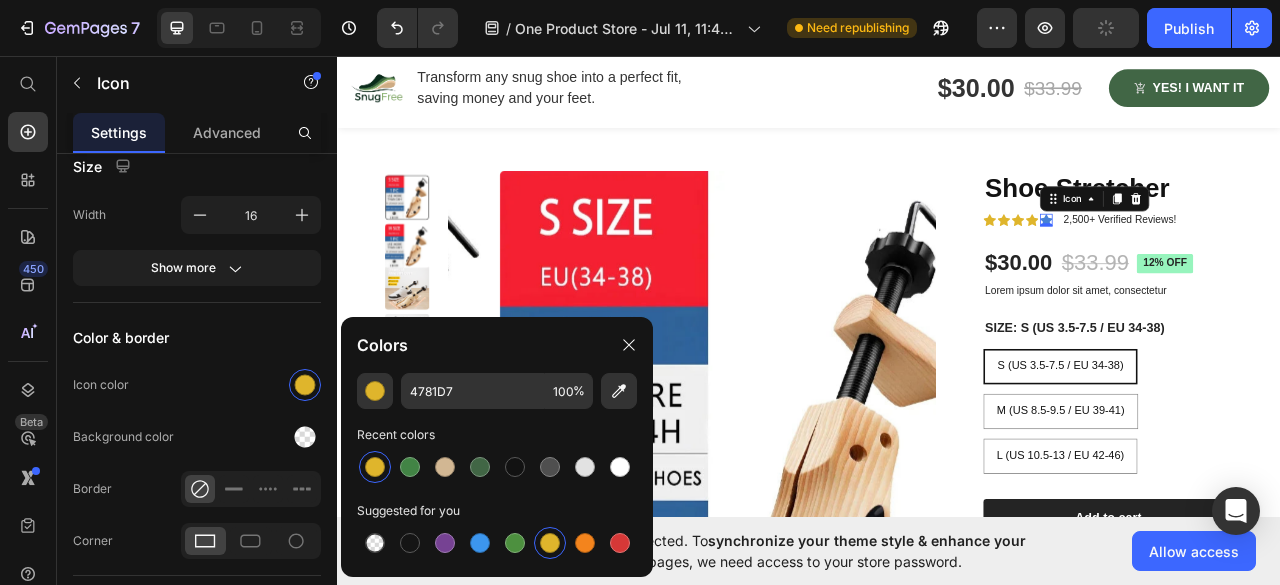 type on "DFB52C" 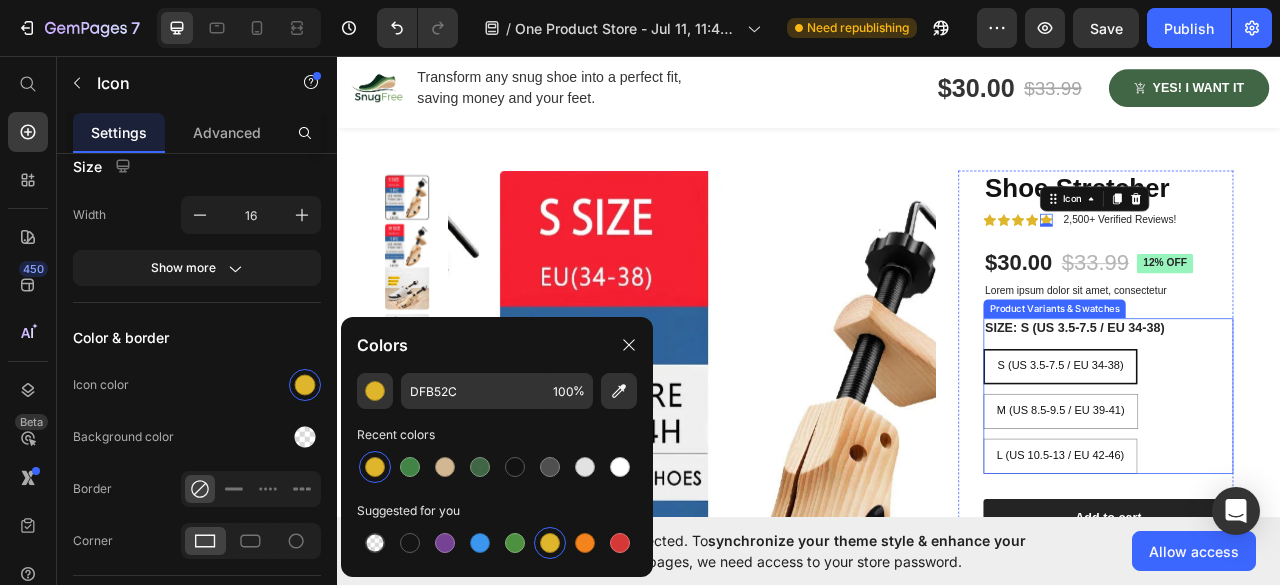 drag, startPoint x: 1412, startPoint y: 393, endPoint x: 1441, endPoint y: 523, distance: 133.19534 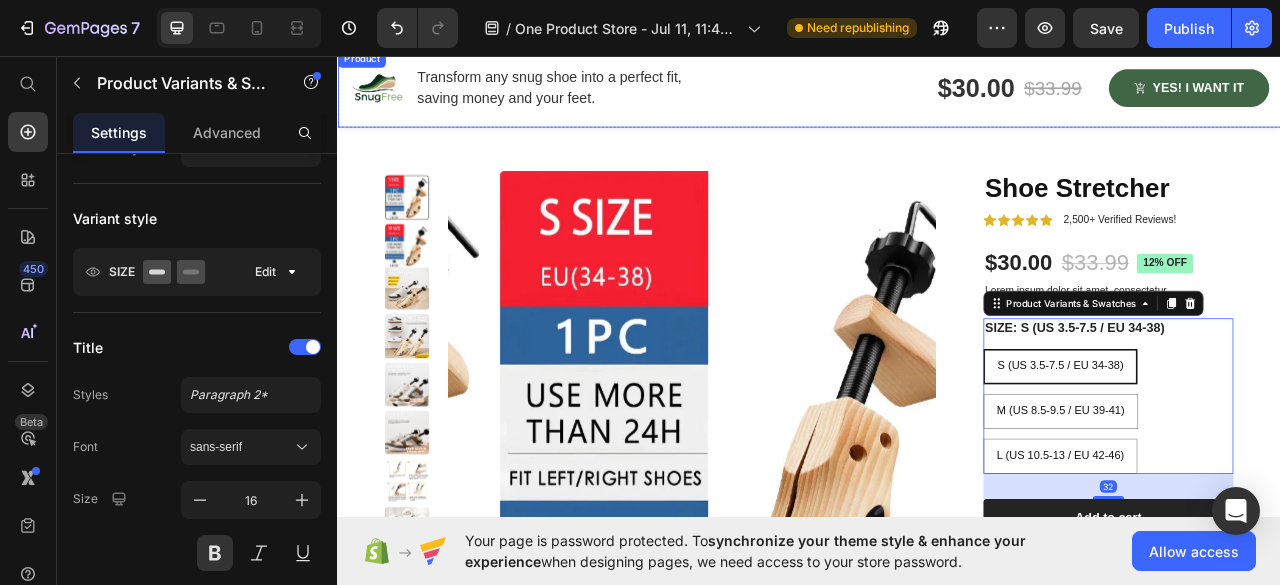 scroll, scrollTop: 0, scrollLeft: 0, axis: both 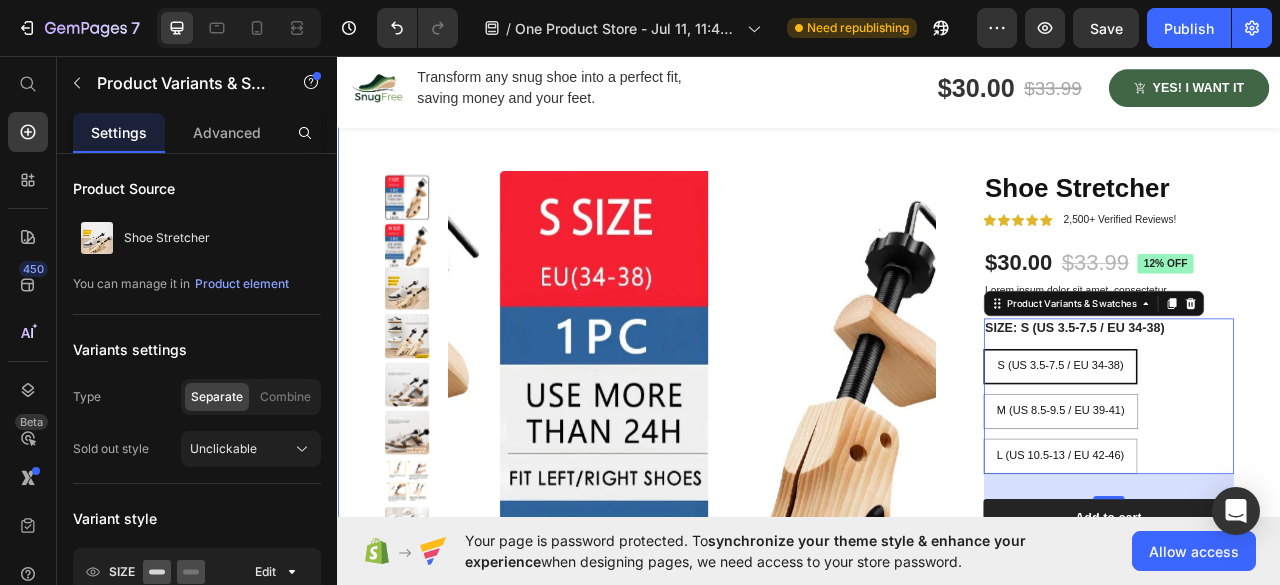 click on "Shoe Stretcher" at bounding box center (1318, 226) 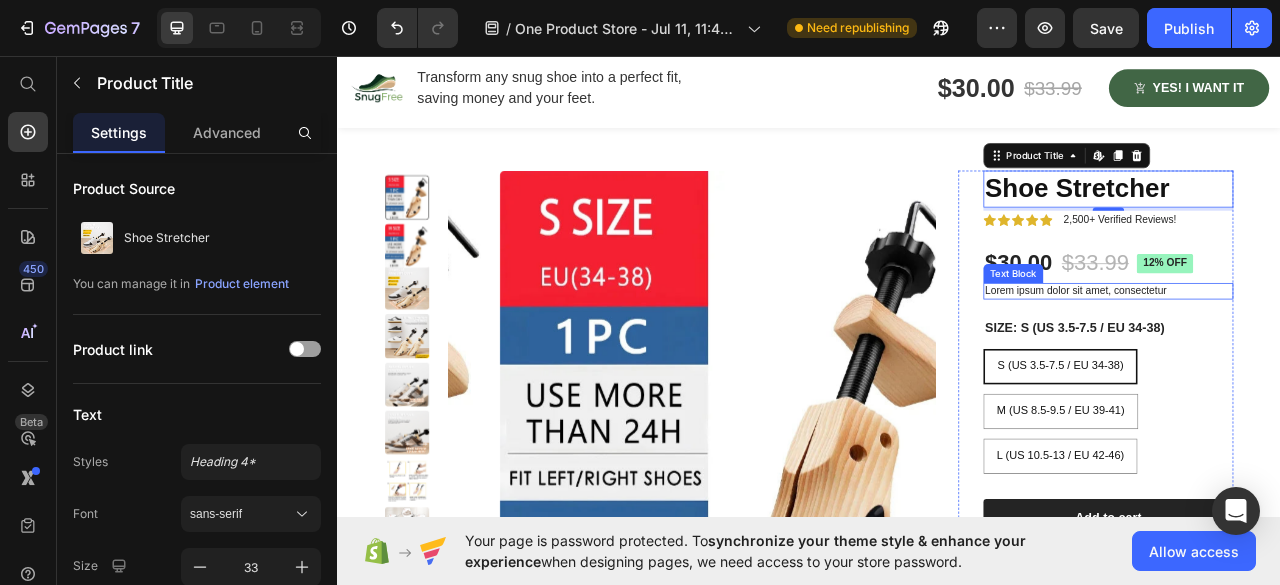 click on "Lorem ipsum dolor sit amet, consectetur" at bounding box center (1318, 356) 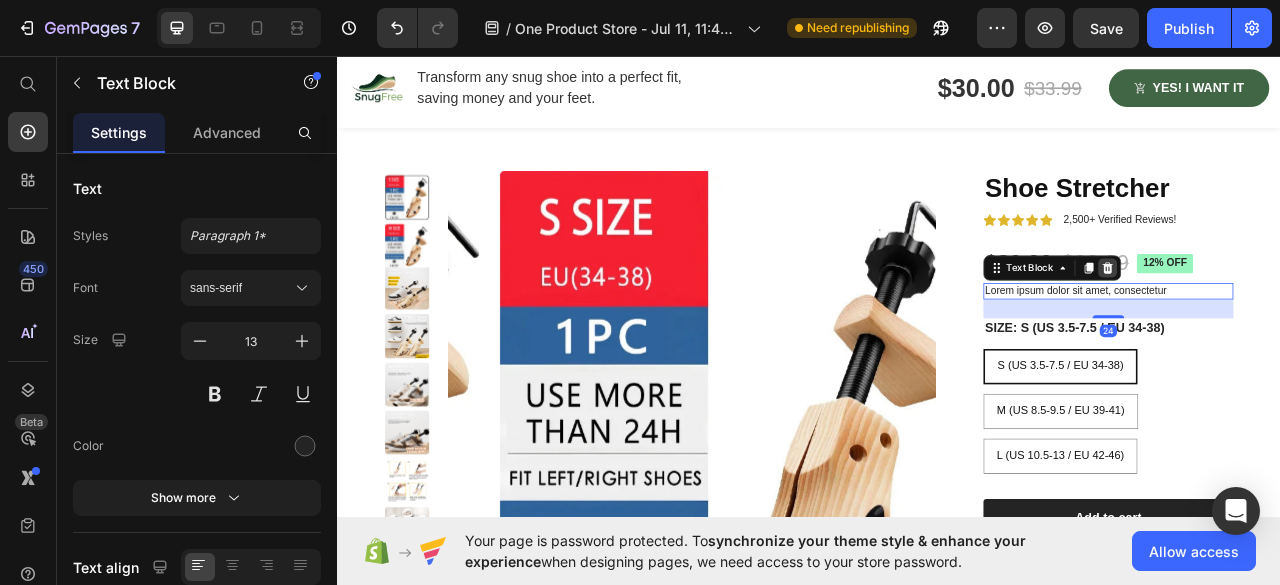 click 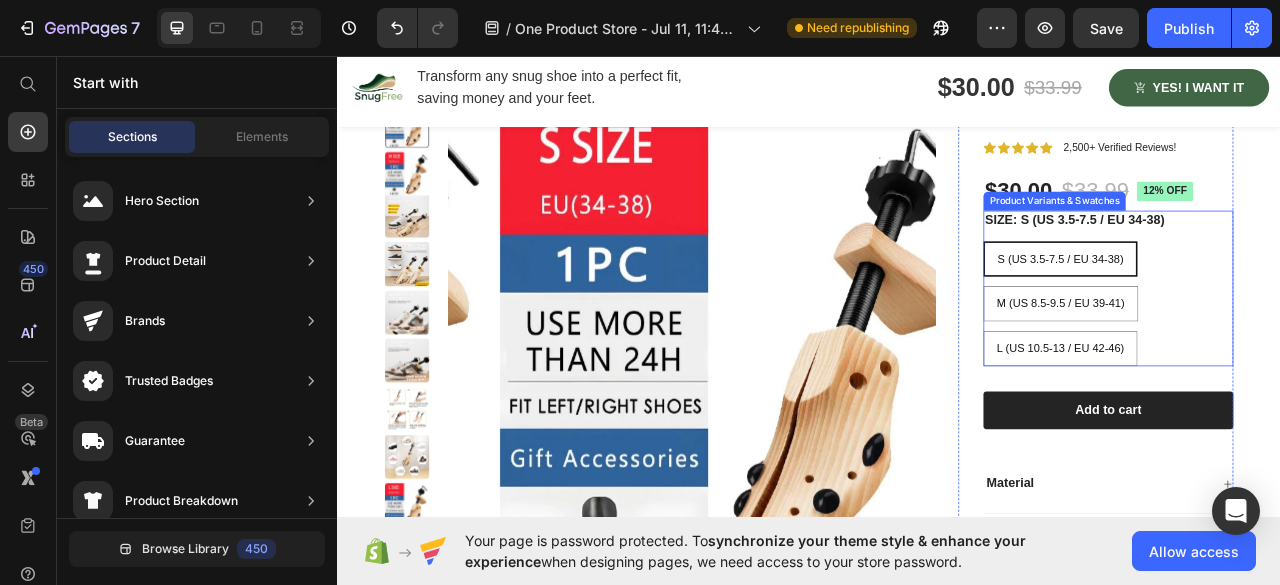 scroll, scrollTop: 1968, scrollLeft: 0, axis: vertical 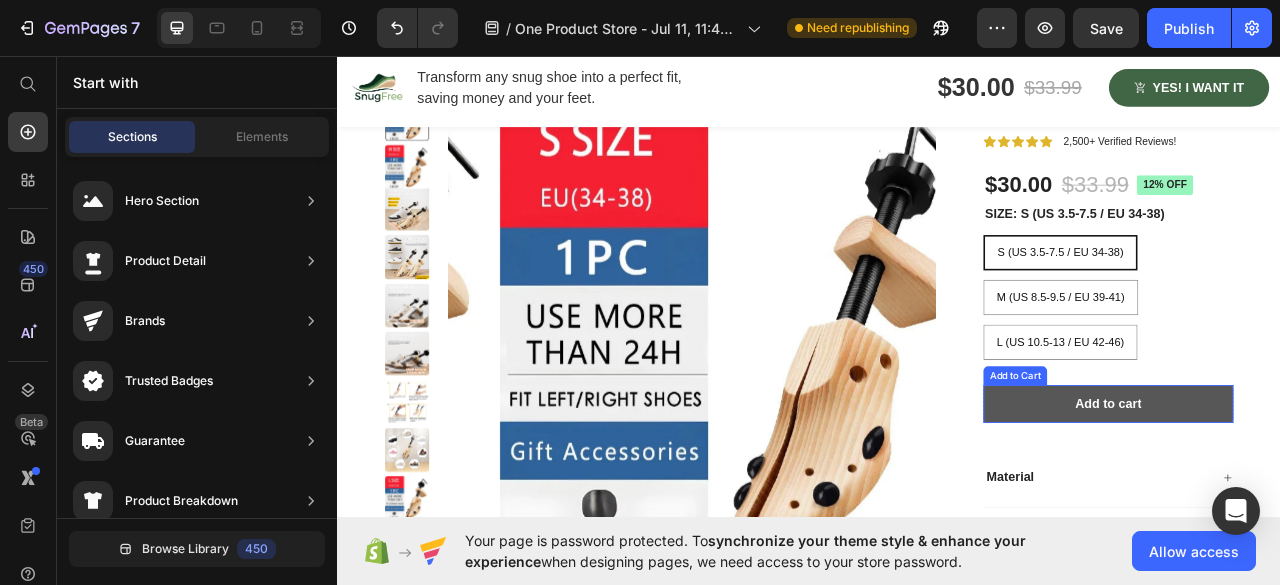 click on "Add to cart" at bounding box center [1318, 500] 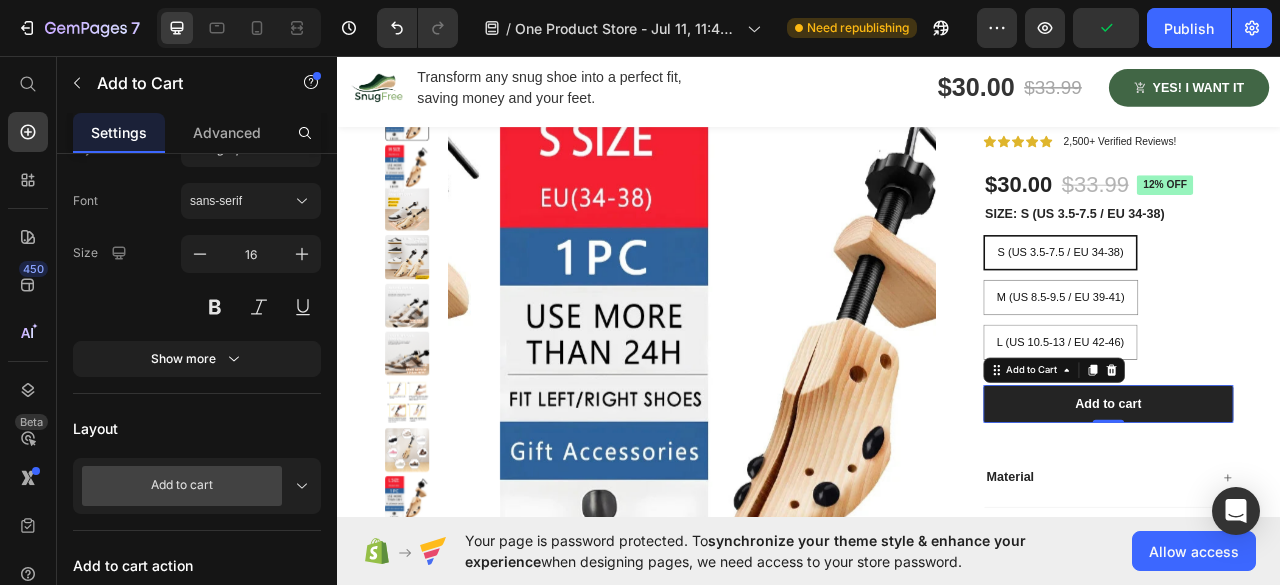 scroll, scrollTop: 900, scrollLeft: 0, axis: vertical 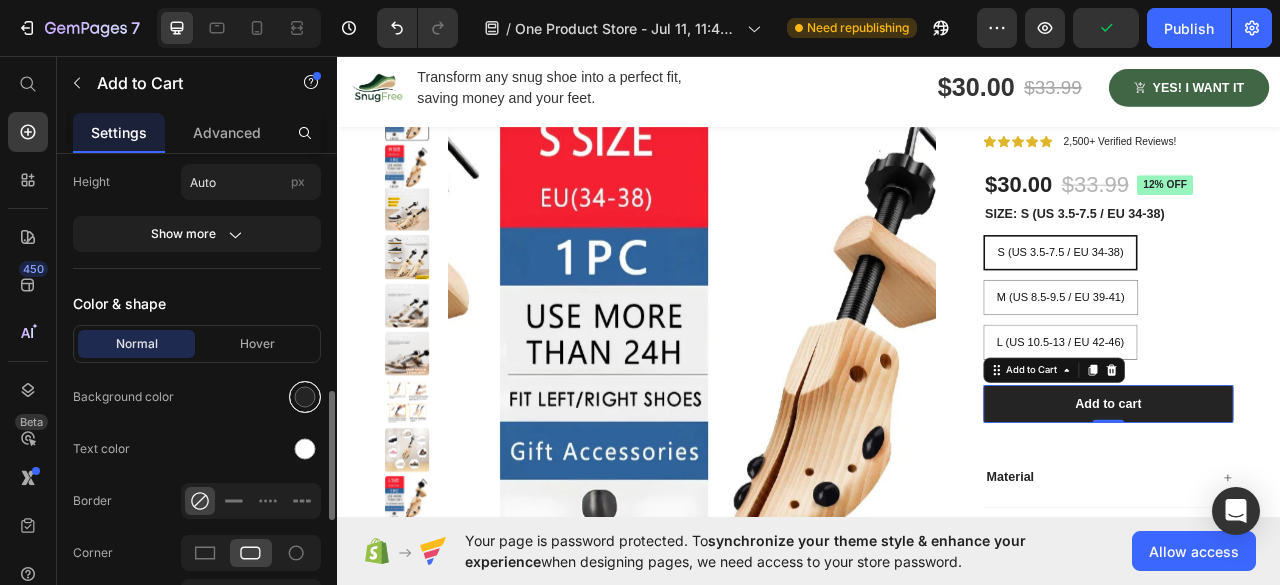 click at bounding box center [305, 397] 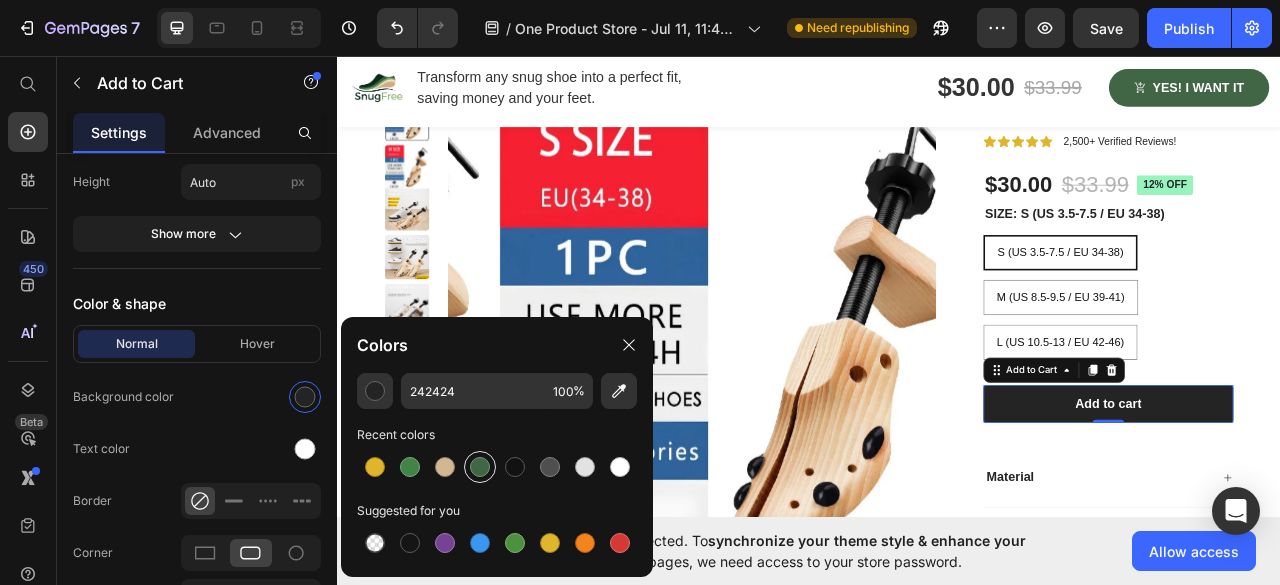 click at bounding box center [480, 467] 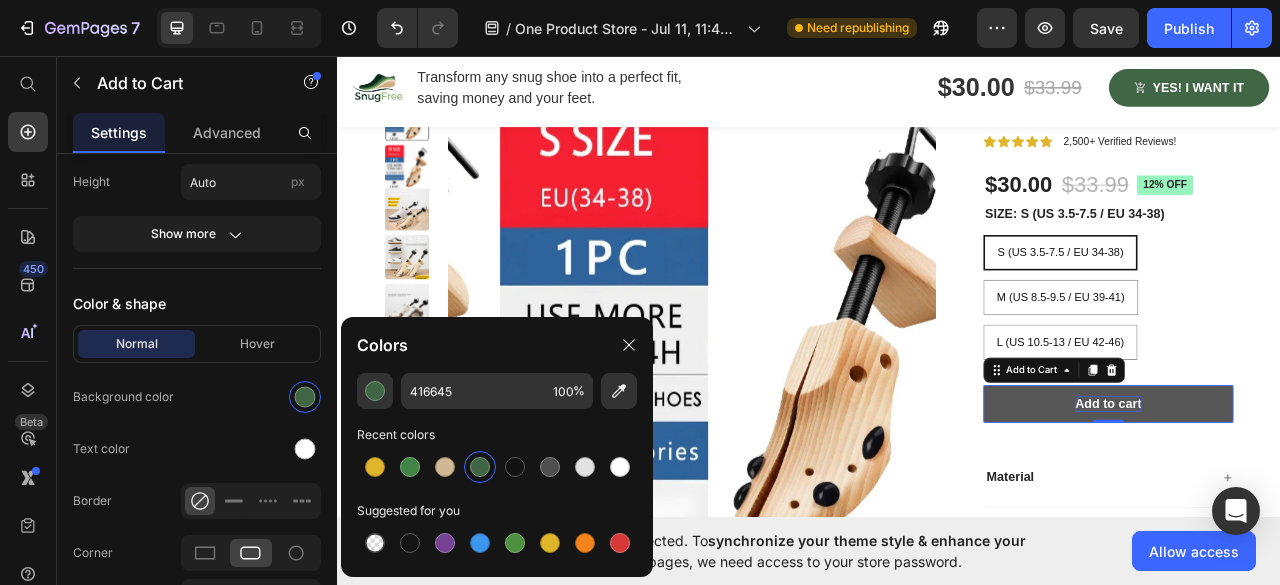 click on "Add to cart" at bounding box center (1318, 500) 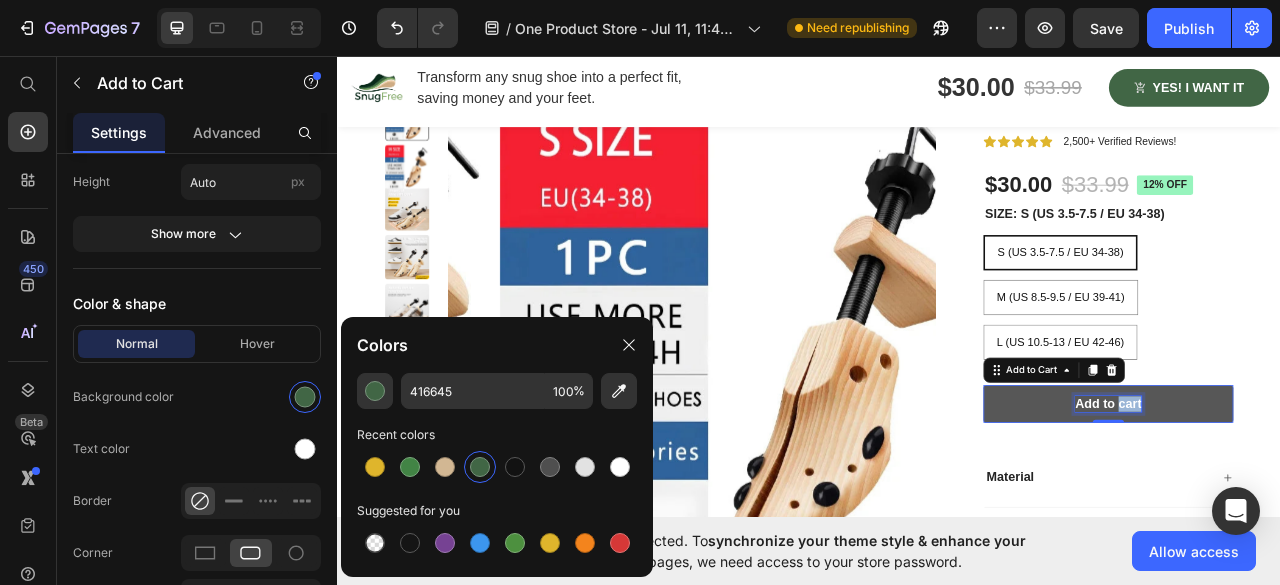 click on "Add to cart" at bounding box center (1318, 500) 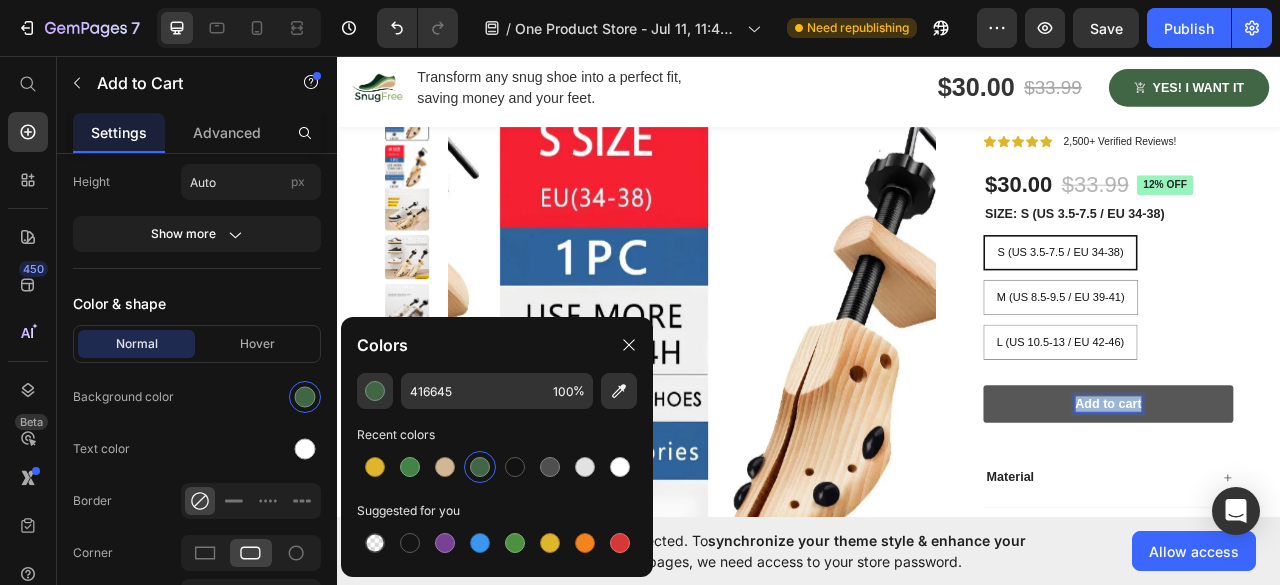 click on "Add to cart" at bounding box center [1318, 500] 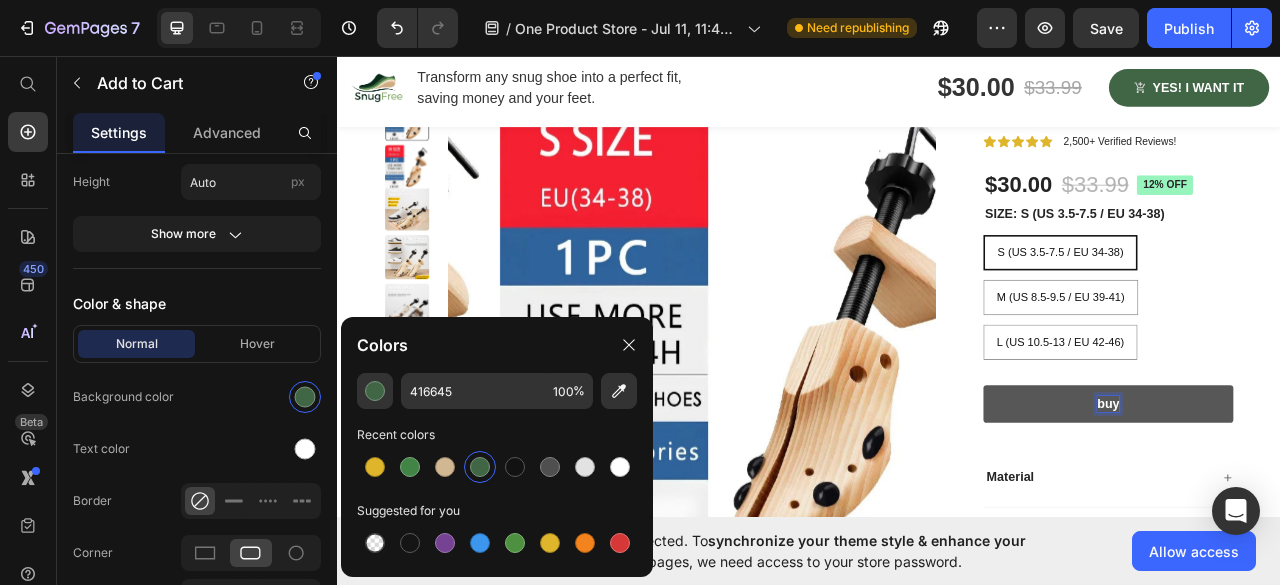 click on "buy" at bounding box center [1318, 500] 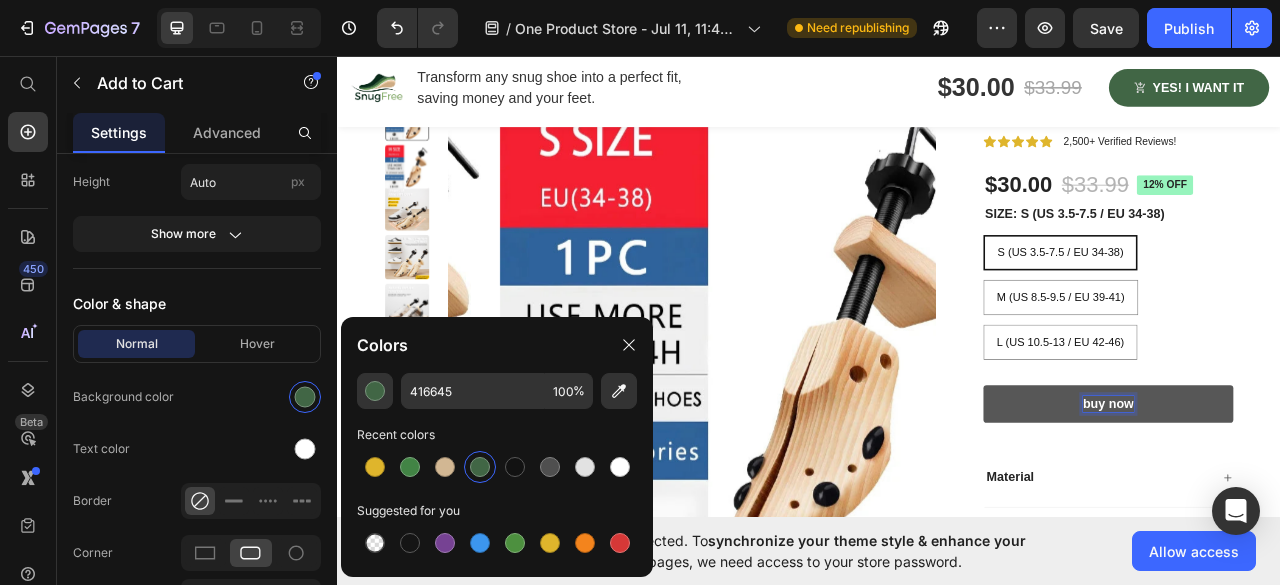 click on "buy now" at bounding box center [1318, 500] 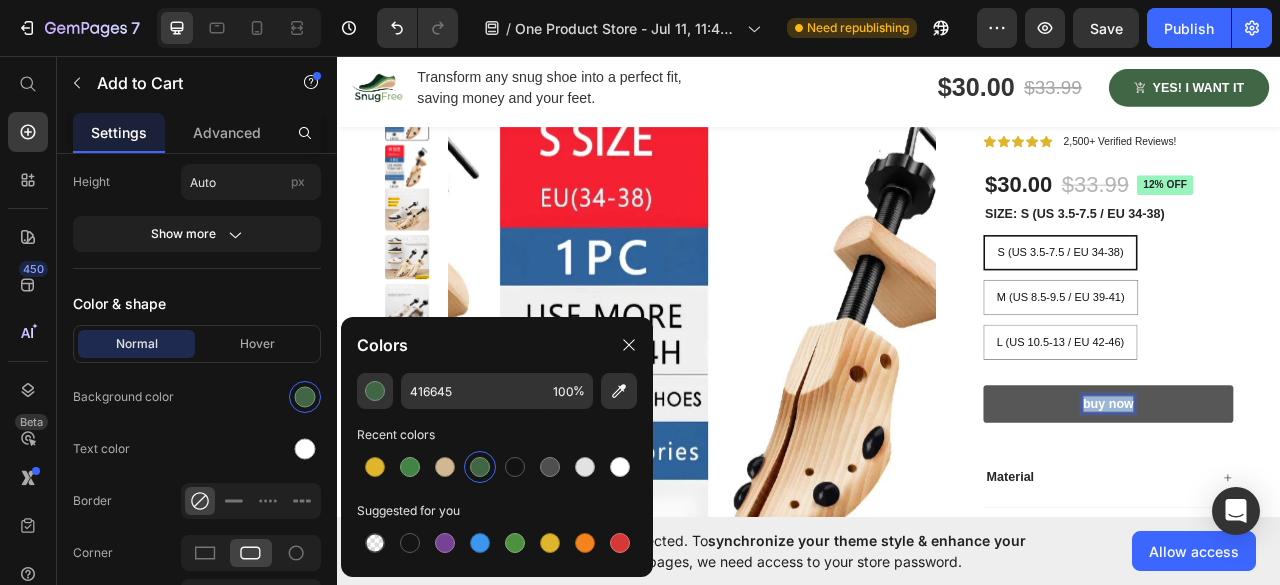 click on "buy now" at bounding box center [1318, 500] 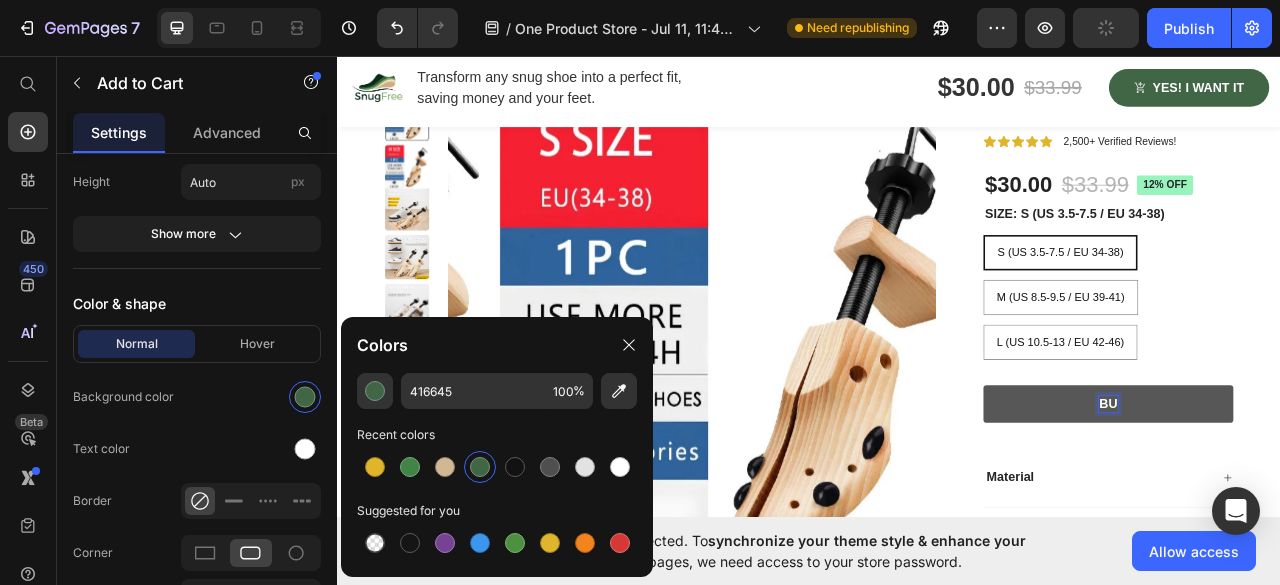 click on "BU" at bounding box center [1318, 500] 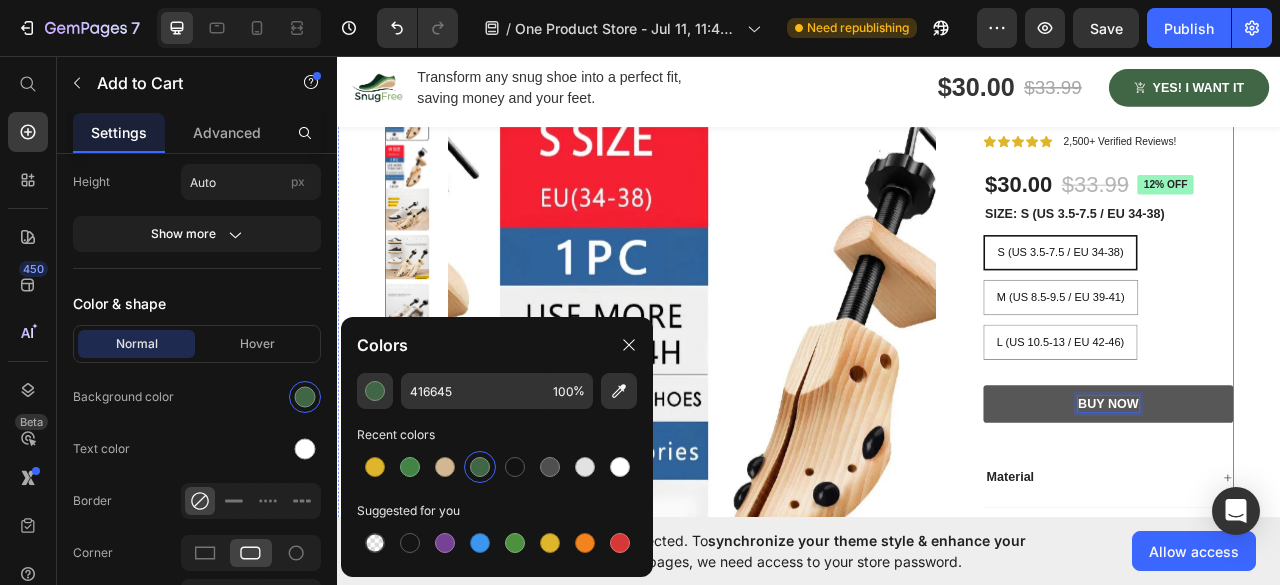 click on "Product Images Shoe Stretcher Product Title Icon Icon Icon Icon Icon Icon List 2,500+ Verified Reviews! Text Block Row $30.00 Product Price $33.99 Product Price 12% off Product Badge Row SIZE: S (US 3.5-7.5 / EU 34-38) S (US 3.5-7.5 / EU 34-38) S (US 3.5-7.5 / EU 34-38) S (US 3.5-7.5 / EU 34-38) M (US 8.5-9.5 / EU 39-41) M (US 8.5-9.5 / EU 39-41) M (US 8.5-9.5 / EU 39-41) L (US 10.5-13 / EU 42-46) L (US 10.5-13 / EU 42-46) L (US 10.5-13 / EU 42-46) Product Variants & Swatches 1 Product Quantity Row BUY NOW Add to Cart   0 Row
Material
Comfort guarantee
Shipping Accordion Row Product" at bounding box center [937, 451] 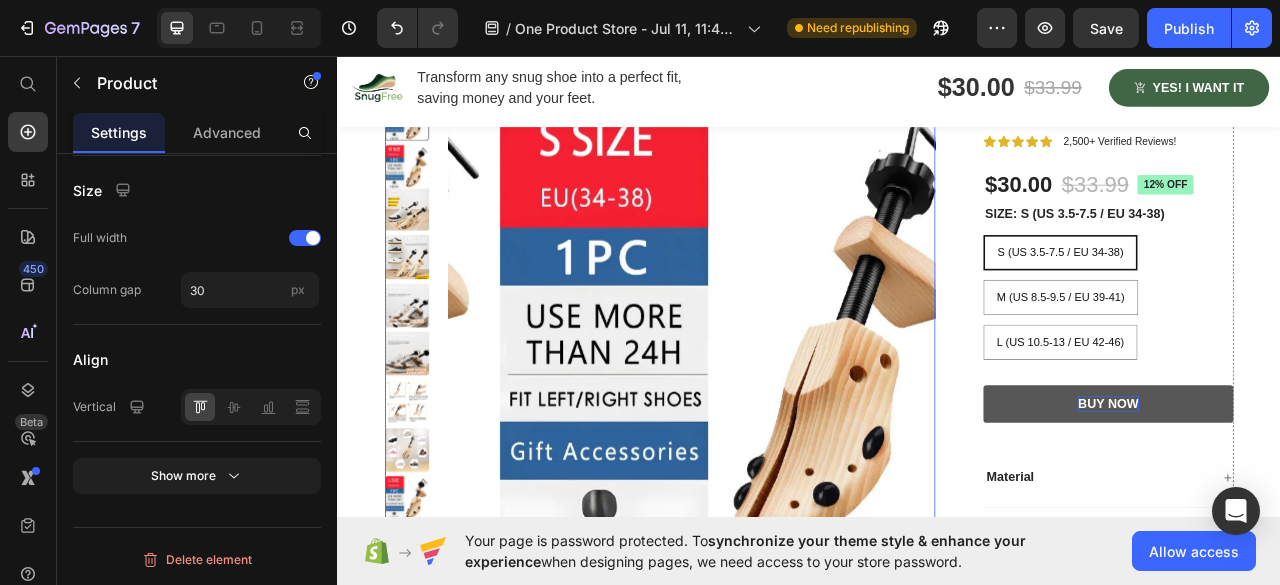 scroll, scrollTop: 2066, scrollLeft: 0, axis: vertical 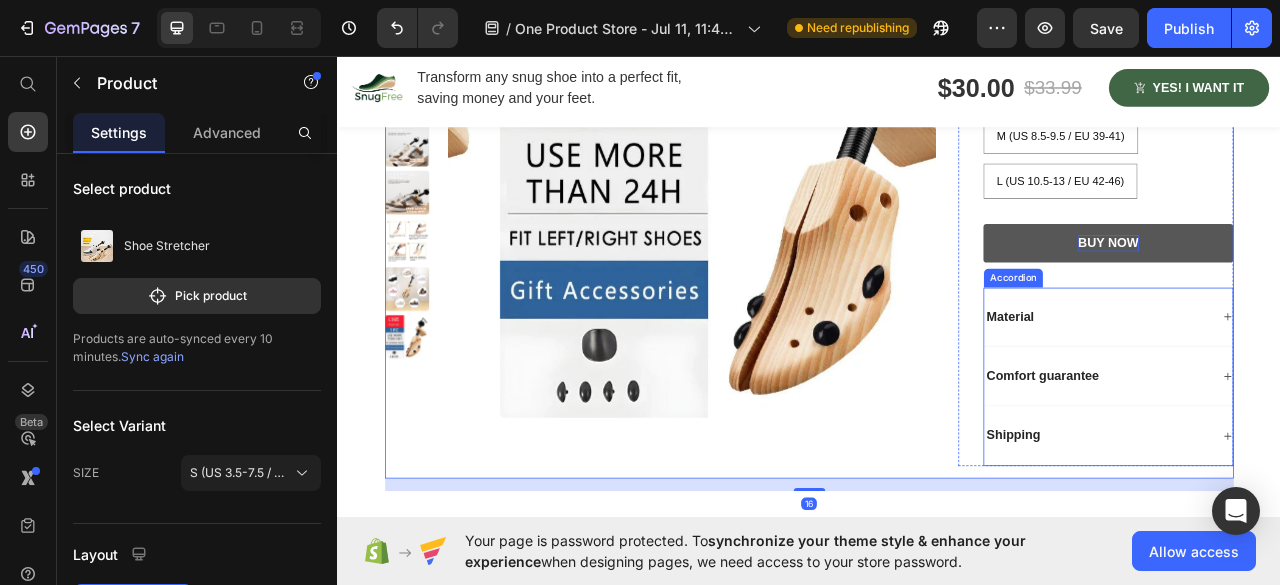 click on "Comfort guarantee" at bounding box center [1234, 464] 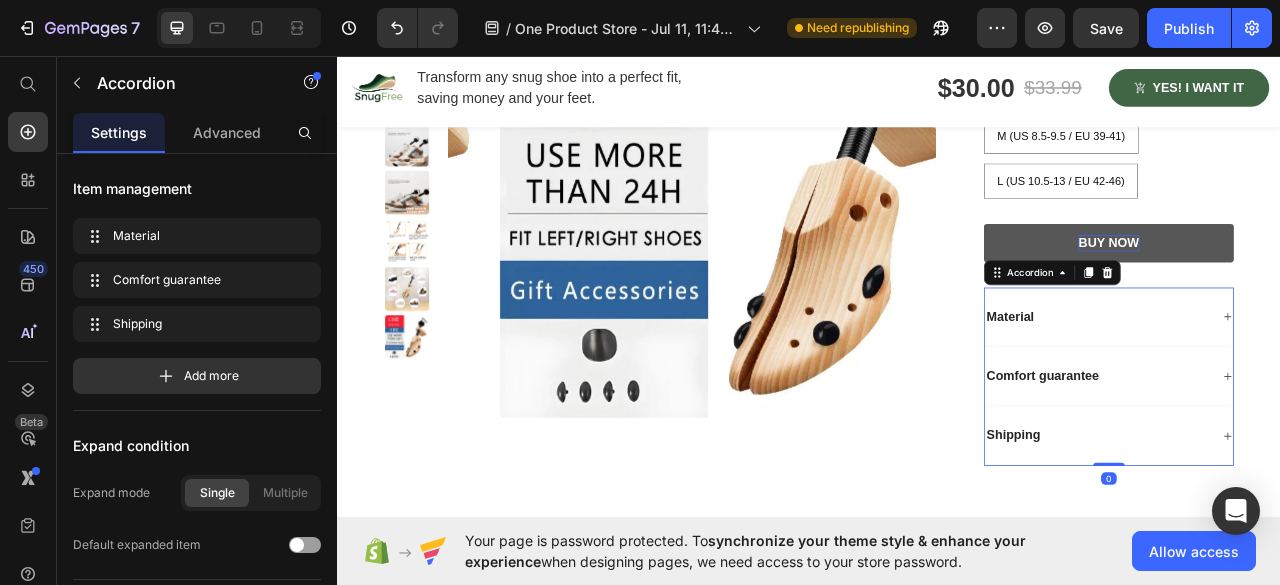 click on "Comfort guarantee" at bounding box center (1318, 465) 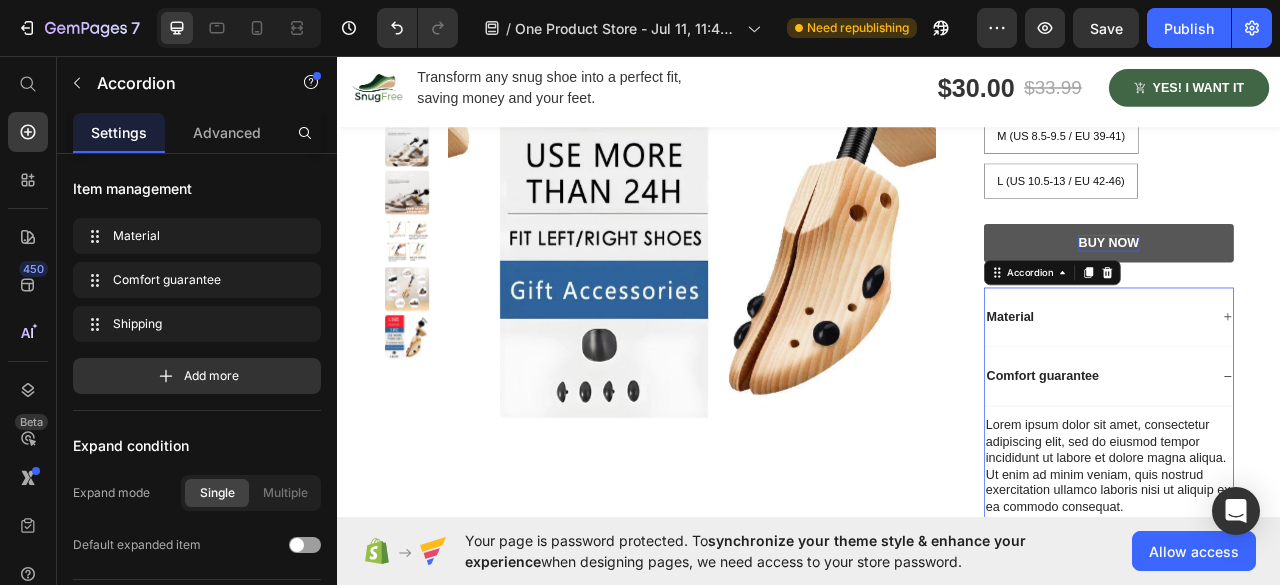 click on "Comfort guarantee" at bounding box center [1318, 465] 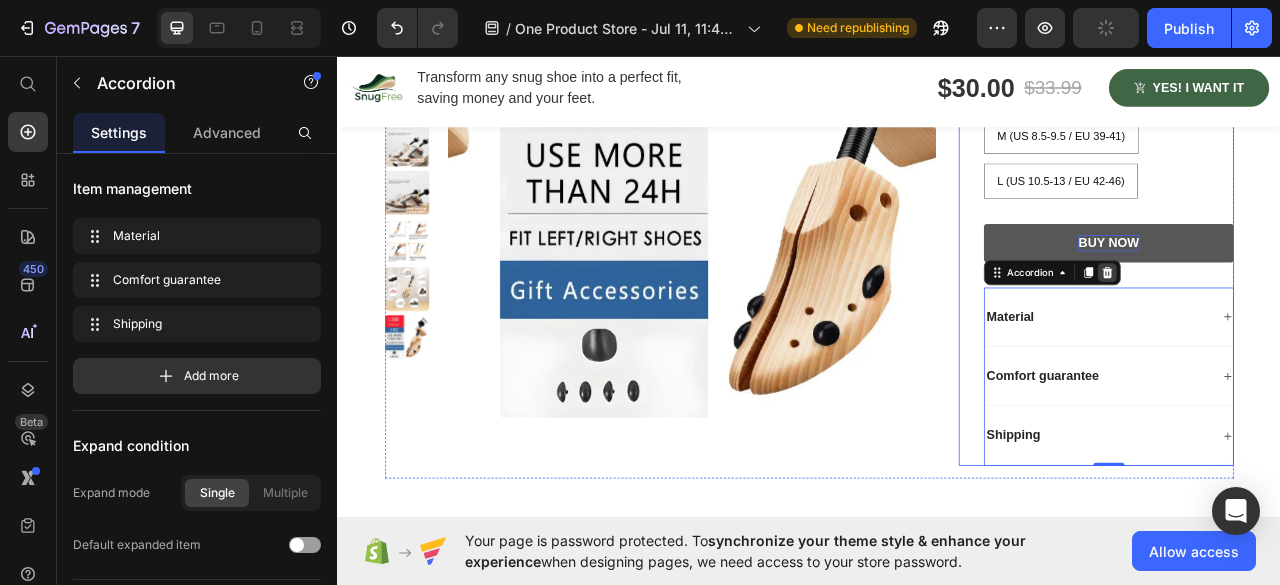 click 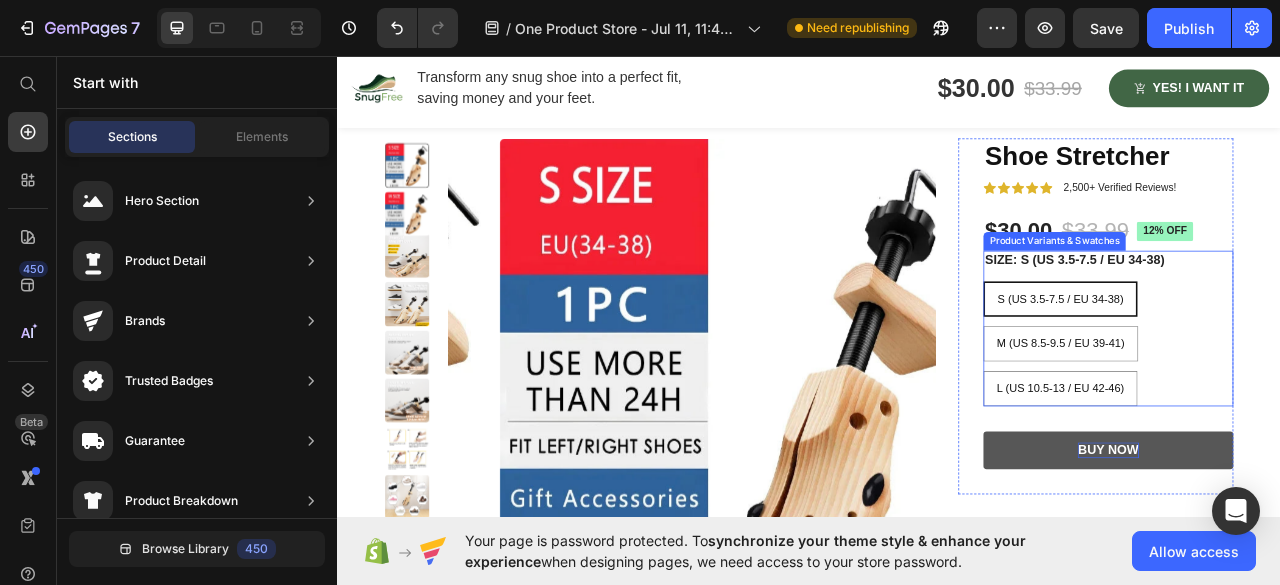 scroll, scrollTop: 1868, scrollLeft: 0, axis: vertical 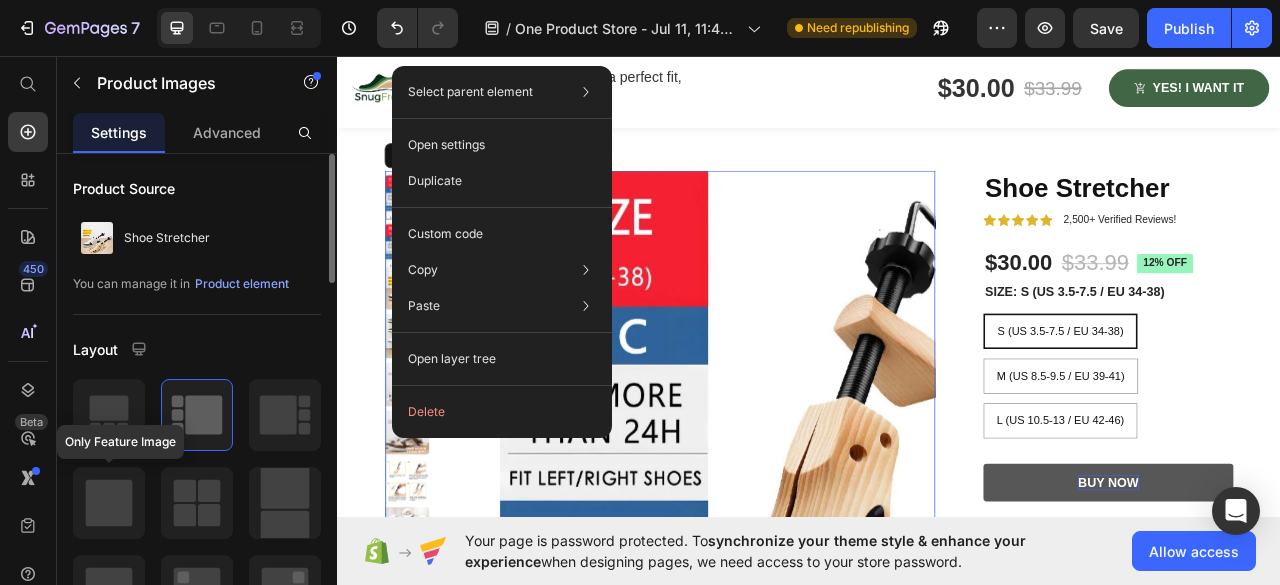 click 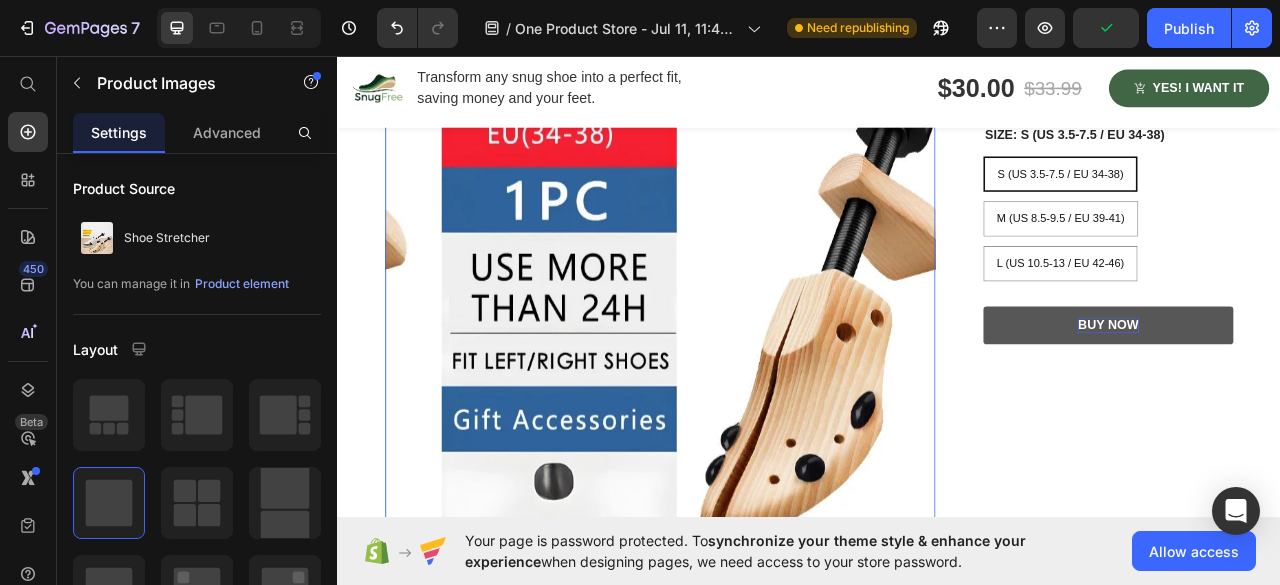 scroll, scrollTop: 2168, scrollLeft: 0, axis: vertical 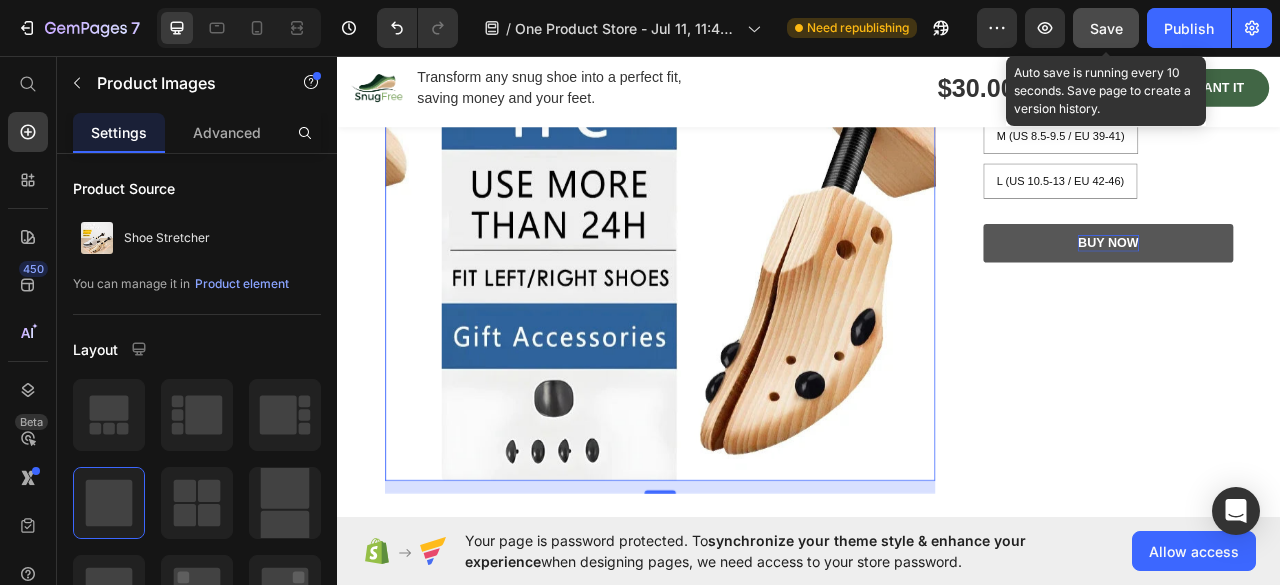 click on "Save" at bounding box center (1106, 28) 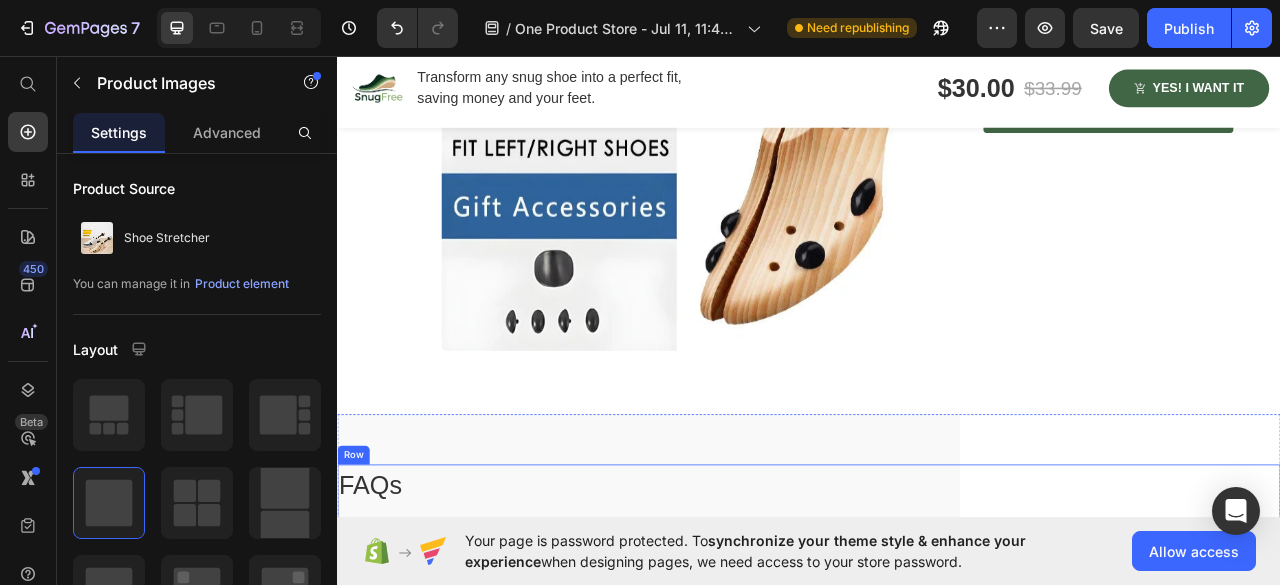 scroll, scrollTop: 2400, scrollLeft: 0, axis: vertical 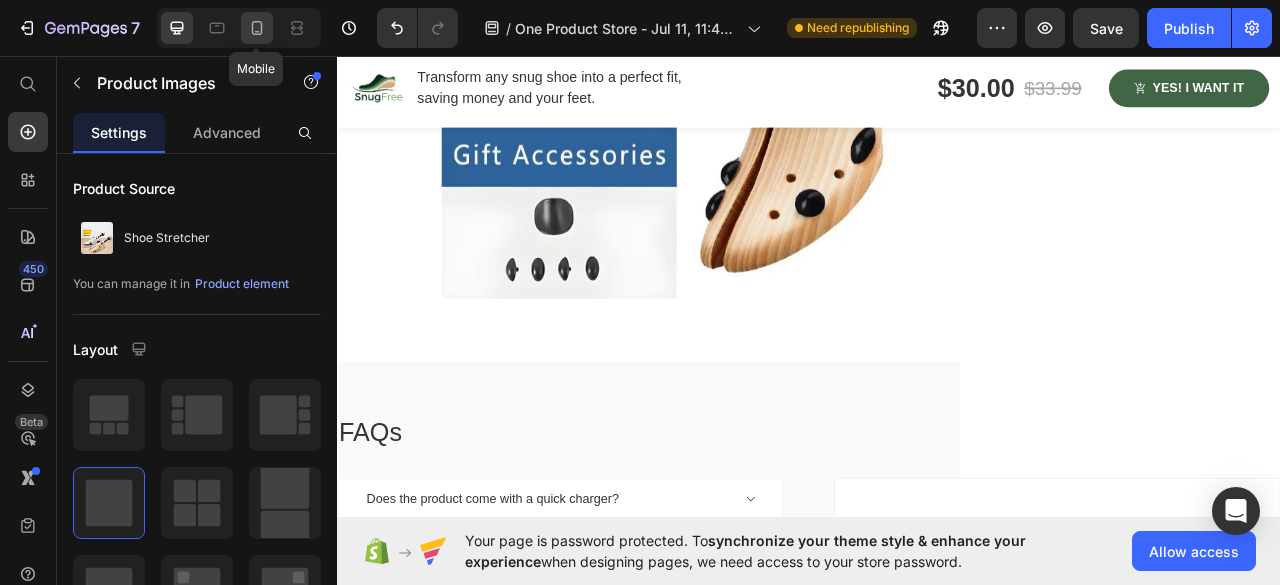 click 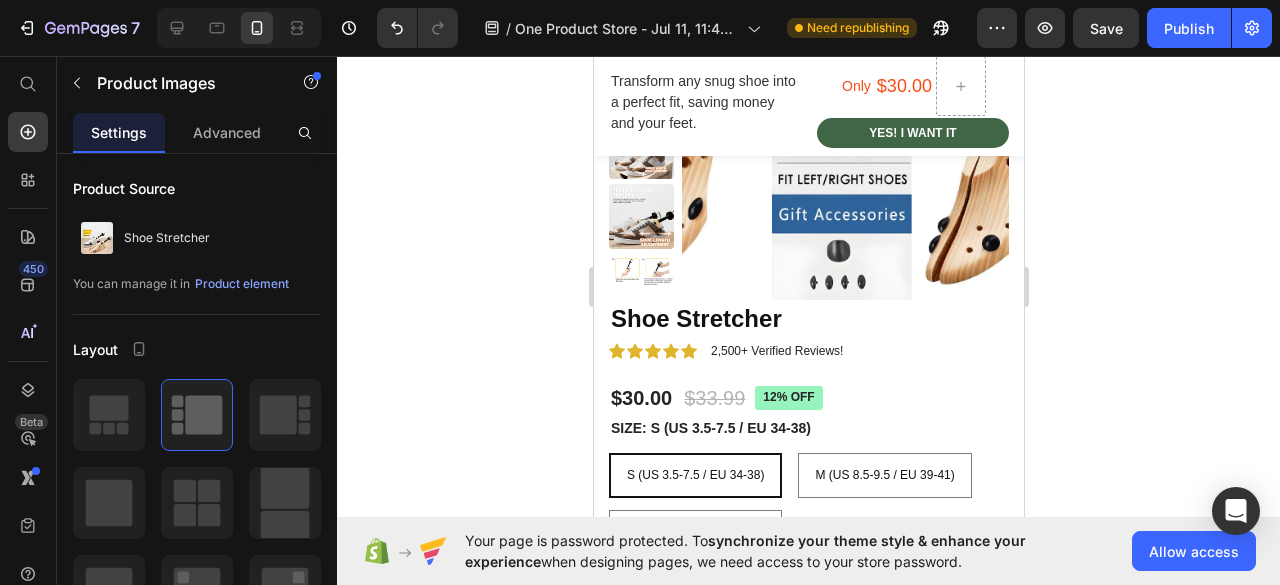 scroll, scrollTop: 2231, scrollLeft: 0, axis: vertical 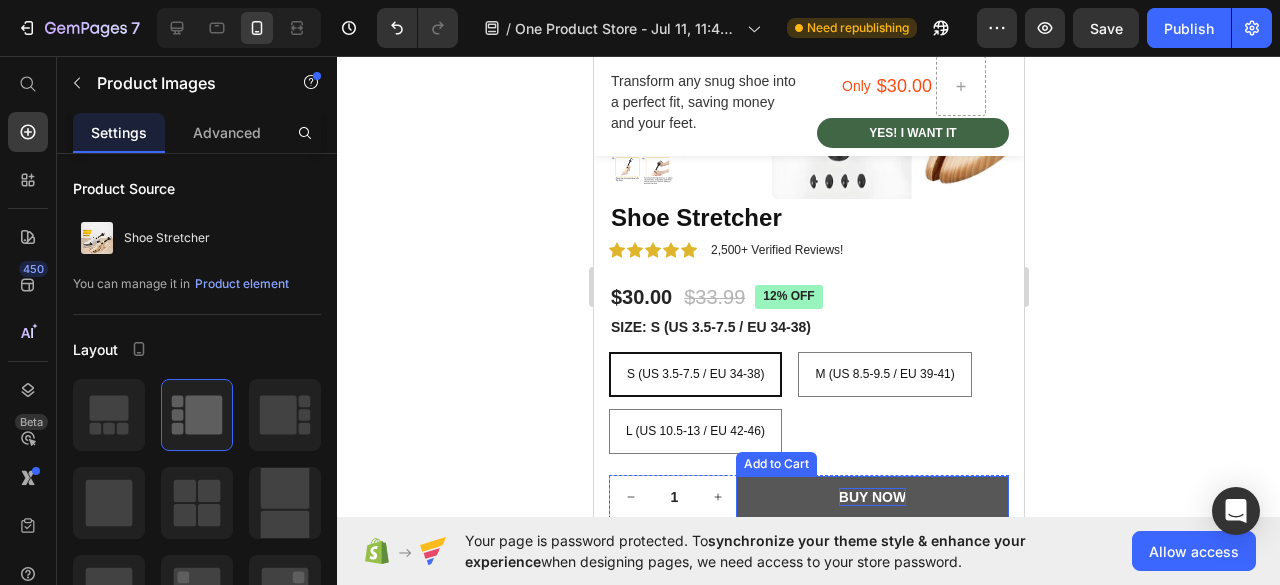 drag, startPoint x: 886, startPoint y: 499, endPoint x: 872, endPoint y: 499, distance: 14 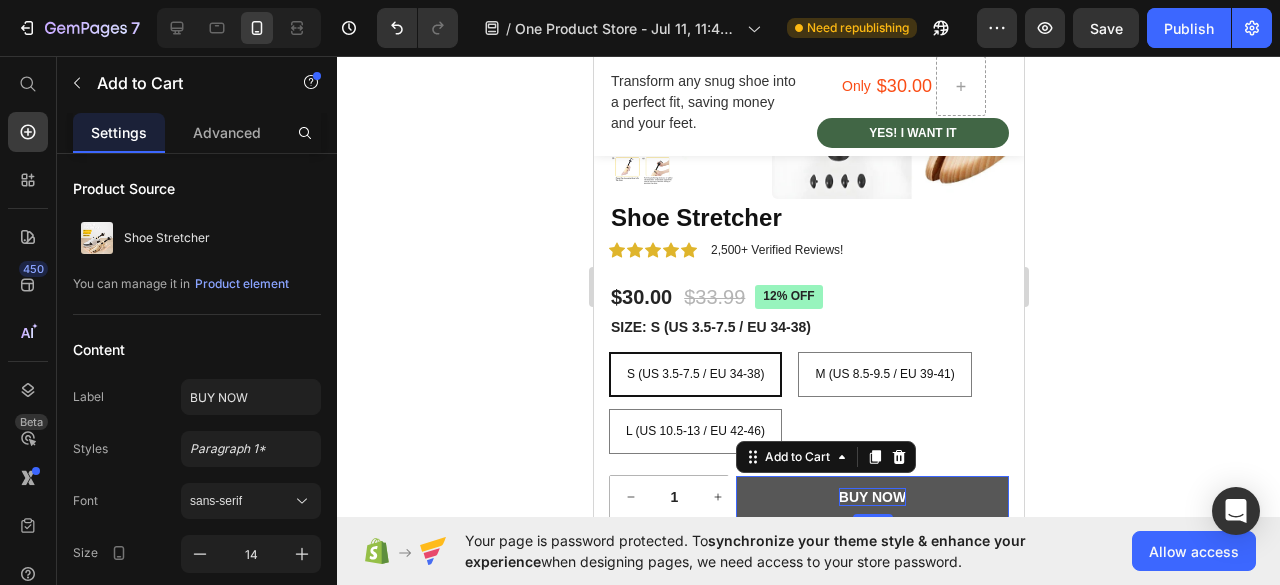 click on "BUY NOW" at bounding box center [871, 497] 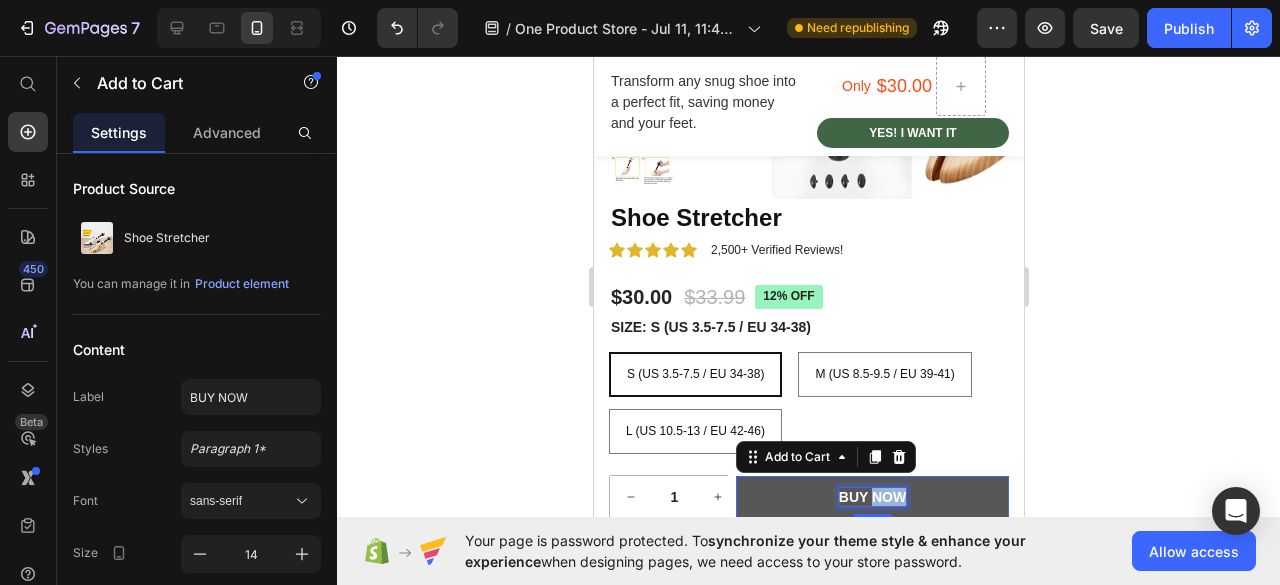 click on "BUY NOW" at bounding box center [871, 497] 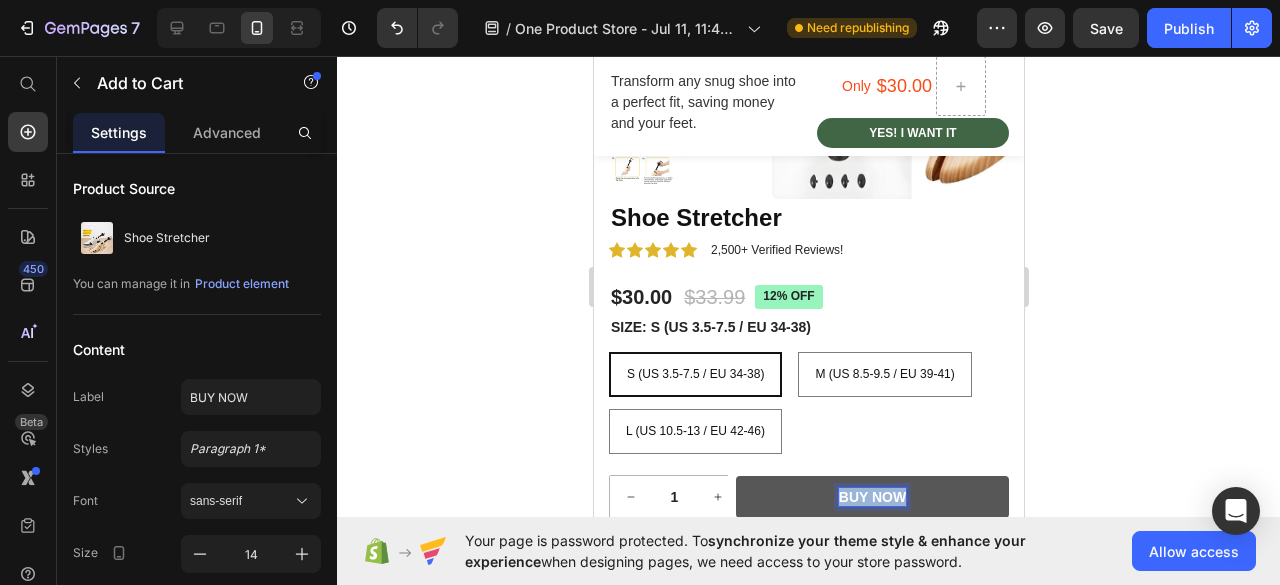 click on "BUY NOW" at bounding box center (871, 497) 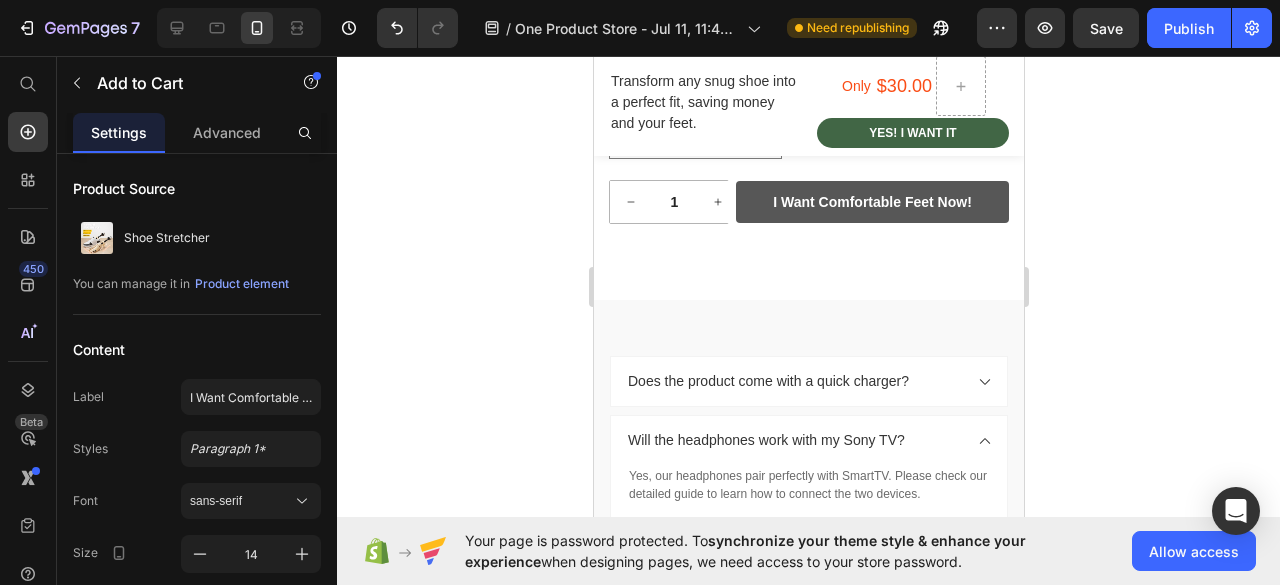 scroll, scrollTop: 2240, scrollLeft: 0, axis: vertical 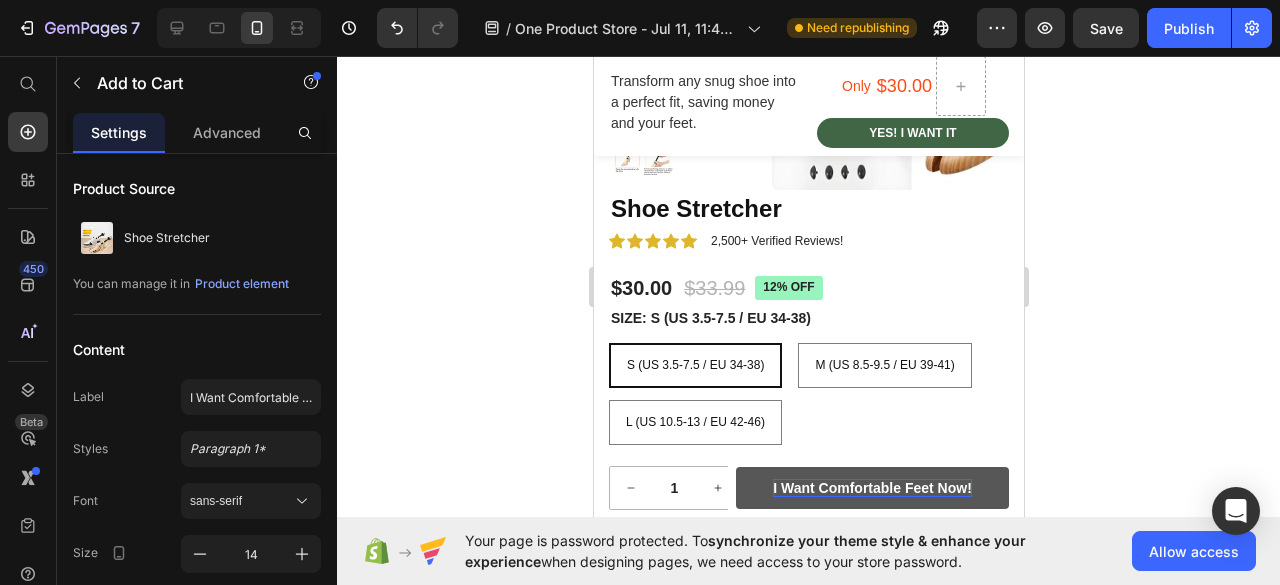 click on "I Want Comfortable Feet Now!" at bounding box center [872, 488] 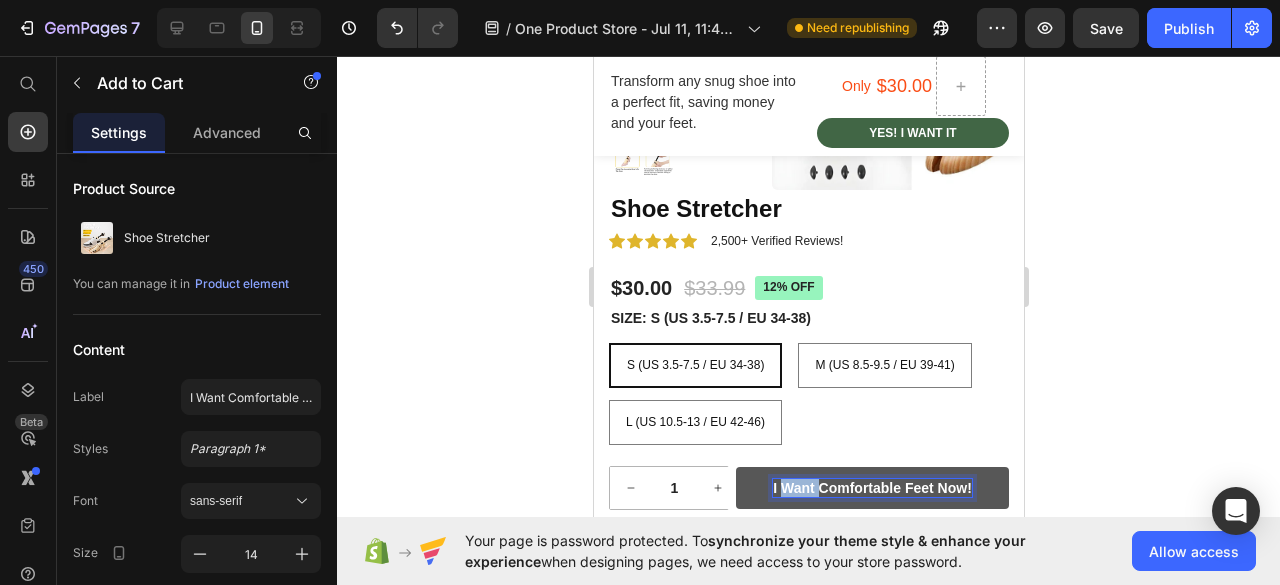 click on "I Want Comfortable Feet Now!" at bounding box center [872, 488] 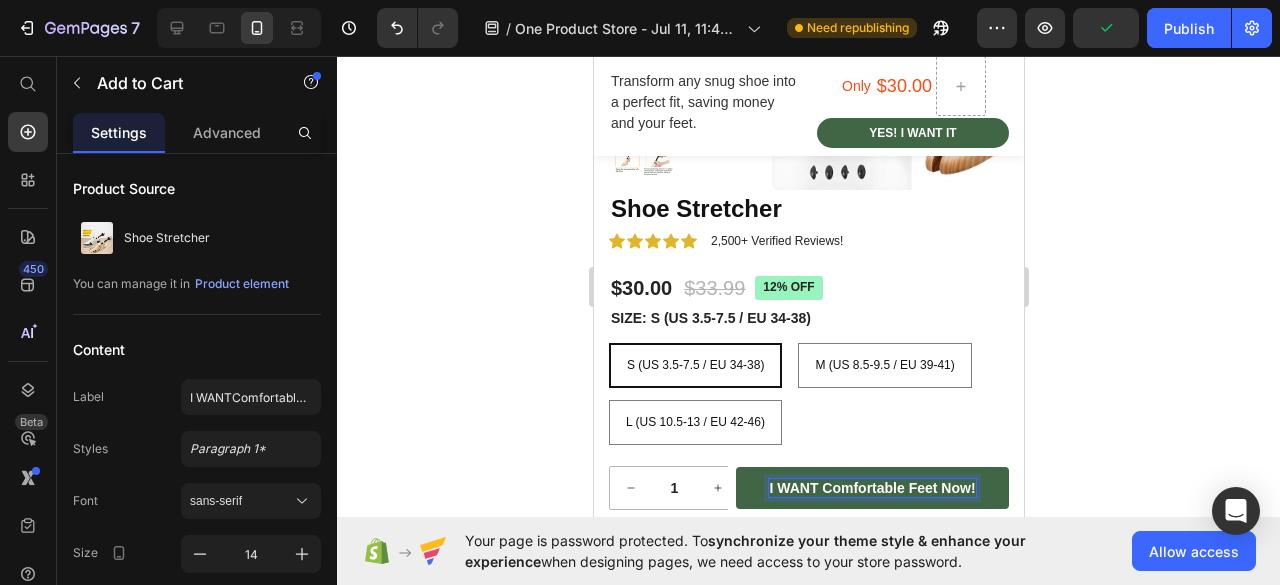 click on "I WANT Comfortable Feet Now!" at bounding box center [871, 488] 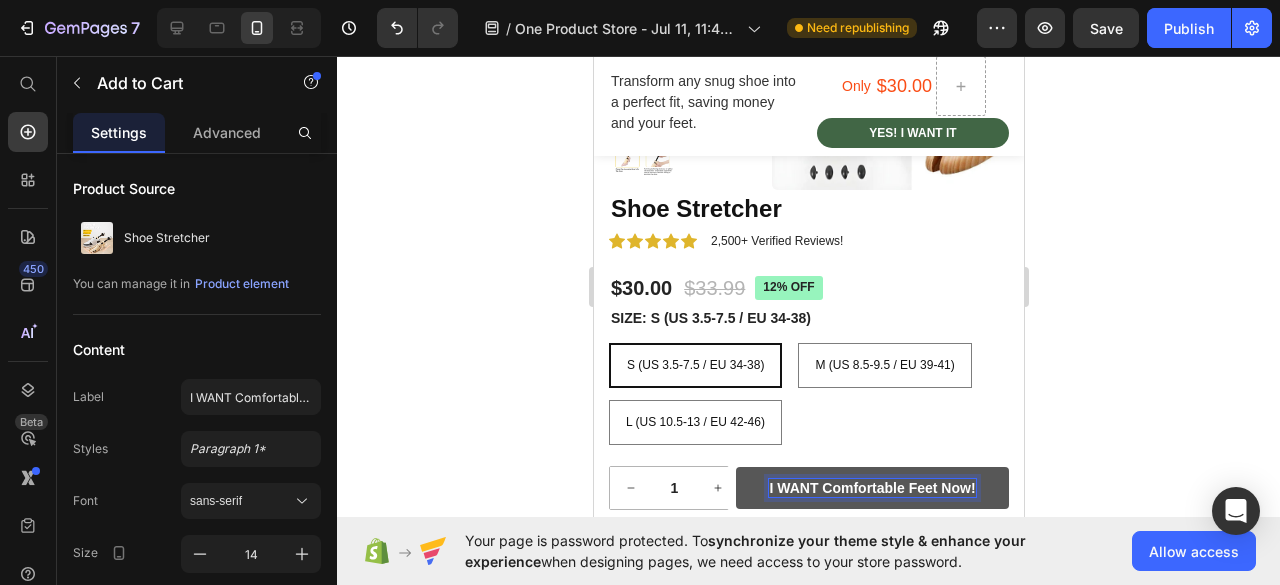 click on "I WANT Comfortable Feet Now!" at bounding box center [872, 488] 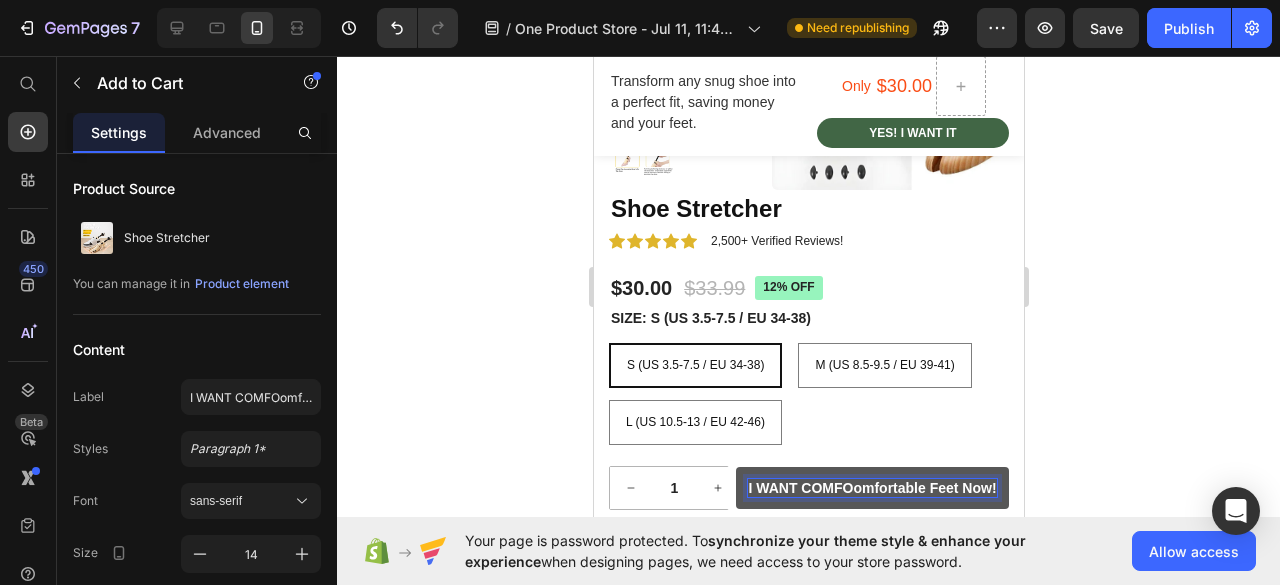 scroll, scrollTop: 2239, scrollLeft: 0, axis: vertical 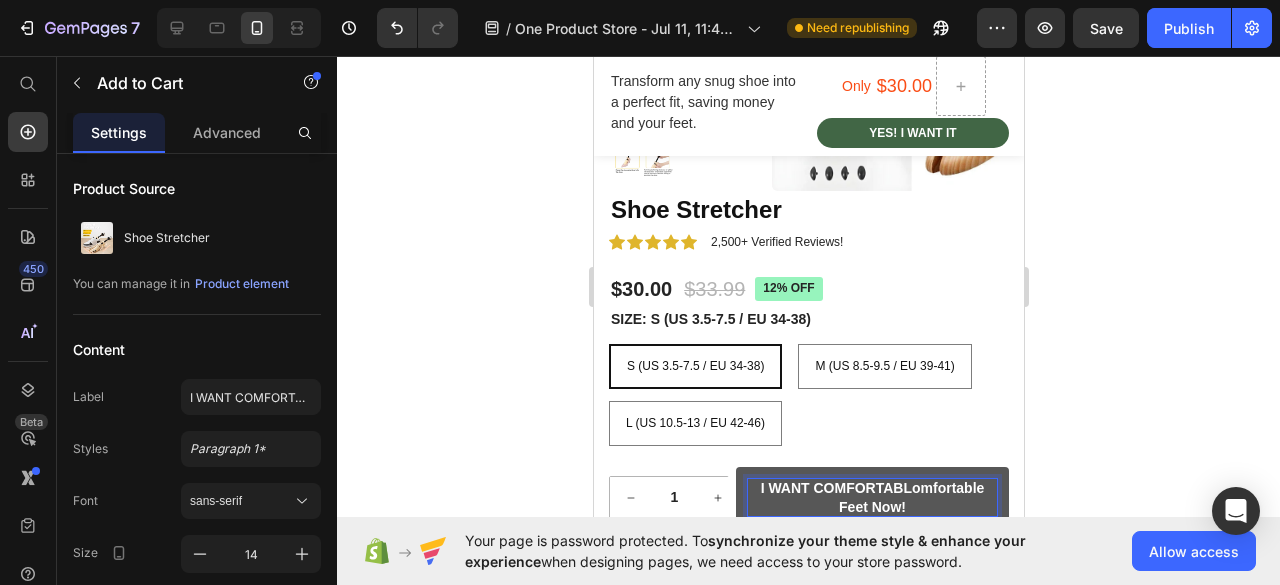 click on "I WANT COMFORTABLomfortable Feet Now!" at bounding box center (871, 489) 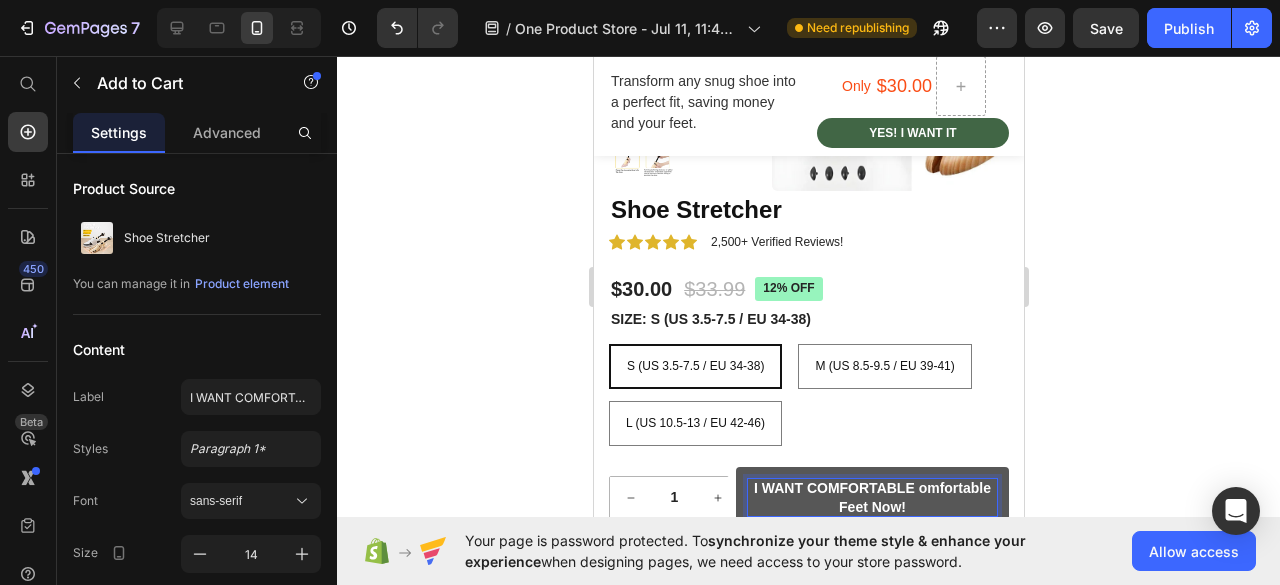 click on "I WANT COMFORTABLE omfortable Feet Now!" at bounding box center [872, 489] 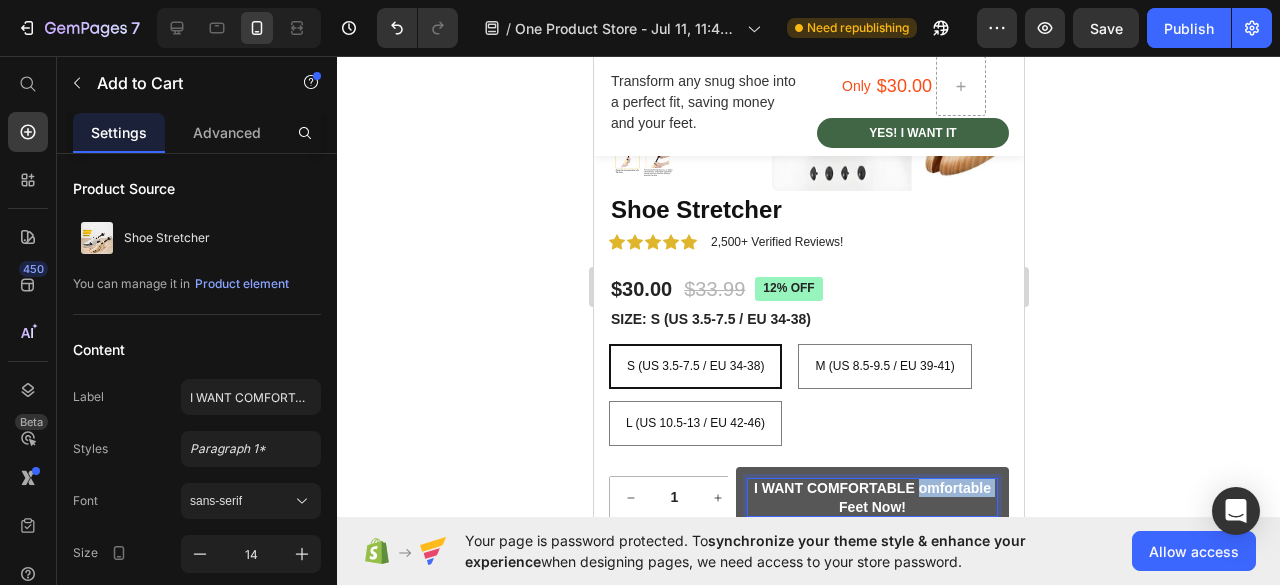 click on "I WANT COMFORTABLE omfortable Feet Now!" at bounding box center [872, 489] 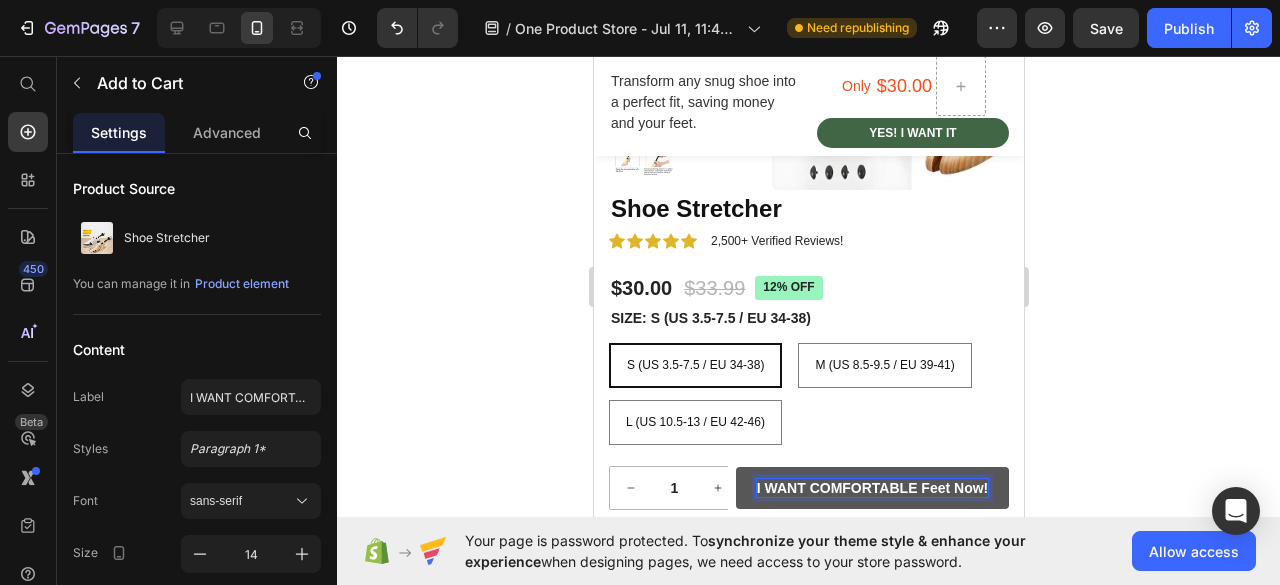 click on "I WANT COMFORTABLE Feet Now!" at bounding box center [872, 488] 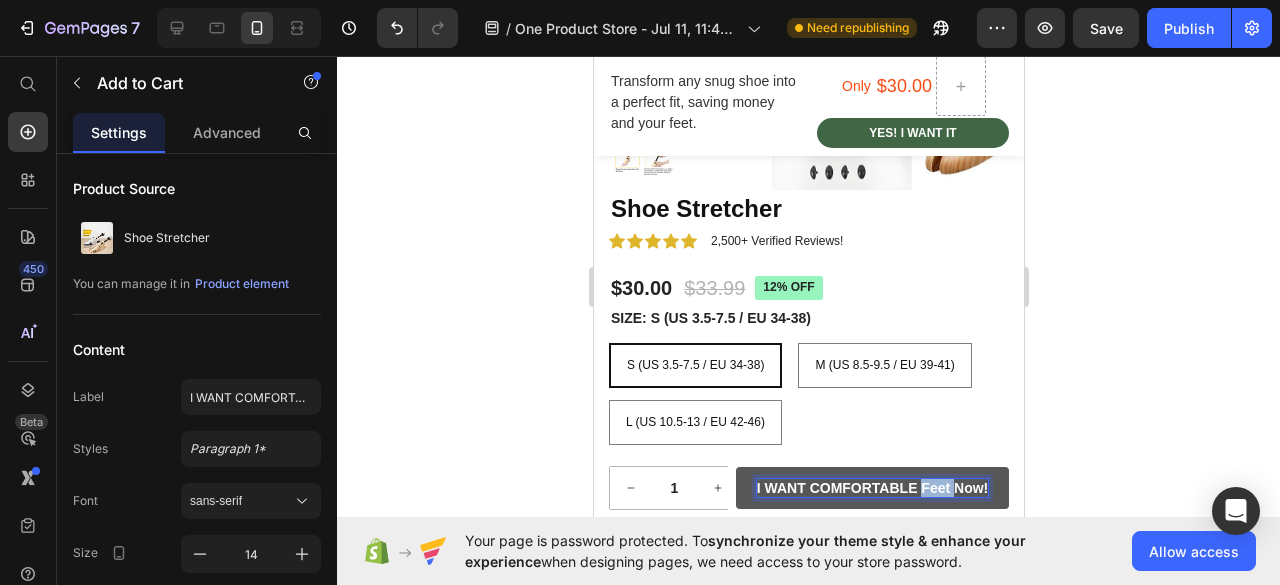 click on "I WANT COMFORTABLE Feet Now!" at bounding box center (872, 488) 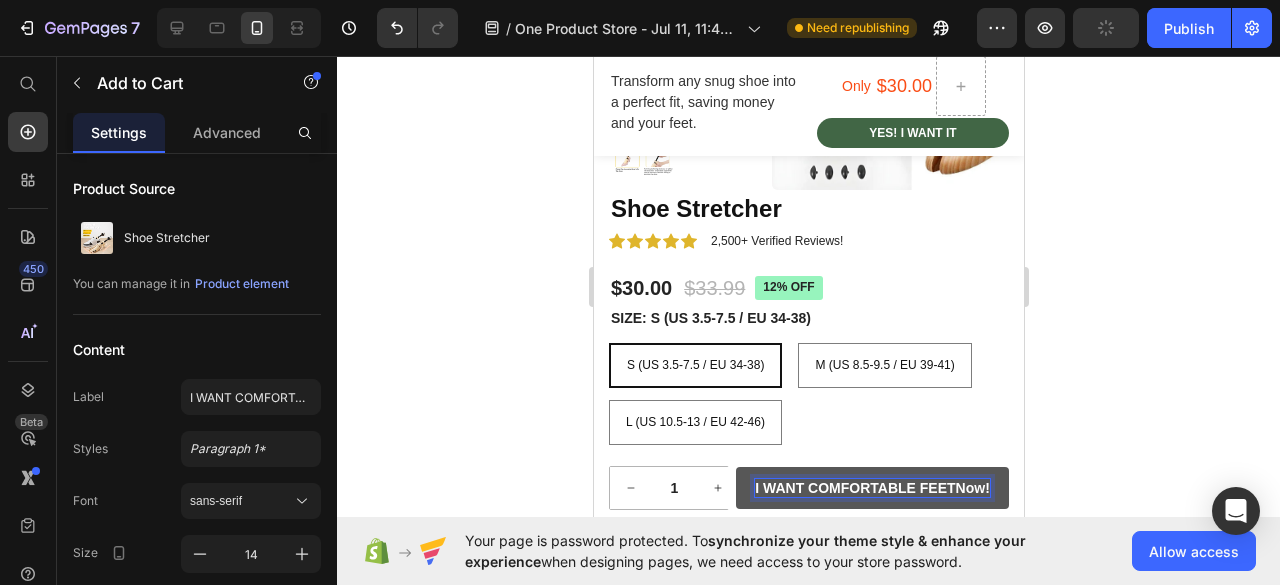 scroll, scrollTop: 2239, scrollLeft: 0, axis: vertical 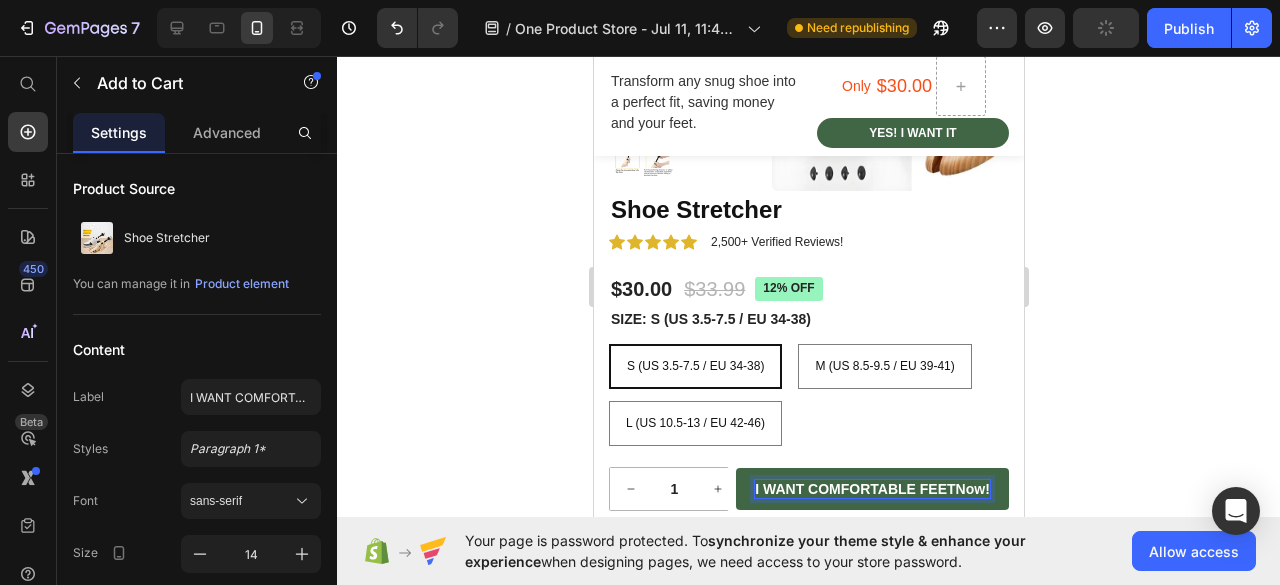 click on "I WANT COMFORTABLE FEETNow!" at bounding box center [871, 489] 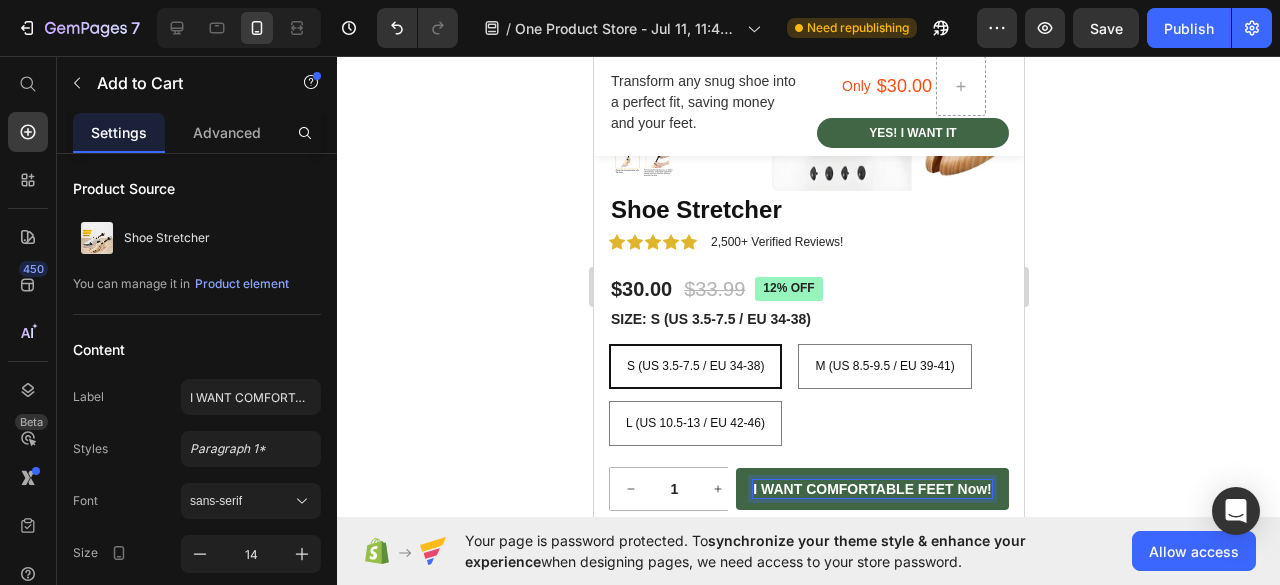 click on "I WANT COMFORTABLE FEET Now!" at bounding box center [871, 489] 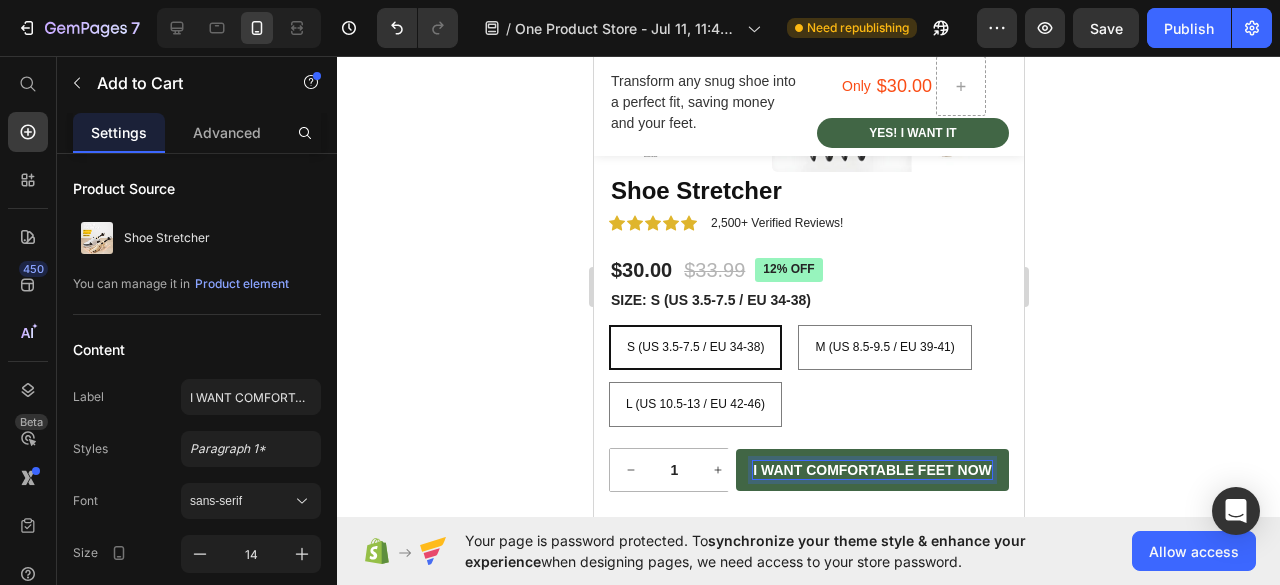 scroll, scrollTop: 2258, scrollLeft: 0, axis: vertical 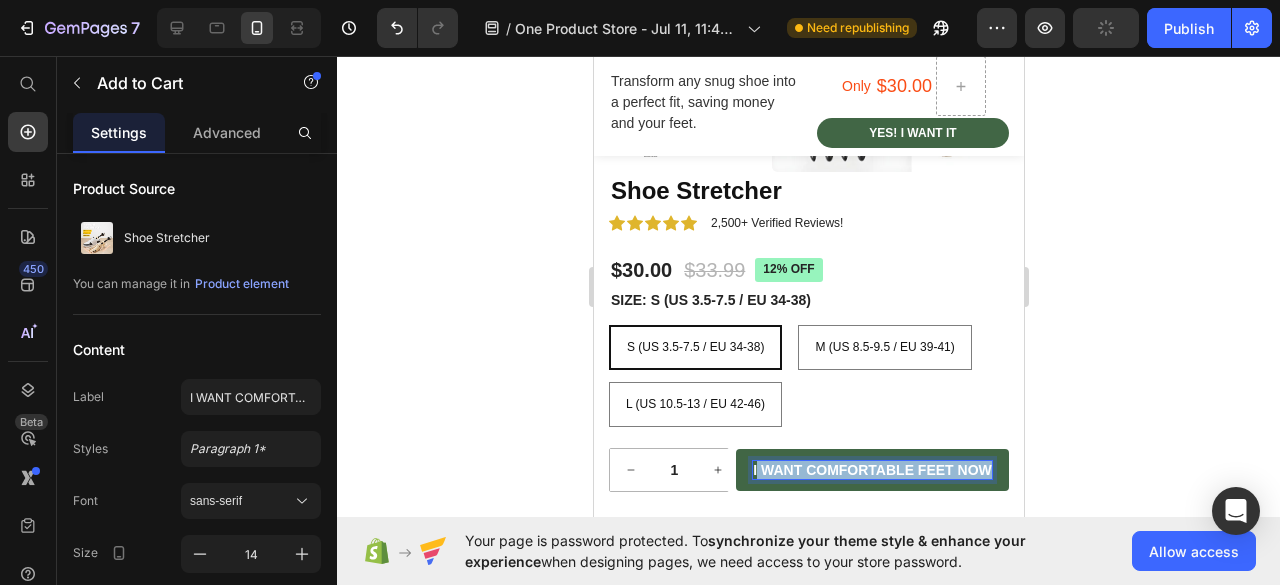 drag, startPoint x: 772, startPoint y: 472, endPoint x: 885, endPoint y: 489, distance: 114.27161 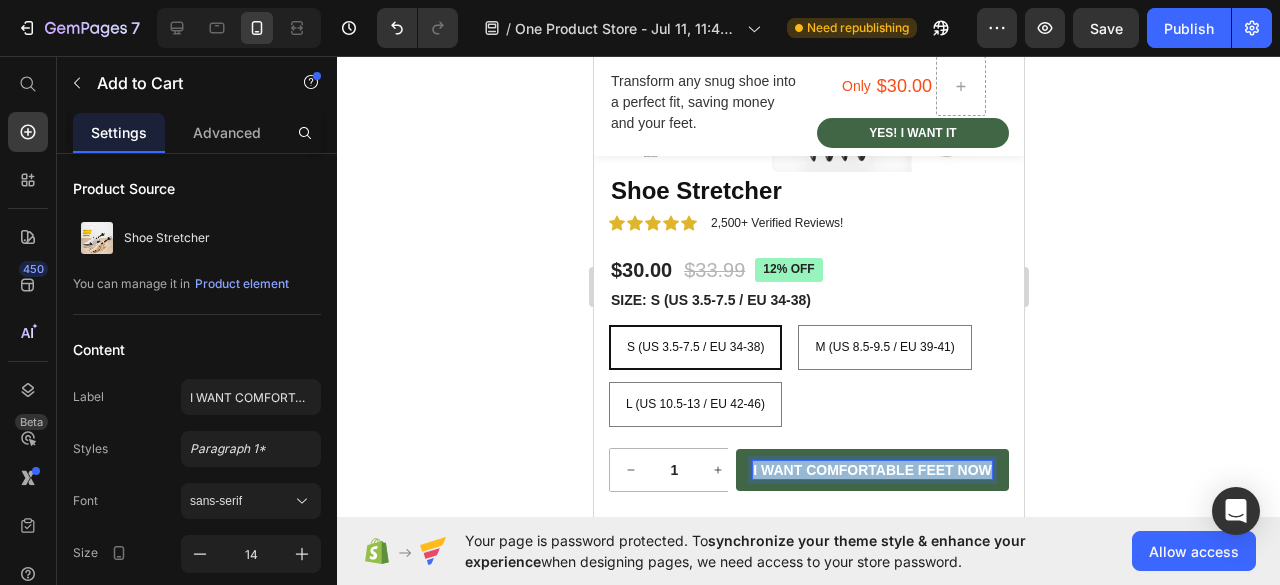 drag, startPoint x: 762, startPoint y: 467, endPoint x: 898, endPoint y: 496, distance: 139.05754 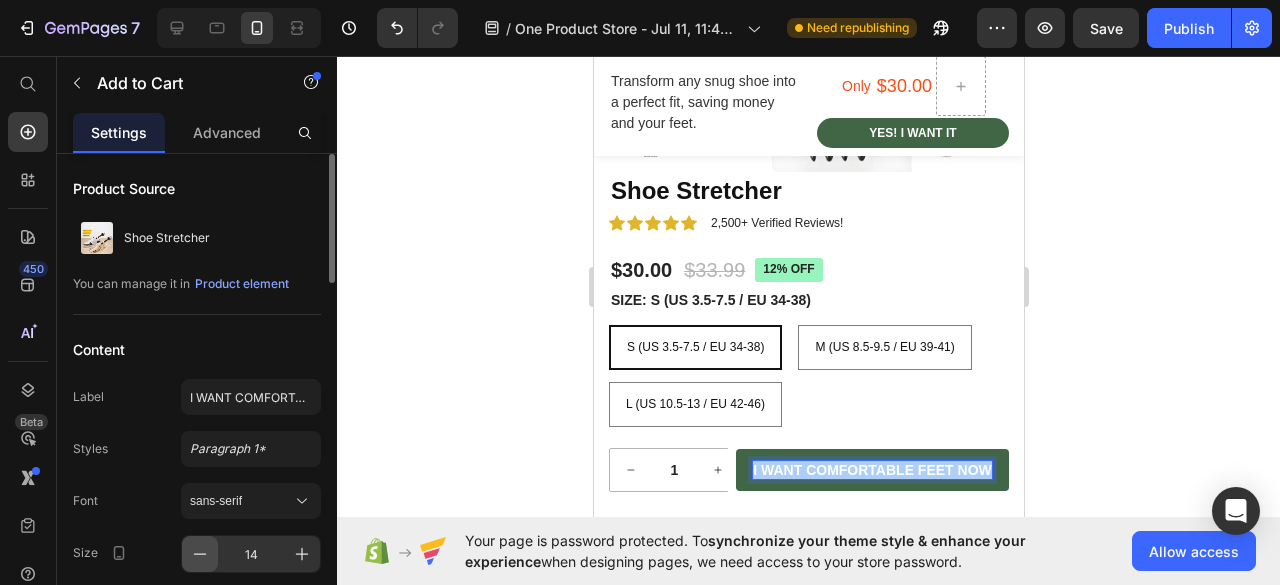 click 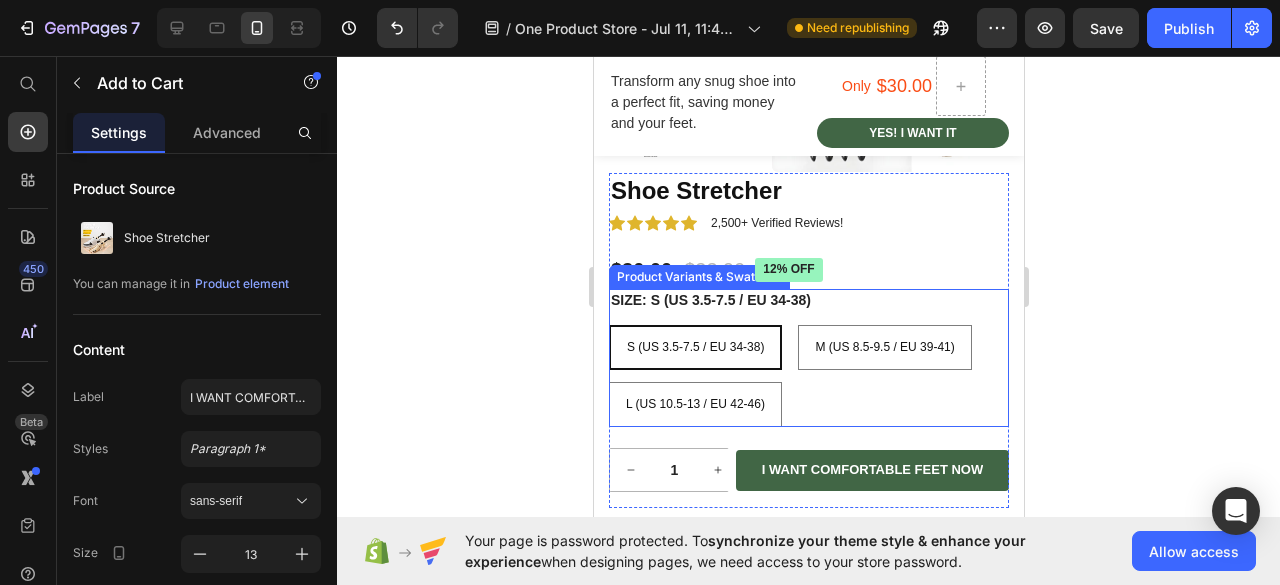 drag, startPoint x: 885, startPoint y: 402, endPoint x: 1015, endPoint y: 395, distance: 130.18832 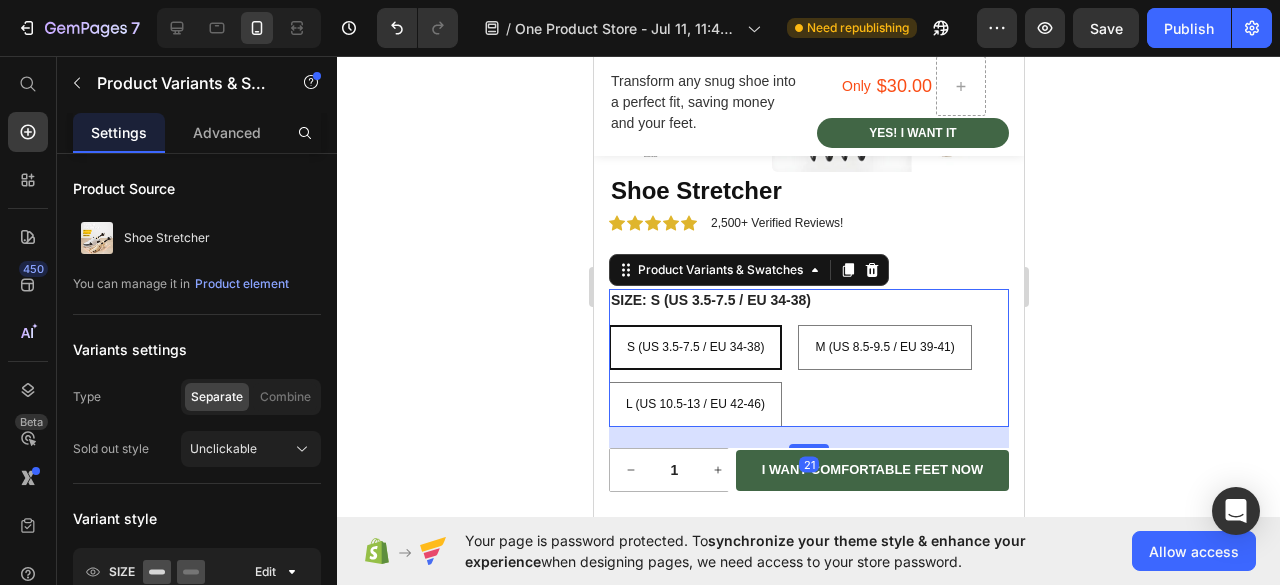 click 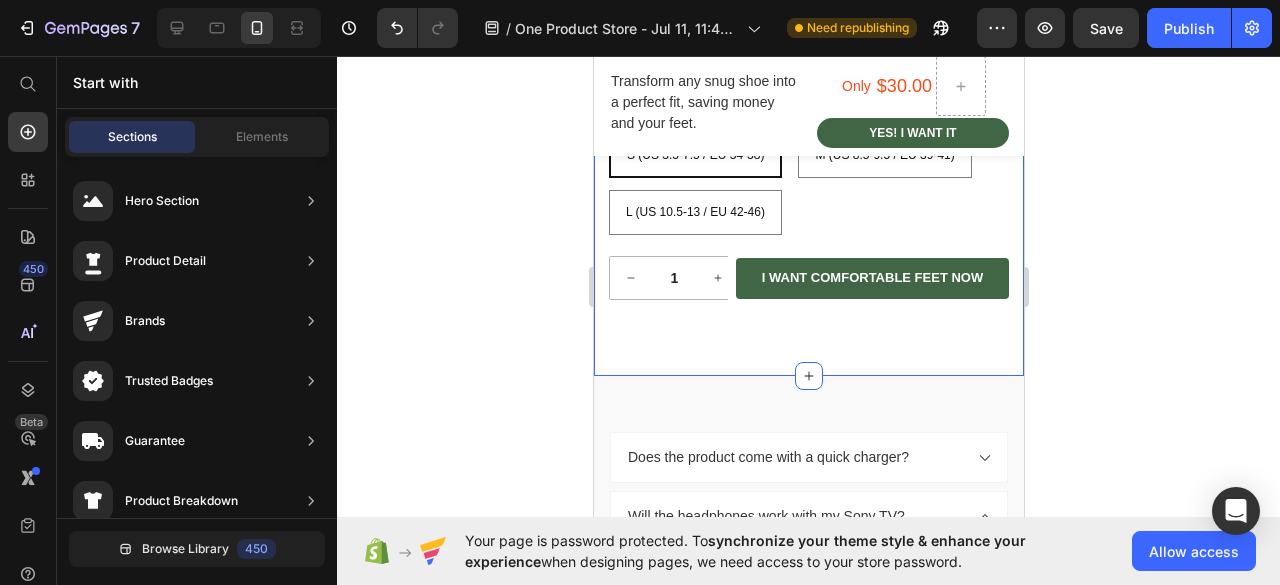 scroll, scrollTop: 2458, scrollLeft: 0, axis: vertical 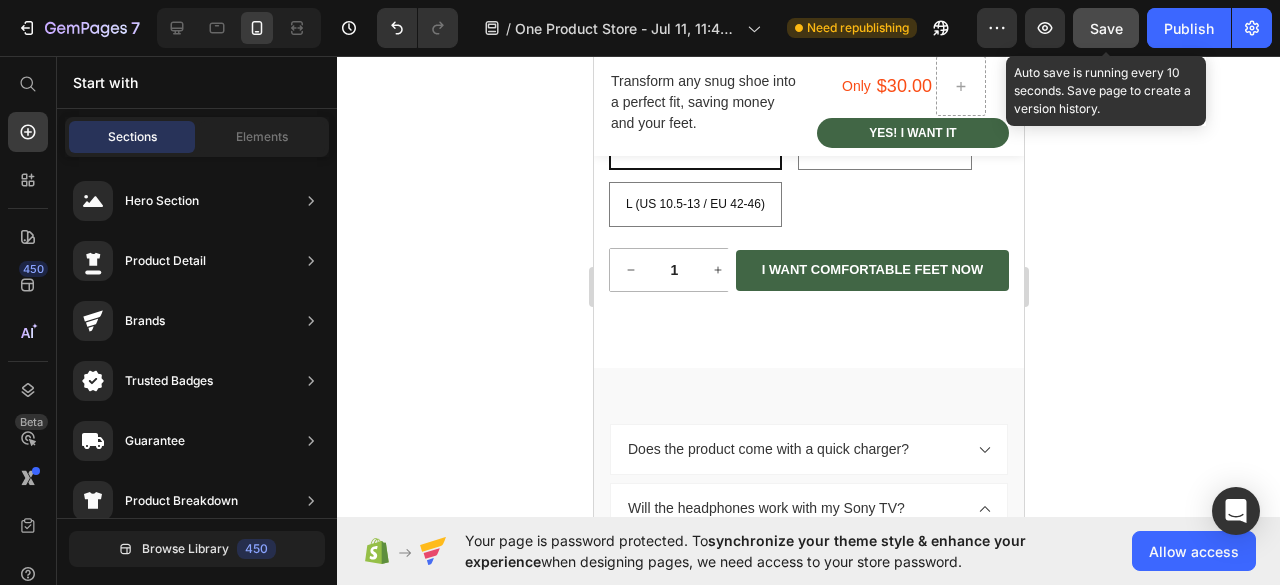 click on "Save" 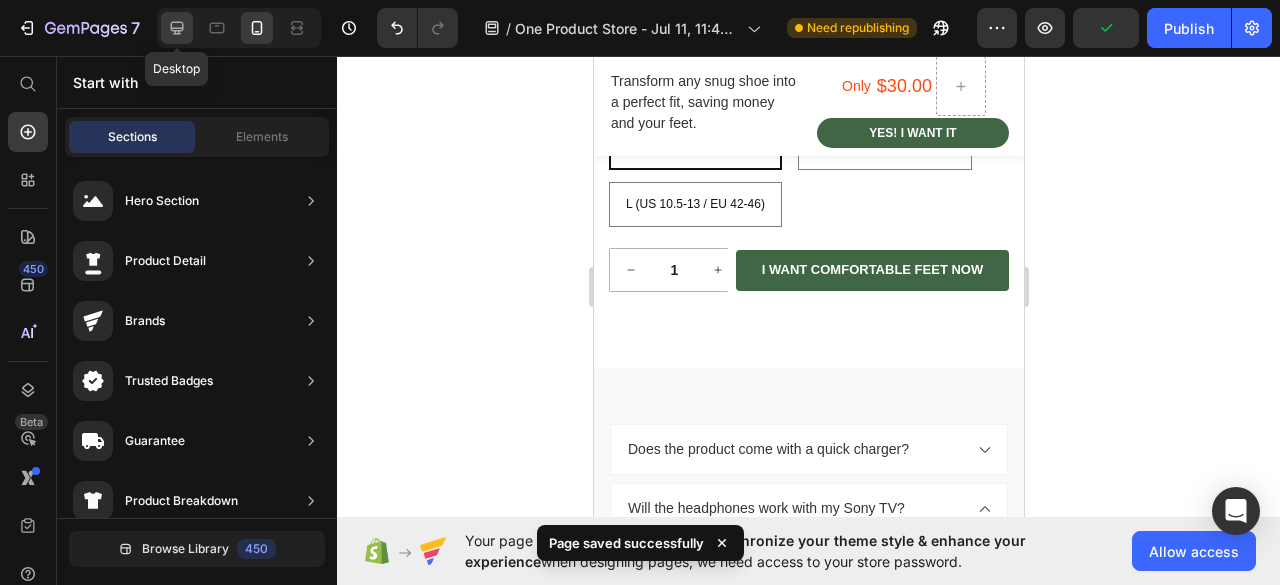 click 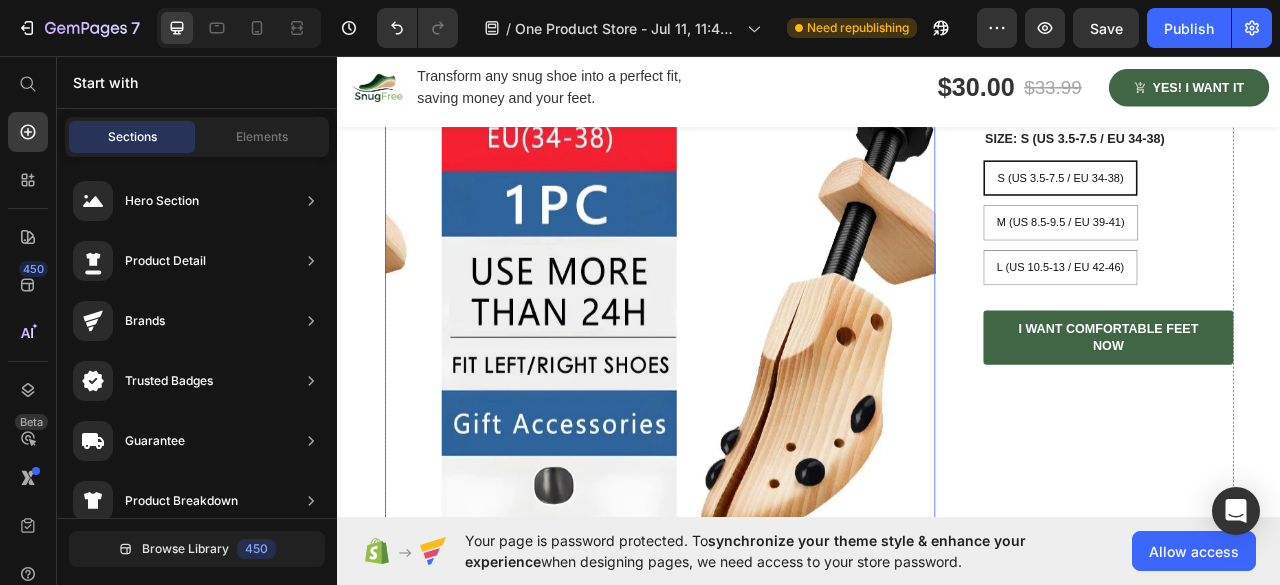 scroll, scrollTop: 2258, scrollLeft: 0, axis: vertical 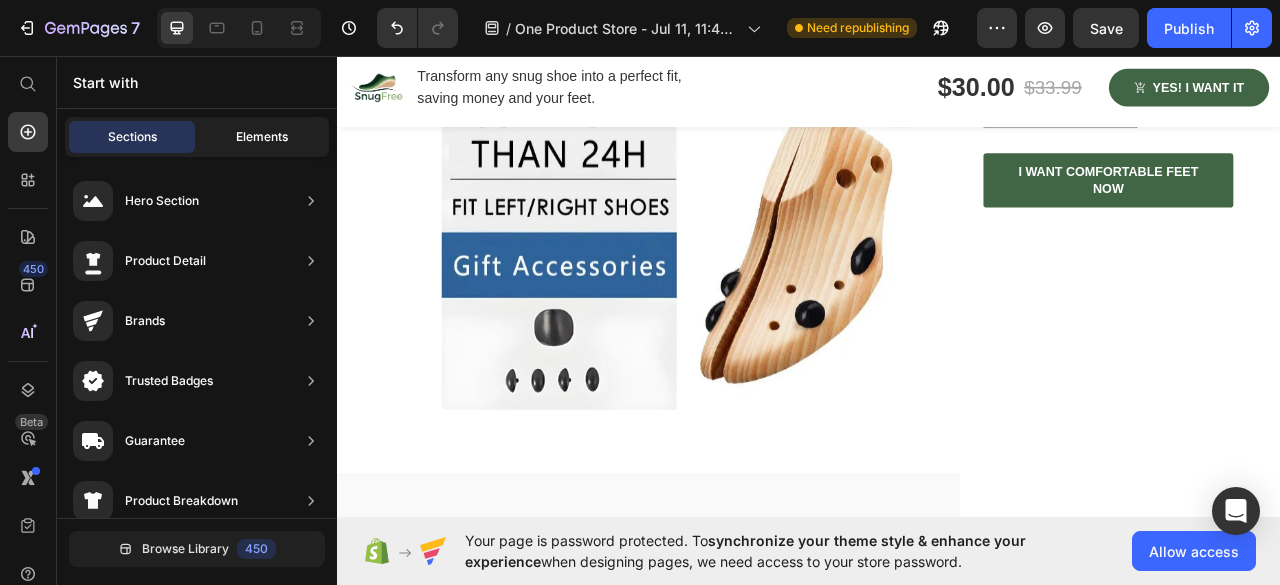 click on "Elements" at bounding box center [262, 137] 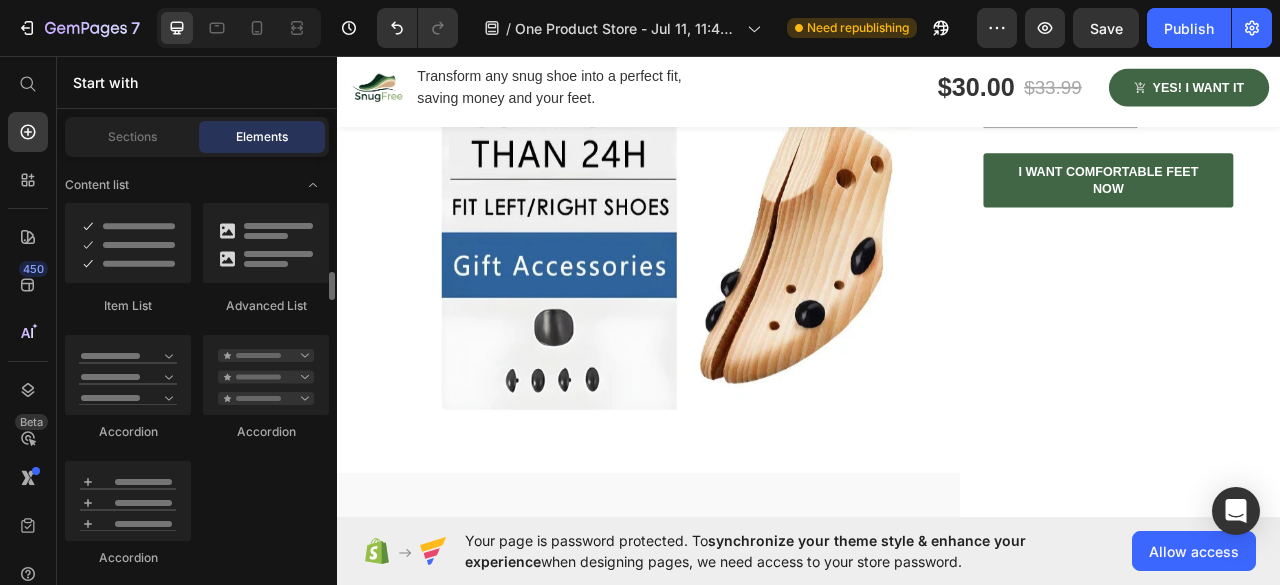 scroll, scrollTop: 1200, scrollLeft: 0, axis: vertical 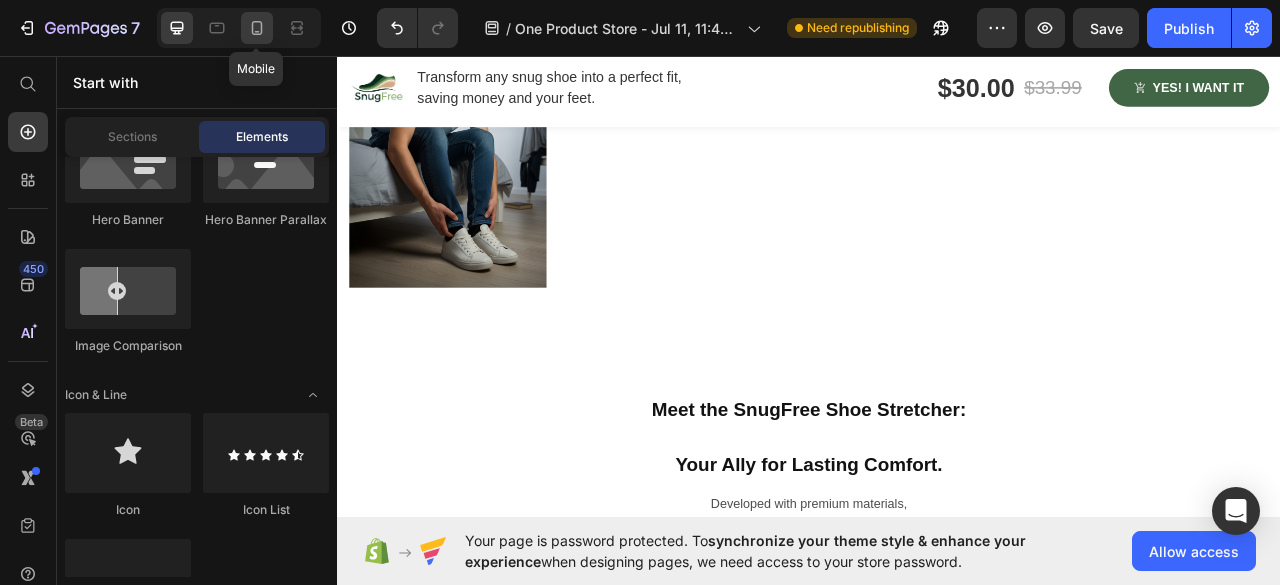 click 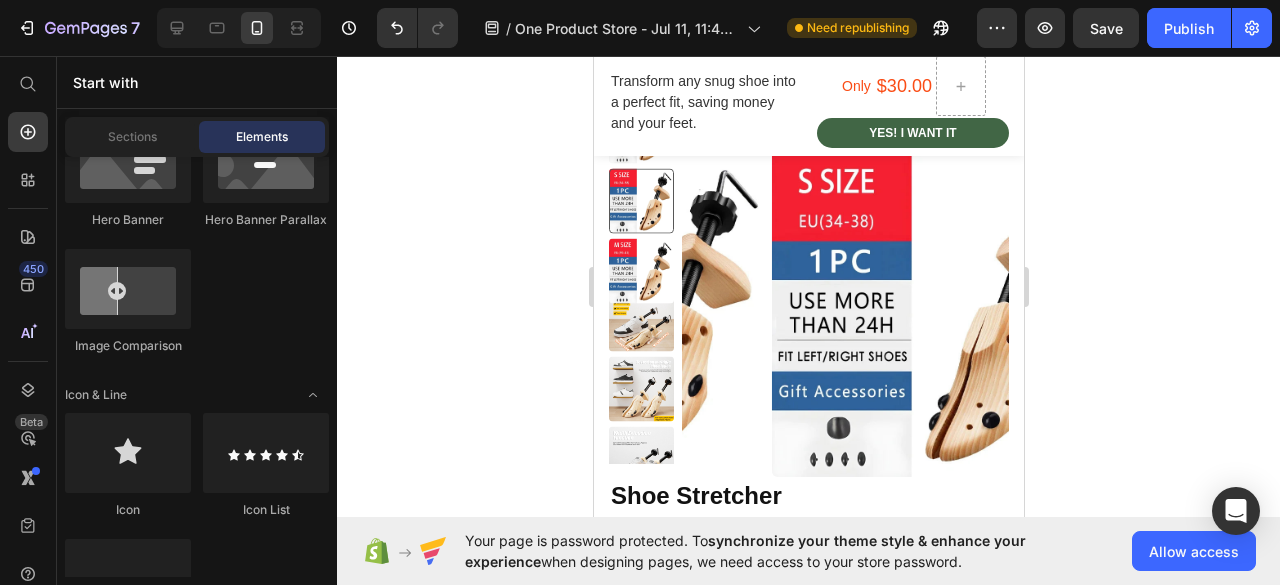 scroll, scrollTop: 1558, scrollLeft: 0, axis: vertical 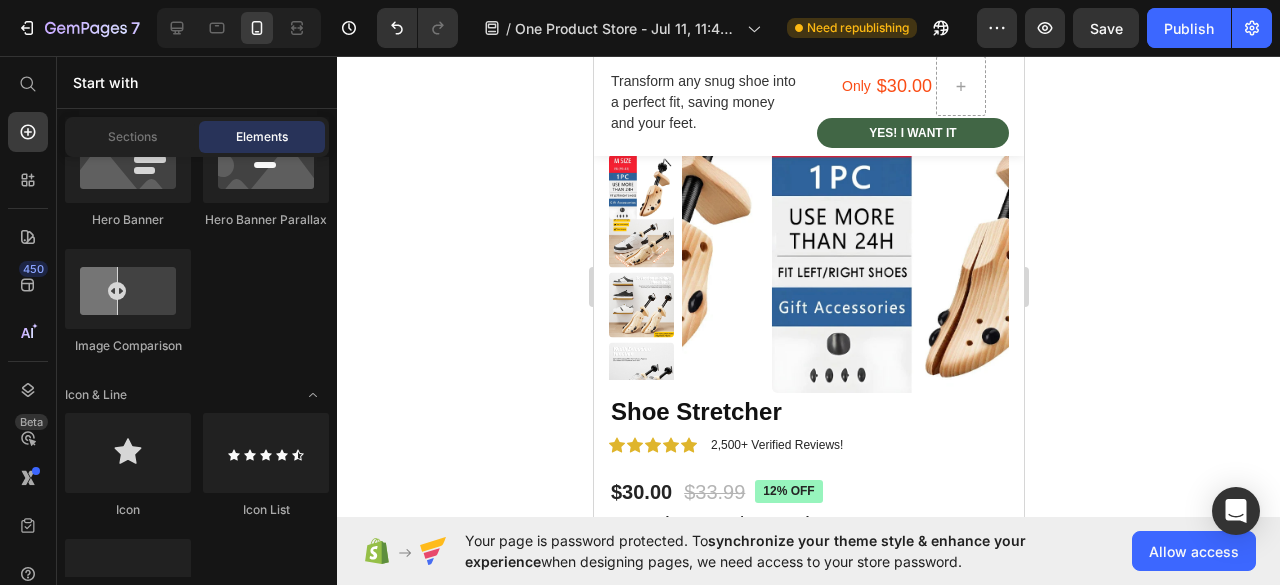 click on "Meet the SnugFree Shoe Stretcher:  Your Ally for Lasting Comfort. Heading Developed with premium materials,  the SnugFree Shoe Stretcher gently expands your shoes, ensuring the ideal fit without damaging them.  Say goodbye to discomfort and hello to well-being. Text Block Section 4" at bounding box center [808, -107] 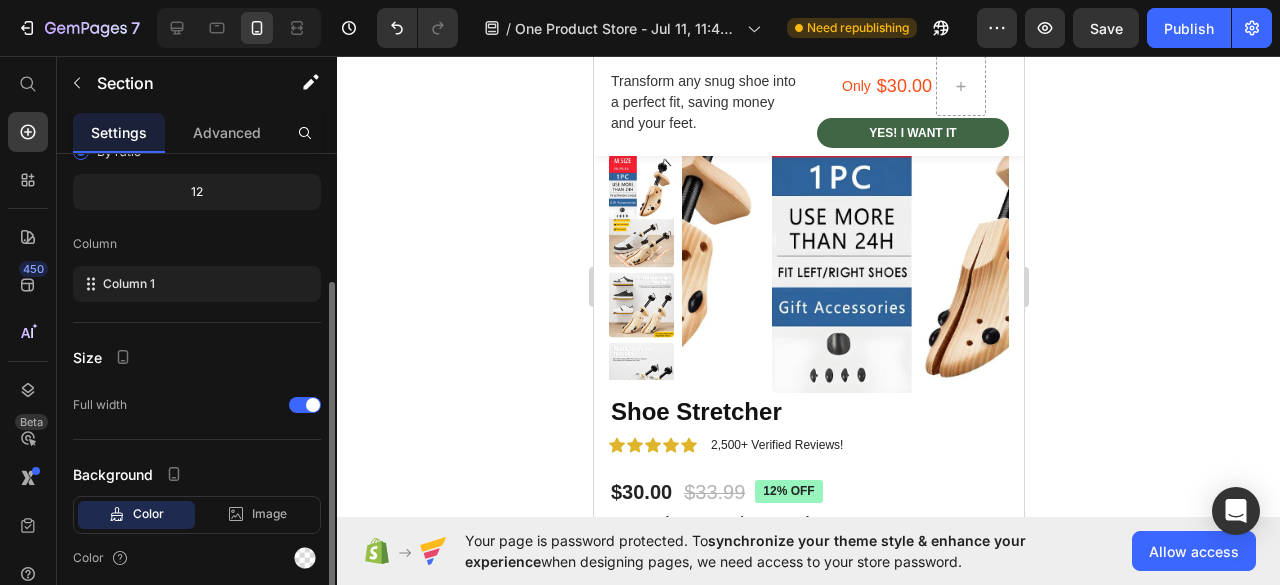 scroll, scrollTop: 274, scrollLeft: 0, axis: vertical 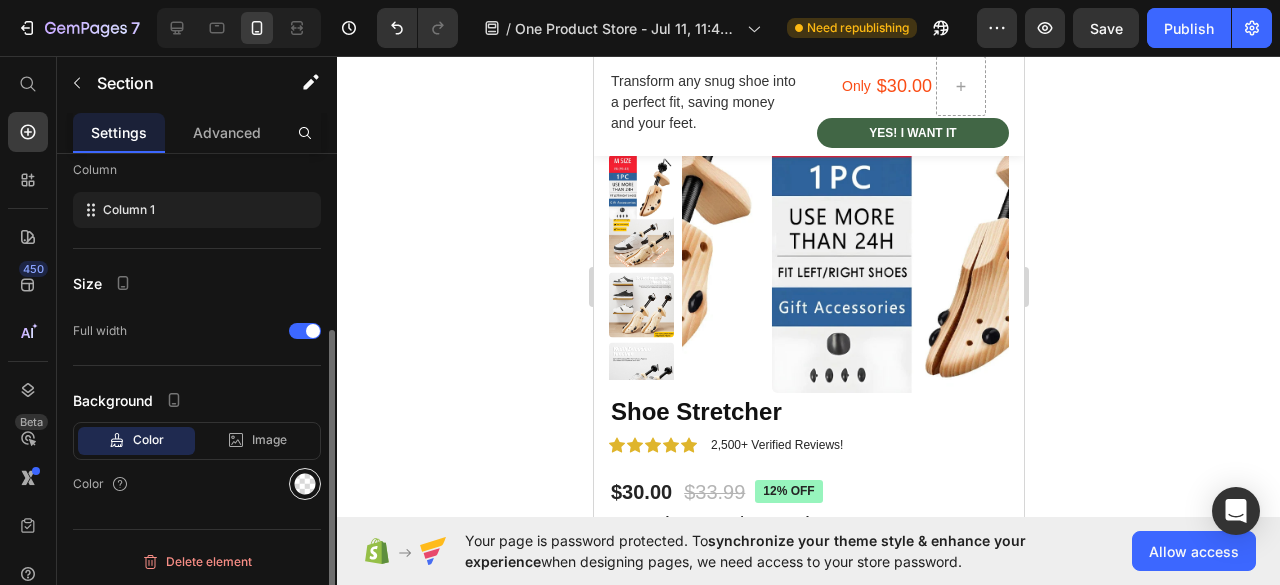 click at bounding box center (305, 484) 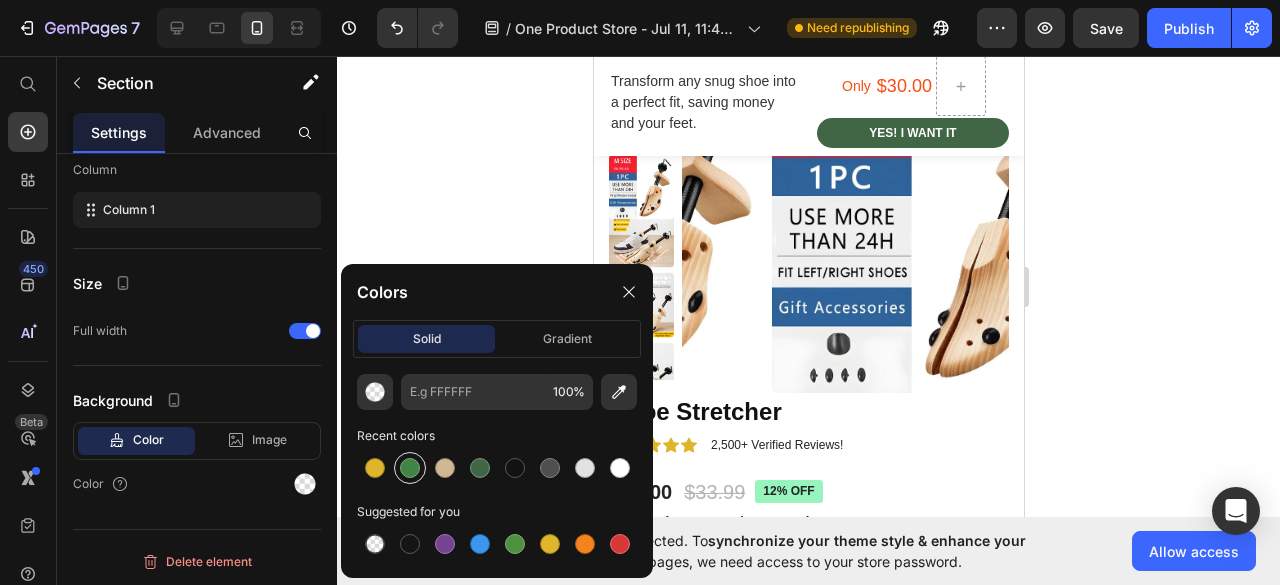 click at bounding box center (410, 468) 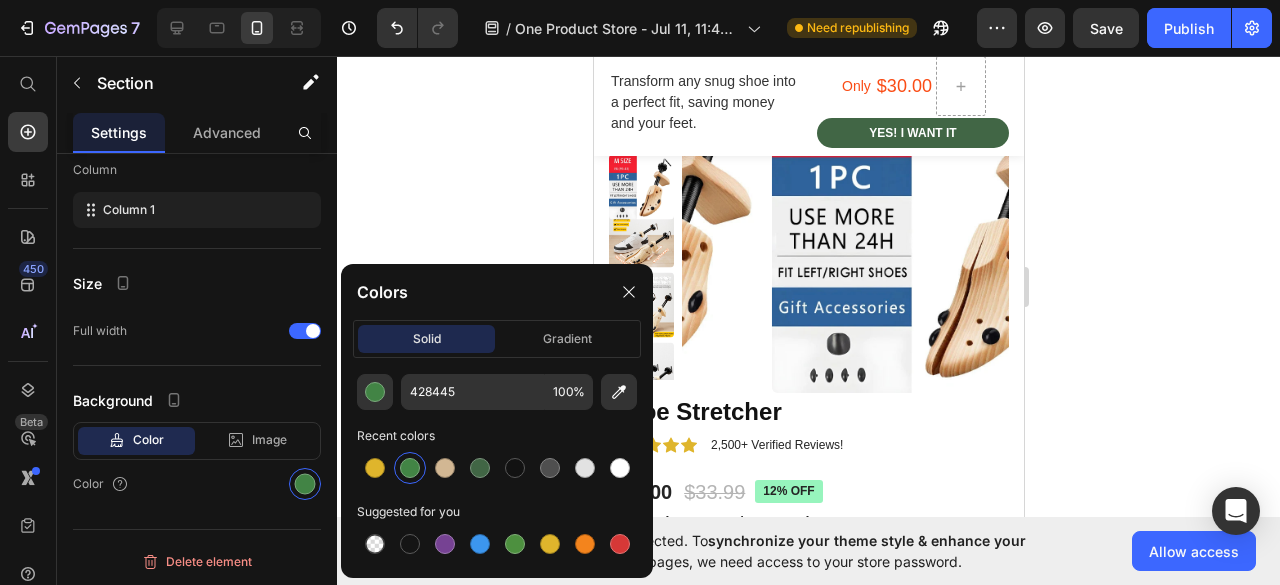scroll, scrollTop: 274, scrollLeft: 0, axis: vertical 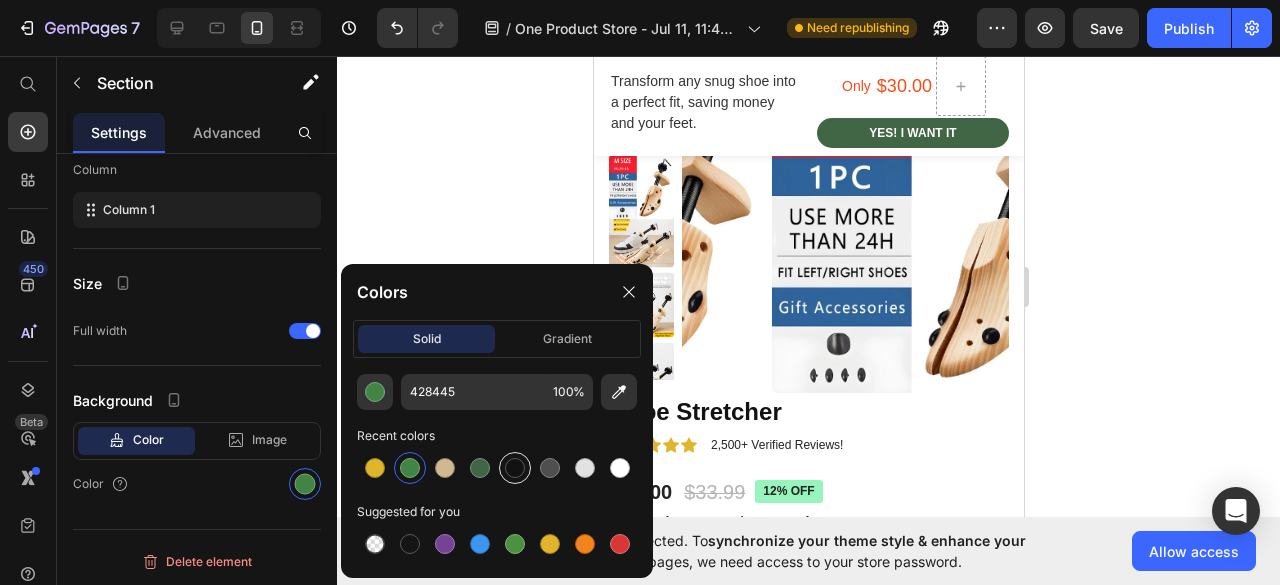 click at bounding box center [515, 468] 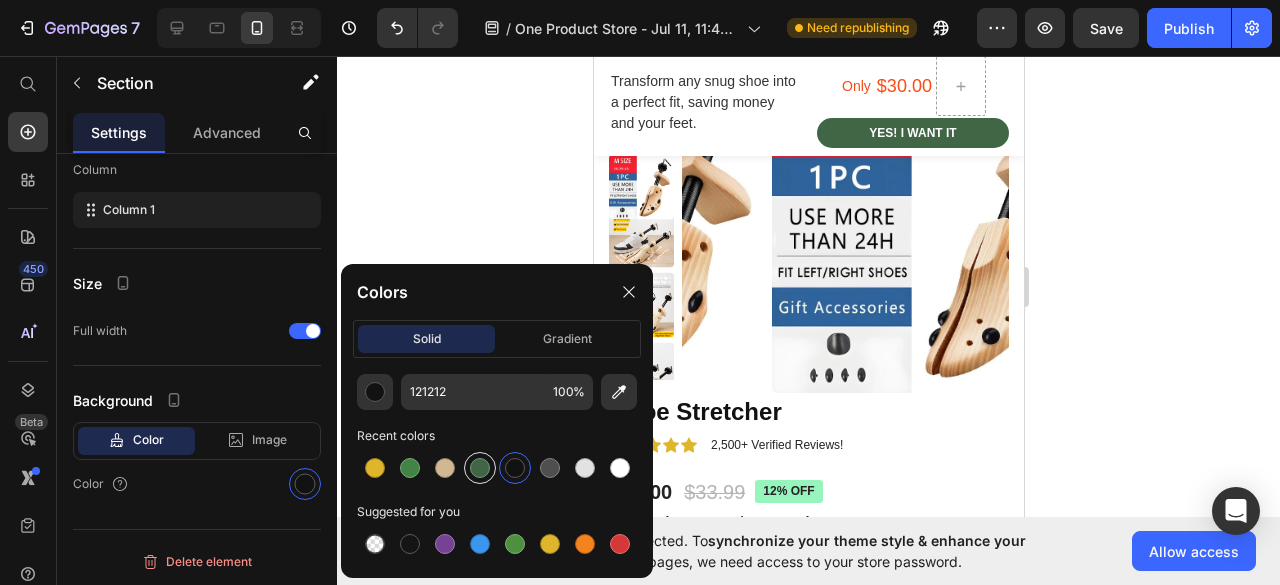 click at bounding box center (480, 468) 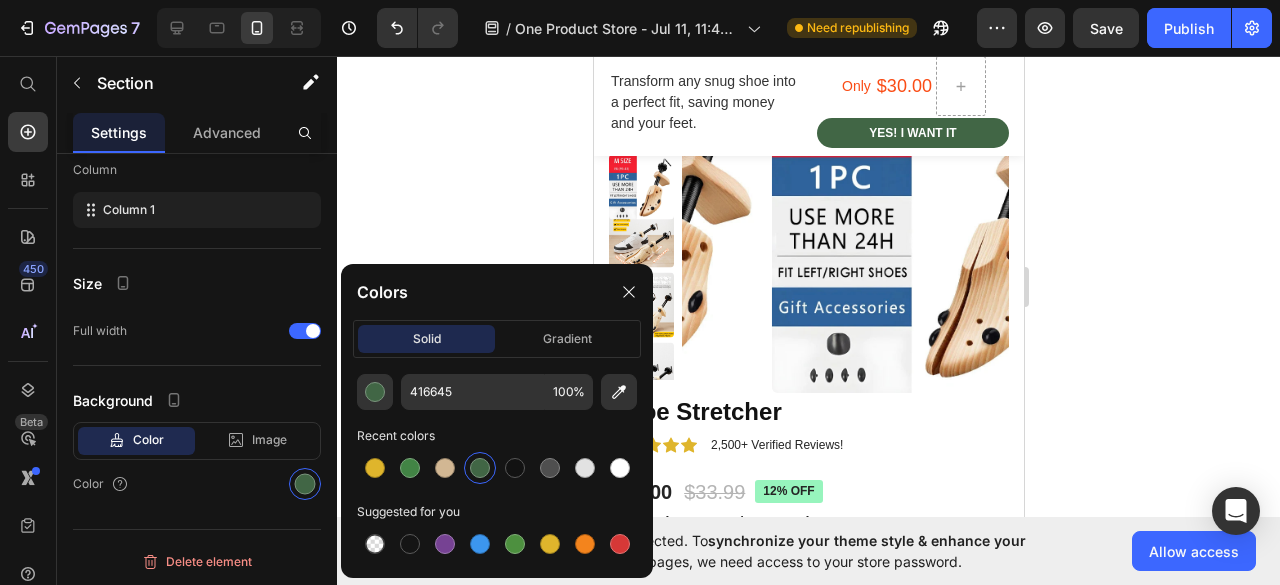 click 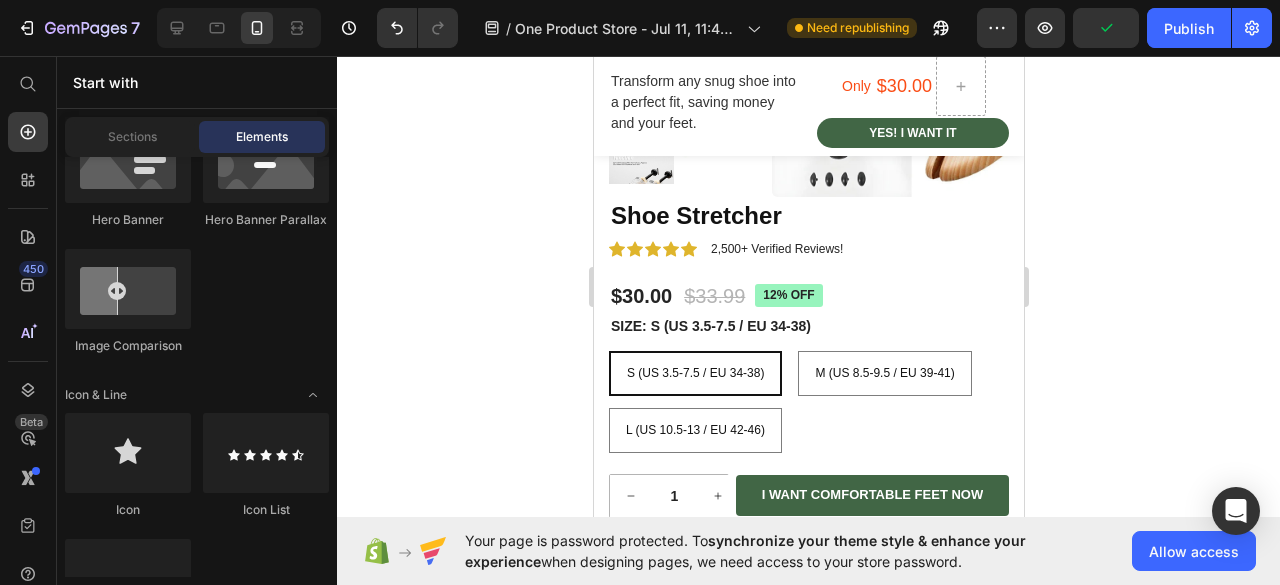 scroll, scrollTop: 1758, scrollLeft: 0, axis: vertical 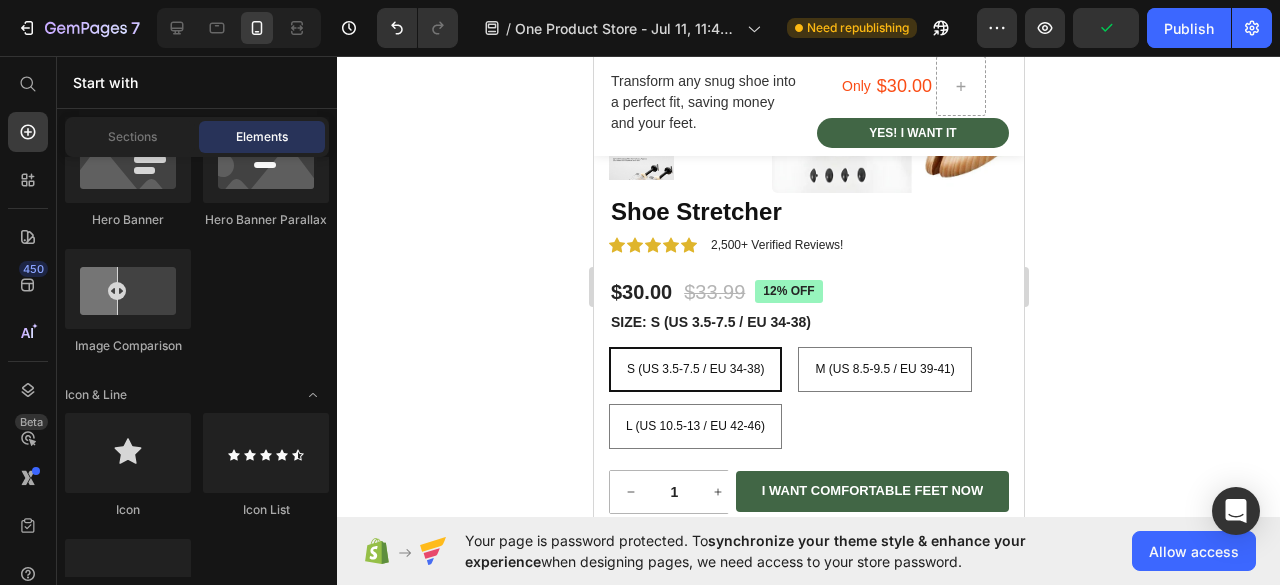 click on "Say goodbye to discomfort and hello to well-being." at bounding box center [808, -209] 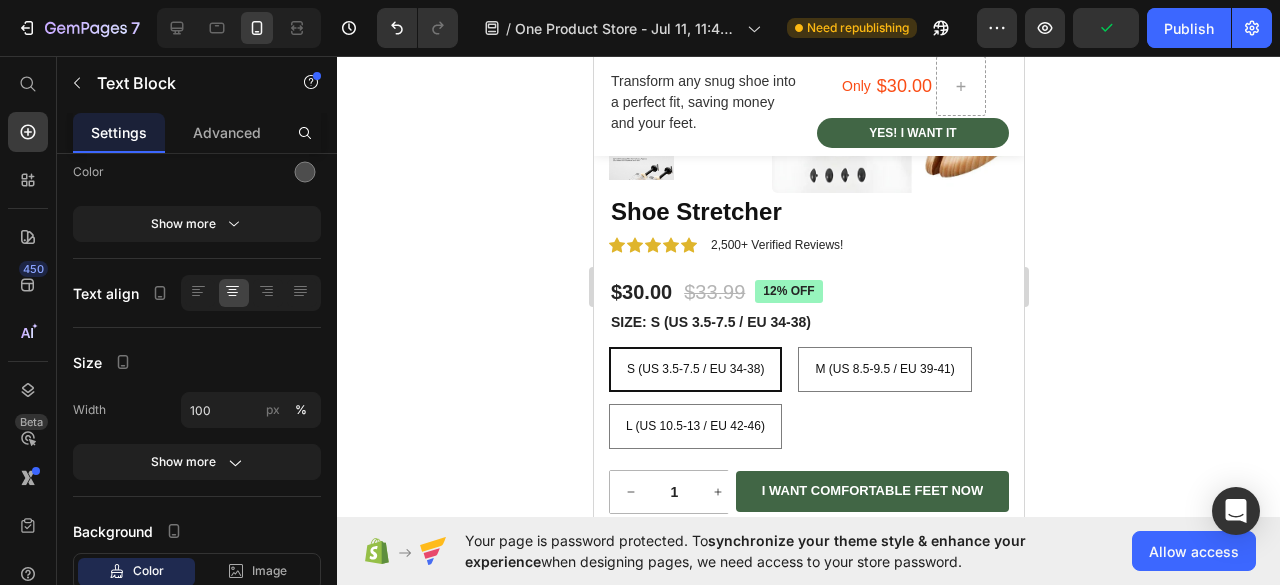 scroll, scrollTop: 0, scrollLeft: 0, axis: both 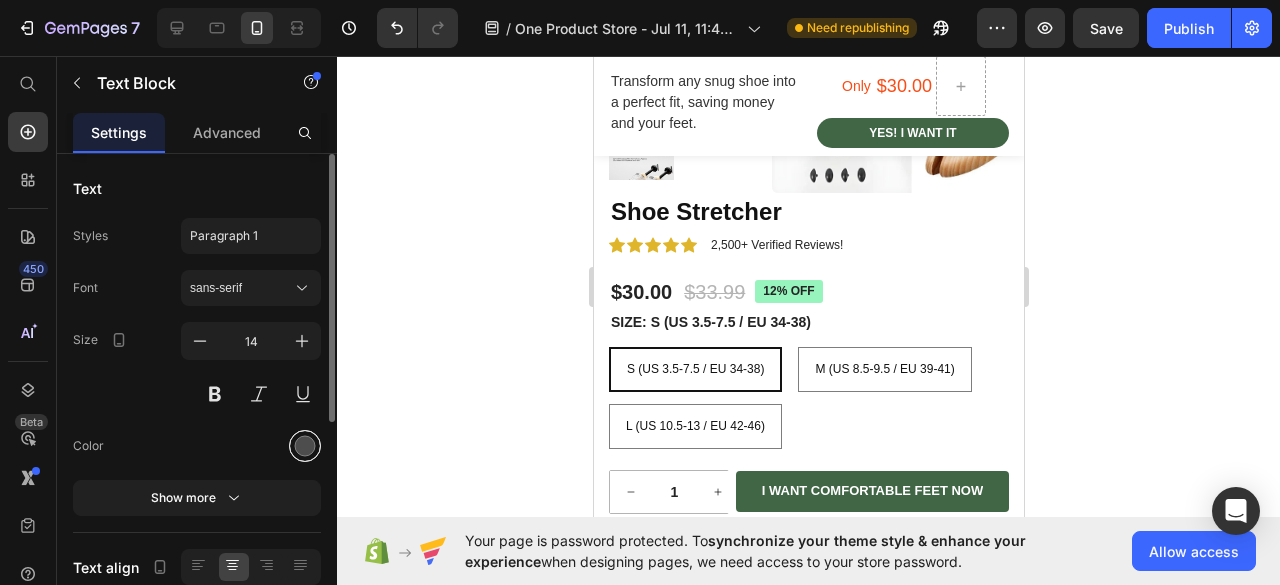 click at bounding box center [305, 446] 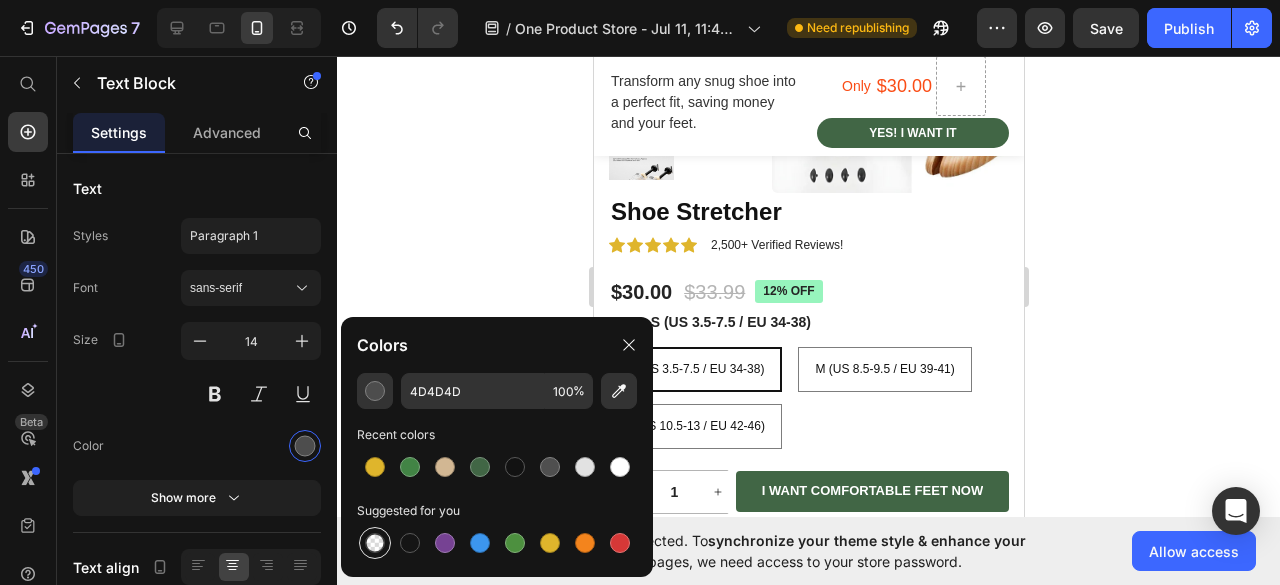 click at bounding box center (375, 543) 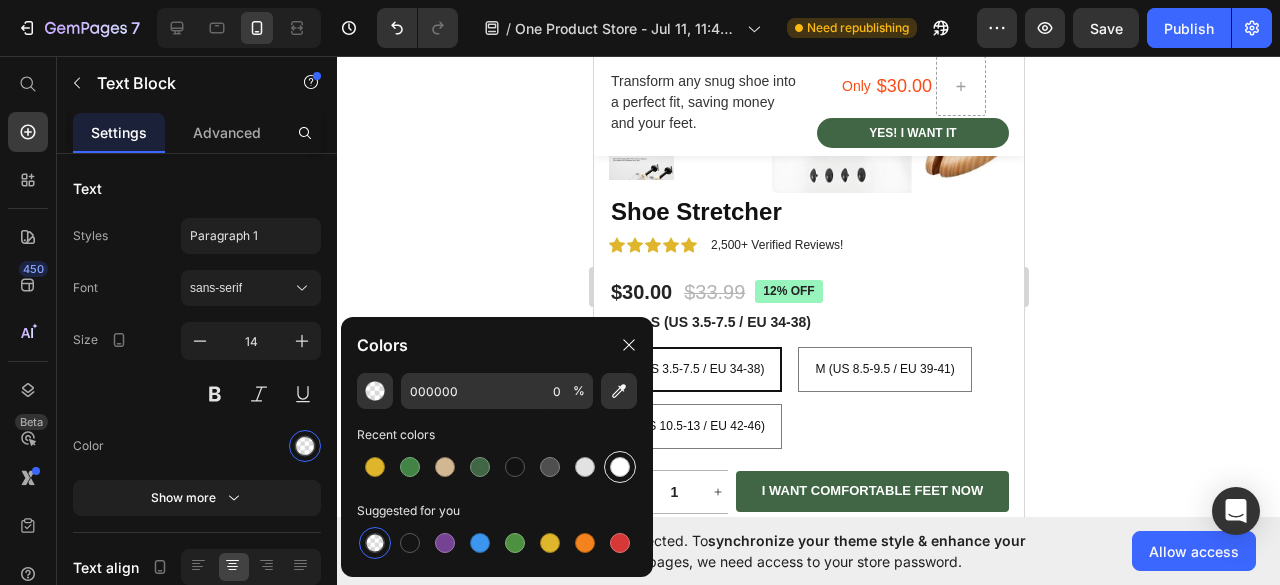 click at bounding box center [620, 467] 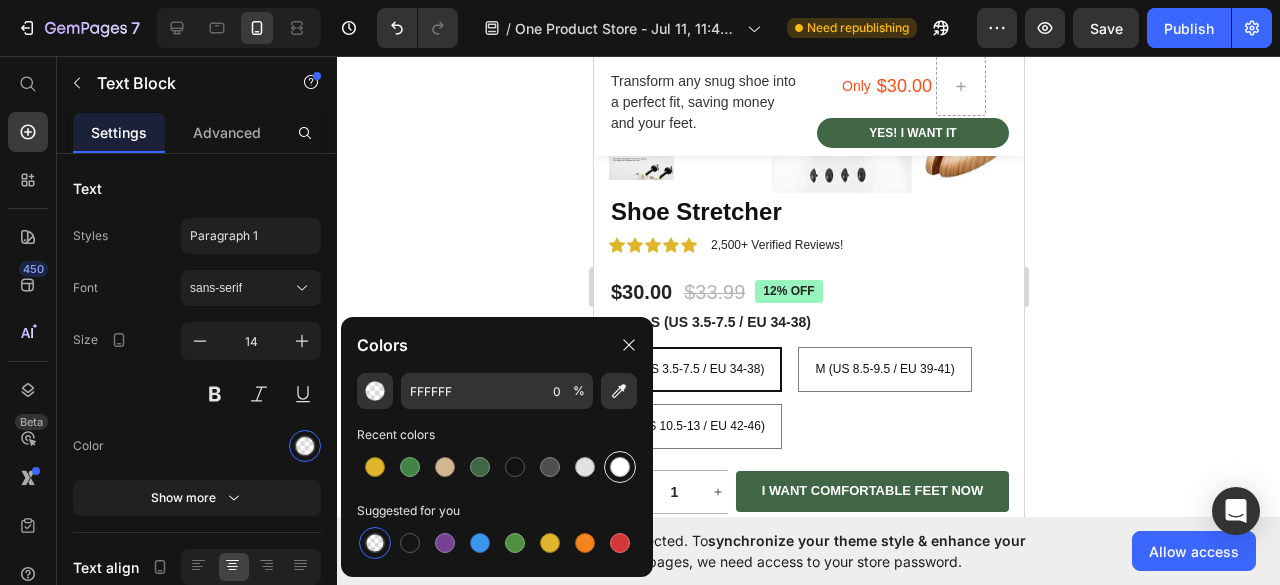 type on "100" 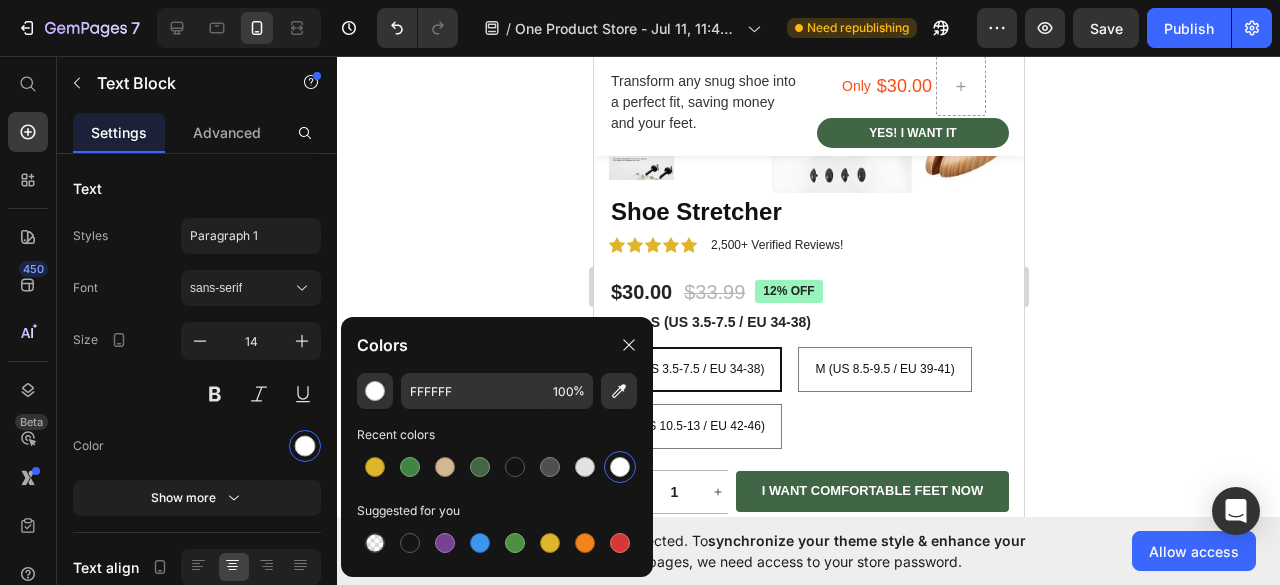 click 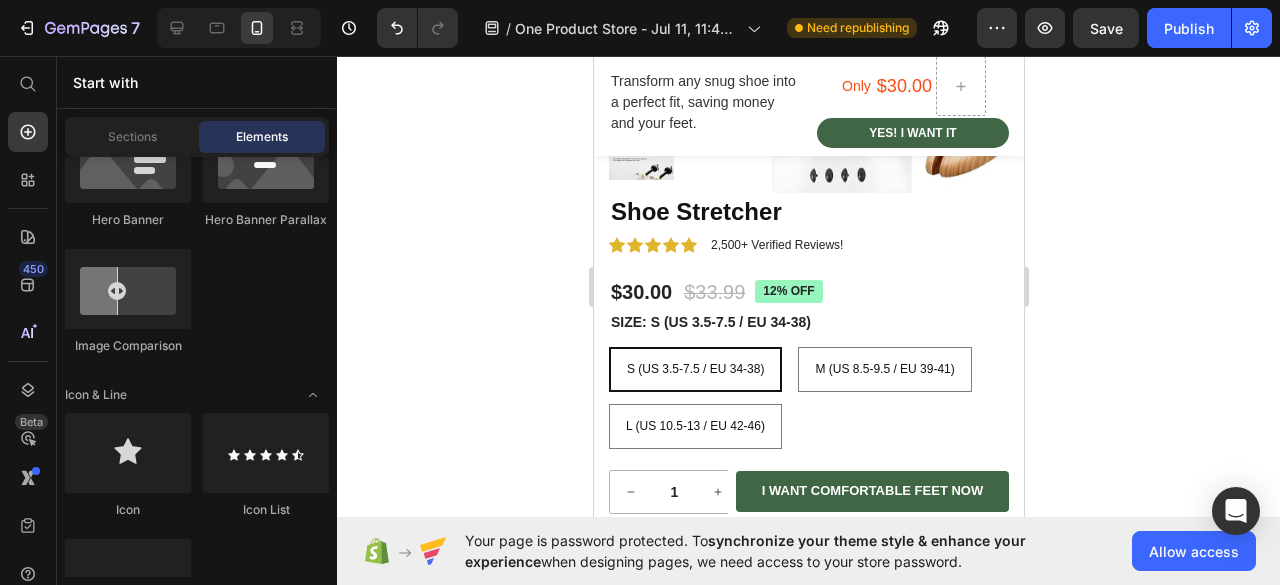 scroll, scrollTop: 1558, scrollLeft: 0, axis: vertical 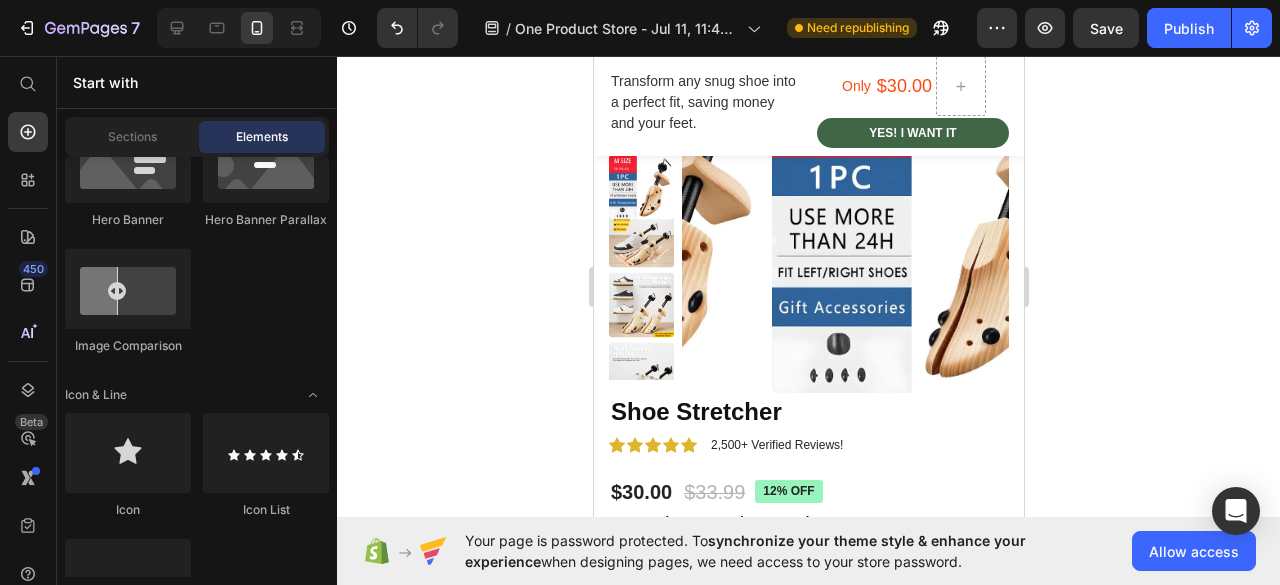 click on "Meet the SnugFree Shoe Stretcher:" at bounding box center (808, -186) 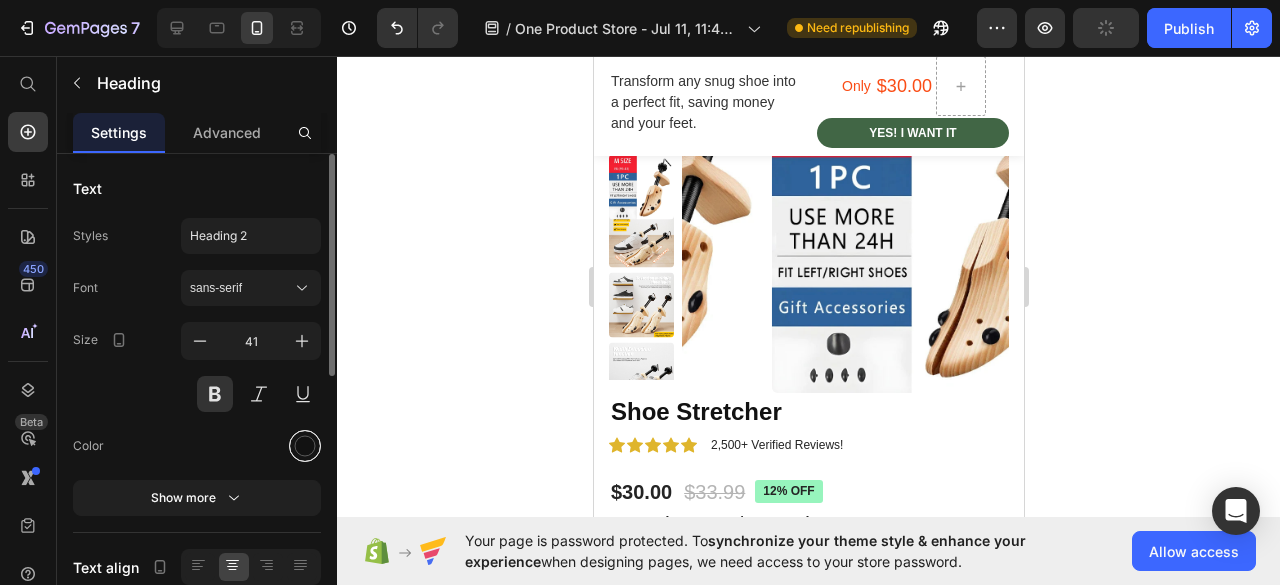 click at bounding box center [305, 446] 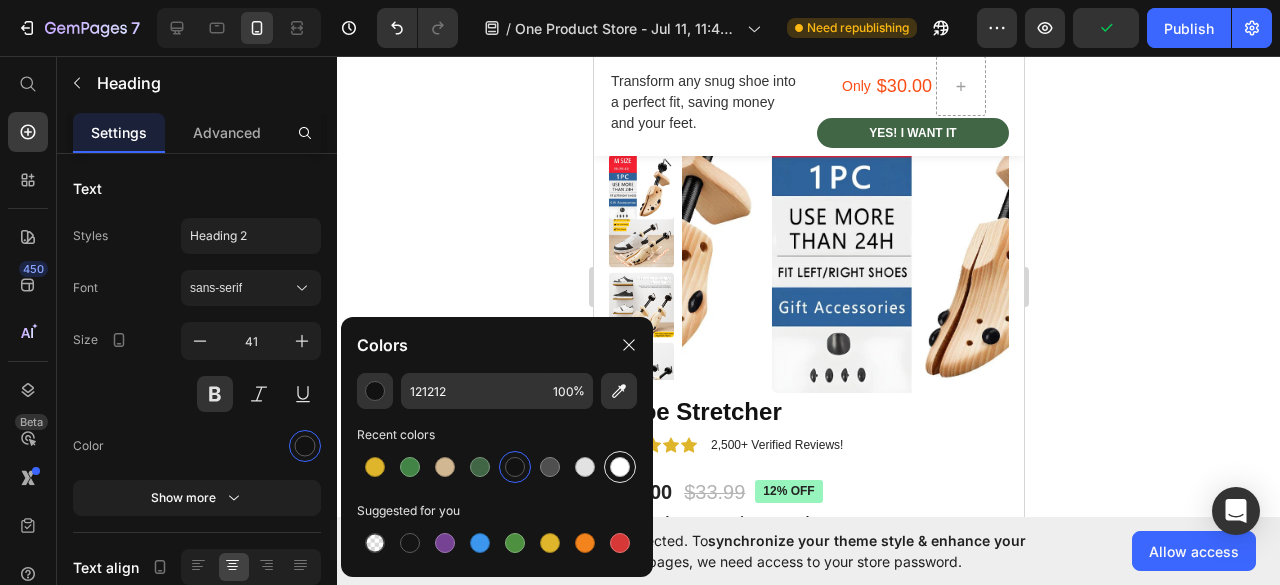 click at bounding box center [620, 467] 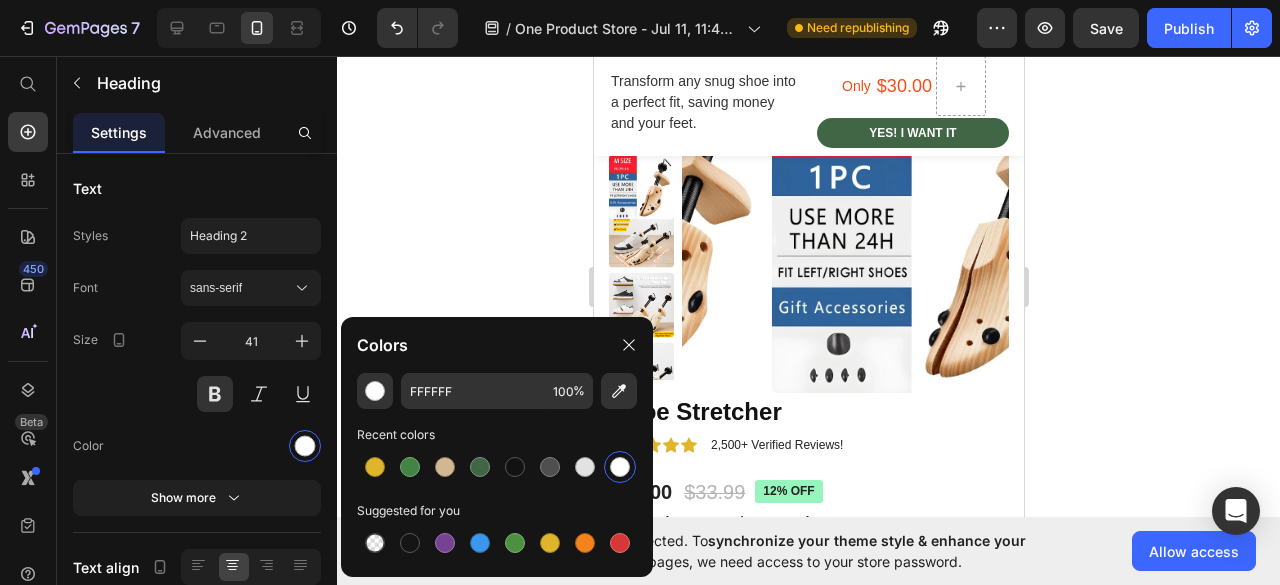 click 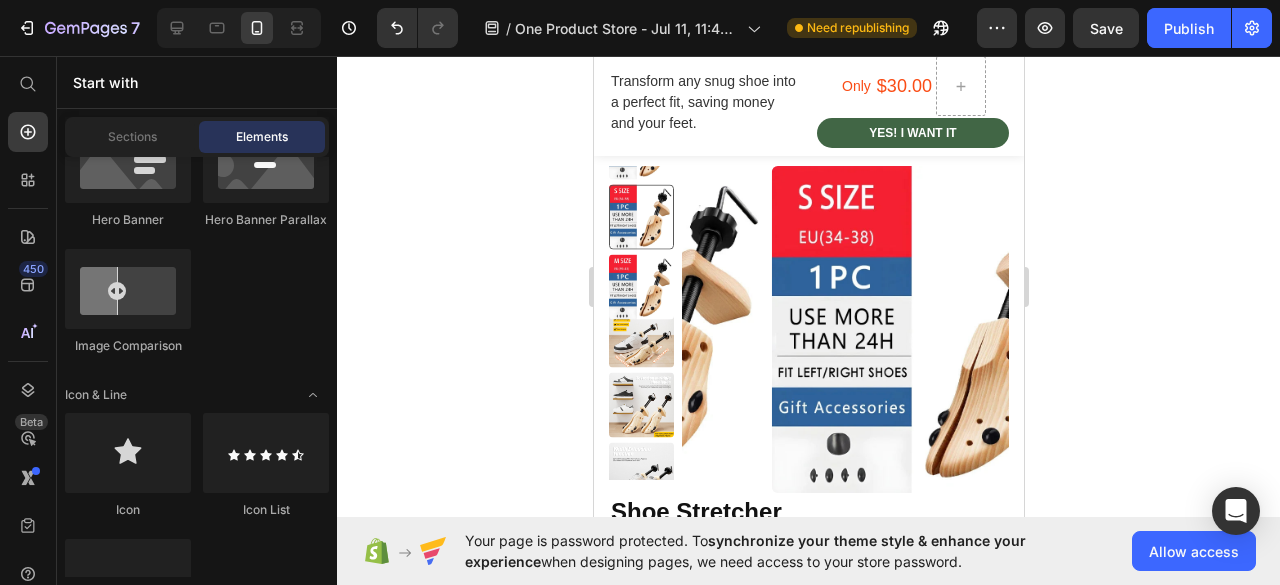 scroll, scrollTop: 1658, scrollLeft: 0, axis: vertical 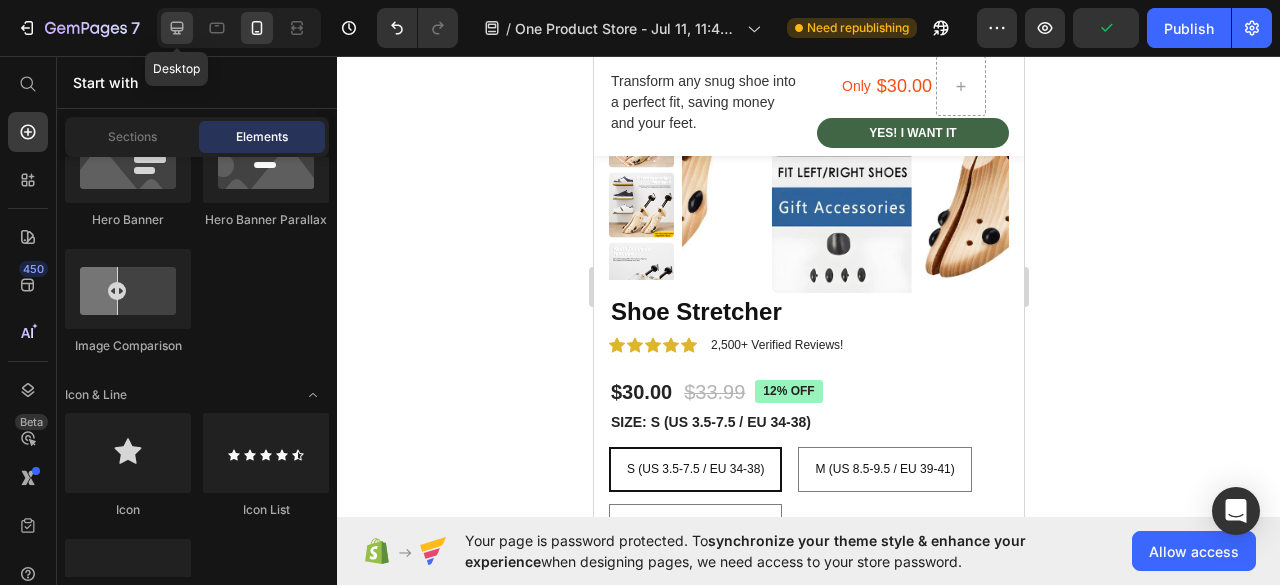 click 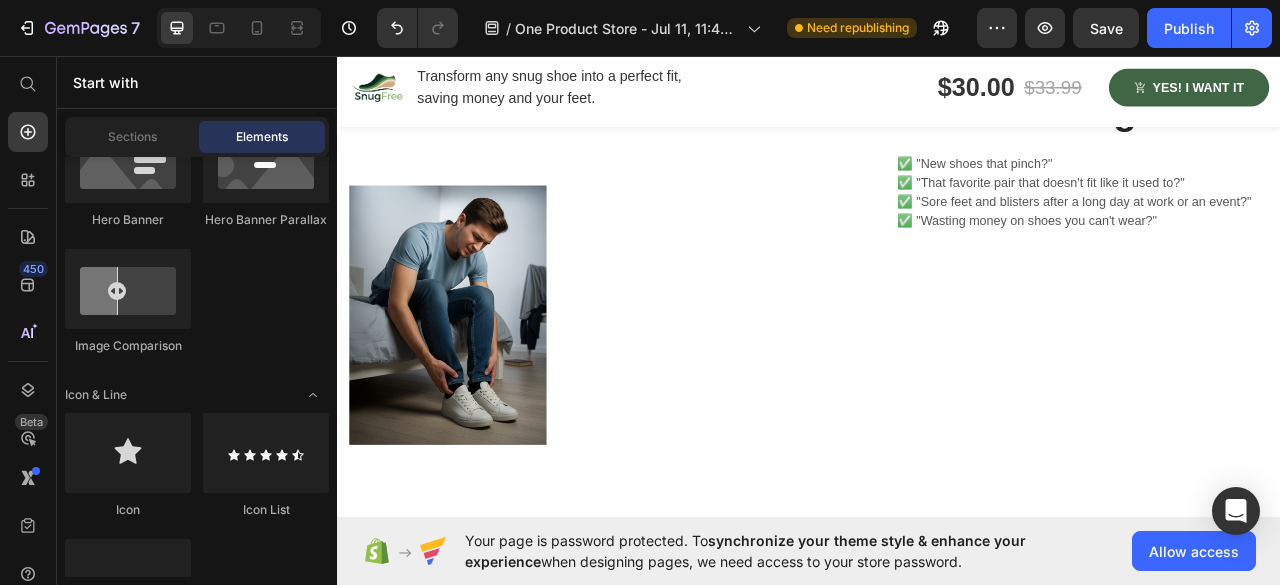 scroll, scrollTop: 1022, scrollLeft: 0, axis: vertical 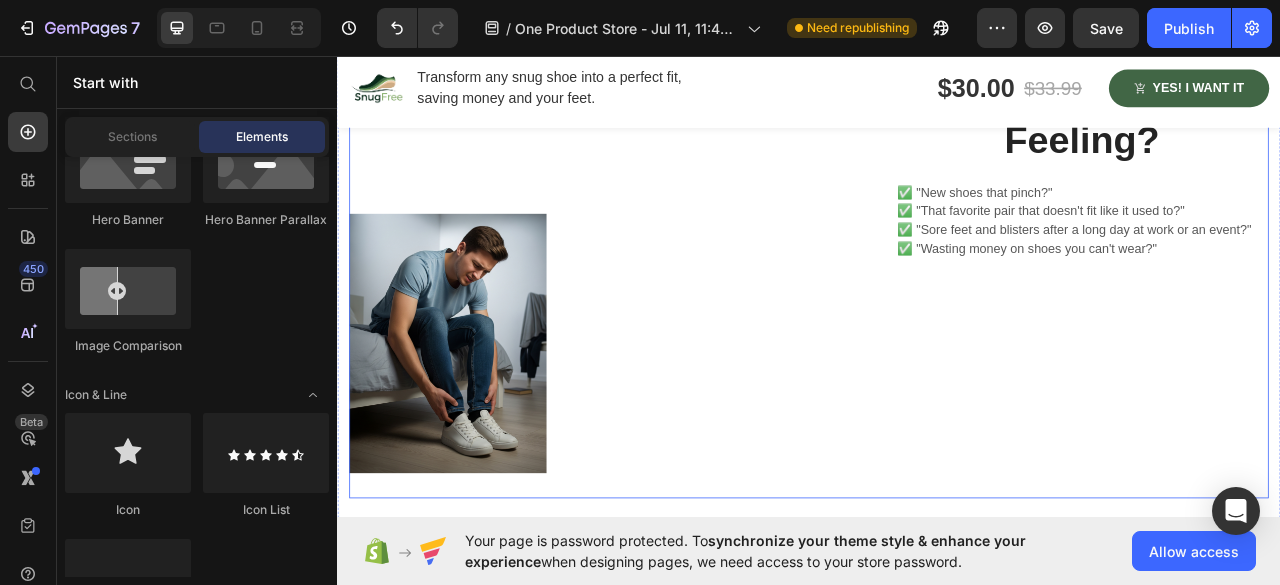 click on "Do You Know This Feeling? Heading ✅ "New shoes that pinch?" ✅ "That favorite pair that doesn't fit like it used to?" ✅ "Sore feet and blisters after a long day at work or an event?" ✅ "Wasting money on shoes you can't wear?" Text Block" at bounding box center (1284, 351) 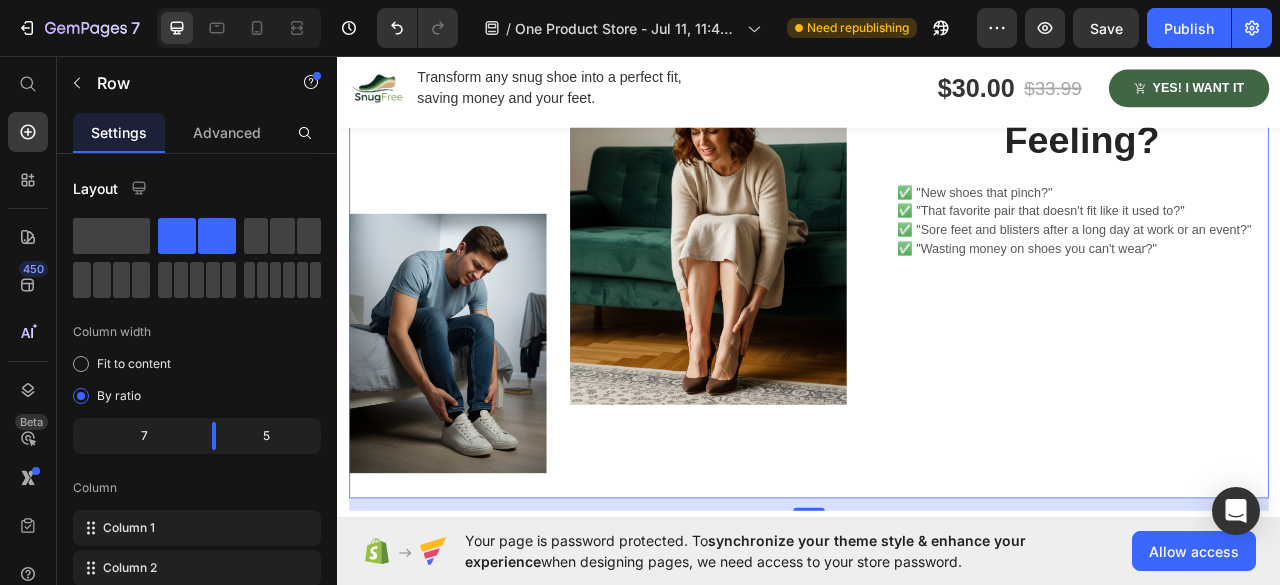 scroll, scrollTop: 1422, scrollLeft: 0, axis: vertical 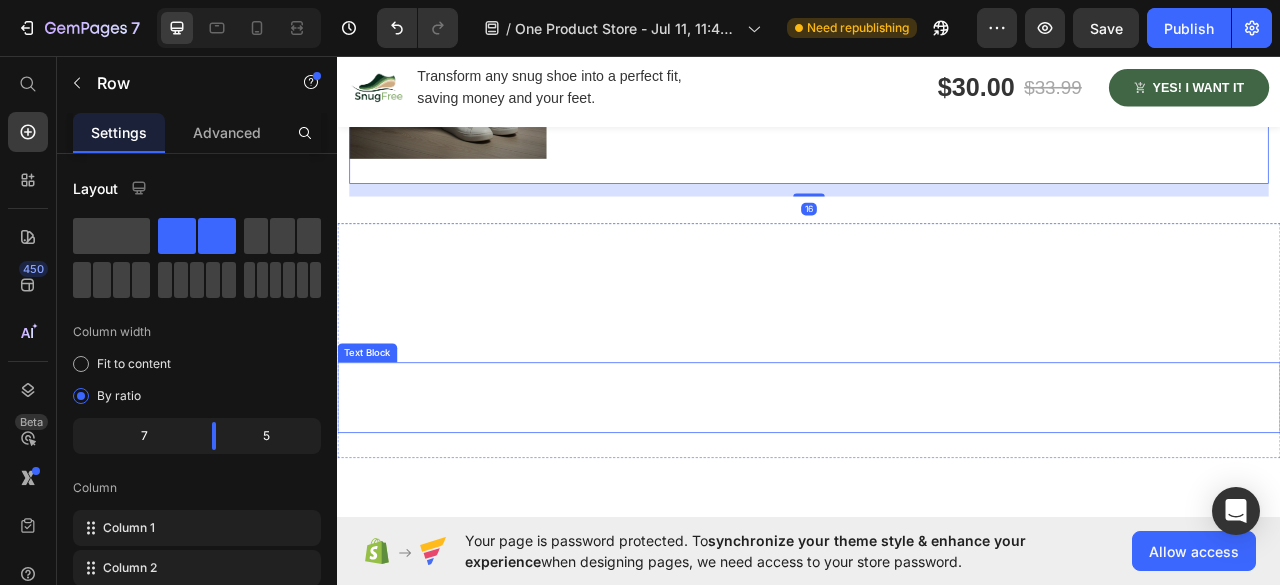 click on "Developed with premium materials," at bounding box center [937, 463] 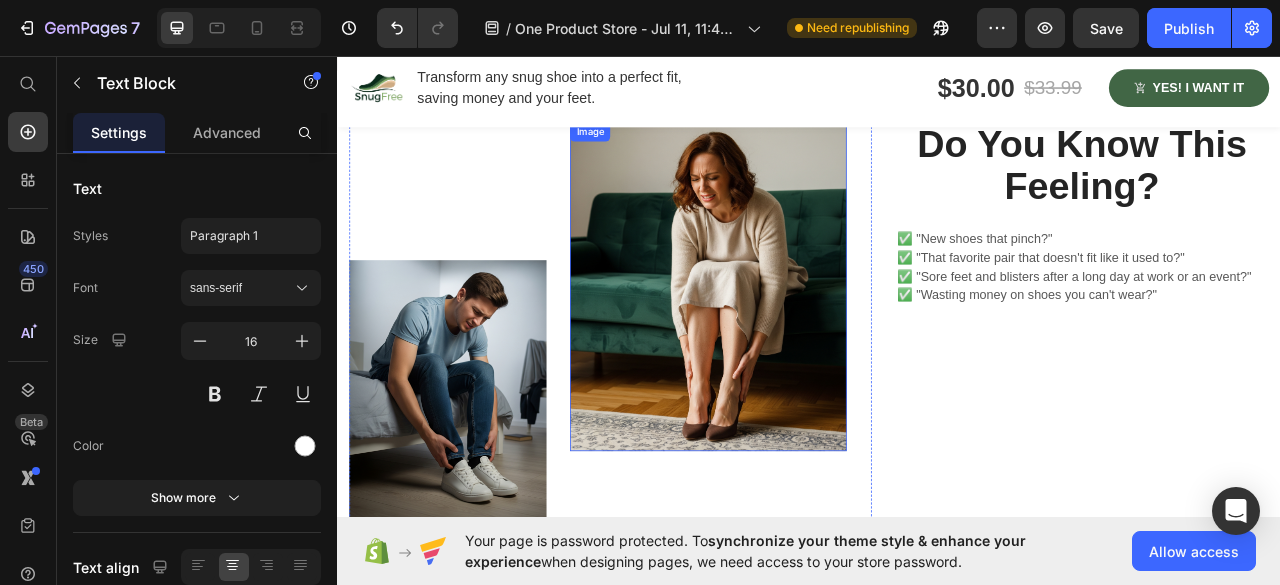 scroll, scrollTop: 922, scrollLeft: 0, axis: vertical 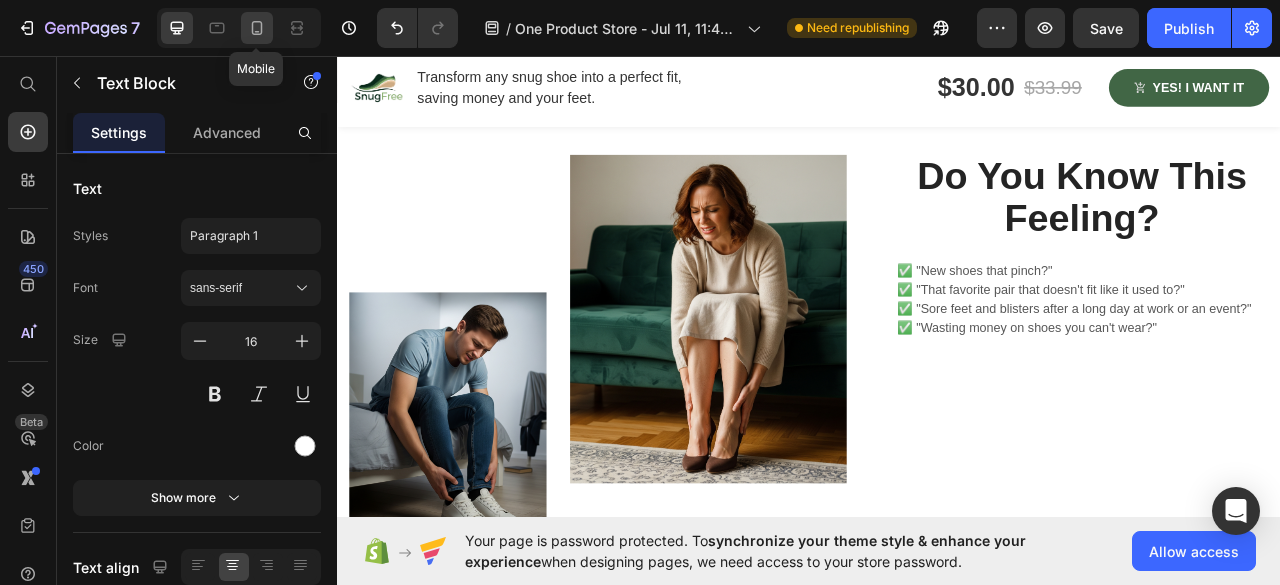 click 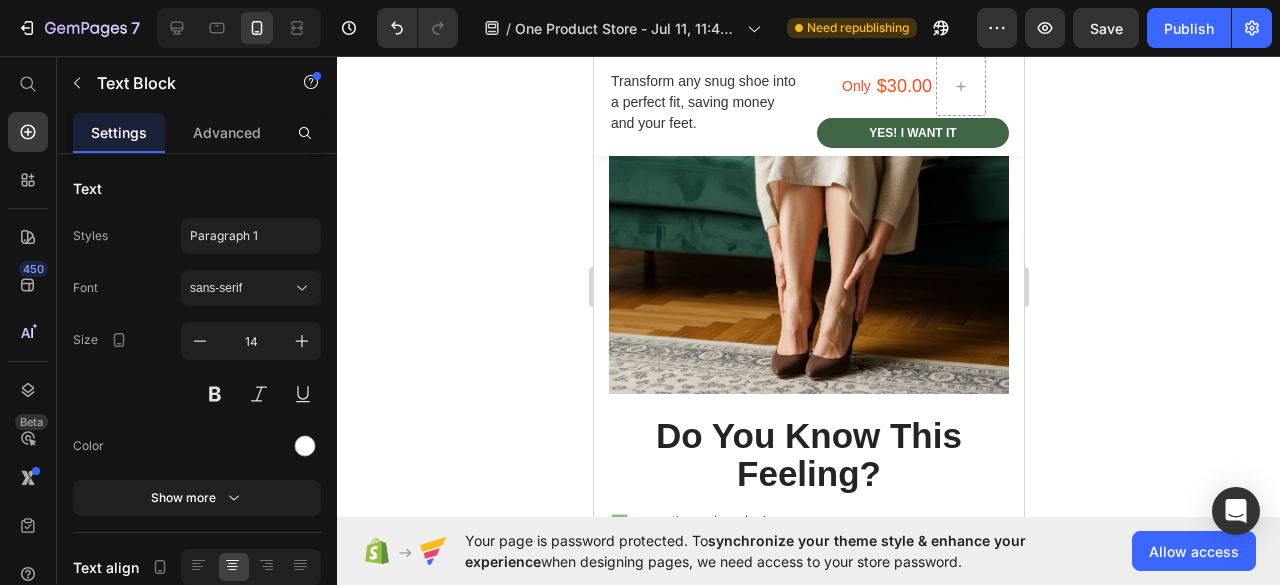 scroll, scrollTop: 1814, scrollLeft: 0, axis: vertical 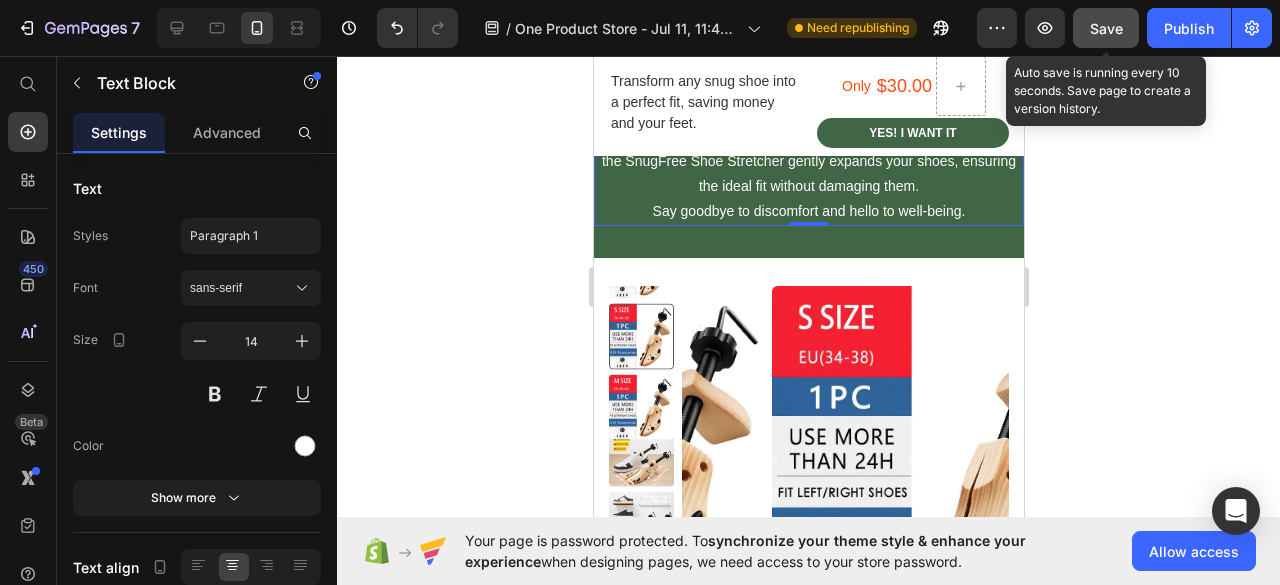 click on "Save" at bounding box center (1106, 28) 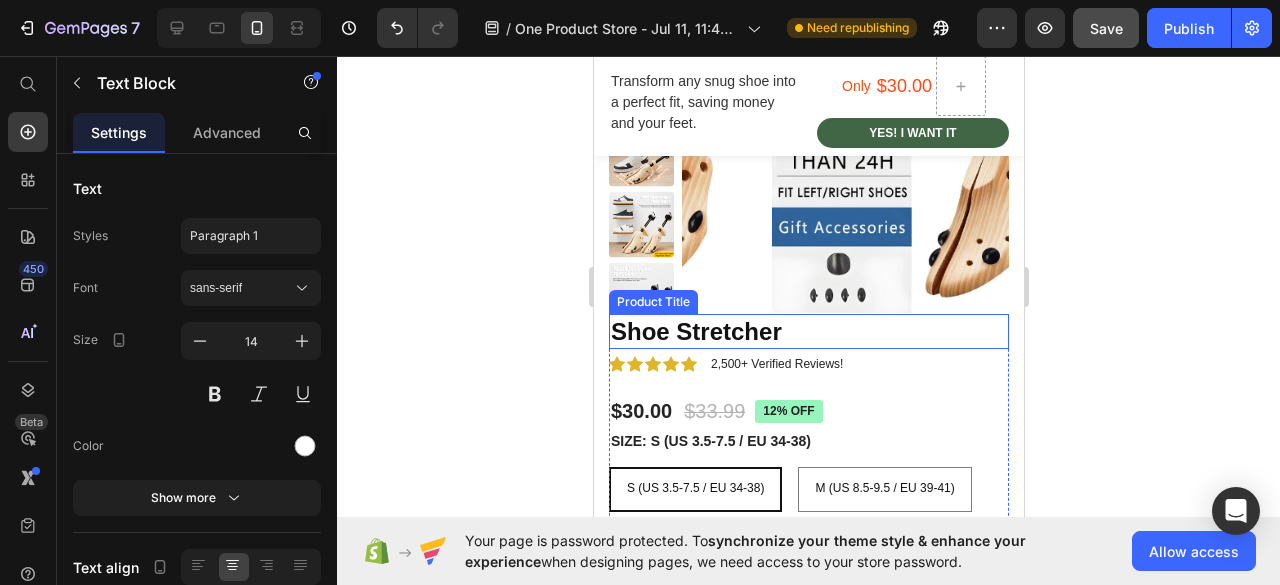 scroll, scrollTop: 2214, scrollLeft: 0, axis: vertical 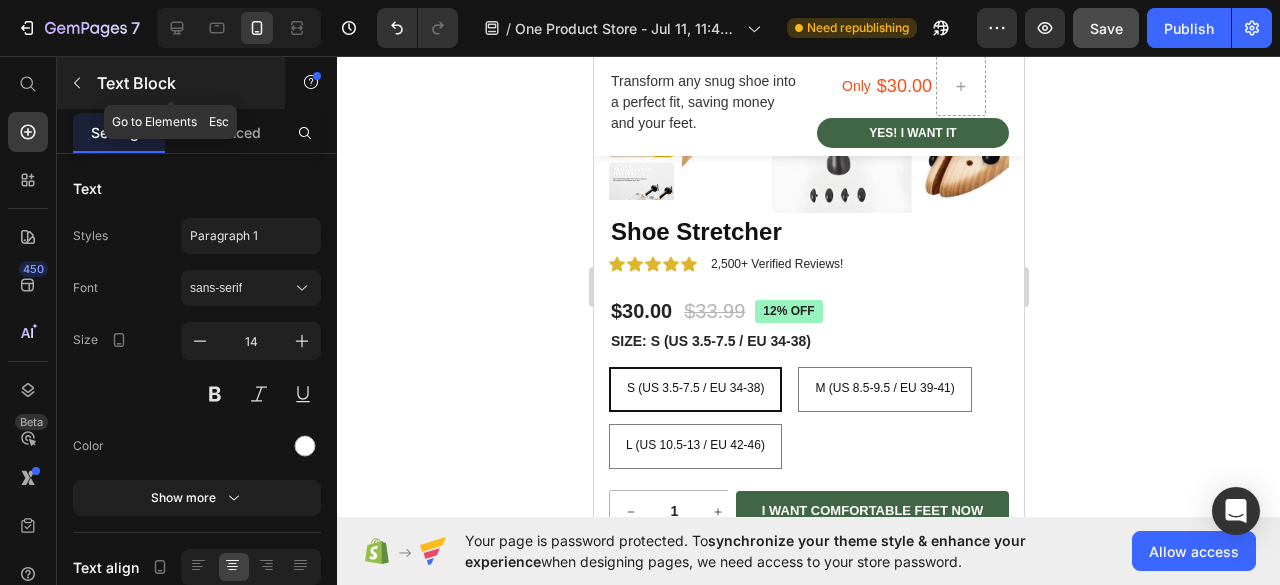 click 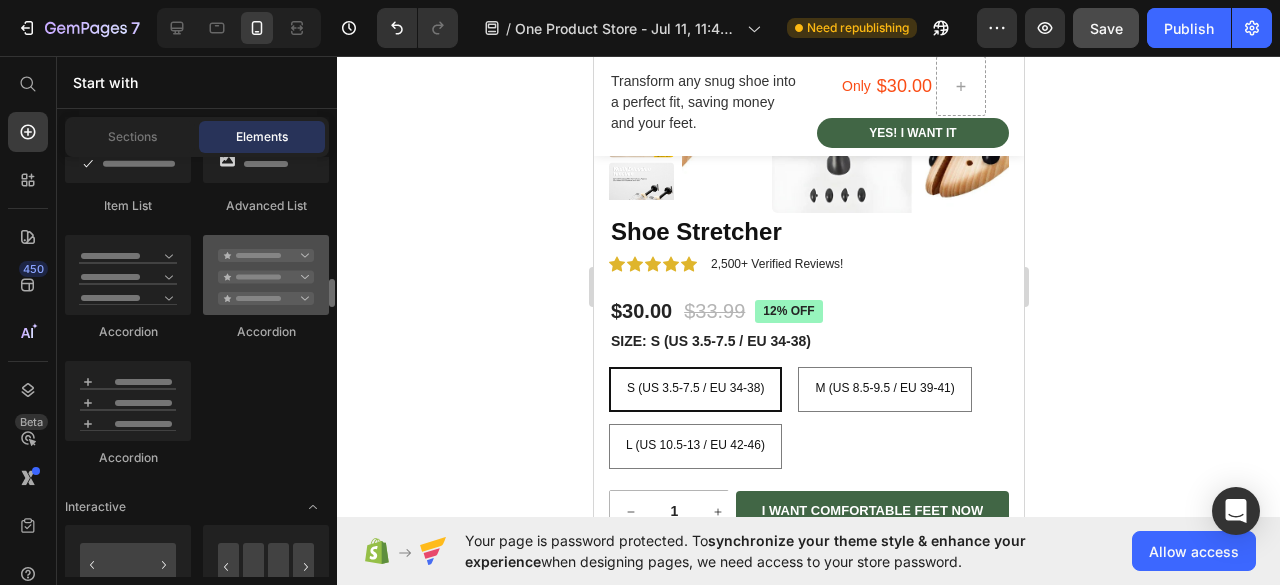 scroll, scrollTop: 1700, scrollLeft: 0, axis: vertical 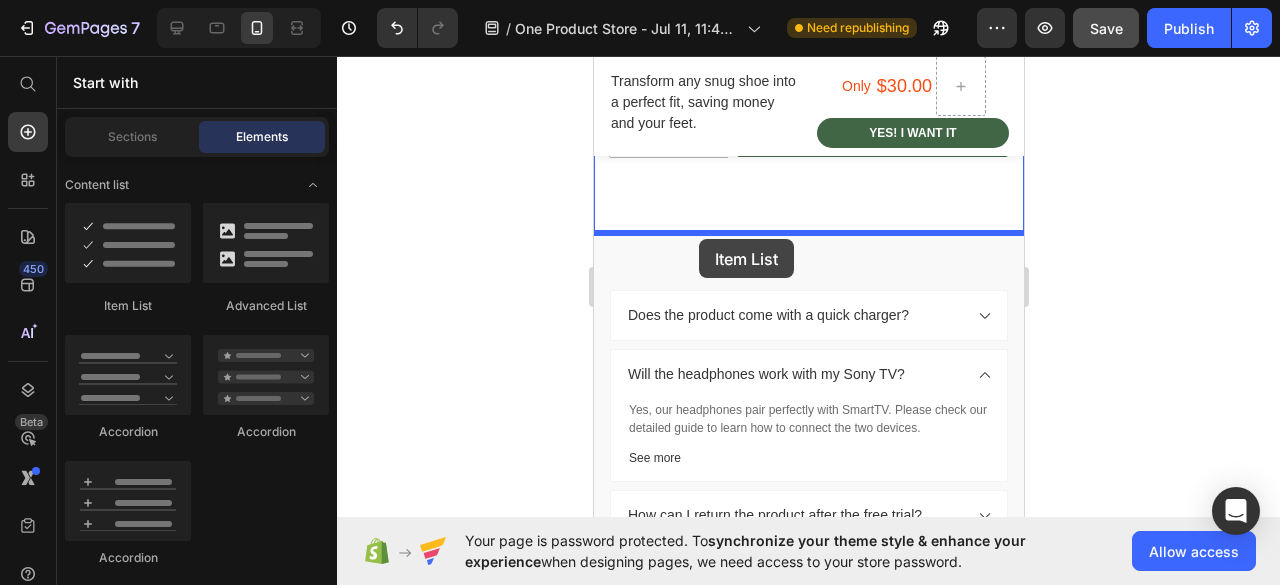 drag, startPoint x: 732, startPoint y: 289, endPoint x: 698, endPoint y: 239, distance: 60.464867 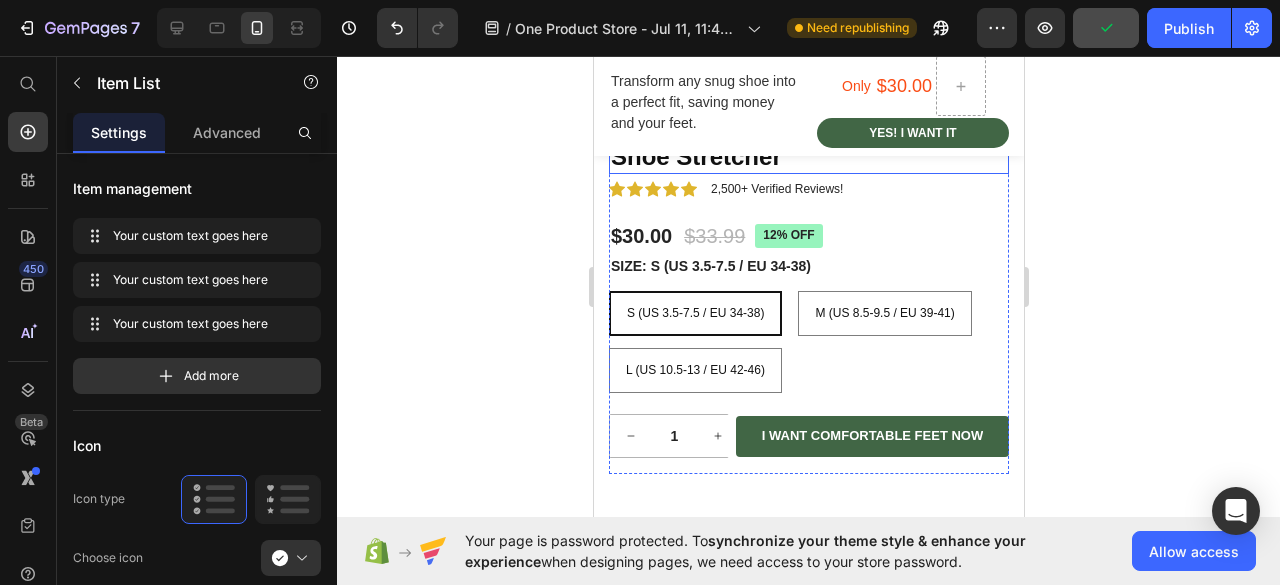 scroll, scrollTop: 2594, scrollLeft: 0, axis: vertical 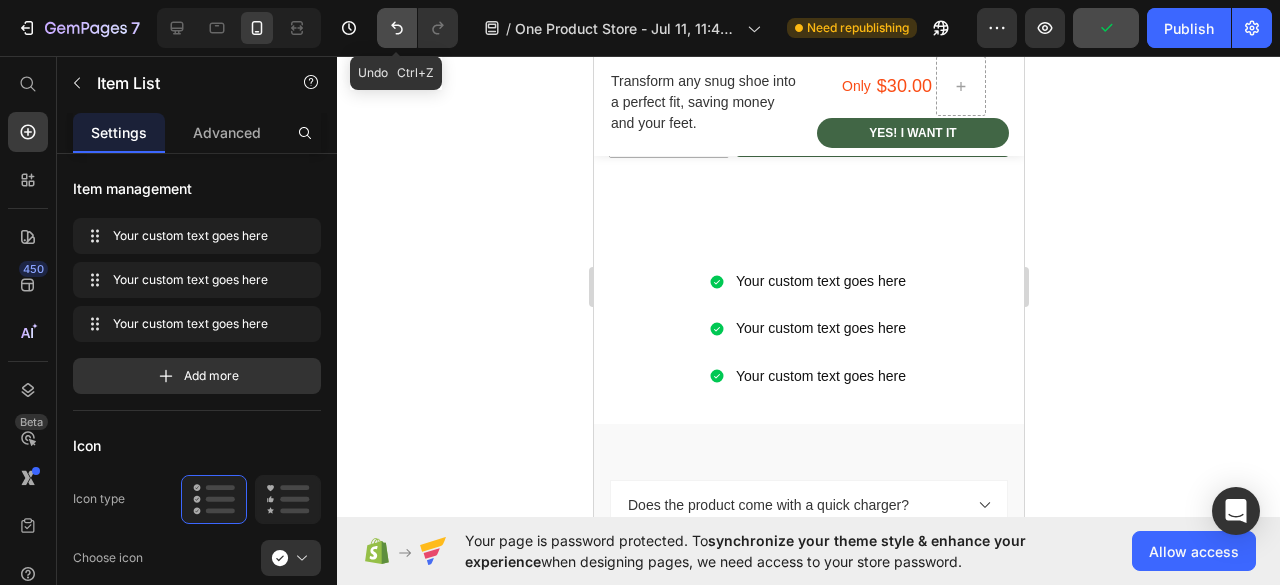 click 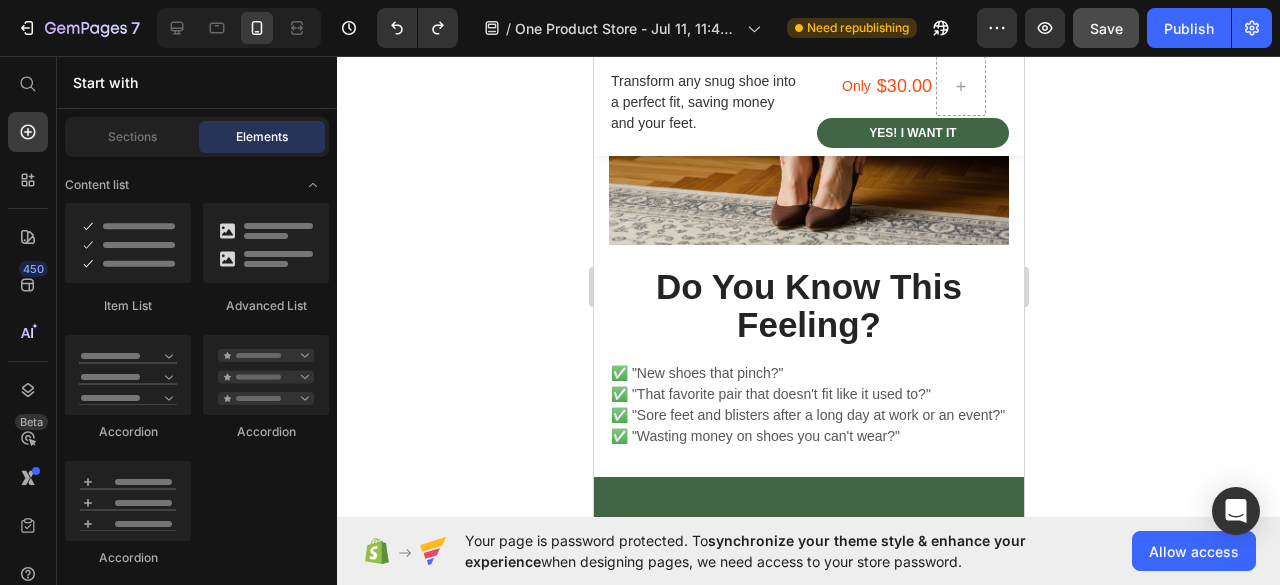 scroll, scrollTop: 1294, scrollLeft: 0, axis: vertical 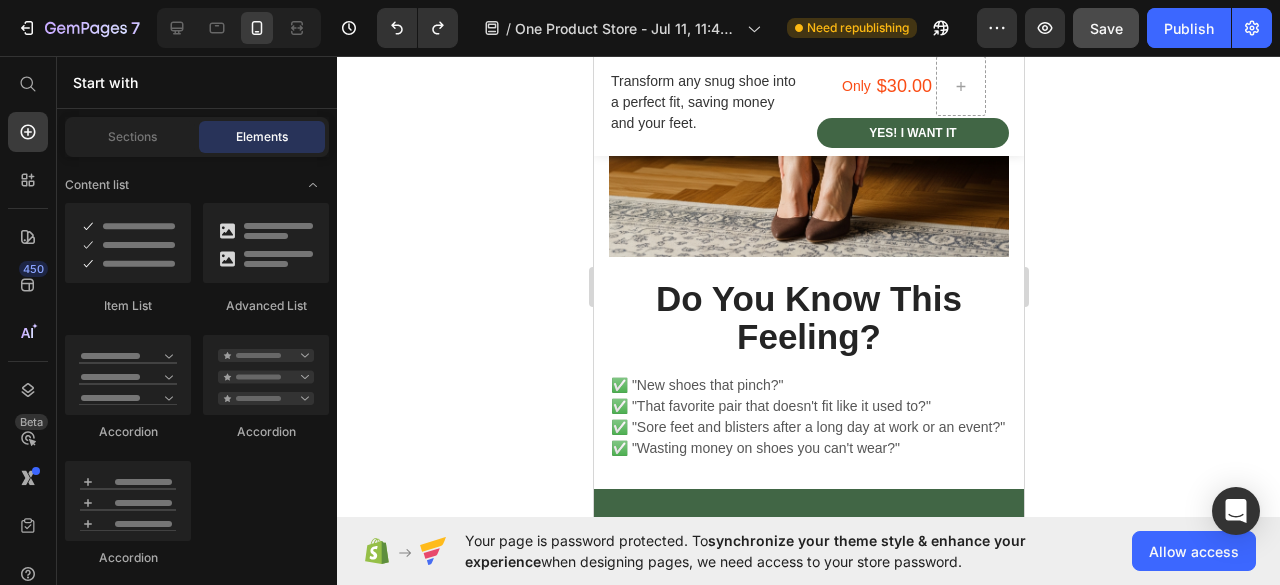 click on "Do You Know This Feeling?" at bounding box center [808, 318] 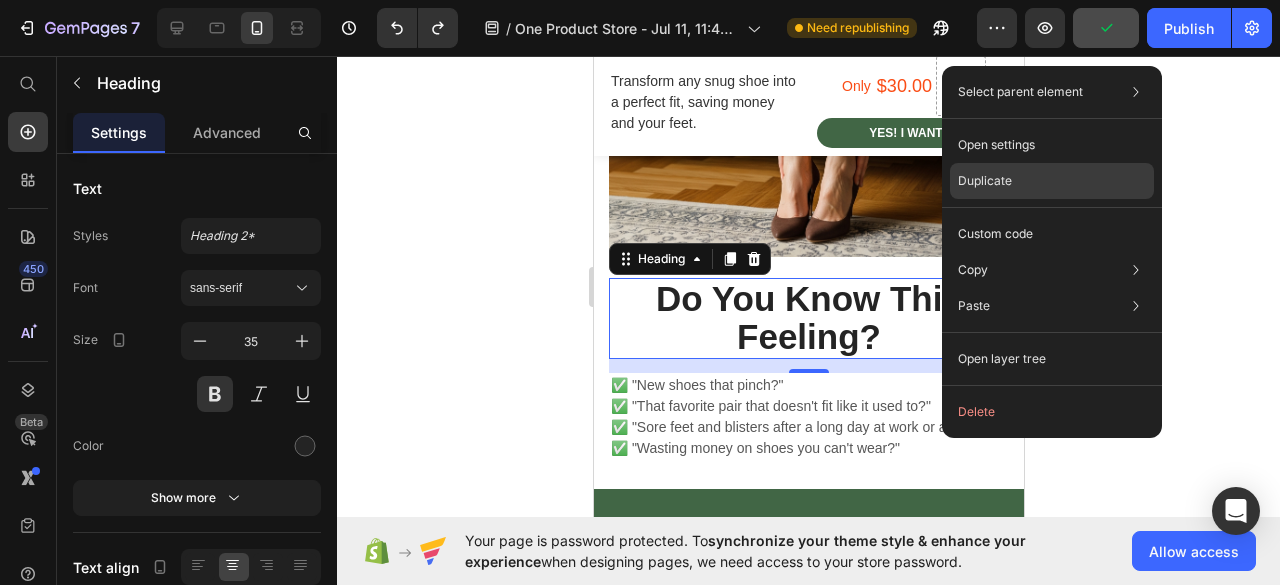 click on "Duplicate" at bounding box center (985, 181) 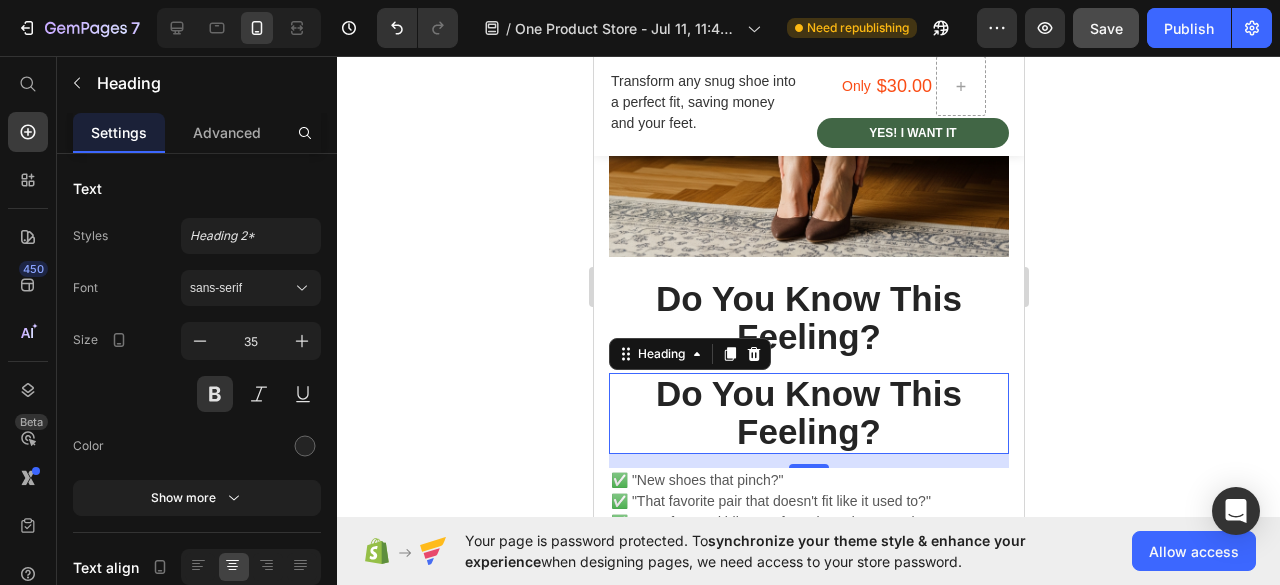 drag, startPoint x: 918, startPoint y: 396, endPoint x: 946, endPoint y: 411, distance: 31.764761 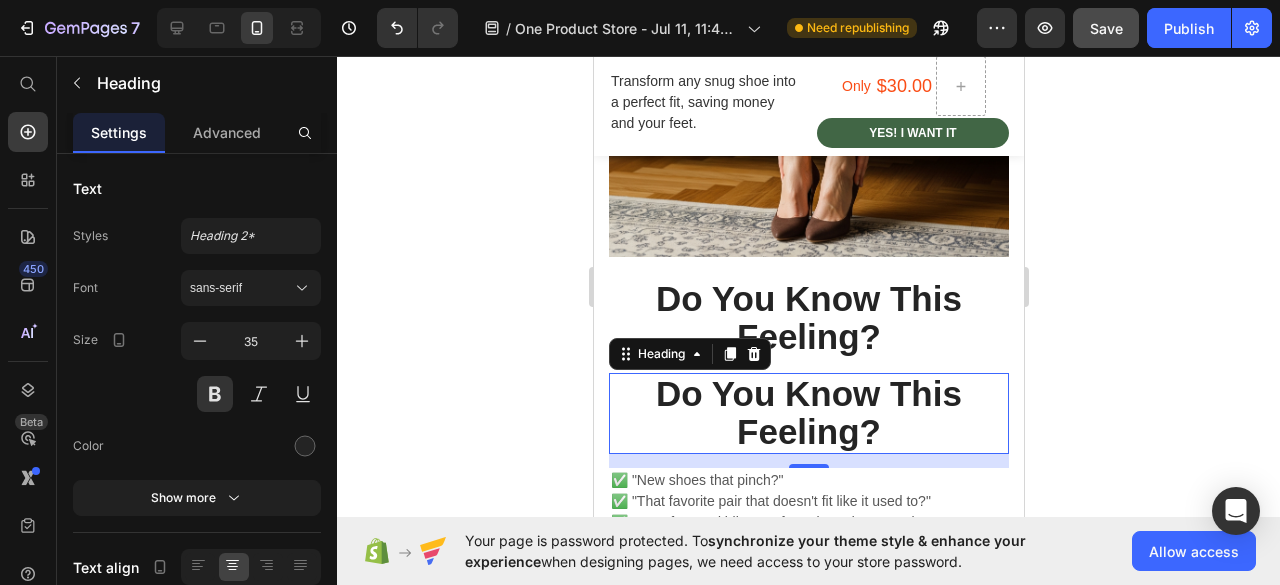 drag, startPoint x: 364, startPoint y: 343, endPoint x: 1053, endPoint y: 249, distance: 695.3826 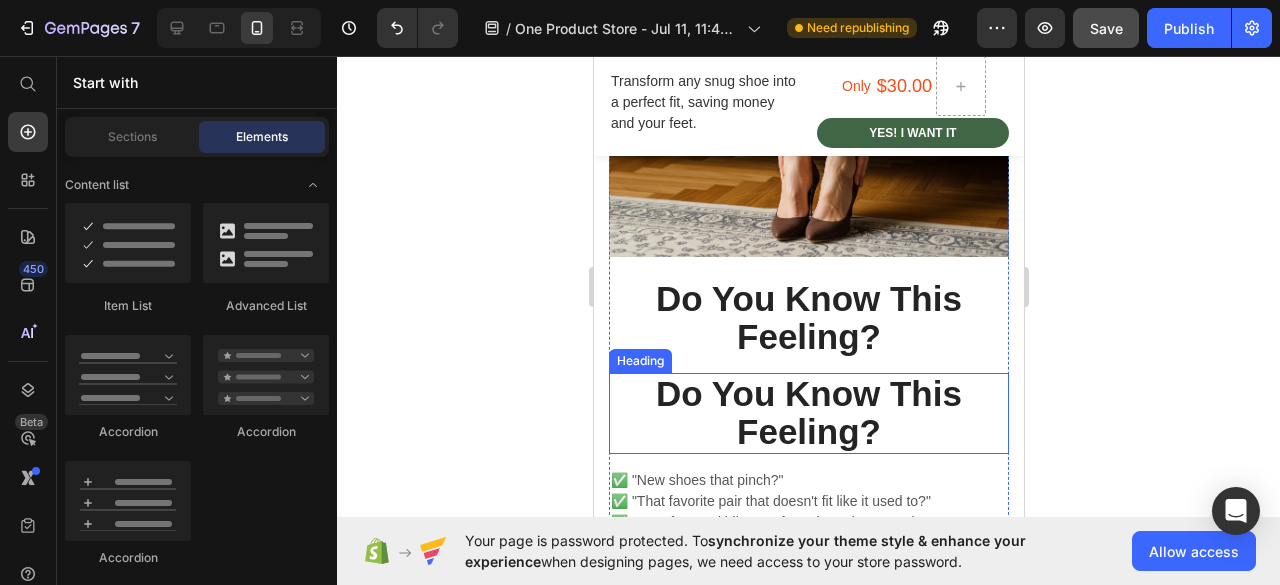 click on "Do You Know This Feeling?" at bounding box center (808, 413) 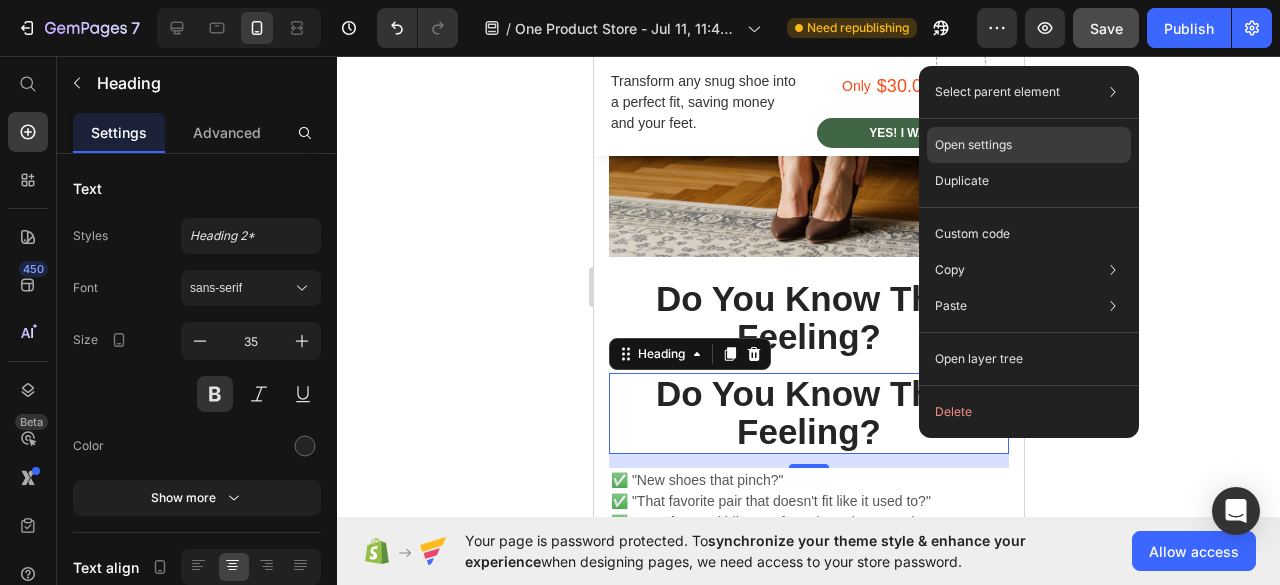 click on "Open settings" at bounding box center (973, 145) 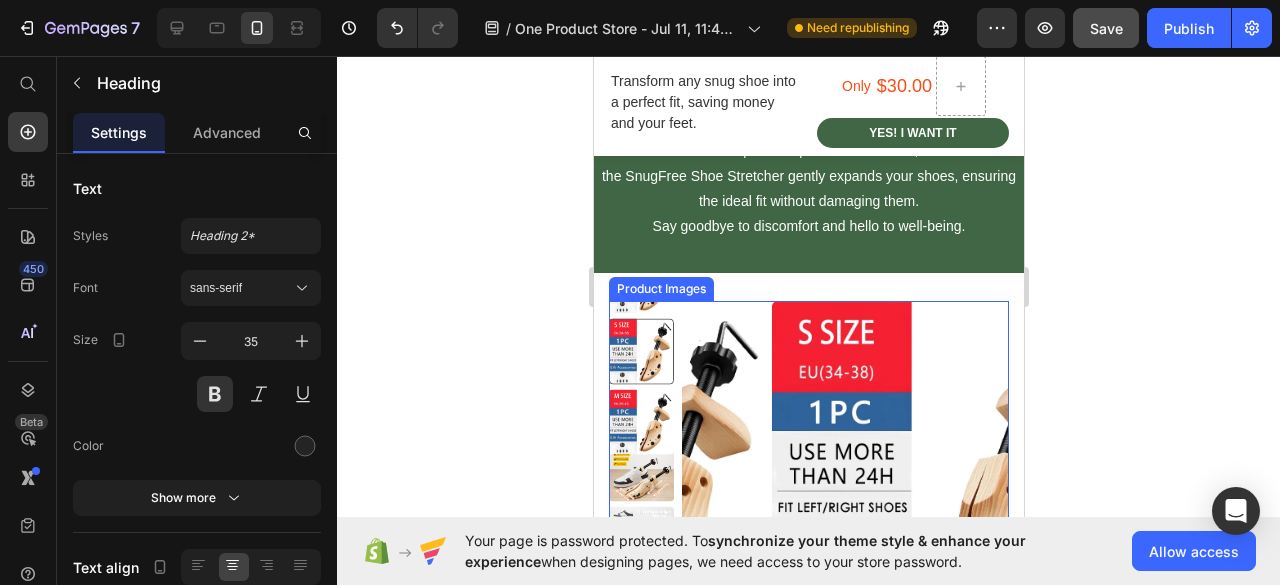 scroll, scrollTop: 2094, scrollLeft: 0, axis: vertical 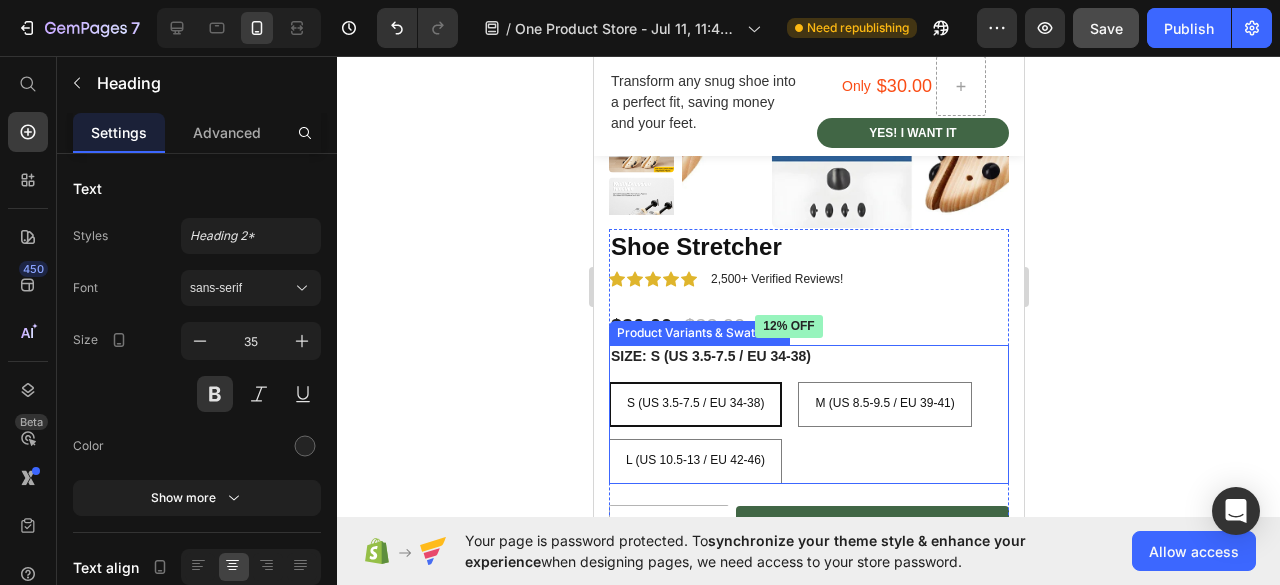type on "16" 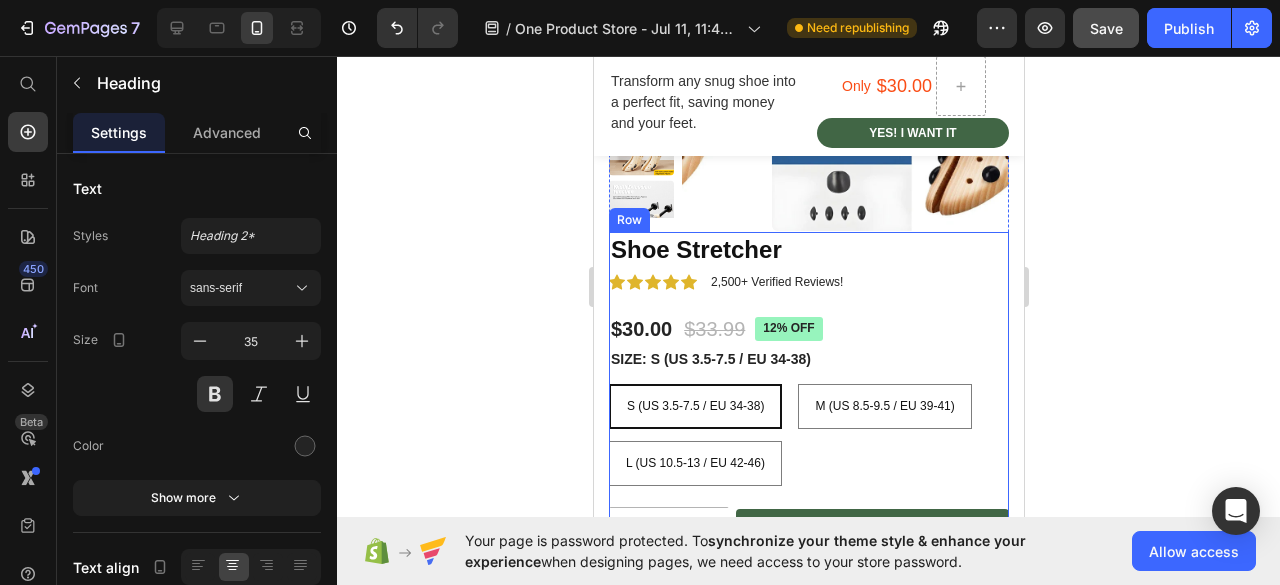 scroll, scrollTop: 2494, scrollLeft: 0, axis: vertical 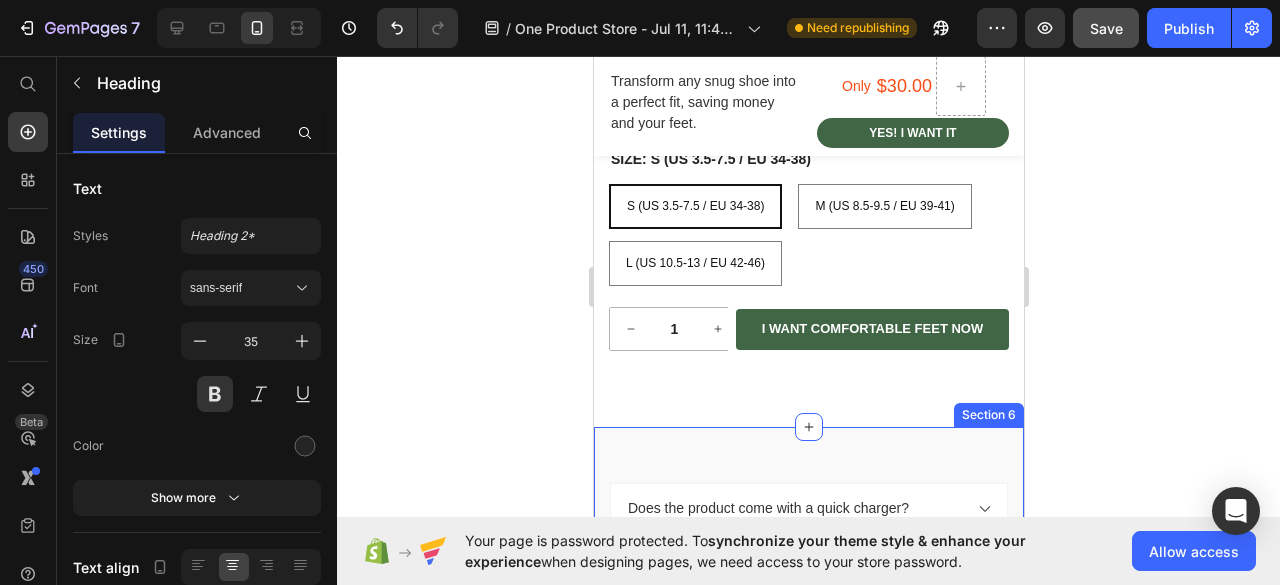 drag, startPoint x: 930, startPoint y: 386, endPoint x: 773, endPoint y: 433, distance: 163.88411 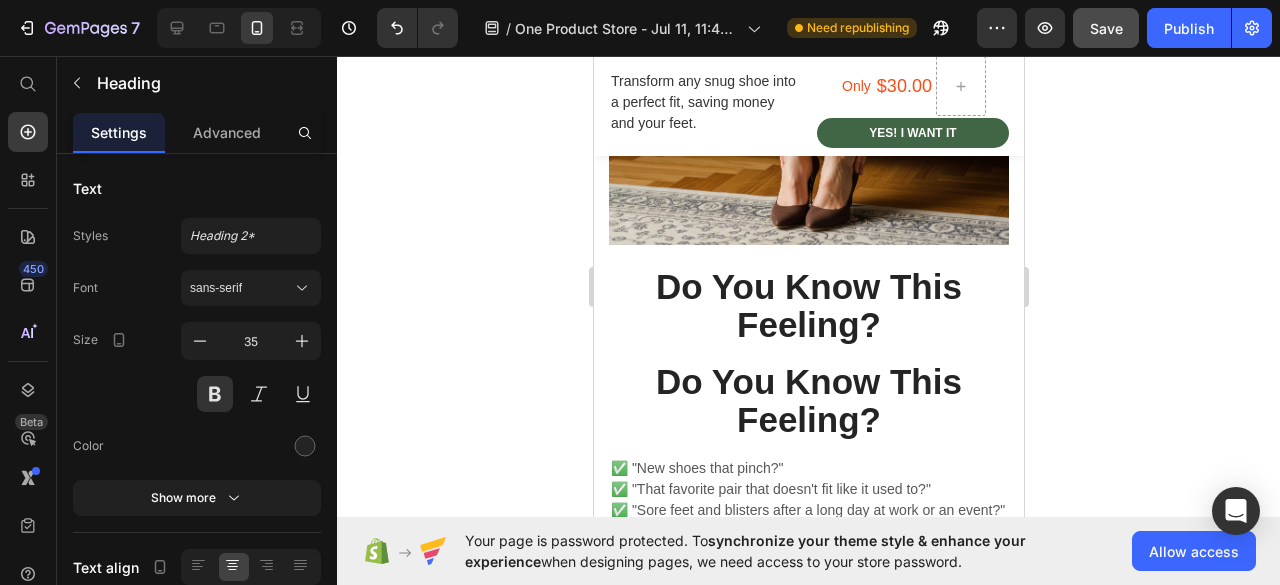 scroll, scrollTop: 1194, scrollLeft: 0, axis: vertical 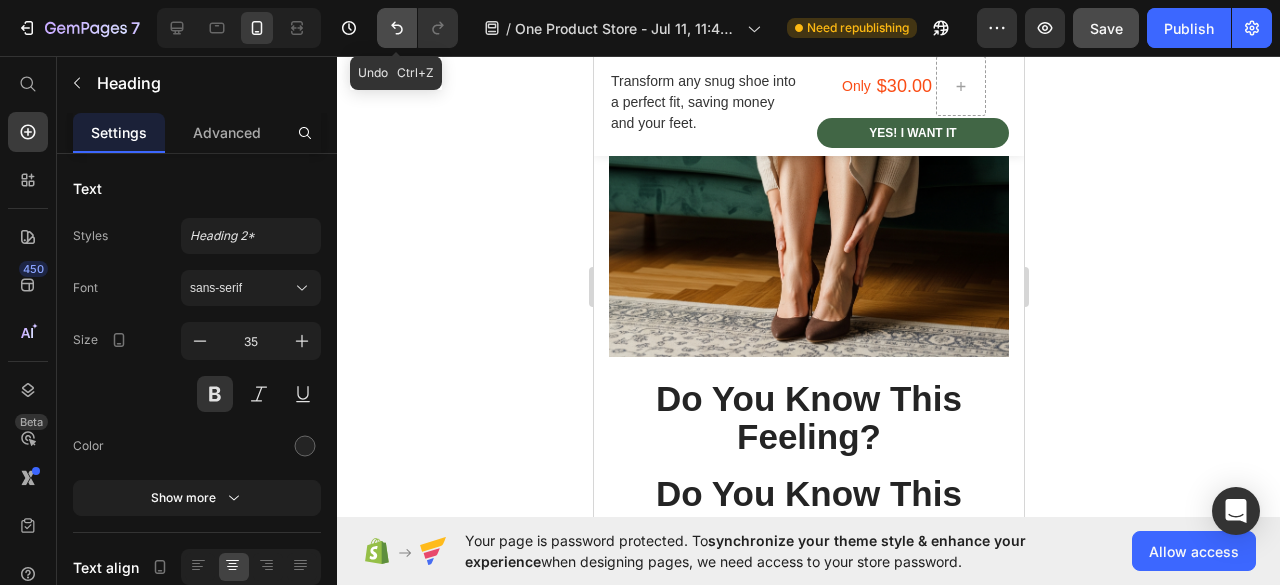 click 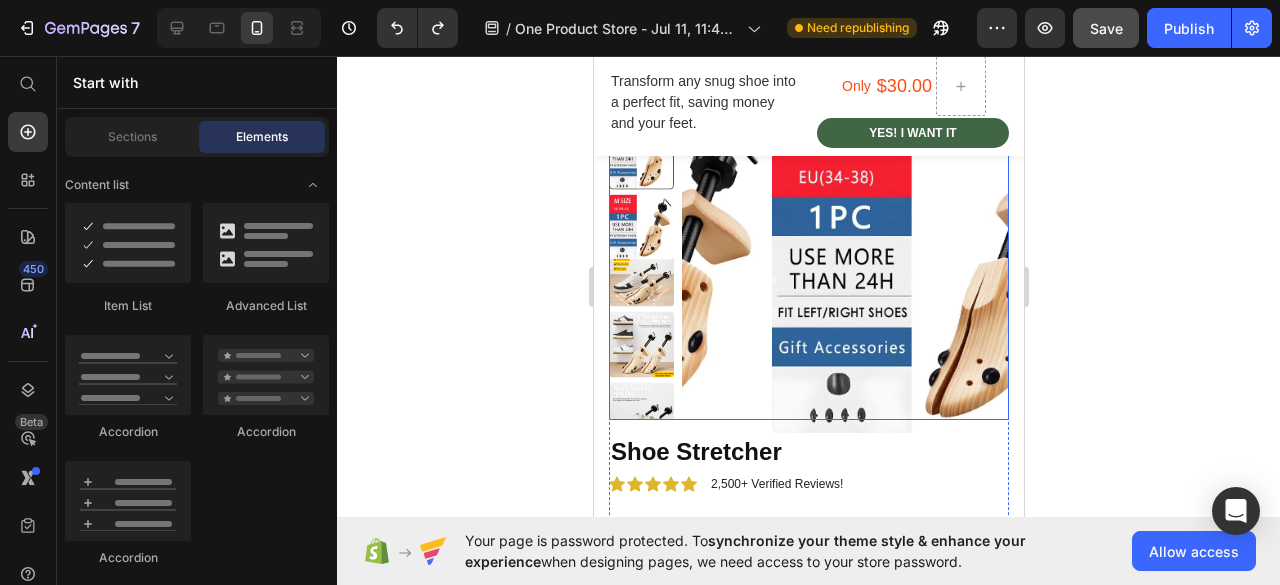 scroll, scrollTop: 2194, scrollLeft: 0, axis: vertical 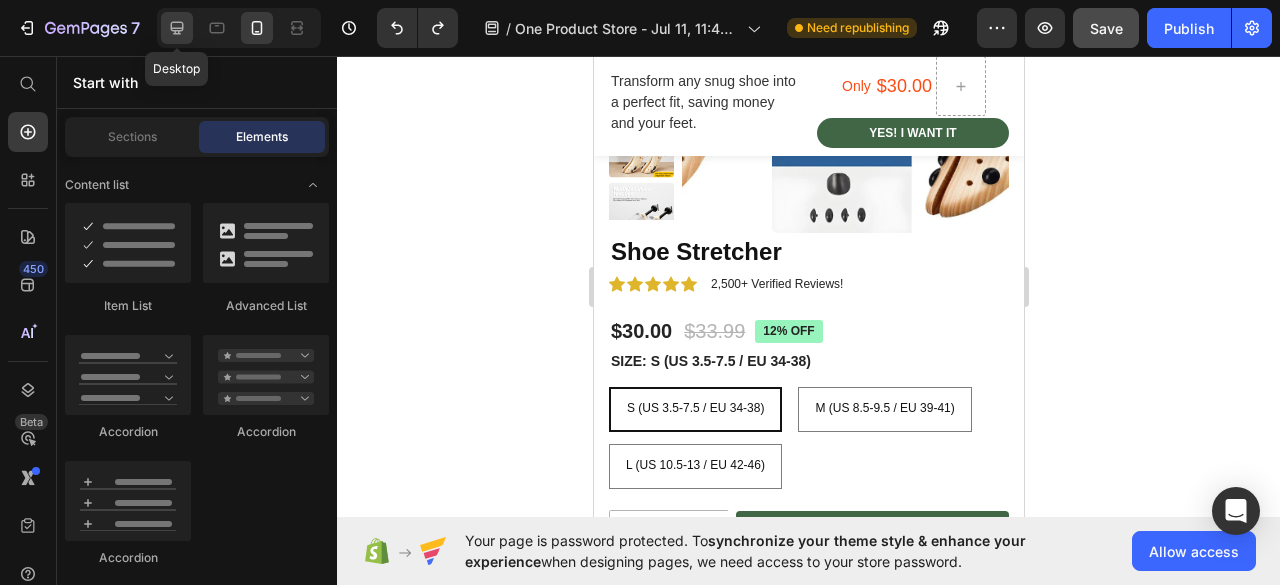click 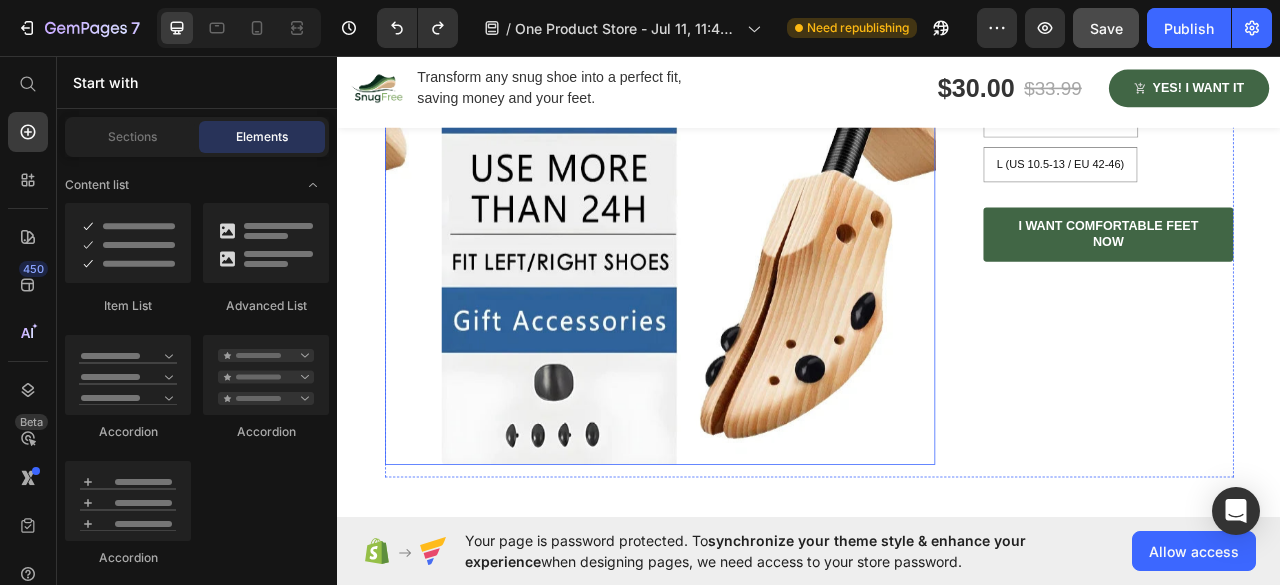scroll, scrollTop: 1954, scrollLeft: 0, axis: vertical 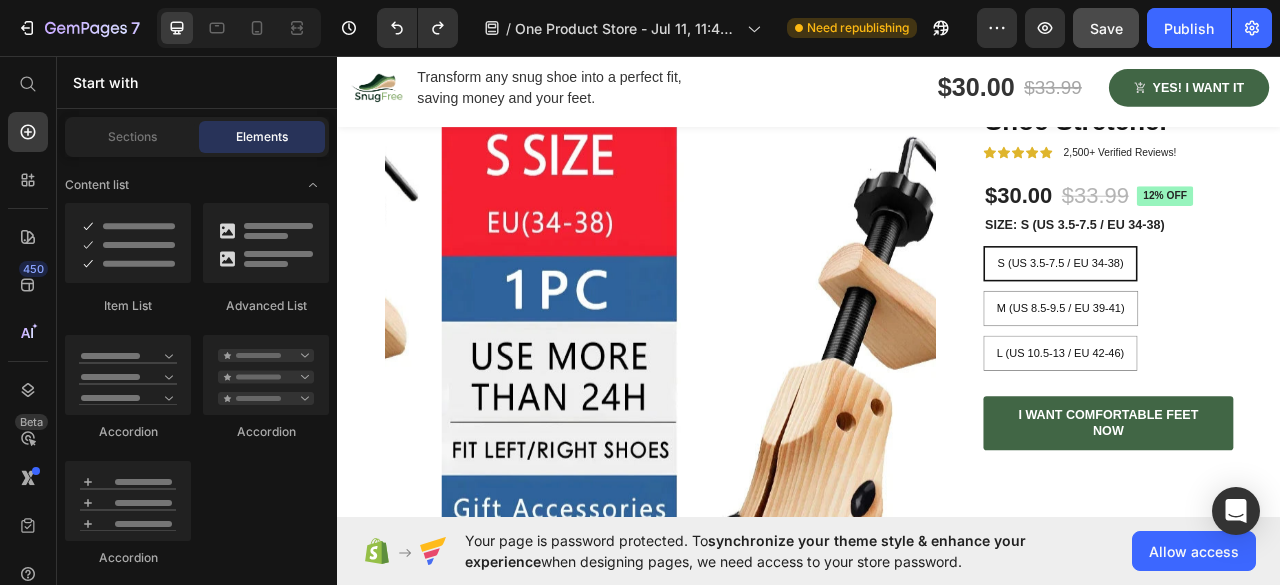click on "Your Ally for Lasting Comfort." at bounding box center (937, -120) 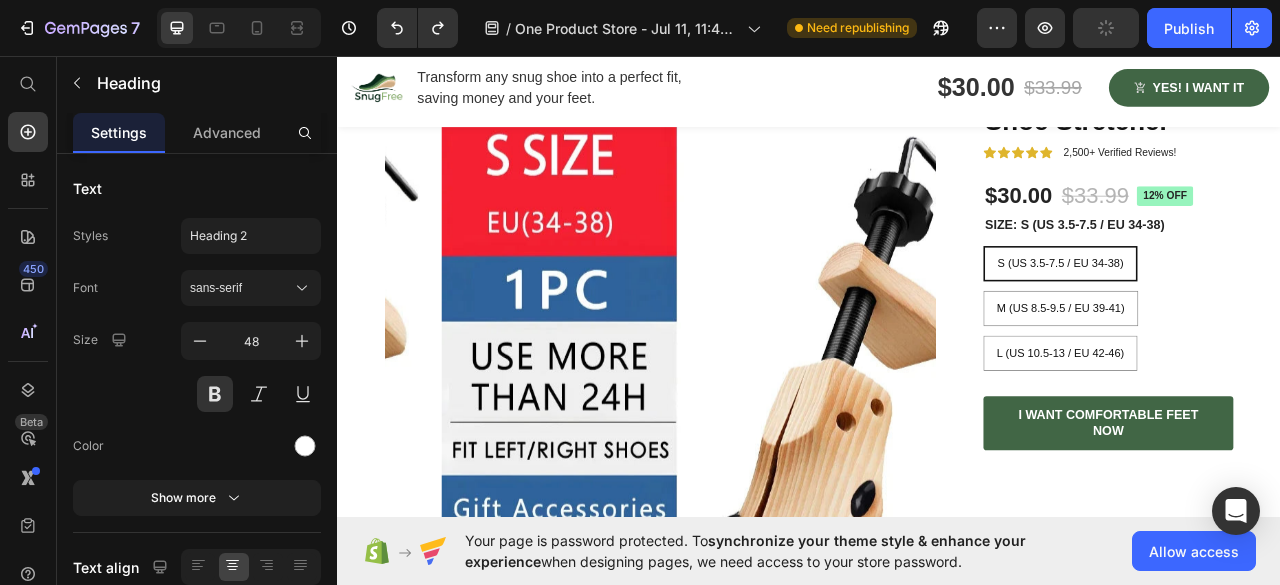 scroll, scrollTop: 1494, scrollLeft: 0, axis: vertical 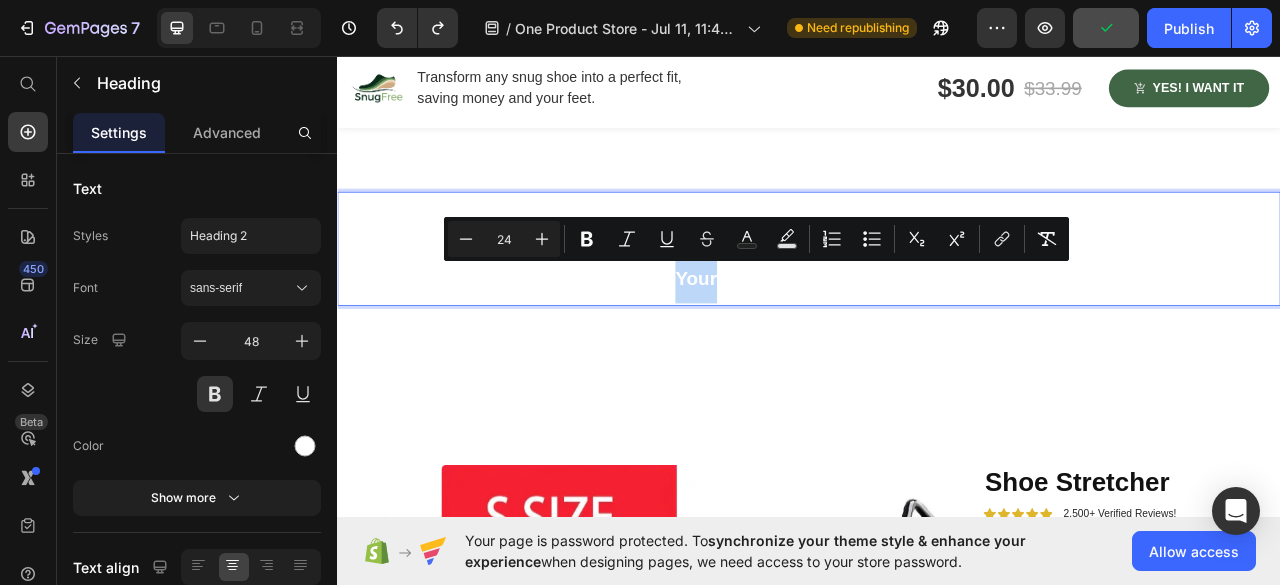 click on "Meet the SnugFree Shoe Stretcher:  Your Ally for Lasting Comfort." at bounding box center (937, 302) 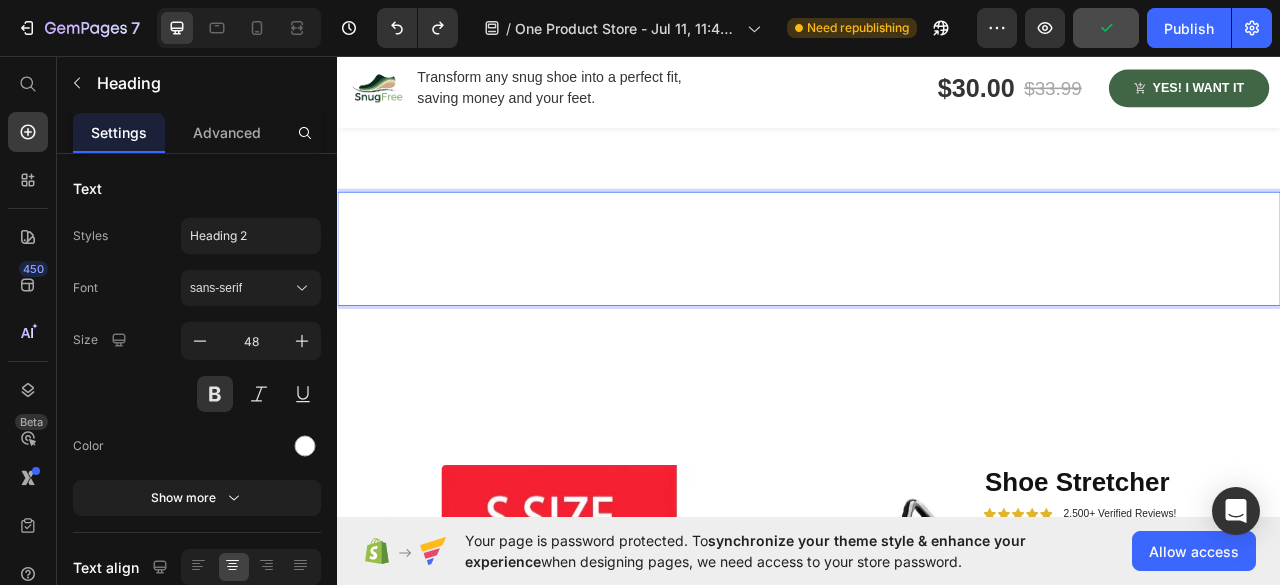 click on "Meet the SnugFree Shoe Stretcher:  Your Ally for Lasting Comfort." at bounding box center [937, 302] 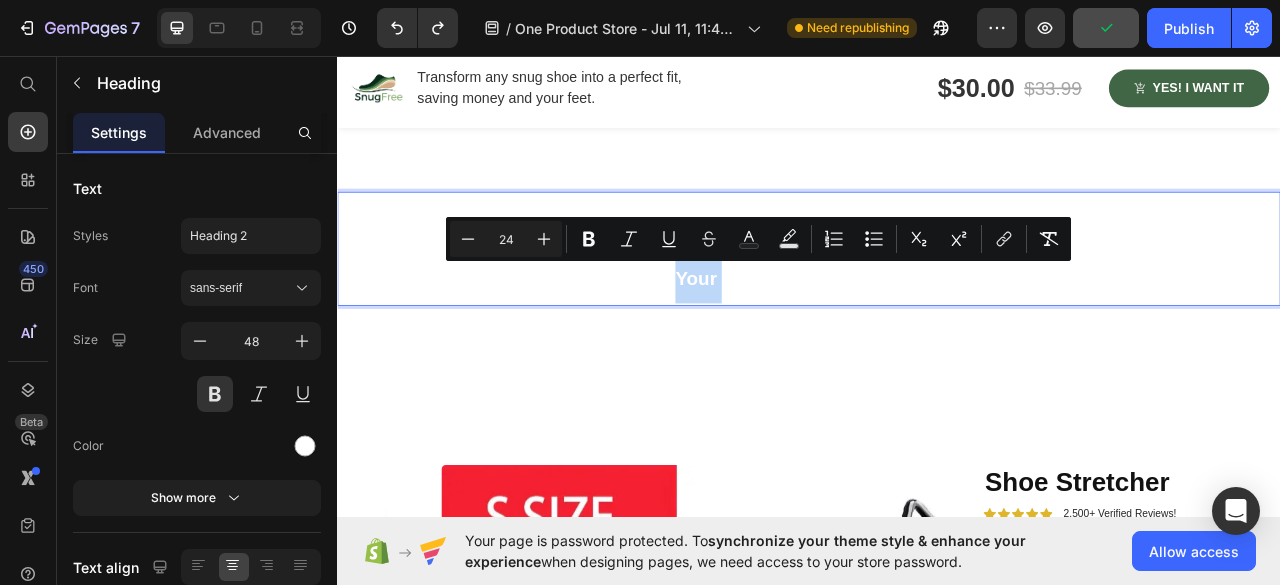 click on "Meet the SnugFree Shoe Stretcher:  Your Ally for Lasting Comfort." at bounding box center [937, 302] 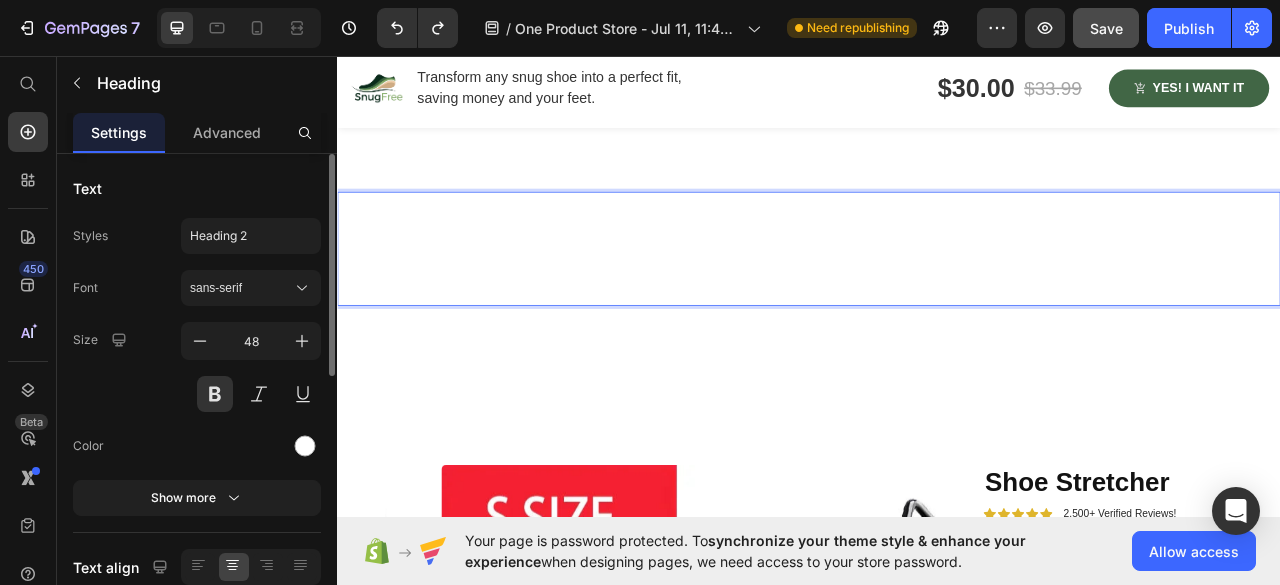 scroll, scrollTop: 300, scrollLeft: 0, axis: vertical 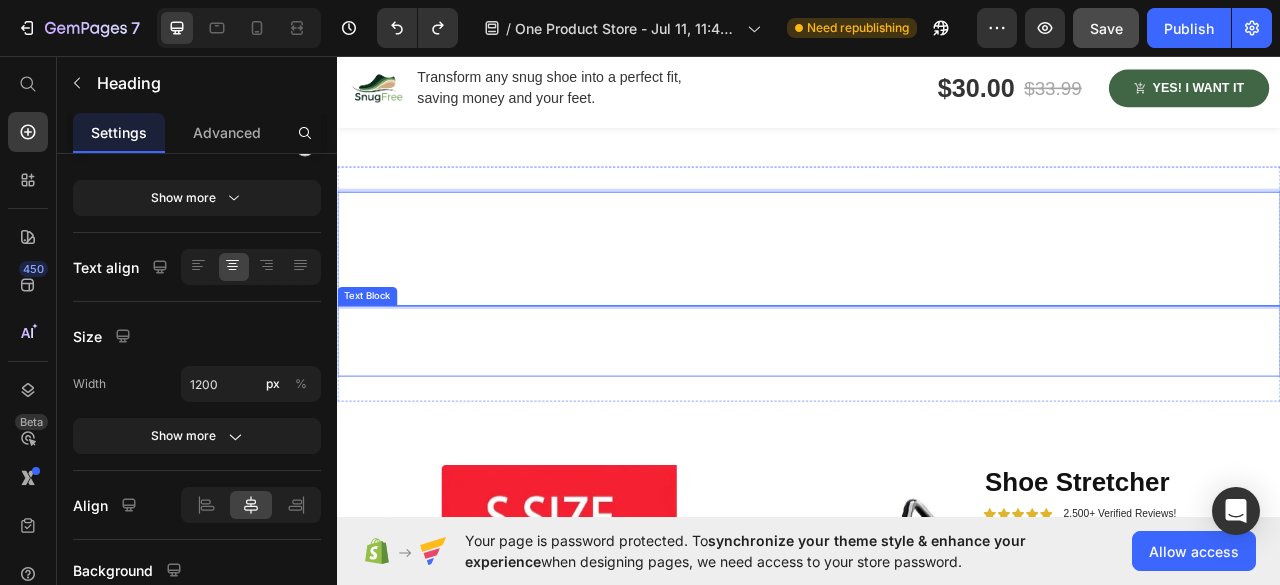 click on "Say goodbye to discomfort and hello to well-being." at bounding box center [937, 448] 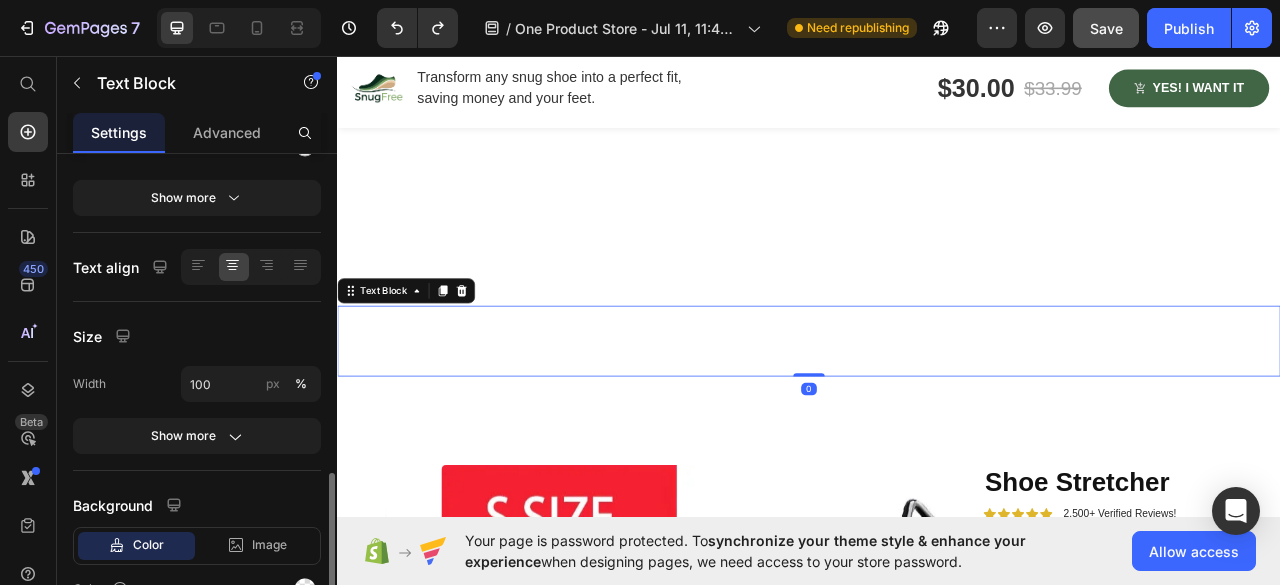 scroll, scrollTop: 400, scrollLeft: 0, axis: vertical 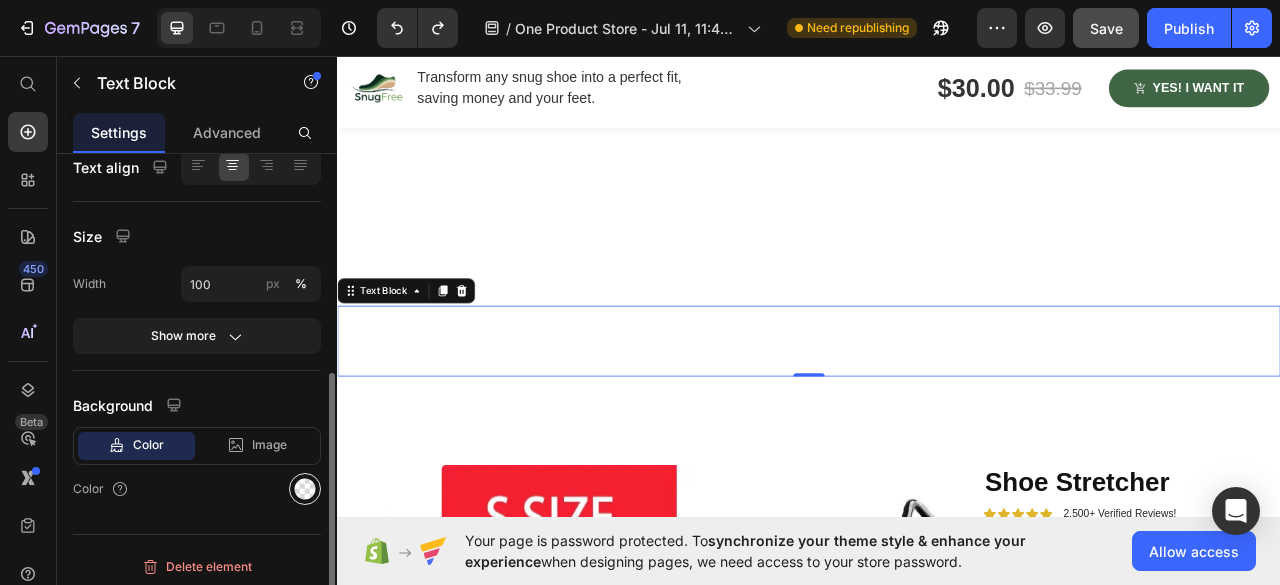 click at bounding box center [305, 489] 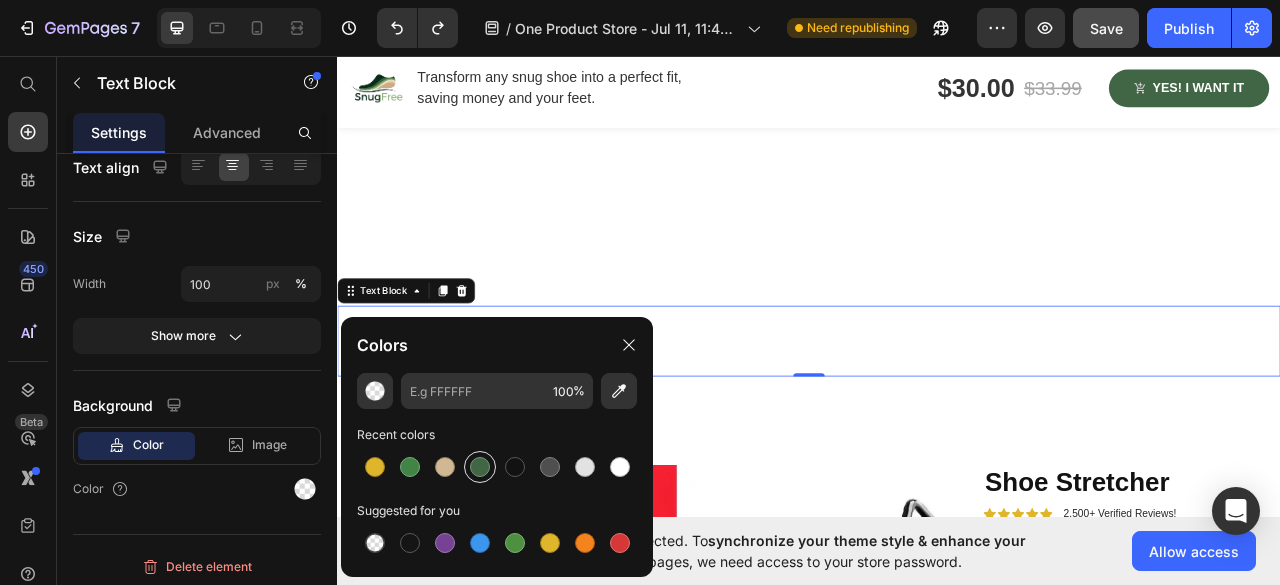 click at bounding box center [480, 467] 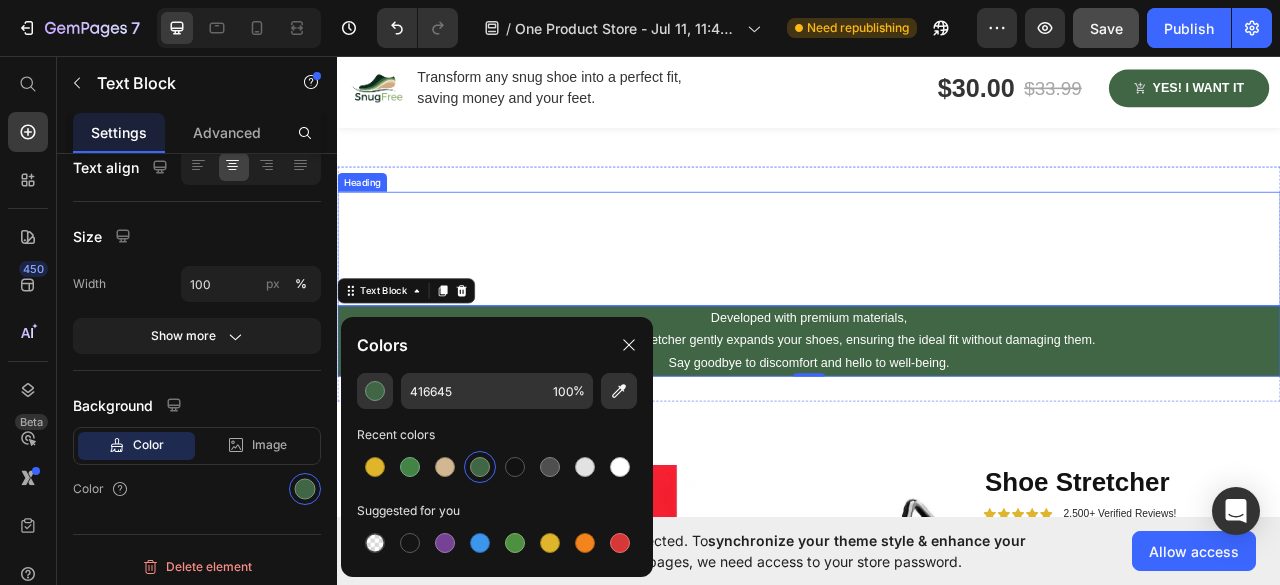 click on "⁠⁠⁠⁠⁠⁠⁠ Meet the SnugFree Shoe Stretcher:  Your Ally for Lasting Comfort." at bounding box center (937, 302) 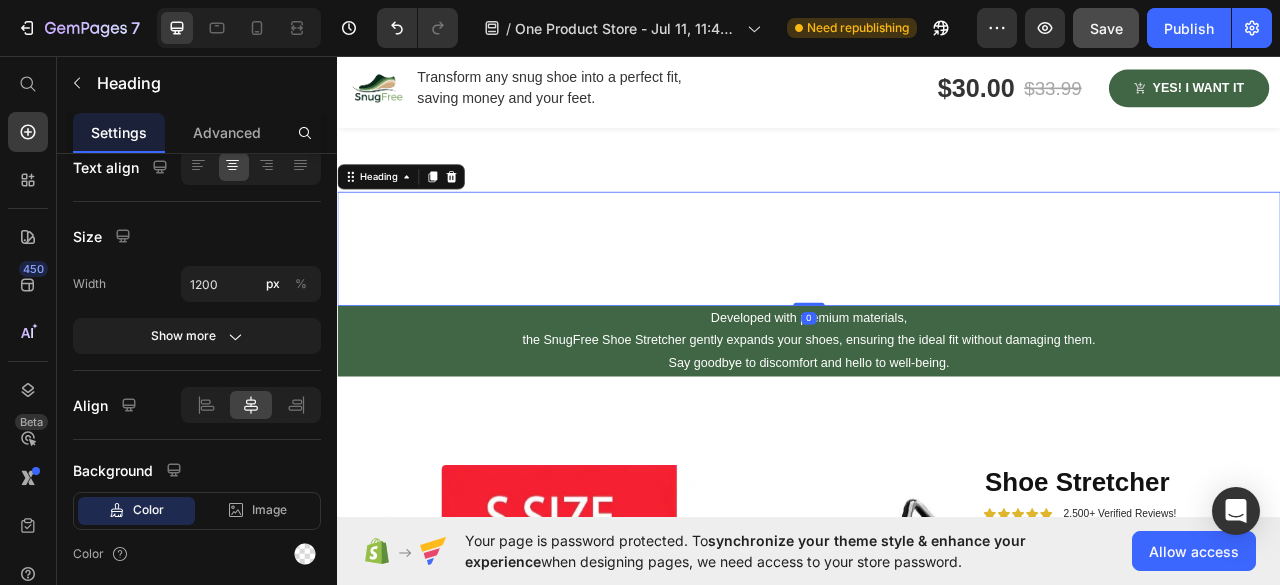 scroll, scrollTop: 0, scrollLeft: 0, axis: both 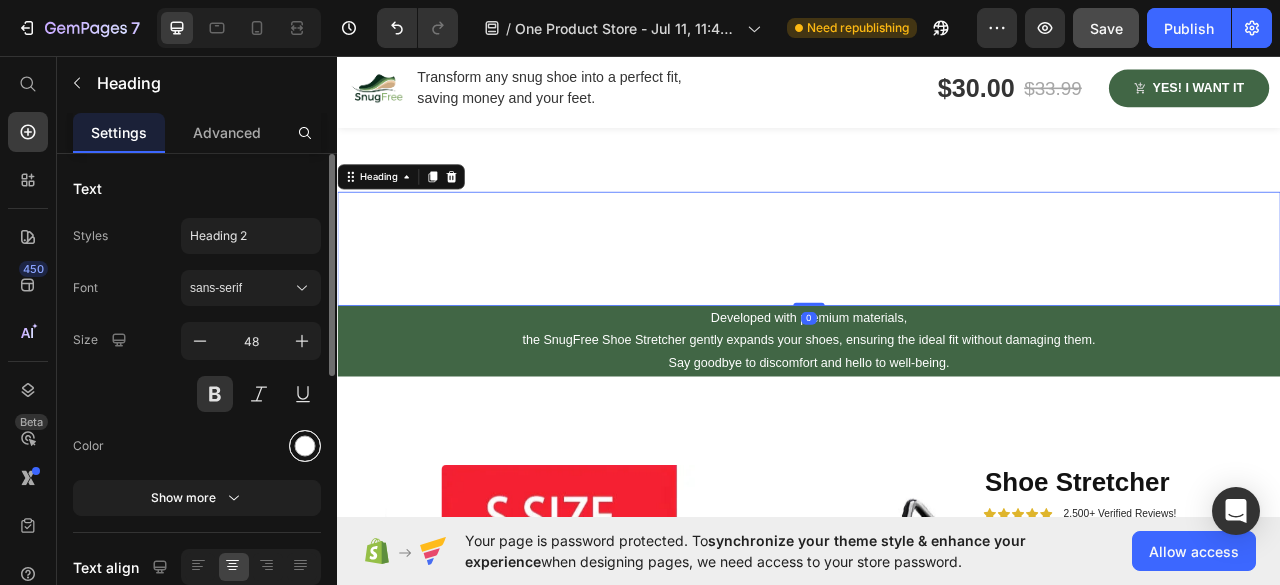 click at bounding box center (305, 446) 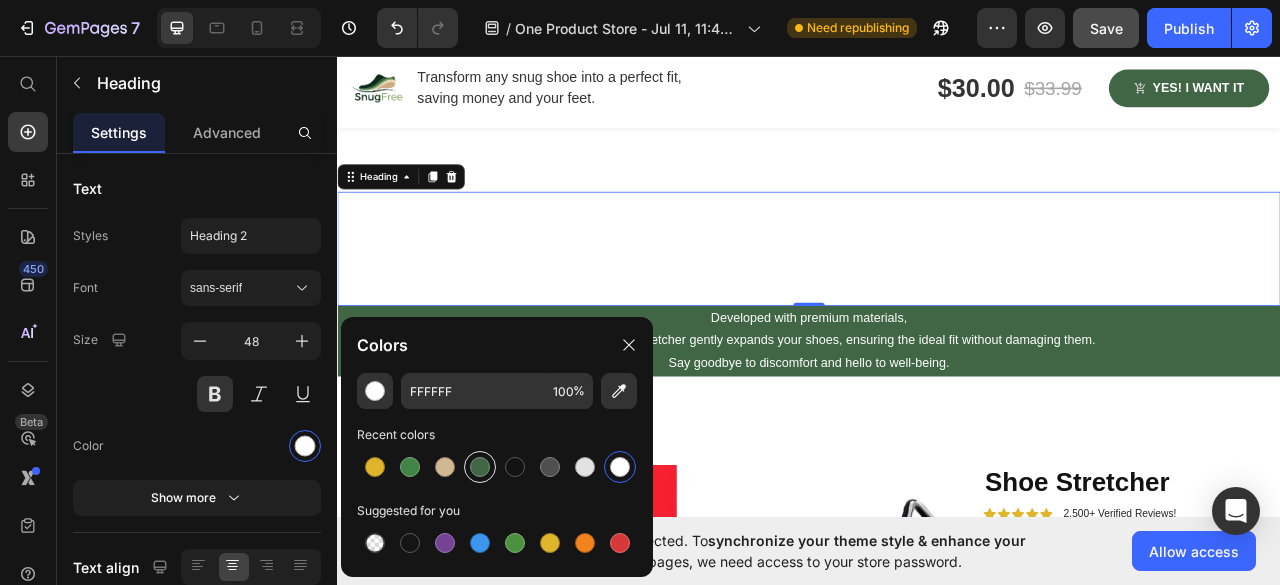 click at bounding box center (480, 467) 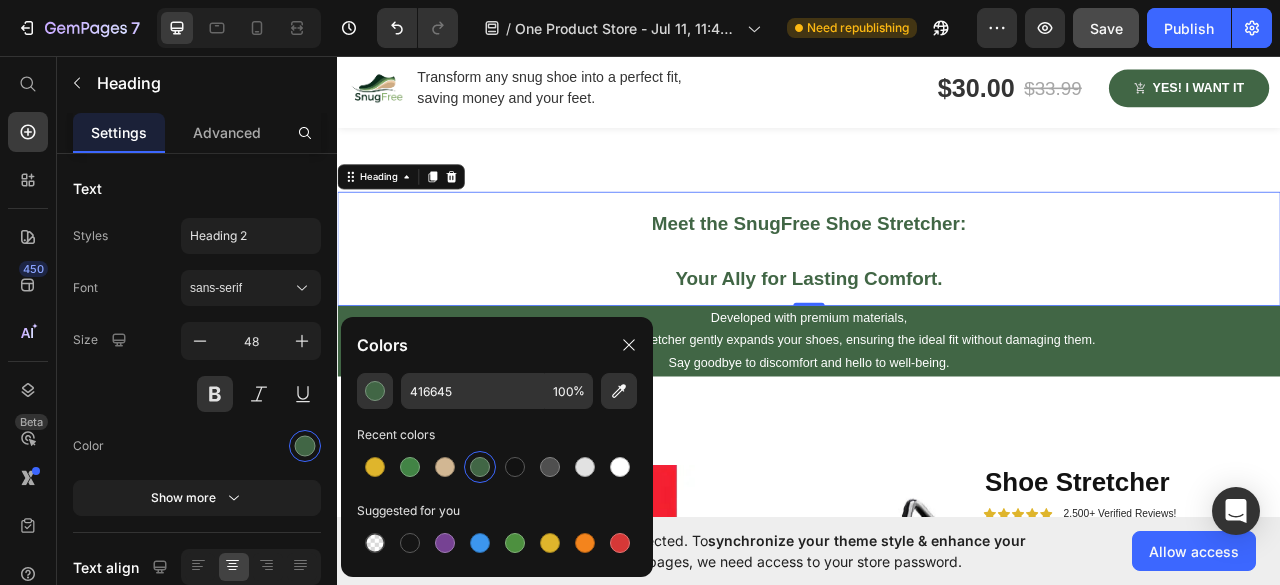 click at bounding box center (480, 467) 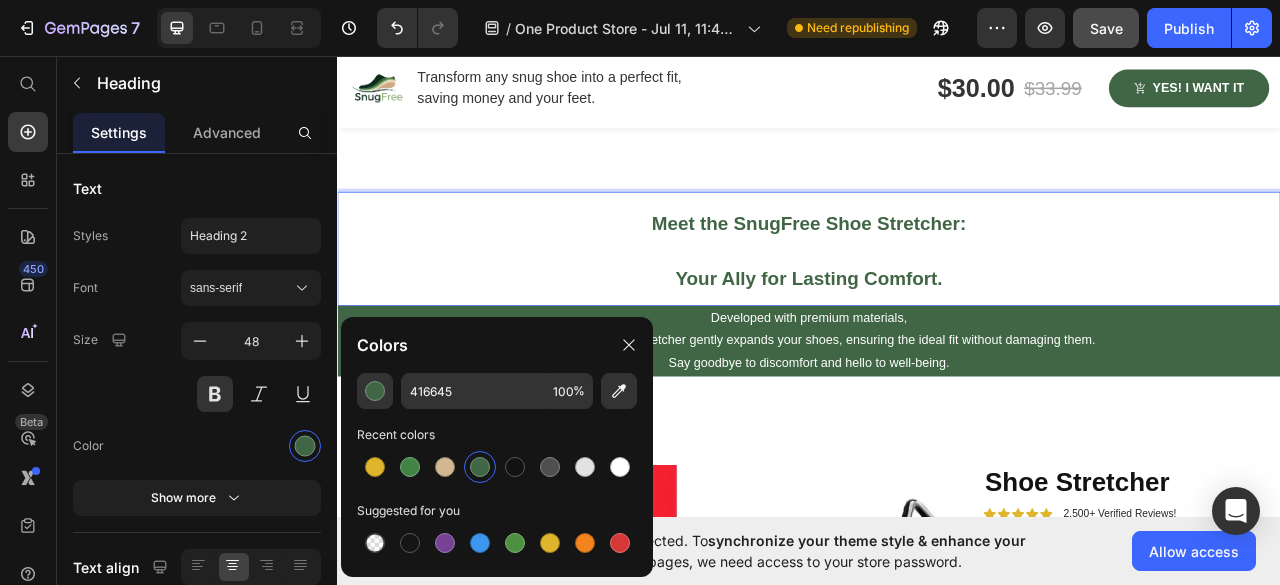 click on "Meet the SnugFree Shoe Stretcher:  Your Ally for Lasting Comfort." at bounding box center [937, 302] 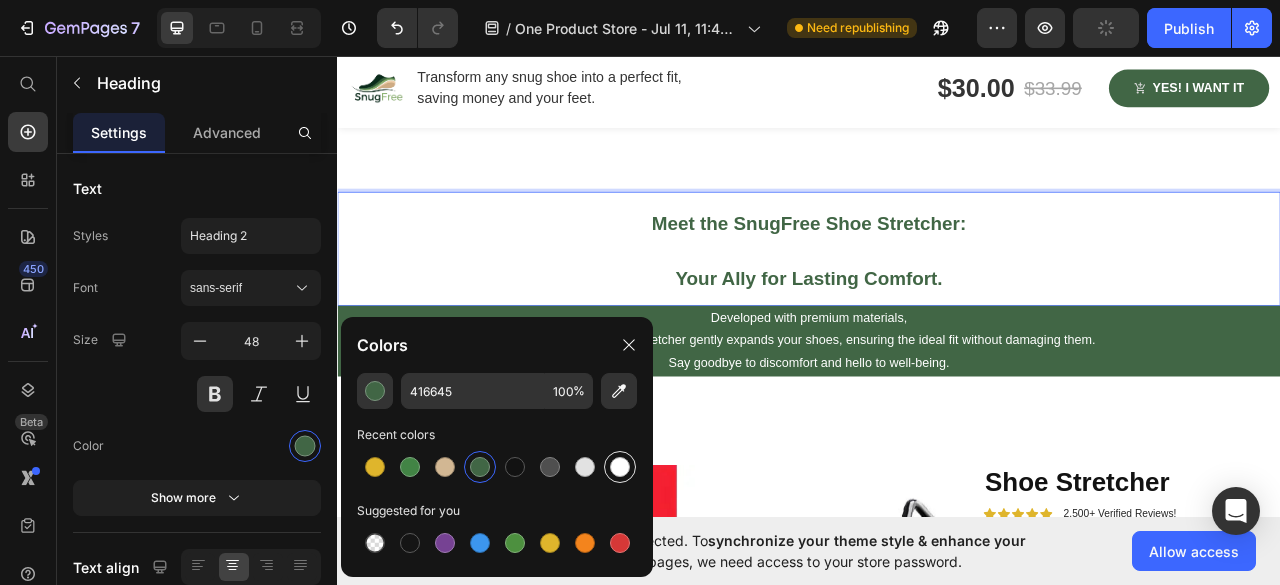 click at bounding box center (620, 467) 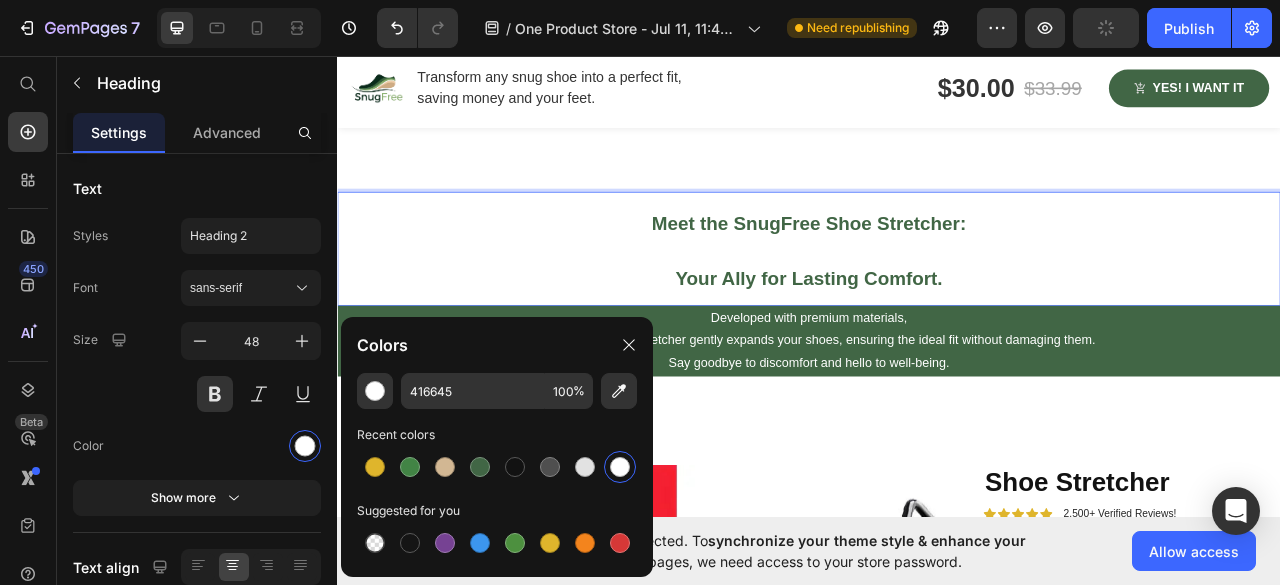 type on "FFFFFF" 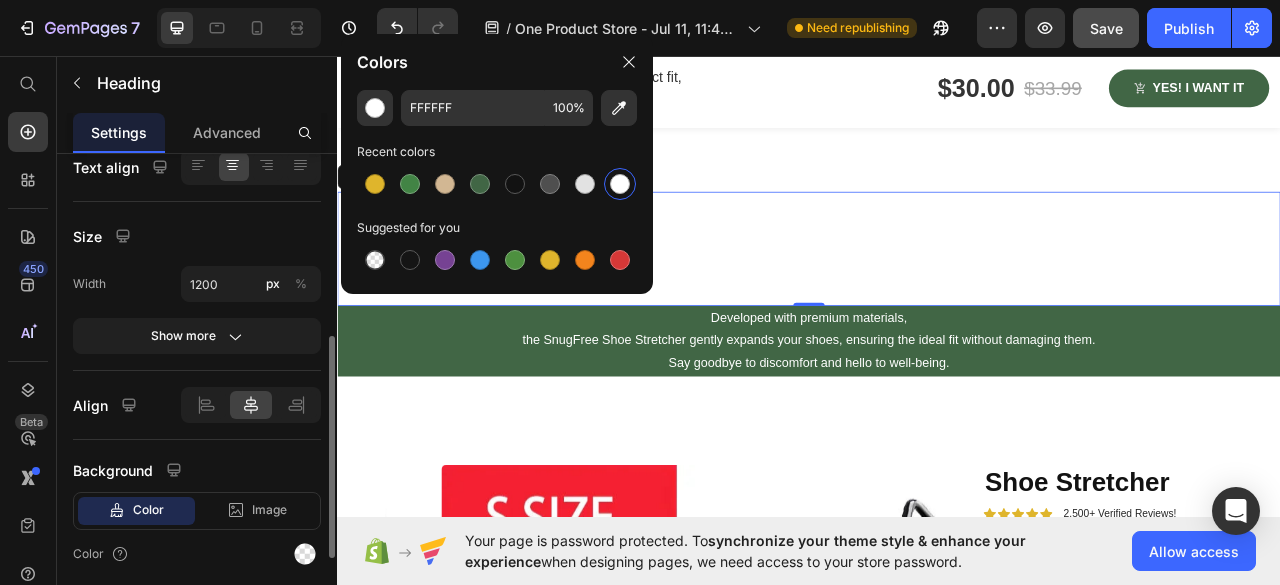 scroll, scrollTop: 500, scrollLeft: 0, axis: vertical 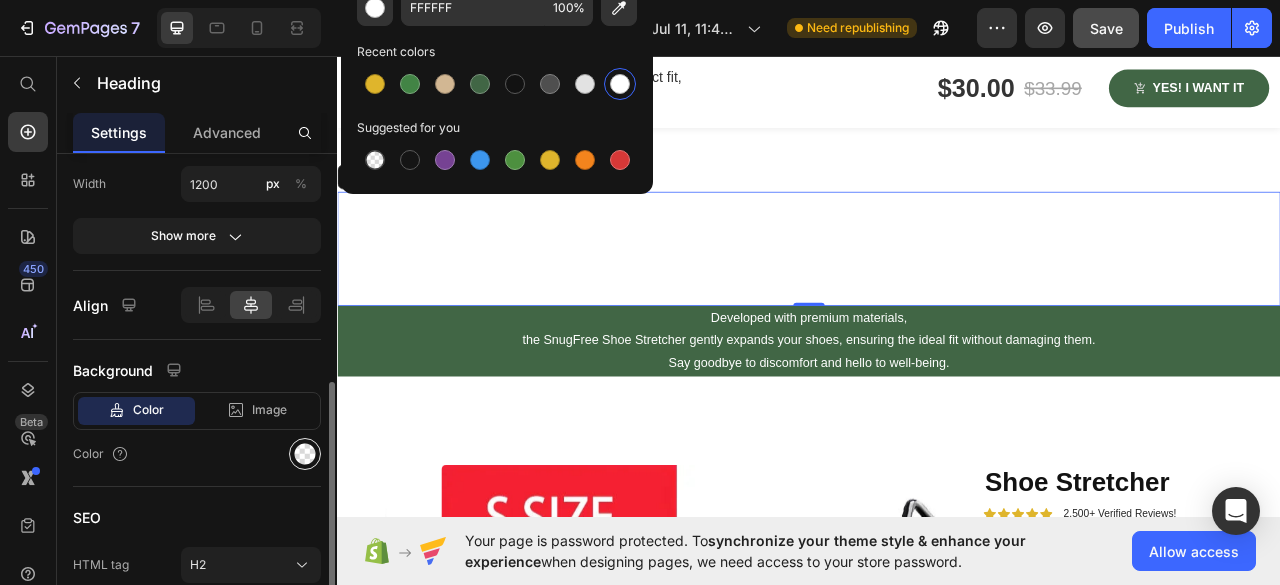 click at bounding box center (305, 454) 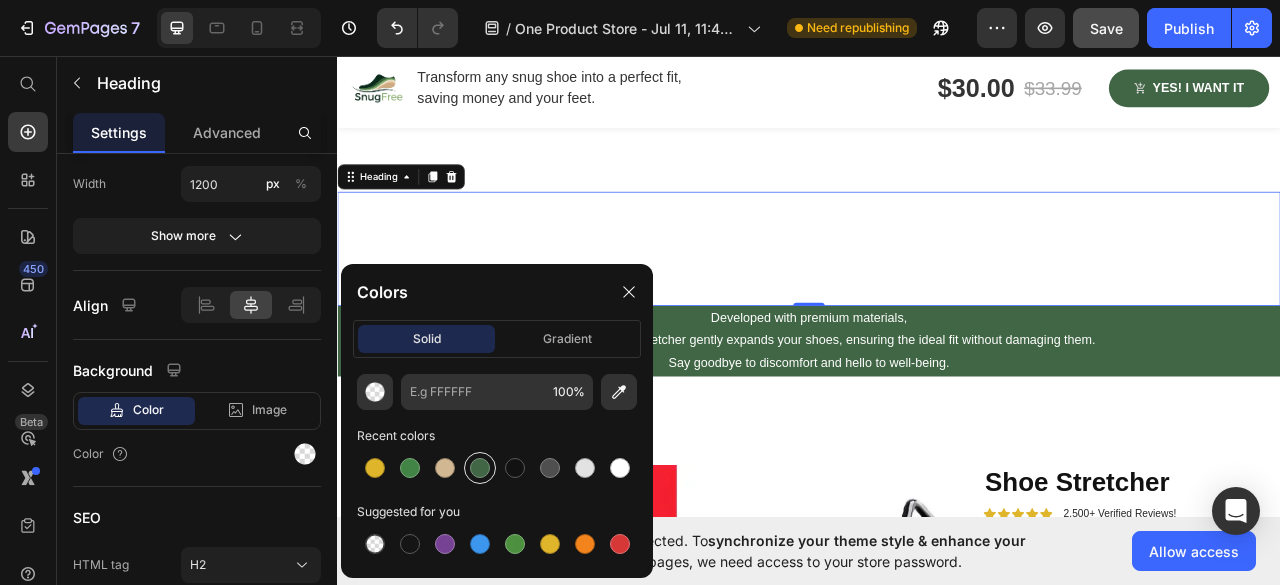 click at bounding box center [480, 468] 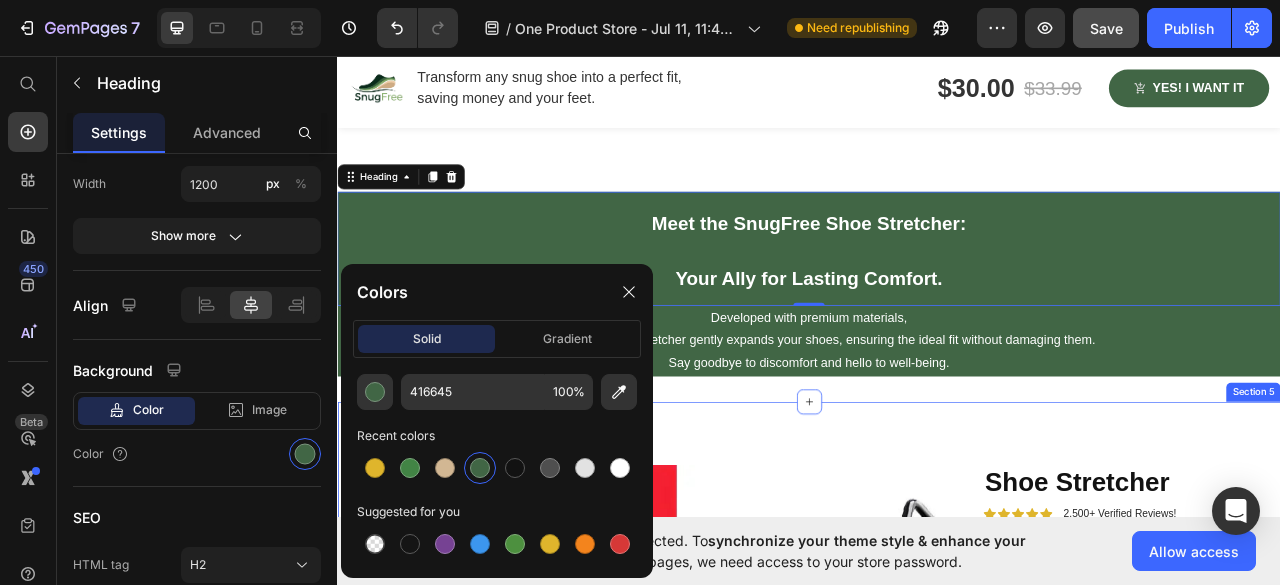 click on "Product Images Shoe Stretcher Product Title Icon Icon Icon Icon Icon Icon List 2,500+ Verified Reviews! Text Block Row $30.00 Product Price $33.99 Product Price 12% off Product Badge Row SIZE: S (US 3.5-7.5 / EU 34-38) S (US 3.5-7.5 / EU 34-38) S (US 3.5-7.5 / EU 34-38) S (US 3.5-7.5 / EU 34-38) M (US 8.5-9.5 / EU 39-41) M (US 8.5-9.5 / EU 39-41) M (US 8.5-9.5 / EU 39-41) L (US 10.5-13 / EU 42-46) L (US 10.5-13 / EU 42-46) L (US 10.5-13 / EU 42-46) Product Variants & Swatches 1 Product Quantity Row I WANT COMFORTABLE FEET NOW Add to Cart Row Row Product Section 5" at bounding box center [937, 927] 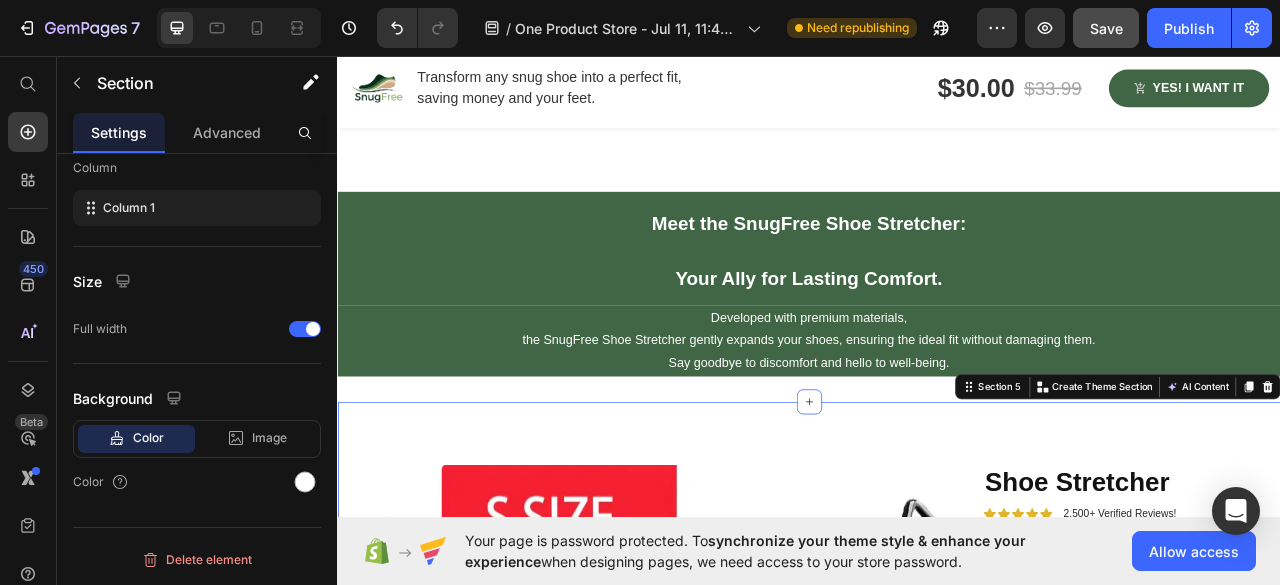 scroll, scrollTop: 0, scrollLeft: 0, axis: both 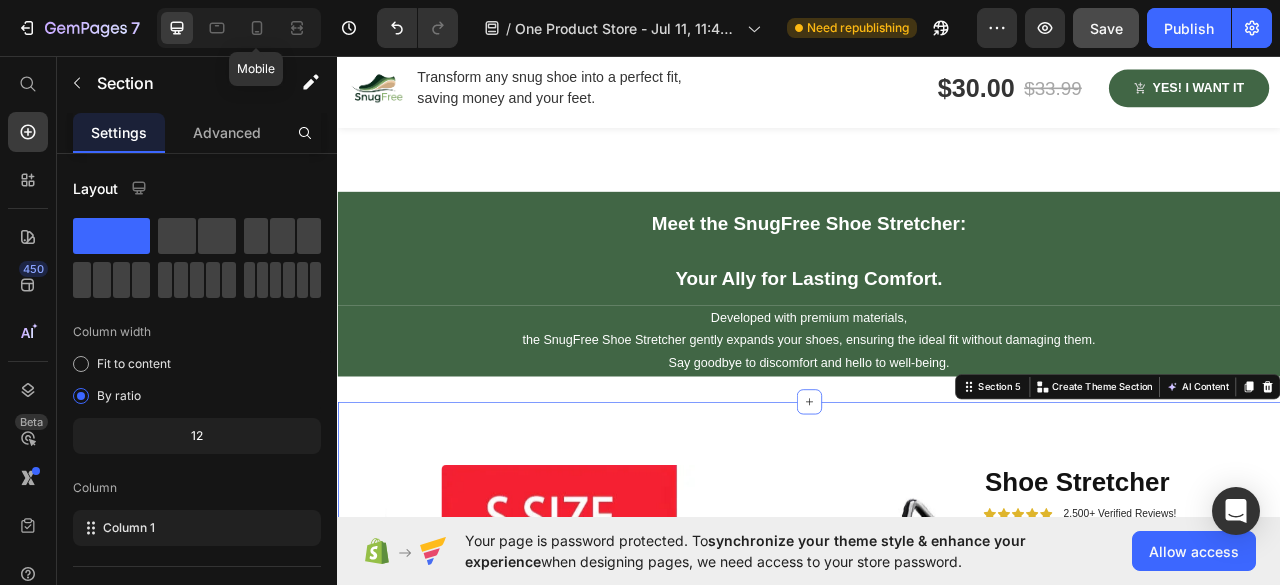 drag, startPoint x: 262, startPoint y: 19, endPoint x: 278, endPoint y: 25, distance: 17.088007 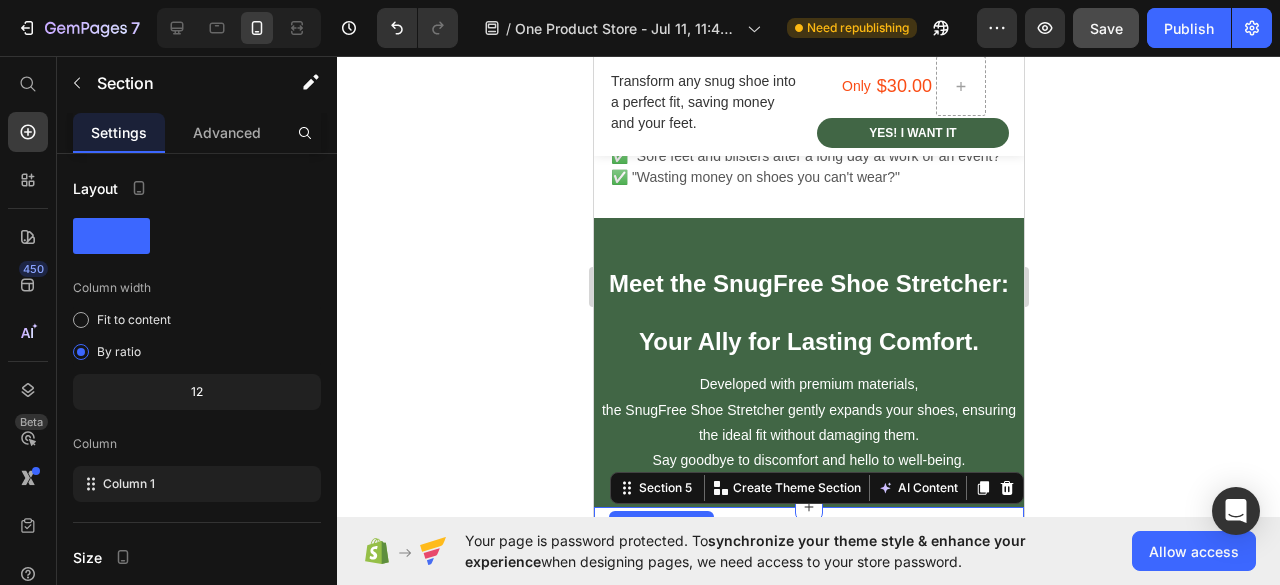 scroll, scrollTop: 1450, scrollLeft: 0, axis: vertical 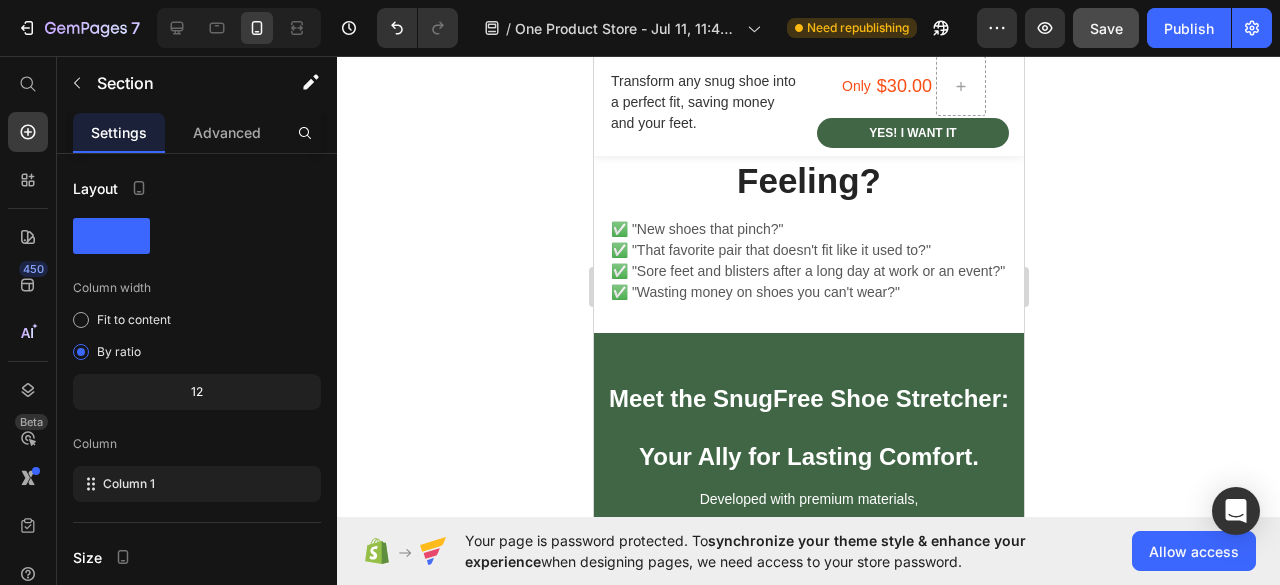 click on "⁠⁠⁠⁠⁠⁠⁠ Meet the SnugFree Shoe Stretcher:  Your Ally for Lasting Comfort." at bounding box center (808, 425) 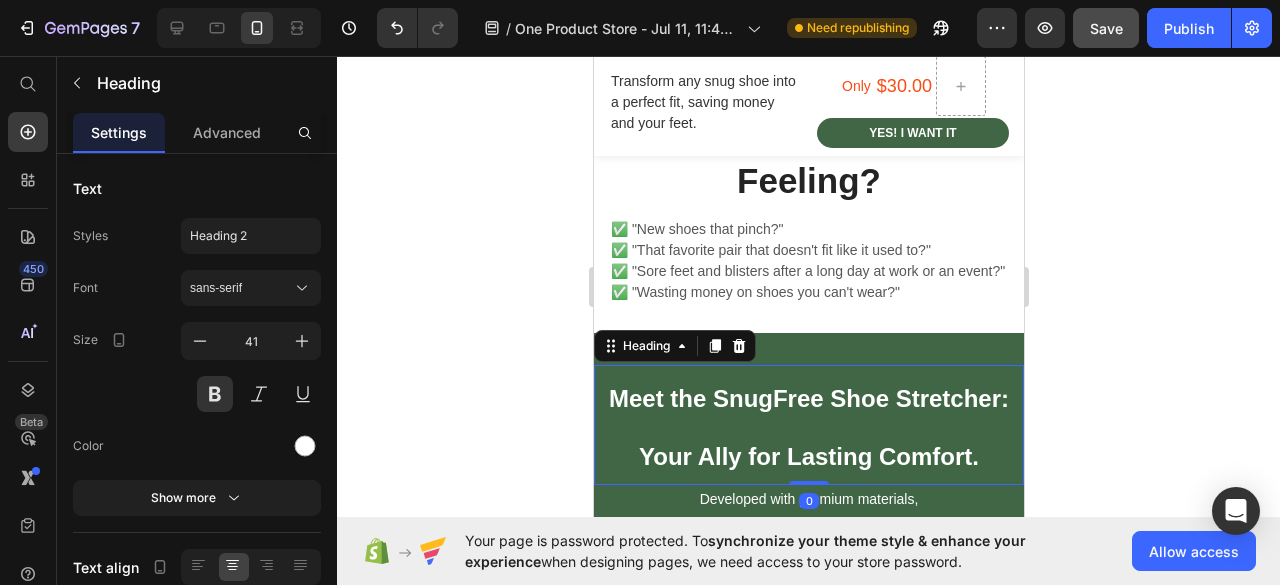 click on "⁠⁠⁠⁠⁠⁠⁠ Meet the SnugFree Shoe Stretcher:  Your Ally for Lasting Comfort. Heading   0 Developed with premium materials,  the SnugFree Shoe Stretcher gently expands your shoes, ensuring the ideal fit without damaging them.  Say goodbye to discomfort and hello to well-being. Text Block Section 4" at bounding box center [808, 477] 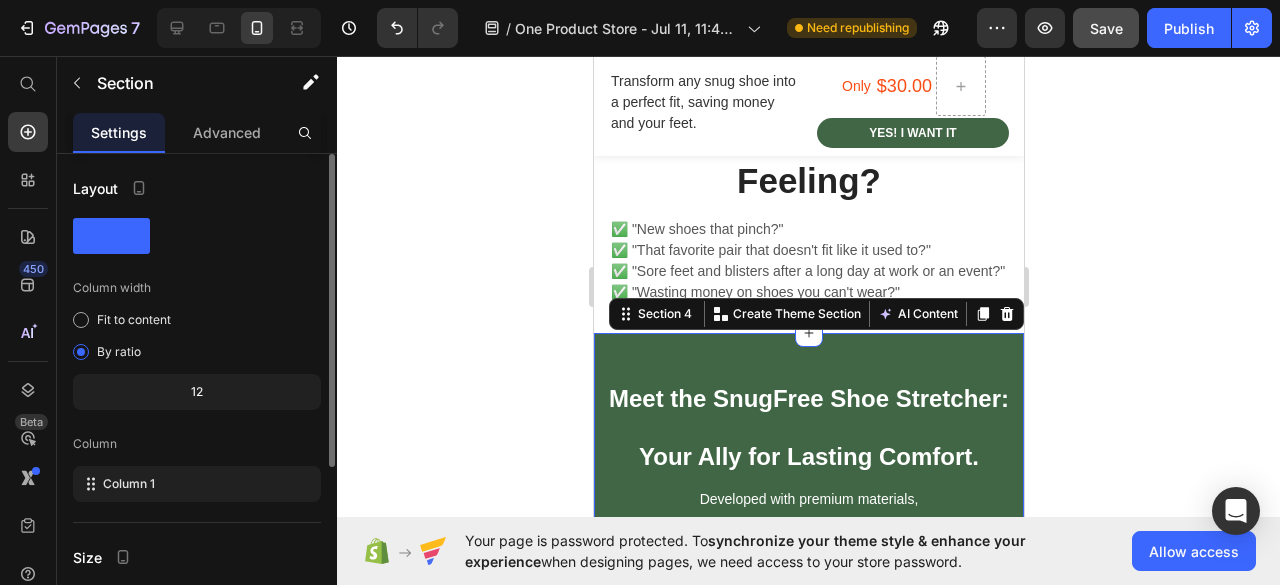 scroll, scrollTop: 274, scrollLeft: 0, axis: vertical 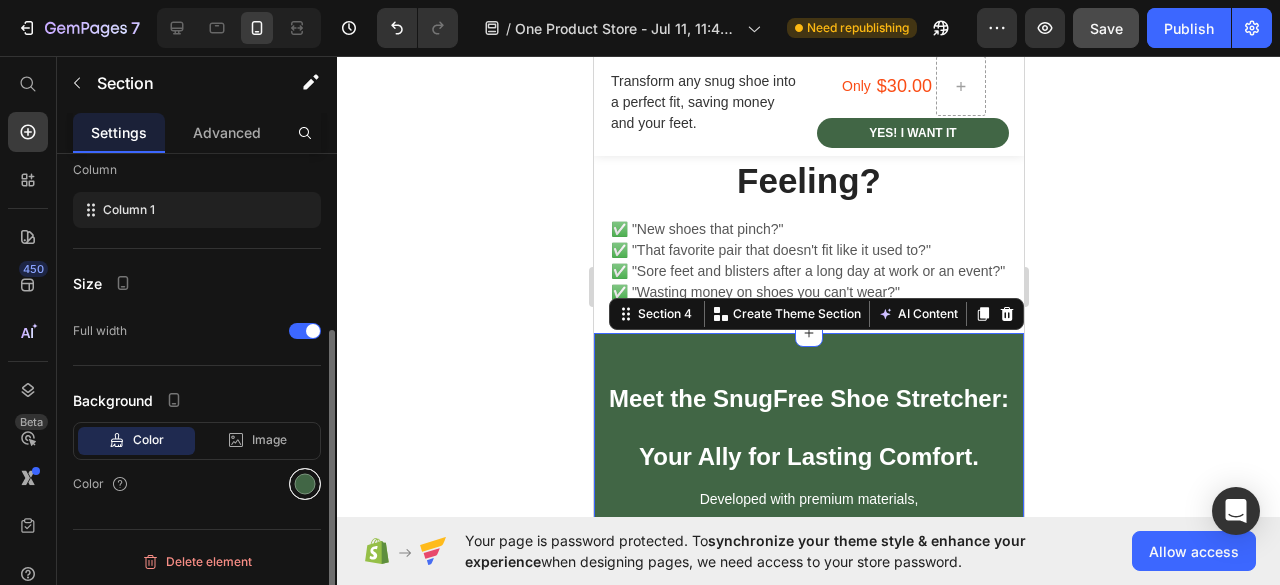 click at bounding box center [305, 484] 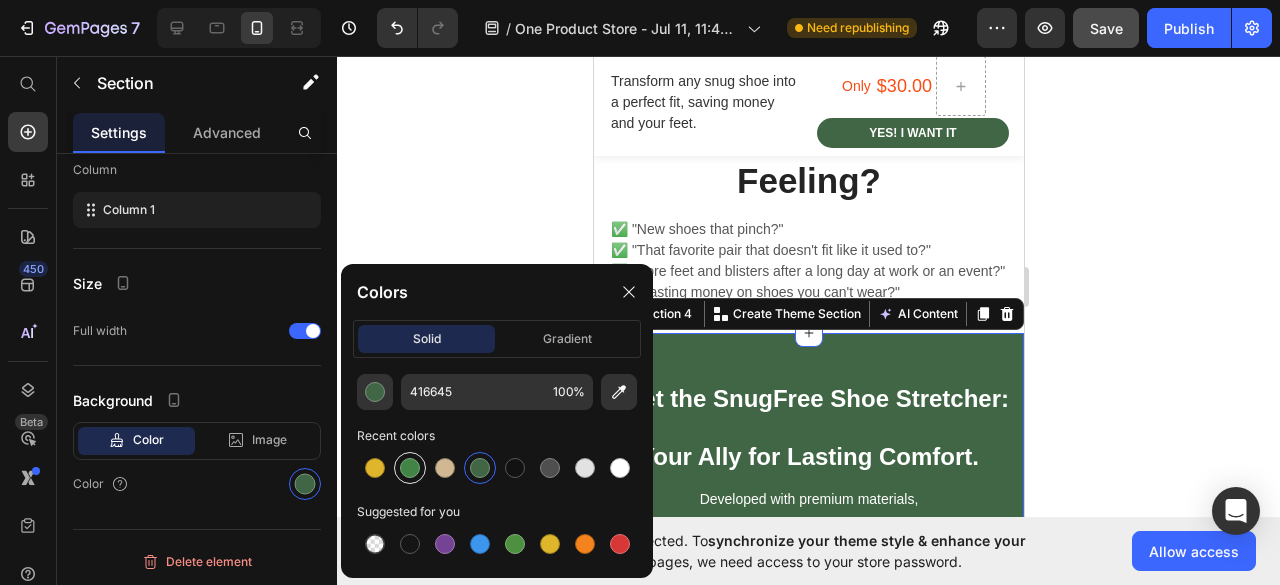 click at bounding box center (410, 468) 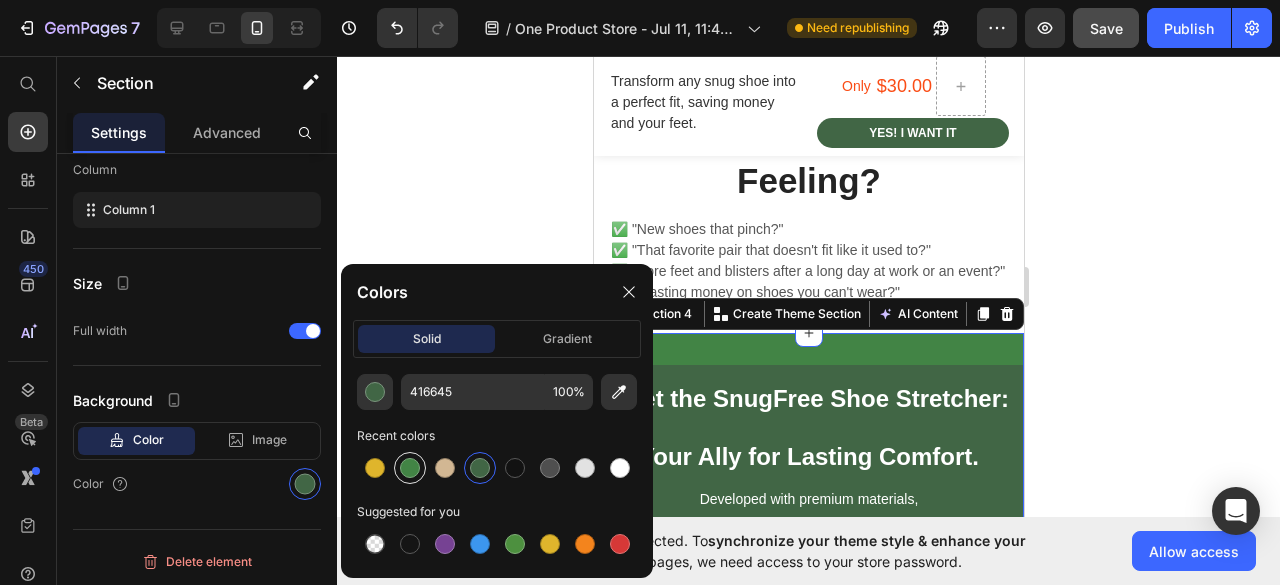 type on "428445" 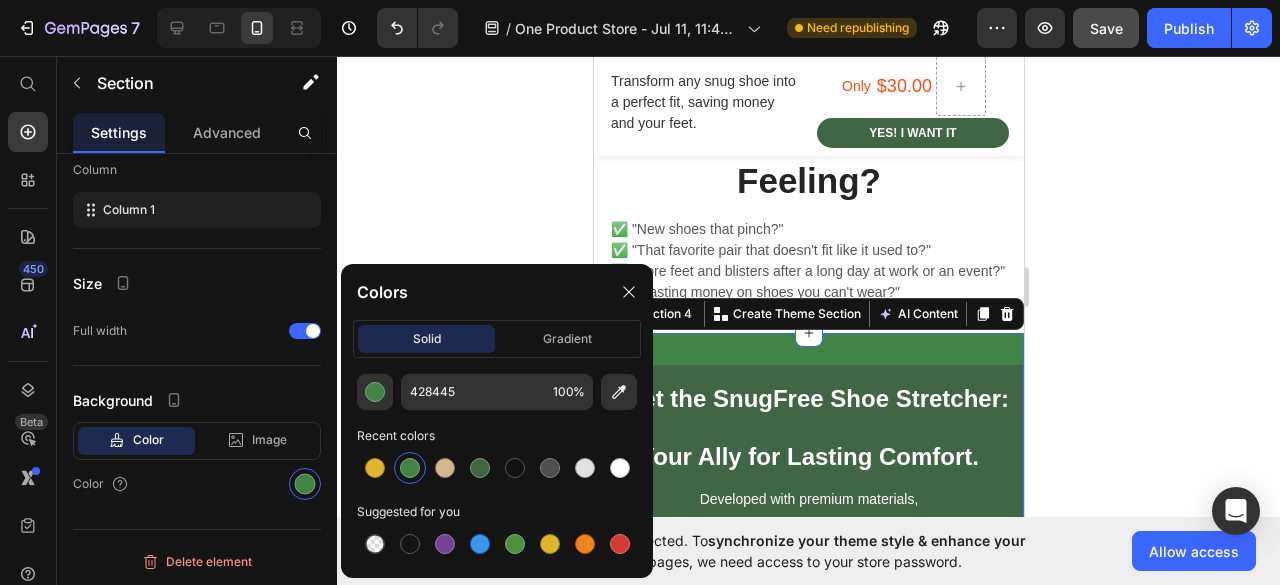 scroll, scrollTop: 274, scrollLeft: 0, axis: vertical 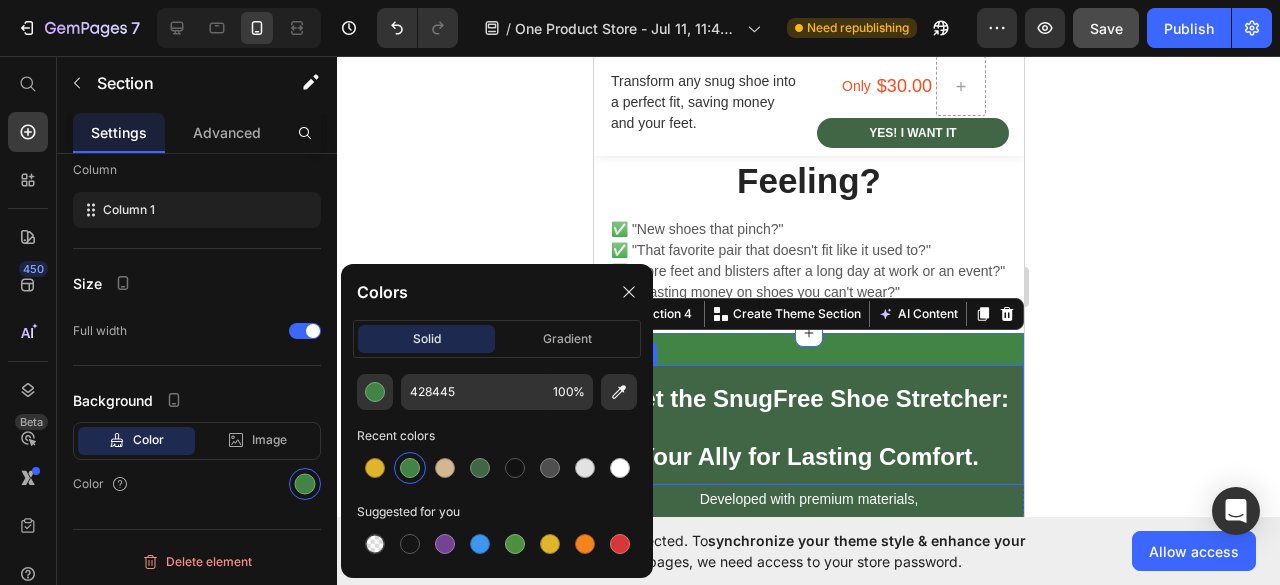 click on "⁠⁠⁠⁠⁠⁠⁠ Meet the SnugFree Shoe Stretcher:  Your Ally for Lasting Comfort." at bounding box center (808, 425) 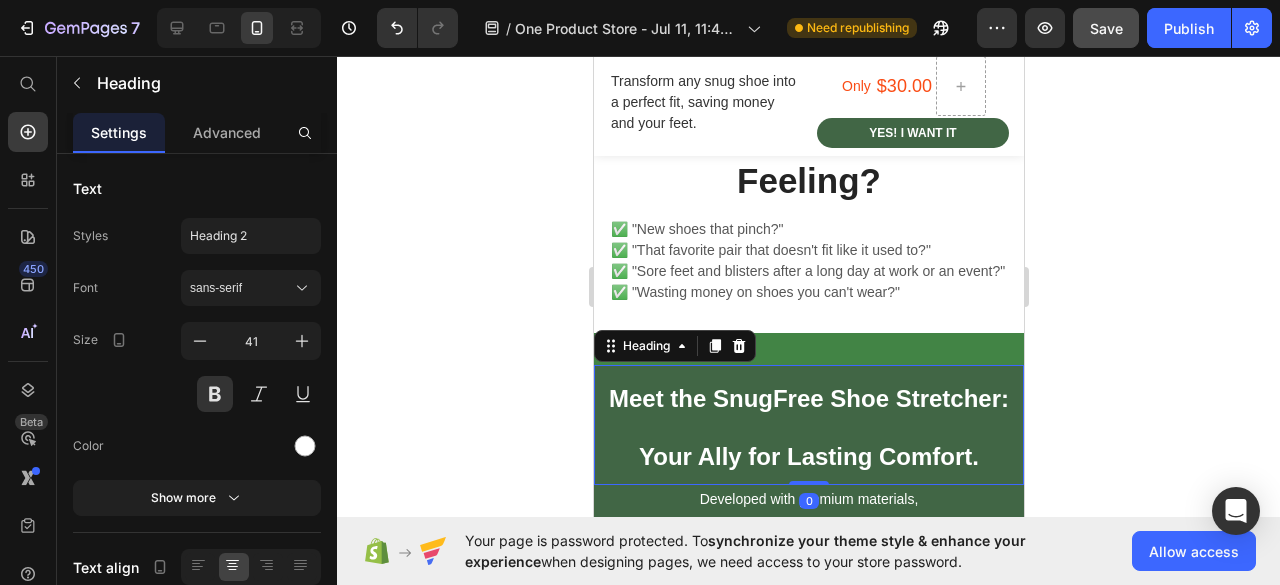 scroll, scrollTop: 585, scrollLeft: 0, axis: vertical 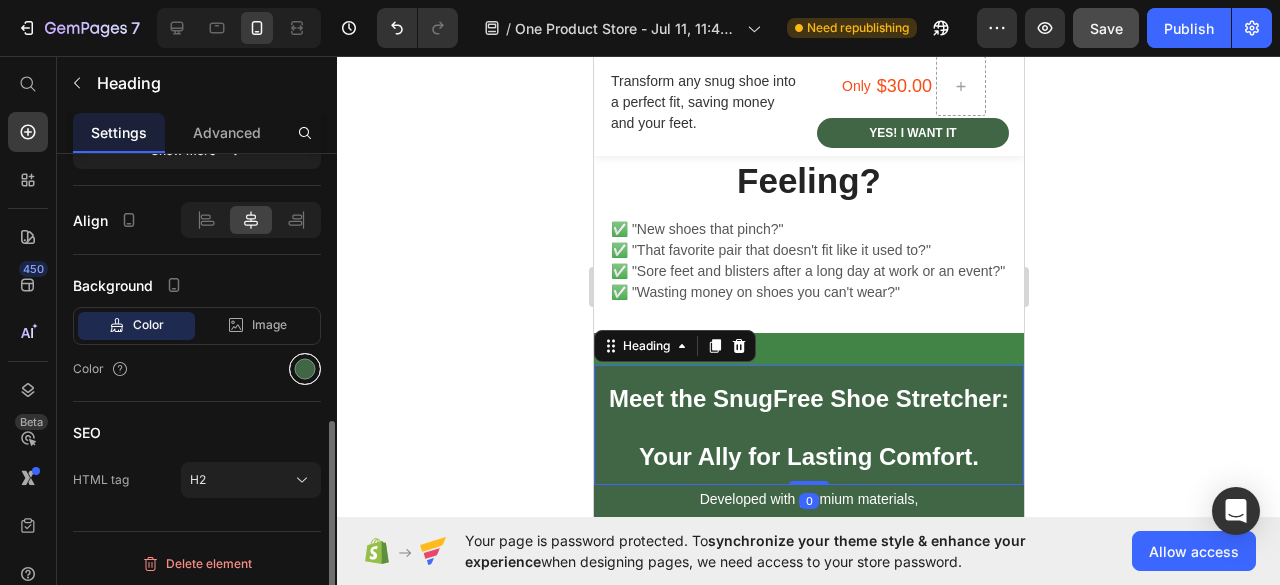 click at bounding box center [305, 369] 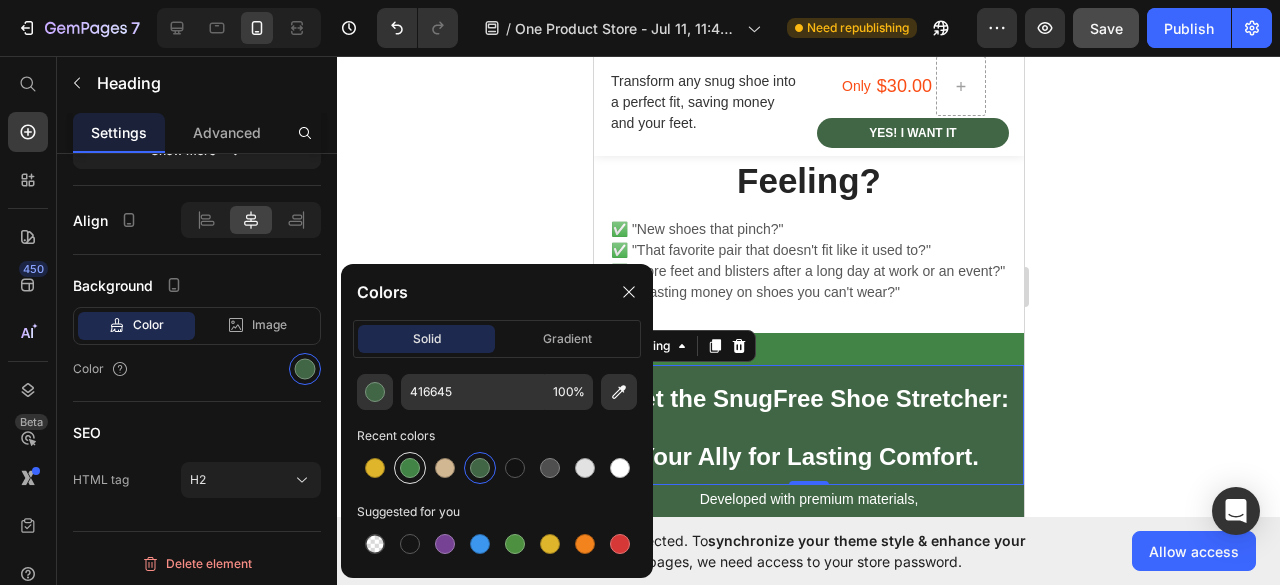 click at bounding box center (410, 468) 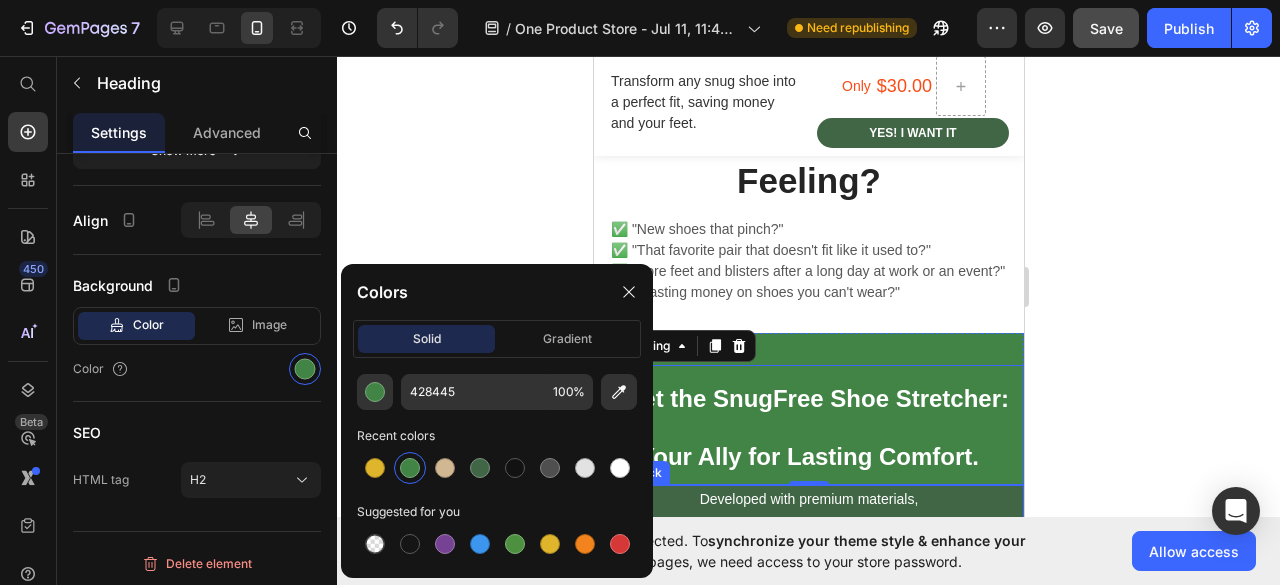 click on "Developed with premium materials," at bounding box center [808, 499] 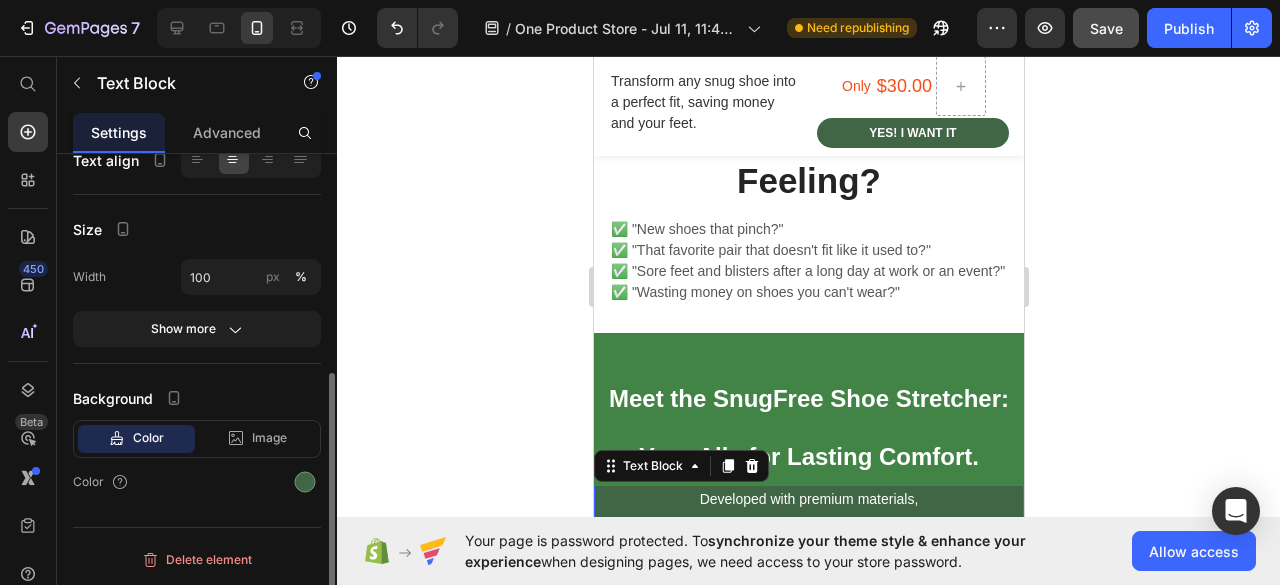 scroll, scrollTop: 0, scrollLeft: 0, axis: both 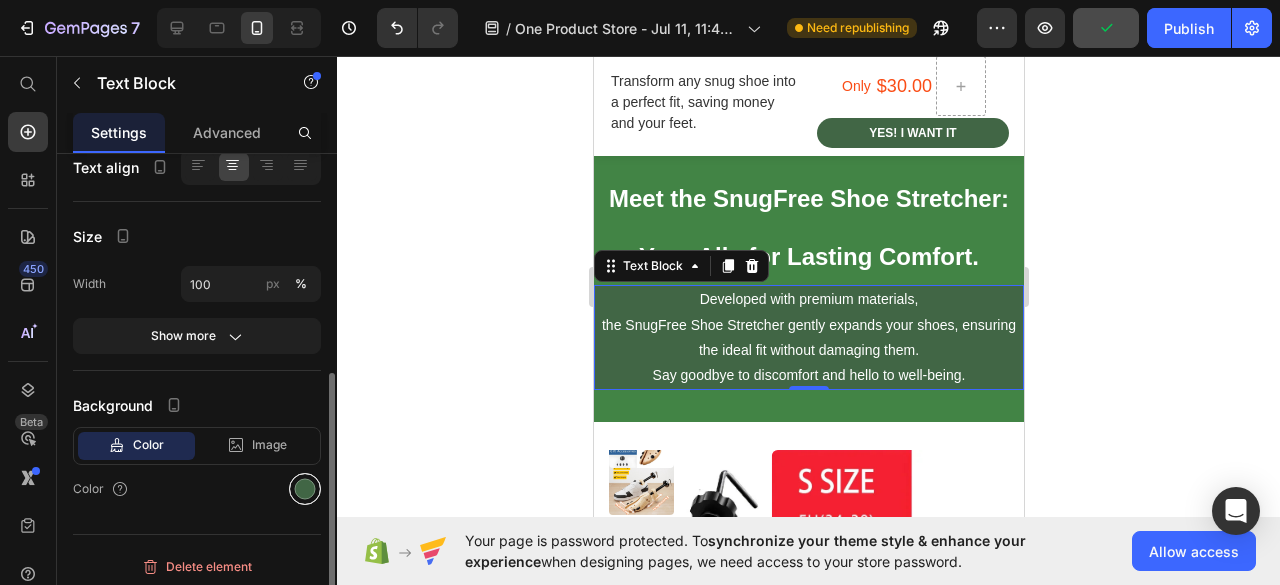 click at bounding box center (305, 489) 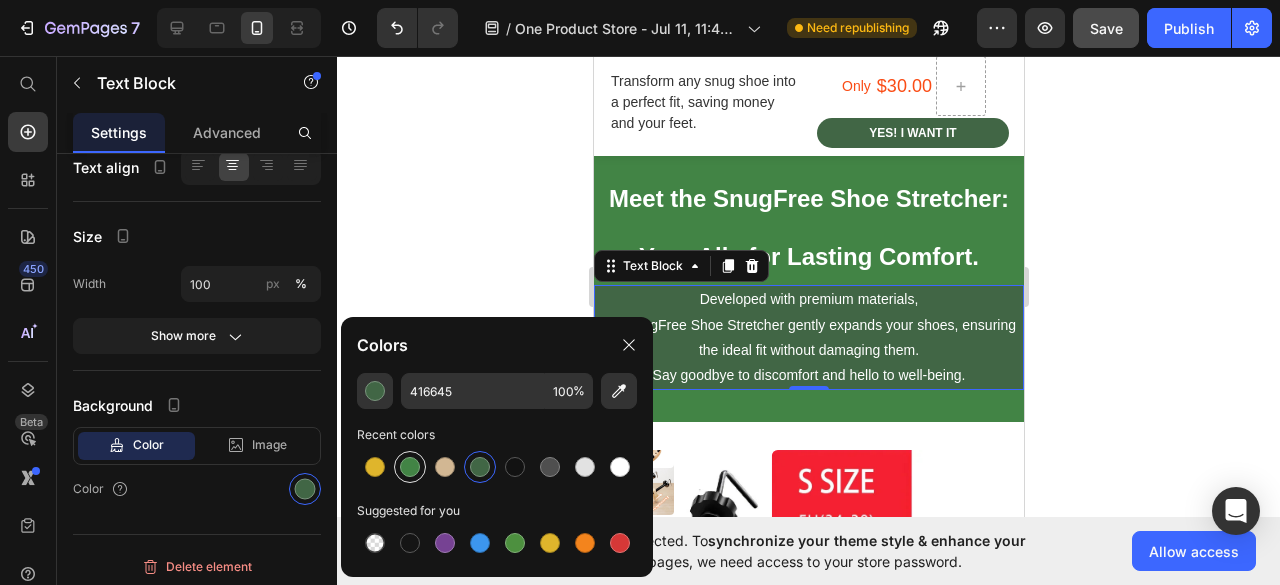 click at bounding box center (410, 467) 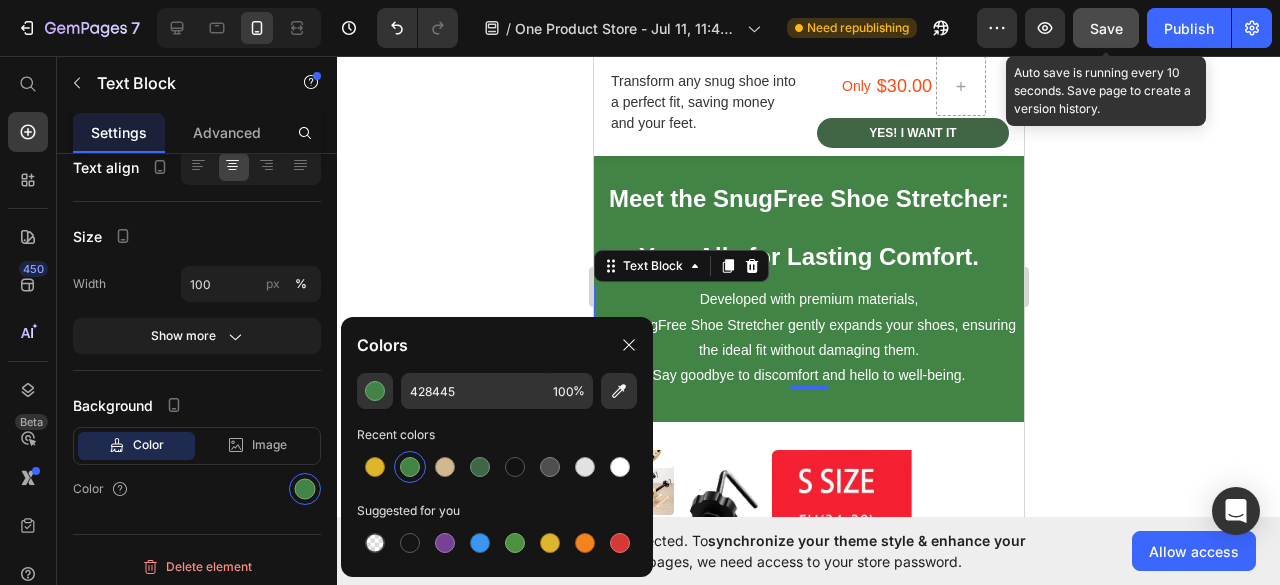 click on "Save" at bounding box center (1106, 28) 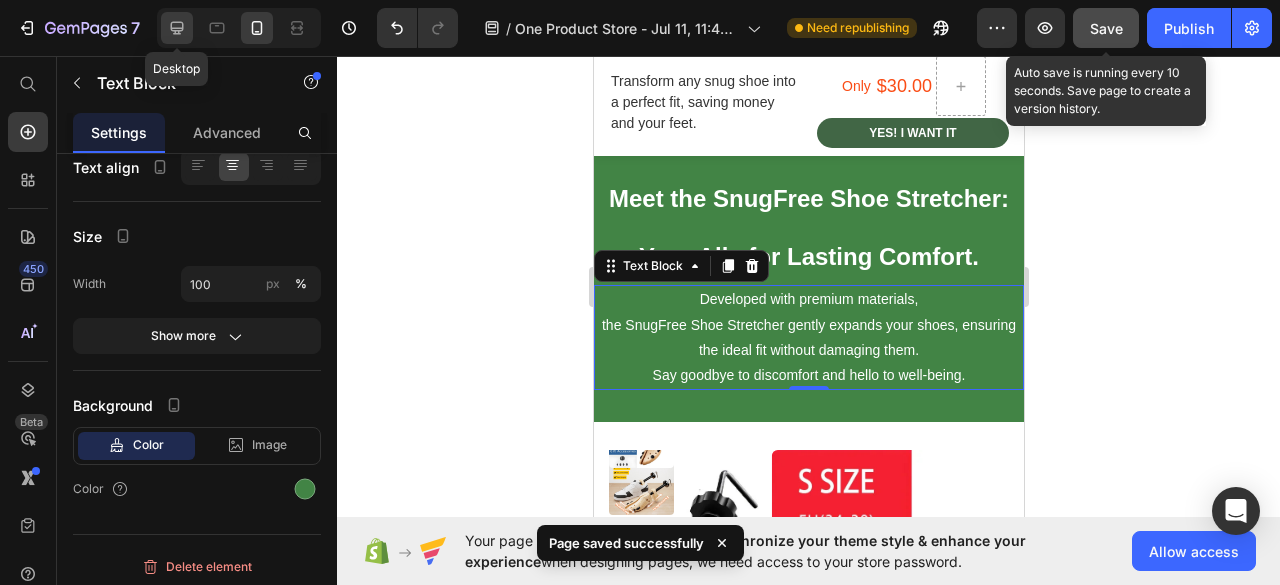 click 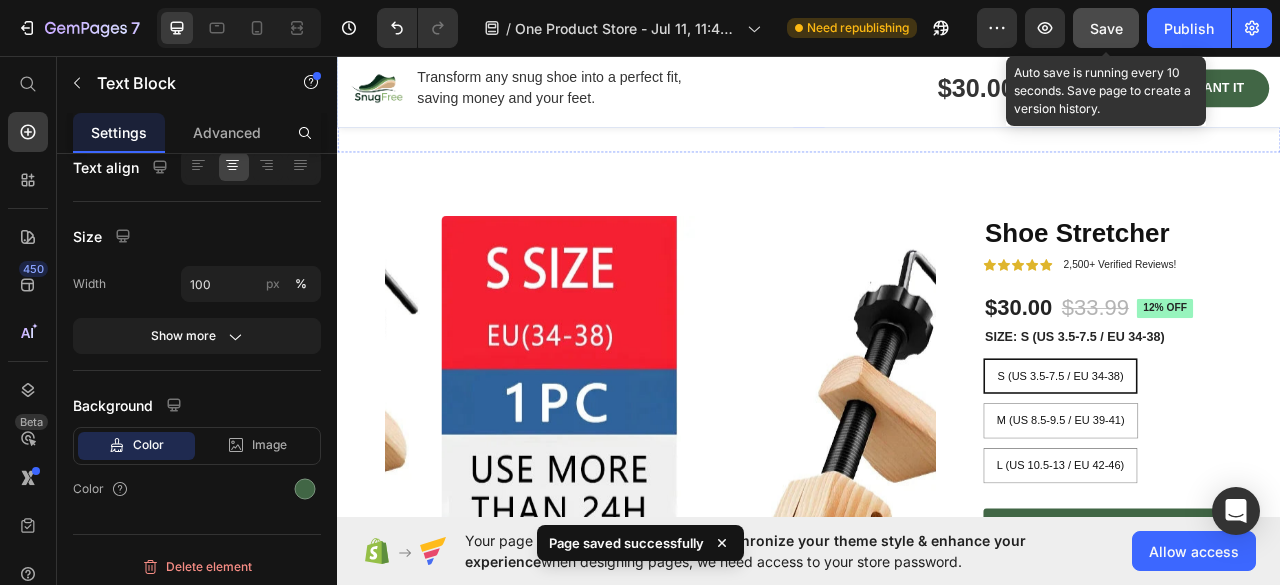 scroll, scrollTop: 1445, scrollLeft: 0, axis: vertical 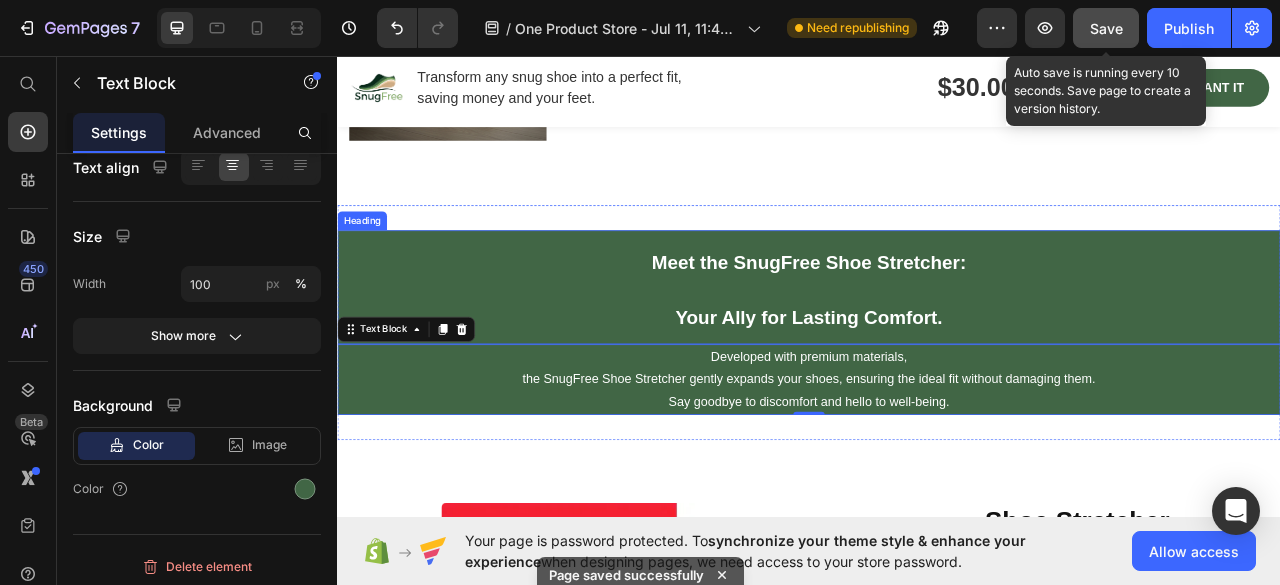 click on "⁠⁠⁠⁠⁠⁠⁠ Meet the SnugFree Shoe Stretcher:  Your Ally for Lasting Comfort." at bounding box center [937, 351] 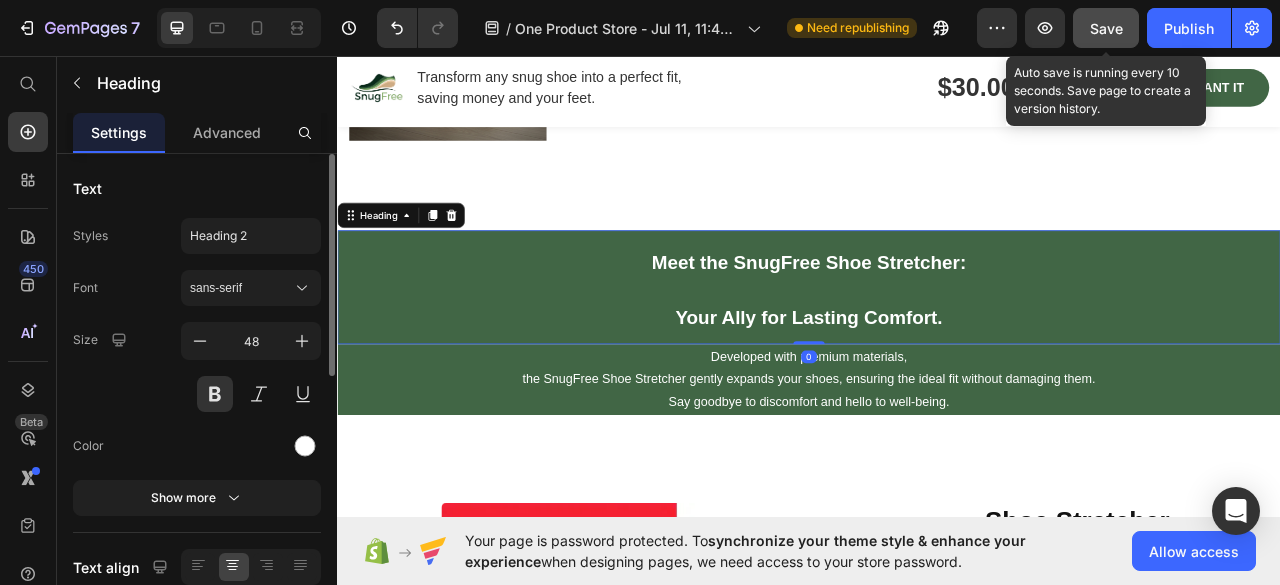 scroll, scrollTop: 400, scrollLeft: 0, axis: vertical 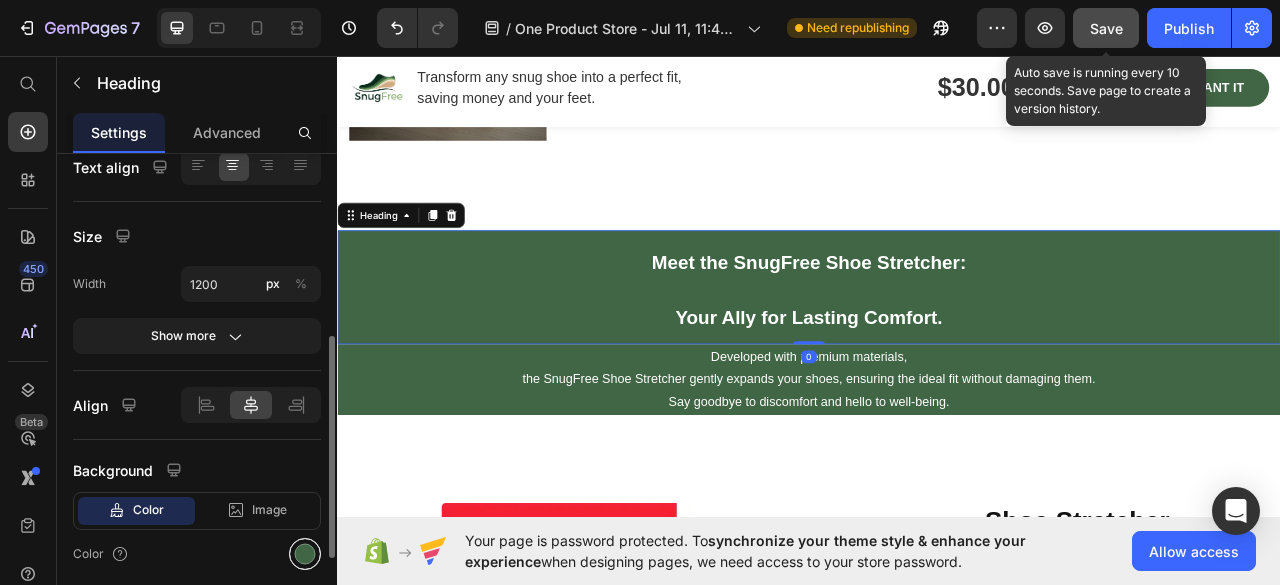 click at bounding box center [305, 554] 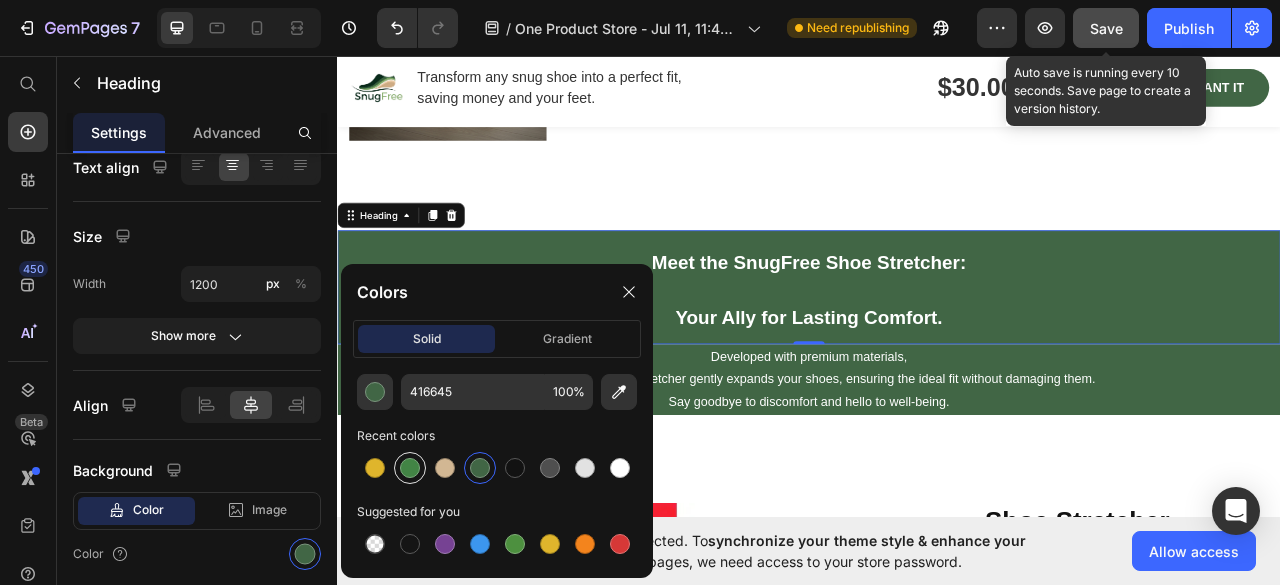 click at bounding box center (410, 468) 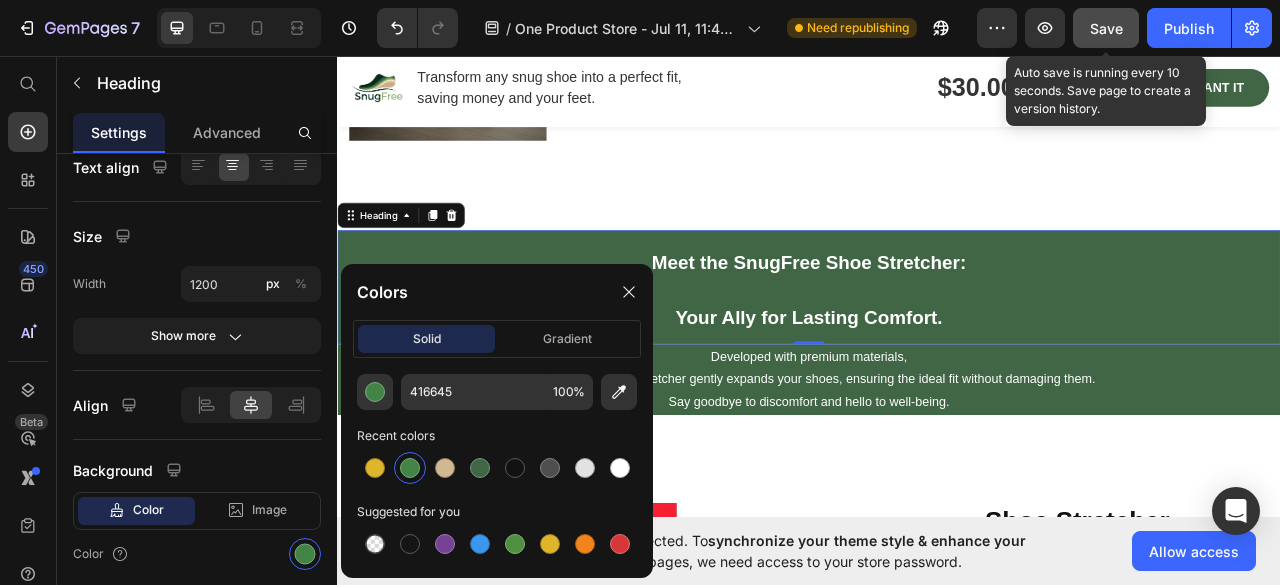 type on "428445" 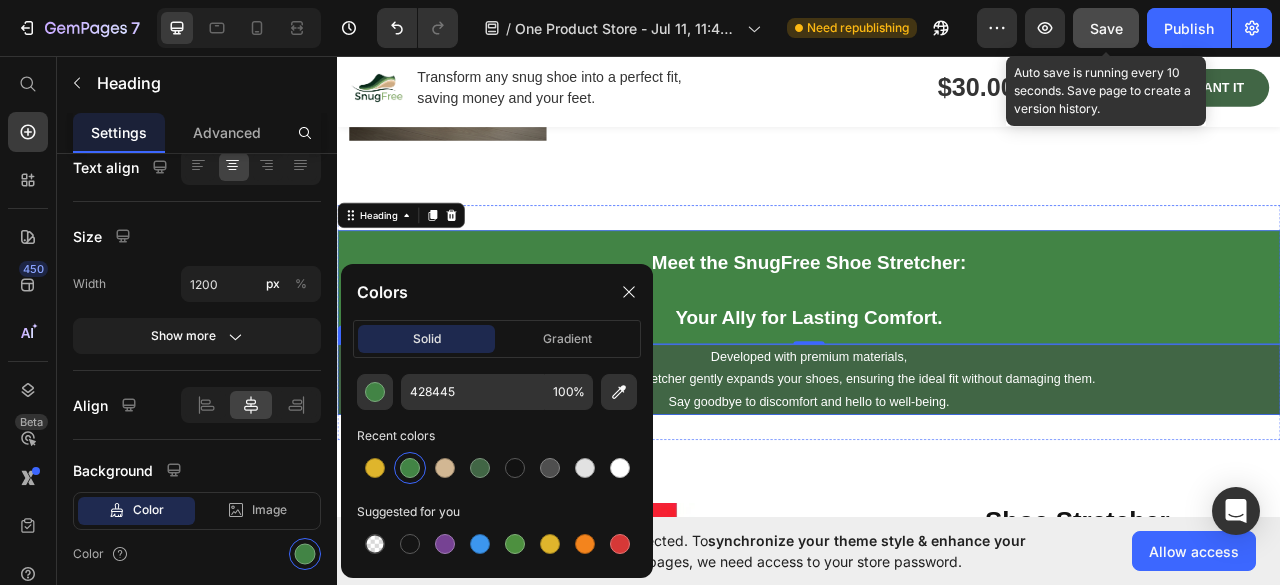 click on "the SnugFree Shoe Stretcher gently expands your shoes, ensuring the ideal fit without damaging them." at bounding box center [937, 468] 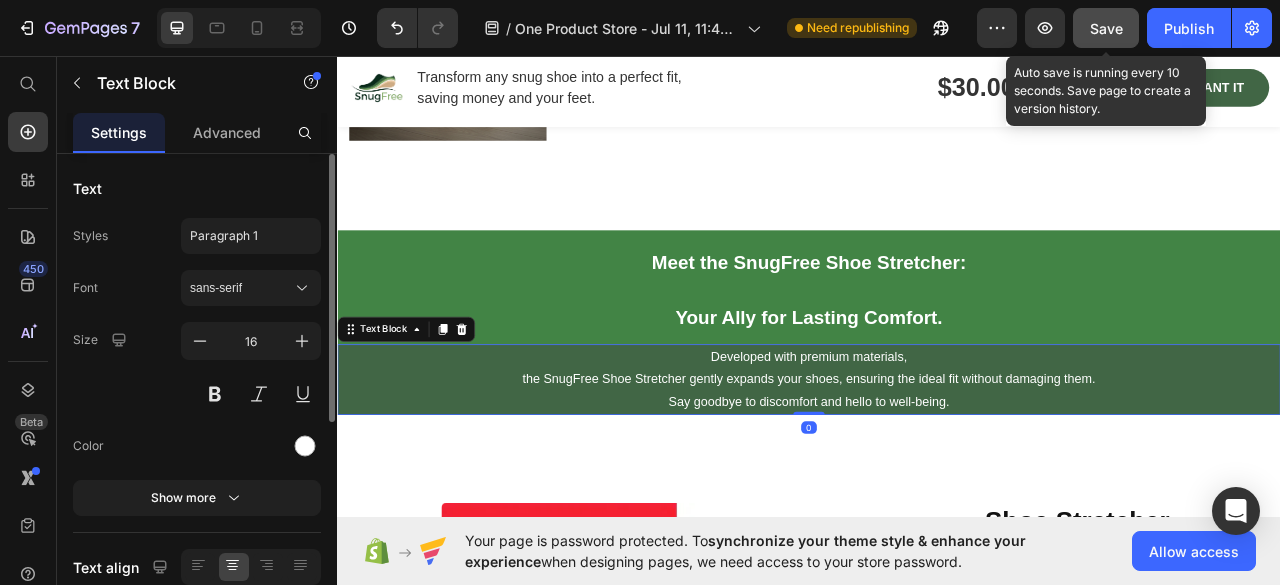 scroll, scrollTop: 404, scrollLeft: 0, axis: vertical 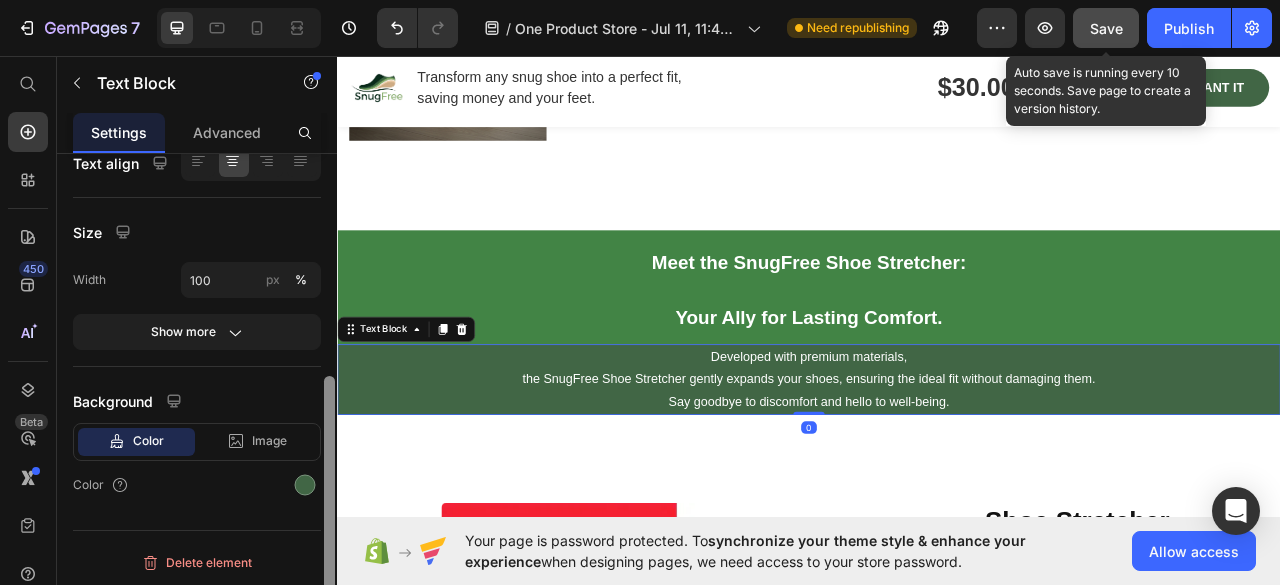 drag, startPoint x: 309, startPoint y: 485, endPoint x: 329, endPoint y: 487, distance: 20.09975 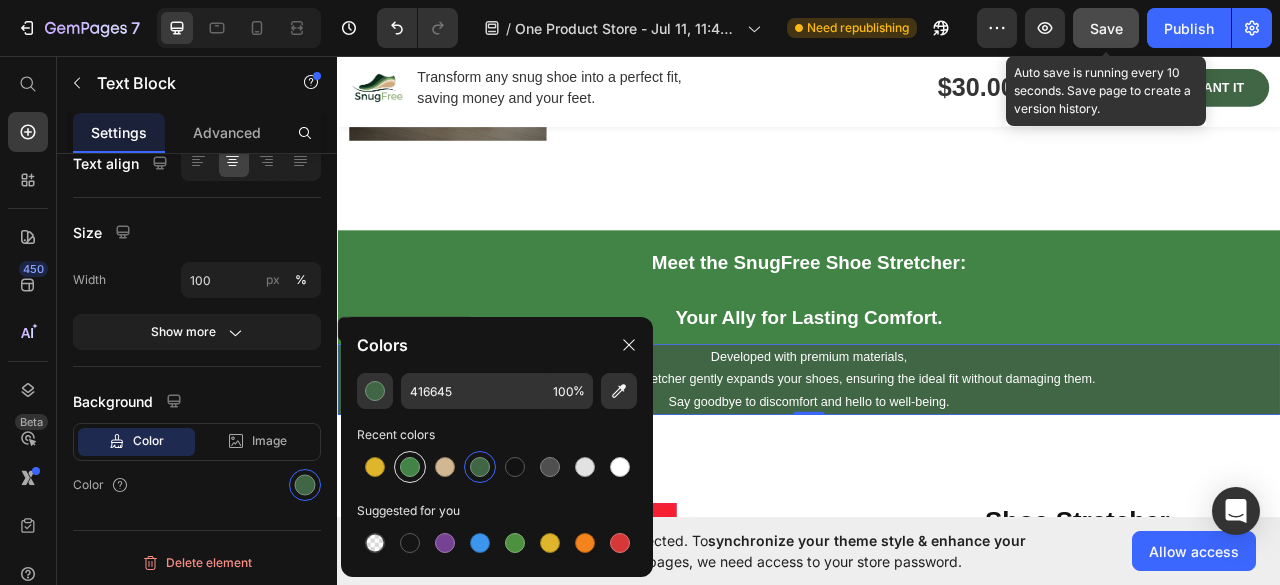 click at bounding box center (410, 467) 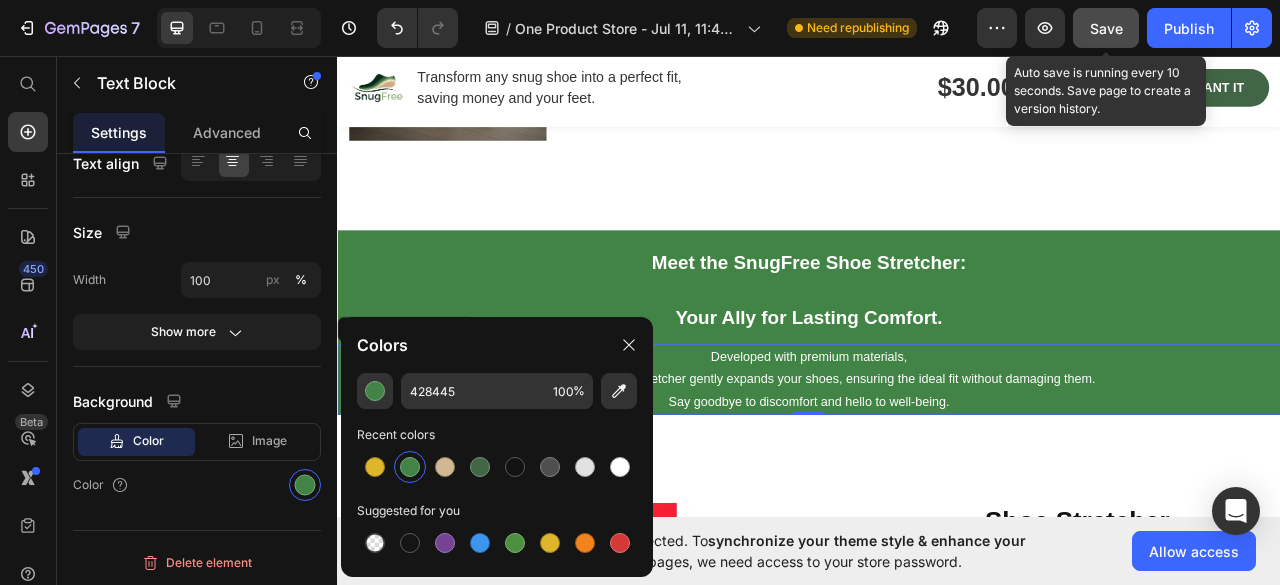 scroll, scrollTop: 404, scrollLeft: 0, axis: vertical 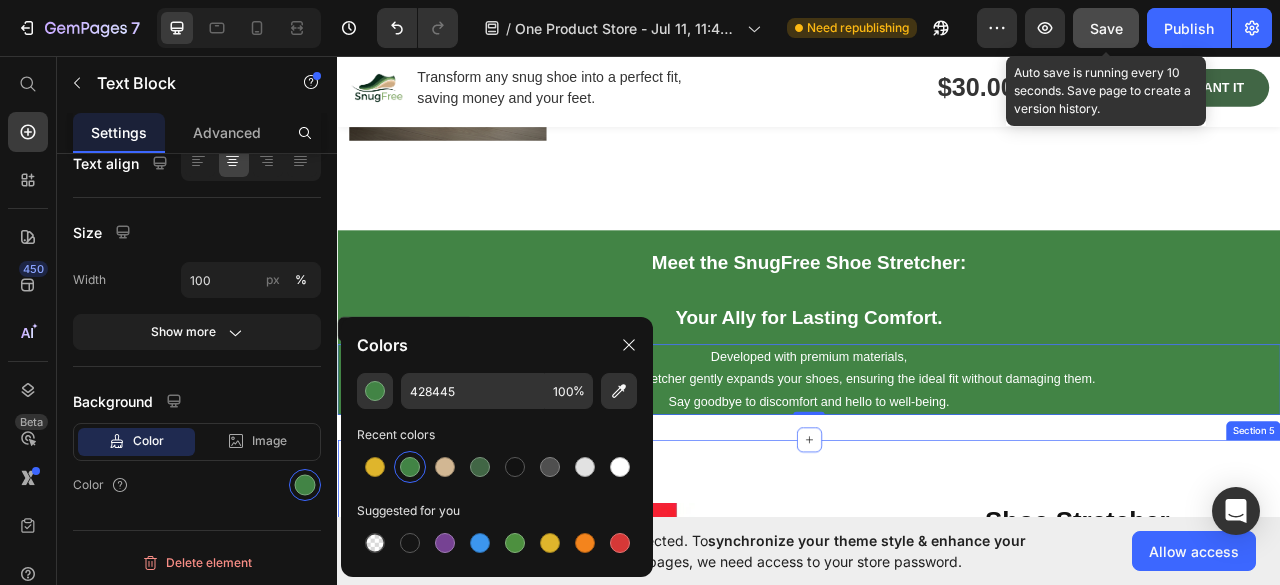 click on "Product Images Shoe Stretcher Product Title Icon Icon Icon Icon Icon Icon List 2,500+ Verified Reviews! Text Block Row $30.00 Product Price $33.99 Product Price 12% off Product Badge Row SIZE: S (US 3.5-7.5 / EU 34-38) S (US 3.5-7.5 / EU 34-38) S (US 3.5-7.5 / EU 34-38) S (US 3.5-7.5 / EU 34-38) M (US 8.5-9.5 / EU 39-41) M (US 8.5-9.5 / EU 39-41) M (US 8.5-9.5 / EU 39-41) L (US 10.5-13 / EU 42-46) L (US 10.5-13 / EU 42-46) L (US 10.5-13 / EU 42-46) Product Variants & Swatches 1 Product Quantity Row I WANT COMFORTABLE FEET NOW Add to Cart Row Row Product Section 5" at bounding box center [937, 976] 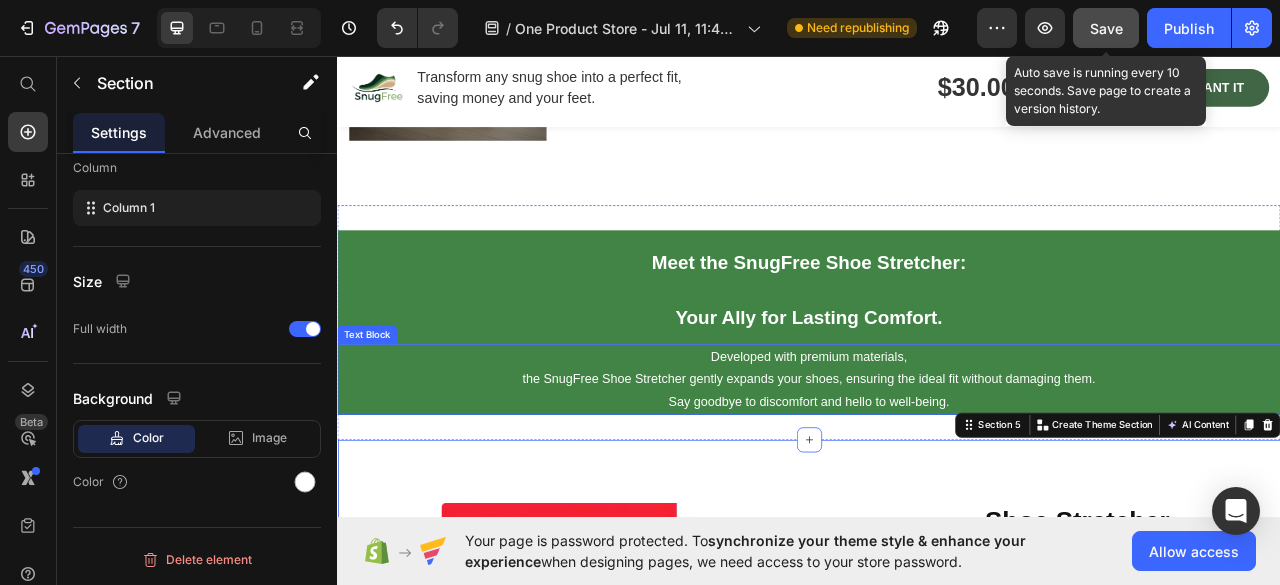 scroll, scrollTop: 0, scrollLeft: 0, axis: both 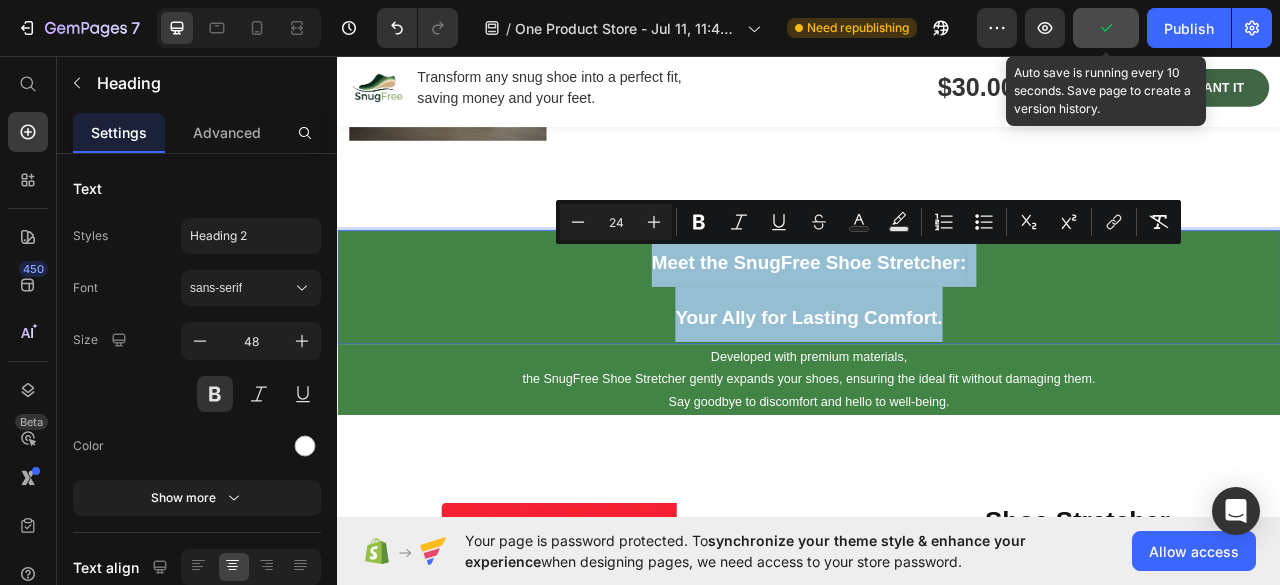 drag, startPoint x: 725, startPoint y: 312, endPoint x: 1106, endPoint y: 394, distance: 389.72427 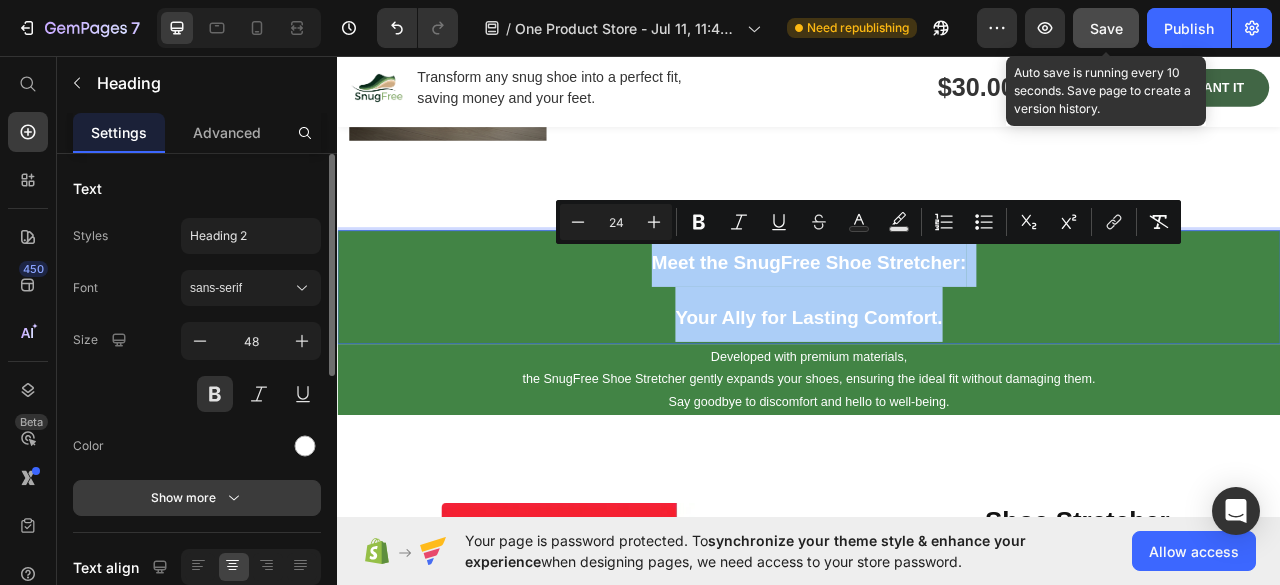 click on "Show more" at bounding box center [197, 498] 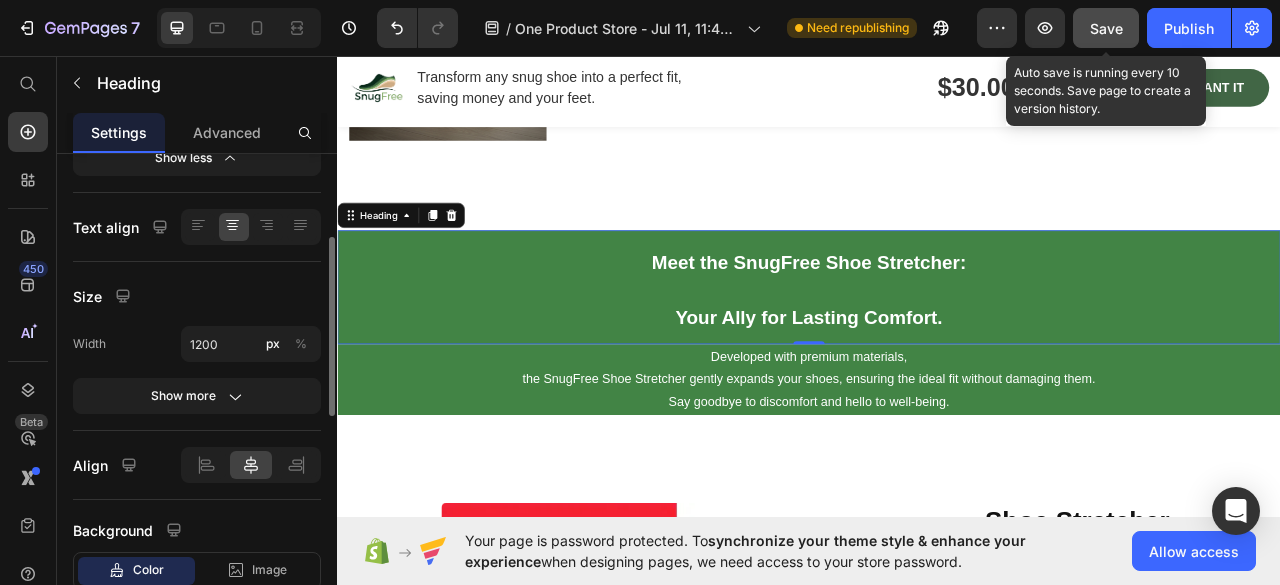 scroll, scrollTop: 400, scrollLeft: 0, axis: vertical 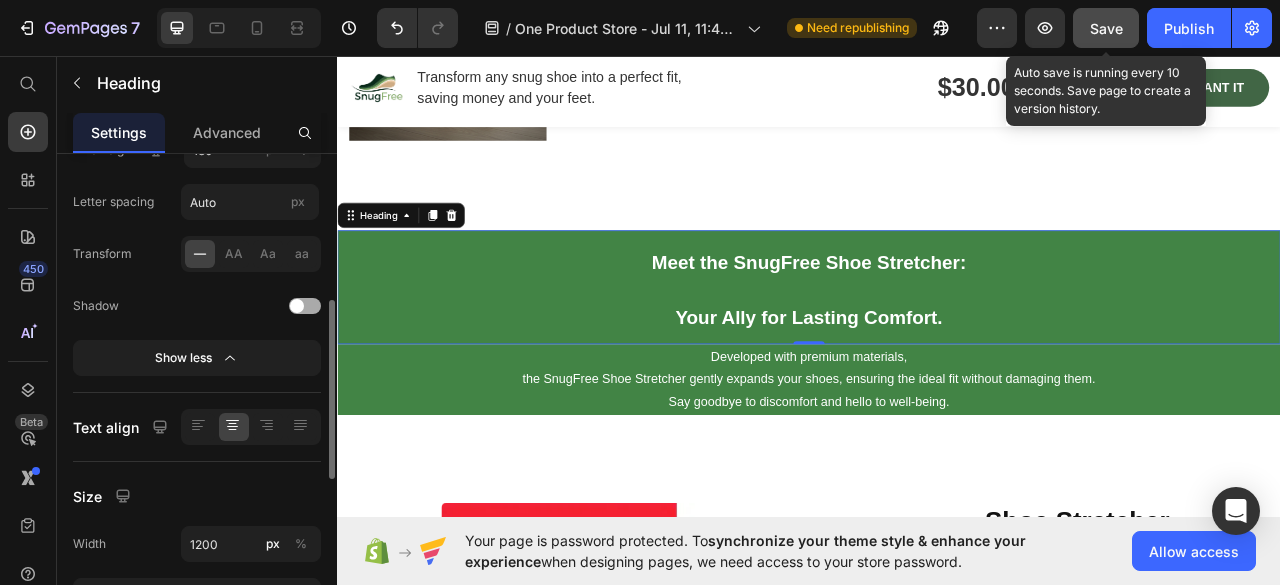 click at bounding box center [305, 306] 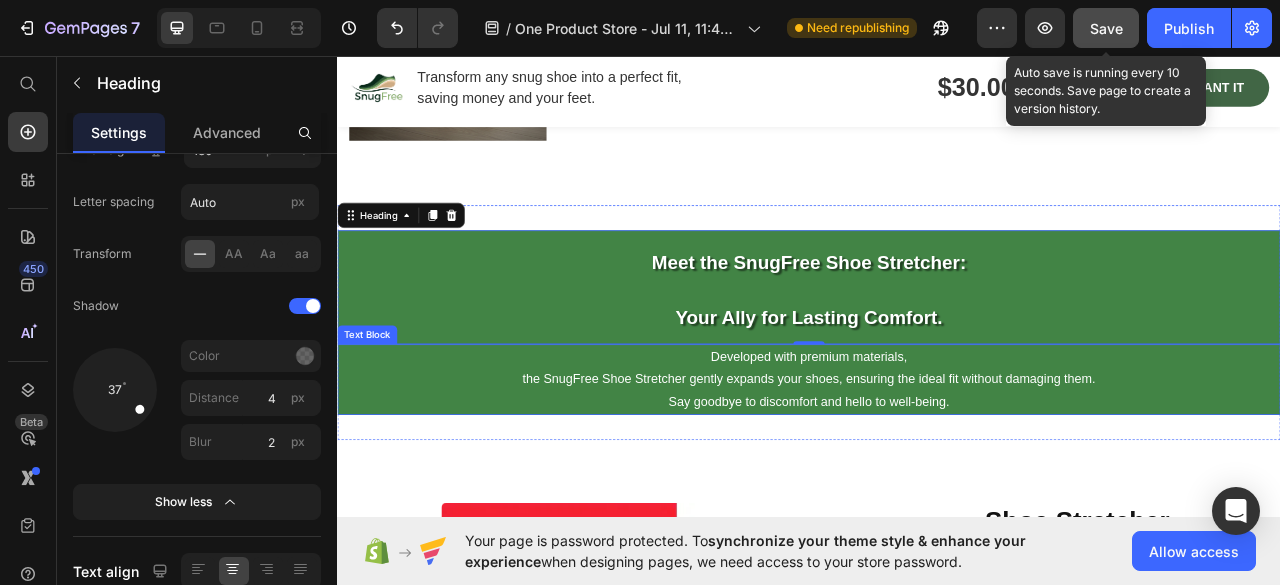 click on "Developed with premium materials," at bounding box center (937, 440) 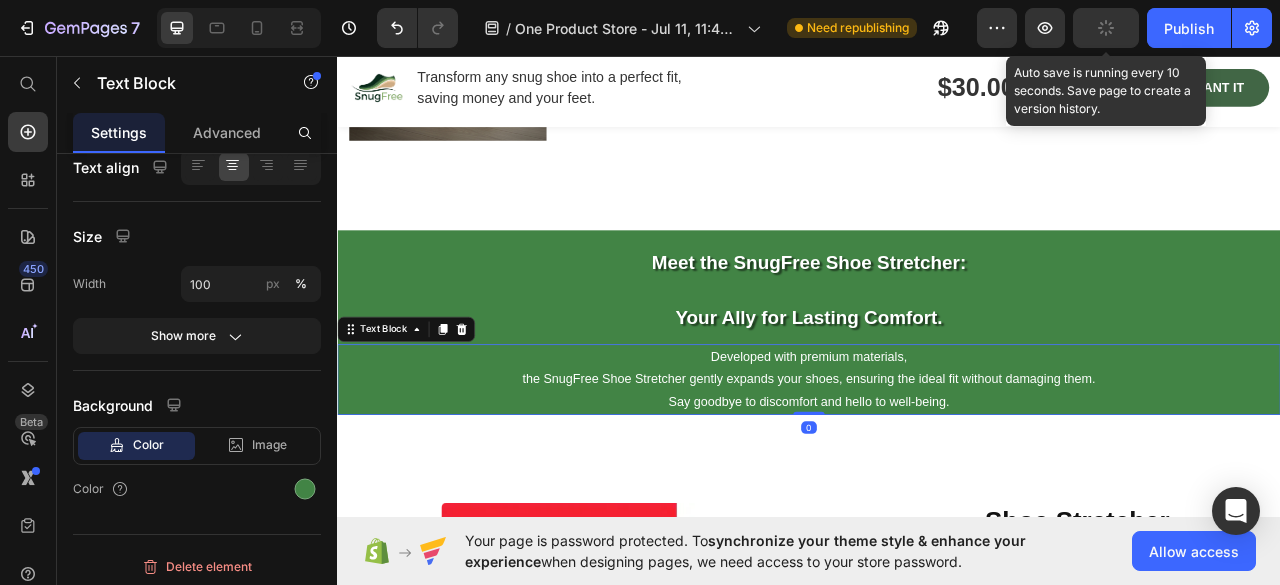 scroll, scrollTop: 0, scrollLeft: 0, axis: both 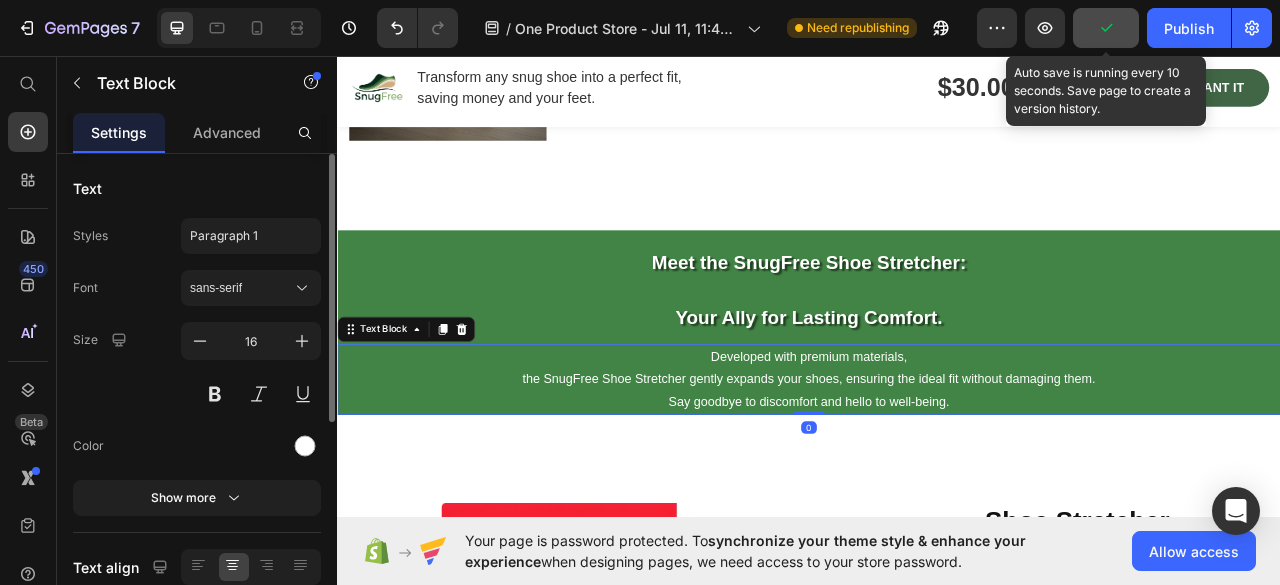 drag, startPoint x: 845, startPoint y: 438, endPoint x: 782, endPoint y: 441, distance: 63.07139 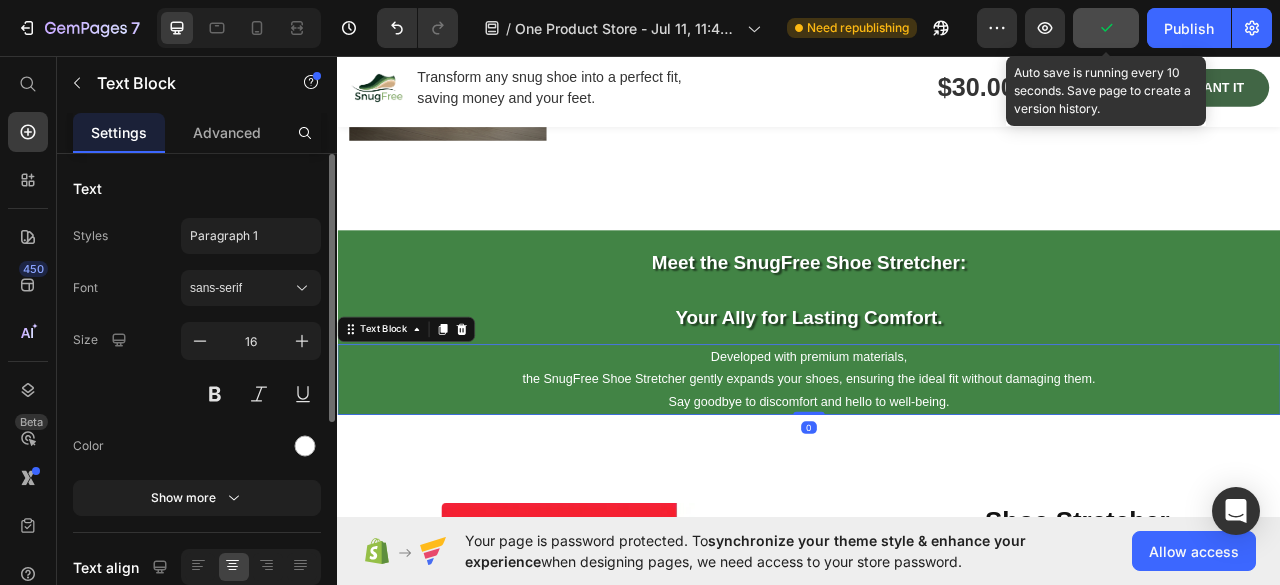 click on "Developed with premium materials," at bounding box center (937, 440) 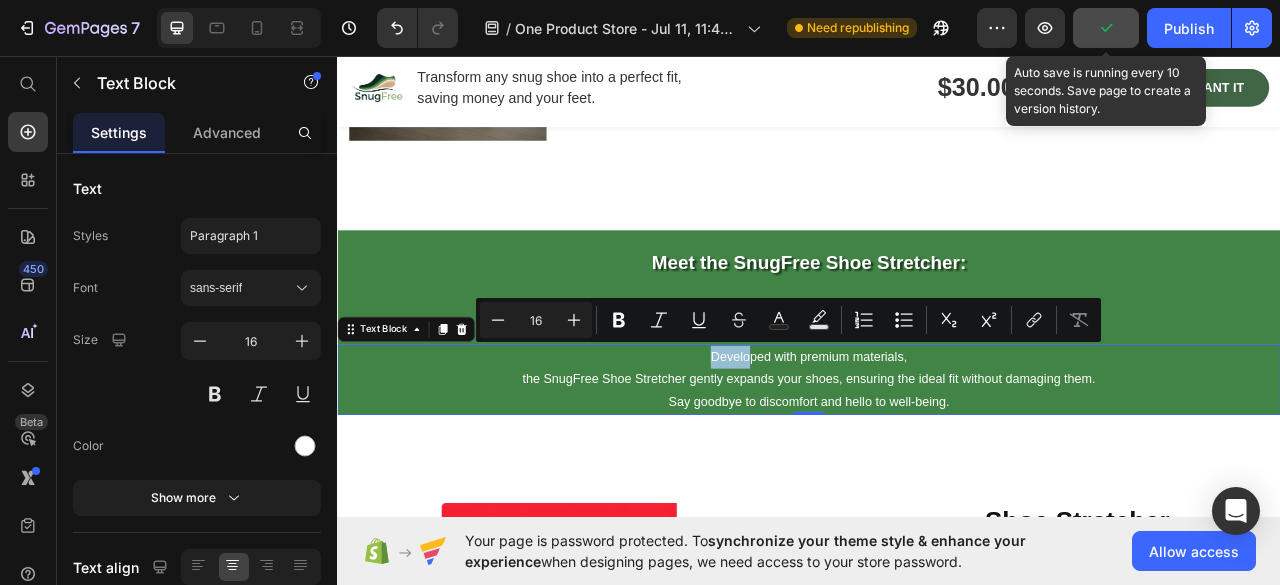 click on "the SnugFree Shoe Stretcher gently expands your shoes, ensuring the ideal fit without damaging them." at bounding box center (937, 468) 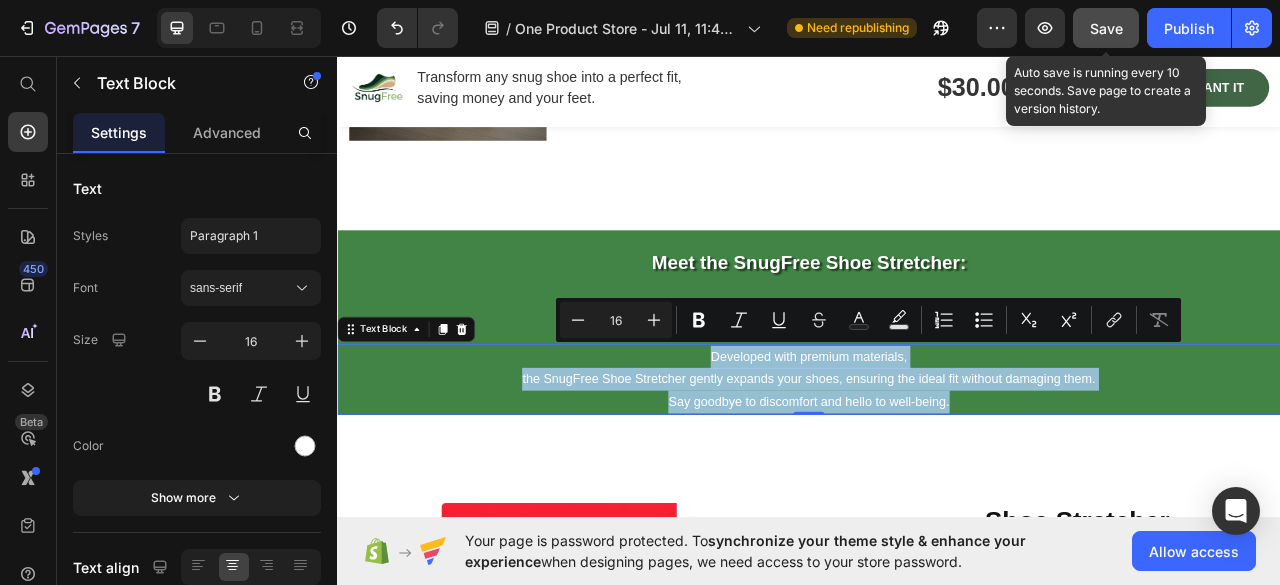 drag, startPoint x: 800, startPoint y: 433, endPoint x: 1148, endPoint y: 503, distance: 354.97043 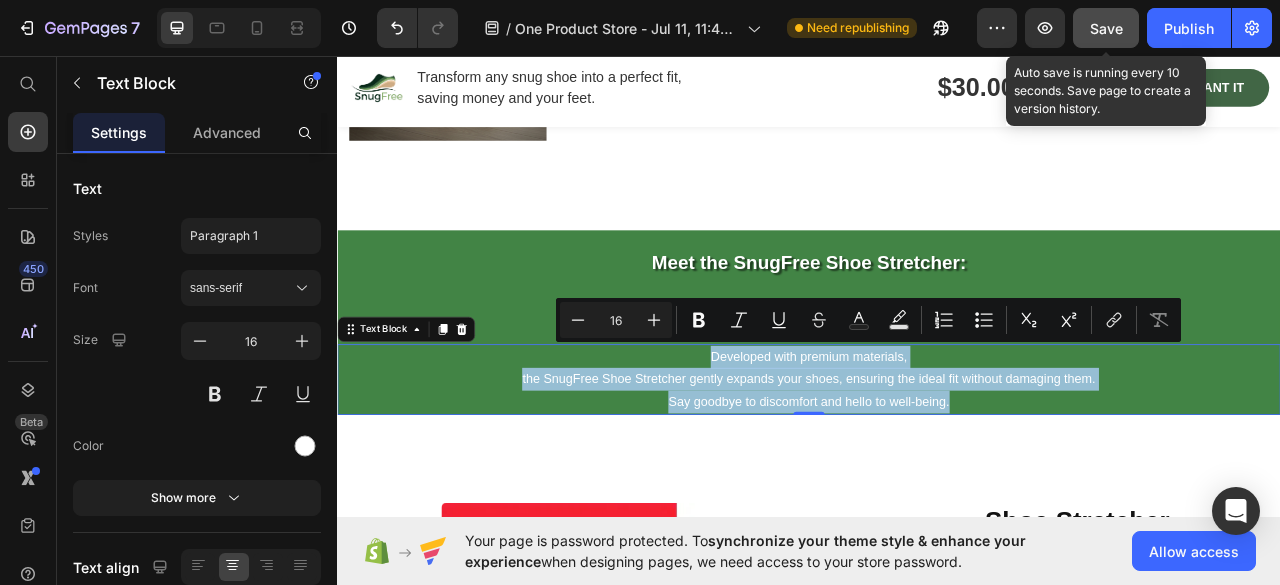 click on "Developed with premium materials,  the SnugFree Shoe Stretcher gently expands your shoes, ensuring the ideal fit without damaging them.  Say goodbye to discomfort and hello to well-being." at bounding box center [937, 469] 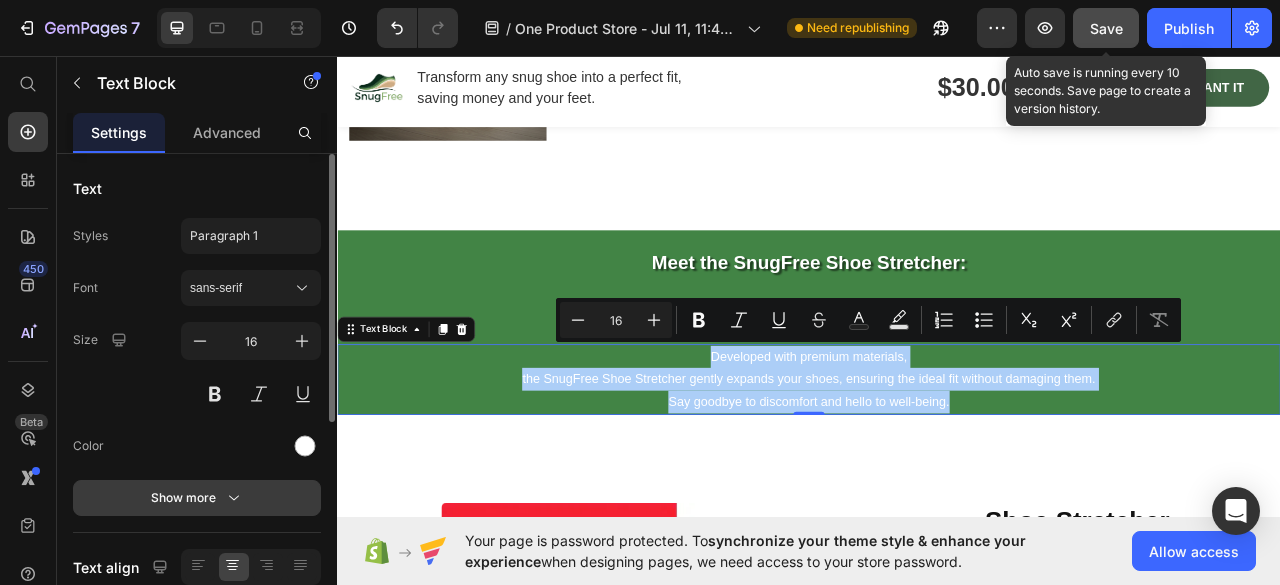 click 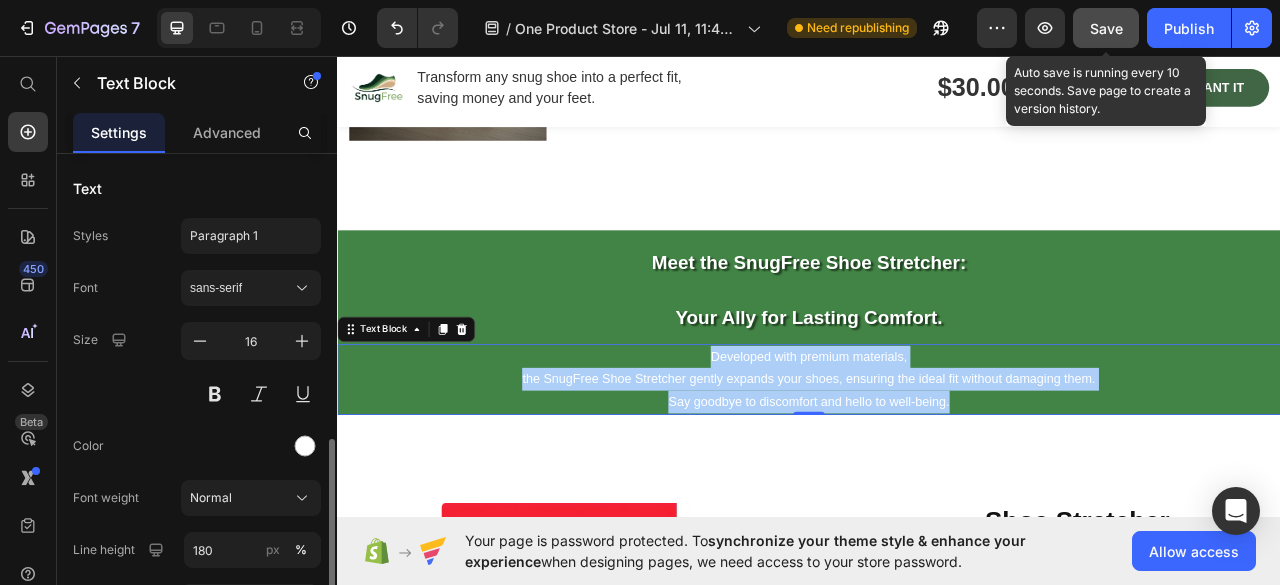 scroll, scrollTop: 200, scrollLeft: 0, axis: vertical 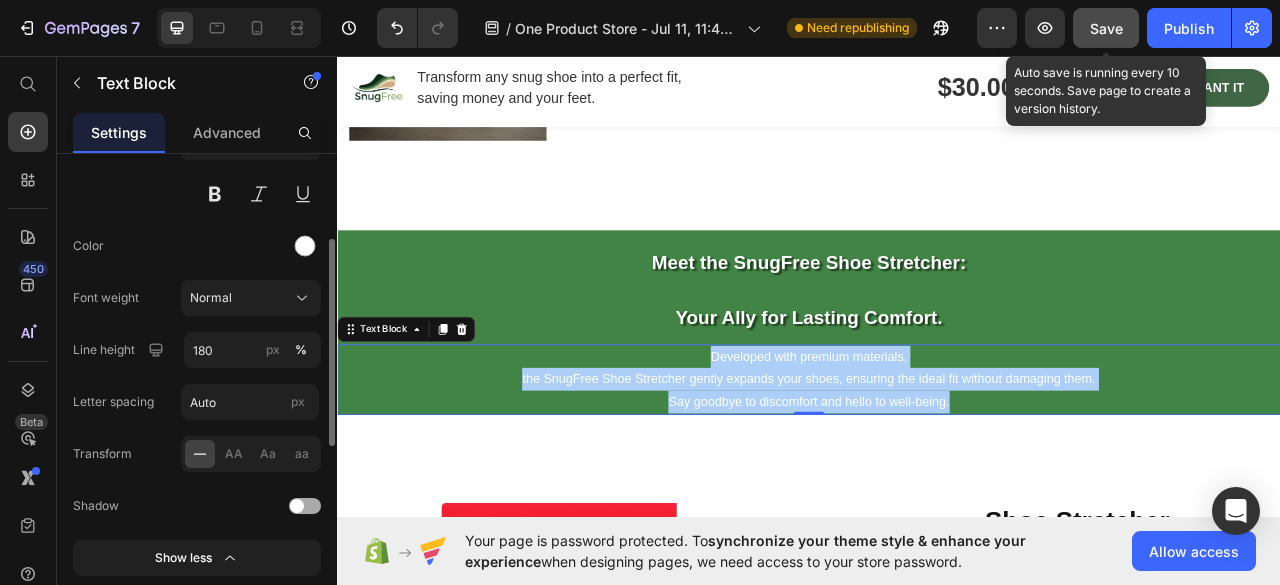 click at bounding box center (305, 506) 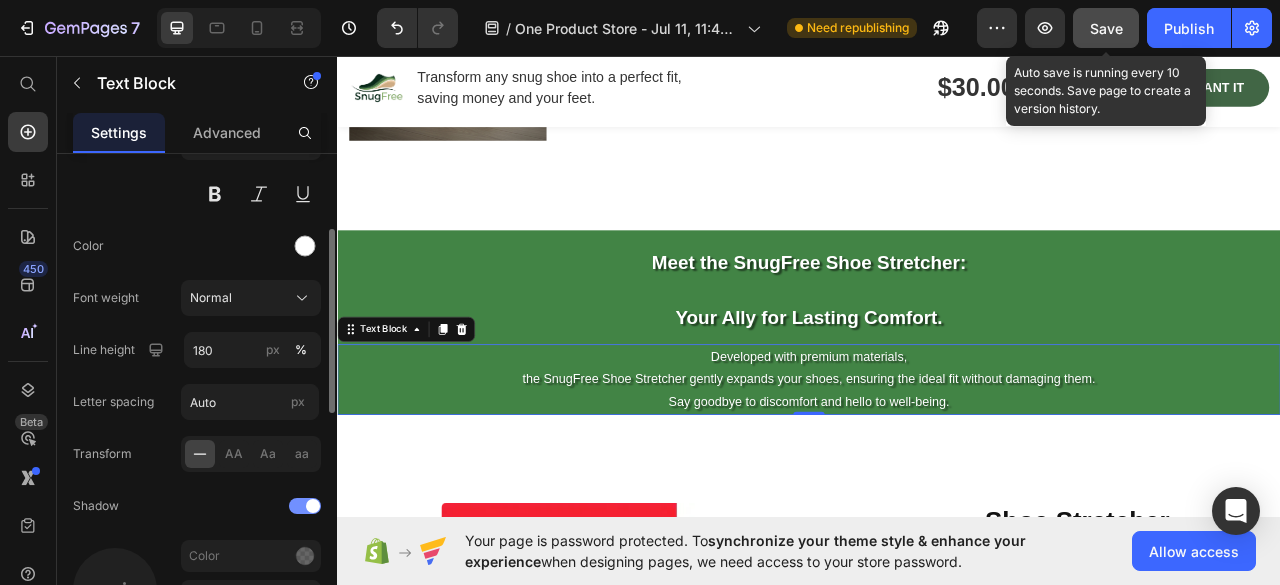 click at bounding box center (305, 506) 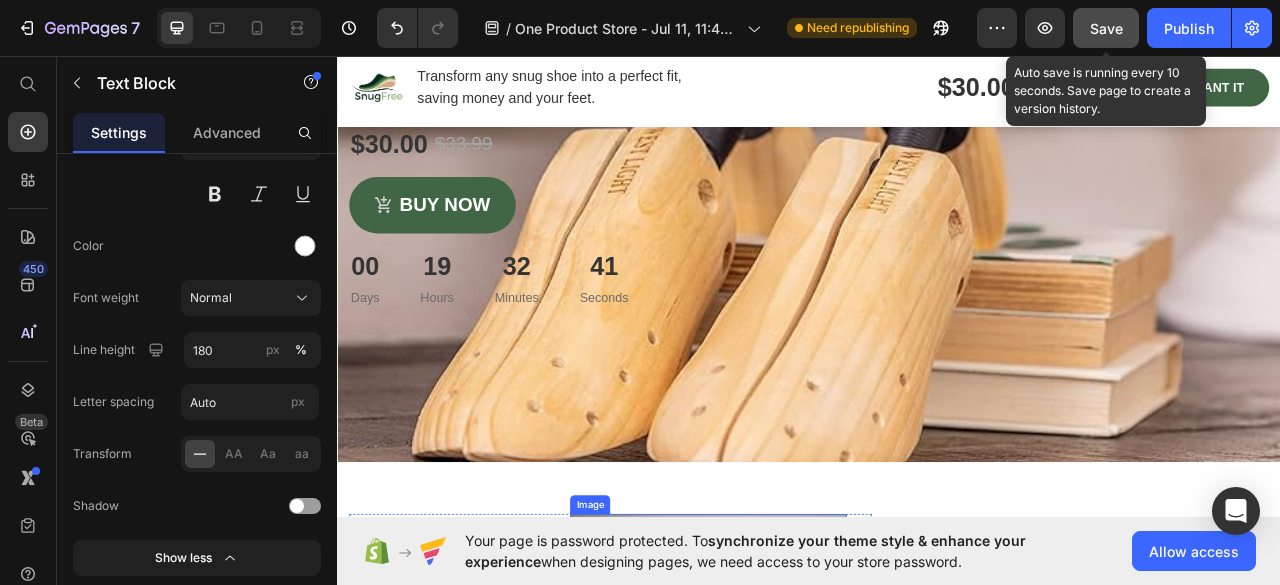 scroll, scrollTop: 745, scrollLeft: 0, axis: vertical 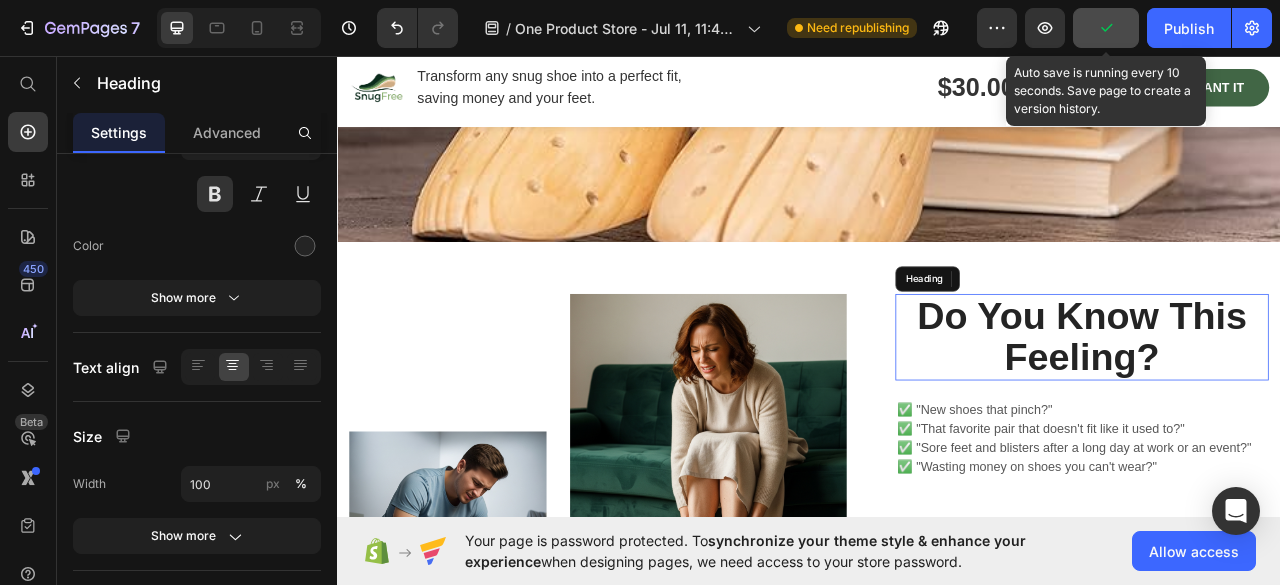 drag, startPoint x: 1077, startPoint y: 392, endPoint x: 1180, endPoint y: 394, distance: 103.01942 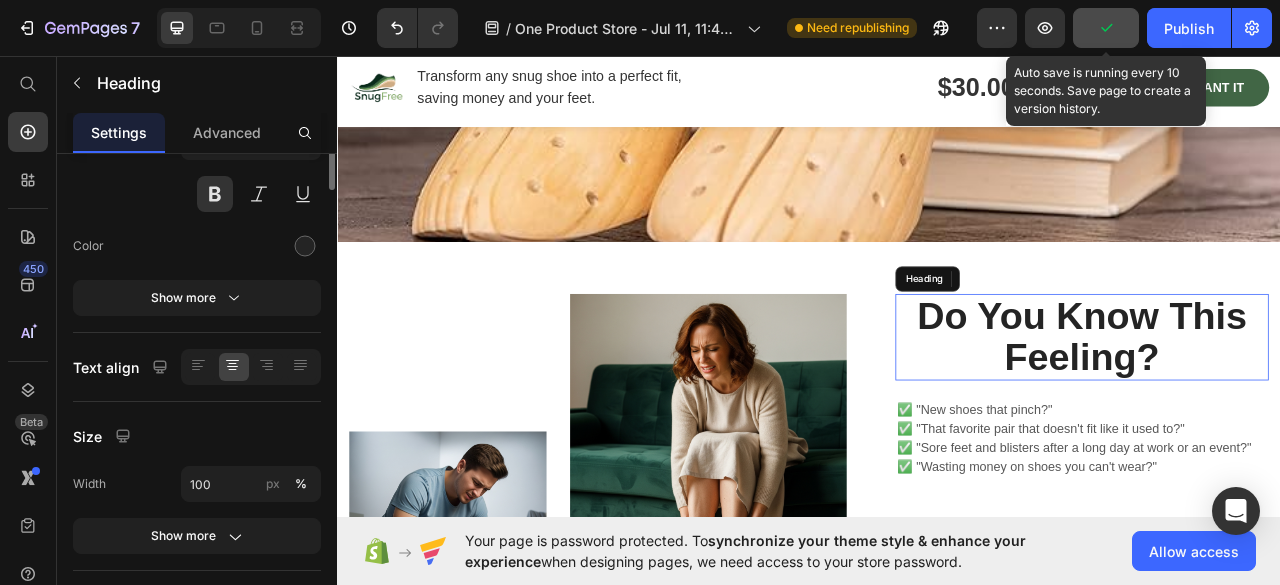scroll, scrollTop: 0, scrollLeft: 0, axis: both 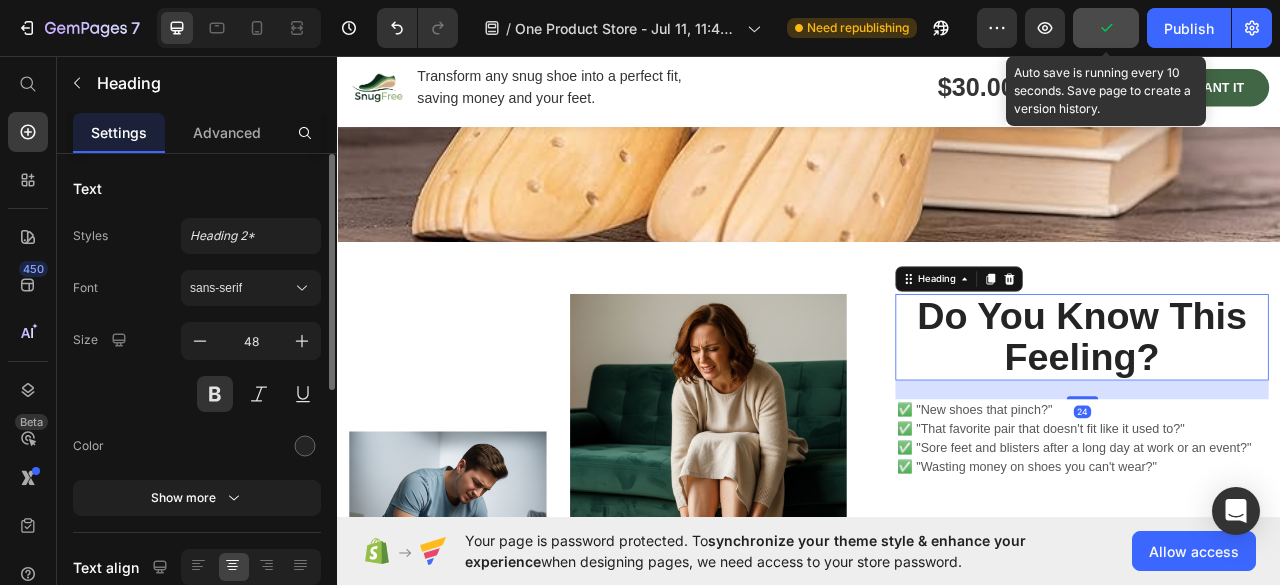click on "Do You Know This Feeling?" at bounding box center (1284, 415) 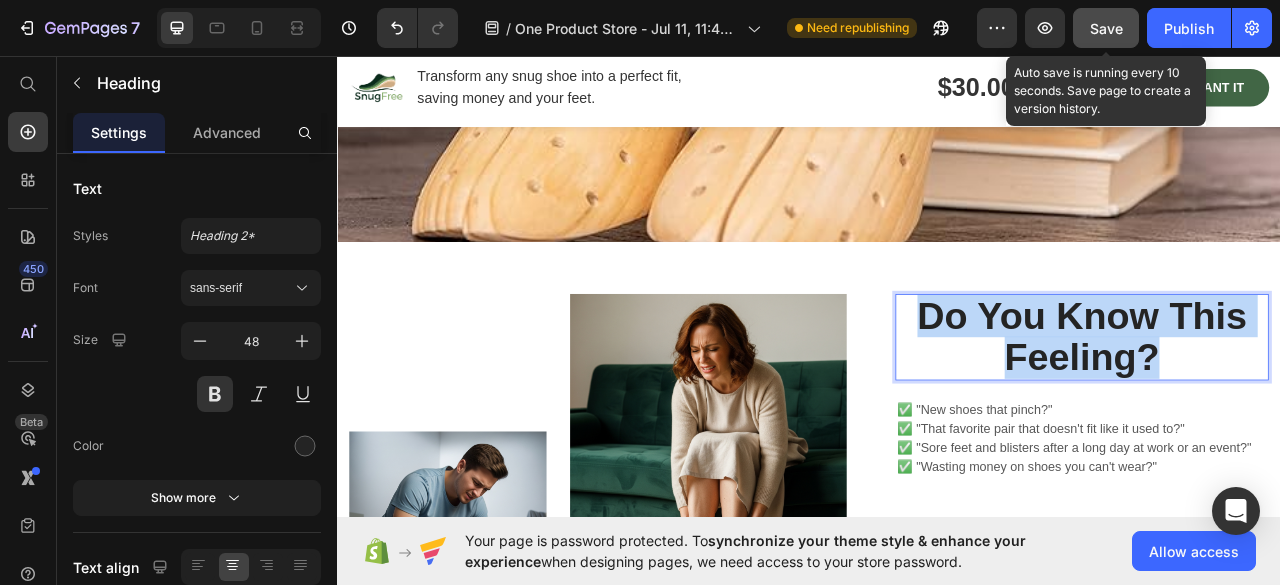 drag, startPoint x: 1070, startPoint y: 391, endPoint x: 1390, endPoint y: 444, distance: 324.35938 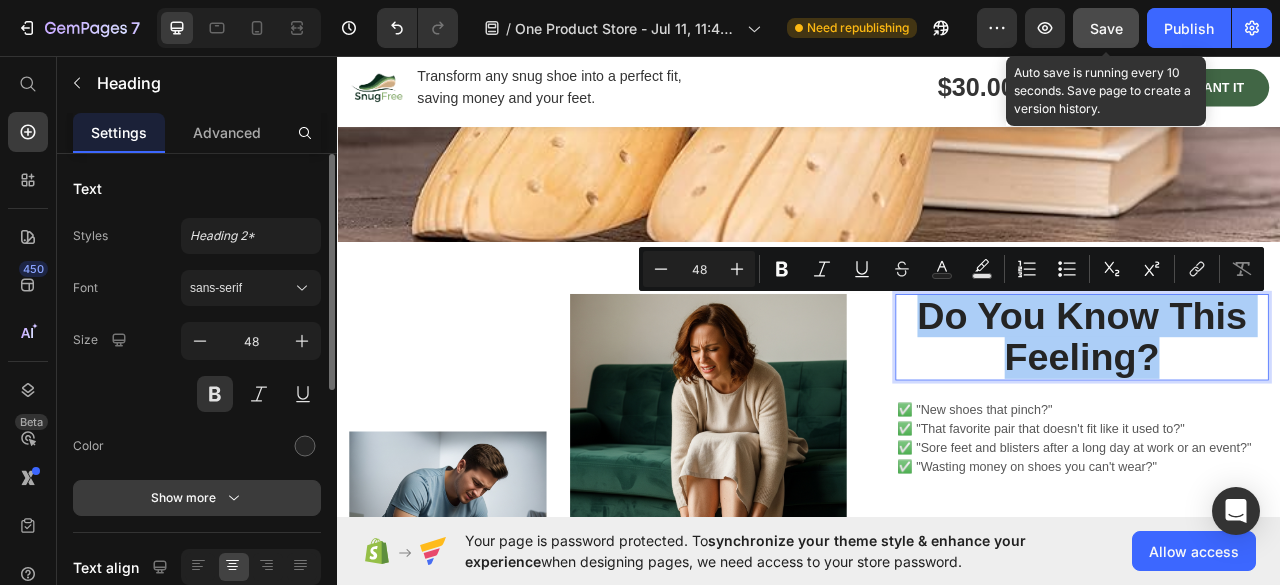 click on "Show more" at bounding box center [197, 498] 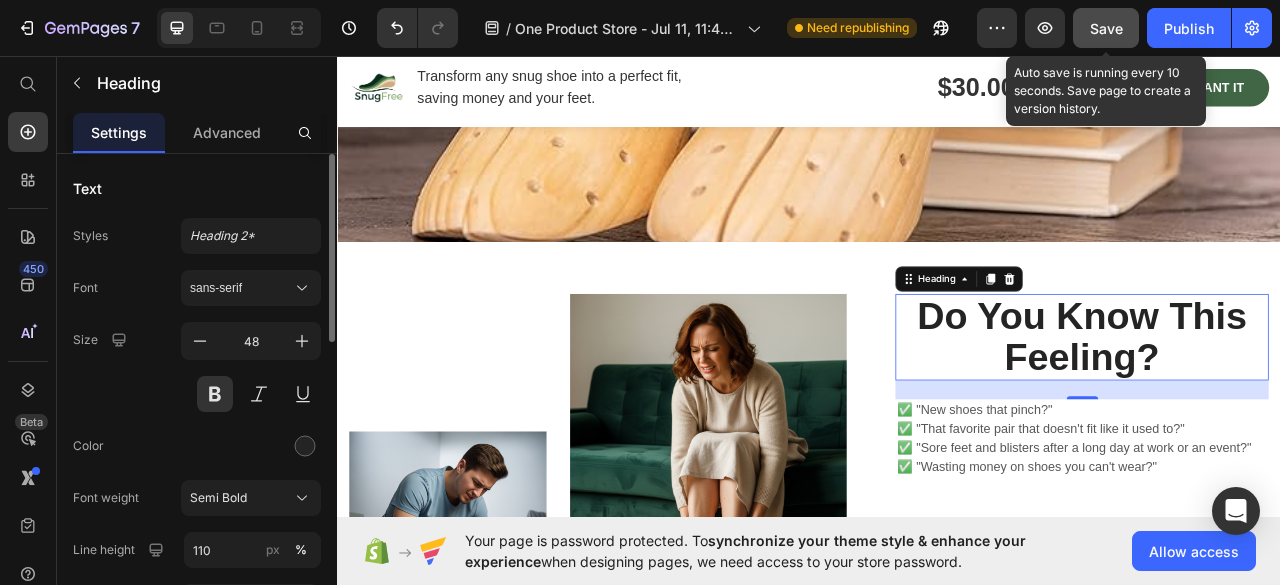 scroll, scrollTop: 200, scrollLeft: 0, axis: vertical 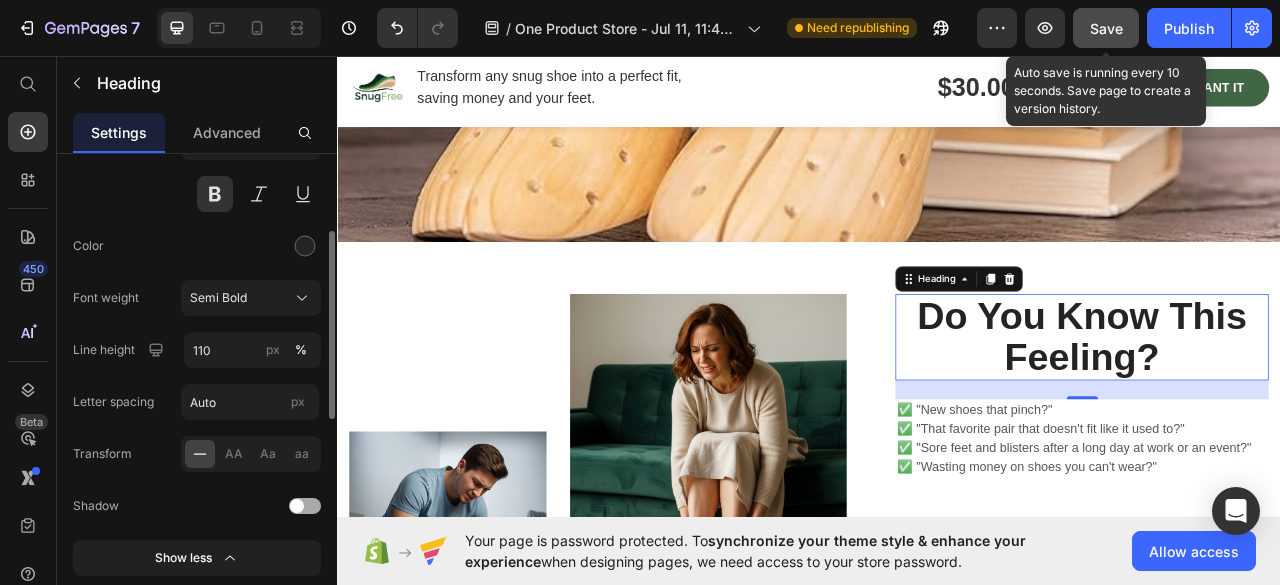 click at bounding box center [305, 506] 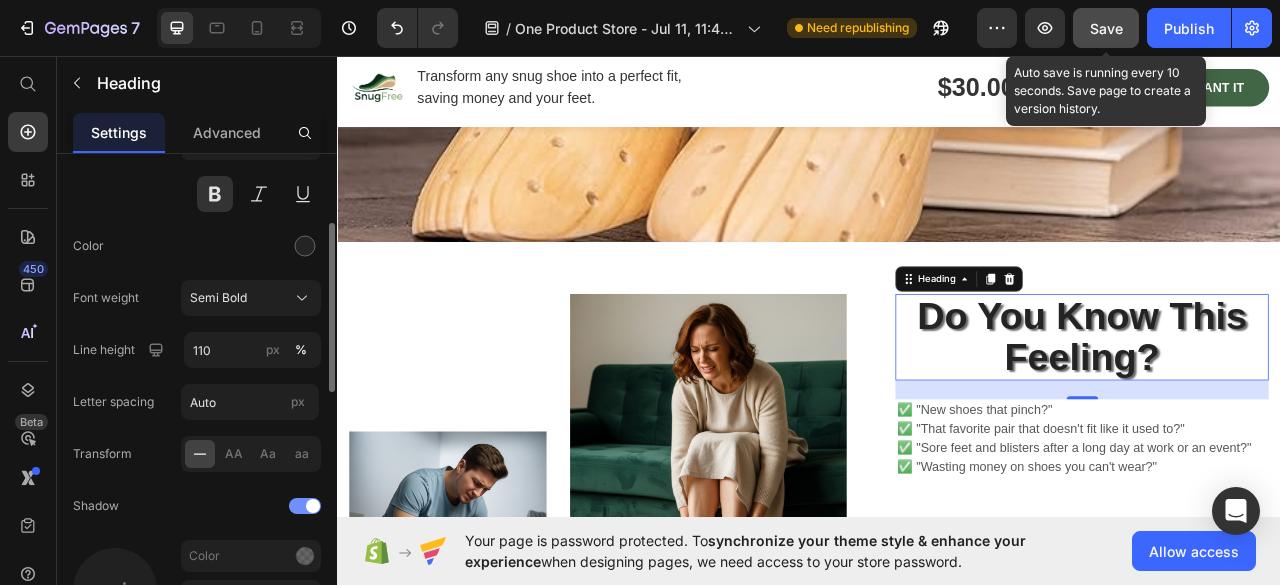 click at bounding box center (305, 506) 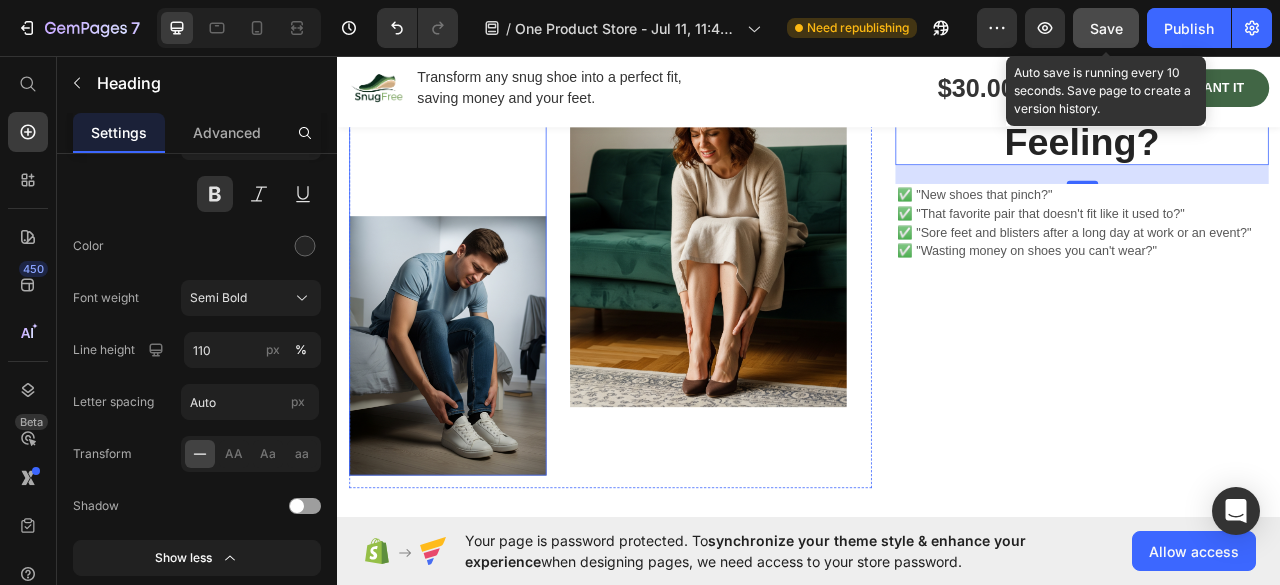 scroll, scrollTop: 1045, scrollLeft: 0, axis: vertical 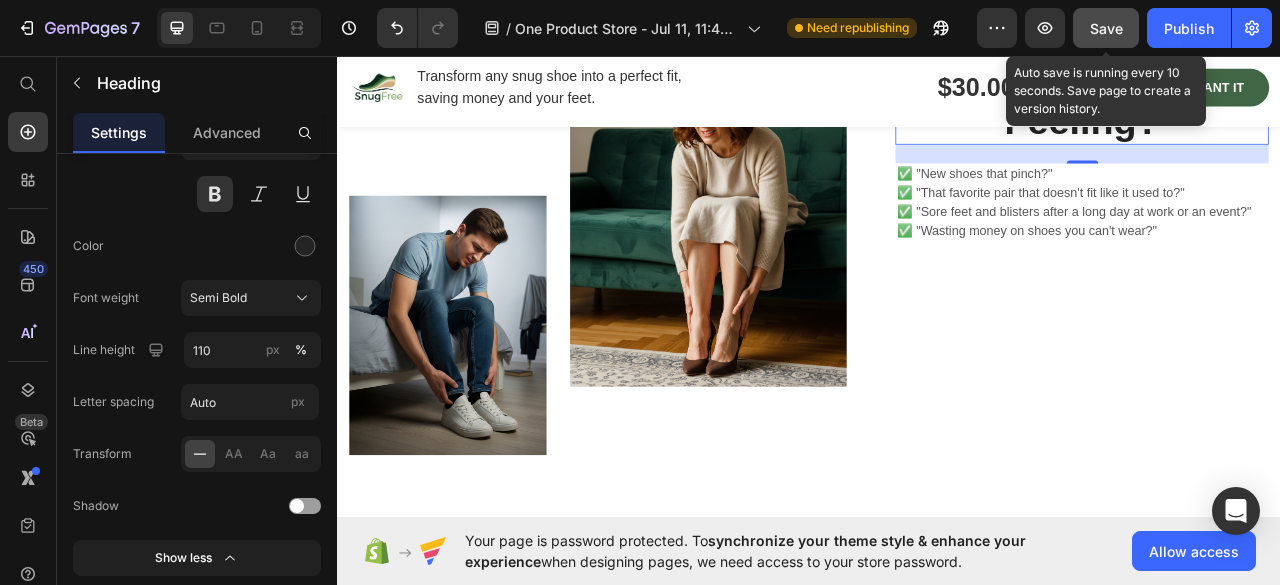 click on "Save" at bounding box center [1106, 28] 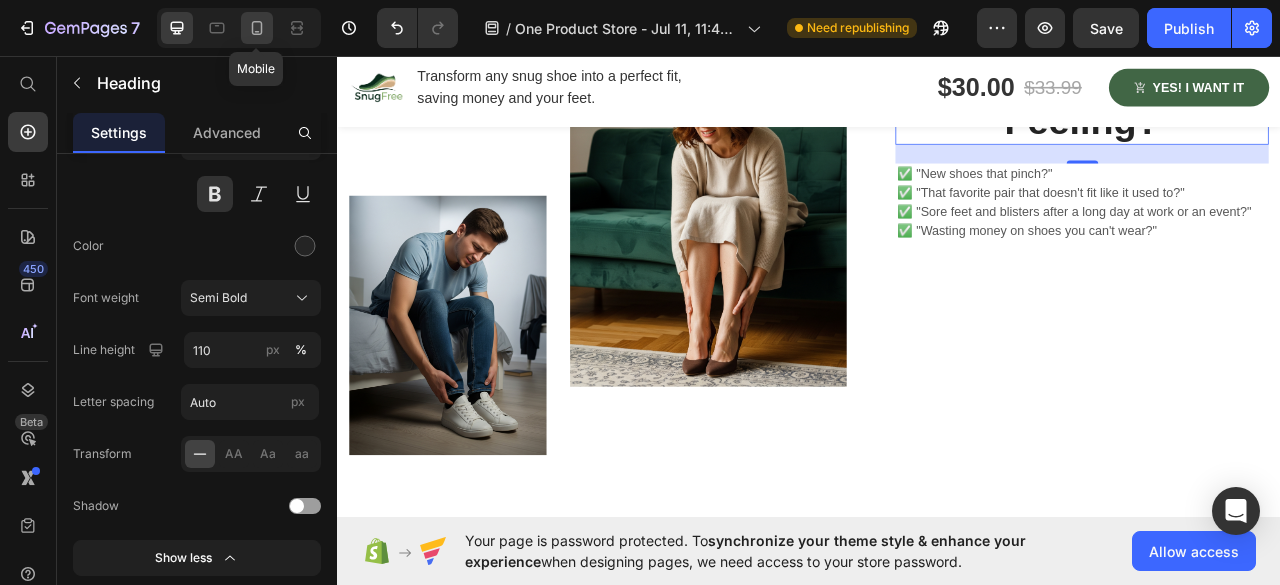 click 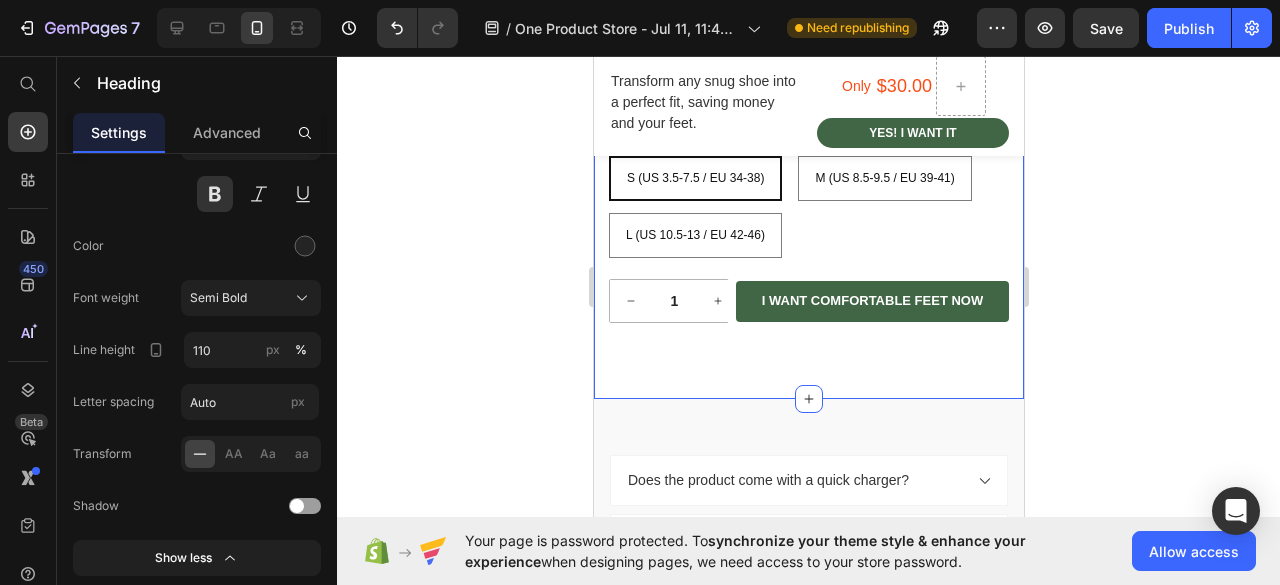 scroll, scrollTop: 2527, scrollLeft: 0, axis: vertical 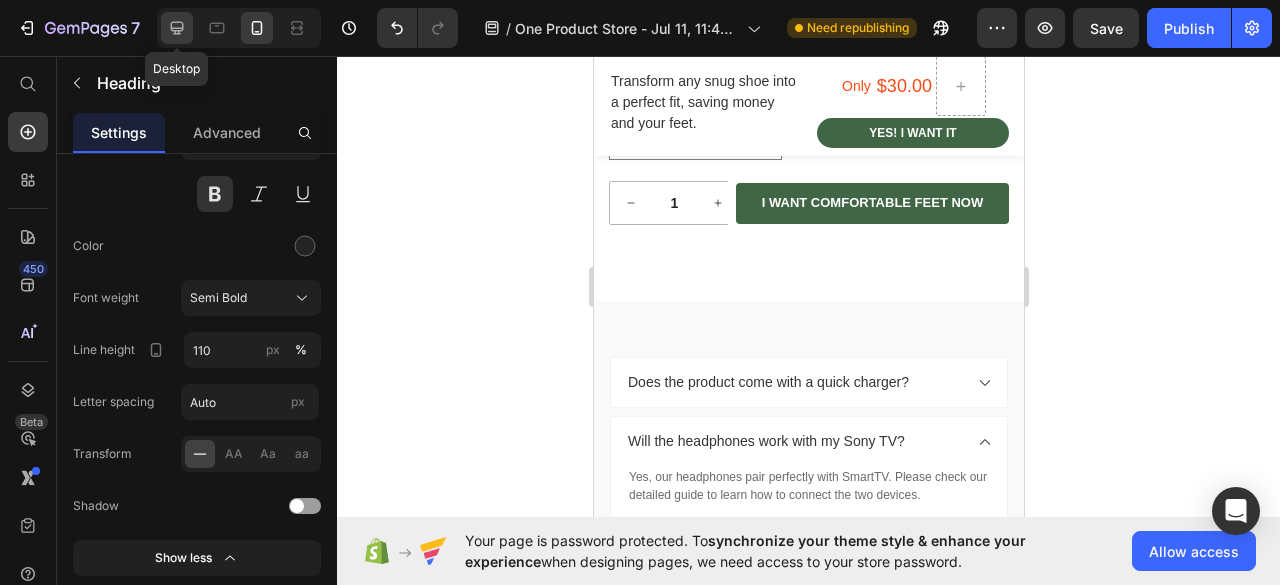click 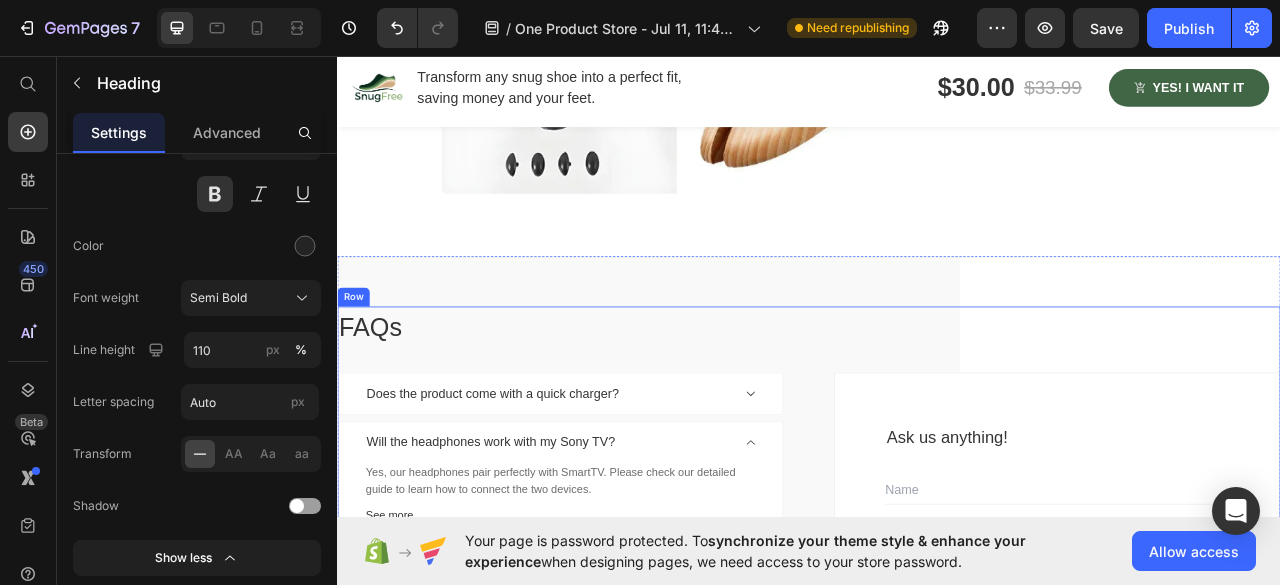 scroll, scrollTop: 2527, scrollLeft: 0, axis: vertical 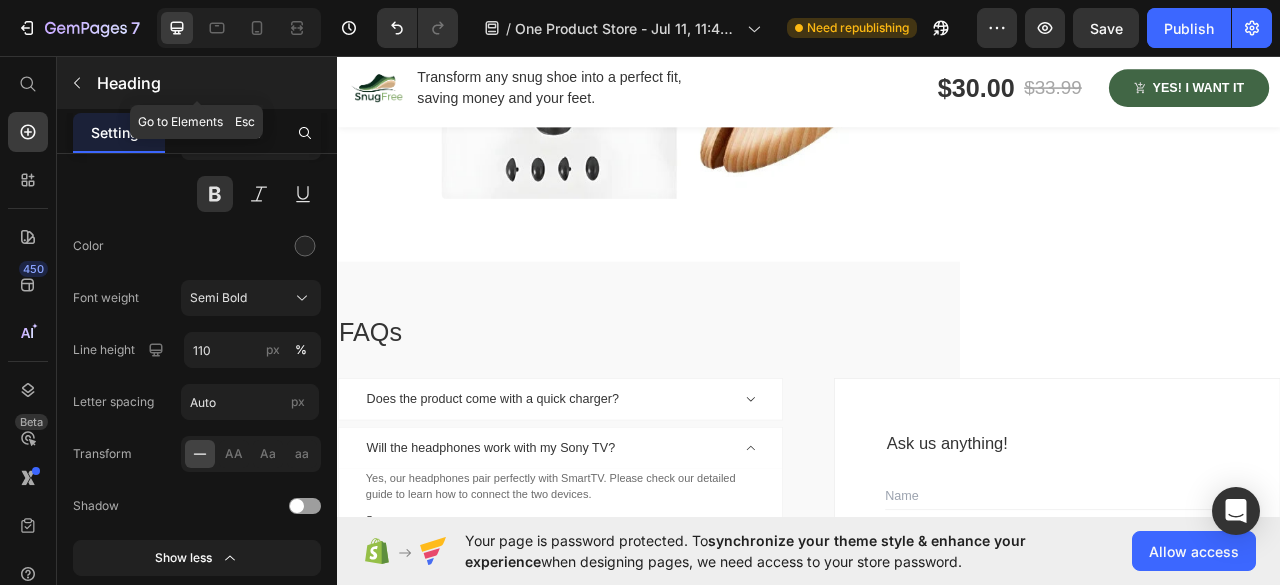 click at bounding box center (77, 83) 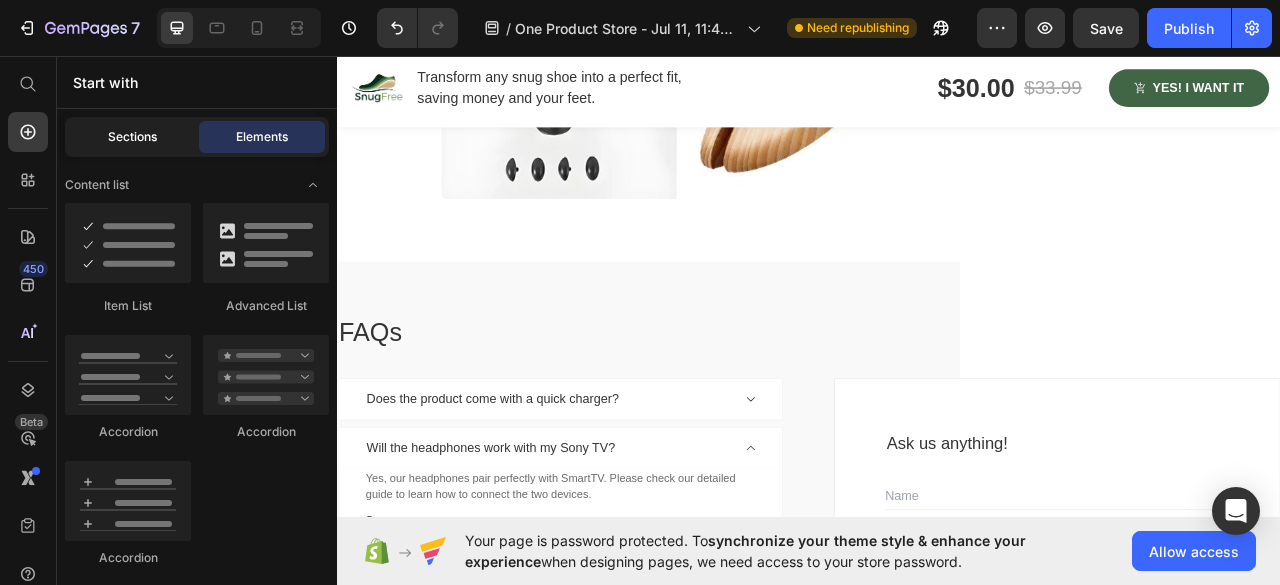 click on "Sections" at bounding box center [132, 137] 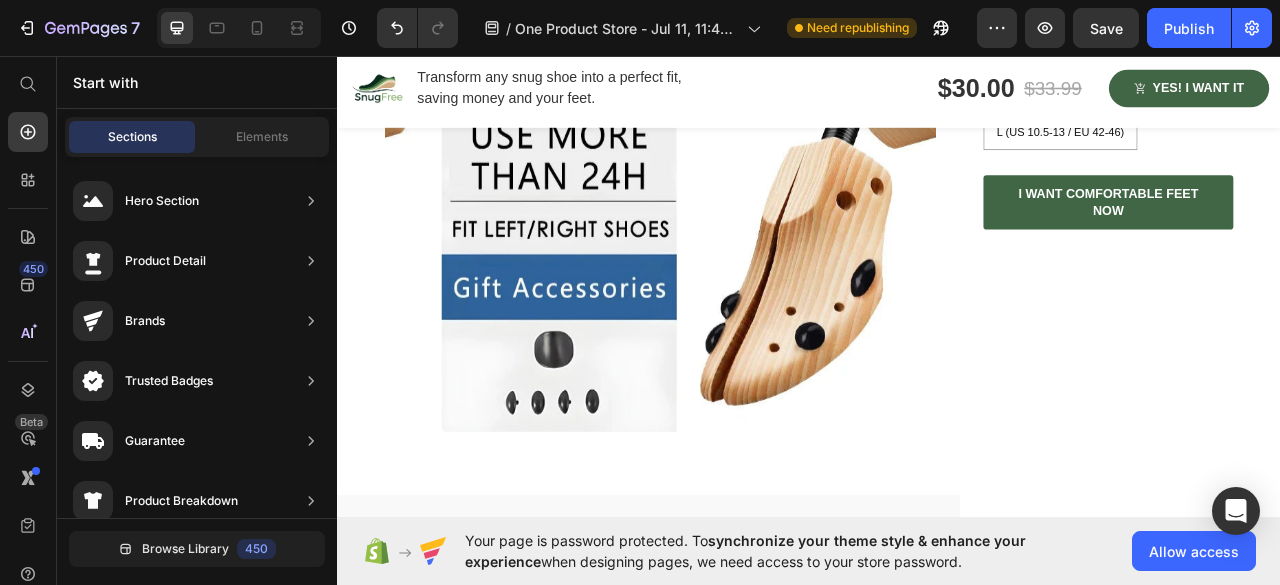 scroll, scrollTop: 2200, scrollLeft: 0, axis: vertical 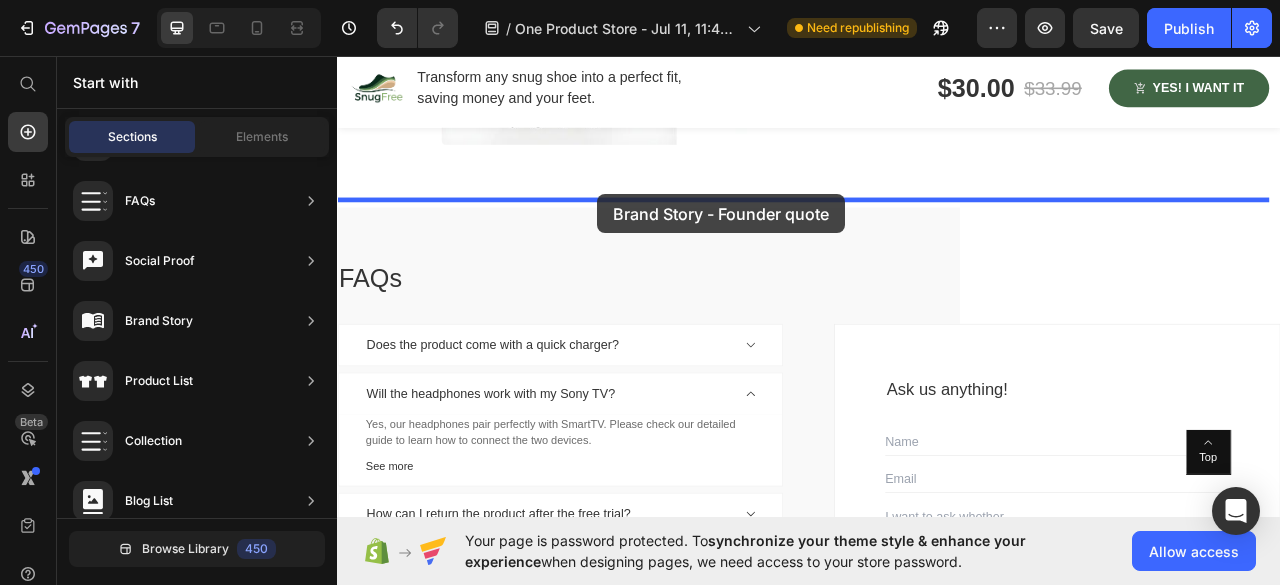 drag, startPoint x: 796, startPoint y: 467, endPoint x: 668, endPoint y: 233, distance: 266.72083 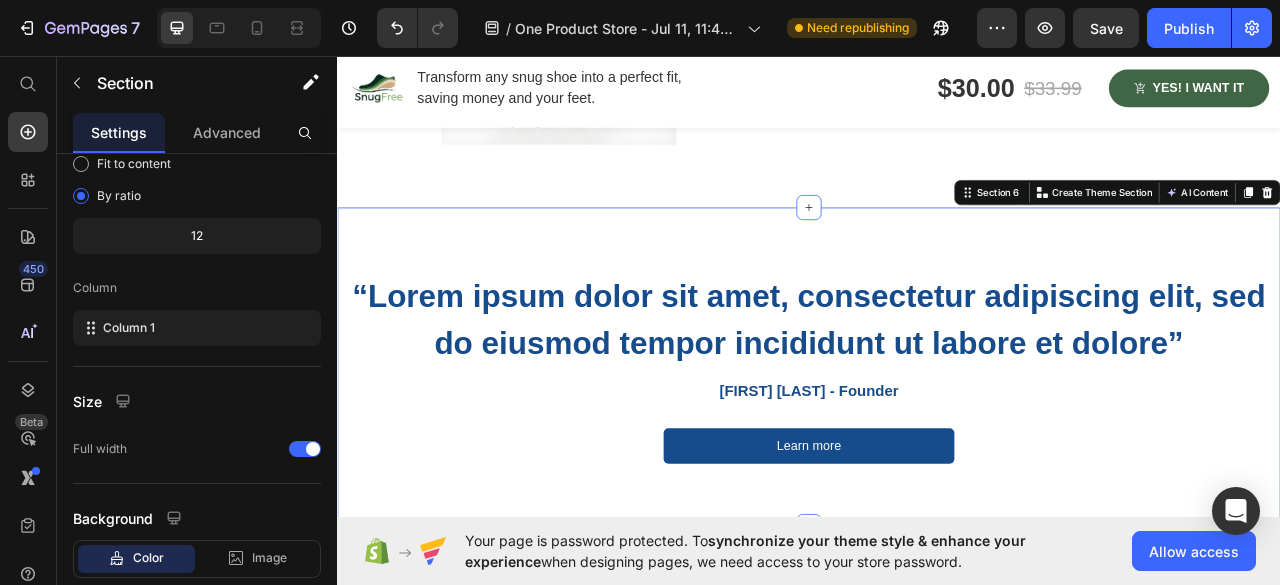 scroll, scrollTop: 2396, scrollLeft: 0, axis: vertical 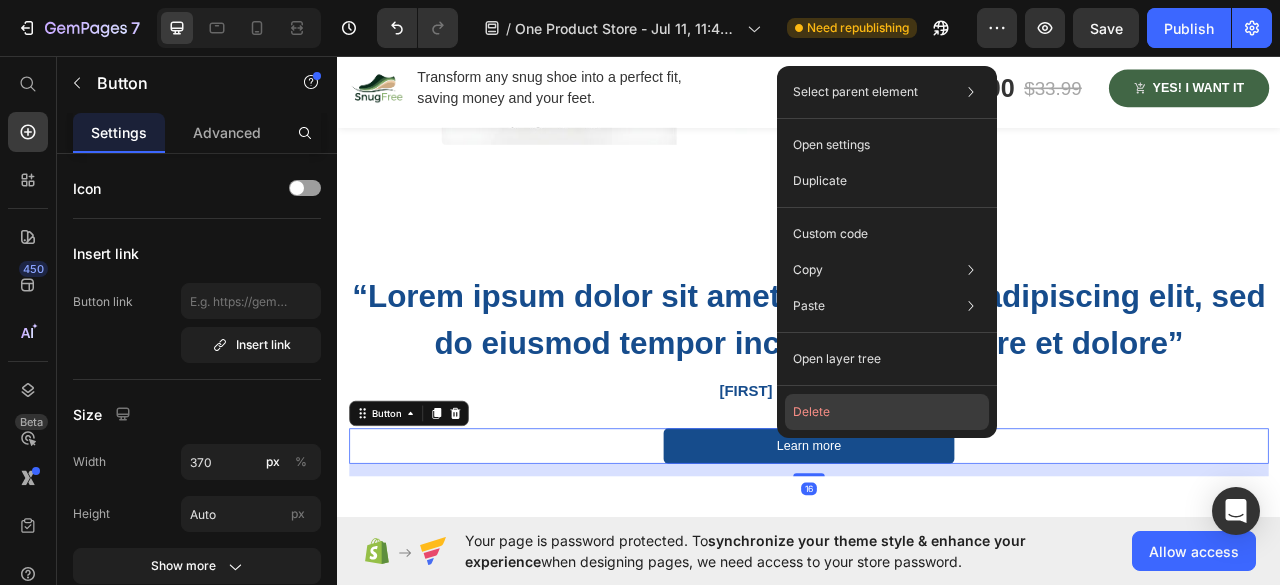 click on "Delete" 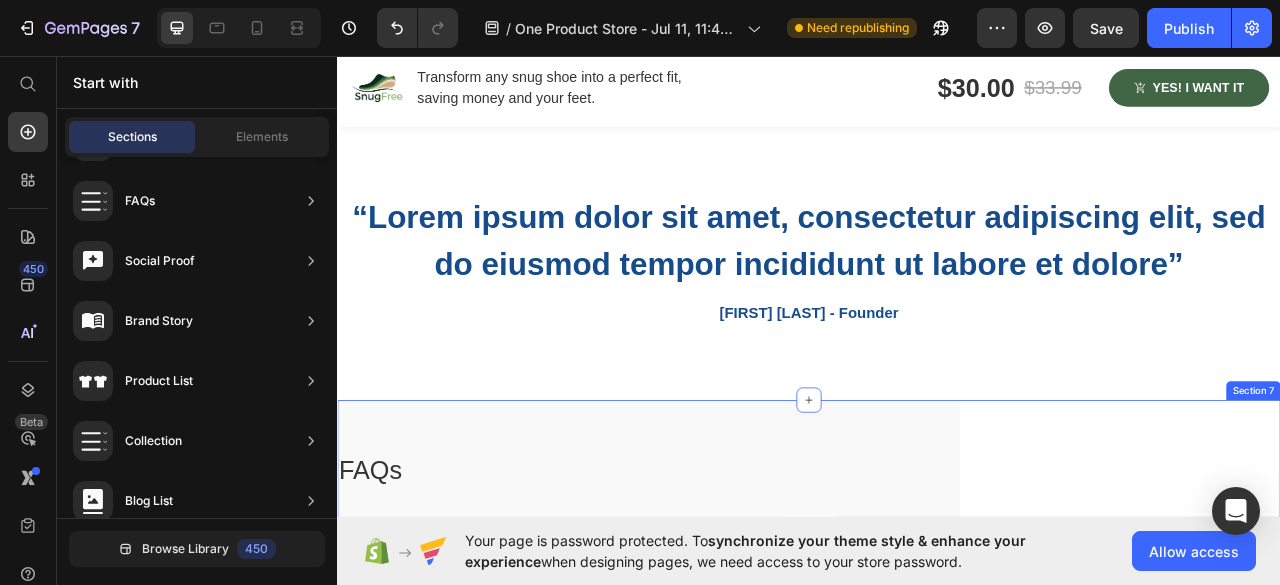 scroll, scrollTop: 2496, scrollLeft: 0, axis: vertical 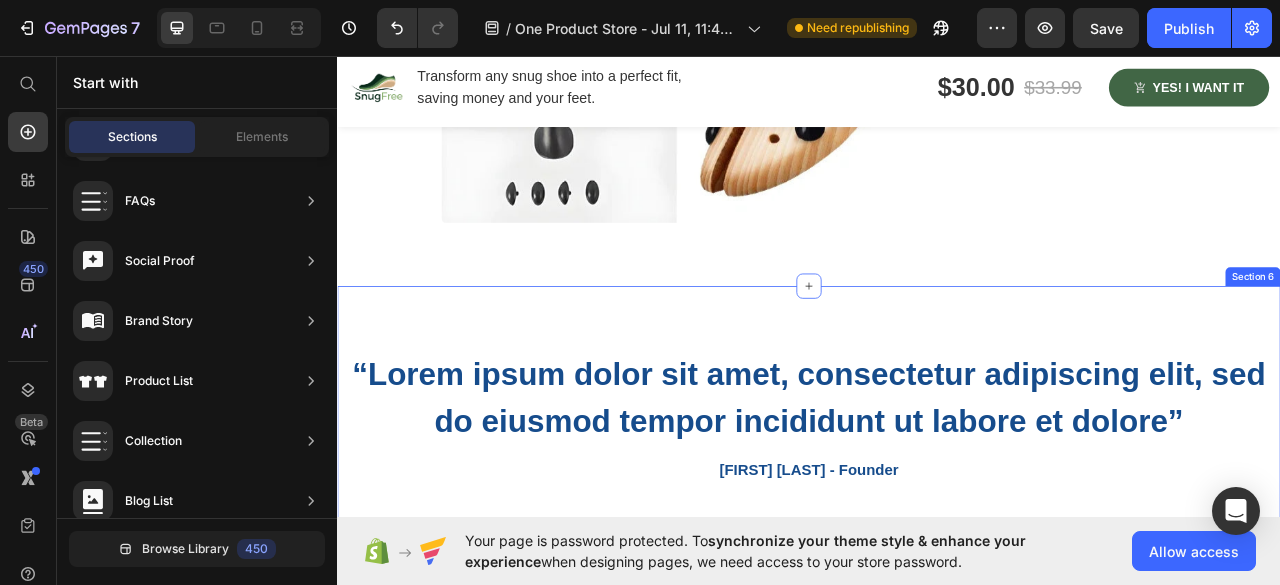 click on "“Lorem ipsum dolor sit amet, consectetur adipiscing elit, sed do eiusmod tempor incididunt ut labore et dolore” Heading Kelly G - Founder Text Block Row Section 6" at bounding box center (937, 522) 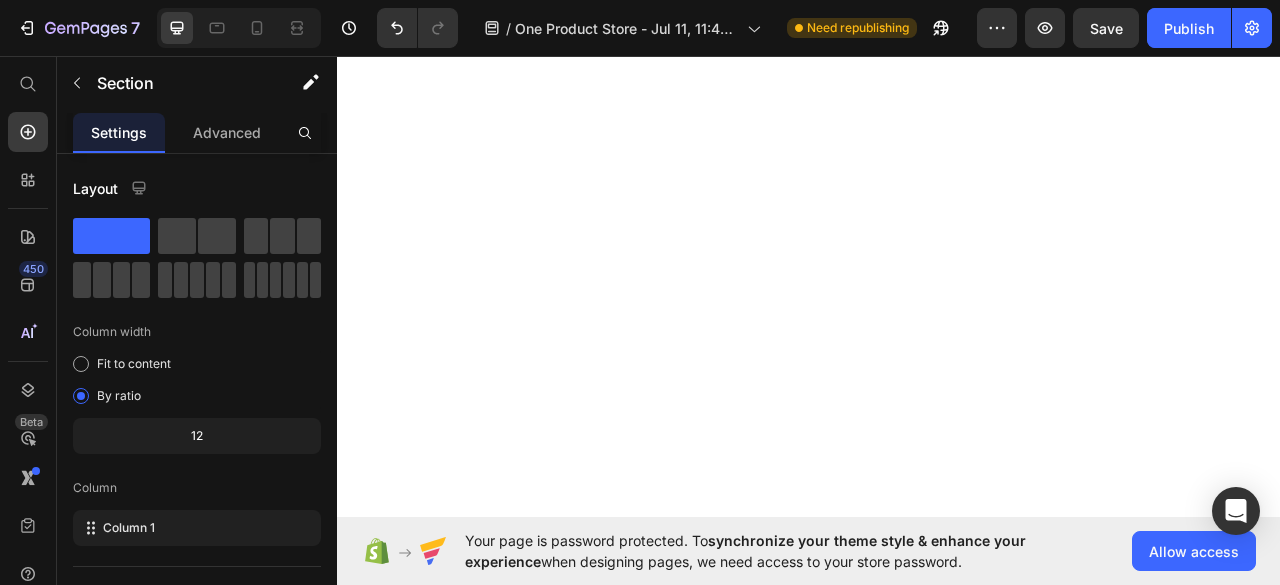 scroll, scrollTop: 0, scrollLeft: 0, axis: both 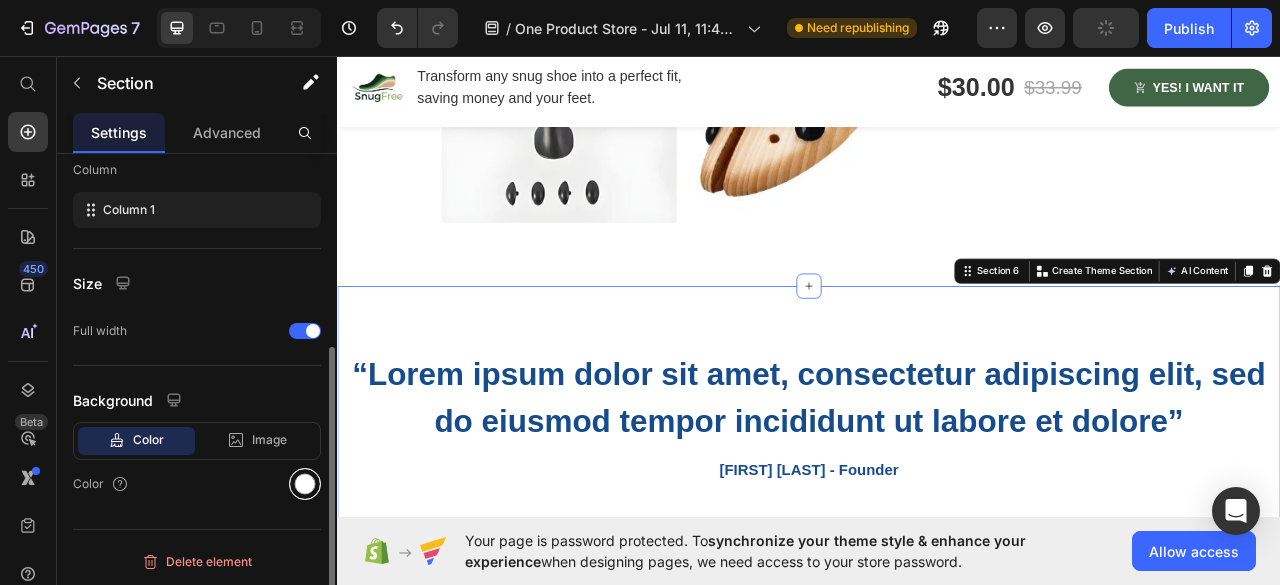 click at bounding box center [305, 484] 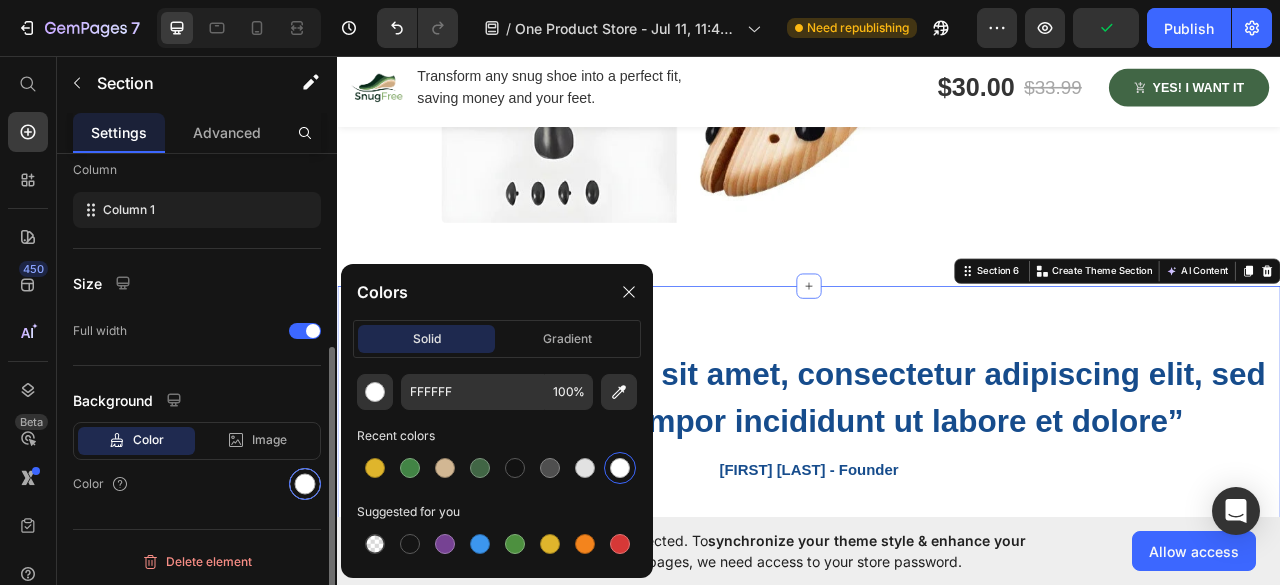scroll, scrollTop: 318, scrollLeft: 0, axis: vertical 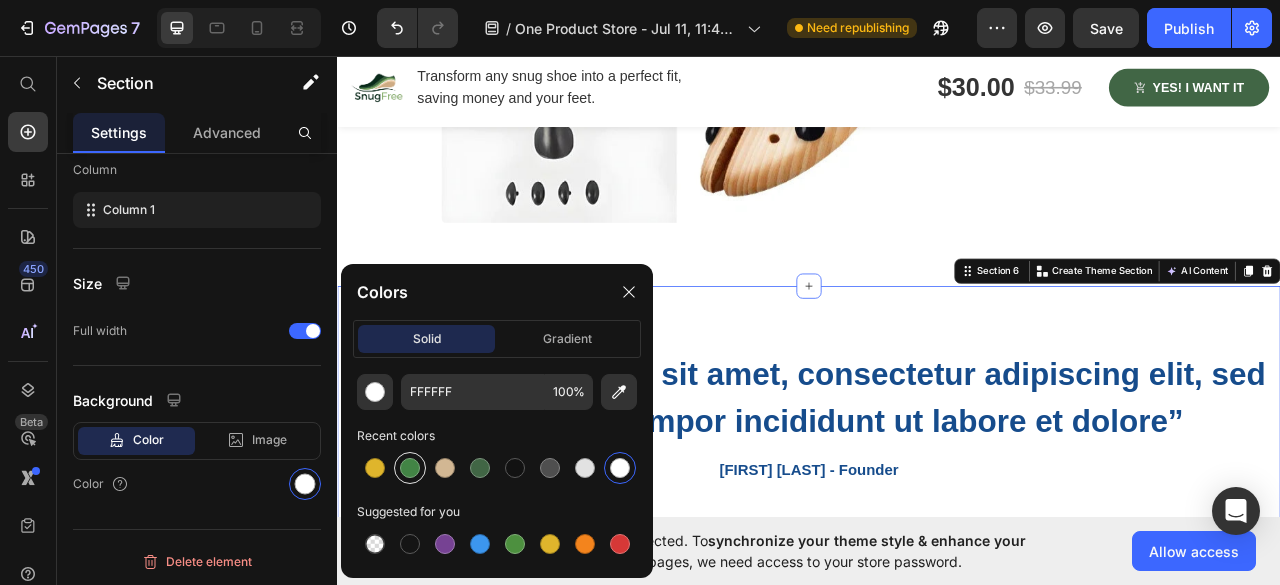 click at bounding box center (410, 468) 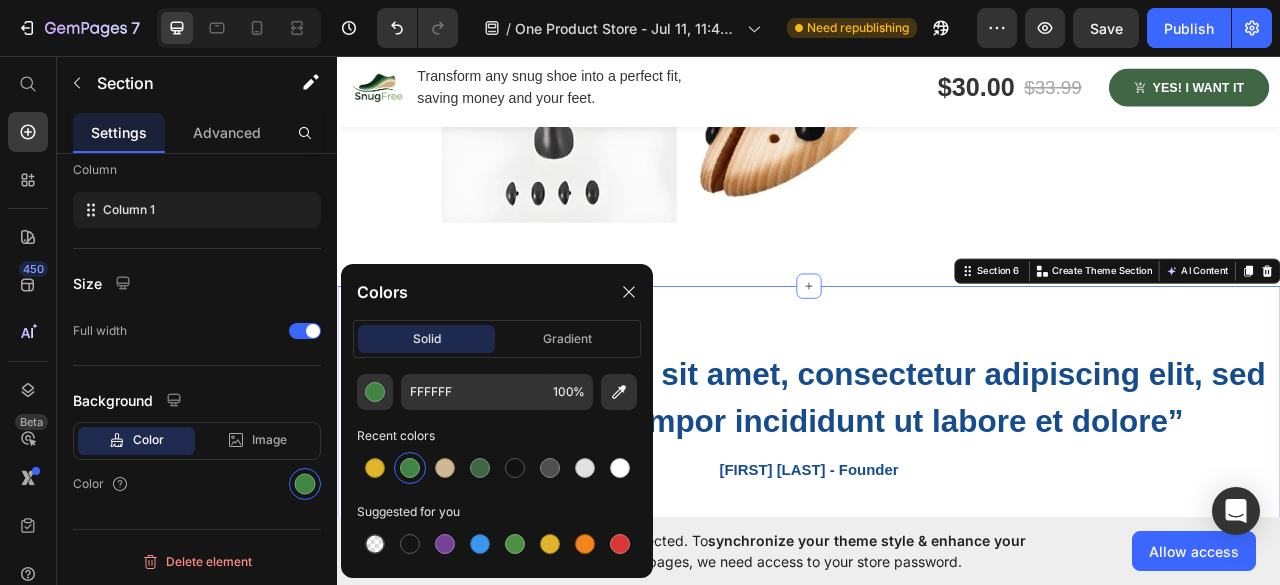 type on "428445" 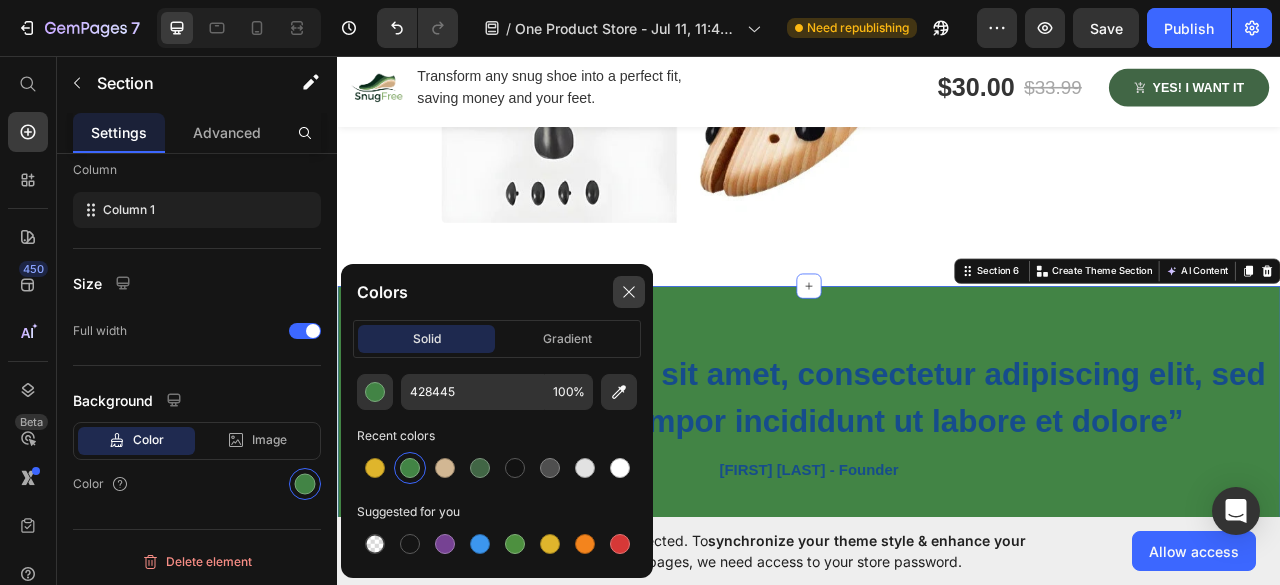 click 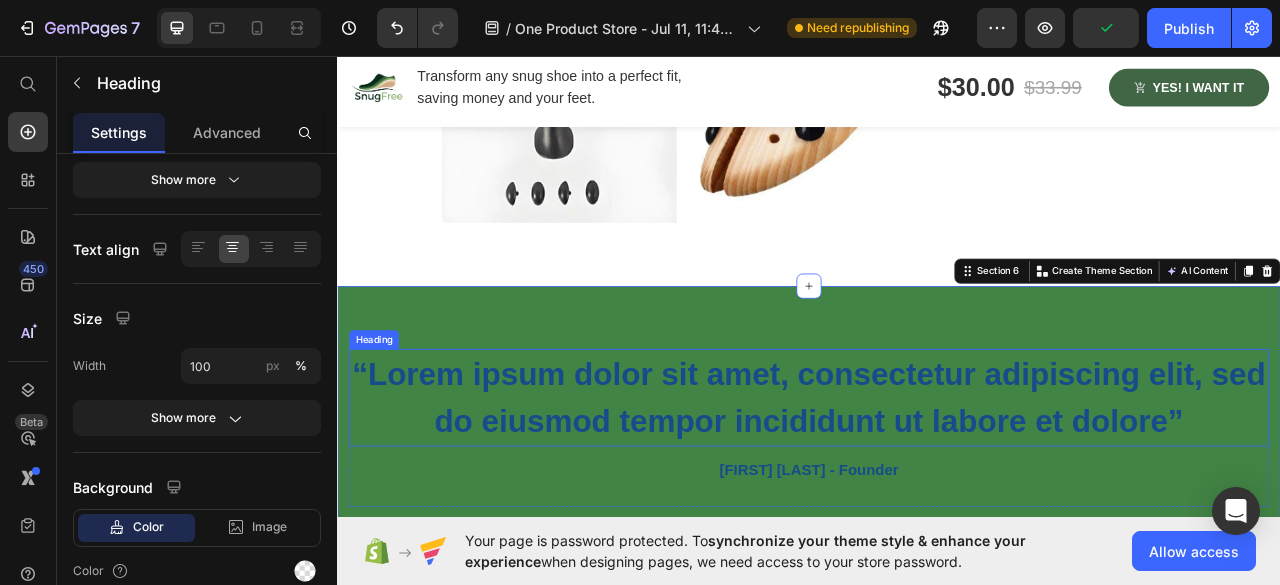 drag, startPoint x: 393, startPoint y: 441, endPoint x: 432, endPoint y: 451, distance: 40.261642 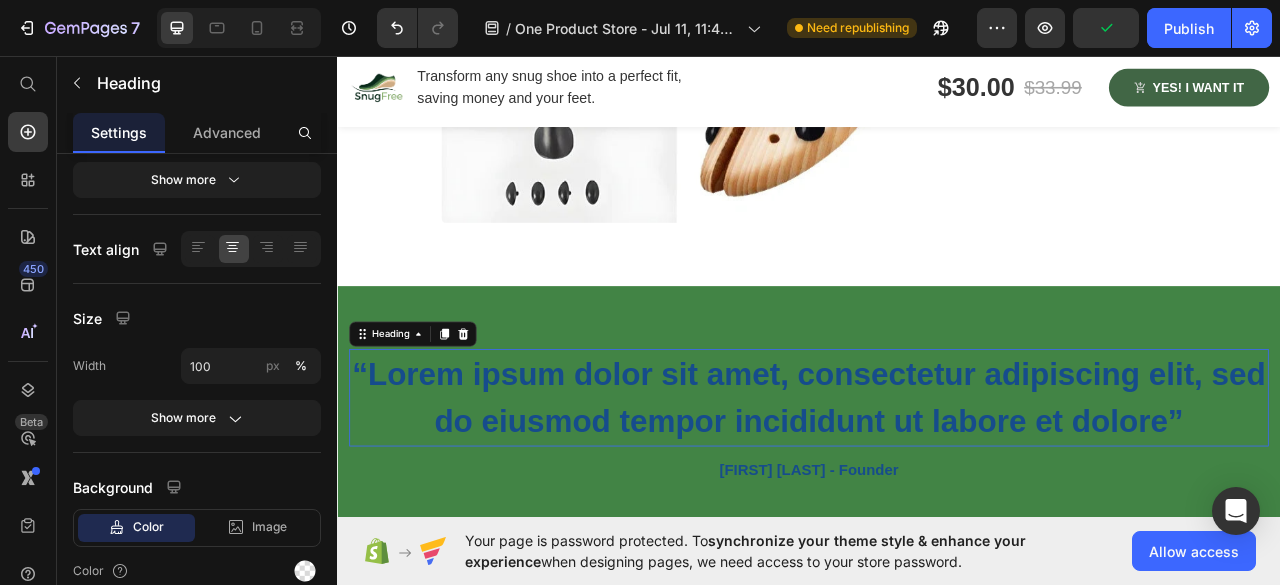 scroll, scrollTop: 0, scrollLeft: 0, axis: both 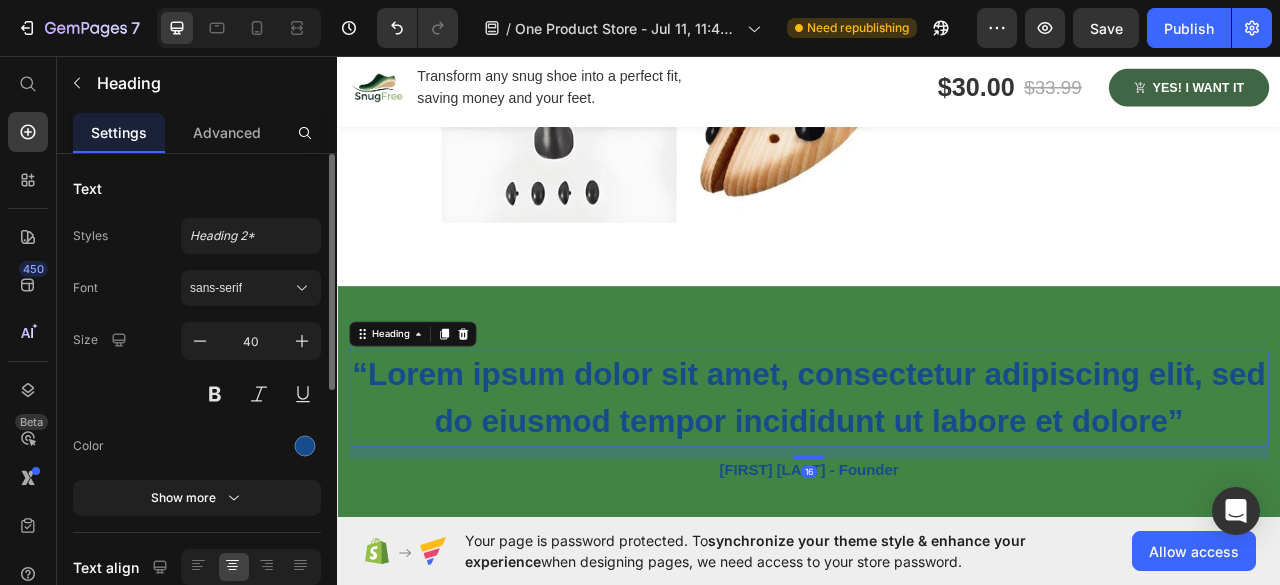 click on "“Lorem ipsum dolor sit amet, consectetur adipiscing elit, sed do eiusmod tempor incididunt ut labore et dolore”" at bounding box center (937, 492) 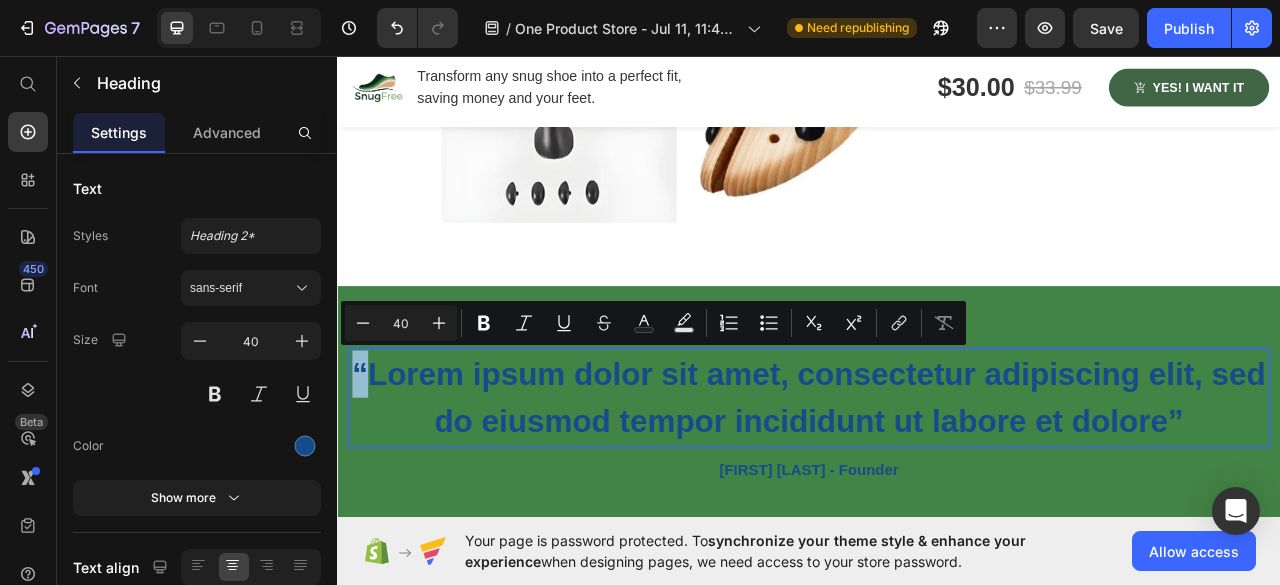 click on "“Lorem ipsum dolor sit amet, consectetur adipiscing elit, sed do eiusmod tempor incididunt ut labore et dolore”" at bounding box center (937, 492) 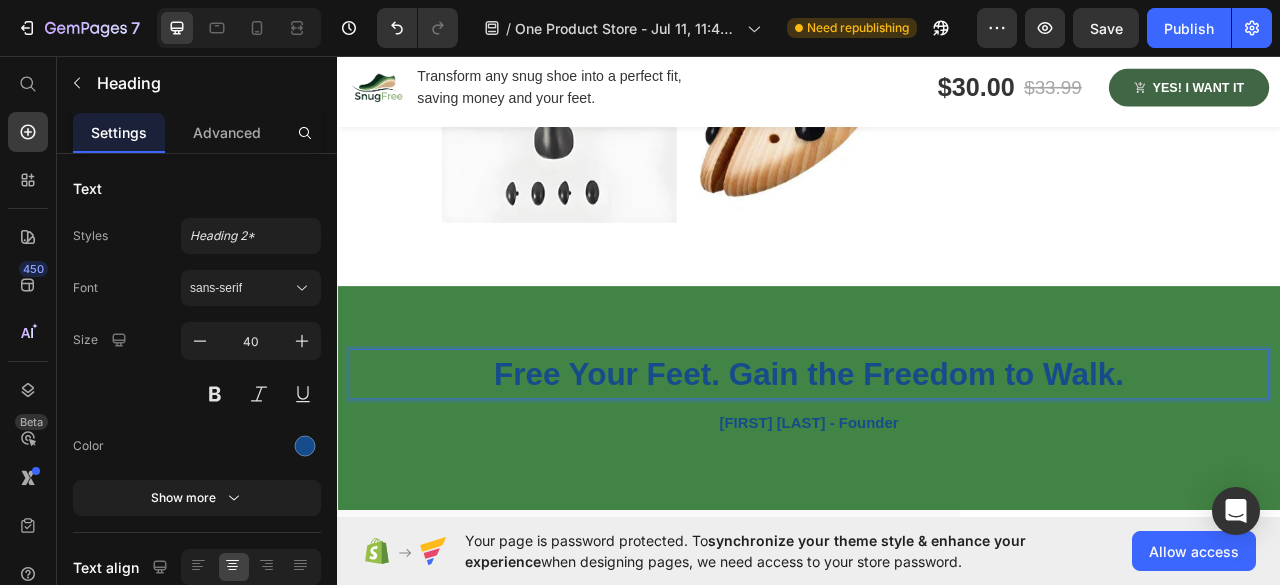 click on "Free Your Feet. Gain the Freedom to Walk." at bounding box center (937, 462) 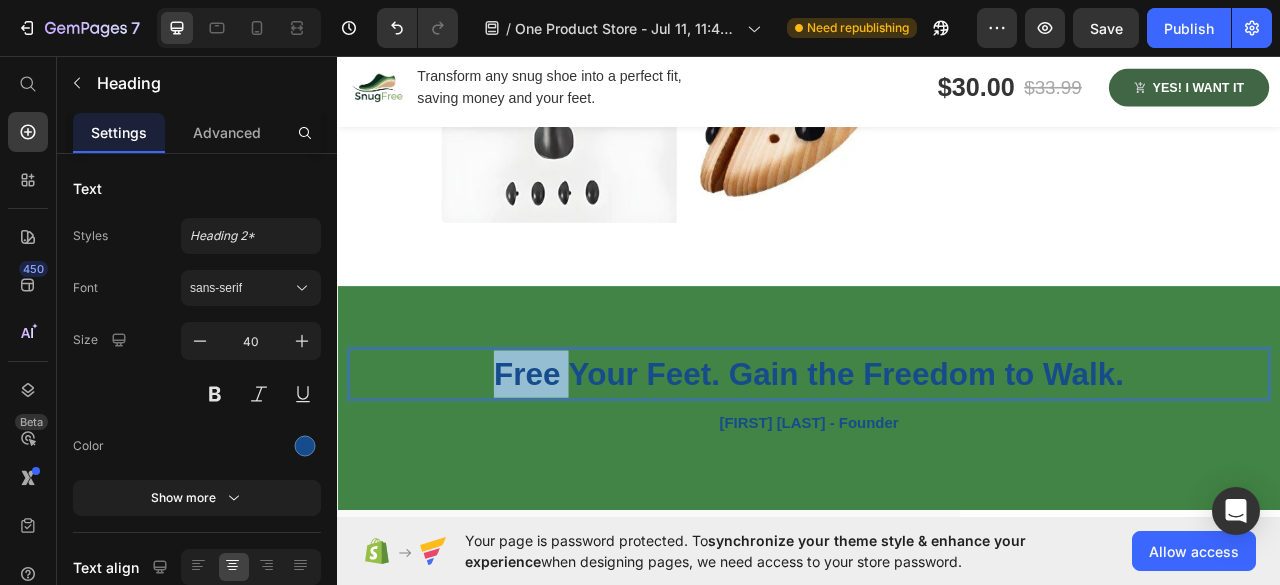 click on "Free Your Feet. Gain the Freedom to Walk." at bounding box center [937, 462] 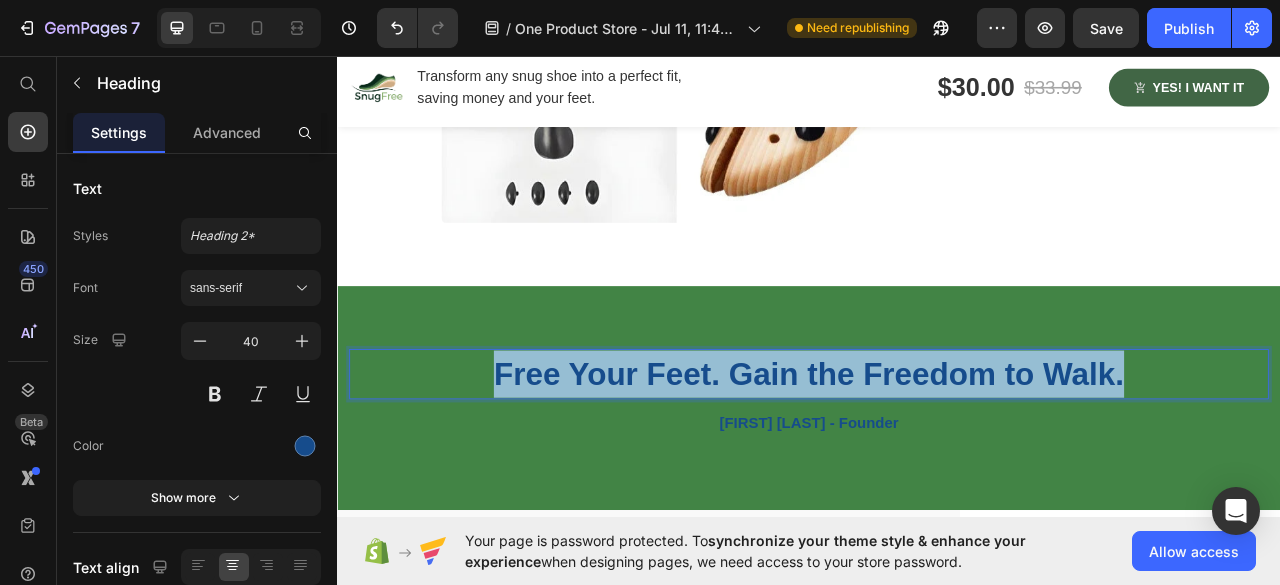 click on "Free Your Feet. Gain the Freedom to Walk." at bounding box center (937, 462) 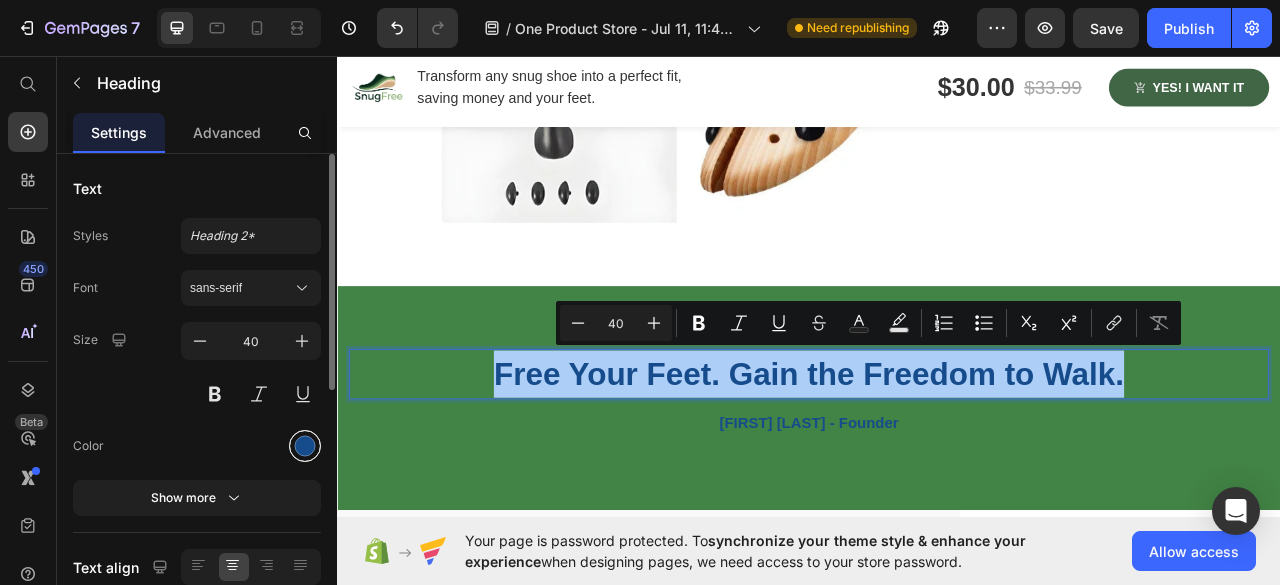 click at bounding box center (305, 446) 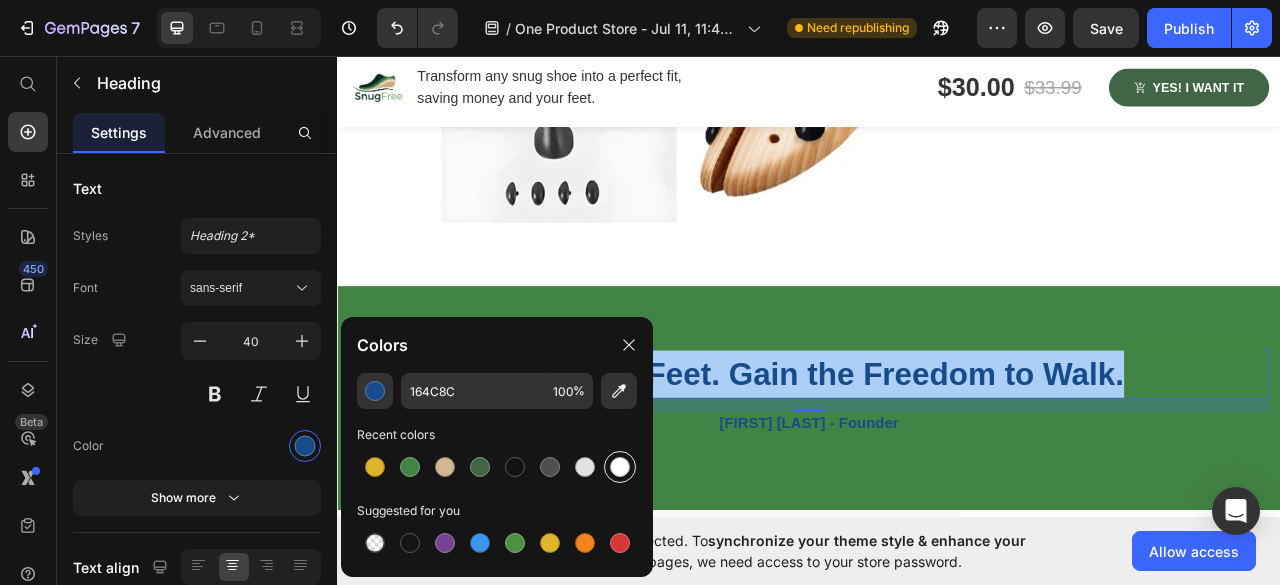 click at bounding box center (620, 467) 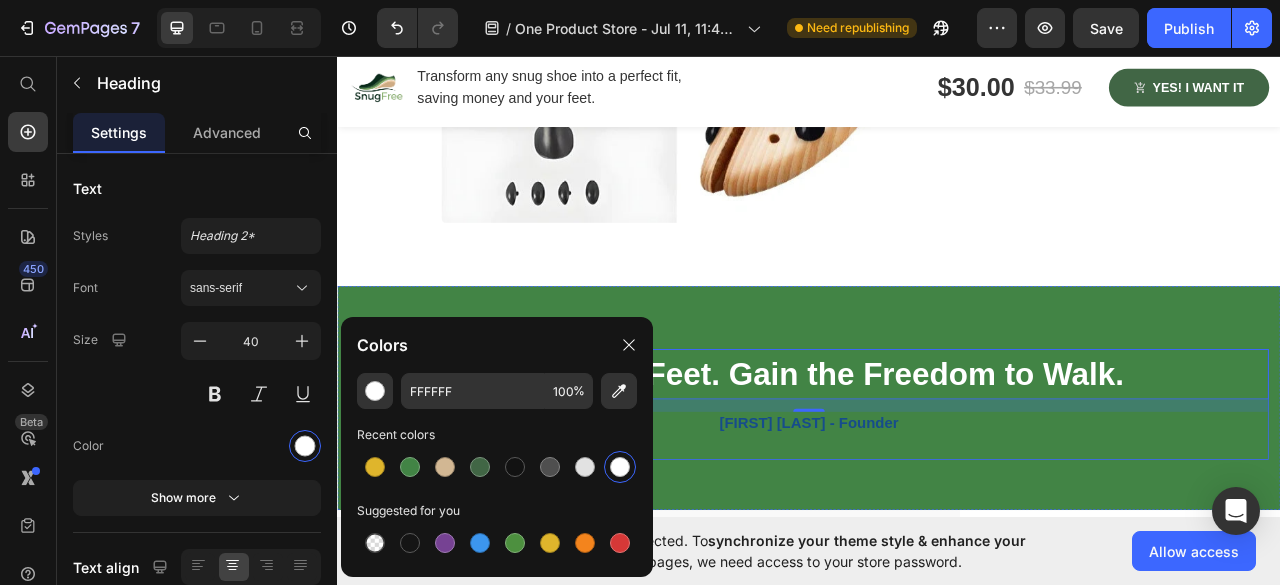 click on "Free Your Feet. Gain the Freedom to Walk. Heading   16 Kelly G - Founder Text Block" at bounding box center [937, 500] 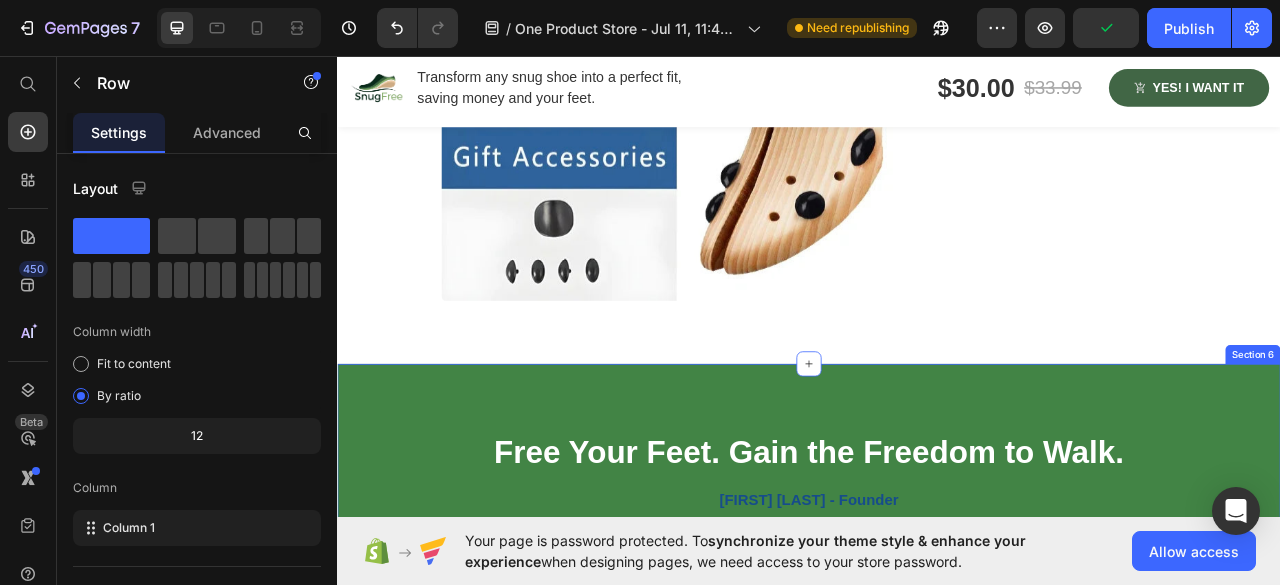 scroll, scrollTop: 2596, scrollLeft: 0, axis: vertical 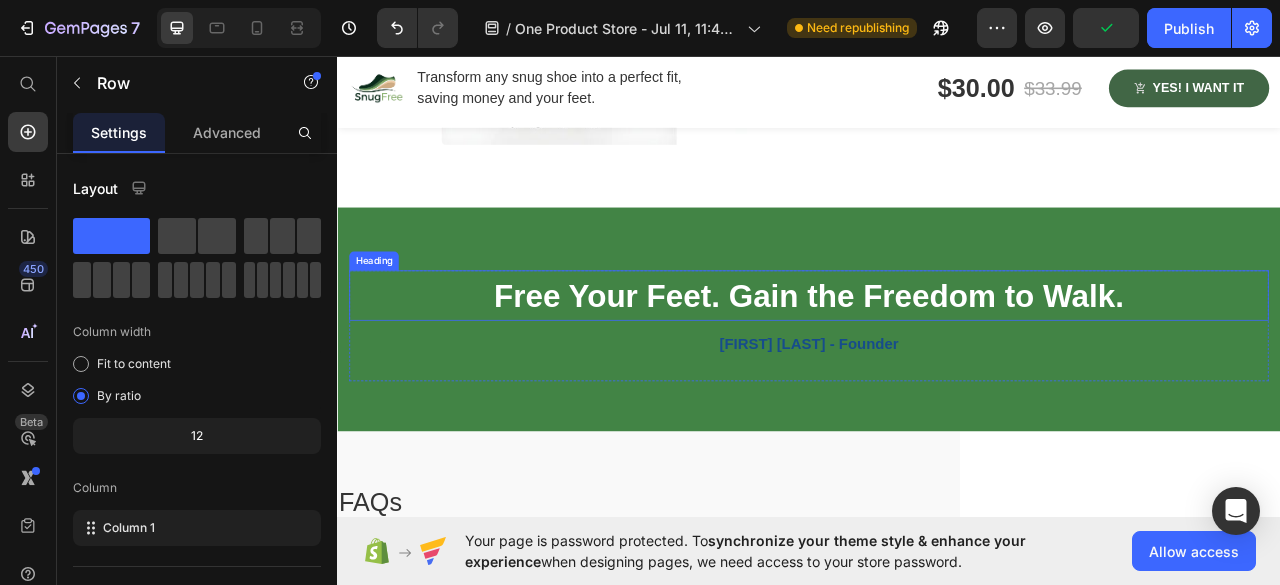 click on "Free Your Feet. Gain the Freedom to Walk." at bounding box center [937, 362] 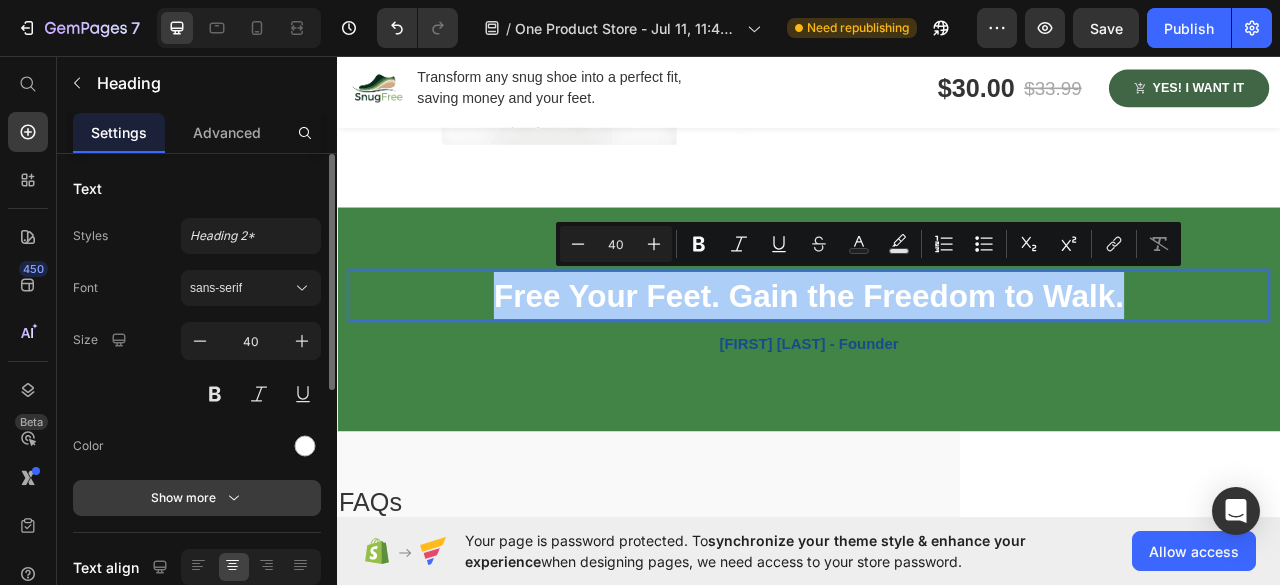 click on "Show more" at bounding box center [197, 498] 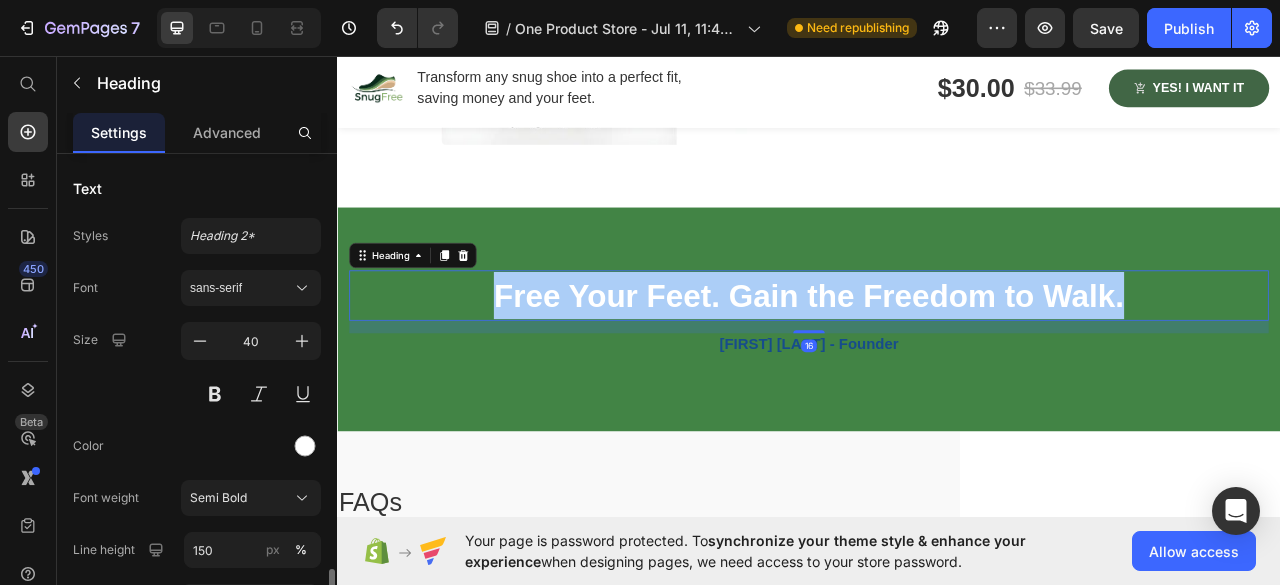 scroll, scrollTop: 300, scrollLeft: 0, axis: vertical 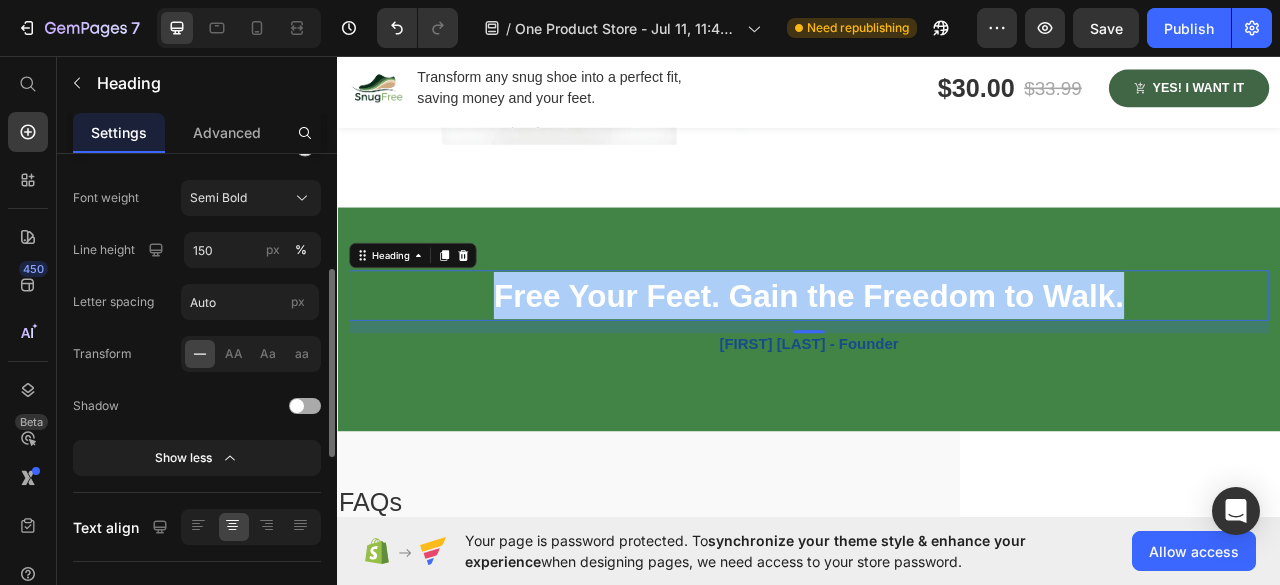 click at bounding box center (305, 406) 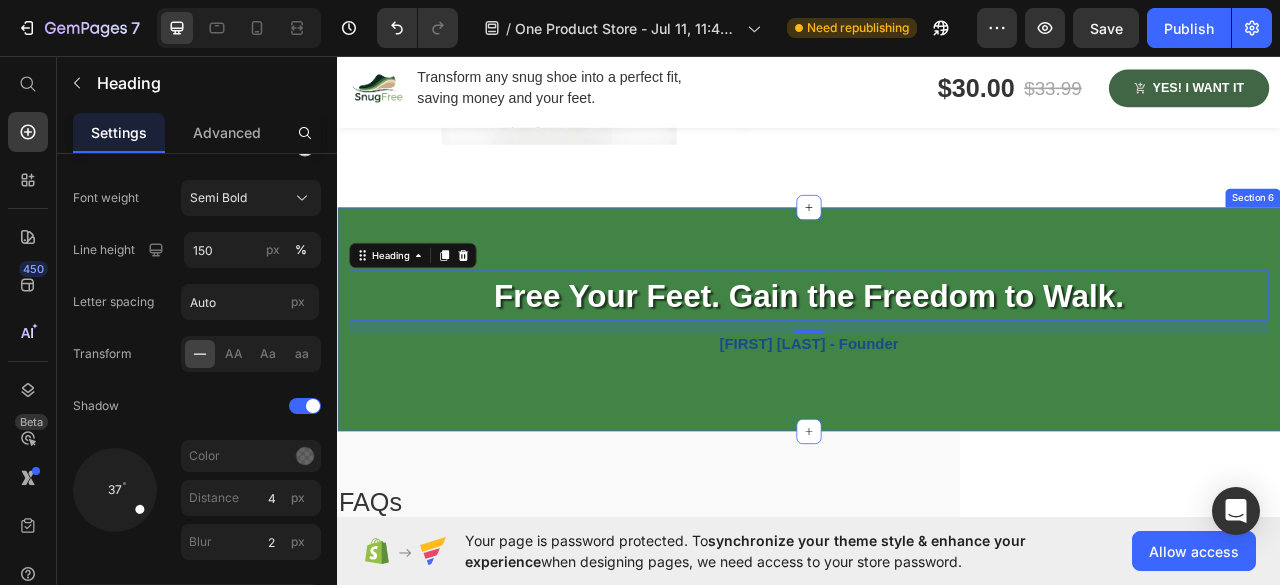 click on "Free Your Feet. Gain the Freedom to Walk. Heading   16 Kelly G - Founder Text Block" at bounding box center [937, 400] 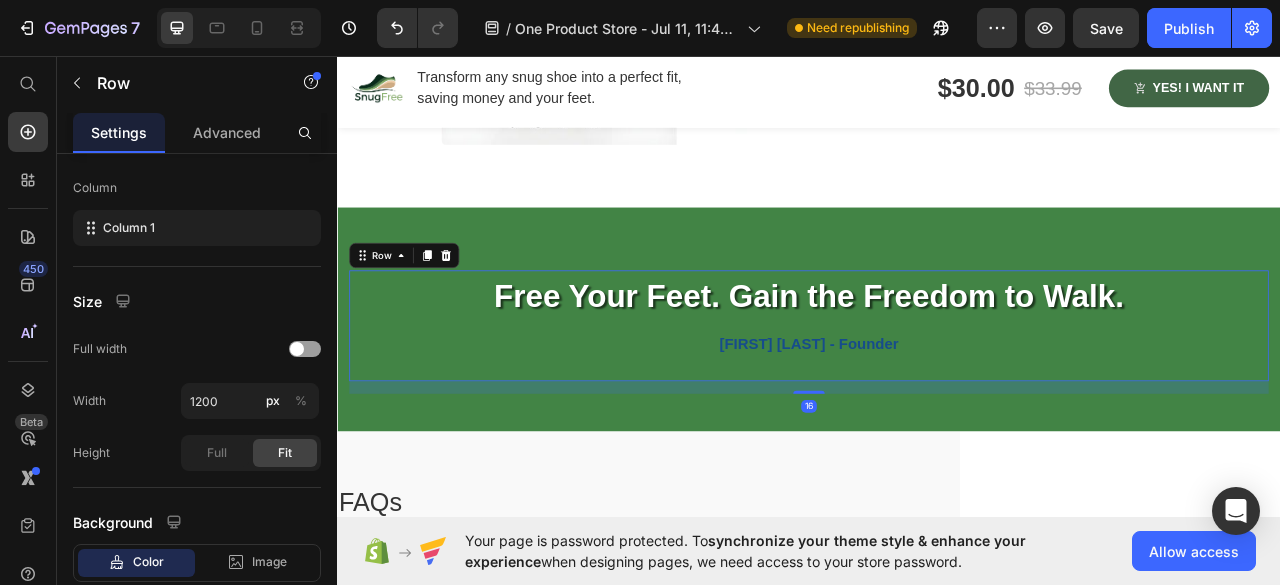 scroll, scrollTop: 0, scrollLeft: 0, axis: both 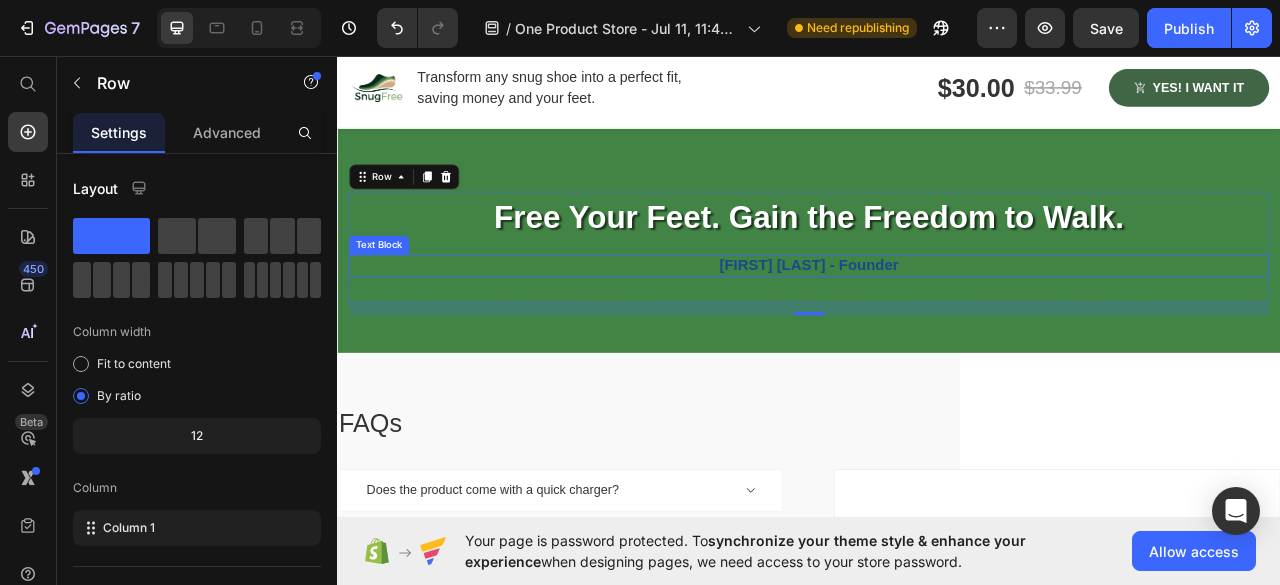 click on "[FIRST] [LAST] - Founder" at bounding box center (937, 324) 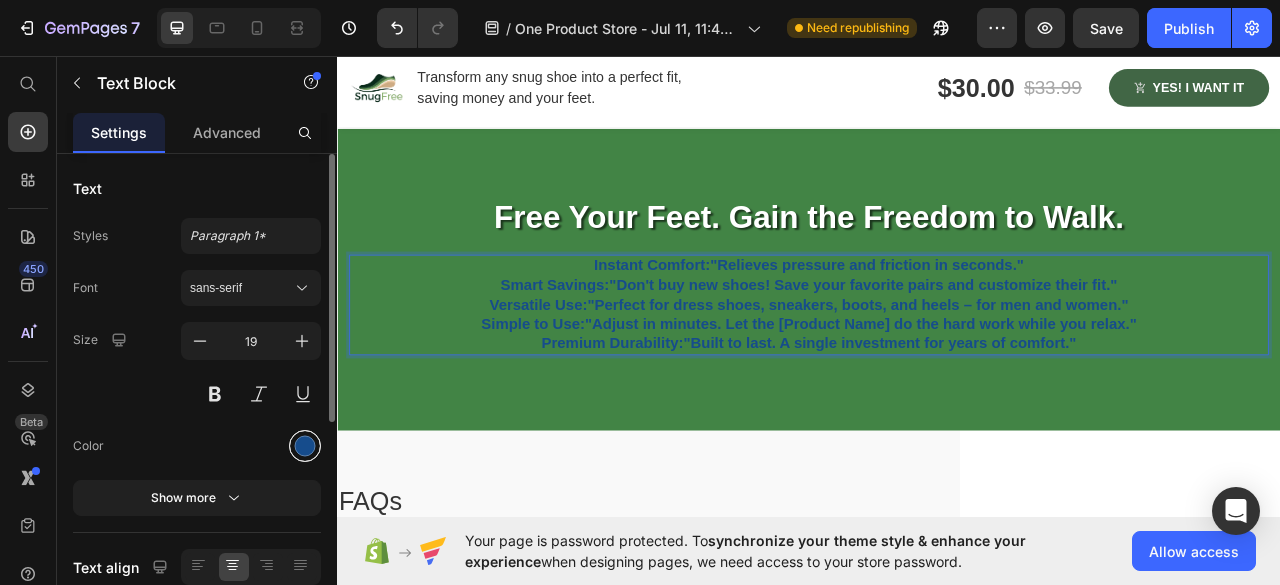 click at bounding box center [305, 446] 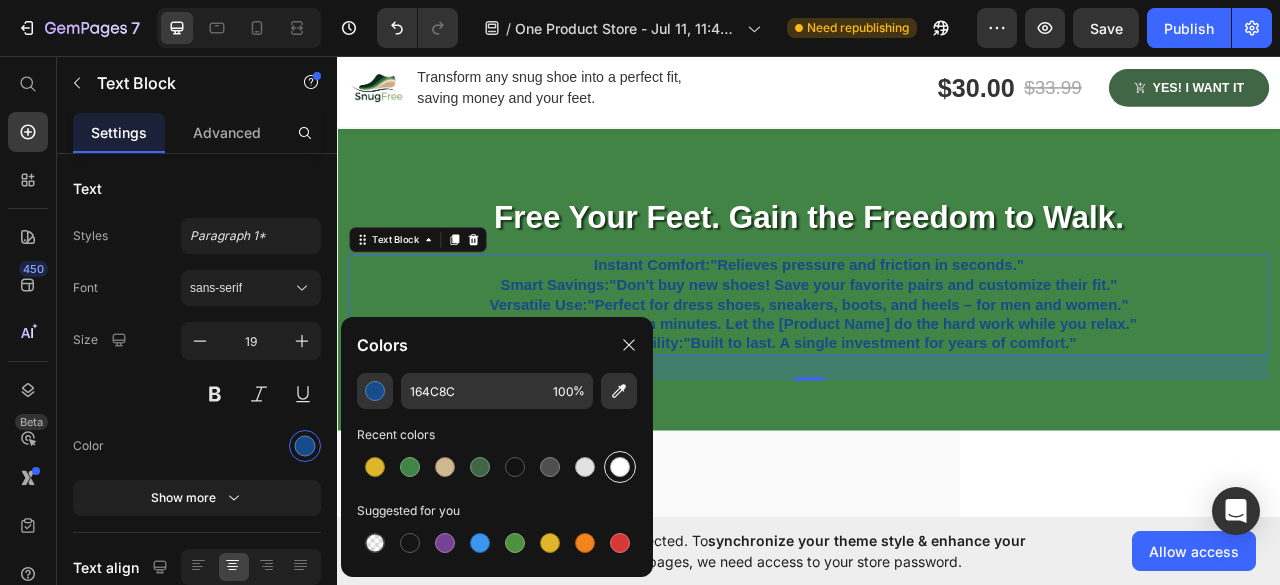 click at bounding box center (620, 467) 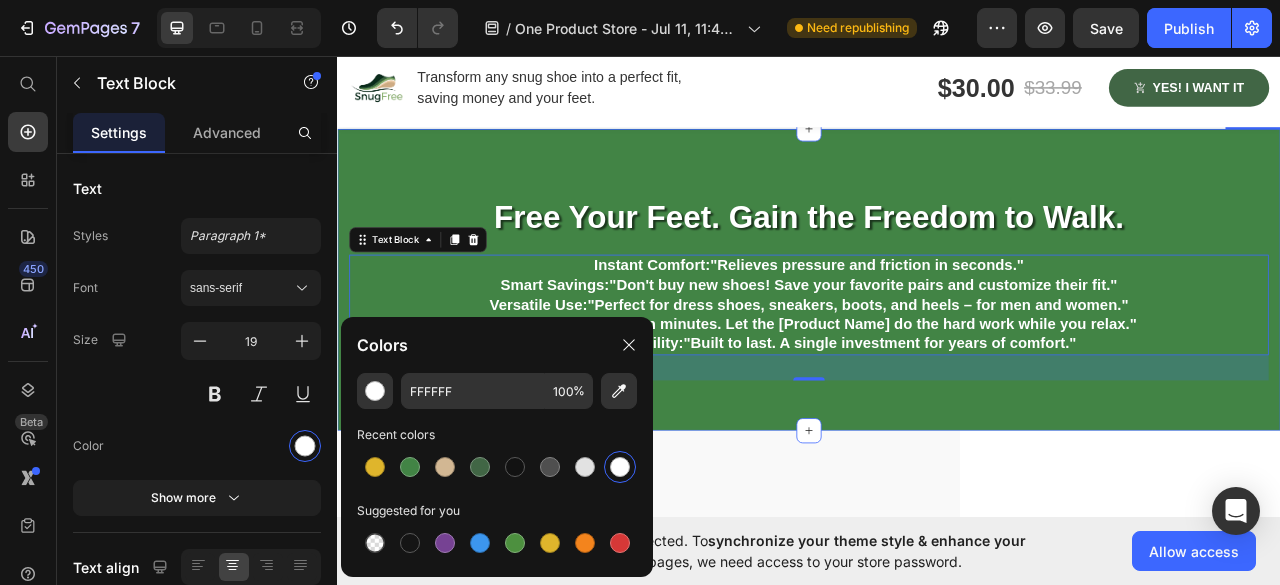 click on "Free Your Feet. Gain the Freedom to Walk. Heading Instant Comfort:  "Relieves pressure and friction in seconds." Smart Savings:  "Don't buy new shoes! Save your favorite pairs and customize their fit." Versatile Use:  "Perfect for dress shoes, sneakers, boots, and heels – for men and women." Simple to Use:  "Adjust in minutes. Let the [Product Name] do the hard work while you relax." Premium Durability:  "Built to last. A single investment for years of comfort." Text Block   32 Row Section 6" at bounding box center (937, 342) 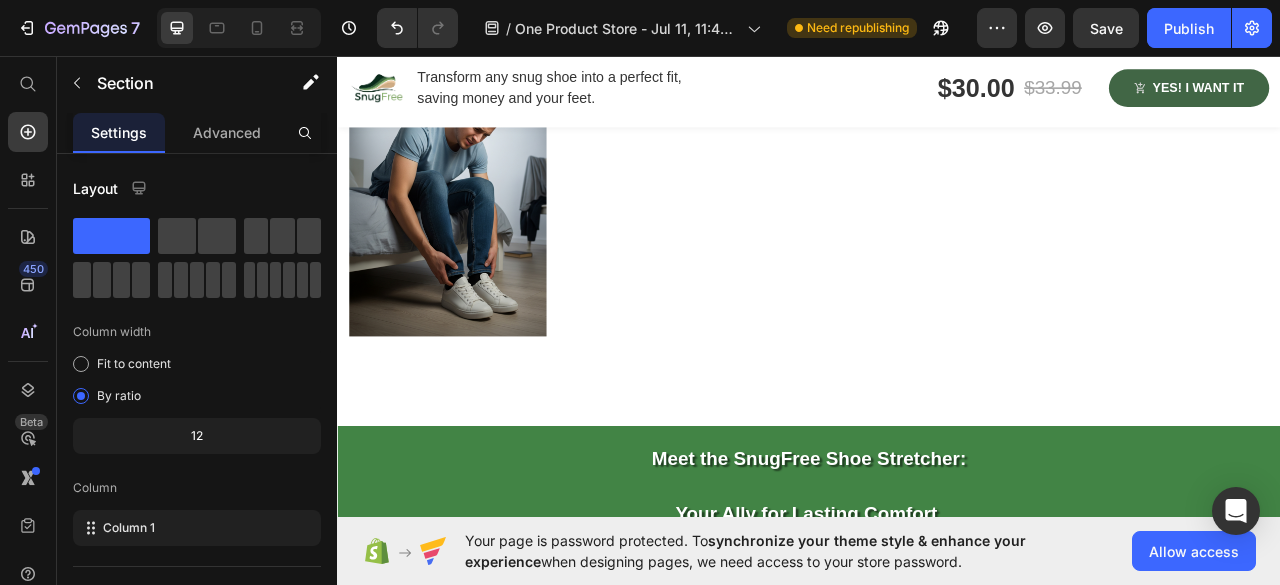scroll, scrollTop: 996, scrollLeft: 0, axis: vertical 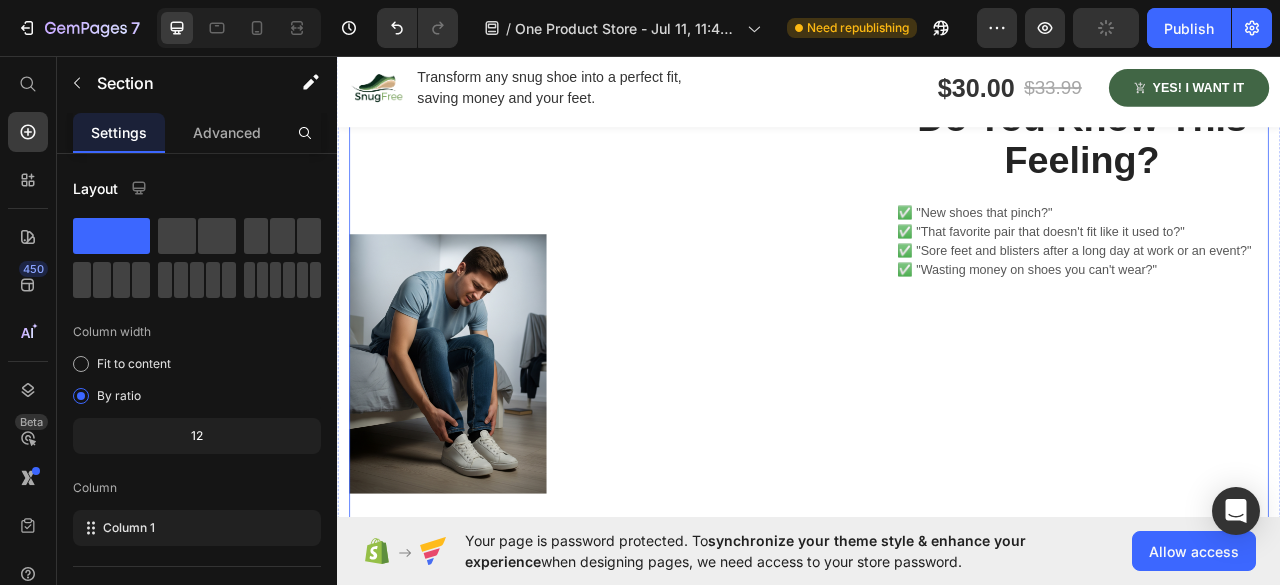 click on "✅ "New shoes that pinch?"" at bounding box center [1284, 257] 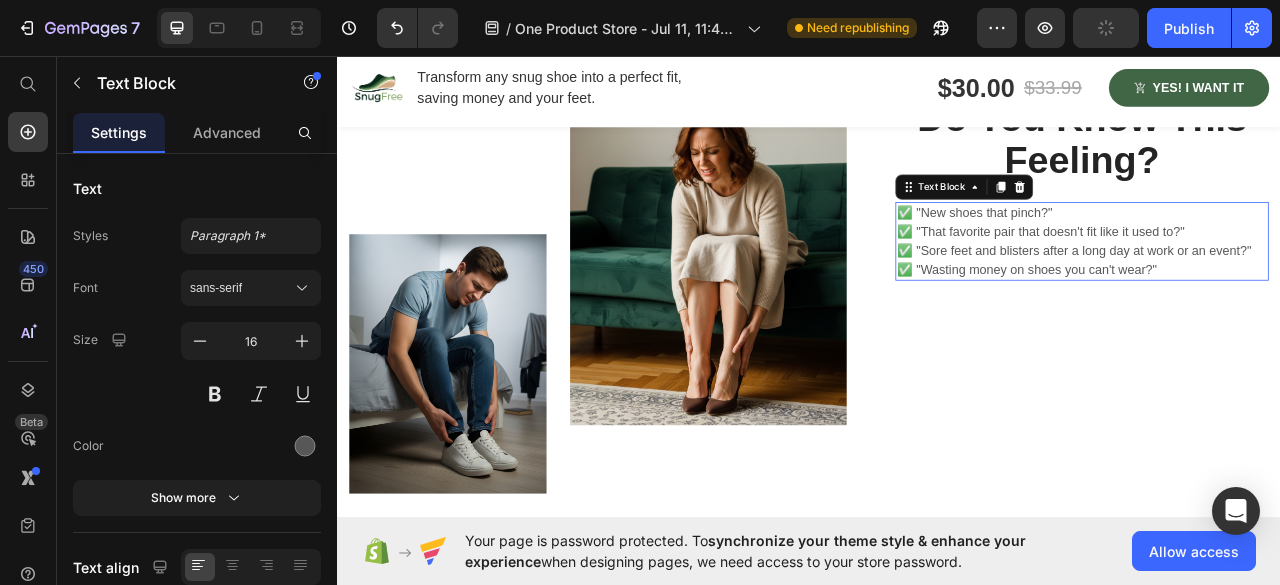 click on "✅ "New shoes that pinch?"" at bounding box center [1284, 257] 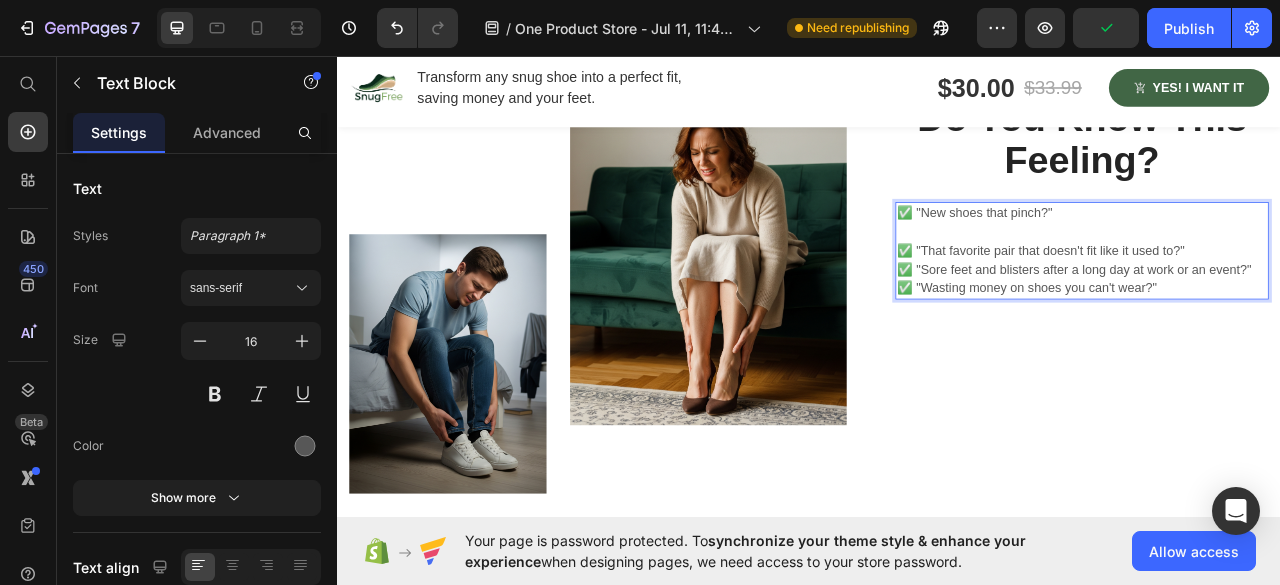 click on "✅ "New shoes that pinch?" ✅ "That favorite pair that doesn't fit like it used to?" ✅ "Sore feet and blisters after a long day at work or an event?" ✅ "Wasting money on shoes you can't wear?"" at bounding box center (1284, 305) 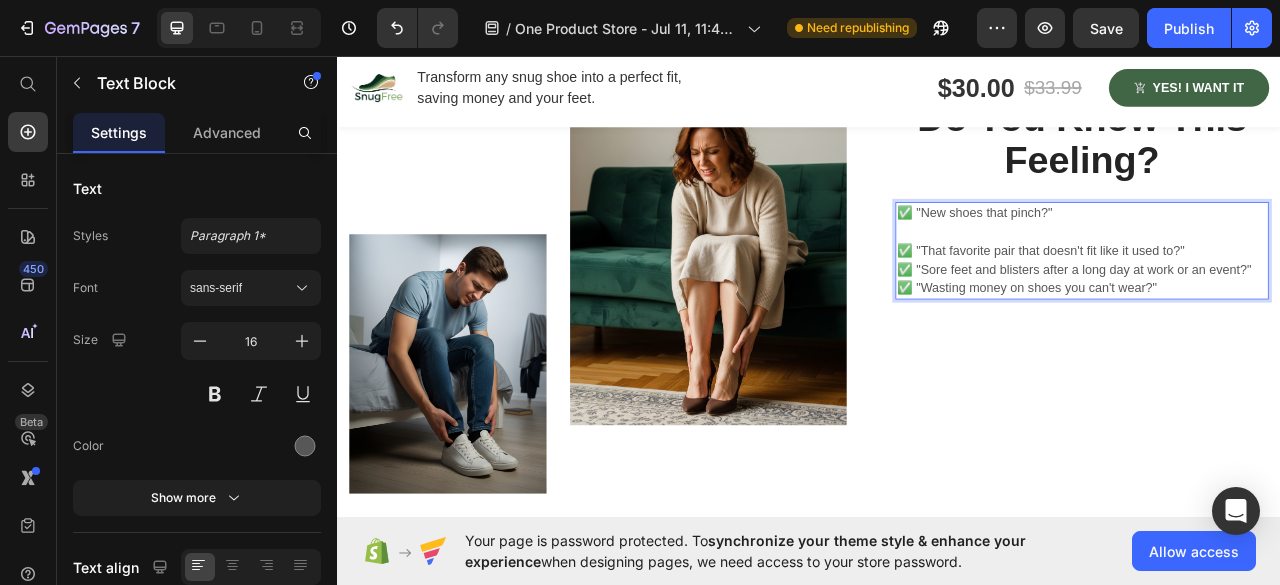 click on "✅ "That favorite pair that doesn't fit like it used to?"" at bounding box center [1284, 305] 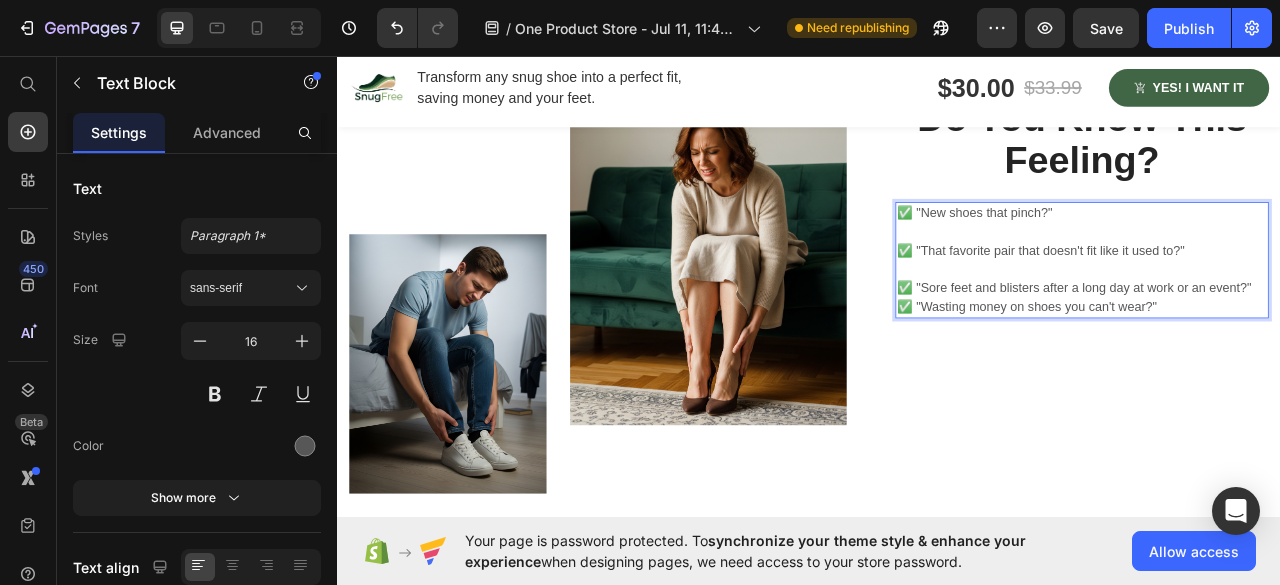 click on "✅ "Sore feet and blisters after a long day at work or an event?"" at bounding box center [1284, 353] 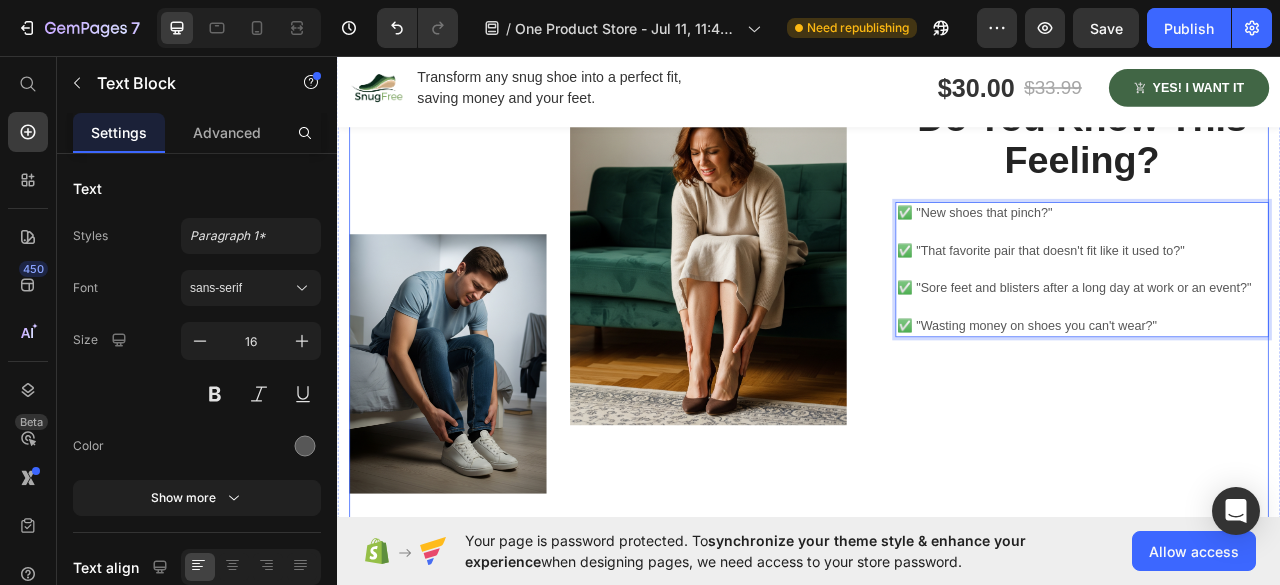 click on "Do You Know This Feeling? Heading ✅ "New shoes that pinch?" ✅ "That favorite pair that doesn't fit like it used to?" ✅ "Sore feet and blisters after a long day at work or an event?" ✅ "Wasting money on shoes you can't wear?" Text Block   24" at bounding box center [1284, 377] 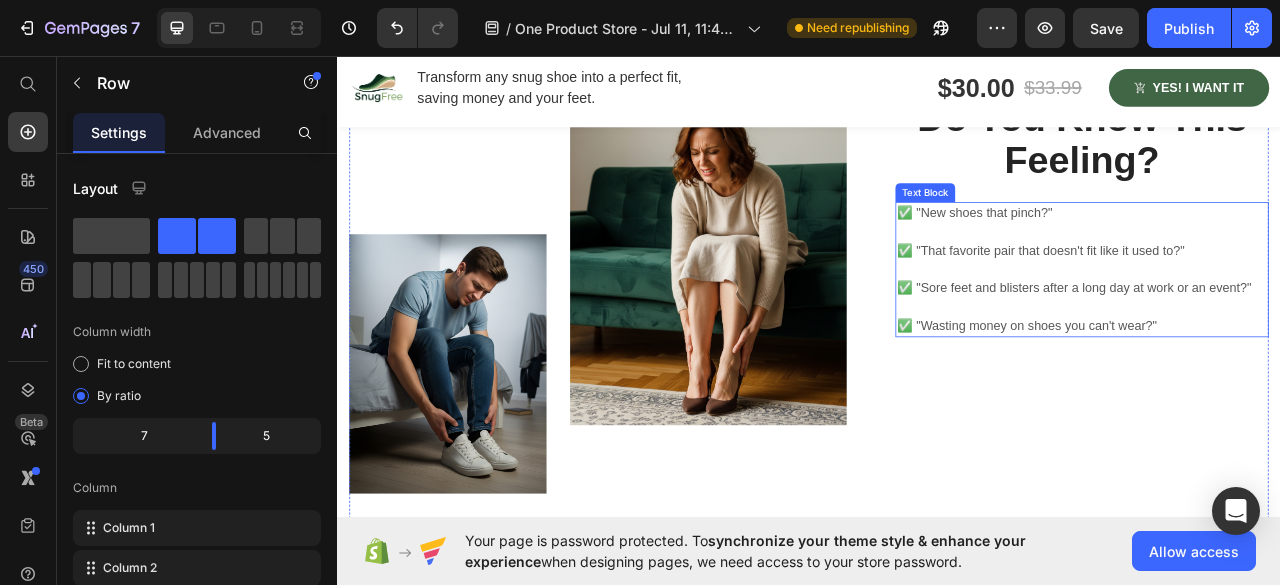 click on "✅ "New shoes that pinch?"" at bounding box center (1284, 257) 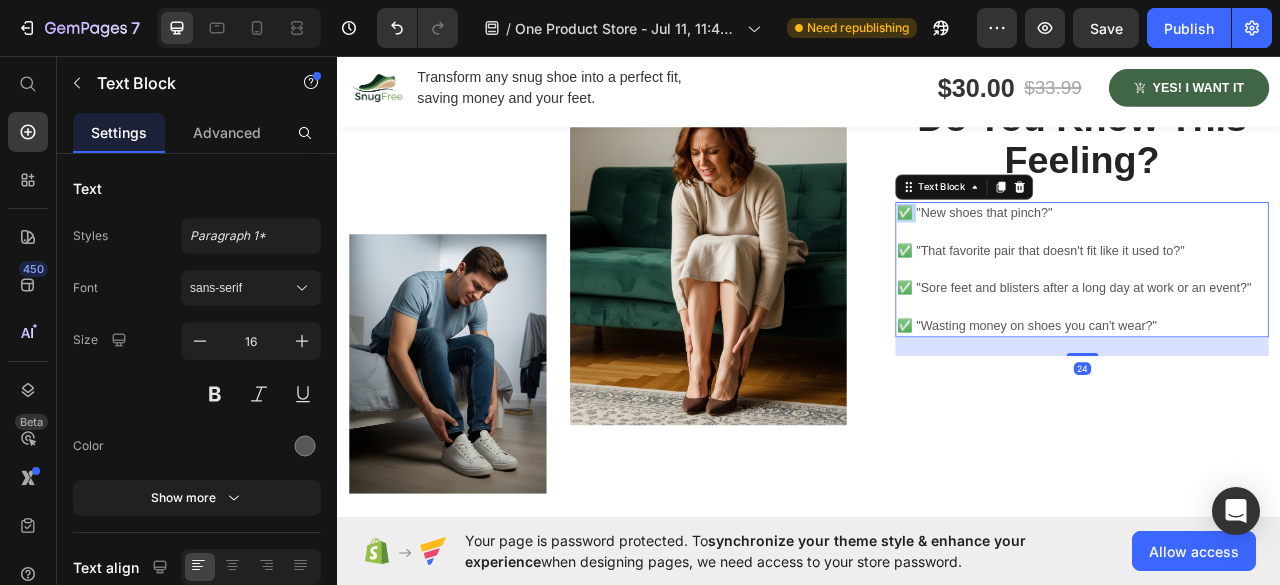 click on "✅ "New shoes that pinch?"" at bounding box center (1284, 257) 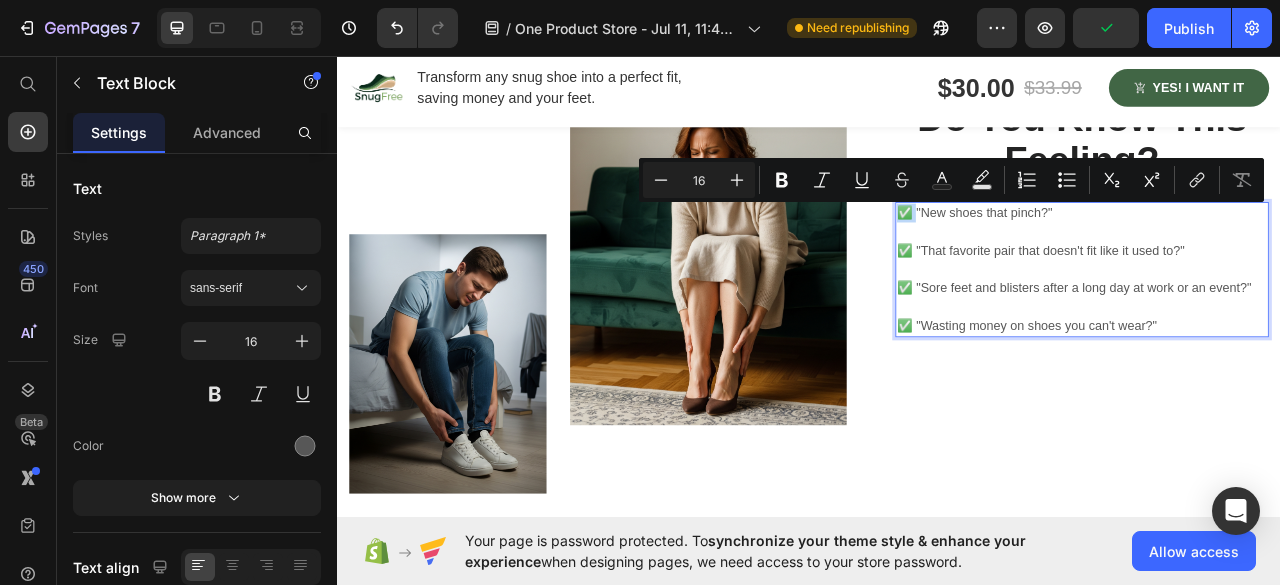 copy on "✅" 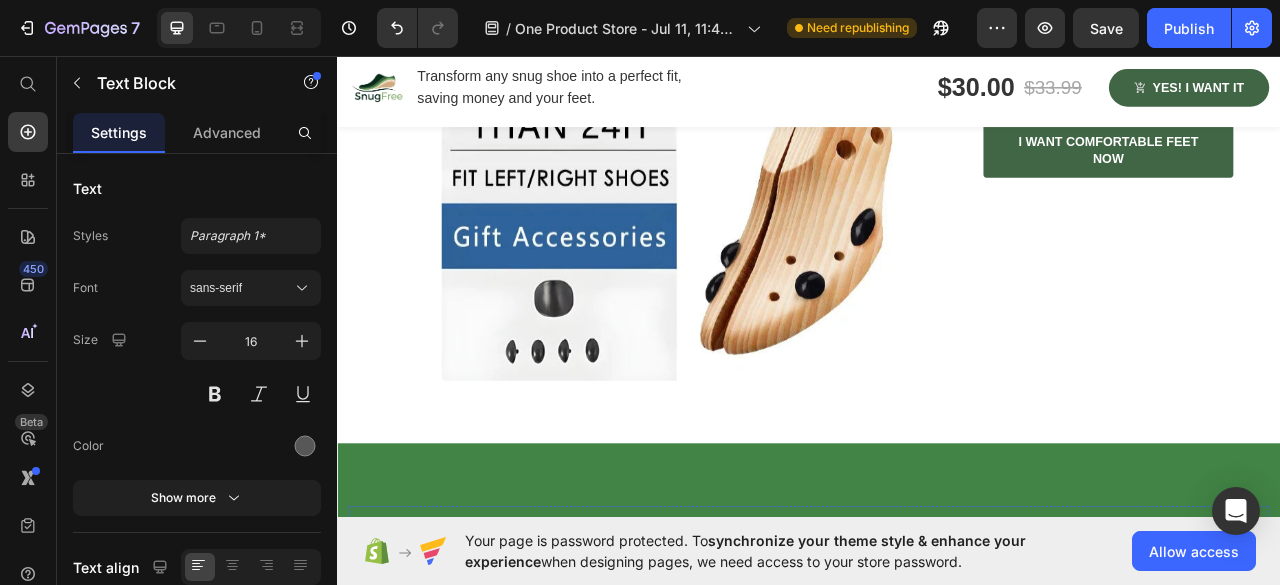 scroll, scrollTop: 2696, scrollLeft: 0, axis: vertical 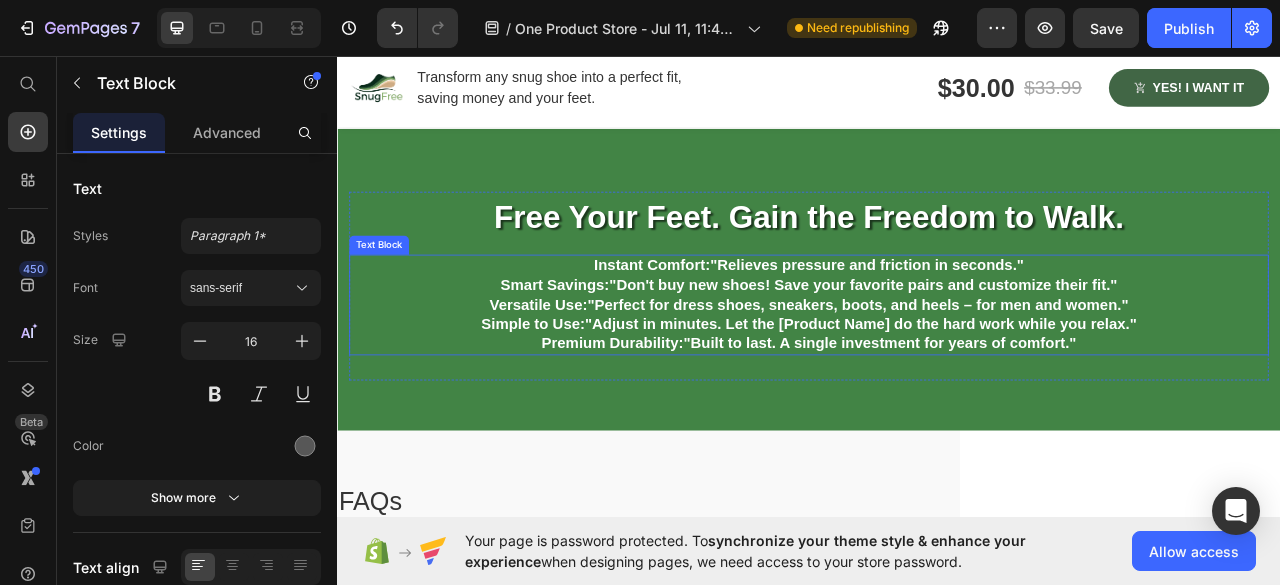 click on "Instant Comfort:" at bounding box center (738, 323) 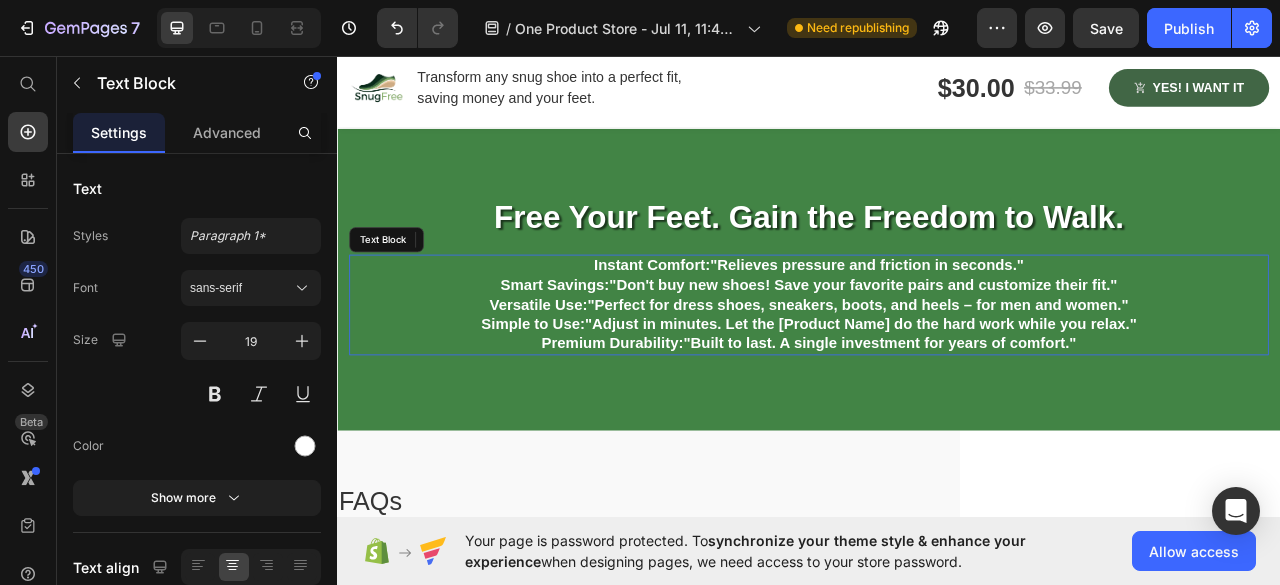 click on "Instant Comfort:  "Relieves pressure and friction in seconds."" at bounding box center (937, 324) 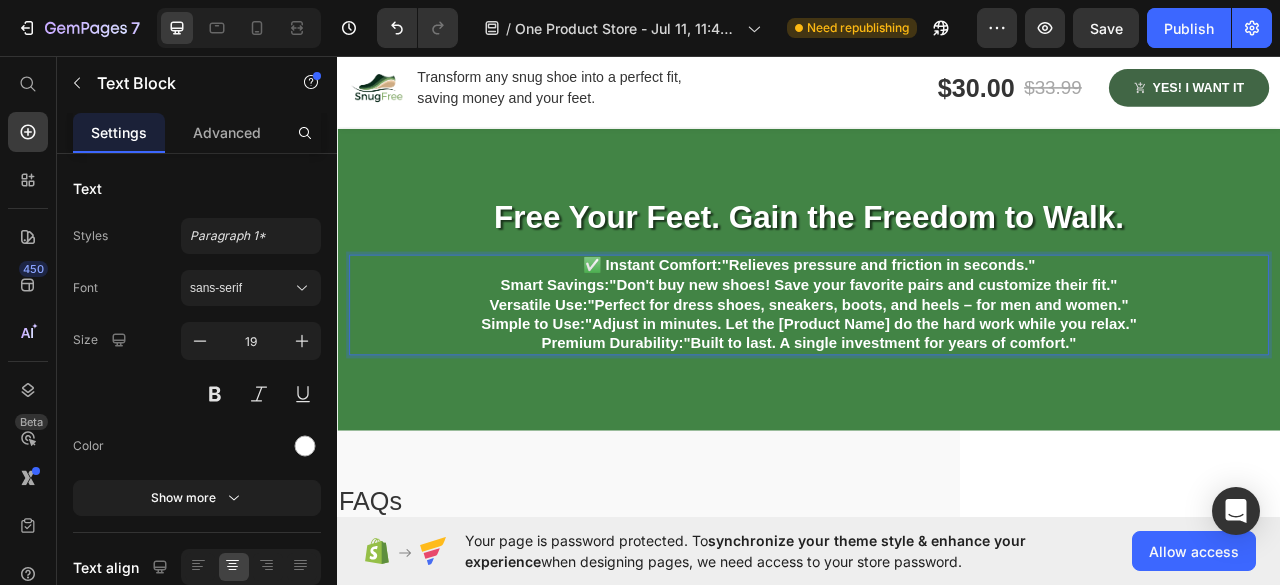 click on "Smart Savings:" at bounding box center [614, 348] 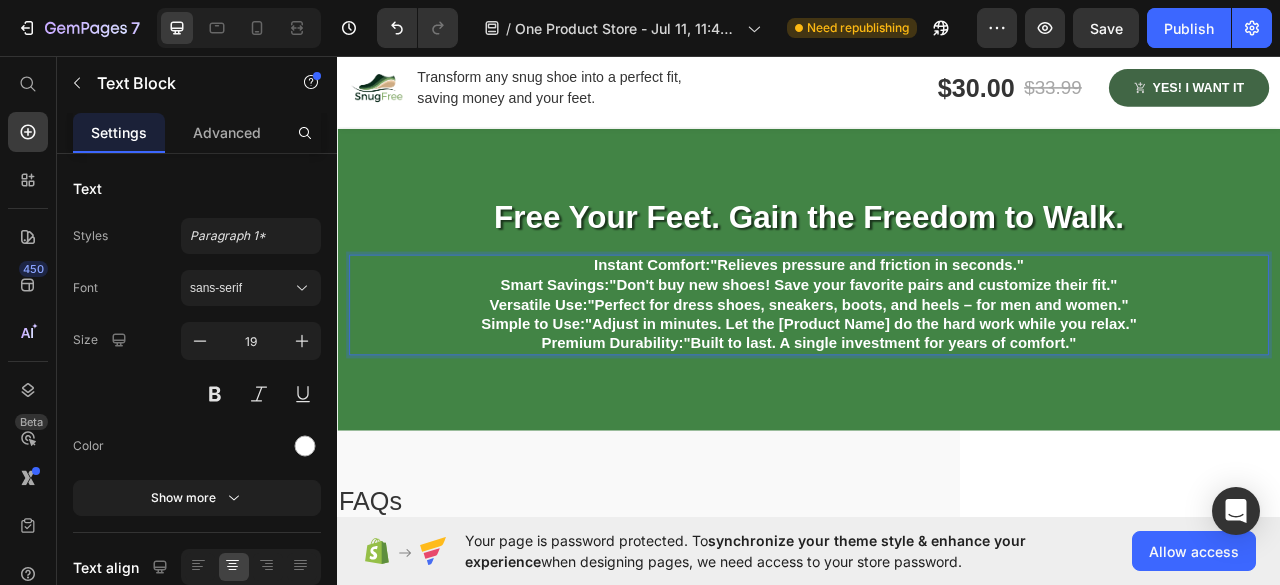 drag, startPoint x: 651, startPoint y: 318, endPoint x: 445, endPoint y: 379, distance: 214.8418 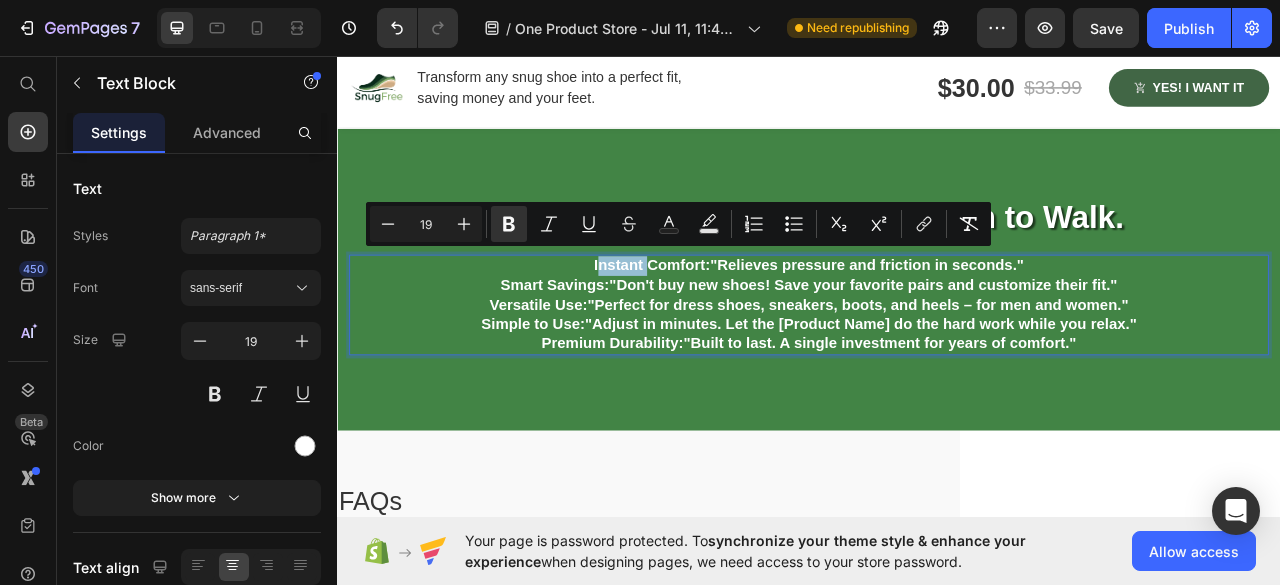 drag, startPoint x: 655, startPoint y: 311, endPoint x: 557, endPoint y: 344, distance: 103.40696 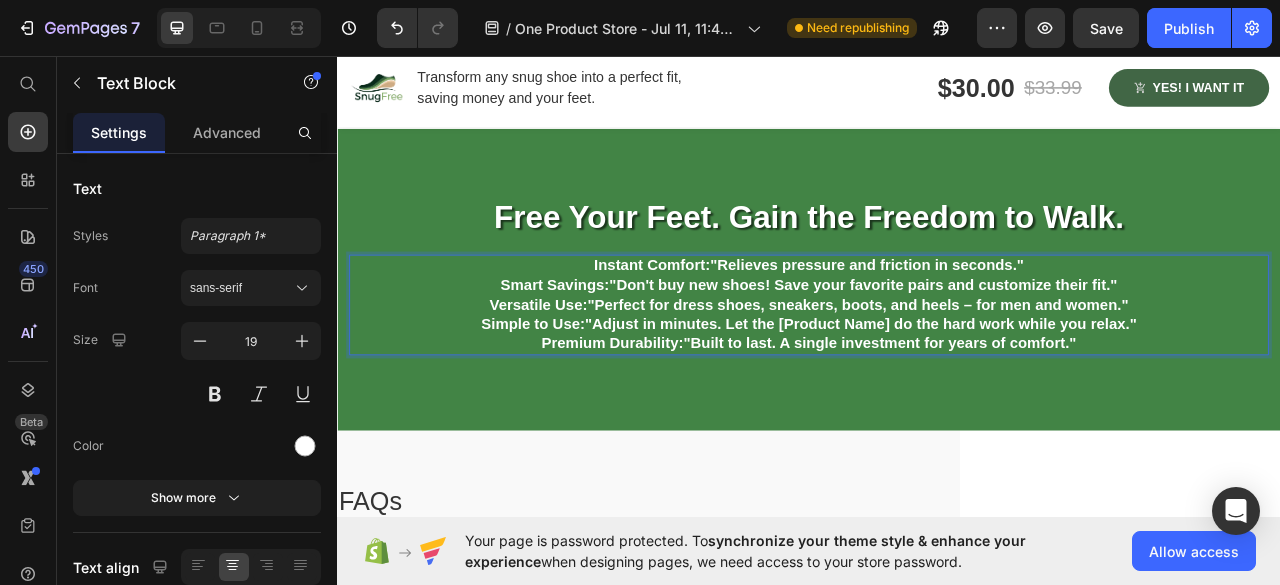 click on "Instant Comfort:" at bounding box center (738, 323) 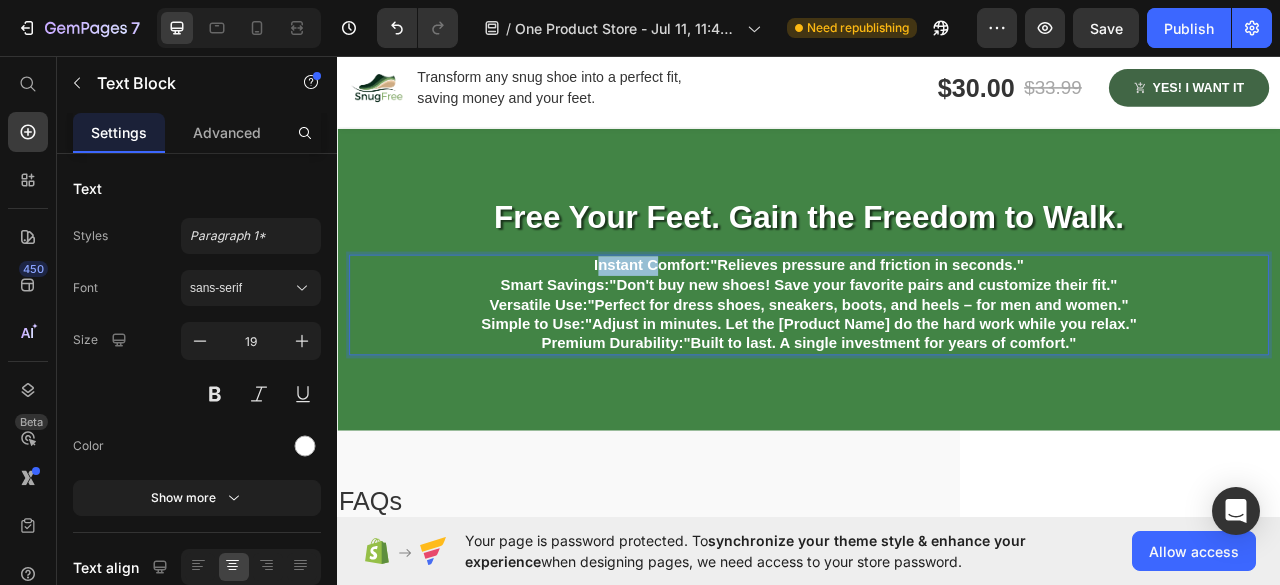 click on "Instant Comfort:" at bounding box center (738, 323) 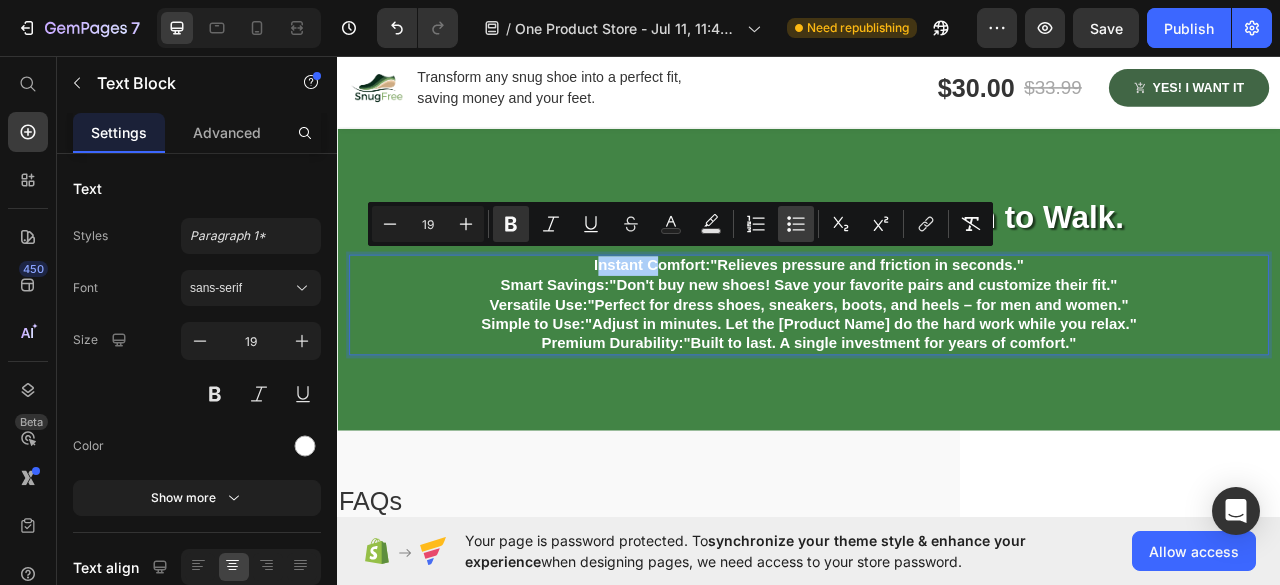 click 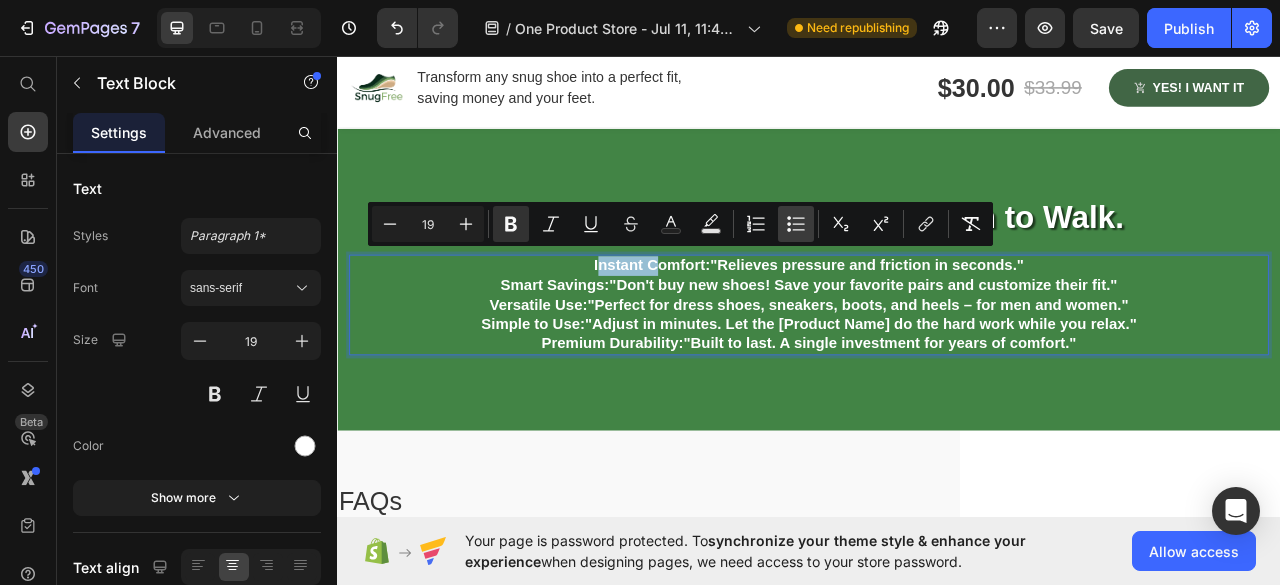 type on "19" 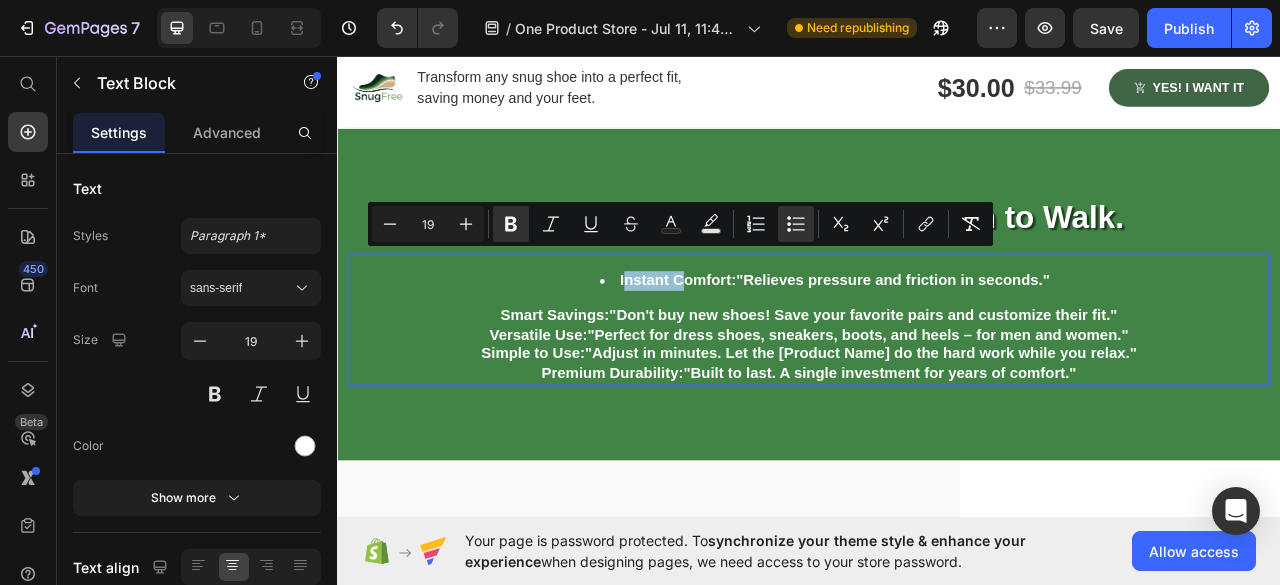 click on "Smart Savings:  "Don't buy new shoes! Save your favorite pairs and customize their fit."" at bounding box center [937, 387] 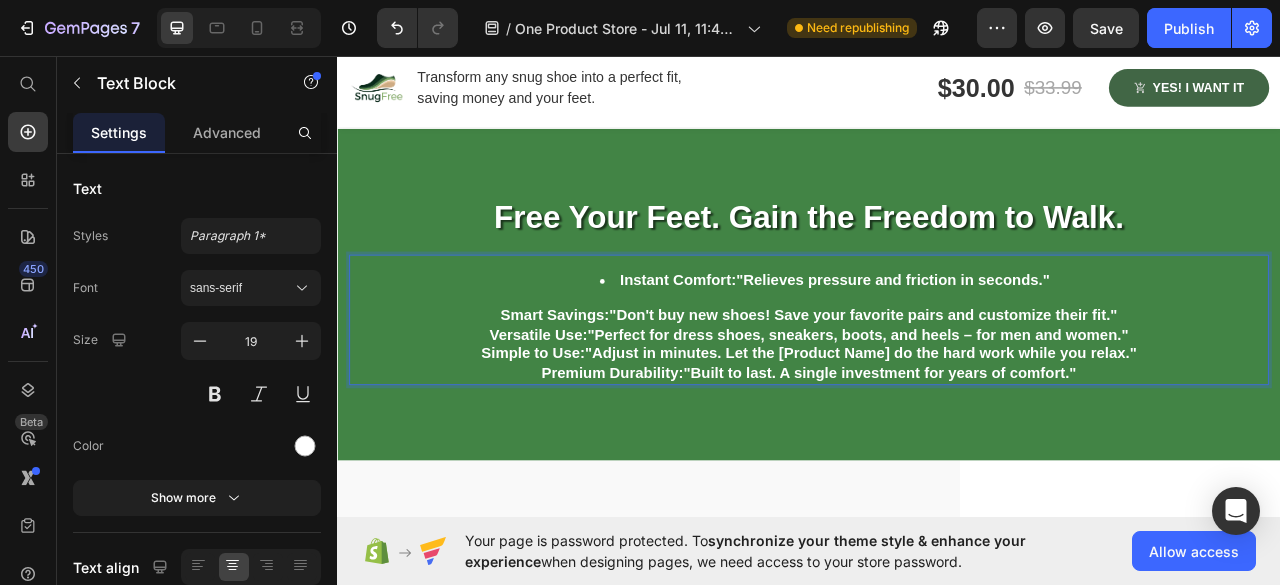 click on "Smart Savings:  "Don't buy new shoes! Save your favorite pairs and customize their fit."" at bounding box center (937, 387) 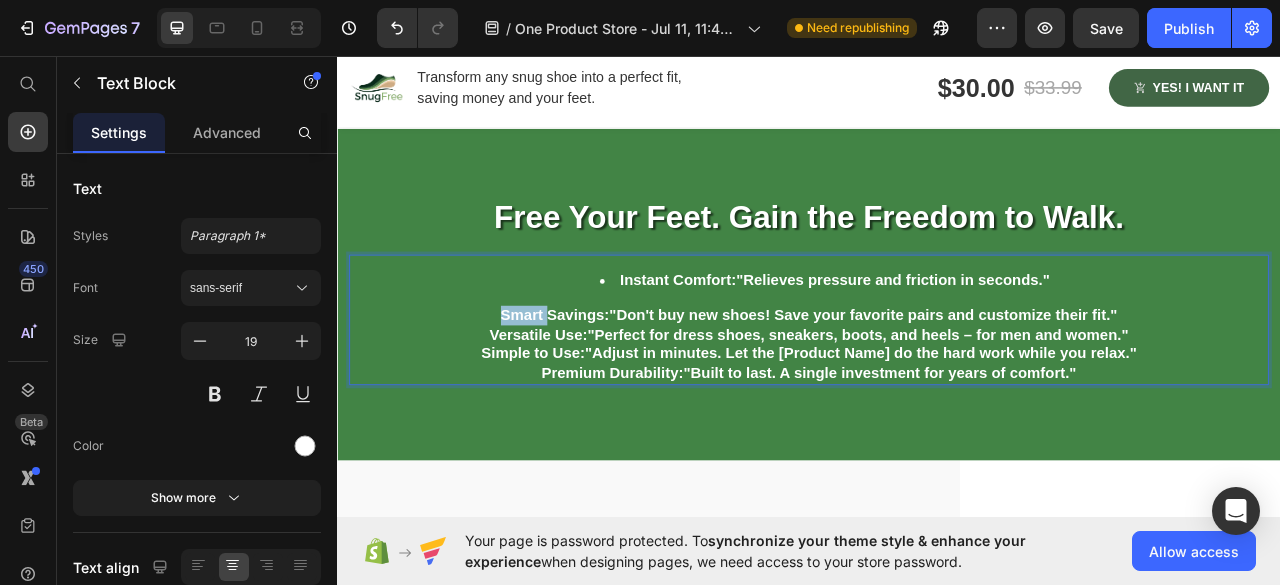 click on "Smart Savings:  "Don't buy new shoes! Save your favorite pairs and customize their fit."" at bounding box center [937, 387] 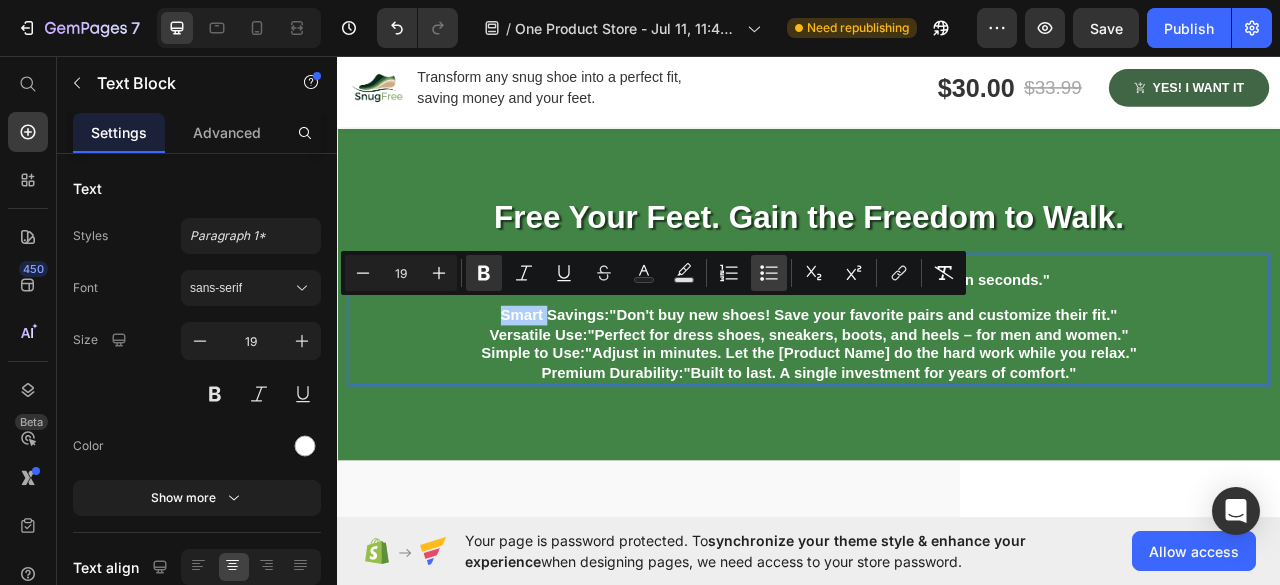 click 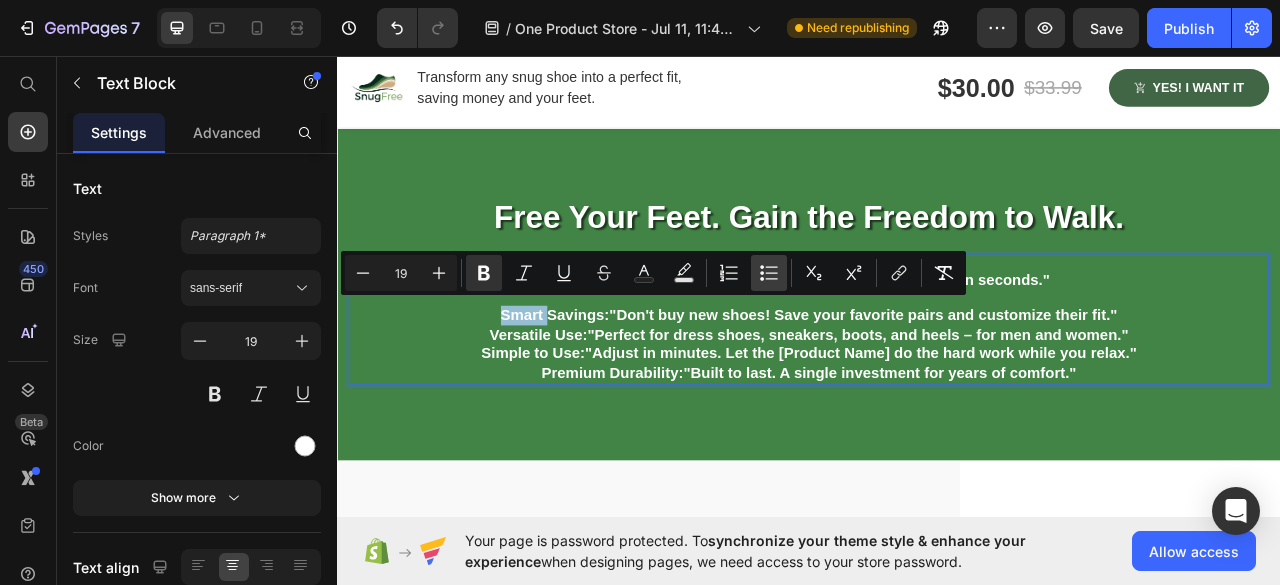 type on "19" 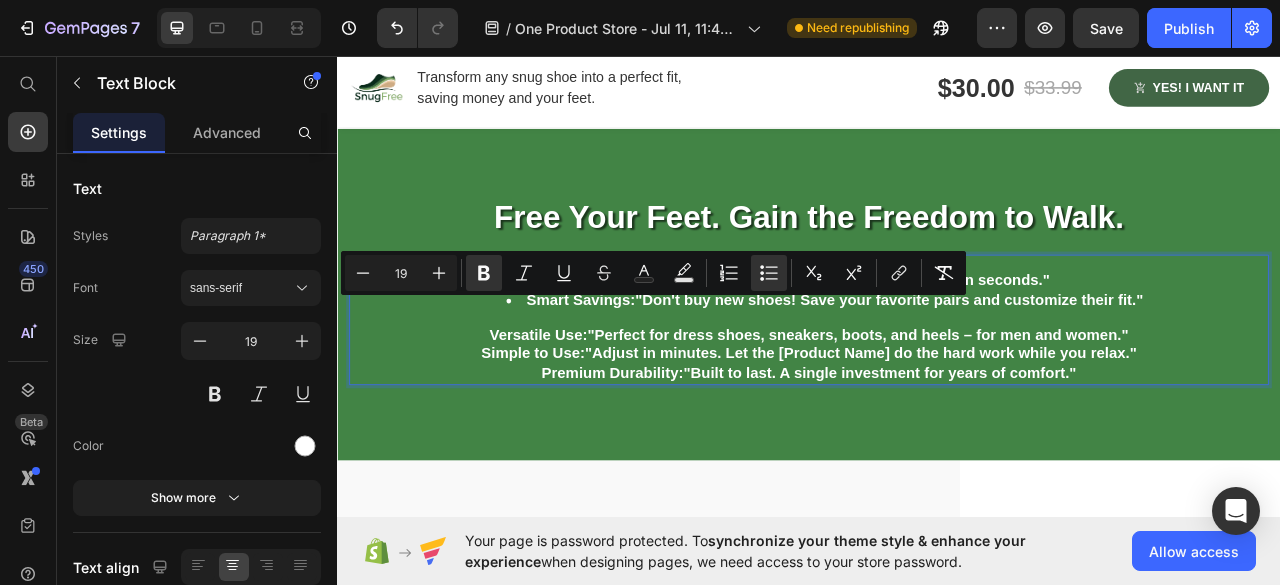 click on "Versatile Use:" at bounding box center [592, 411] 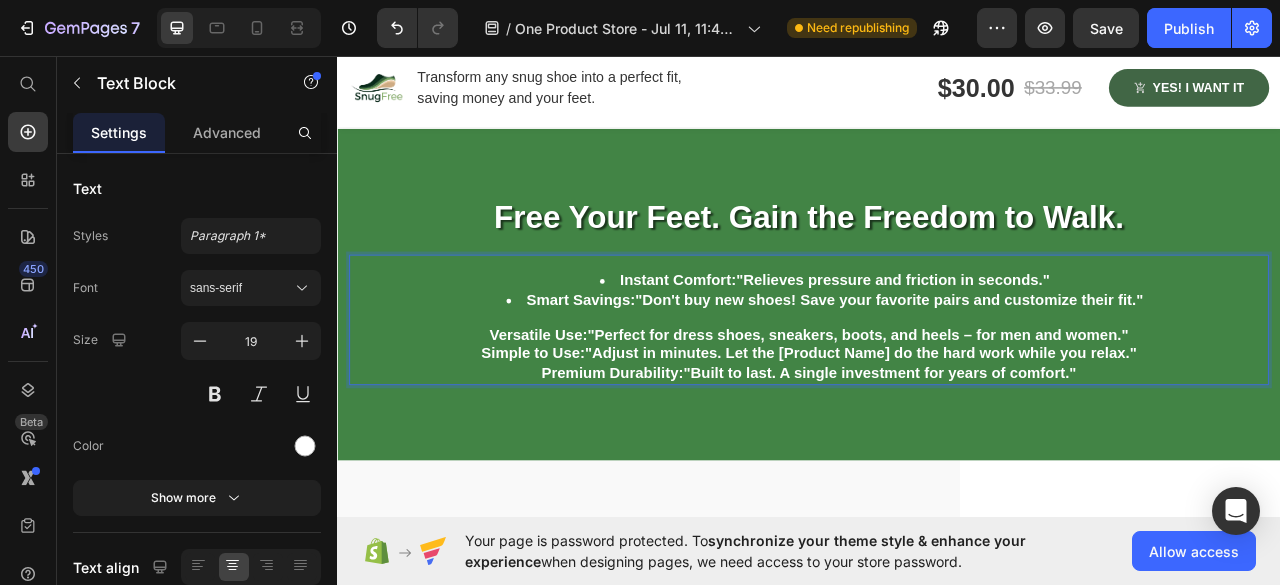 click on "Versatile Use:" at bounding box center [592, 411] 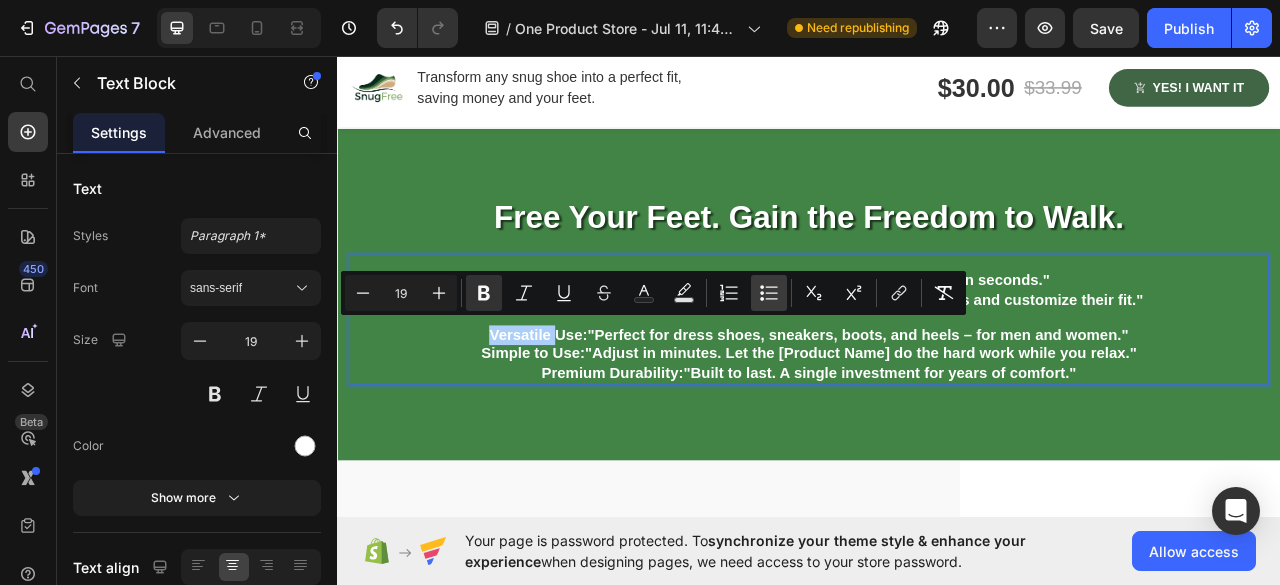 click 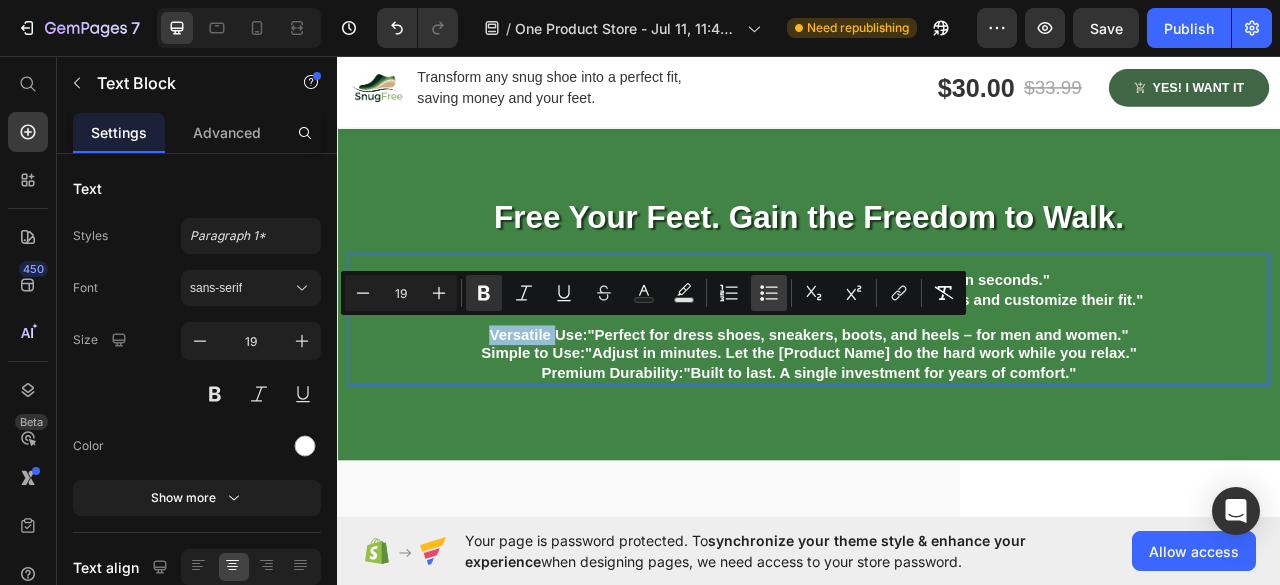 type on "19" 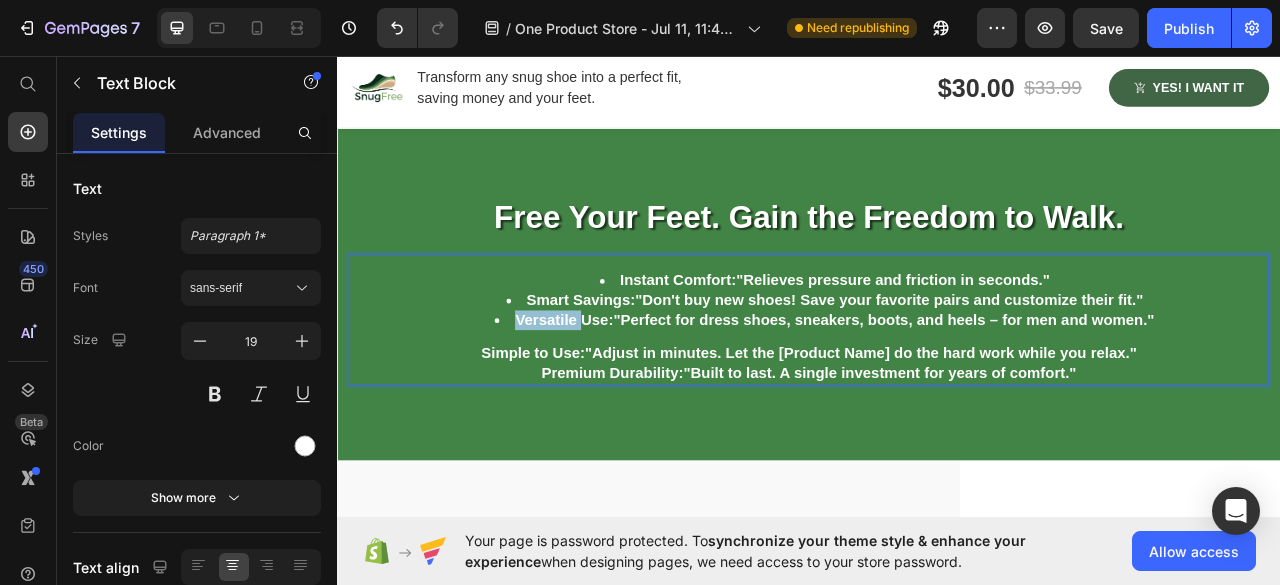 click on "Simple to Use:" at bounding box center [586, 435] 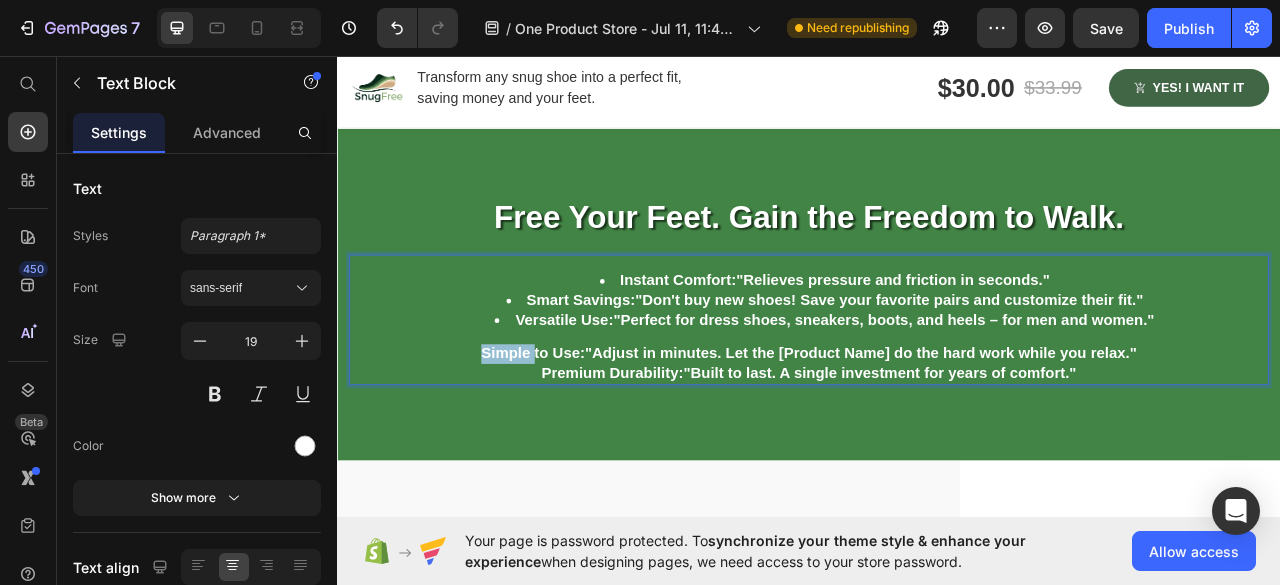 click on "Simple to Use:" at bounding box center [586, 435] 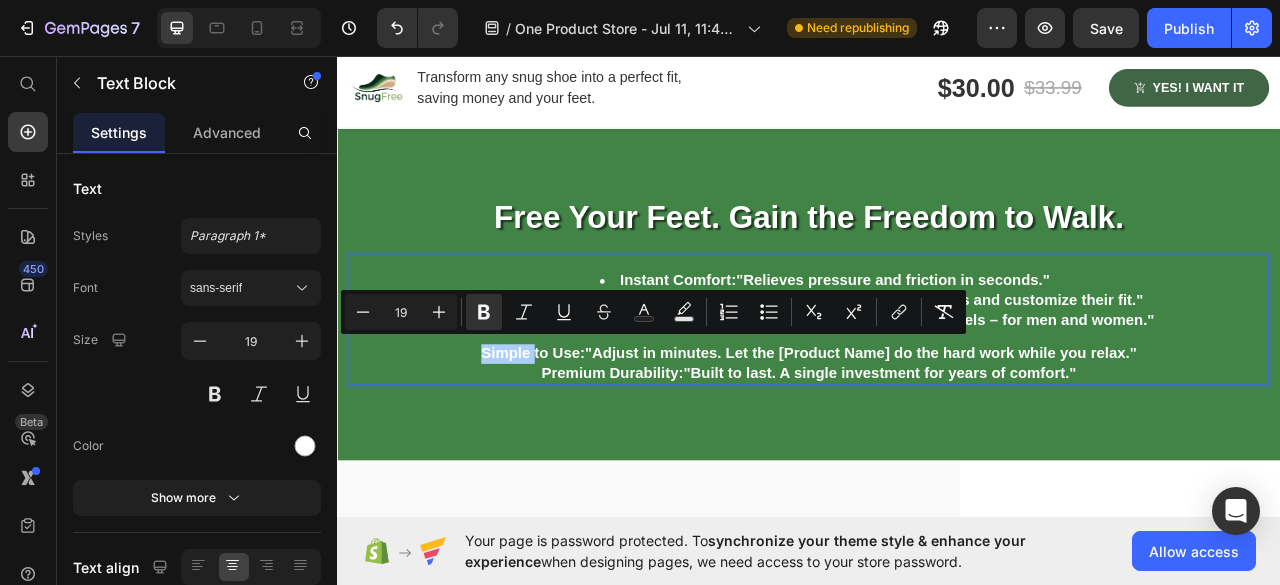 drag, startPoint x: 767, startPoint y: 317, endPoint x: 702, endPoint y: 333, distance: 66.94027 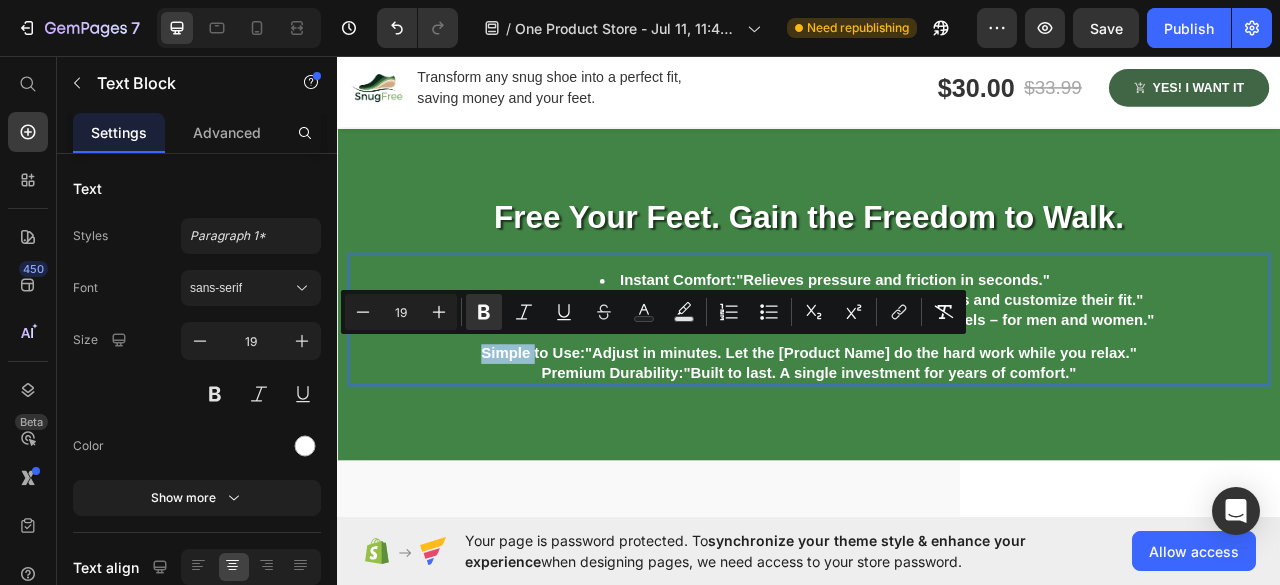 type on "19" 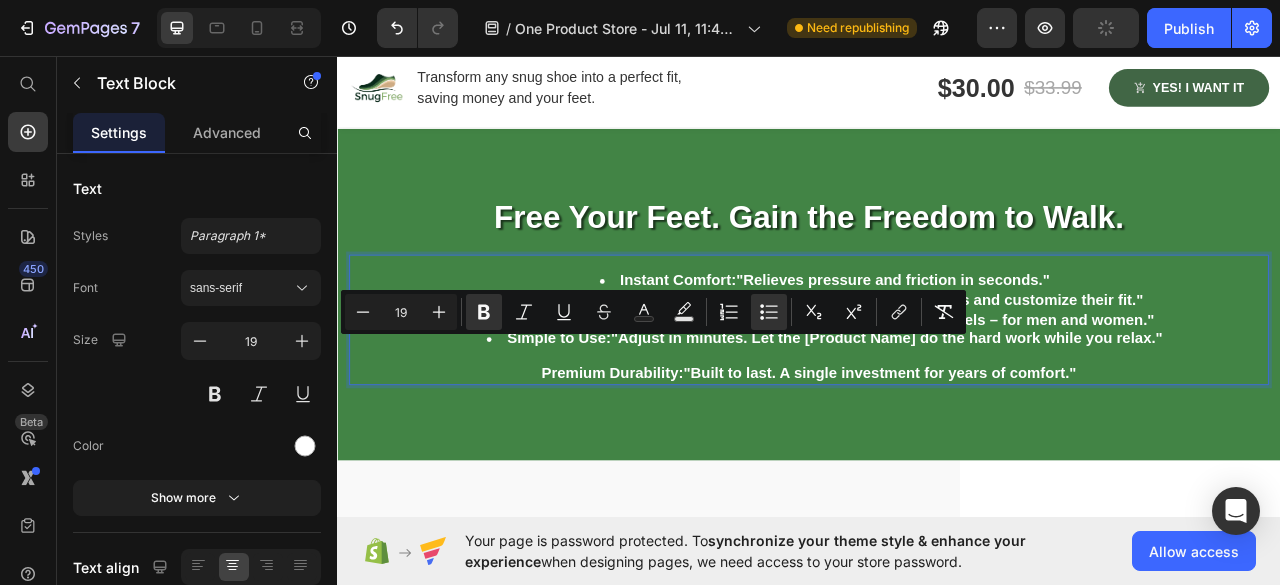 click on "Premium Durability:" at bounding box center (687, 460) 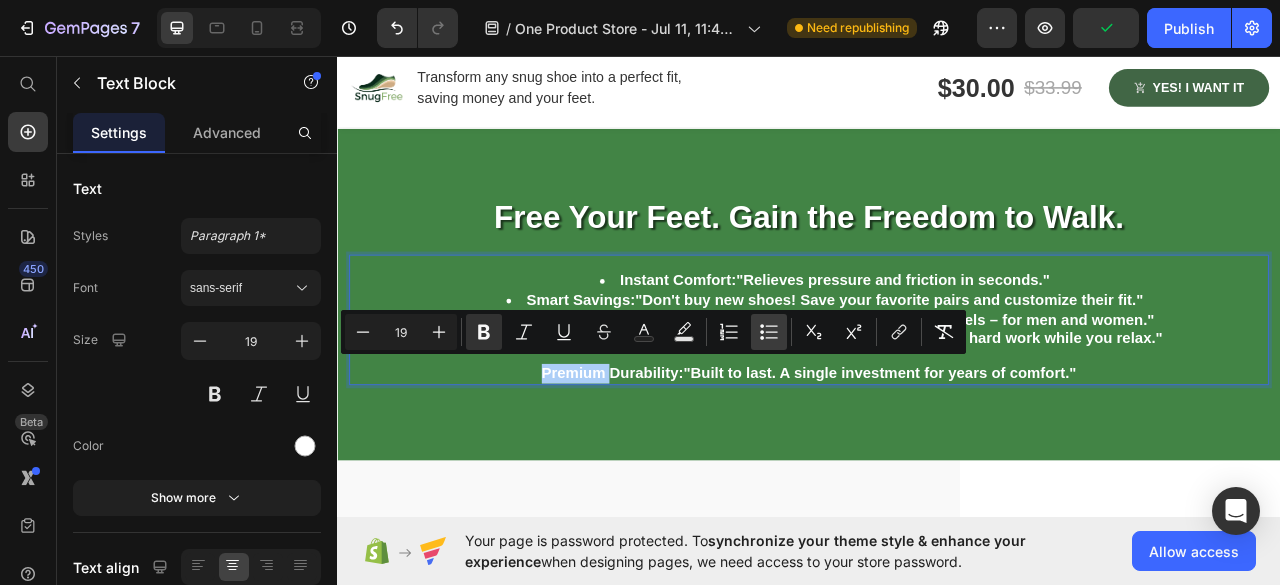 click on "Bulleted List" at bounding box center [769, 332] 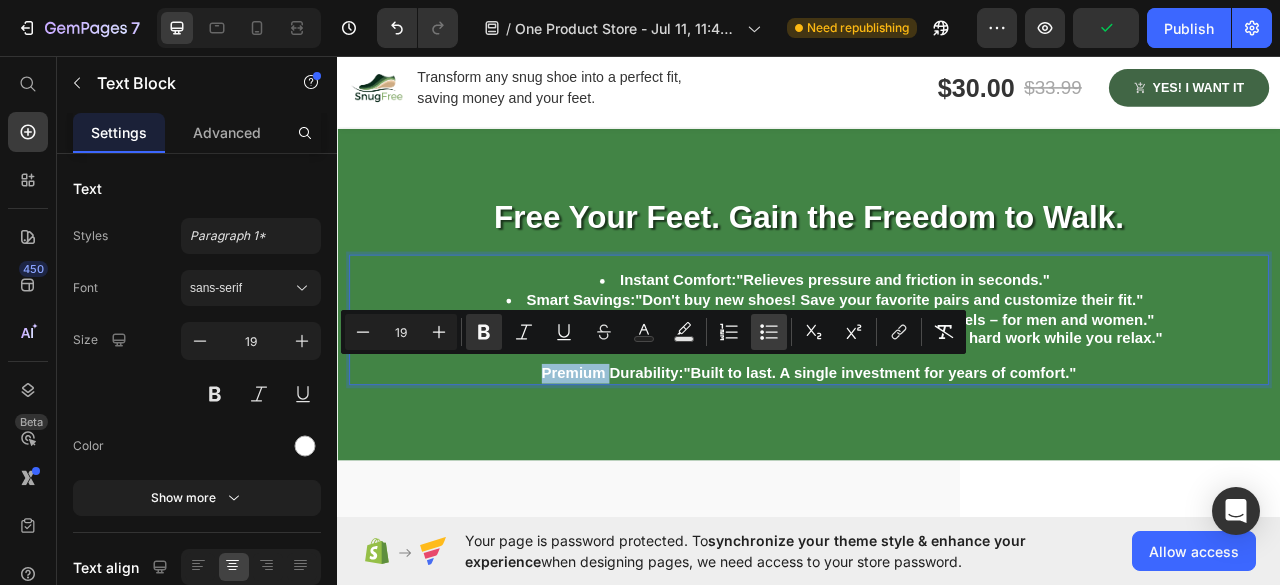 type on "19" 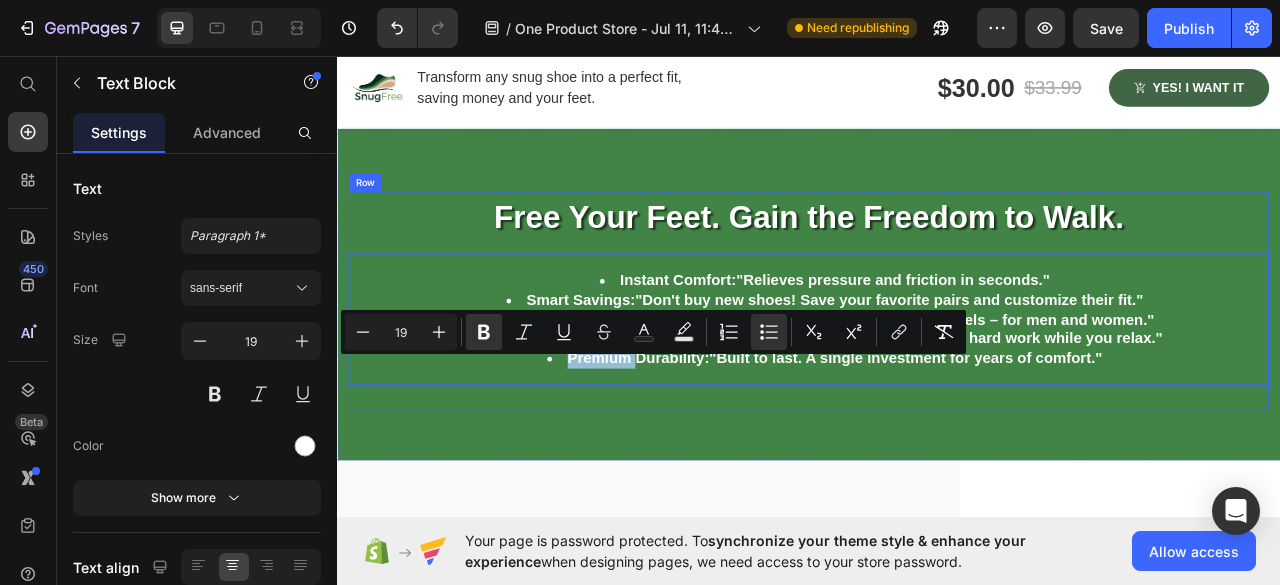 click on "Free Your Feet. Gain the Freedom to Walk. Heading  Instant Comfort:  "Relieves pressure and friction in seconds." Smart Savings:  "Don't buy new shoes! Save your favorite pairs and customize their fit." Versatile Use:  "Perfect for dress shoes, sneakers, boots, and heels – for men and women." Simple to Use:  "Adjust in minutes. Let the [Product Name] do the hard work while you relax." Premium Durability:  "Built to last. A single investment for years of comfort." Text Block   32" at bounding box center (937, 369) 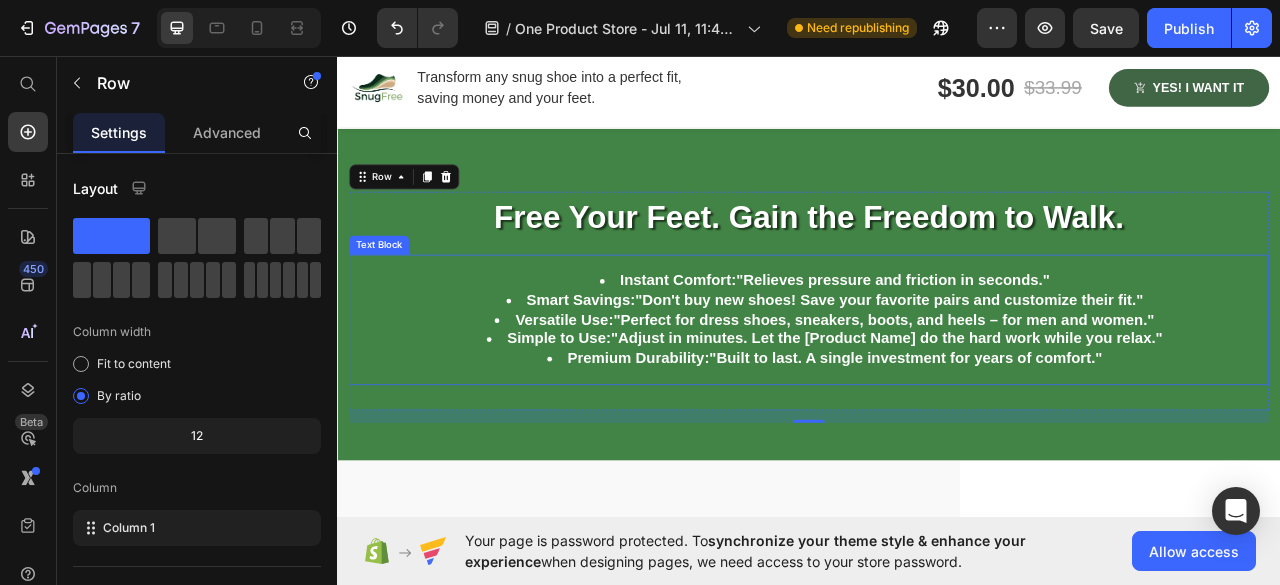 click on "Instant Comfort:  "Relieves pressure and friction in seconds."" at bounding box center [957, 343] 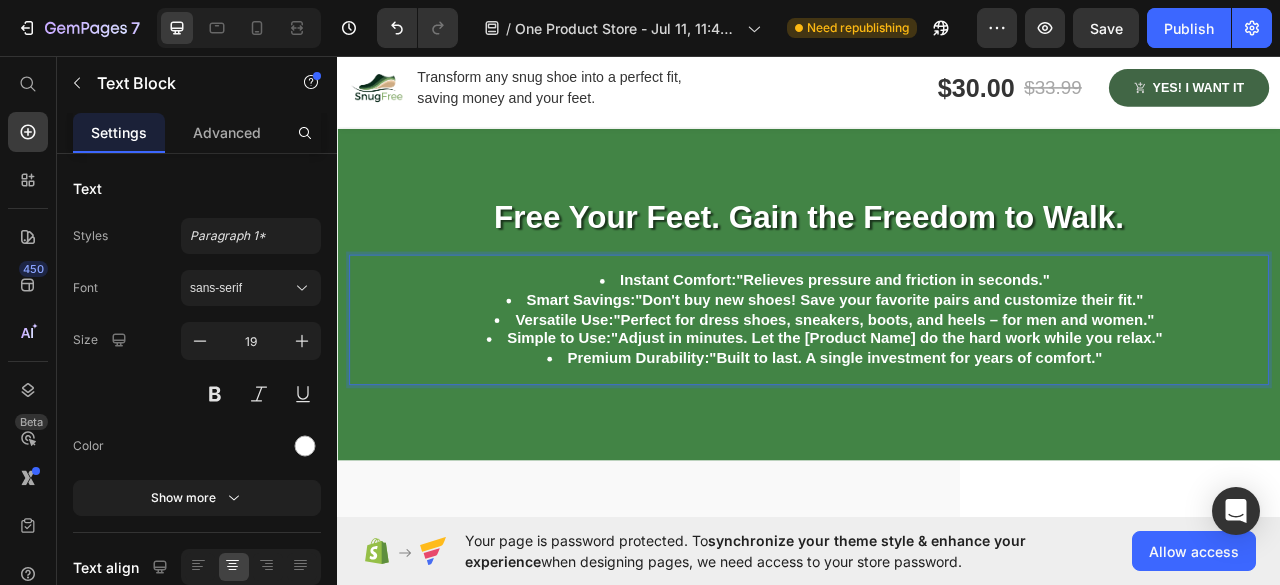 click on "Instant Comfort:  "Relieves pressure and friction in seconds."" at bounding box center [957, 343] 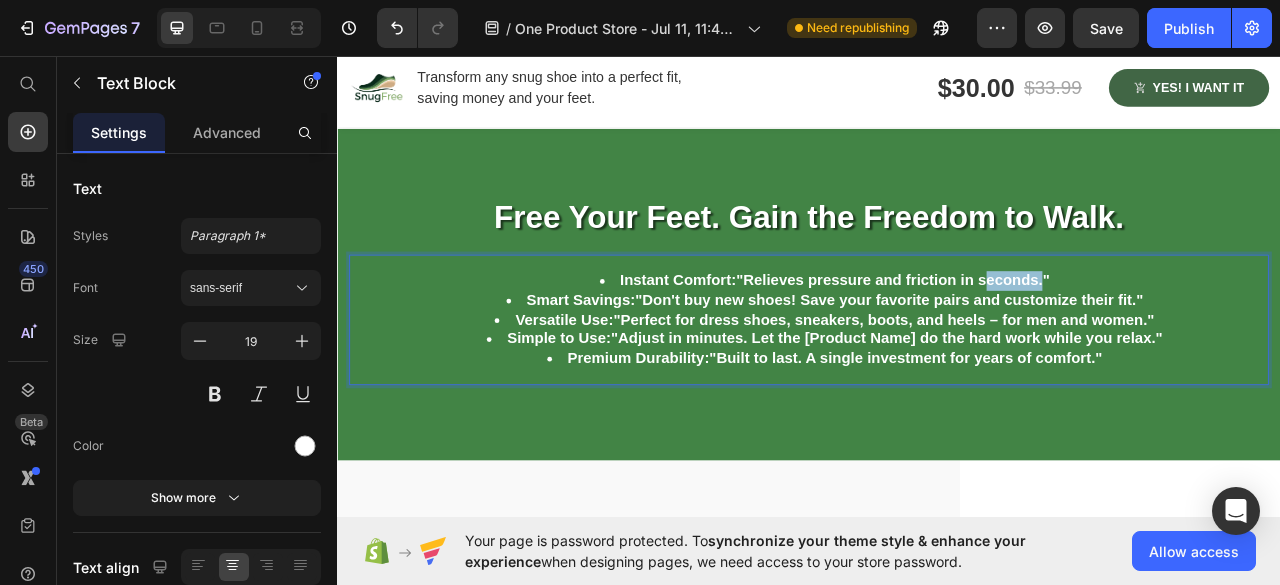 click on "Instant Comfort:  "Relieves pressure and friction in seconds."" at bounding box center [957, 343] 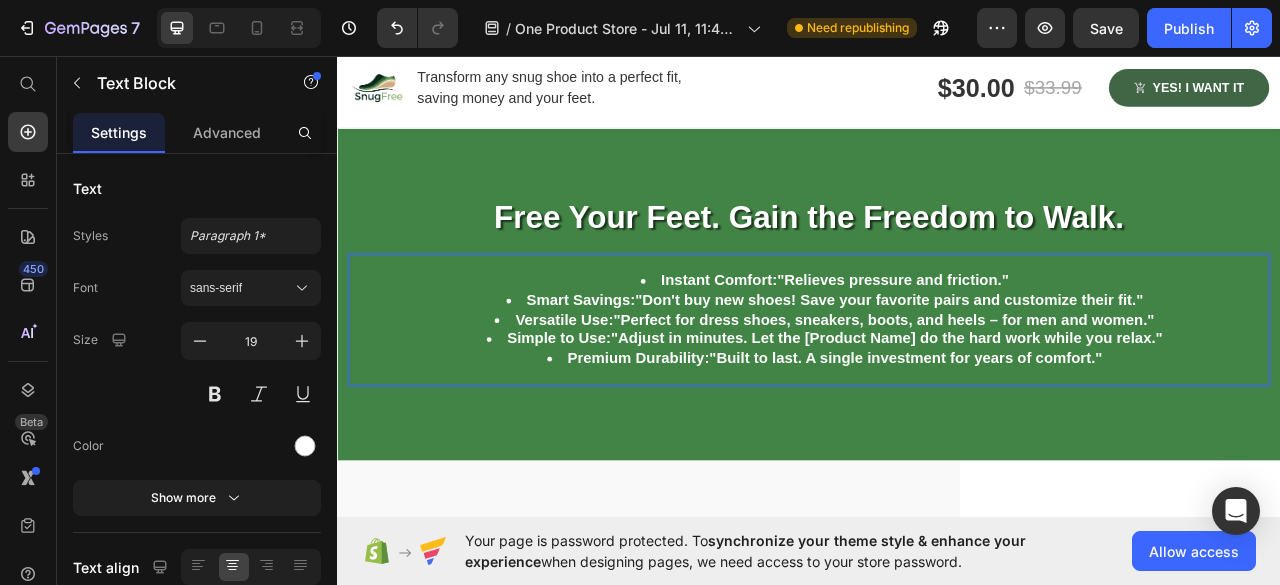 click on "Simple to Use:  "Adjust in minutes. Let the [Product Name] do the hard work while you relax."" at bounding box center [957, 417] 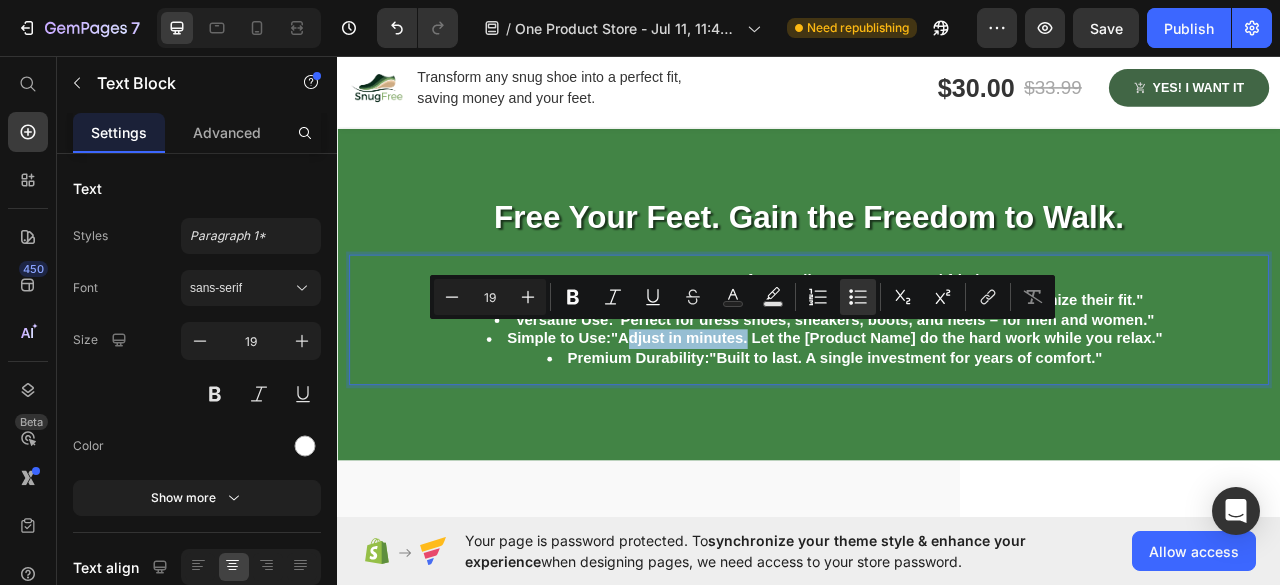 drag, startPoint x: 689, startPoint y: 410, endPoint x: 846, endPoint y: 413, distance: 157.02866 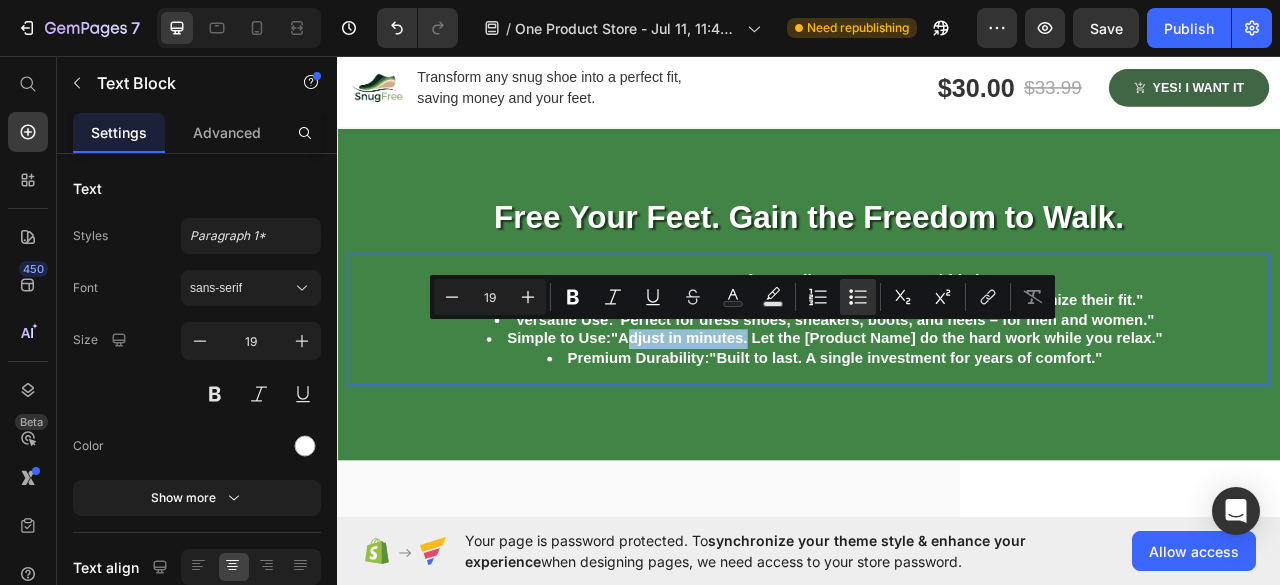 click on "Simple to Use:  "Adjust in minutes. Let the [Product Name] do the hard work while you relax."" at bounding box center [957, 417] 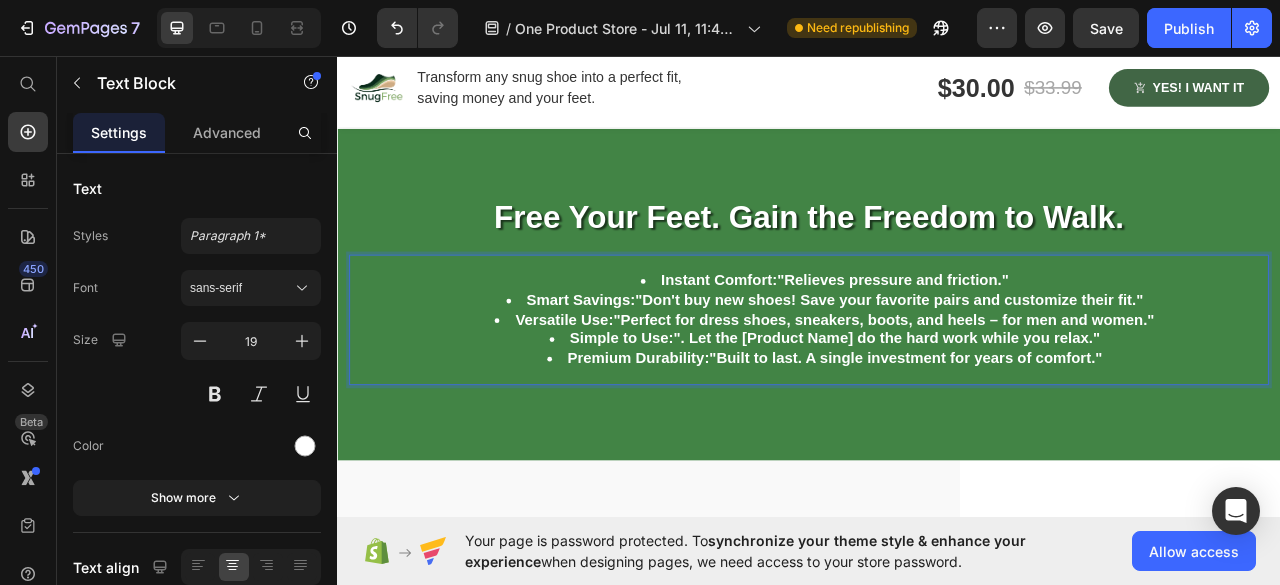 click on "Simple to Use:  ". Let the [Product Name] do the hard work while you relax."" at bounding box center (957, 417) 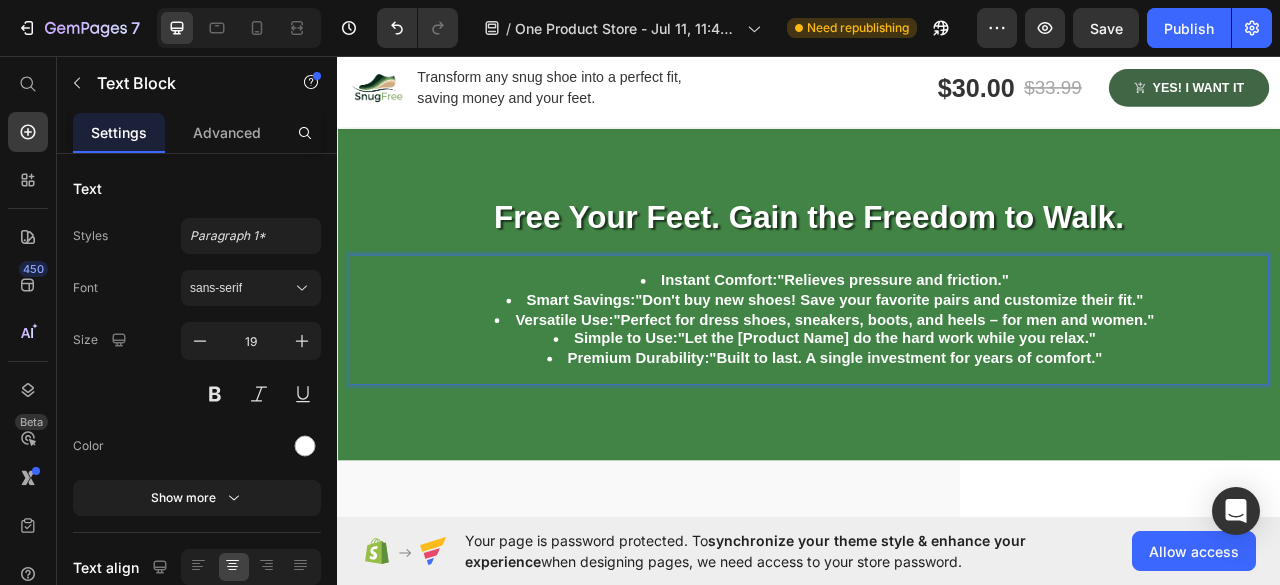 click on "Simple to Use:  "Let the [Product Name] do the hard work while you relax."" at bounding box center (957, 417) 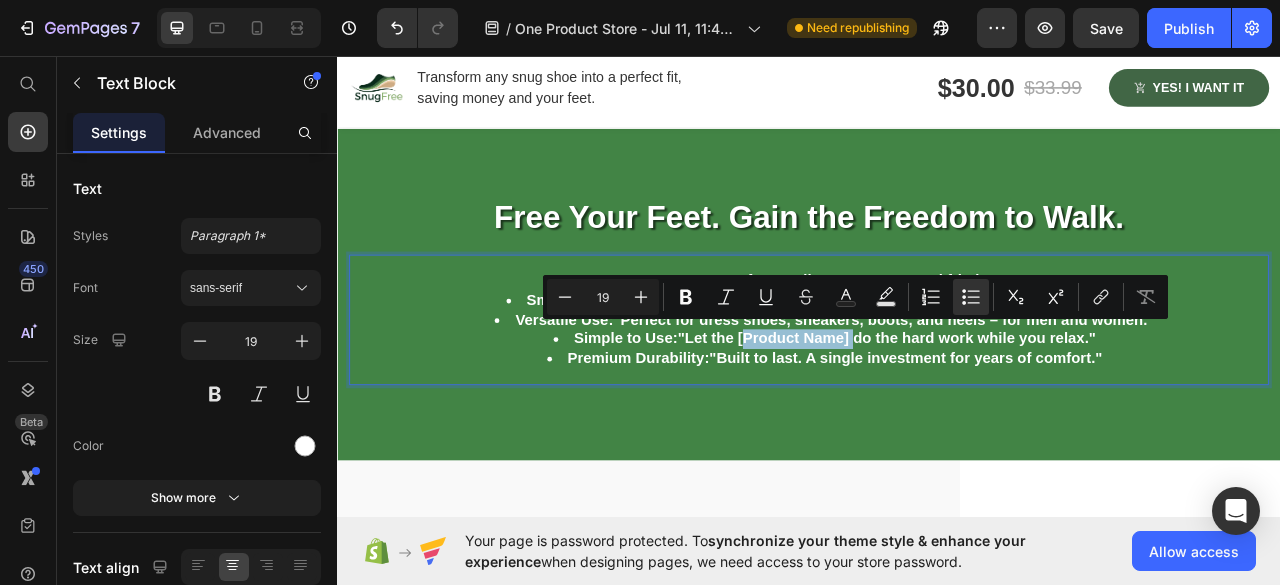 drag, startPoint x: 843, startPoint y: 404, endPoint x: 983, endPoint y: 410, distance: 140.12851 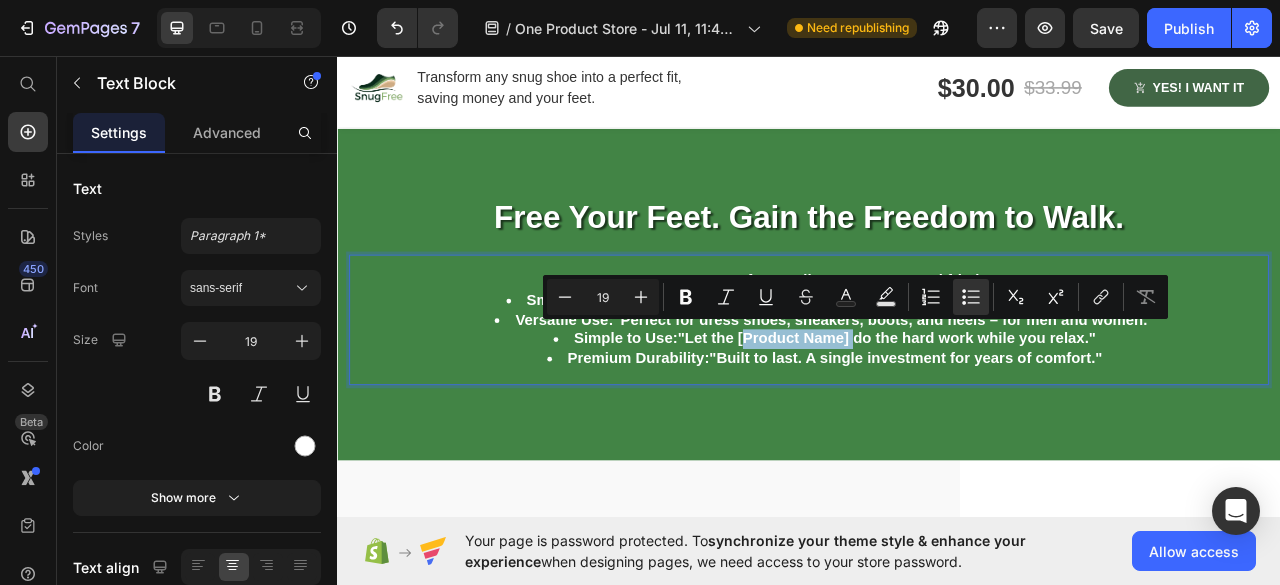 click on "Simple to Use:  "Let the [Product Name] do the hard work while you relax."" at bounding box center [957, 417] 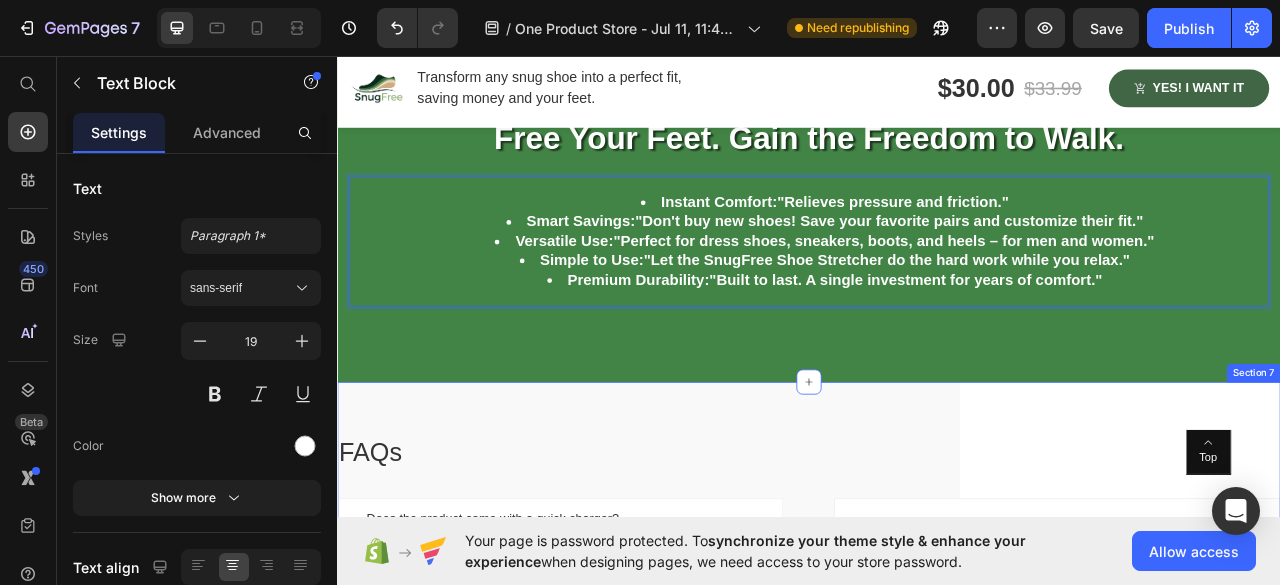 scroll, scrollTop: 3096, scrollLeft: 0, axis: vertical 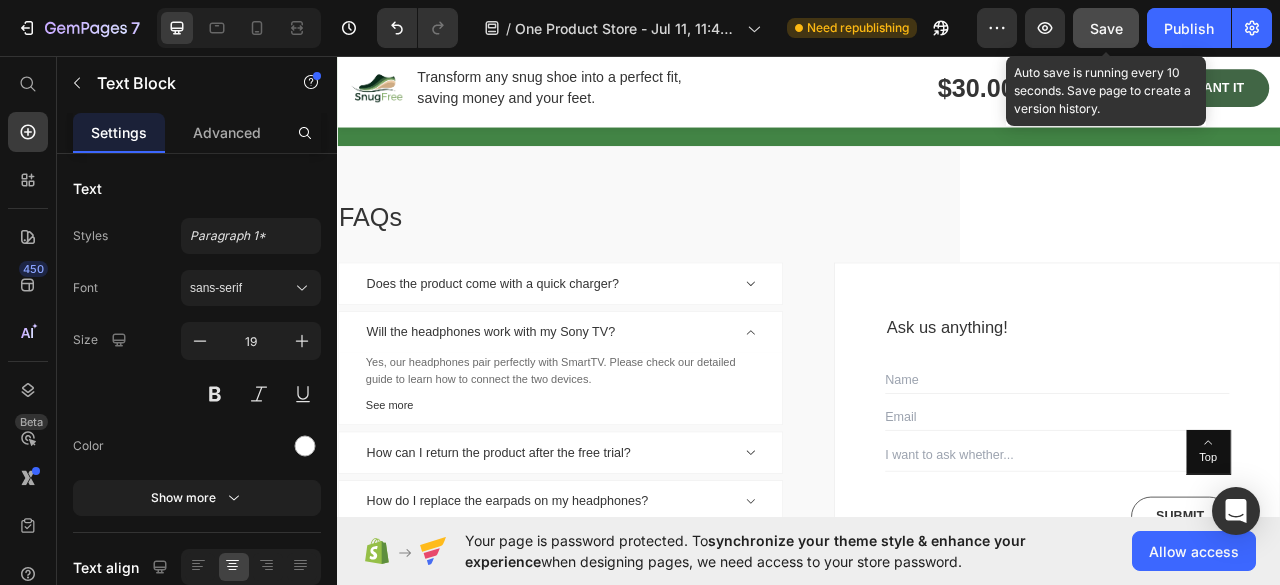 click on "Save" 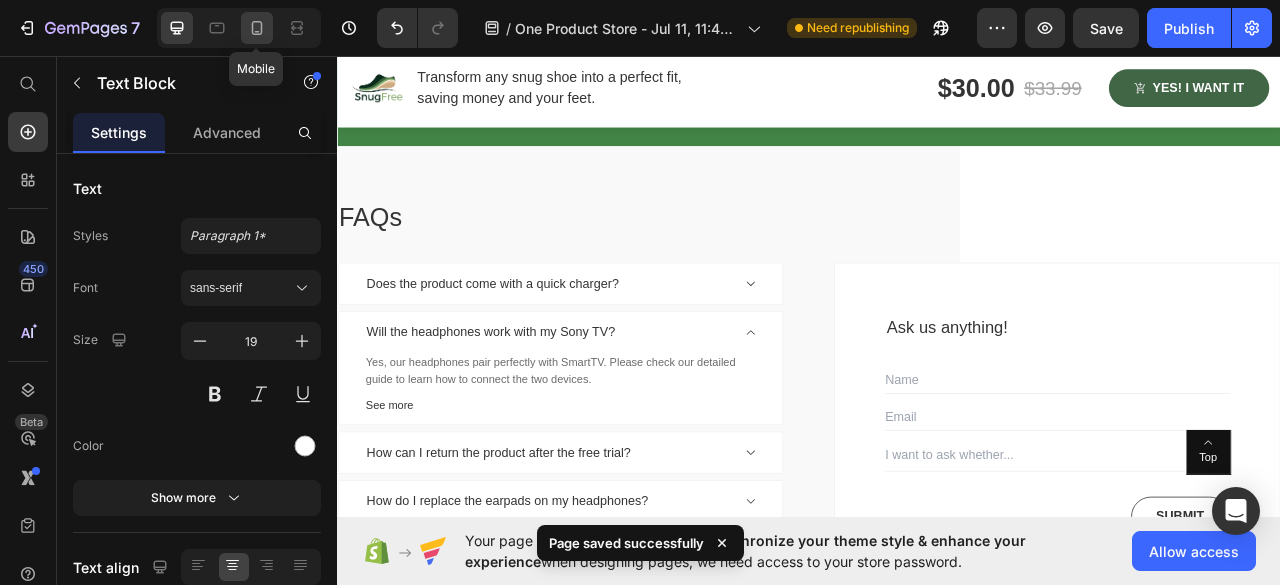 click 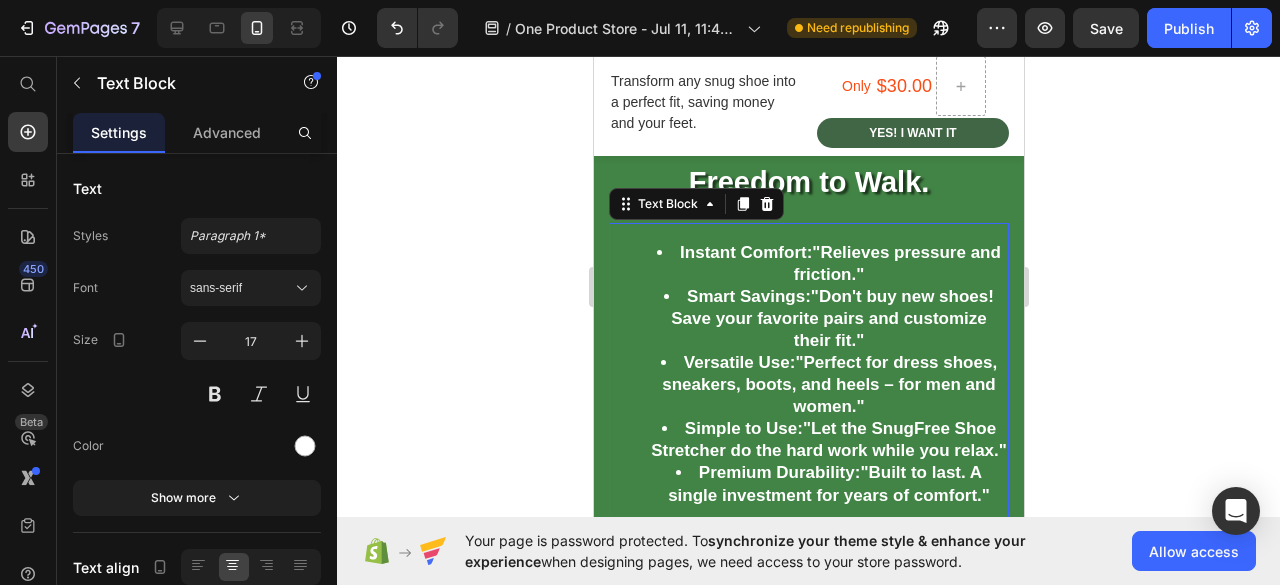 scroll, scrollTop: 2623, scrollLeft: 0, axis: vertical 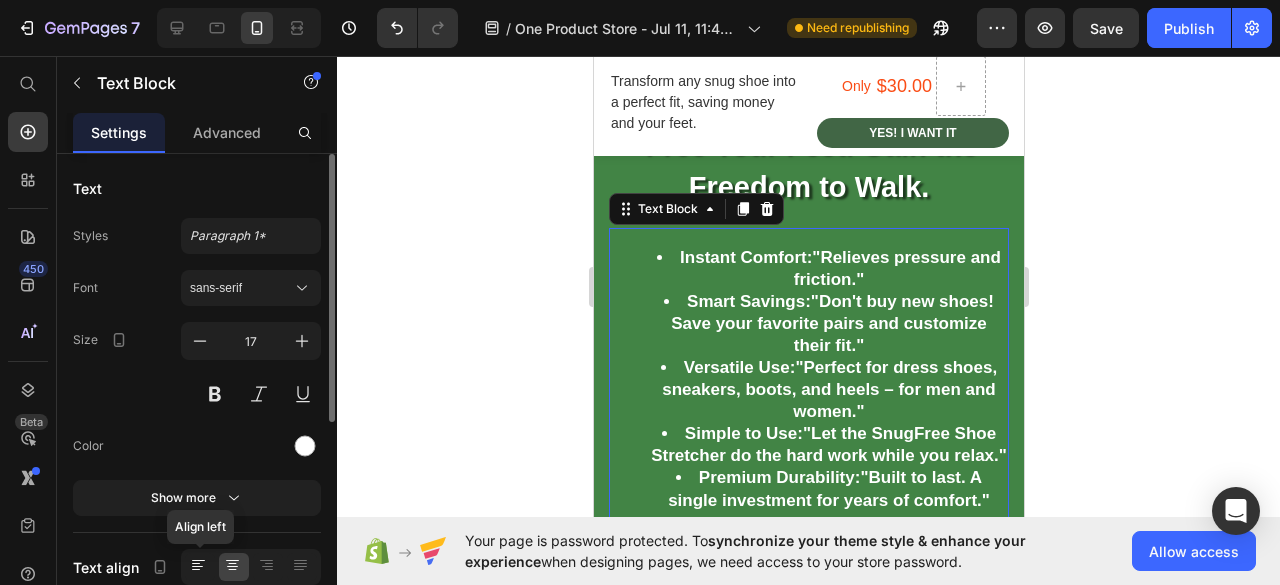 click 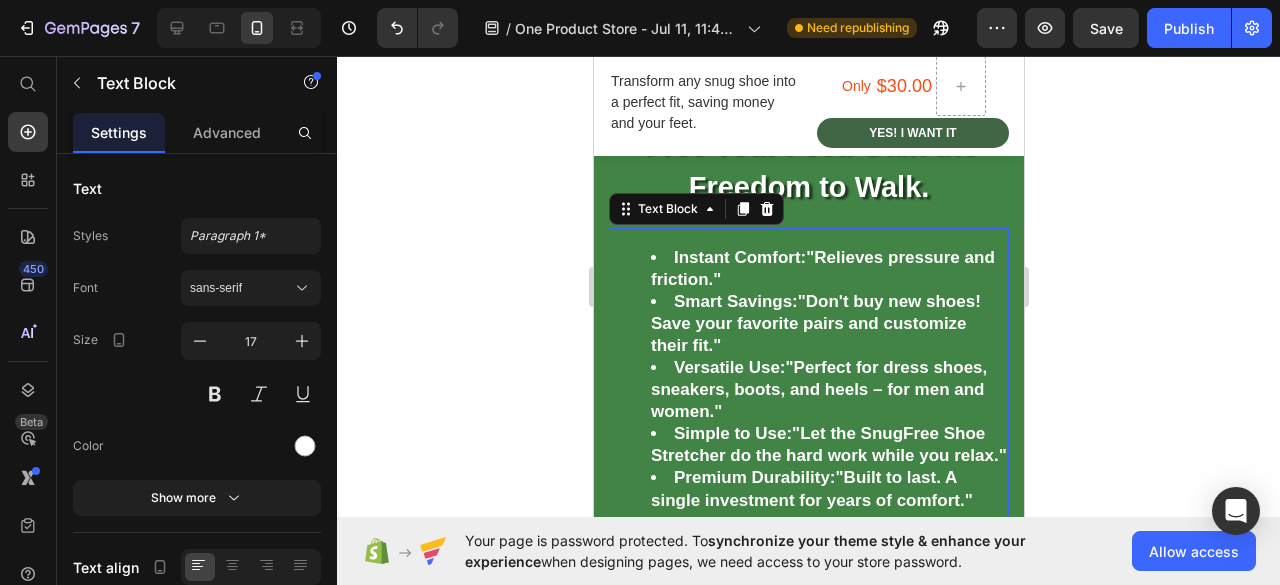 click 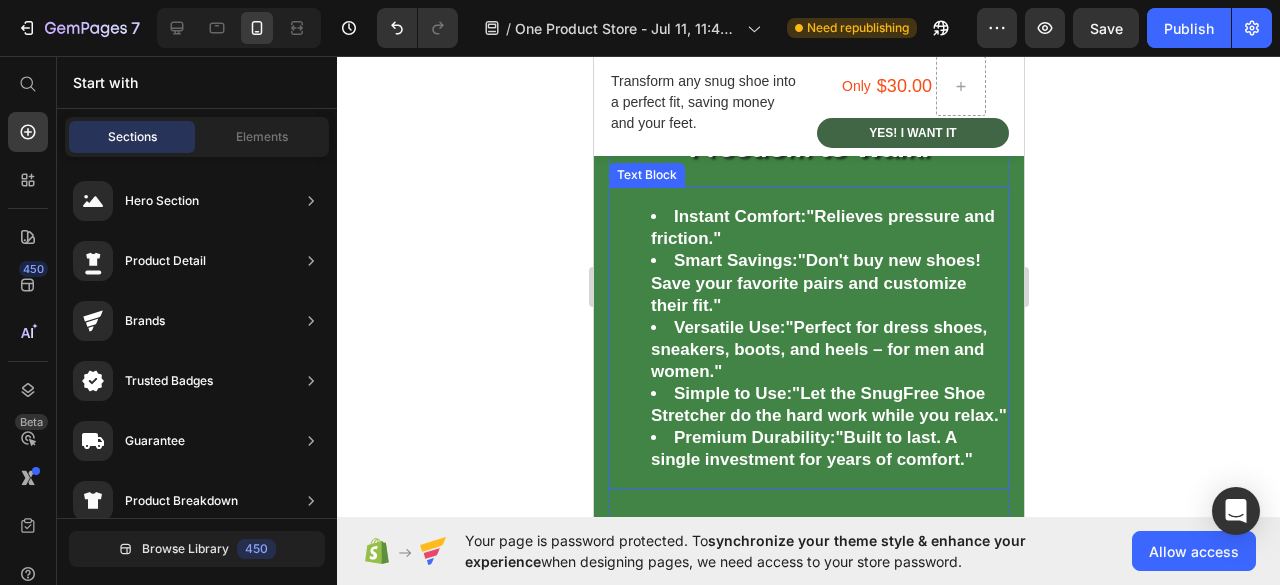 scroll, scrollTop: 2841, scrollLeft: 0, axis: vertical 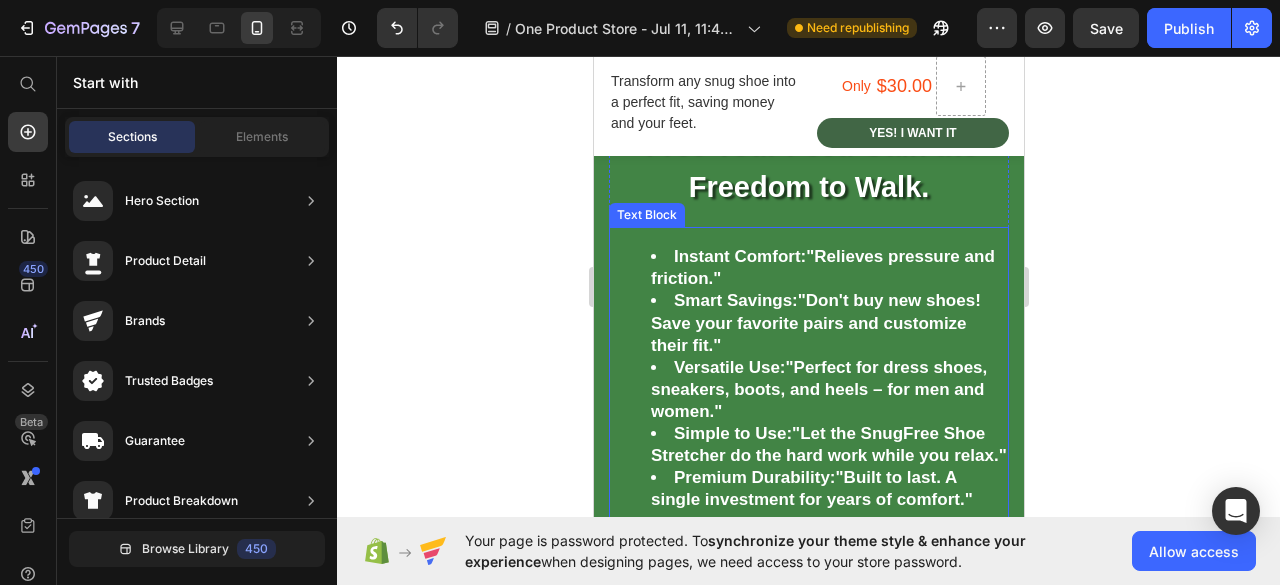 click on "Instant Comfort:  "Relieves pressure and friction."" at bounding box center [828, 268] 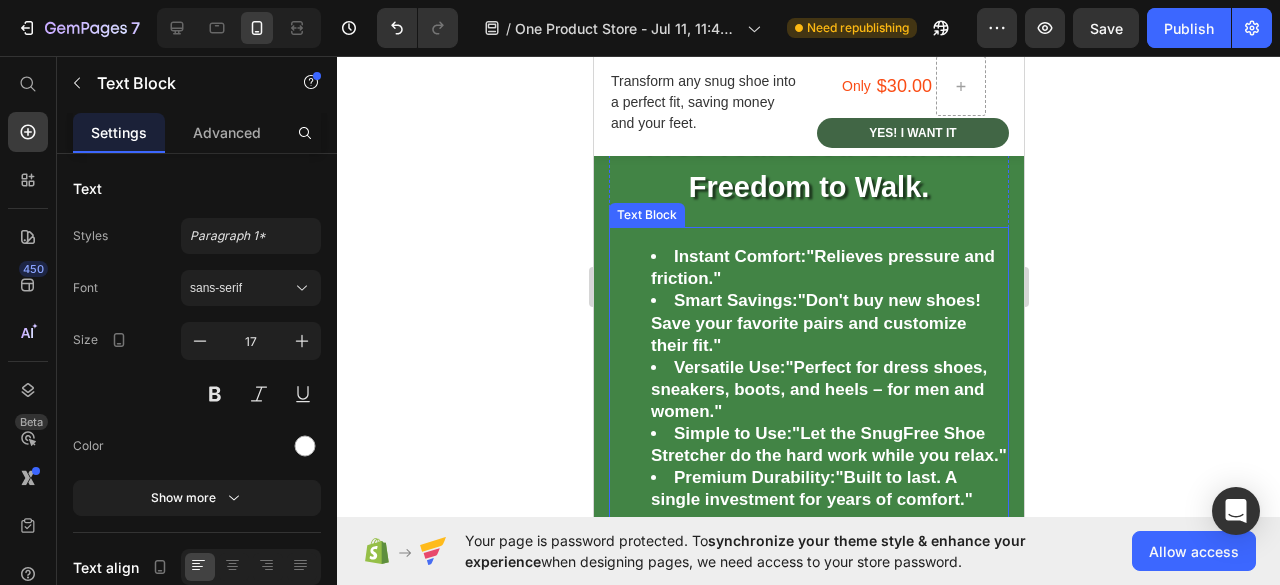 click on "Instant Comfort:  "Relieves pressure and friction."" at bounding box center (828, 268) 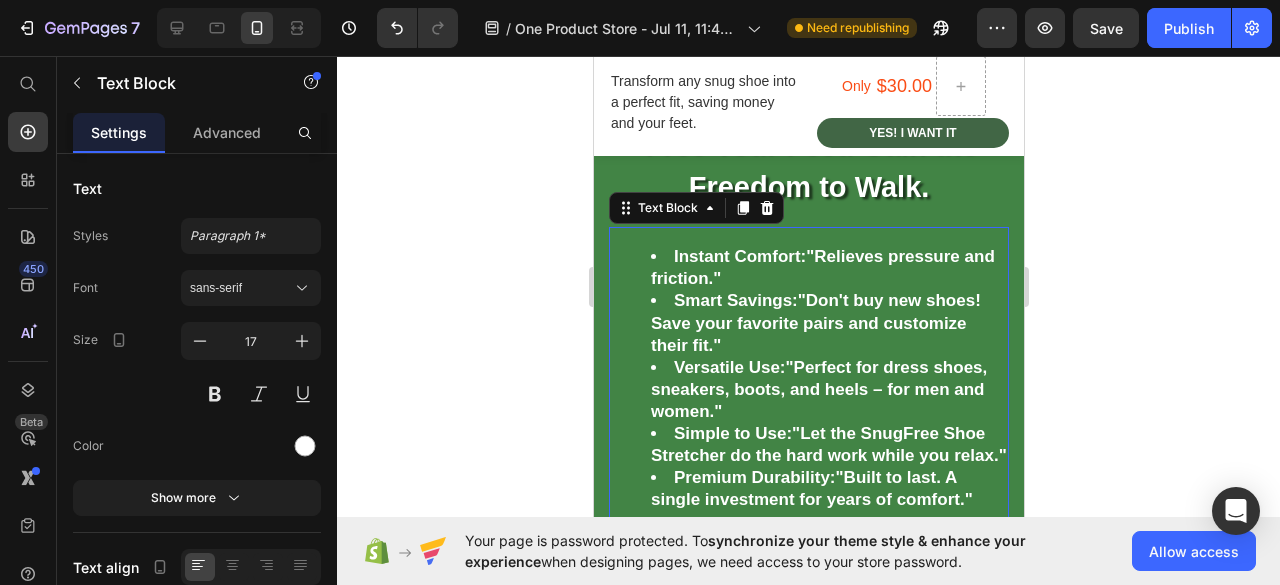 click on "Instant Comfort:  "Relieves pressure and friction."" at bounding box center [828, 268] 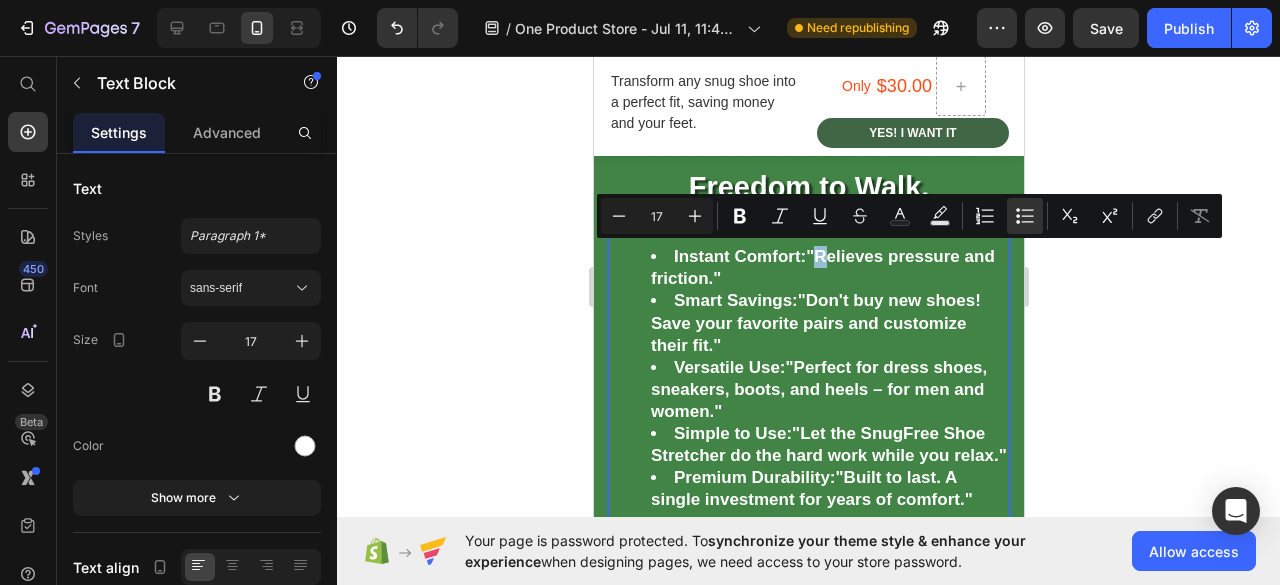 click on "Instant Comfort:  "Relieves pressure and friction."" at bounding box center [828, 268] 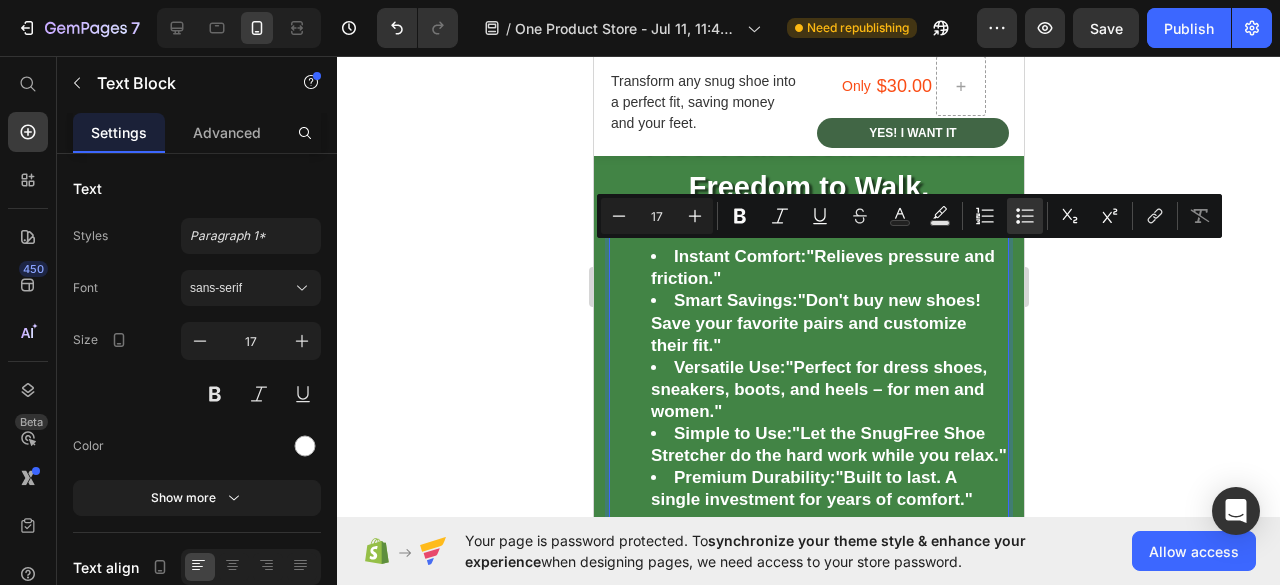 drag, startPoint x: 814, startPoint y: 251, endPoint x: 758, endPoint y: 275, distance: 60.926186 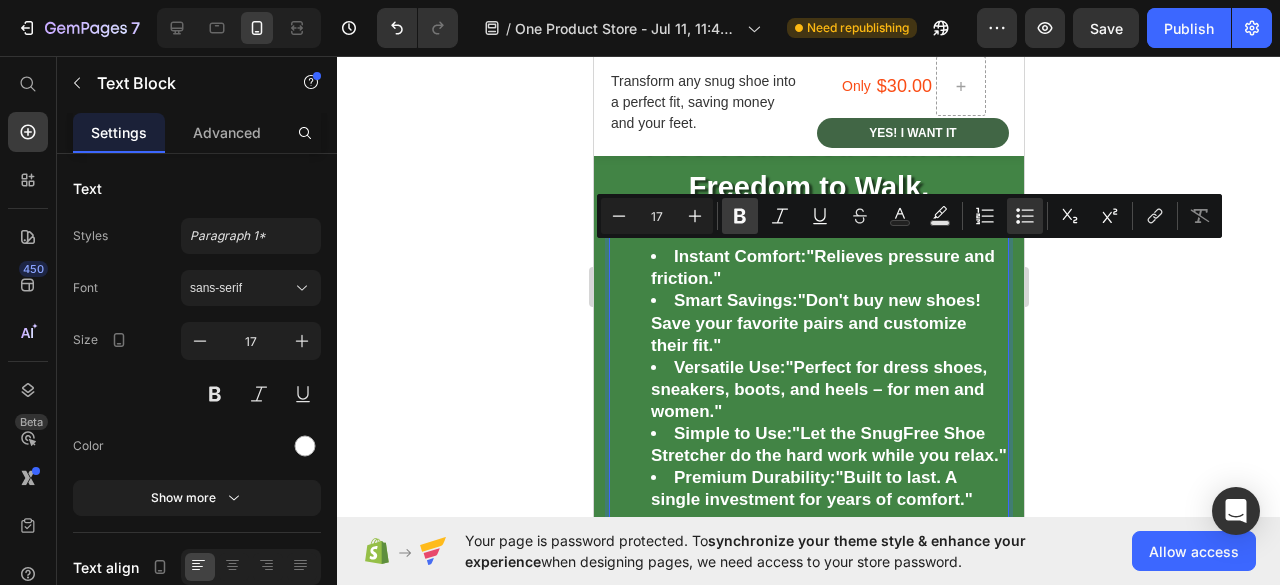 click 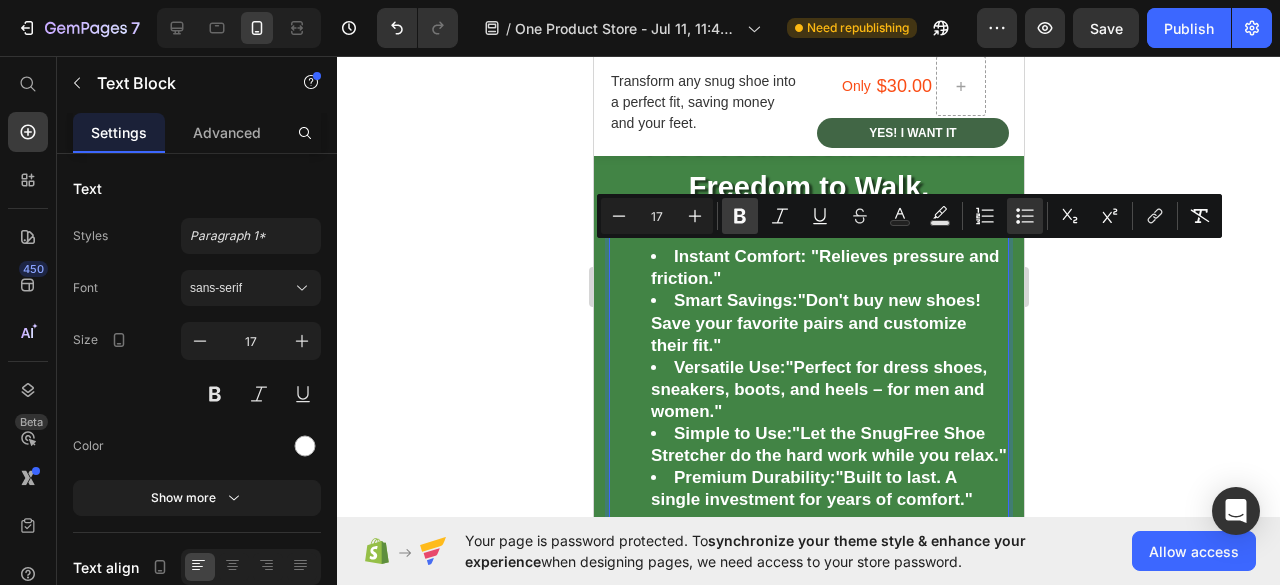 click 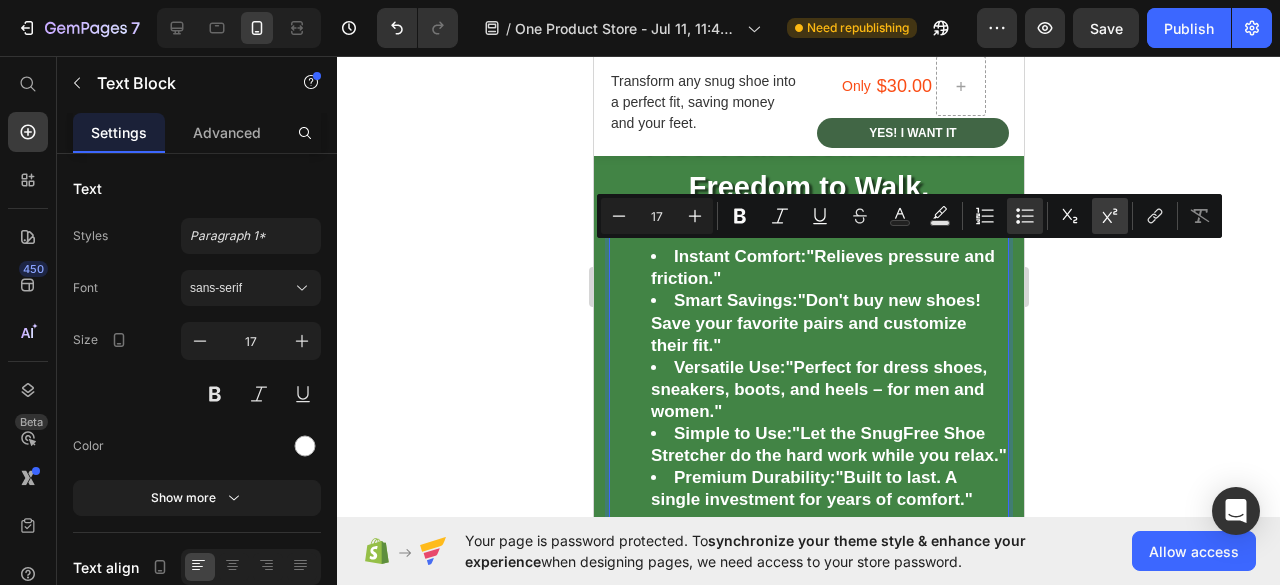 click 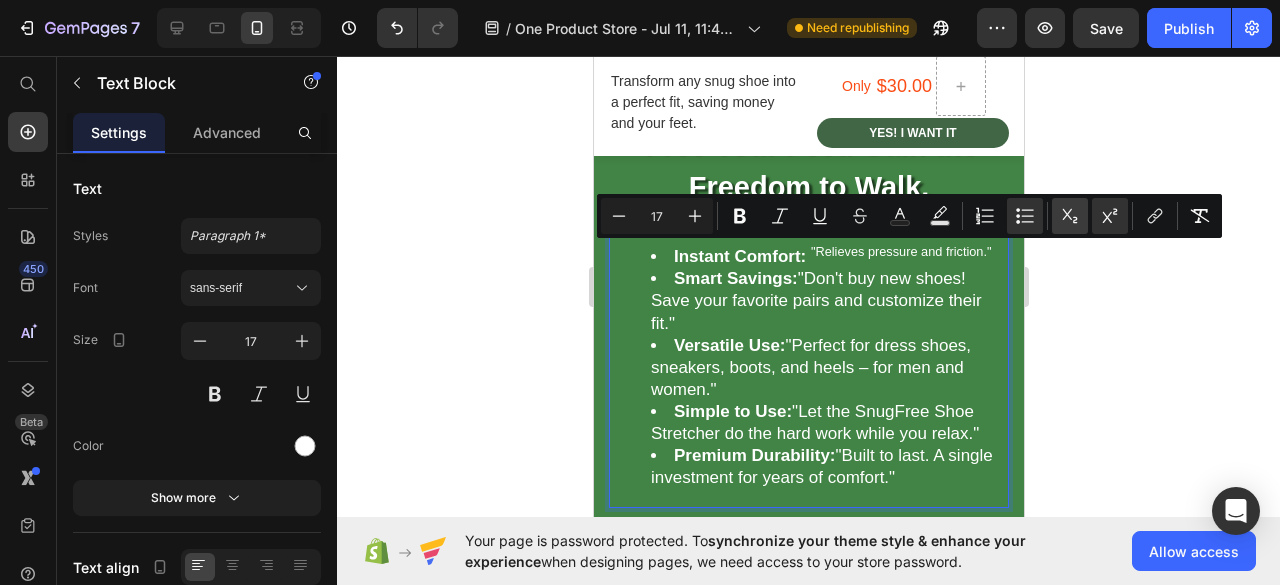 click 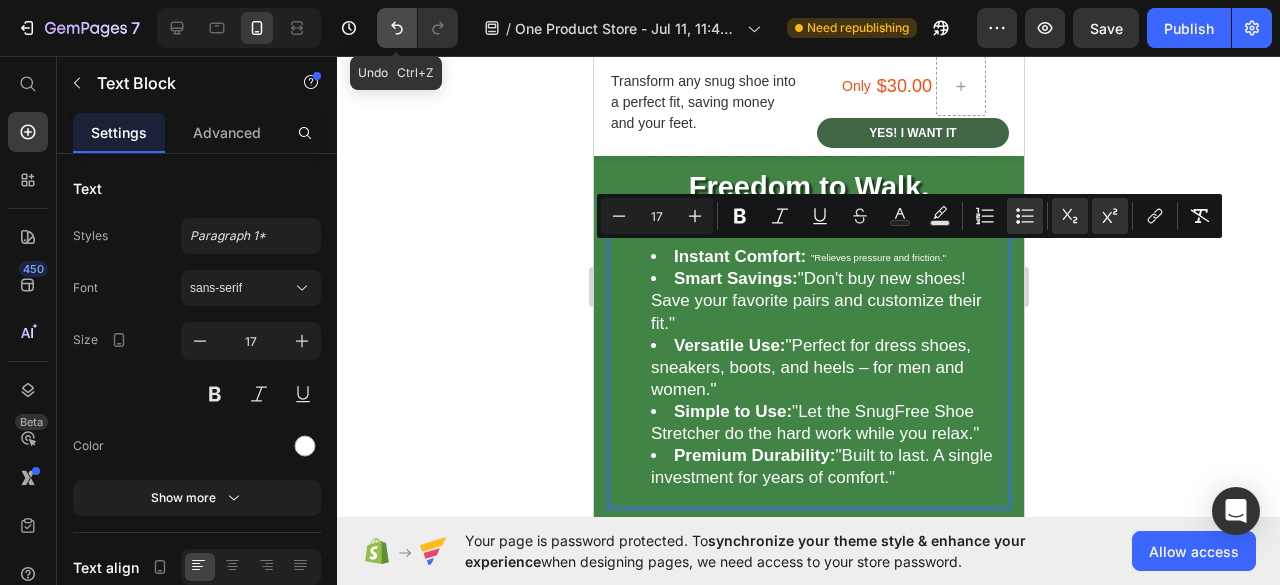 click 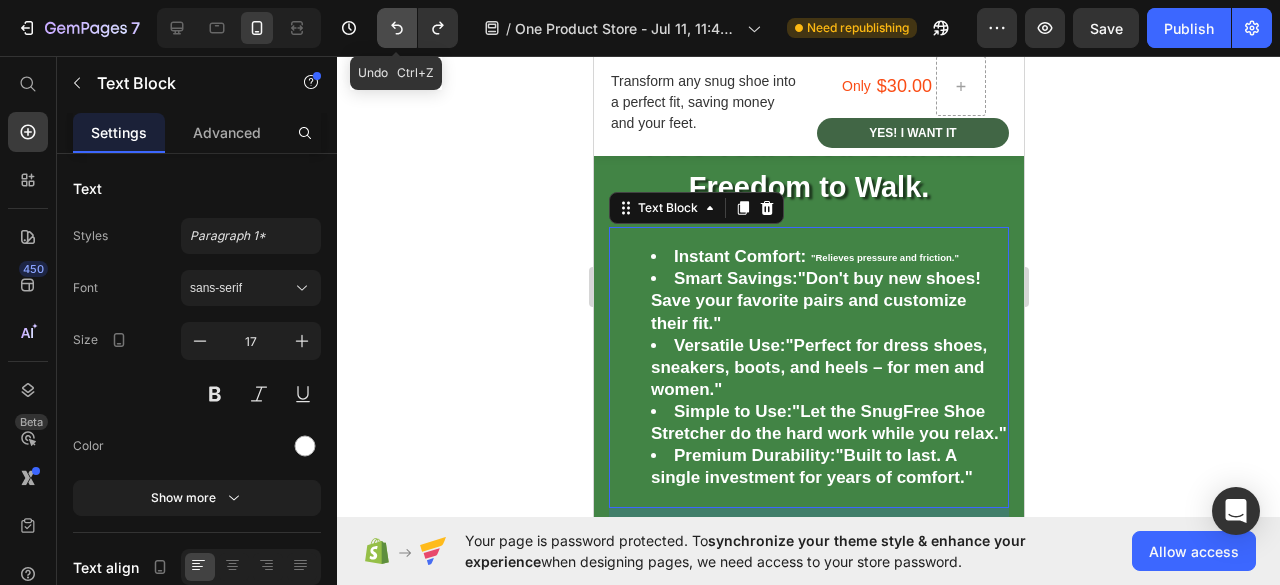 click 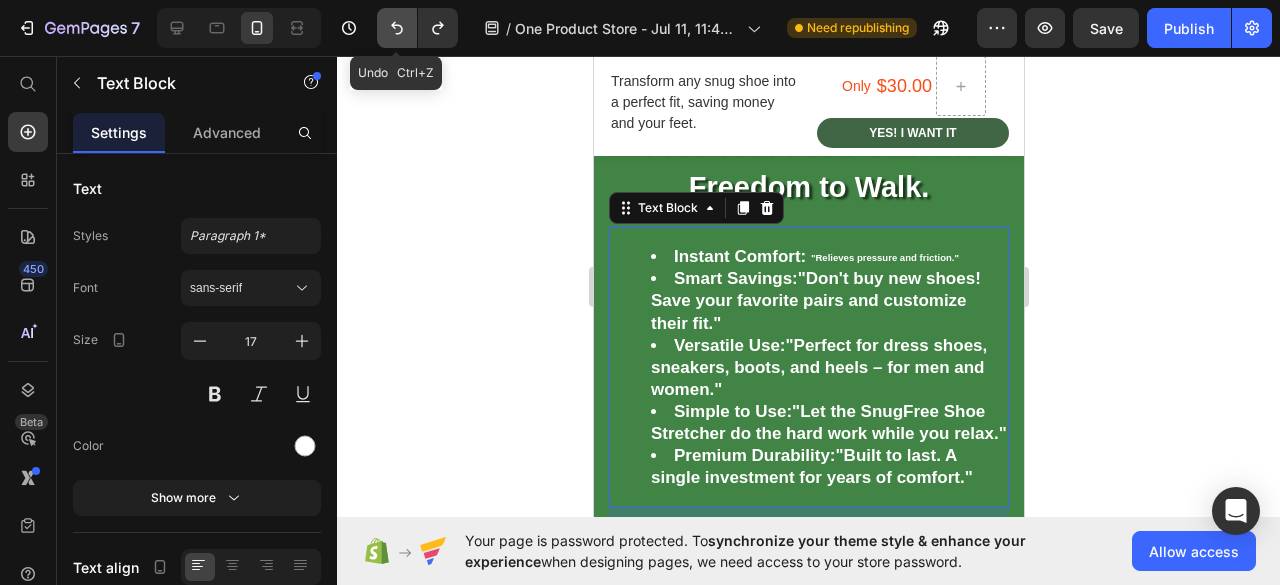 click 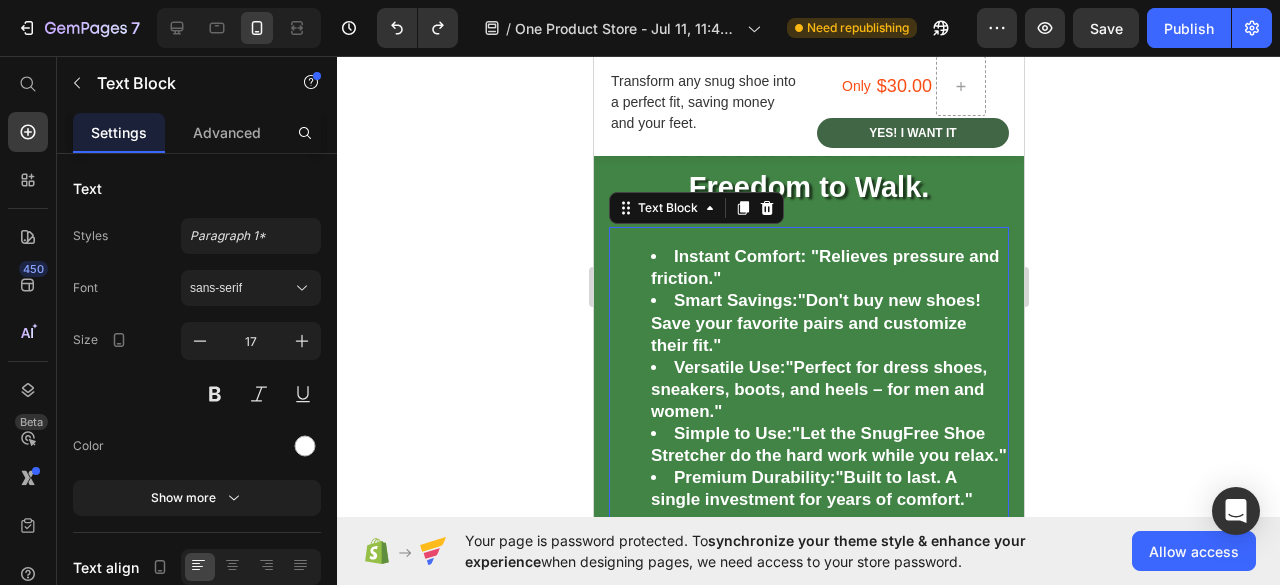 click 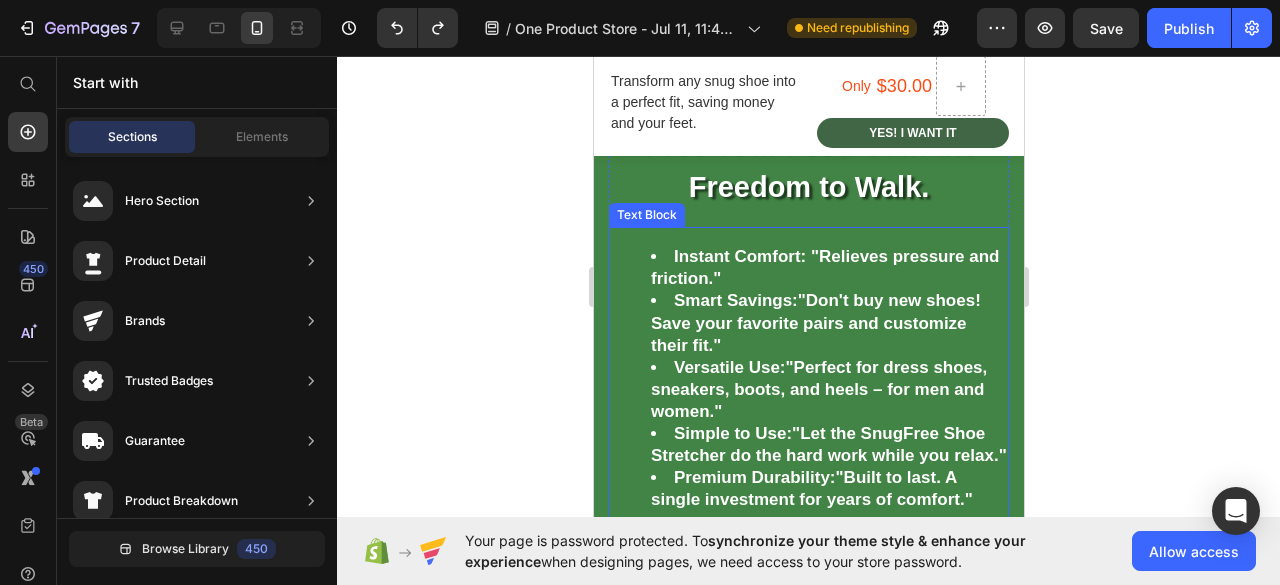 click on ""Relieves pressure and friction."" at bounding box center [824, 267] 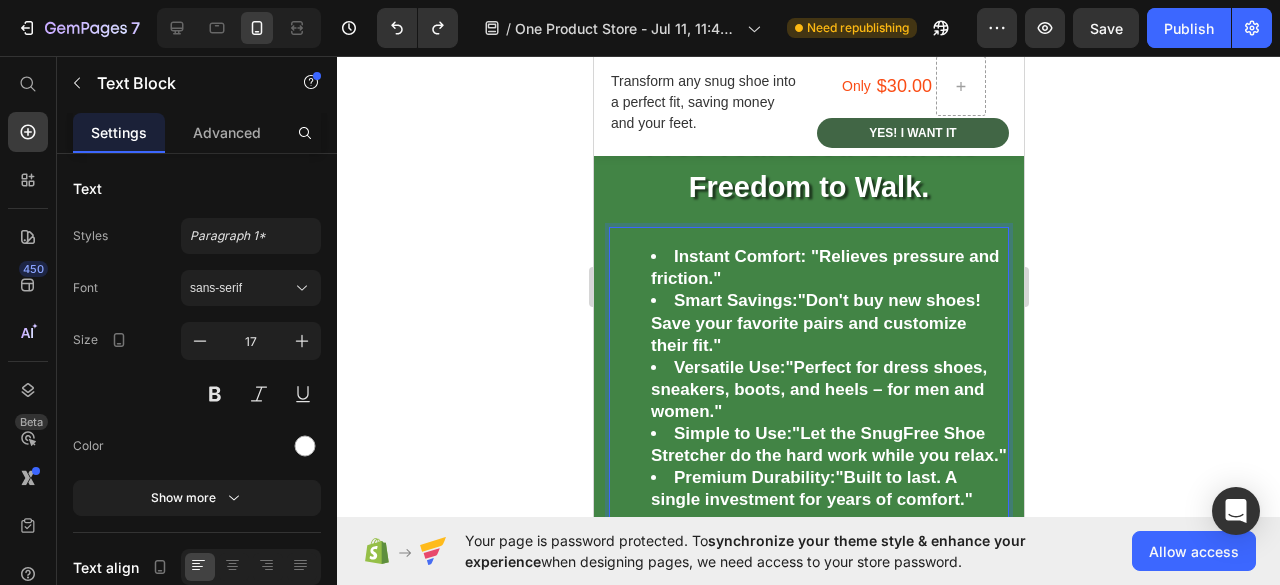 click on ""Relieves pressure and friction."" at bounding box center [824, 267] 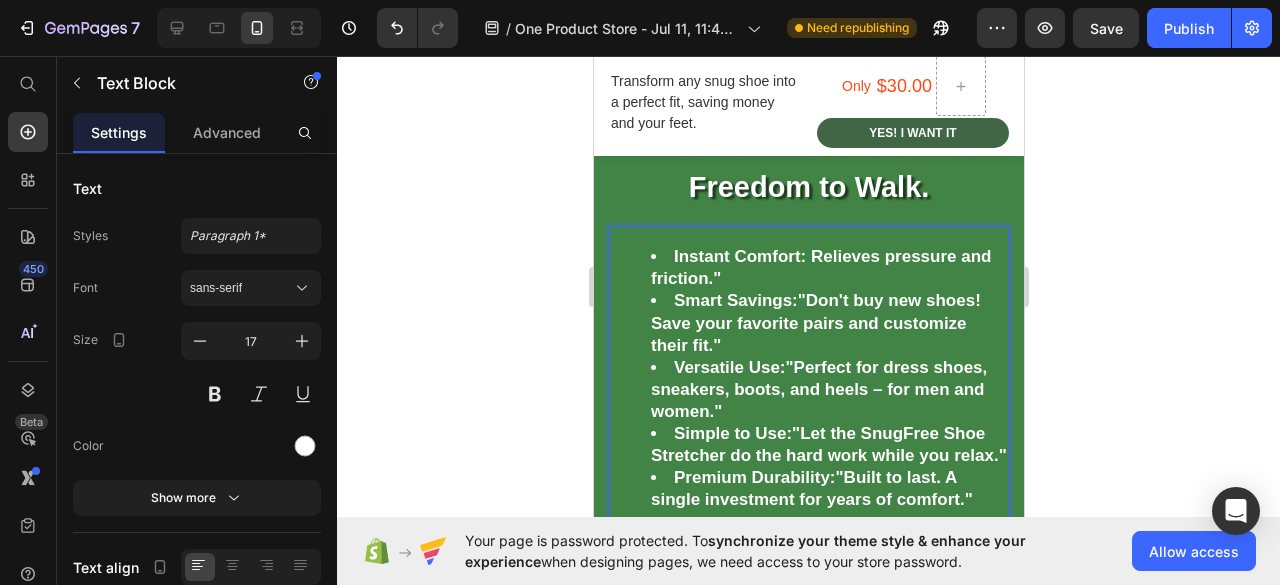 click on "Instant Comfort:   Relieves pressure and friction."" at bounding box center (828, 268) 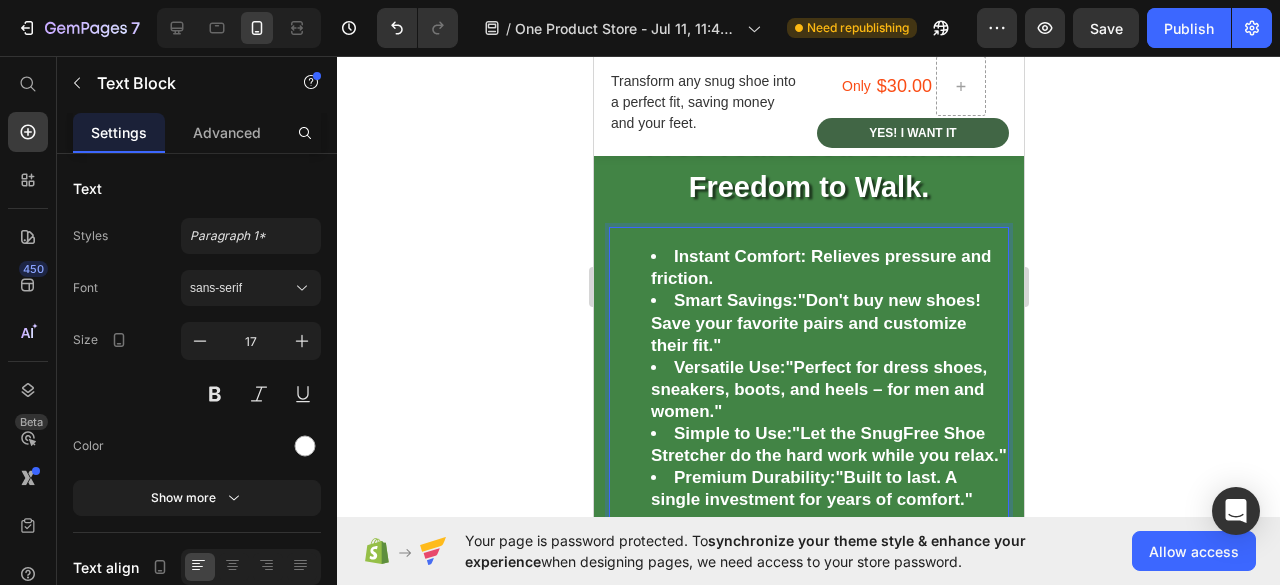 click on "Smart Savings:  "Don't buy new shoes! Save your favorite pairs and customize their fit."" at bounding box center [828, 323] 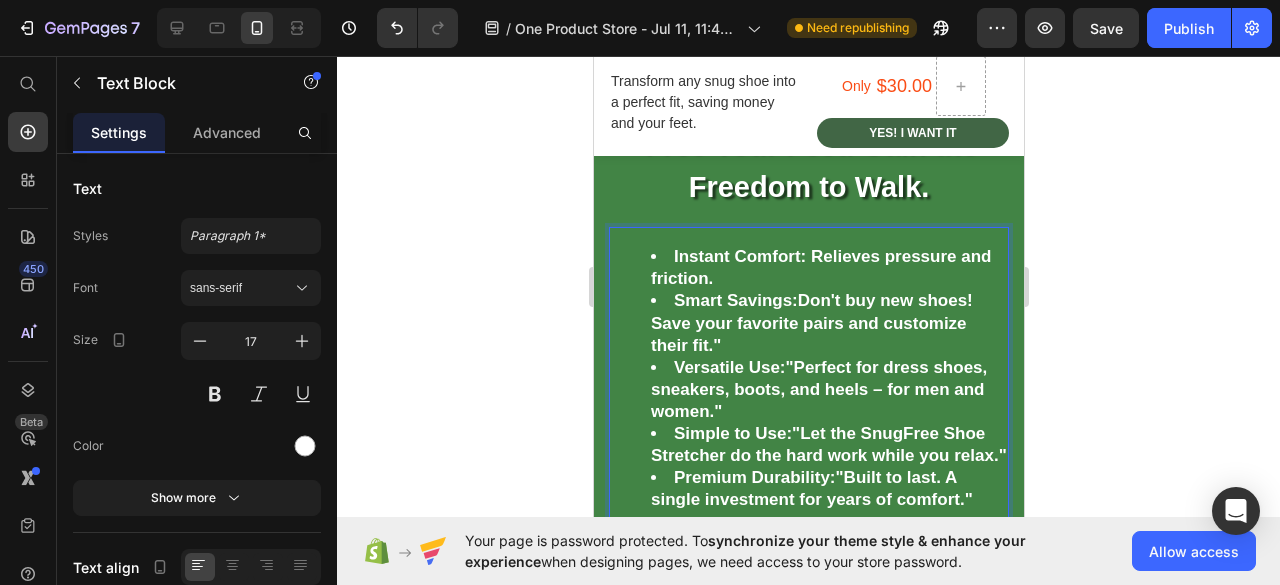 click on "Smart Savings:  Don't buy new shoes! Save your favorite pairs and customize their fit."" at bounding box center [828, 323] 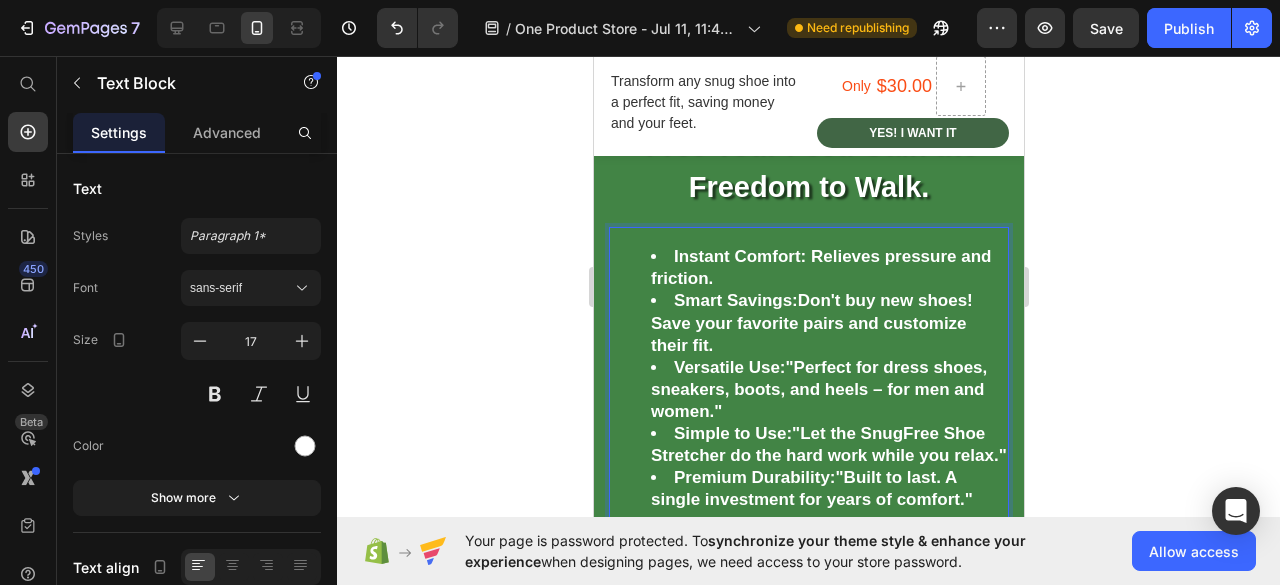 click on "Versatile Use:  "Perfect for dress shoes, sneakers, boots, and heels – for men and women."" at bounding box center (828, 390) 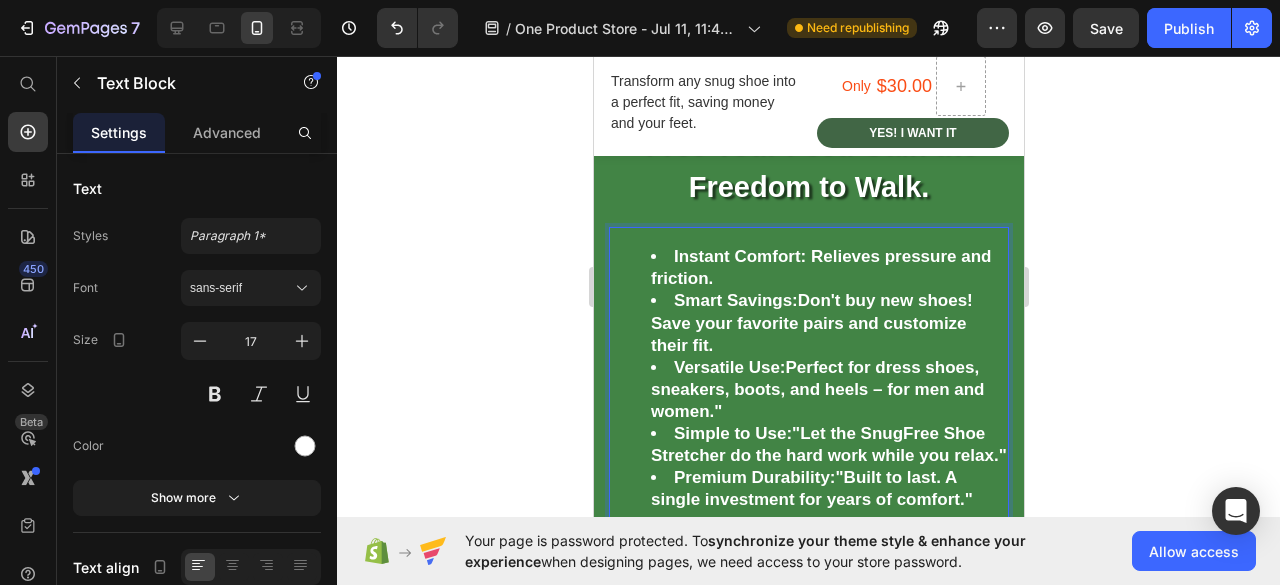 click on "Versatile Use:  Perfect for dress shoes, sneakers, boots, and heels – for men and women."" at bounding box center (828, 390) 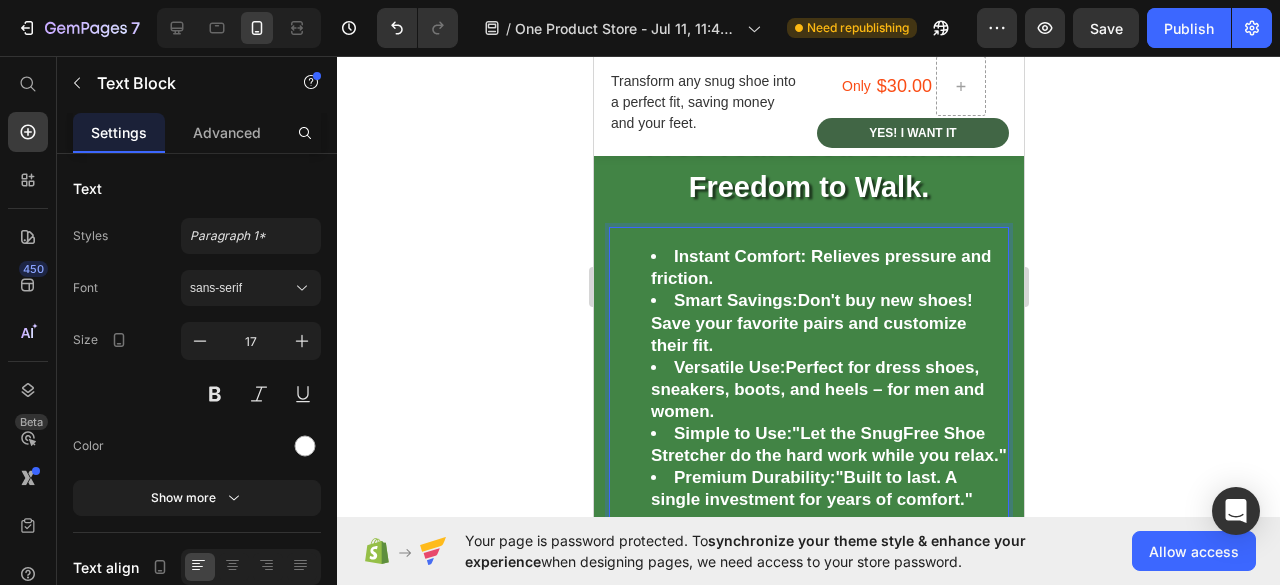 click on "Simple to Use:  "Let the SnugFree Shoe Stretcher do the hard work while you relax."" at bounding box center [828, 445] 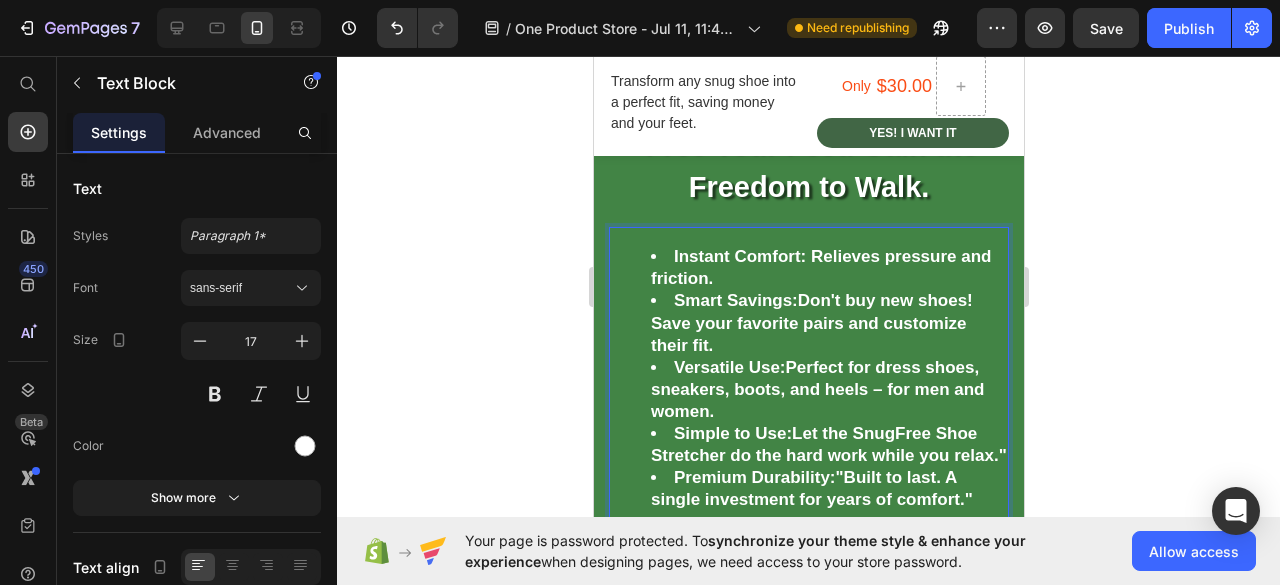 click on "Simple to Use:  Let the SnugFree Shoe Stretcher do the hard work while you relax."" at bounding box center (828, 445) 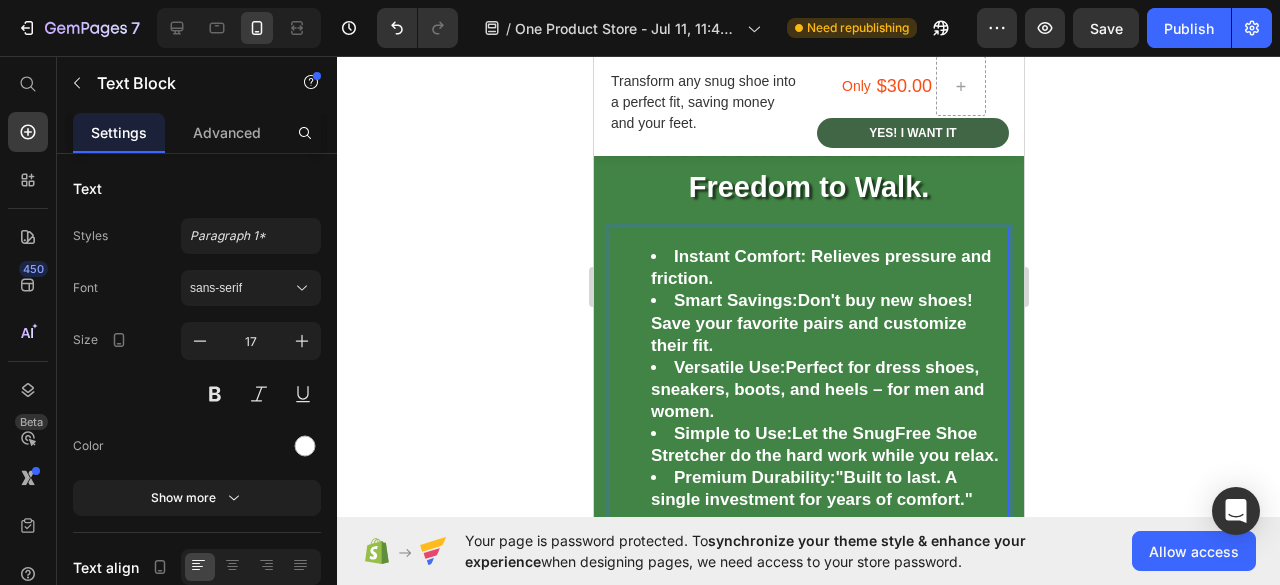 scroll, scrollTop: 3041, scrollLeft: 0, axis: vertical 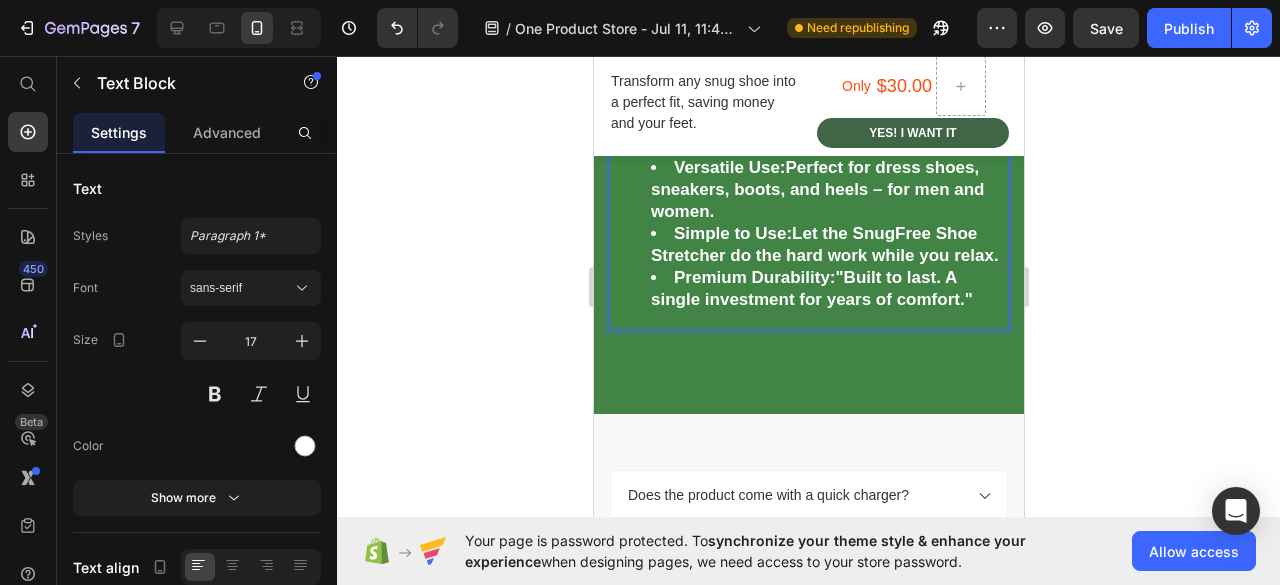click on "Premium Durability:  "Built to last. A single investment for years of comfort."" at bounding box center [828, 289] 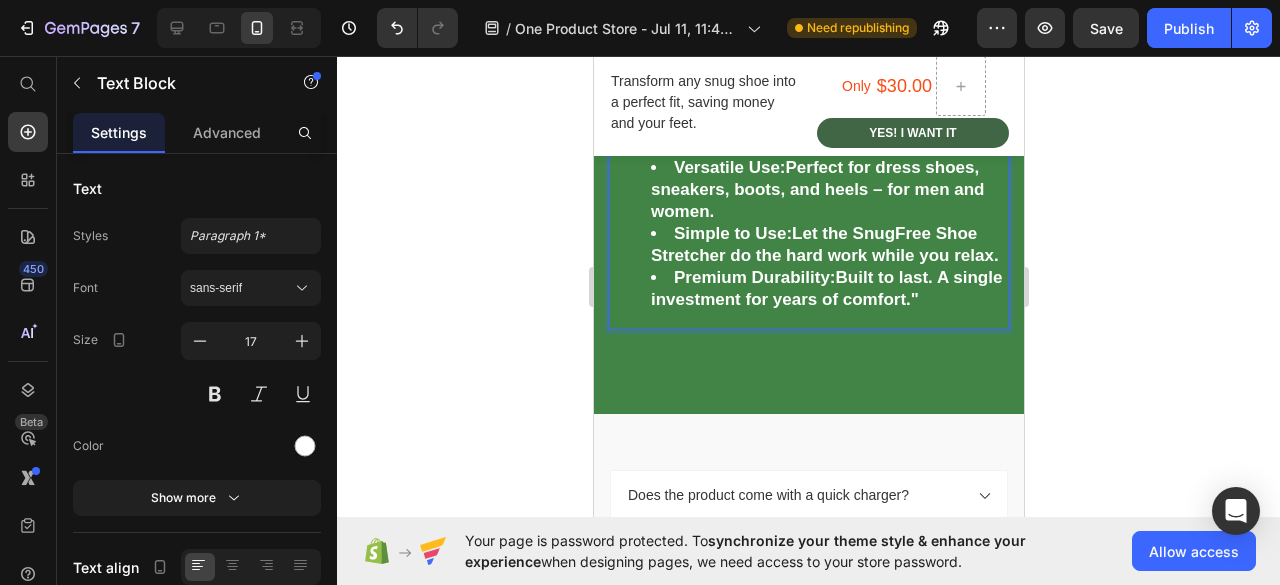 click on "Premium Durability:  Built to last. A single investment for years of comfort."" at bounding box center (828, 289) 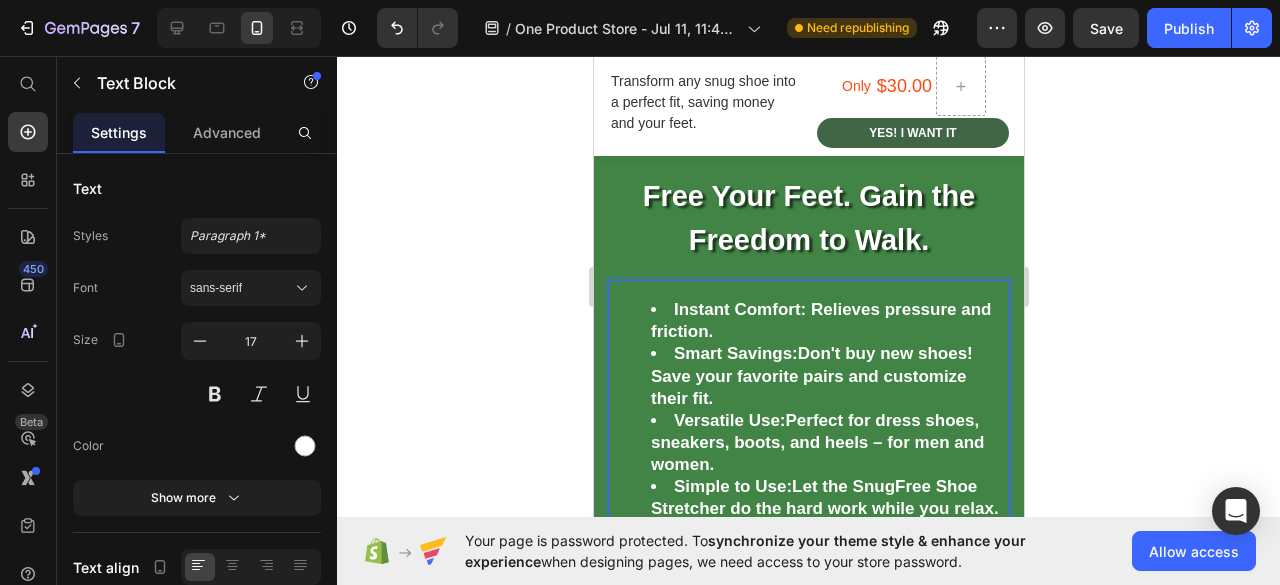 scroll, scrollTop: 2741, scrollLeft: 0, axis: vertical 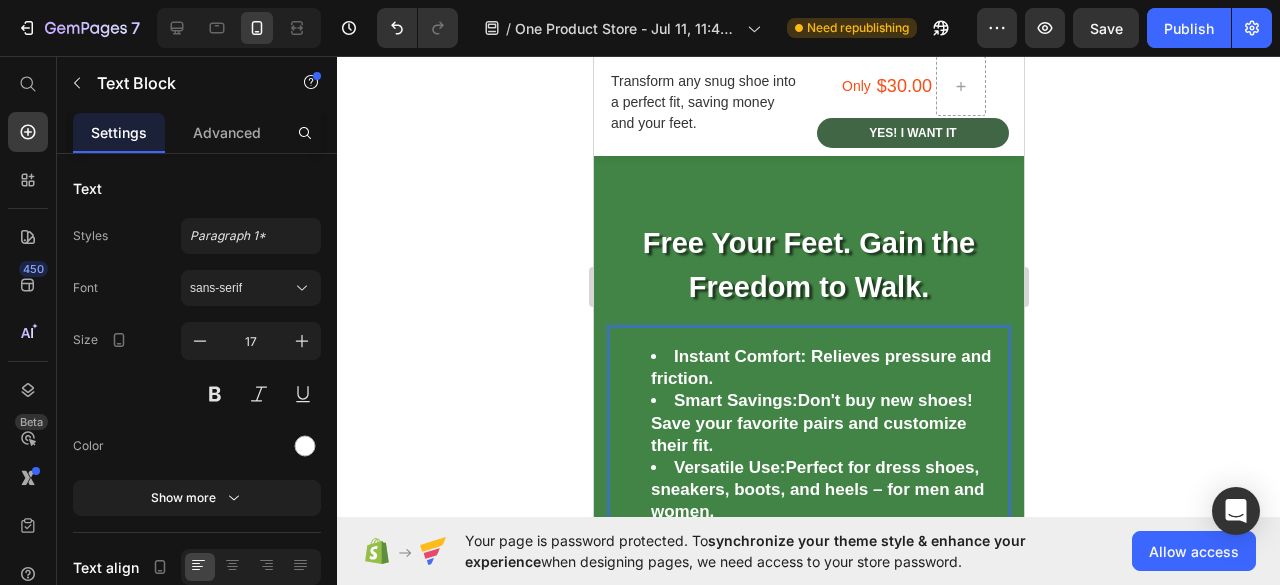 click on "Instant Comfort:" at bounding box center [739, 356] 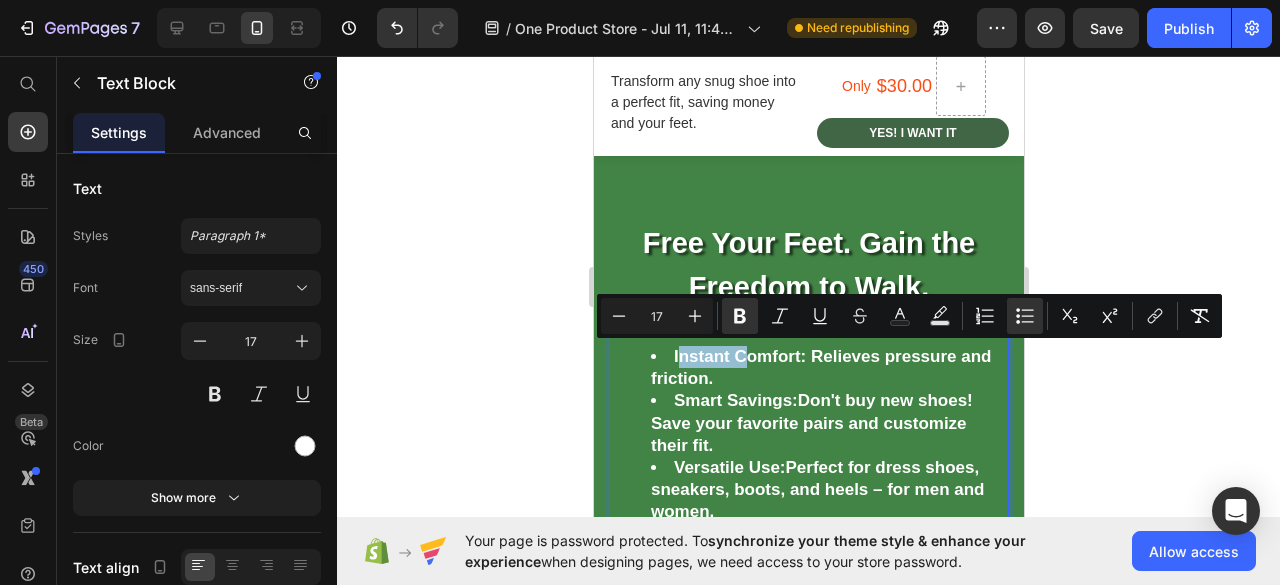 click on "Instant Comfort:" at bounding box center (739, 356) 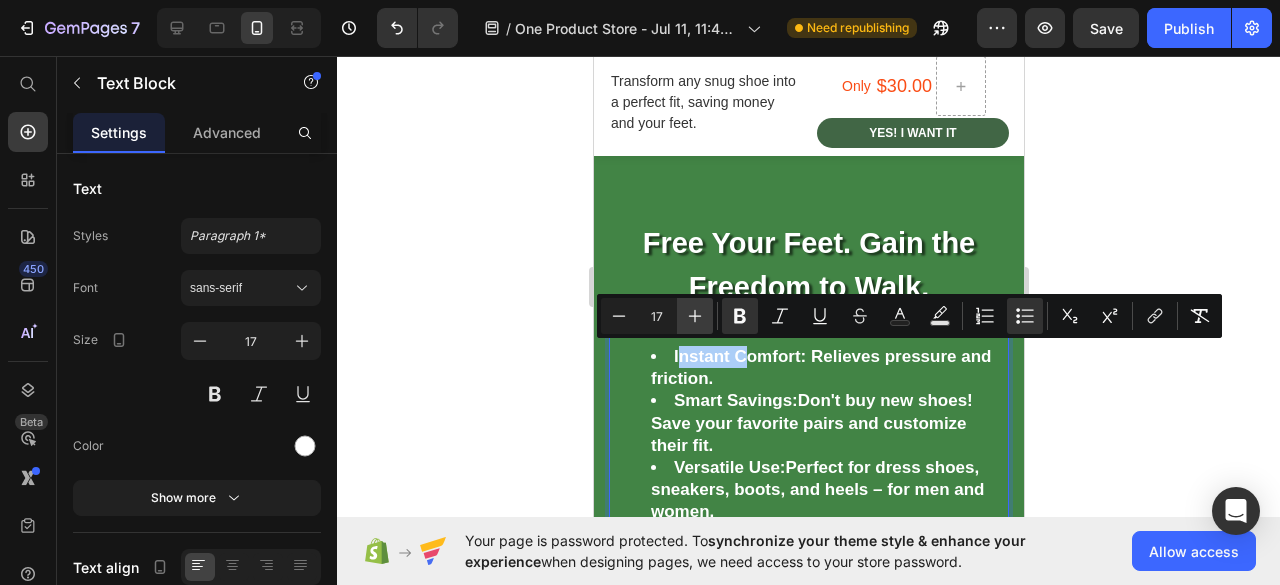click 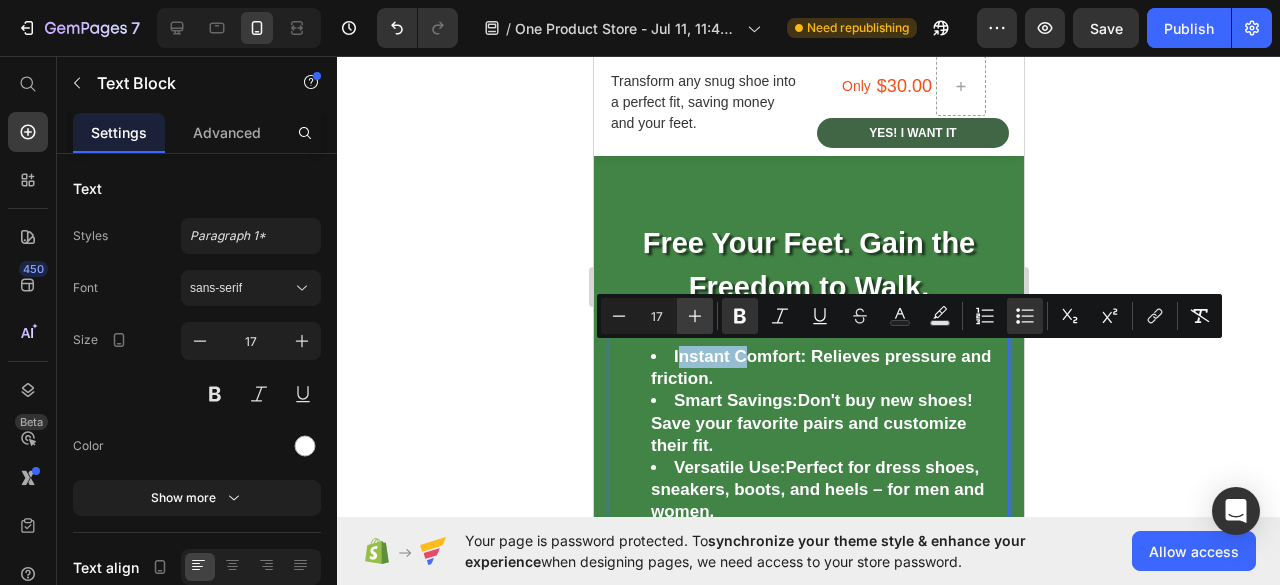 type on "18" 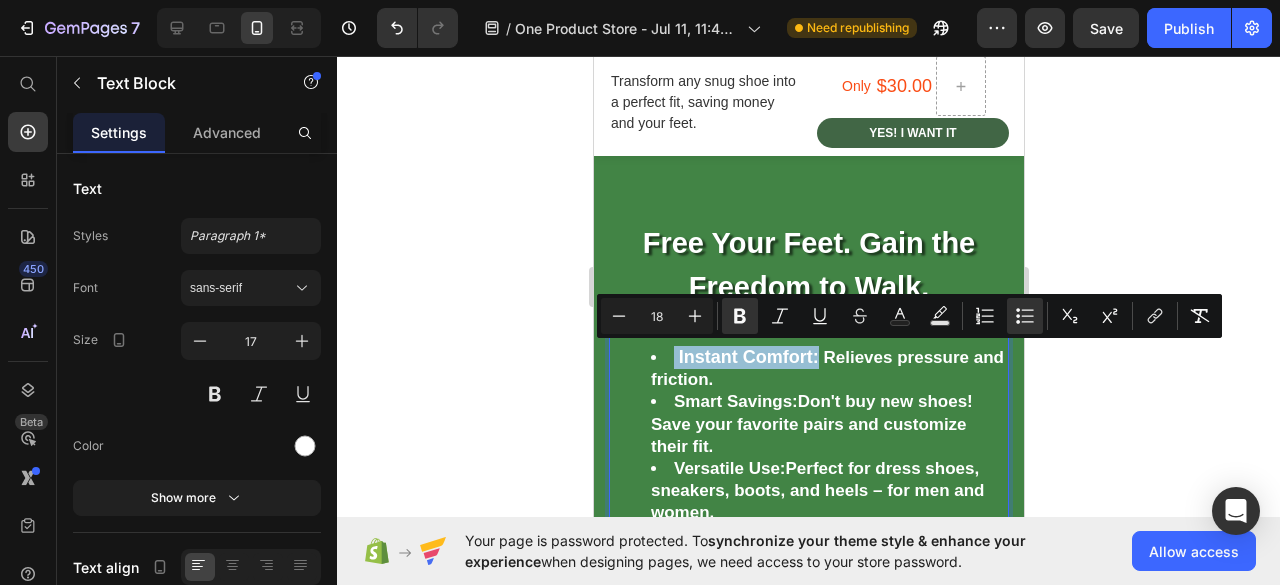click on "Smart Savings:  Don't buy new shoes! Save your favorite pairs and customize their fit." at bounding box center [828, 424] 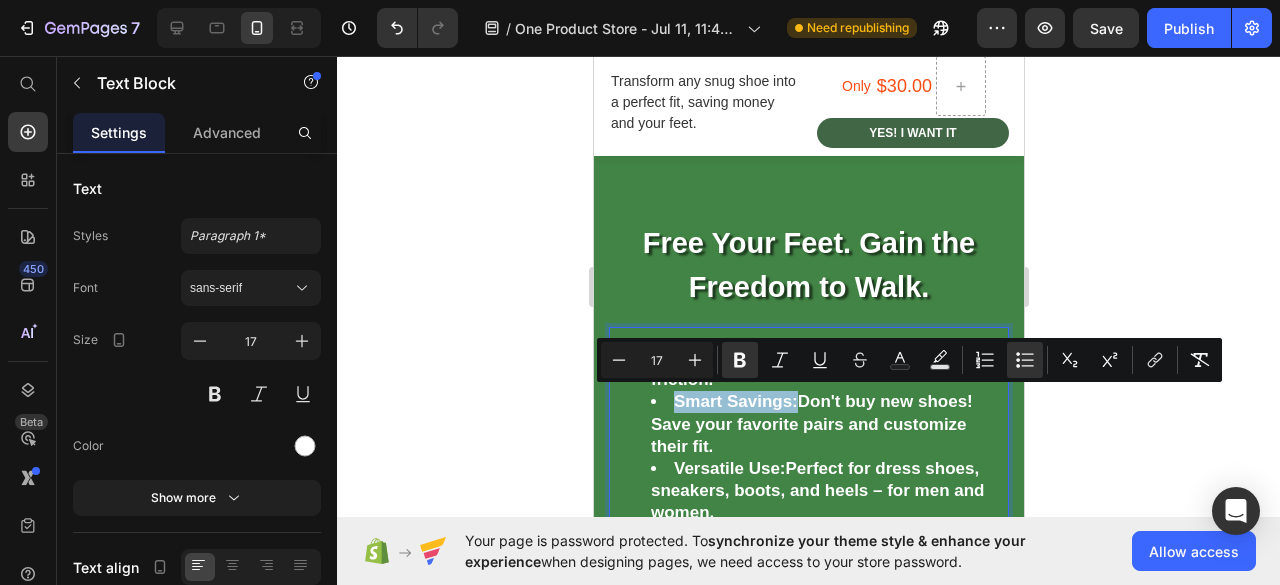 drag, startPoint x: 1291, startPoint y: 371, endPoint x: 796, endPoint y: 397, distance: 495.68237 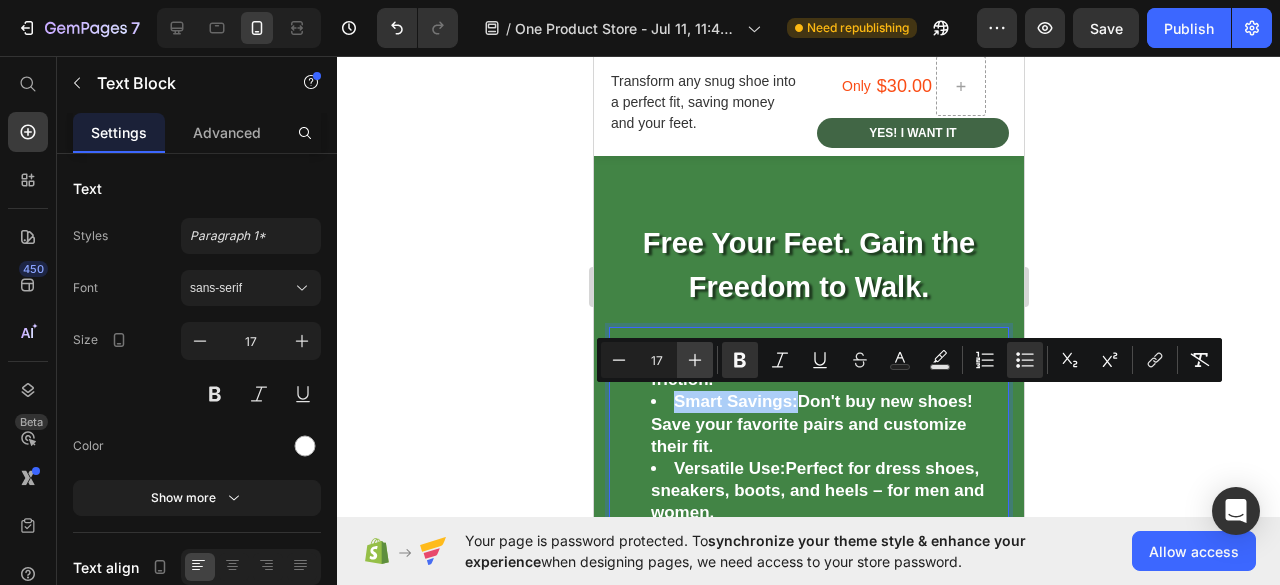 click 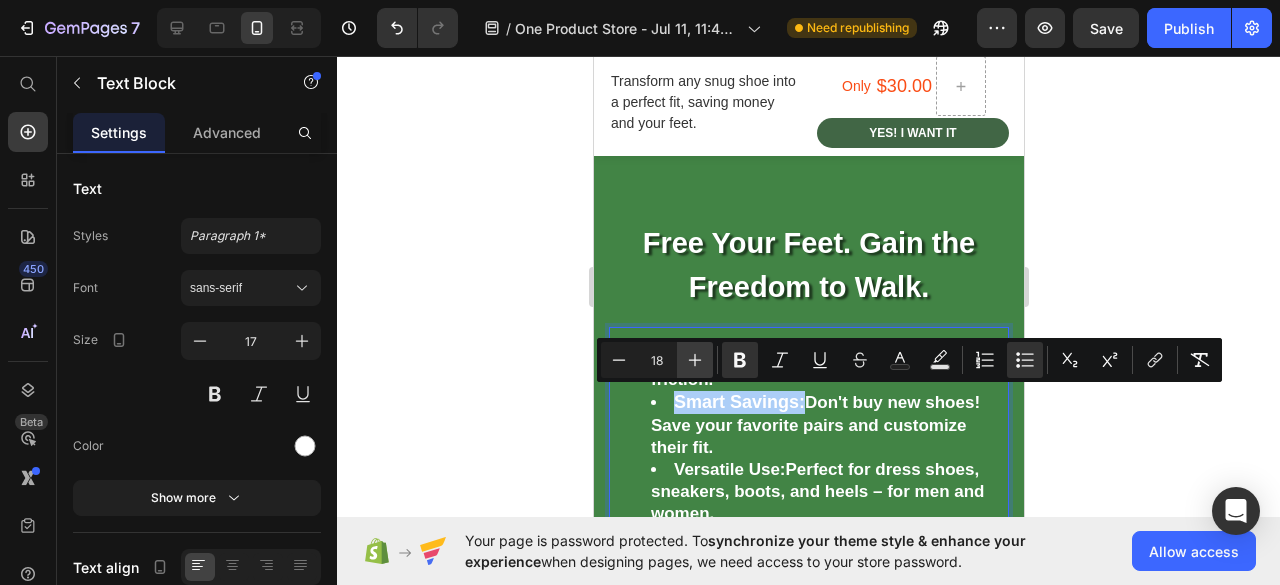 click 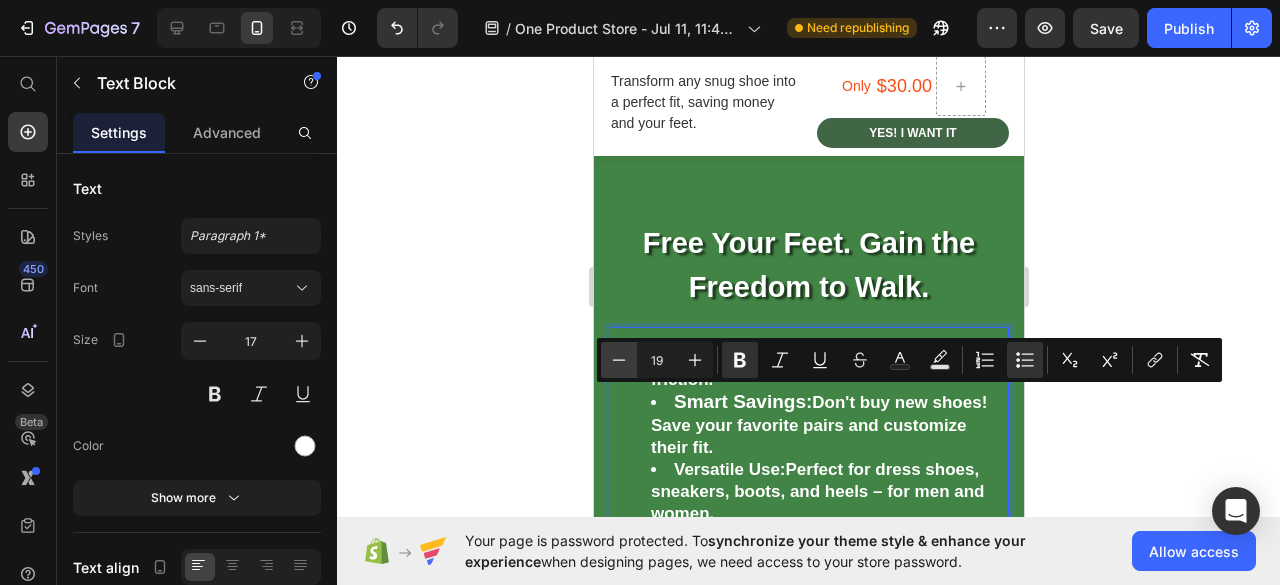 click 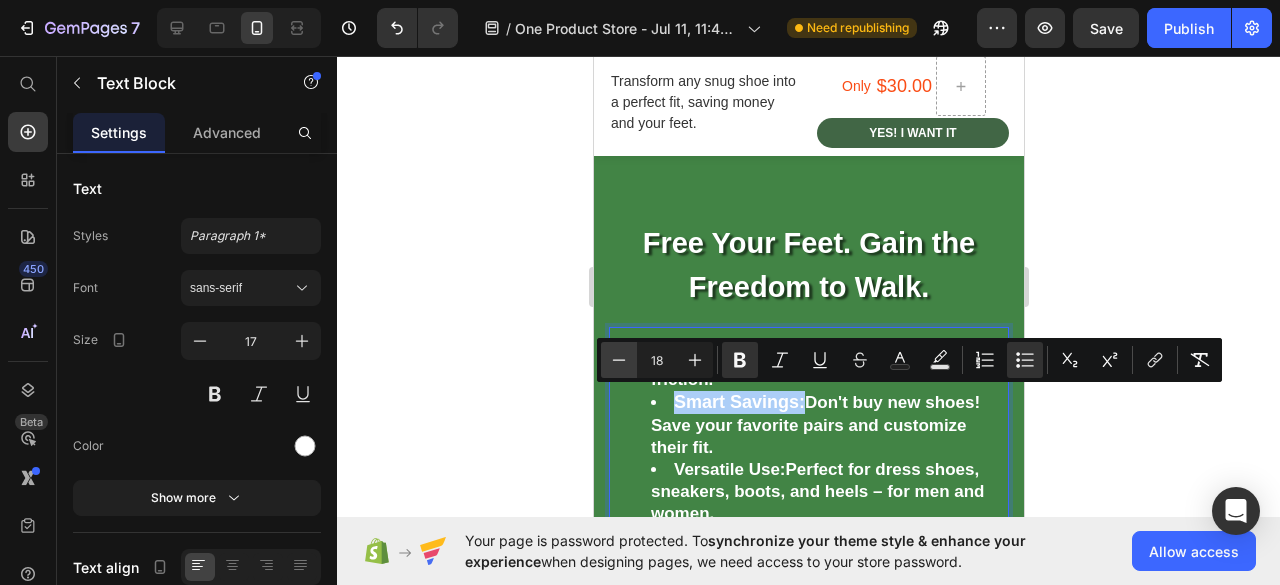 click 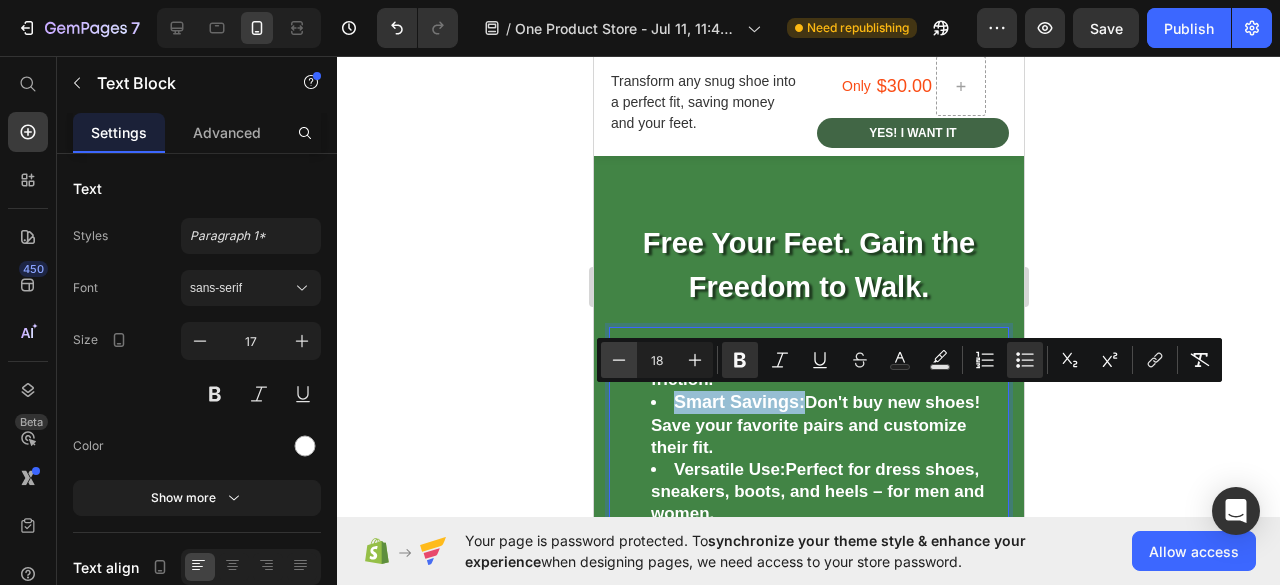 type on "17" 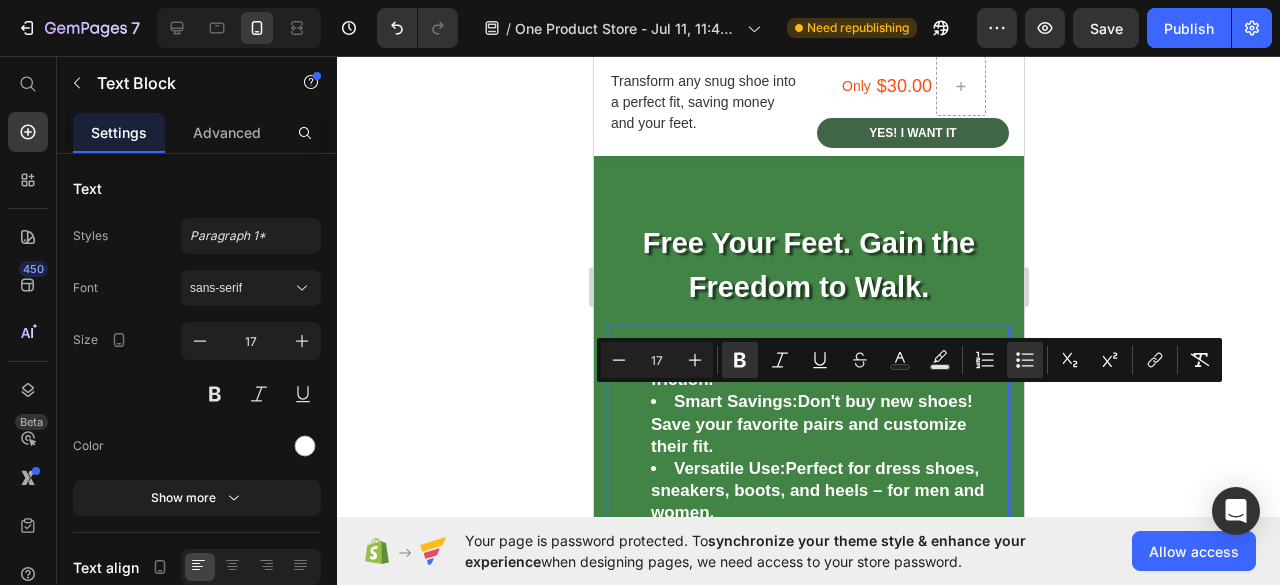 click on "Versatile Use:  Perfect for dress shoes, sneakers, boots, and heels – for men and women." at bounding box center (828, 491) 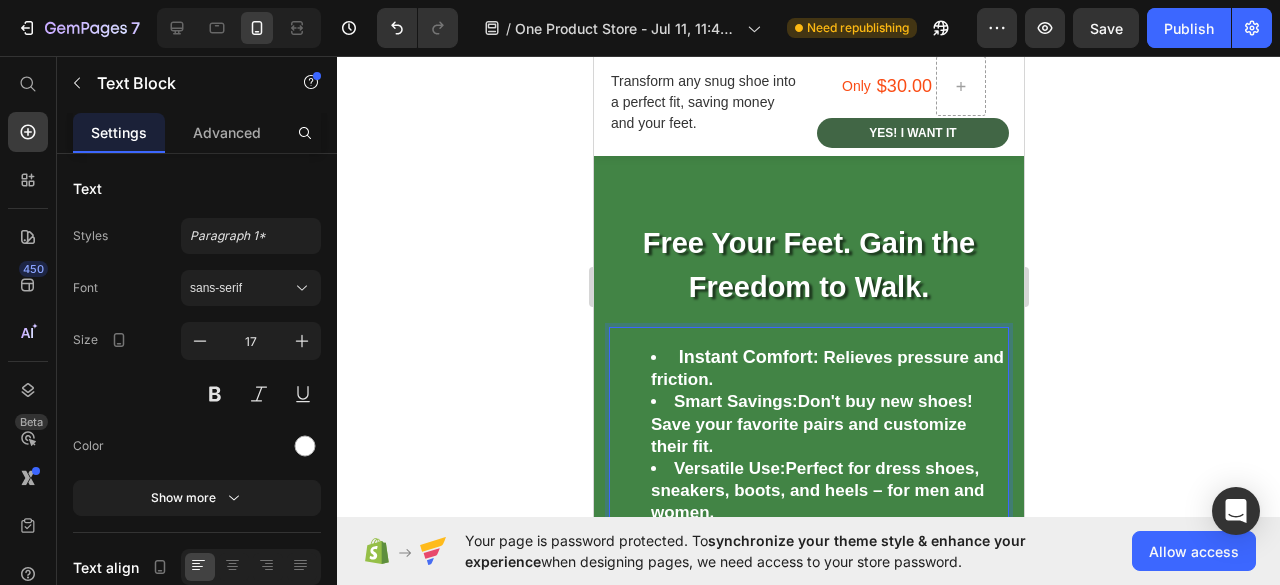 click on "Versatile Use:" at bounding box center (729, 468) 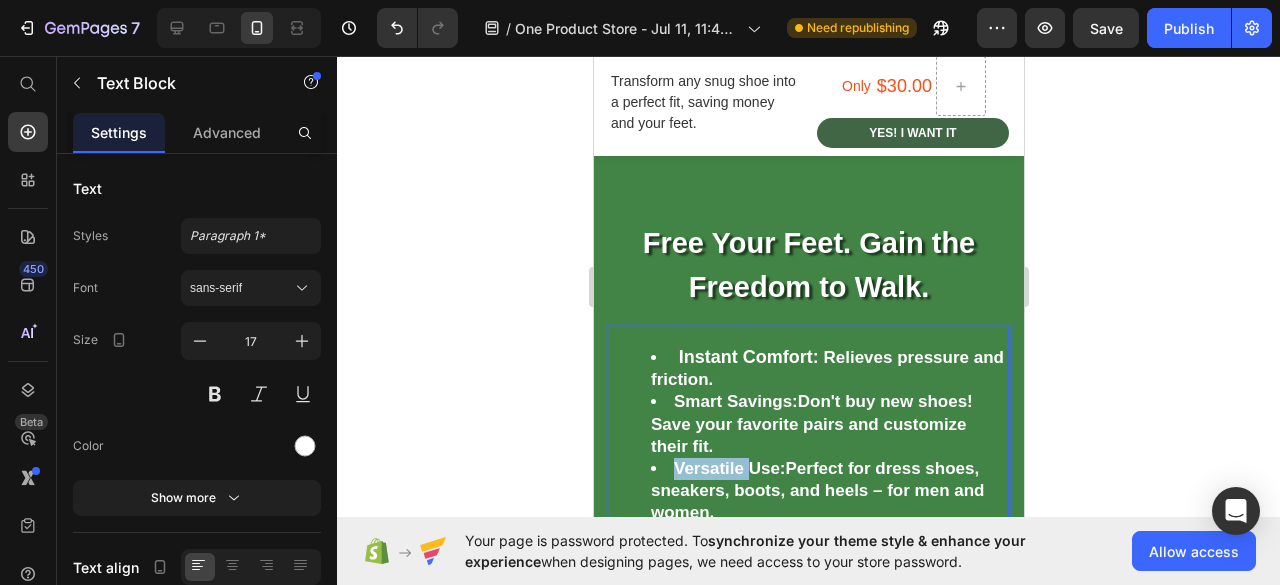 click on "Versatile Use:" at bounding box center (729, 468) 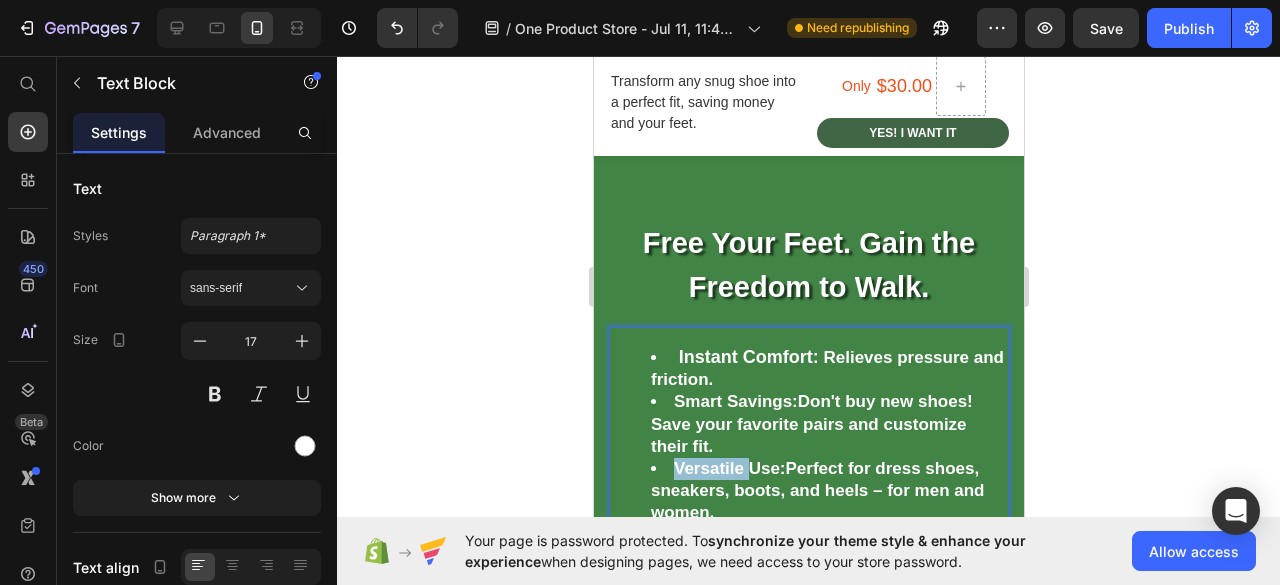 click on "Relieves pressure and friction." at bounding box center (826, 368) 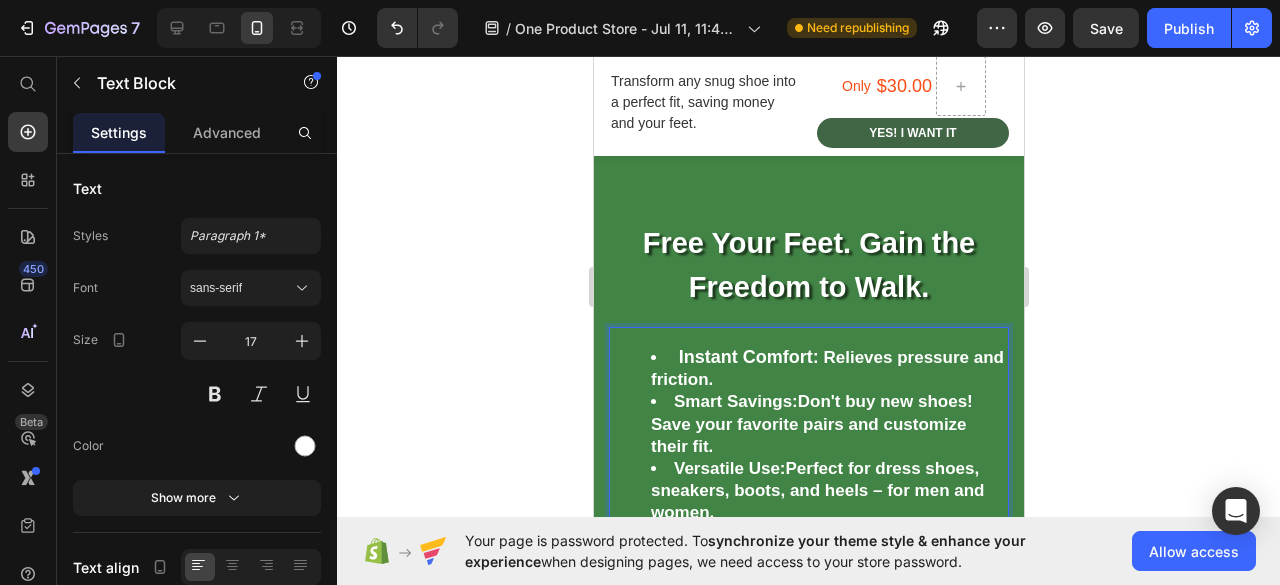 click on "Relieves pressure and friction." at bounding box center [826, 368] 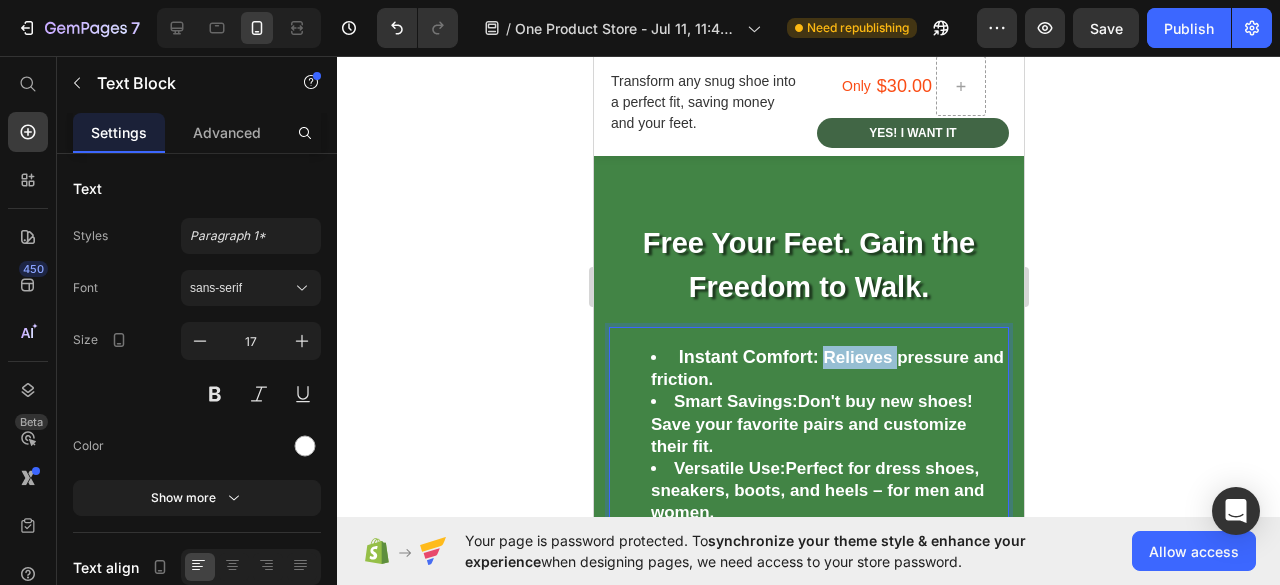 click on "Relieves pressure and friction." at bounding box center (826, 368) 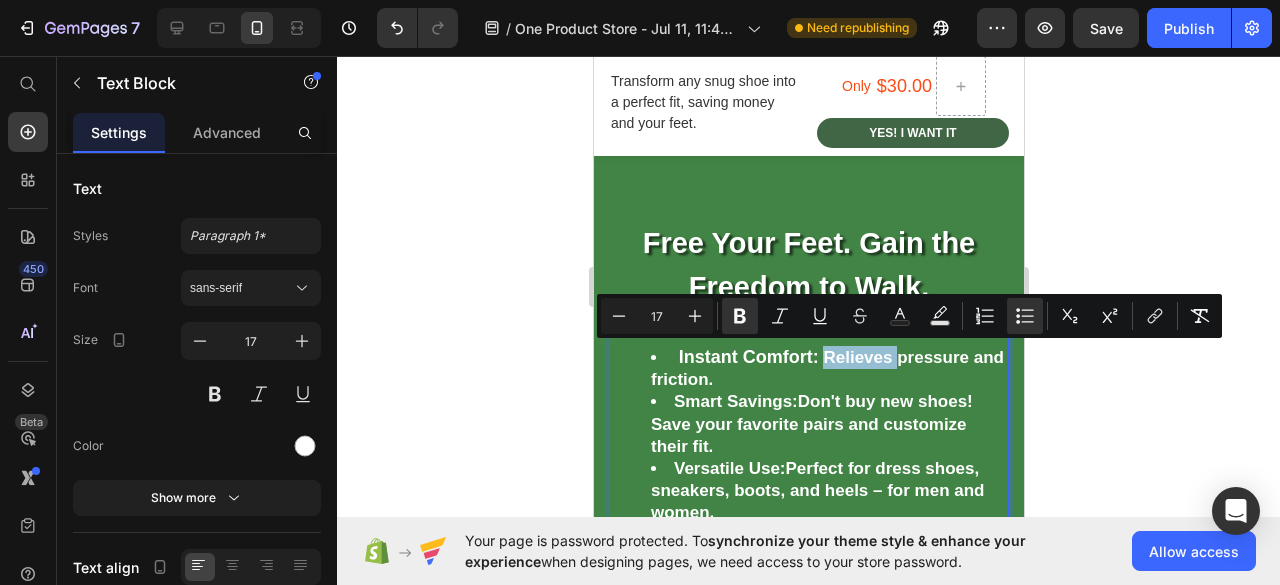 click on "Instant Comfort:" at bounding box center [748, 357] 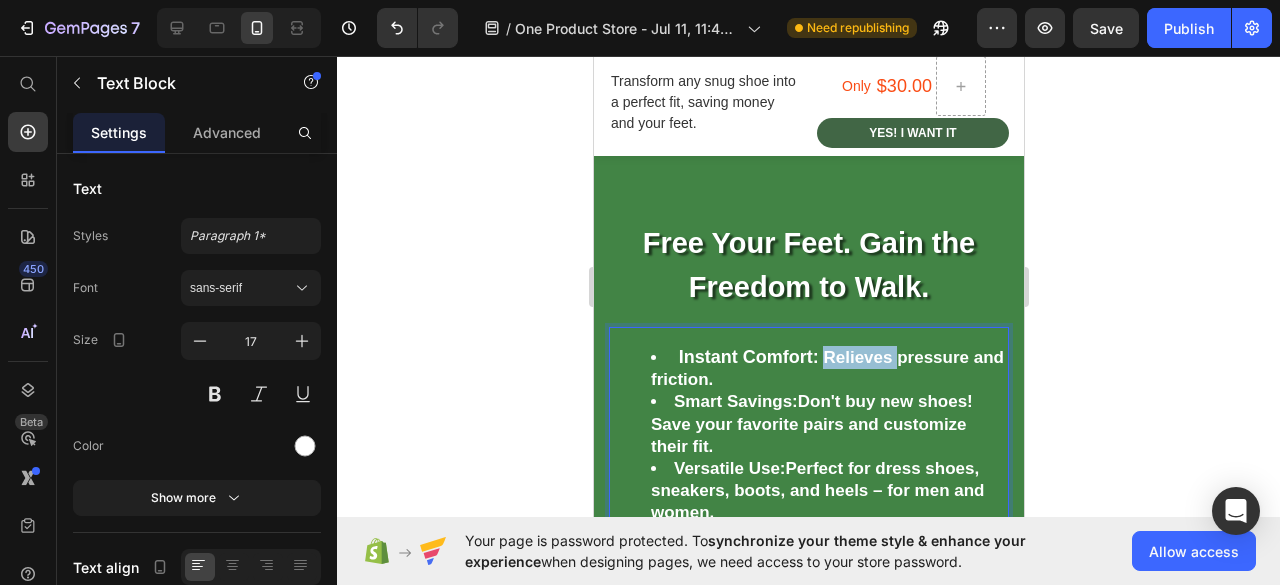 click on "Instant Comfort:" at bounding box center [748, 357] 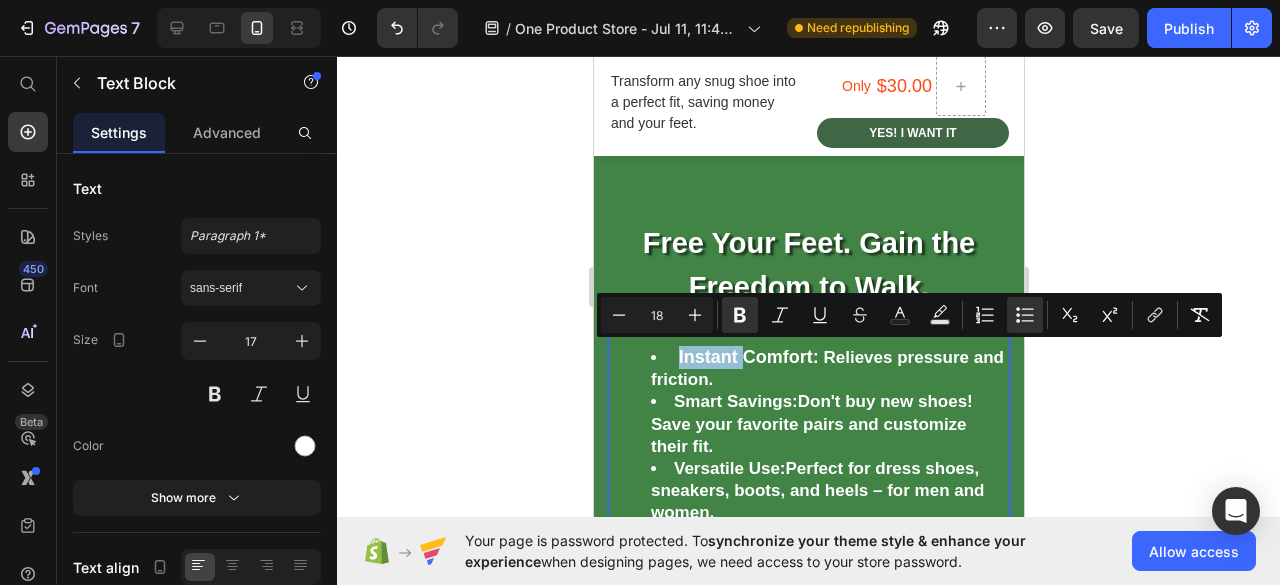 click on "Instant Comfort:" at bounding box center (748, 357) 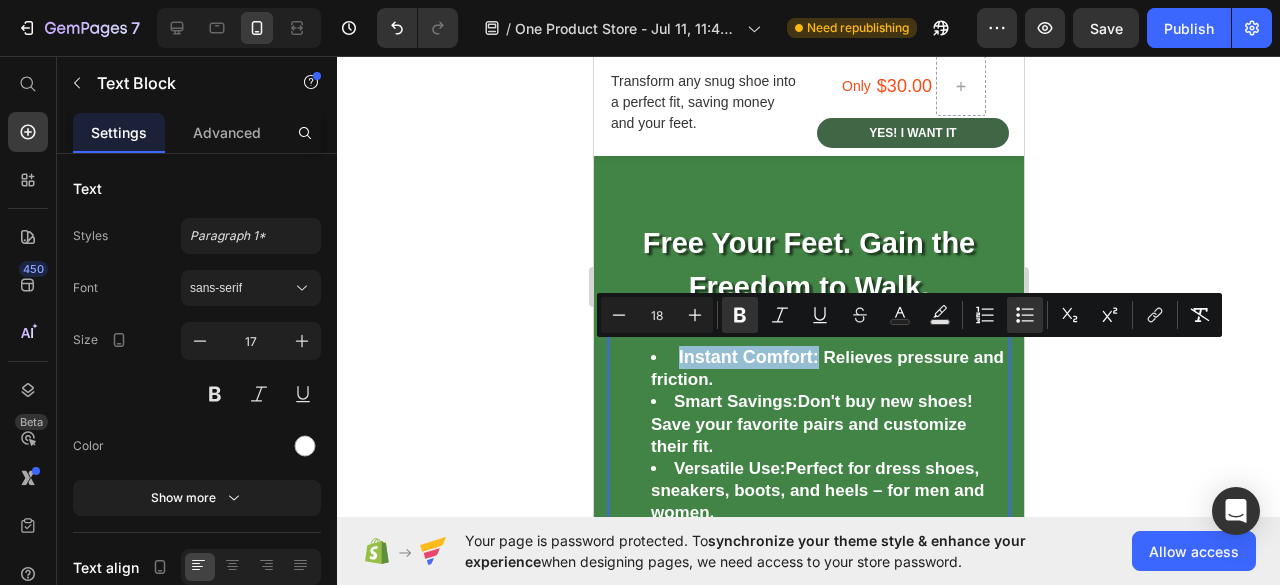 drag, startPoint x: 678, startPoint y: 354, endPoint x: 816, endPoint y: 353, distance: 138.00362 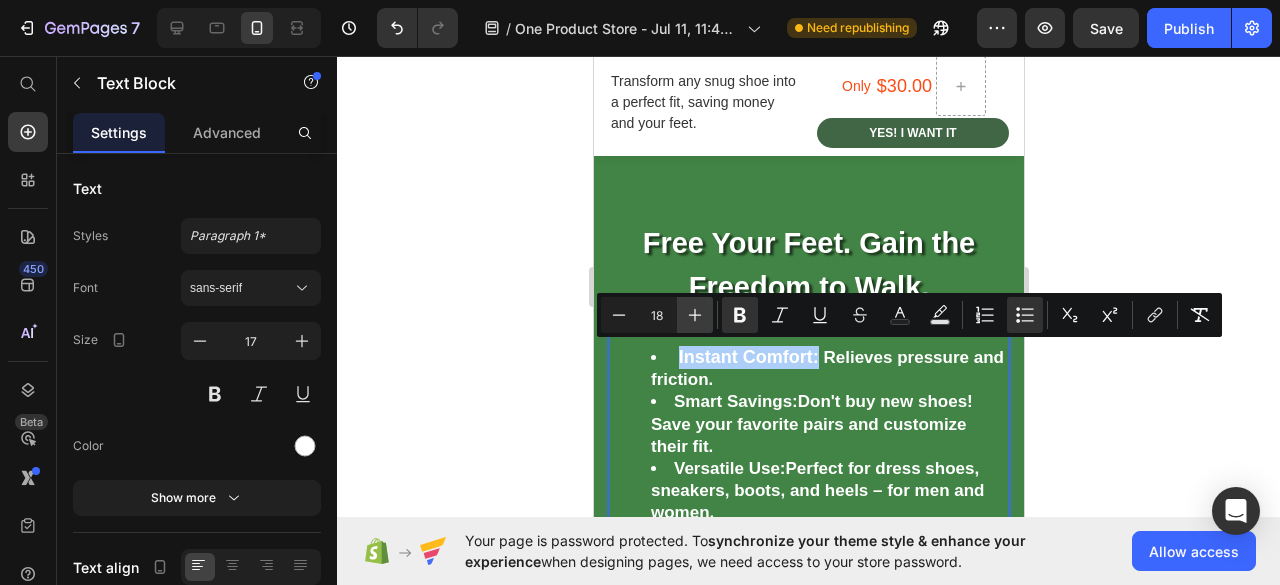 click 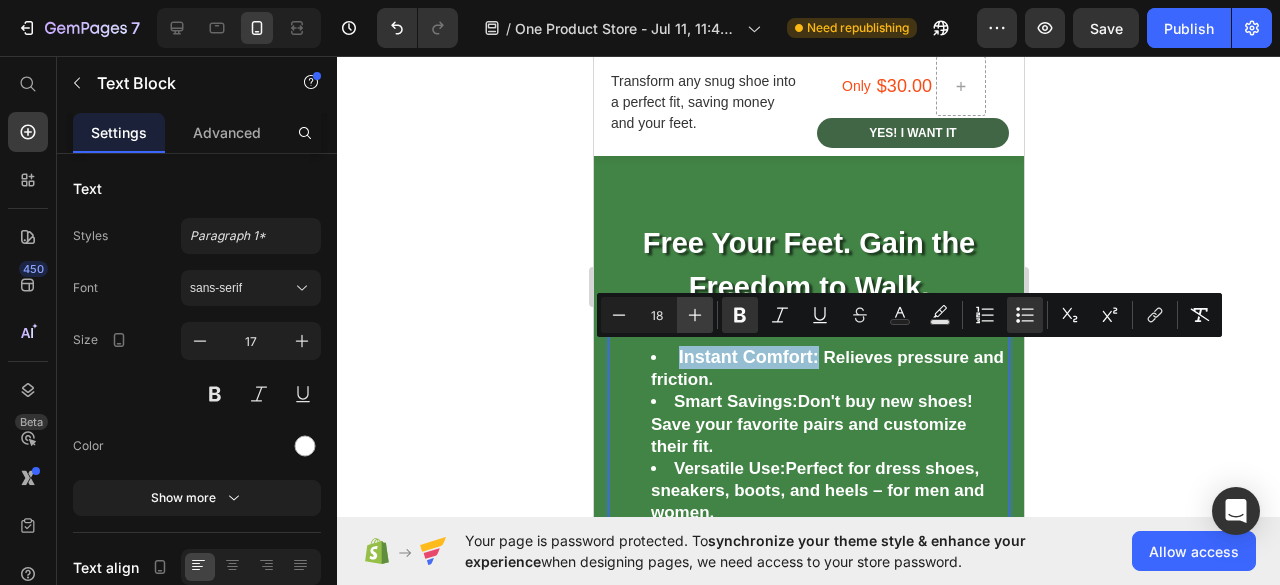 type on "19" 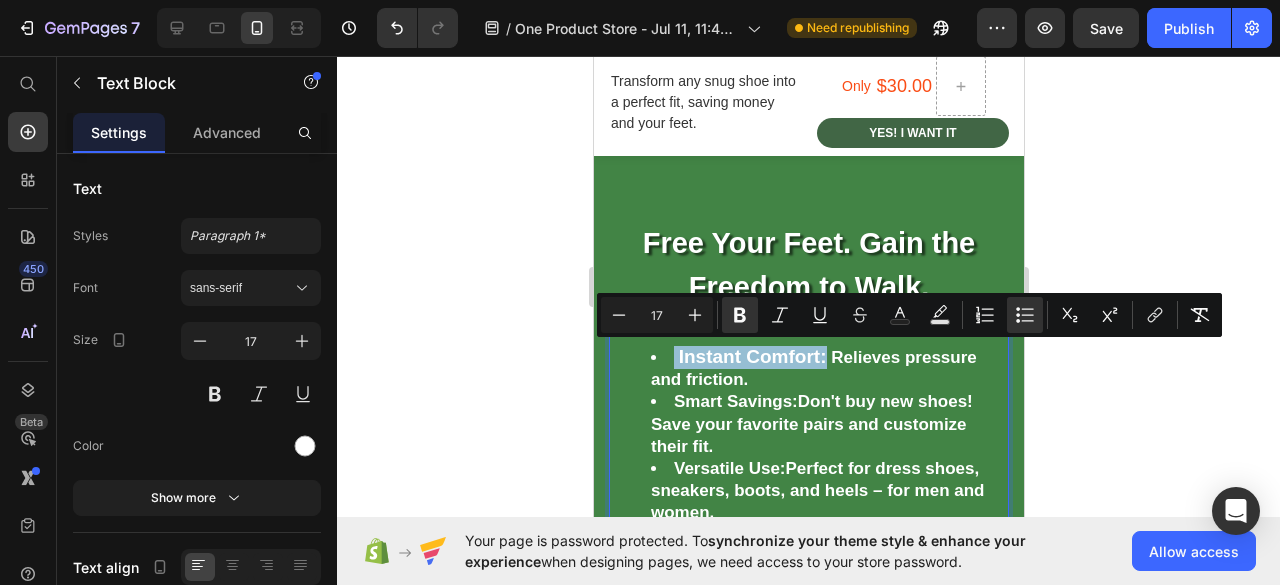 click on "Smart Savings:  Don't buy new shoes! Save your favorite pairs and customize their fit." at bounding box center (828, 424) 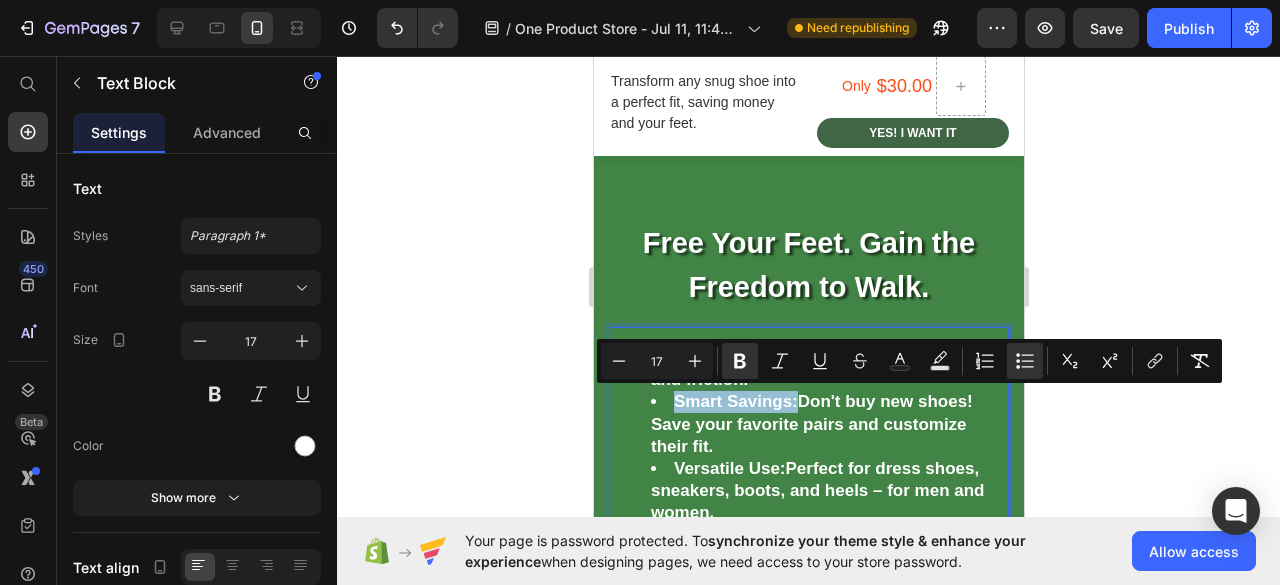 drag, startPoint x: 676, startPoint y: 396, endPoint x: 794, endPoint y: 399, distance: 118.03813 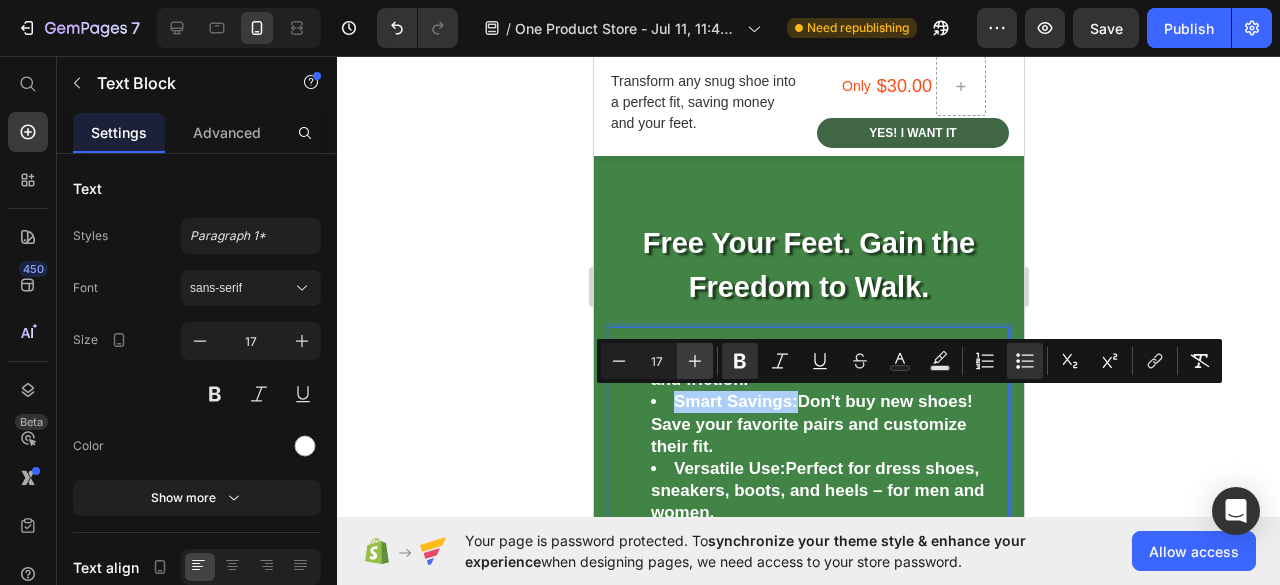 click 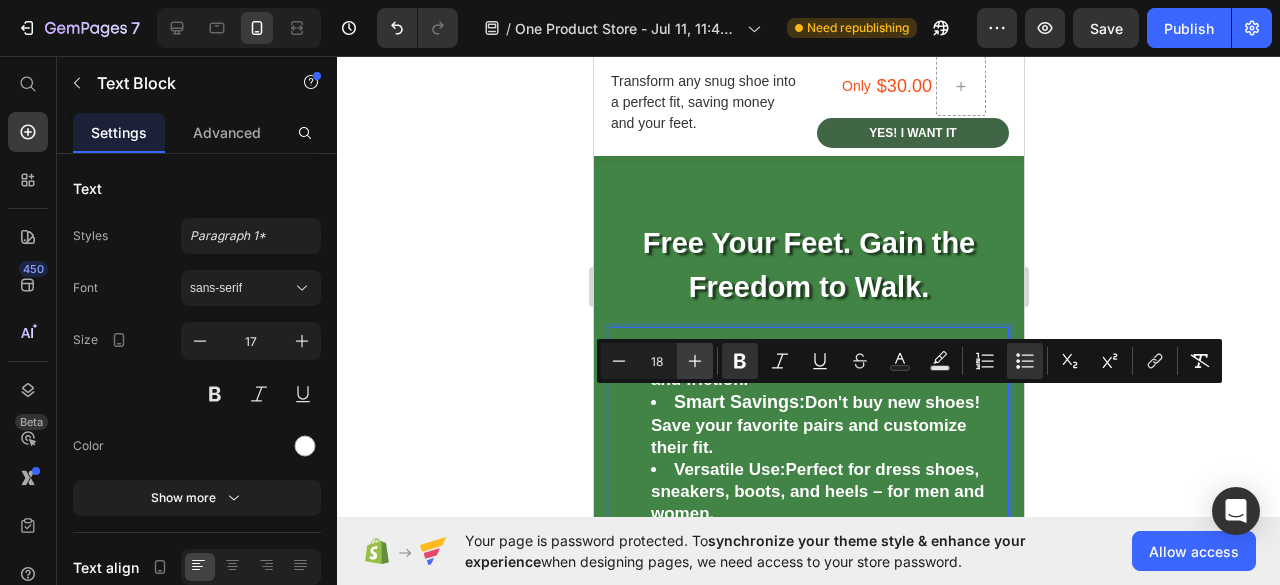 click 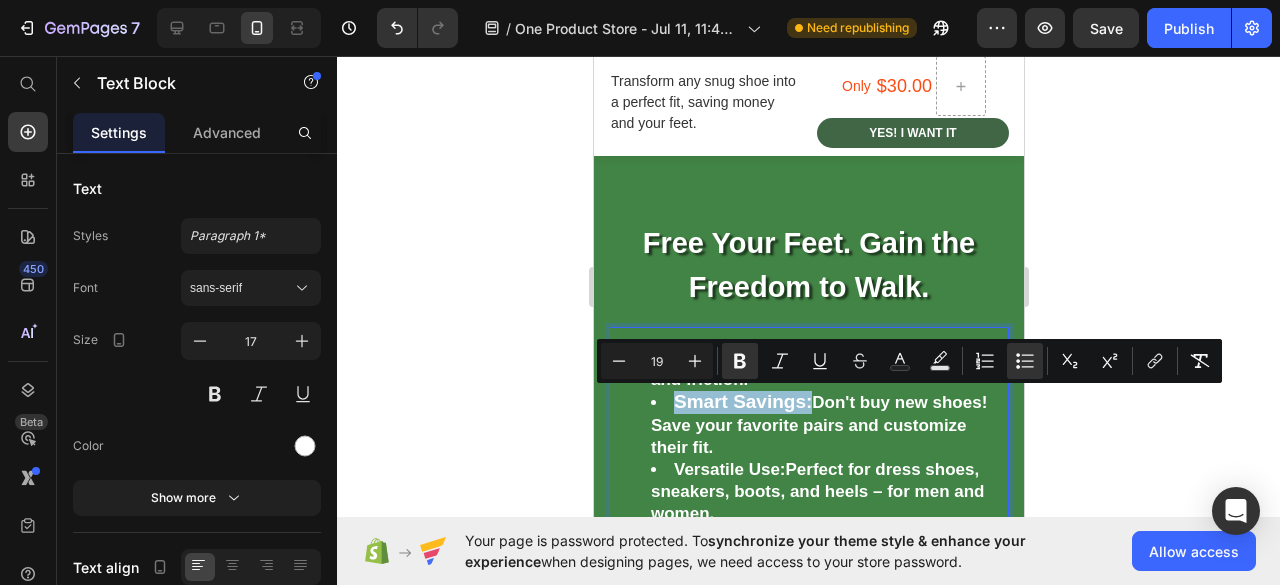 type on "17" 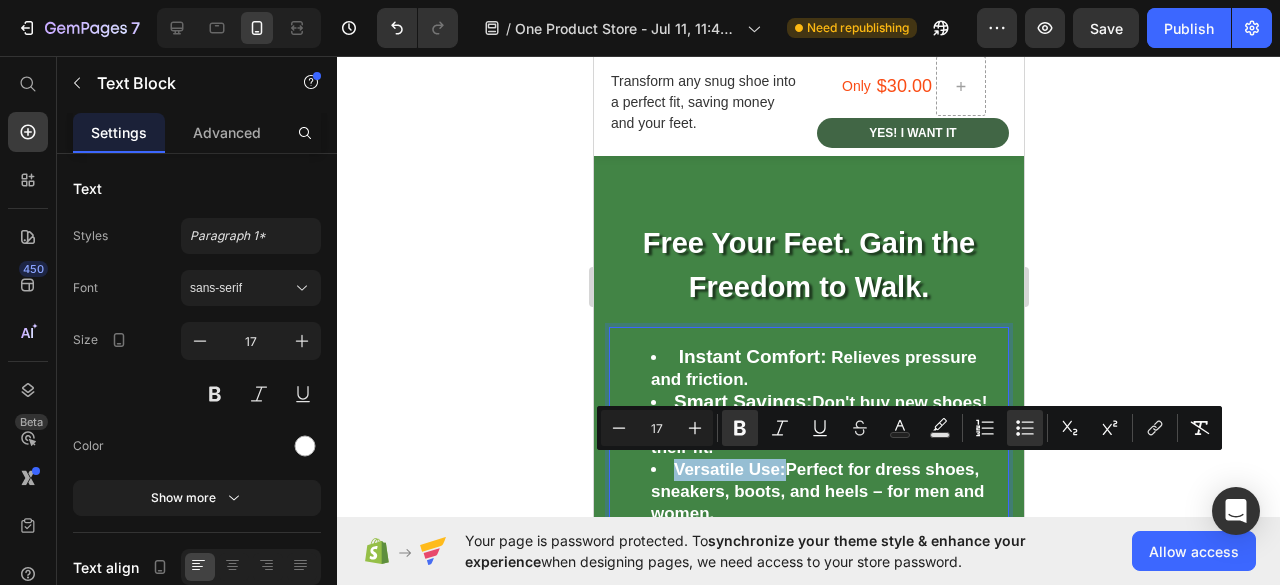 drag, startPoint x: 674, startPoint y: 467, endPoint x: 782, endPoint y: 468, distance: 108.00463 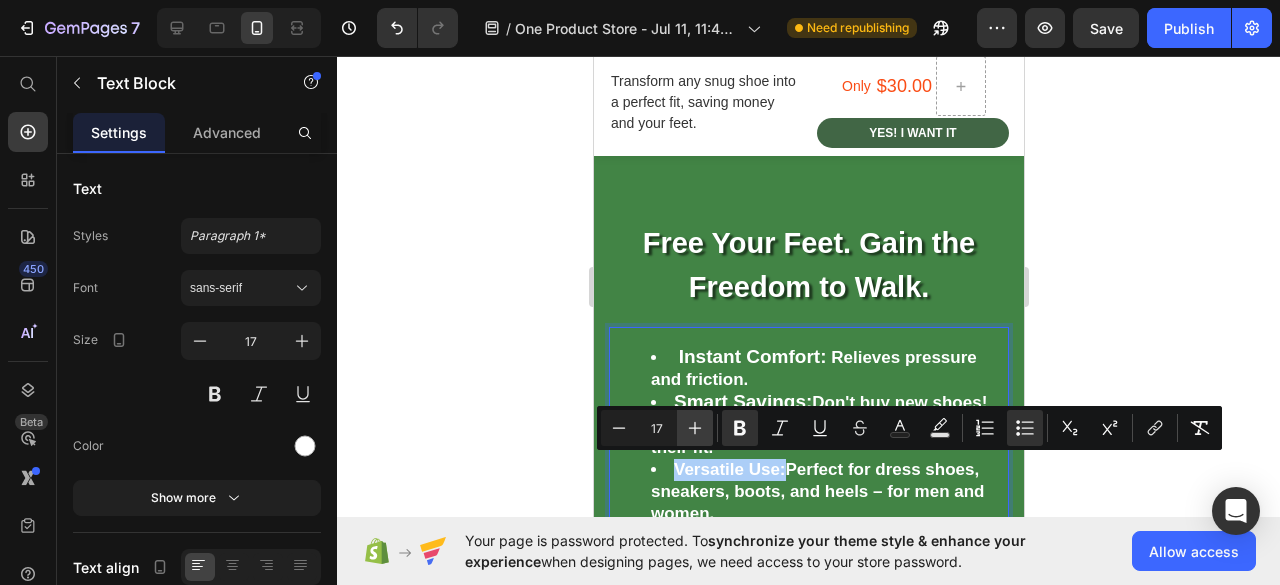 click 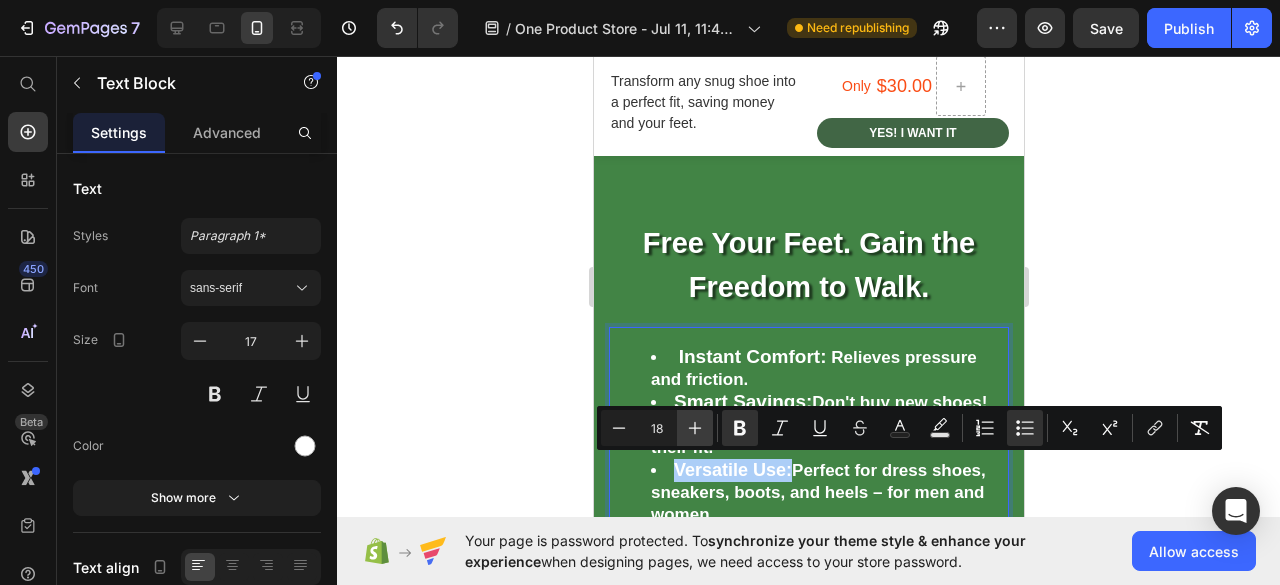 click 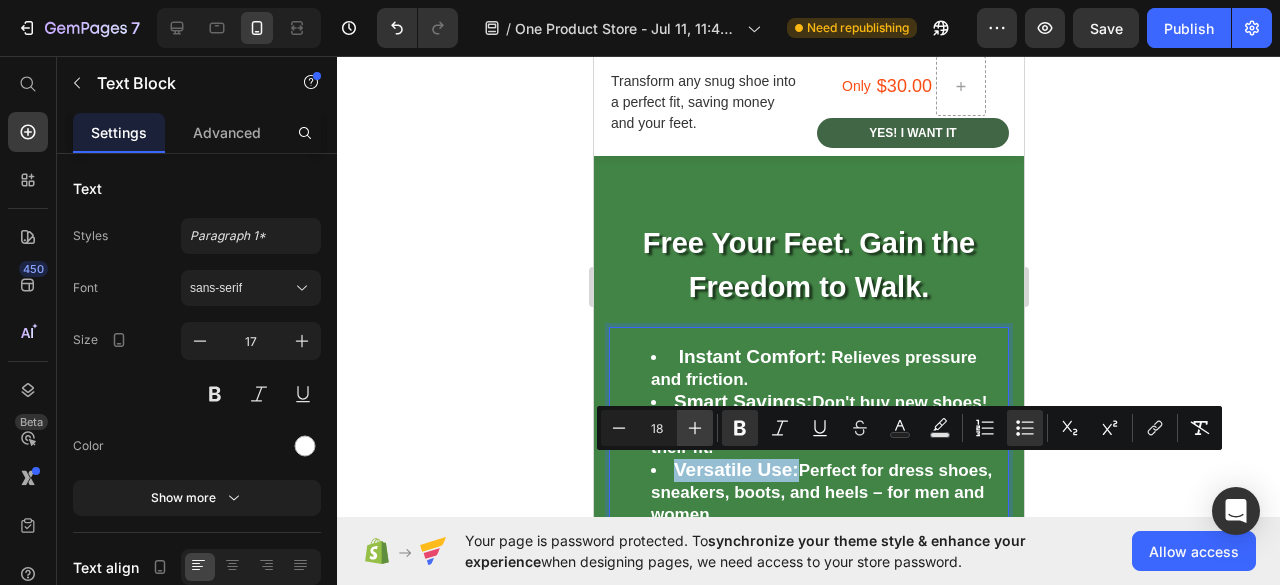 type on "19" 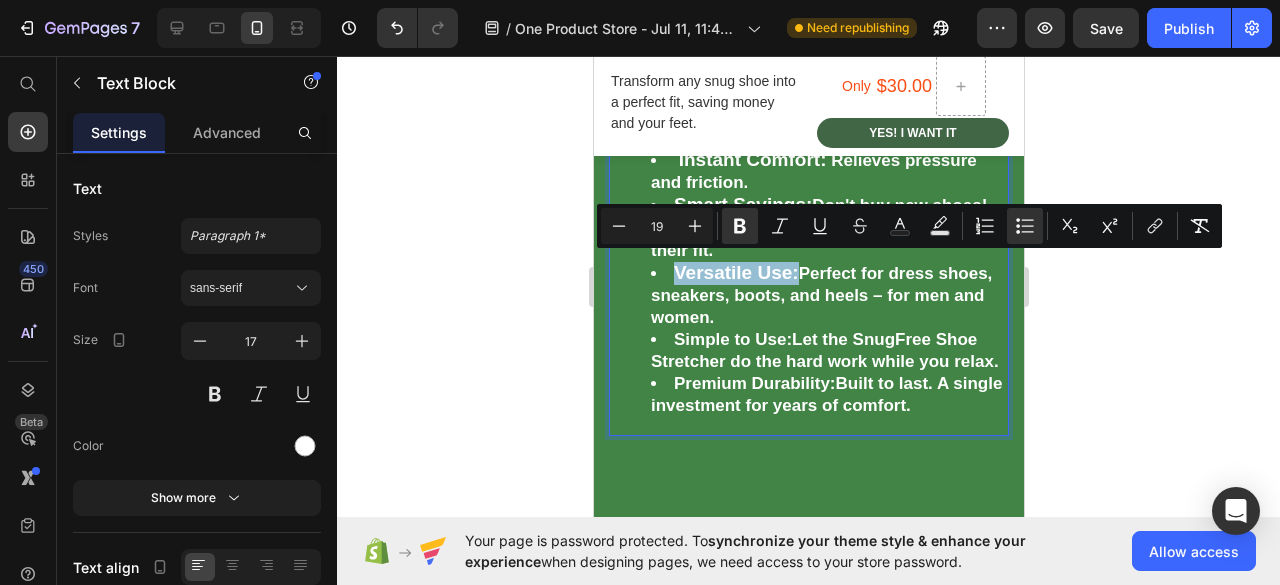 scroll, scrollTop: 2941, scrollLeft: 0, axis: vertical 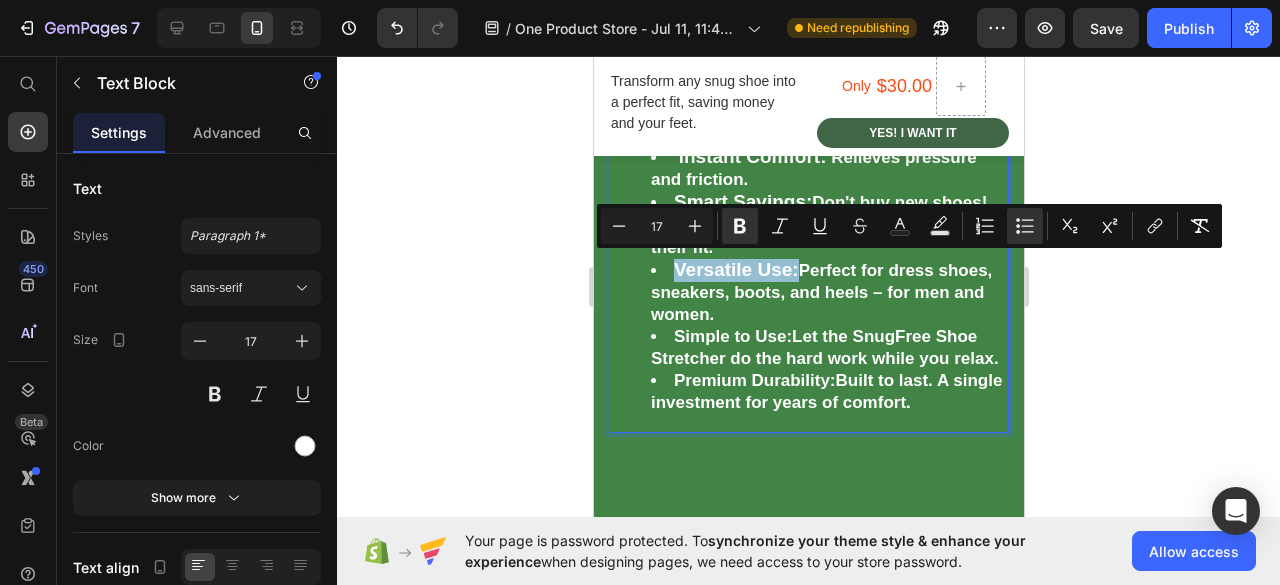 click on "Versatile Use:  Perfect for dress shoes, sneakers, boots, and heels – for men and women." at bounding box center (828, 292) 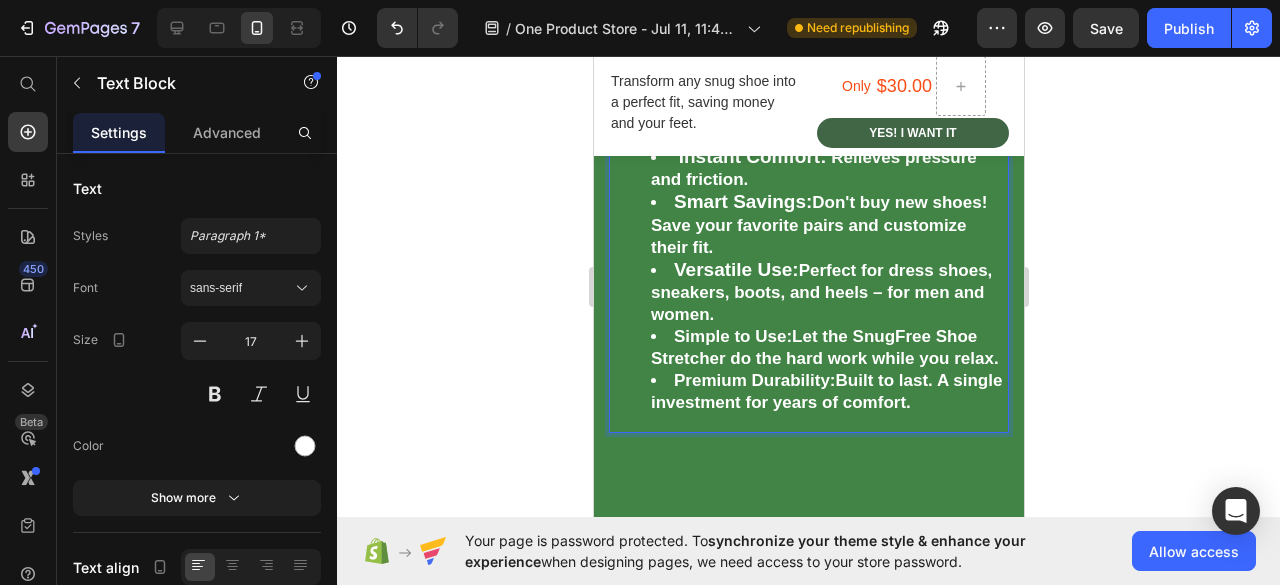 click on "Versatile Use:  Perfect for dress shoes, sneakers, boots, and heels – for men and women." at bounding box center [828, 292] 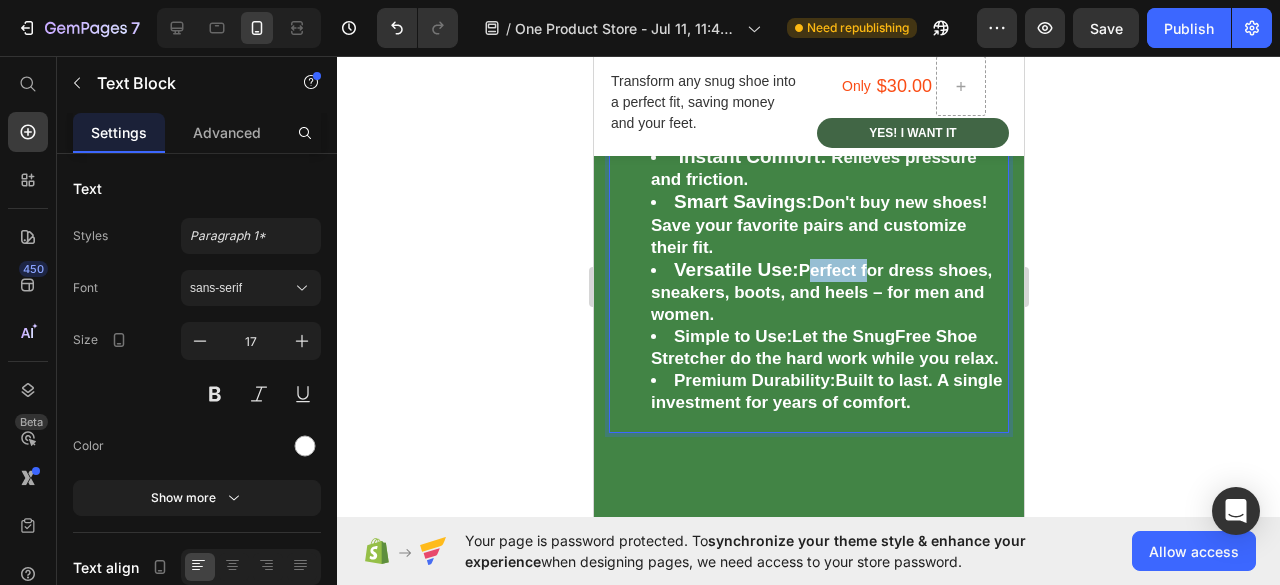 click on "Versatile Use:  Perfect for dress shoes, sneakers, boots, and heels – for men and women." at bounding box center (828, 292) 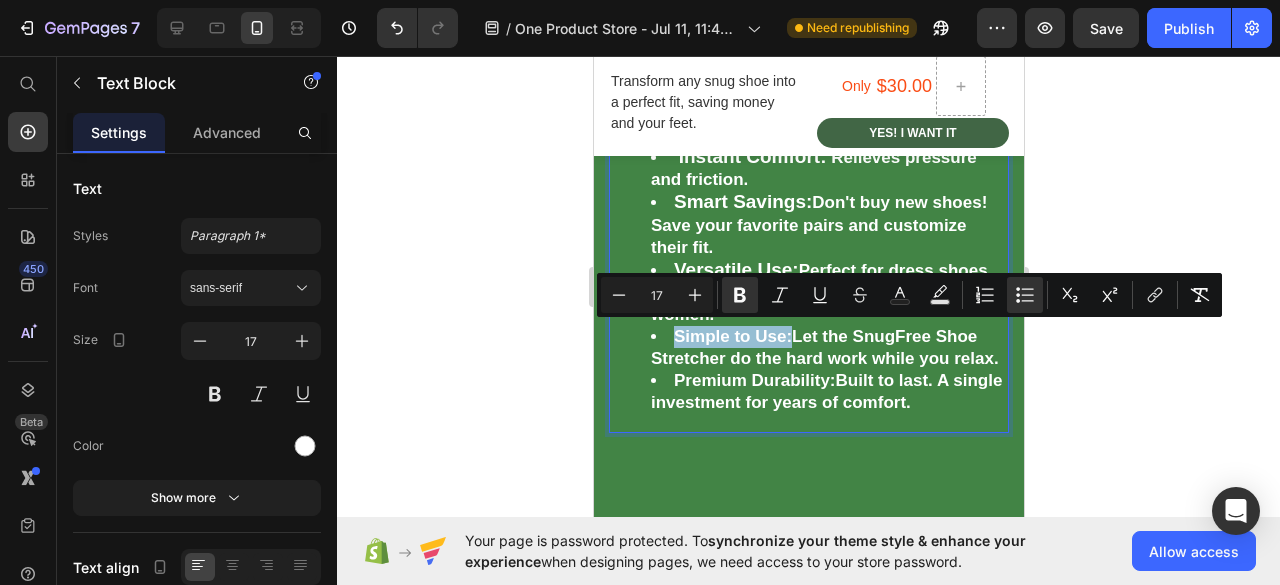 drag, startPoint x: 670, startPoint y: 337, endPoint x: 789, endPoint y: 341, distance: 119.06721 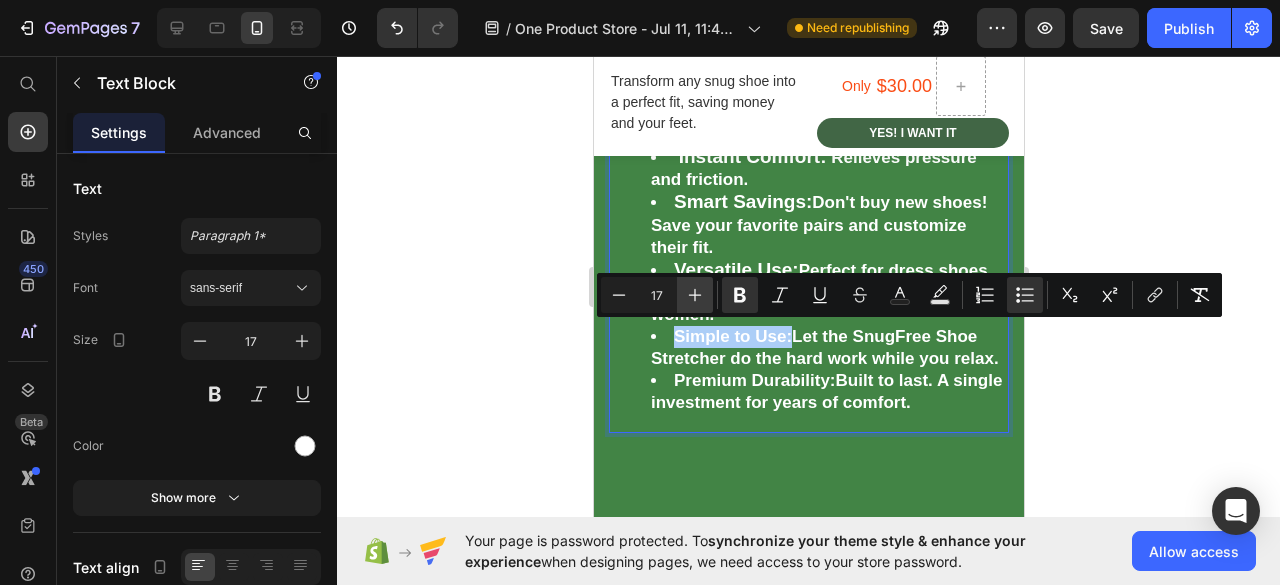 click 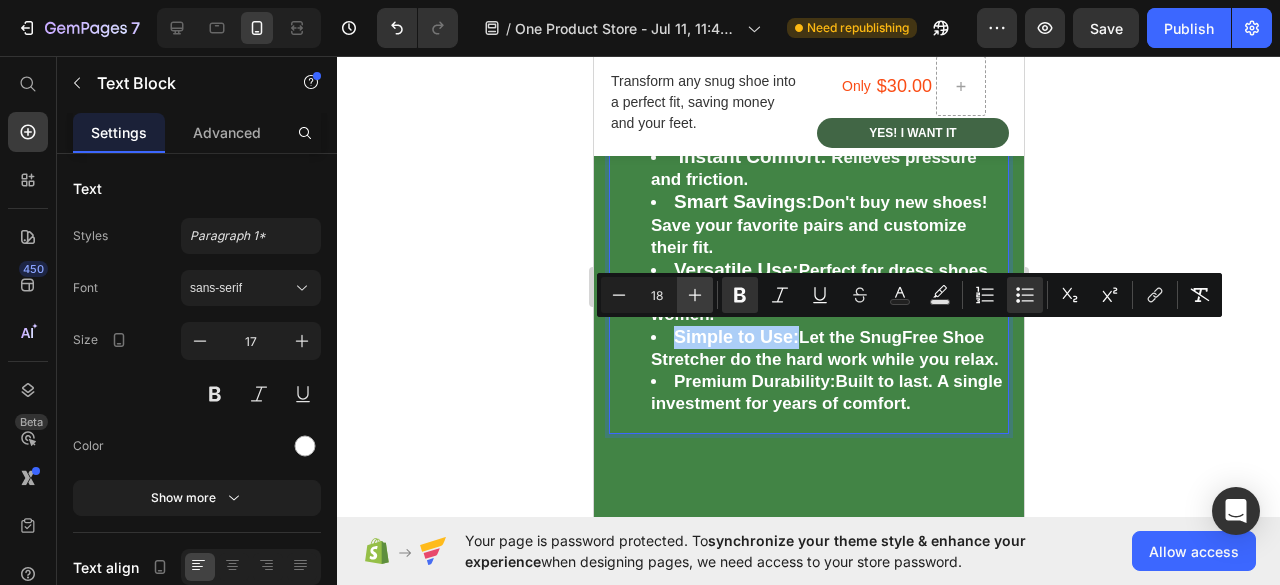 click 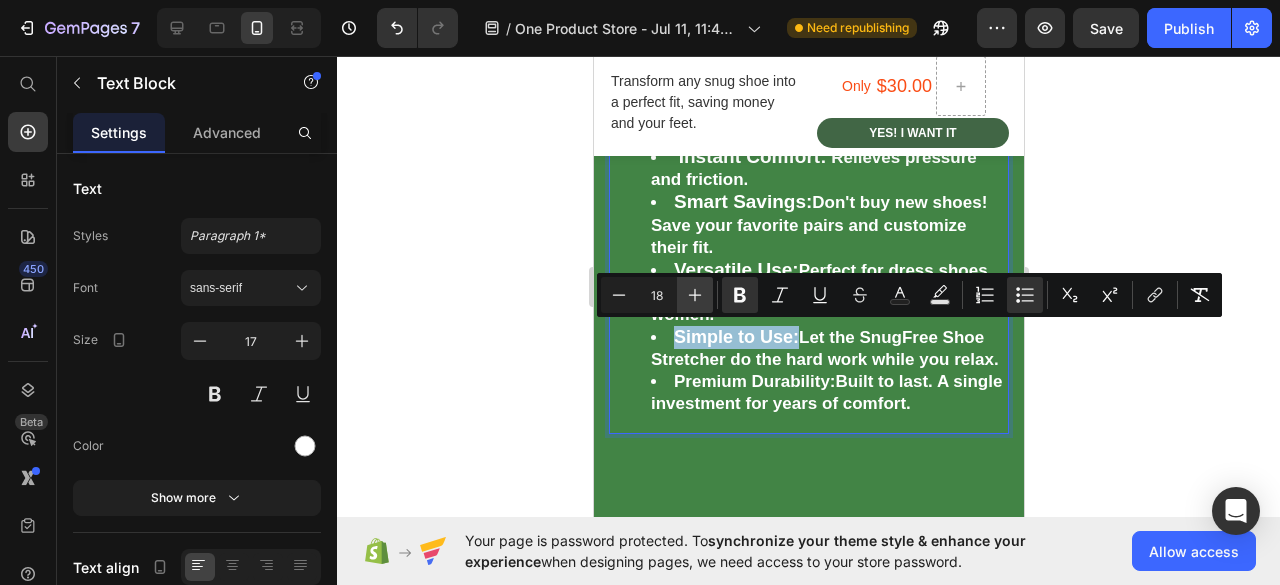 type on "19" 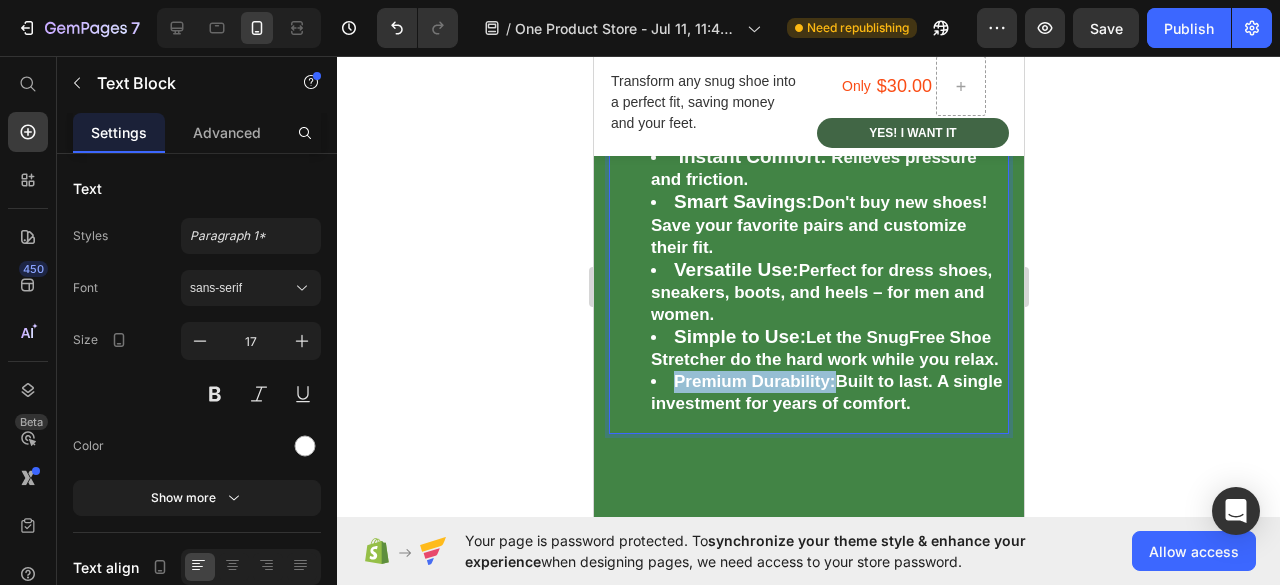 drag, startPoint x: 674, startPoint y: 401, endPoint x: 833, endPoint y: 399, distance: 159.01257 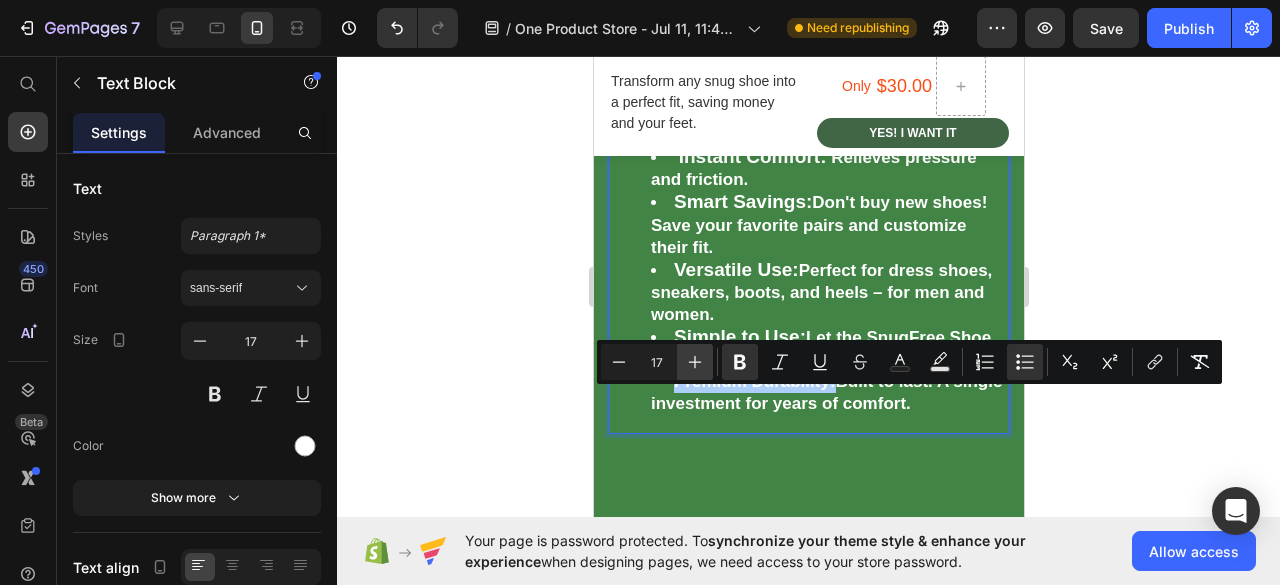 click 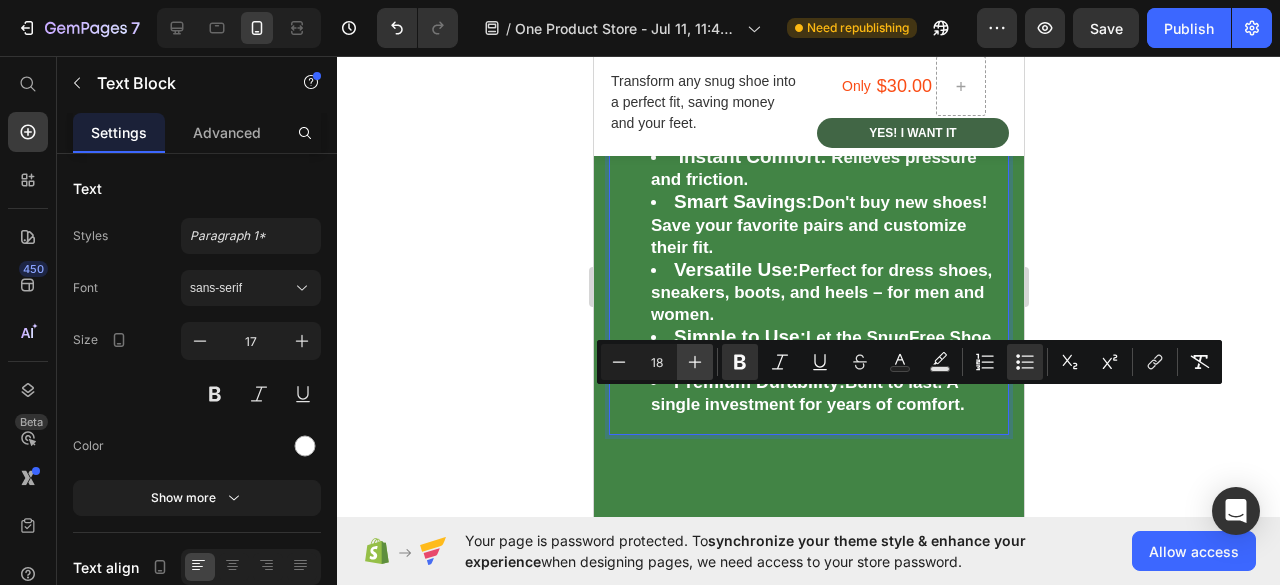 click 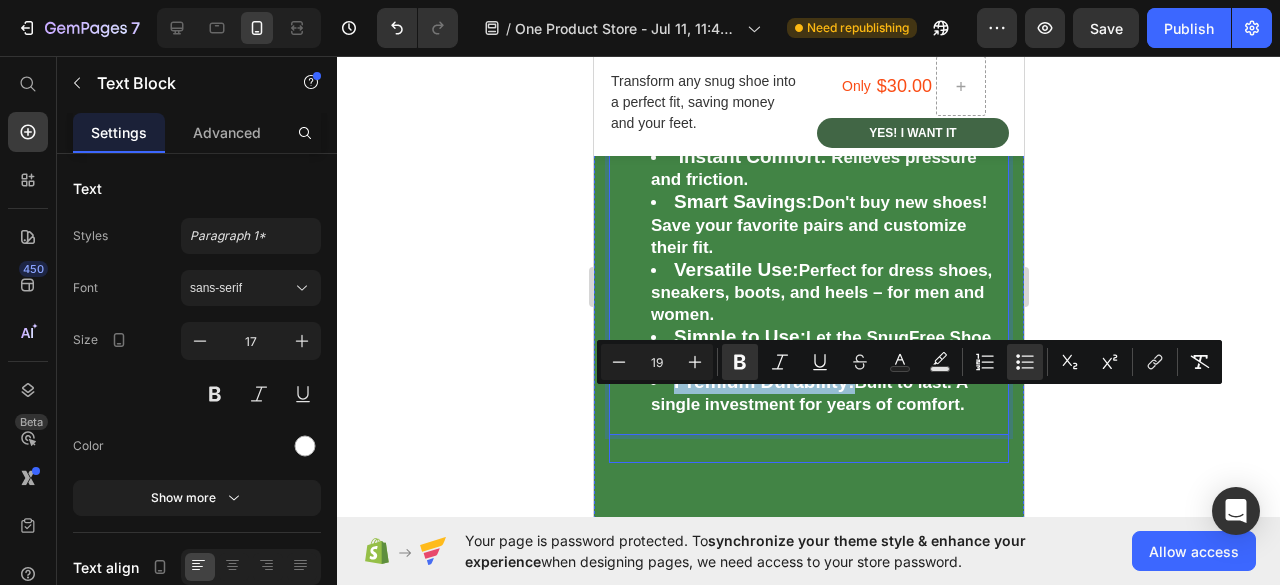 click on "Free Your Feet. Gain the Freedom to Walk. Heading   Instant Comfort:   Relieves pressure and friction. Smart Savings:  Don't buy new shoes! Save your favorite pairs and customize their fit. Versatile Use:  Perfect for dress shoes, sneakers, boots, and heels – for men and women. Simple to Use:  Let the SnugFree Shoe Stretcher do the hard work while you relax. Premium Durability:  Built to last. A single investment for years of comfort. Text Block   28" at bounding box center [808, 241] 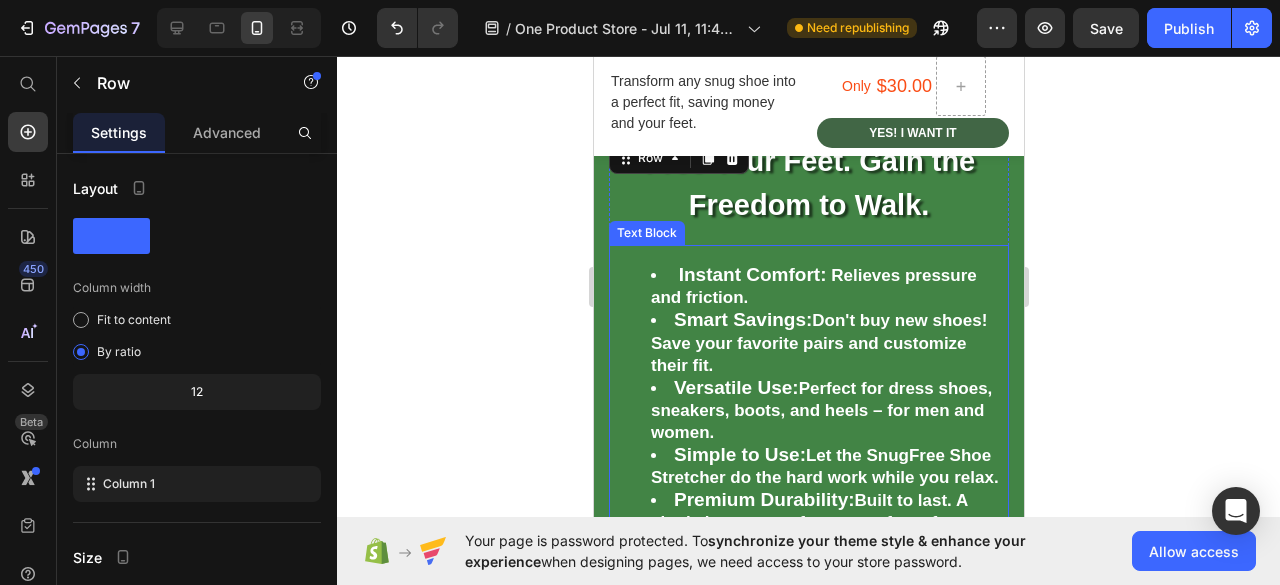 scroll, scrollTop: 2741, scrollLeft: 0, axis: vertical 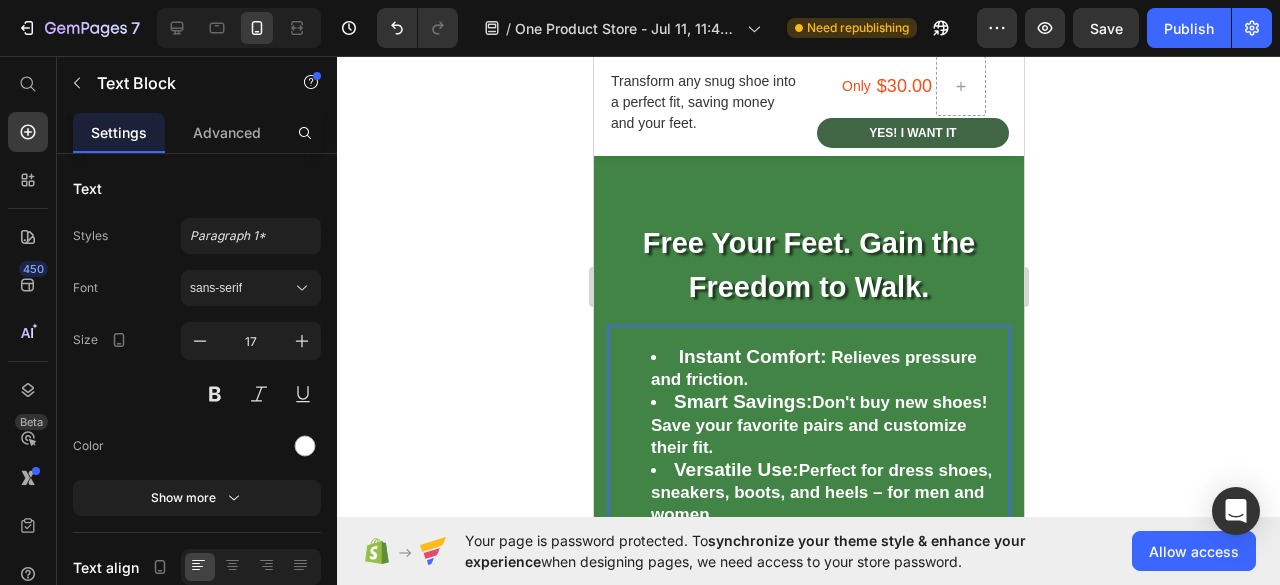 drag, startPoint x: 832, startPoint y: 356, endPoint x: 845, endPoint y: 359, distance: 13.341664 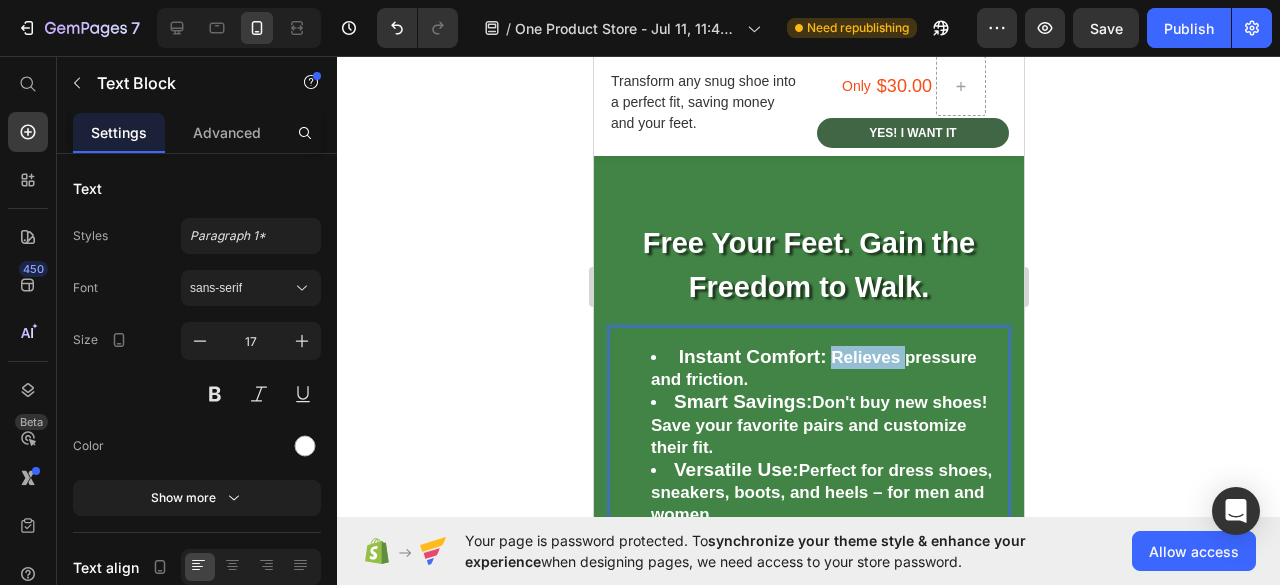 click on "Relieves pressure and friction." at bounding box center (813, 368) 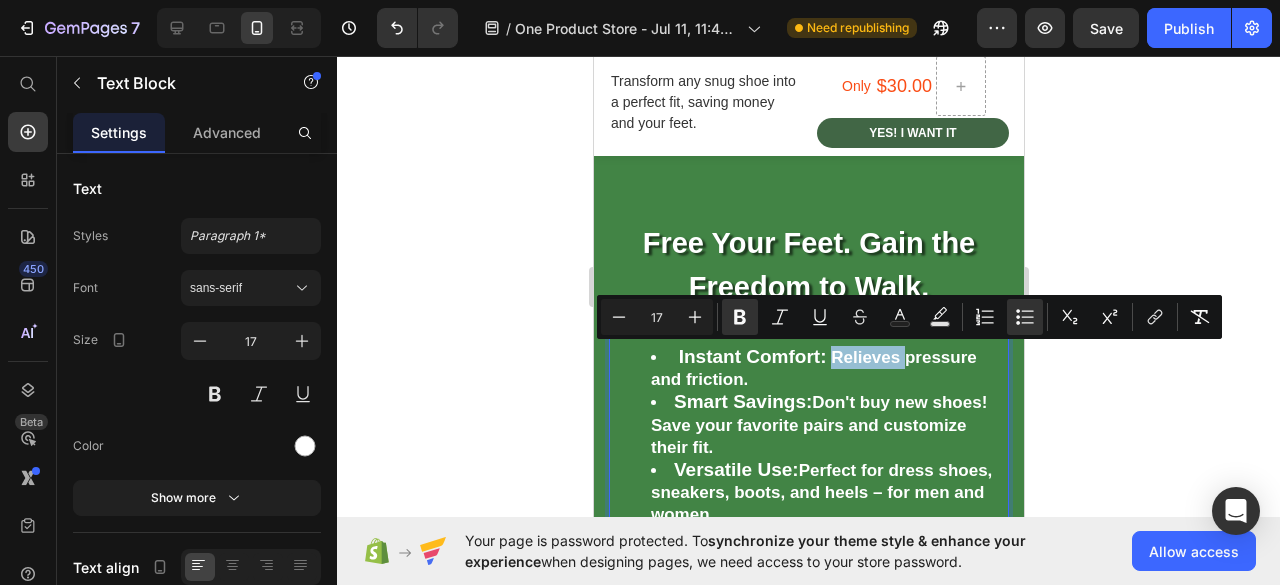 click on "Relieves pressure and friction." at bounding box center [813, 368] 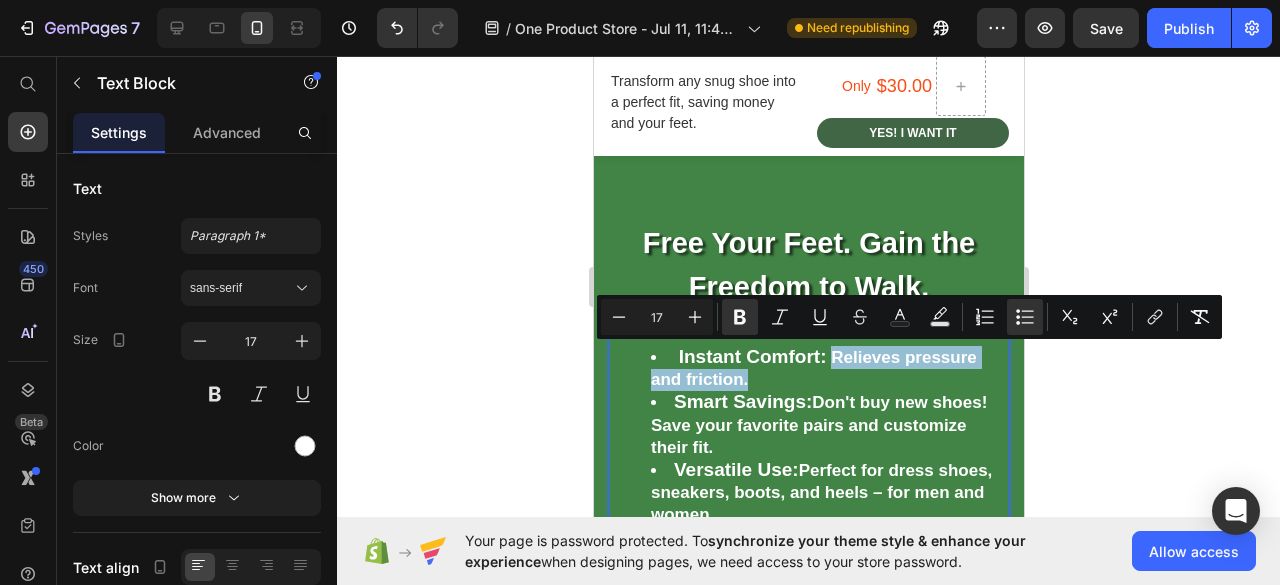 drag, startPoint x: 830, startPoint y: 355, endPoint x: 776, endPoint y: 371, distance: 56.32051 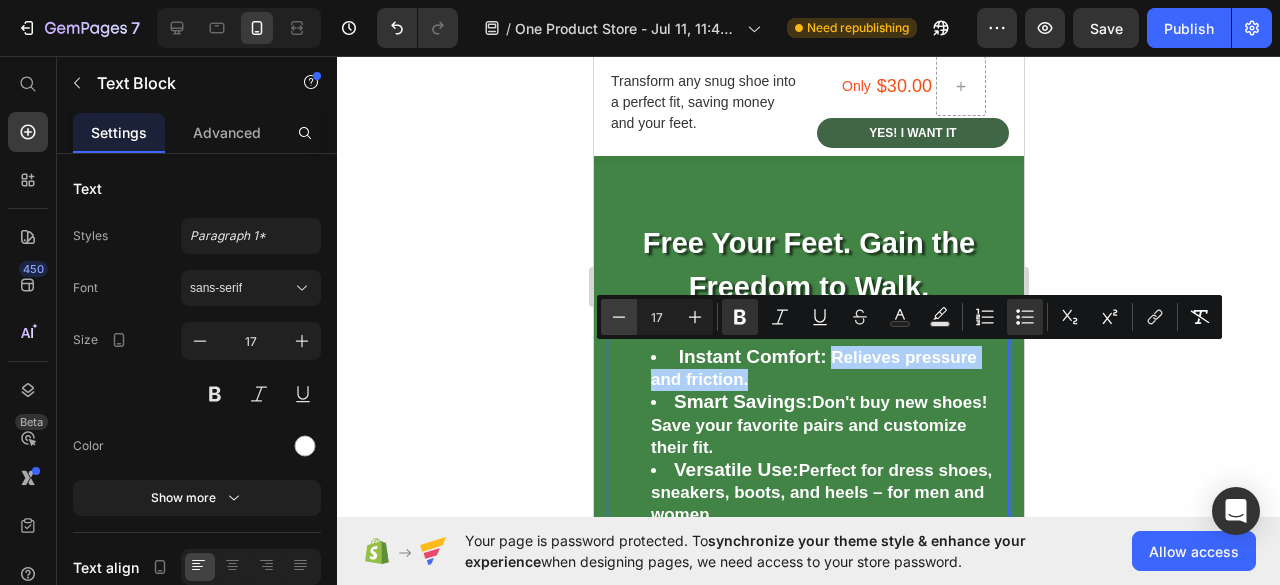 click 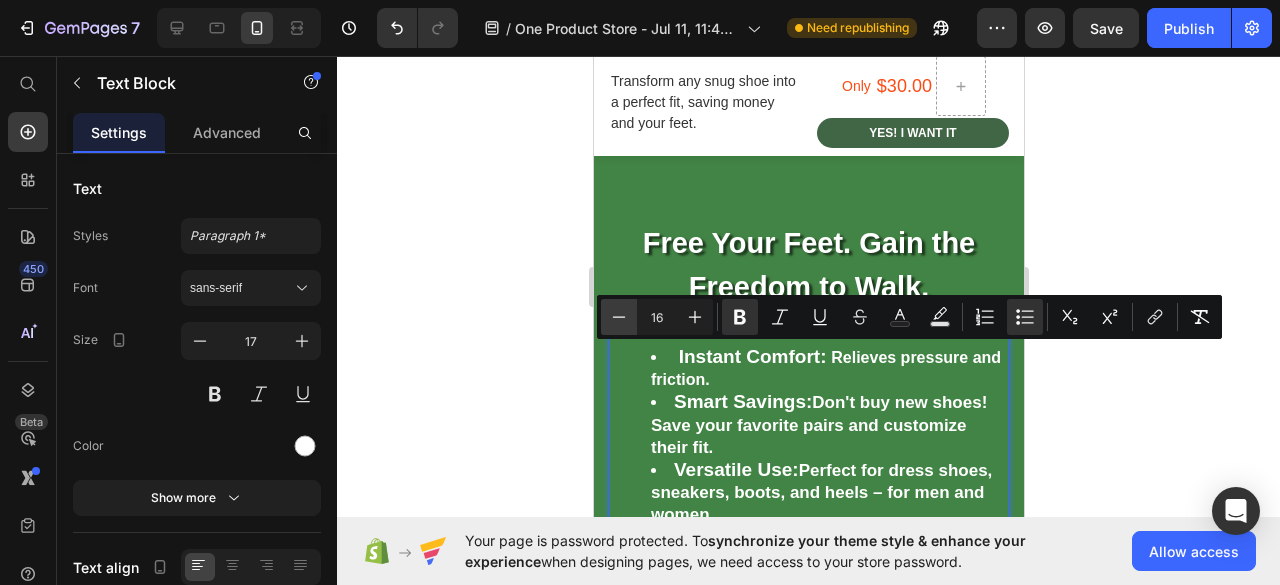 click 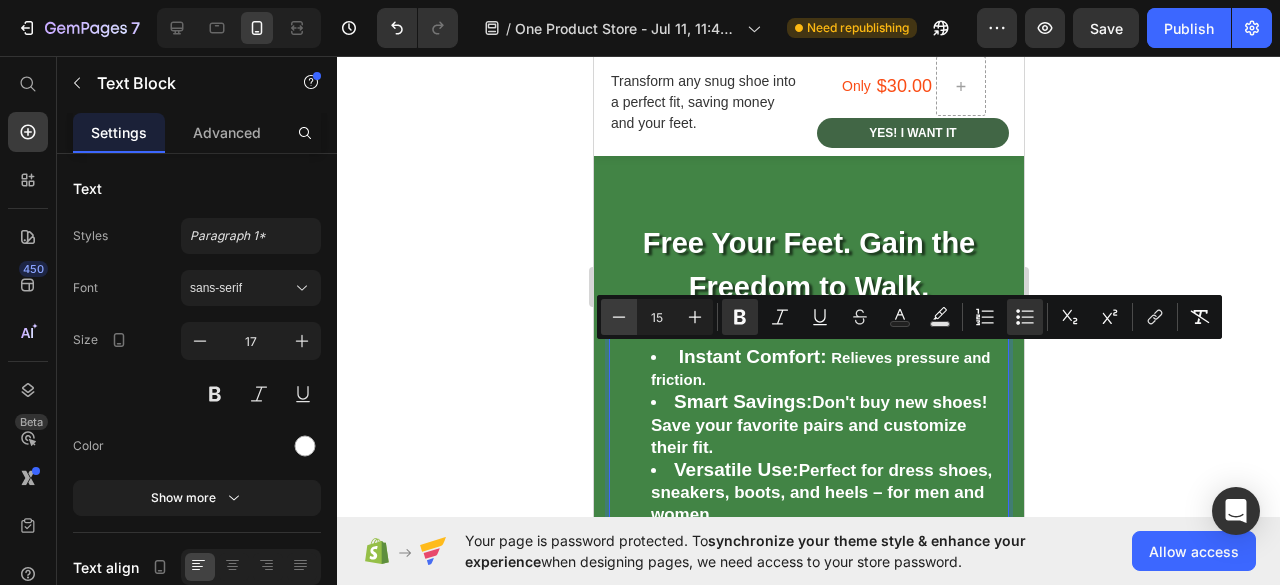 click 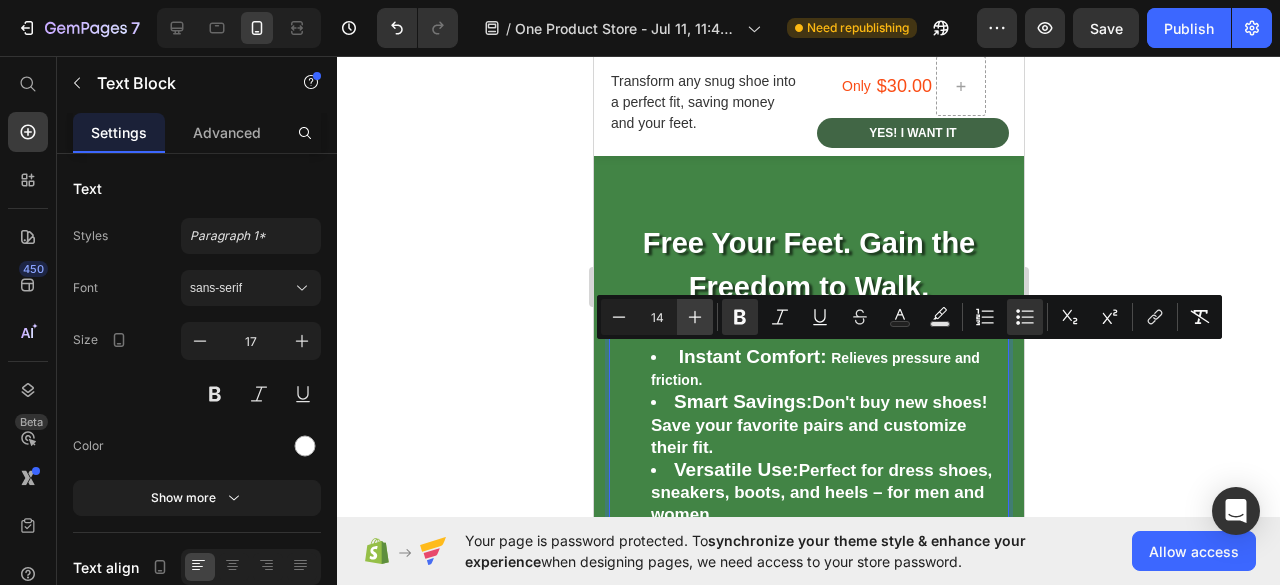 click 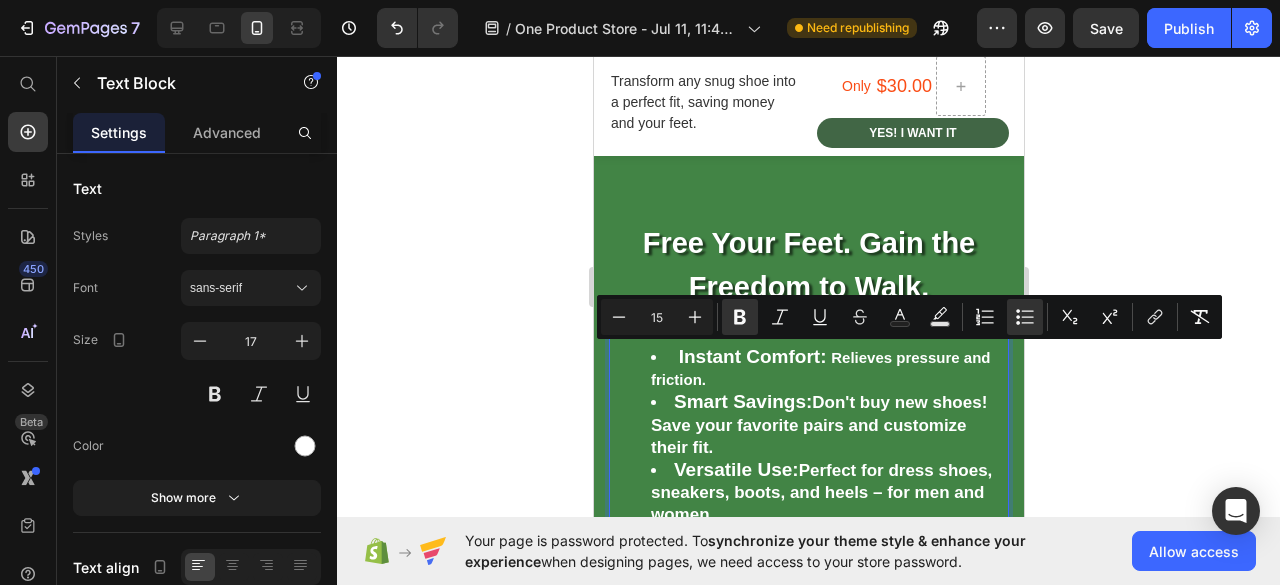 type on "19" 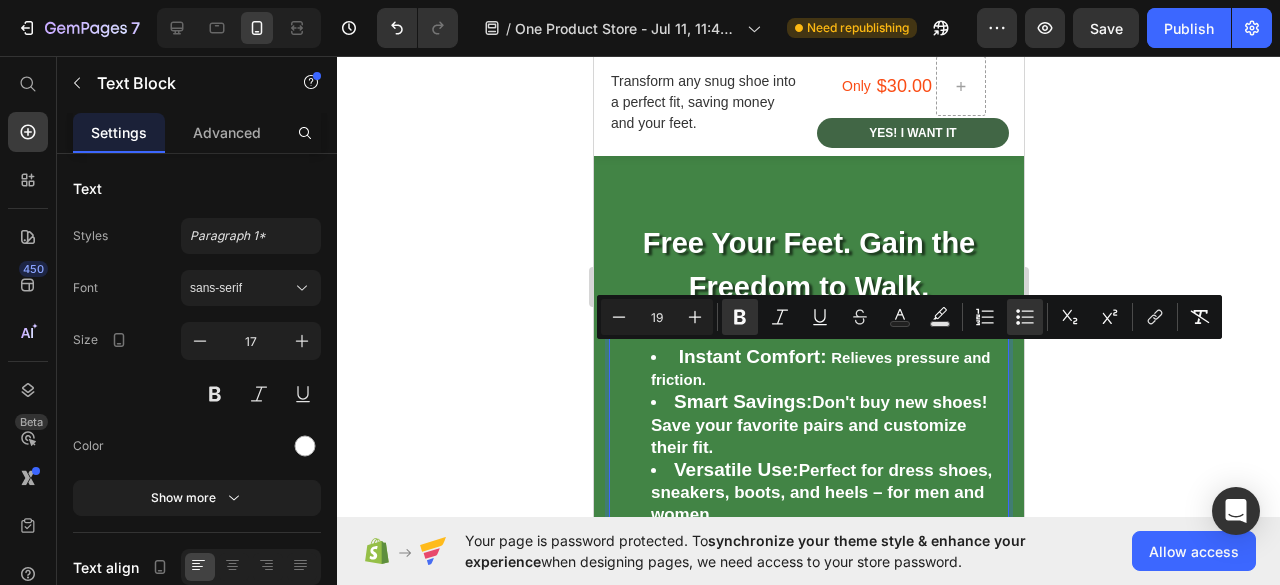 click on "Smart Savings:  Don't buy new shoes! Save your favorite pairs and customize their fit." at bounding box center (828, 424) 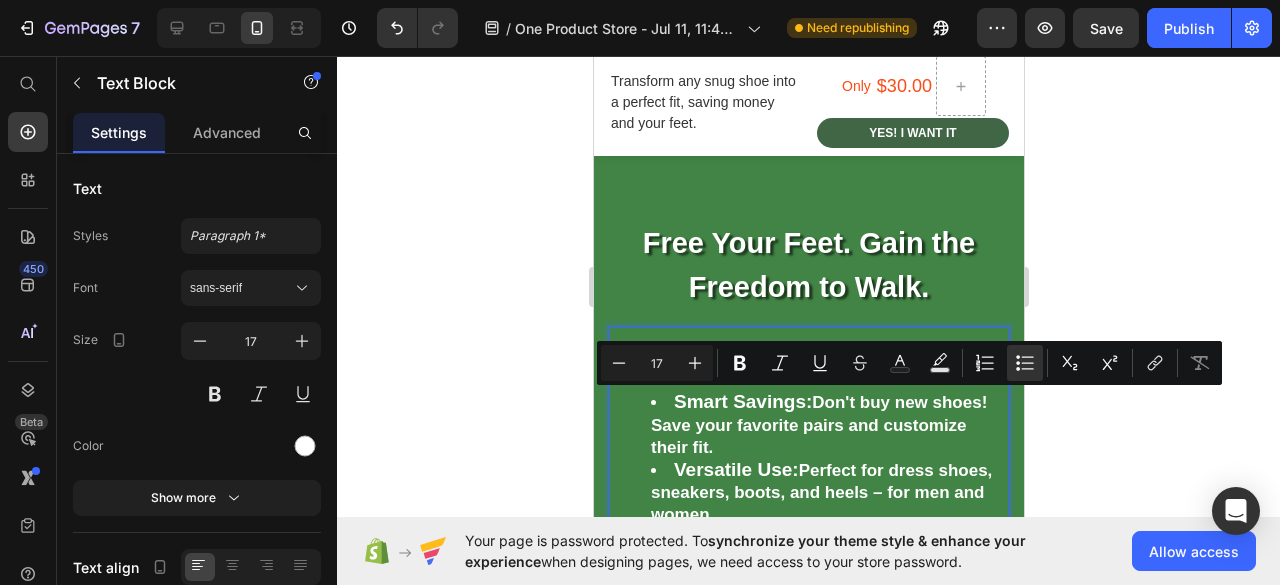 drag, startPoint x: 817, startPoint y: 399, endPoint x: 810, endPoint y: 447, distance: 48.507732 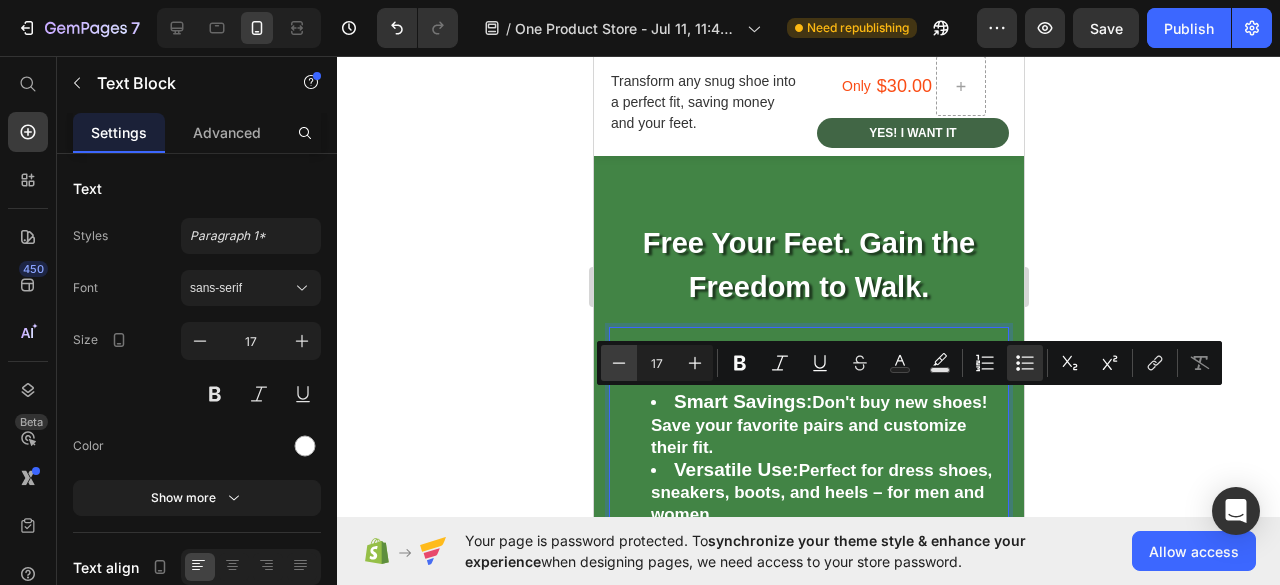 click 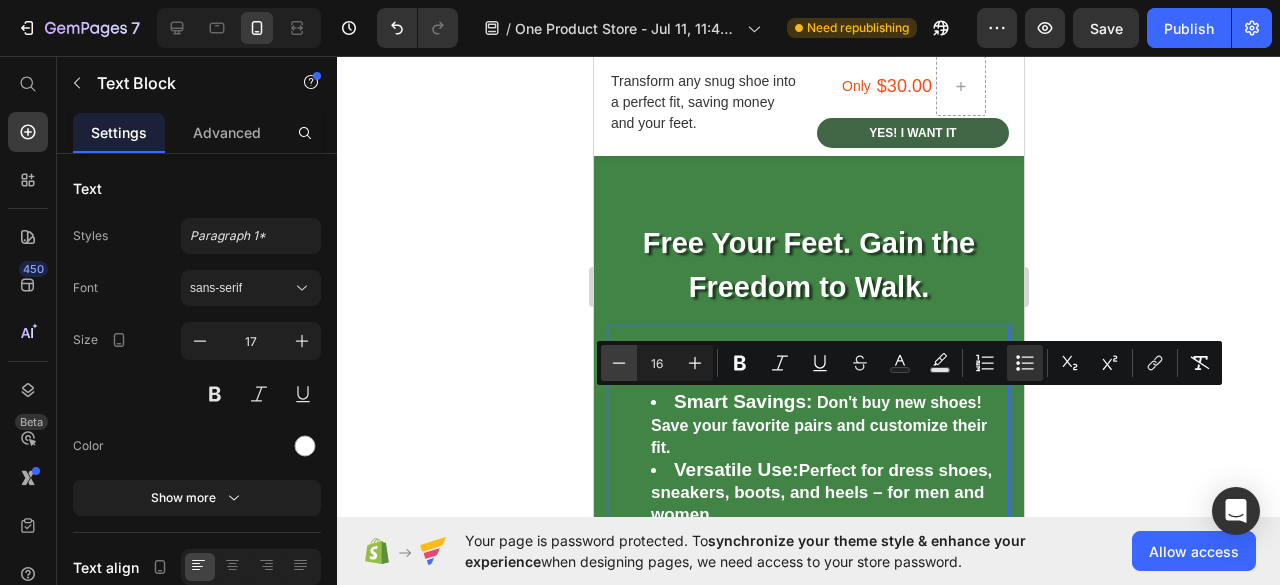 click 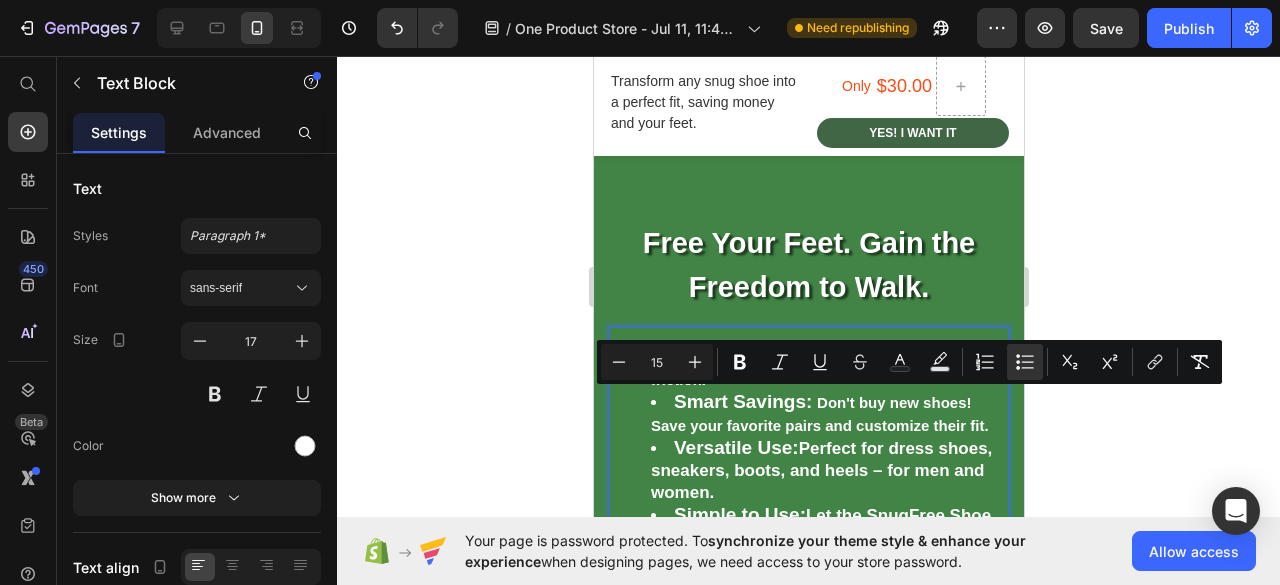 scroll, scrollTop: 2841, scrollLeft: 0, axis: vertical 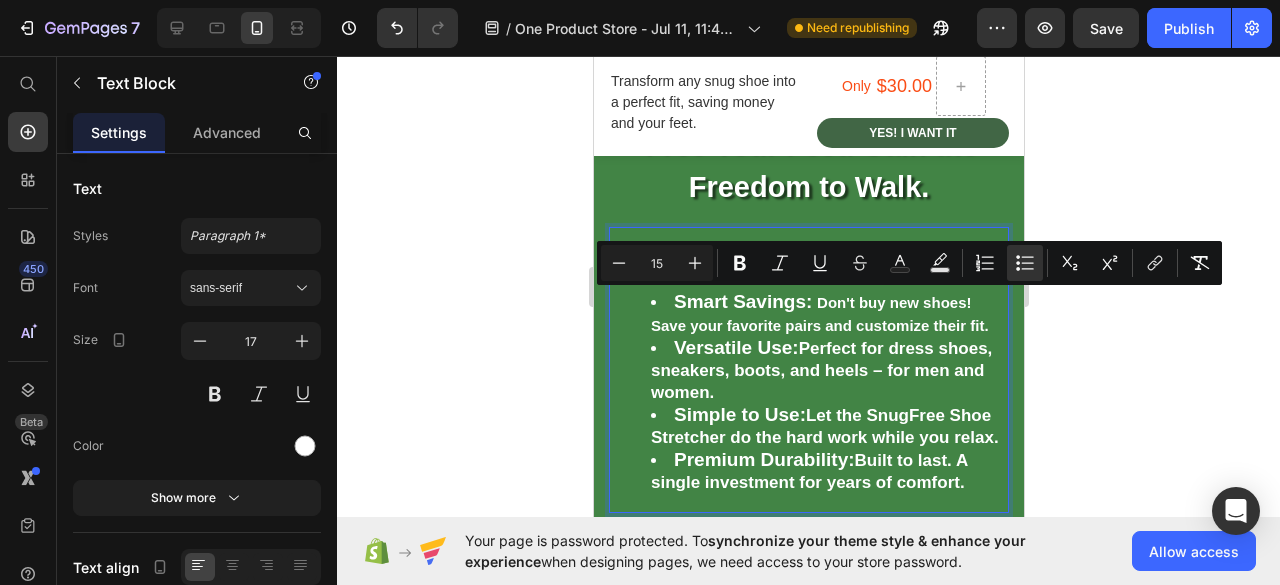 type on "17" 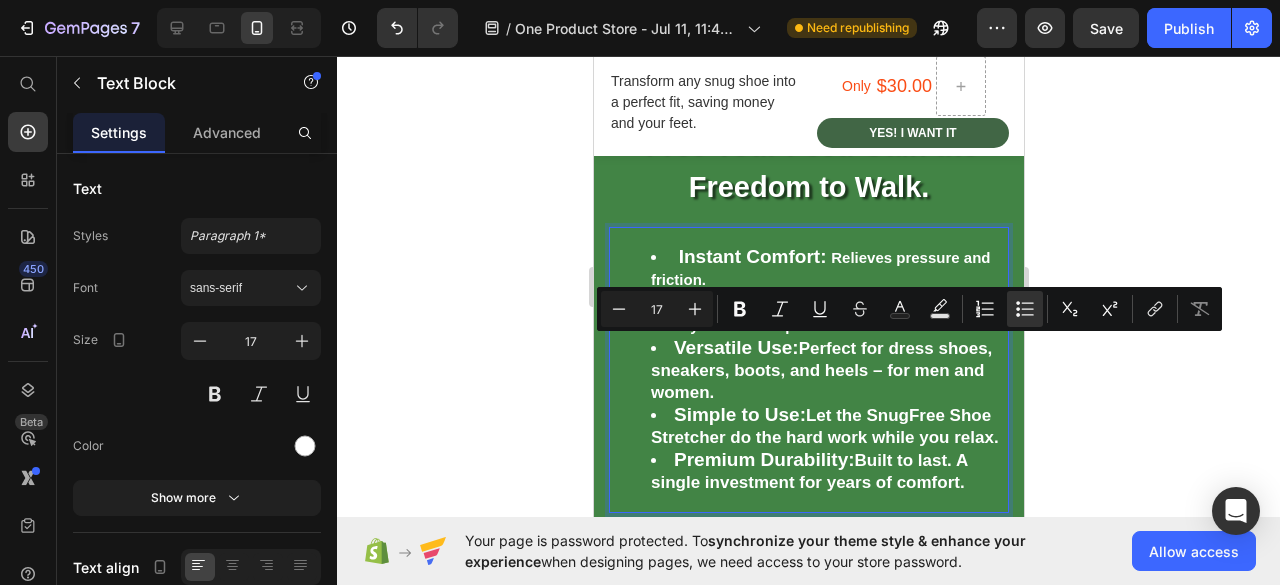 drag, startPoint x: 804, startPoint y: 348, endPoint x: 797, endPoint y: 398, distance: 50.48762 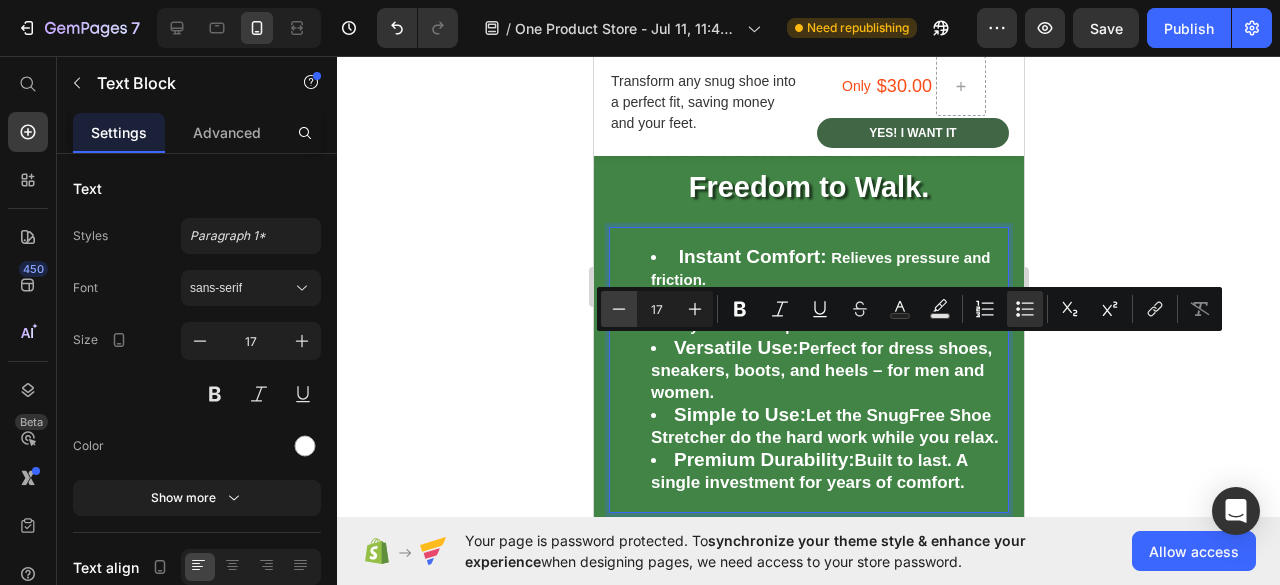 click on "Minus" at bounding box center (619, 309) 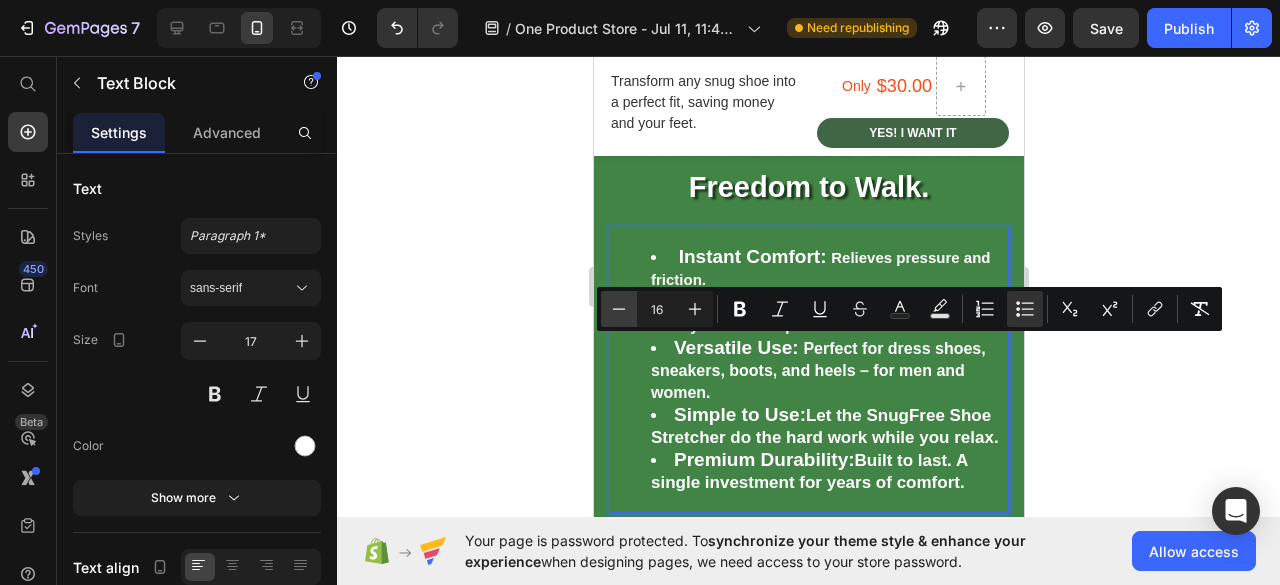 click on "Minus" at bounding box center [619, 309] 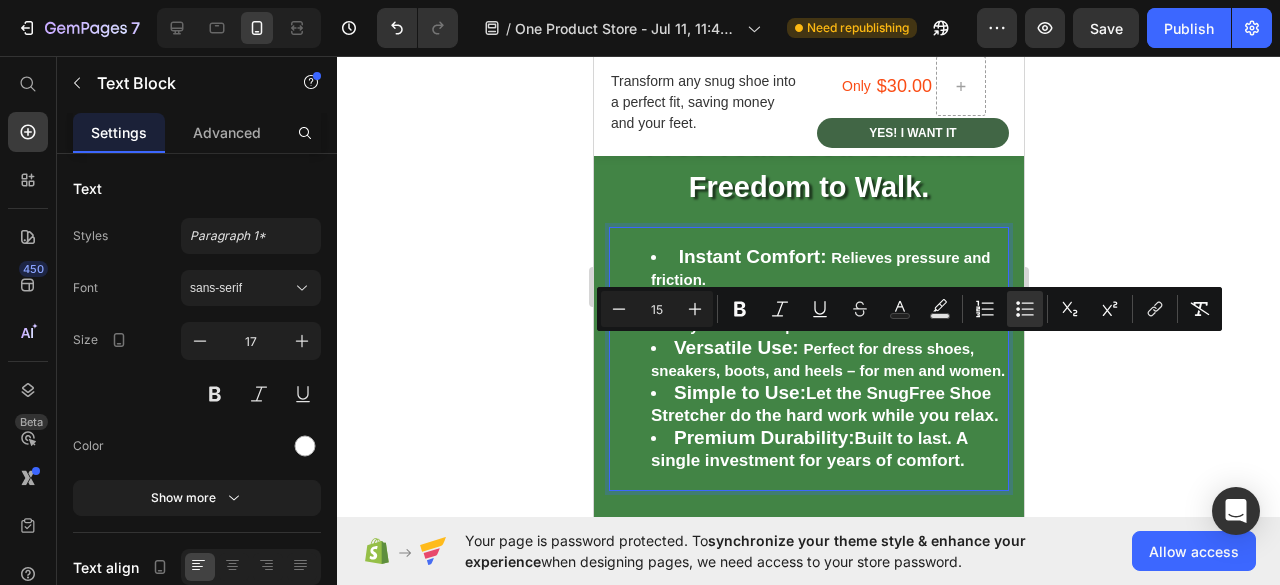 click on "Simple to Use:  Let the SnugFree Shoe Stretcher do the hard work while you relax." at bounding box center (828, 404) 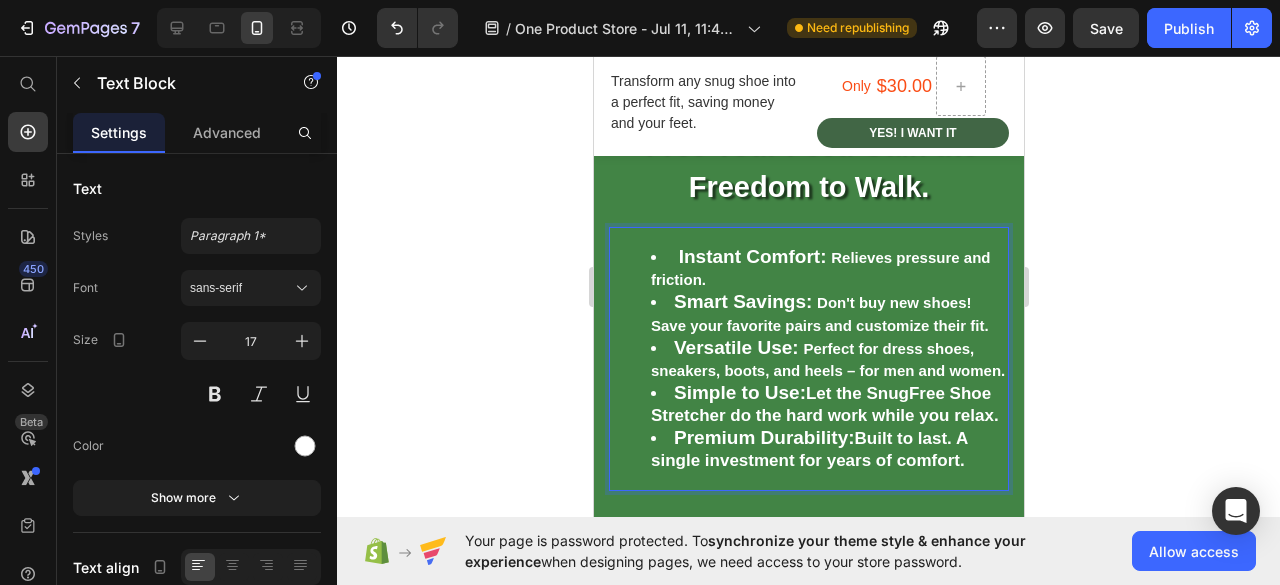 drag, startPoint x: 812, startPoint y: 419, endPoint x: 793, endPoint y: 459, distance: 44.28318 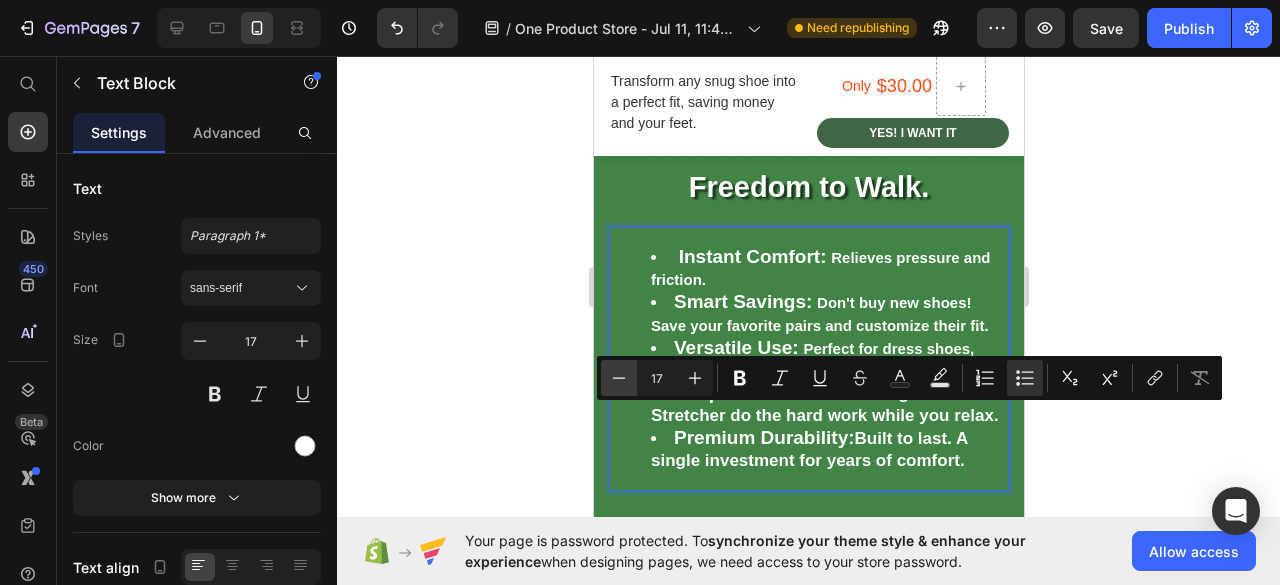 click on "Minus" at bounding box center (619, 378) 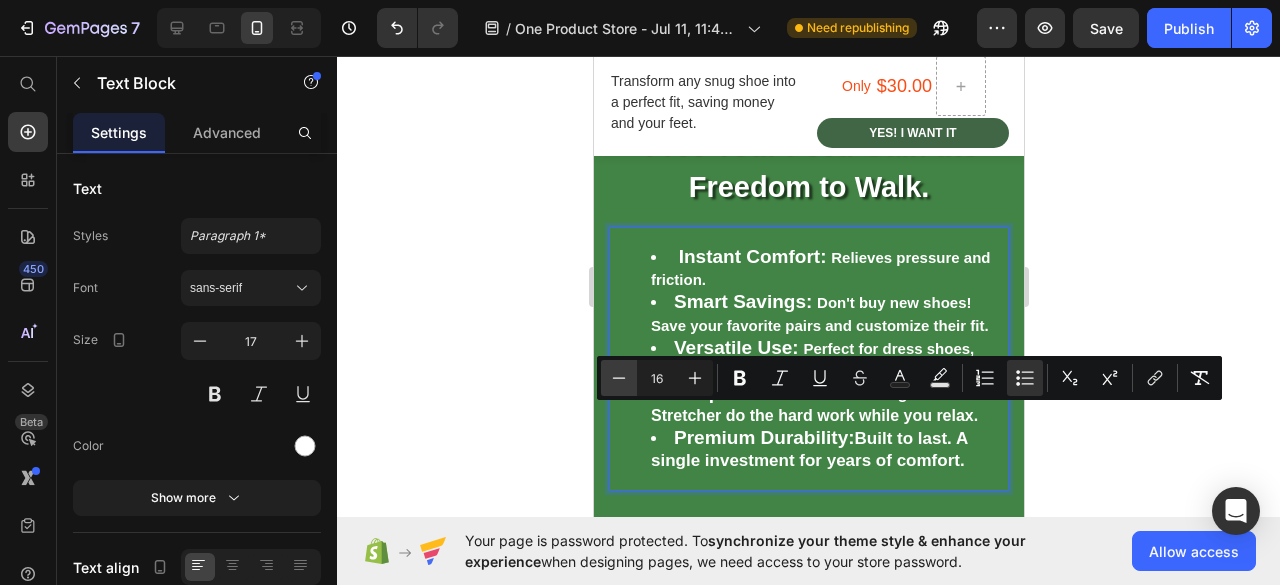 click on "Minus" at bounding box center [619, 378] 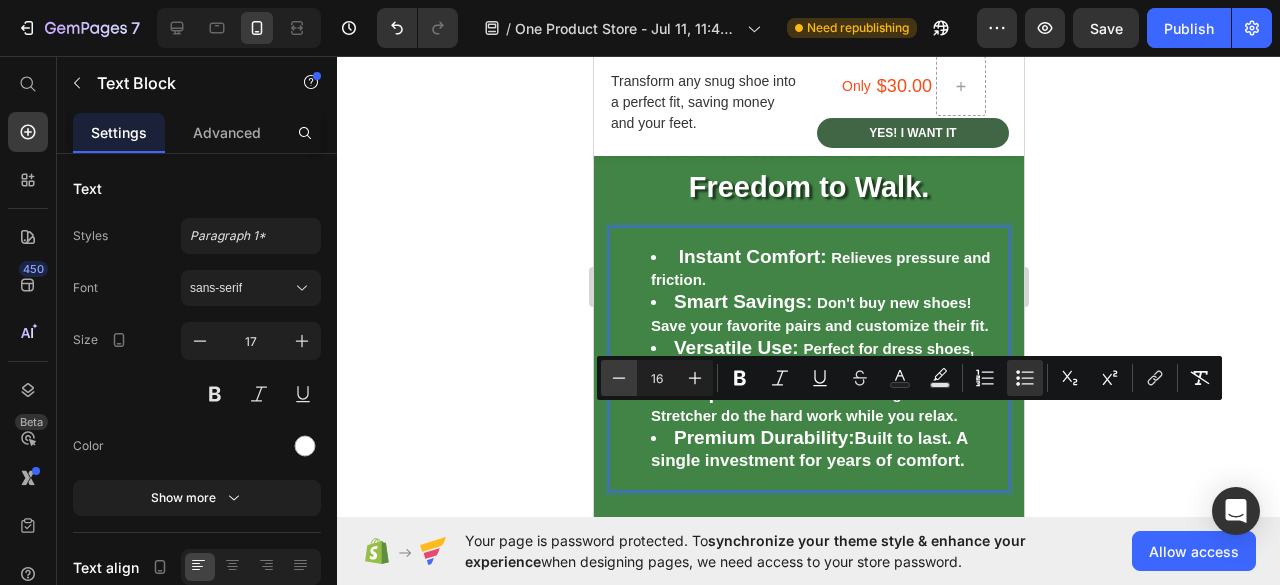 type on "15" 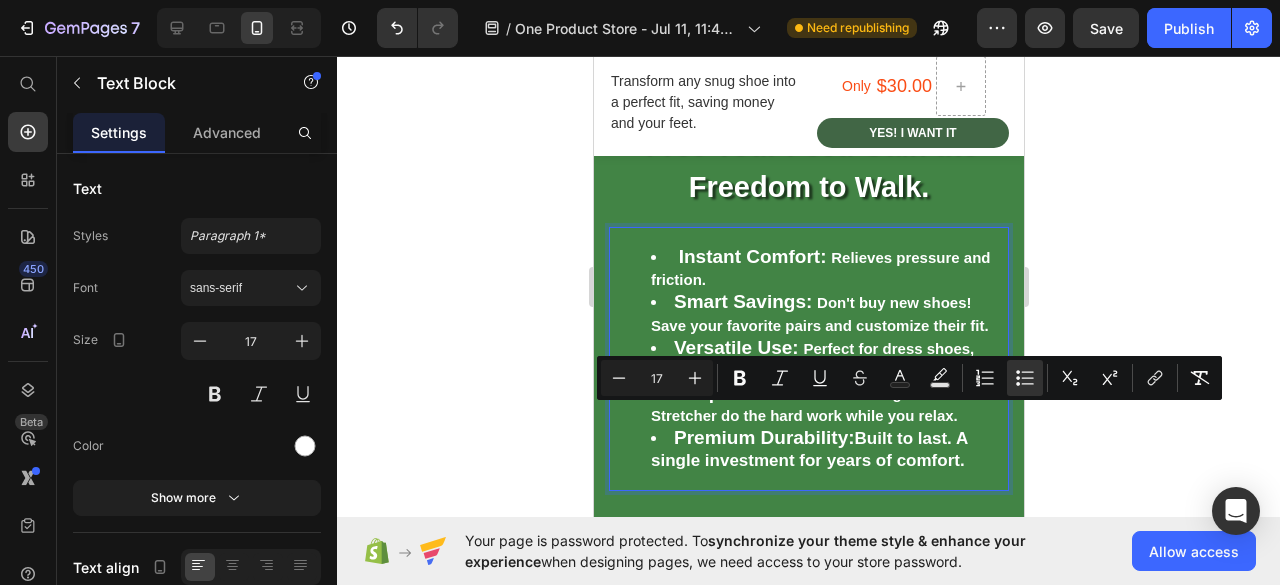 click on "Premium Durability:  Built to last. A single investment for years of comfort." at bounding box center (828, 449) 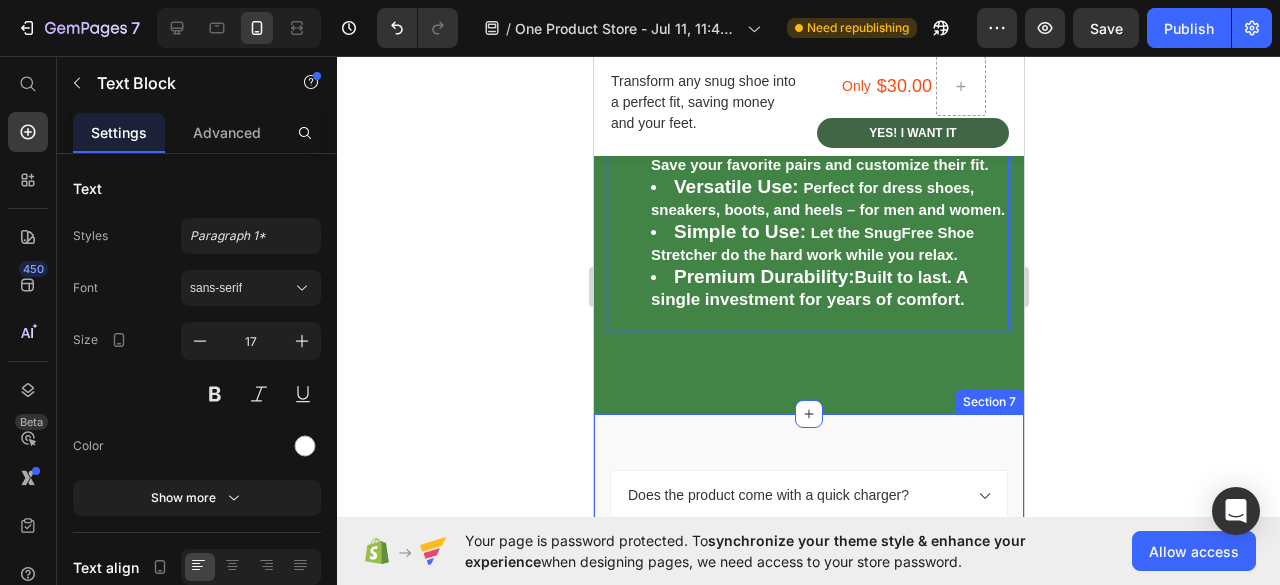 scroll, scrollTop: 3041, scrollLeft: 0, axis: vertical 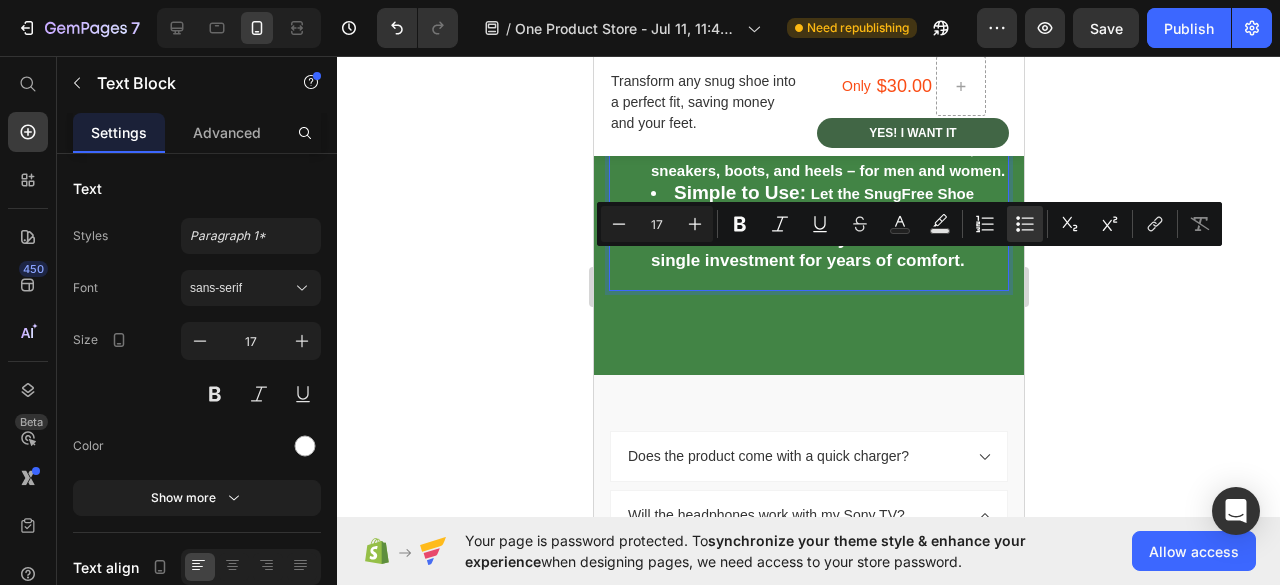 drag, startPoint x: 860, startPoint y: 264, endPoint x: 966, endPoint y: 289, distance: 108.90822 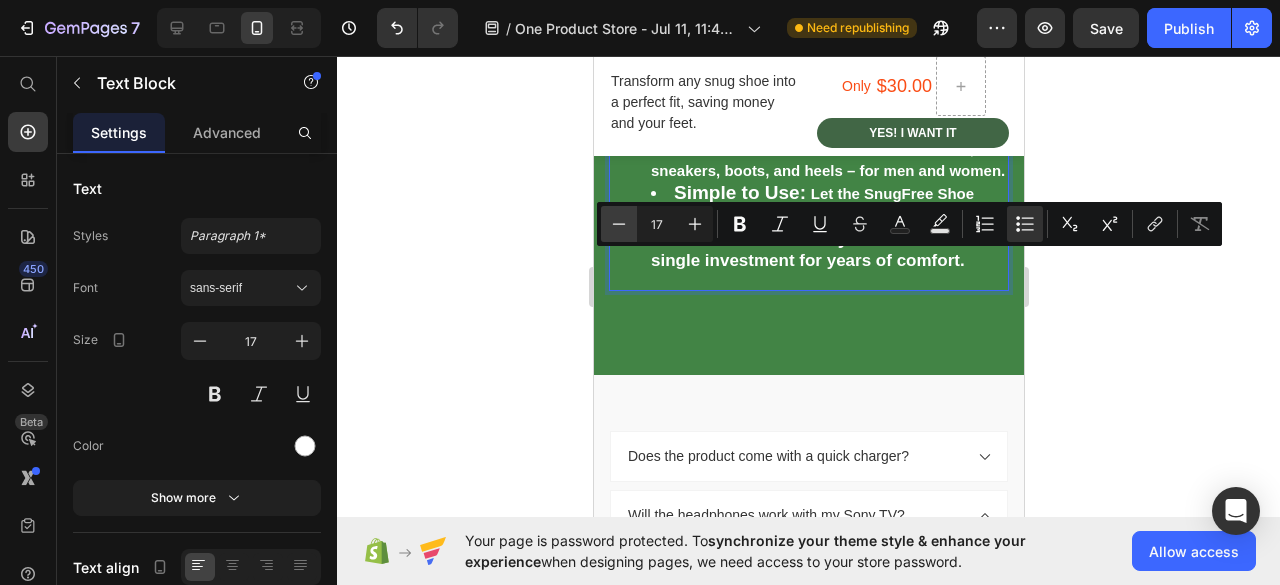 click 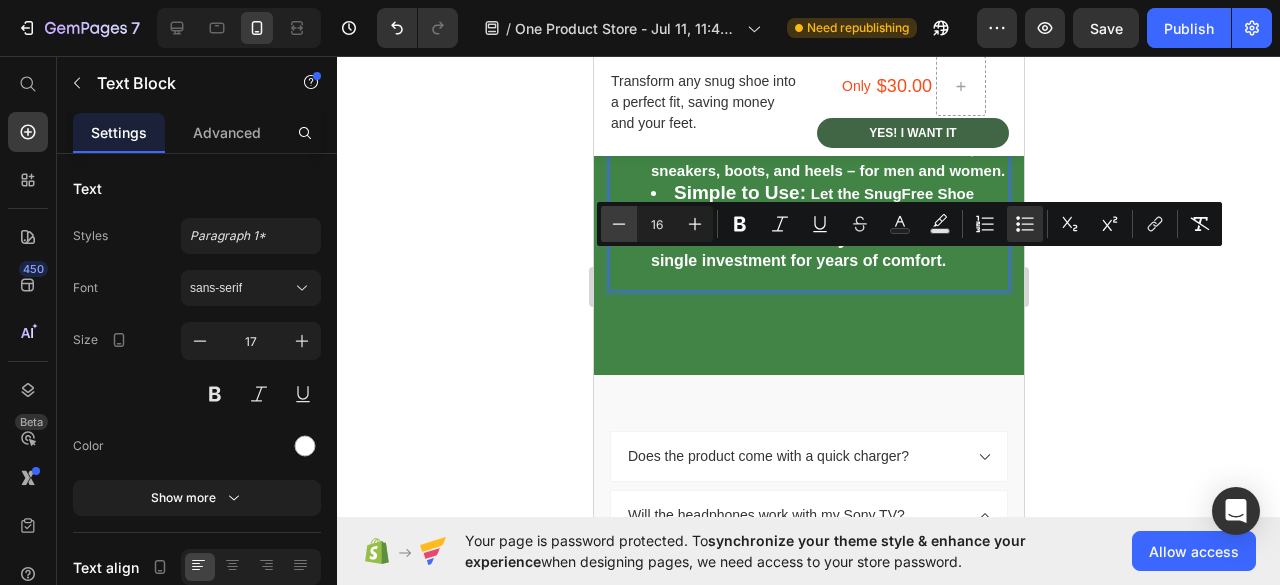 click 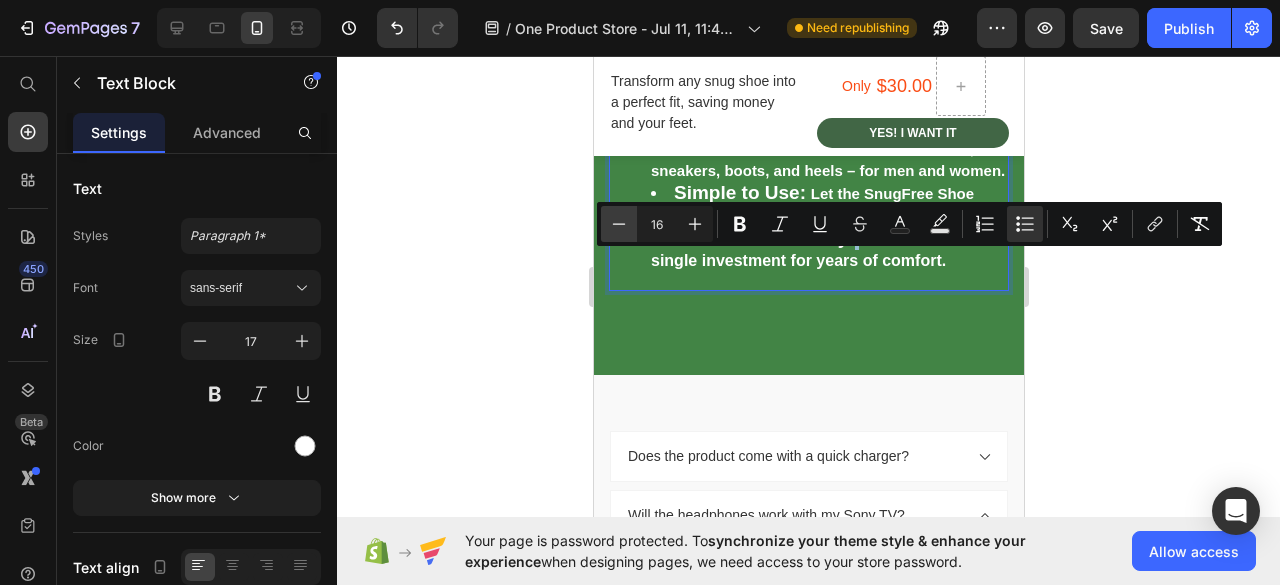 type on "15" 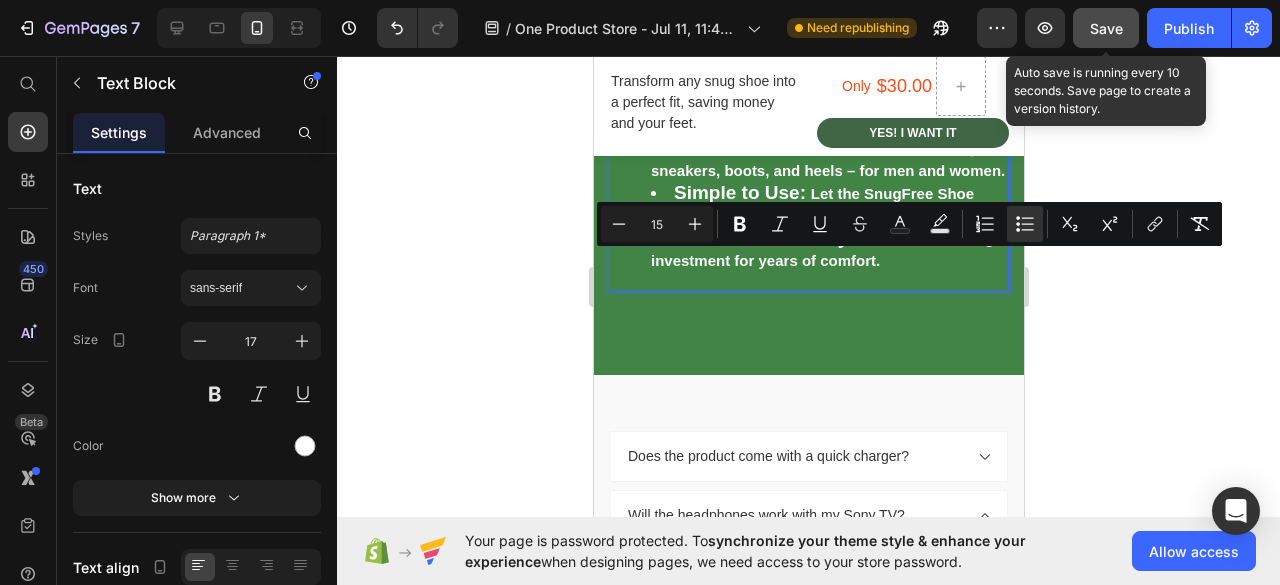 click on "Save" at bounding box center (1106, 28) 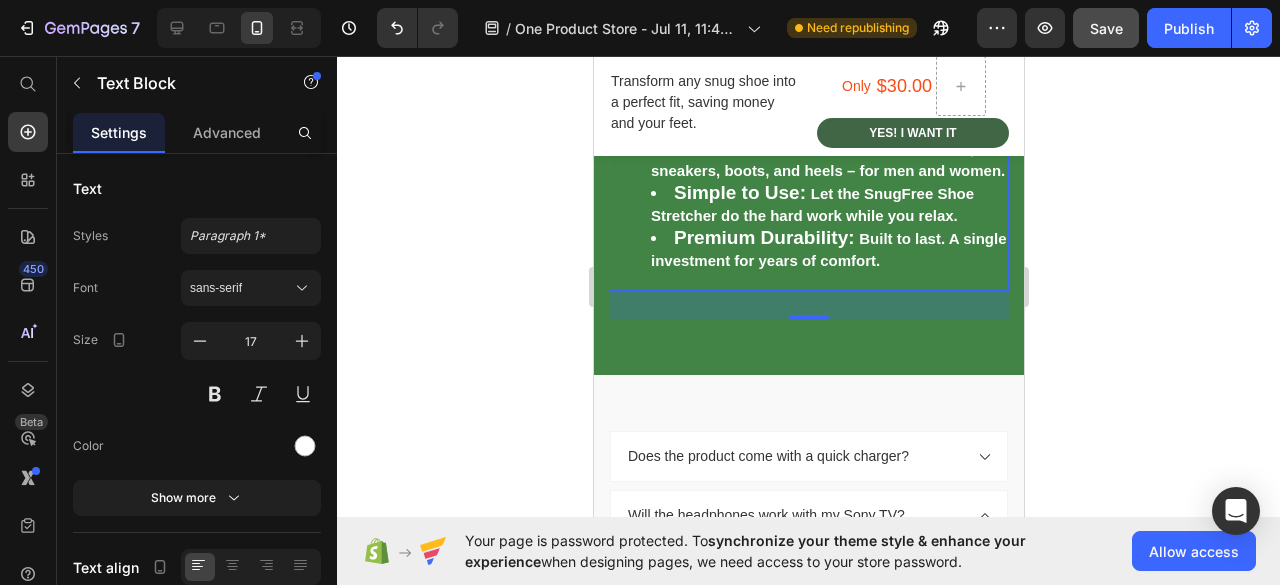 click 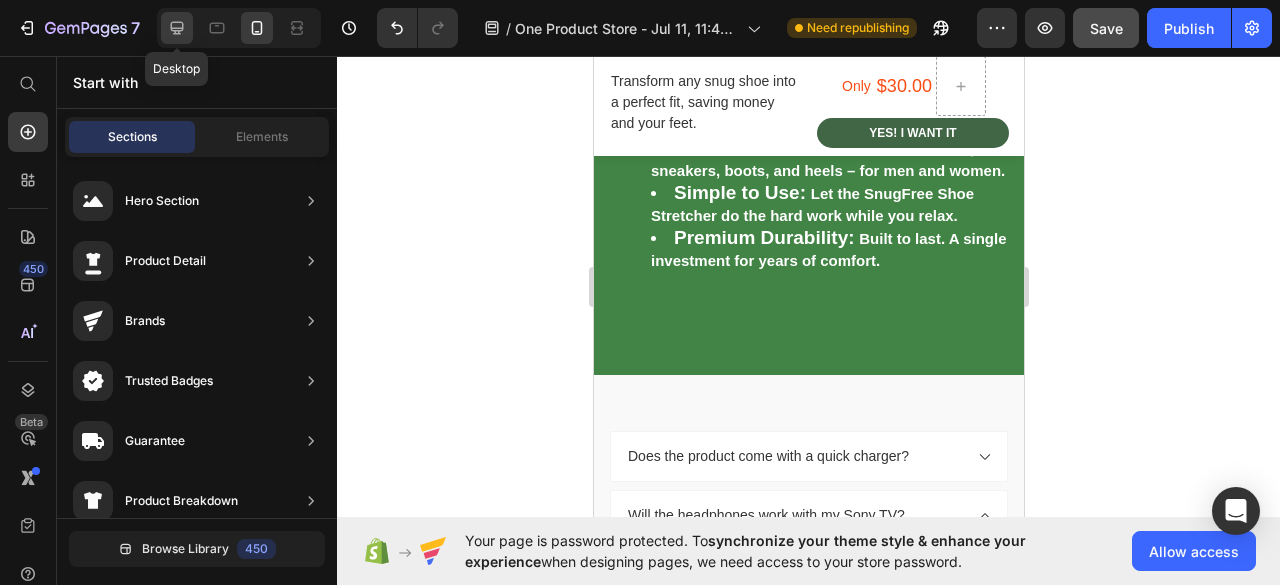 click 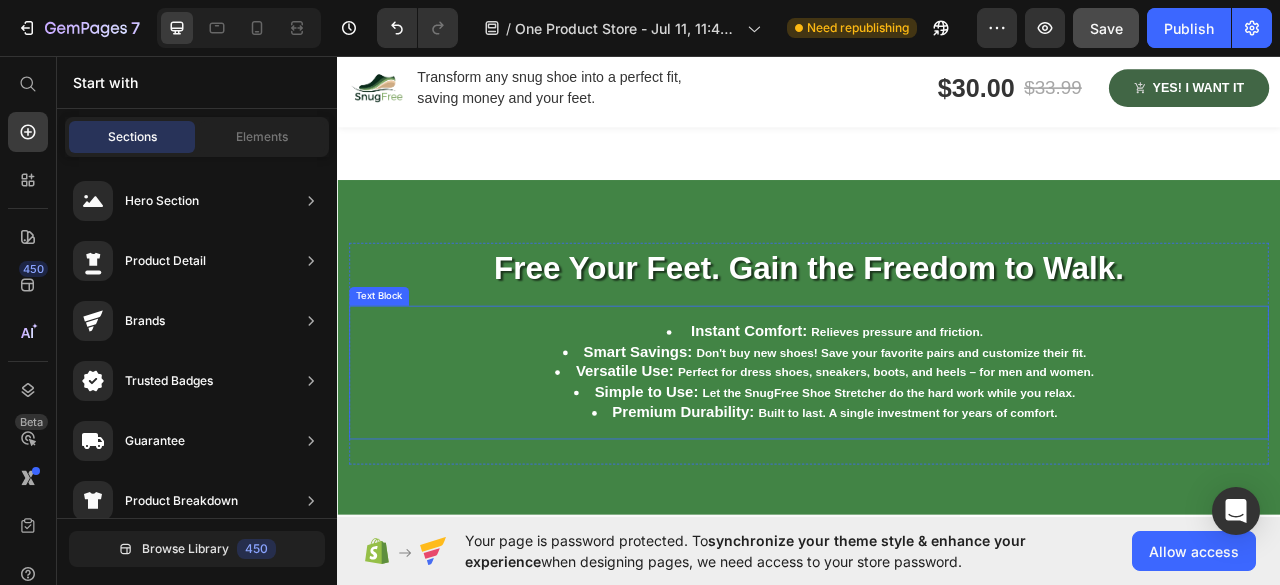scroll, scrollTop: 2841, scrollLeft: 0, axis: vertical 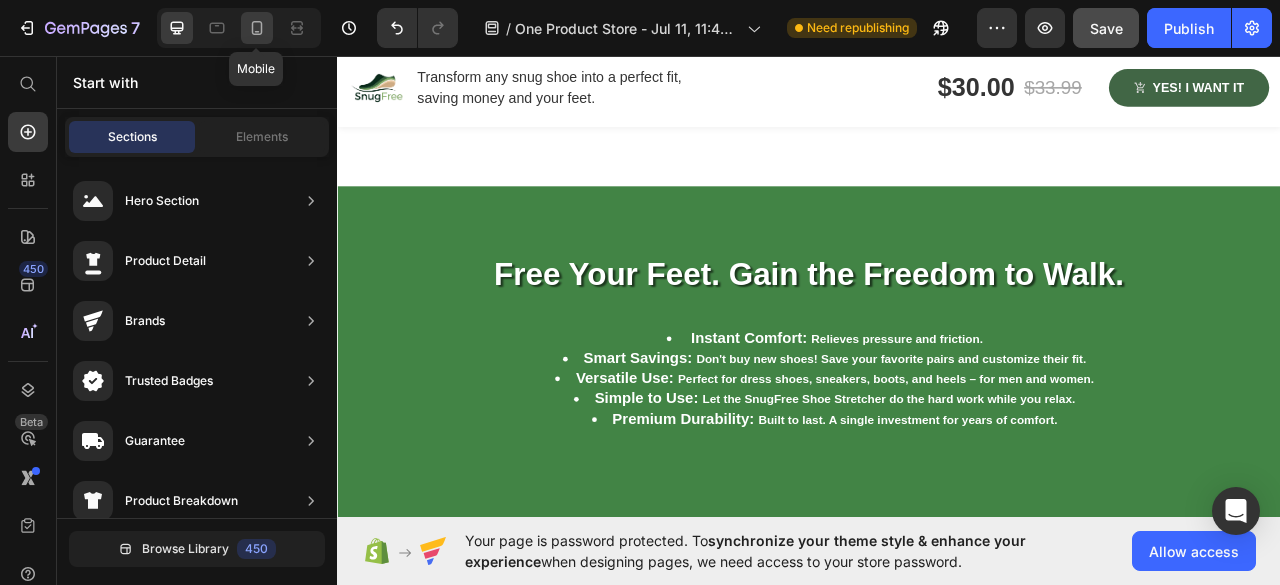 click 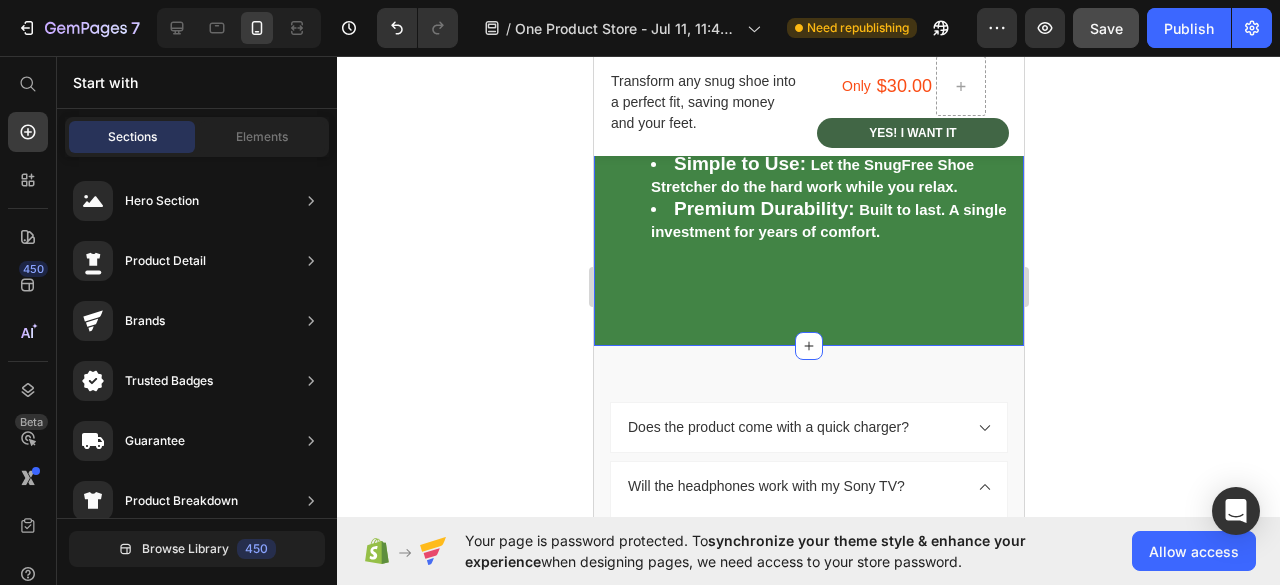 scroll, scrollTop: 3170, scrollLeft: 0, axis: vertical 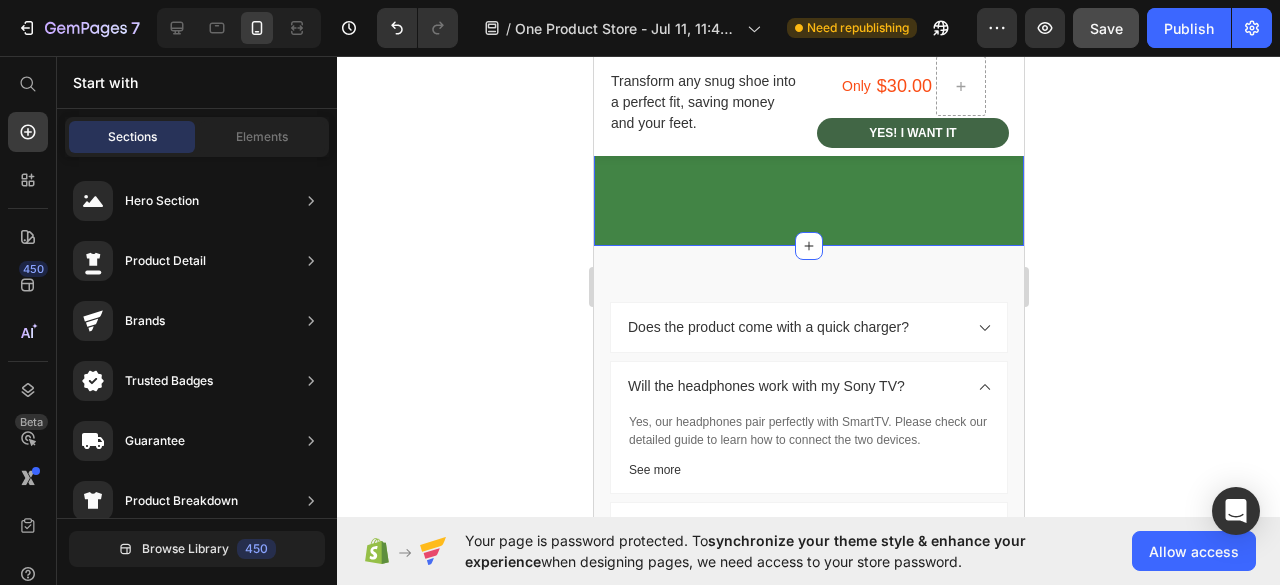 click on "Free Your Feet. Gain the Freedom to Walk. Heading   Instant Comfort:   Relieves pressure and friction. Smart Savings:   Don't buy new shoes! Save your favorite pairs and customize their fit. Versatile Use:   Perfect for dress shoes, sneakers, boots, and heels – for men and women. Simple to Use:   Let the SnugFree Shoe Stretcher do the hard work while you relax. Premium Durability:   Built to last. A single investment for years of comfort. Text Block Row Section 6" at bounding box center [808, -17] 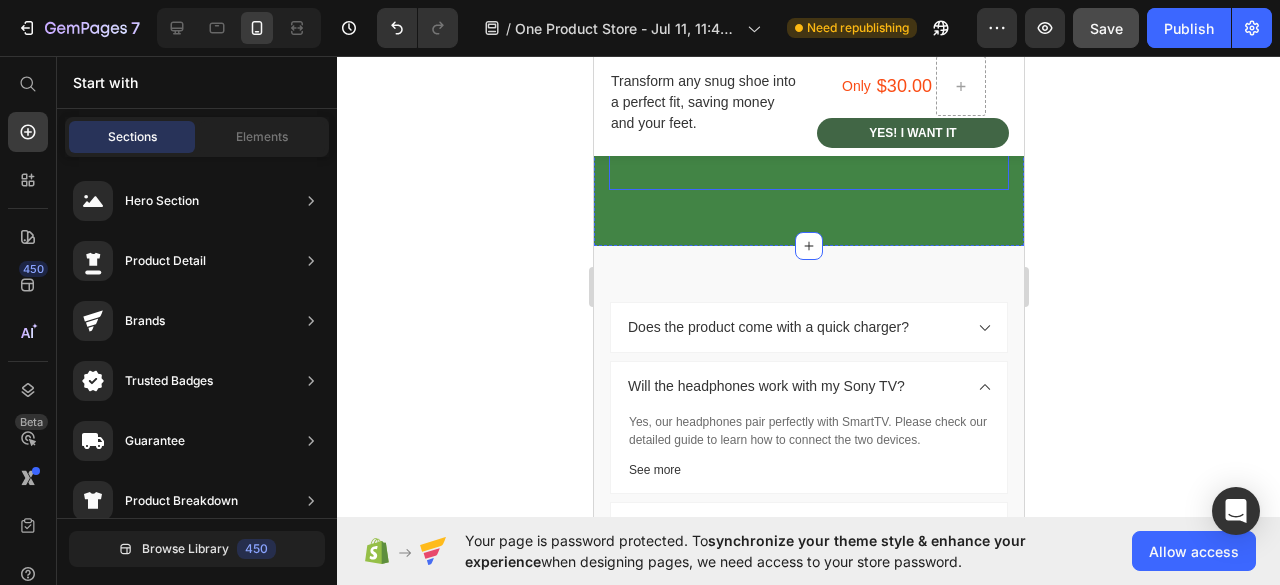 click on "Free Your Feet. Gain the Freedom to Walk. Heading   Instant Comfort:   Relieves pressure and friction. Smart Savings:   Don't buy new shoes! Save your favorite pairs and customize their fit. Versatile Use:   Perfect for dress shoes, sneakers, boots, and heels – for men and women. Simple to Use:   Let the SnugFree Shoe Stretcher do the hard work while you relax. Premium Durability:   Built to last. A single investment for years of comfort. Text Block" at bounding box center [808, -10] 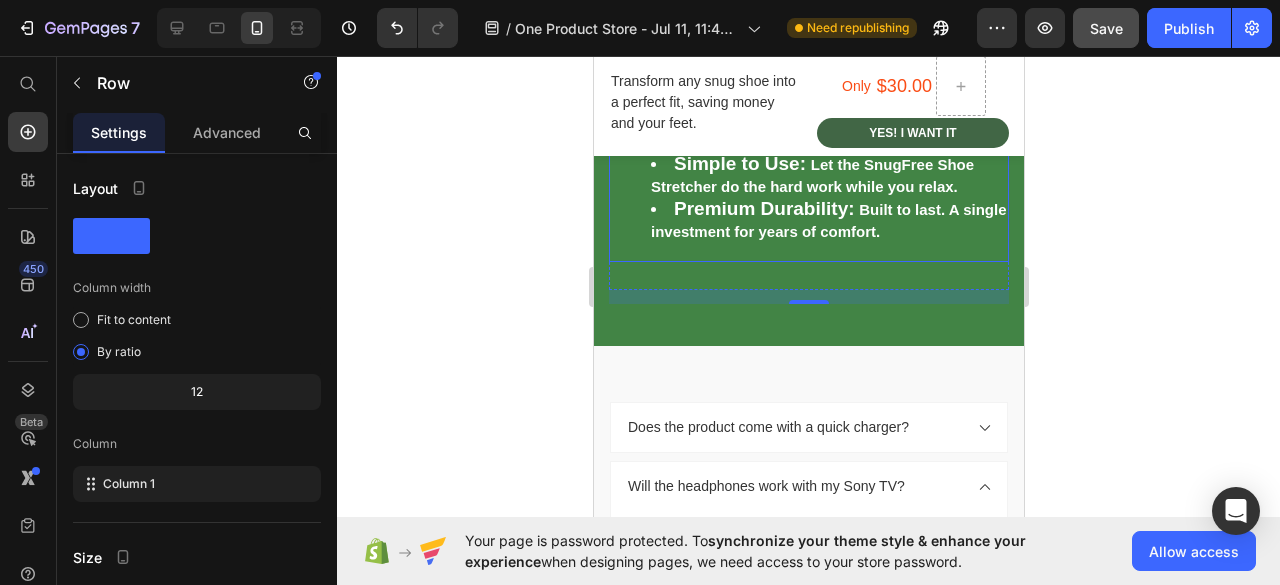 scroll, scrollTop: 2670, scrollLeft: 0, axis: vertical 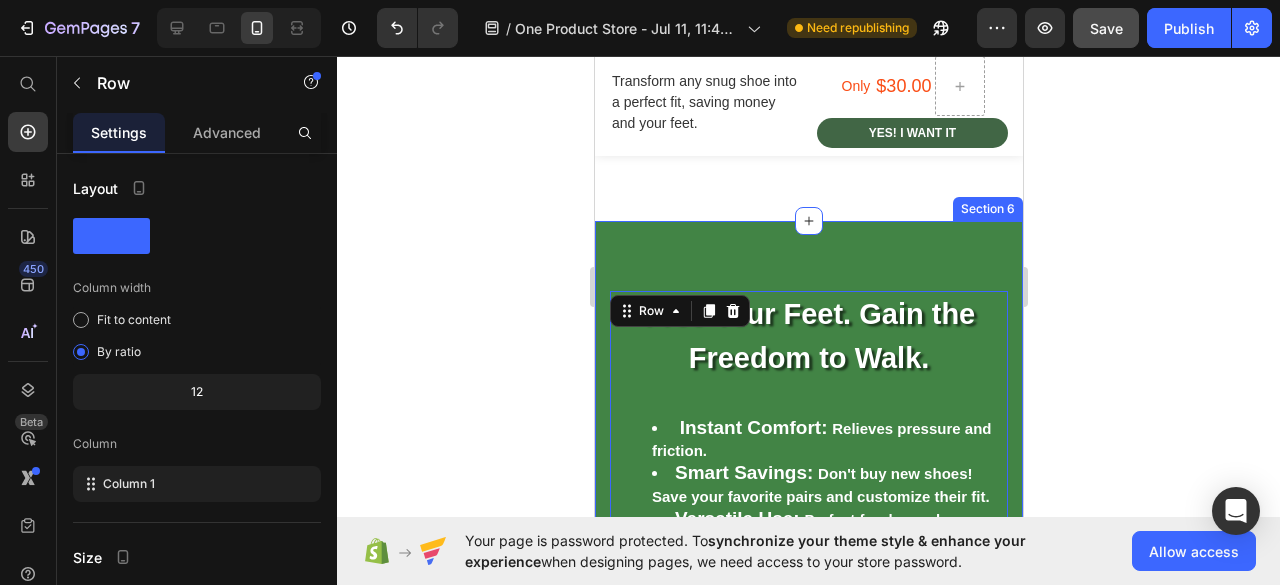 click on "Free Your Feet. Gain the Freedom to Walk. Heading   Instant Comfort:   Relieves pressure and friction. Smart Savings:   Don't buy new shoes! Save your favorite pairs and customize their fit. Versatile Use:   Perfect for dress shoes, sneakers, boots, and heels – for men and women. Simple to Use:   Let the SnugFree Shoe Stretcher do the hard work while you relax. Premium Durability:   Built to last. A single investment for years of comfort. Text Block Row   14 Section 6" at bounding box center [808, 494] 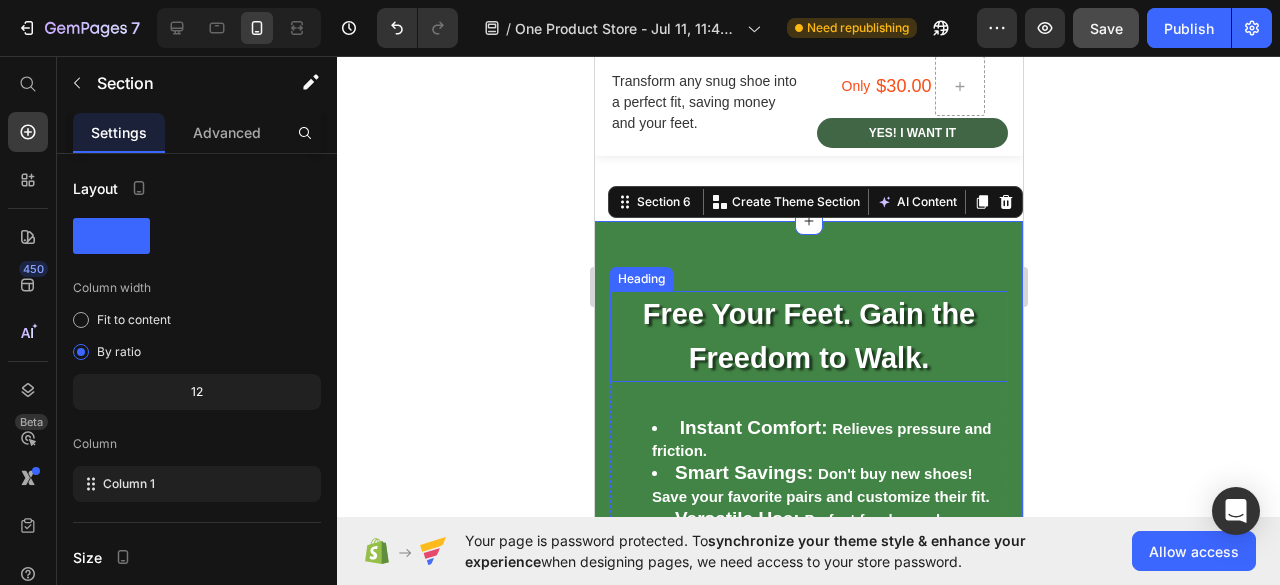 click on "Free Your Feet. Gain the Freedom to Walk." at bounding box center (808, 336) 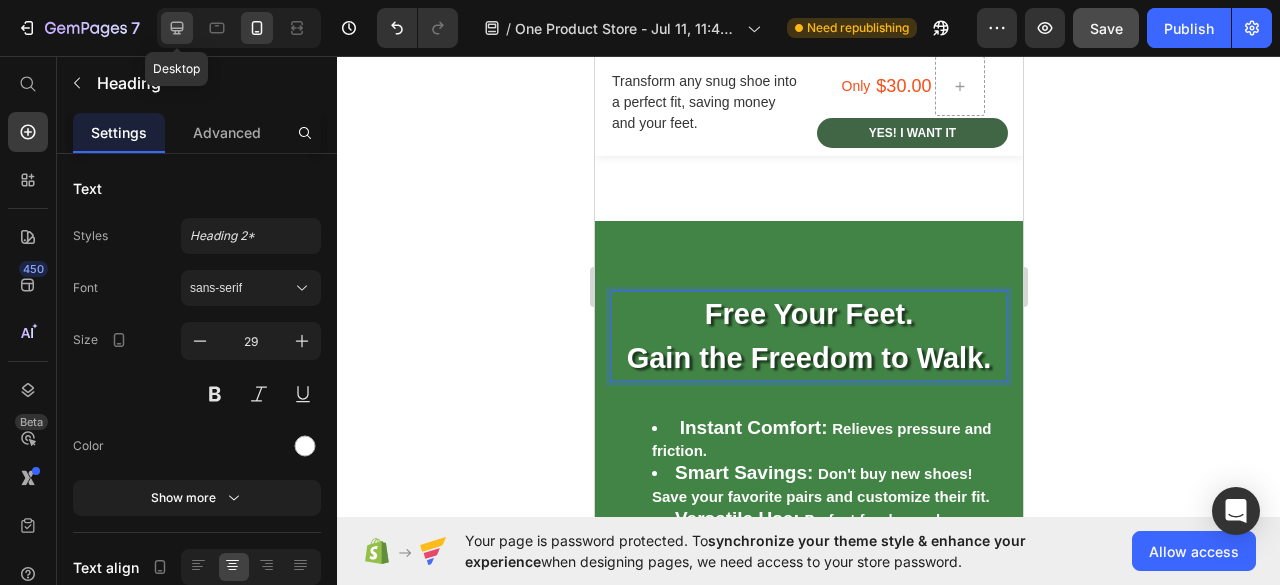 click 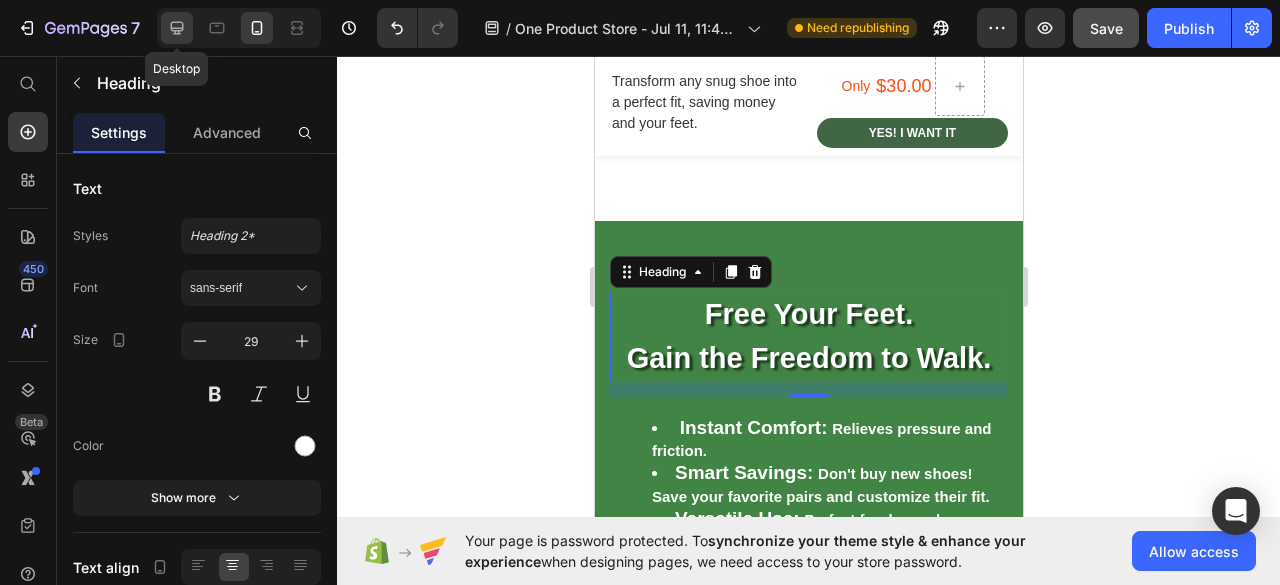 type on "40" 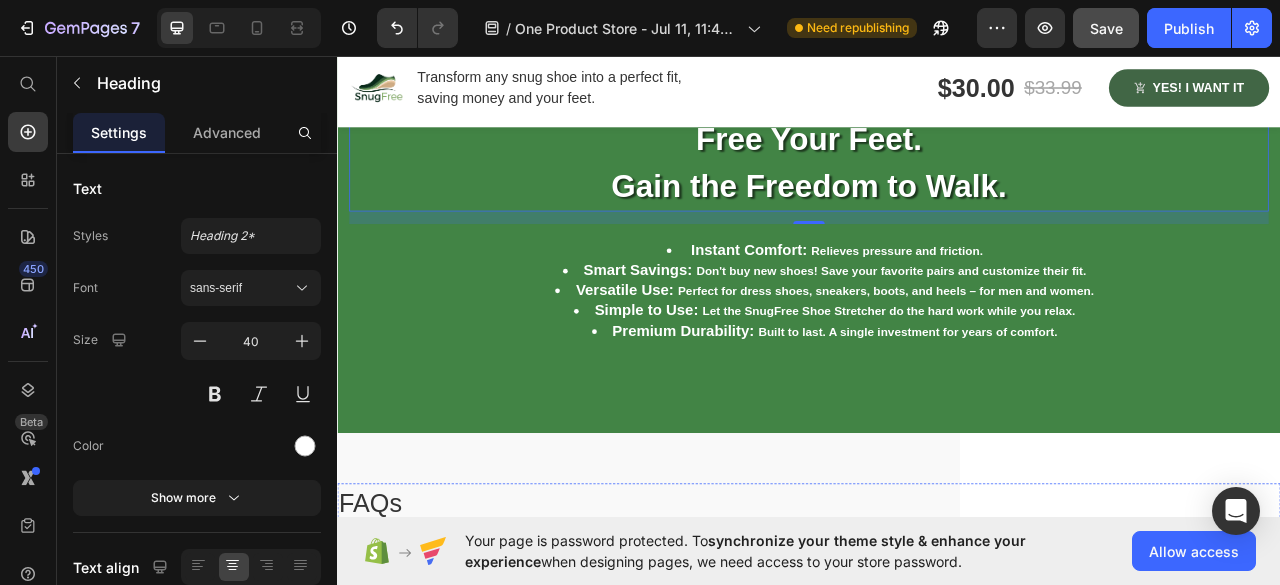scroll, scrollTop: 2929, scrollLeft: 0, axis: vertical 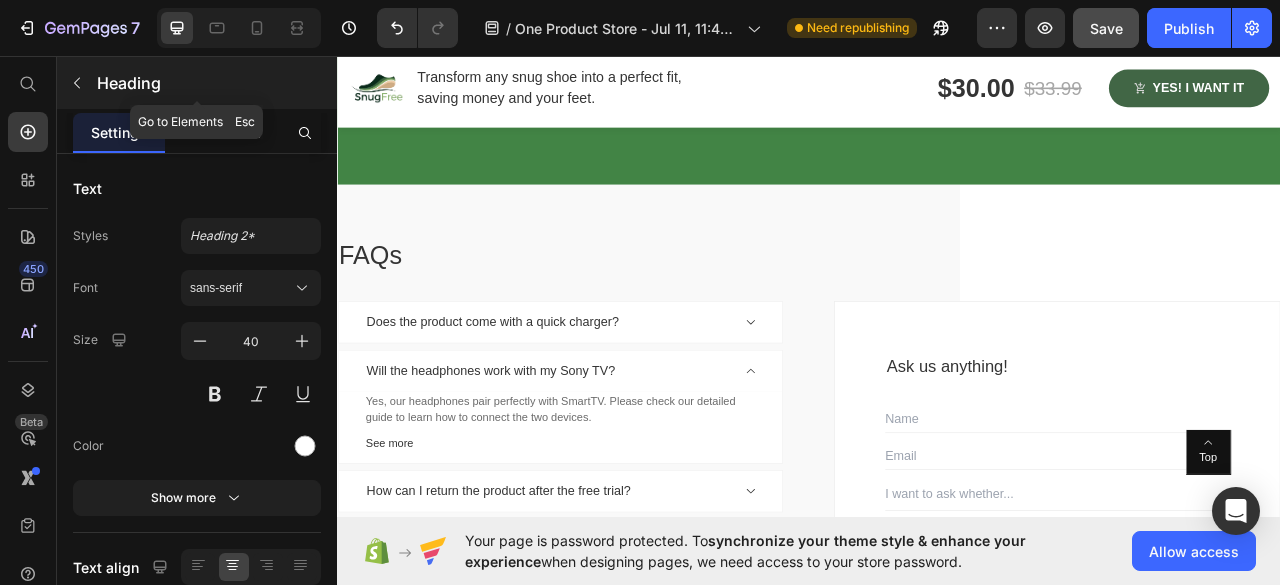 click 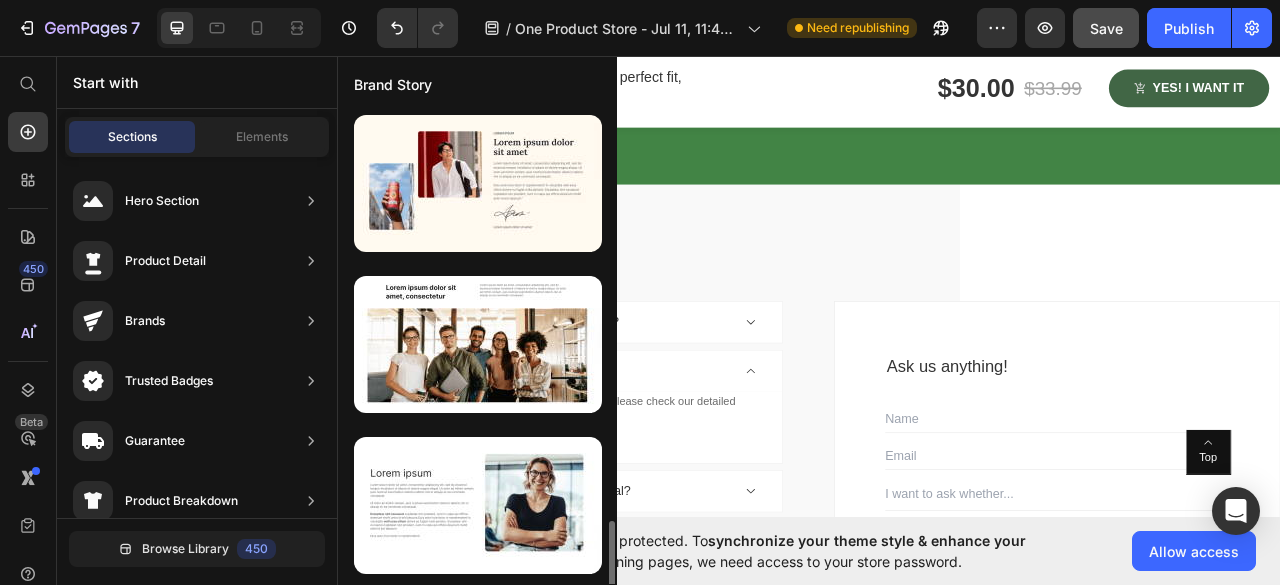 scroll, scrollTop: 318, scrollLeft: 0, axis: vertical 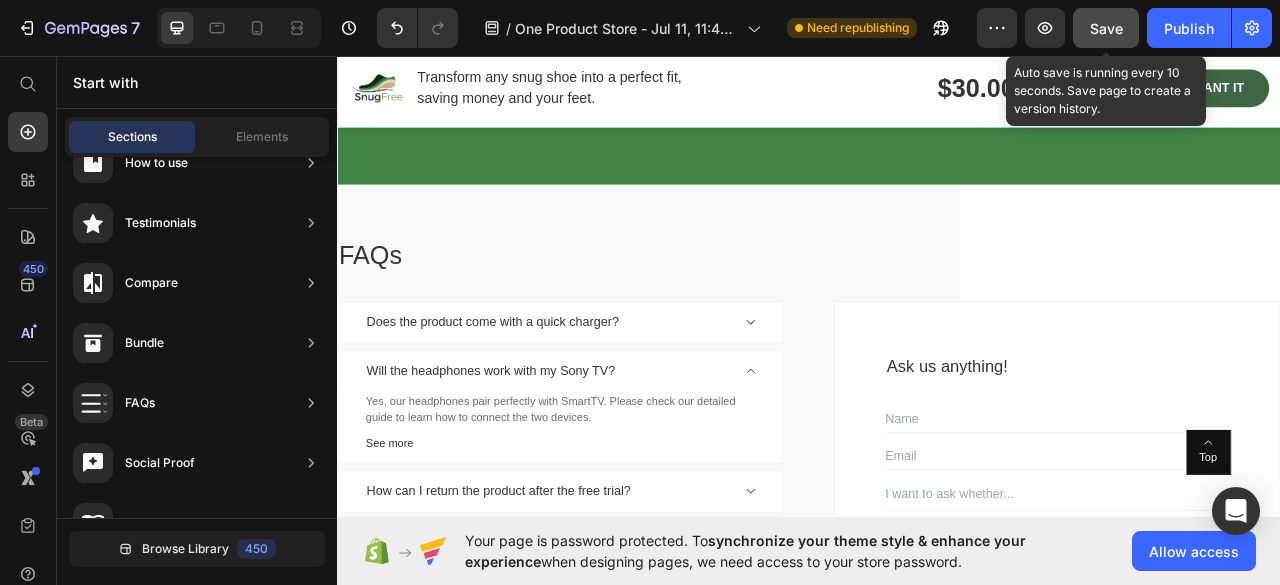 click on "Save" at bounding box center (1106, 28) 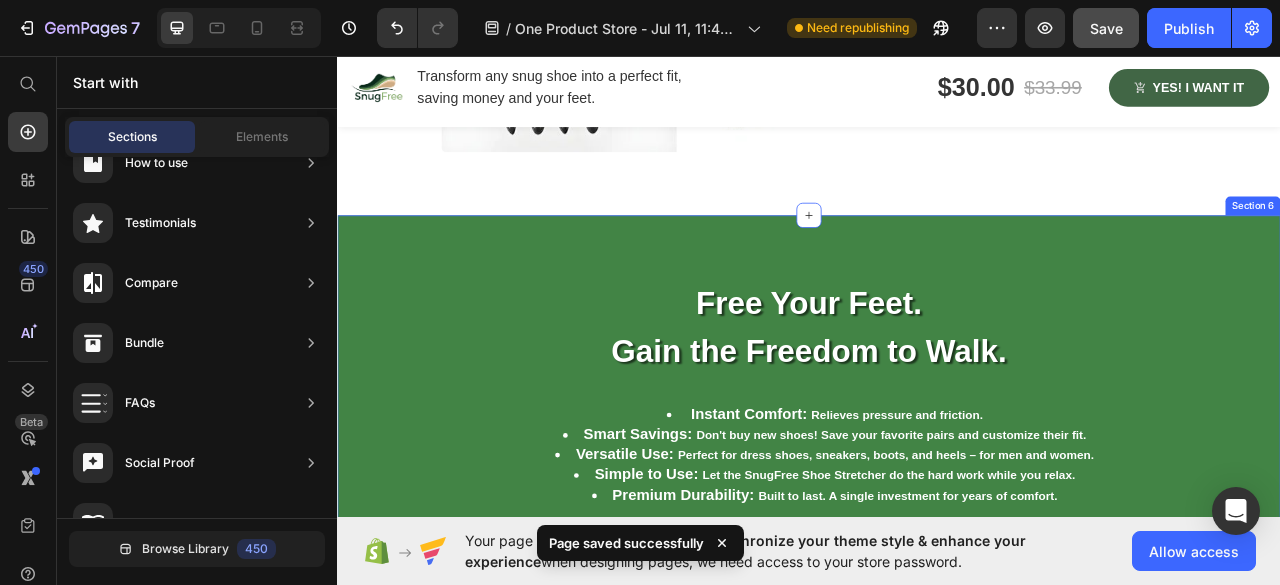 scroll, scrollTop: 2229, scrollLeft: 0, axis: vertical 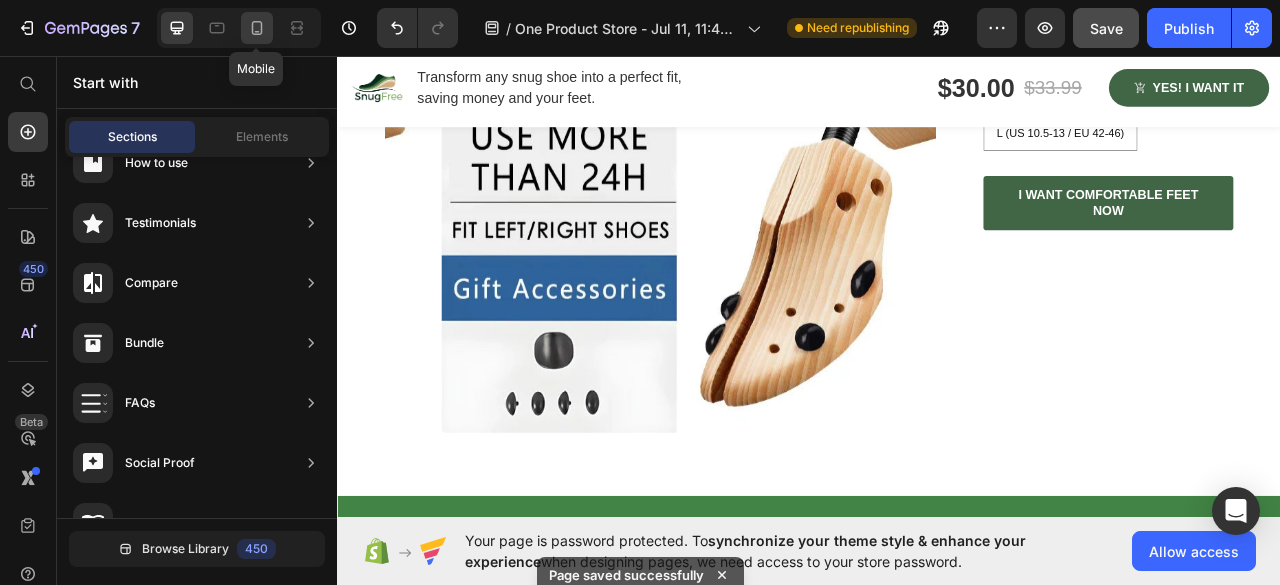 click 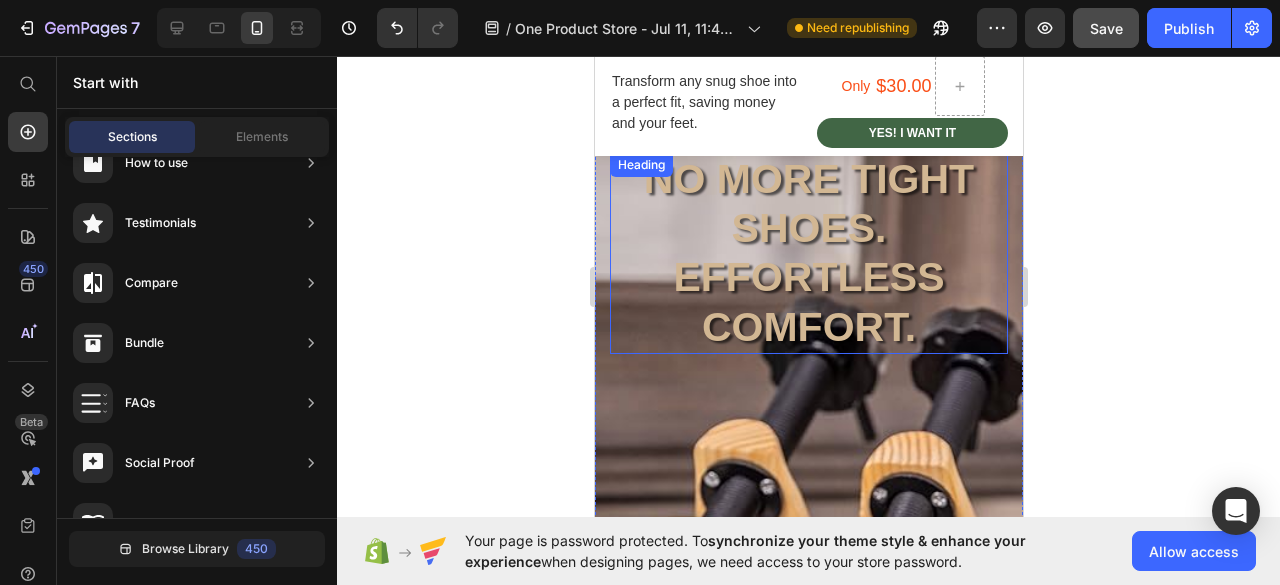 scroll, scrollTop: 400, scrollLeft: 0, axis: vertical 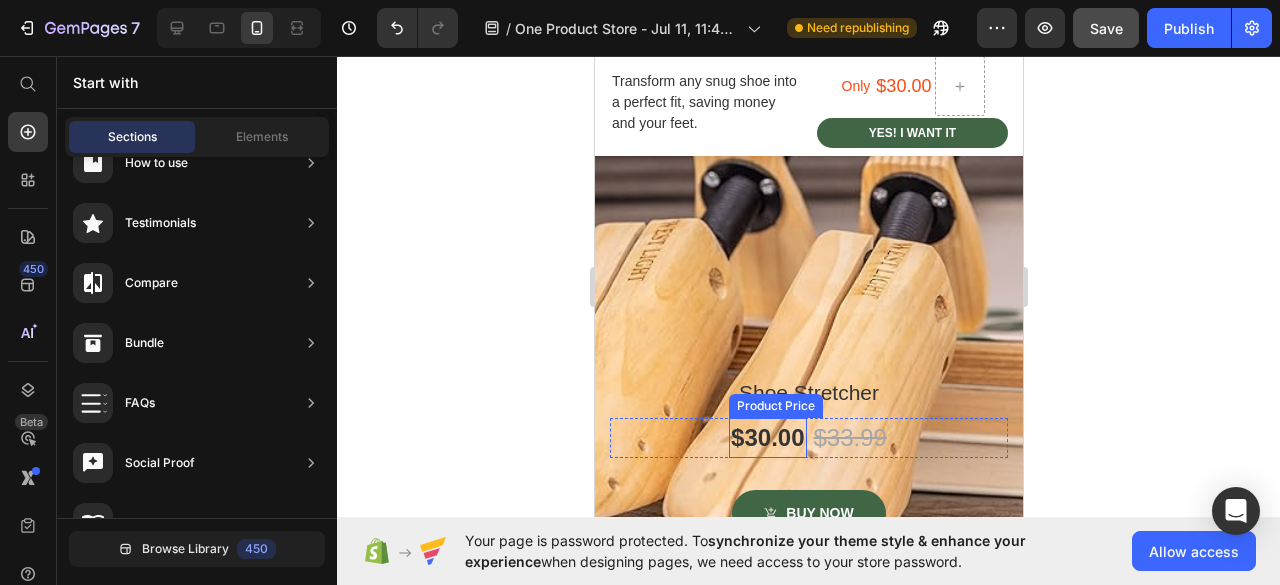 click on "$30.00" at bounding box center (766, 438) 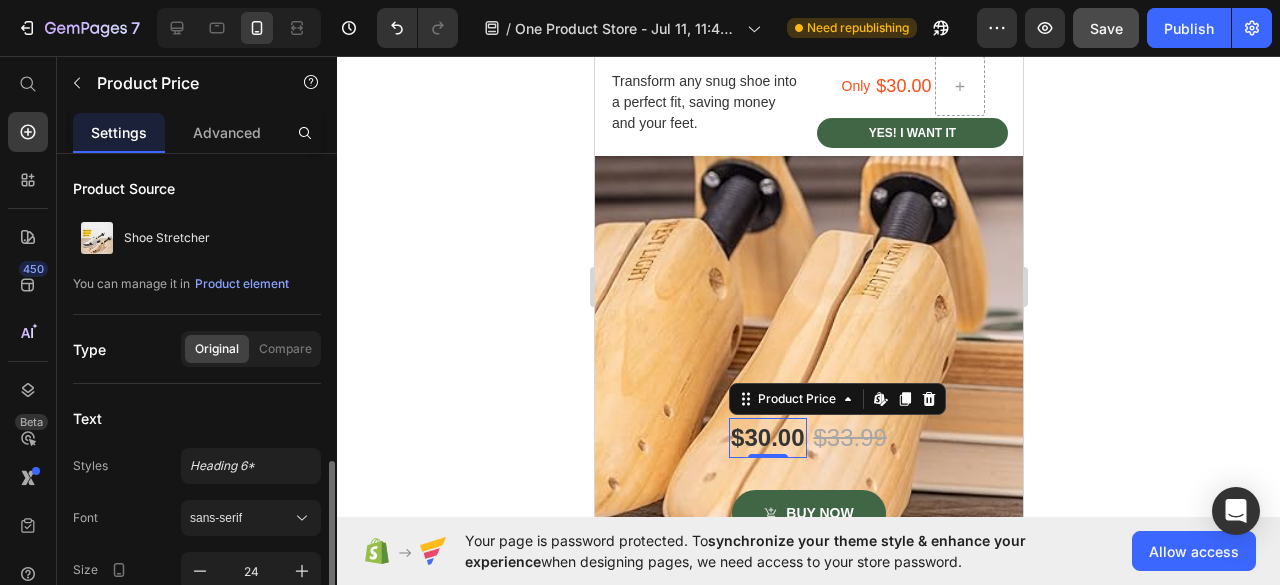 scroll, scrollTop: 200, scrollLeft: 0, axis: vertical 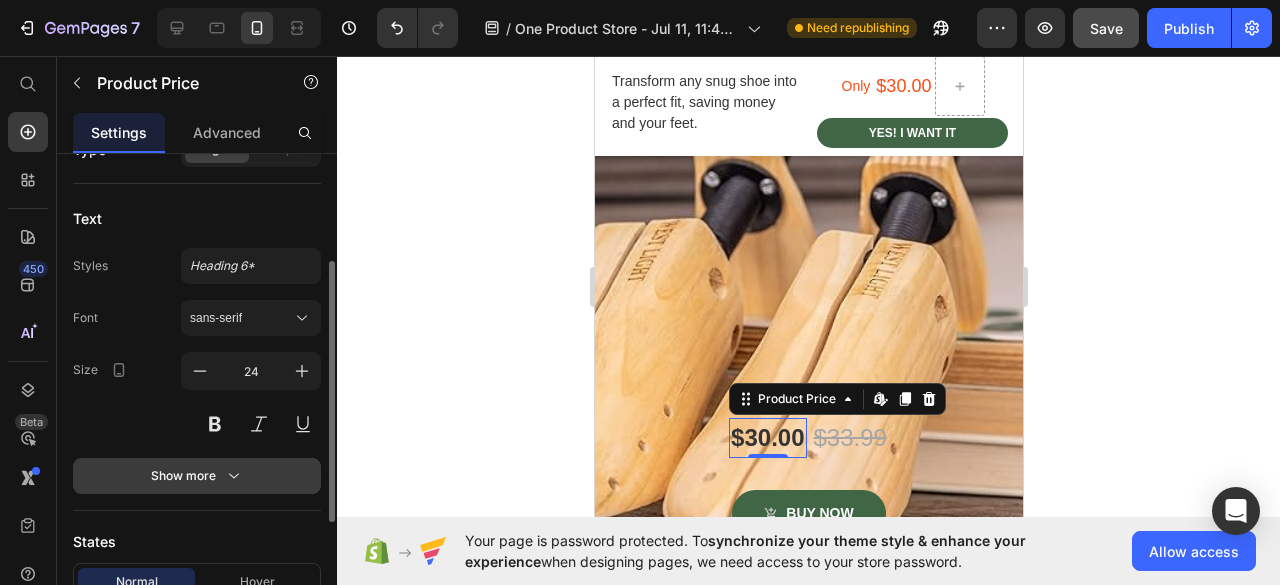 click on "Show more" at bounding box center (197, 476) 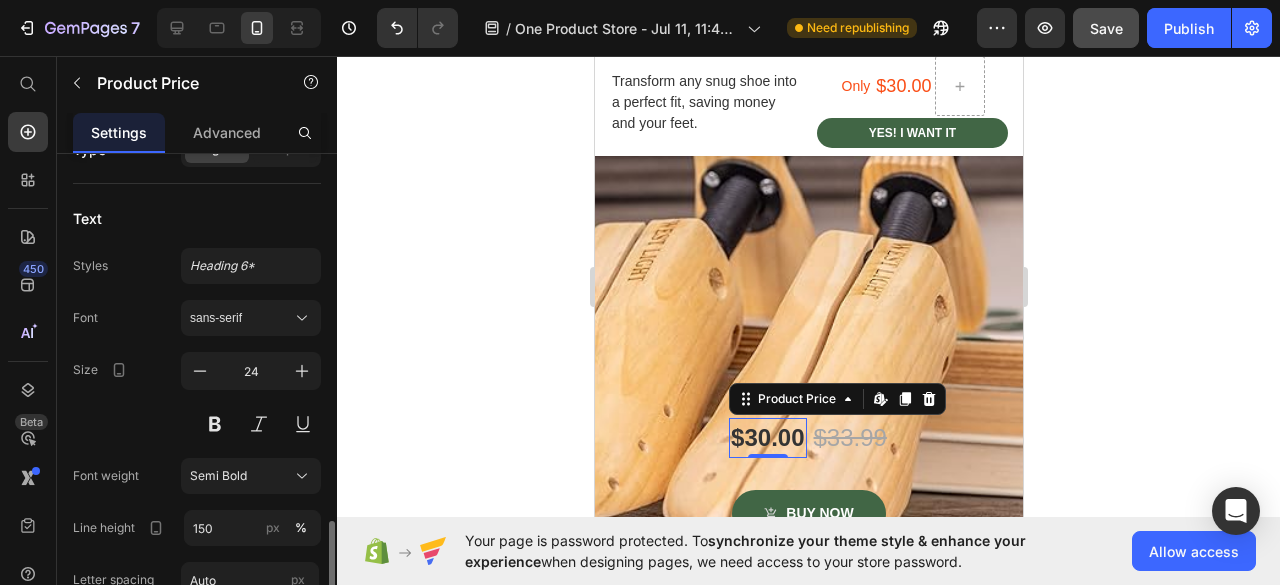 scroll, scrollTop: 500, scrollLeft: 0, axis: vertical 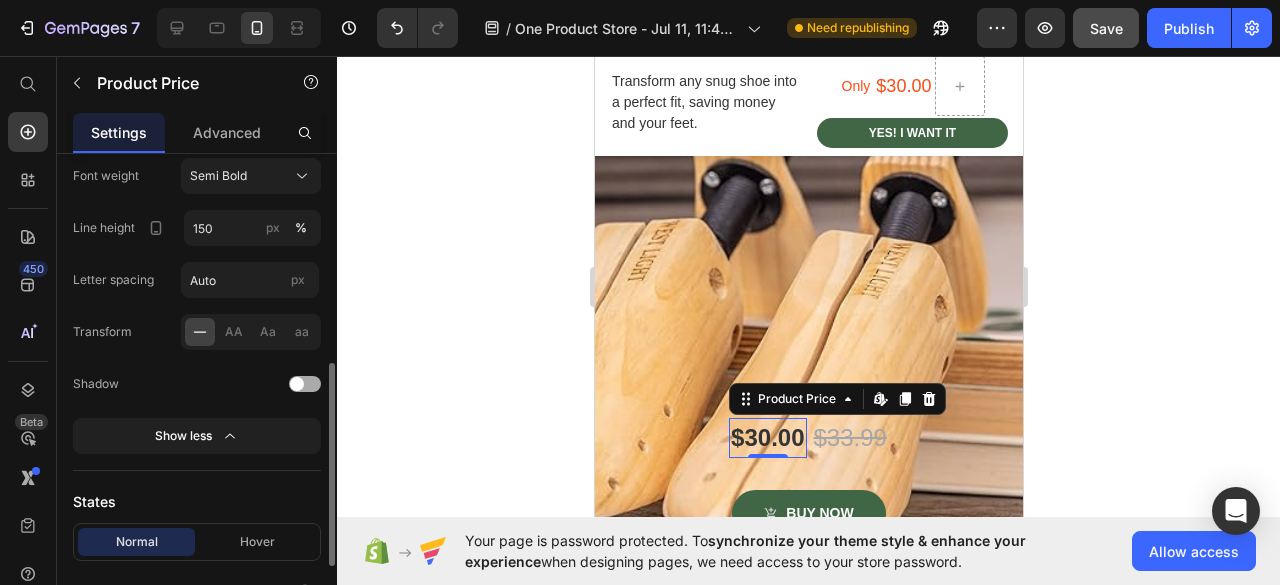 click at bounding box center [305, 384] 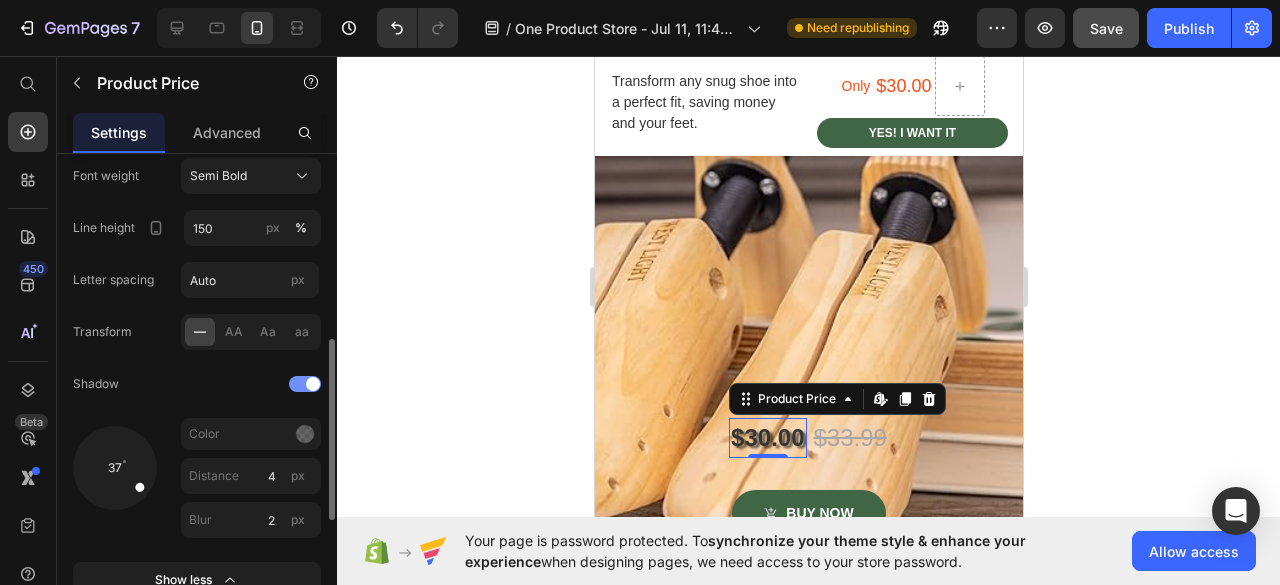 click at bounding box center (305, 384) 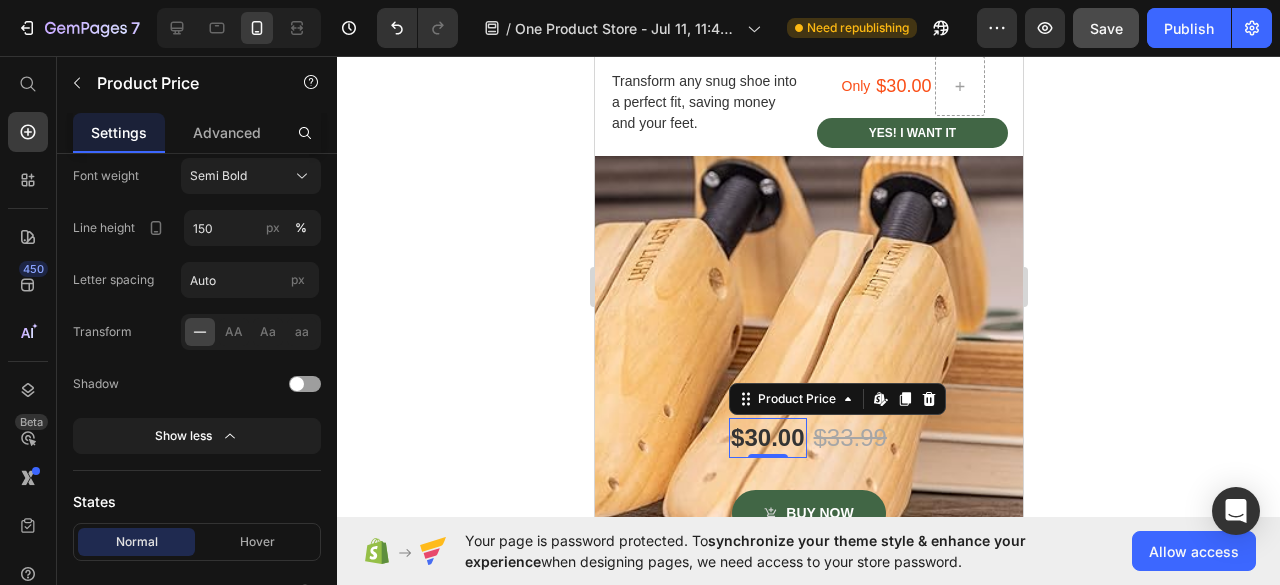 click 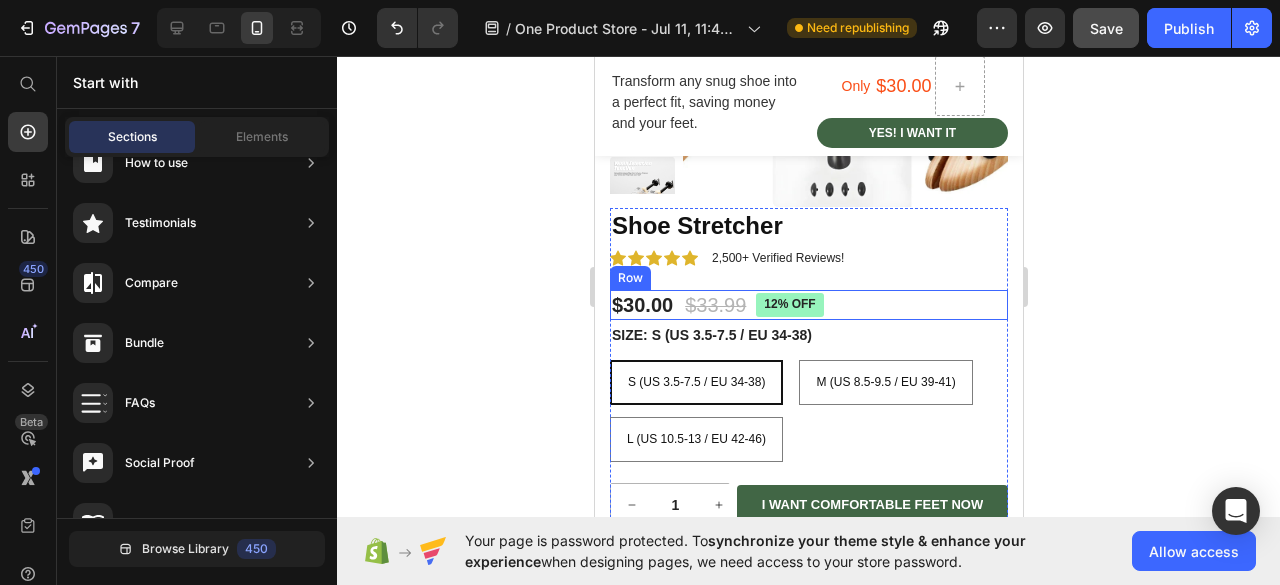 scroll, scrollTop: 2000, scrollLeft: 0, axis: vertical 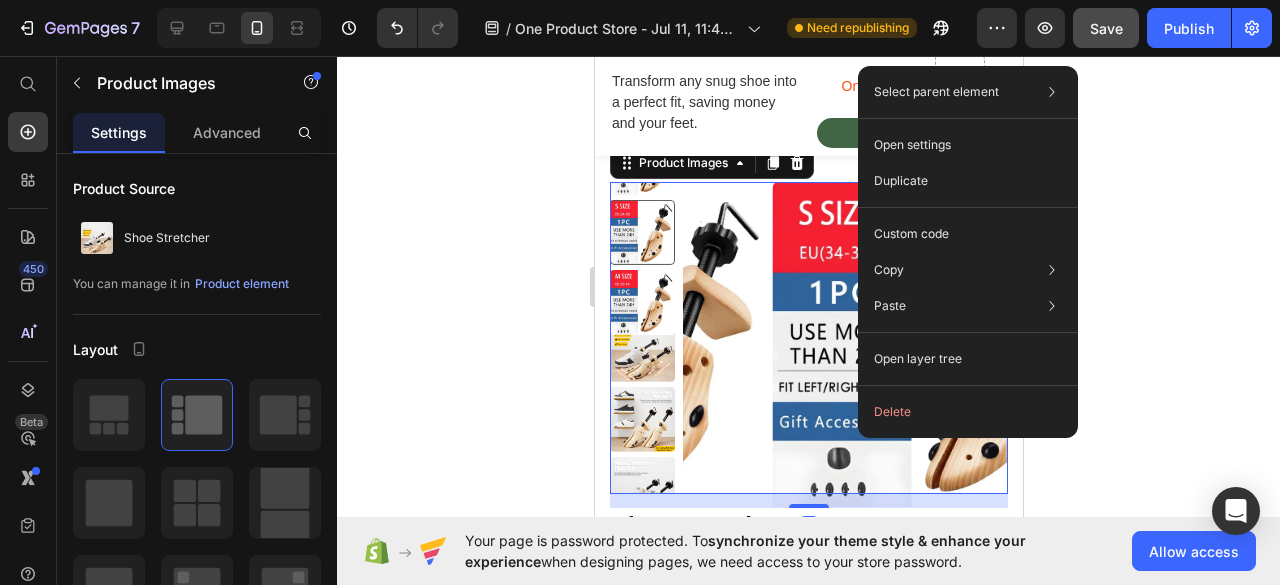 click at bounding box center [933, 344] 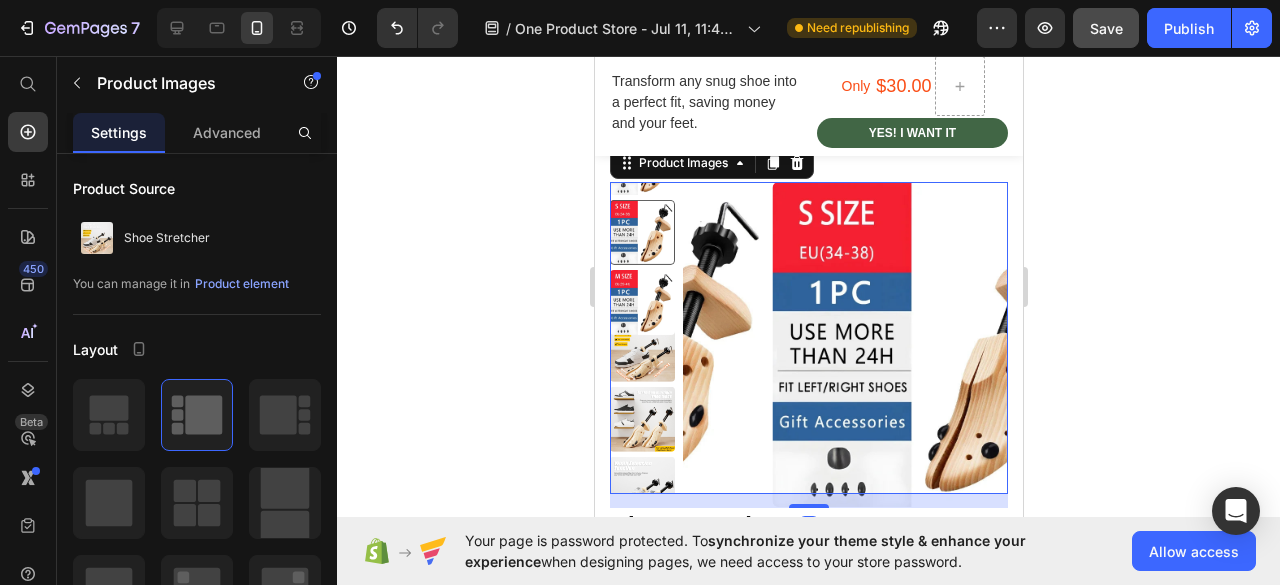 click at bounding box center [933, 344] 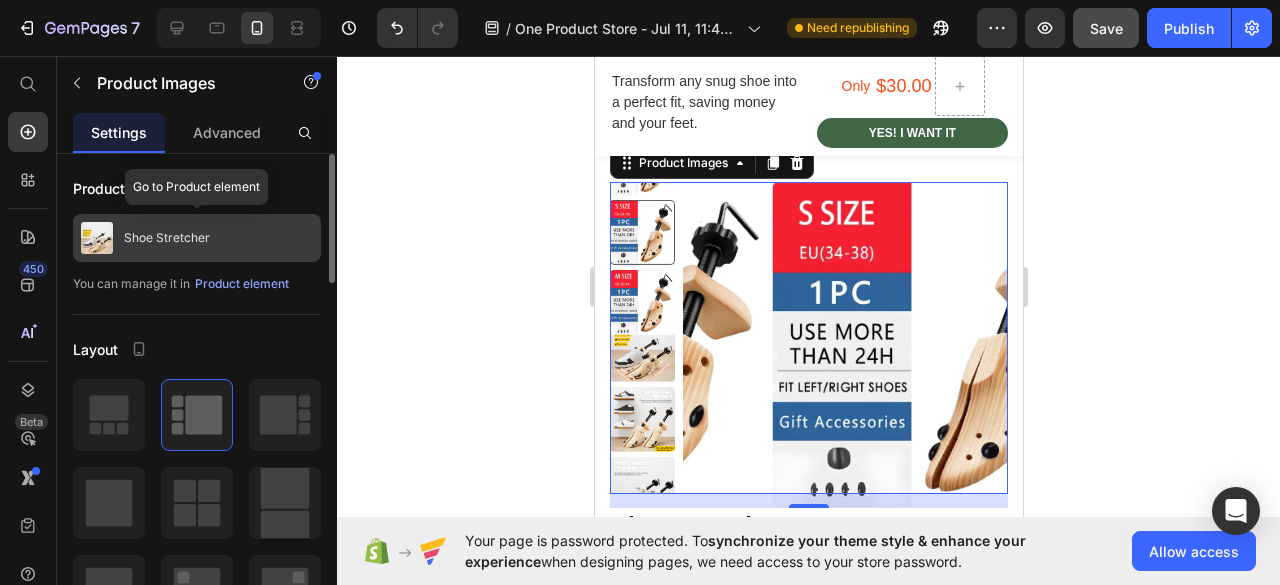 click on "Shoe Stretcher" at bounding box center [167, 238] 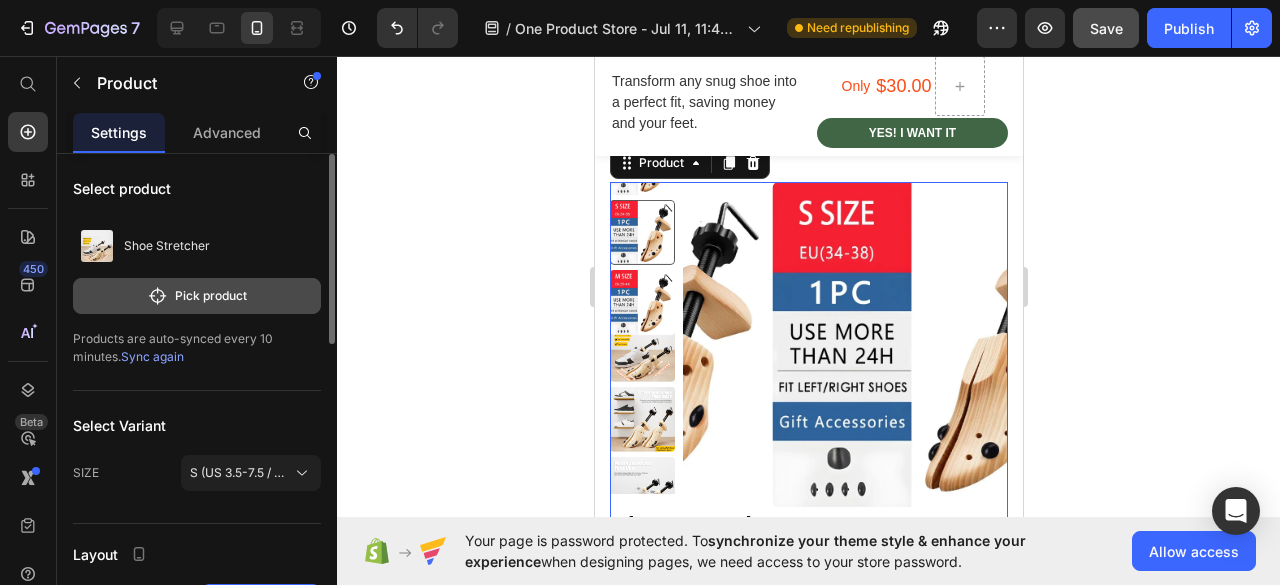 click 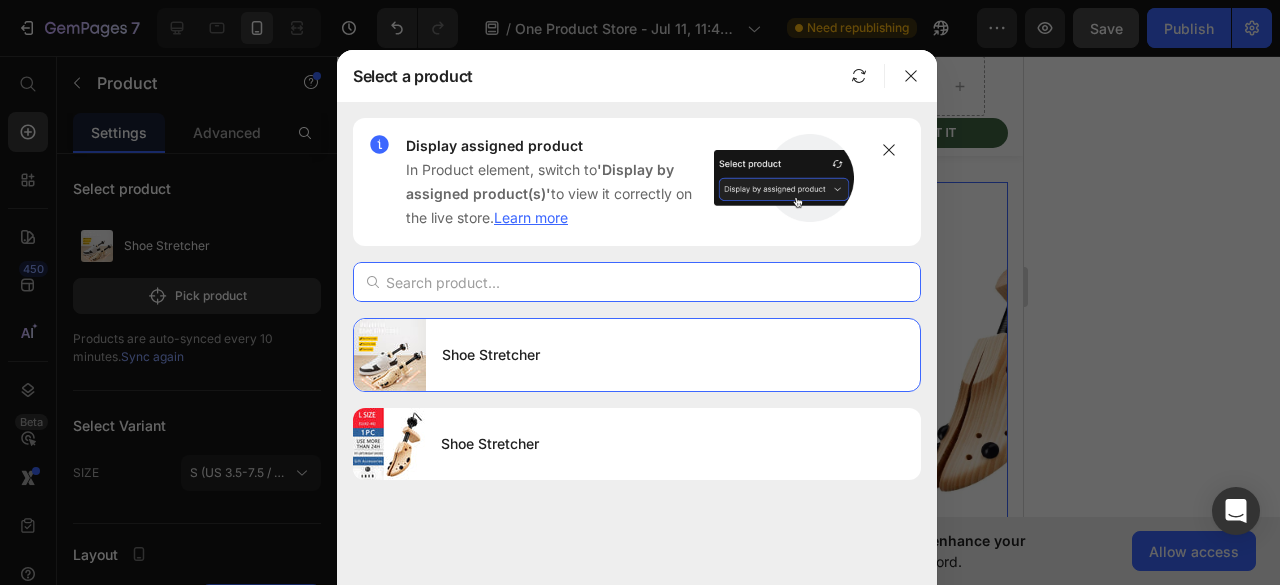 click at bounding box center [637, 282] 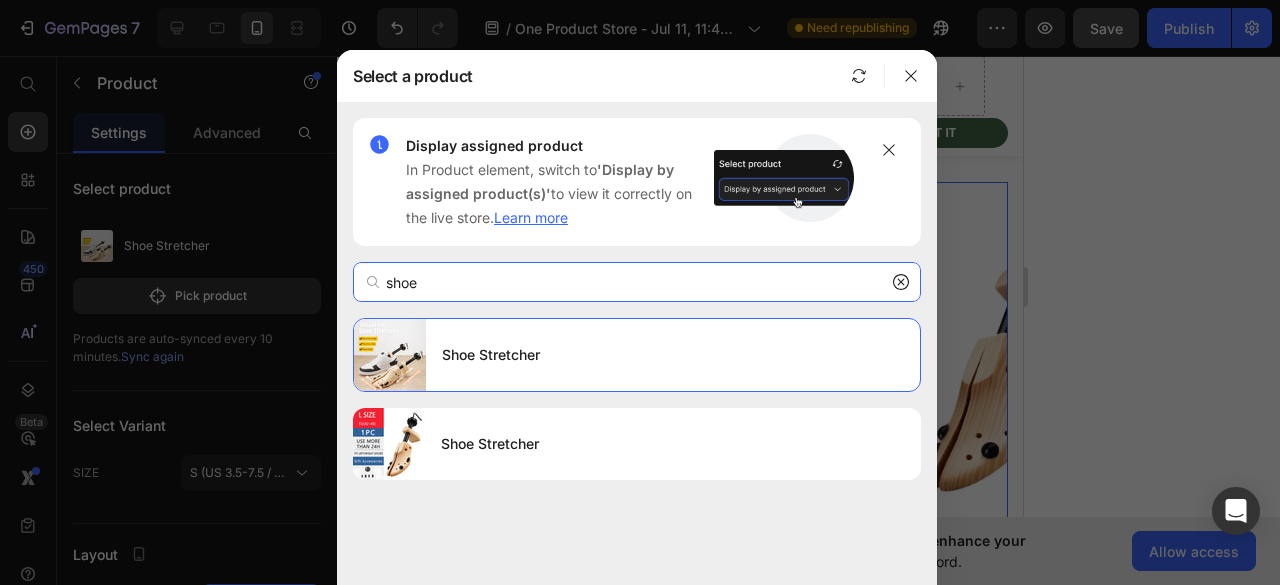 type on "shoe" 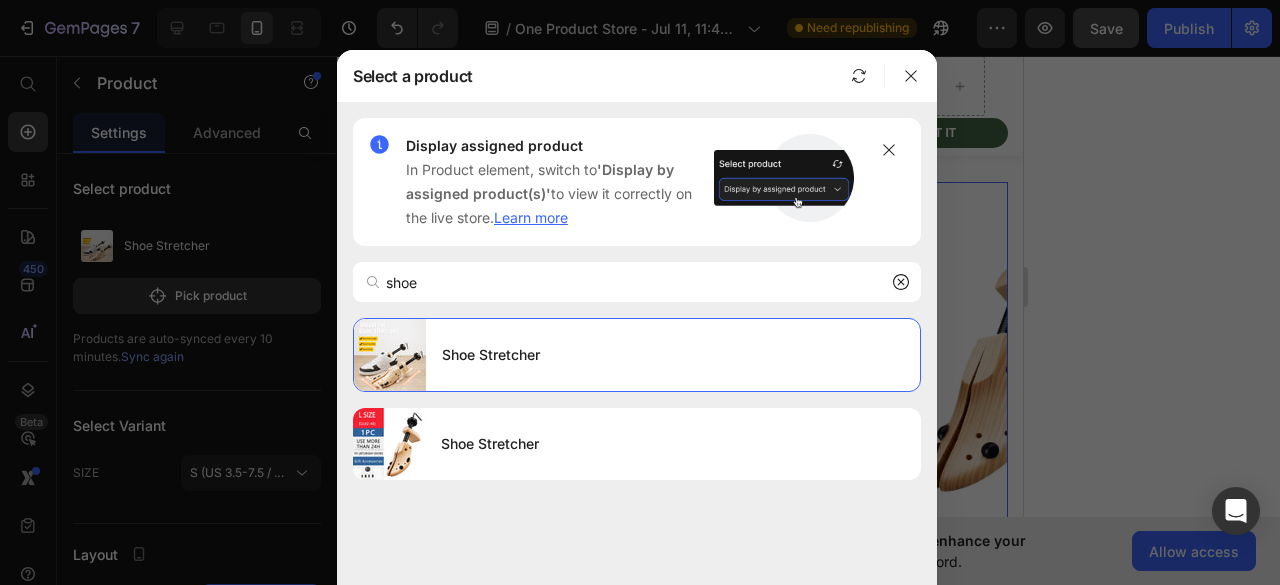 click on "Display assigned product  In Product element, switch to  'Display by assigned product(s)'  to view it correctly on the live store.  Learn more" at bounding box center [637, 182] 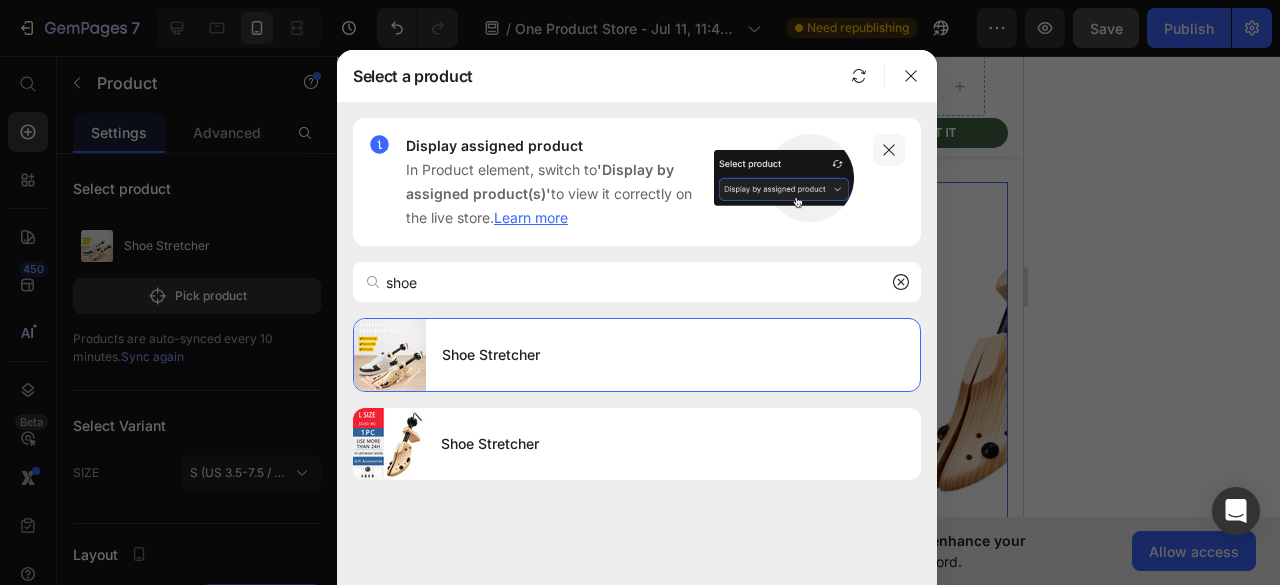 click at bounding box center (889, 150) 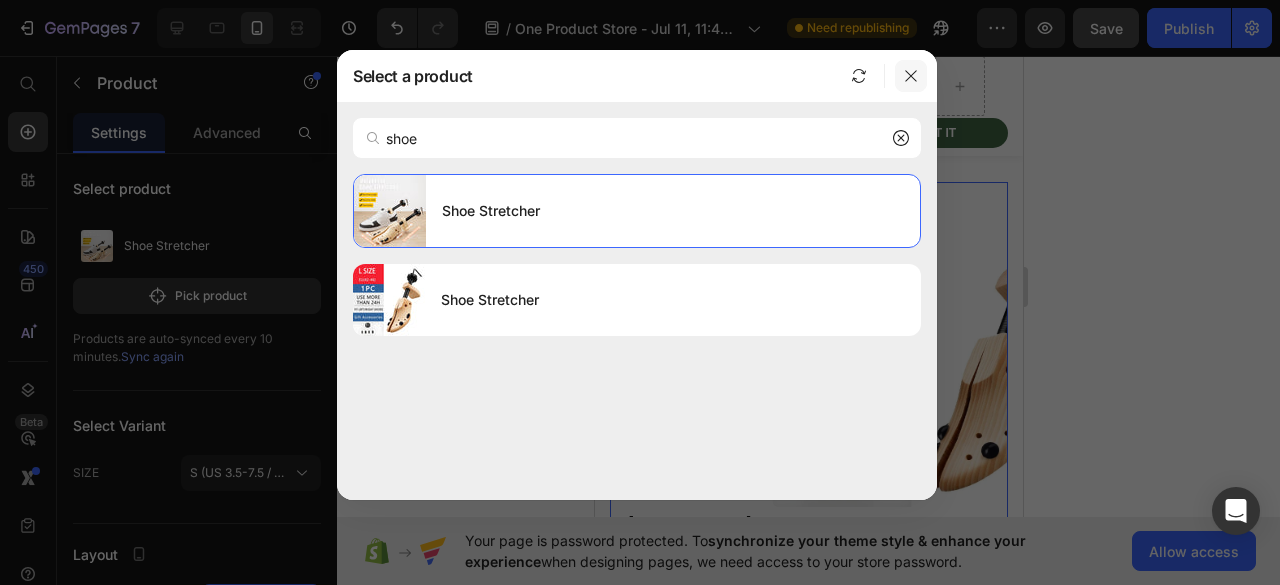 click 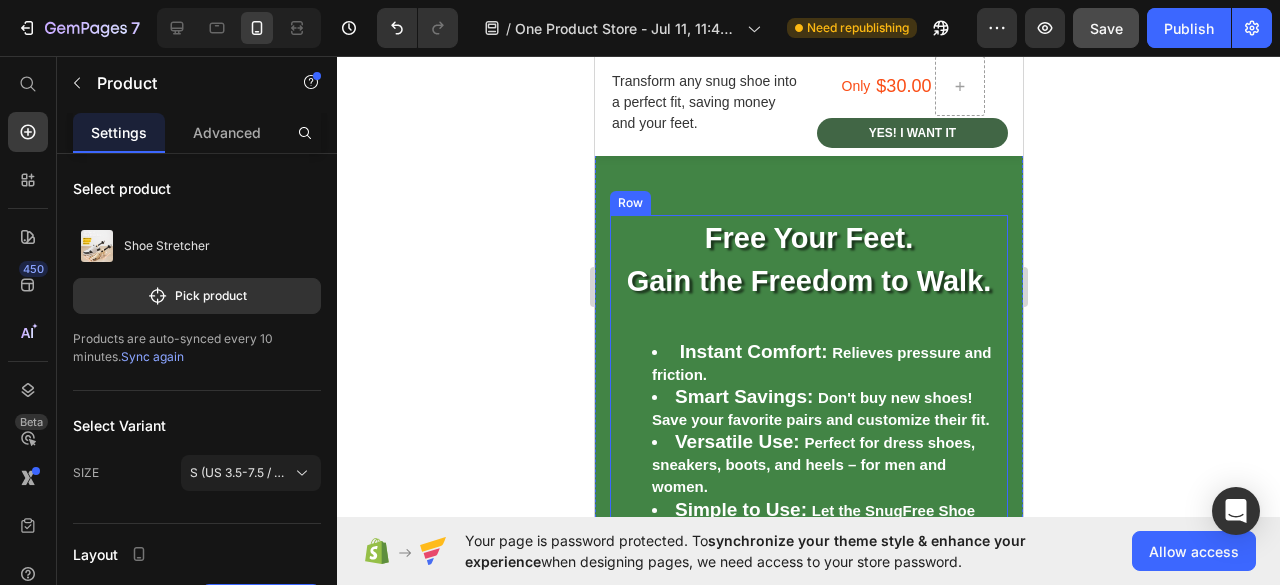 scroll, scrollTop: 2900, scrollLeft: 0, axis: vertical 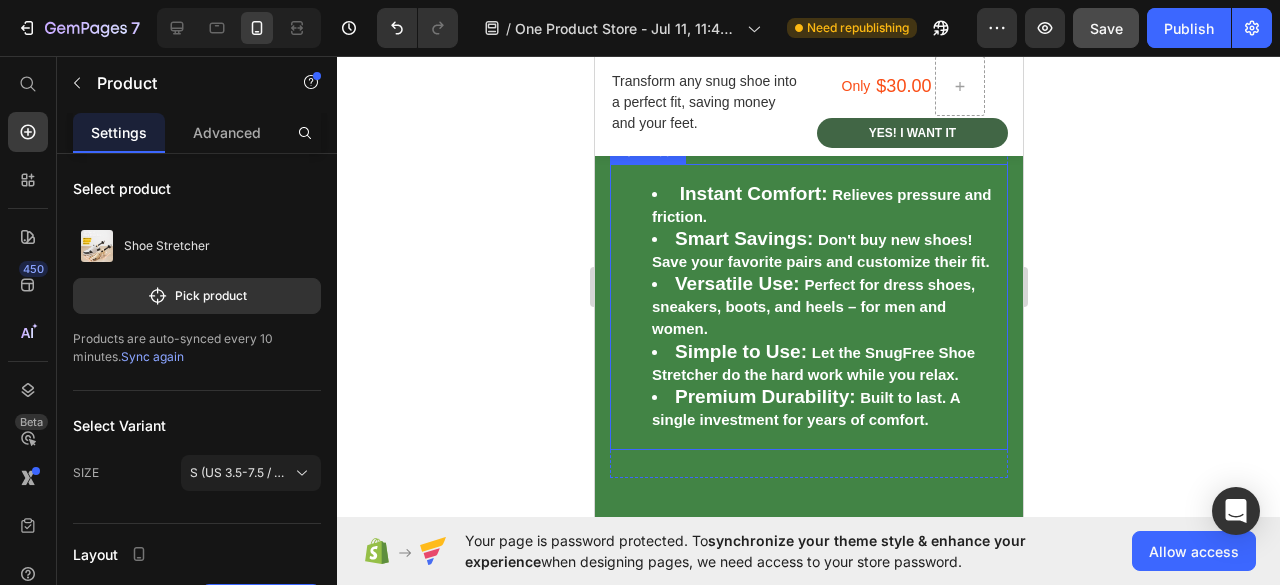 click on "Instant Comfort:   Relieves pressure and friction." at bounding box center (828, 205) 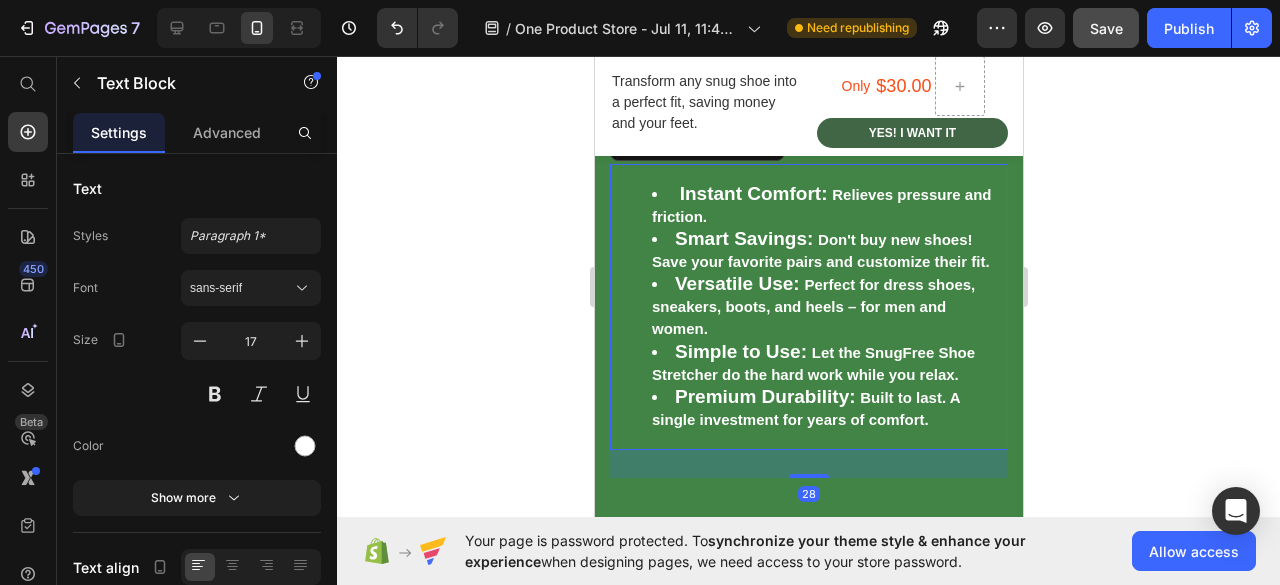 click at bounding box center [676, 194] 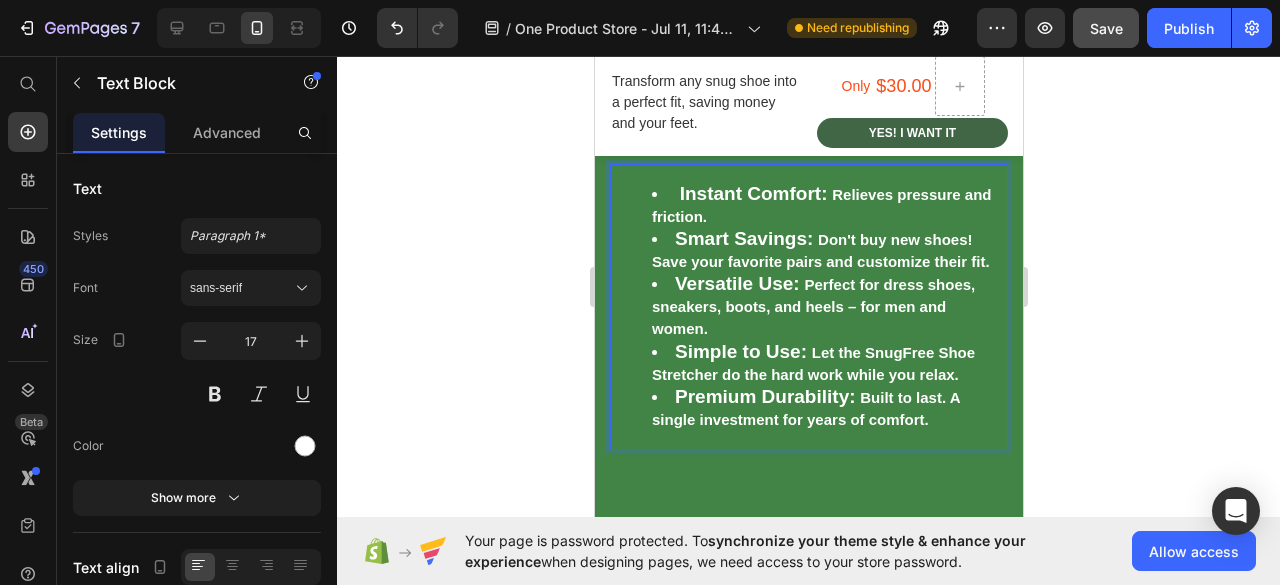 click on "Instant Comfort:" at bounding box center [753, 193] 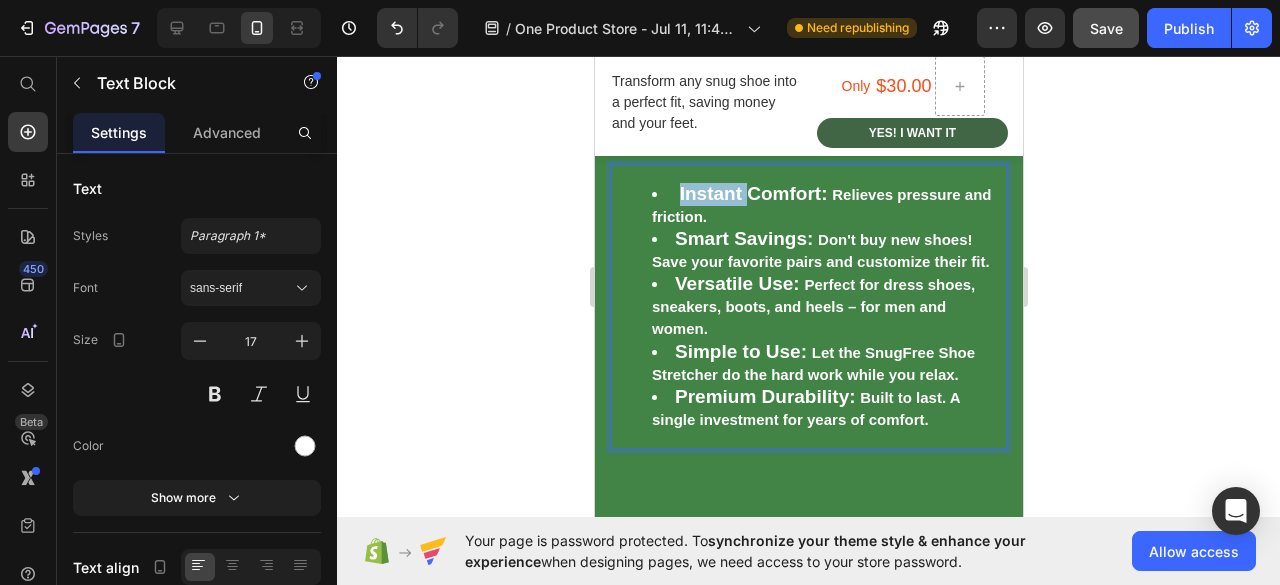 click on "Instant Comfort:   Relieves pressure and friction." at bounding box center (828, 205) 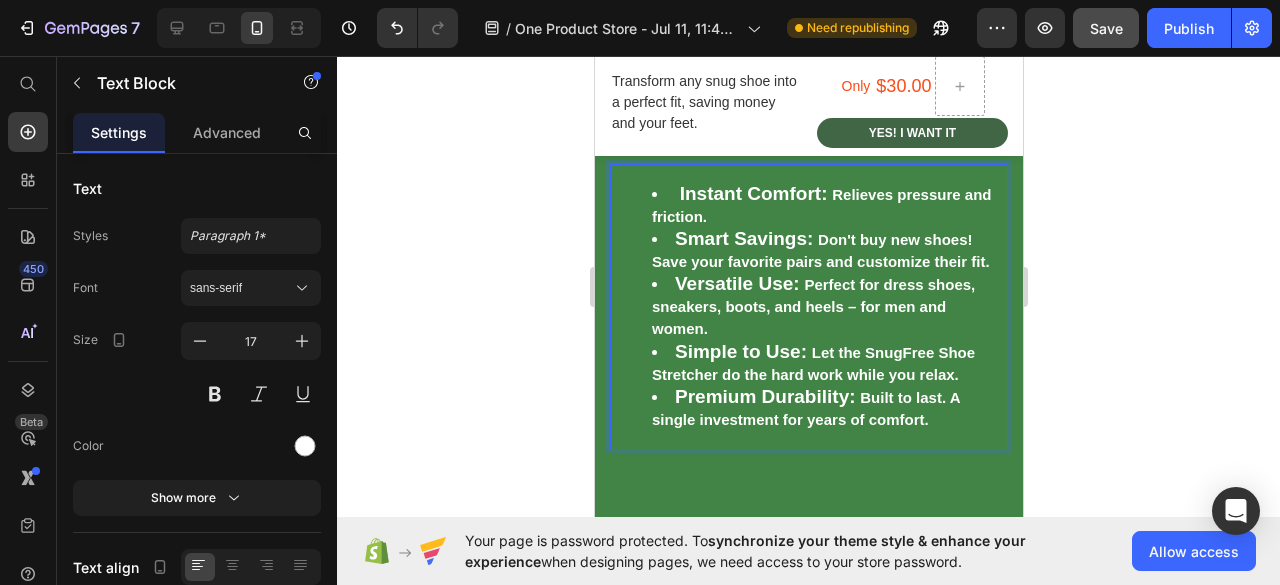 click at bounding box center [676, 194] 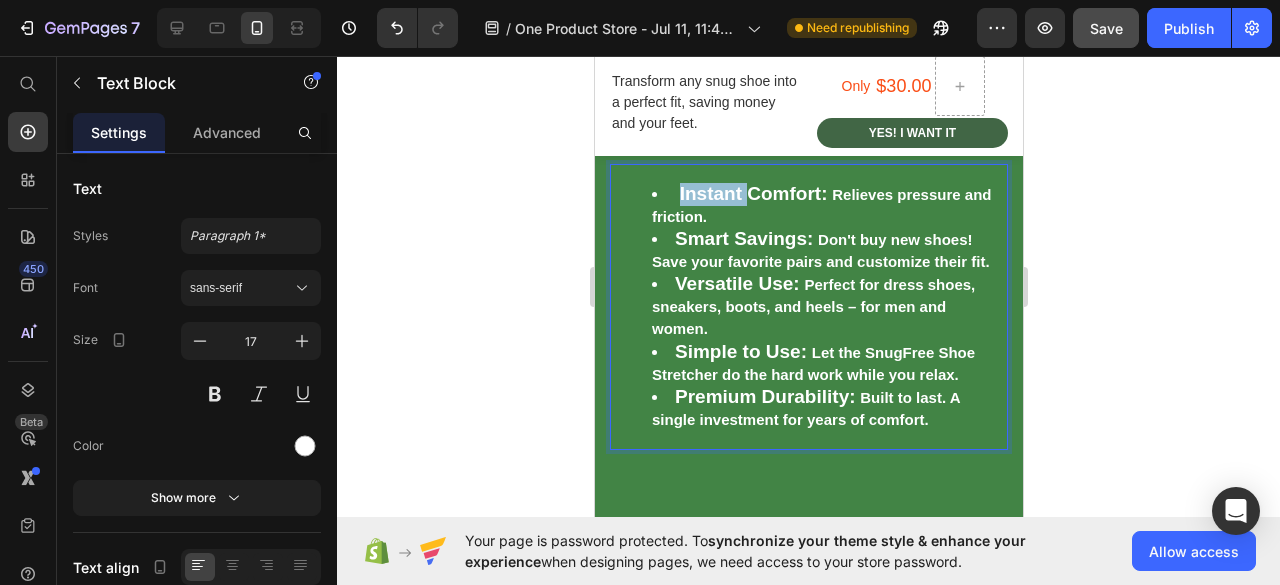 click at bounding box center [676, 194] 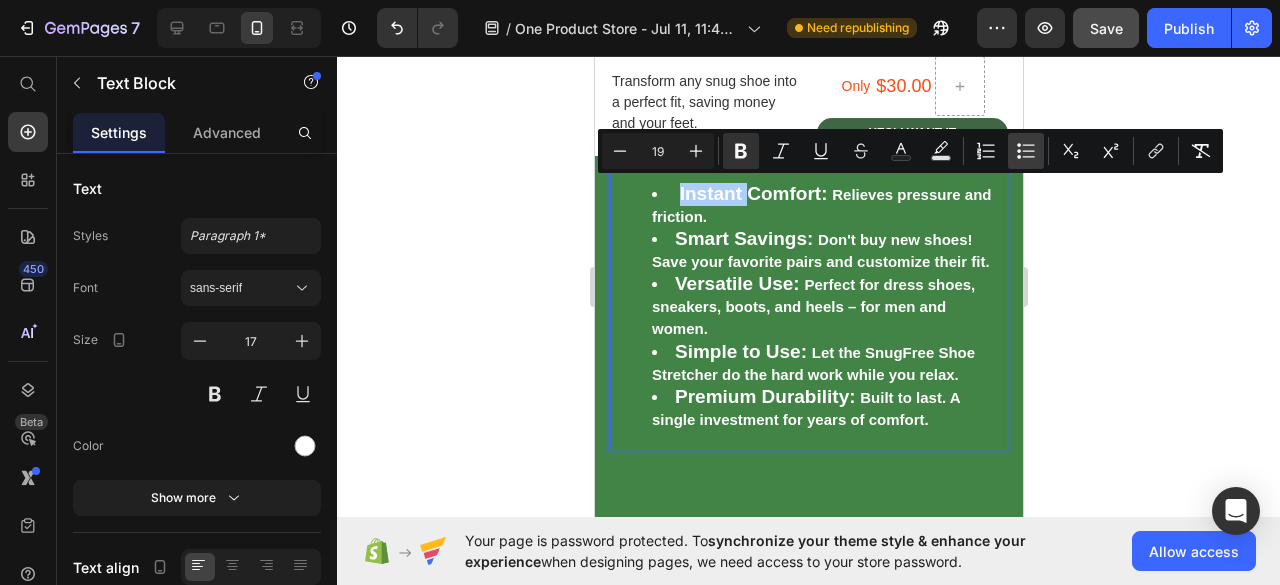 click 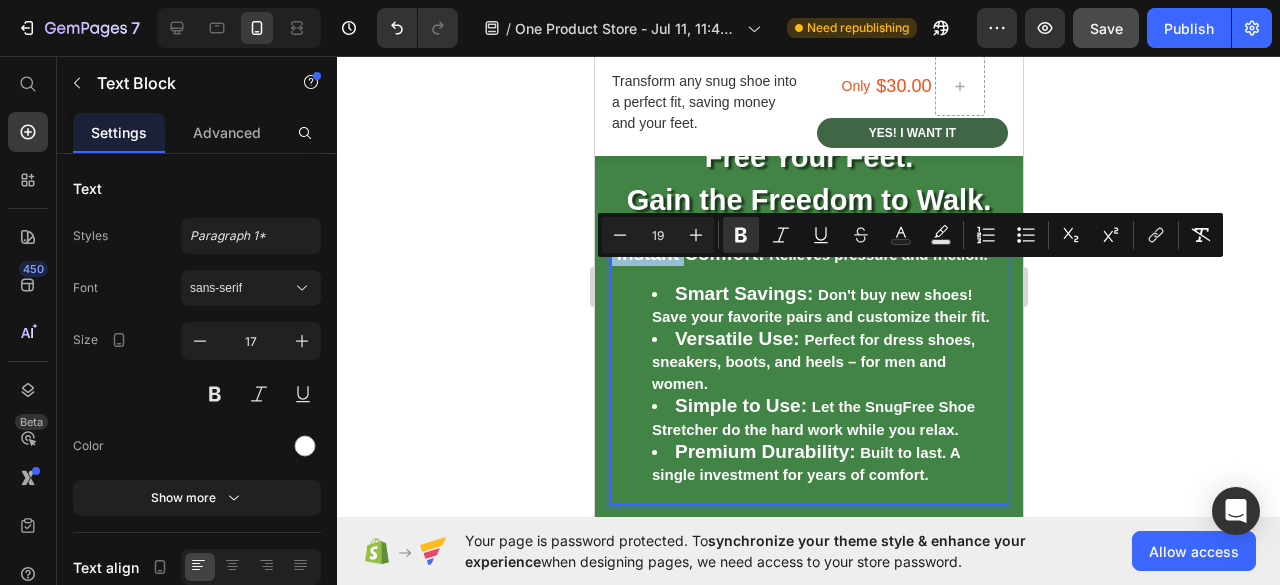 scroll, scrollTop: 2800, scrollLeft: 0, axis: vertical 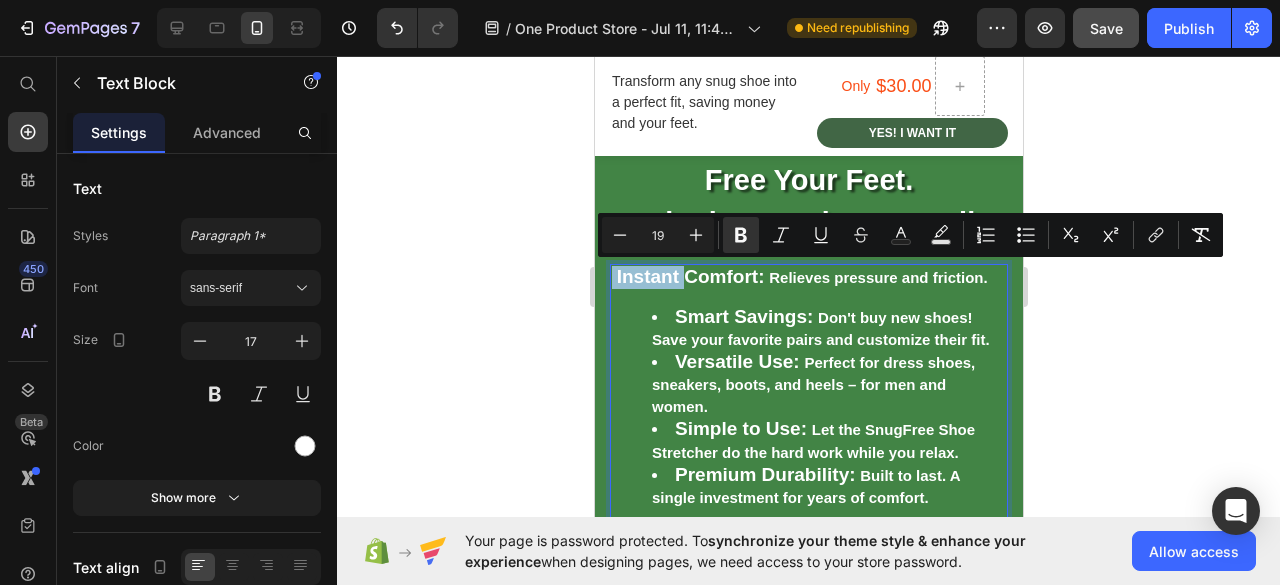 click on "Versatile Use:   Perfect for dress shoes, sneakers, boots, and heels – for men and women." at bounding box center (828, 384) 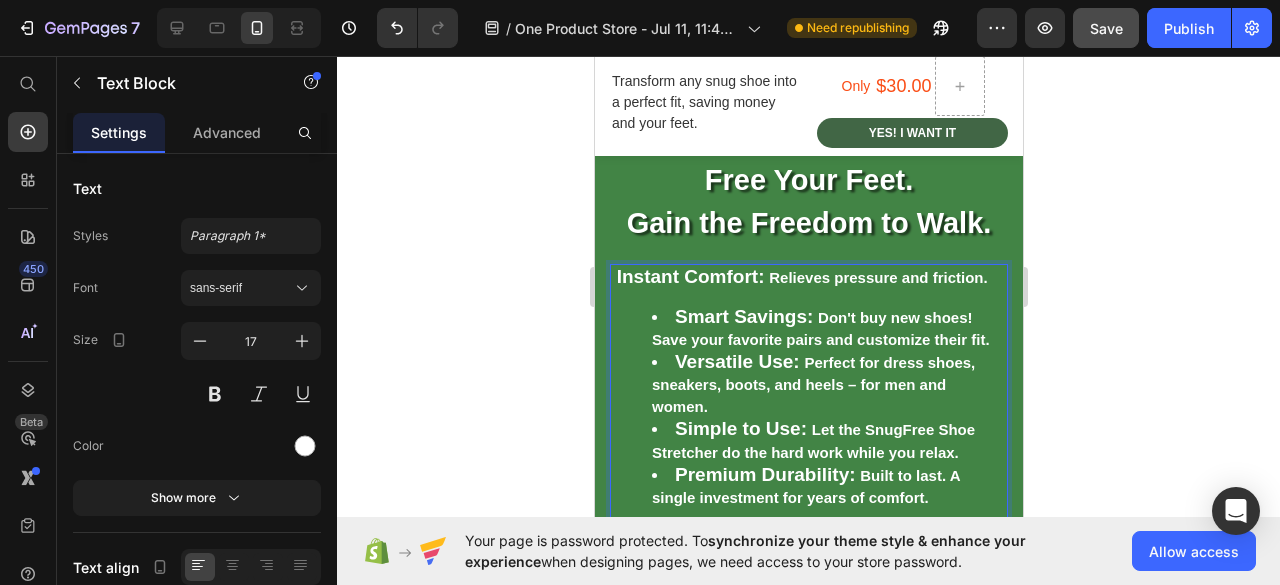 click on "Smart Savings:   Don't buy new shoes! Save your favorite pairs and customize their fit." at bounding box center (828, 328) 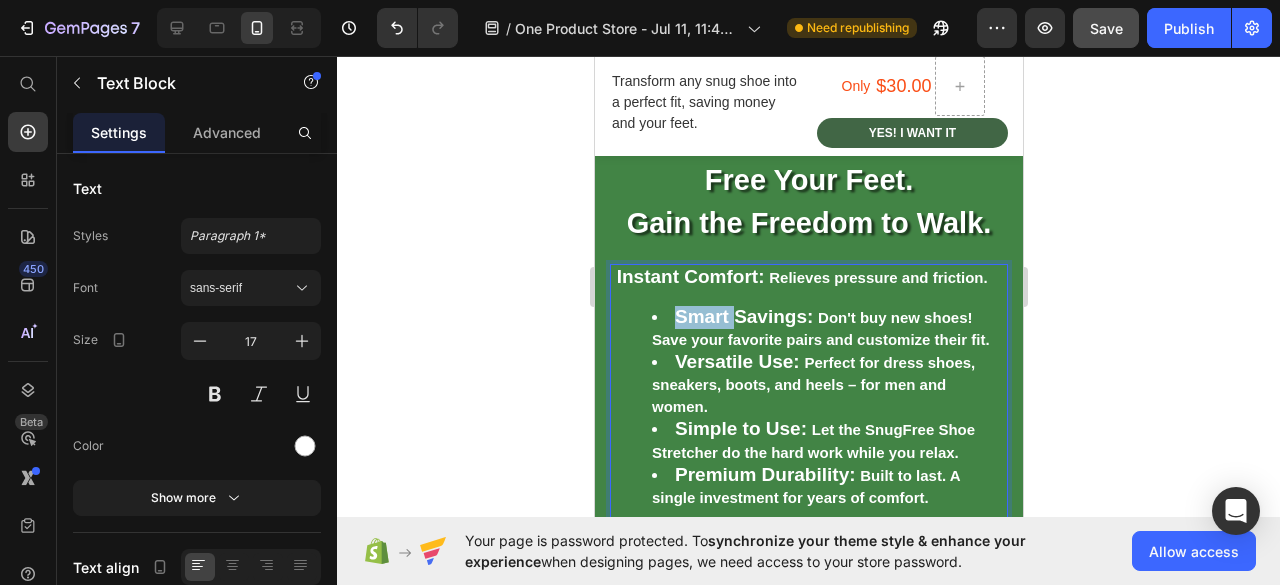 click on "Smart Savings:   Don't buy new shoes! Save your favorite pairs and customize their fit." at bounding box center (828, 328) 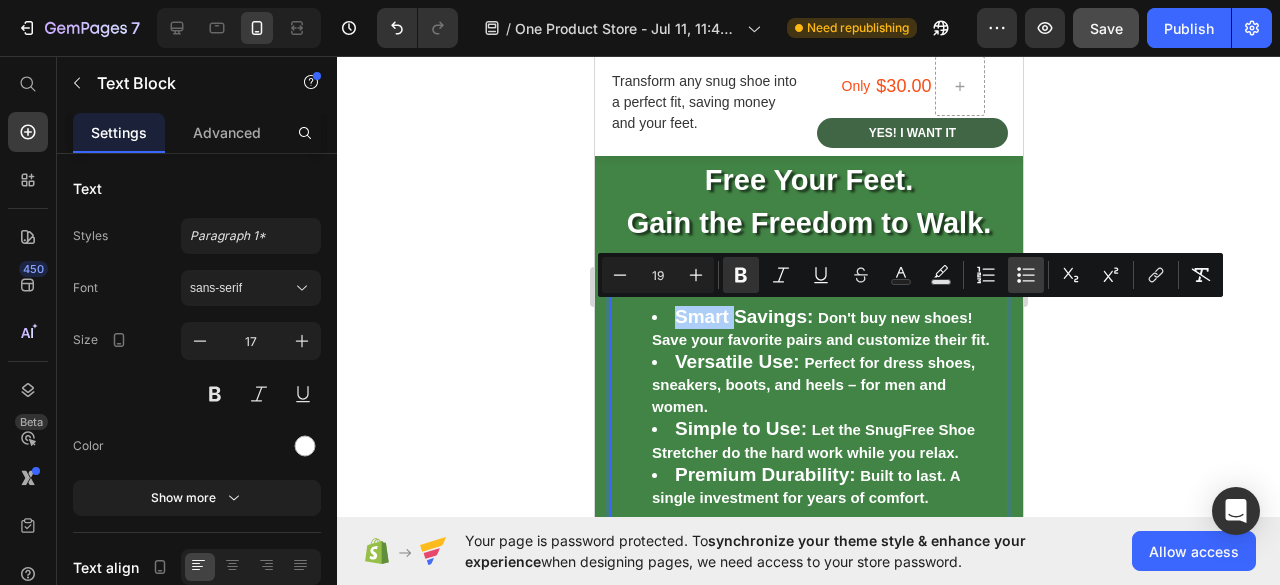 click 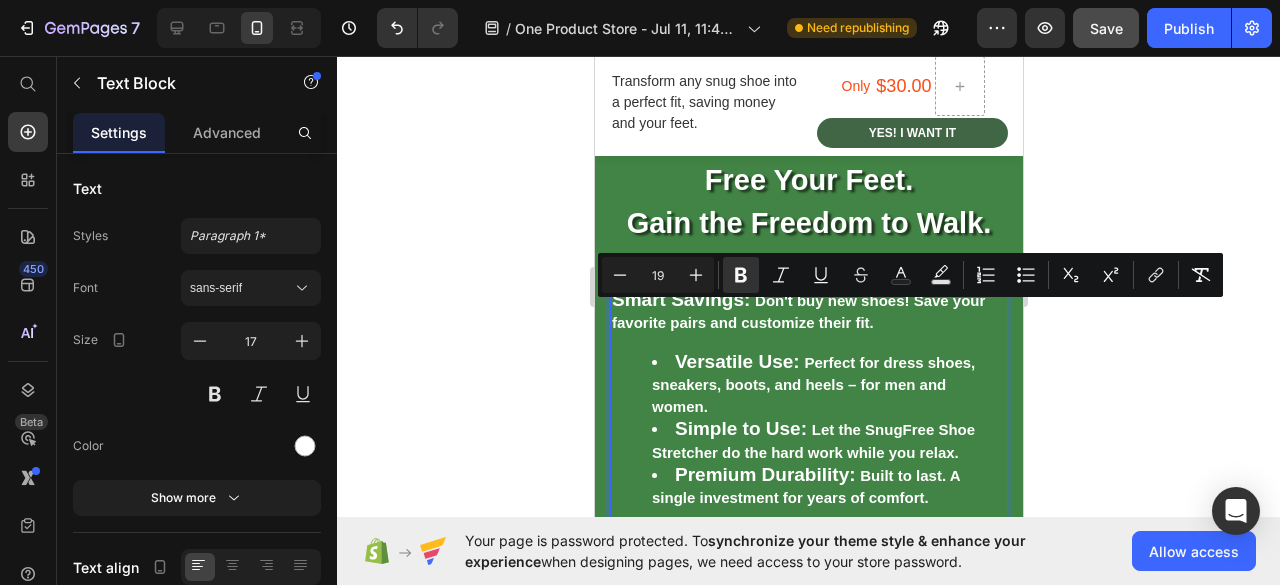 click on "Versatile Use:" at bounding box center [736, 361] 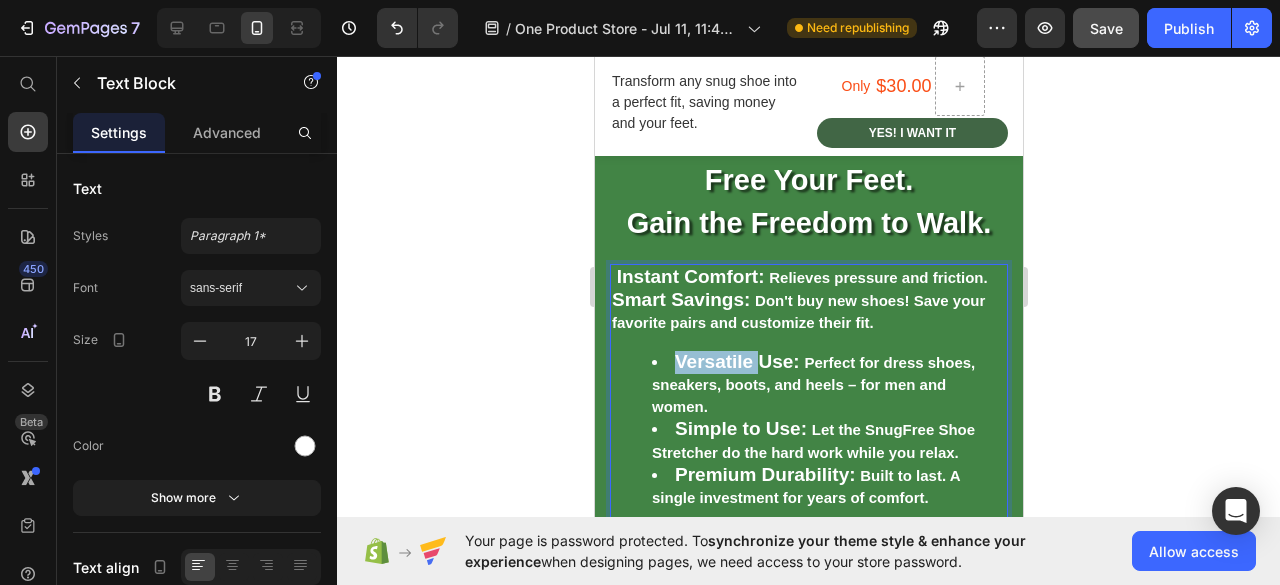 click on "Versatile Use:" at bounding box center (736, 361) 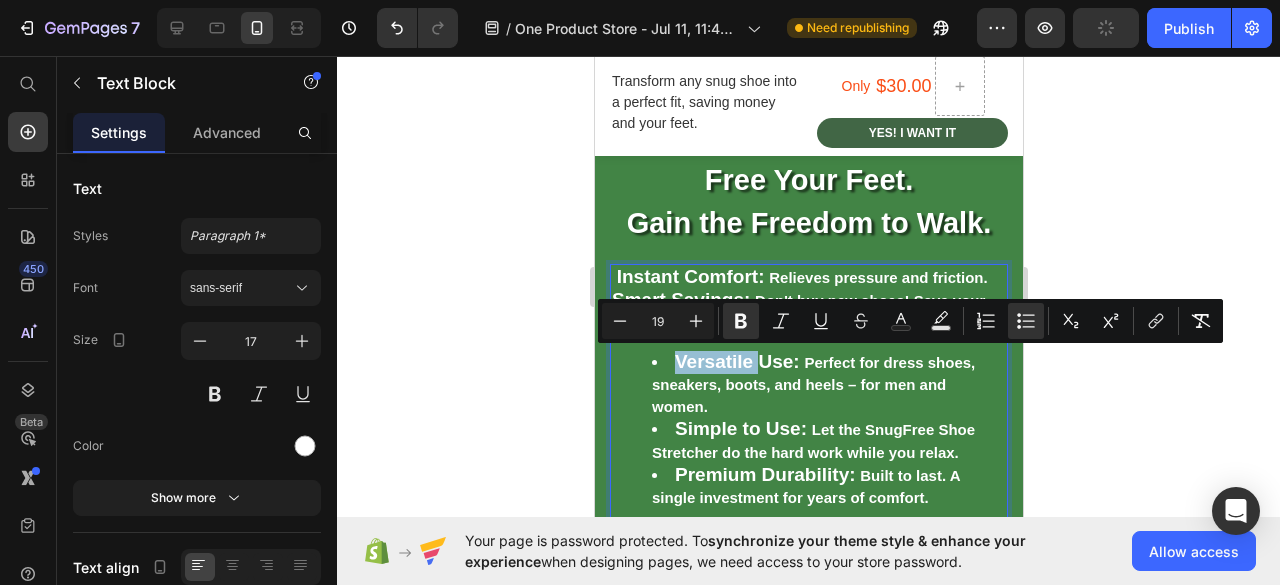 click on "Versatile Use:" at bounding box center (736, 361) 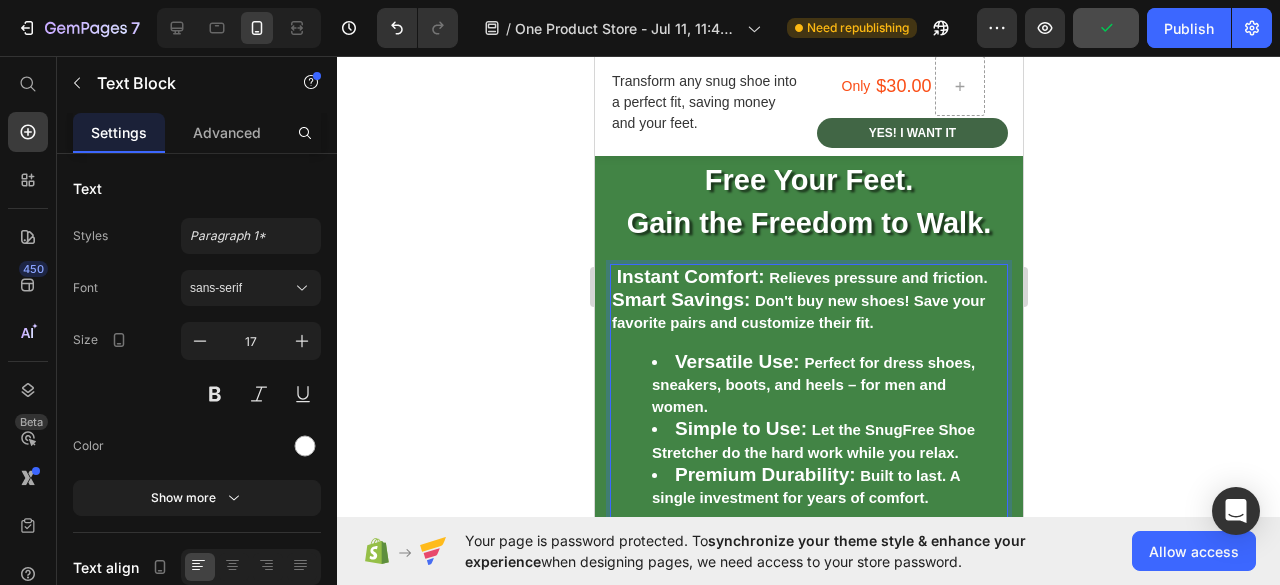 click on "Versatile Use:   Perfect for dress shoes, sneakers, boots, and heels – for men and women." at bounding box center (828, 384) 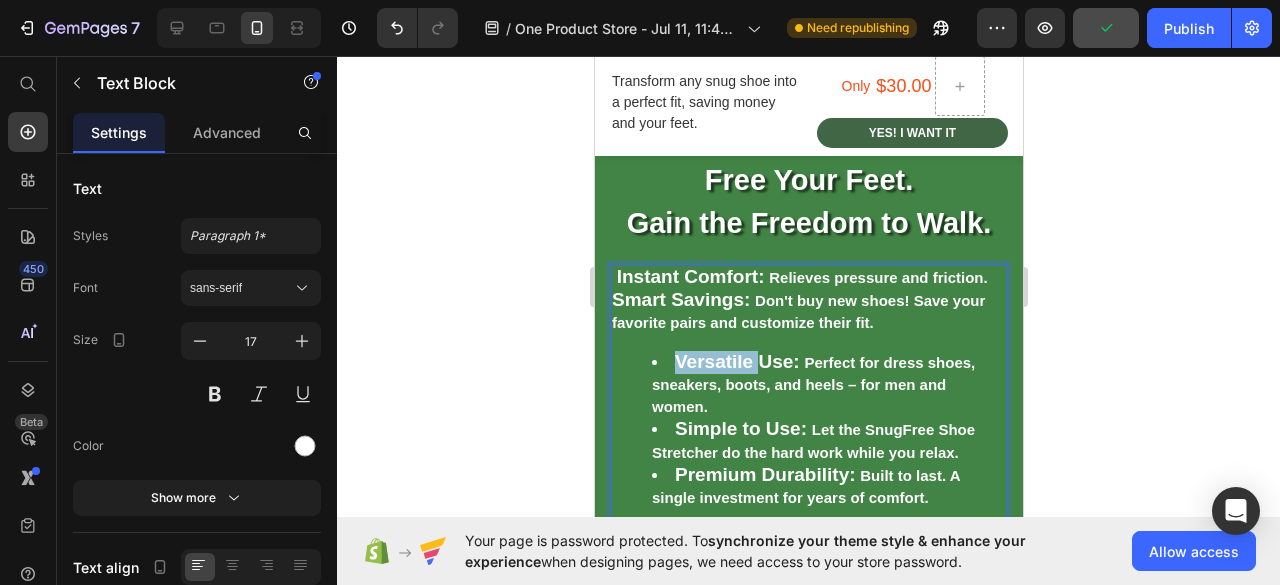 click on "Versatile Use:" at bounding box center [736, 361] 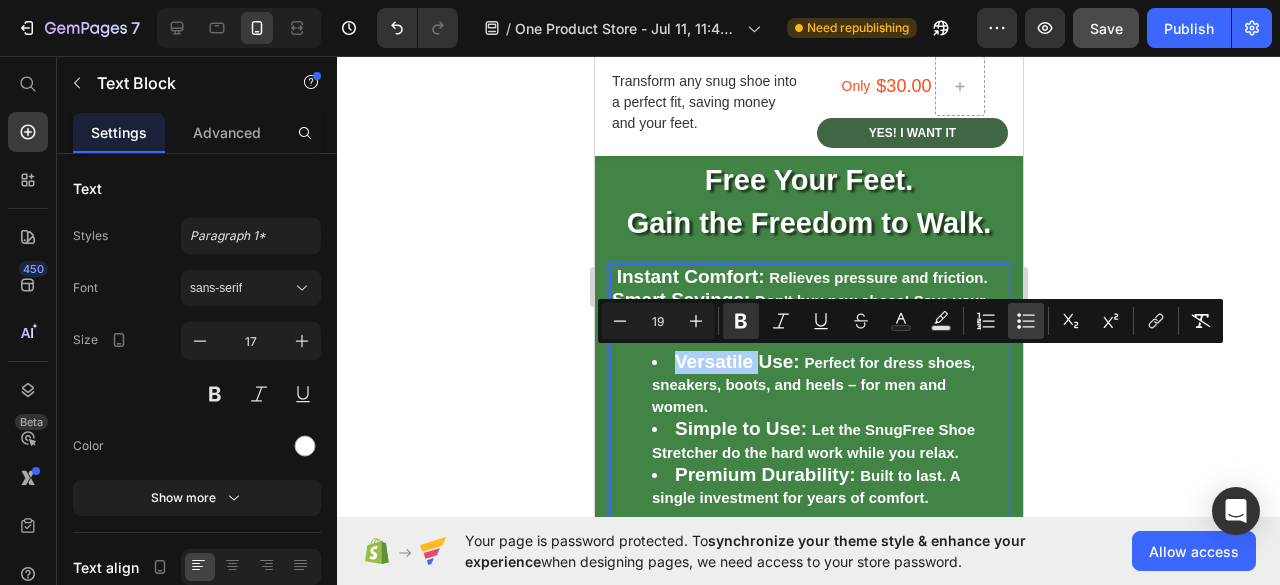 click on "Bulleted List" at bounding box center (1026, 321) 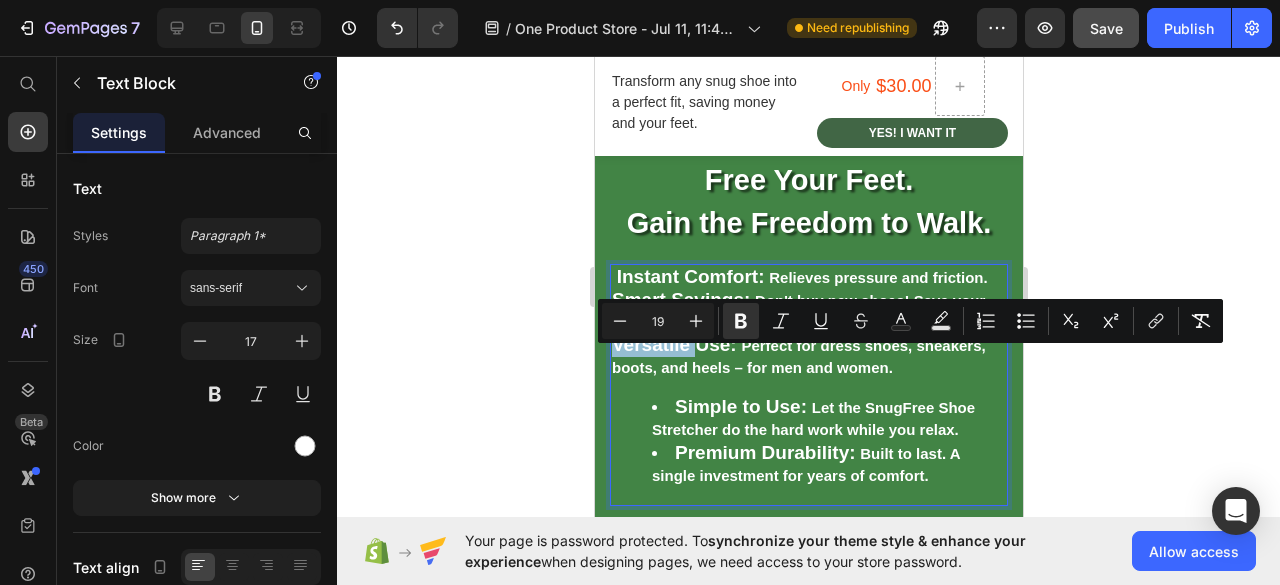 click on "Simple to Use:   Let the SnugFree Shoe Stretcher do the hard work while you relax." at bounding box center [828, 418] 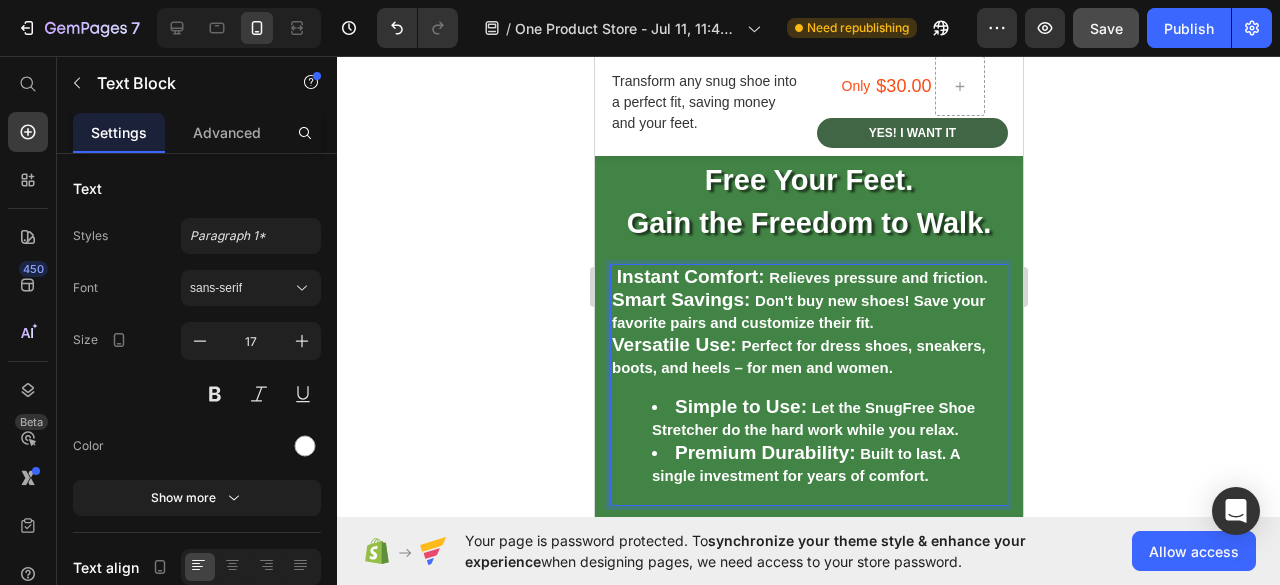 click on "Simple to Use:   Let the SnugFree Shoe Stretcher do the hard work while you relax." at bounding box center [828, 418] 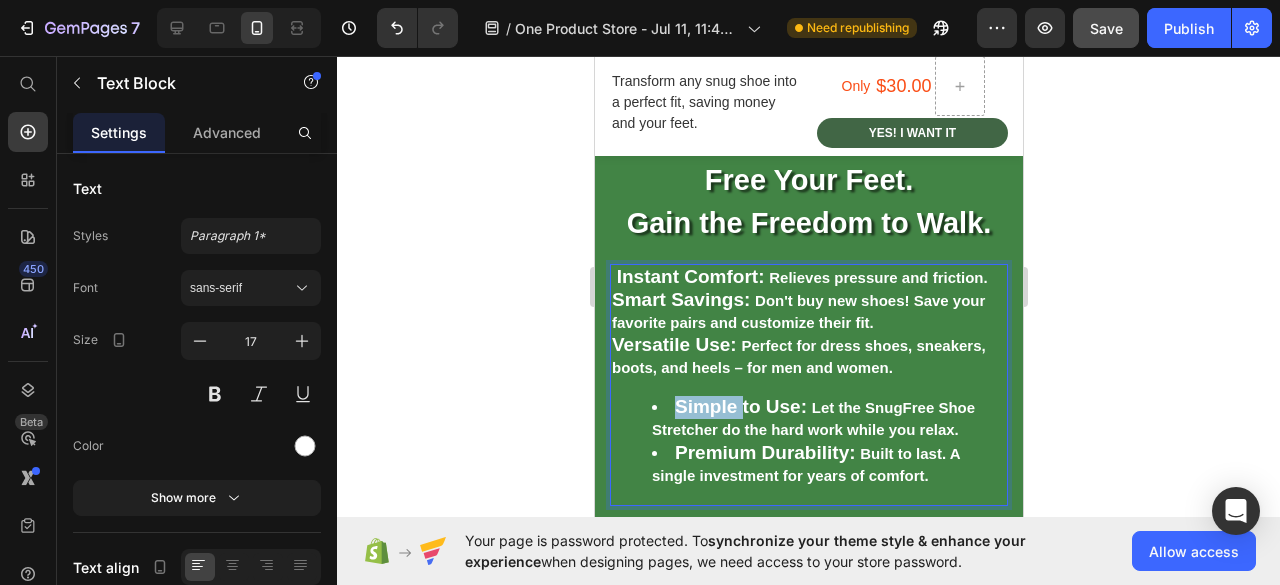 click on "Simple to Use:   Let the SnugFree Shoe Stretcher do the hard work while you relax." at bounding box center [828, 418] 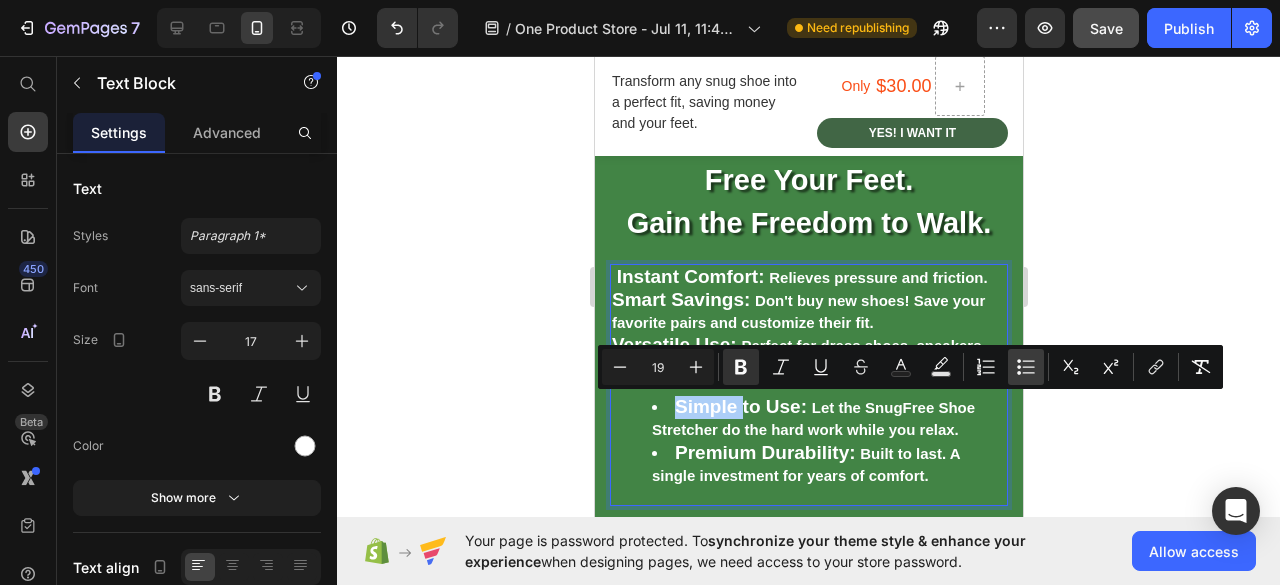 click on "Bulleted List" at bounding box center [1026, 367] 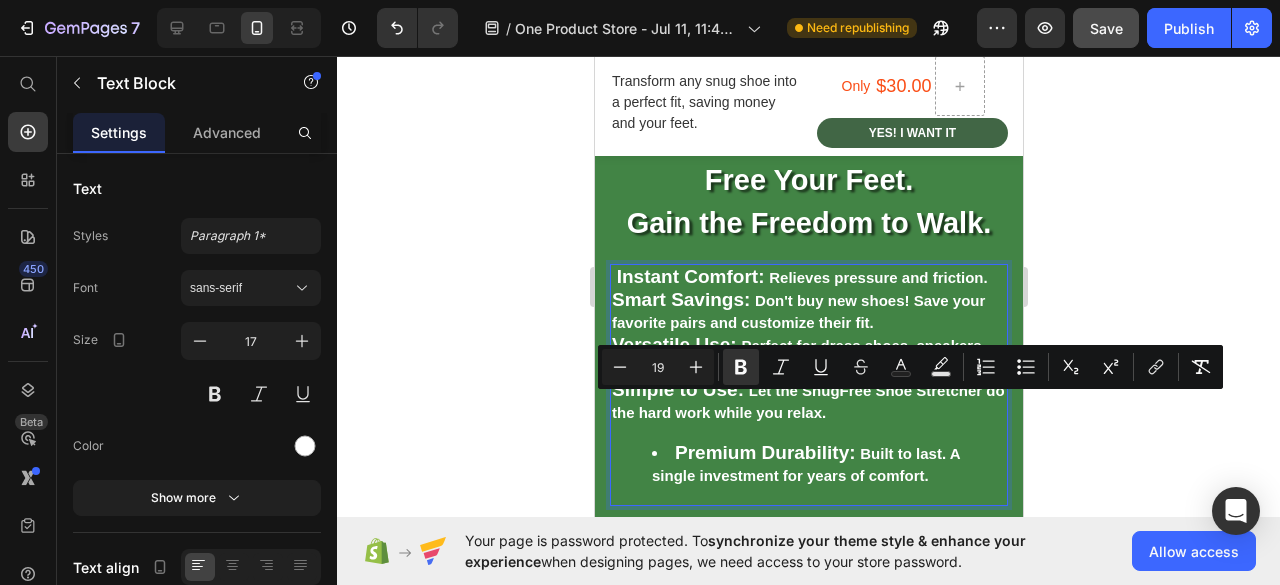 click on "Premium Durability:" at bounding box center [764, 452] 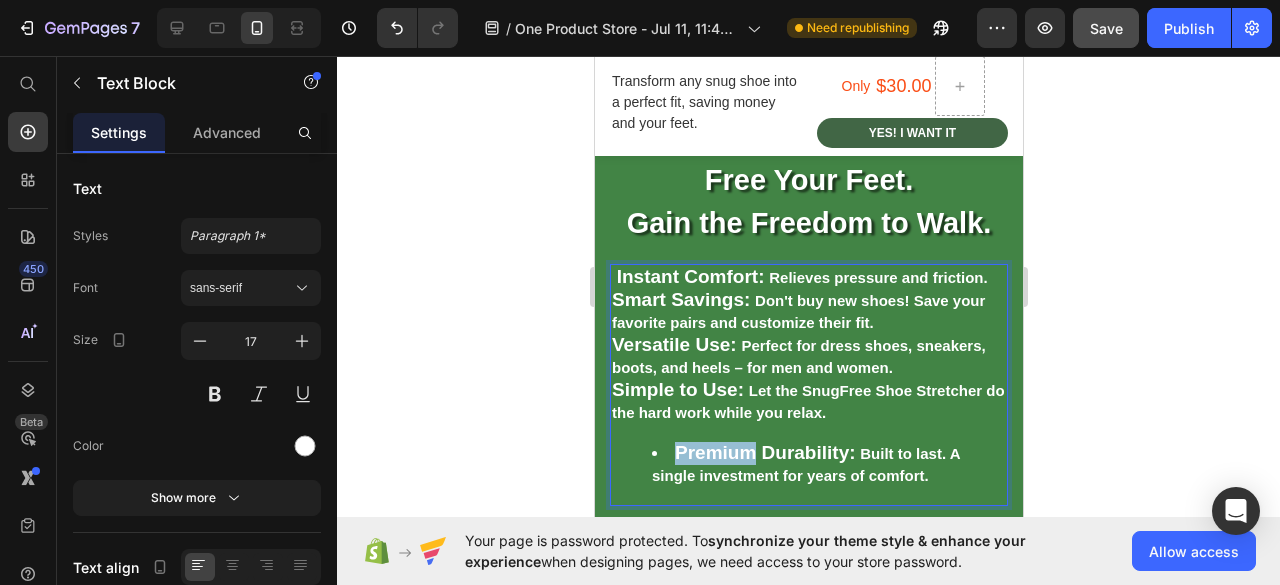 click on "Premium Durability:" at bounding box center [764, 452] 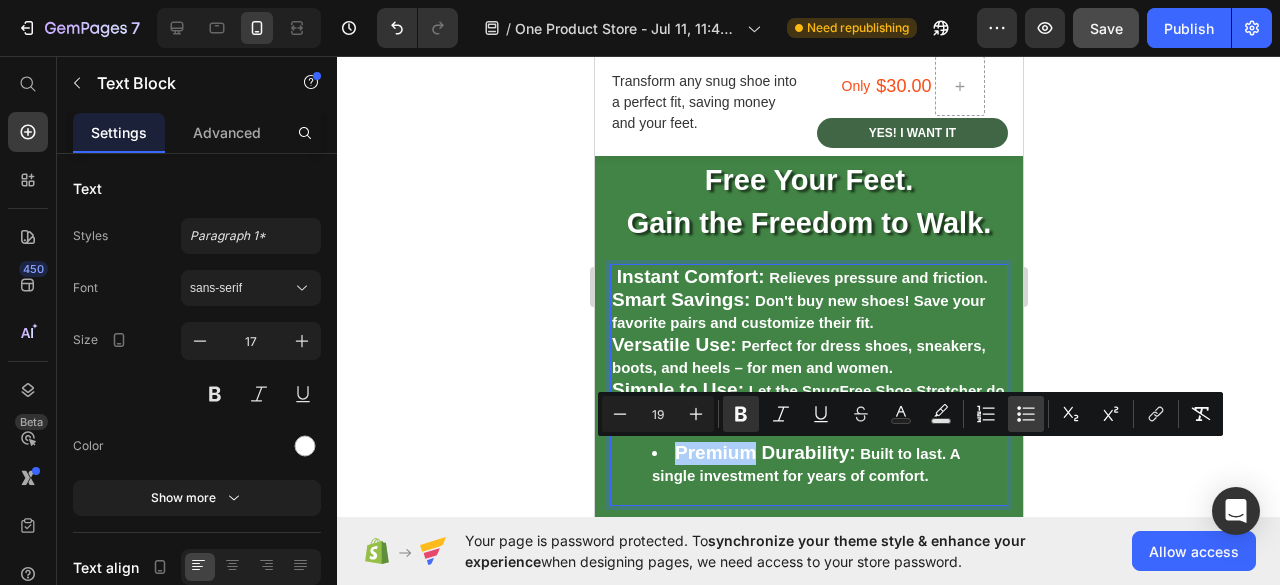click 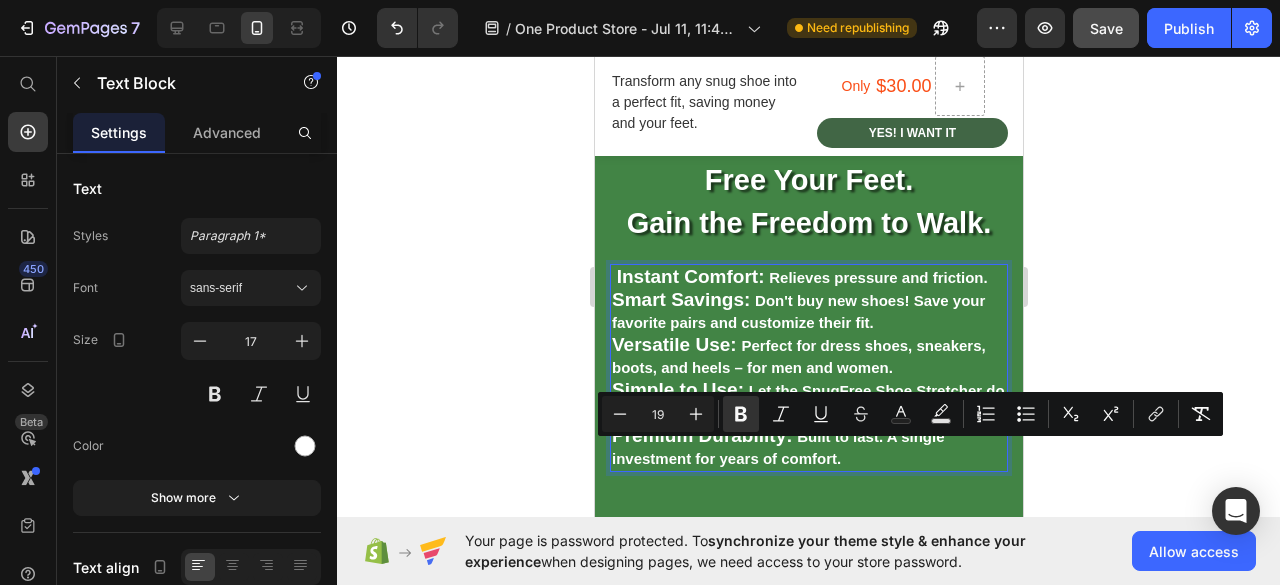 click on "Free Your Feet.  Gain the Freedom to Walk. Heading   Instant Comfort:   Relieves pressure and friction. Smart Savings:   Don't buy new shoes! Save your favorite pairs and customize their fit. Versatile Use:   Perfect for dress shoes, sneakers, boots, and heels – for men and women. Simple to Use:   Let the SnugFree Shoe Stretcher do the hard work while you relax. Premium Durability:   Built to last. A single investment for years of comfort. Text Block   28" at bounding box center [808, 328] 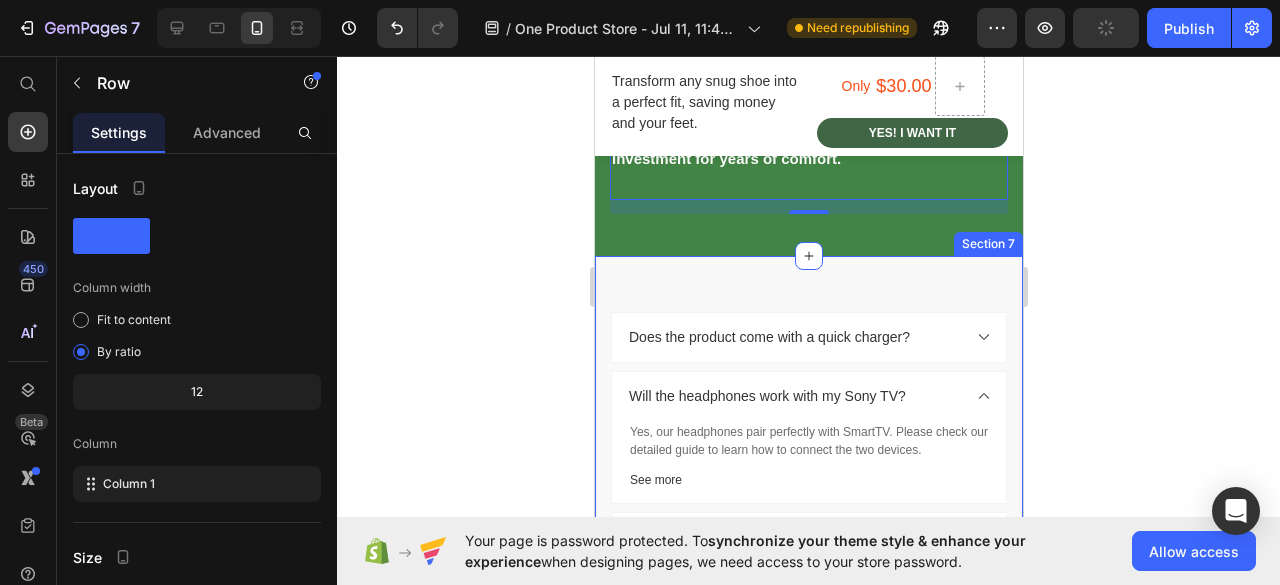 scroll, scrollTop: 2900, scrollLeft: 0, axis: vertical 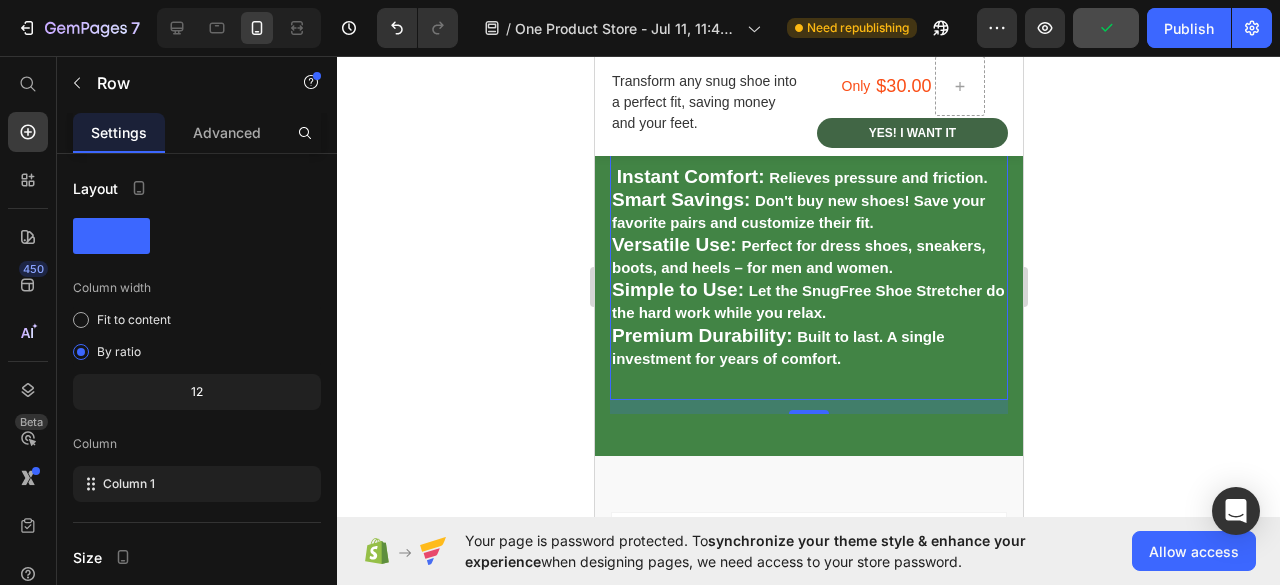 click on "14" at bounding box center (808, 407) 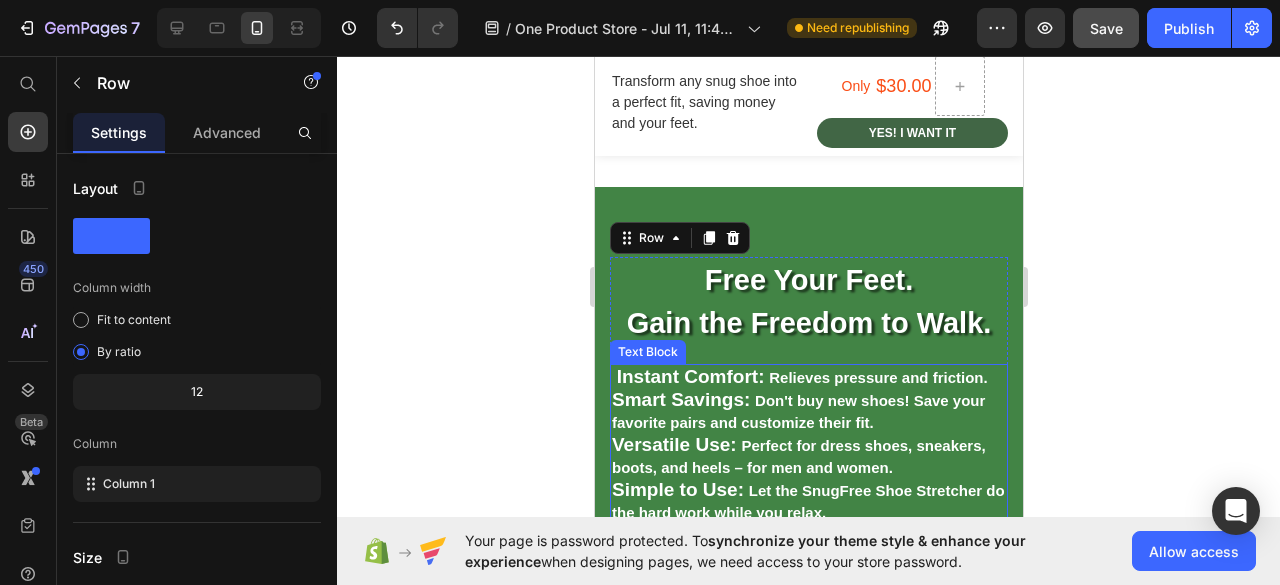 click on "Instant Comfort:" at bounding box center (690, 376) 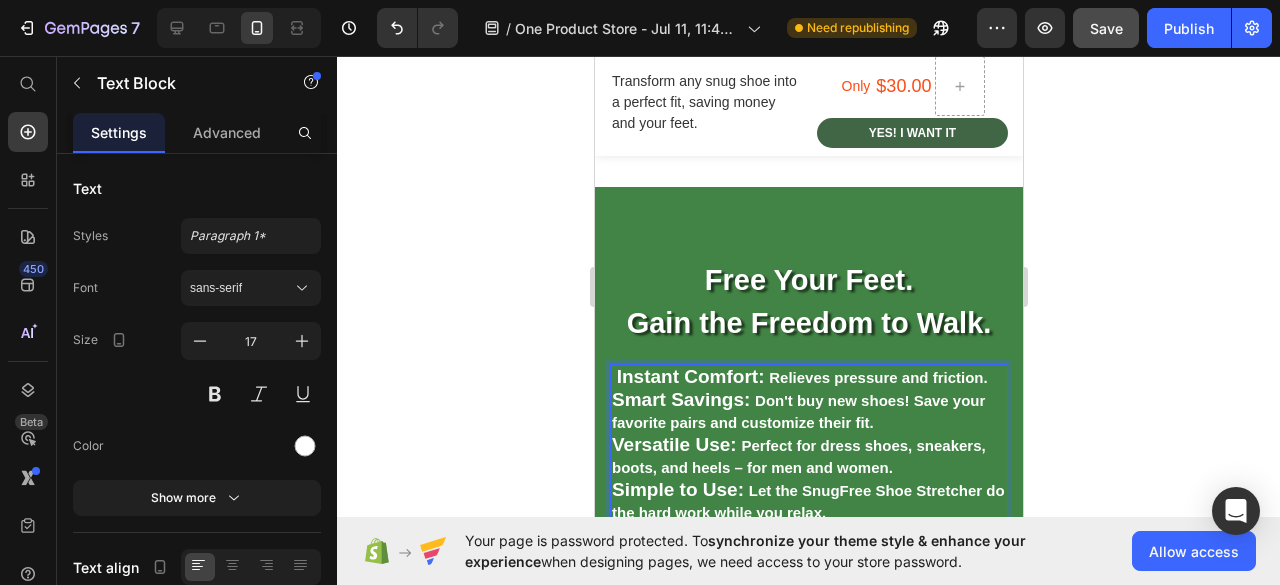 click at bounding box center (613, 377) 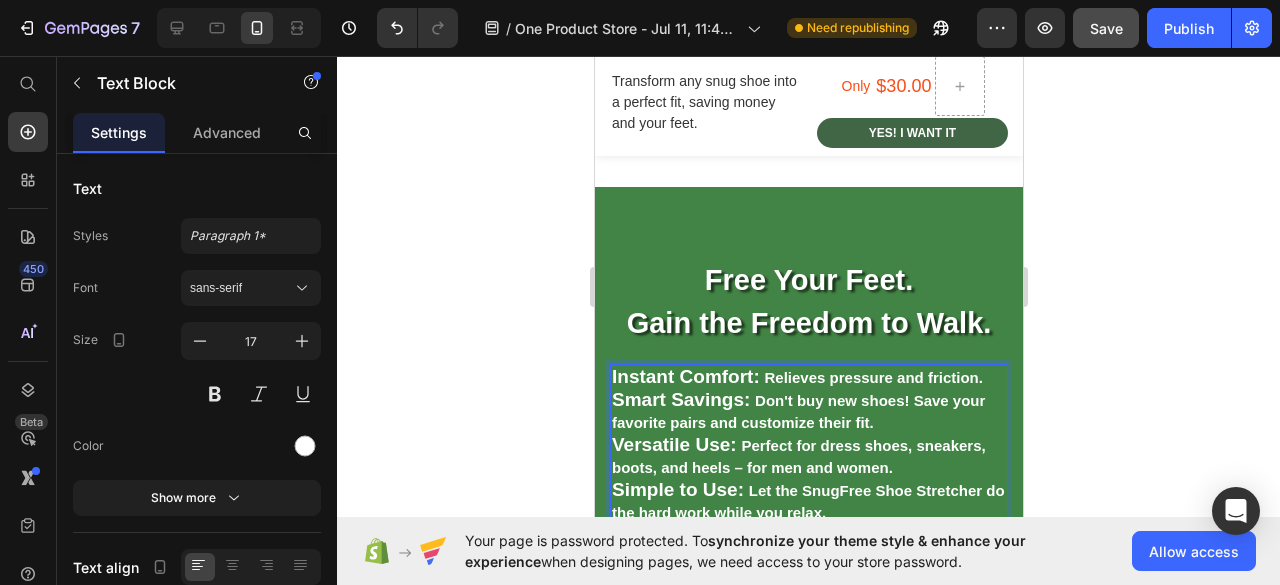 scroll, scrollTop: 2800, scrollLeft: 0, axis: vertical 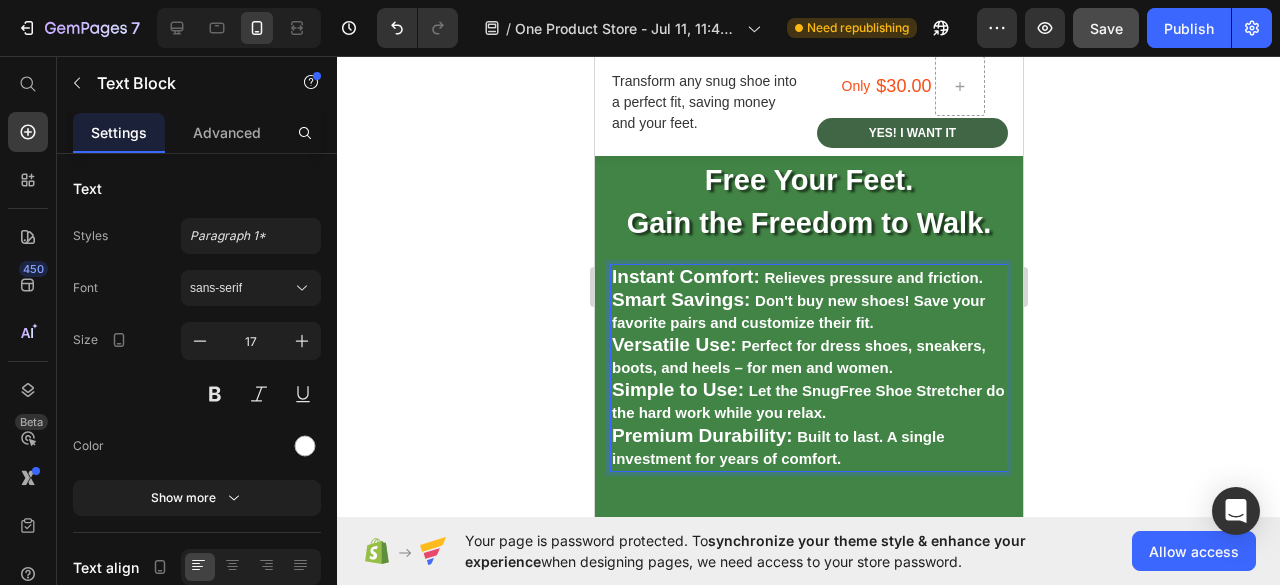click on "Instant Comfort:   Relieves pressure and friction." at bounding box center (808, 277) 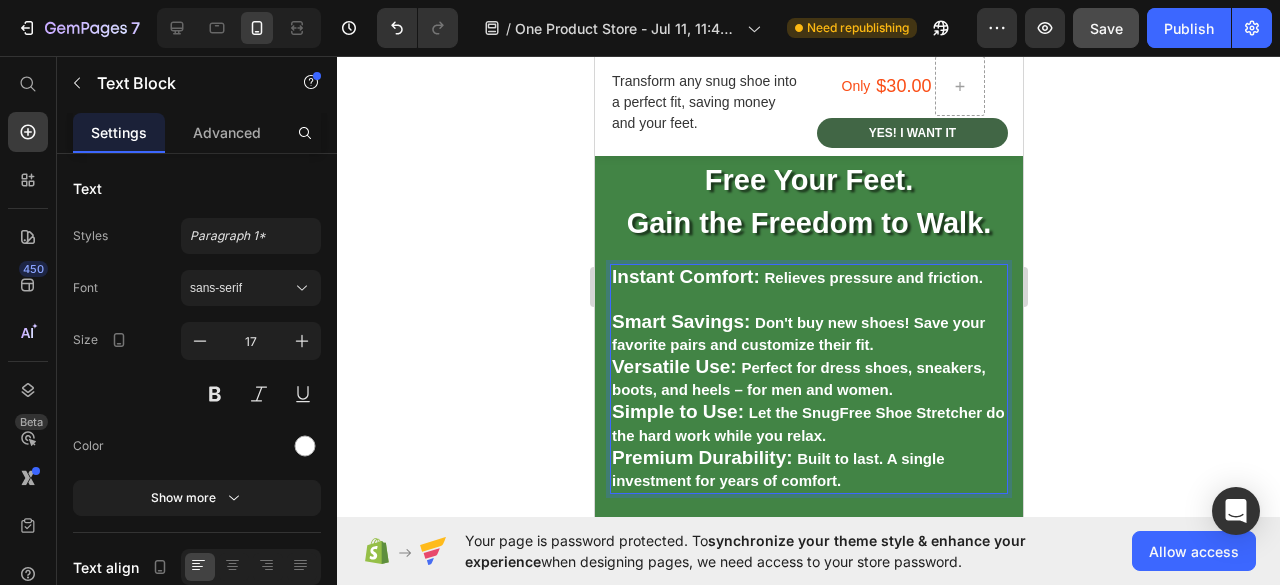click on "Smart Savings:   Don't buy new shoes! Save your favorite pairs and customize their fit." at bounding box center [808, 333] 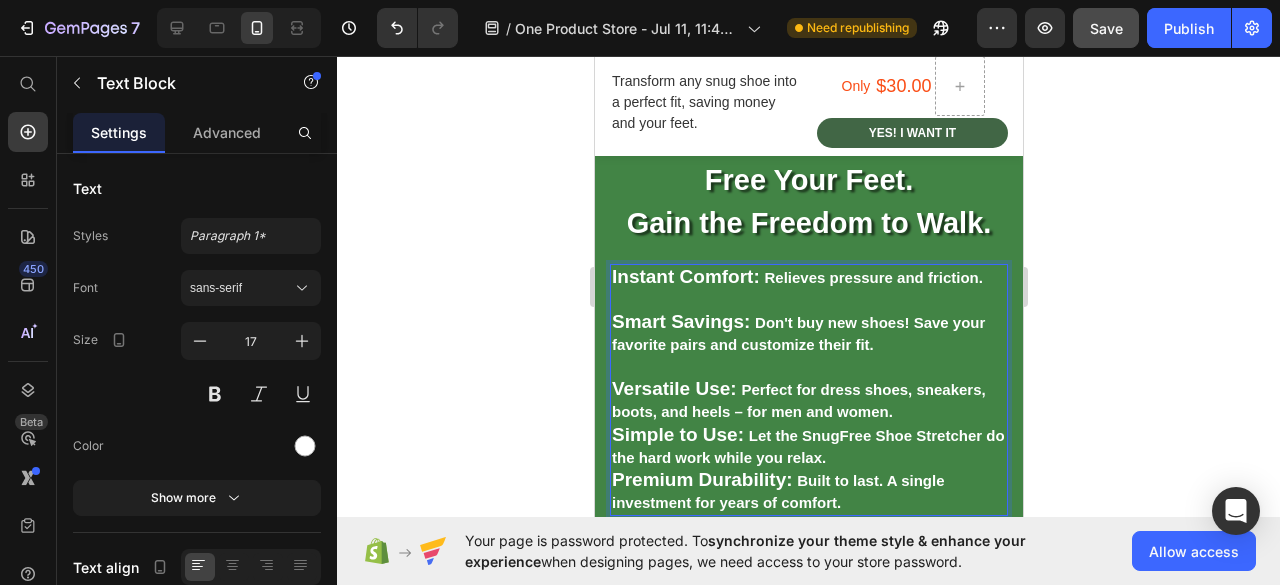 click on "Versatile Use:   Perfect for dress shoes, sneakers, boots, and heels – for men and women." at bounding box center (808, 400) 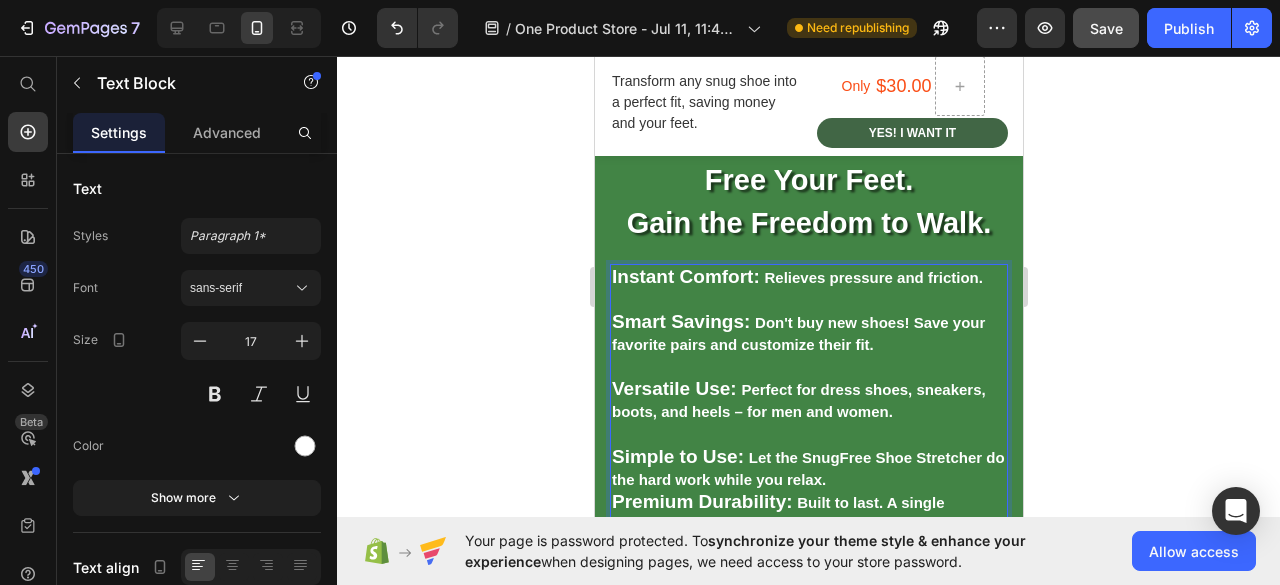 click on "Simple to Use:   Let the SnugFree Shoe Stretcher do the hard work while you relax." at bounding box center (808, 468) 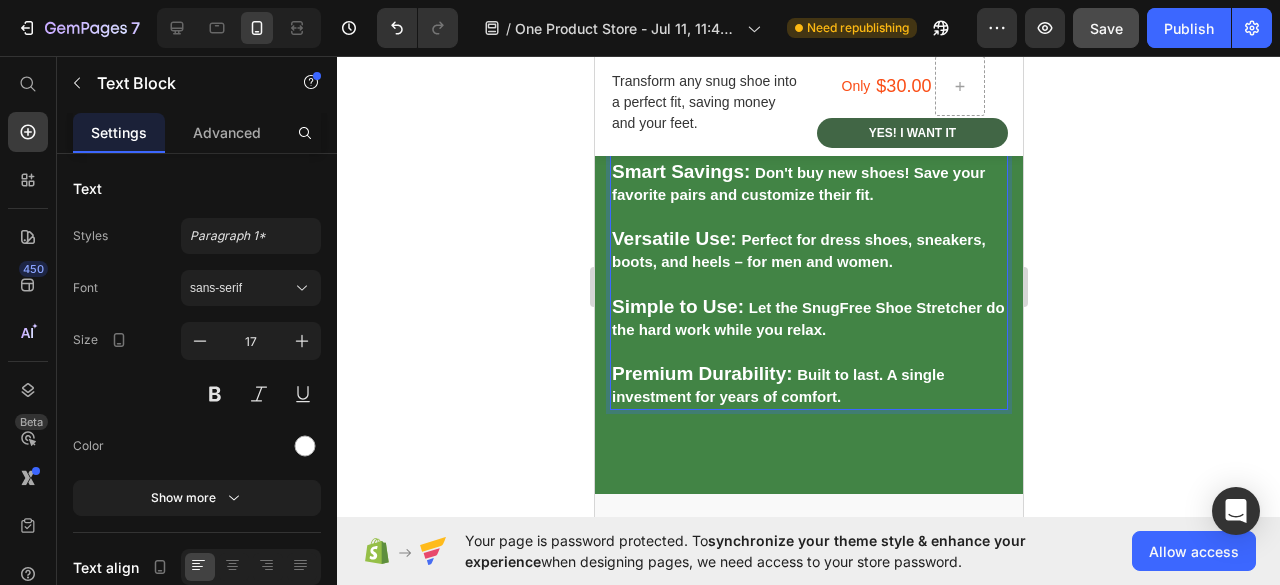 scroll, scrollTop: 3016, scrollLeft: 0, axis: vertical 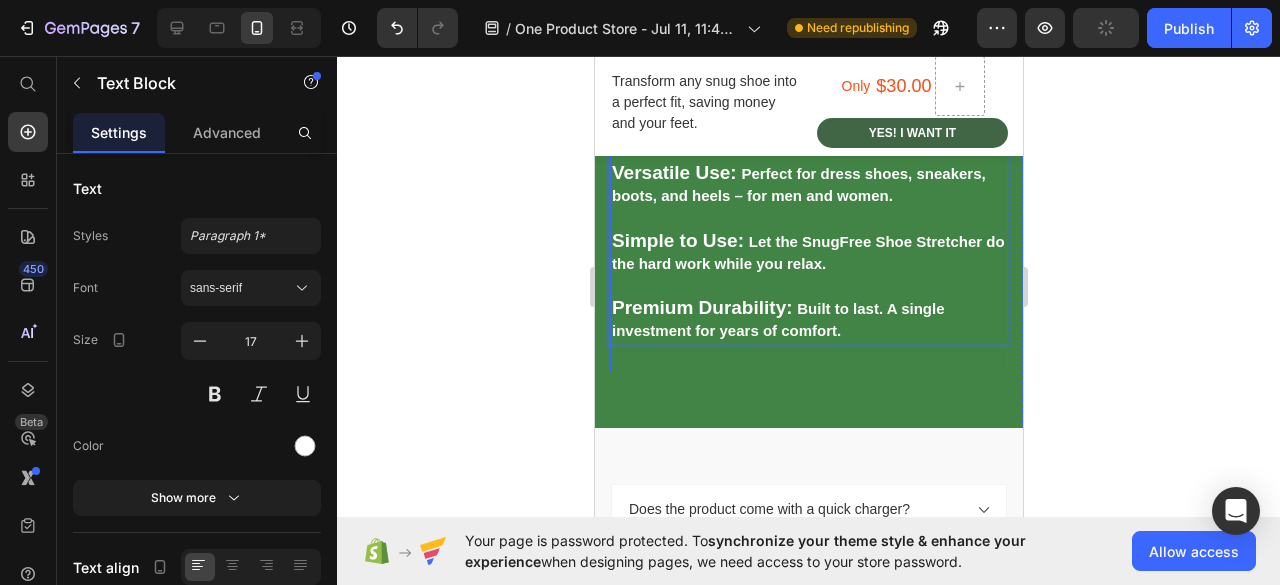 click 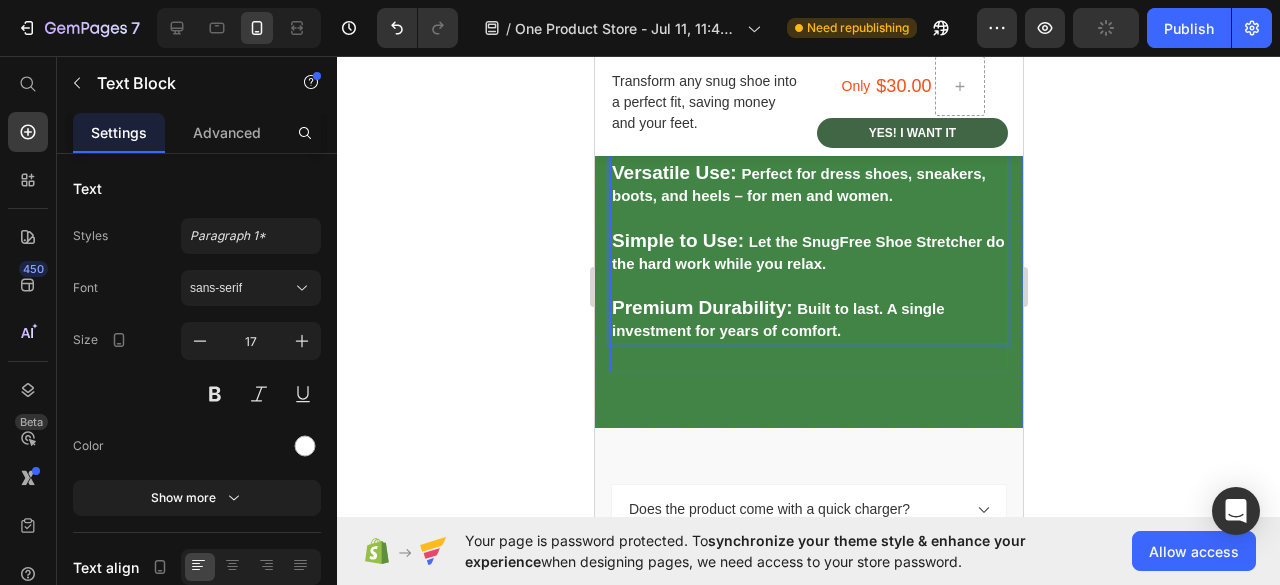 click on "Built to last. A single investment for years of comfort." at bounding box center (777, 319) 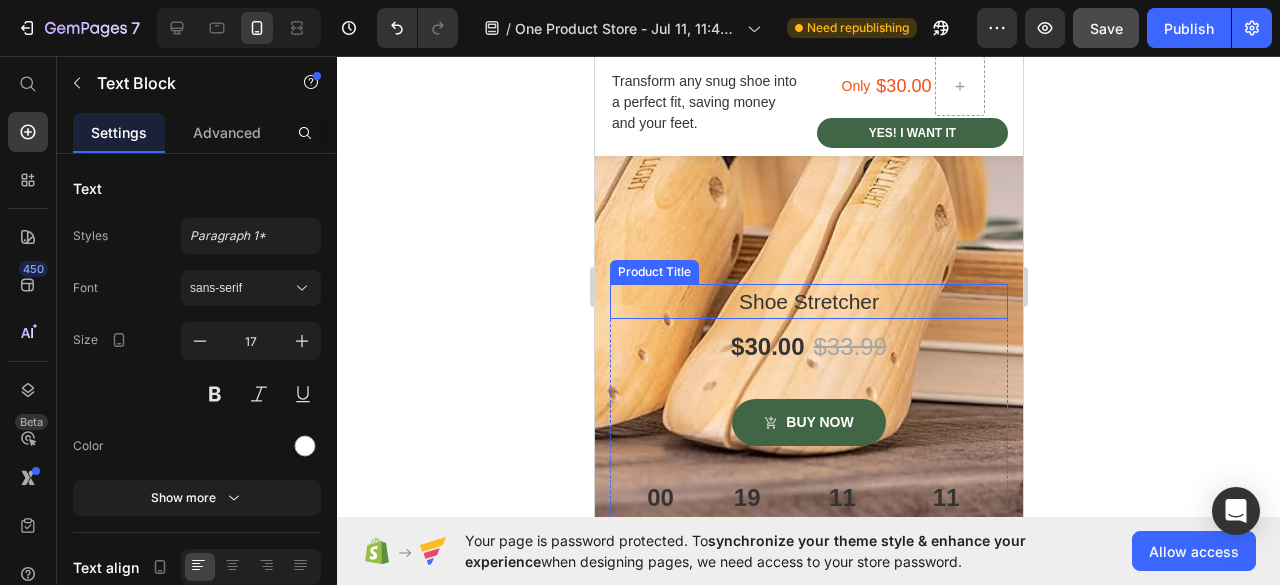scroll, scrollTop: 600, scrollLeft: 0, axis: vertical 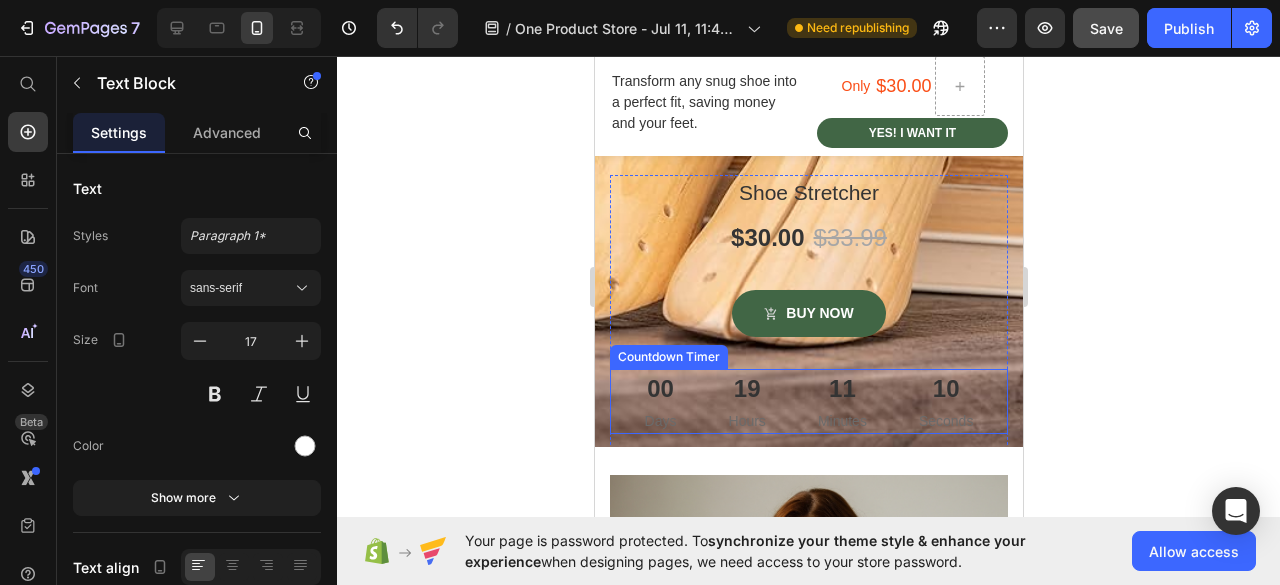click on "11" at bounding box center [841, 389] 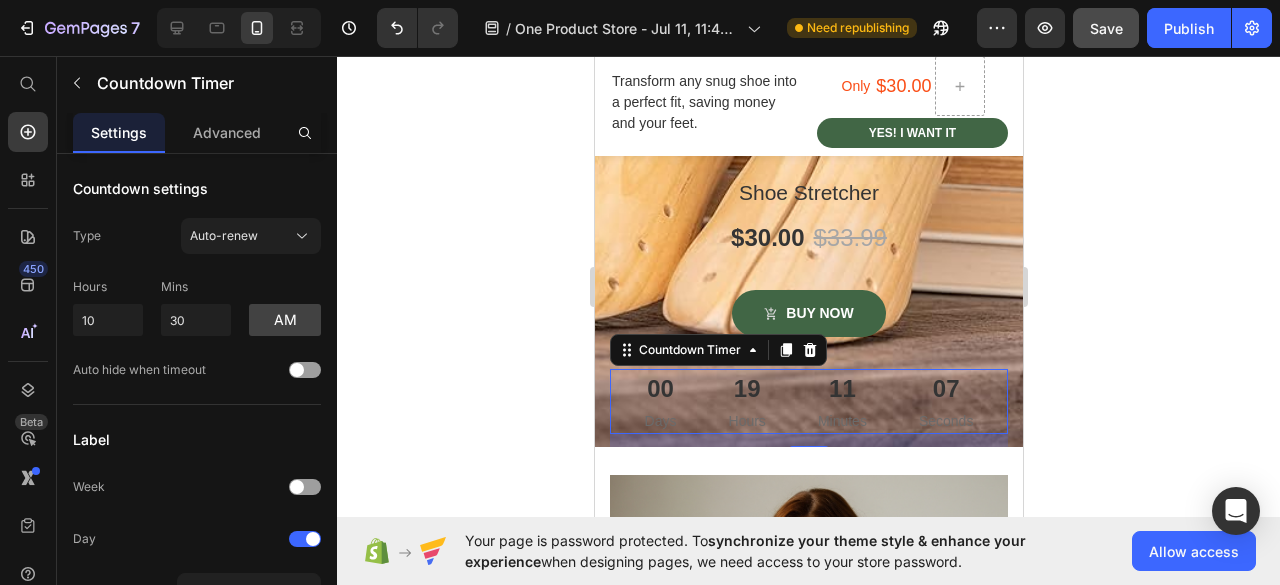 scroll, scrollTop: 500, scrollLeft: 0, axis: vertical 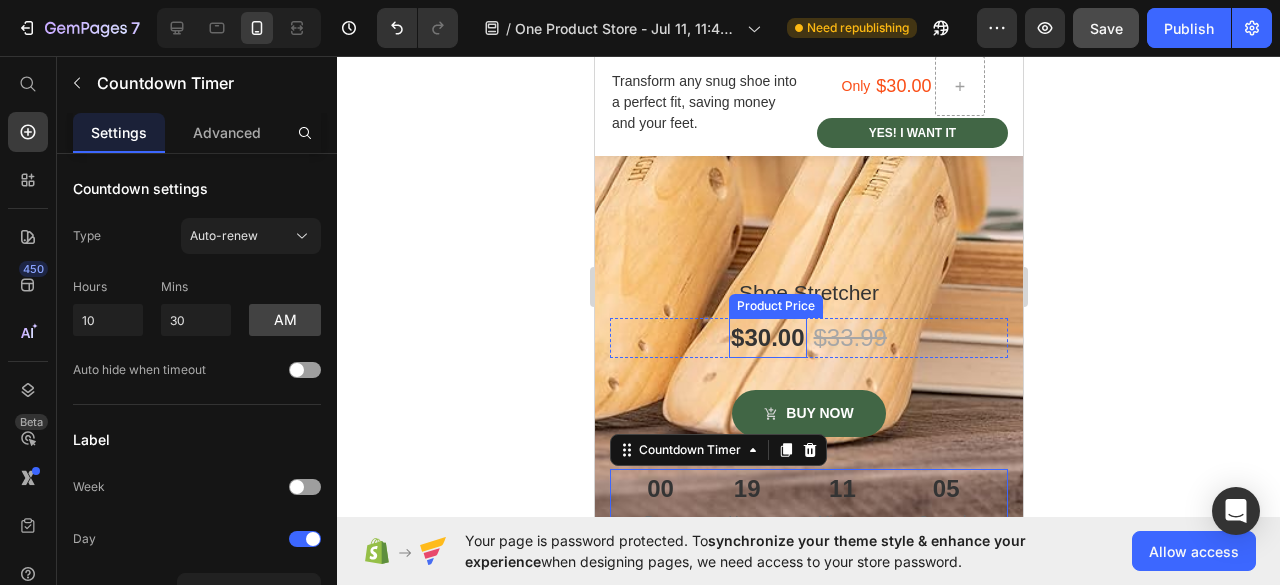 click on "$30.00" at bounding box center (766, 338) 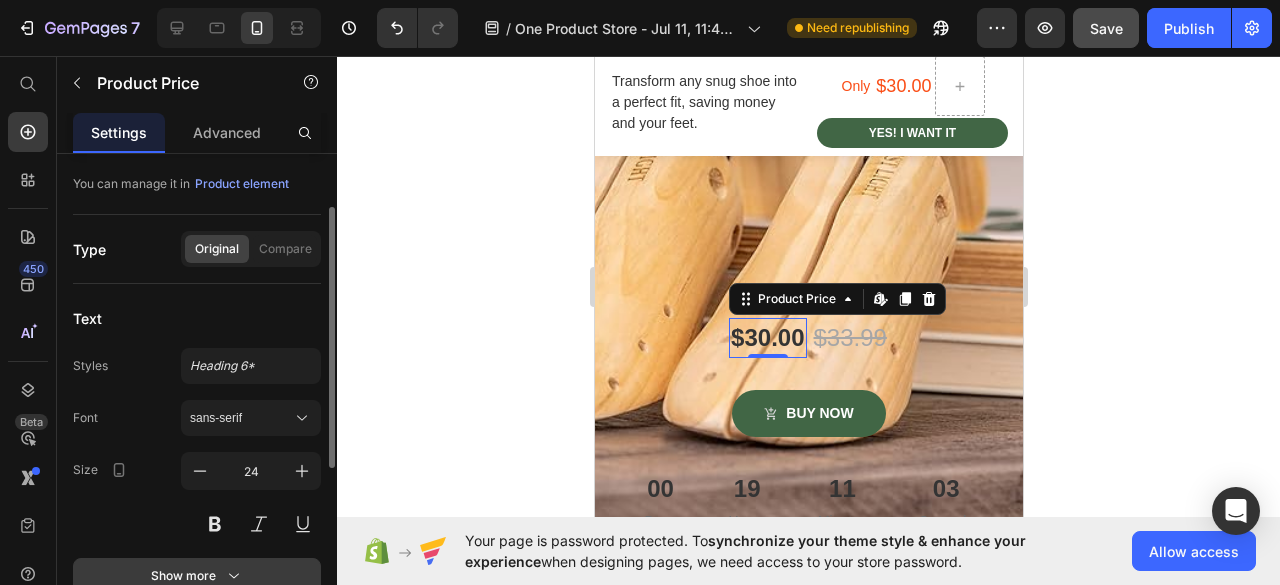scroll, scrollTop: 300, scrollLeft: 0, axis: vertical 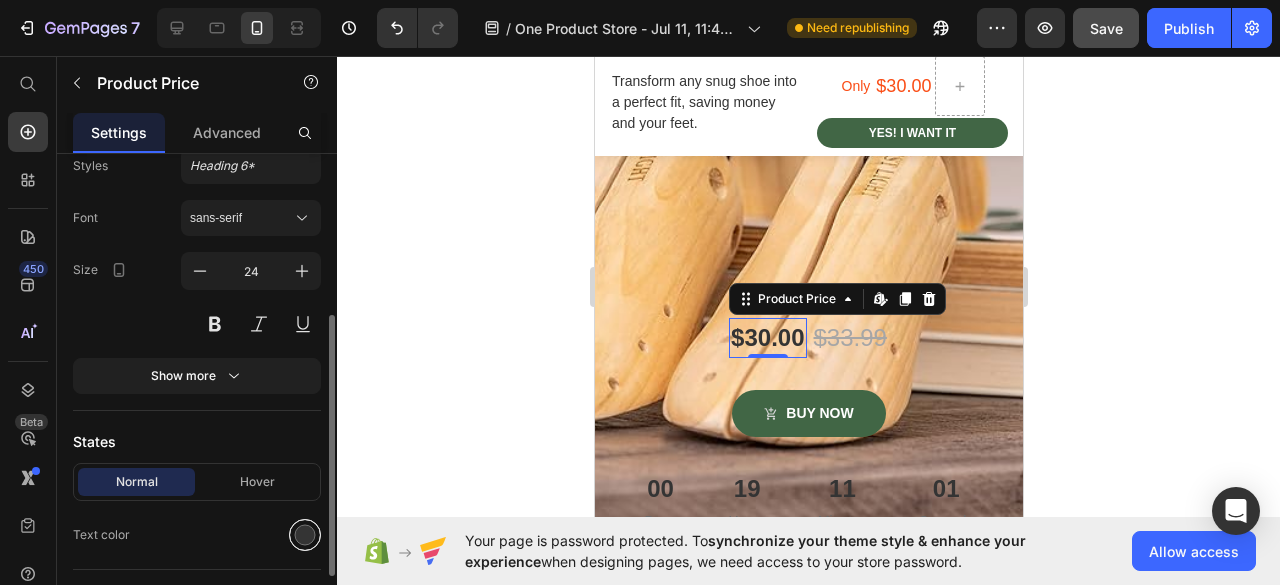 click at bounding box center (305, 535) 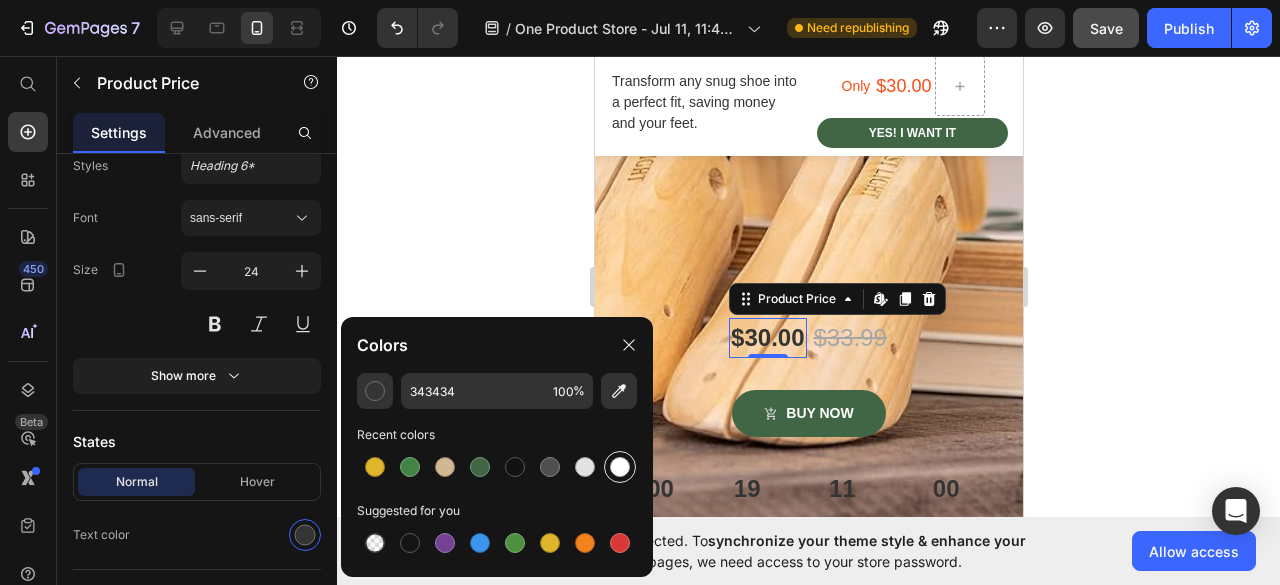 click at bounding box center [620, 467] 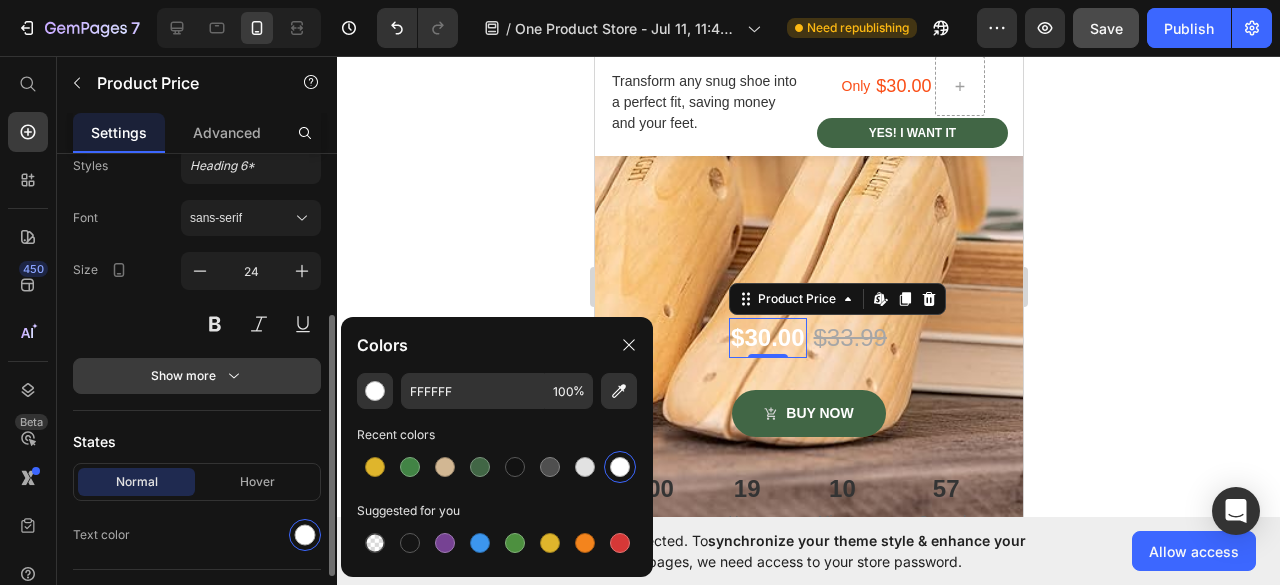 click on "Show more" at bounding box center (197, 376) 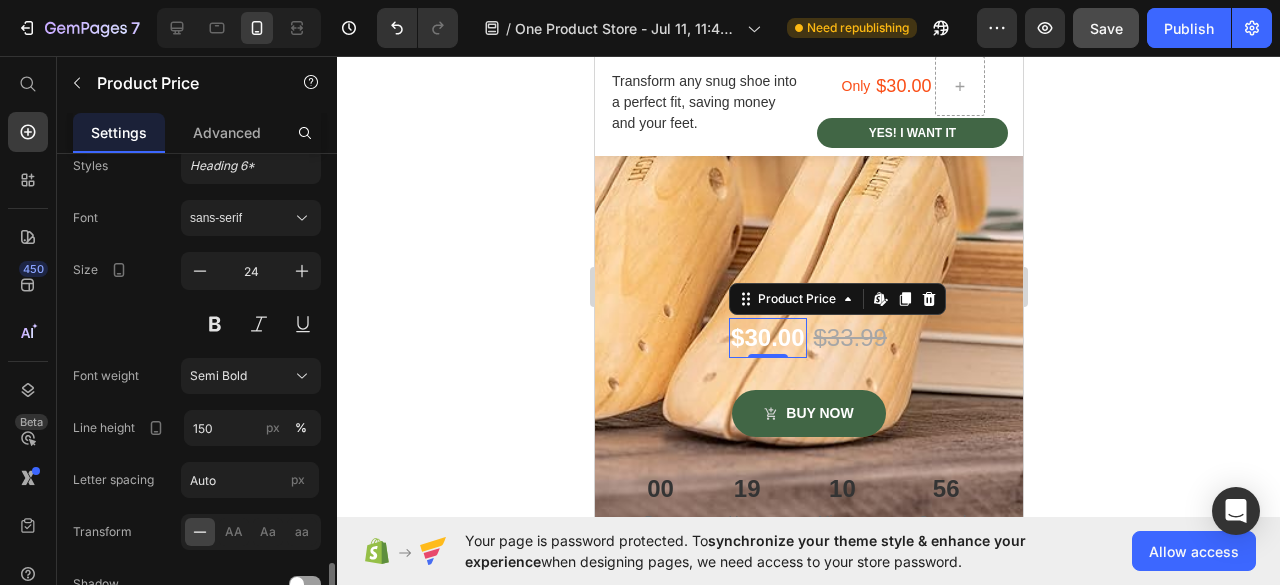 scroll, scrollTop: 500, scrollLeft: 0, axis: vertical 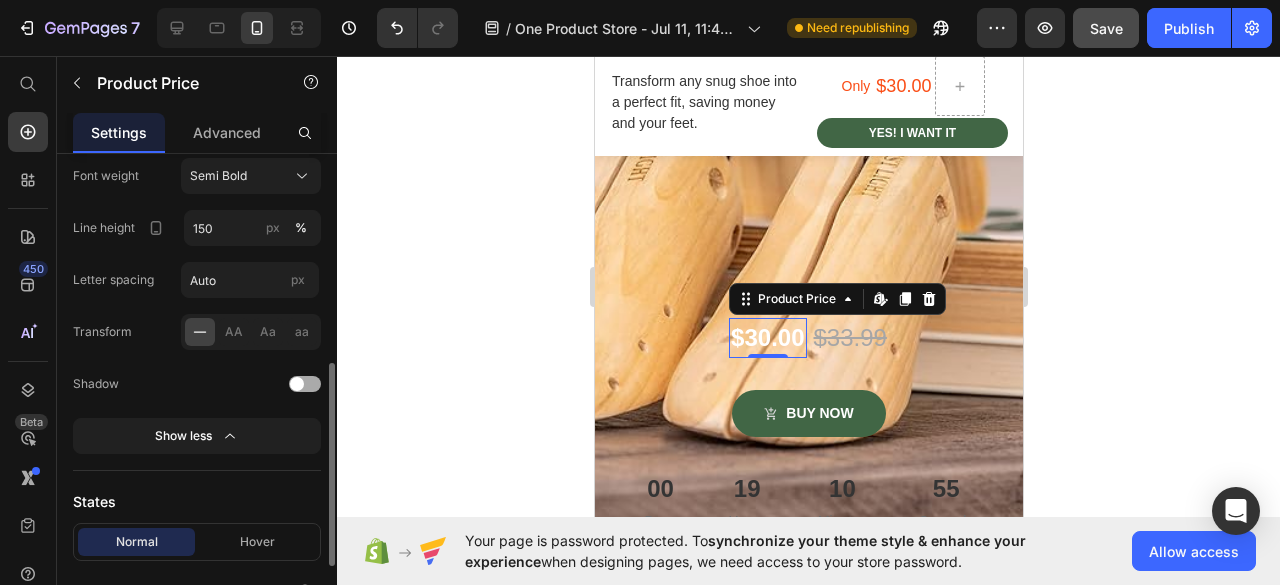 click at bounding box center [305, 384] 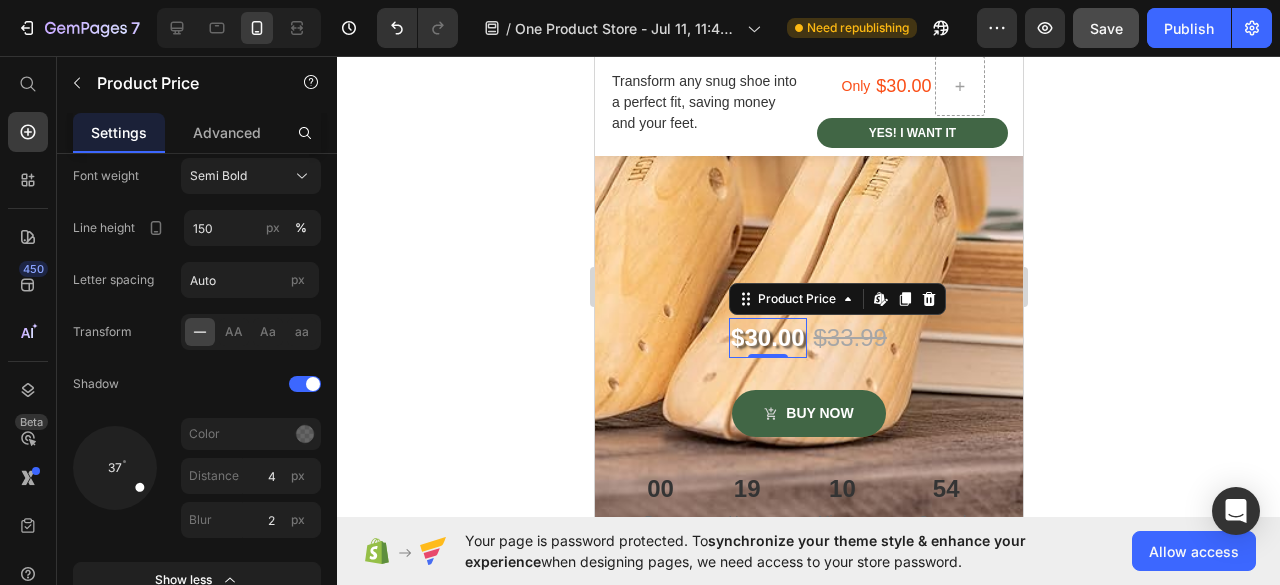 click 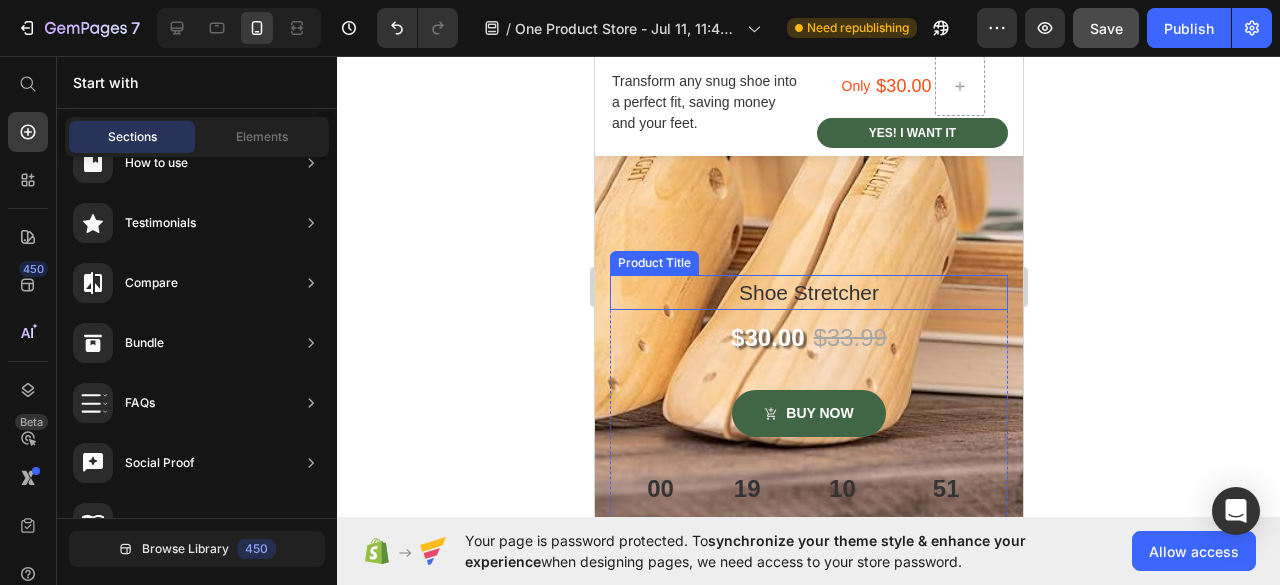 click on "Shoe Stretcher" at bounding box center (808, 293) 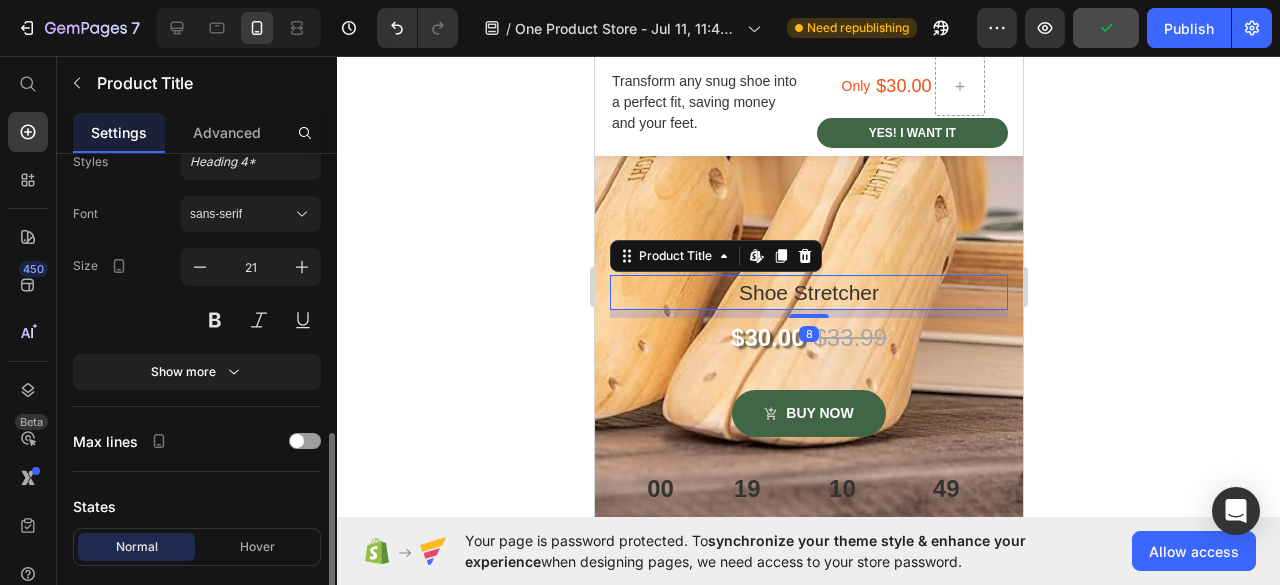 scroll, scrollTop: 400, scrollLeft: 0, axis: vertical 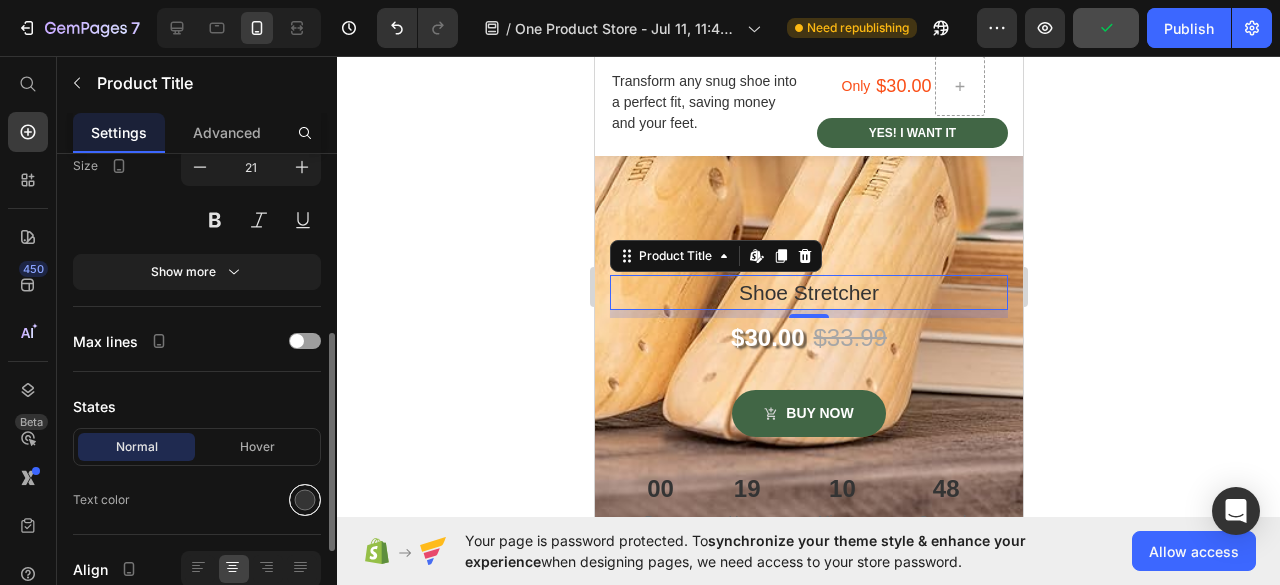 click at bounding box center [305, 500] 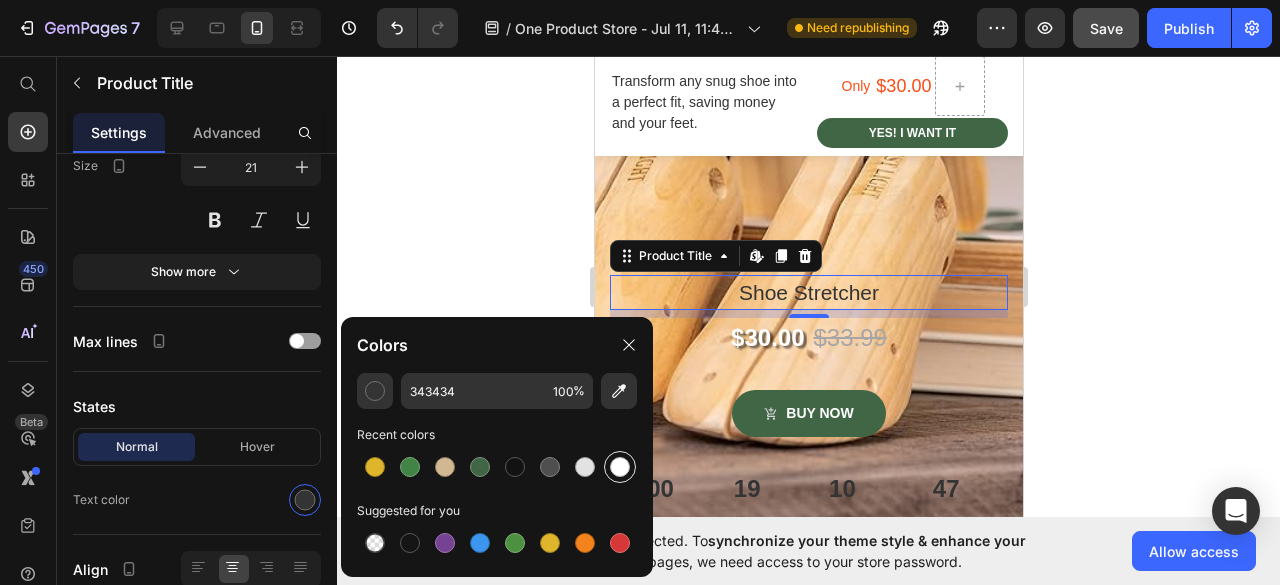 click at bounding box center [620, 467] 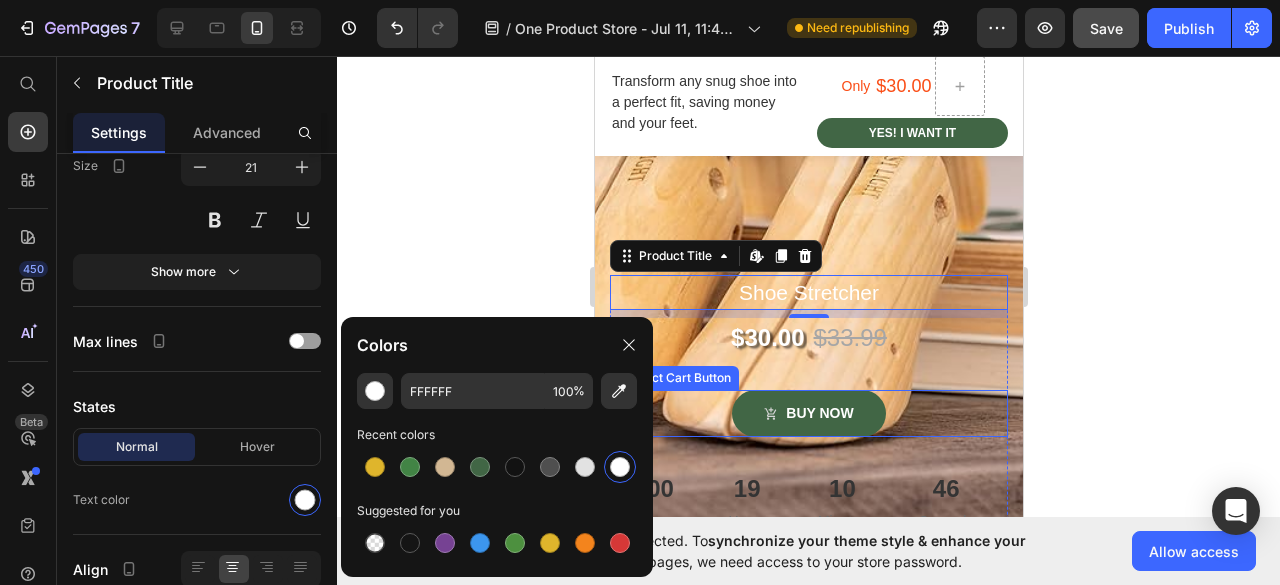 click on "Shoe Stretcher Product Title   Edit content in Shopify 8 $30.00 Product Price $33.99 Product Price Row buy now Product Cart Button 00 Days 19 Hours 10 Minutes 46 Seconds Countdown Timer" at bounding box center (808, 413) 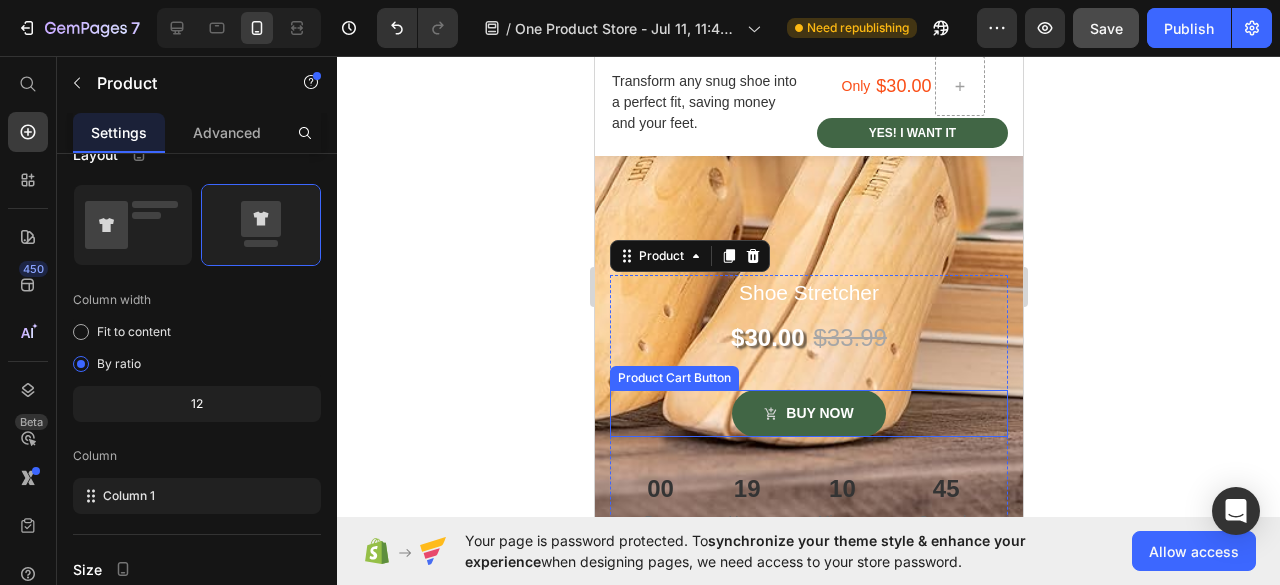 scroll, scrollTop: 0, scrollLeft: 0, axis: both 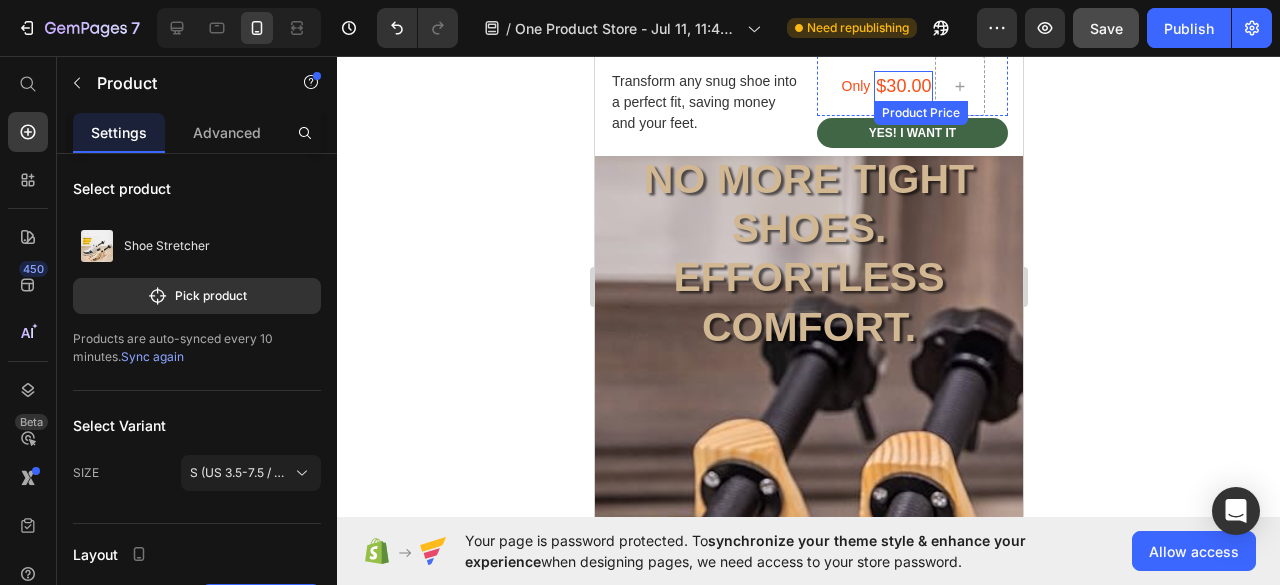 click on "$30.00" at bounding box center [902, 86] 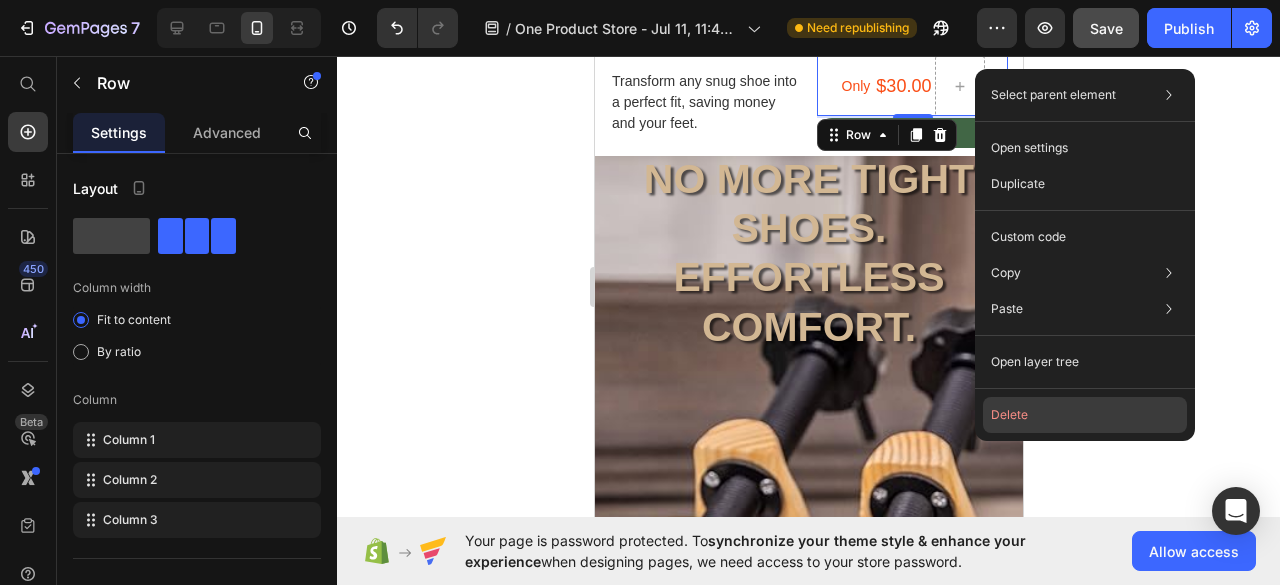 click on "Delete" 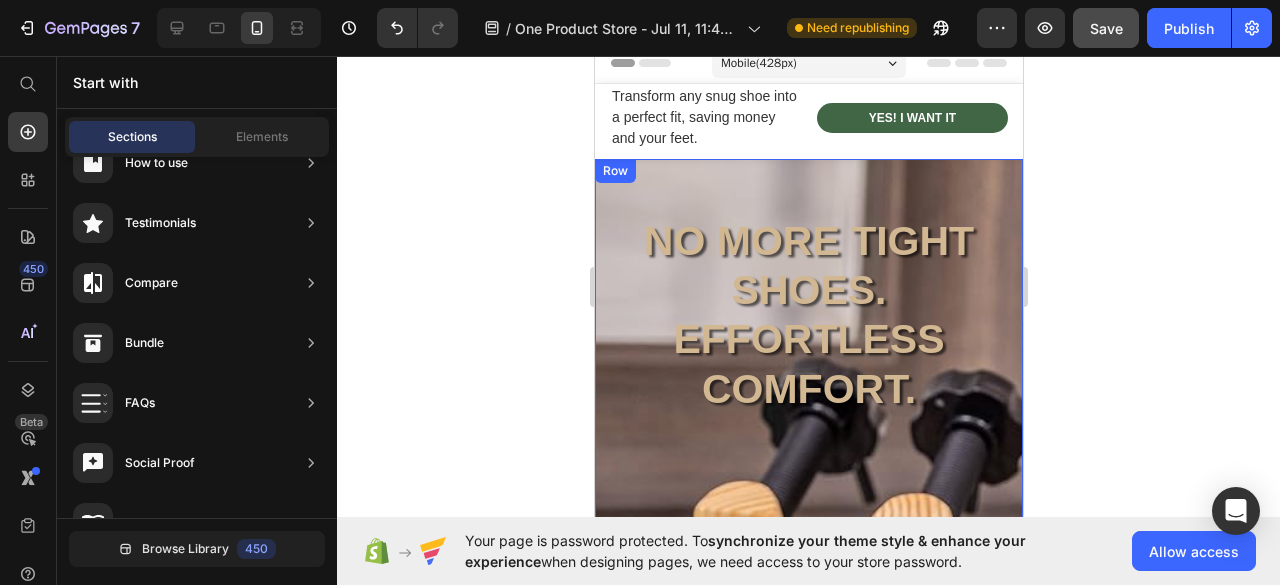 scroll, scrollTop: 0, scrollLeft: 0, axis: both 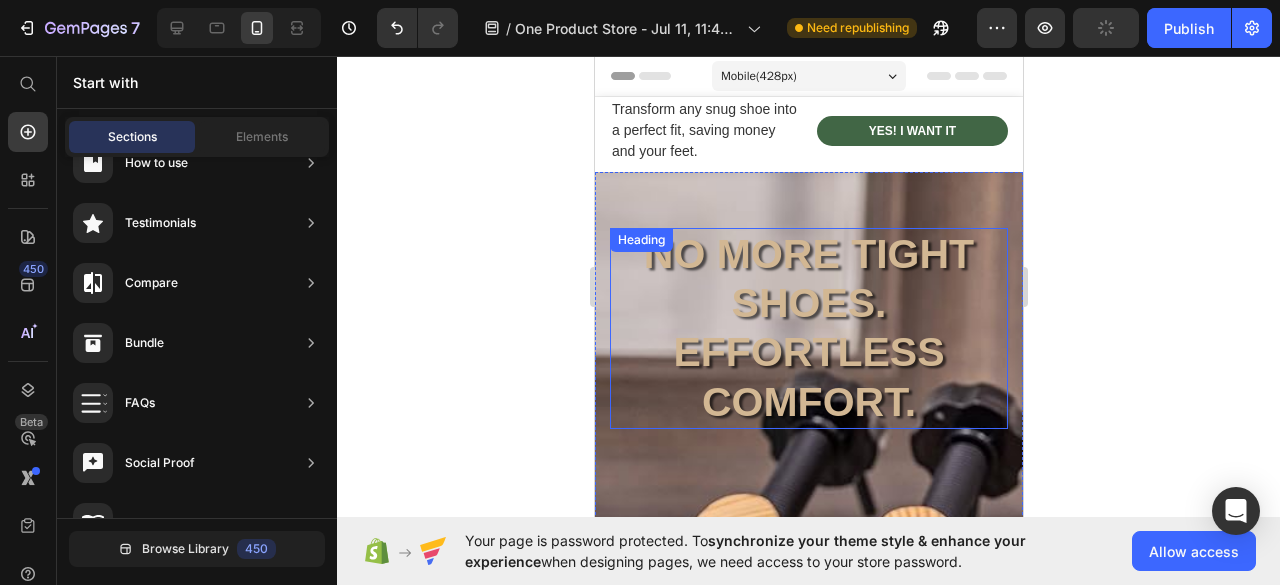 click on "No More Tight Shoes. Effortless comfort." at bounding box center [808, 328] 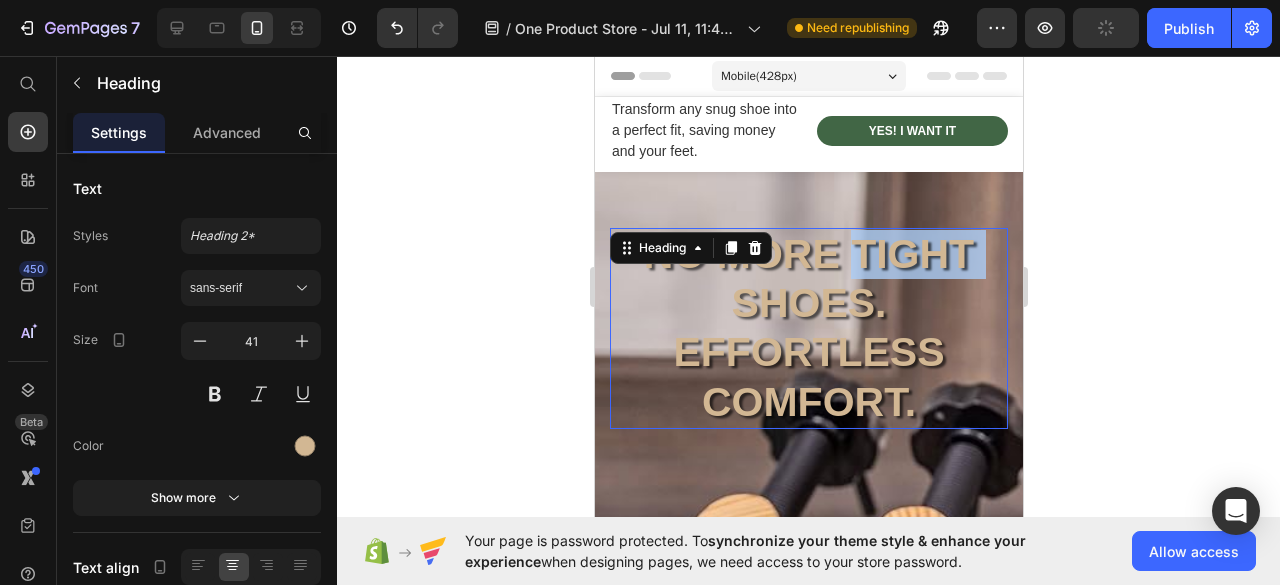 click on "No More Tight Shoes. Effortless comfort." at bounding box center (808, 328) 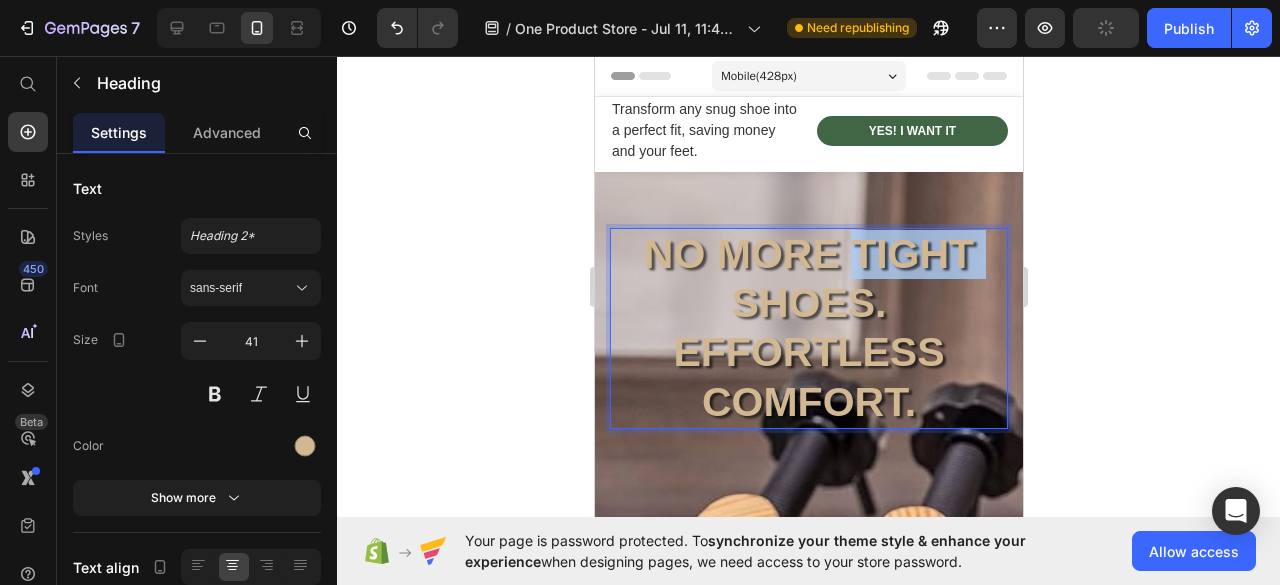 click on "No More Tight Shoes. Effortless comfort." at bounding box center [808, 328] 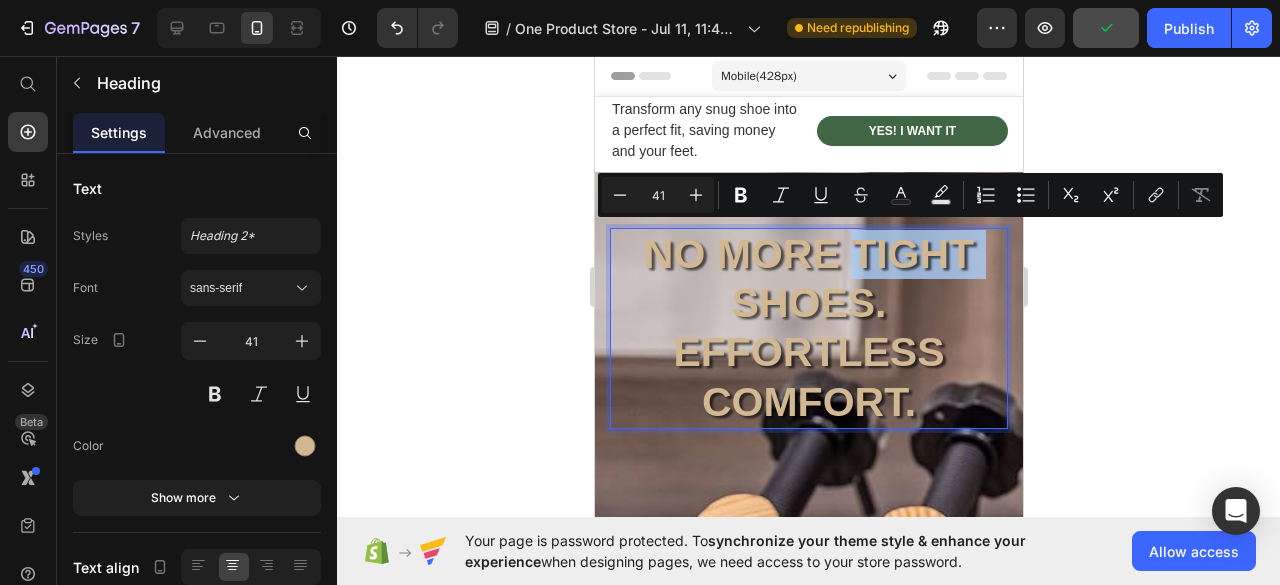 click on "No More Tight Shoes. Effortless comfort." at bounding box center (808, 328) 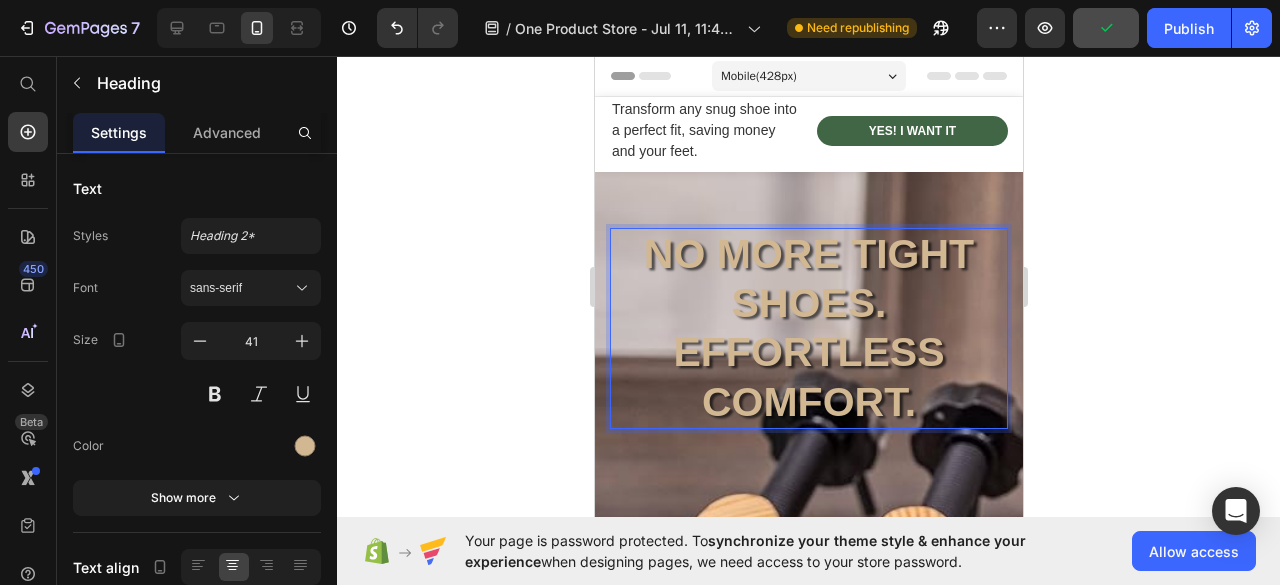 click on "No More Tight Shoes. Effortless comfort." at bounding box center [808, 328] 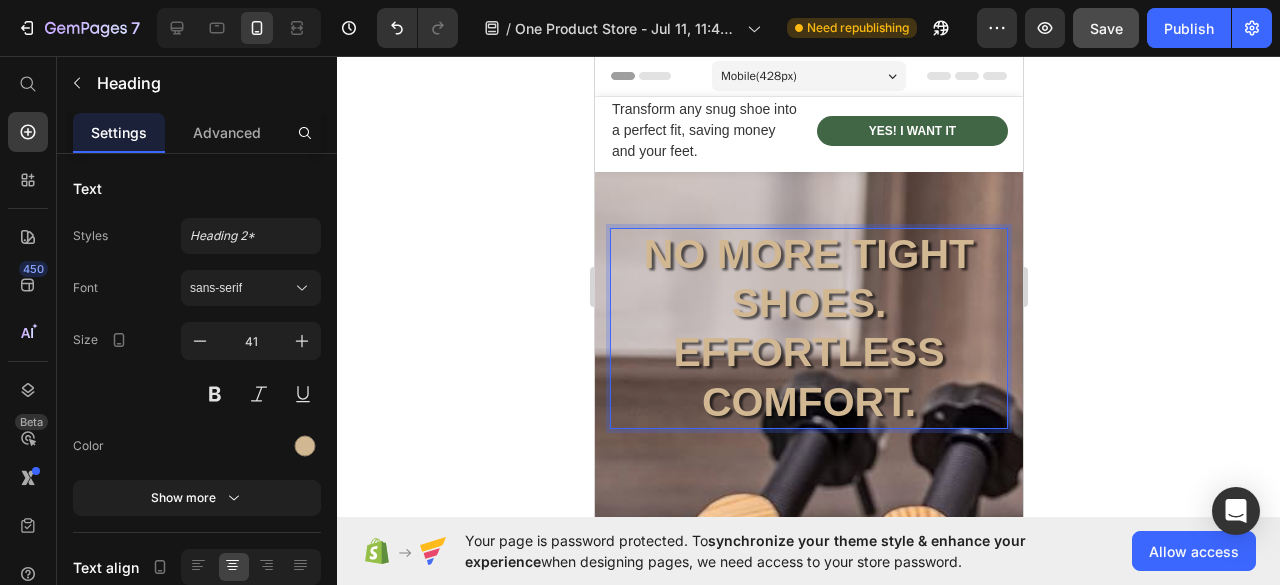 click on "No More Tight Shoes. Effortless comfort." at bounding box center [808, 328] 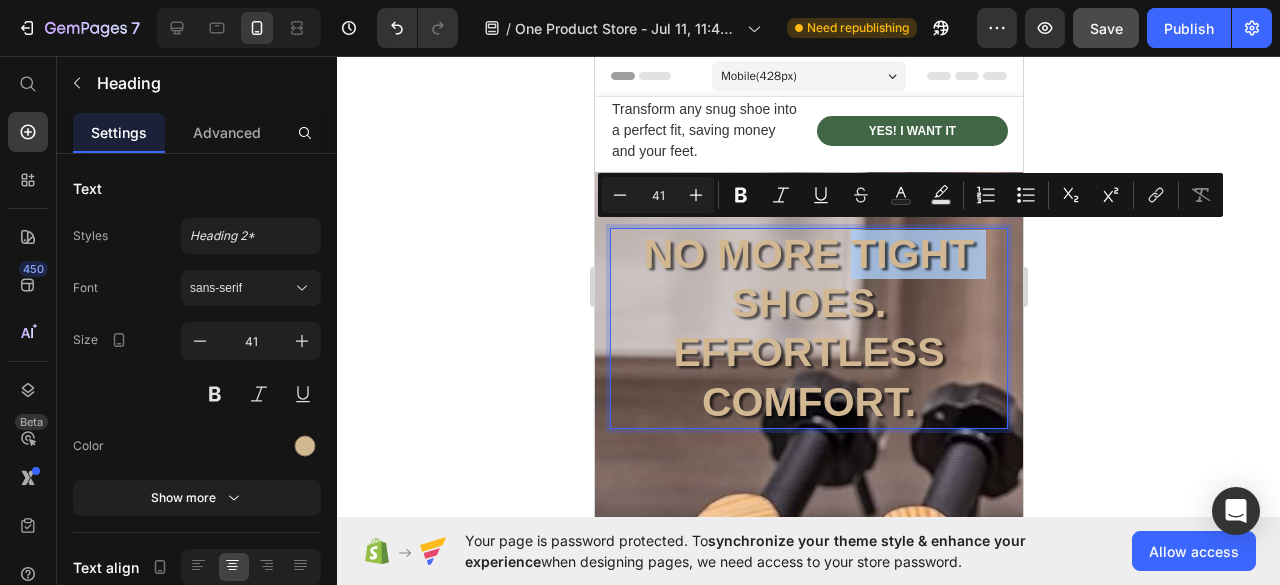 click on "No More Tight Shoes. Effortless comfort." at bounding box center [808, 328] 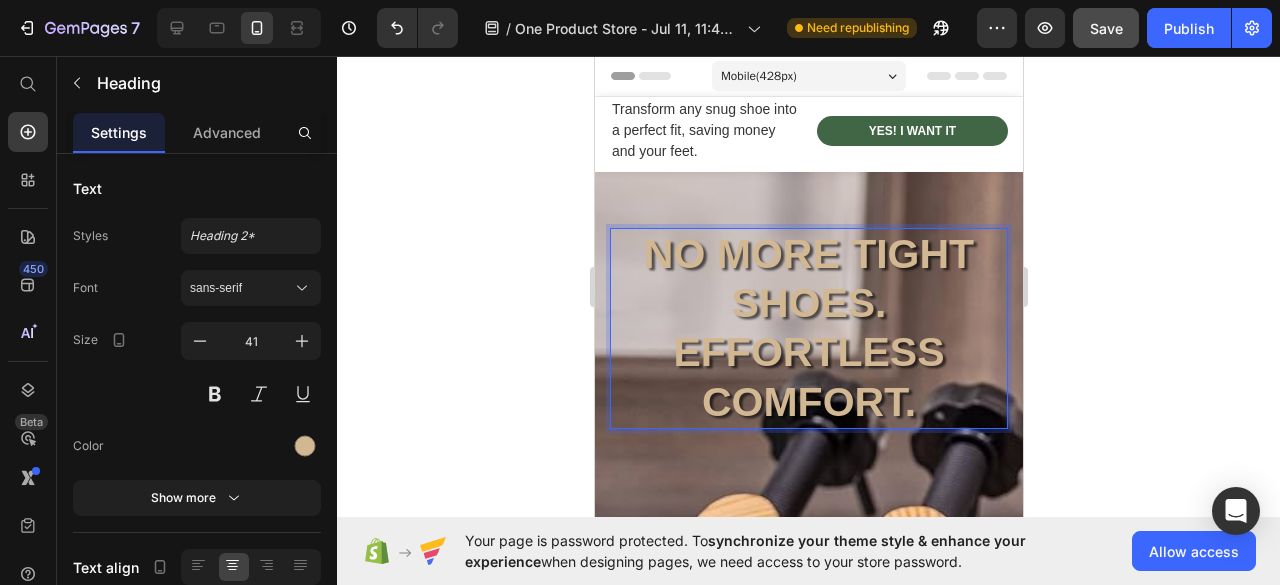 click on "No More Tight Shoes. Effortless comfort." at bounding box center [808, 328] 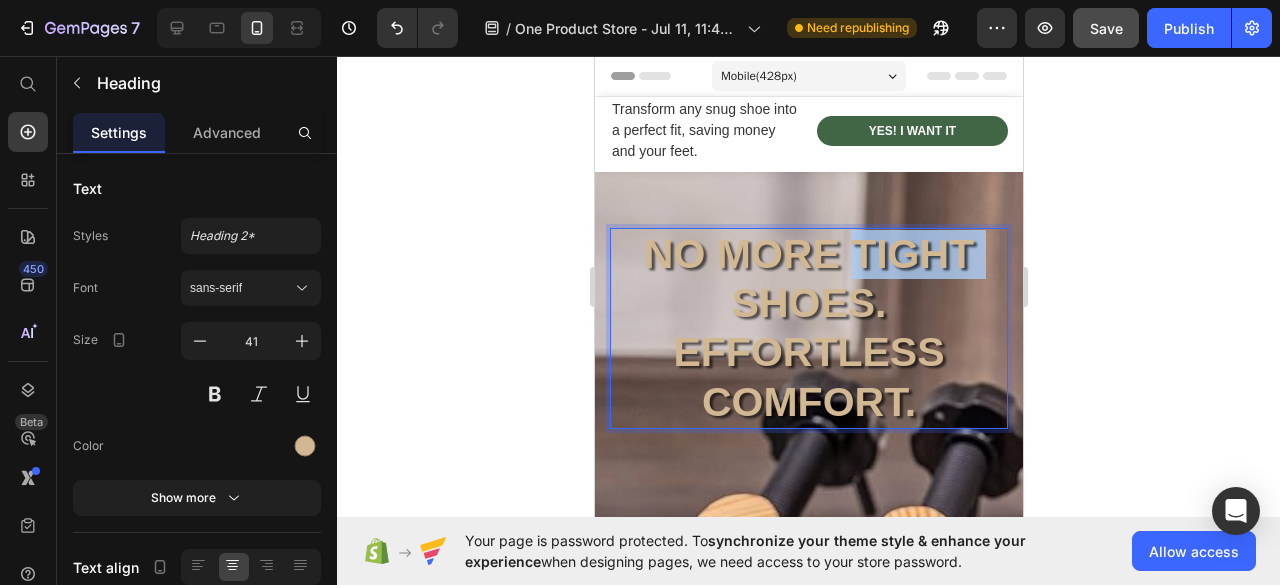 click on "No More Tight Shoes. Effortless comfort." at bounding box center (808, 328) 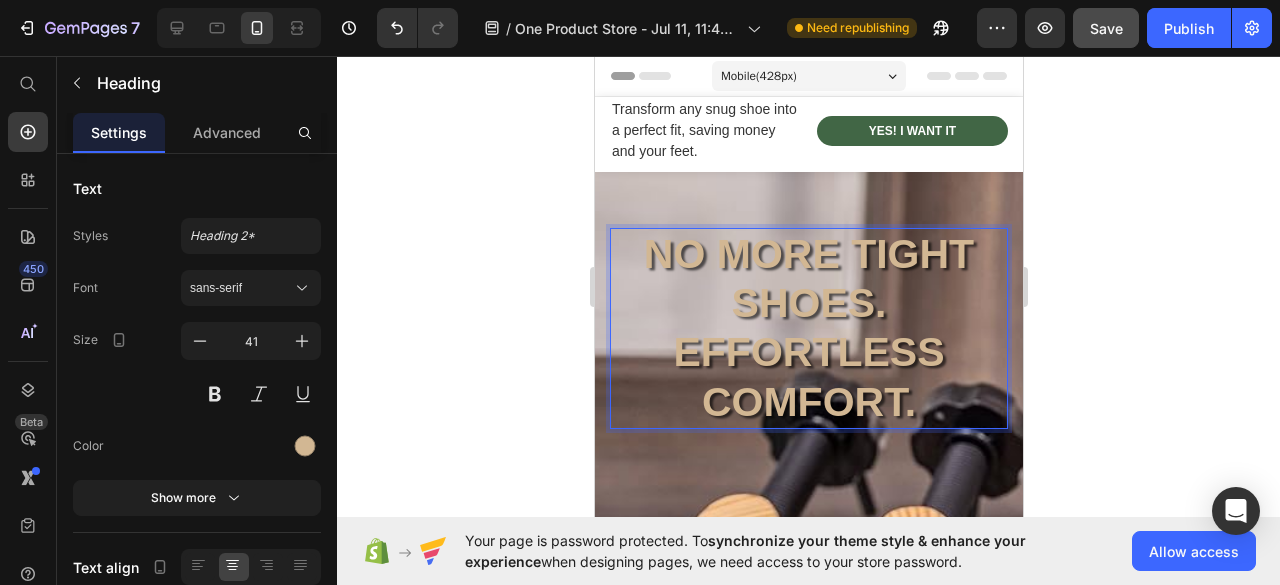 click on "No More Tight Shoes. Effortless comfort." at bounding box center [808, 328] 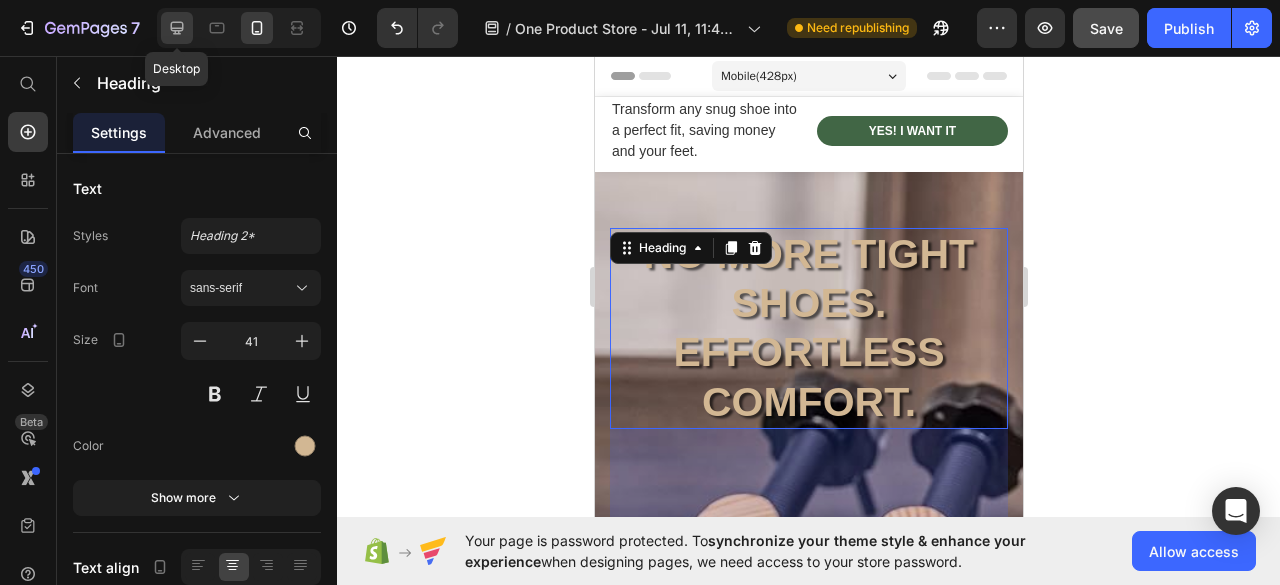 click 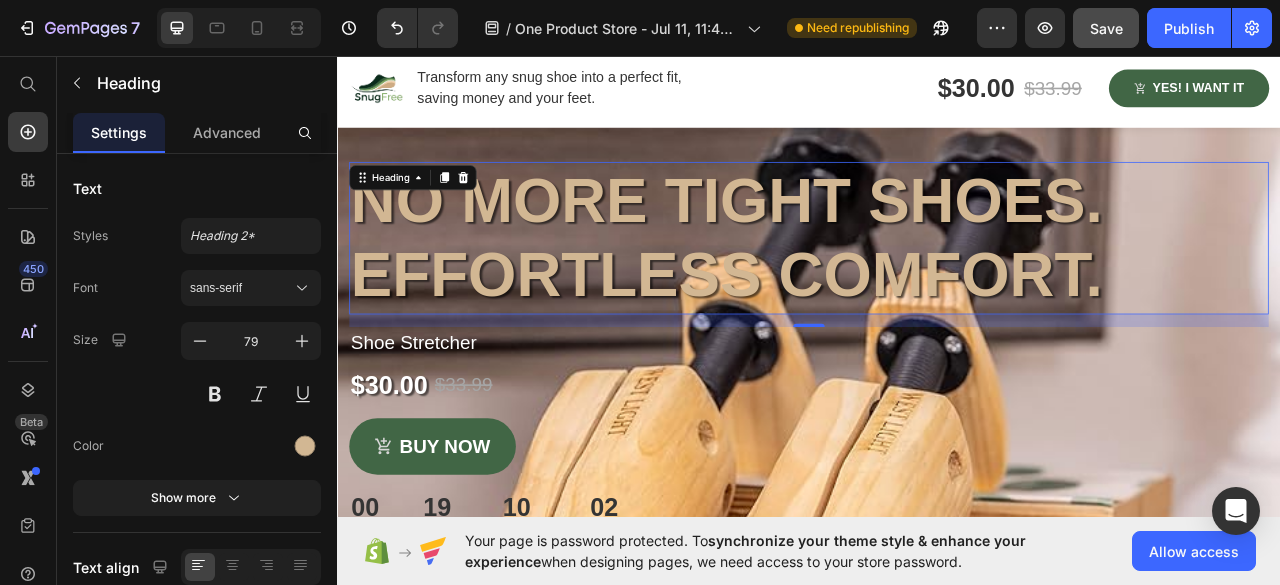 scroll, scrollTop: 32, scrollLeft: 0, axis: vertical 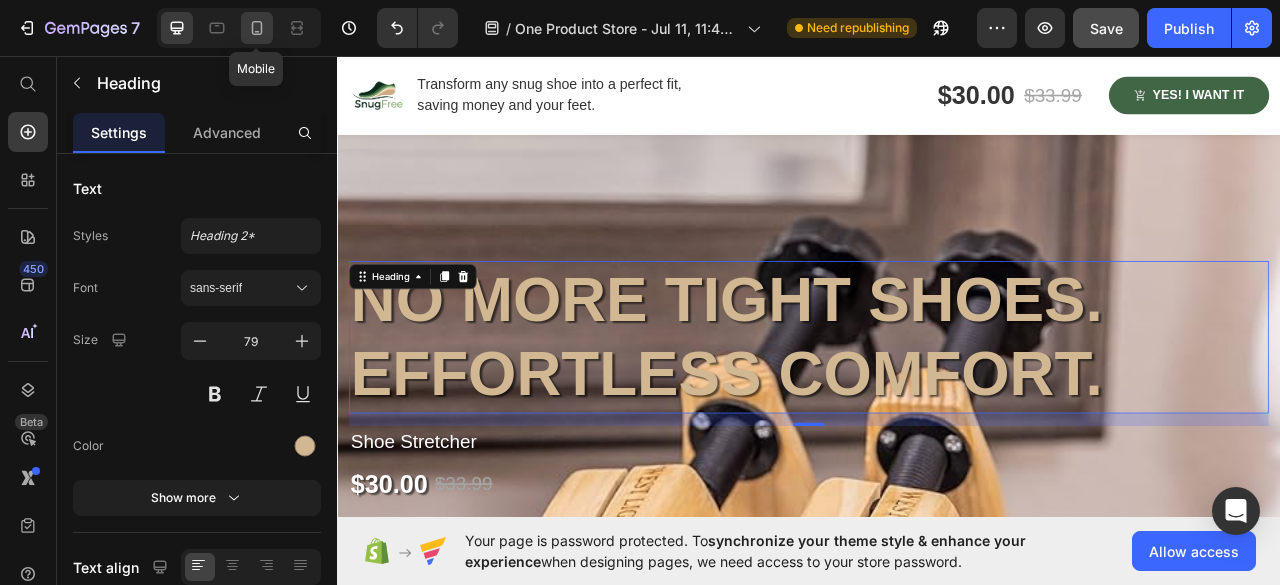 click 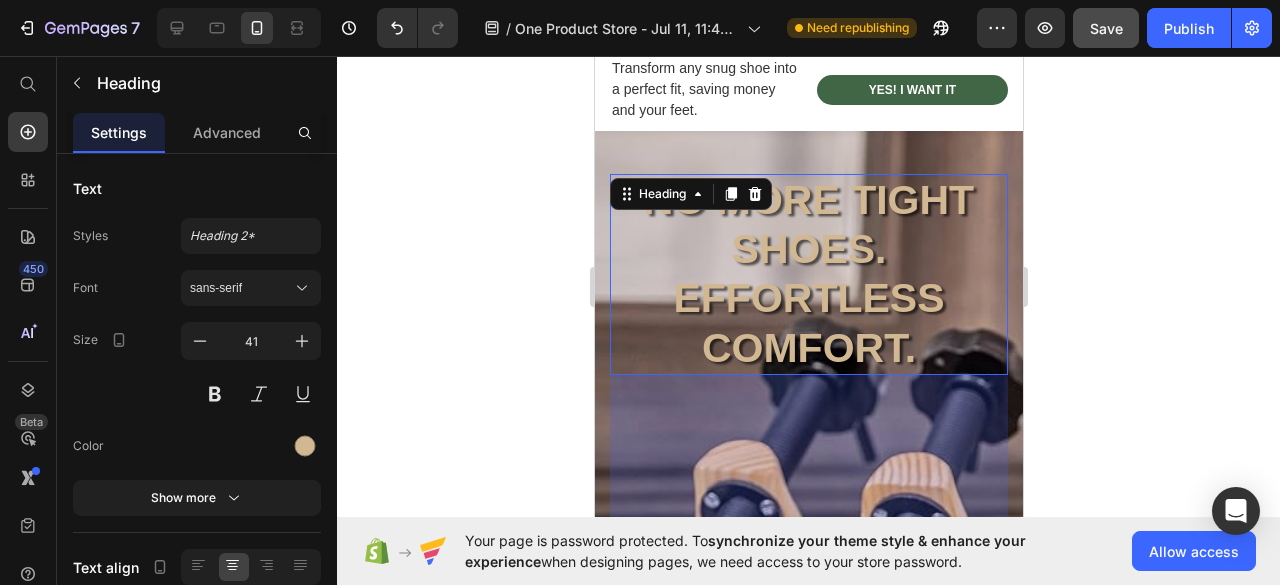 scroll, scrollTop: 102, scrollLeft: 0, axis: vertical 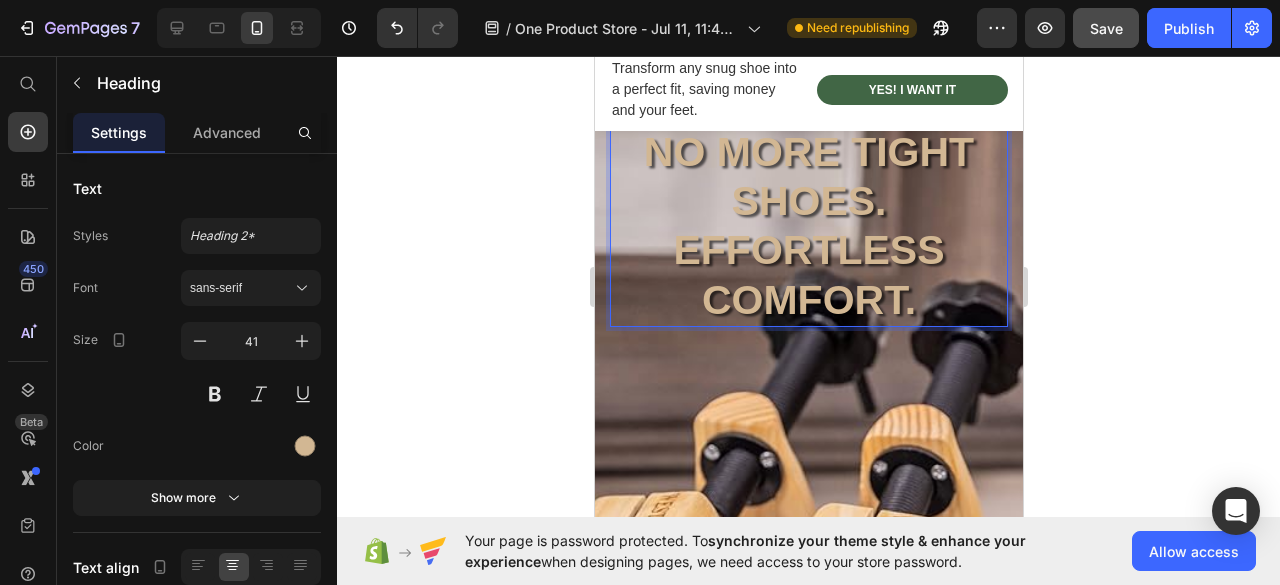 click on "No More Tight Shoes. Effortless comfort." at bounding box center (808, 226) 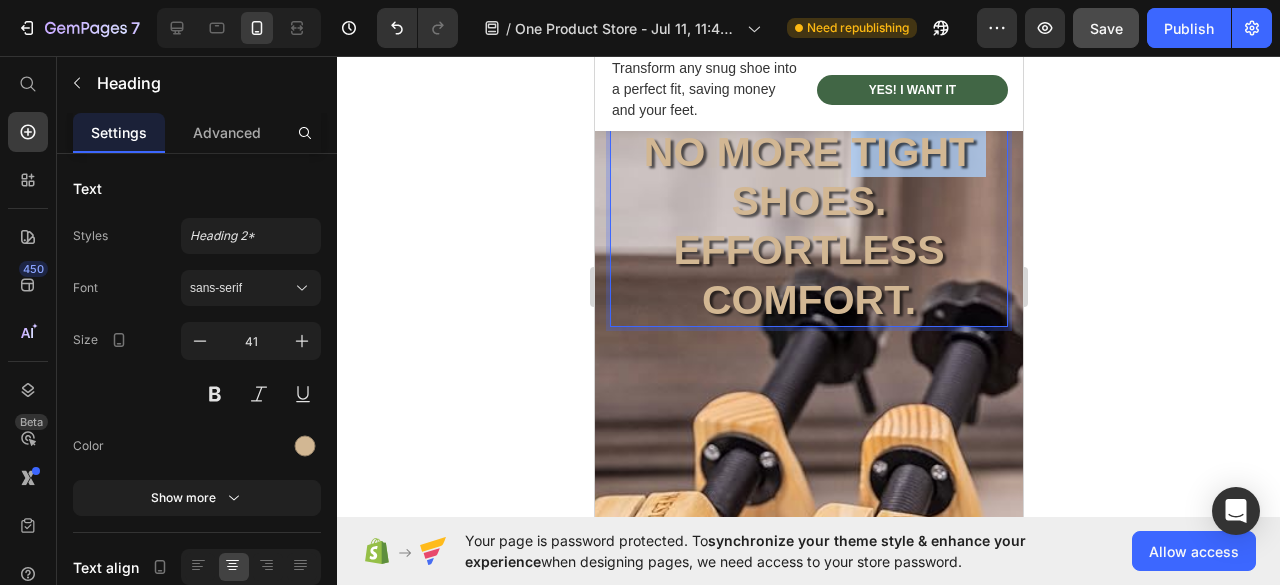 click on "No More Tight Shoes. Effortless comfort." at bounding box center [808, 226] 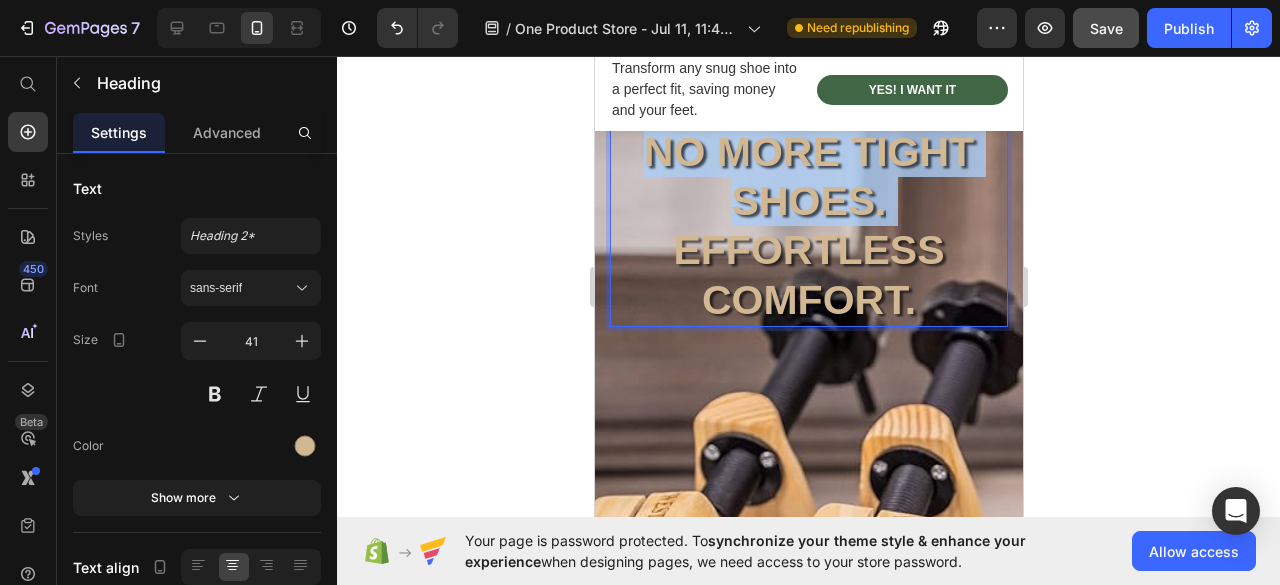 click on "No More Tight Shoes. Effortless comfort." at bounding box center [808, 226] 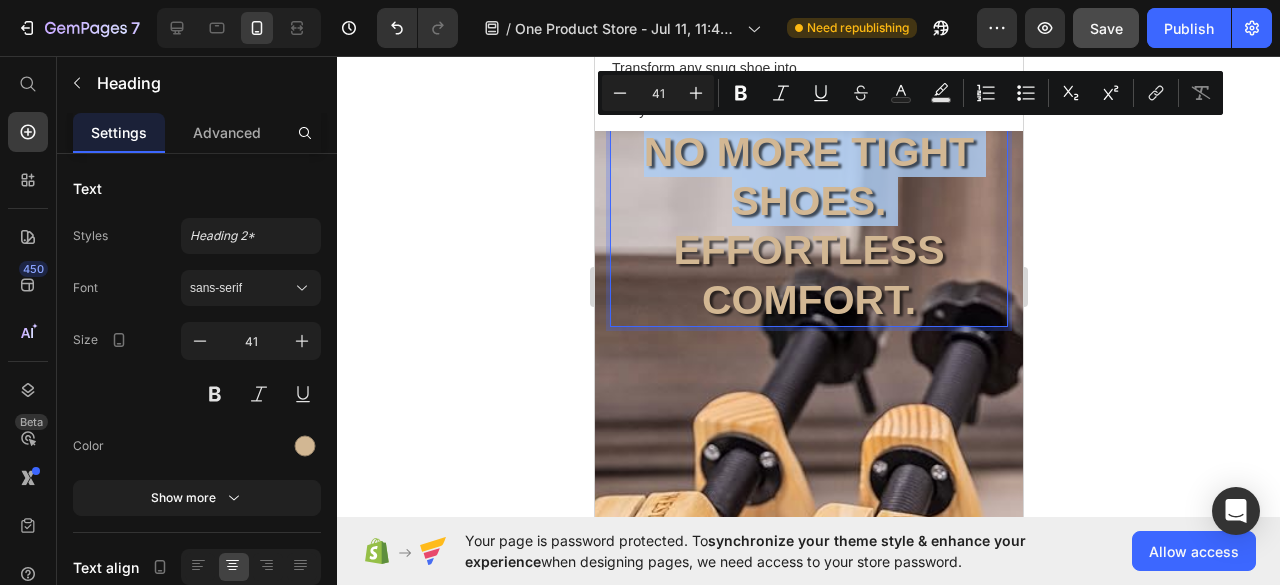 click on "No More Tight Shoes. Effortless comfort." at bounding box center [808, 226] 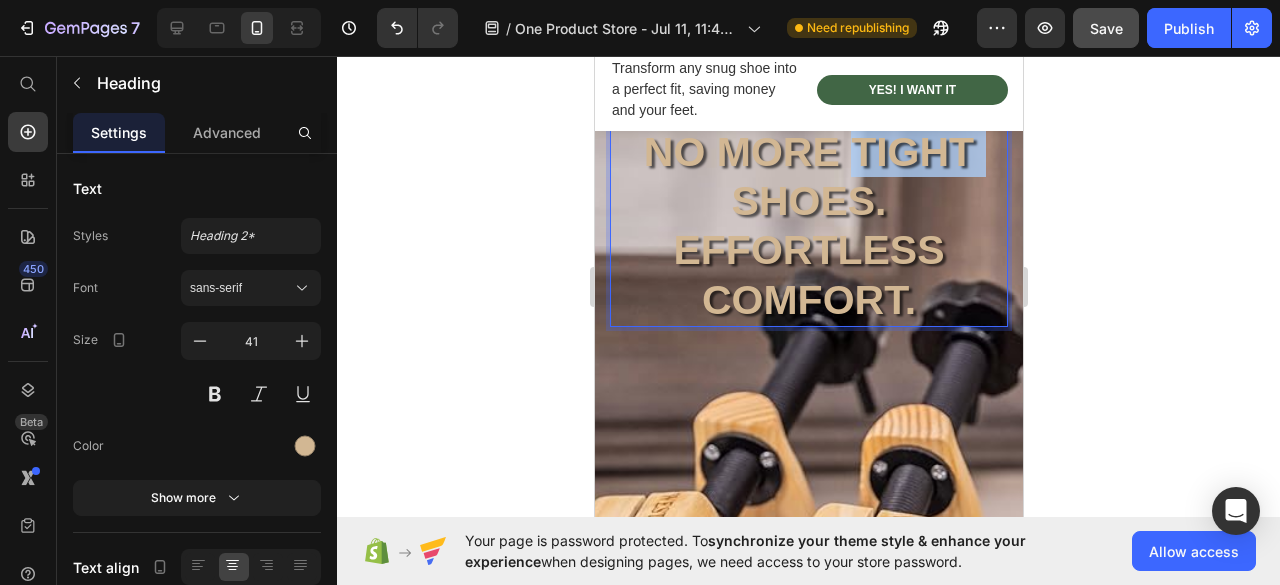 click on "No More Tight Shoes. Effortless comfort." at bounding box center (808, 226) 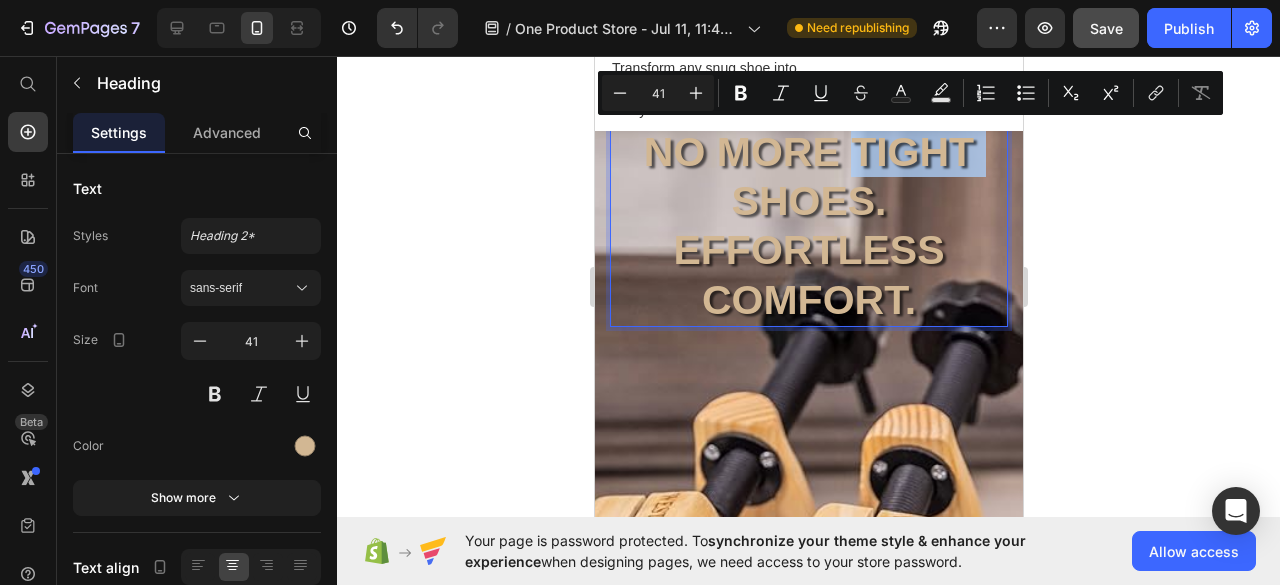 click on "No More Tight Shoes. Effortless comfort." at bounding box center [808, 226] 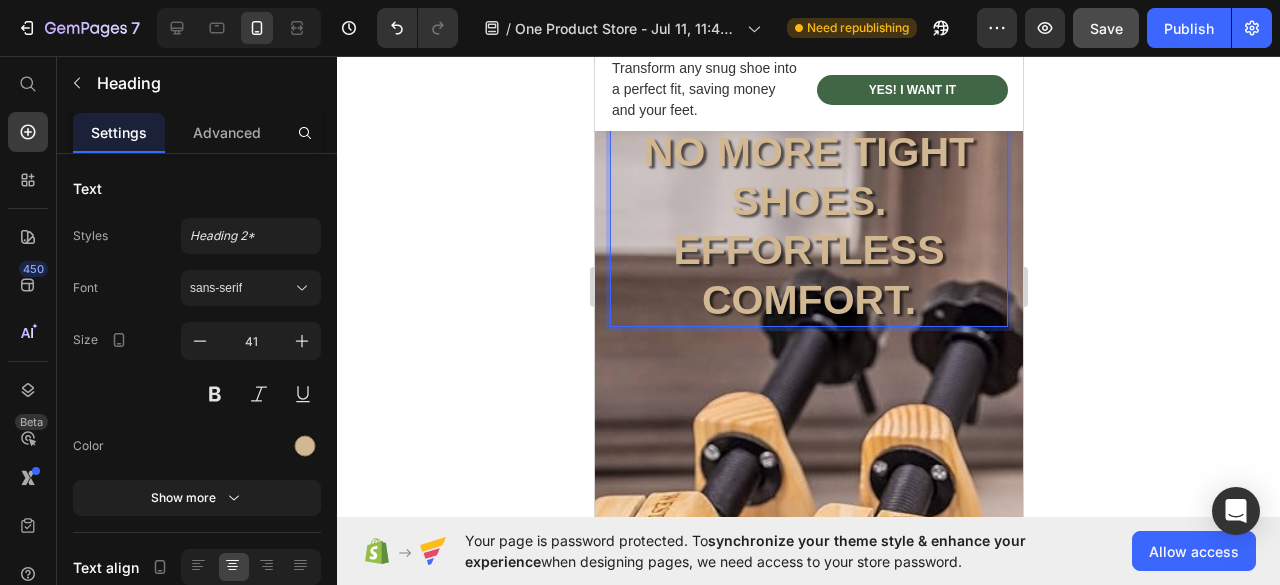 click on "No More Tight Shoes. Effortless comfort." at bounding box center [808, 226] 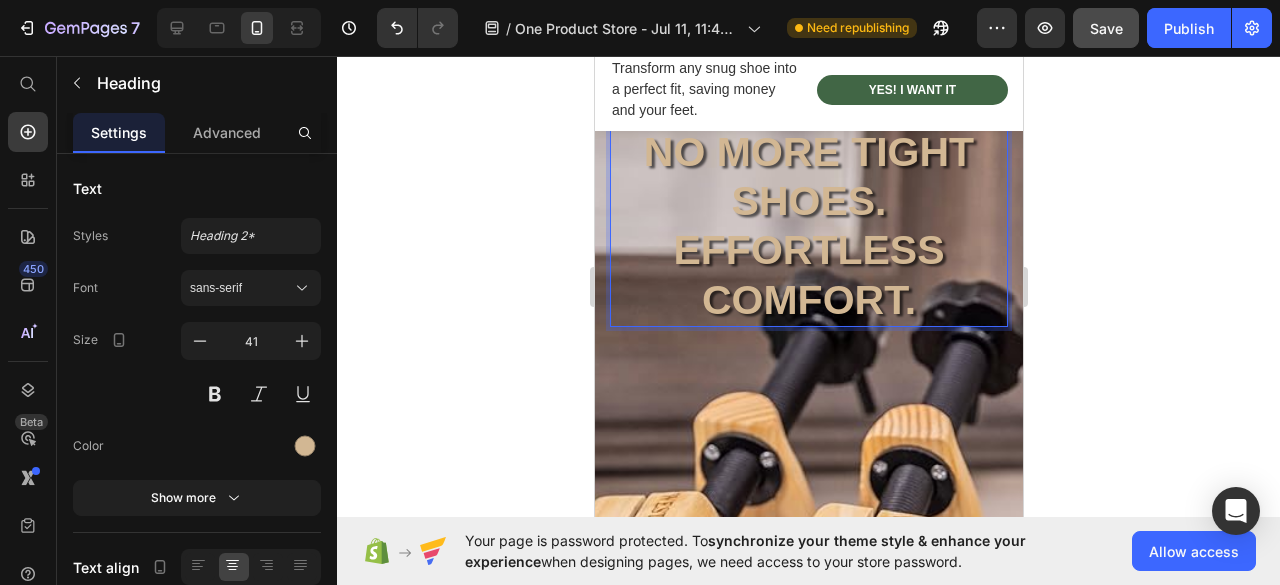 drag, startPoint x: 846, startPoint y: 148, endPoint x: 827, endPoint y: 163, distance: 24.207438 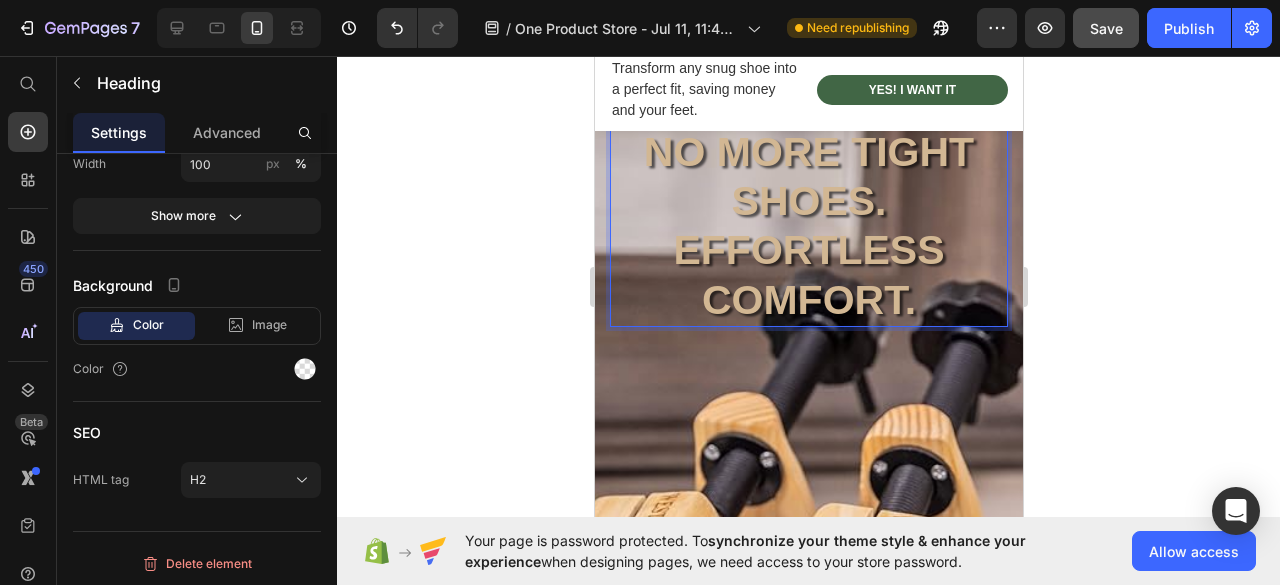 scroll, scrollTop: 20, scrollLeft: 0, axis: vertical 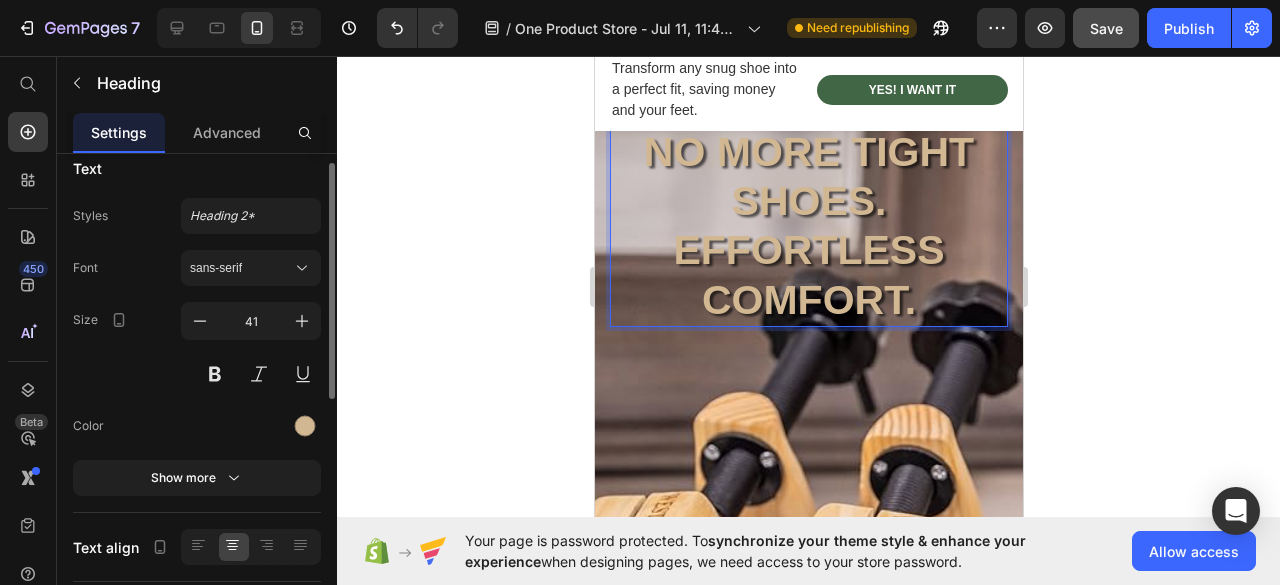click on "No More Tight Shoes. Effortless comfort." at bounding box center [808, 226] 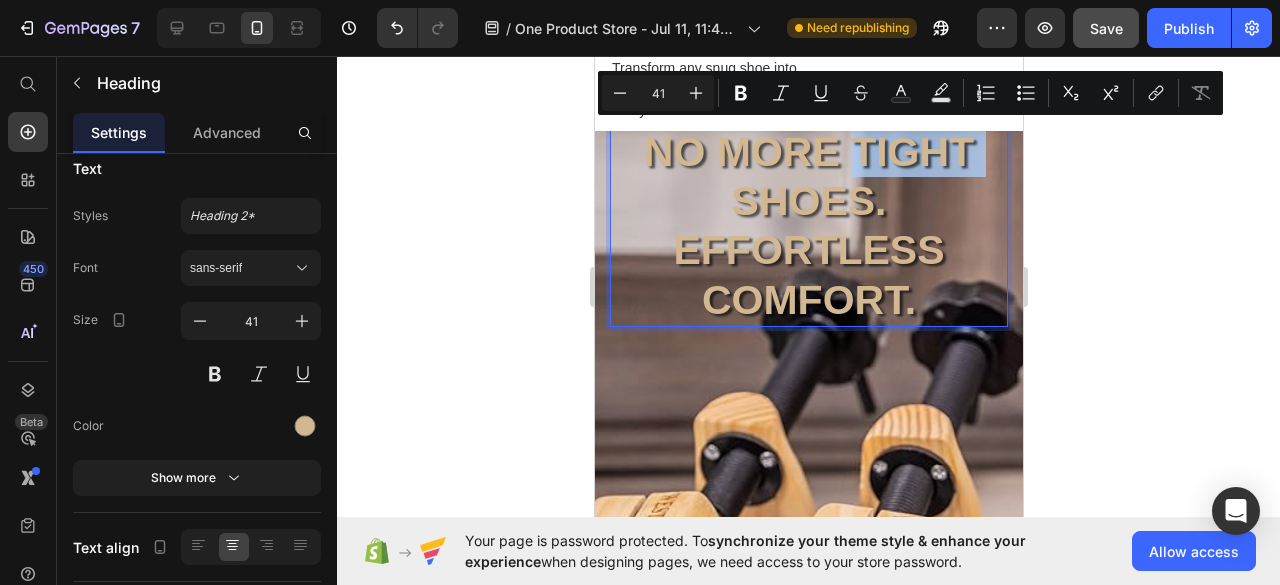 click on "No More Tight Shoes. Effortless comfort." at bounding box center (808, 226) 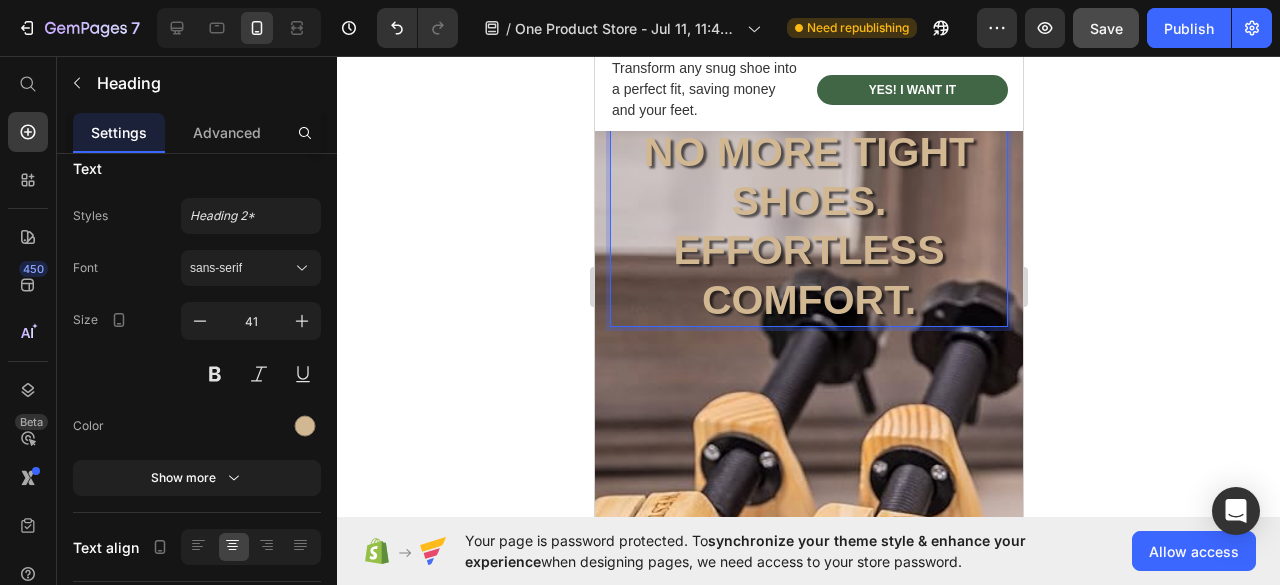 click on "No More Tight Shoes. Effortless comfort." at bounding box center (808, 226) 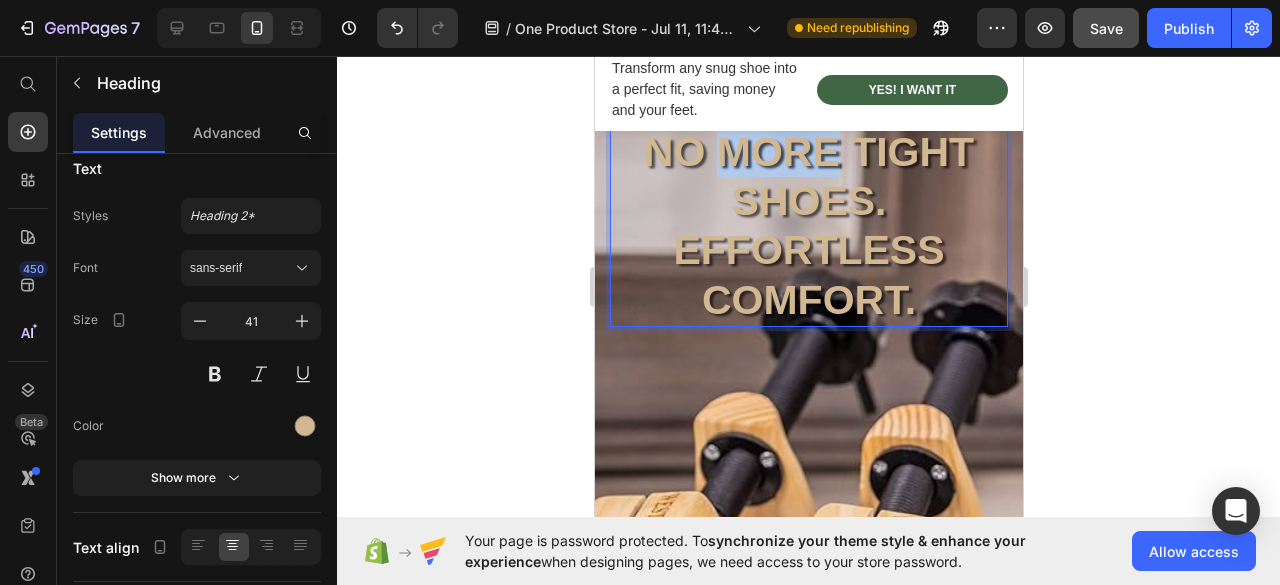click on "No More Tight Shoes. Effortless comfort." at bounding box center (808, 226) 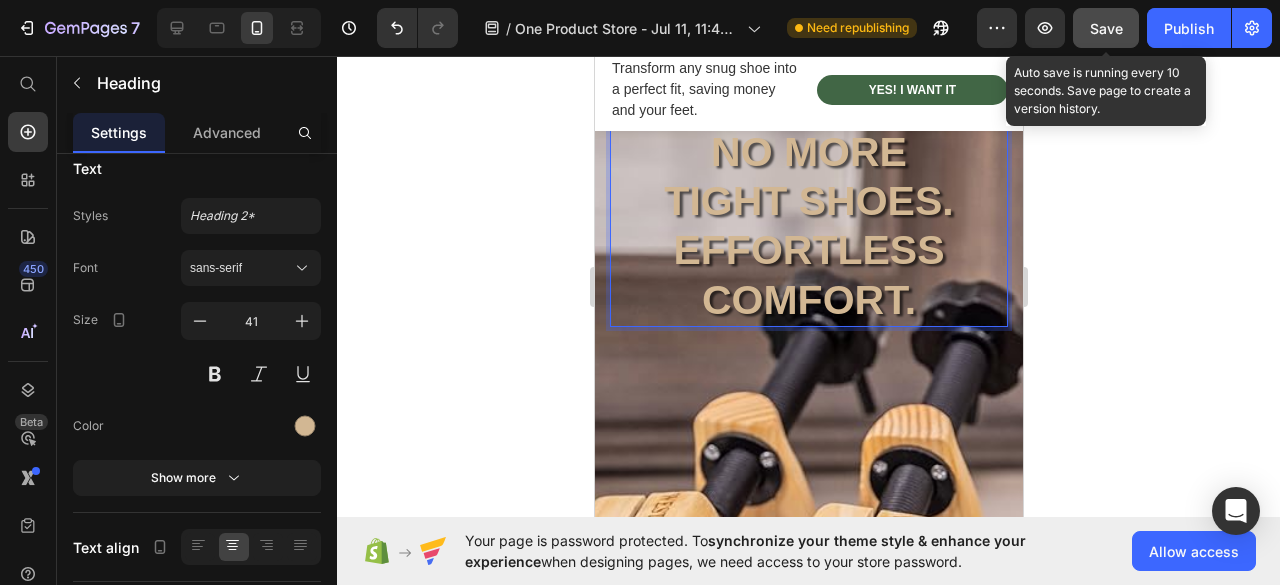 click on "Save" at bounding box center [1106, 28] 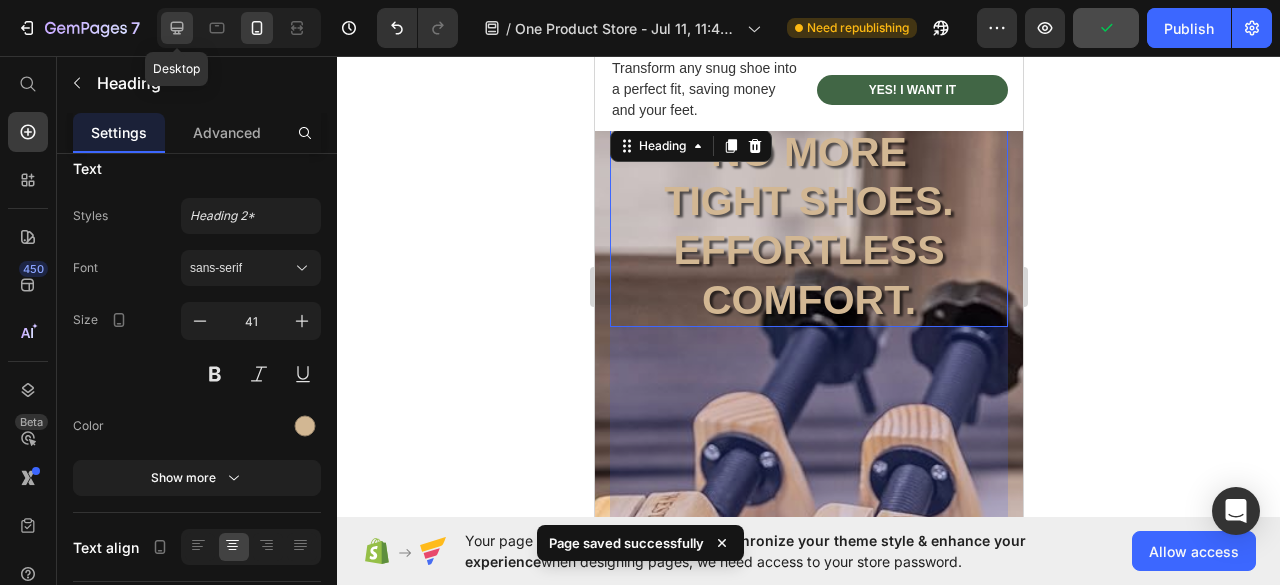 click 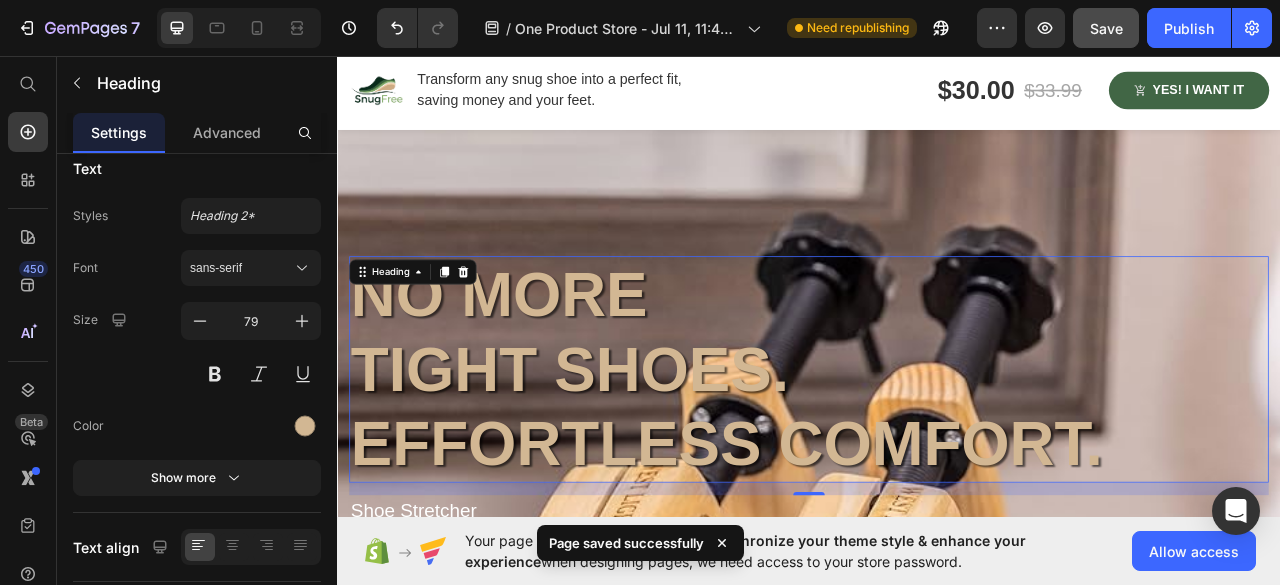scroll, scrollTop: 32, scrollLeft: 0, axis: vertical 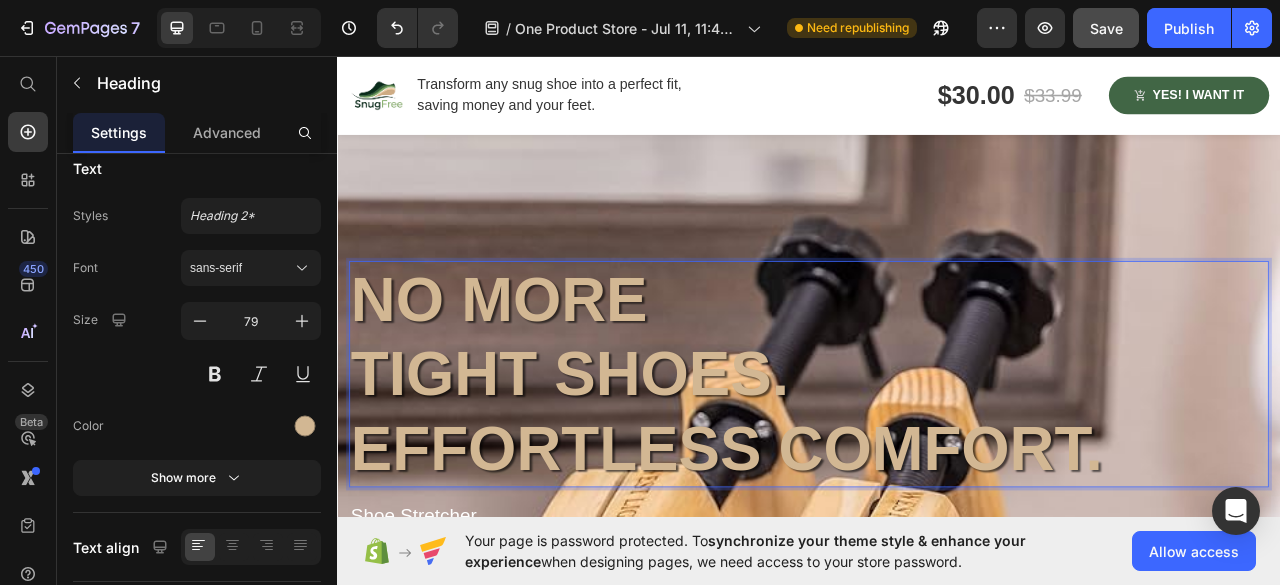 click on "No More  Tight Shoes. Effortless comfort." at bounding box center [937, 462] 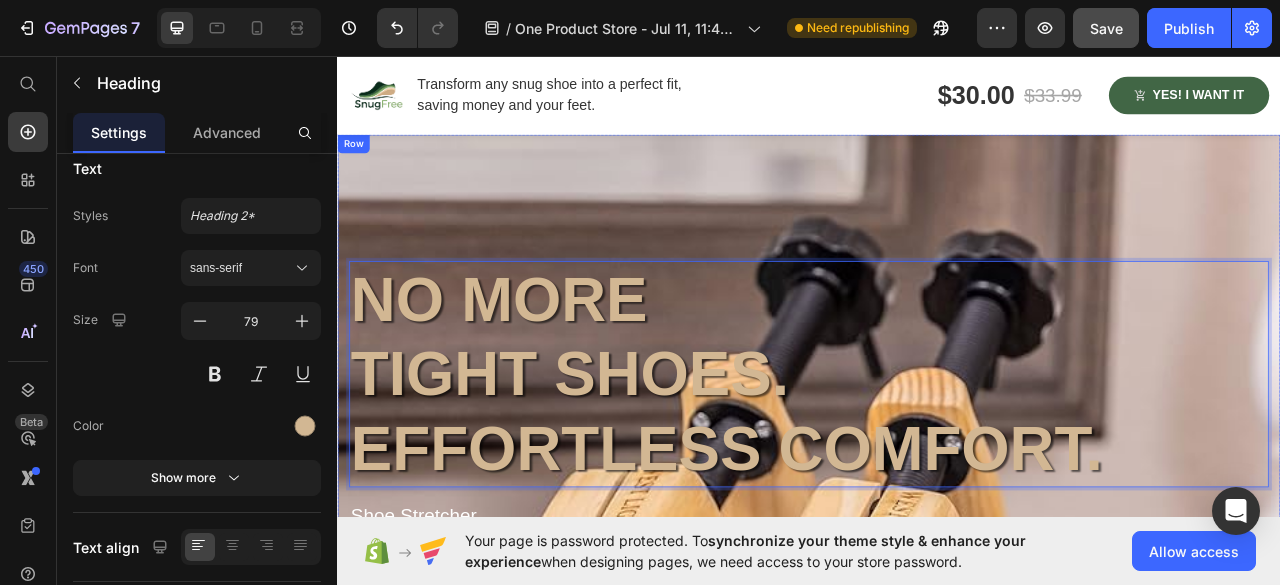 scroll, scrollTop: 132, scrollLeft: 0, axis: vertical 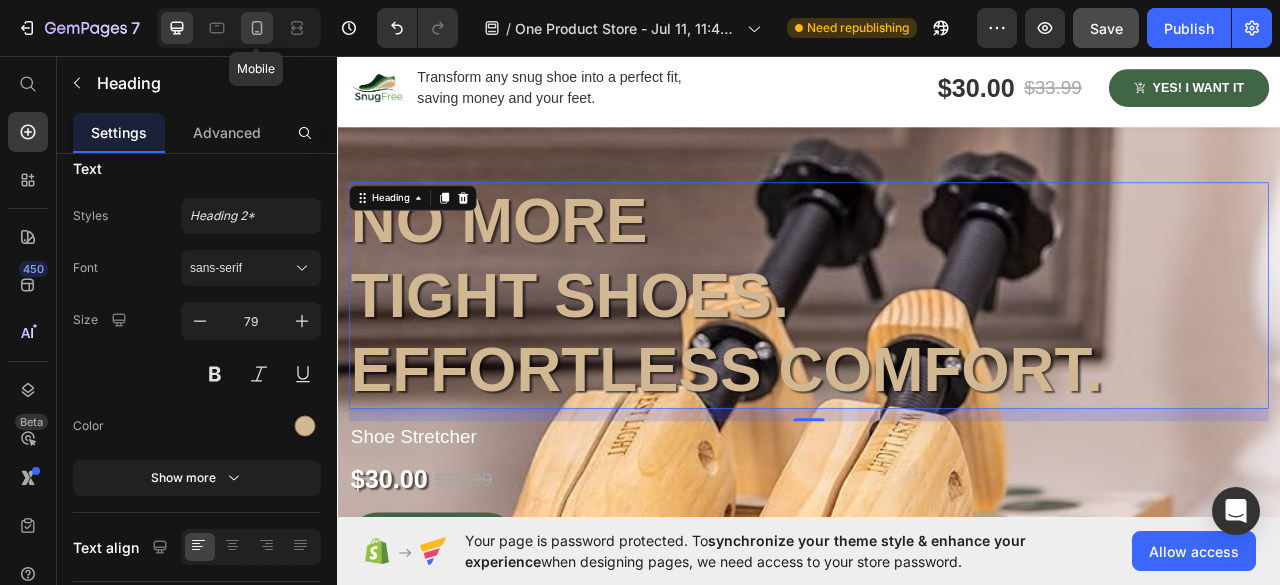 click 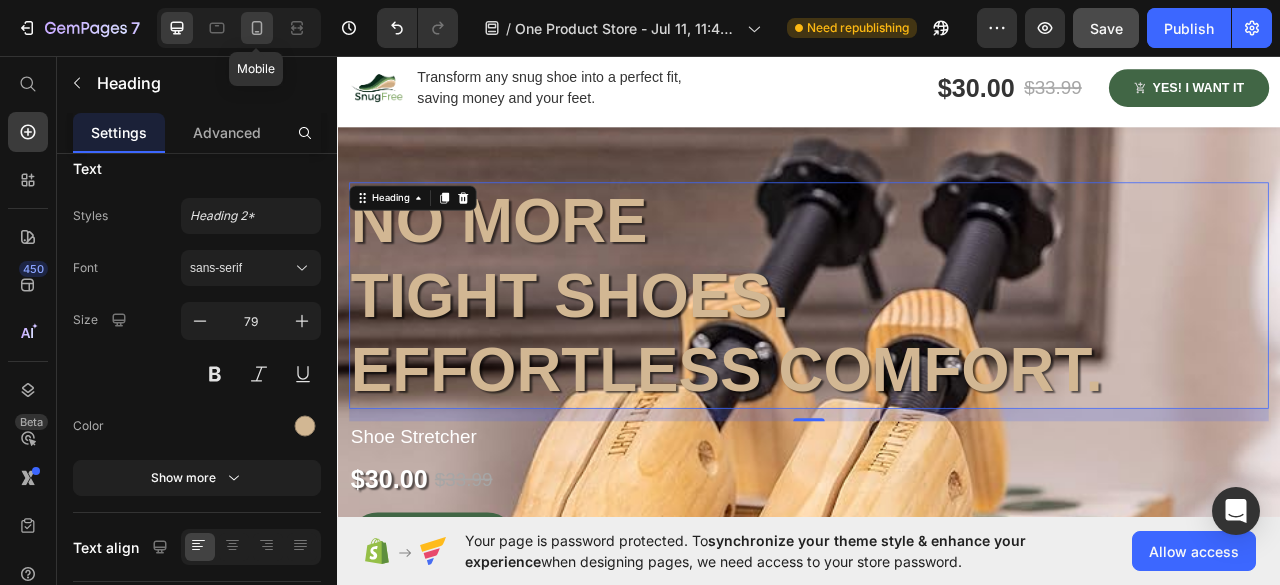 type on "41" 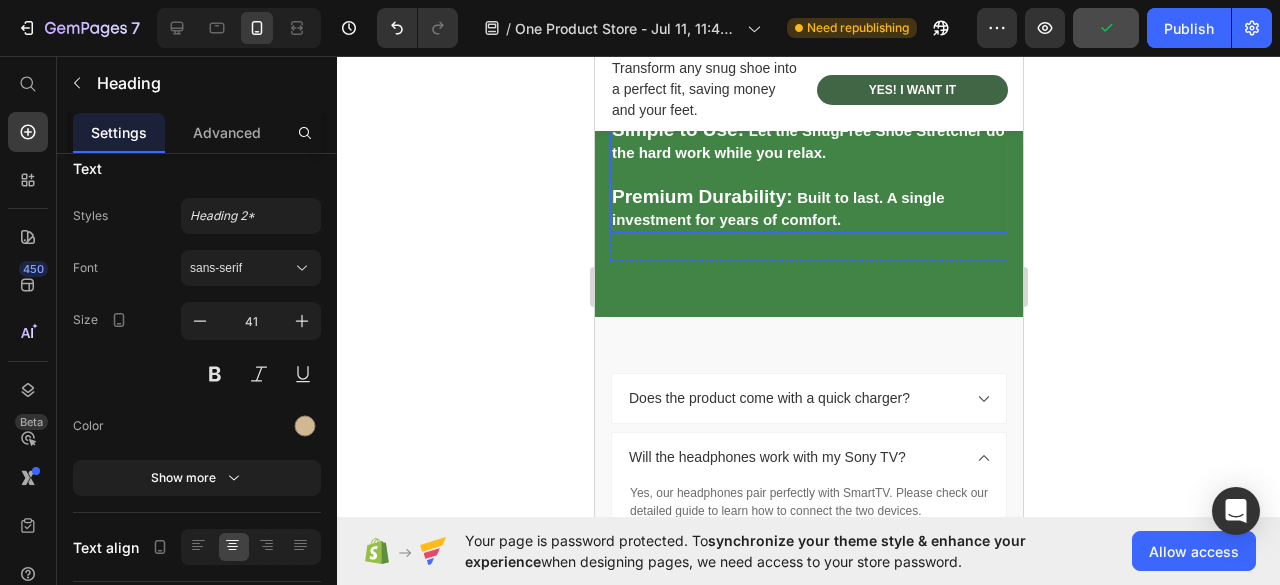 scroll, scrollTop: 2702, scrollLeft: 0, axis: vertical 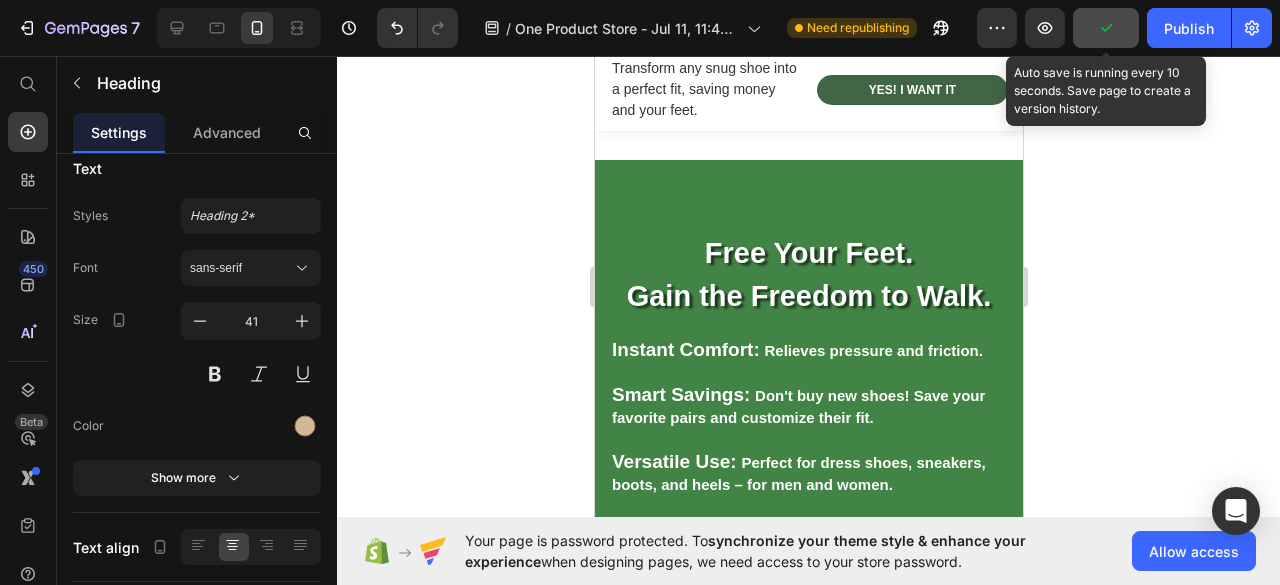 click 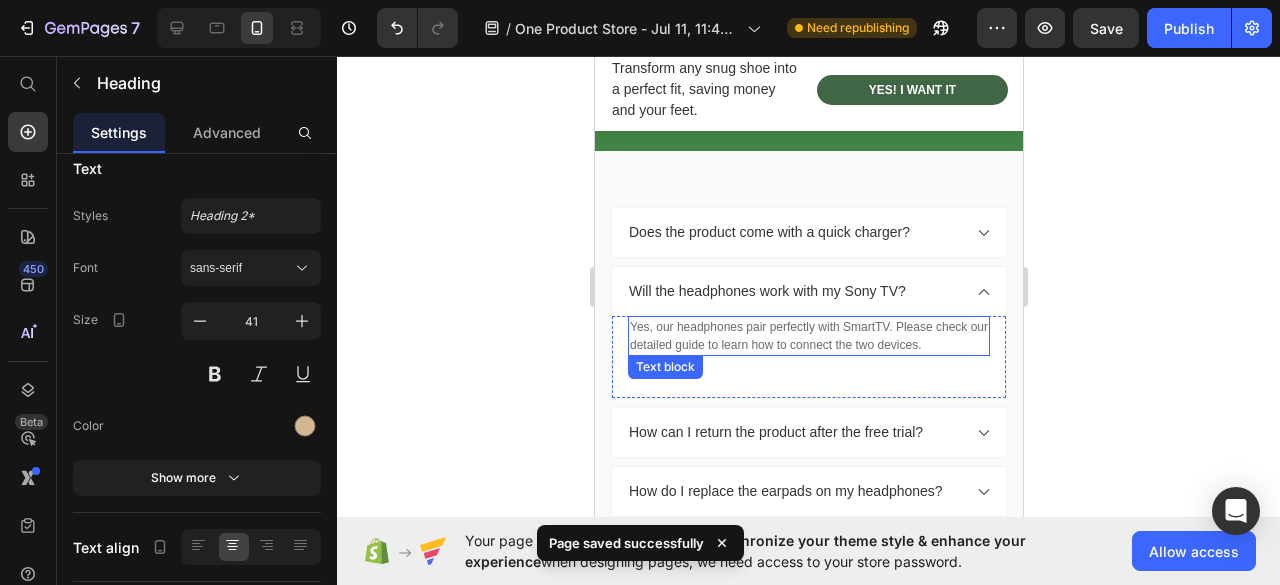 scroll, scrollTop: 3302, scrollLeft: 0, axis: vertical 